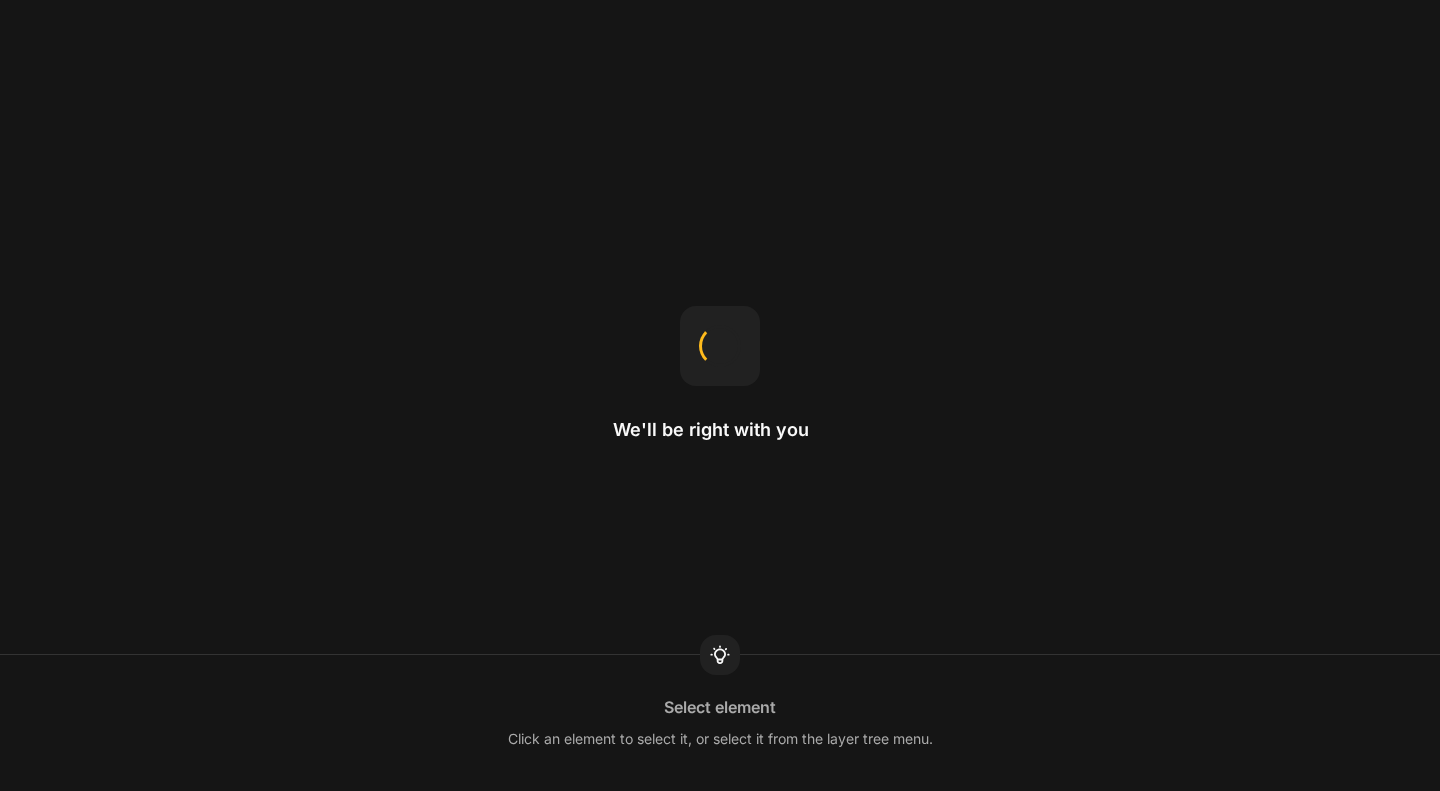 scroll, scrollTop: 0, scrollLeft: 0, axis: both 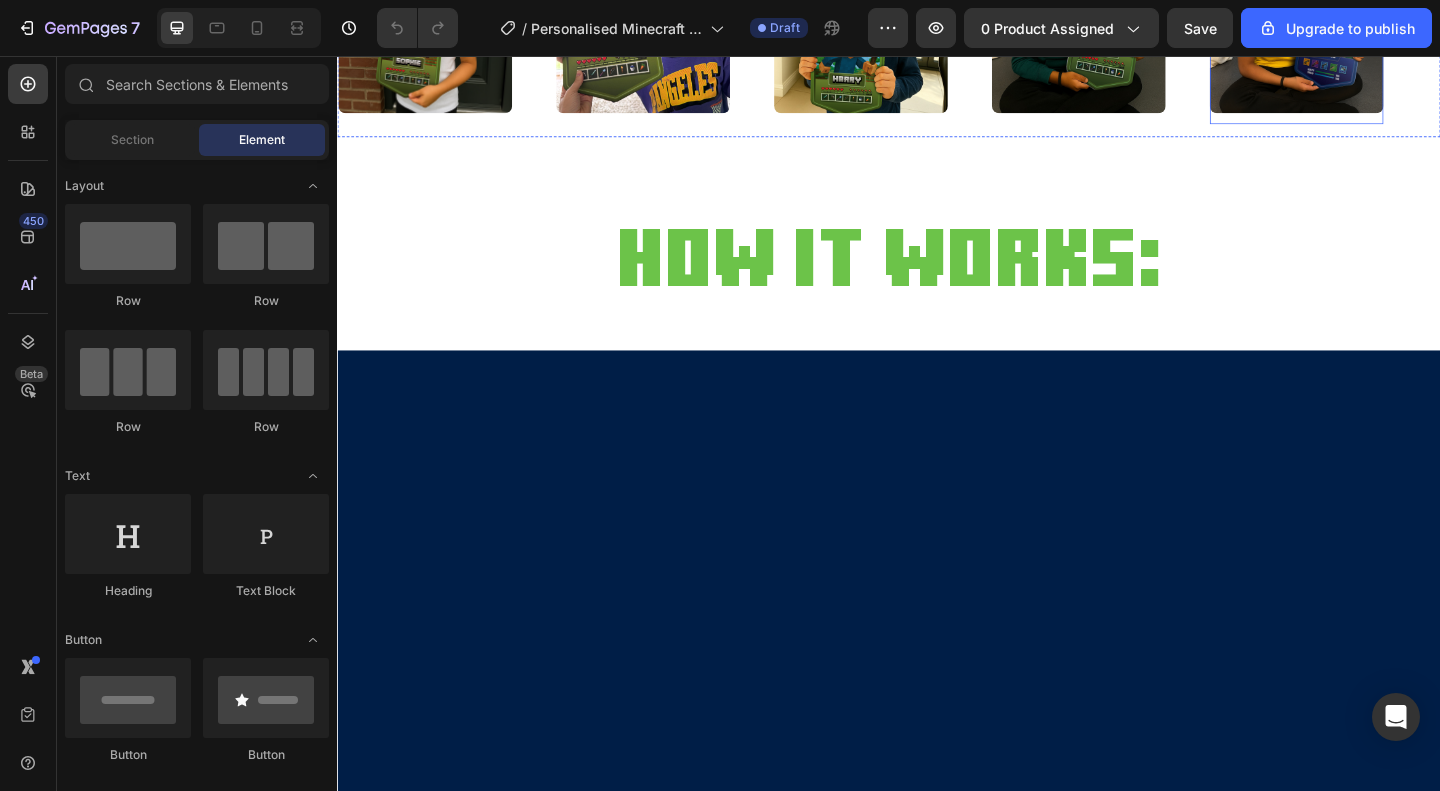 click at bounding box center (1380, 23) 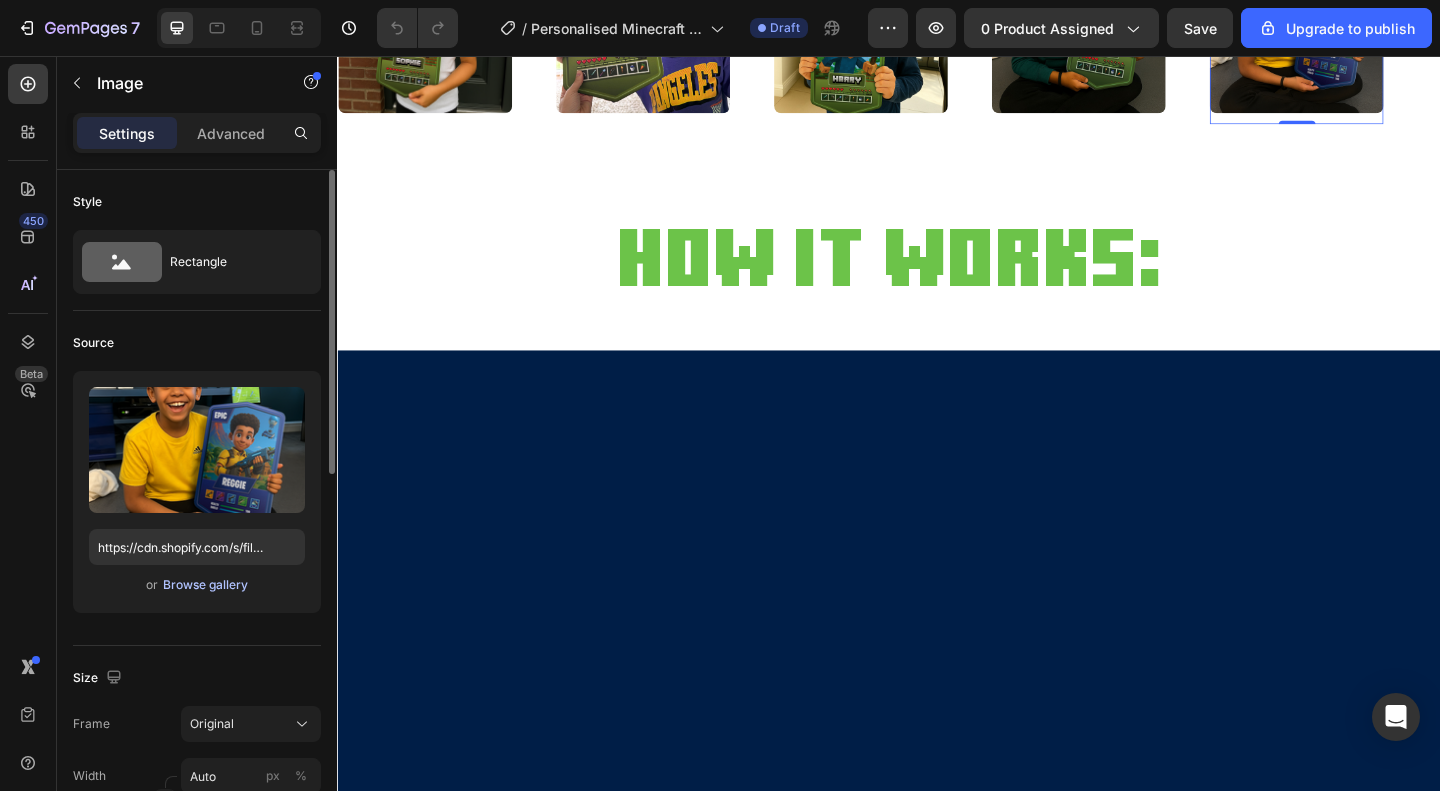 click on "Browse gallery" at bounding box center [205, 585] 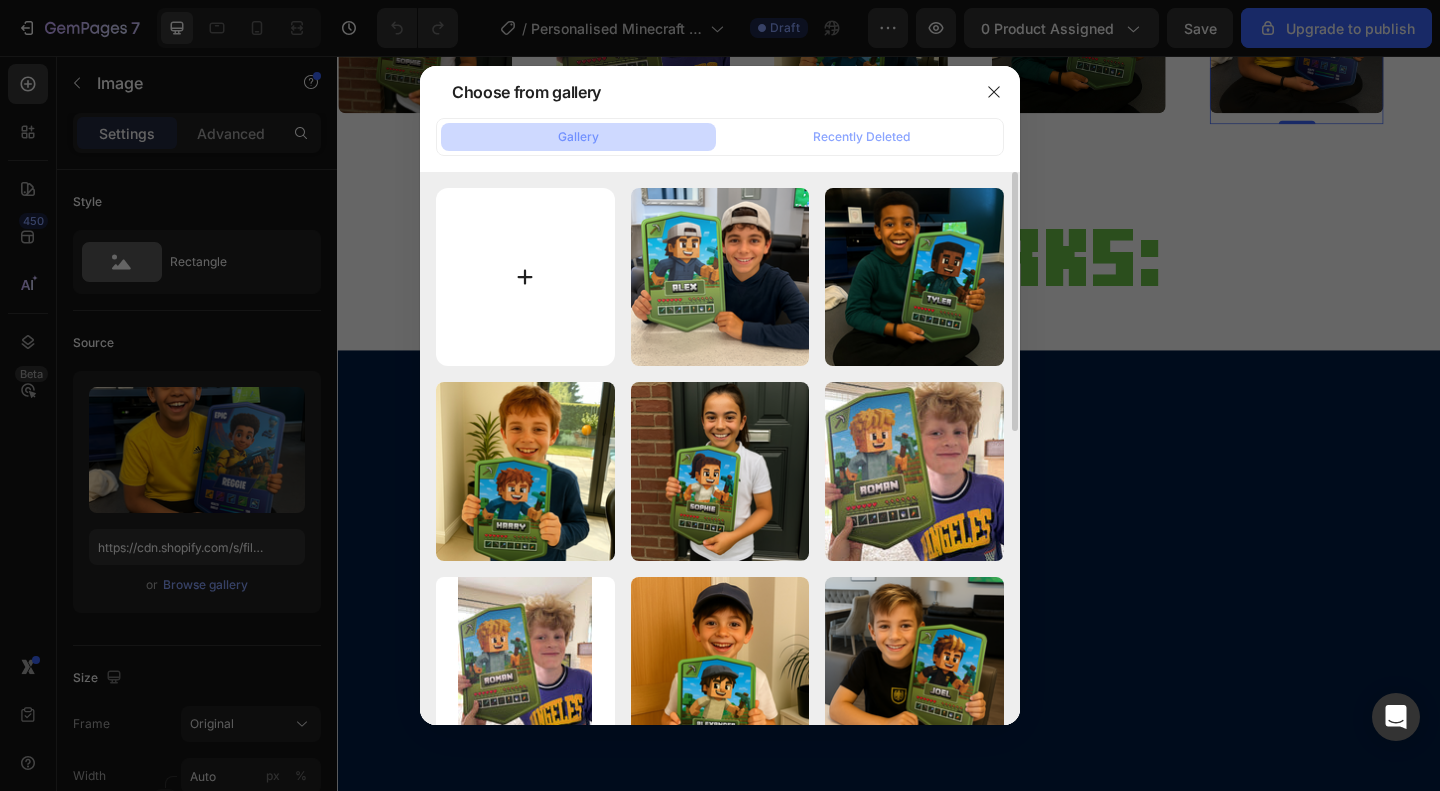 click at bounding box center [525, 277] 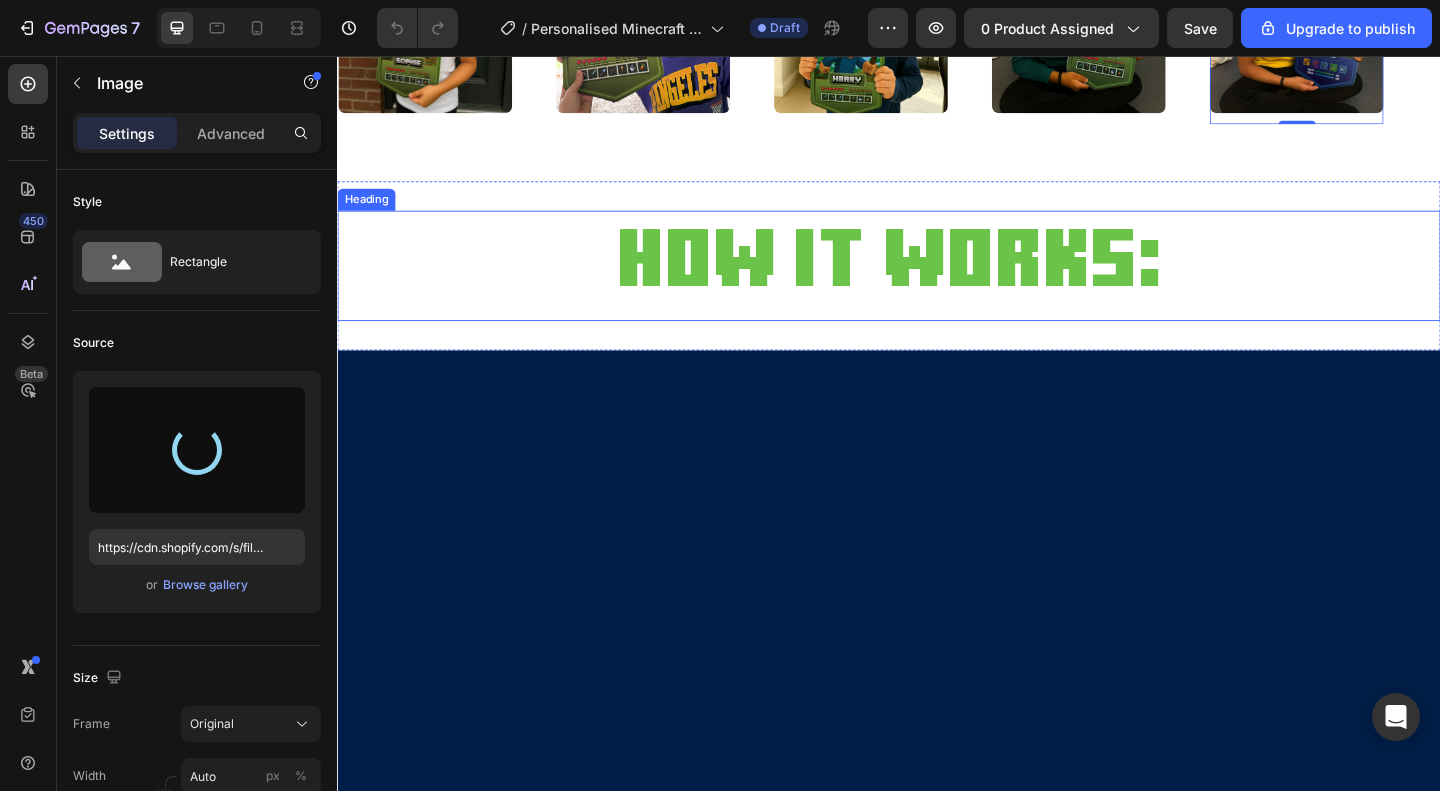 type on "https://cdn.shopify.com/s/files/1/0865/9320/8663/files/gempages_538353324240405651-13541ea8-716f-4308-bff1-9a30a6ca558d.png" 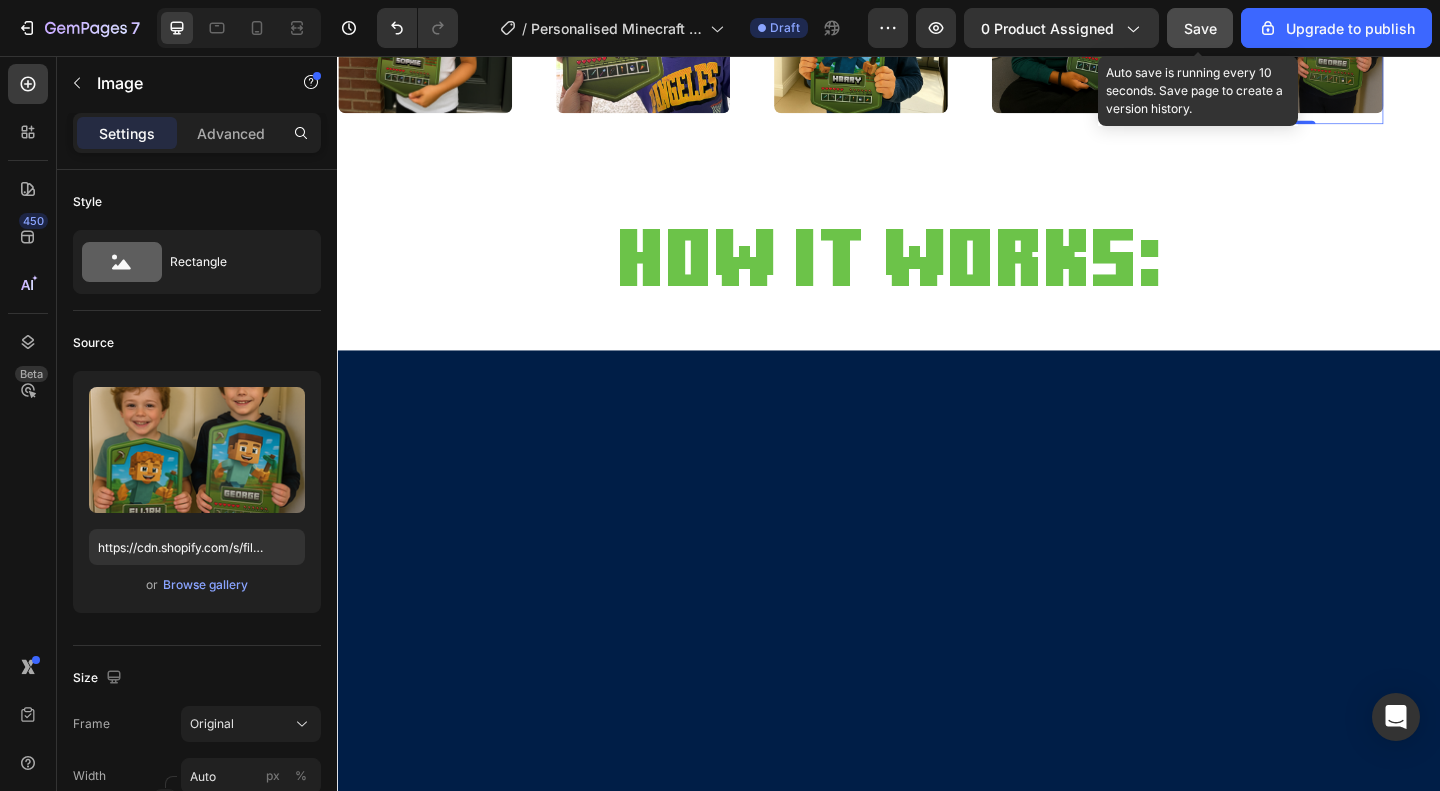 click on "Save" at bounding box center (1200, 28) 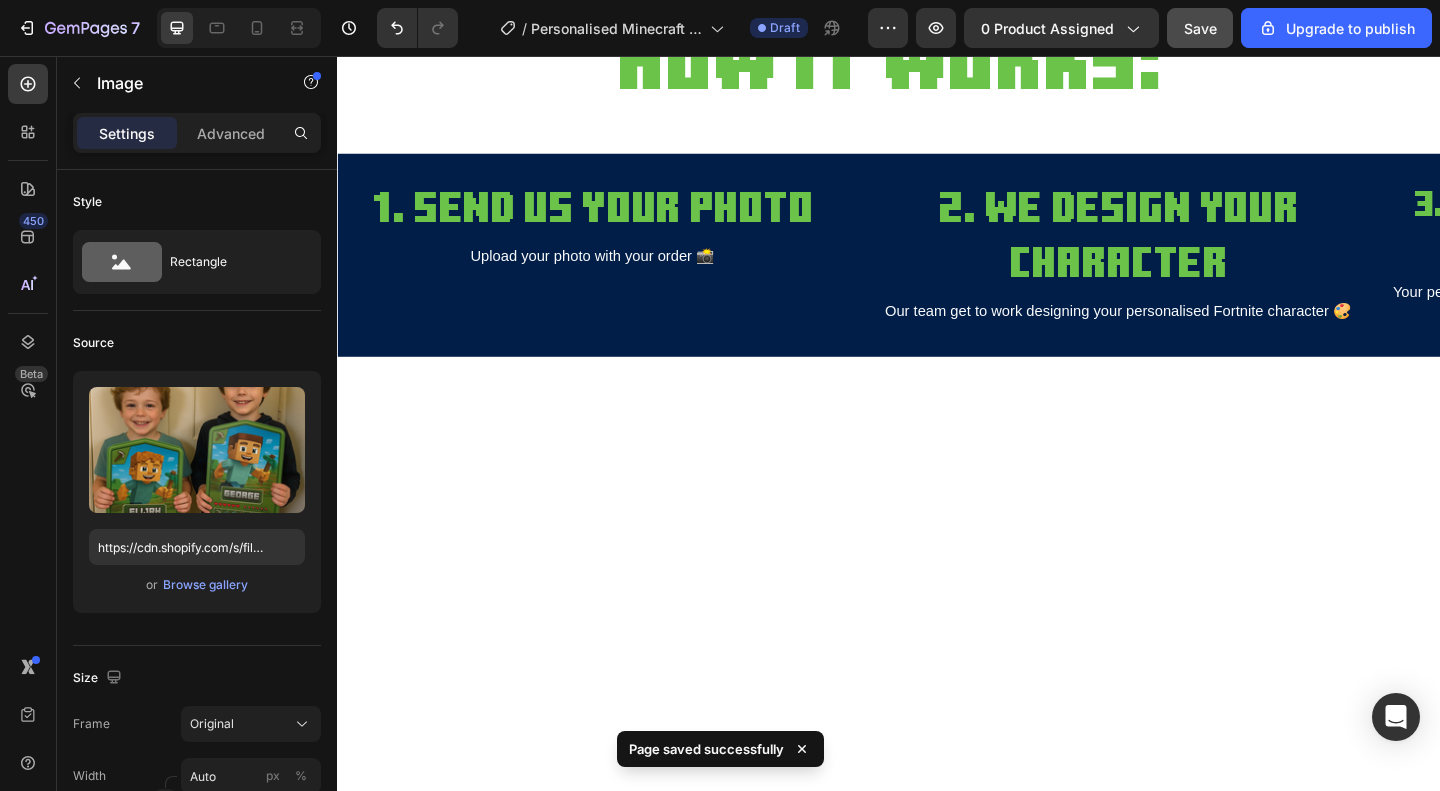 scroll, scrollTop: 0, scrollLeft: 0, axis: both 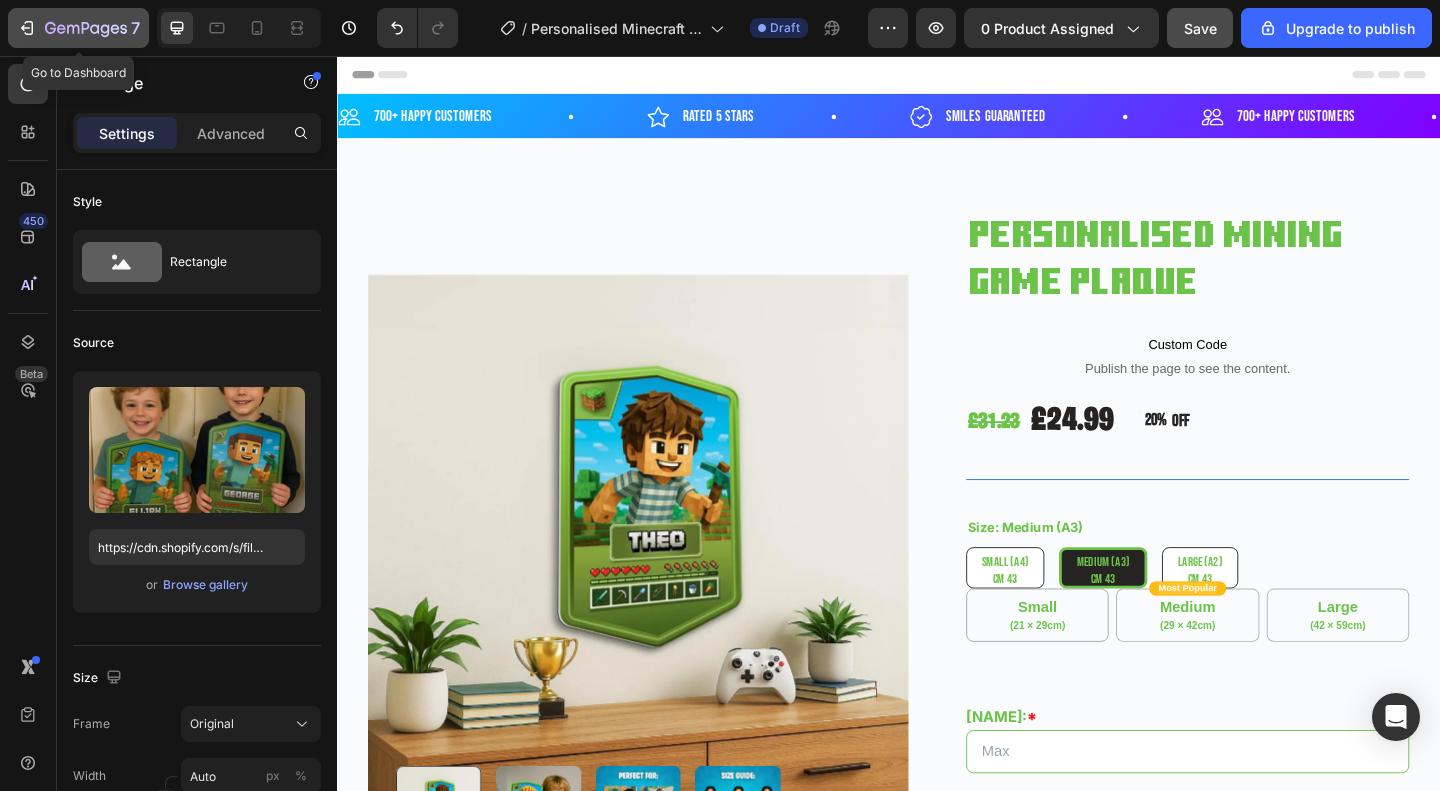 click 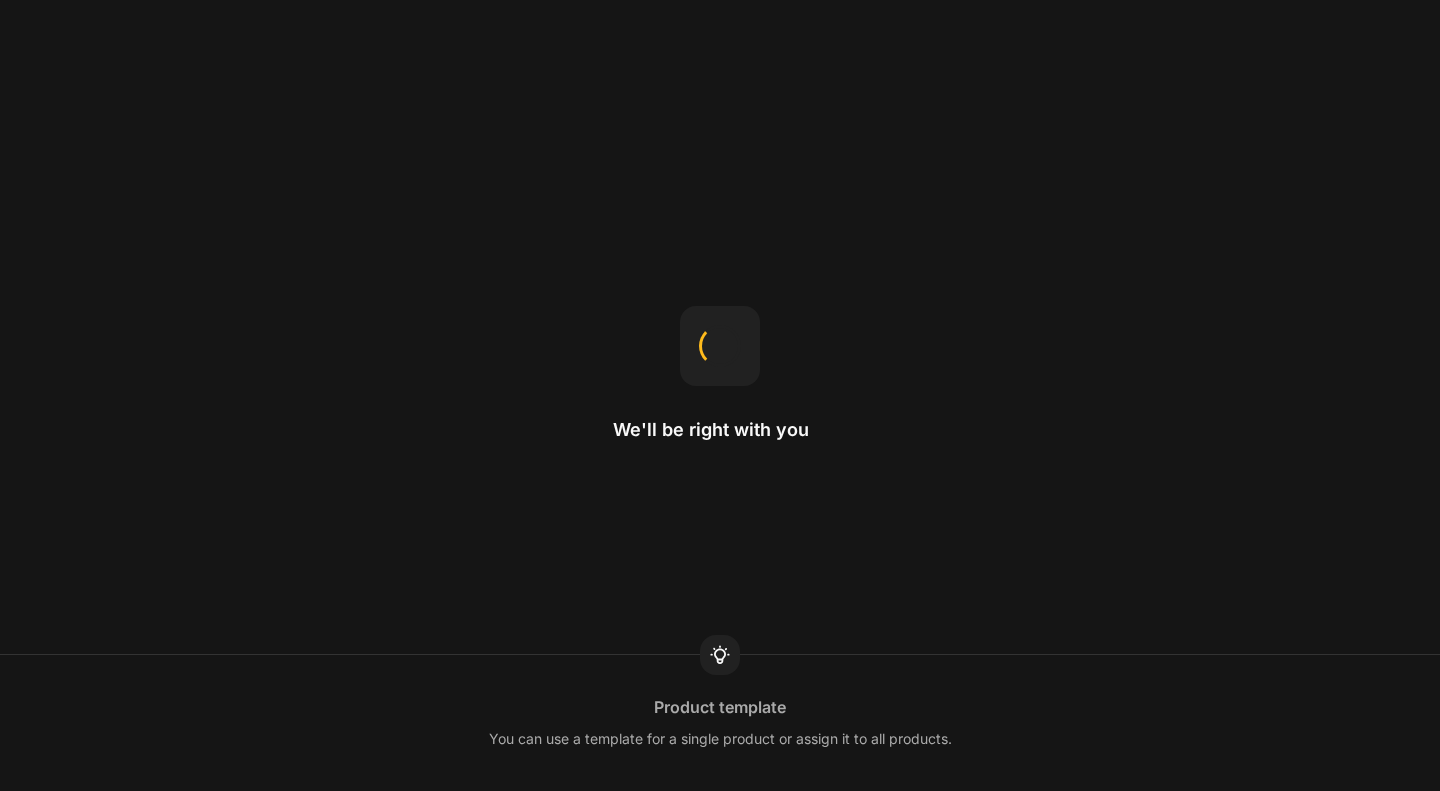 scroll, scrollTop: 0, scrollLeft: 0, axis: both 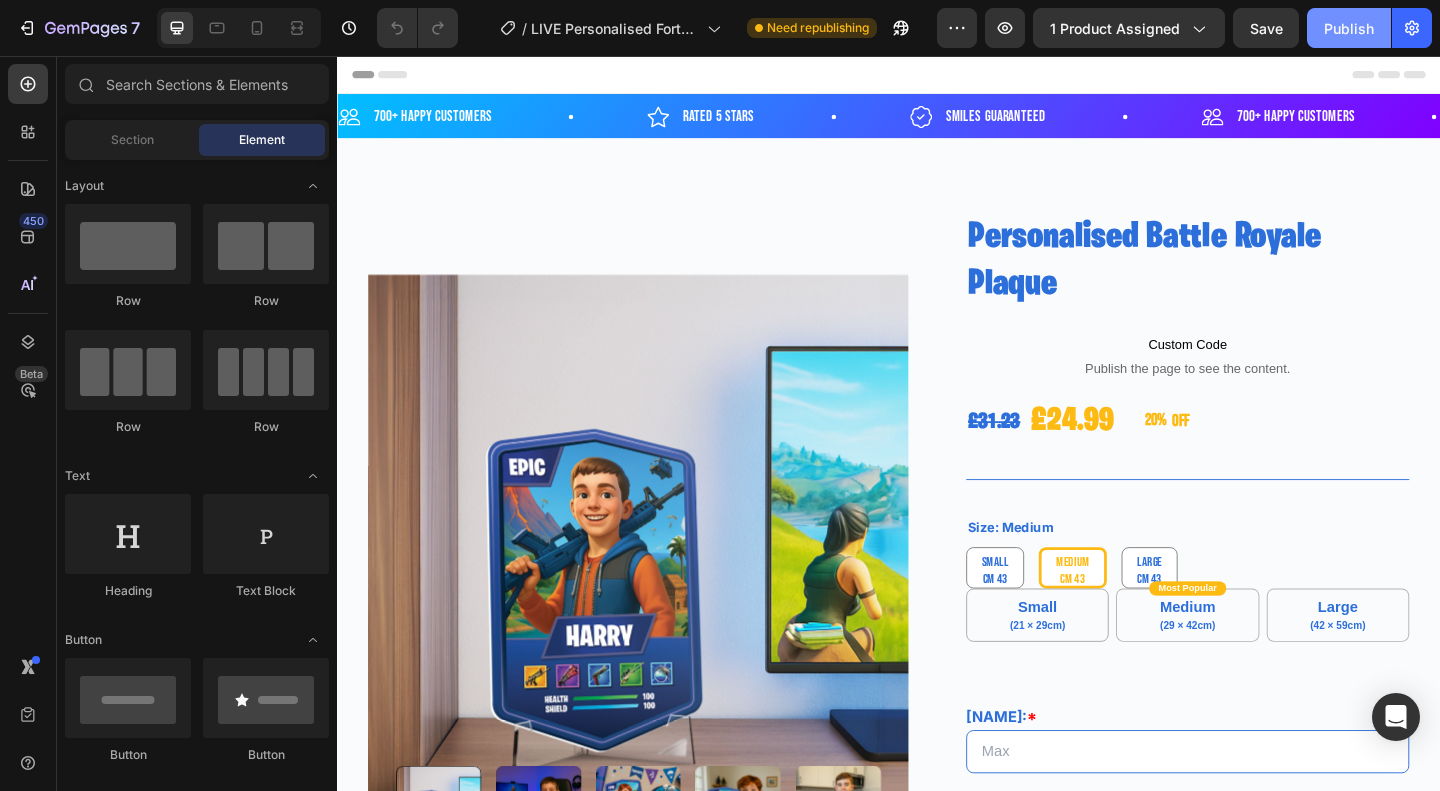 click on "Publish" at bounding box center (1349, 28) 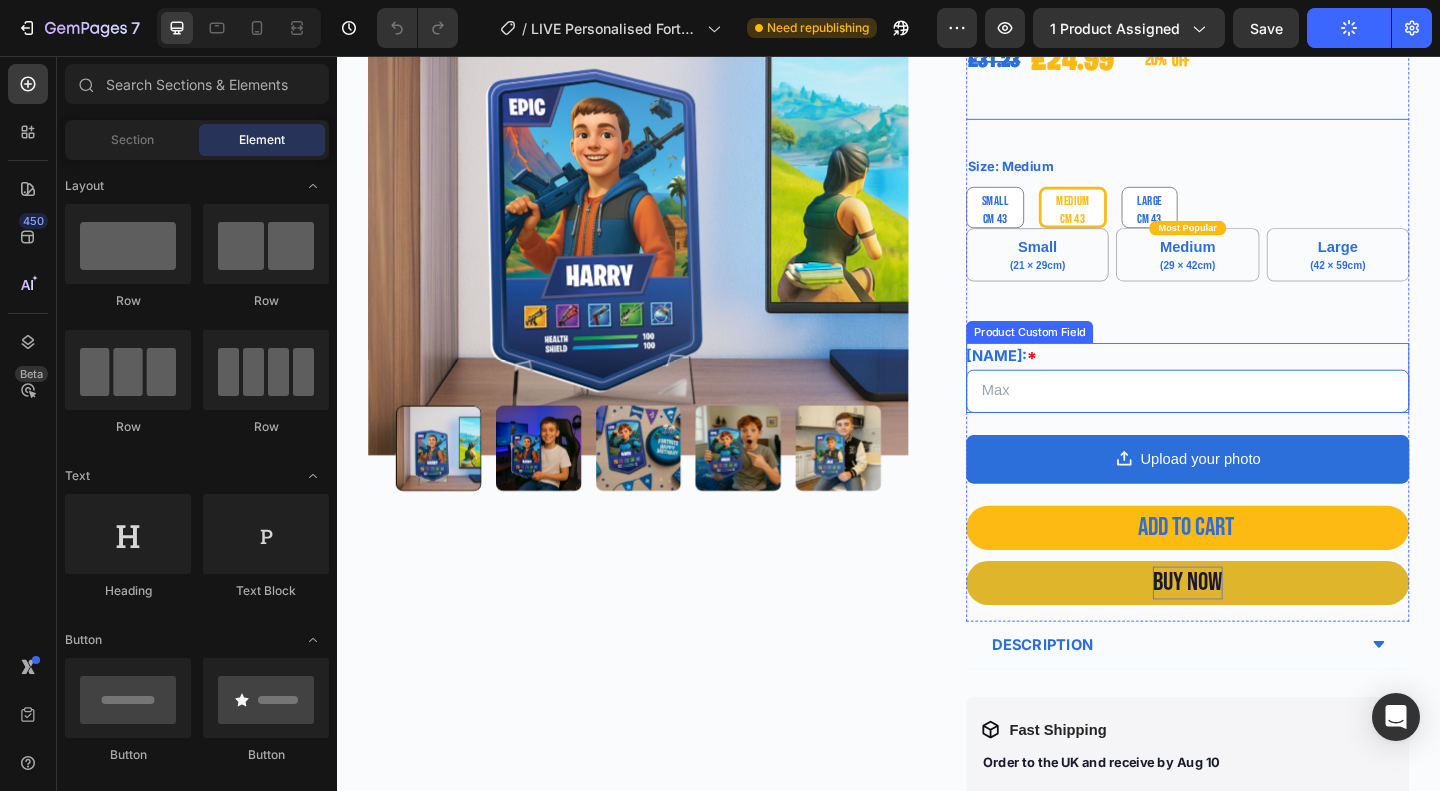 scroll, scrollTop: 400, scrollLeft: 0, axis: vertical 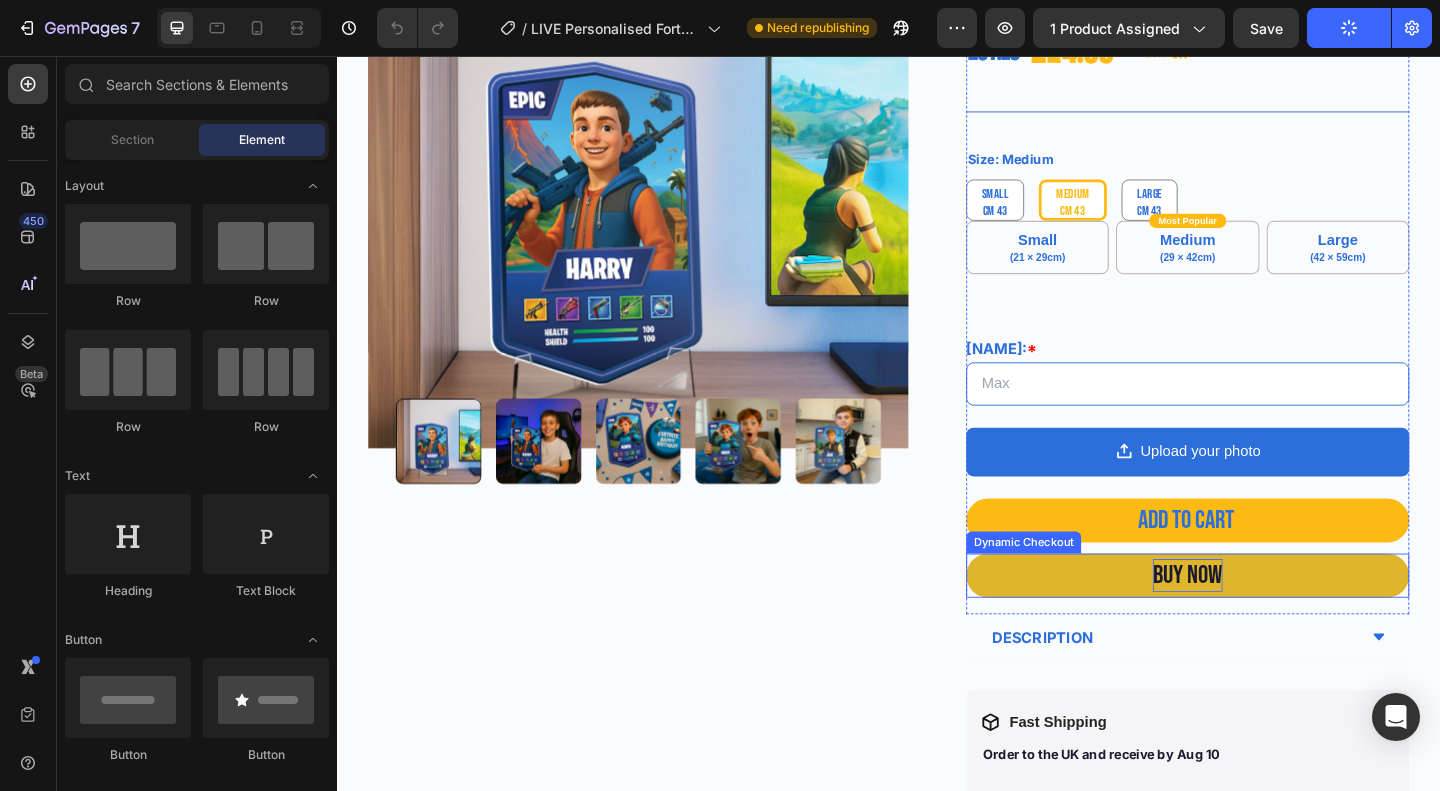 click on "buy NOW" at bounding box center (1262, 621) 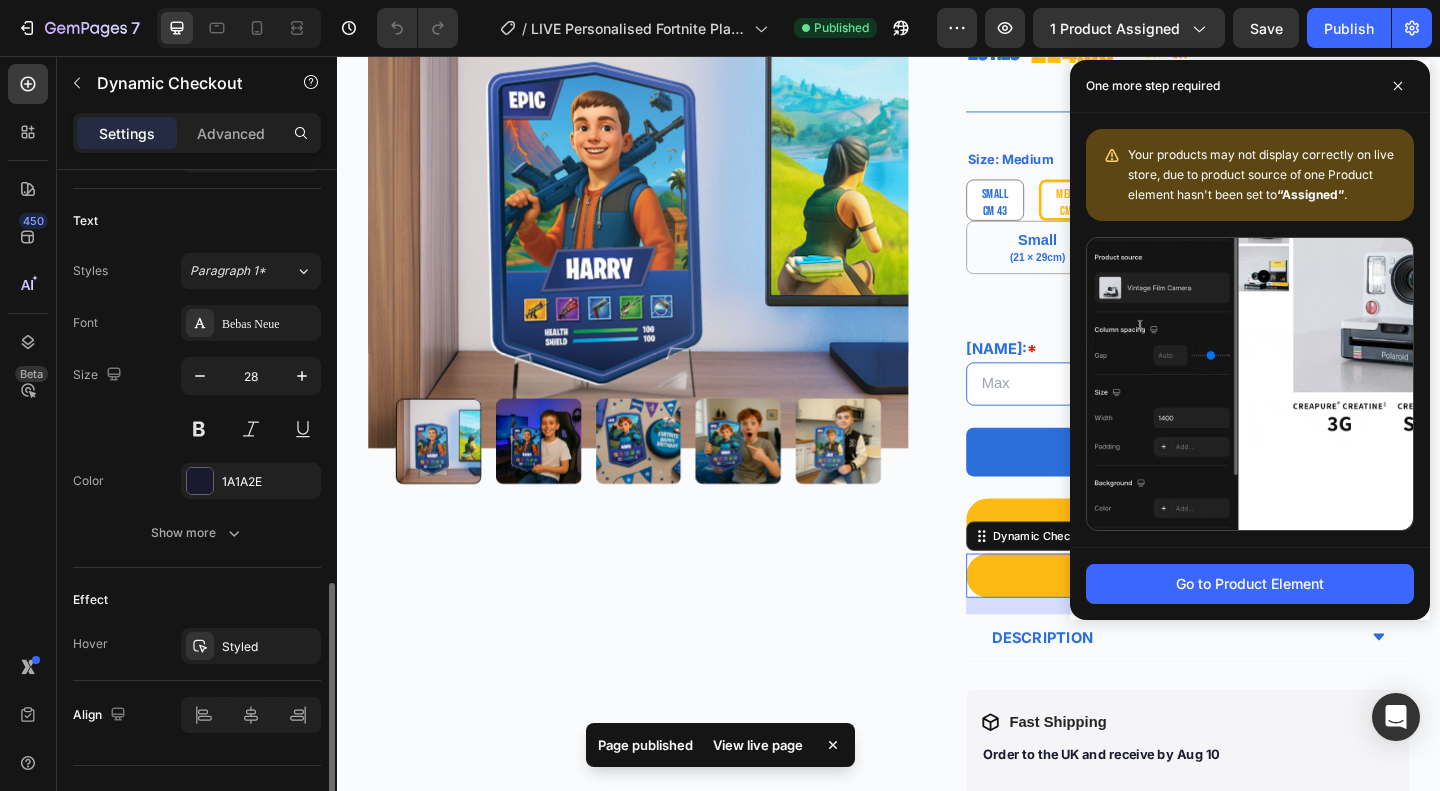 scroll, scrollTop: 838, scrollLeft: 0, axis: vertical 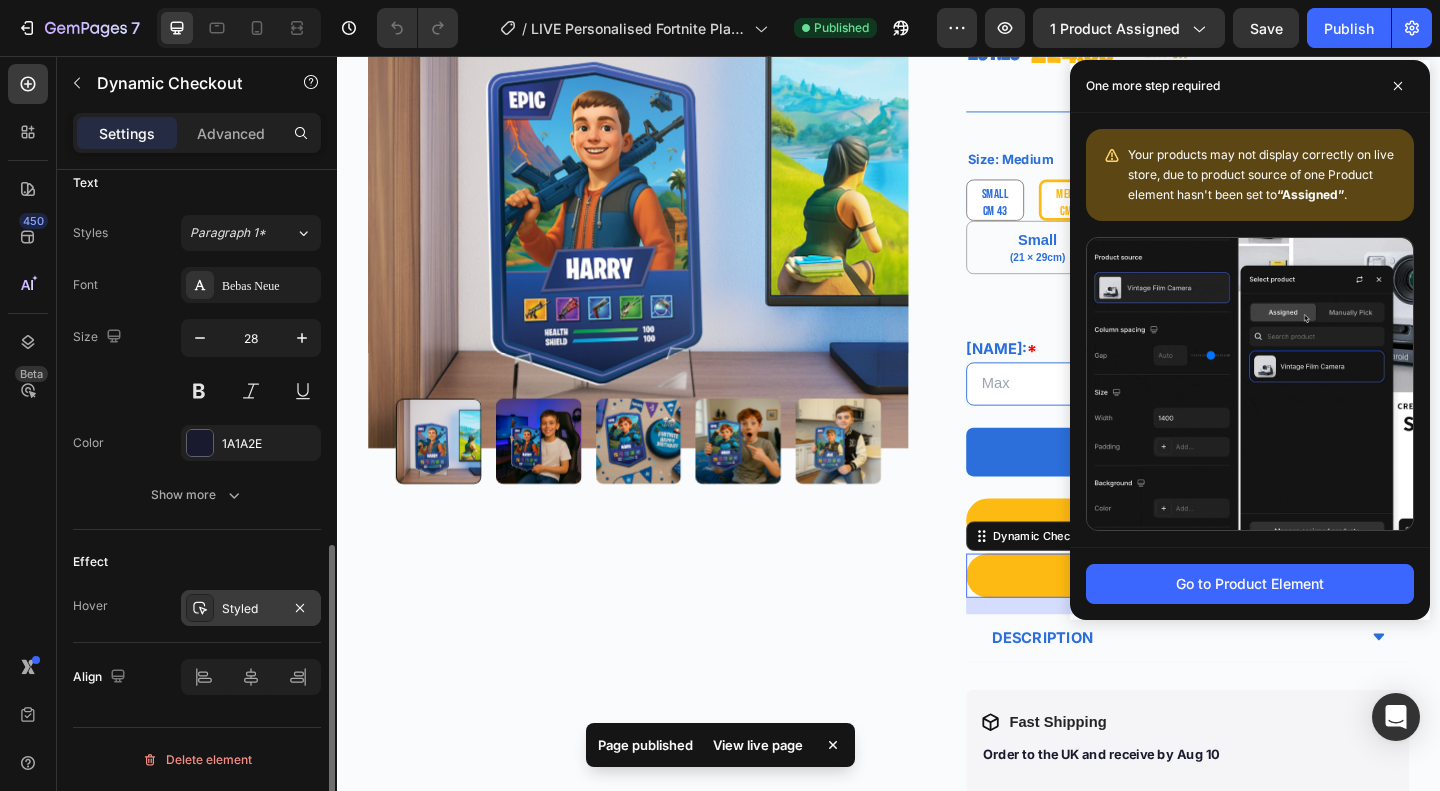click on "Styled" at bounding box center (251, 609) 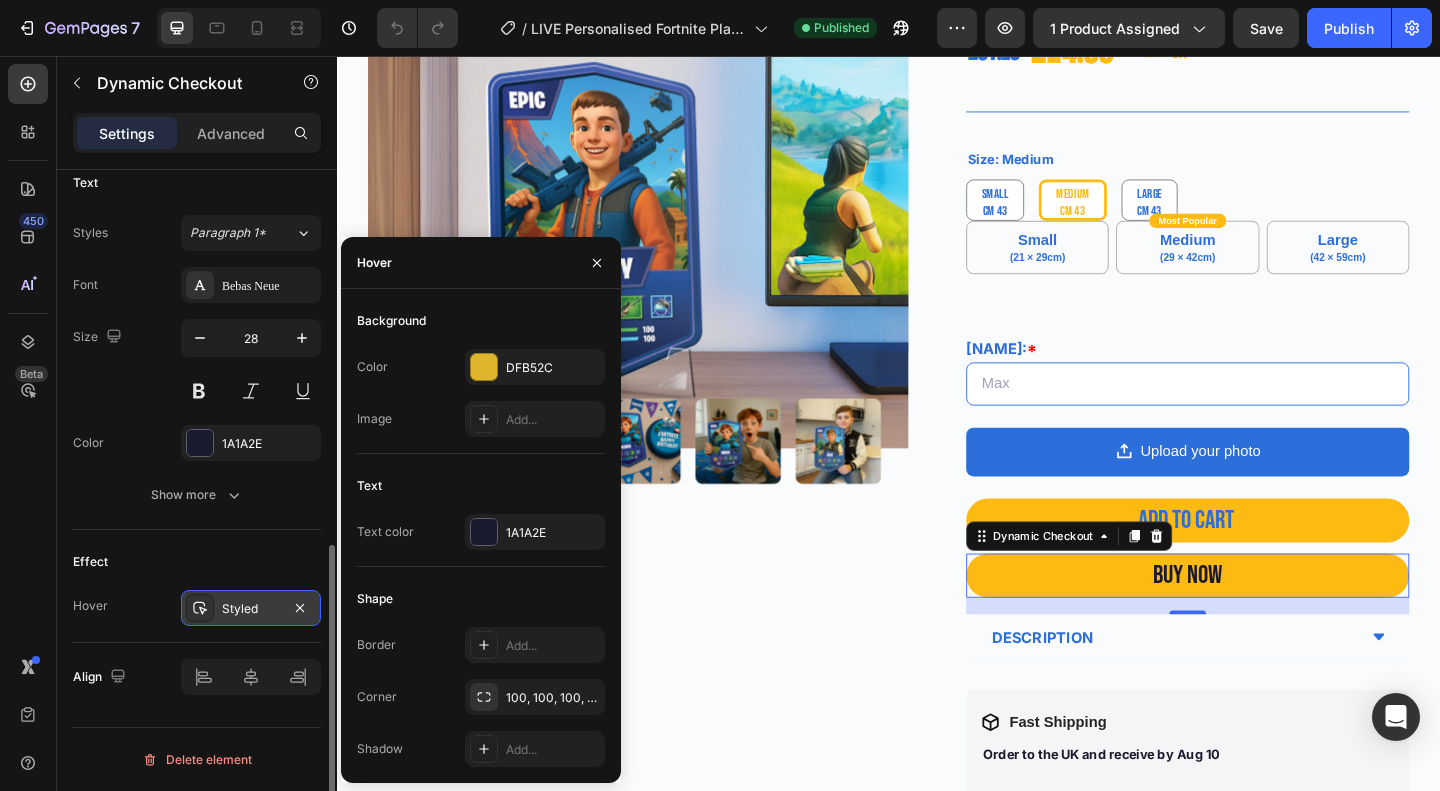 click on "Styled" at bounding box center [251, 609] 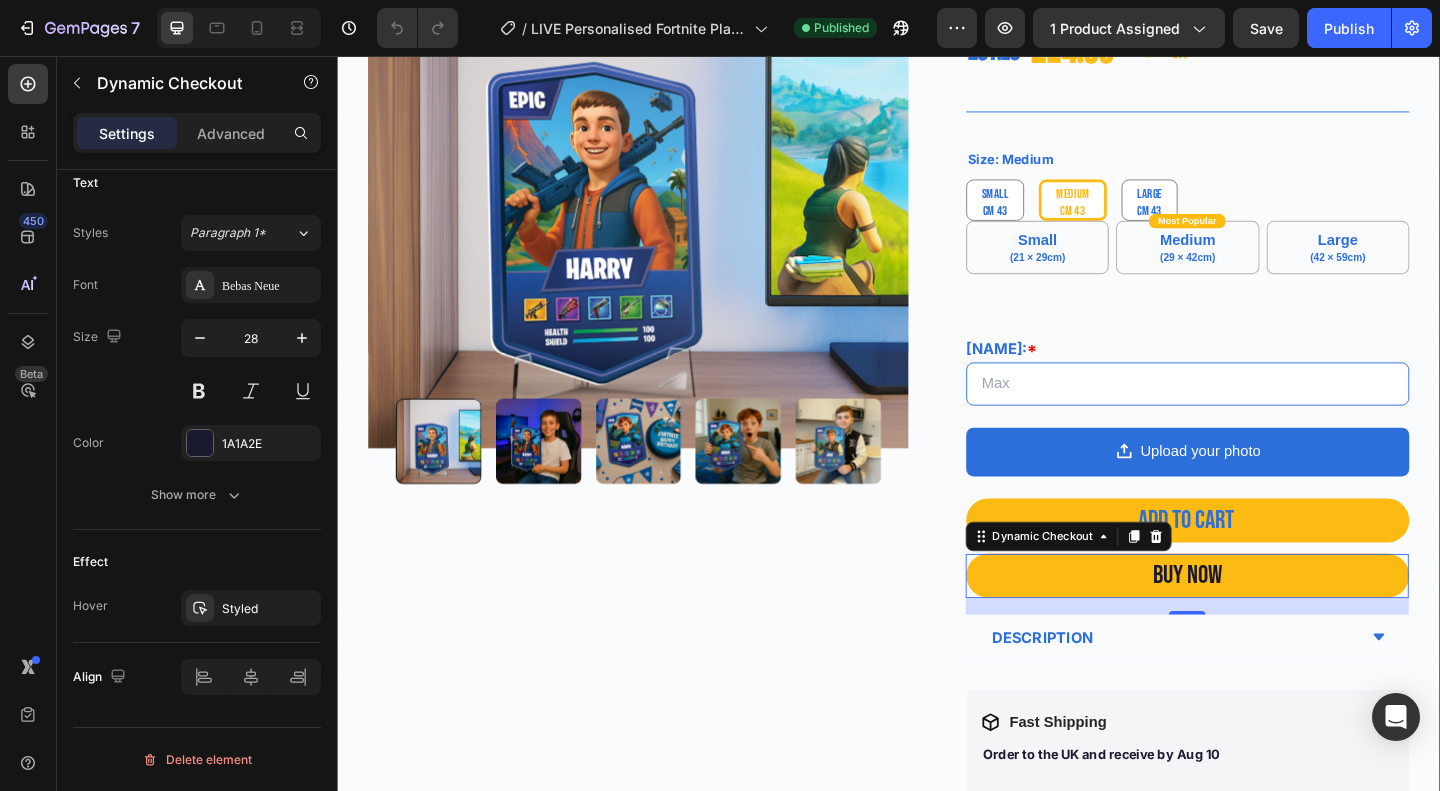 click on "Product Images" at bounding box center [665, 395] 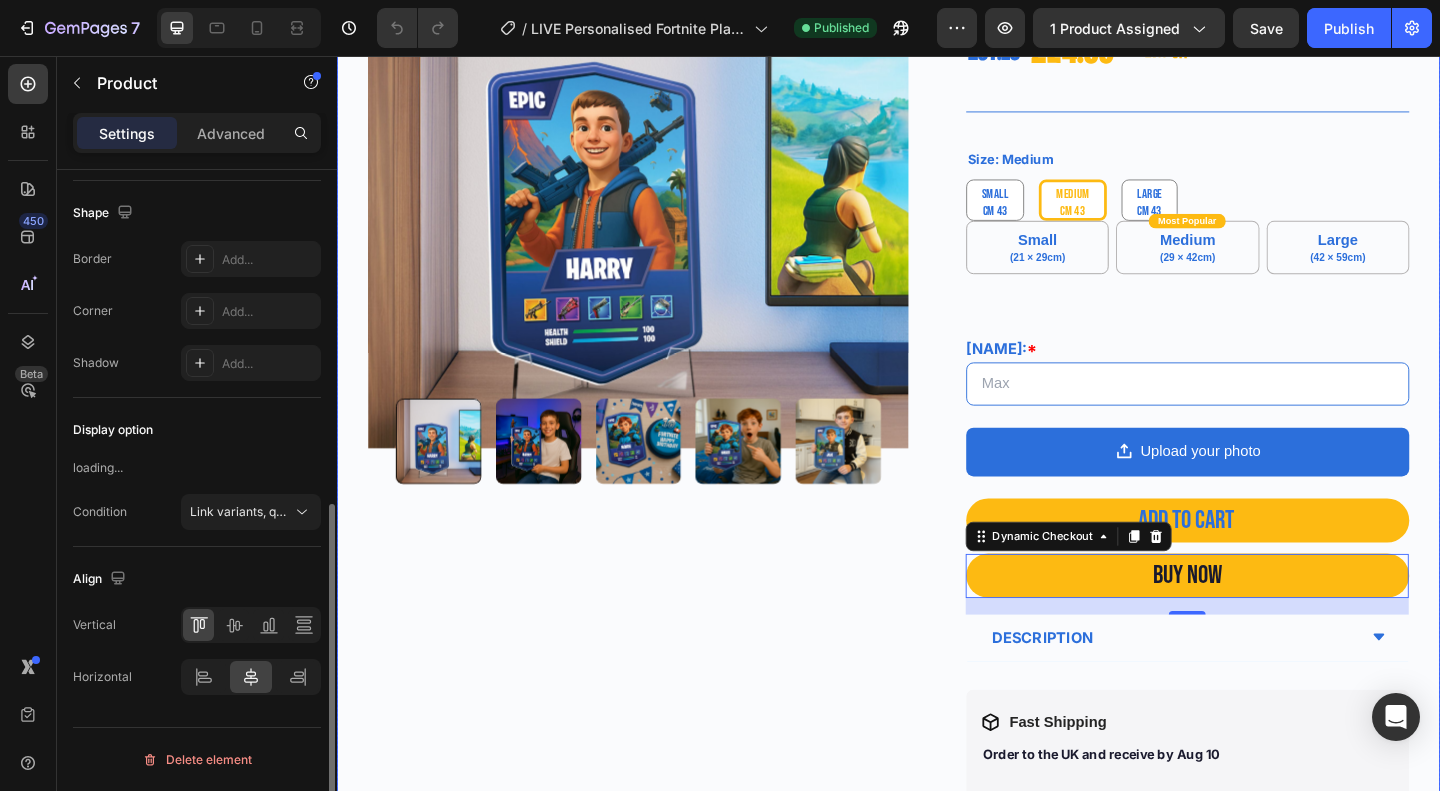 scroll, scrollTop: 0, scrollLeft: 0, axis: both 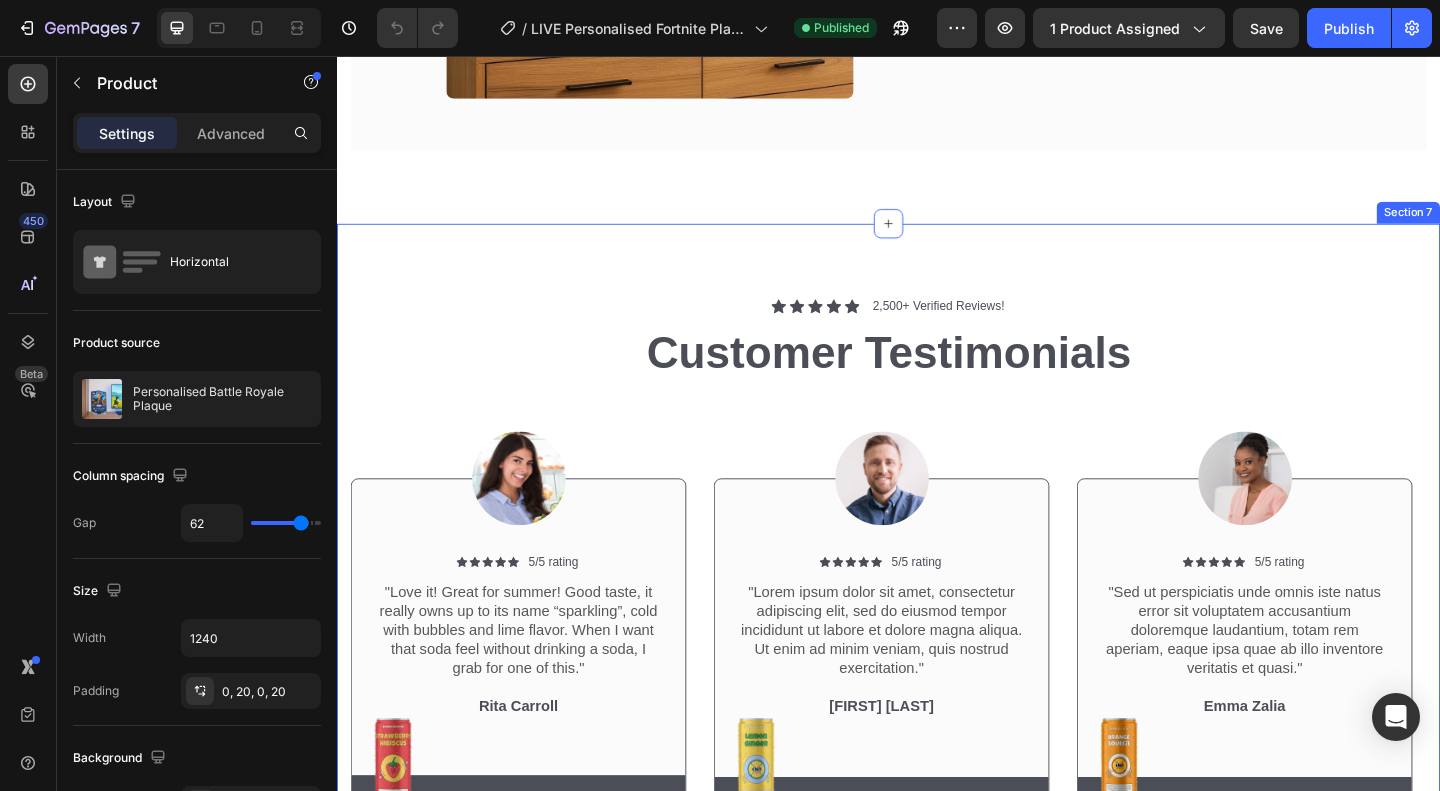 click on "Icon Icon Icon Icon Icon Icon List 2,500+ Verified Reviews! Text Block Row Customer Testimonials Heading Row Image Icon Icon Icon Icon Icon Icon List 5/5 rating Text Block Row "Love it! Great for summer! Good taste, it really owns up to its name “sparkling”, cold with bubbles and lime flavor. When I want that soda feel without drinking a soda, I grab for one of this." Text Block Rita Carroll Text Block Image Row Row
Icon Strawberry Hibiscus Text Block Row Hero Banner Row Image Icon Icon Icon Icon Icon Icon List 5/5 rating Text Block Row "Lorem ipsum dolor sit amet, consectetur adipiscing elit, sed do eiusmod tempor incididunt ut labore et dolore magna aliqua. Ut enim ad minim veniam, quis nostrud exercitation." Text Block Dick Rey Text Block Image Row Row
Icon Lemonade Ginger Text Block Row Hero Banner Row Image Icon Icon Icon Icon Icon Icon List 5/5 rating Text Block Row Text Block Emma Zalia Text Block Image Row Row
Icon Orange Squeeze  Text Block Row Row" at bounding box center [937, 604] 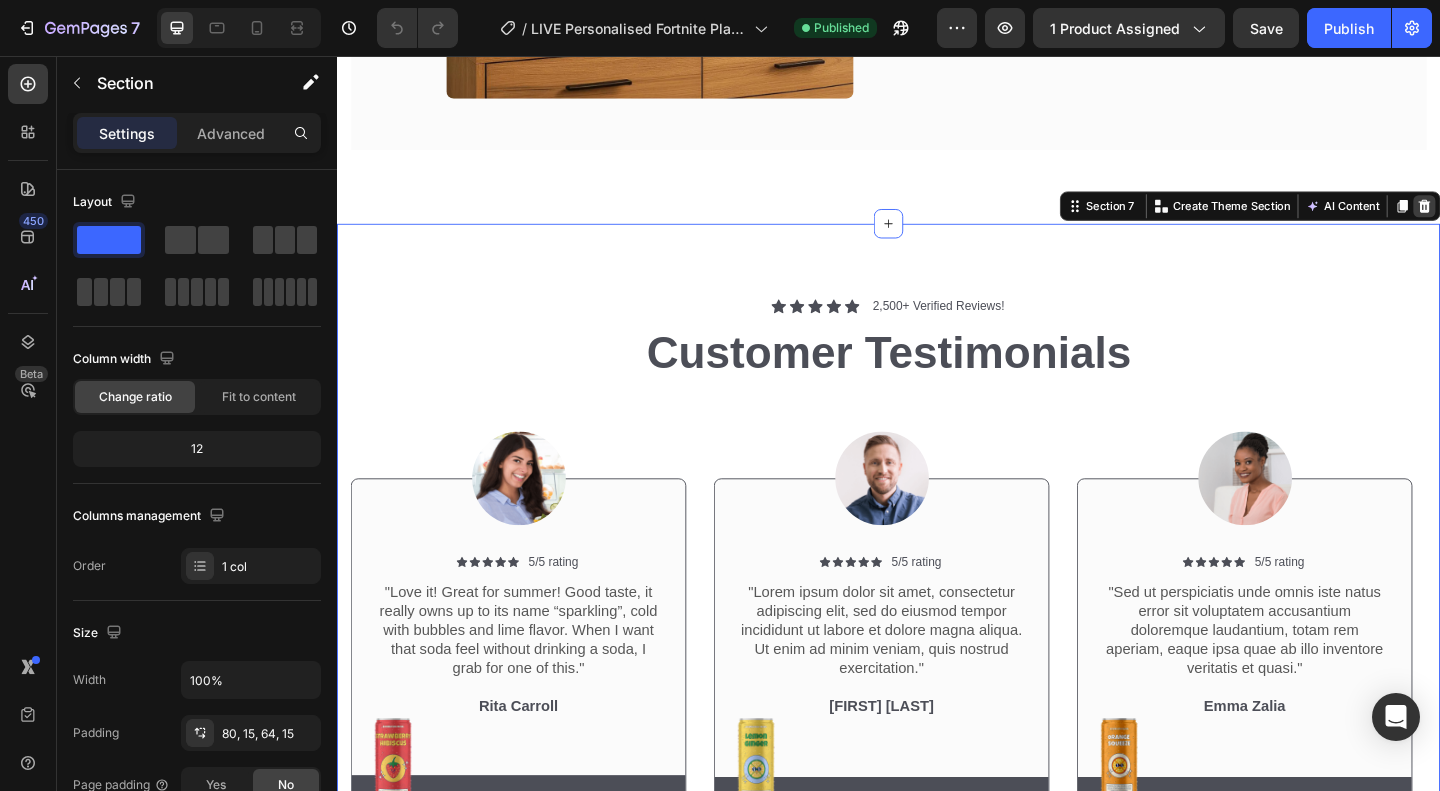 click 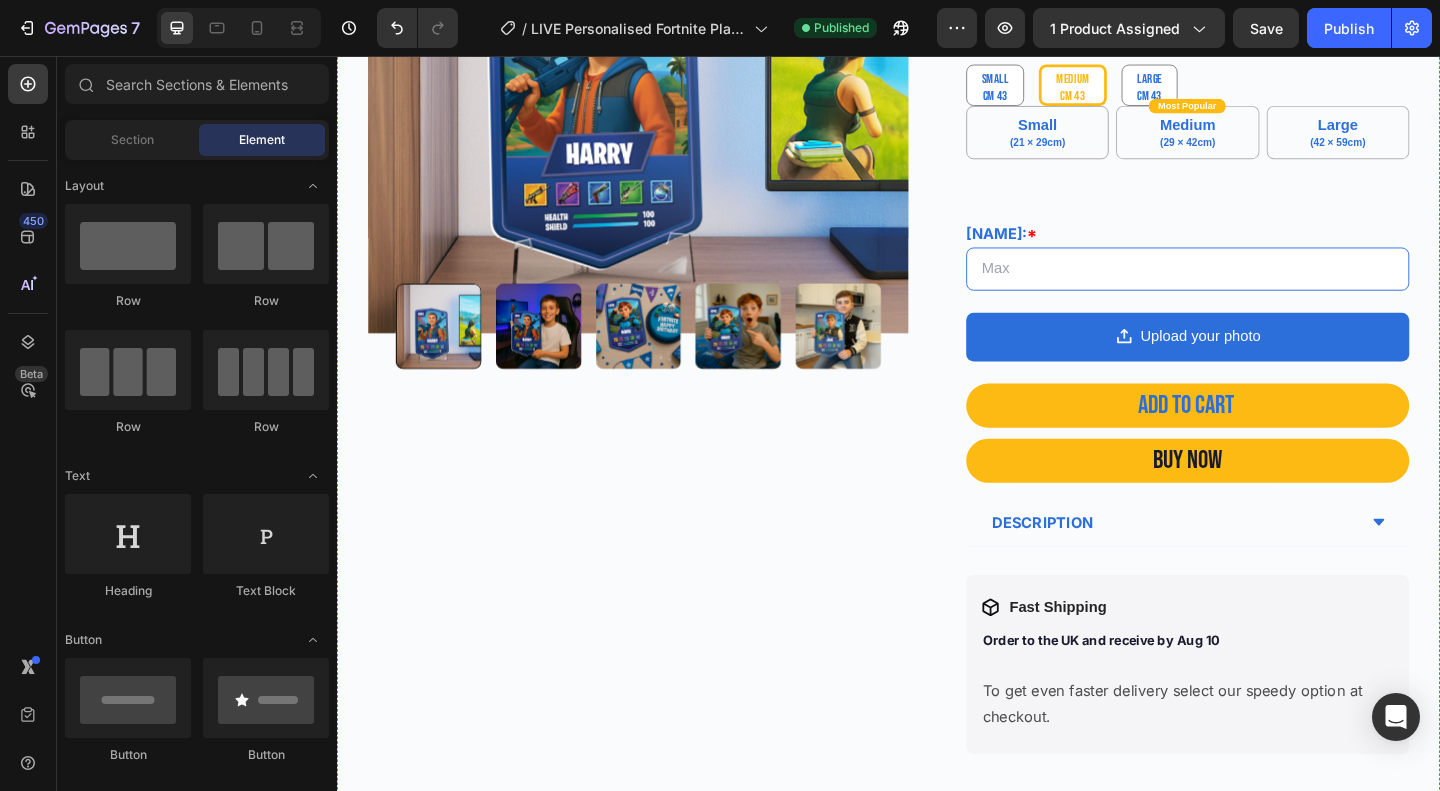 scroll, scrollTop: 0, scrollLeft: 0, axis: both 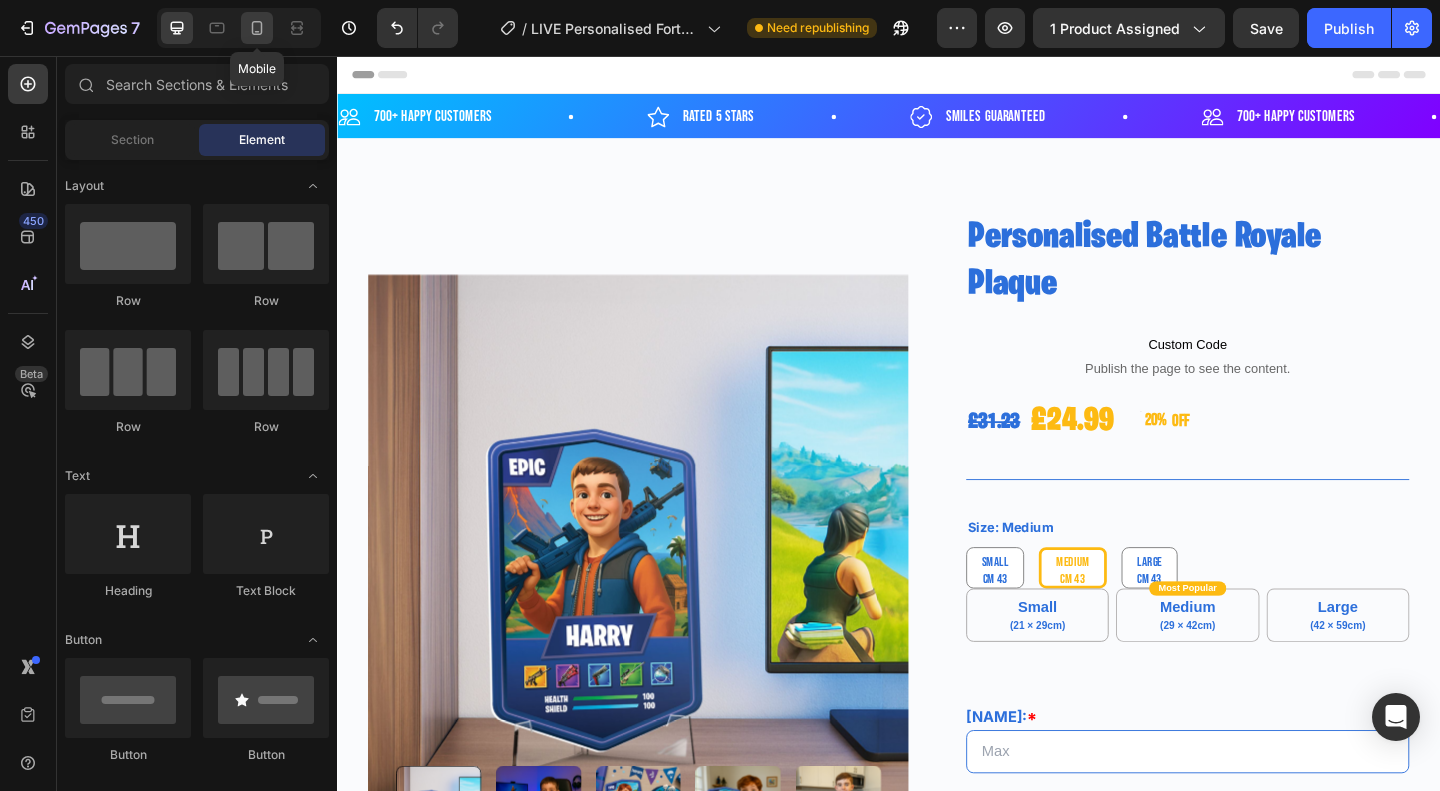 click 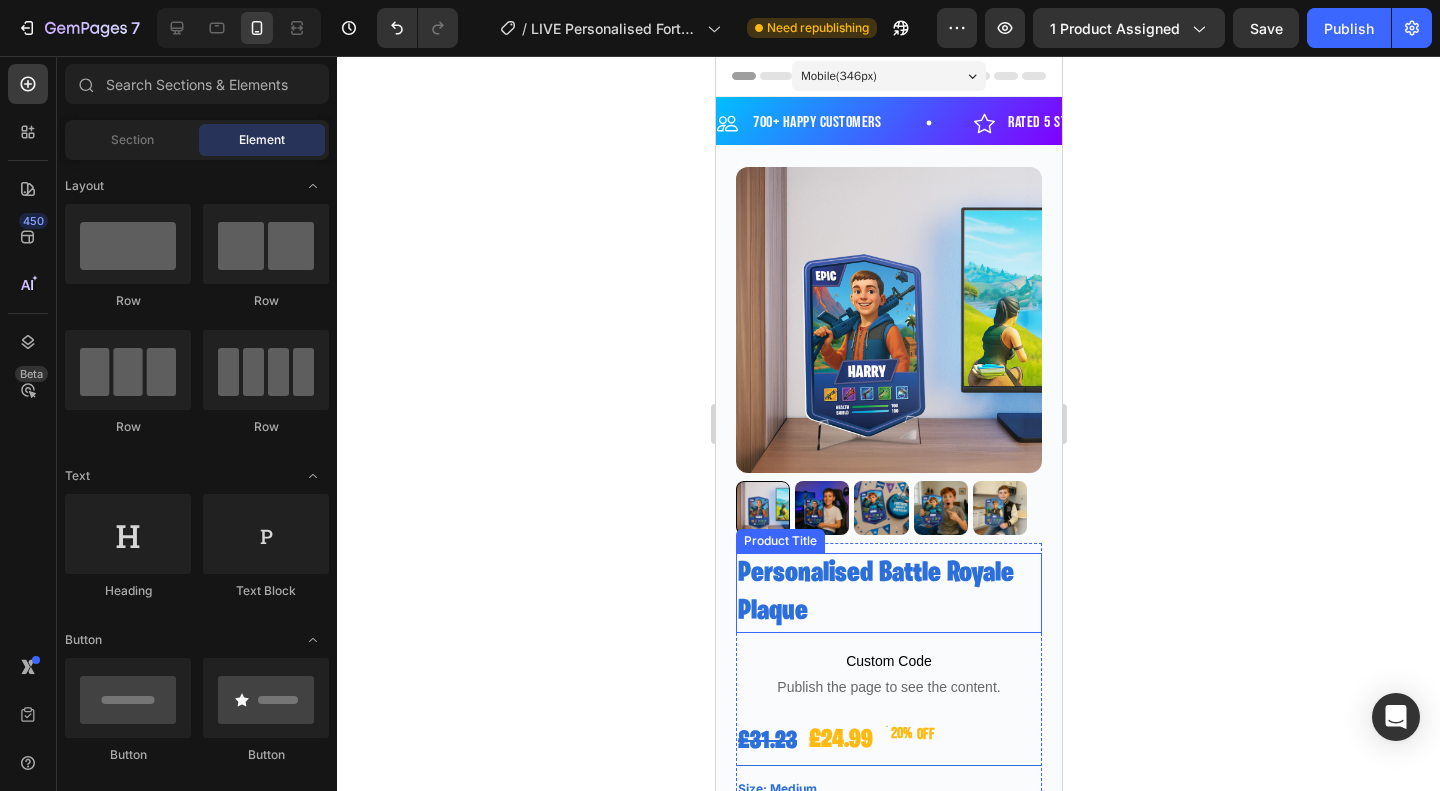 click on "Personalised Battle Royale Plaque" at bounding box center (888, 592) 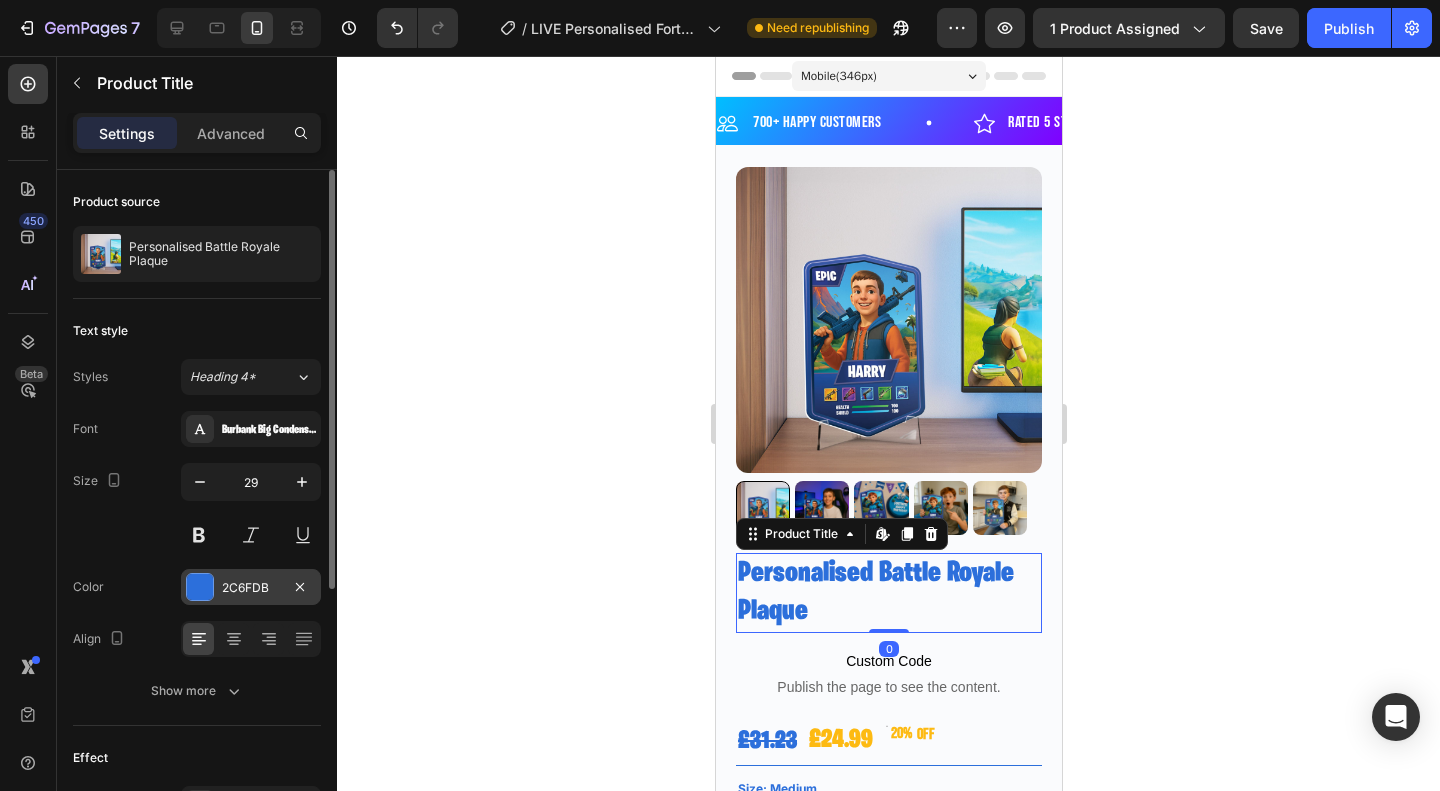 click at bounding box center [200, 587] 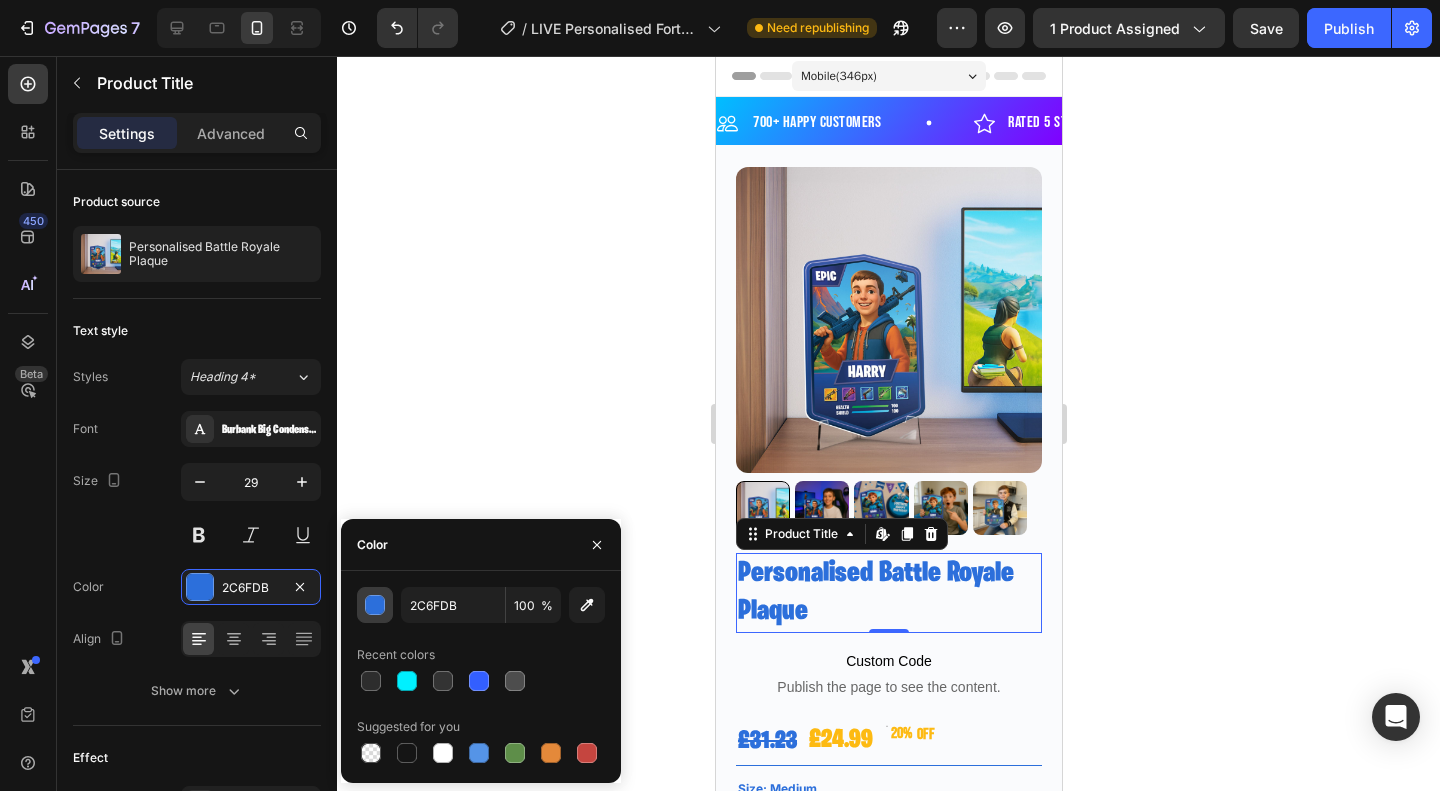 click at bounding box center (376, 606) 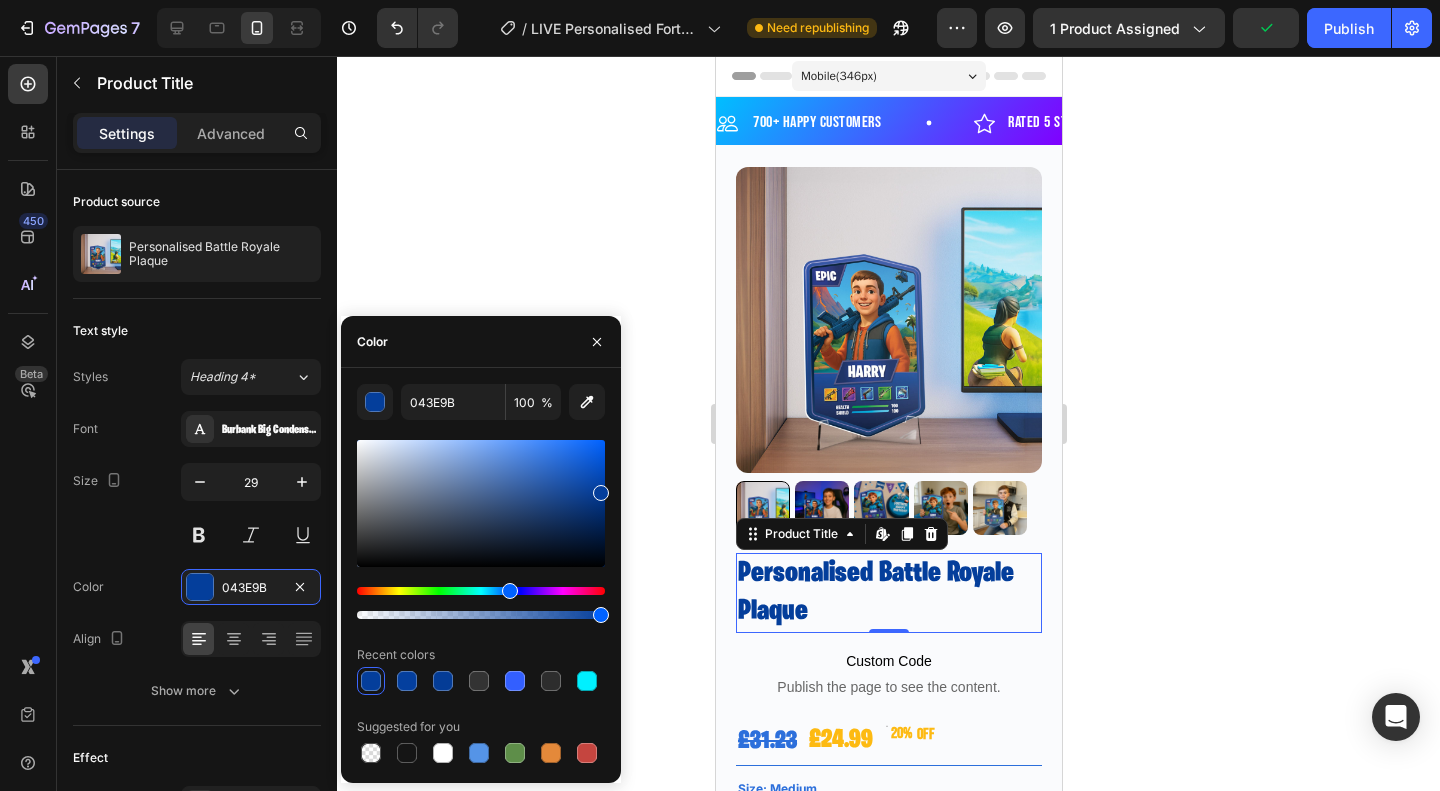 drag, startPoint x: 558, startPoint y: 460, endPoint x: 600, endPoint y: 489, distance: 51.0392 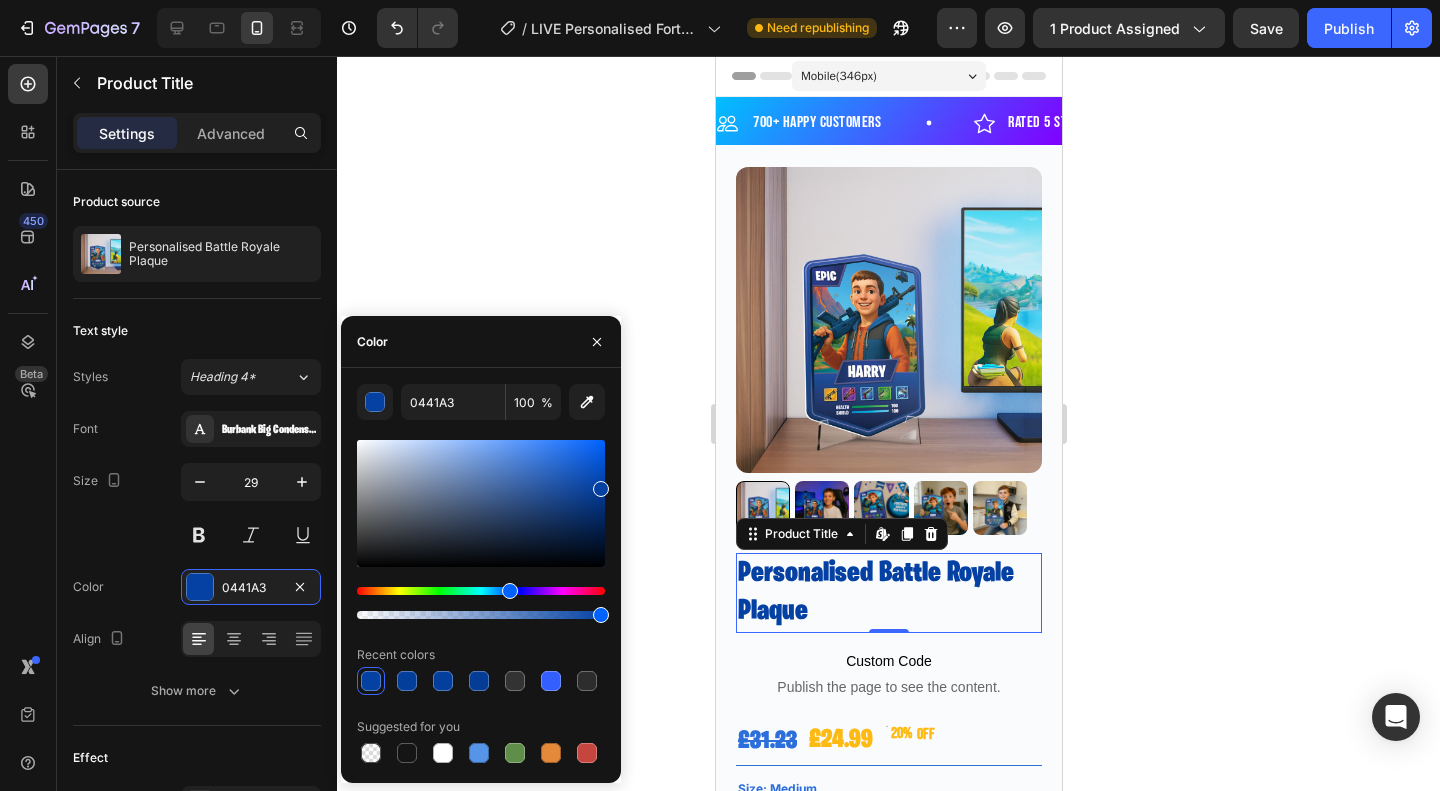 type on "0442A5" 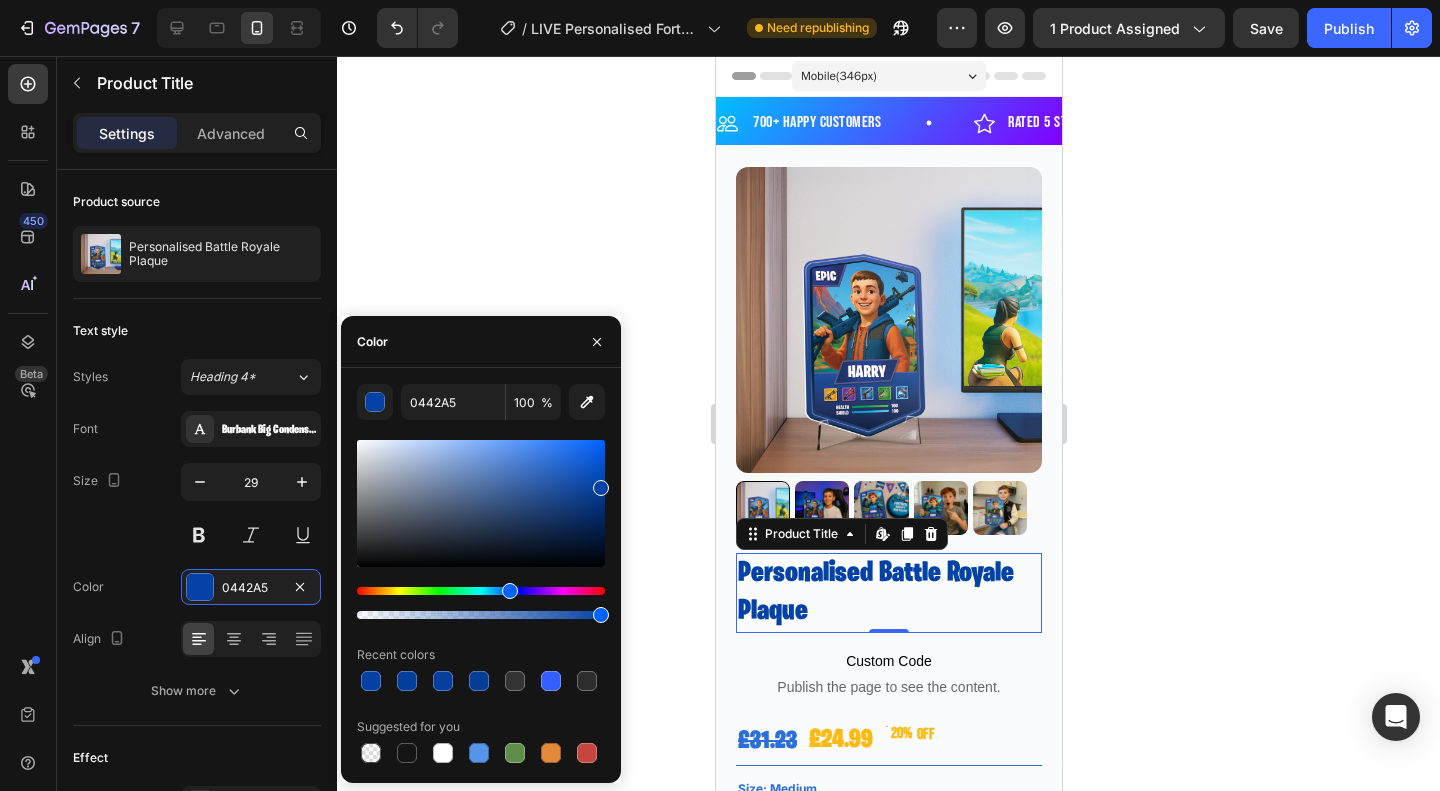 click at bounding box center (601, 488) 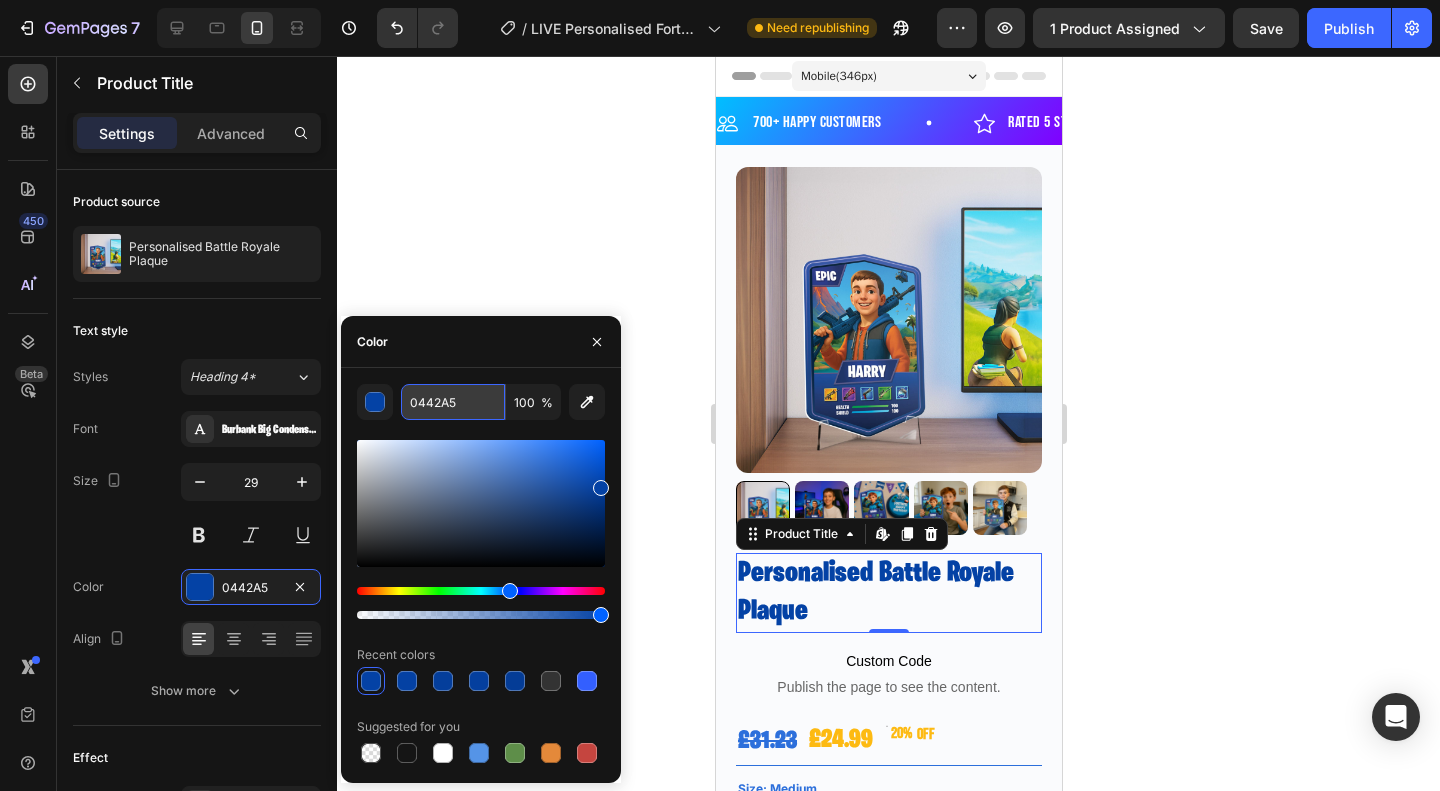 click on "0442A5" at bounding box center (453, 402) 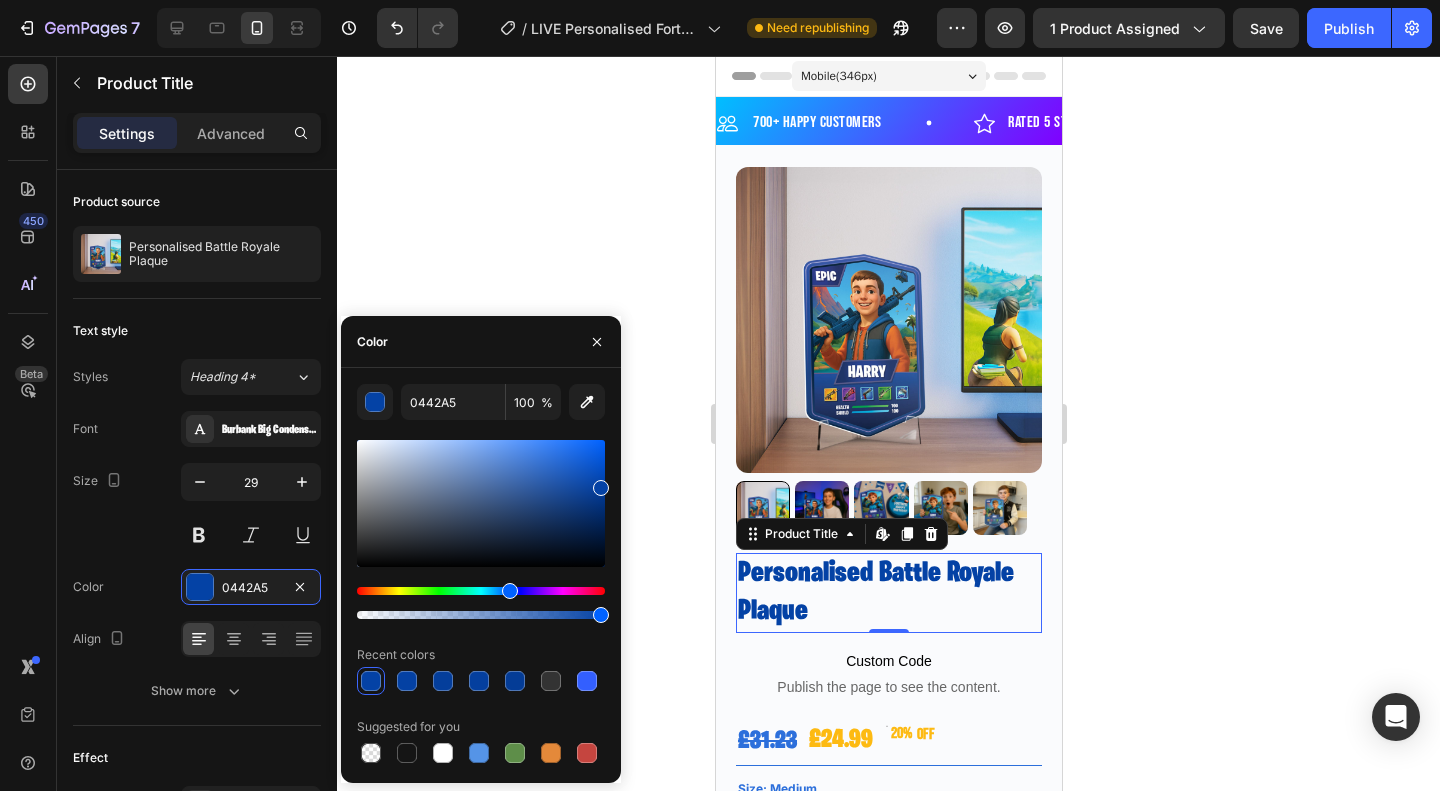 click 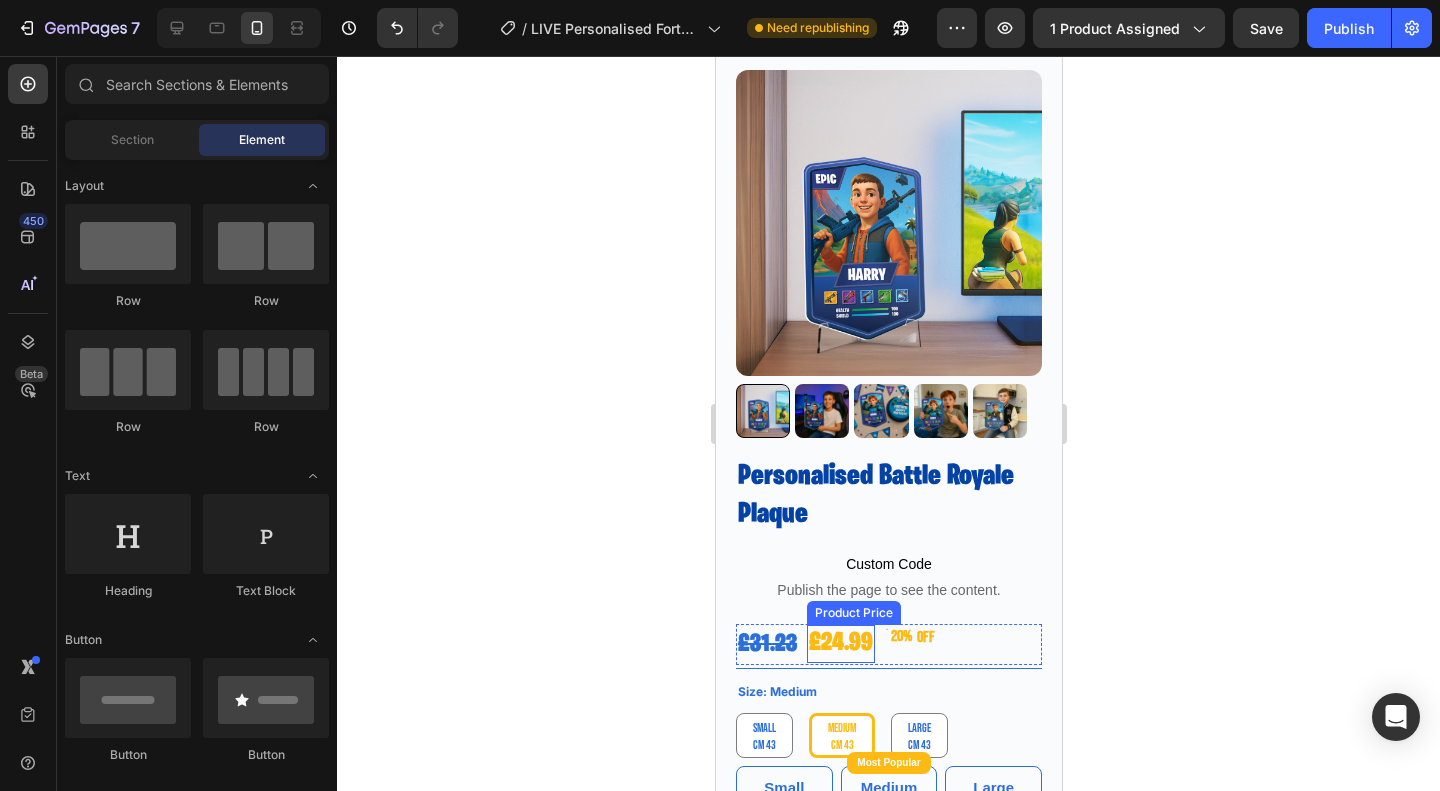 scroll, scrollTop: 0, scrollLeft: 0, axis: both 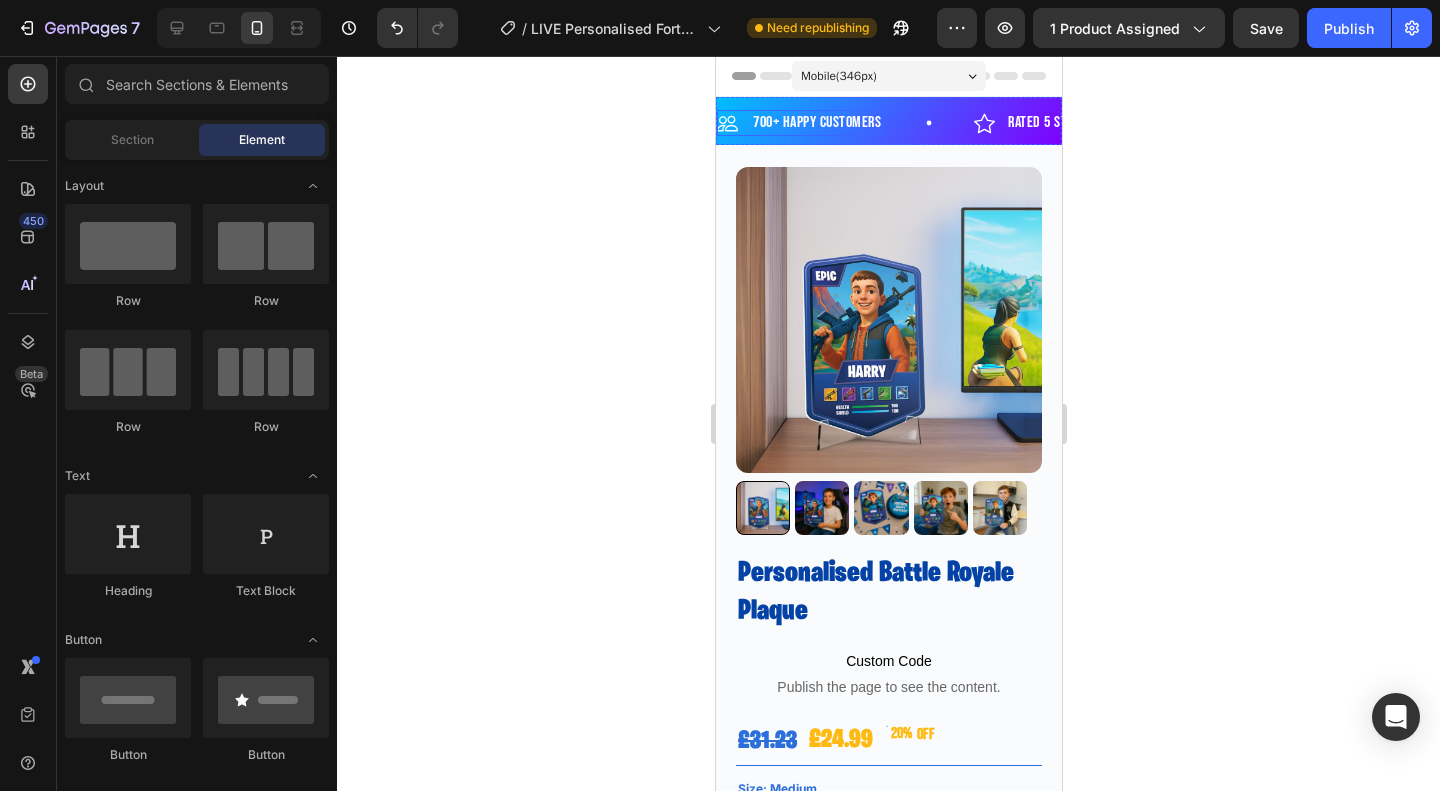 click on "700+ Happy Customers" at bounding box center (816, 123) 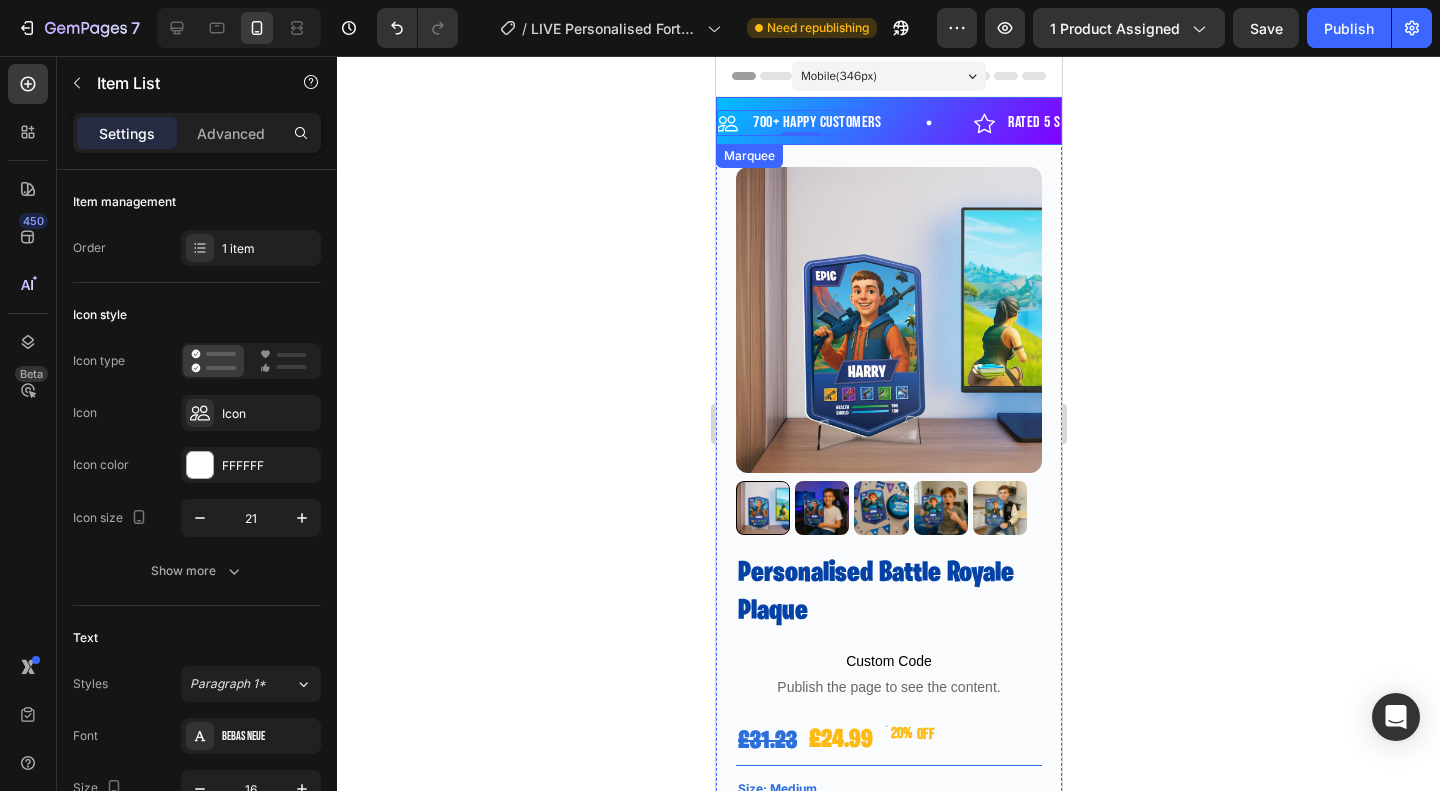 click on "700+ Happy Customers Item List   0
Rated 5 Stars Item List
Smiles Guaranteed Item List
700+ Happy Customers Item List   0
Rated 5 Stars Item List
Smiles Guaranteed Item List" at bounding box center (888, 127) 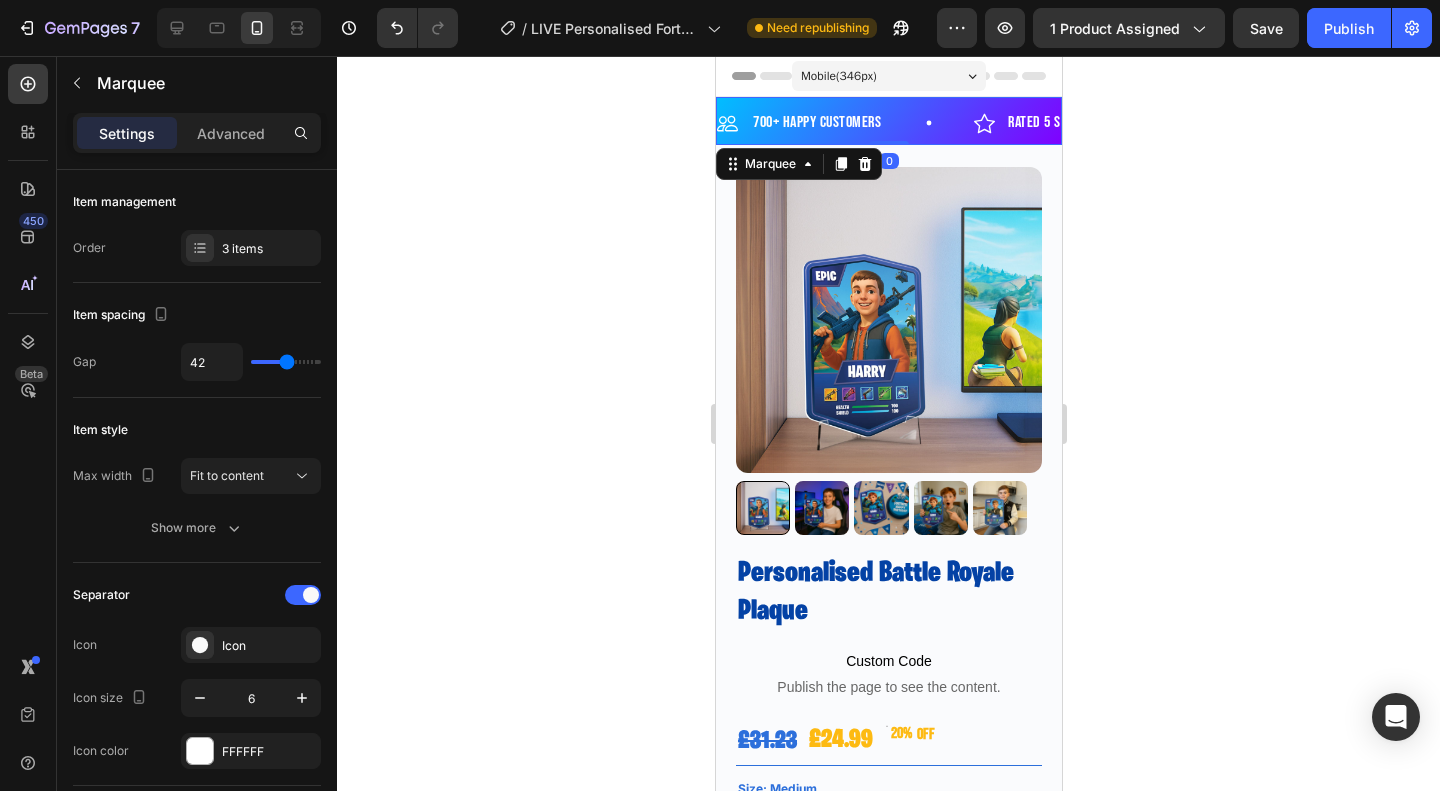 click on "700+ Happy Customers Item List" at bounding box center [844, 123] 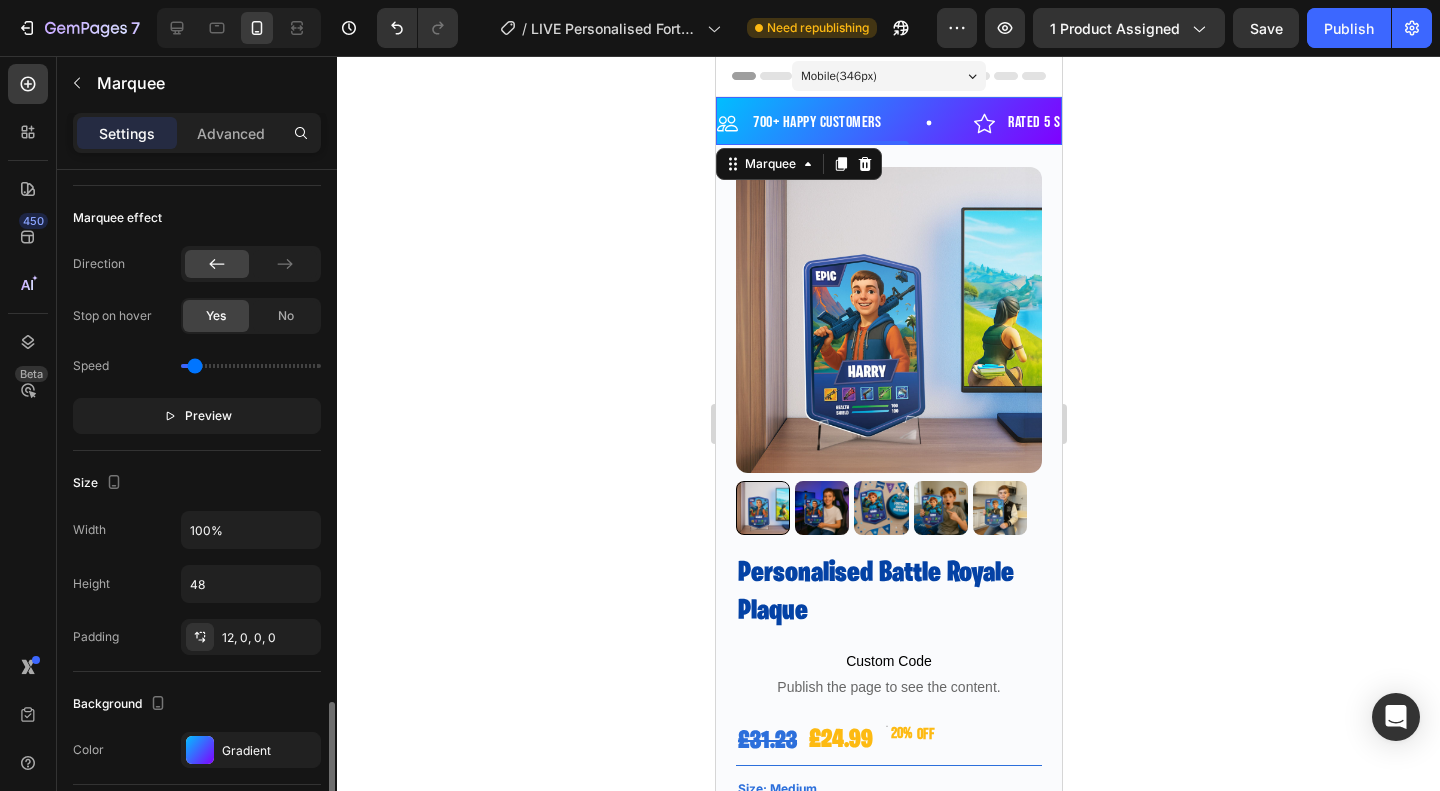 scroll, scrollTop: 800, scrollLeft: 0, axis: vertical 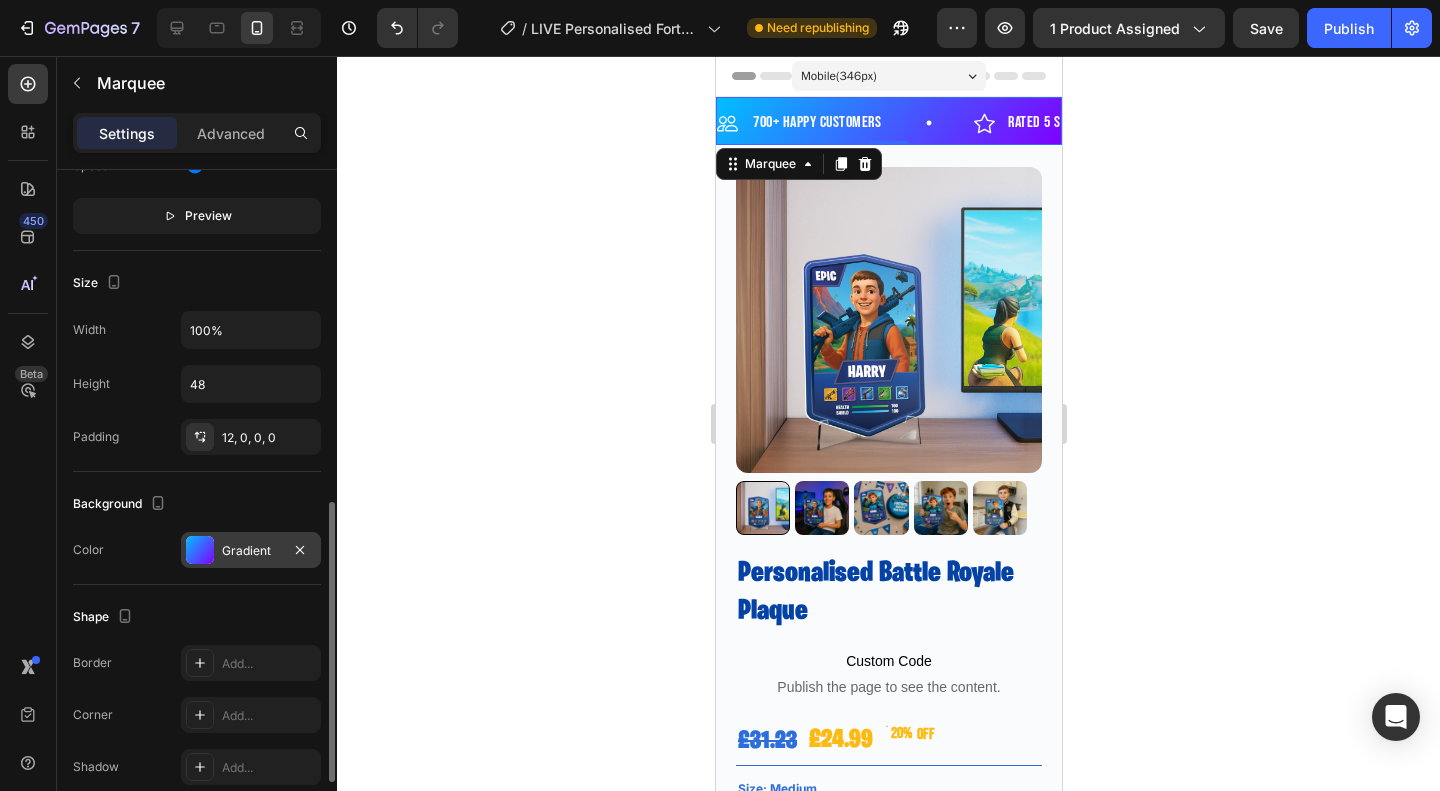 click at bounding box center [200, 550] 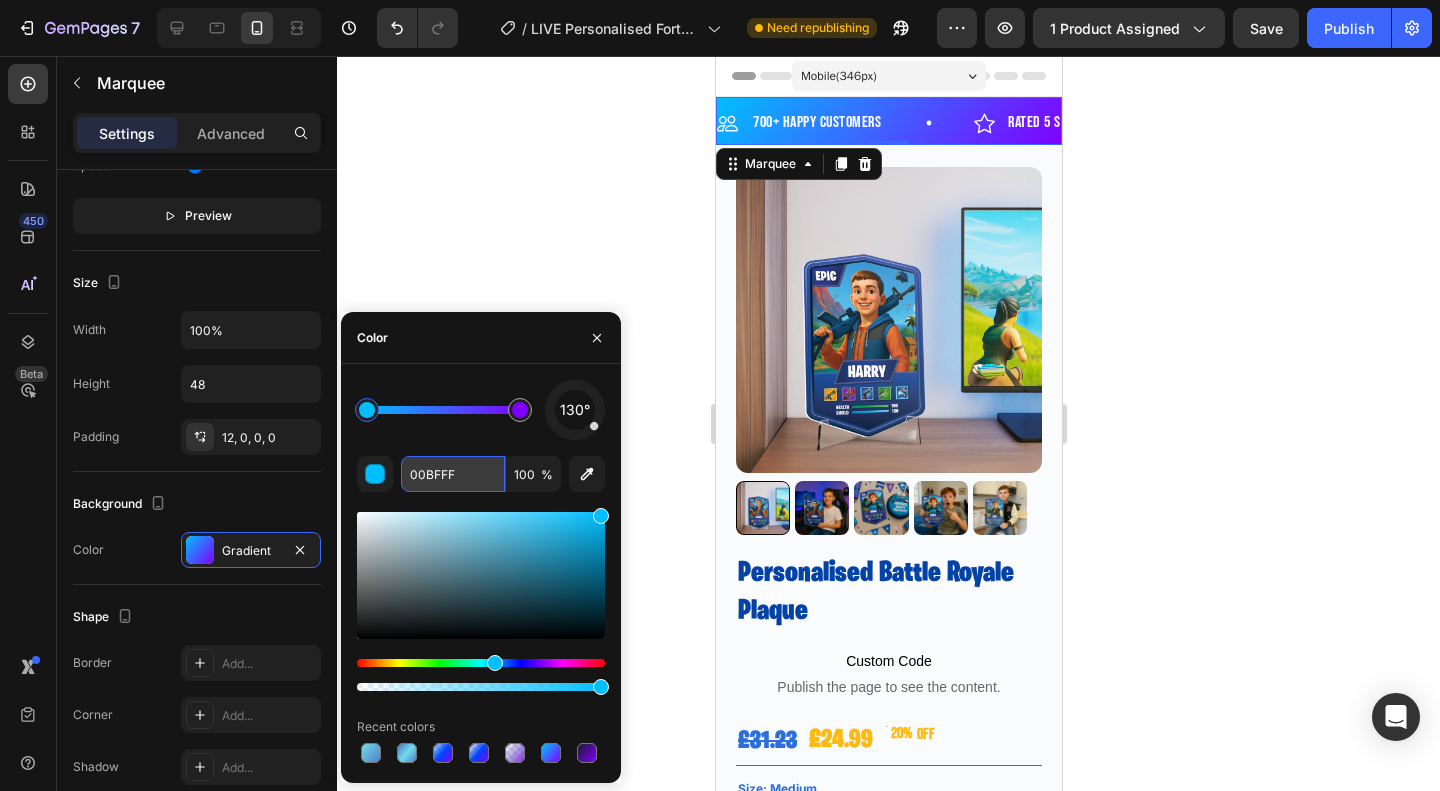 click on "00BFFF" at bounding box center [453, 474] 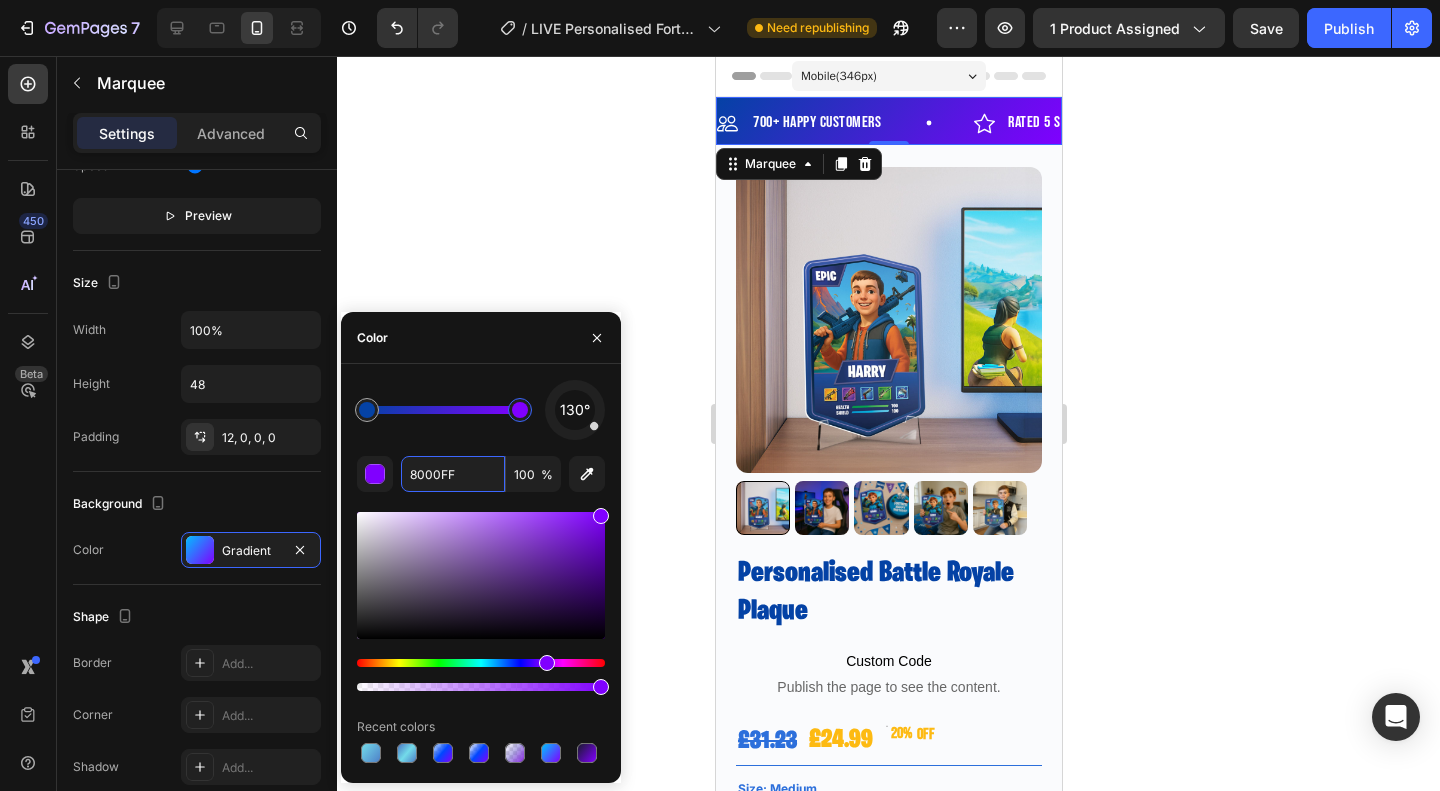 click at bounding box center (520, 410) 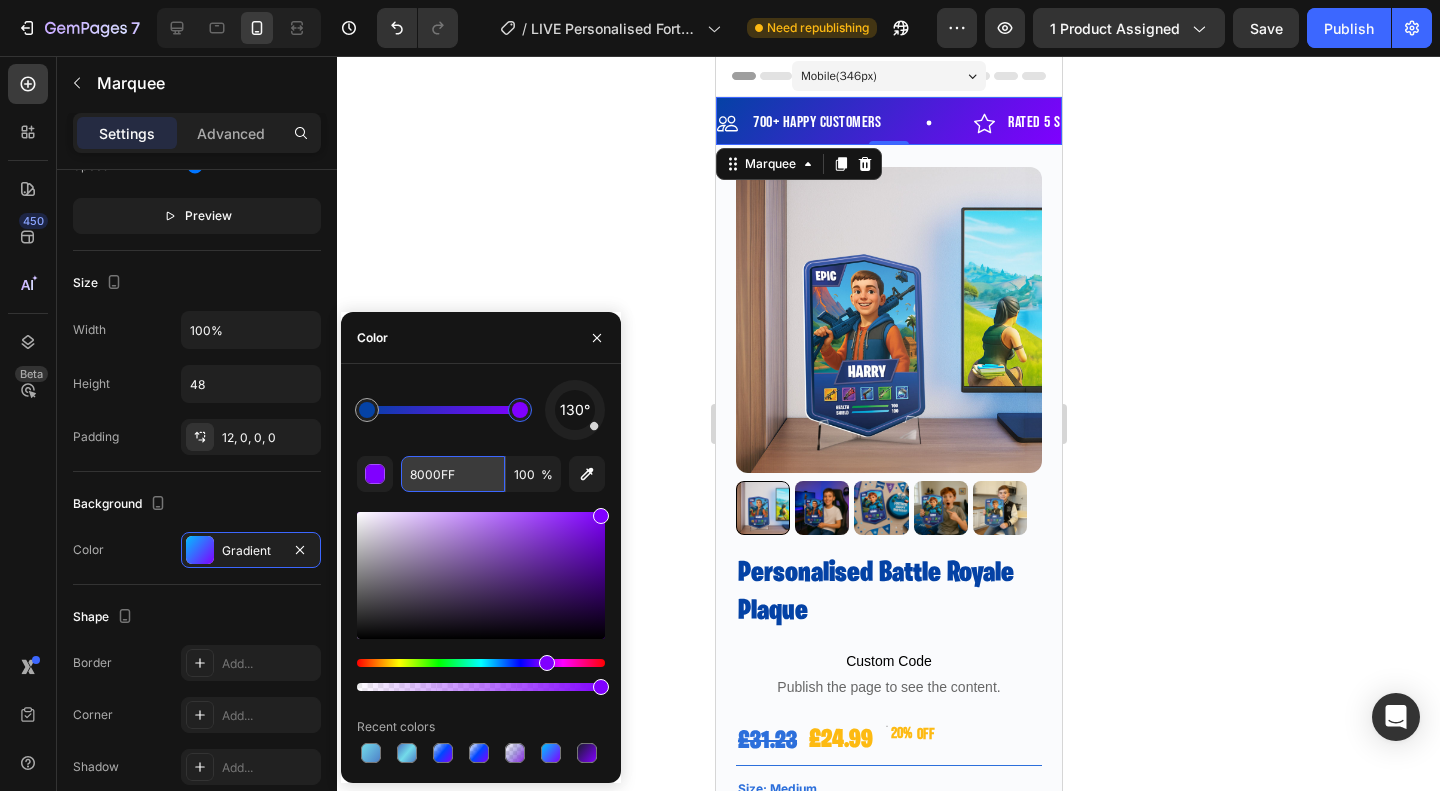 click on "8000FF" at bounding box center (453, 474) 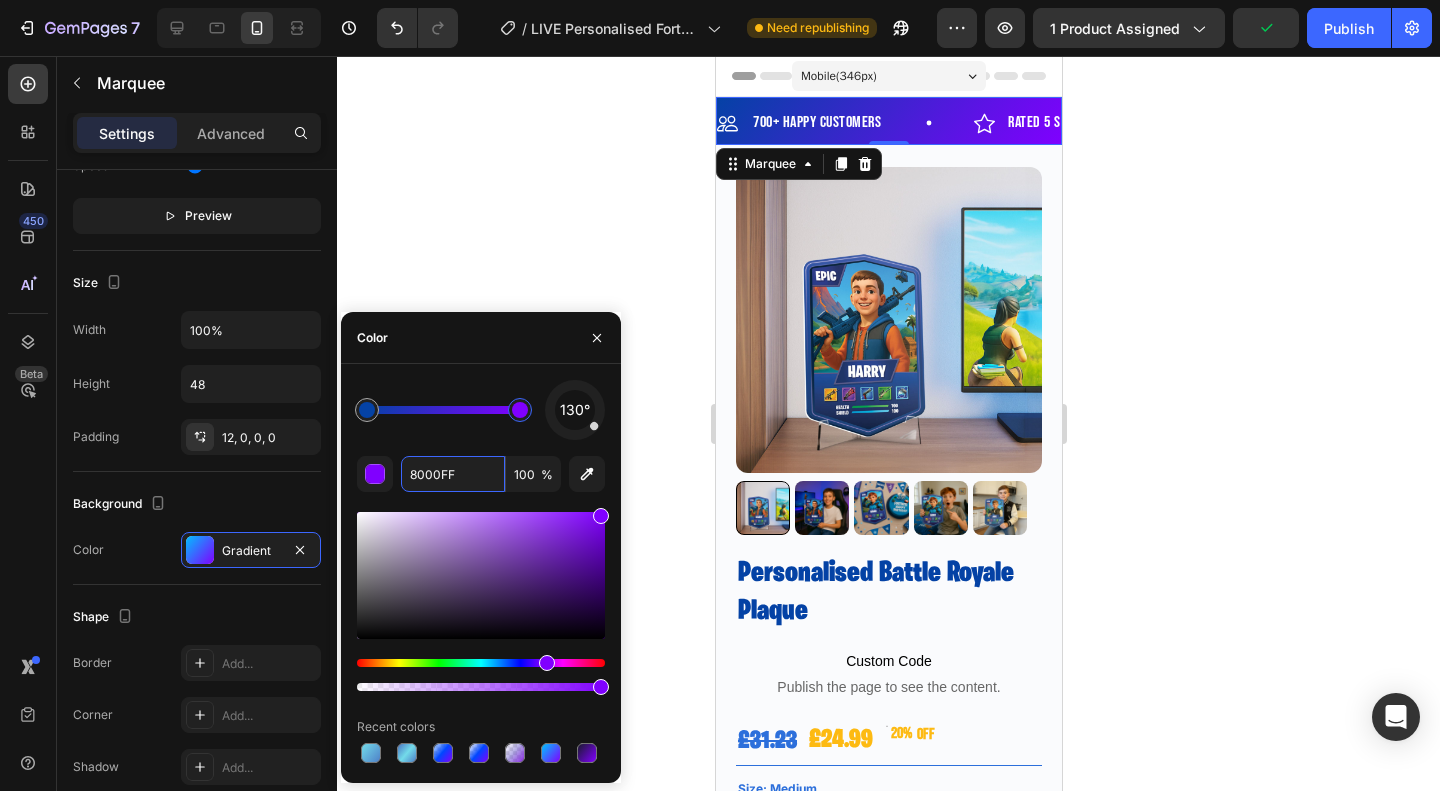 paste on "0442A5" 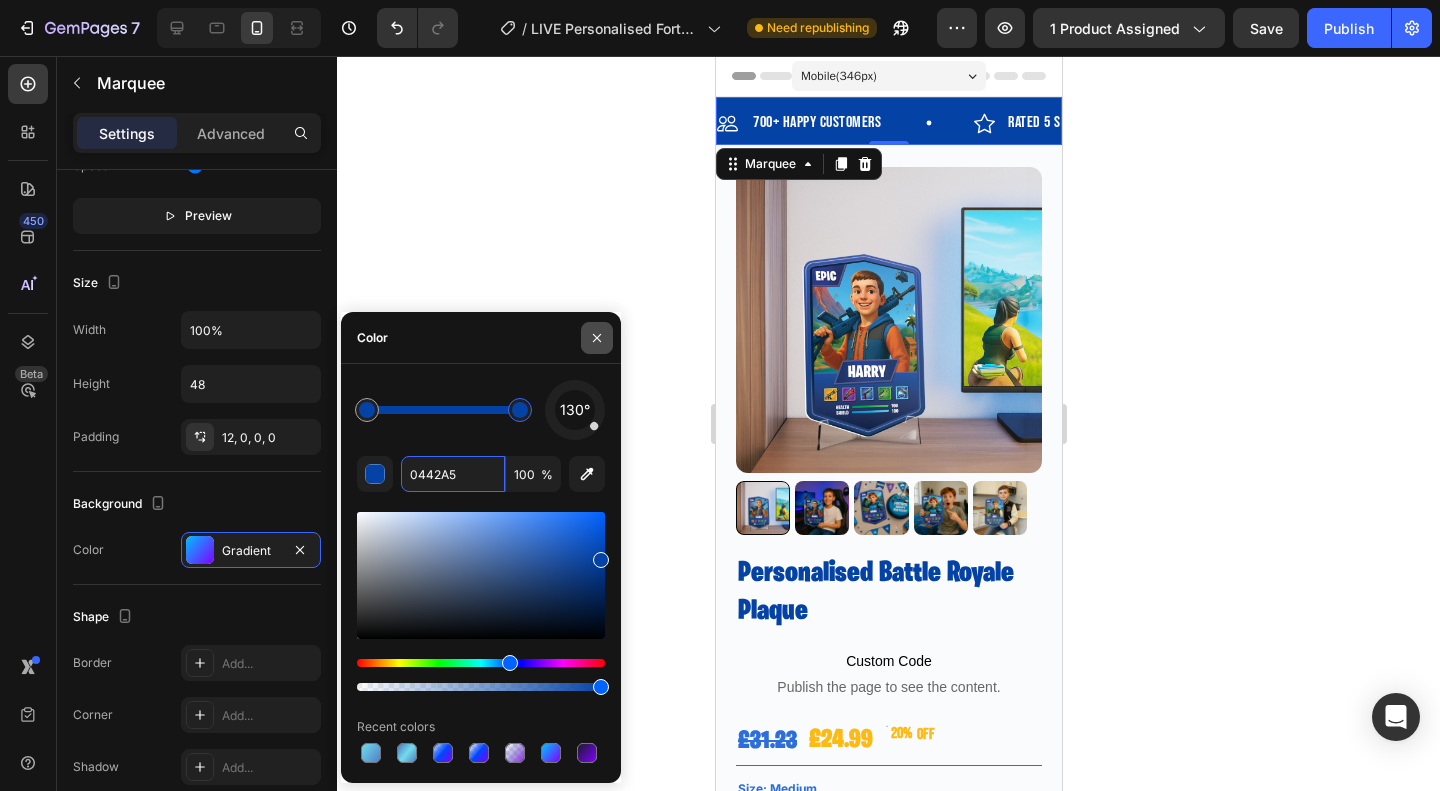 type on "0442A5" 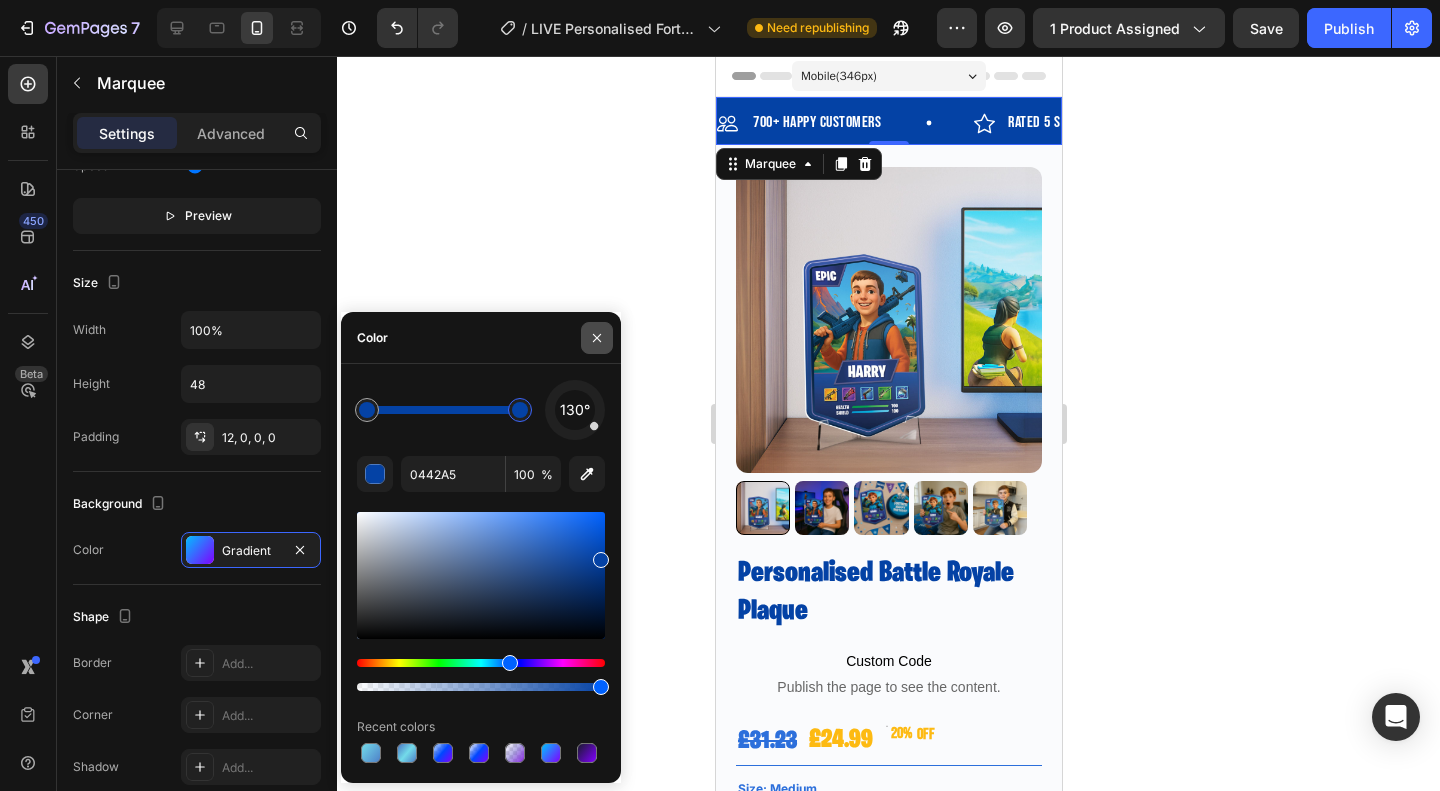 click 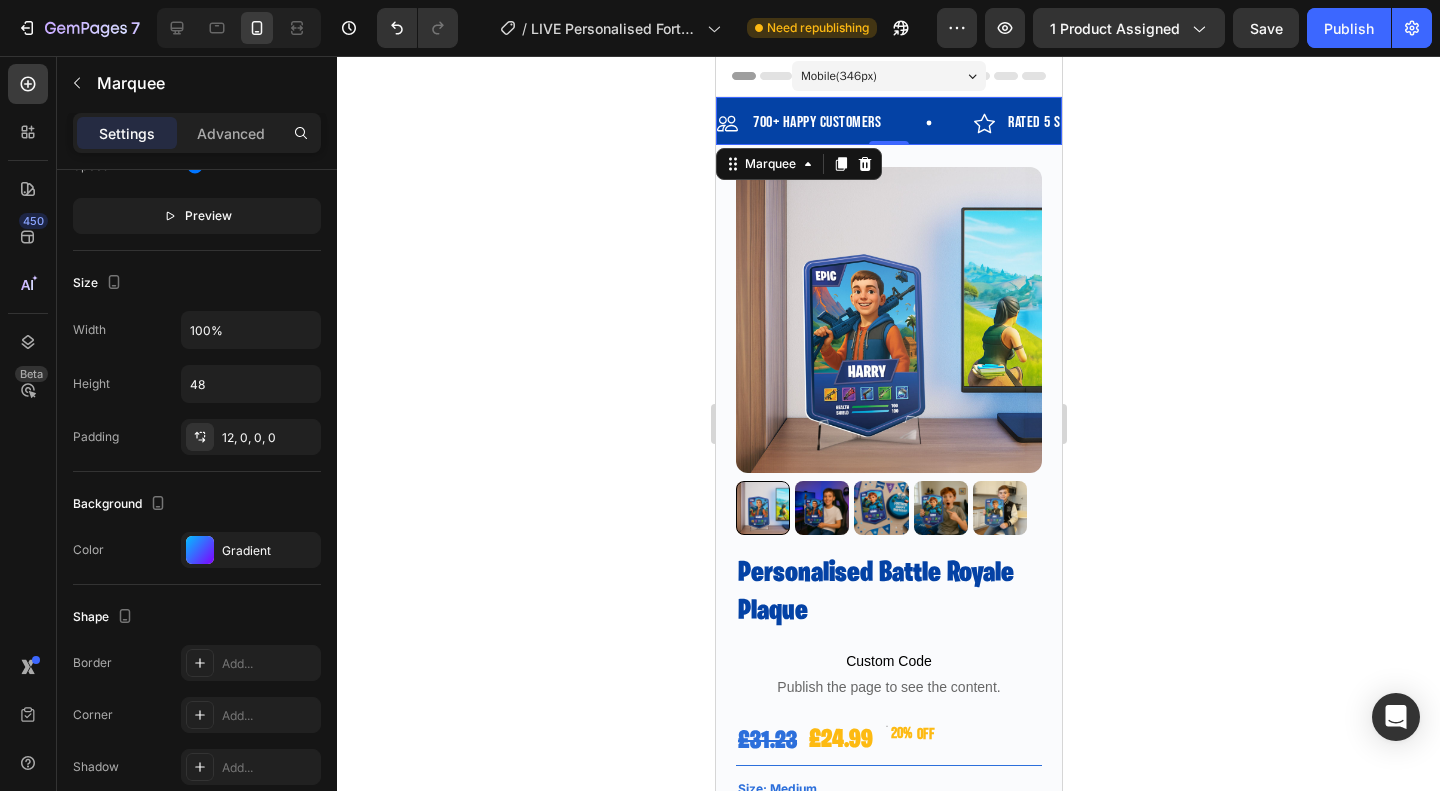 click 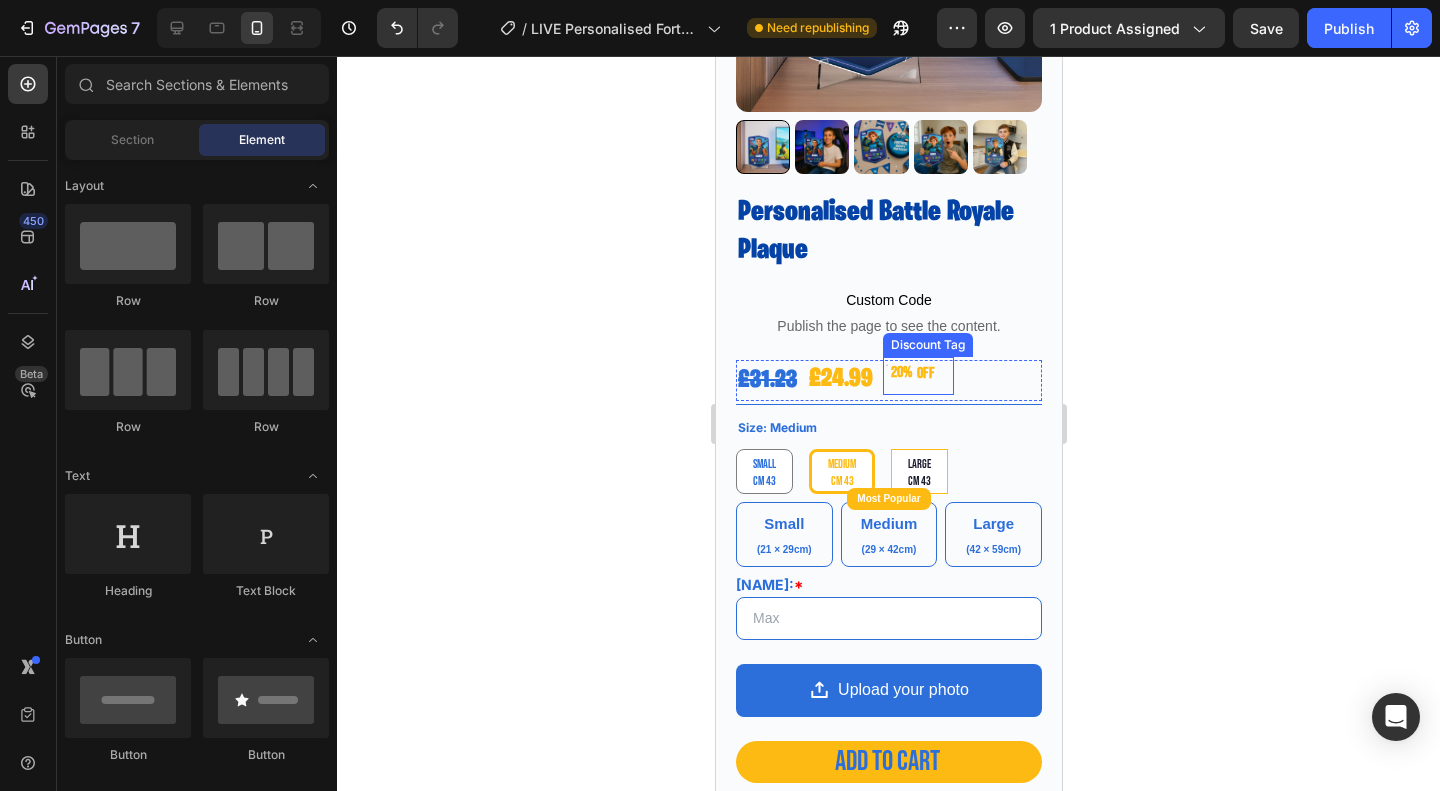 scroll, scrollTop: 400, scrollLeft: 0, axis: vertical 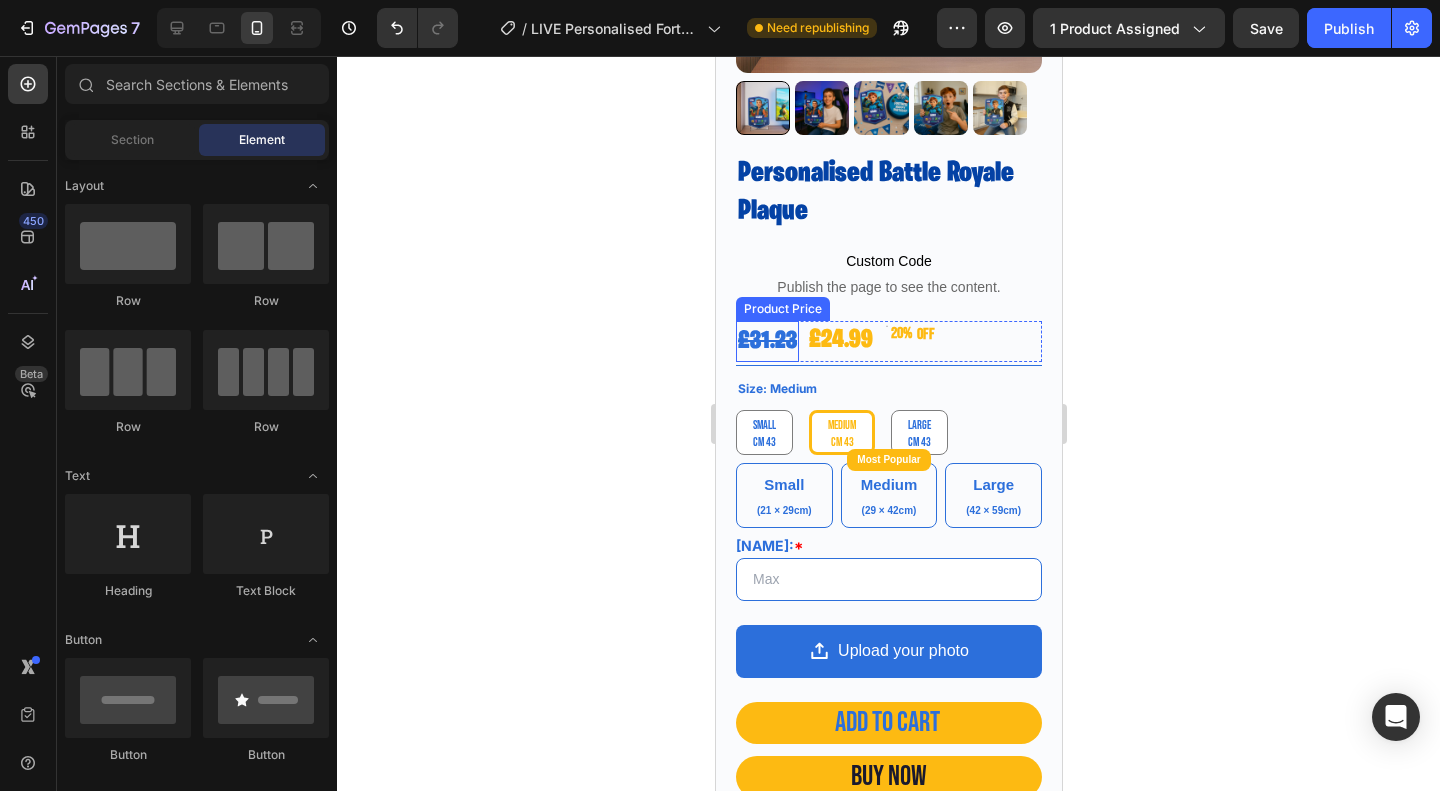 click on "£31.23" at bounding box center (766, 342) 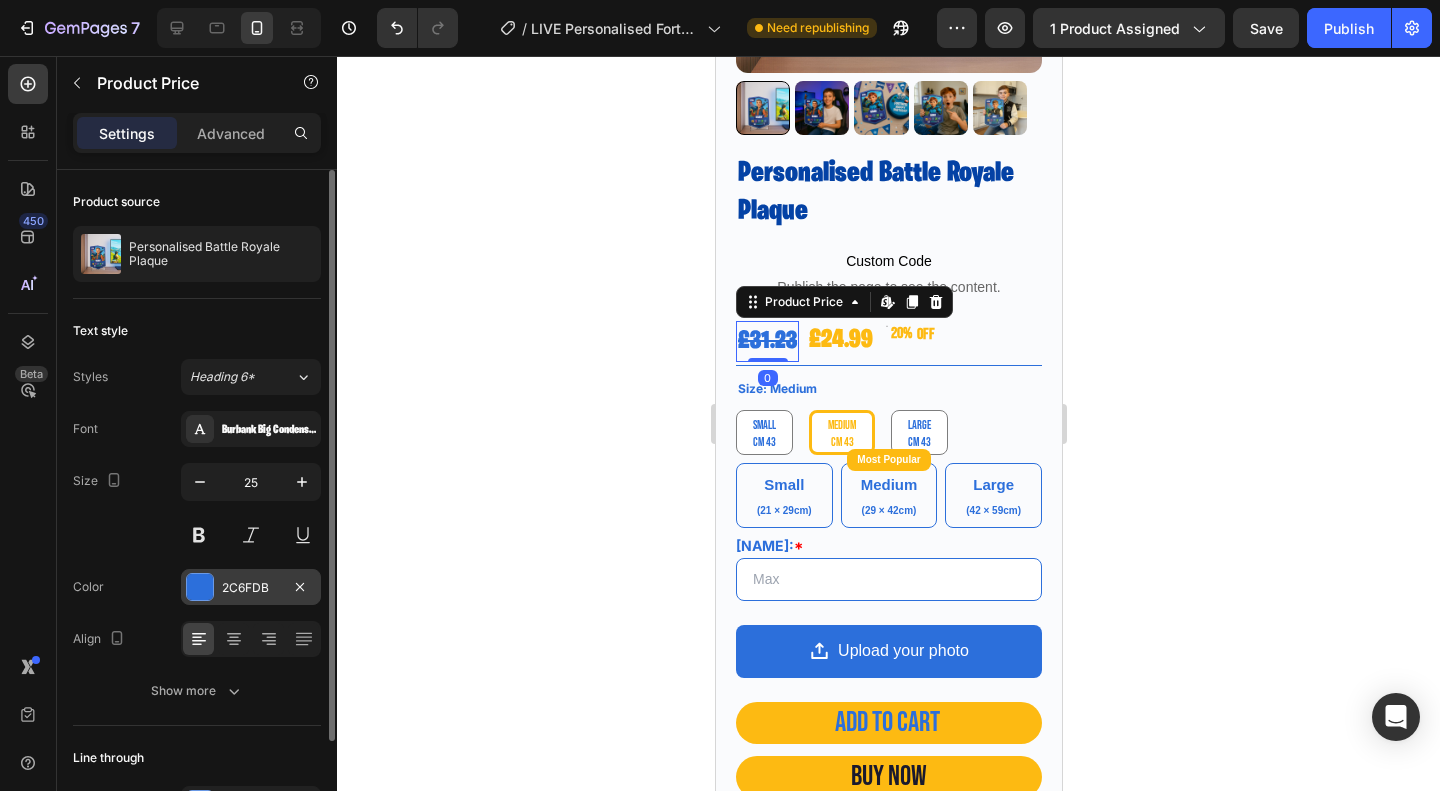 click at bounding box center [200, 587] 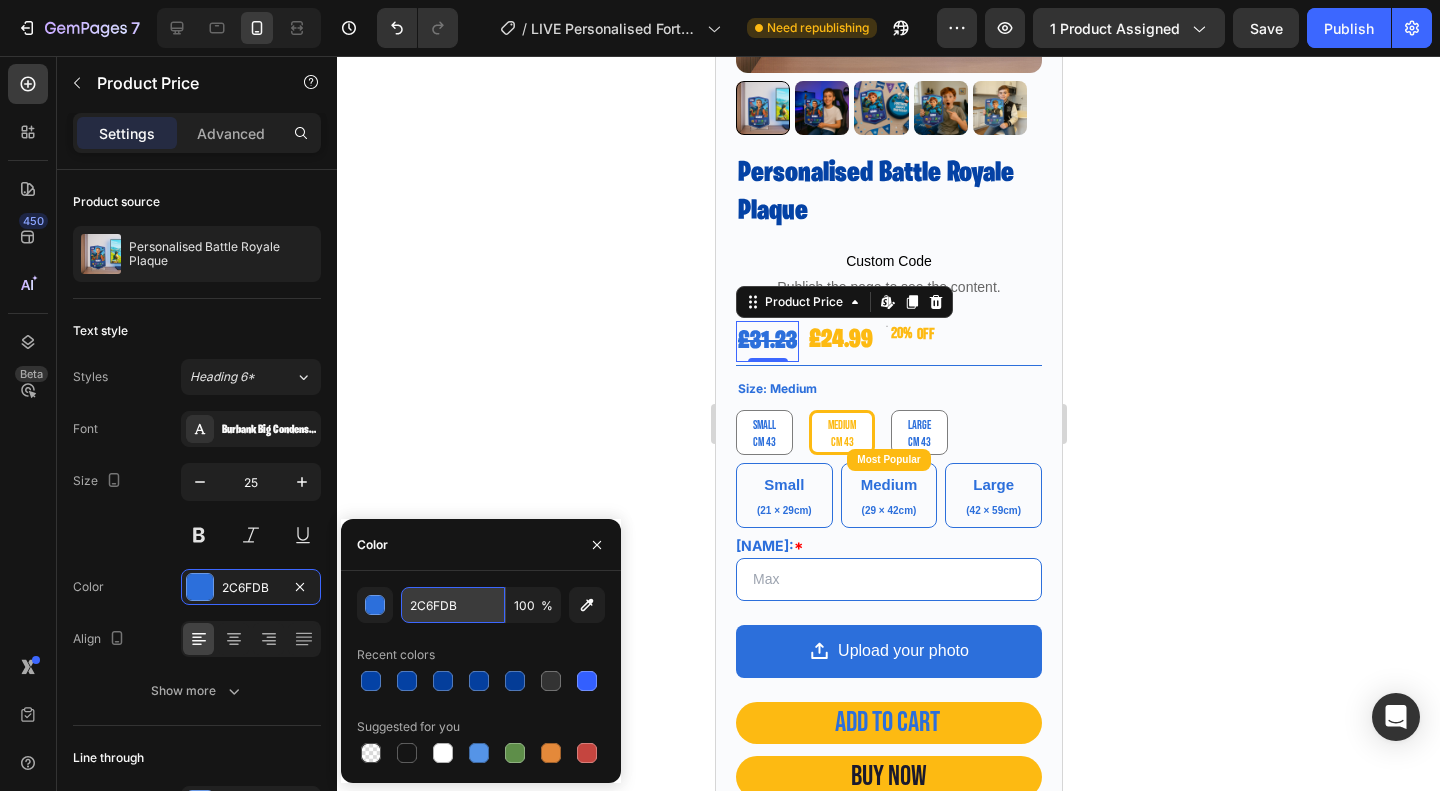 click on "2C6FDB" at bounding box center [453, 605] 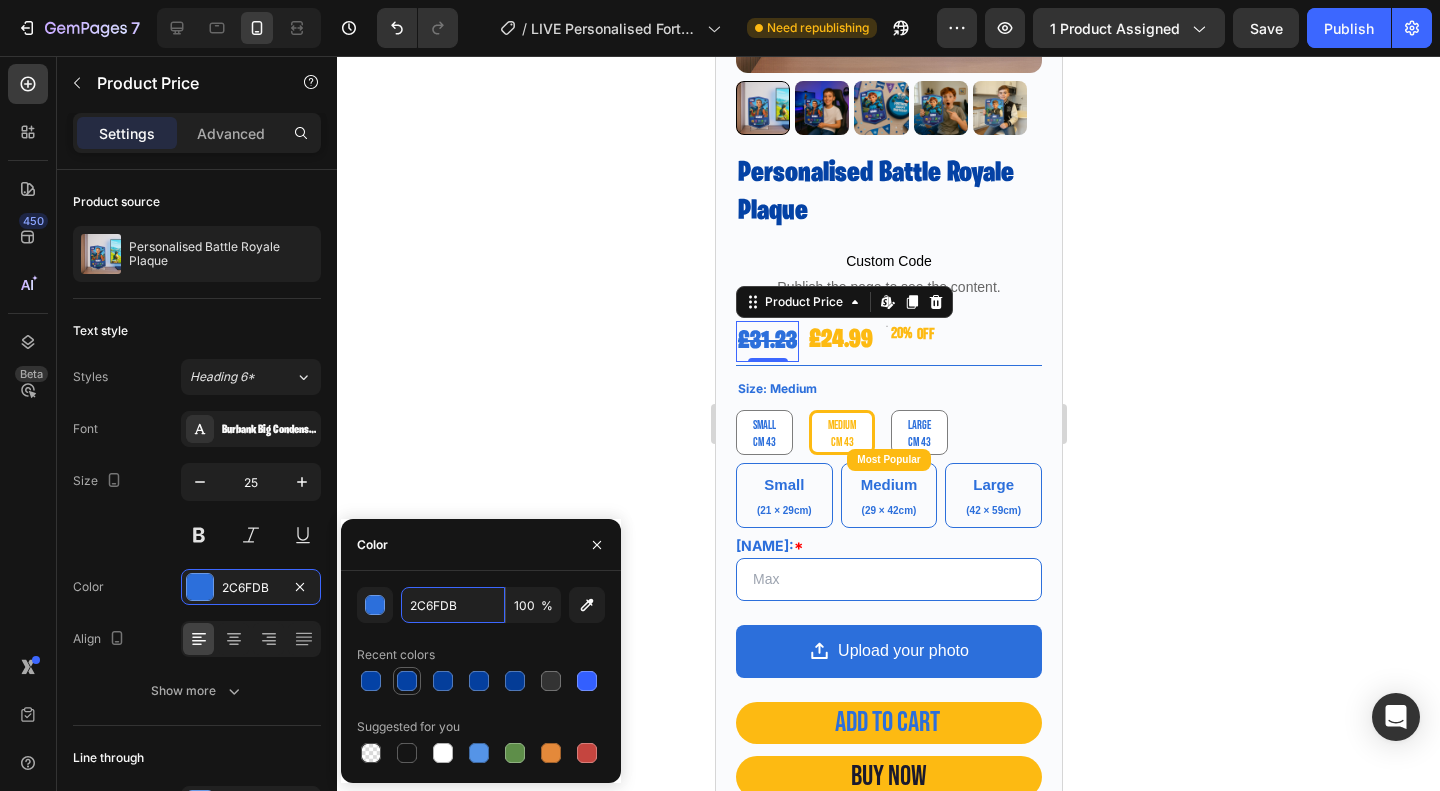paste on "0442A5" 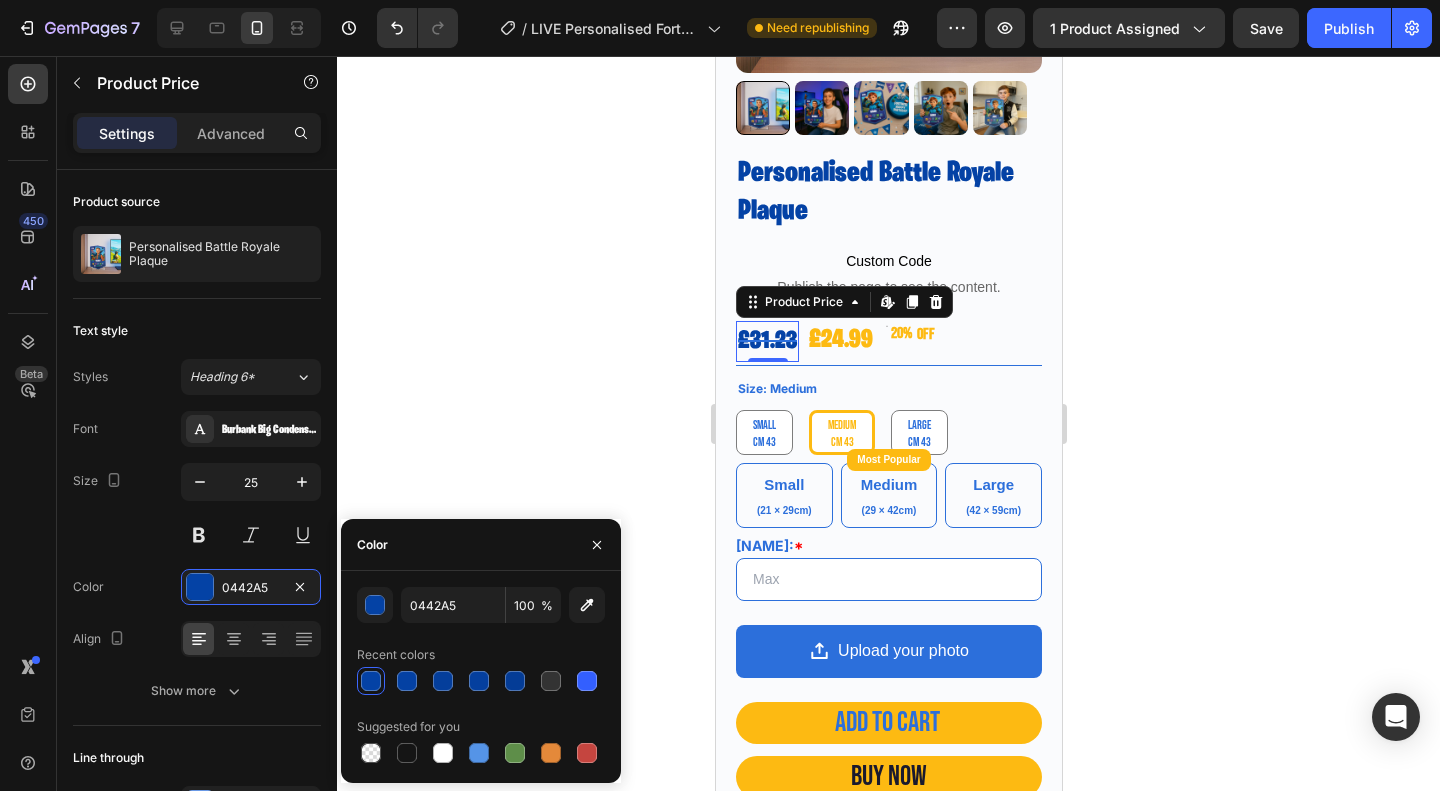 click 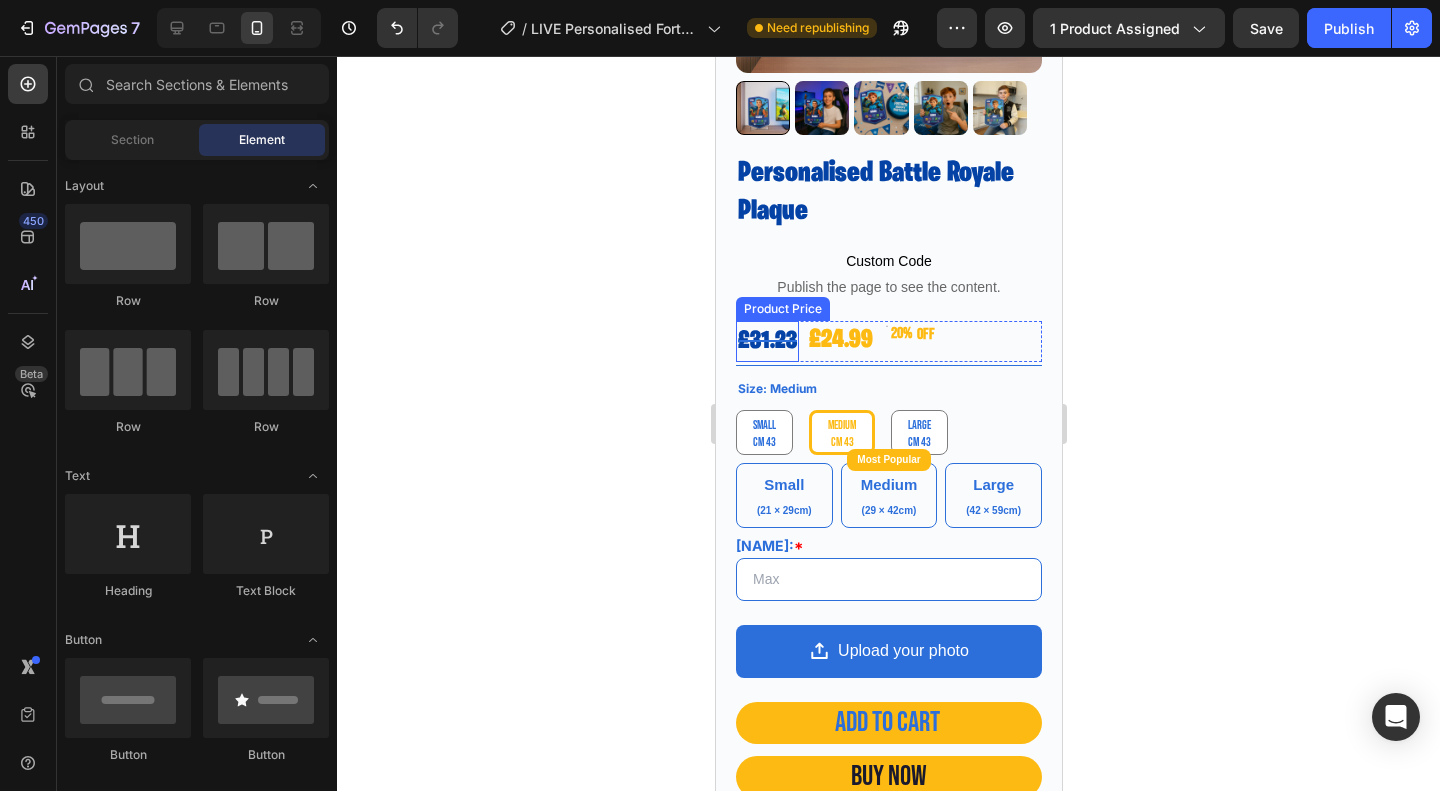 click on "£31.23" at bounding box center [766, 342] 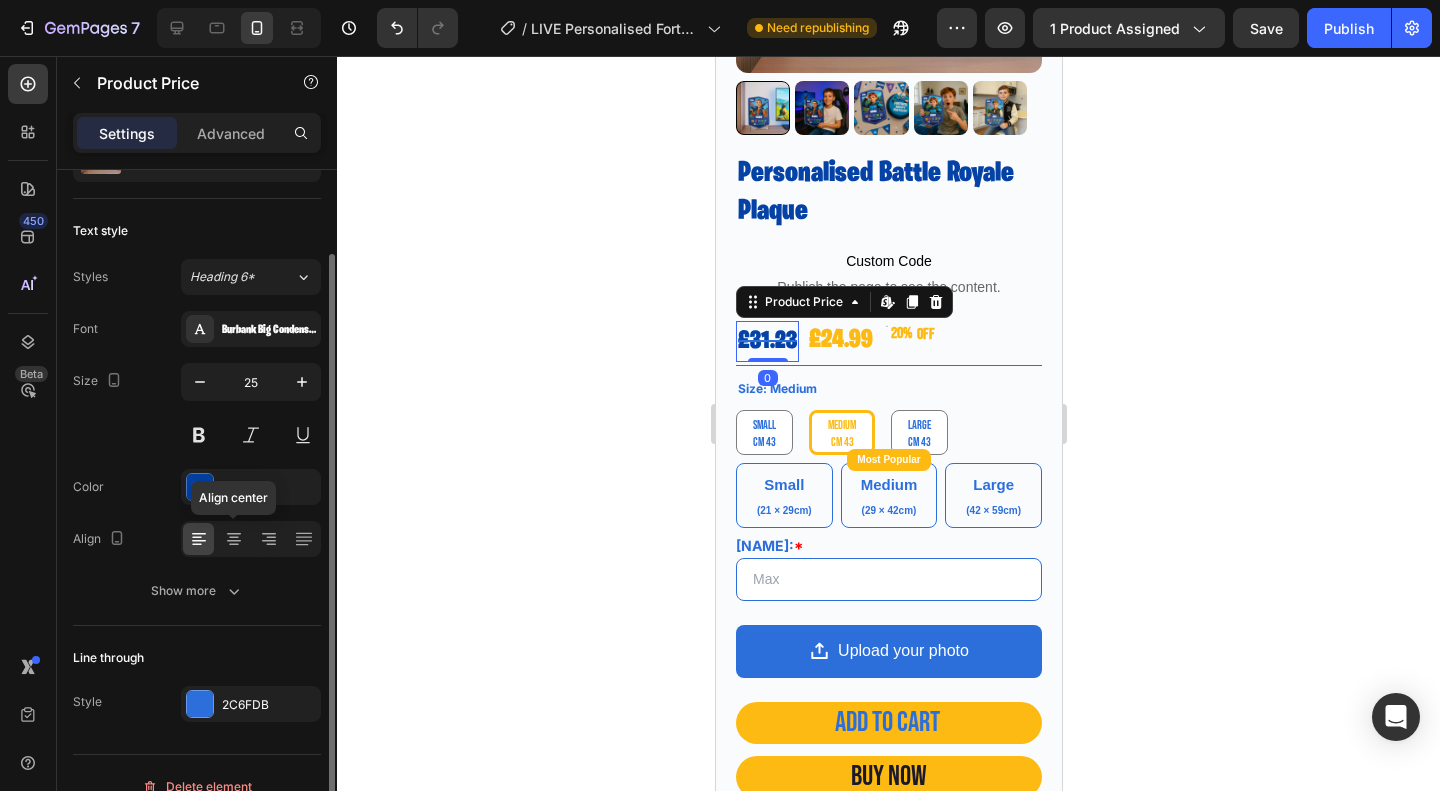 scroll, scrollTop: 127, scrollLeft: 0, axis: vertical 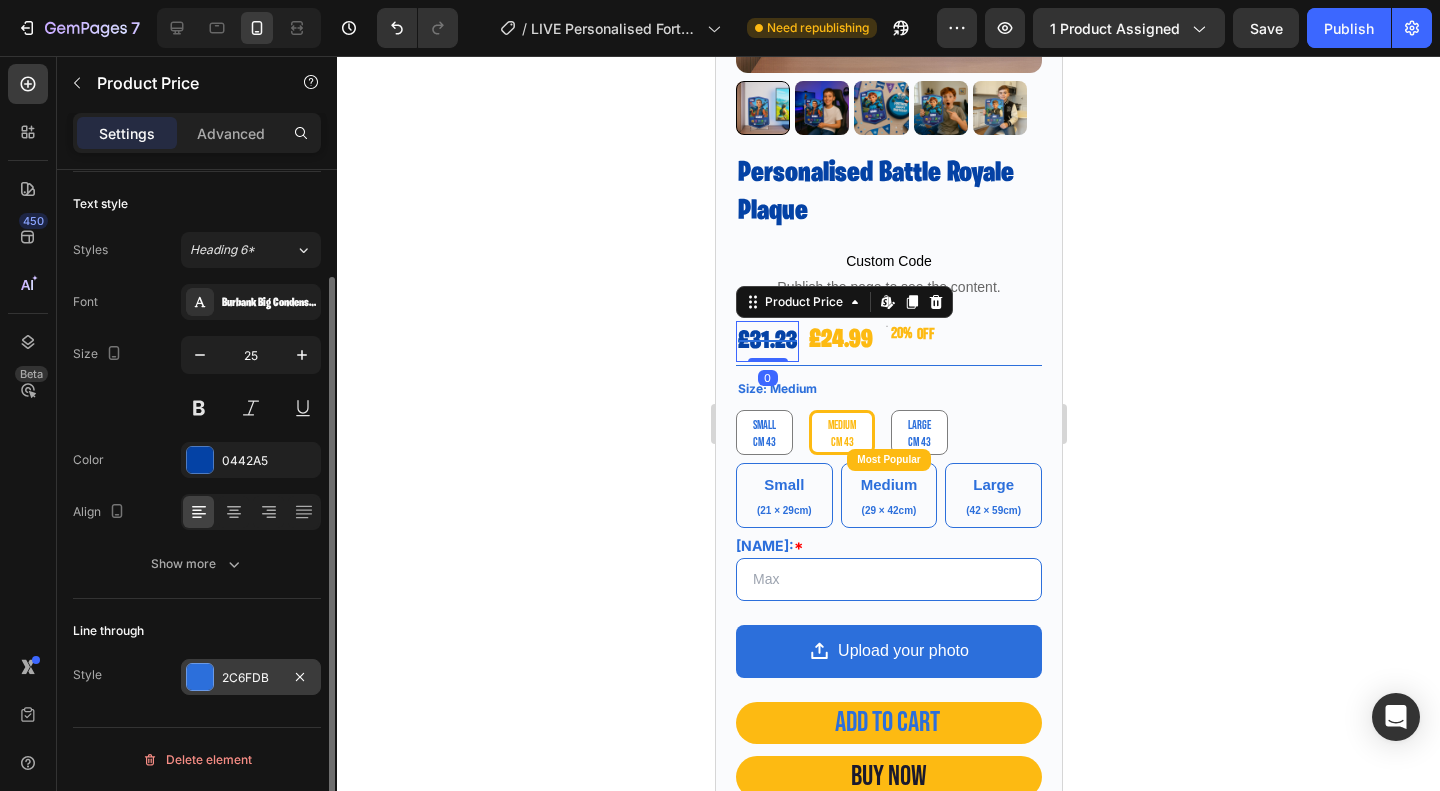 click at bounding box center (200, 677) 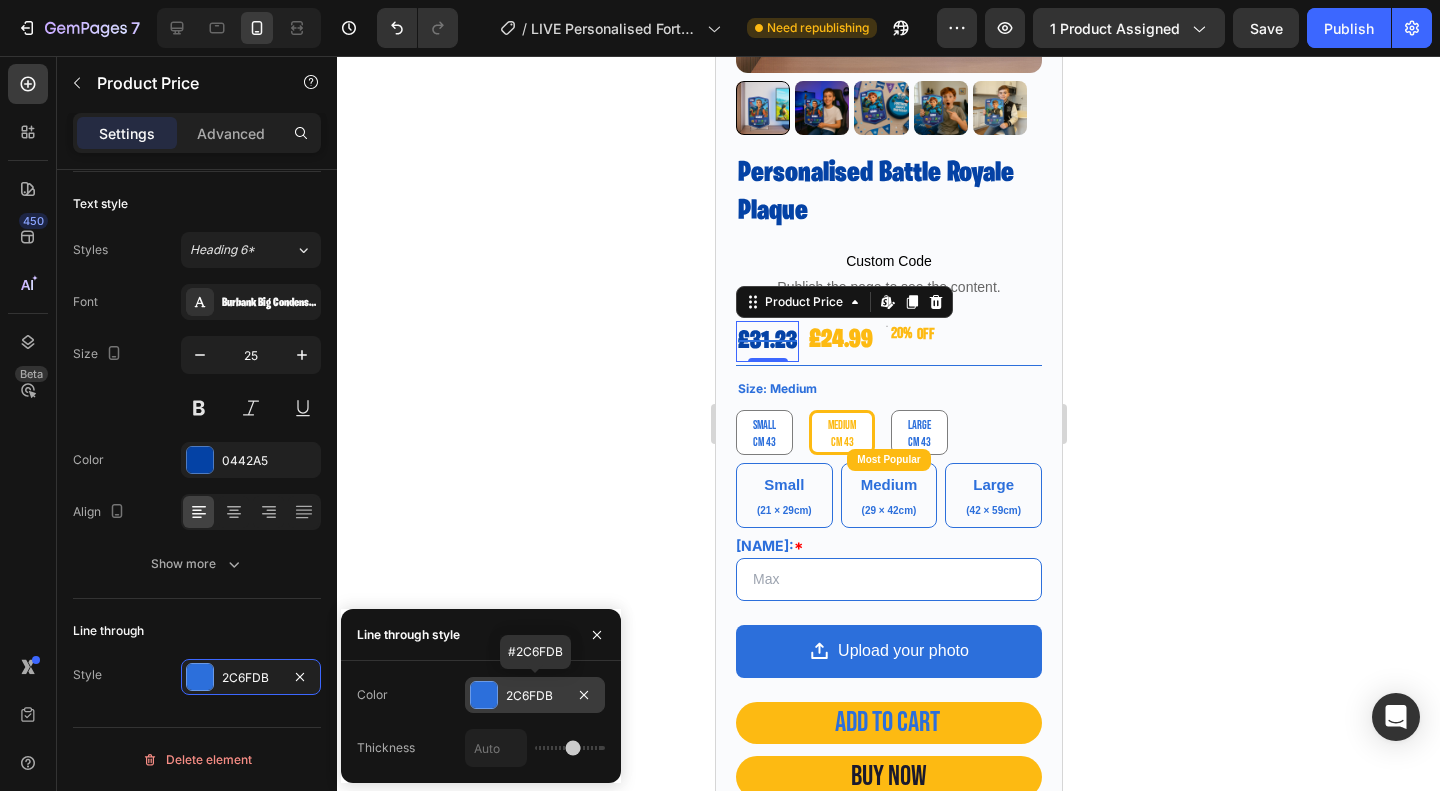 click on "2C6FDB" at bounding box center [535, 696] 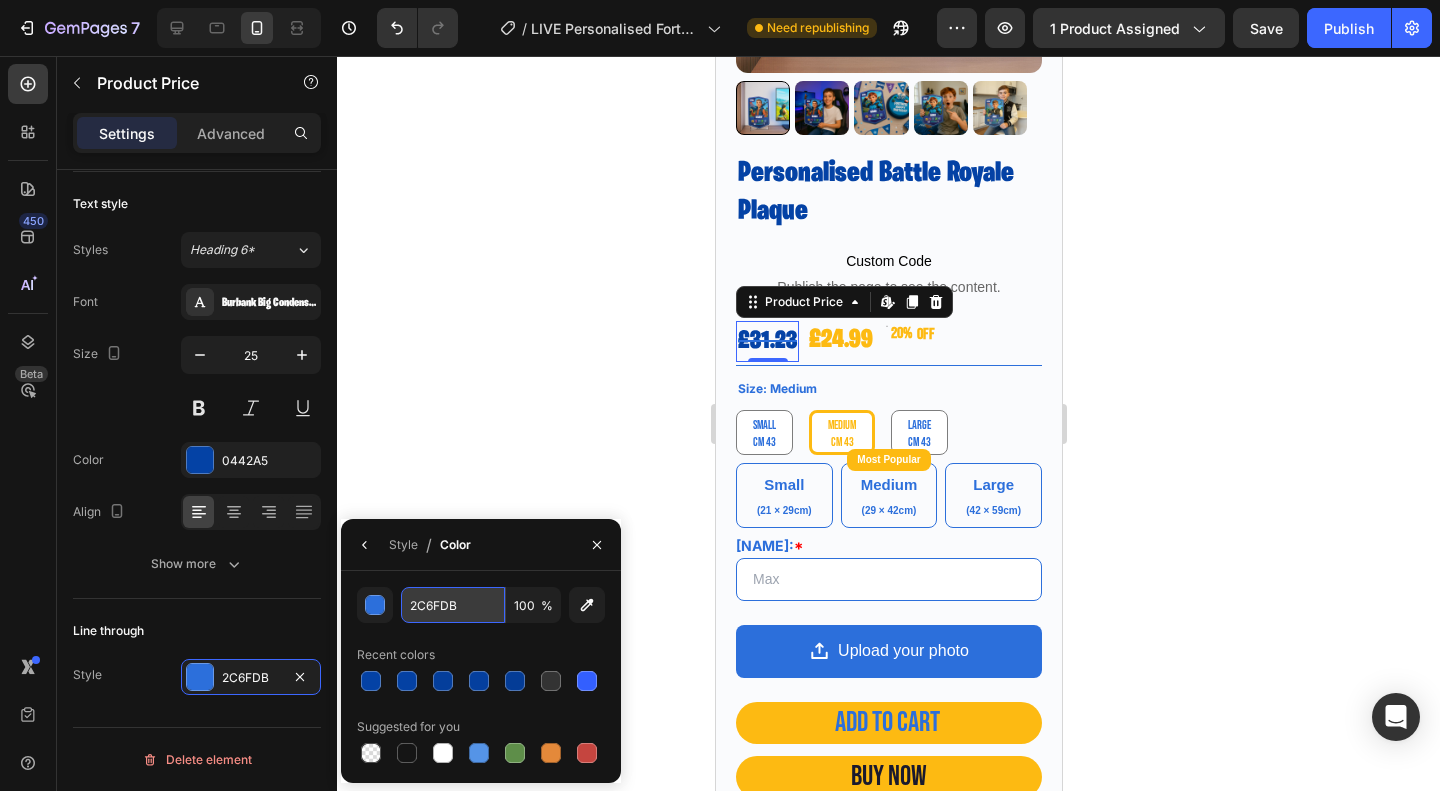 click on "2C6FDB" at bounding box center (453, 605) 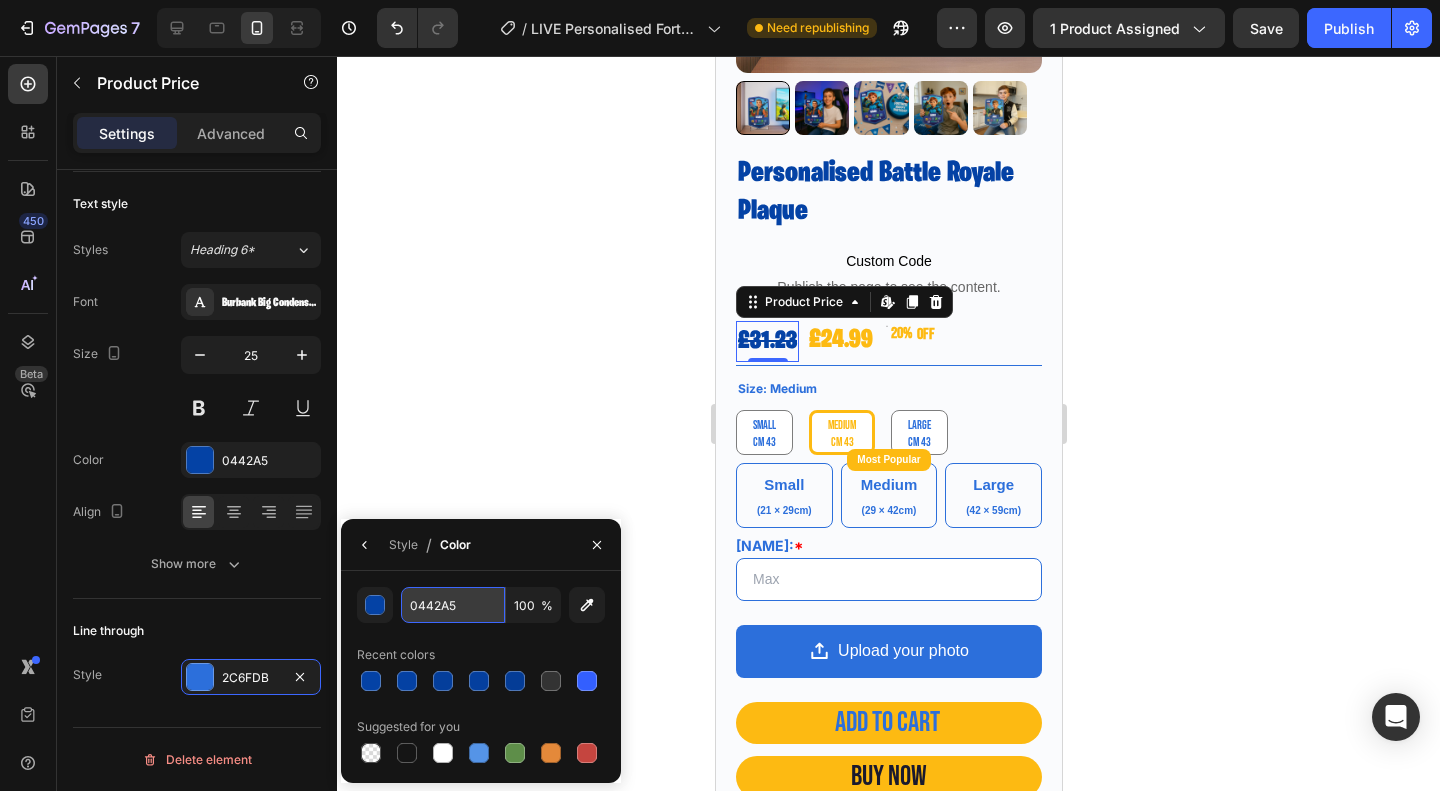 type on "0442A5" 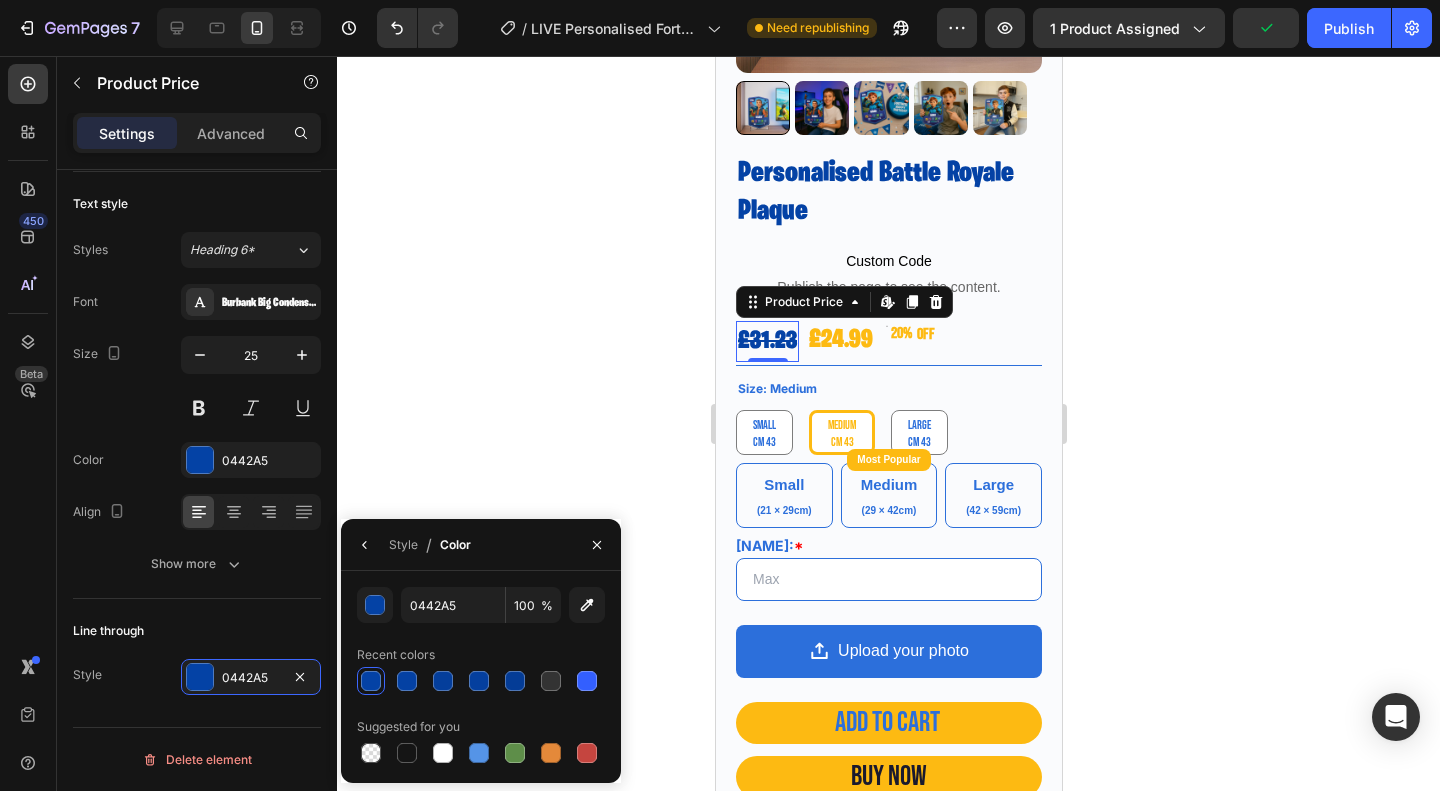 click 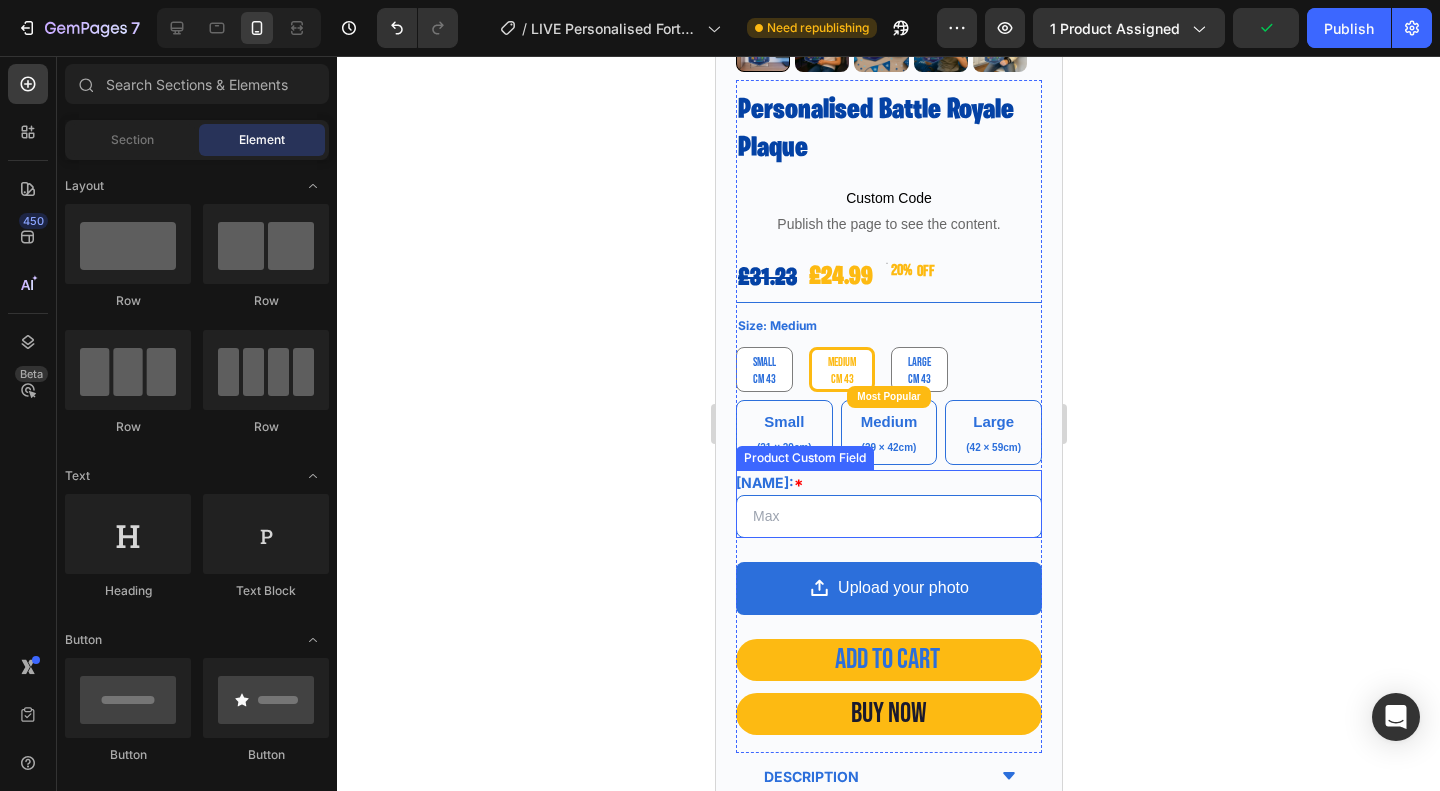 scroll, scrollTop: 500, scrollLeft: 0, axis: vertical 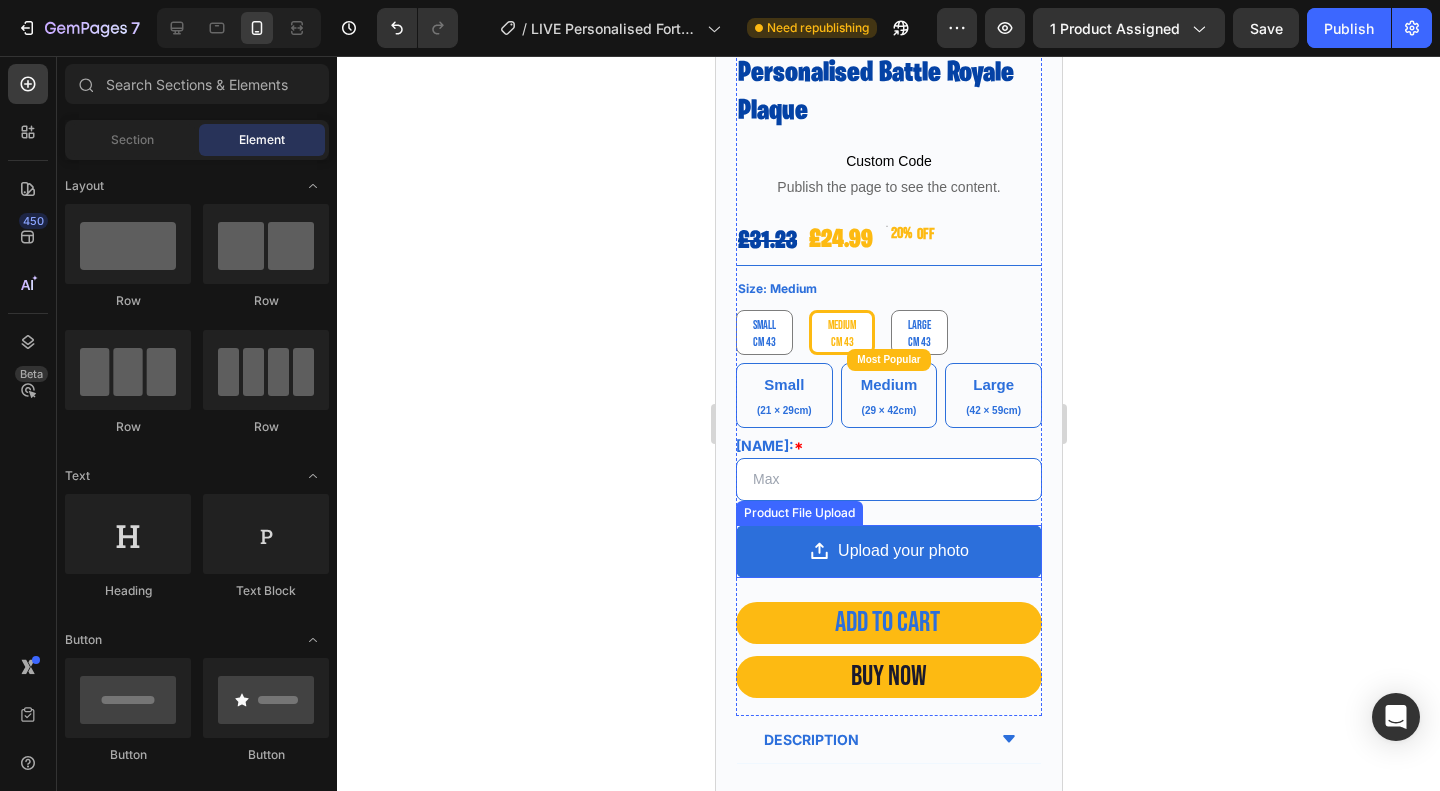 click on "Upload your photo" at bounding box center [902, 551] 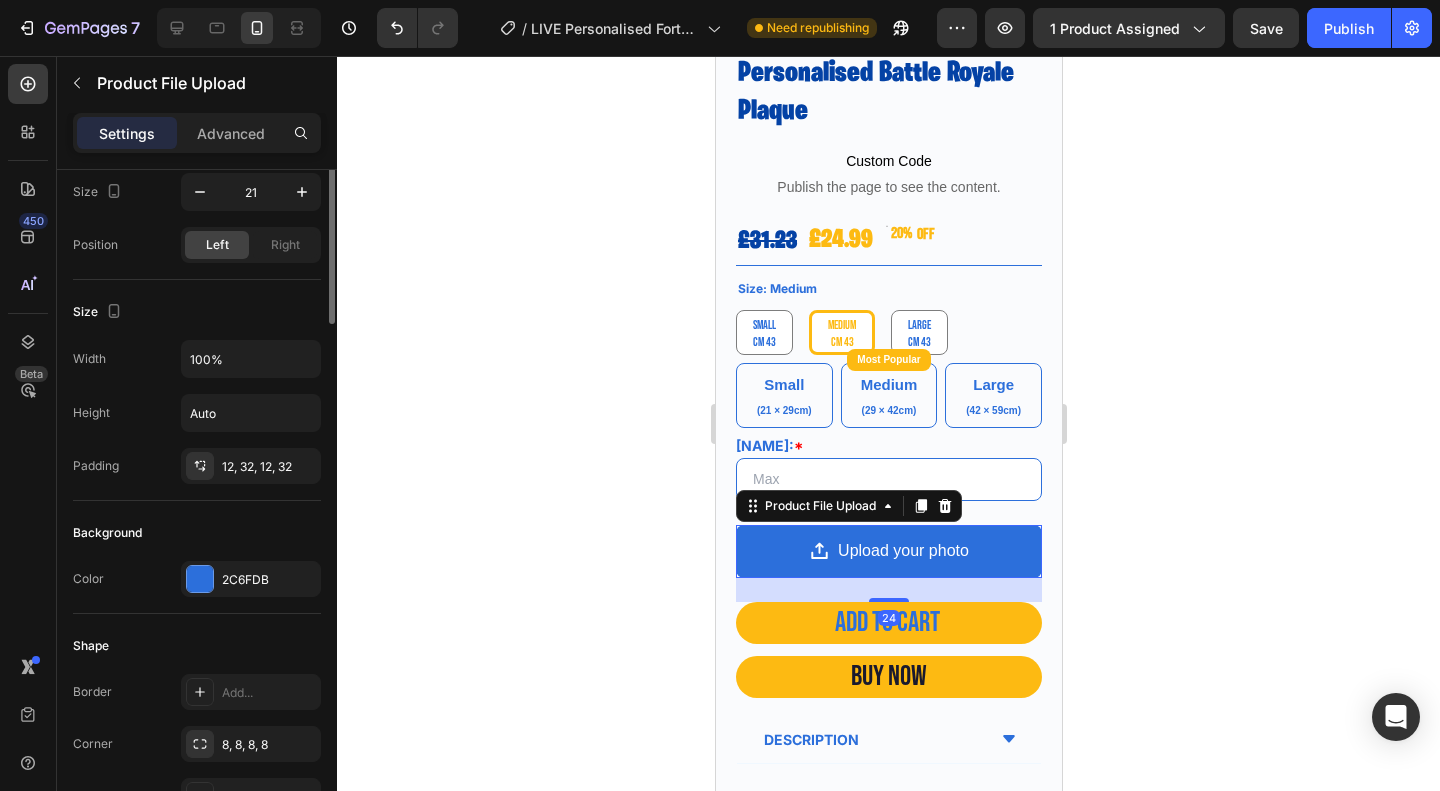 scroll, scrollTop: 700, scrollLeft: 0, axis: vertical 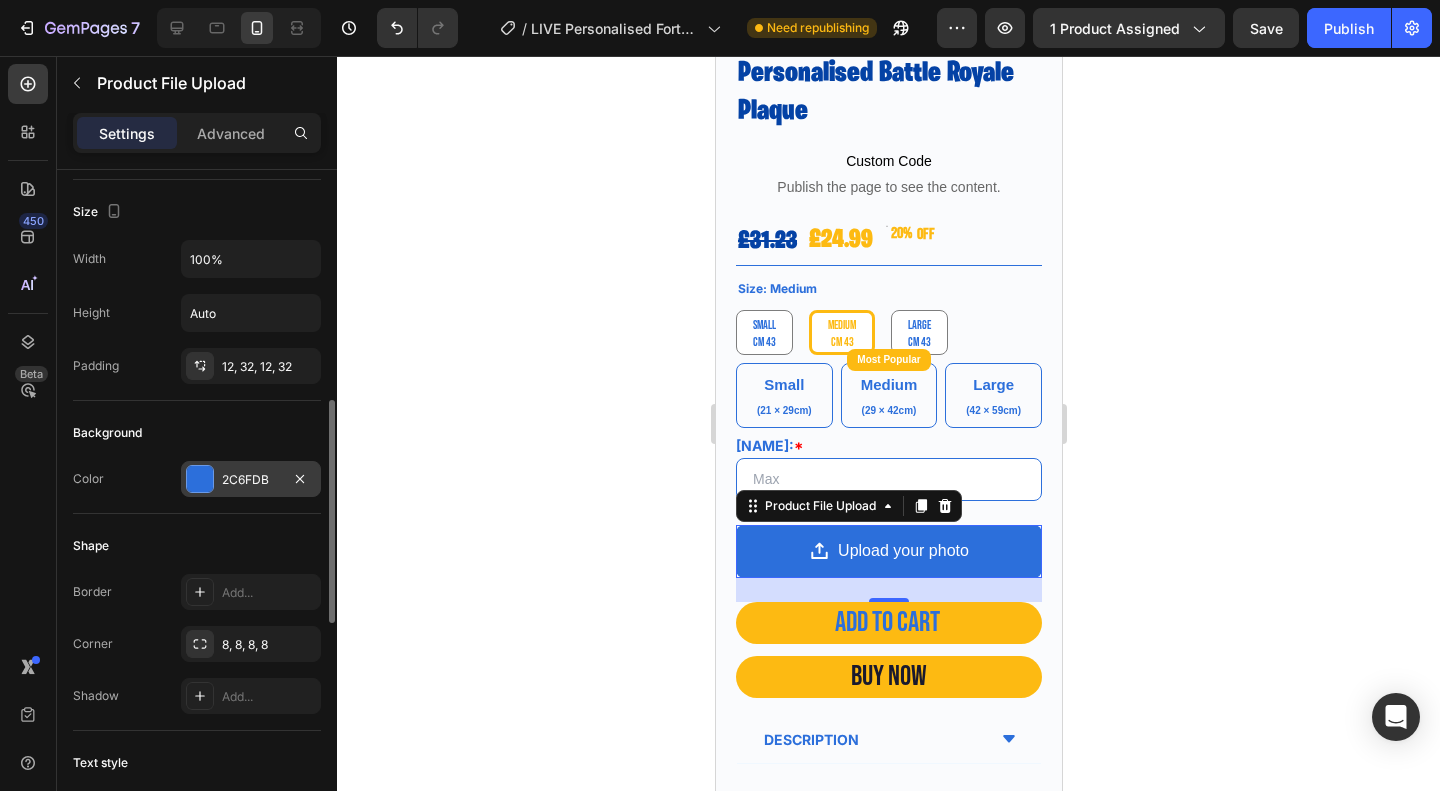 click at bounding box center (200, 479) 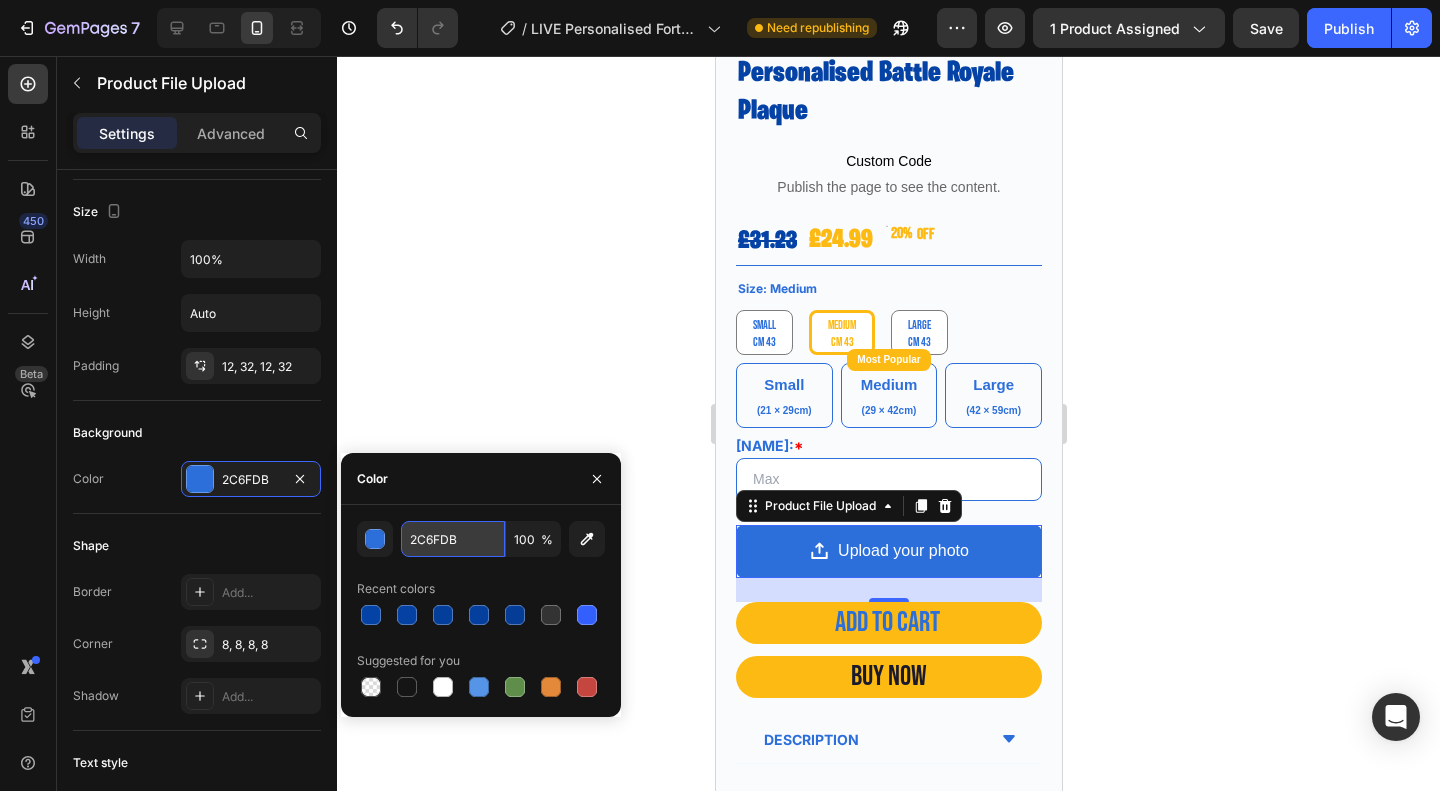 click on "2C6FDB" at bounding box center [453, 539] 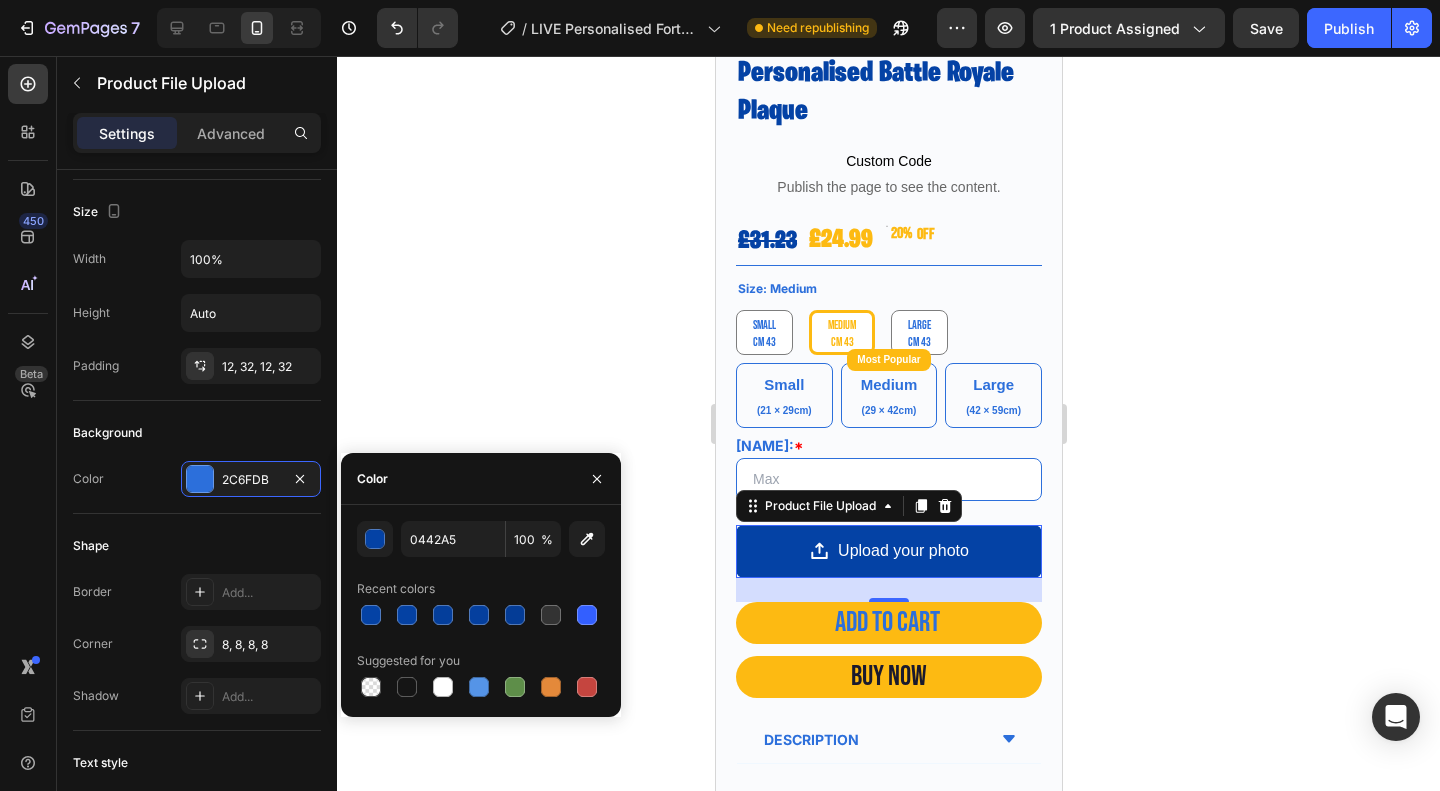 click 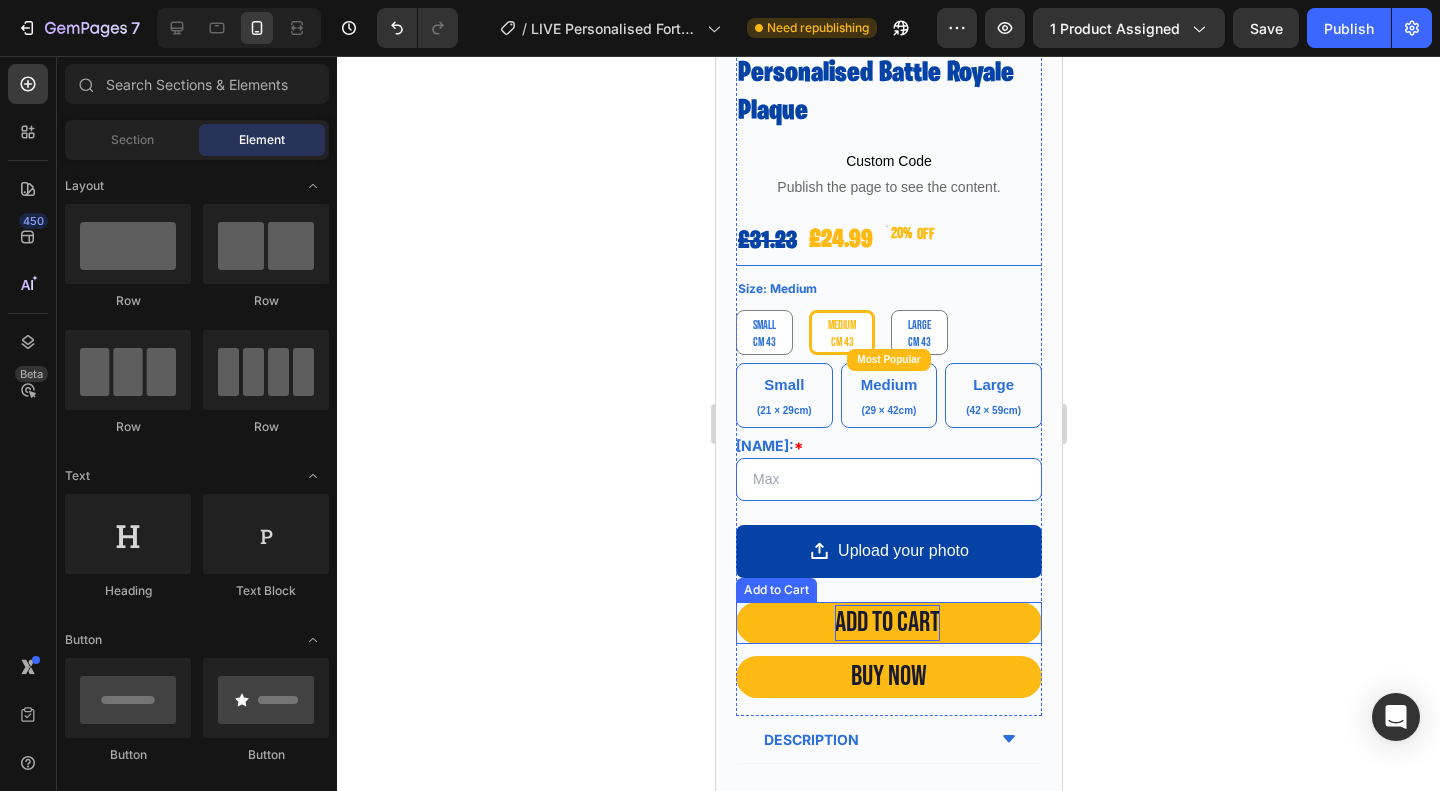 click on "ADD TO CART" at bounding box center (886, 623) 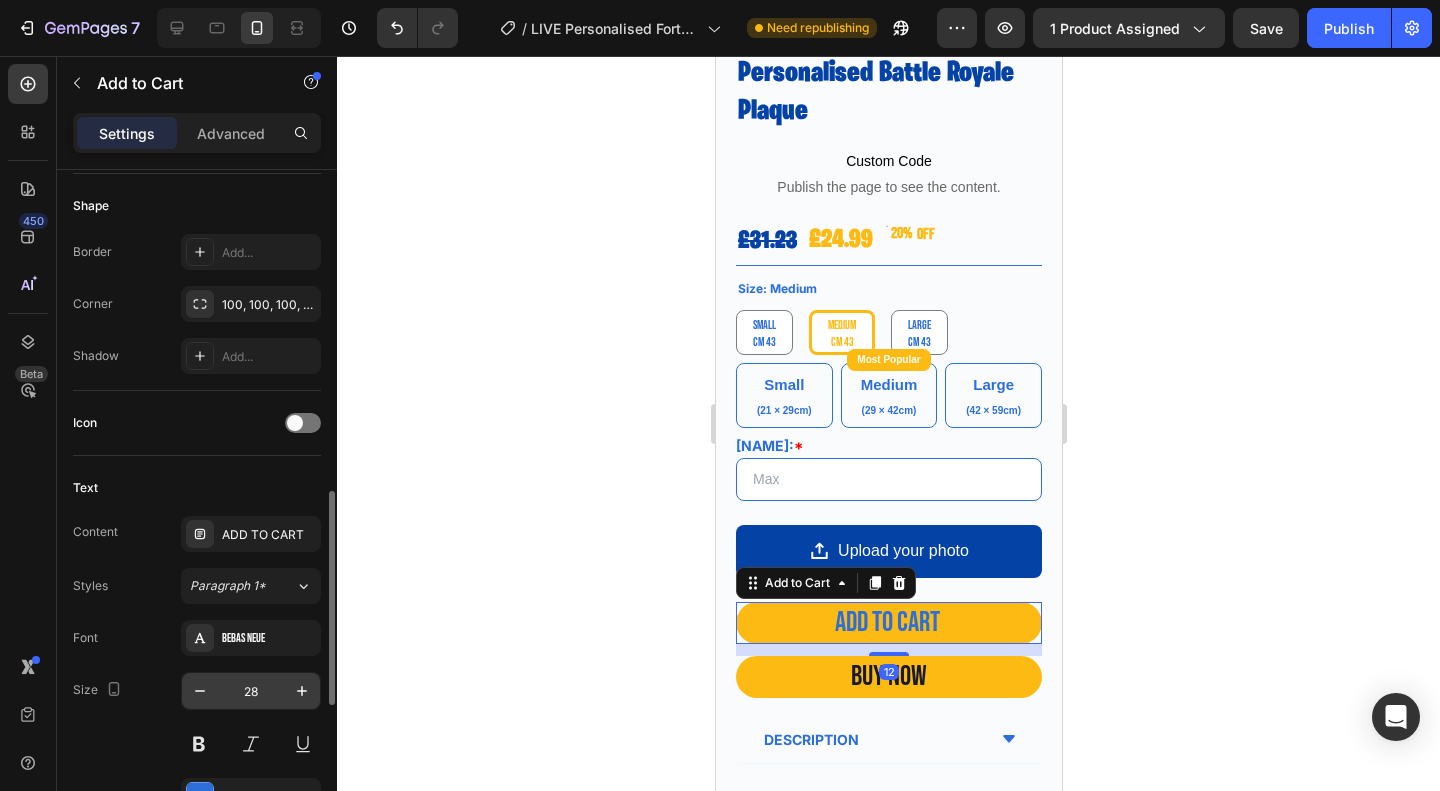 scroll, scrollTop: 700, scrollLeft: 0, axis: vertical 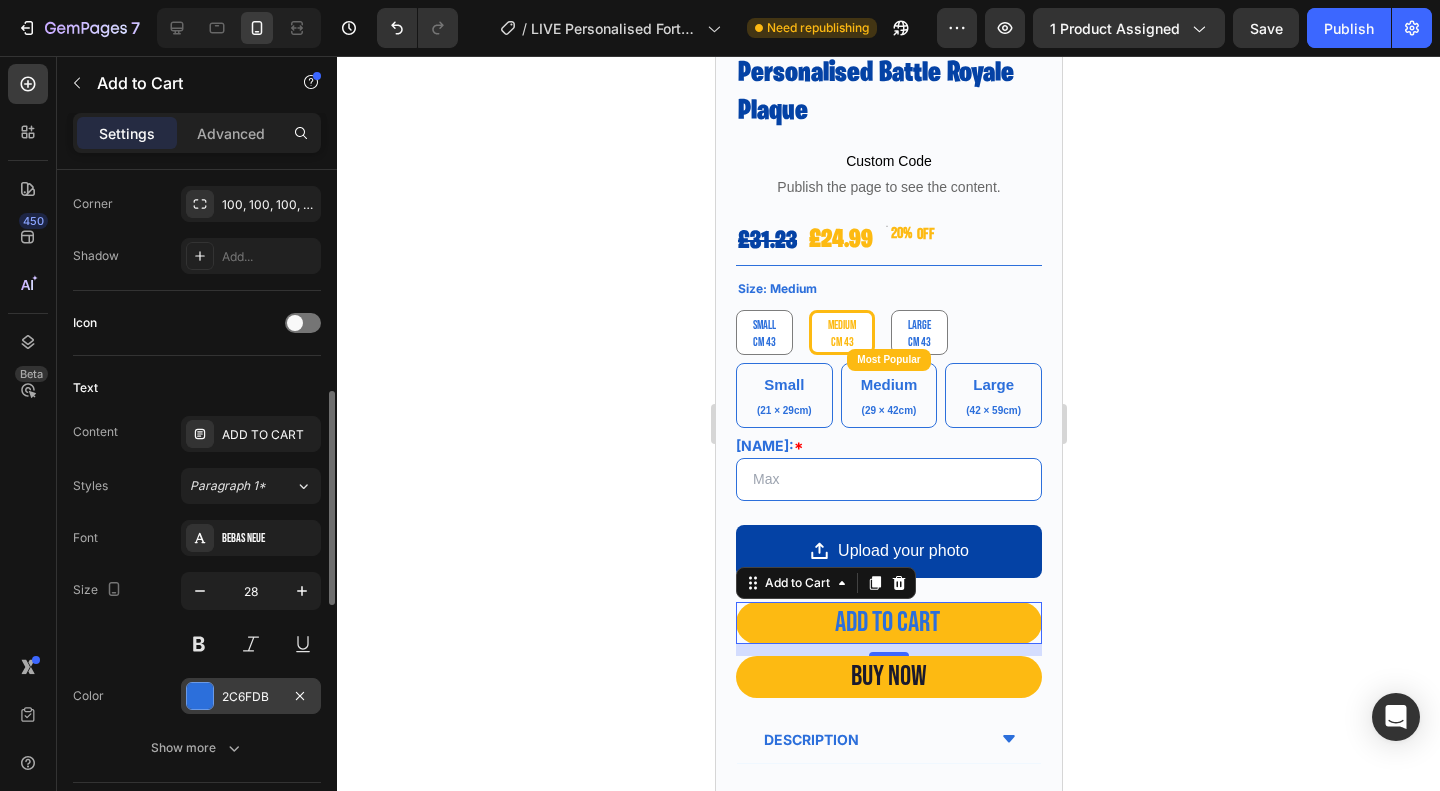 click at bounding box center [200, 696] 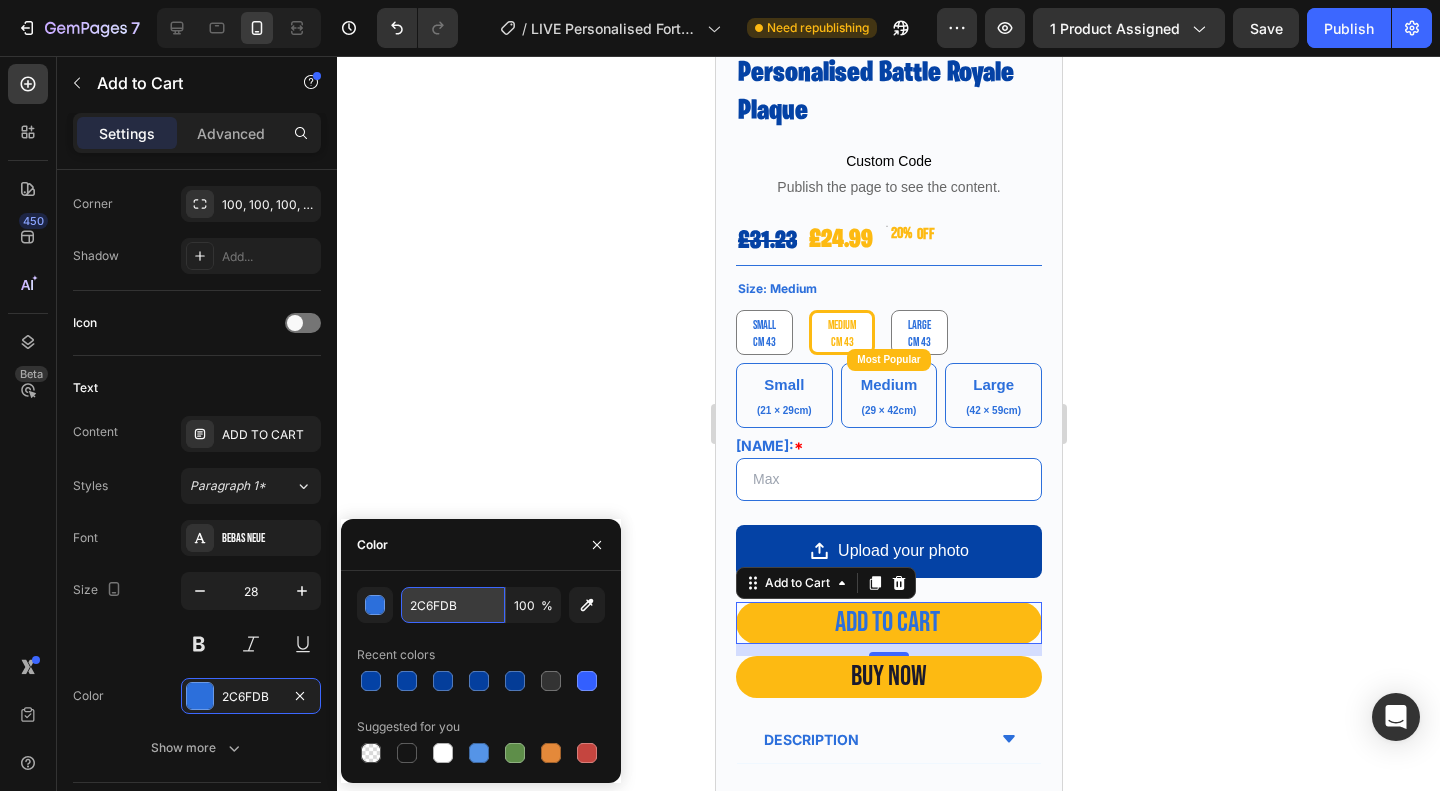 click on "2C6FDB" at bounding box center (453, 605) 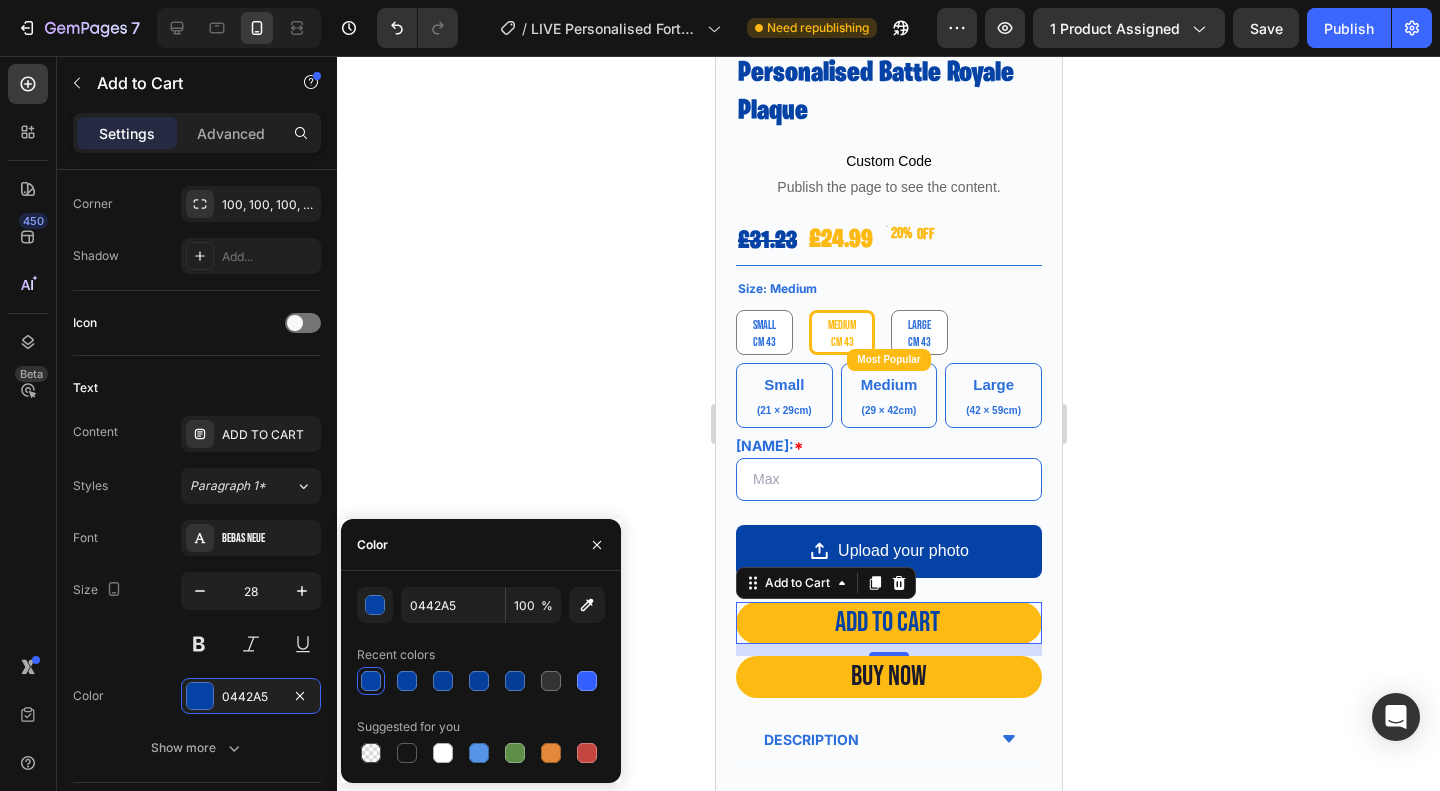click 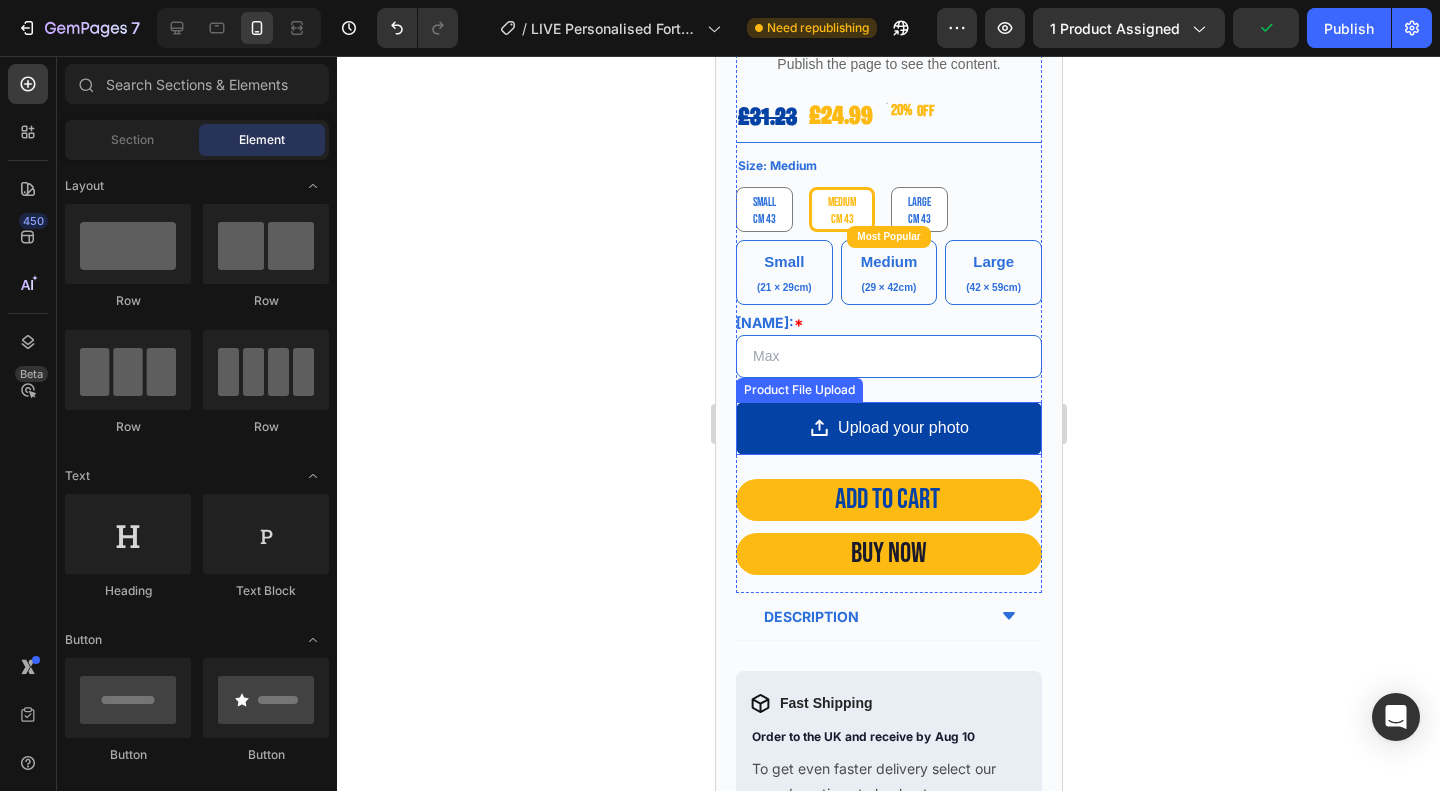 scroll, scrollTop: 600, scrollLeft: 0, axis: vertical 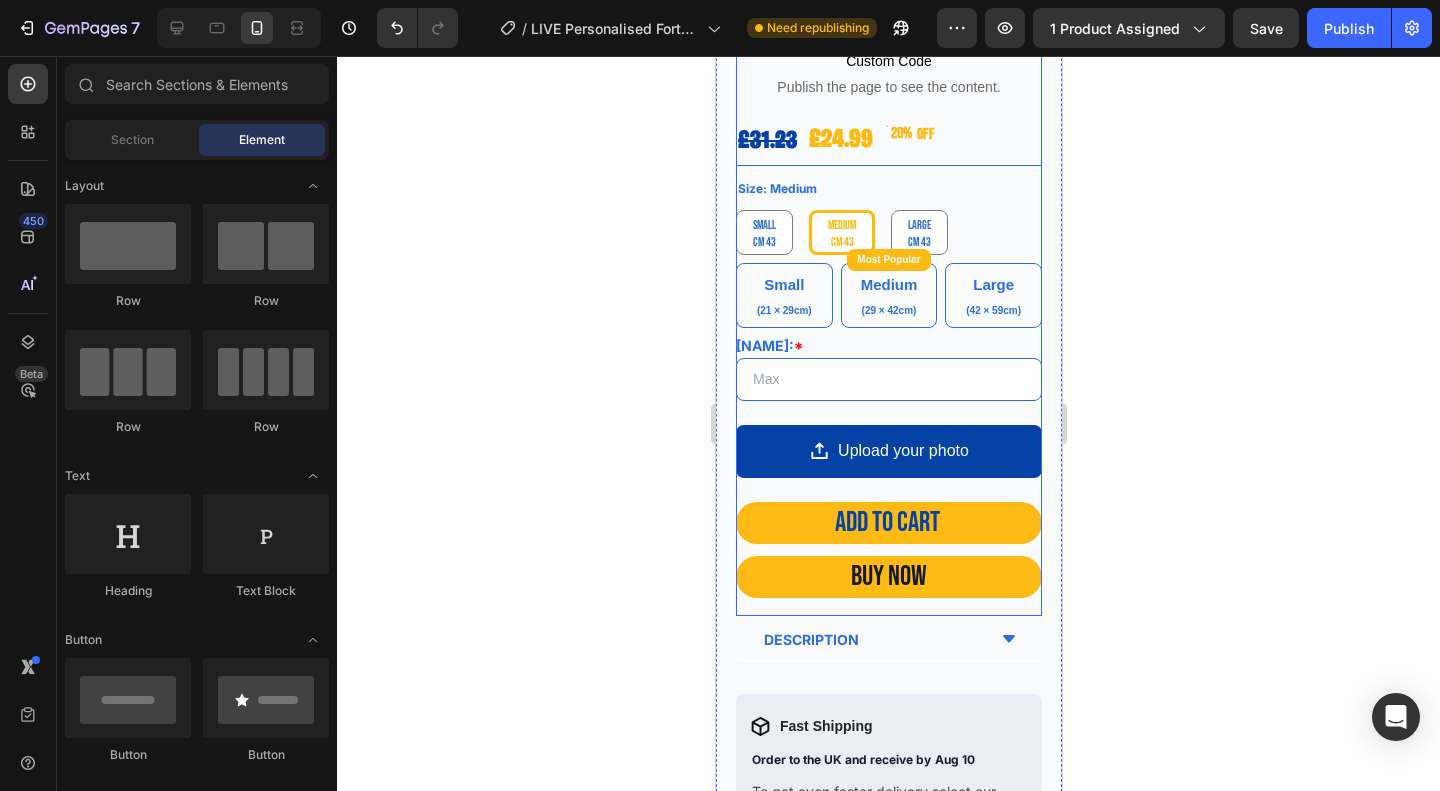 click on "Personalised Battle Royale Plaque Product Title
Custom Code
Publish the page to see the content.
Custom Code £31.23 Product Price Product Price £24.99 Product Price Product Price 20% OFF Discount Tag Row                Title Line Size: Medium Small Small Small Medium Medium Medium Large Large Large Product Variants & Swatches Small Text Block Row (21 × 29cm) Text Block Row Row Most Popular Text Block Medium Text Block (29 × 42cm) Text Block Row Row Large Text Block (42 × 59cm) Text Block Row Row Row NAME:  * Please enter or select a value Product Custom Field
Upload your photo Product File Upload ADD TO CART Add to Cart buy NOW Dynamic Checkout" at bounding box center [888, 279] 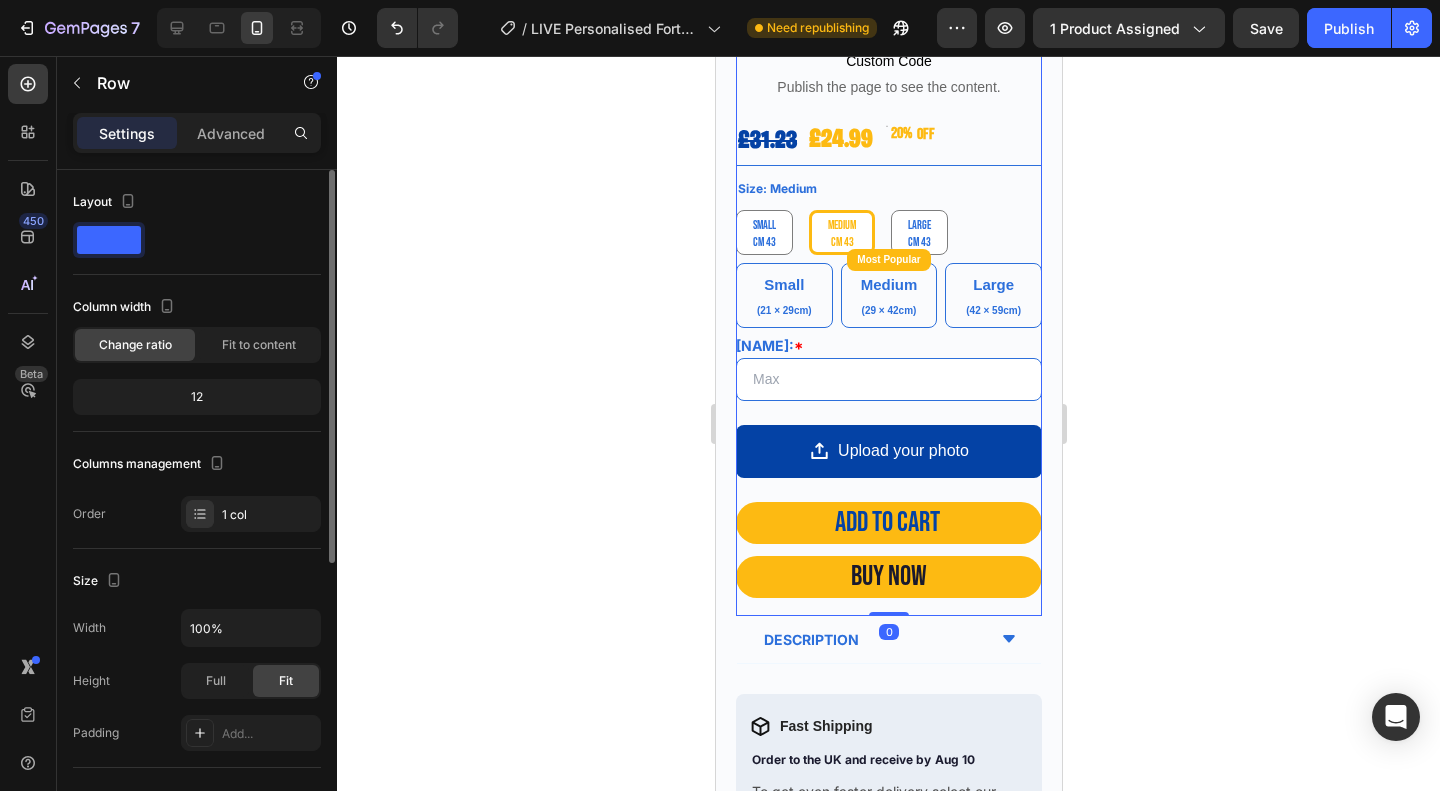click 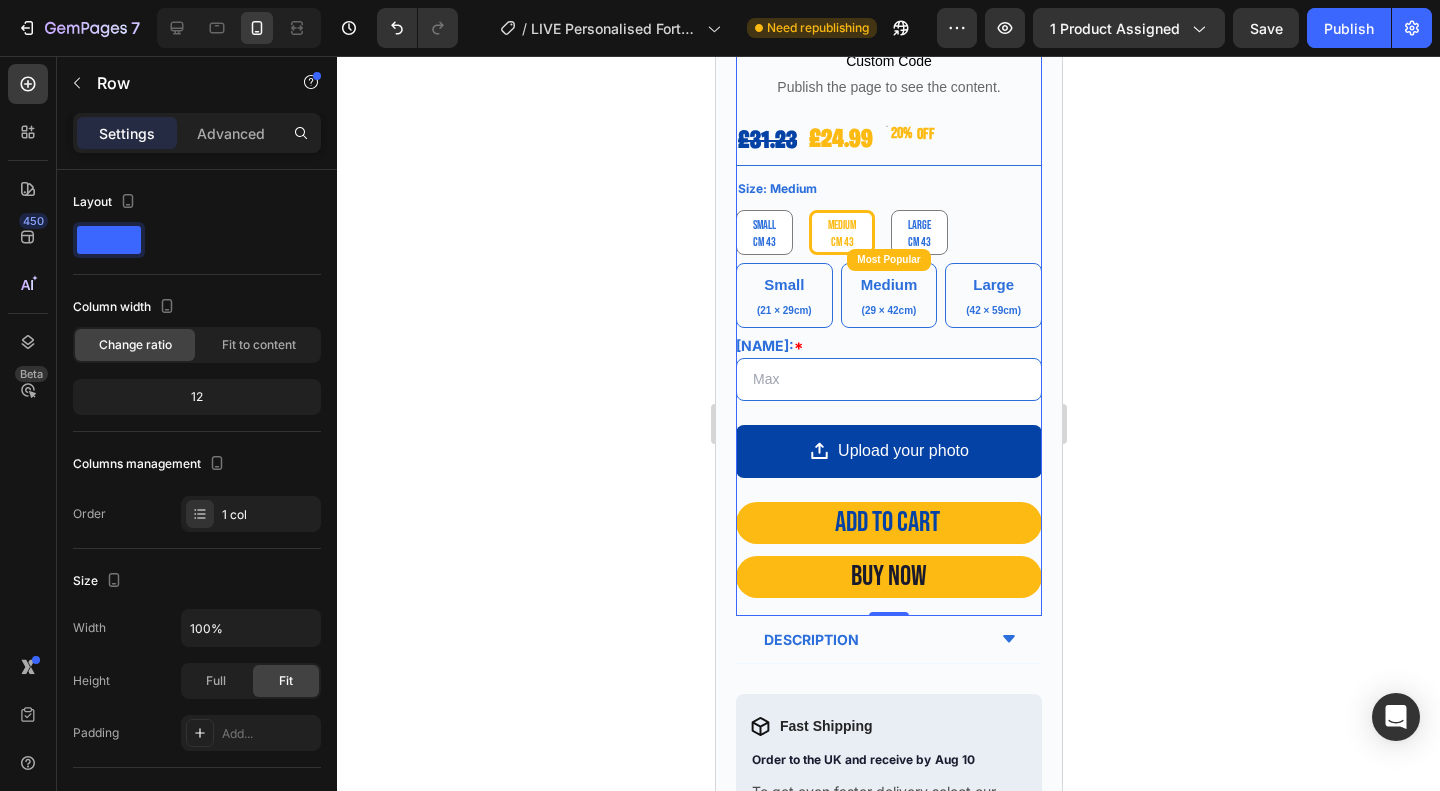 click 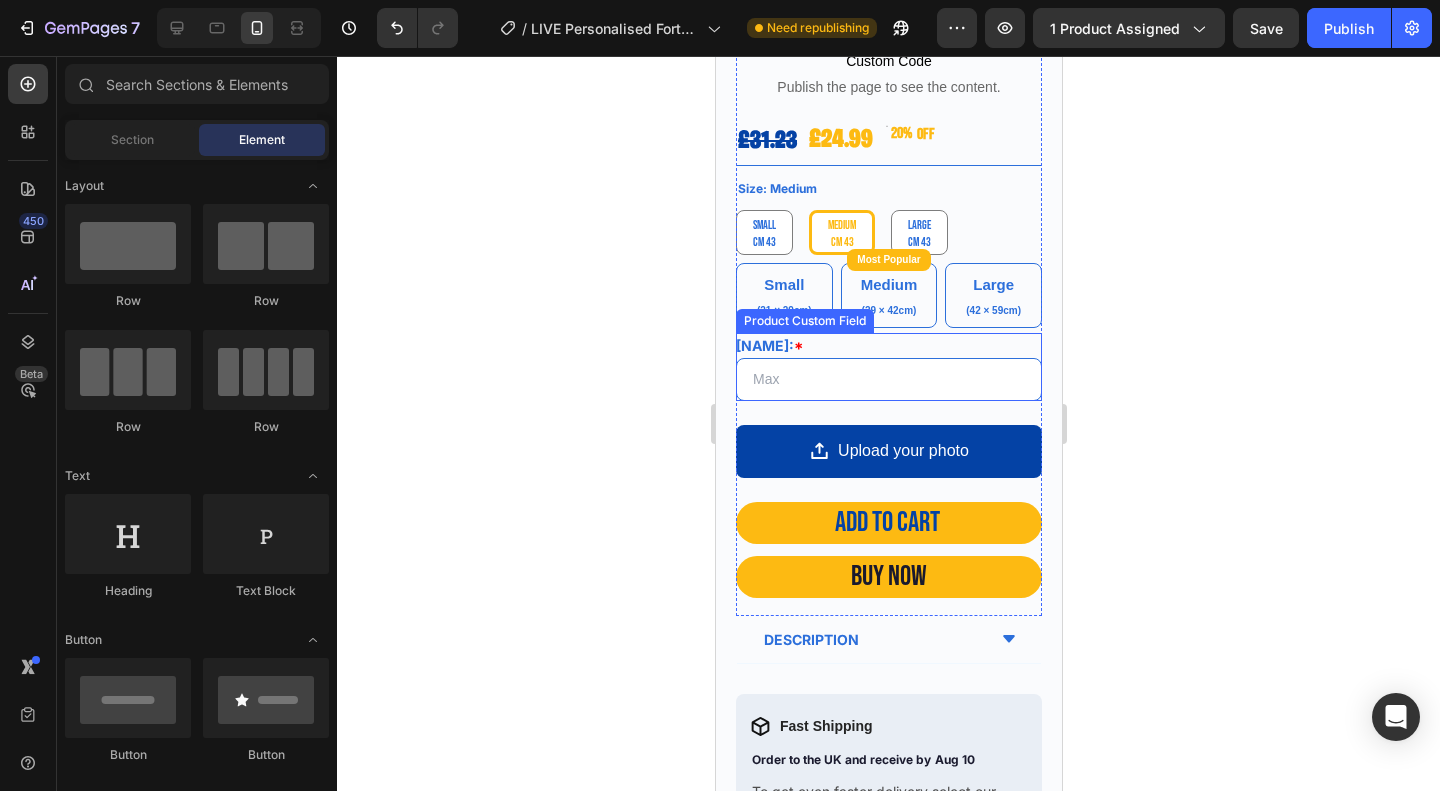 click on "NAME:  *" at bounding box center (768, 345) 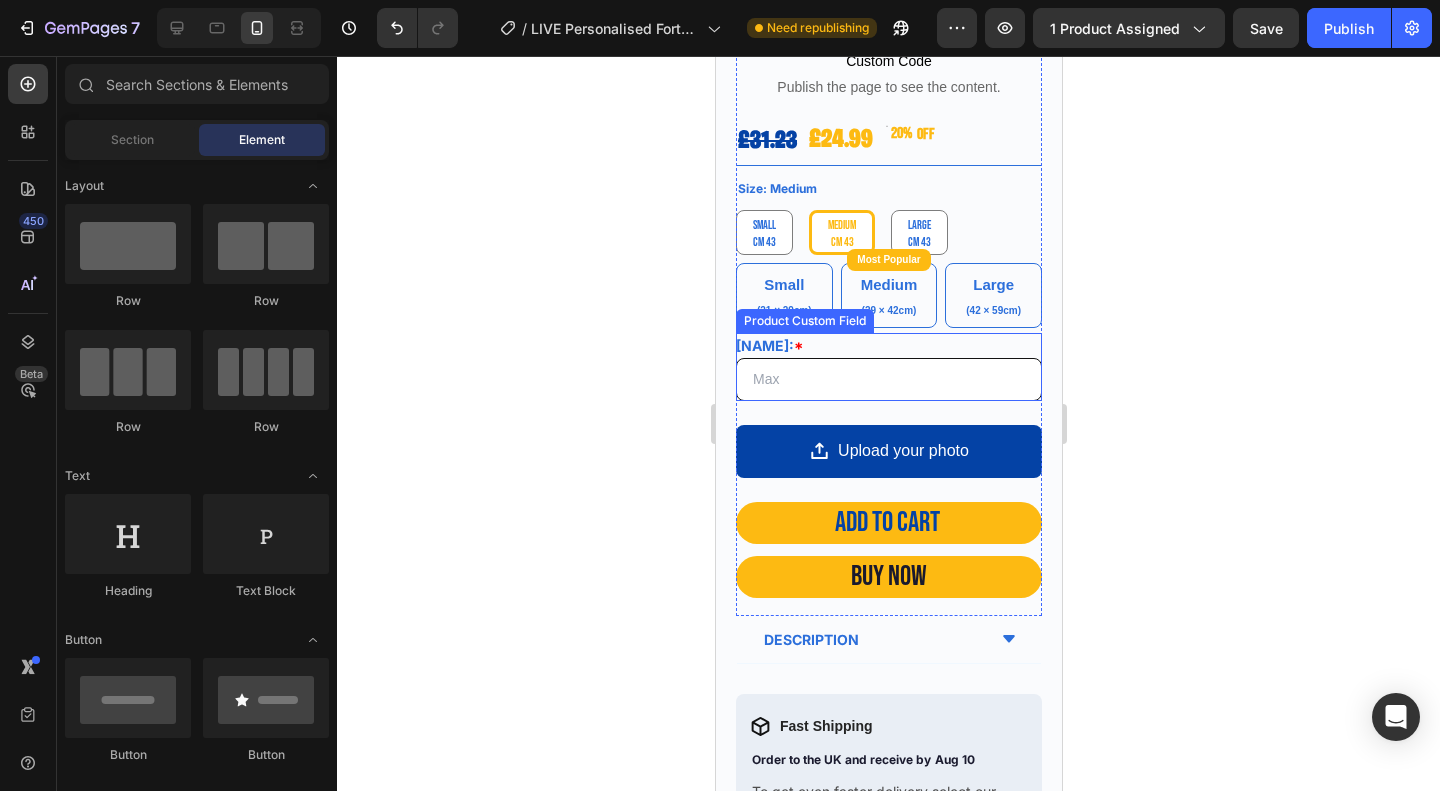 click on "NAME:  *" at bounding box center [888, 379] 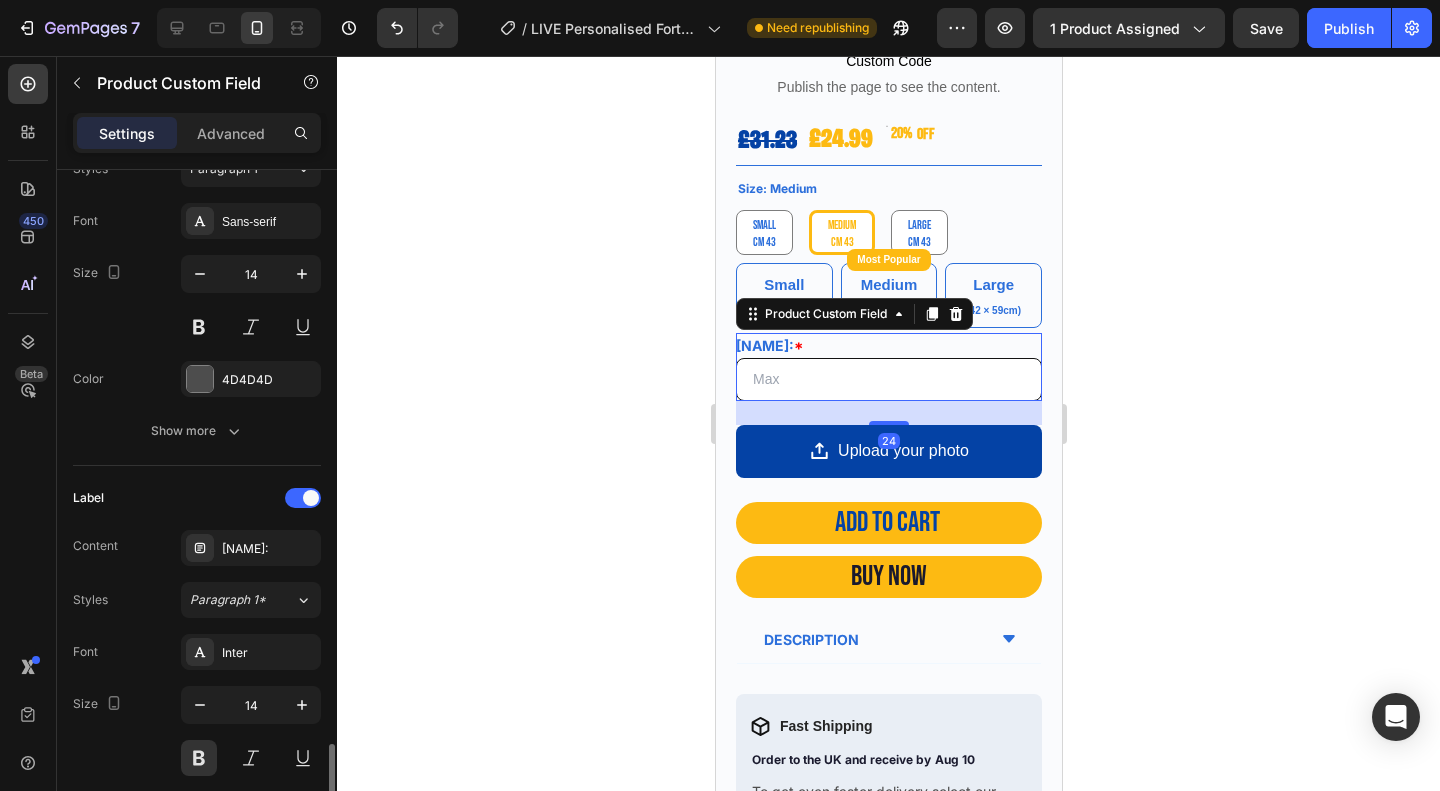 scroll, scrollTop: 1200, scrollLeft: 0, axis: vertical 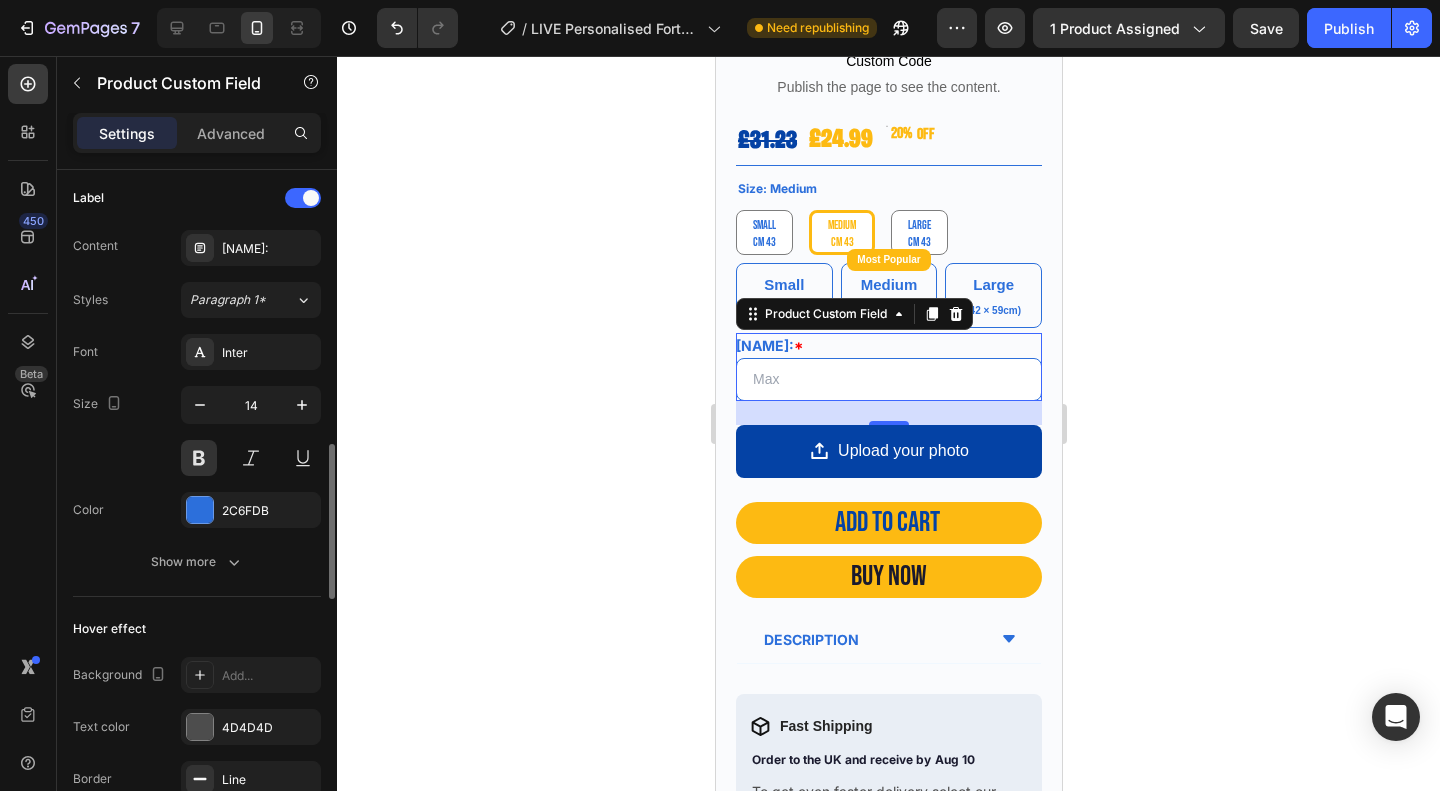 click on "Font Inter Size 14 Color 2C6FDB Show more" at bounding box center (197, 457) 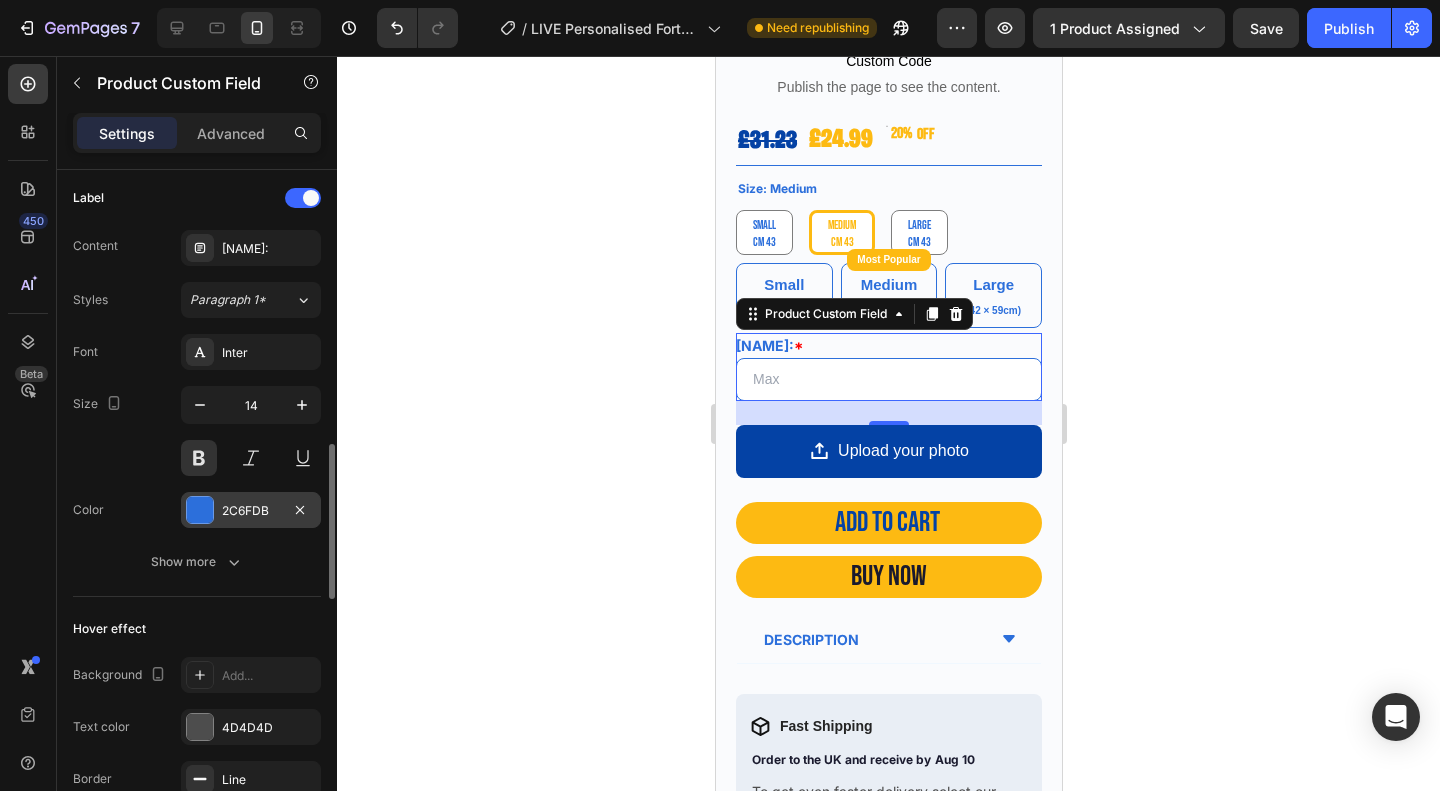click at bounding box center [200, 510] 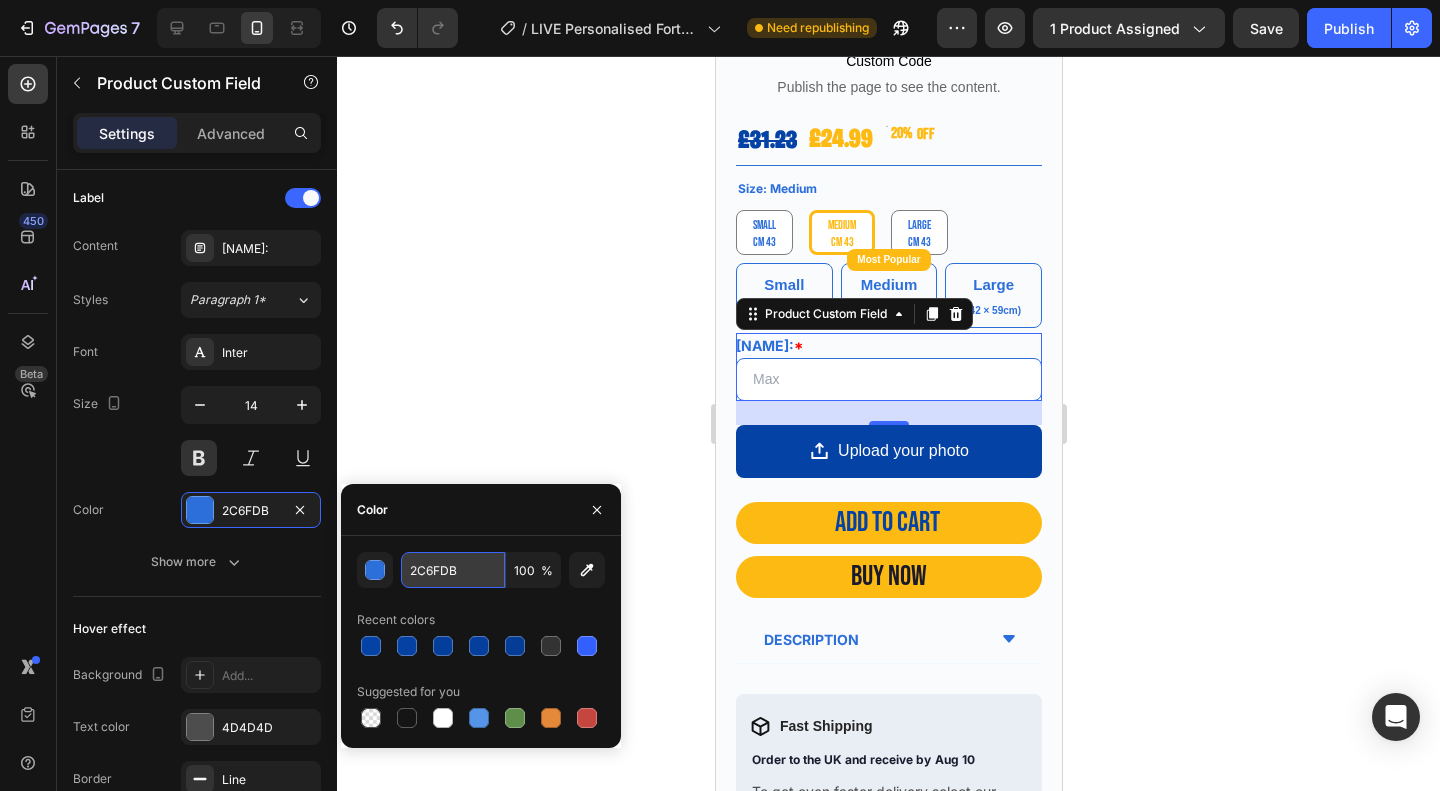 click on "2C6FDB" at bounding box center (453, 570) 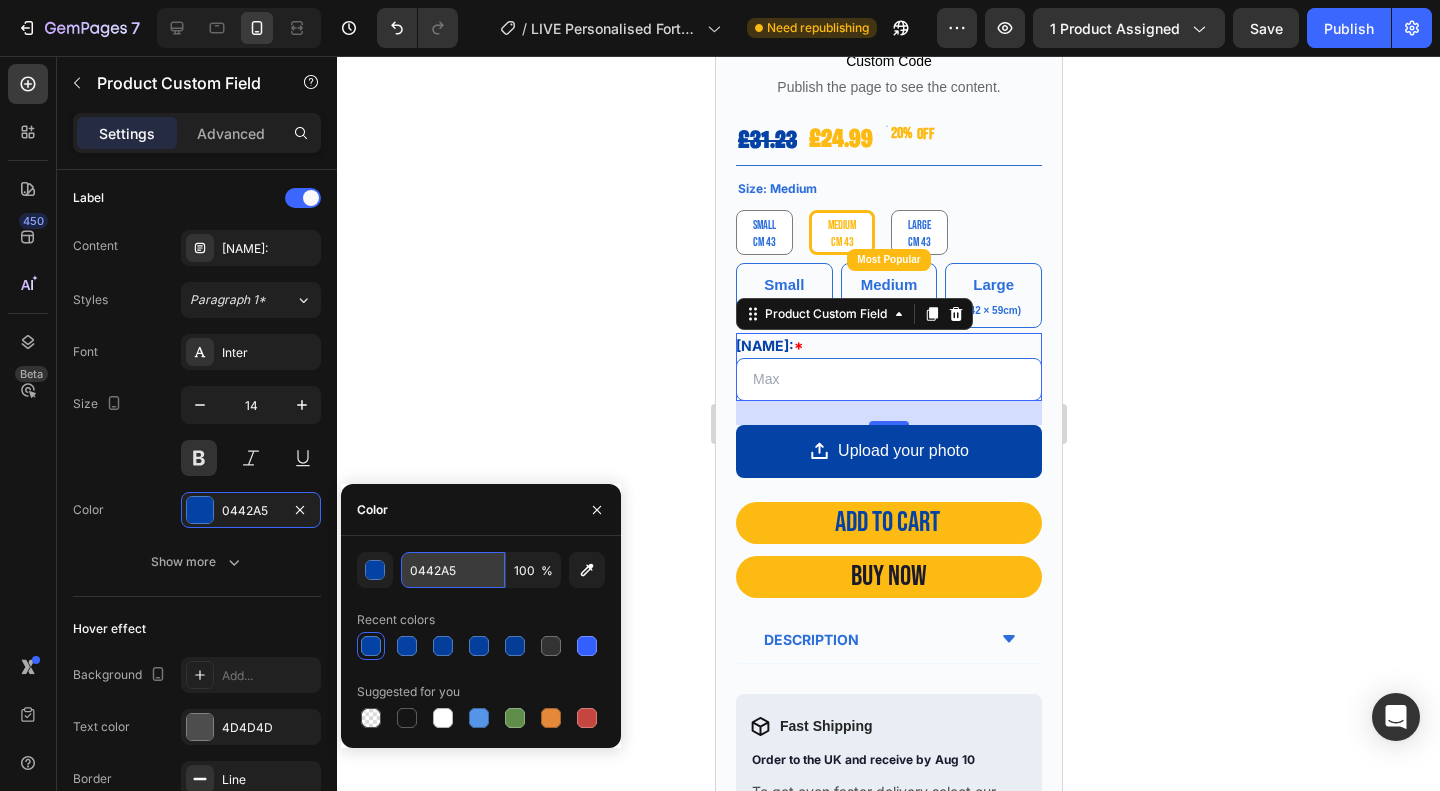 type on "0442A5" 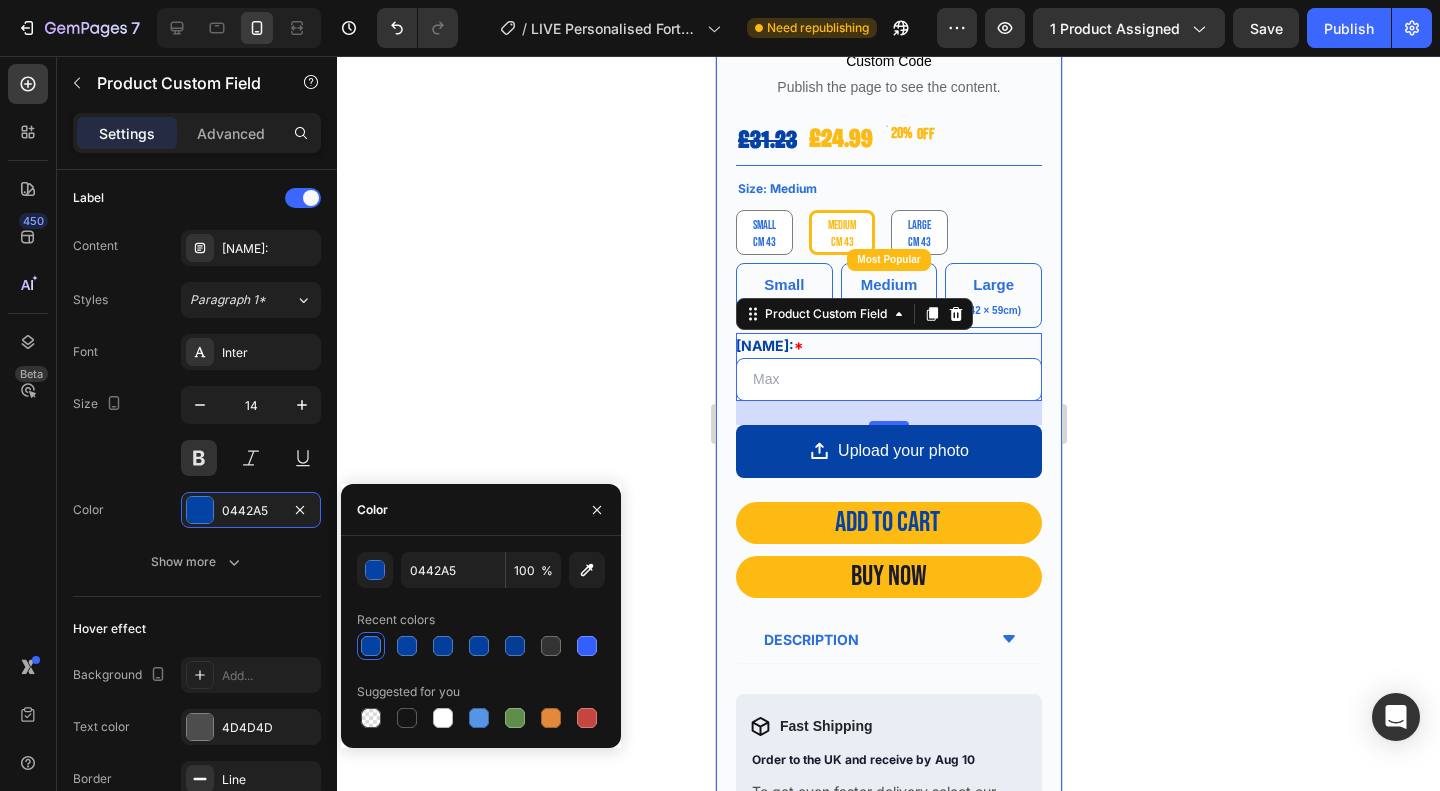 click 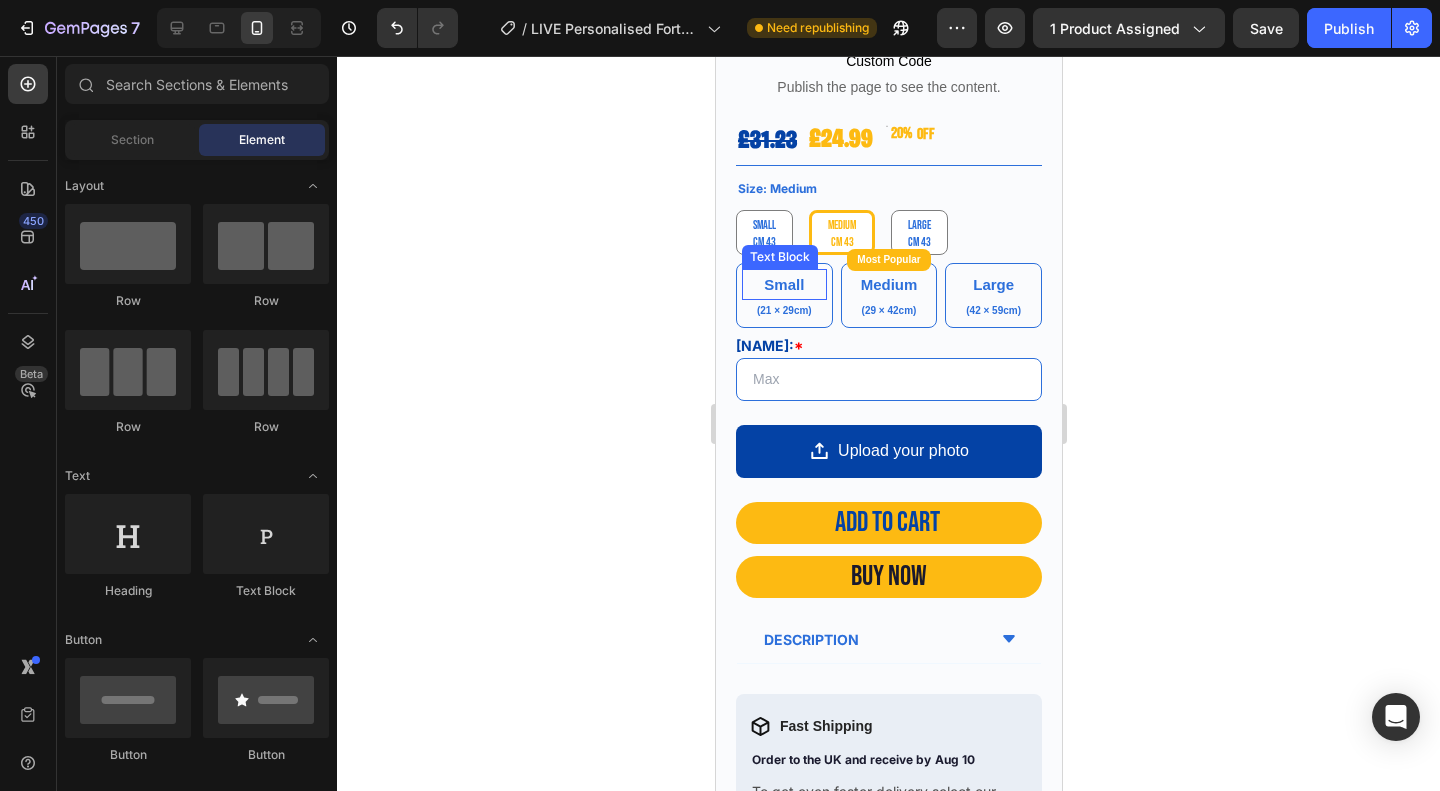 click on "Small" at bounding box center [783, 284] 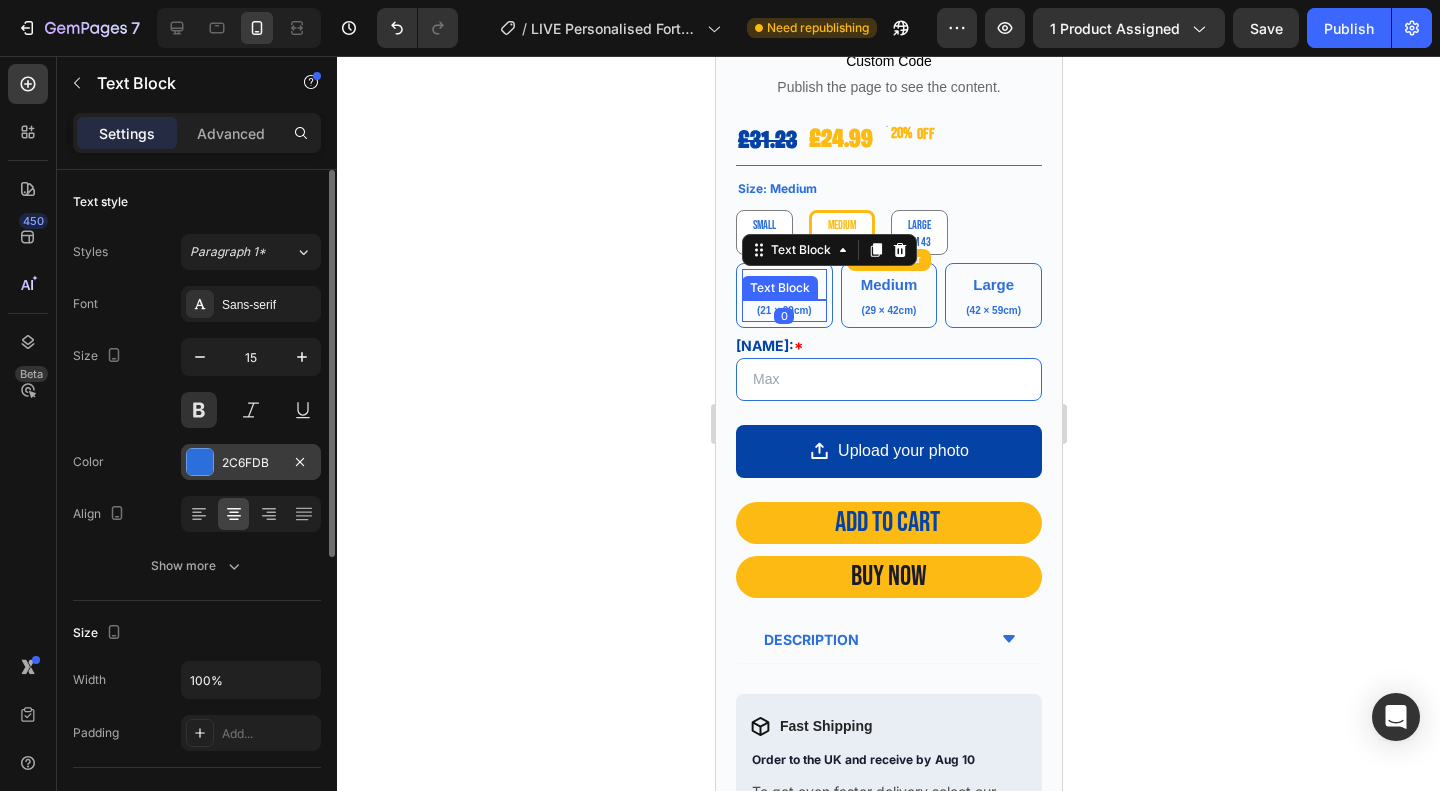 click on "2C6FDB" at bounding box center [251, 463] 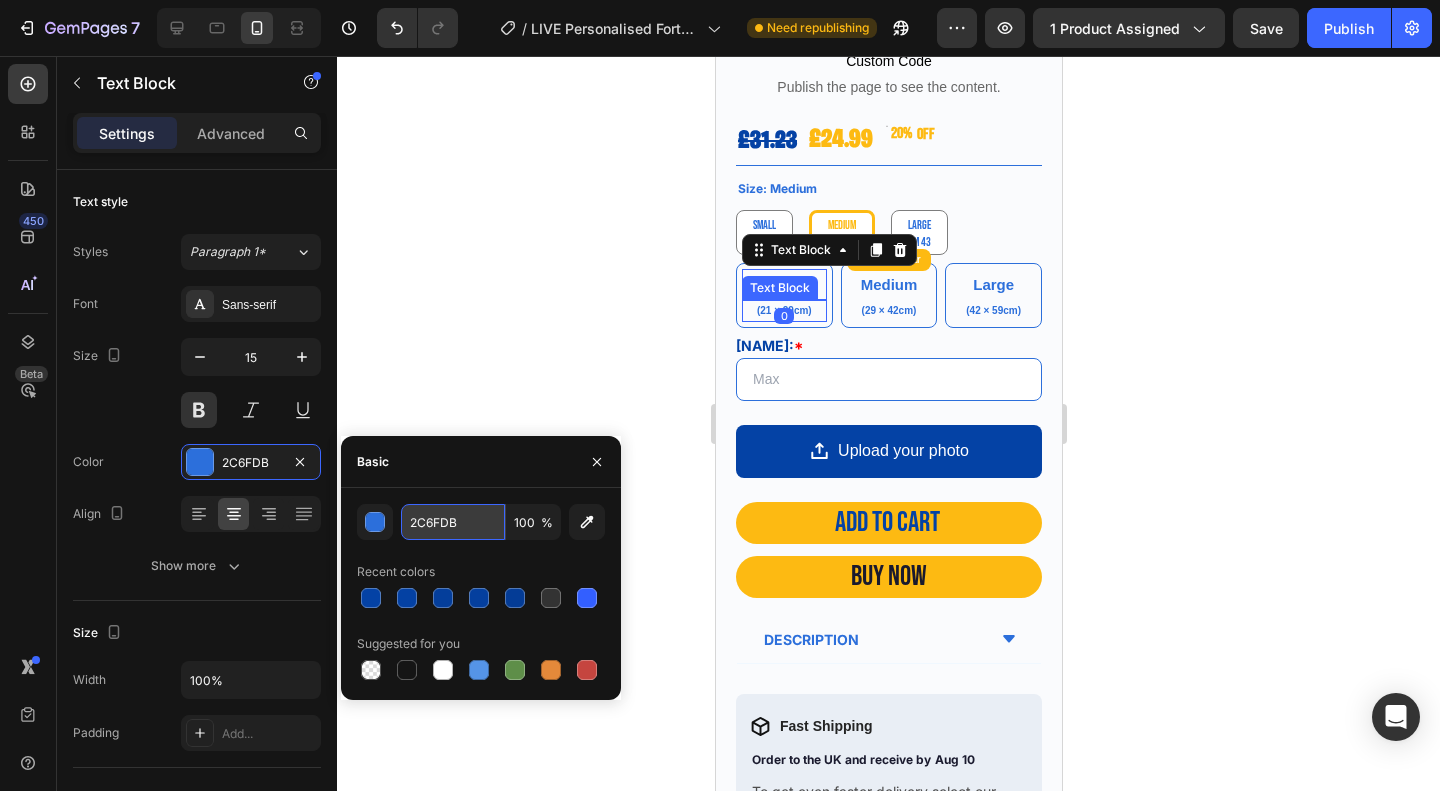 click on "2C6FDB" at bounding box center (453, 522) 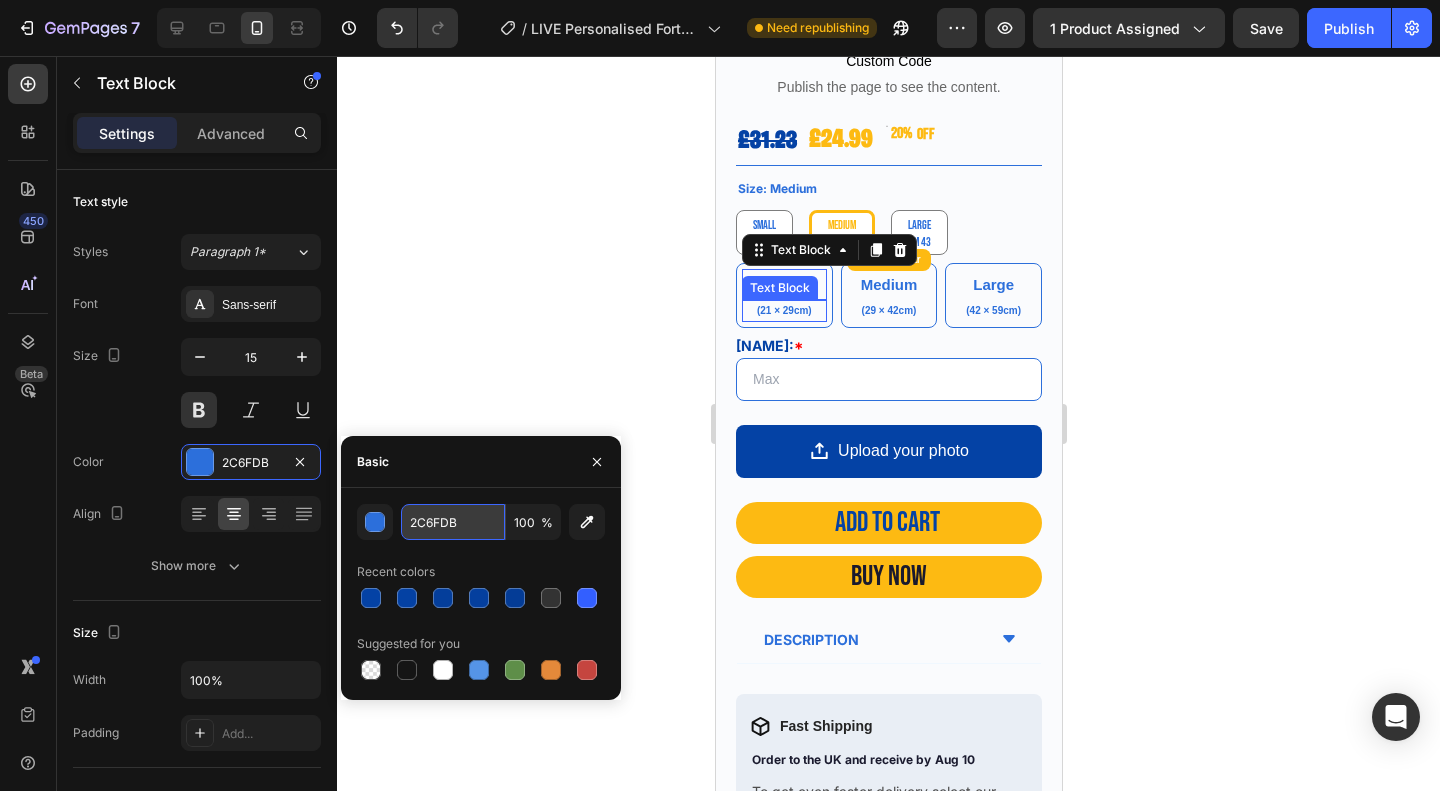 click on "2C6FDB" at bounding box center [453, 522] 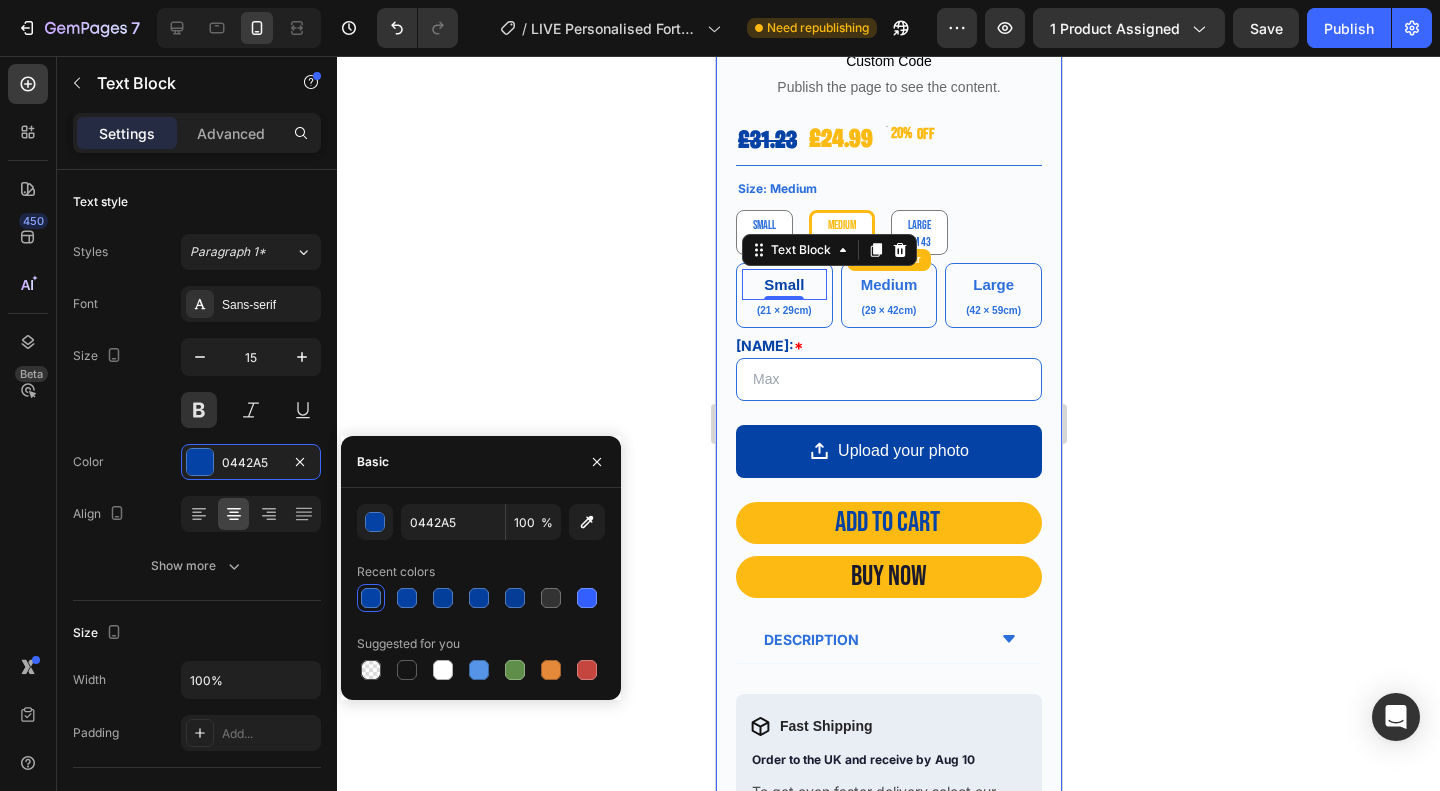 click 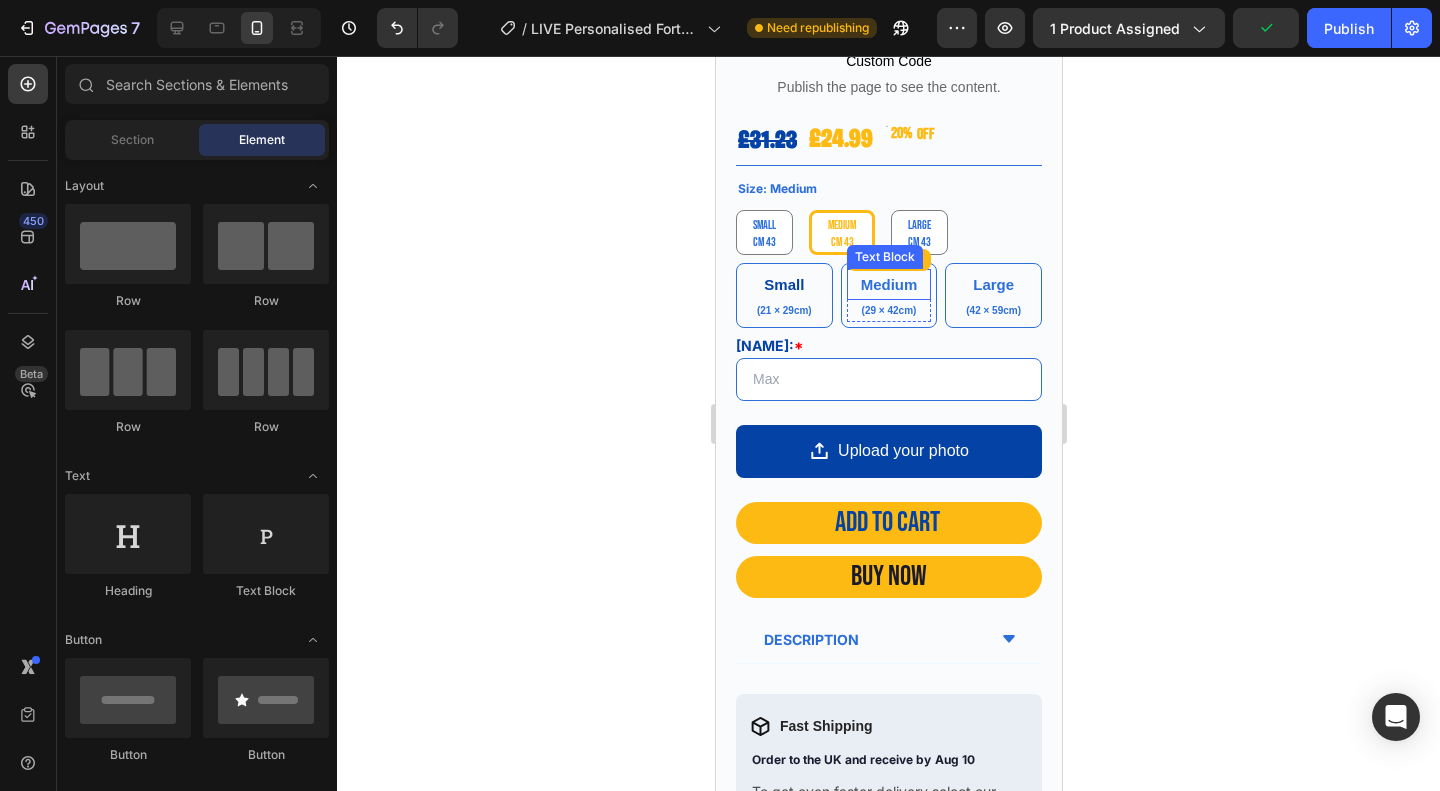 click on "Medium" at bounding box center (888, 284) 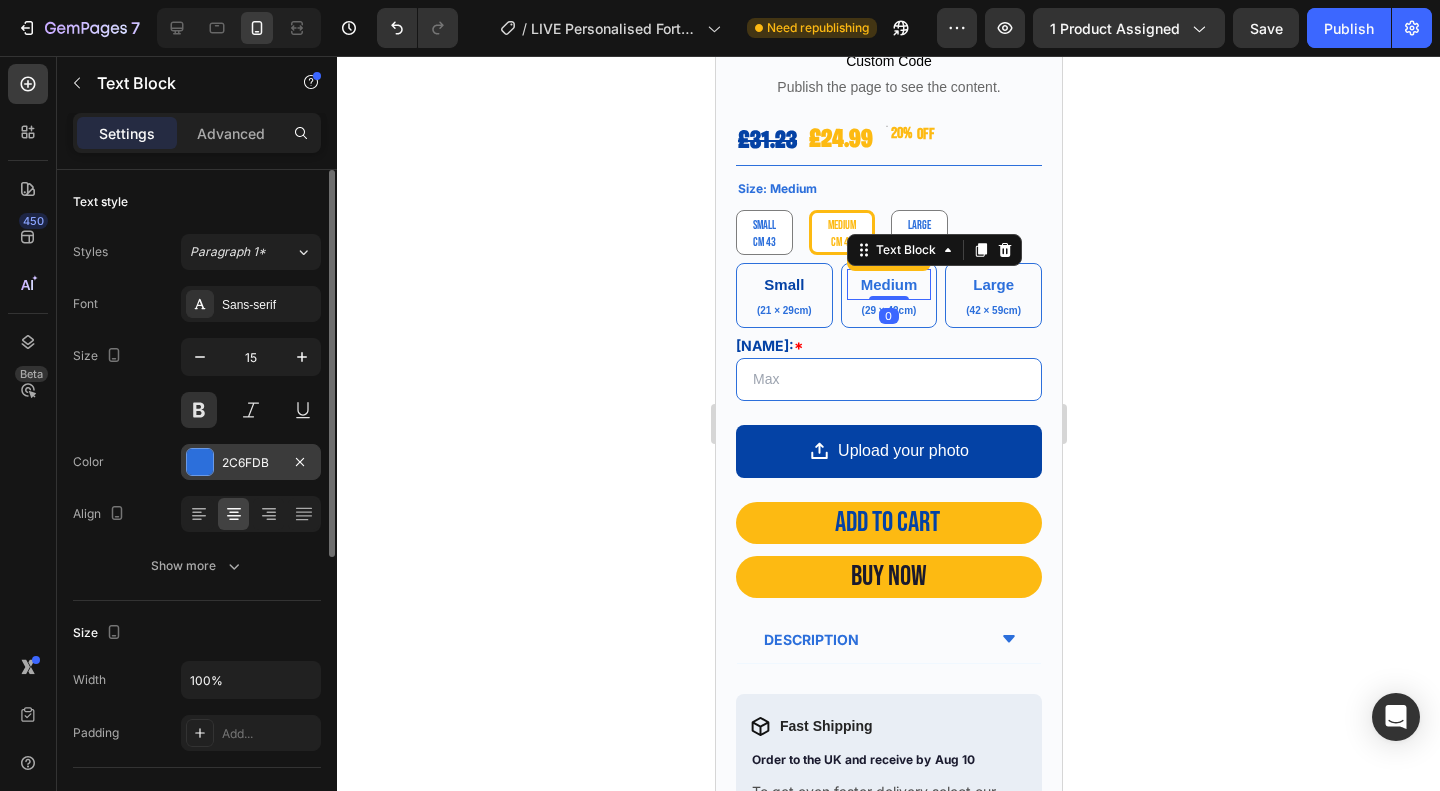 click at bounding box center (200, 462) 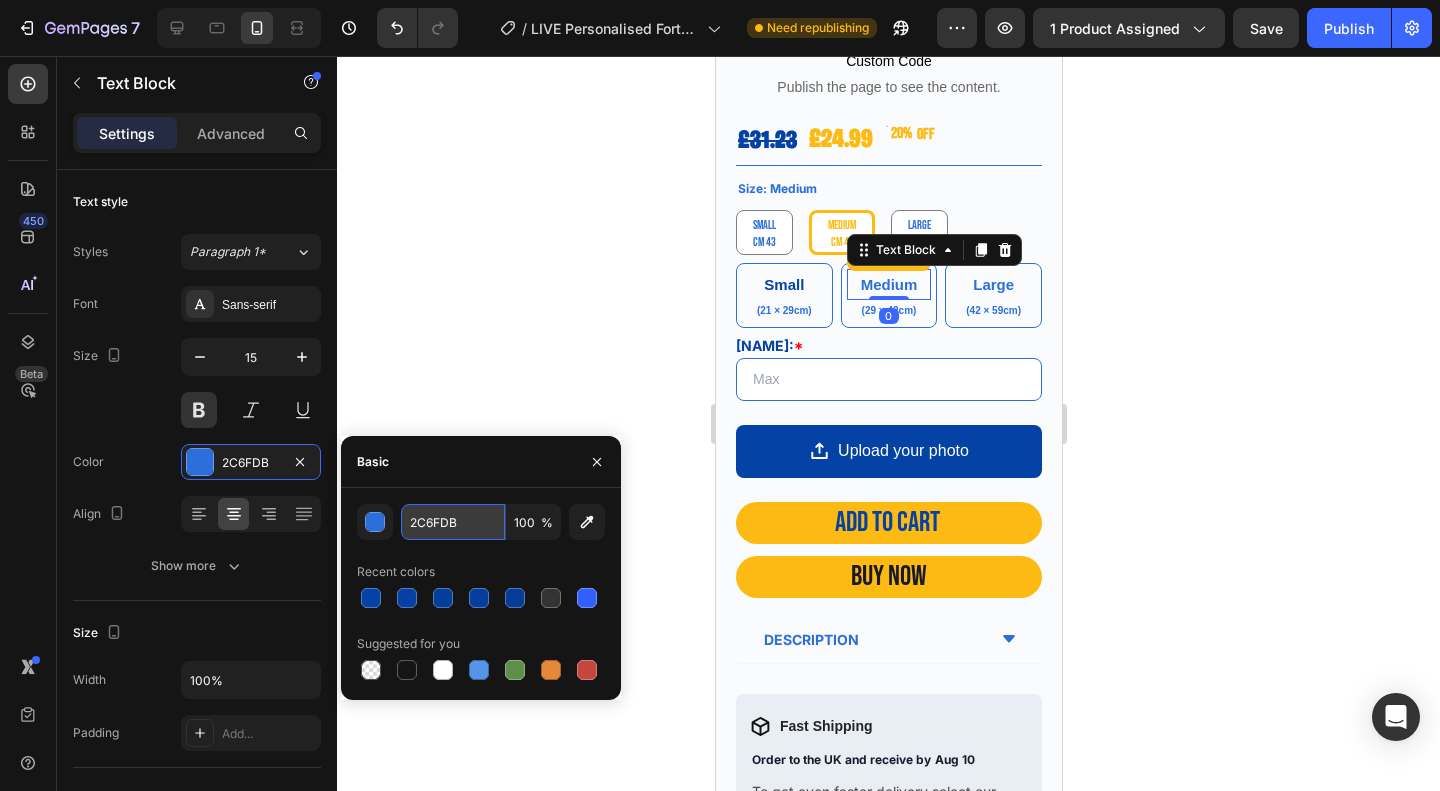 click on "2C6FDB" at bounding box center [453, 522] 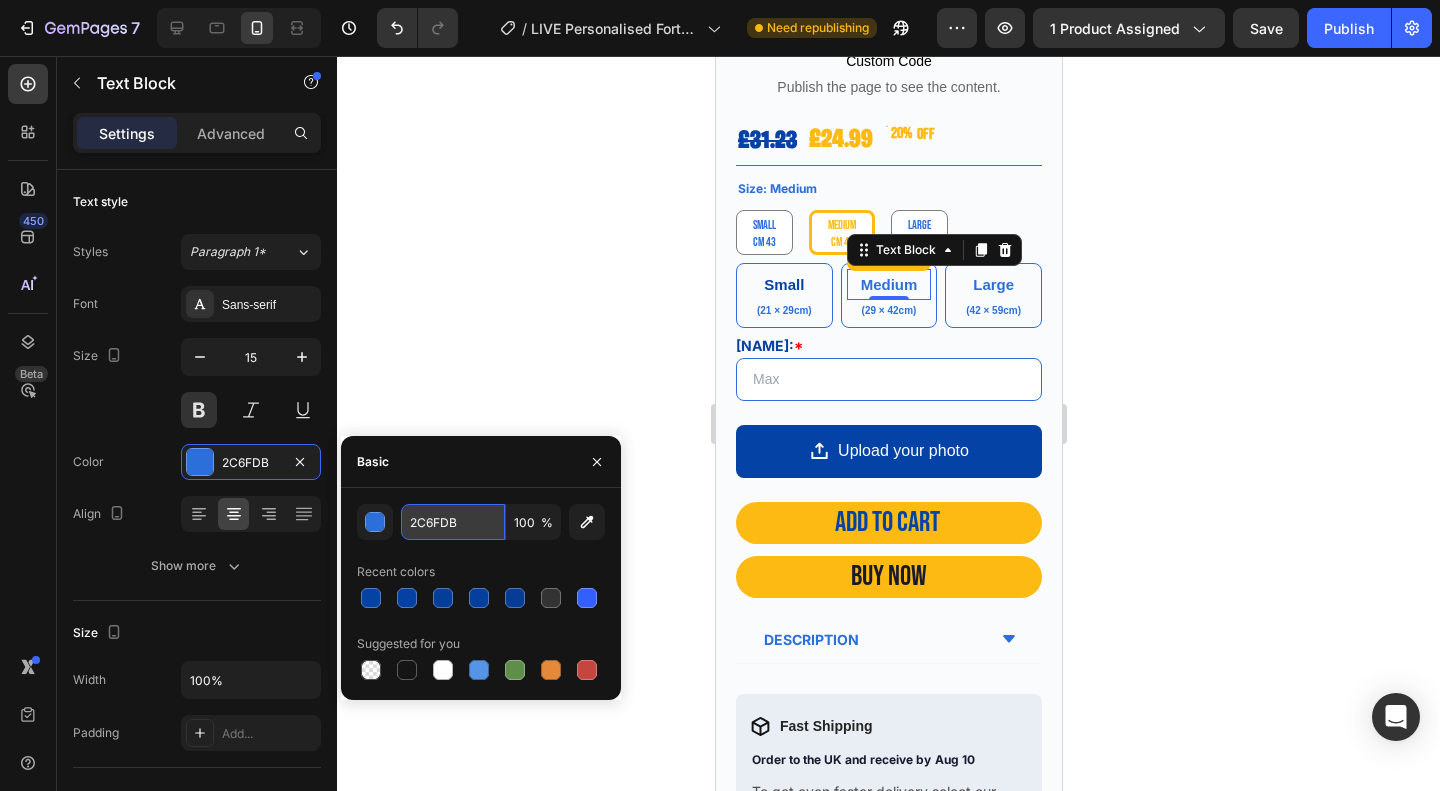 paste on "0442A5" 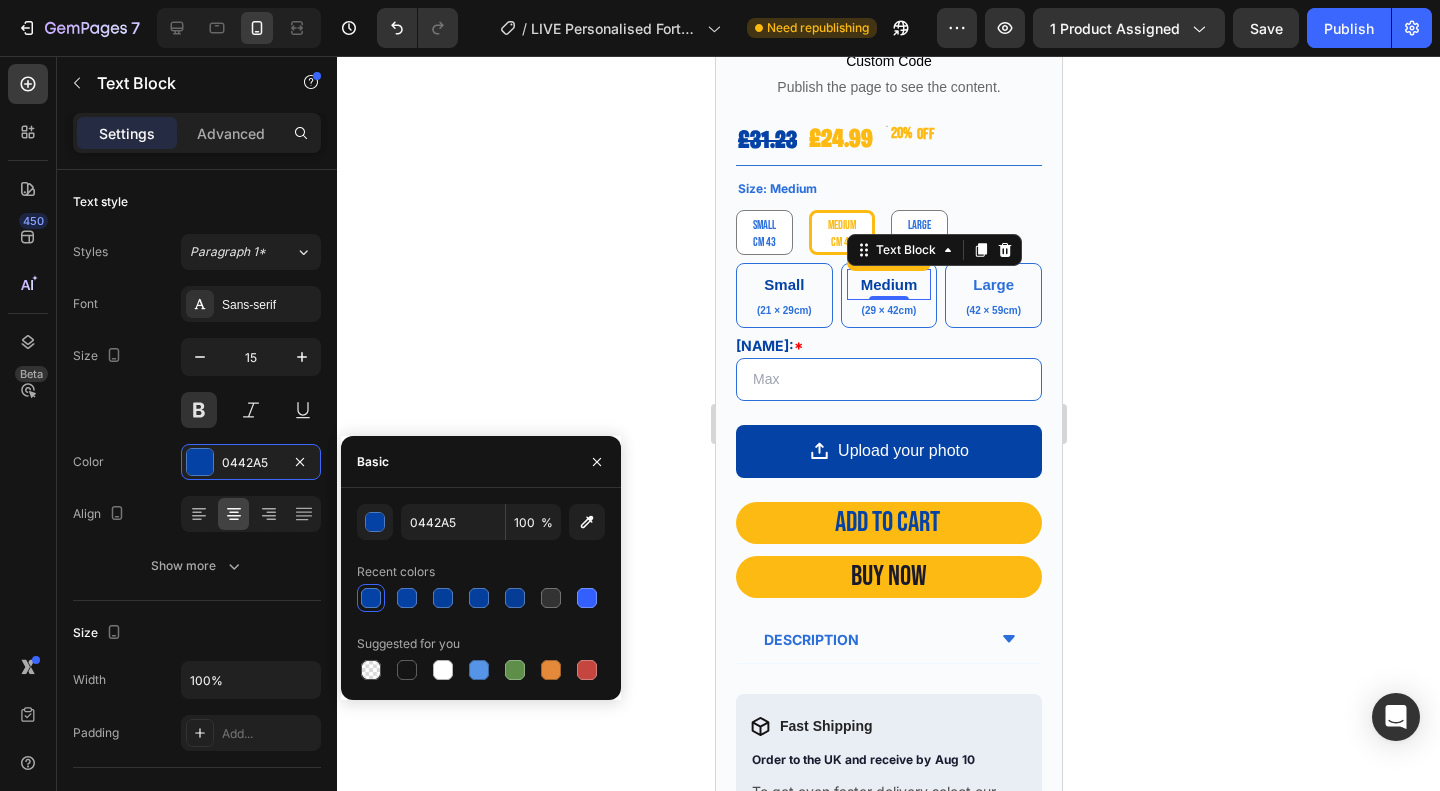 click 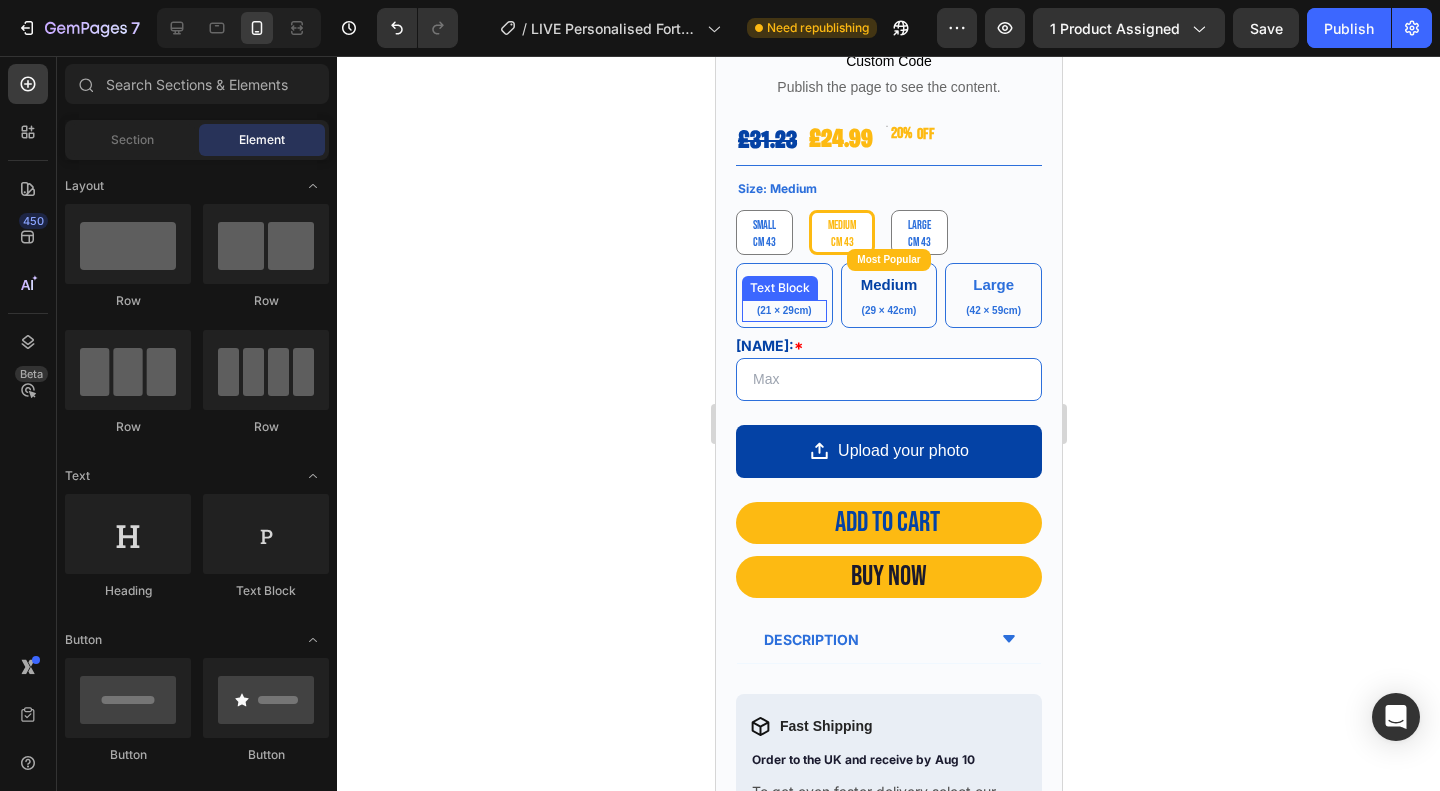 click on "(21 × 29cm)" at bounding box center [783, 311] 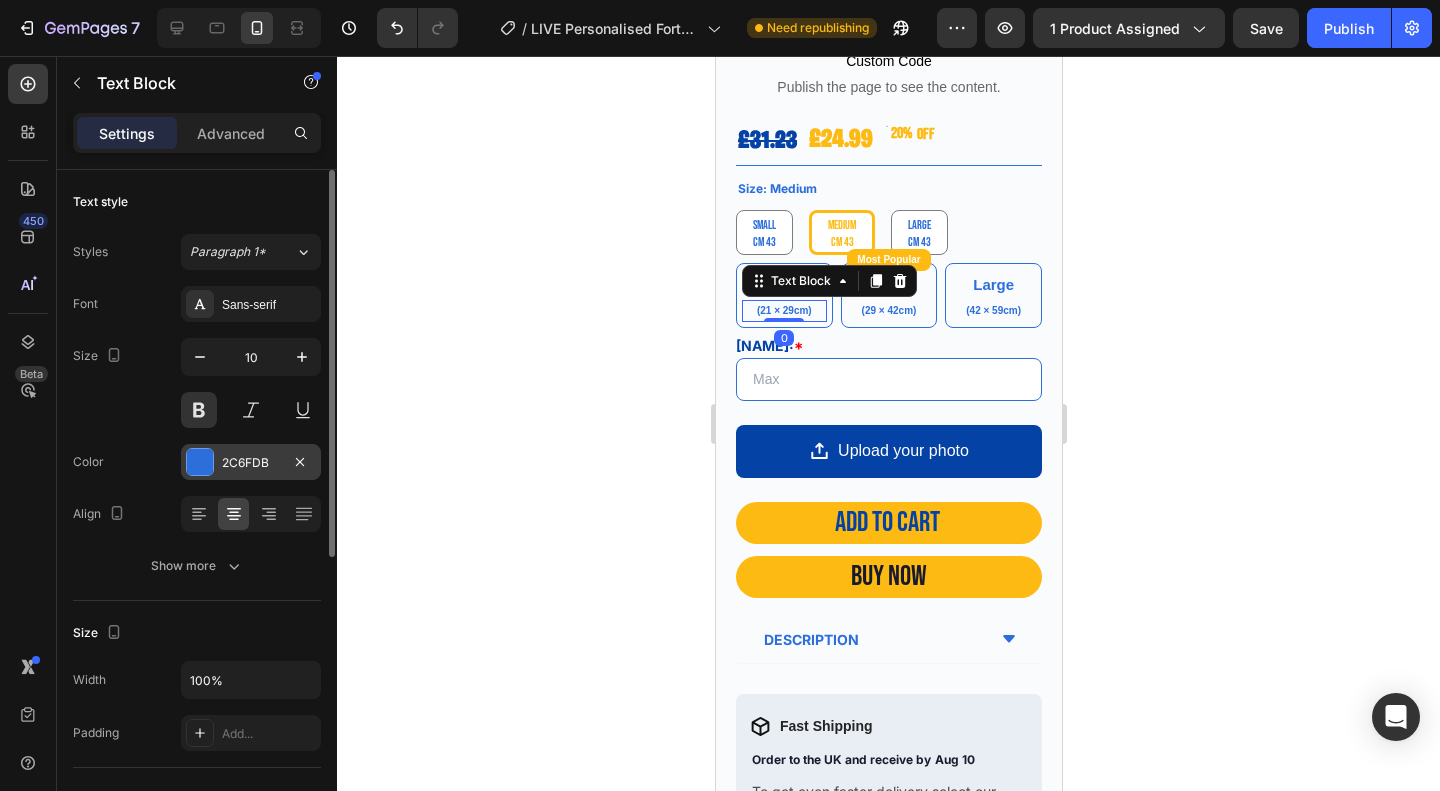 click on "2C6FDB" at bounding box center (251, 462) 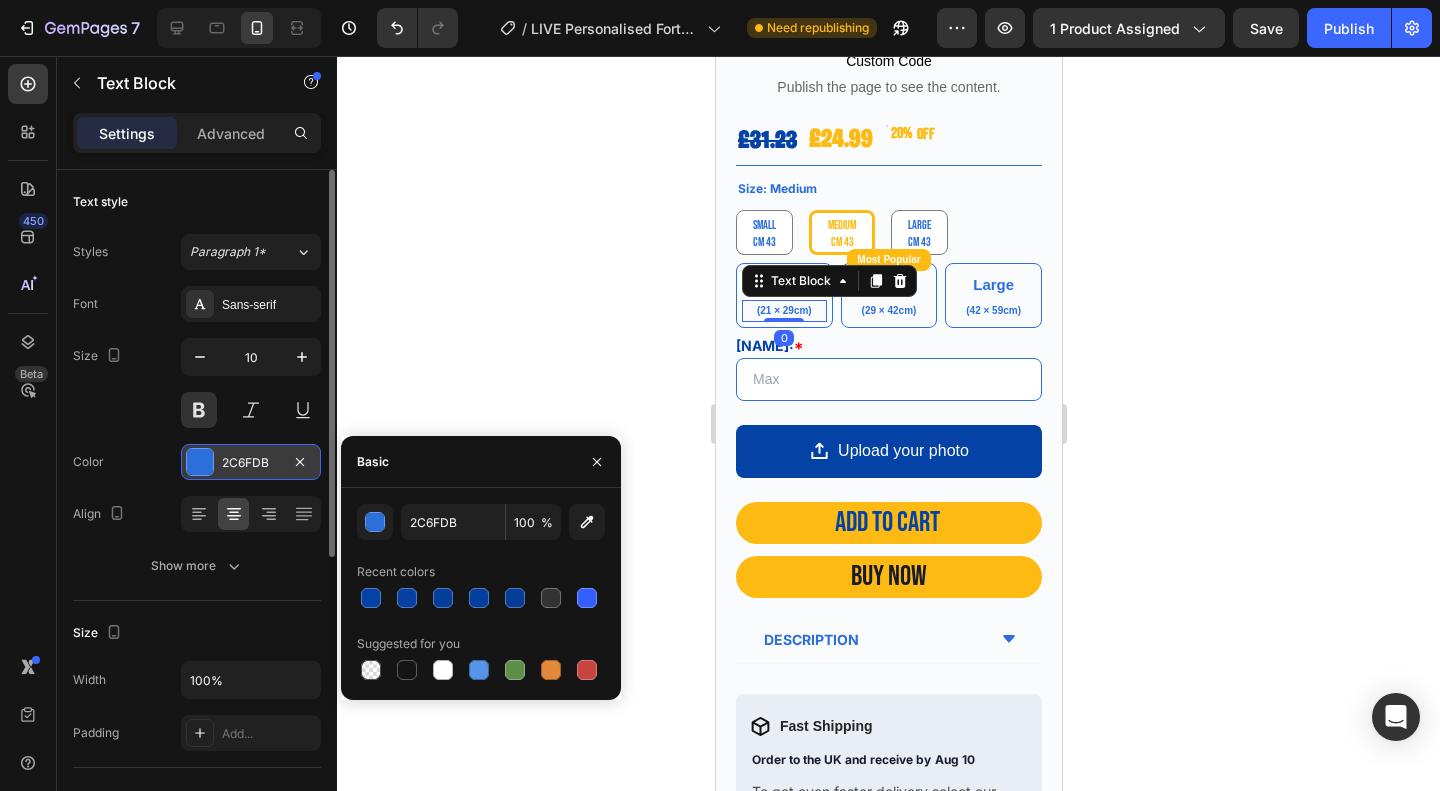 click on "2C6FDB" at bounding box center (251, 463) 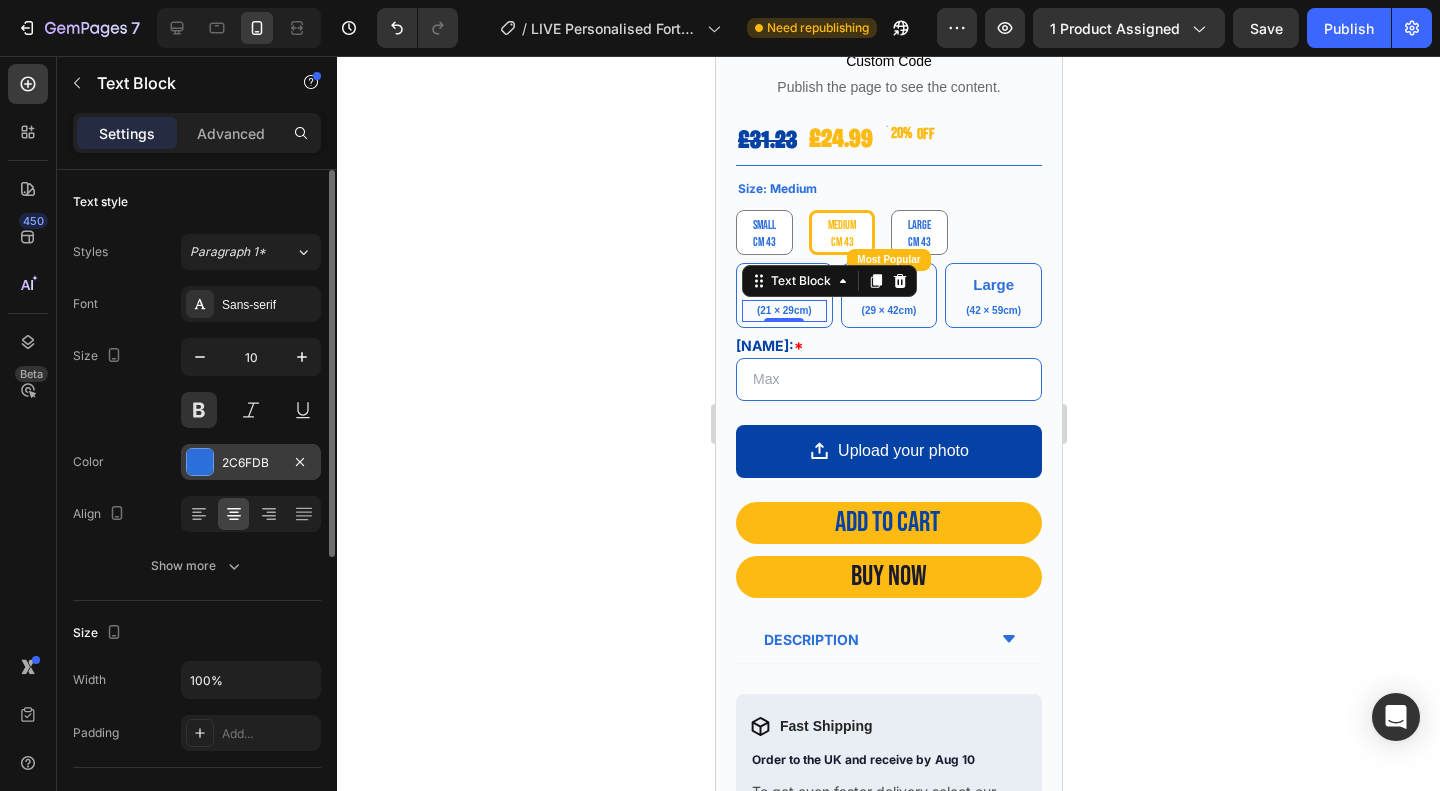 click on "2C6FDB" at bounding box center [251, 463] 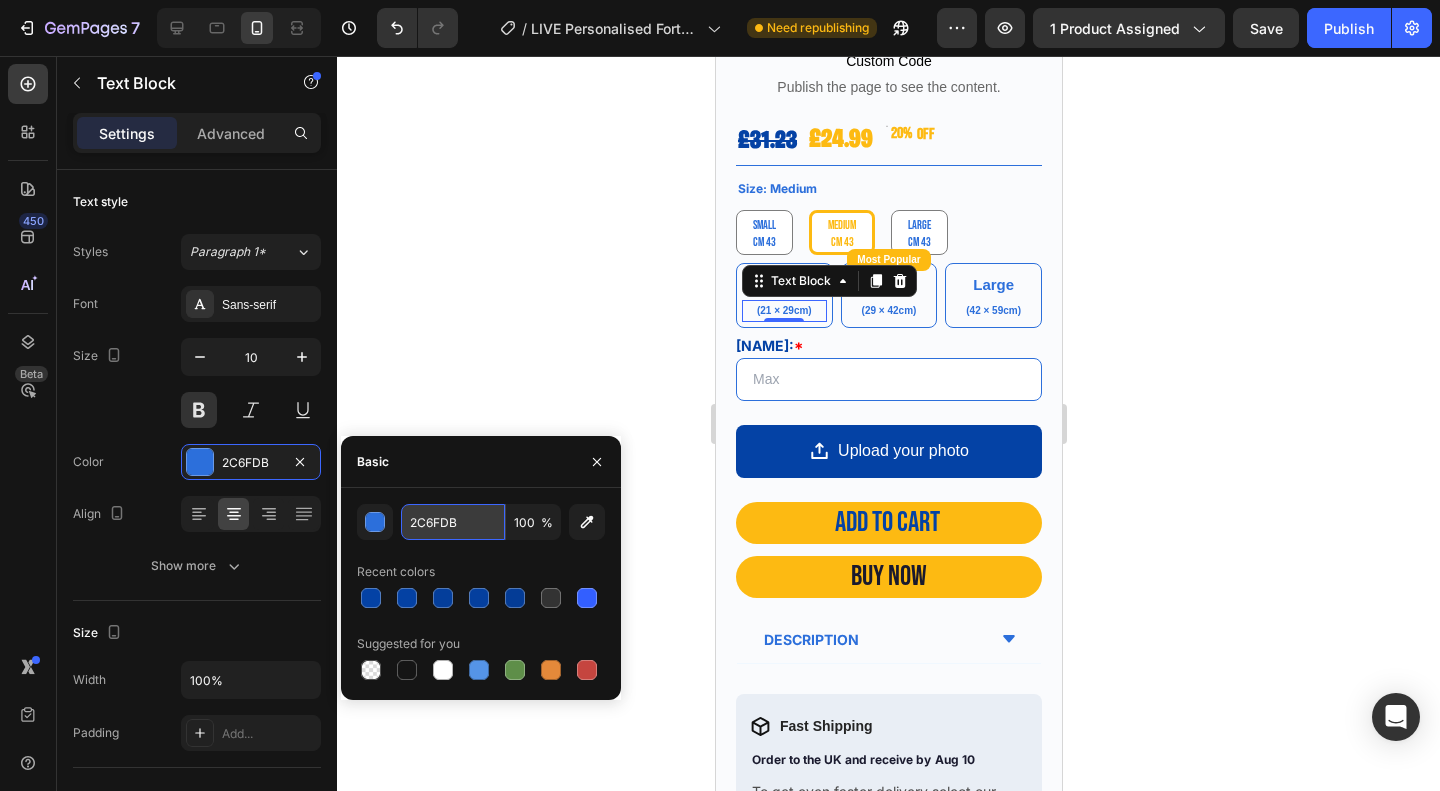 click on "2C6FDB" at bounding box center [453, 522] 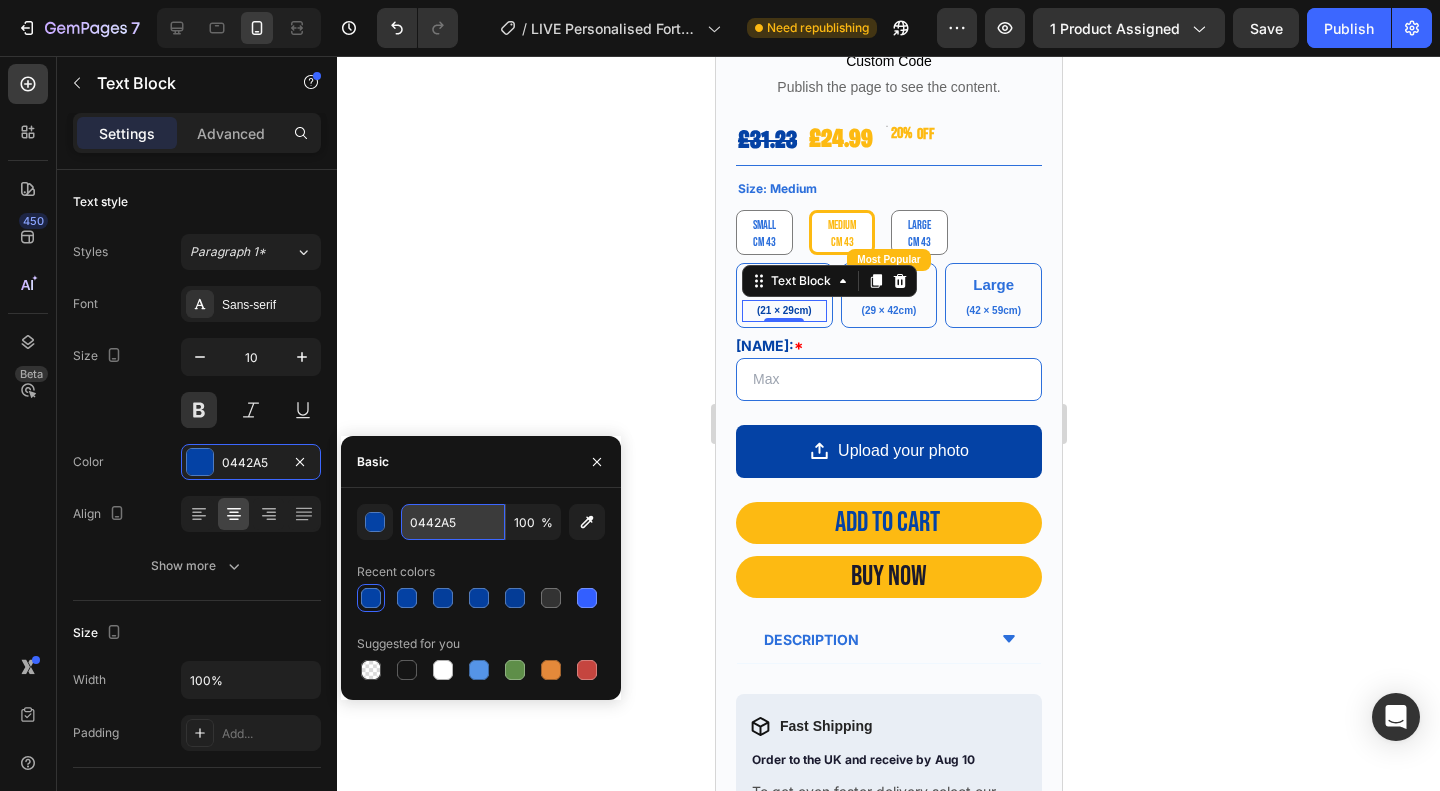 type on "0442A5" 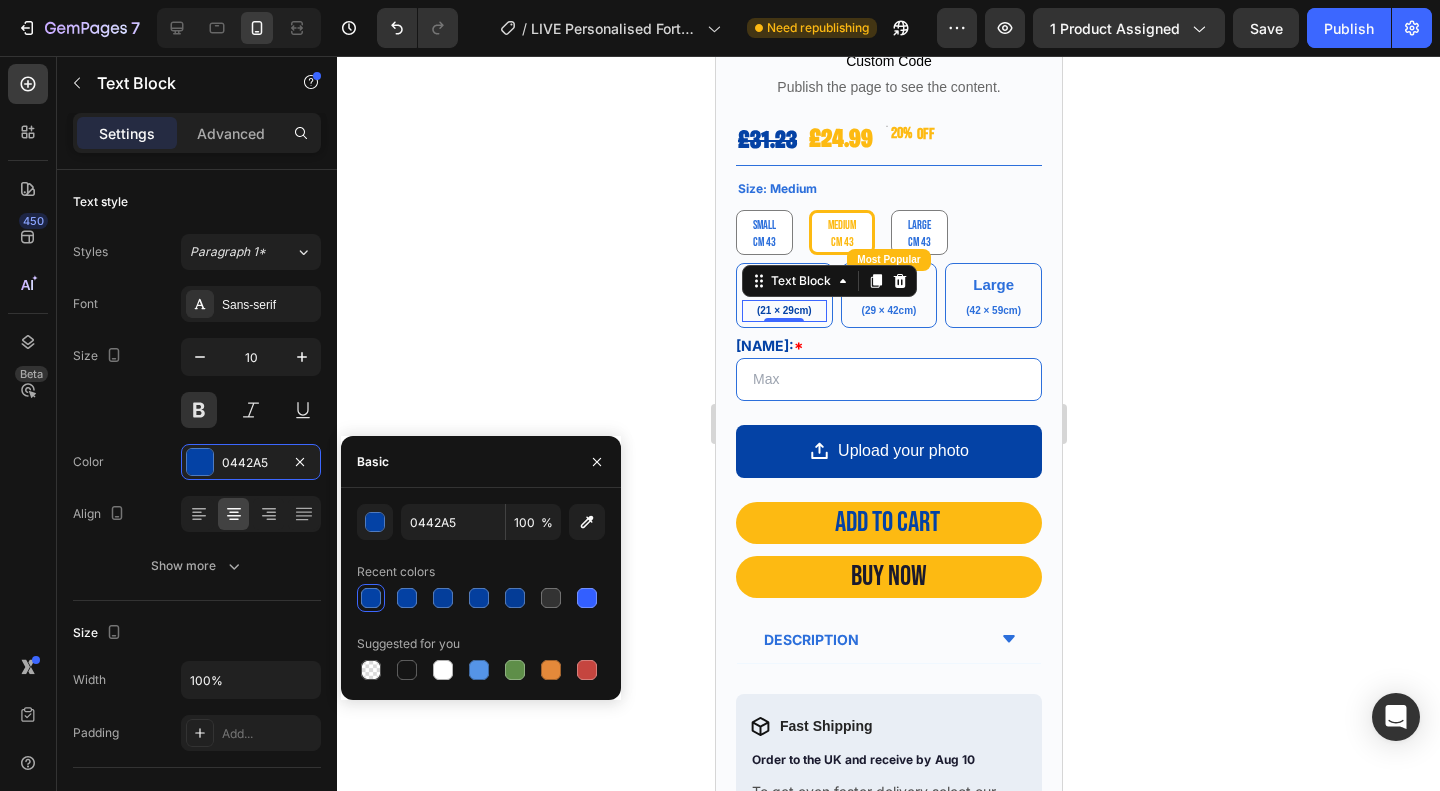 click 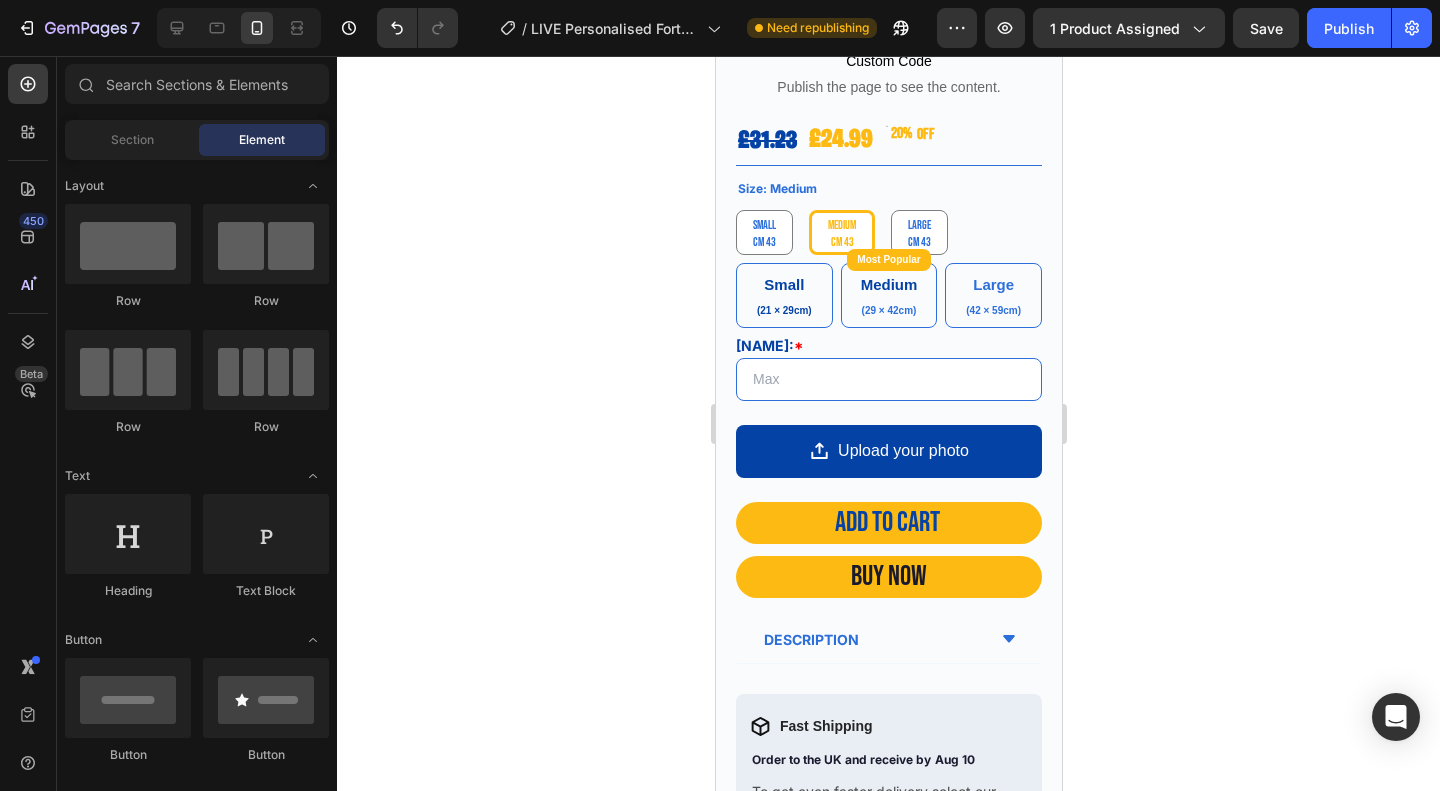 click 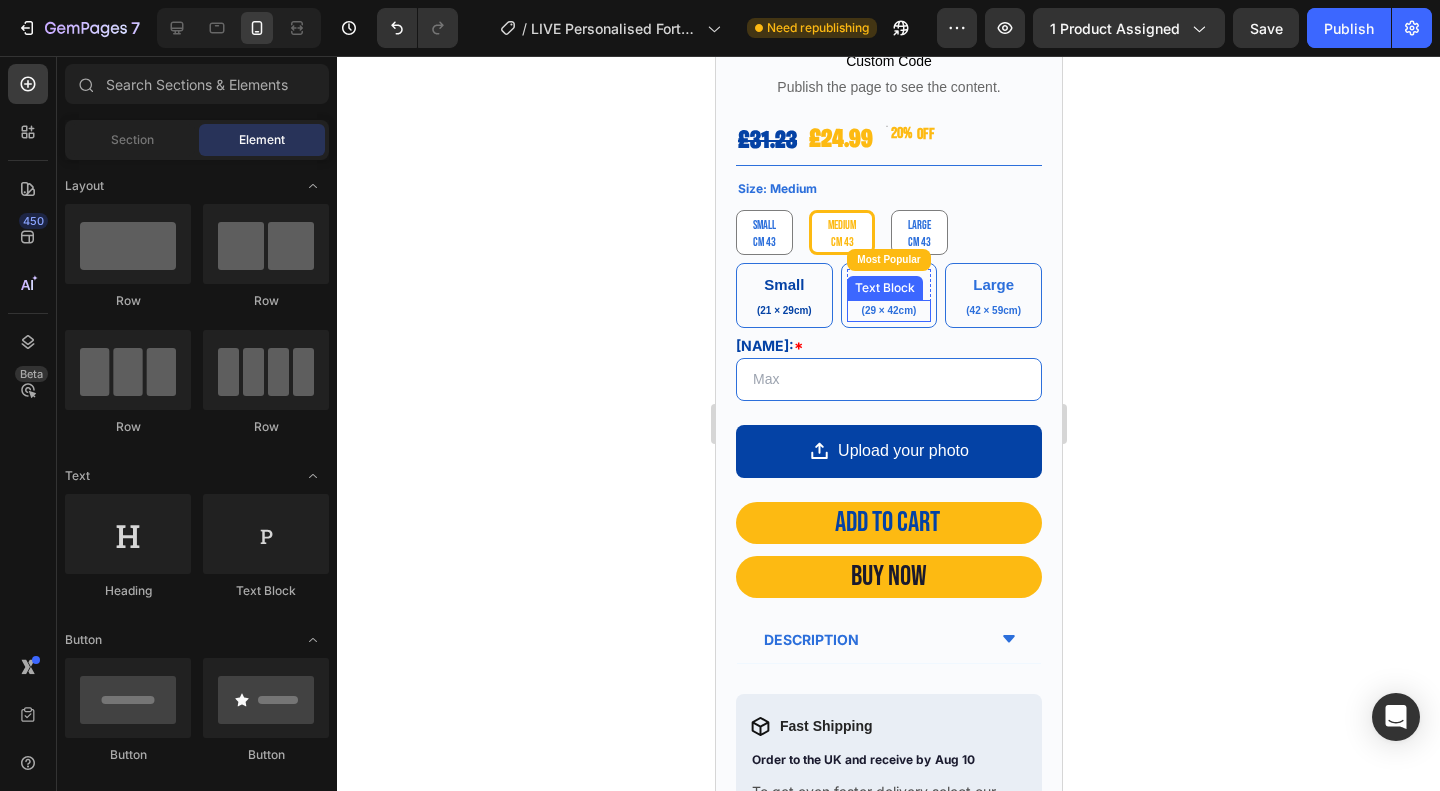 click on "(29 × 42cm)" at bounding box center (888, 311) 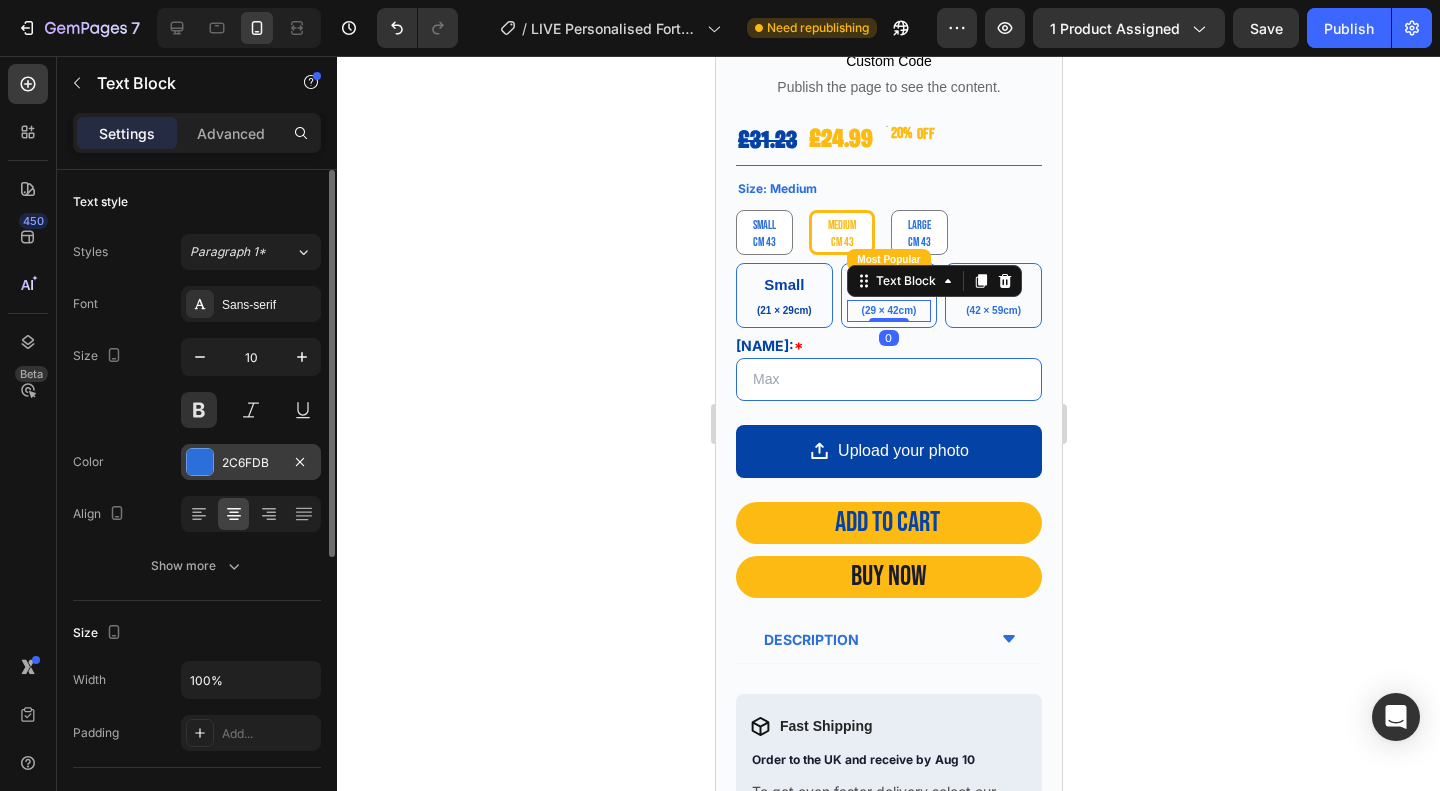 click on "2C6FDB" at bounding box center [251, 463] 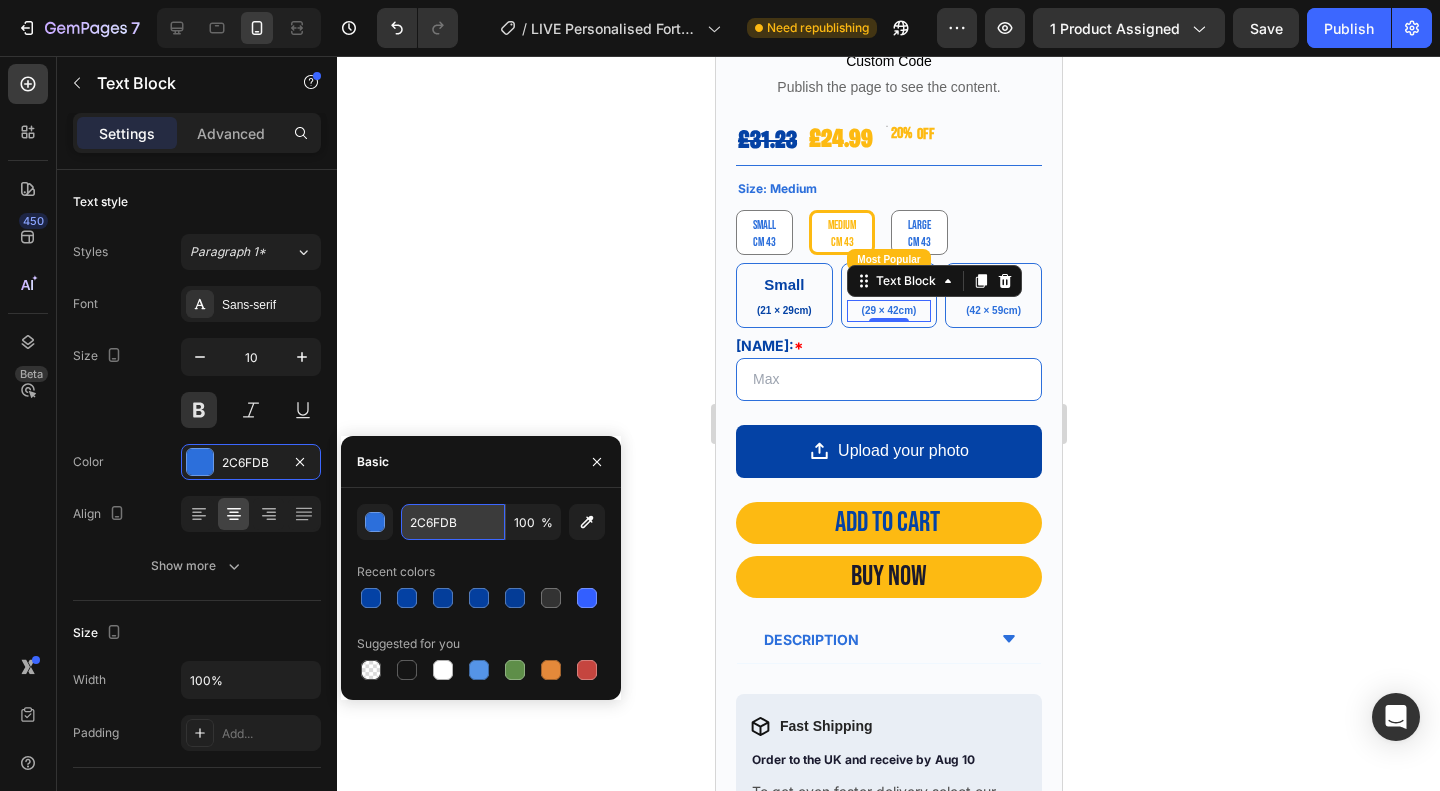 click on "2C6FDB" at bounding box center (453, 522) 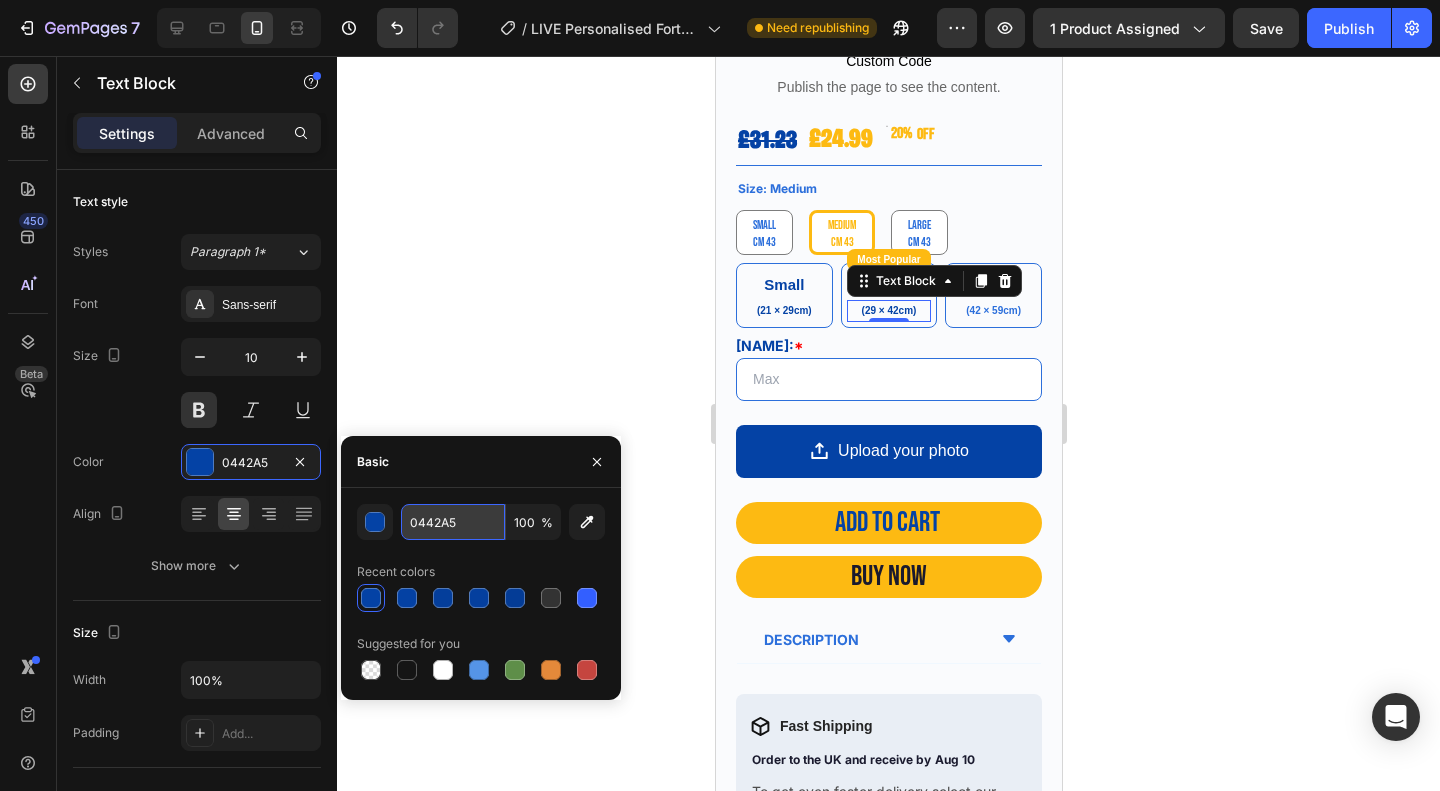 type on "0442A5" 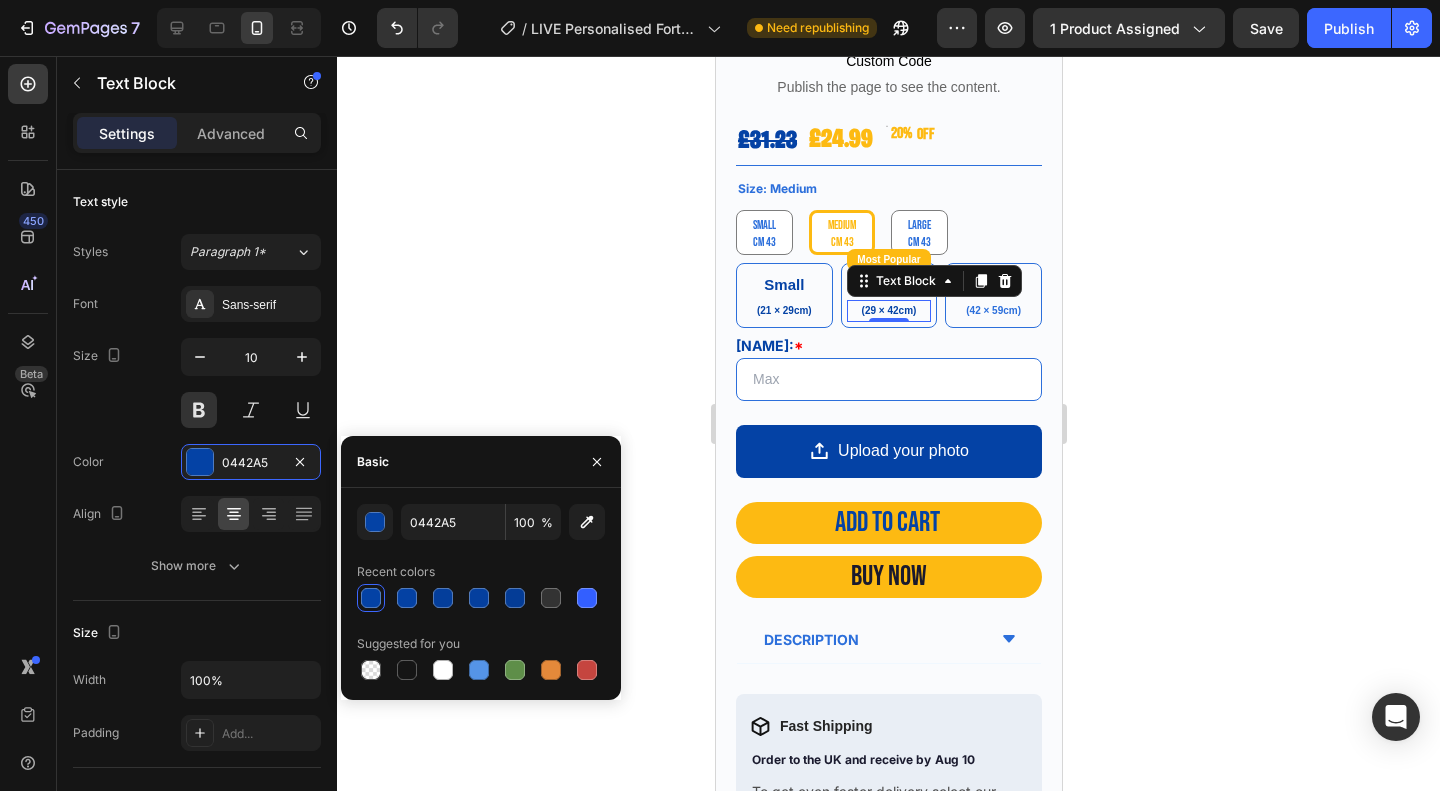 click 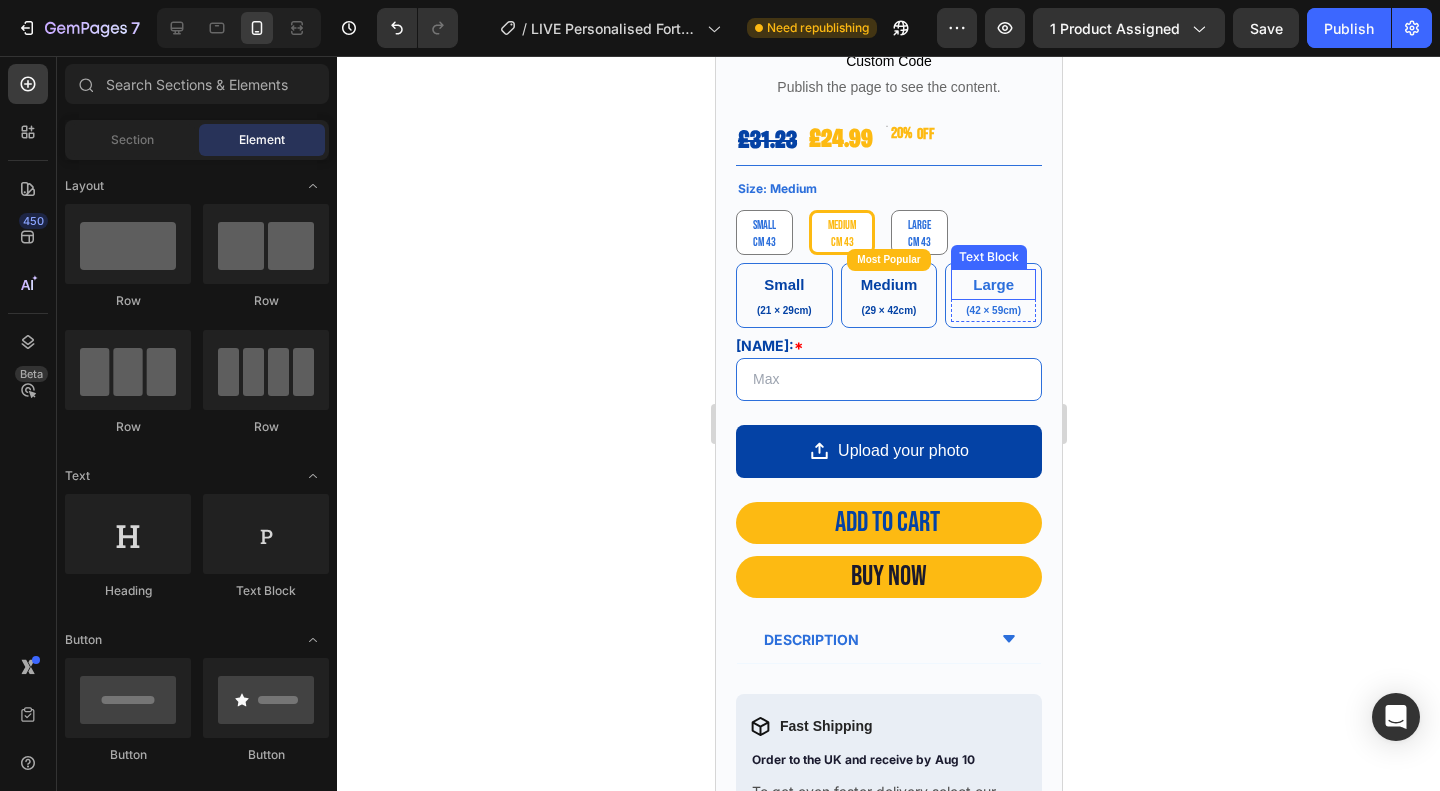 click on "Large" at bounding box center [992, 284] 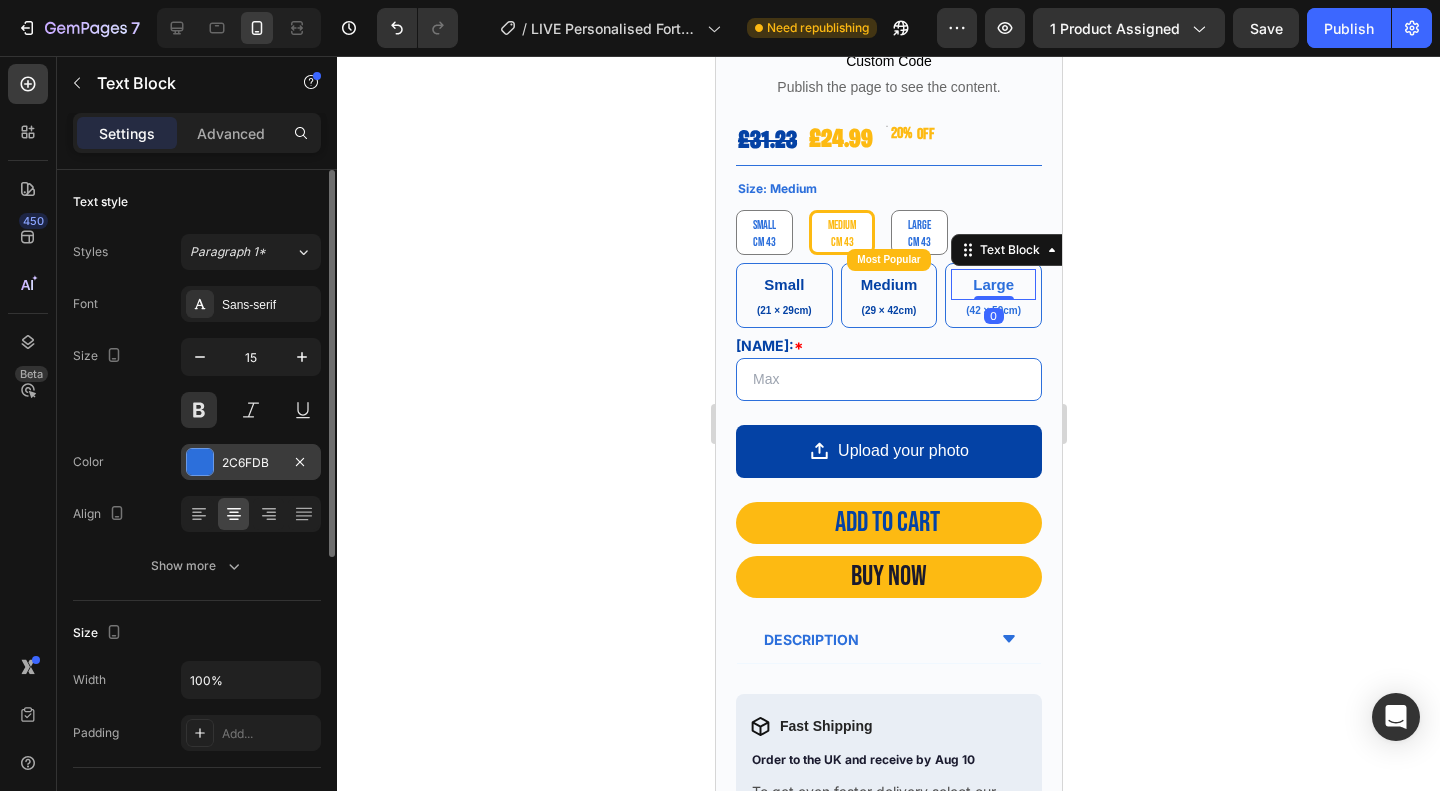 click on "2C6FDB" at bounding box center (251, 462) 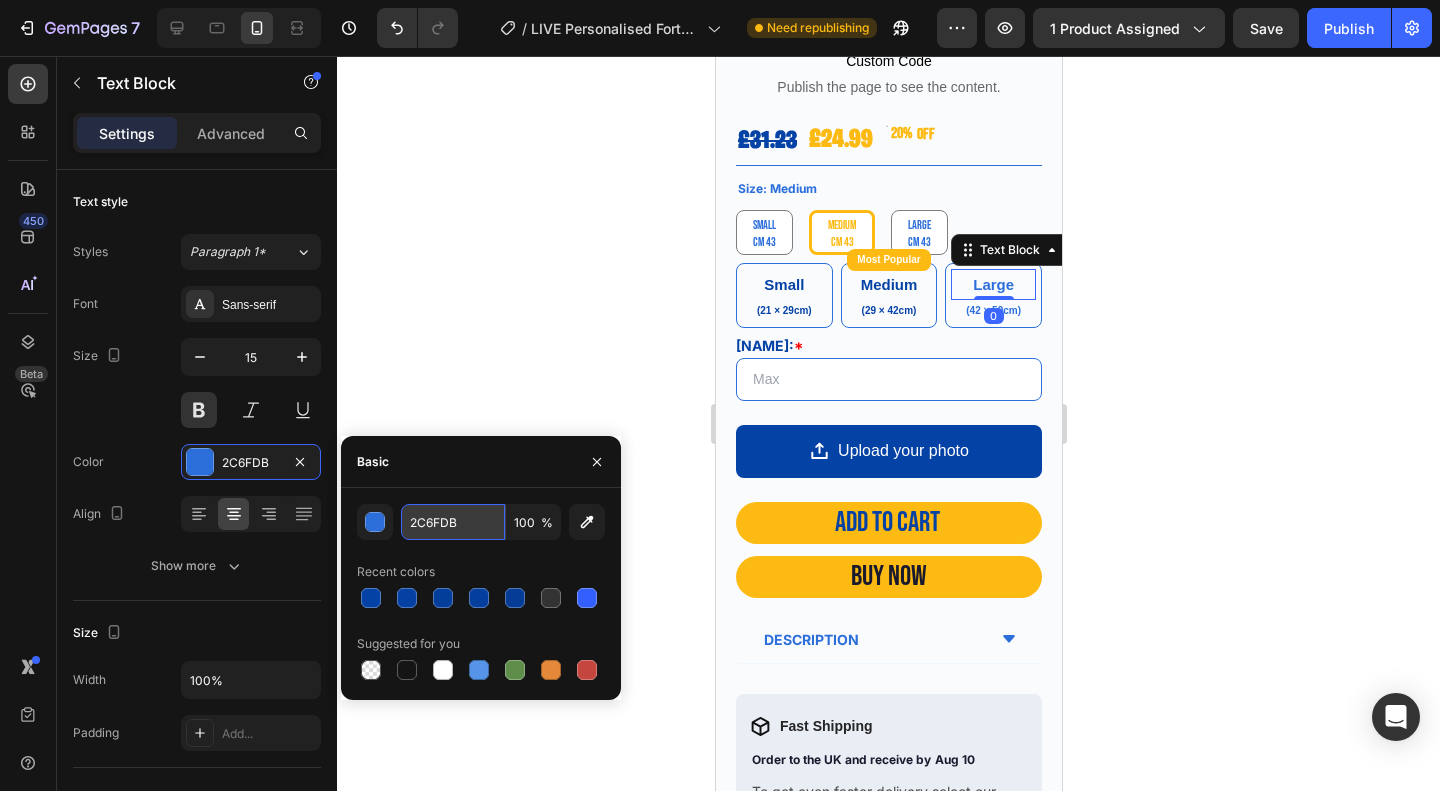 click on "2C6FDB" at bounding box center (453, 522) 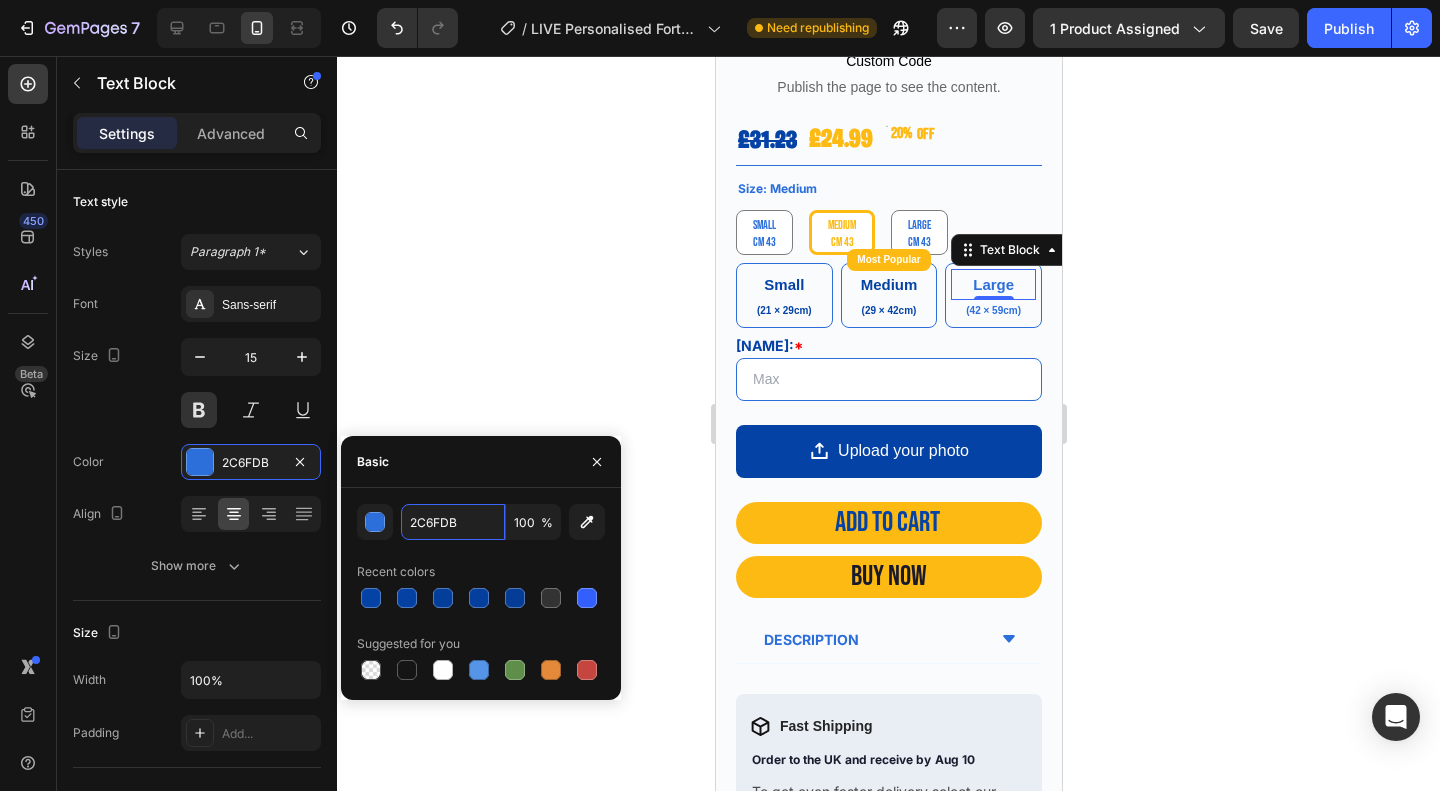 paste on "0442A5" 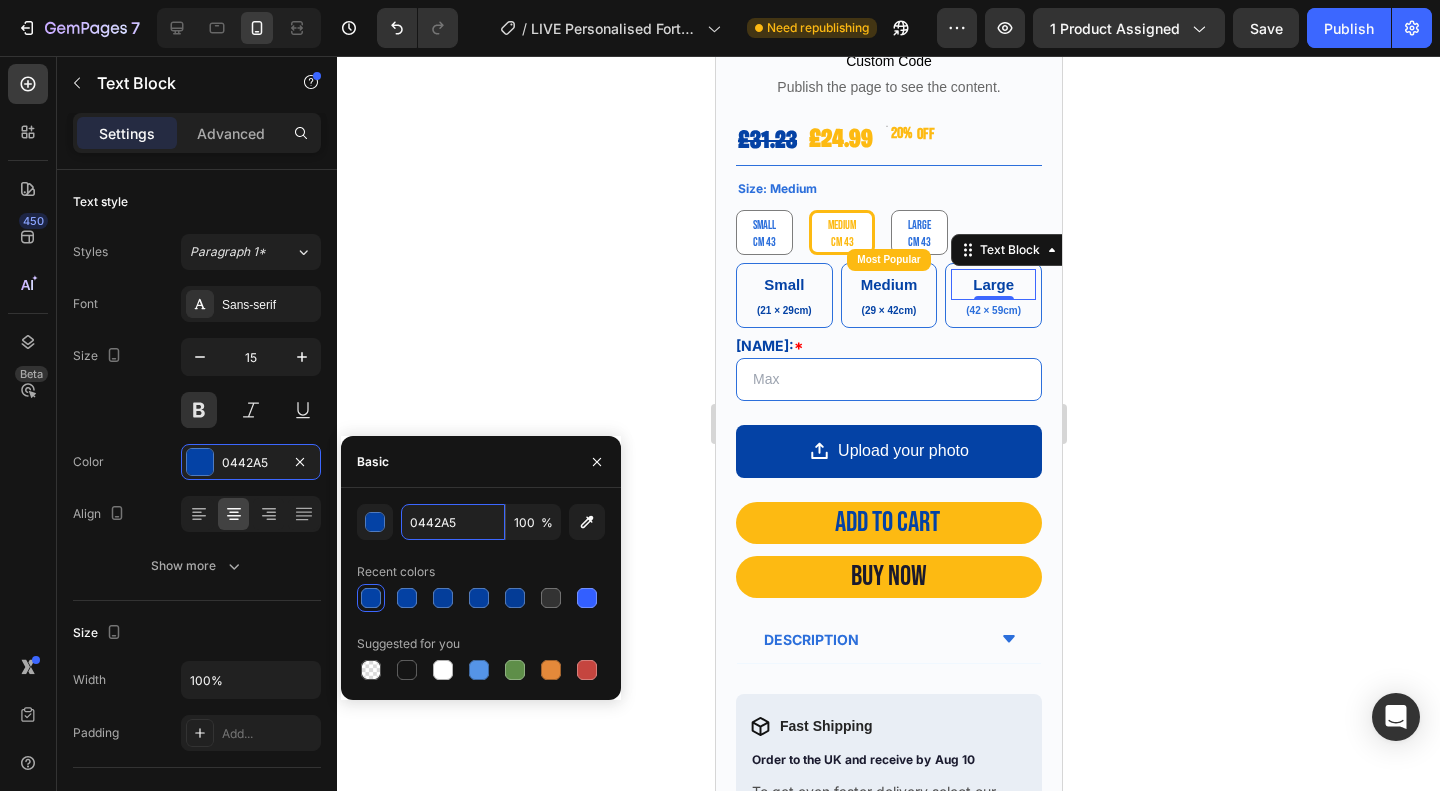 type on "0442A5" 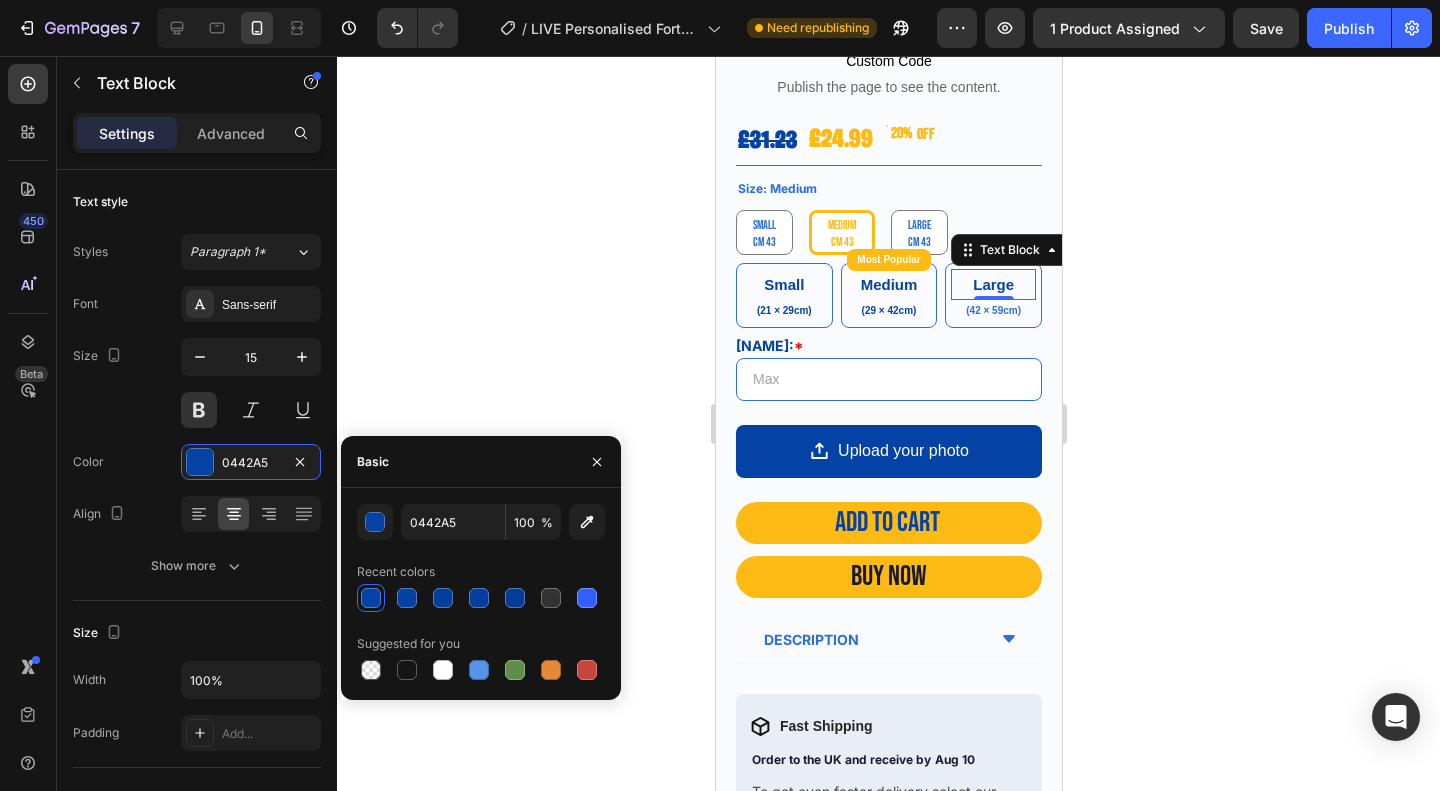 click 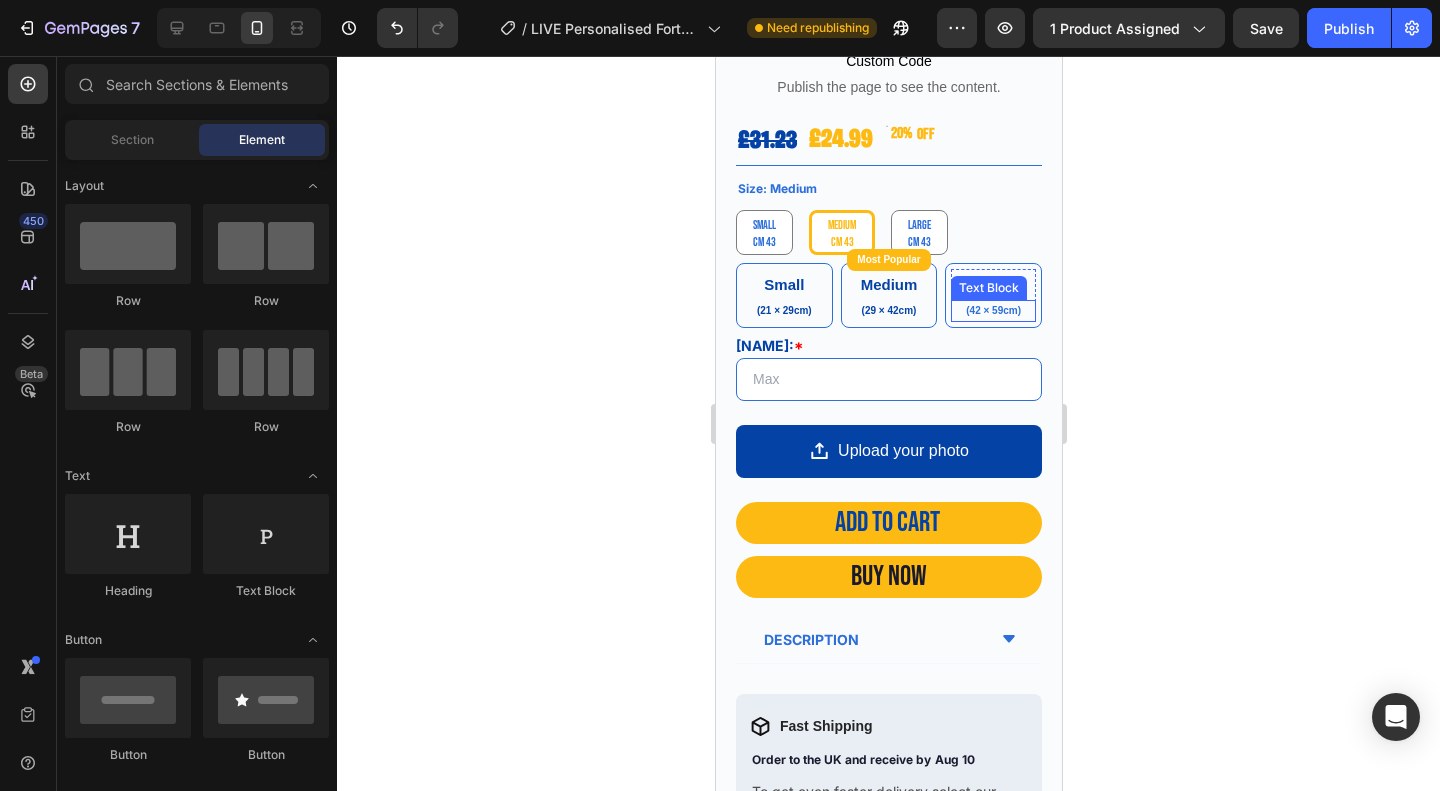 click on "(42 × 59cm)" at bounding box center [992, 311] 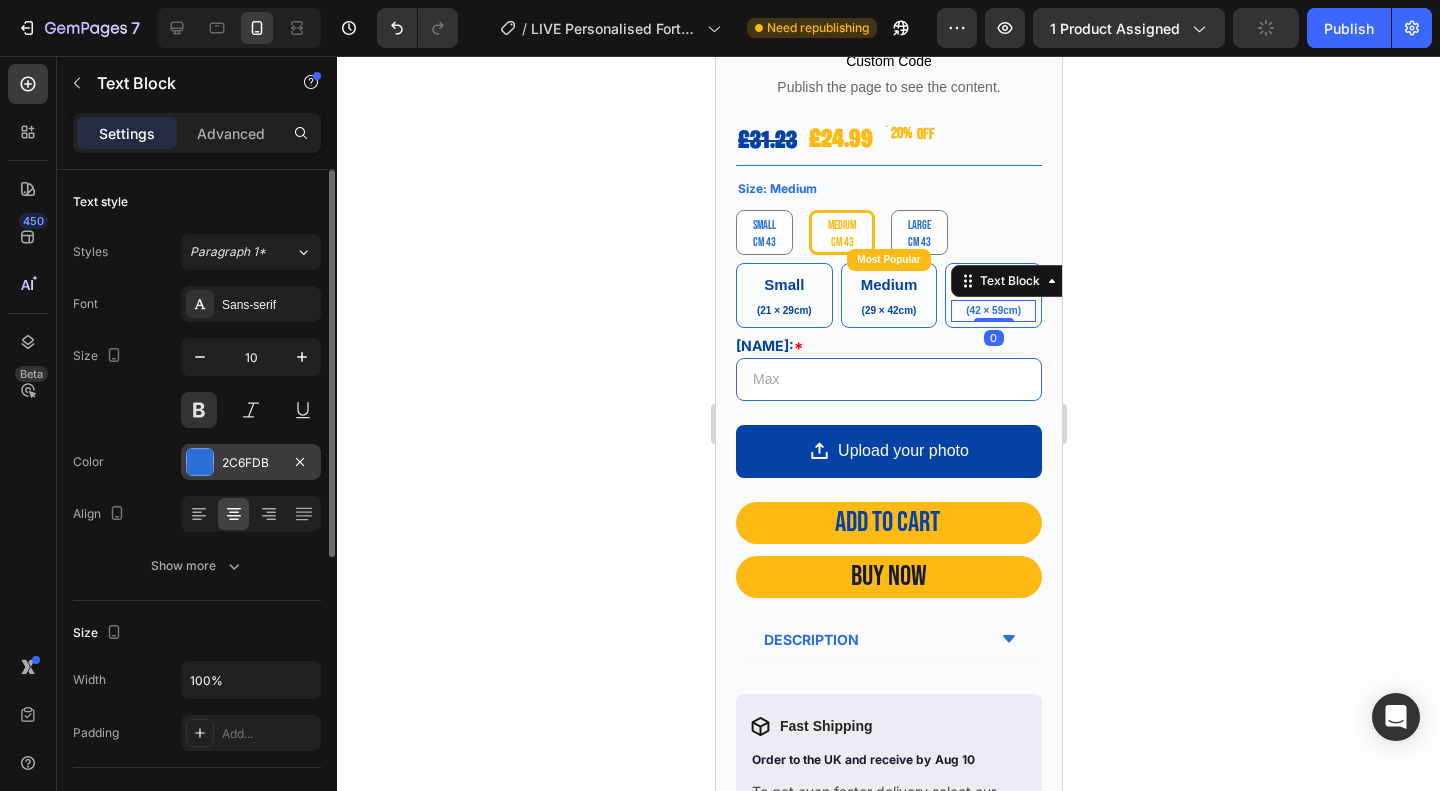 click on "2C6FDB" at bounding box center [251, 463] 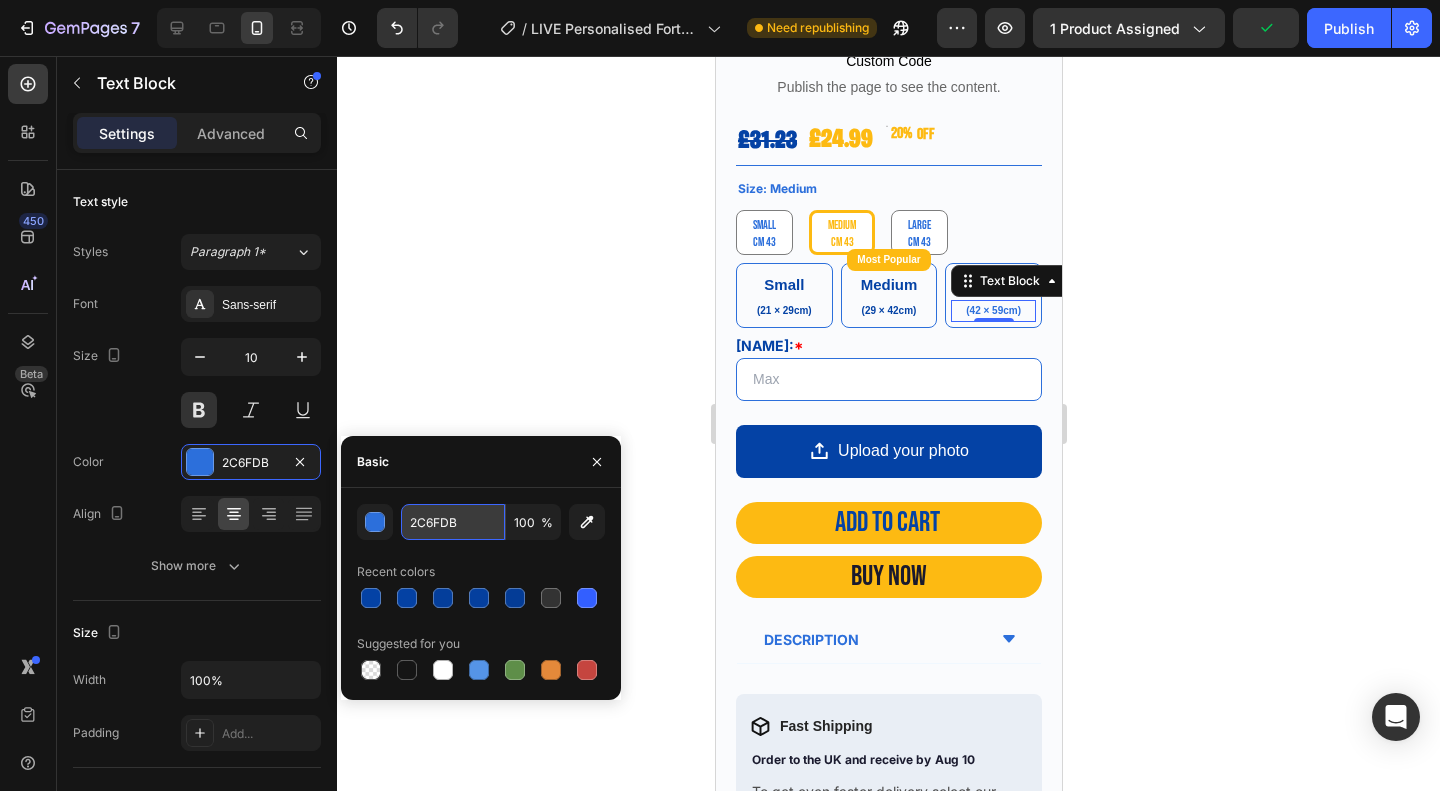 click on "2C6FDB" at bounding box center (453, 522) 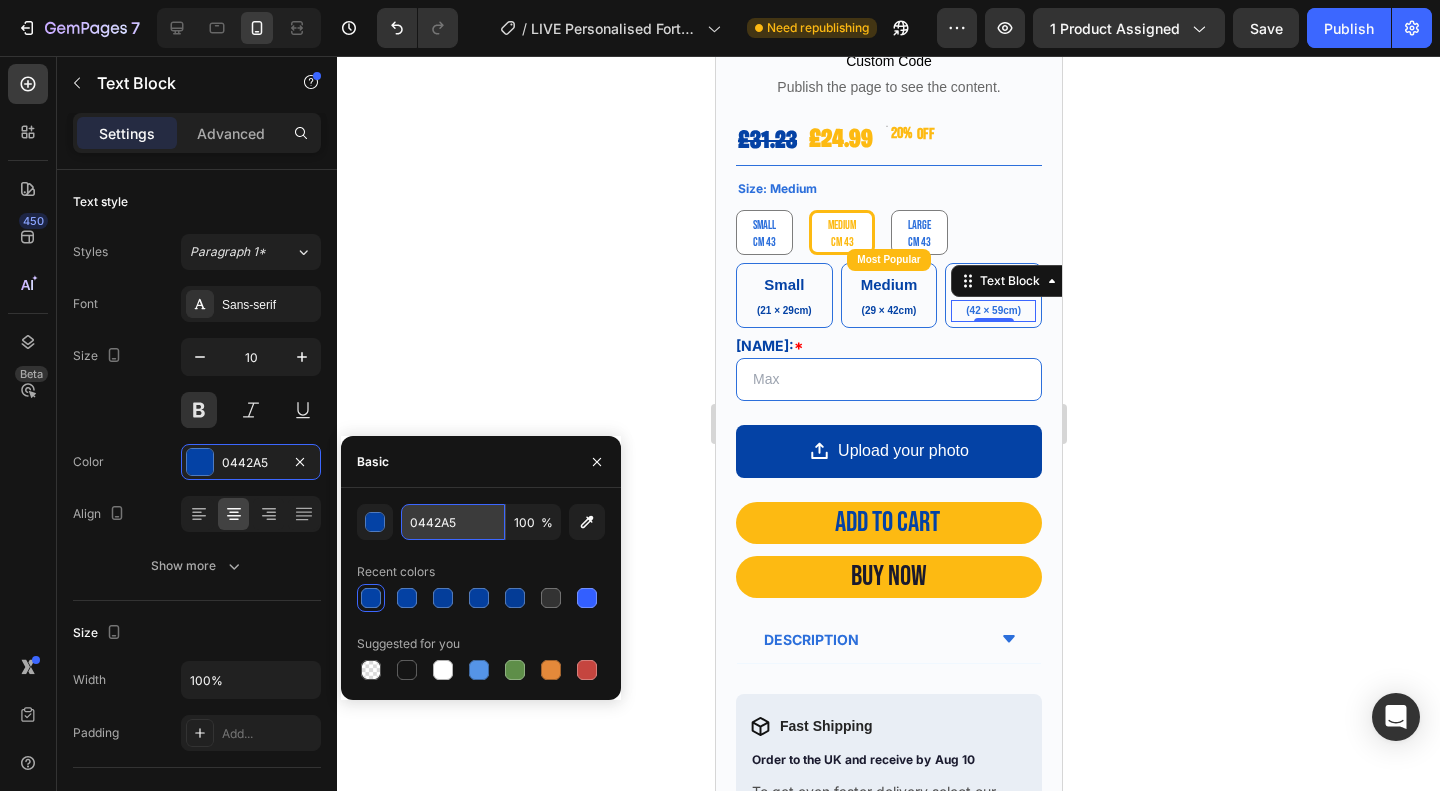 type on "0442A5" 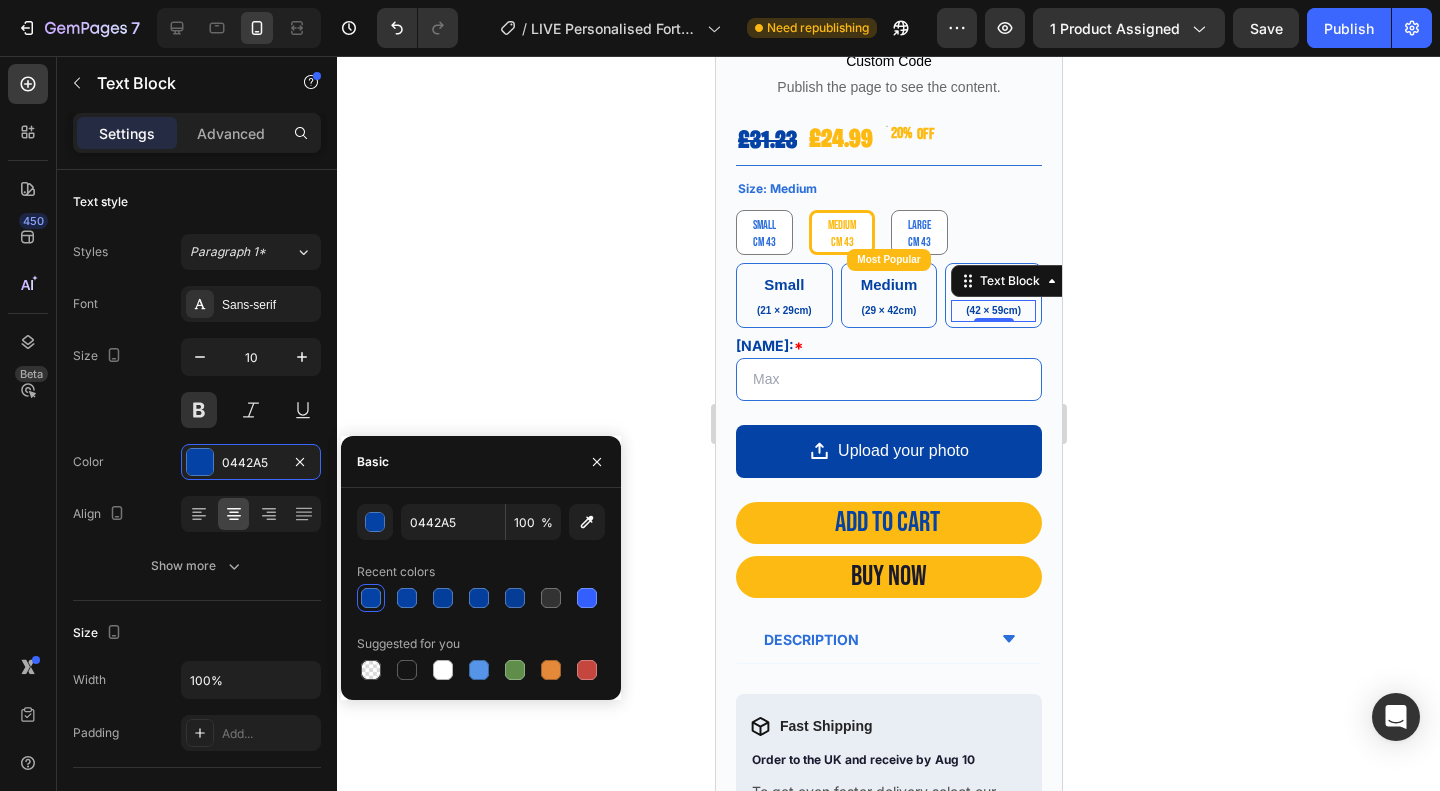 click 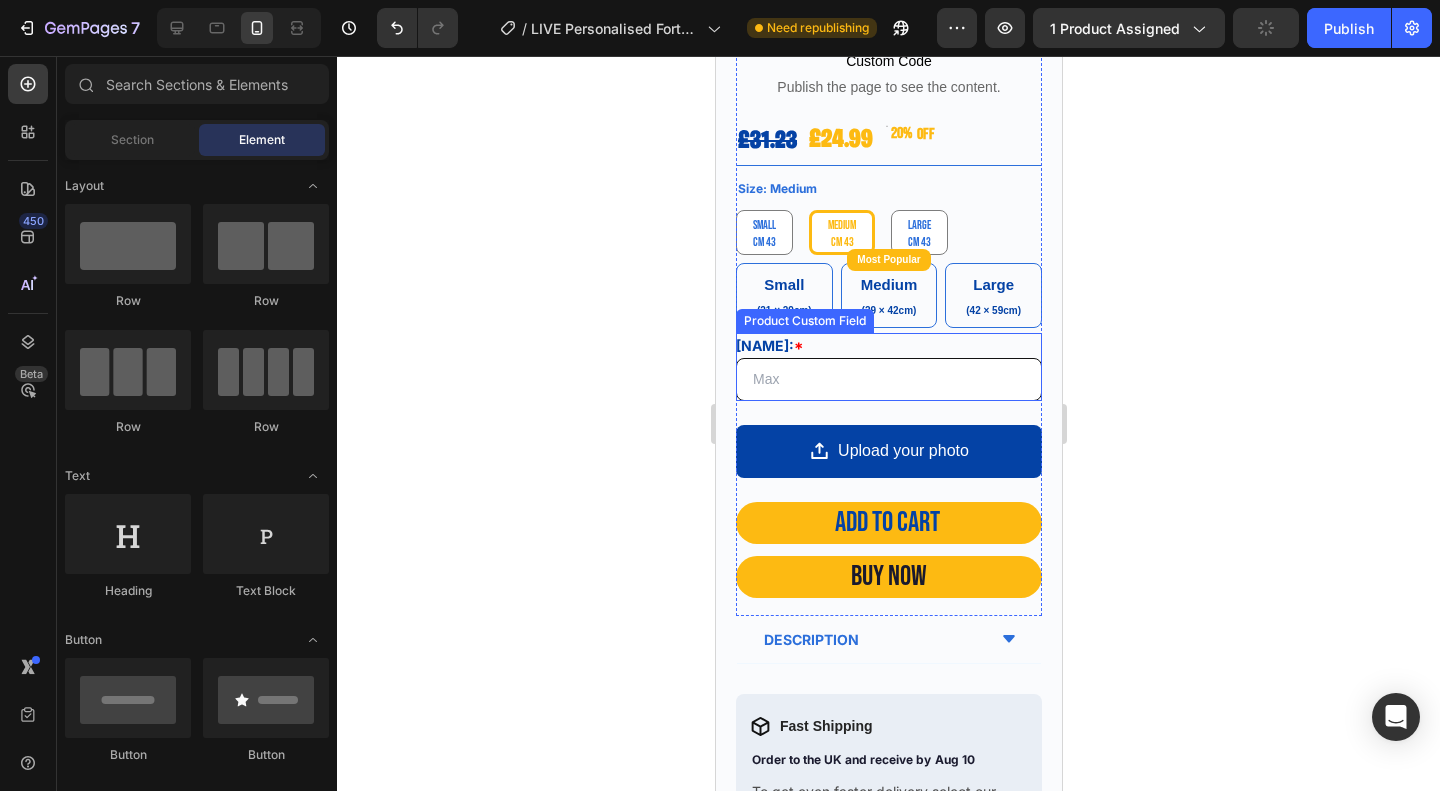 click on "NAME:  *" at bounding box center (888, 379) 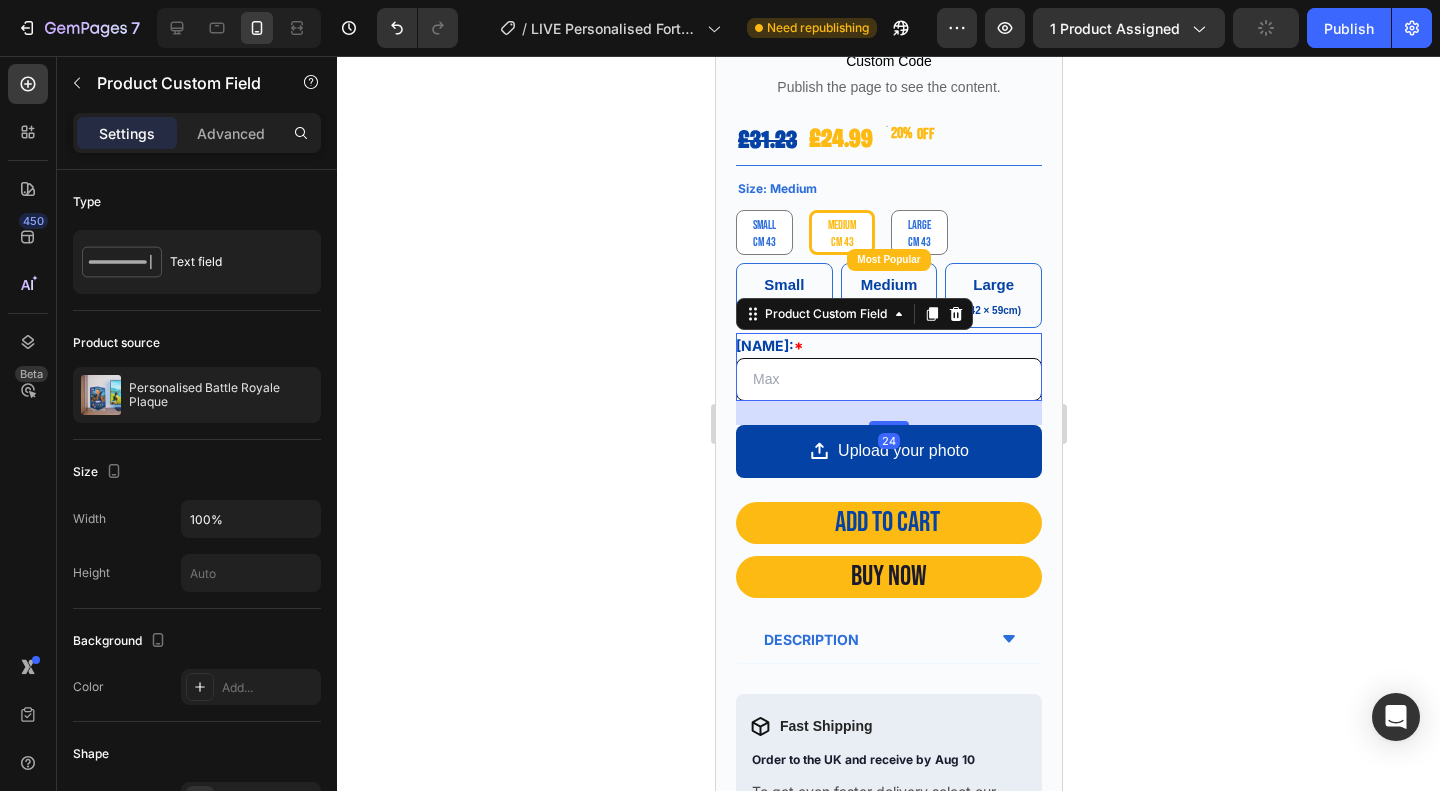 click on "NAME:  *" at bounding box center [888, 379] 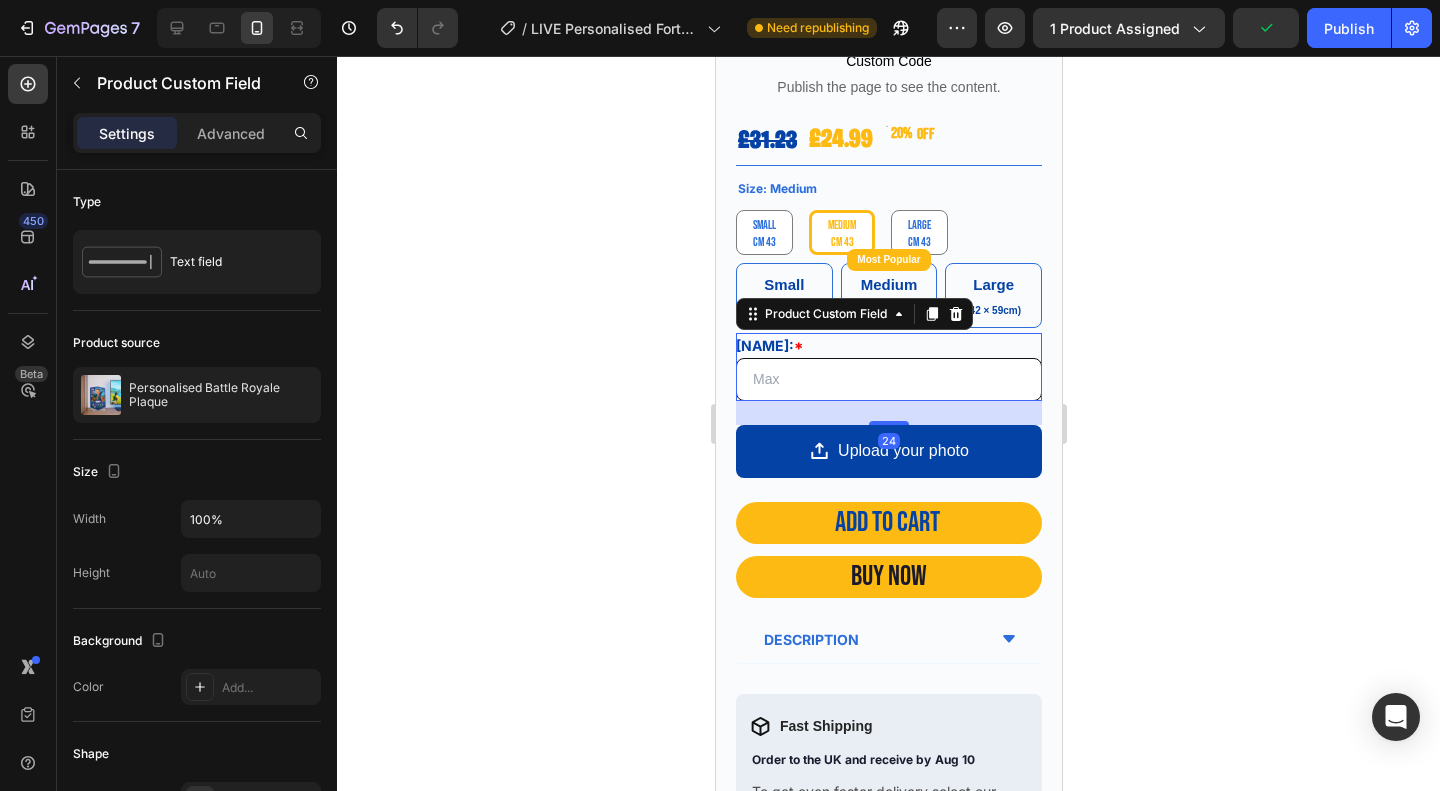 click on "NAME:  *" at bounding box center (888, 379) 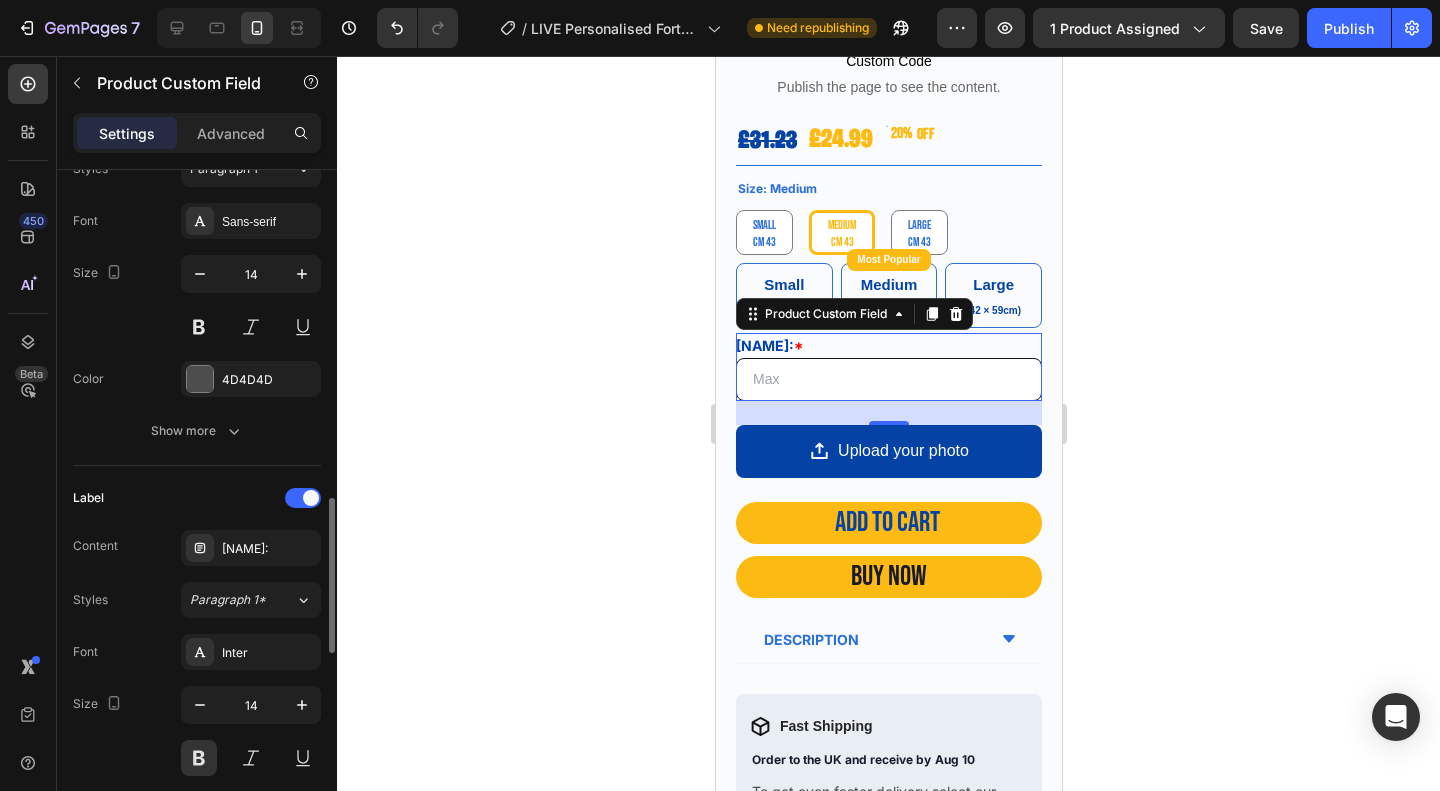 scroll, scrollTop: 1000, scrollLeft: 0, axis: vertical 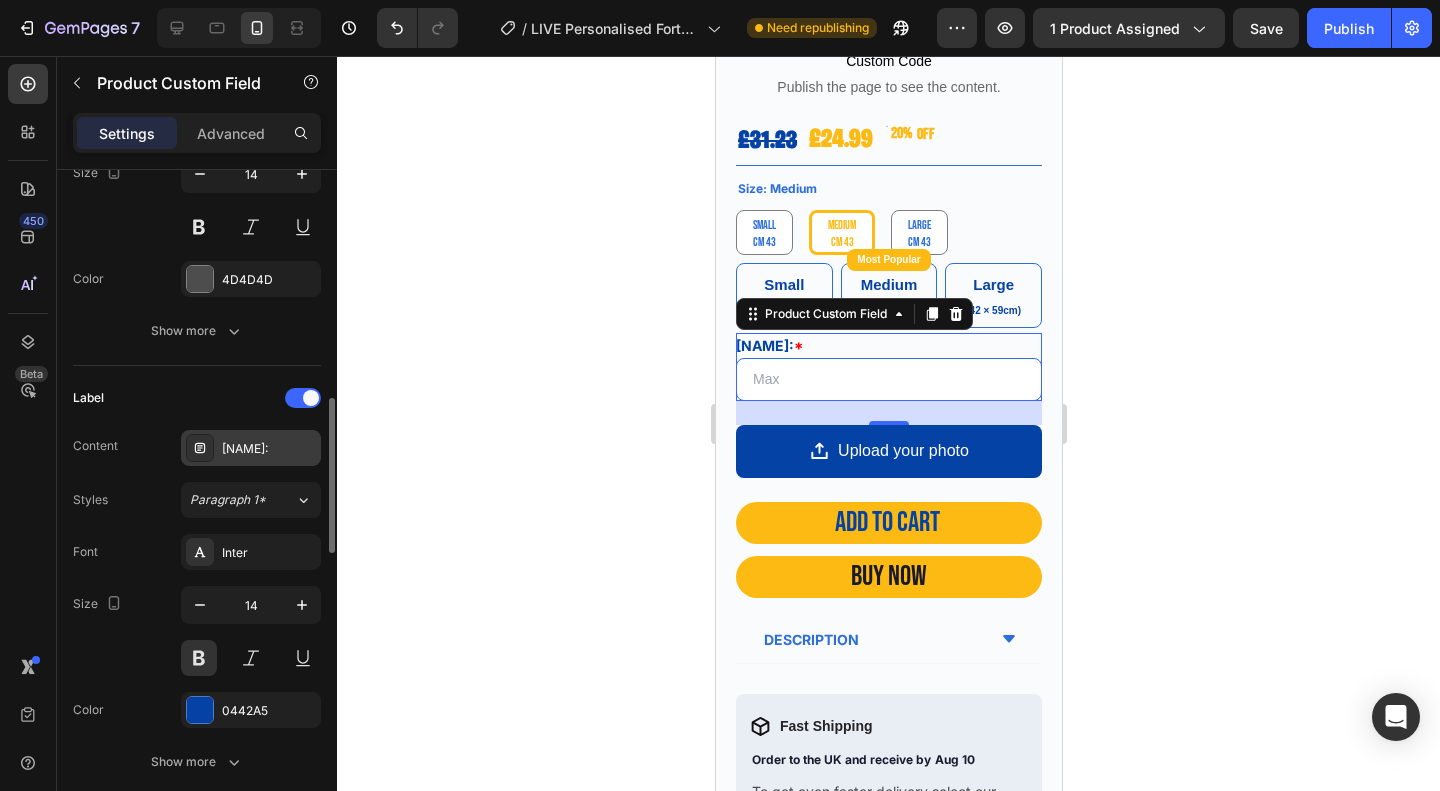 click on "NAME:" at bounding box center [269, 449] 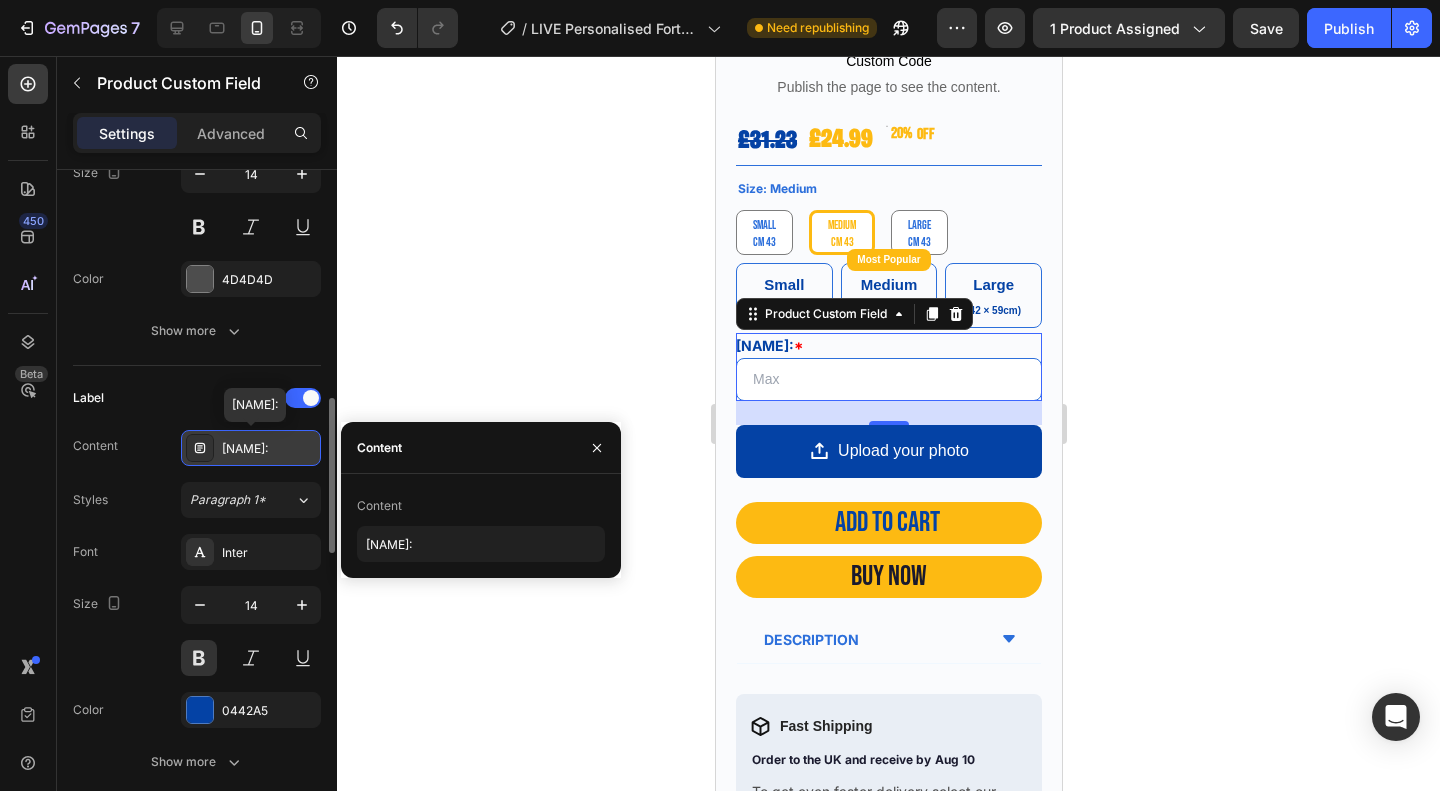 click on "NAME:" at bounding box center (269, 449) 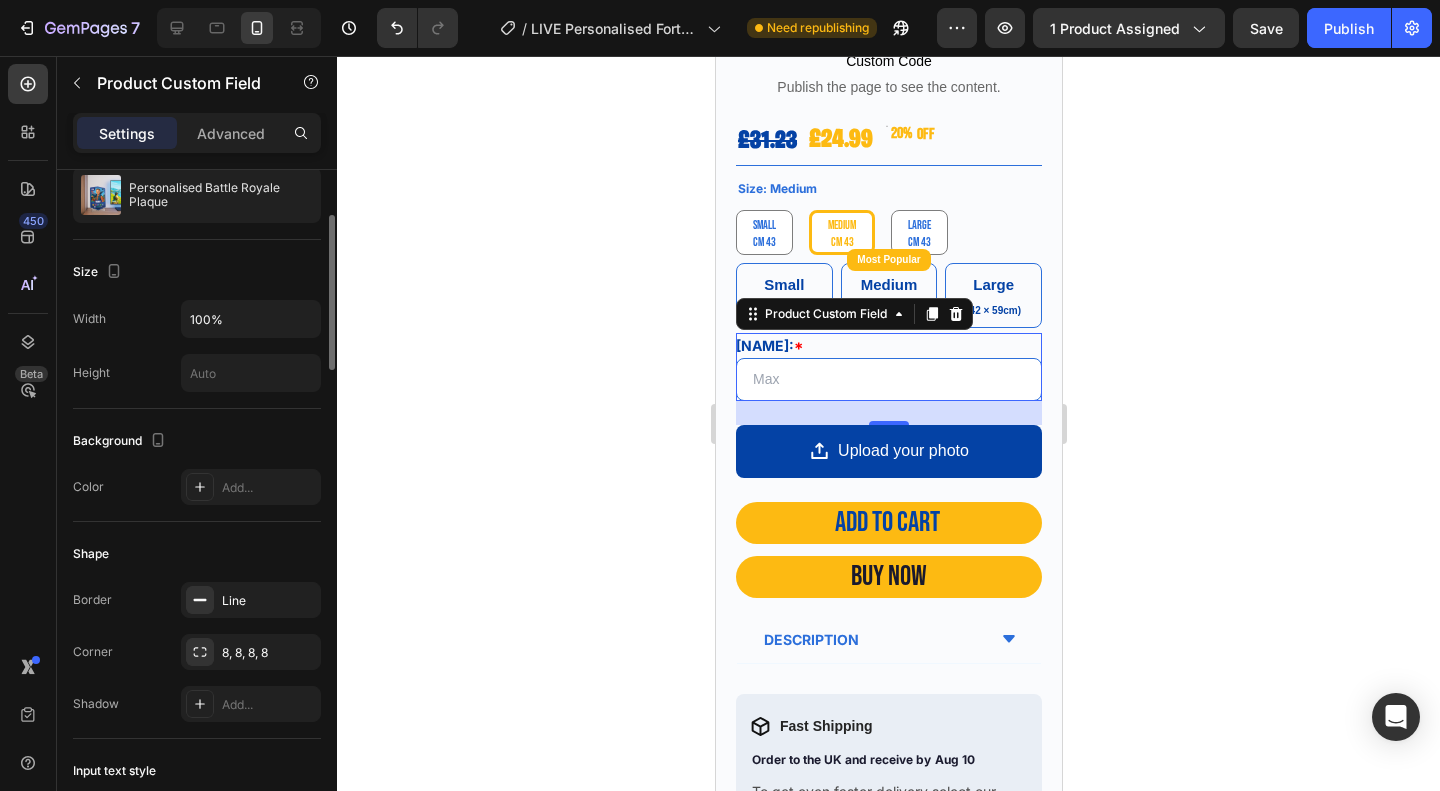 scroll, scrollTop: 0, scrollLeft: 0, axis: both 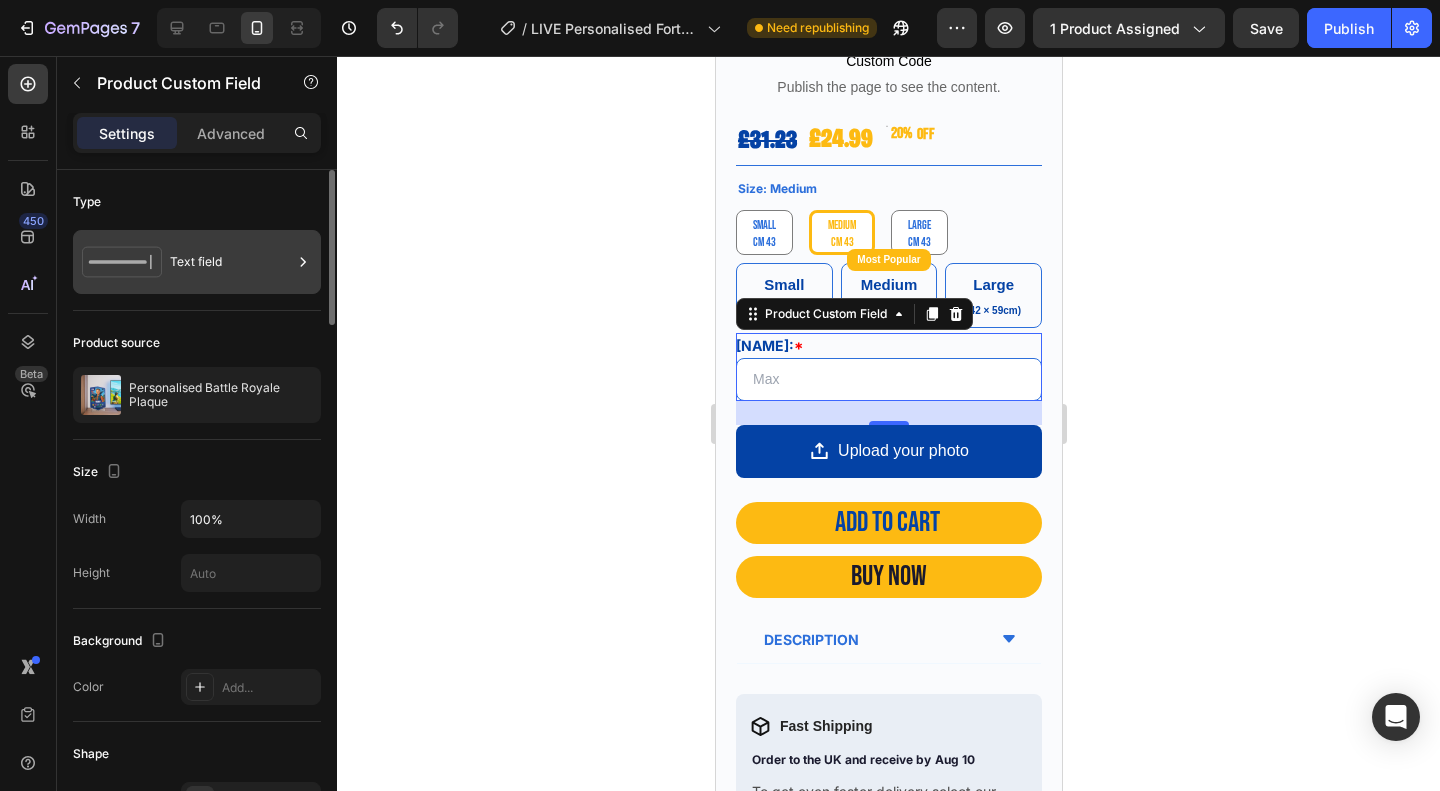 click on "Text field" at bounding box center (197, 262) 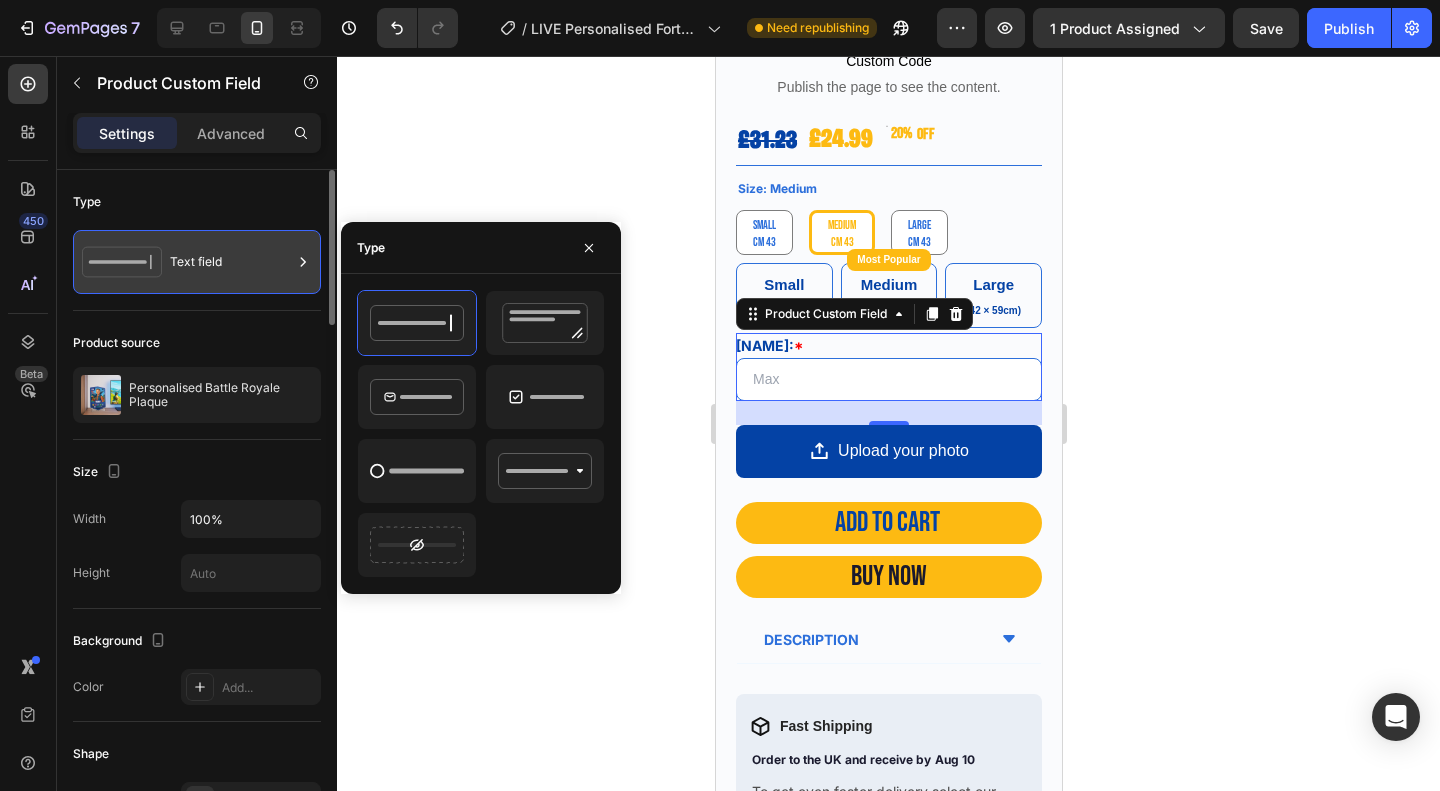 click on "Text field" at bounding box center (197, 262) 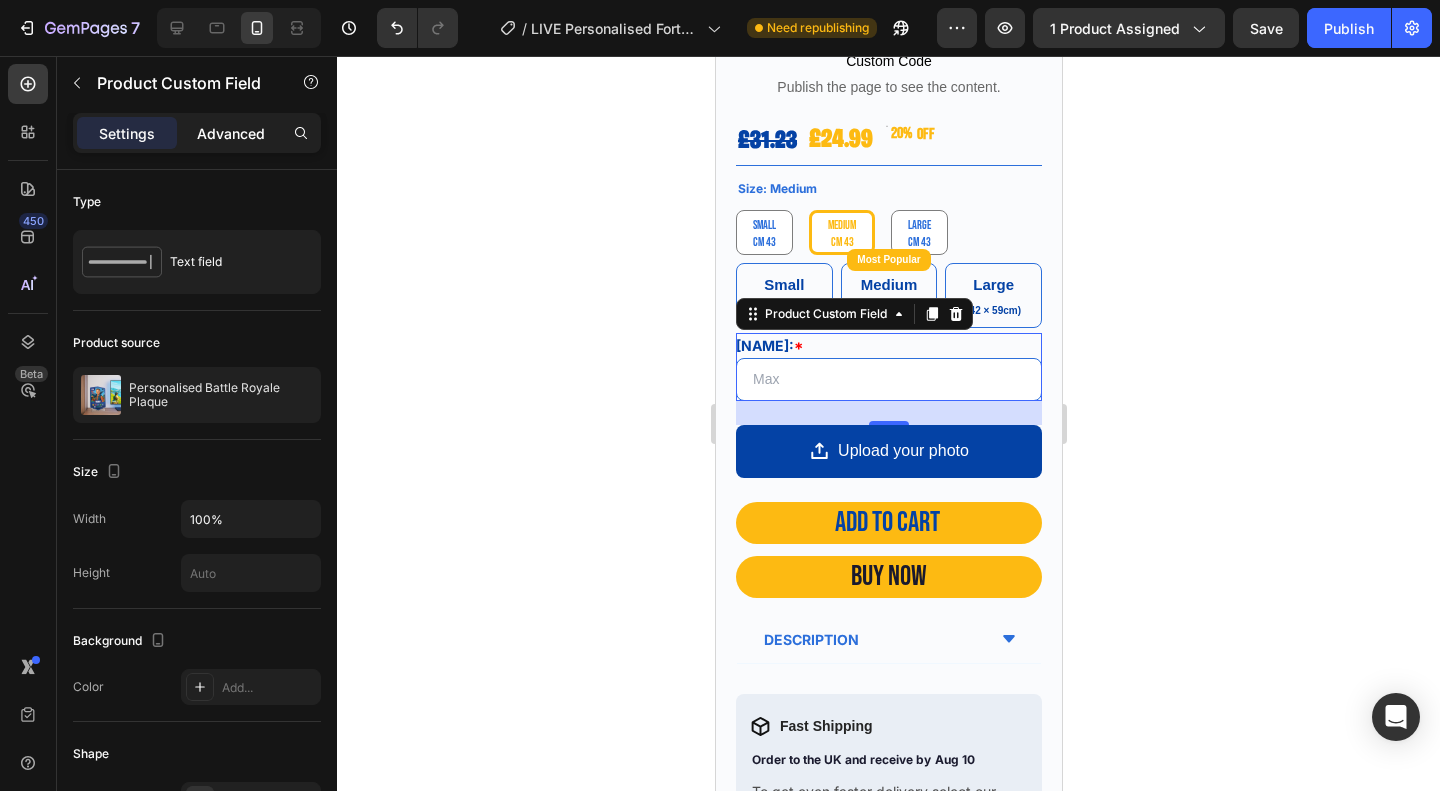 click on "Advanced" 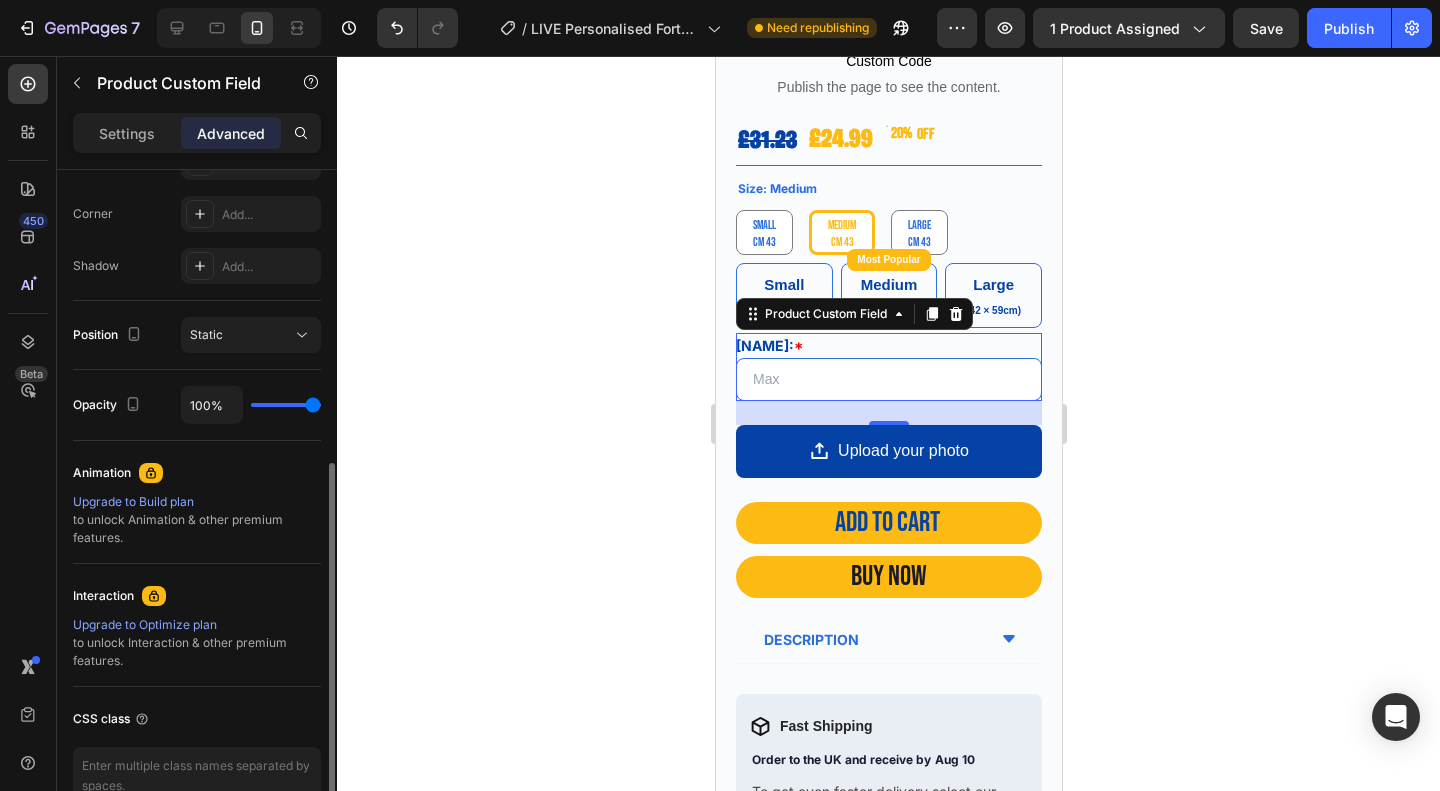 scroll, scrollTop: 710, scrollLeft: 0, axis: vertical 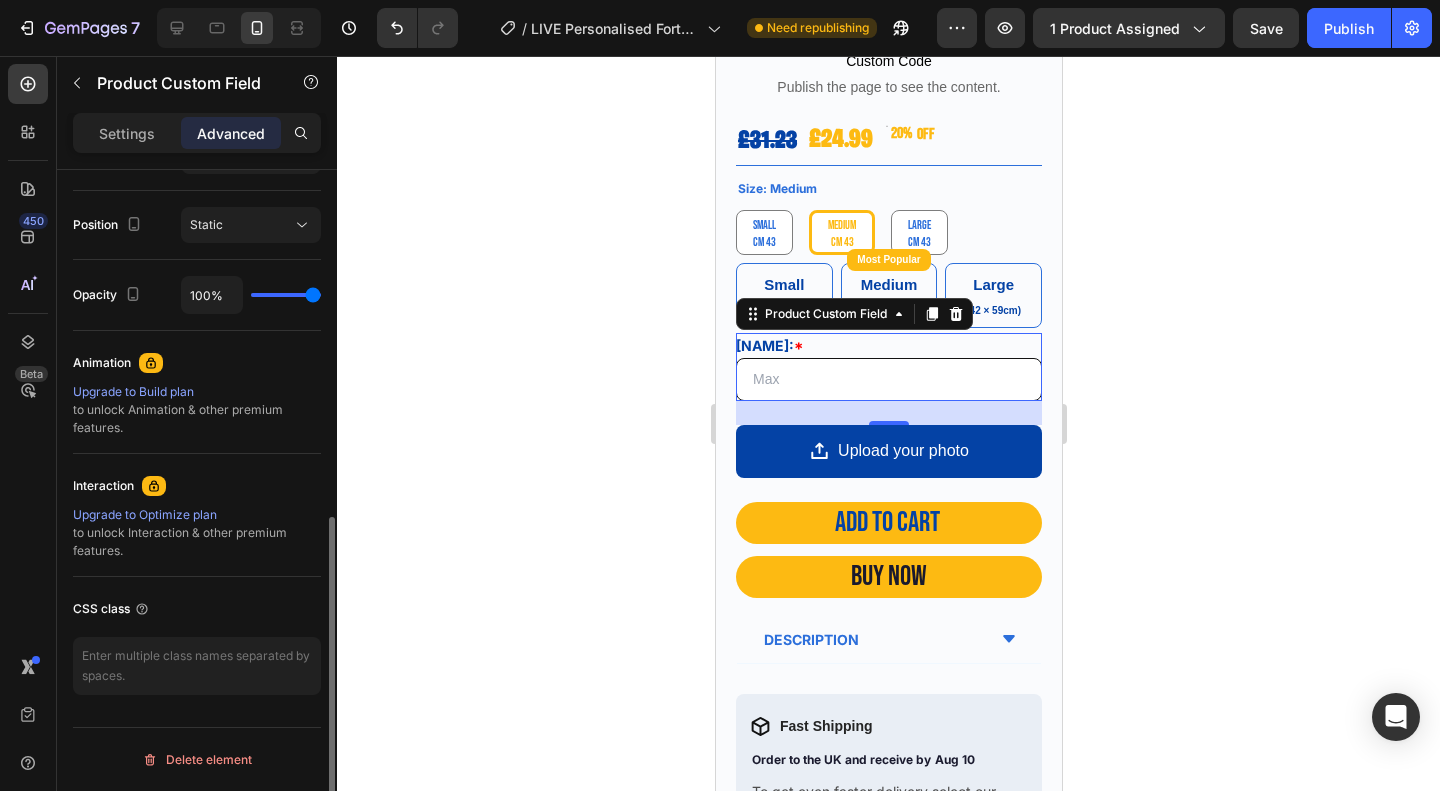 click on "NAME:  *" at bounding box center [888, 379] 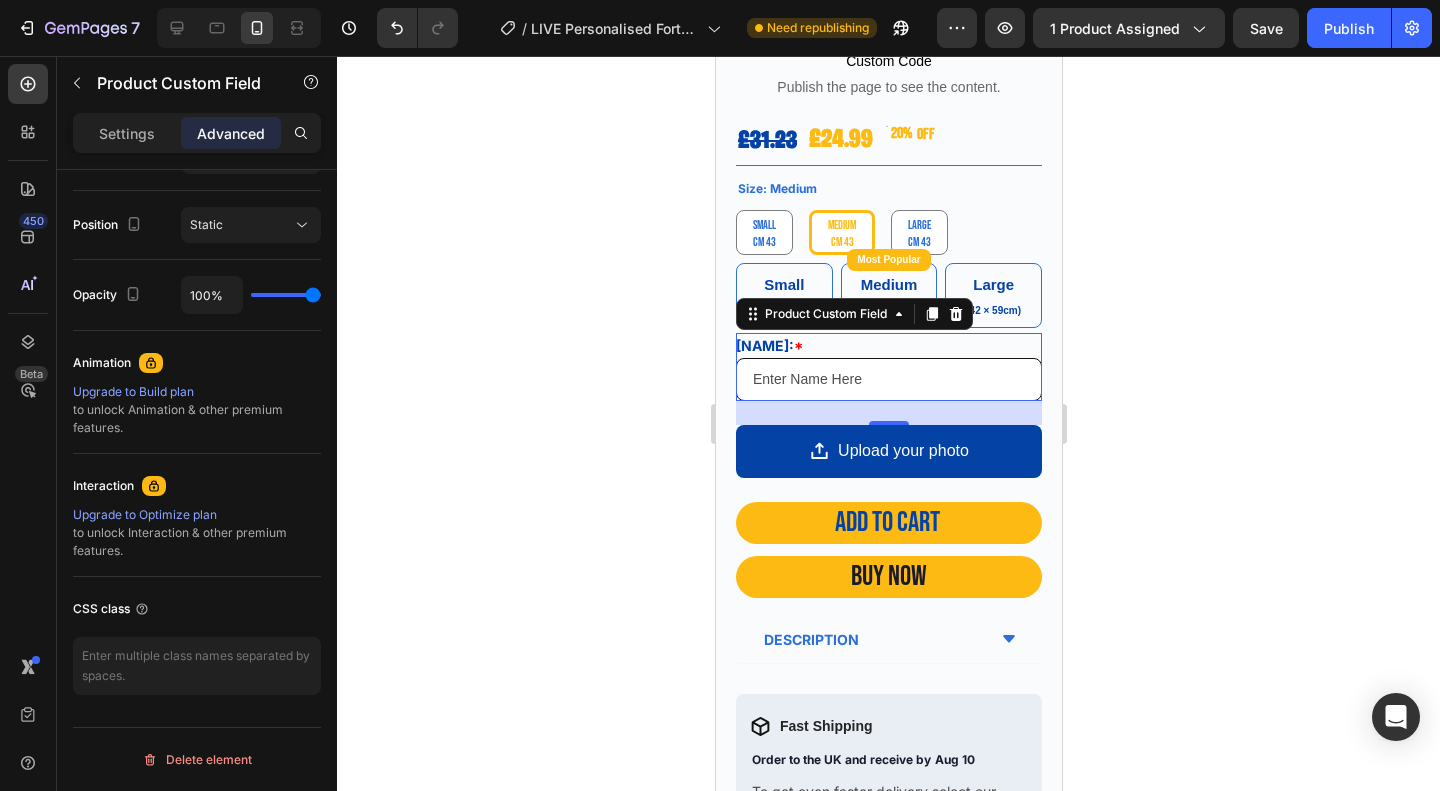 type on "Enter Name Here" 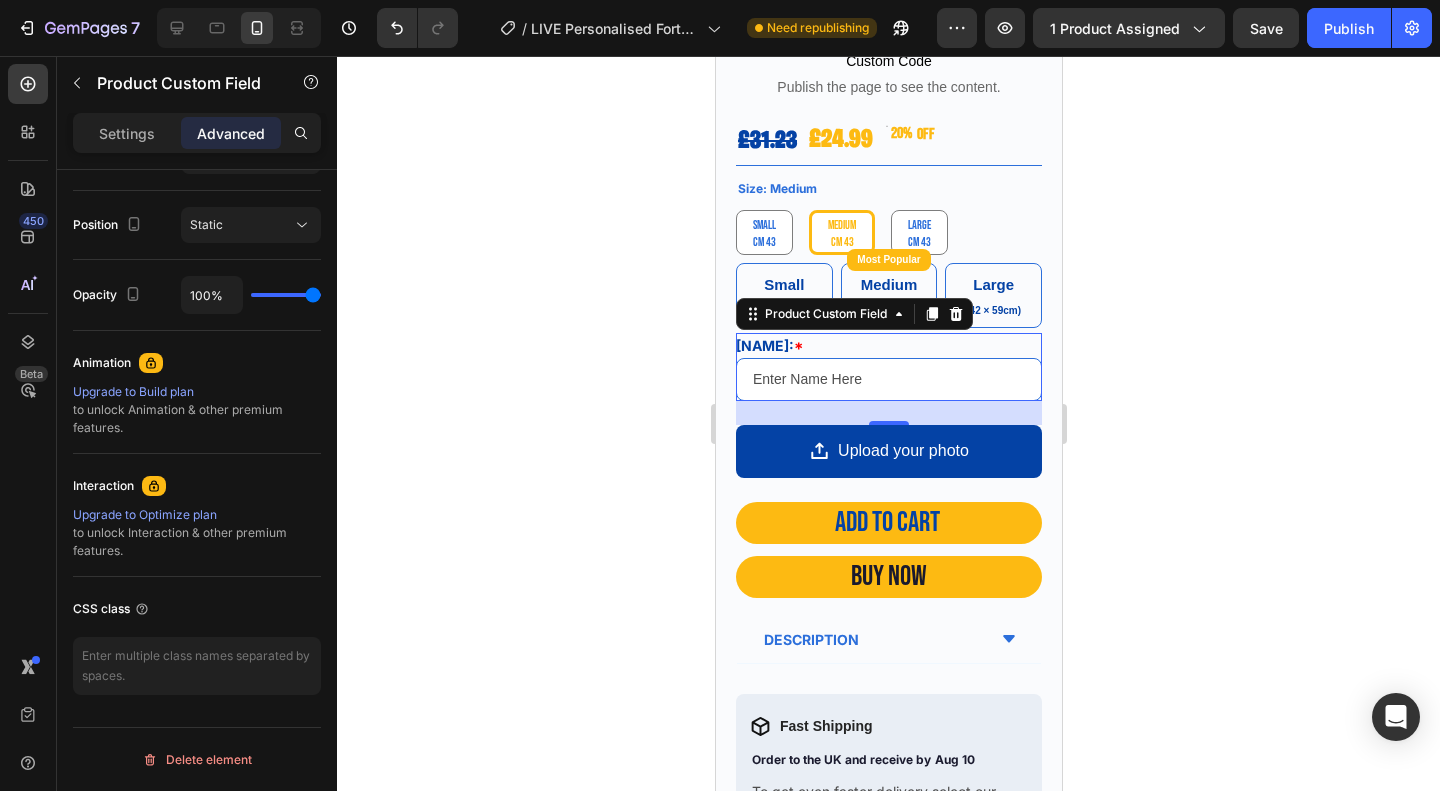click 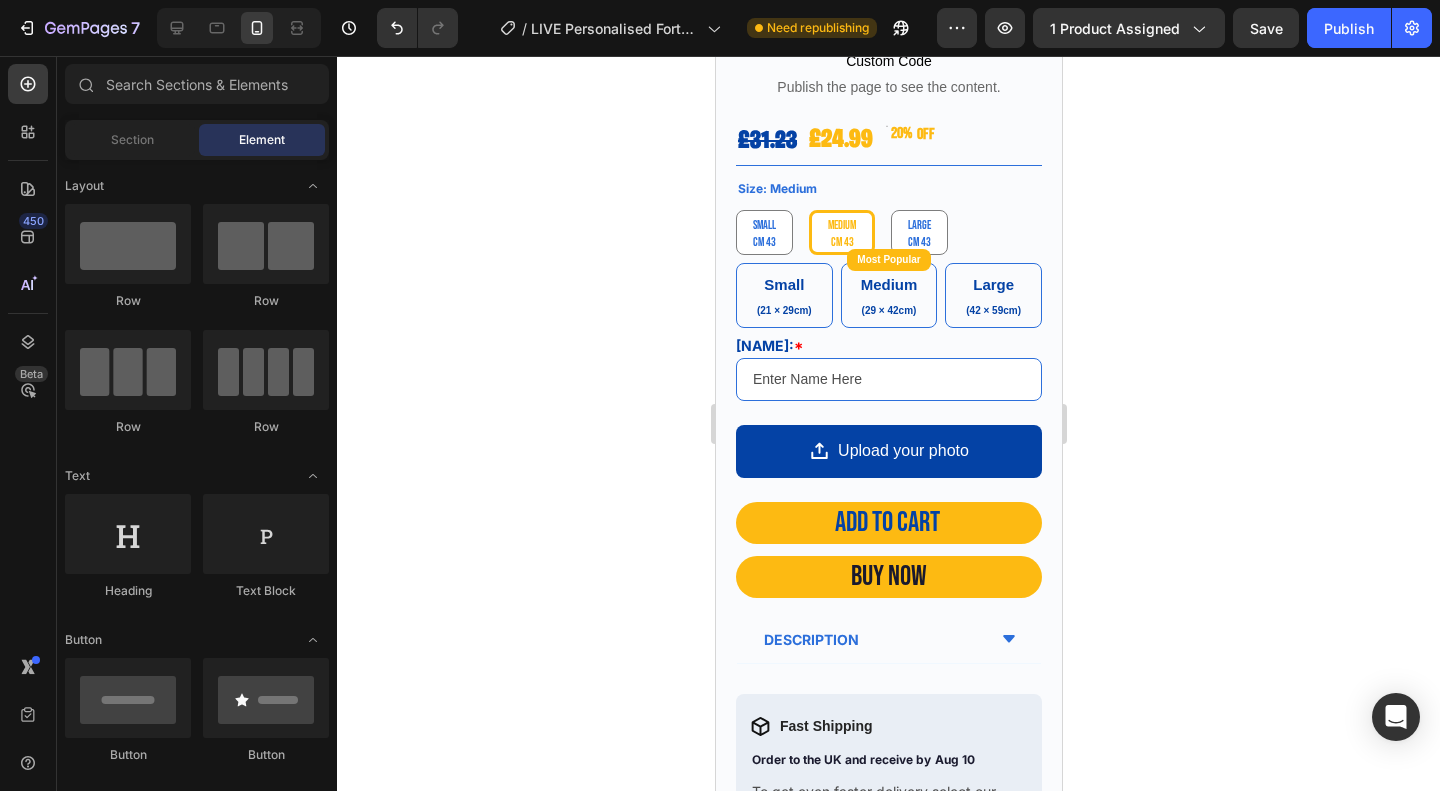 click 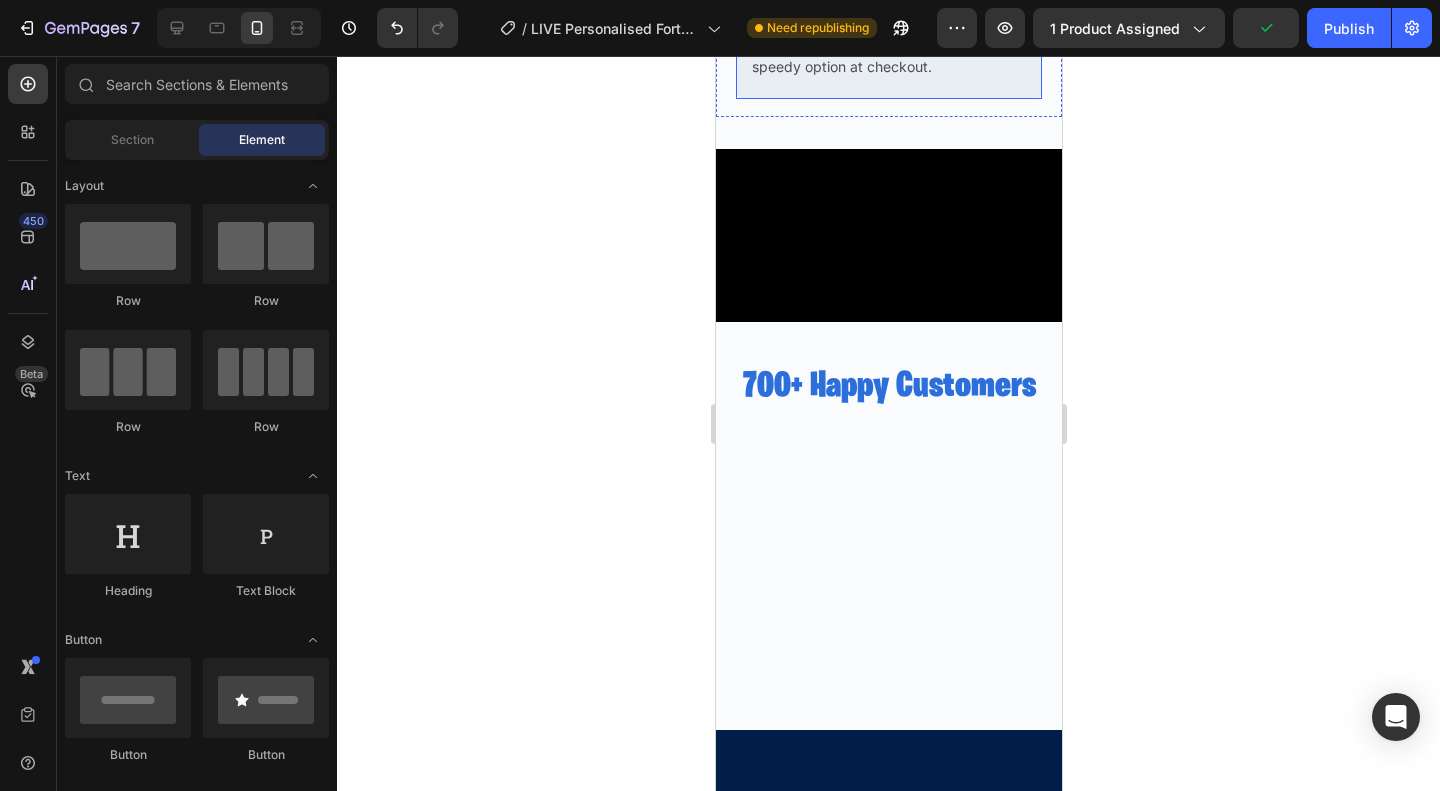 scroll, scrollTop: 1400, scrollLeft: 0, axis: vertical 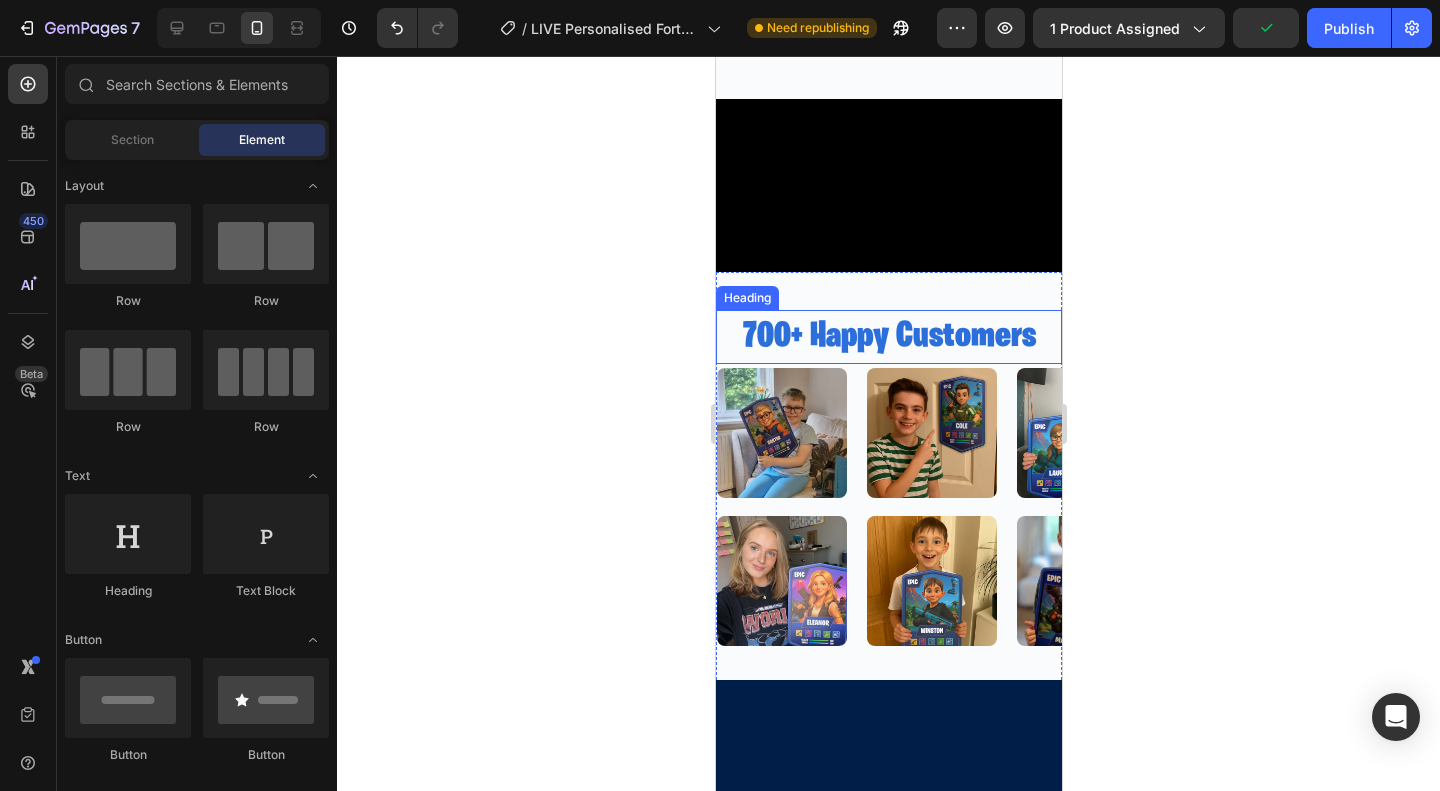 click on "700+ Happy Customers" at bounding box center (888, 337) 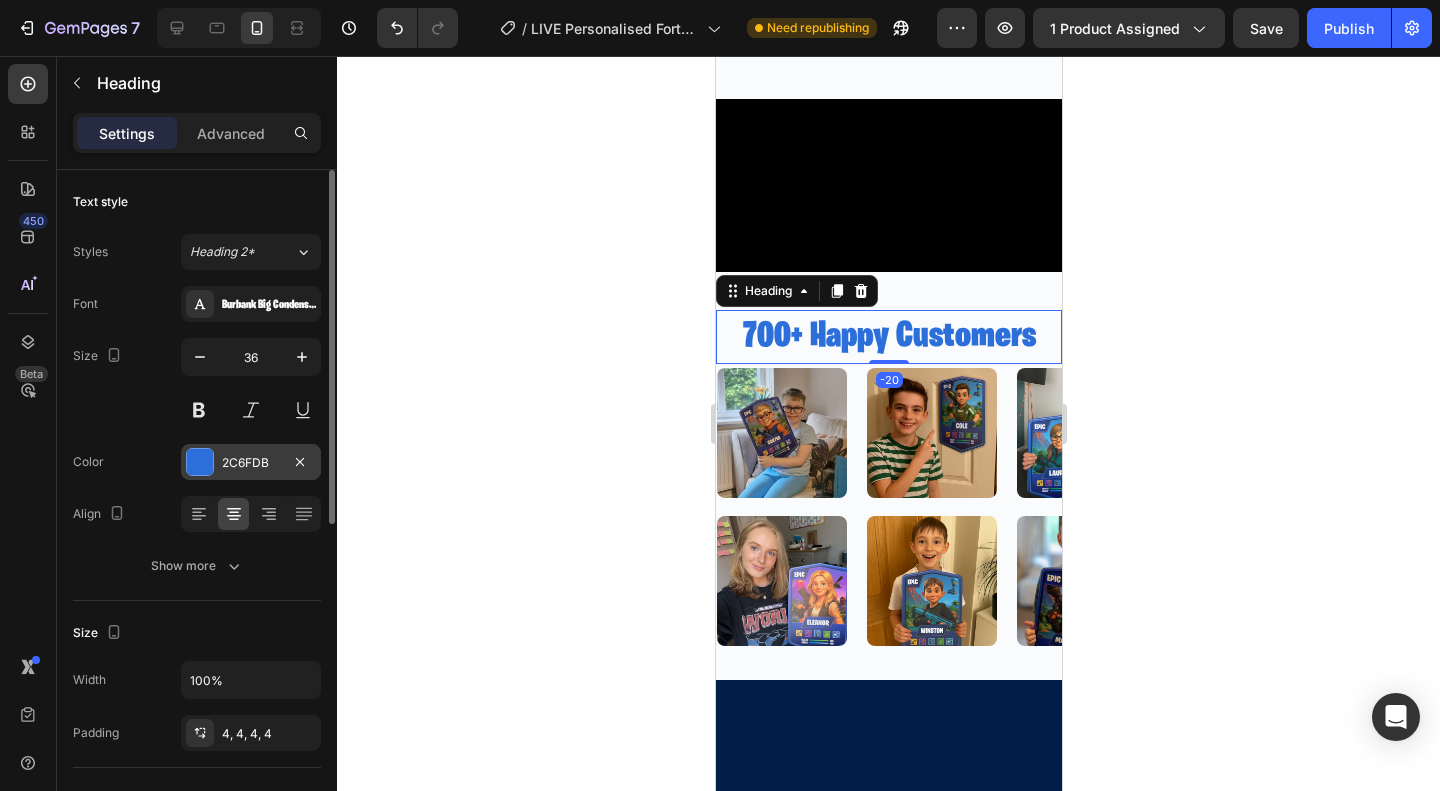 click on "2C6FDB" at bounding box center [251, 462] 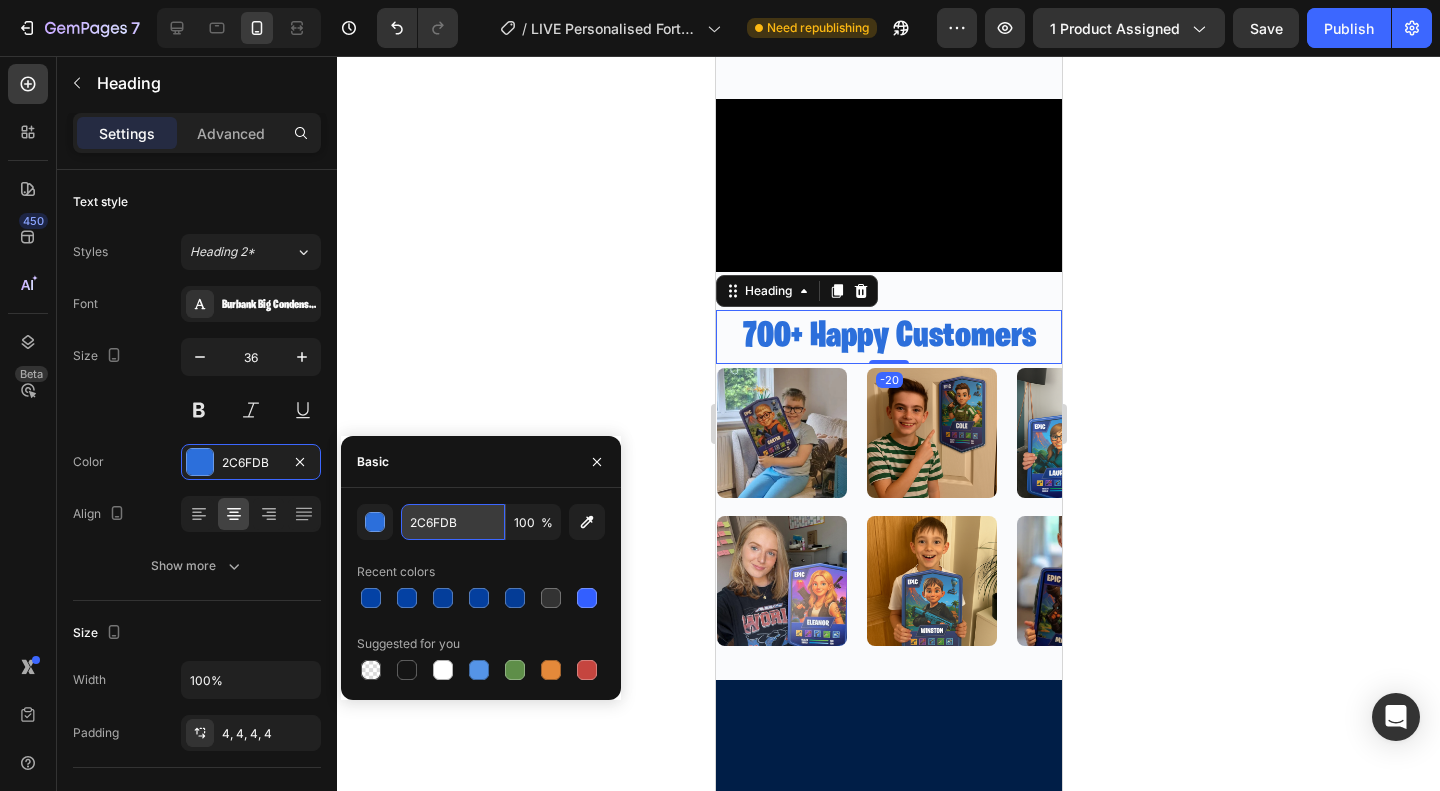 click on "2C6FDB" at bounding box center [453, 522] 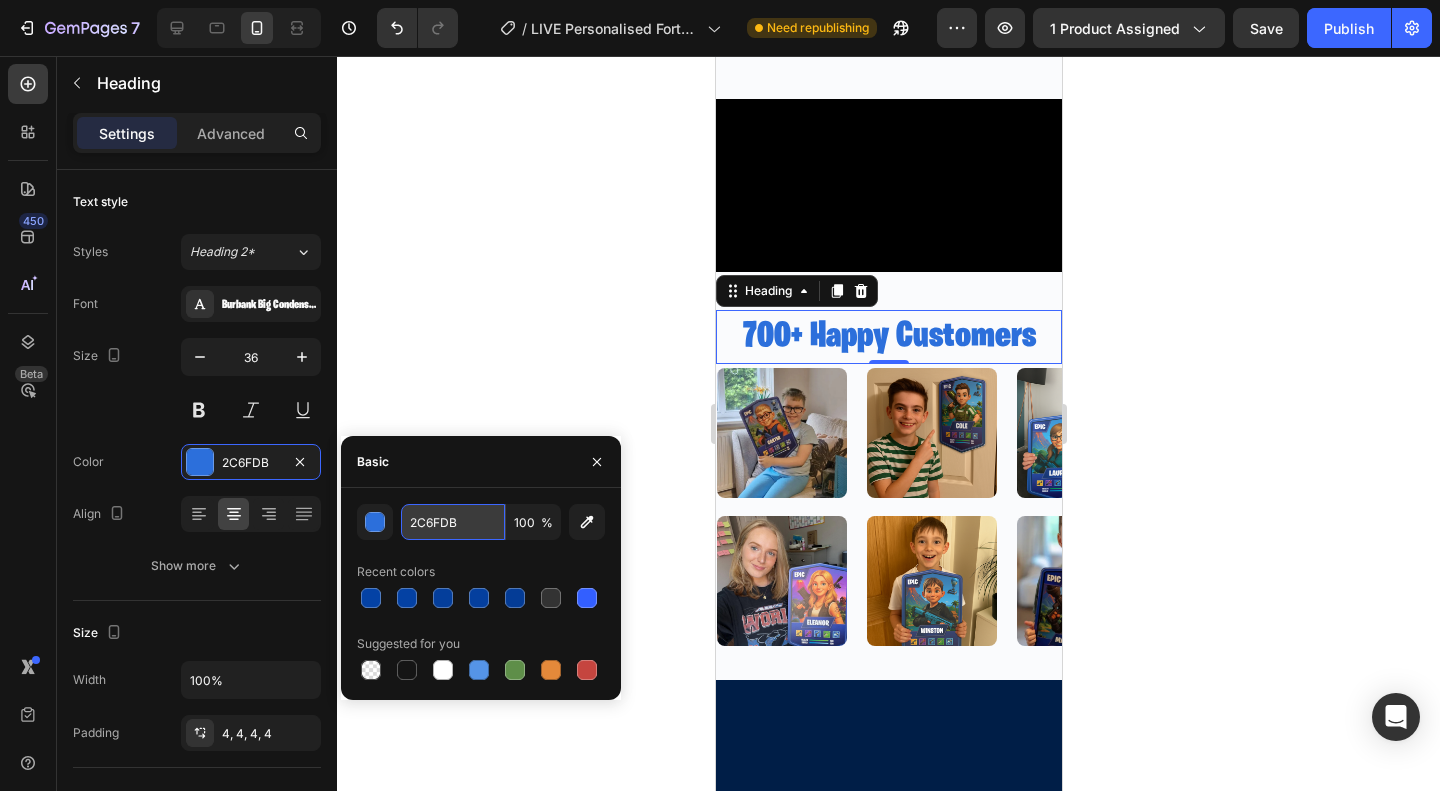 paste on "0442A5" 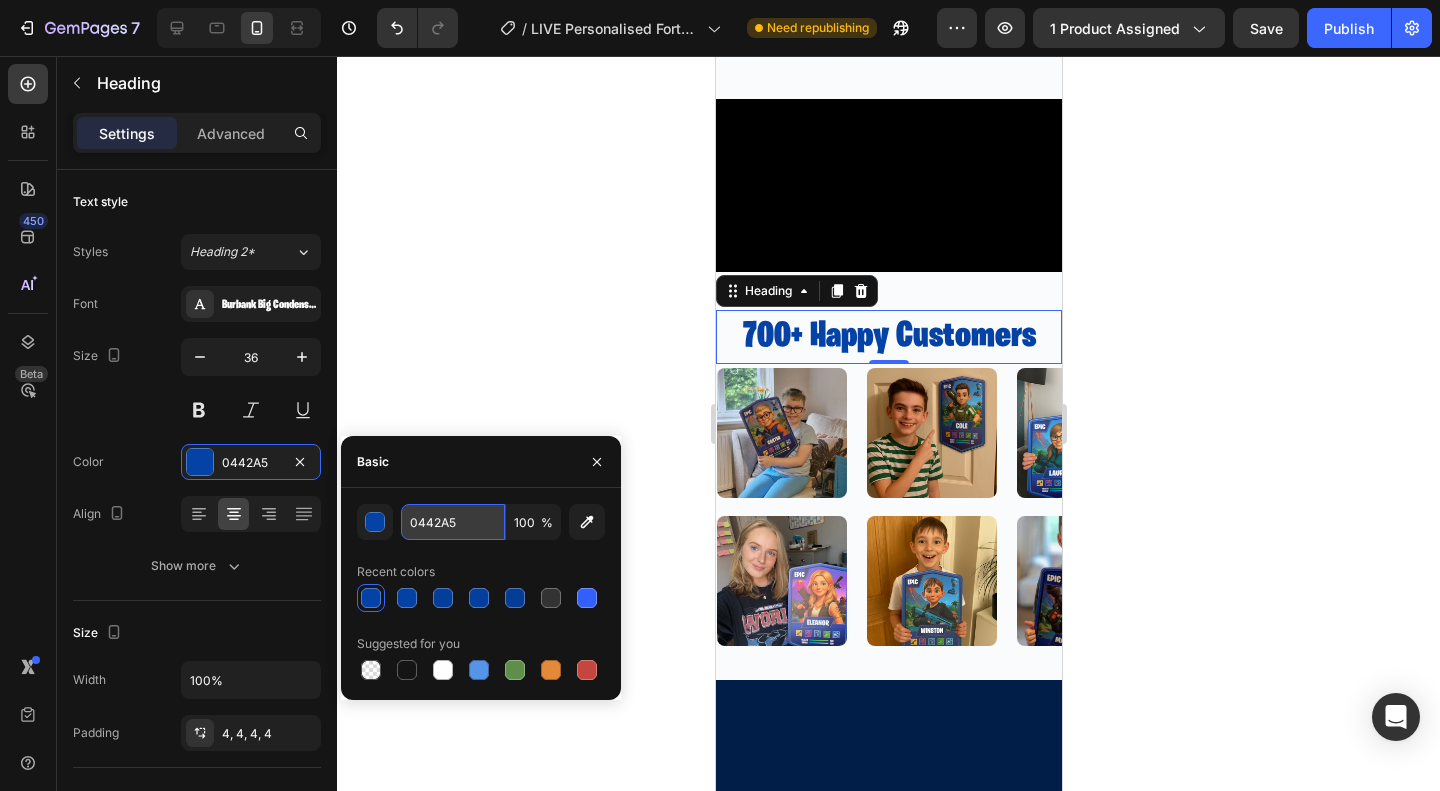 type on "0442A5" 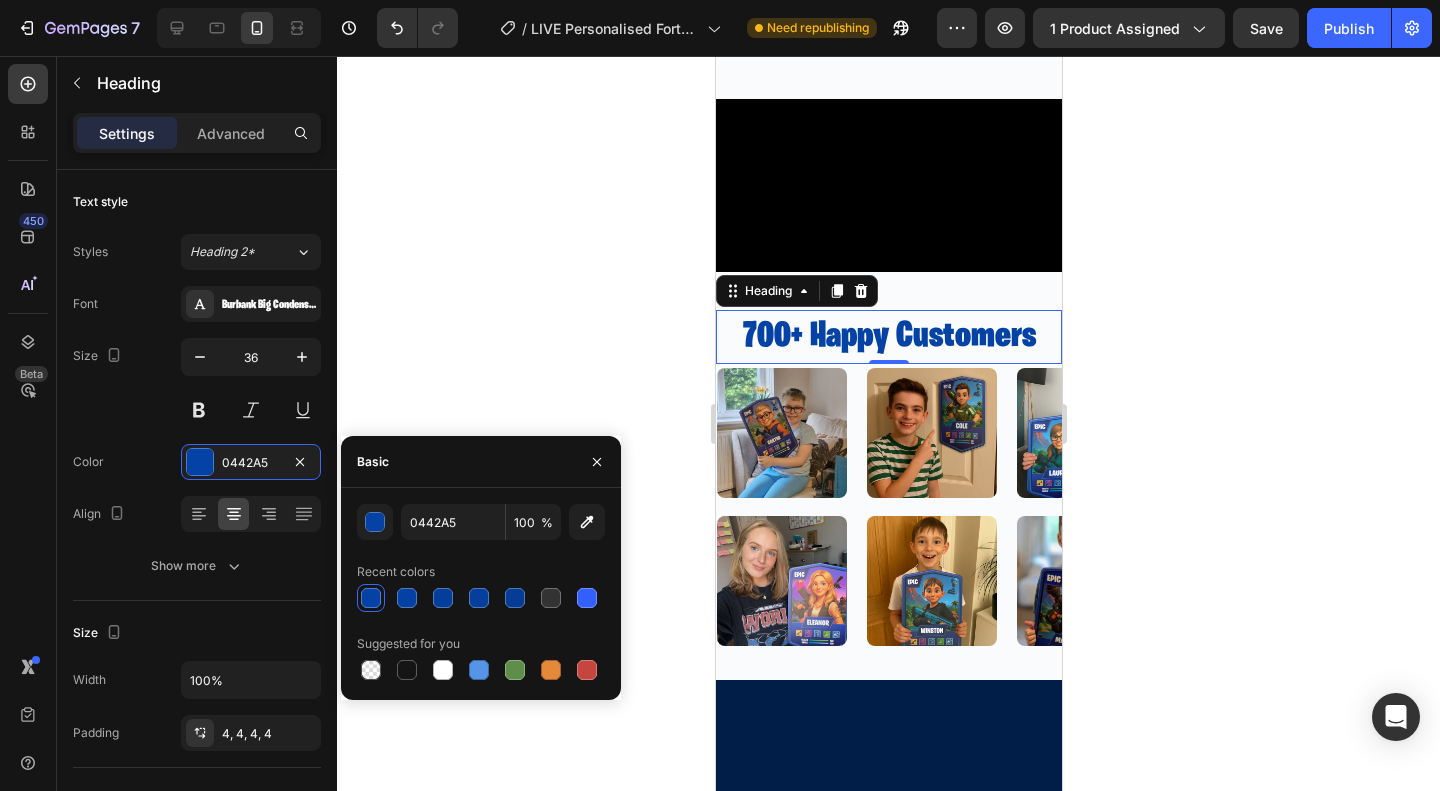 click 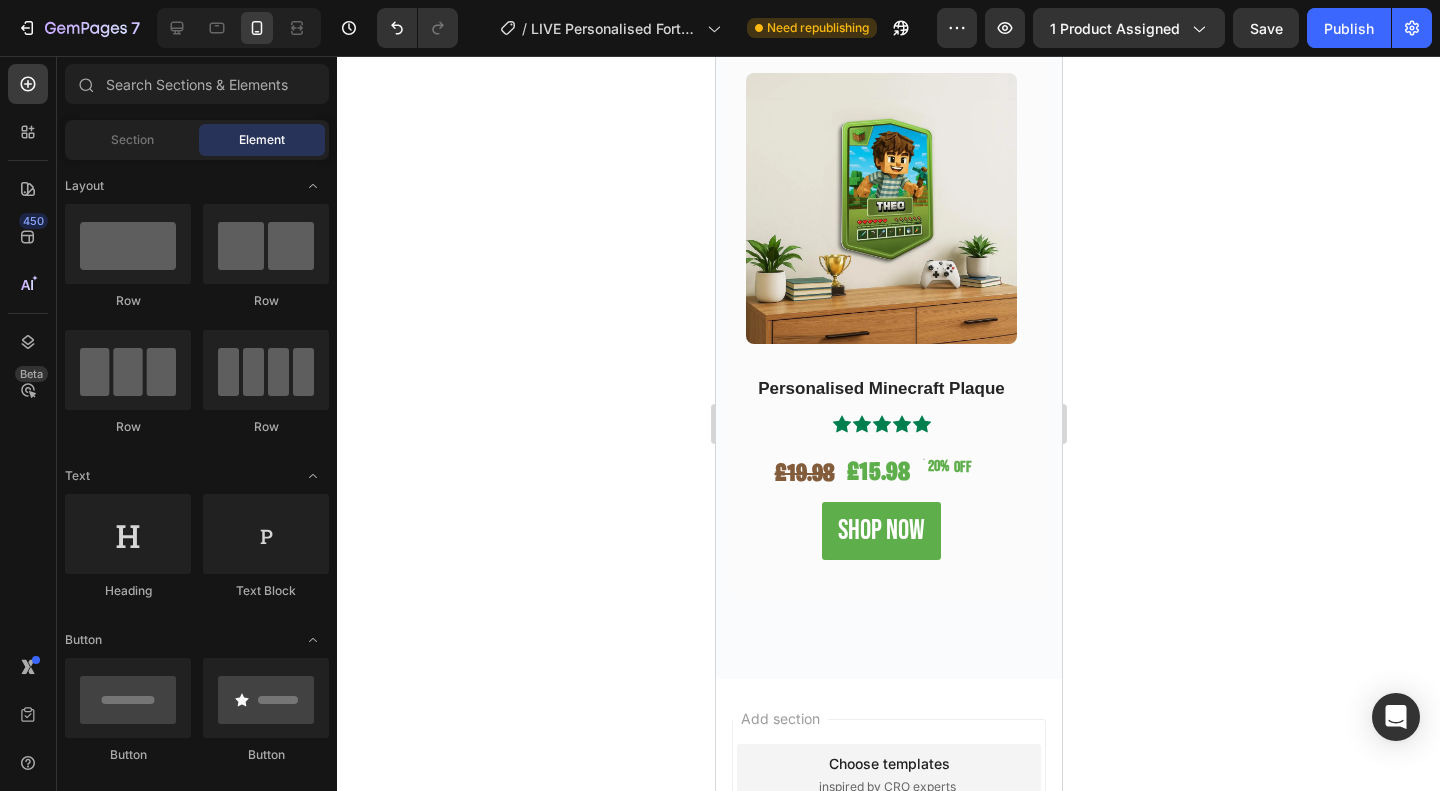 scroll, scrollTop: 2500, scrollLeft: 0, axis: vertical 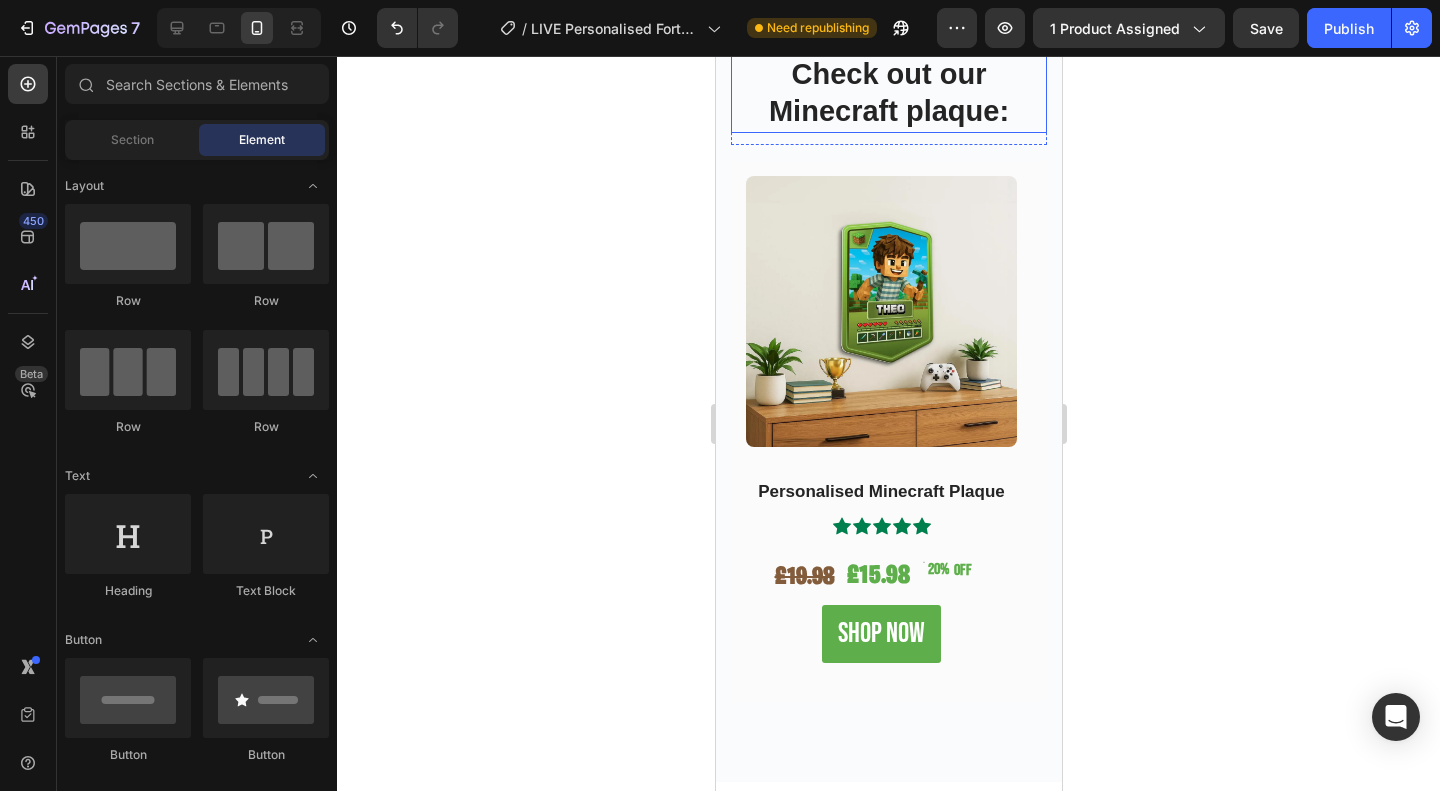 click on "Check out our Minecraft plaque:" at bounding box center (888, 93) 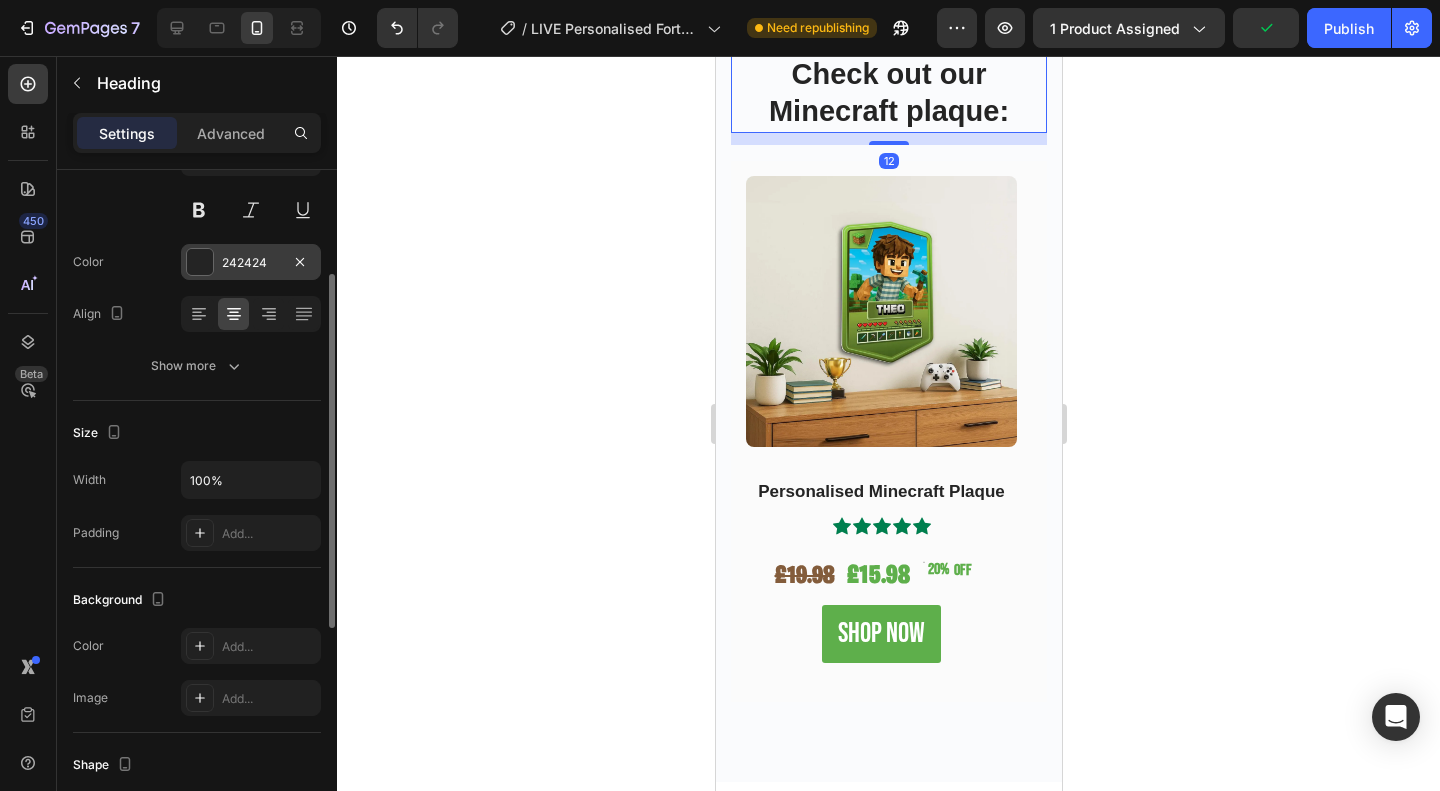 scroll, scrollTop: 100, scrollLeft: 0, axis: vertical 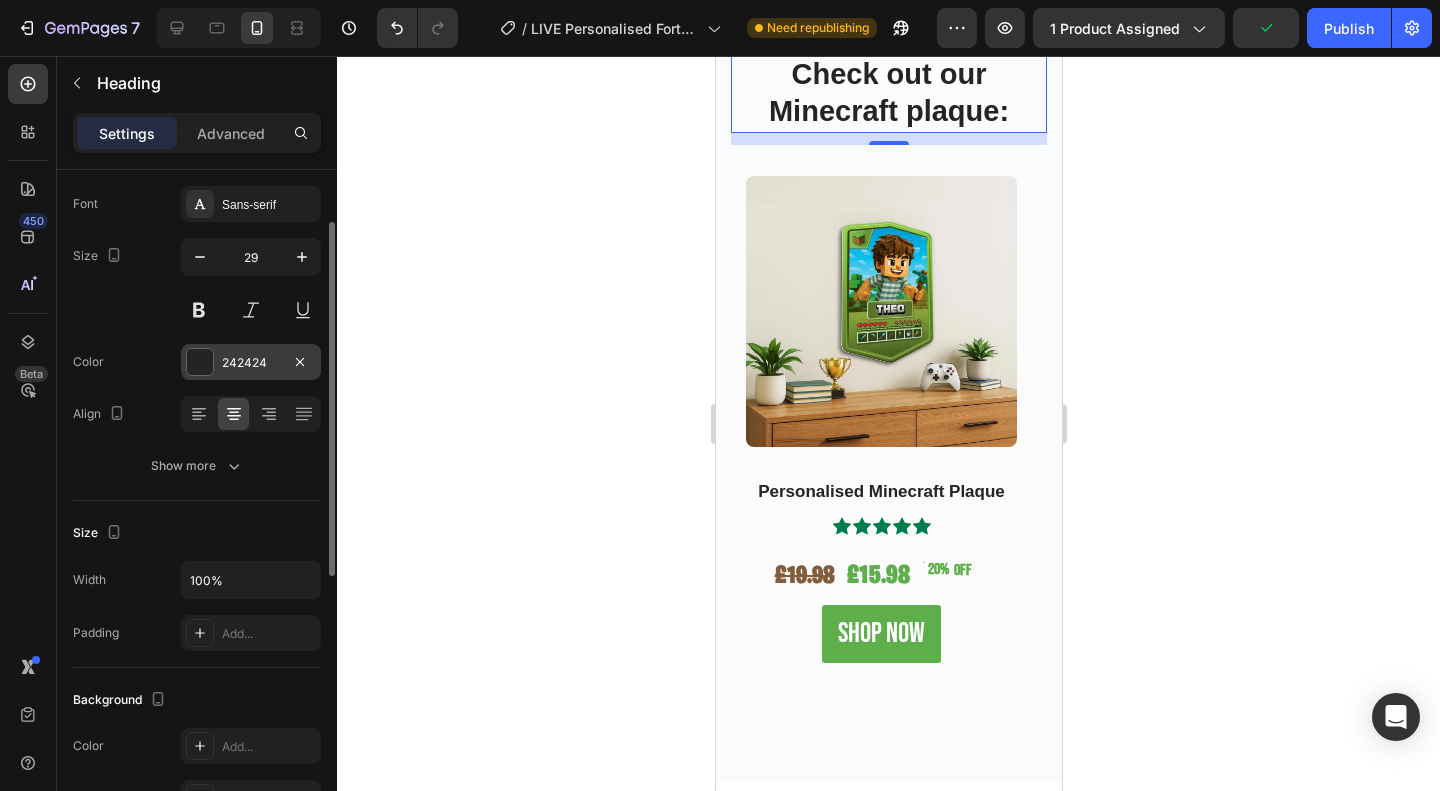 click on "242424" at bounding box center (251, 362) 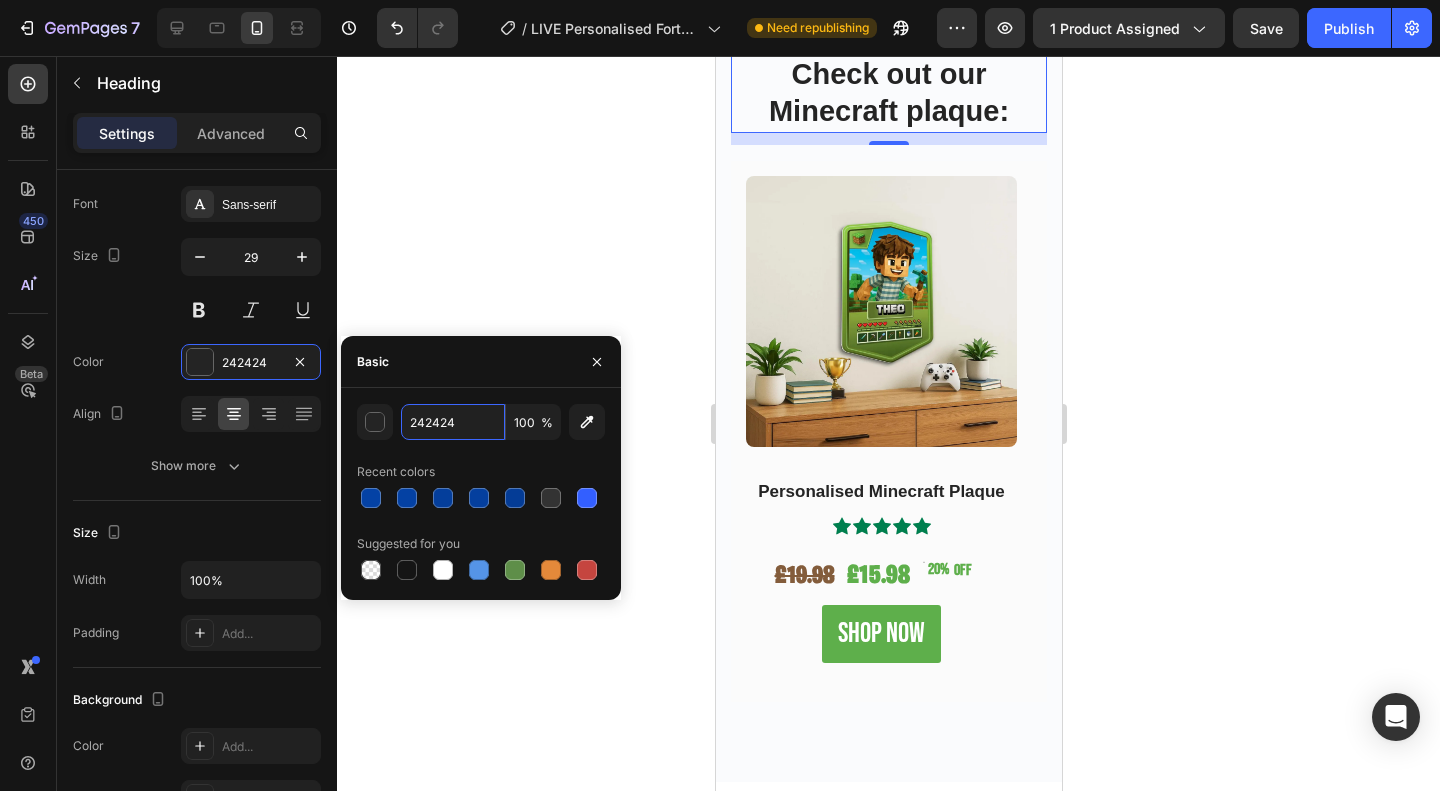 paste on "0442A5" 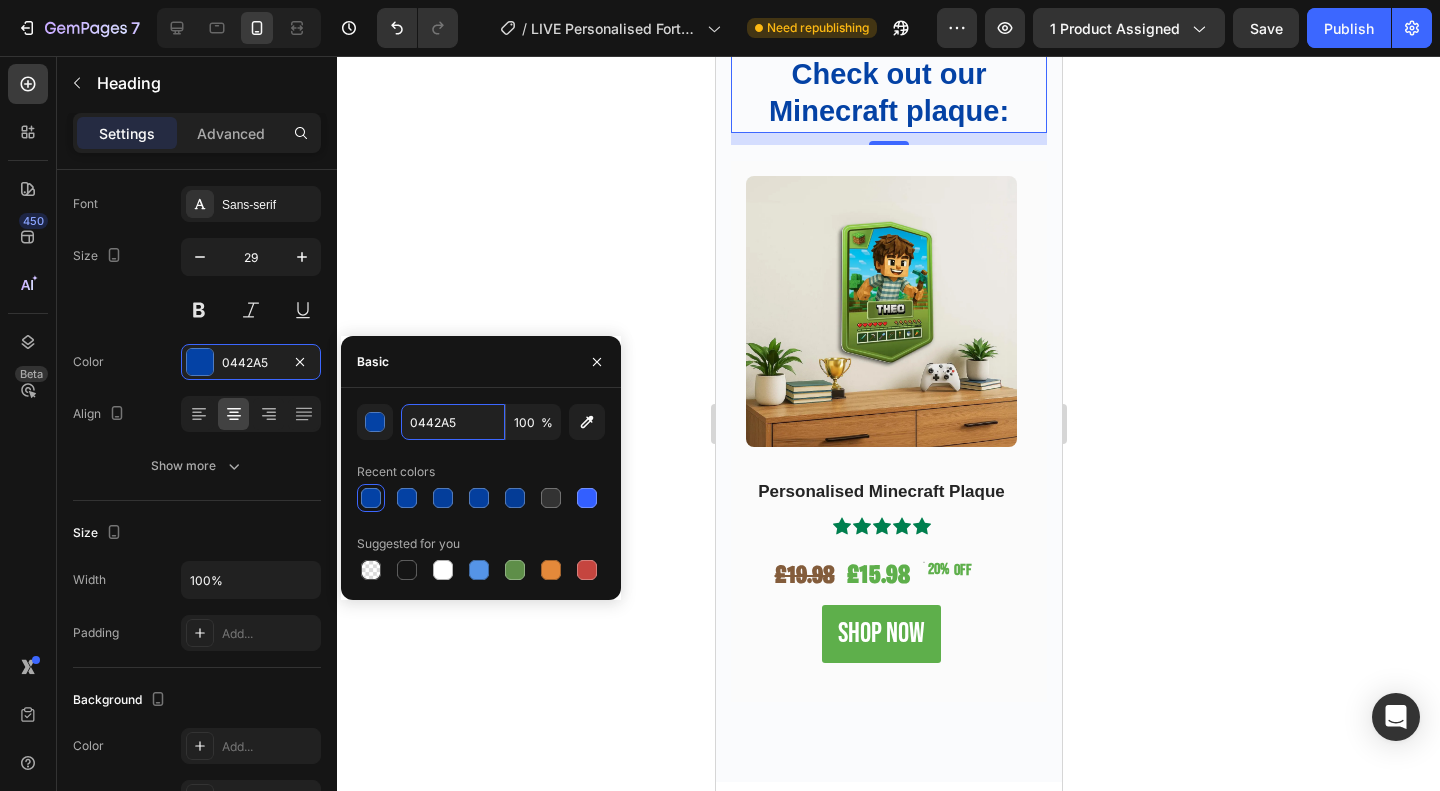 type on "0442A5" 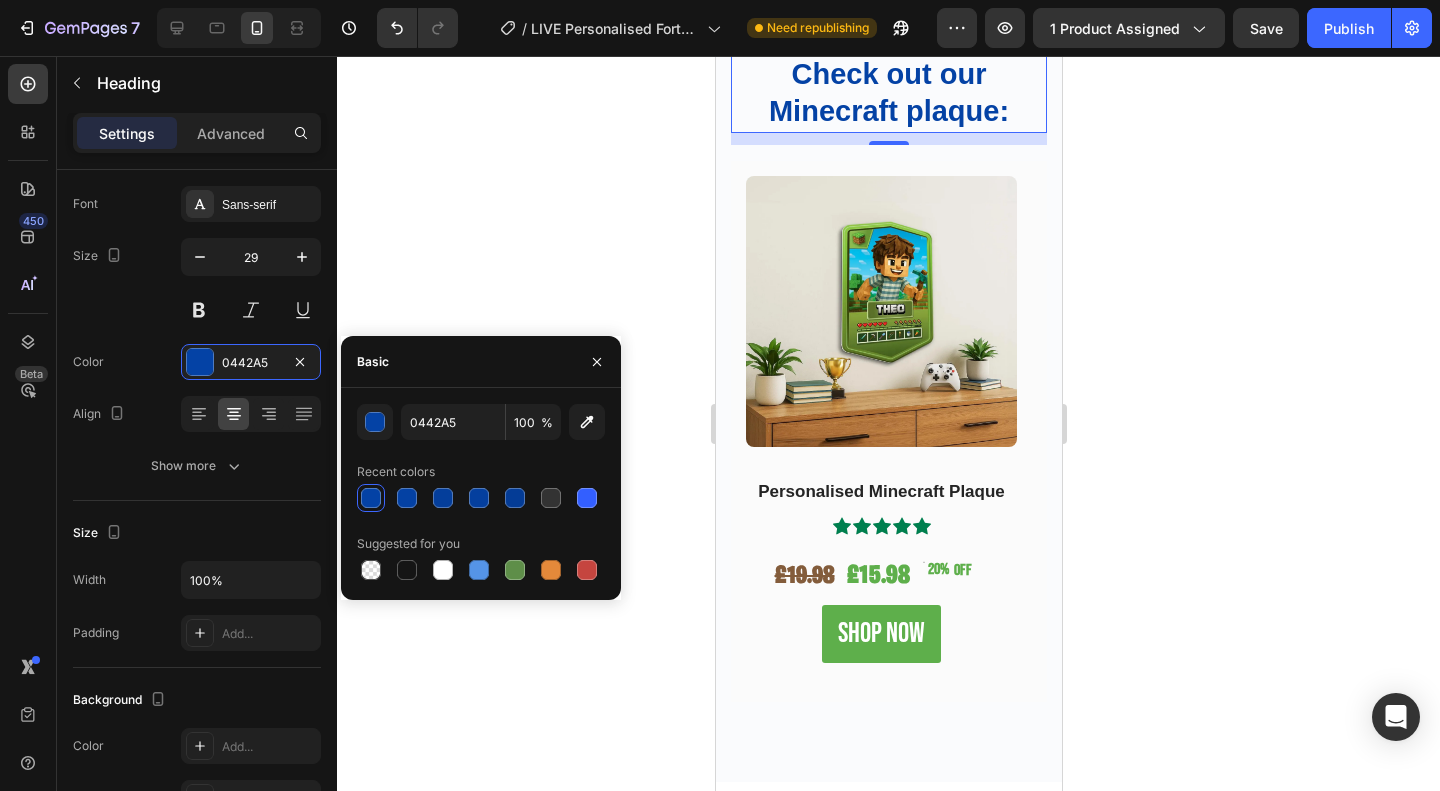 click 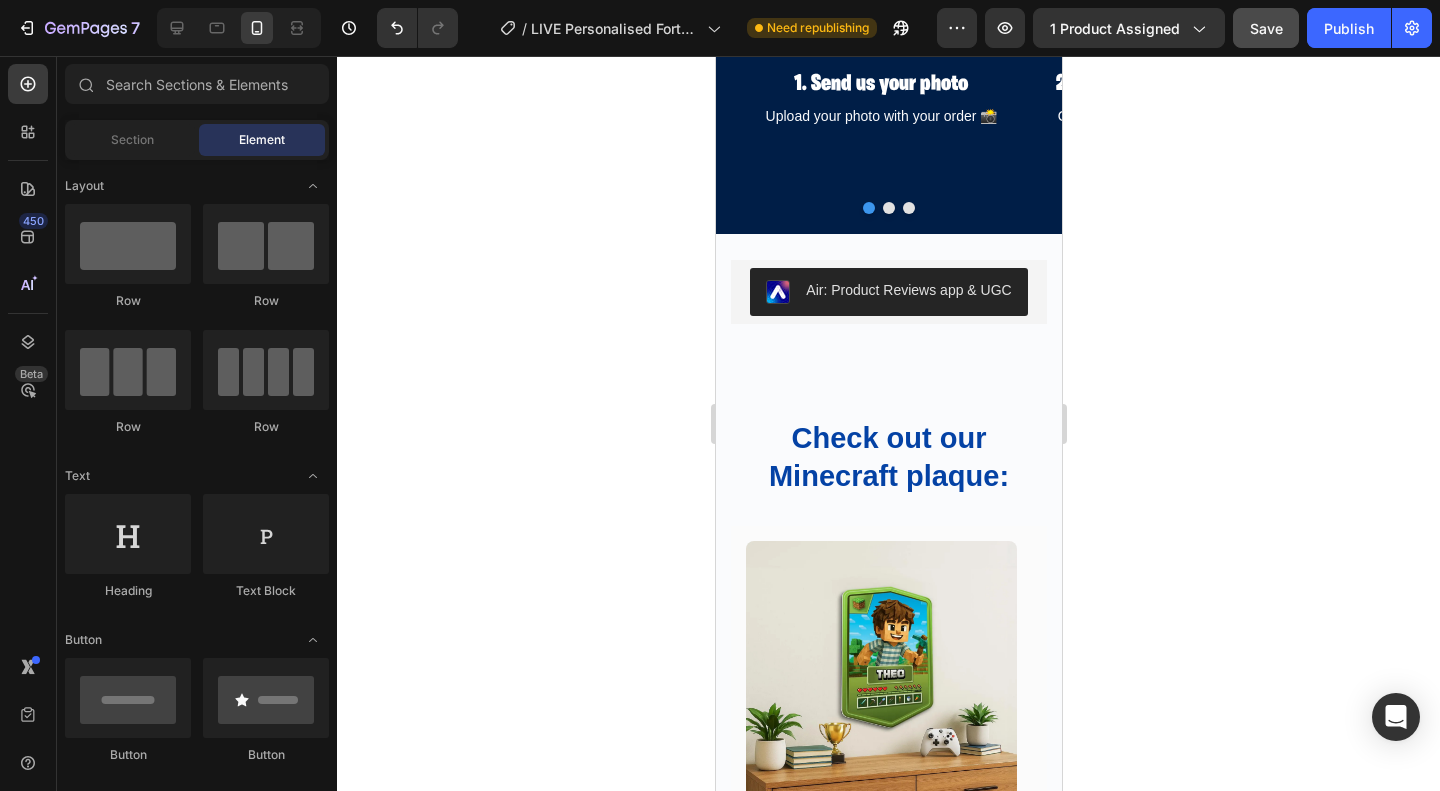 scroll, scrollTop: 2100, scrollLeft: 0, axis: vertical 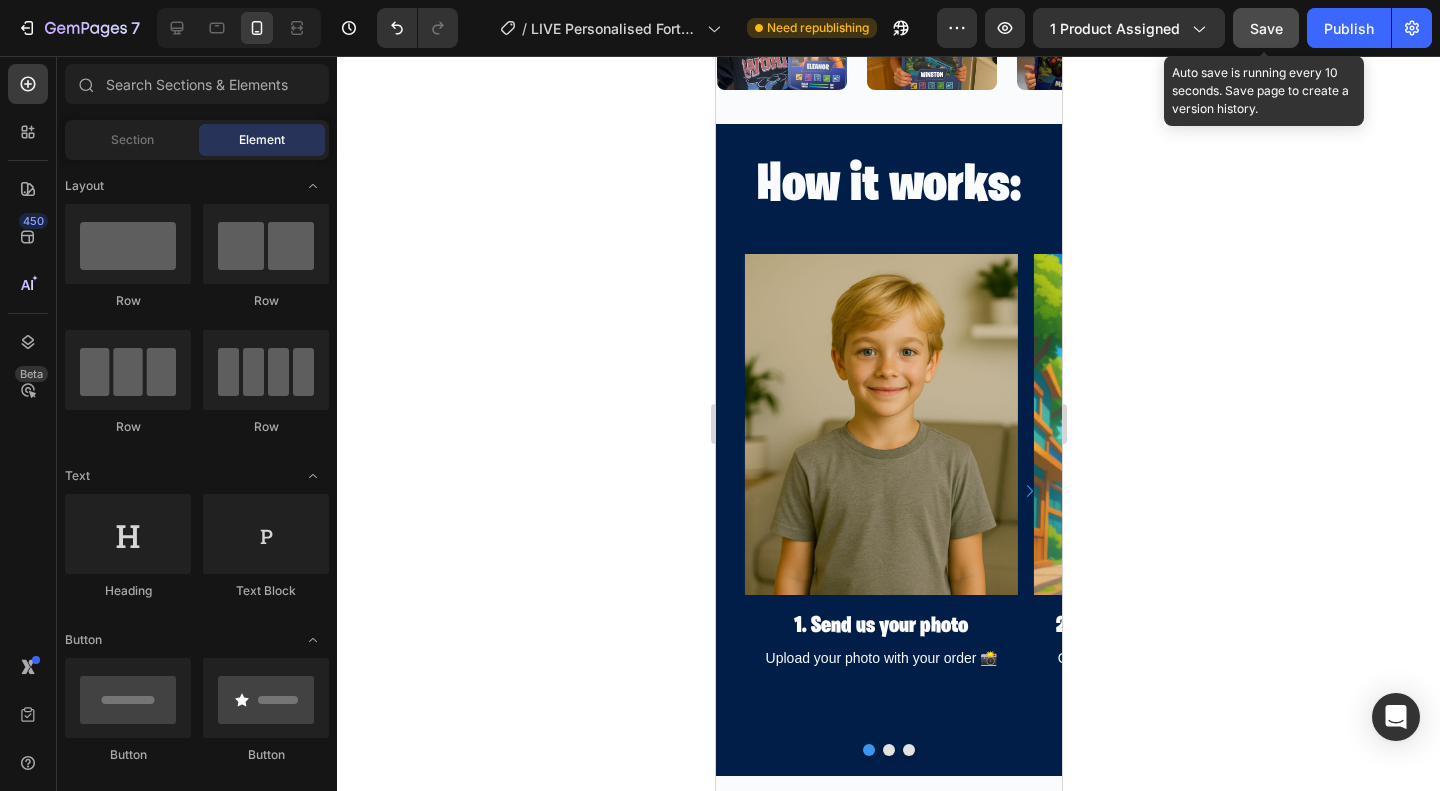click on "Save" at bounding box center (1266, 28) 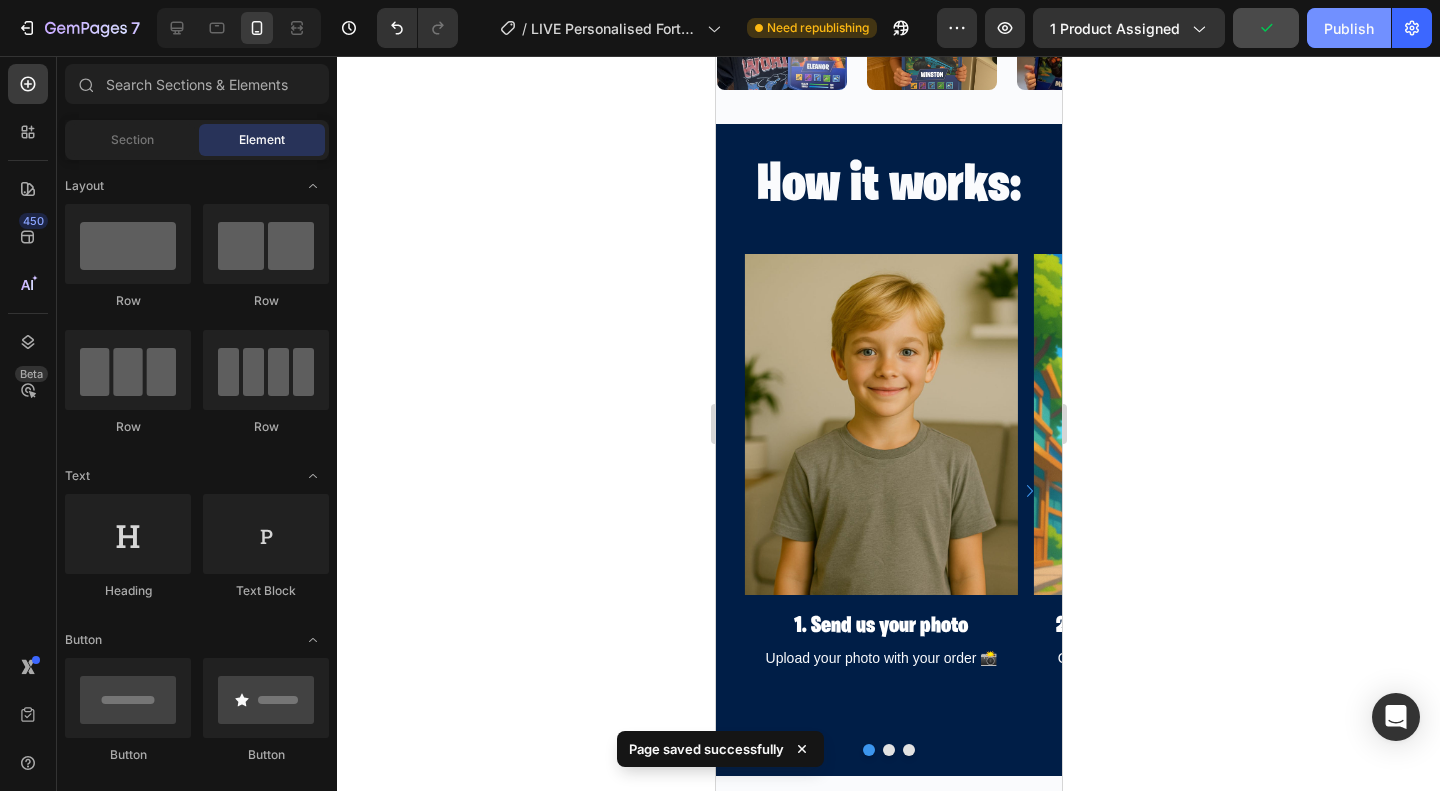 click on "Publish" at bounding box center [1349, 28] 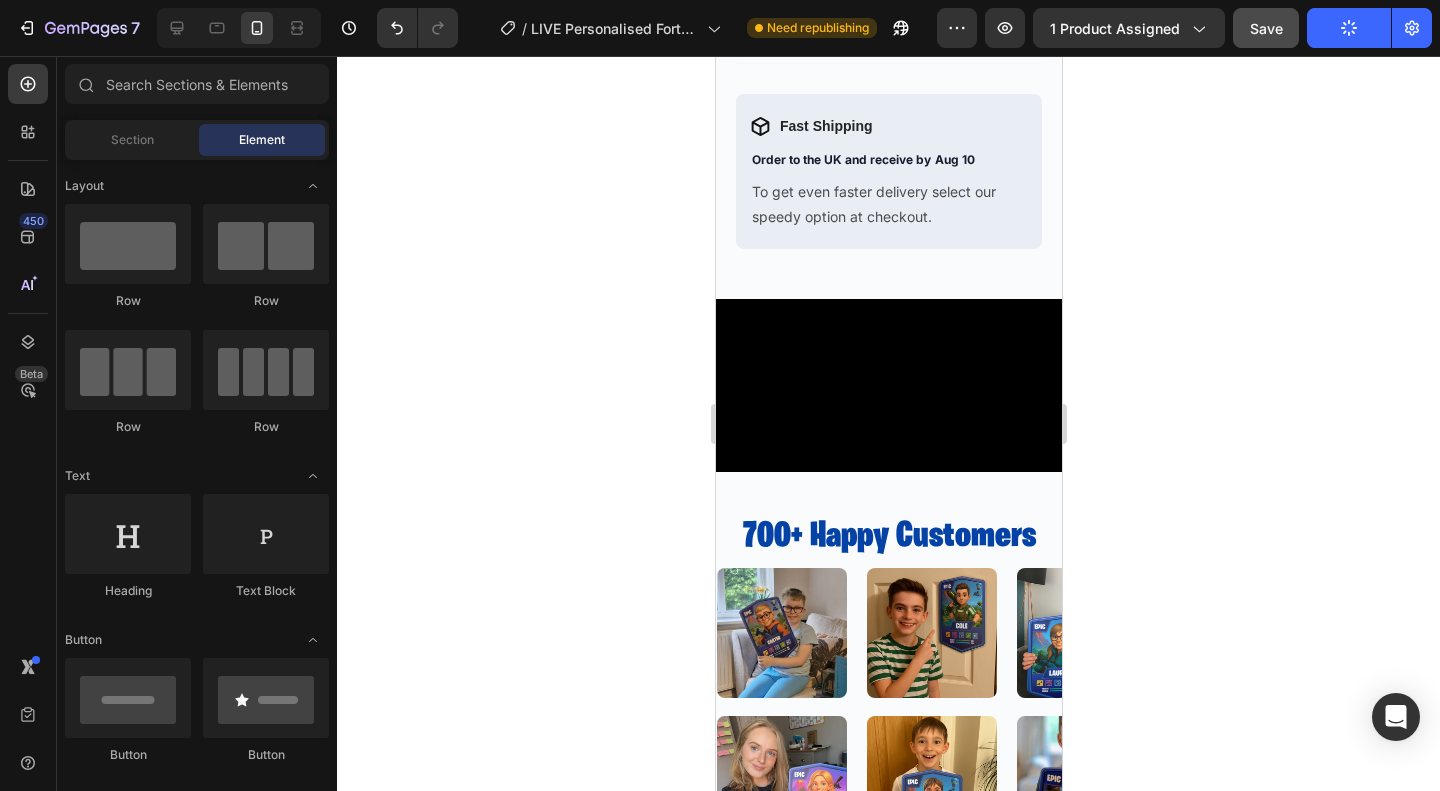 scroll, scrollTop: 1300, scrollLeft: 0, axis: vertical 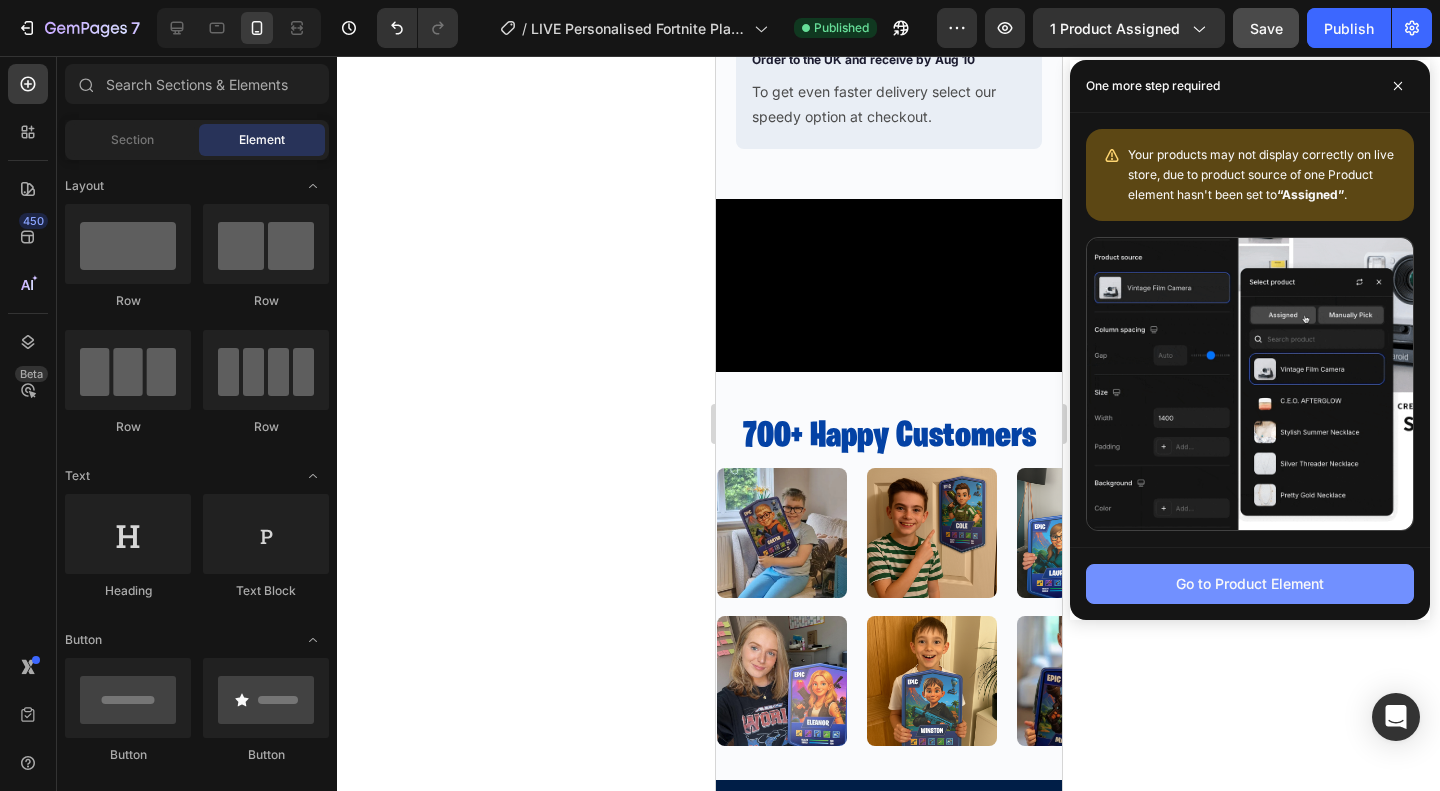 click on "Go to Product Element" at bounding box center [1250, 584] 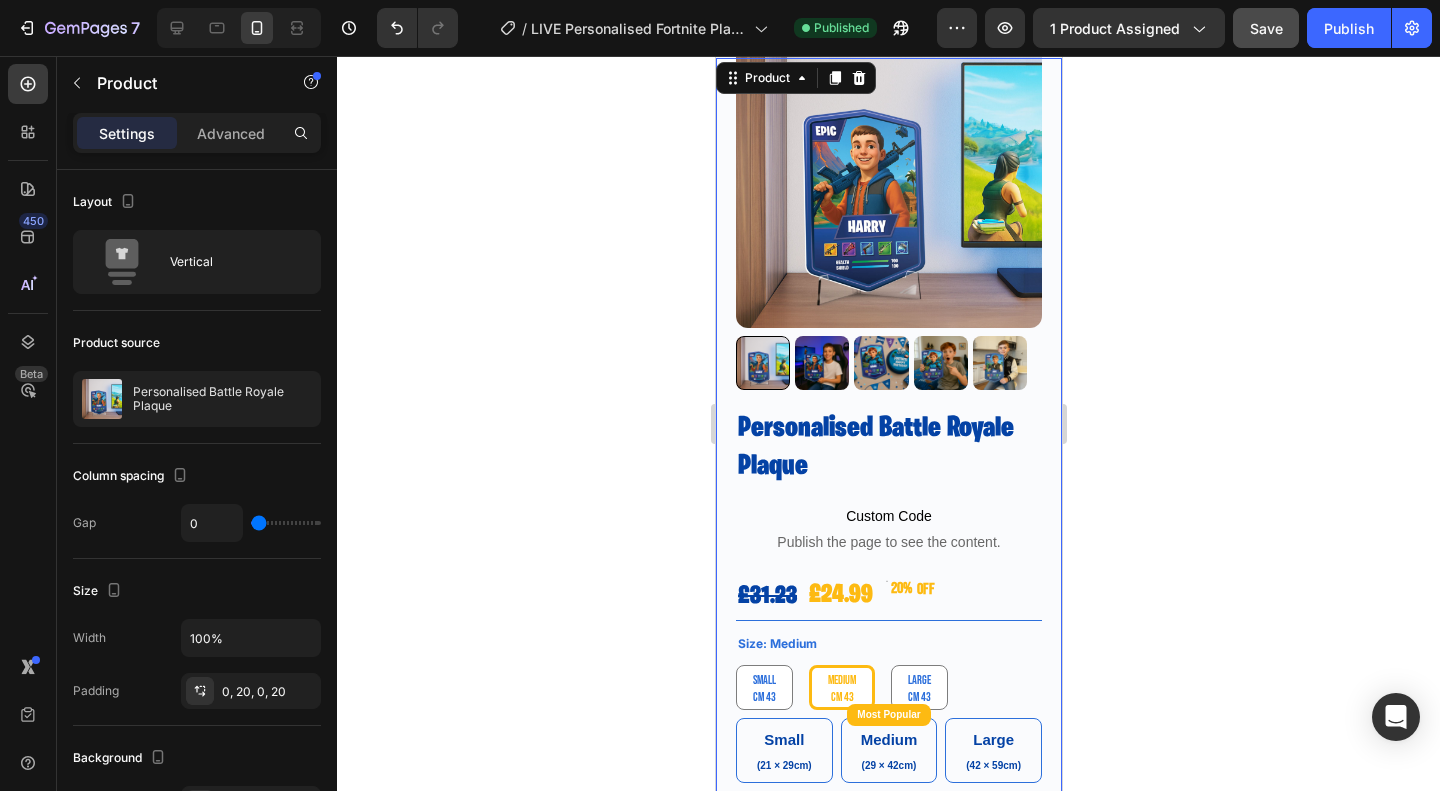 scroll, scrollTop: 77, scrollLeft: 0, axis: vertical 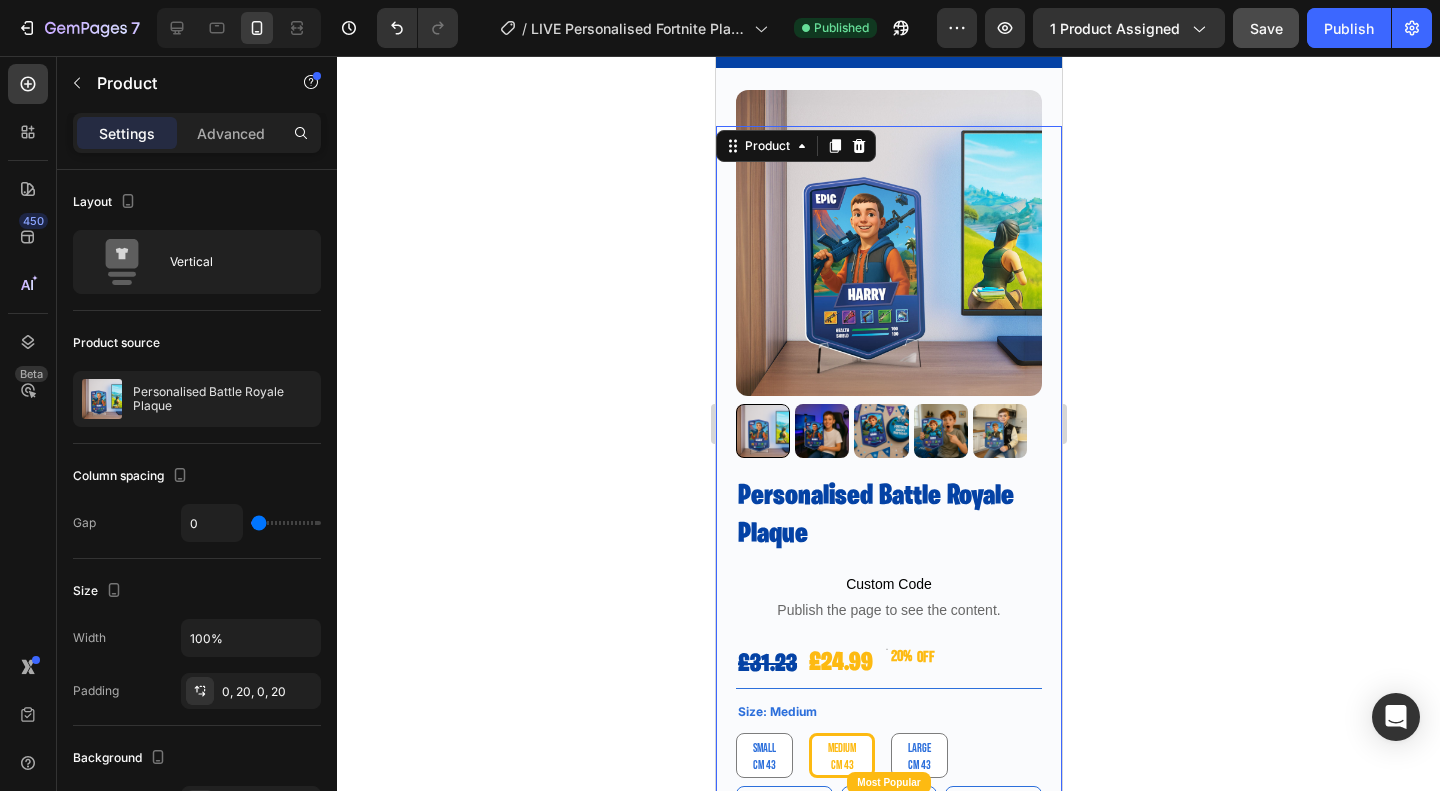 click 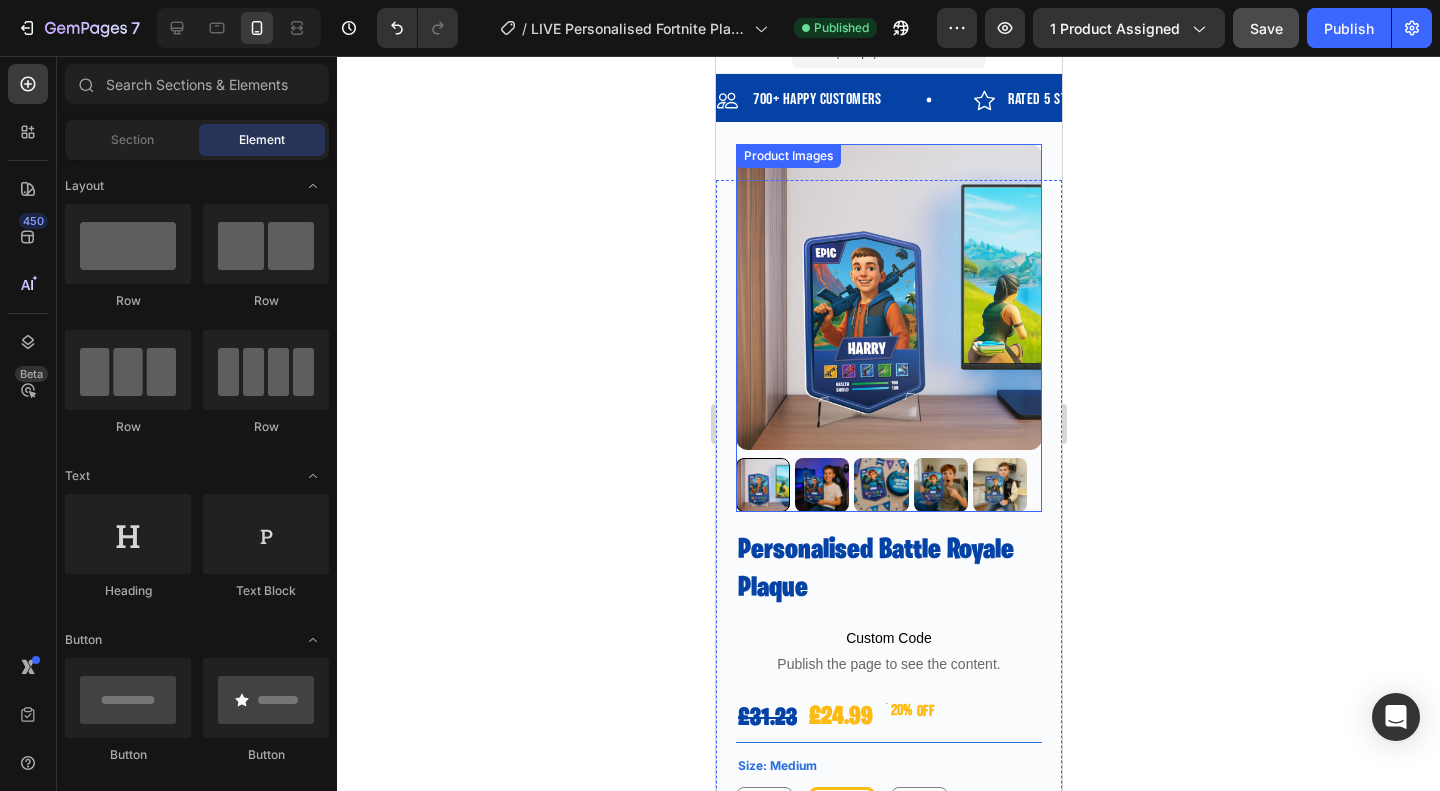 scroll, scrollTop: 0, scrollLeft: 0, axis: both 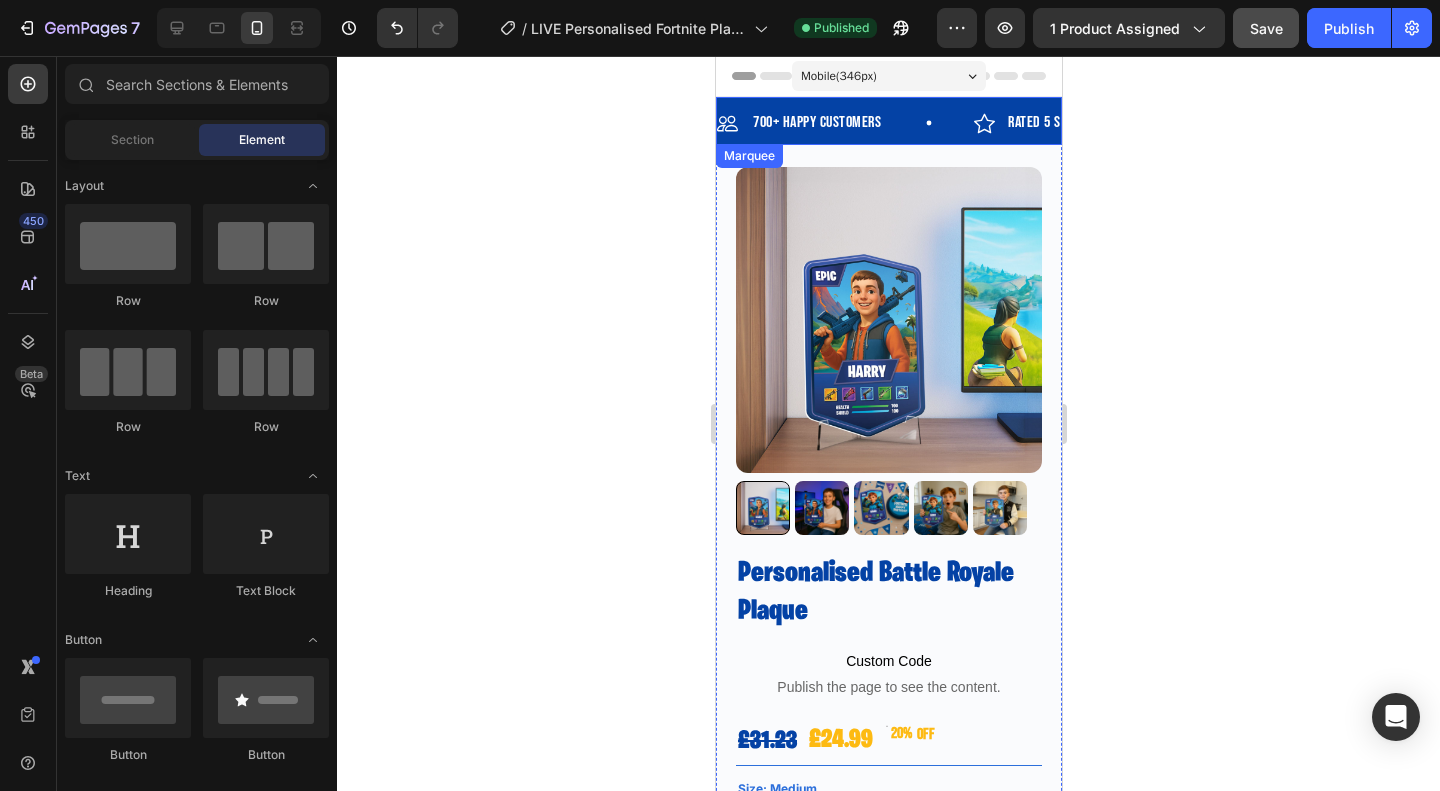 click on "700+ Happy Customers Item List" at bounding box center [844, 123] 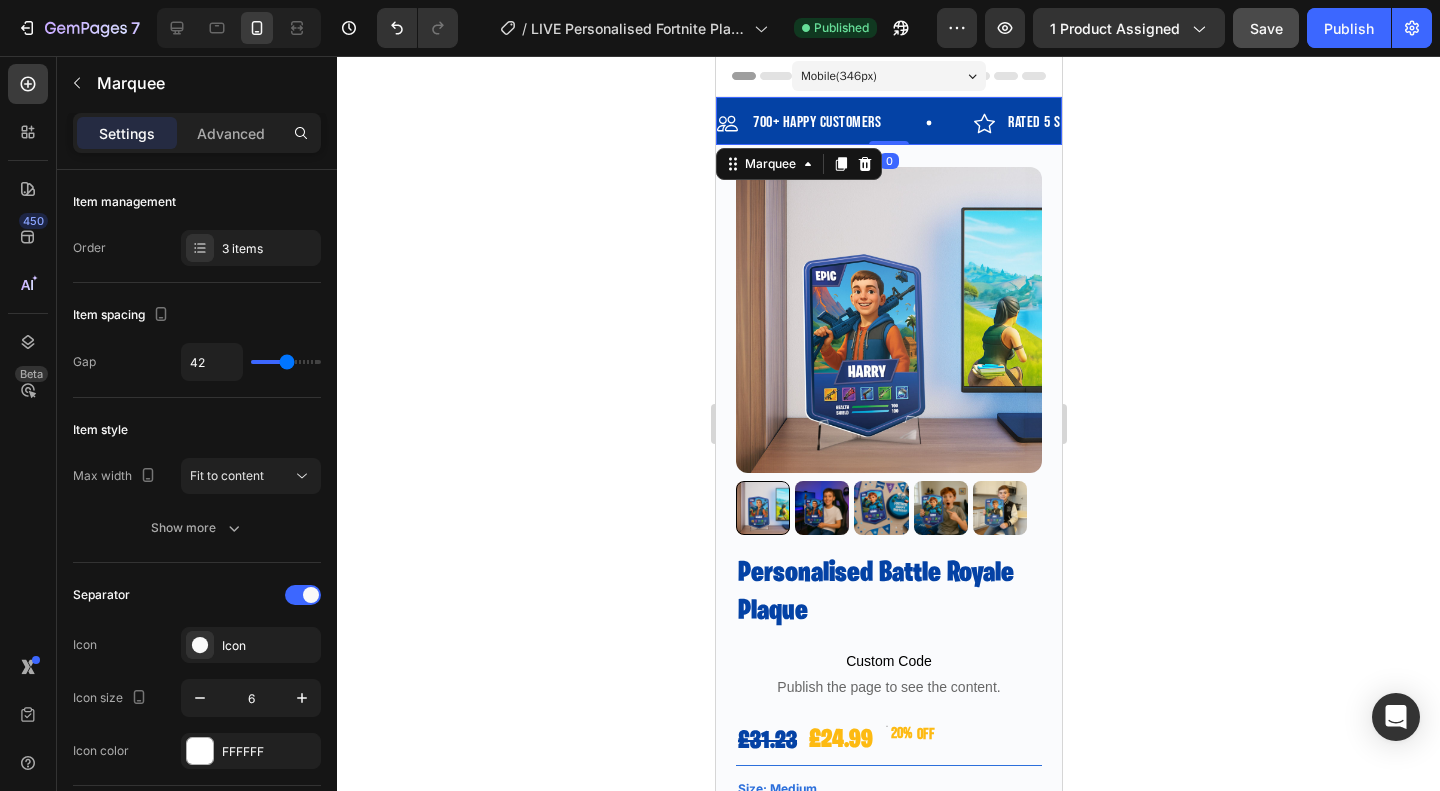 click on "700+ Happy Customers Item List
Rated 5 Stars Item List
Smiles Guaranteed Item List" at bounding box center [1068, 123] 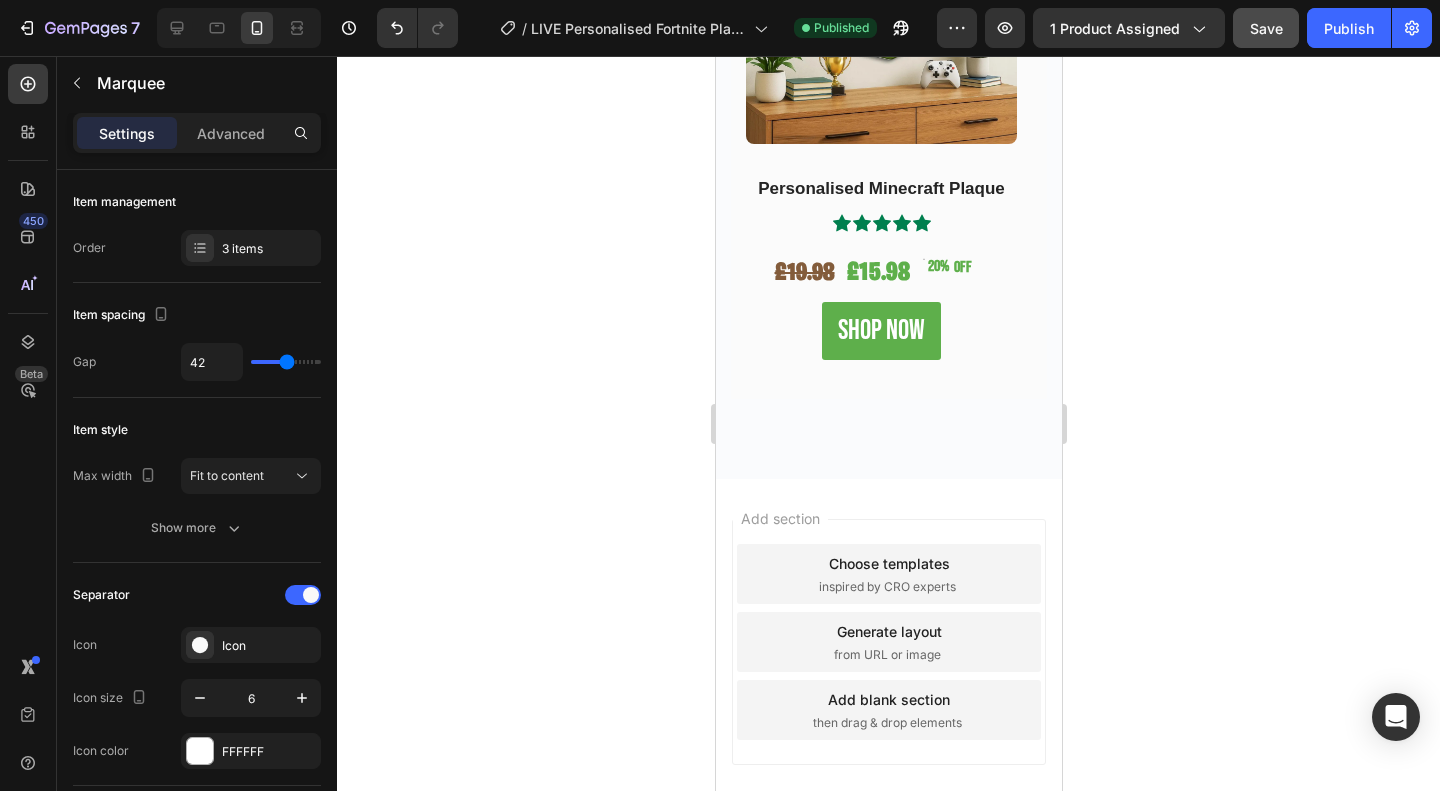 scroll, scrollTop: 2964, scrollLeft: 0, axis: vertical 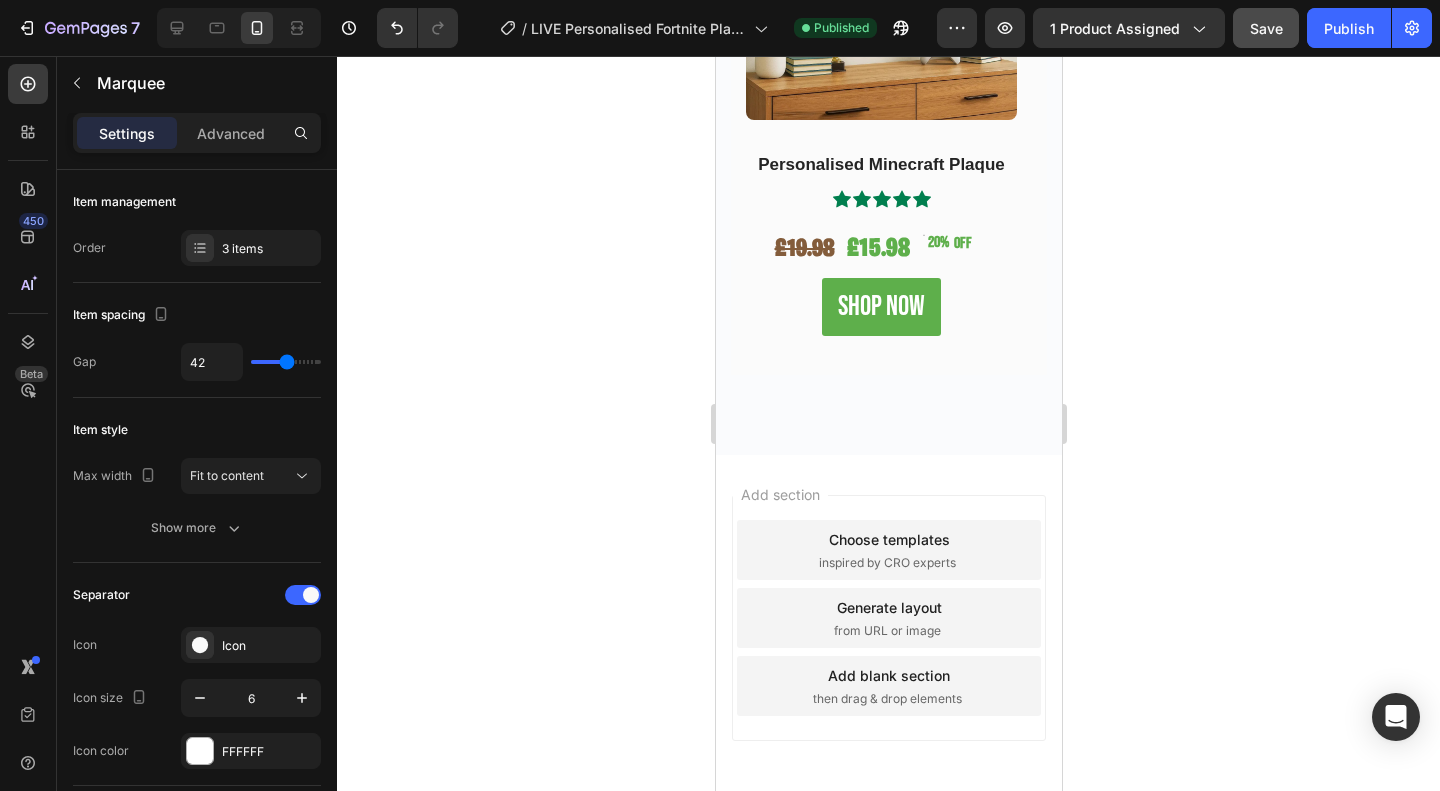 click on "inspired by CRO experts" at bounding box center (886, 563) 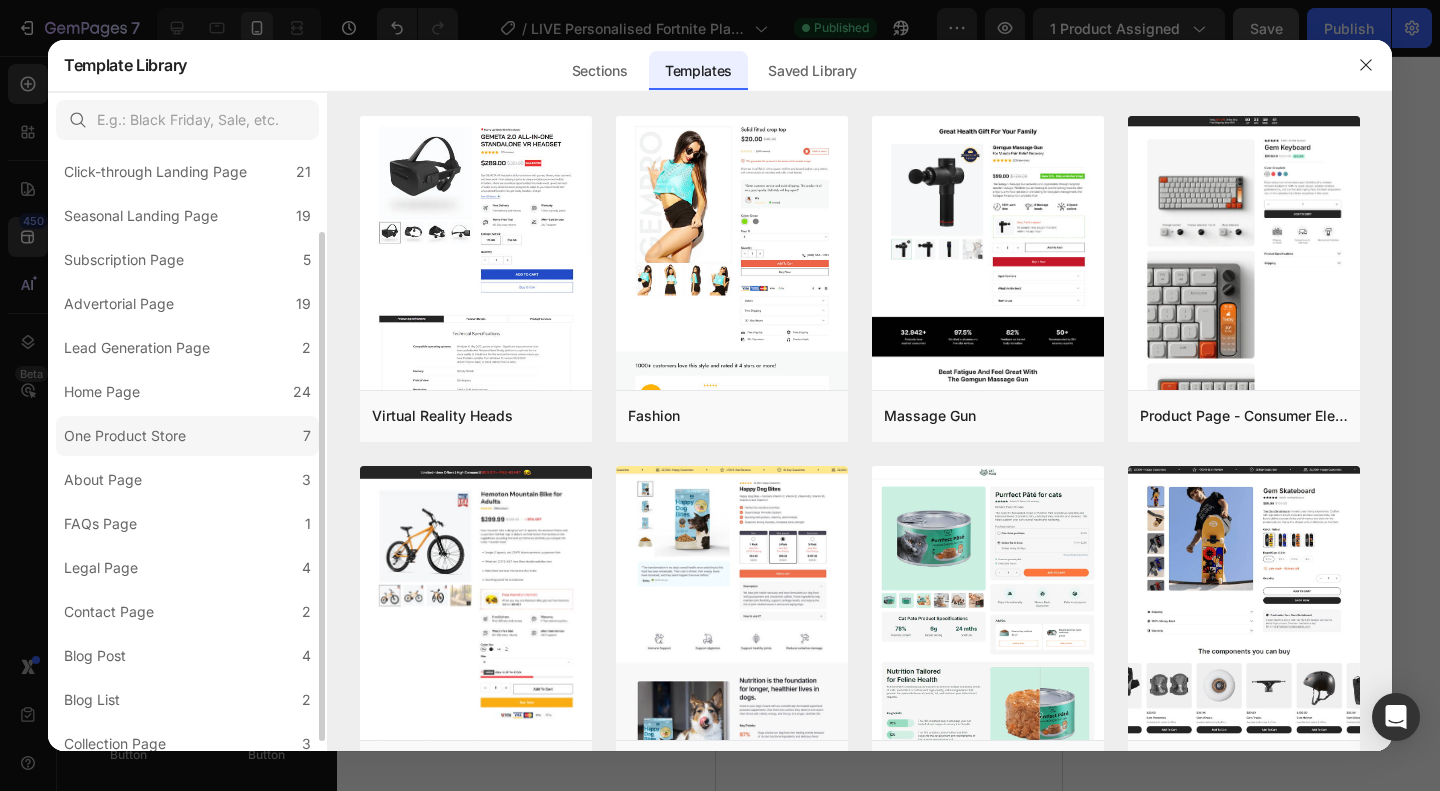 scroll, scrollTop: 112, scrollLeft: 0, axis: vertical 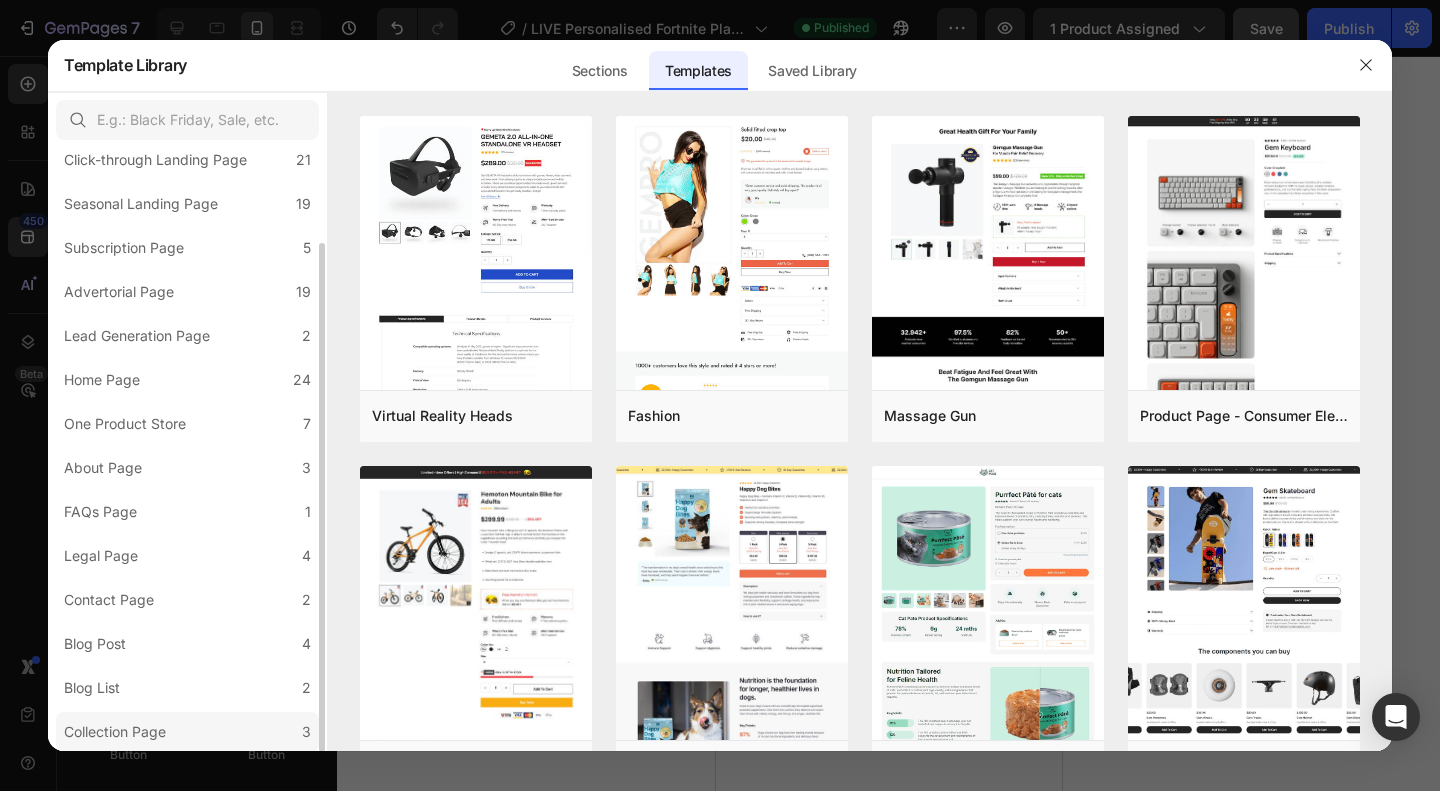 click on "Collection Page 3" 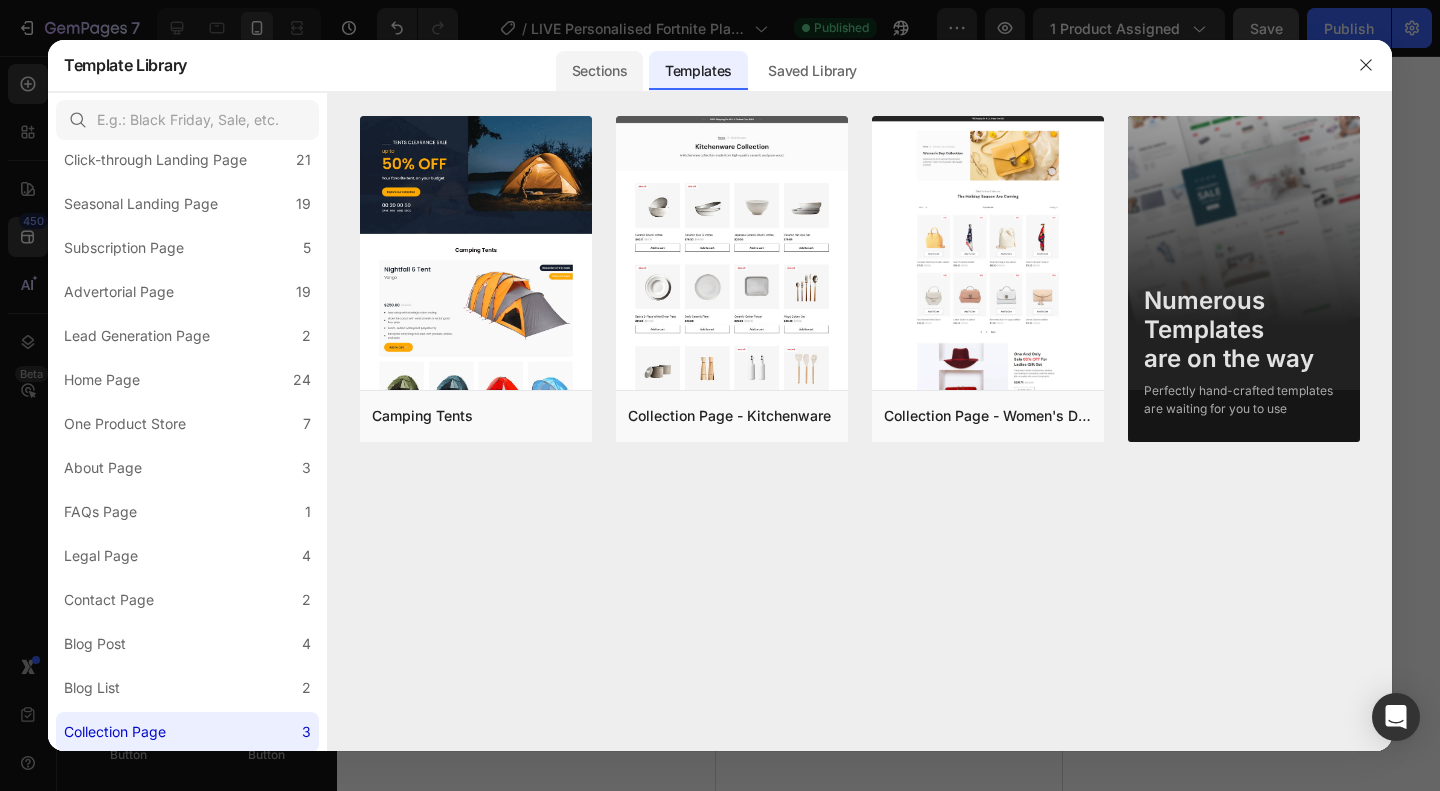 click on "Sections" 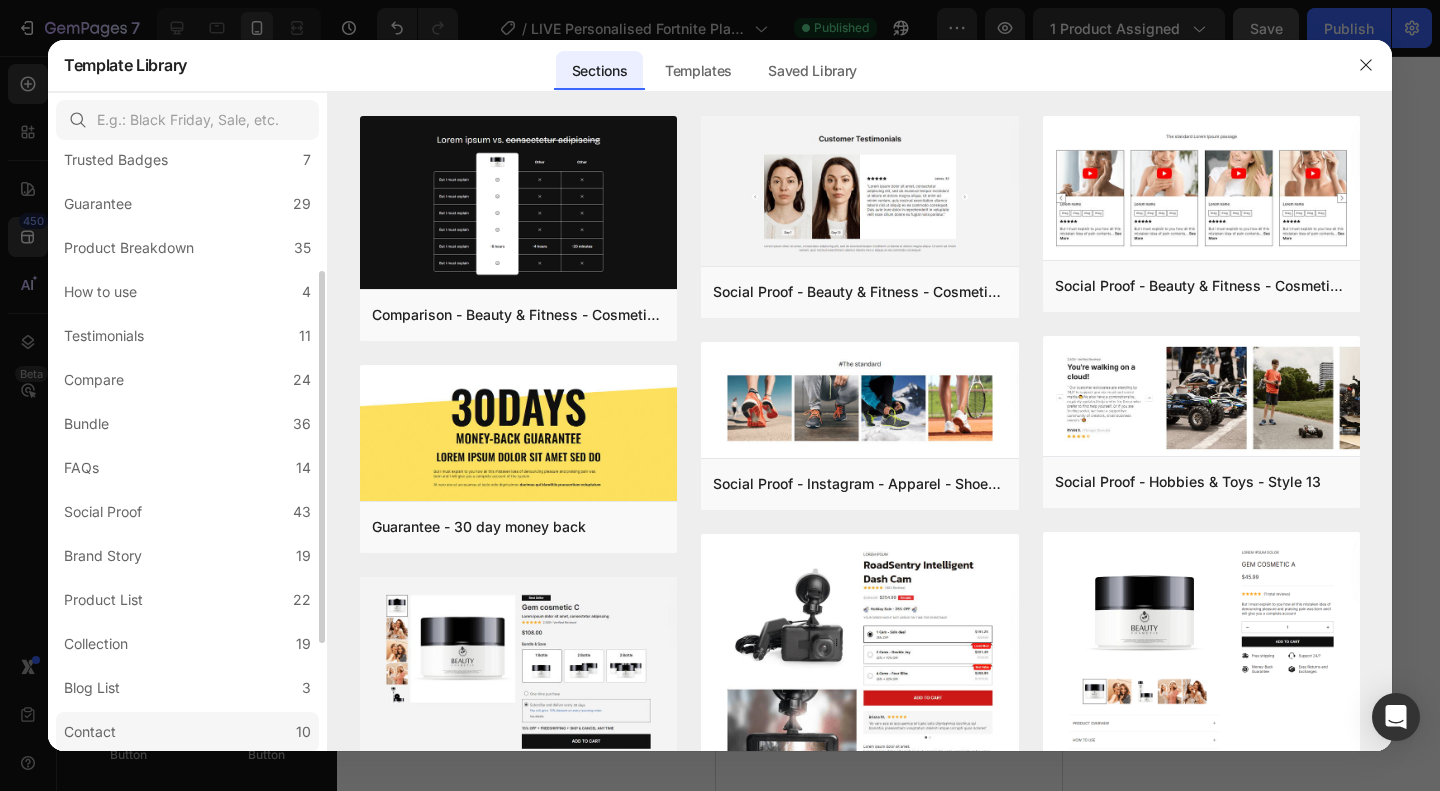 scroll, scrollTop: 376, scrollLeft: 0, axis: vertical 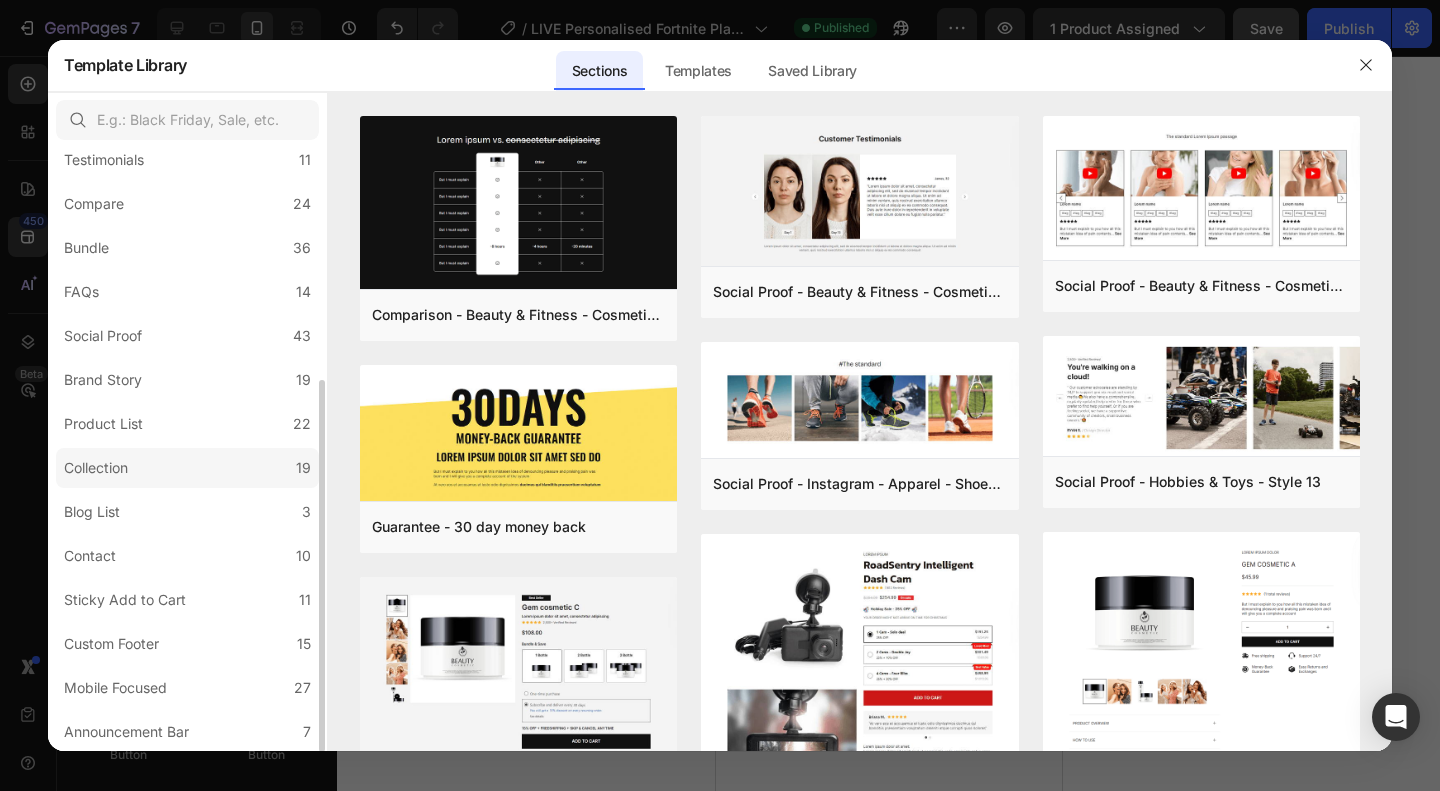 click on "Collection" at bounding box center [96, 468] 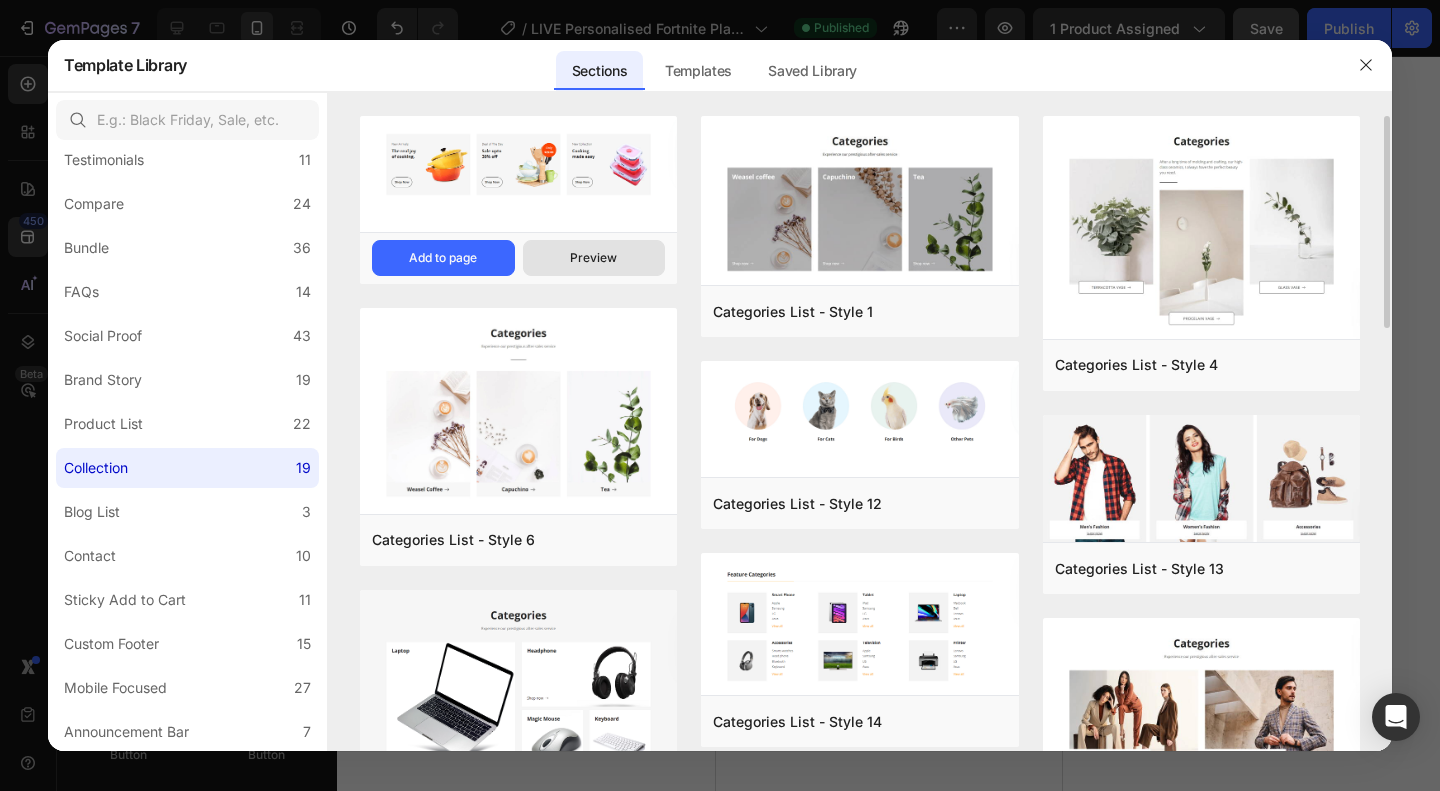 click on "Preview" at bounding box center (593, 258) 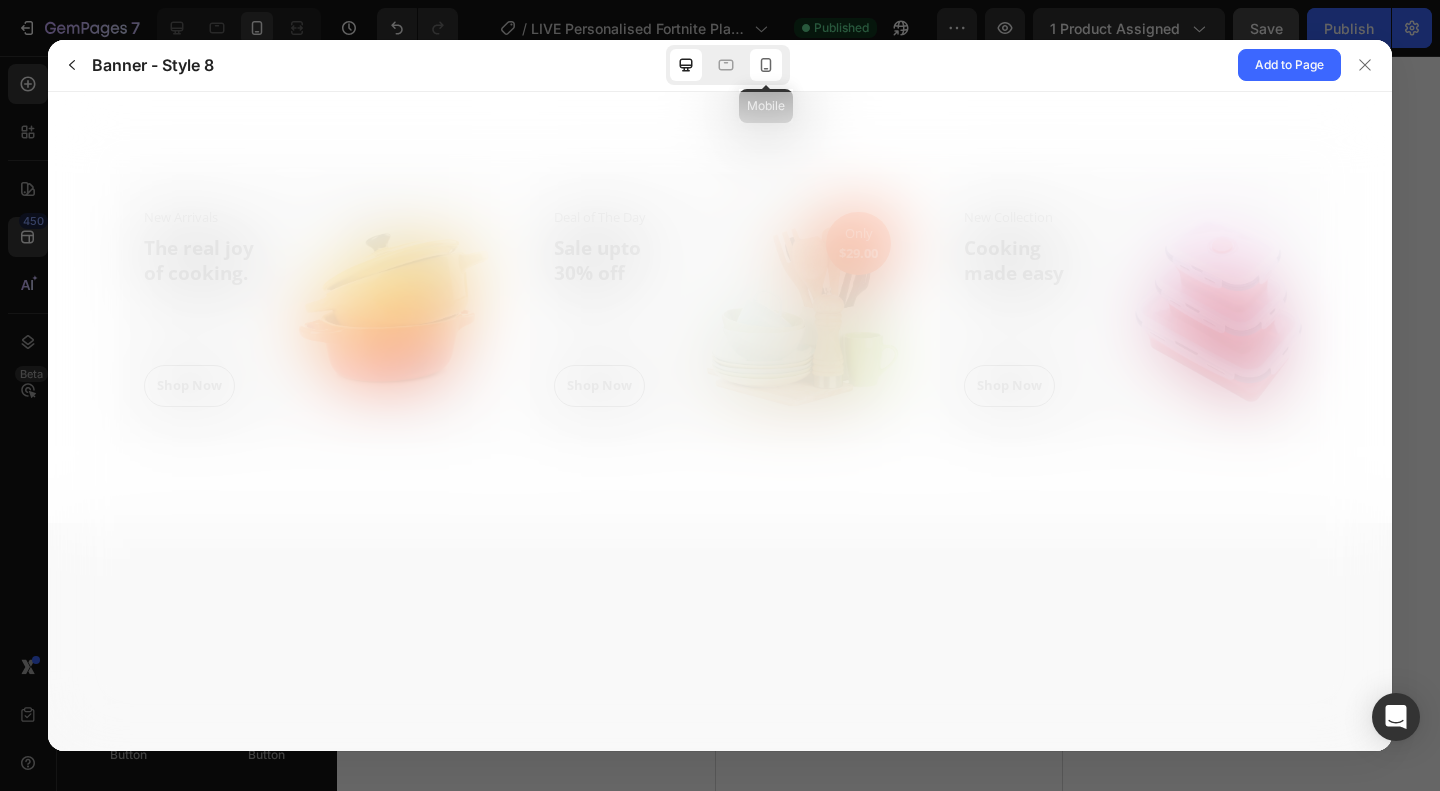 scroll, scrollTop: 0, scrollLeft: 0, axis: both 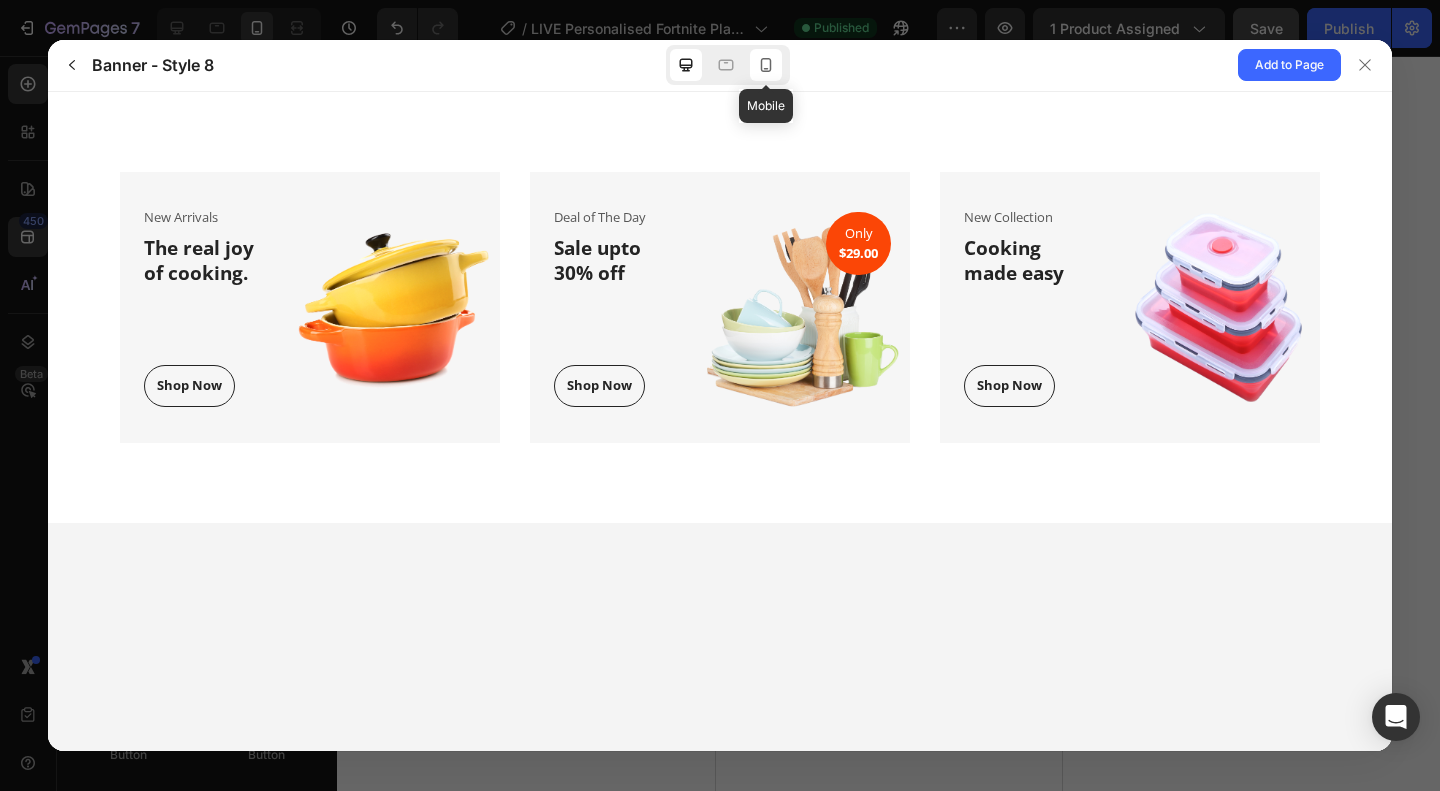 click 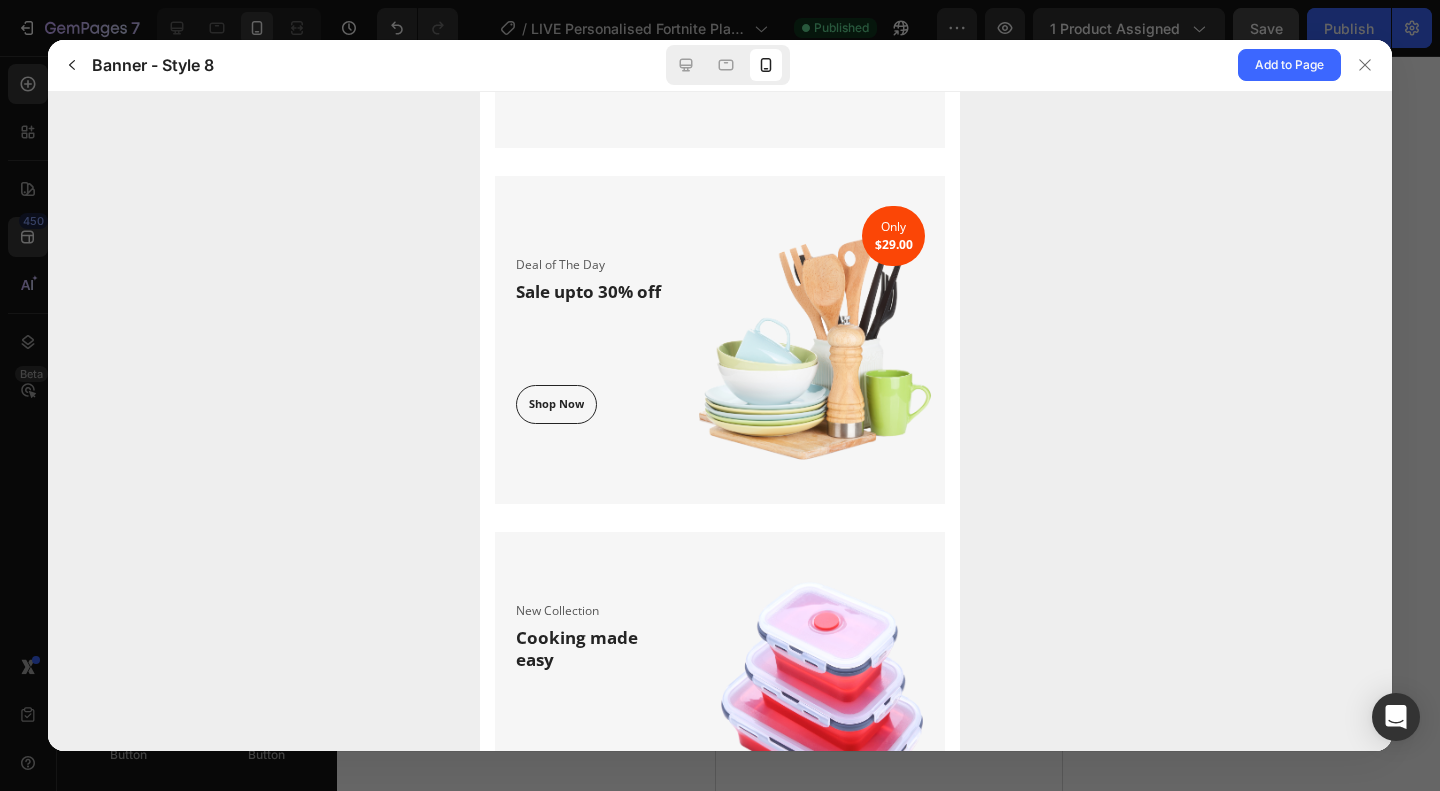 scroll, scrollTop: 400, scrollLeft: 0, axis: vertical 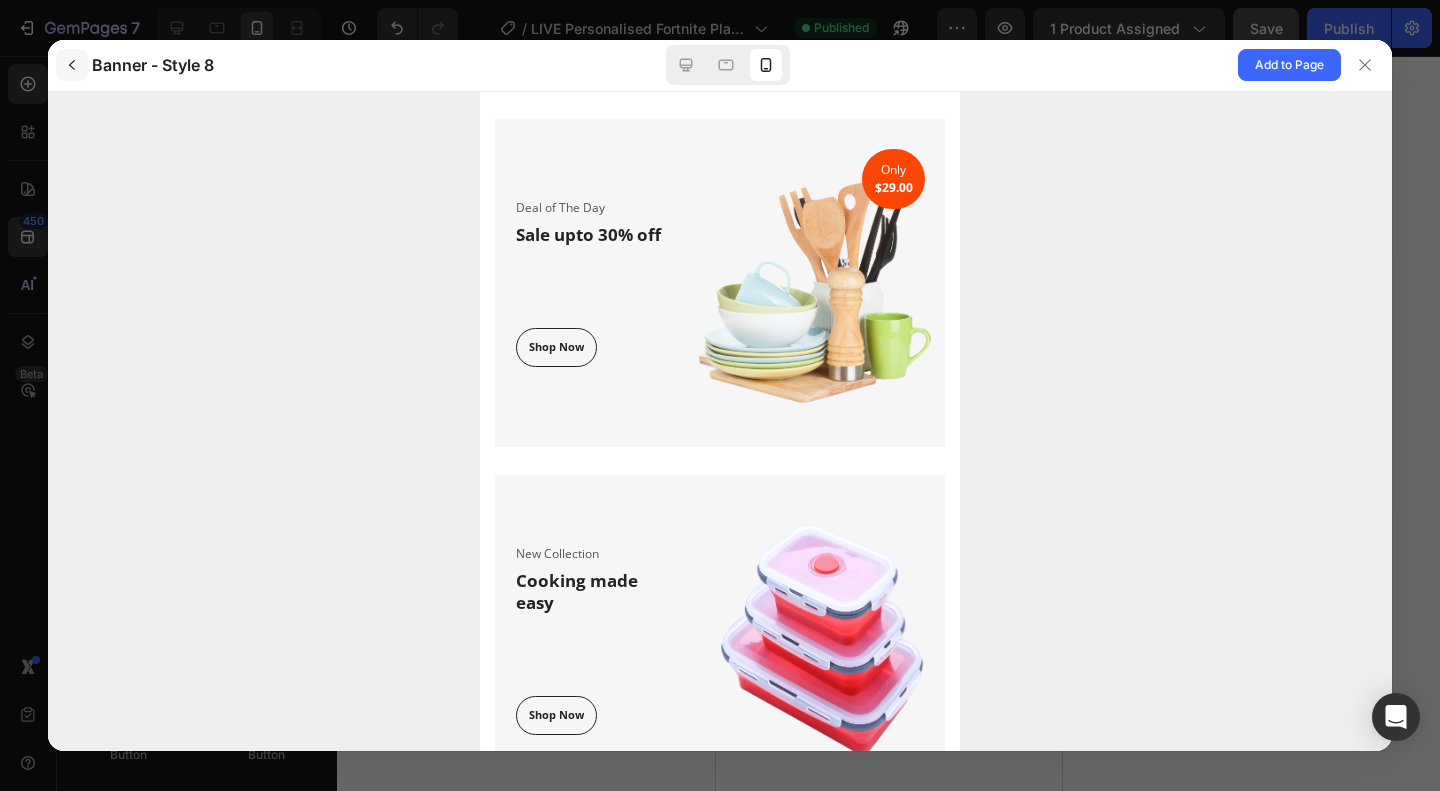 click 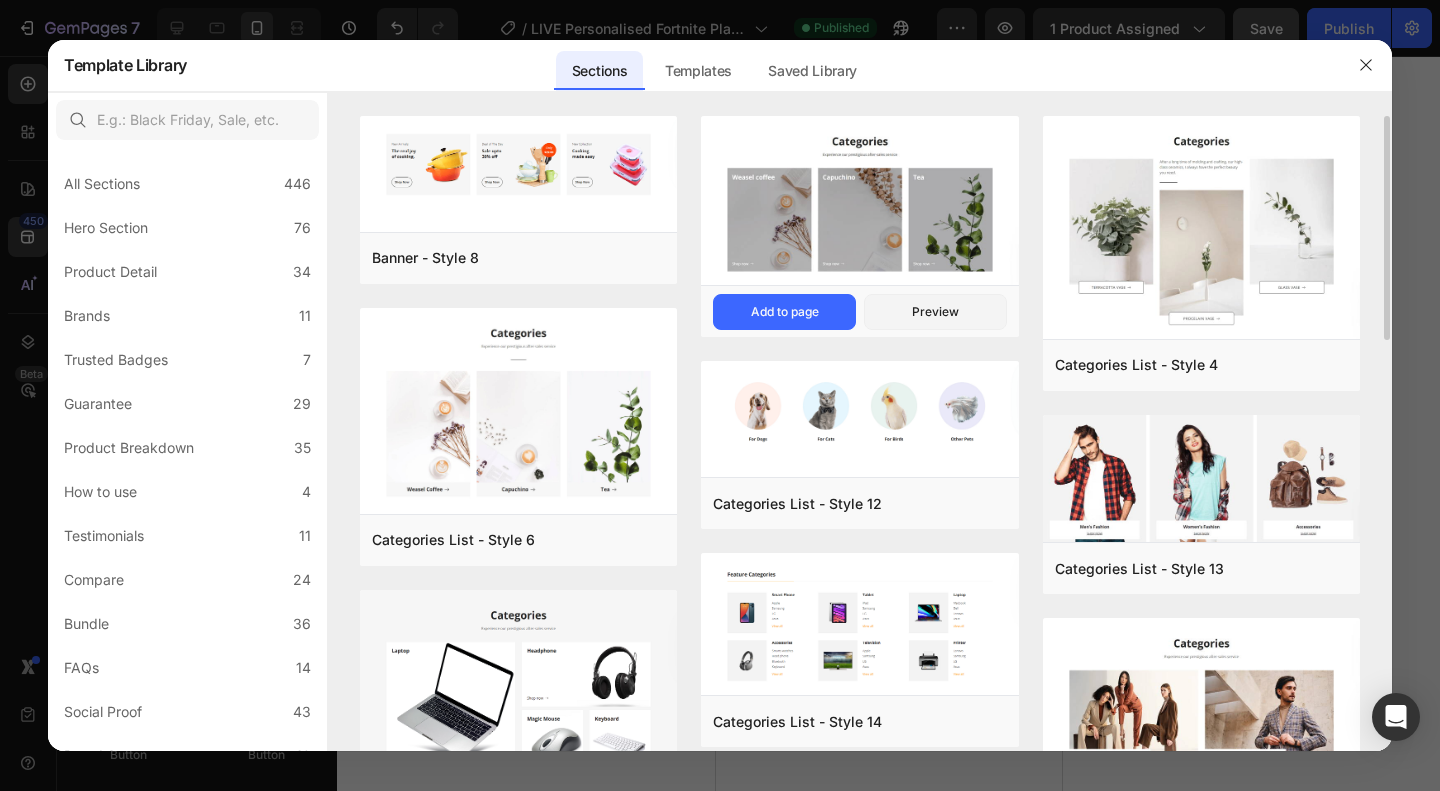 scroll, scrollTop: 100, scrollLeft: 0, axis: vertical 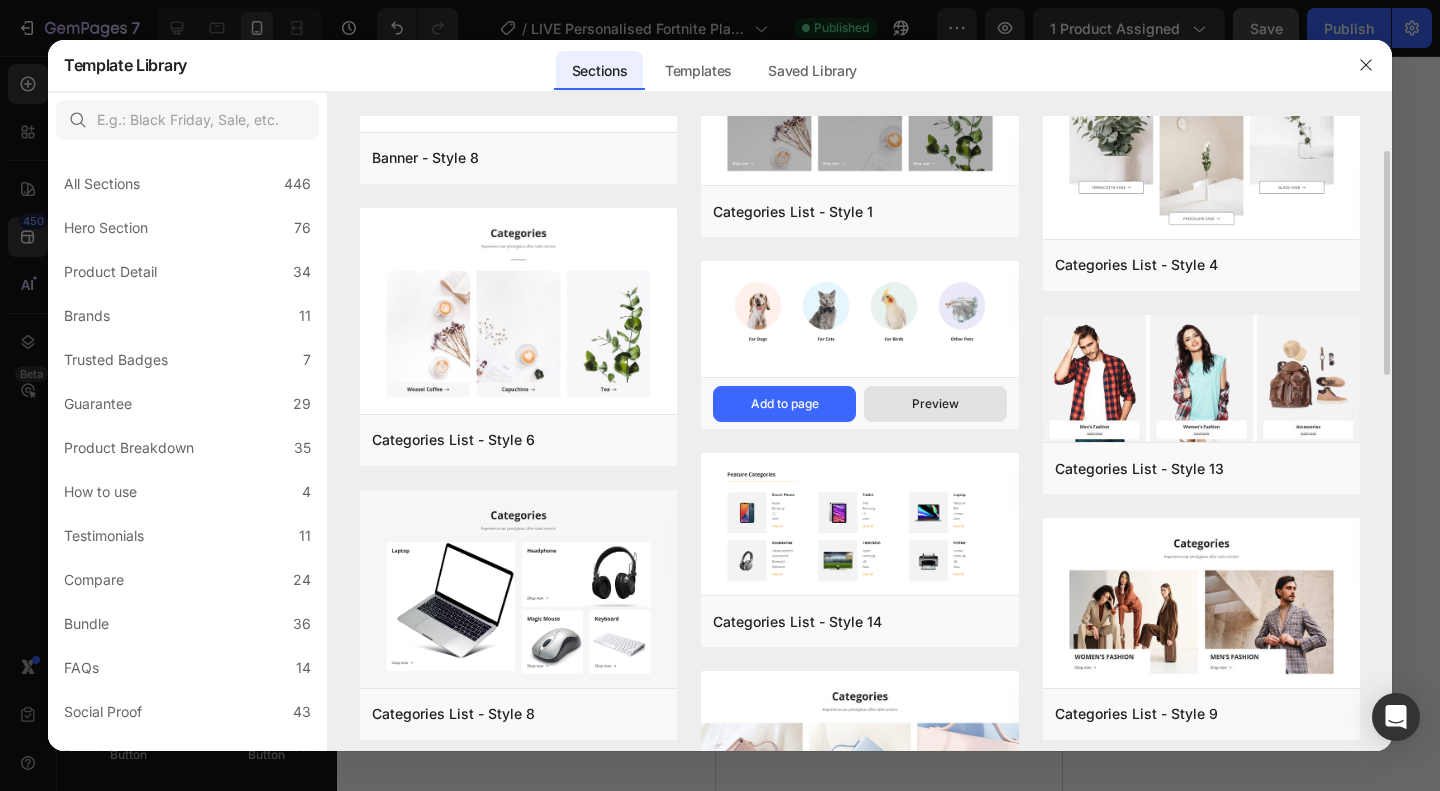 click on "Preview" at bounding box center (935, 404) 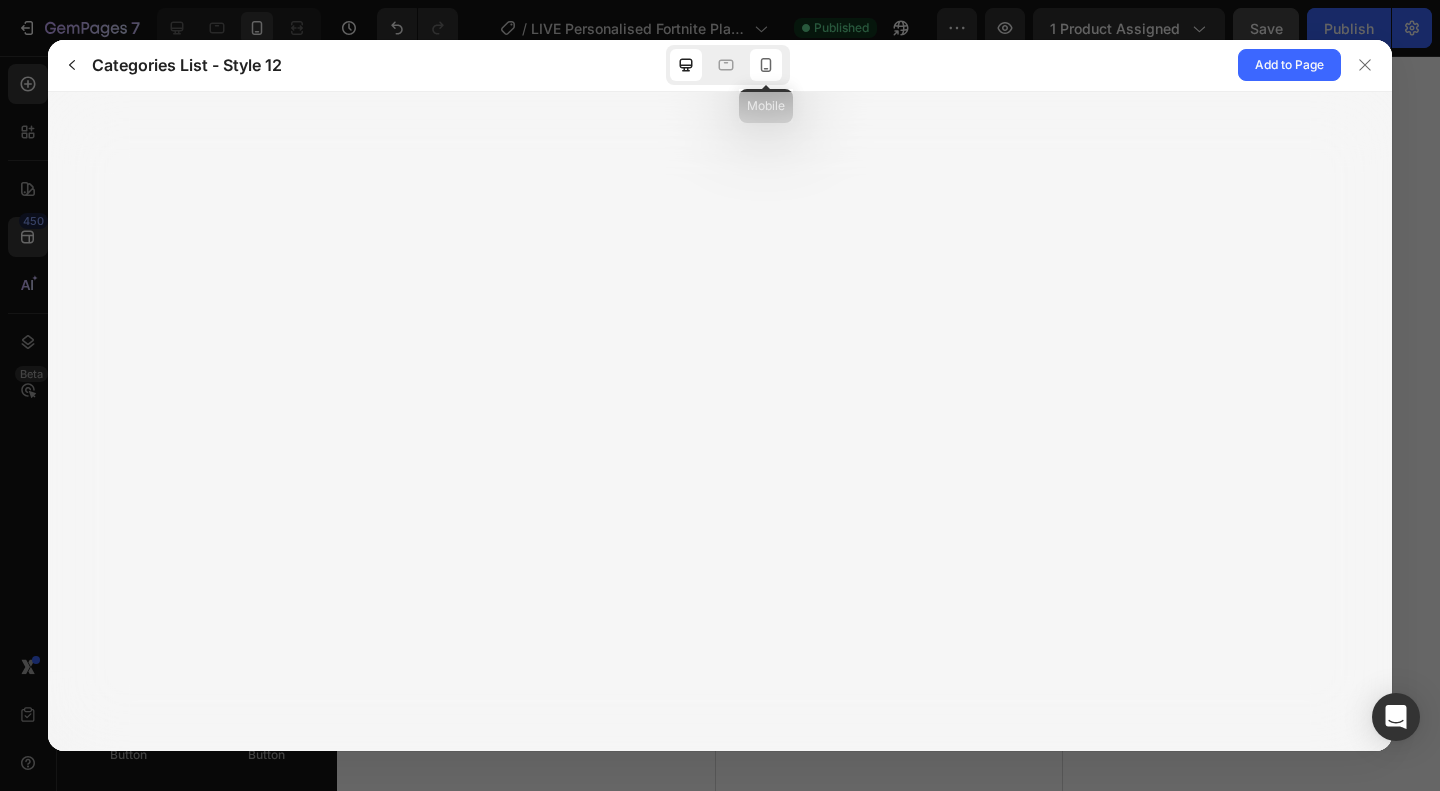 click 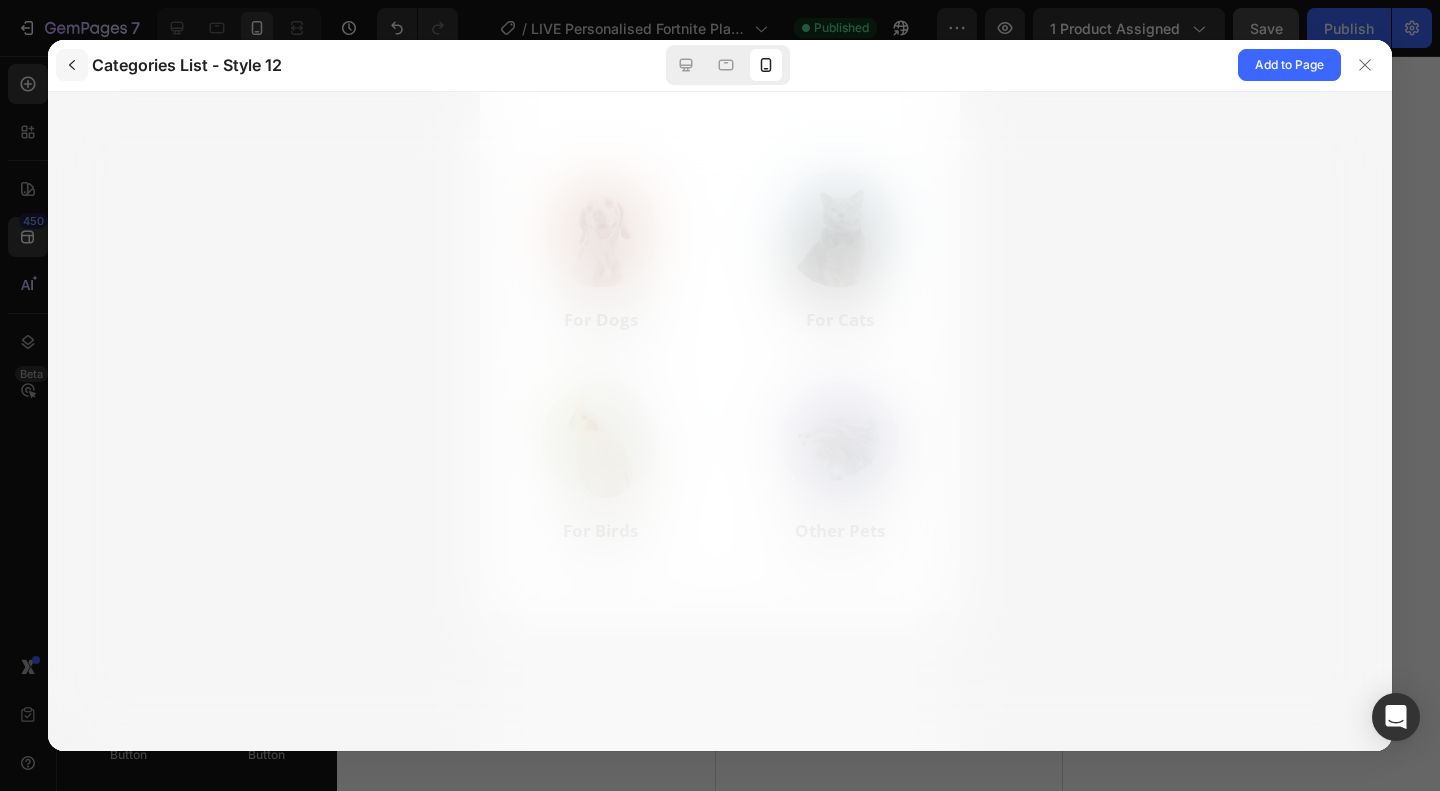 scroll, scrollTop: 0, scrollLeft: 0, axis: both 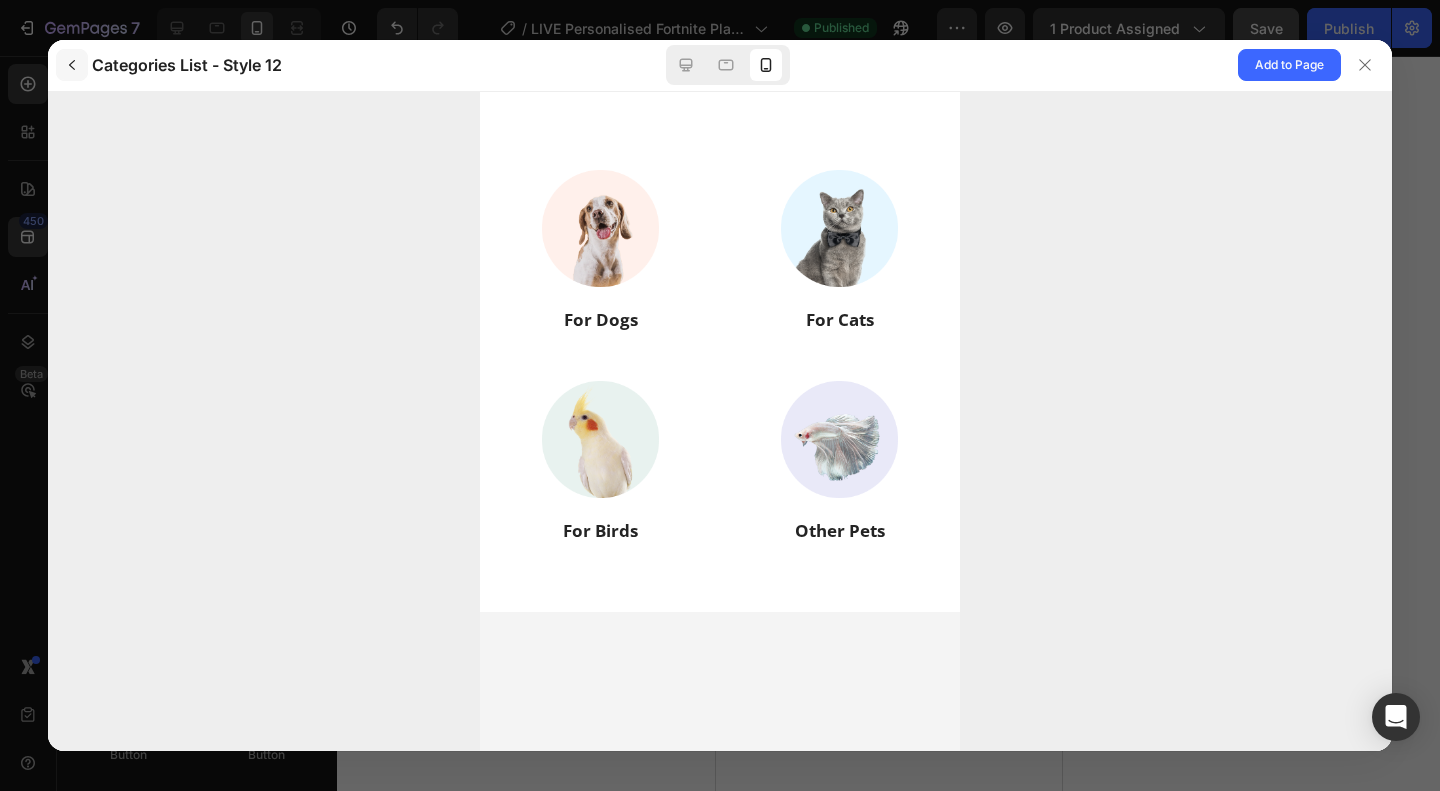 click 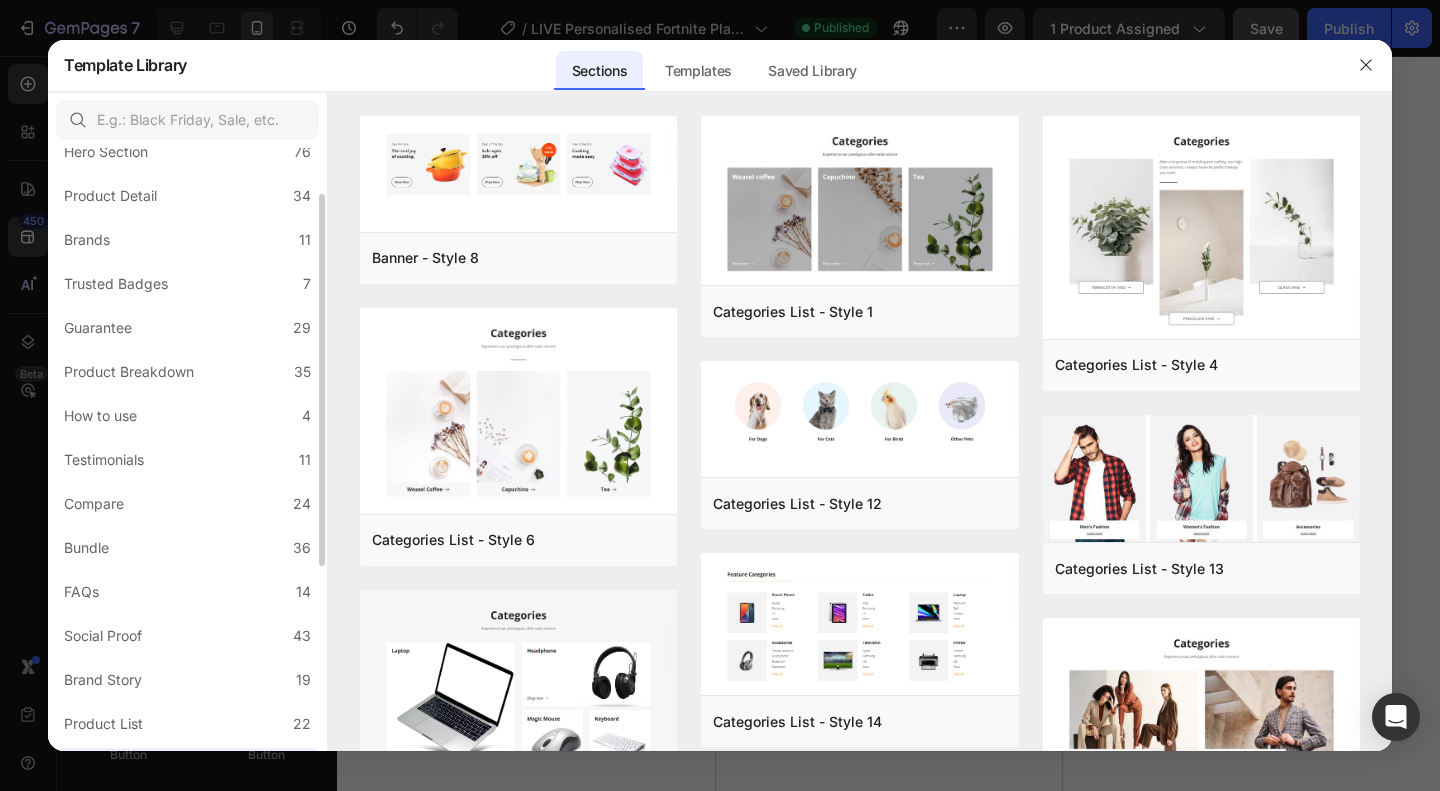 scroll, scrollTop: 0, scrollLeft: 0, axis: both 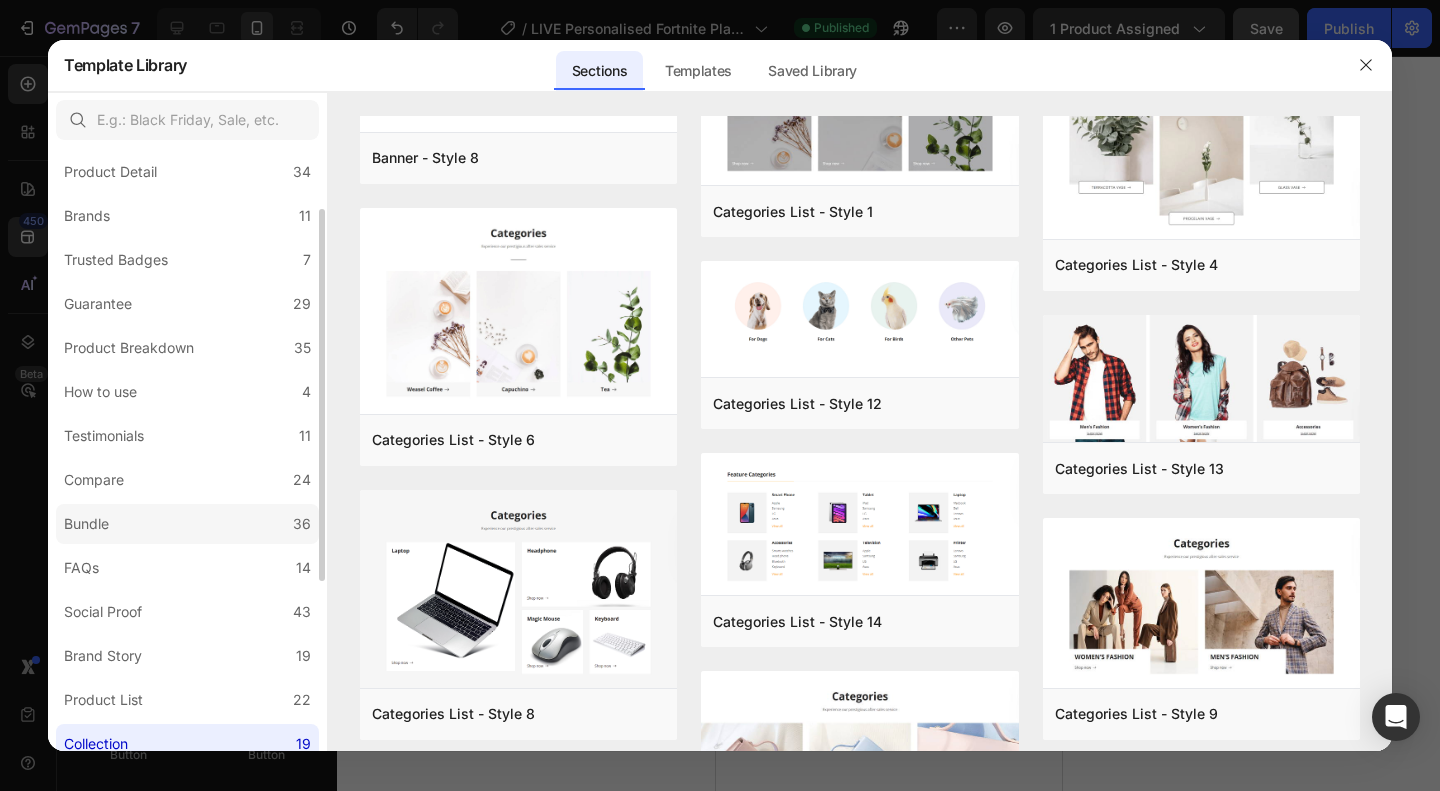 click on "Bundle 36" 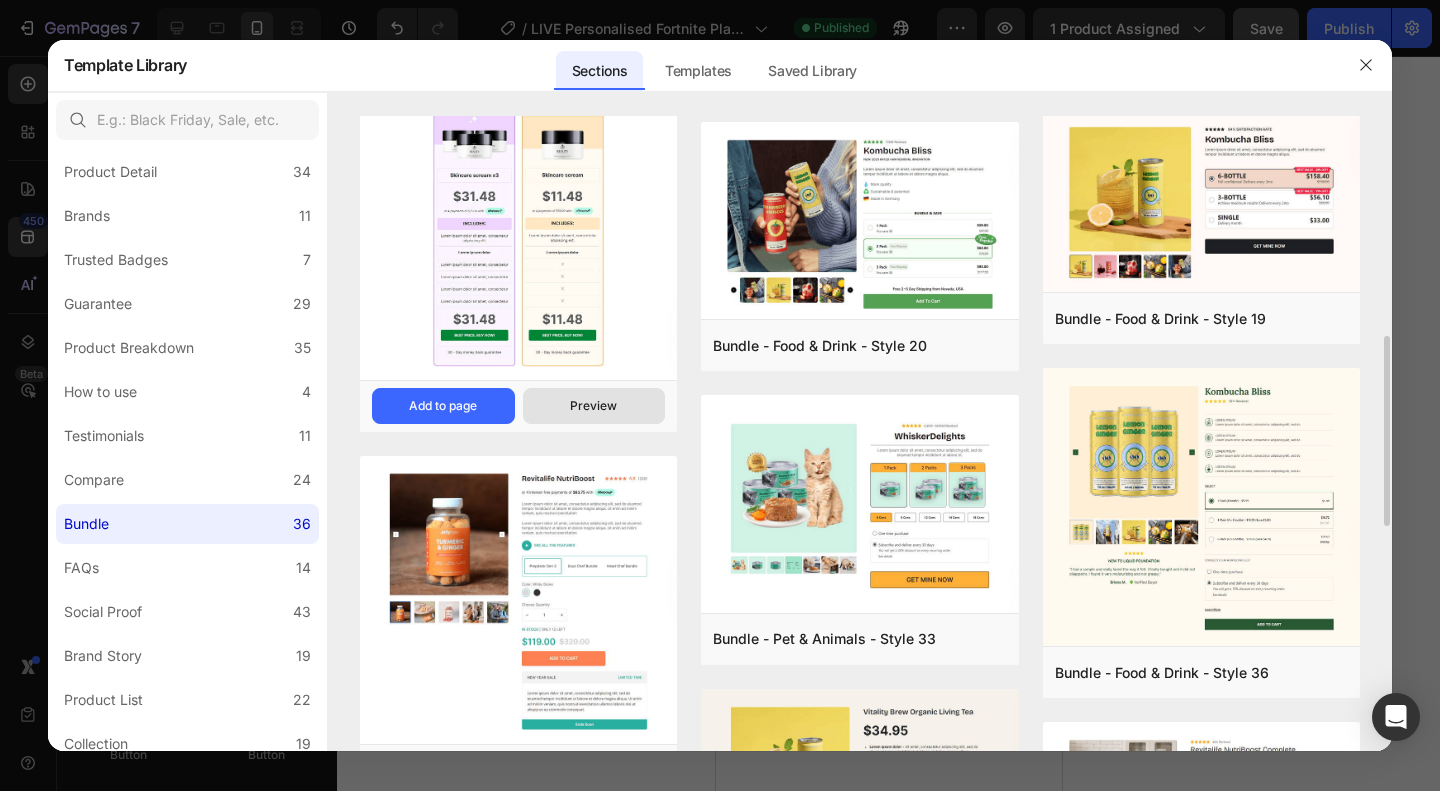 scroll, scrollTop: 400, scrollLeft: 0, axis: vertical 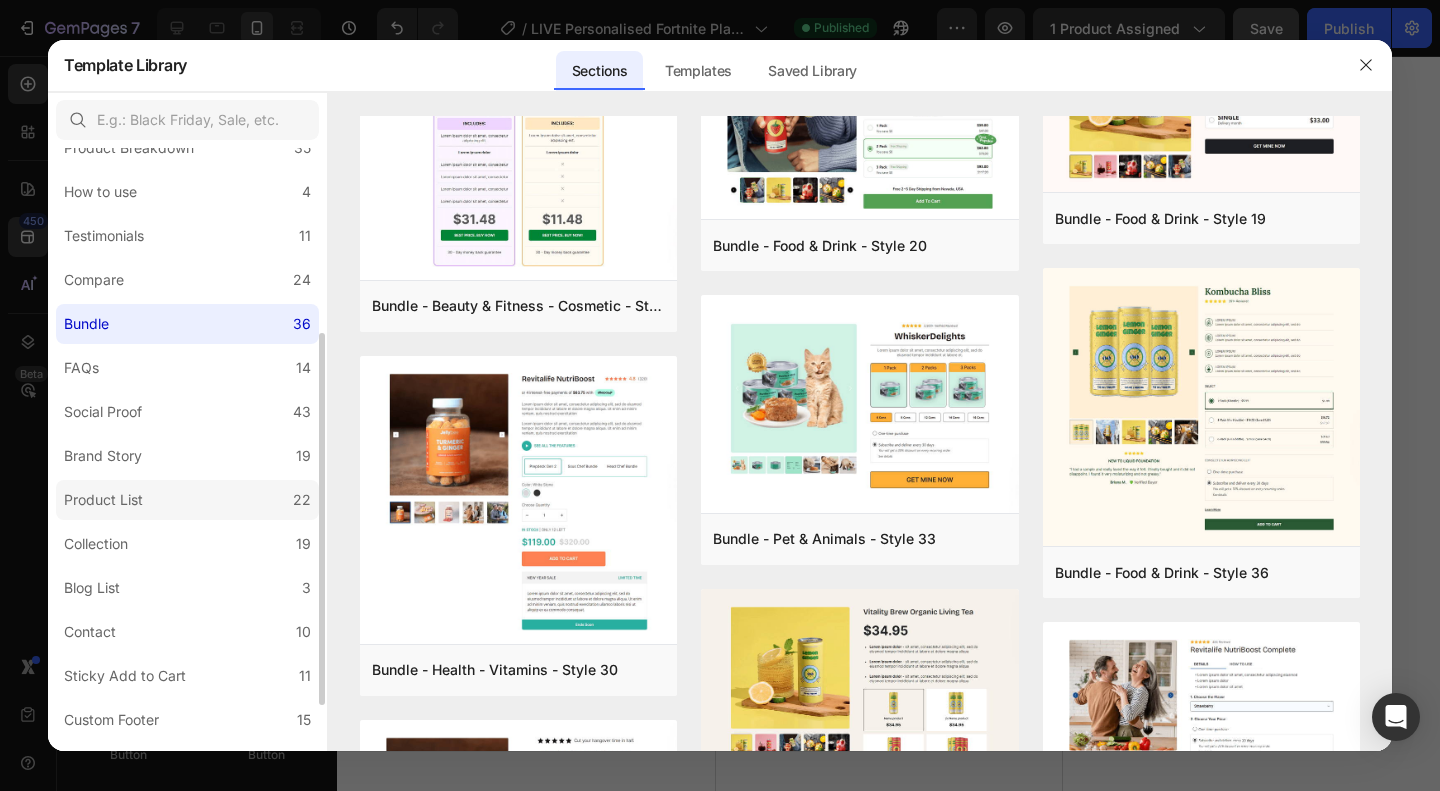 click on "Product List" at bounding box center [103, 500] 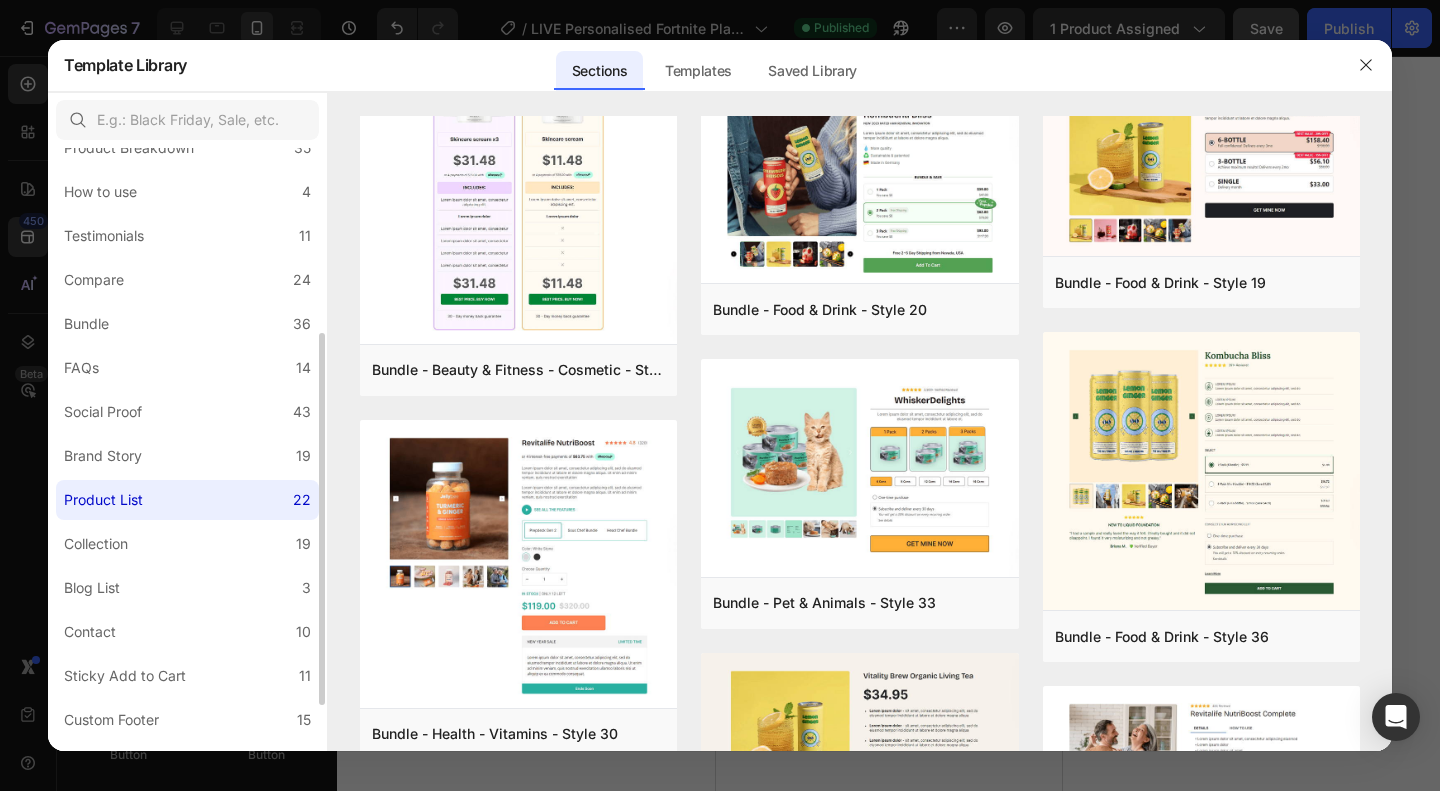 scroll, scrollTop: 0, scrollLeft: 0, axis: both 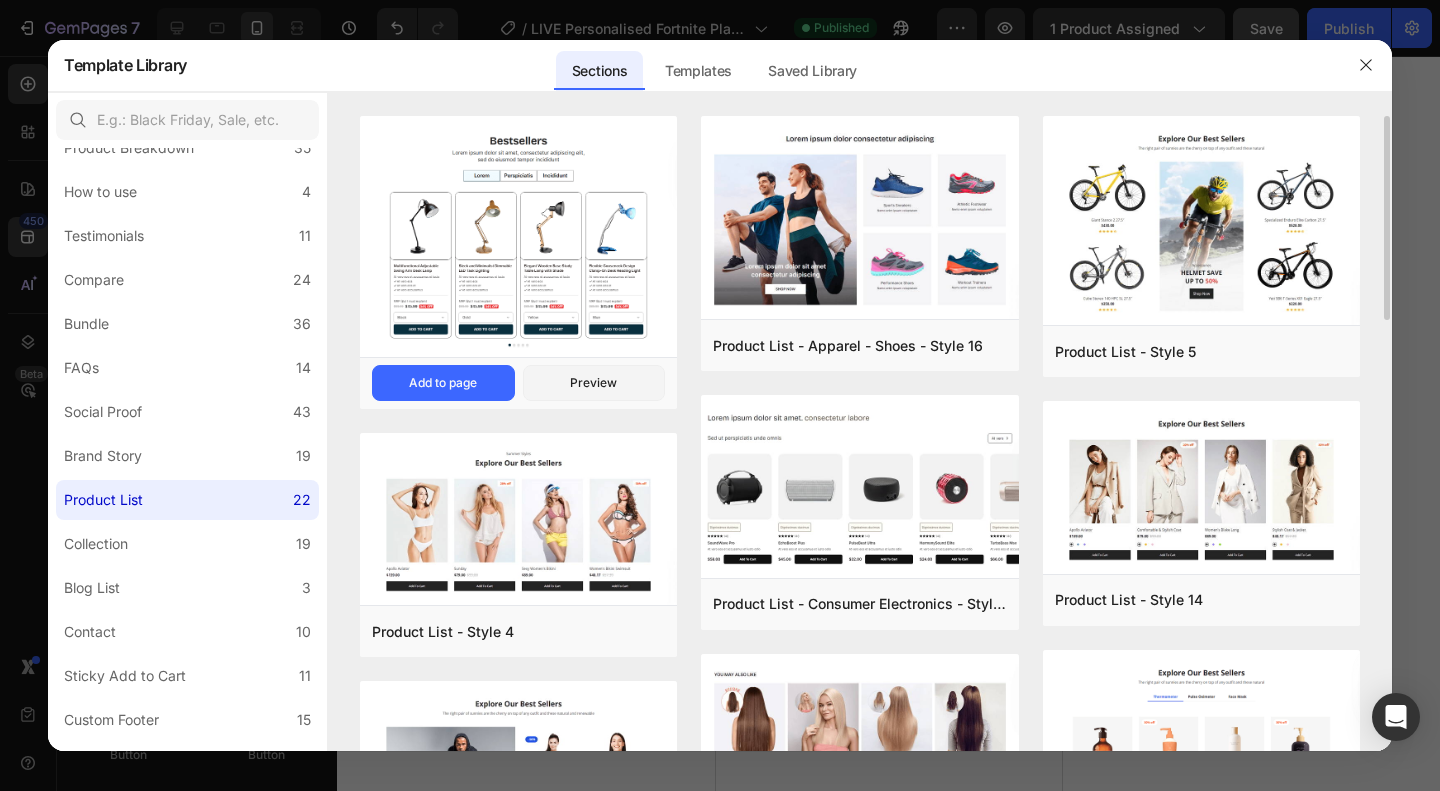 click at bounding box center [518, 237] 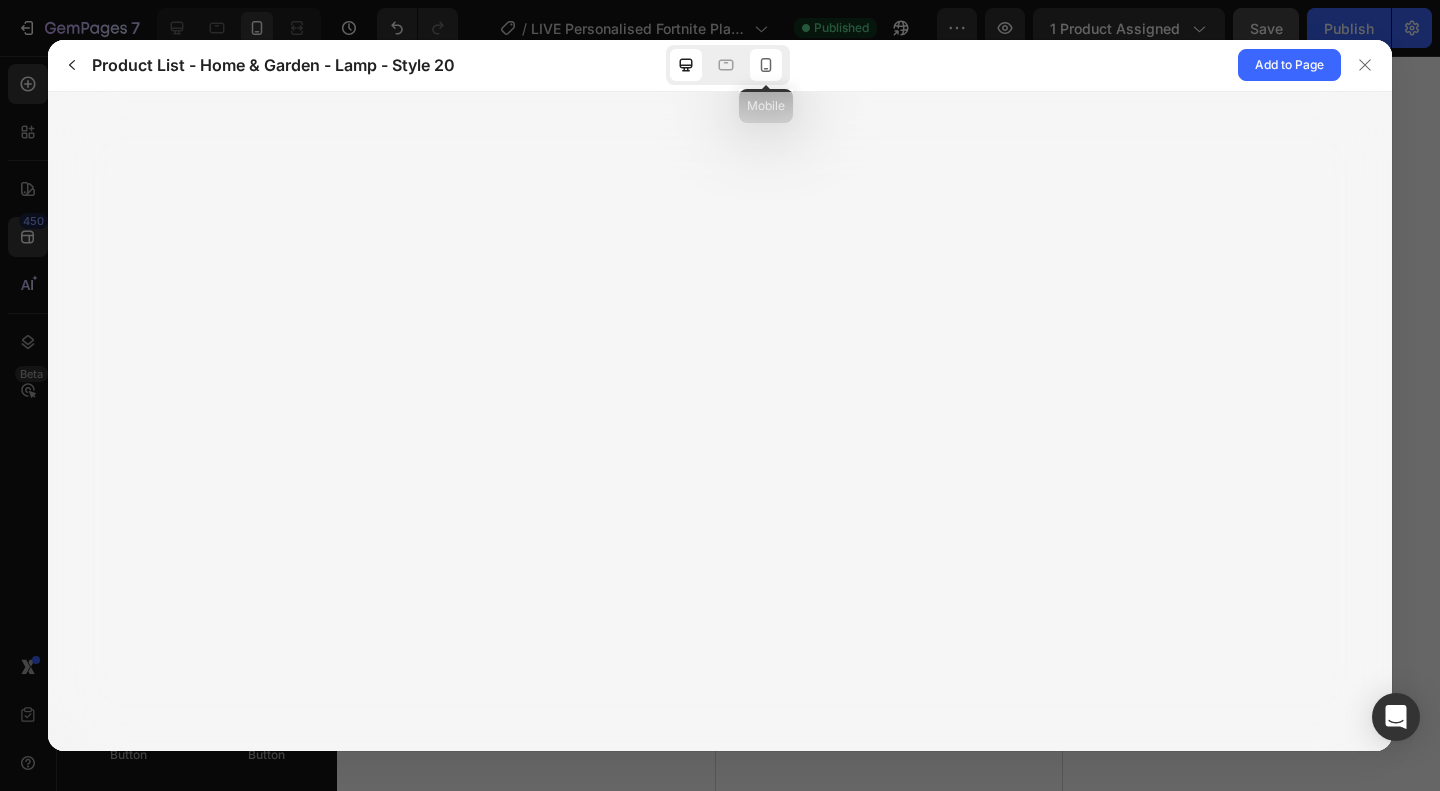 click 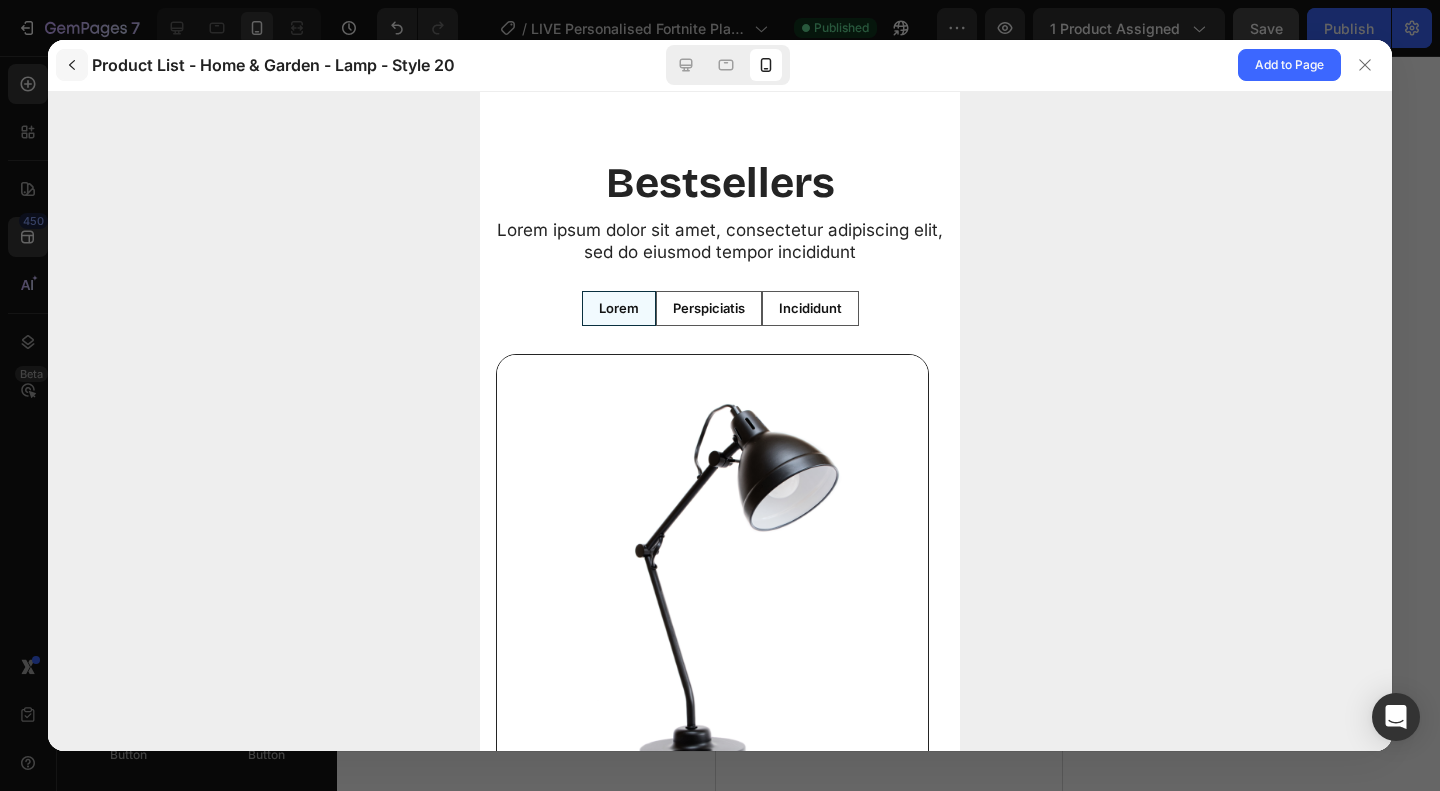 scroll, scrollTop: 0, scrollLeft: 0, axis: both 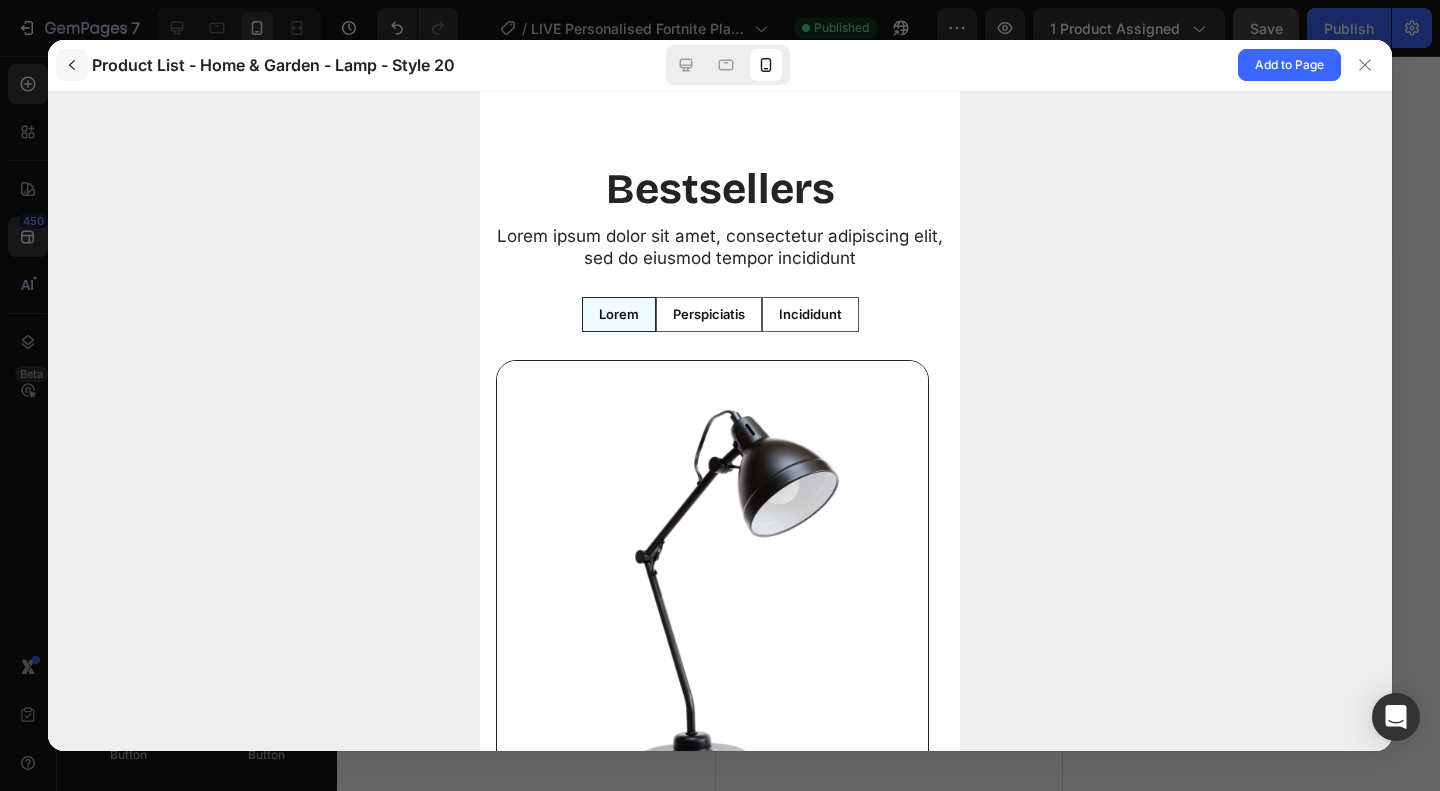 click at bounding box center (72, 65) 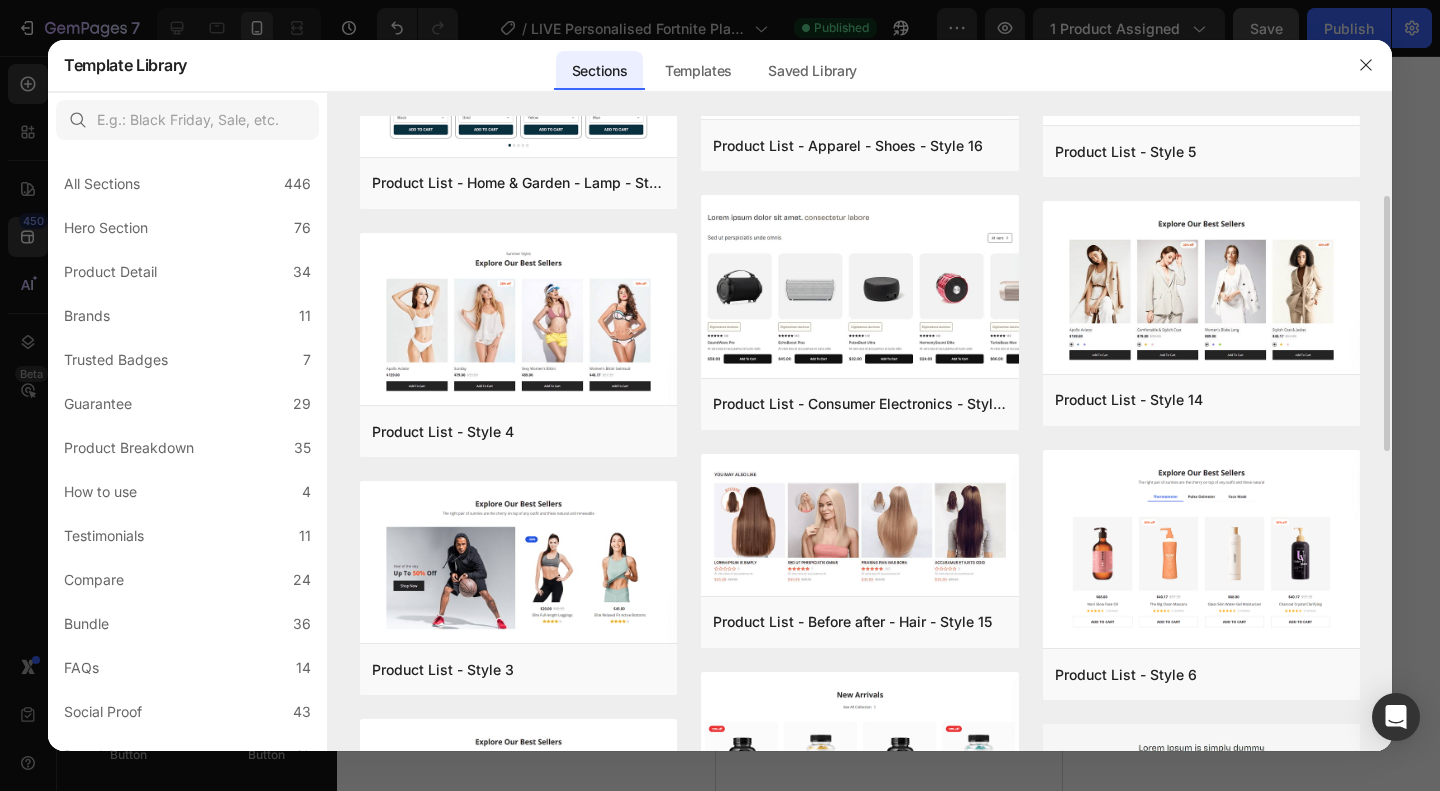 scroll, scrollTop: 300, scrollLeft: 0, axis: vertical 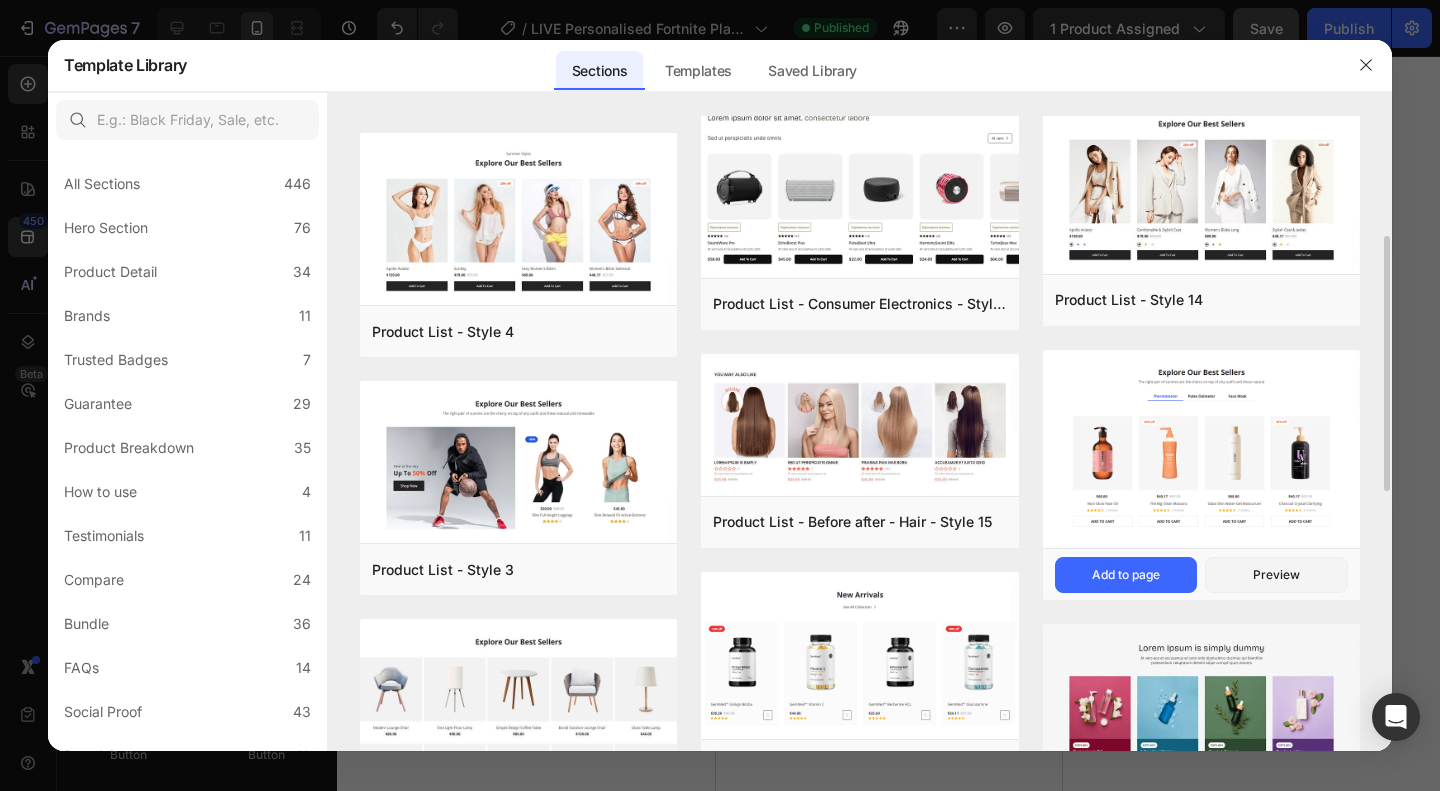 click at bounding box center (1201, 450) 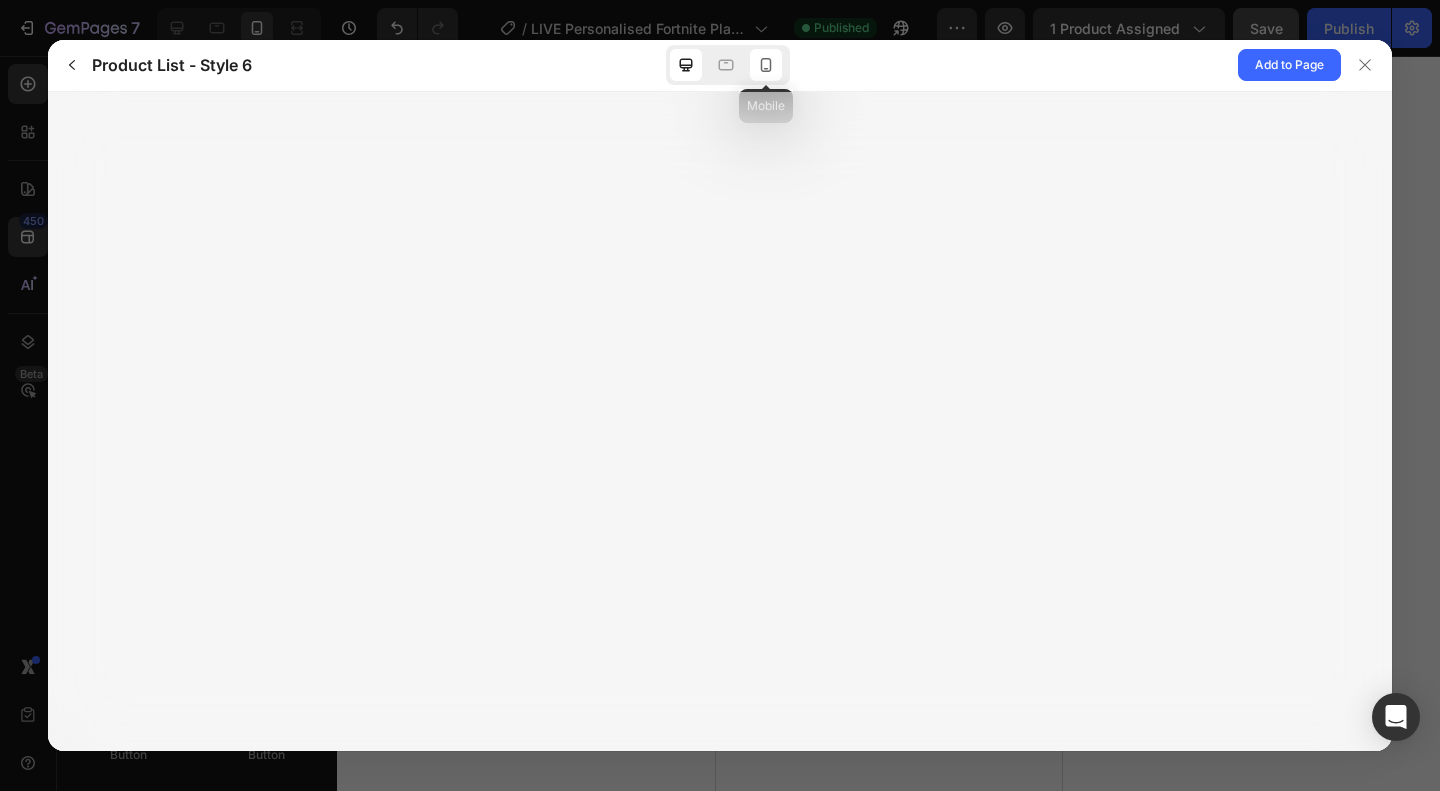 click 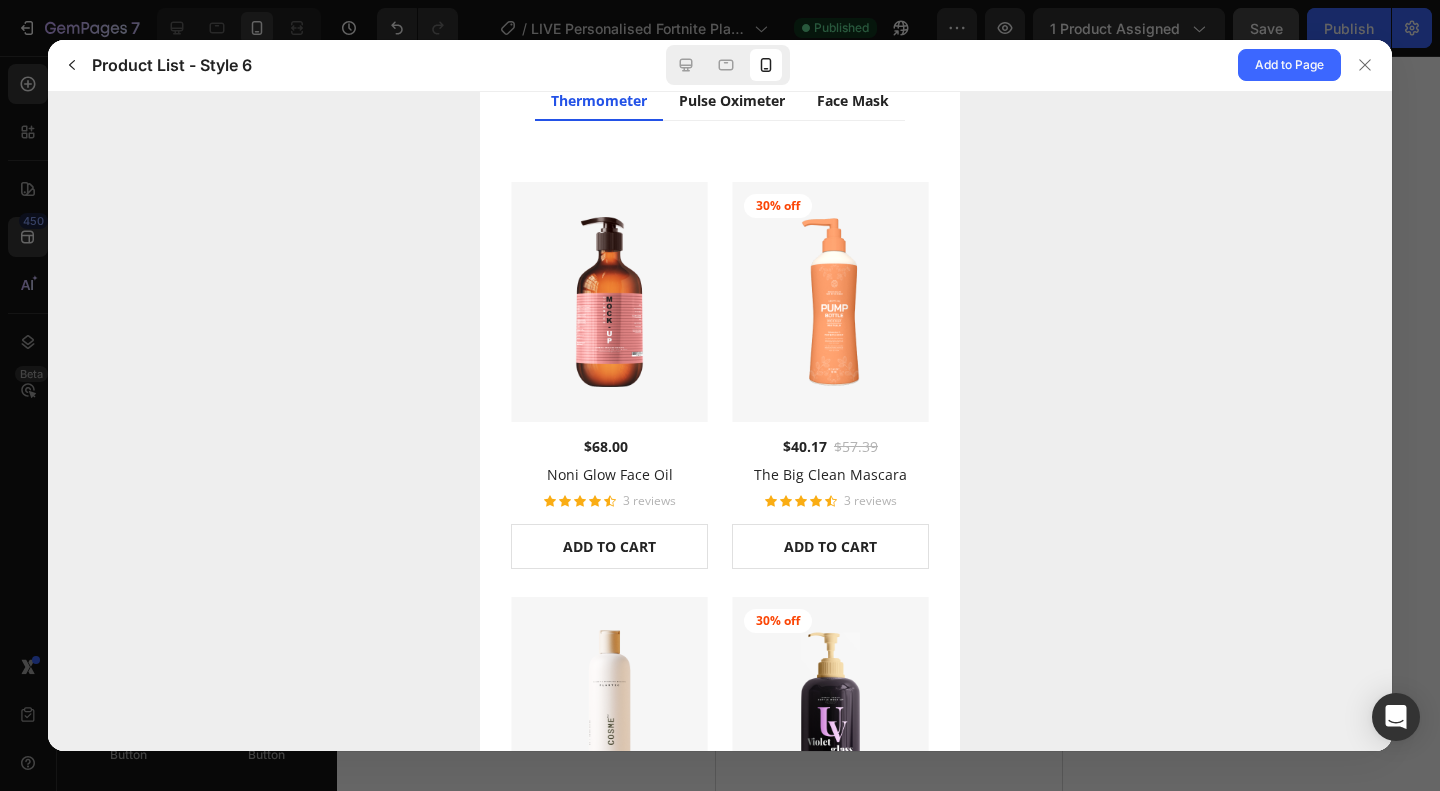 scroll, scrollTop: 100, scrollLeft: 0, axis: vertical 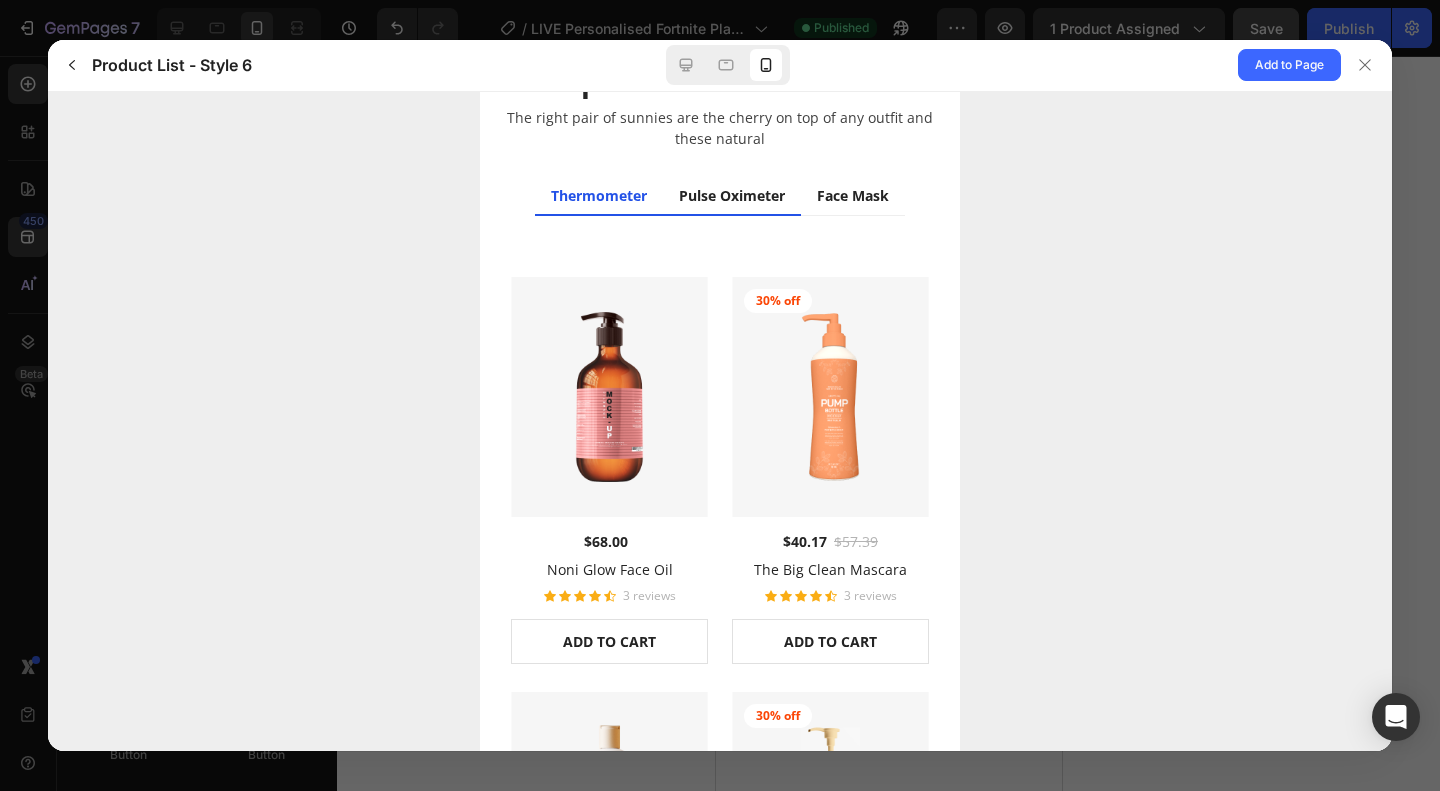 click on "Pulse Oximeter" at bounding box center [732, 194] 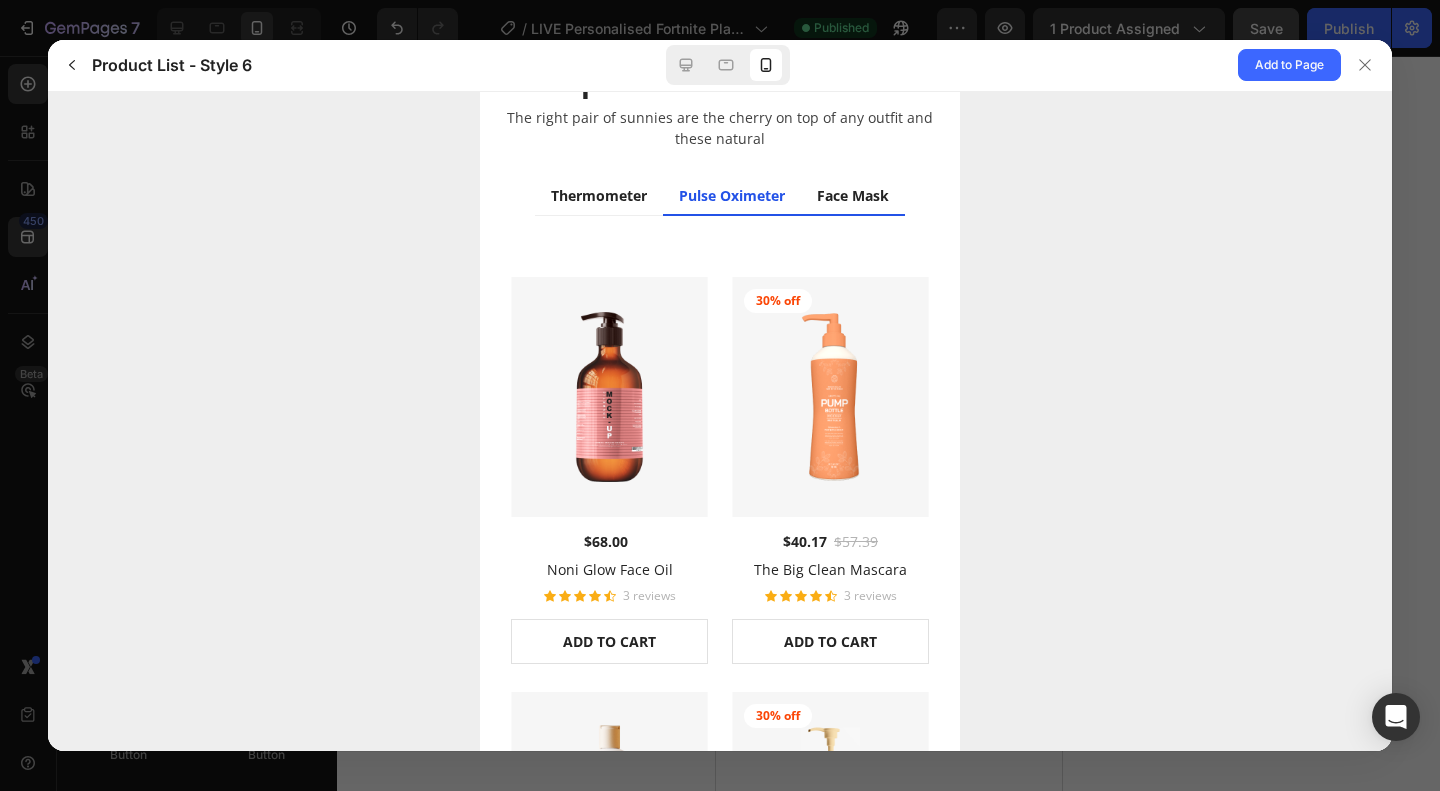 click on "Face Mask" at bounding box center [853, 194] 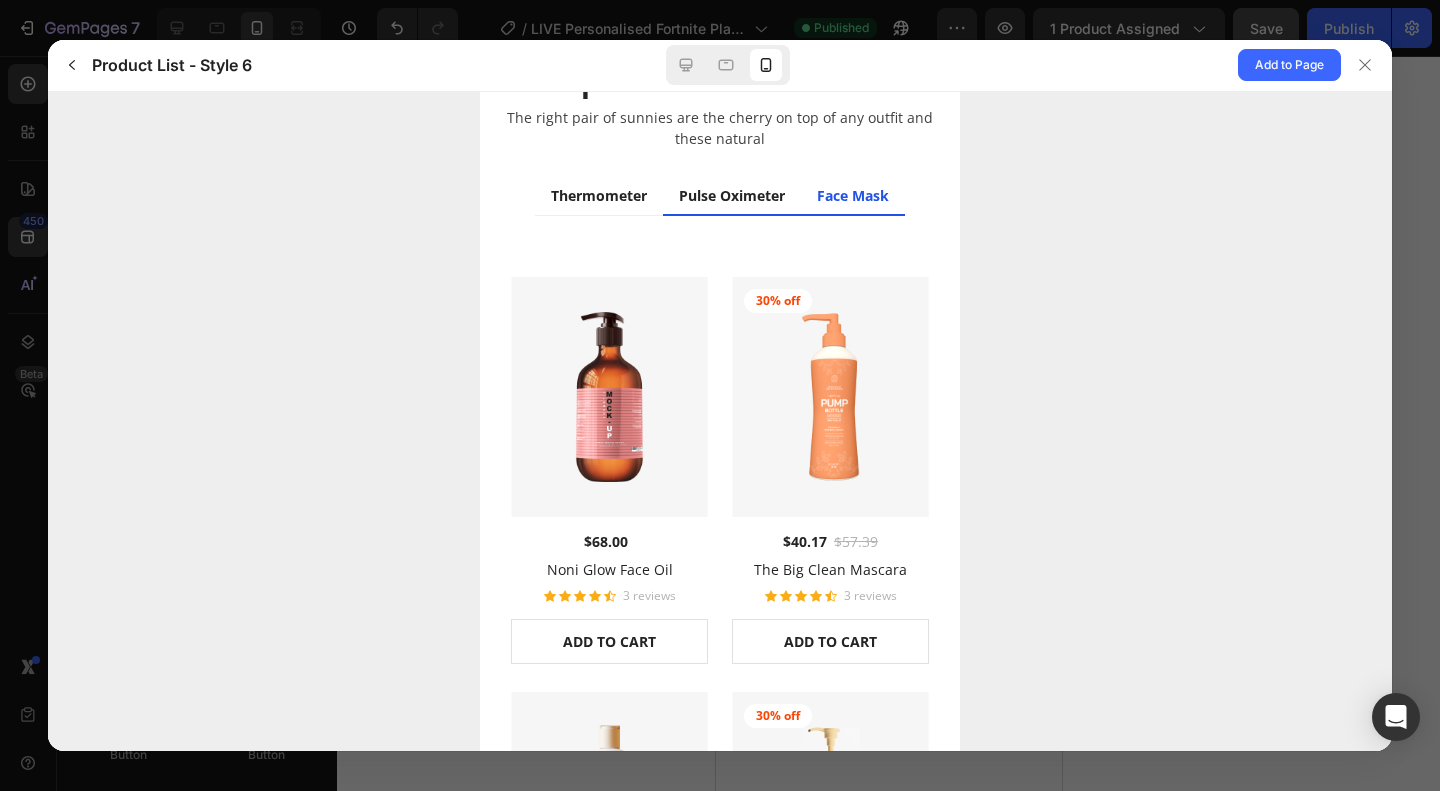 click on "Pulse Oximeter" at bounding box center (732, 194) 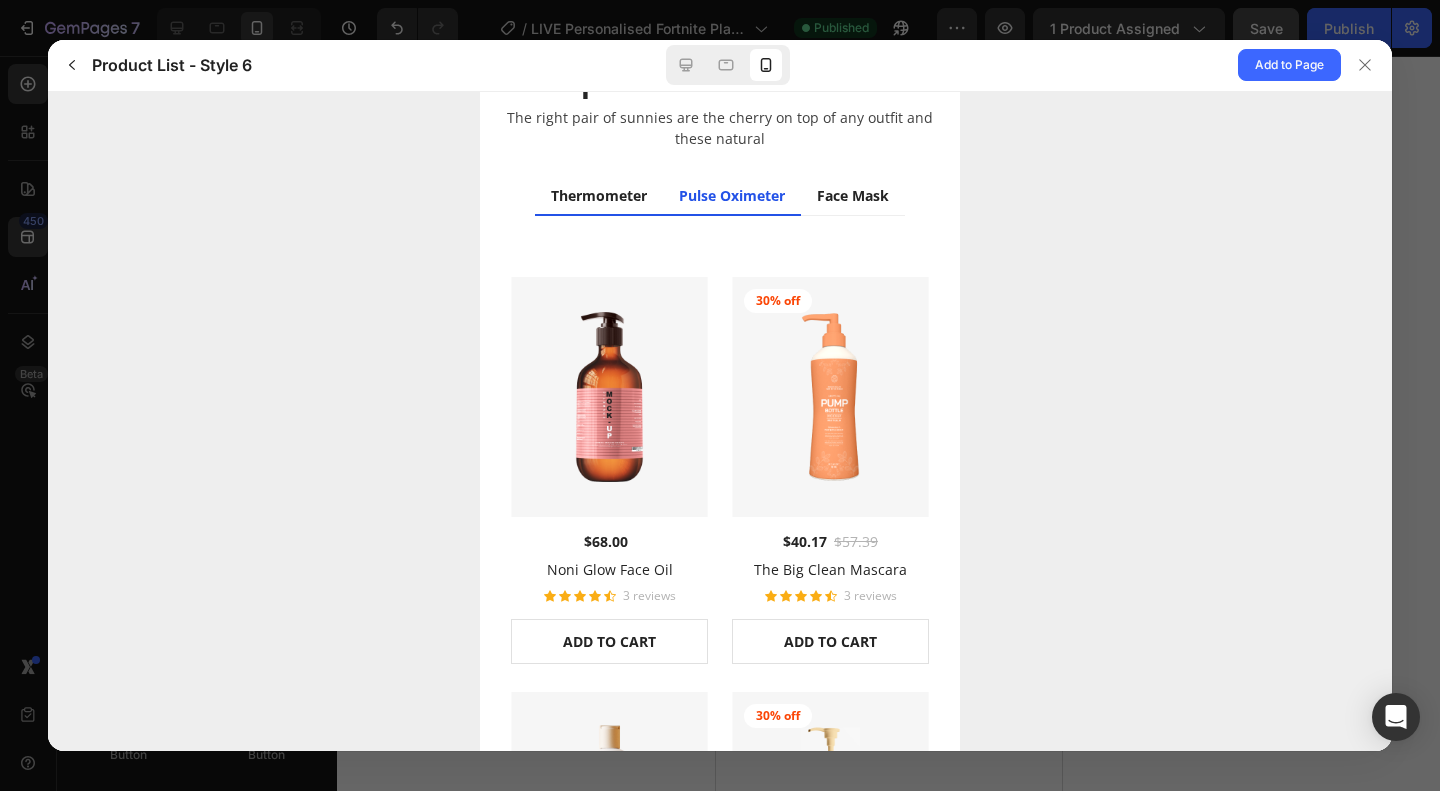 click on "Thermometer" at bounding box center [599, 194] 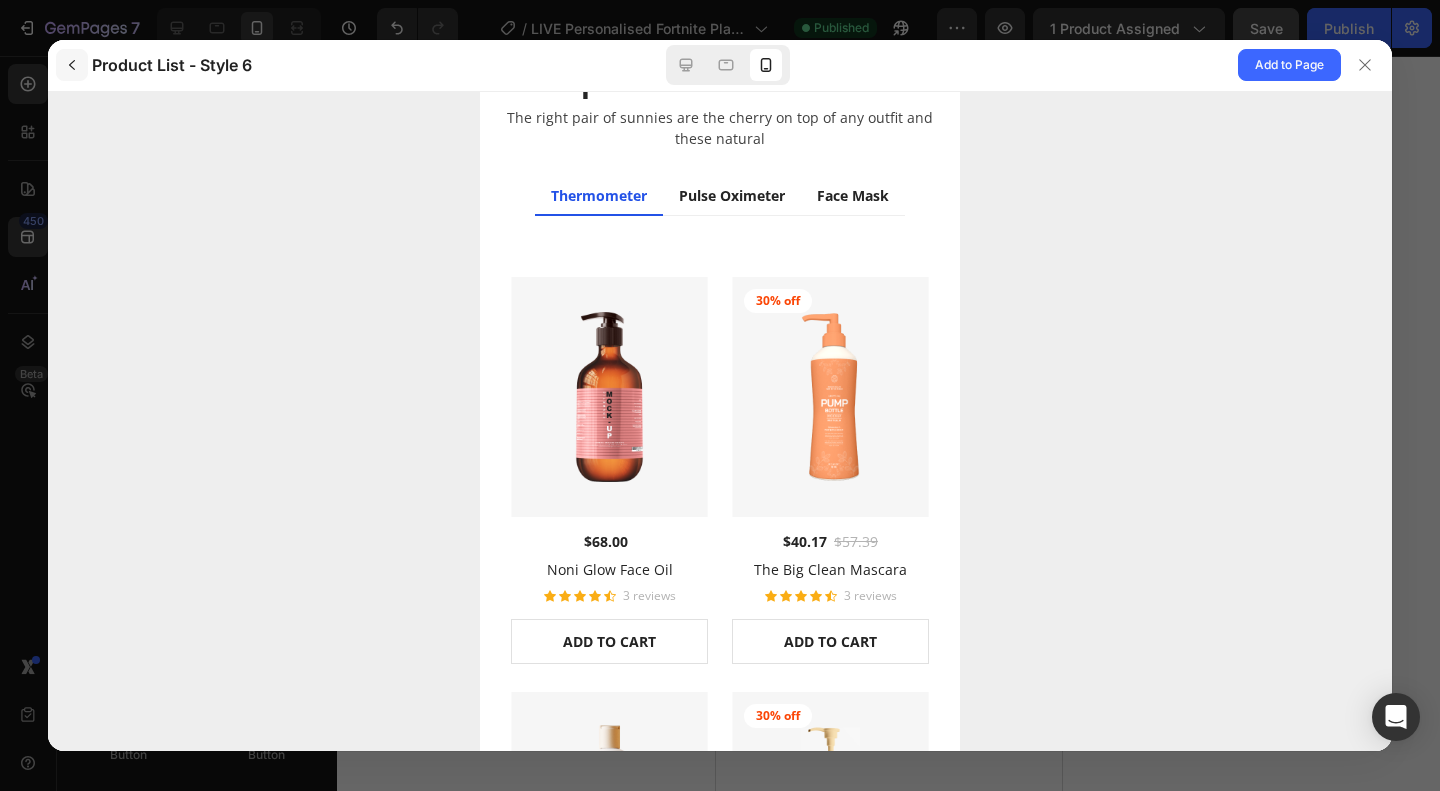 click 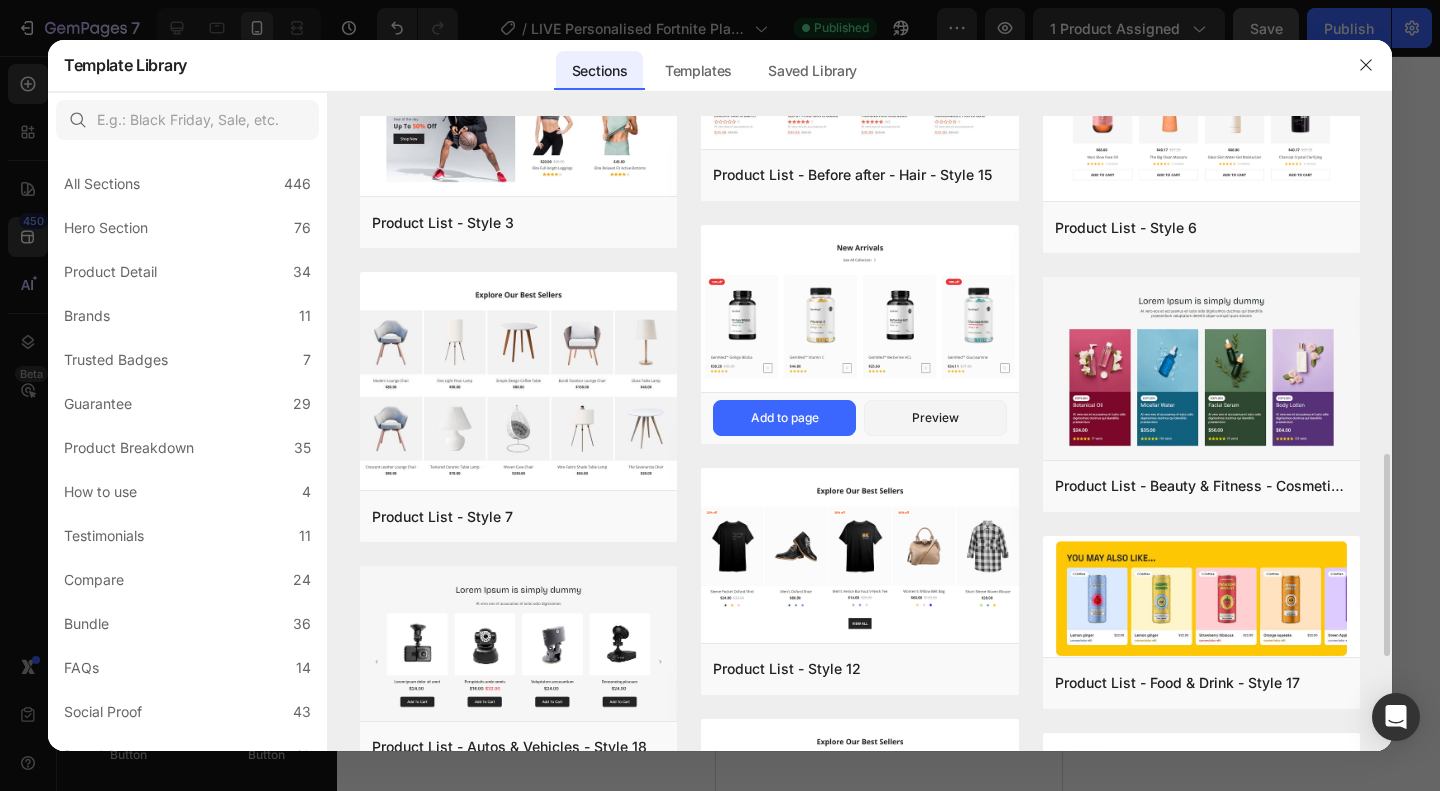 scroll, scrollTop: 747, scrollLeft: 0, axis: vertical 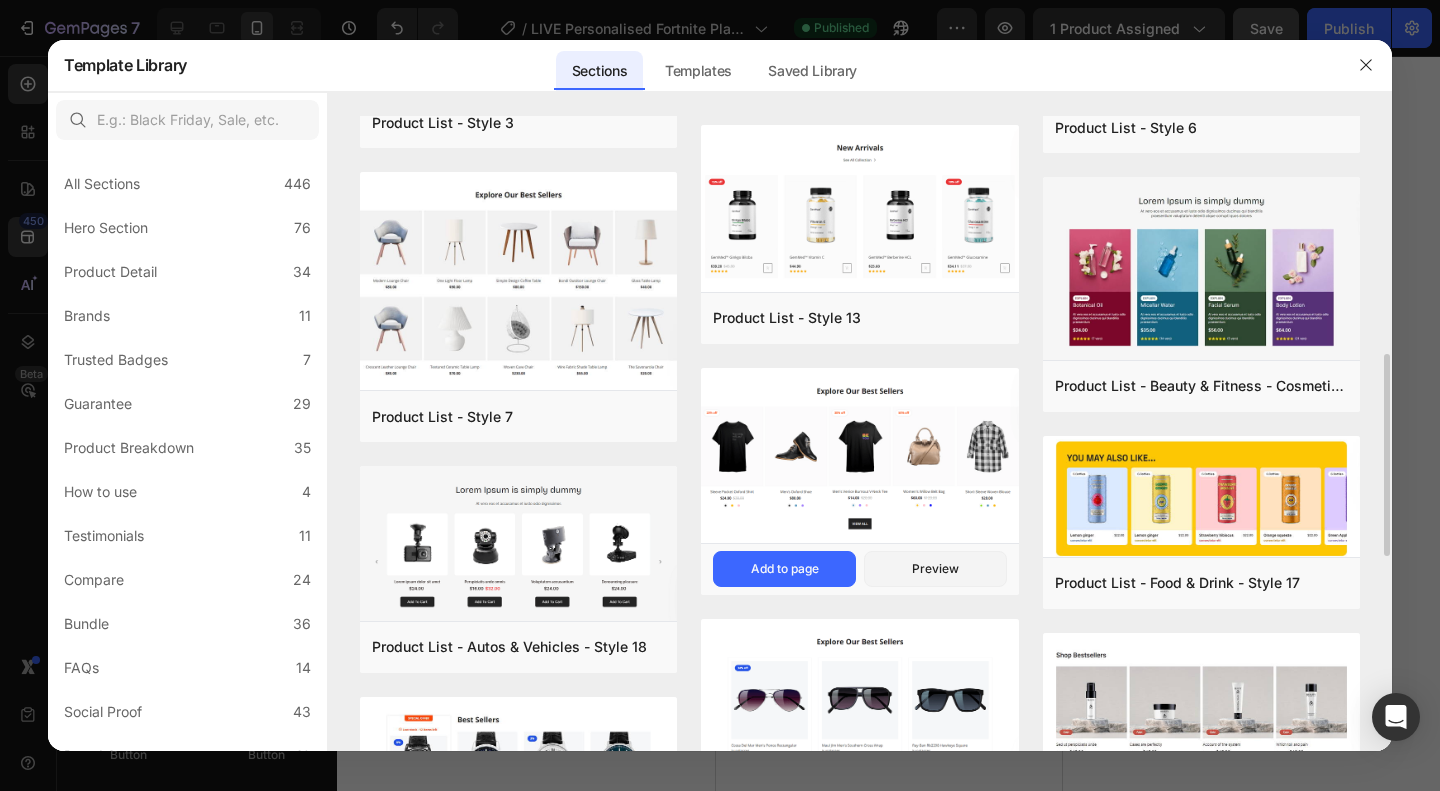 click at bounding box center [859, 457] 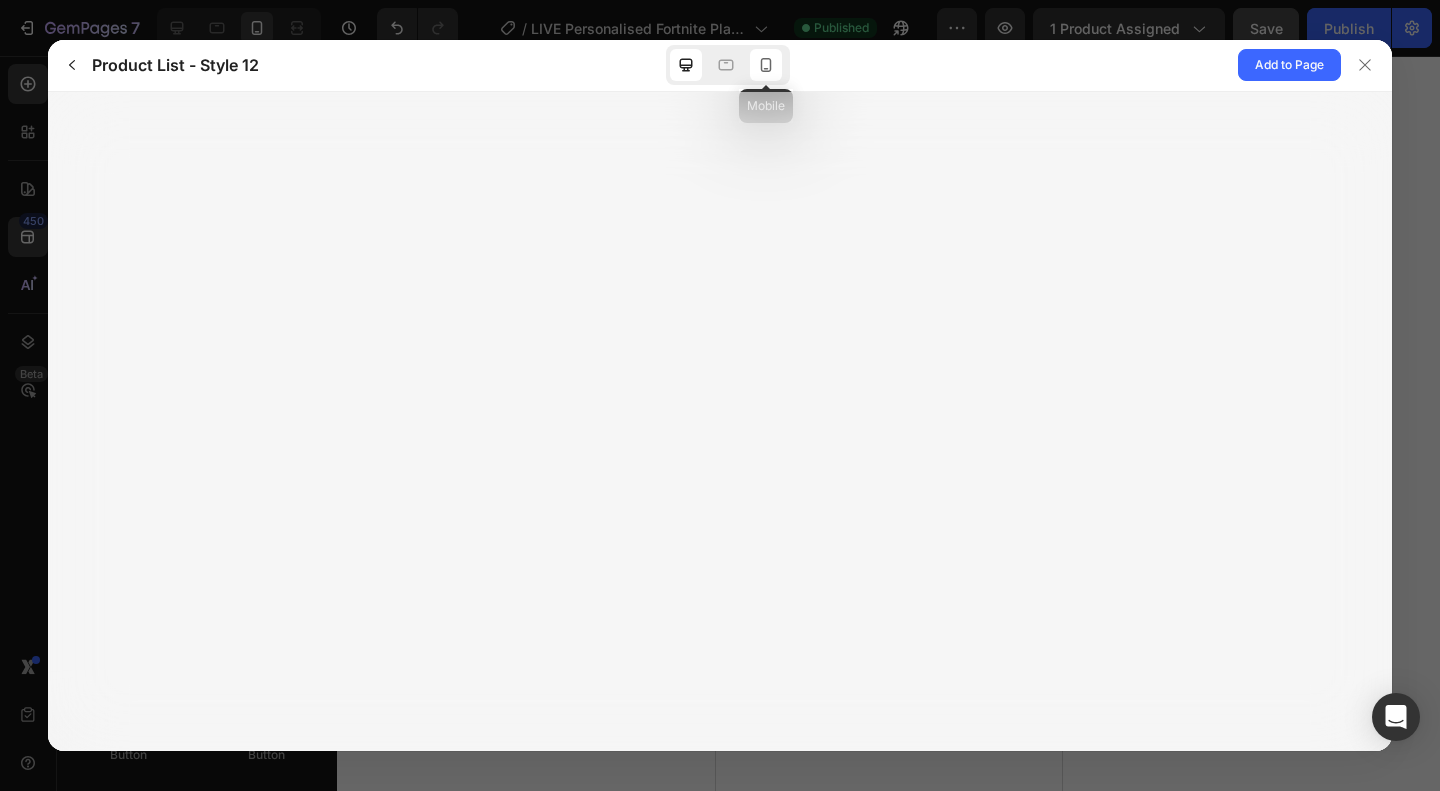 click 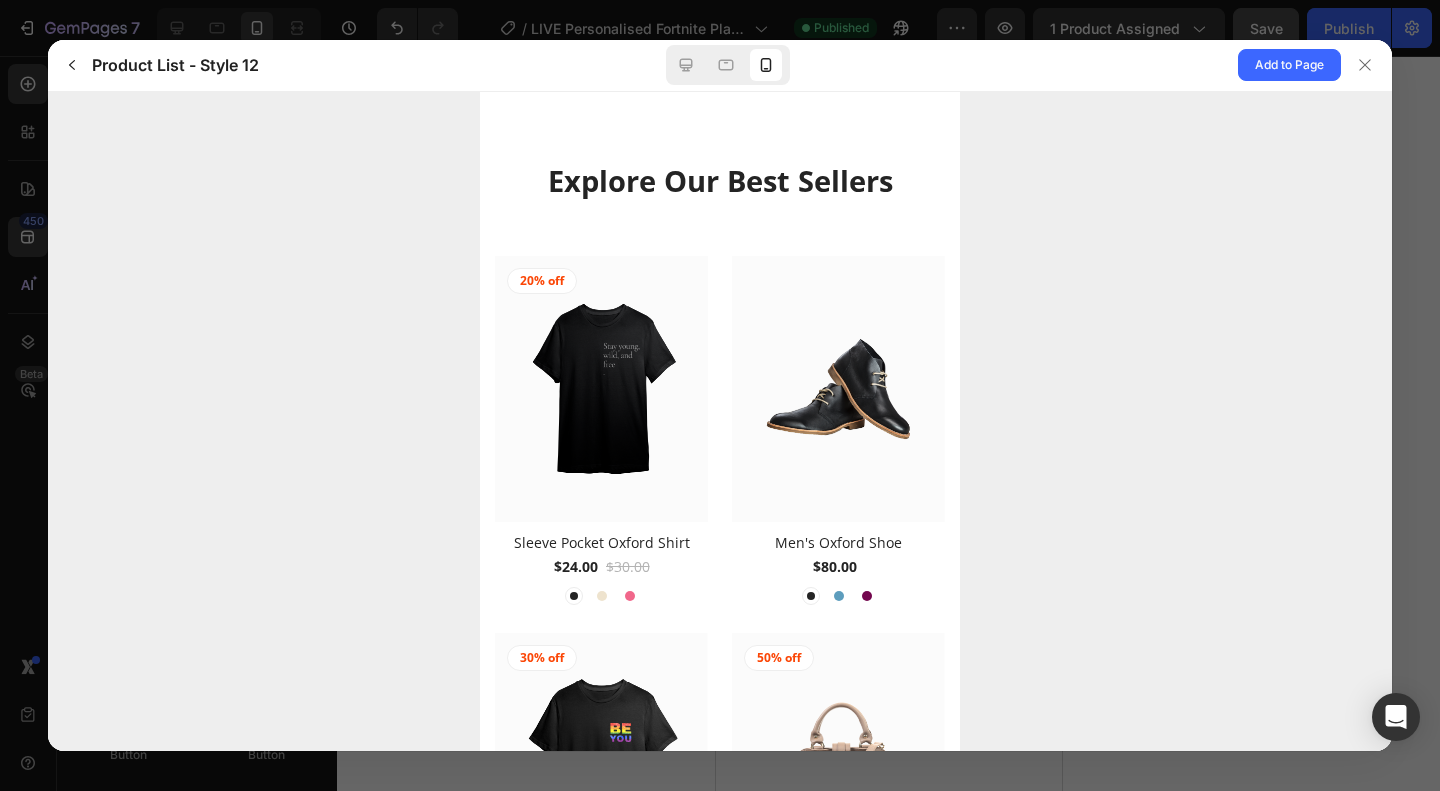 scroll, scrollTop: 0, scrollLeft: 0, axis: both 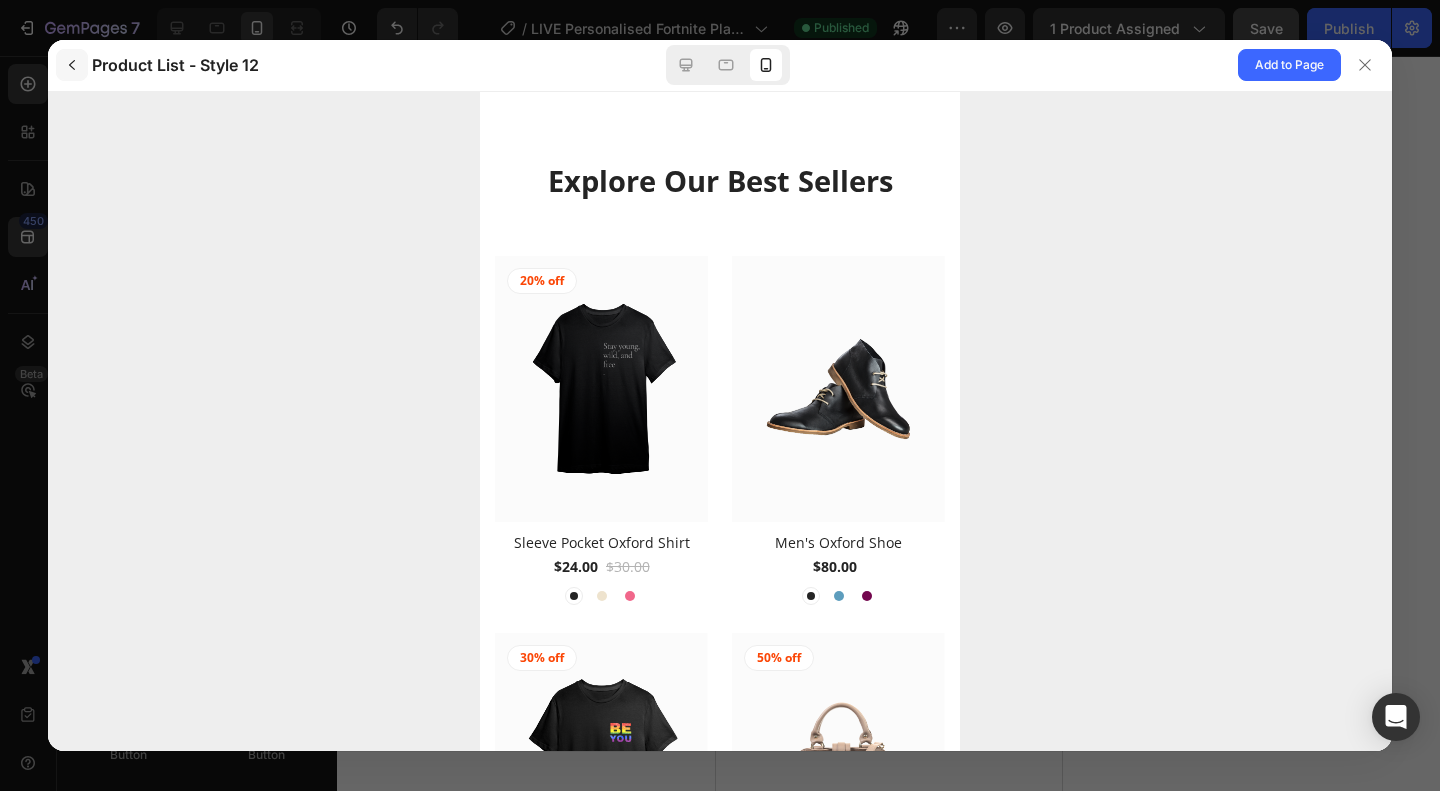 click at bounding box center [72, 65] 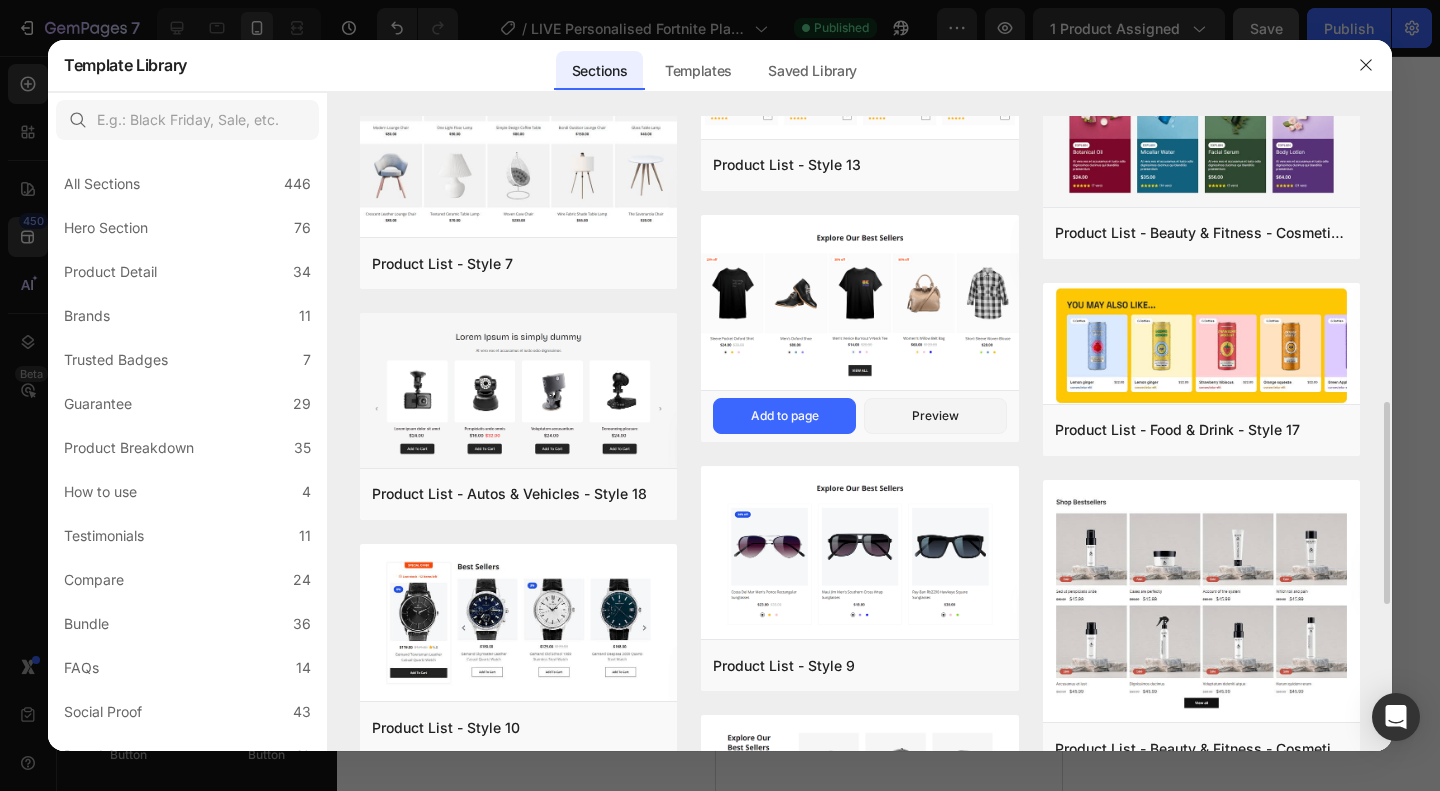 scroll, scrollTop: 1000, scrollLeft: 0, axis: vertical 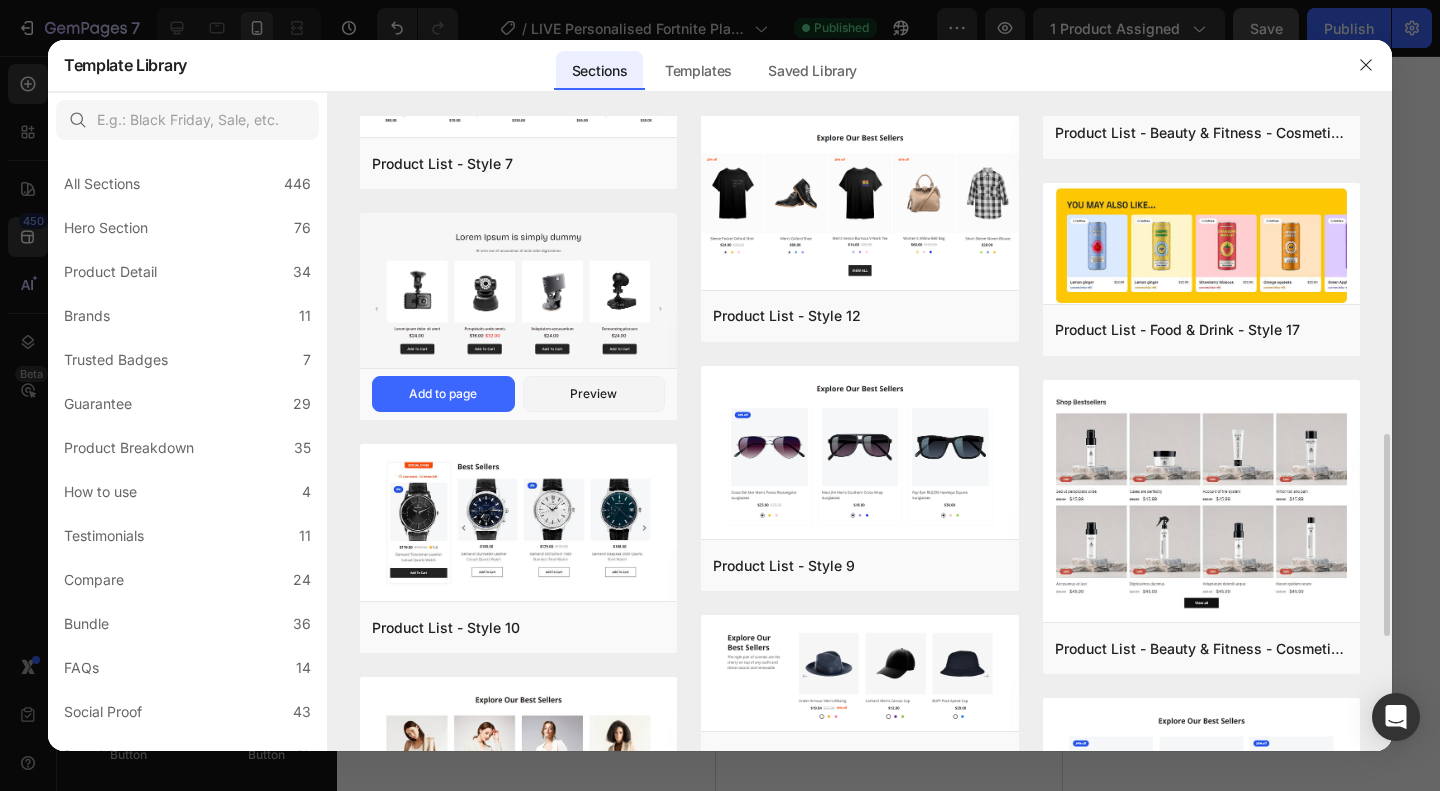 click at bounding box center [518, 292] 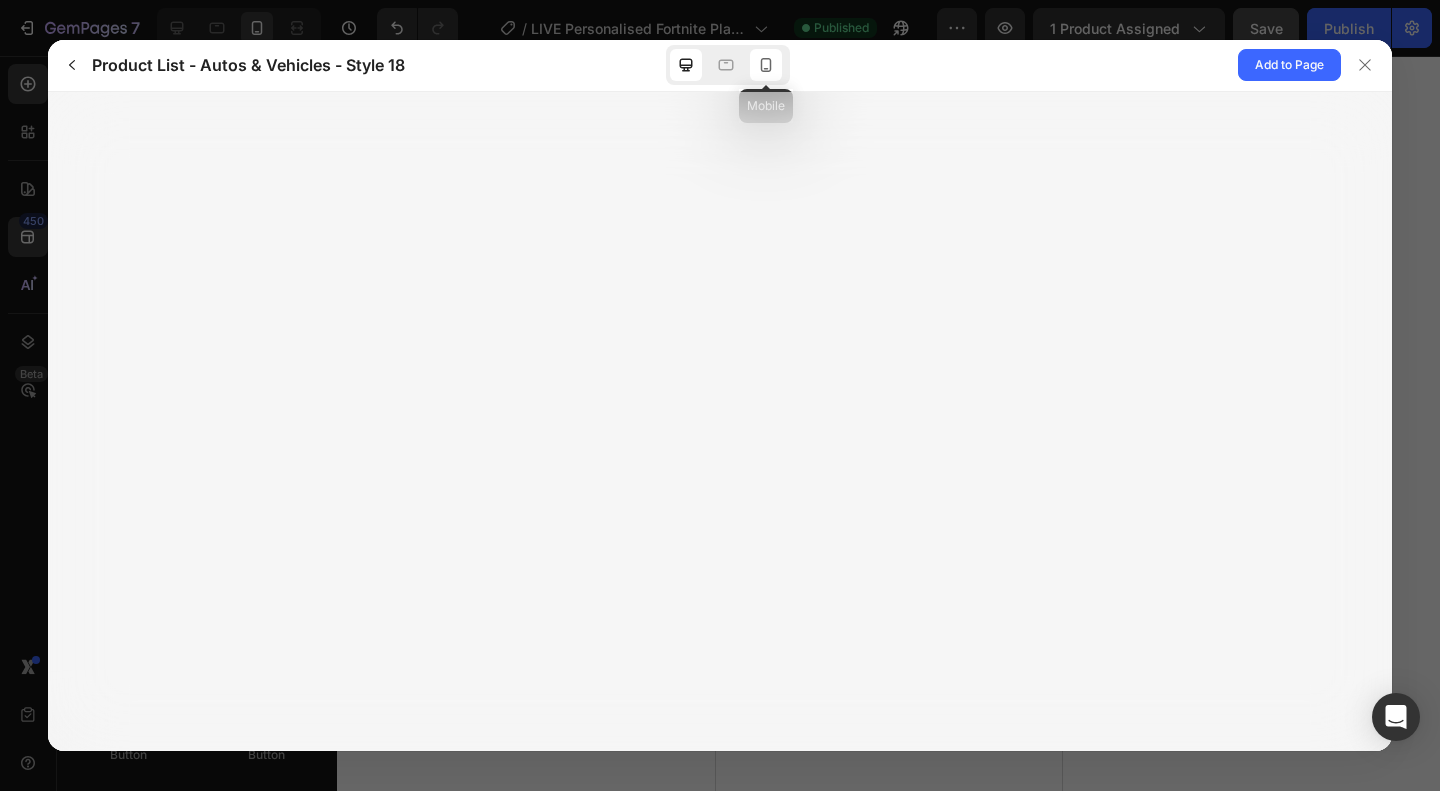 click 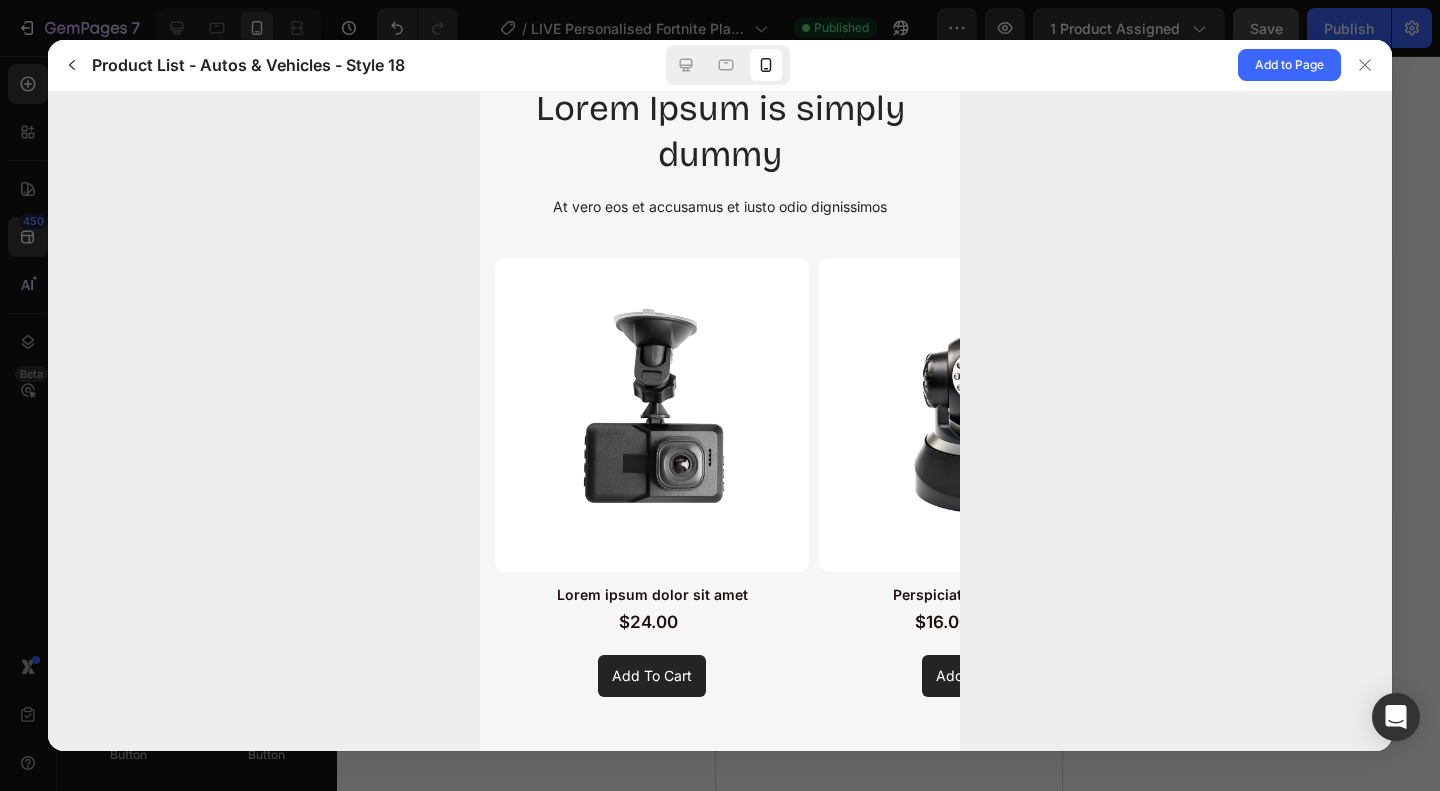 scroll, scrollTop: 0, scrollLeft: 0, axis: both 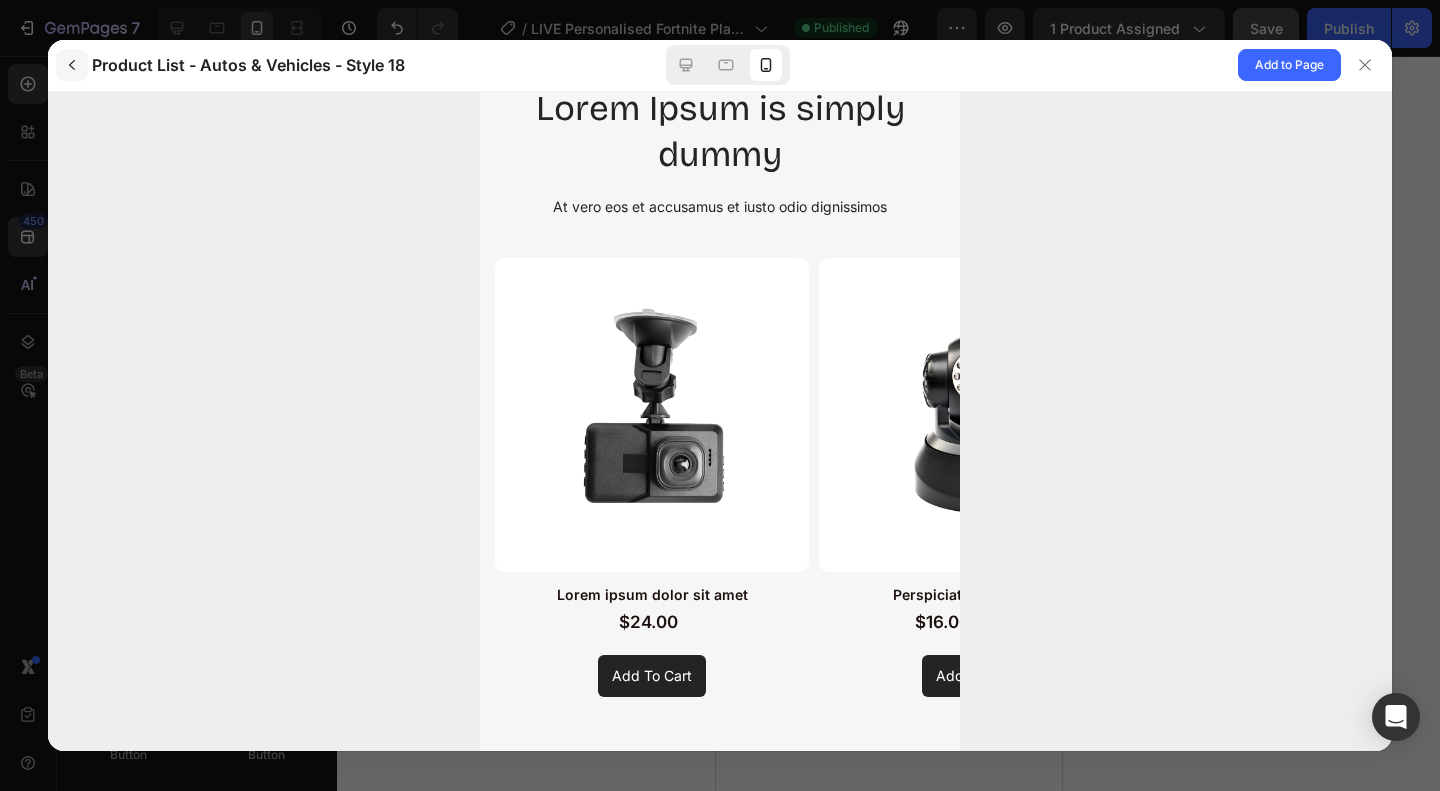 click 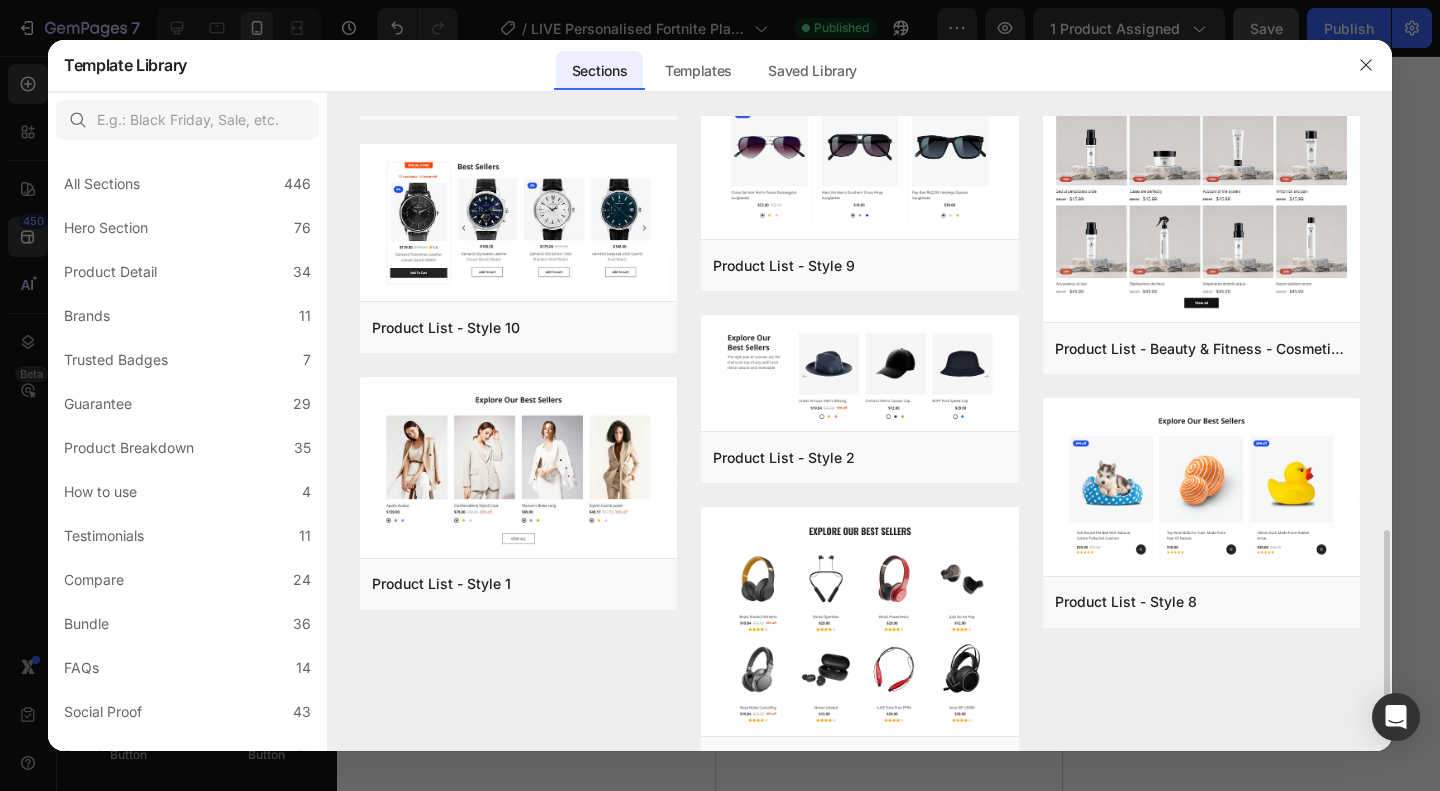 scroll, scrollTop: 1361, scrollLeft: 0, axis: vertical 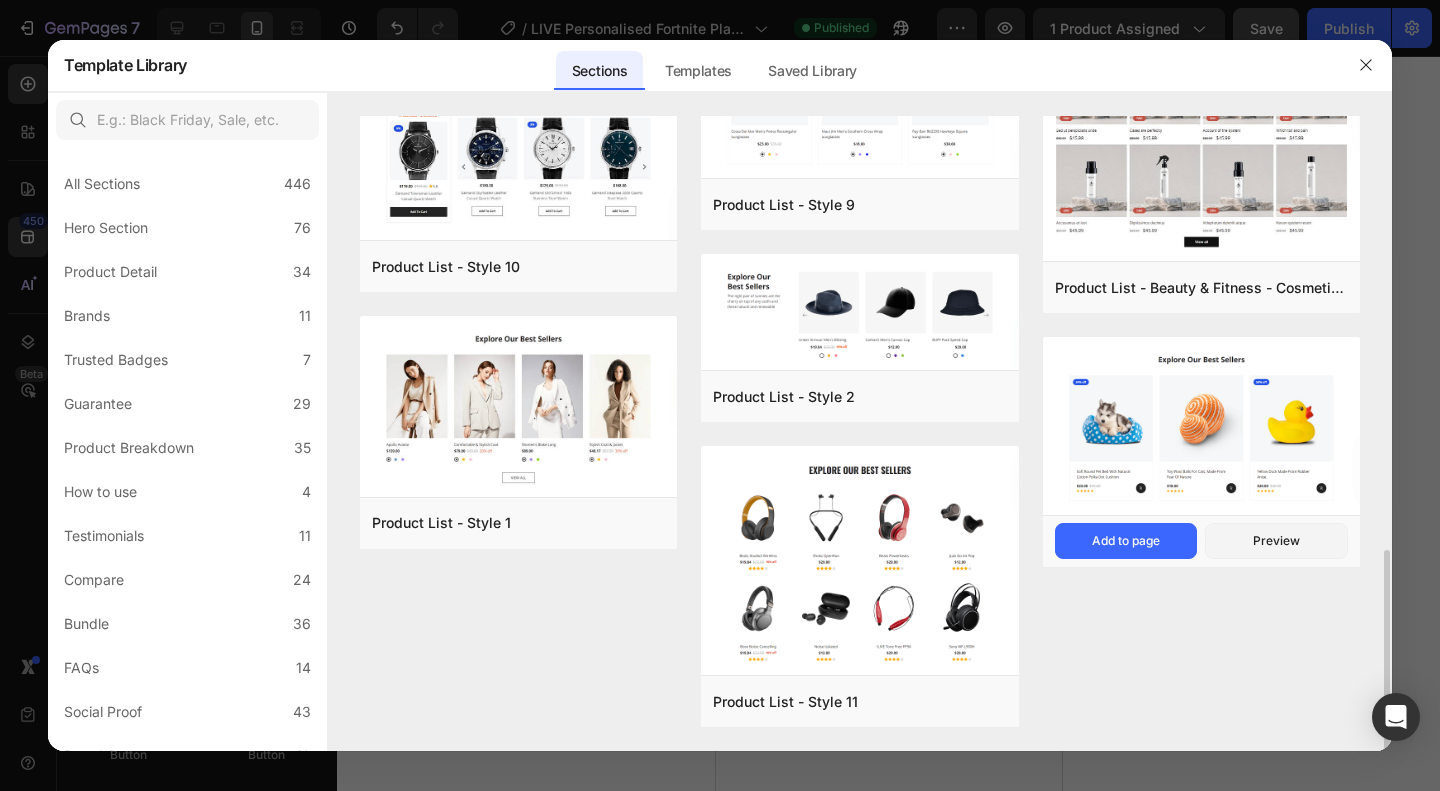 click at bounding box center [1201, 427] 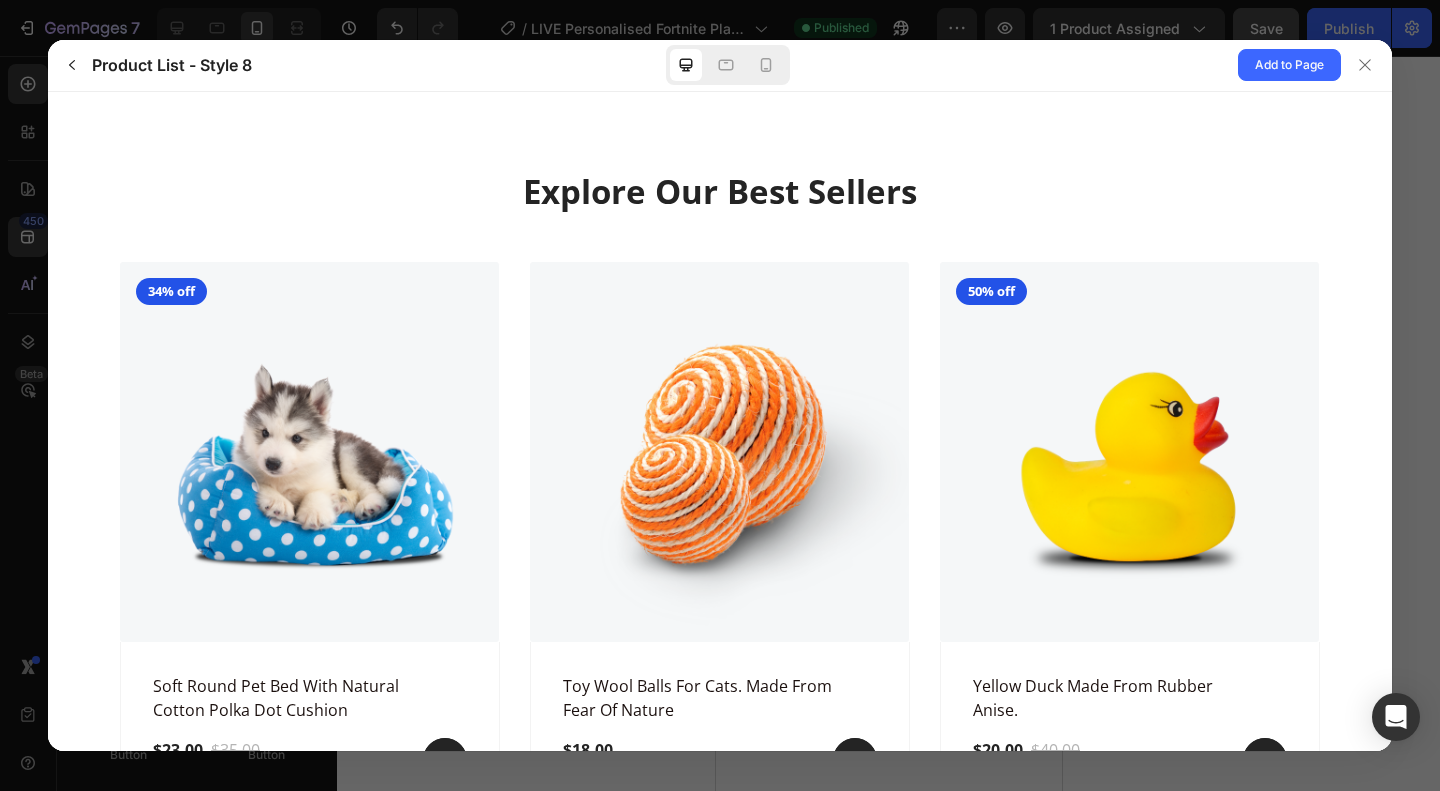scroll, scrollTop: 0, scrollLeft: 0, axis: both 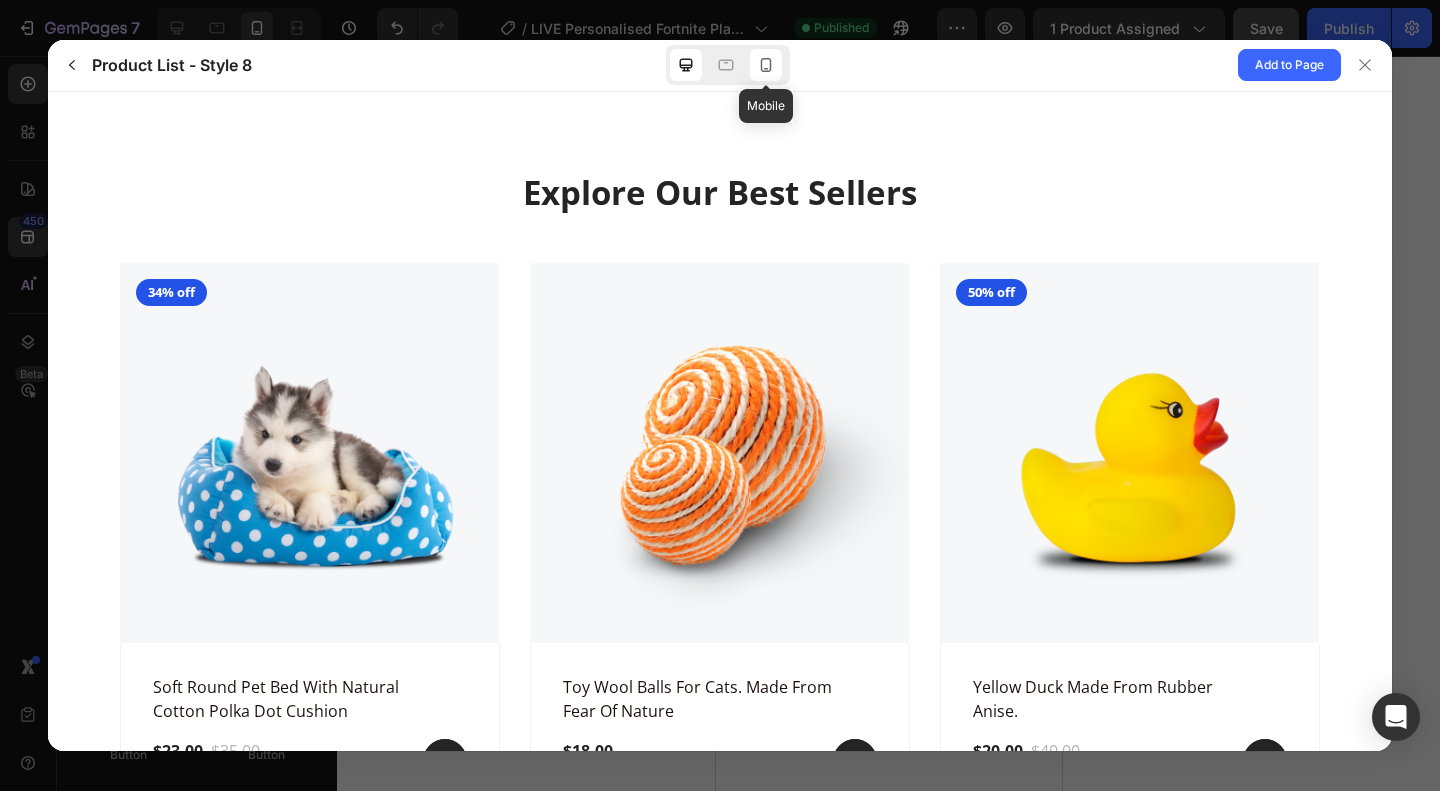 click 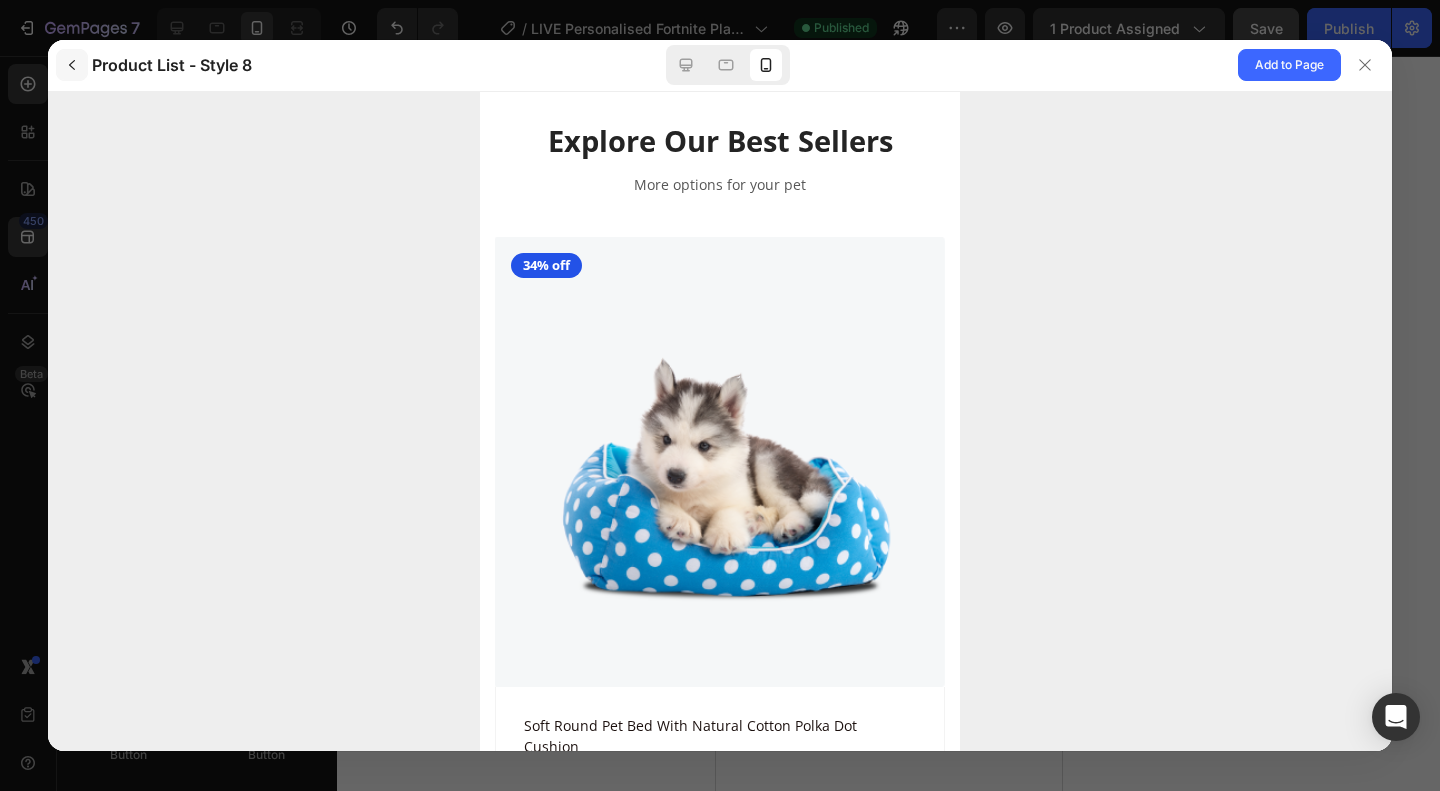 click 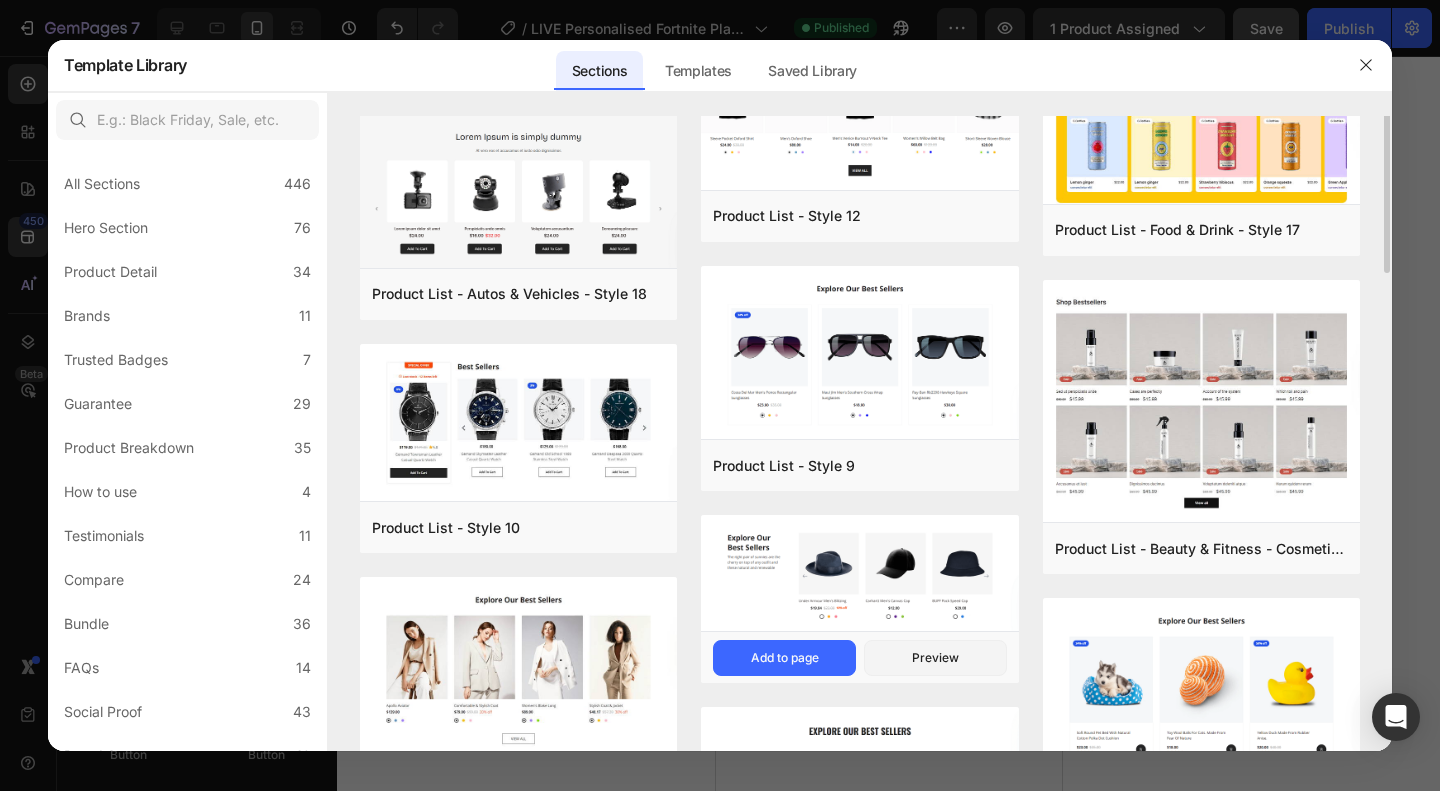 scroll, scrollTop: 500, scrollLeft: 0, axis: vertical 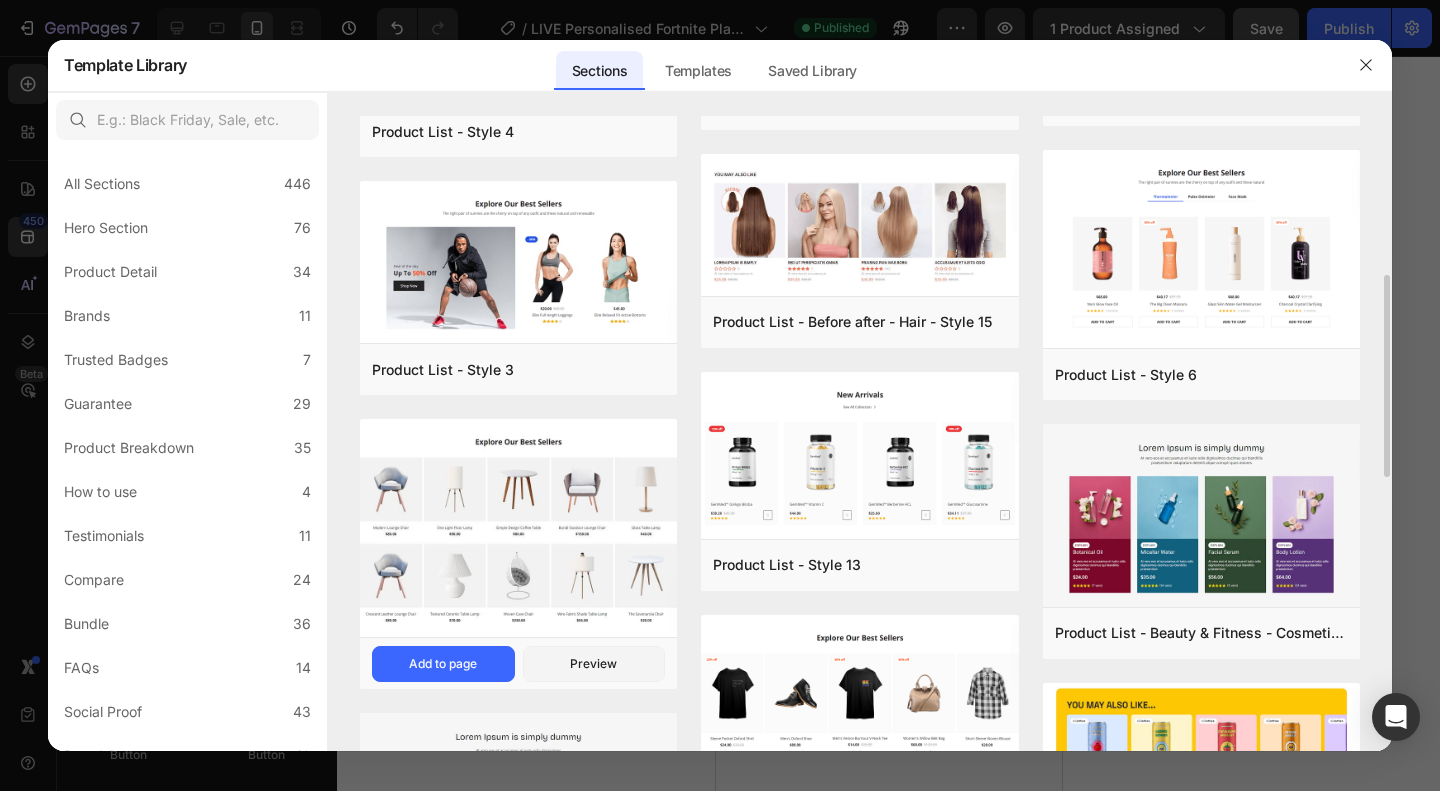 click at bounding box center (518, 530) 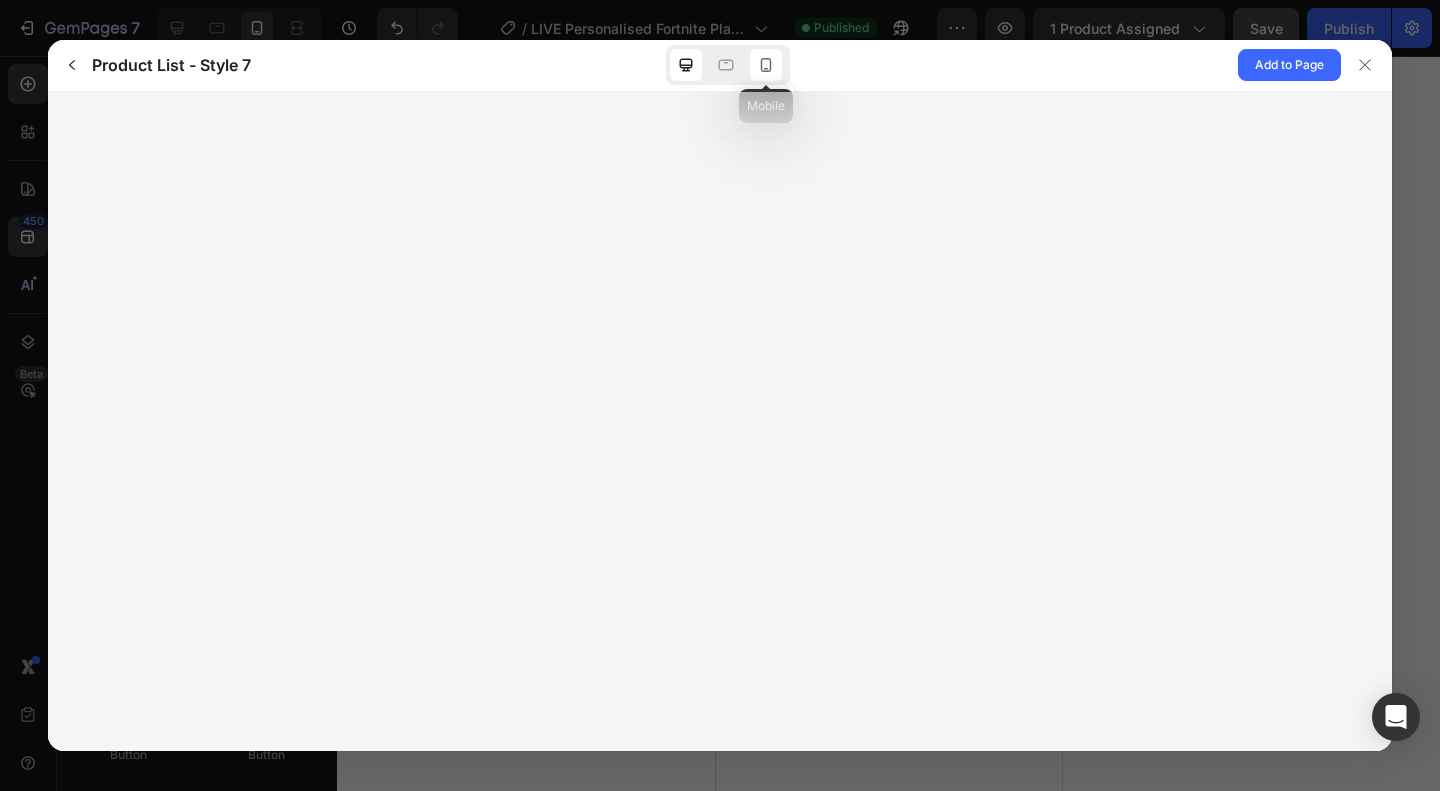 click 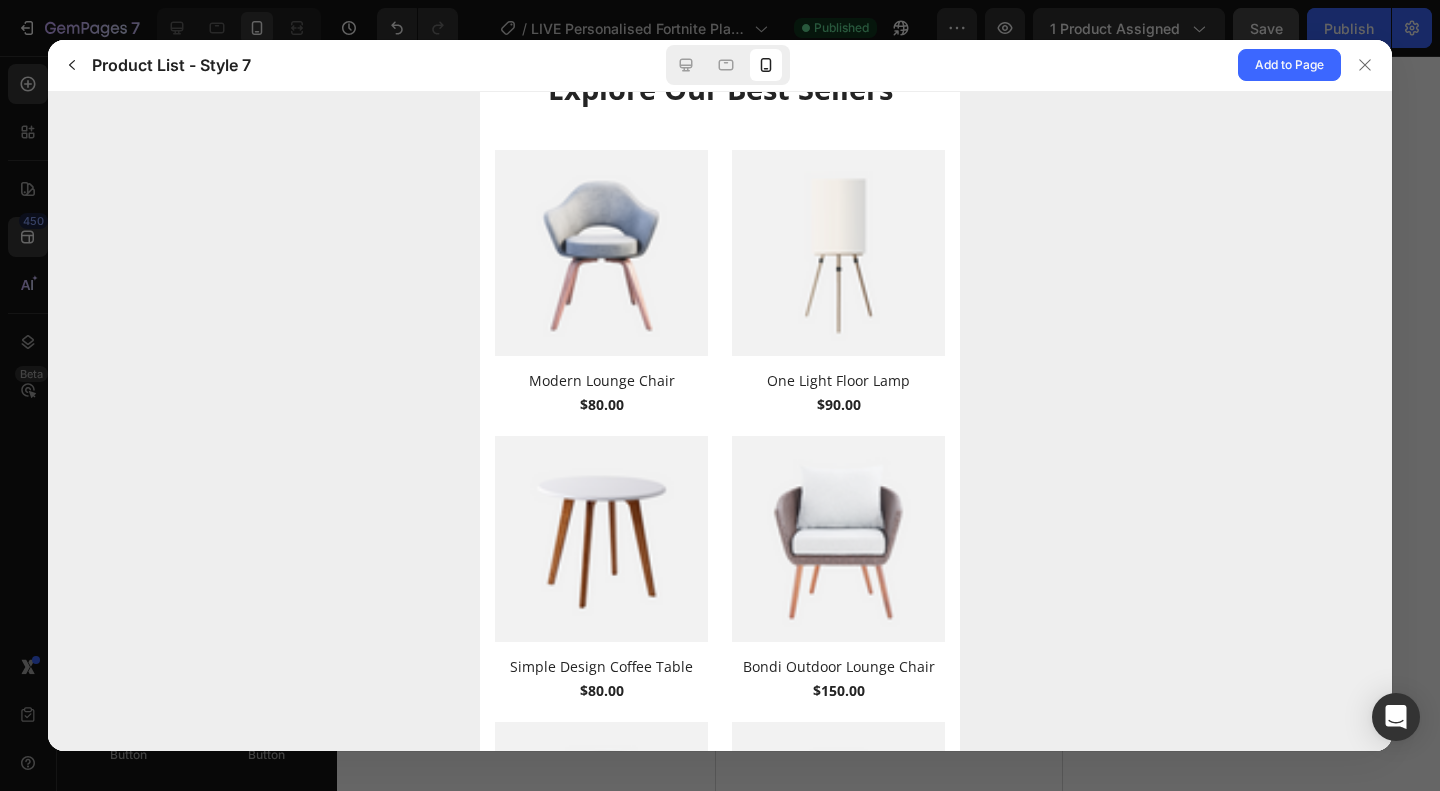 scroll, scrollTop: 0, scrollLeft: 0, axis: both 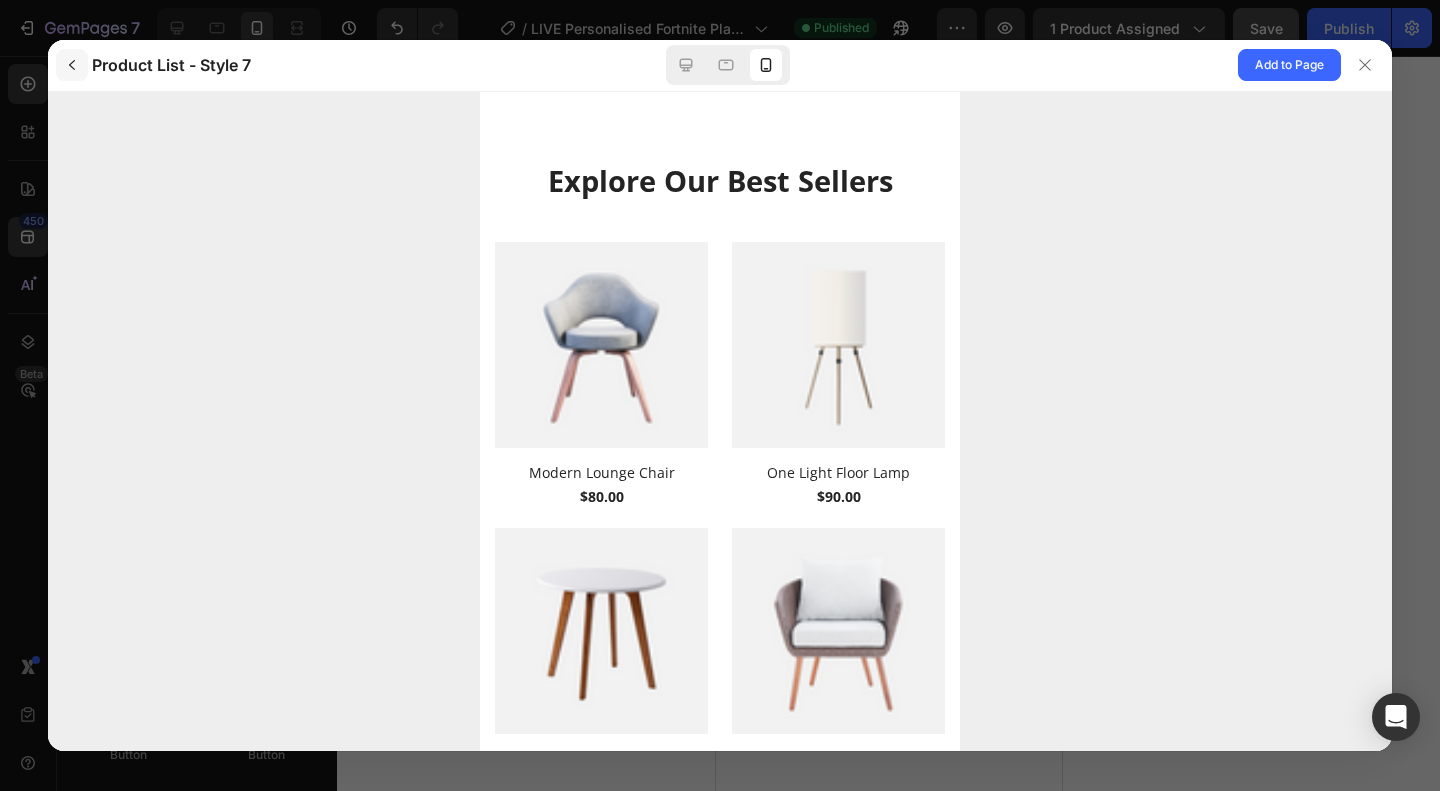 click 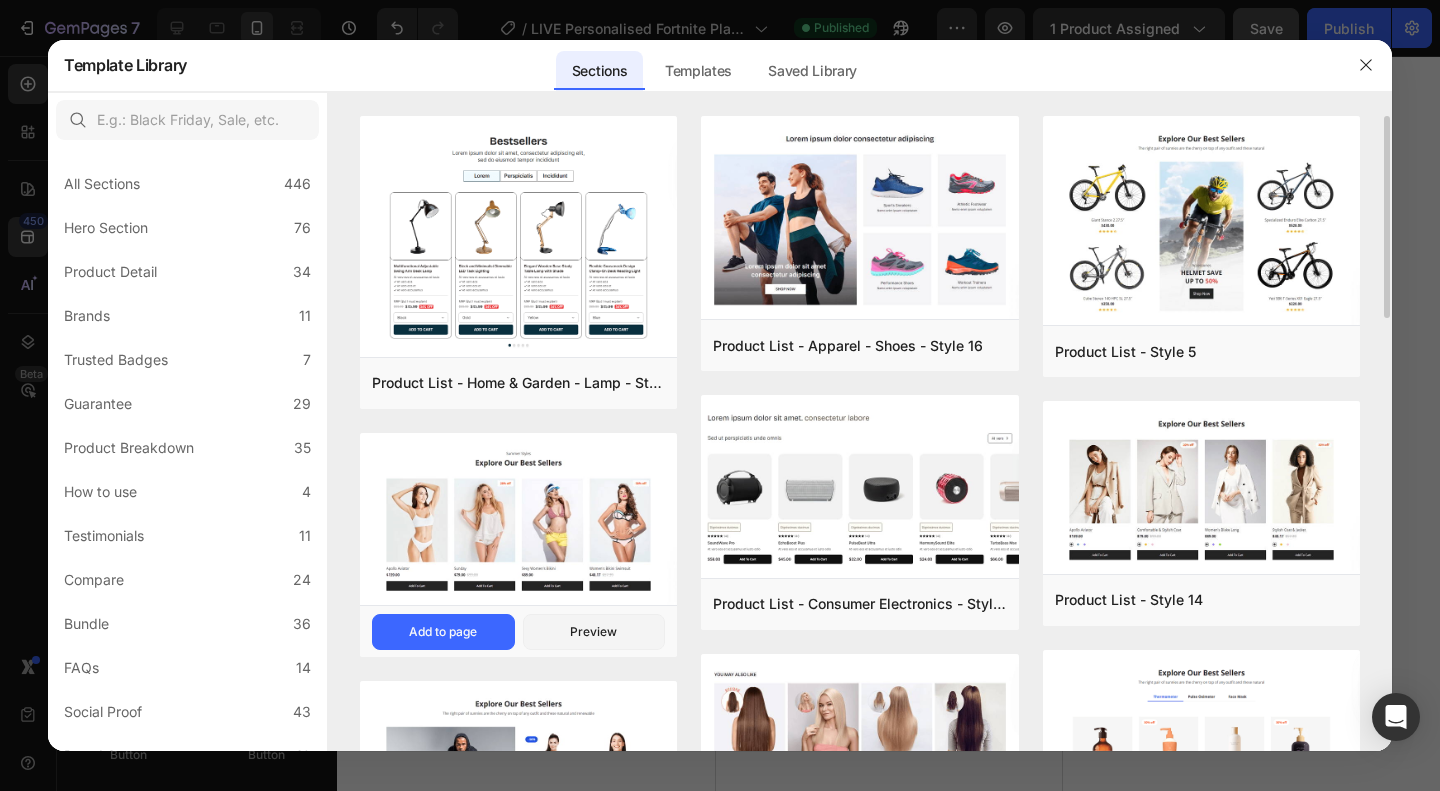 scroll, scrollTop: 200, scrollLeft: 0, axis: vertical 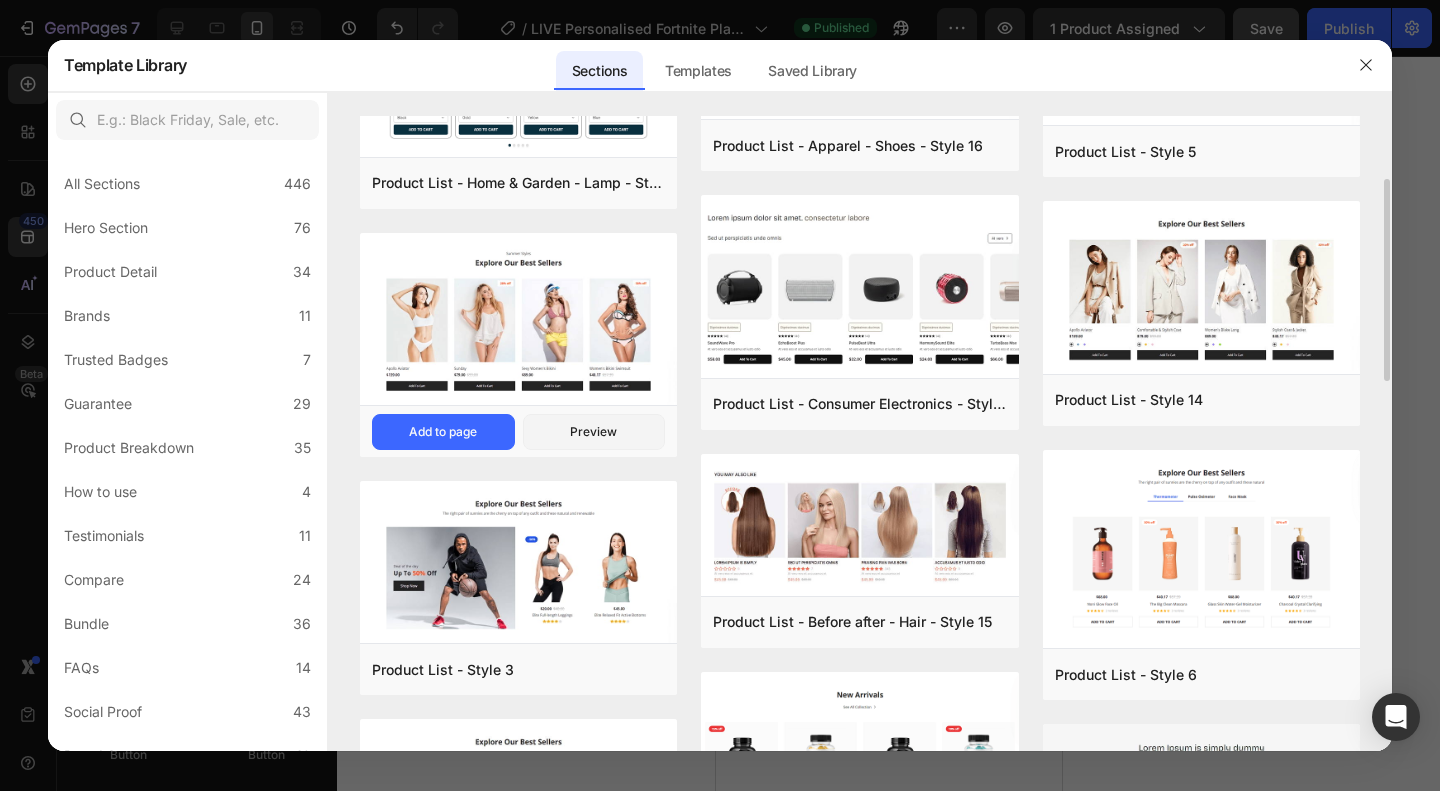 click at bounding box center [518, 321] 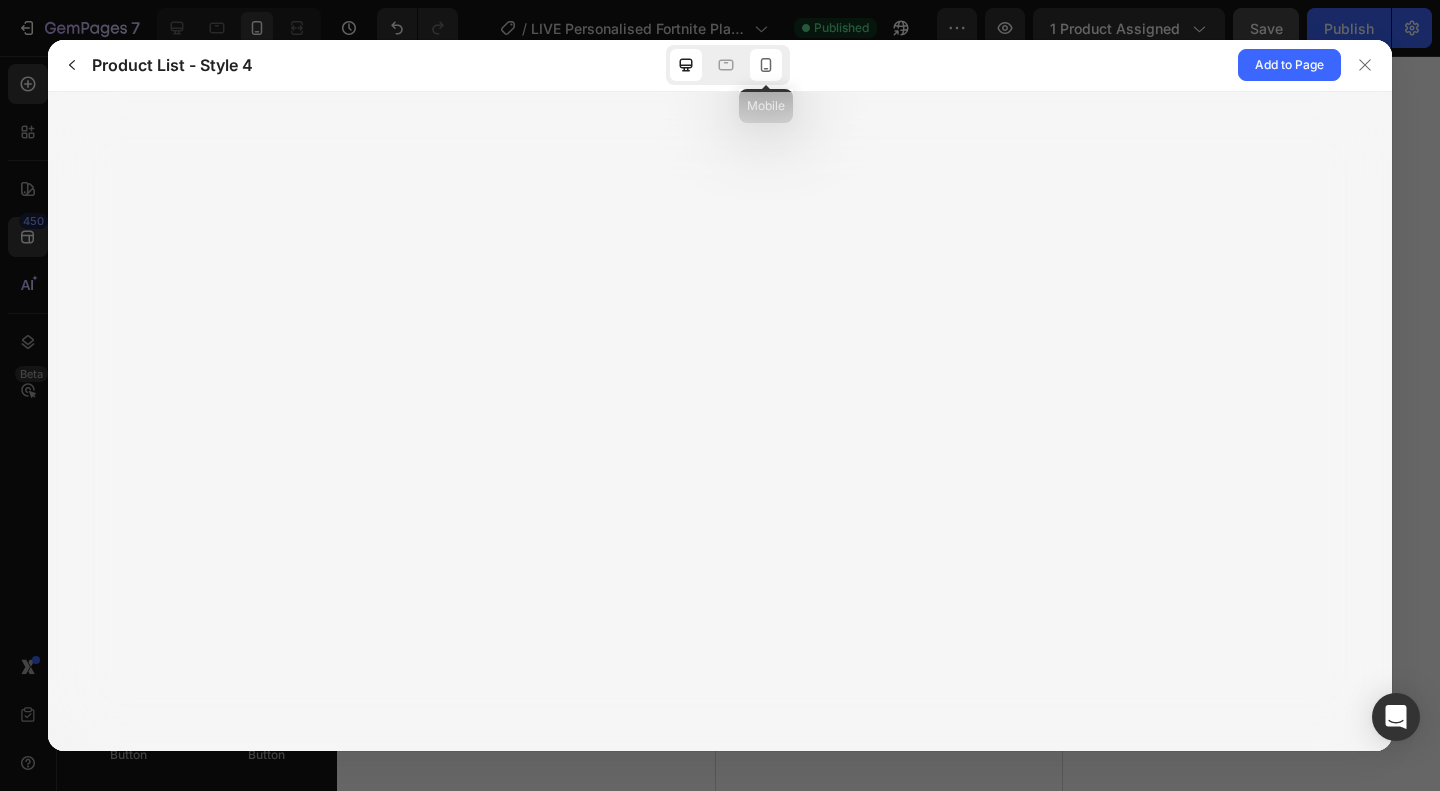 click 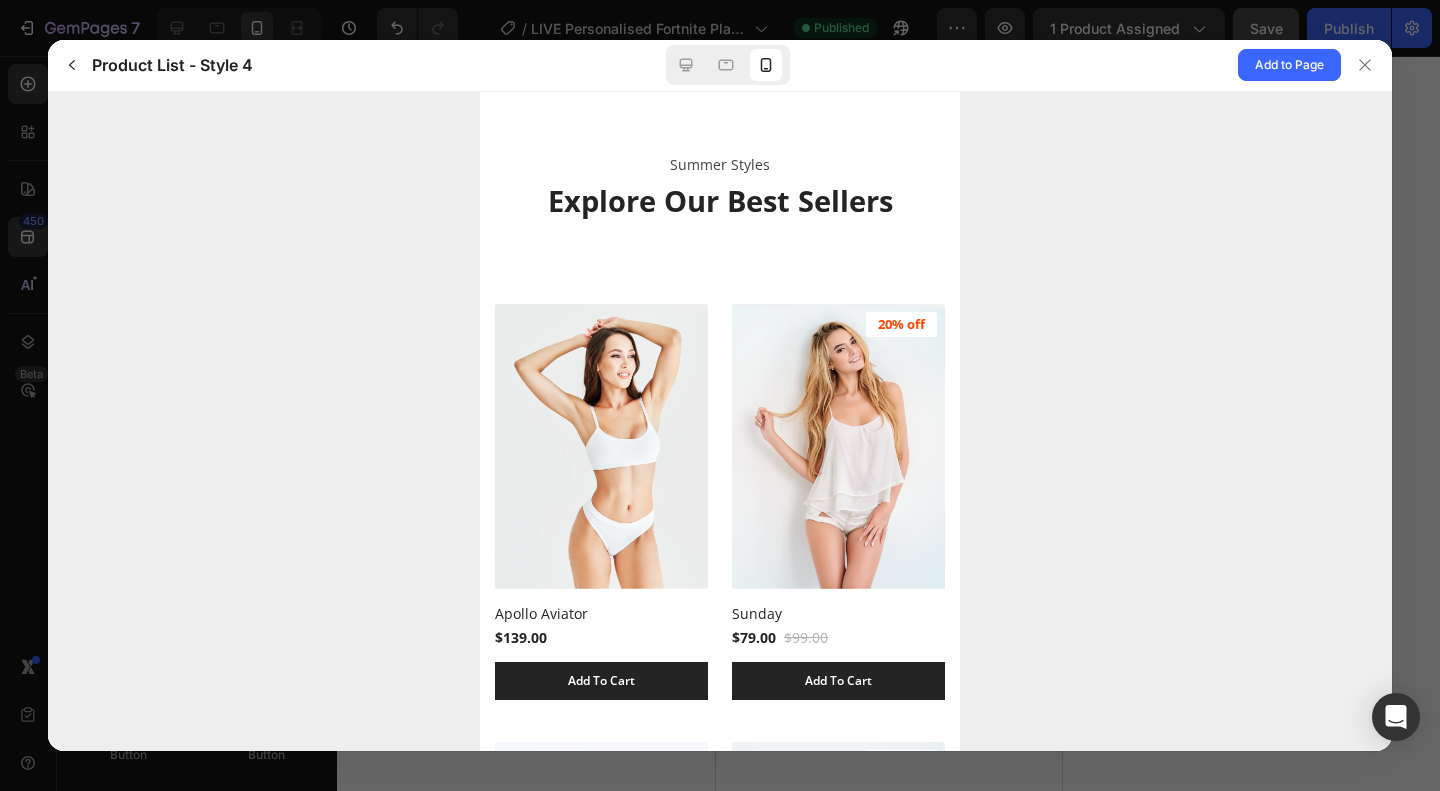 scroll, scrollTop: 0, scrollLeft: 0, axis: both 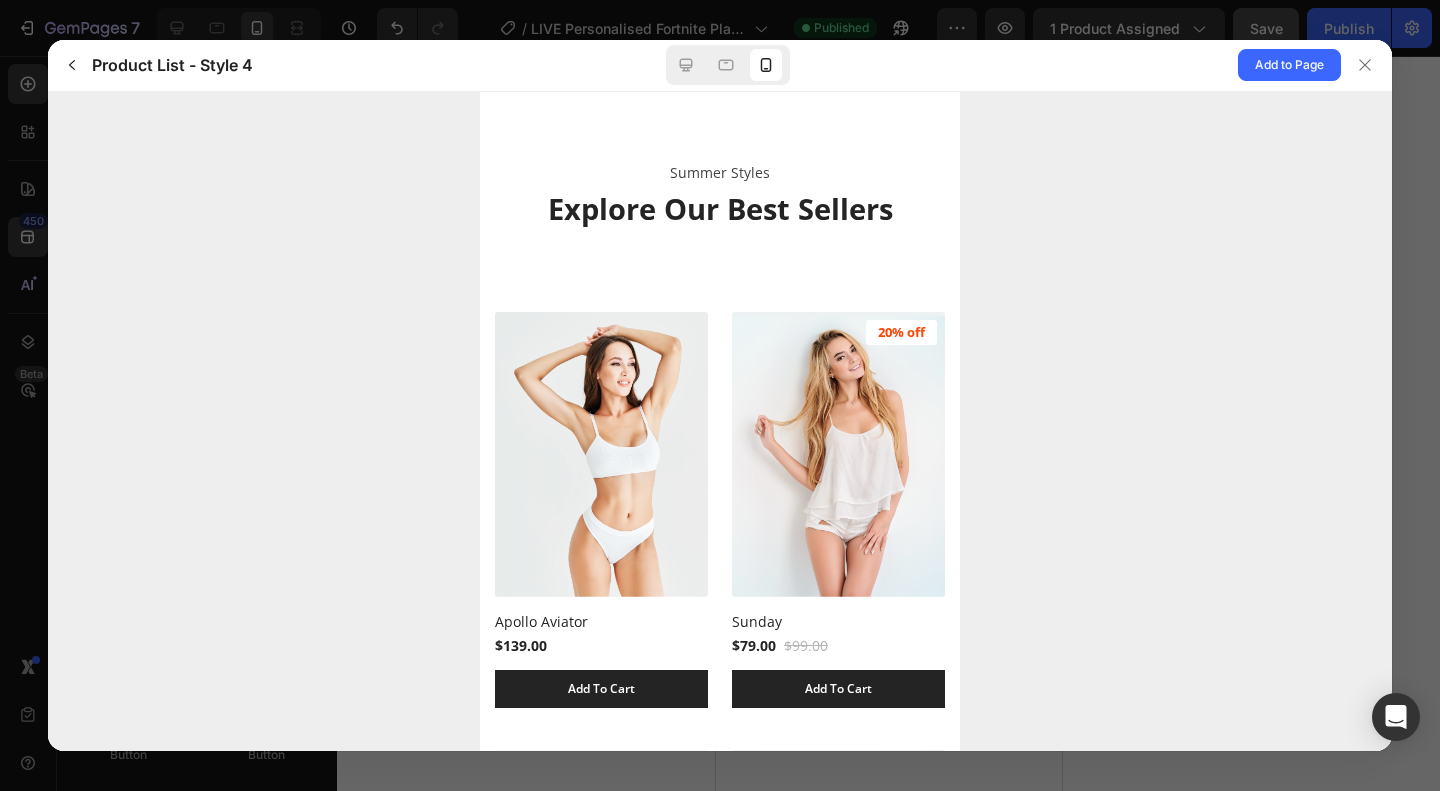 click at bounding box center [728, 65] 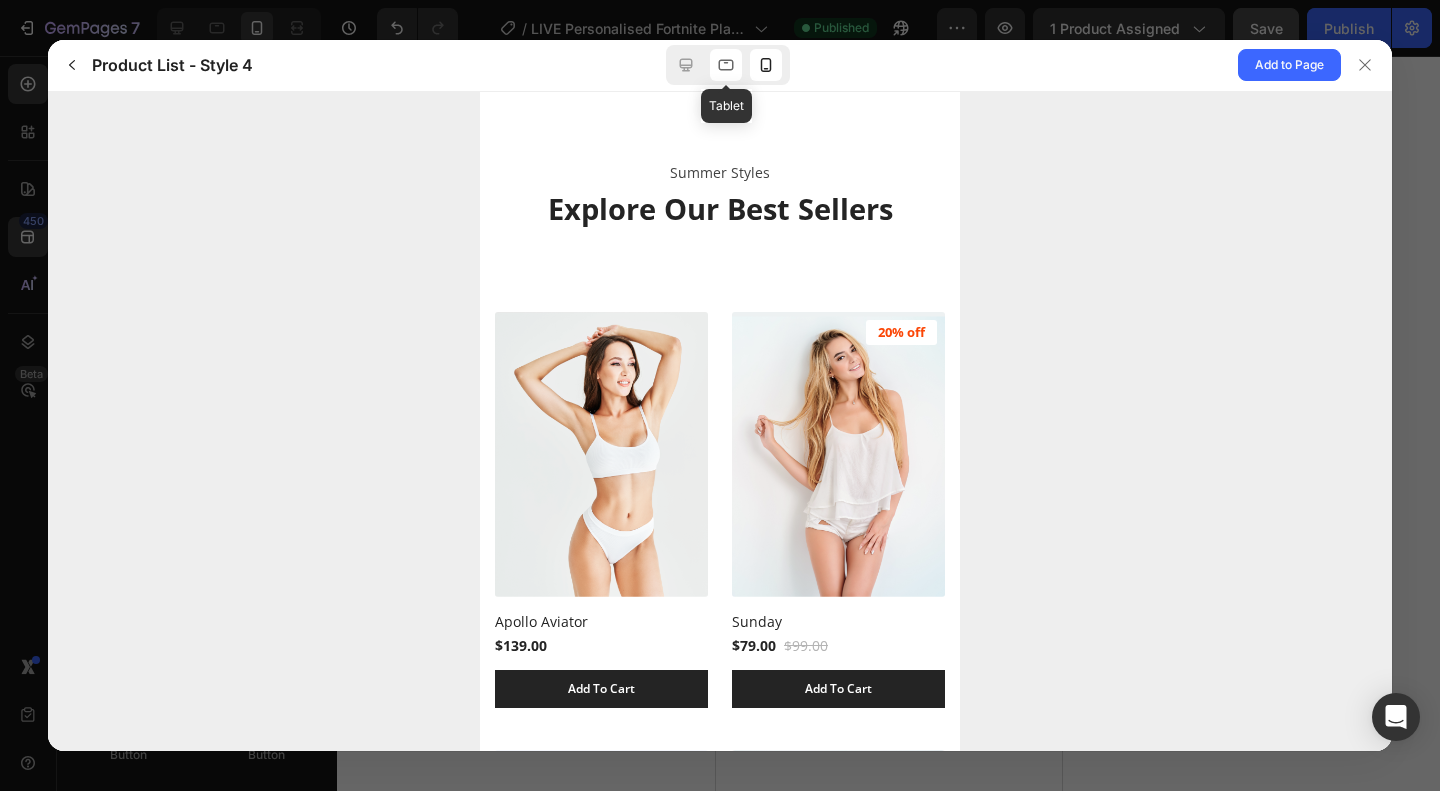 click 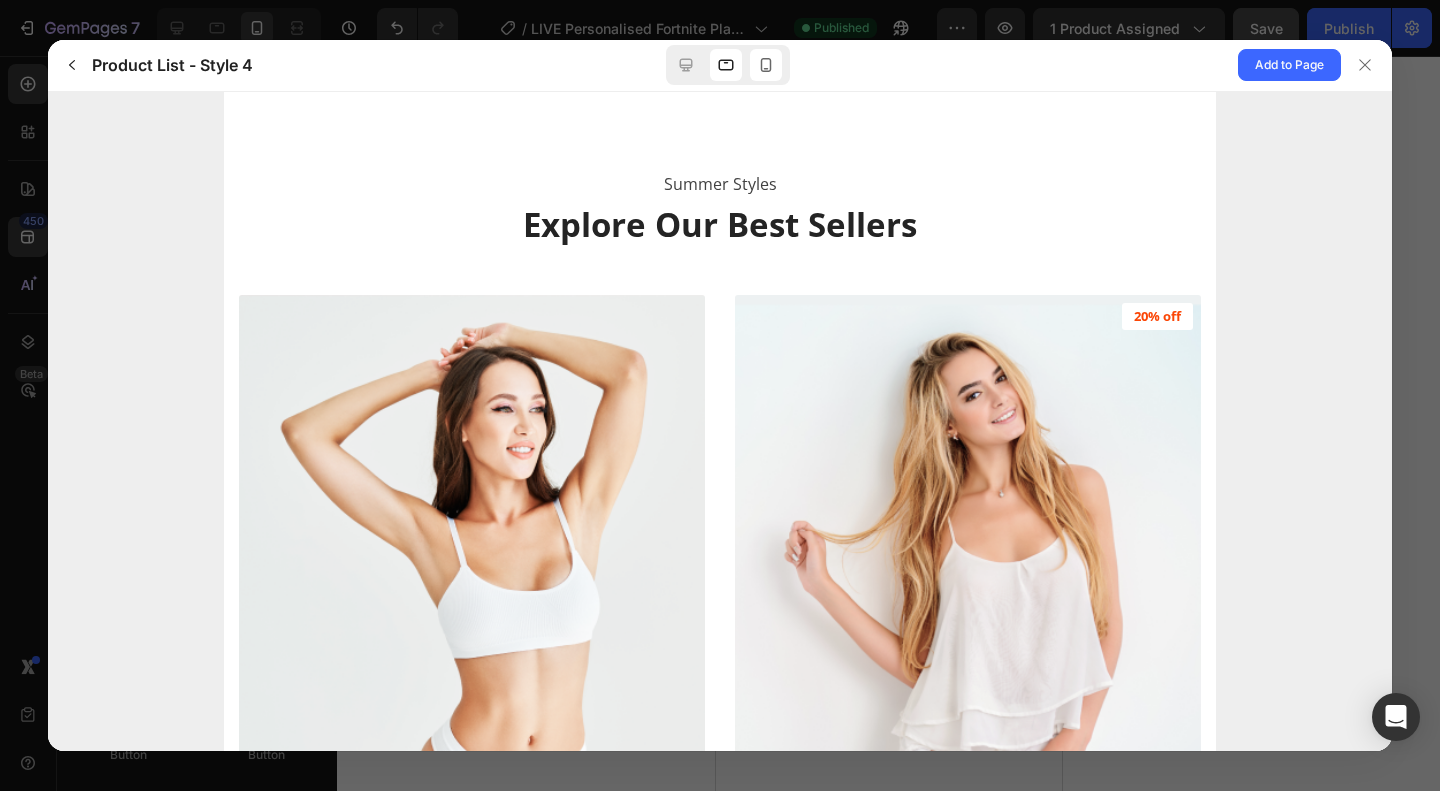 click 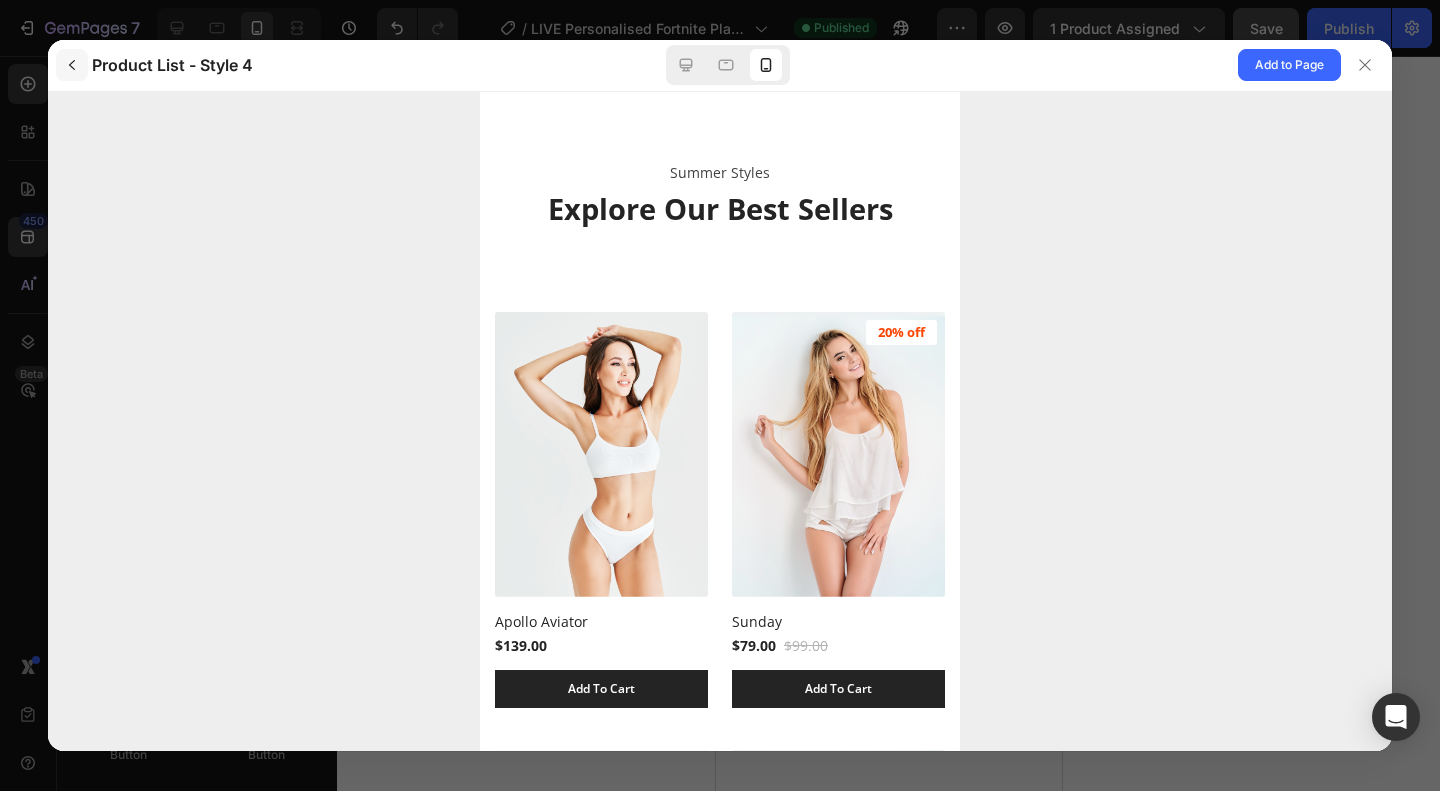 click 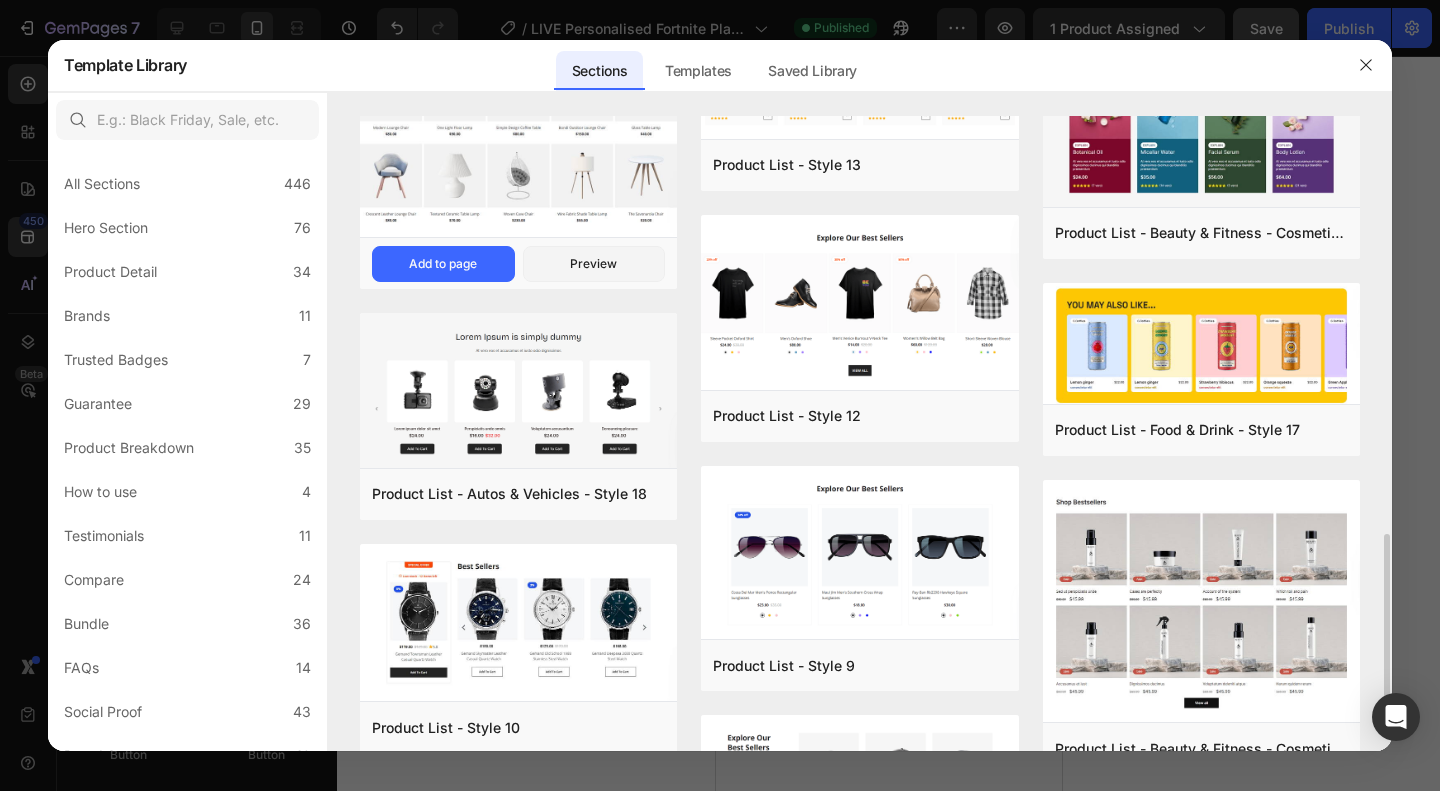scroll, scrollTop: 1000, scrollLeft: 0, axis: vertical 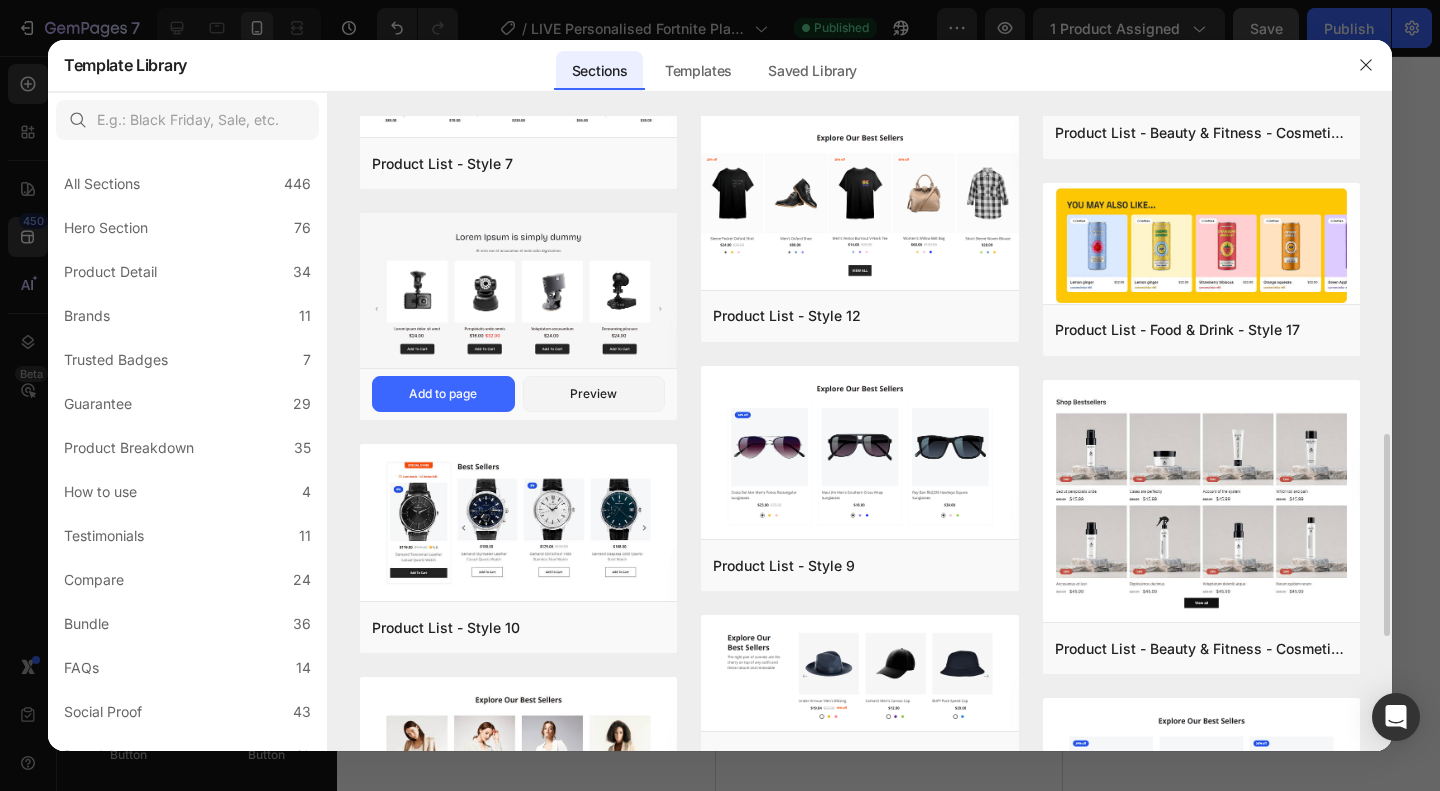 click at bounding box center (518, 292) 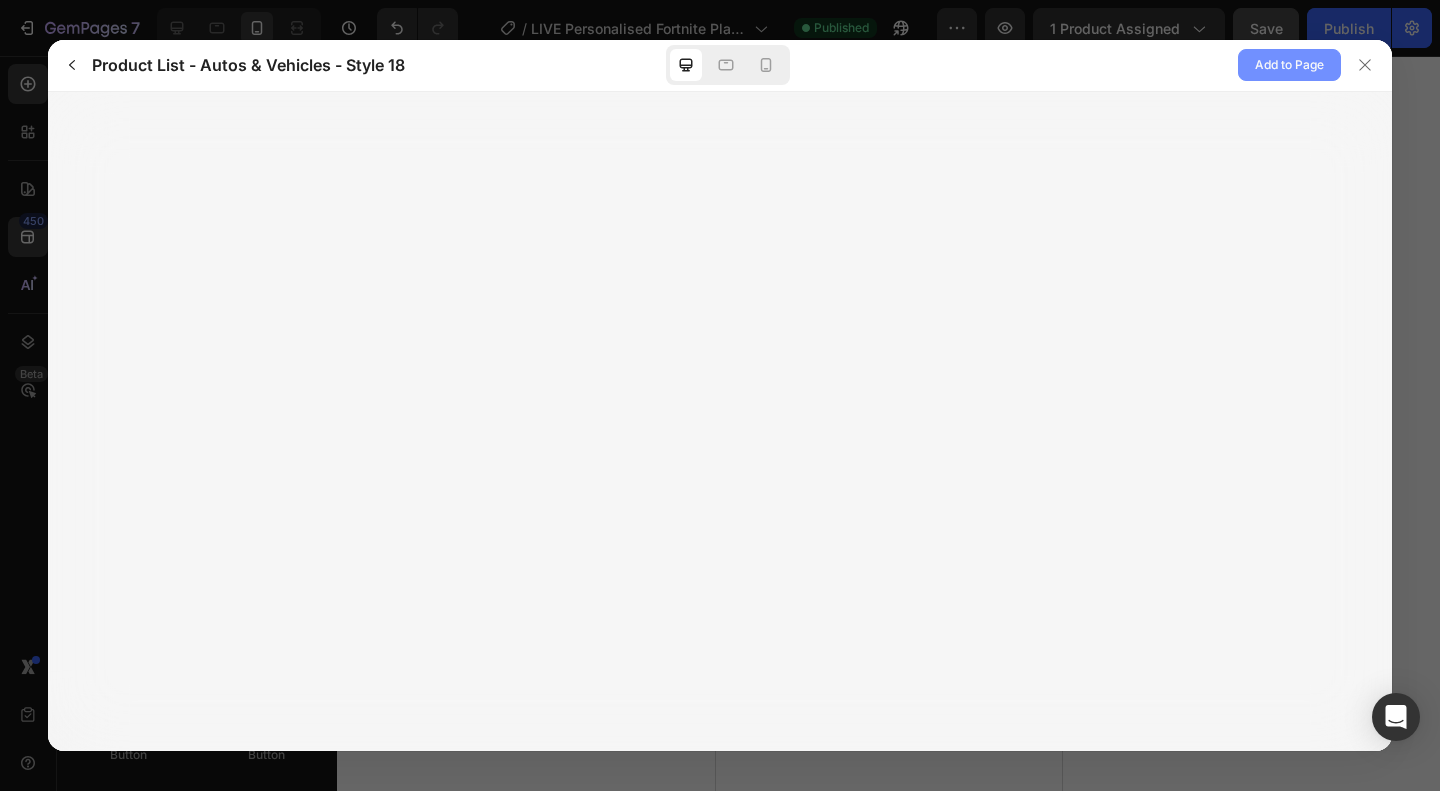 click on "Add to Page" 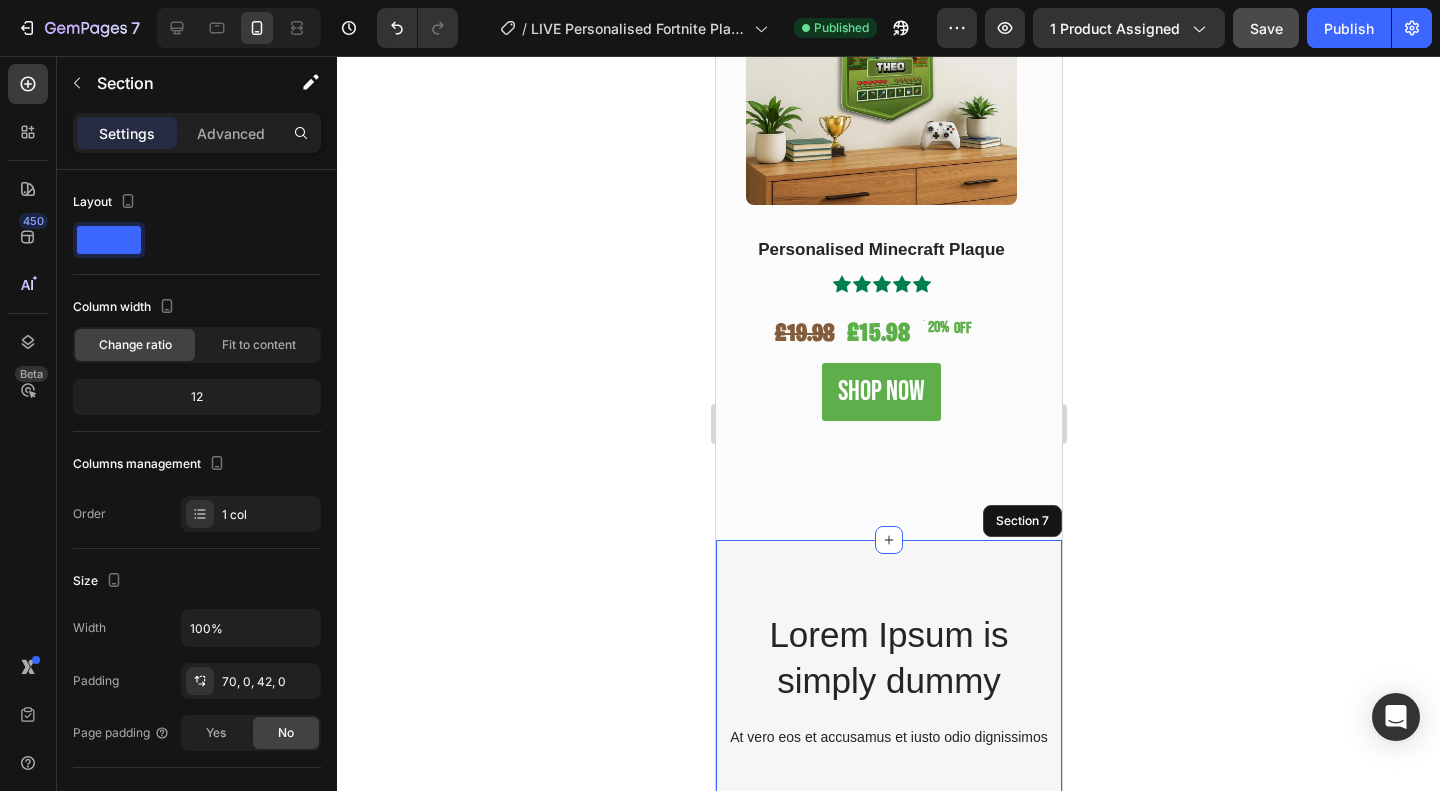 scroll, scrollTop: 2863, scrollLeft: 0, axis: vertical 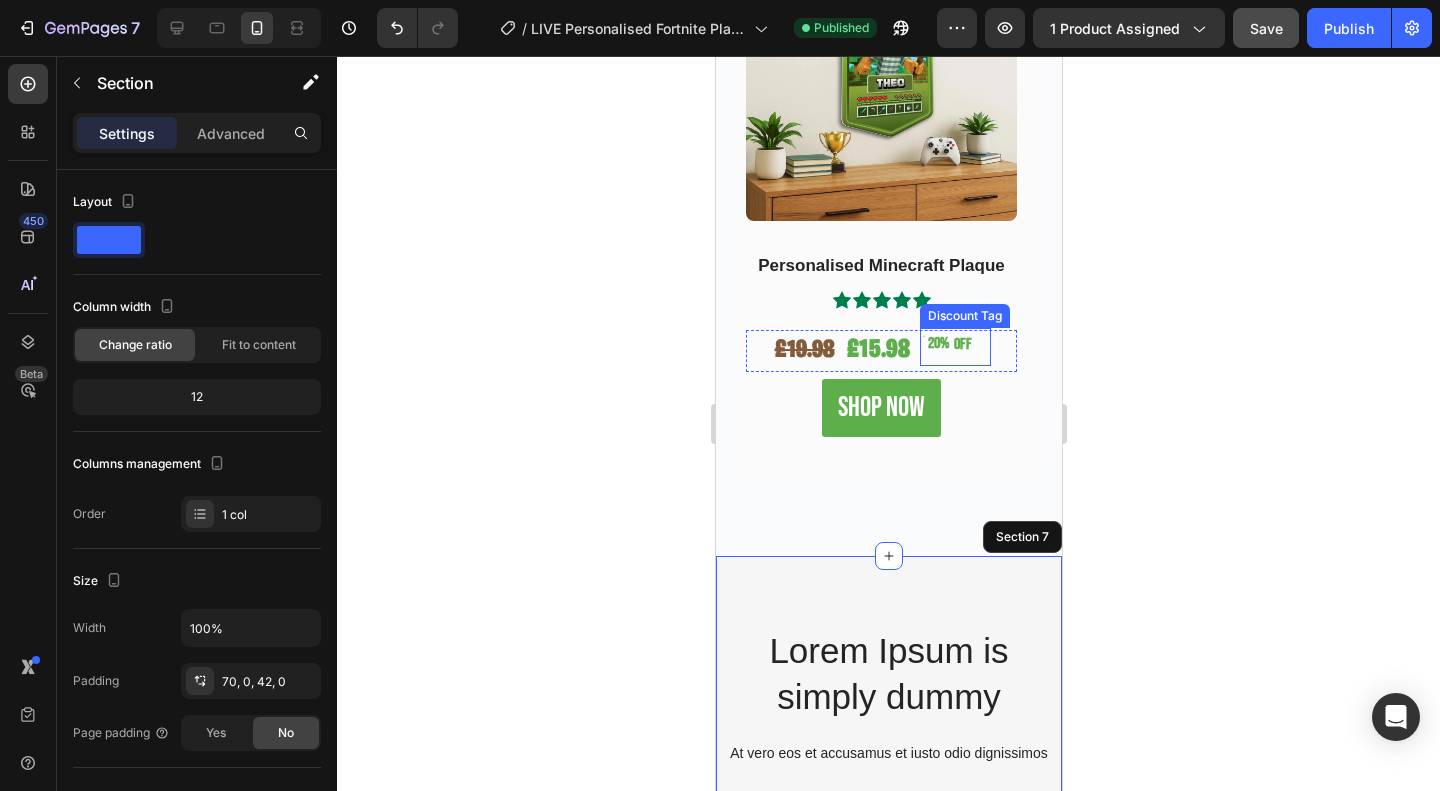 click on "Discount Tag" at bounding box center (964, 316) 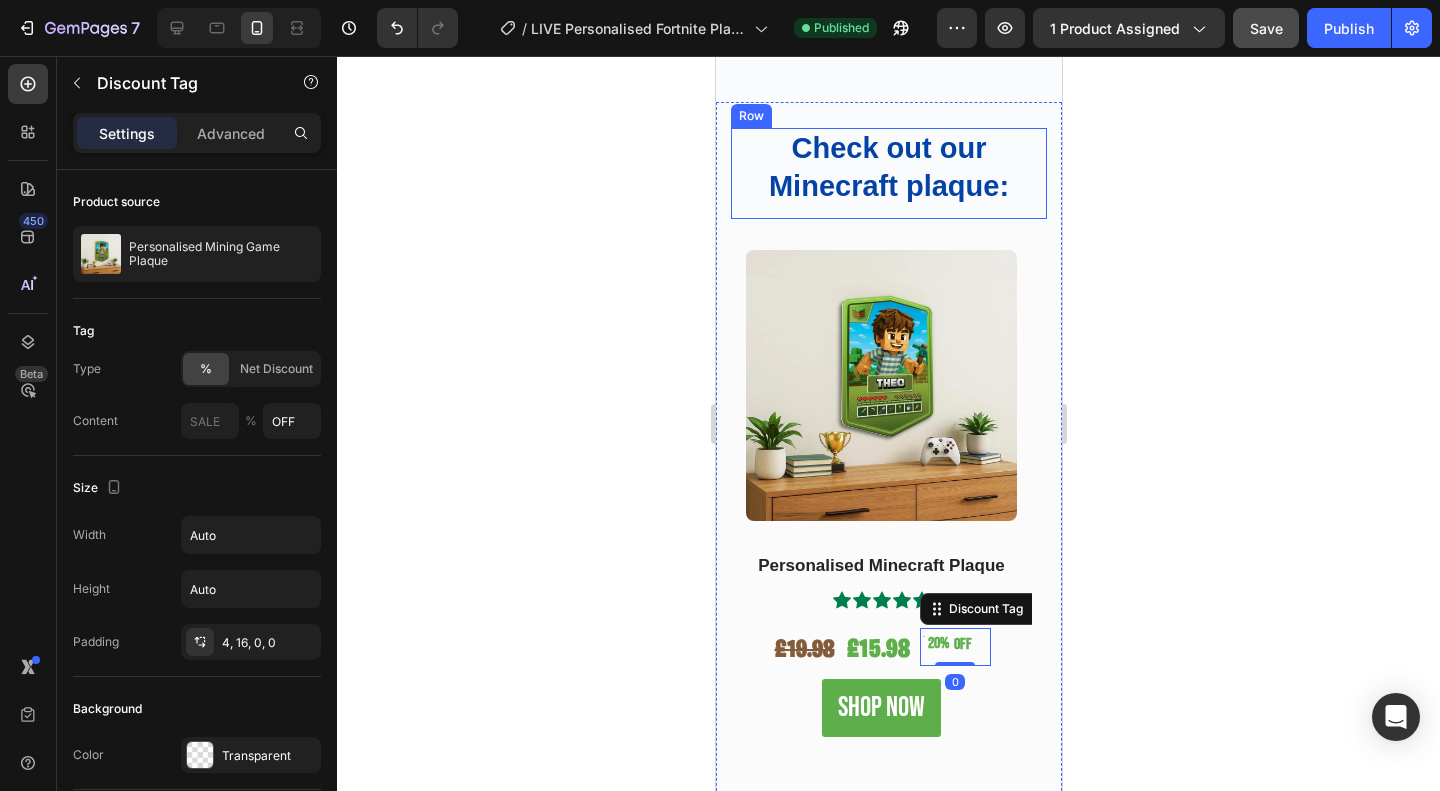 click on "Check out our Minecraft plaque:" at bounding box center (888, 167) 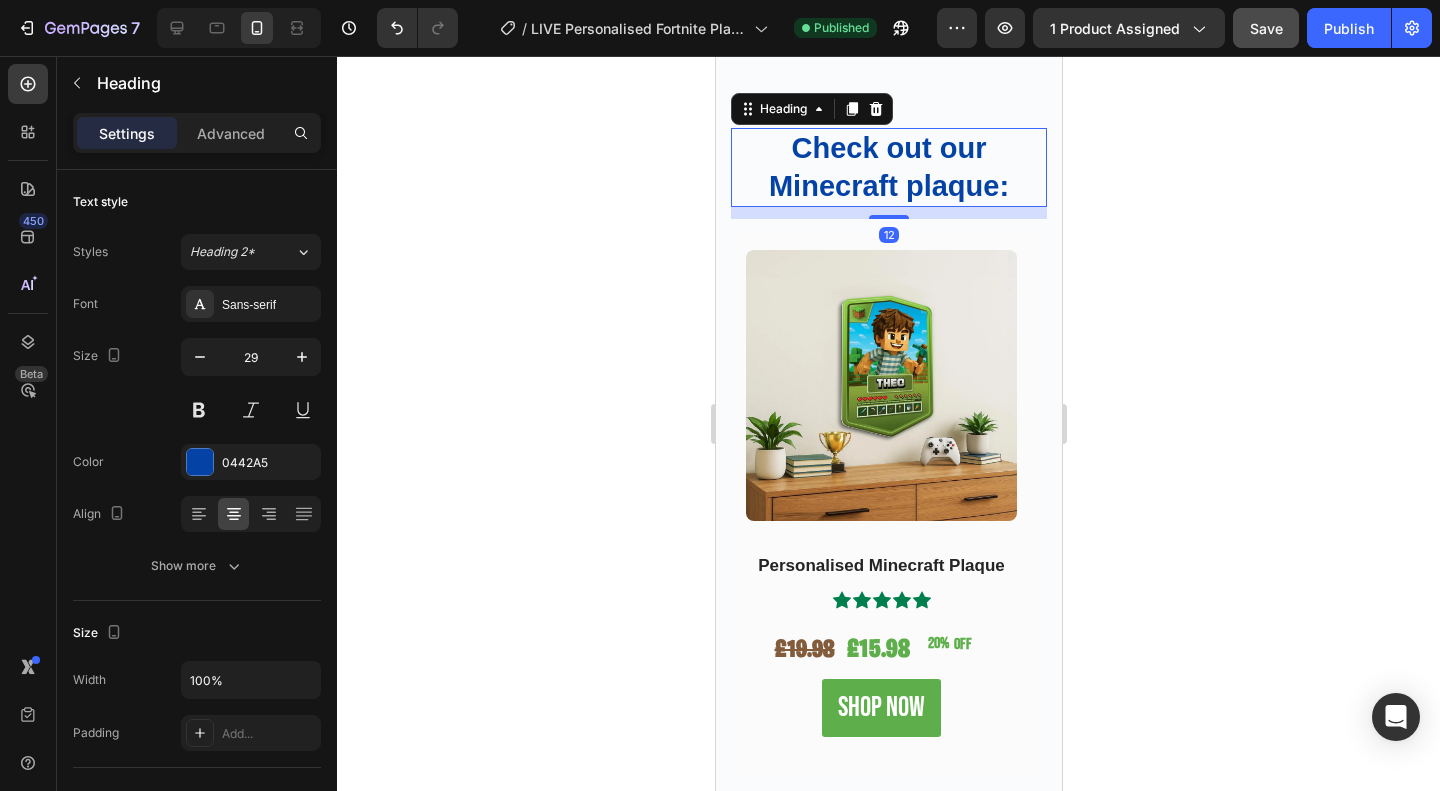 scroll, scrollTop: 2519, scrollLeft: 0, axis: vertical 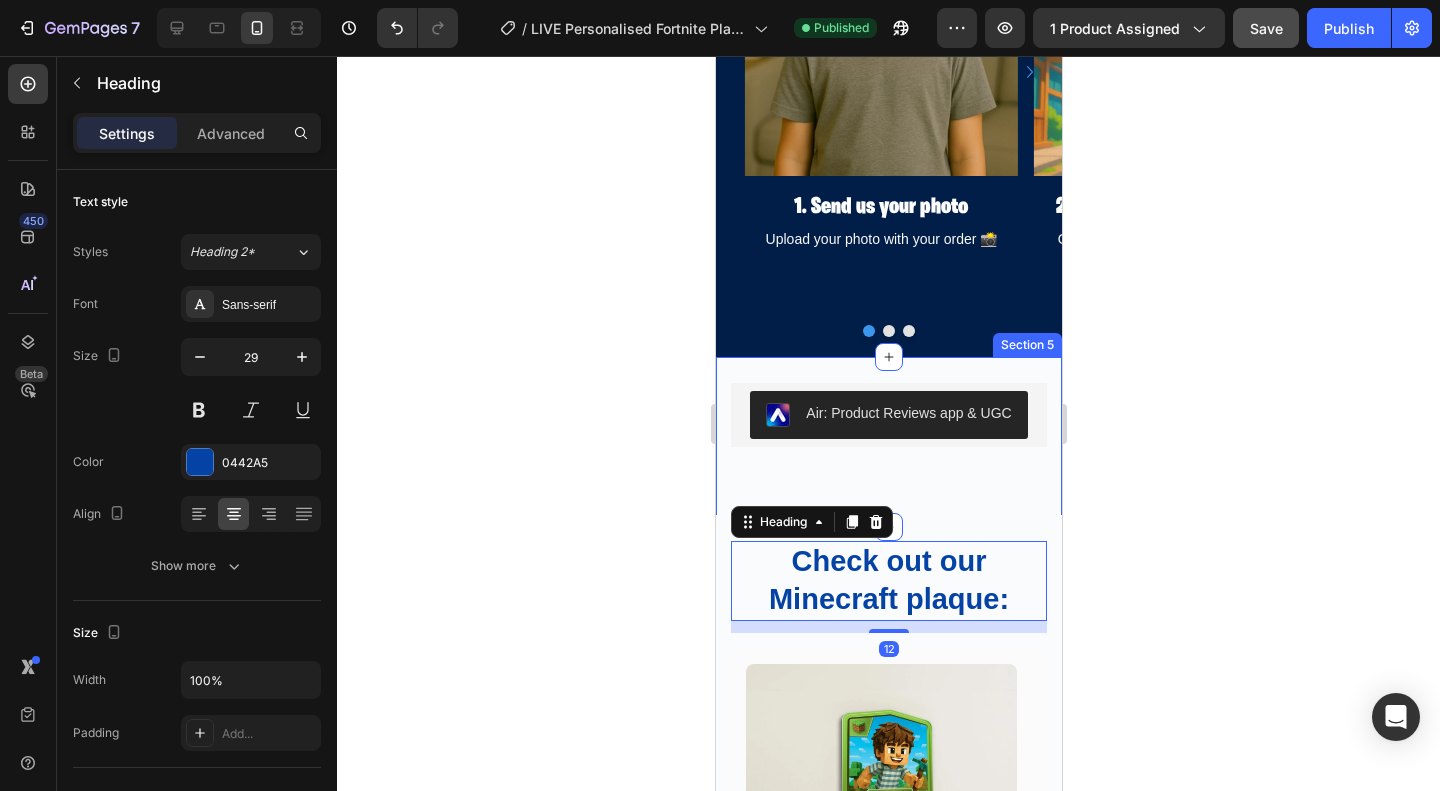 click on "Air: Product Reviews app & UGC Air: Product Reviews app & UGC Row Section 5" at bounding box center [888, 442] 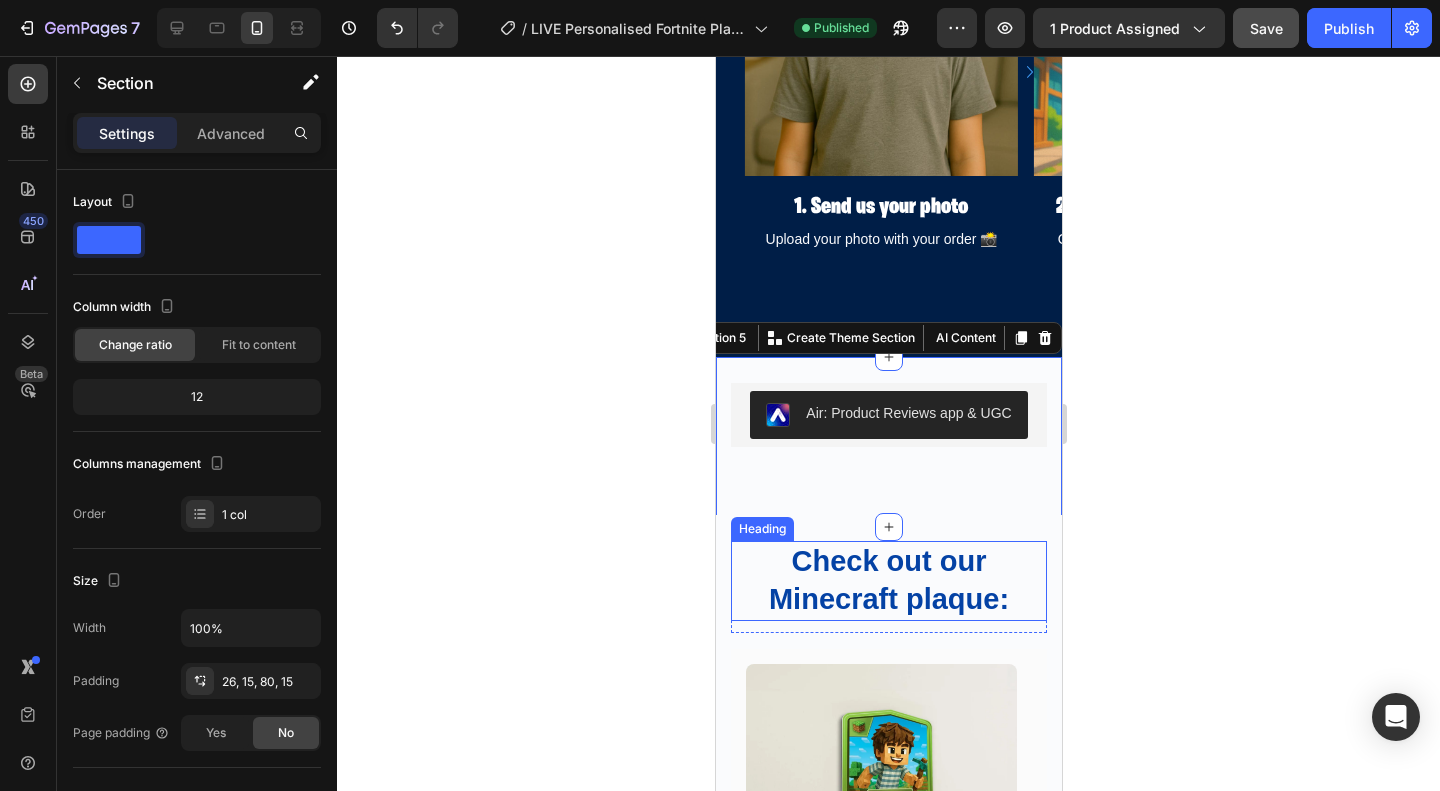click on "Check out our Minecraft plaque:" at bounding box center (888, 580) 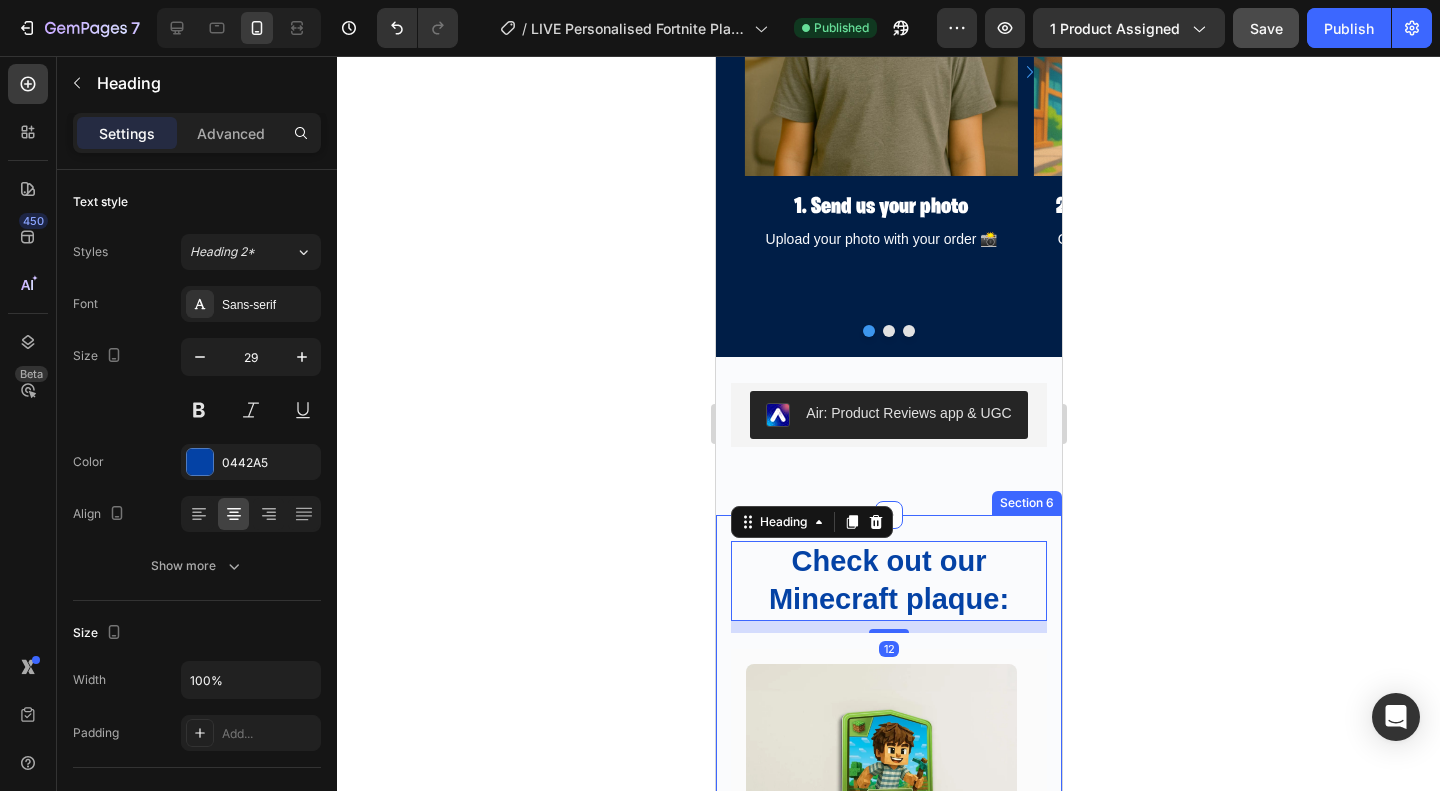click on "Check out our Minecraft plaque: Heading   12 Row (P) Images & Gallery Personalised Minecraft Plaque Heading                Icon                Icon                Icon                Icon                Icon Icon List Hoz £19.98 Product Price Product Price £15.98 Product Price Product Price 20% OFF Discount Tag Row SHOP NOW Button Product Carousel Row Section 6" at bounding box center [888, 892] 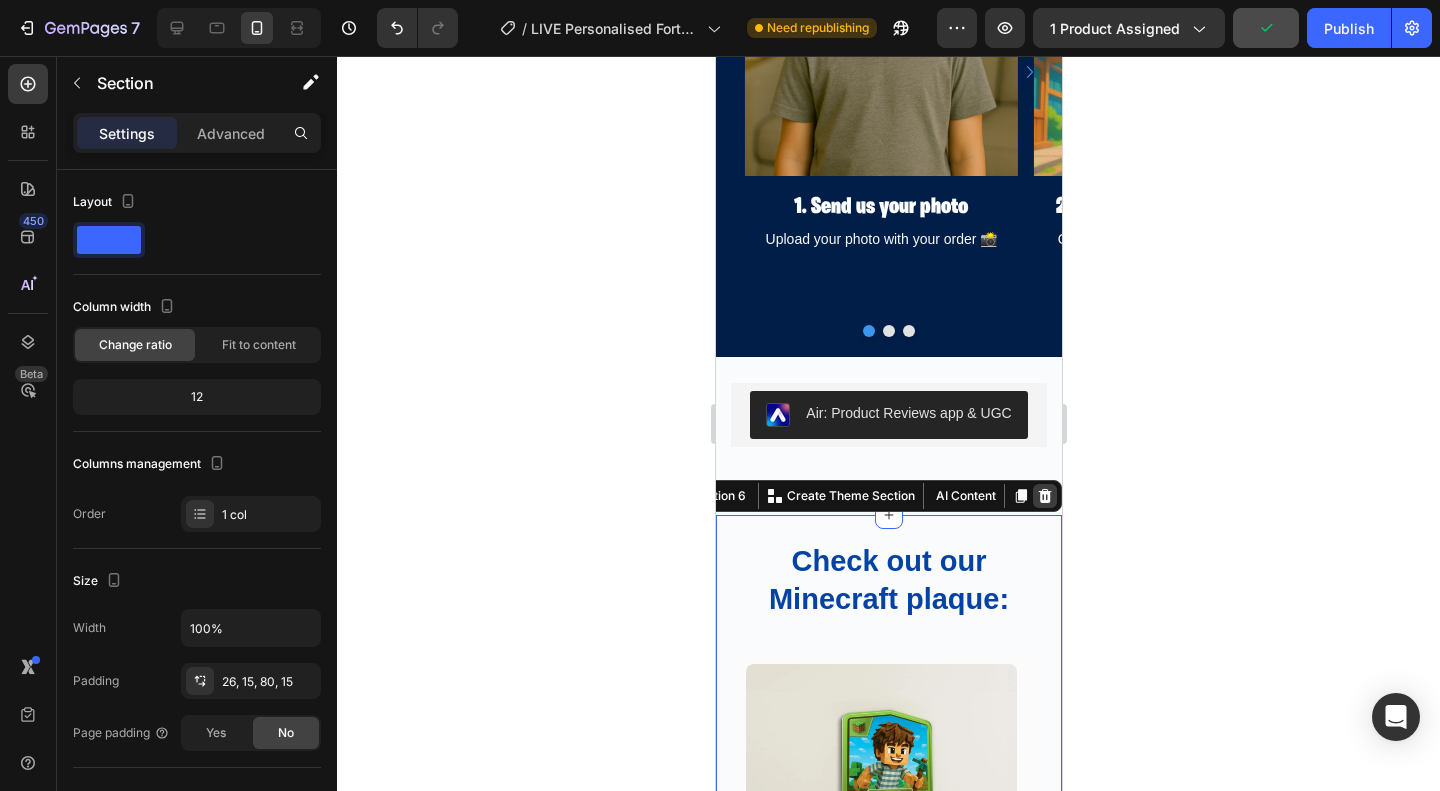 click 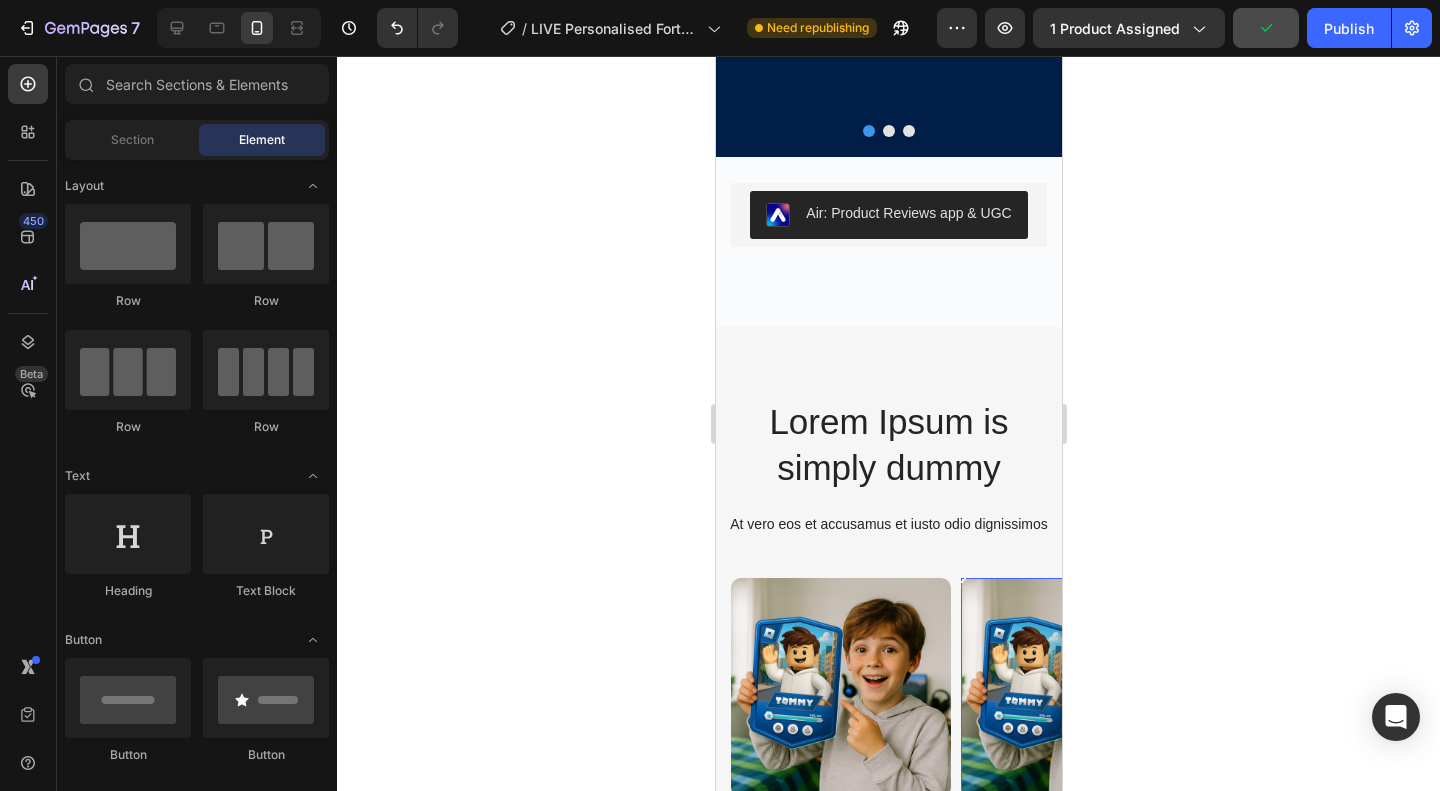 scroll, scrollTop: 2619, scrollLeft: 0, axis: vertical 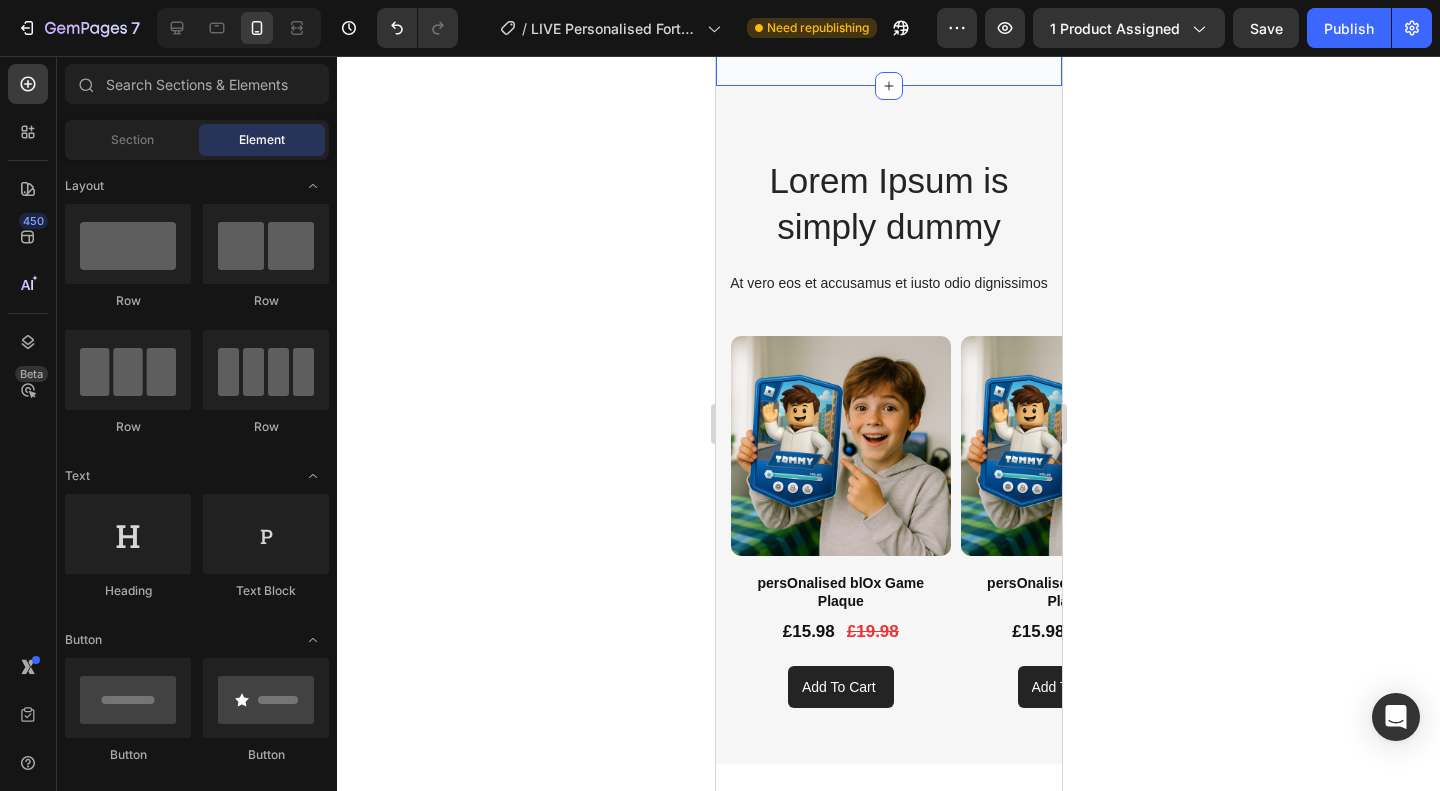 click on "Air: Product Reviews app & UGC Air: Product Reviews app & UGC Row Section 5" at bounding box center [888, 1] 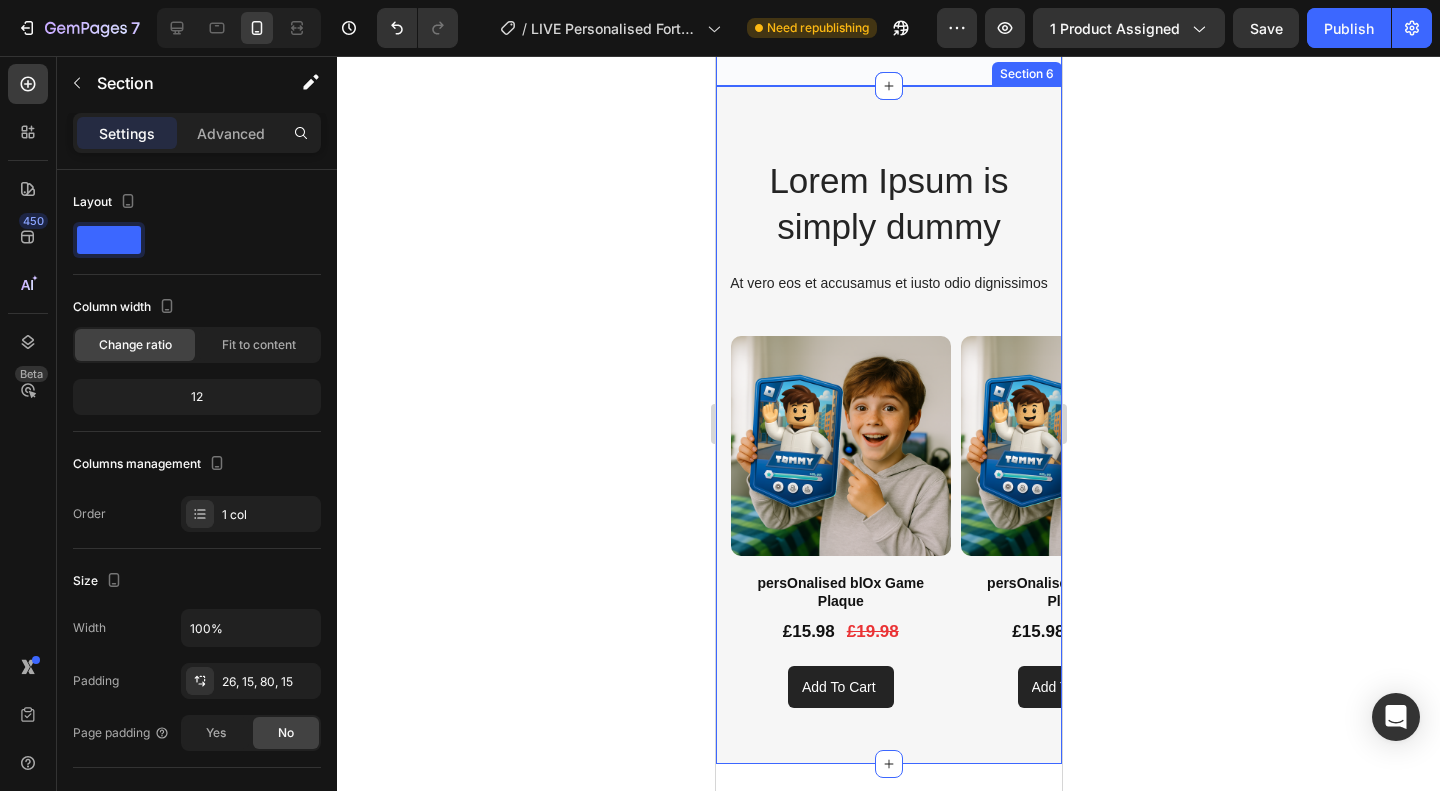 click on "Lorem Ipsum is simply dummy Heading At vero eos et accusamus et iusto odio dignissimos Text Block Row Product Images persOnalised blOx Game Plaque Product Title £15.98 Product Price Product Price £19.98 Product Price Product Price Row Add to cart Add to Cart Product Product Images persOnalised blOx Game Plaque Product Title £15.98 Product Price Product Price £19.98 Product Price Product Price Row Add to cart Add to Cart Product Product Images persOnalised blOx Game Plaque Product Title £15.98 Product Price Product Price £19.98 Product Price Product Price Row Add to cart Add to Cart Product Product Images persOnalised blOx Game Plaque Product Title £15.98 Product Price Product Price £19.98 Product Price Product Price Row Add to cart Add to Cart Product Product Images persOnalised blOx Game Plaque Product Title £15.98 Product Price Product Price £19.98 Product Price Product Price Row Add to cart Add to Cart Product Product Images persOnalised blOx Game Plaque Product Title £15.98 Product Price Row" at bounding box center (888, 425) 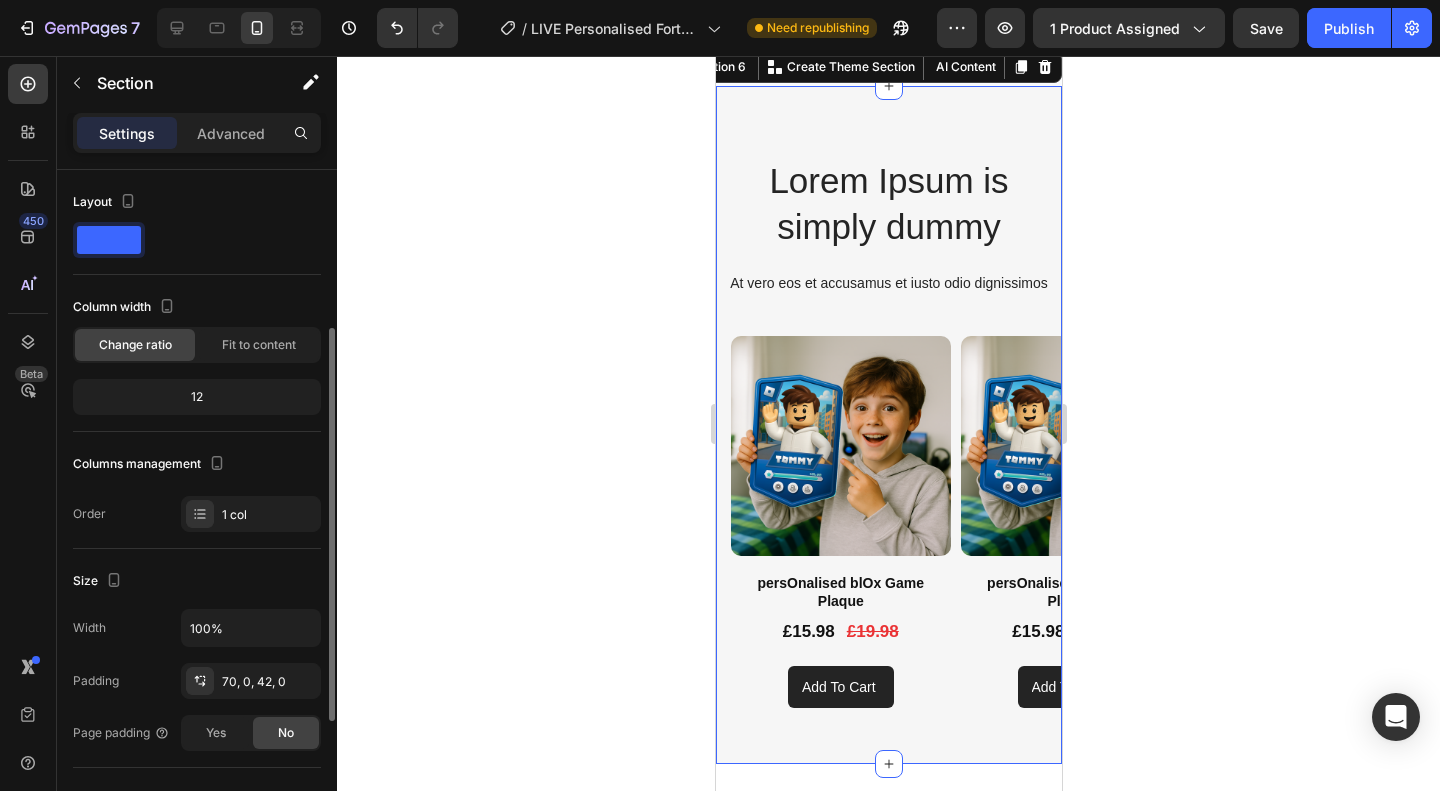 scroll, scrollTop: 100, scrollLeft: 0, axis: vertical 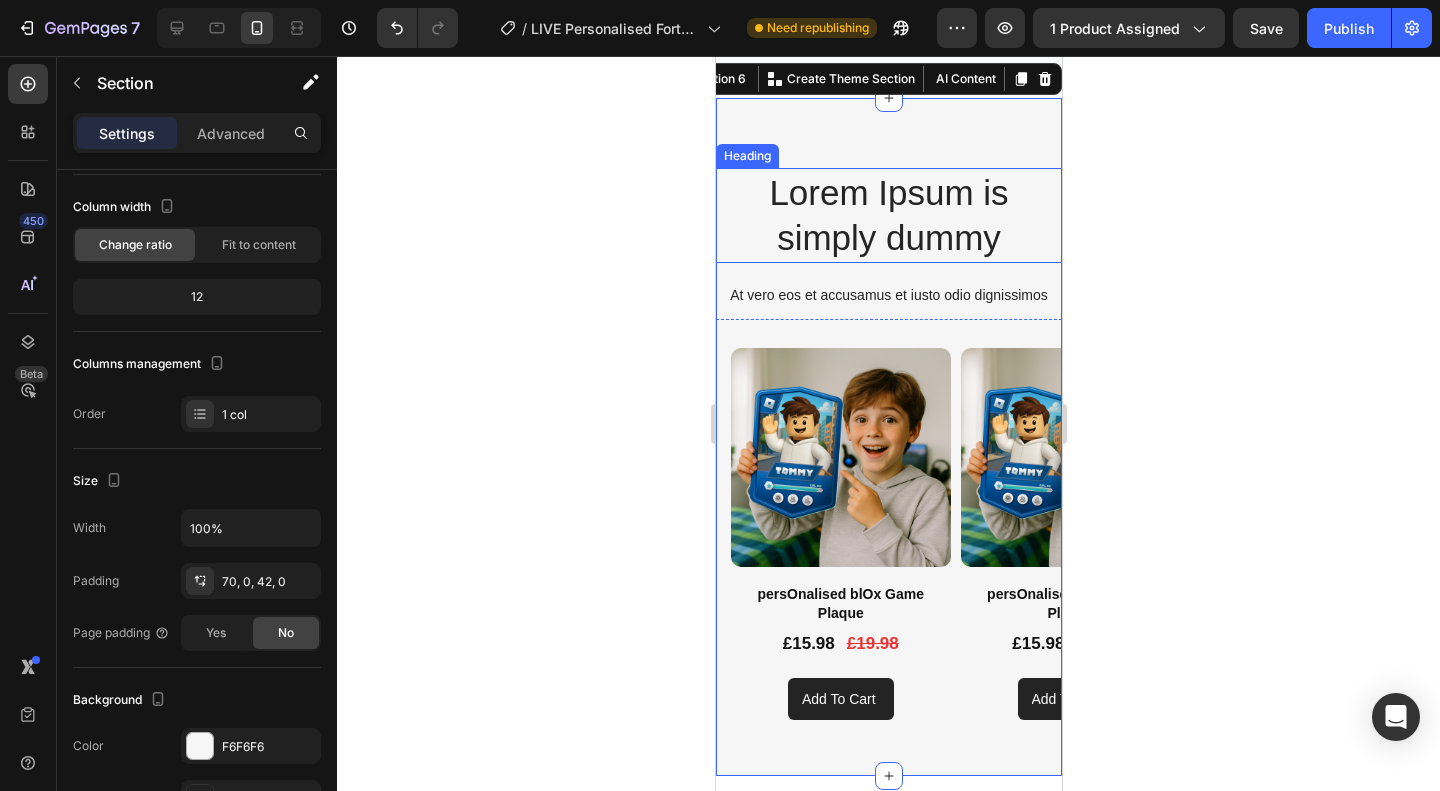 click on "Lorem Ipsum is simply dummy" at bounding box center [888, 215] 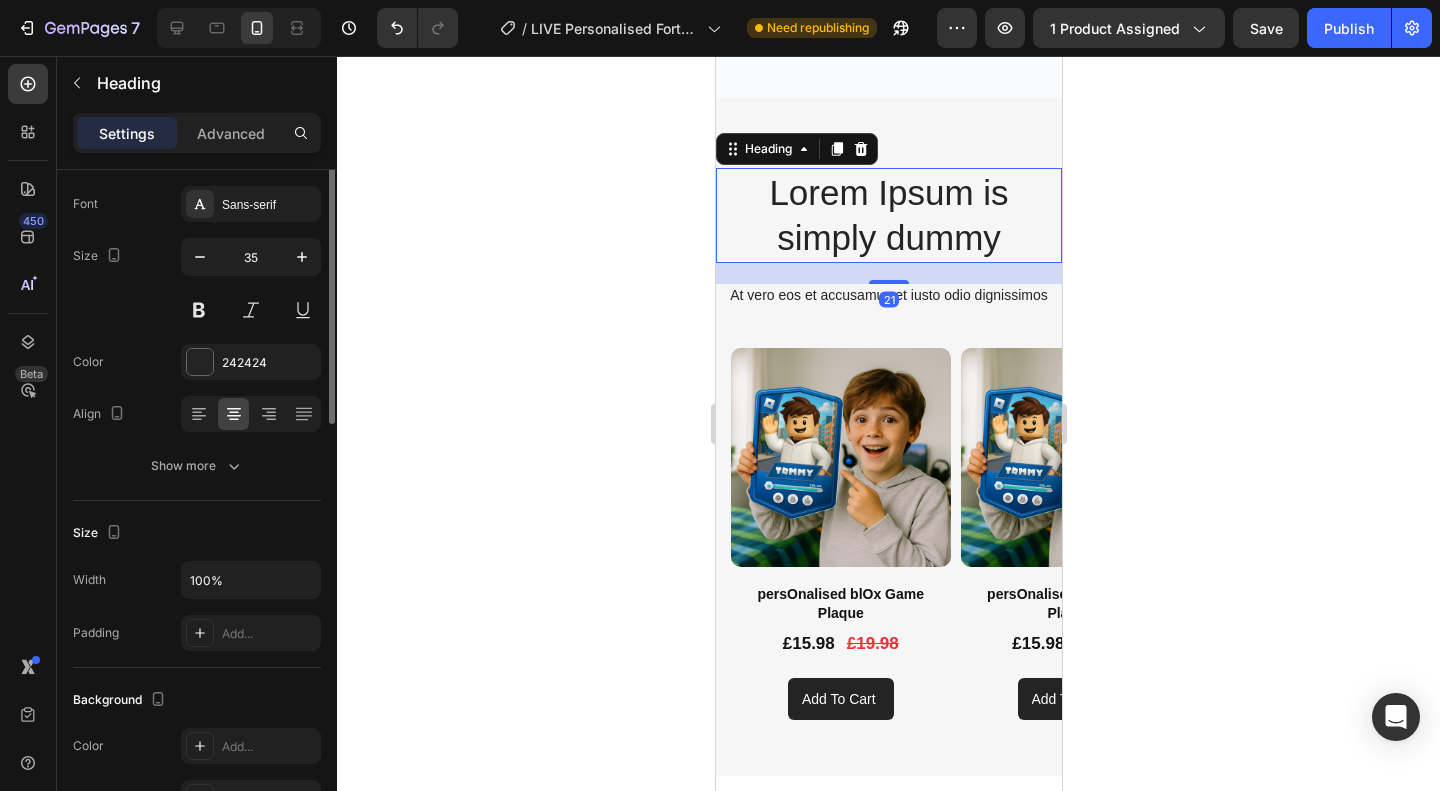 click on "Lorem Ipsum is simply dummy" at bounding box center [888, 215] 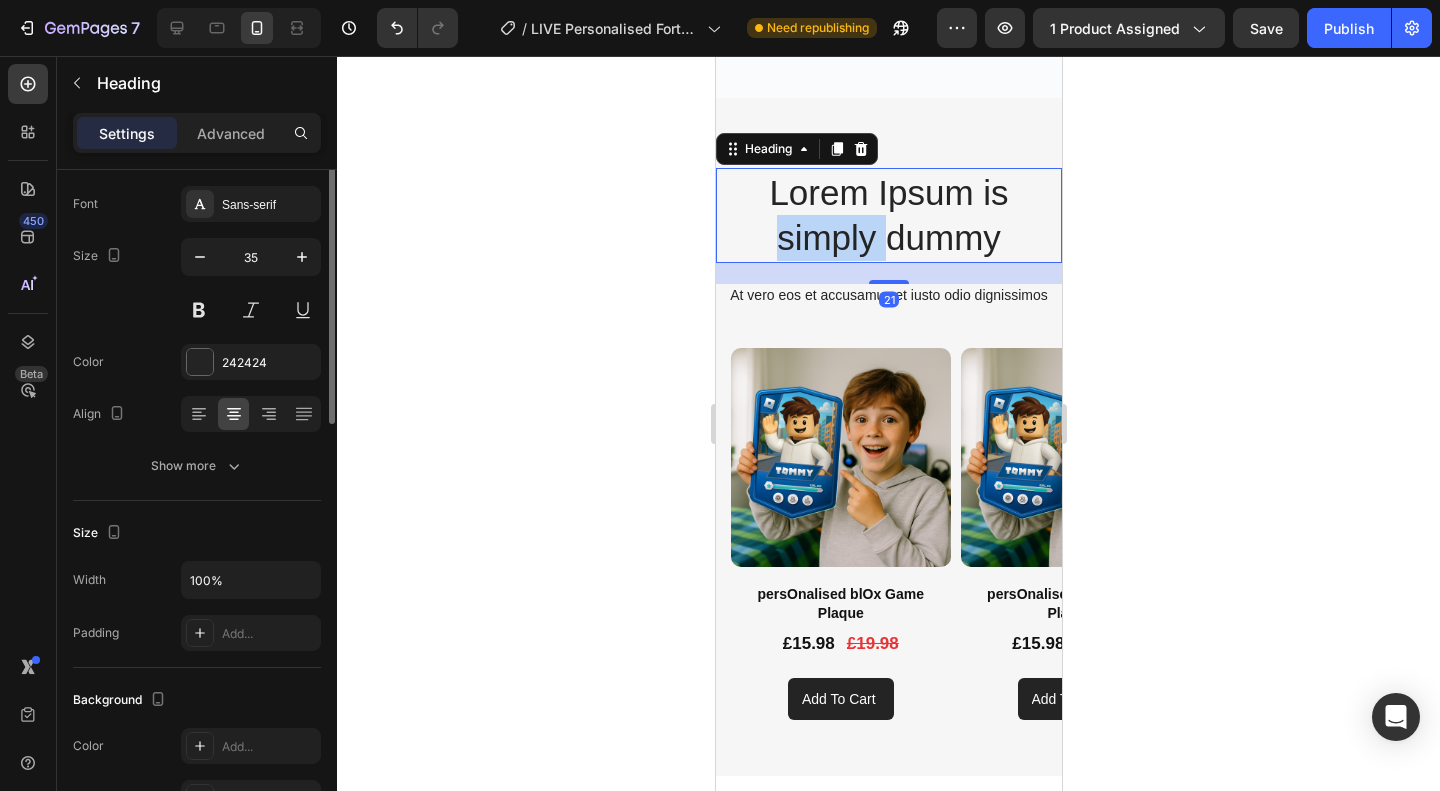 scroll, scrollTop: 0, scrollLeft: 0, axis: both 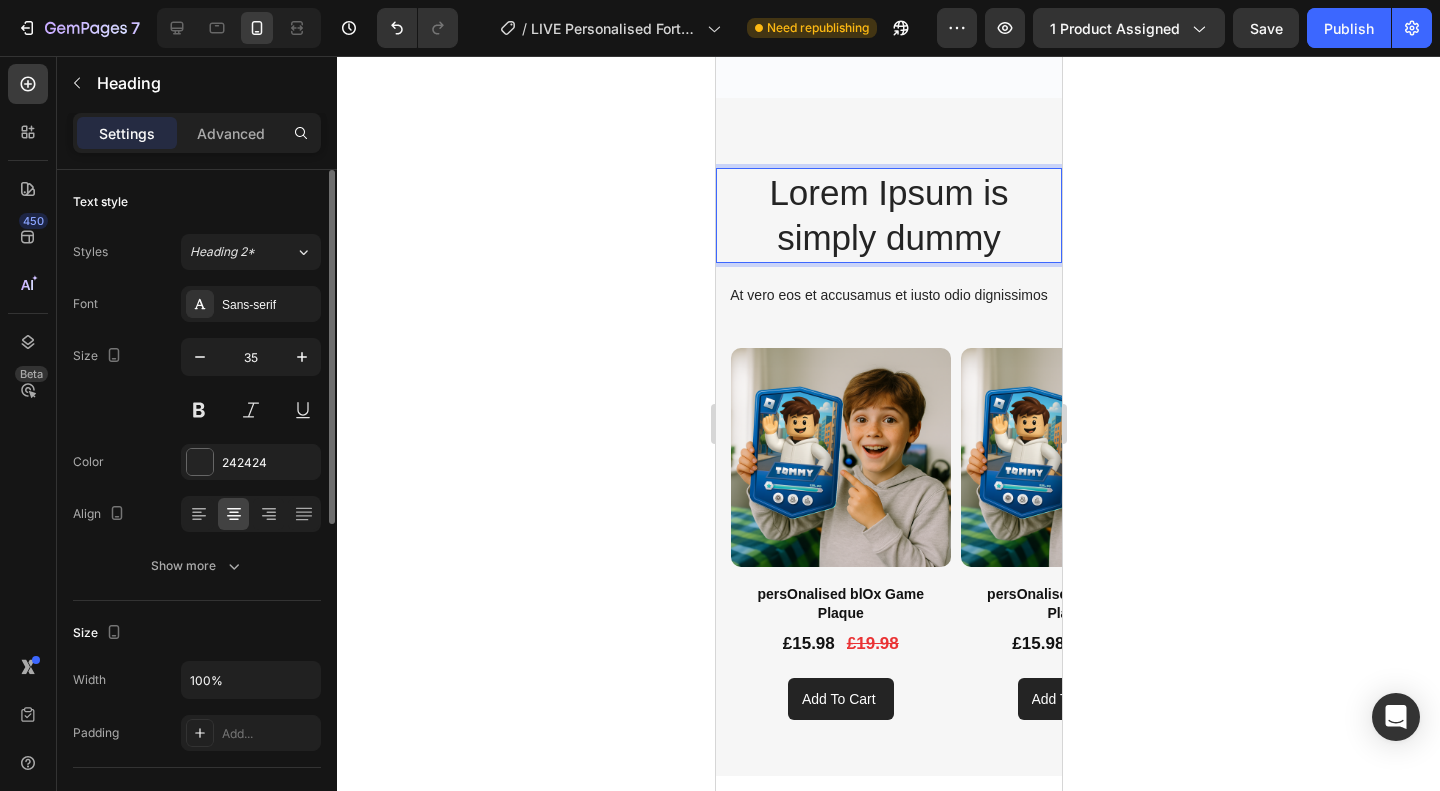 click on "Lorem Ipsum is simply dummy" at bounding box center [888, 215] 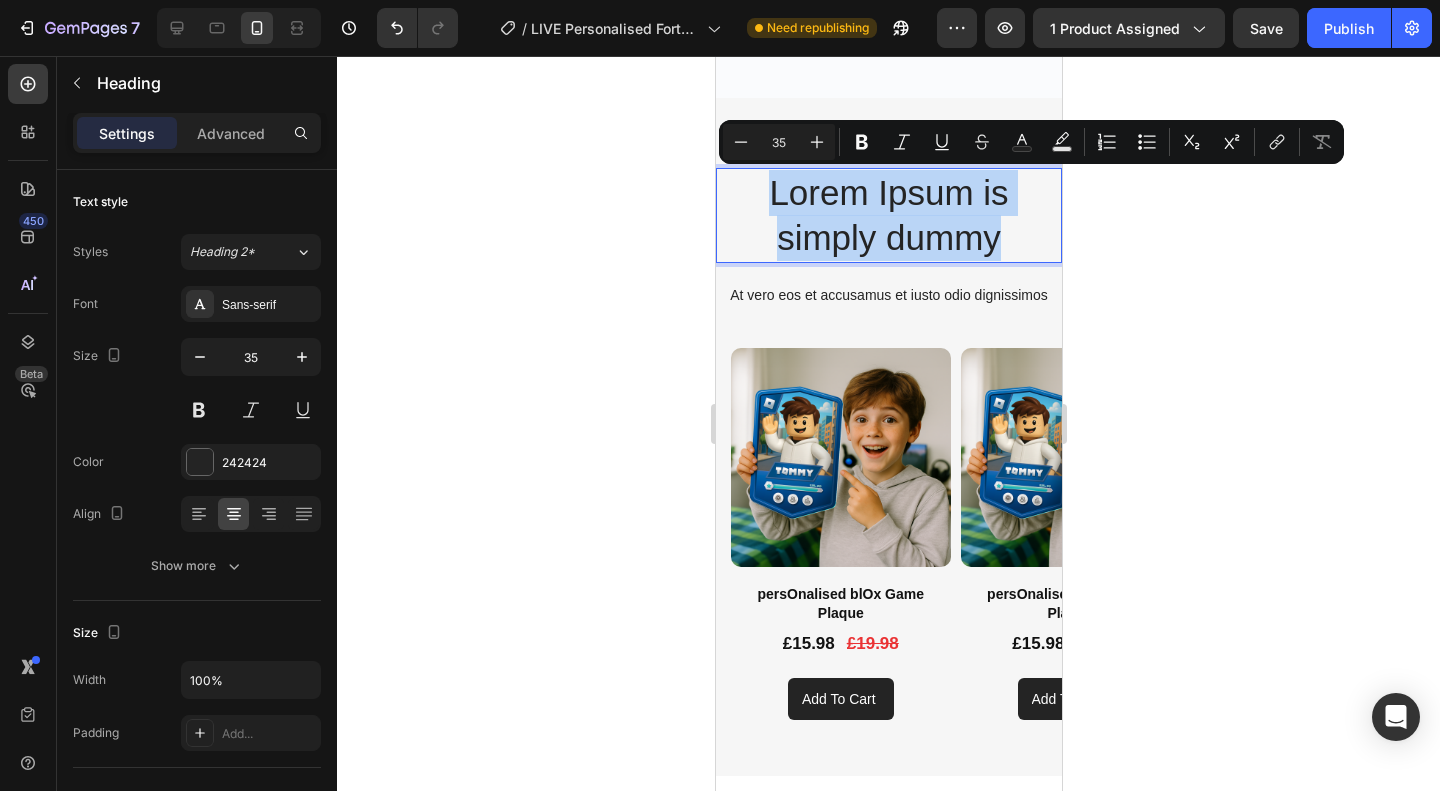 drag, startPoint x: 1003, startPoint y: 243, endPoint x: 765, endPoint y: 197, distance: 242.40462 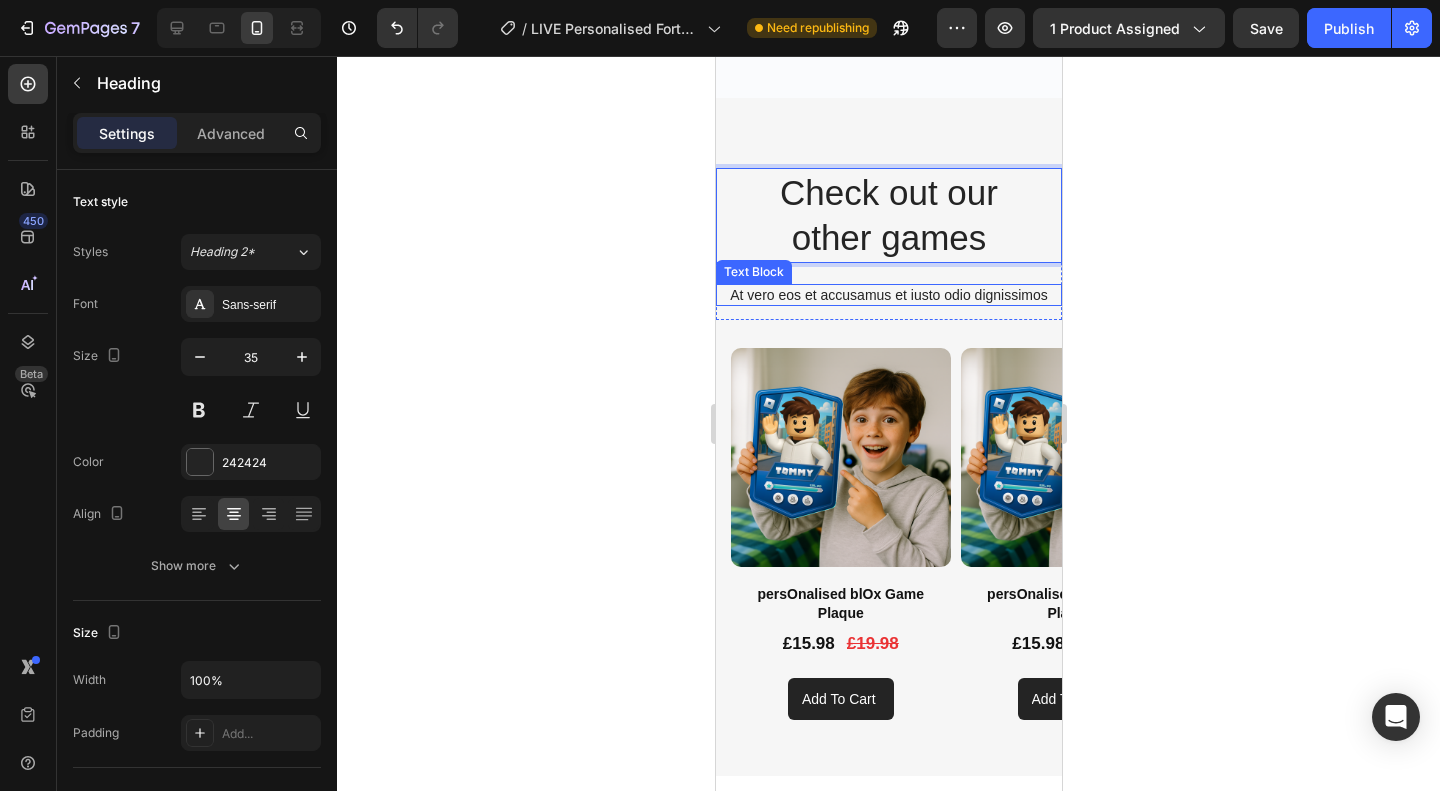 click on "At vero eos et accusamus et iusto odio dignissimos" at bounding box center [888, 295] 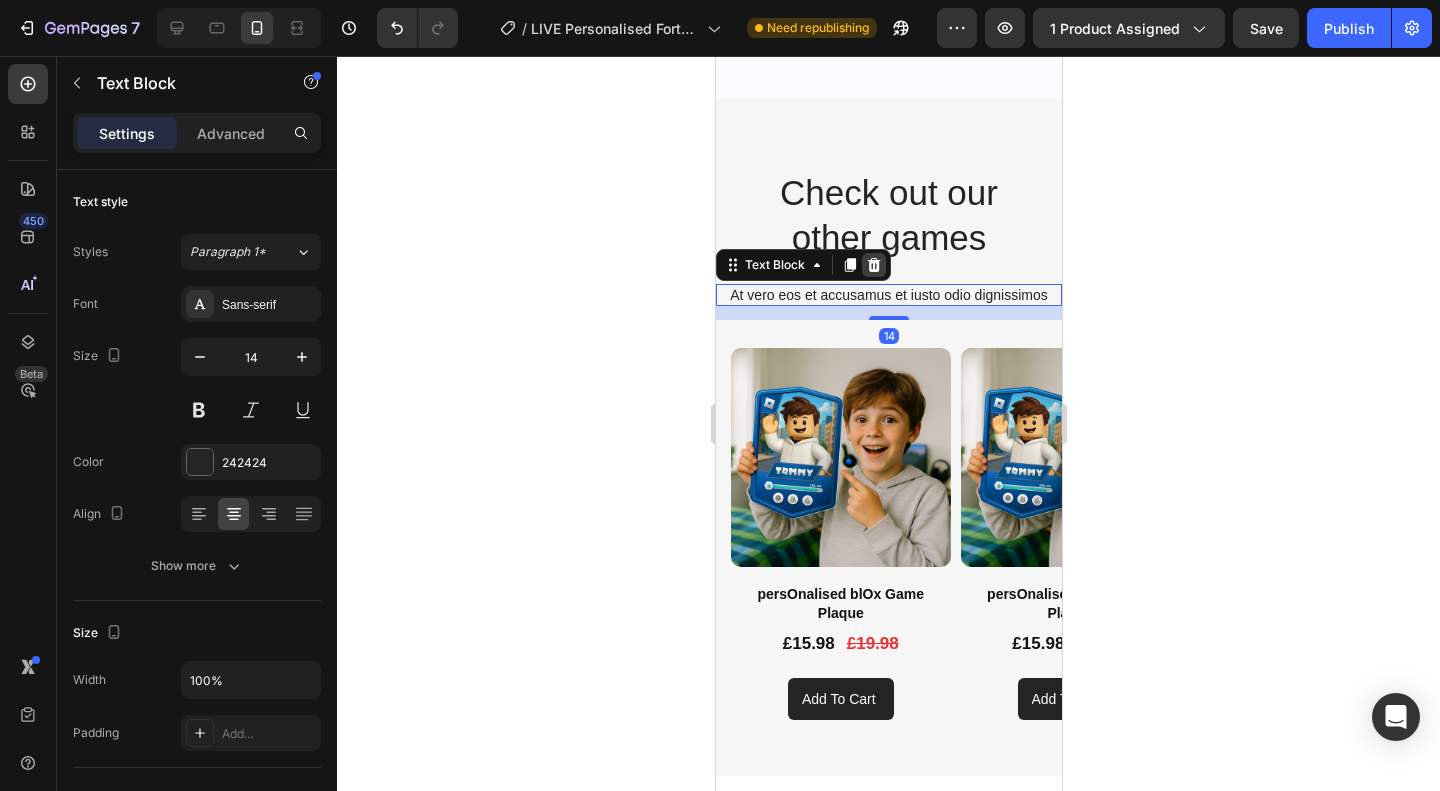 click 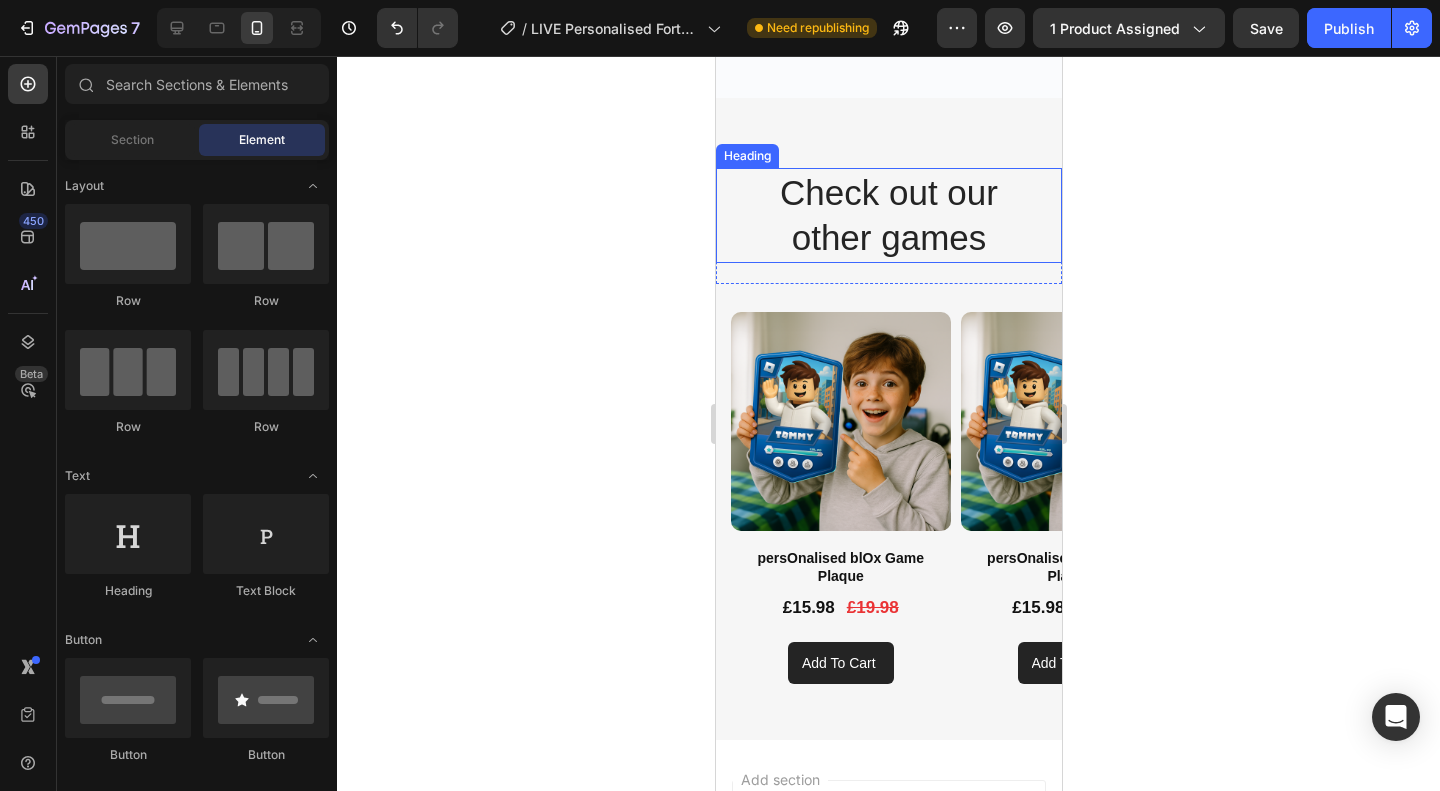 click on "Check out our other games" at bounding box center (888, 215) 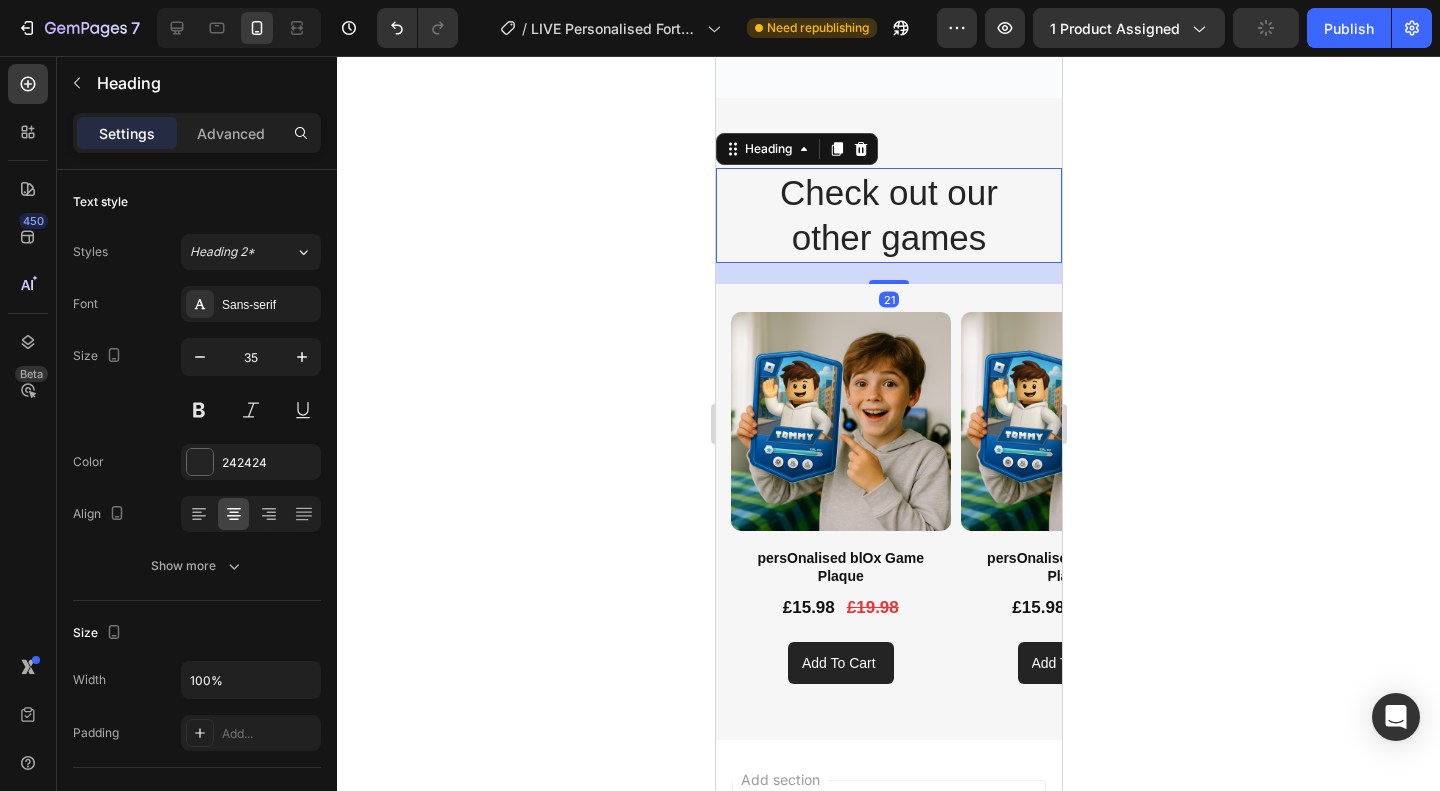 click on "Check out our other games" at bounding box center [888, 215] 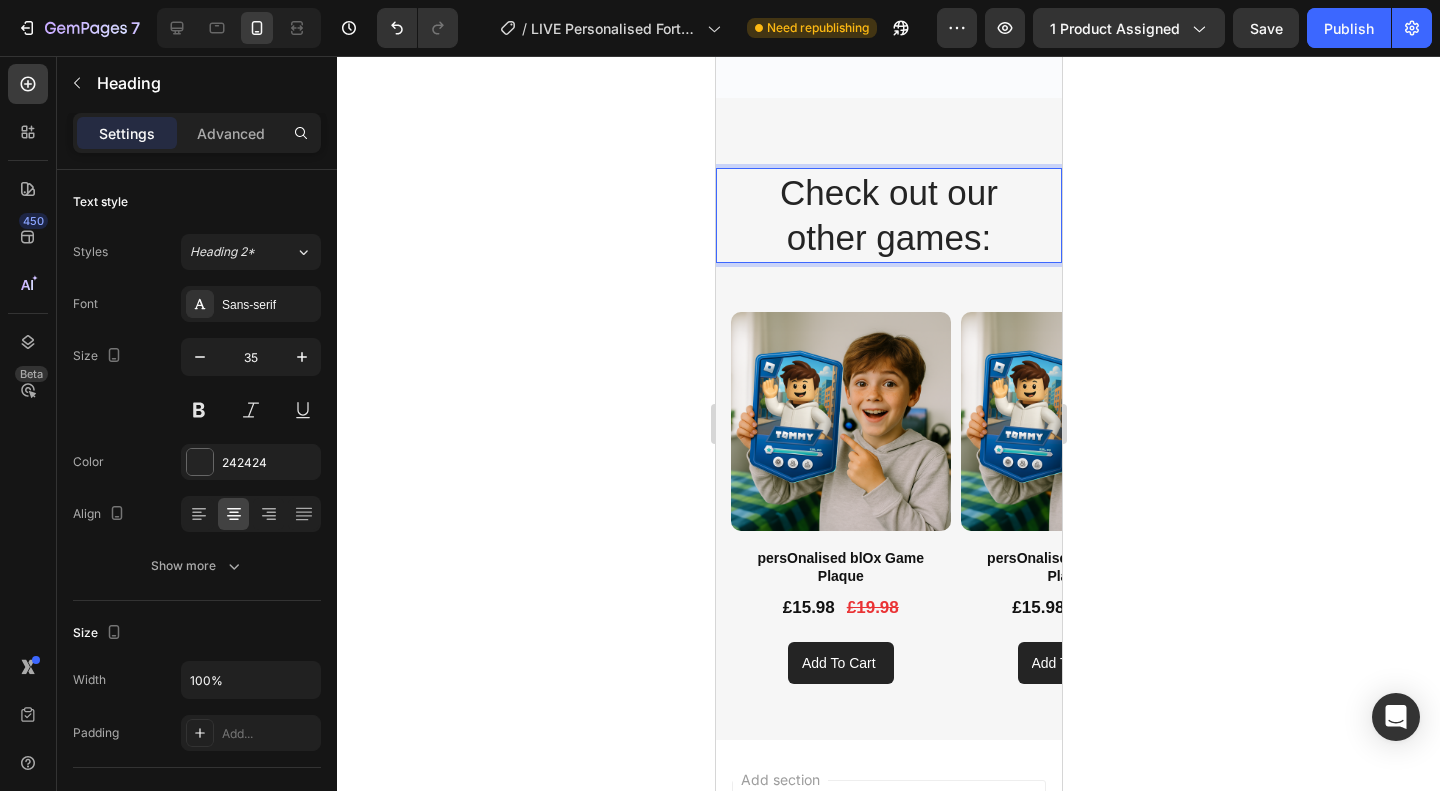 click 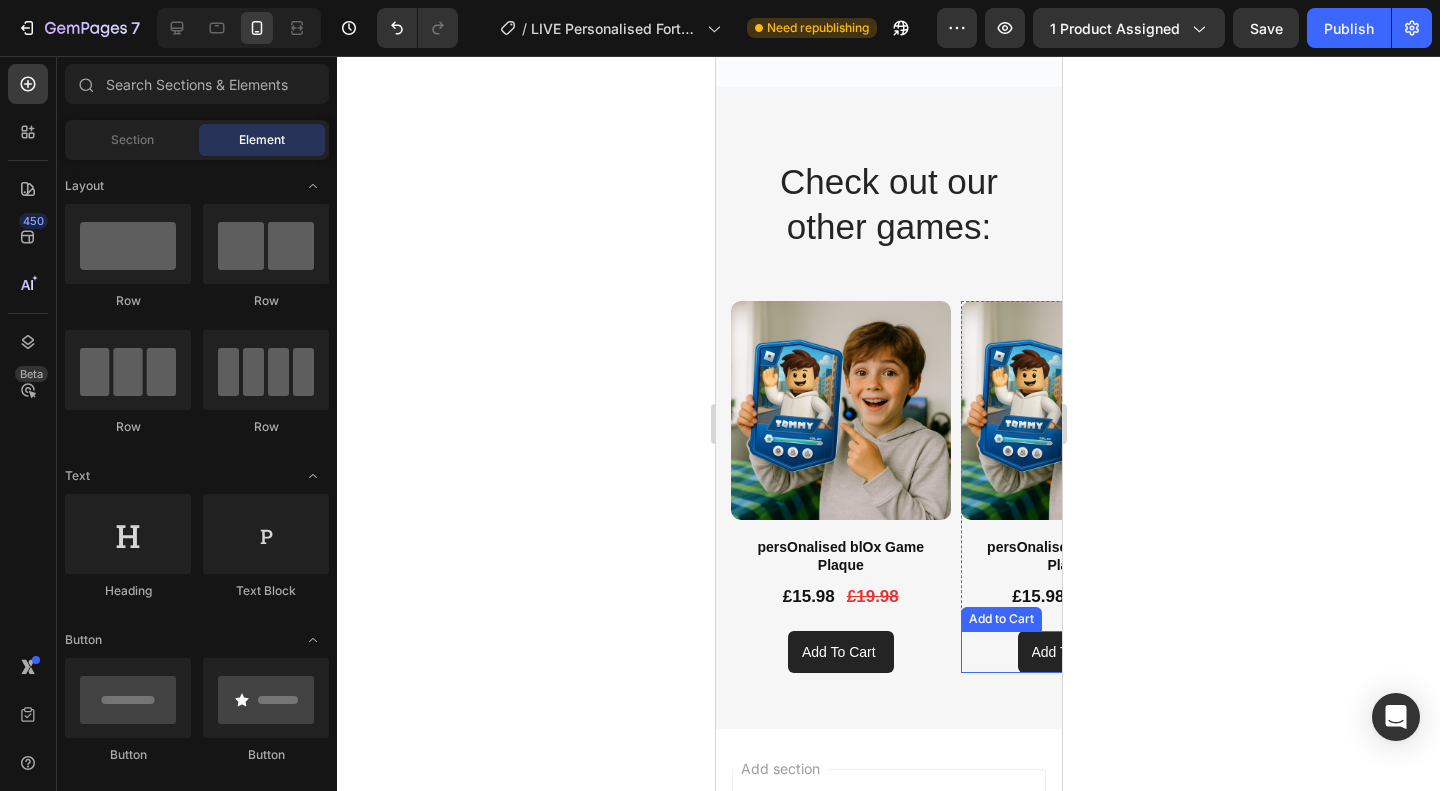 scroll, scrollTop: 2892, scrollLeft: 0, axis: vertical 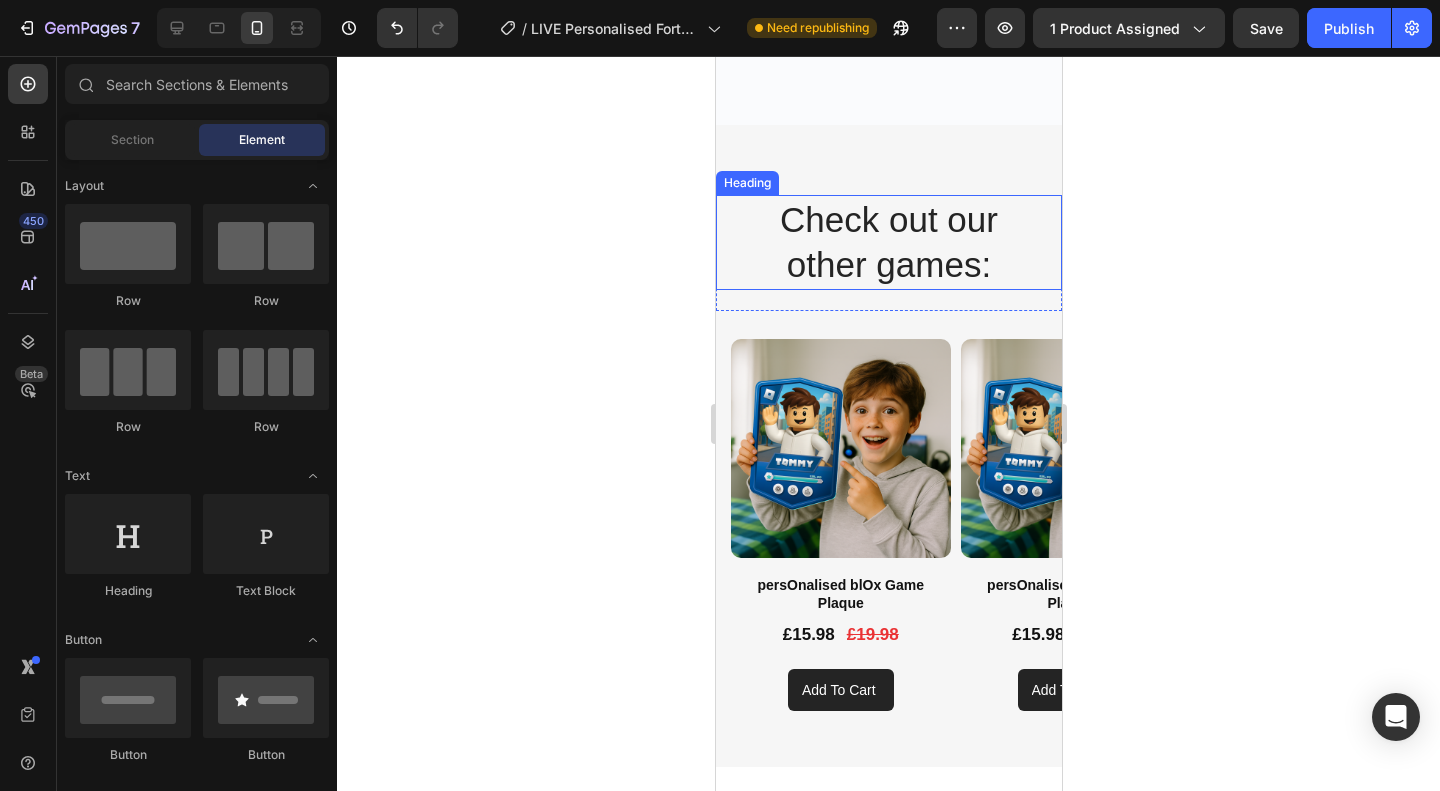 click on "Check out our other games:" at bounding box center [888, 242] 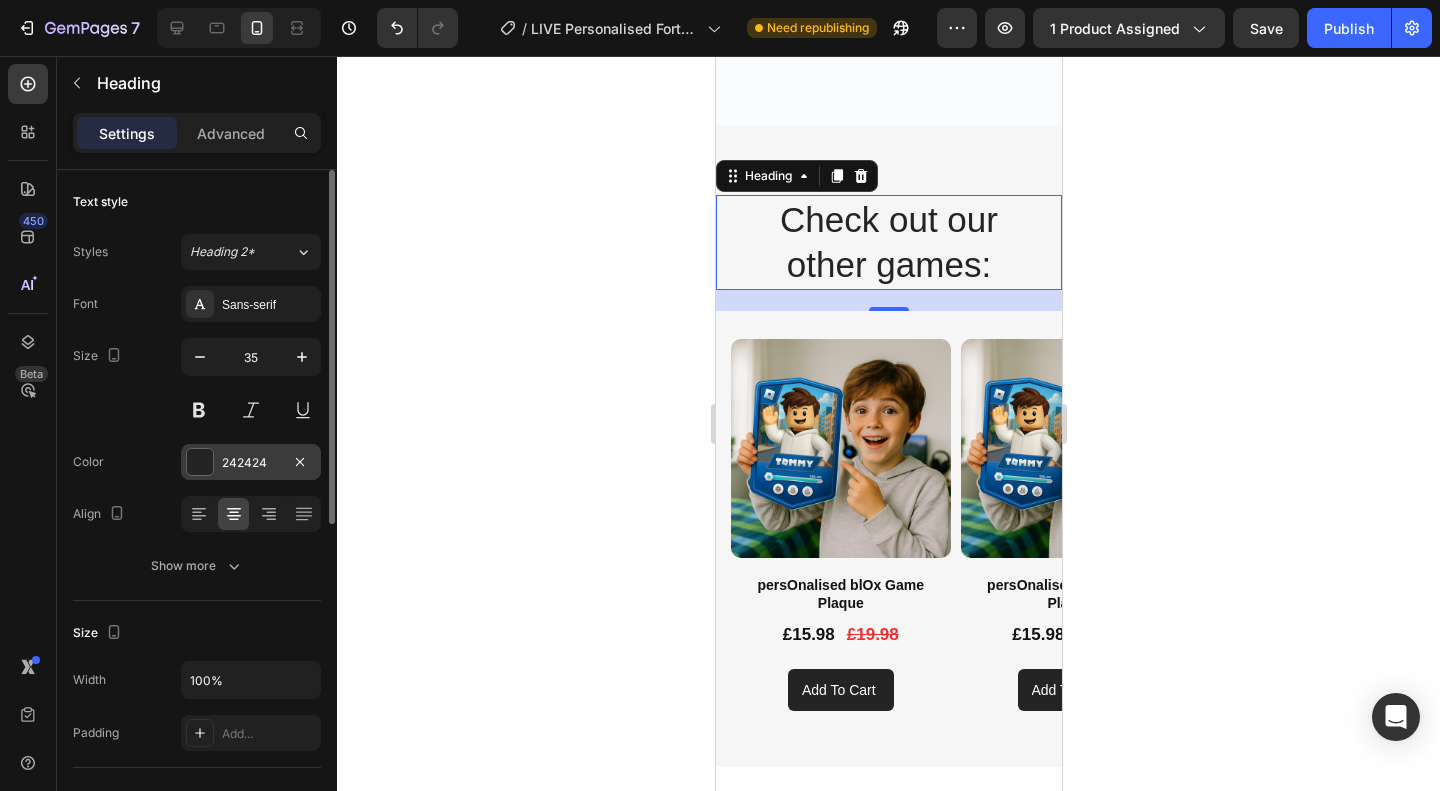 click on "242424" at bounding box center [251, 463] 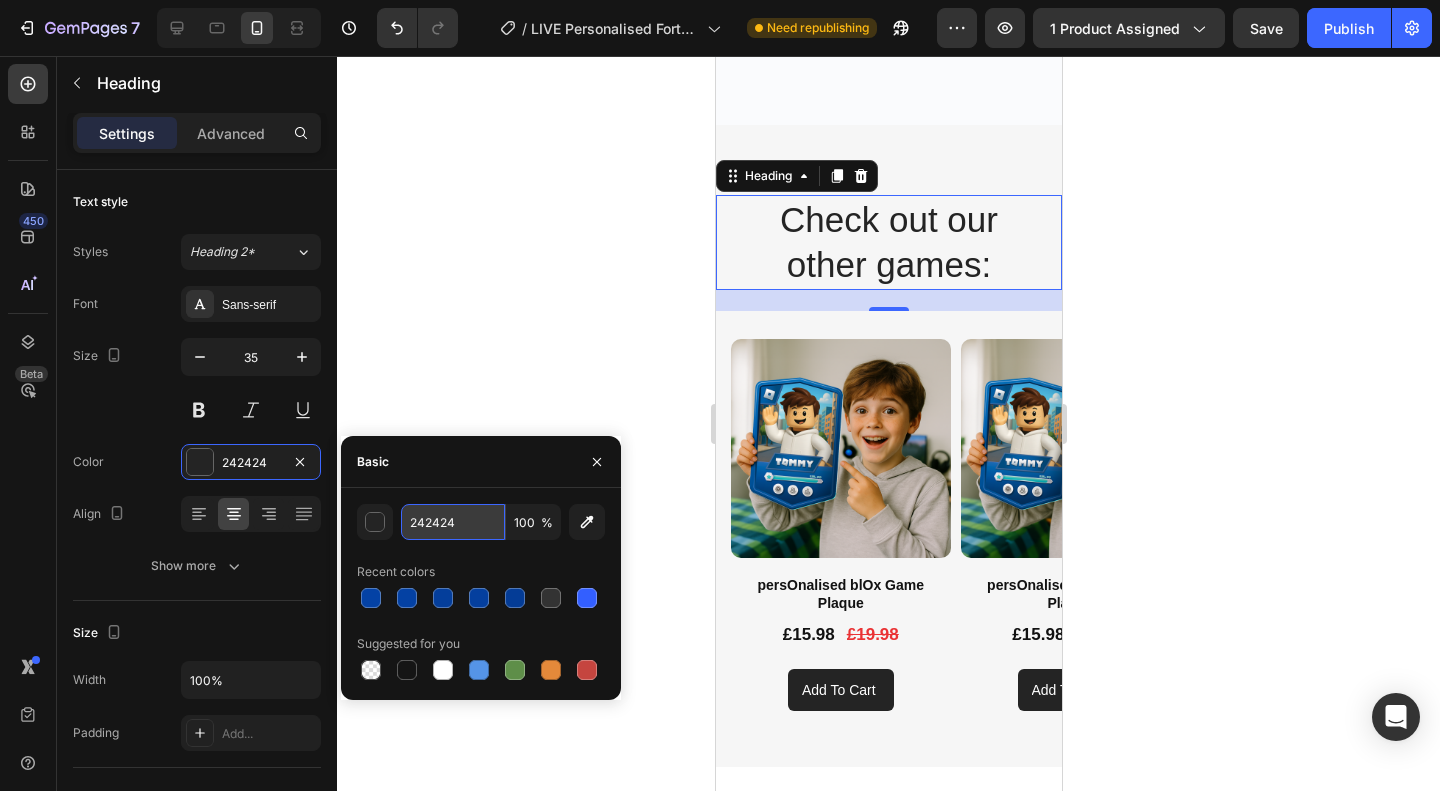click on "242424" at bounding box center (453, 522) 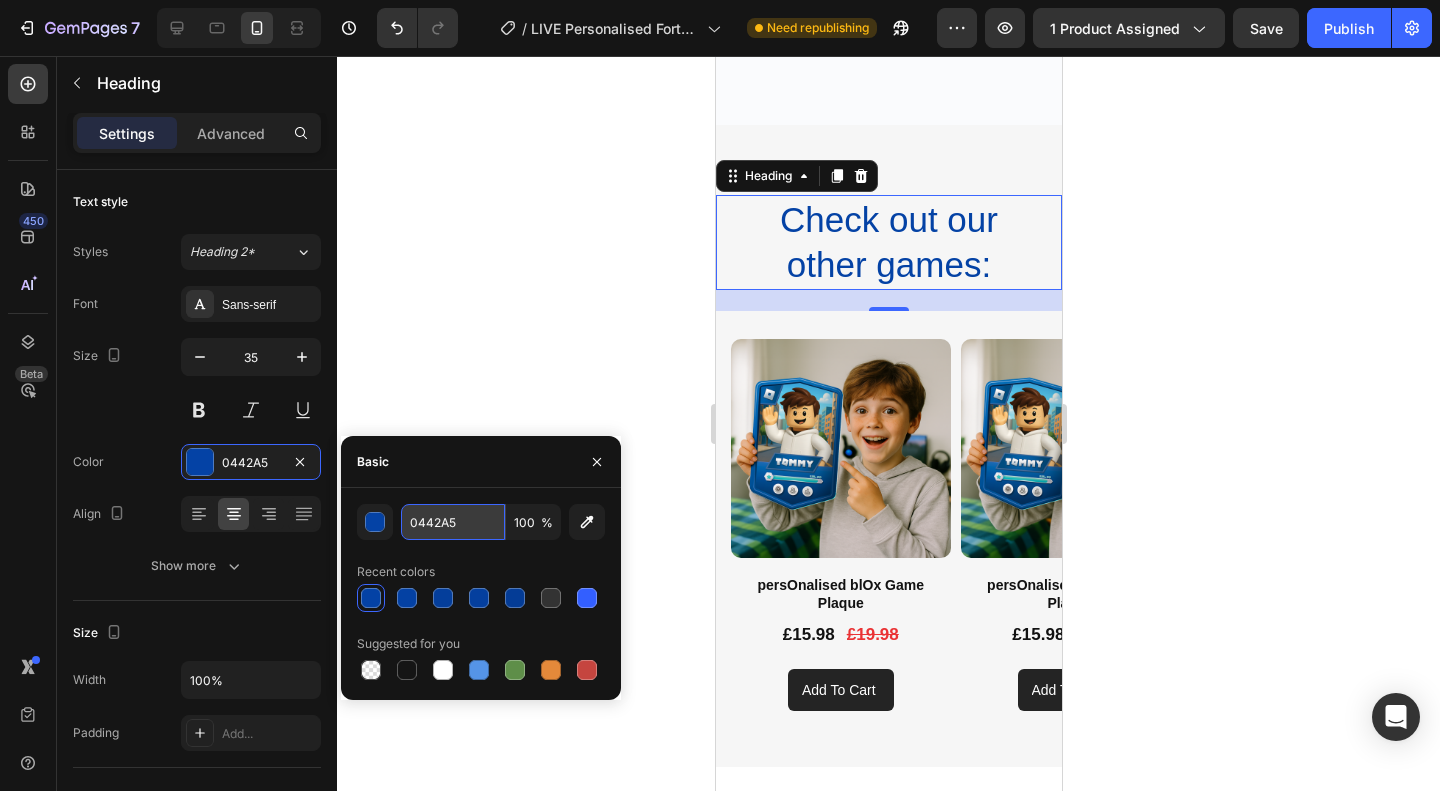 type on "0442A5" 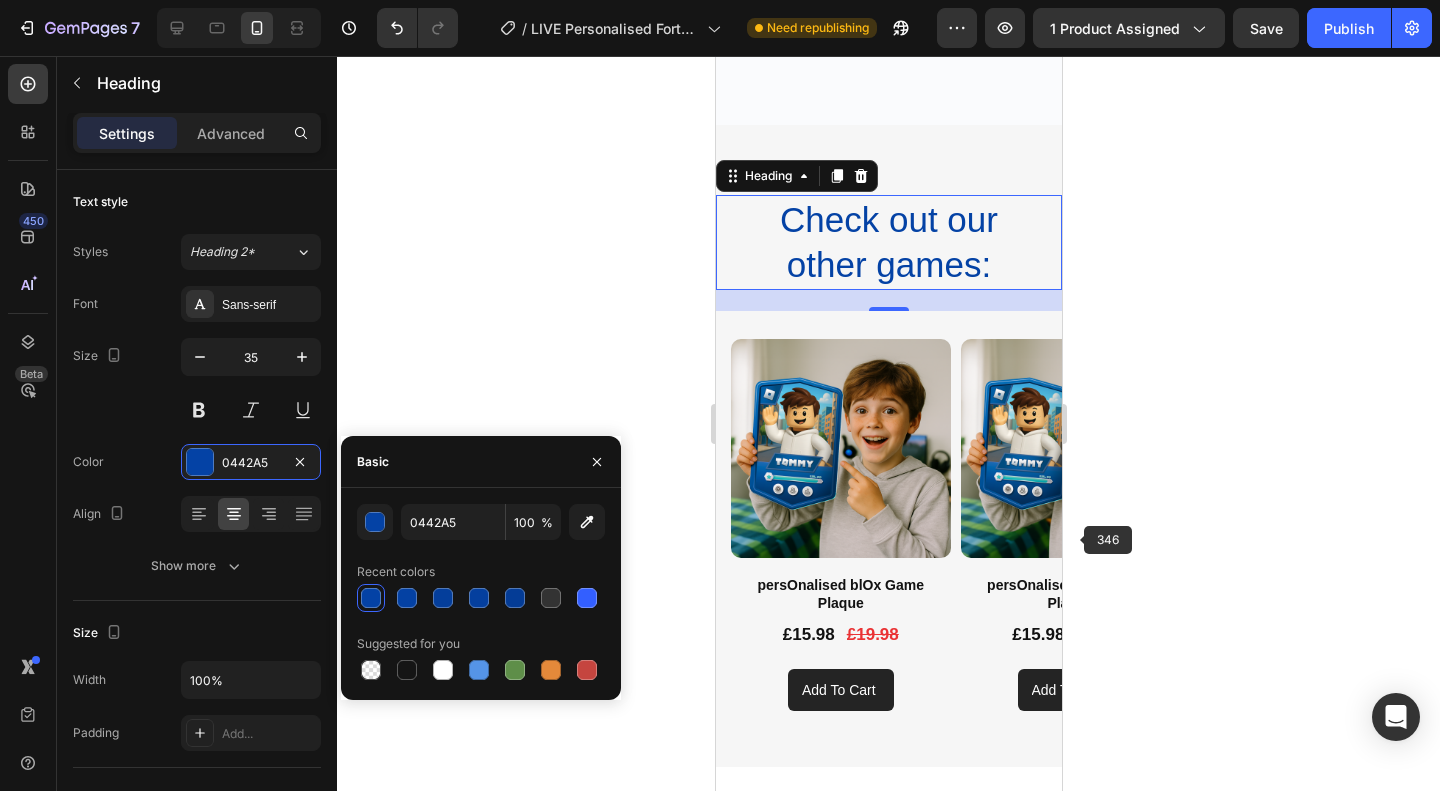 click 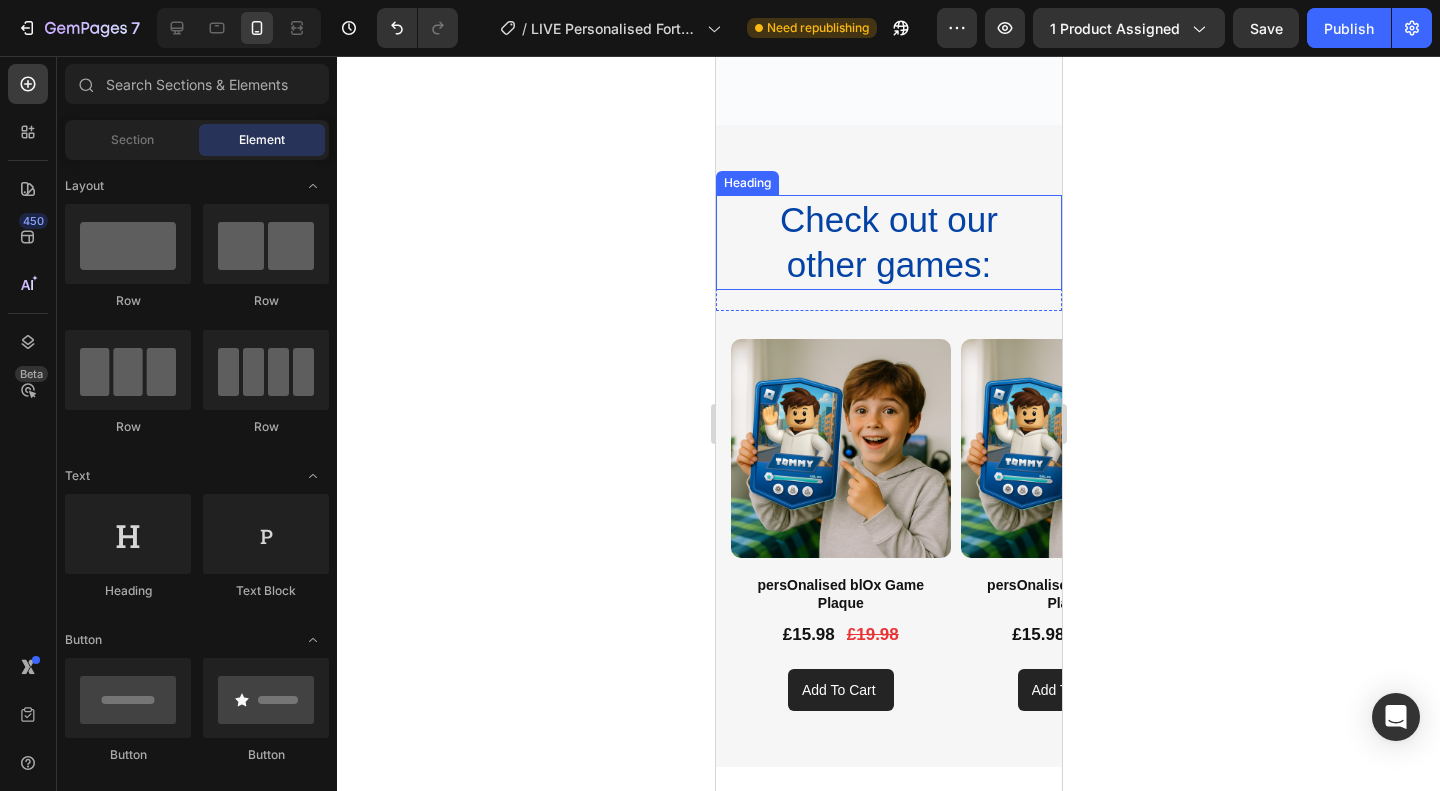 click on "Check out our other games:" at bounding box center (888, 242) 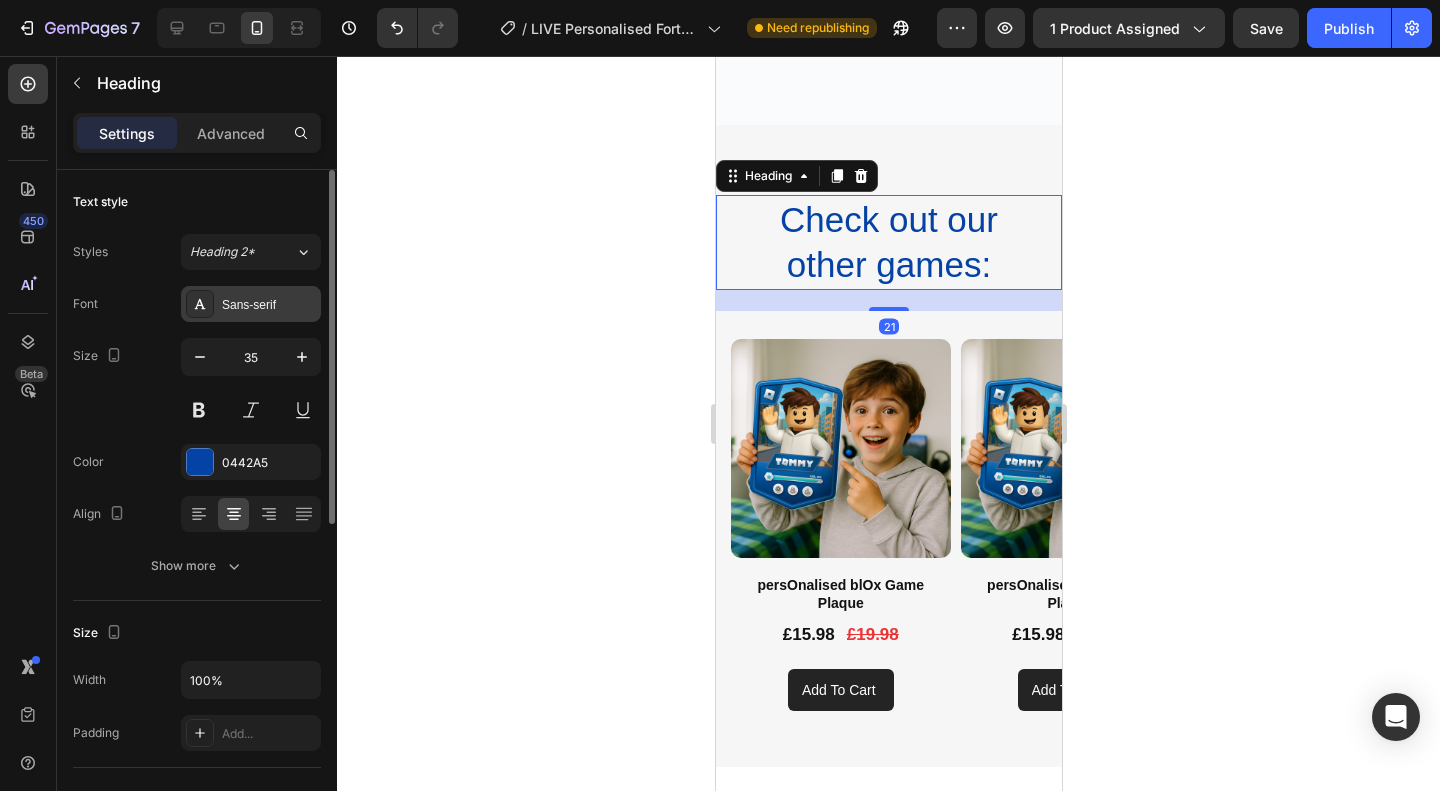 click on "Sans-serif" at bounding box center [269, 305] 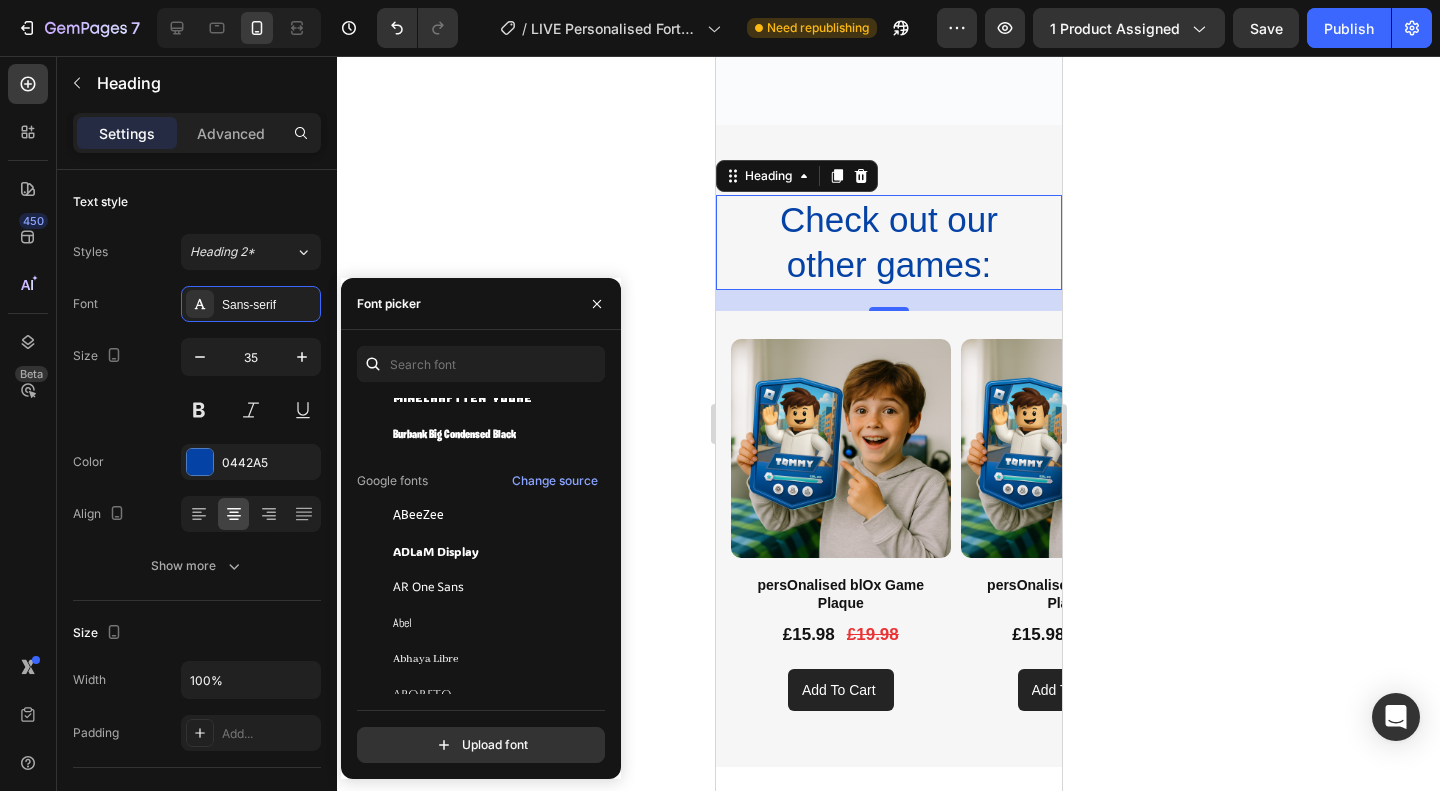 scroll, scrollTop: 300, scrollLeft: 0, axis: vertical 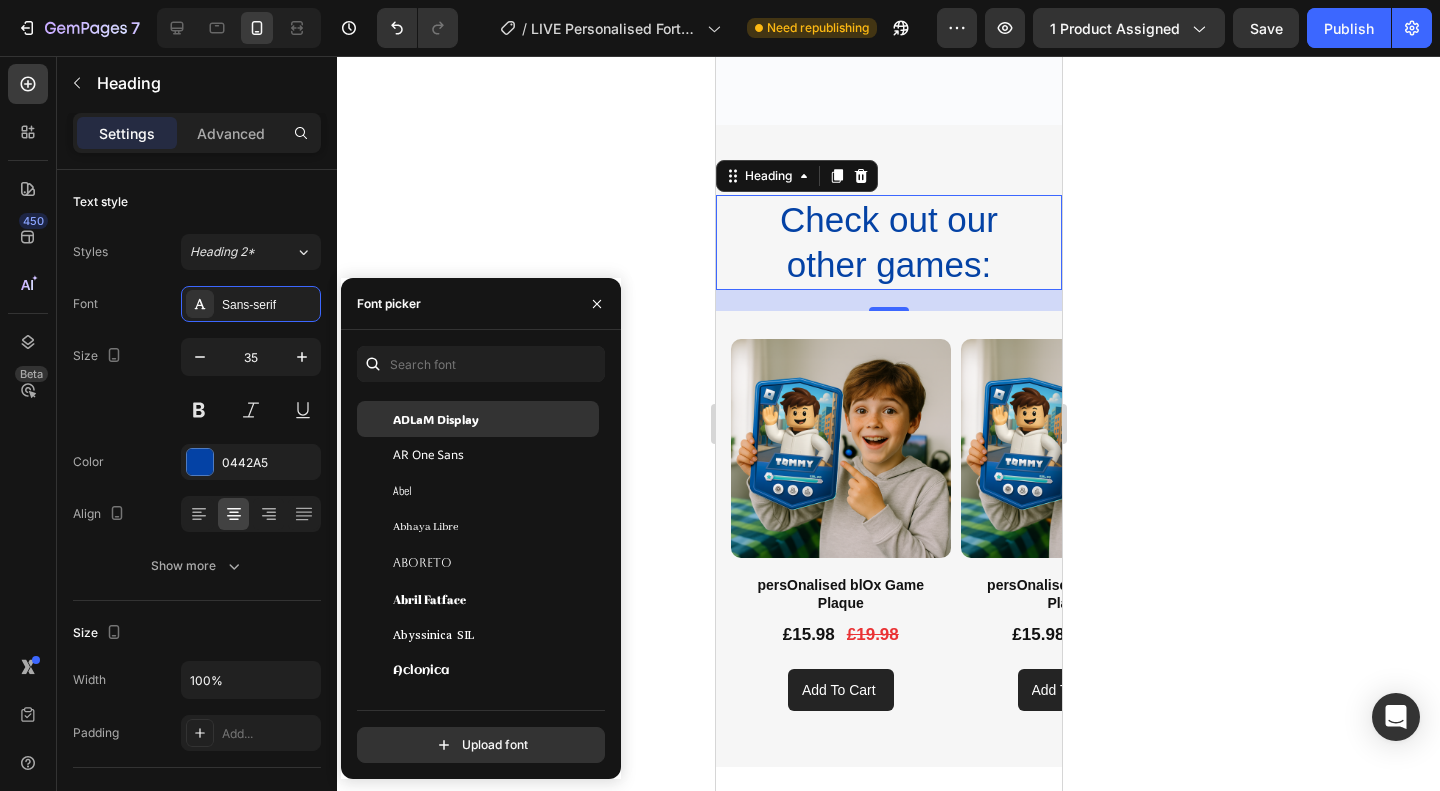 click on "ADLaM Display" 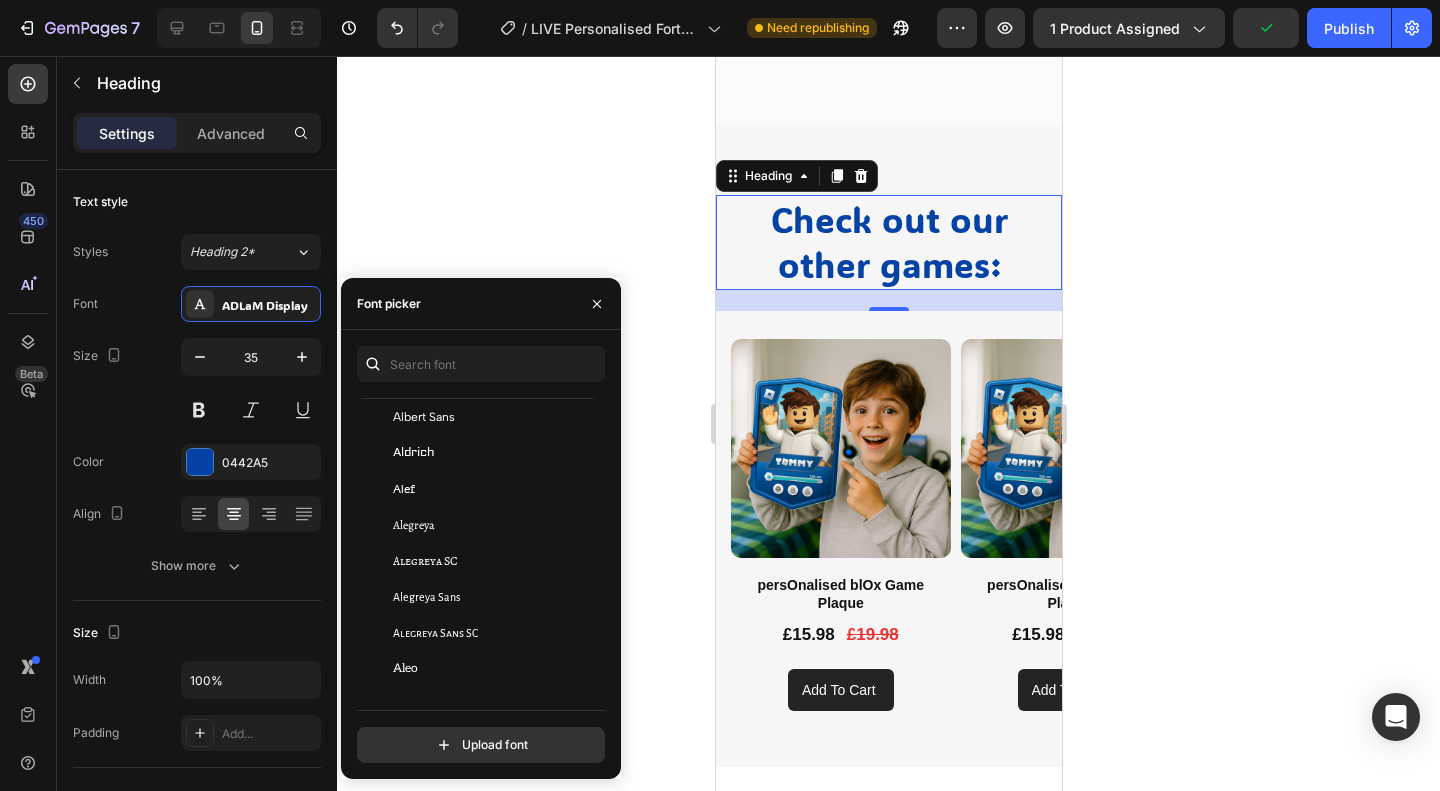scroll, scrollTop: 1500, scrollLeft: 0, axis: vertical 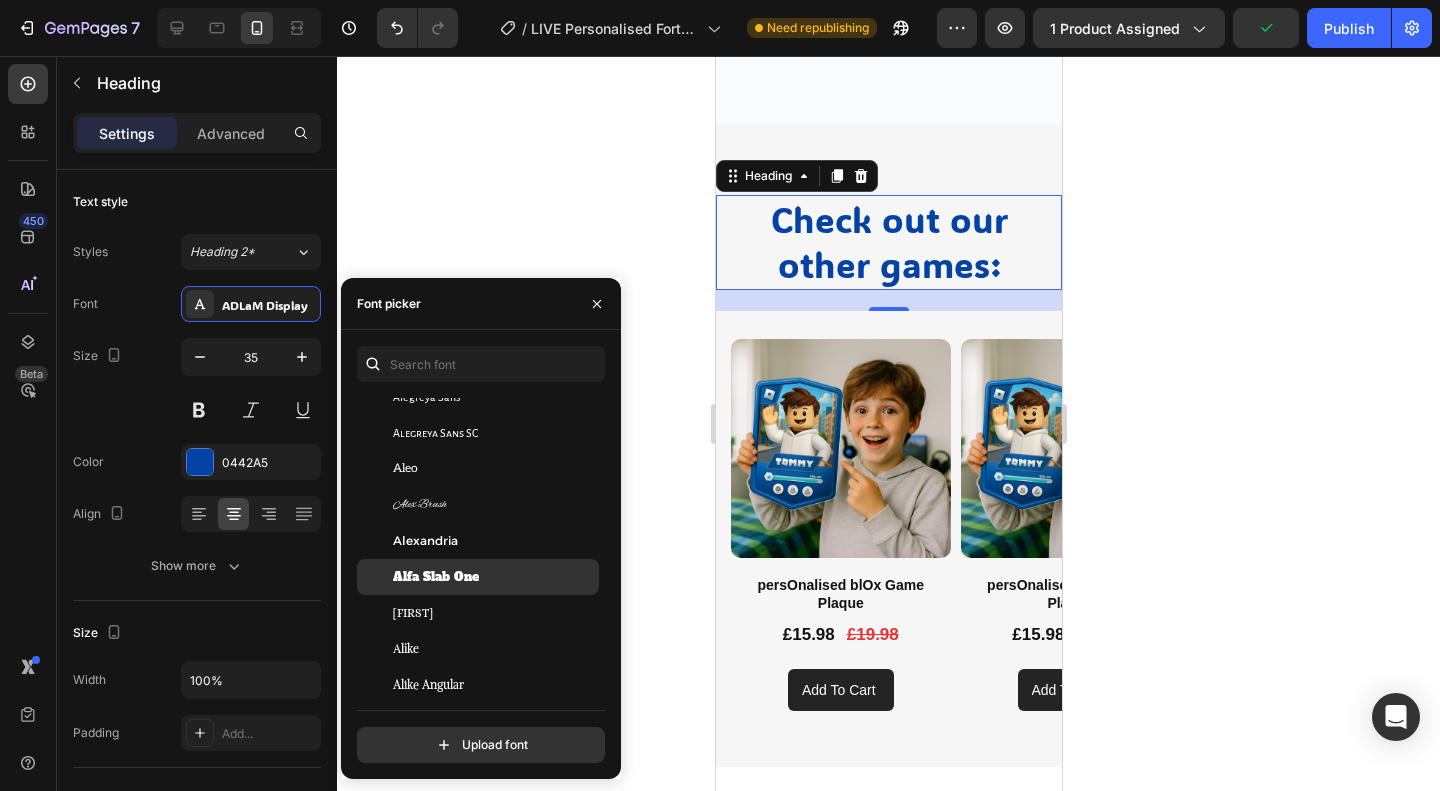 click on "Alfa Slab One" at bounding box center [436, 577] 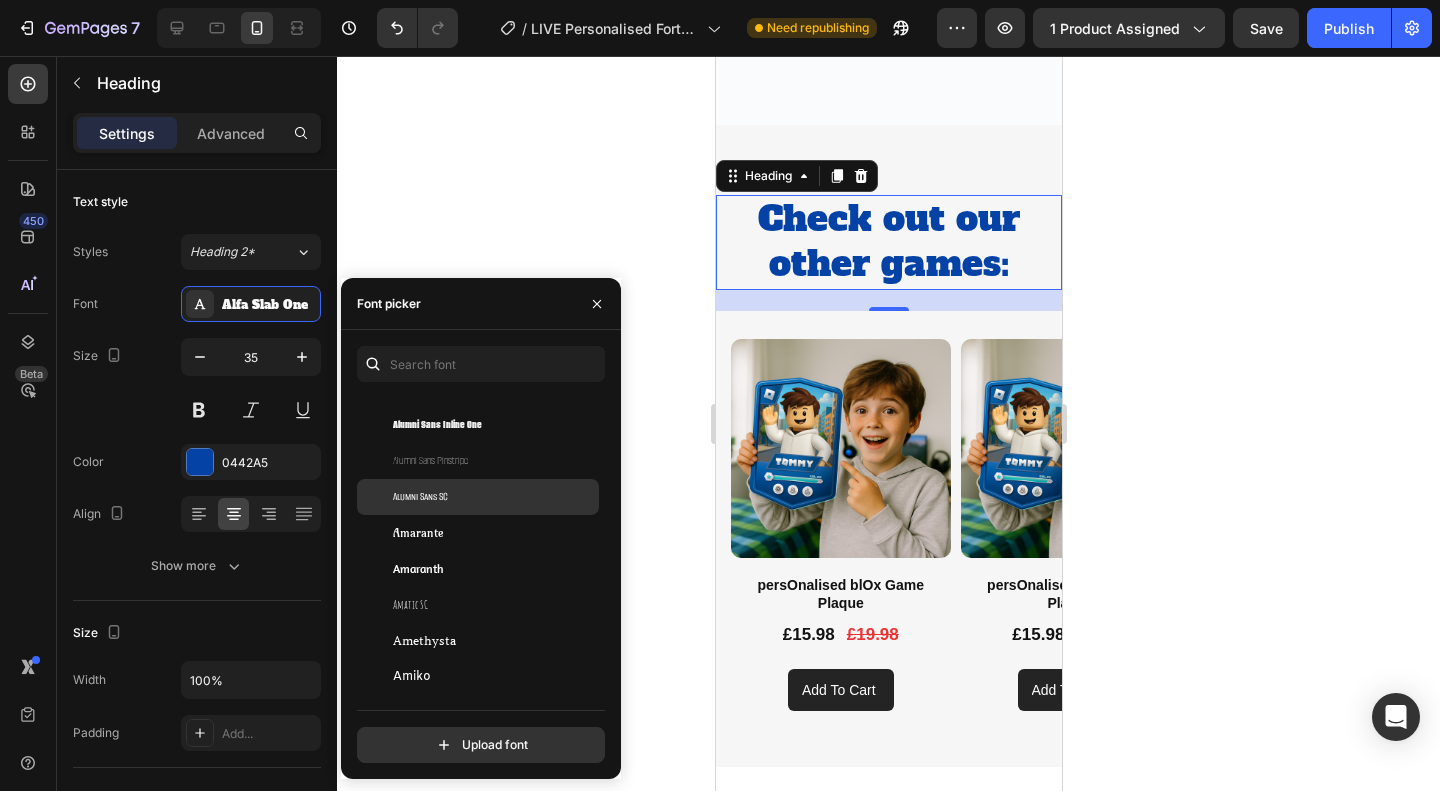 scroll, scrollTop: 2200, scrollLeft: 0, axis: vertical 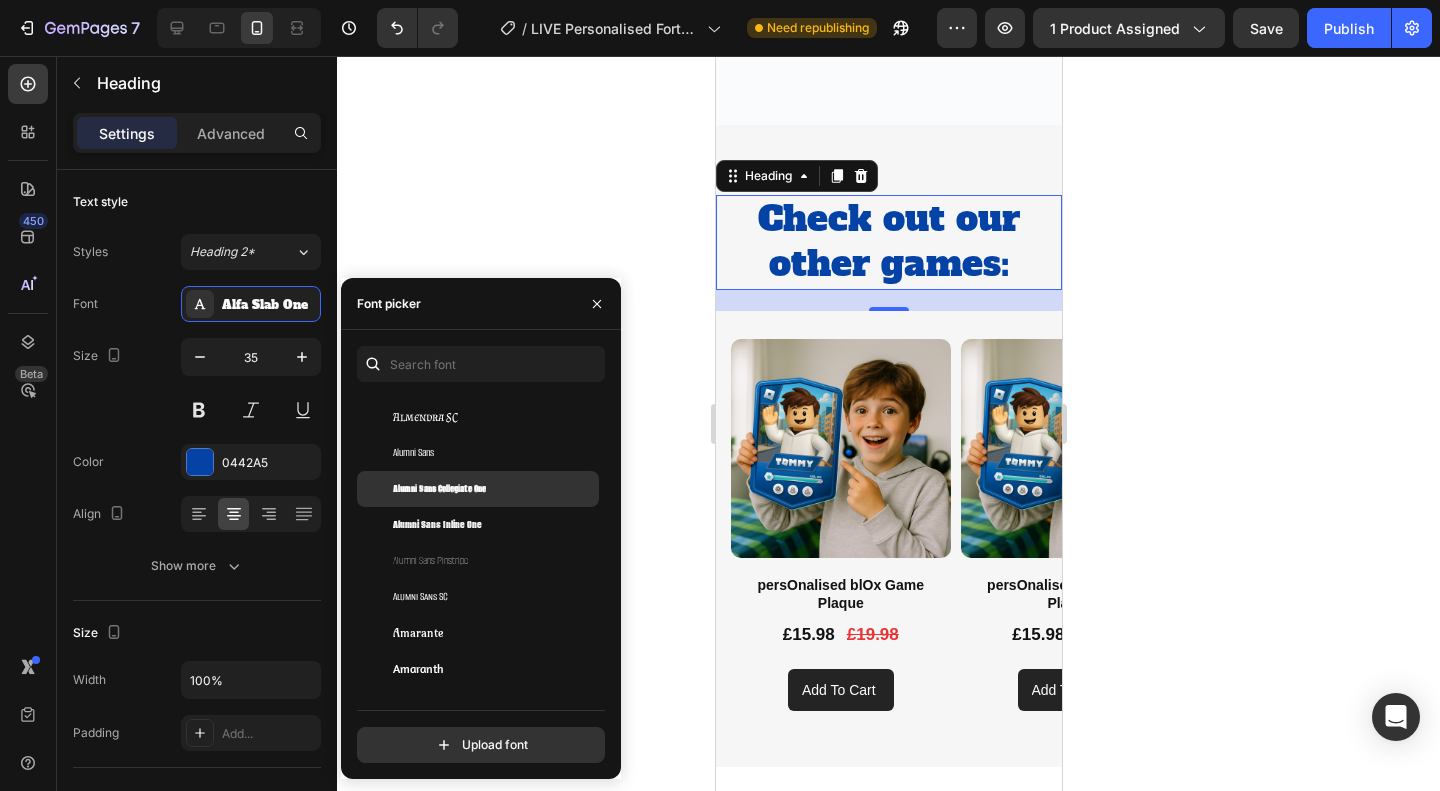 click on "Alumni Sans Collegiate One" at bounding box center [439, 489] 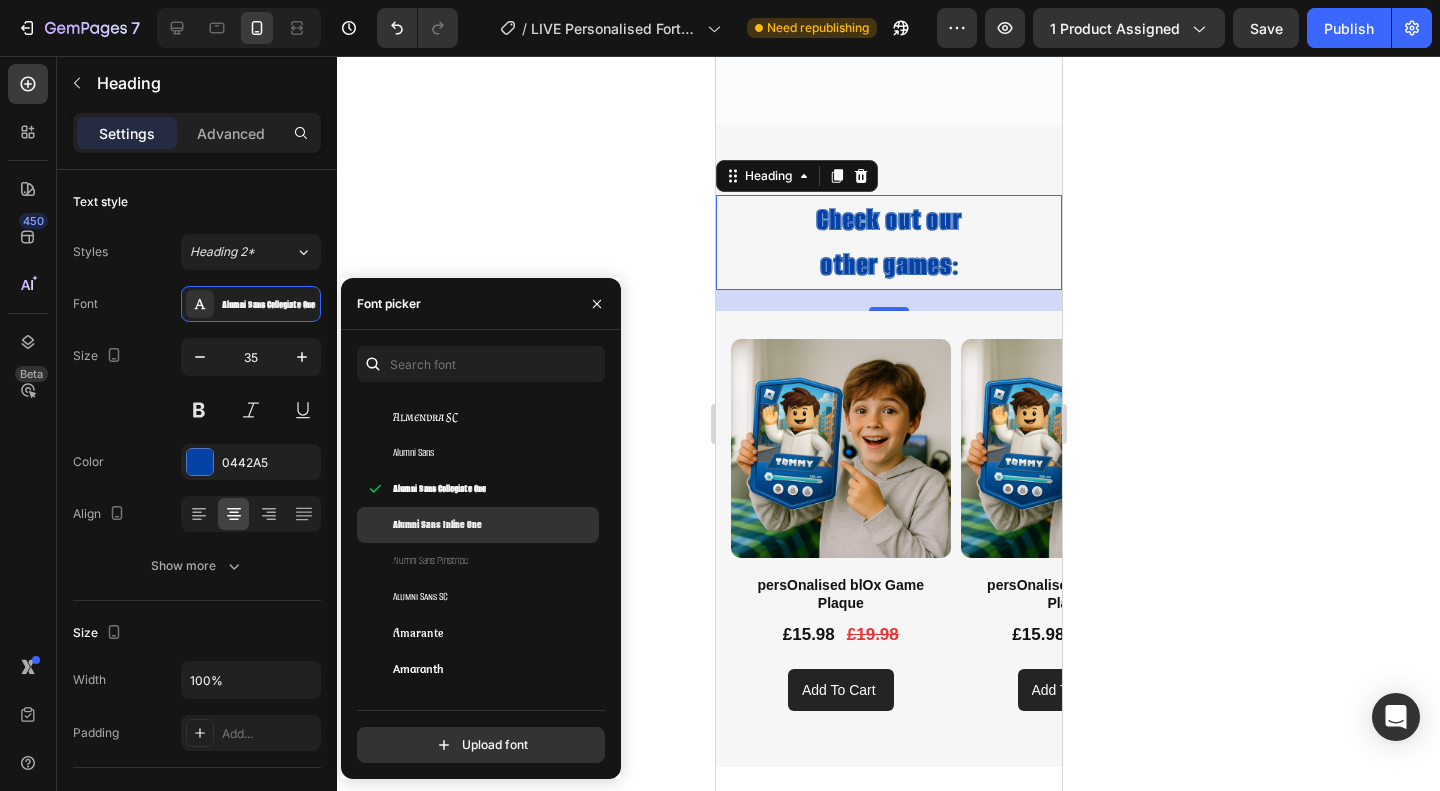 click on "Alumni Sans Inline One" at bounding box center (437, 525) 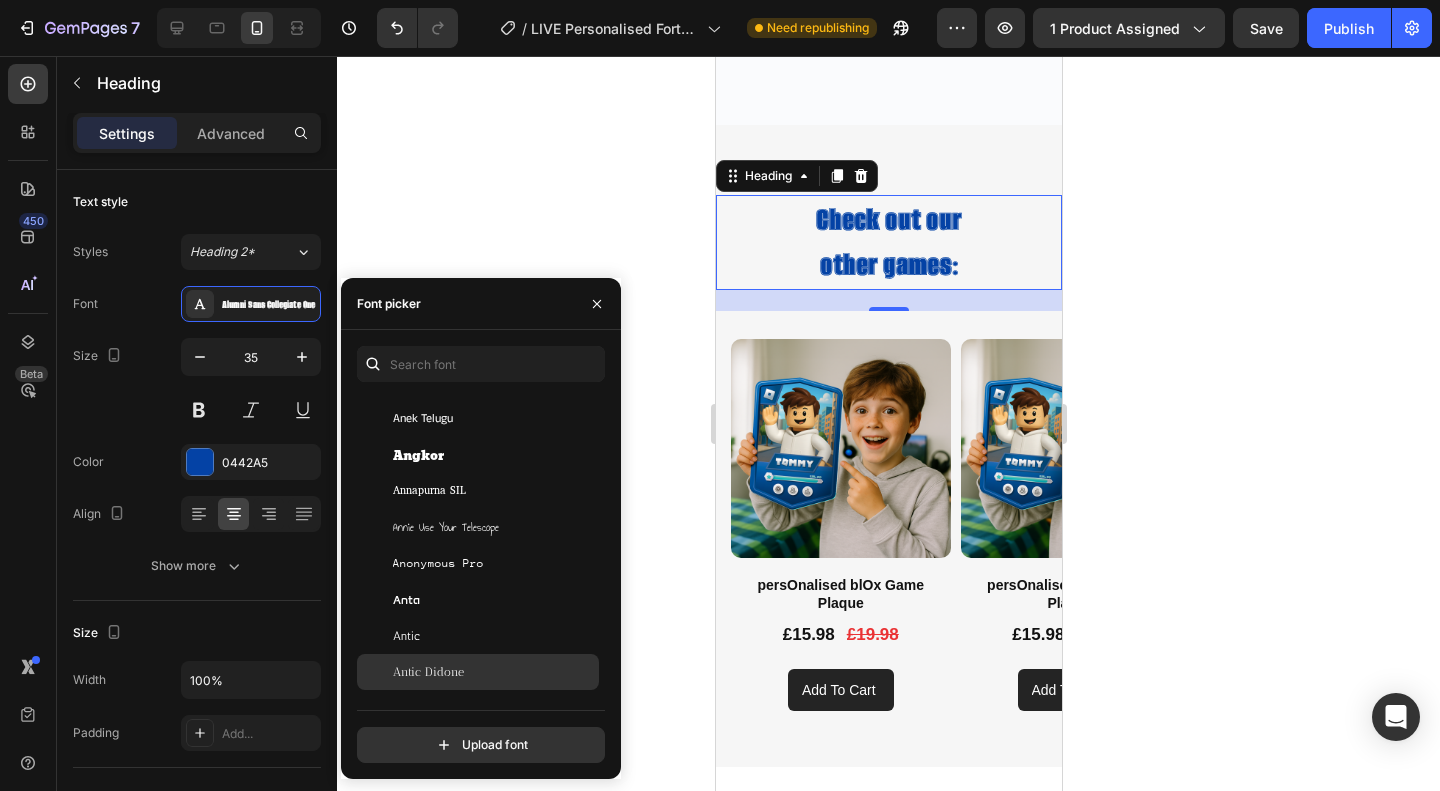 scroll, scrollTop: 3400, scrollLeft: 0, axis: vertical 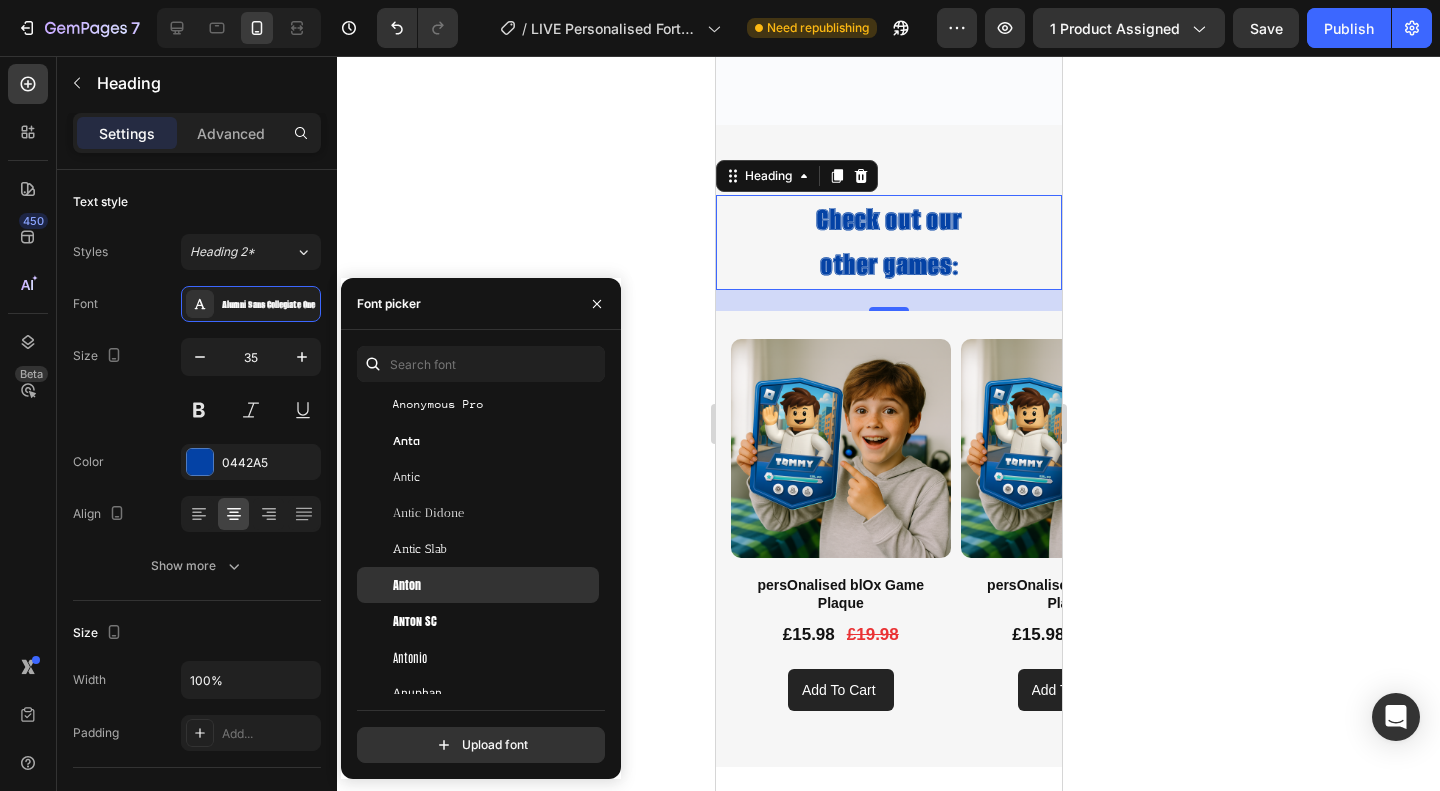 click on "Anton" 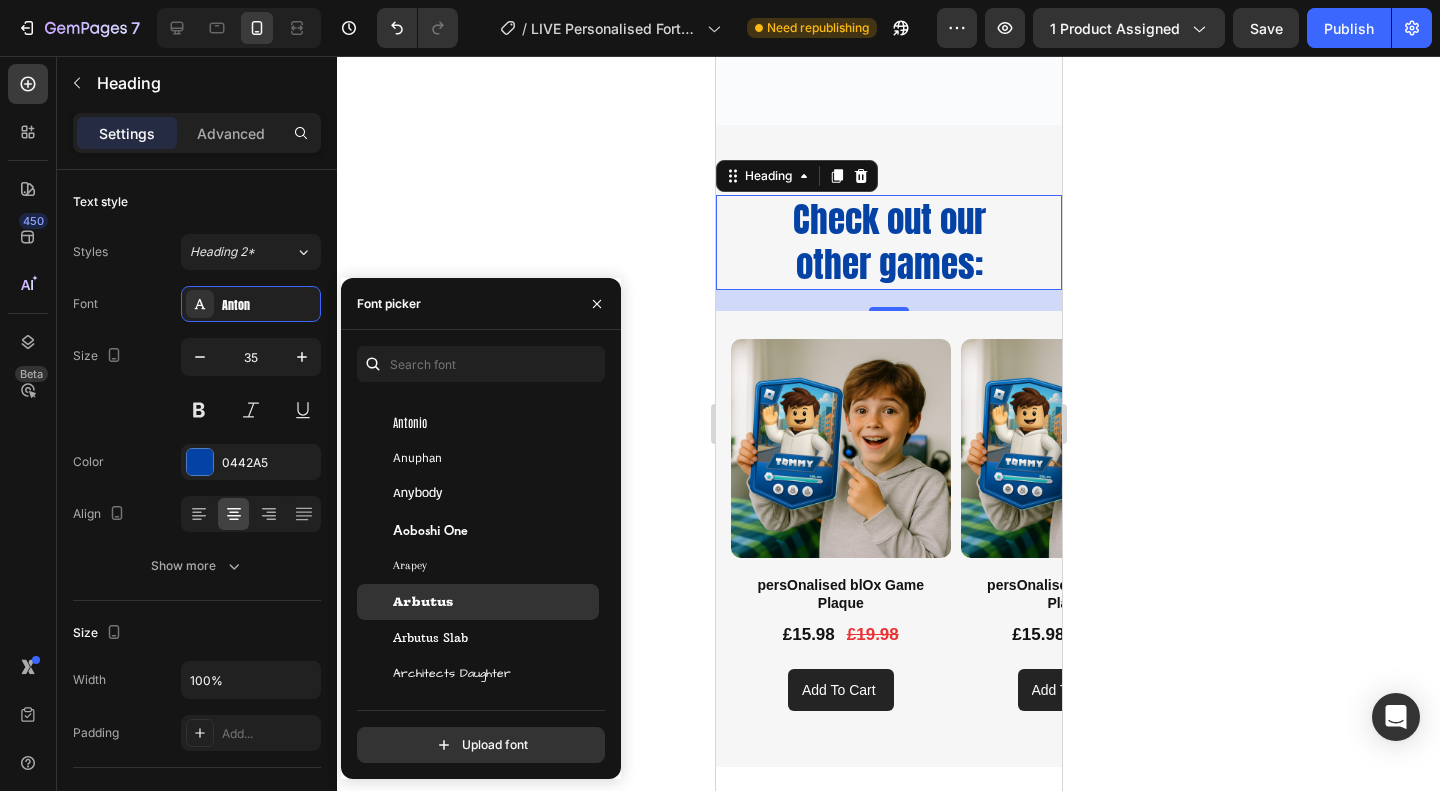 scroll, scrollTop: 3700, scrollLeft: 0, axis: vertical 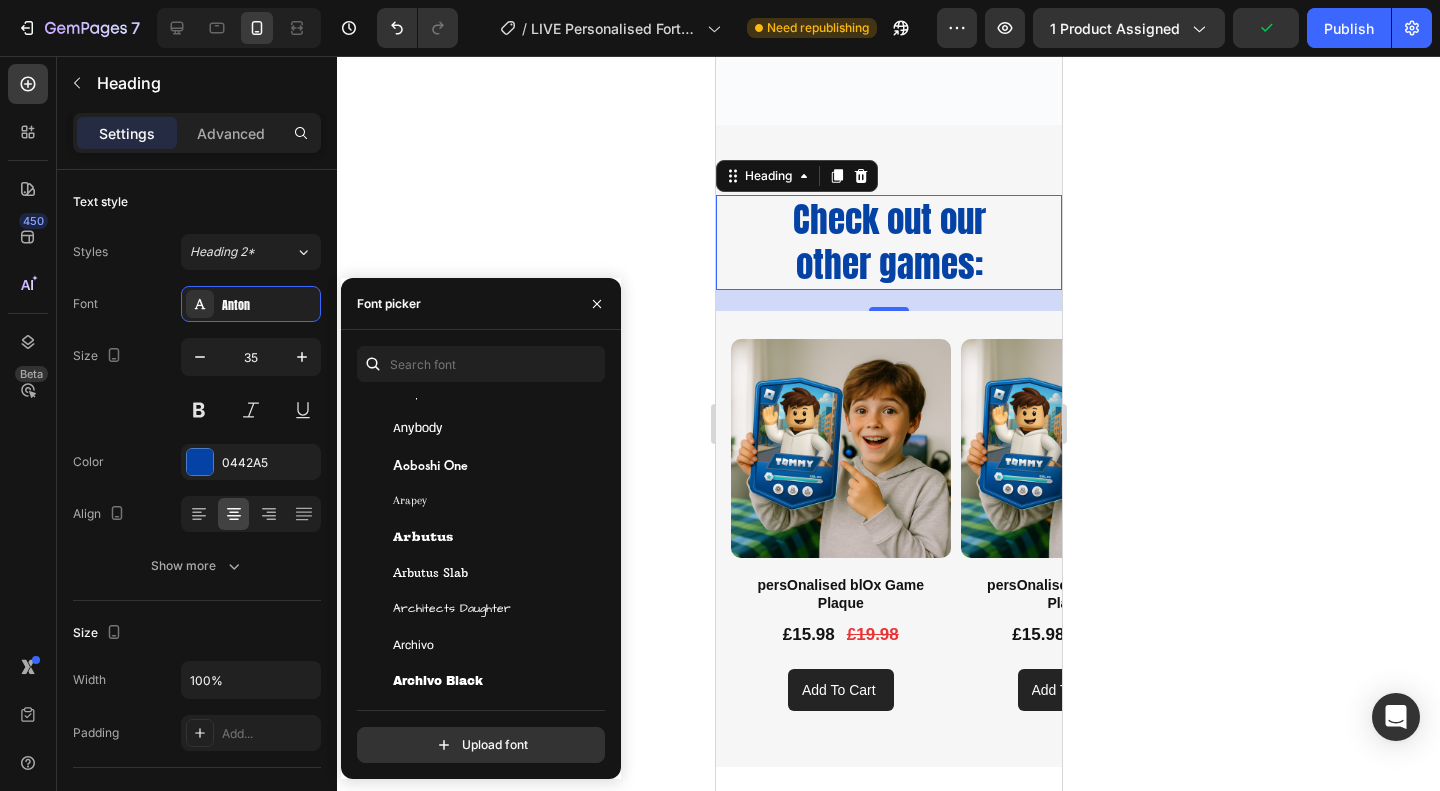 click 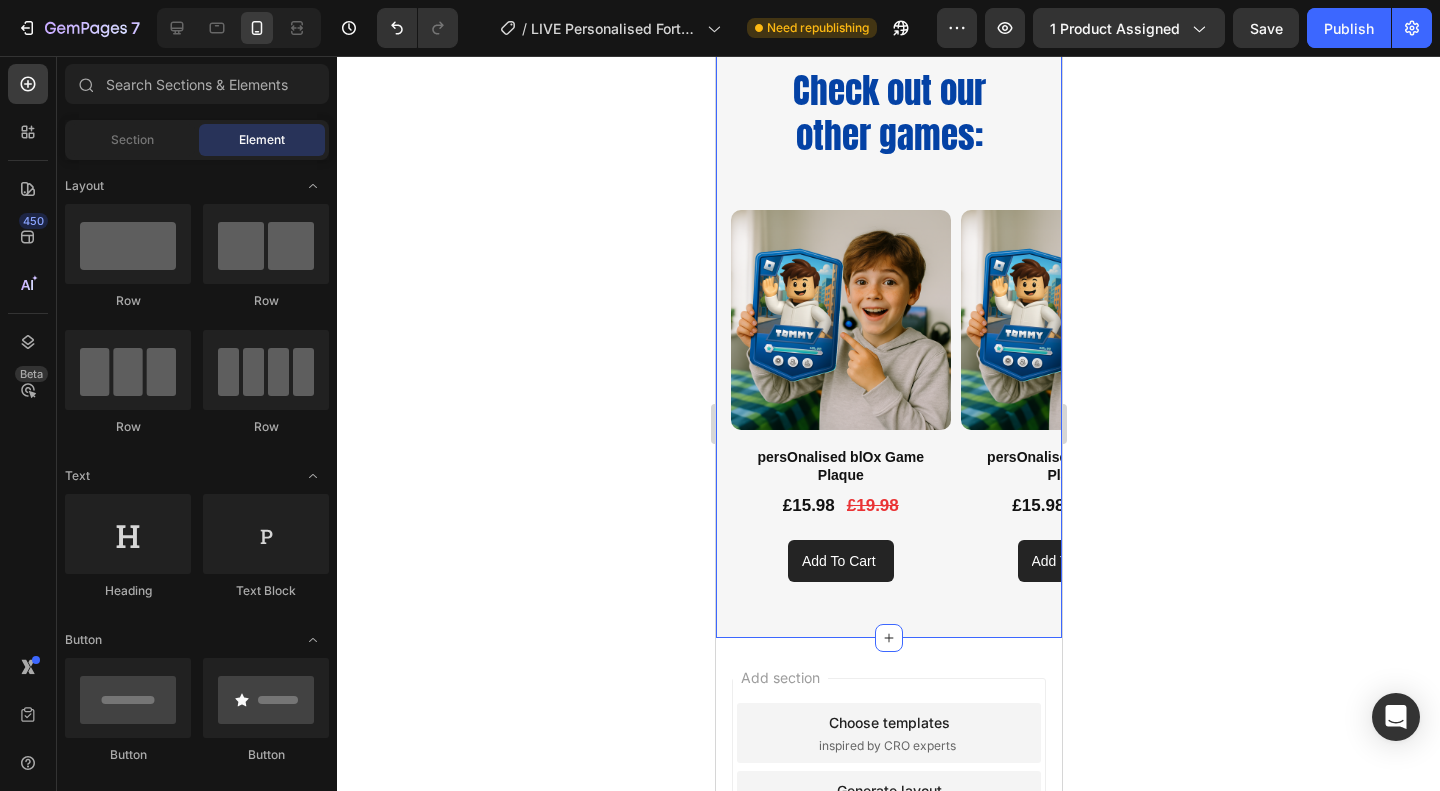 scroll, scrollTop: 2692, scrollLeft: 0, axis: vertical 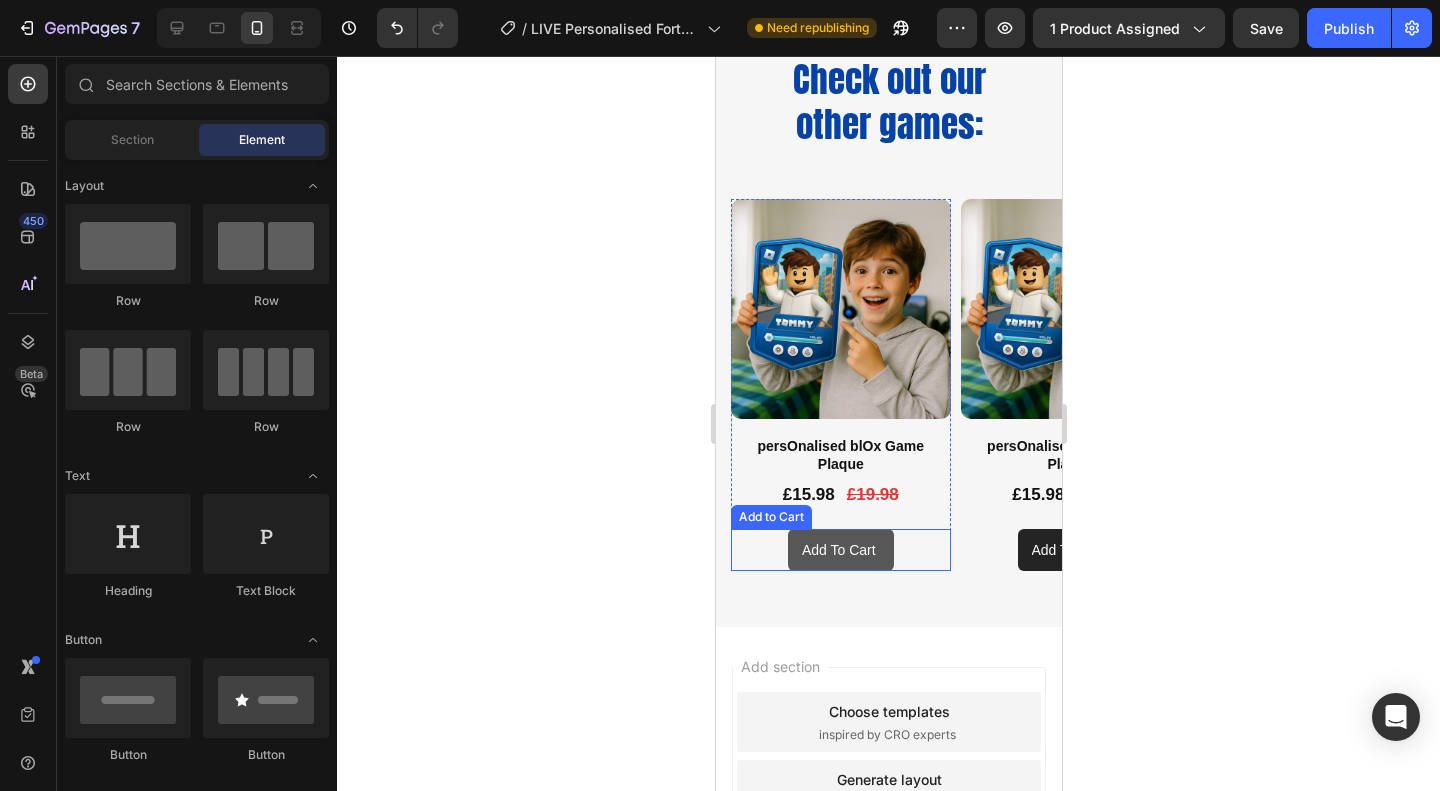 click on "Add to cart" at bounding box center (840, 550) 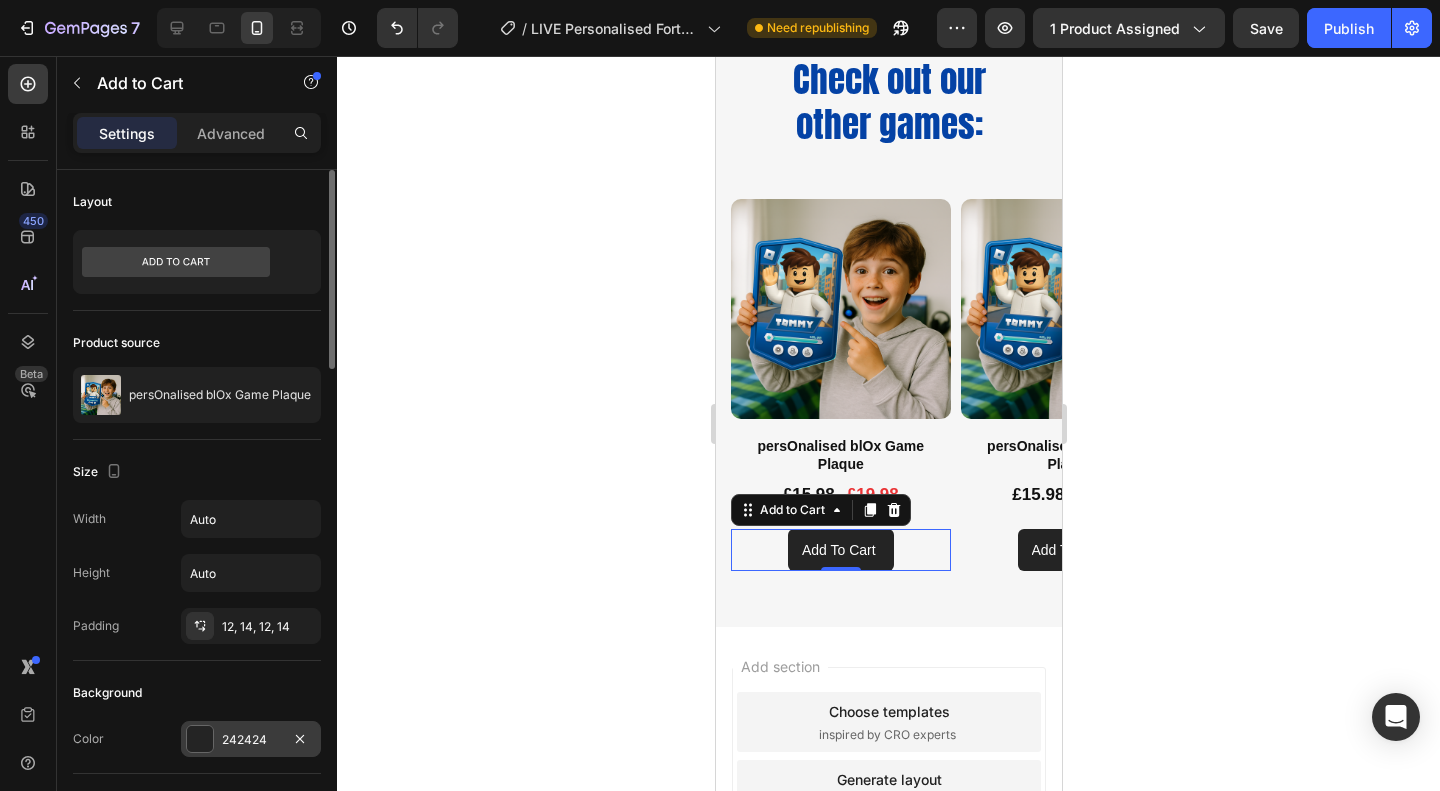 click on "242424" at bounding box center [251, 740] 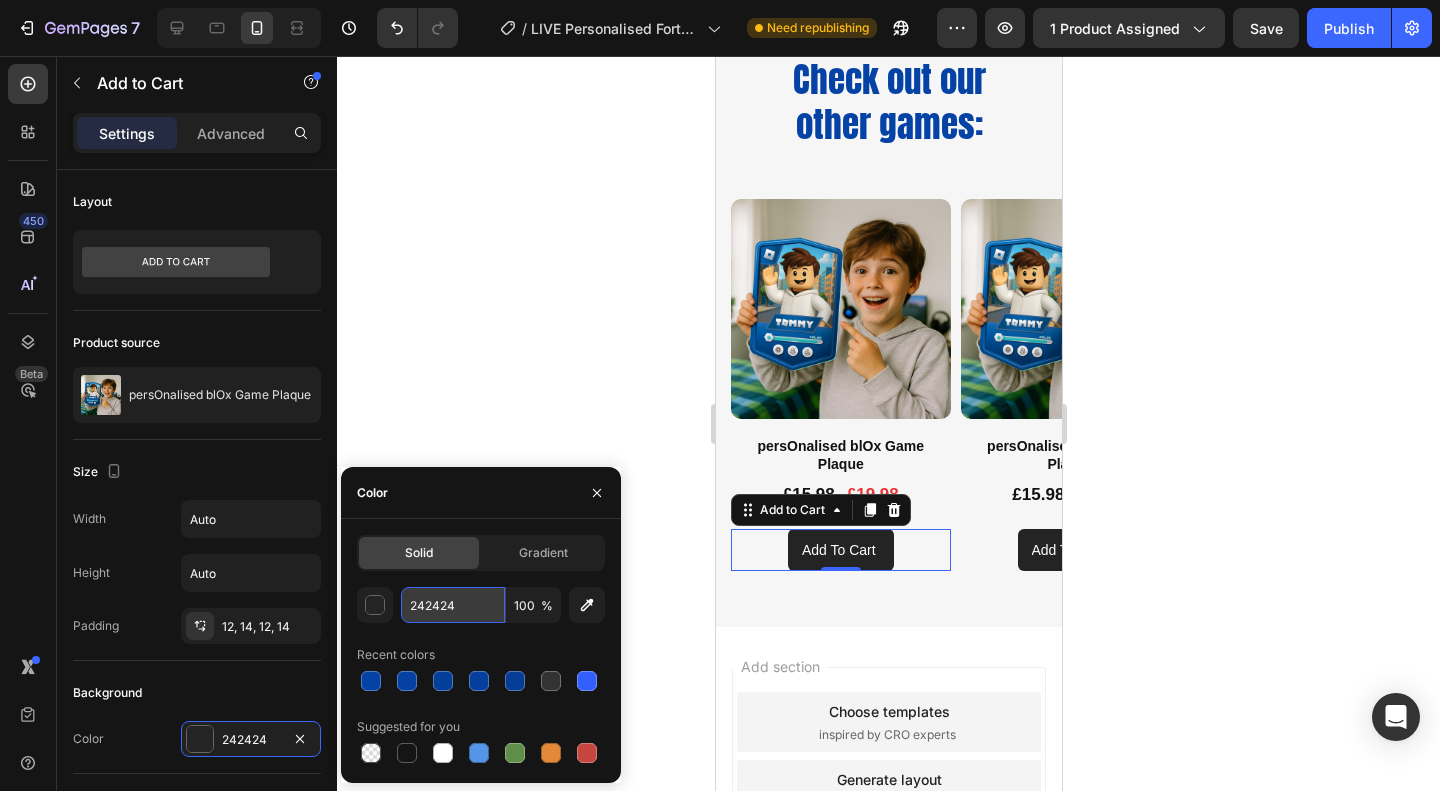 click on "242424" at bounding box center [453, 605] 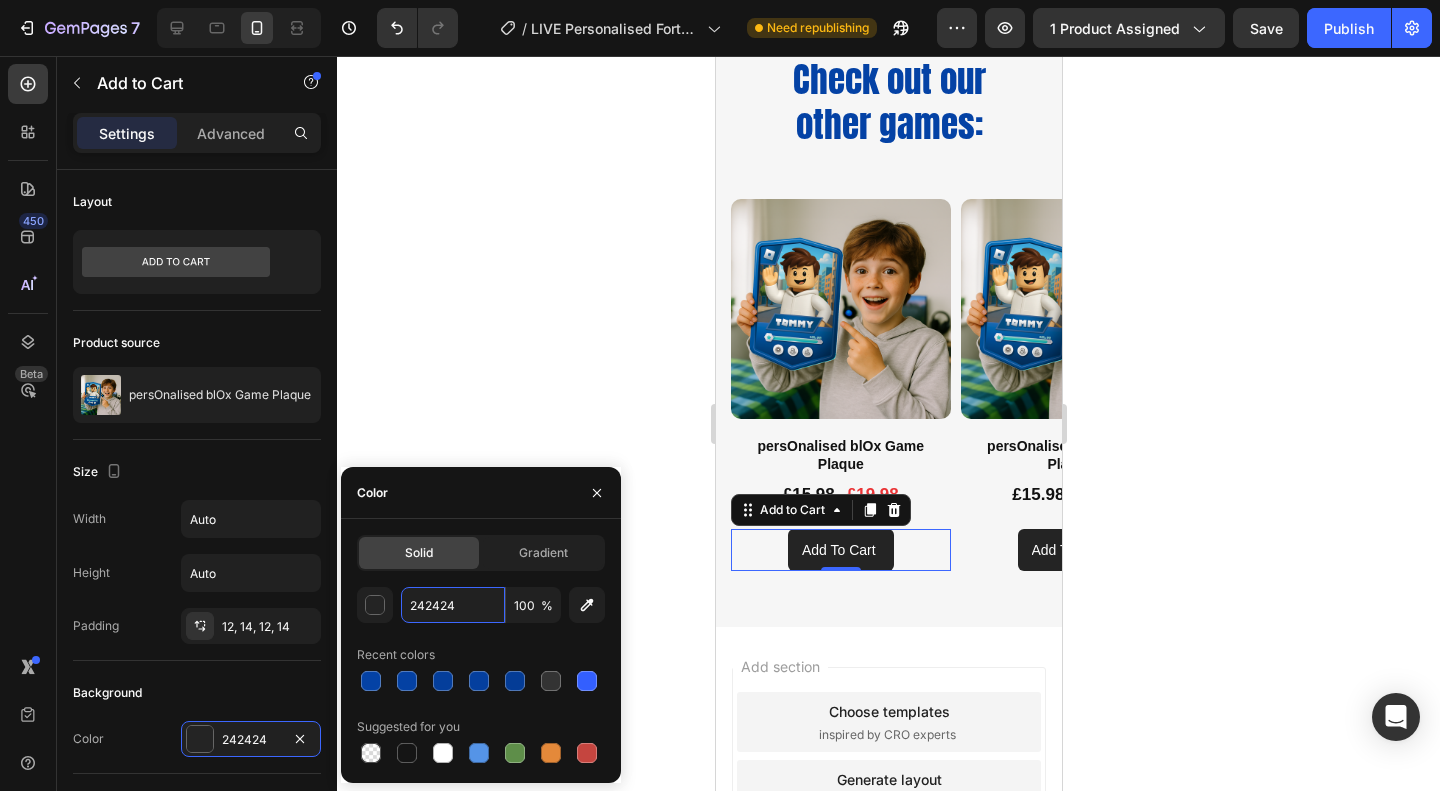 paste on "0442A5" 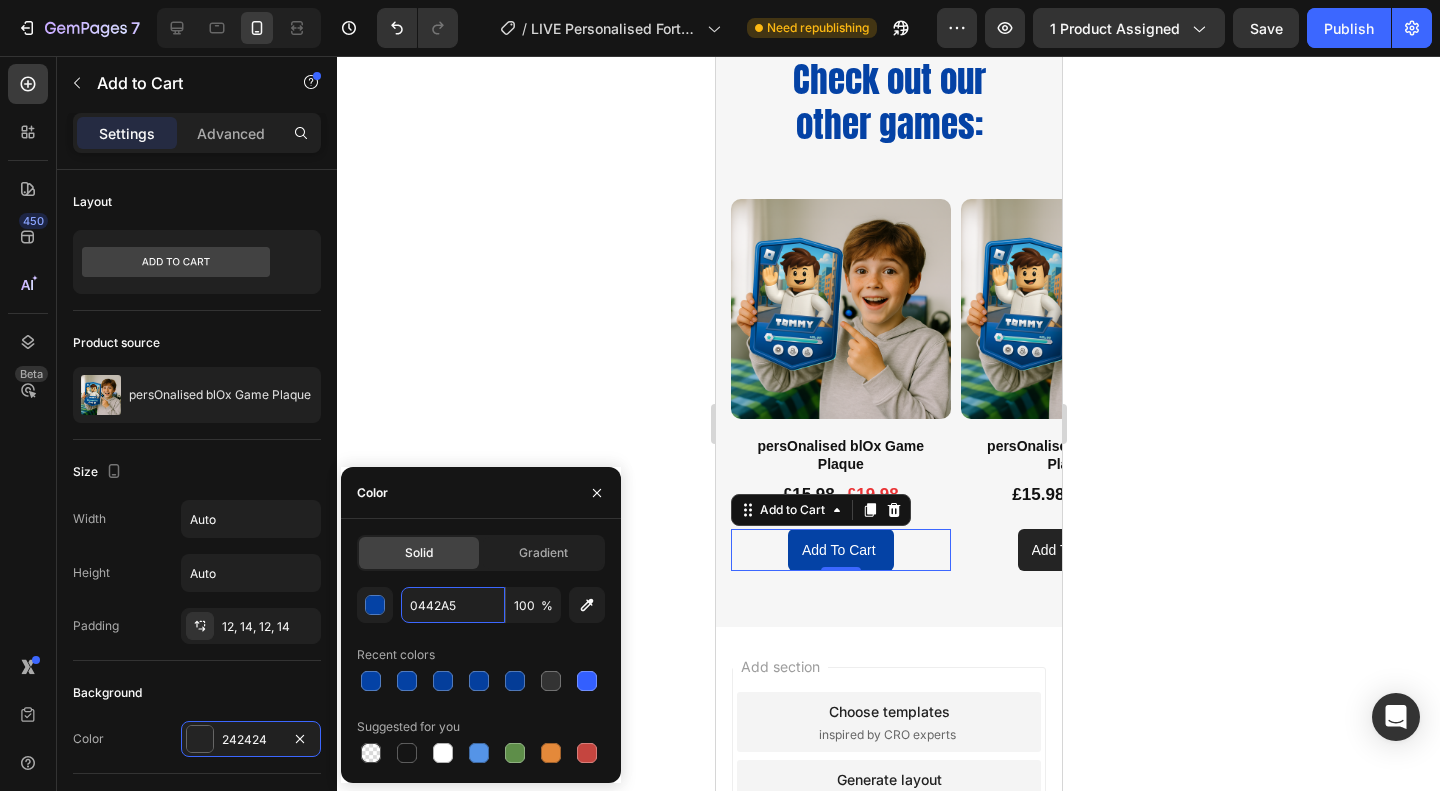 type on "0442A5" 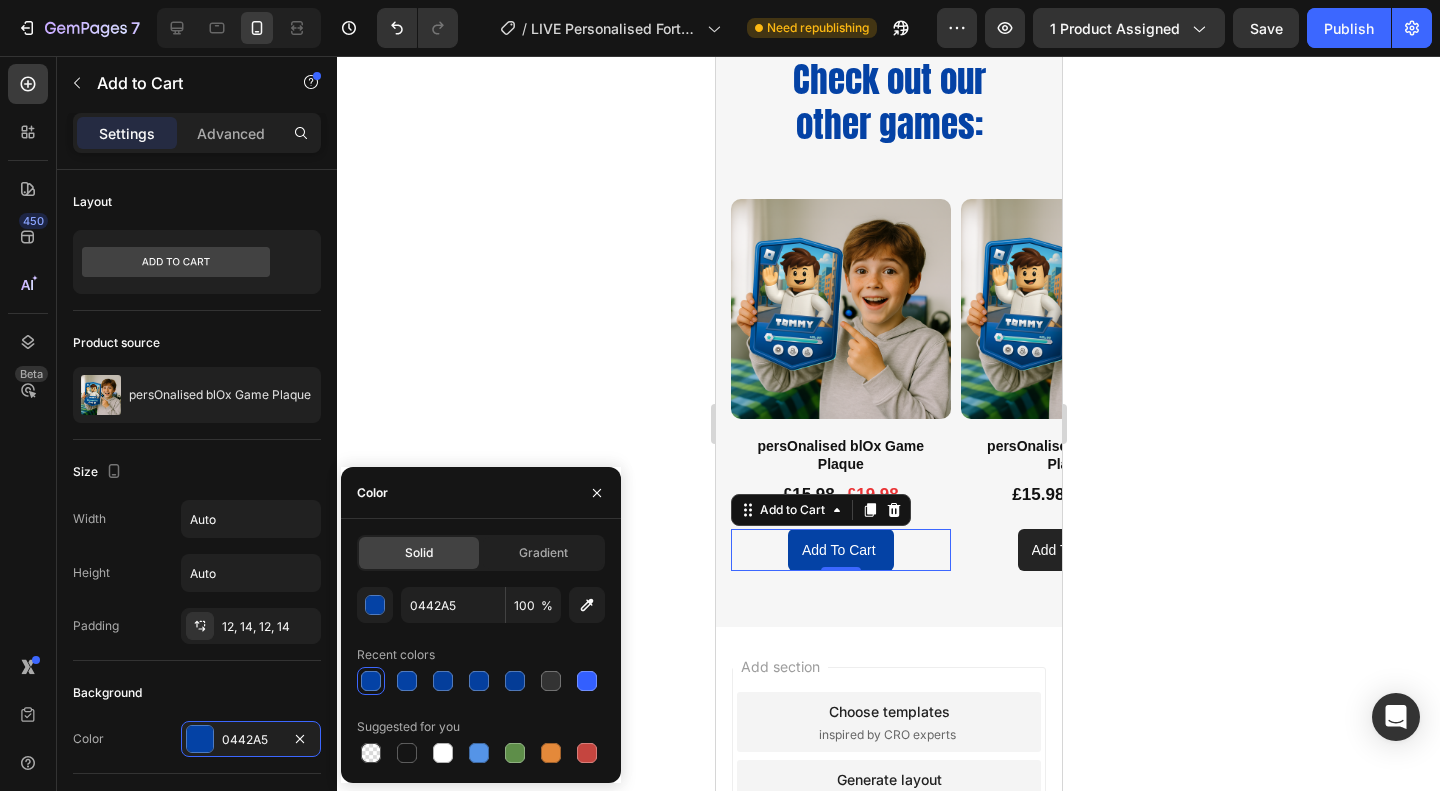 click 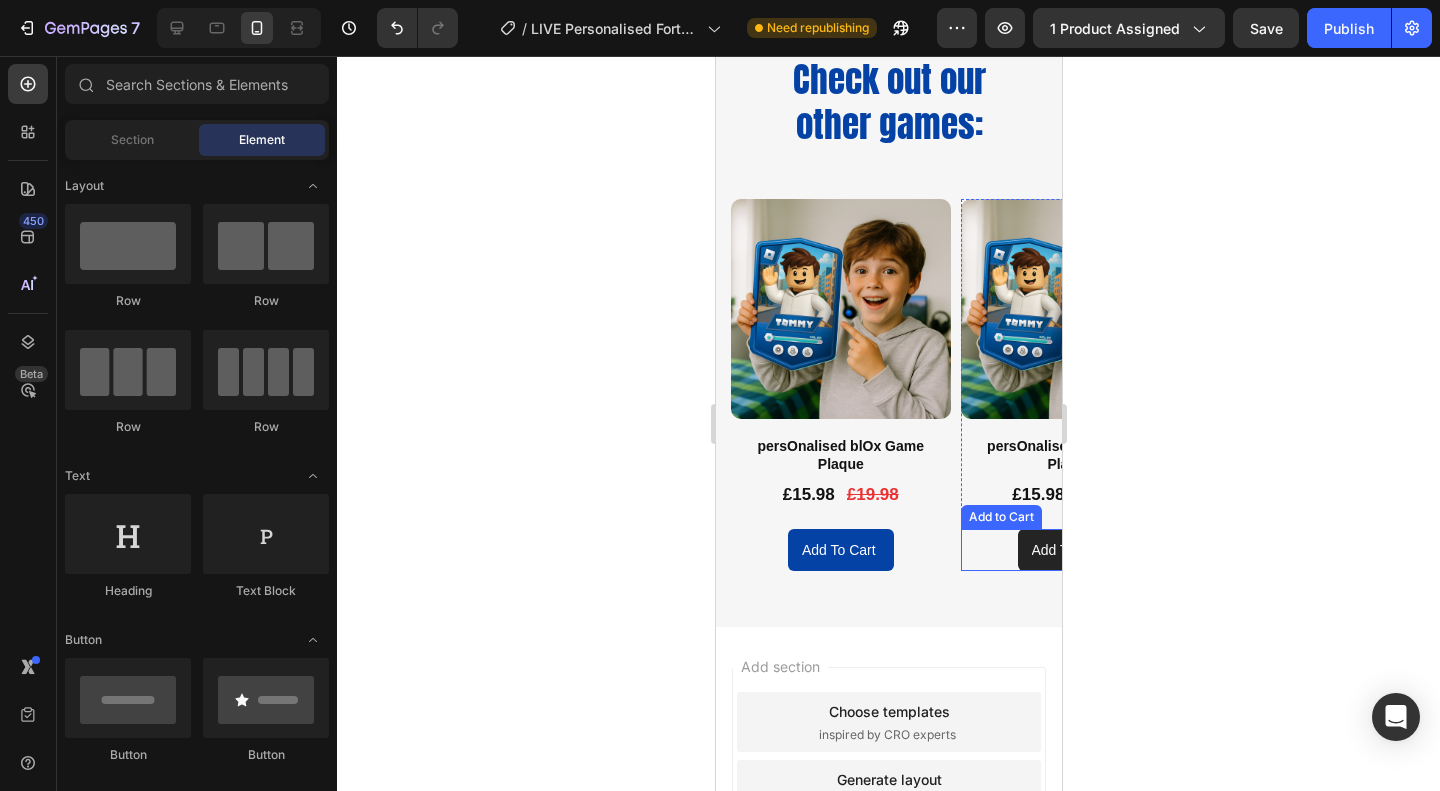 click on "Add to Cart" at bounding box center [1000, 517] 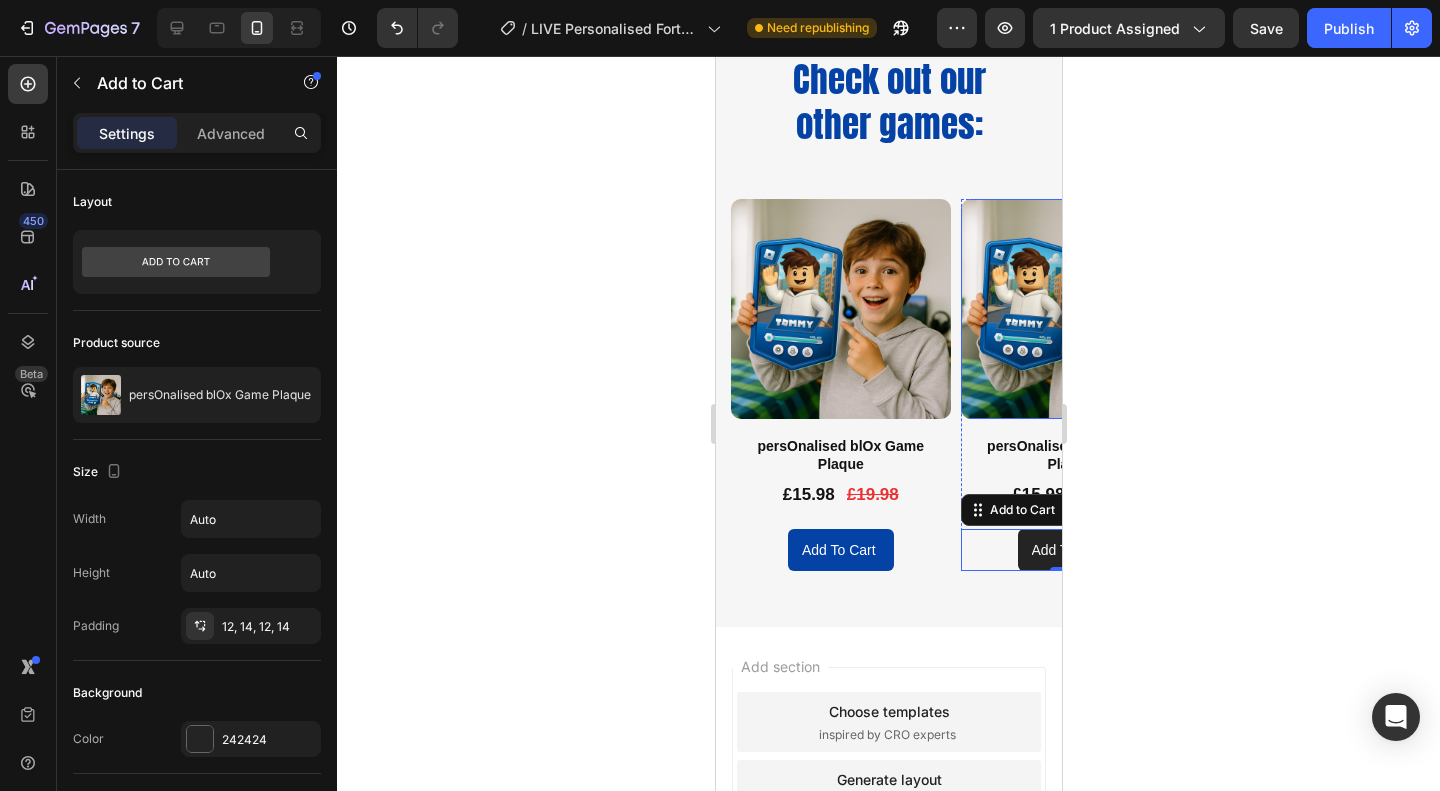 click at bounding box center [1070, 309] 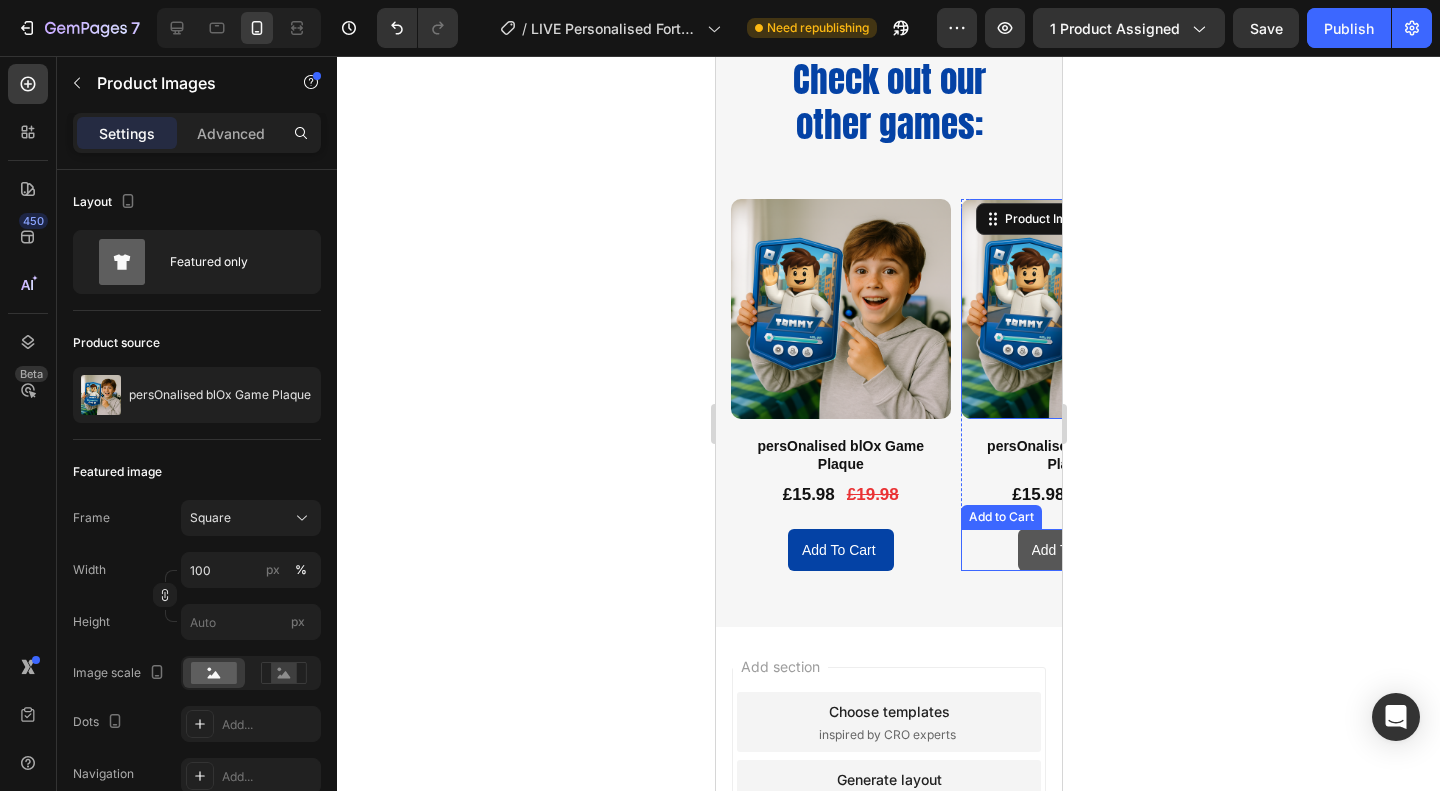 click on "Add to cart" at bounding box center [1070, 550] 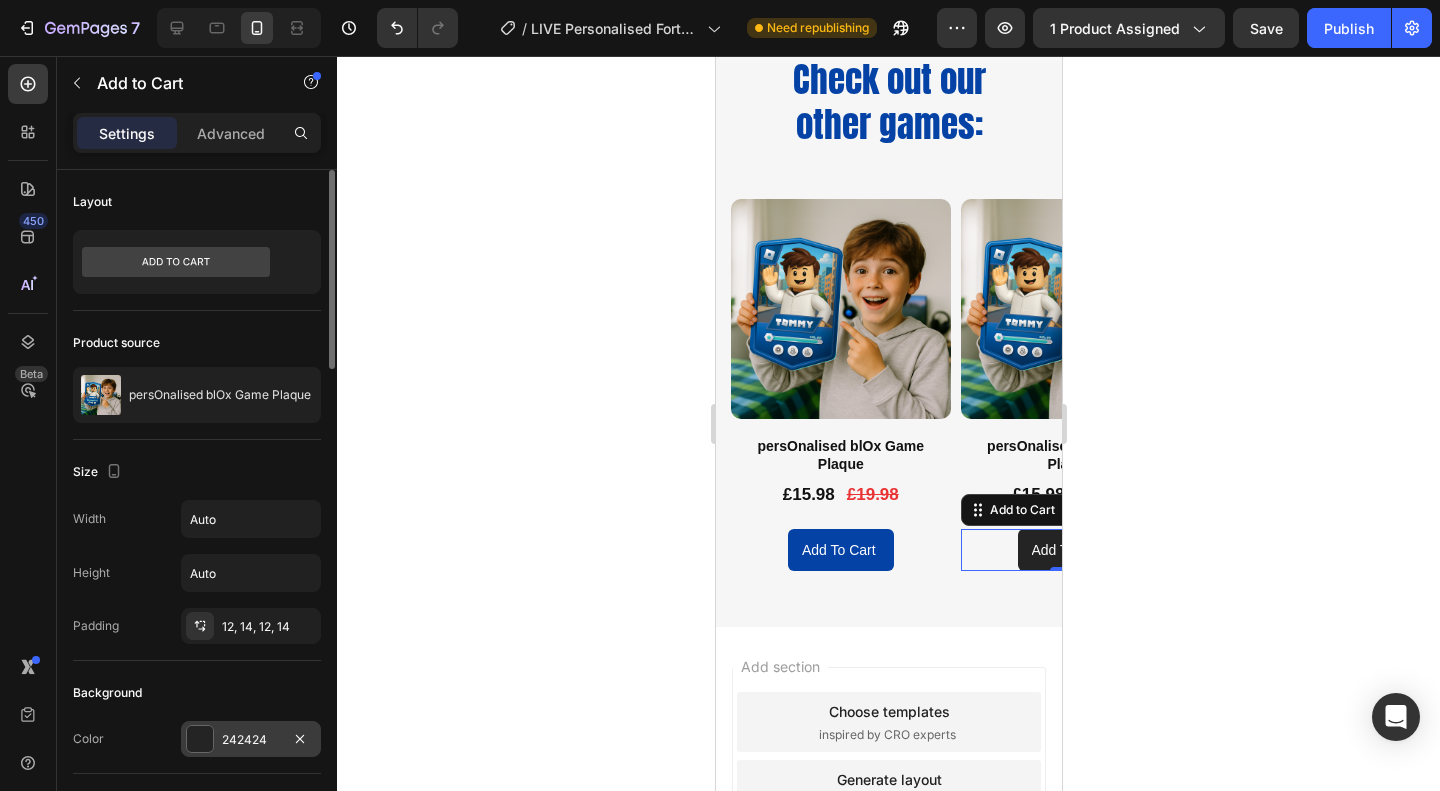 click on "242424" at bounding box center [251, 739] 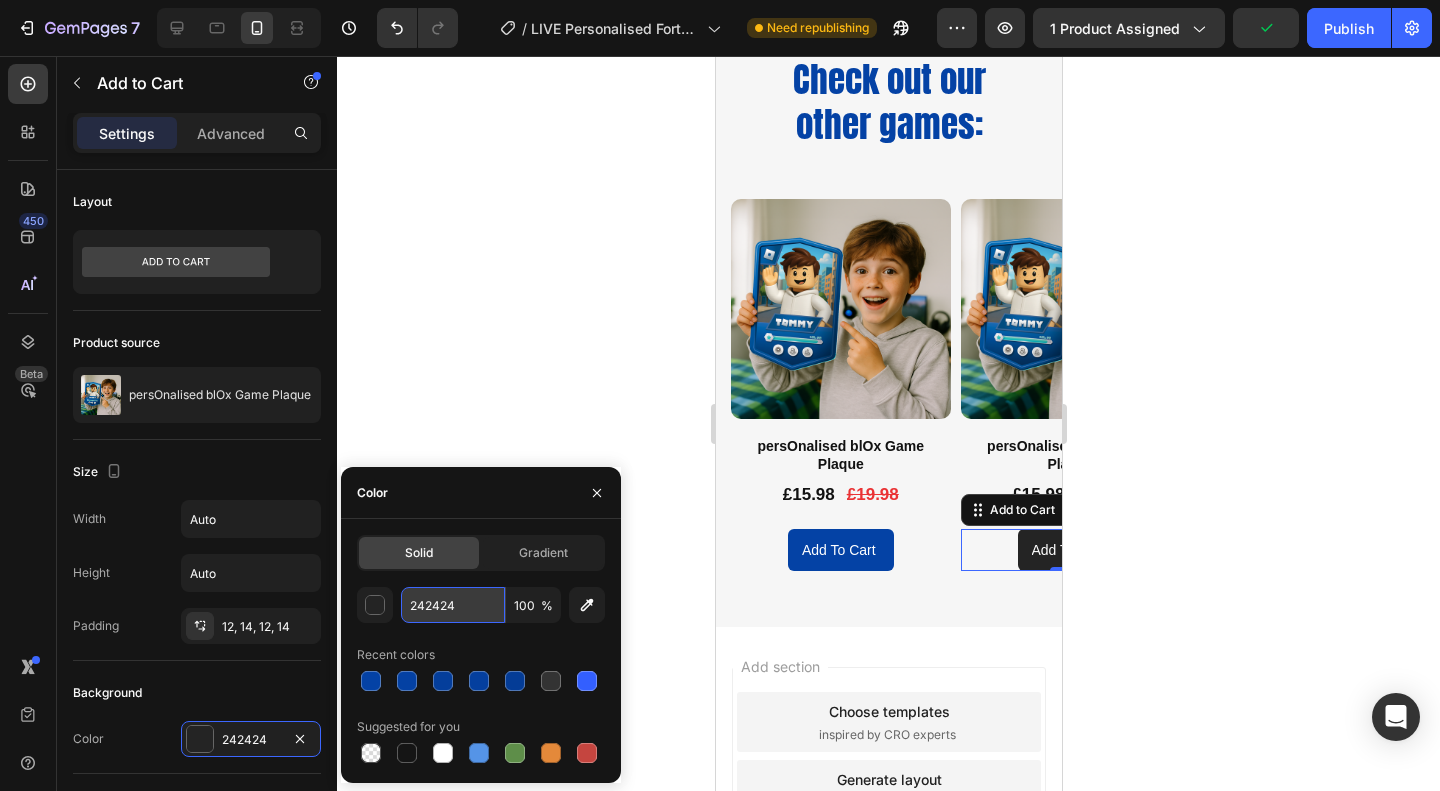 click on "242424" at bounding box center [453, 605] 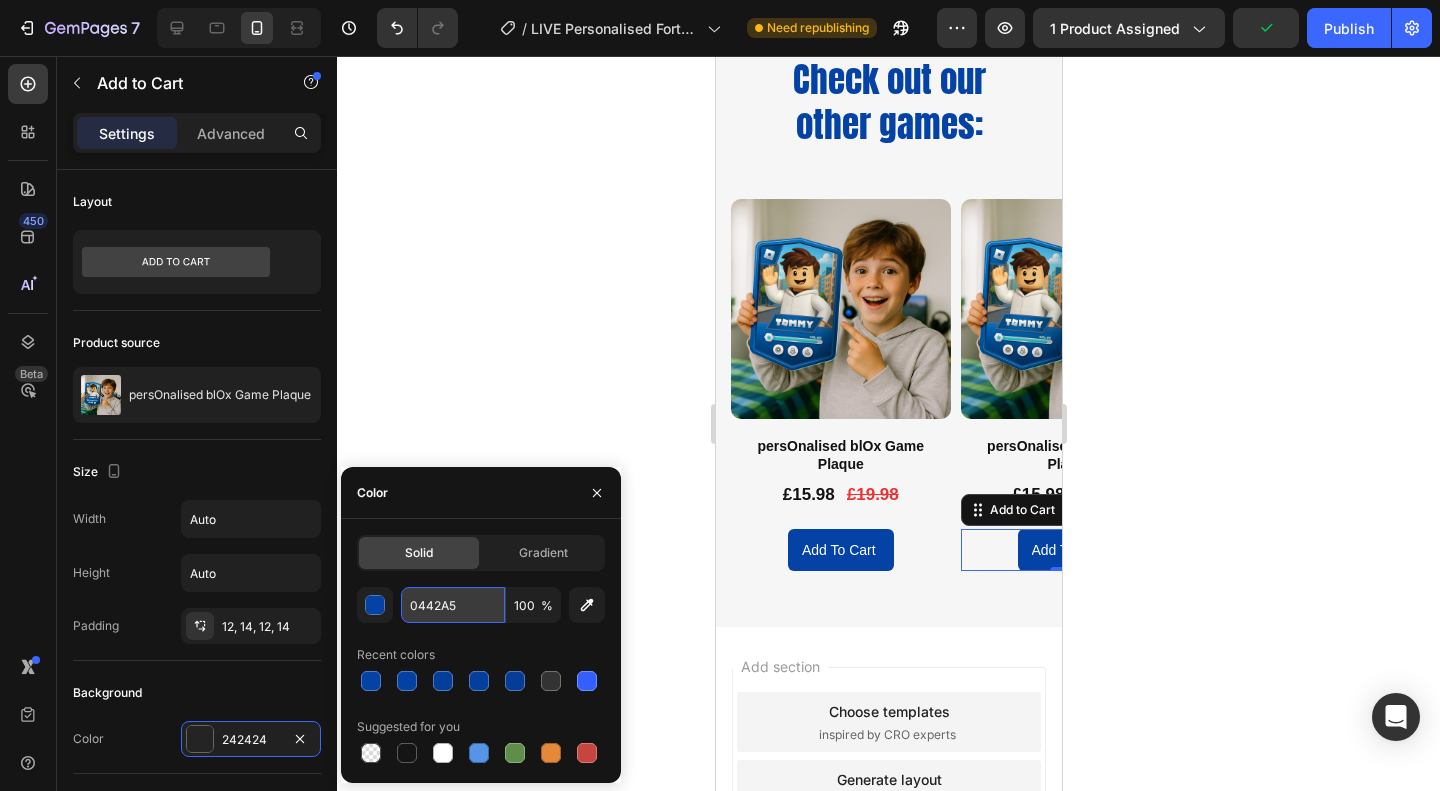 type on "0442A5" 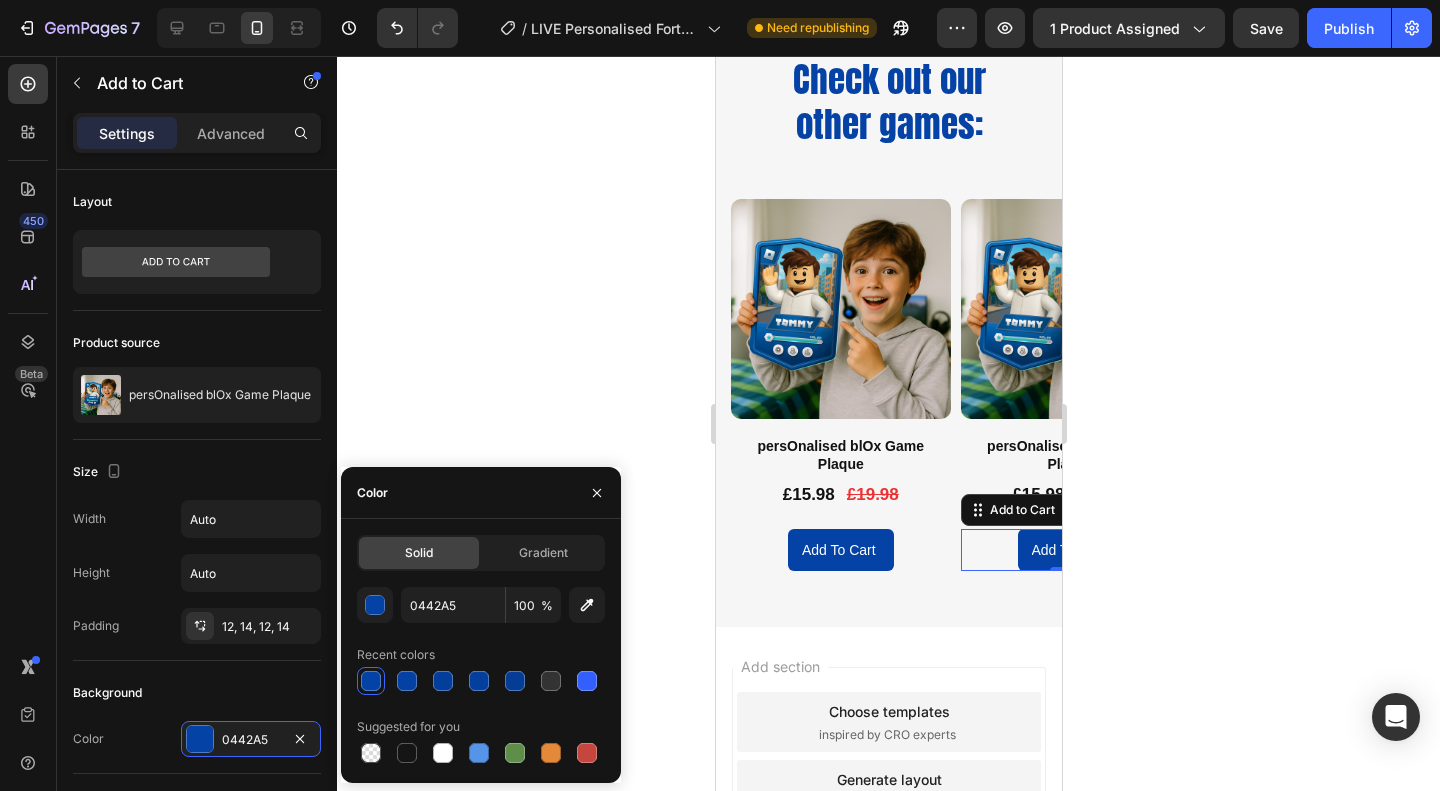 click 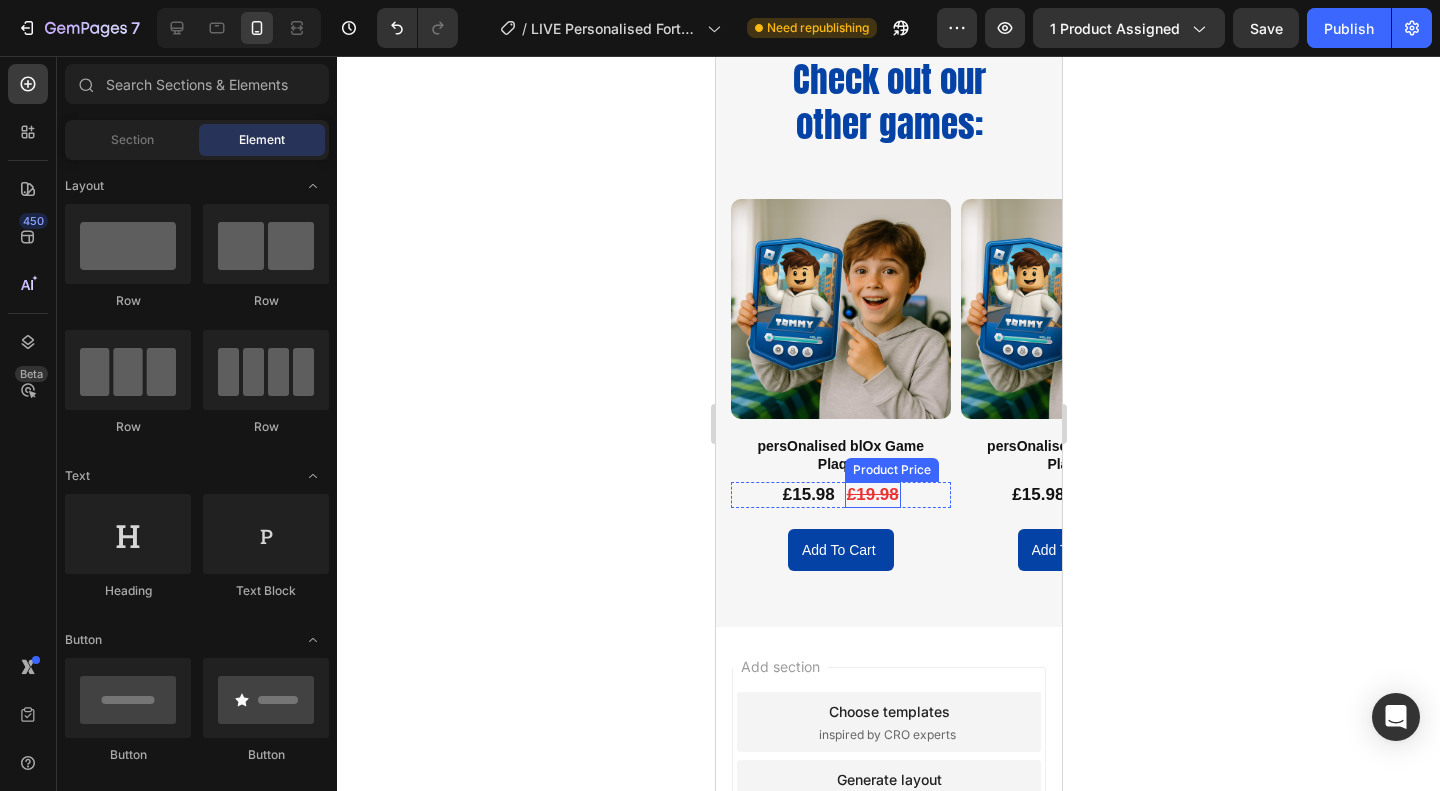 click on "£19.98" at bounding box center [872, 495] 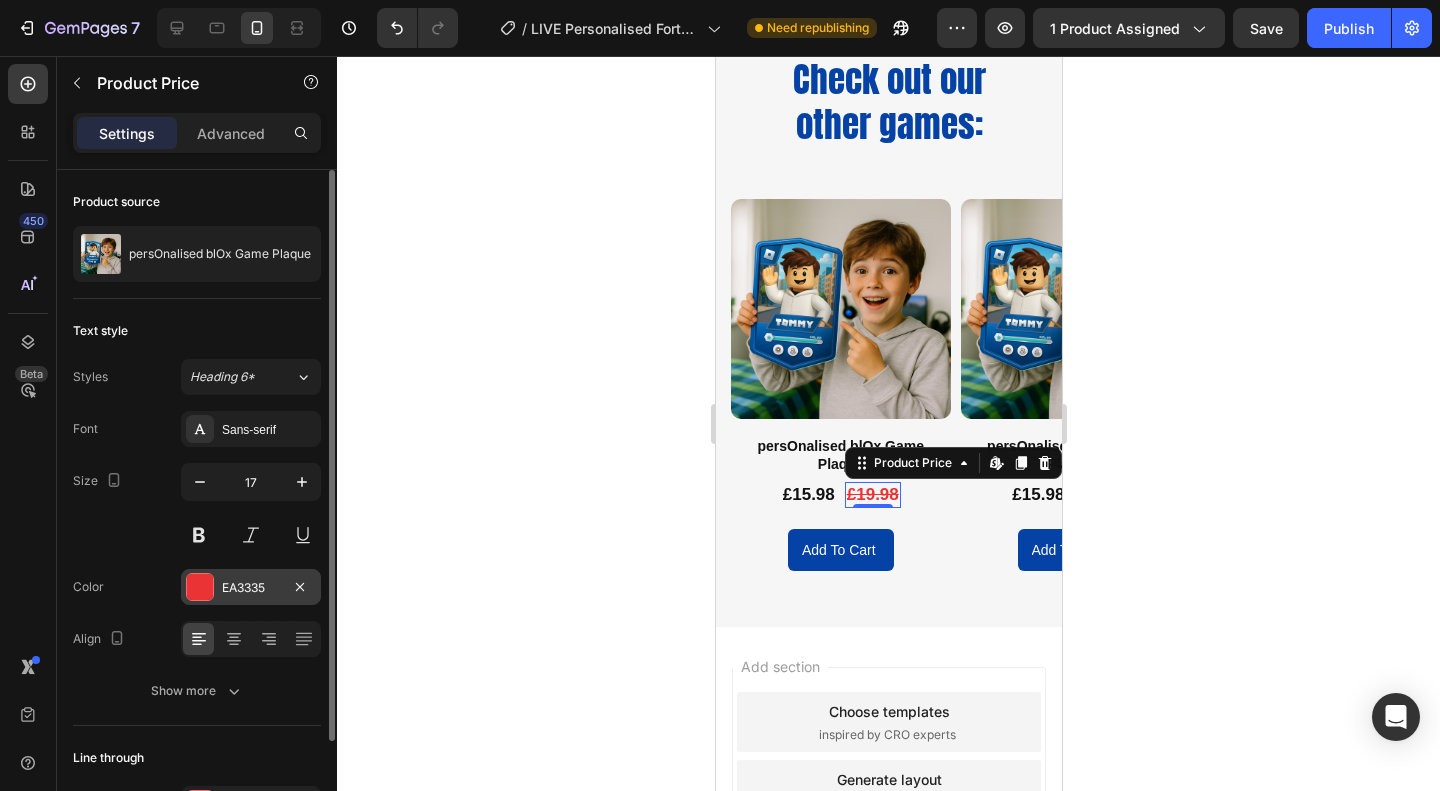 click at bounding box center [200, 587] 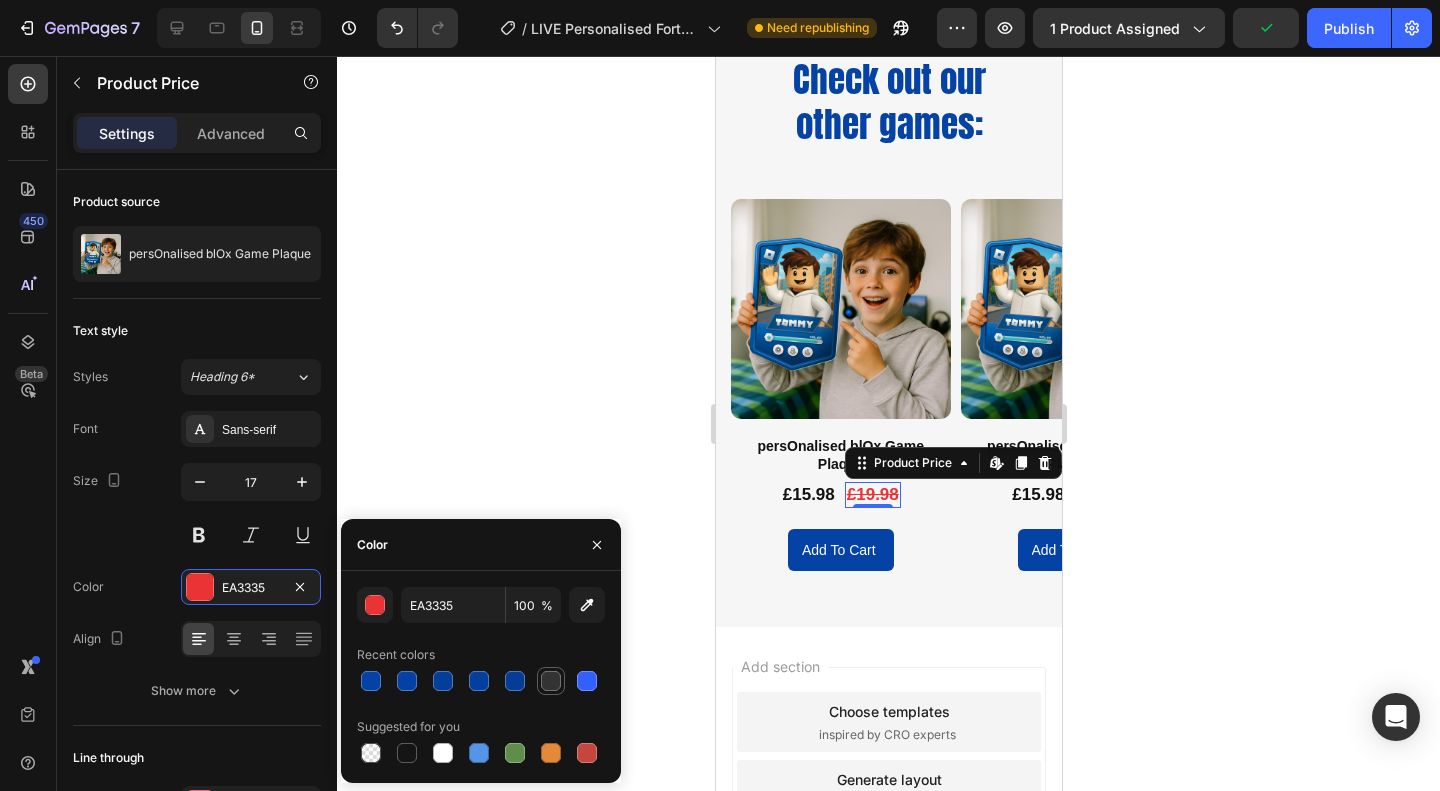 click at bounding box center [551, 681] 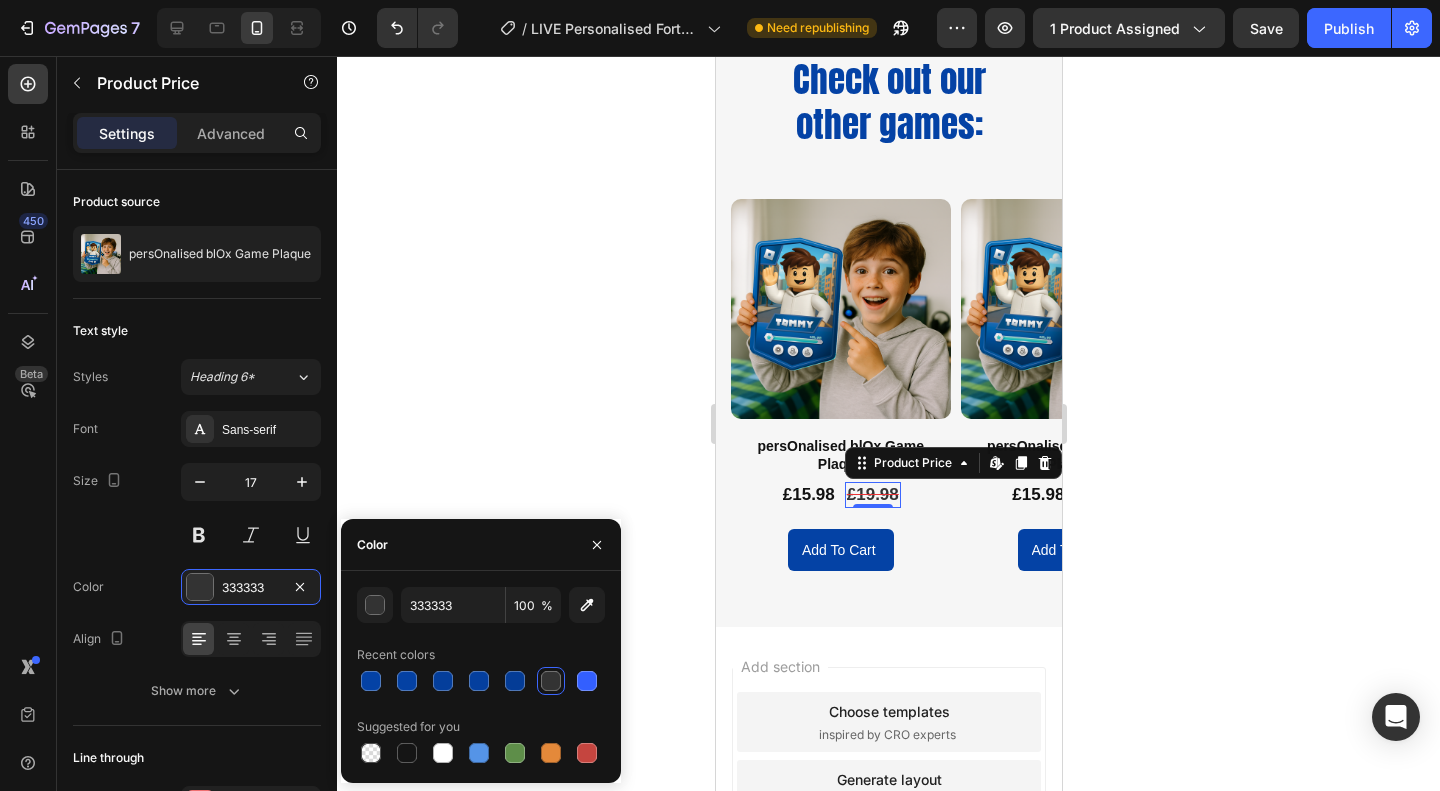 click 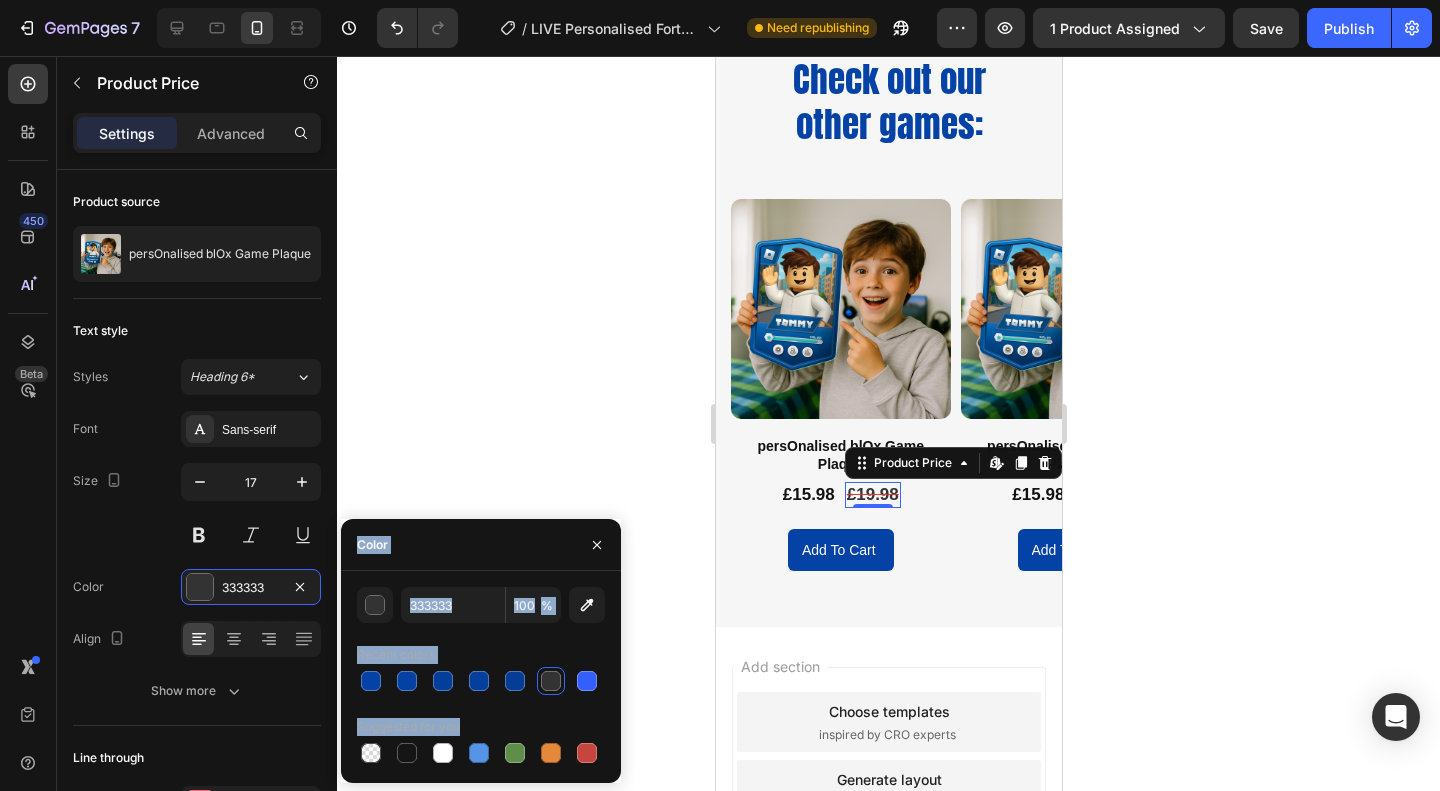 click 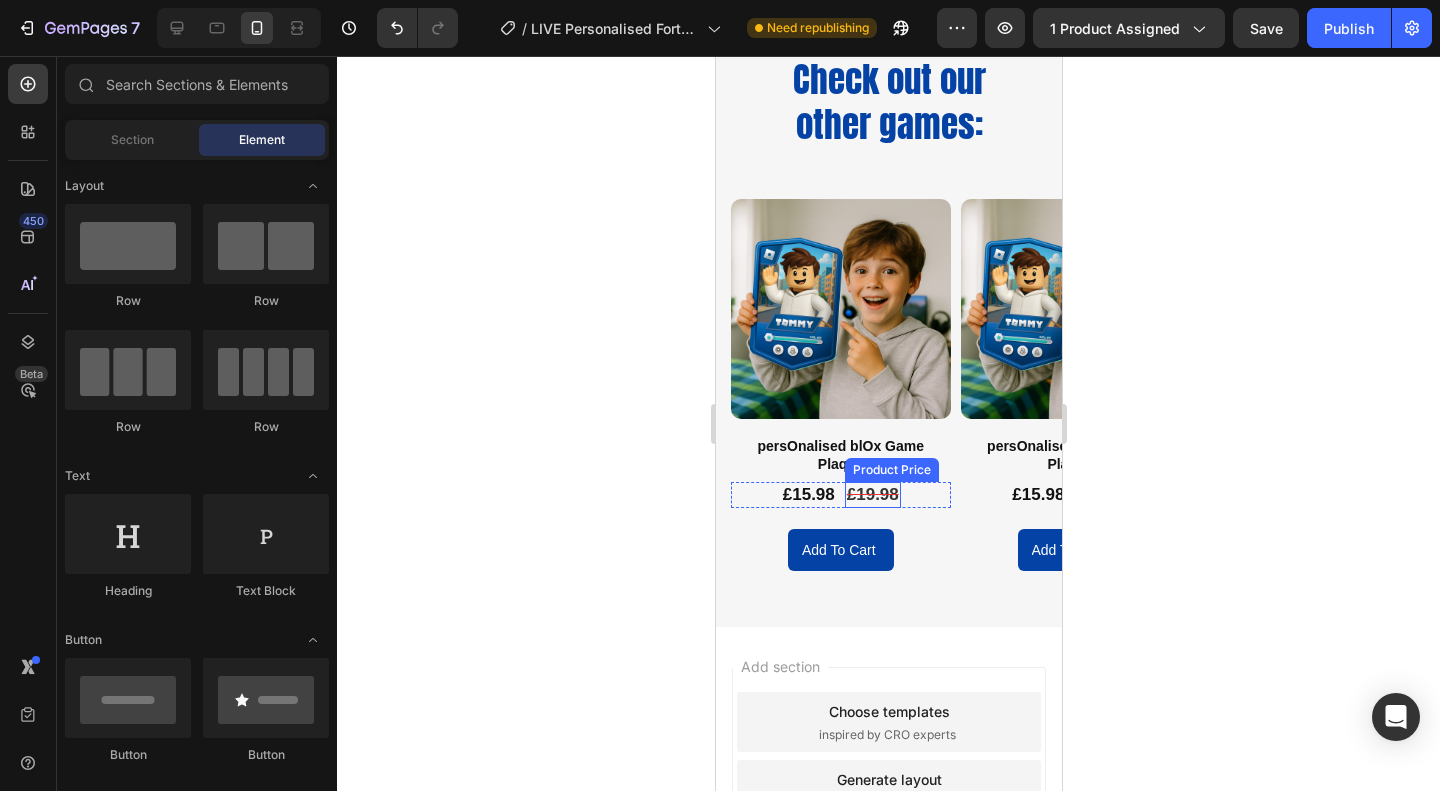 click on "£19.98" at bounding box center [872, 495] 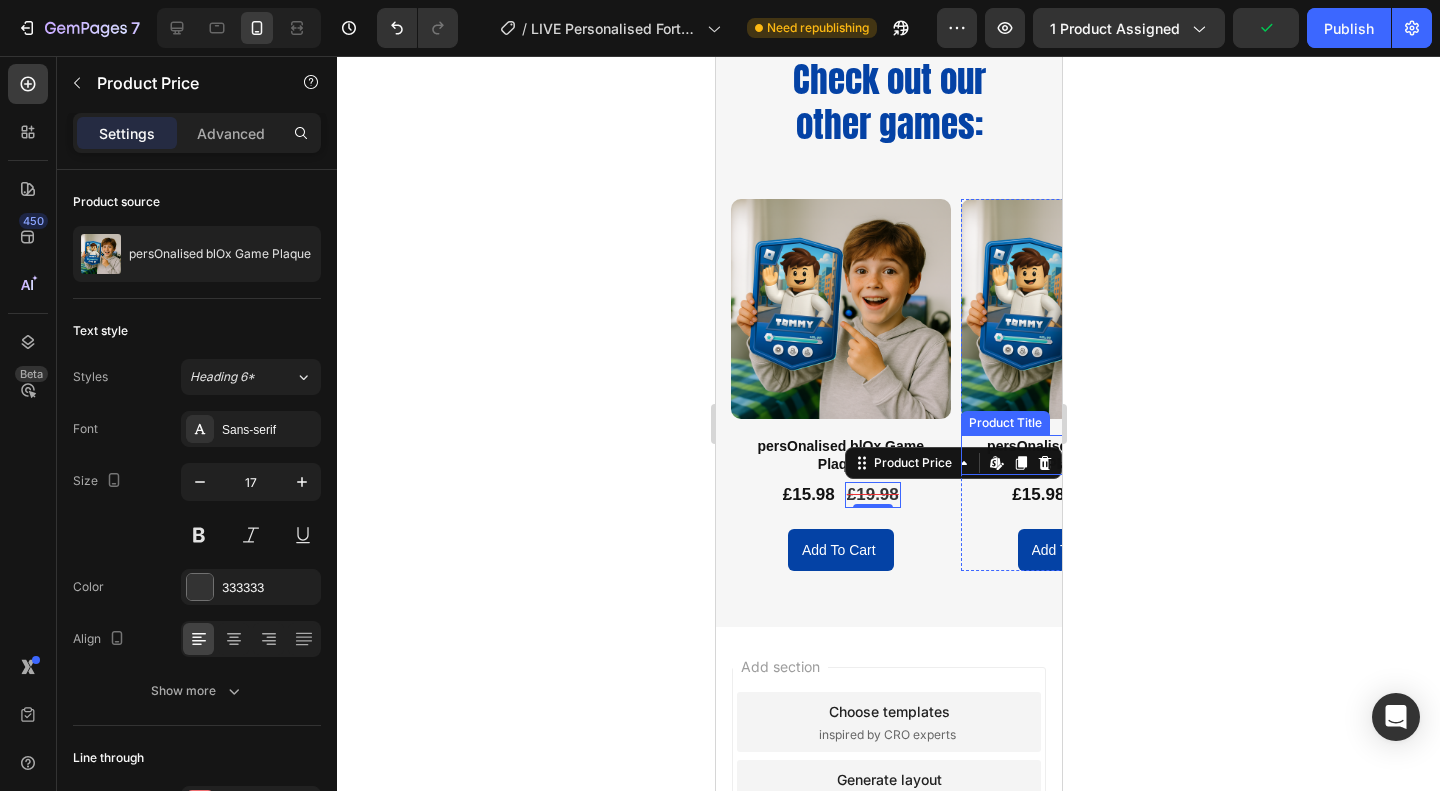 click on "persOnalised blOx Game Plaque" at bounding box center (1070, 455) 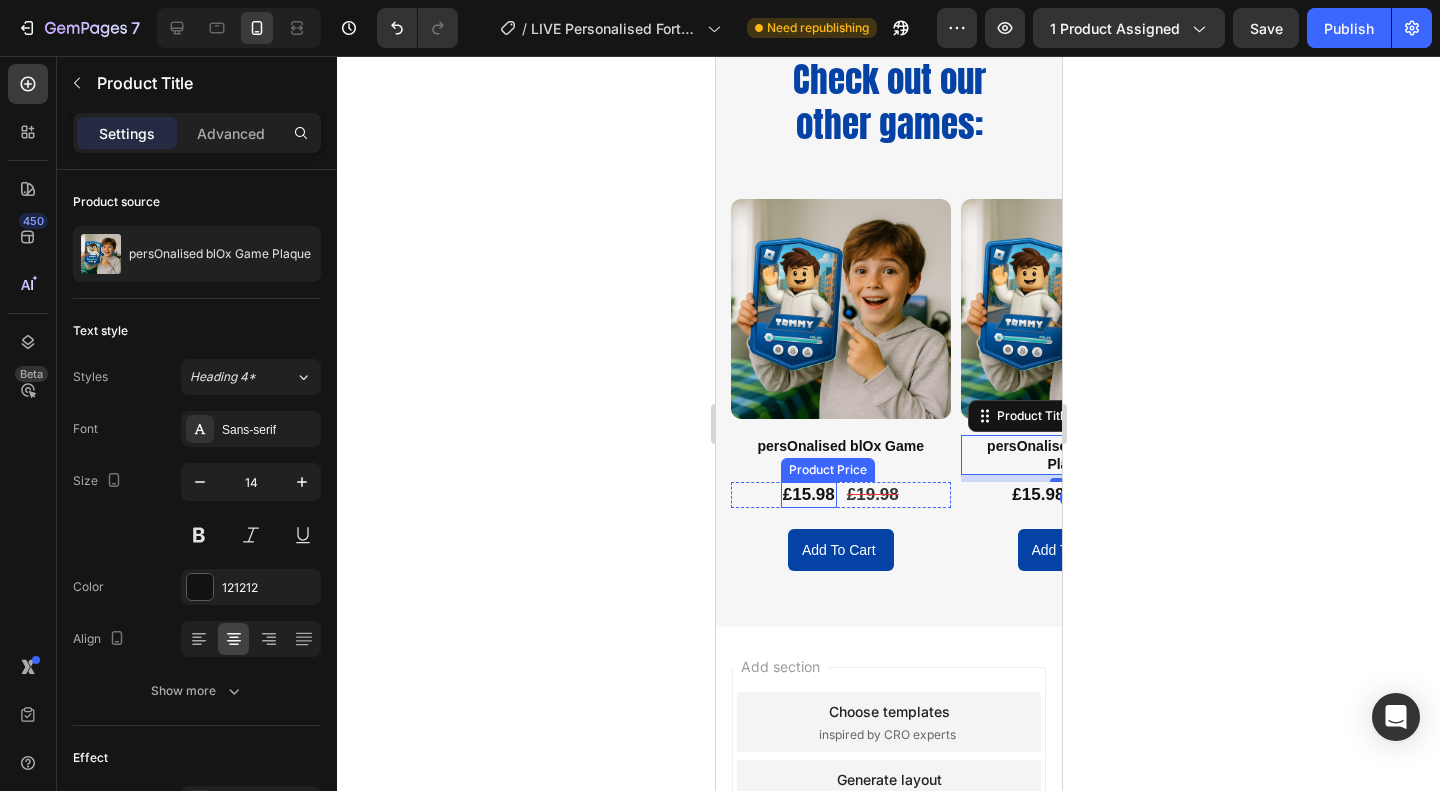 click on "£15.98" at bounding box center (808, 495) 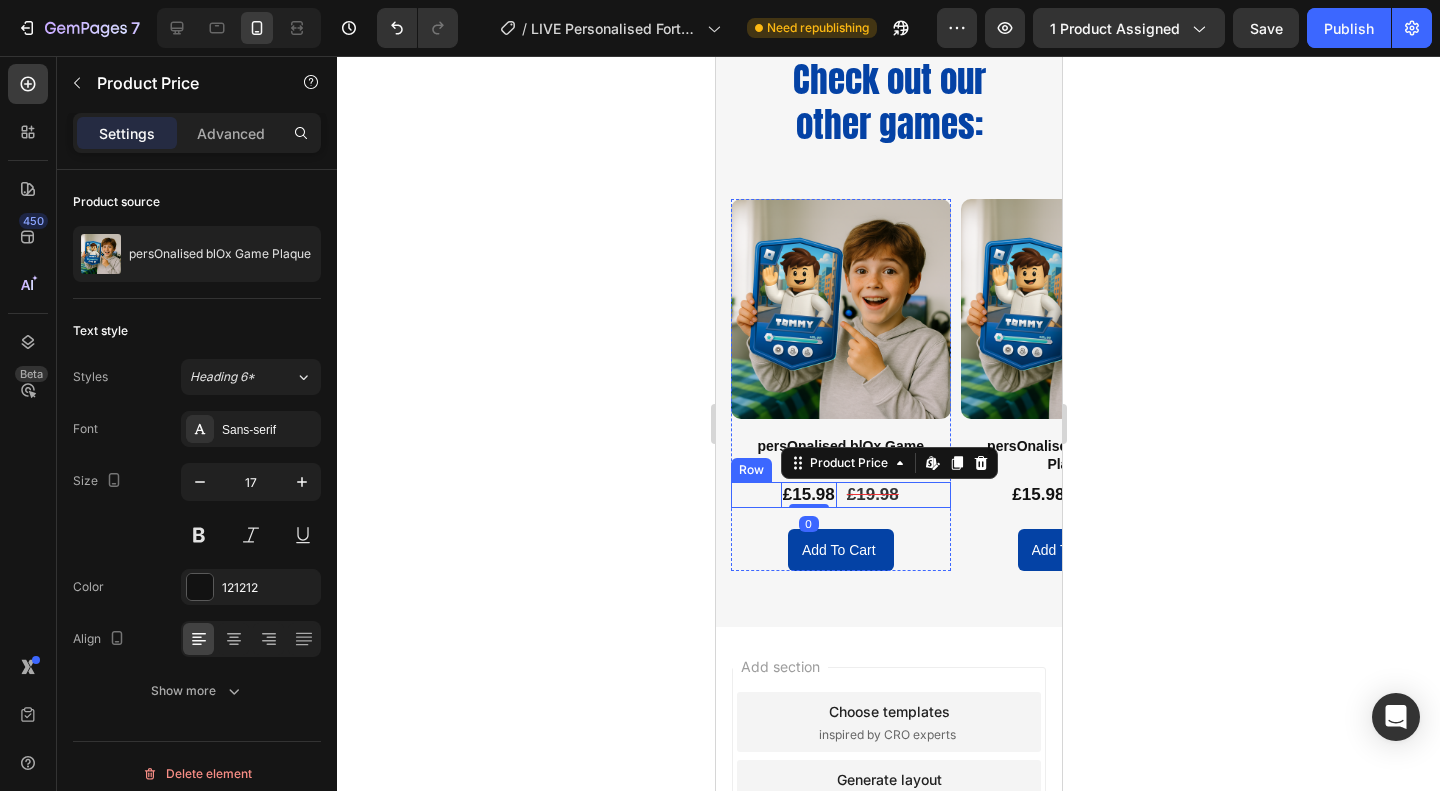 click on "£15.98 Product Price   Edit content in Shopify 0 Product Price   Edit content in Shopify 0 £19.98 Product Price Product Price Row" at bounding box center [840, 495] 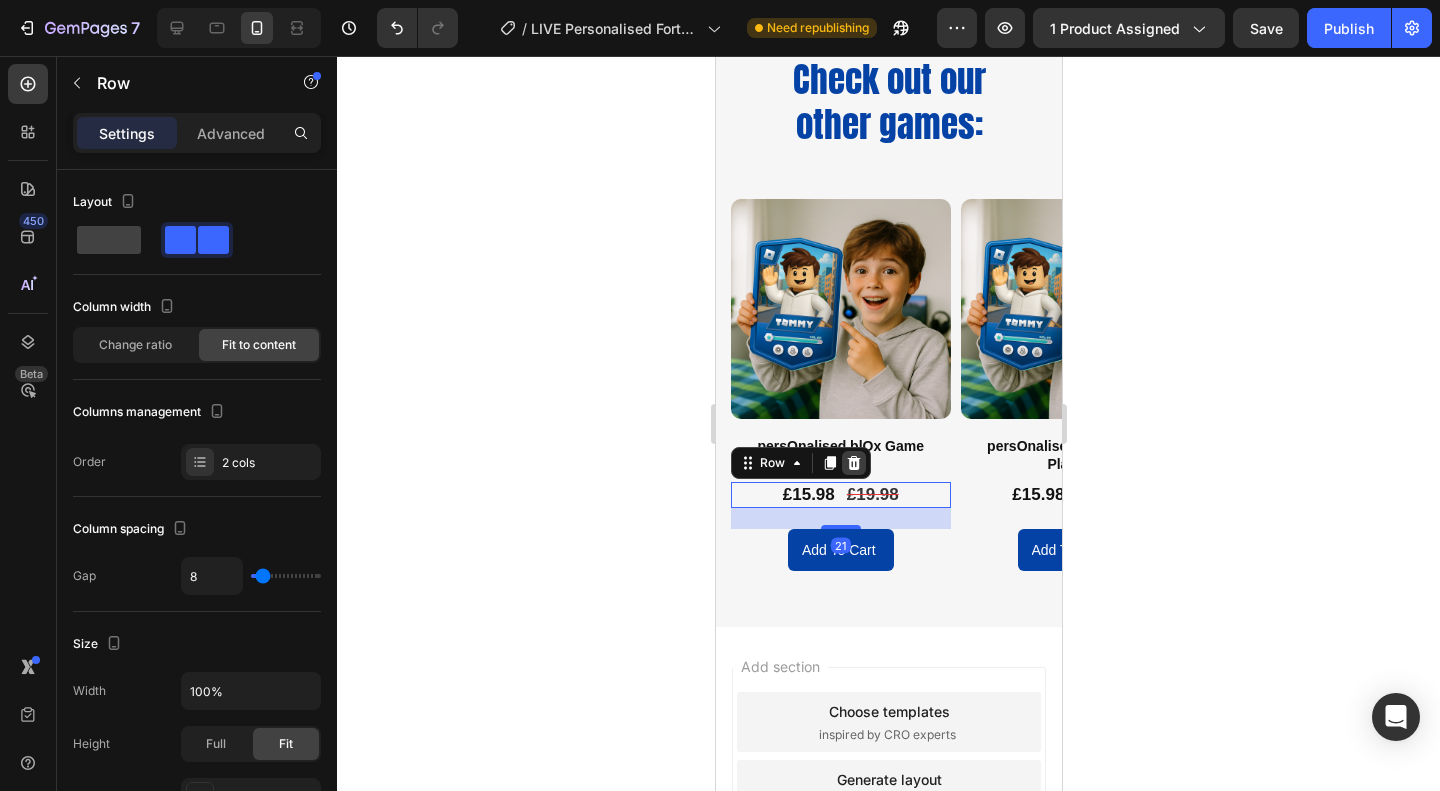 click 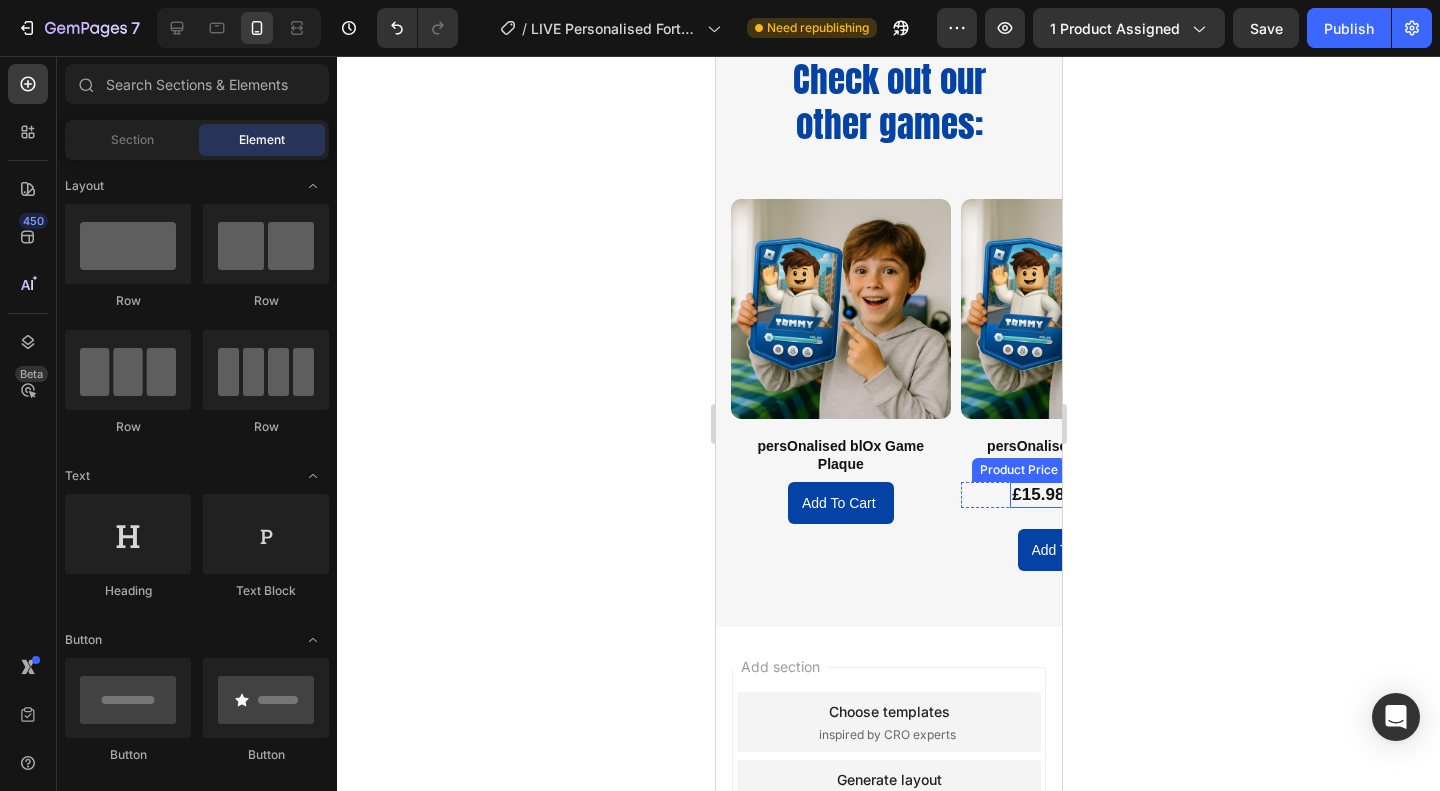 click on "£15.98" at bounding box center [1037, 495] 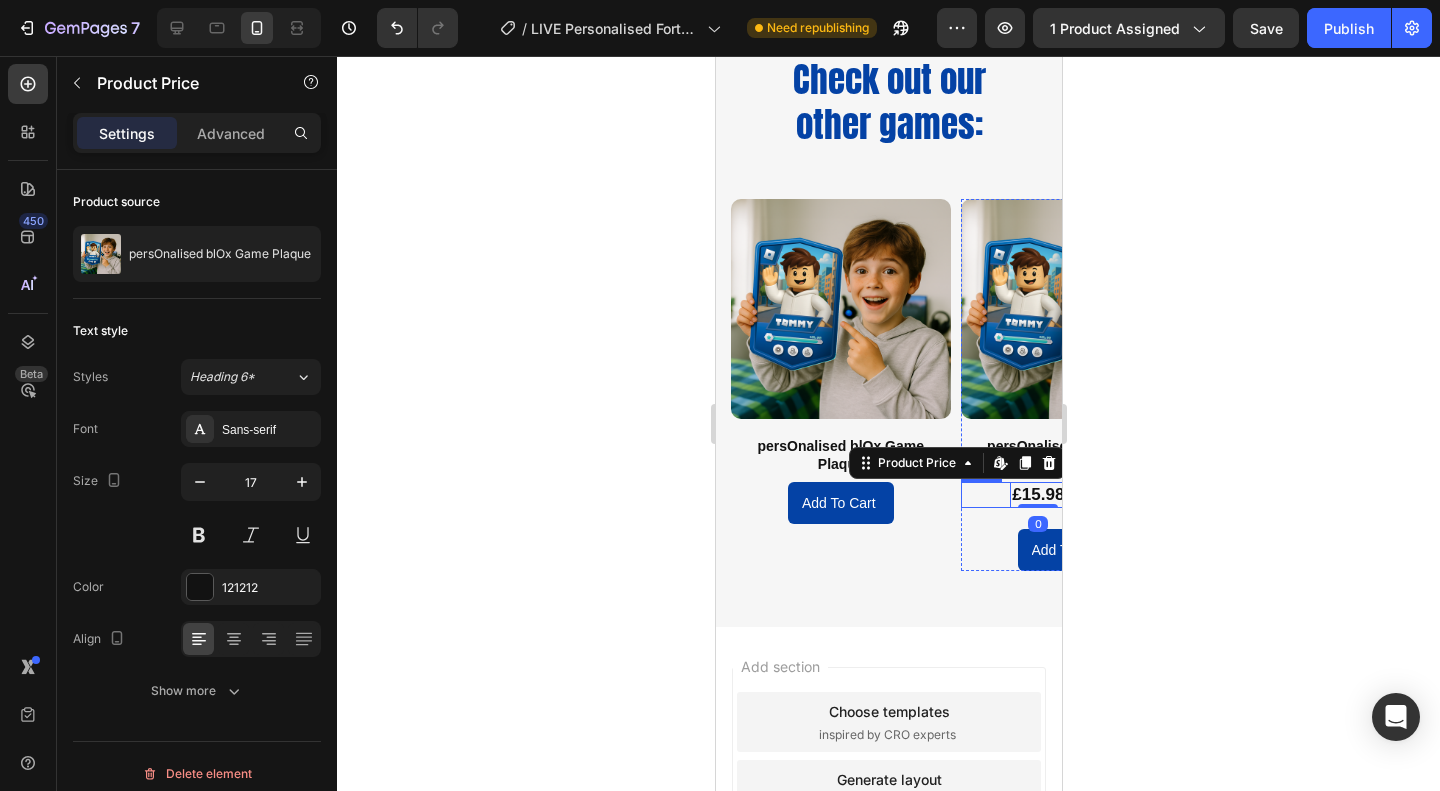 click on "£15.98 Product Price   Edit content in Shopify 0 Product Price   Edit content in Shopify 0 £19.98 Product Price Product Price Row" at bounding box center [1070, 495] 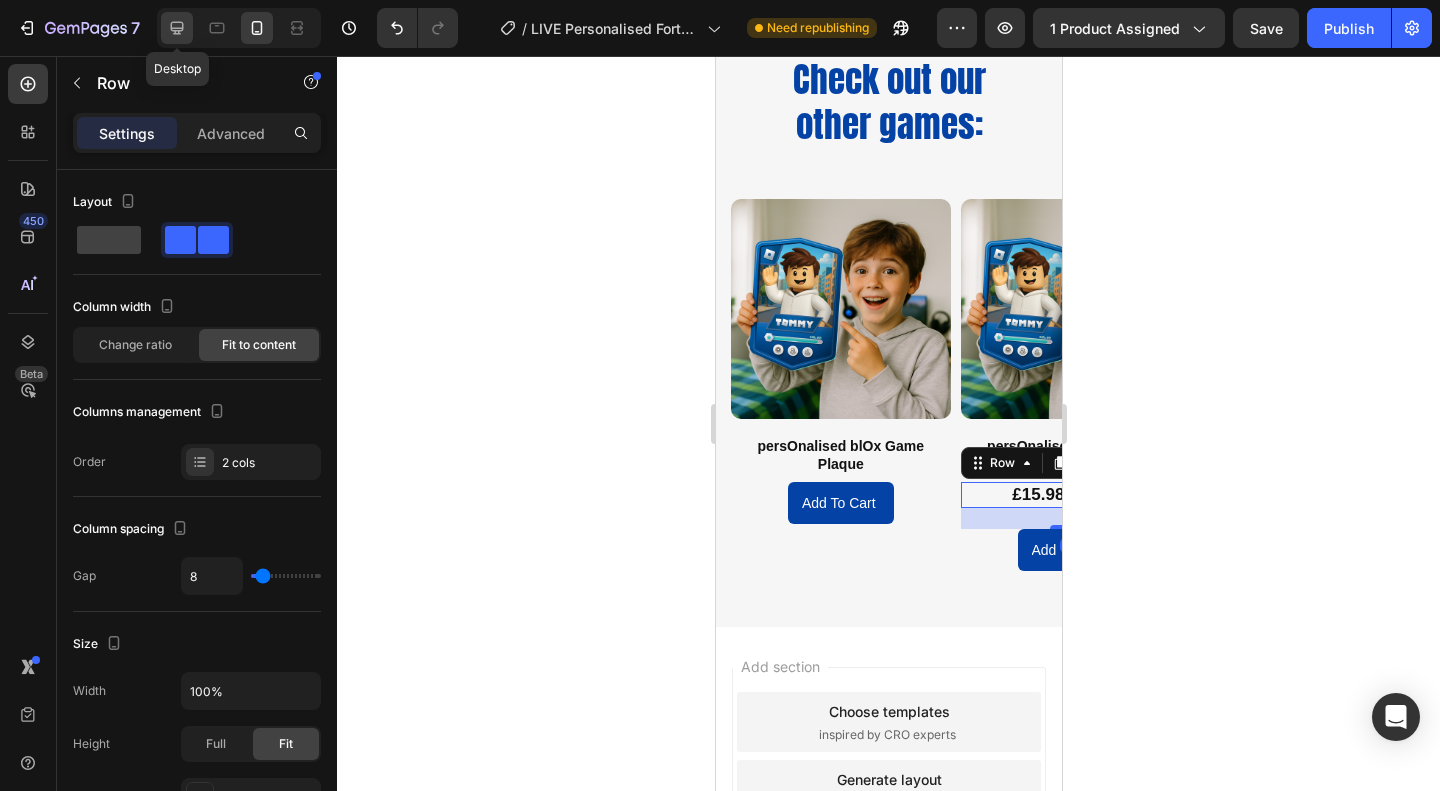 click 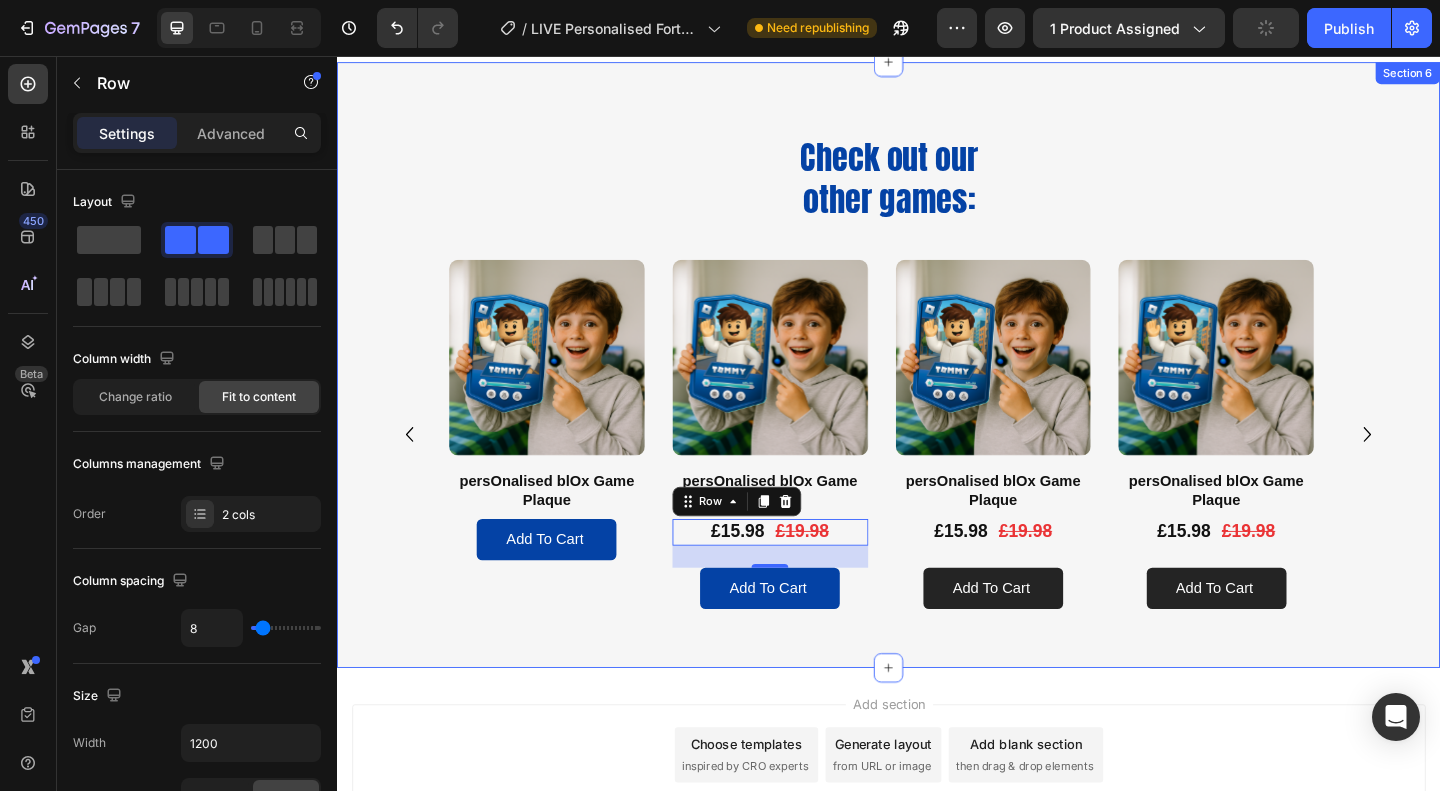scroll, scrollTop: 2716, scrollLeft: 0, axis: vertical 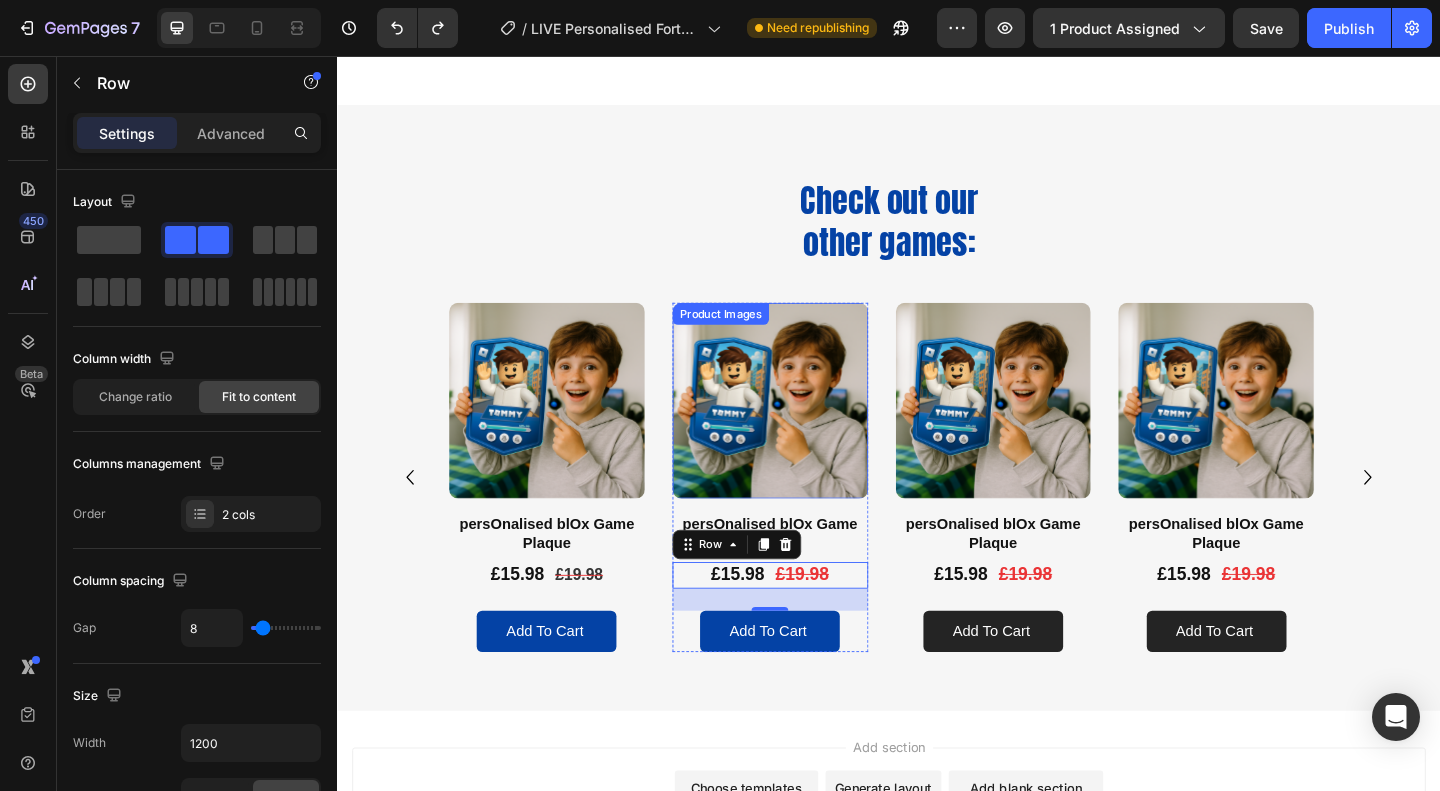click at bounding box center [808, 430] 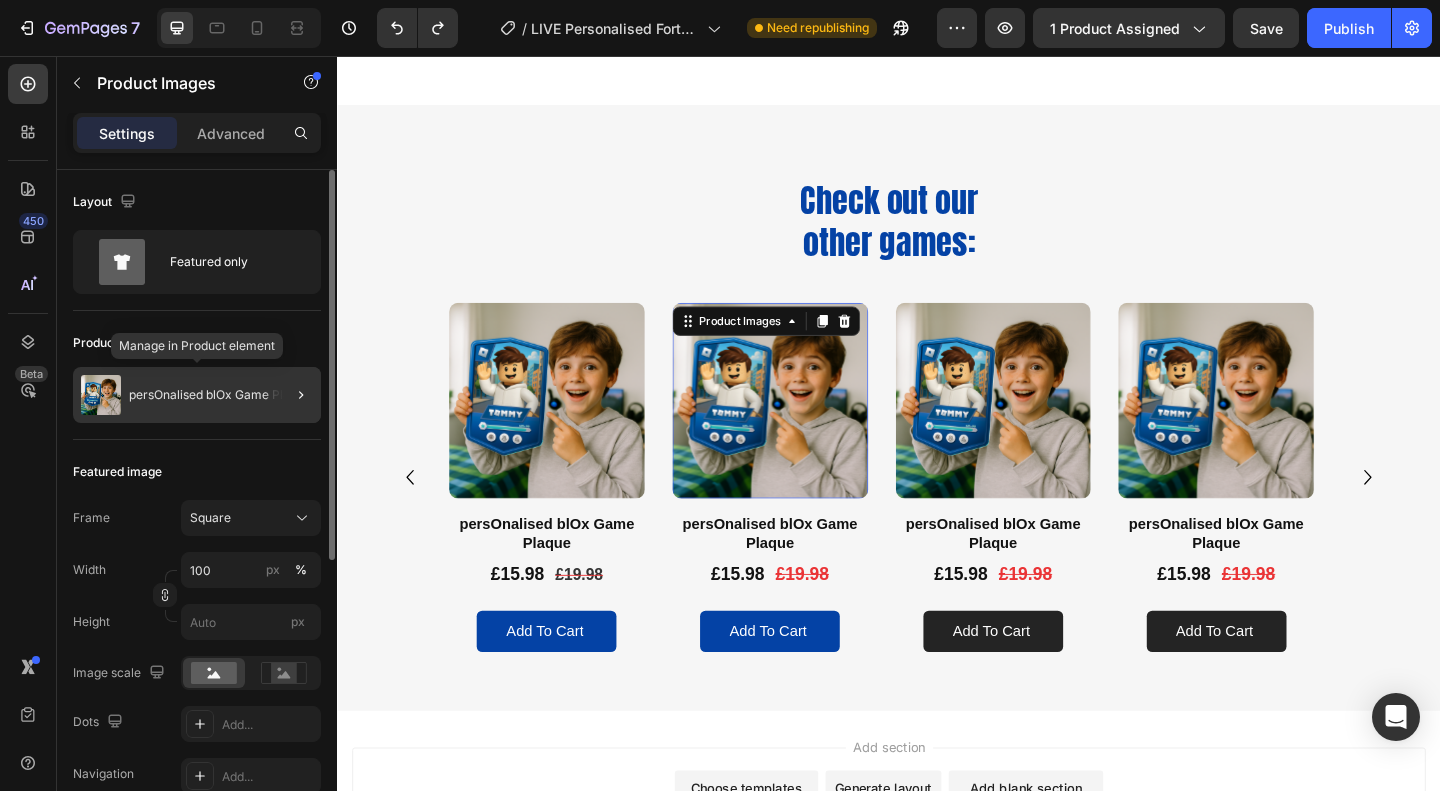 click on "persOnalised blOx Game Plaque" 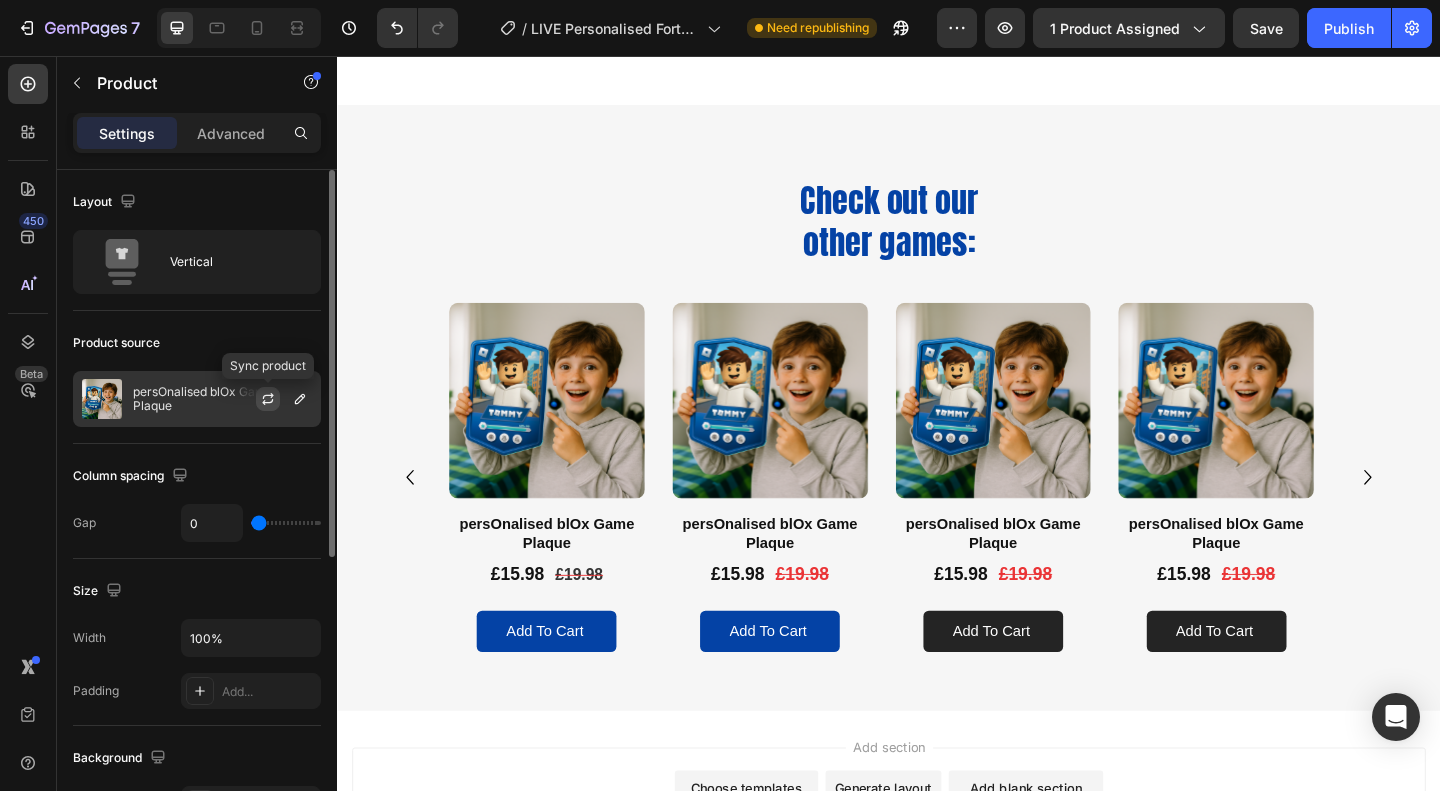 click 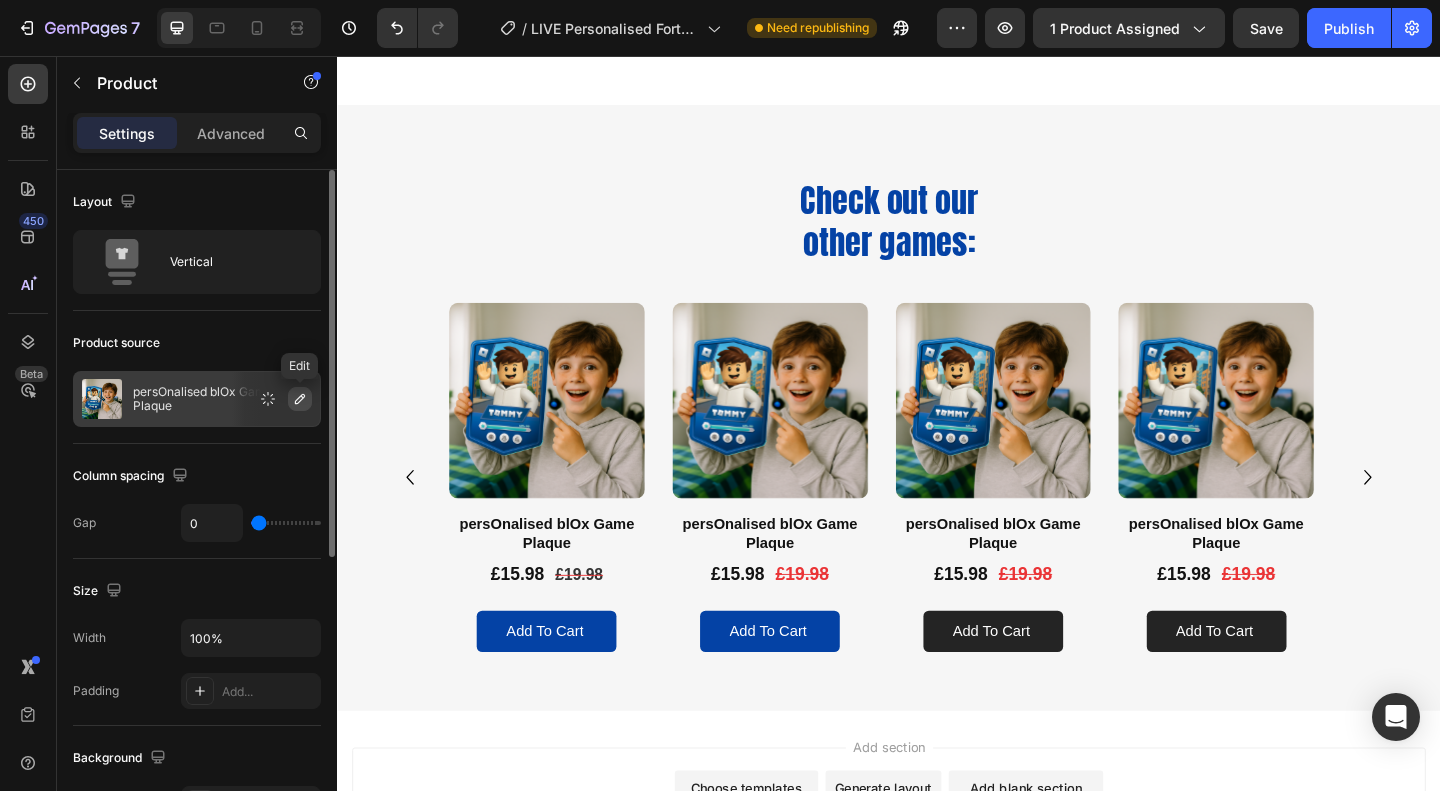 click 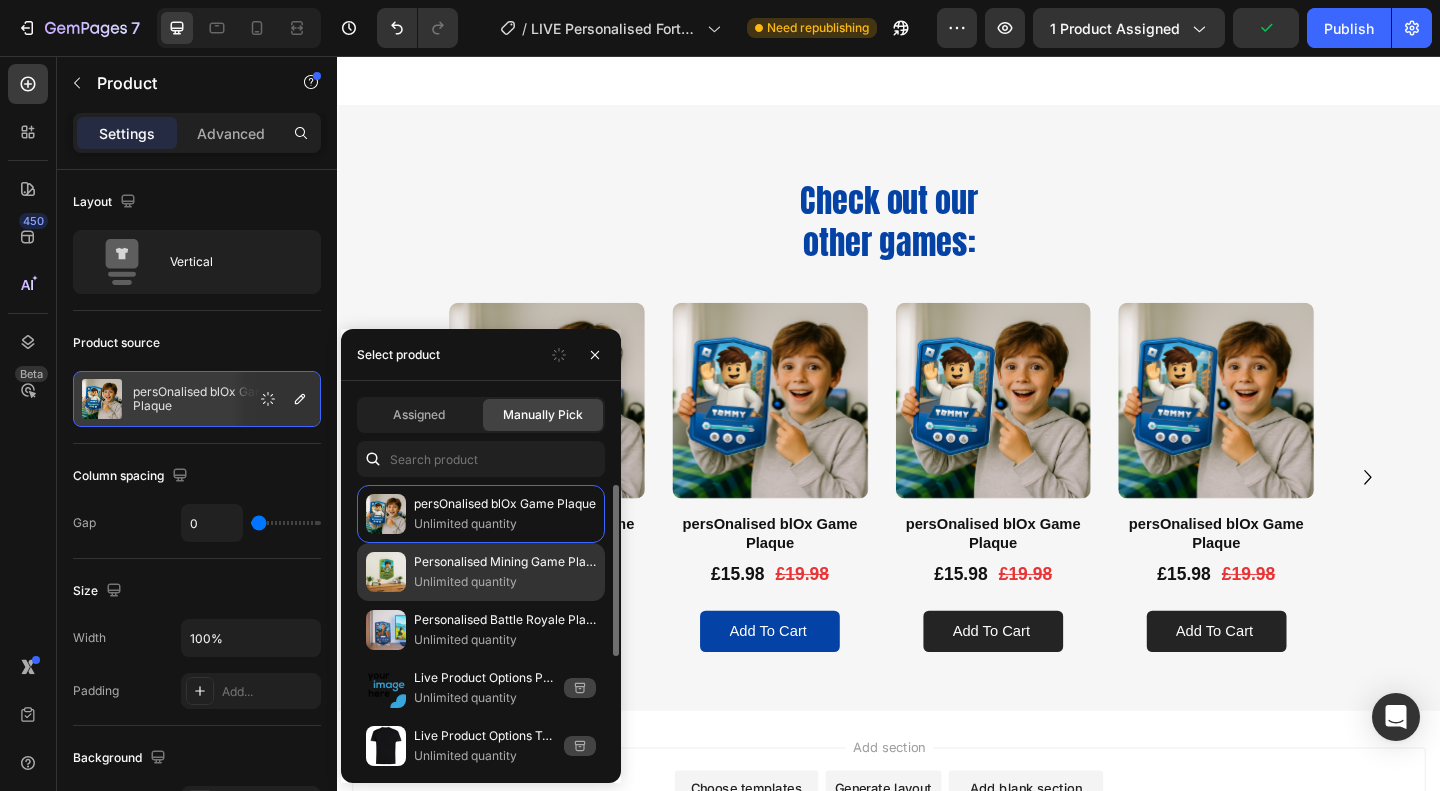 click on "Personalised Mining Game Plaque" at bounding box center [505, 562] 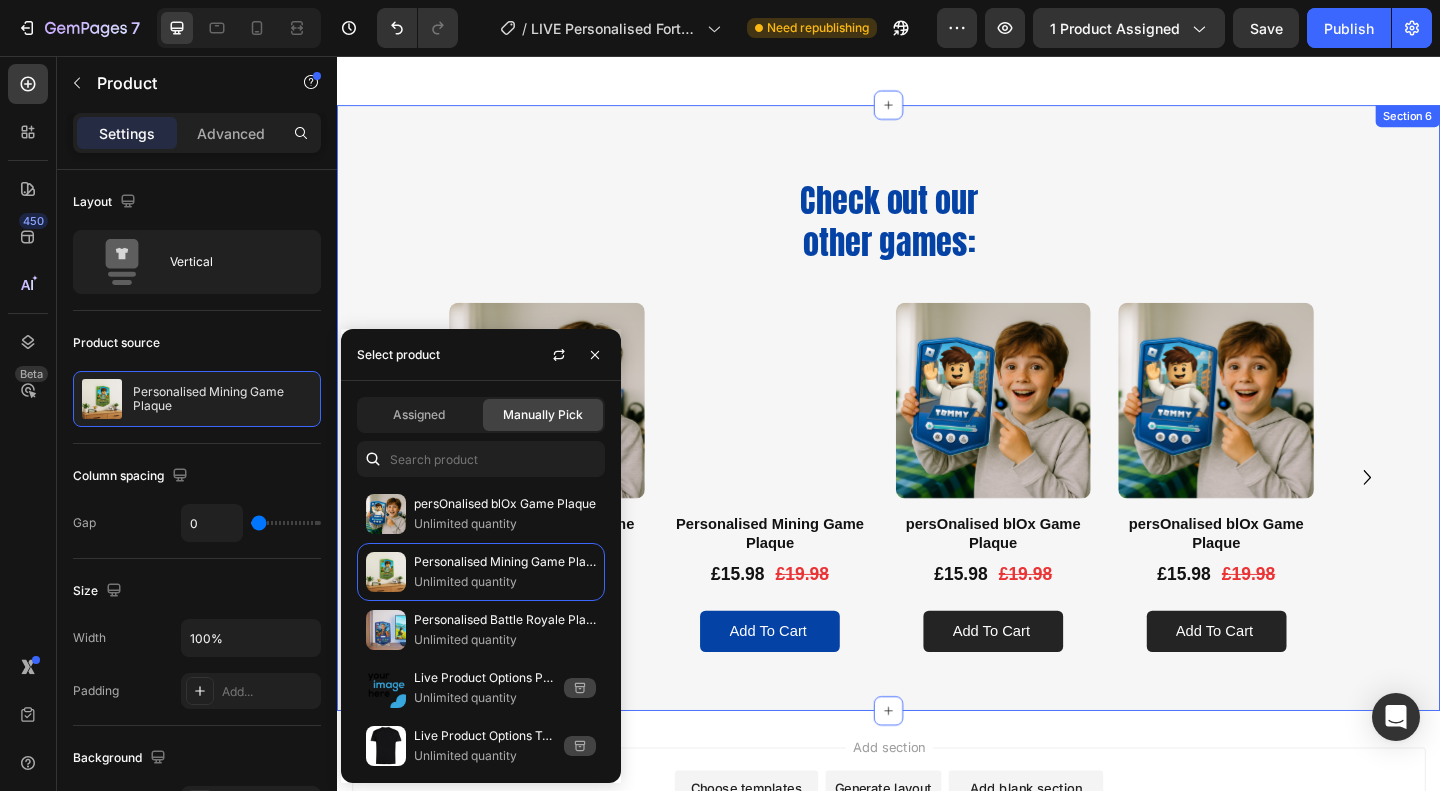 click on "Check out our other games: Heading Row
Product Images persOnalised blOx Game Plaque Product Title £15.98 Product Price Product Price £19.98 Product Price Product Price Row Add to cart Add to Cart Product Product Images Personalised Mining Game Plaque Product Title £15.98 Product Price Product Price £19.98 Product Price Product Price Row Add to cart Add to Cart Product Product Images persOnalised blOx Game Plaque Product Title £15.98 Product Price Product Price £19.98 Product Price Product Price Row Add to cart Add to Cart Product Product Images persOnalised blOx Game Plaque Product Title £15.98 Product Price Product Price £19.98 Product Price Product Price Row Add to cart Add to Cart Product Product Images persOnalised blOx Game Plaque Product Title £15.98 Product Price Product Price £19.98 Product Price Product Price Row Add to cart Add to Cart Product Product Images persOnalised blOx Game Plaque Product Title £15.98 Product Price Product Price Row" at bounding box center [937, 438] 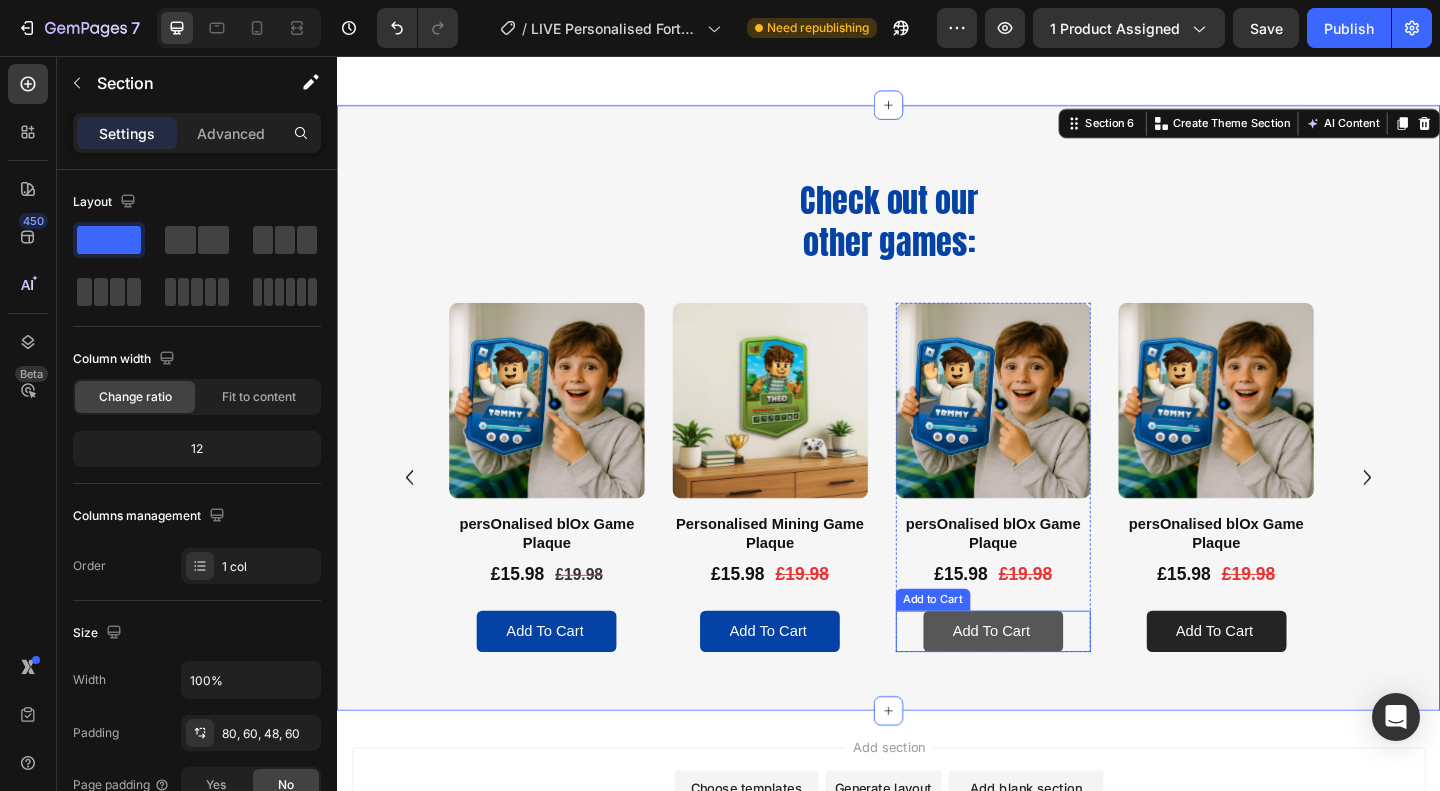 click on "Add to cart" at bounding box center (1051, 681) 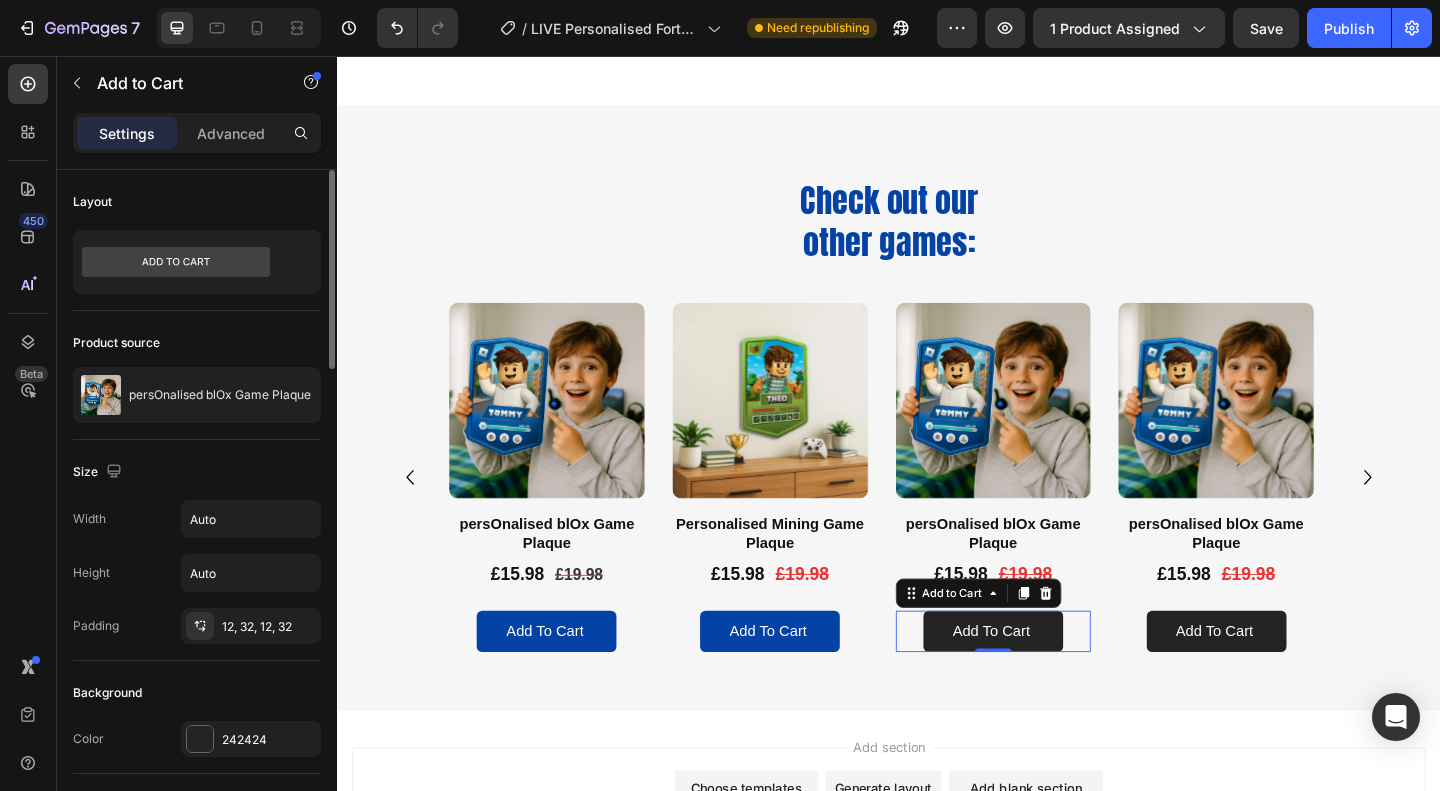 scroll, scrollTop: 100, scrollLeft: 0, axis: vertical 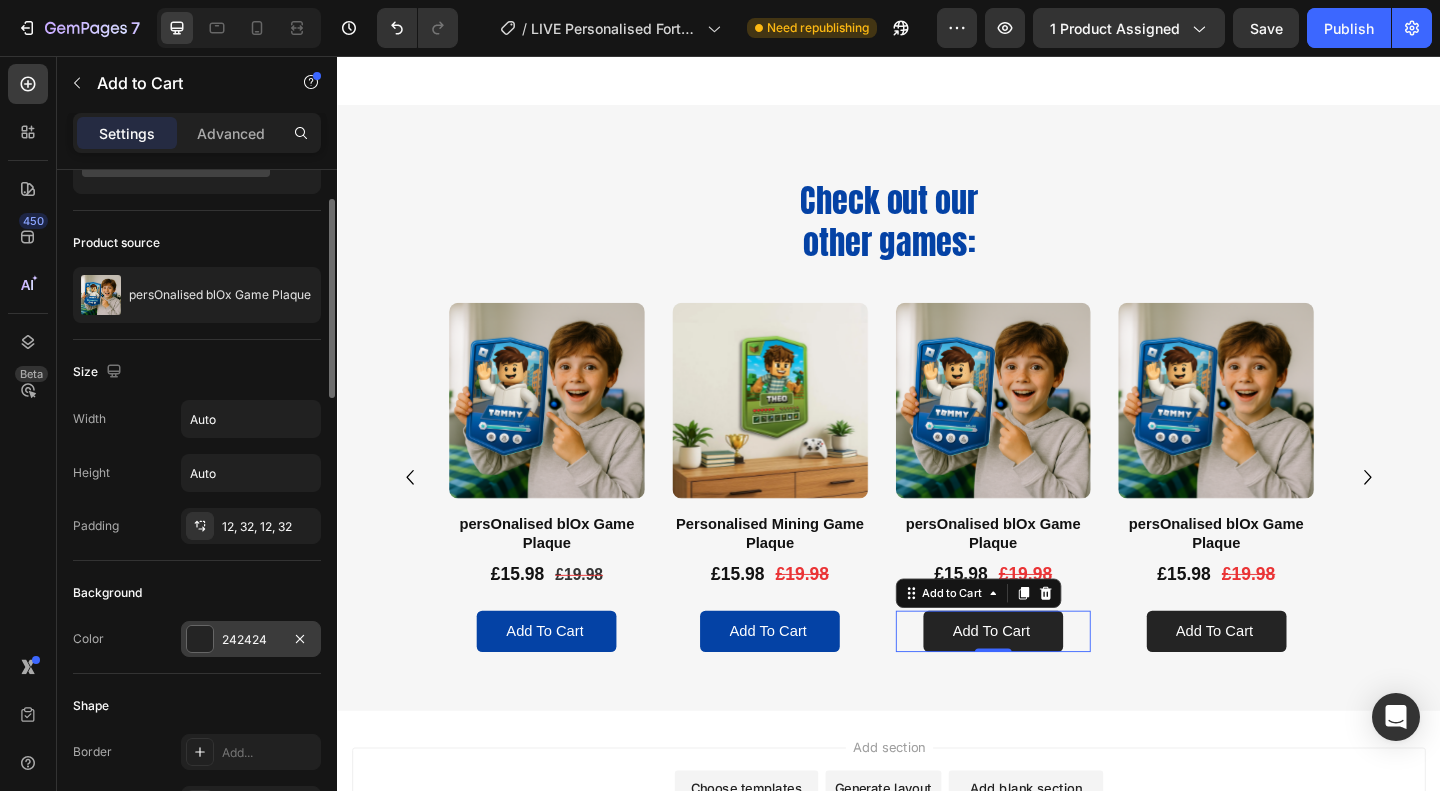 click on "242424" at bounding box center (251, 639) 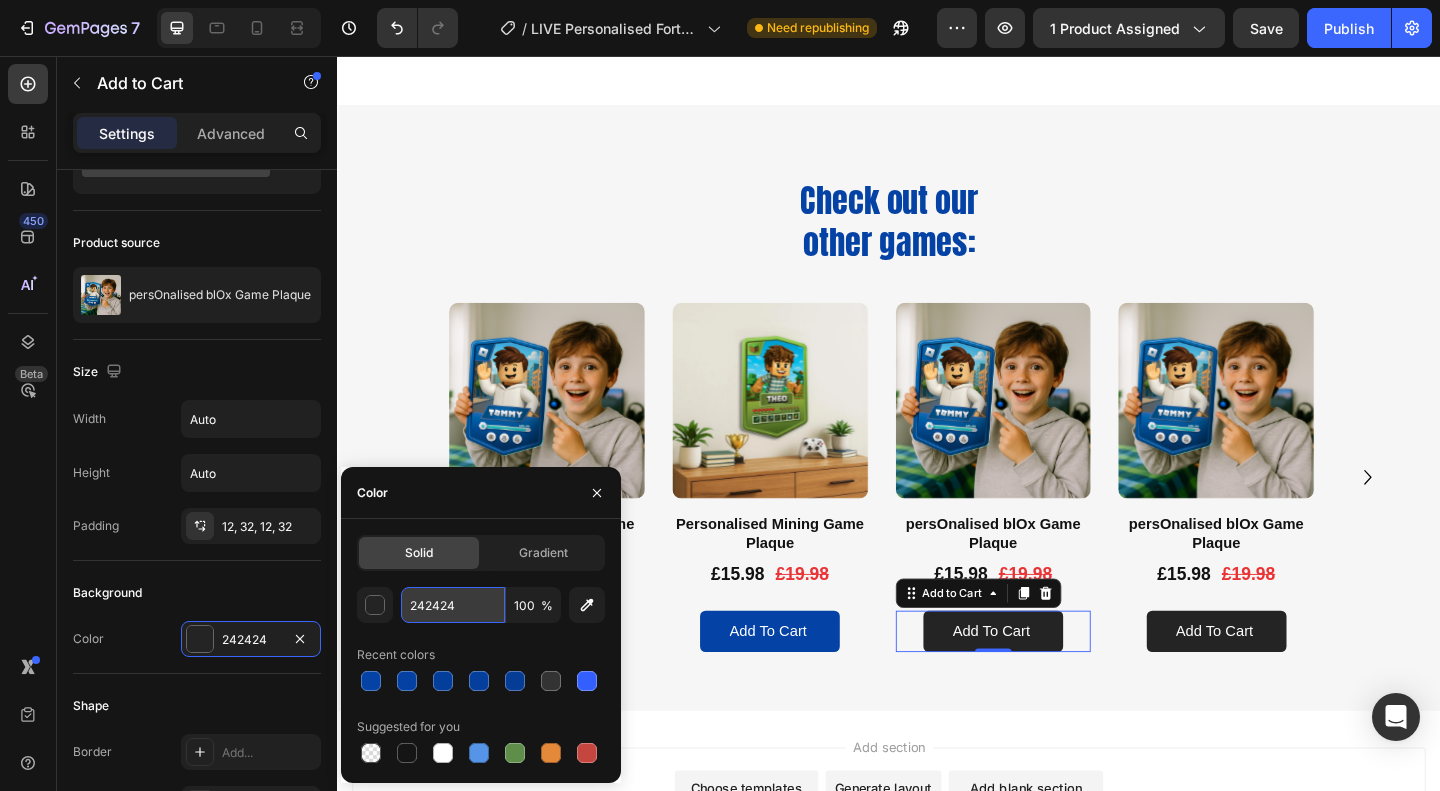 click on "242424" at bounding box center [453, 605] 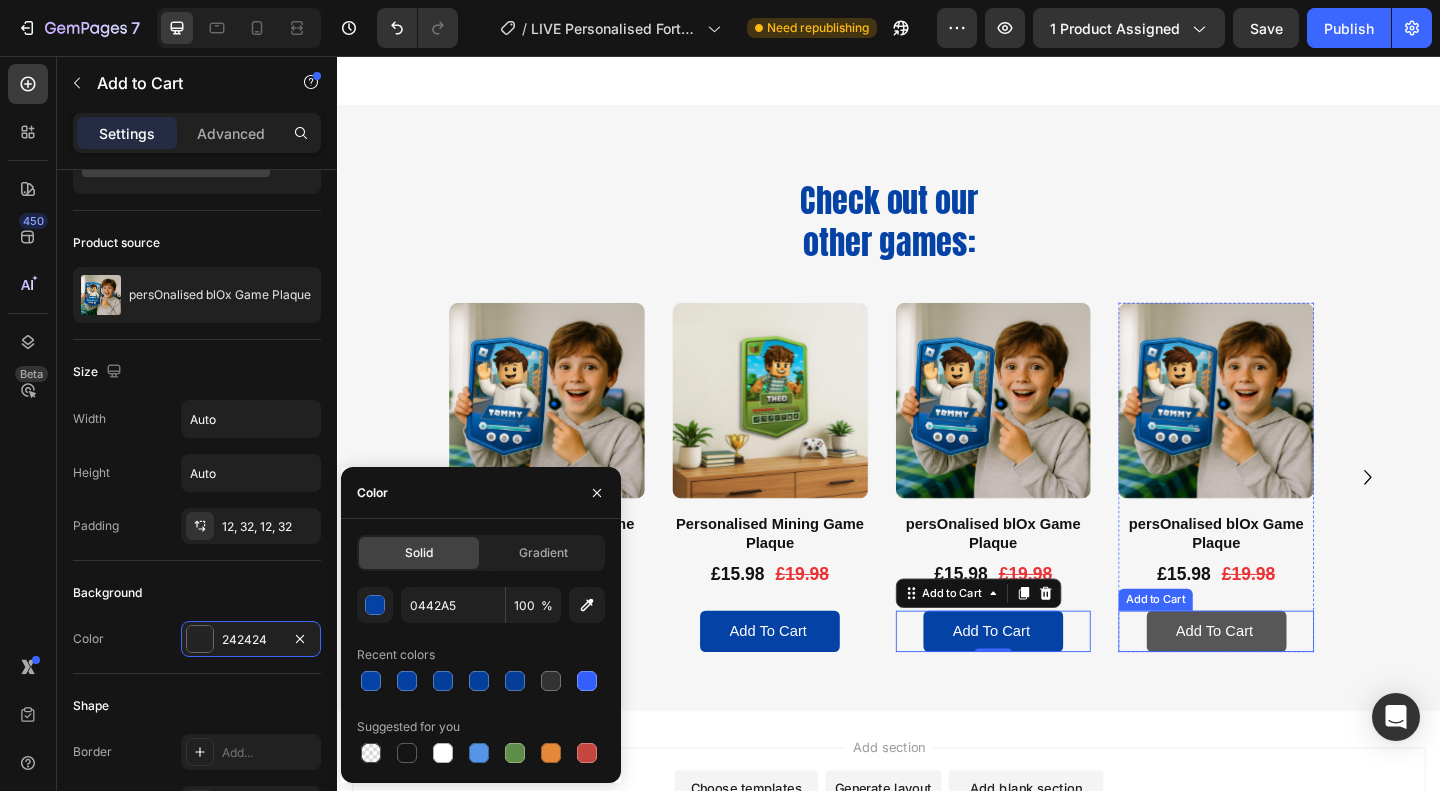 click on "Add to cart" at bounding box center (1294, 681) 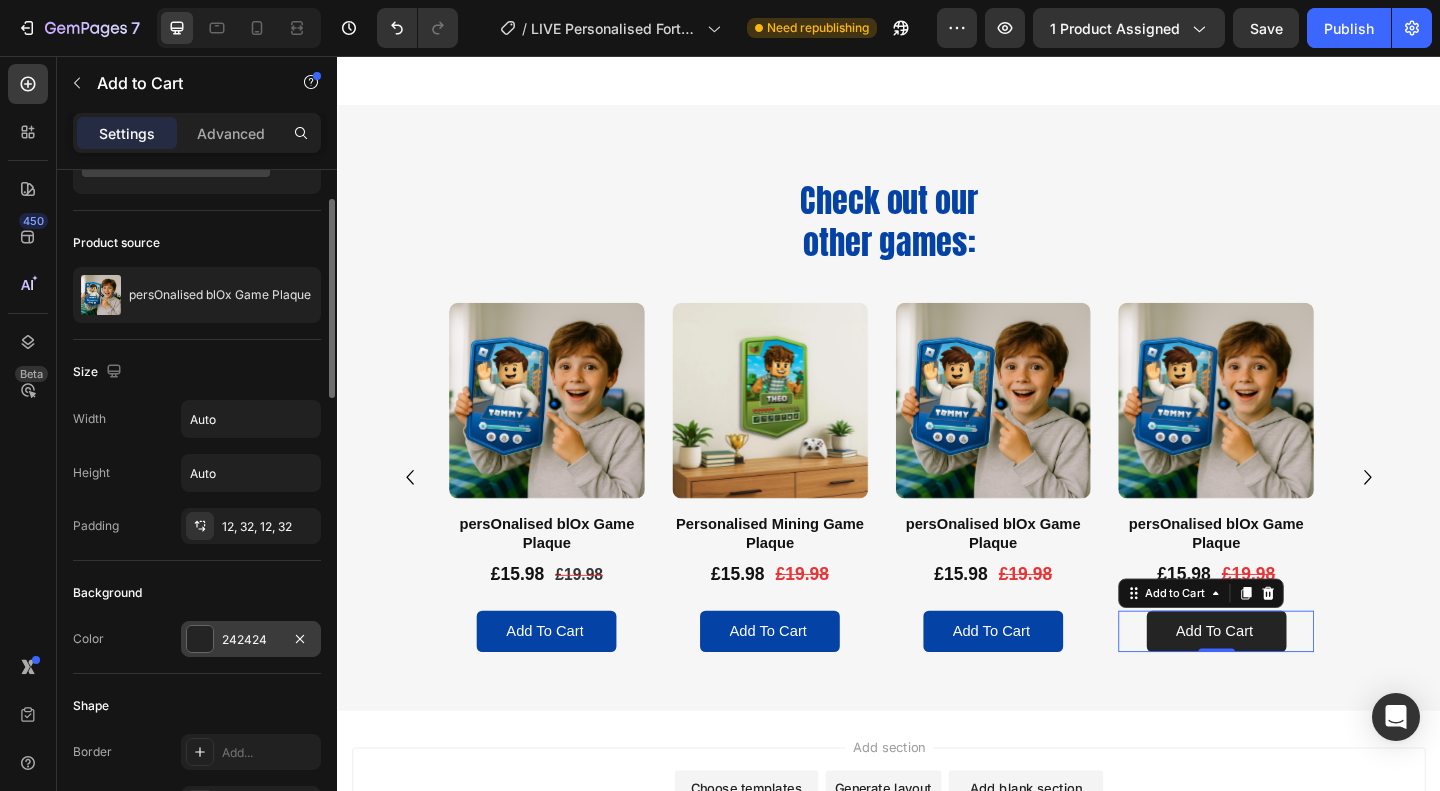 click on "242424" at bounding box center [251, 639] 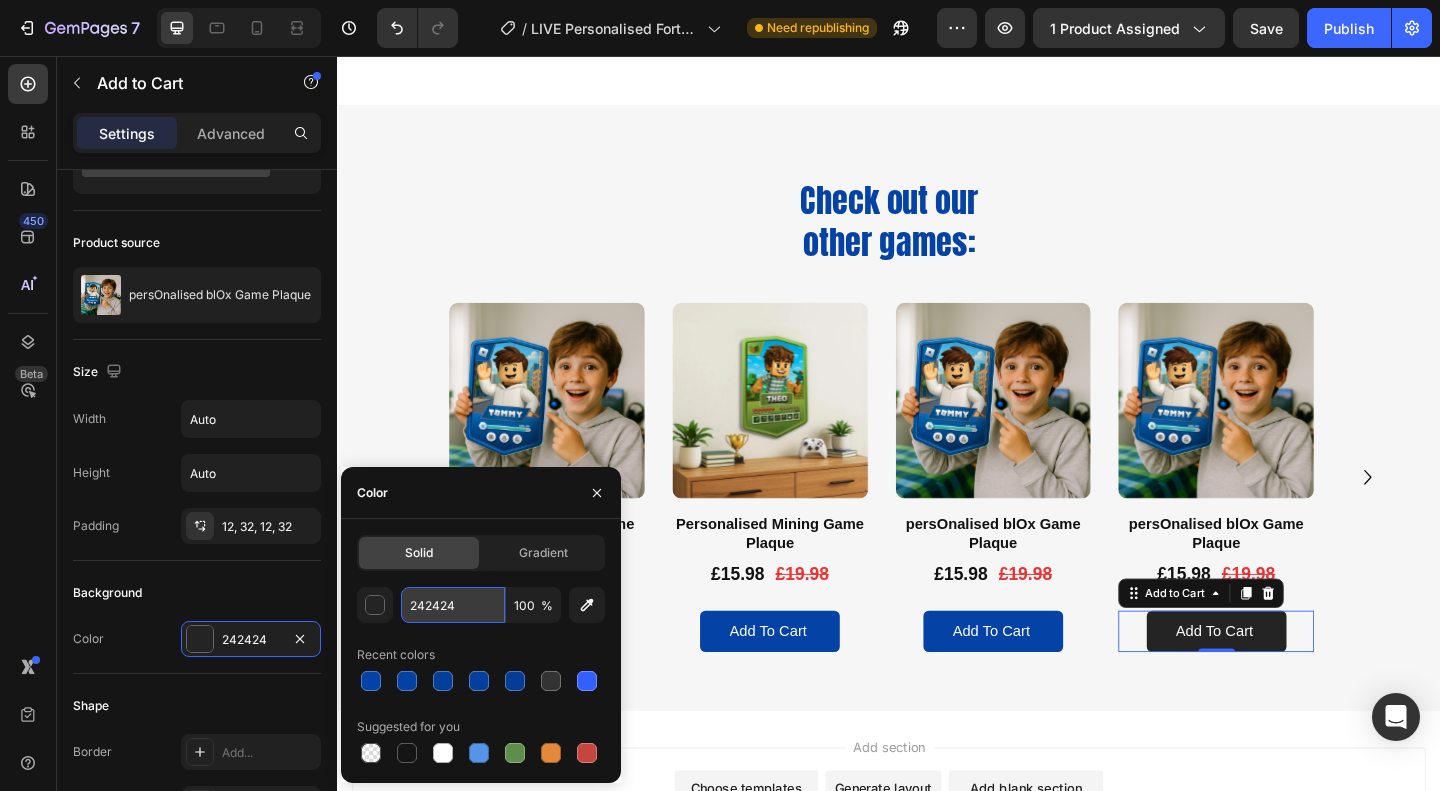 click on "242424" at bounding box center [453, 605] 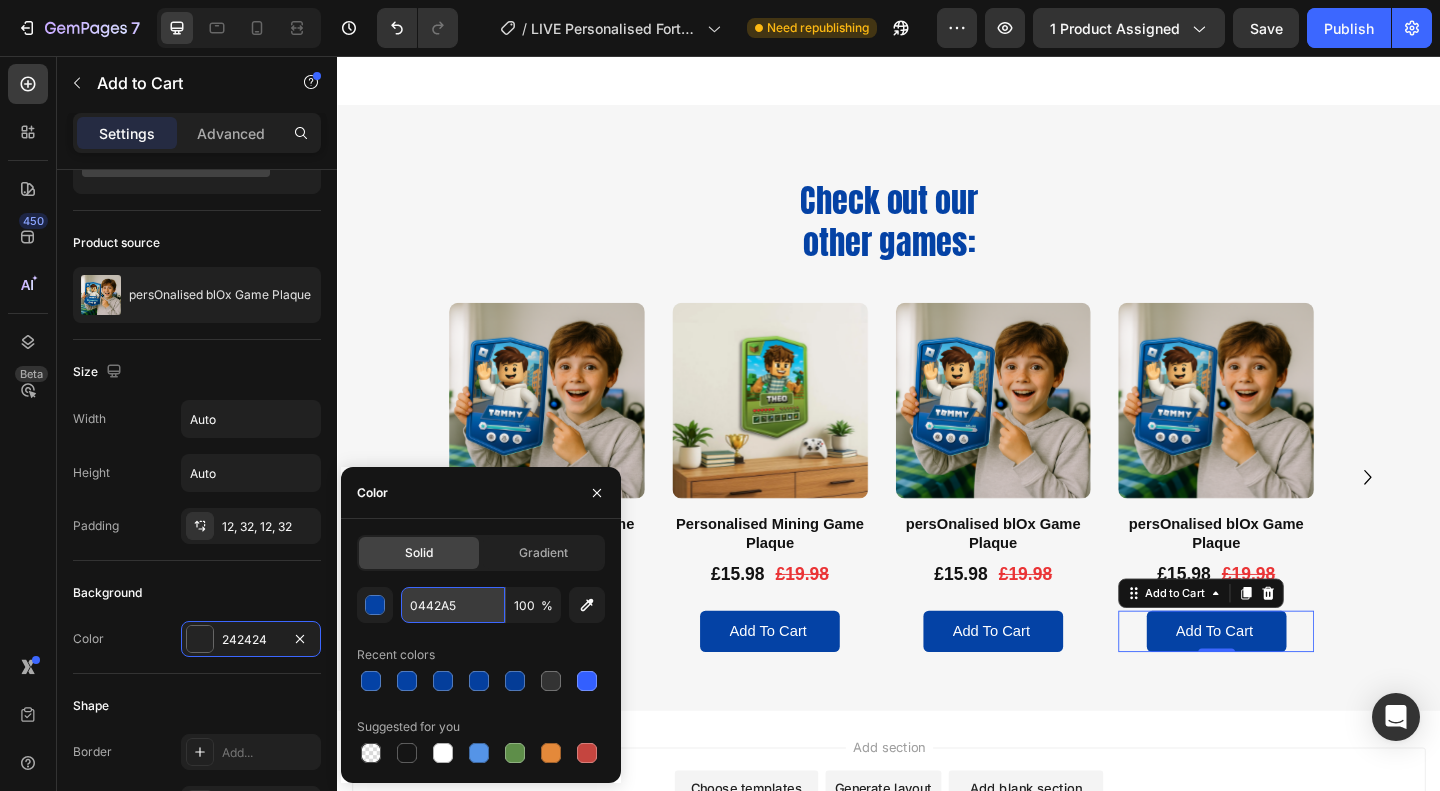 type on "0442A5" 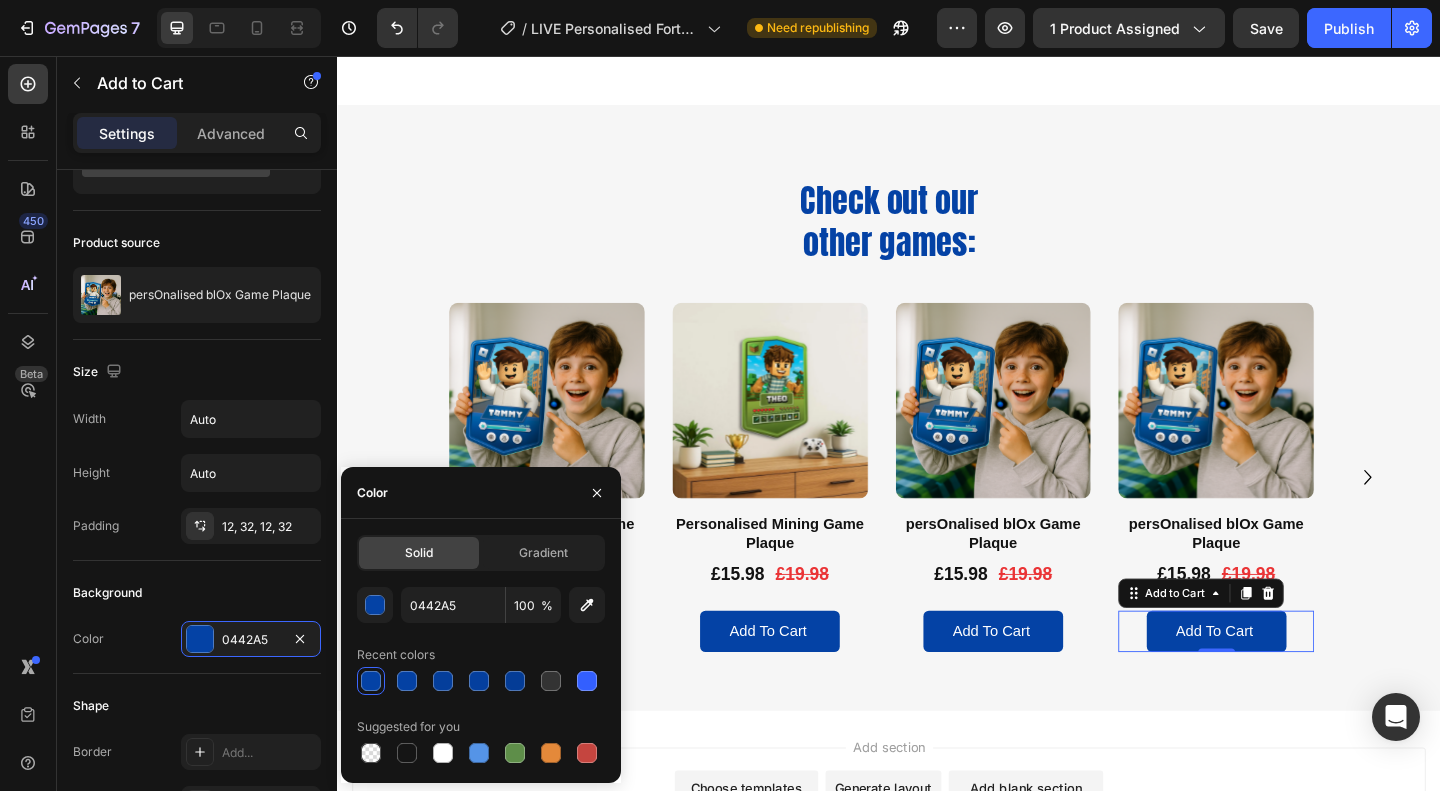 click on "Add section Choose templates inspired by CRO experts Generate layout from URL or image Add blank section then drag & drop elements" at bounding box center [937, 891] 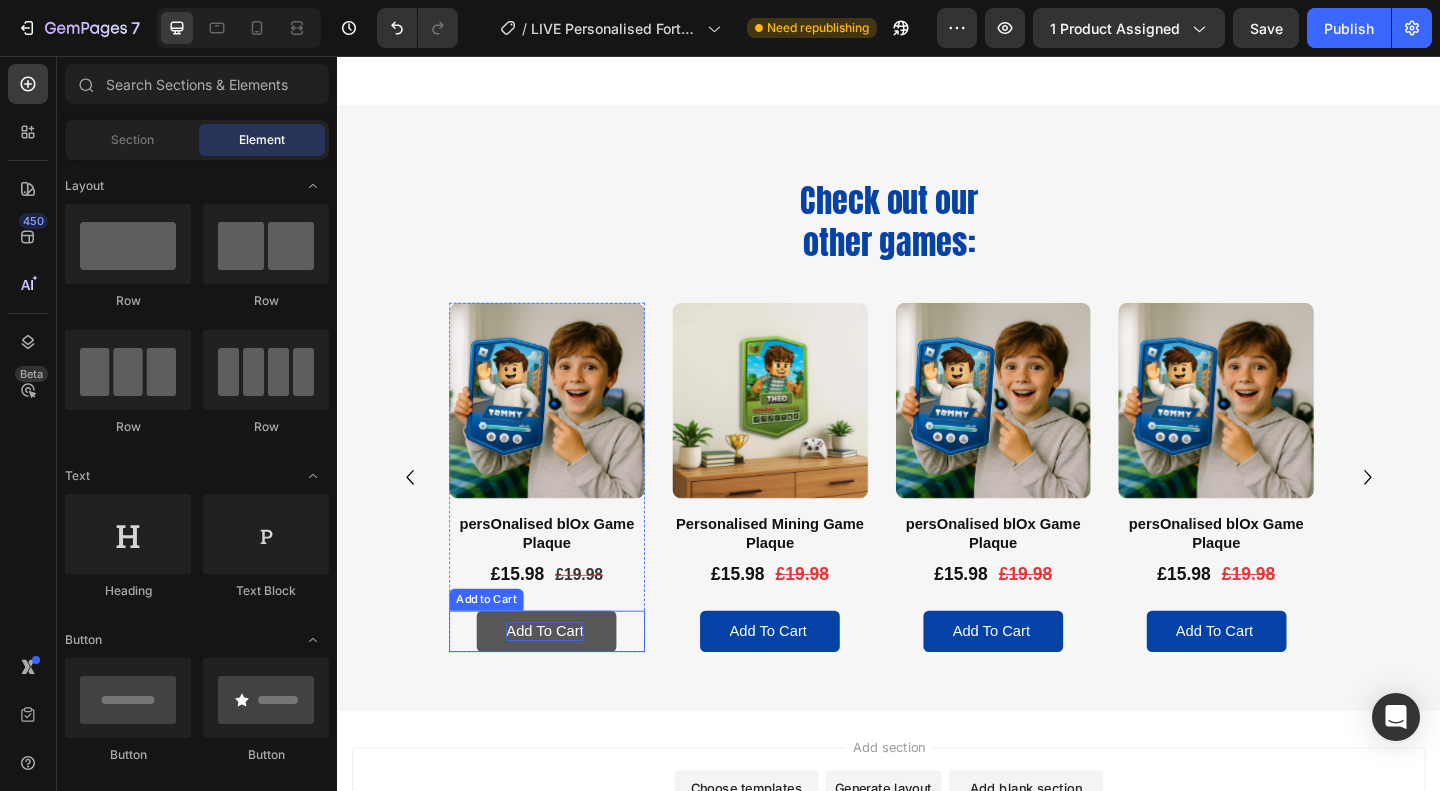 click on "Add to cart" at bounding box center (563, 681) 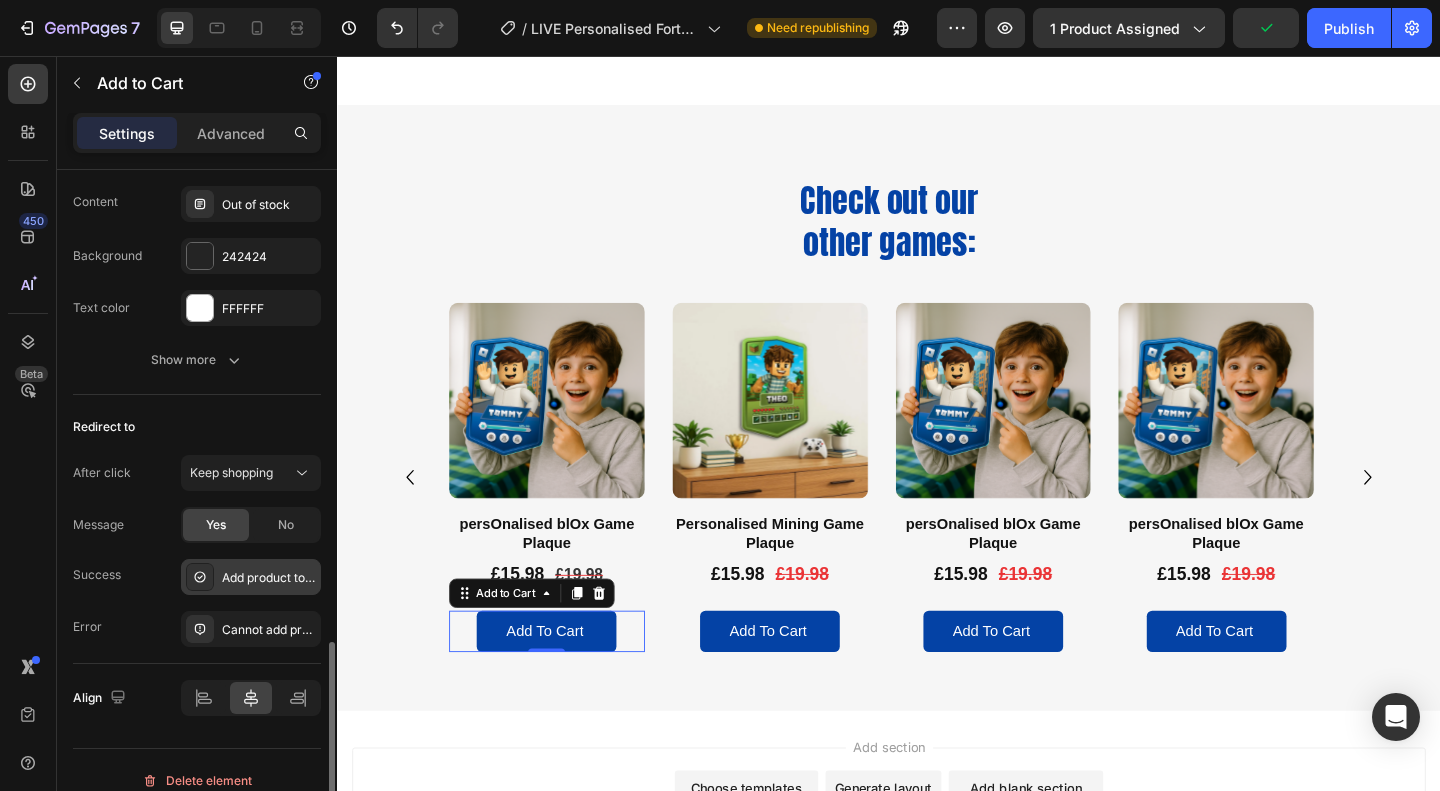 scroll, scrollTop: 1621, scrollLeft: 0, axis: vertical 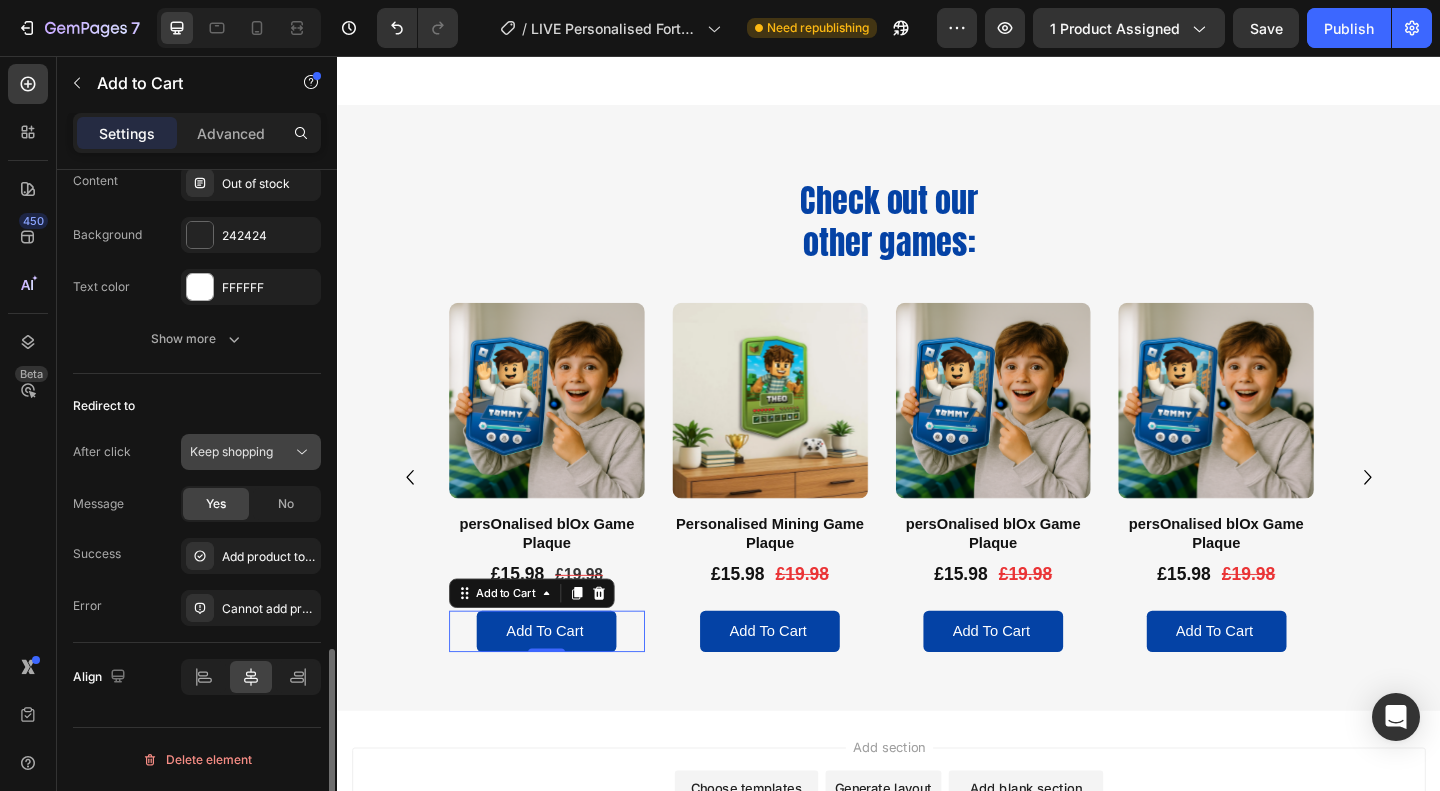 click on "Keep shopping" at bounding box center [241, 452] 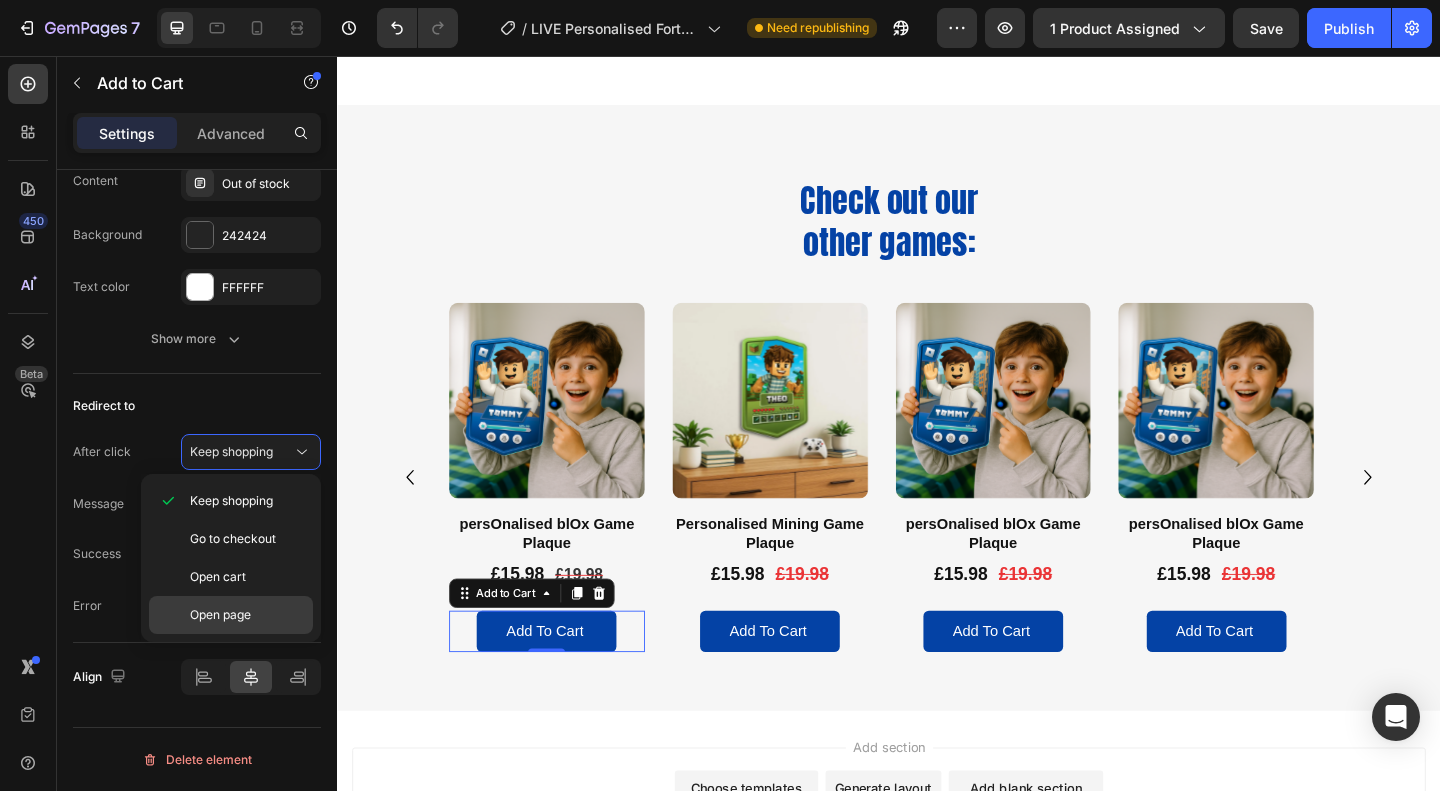click on "Open page" at bounding box center (247, 615) 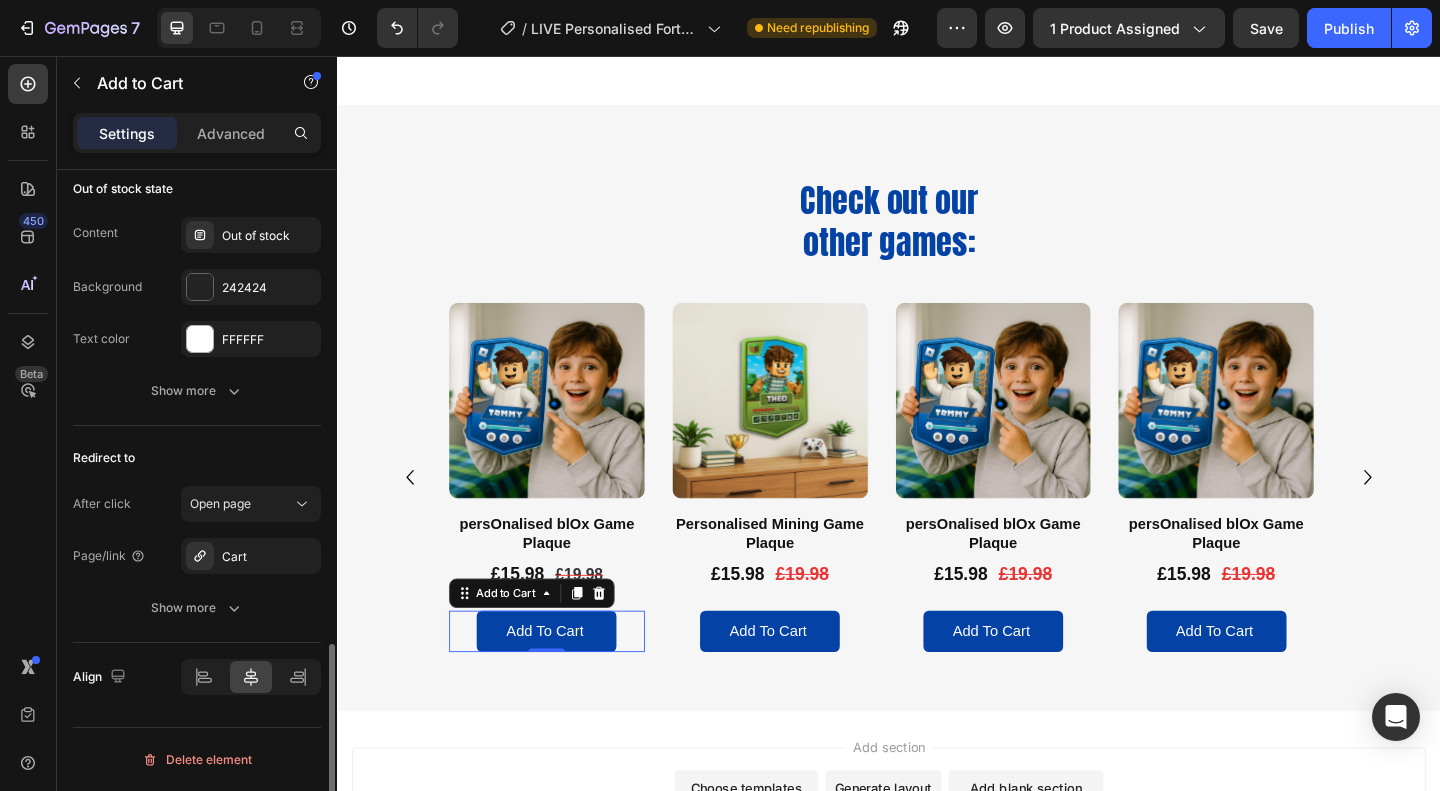 scroll, scrollTop: 1569, scrollLeft: 0, axis: vertical 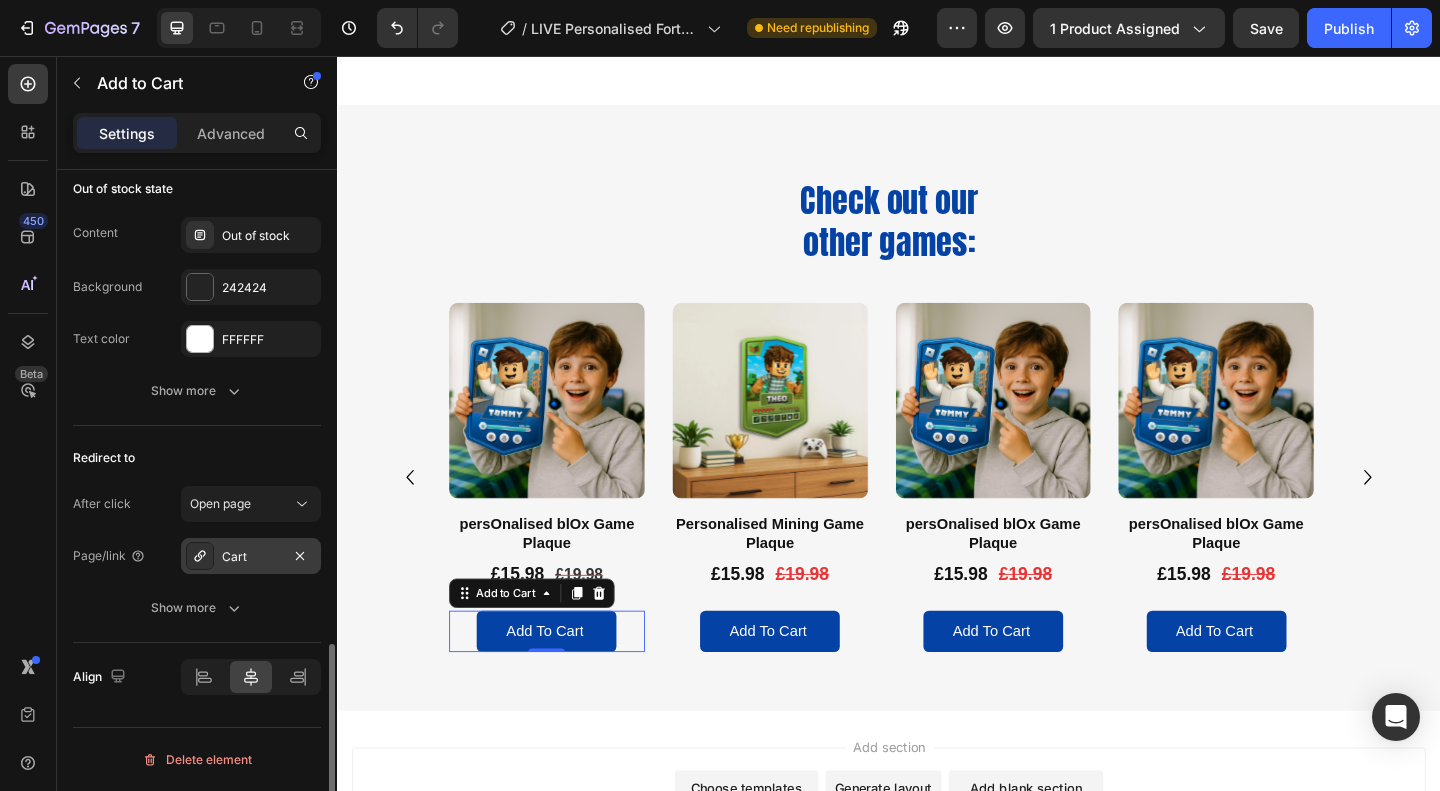 click on "Cart" at bounding box center (251, 557) 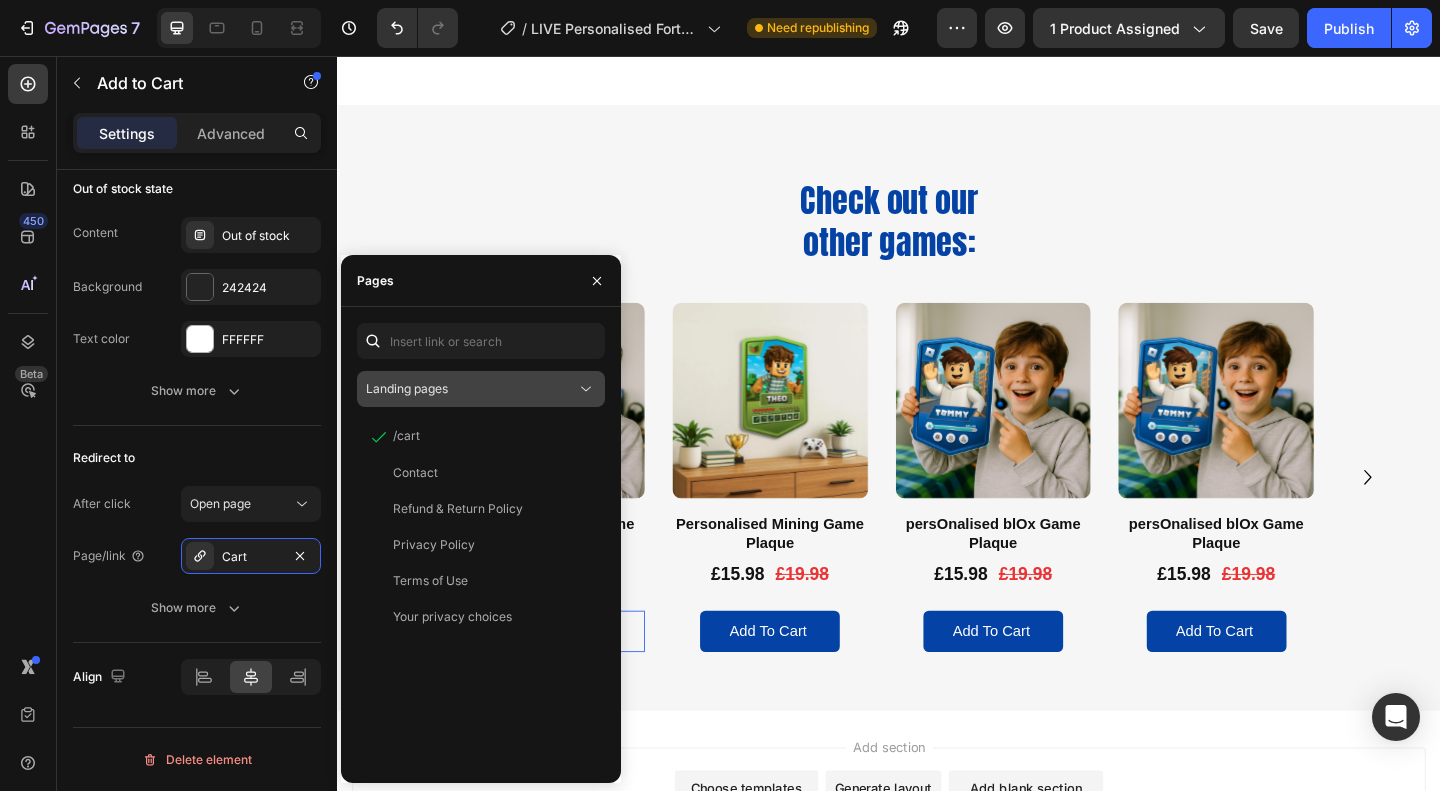 click on "Landing pages" at bounding box center [471, 389] 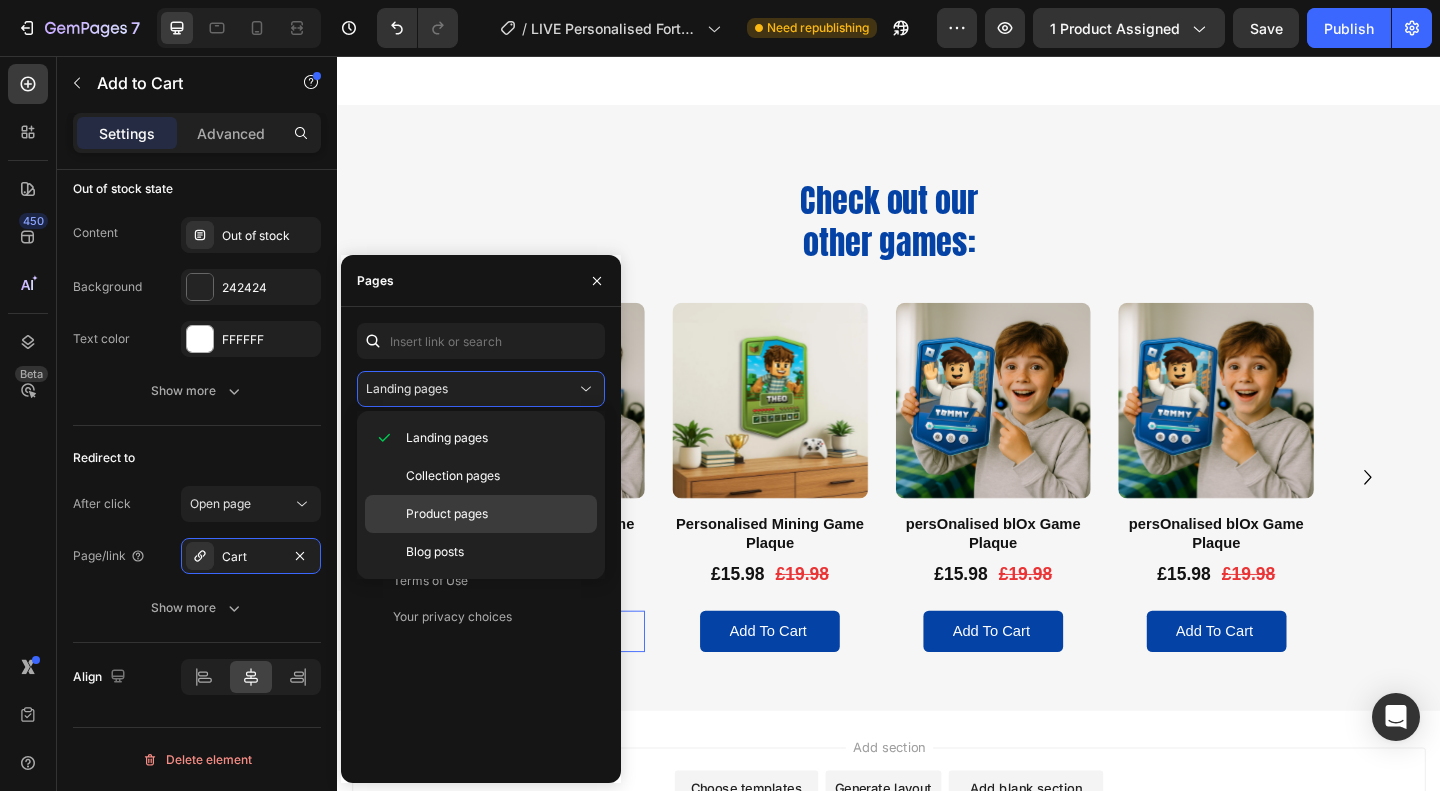 click on "Product pages" 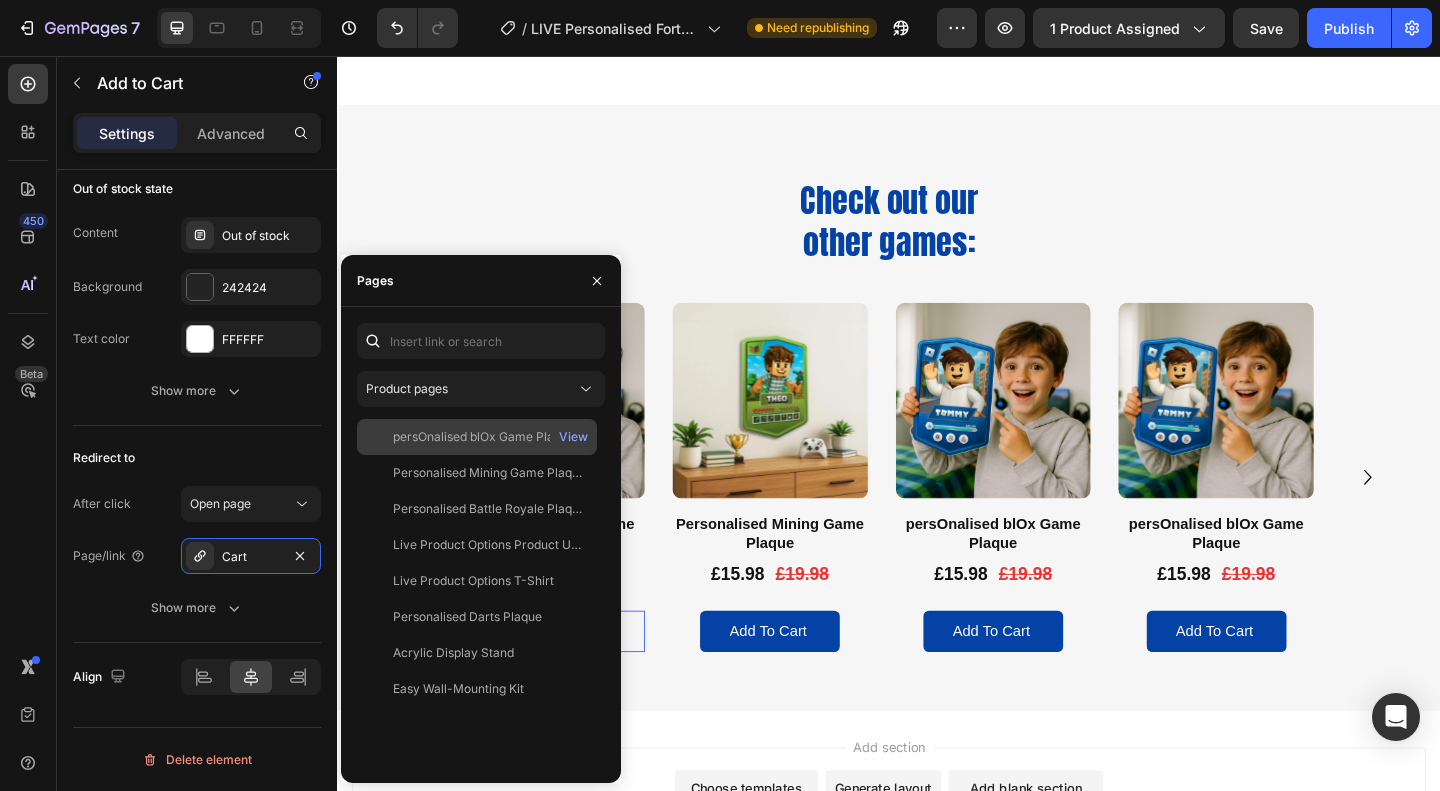 click on "persOnalised blOx Game Plaque" 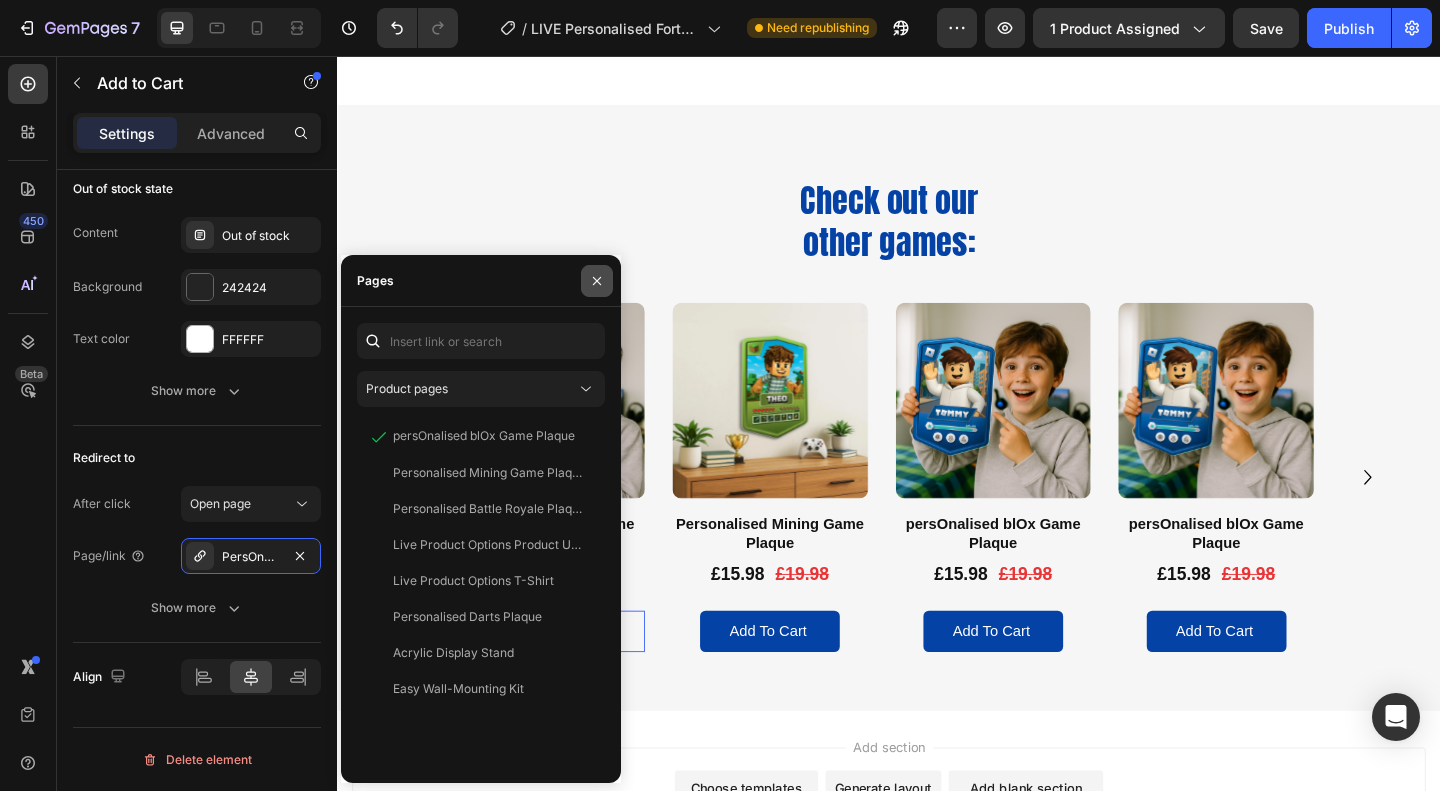 click 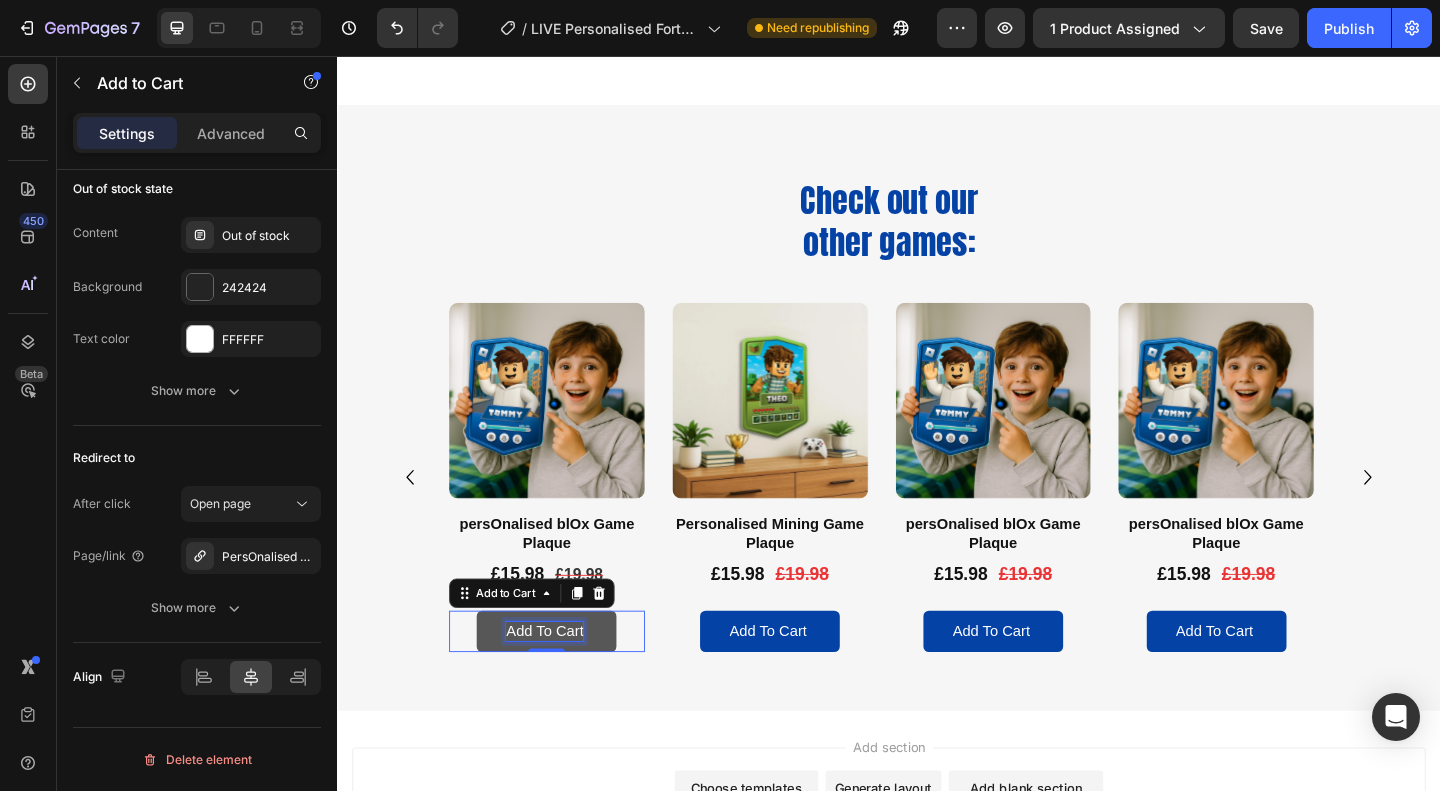 click on "Add to cart" at bounding box center (563, 681) 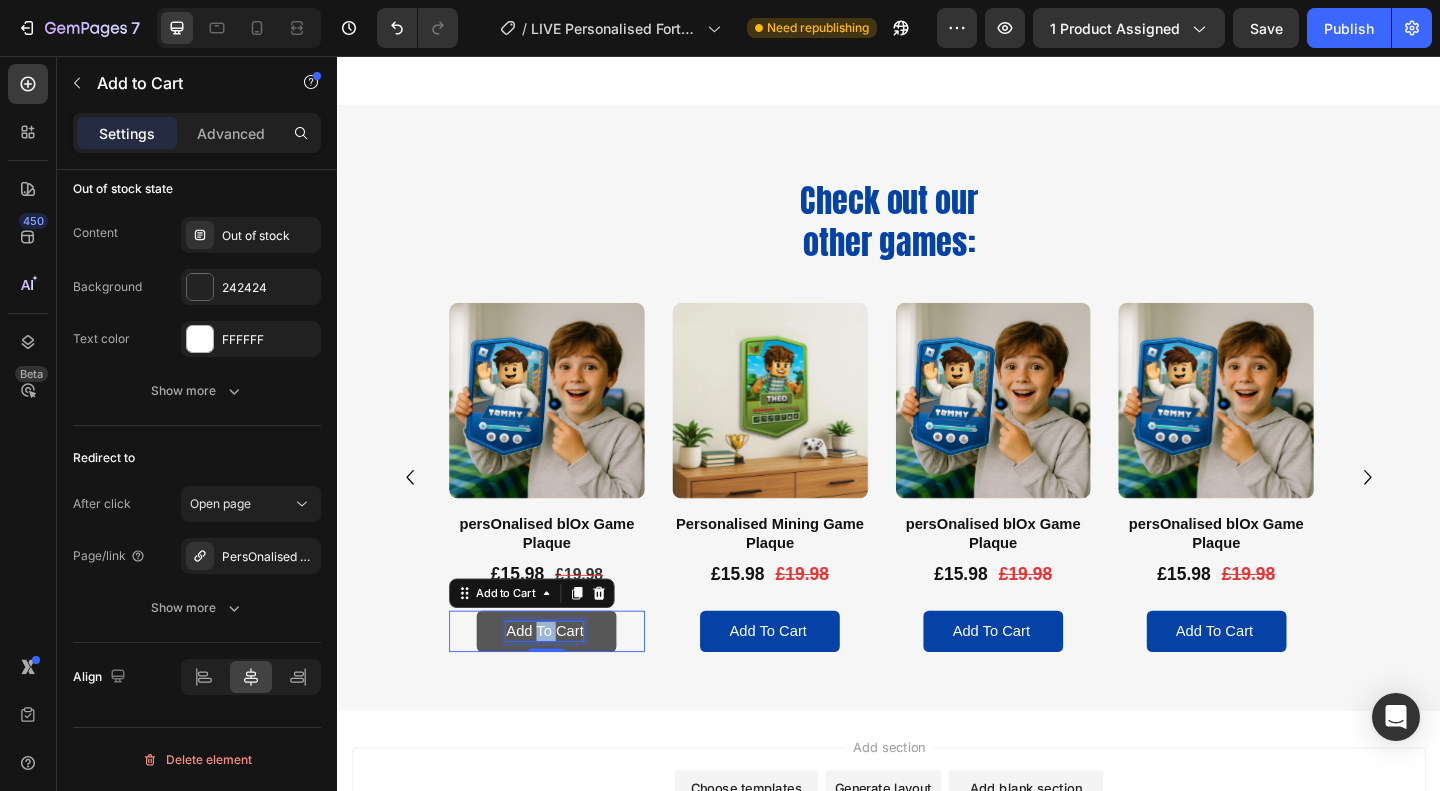 click on "Add to cart" at bounding box center (563, 681) 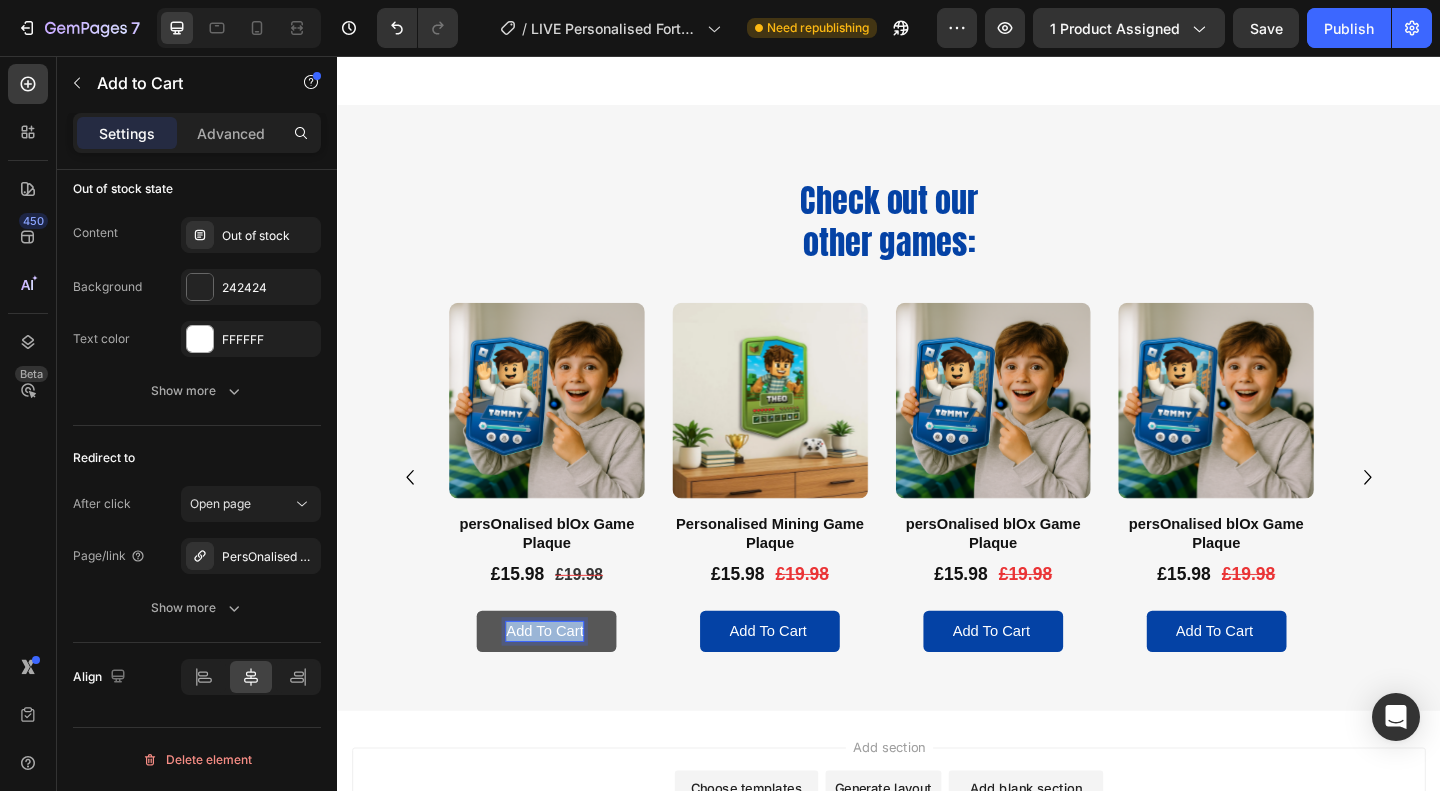 click on "Add to cart" at bounding box center (563, 681) 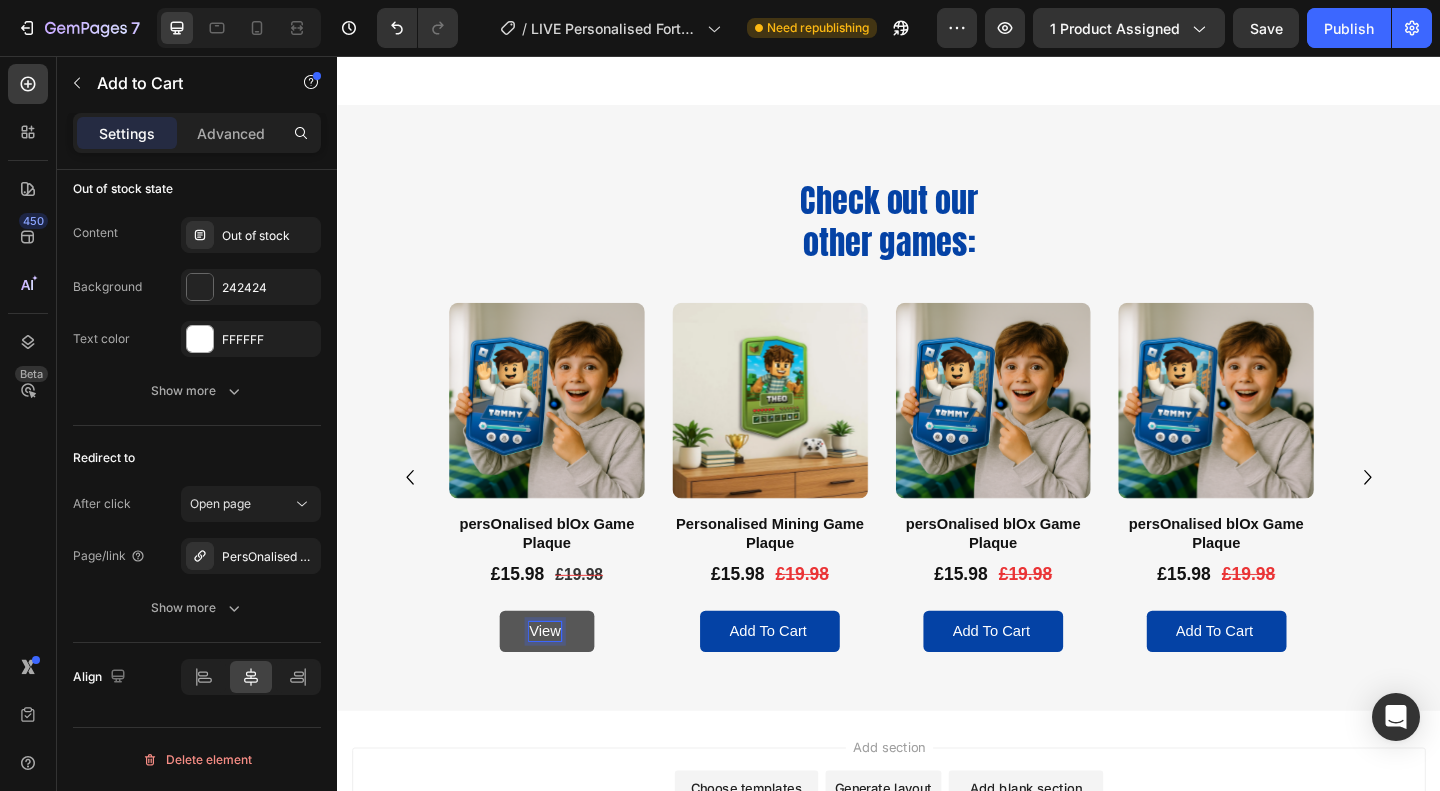 click on "View" at bounding box center (565, 681) 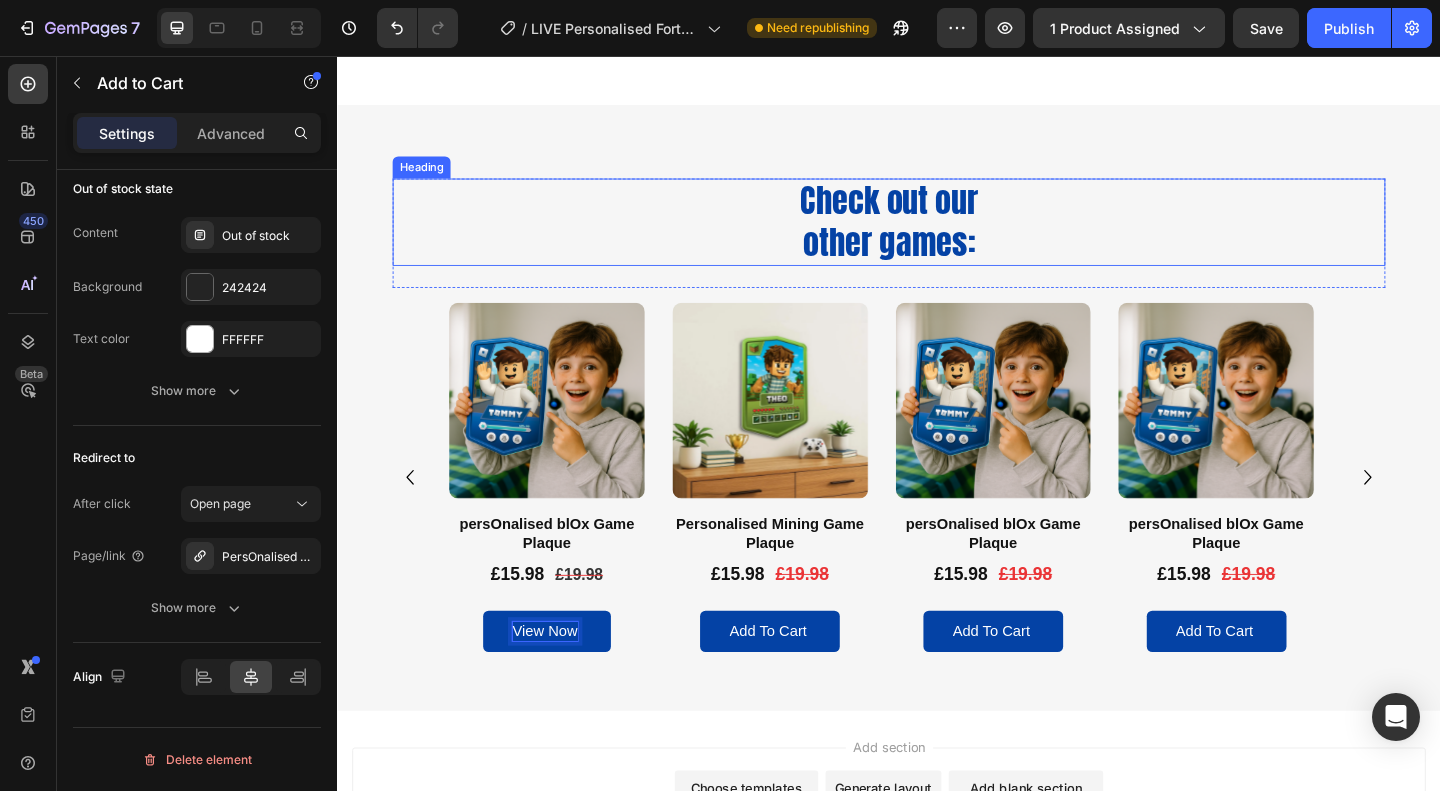 click on "Check out our other games:" at bounding box center (937, 236) 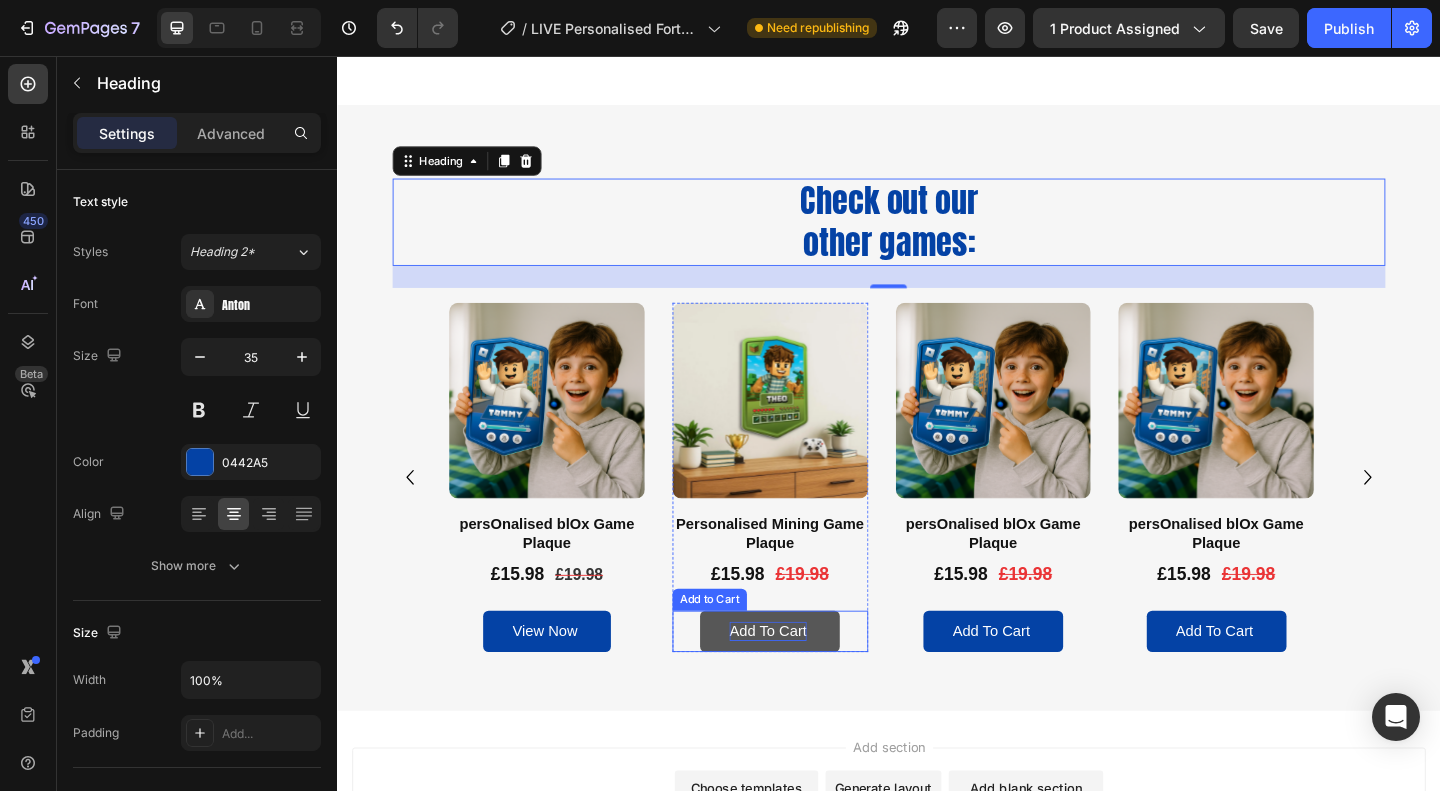 click on "Add to cart" at bounding box center [806, 681] 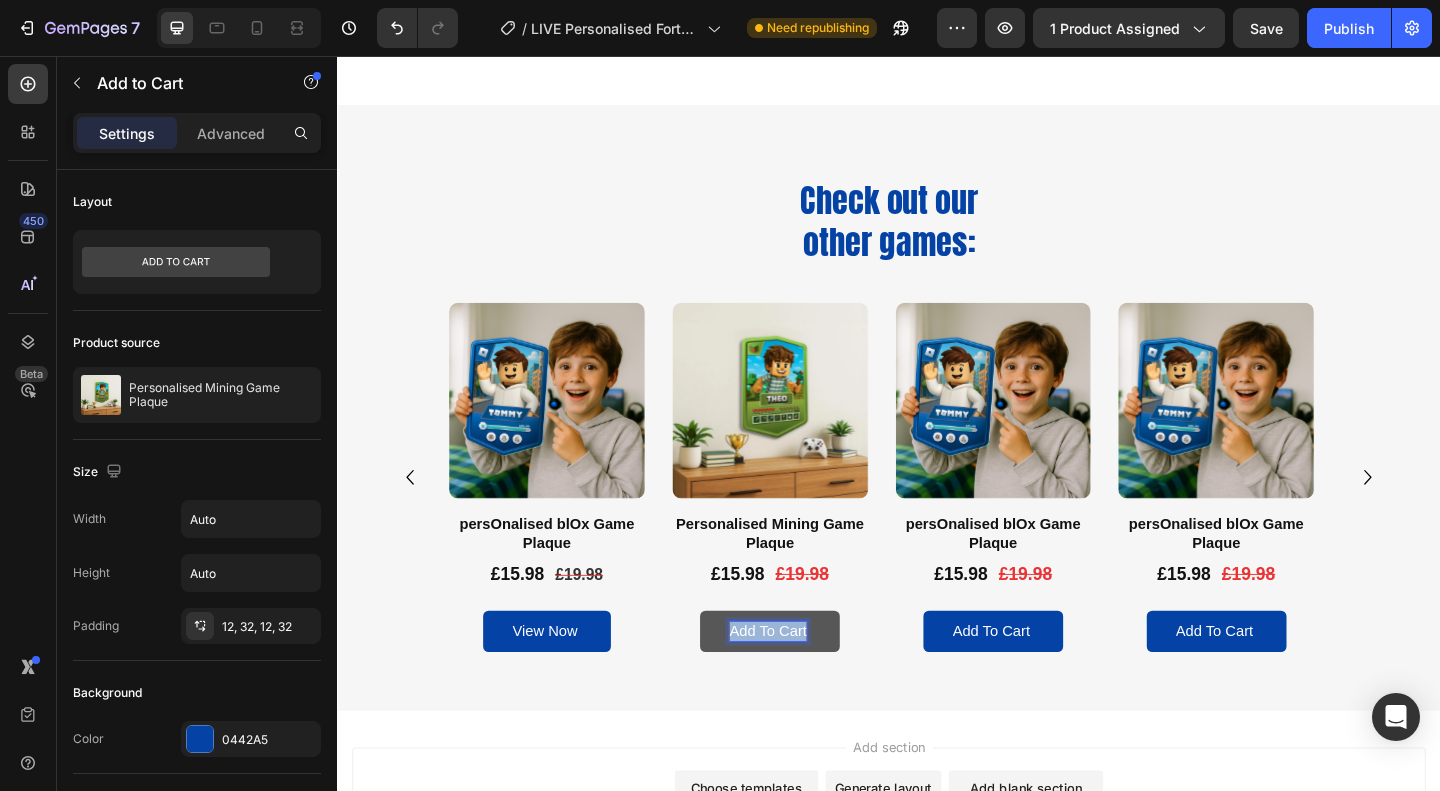 click on "Add to cart" at bounding box center (806, 681) 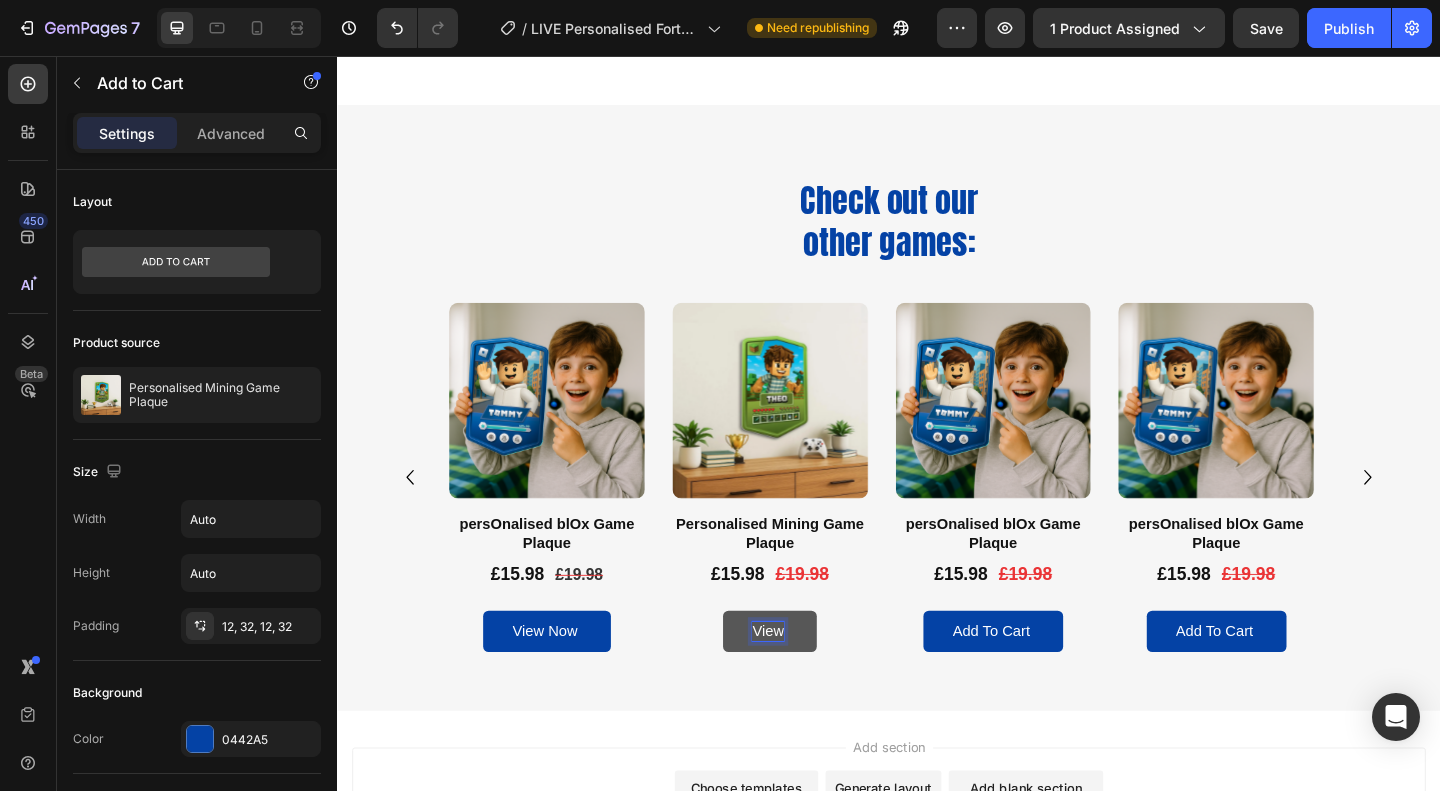 click on "View" at bounding box center (808, 681) 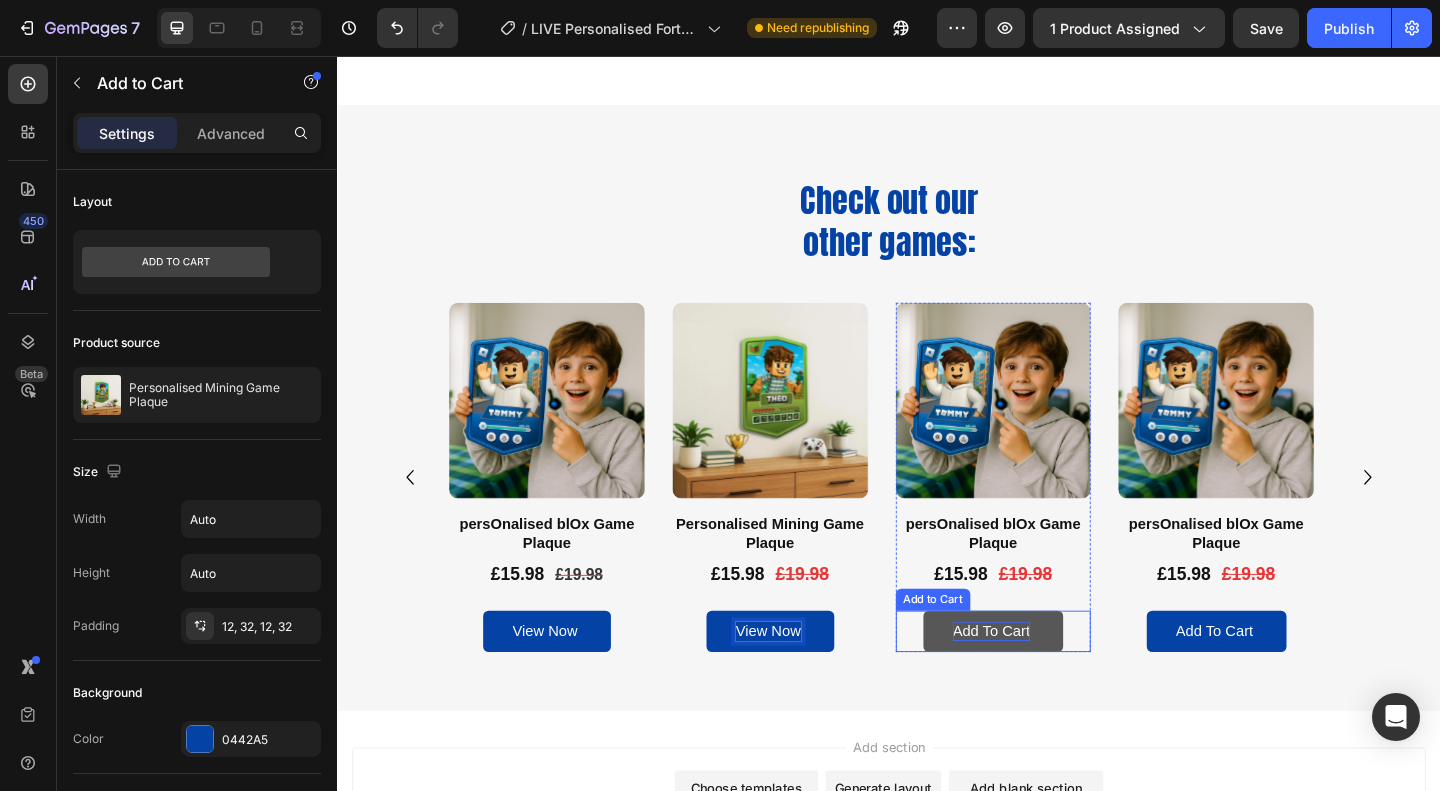 click on "Add to cart" at bounding box center [1049, 681] 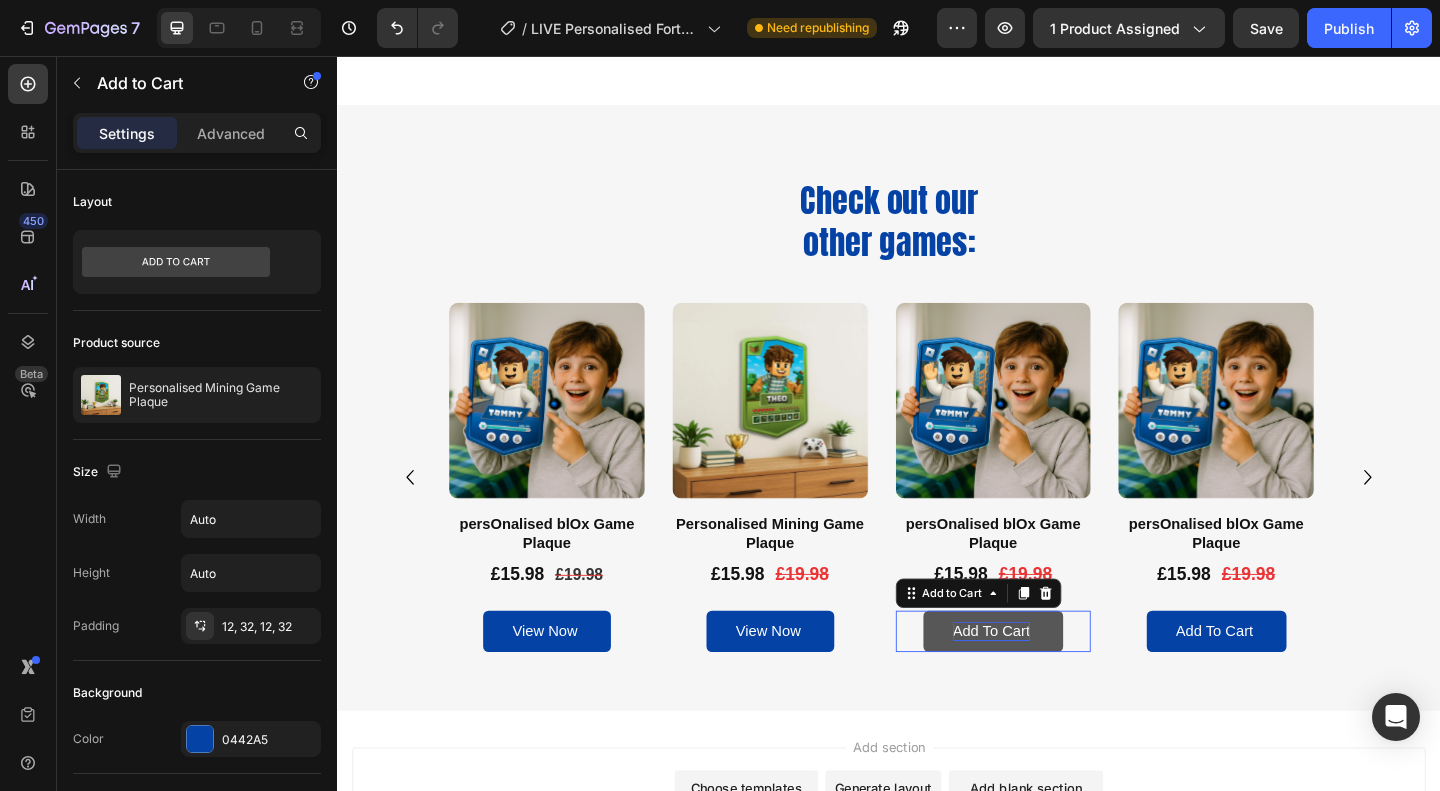 click on "Add to cart" at bounding box center [1049, 681] 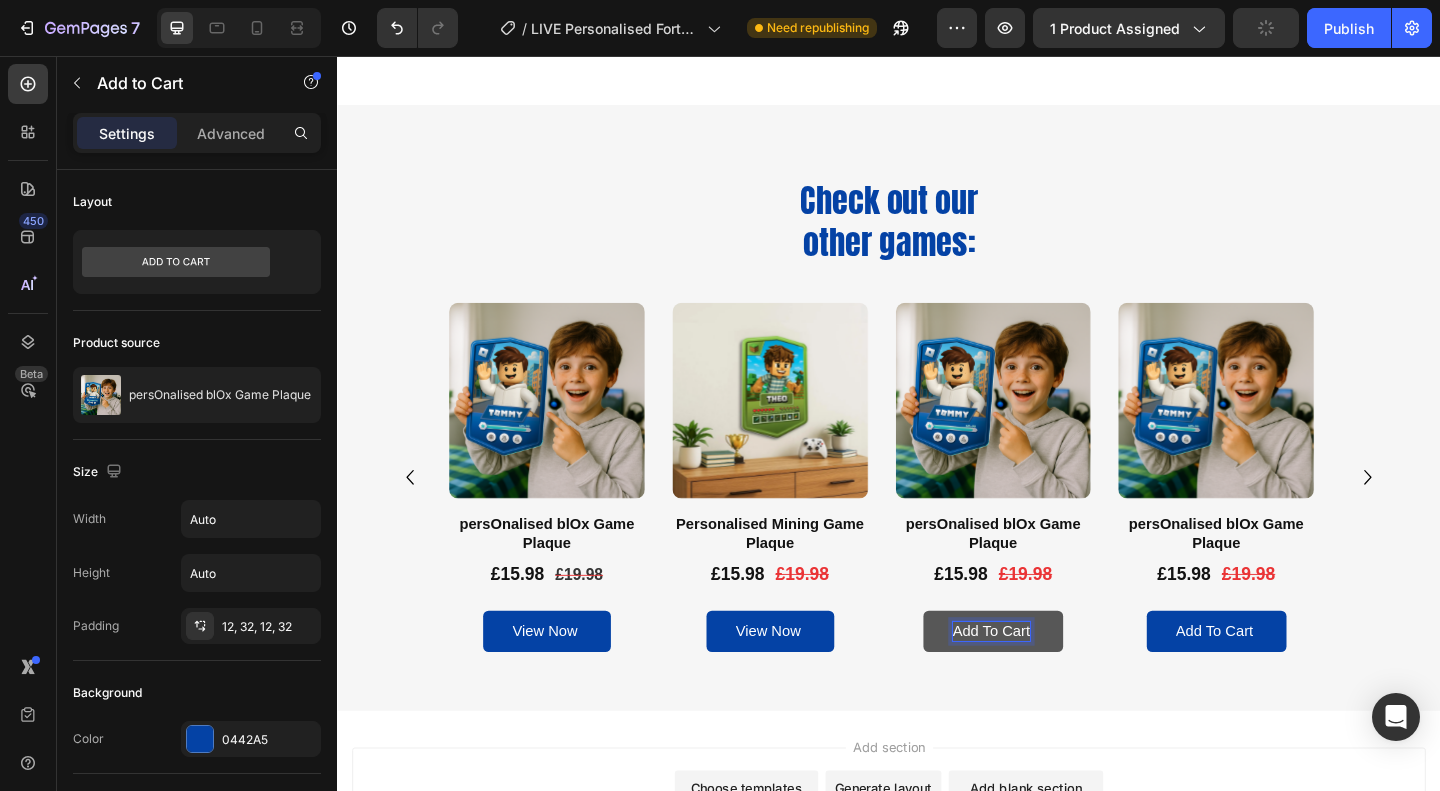 click on "Add to cart" at bounding box center (1049, 681) 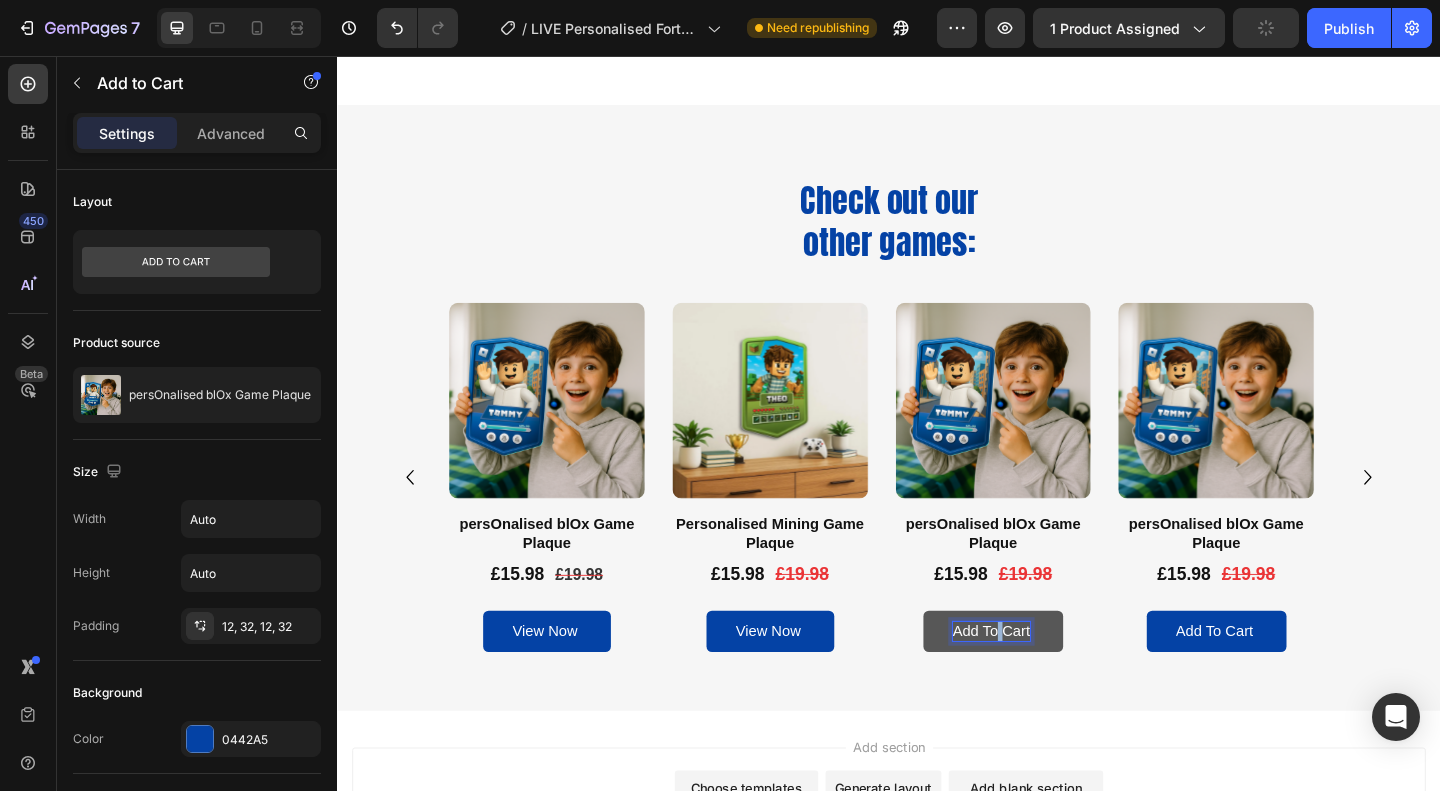 click on "Add to cart" at bounding box center (1049, 681) 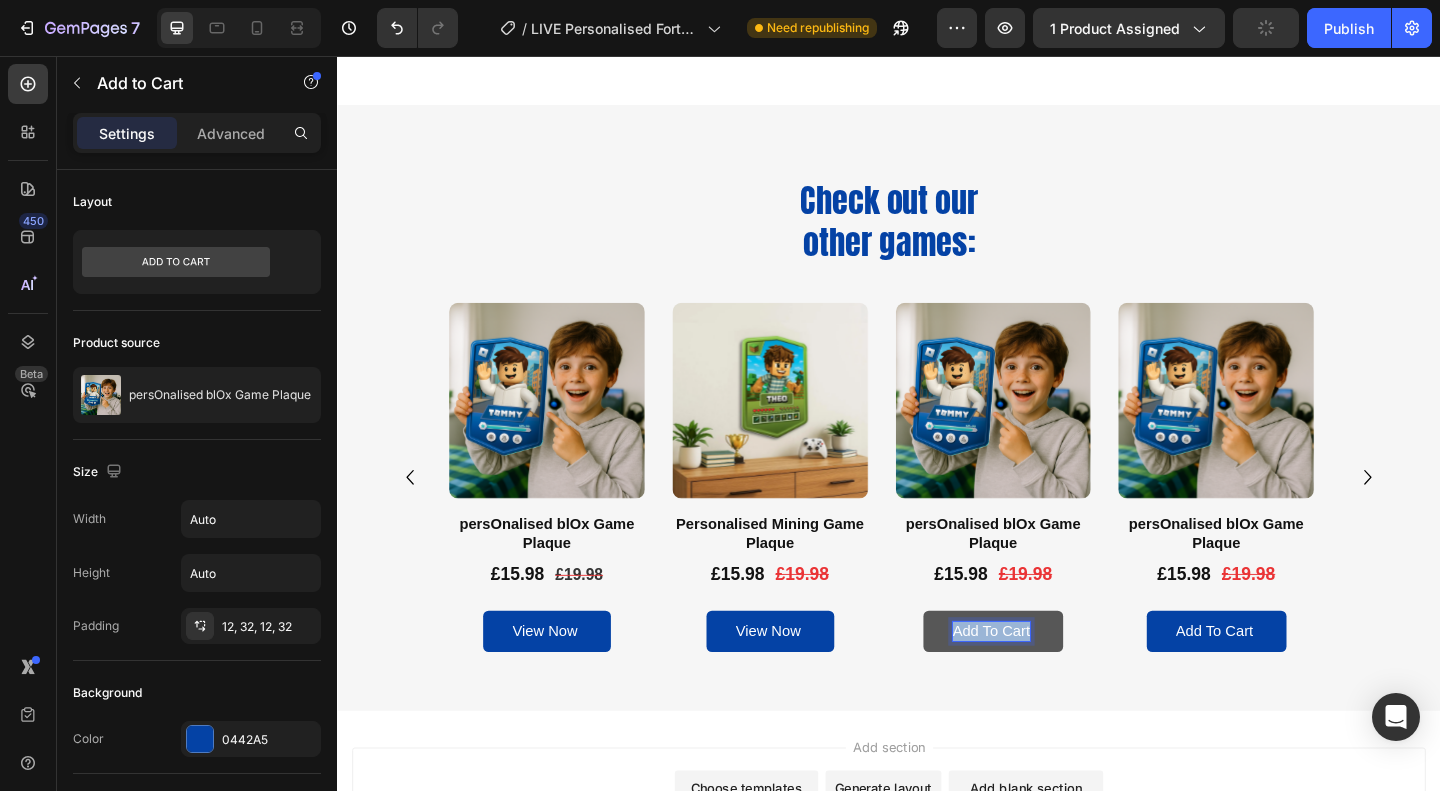 click on "Add to cart" at bounding box center (1049, 681) 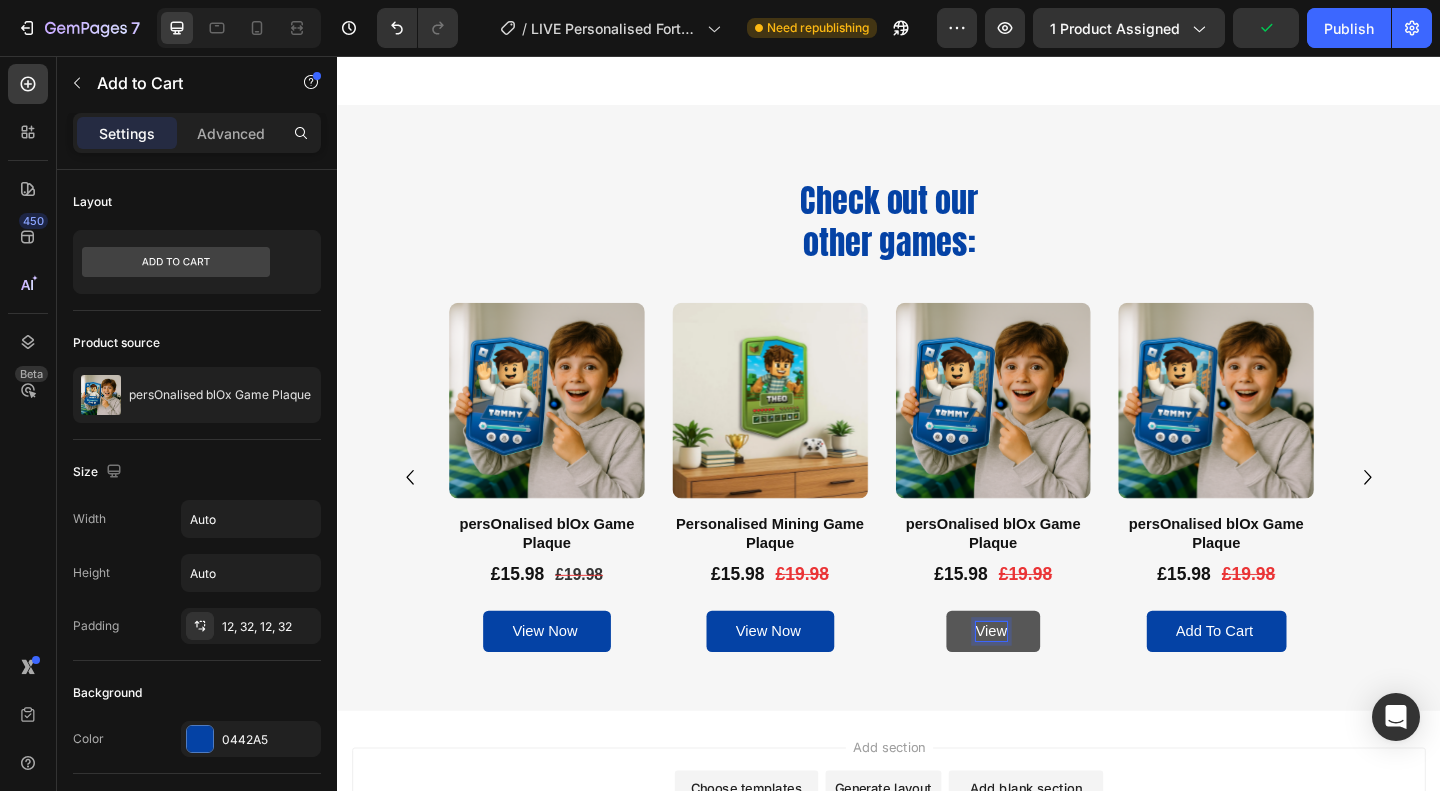 click on "View" at bounding box center (1051, 681) 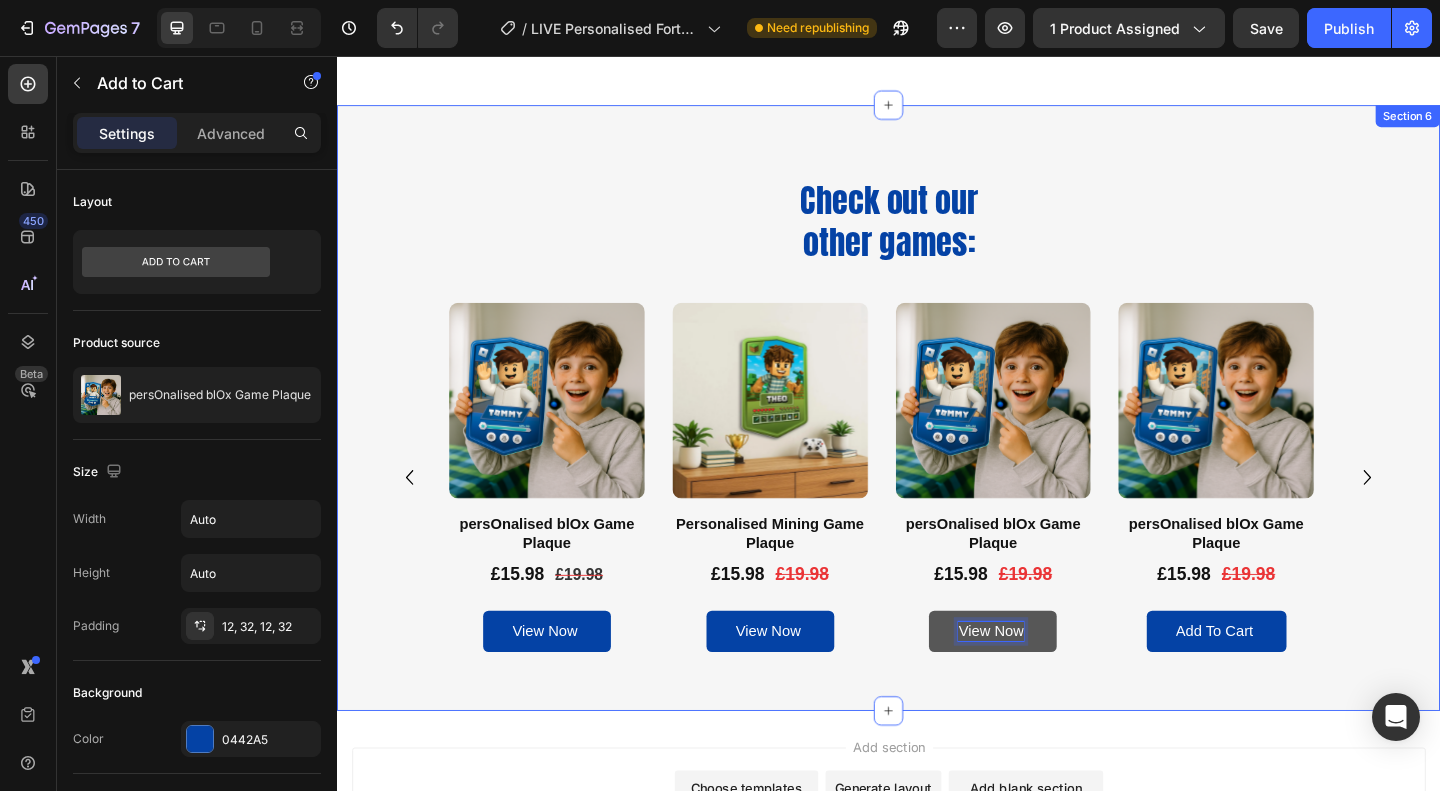 click on "Check out our other games: Heading Row
Product Images persOnalised blOx Game Plaque Product Title £15.98 Product Price Product Price £19.98 Product Price Product Price Row View Now Add to Cart Product Product Images Personalised Mining Game Plaque Product Title £15.98 Product Price Product Price £19.98 Product Price Product Price Row View Now Add to Cart Product Product Images persOnalised blOx Game Plaque Product Title £15.98 Product Price Product Price £19.98 Product Price Product Price Row View Now Add to Cart   0 Product Product Images persOnalised blOx Game Plaque Product Title £15.98 Product Price Product Price £19.98 Product Price Product Price Row Add to cart Add to Cart Product Product Images persOnalised blOx Game Plaque Product Title £15.98 Product Price Product Price £19.98 Product Price Product Price Row Add to cart Add to Cart Product Product Images persOnalised blOx Game Plaque Product Title £15.98 Product Price Product Price £19.98" at bounding box center [937, 438] 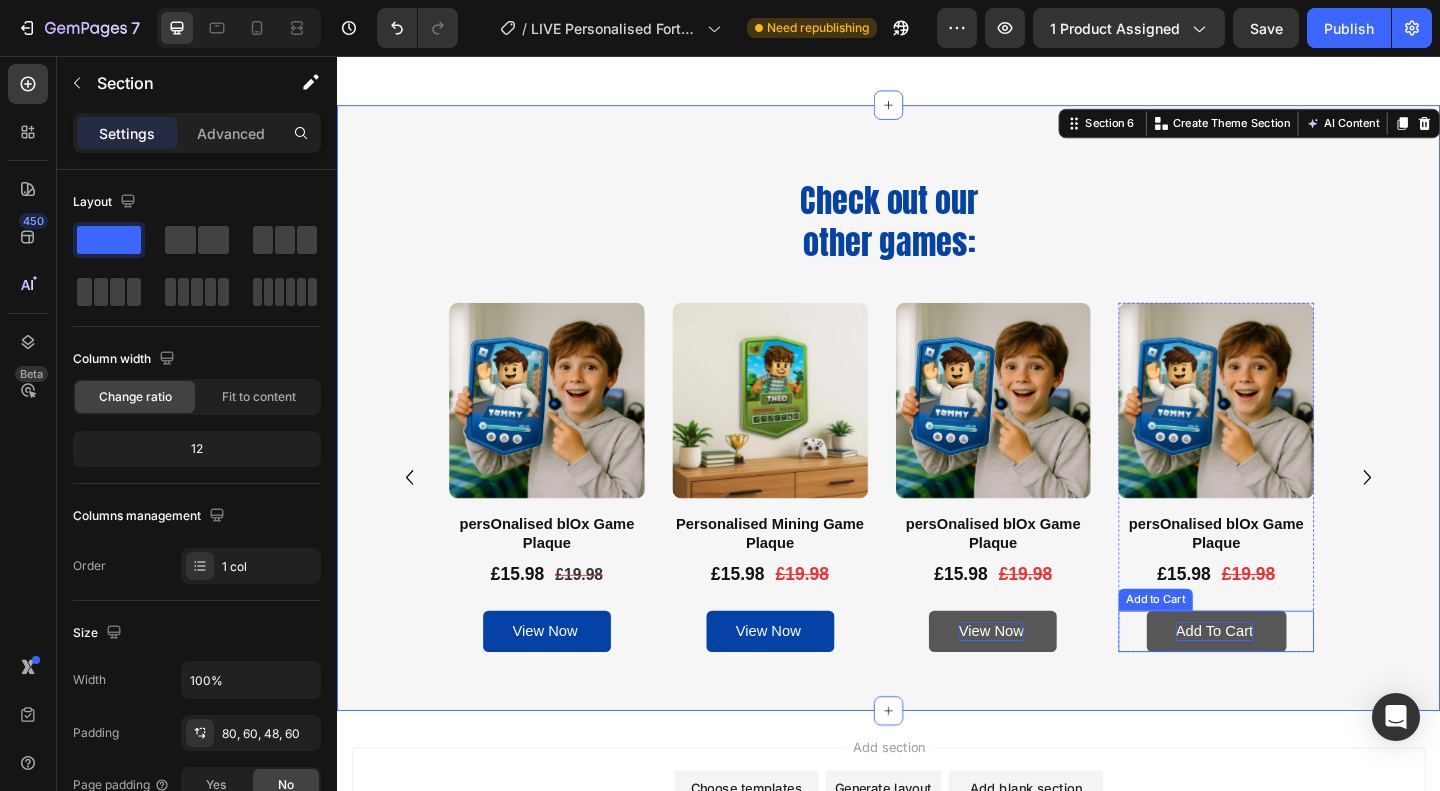 click on "Add to cart" at bounding box center [1292, 681] 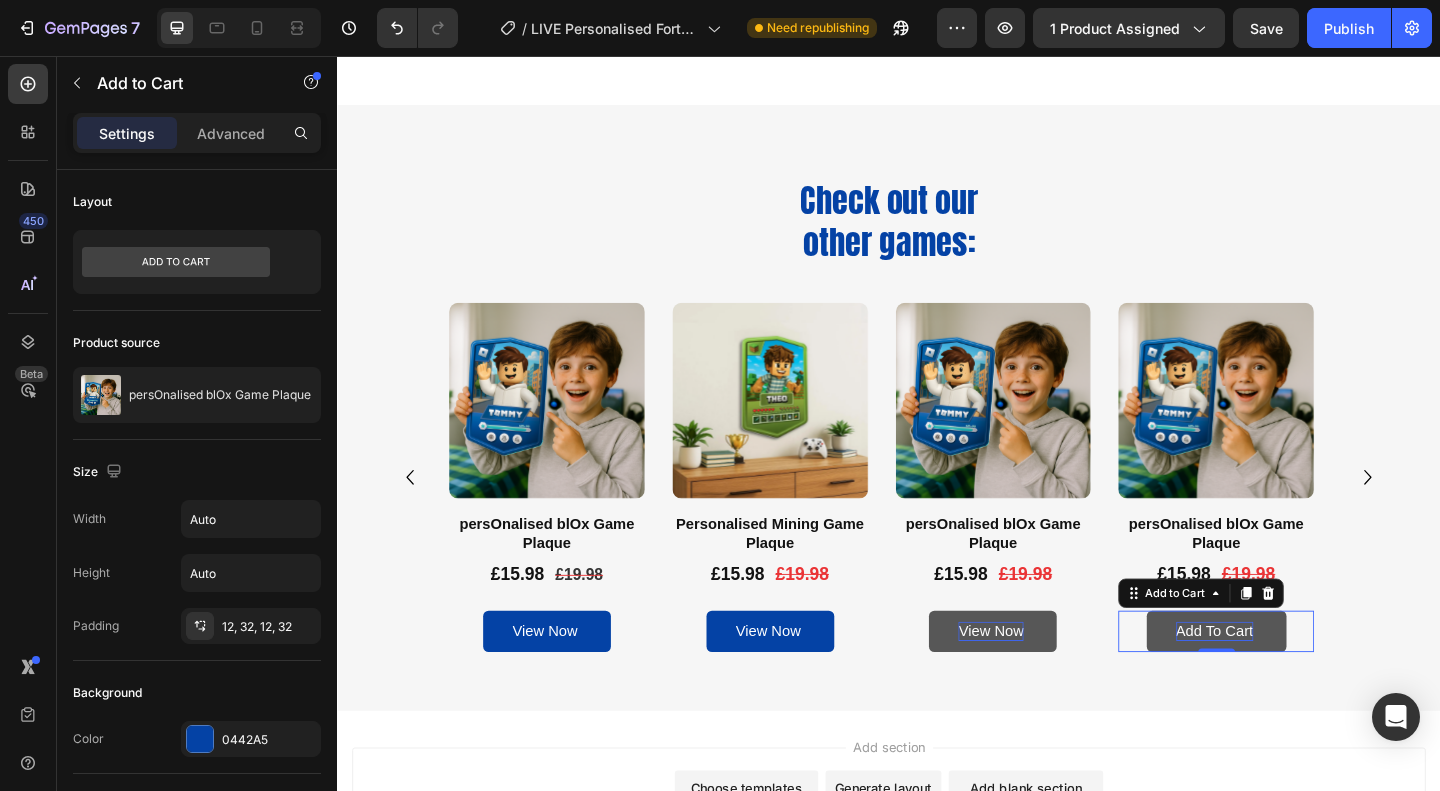 click on "Add to cart" at bounding box center [1292, 681] 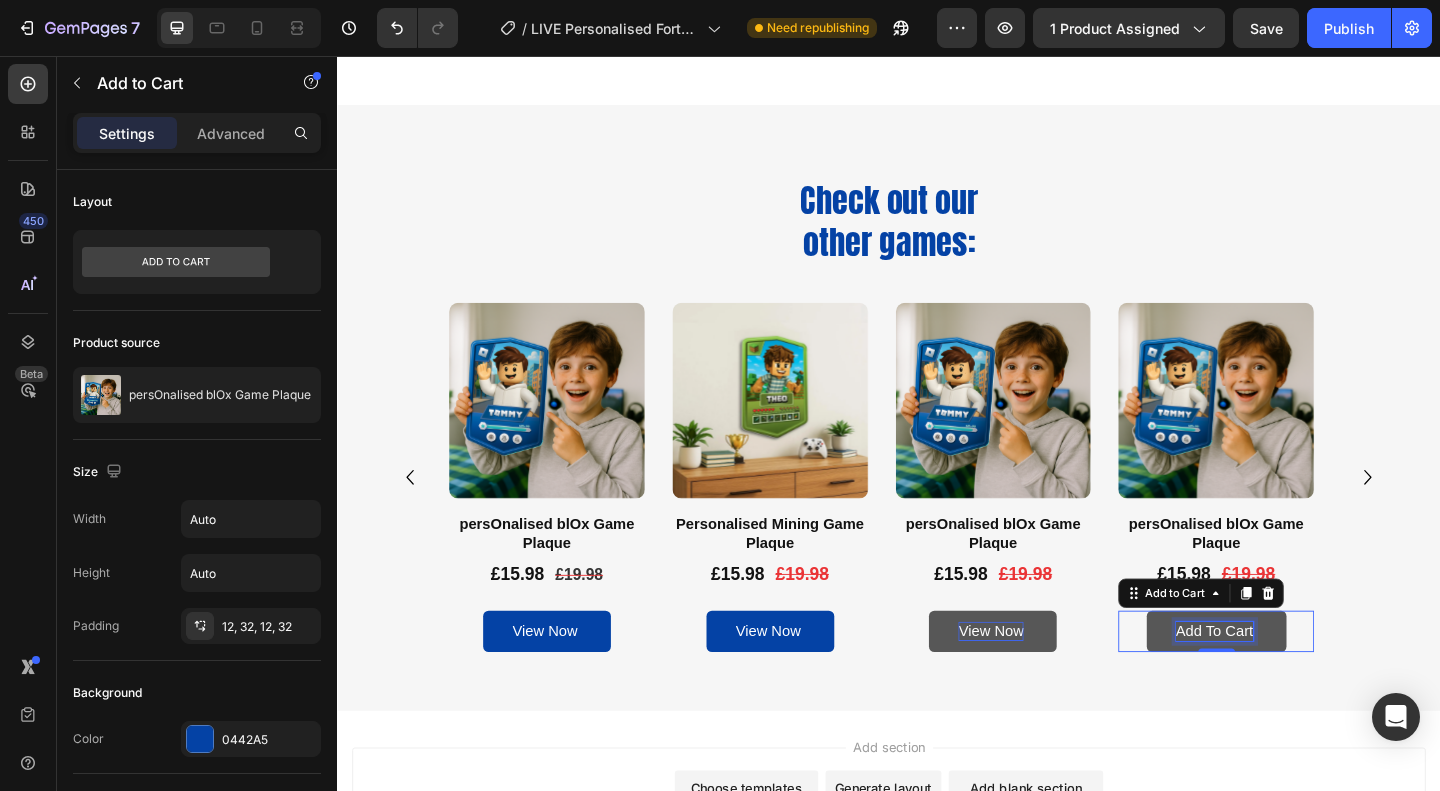 click on "Add to cart" at bounding box center [1292, 681] 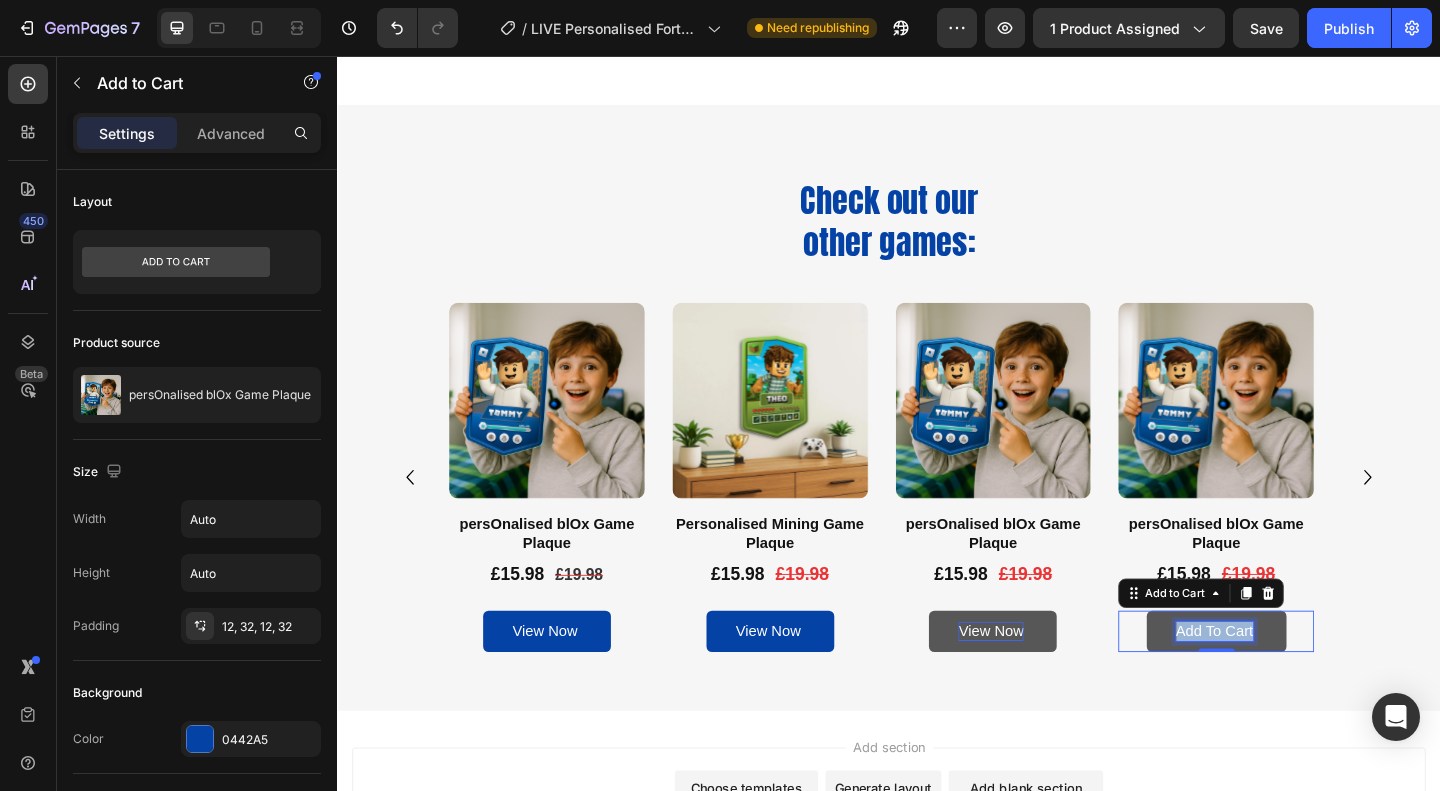 click on "Add to cart" at bounding box center (1292, 681) 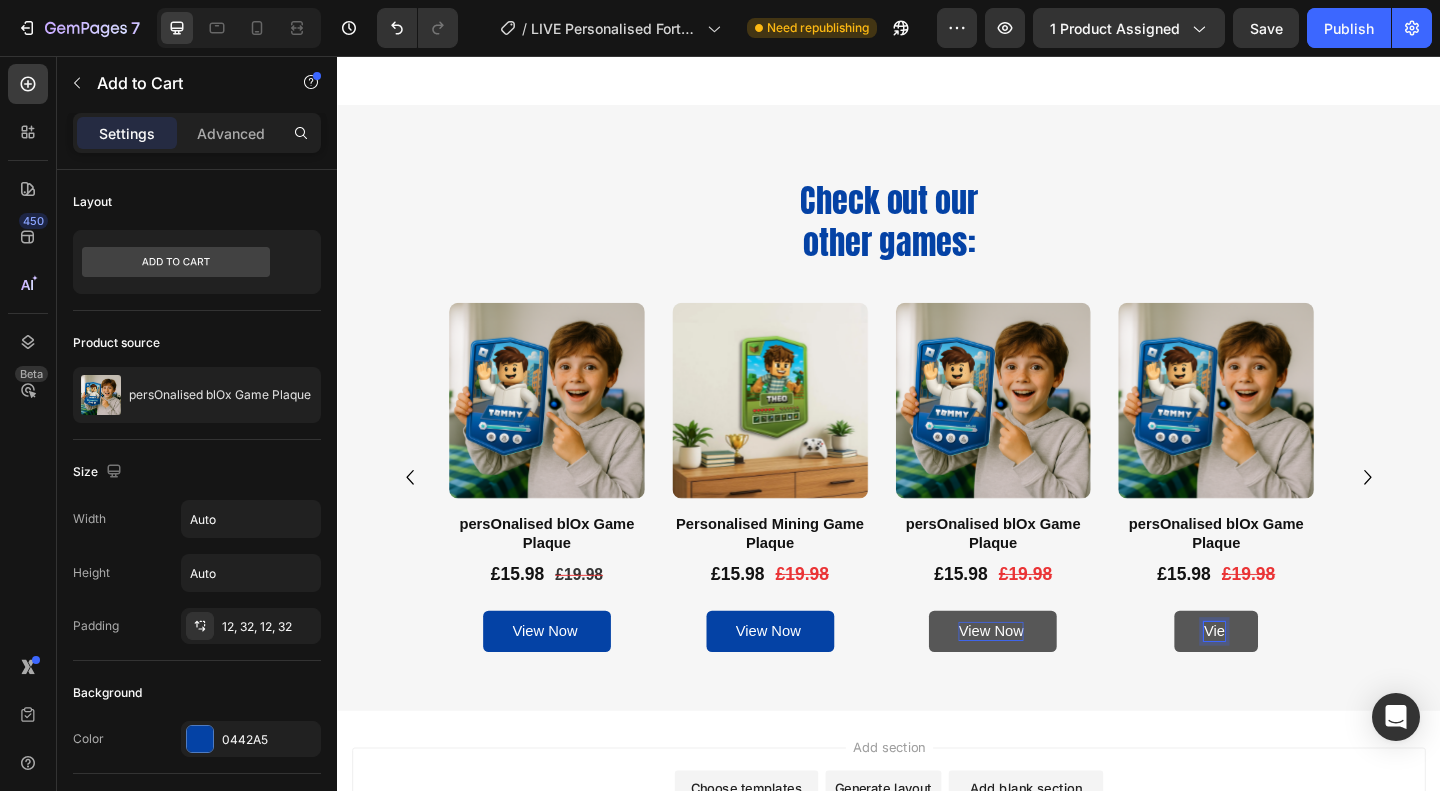 click on "Vie" at bounding box center (1293, 681) 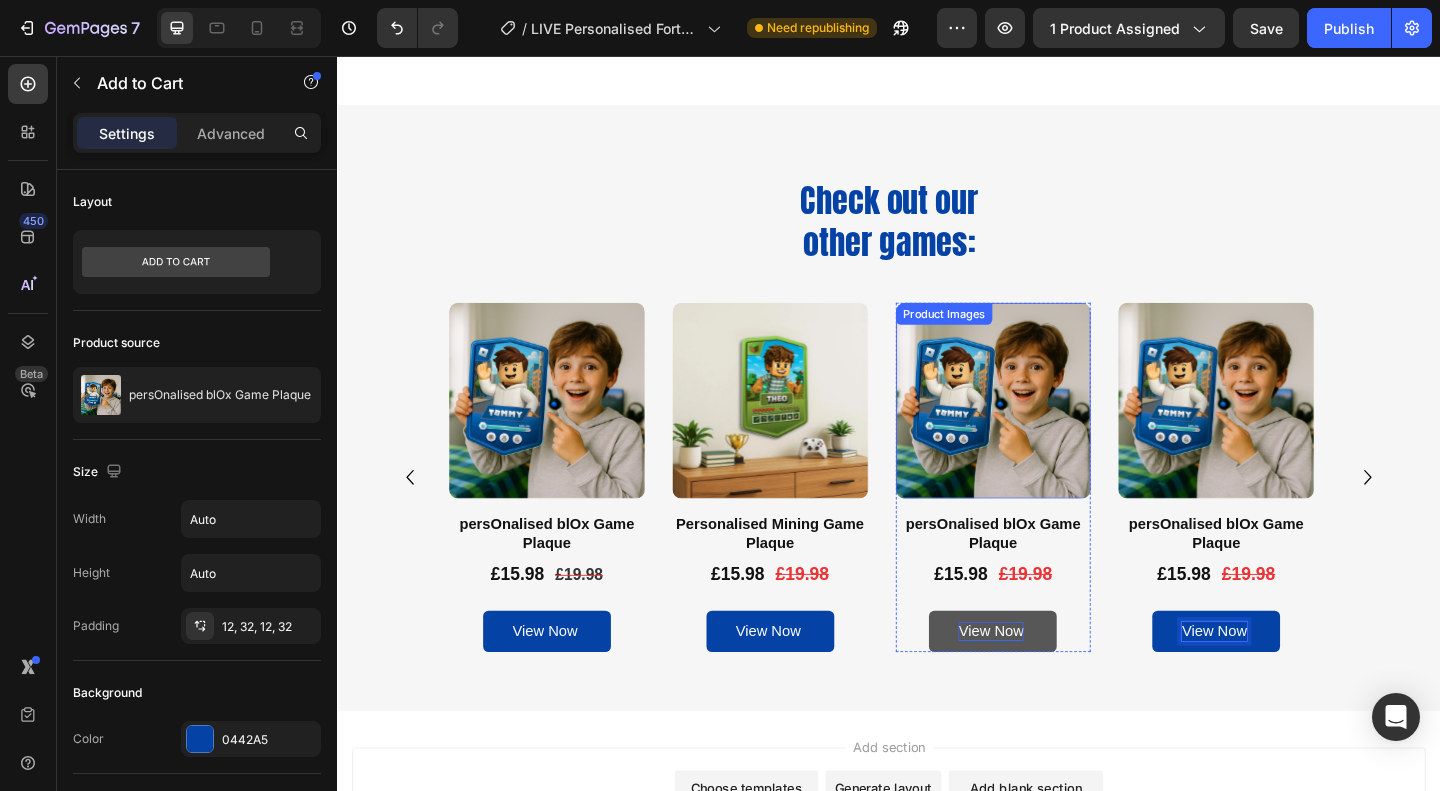 click at bounding box center [1051, 430] 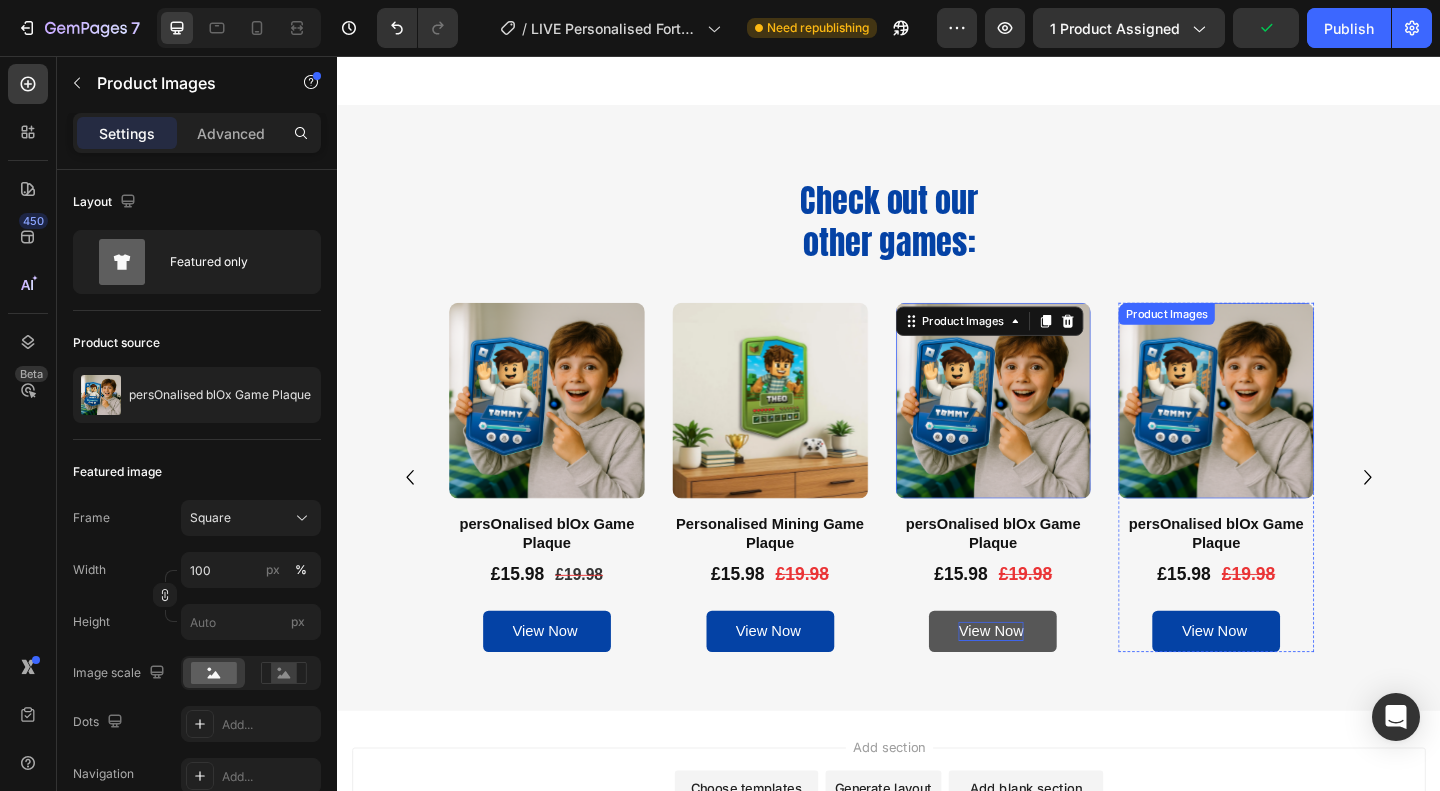 click at bounding box center [1293, 430] 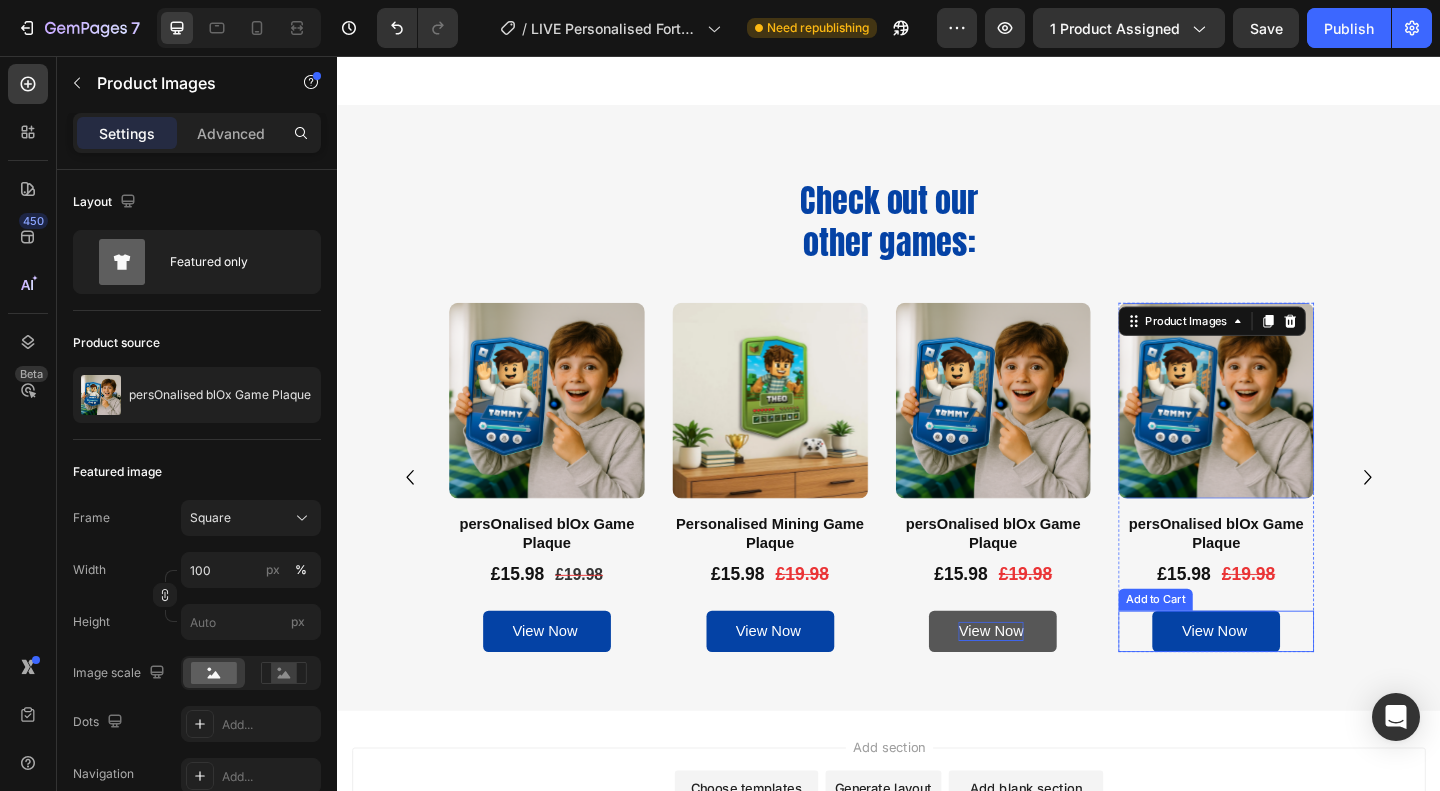 click on "View Now Add to Cart" at bounding box center (1293, 681) 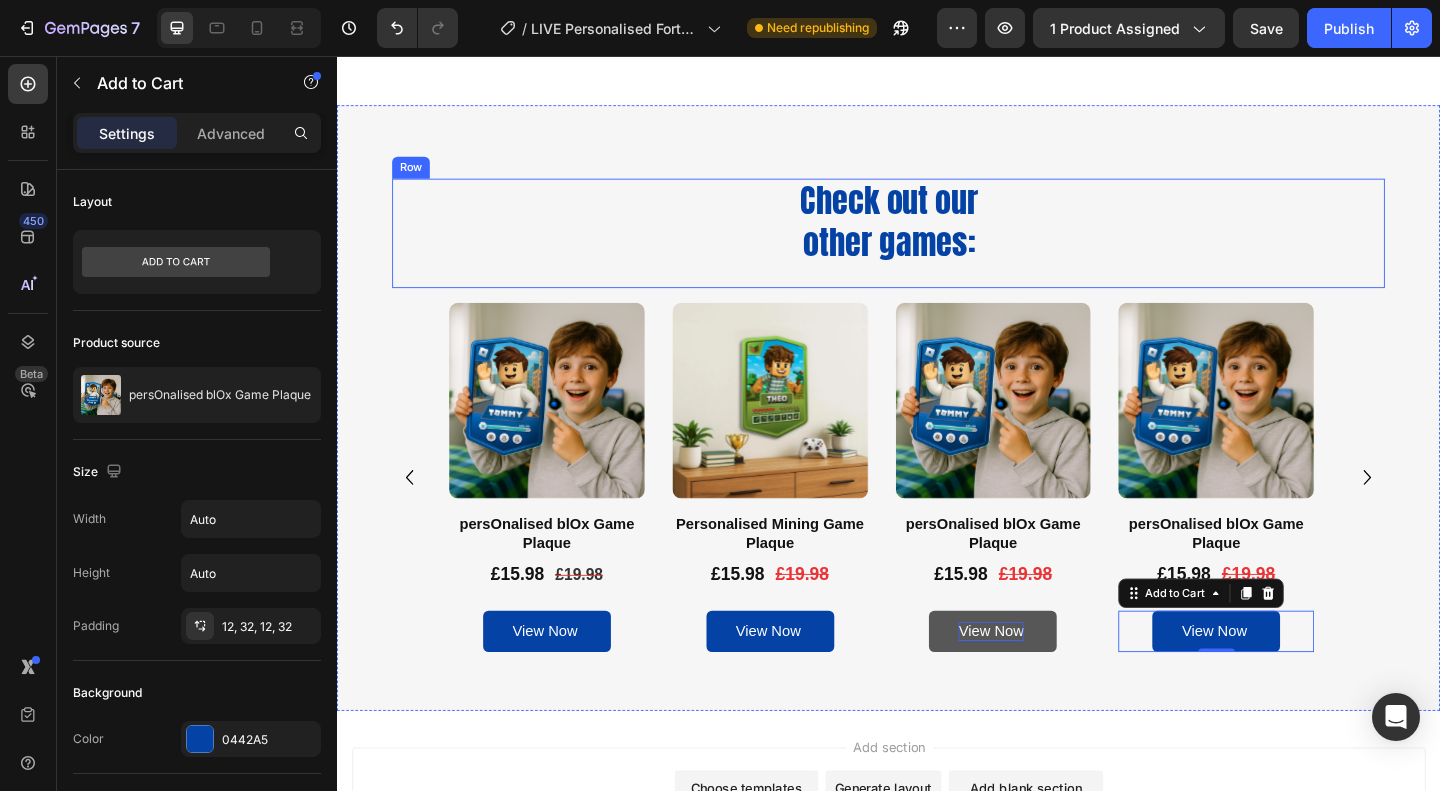 click on "Check out our other games: Heading" at bounding box center [937, 248] 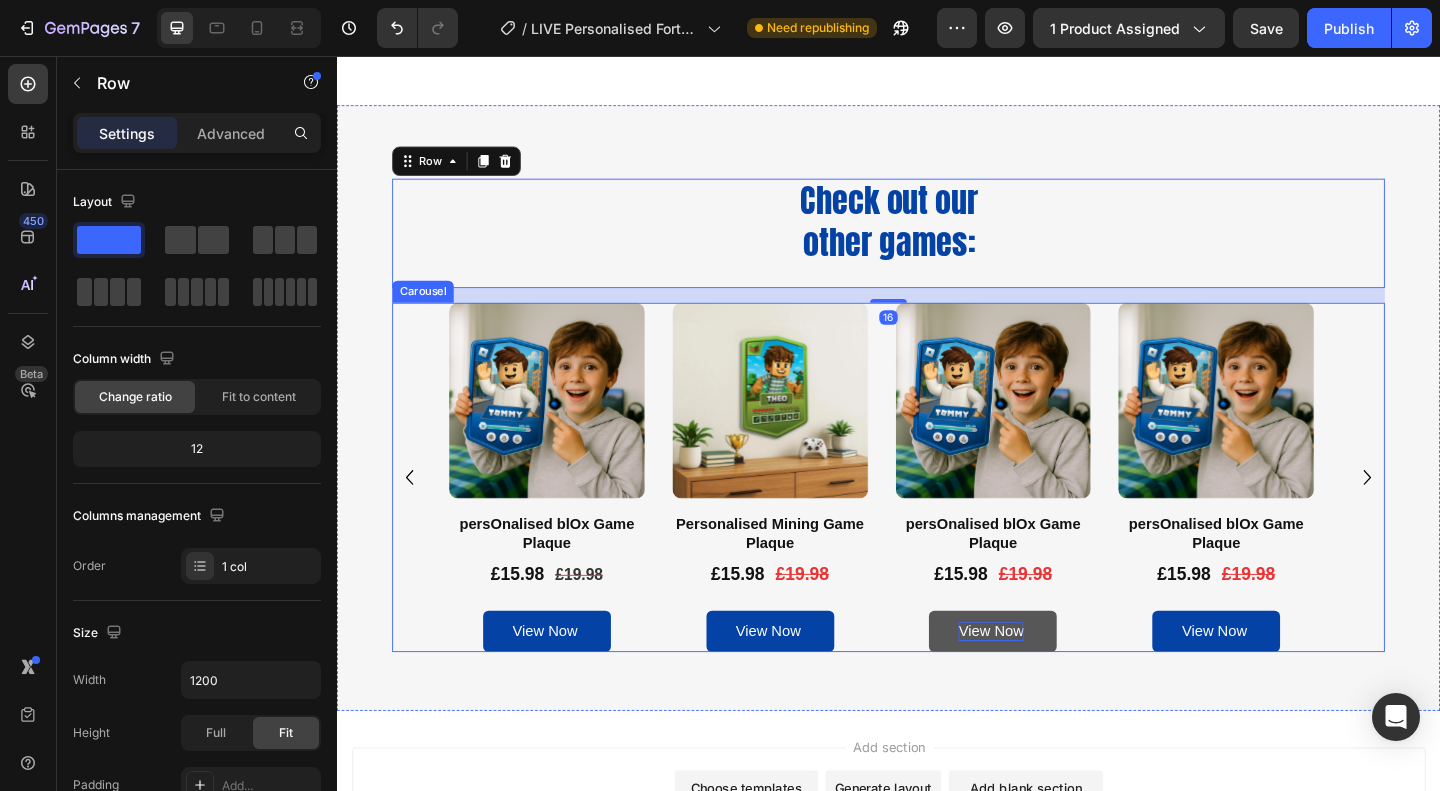 click on "Product Images persOnalised blOx Game Plaque Product Title £15.98 Product Price Product Price £19.98 Product Price Product Price Row View Now Add to Cart Product Product Images Personalised Mining Game Plaque Product Title £15.98 Product Price Product Price £19.98 Product Price Product Price Row View Now Add to Cart Product Product Images persOnalised blOx Game Plaque Product Title £15.98 Product Price Product Price £19.98 Product Price Product Price Row View Now Add to Cart Product Product Images persOnalised blOx Game Plaque Product Title £15.98 Product Price Product Price £19.98 Product Price Product Price Row View Now Add to Cart Product Product Images persOnalised blOx Game Plaque Product Title £15.98 Product Price Product Price £19.98 Product Price Product Price Row Add to cart Add to Cart Product Product Images persOnalised blOx Game Plaque Product Title £15.98 Product Price Product Price £19.98 Product Price Product Price Row Add to cart Row" at bounding box center (937, 514) 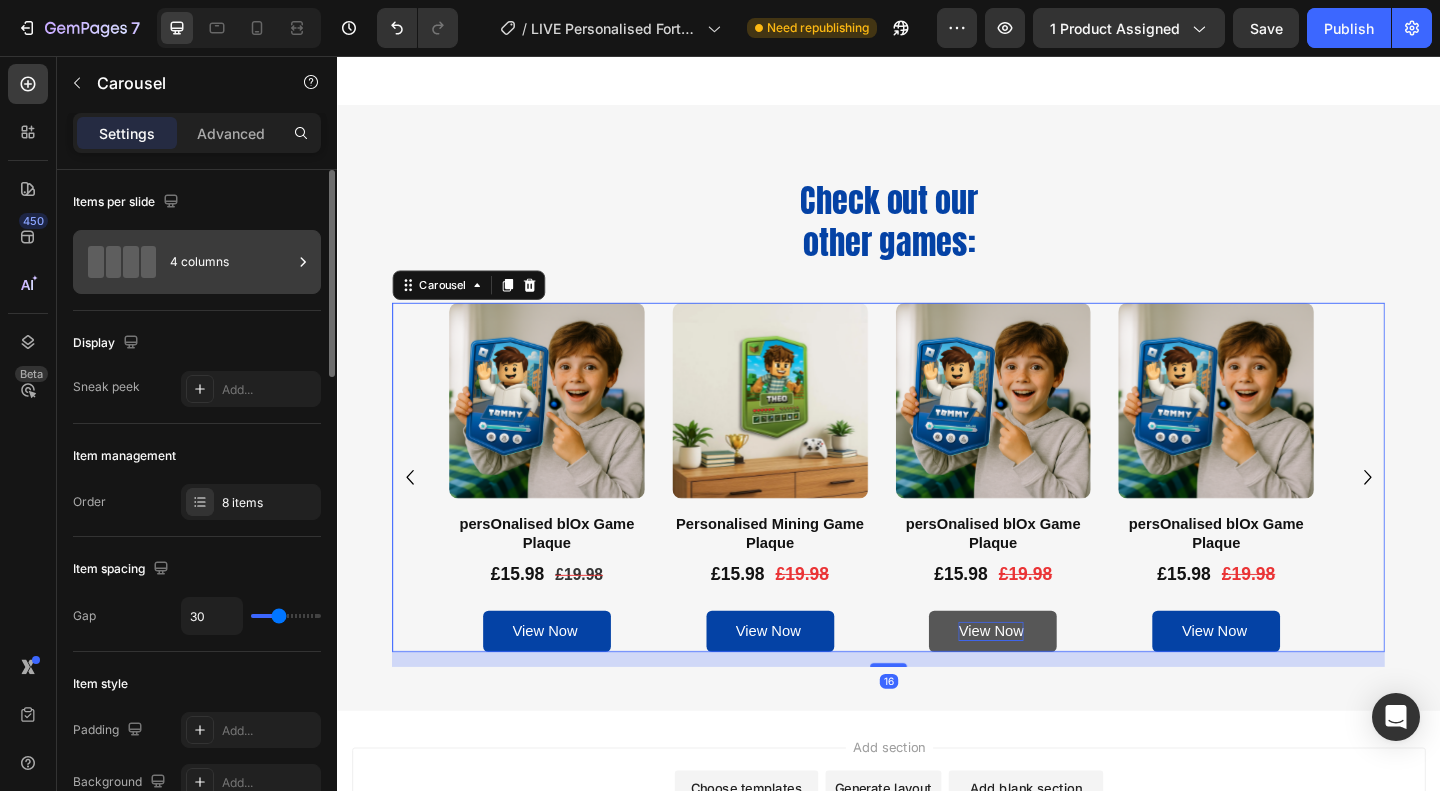 click on "4 columns" at bounding box center [231, 262] 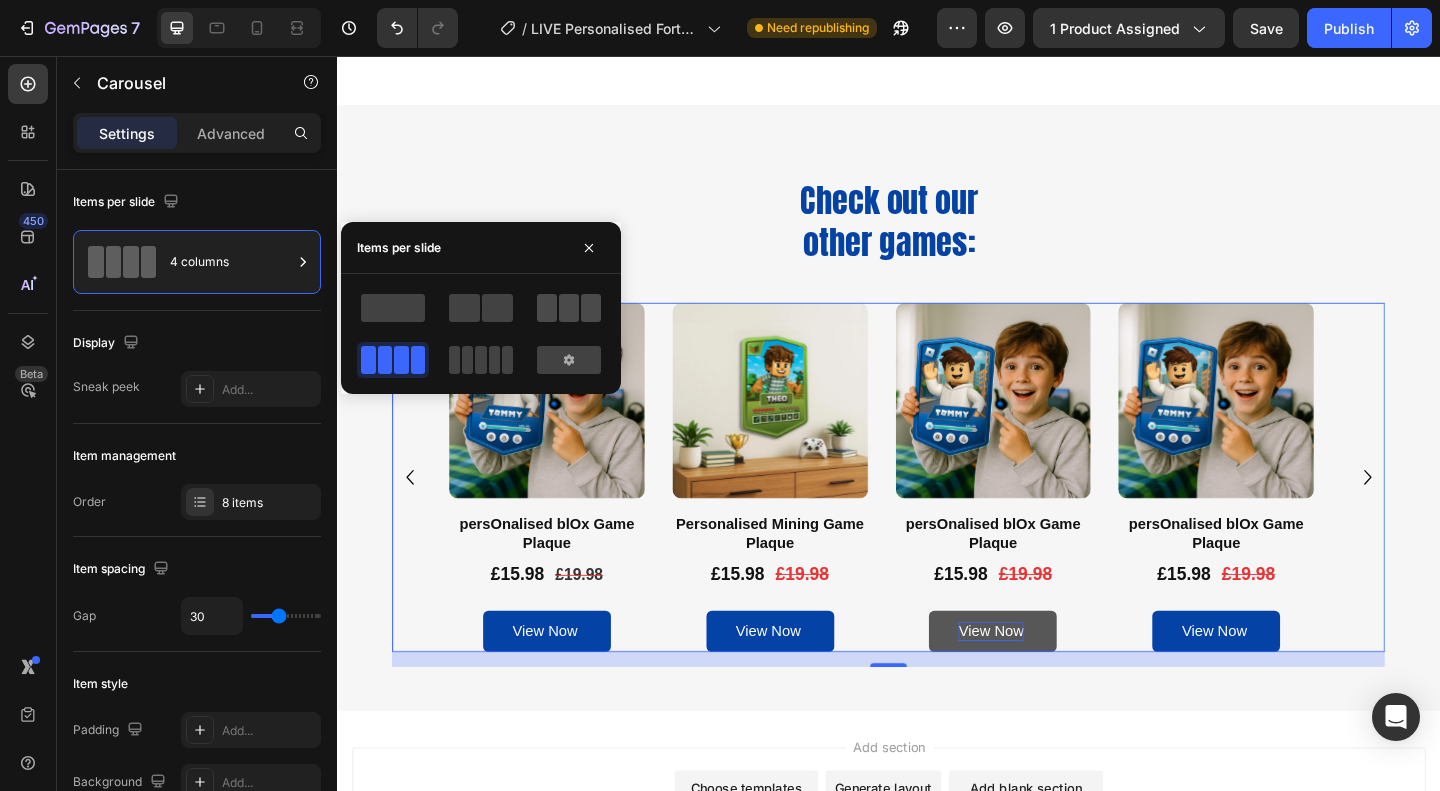 click 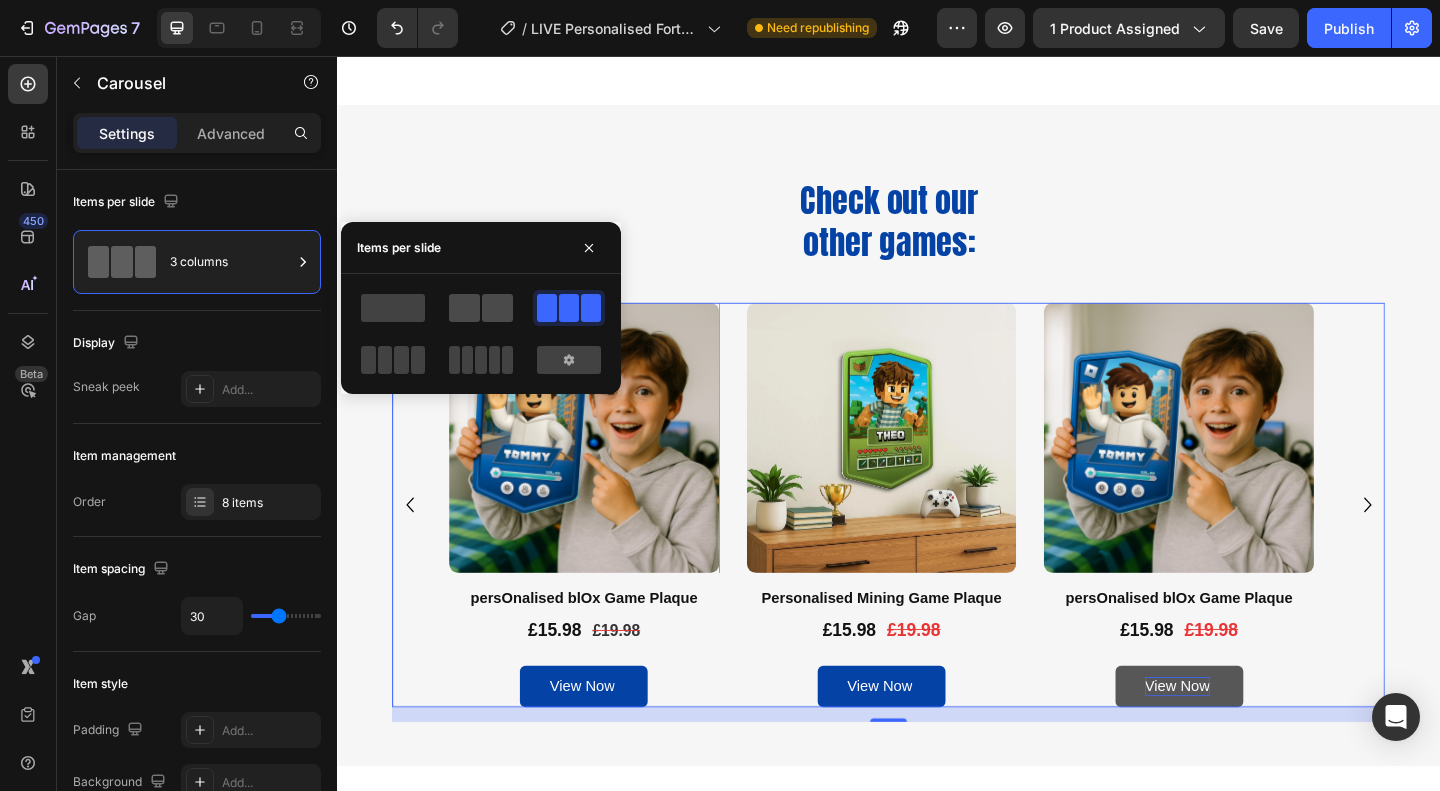 click 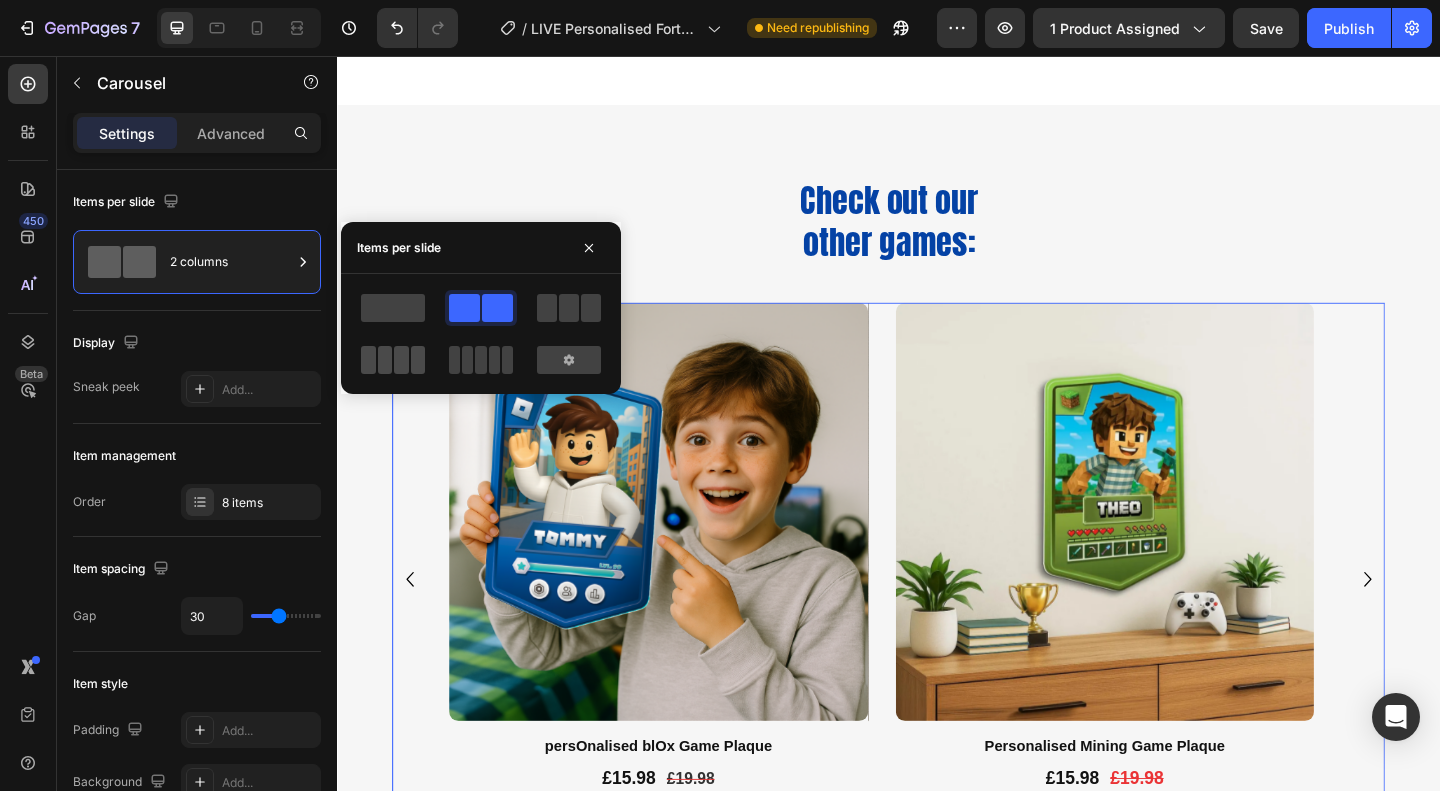 click 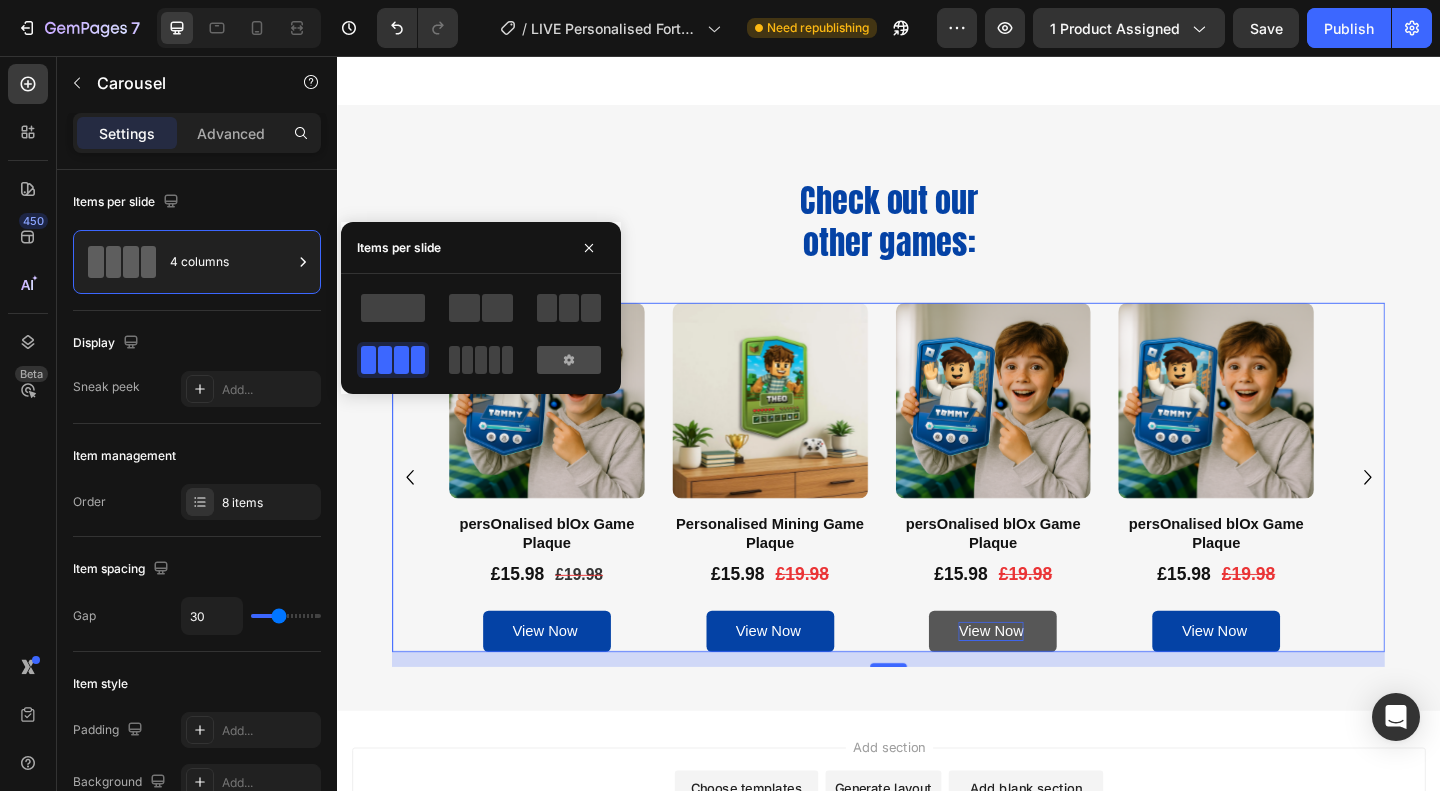 click at bounding box center [569, 360] 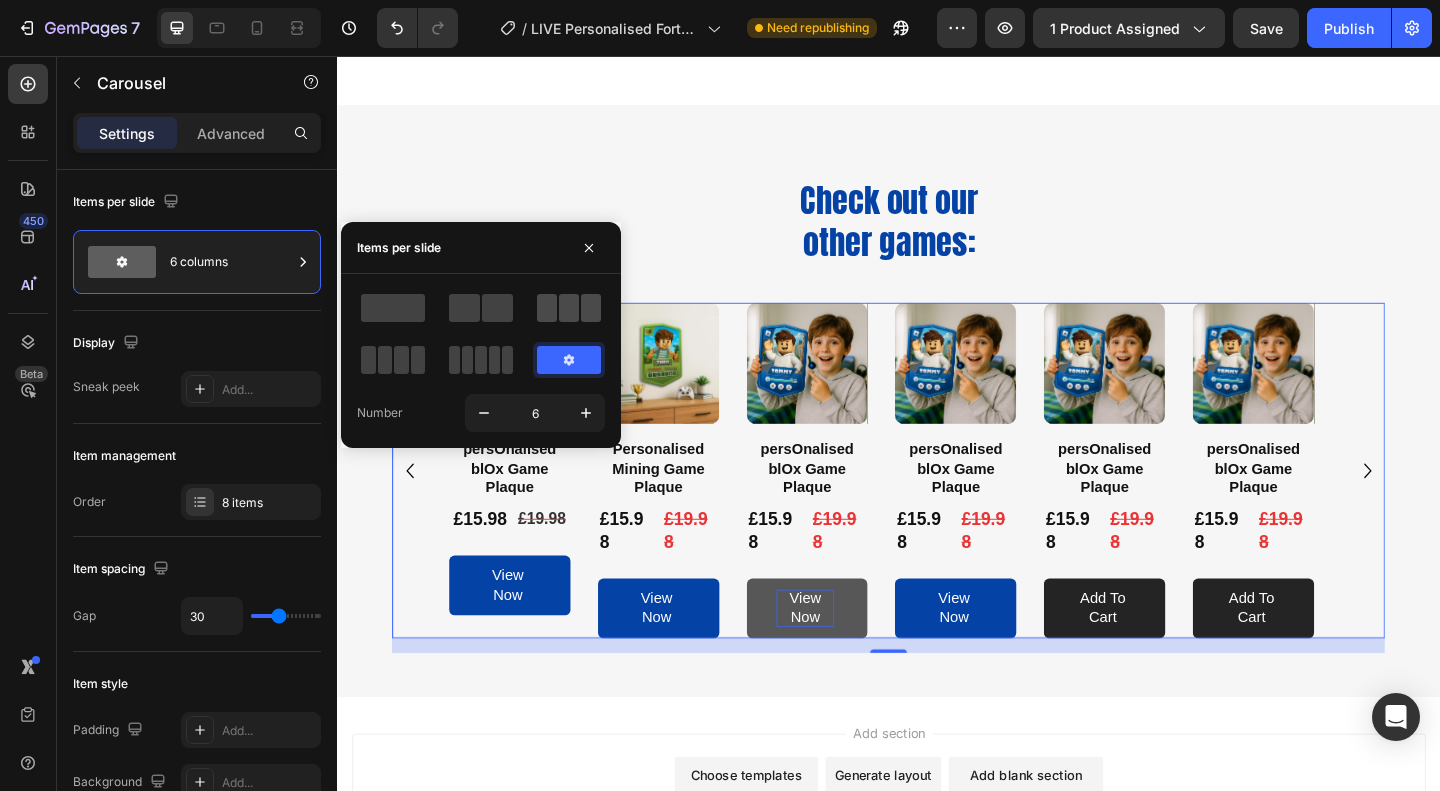 click 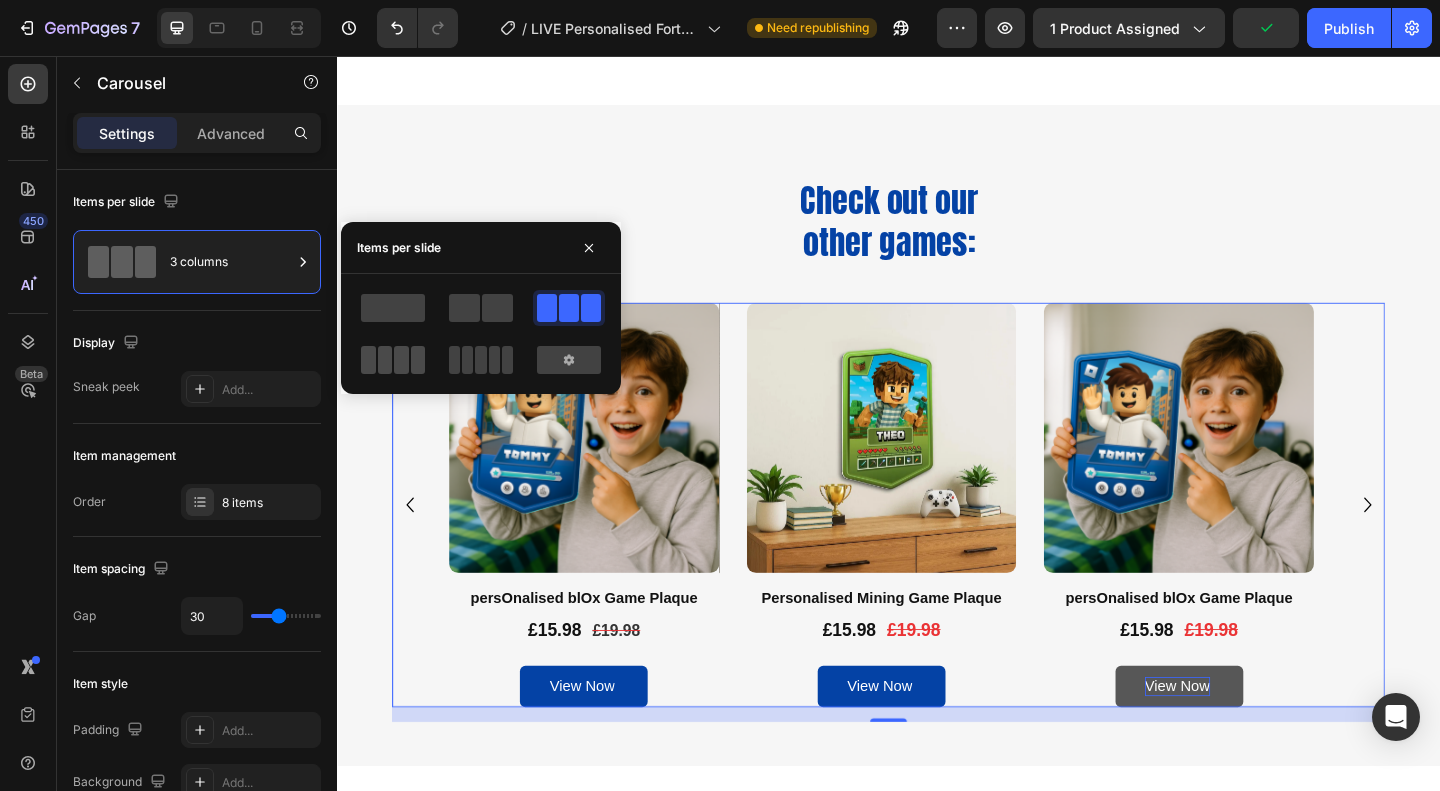 click 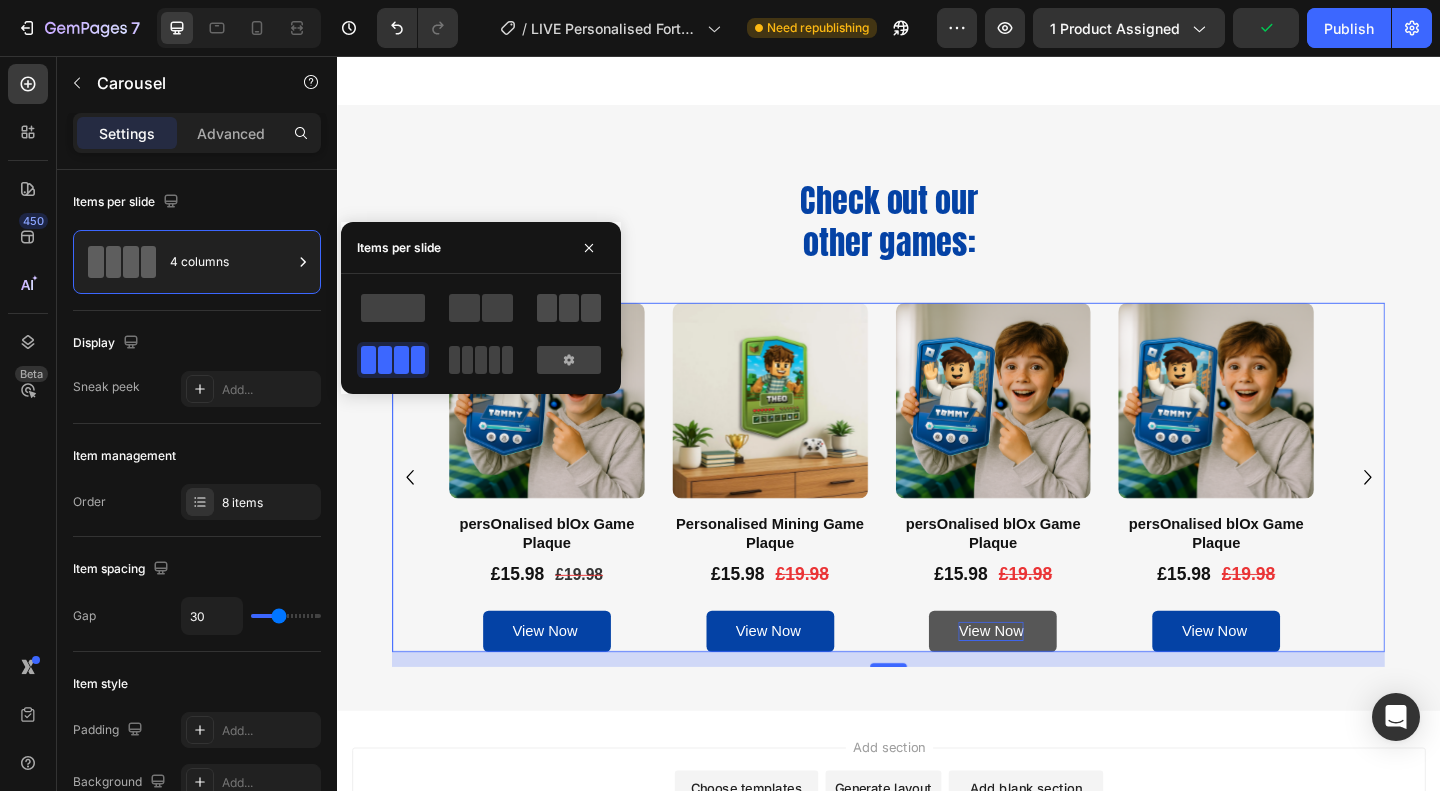 click 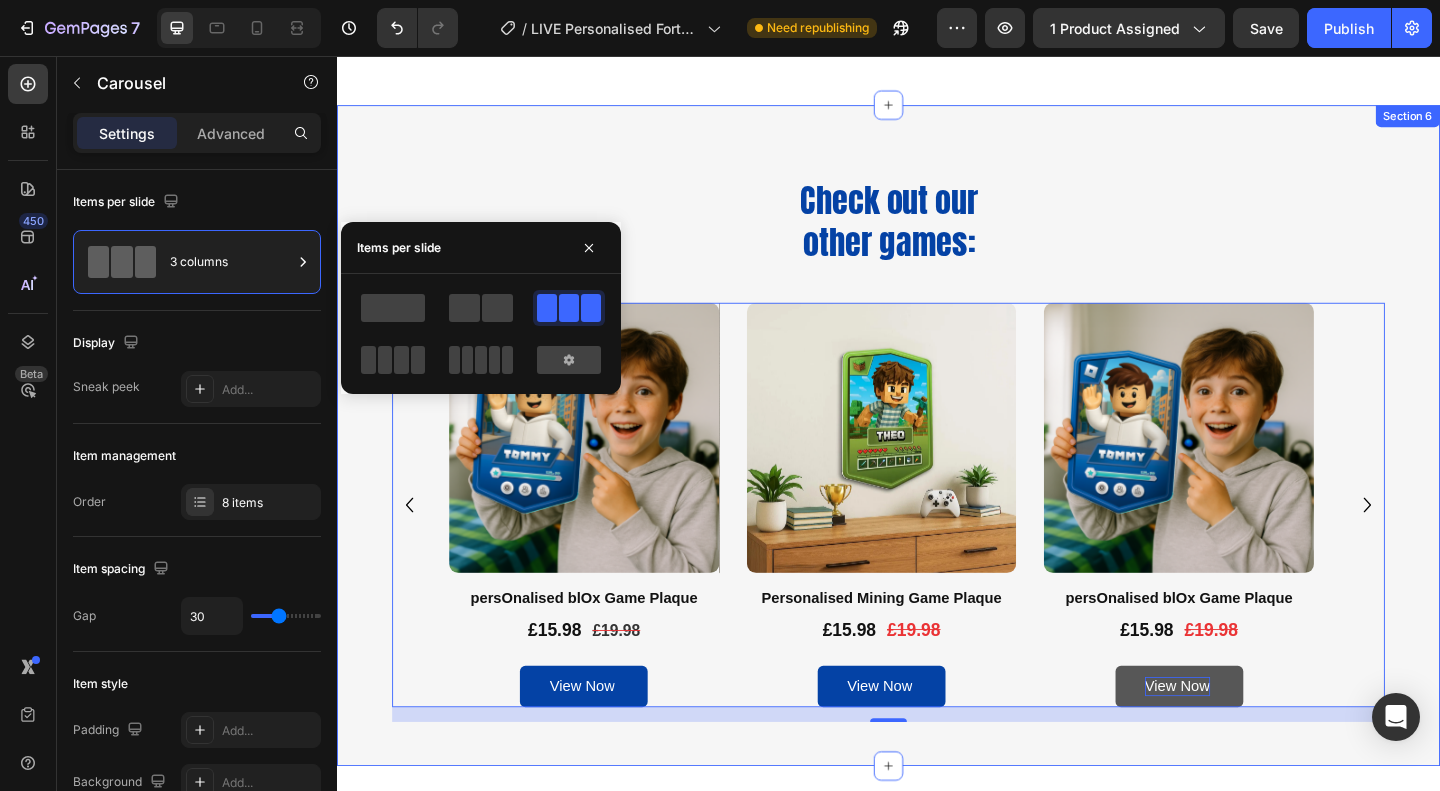 click on "Check out our other games: Heading Row
Product Images persOnalised blOx Game Plaque Product Title £15.98 Product Price Product Price £19.98 Product Price Product Price Row View Now Add to Cart Product Product Images Personalised Mining Game Plaque Product Title £15.98 Product Price Product Price £19.98 Product Price Product Price Row View Now Add to Cart Product Product Images persOnalised blOx Game Plaque Product Title £15.98 Product Price Product Price £19.98 Product Price Product Price Row View Now Add to Cart Product Product Images persOnalised blOx Game Plaque Product Title £15.98 Product Price Product Price £19.98 Product Price Product Price Row View Now Add to Cart Product Product Images persOnalised blOx Game Plaque Product Title £15.98 Product Price Product Price £19.98 Product Price Product Price Row Add to cart Add to Cart Product Product Images persOnalised blOx Game Plaque Product Title £15.98 Product Price Product Price £19.98 Row Row" at bounding box center (937, 468) 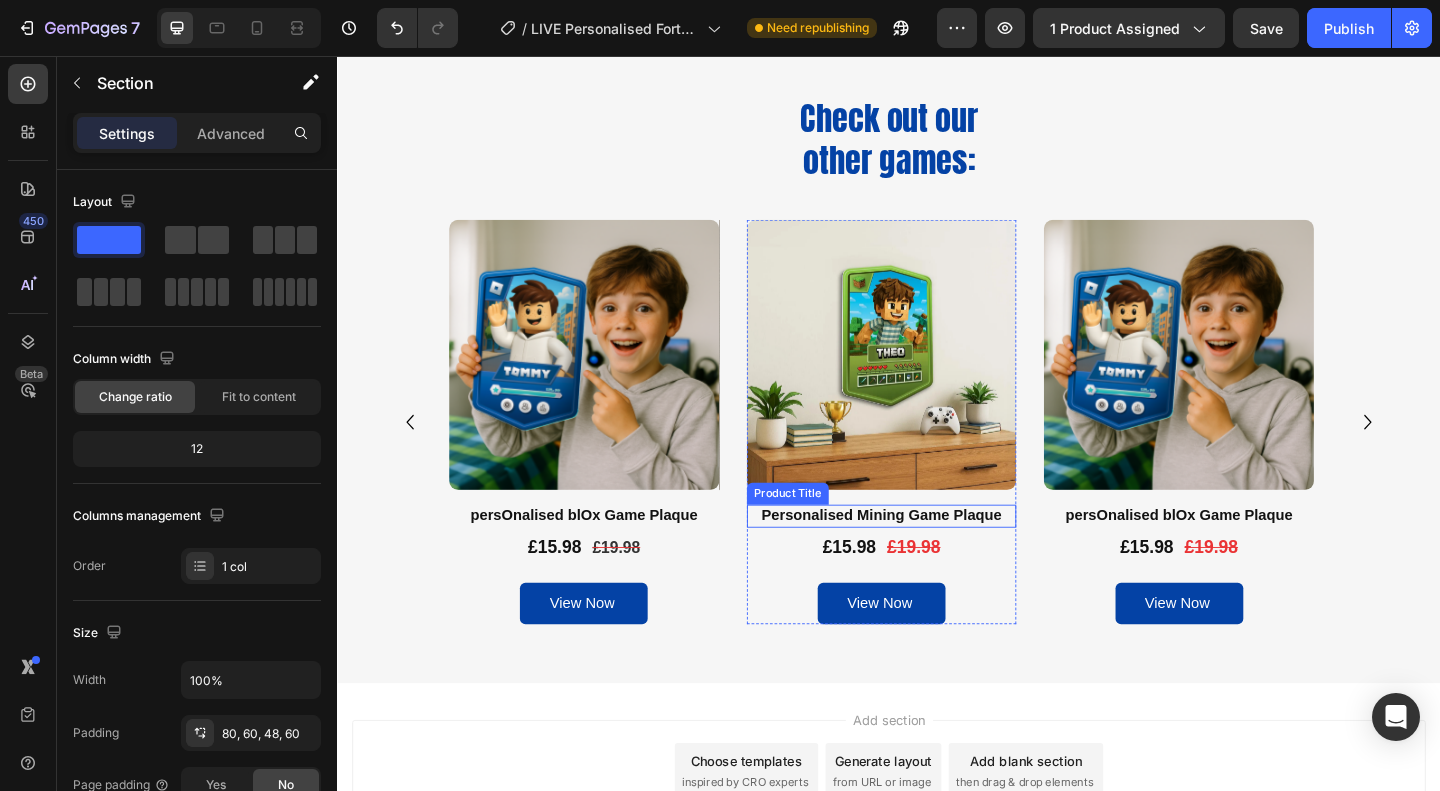 scroll, scrollTop: 3416, scrollLeft: 0, axis: vertical 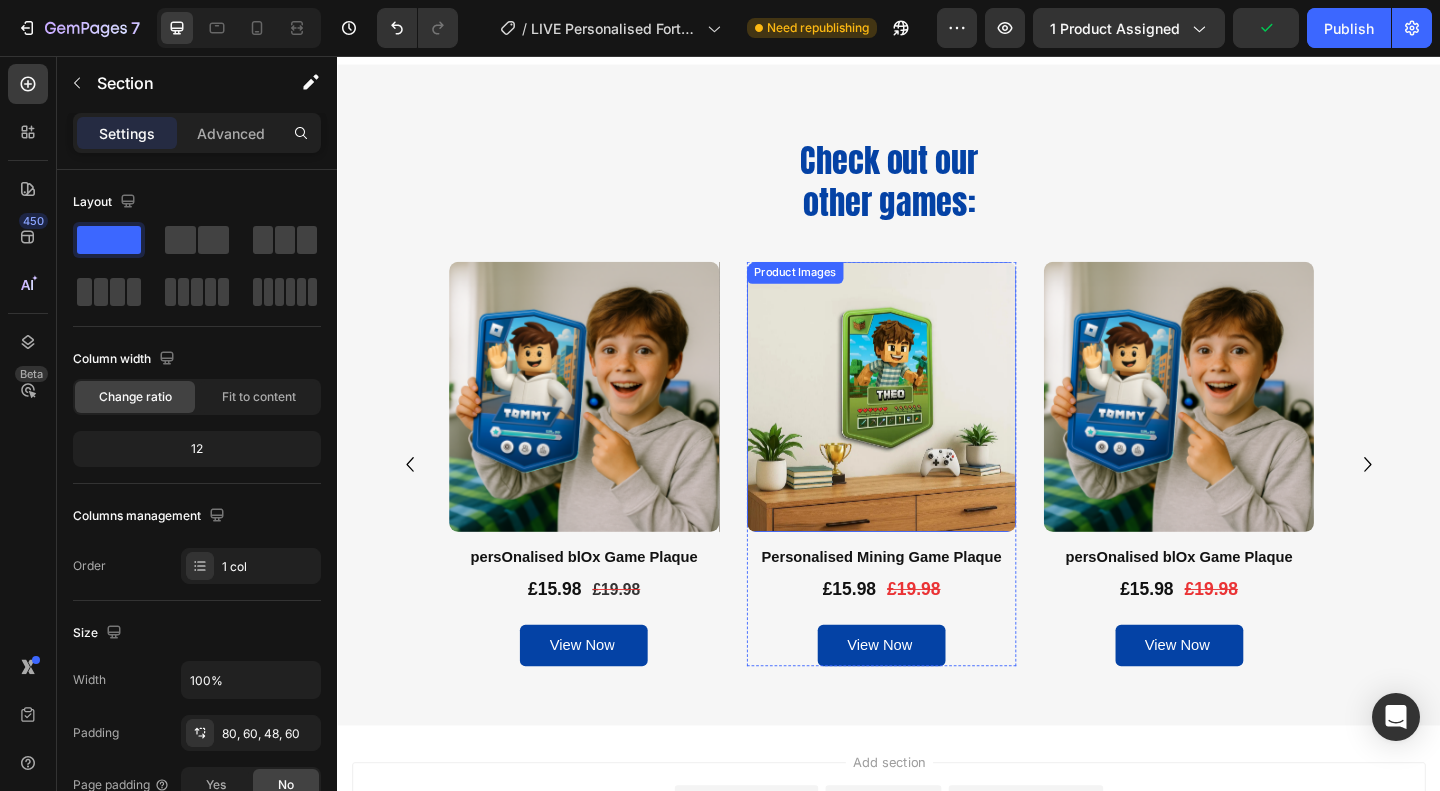 click at bounding box center [930, 427] 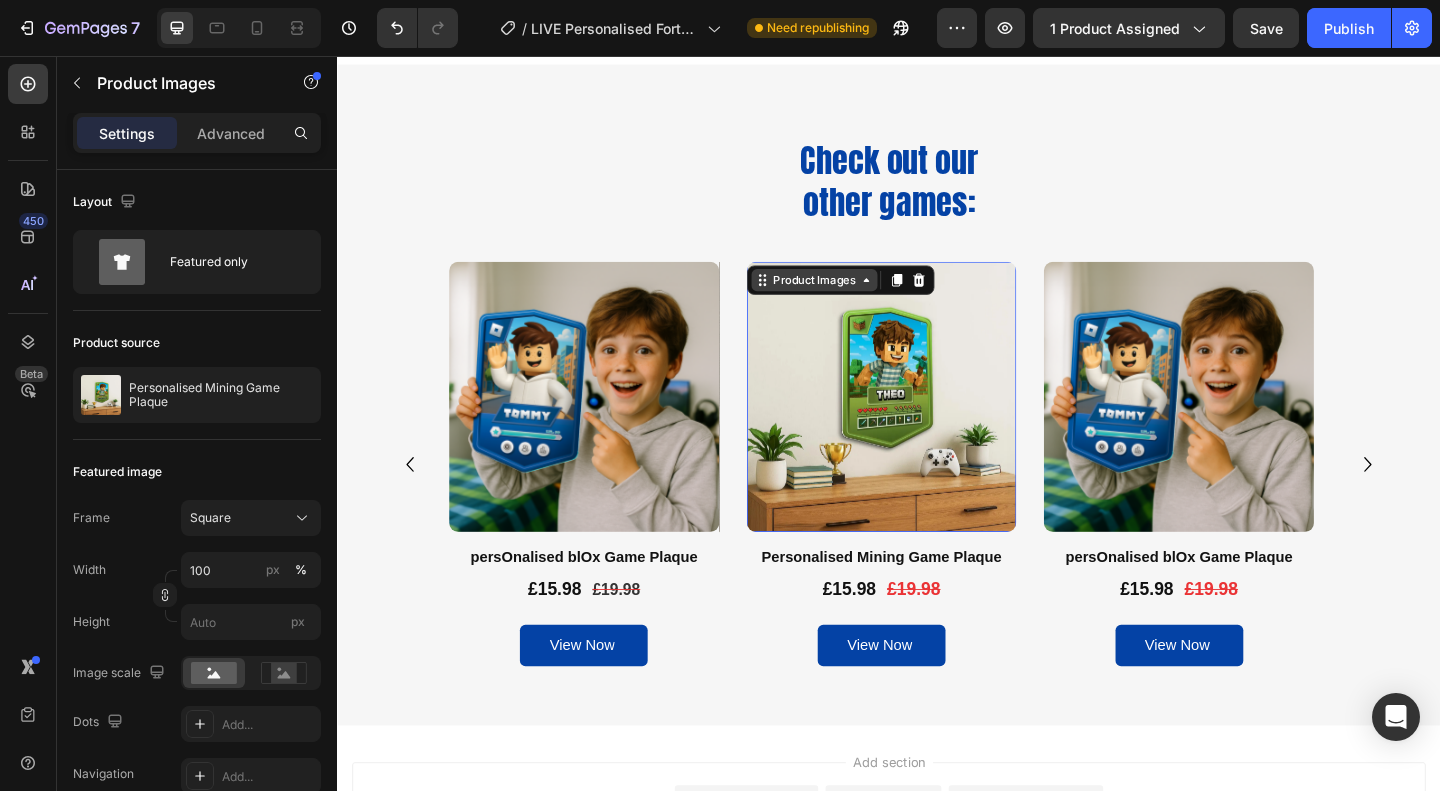 click on "Product Images" at bounding box center [856, 300] 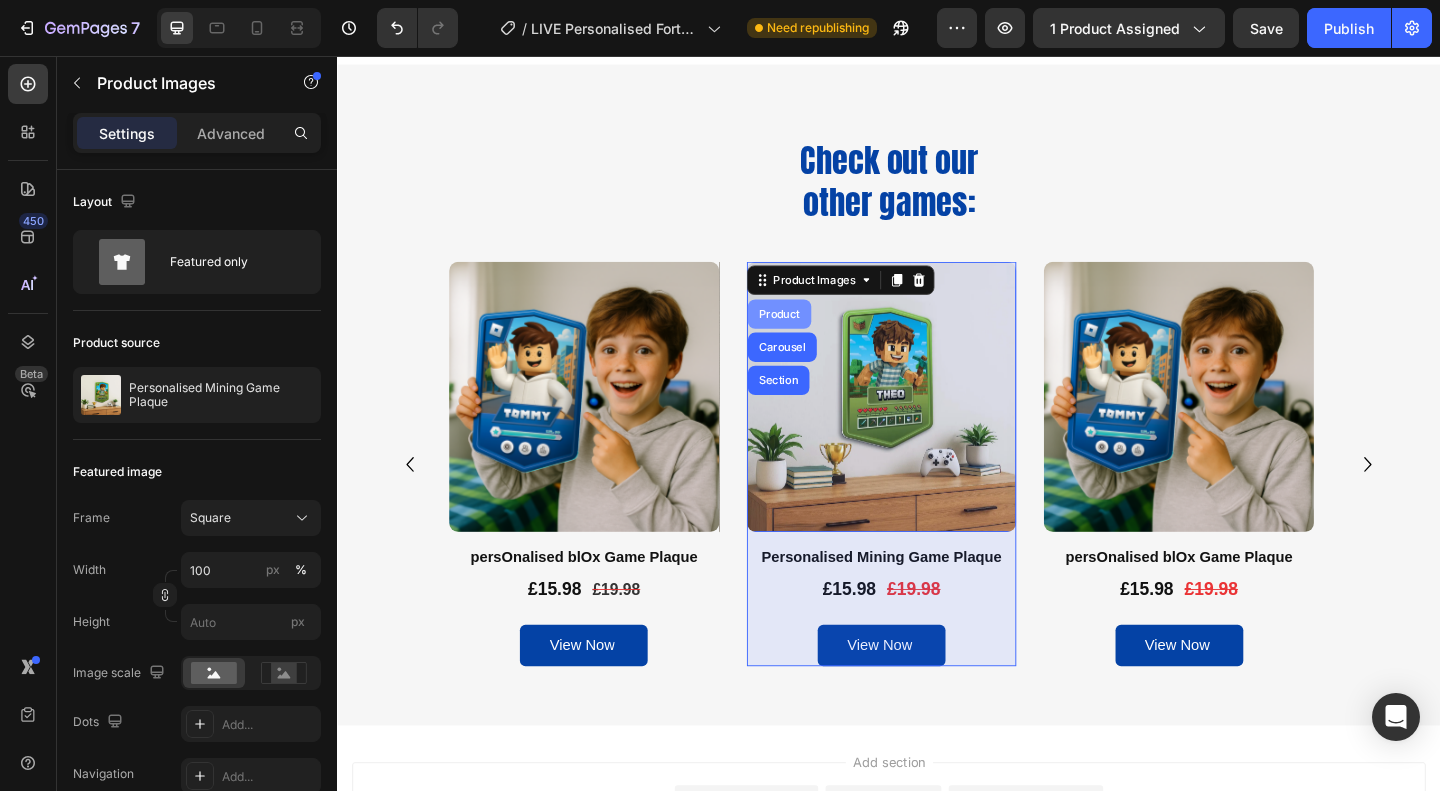 click on "Product" at bounding box center (818, 337) 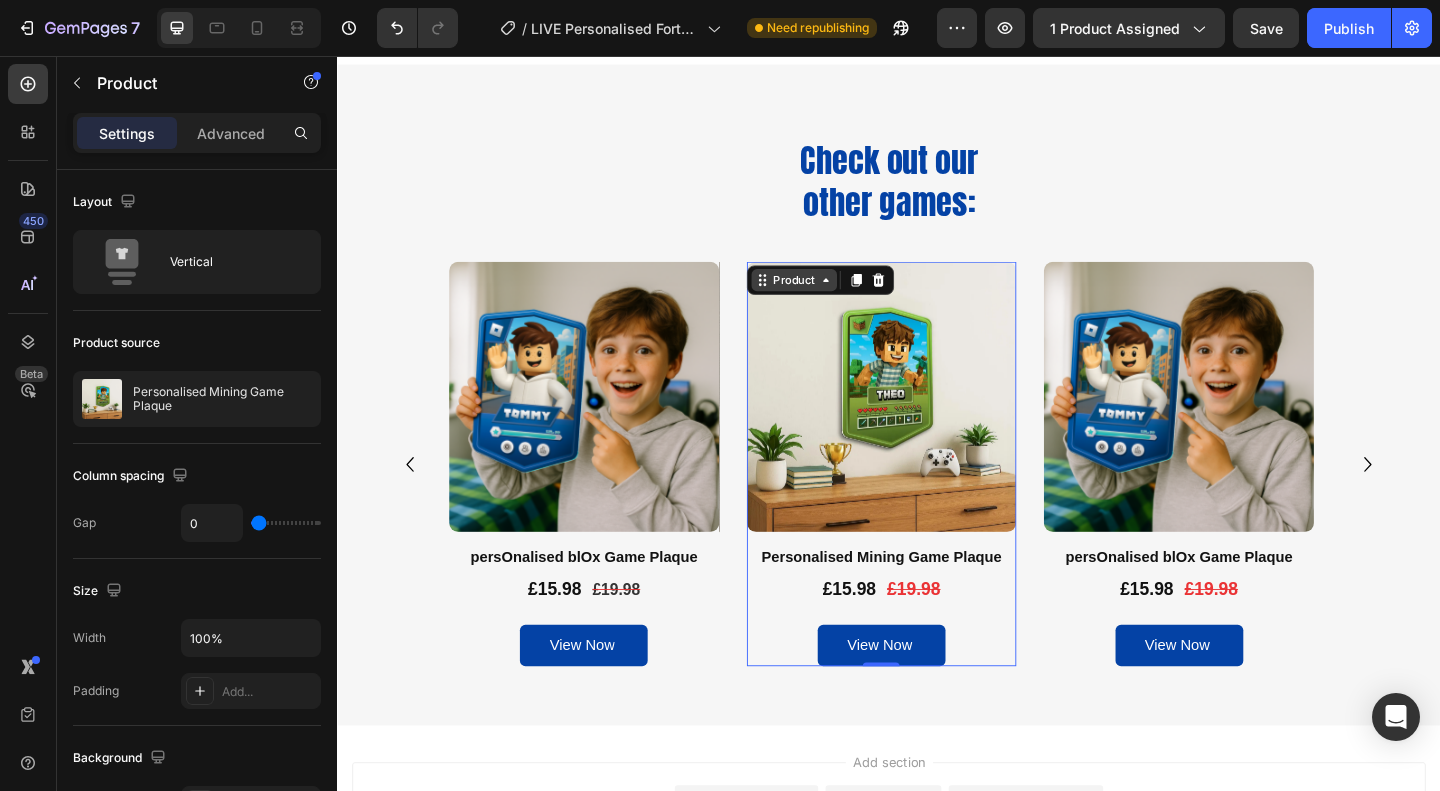 click on "Product" at bounding box center (834, 300) 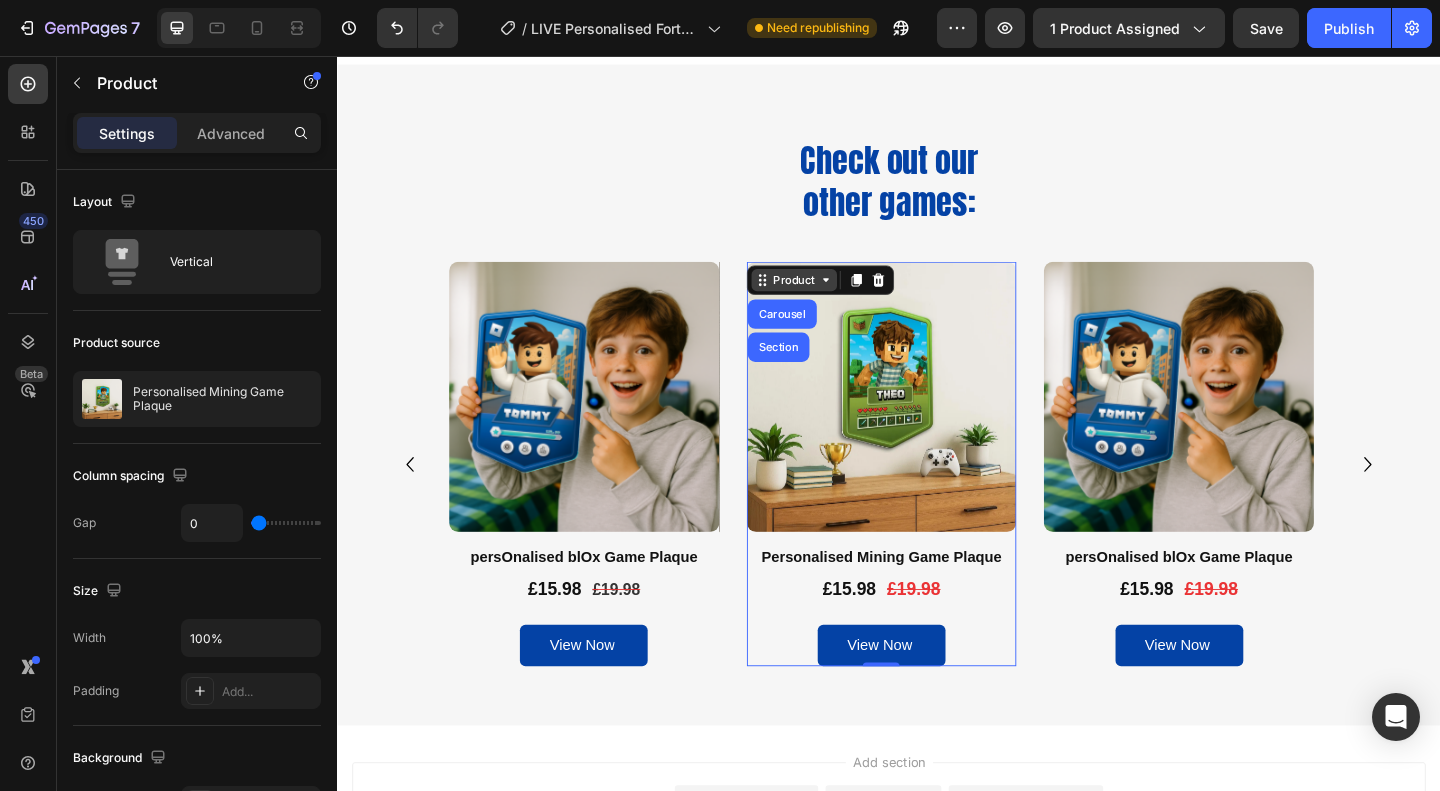 click on "Product" at bounding box center [834, 300] 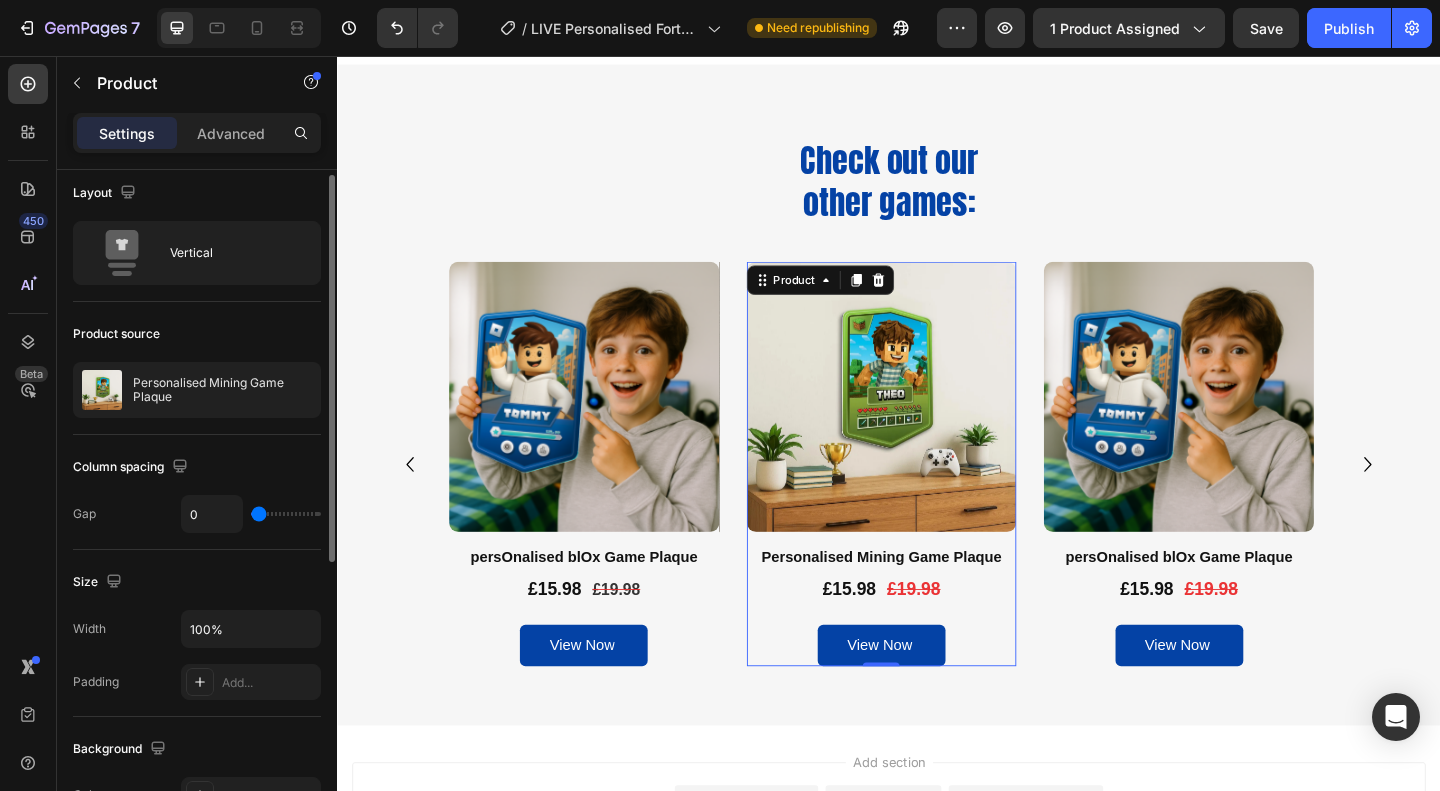 scroll, scrollTop: 0, scrollLeft: 0, axis: both 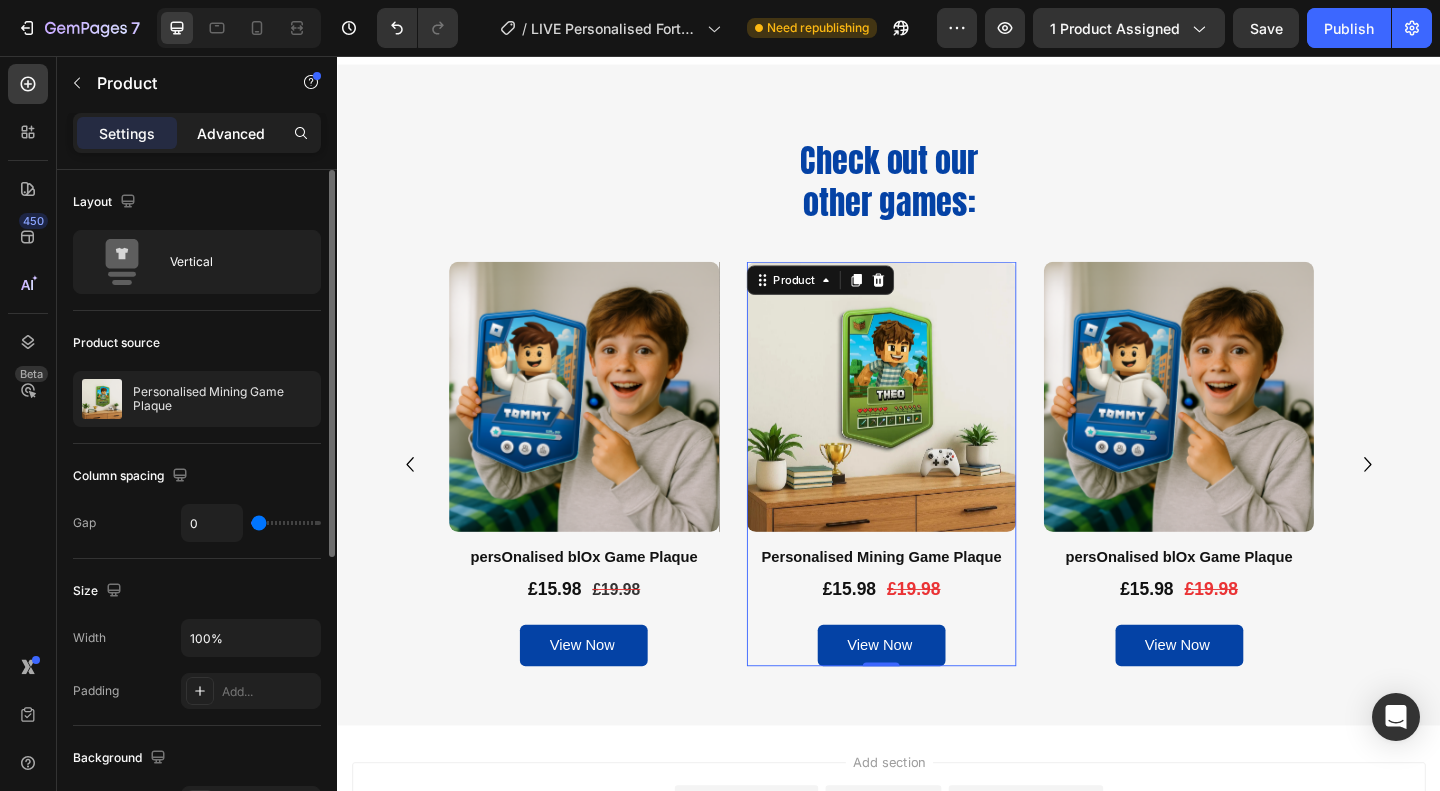 click on "Advanced" at bounding box center (231, 133) 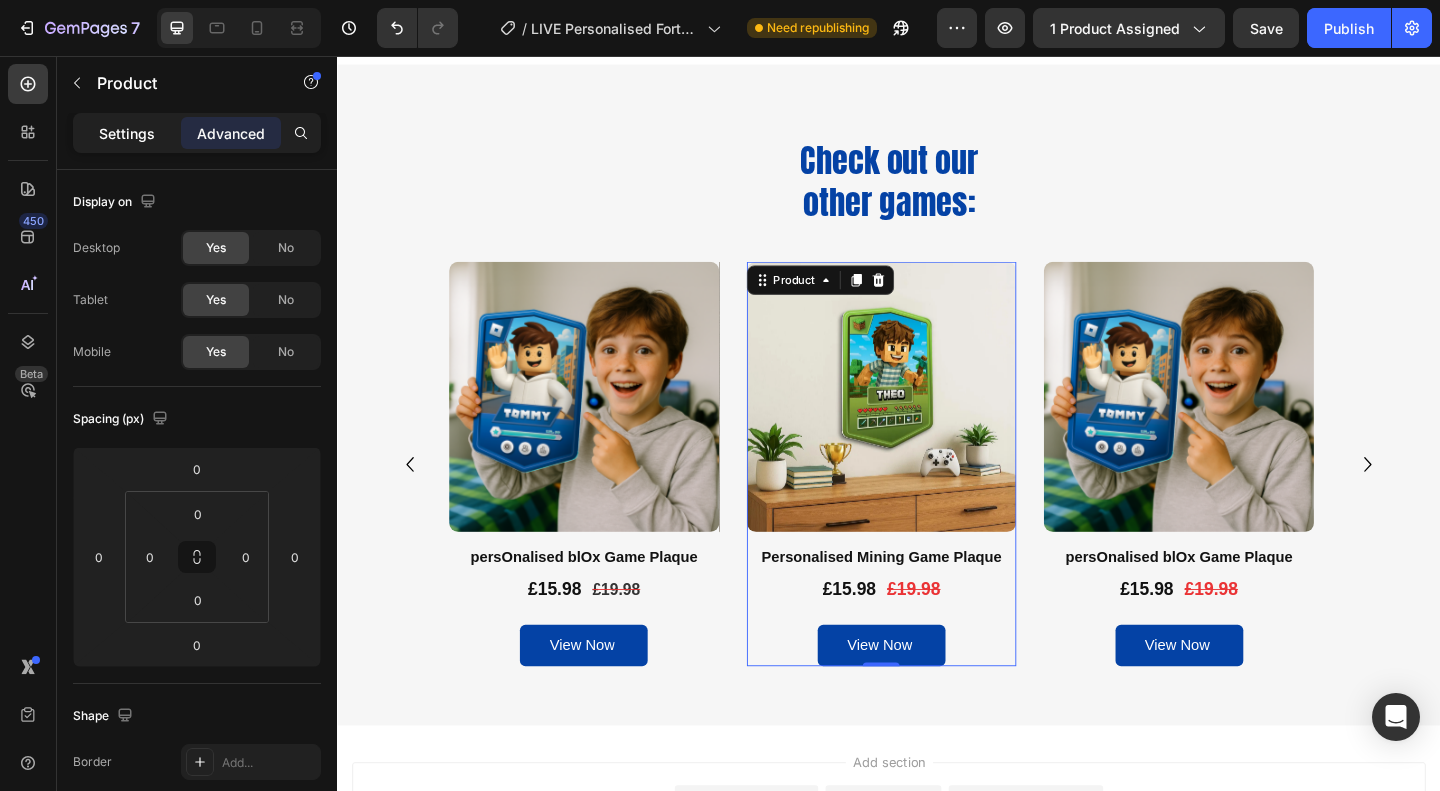 click on "Settings" at bounding box center [127, 133] 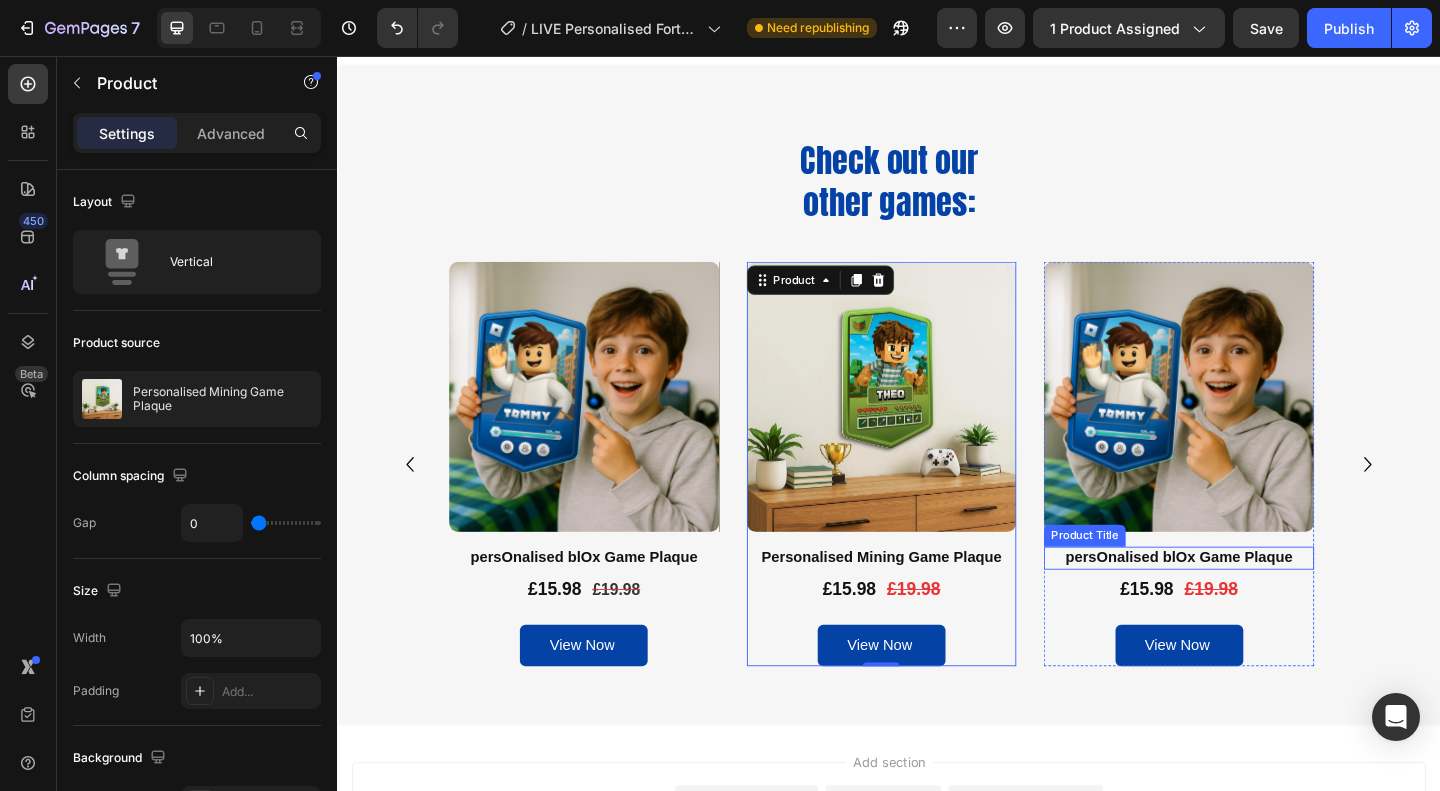 click on "persOnalised blOx Game Plaque" at bounding box center [1253, 602] 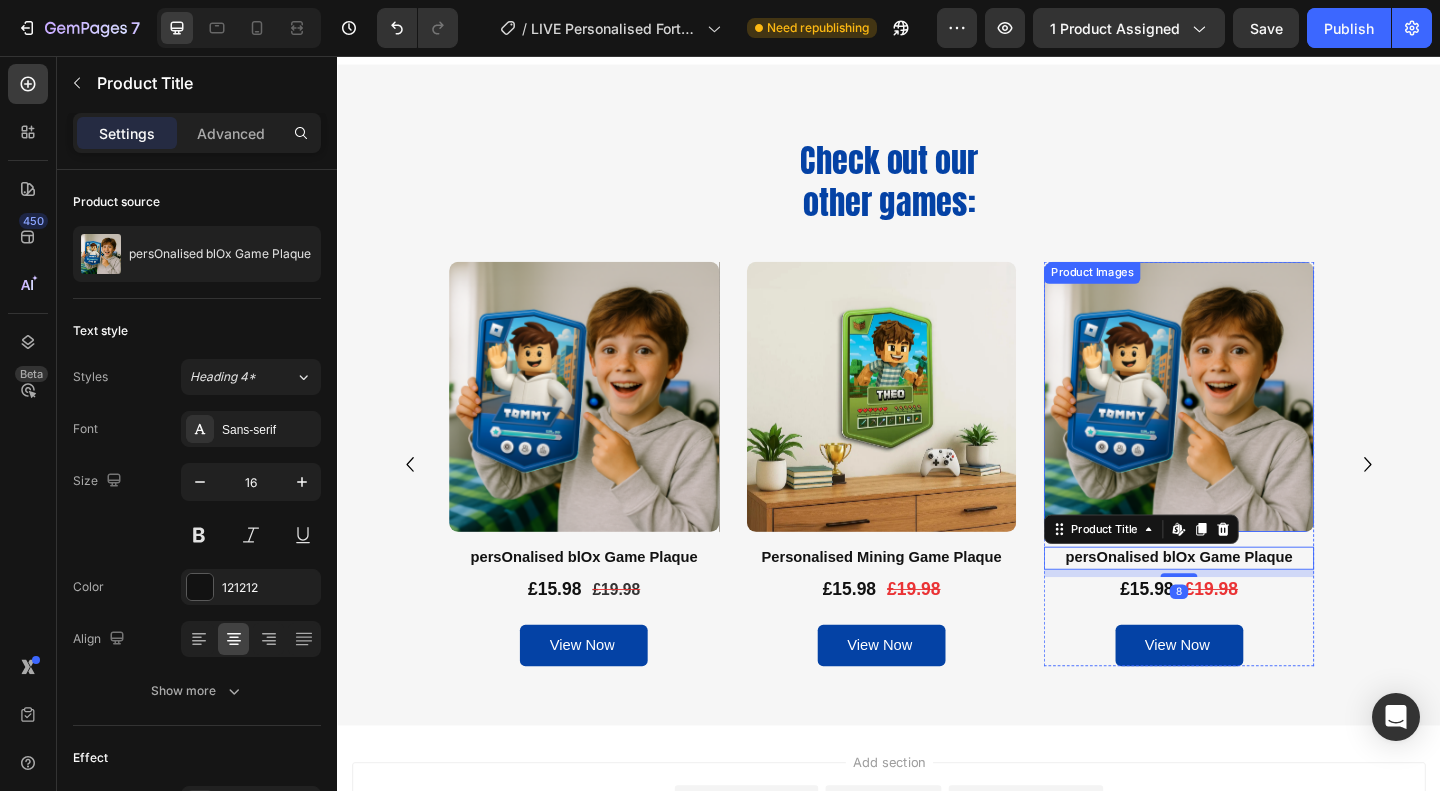 click at bounding box center [1253, 427] 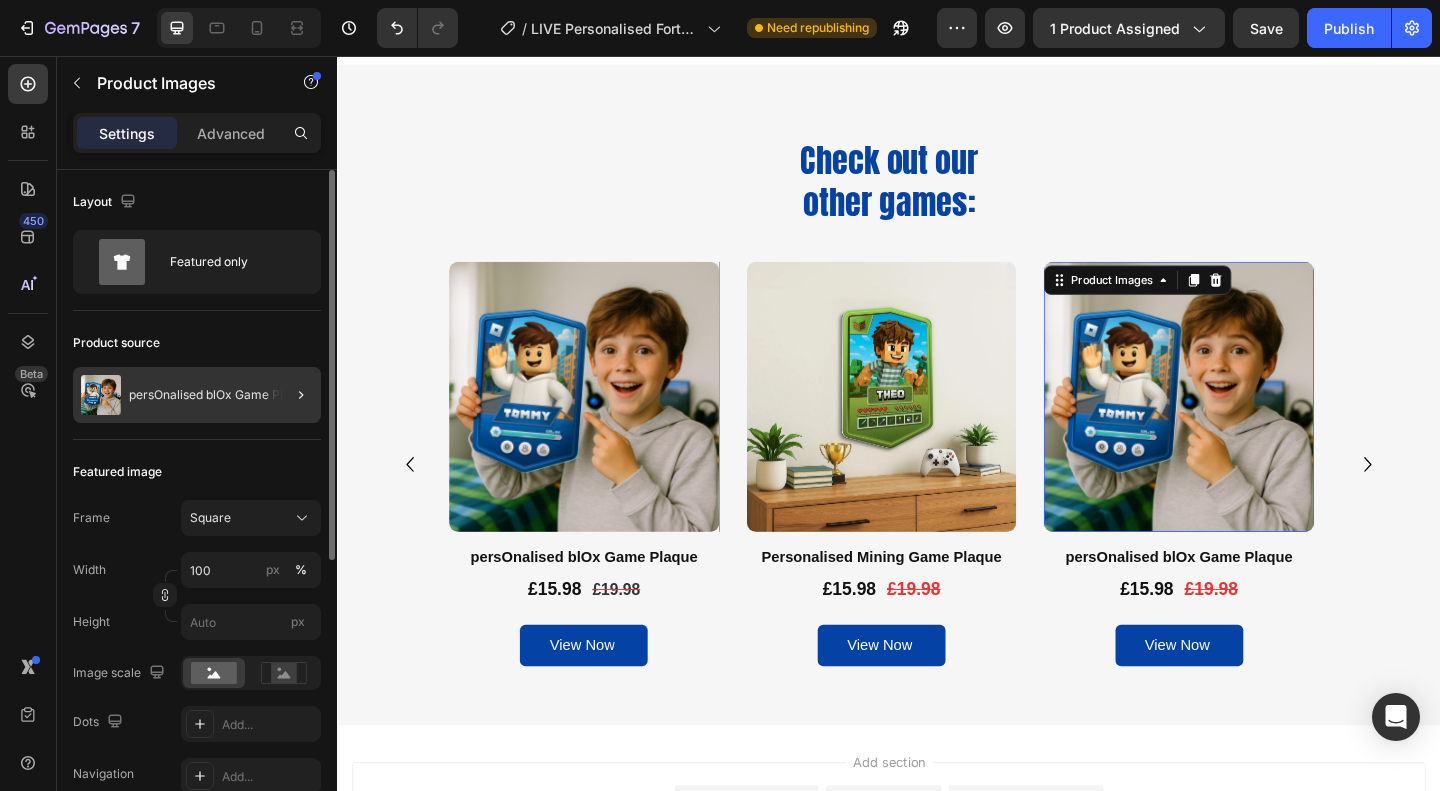 click on "persOnalised blOx Game Plaque" 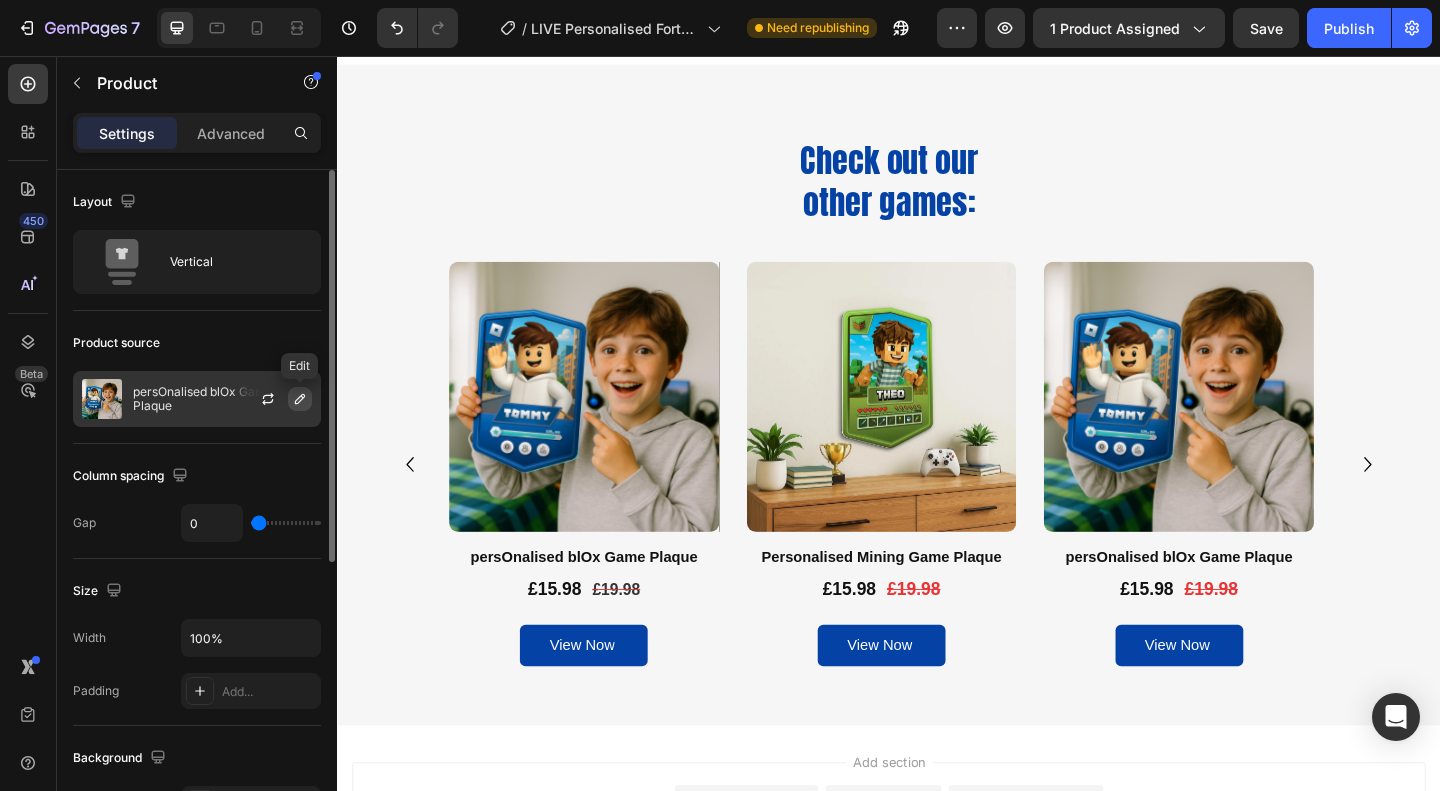 click 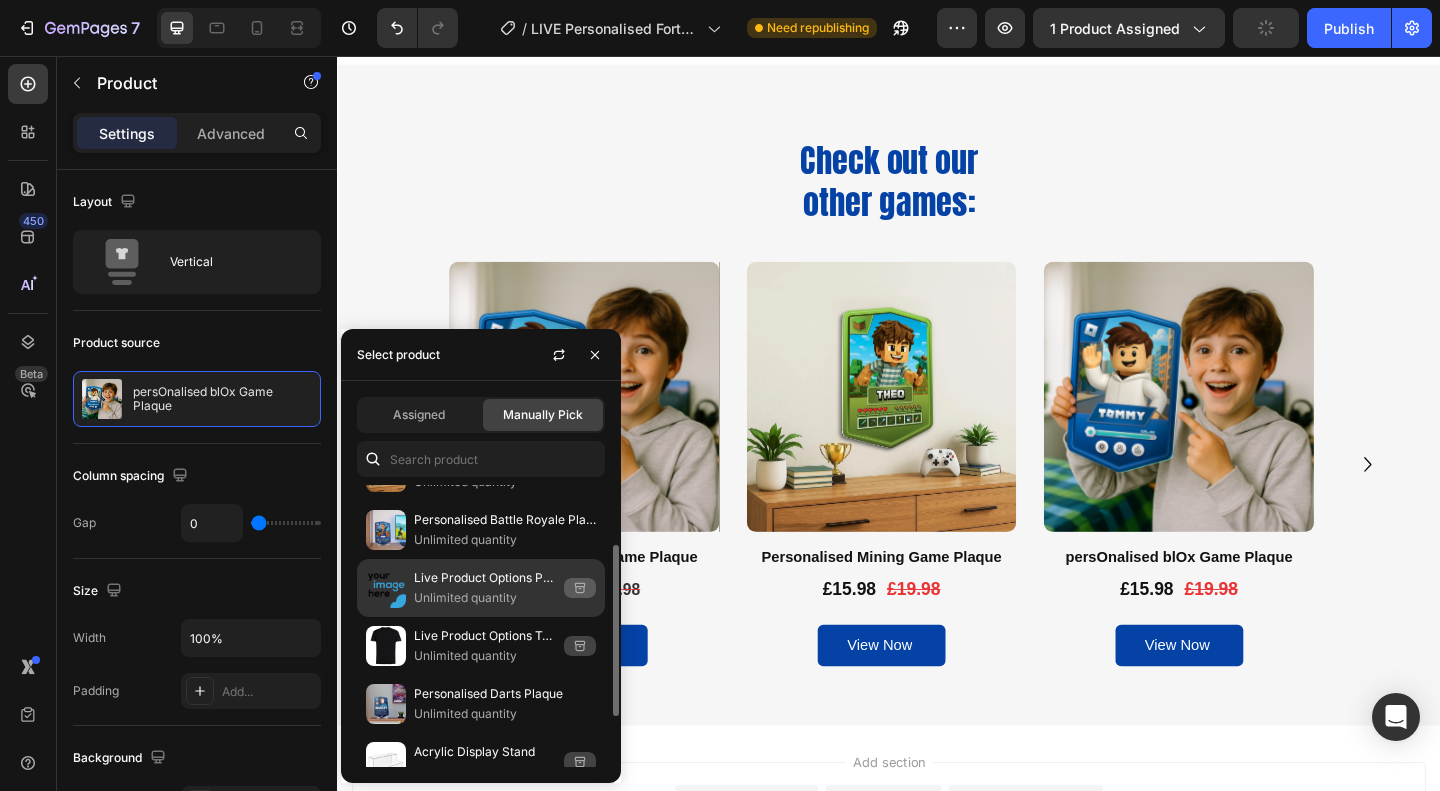 scroll, scrollTop: 182, scrollLeft: 0, axis: vertical 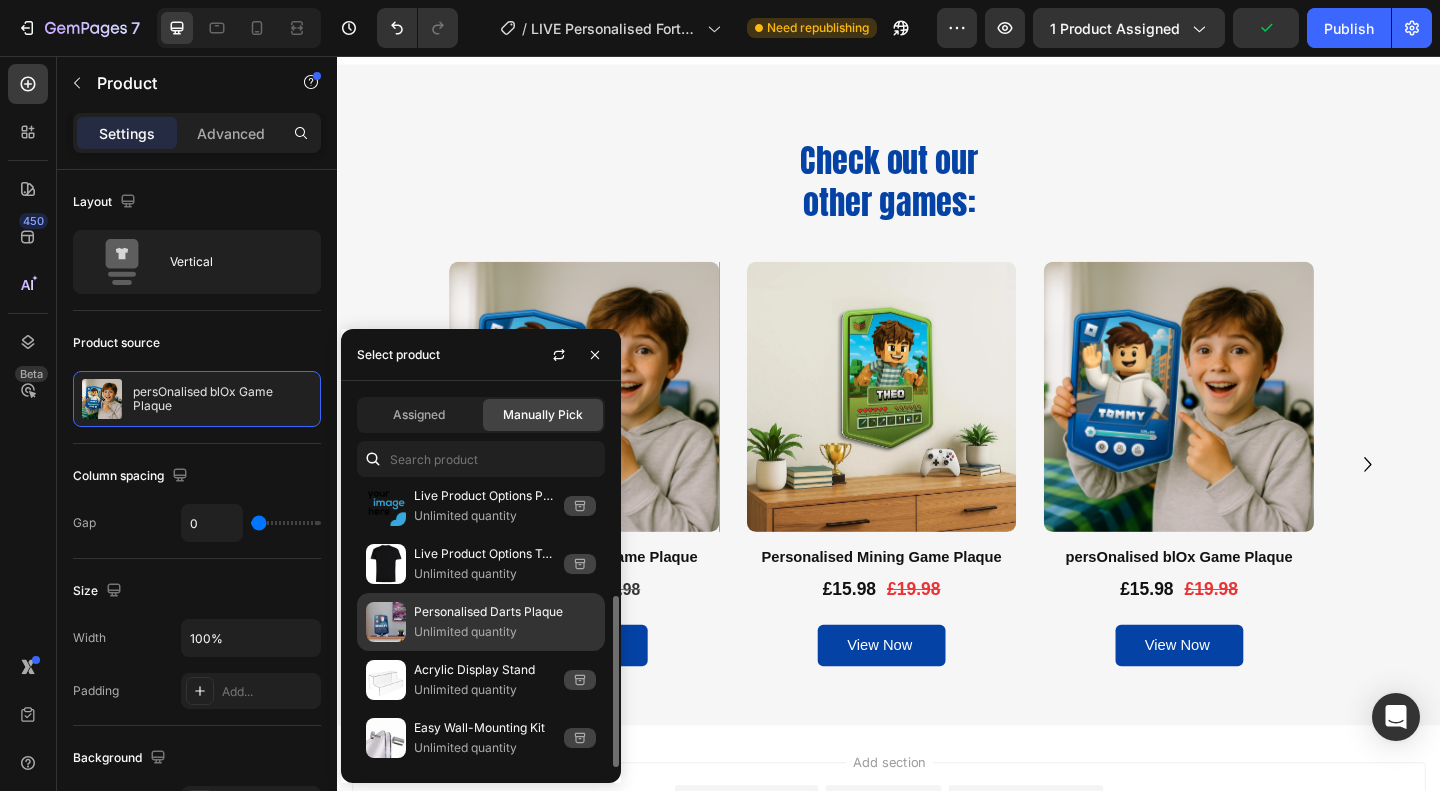 click on "Unlimited quantity" at bounding box center [505, 632] 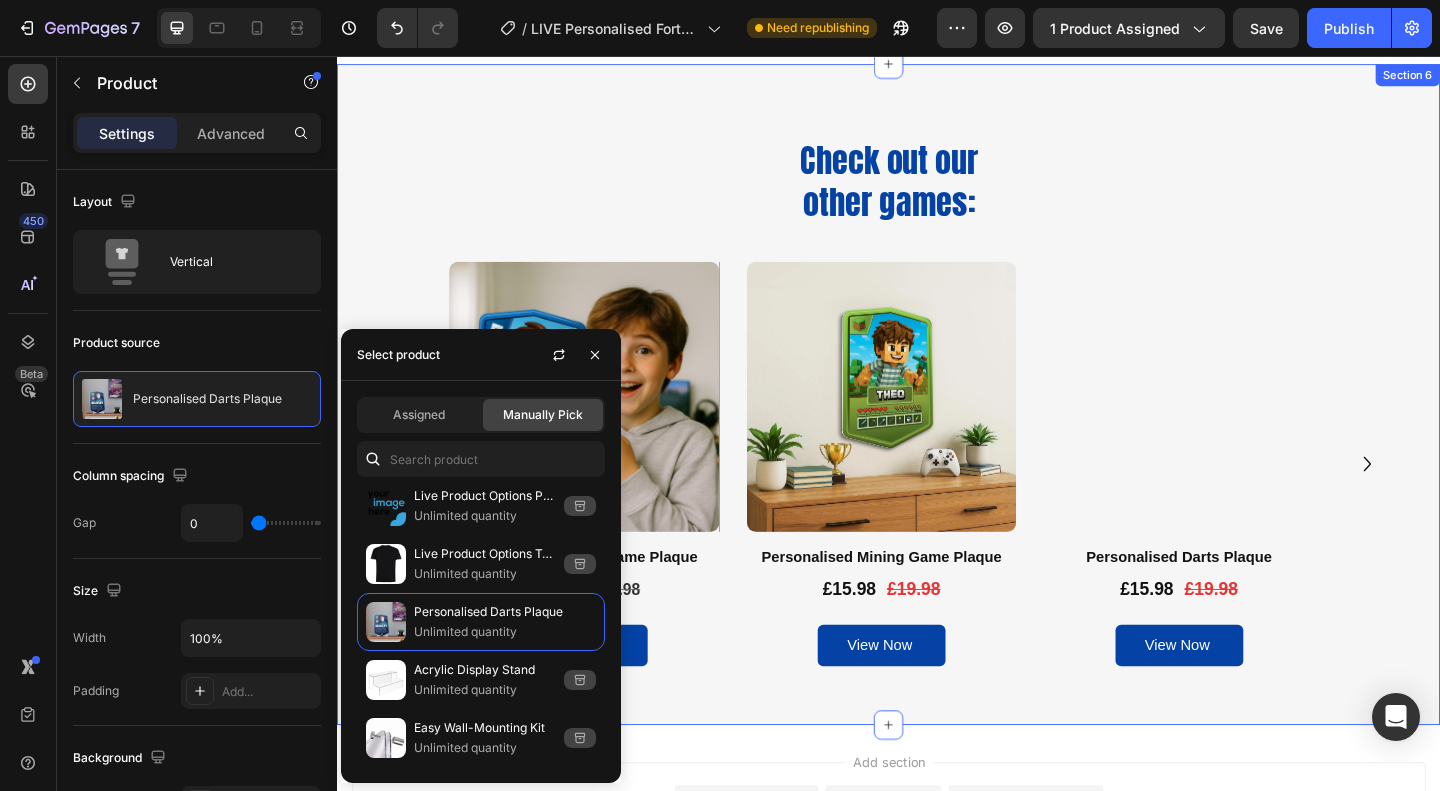 click on "Check out our other games: Heading Row
Product Images persOnalised blOx Game Plaque Product Title £15.98 Product Price Product Price £19.98 Product Price Product Price Row View Now Add to Cart Product Product Images Personalised Mining Game Plaque Product Title £15.98 Product Price Product Price £19.98 Product Price Product Price Row View Now Add to Cart Product Product Images Personalised Darts Plaque Product Title £15.98 Product Price Product Price £19.98 Product Price Product Price Row View Now Add to Cart Product Product Images persOnalised blOx Game Plaque Product Title £15.98 Product Price Product Price £19.98 Product Price Product Price Row View Now Add to Cart Product Product Images persOnalised blOx Game Plaque Product Title £15.98 Product Price Product Price £19.98 Product Price Product Price Row Add to cart Add to Cart Product Product Images persOnalised blOx Game Plaque Product Title £15.98 Product Price Product Price £19.98 Product Price" at bounding box center (937, 424) 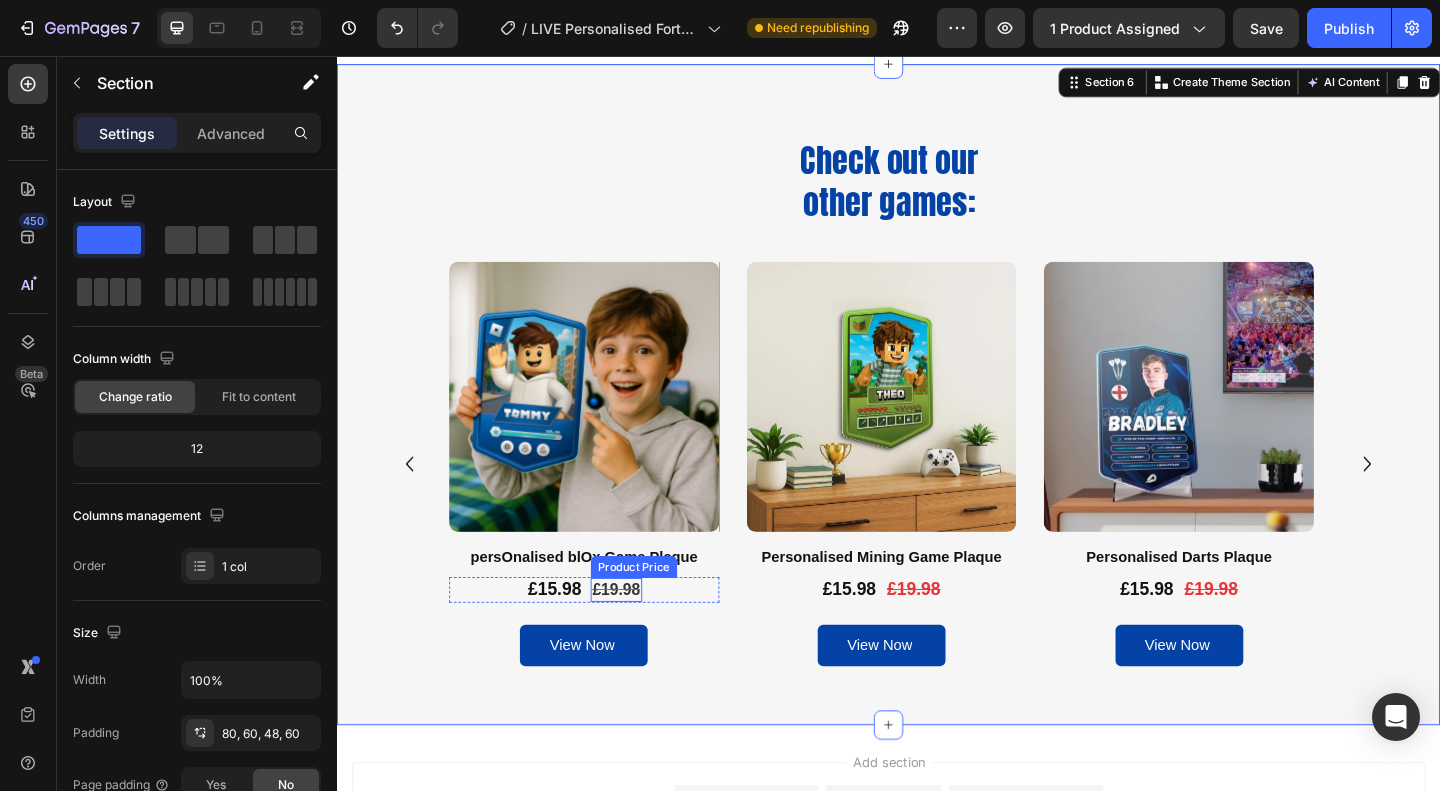click on "£19.98" at bounding box center [641, 637] 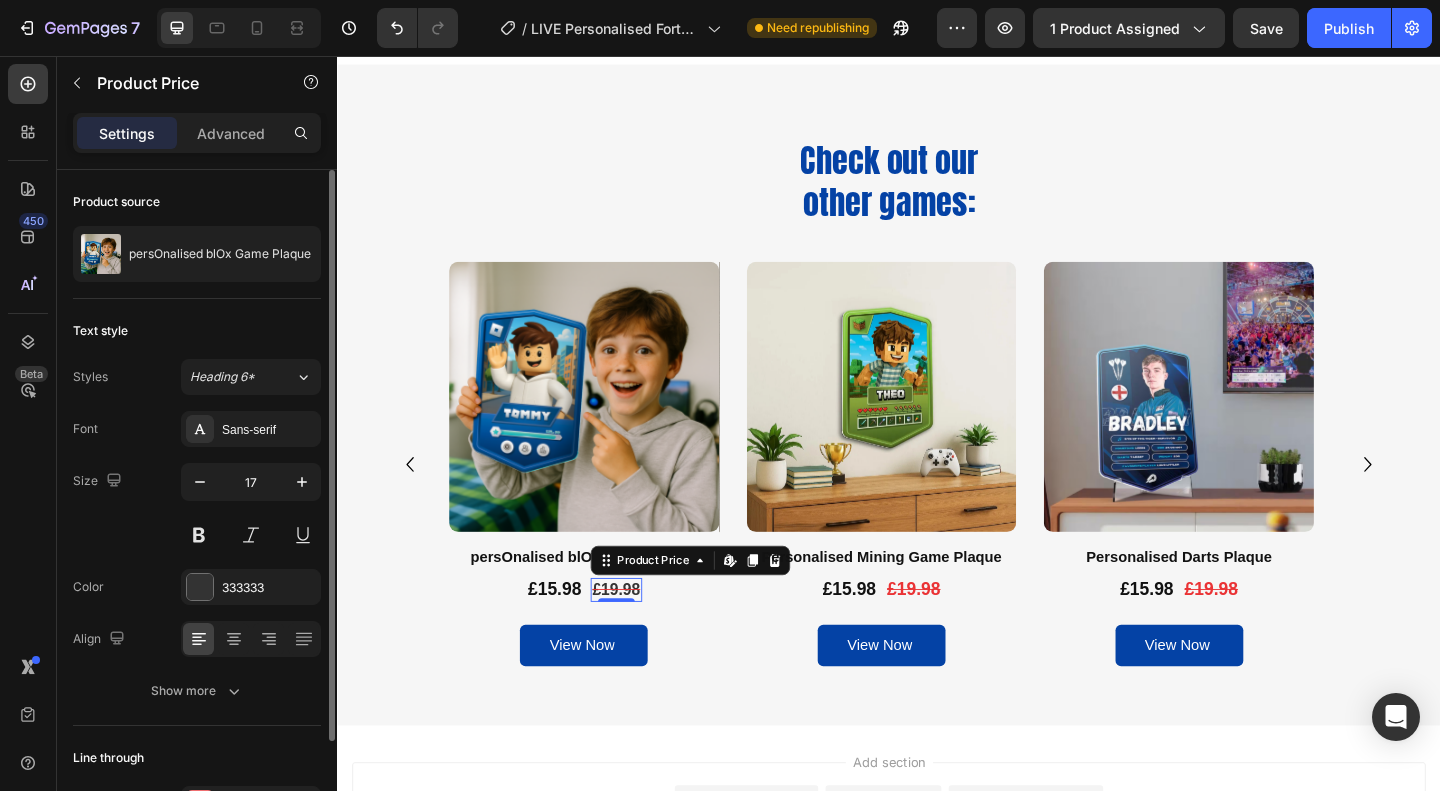 scroll, scrollTop: 127, scrollLeft: 0, axis: vertical 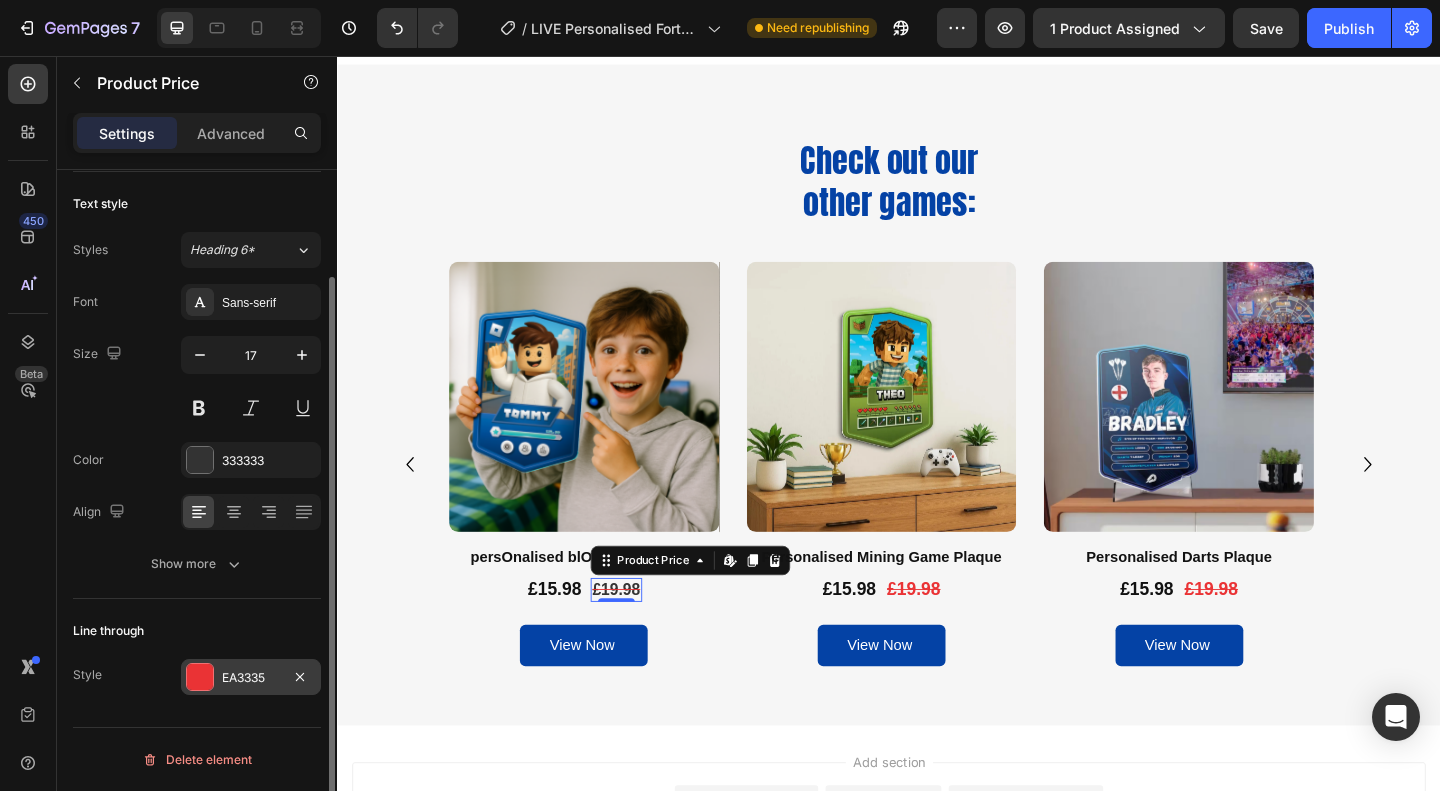 click at bounding box center (200, 677) 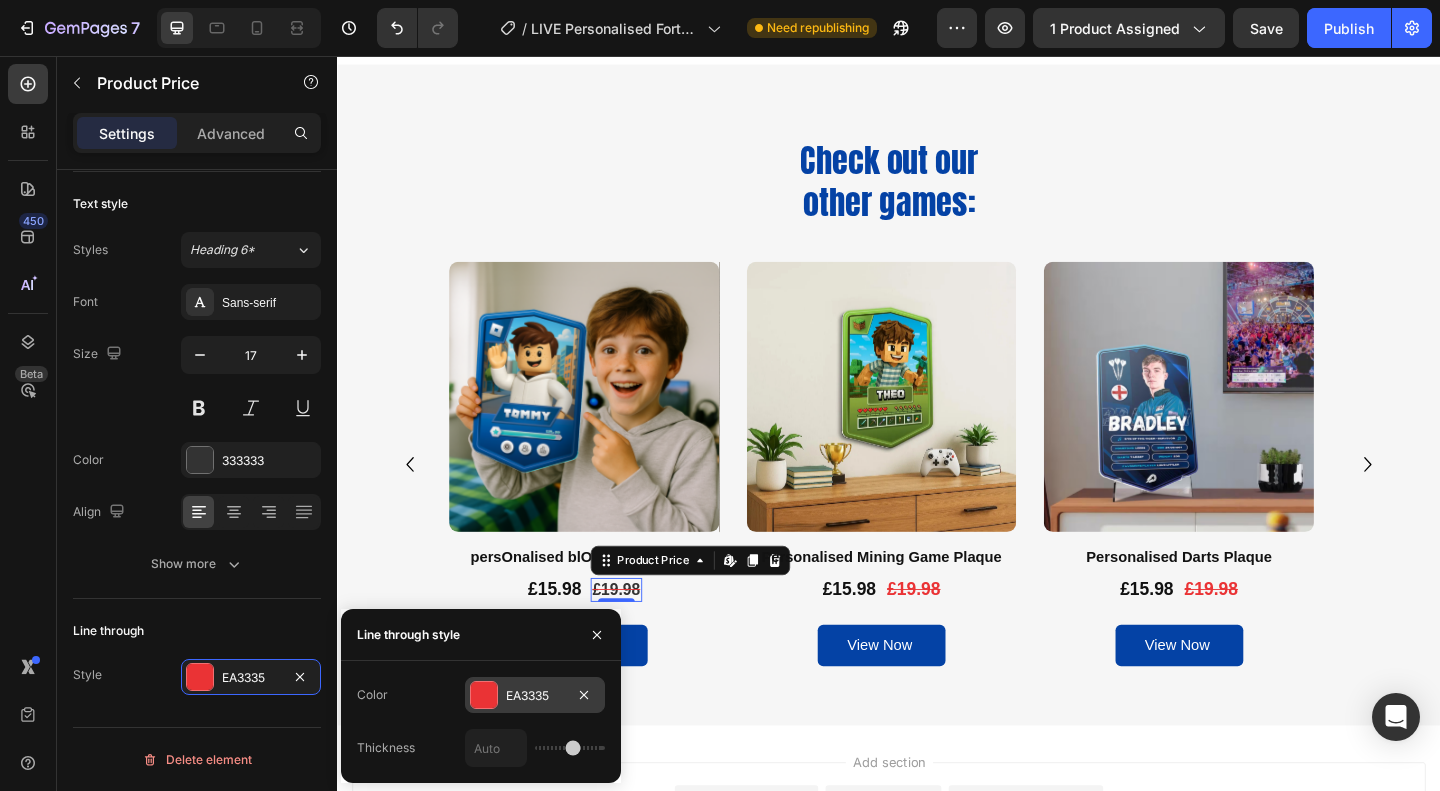 click at bounding box center [484, 695] 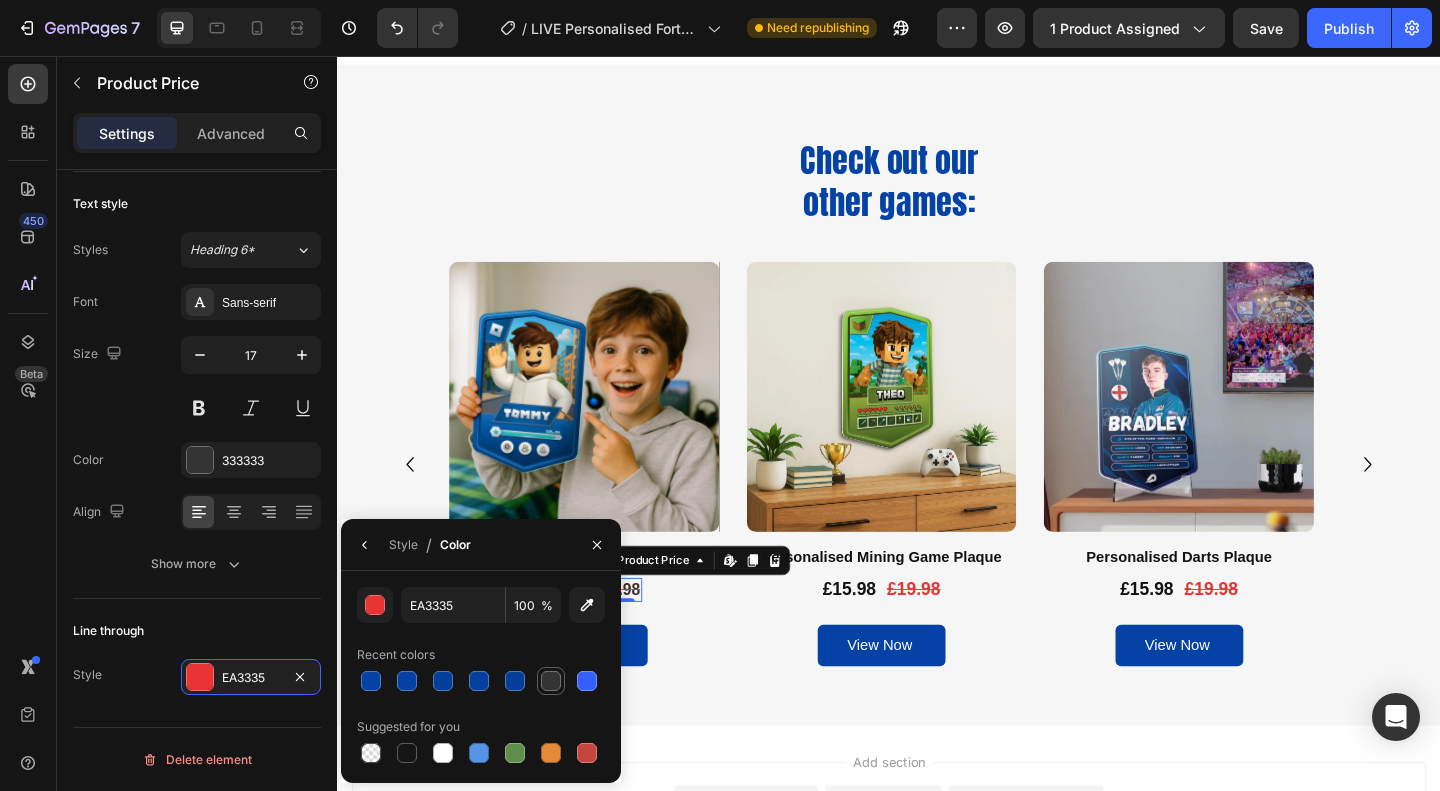 click at bounding box center (551, 681) 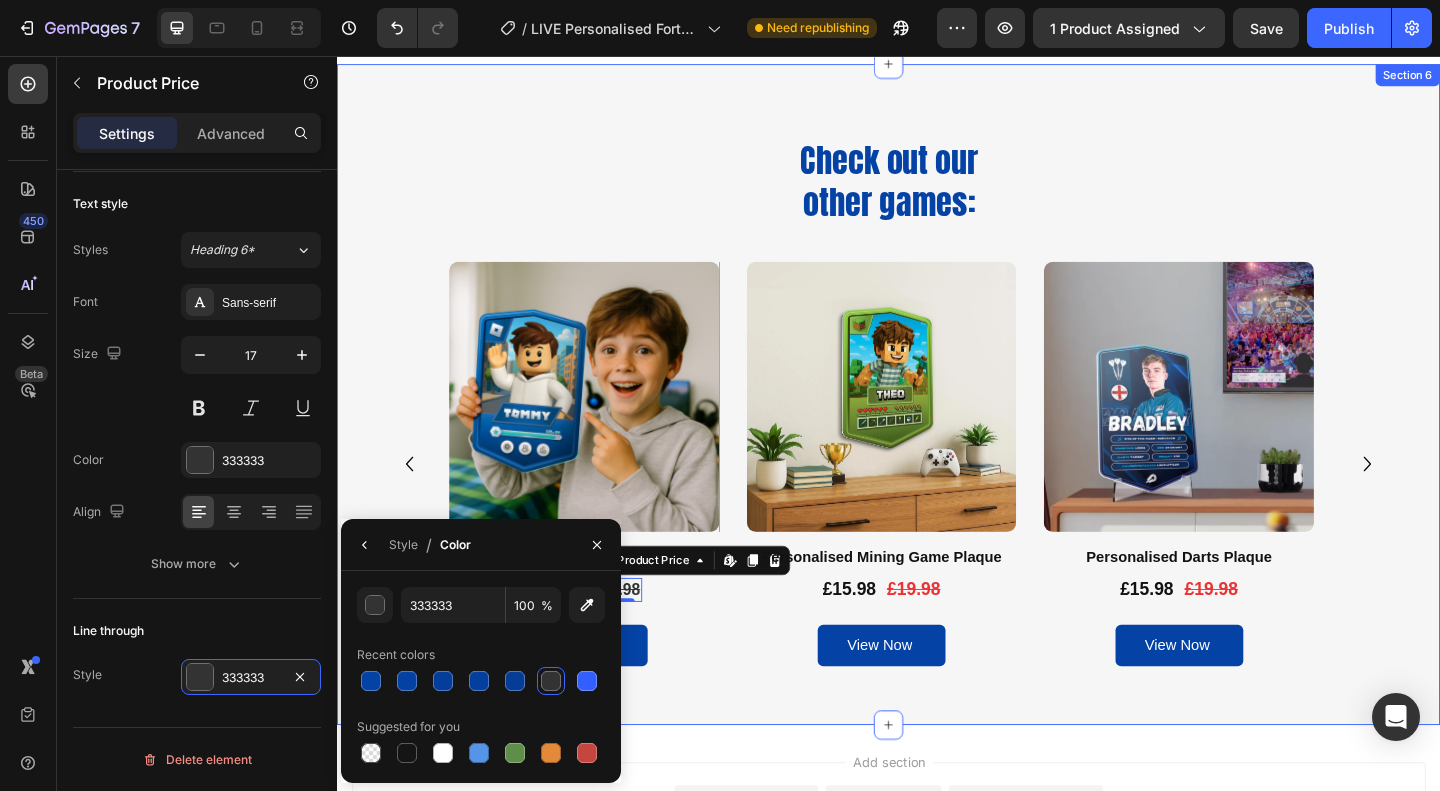 click on "Check out our other games: Heading Row
Product Images persOnalised blOx Game Plaque Product Title £15.98 Product Price Product Price £19.98 Product Price   Edit content in Shopify 0 Product Price   Edit content in Shopify 0 Row View Now Add to Cart Product Product Images Personalised Mining Game Plaque Product Title £15.98 Product Price Product Price £19.98 Product Price Product Price Row View Now Add to Cart Product Product Images Personalised Darts Plaque Product Title £15.98 Product Price Product Price £19.98 Product Price Product Price Row View Now Add to Cart Product Product Images persOnalised blOx Game Plaque Product Title £15.98 Product Price Product Price £19.98 Product Price Product Price Row View Now Add to Cart Product Product Images persOnalised blOx Game Plaque Product Title £15.98 Product Price Product Price £19.98 Product Price Product Price Row Add to cart Add to Cart Product Product Images persOnalised blOx Game Plaque Product Title" at bounding box center (937, 424) 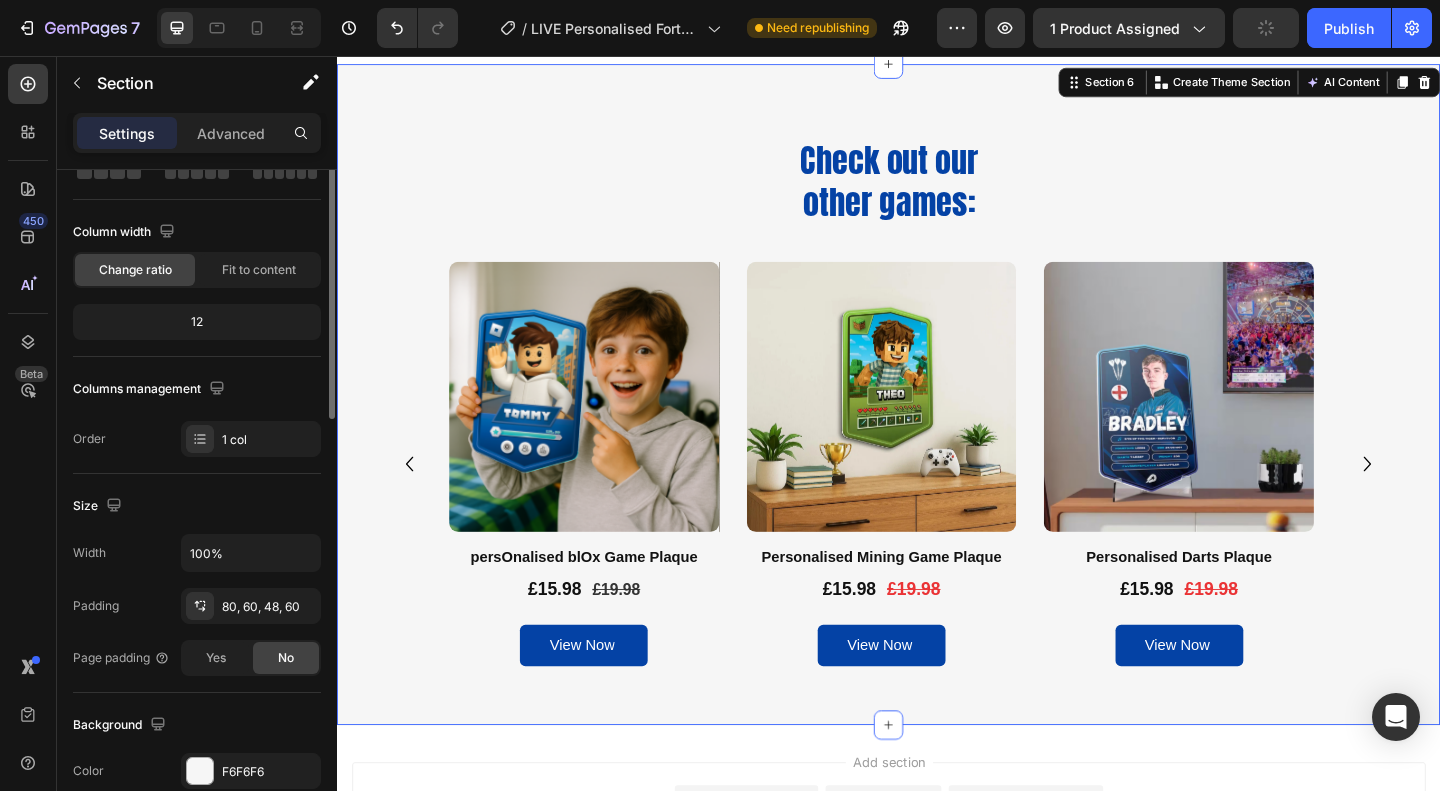 scroll, scrollTop: 0, scrollLeft: 0, axis: both 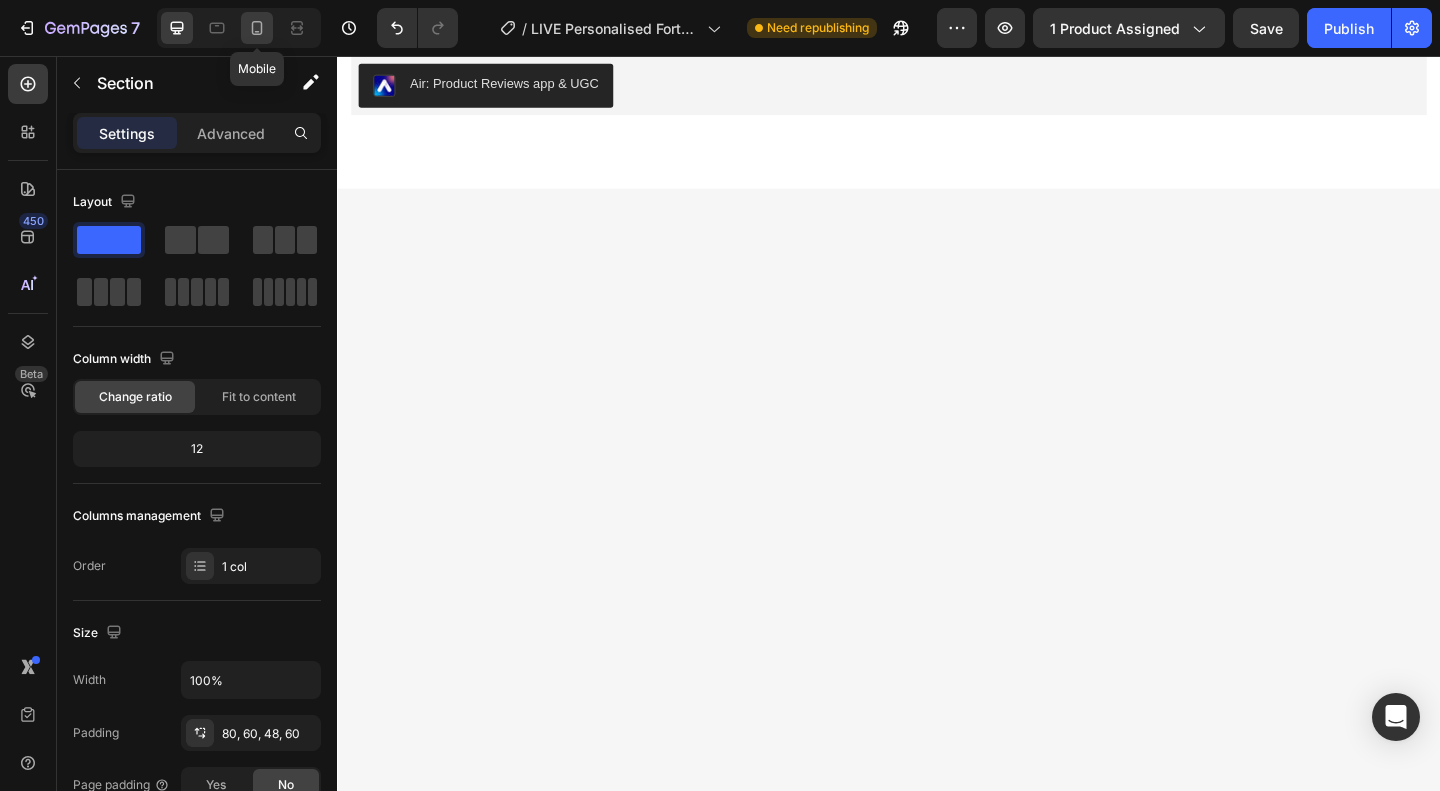 click 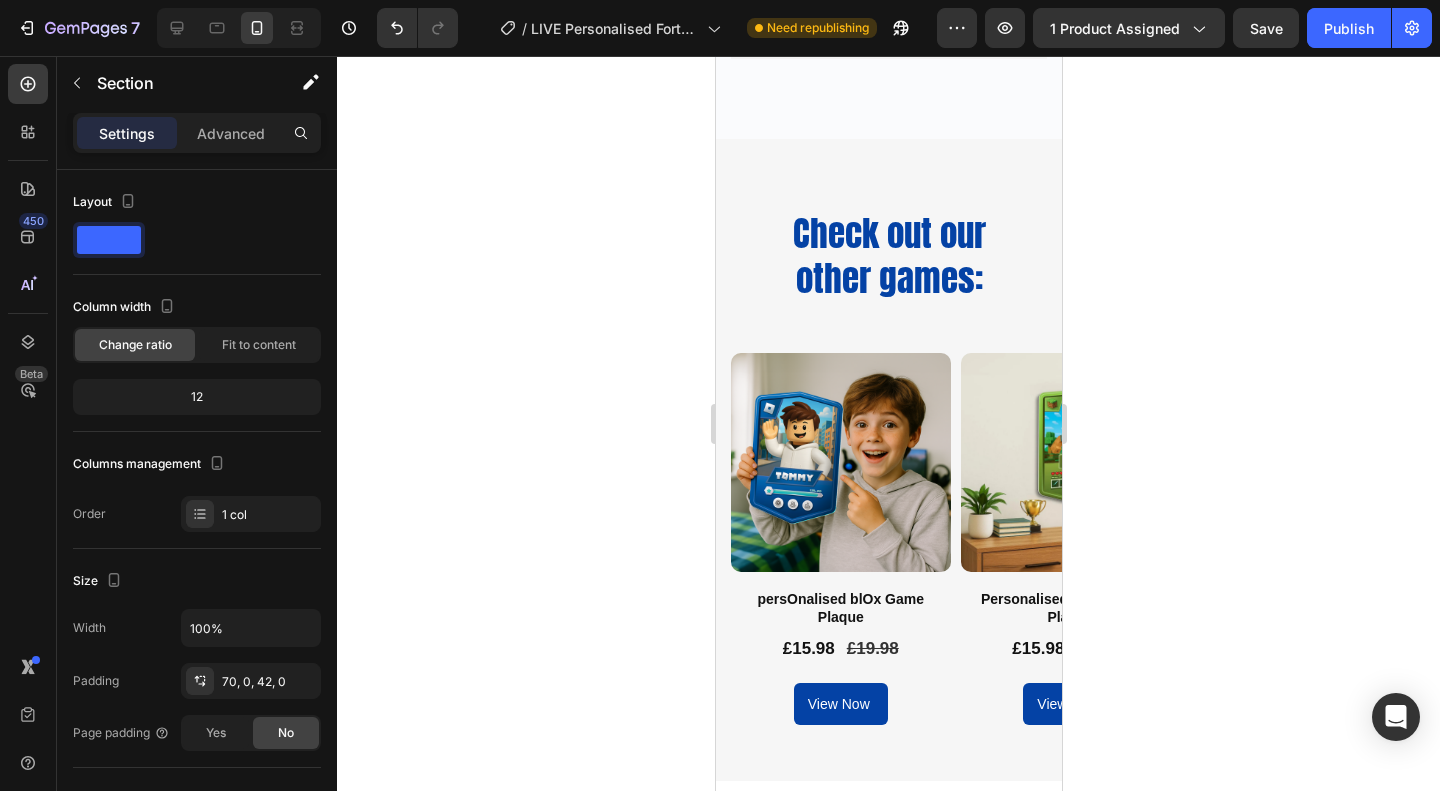 scroll, scrollTop: 3045, scrollLeft: 0, axis: vertical 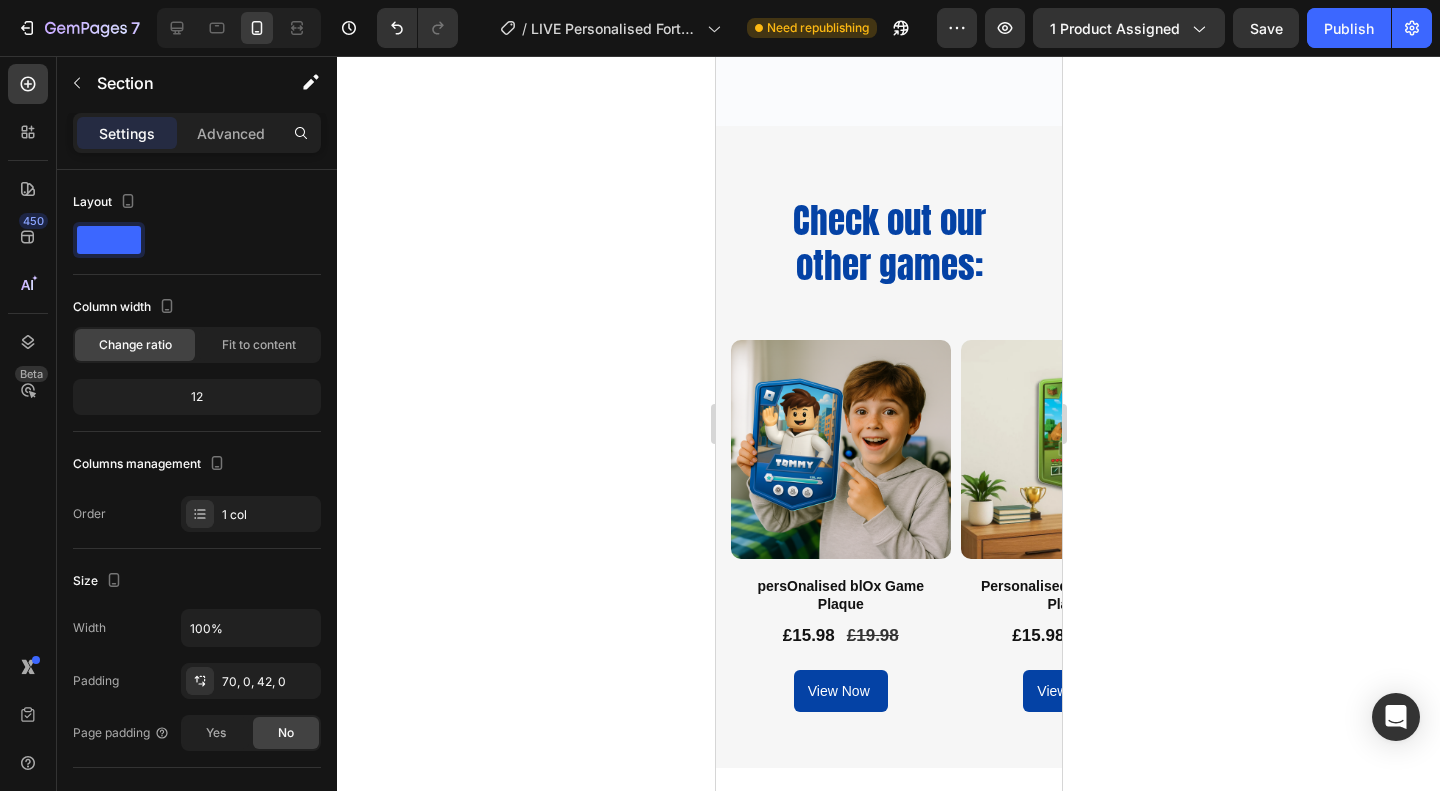 click on "Check out our other games: Heading Row Product Images persOnalised blOx Game Plaque Product Title £15.98 Product Price Product Price £19.98 Product Price Product Price Row View Now Add to Cart Product Product Images Personalised Mining Game Plaque Product Title £15.98 Product Price Product Price £19.98 Product Price Product Price Row View Now Add to Cart Product Product Images Personalised Darts Plaque Product Title £15.98 Product Price Product Price £19.98 Product Price Product Price Row View Now Add to Cart Product Product Images persOnalised blOx Game Plaque Product Title £15.98 Product Price Product Price £19.98 Product Price Product Price Row View Now Add to Cart Product Product Images persOnalised blOx Game Plaque Product Title £15.98 Product Price Product Price £19.98 Product Price Product Price Row Add to cart Add to Cart Product Product Images persOnalised blOx Game Plaque Product Title £15.98 Product Price Product Price £19.98 Product Price Product Price Row Add to cart Add to Cart Row" at bounding box center [888, 461] 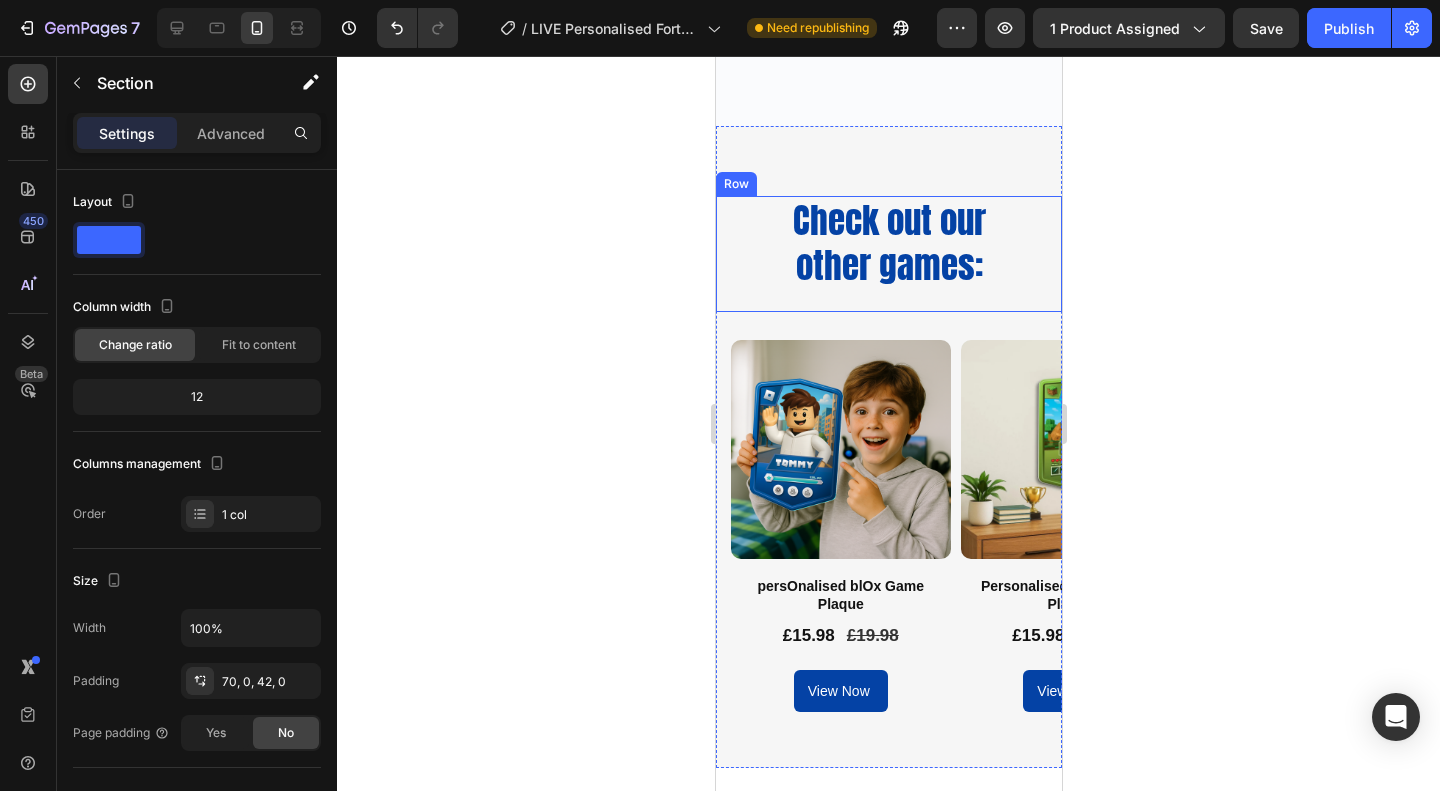 click on "Check out our other games: Heading" at bounding box center (888, 254) 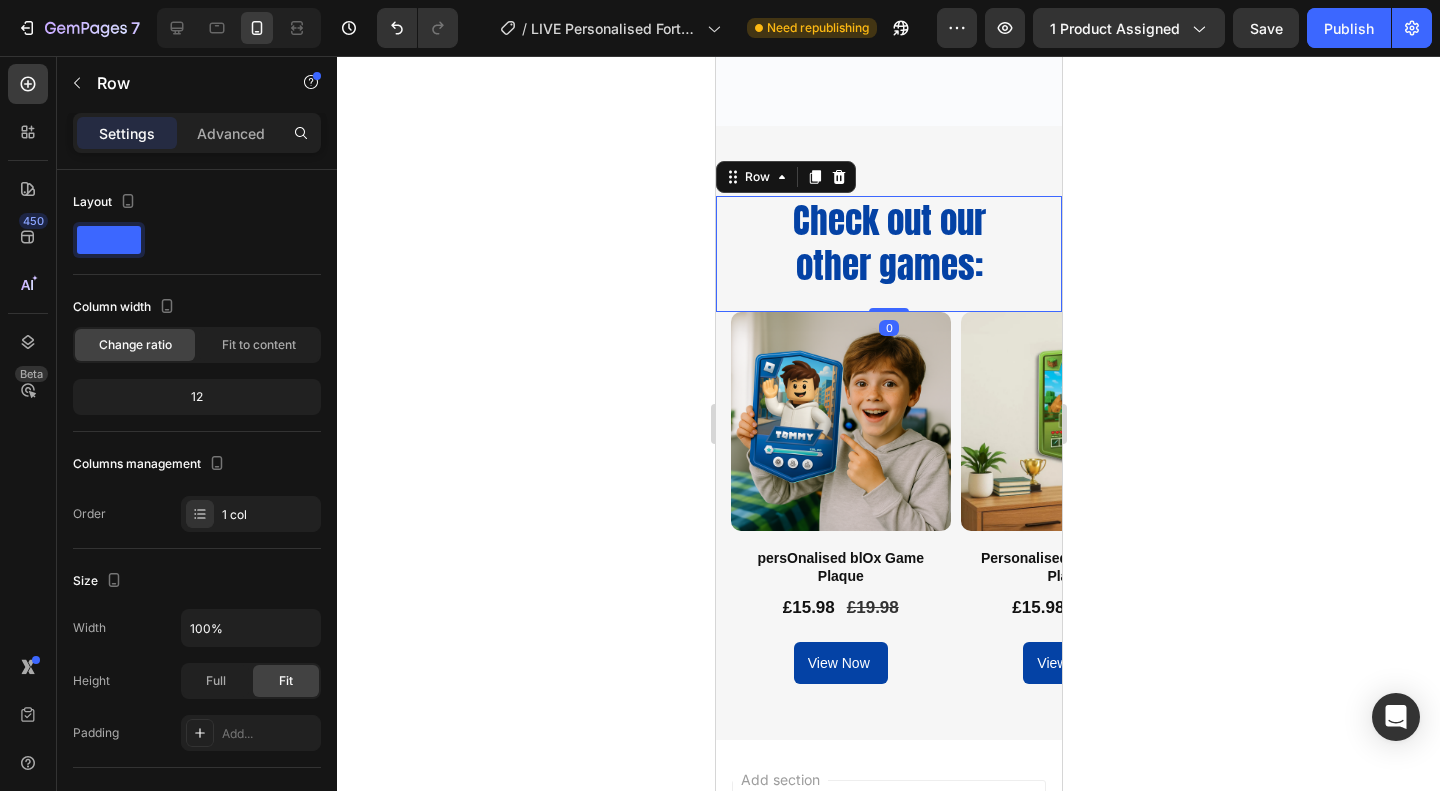 drag, startPoint x: 882, startPoint y: 338, endPoint x: 898, endPoint y: 279, distance: 61.13101 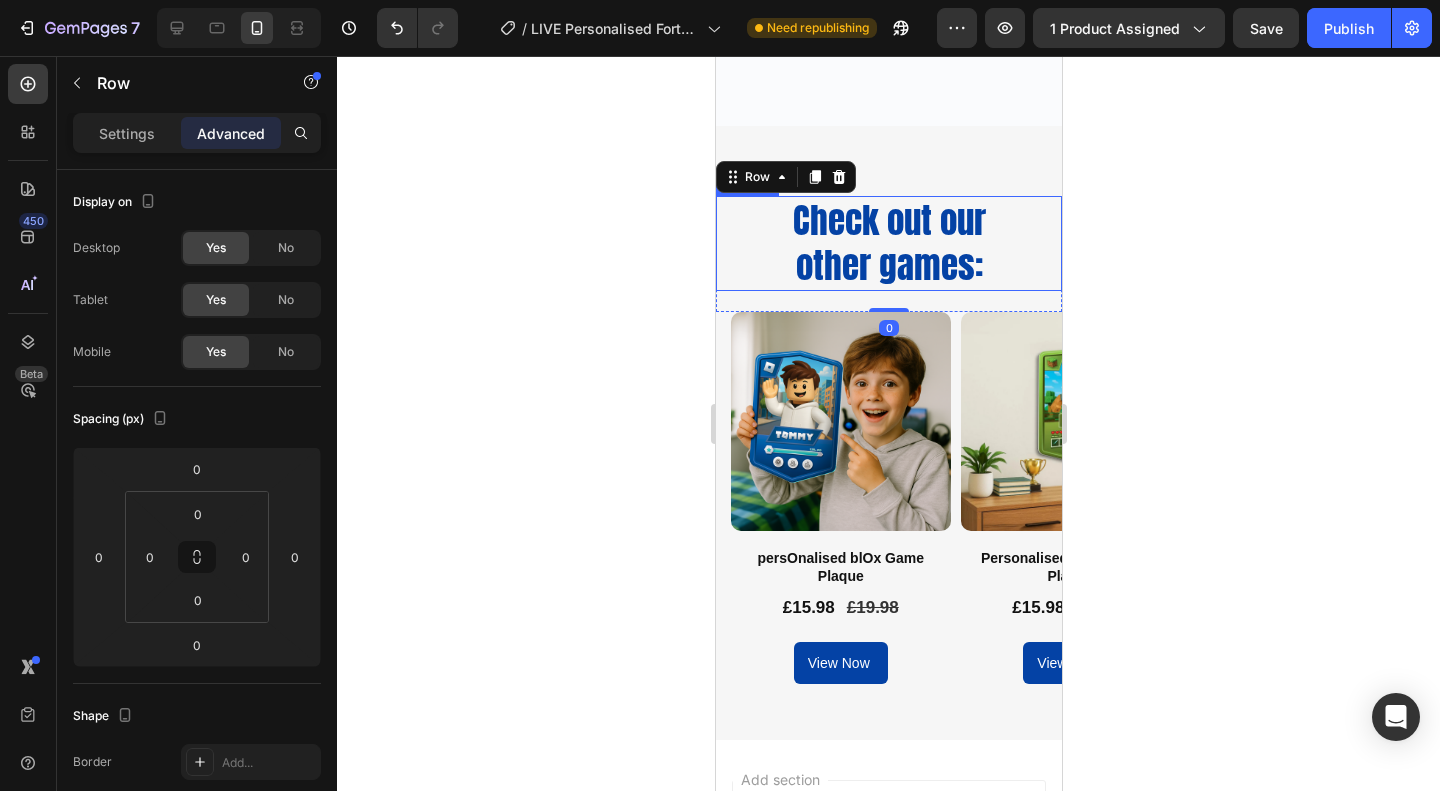 click 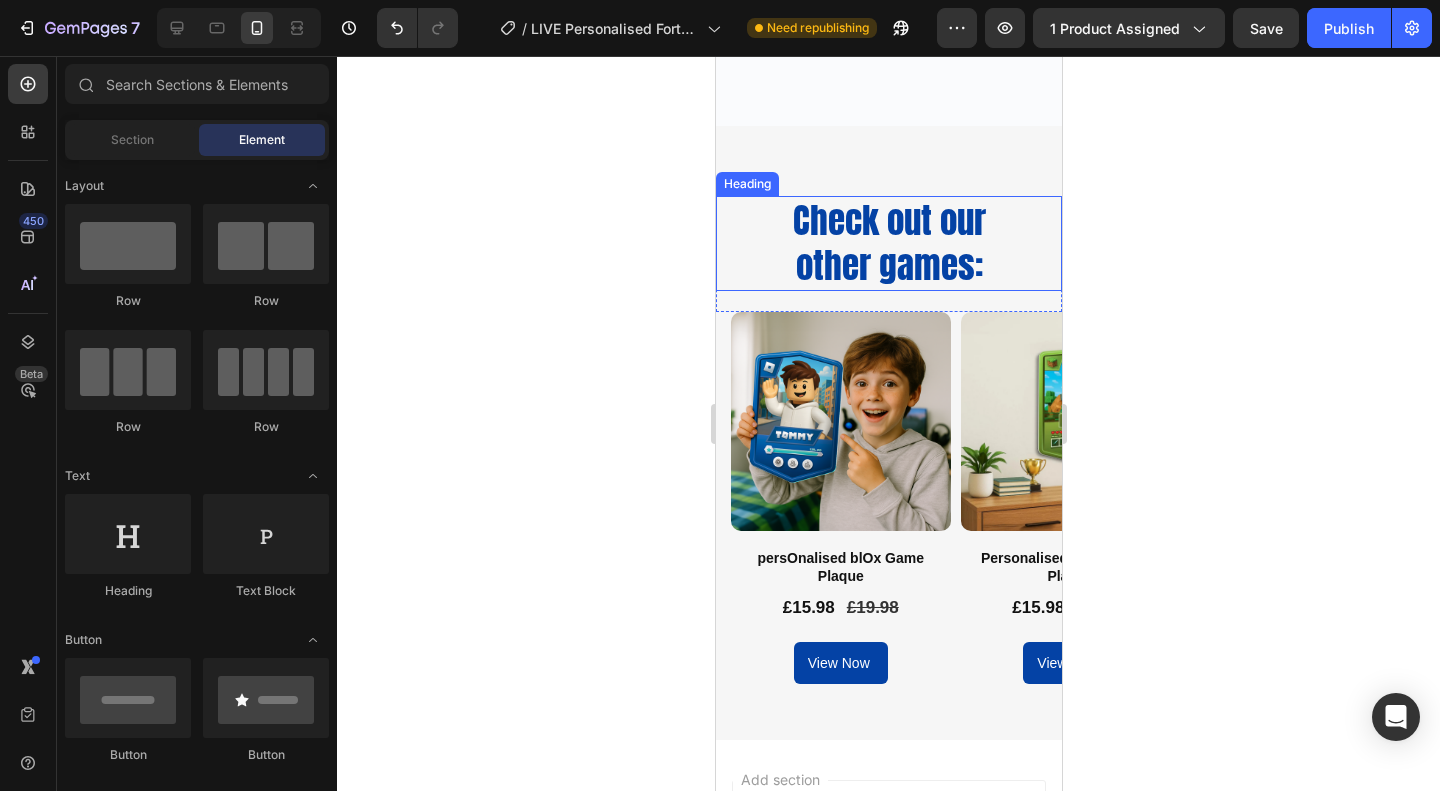 click 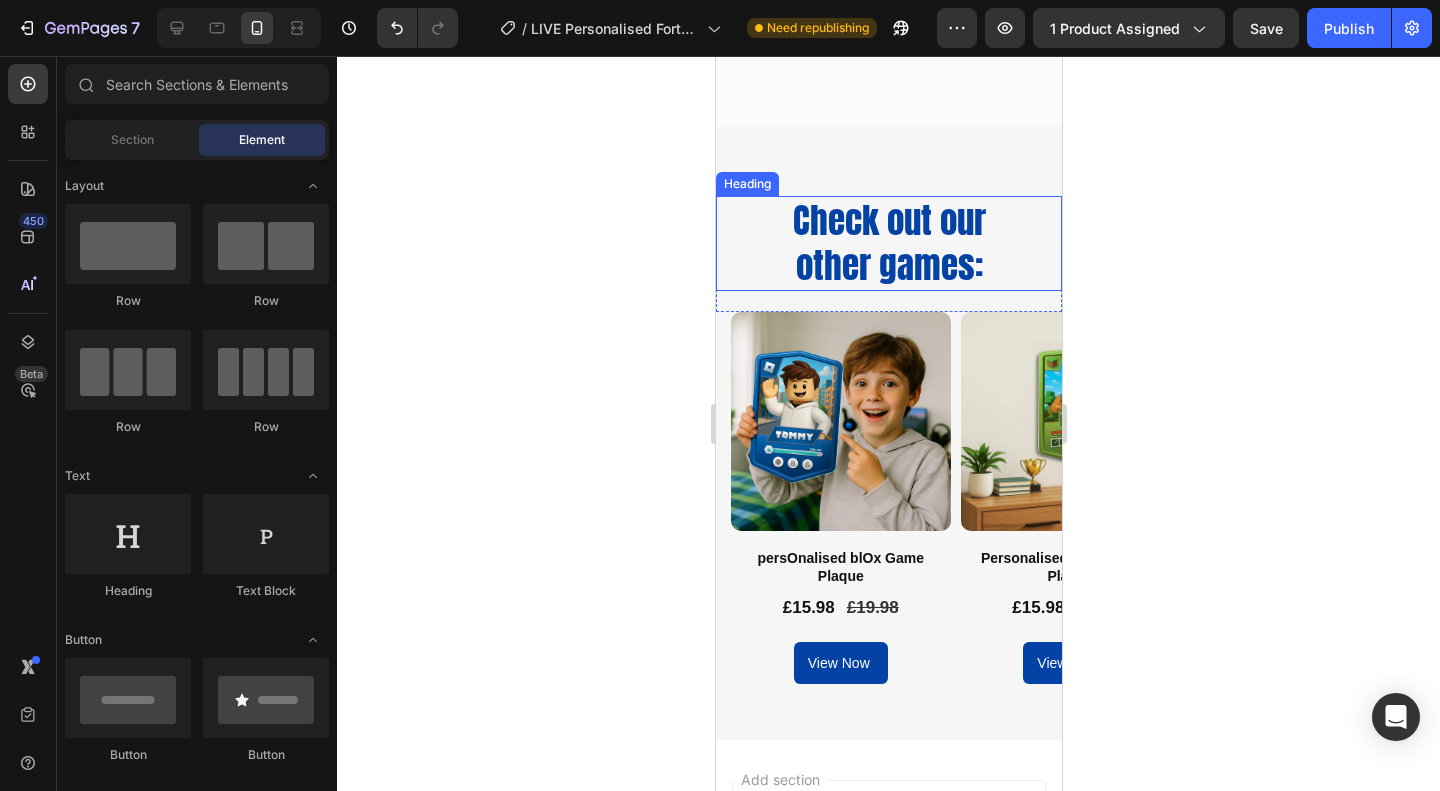 click 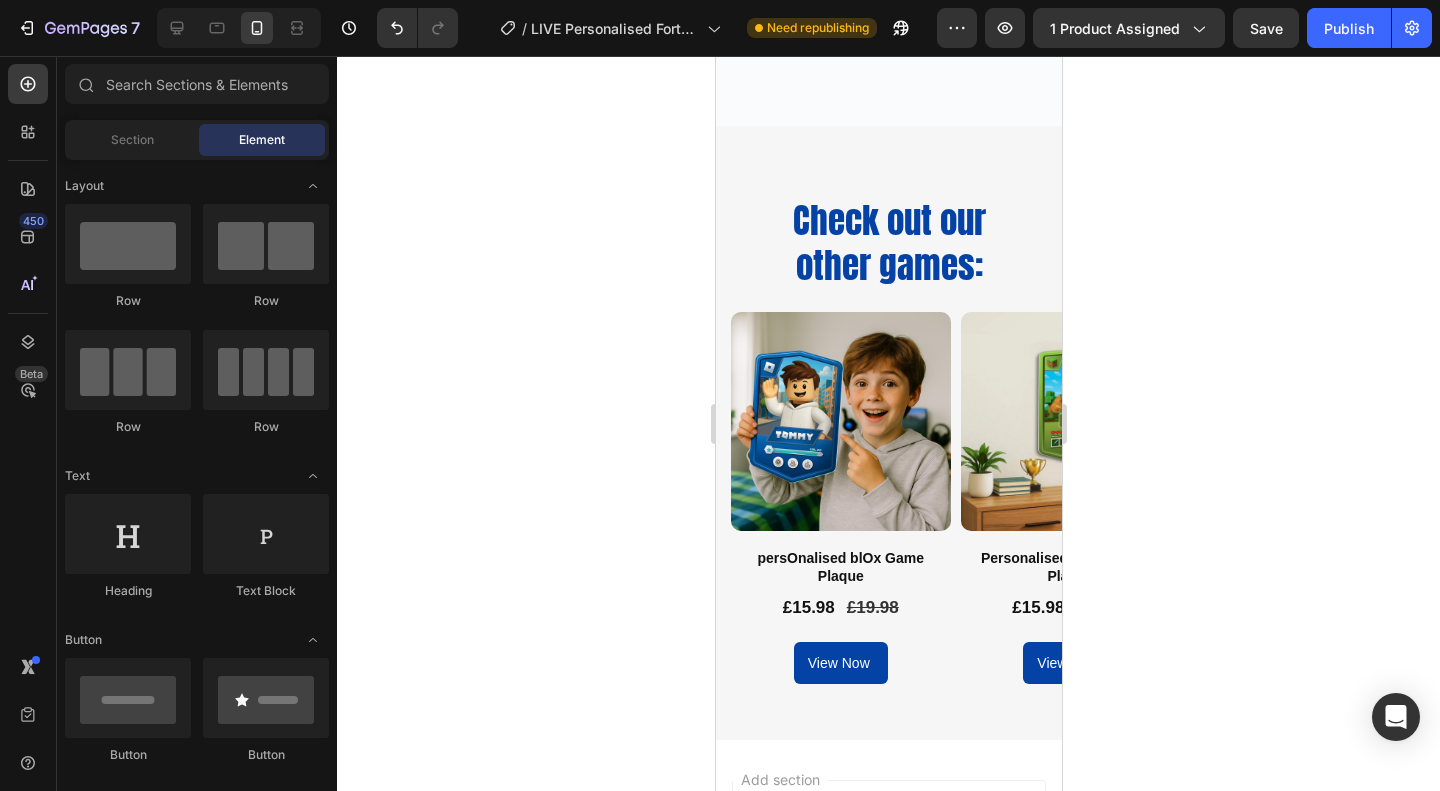 click 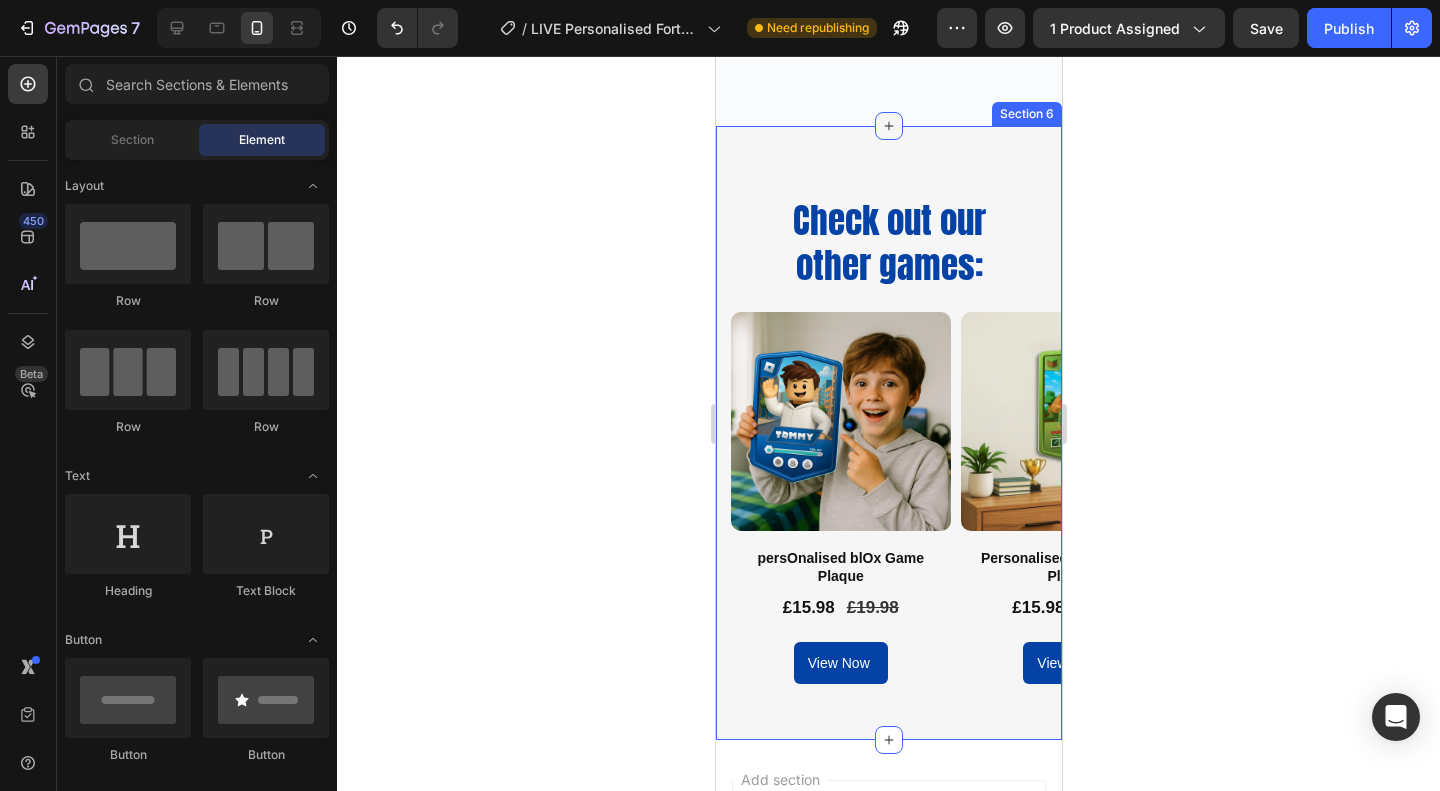 click at bounding box center (888, 126) 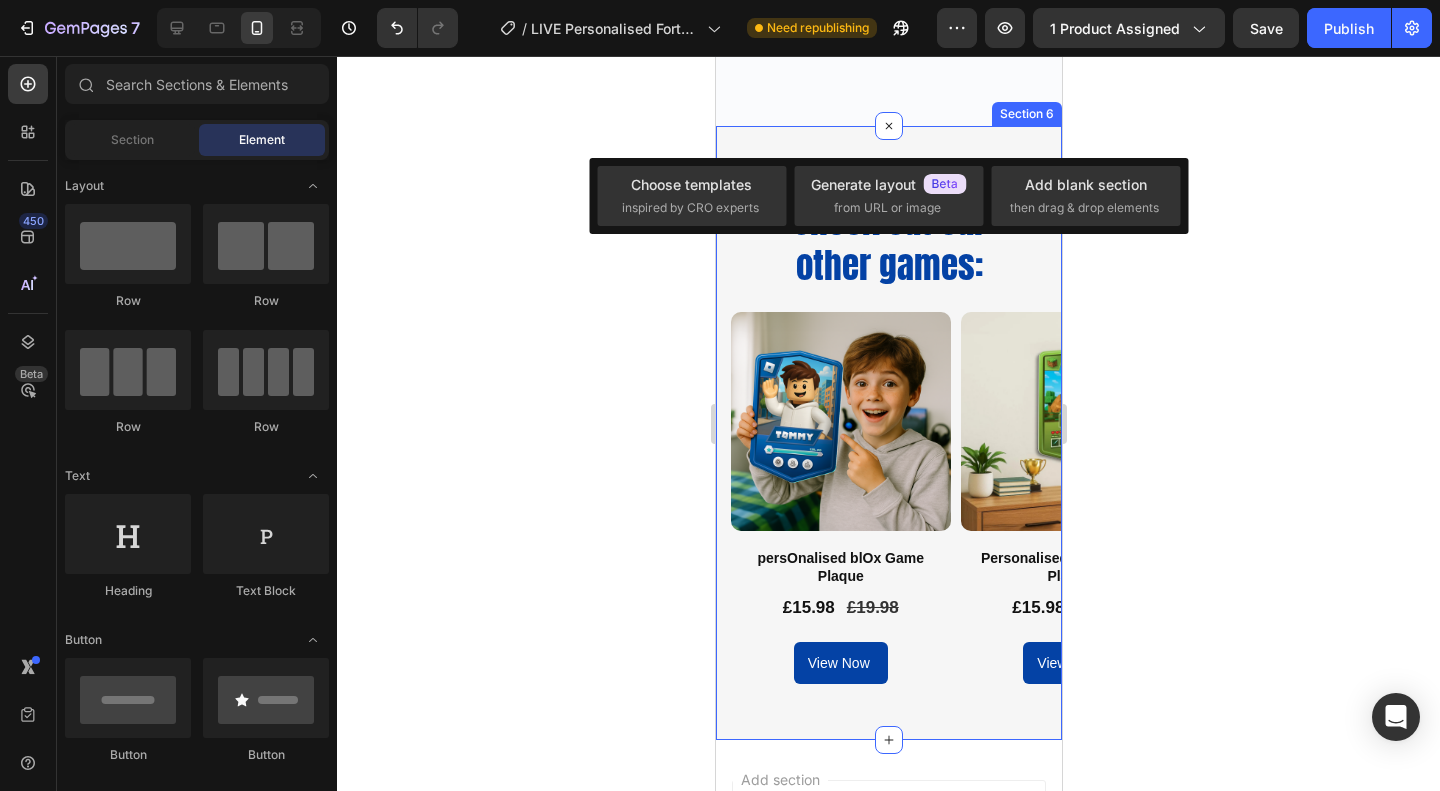 click on "Check out our other games: Heading Row Product Images persOnalised blOx Game Plaque Product Title £15.98 Product Price Product Price £19.98 Product Price Product Price Row View Now Add to Cart Product Product Images Personalised Mining Game Plaque Product Title £15.98 Product Price Product Price £19.98 Product Price Product Price Row View Now Add to Cart Product Product Images Personalised Darts Plaque Product Title £15.98 Product Price Product Price £19.98 Product Price Product Price Row View Now Add to Cart Product Product Images persOnalised blOx Game Plaque Product Title £15.98 Product Price Product Price £19.98 Product Price Product Price Row View Now Add to Cart Product Product Images persOnalised blOx Game Plaque Product Title £15.98 Product Price Product Price £19.98 Product Price Product Price Row Add to cart Add to Cart Product Product Images persOnalised blOx Game Plaque Product Title £15.98 Product Price Product Price £19.98 Product Price Product Price Row Add to cart Add to Cart Row" at bounding box center (888, 433) 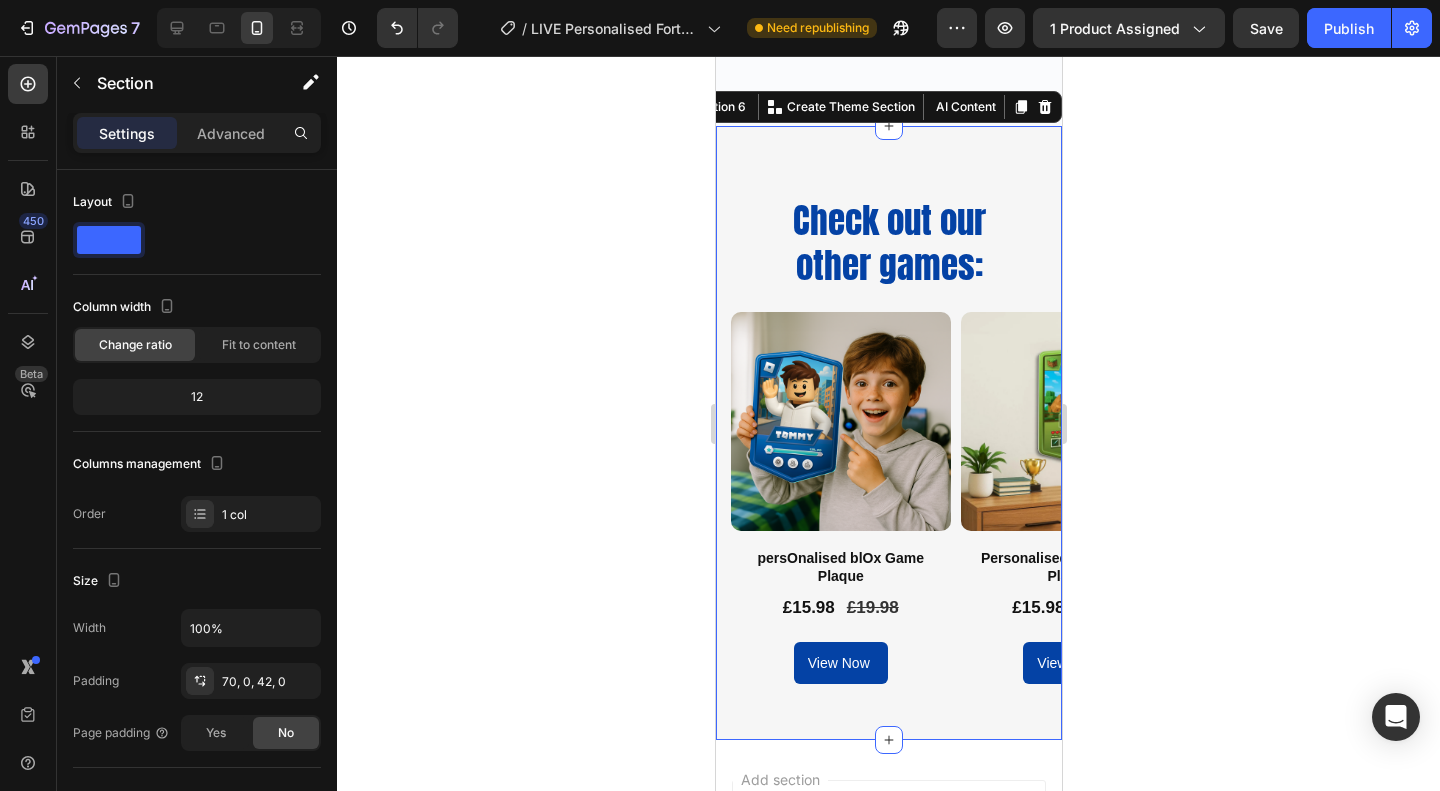 click 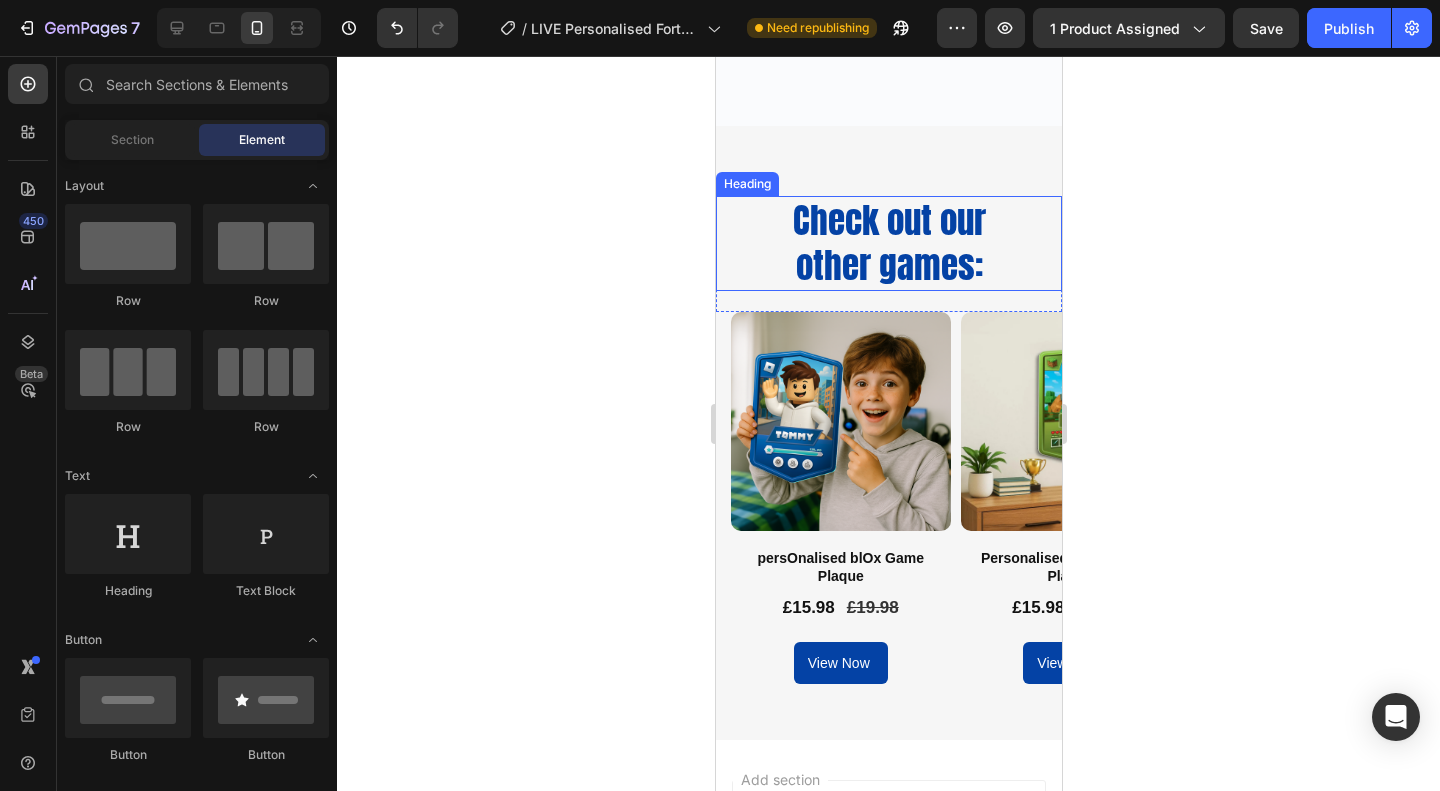 click on "Check out our other games:" at bounding box center [888, 243] 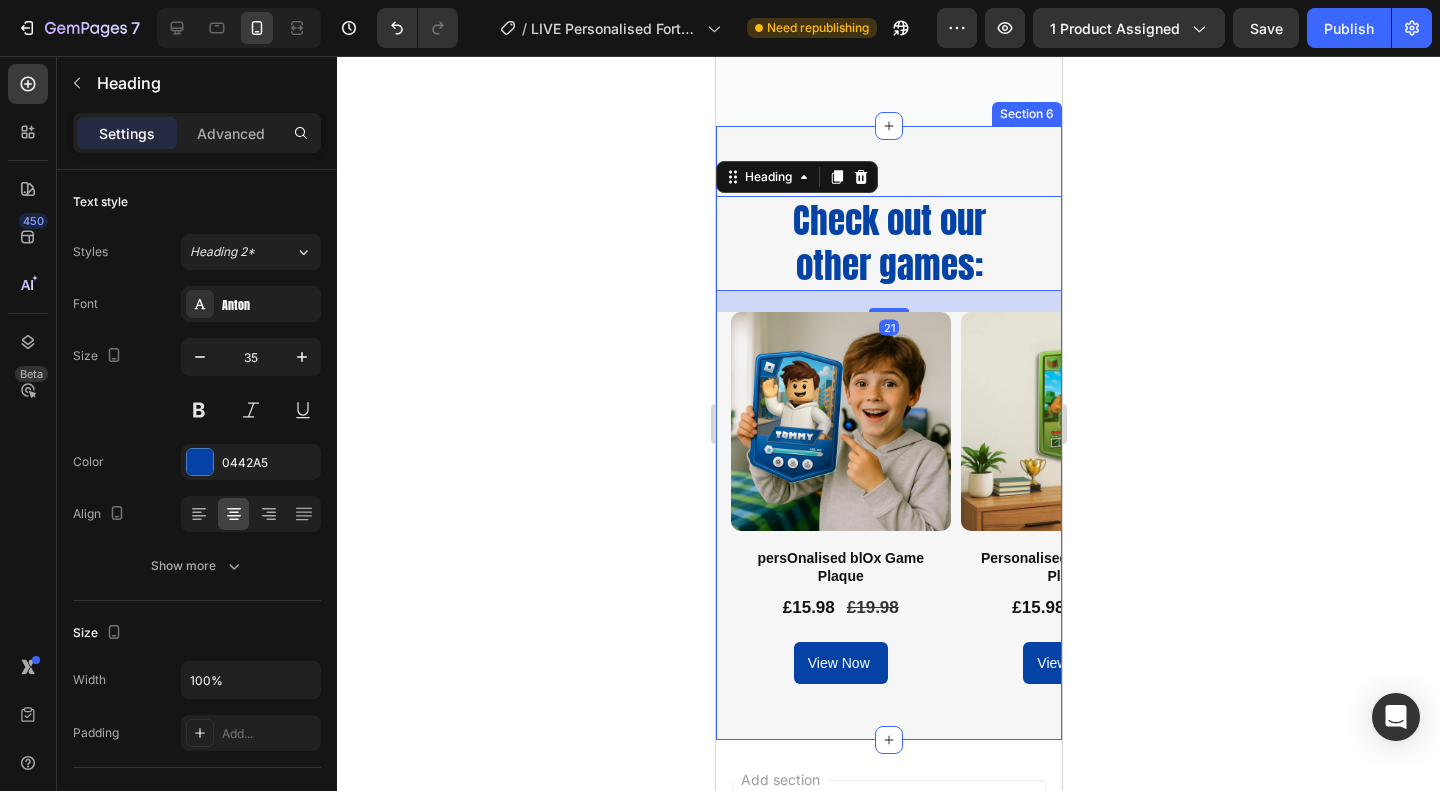 click on "Check out our other games: Heading   21 Row Product Images persOnalised blOx Game Plaque Product Title £15.98 Product Price Product Price £19.98 Product Price Product Price Row View Now Add to Cart Product Product Images Personalised Mining Game Plaque Product Title £15.98 Product Price Product Price £19.98 Product Price Product Price Row View Now Add to Cart Product Product Images Personalised Darts Plaque Product Title £15.98 Product Price Product Price £19.98 Product Price Product Price Row View Now Add to Cart Product Product Images persOnalised blOx Game Plaque Product Title £15.98 Product Price Product Price £19.98 Product Price Product Price Row View Now Add to Cart Product Product Images persOnalised blOx Game Plaque Product Title £15.98 Product Price Product Price £19.98 Product Price Product Price Row Add to cart Add to Cart Product Product Images persOnalised blOx Game Plaque Product Title £15.98 Product Price Product Price £19.98 Product Price Product Price Row Add to cart Add to Cart" at bounding box center [888, 433] 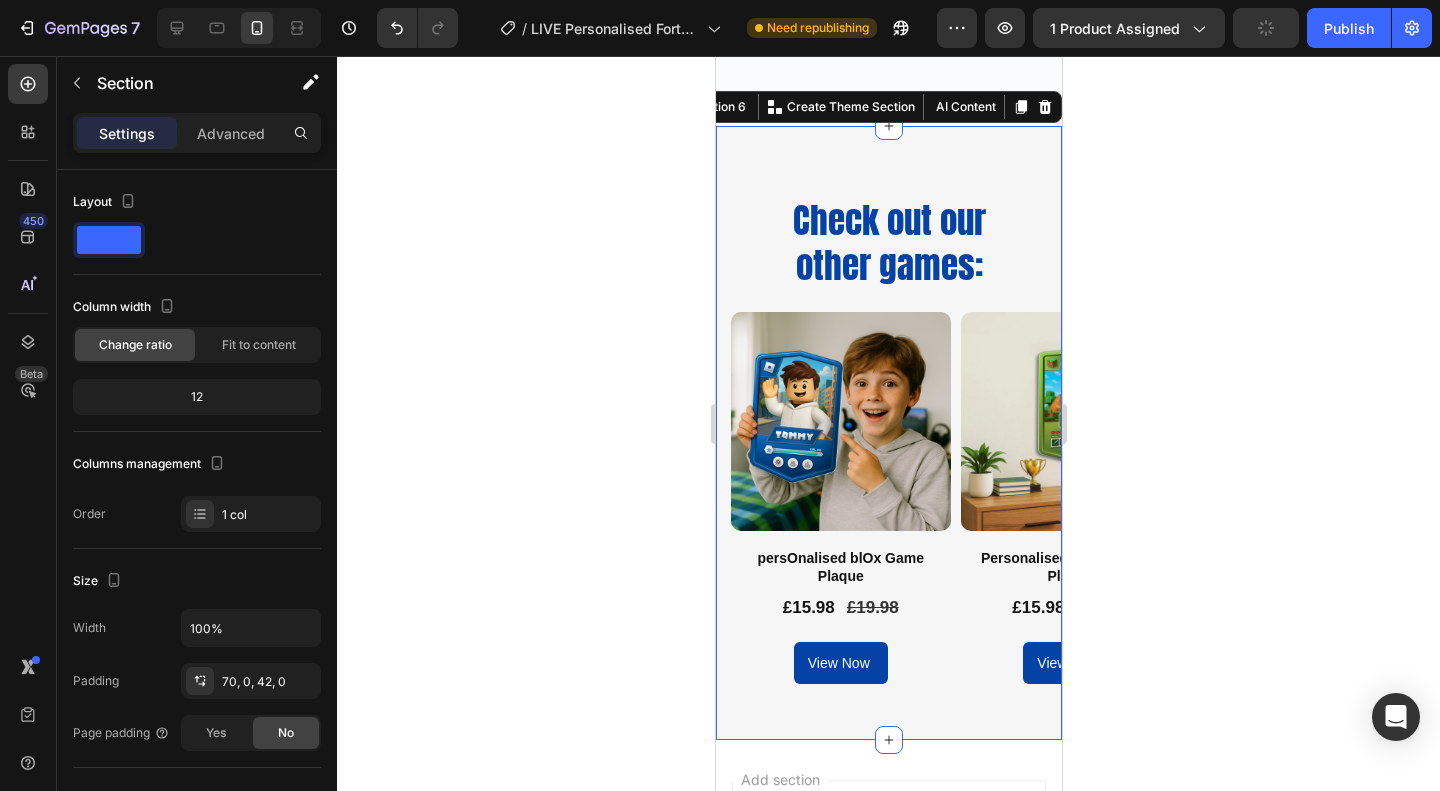click on "Check out our other games: Heading Row Product Images persOnalised blOx Game Plaque Product Title £15.98 Product Price Product Price £19.98 Product Price Product Price Row View Now Add to Cart Product Product Images Personalised Mining Game Plaque Product Title £15.98 Product Price Product Price £19.98 Product Price Product Price Row View Now Add to Cart Product Product Images Personalised Darts Plaque Product Title £15.98 Product Price Product Price £19.98 Product Price Product Price Row View Now Add to Cart Product Product Images persOnalised blOx Game Plaque Product Title £15.98 Product Price Product Price £19.98 Product Price Product Price Row View Now Add to Cart Product Product Images persOnalised blOx Game Plaque Product Title £15.98 Product Price Product Price £19.98 Product Price Product Price Row Add to cart Add to Cart Product Product Images persOnalised blOx Game Plaque Product Title £15.98 Product Price Product Price £19.98 Product Price Product Price Row Add to cart Add to Cart Row" at bounding box center (888, 433) 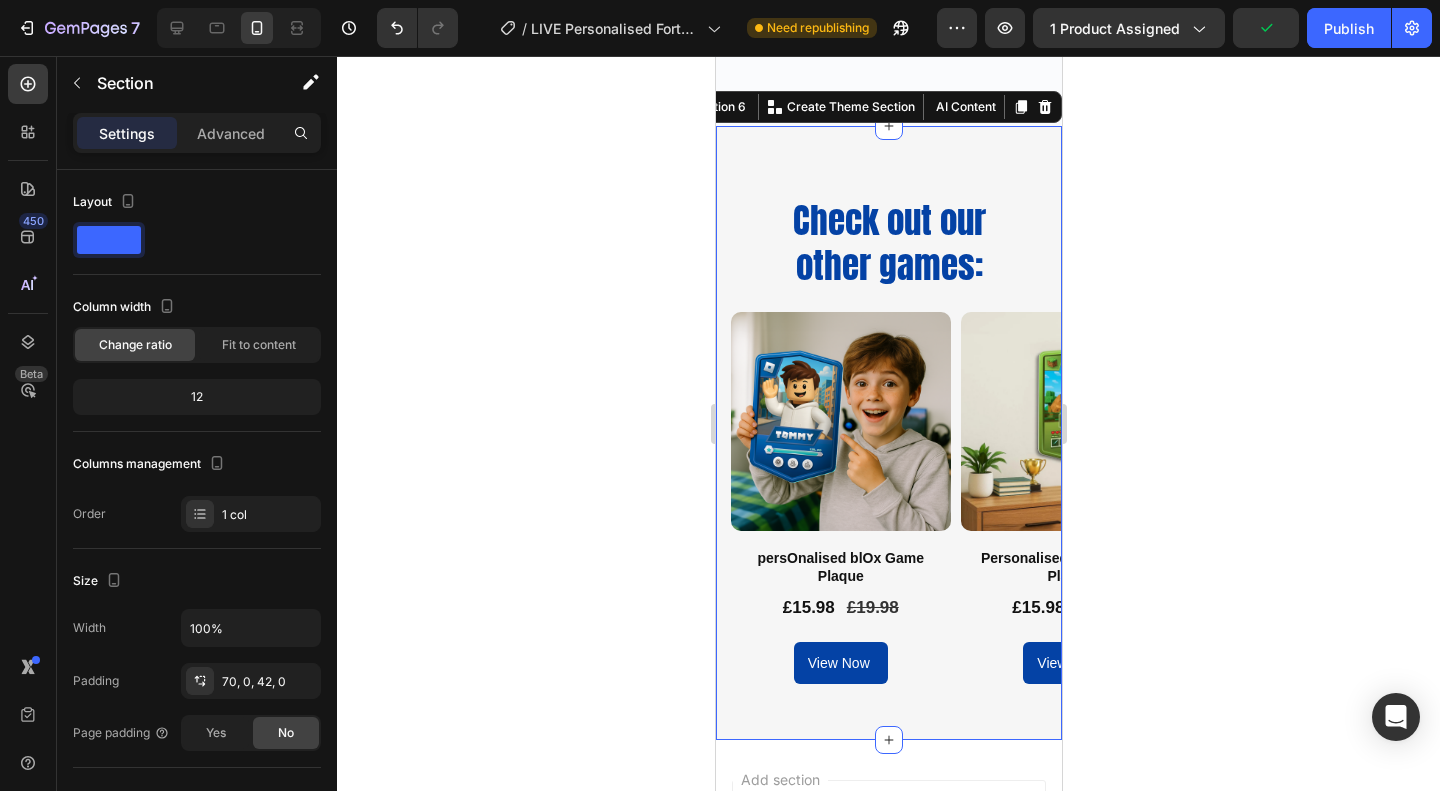 click on "Check out our other games: Heading Row Product Images persOnalised blOx Game Plaque Product Title £15.98 Product Price Product Price £19.98 Product Price Product Price Row View Now Add to Cart Product Product Images Personalised Mining Game Plaque Product Title £15.98 Product Price Product Price £19.98 Product Price Product Price Row View Now Add to Cart Product Product Images Personalised Darts Plaque Product Title £15.98 Product Price Product Price £19.98 Product Price Product Price Row View Now Add to Cart Product Product Images persOnalised blOx Game Plaque Product Title £15.98 Product Price Product Price £19.98 Product Price Product Price Row View Now Add to Cart Product Product Images persOnalised blOx Game Plaque Product Title £15.98 Product Price Product Price £19.98 Product Price Product Price Row Add to cart Add to Cart Product Product Images persOnalised blOx Game Plaque Product Title £15.98 Product Price Product Price £19.98 Product Price Product Price Row Add to cart Add to Cart Row" at bounding box center [888, 433] 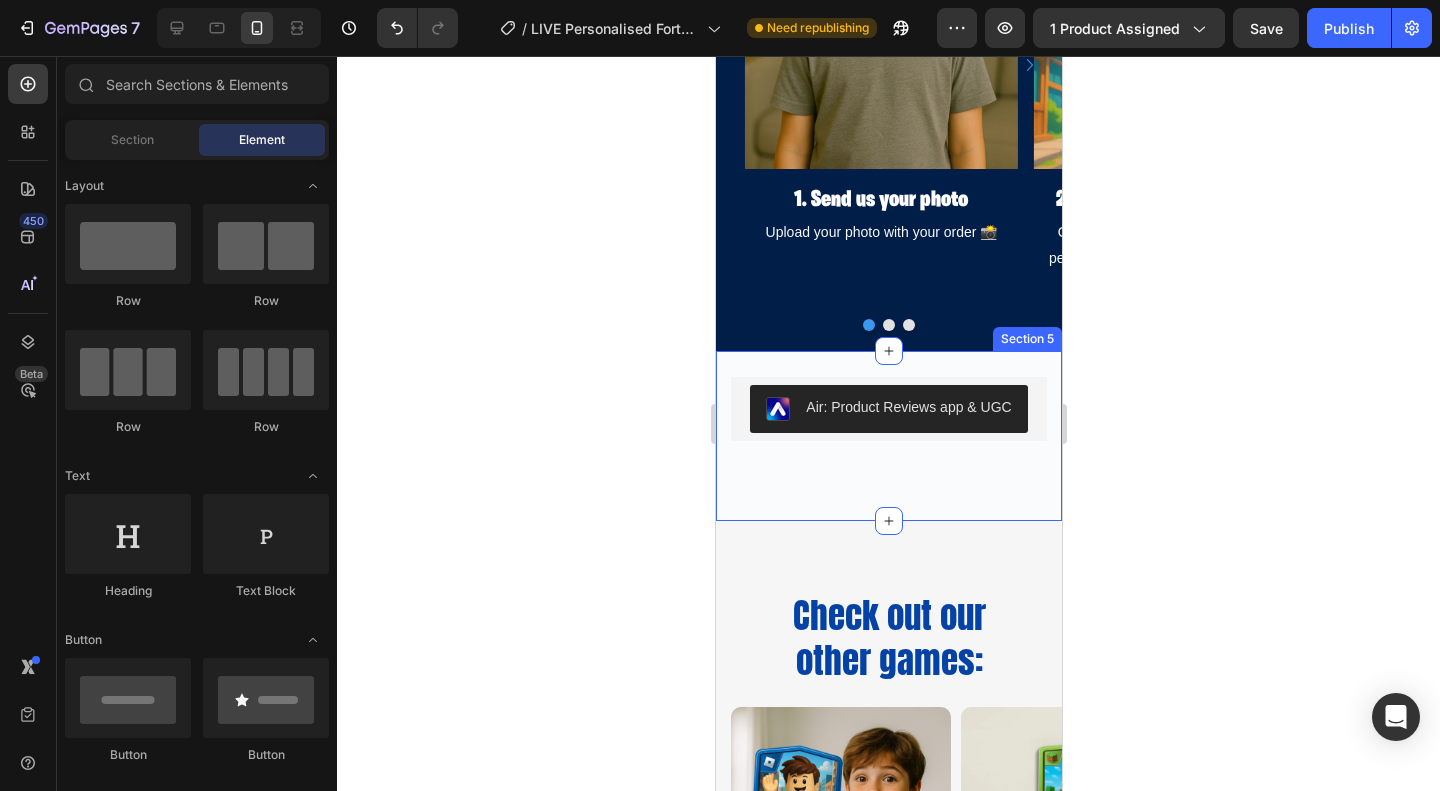 scroll, scrollTop: 2548, scrollLeft: 0, axis: vertical 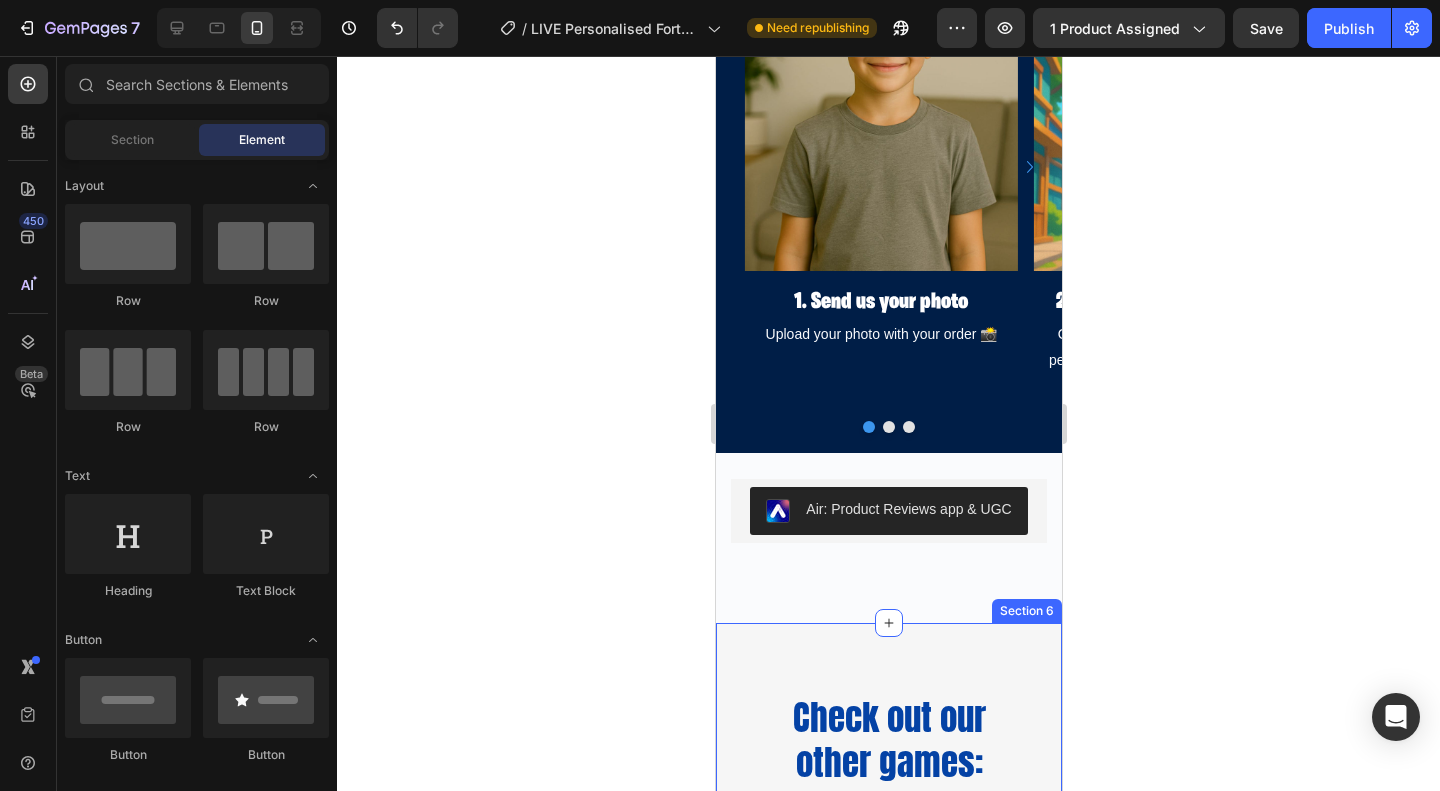 click on "Check out our other games: Heading Row Product Images persOnalised blOx Game Plaque Product Title £15.98 Product Price Product Price £19.98 Product Price Product Price Row View Now Add to Cart Product Product Images Personalised Mining Game Plaque Product Title £15.98 Product Price Product Price £19.98 Product Price Product Price Row View Now Add to Cart Product Product Images Personalised Darts Plaque Product Title £15.98 Product Price Product Price £19.98 Product Price Product Price Row View Now Add to Cart Product Product Images persOnalised blOx Game Plaque Product Title £15.98 Product Price Product Price £19.98 Product Price Product Price Row View Now Add to Cart Product Product Images persOnalised blOx Game Plaque Product Title £15.98 Product Price Product Price £19.98 Product Price Product Price Row Add to cart Add to Cart Product Product Images persOnalised blOx Game Plaque Product Title £15.98 Product Price Product Price £19.98 Product Price Product Price Row Add to cart Add to Cart Row" at bounding box center (888, 930) 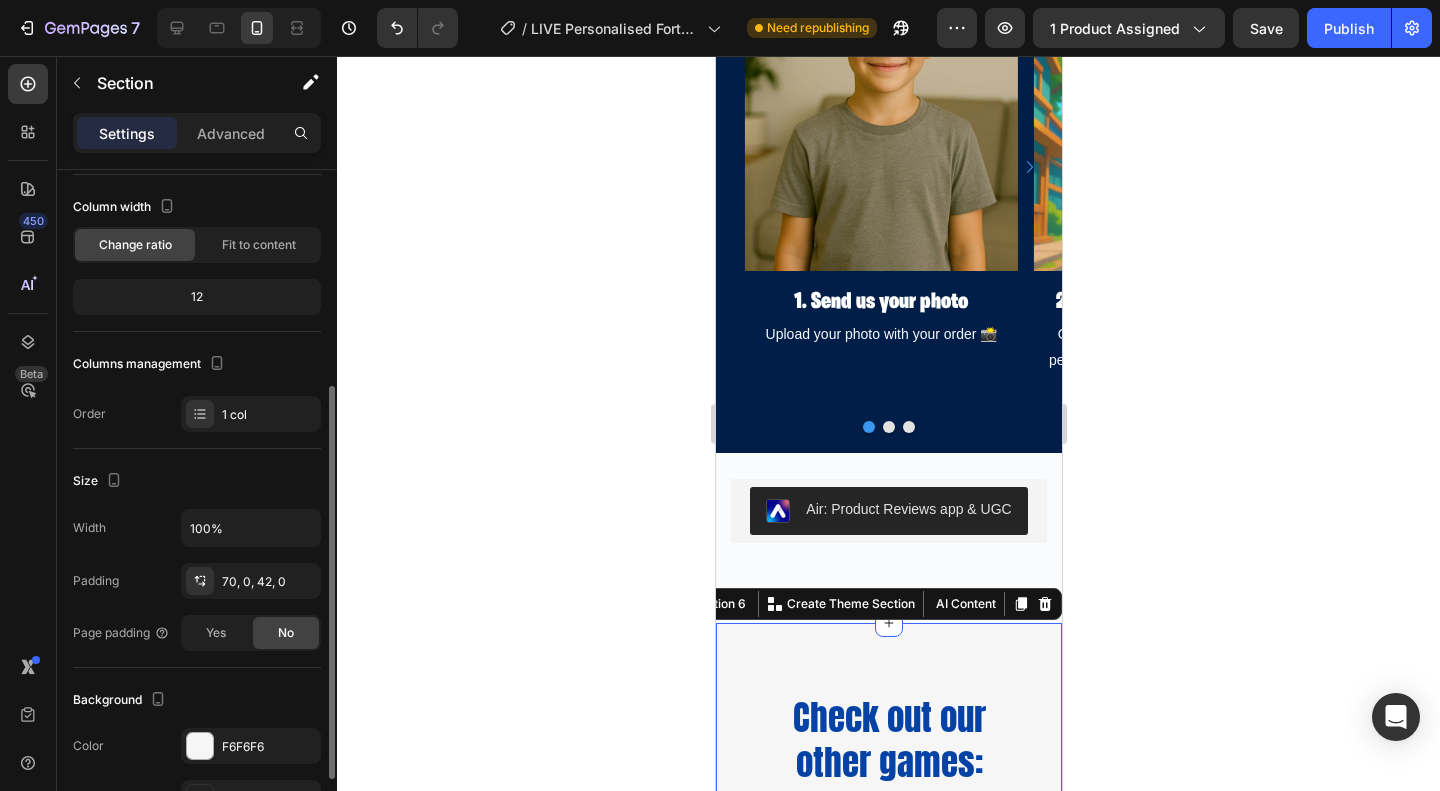 scroll, scrollTop: 200, scrollLeft: 0, axis: vertical 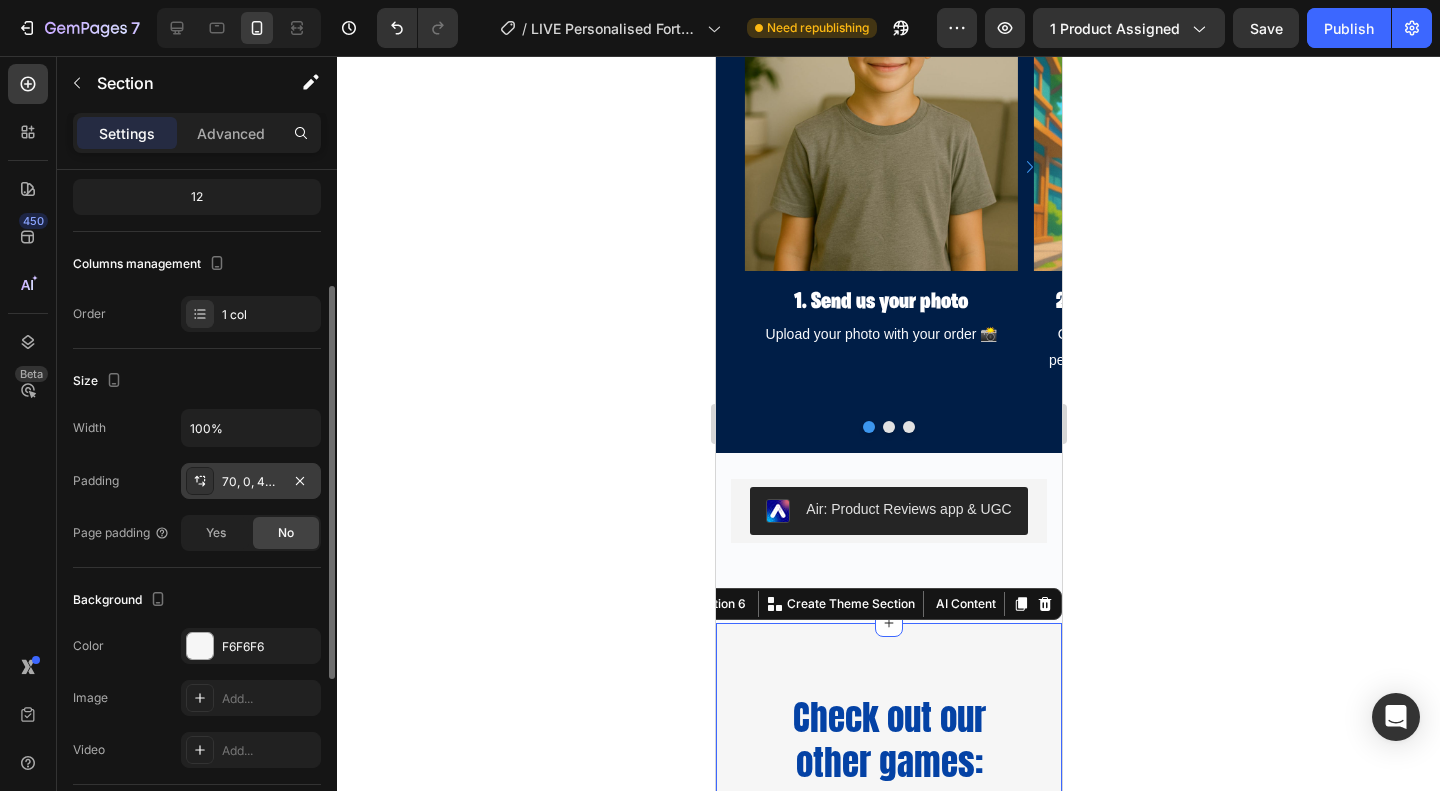 click 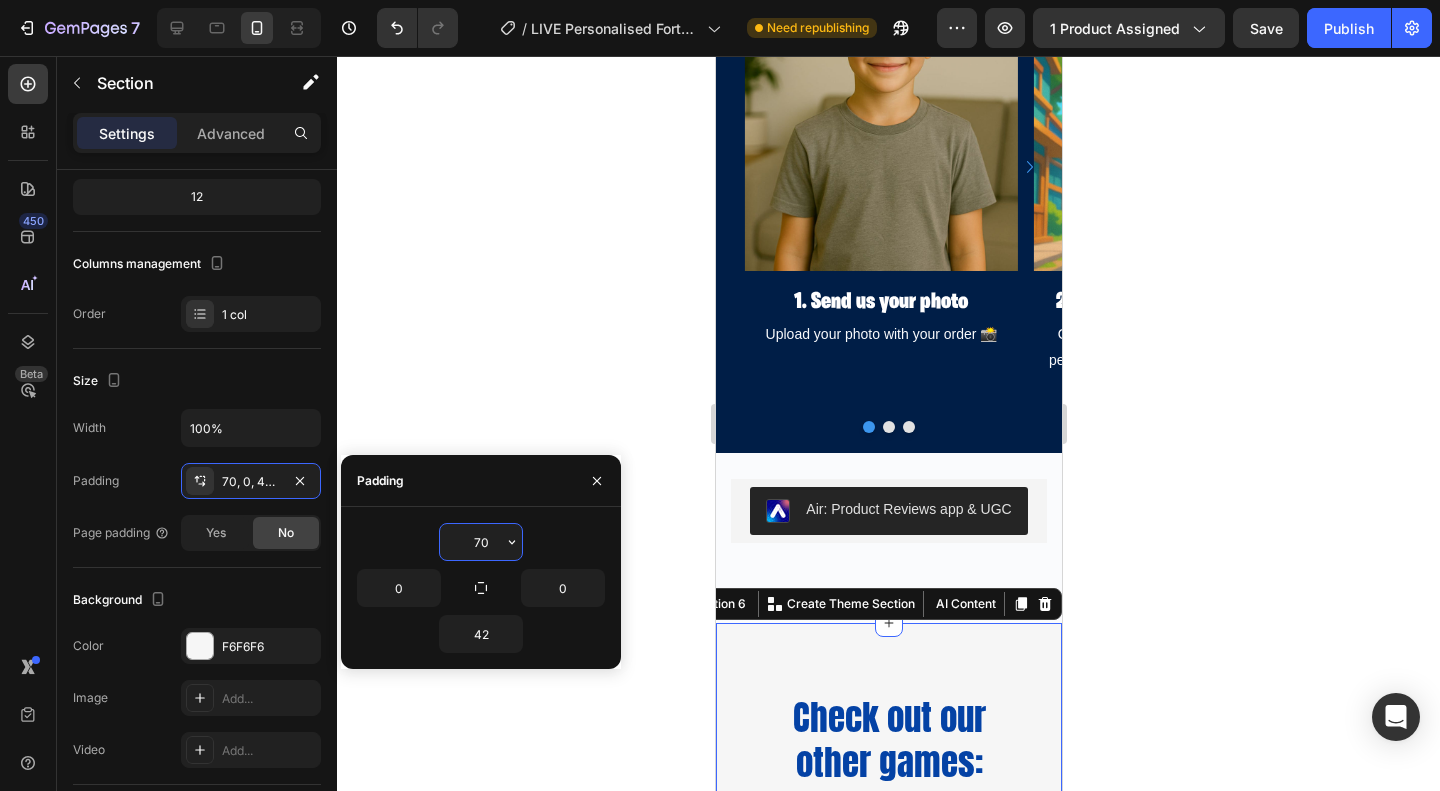 click on "70" at bounding box center (481, 542) 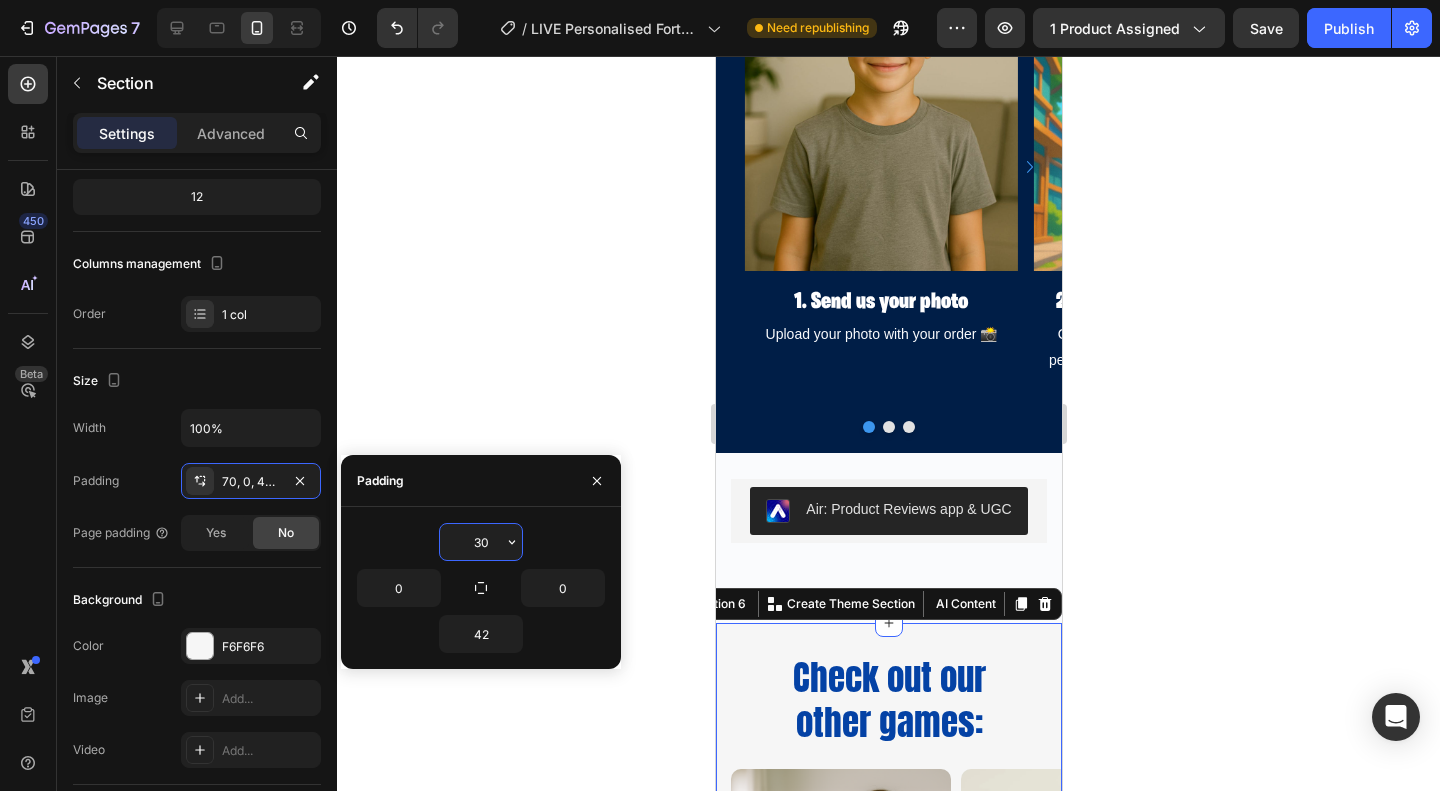 type on "3" 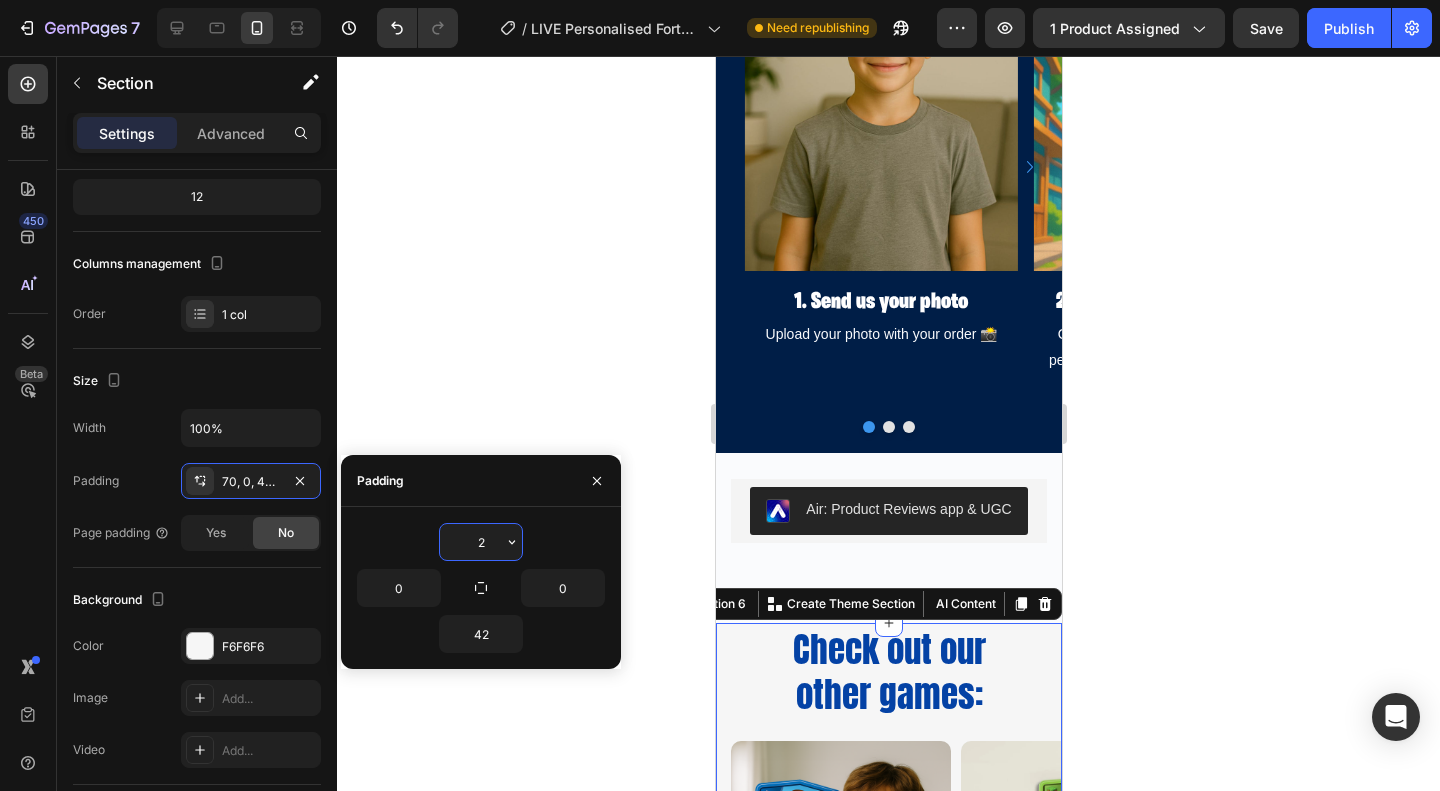 type on "25" 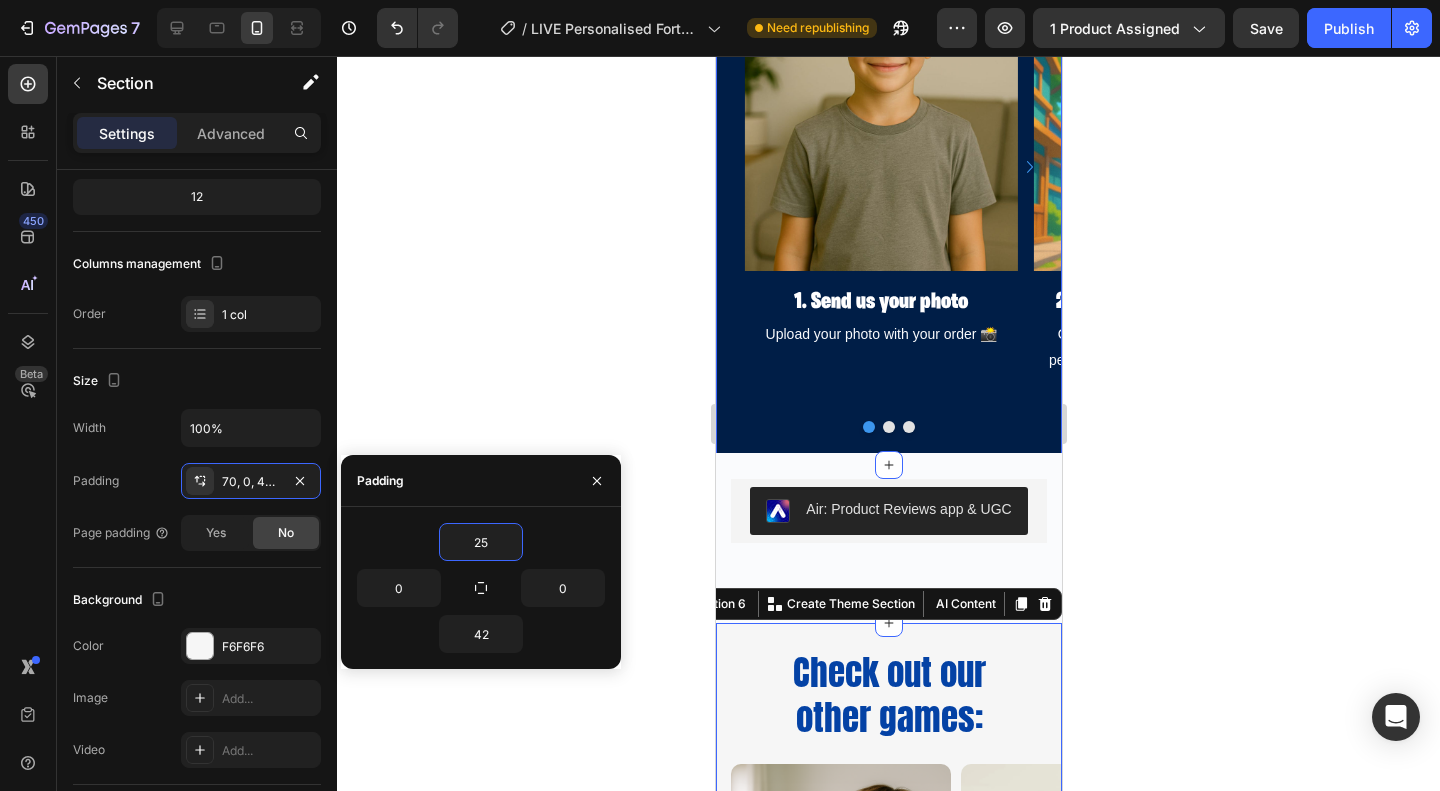 click 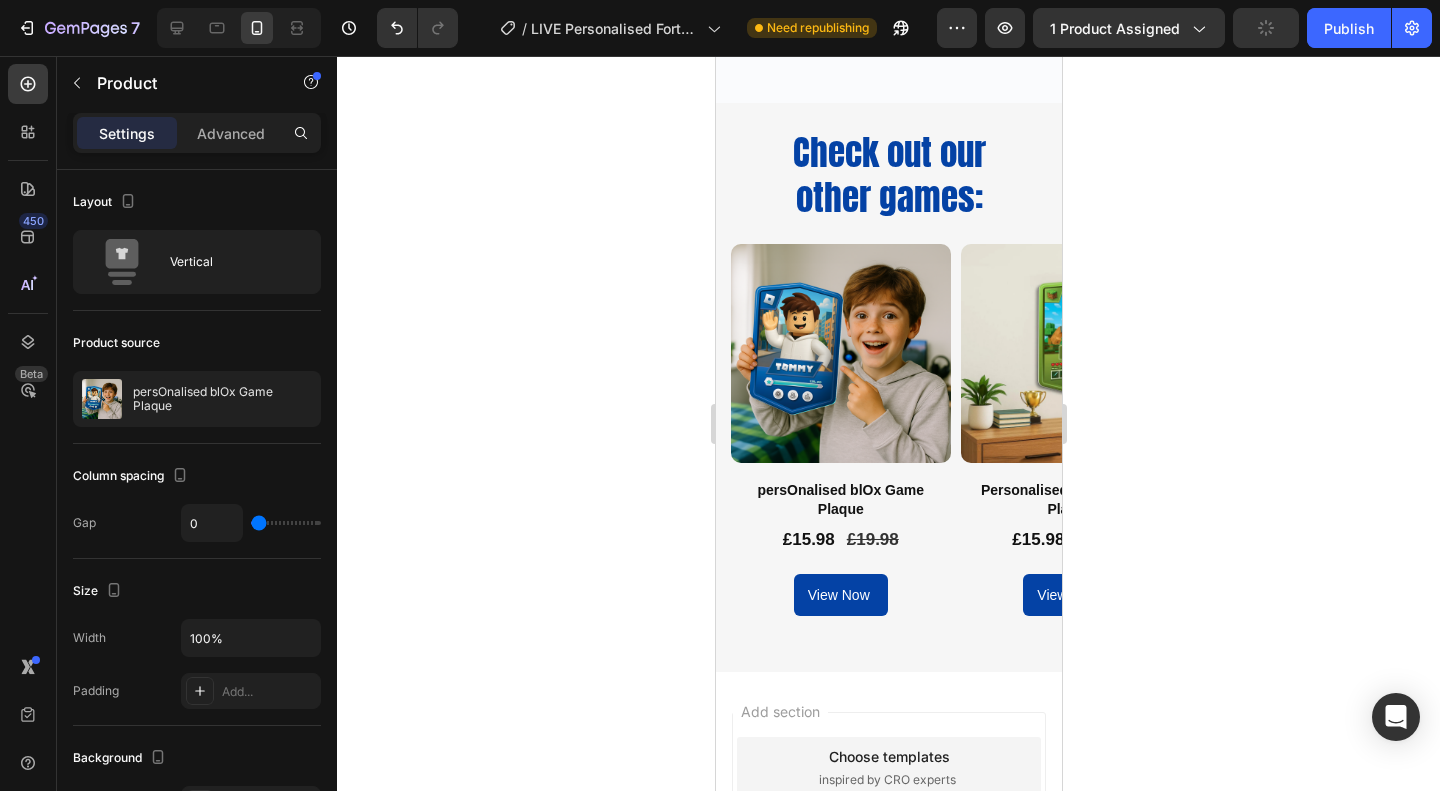 scroll, scrollTop: 3048, scrollLeft: 0, axis: vertical 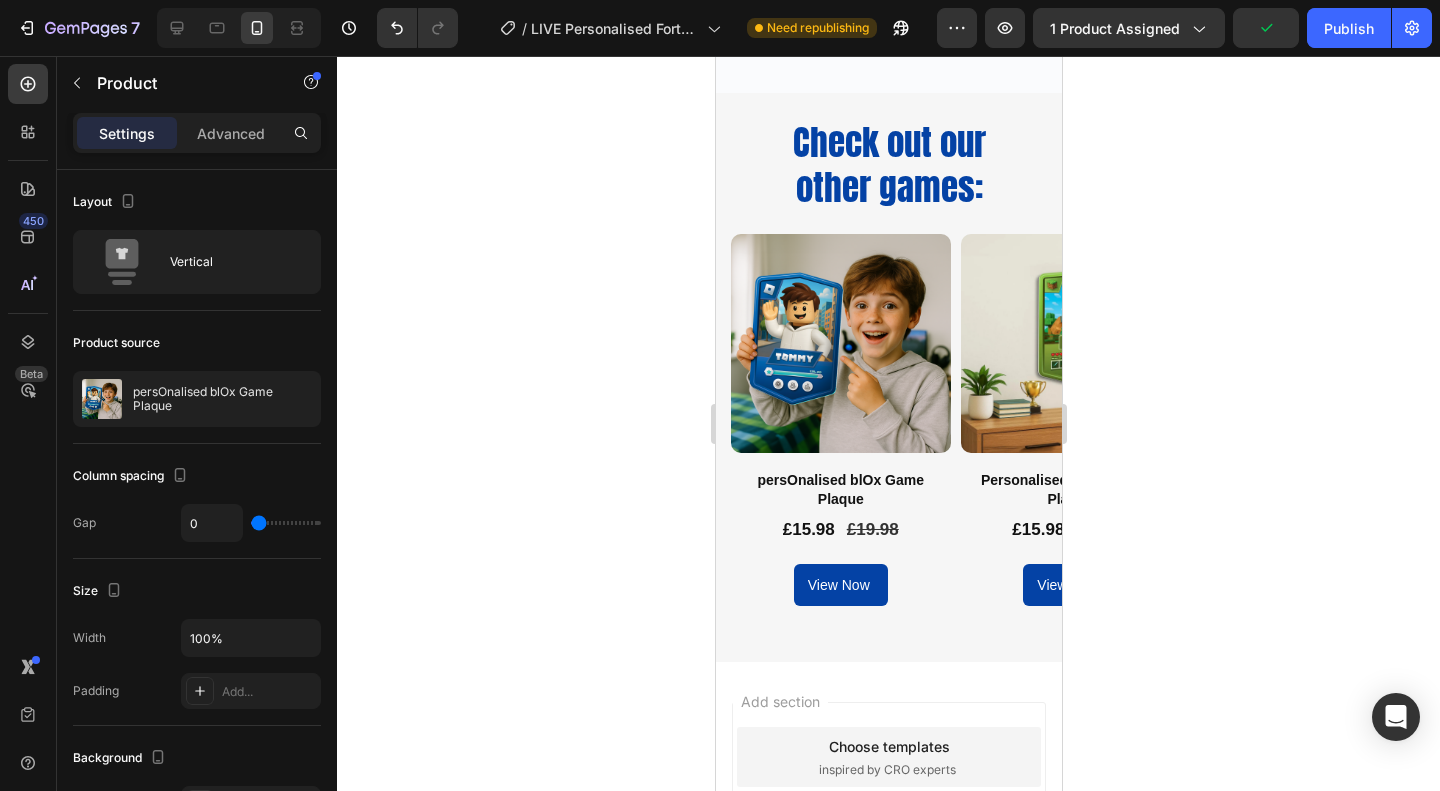 click on "persOnalised blOx Game Plaque Product Title £15.98 Product Price Product Price £19.98 Product Price Product Price Row View Now Add to Cart" at bounding box center [840, 537] 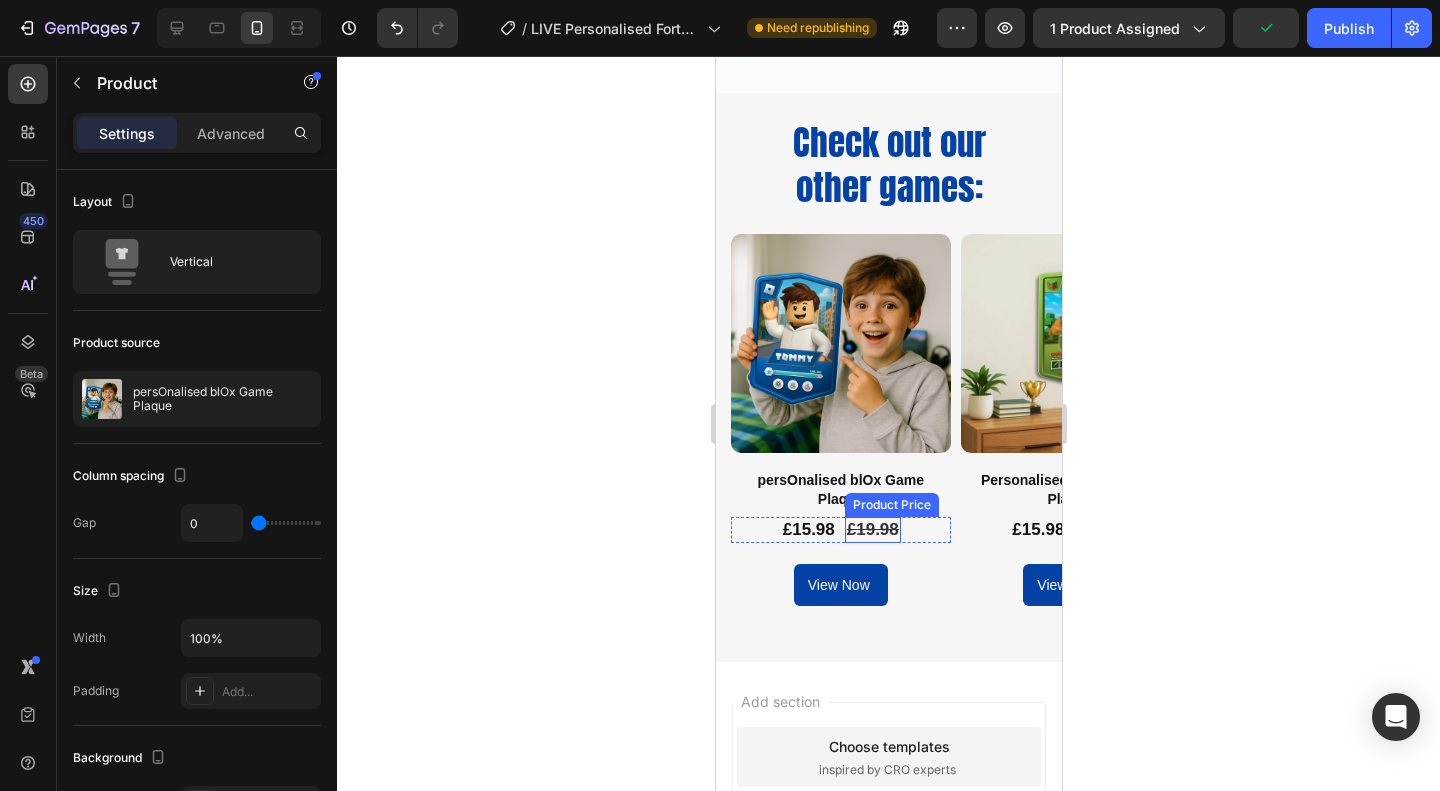 click on "£19.98" at bounding box center (872, 530) 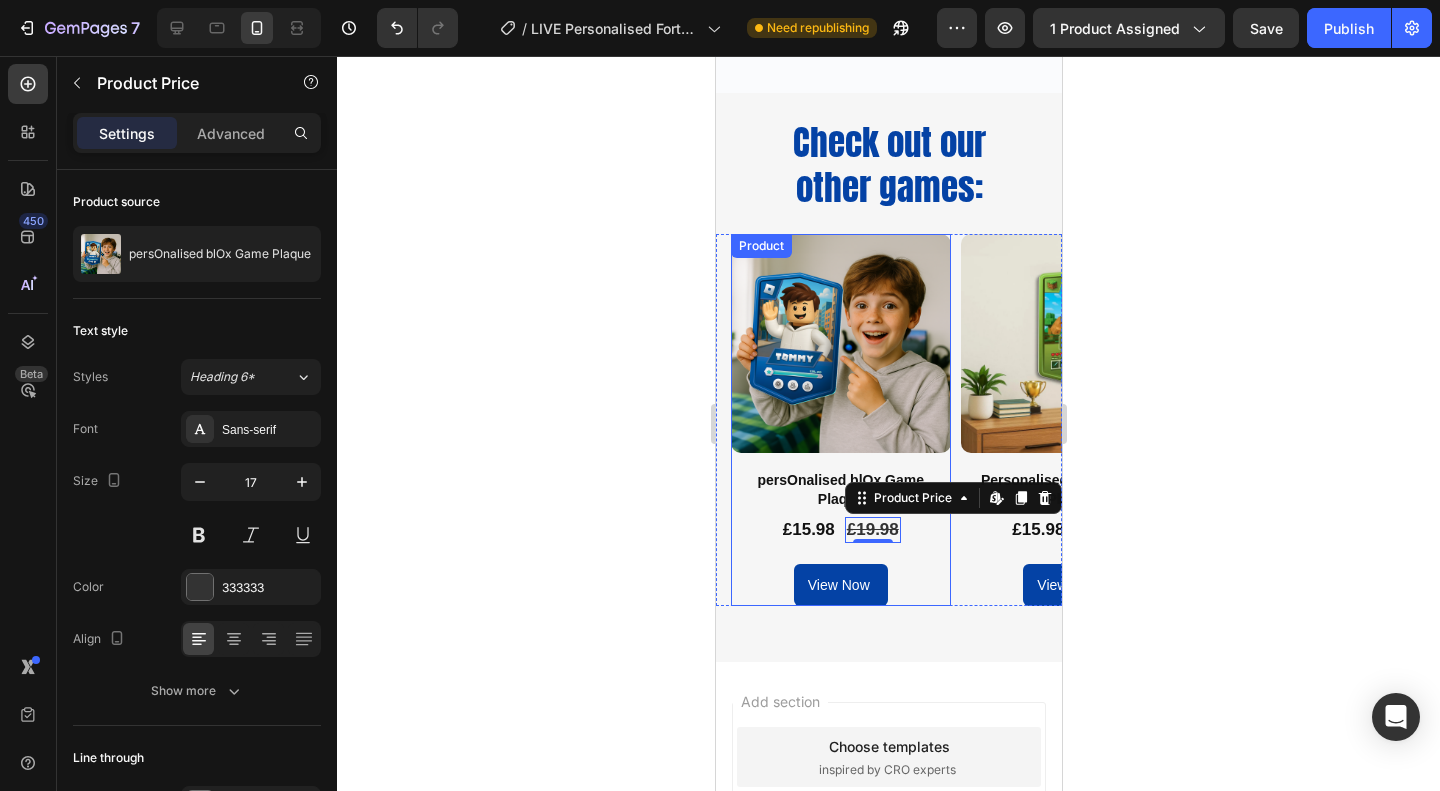 click on "persOnalised blOx Game Plaque Product Title £15.98 Product Price Product Price £19.98 Product Price   Edit content in Shopify 0 Product Price   Edit content in Shopify 0 Row View Now Add to Cart" at bounding box center [840, 537] 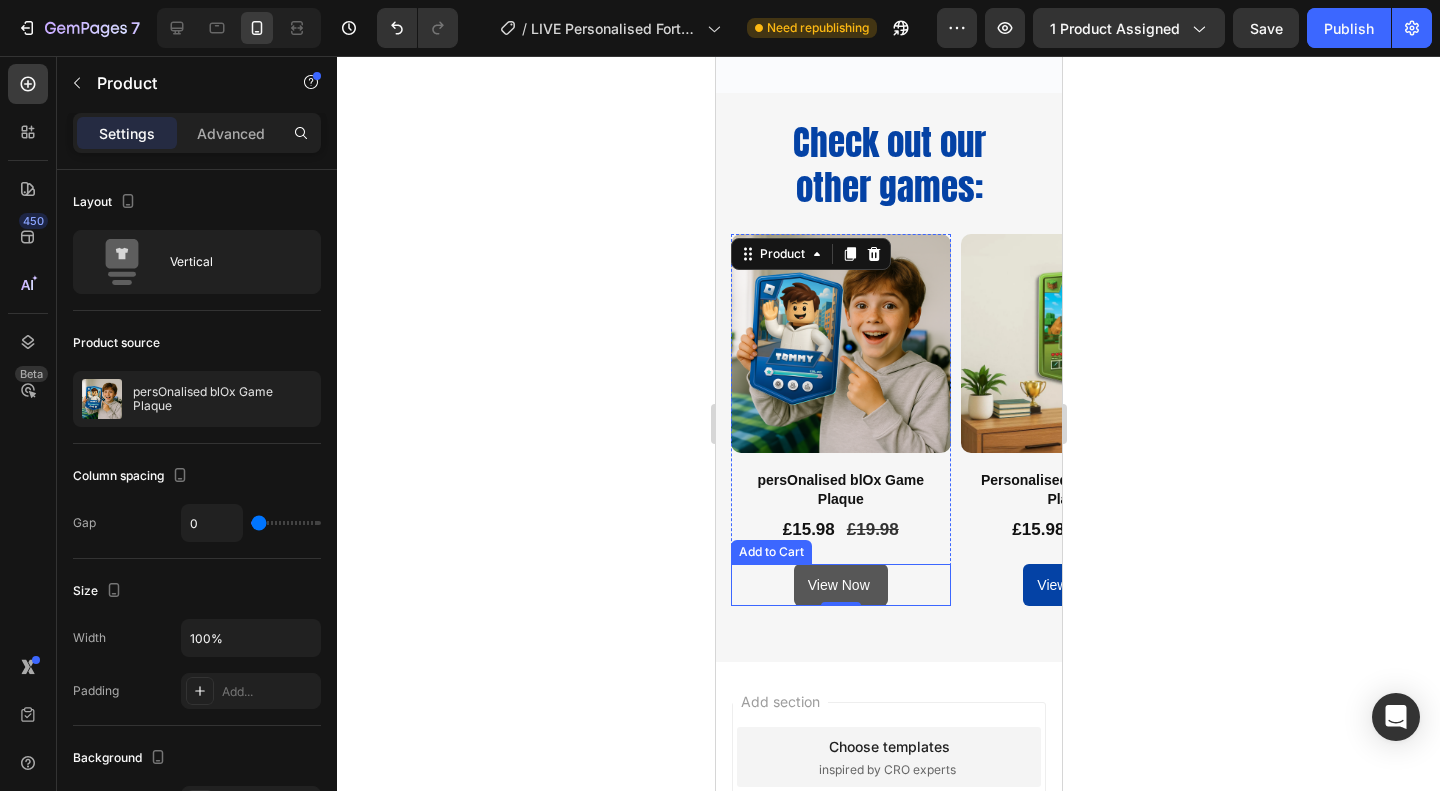 click on "View Now" at bounding box center (840, 585) 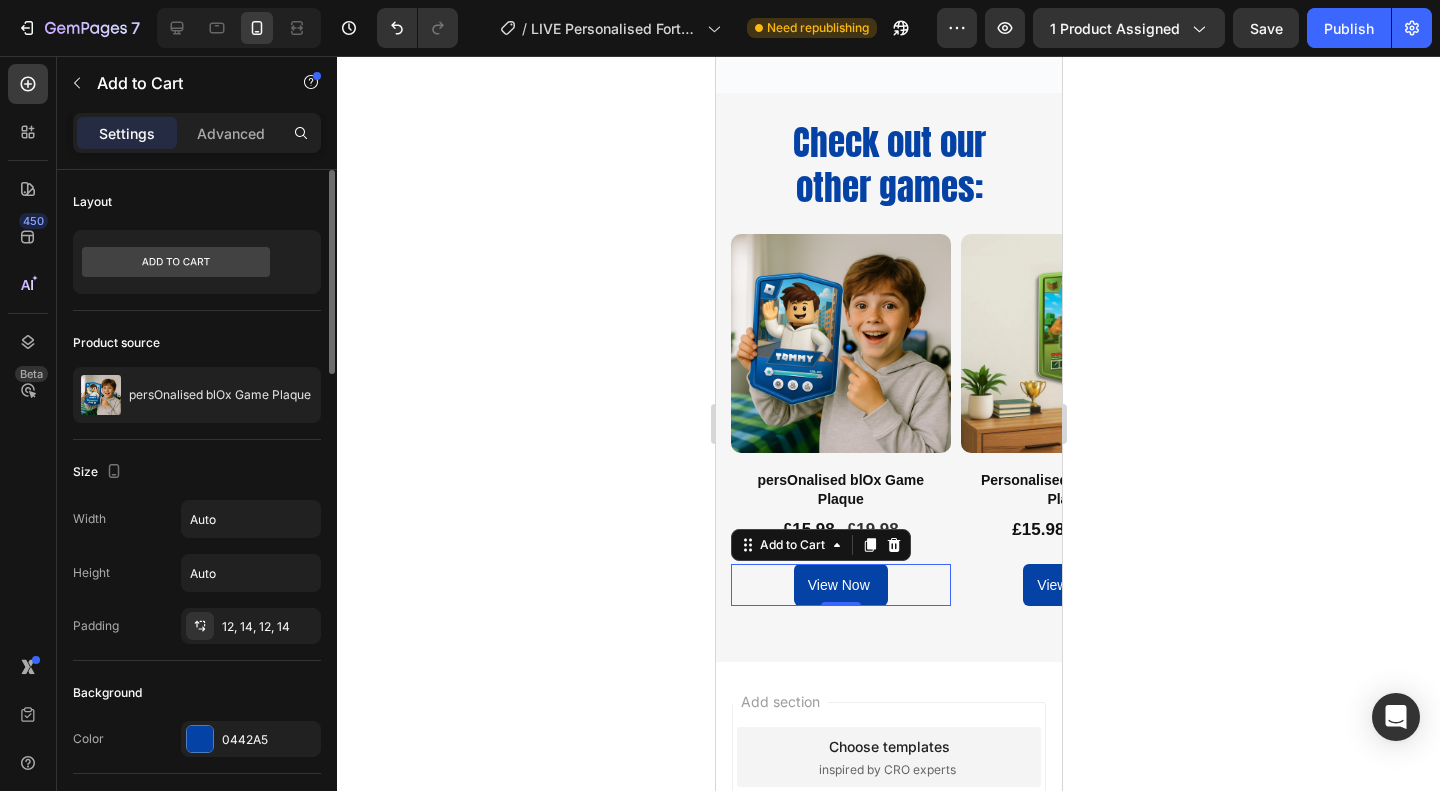 scroll, scrollTop: 100, scrollLeft: 0, axis: vertical 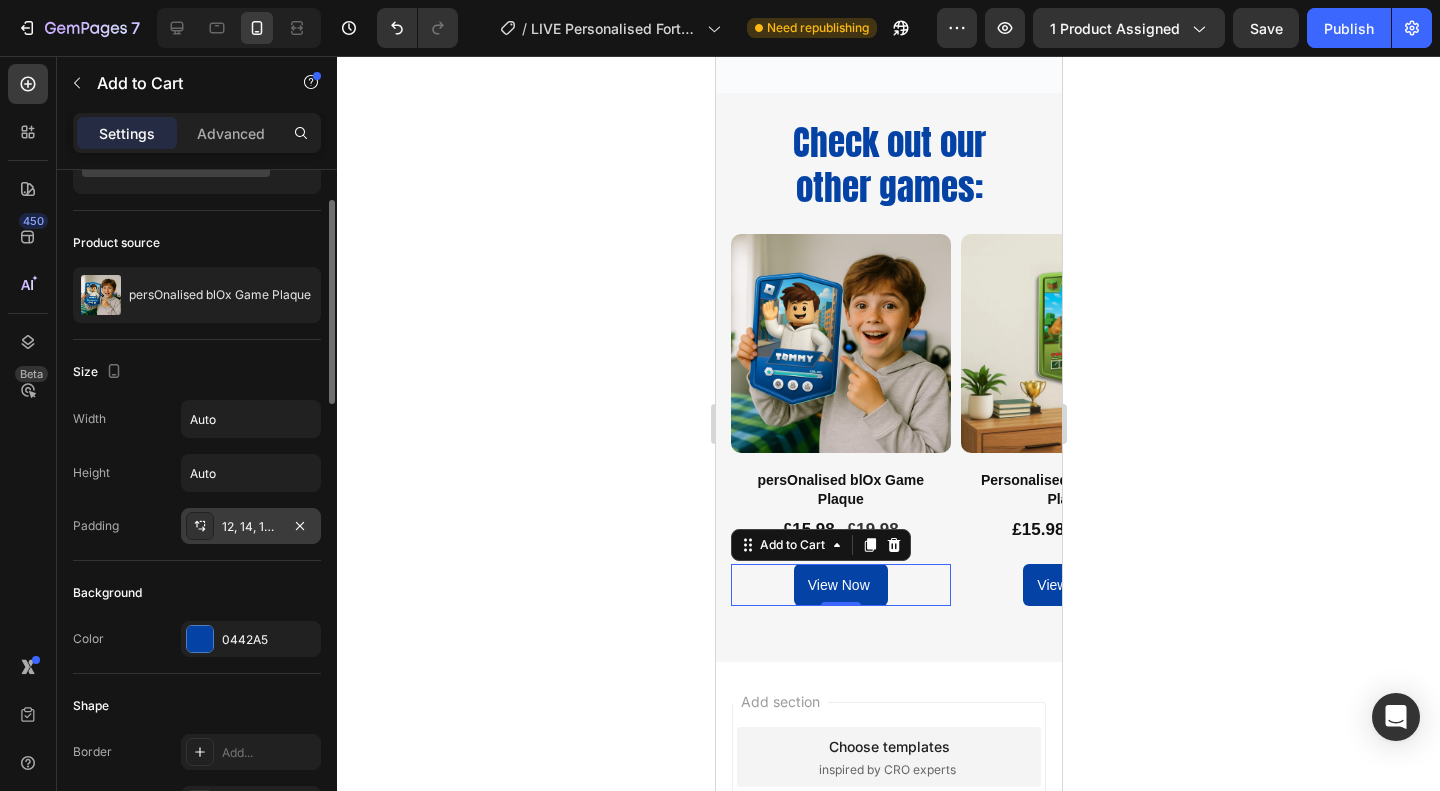 click on "12, 14, 12, 14" at bounding box center [251, 527] 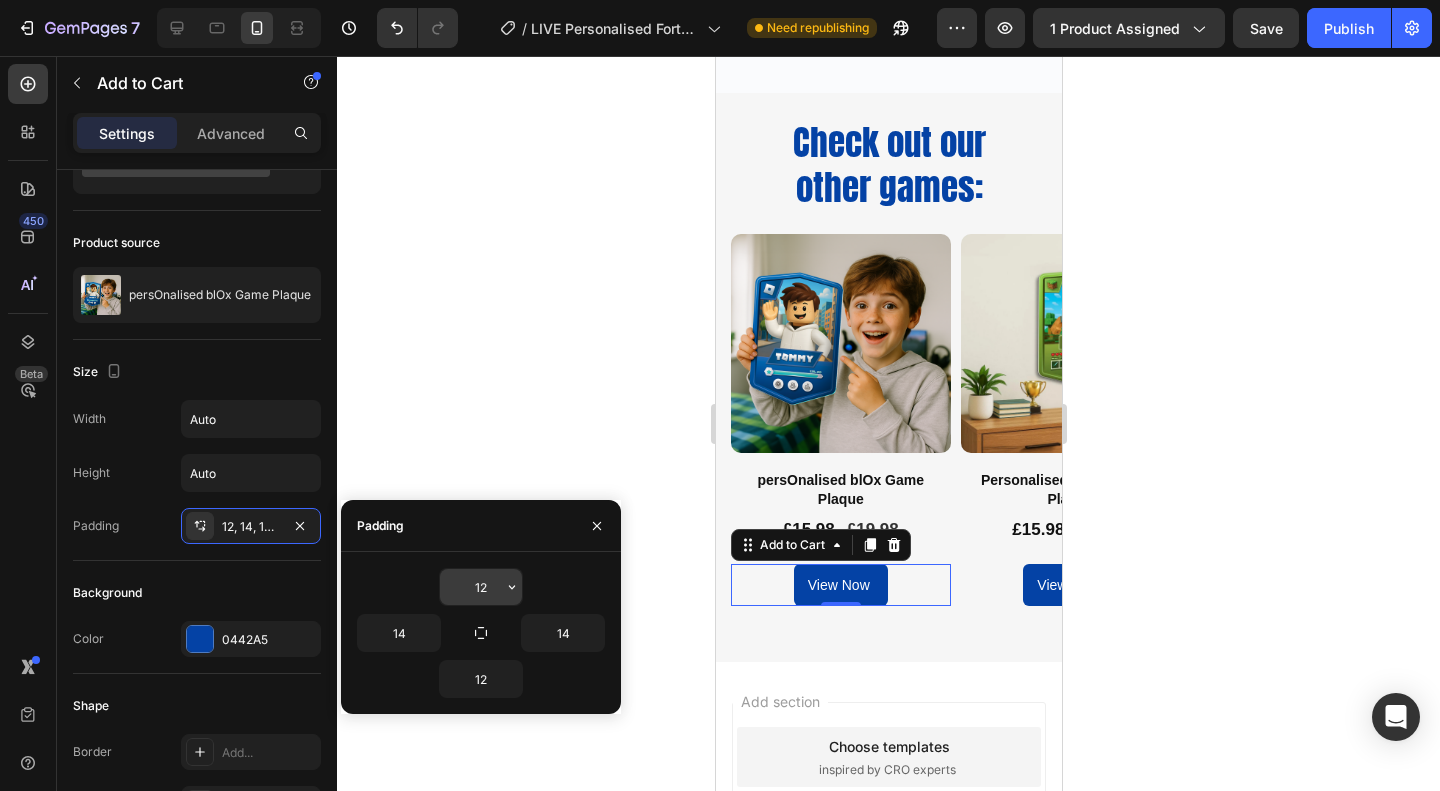 click on "12" at bounding box center [481, 587] 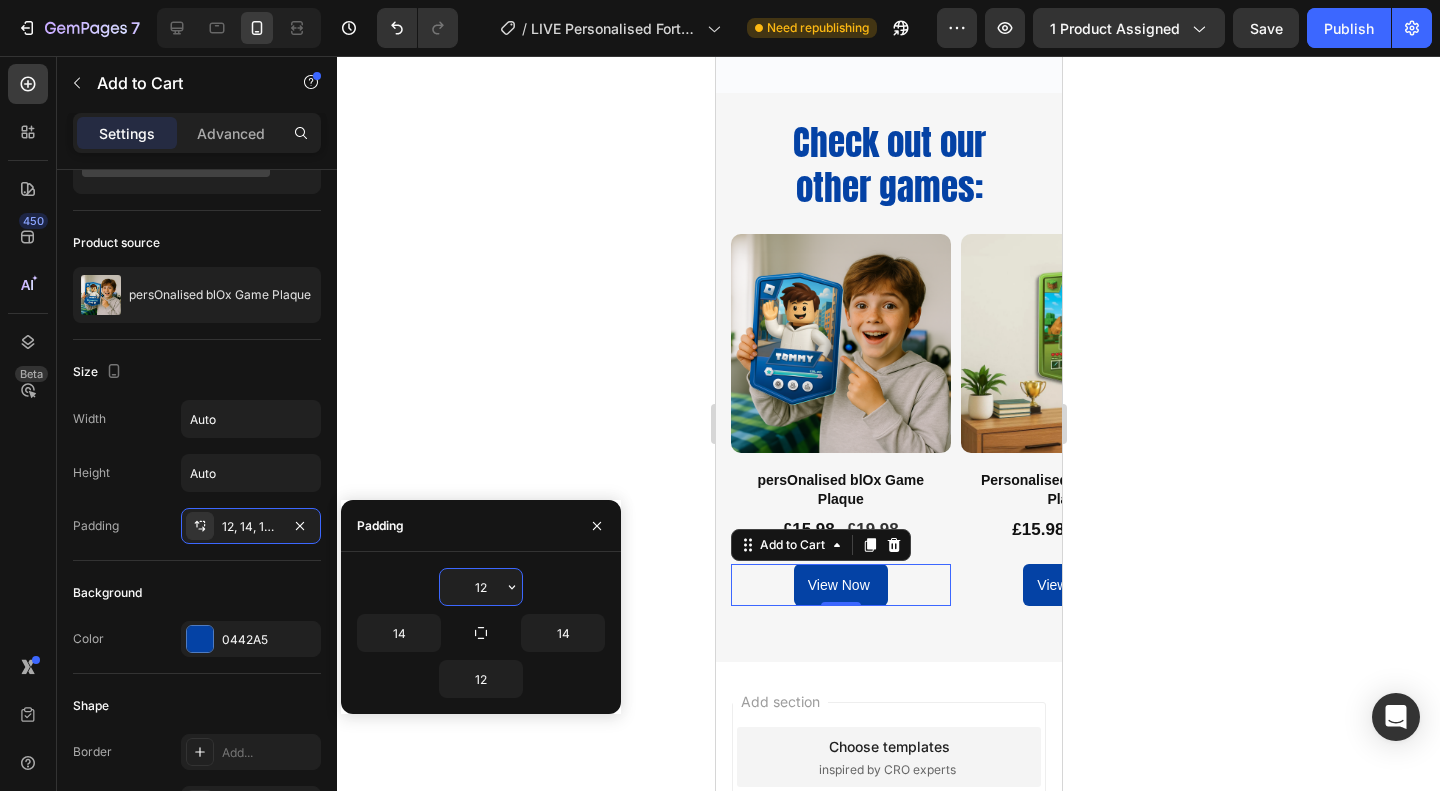 click on "12" at bounding box center [481, 587] 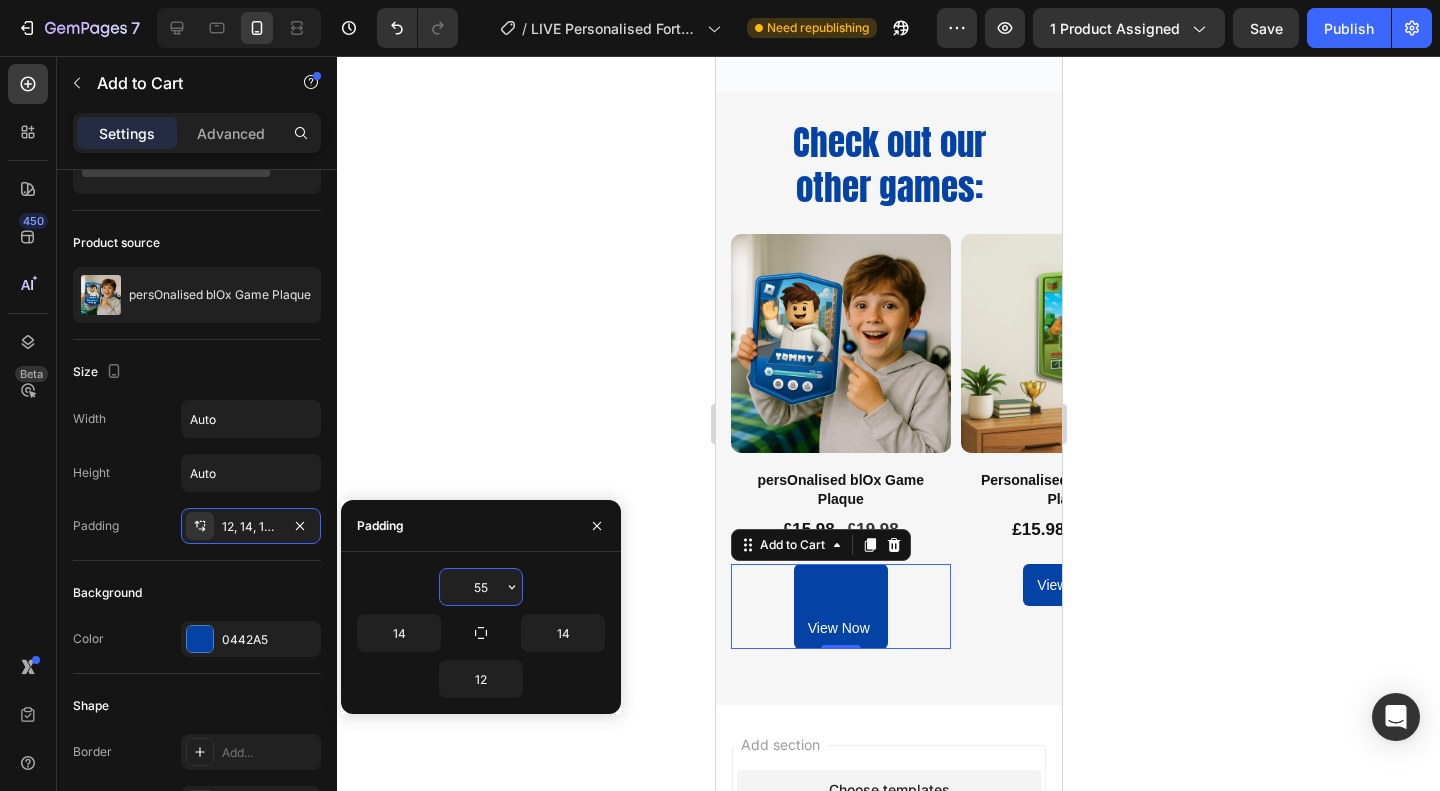 type on "5" 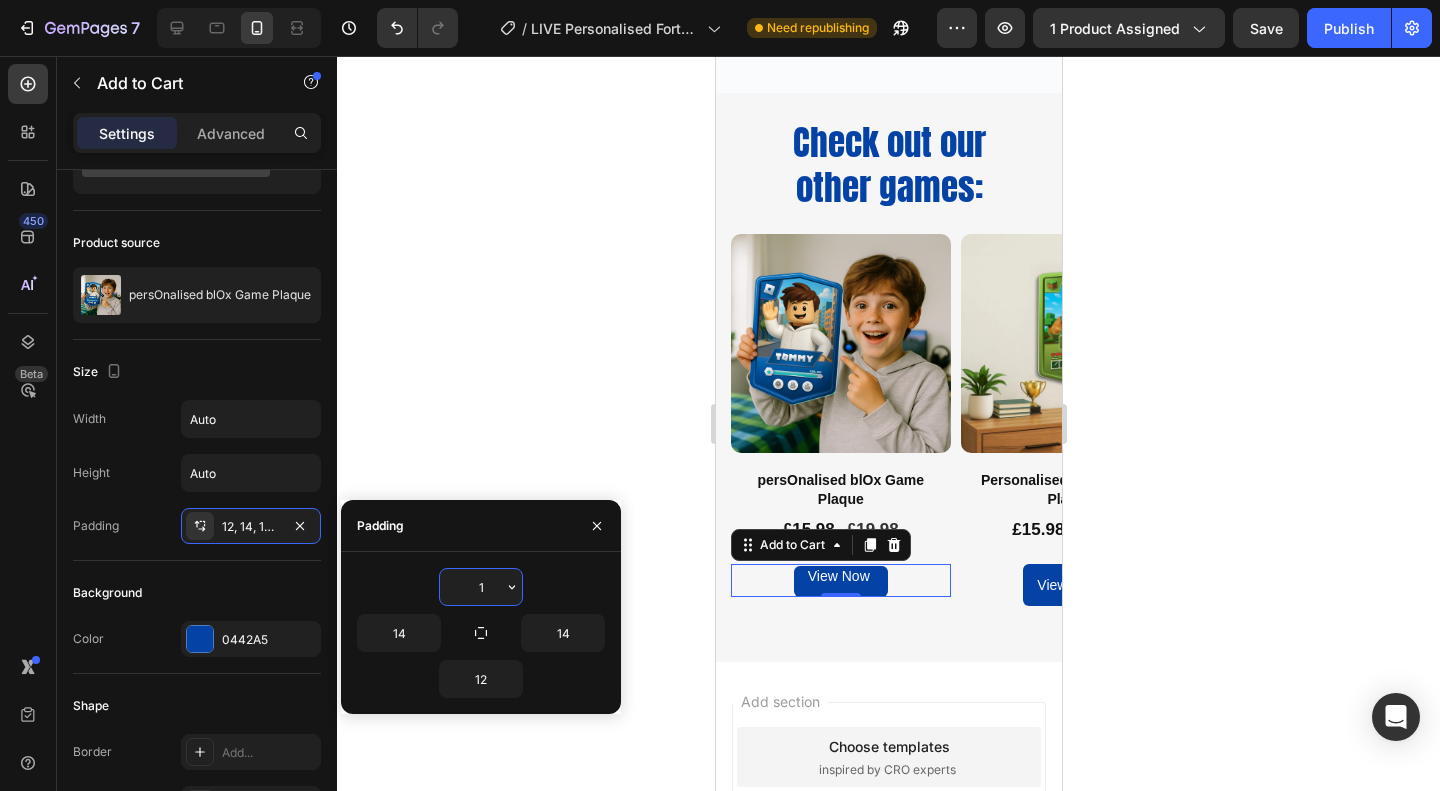 type on "12" 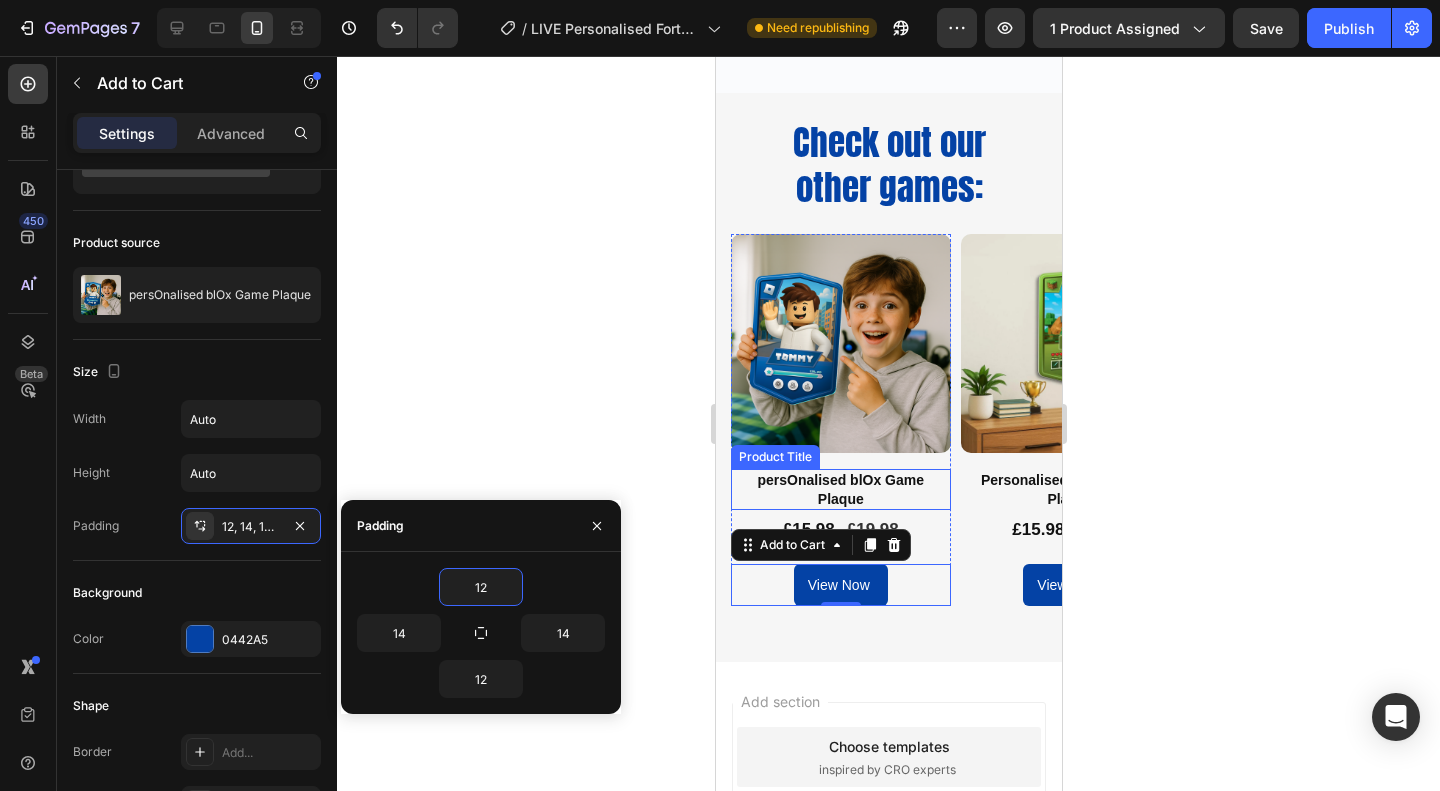 click on "persOnalised blOx Game Plaque" at bounding box center (840, 489) 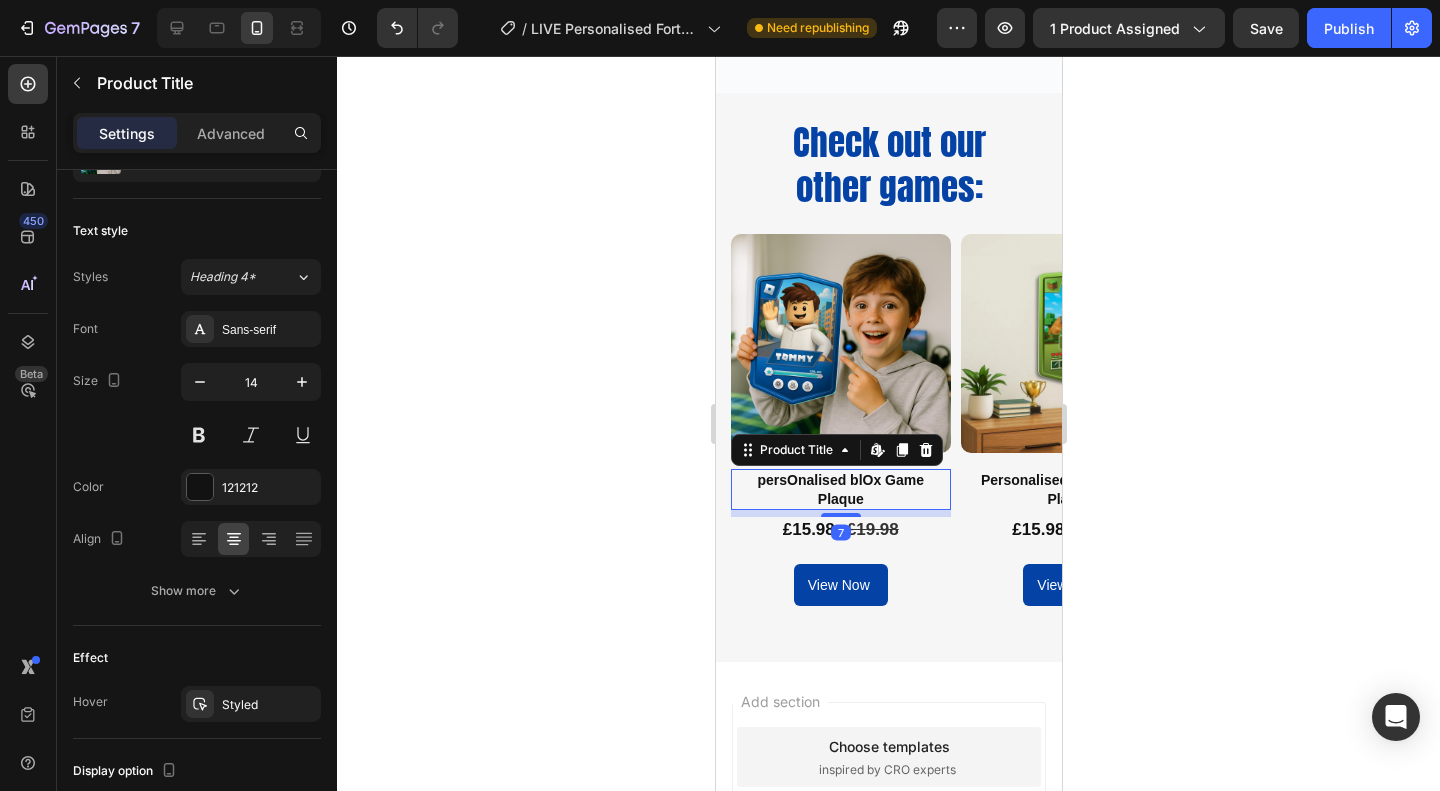 scroll, scrollTop: 0, scrollLeft: 0, axis: both 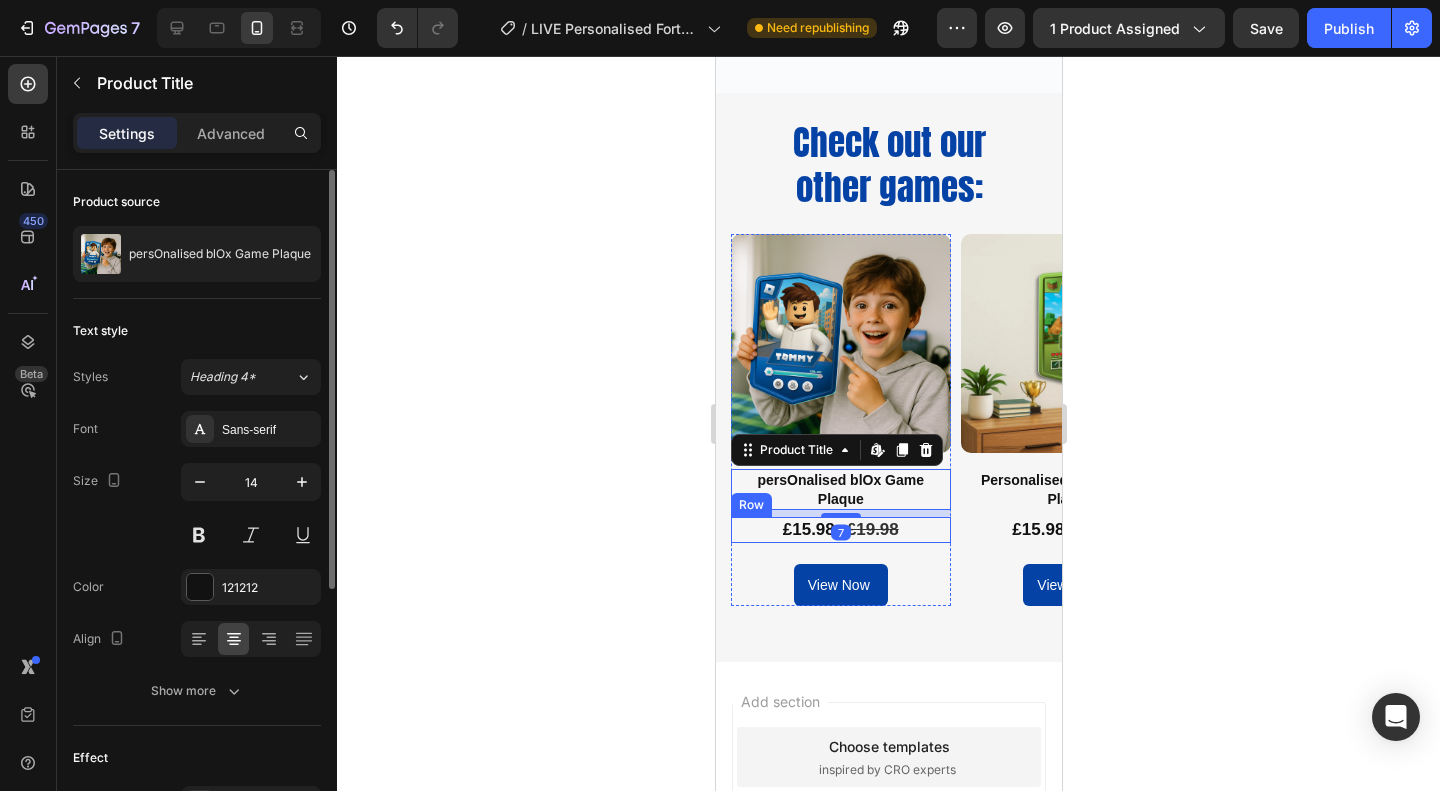 click on "£15.98 Product Price Product Price £19.98 Product Price Product Price Row" at bounding box center [840, 530] 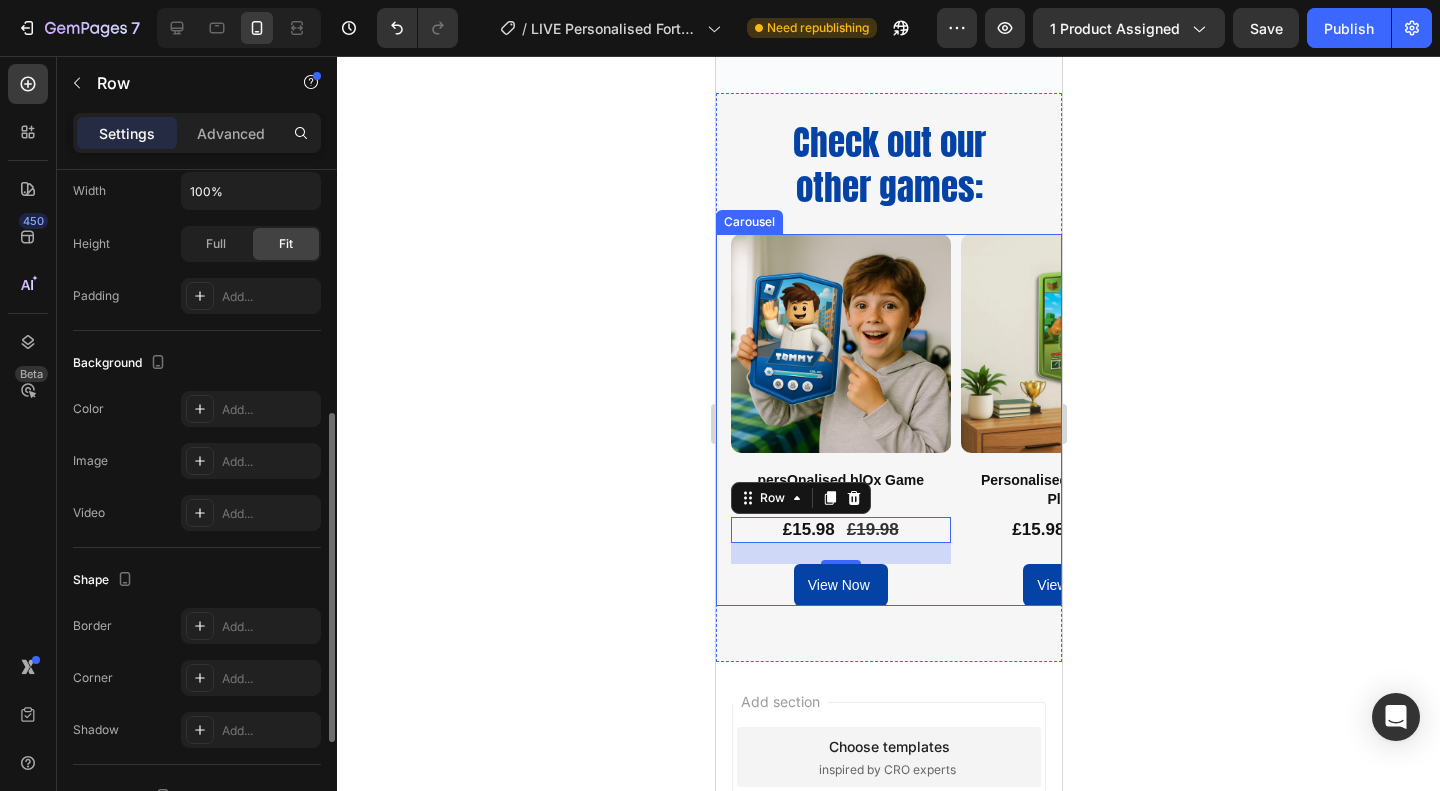 scroll, scrollTop: 400, scrollLeft: 0, axis: vertical 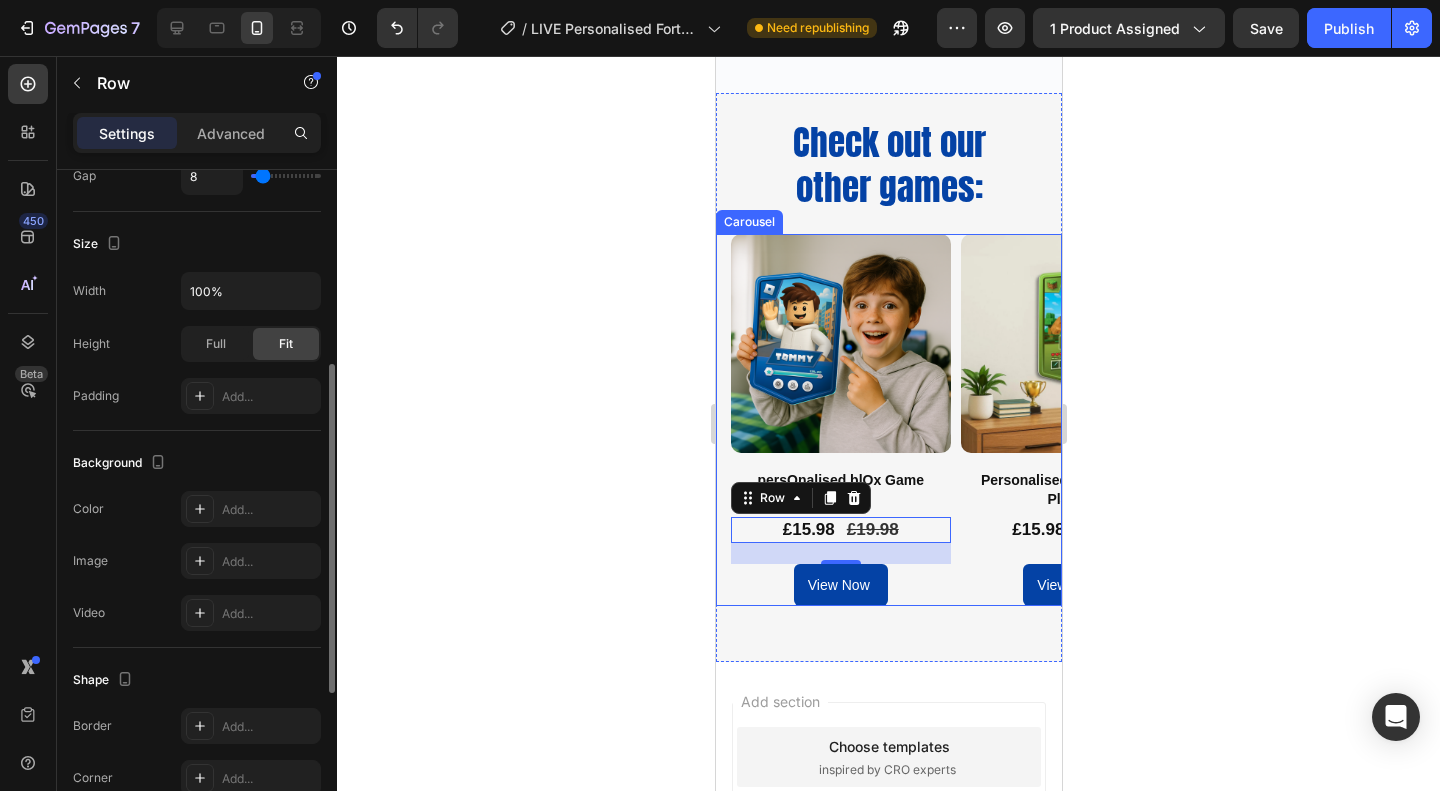 click 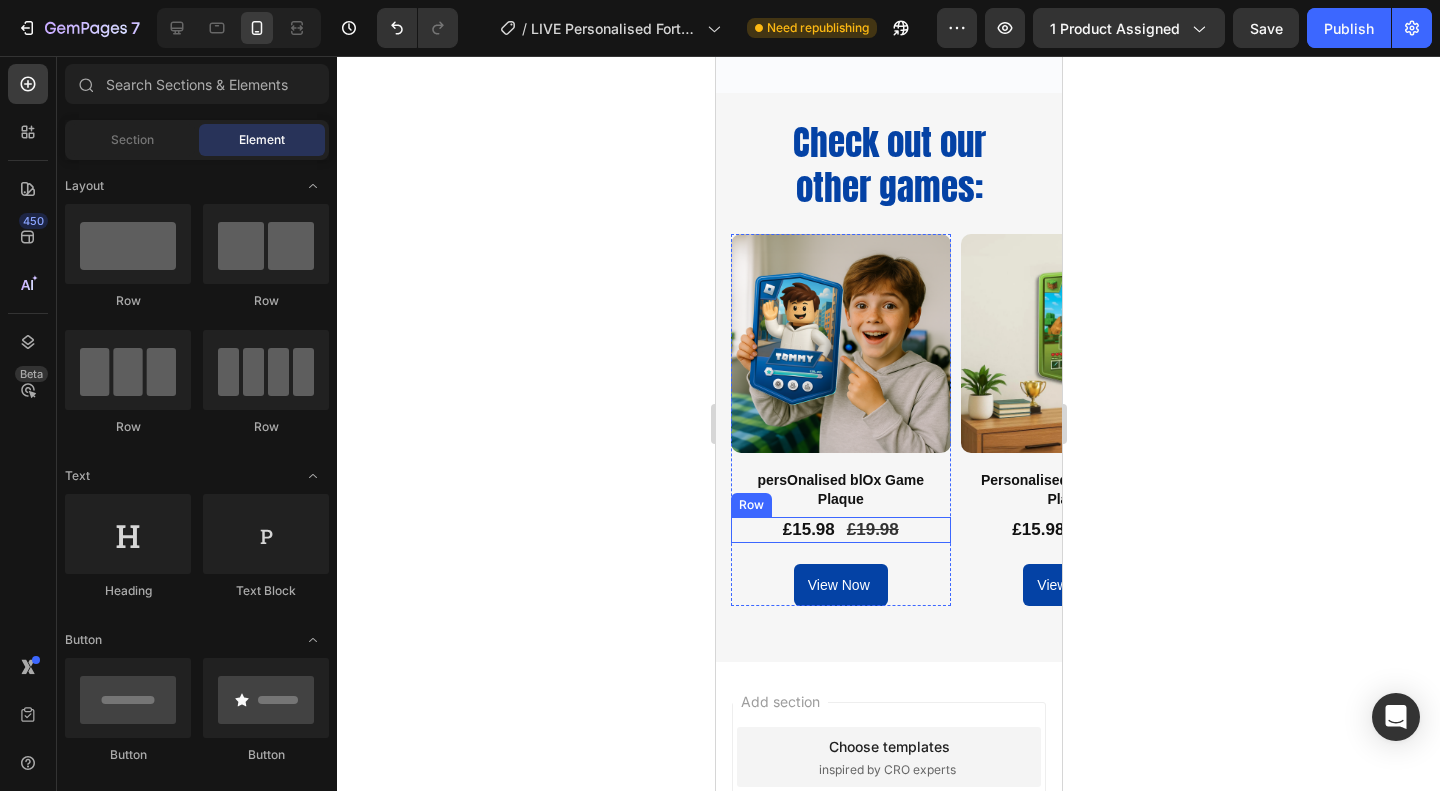 click on "£15.98 Product Price Product Price £19.98 Product Price Product Price Row" at bounding box center (840, 530) 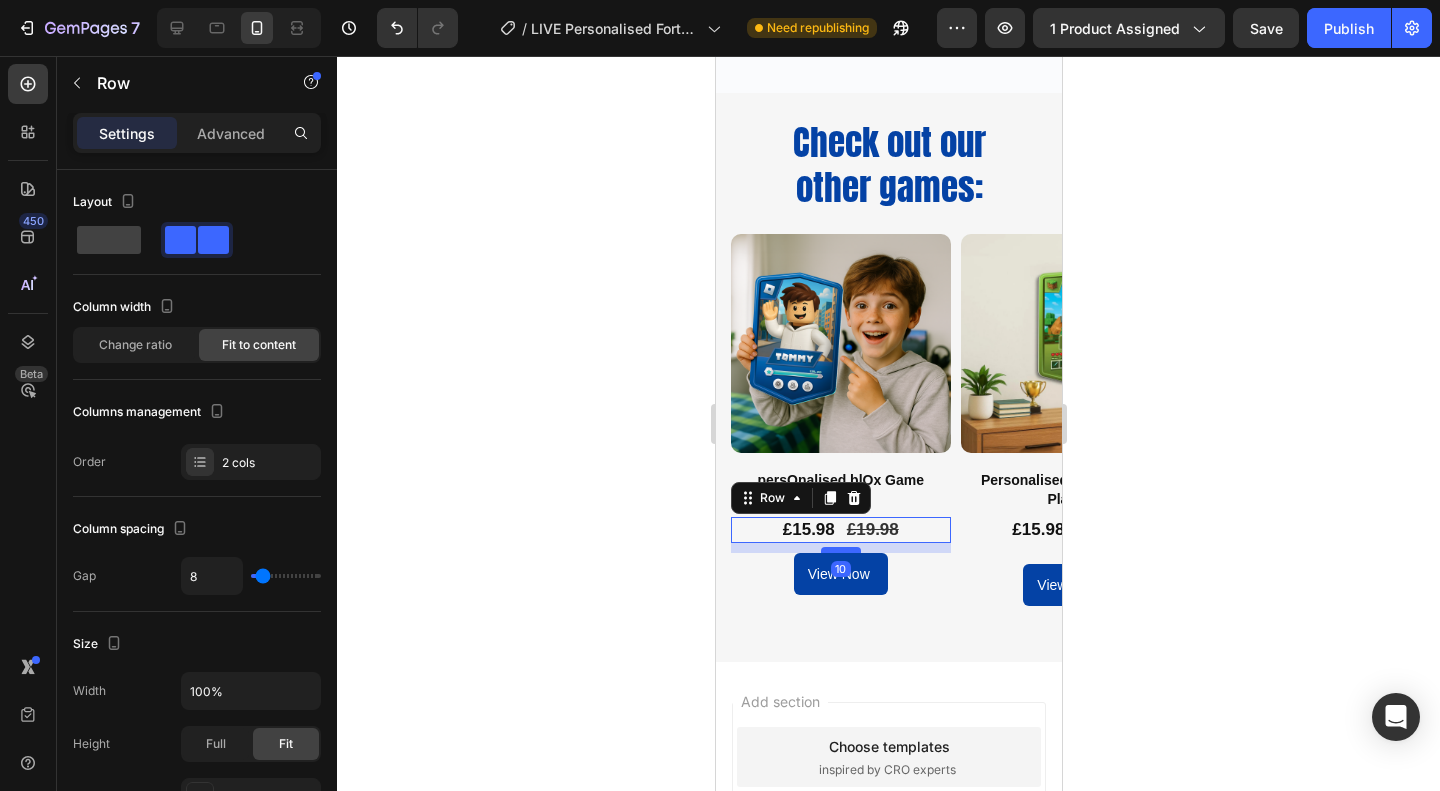 drag, startPoint x: 843, startPoint y: 560, endPoint x: 847, endPoint y: 549, distance: 11.7046995 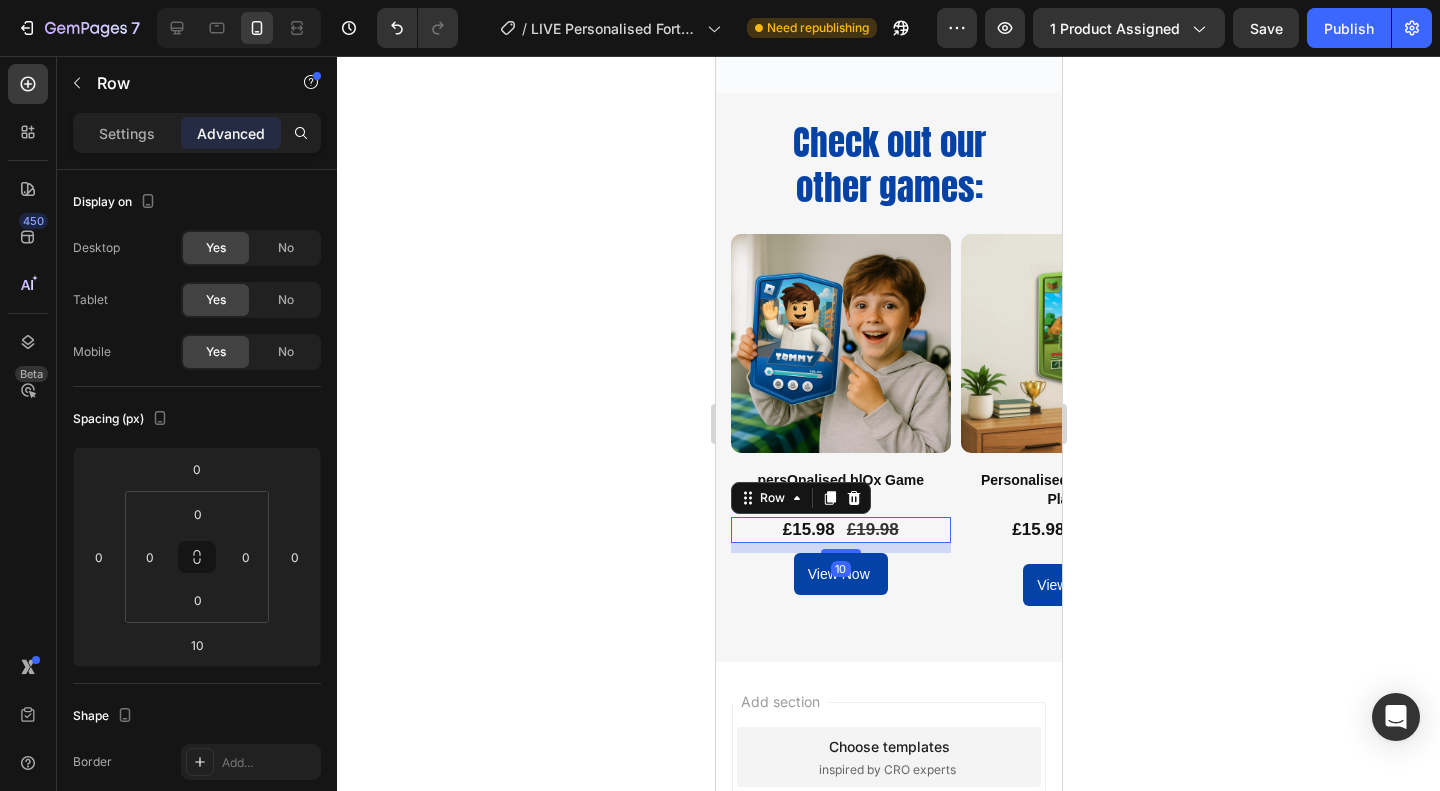 click 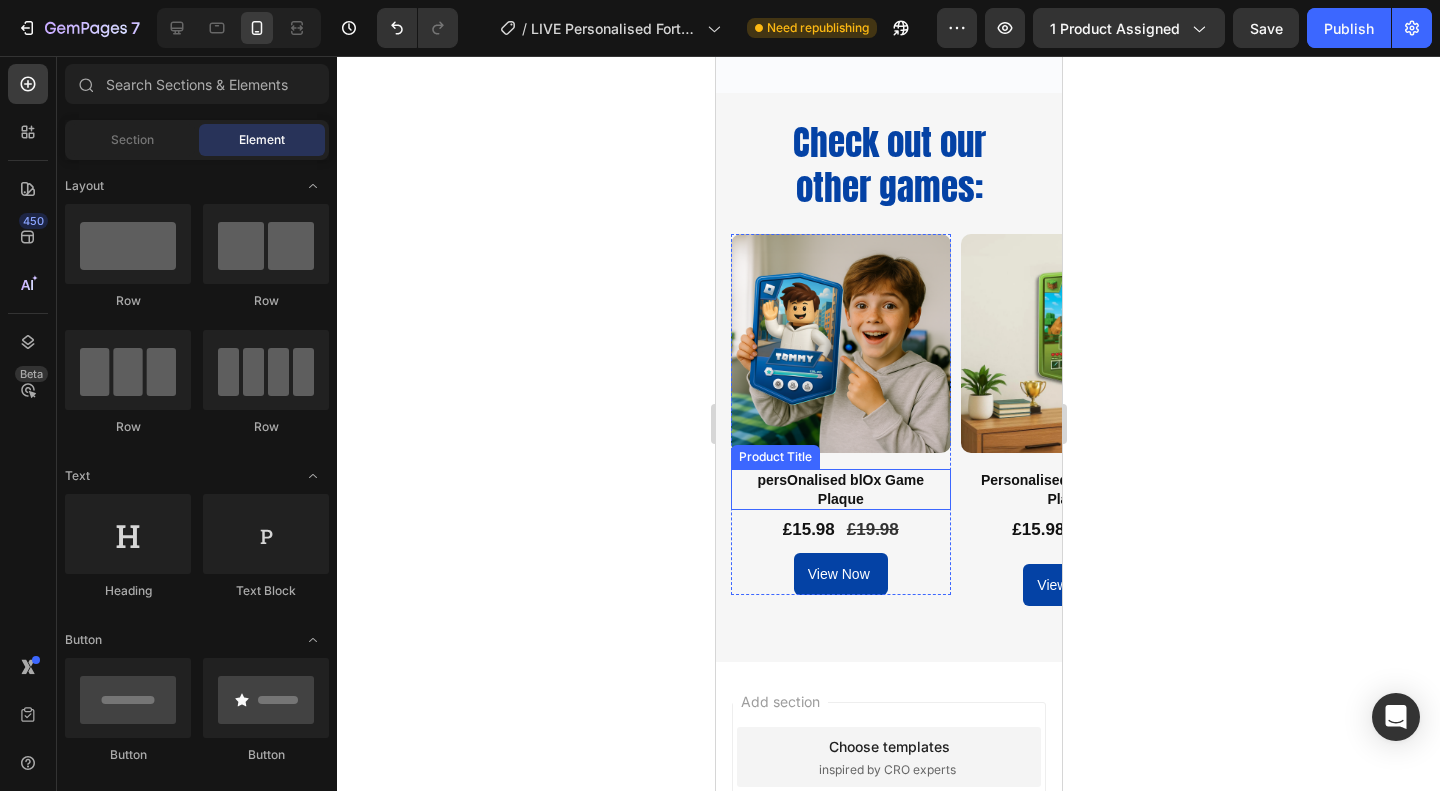 click on "persOnalised blOx Game Plaque" at bounding box center [840, 489] 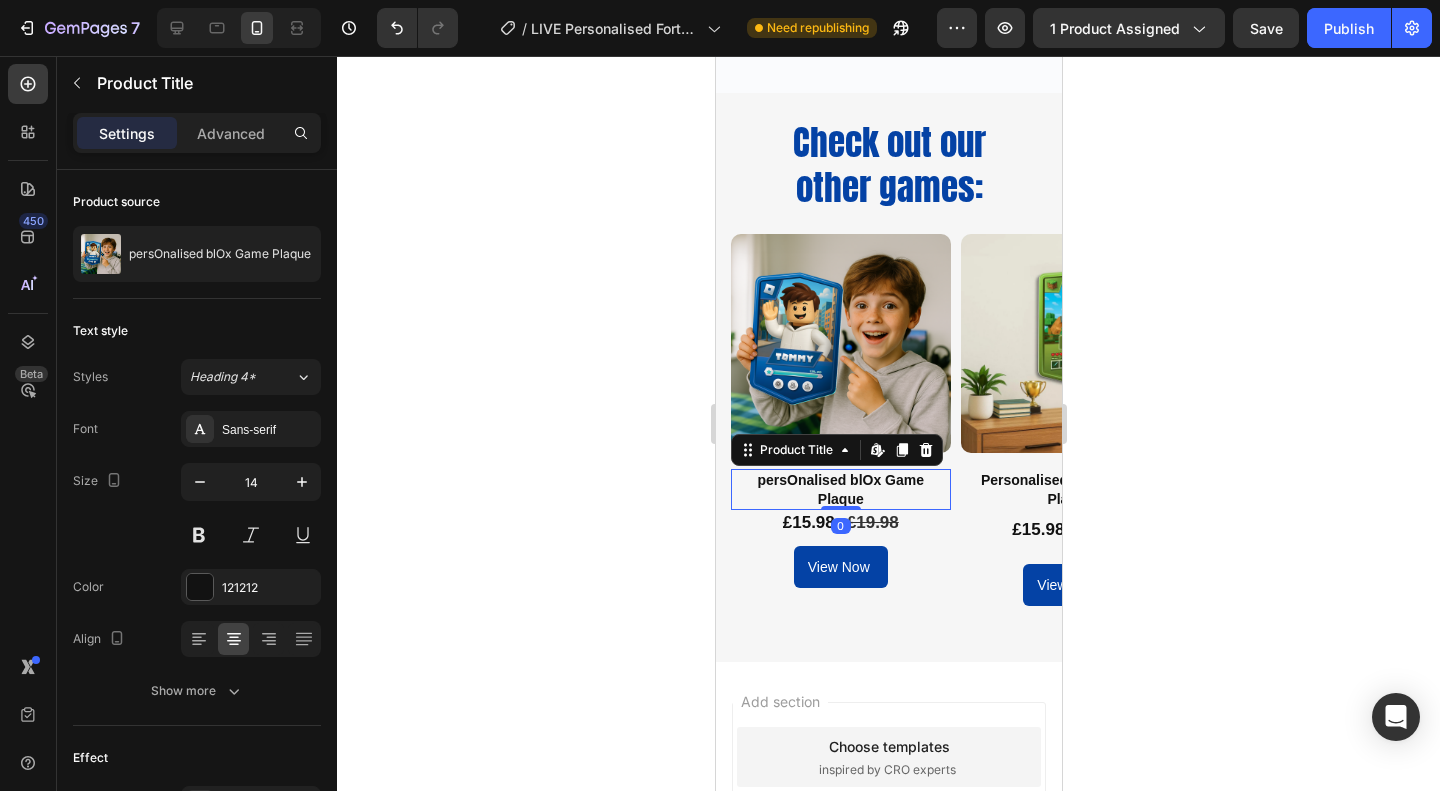 drag, startPoint x: 845, startPoint y: 515, endPoint x: 850, endPoint y: 498, distance: 17.720045 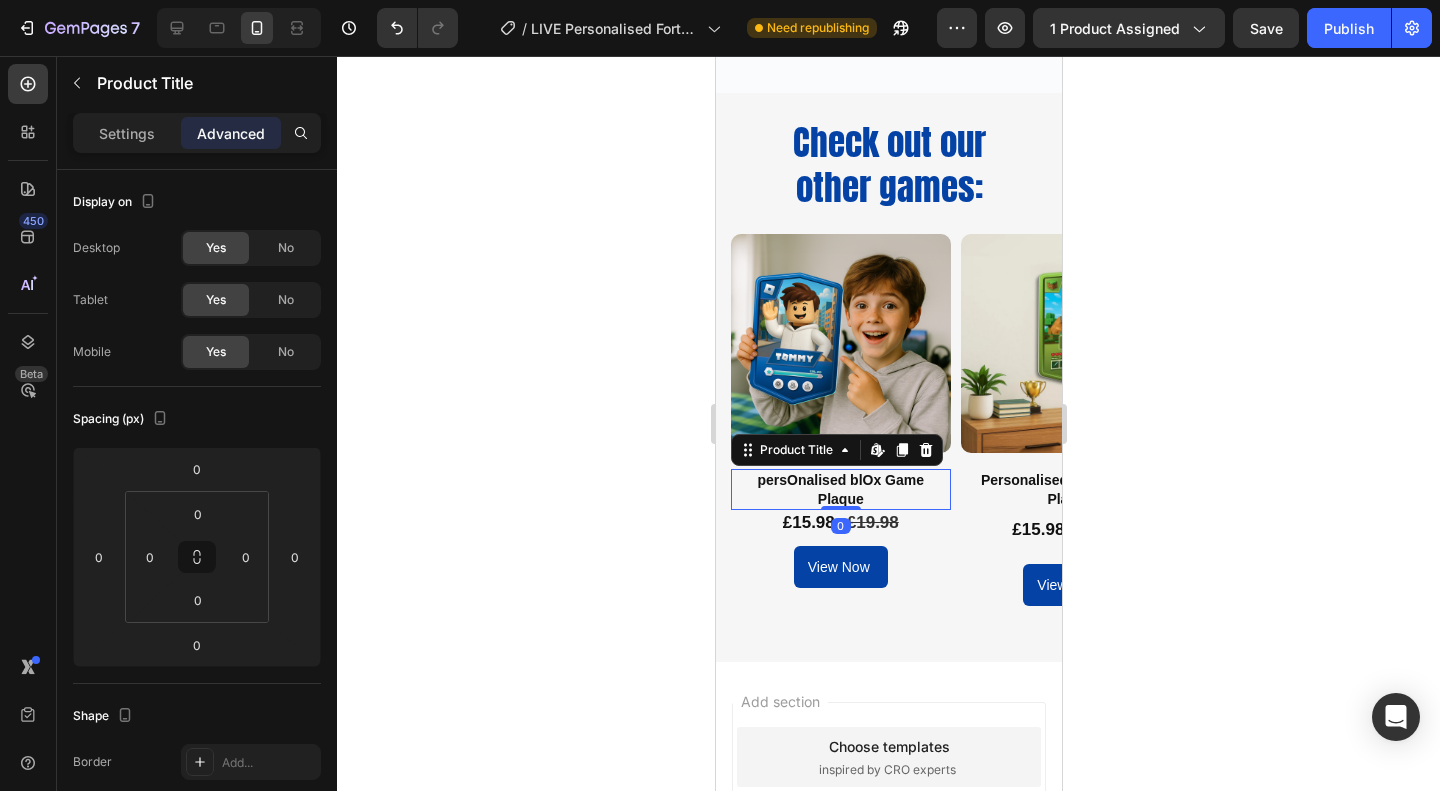 click 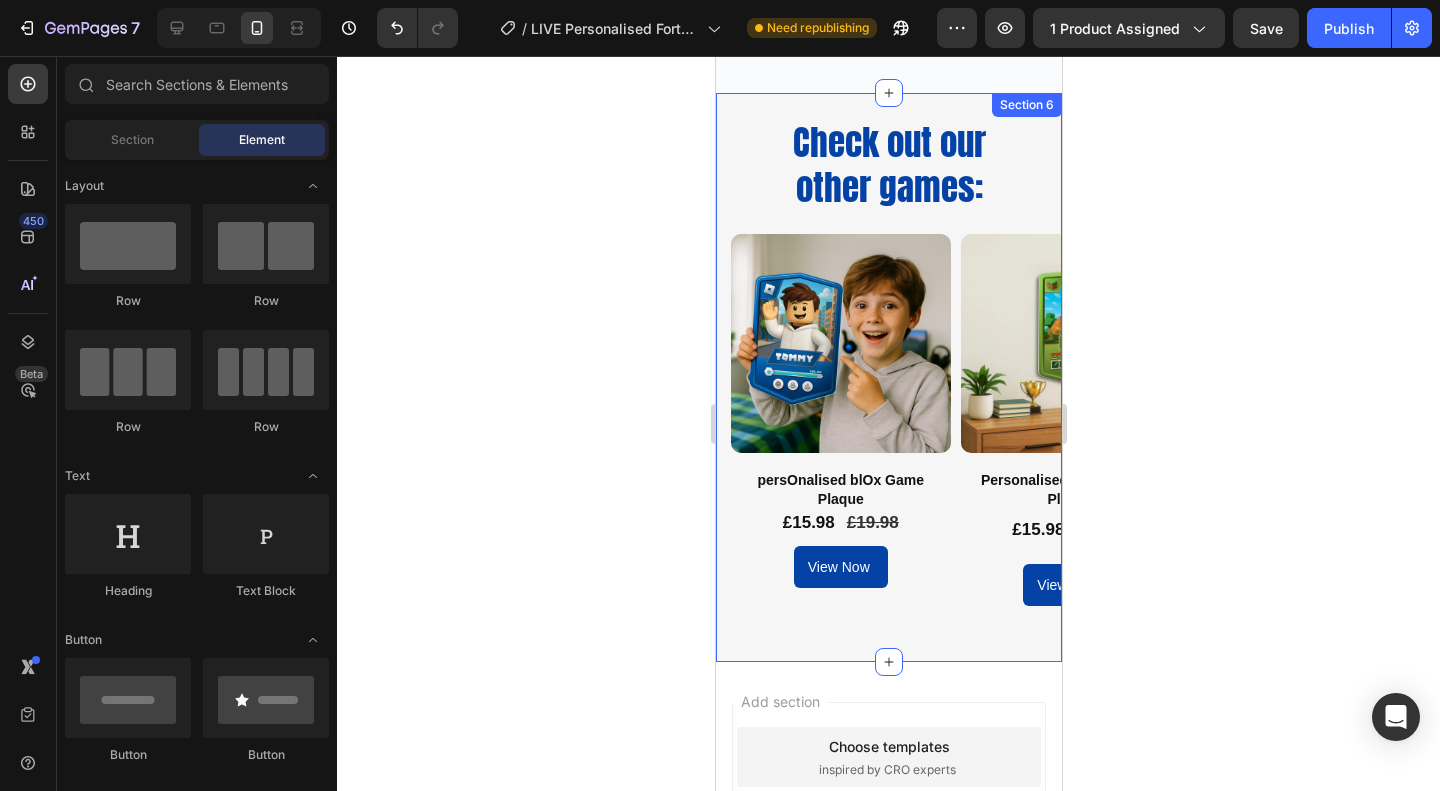 scroll, scrollTop: 3148, scrollLeft: 0, axis: vertical 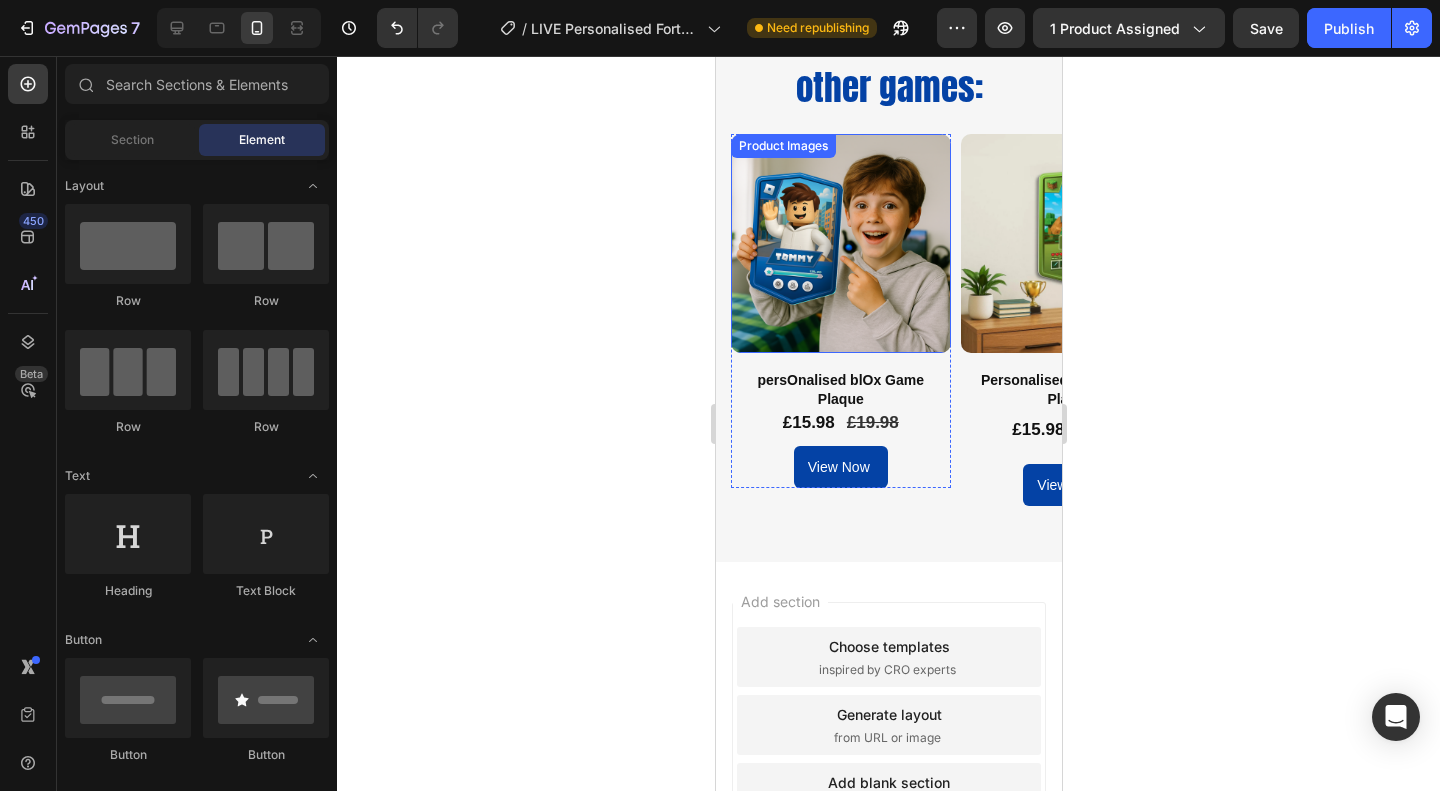 click at bounding box center [840, 244] 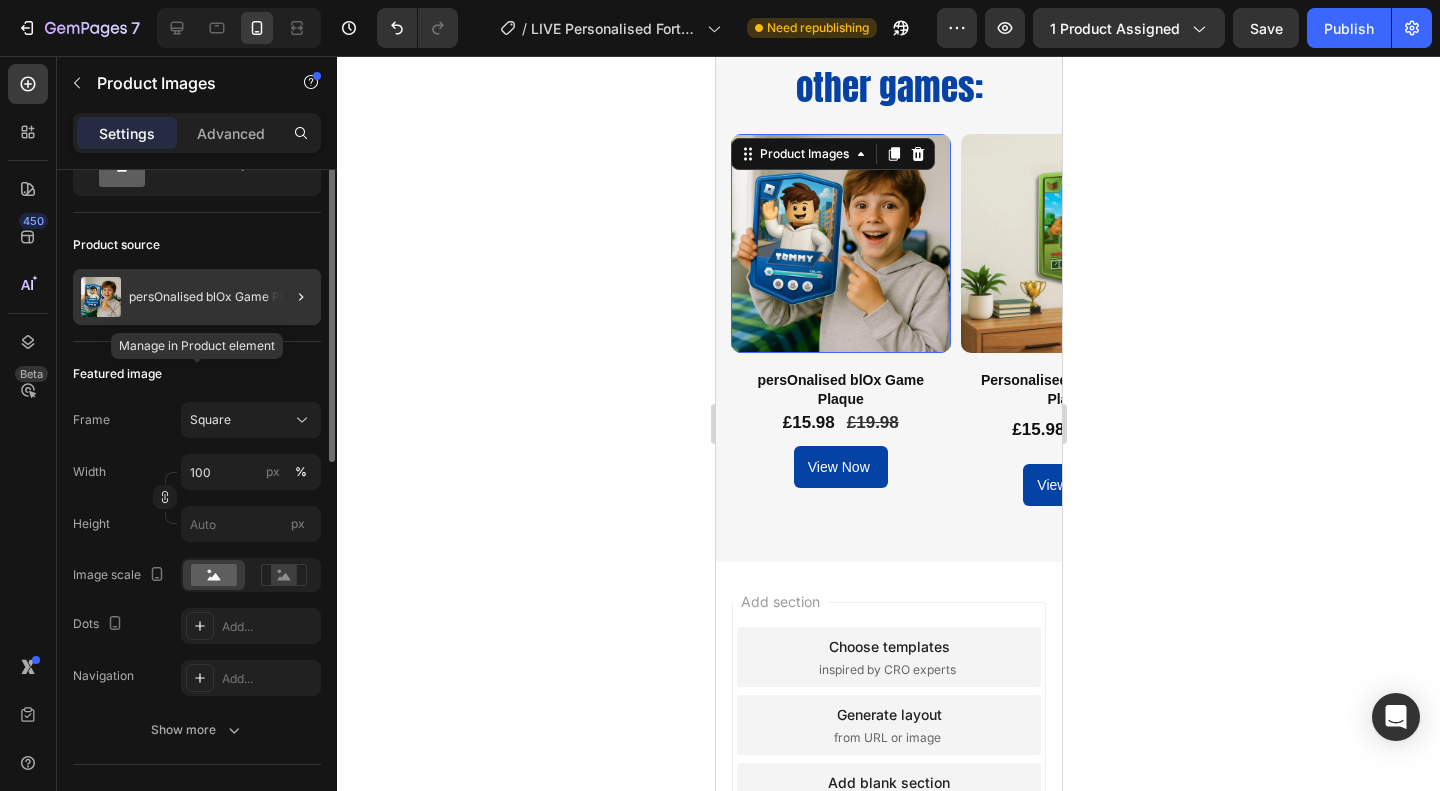 scroll, scrollTop: 0, scrollLeft: 0, axis: both 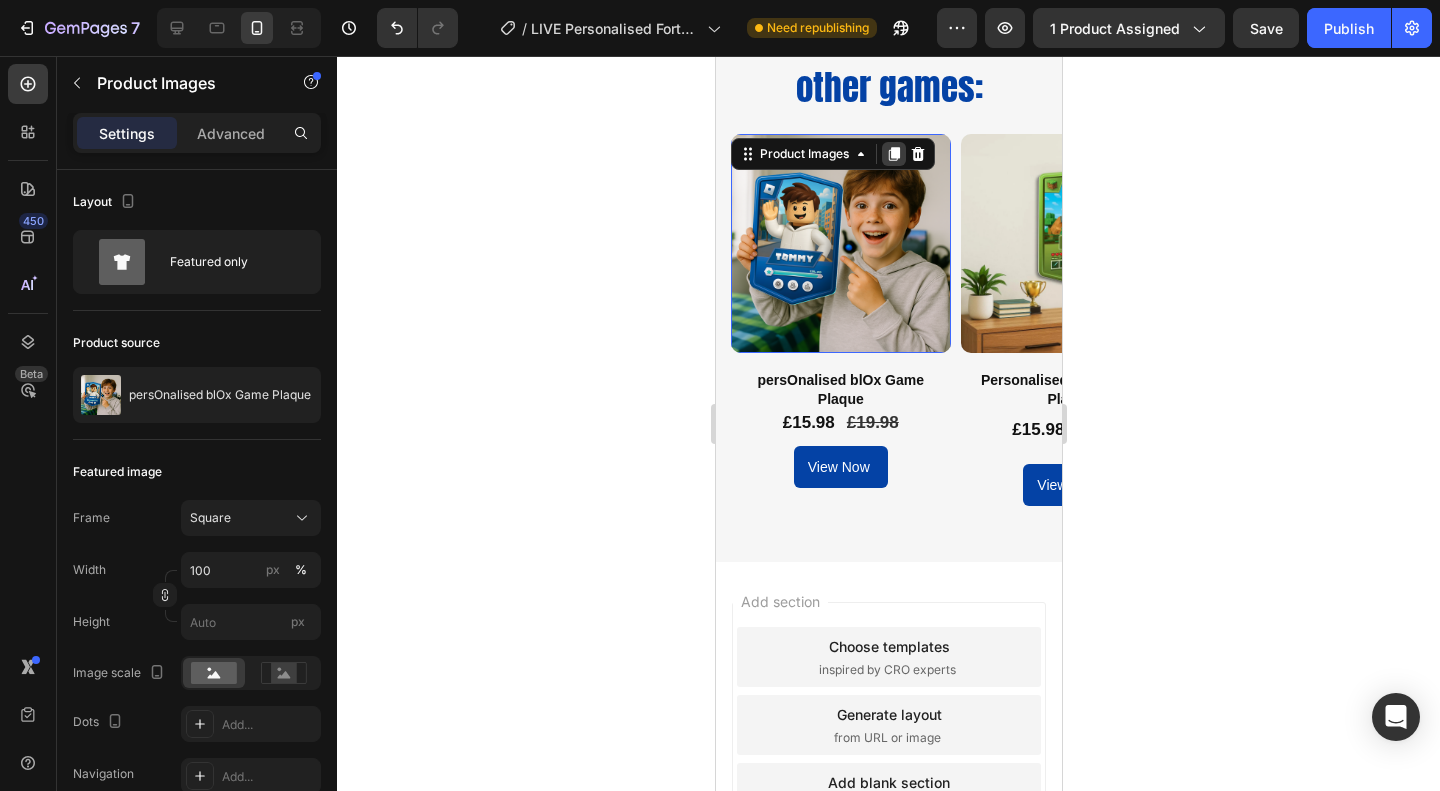 click 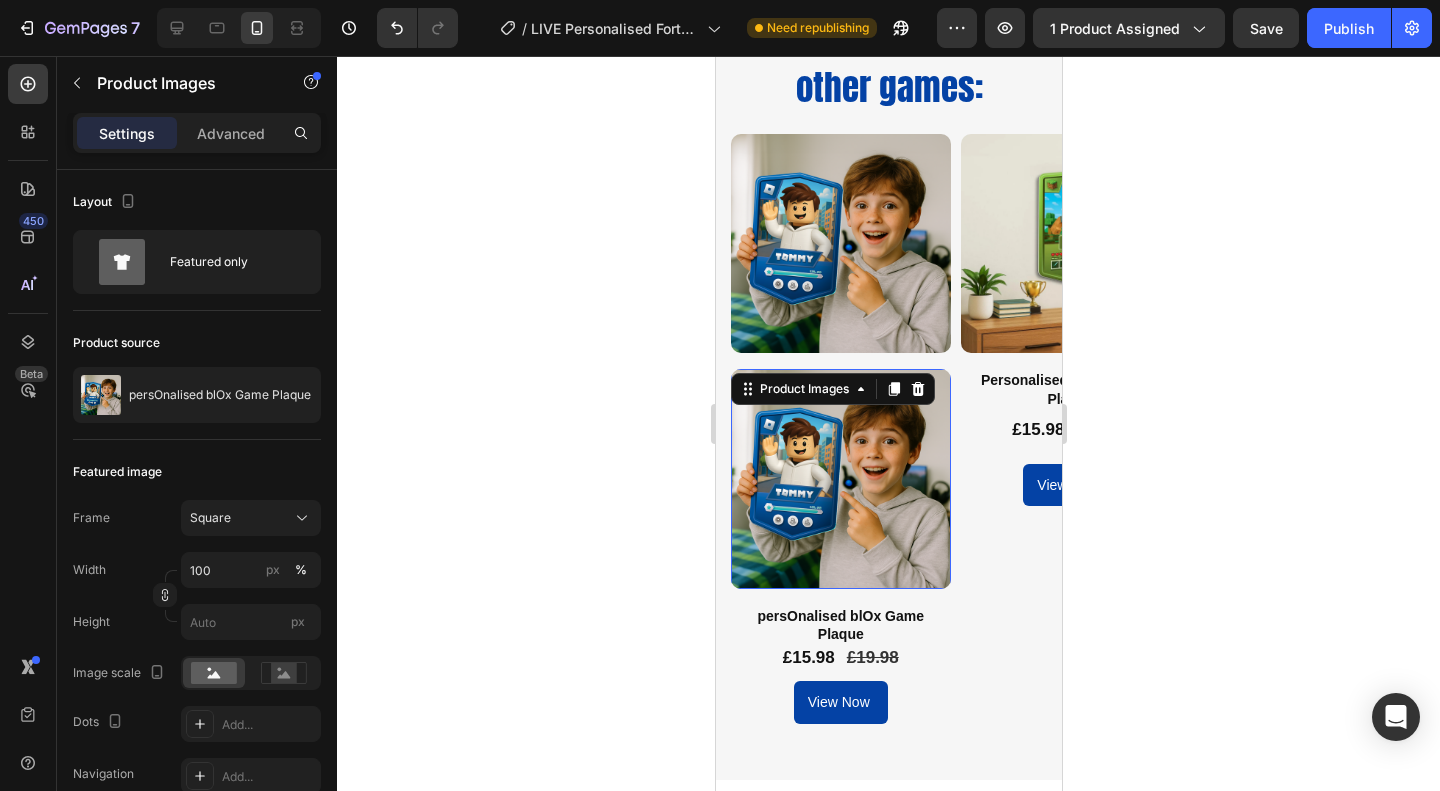 click 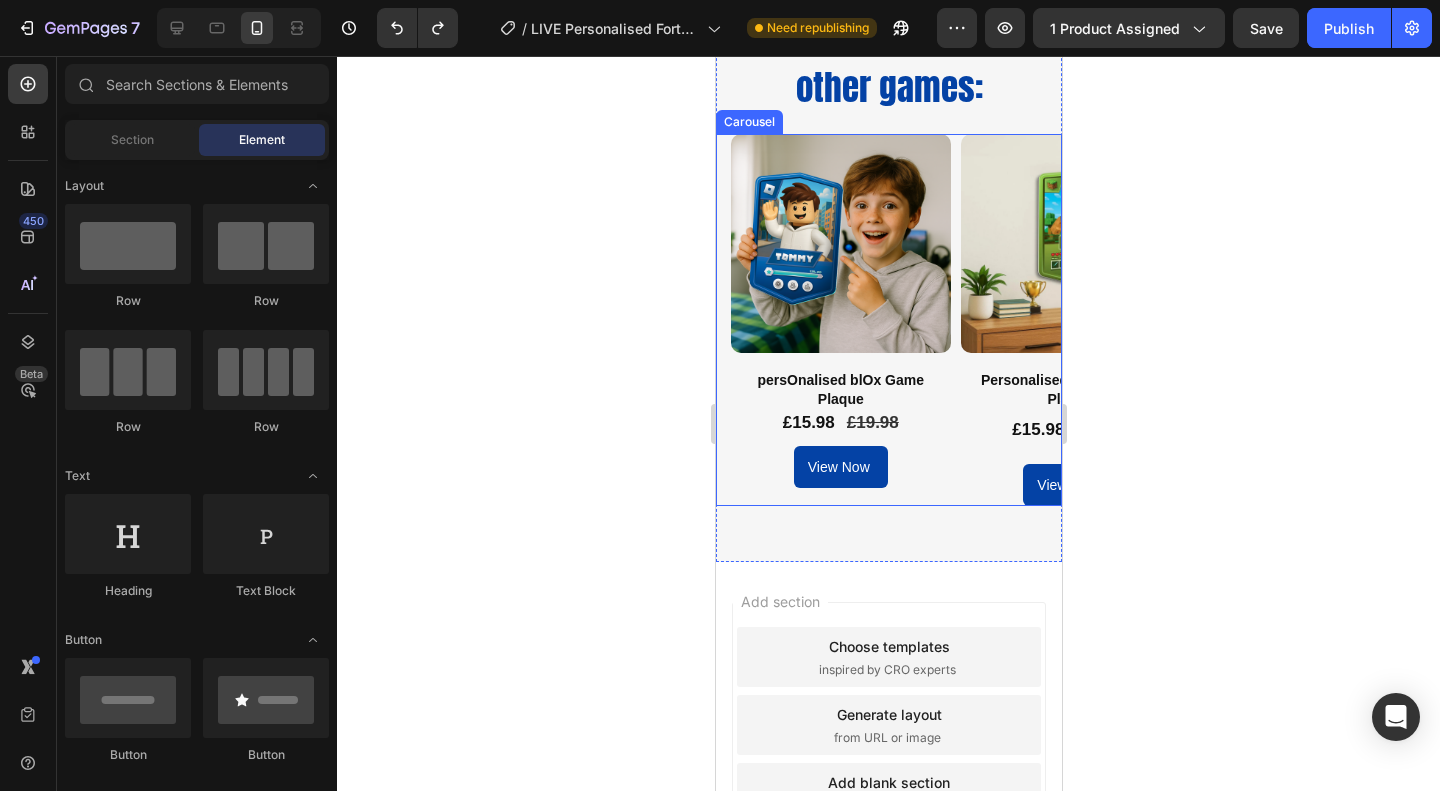 click on "Product Images persOnalised blOx Game Plaque Product Title £15.98 Product Price Product Price £19.98 Product Price Product Price Row View Now Add to Cart Product" at bounding box center [840, 320] 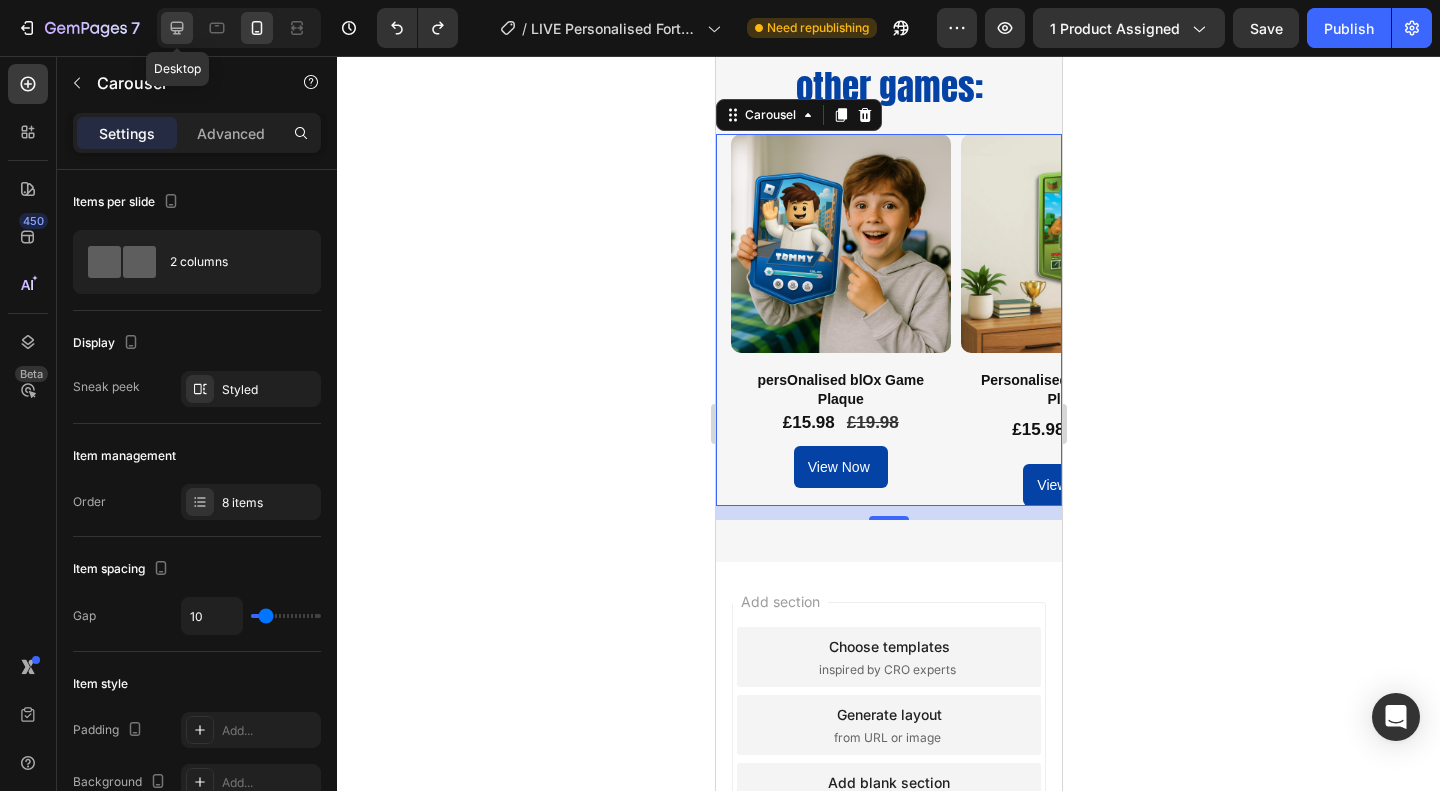 click 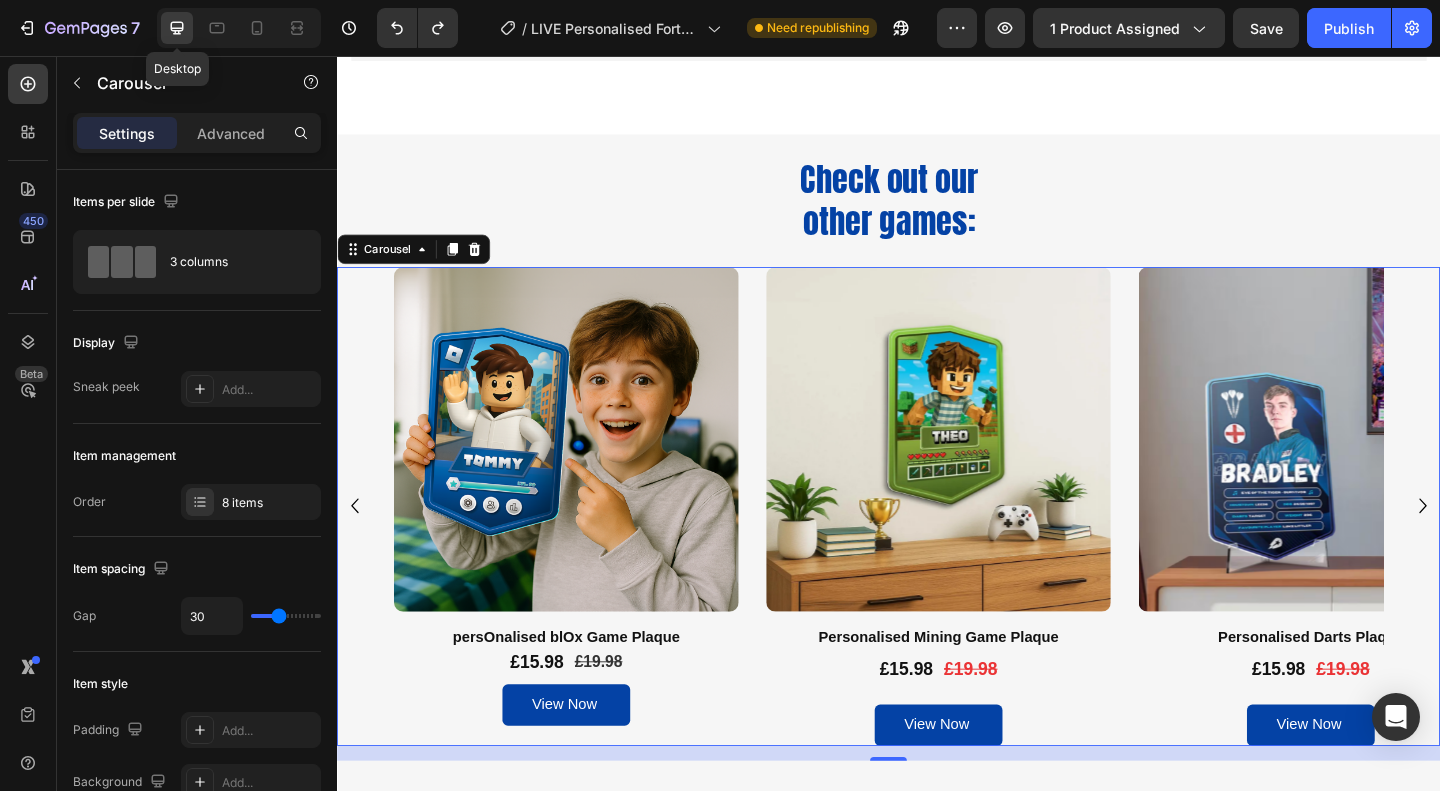 scroll, scrollTop: 3307, scrollLeft: 0, axis: vertical 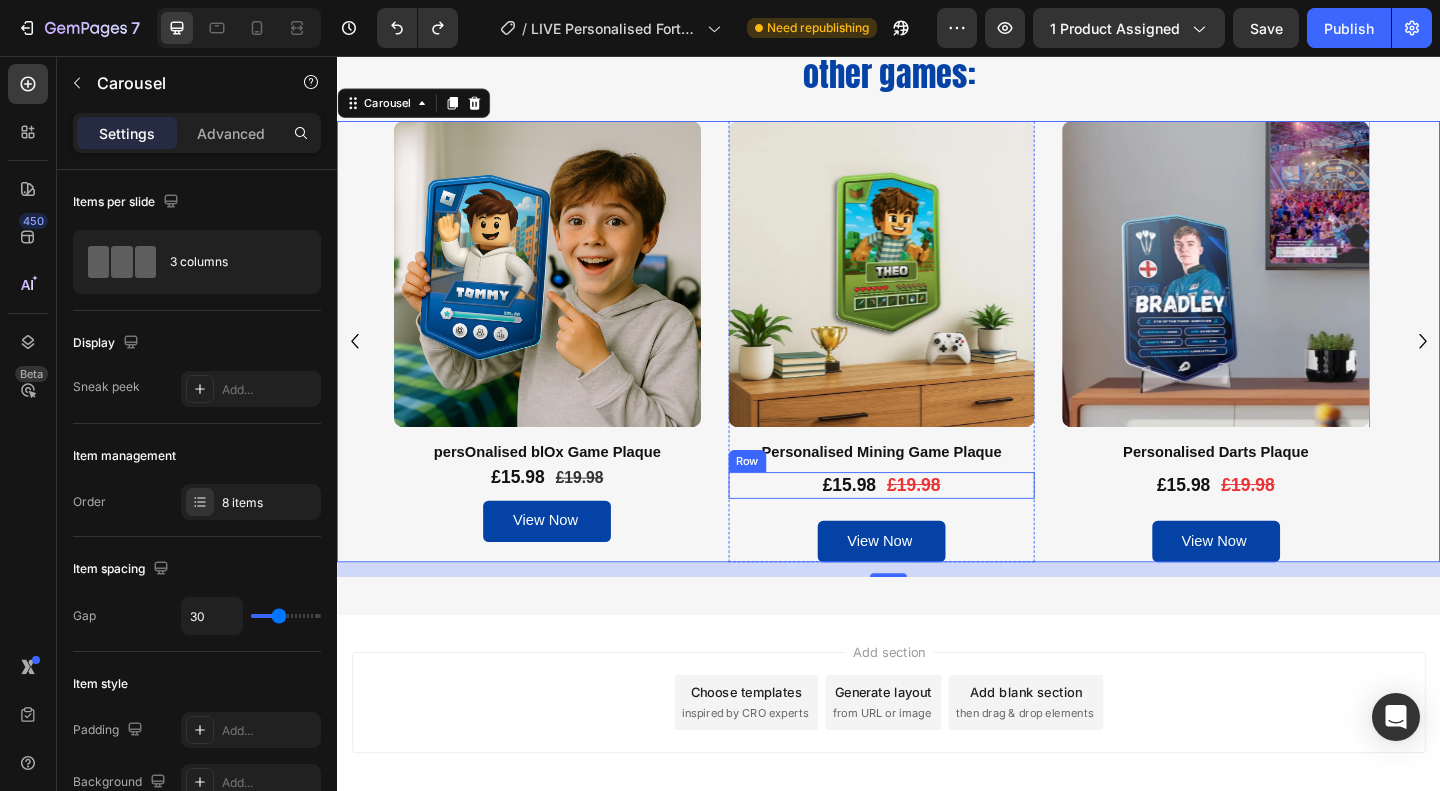 click on "£15.98 Product Price Product Price £19.98 Product Price Product Price Row" at bounding box center [930, 522] 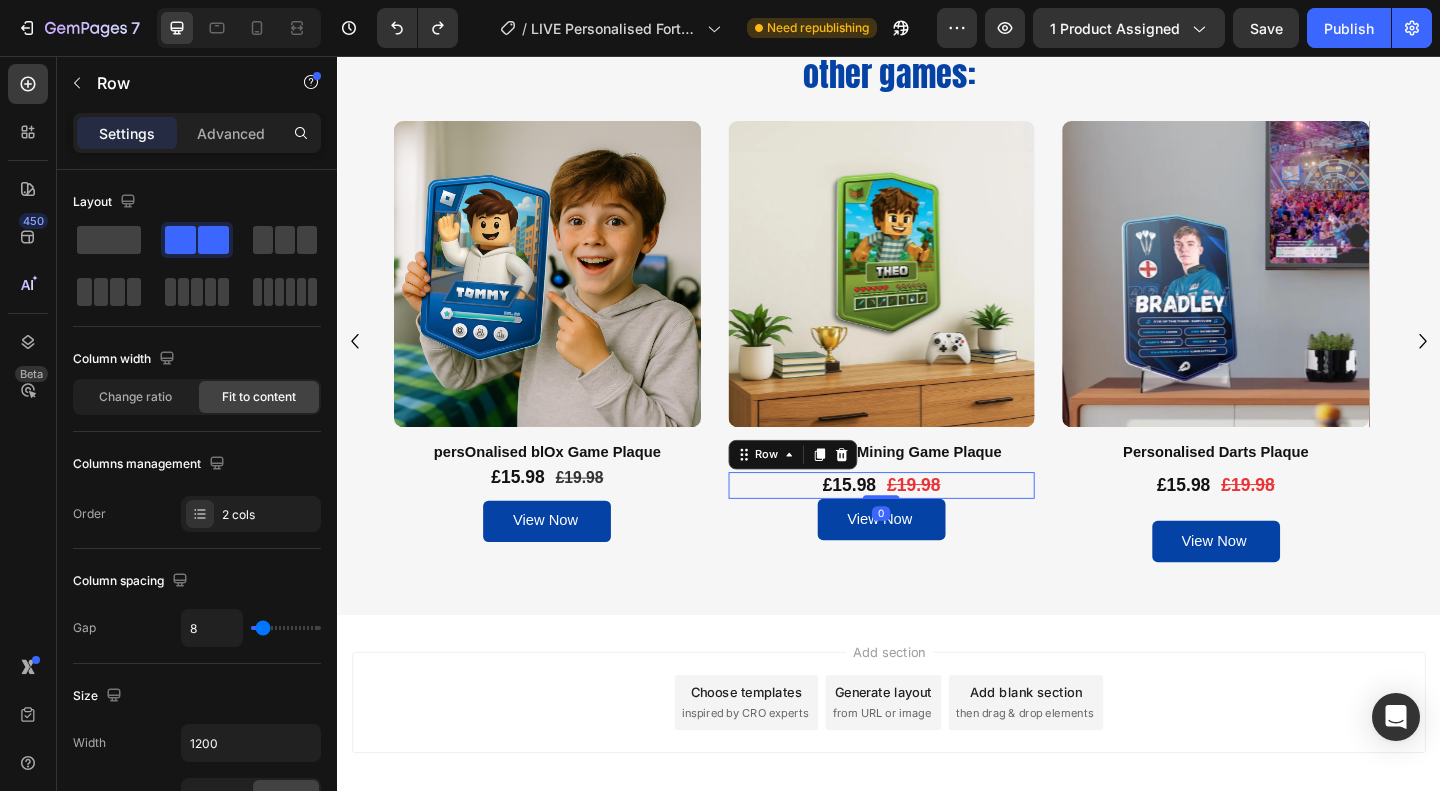 drag, startPoint x: 931, startPoint y: 559, endPoint x: 948, endPoint y: 521, distance: 41.62932 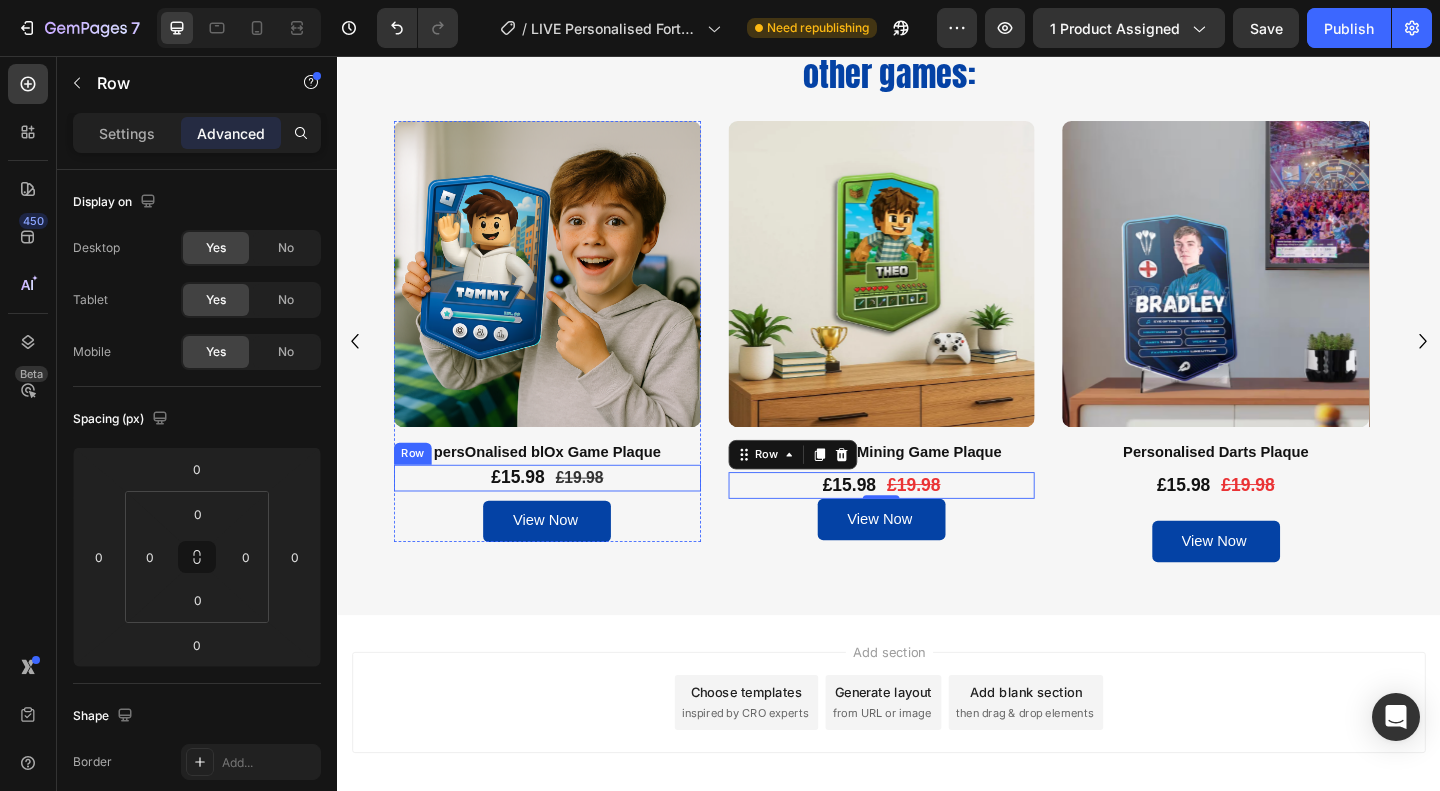 click on "£15.98 Product Price Product Price £19.98 Product Price Product Price Row" at bounding box center [566, 514] 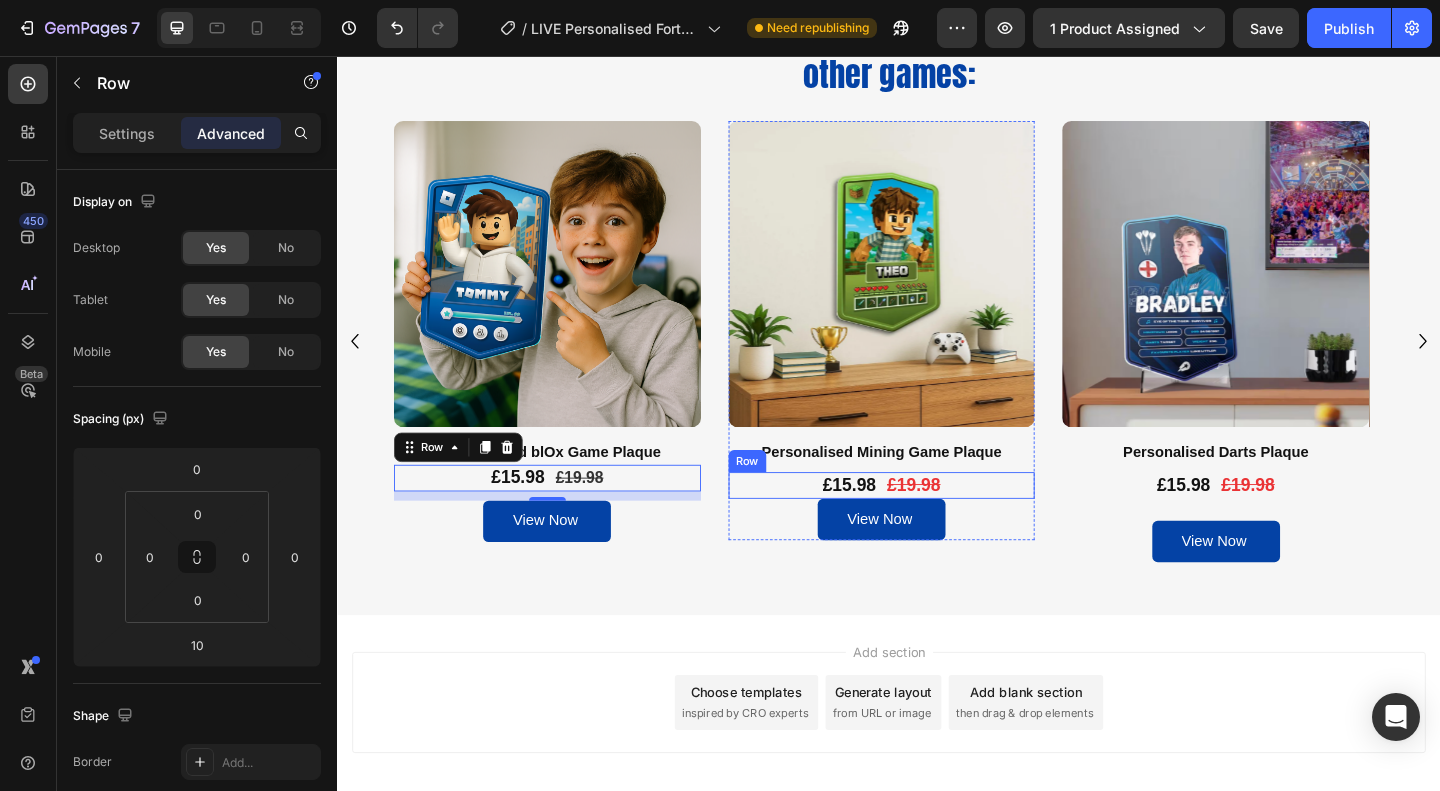 click on "£15.98 Product Price Product Price £19.98 Product Price Product Price Row" at bounding box center [930, 522] 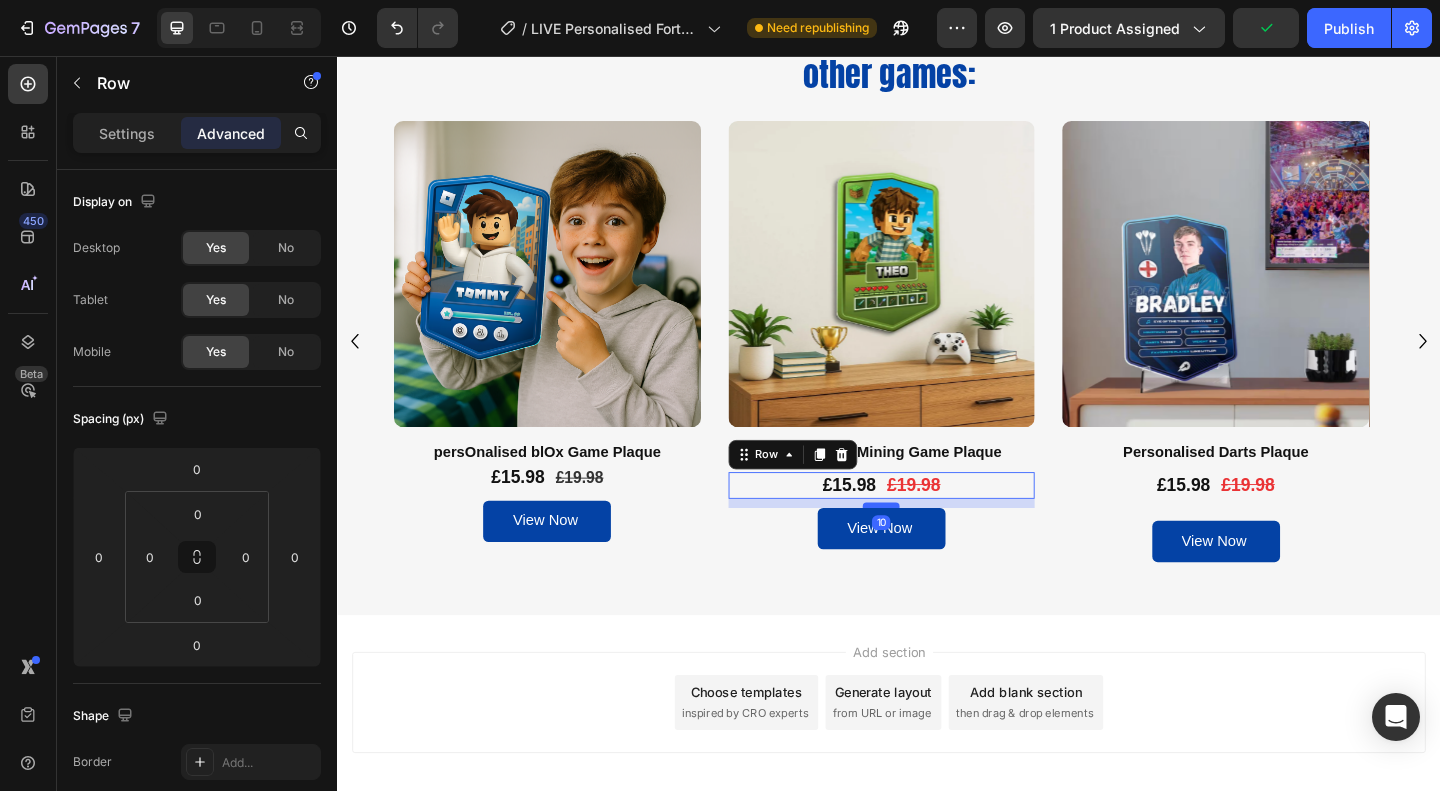 click at bounding box center [929, 544] 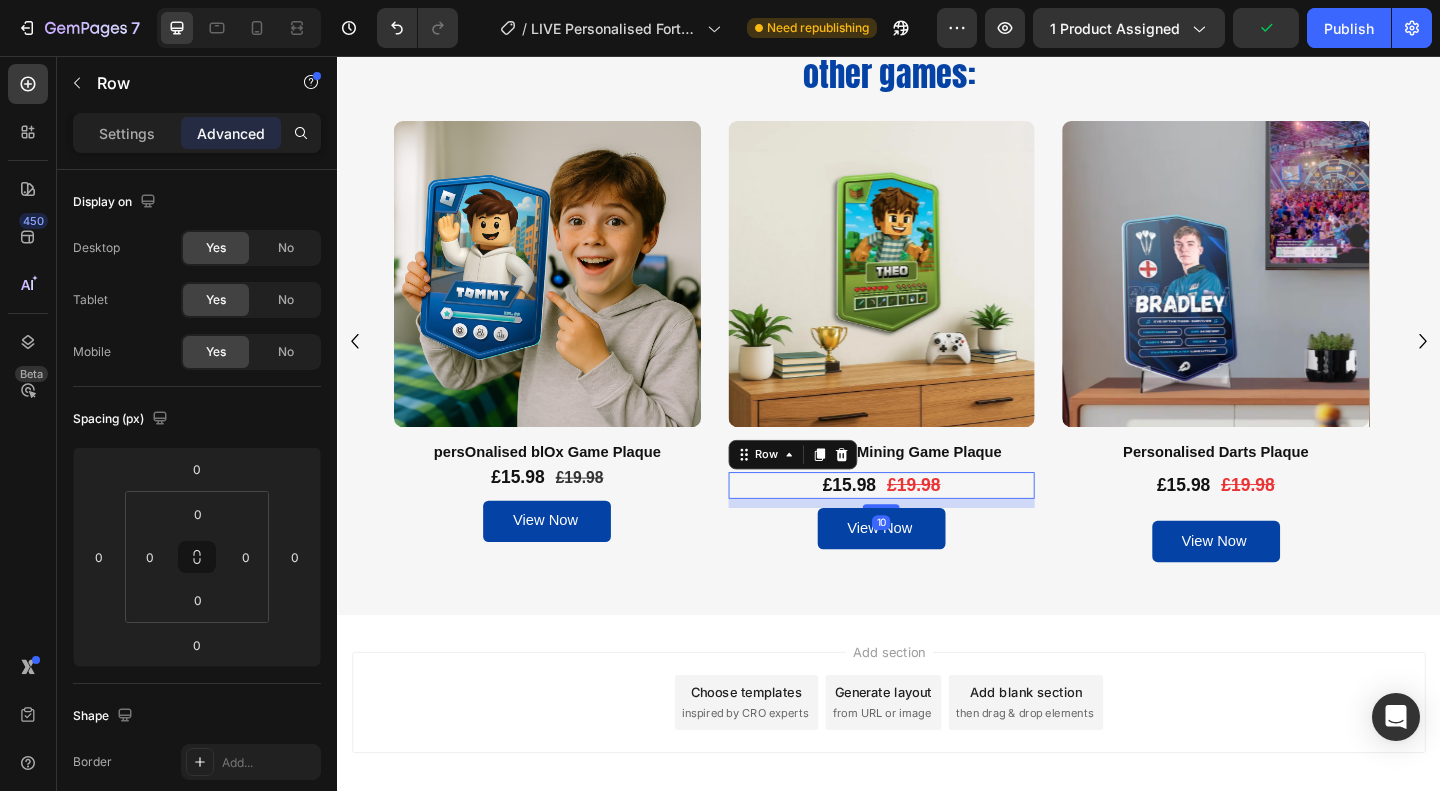 type on "10" 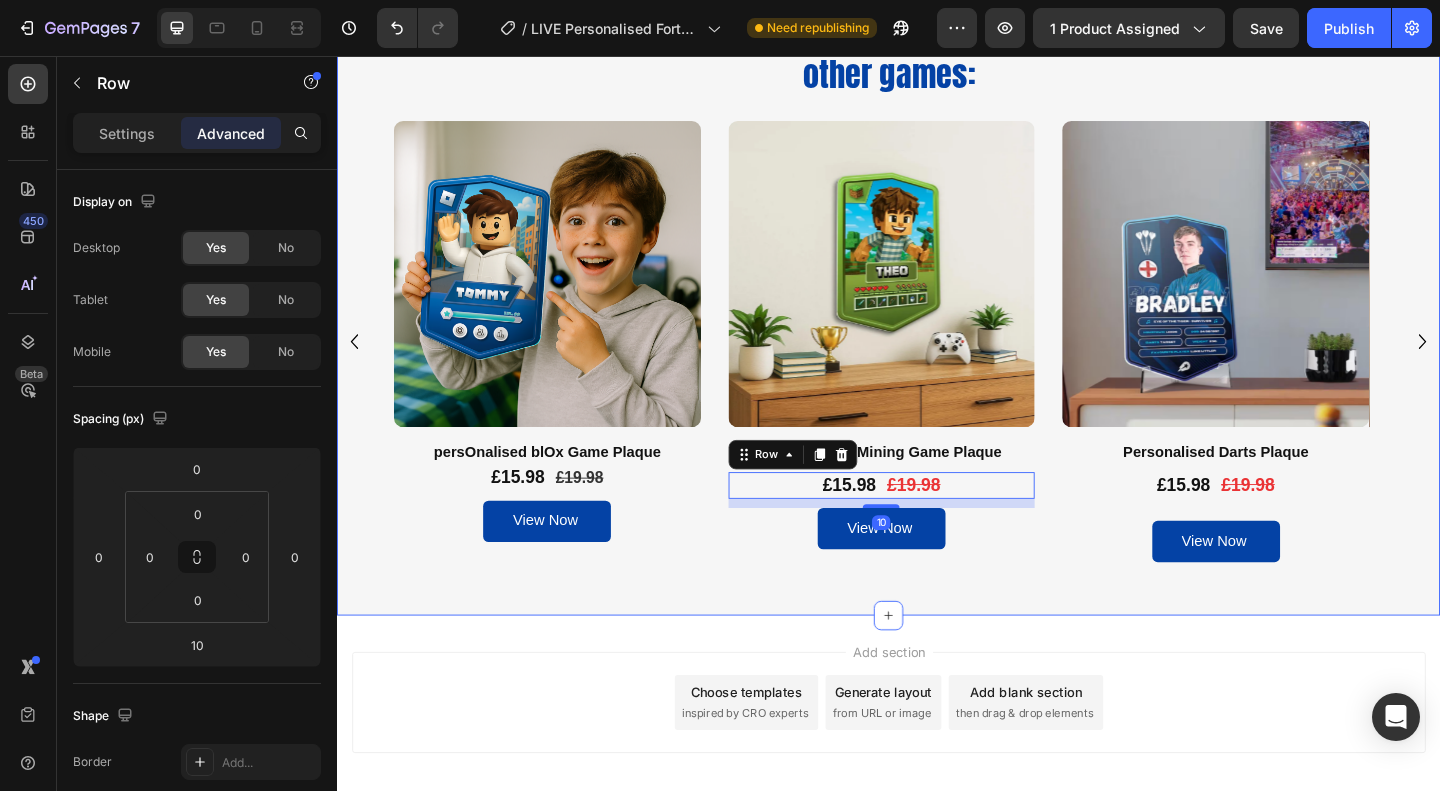 click on "Check out our other games: Heading Row
Product Images persOnalised blOx Game Plaque Product Title £15.98 Product Price Product Price £19.98 Product Price Product Price Row View Now Add to Cart Product Product Images Personalised Mining Game Plaque Product Title £15.98 Product Price Product Price £19.98 Product Price Product Price Row   10 View Now Add to Cart Product Product Images Personalised Darts Plaque Product Title £15.98 Product Price Product Price £19.98 Product Price Product Price Row View Now Add to Cart Product Product Images persOnalised blOx Game Plaque Product Title £15.98 Product Price Product Price £19.98 Product Price Product Price Row View Now Add to Cart Product Product Images persOnalised blOx Game Plaque Product Title £15.98 Product Price Product Price £19.98 Product Price Product Price Row Add to cart Add to Cart Product Product Images persOnalised blOx Game Plaque Product Title £15.98 Product Price Product Price £19.98 Row Row" at bounding box center (937, 323) 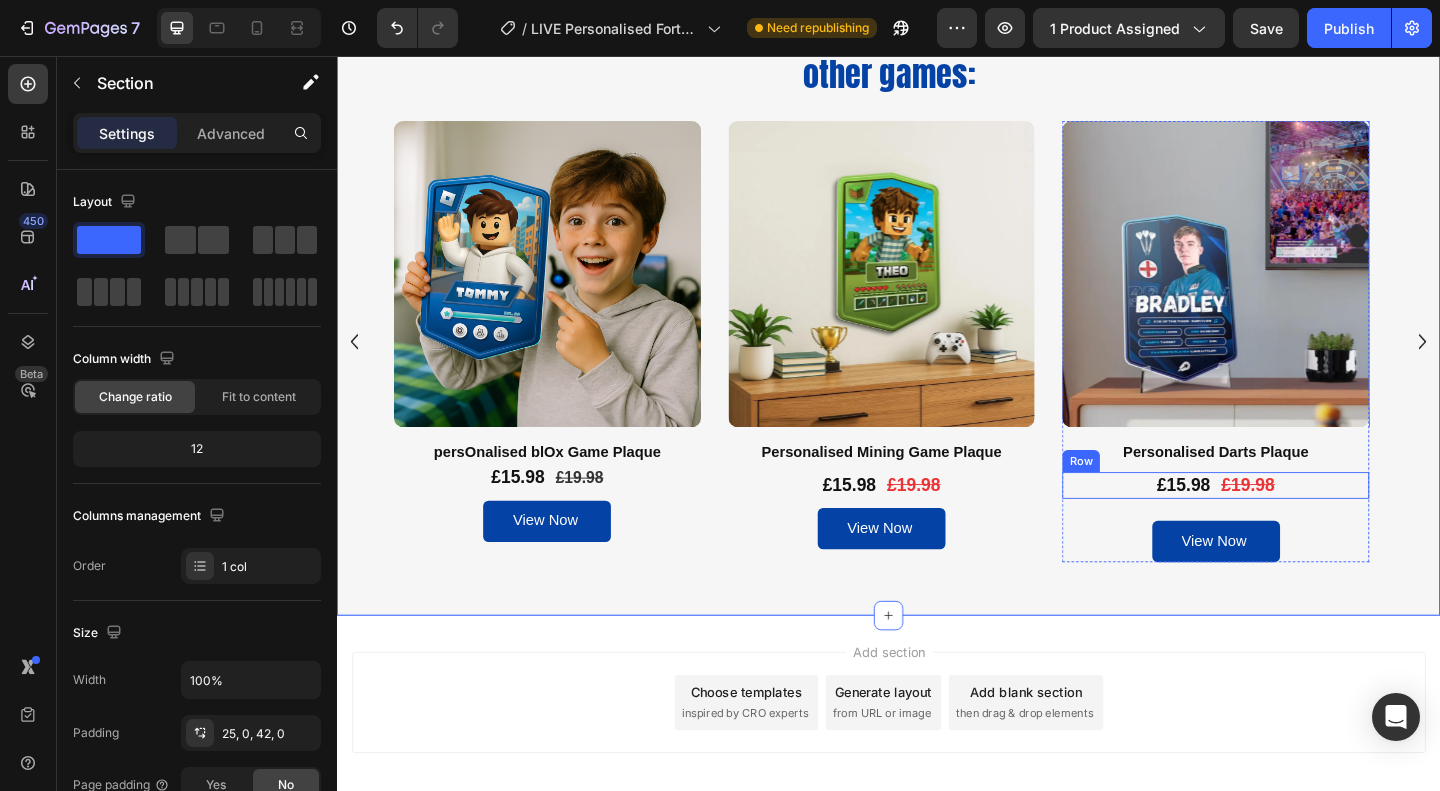click on "£15.98 Product Price Product Price £19.98 Product Price Product Price Row" at bounding box center [1293, 522] 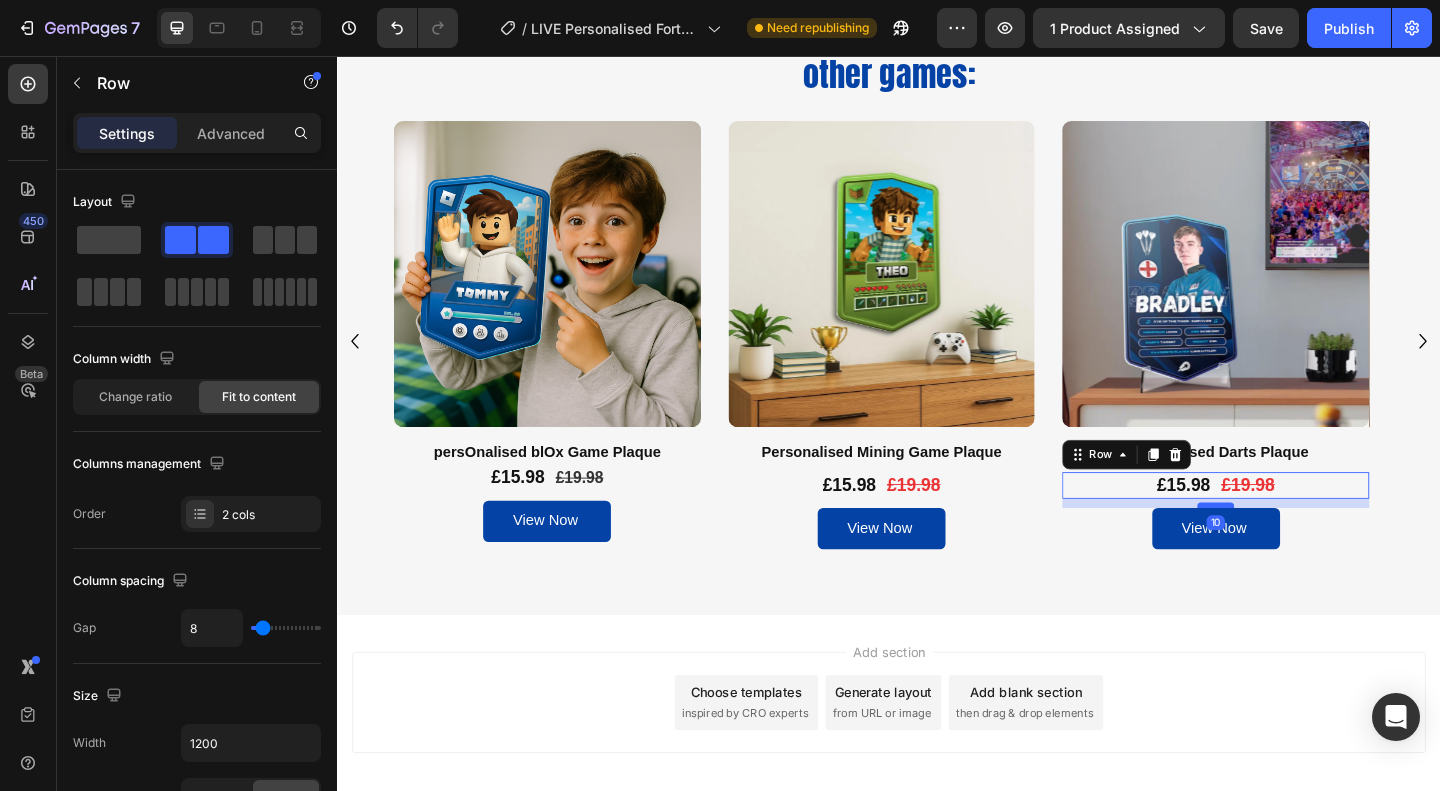 drag, startPoint x: 1287, startPoint y: 559, endPoint x: 1291, endPoint y: 545, distance: 14.56022 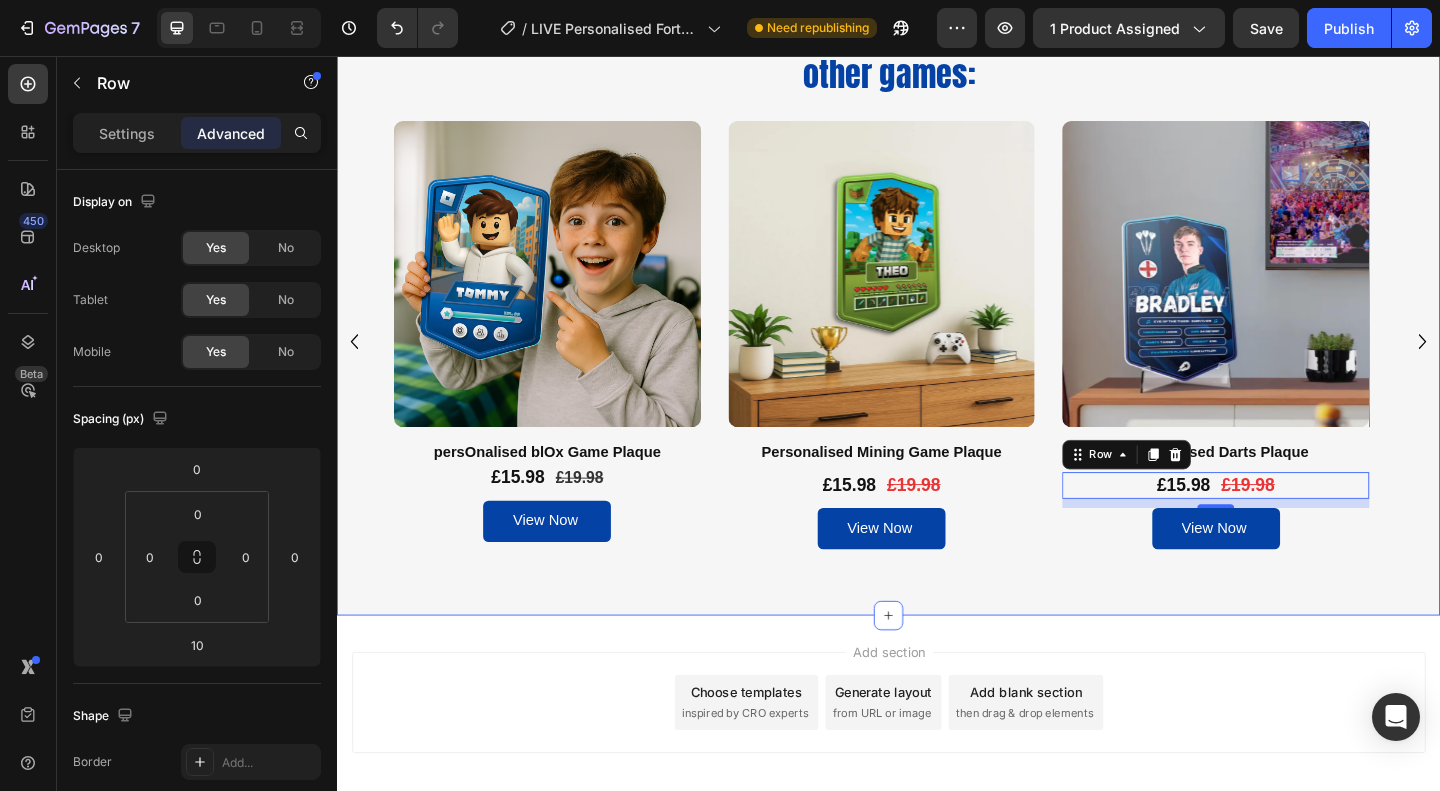 click on "Check out our other games: Heading Row
Product Images persOnalised blOx Game Plaque Product Title £15.98 Product Price Product Price £19.98 Product Price Product Price Row View Now Add to Cart Product Product Images Personalised Mining Game Plaque Product Title £15.98 Product Price Product Price £19.98 Product Price Product Price Row View Now Add to Cart Product Product Images Personalised Darts Plaque Product Title £15.98 Product Price Product Price £19.98 Product Price Product Price Row   10 View Now Add to Cart Product Product Images persOnalised blOx Game Plaque Product Title £15.98 Product Price Product Price £19.98 Product Price Product Price Row View Now Add to Cart Product Product Images persOnalised blOx Game Plaque Product Title £15.98 Product Price Product Price £19.98 Product Price Product Price Row Add to cart Add to Cart Product Product Images persOnalised blOx Game Plaque Product Title £15.98 Product Price Product Price £19.98 Row Row" at bounding box center (937, 323) 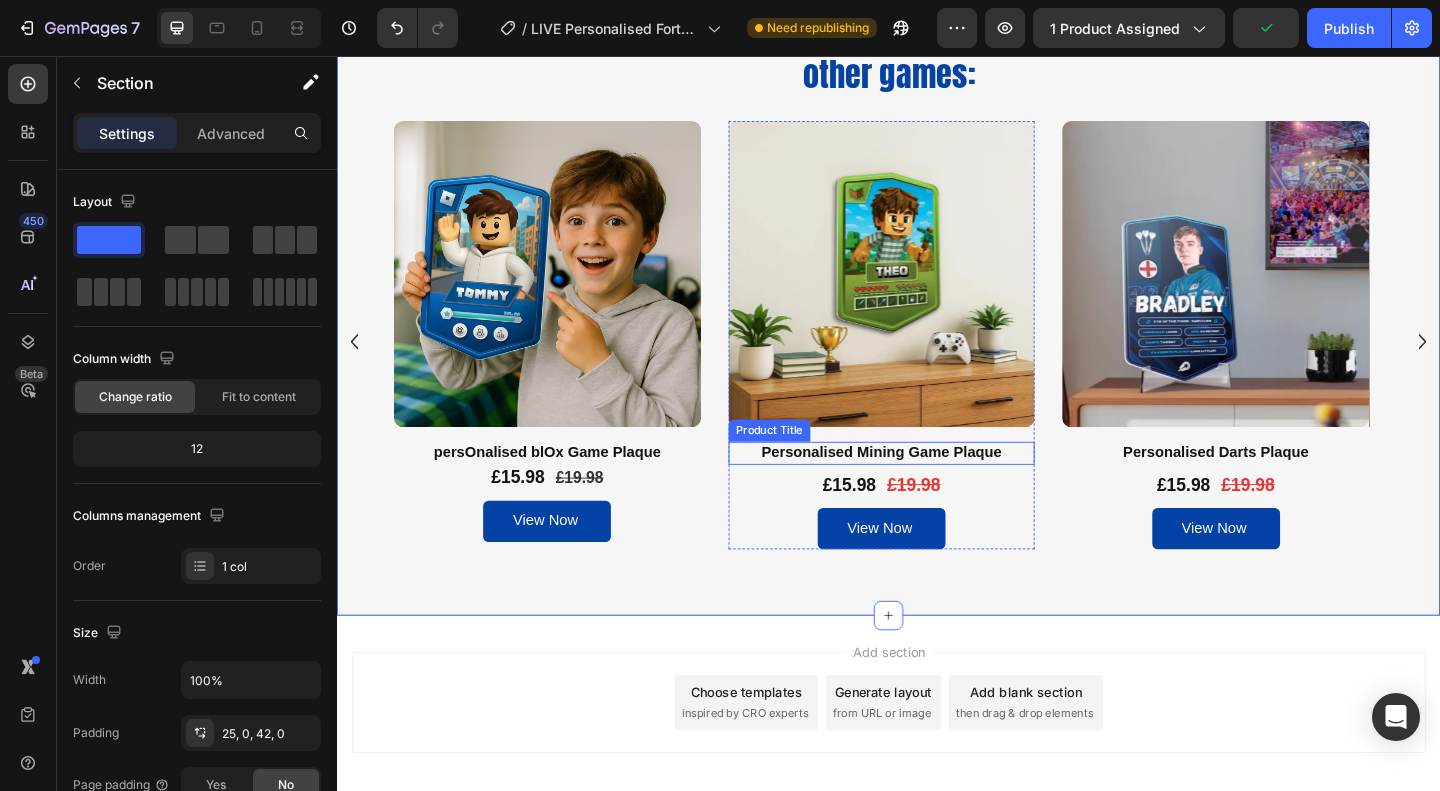 click on "Personalised Mining Game Plaque" at bounding box center [930, 487] 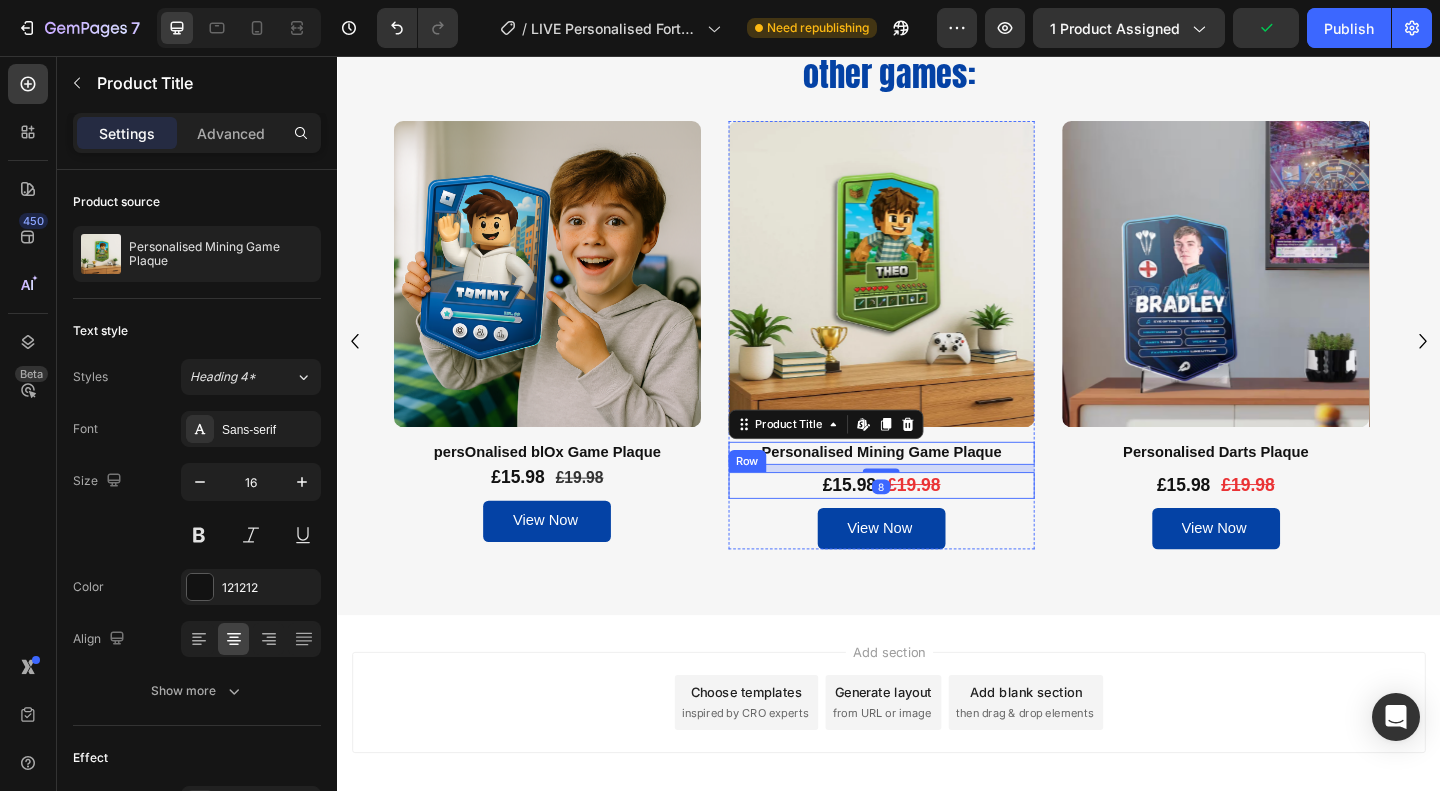 click on "£15.98 Product Price Product Price £19.98 Product Price Product Price Row" at bounding box center [930, 522] 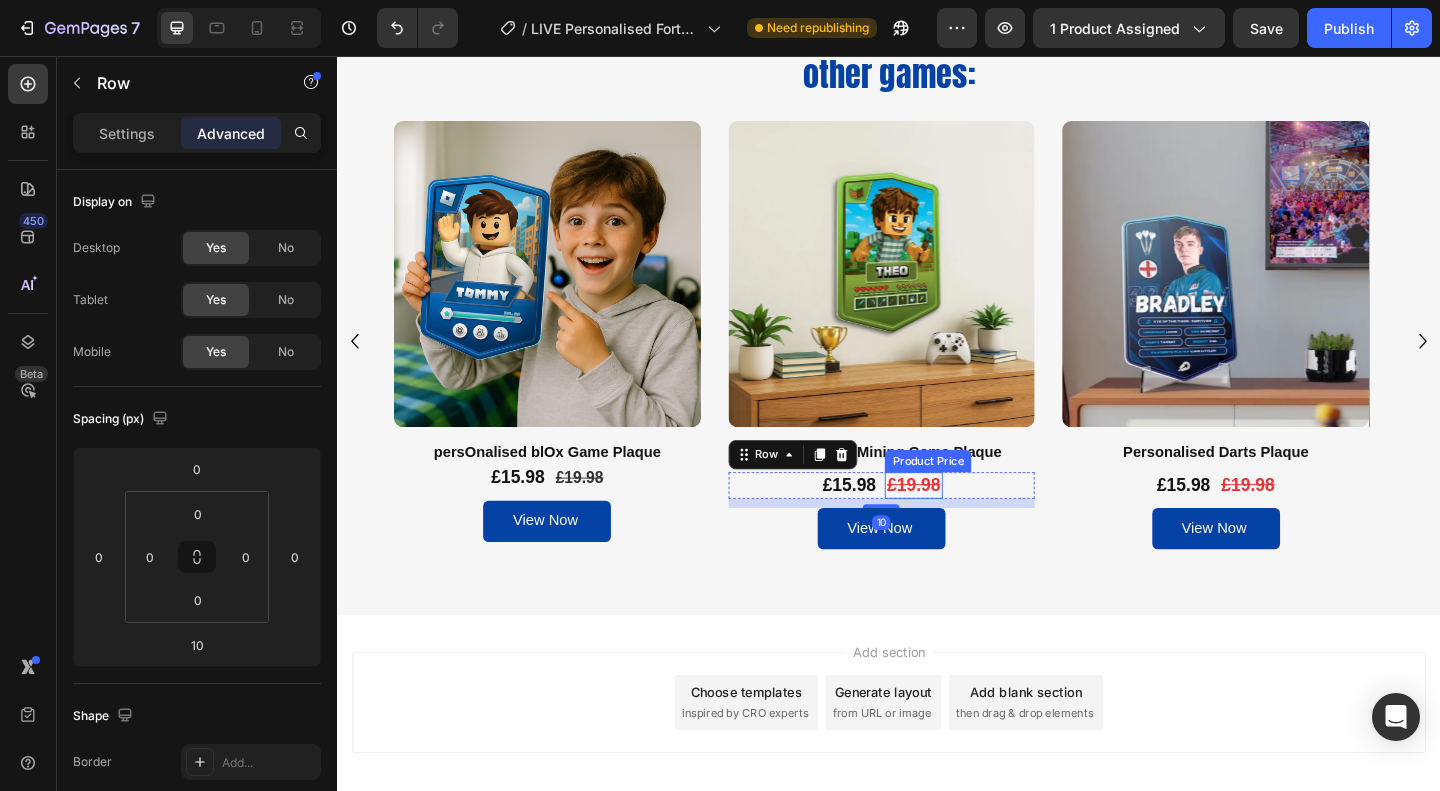 click on "Product Price" at bounding box center (980, 496) 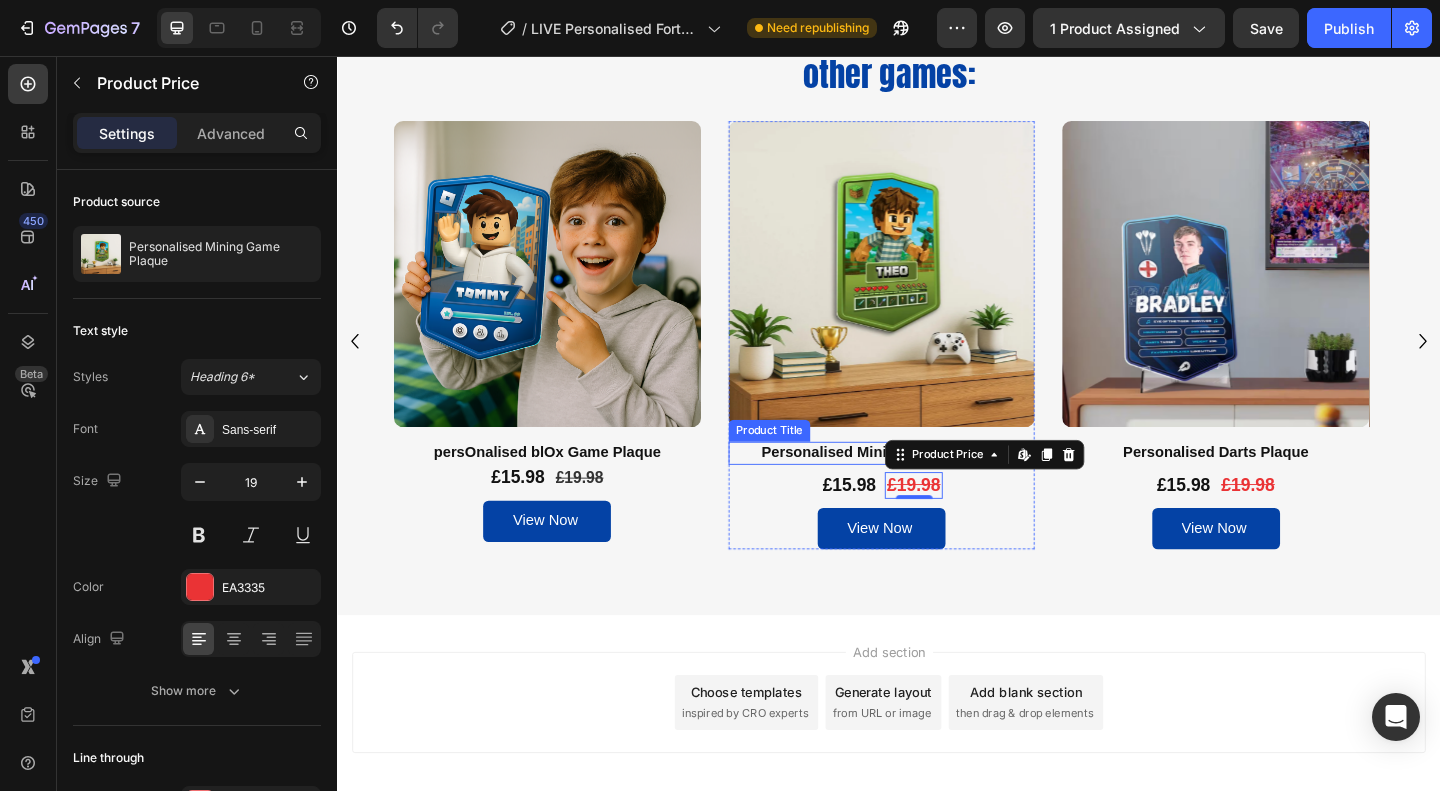 click on "Personalised Mining Game Plaque" at bounding box center (930, 487) 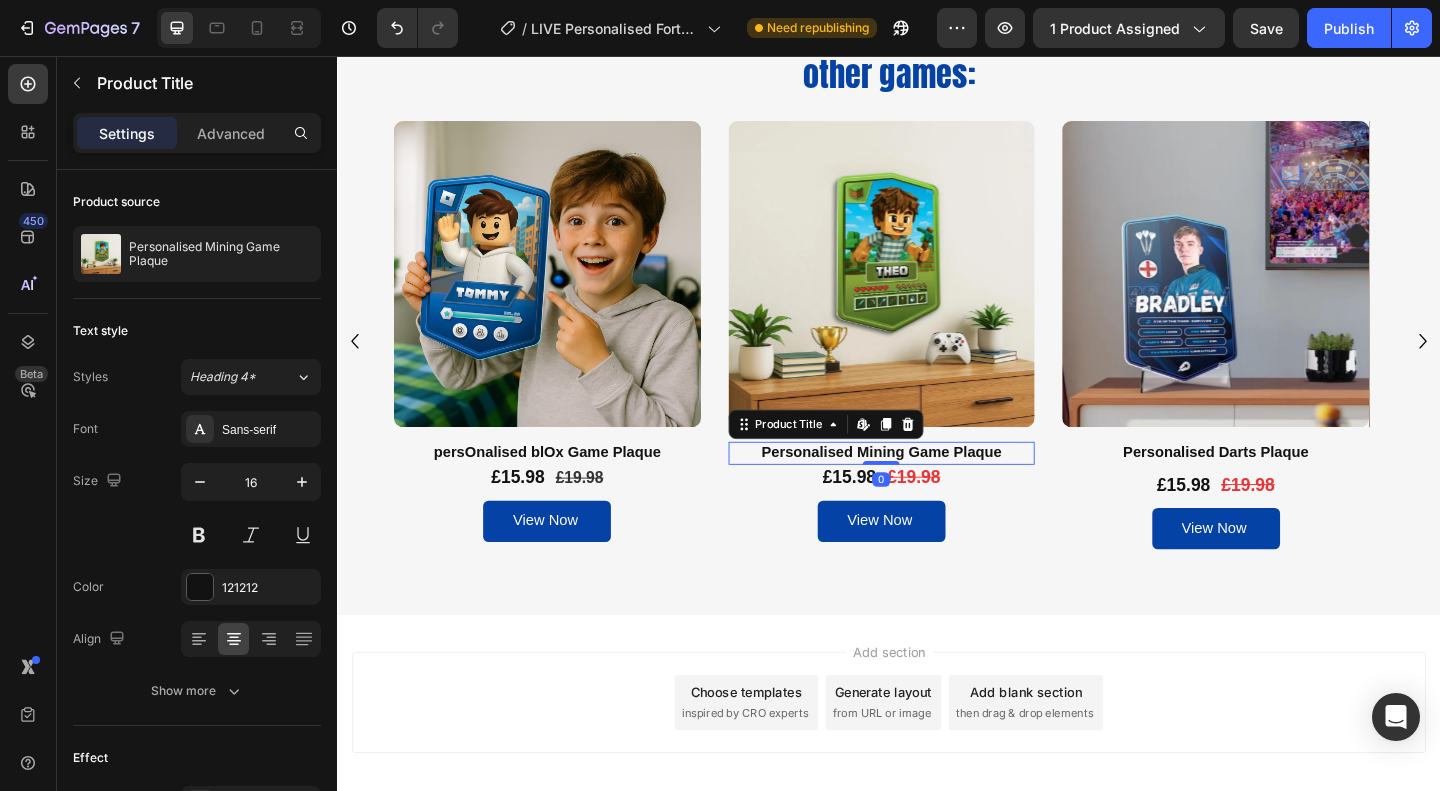 drag, startPoint x: 922, startPoint y: 506, endPoint x: 933, endPoint y: 483, distance: 25.495098 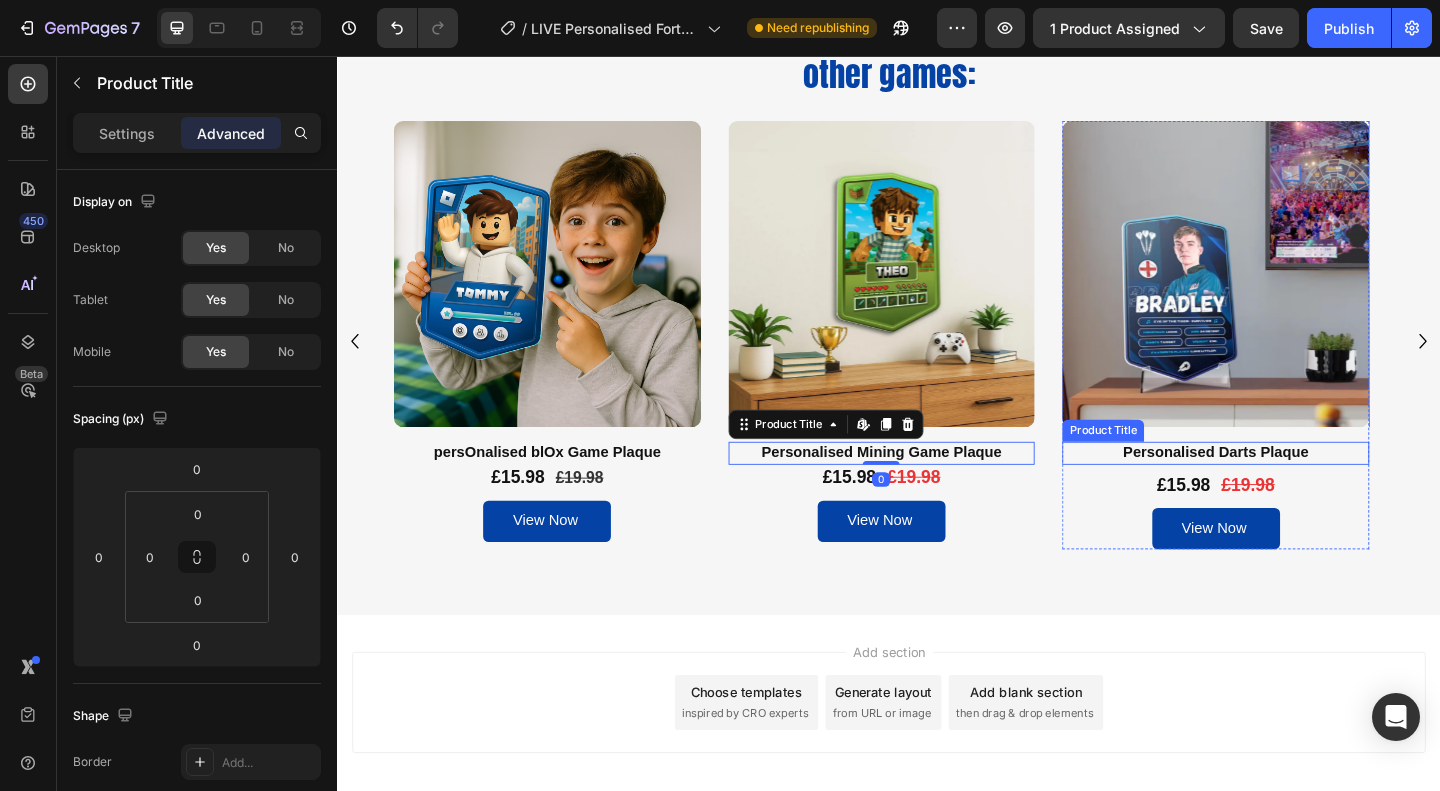 click on "Personalised Darts Plaque" at bounding box center (1293, 487) 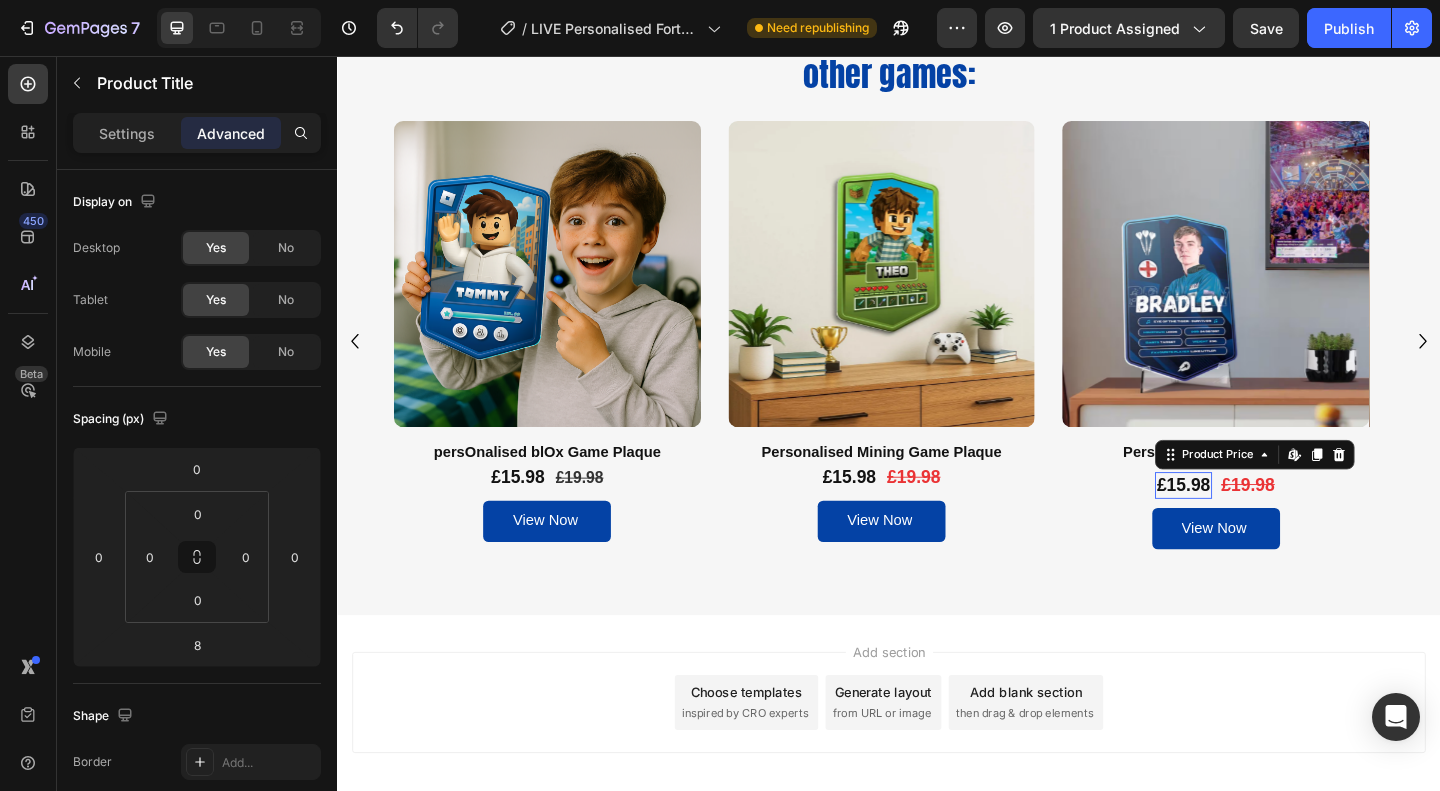 click on "£15.98" at bounding box center [1258, 522] 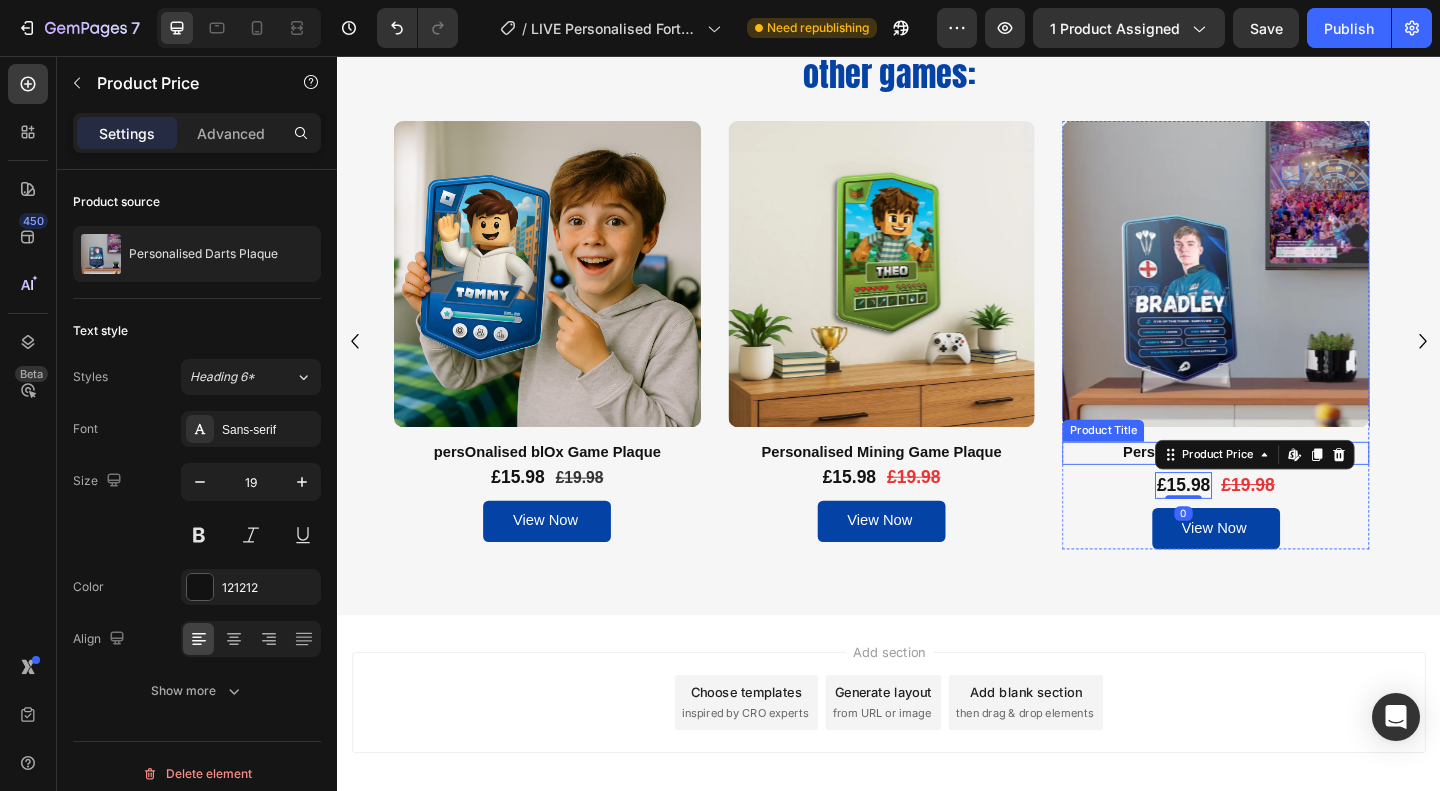 click on "Personalised Darts Plaque" at bounding box center [1293, 487] 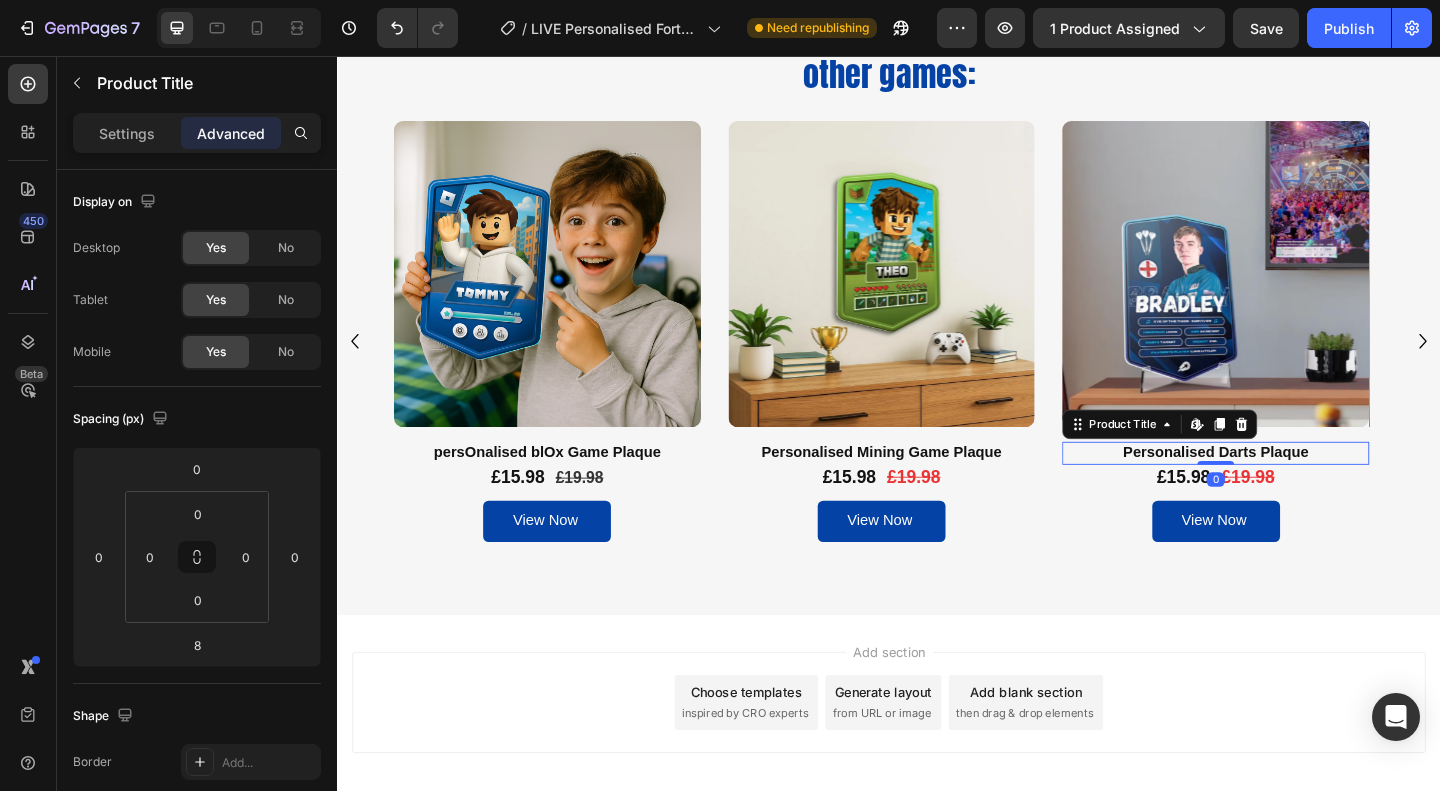 drag, startPoint x: 1289, startPoint y: 504, endPoint x: 1287, endPoint y: 488, distance: 16.124516 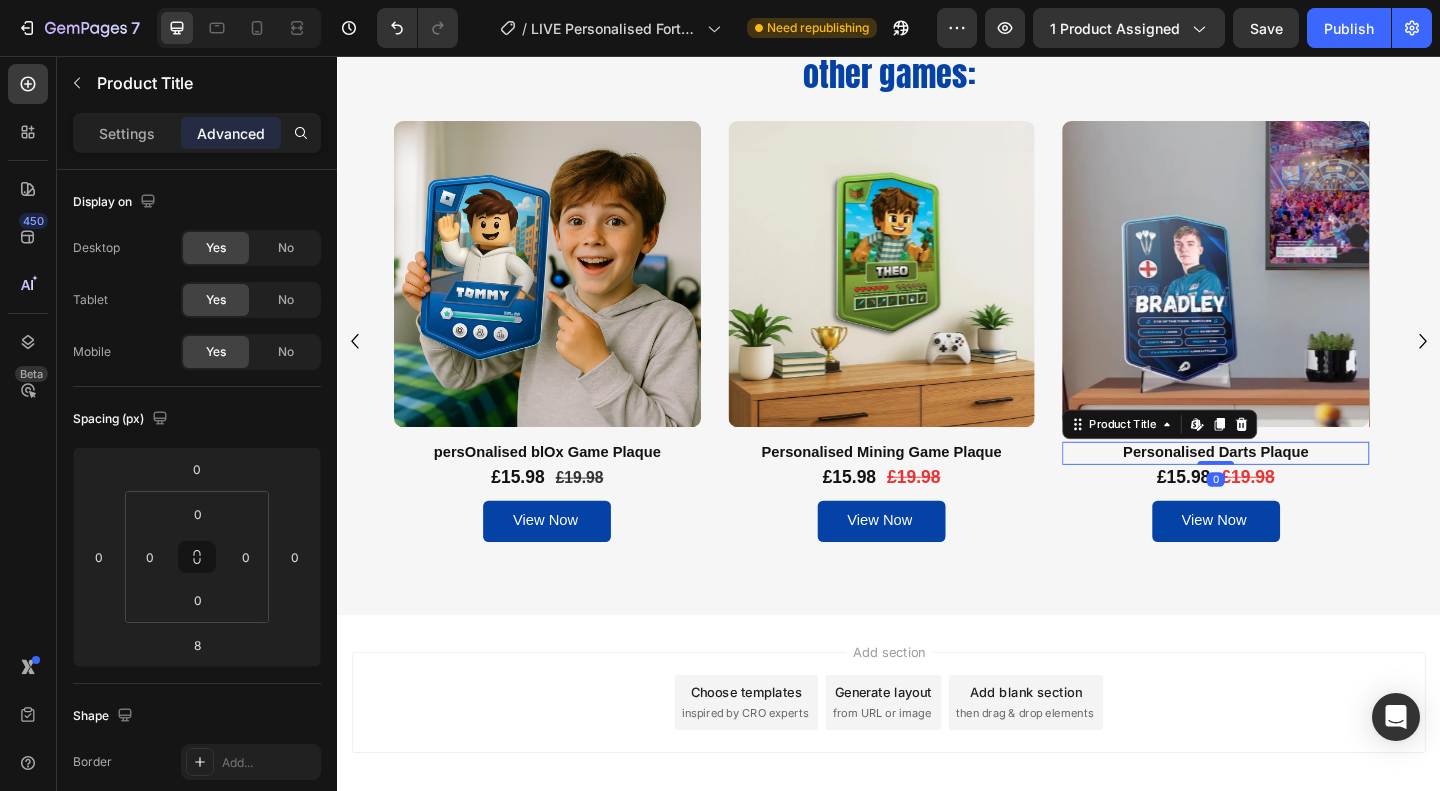 click on "Personalised Darts Plaque Product Title   Edit content in Shopify 0" at bounding box center [1293, 487] 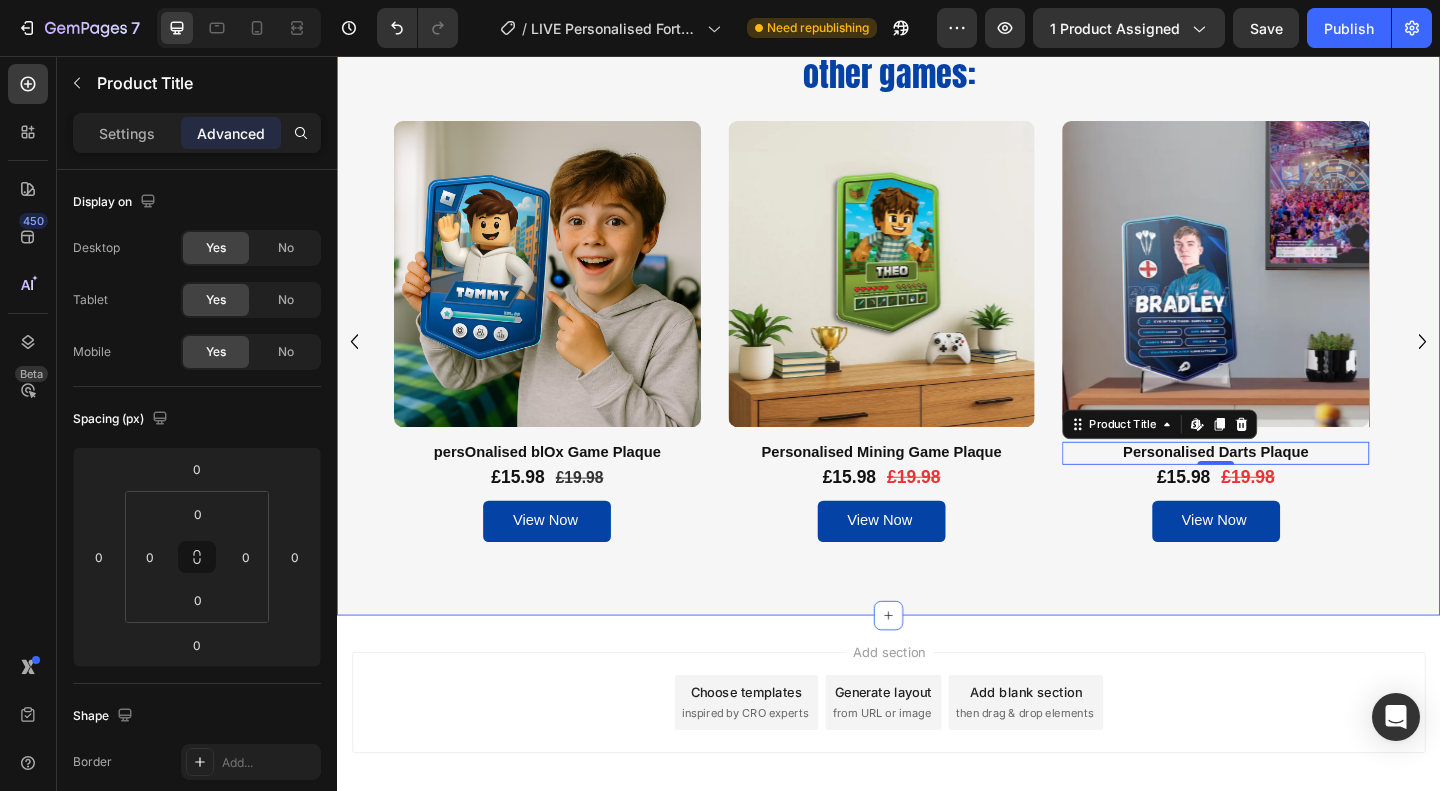 click on "Check out our other games: Heading Row
Product Images persOnalised blOx Game Plaque Product Title £15.98 Product Price Product Price £19.98 Product Price Product Price Row View Now Add to Cart Product Product Images Personalised Mining Game Plaque Product Title £15.98 Product Price Product Price £19.98 Product Price Product Price Row View Now Add to Cart Product Product Images Personalised Darts Plaque Product Title   Edit content in Shopify 0 £15.98 Product Price Product Price £19.98 Product Price Product Price Row View Now Add to Cart Product Product Images persOnalised blOx Game Plaque Product Title £15.98 Product Price Product Price £19.98 Product Price Product Price Row View Now Add to Cart Product Product Images persOnalised blOx Game Plaque Product Title £15.98 Product Price Product Price £19.98 Product Price Product Price Row Add to cart Add to Cart Product Product Images persOnalised blOx Game Plaque Product Title £15.98 Product Price £19.98" at bounding box center (937, 323) 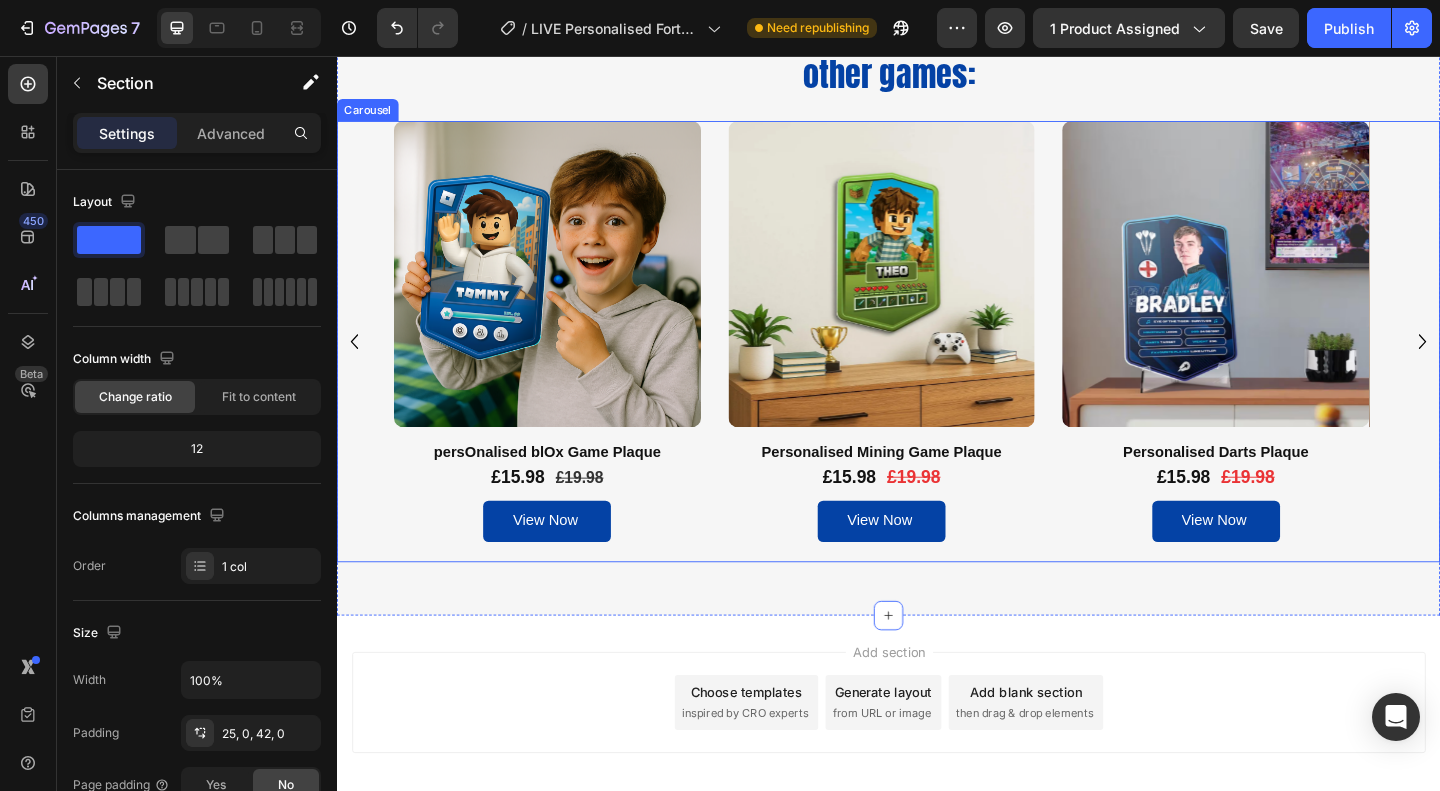 click on "Product Images persOnalised blOx Game Plaque Product Title £15.98 Product Price Product Price £19.98 Product Price Product Price Row View Now Add to Cart Product Product Images Personalised Mining Game Plaque Product Title £15.98 Product Price Product Price £19.98 Product Price Product Price Row View Now Add to Cart Product Product Images Personalised Darts Plaque Product Title £15.98 Product Price Product Price £19.98 Product Price Product Price Row View Now Add to Cart Product Product Images persOnalised blOx Game Plaque Product Title £15.98 Product Price Product Price £19.98 Product Price Product Price Row View Now Add to Cart Product Product Images persOnalised blOx Game Plaque Product Title £15.98 Product Price Product Price £19.98 Product Price Product Price Row Add to cart Add to Cart Product Product Images persOnalised blOx Game Plaque Product Title £15.98 Product Price Product Price £19.98 Product Price Product Price Row Add to cart Add to Cart Product Product Images Product Title £15.98" at bounding box center [937, 366] 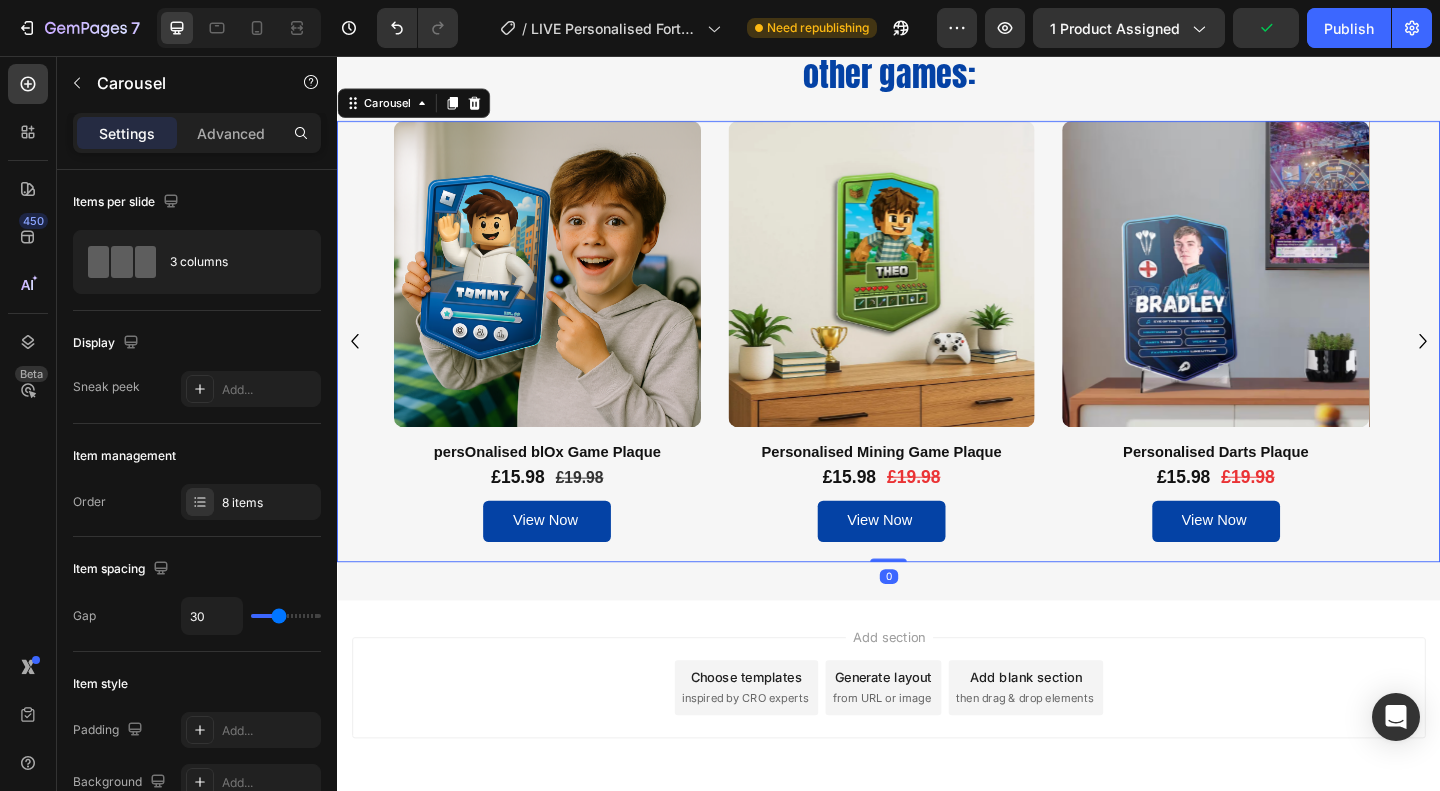 drag, startPoint x: 920, startPoint y: 619, endPoint x: 981, endPoint y: 646, distance: 66.70832 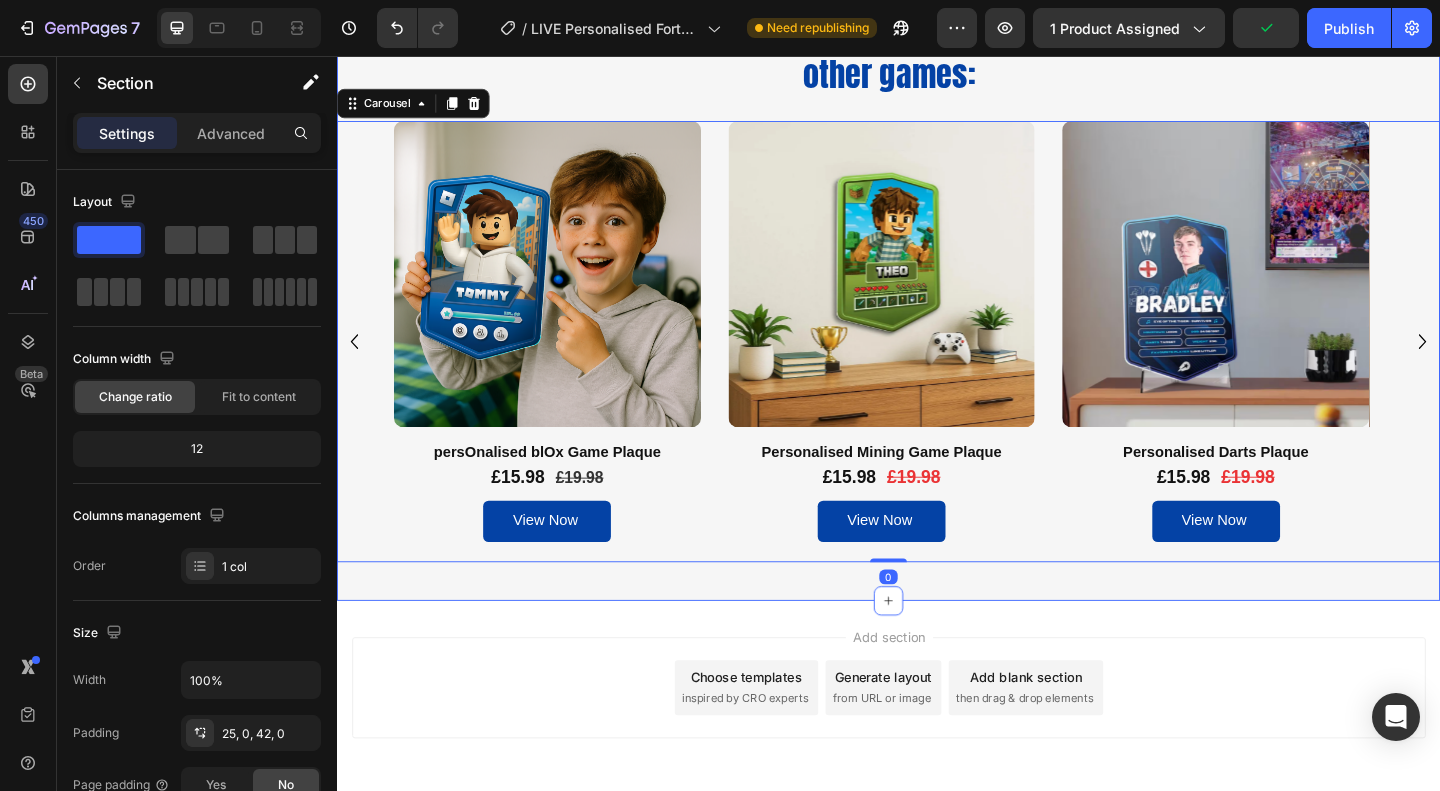 click on "Check out our other games: Heading Row
Product Images persOnalised blOx Game Plaque Product Title £15.98 Product Price Product Price £19.98 Product Price Product Price Row View Now Add to Cart Product Product Images Personalised Mining Game Plaque Product Title £15.98 Product Price Product Price £19.98 Product Price Product Price Row View Now Add to Cart Product Product Images Personalised Darts Plaque Product Title £15.98 Product Price Product Price £19.98 Product Price Product Price Row View Now Add to Cart Product Product Images persOnalised blOx Game Plaque Product Title £15.98 Product Price Product Price £19.98 Product Price Product Price Row View Now Add to Cart Product Product Images persOnalised blOx Game Plaque Product Title £15.98 Product Price Product Price £19.98 Product Price Product Price Row Add to cart Add to Cart Product Product Images persOnalised blOx Game Plaque Product Title £15.98 Product Price Product Price £19.98 Product Price" at bounding box center [937, 315] 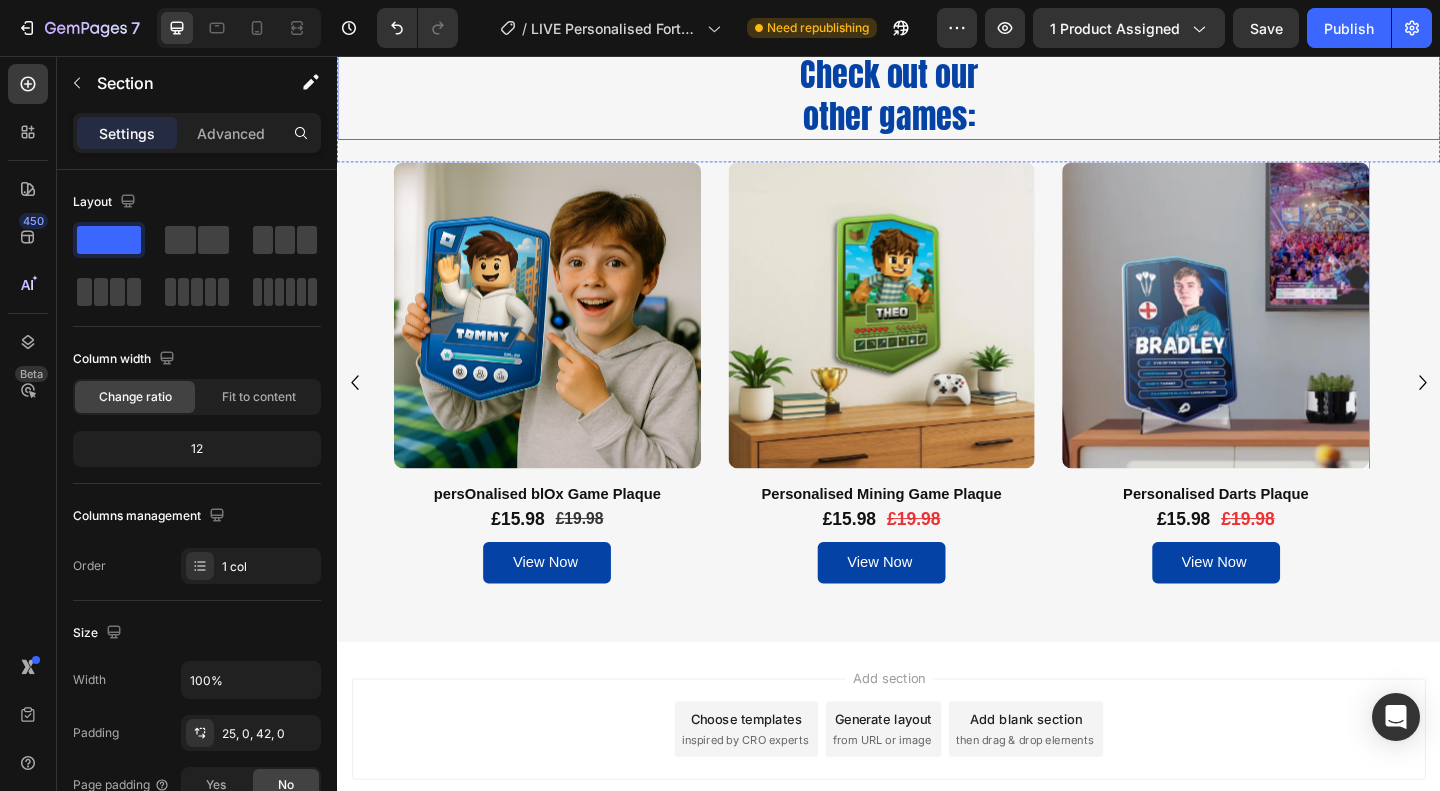 scroll, scrollTop: 3581, scrollLeft: 0, axis: vertical 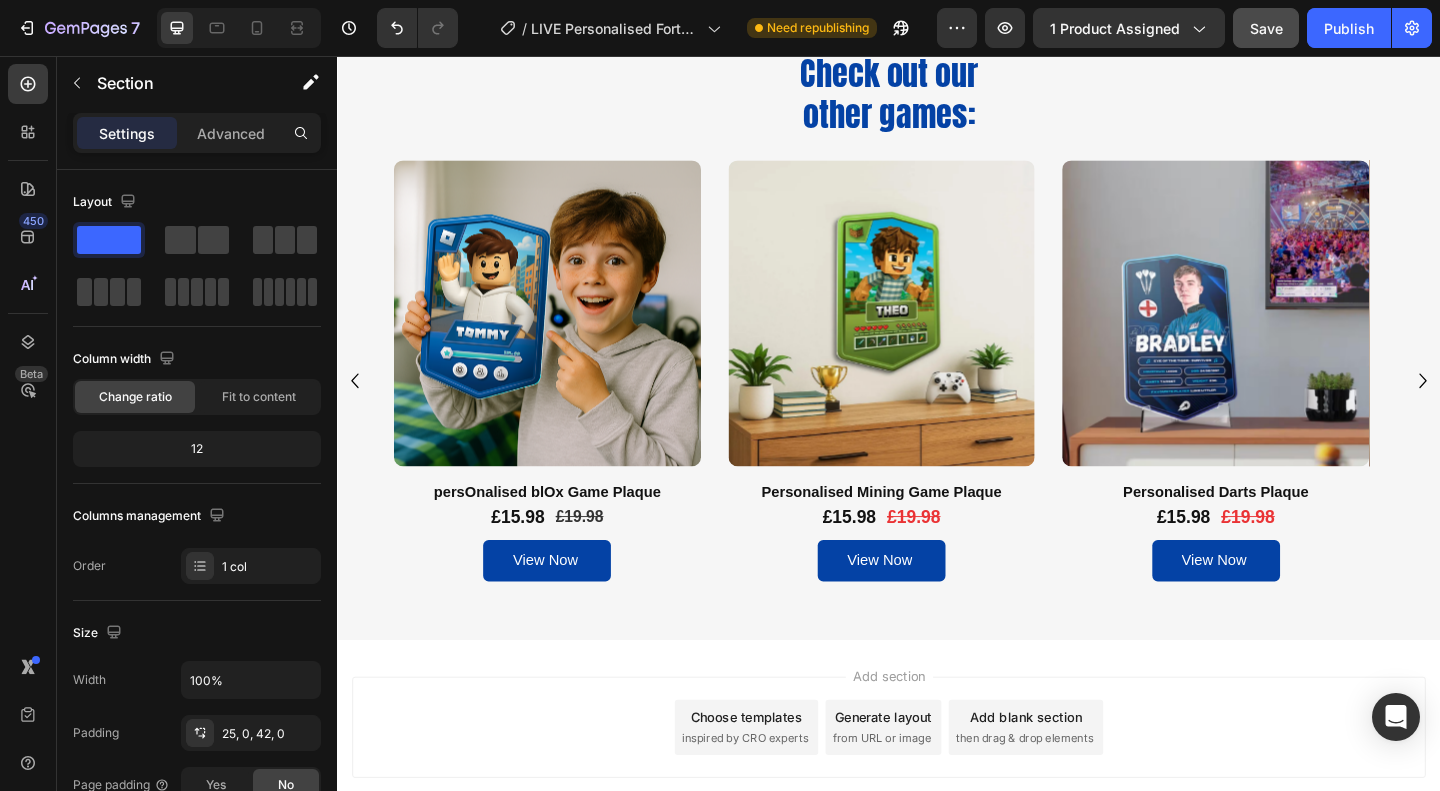 click on "Save" at bounding box center (1266, 28) 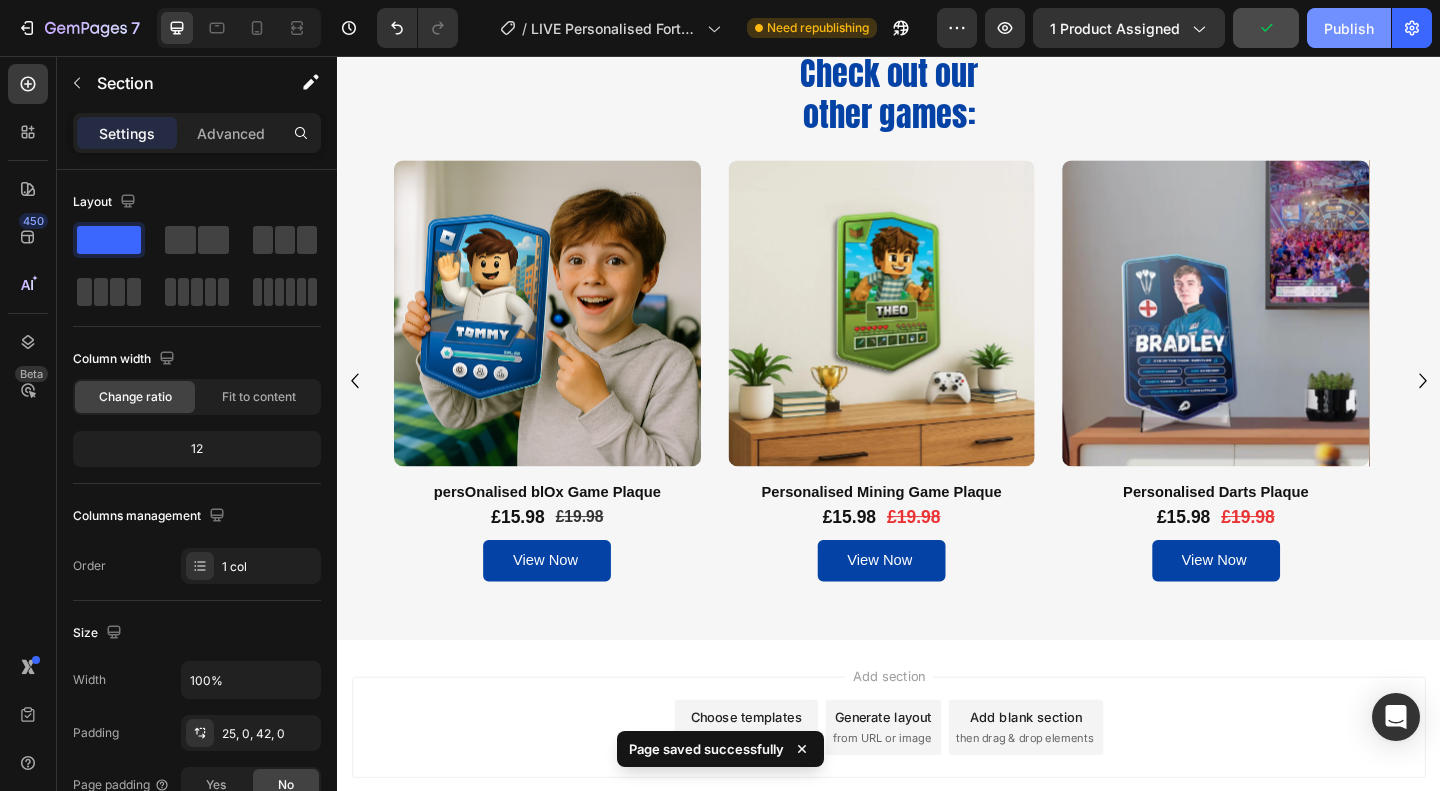 click on "Publish" 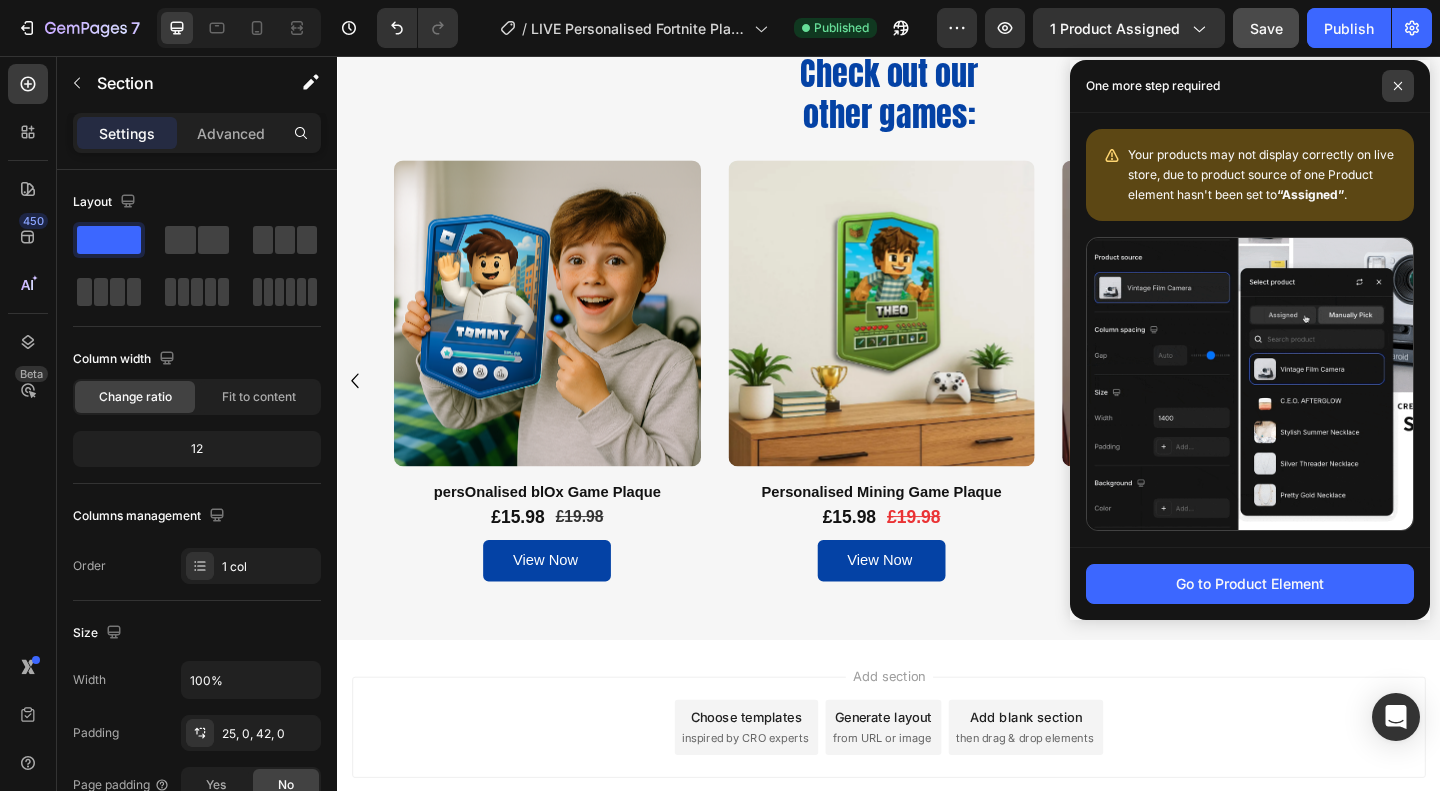 click at bounding box center [1398, 86] 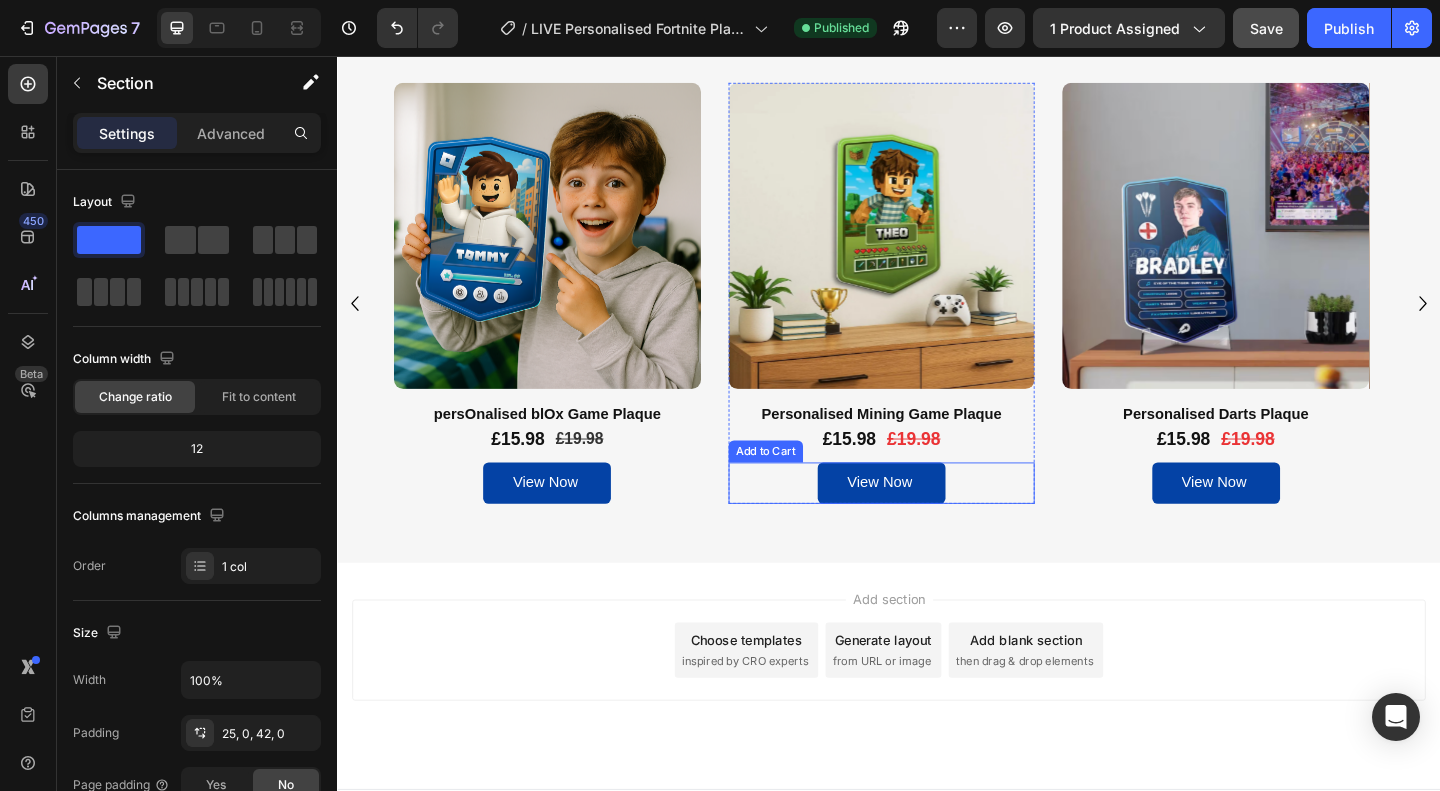 scroll, scrollTop: 2842, scrollLeft: 0, axis: vertical 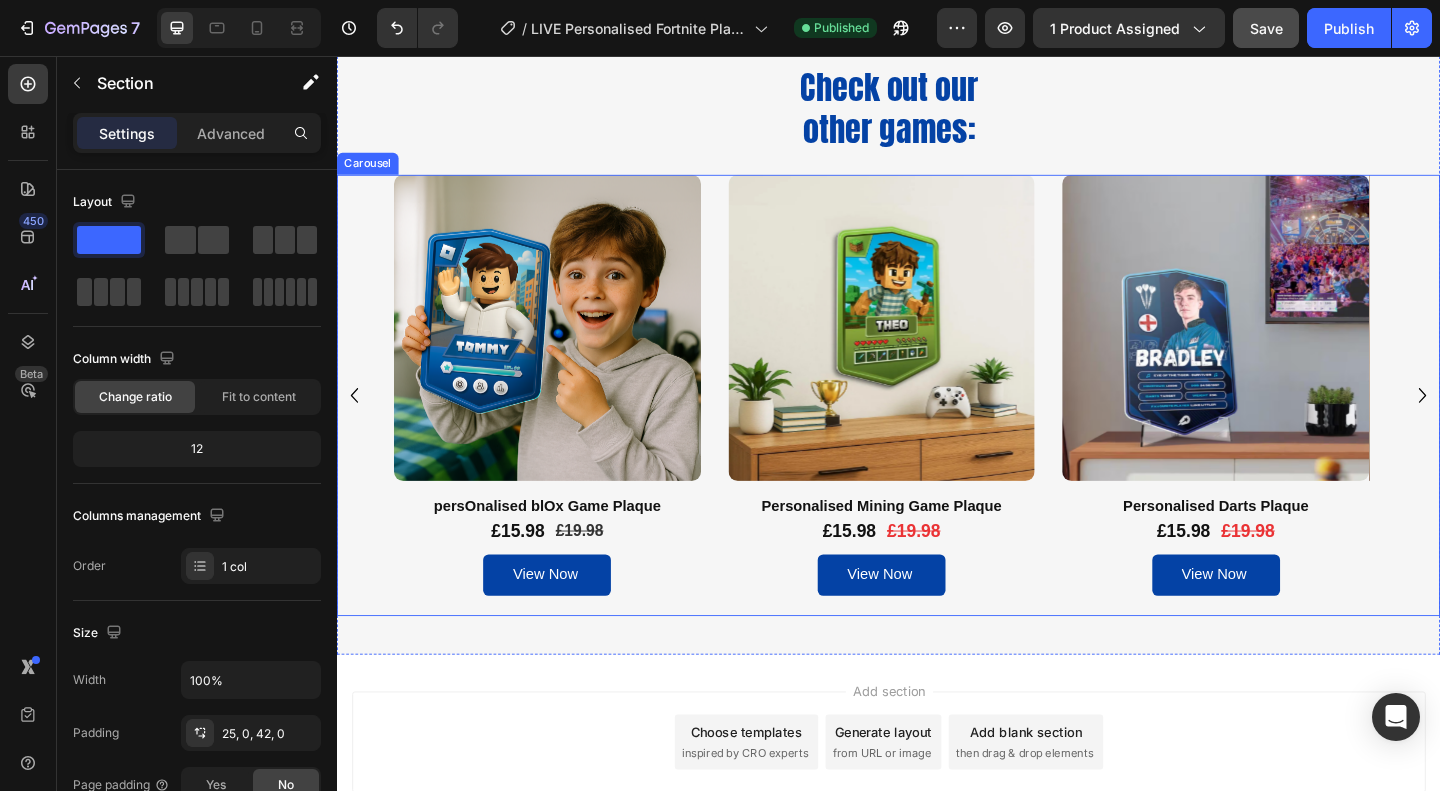 click on "Product Images persOnalised blOx Game Plaque Product Title £15.98 Product Price Product Price £19.98 Product Price Product Price Row View Now Add to Cart Product Product Images Personalised Mining Game Plaque Product Title £15.98 Product Price Product Price £19.98 Product Price Product Price Row View Now Add to Cart Product Product Images Personalised Darts Plaque Product Title £15.98 Product Price Product Price £19.98 Product Price Product Price Row View Now Add to Cart Product Product Images persOnalised blOx Game Plaque Product Title £15.98 Product Price Product Price £19.98 Product Price Product Price Row View Now Add to Cart Product Product Images persOnalised blOx Game Plaque Product Title £15.98 Product Price Product Price £19.98 Product Price Product Price Row Add to cart Add to Cart Product Product Images persOnalised blOx Game Plaque Product Title £15.98 Product Price Product Price £19.98 Product Price Product Price Row Add to cart Add to Cart Product Product Images Product Title £15.98" at bounding box center [937, 425] 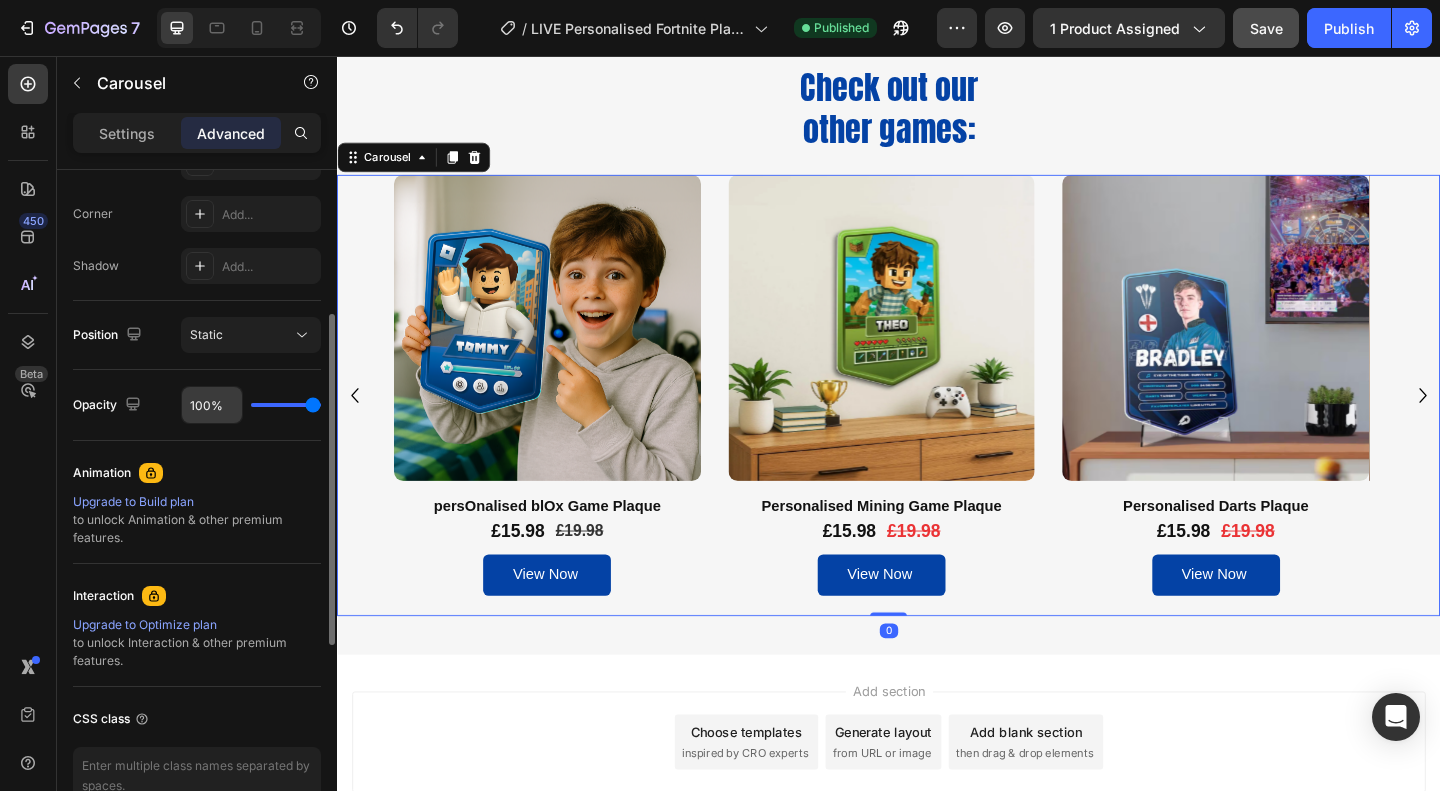 scroll, scrollTop: 700, scrollLeft: 0, axis: vertical 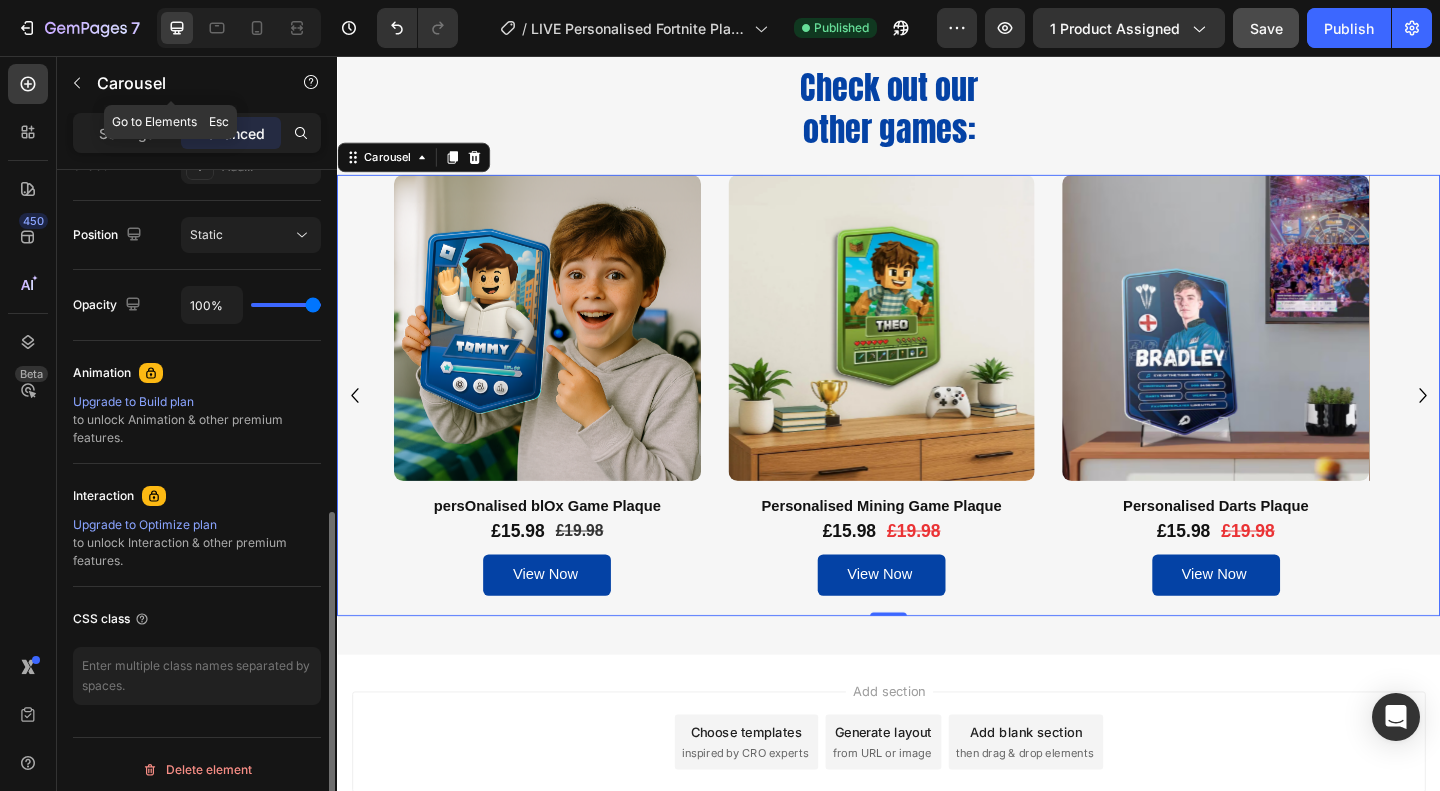 click 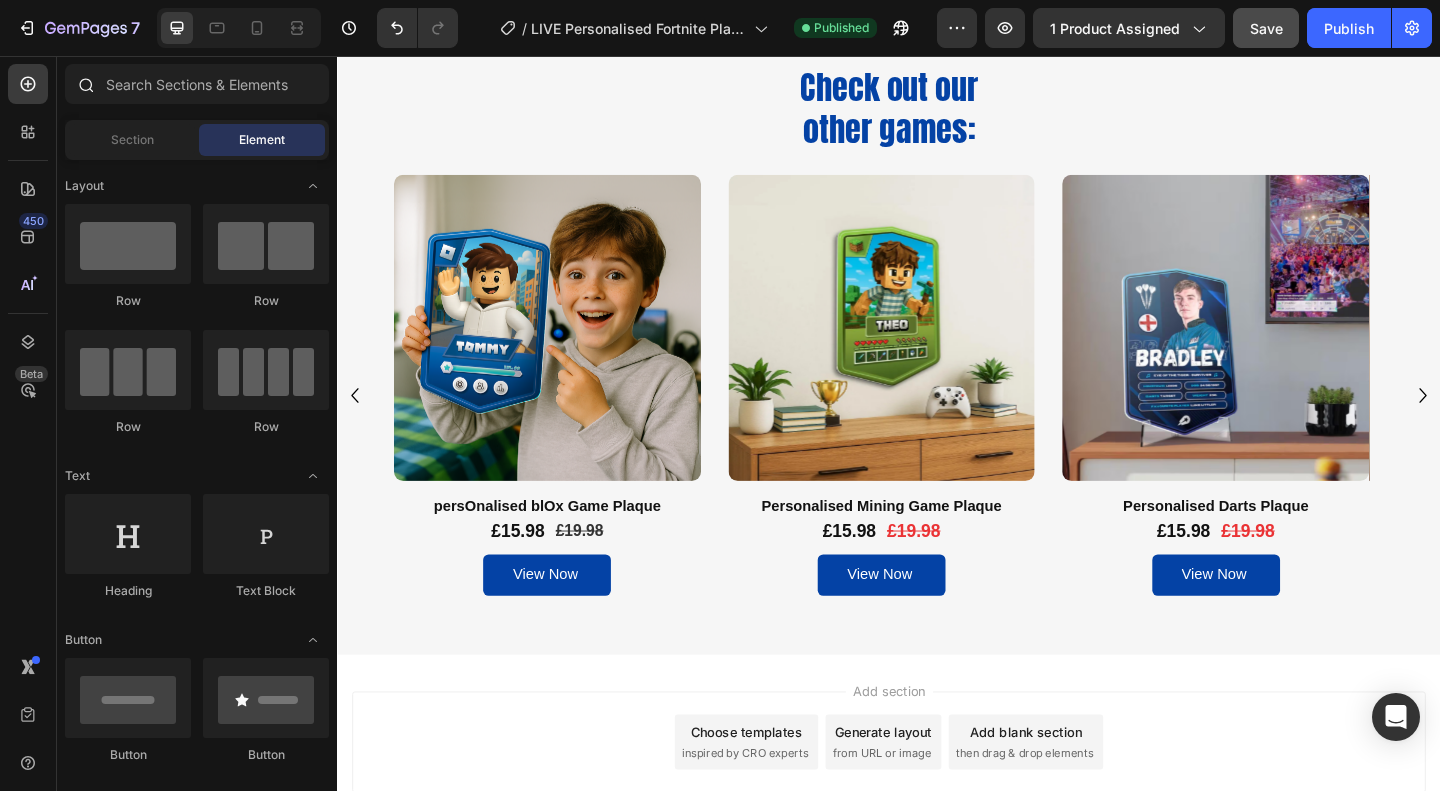 click at bounding box center [85, 84] 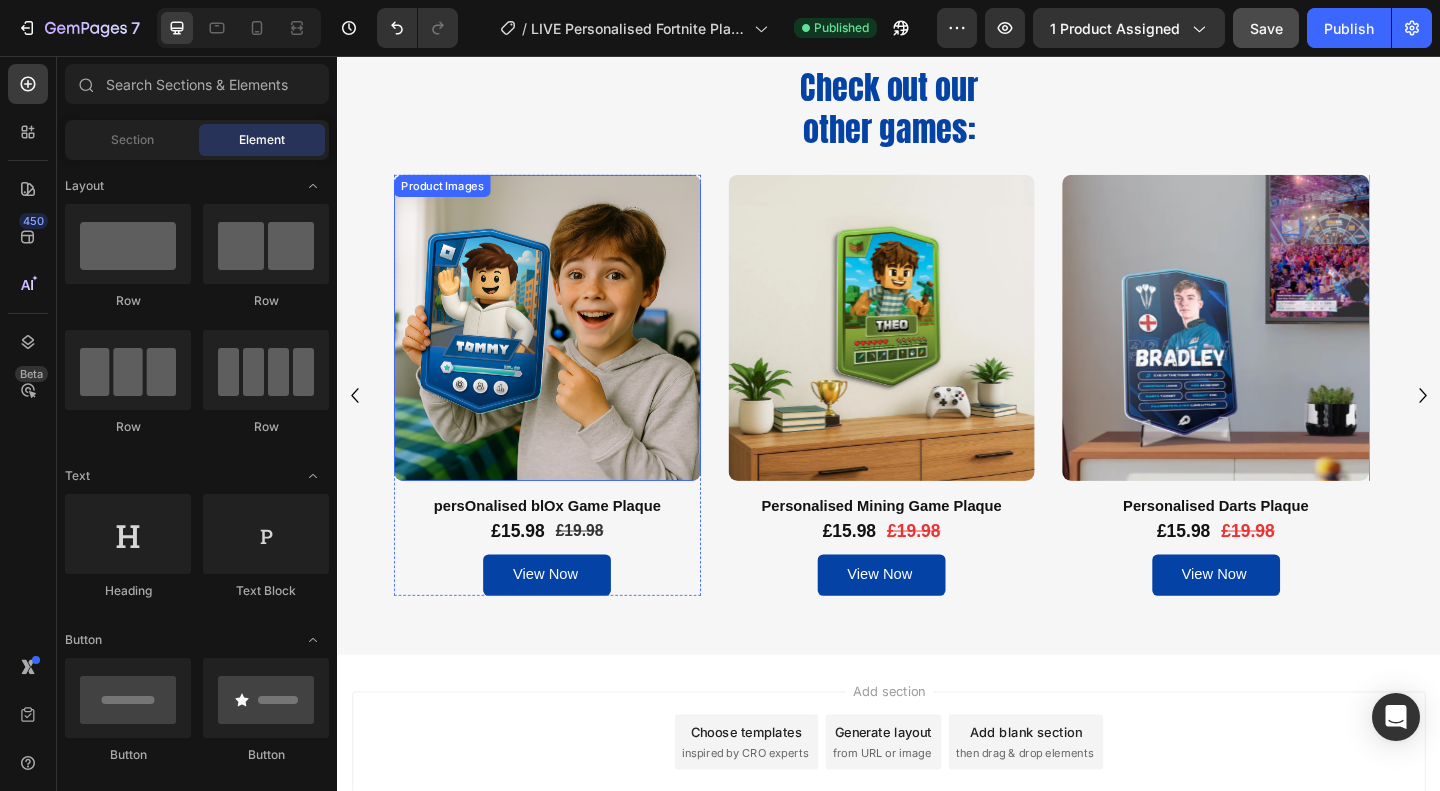 click at bounding box center (566, 352) 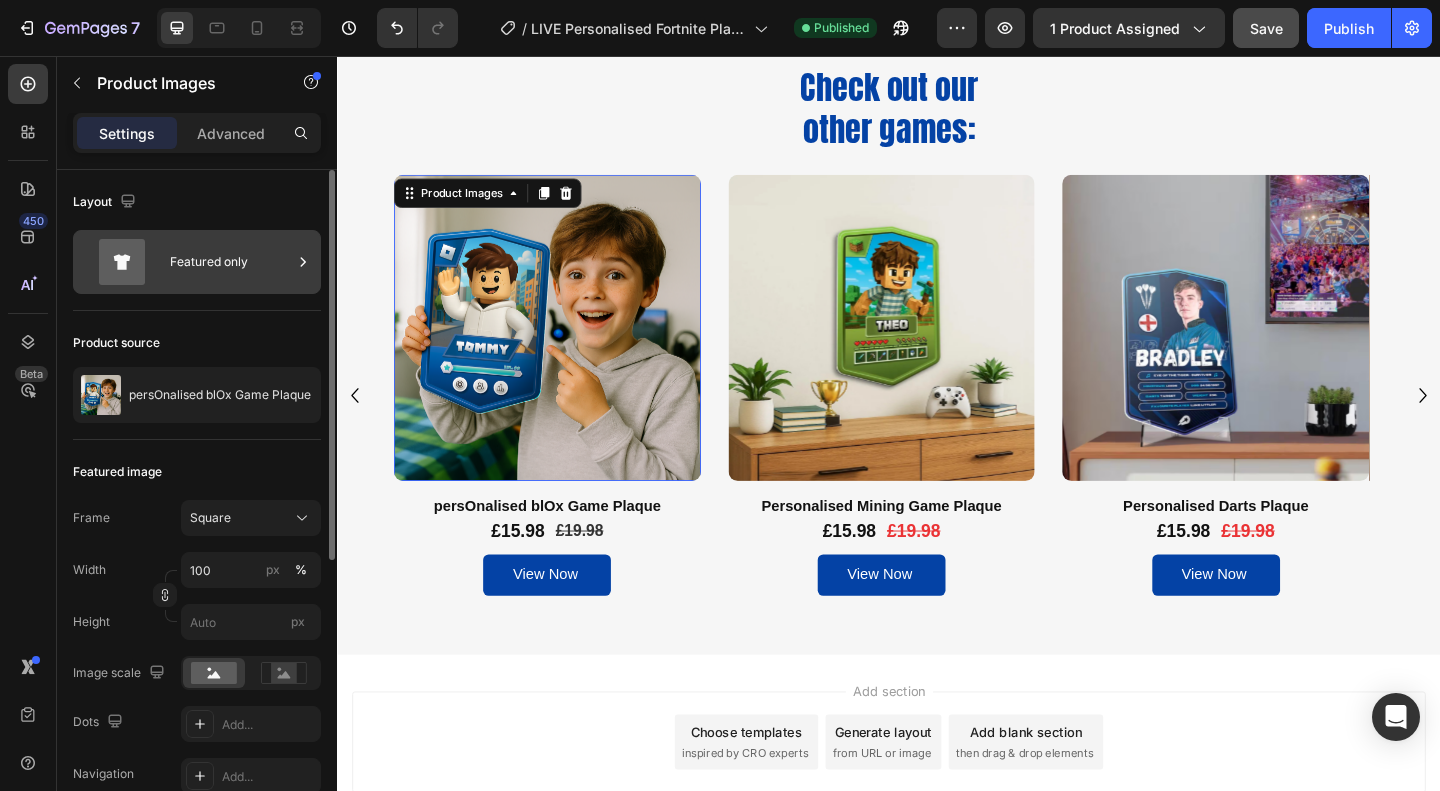 scroll, scrollTop: 100, scrollLeft: 0, axis: vertical 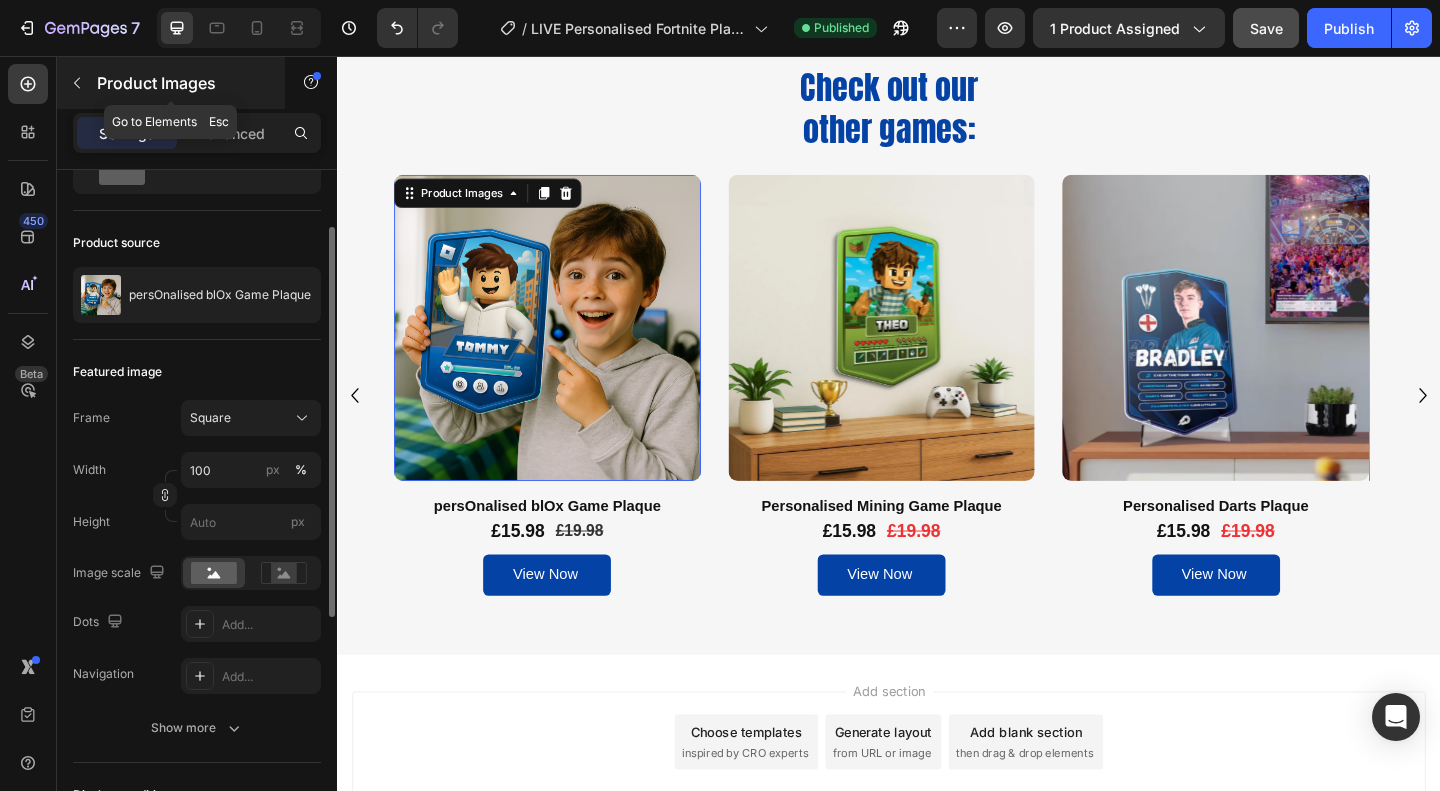 click at bounding box center [77, 83] 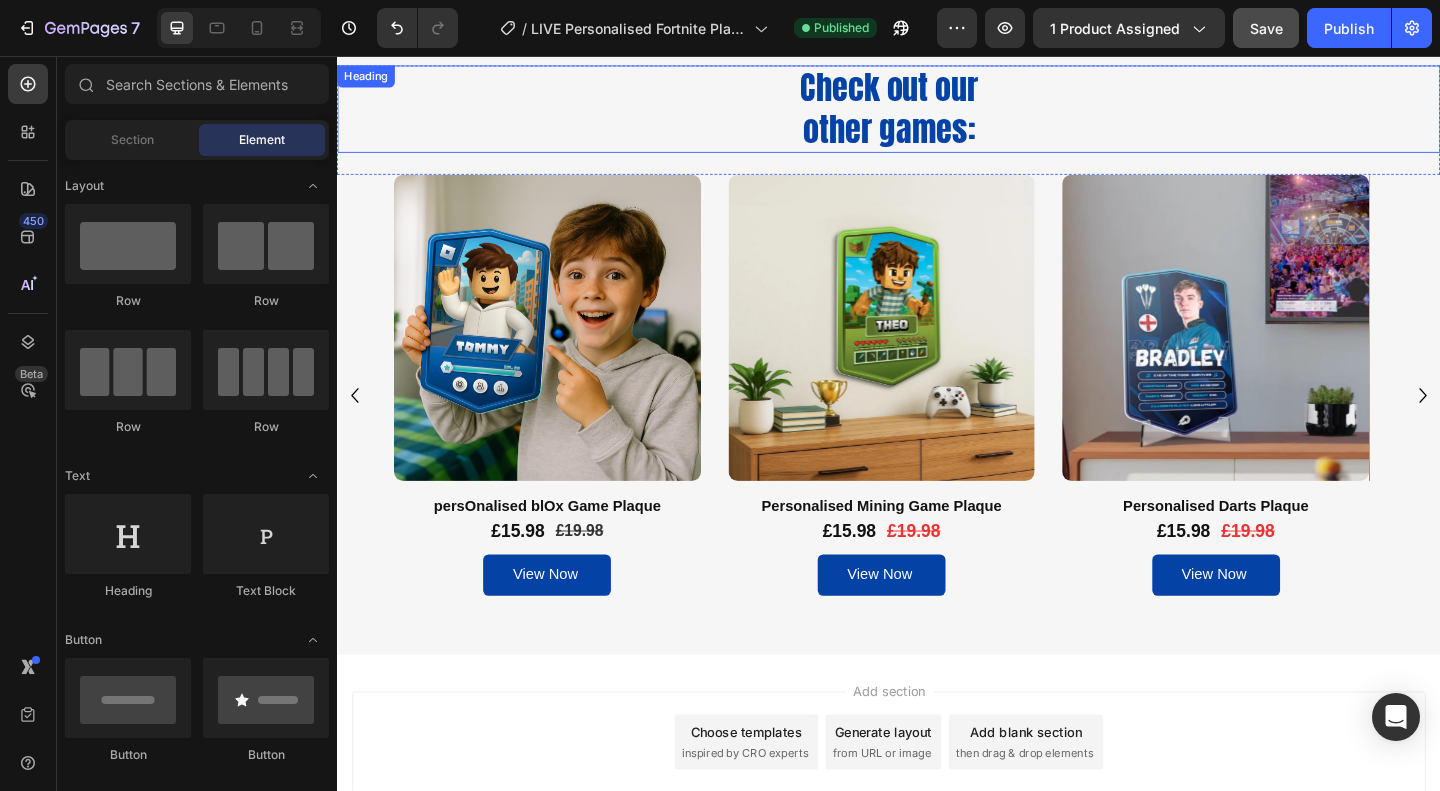 click on "Check out our other games:" at bounding box center [937, 113] 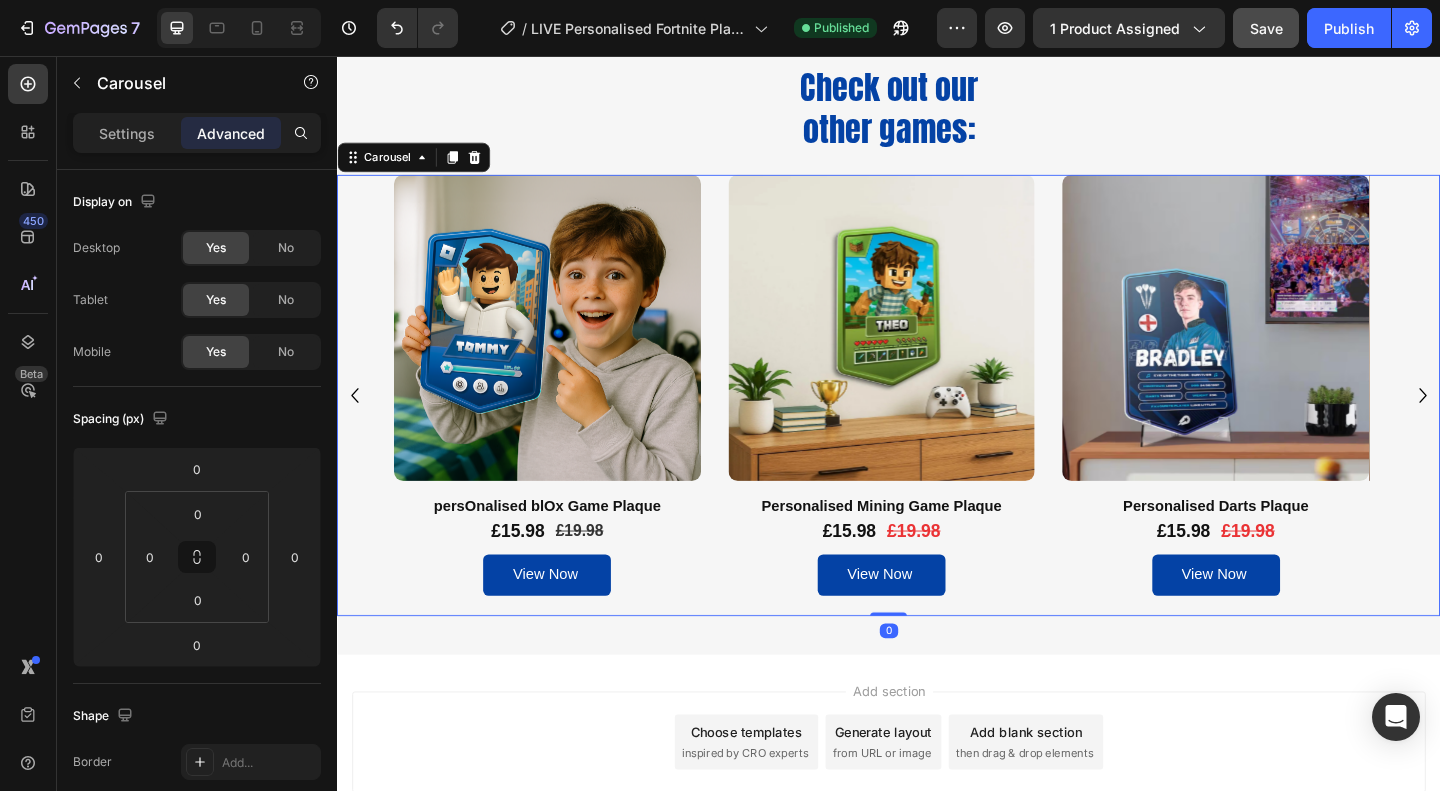 click on "Product Images persOnalised blOx Game Plaque Product Title £15.98 Product Price Product Price £19.98 Product Price Product Price Row View Now Add to Cart Product Product Images Personalised Mining Game Plaque Product Title £15.98 Product Price Product Price £19.98 Product Price Product Price Row View Now Add to Cart Product Product Images Personalised Darts Plaque Product Title £15.98 Product Price Product Price £19.98 Product Price Product Price Row View Now Add to Cart Product Product Images persOnalised blOx Game Plaque Product Title £15.98 Product Price Product Price £19.98 Product Price Product Price Row View Now Add to Cart Product Product Images persOnalised blOx Game Plaque Product Title £15.98 Product Price Product Price £19.98 Product Price Product Price Row Add to cart Add to Cart Product Product Images persOnalised blOx Game Plaque Product Title £15.98 Product Price Product Price £19.98 Product Price Product Price Row Add to cart Product" at bounding box center (937, 425) 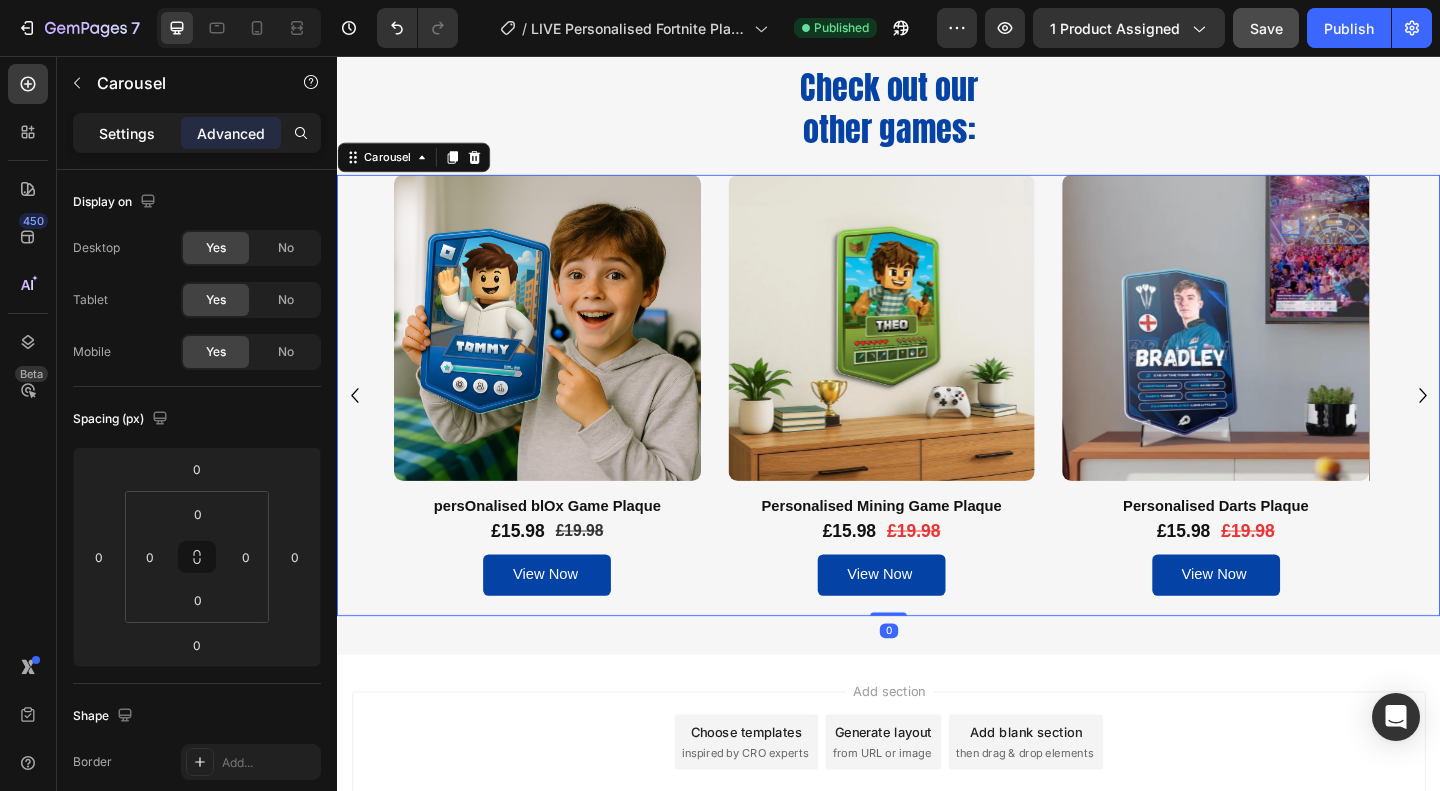 click on "Settings" at bounding box center [127, 133] 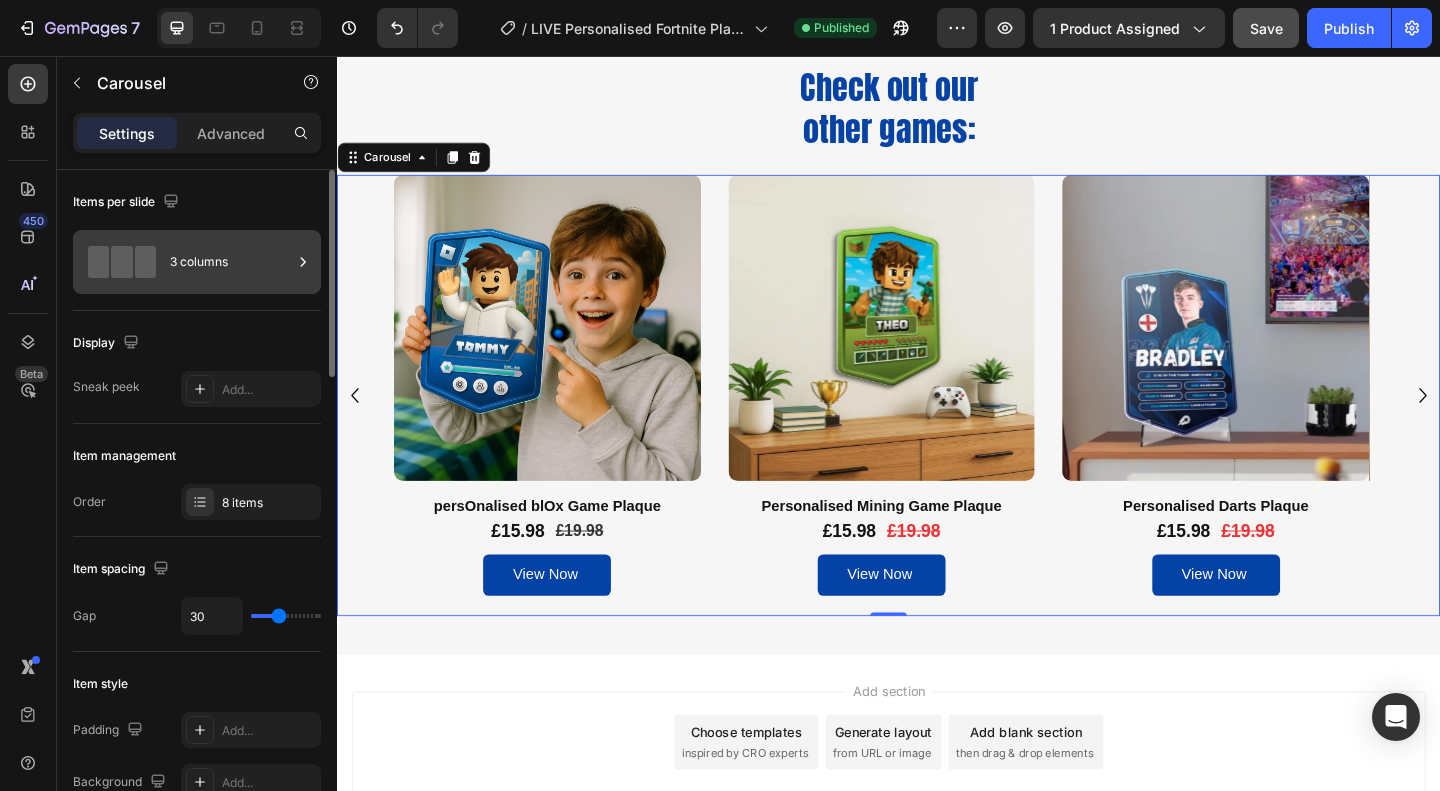 click on "3 columns" at bounding box center [231, 262] 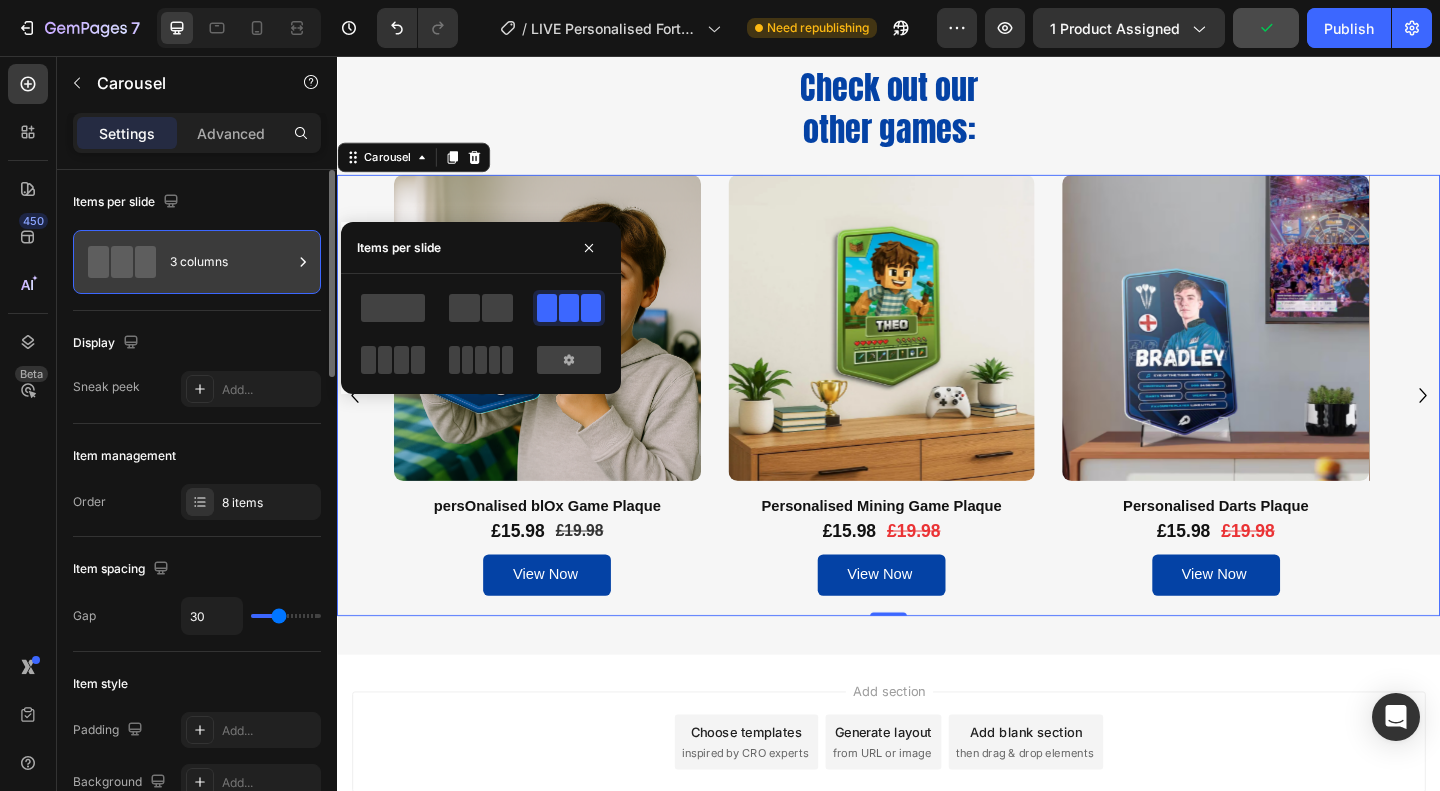 click on "3 columns" at bounding box center [231, 262] 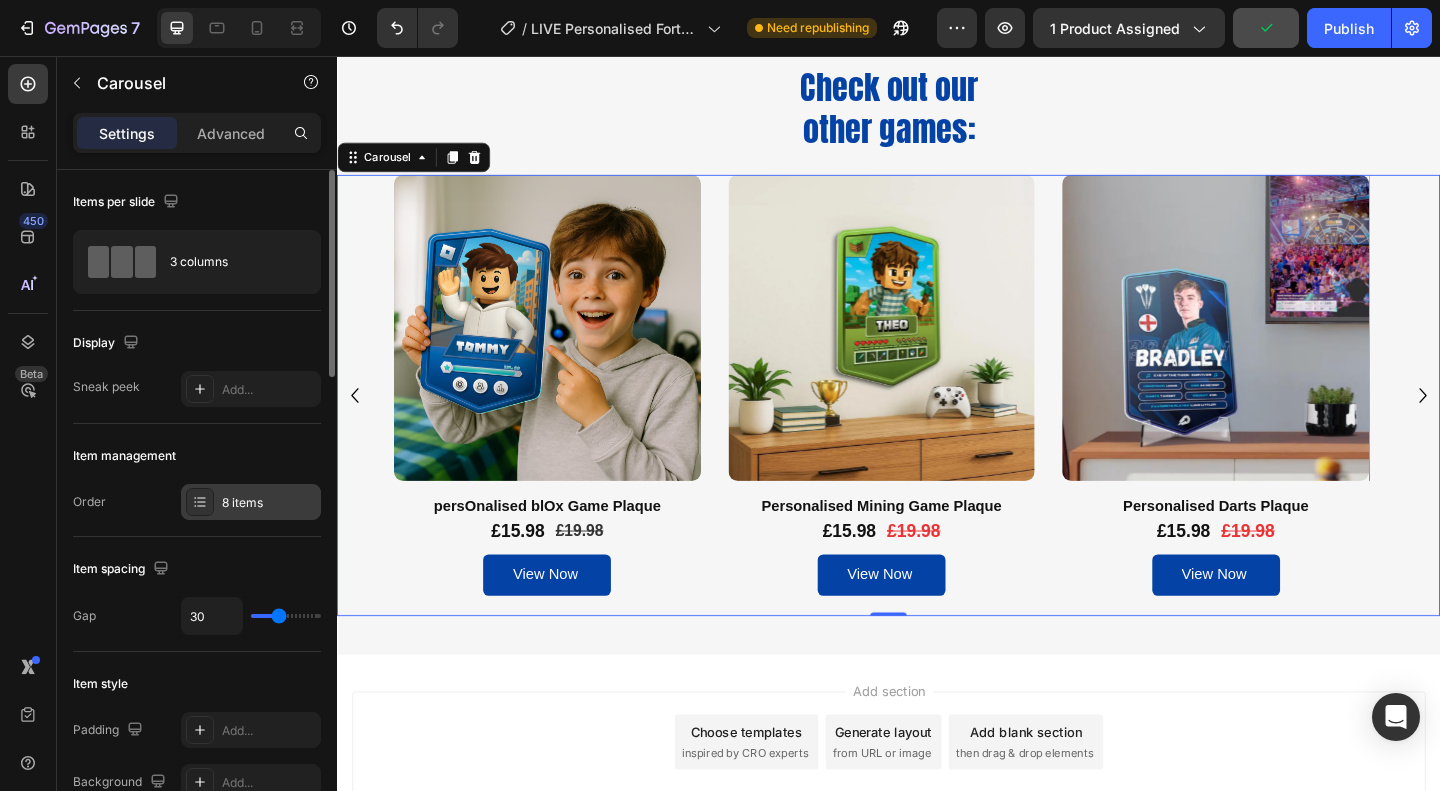 click 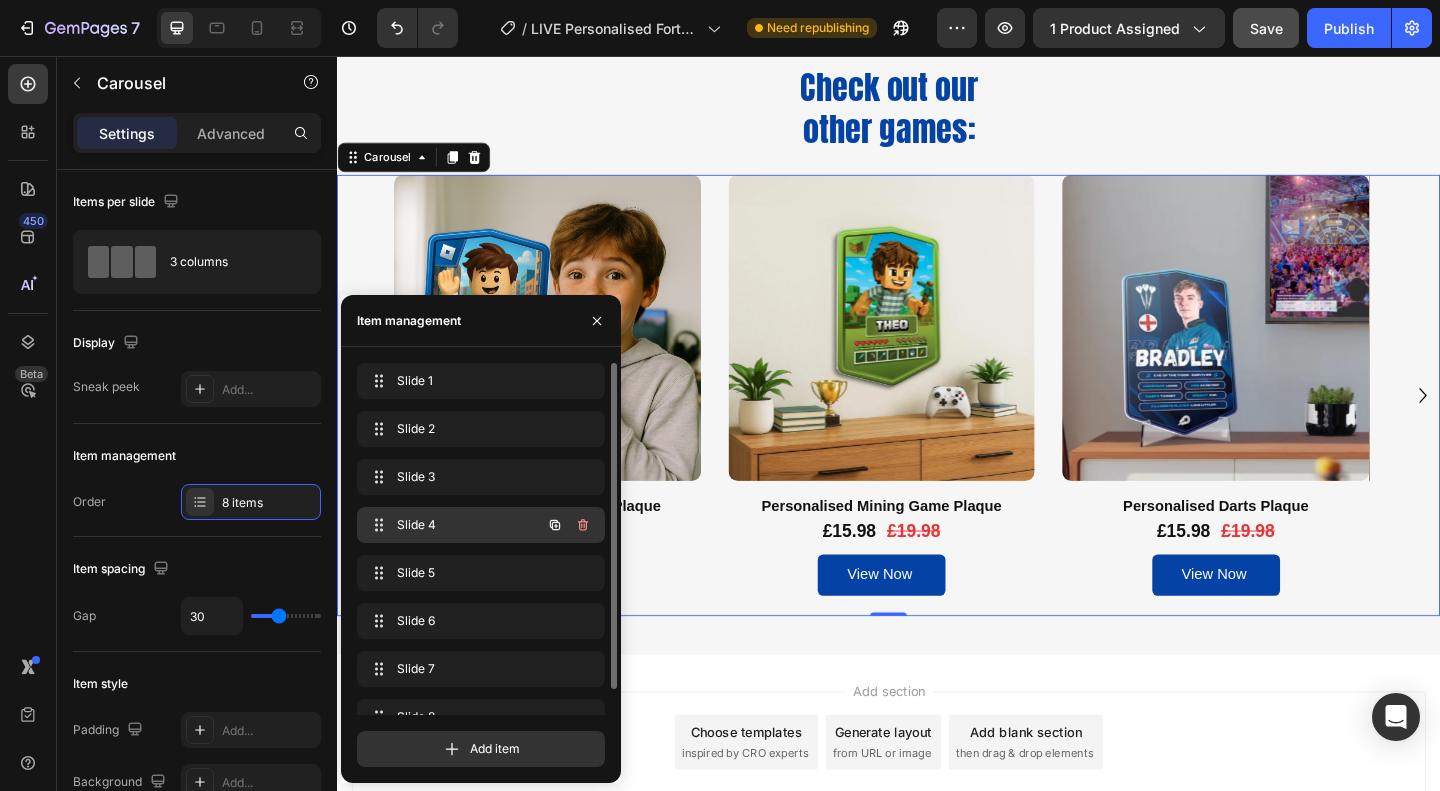 click 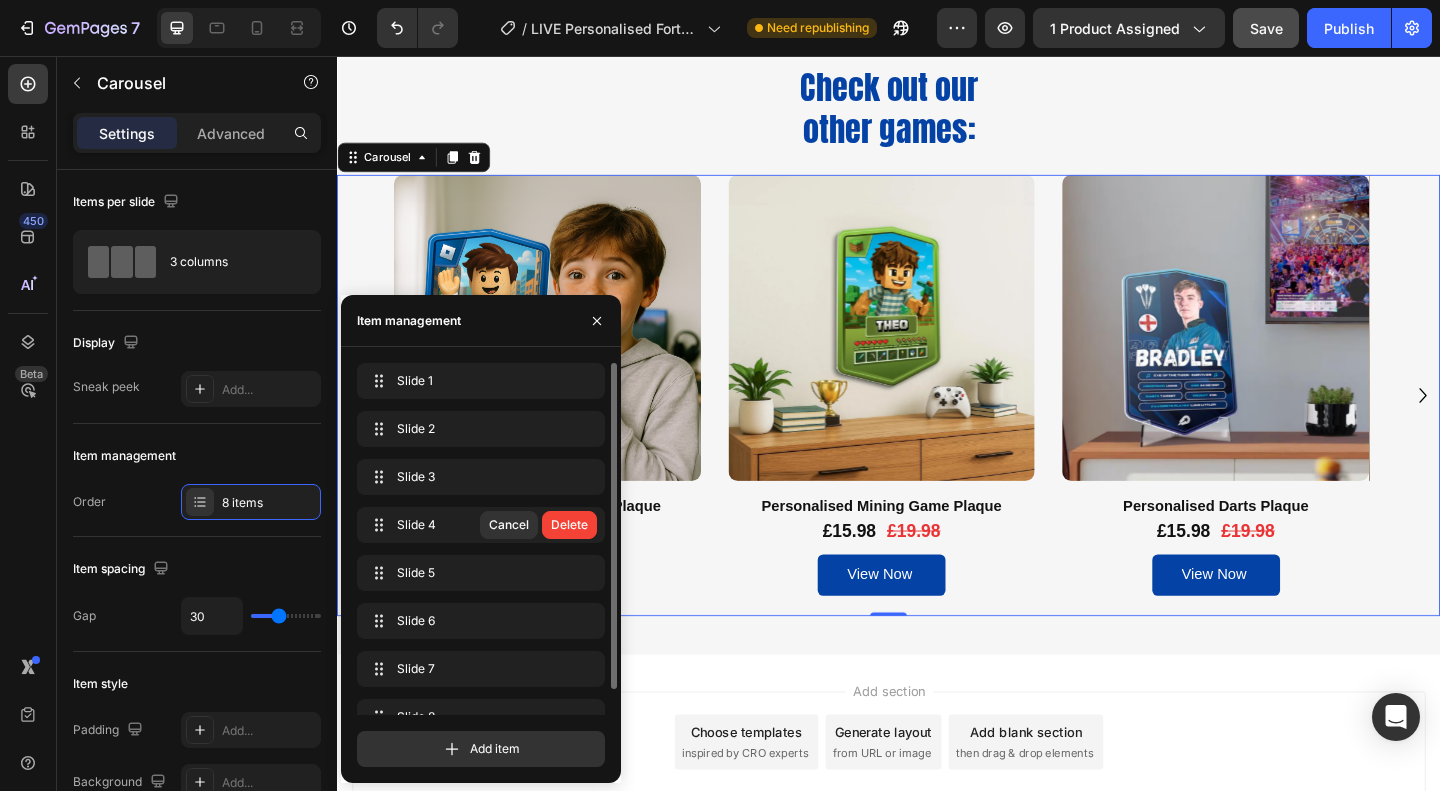 click on "Delete" at bounding box center [569, 525] 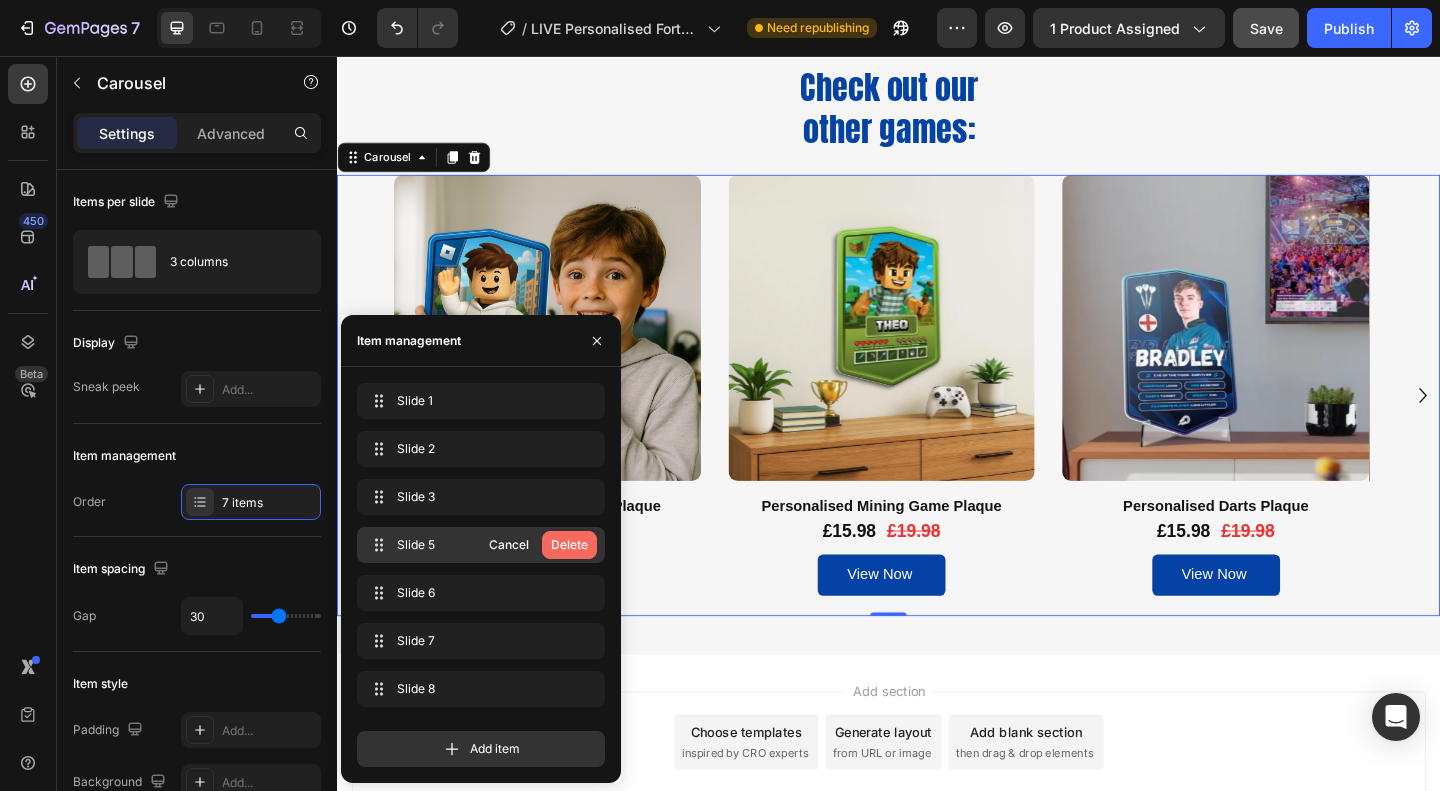click on "Delete" at bounding box center [569, 545] 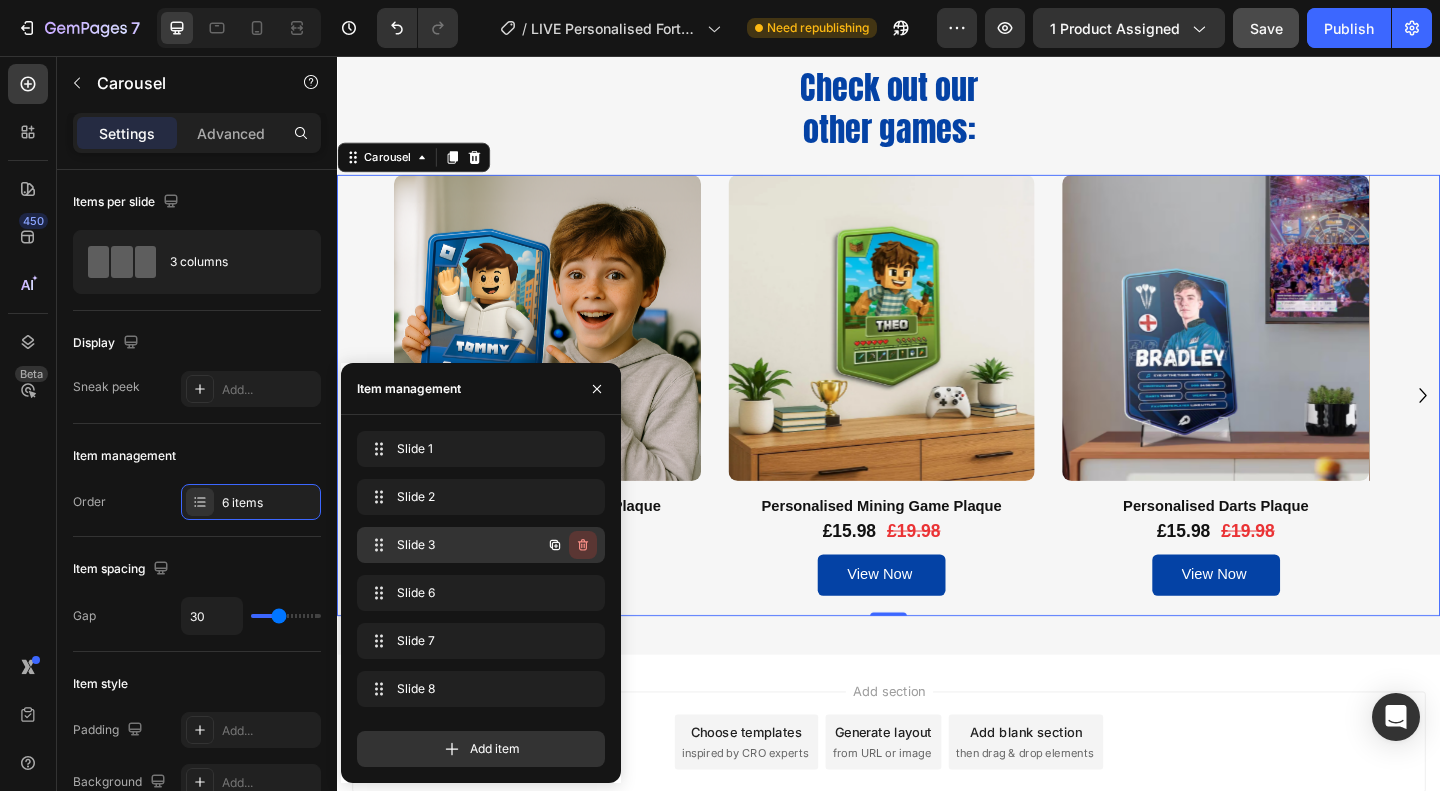 click 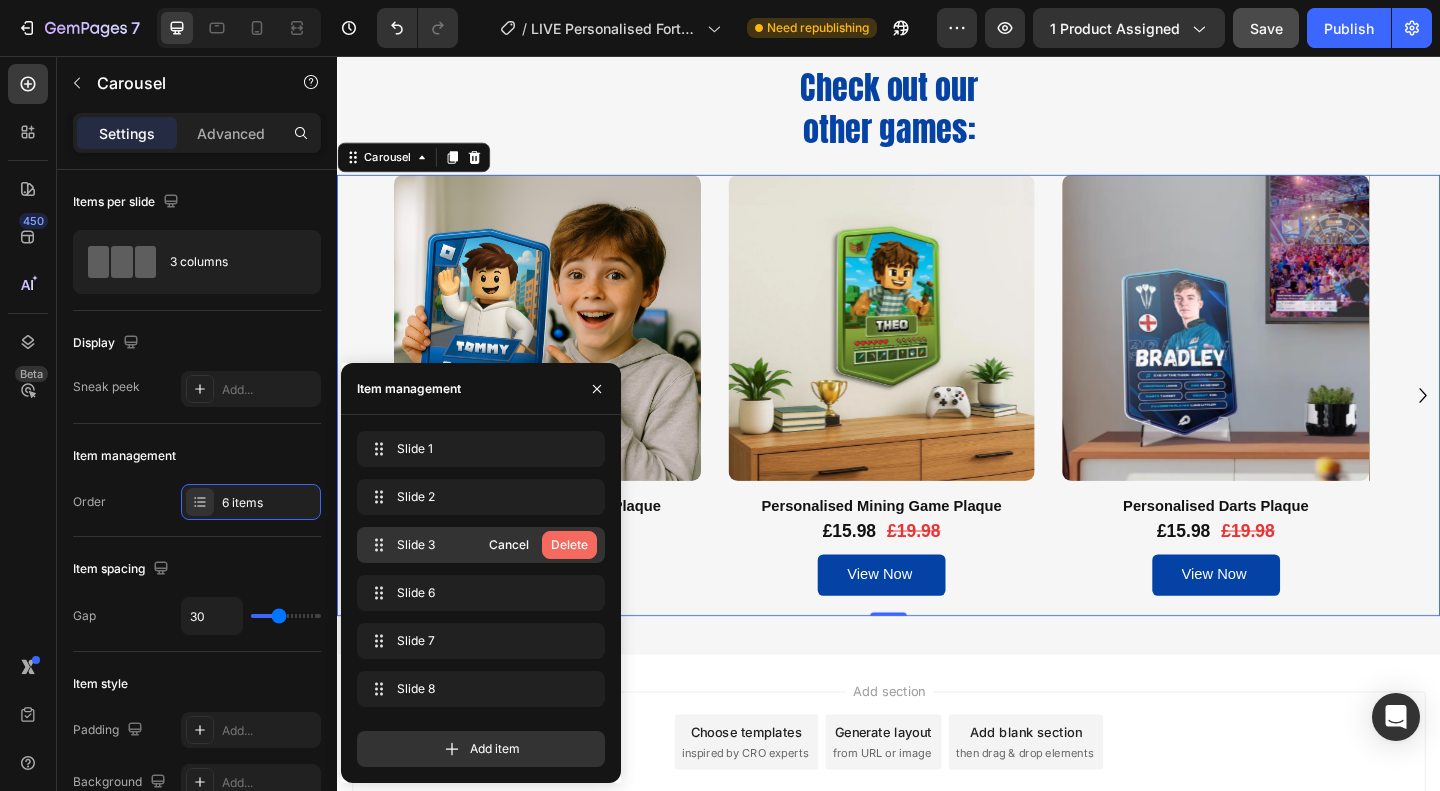click on "Delete" at bounding box center [569, 545] 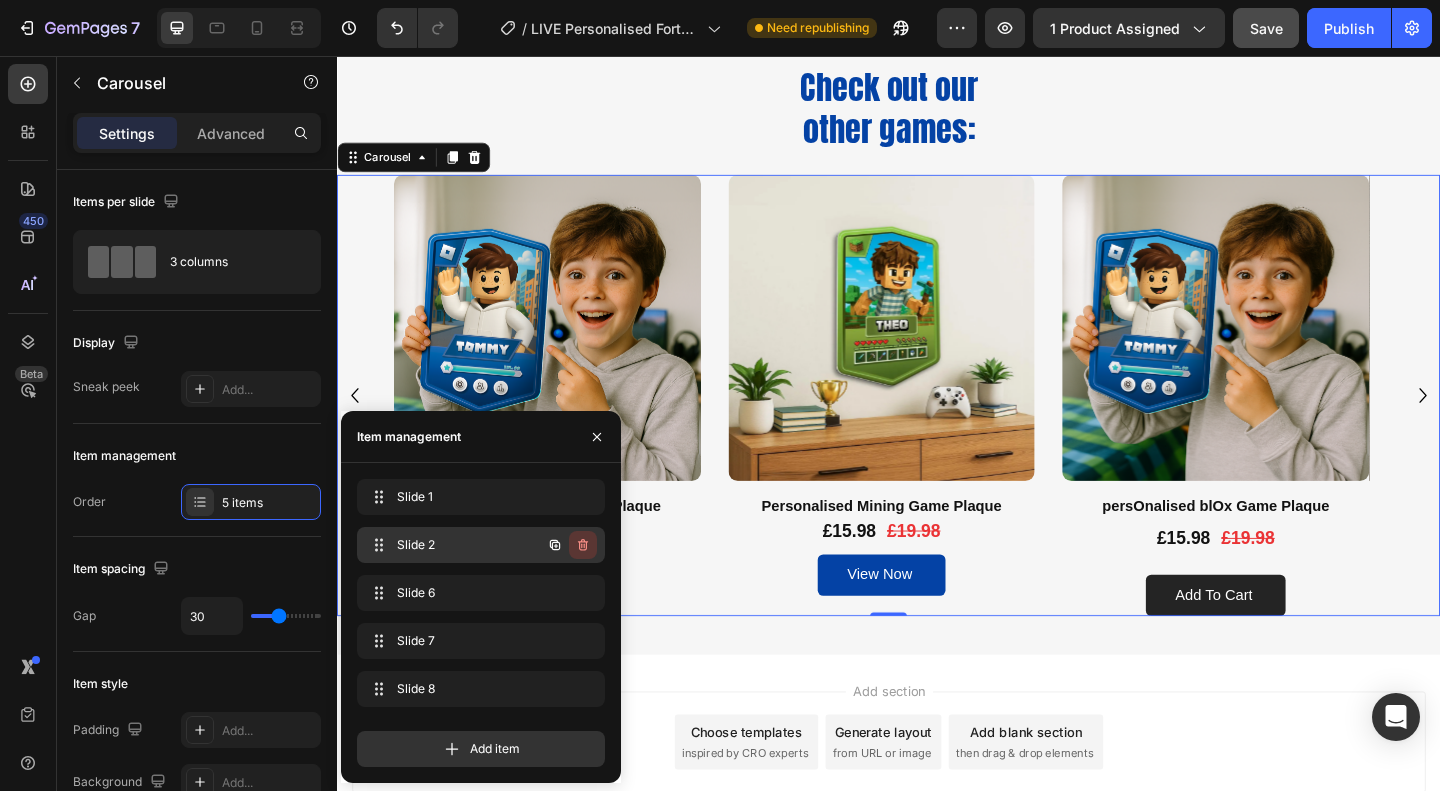 click 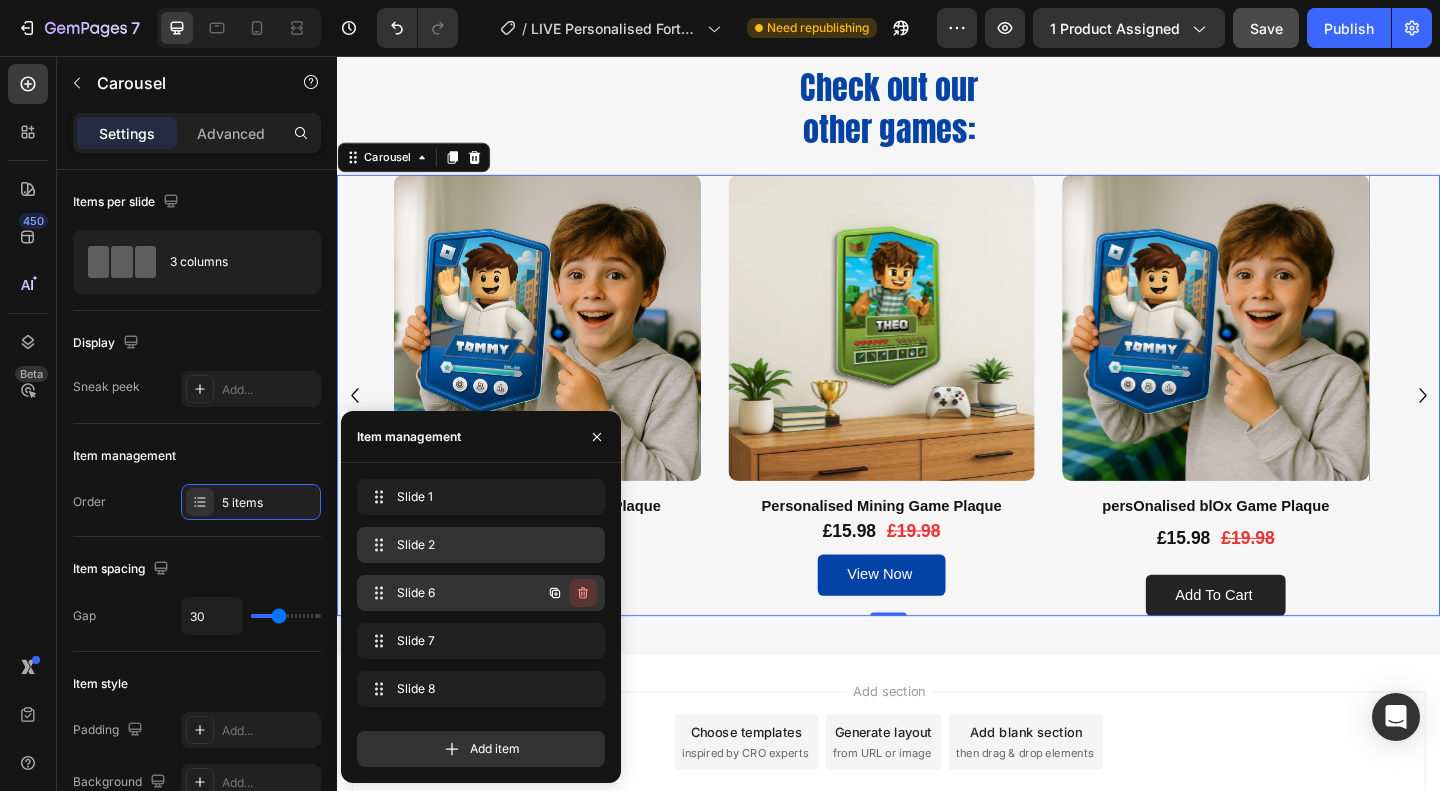 click 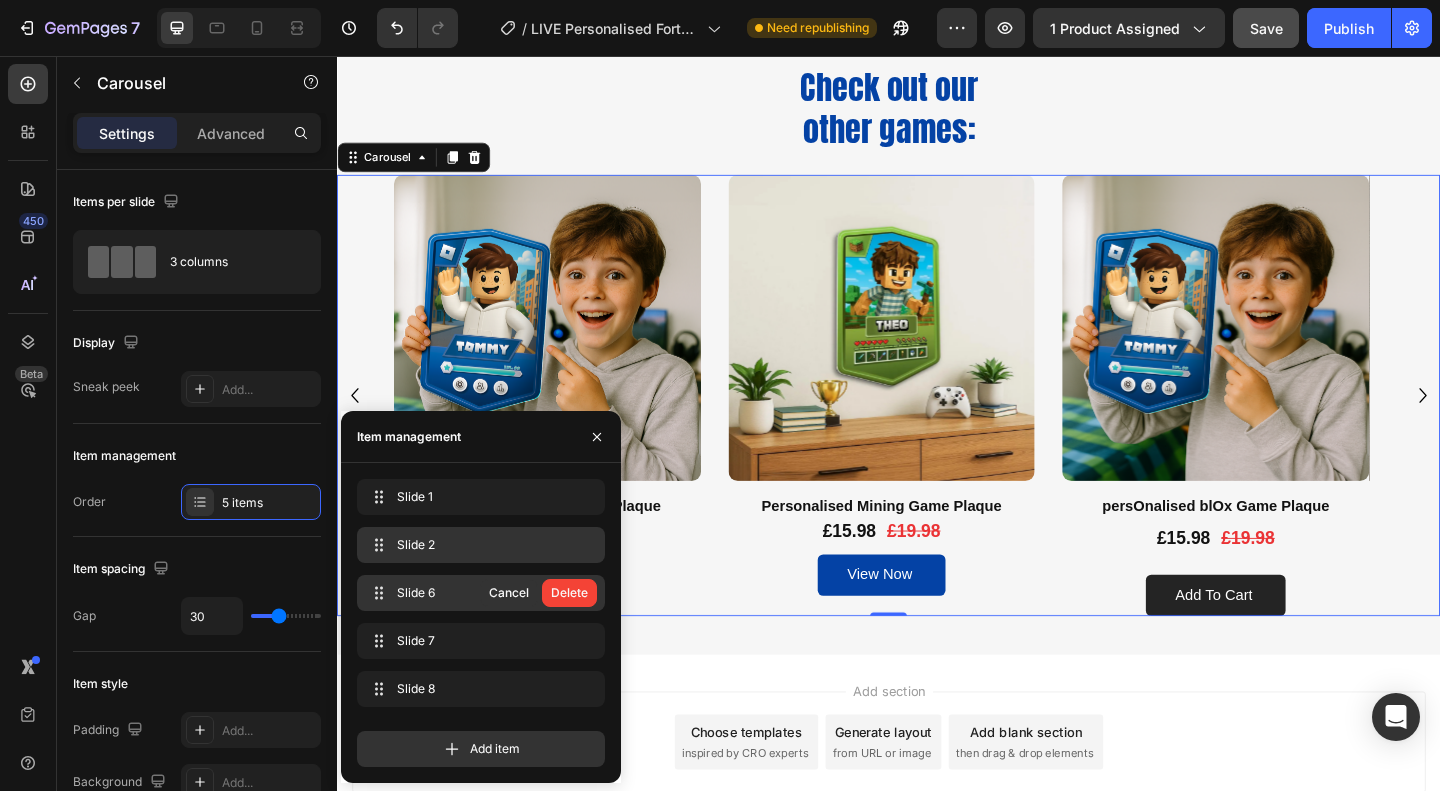click on "Delete" at bounding box center [569, 593] 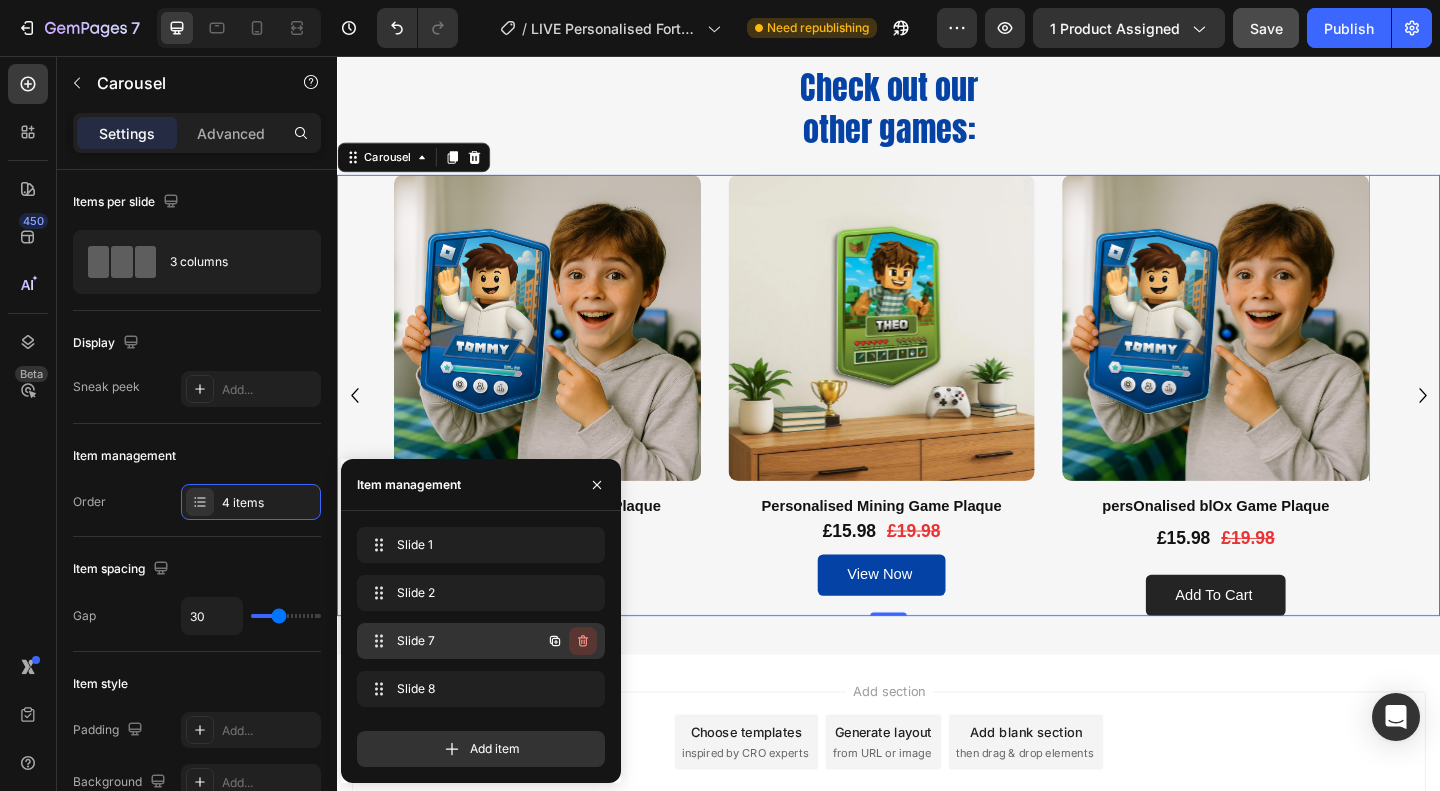 click 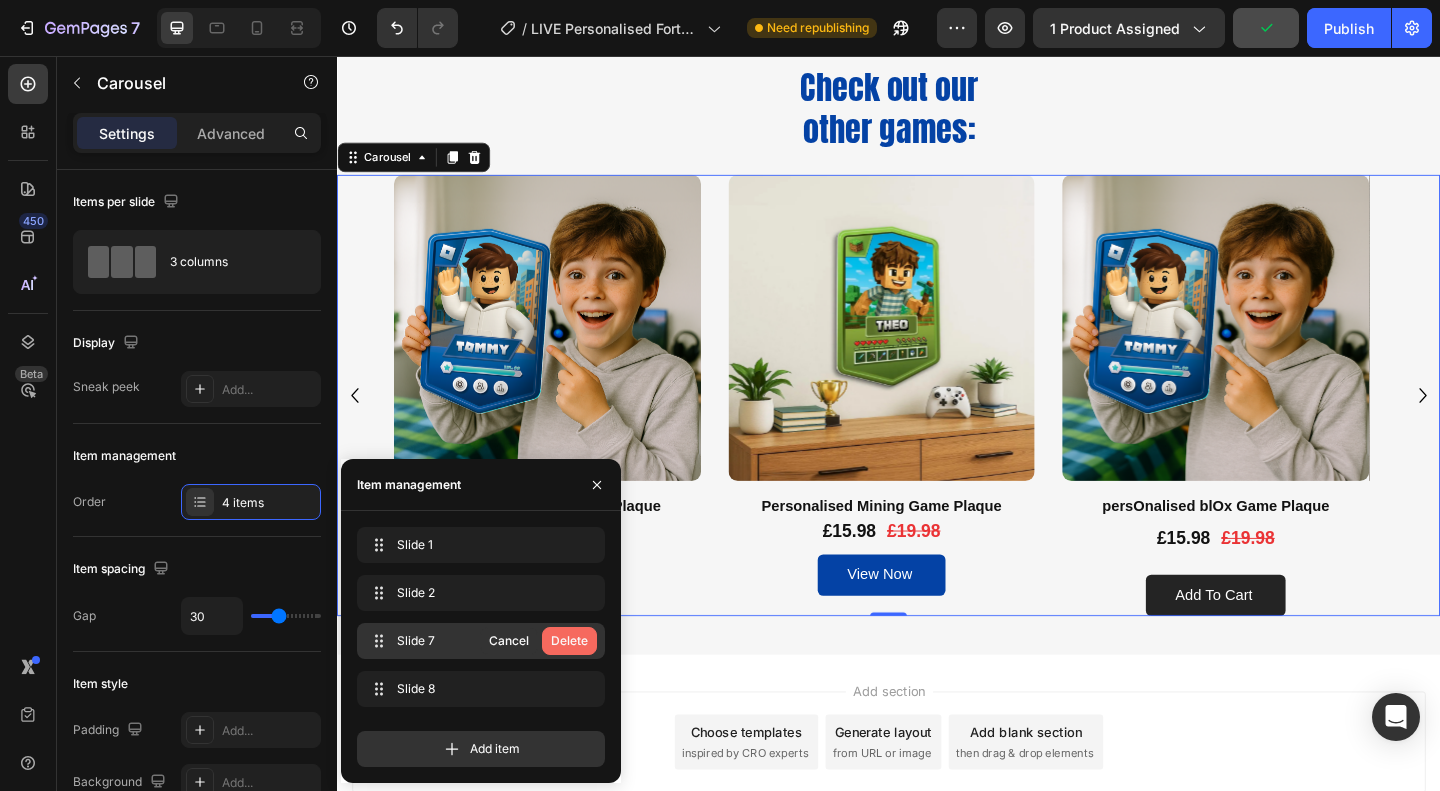 click on "Delete" at bounding box center (569, 641) 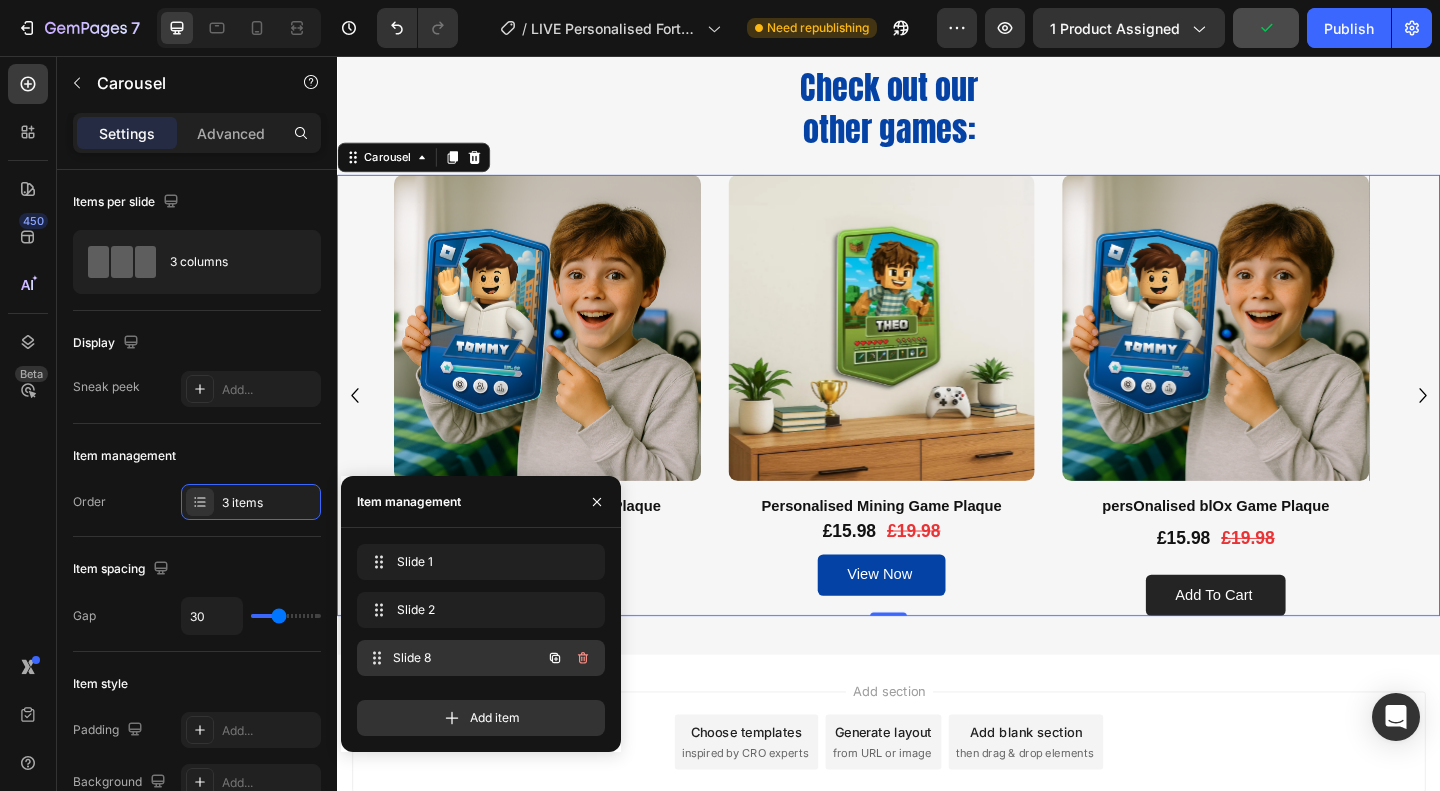 click on "Slide 8" at bounding box center (467, 658) 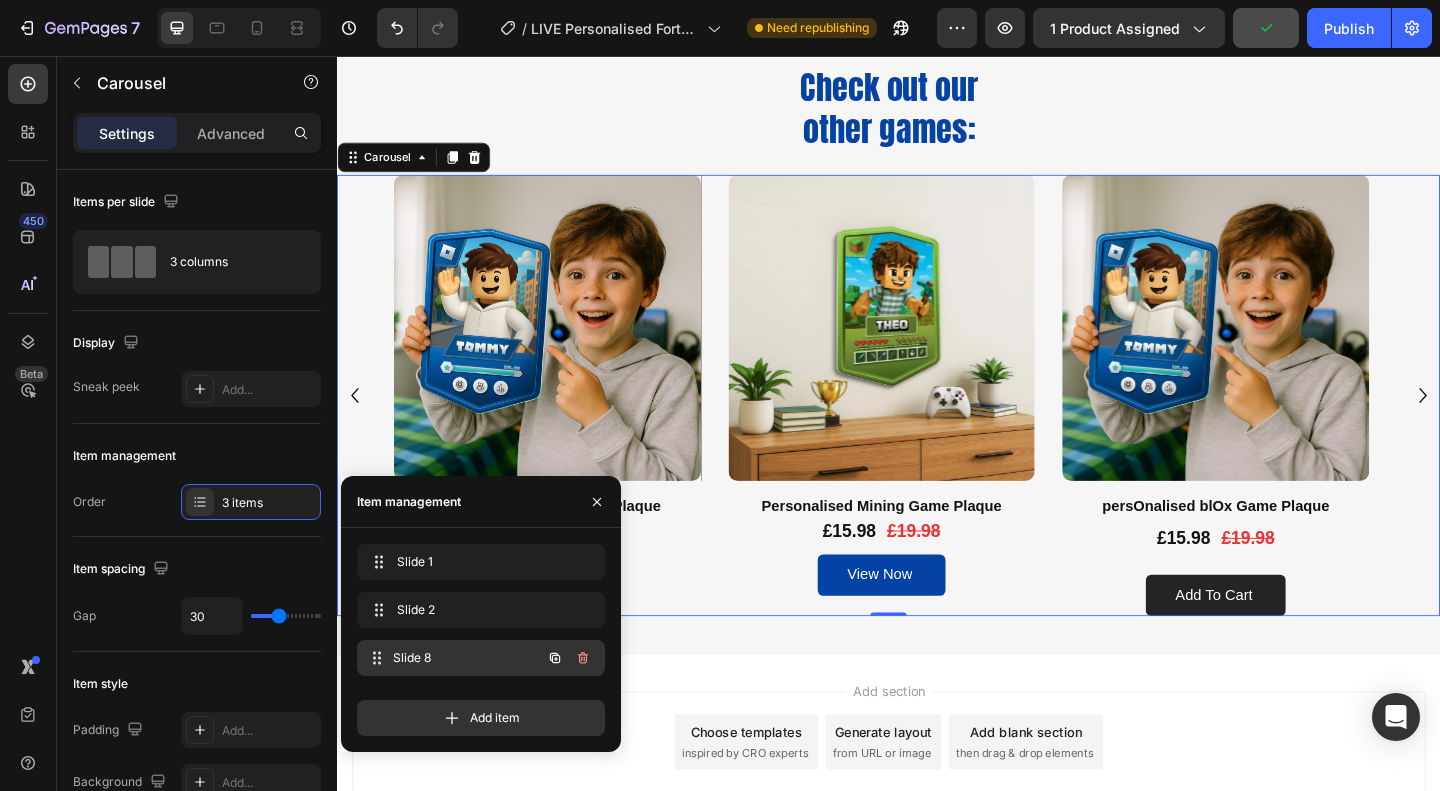 click on "Slide 8" at bounding box center [467, 658] 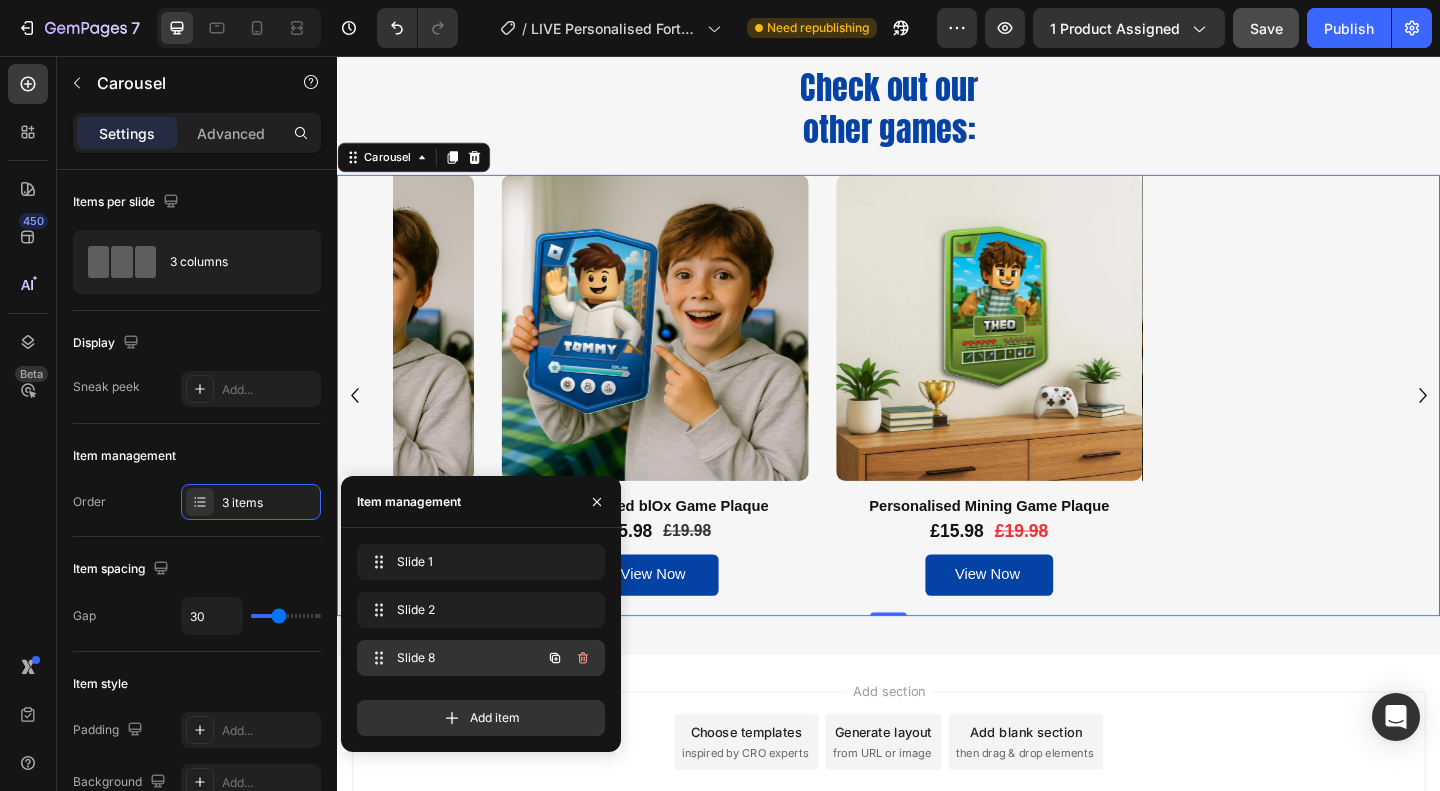 click on "Slide 8" at bounding box center [453, 658] 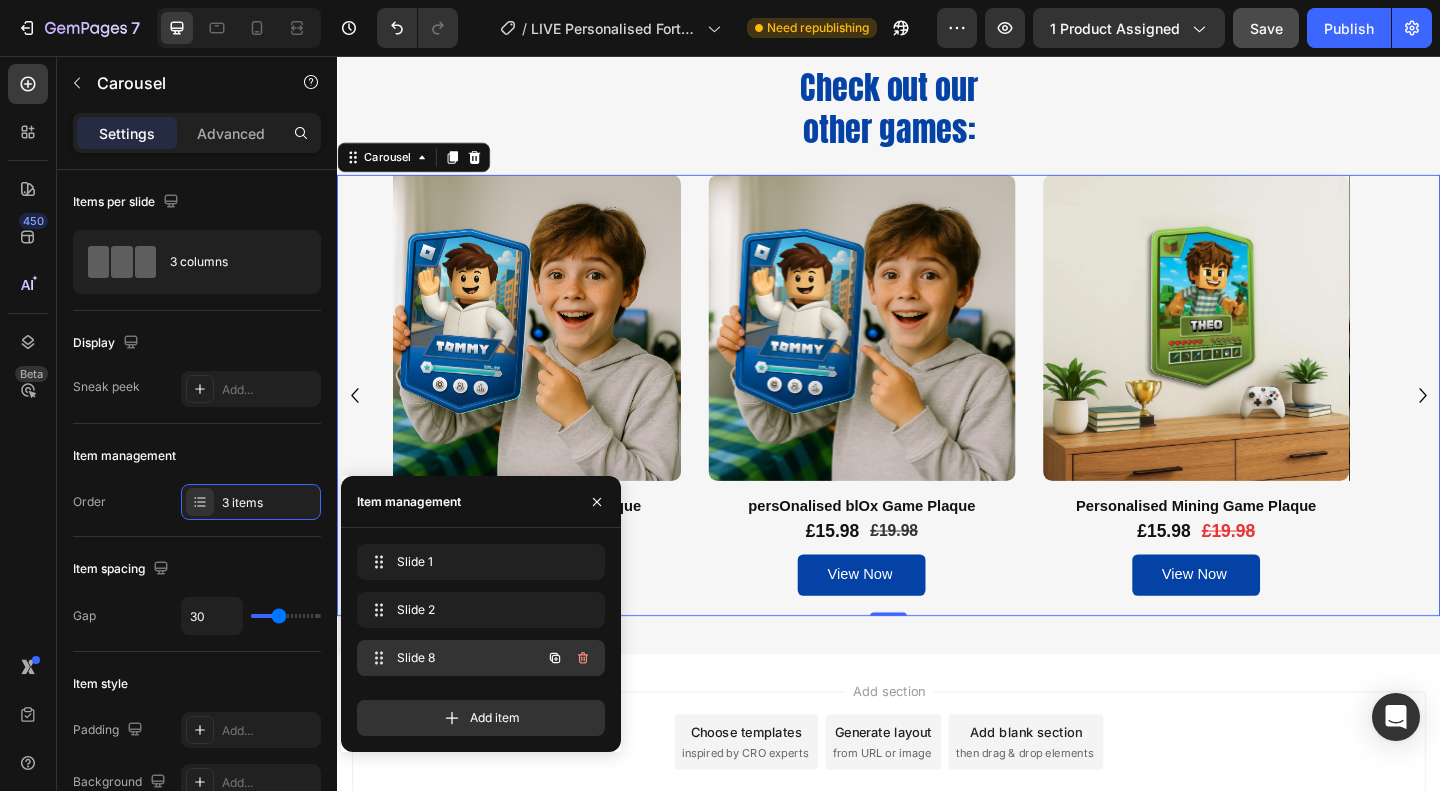 click on "Slide 8" at bounding box center [453, 658] 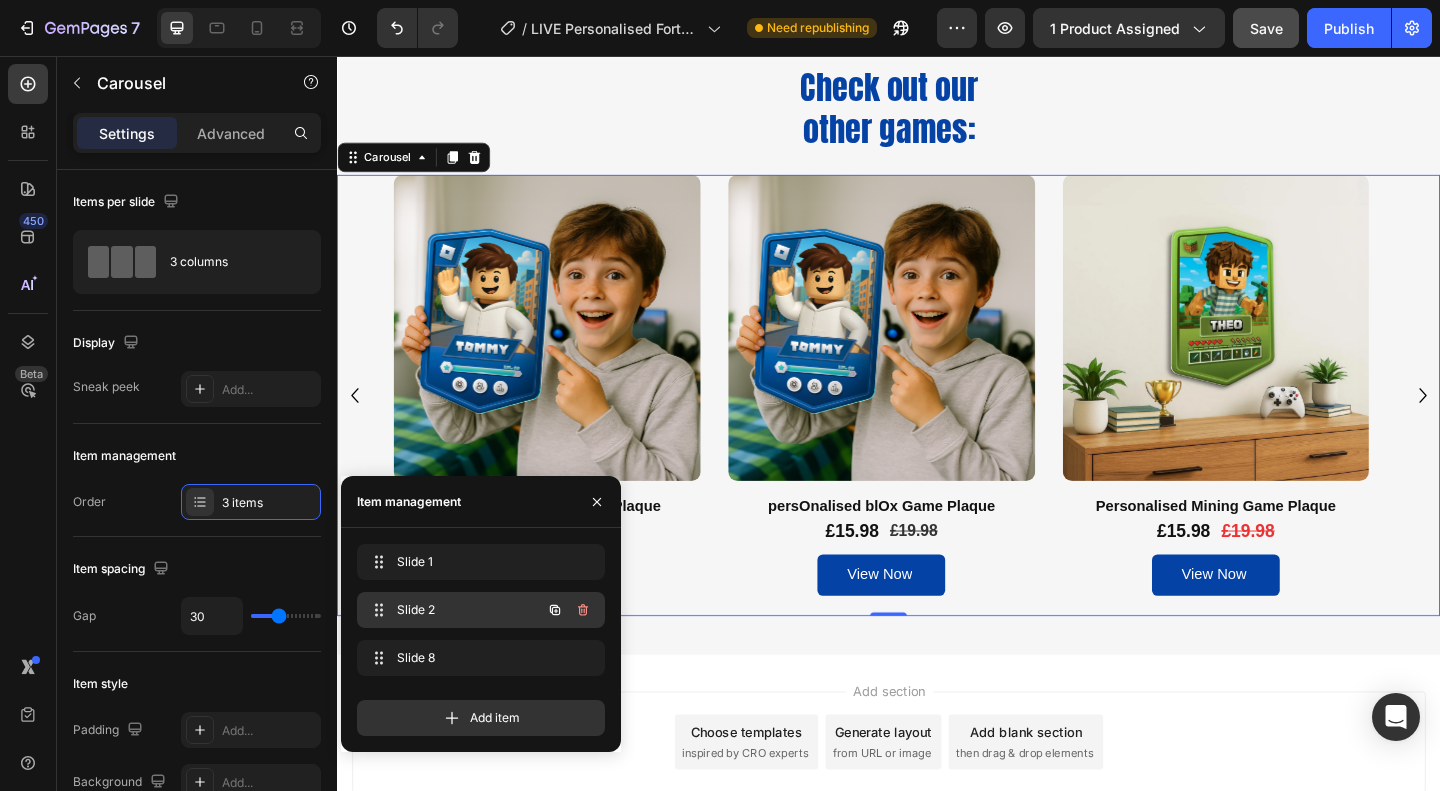 click on "Slide 2" at bounding box center (453, 610) 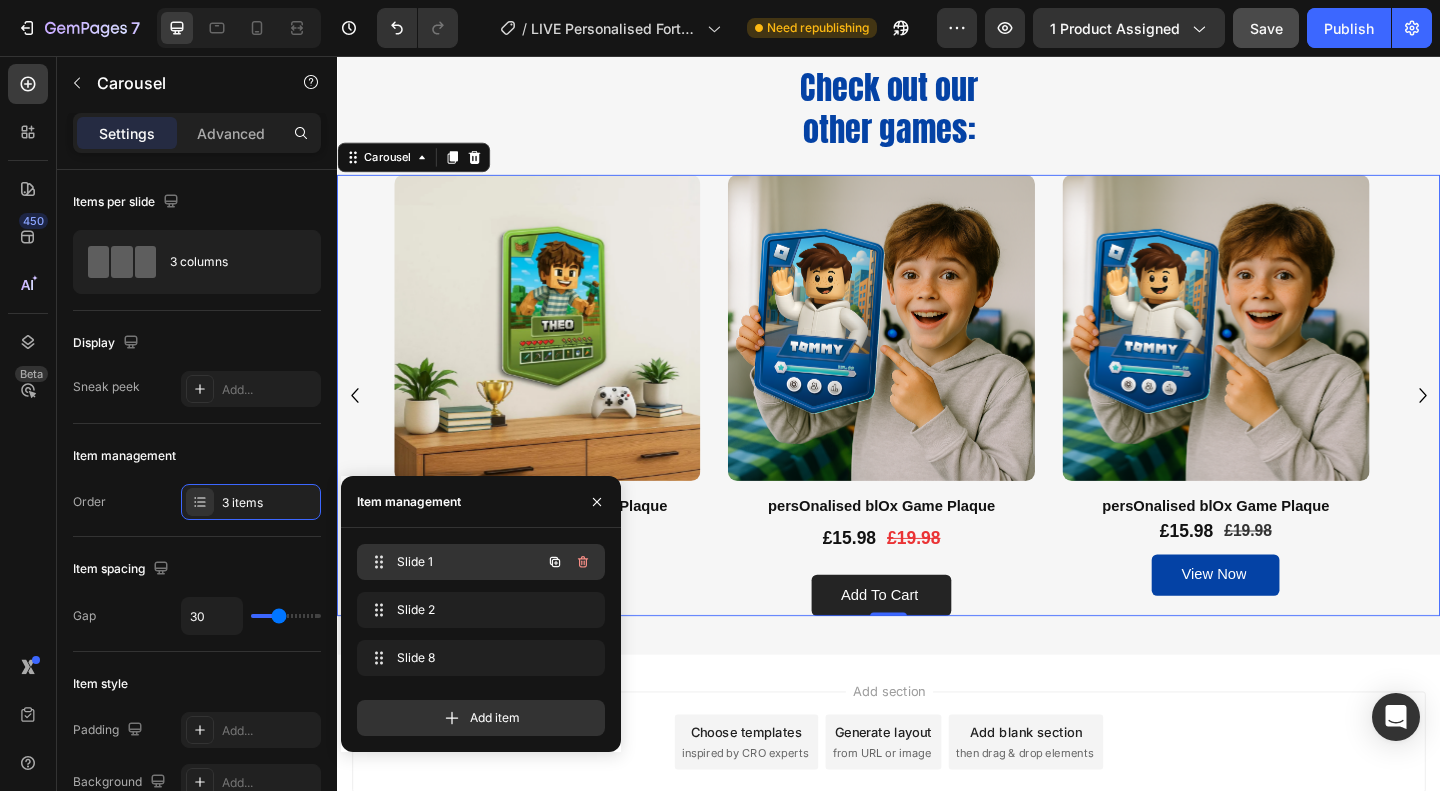 click on "Slide 1 Slide 1" at bounding box center (453, 562) 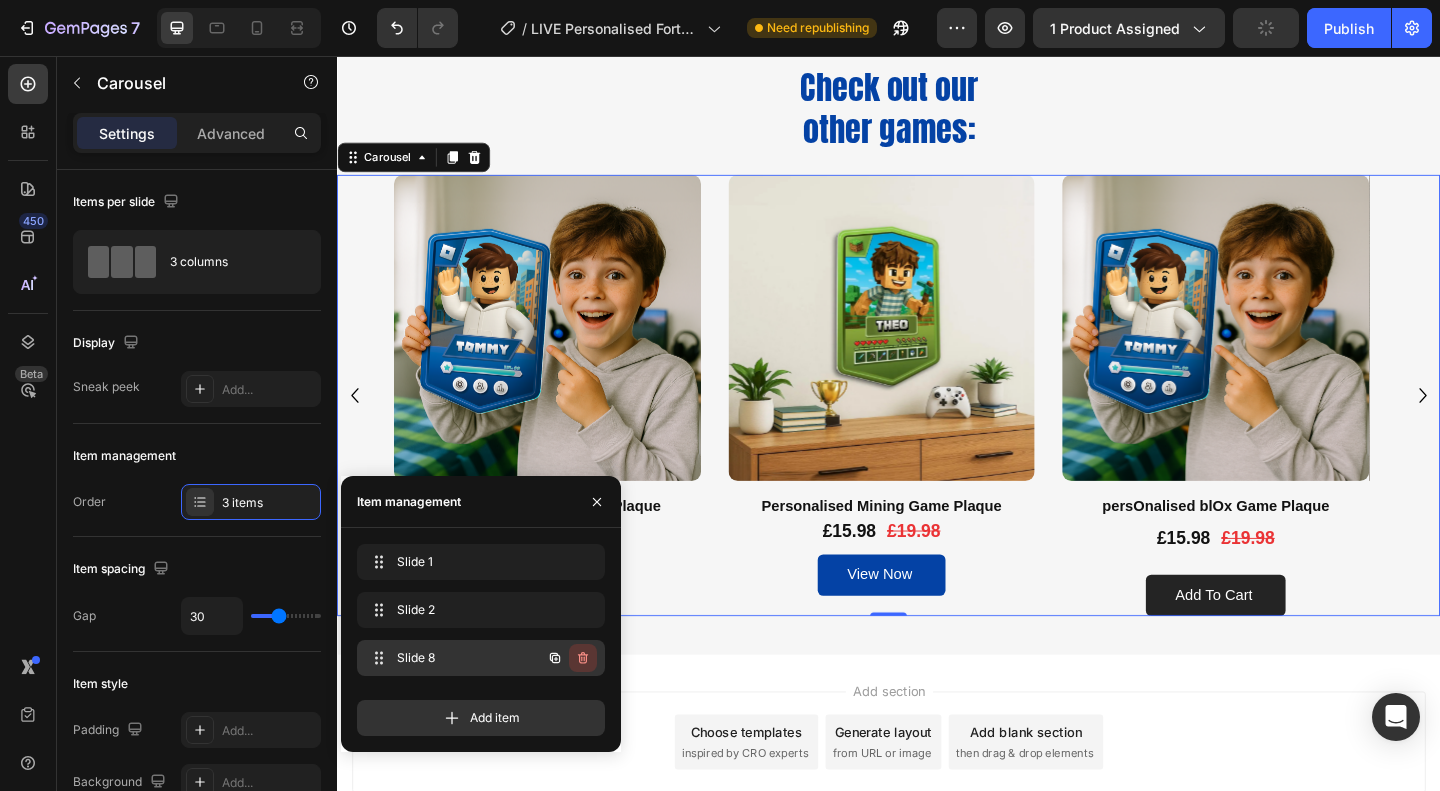 click 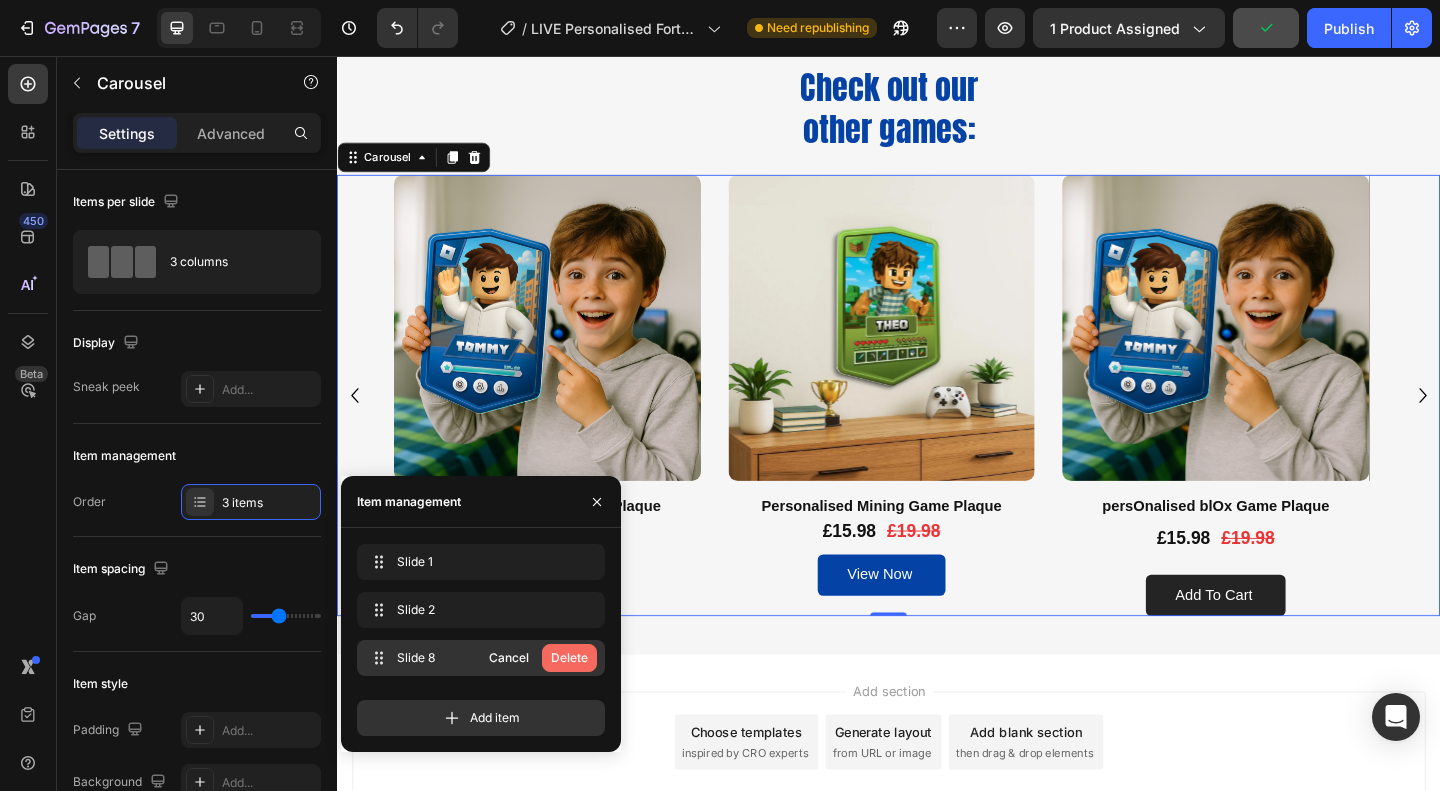 click on "Delete" at bounding box center (569, 658) 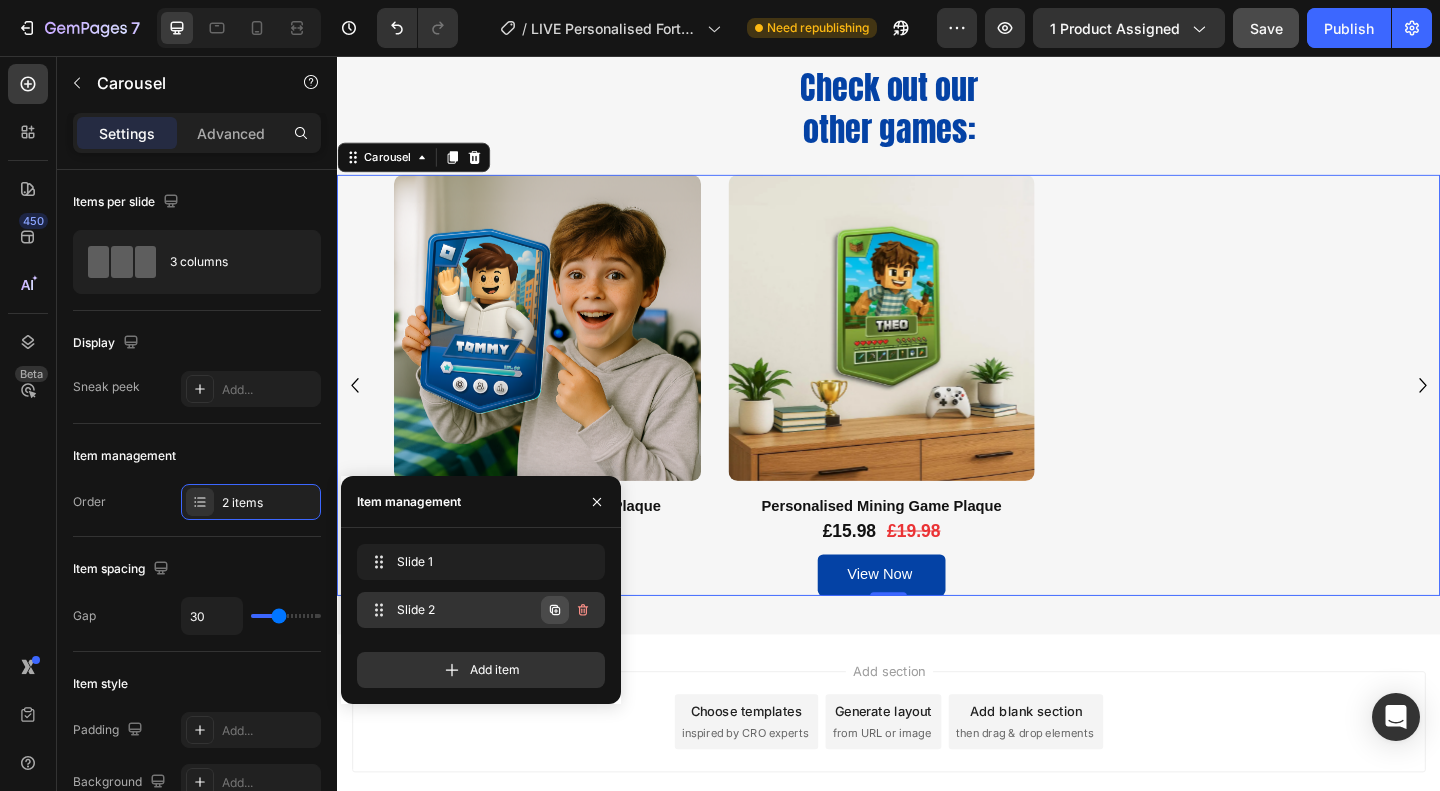 click 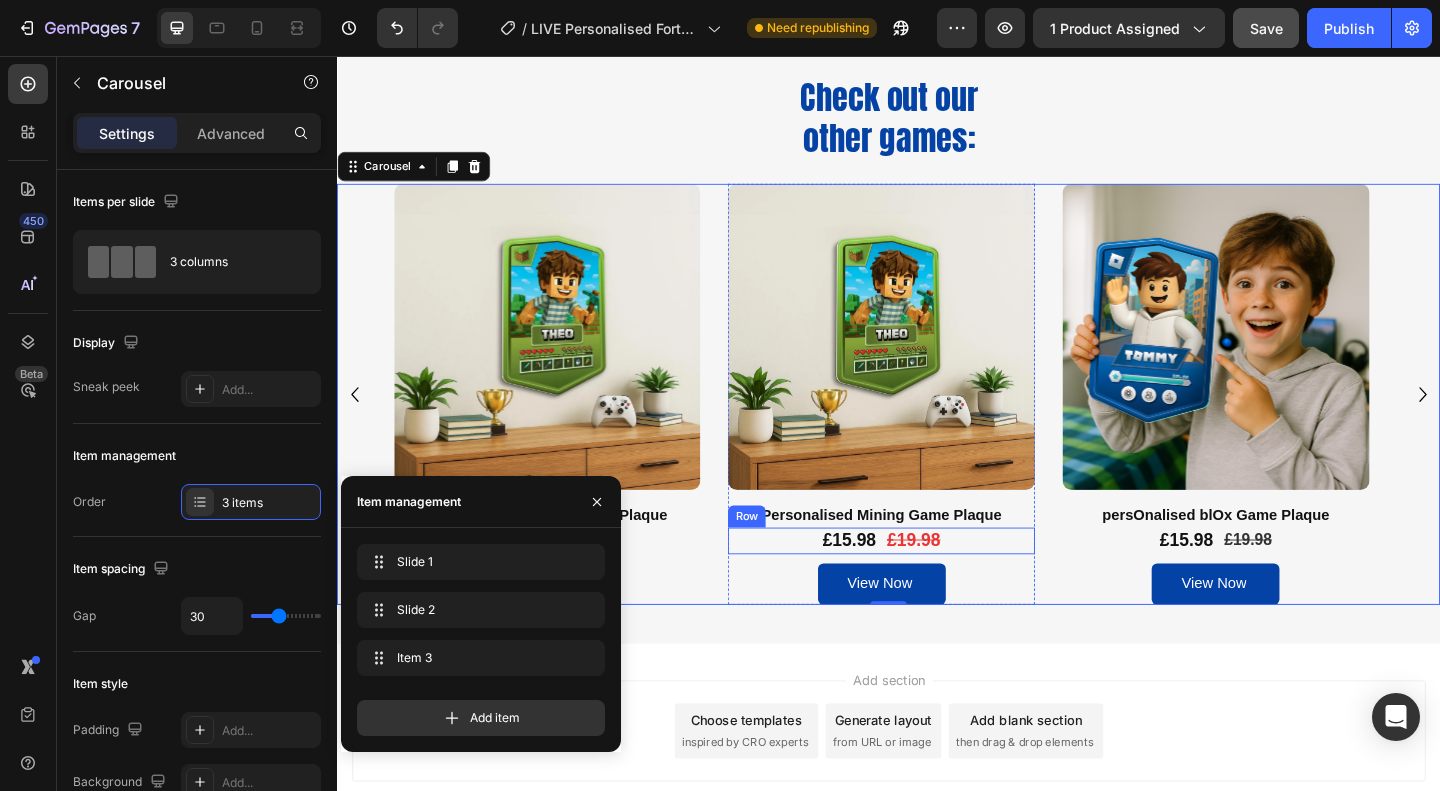 scroll, scrollTop: 2842, scrollLeft: 0, axis: vertical 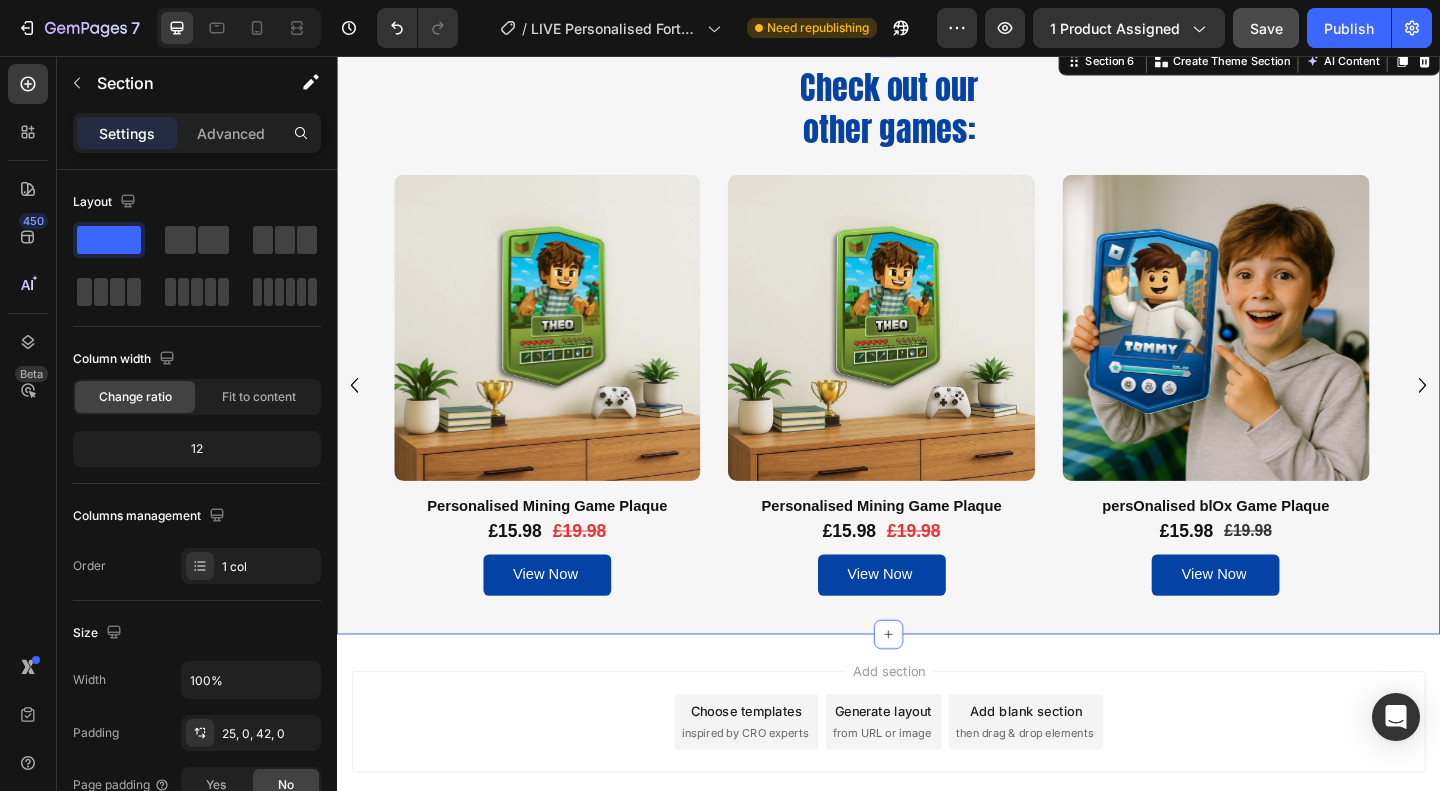 click on "Check out our other games: Heading Row
Product Images persOnalised blOx Game Plaque Product Title £15.98 Product Price Product Price £19.98 Product Price Product Price Row View Now Add to Cart Product Product Images Personalised Mining Game Plaque Product Title £15.98 Product Price Product Price £19.98 Product Price Product Price Row View Now Add to Cart Product Product Images Personalised Mining Game Plaque Product Title £15.98 Product Price Product Price £19.98 Product Price Product Price Row View Now Add to Cart Product
Carousel Section 6   You can create reusable sections Create Theme Section AI Content Write with GemAI What would you like to describe here? Tone and Voice Persuasive Product persOnalised blOx Game Plaque Show more Generate" at bounding box center [937, 363] 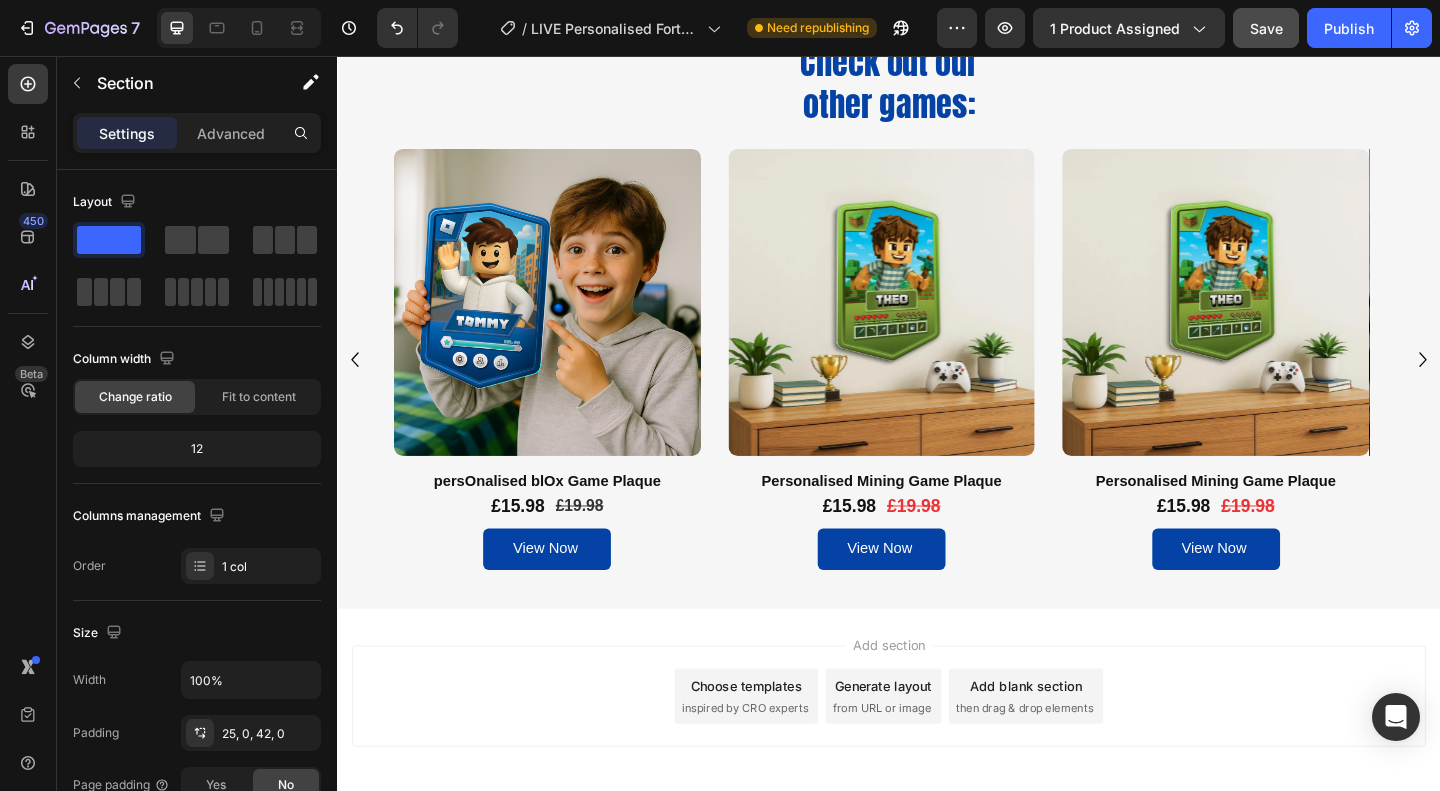 scroll, scrollTop: 4254, scrollLeft: 0, axis: vertical 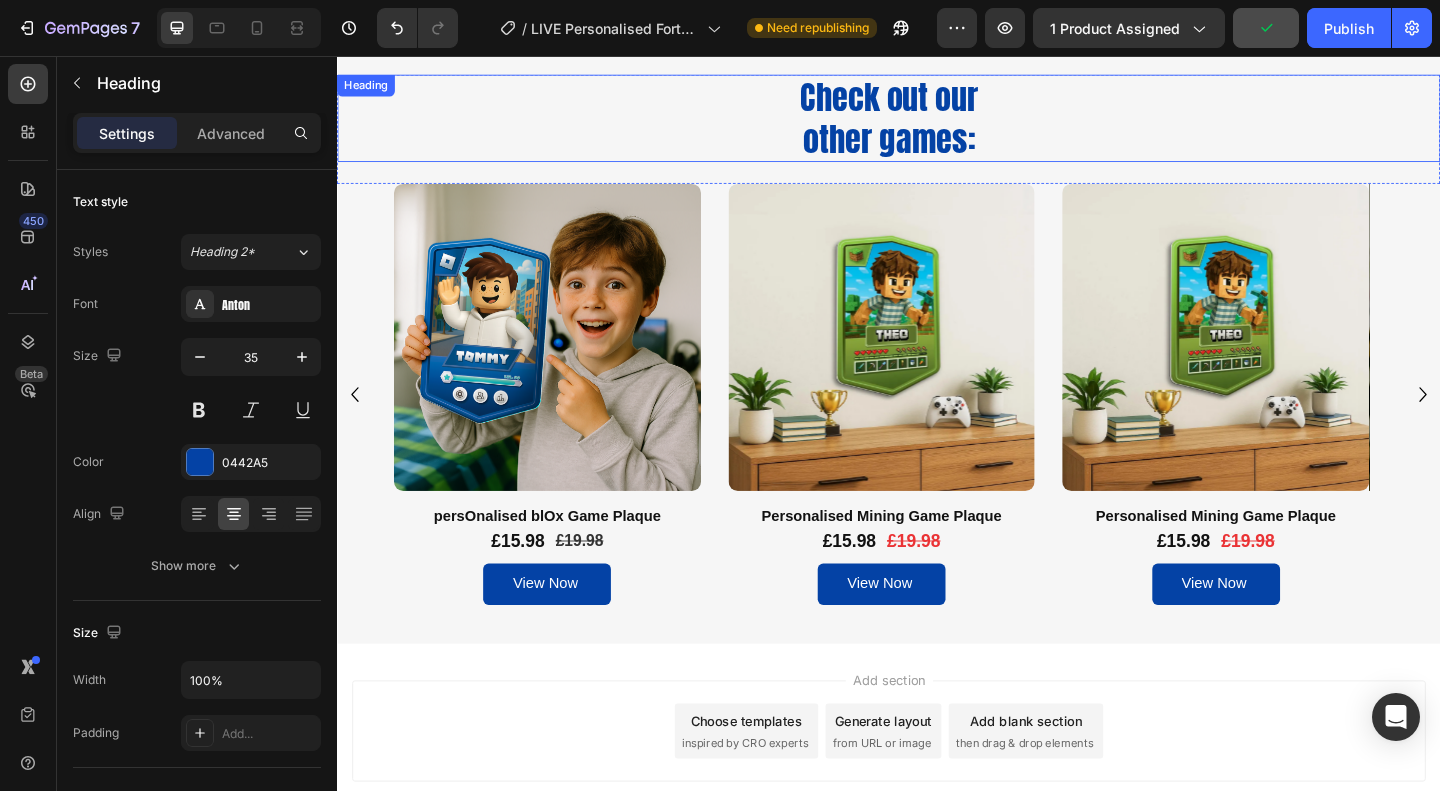 click on "Check out our other games:" at bounding box center [937, 123] 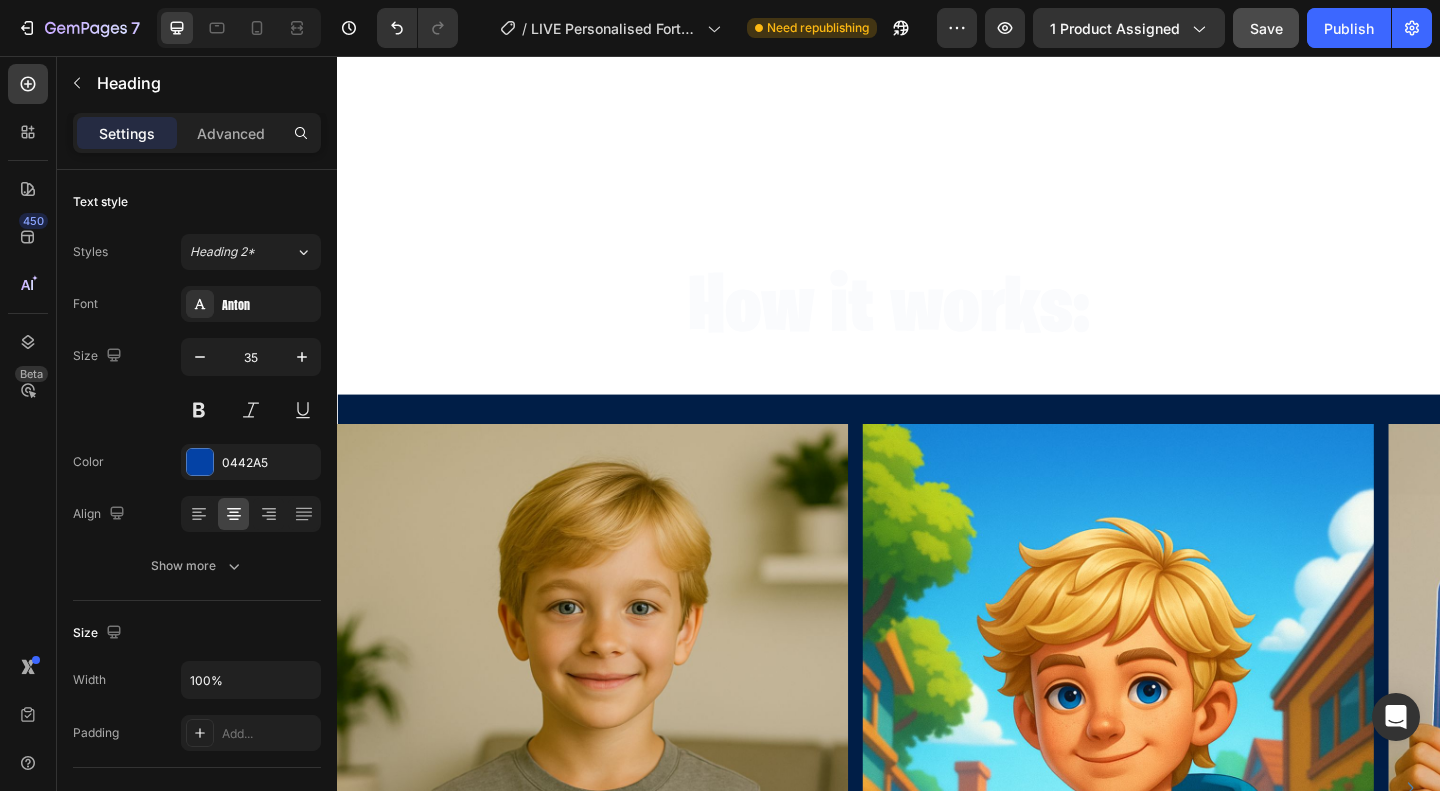 scroll, scrollTop: 2420, scrollLeft: 0, axis: vertical 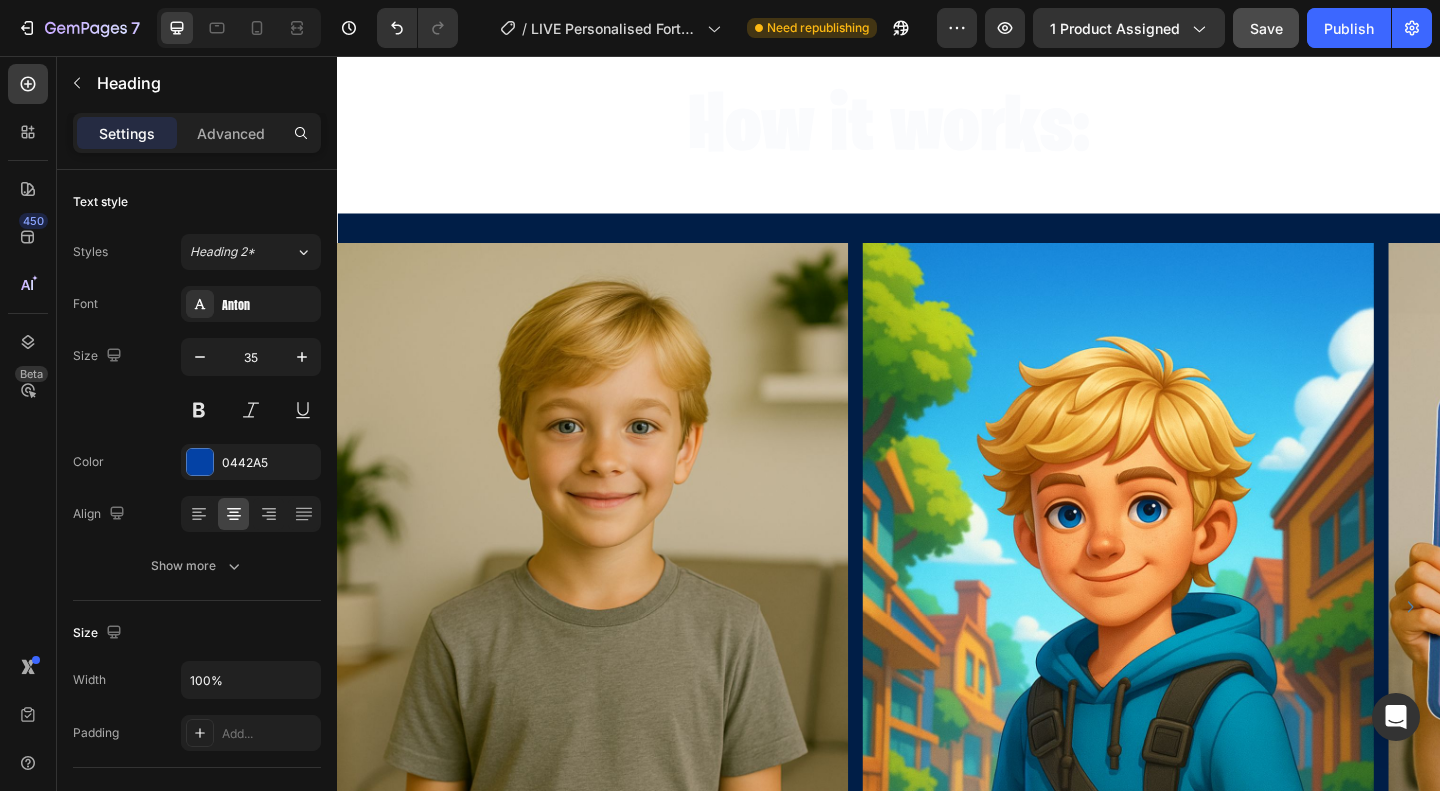 click on "700+ Happy Customers" at bounding box center (937, -434) 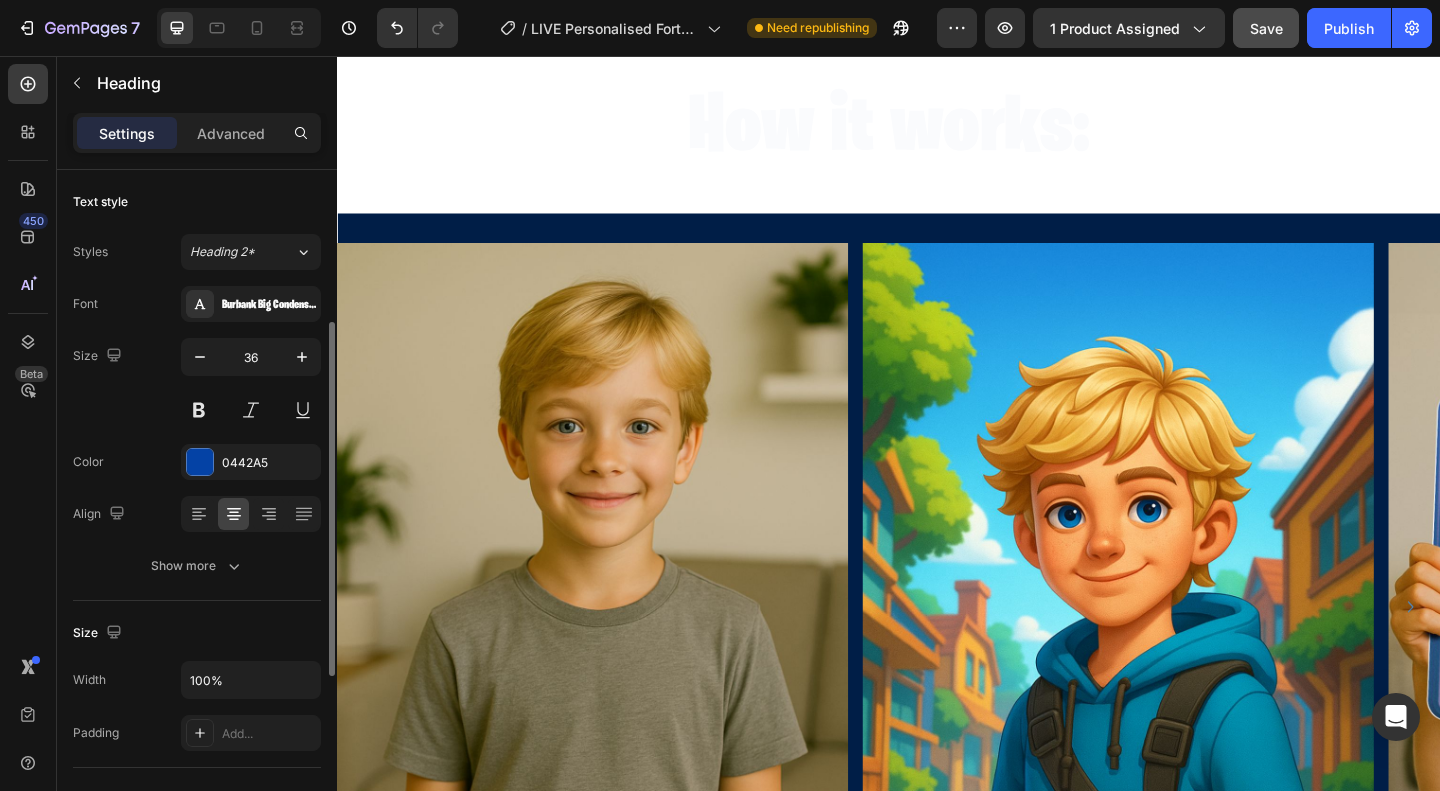 scroll, scrollTop: 100, scrollLeft: 0, axis: vertical 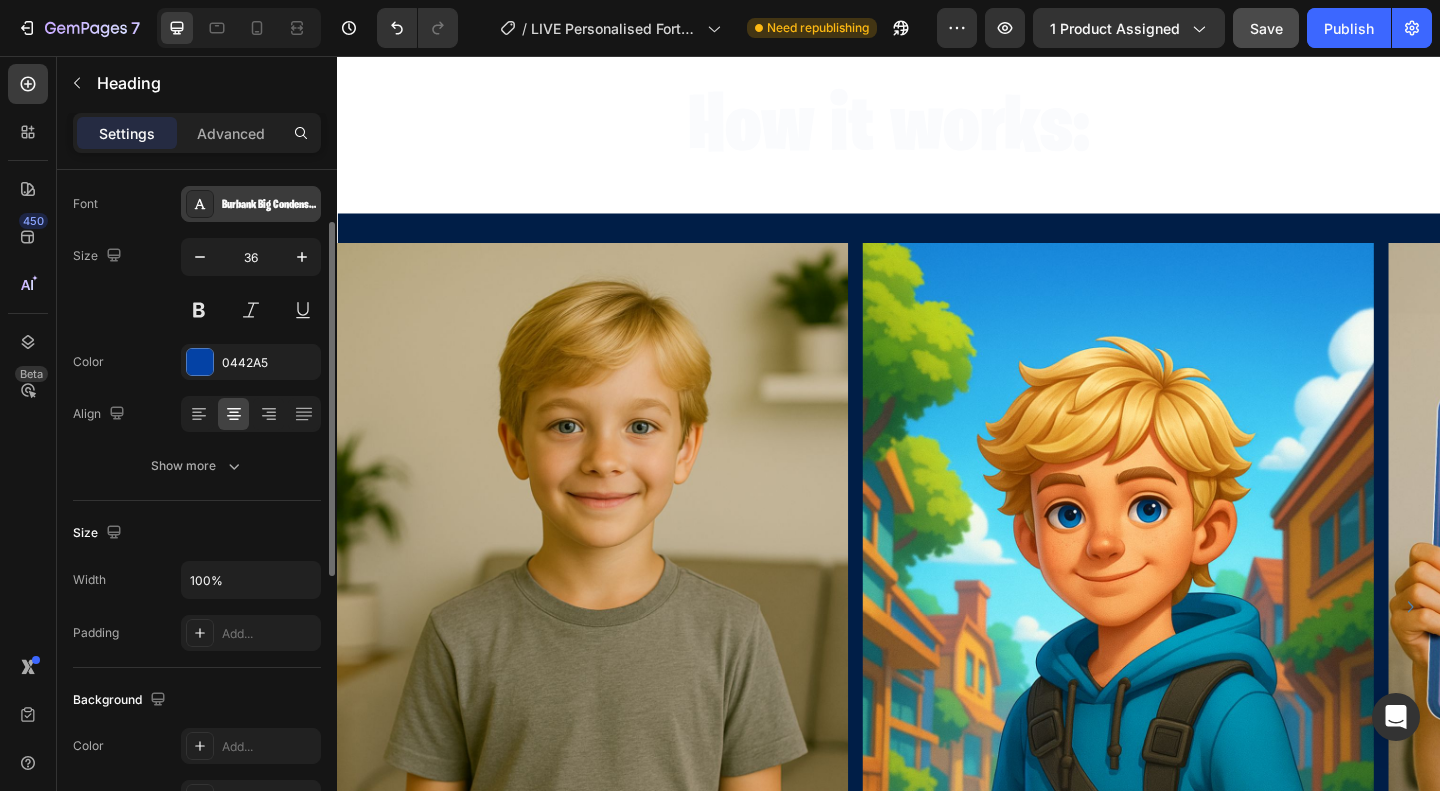 click on "Burbank Big Condensed Black" at bounding box center [269, 205] 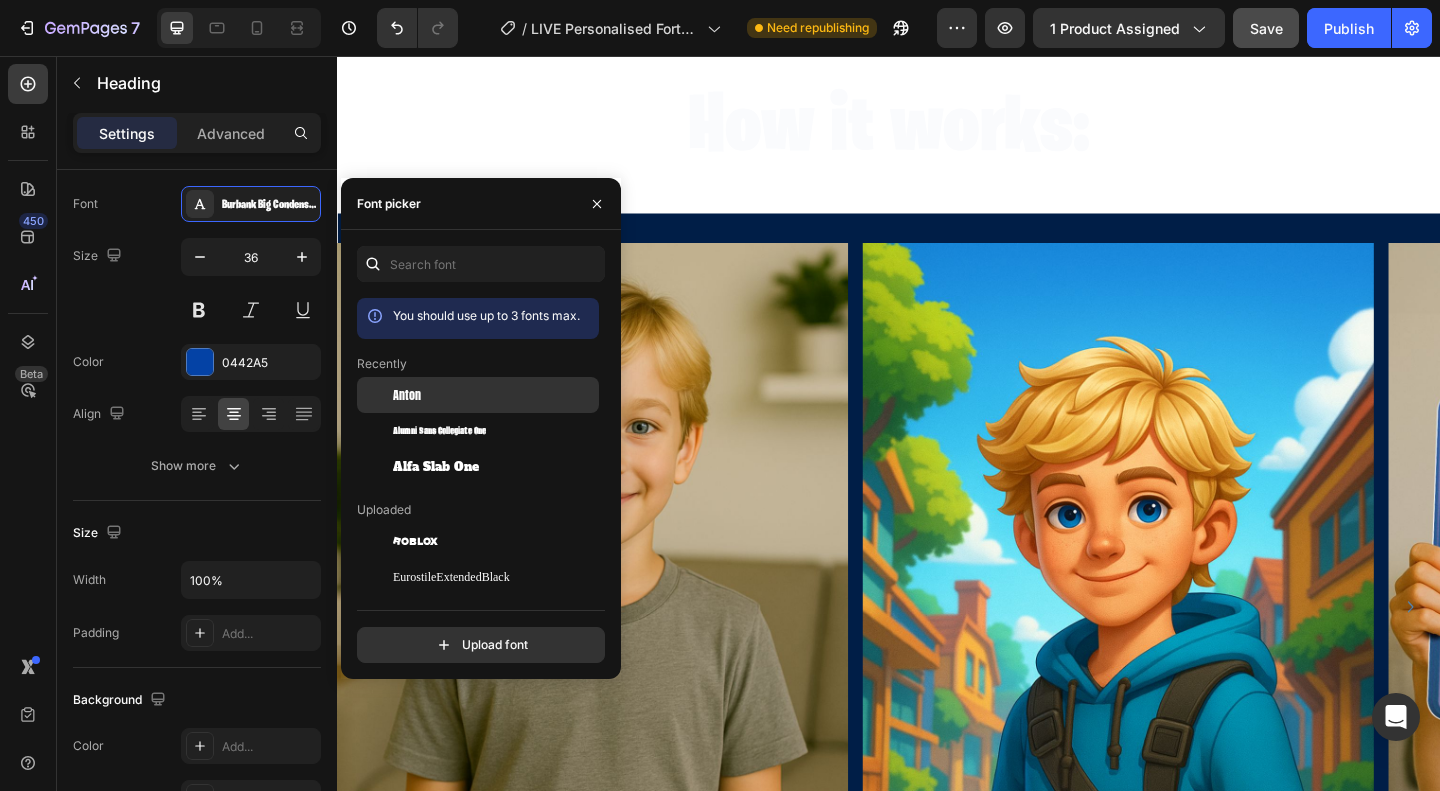 click on "Anton" at bounding box center [494, 395] 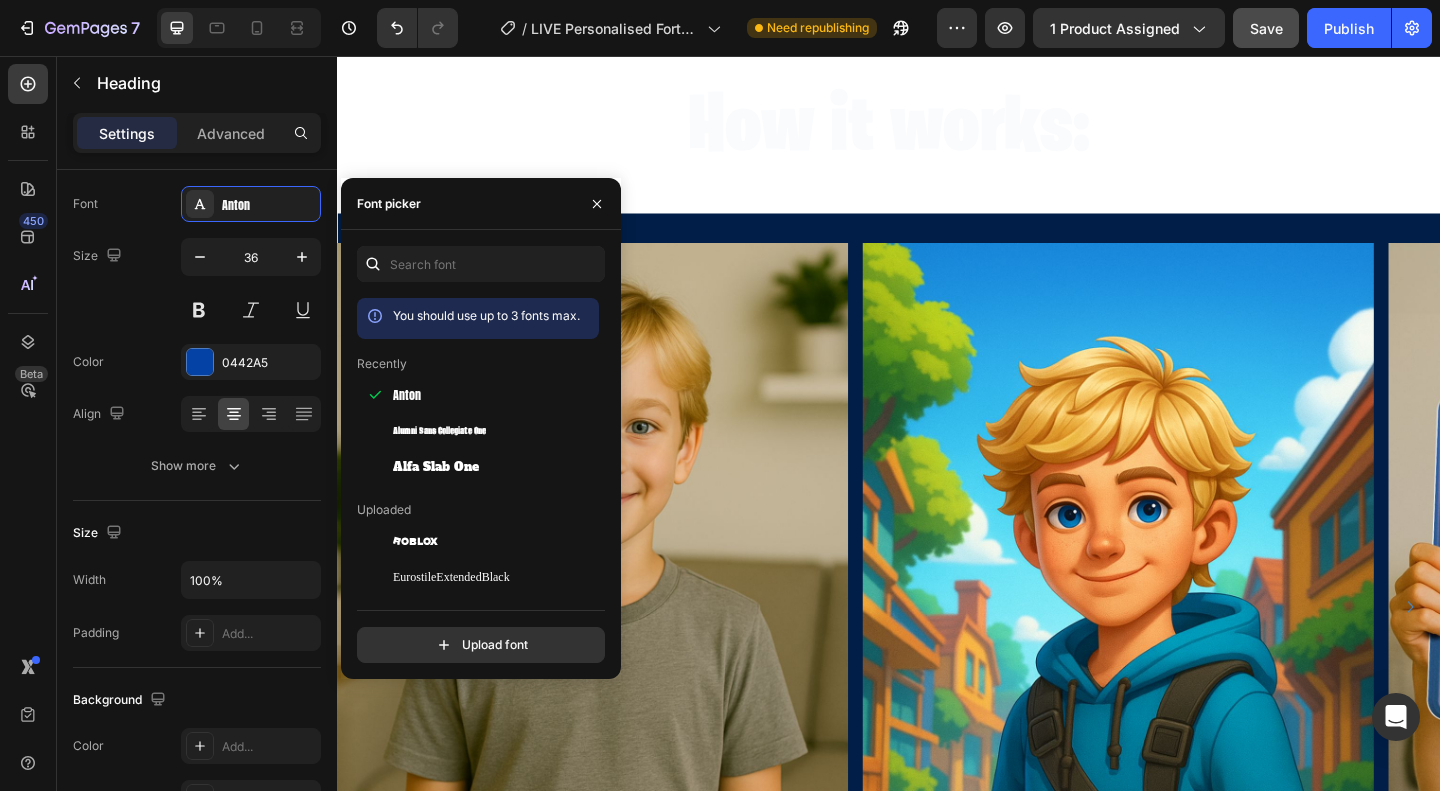 click on "Image Image Image Image Image Image Image Image Image Image Image Image Image Image Marquee" at bounding box center [937, -91] 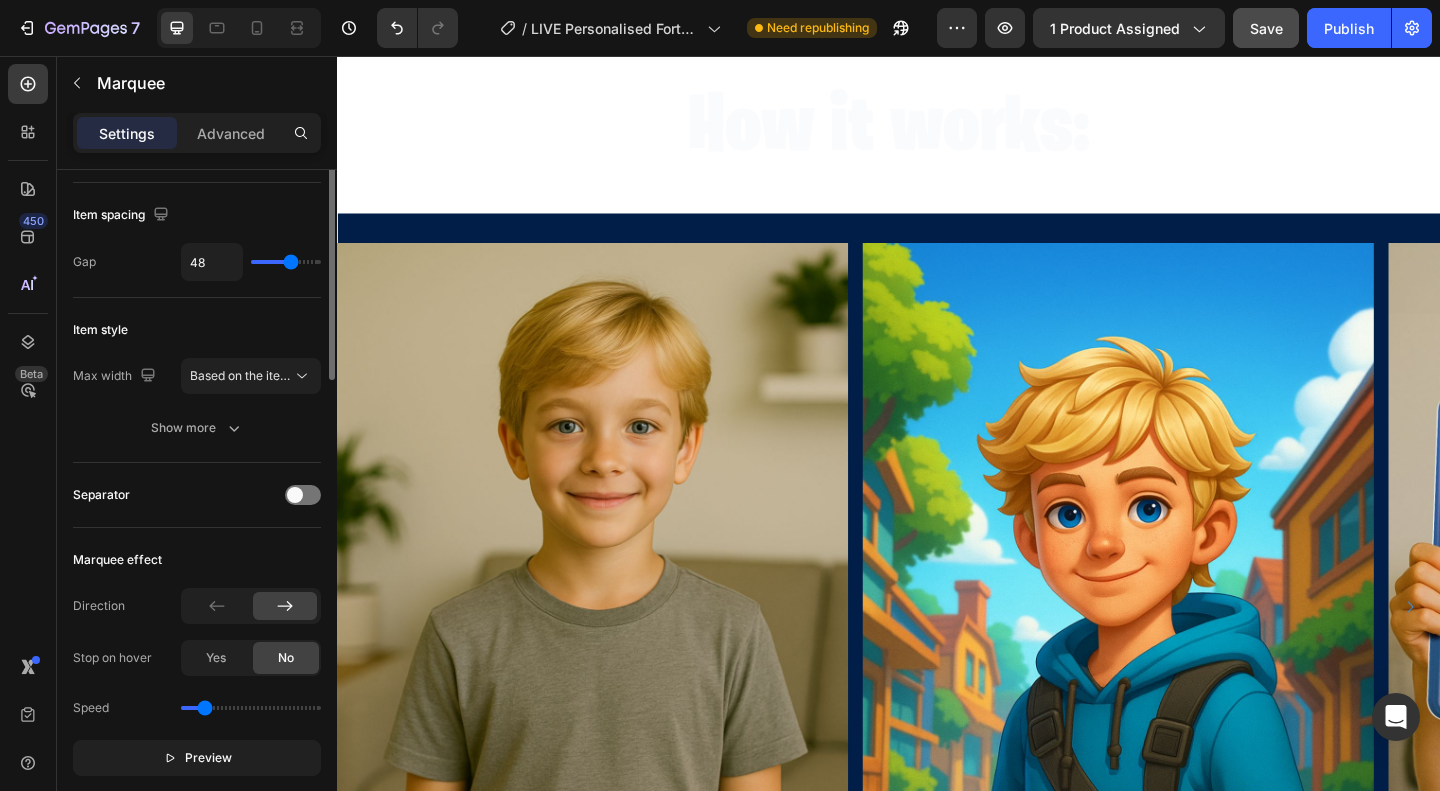 scroll, scrollTop: 0, scrollLeft: 0, axis: both 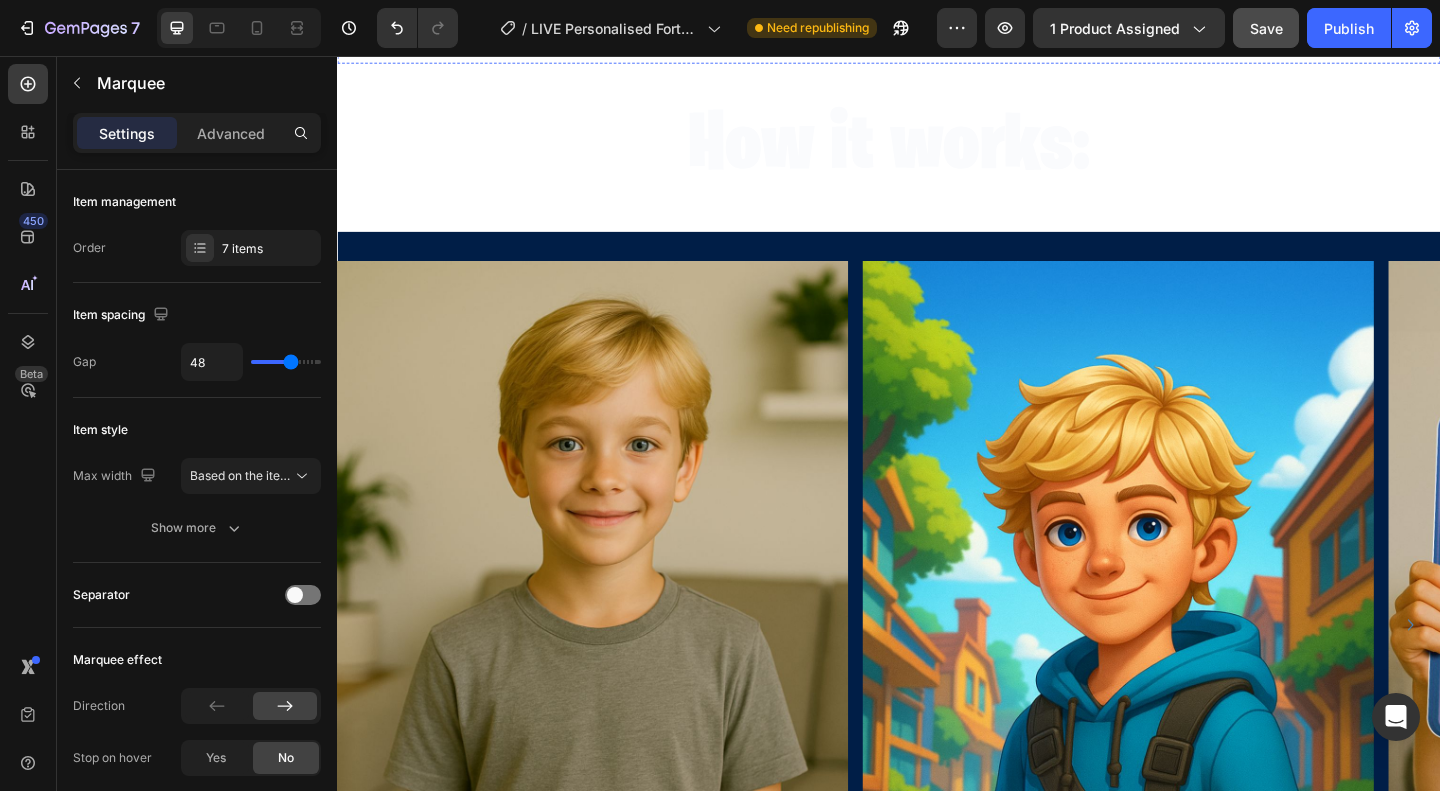 click on "700+ Happy Customers" at bounding box center [937, -414] 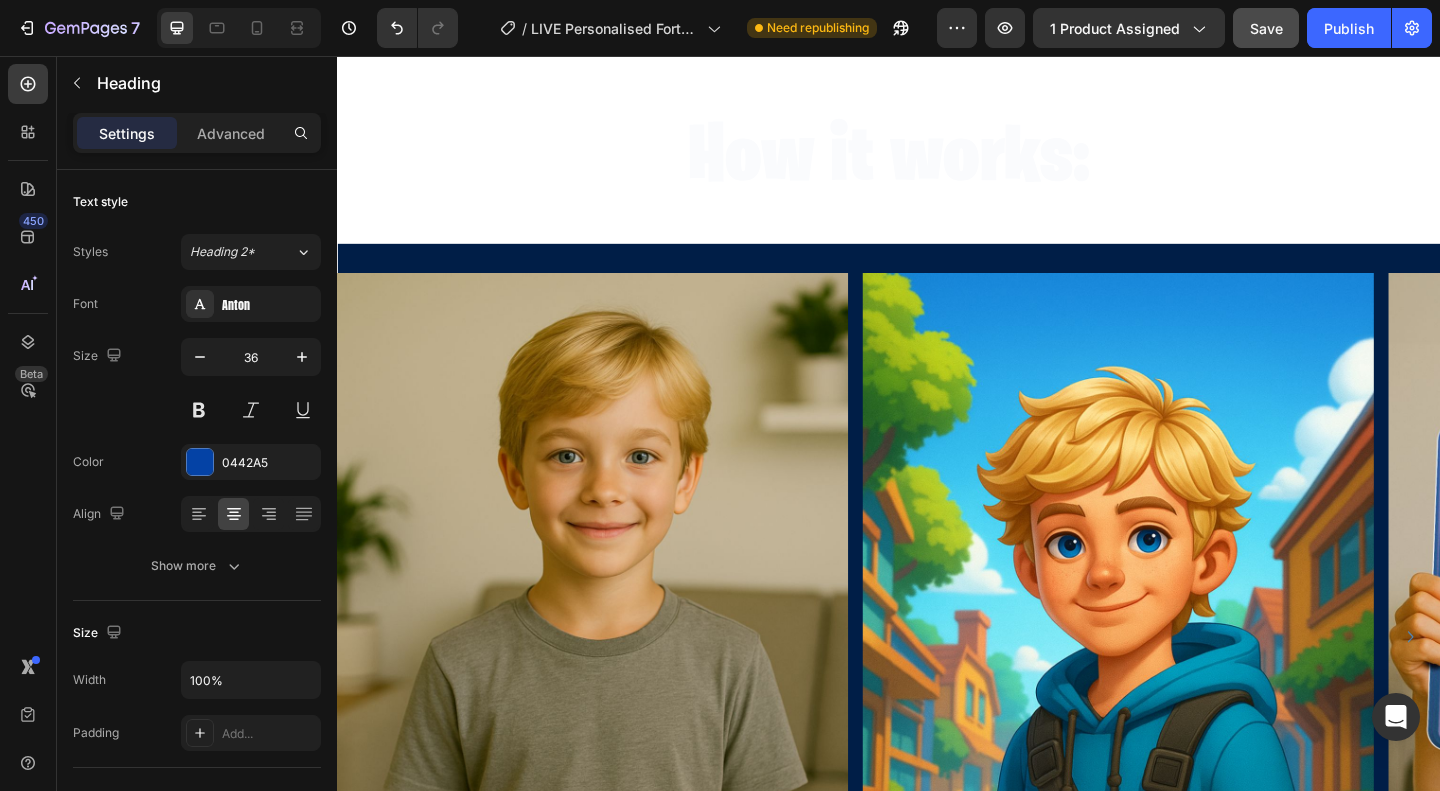 drag, startPoint x: 931, startPoint y: 211, endPoint x: 930, endPoint y: 224, distance: 13.038404 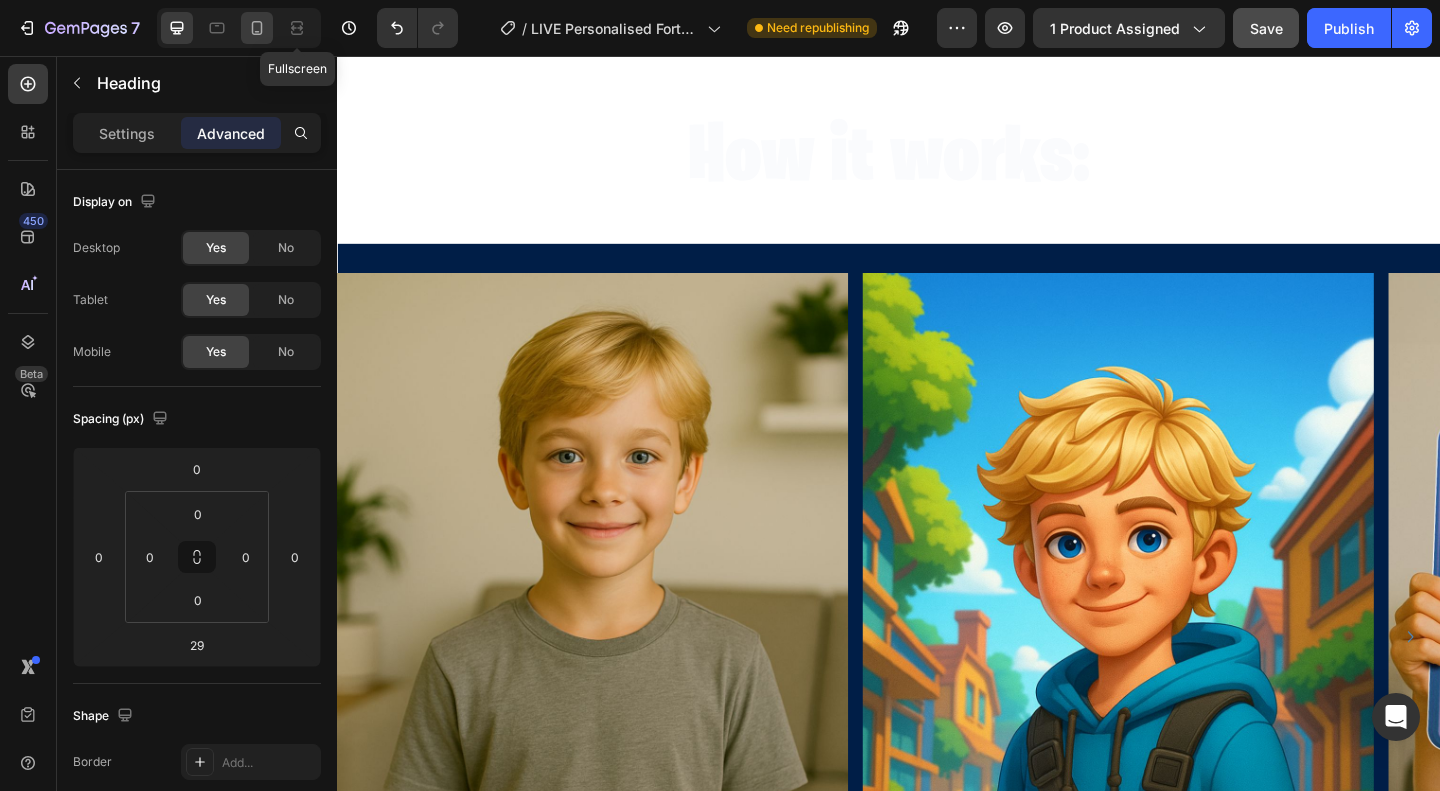 click 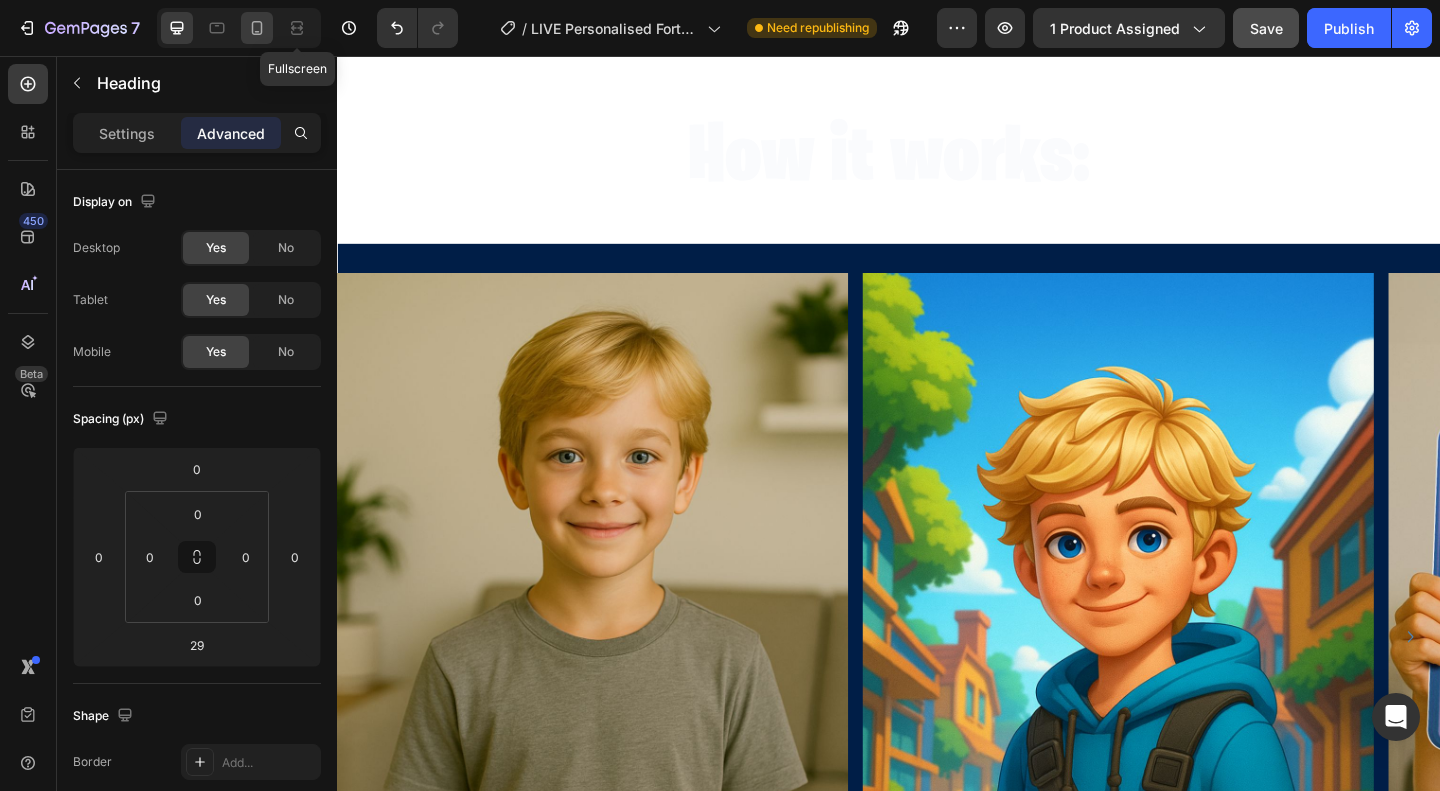 type on "38" 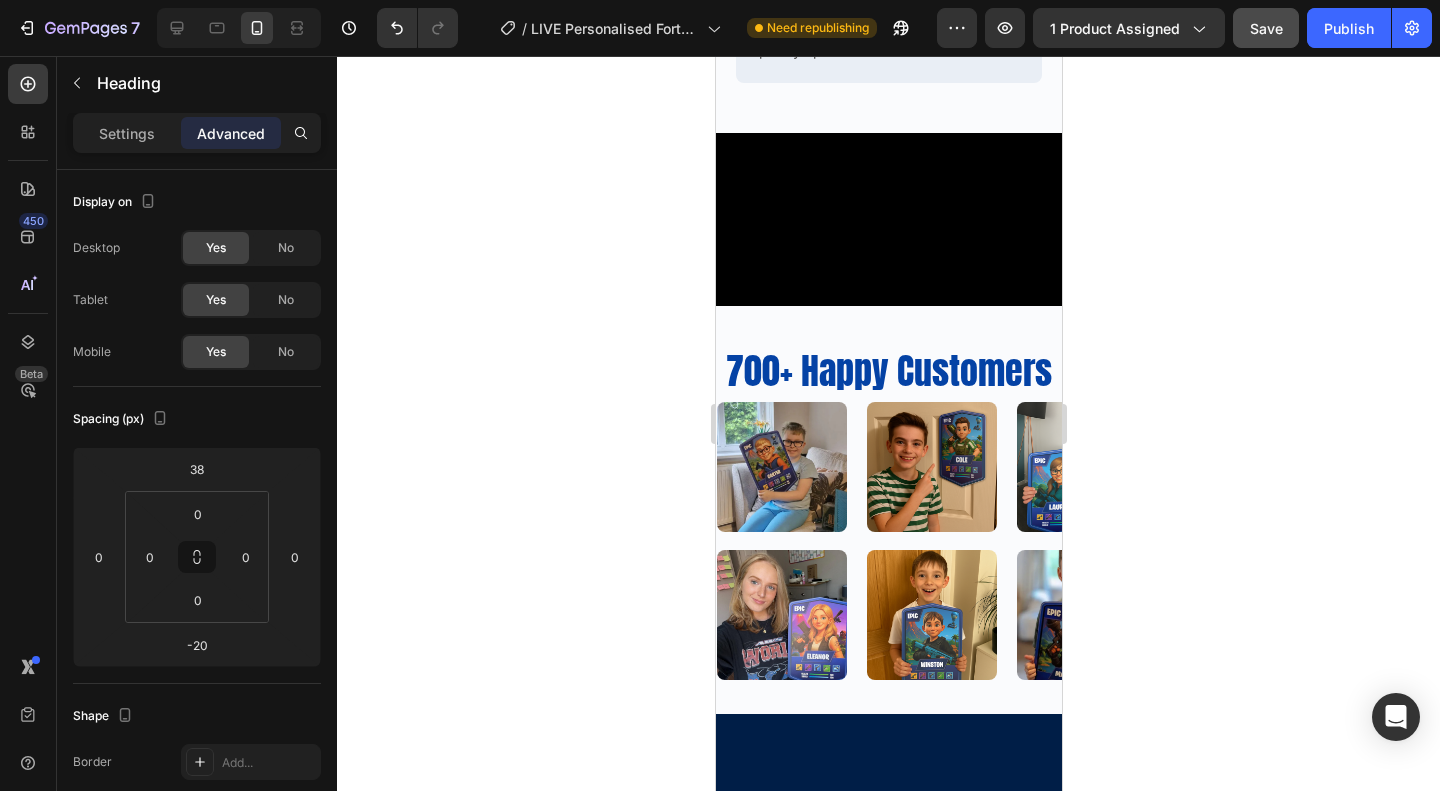 scroll, scrollTop: 1354, scrollLeft: 0, axis: vertical 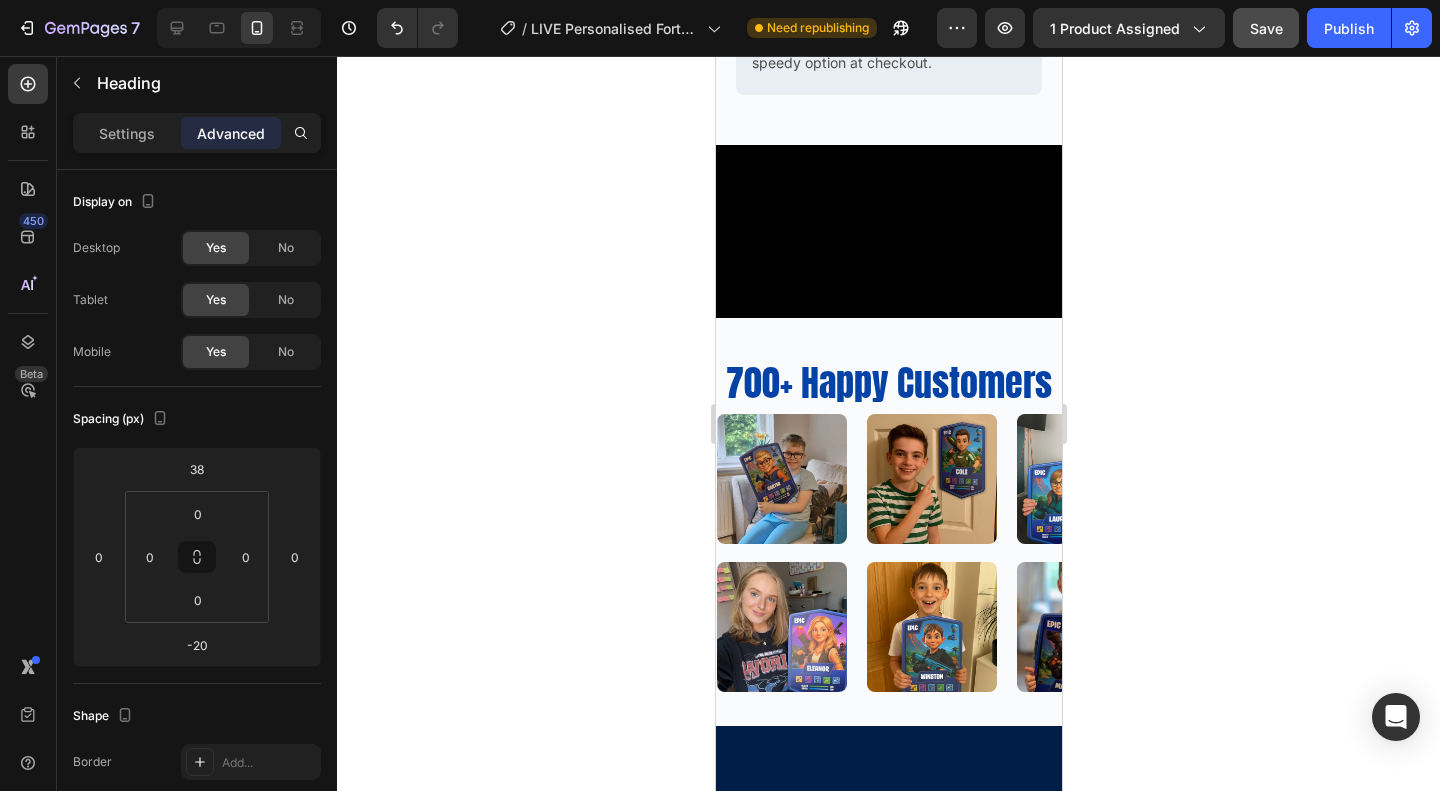 click on "700+ Happy Customers" at bounding box center (888, 383) 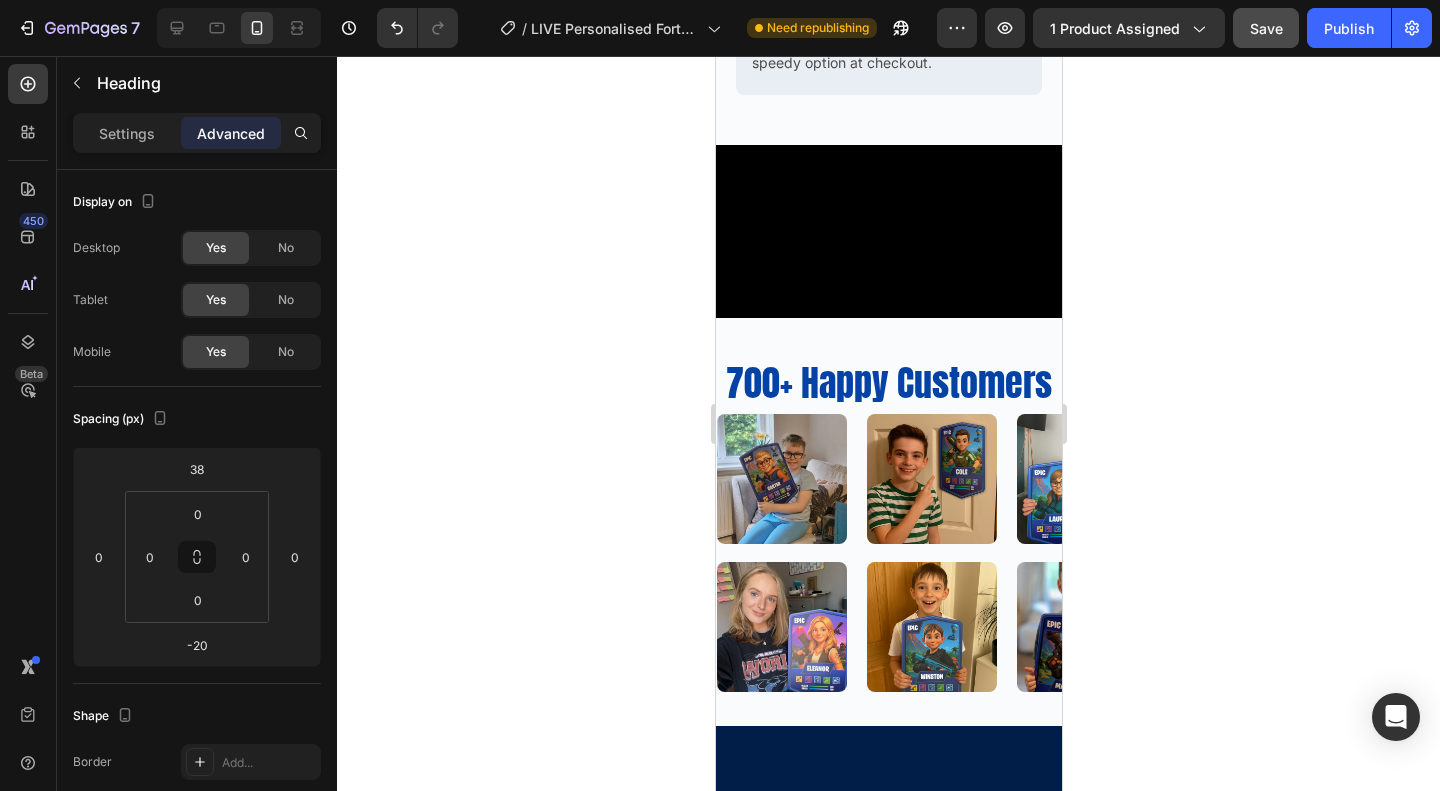 click 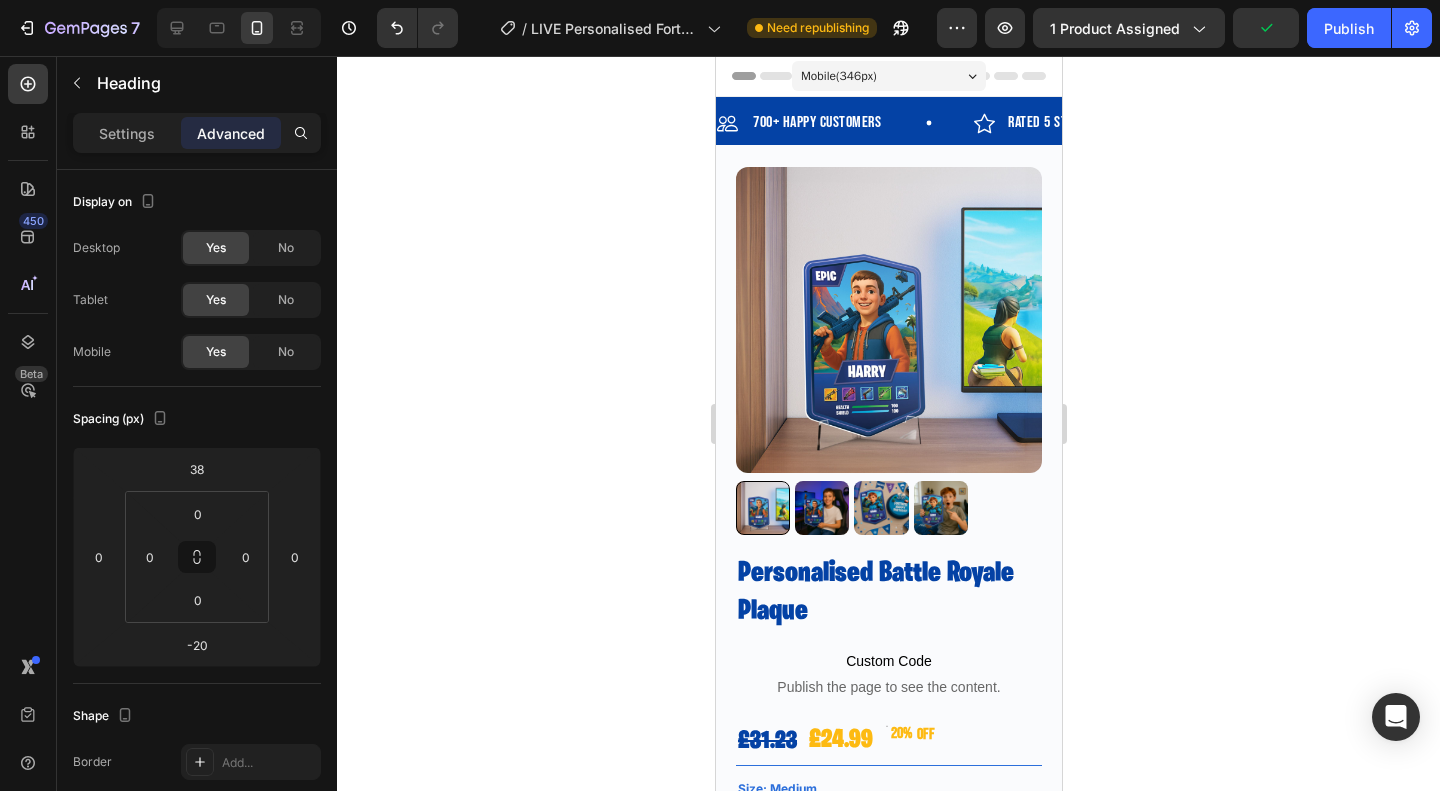 scroll, scrollTop: 1354, scrollLeft: 0, axis: vertical 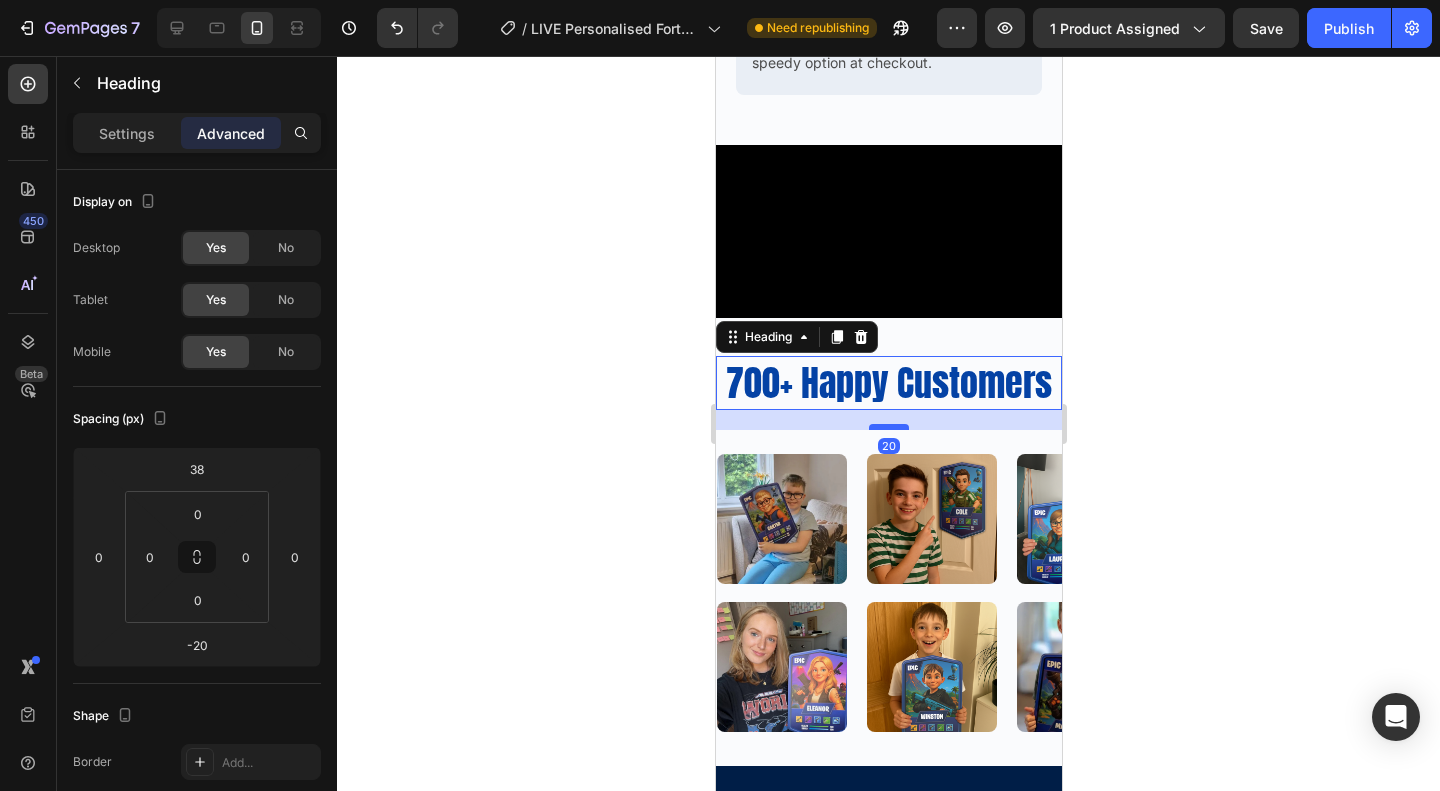 drag, startPoint x: 864, startPoint y: 597, endPoint x: 862, endPoint y: 617, distance: 20.09975 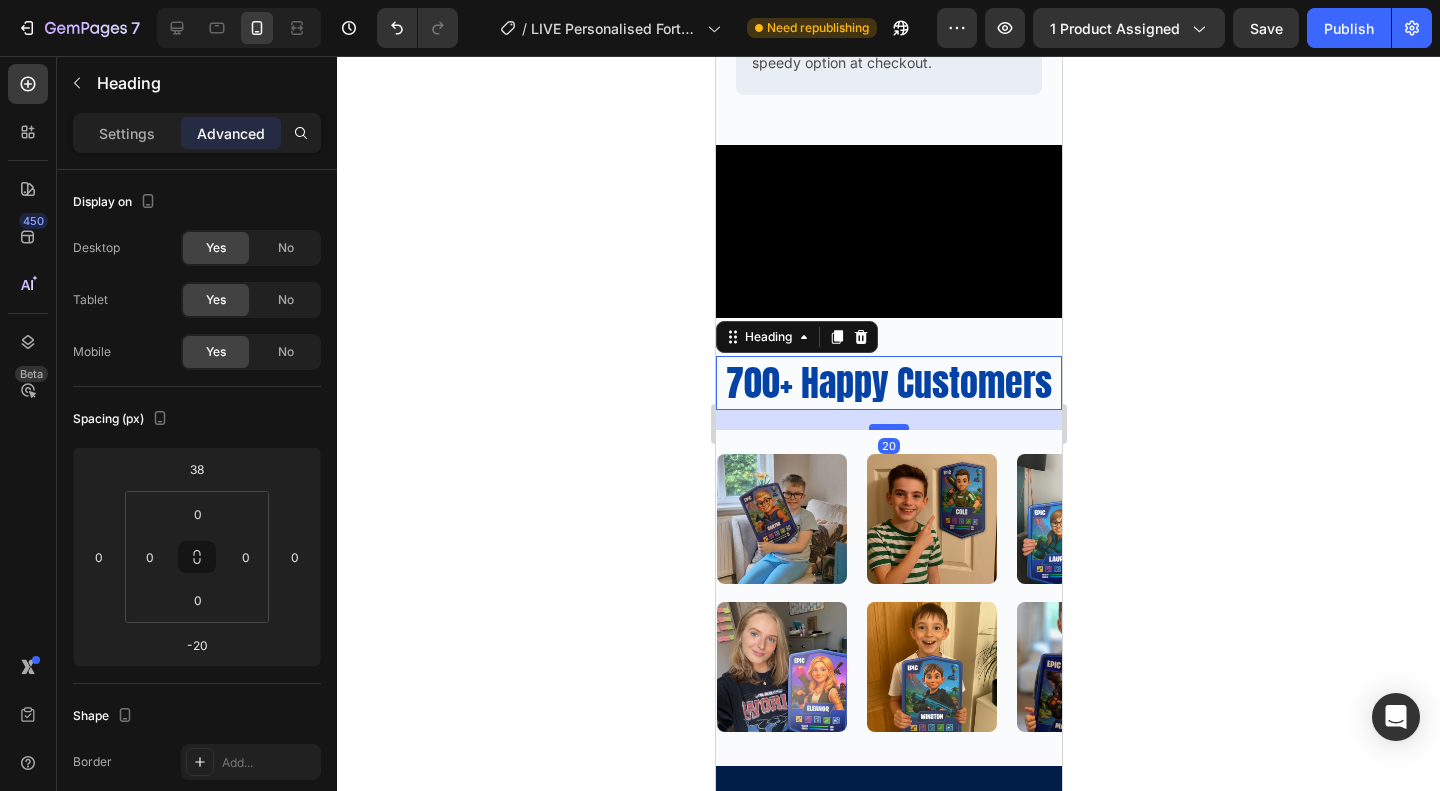 click at bounding box center (888, 427) 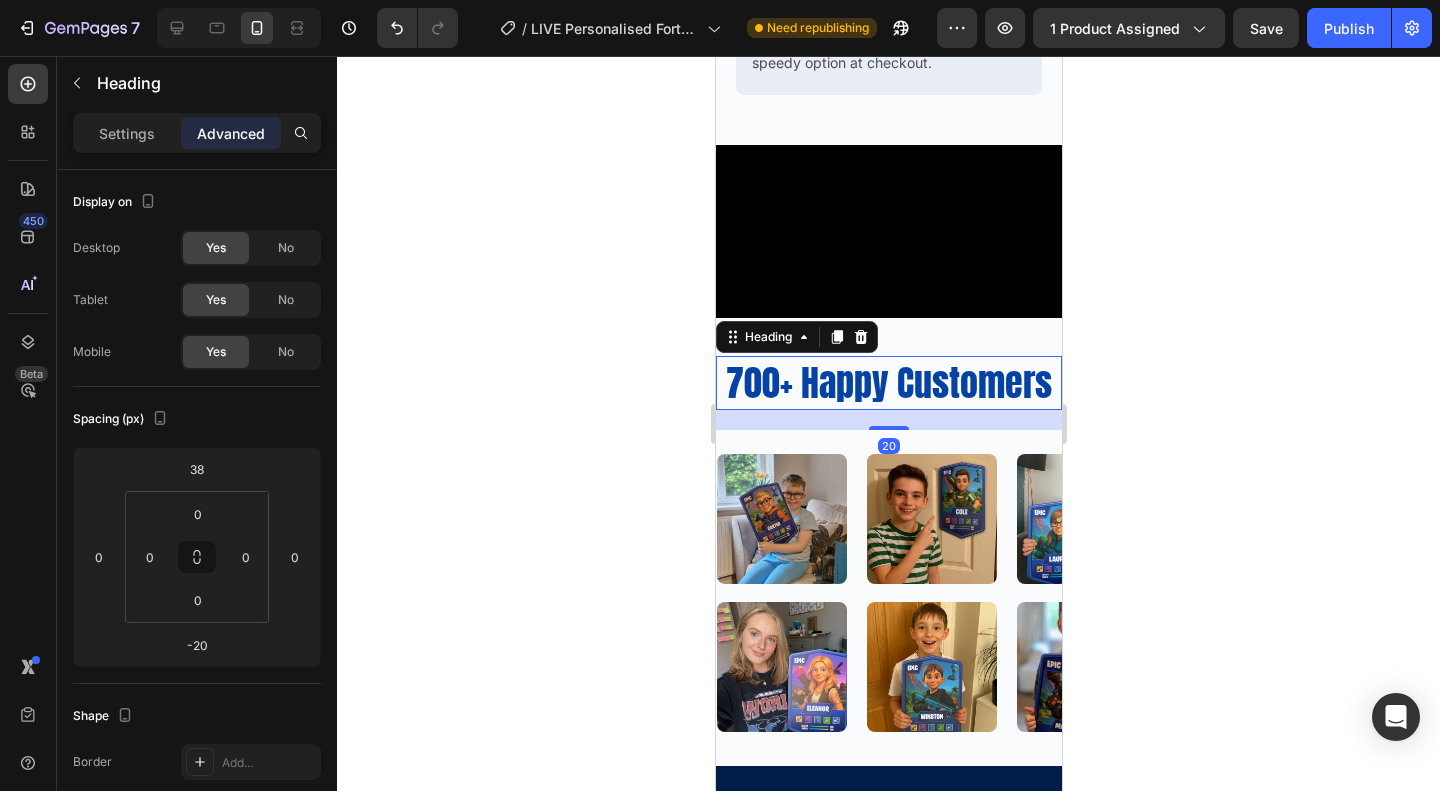 type on "20" 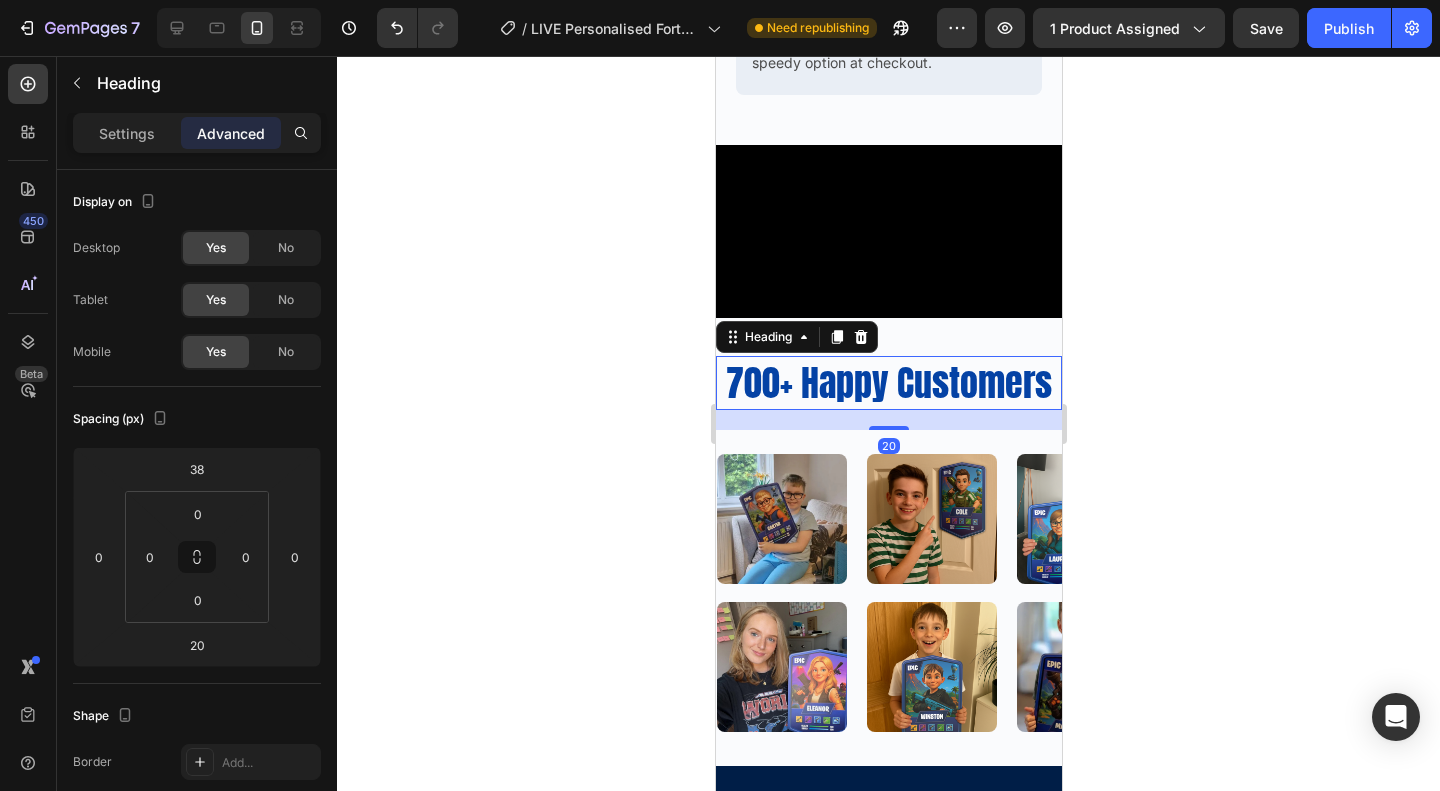 click 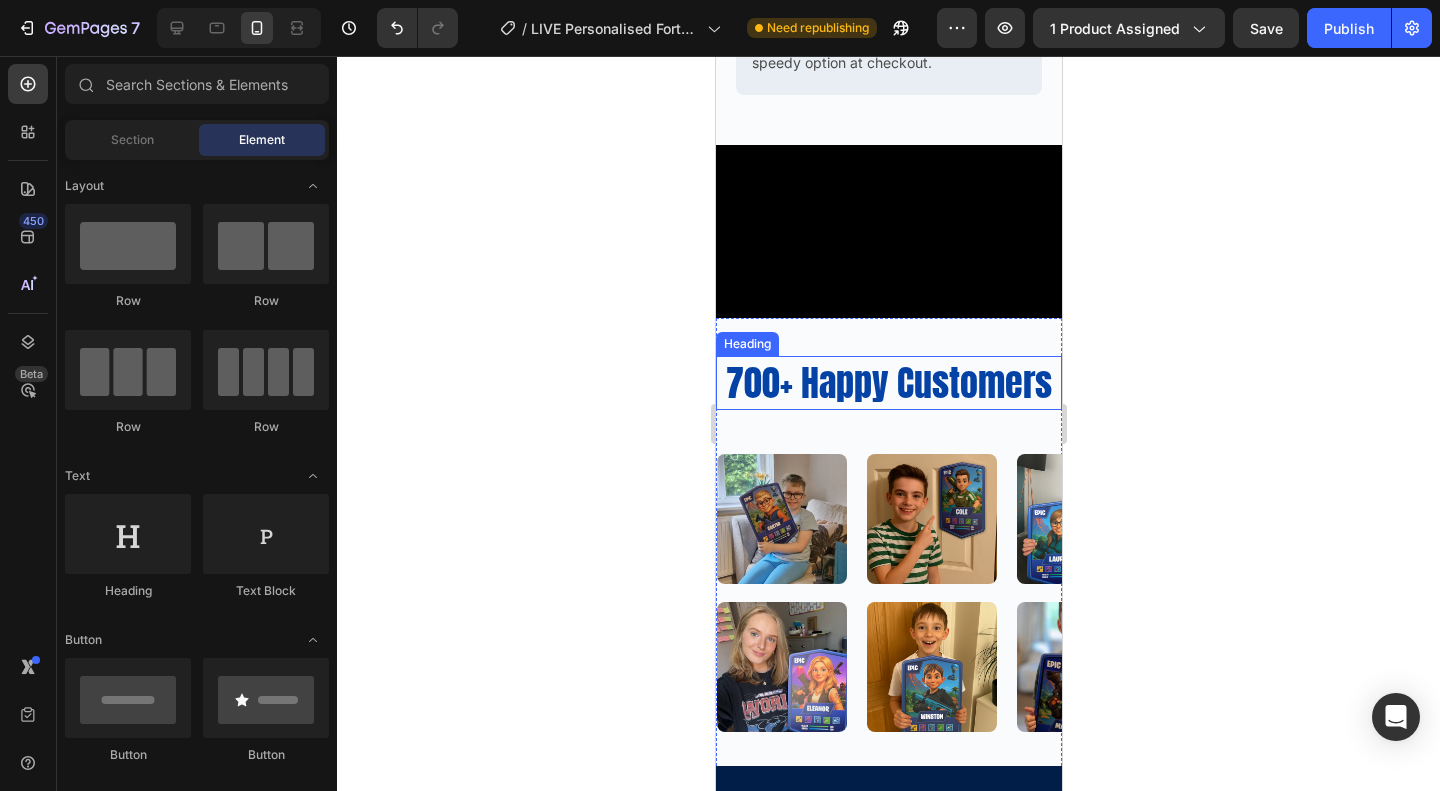 click on "700+ Happy Customers" at bounding box center (888, 383) 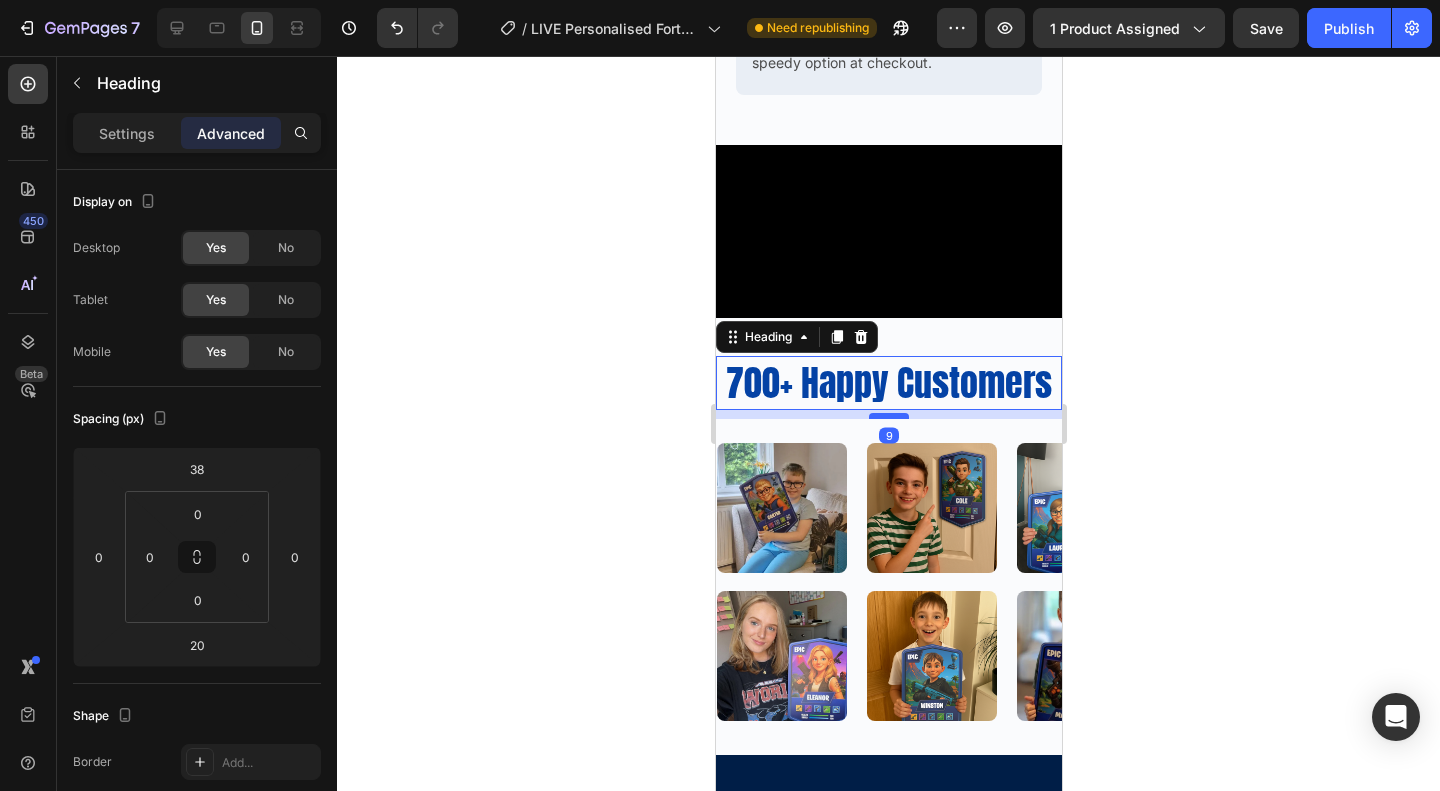 drag, startPoint x: 887, startPoint y: 615, endPoint x: 883, endPoint y: 604, distance: 11.7046995 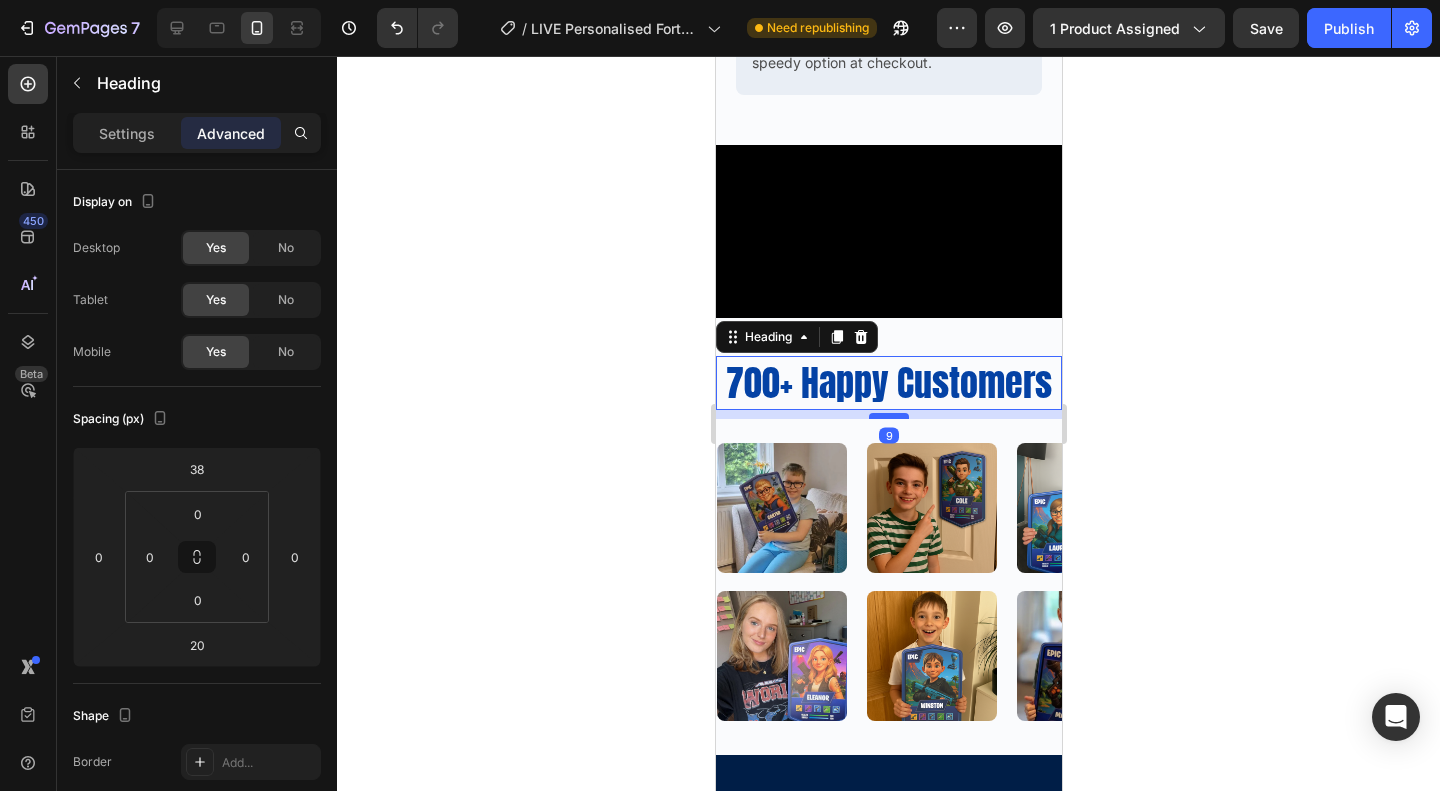 click at bounding box center (888, 416) 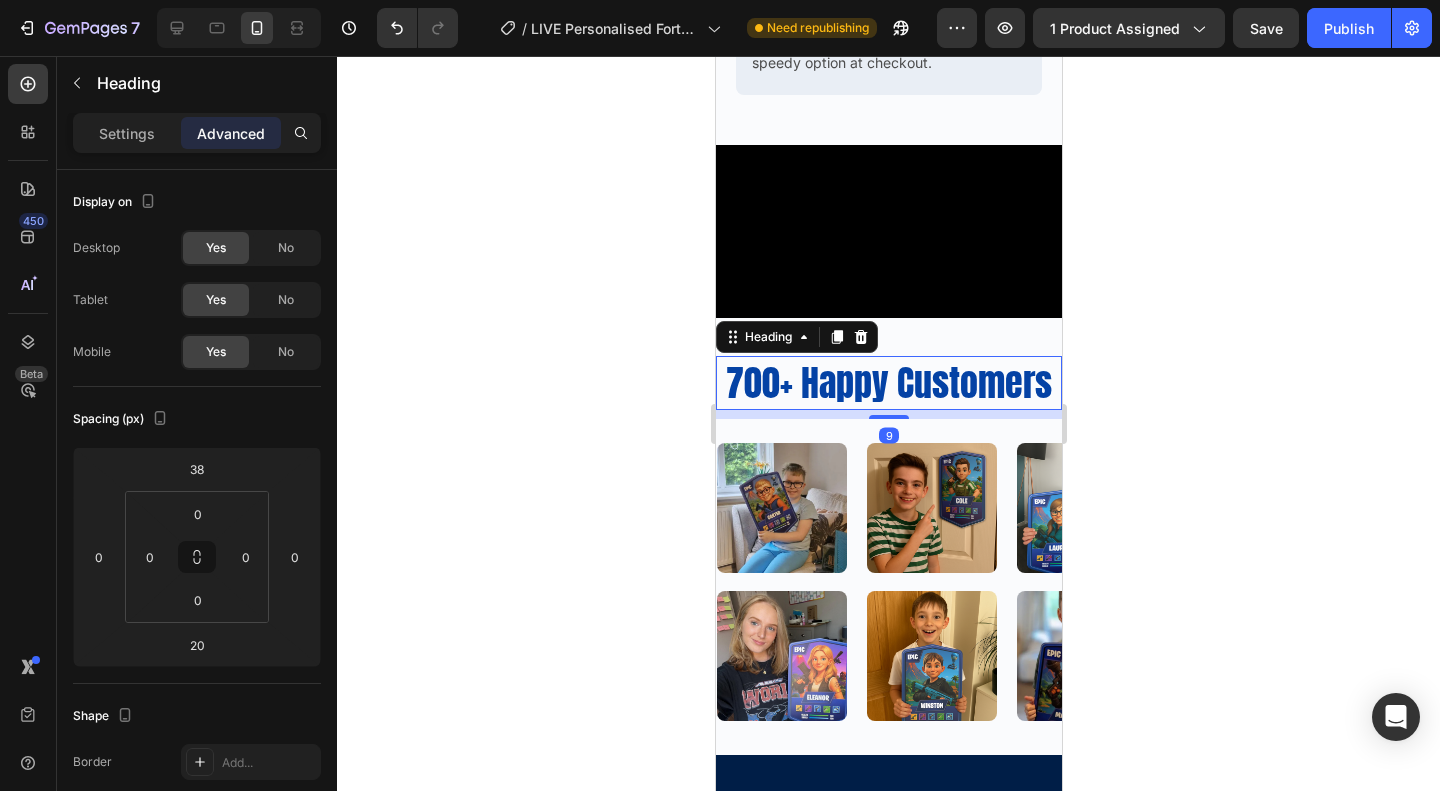 type on "9" 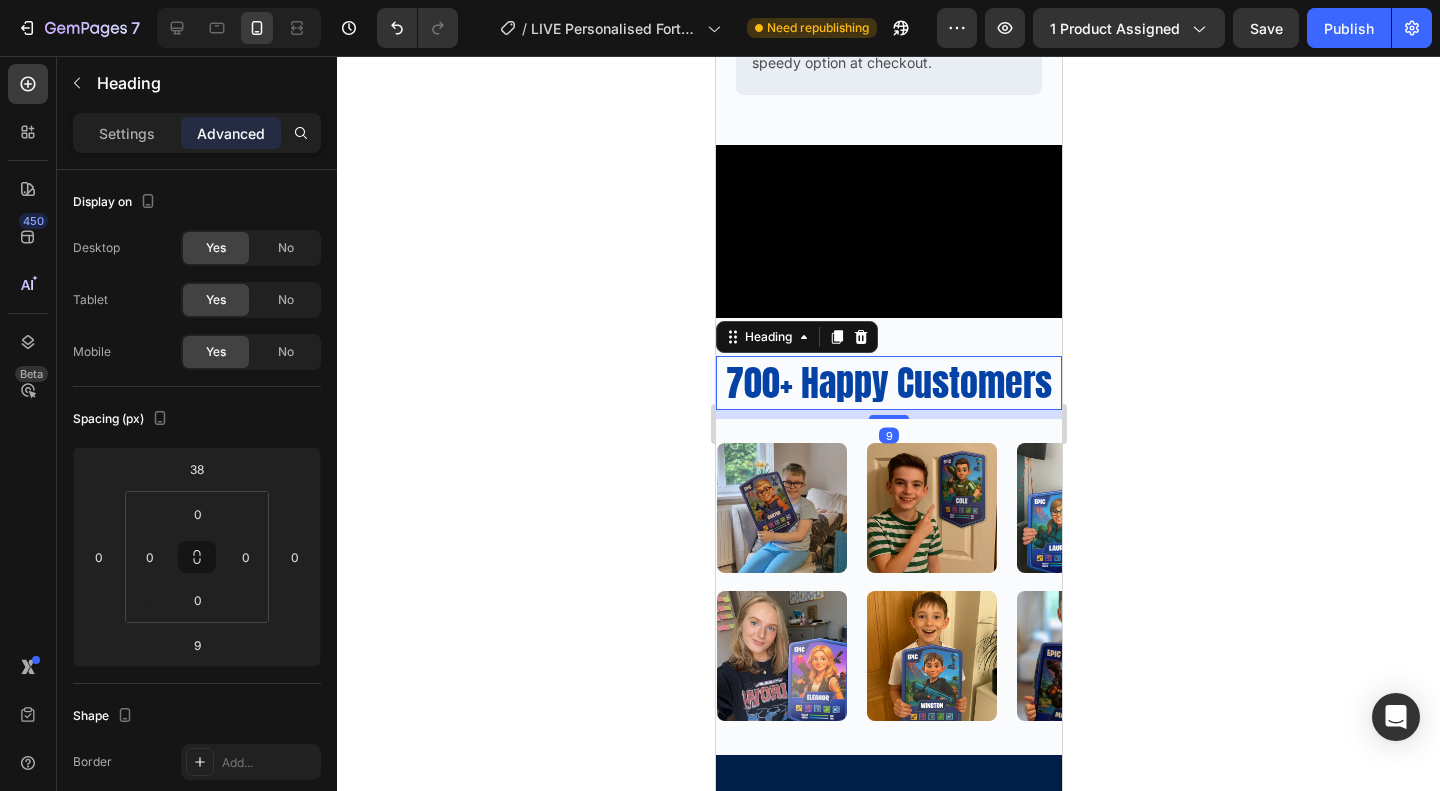 click 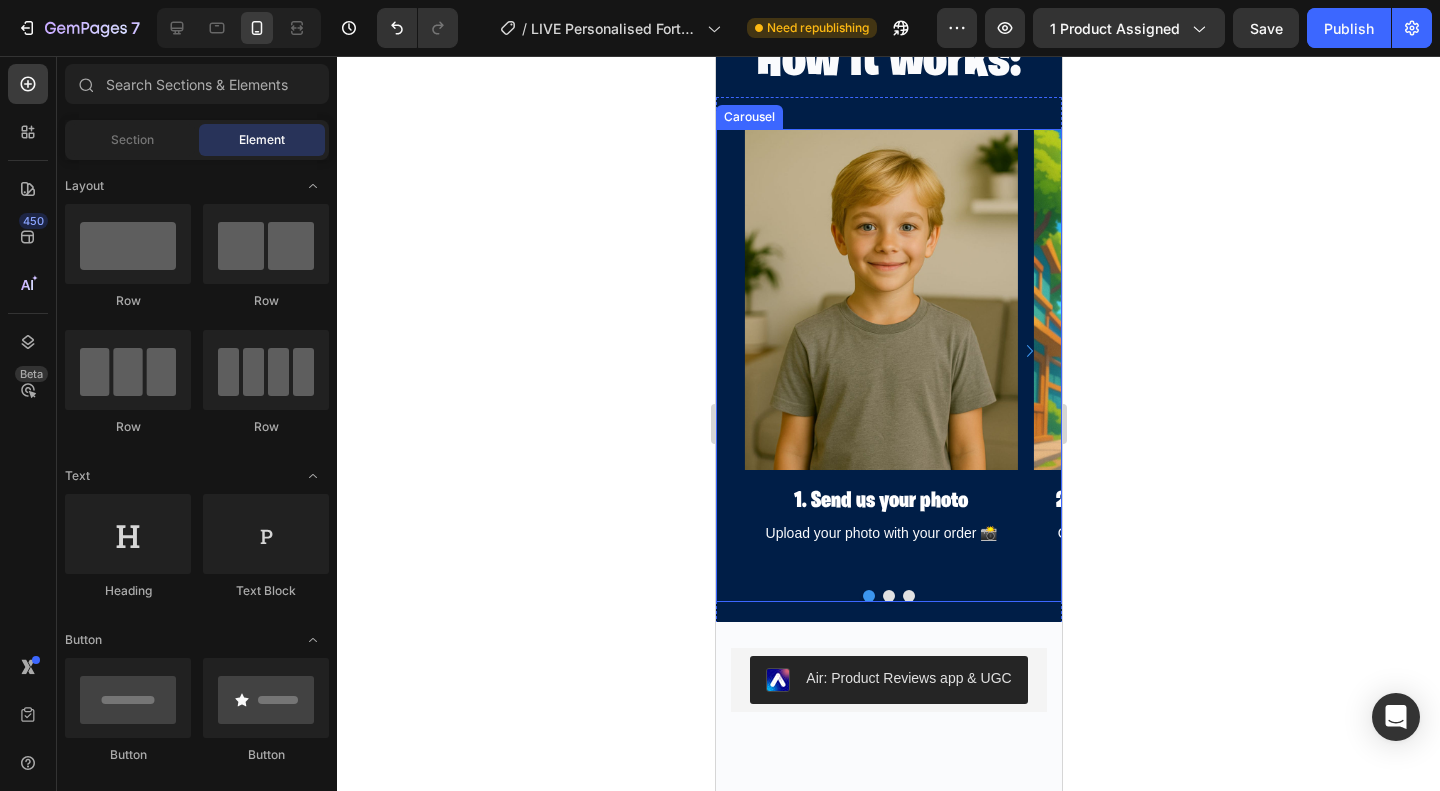 scroll, scrollTop: 2054, scrollLeft: 0, axis: vertical 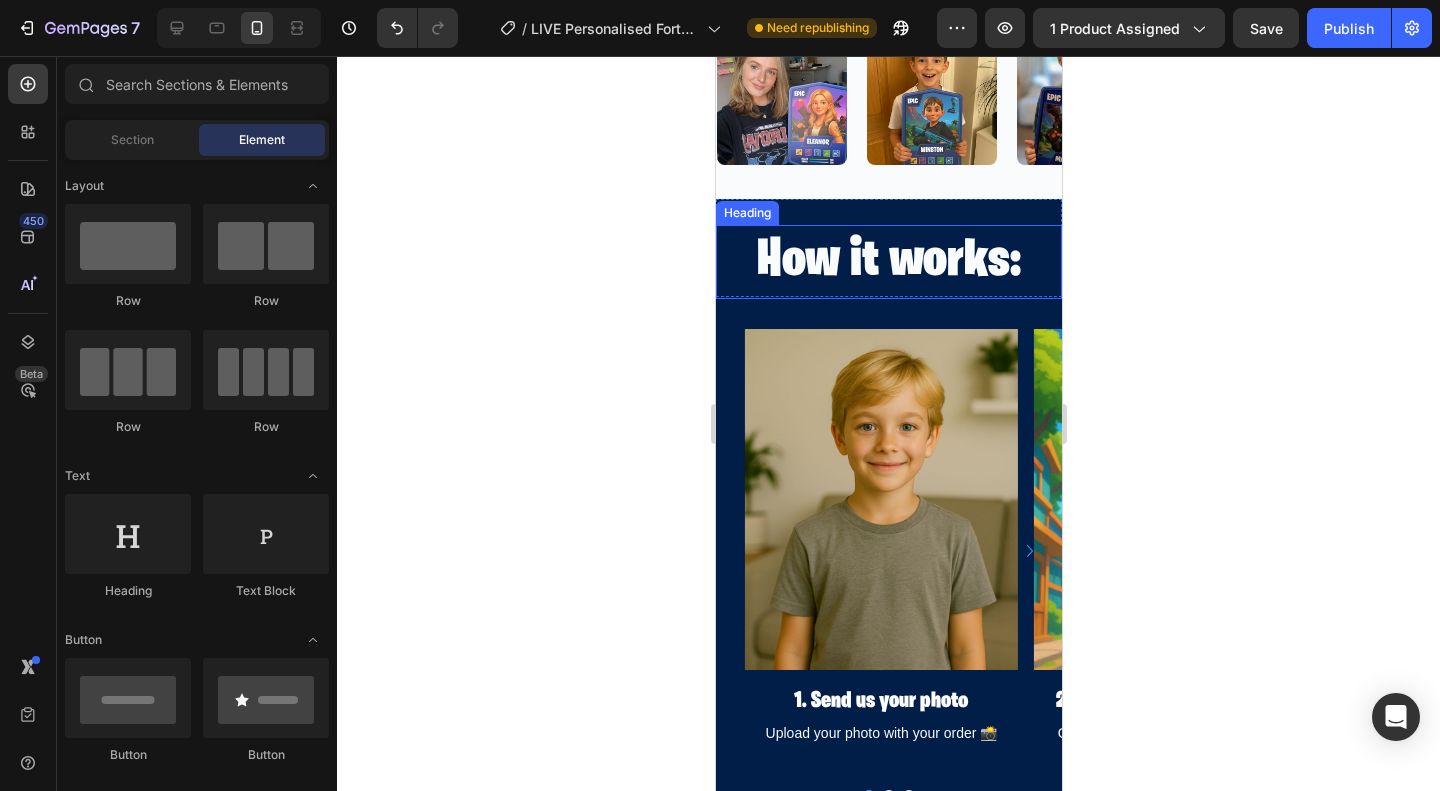 click on "How it works:" at bounding box center [888, 262] 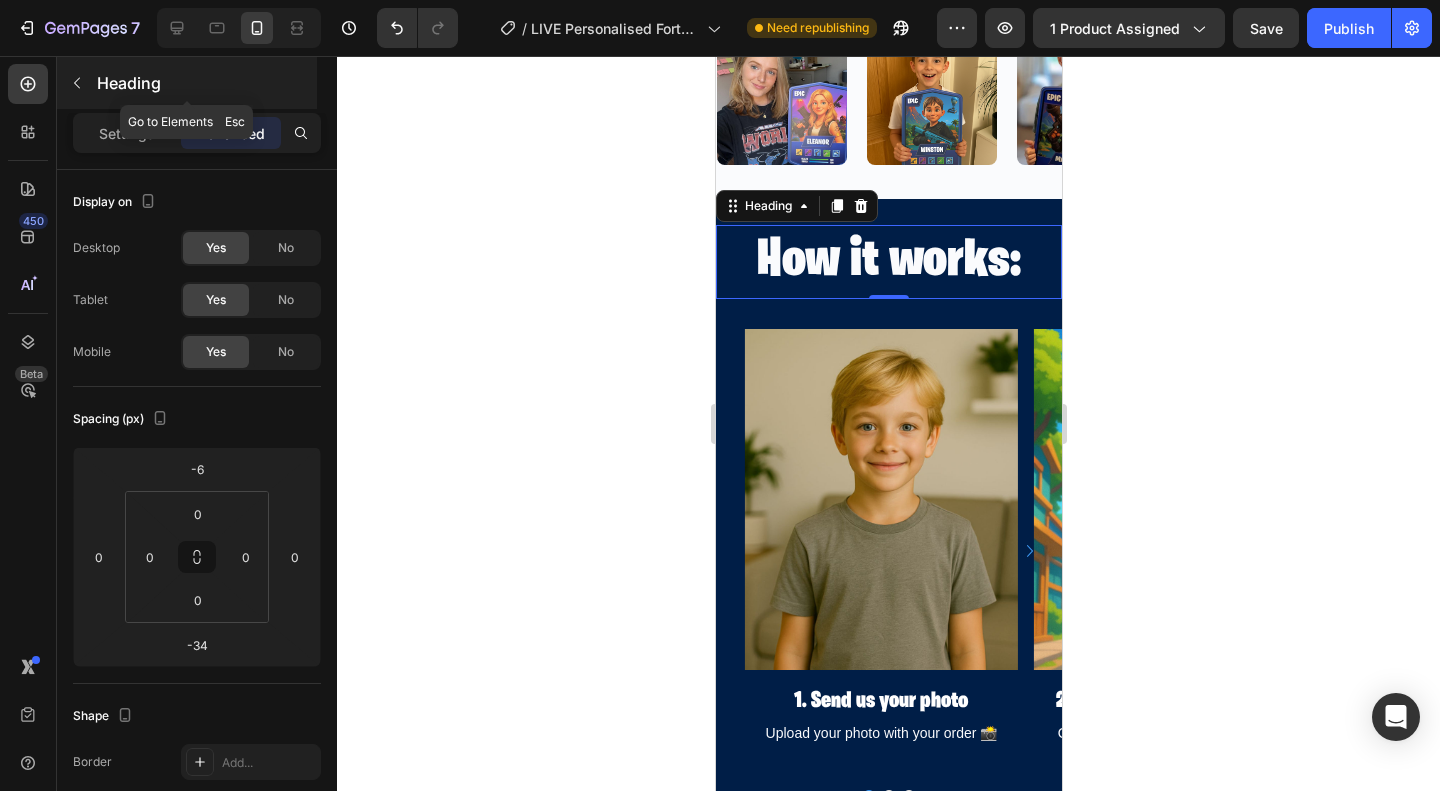 click at bounding box center (77, 83) 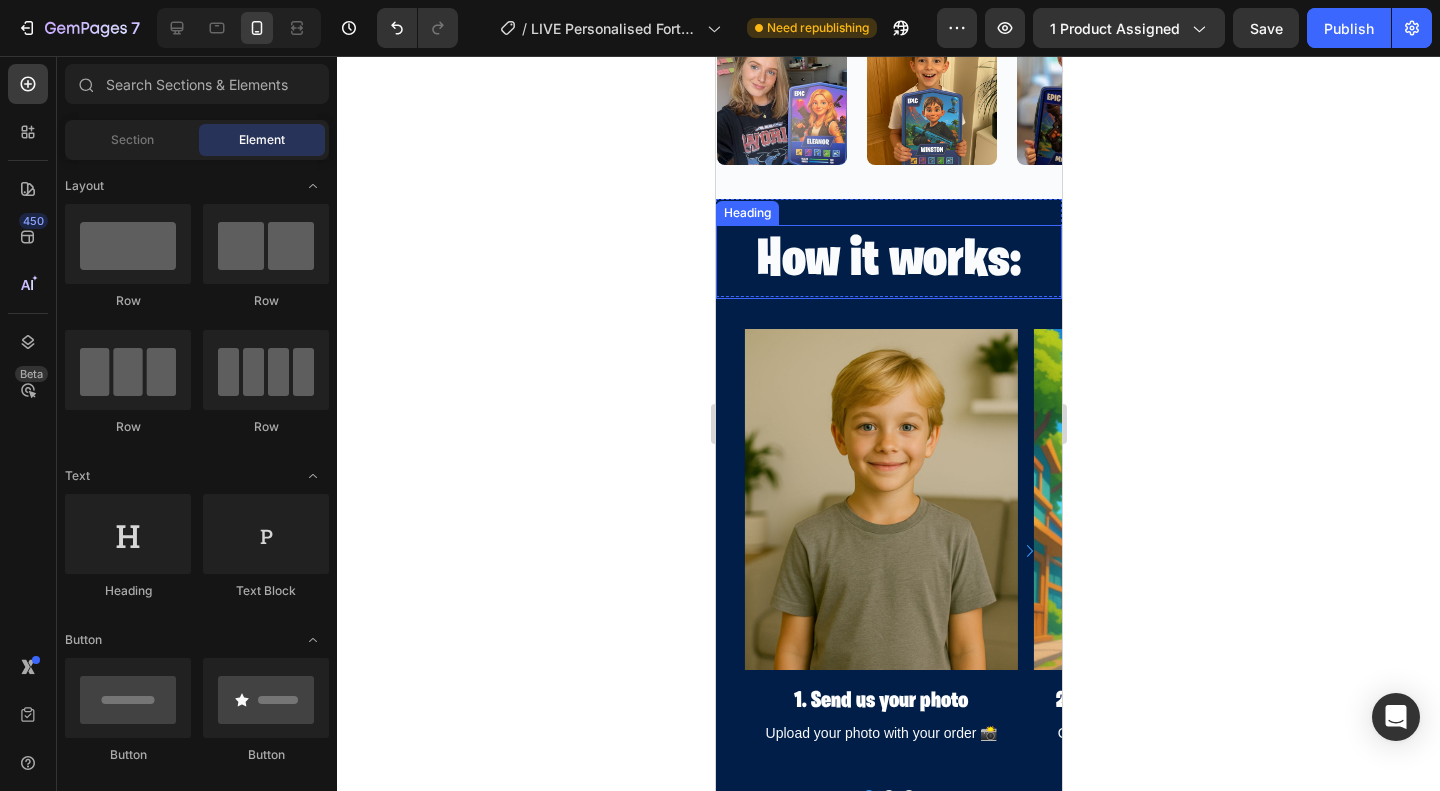 click on "How it works:" at bounding box center (888, 262) 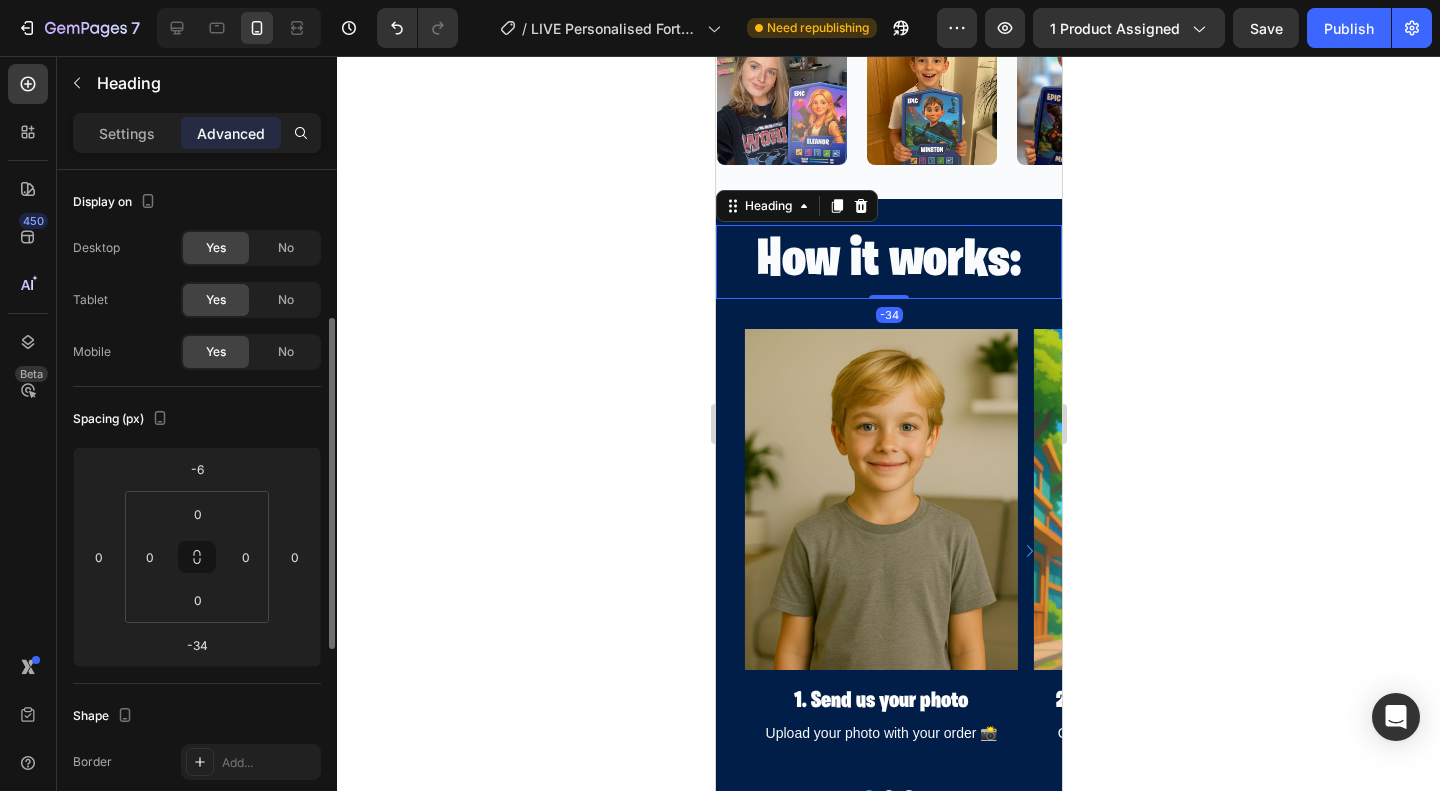 scroll, scrollTop: 100, scrollLeft: 0, axis: vertical 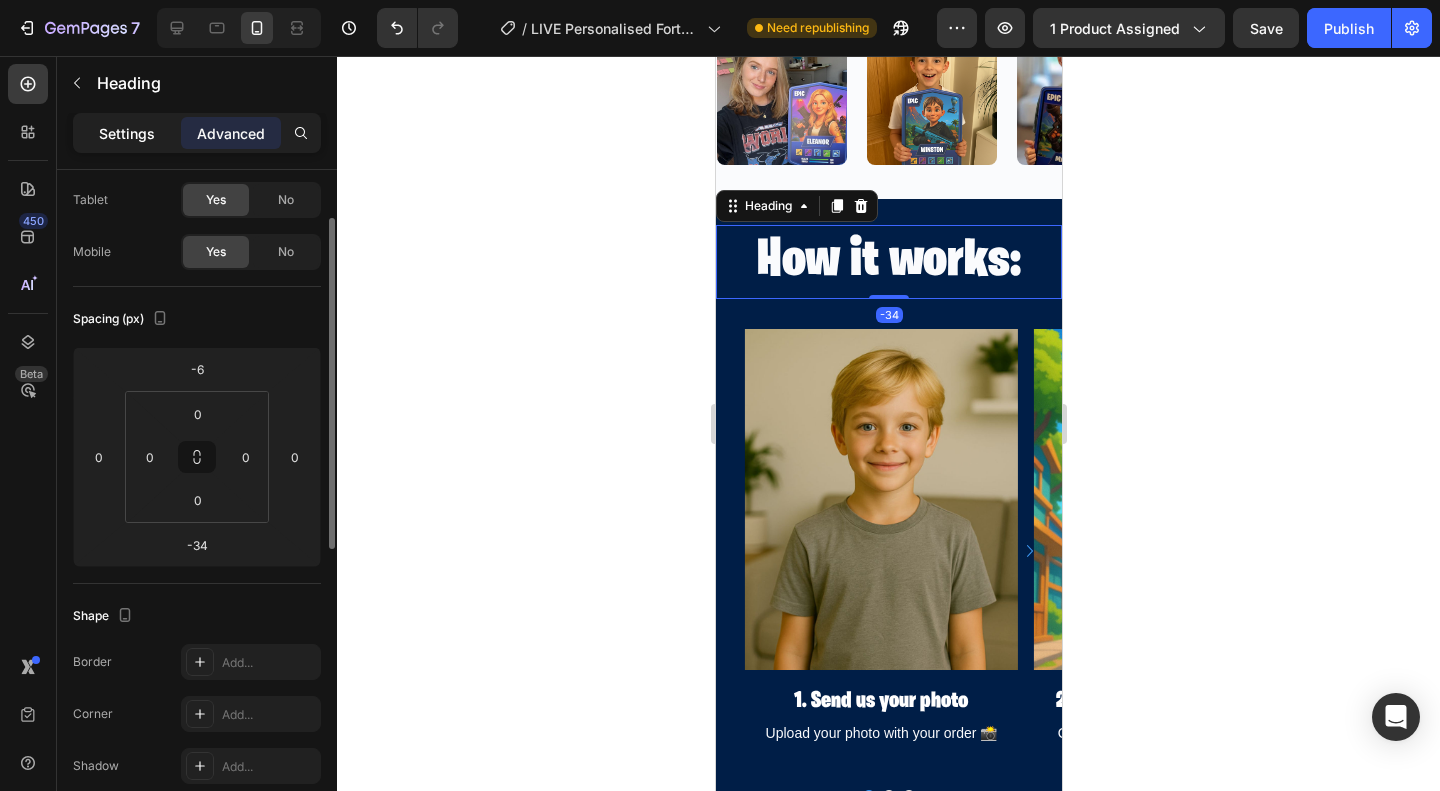 click on "Settings" at bounding box center [127, 133] 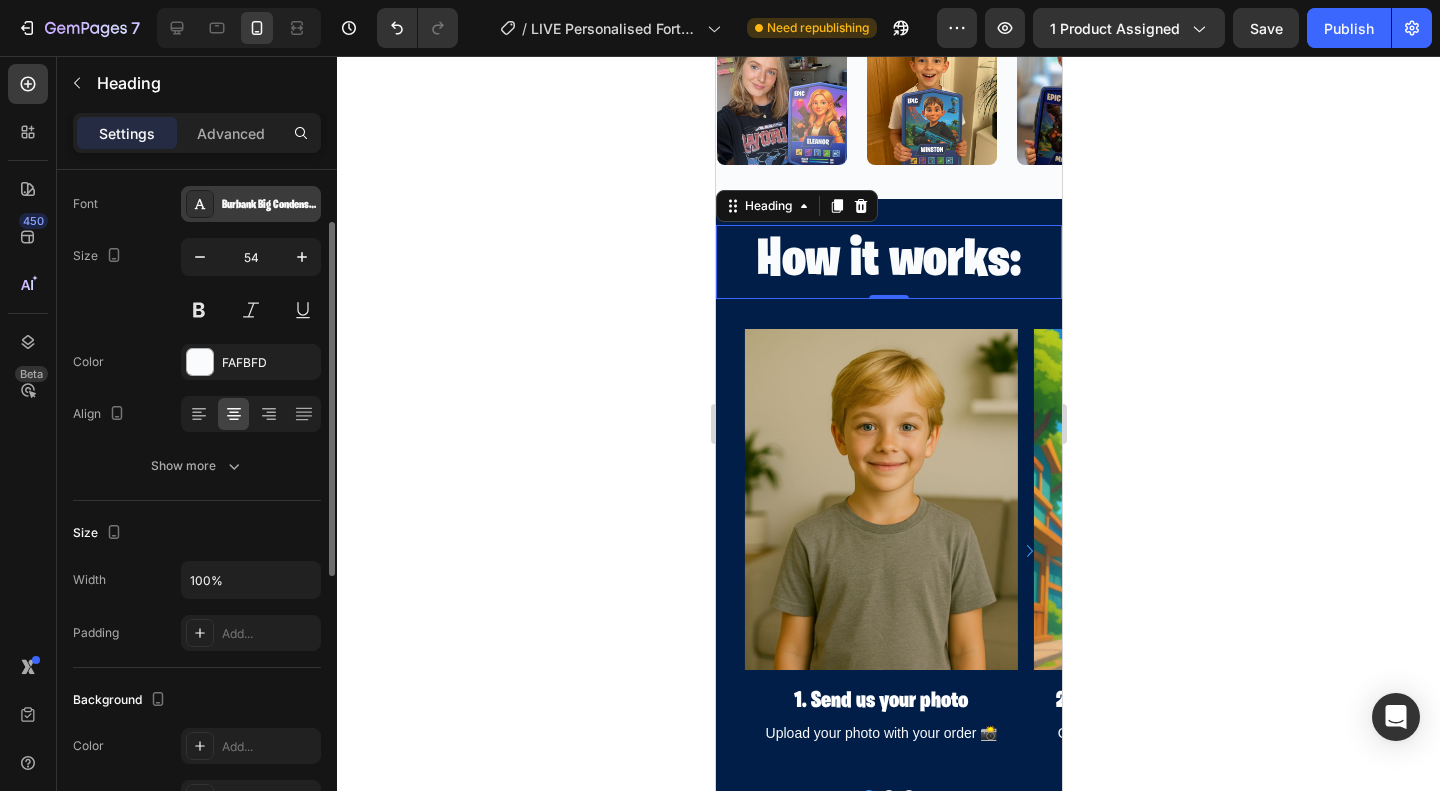 click on "Burbank Big Condensed Black" at bounding box center [269, 205] 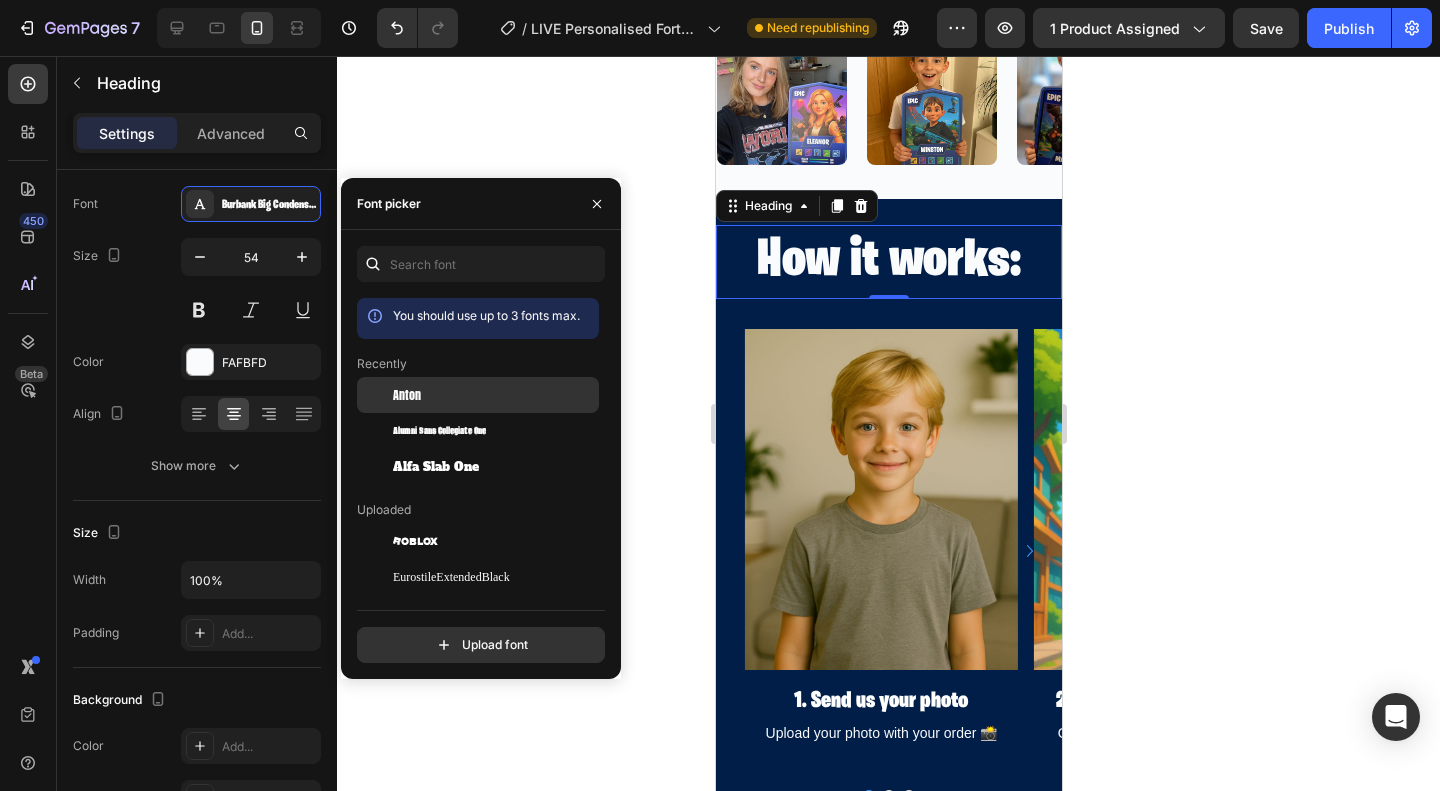 click on "Anton" 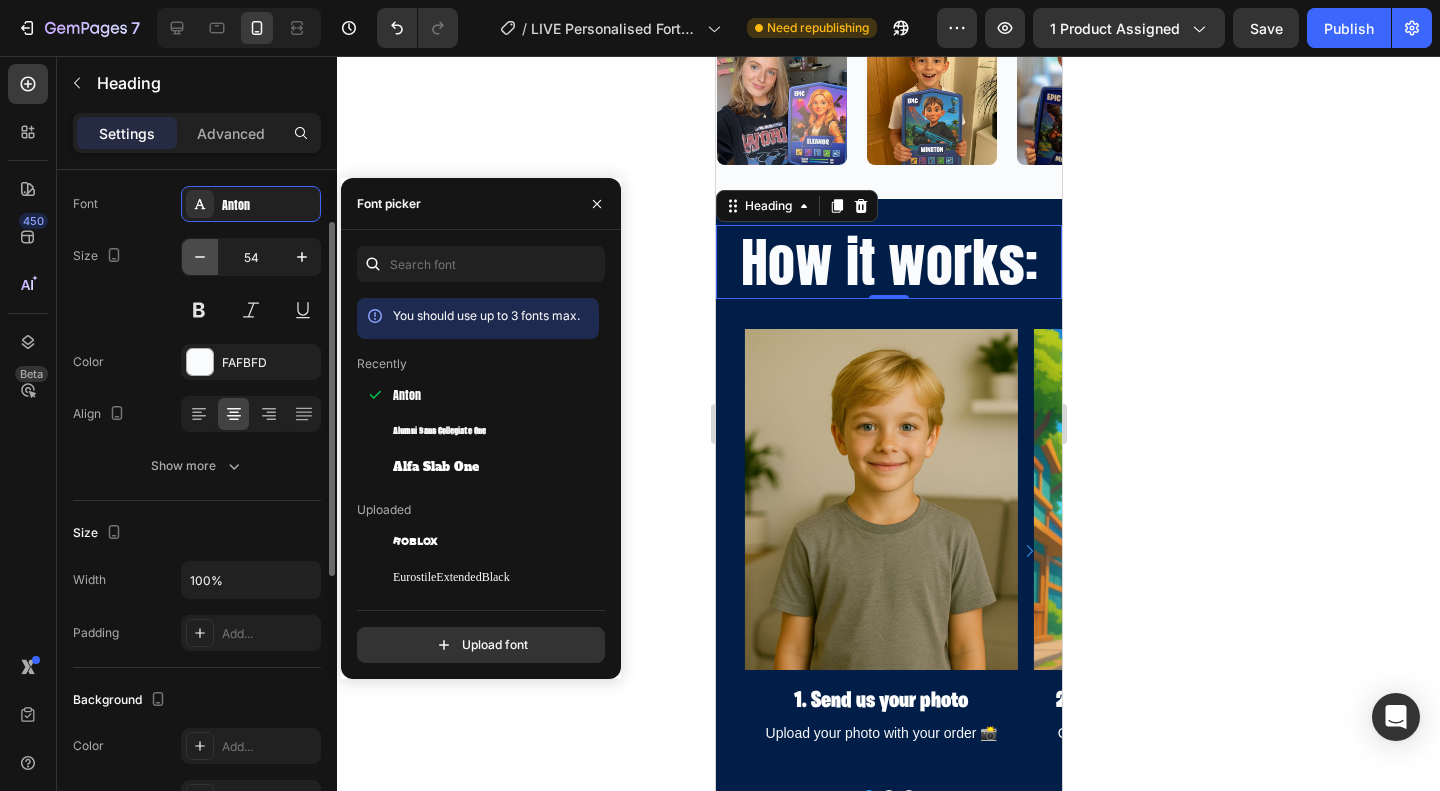 click 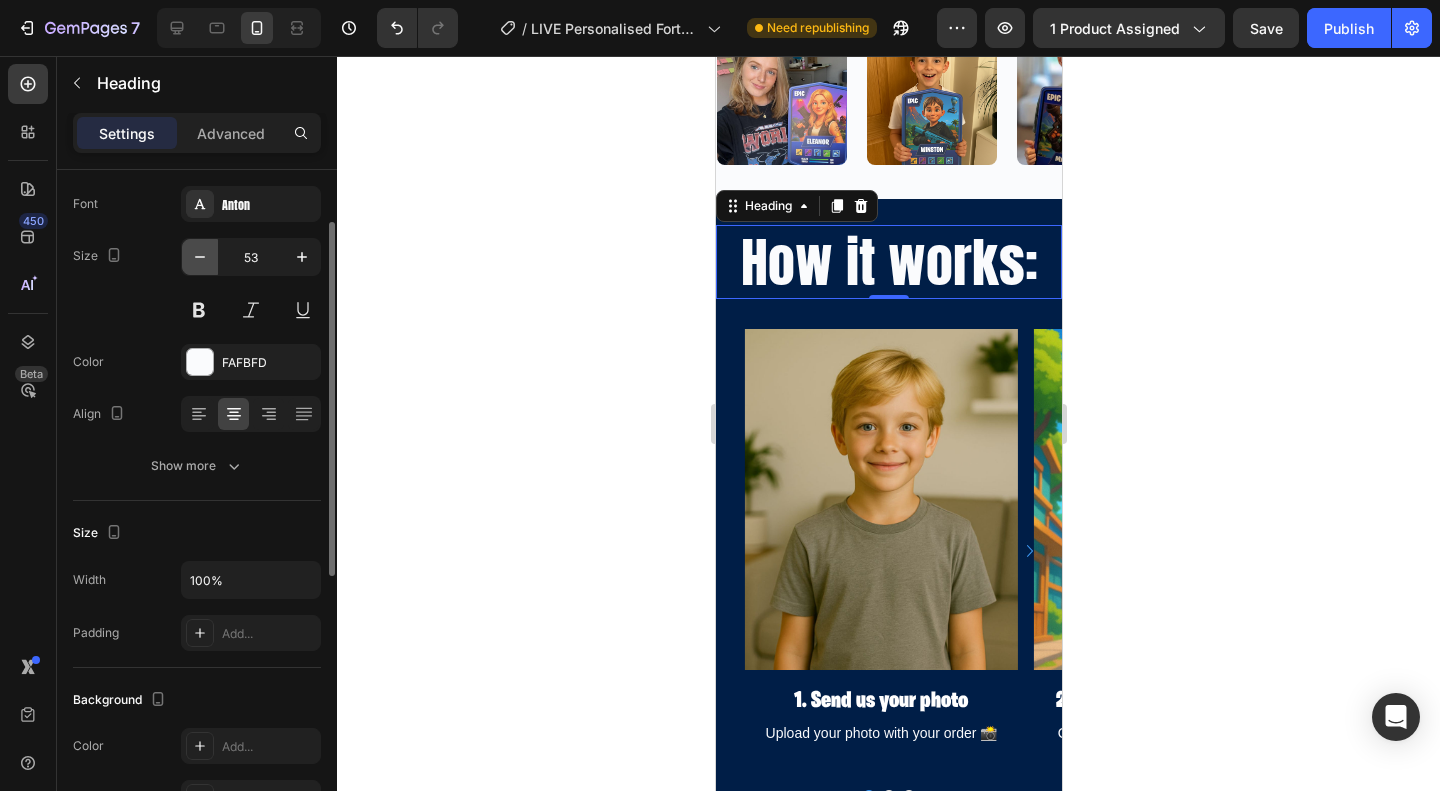 click 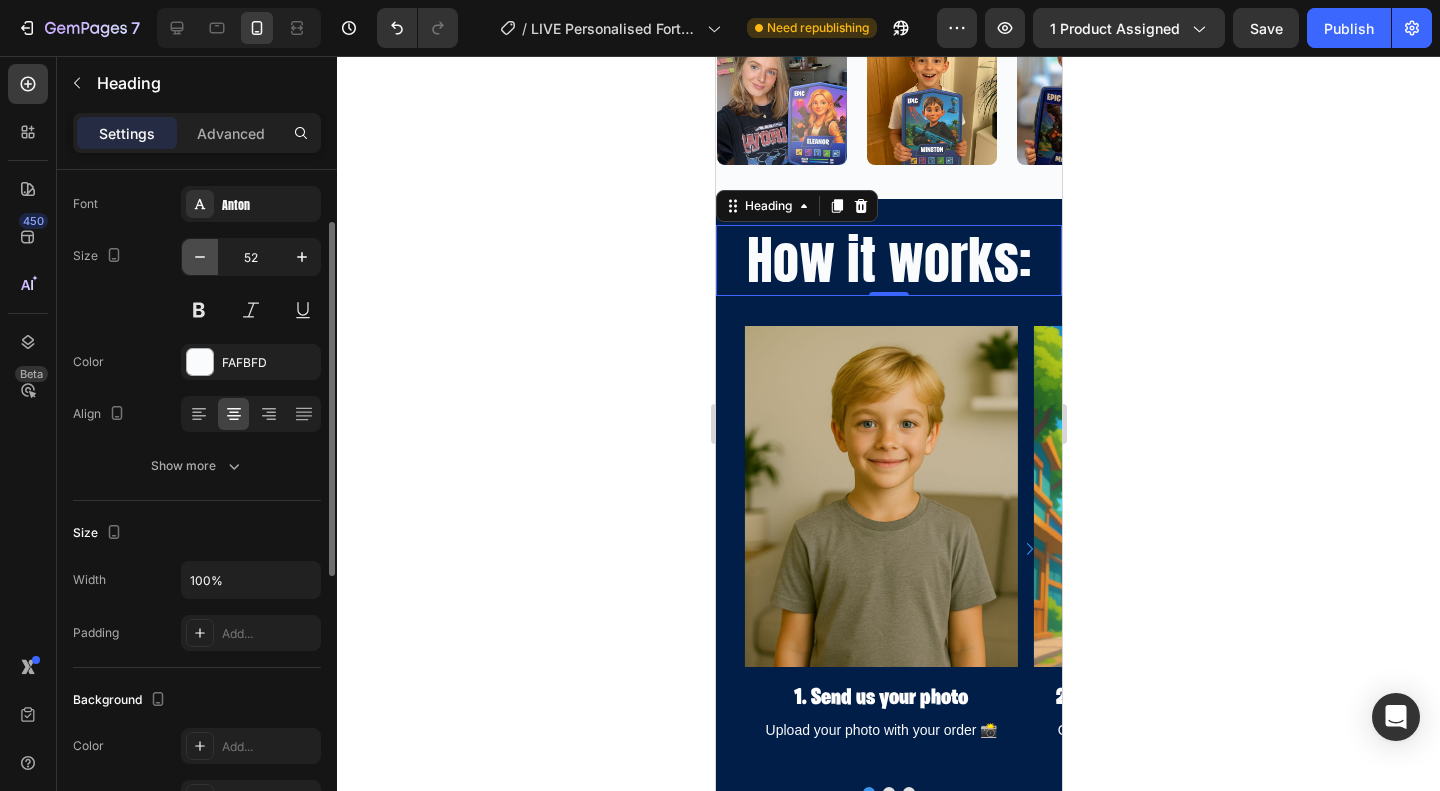 click 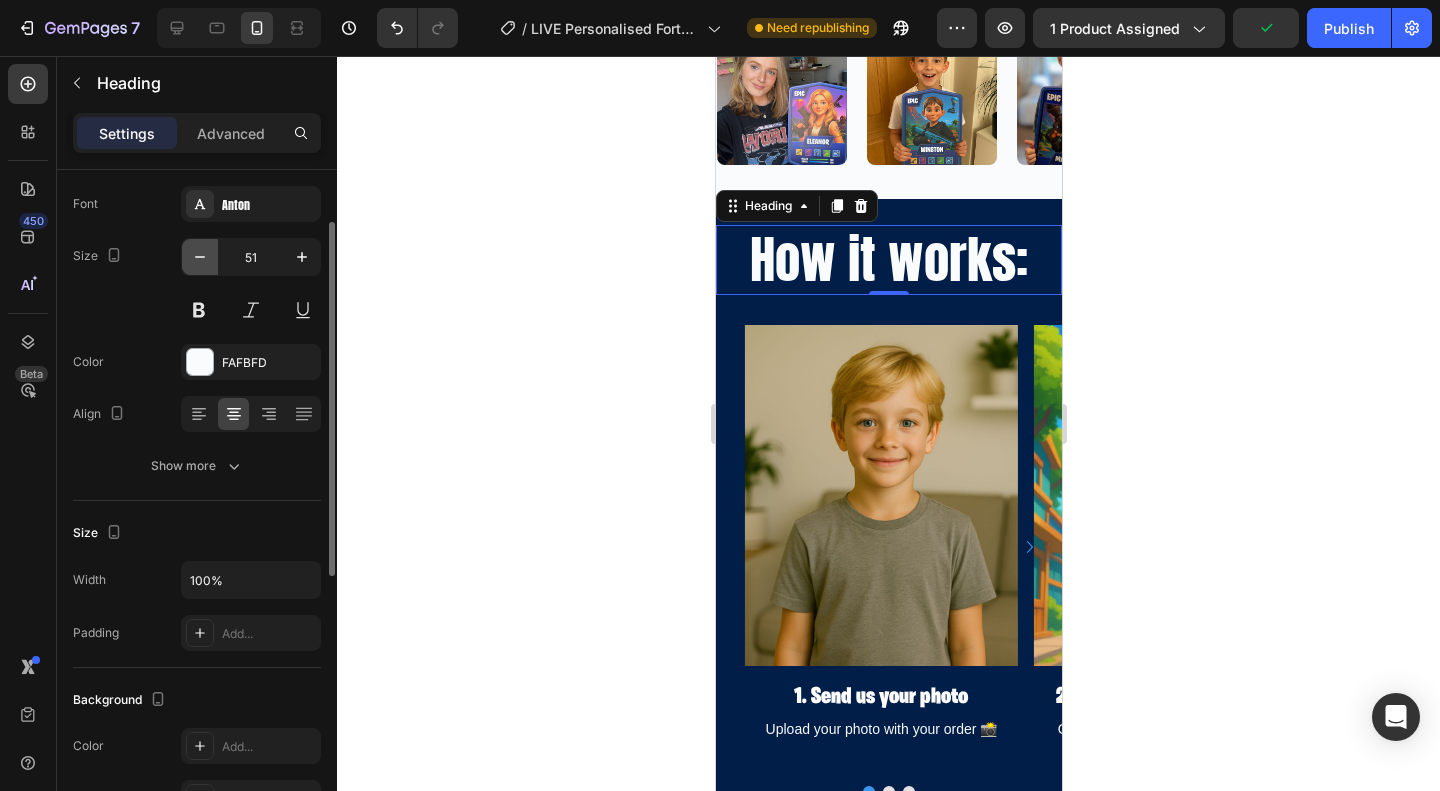 click 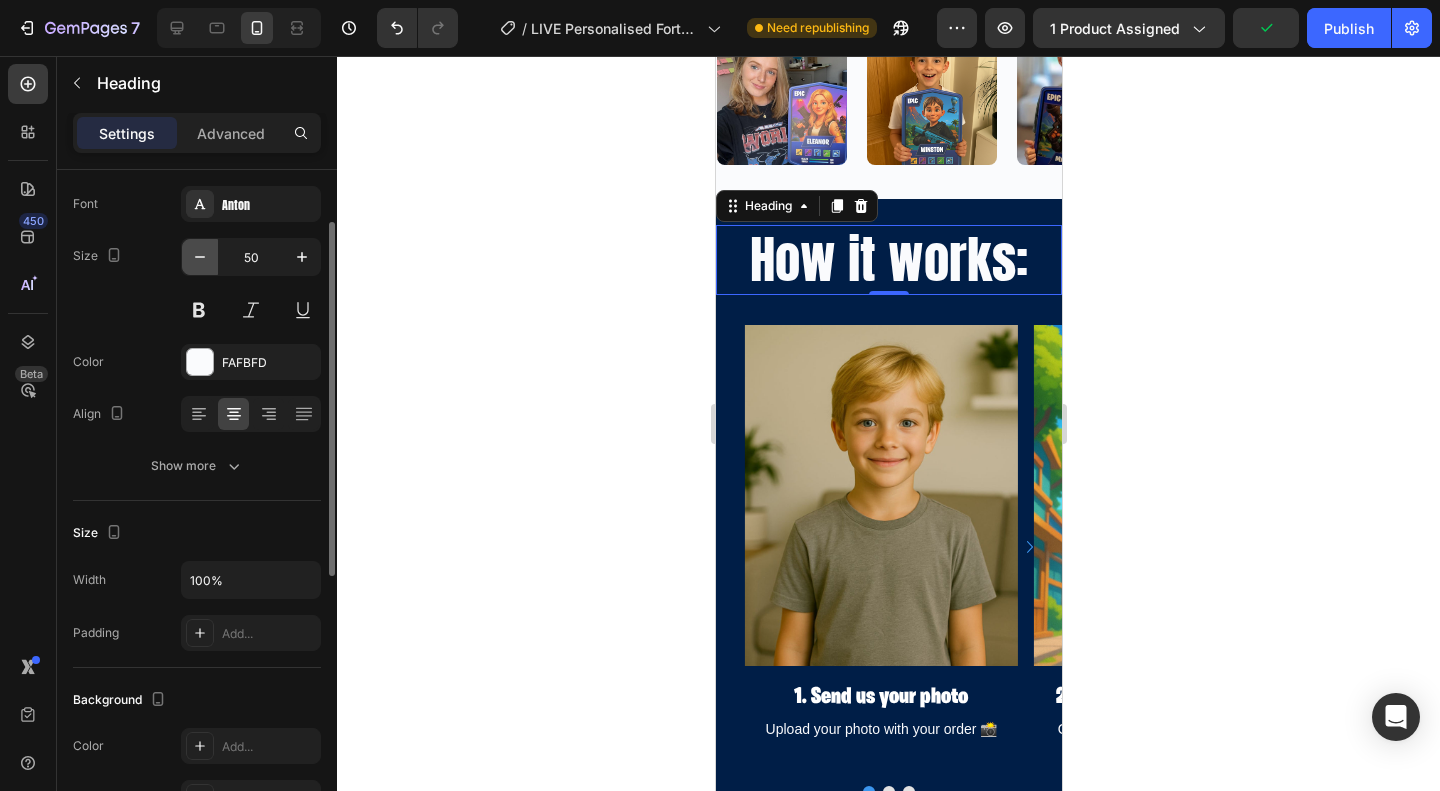 click 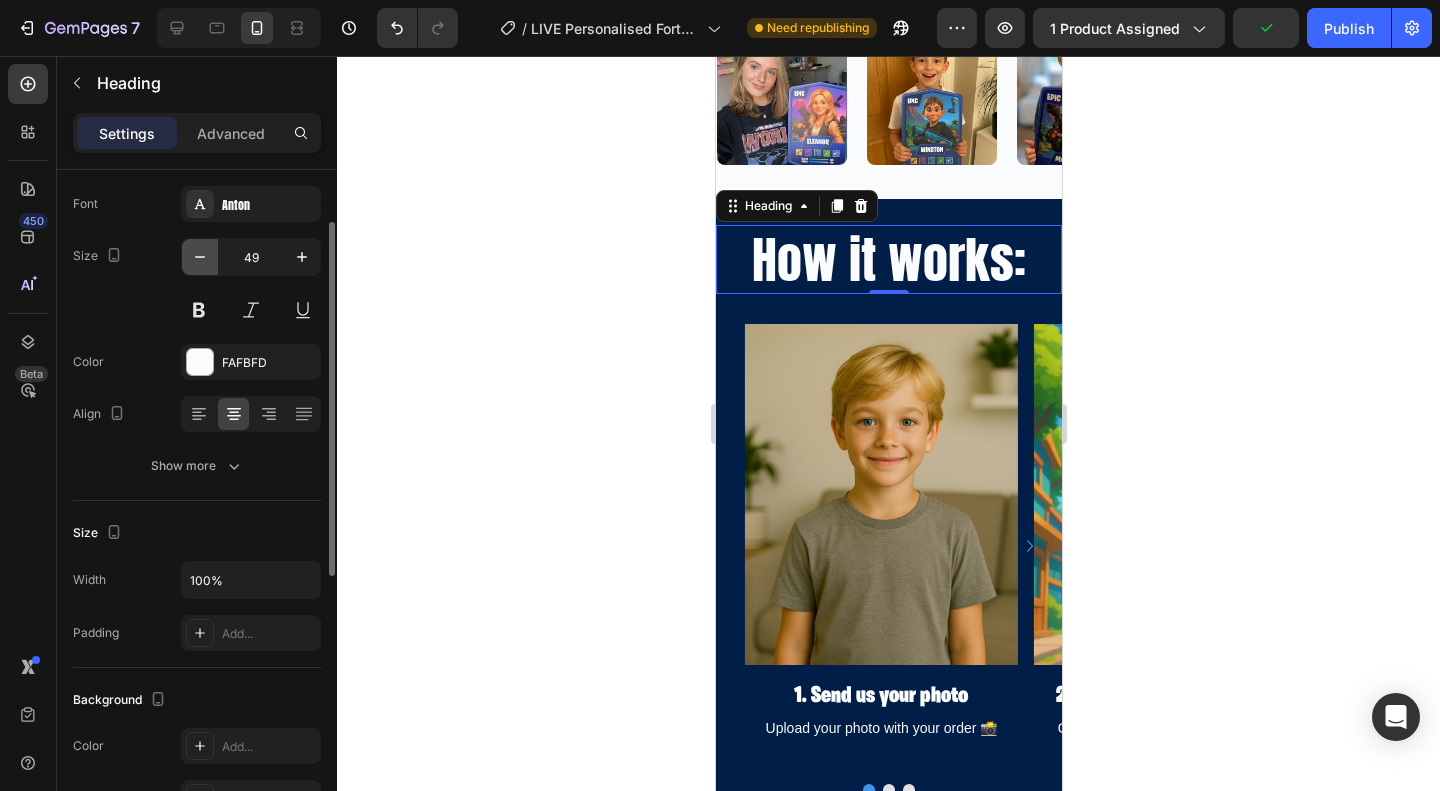click 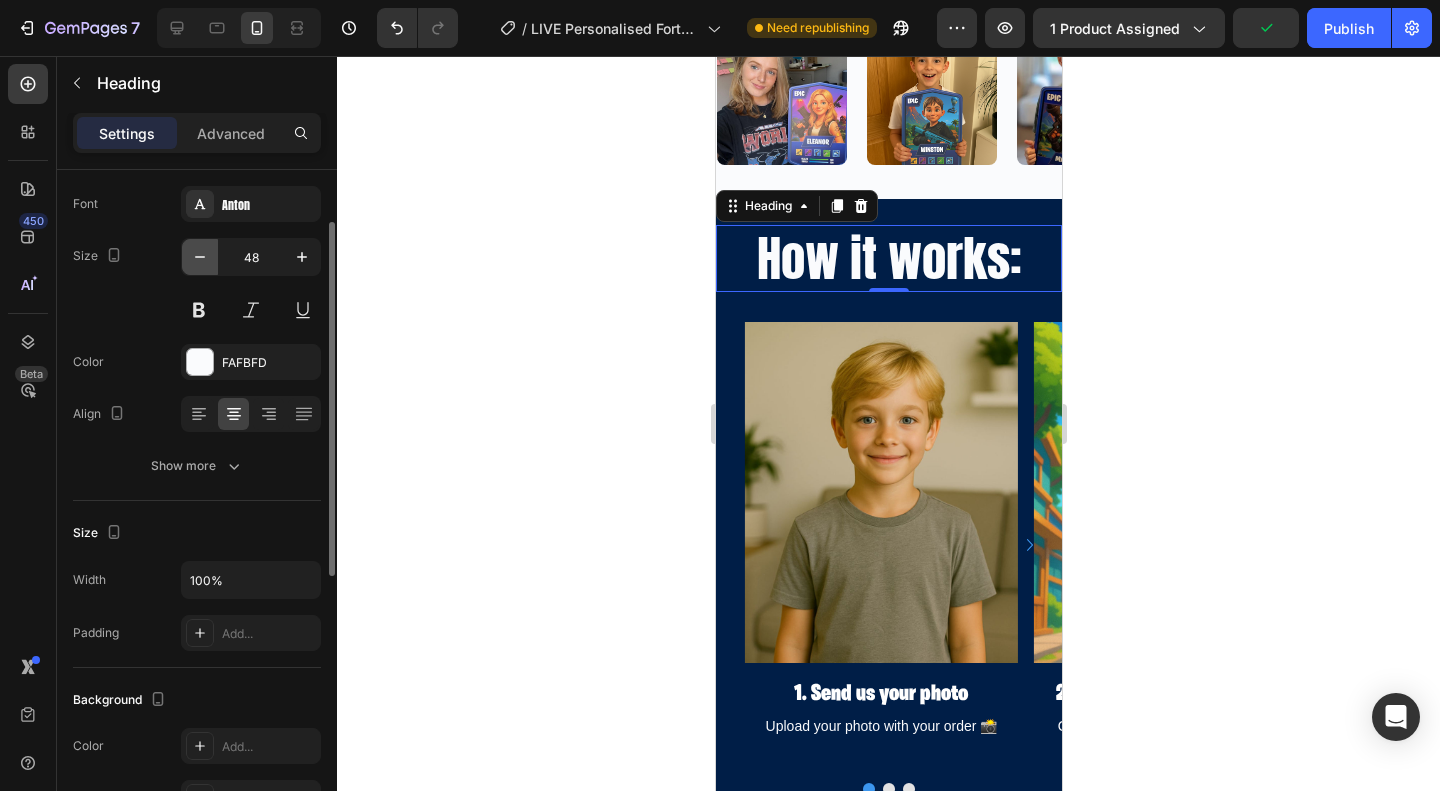 click 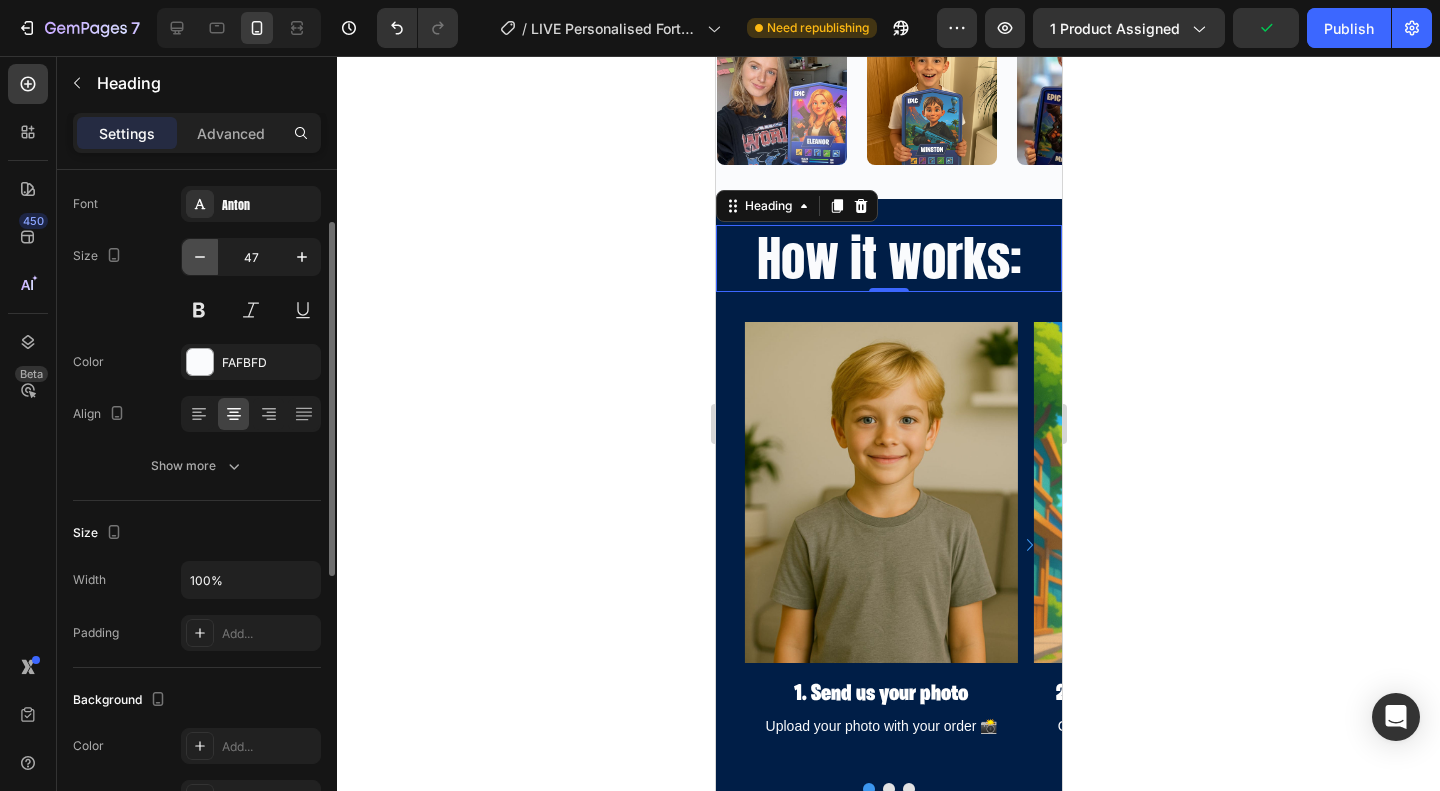 click 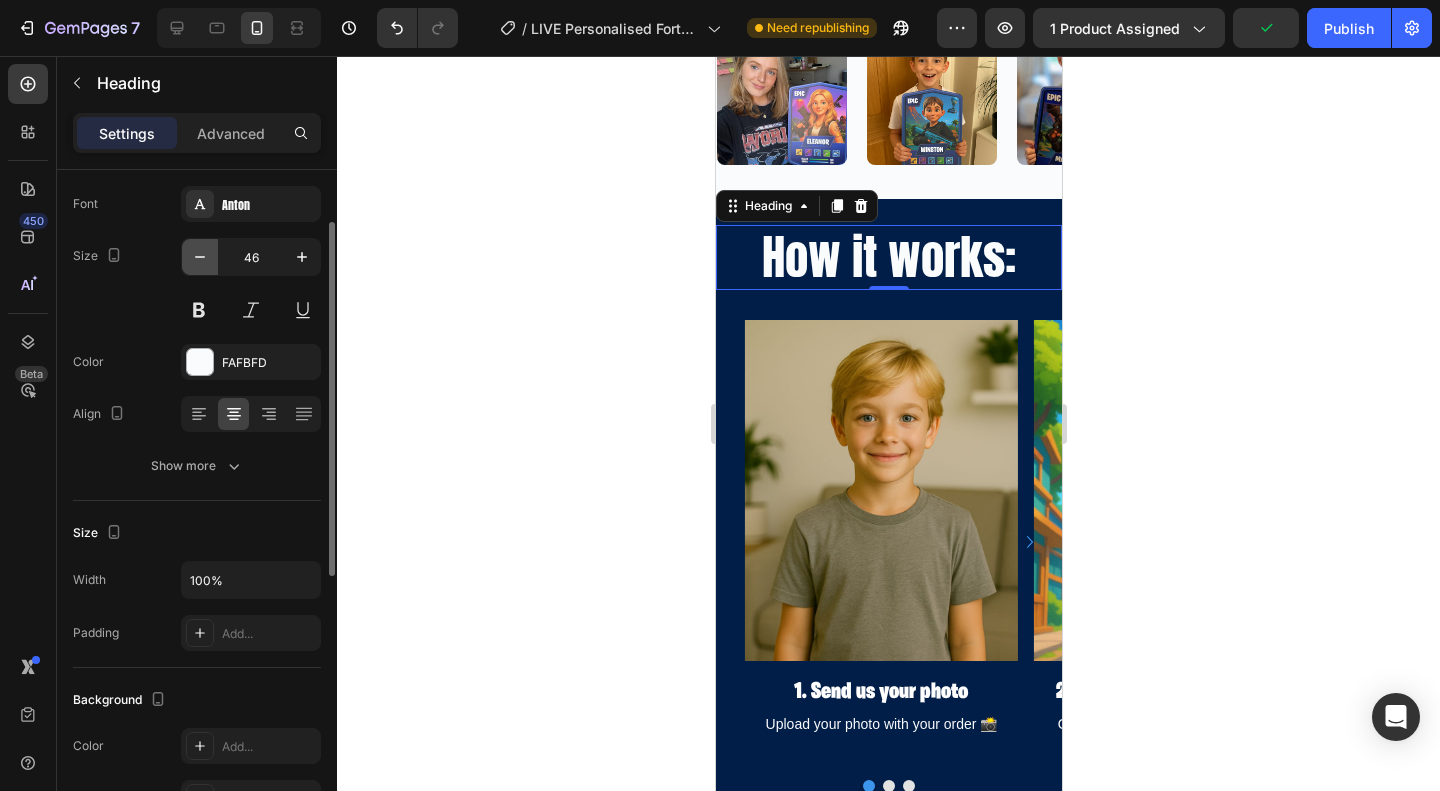 click 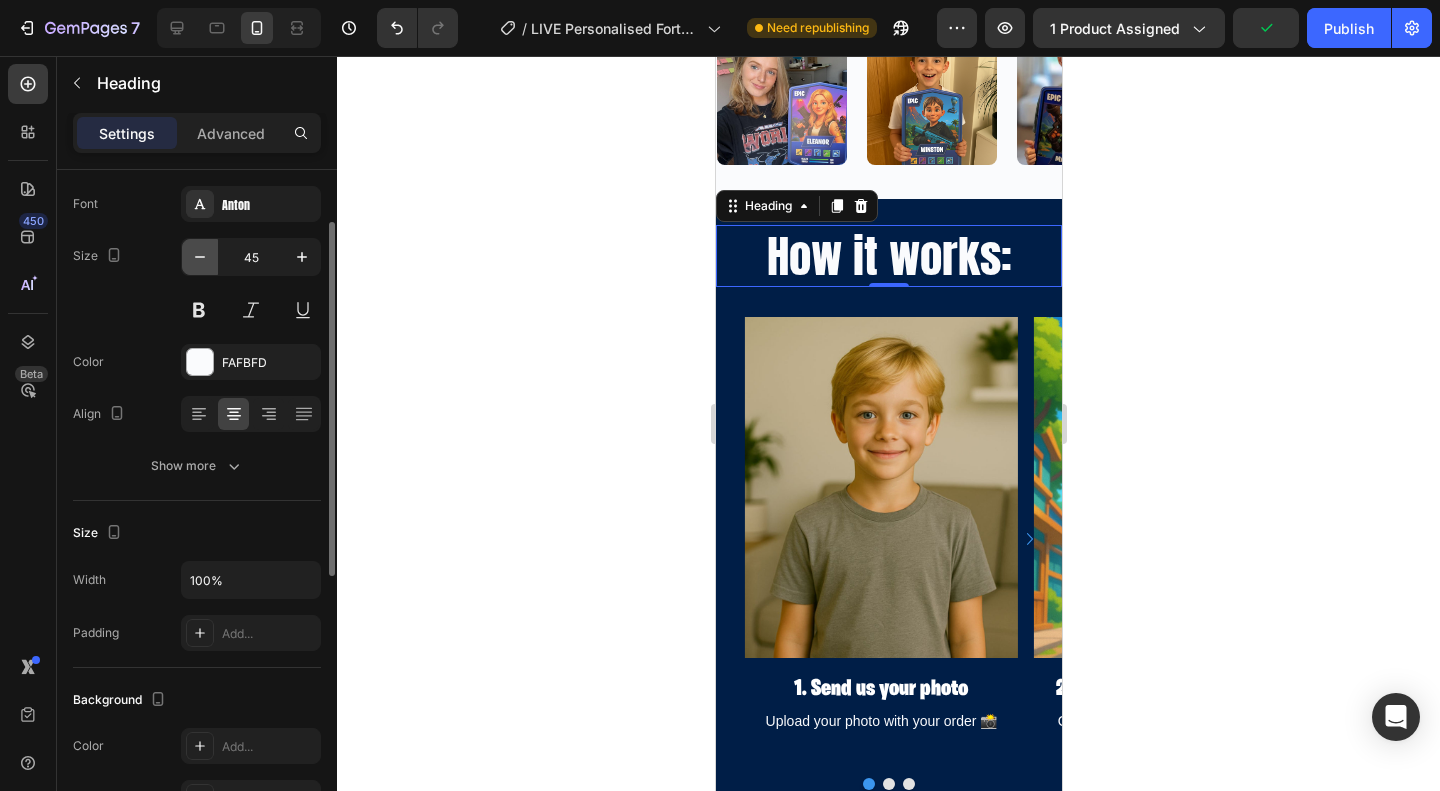 click 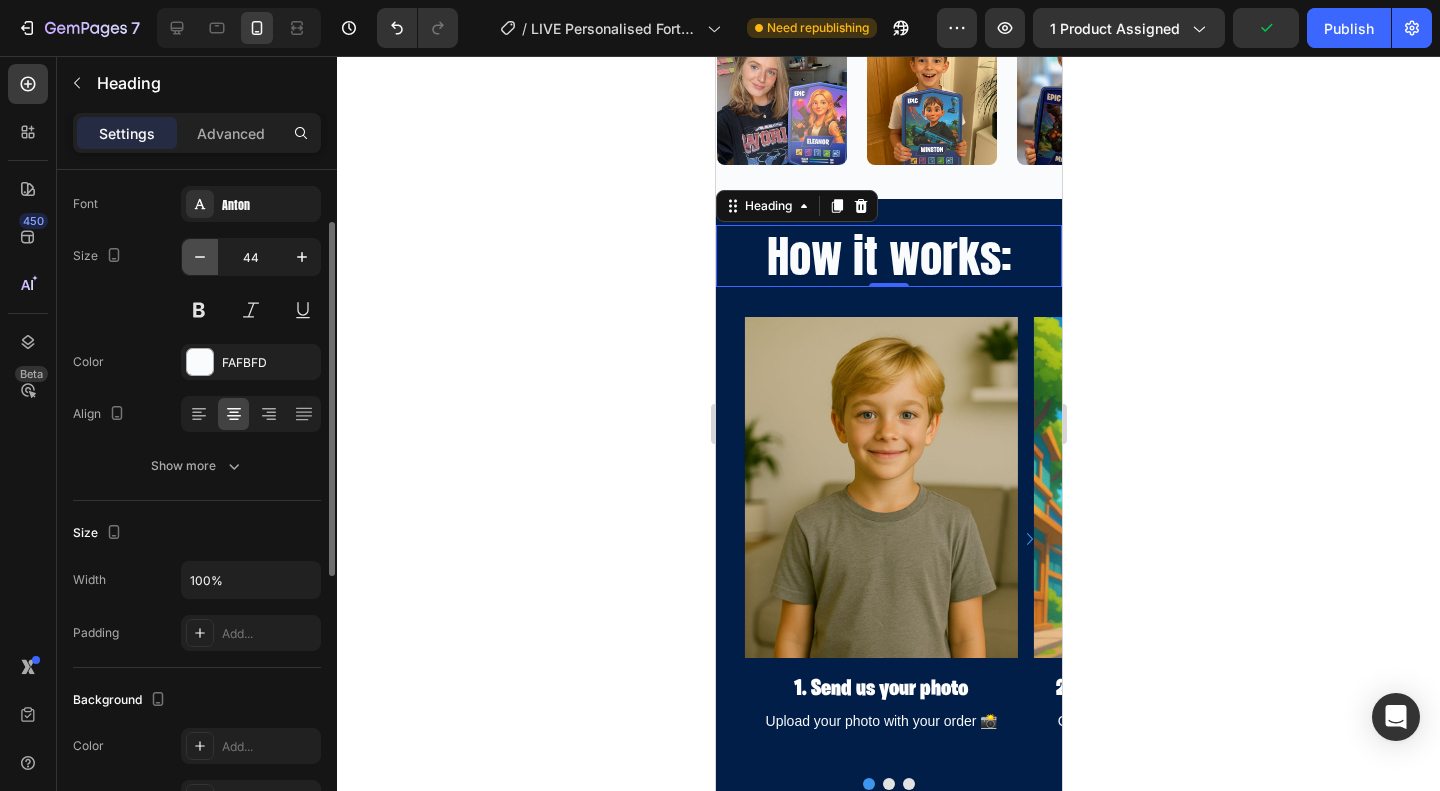 click 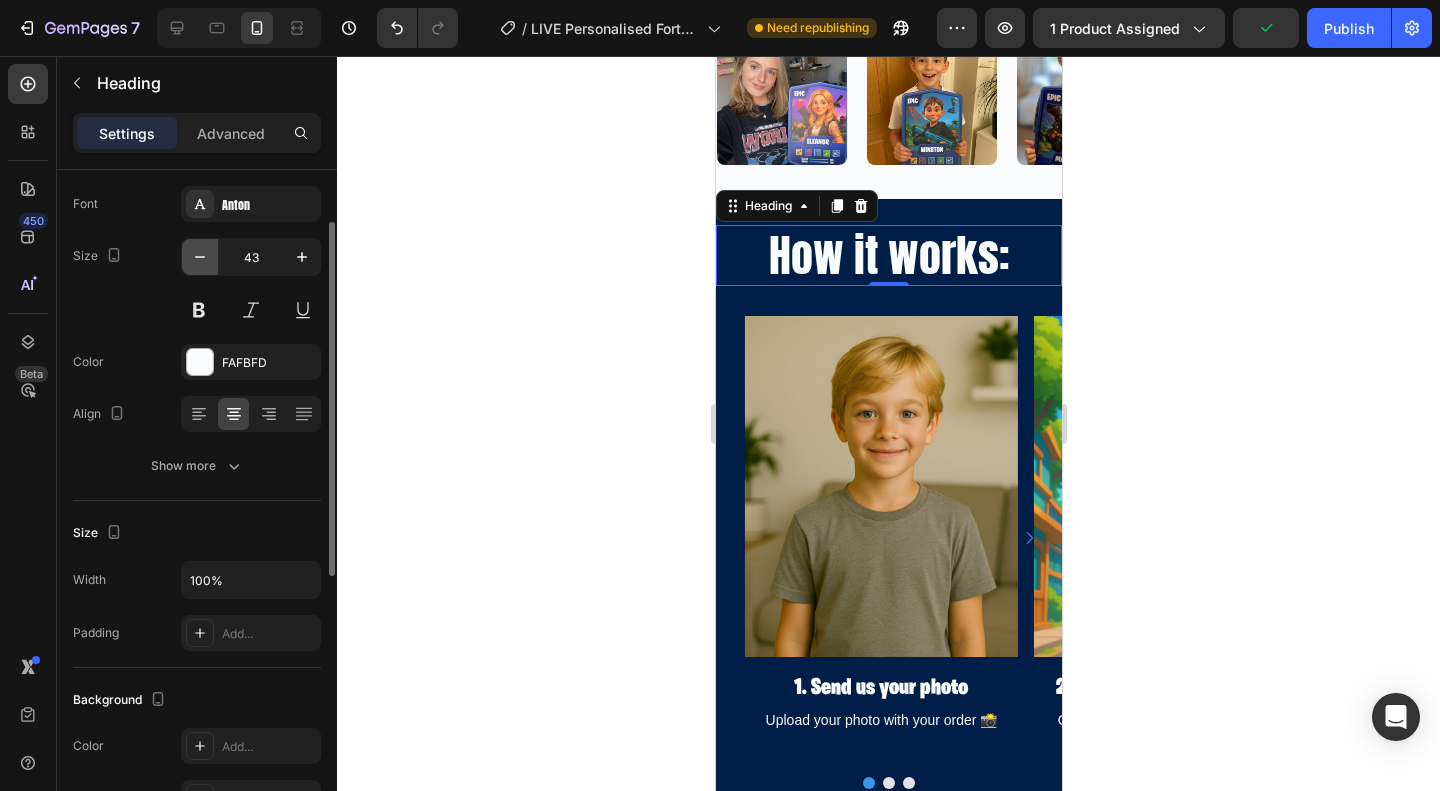 click 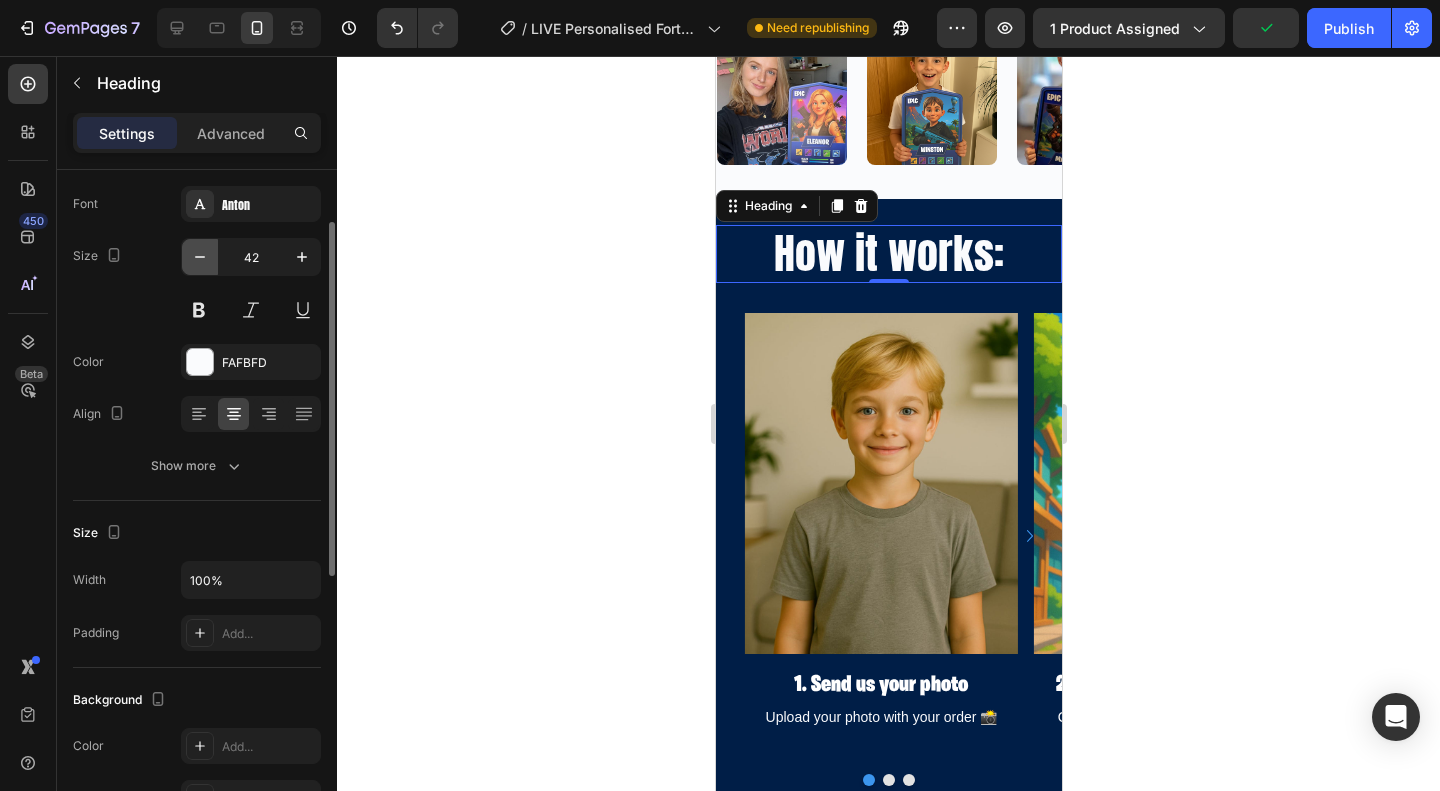 click 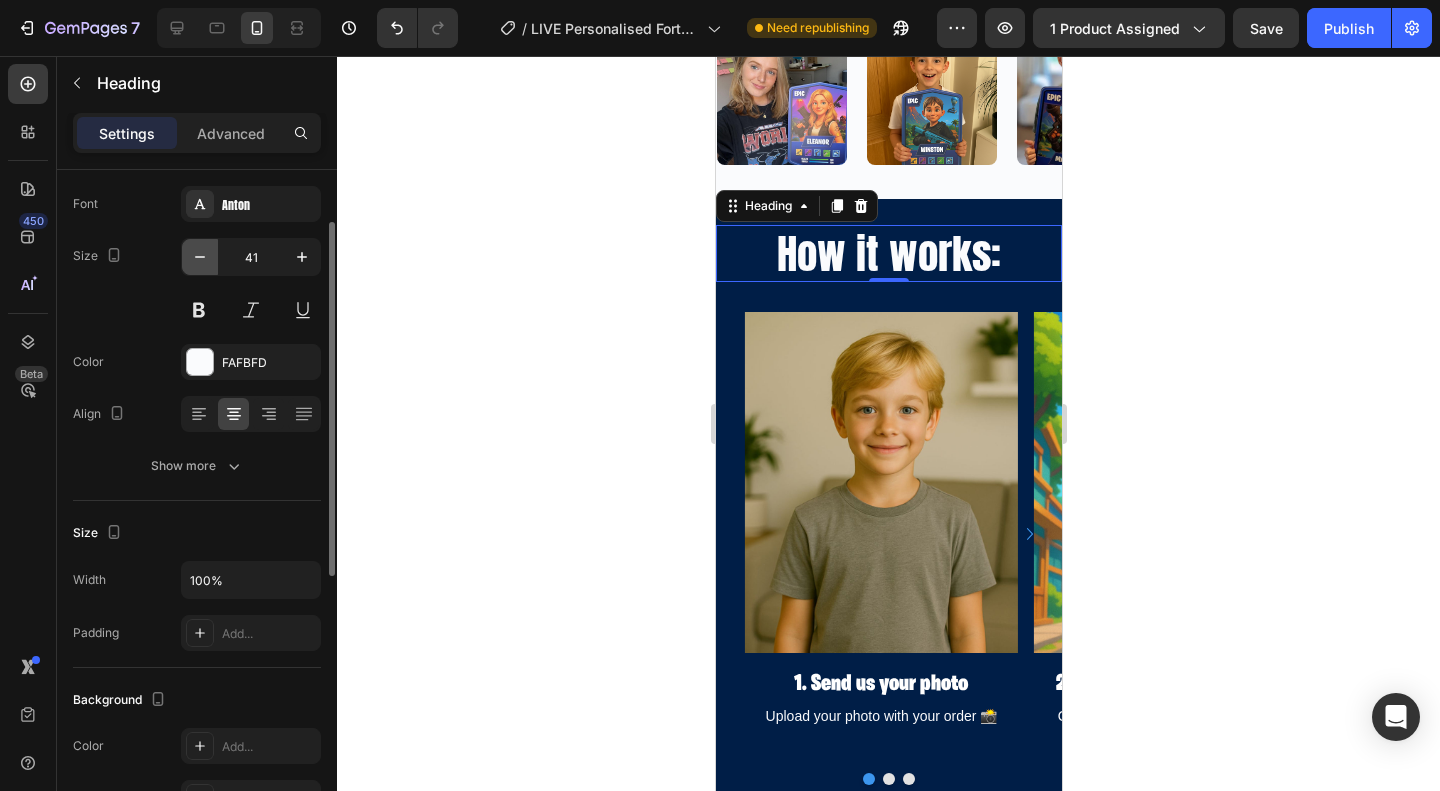 click 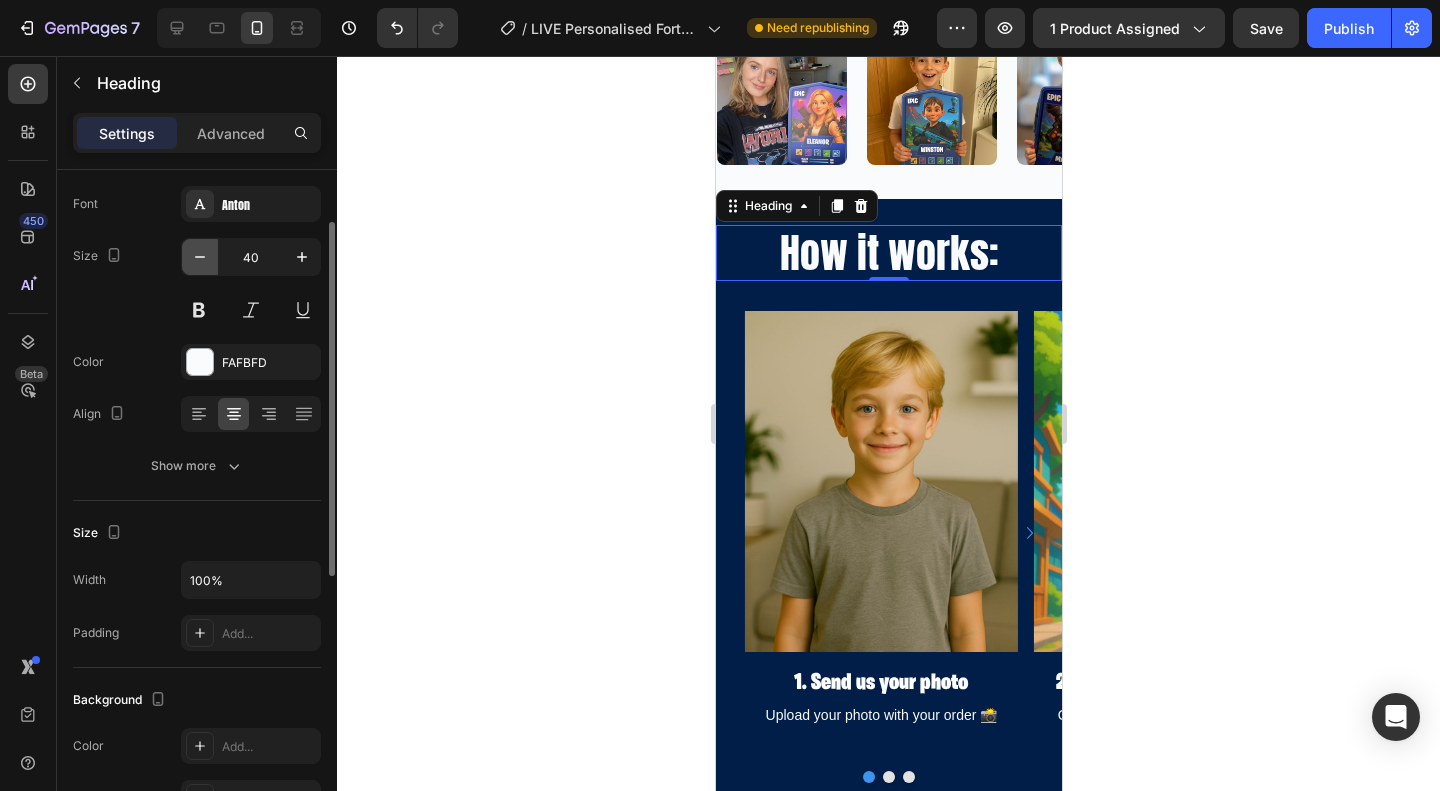 click 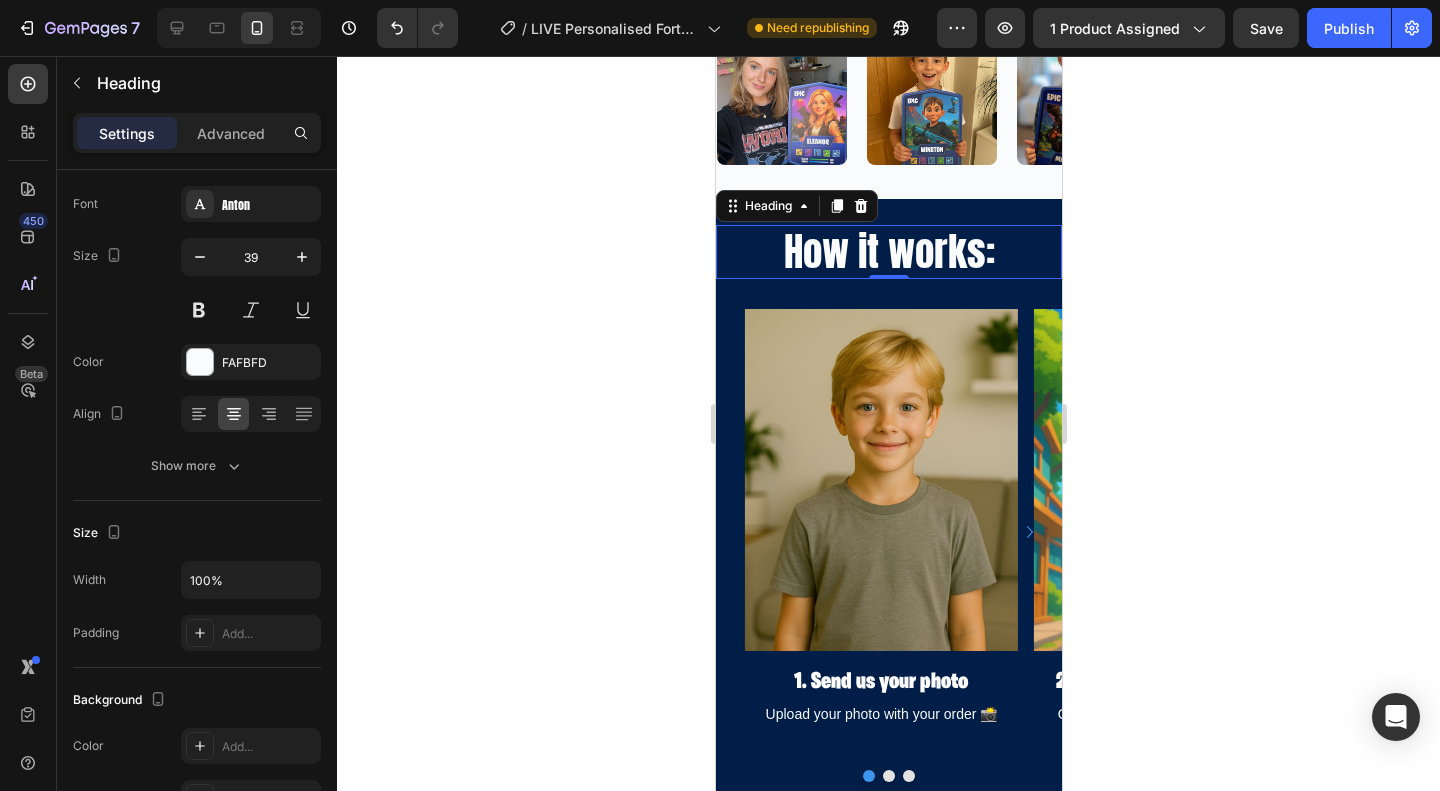 click 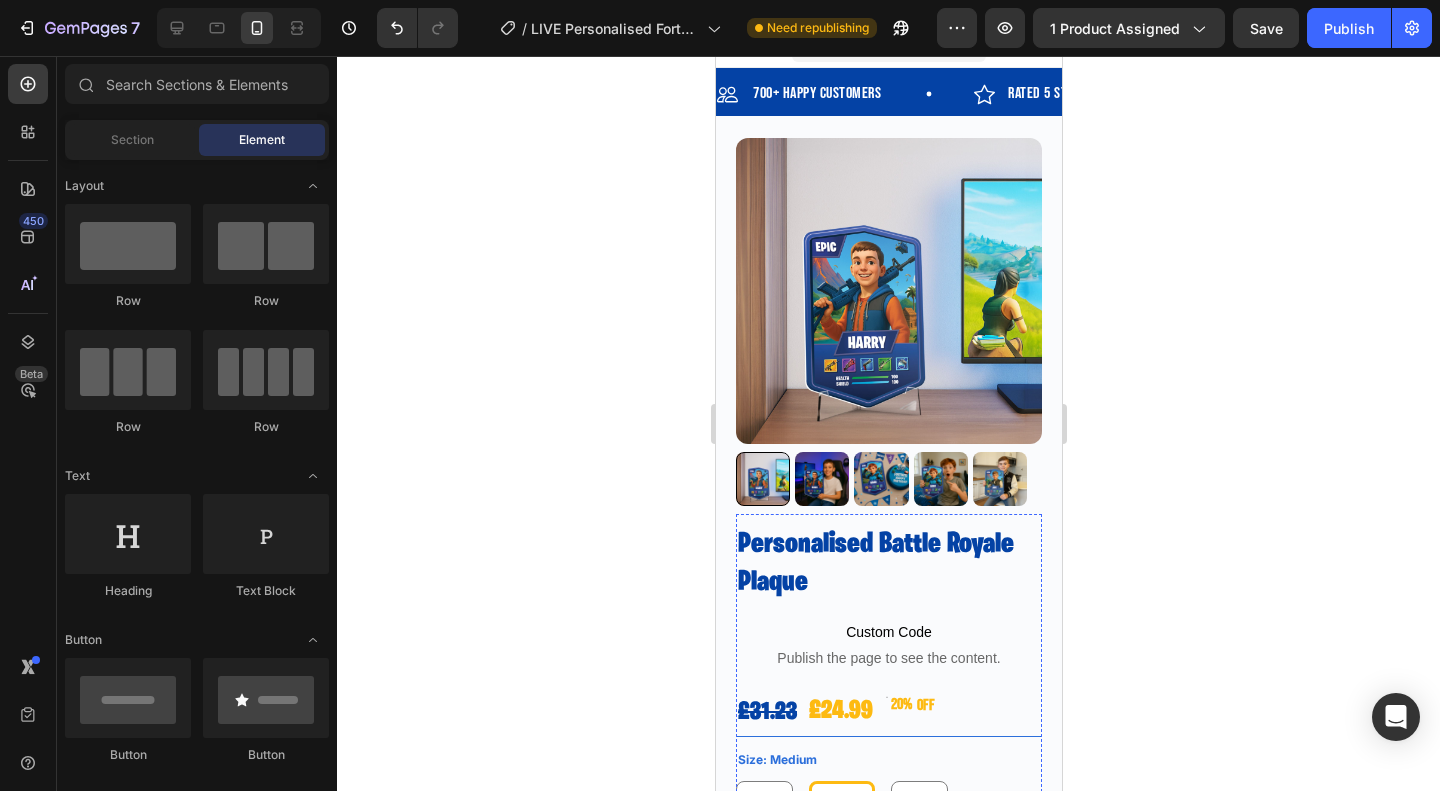 scroll, scrollTop: 0, scrollLeft: 0, axis: both 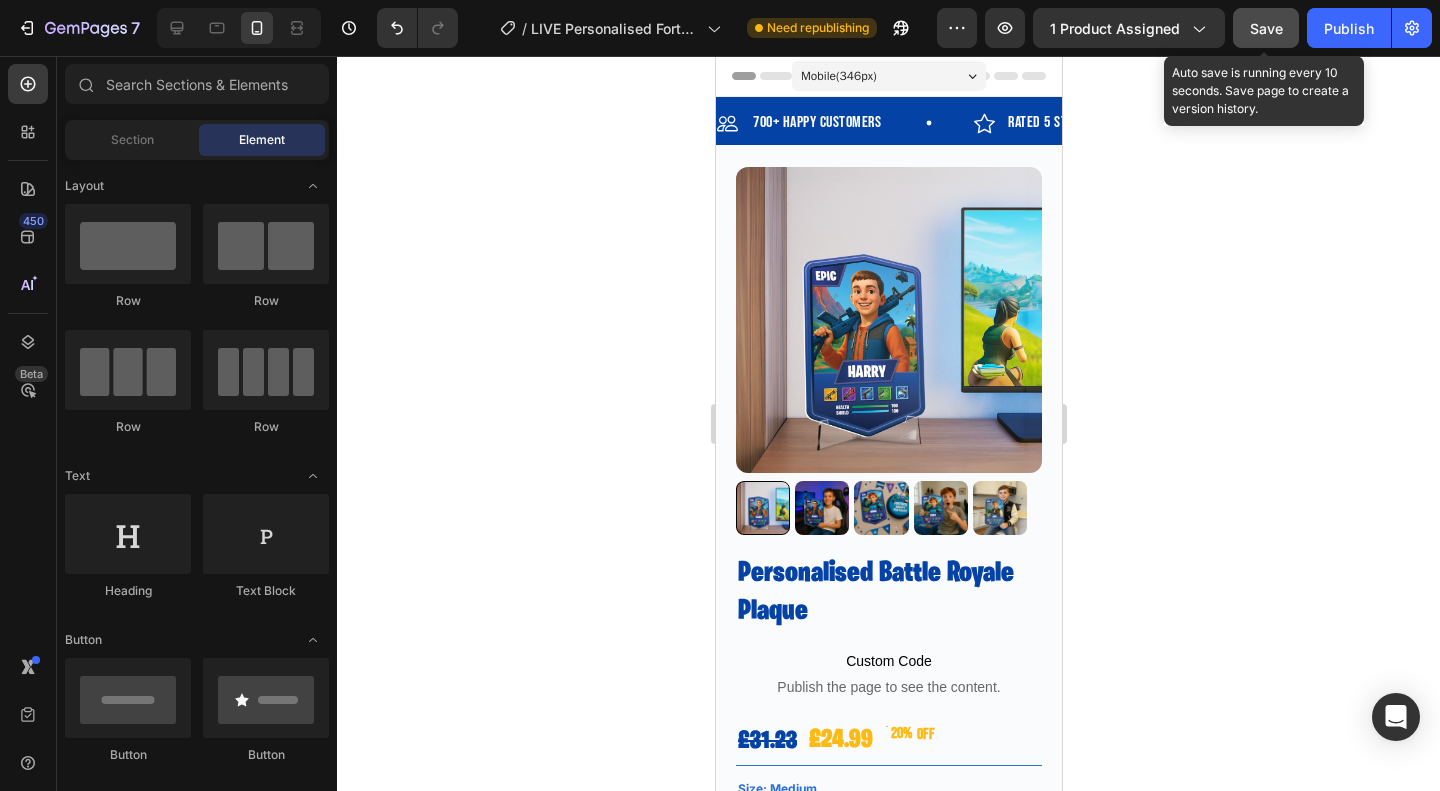 click on "Save" at bounding box center [1266, 28] 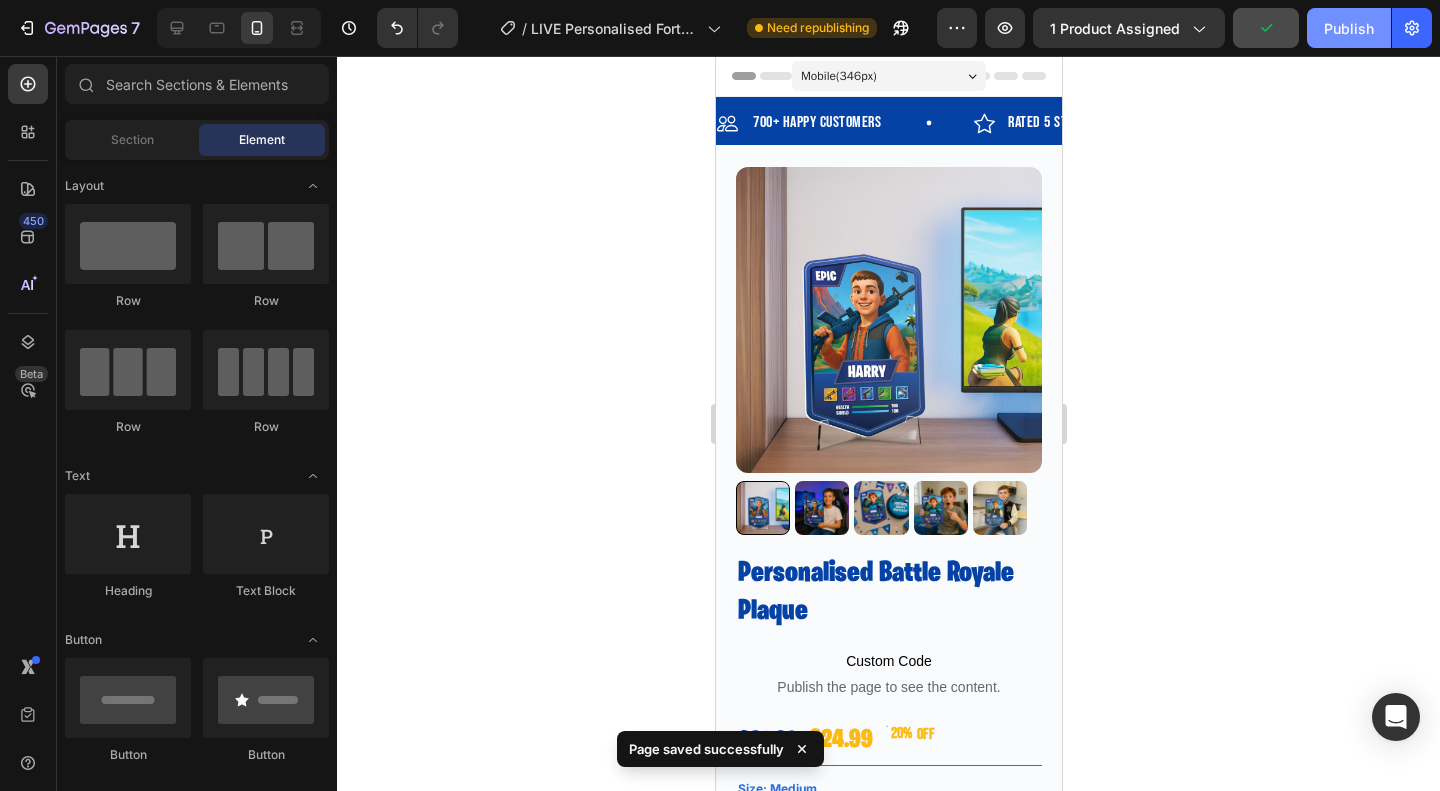 click on "Publish" at bounding box center [1349, 28] 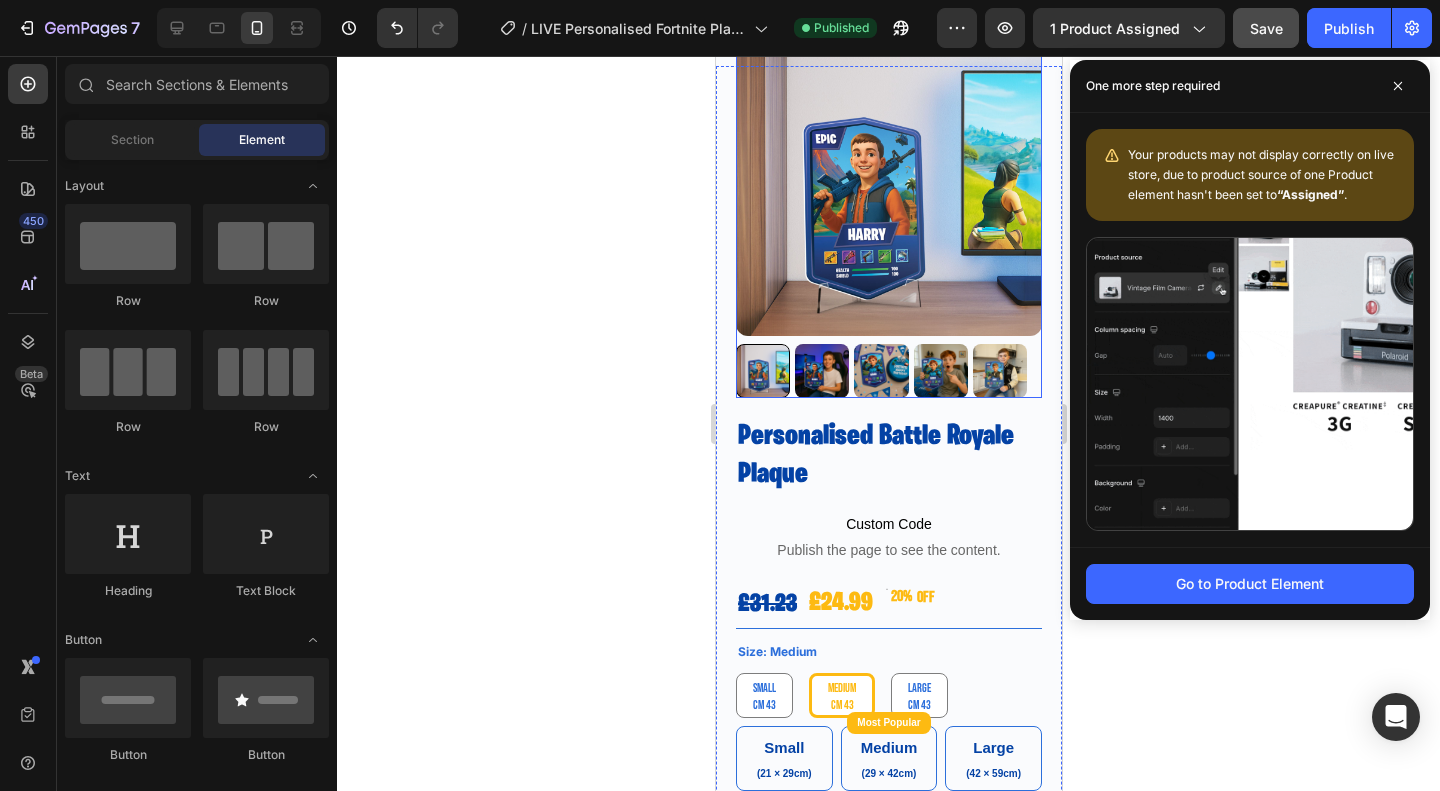 scroll, scrollTop: 100, scrollLeft: 0, axis: vertical 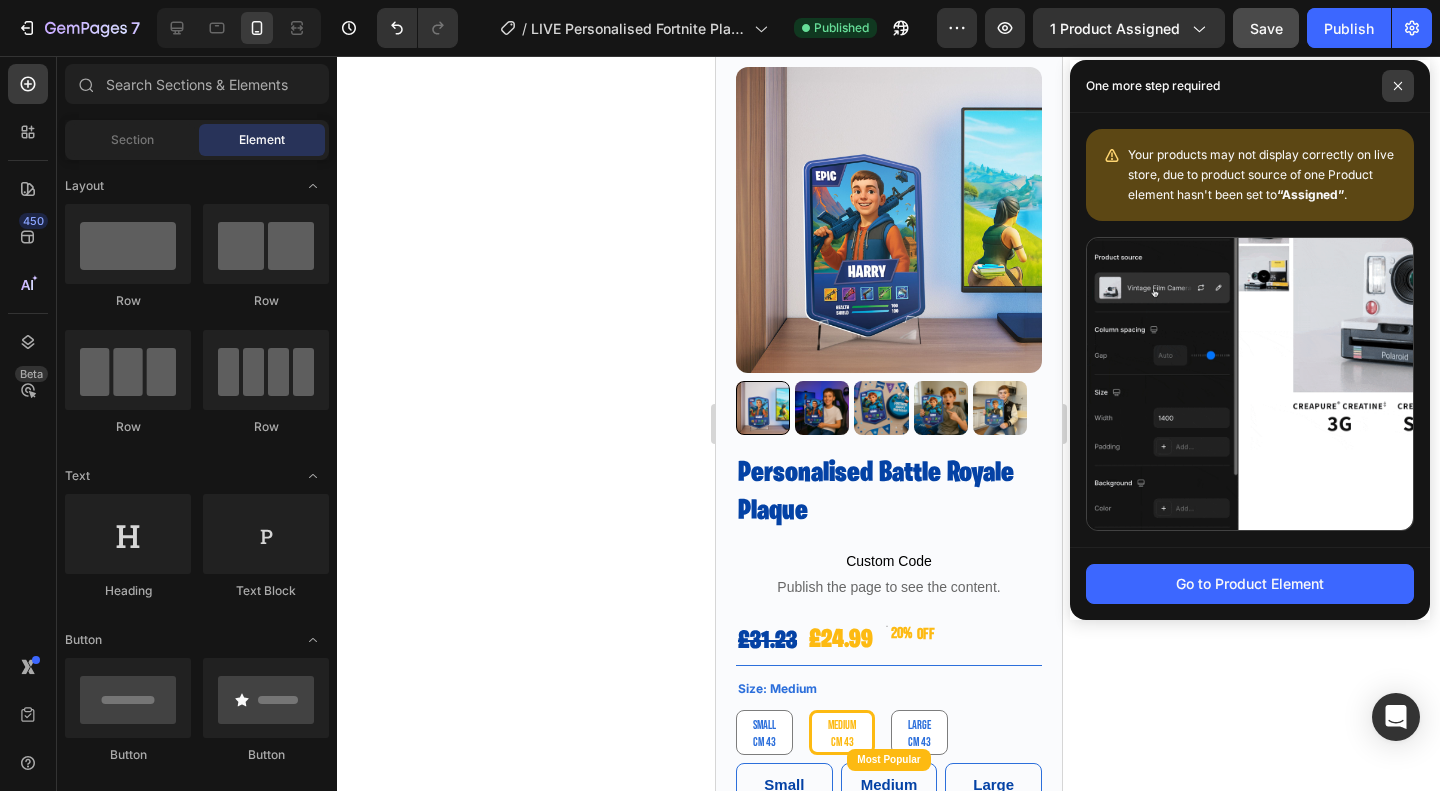 click 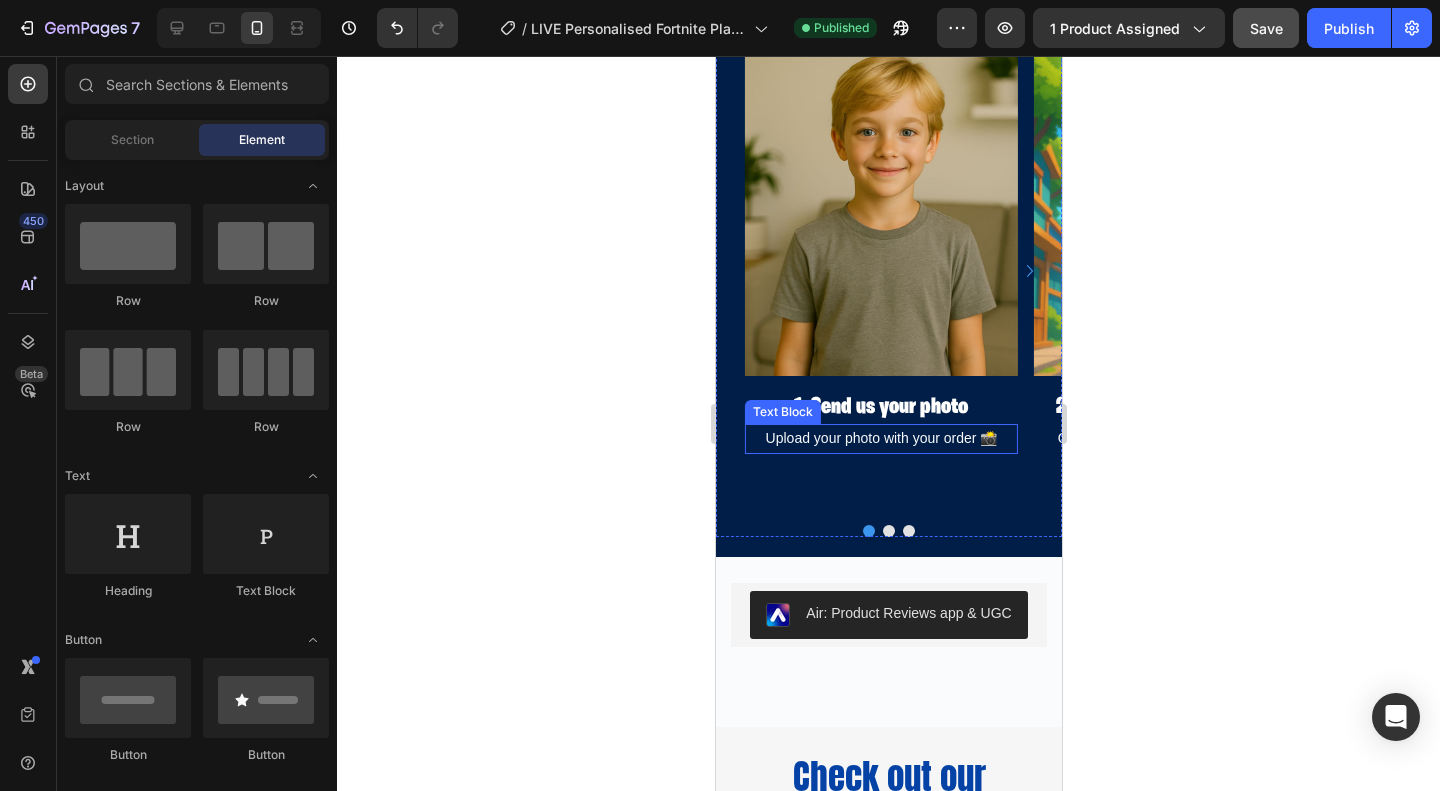 scroll, scrollTop: 2400, scrollLeft: 0, axis: vertical 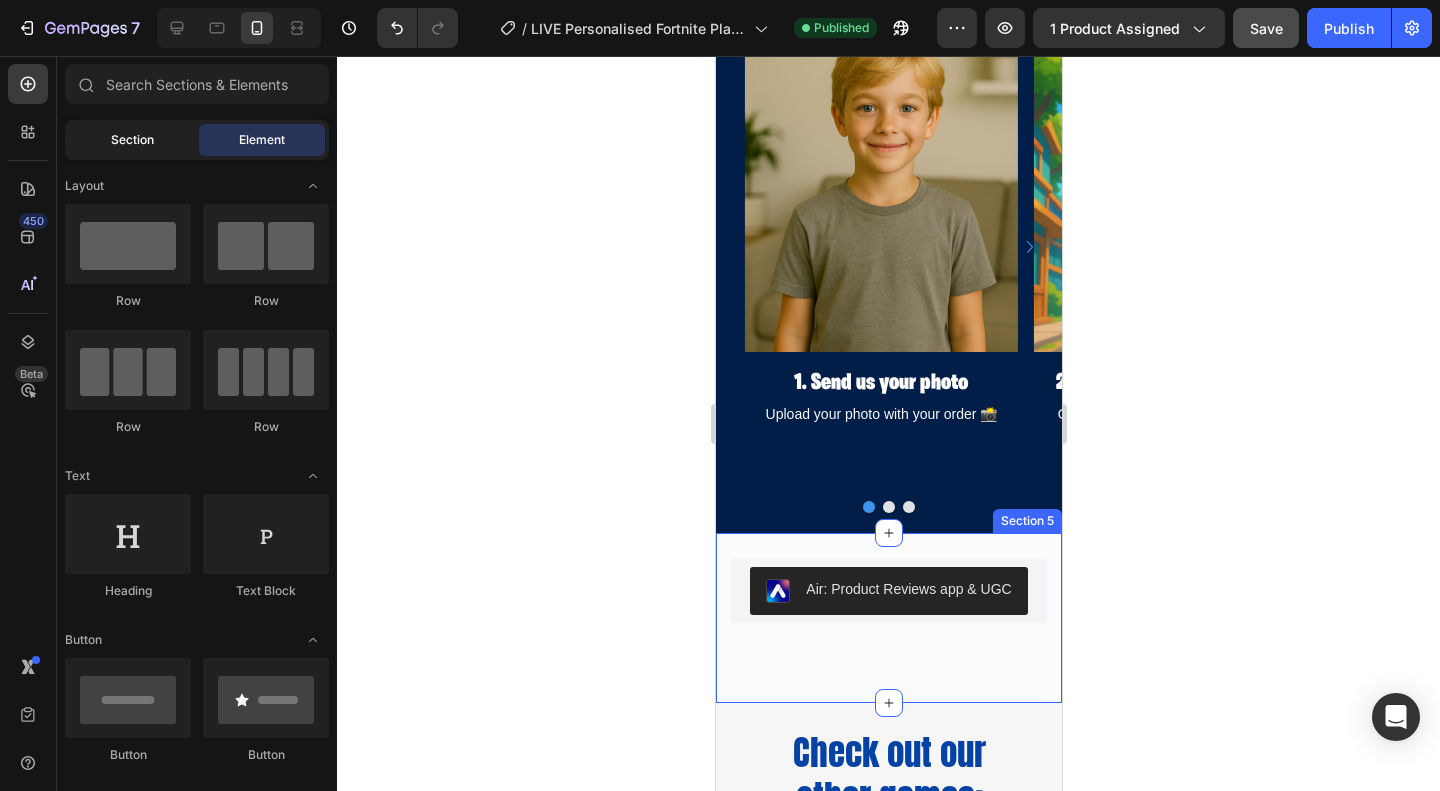 click on "Section" at bounding box center [132, 140] 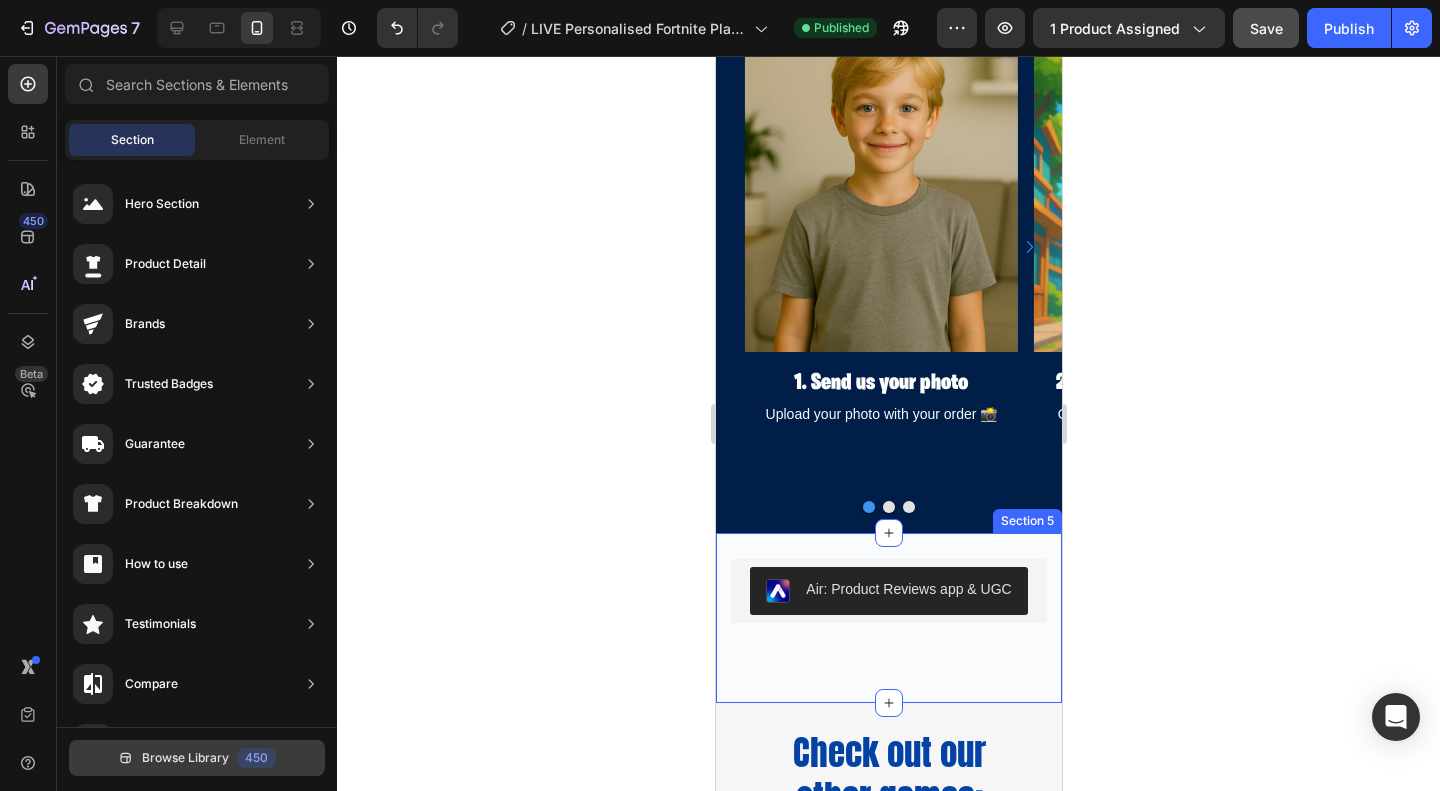 click on "Browse Library 450" at bounding box center (197, 758) 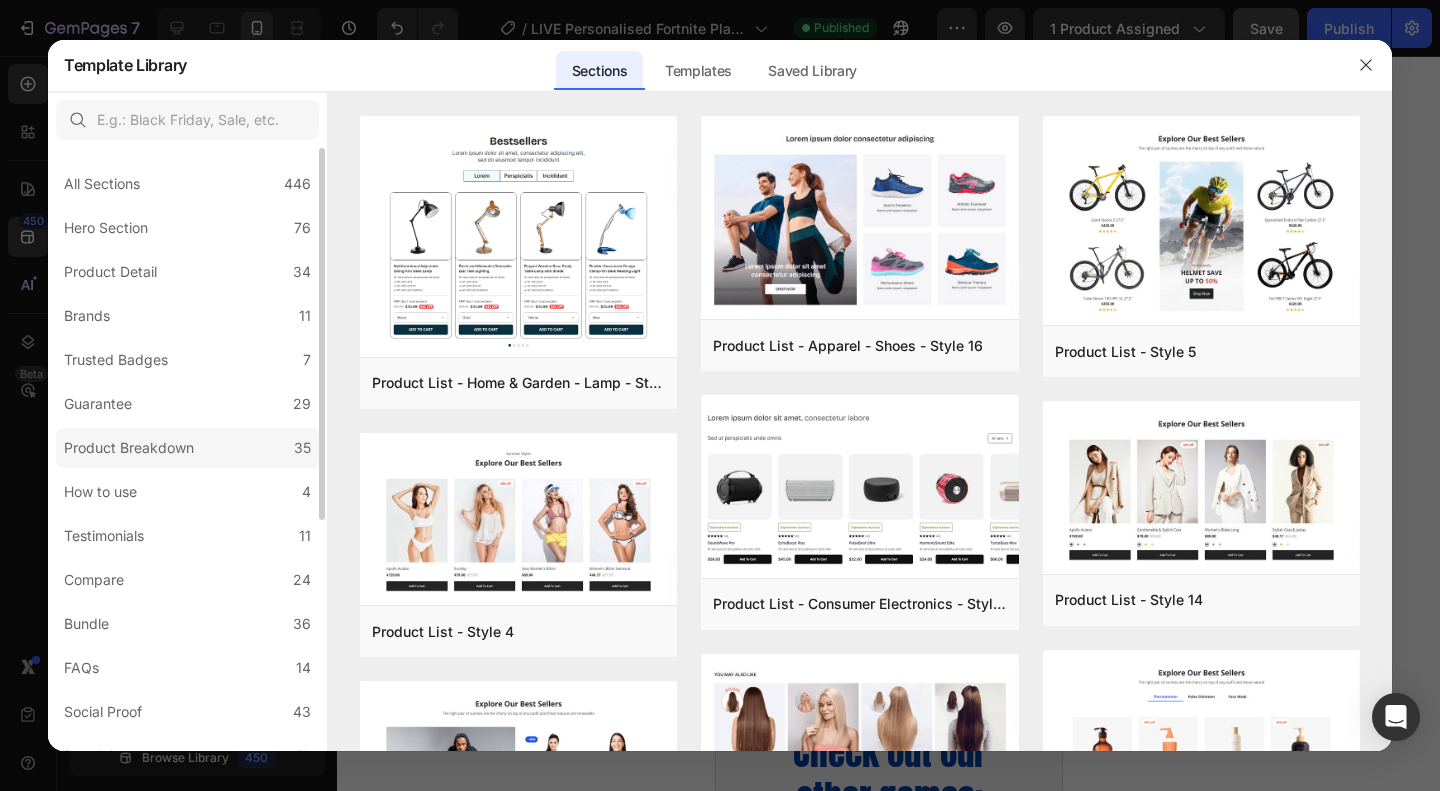 click on "Product Breakdown" at bounding box center (133, 448) 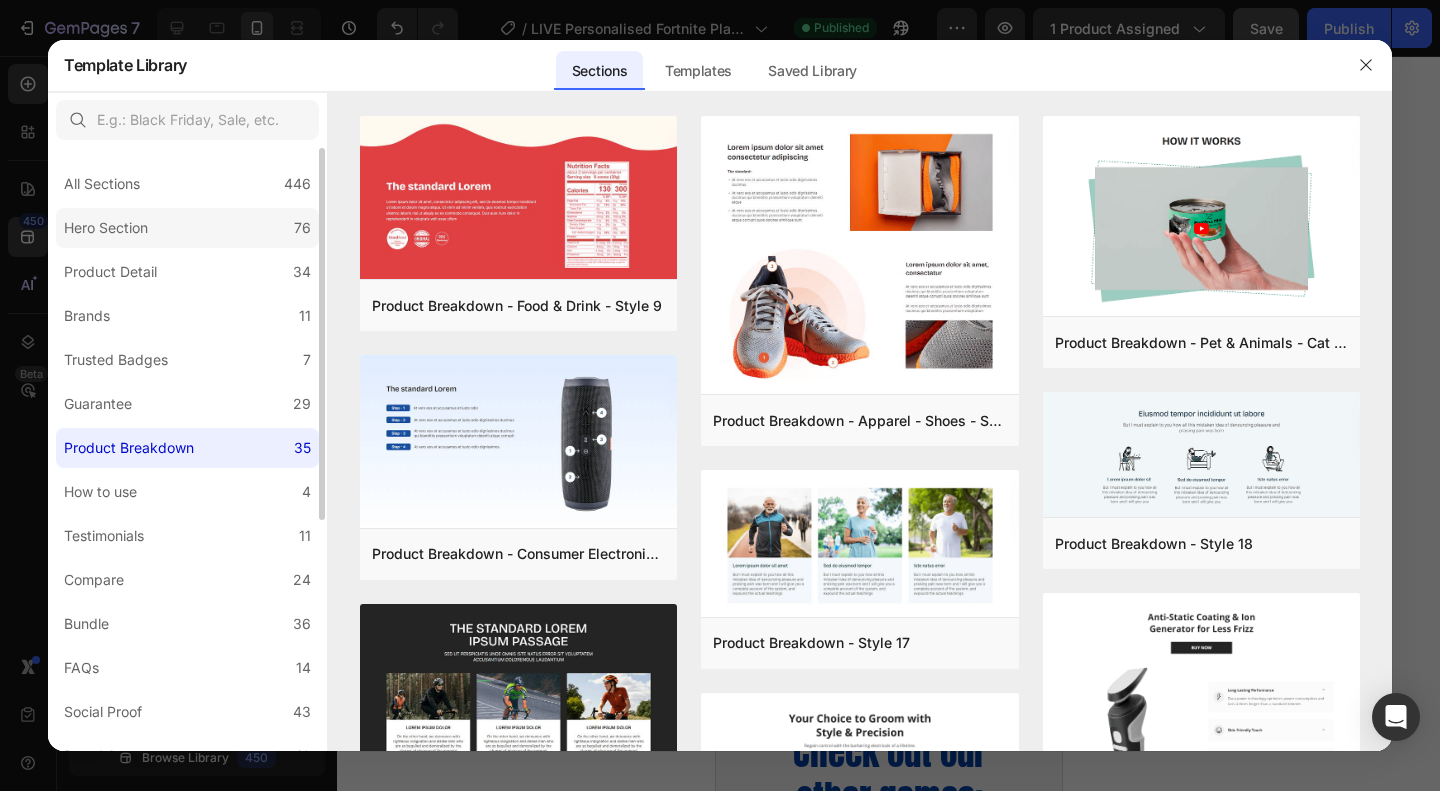 click on "Hero Section 76" 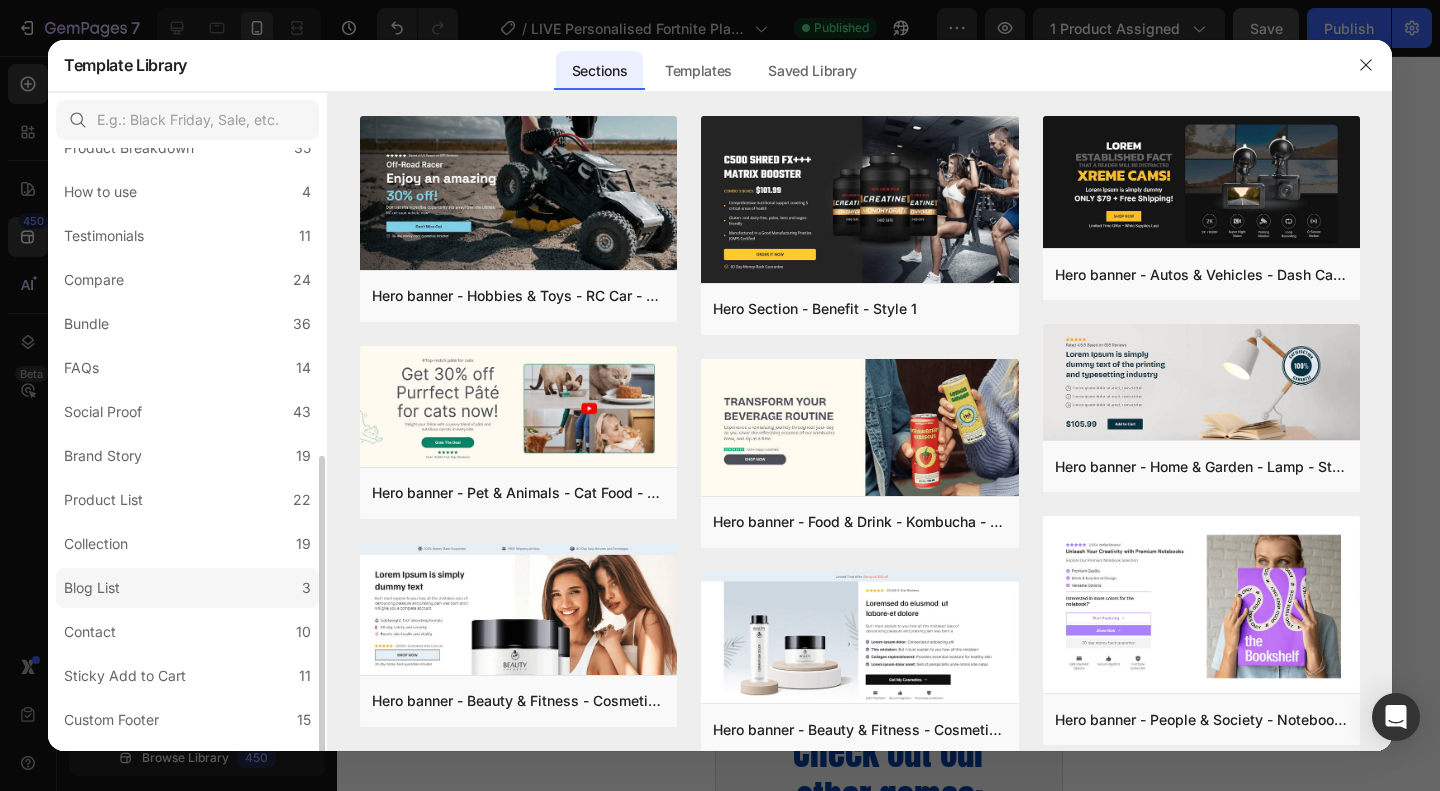 scroll, scrollTop: 376, scrollLeft: 0, axis: vertical 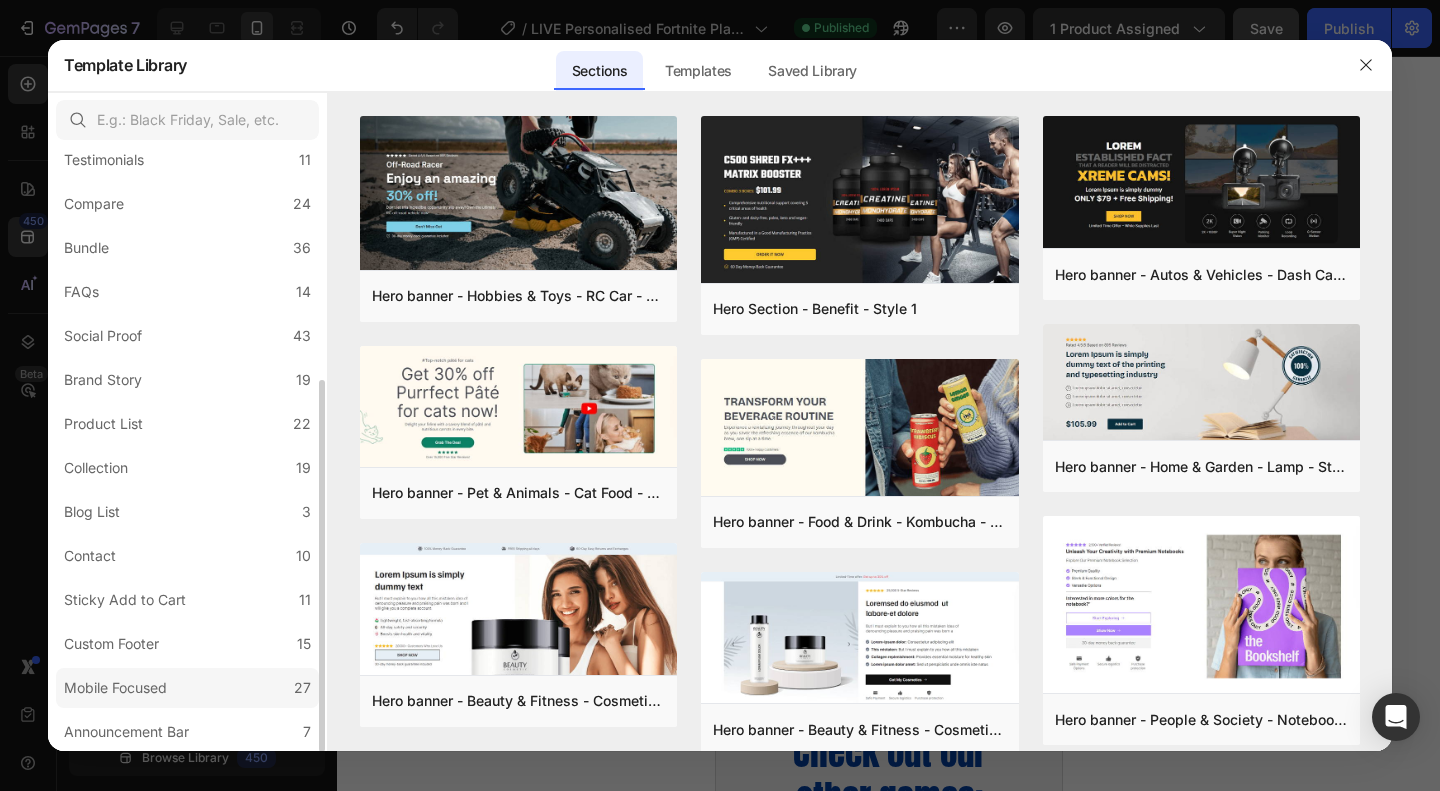 click on "Mobile Focused" at bounding box center (115, 688) 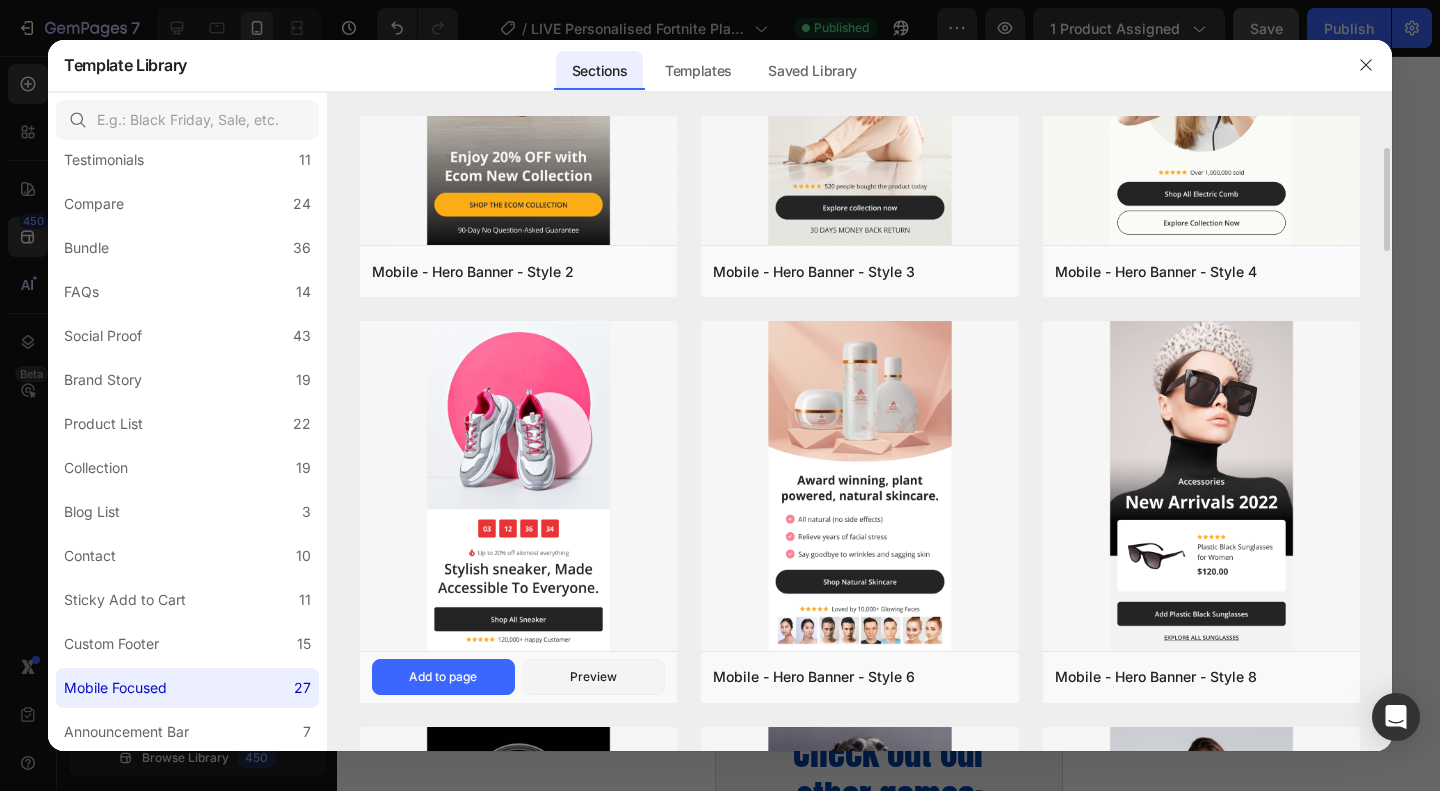 scroll, scrollTop: 0, scrollLeft: 0, axis: both 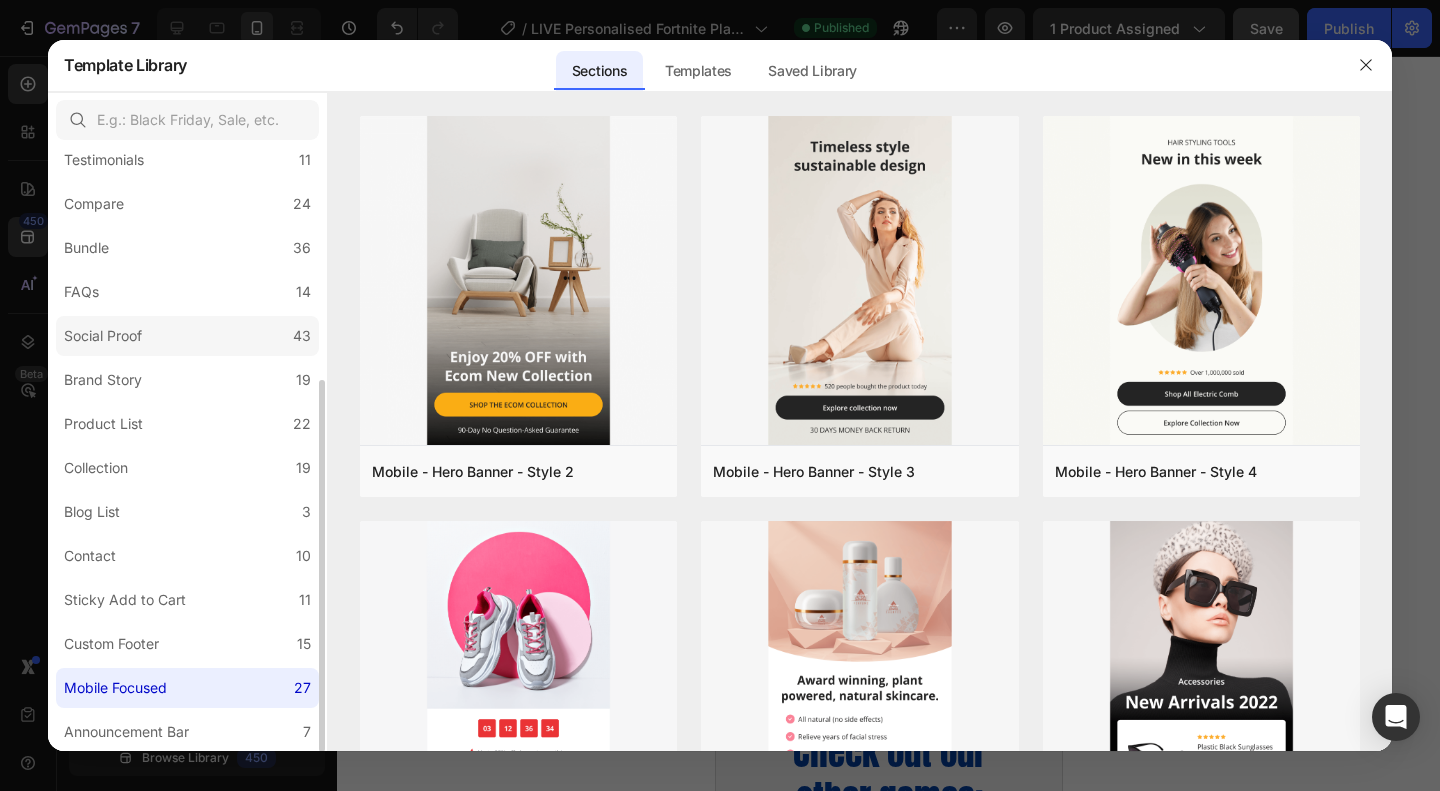 click on "Social Proof" at bounding box center [107, 336] 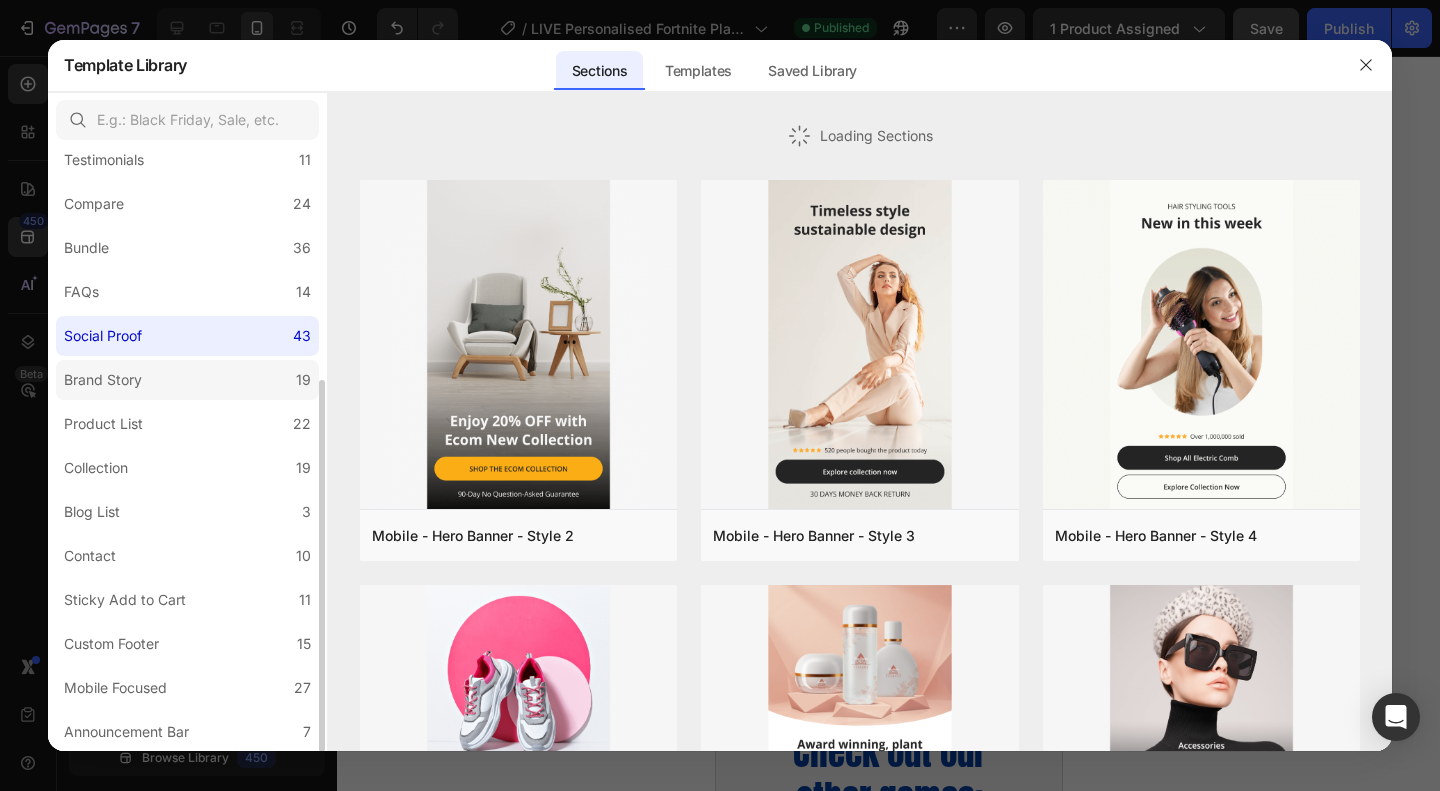 click on "Brand Story" at bounding box center (107, 380) 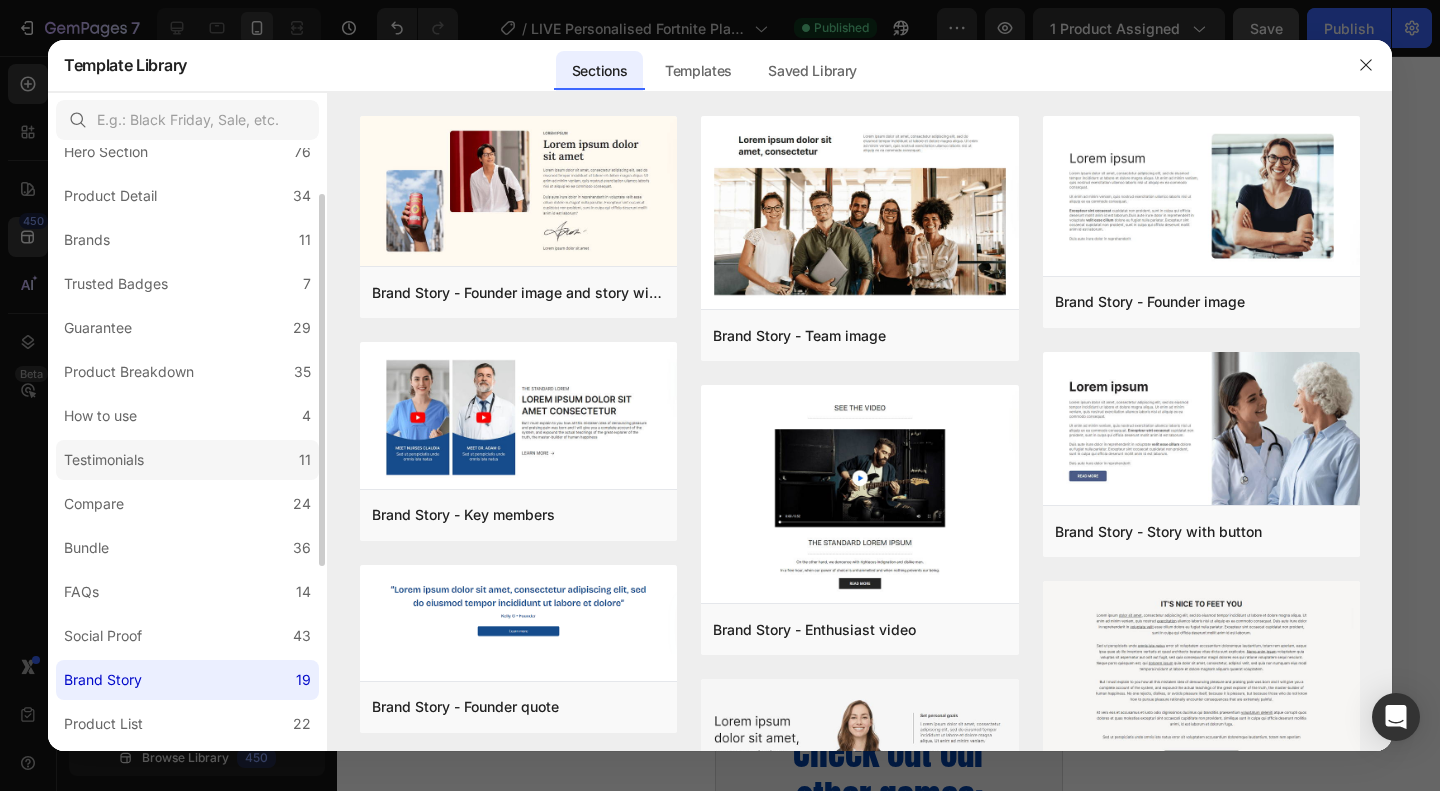 scroll, scrollTop: 0, scrollLeft: 0, axis: both 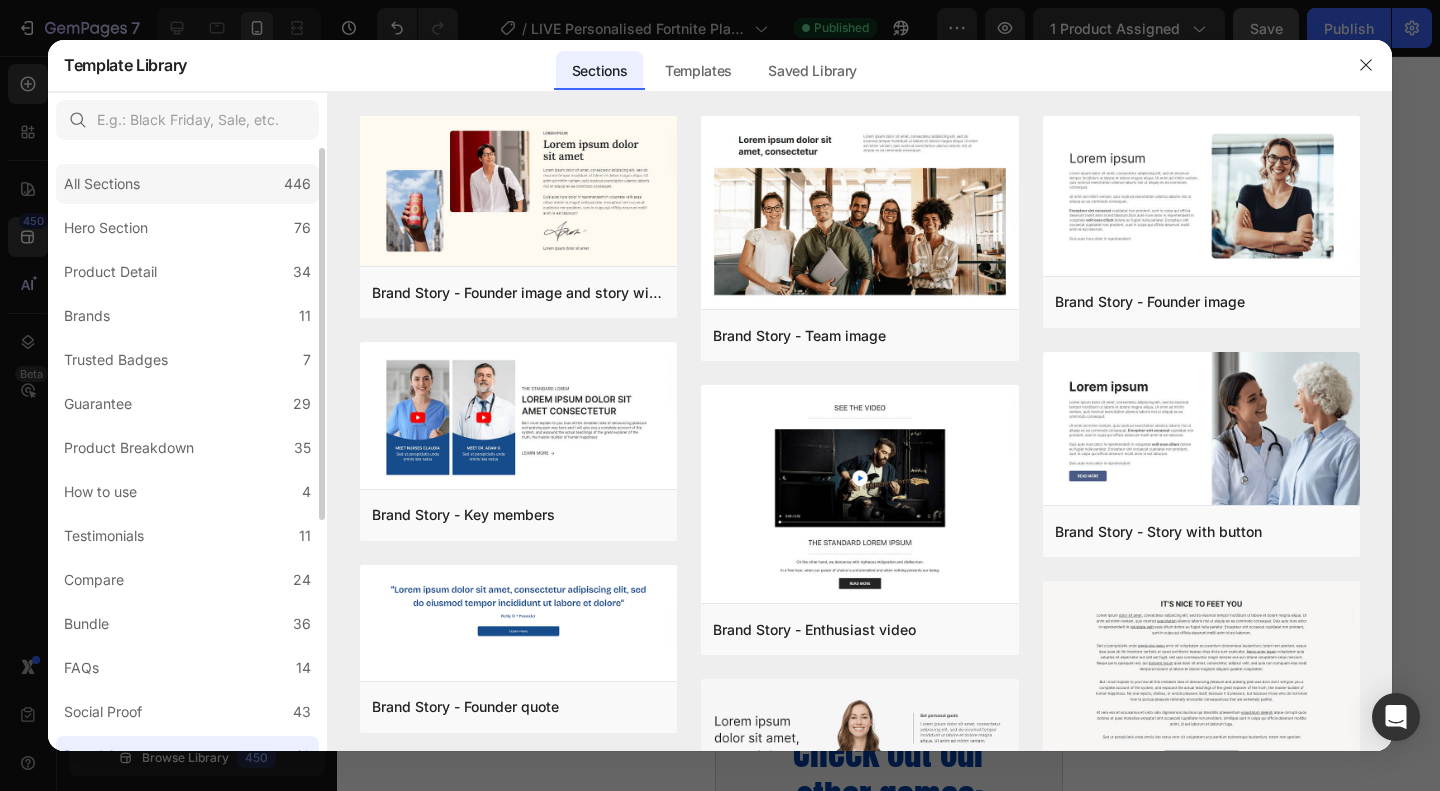 click on "All Sections 446" 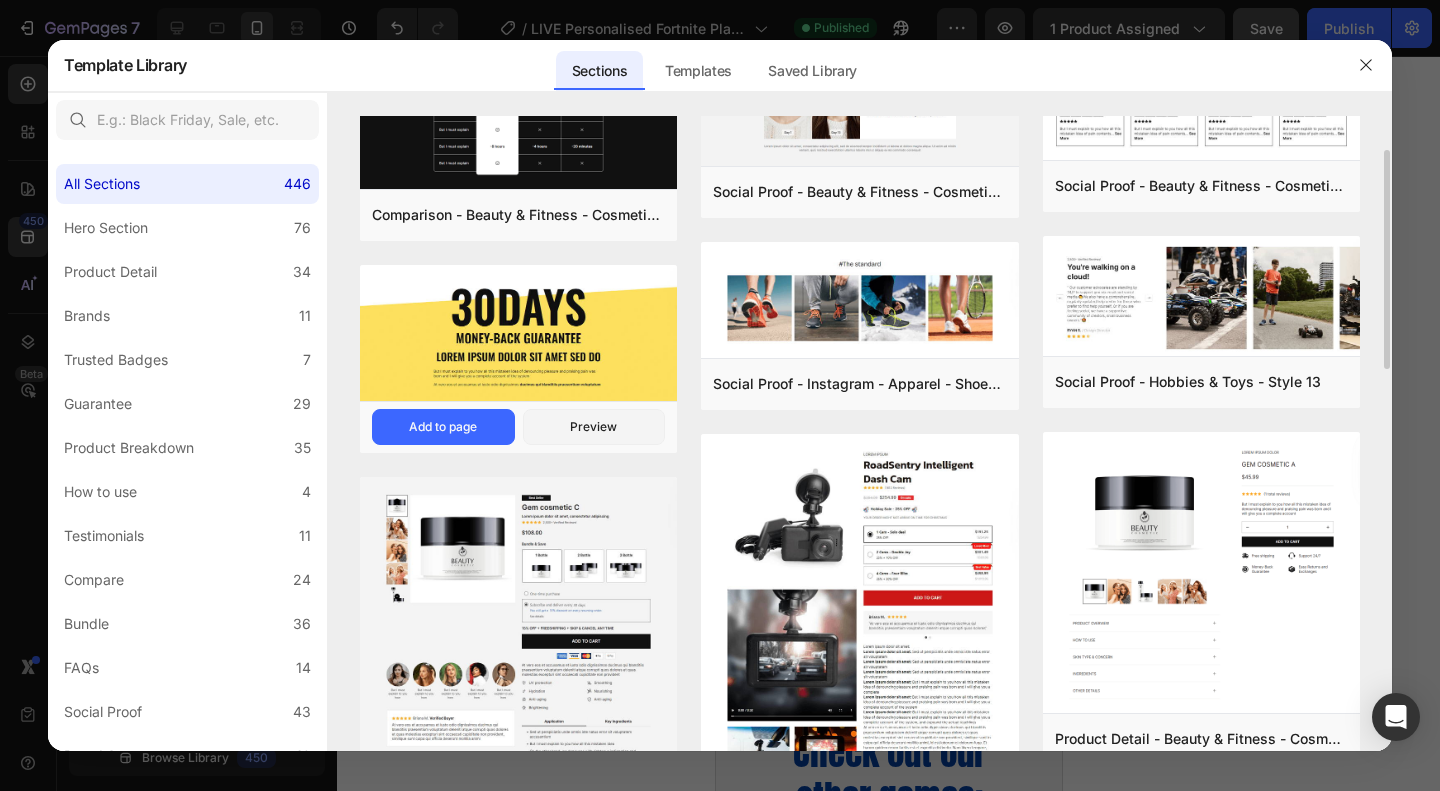 scroll, scrollTop: 200, scrollLeft: 0, axis: vertical 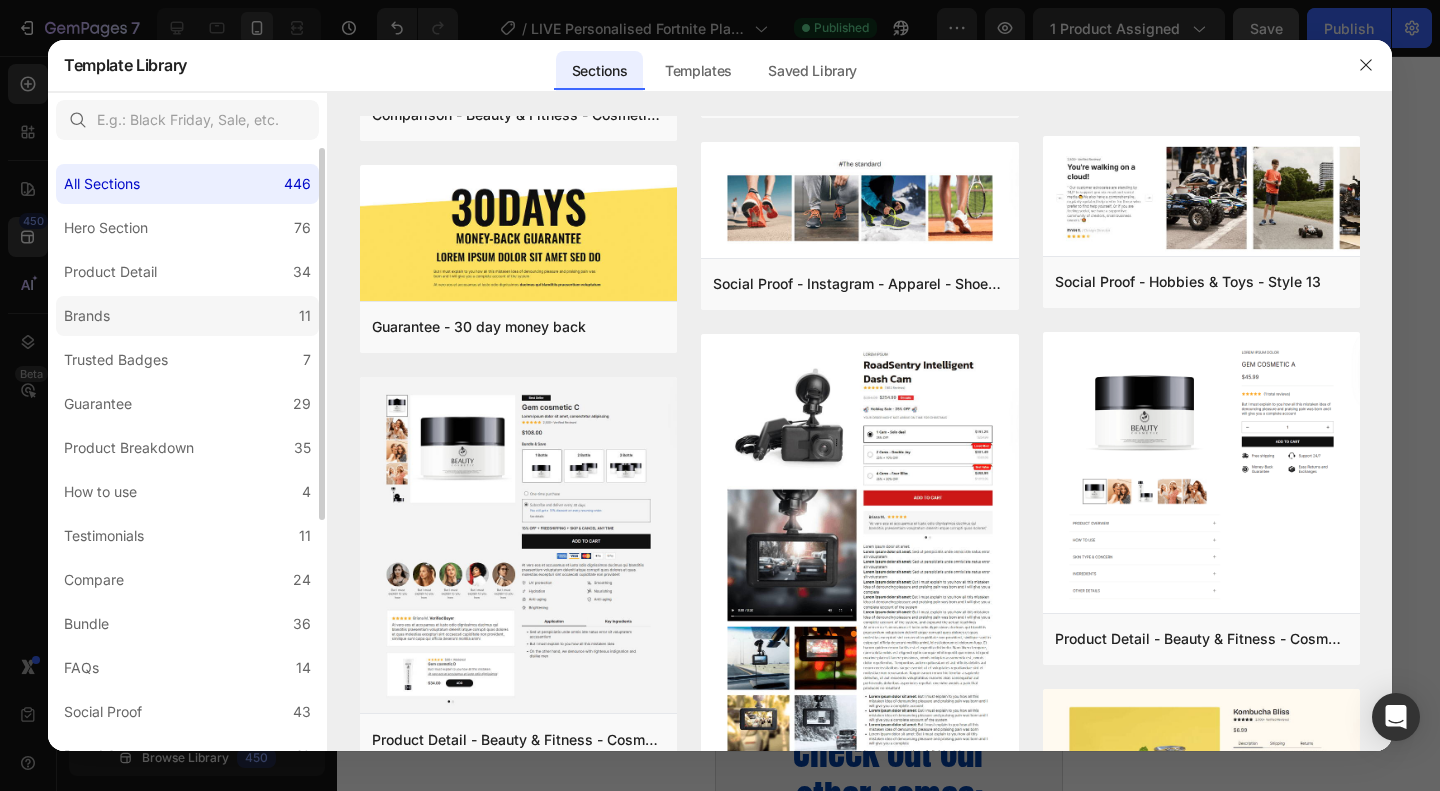 click on "Brands 11" 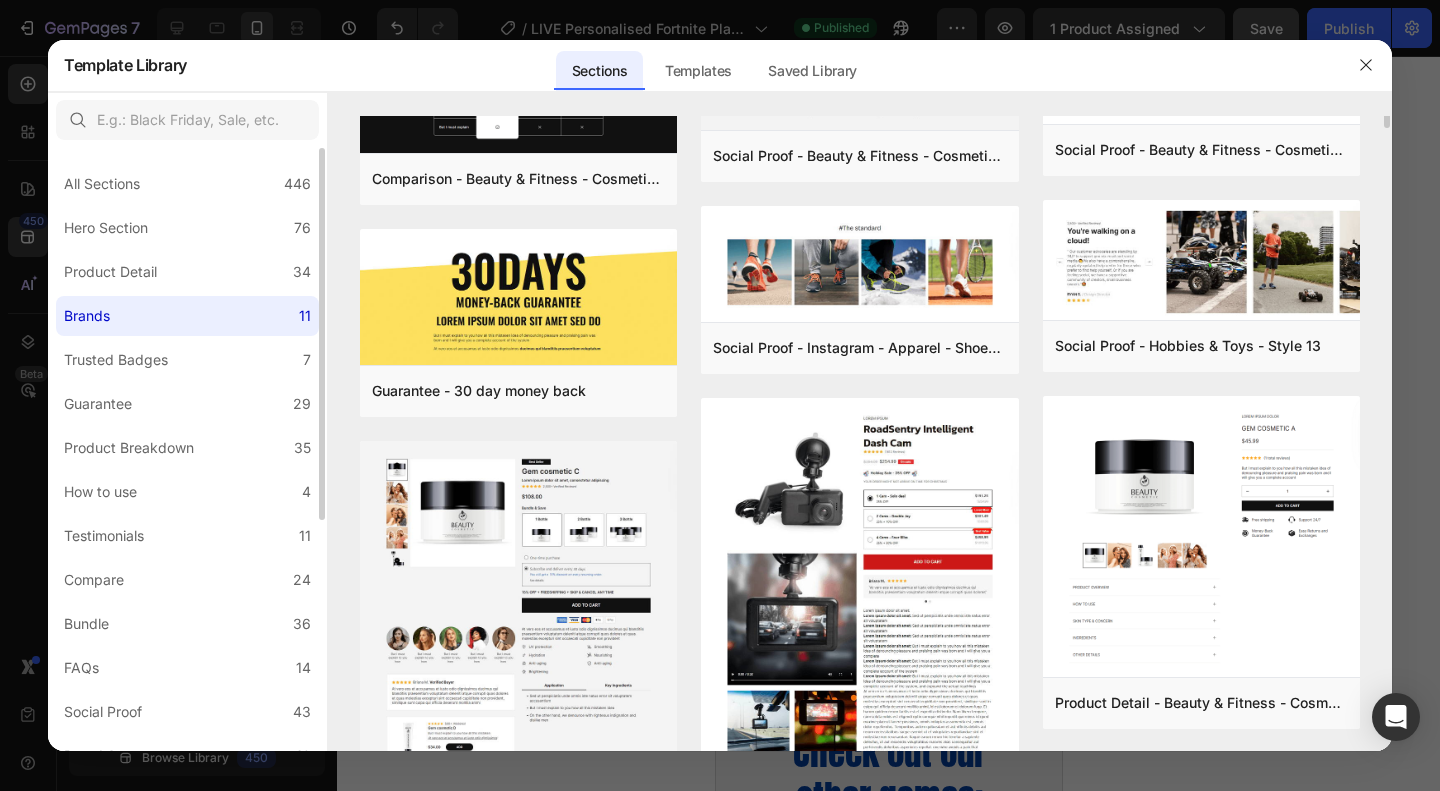 scroll, scrollTop: 0, scrollLeft: 0, axis: both 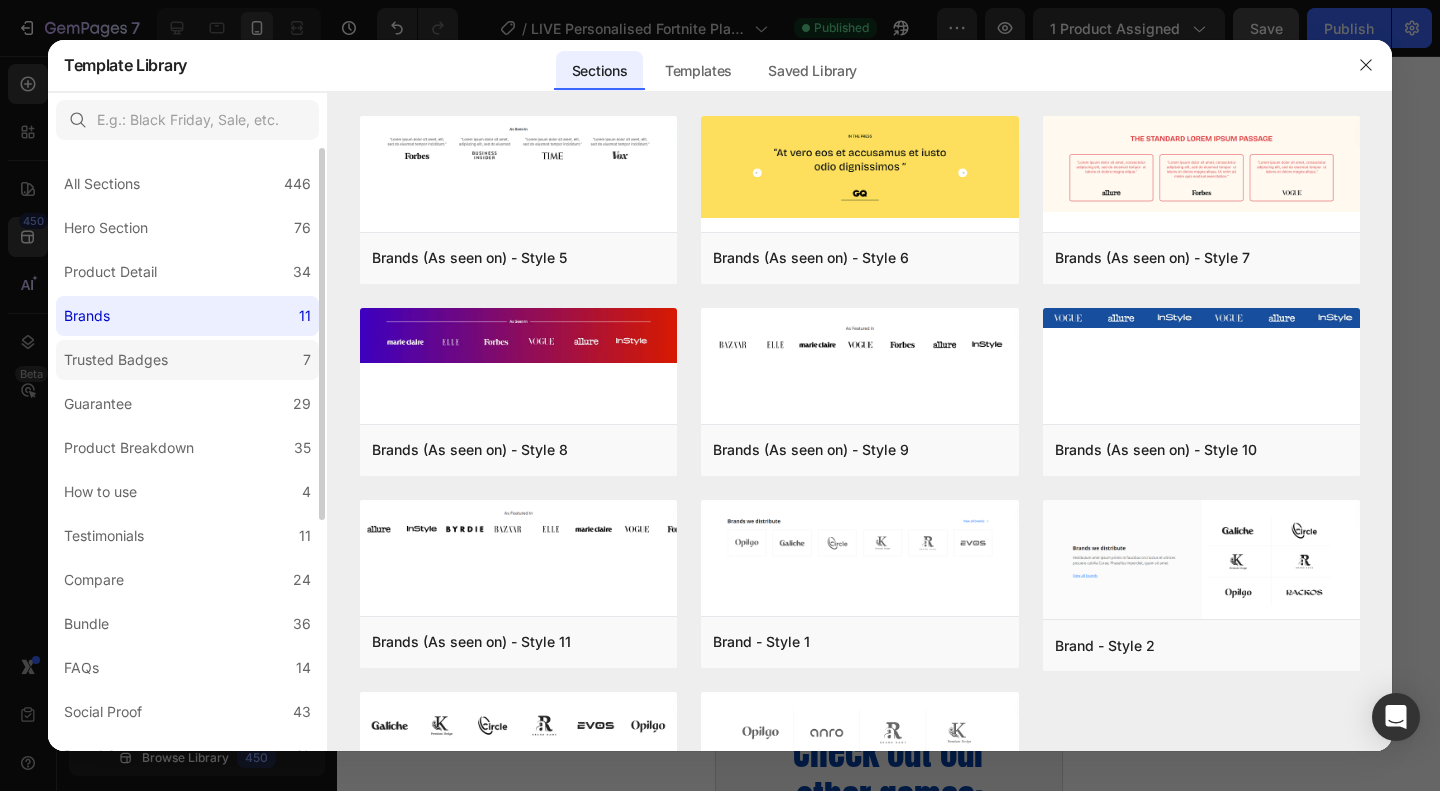 click on "Trusted Badges" at bounding box center [116, 360] 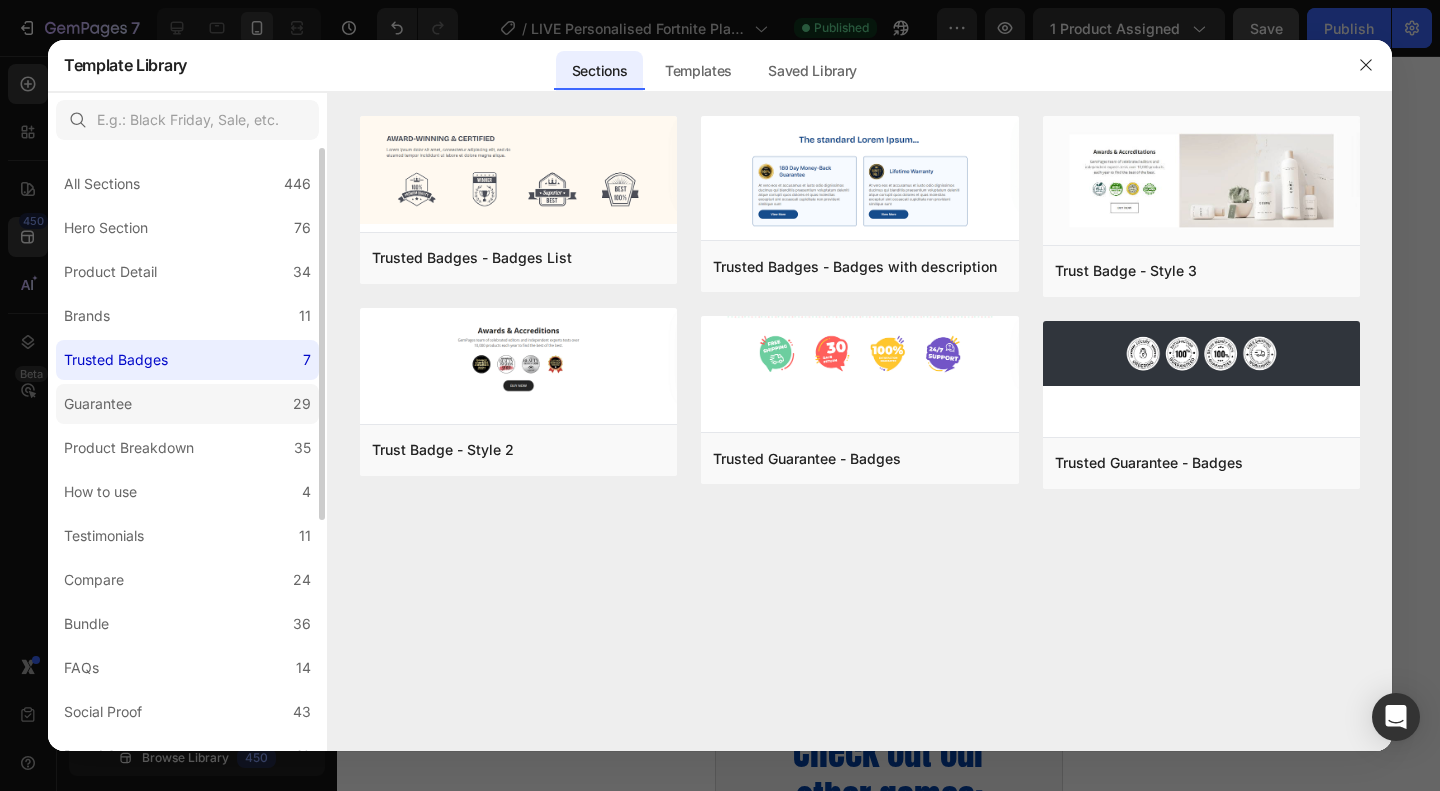 click on "Guarantee 29" 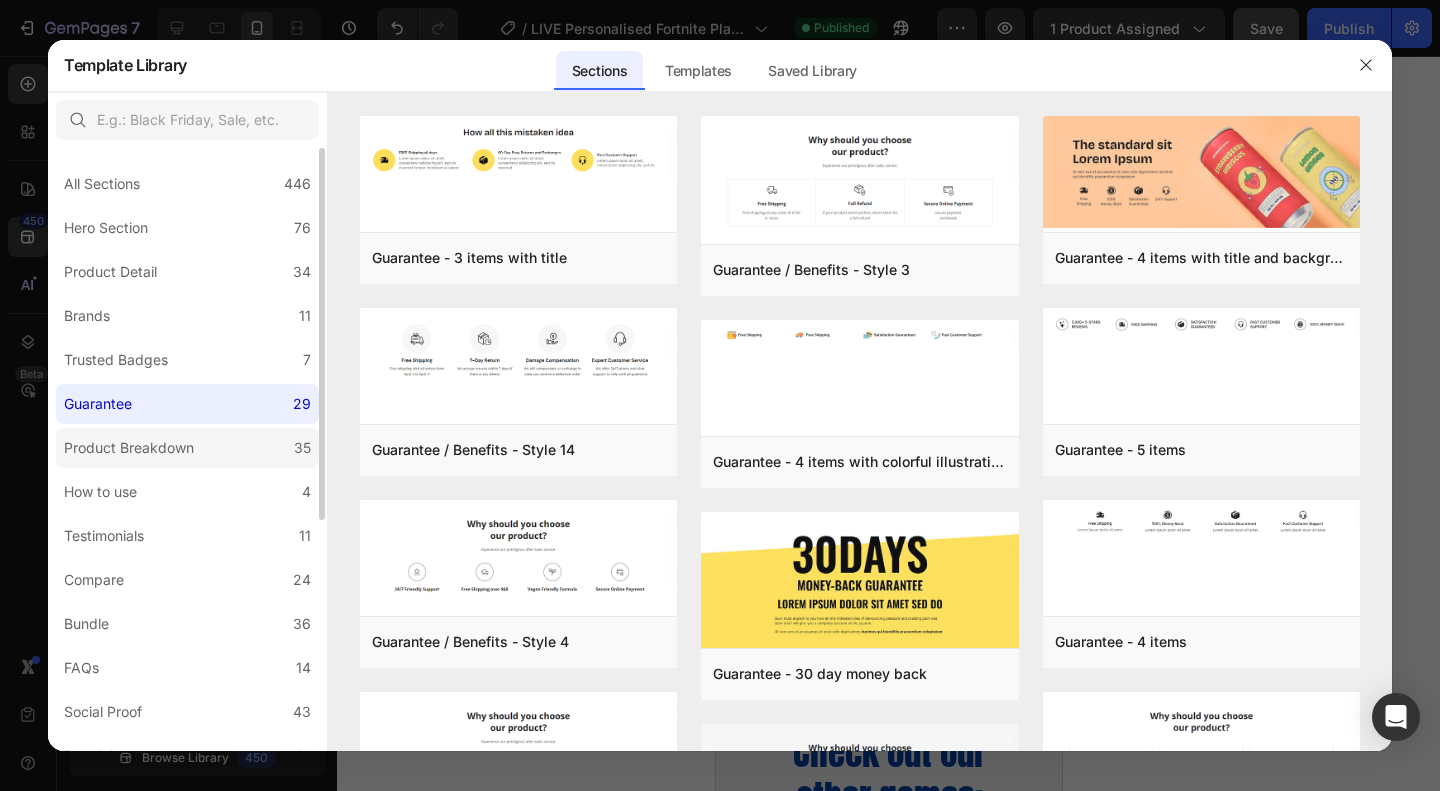 click on "Product Breakdown" at bounding box center (129, 448) 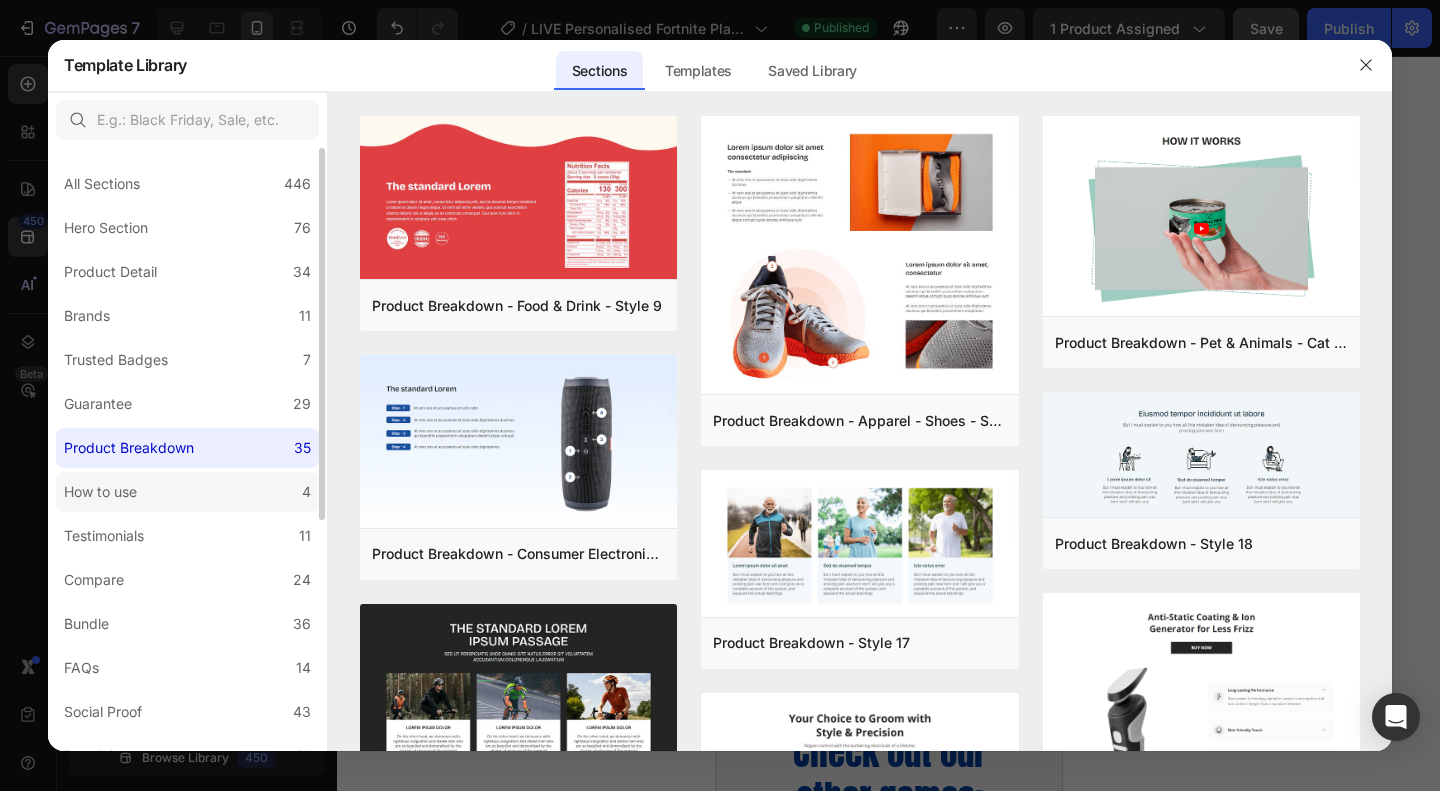 click on "How to use 4" 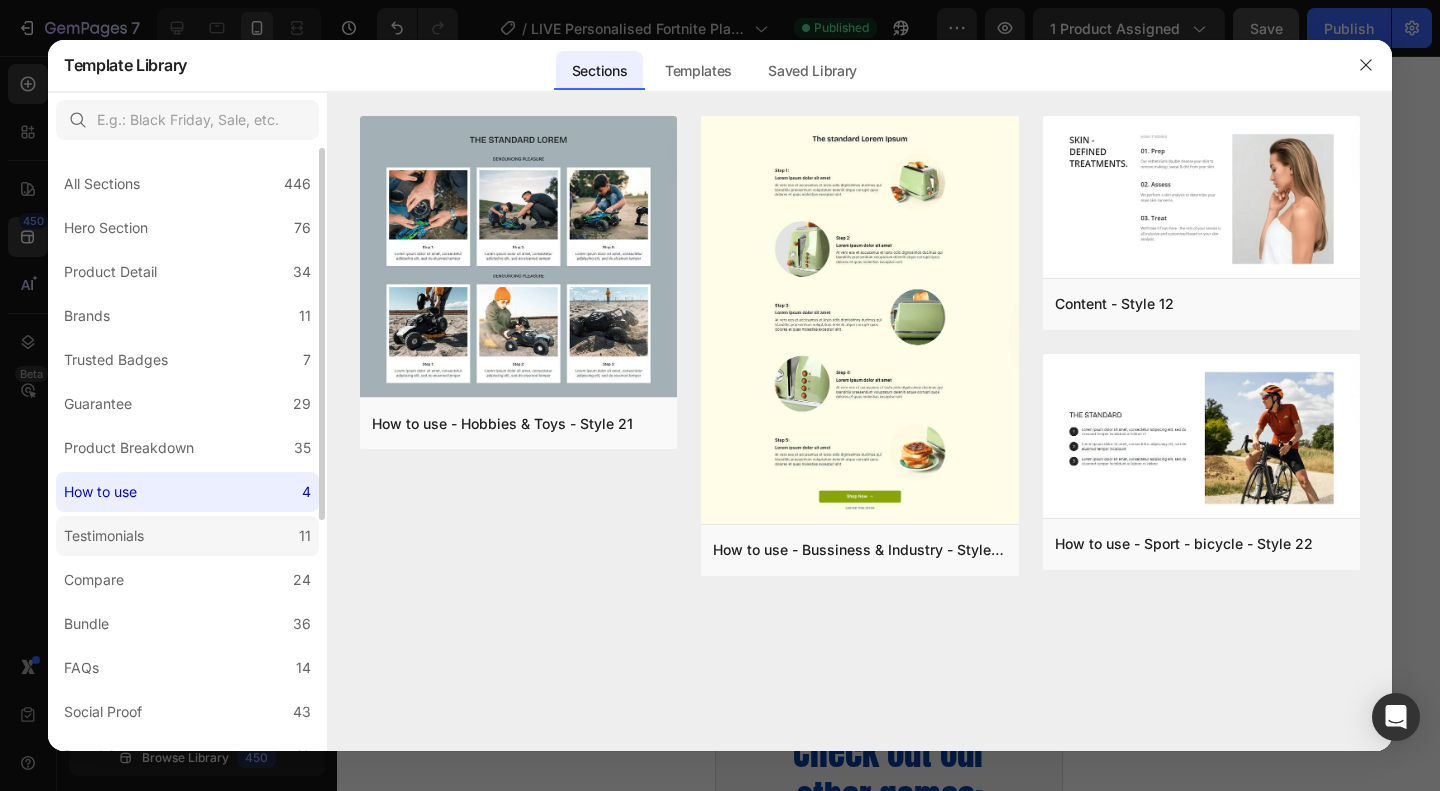 click on "Testimonials 11" 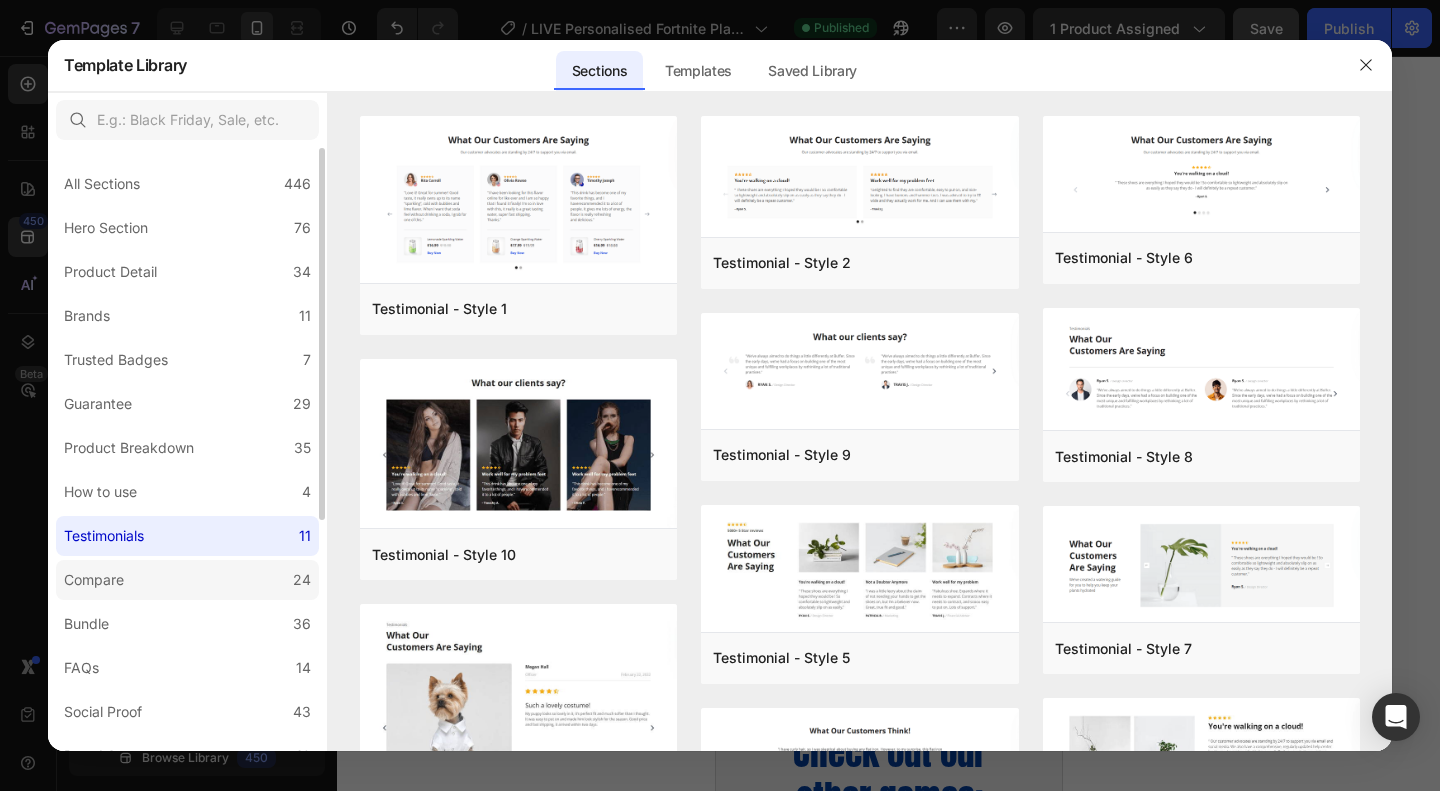 click on "Compare 24" 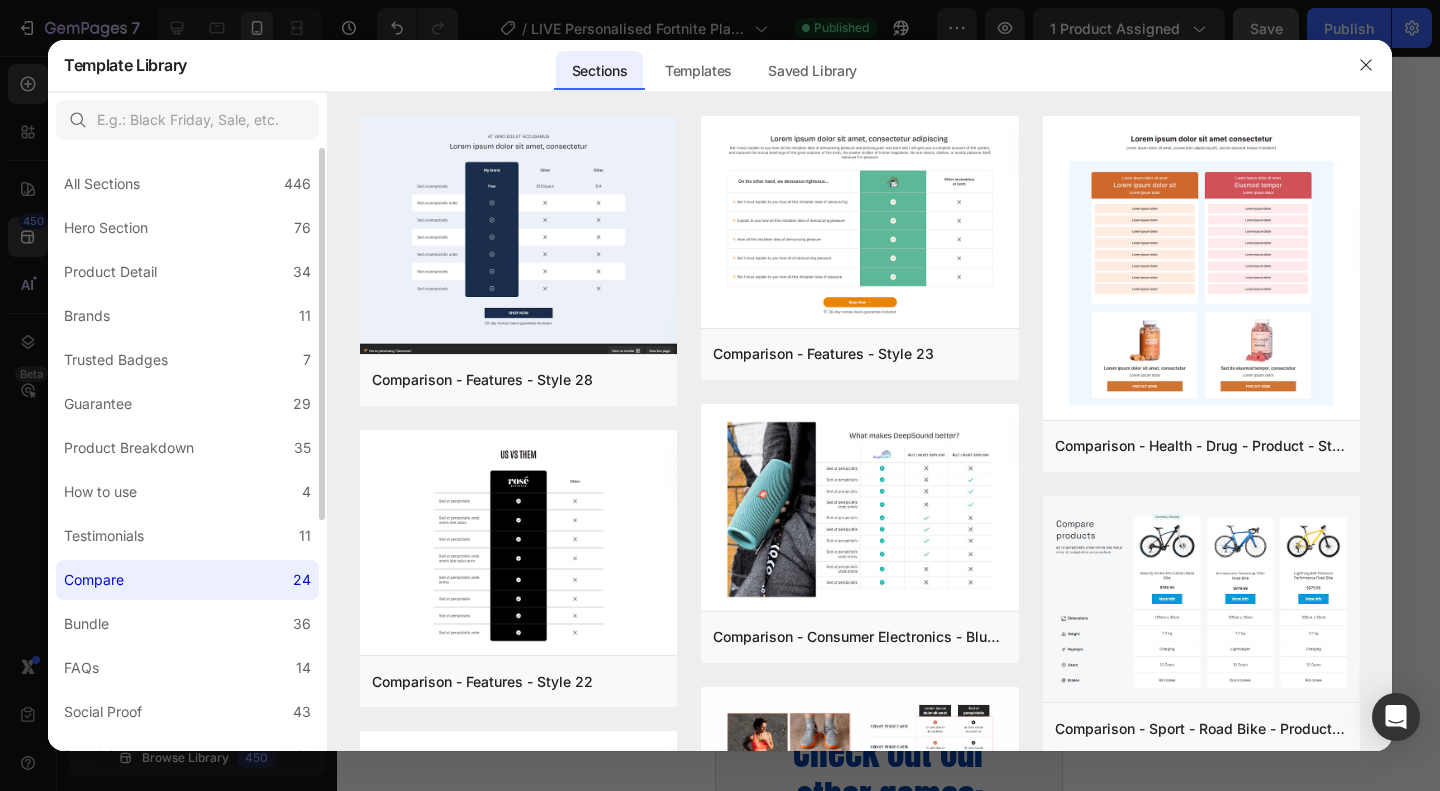 click on "Compare 24" 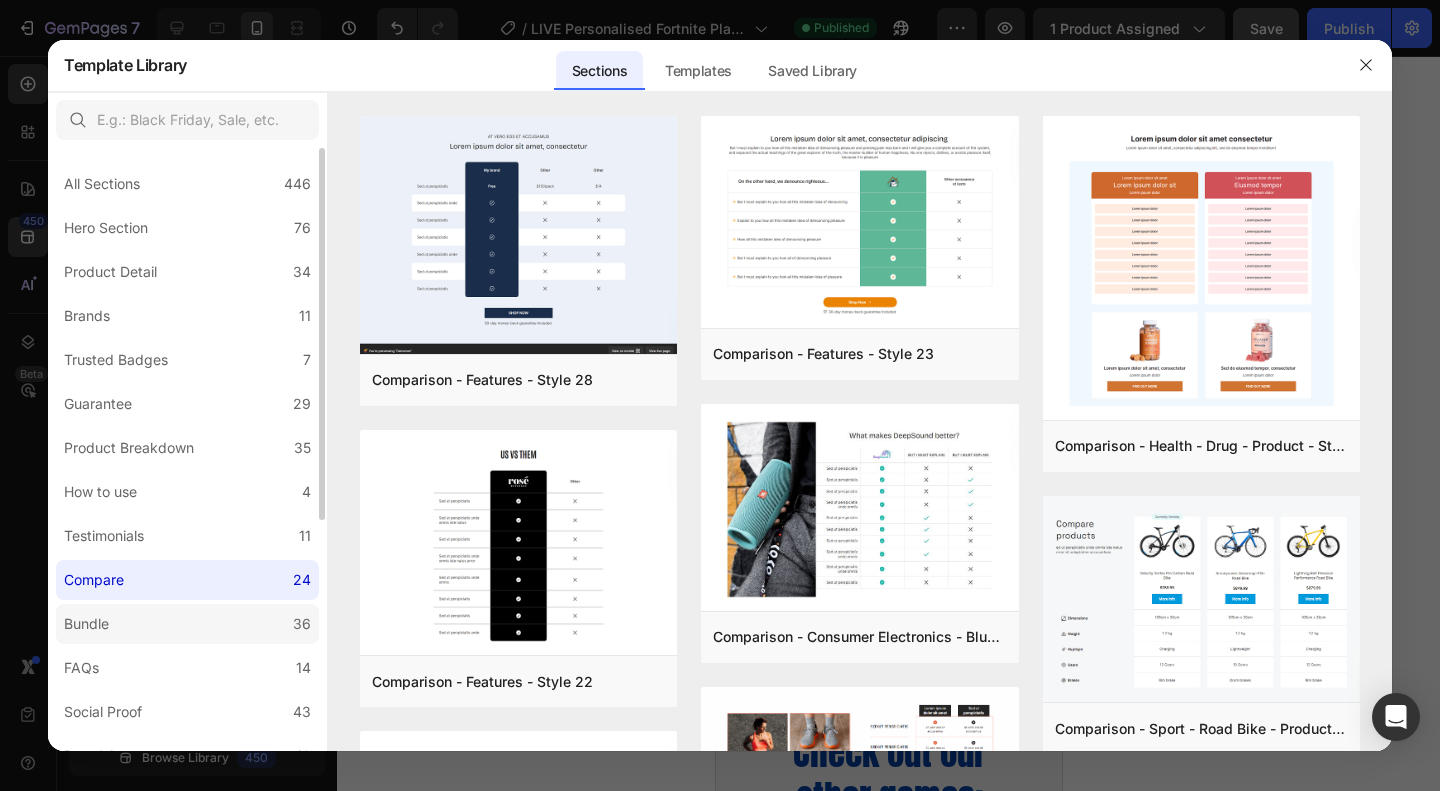 click on "Bundle 36" 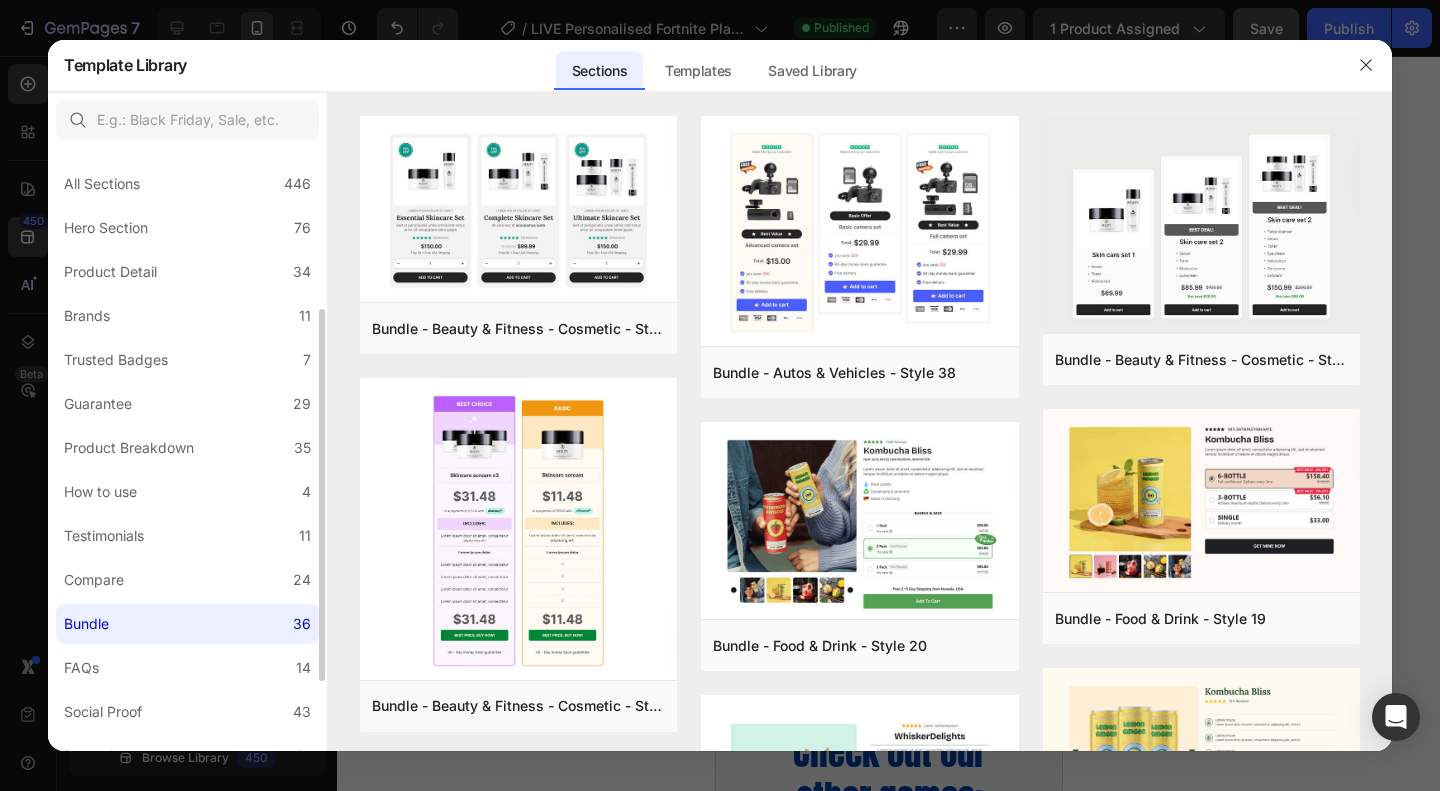 scroll, scrollTop: 100, scrollLeft: 0, axis: vertical 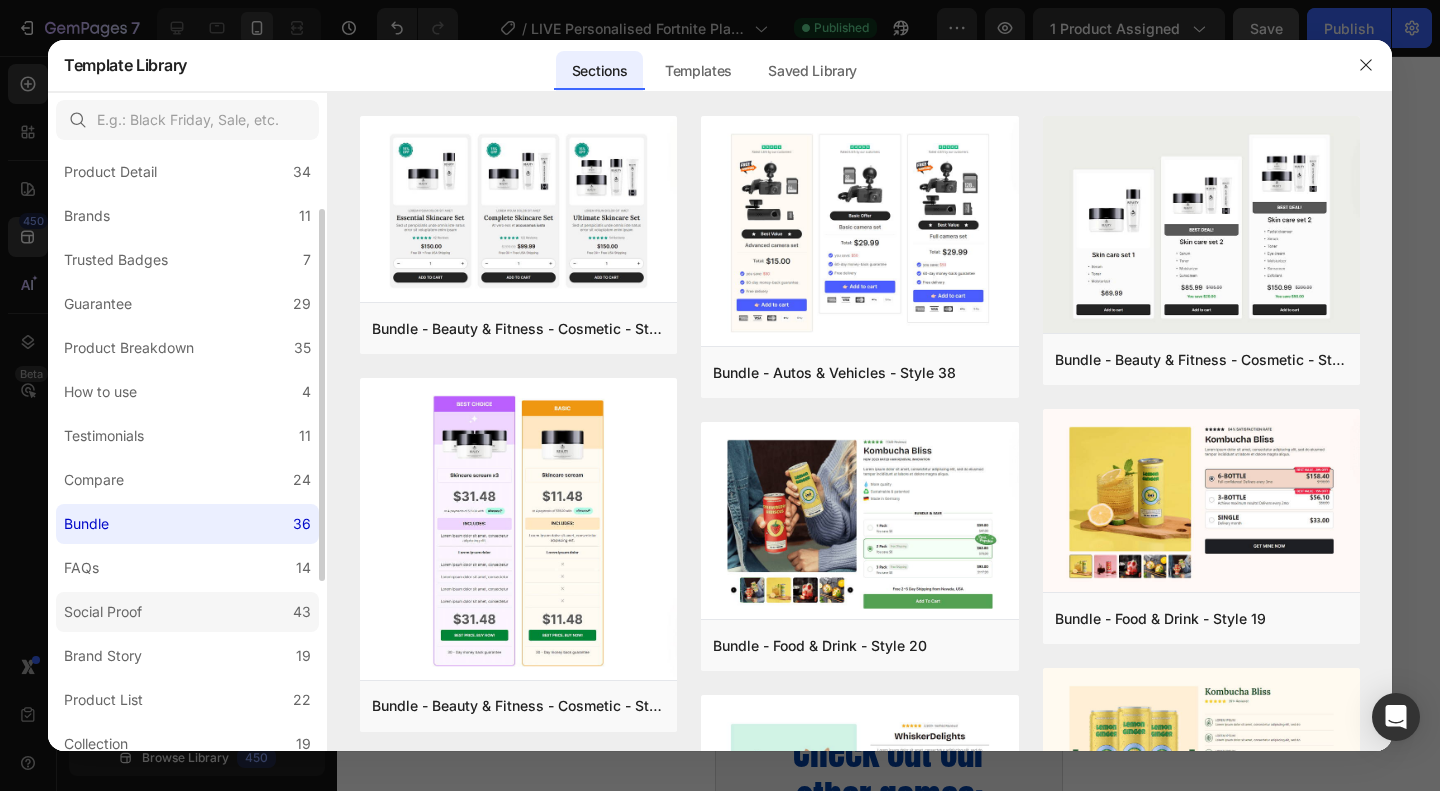 click on "Social Proof 43" 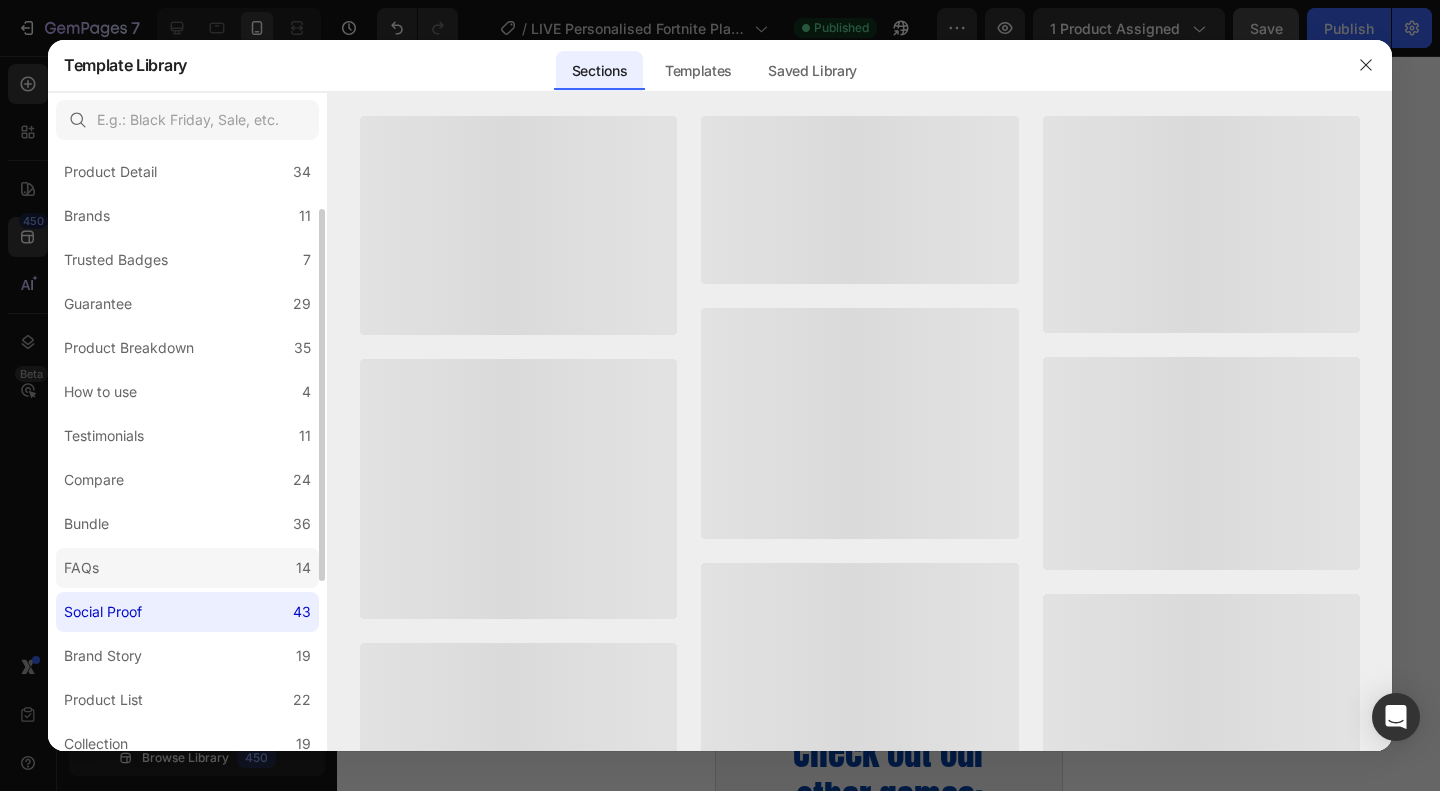 click on "FAQs 14" 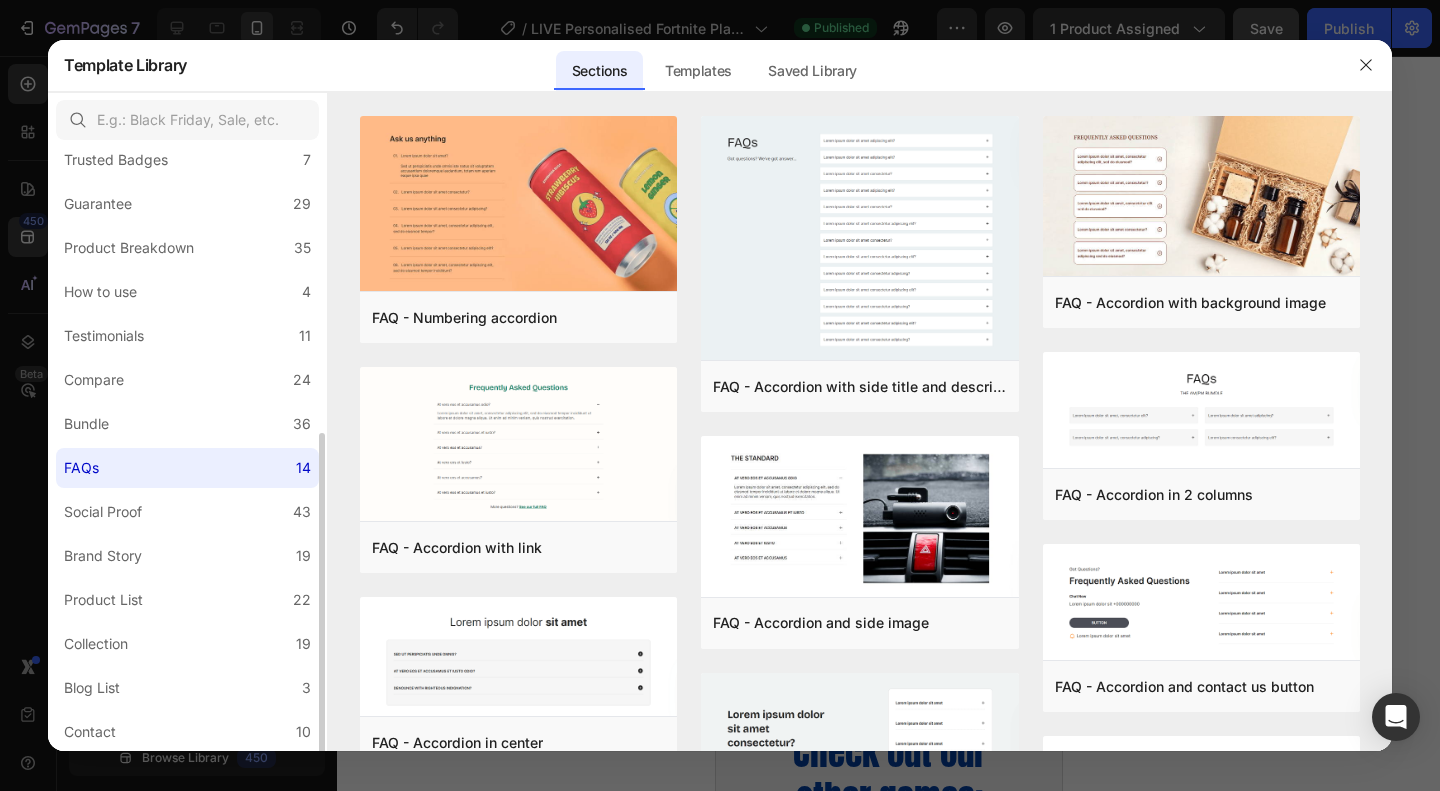 scroll, scrollTop: 300, scrollLeft: 0, axis: vertical 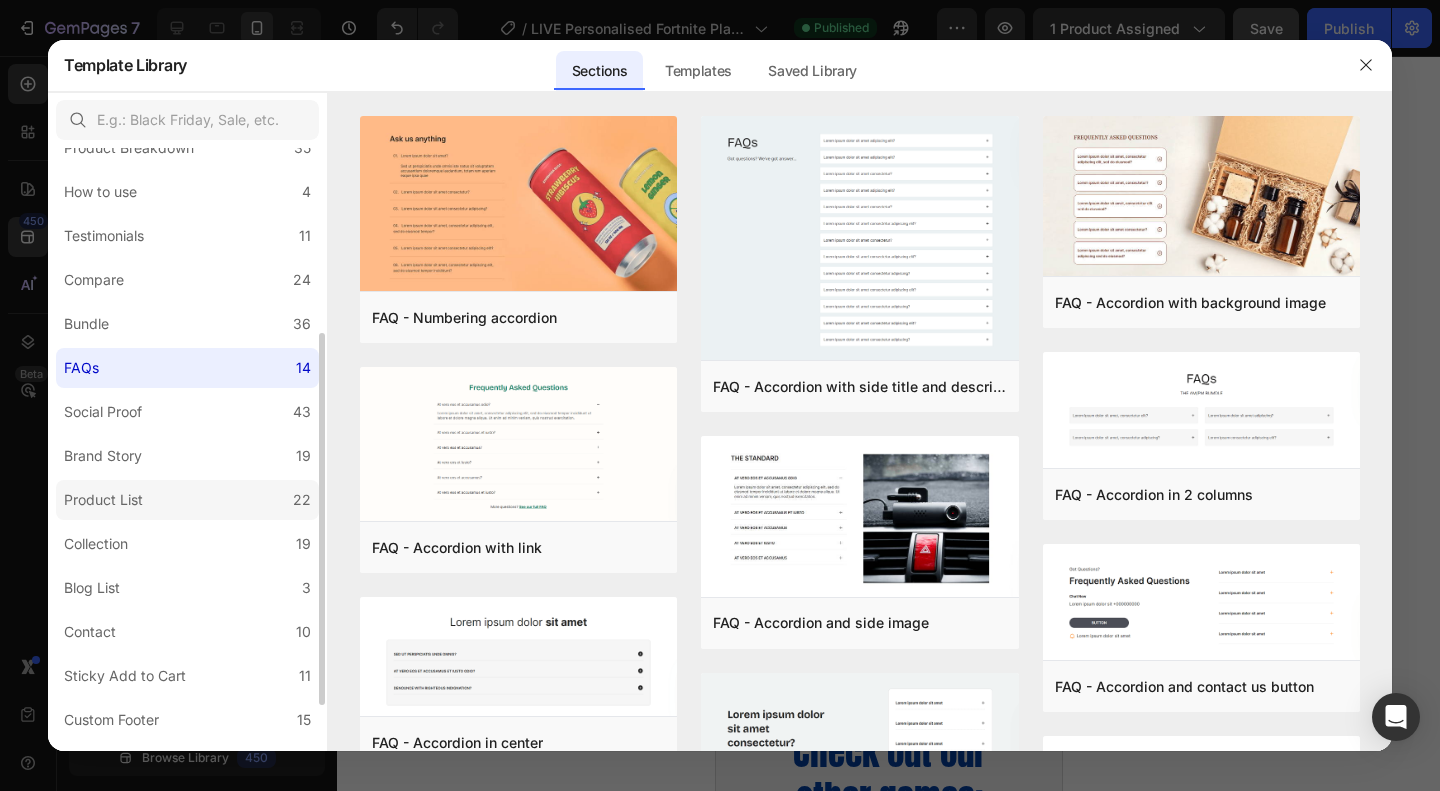 click on "Product List 22" 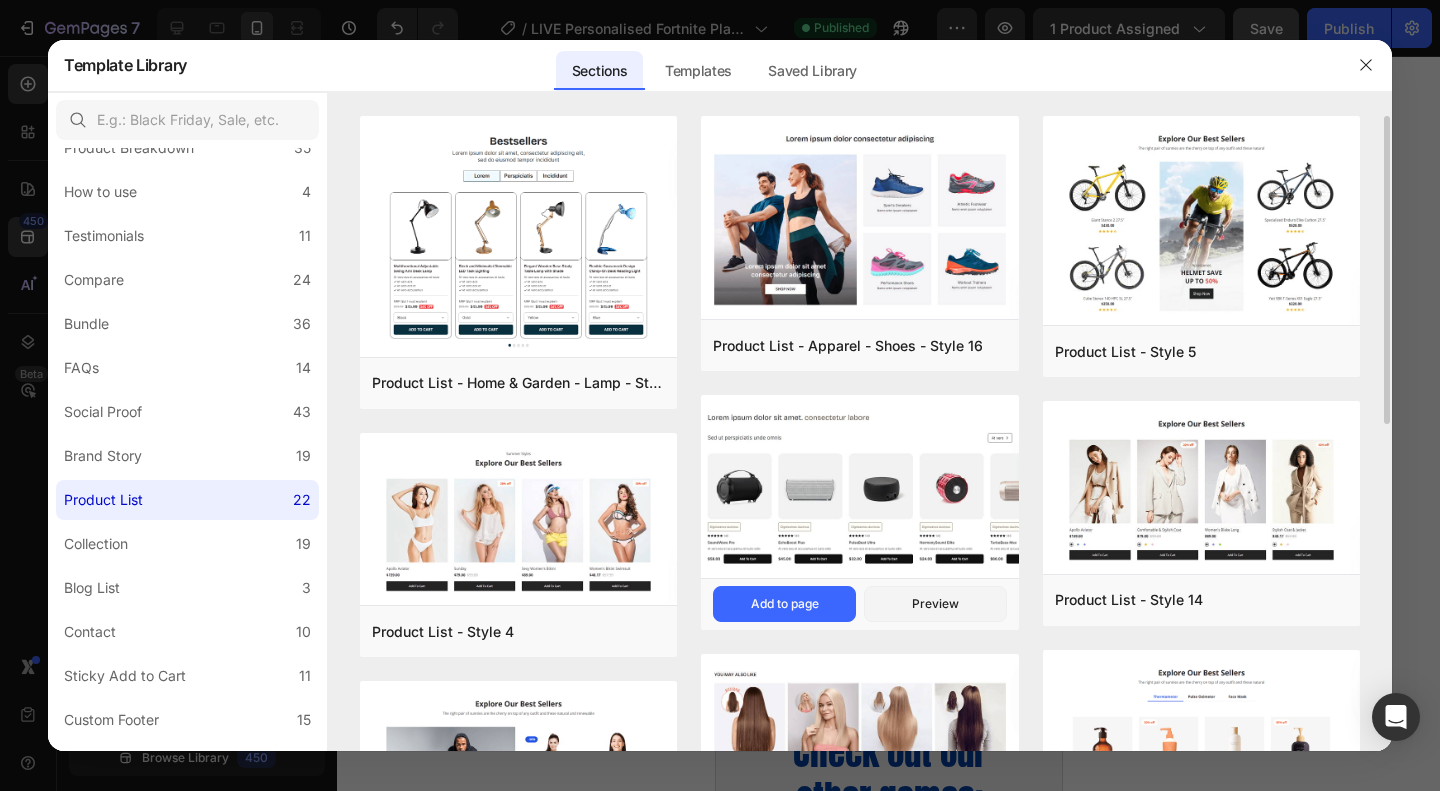scroll, scrollTop: 200, scrollLeft: 0, axis: vertical 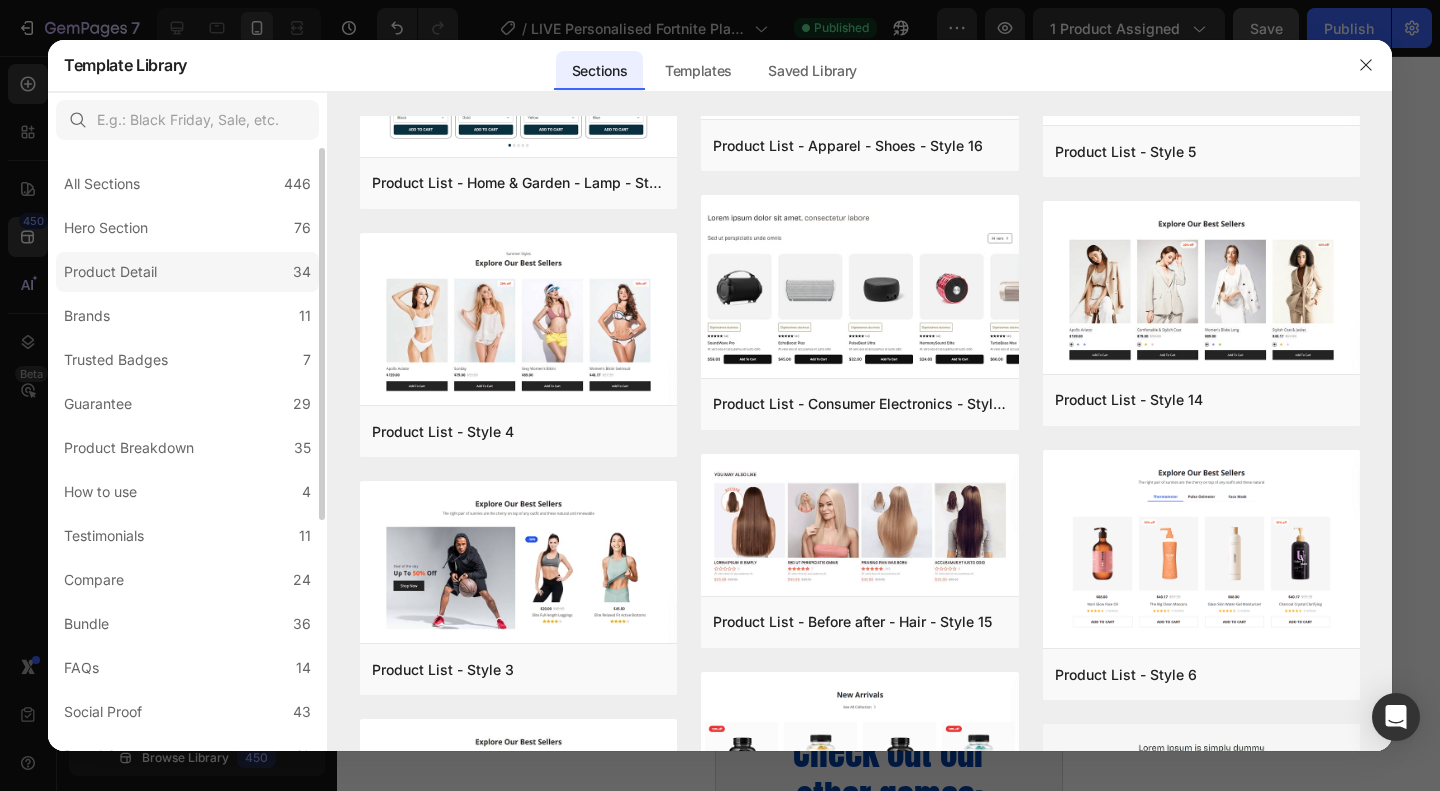 click on "Product Detail 34" 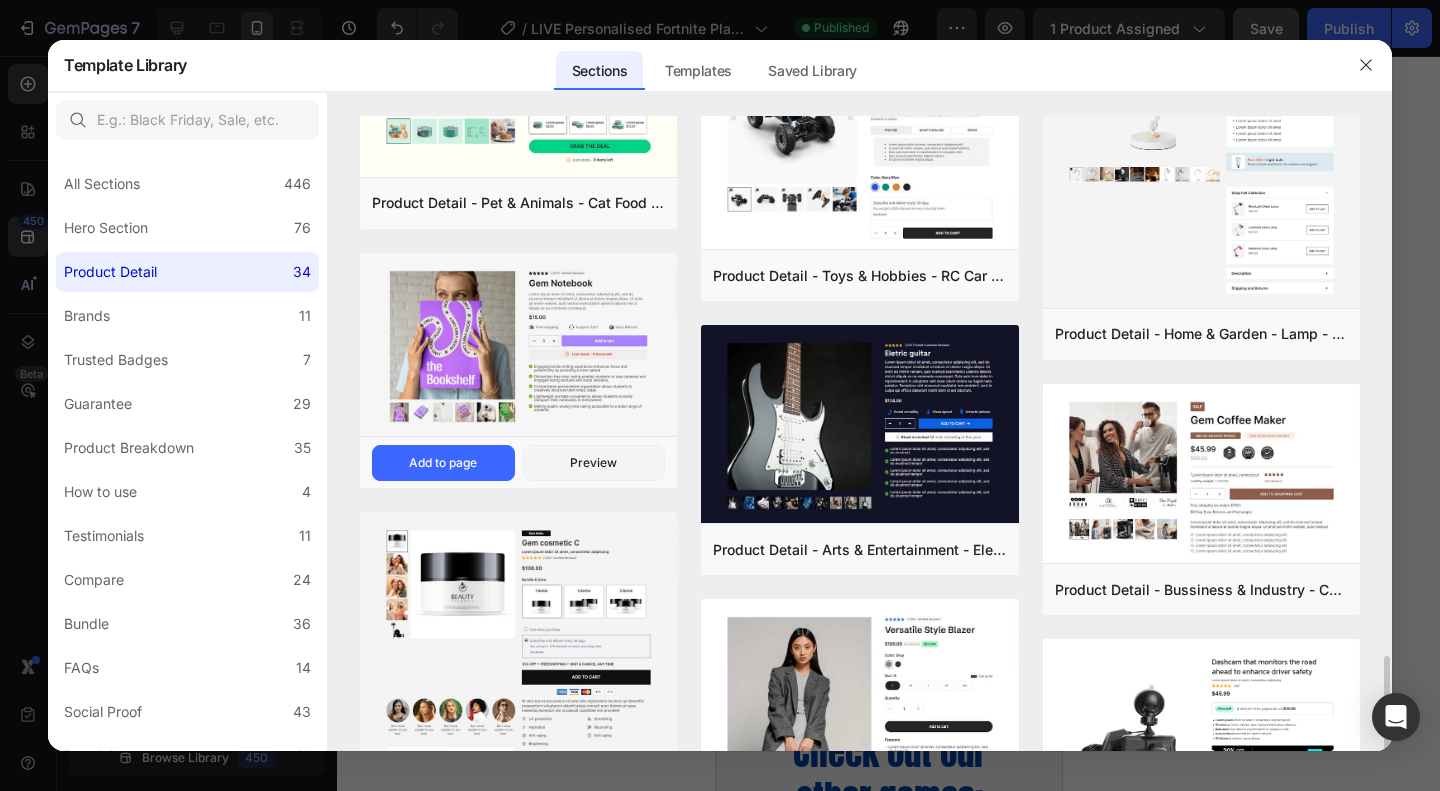 scroll, scrollTop: 1200, scrollLeft: 0, axis: vertical 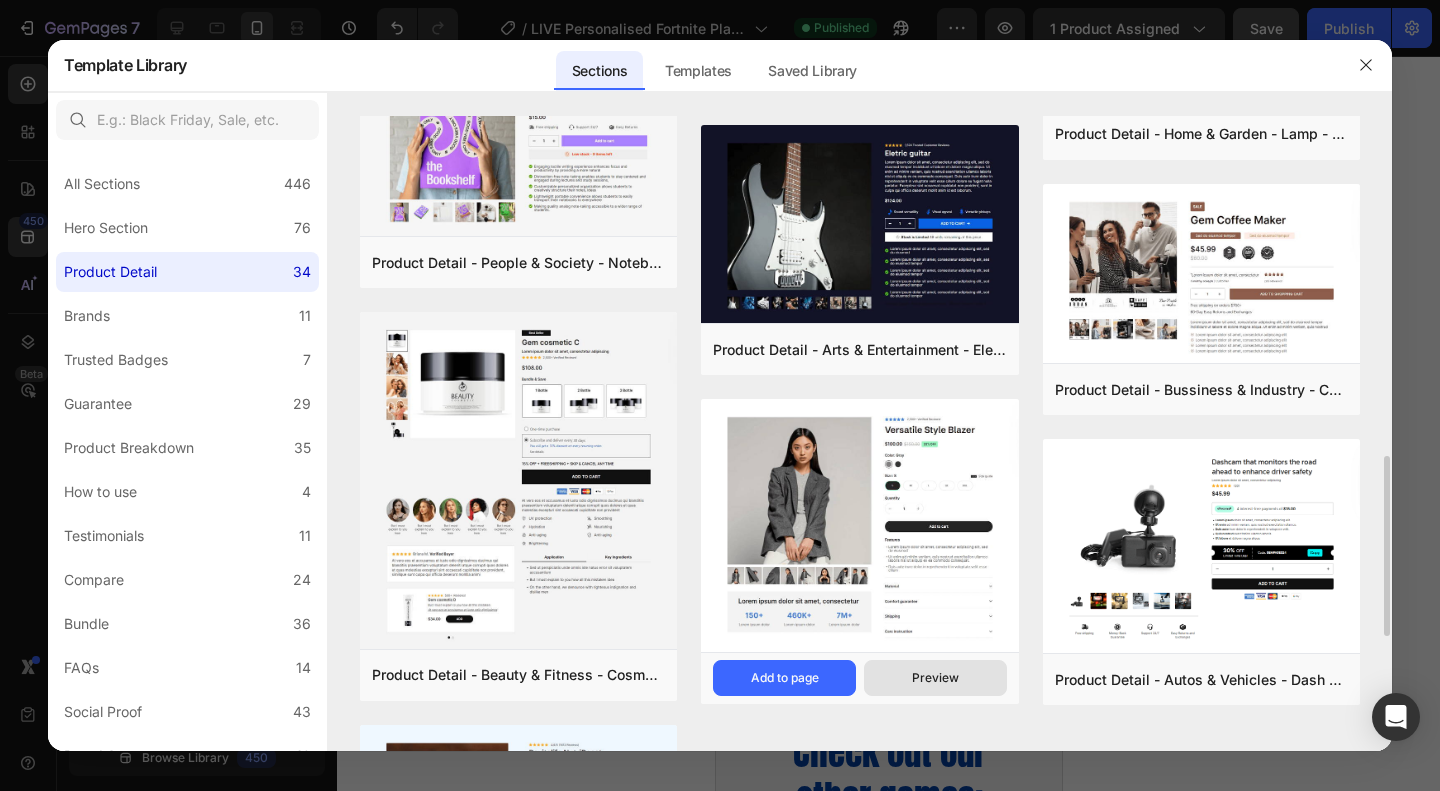 click on "Preview" at bounding box center (935, 678) 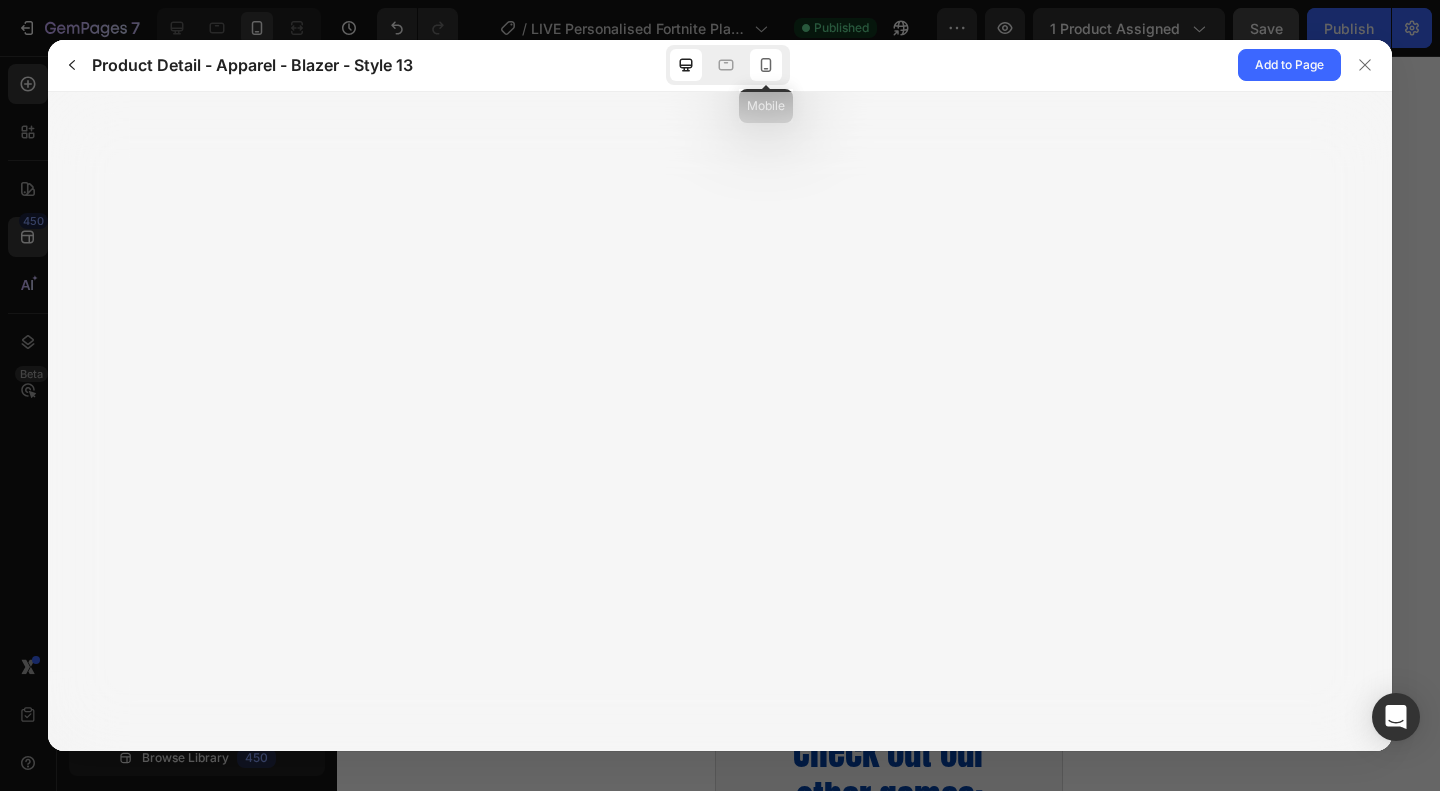 click 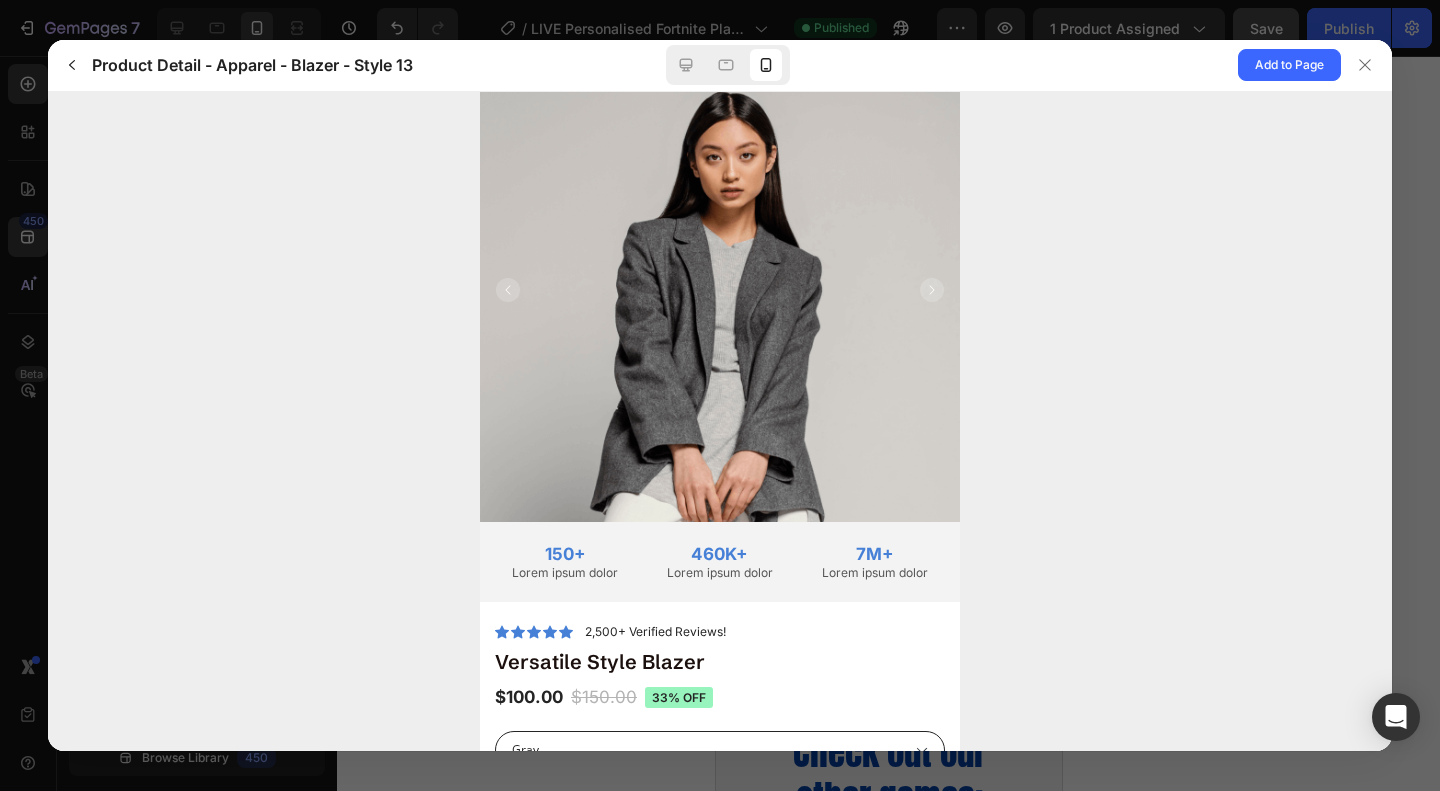 scroll, scrollTop: 0, scrollLeft: 0, axis: both 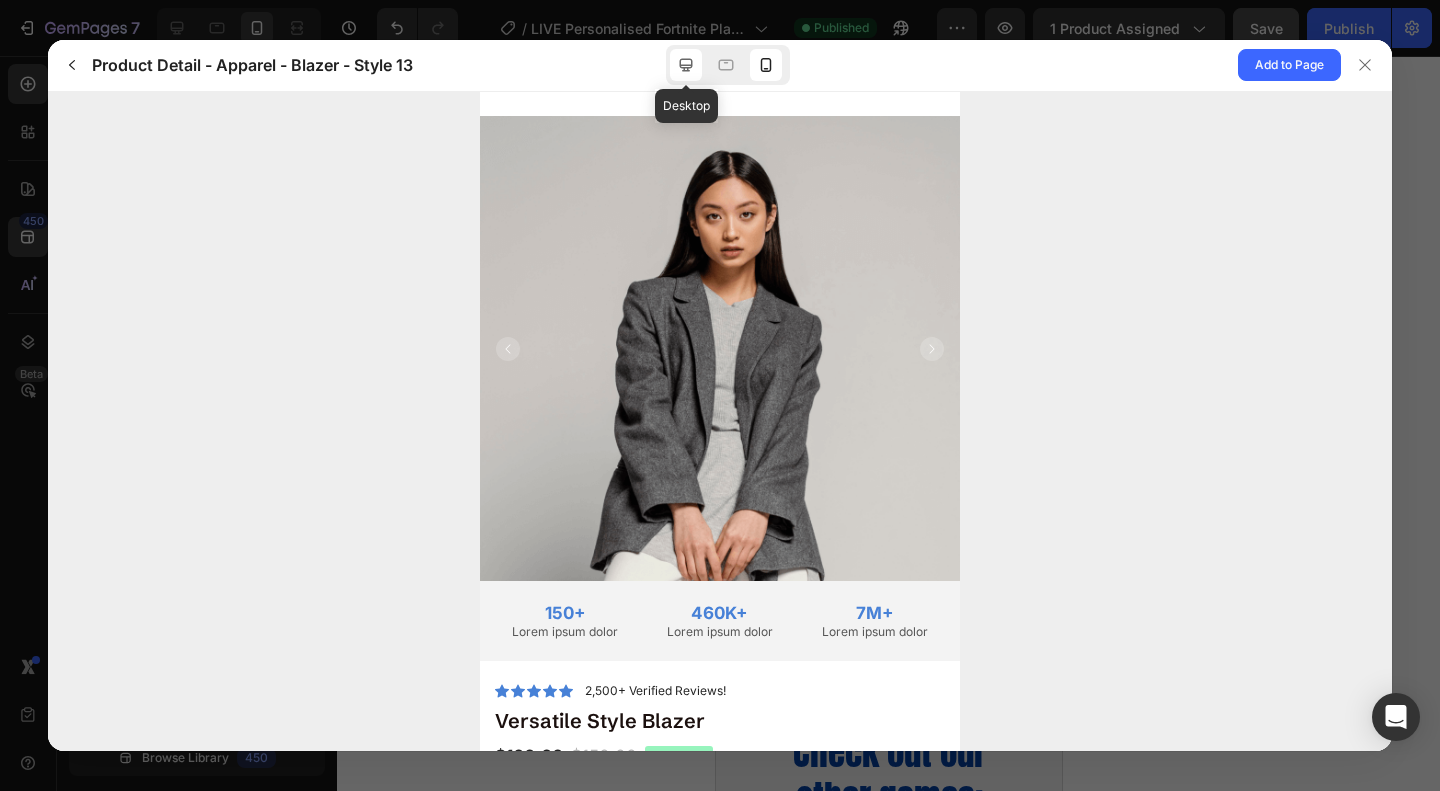 click 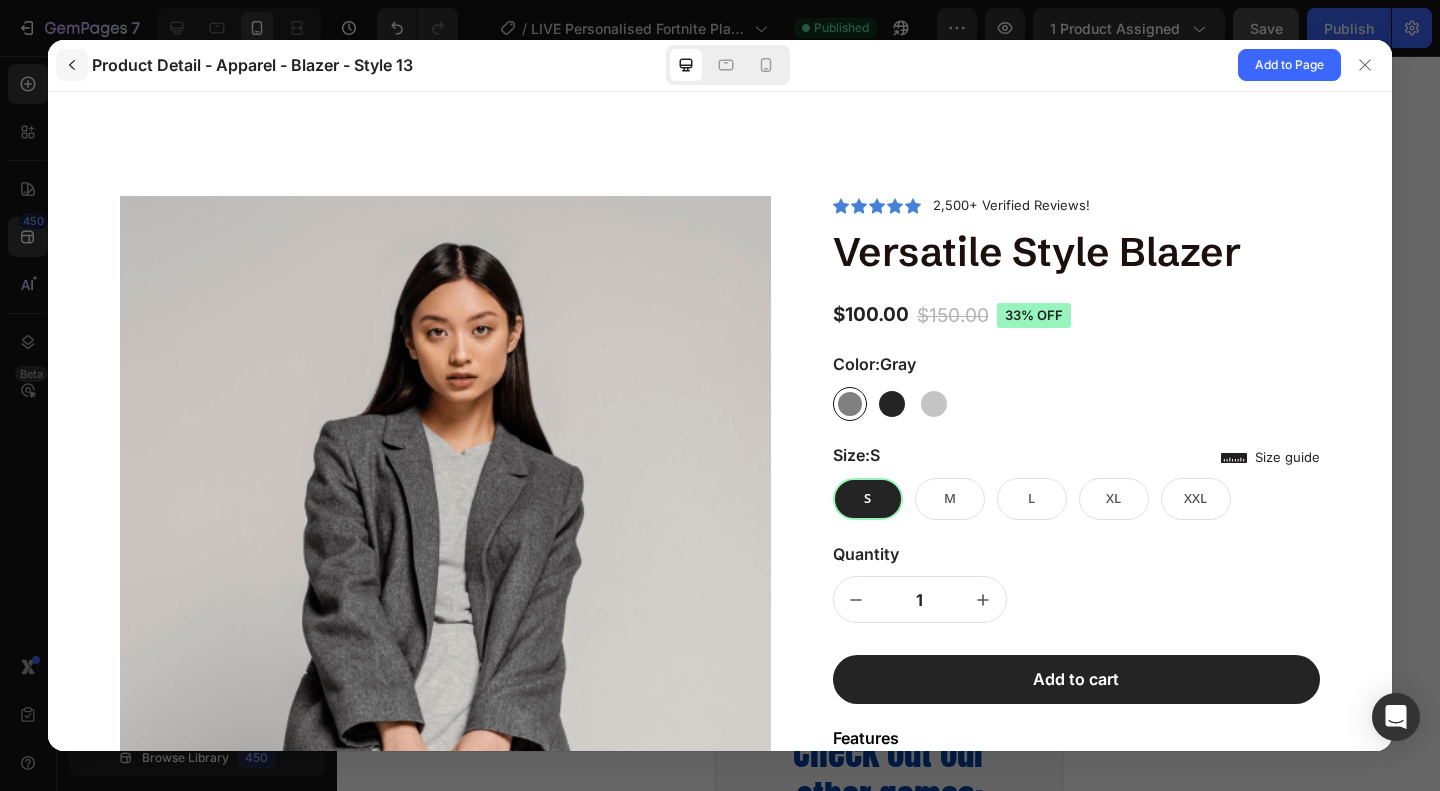 click 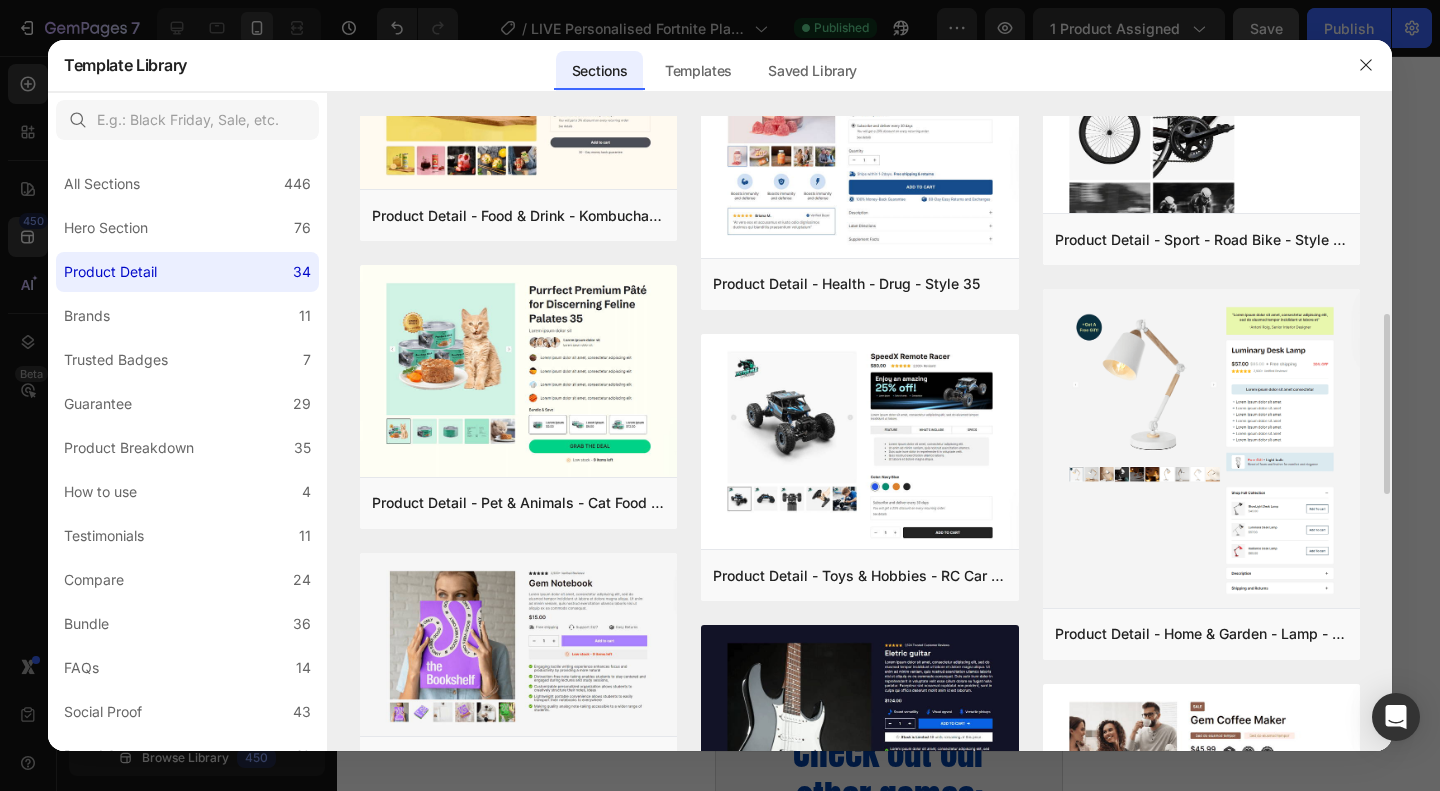 scroll, scrollTop: 900, scrollLeft: 0, axis: vertical 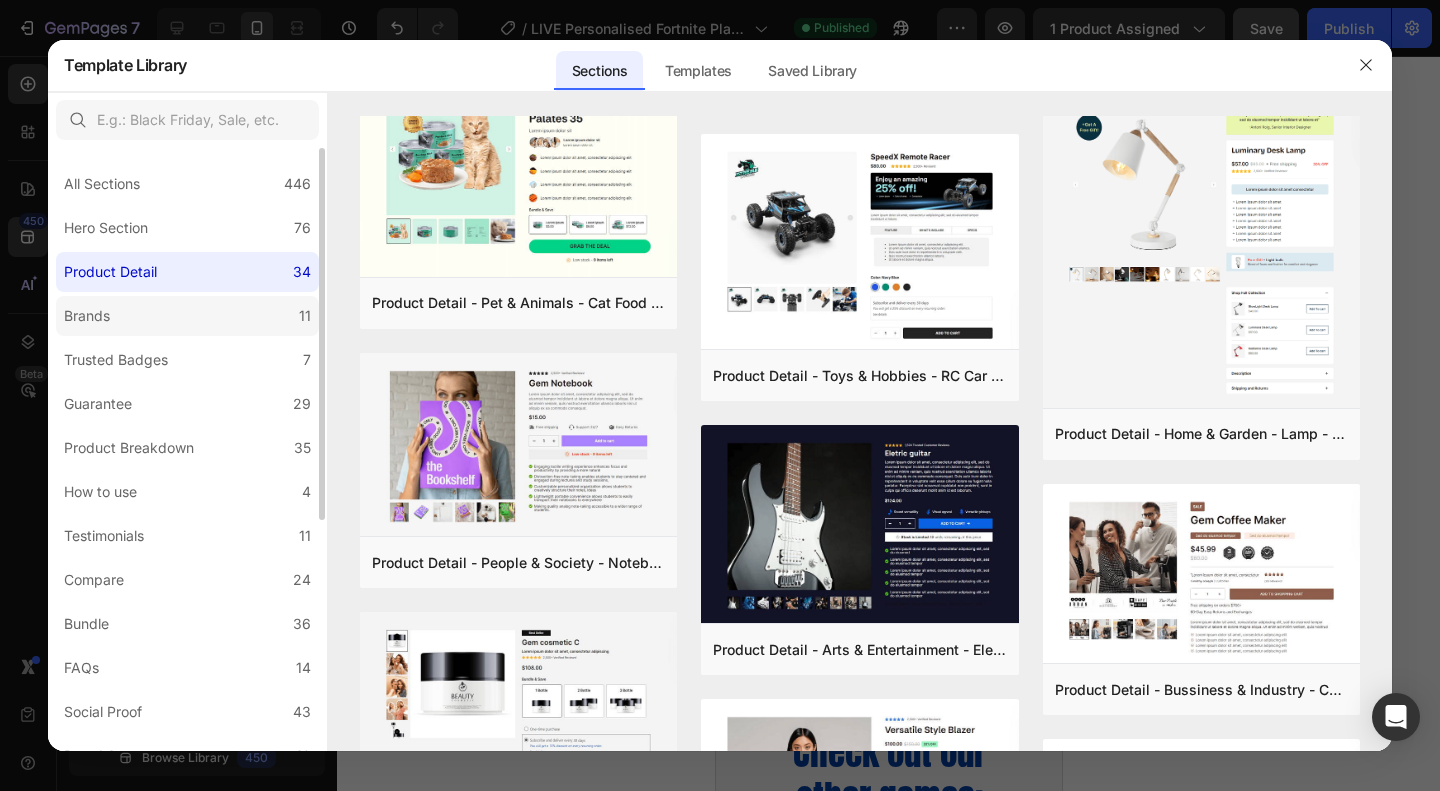 click on "Brands 11" 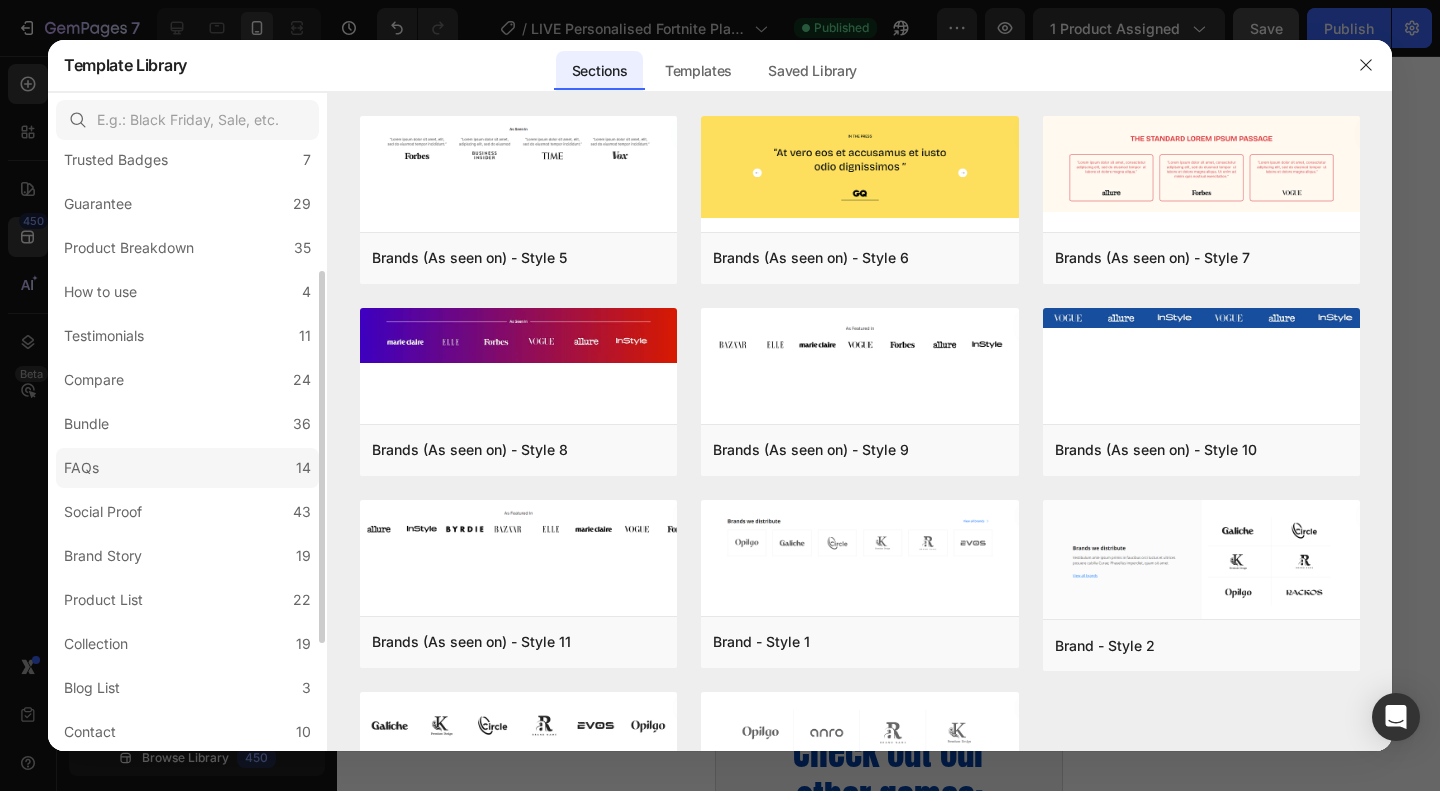 scroll, scrollTop: 300, scrollLeft: 0, axis: vertical 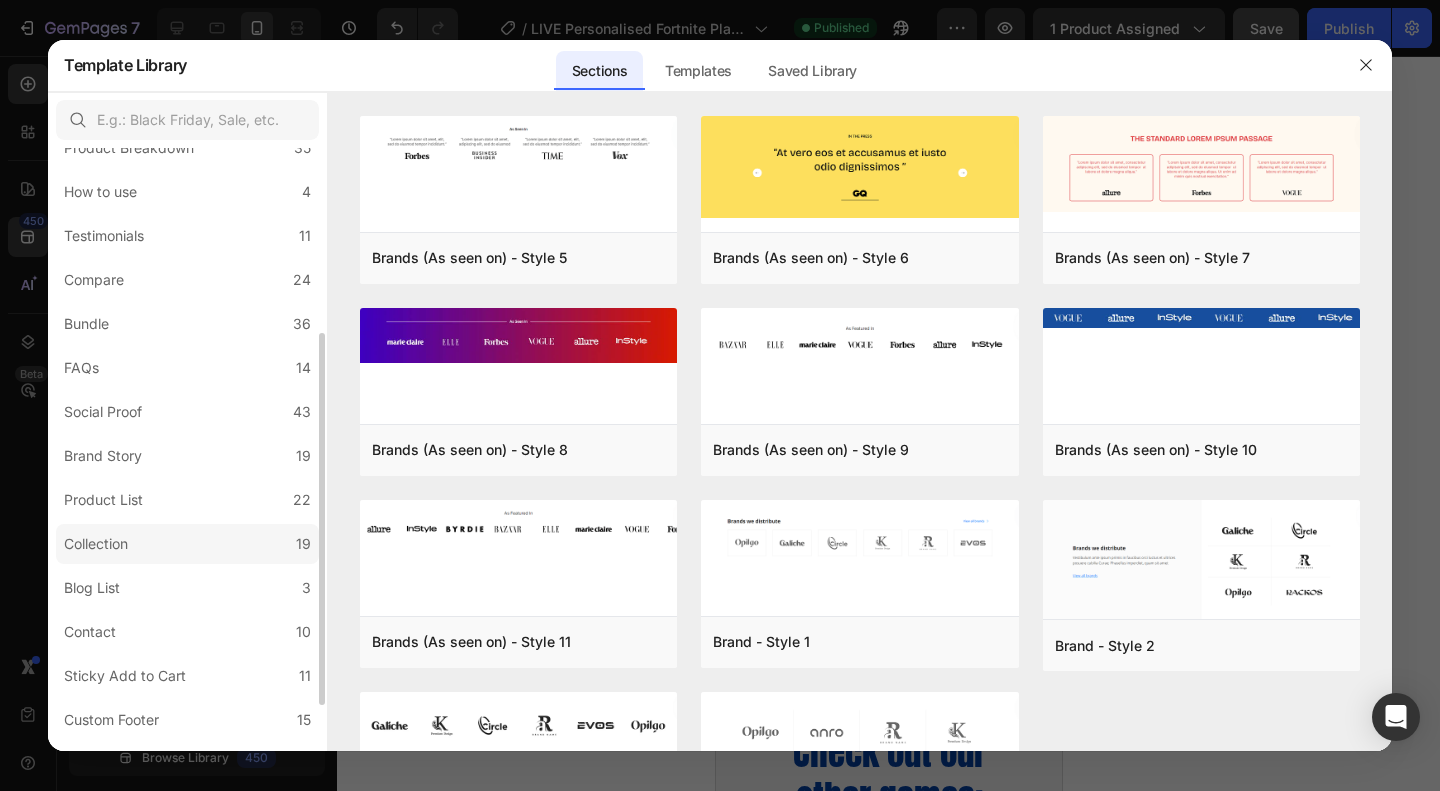 click on "Collection 19" 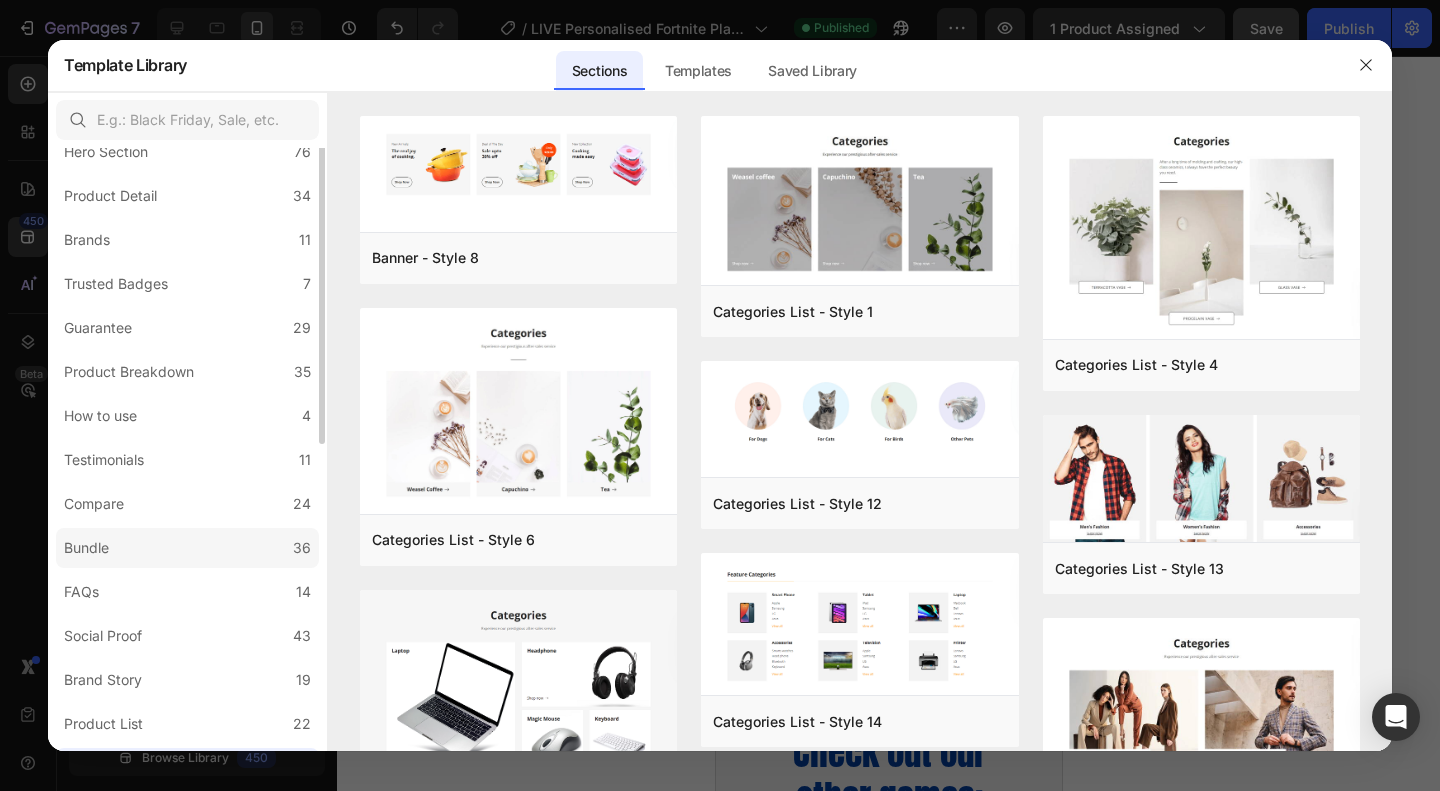 scroll, scrollTop: 0, scrollLeft: 0, axis: both 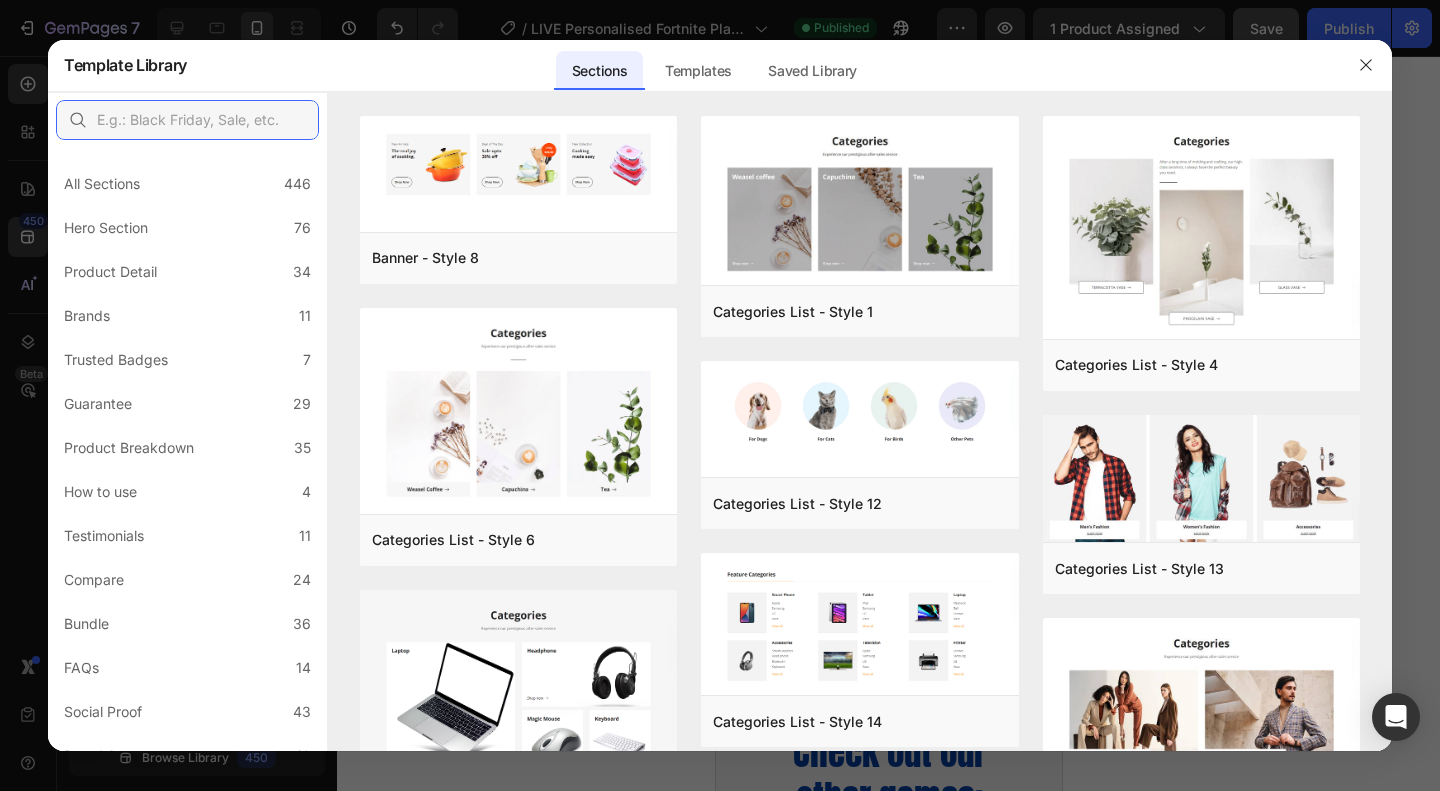 click at bounding box center [187, 120] 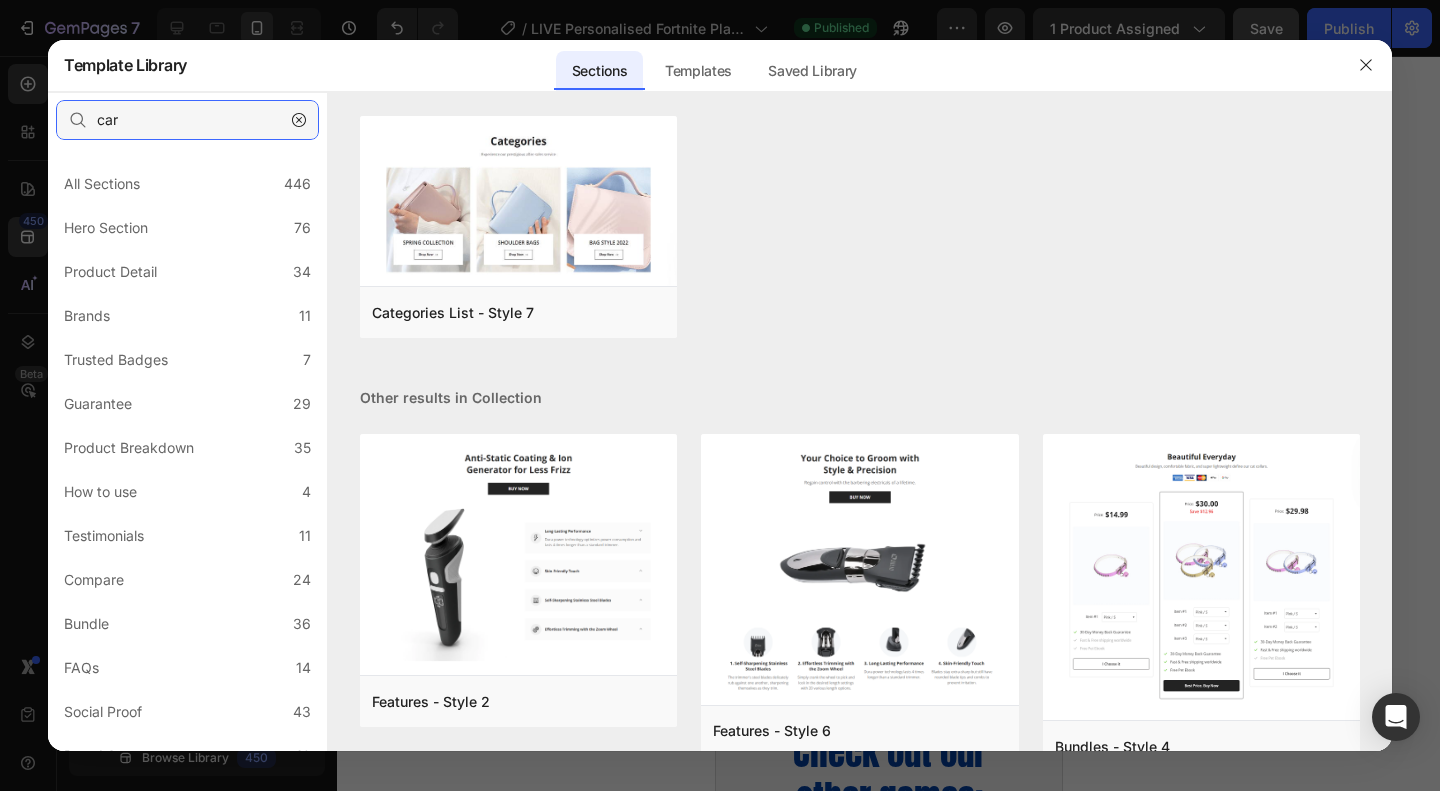 click on "car" at bounding box center [187, 120] 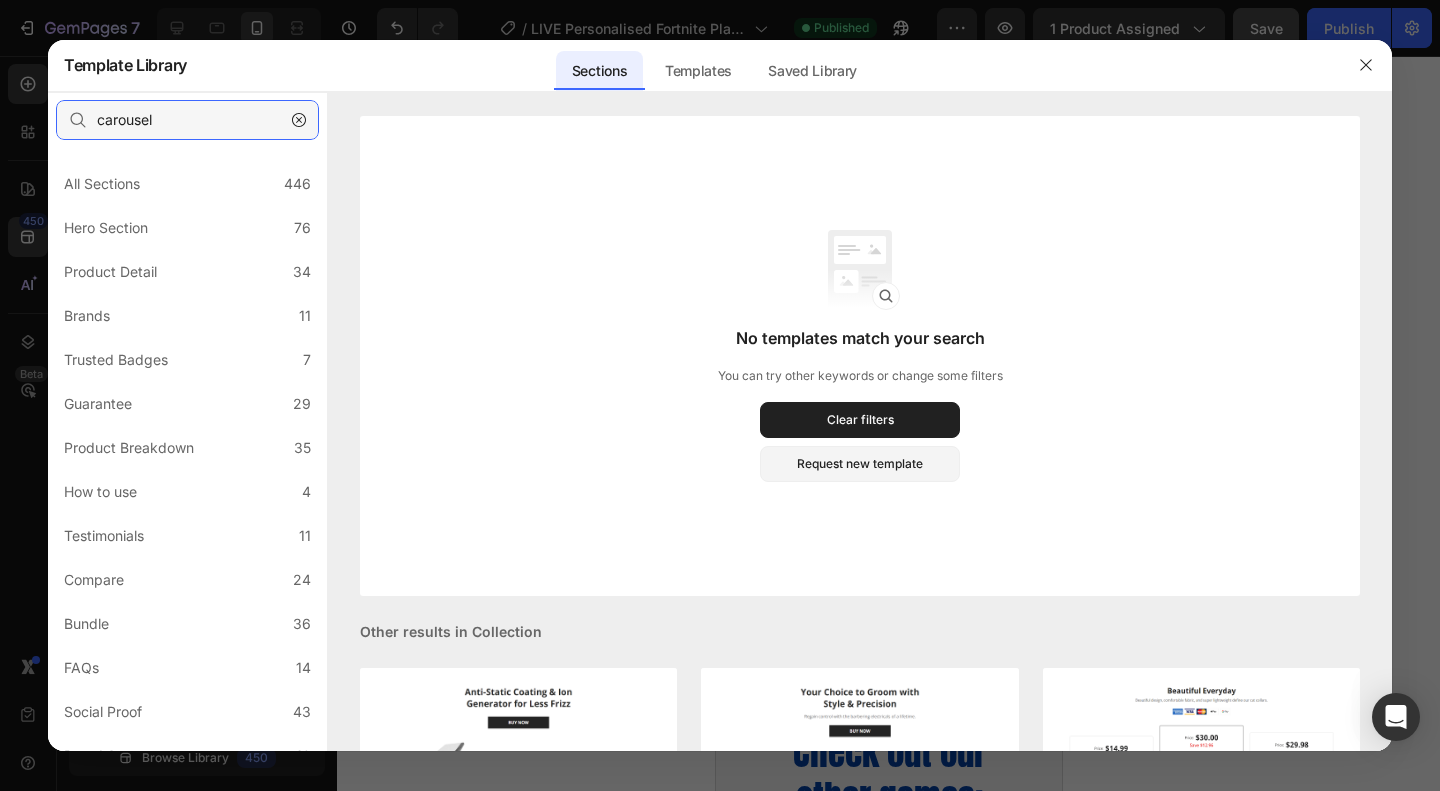 type on "carousel" 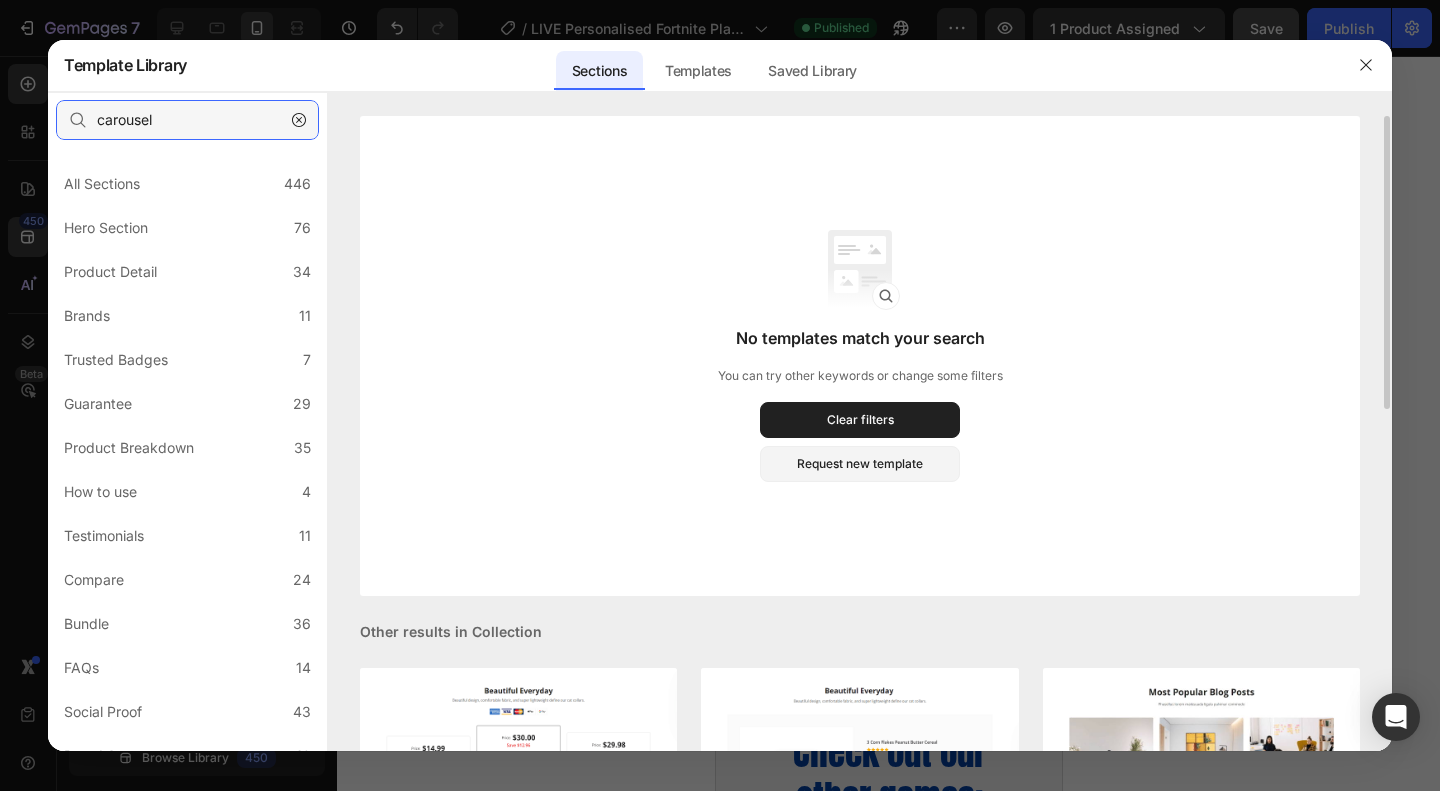 scroll, scrollTop: 100, scrollLeft: 0, axis: vertical 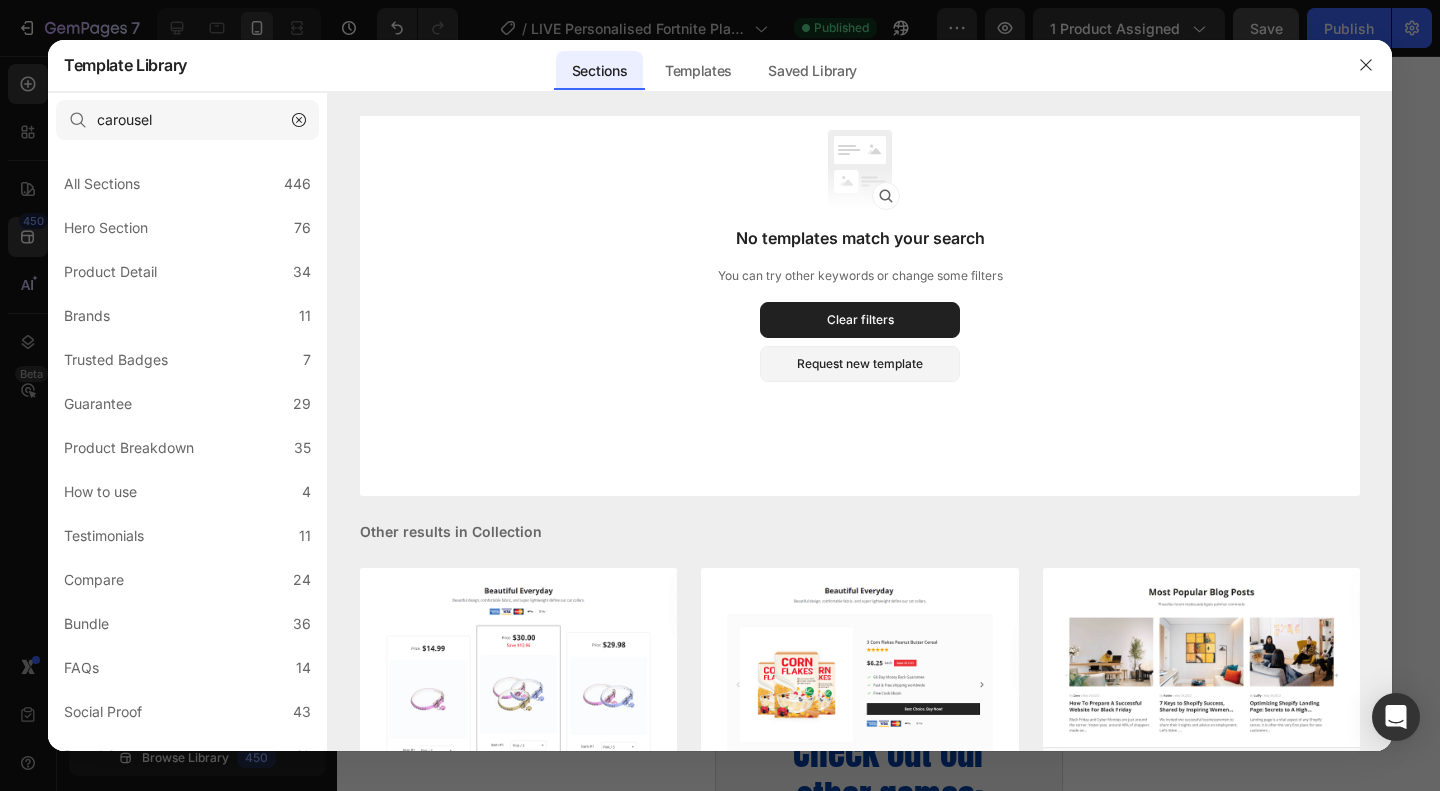 click 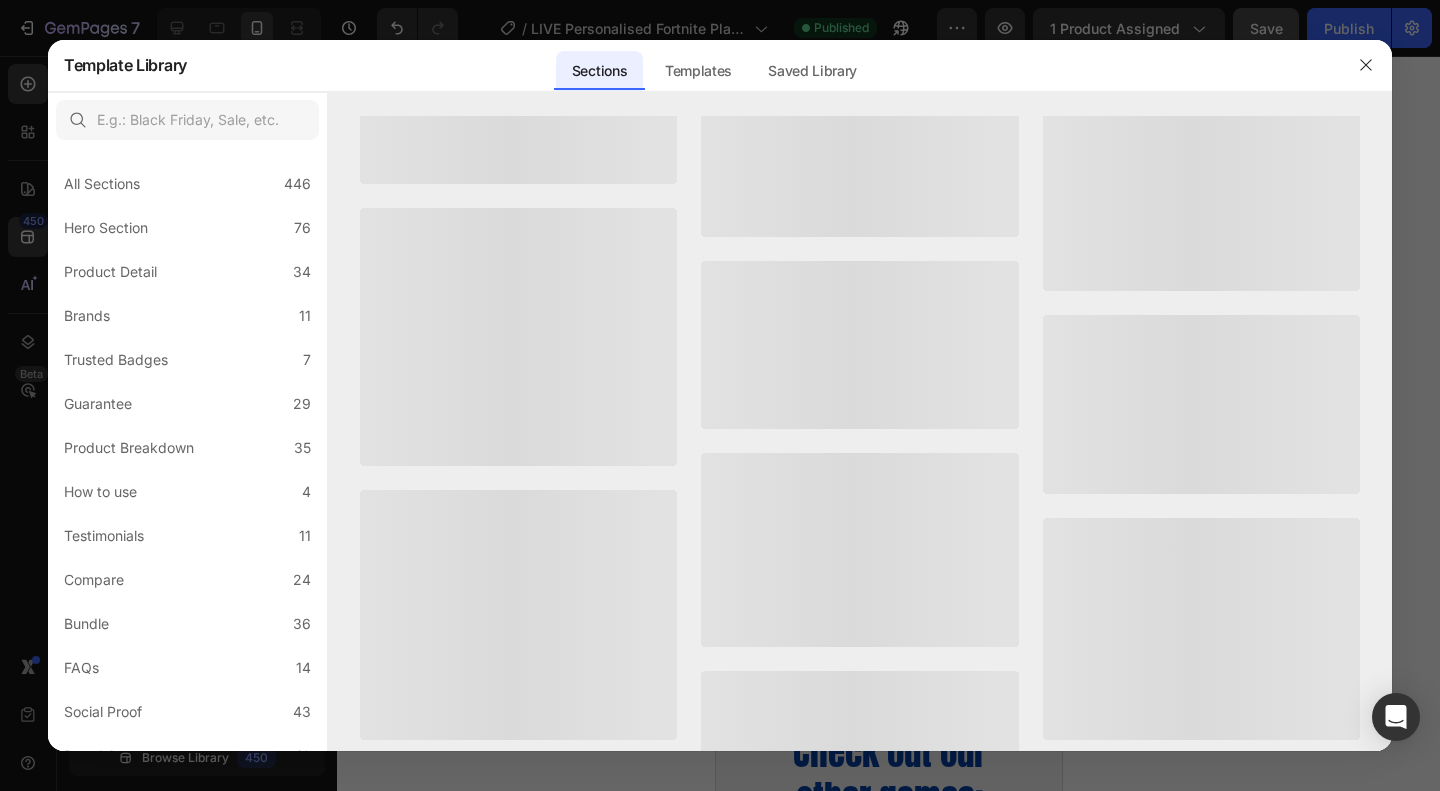 scroll, scrollTop: 0, scrollLeft: 0, axis: both 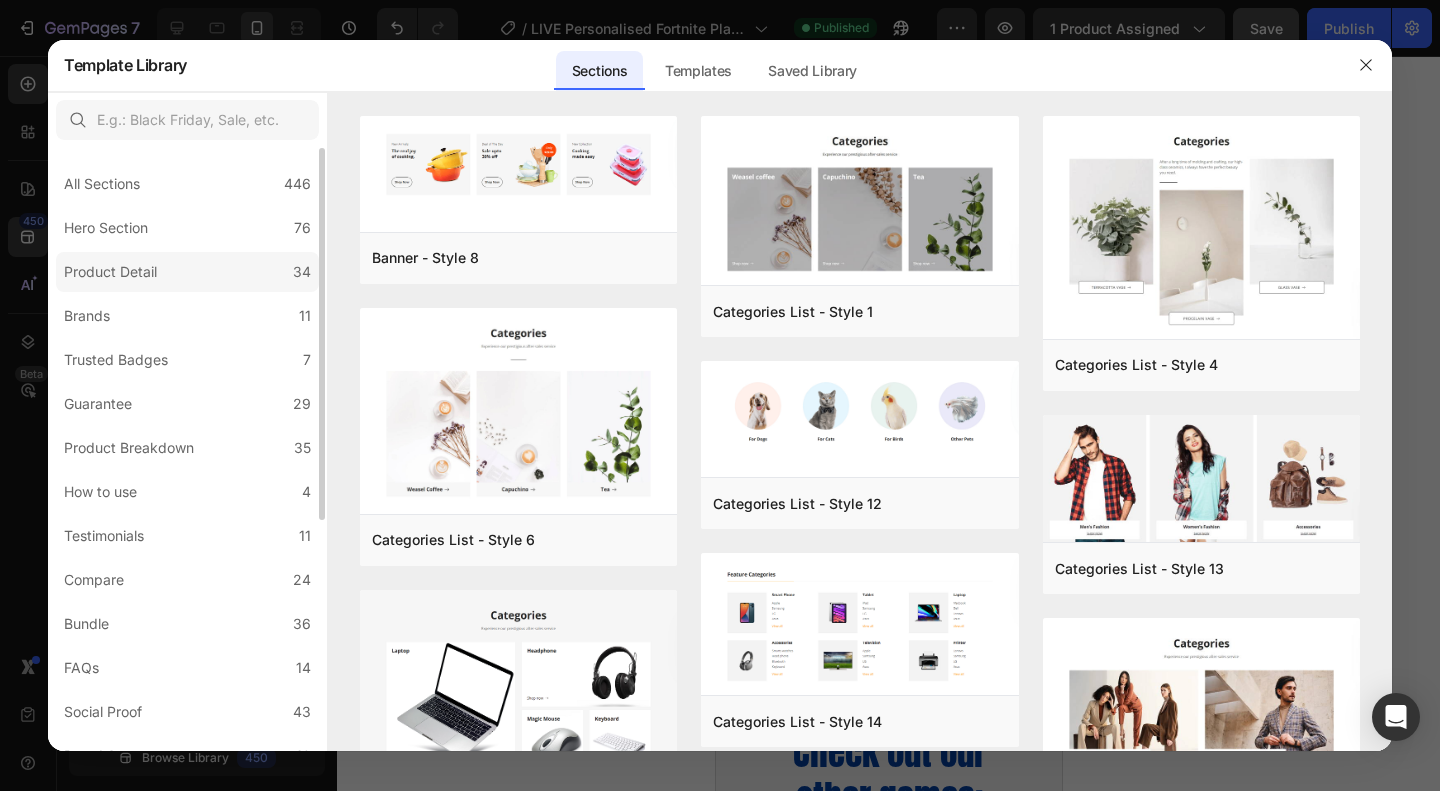 click on "Product Detail 34" 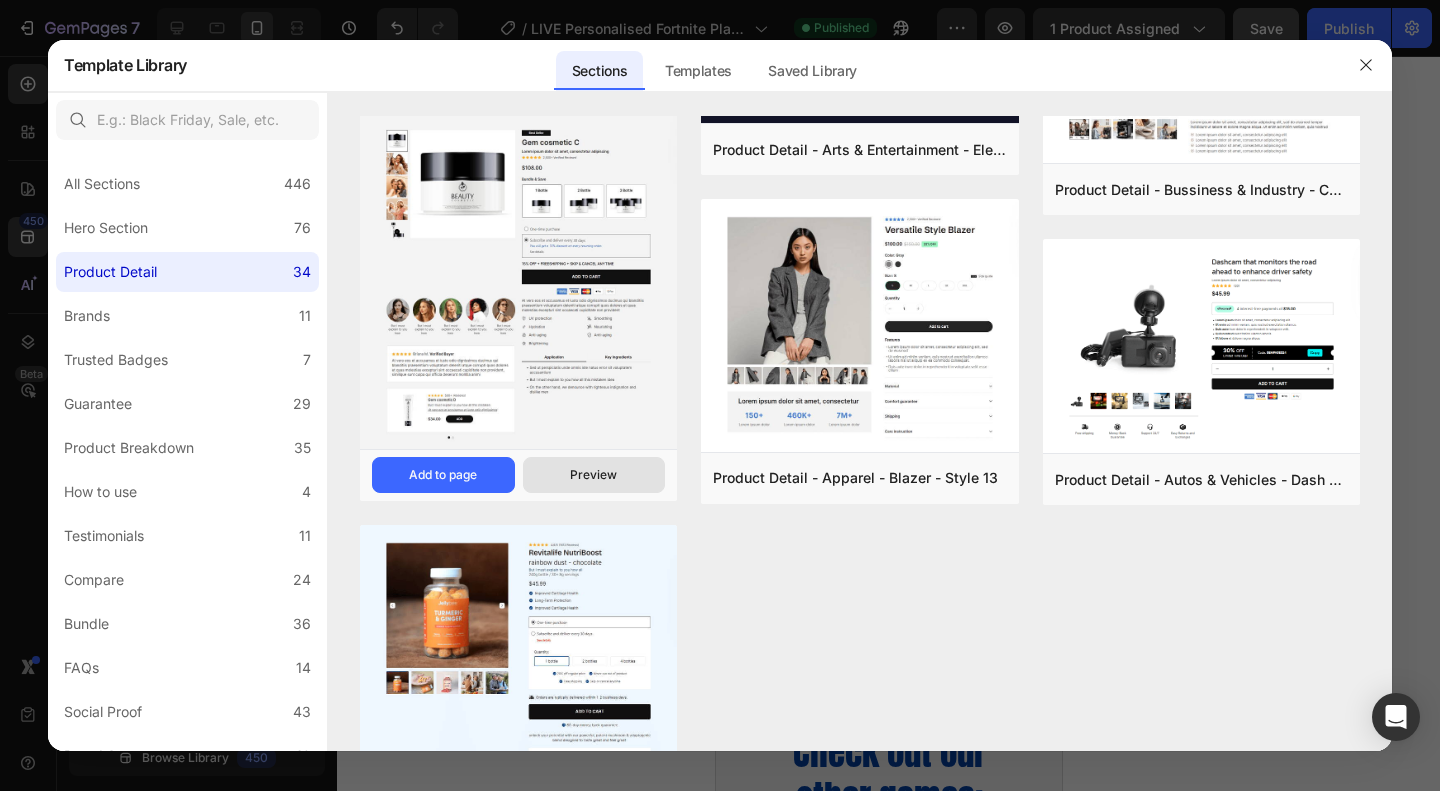 scroll, scrollTop: 1600, scrollLeft: 0, axis: vertical 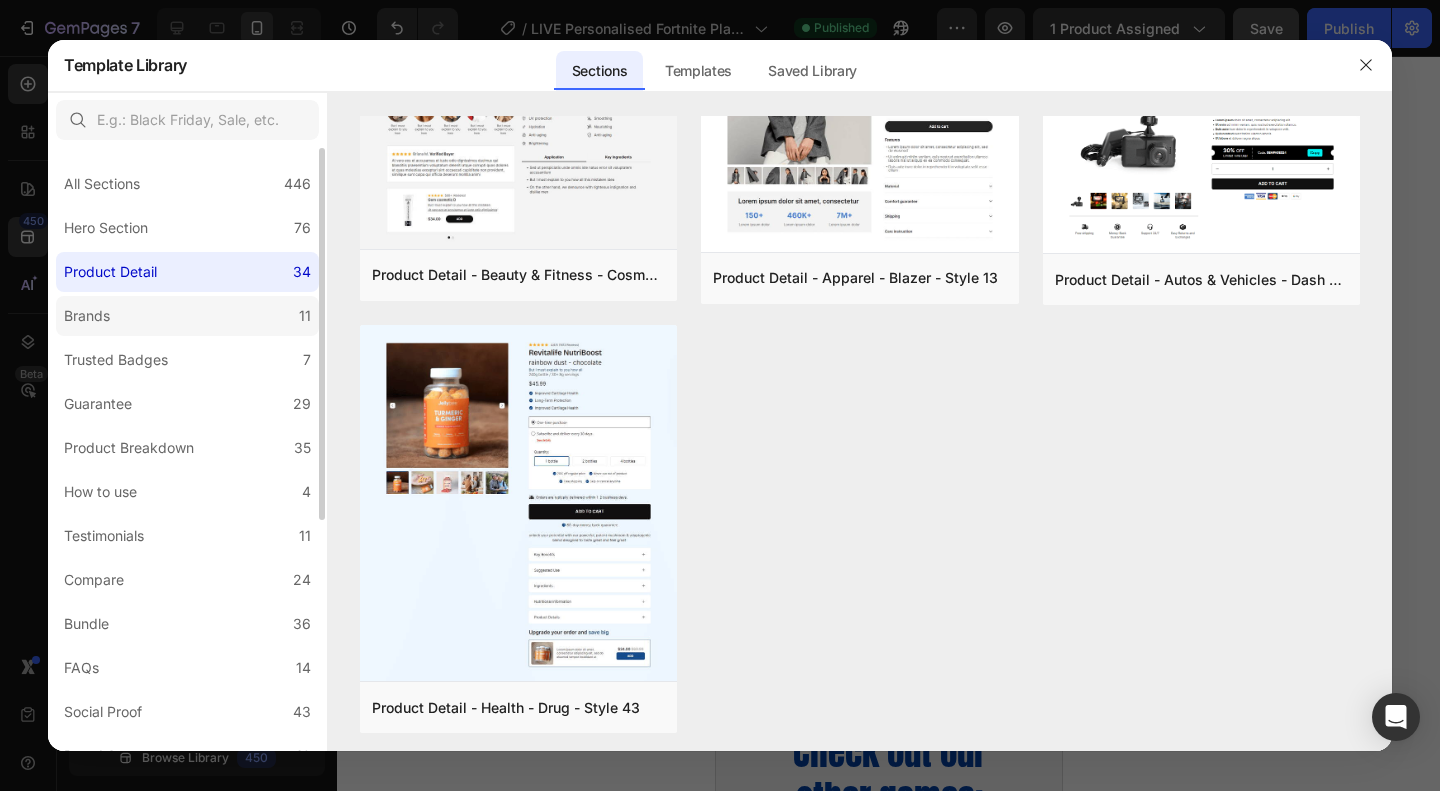 click on "Brands 11" 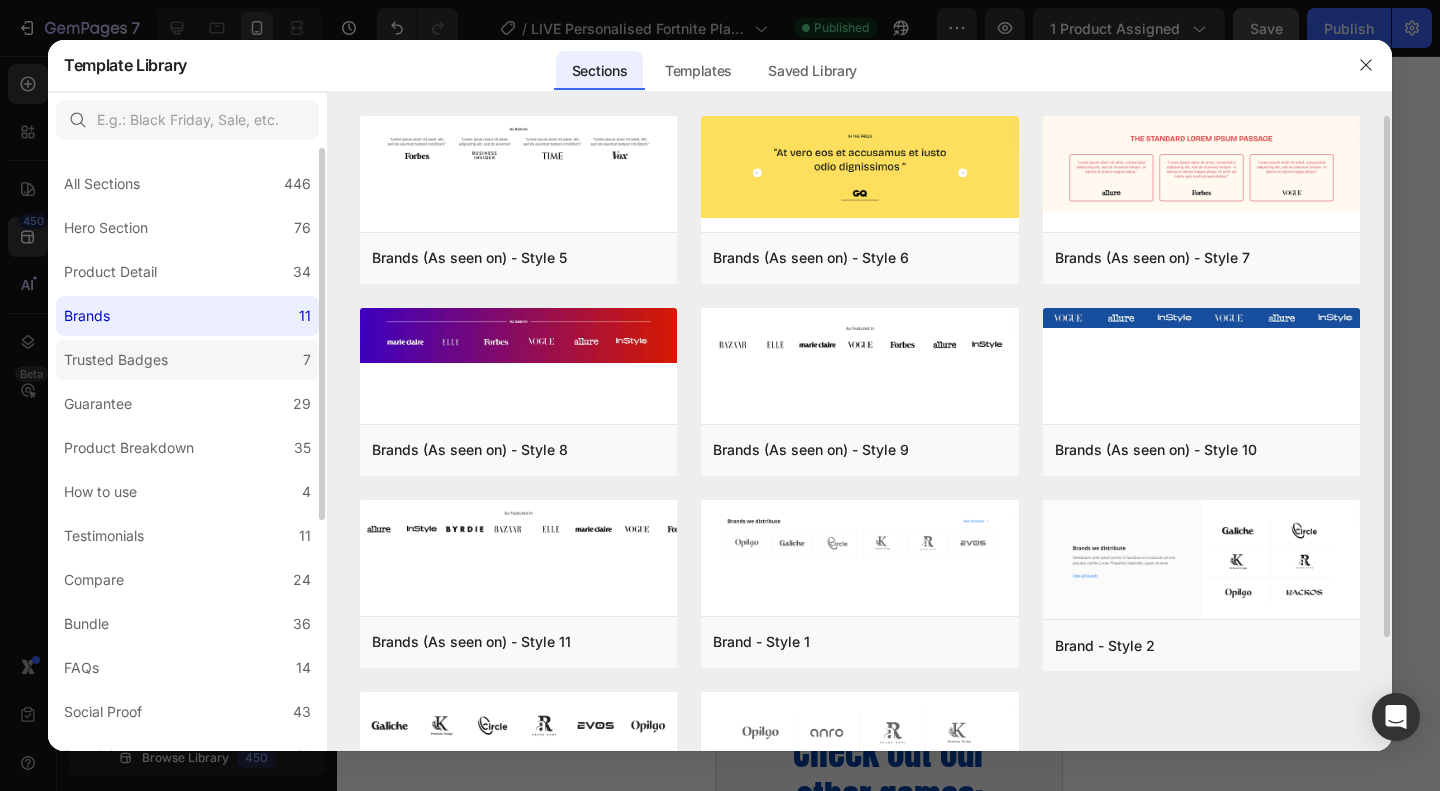 click on "Trusted Badges 7" 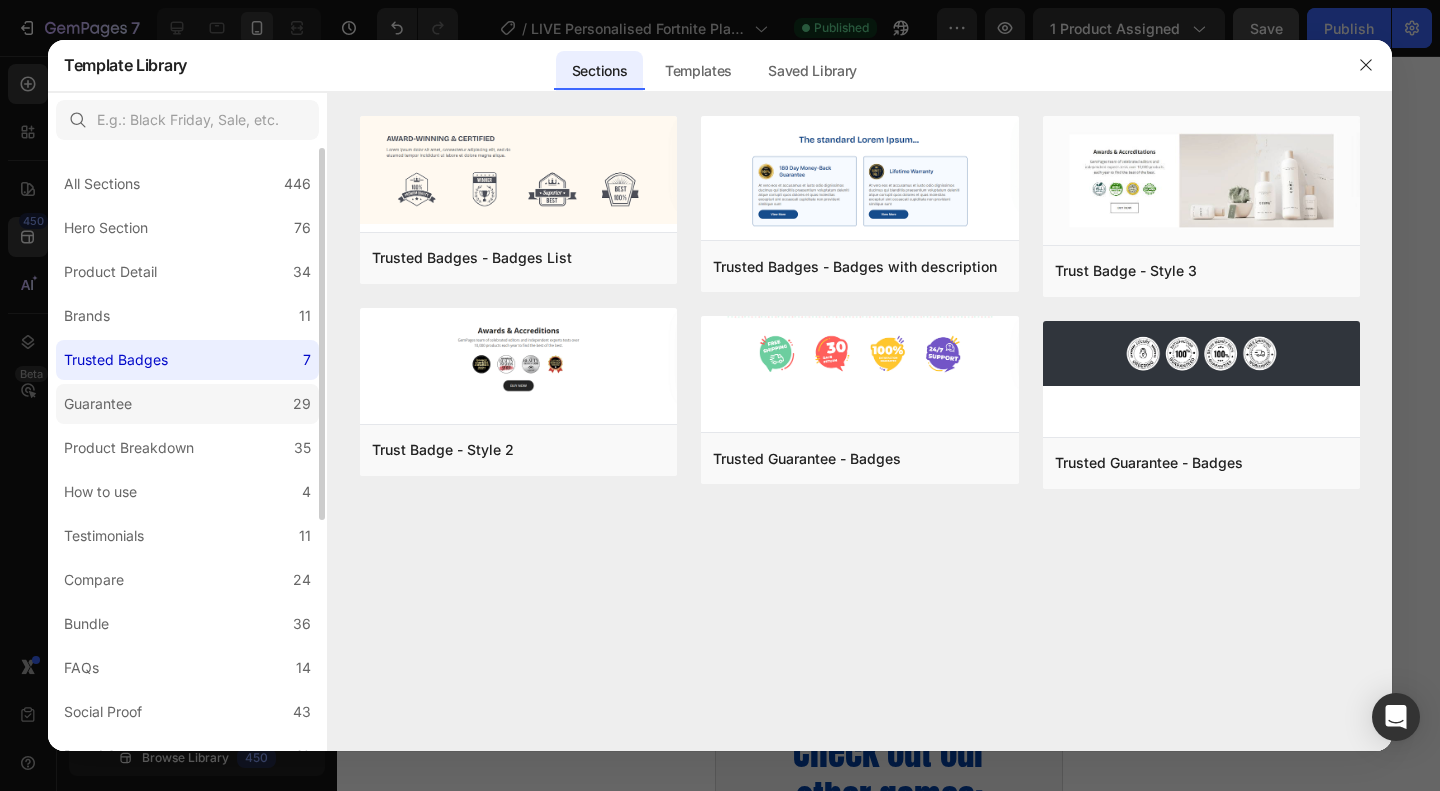 click on "Guarantee 29" 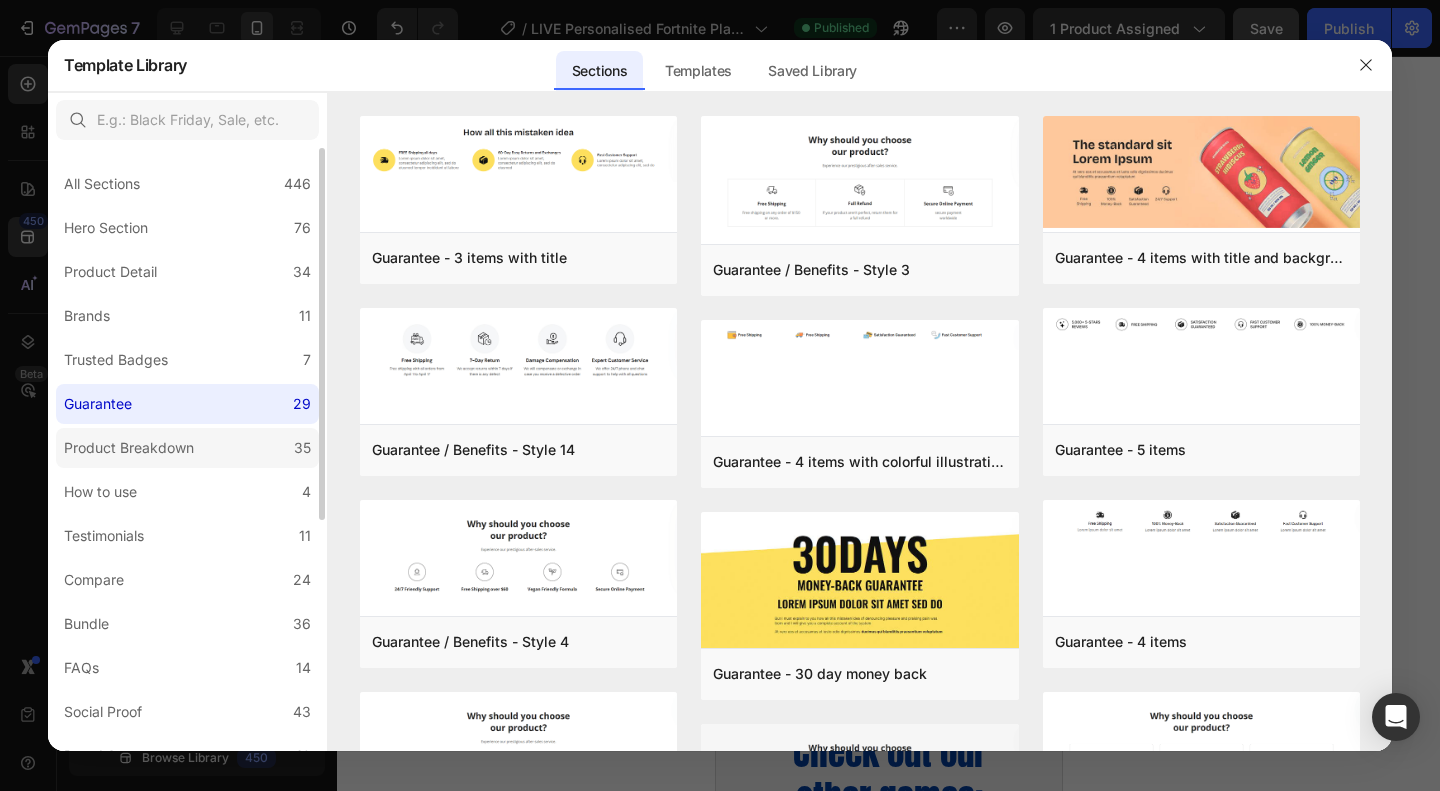 click on "Product Breakdown 35" 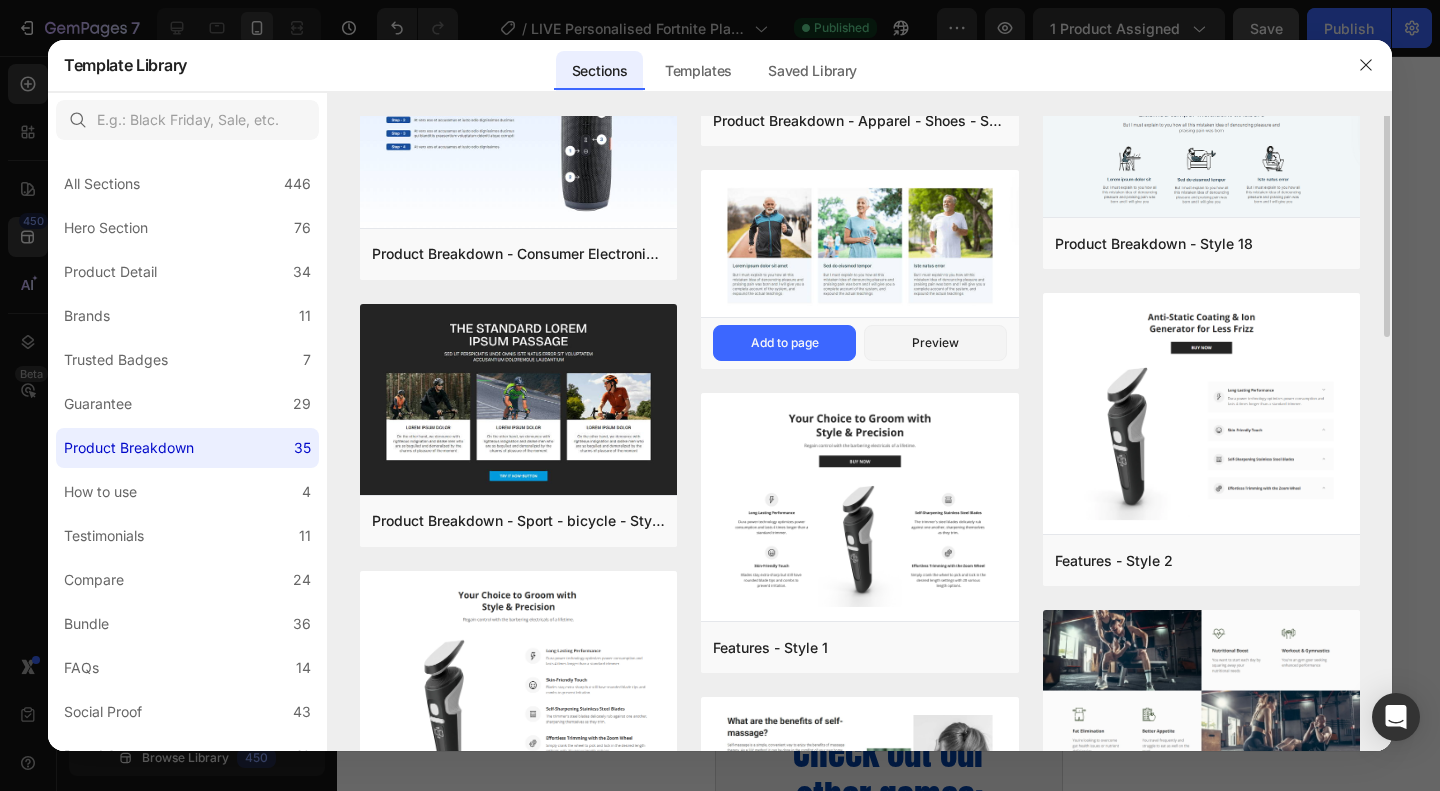 scroll, scrollTop: 200, scrollLeft: 0, axis: vertical 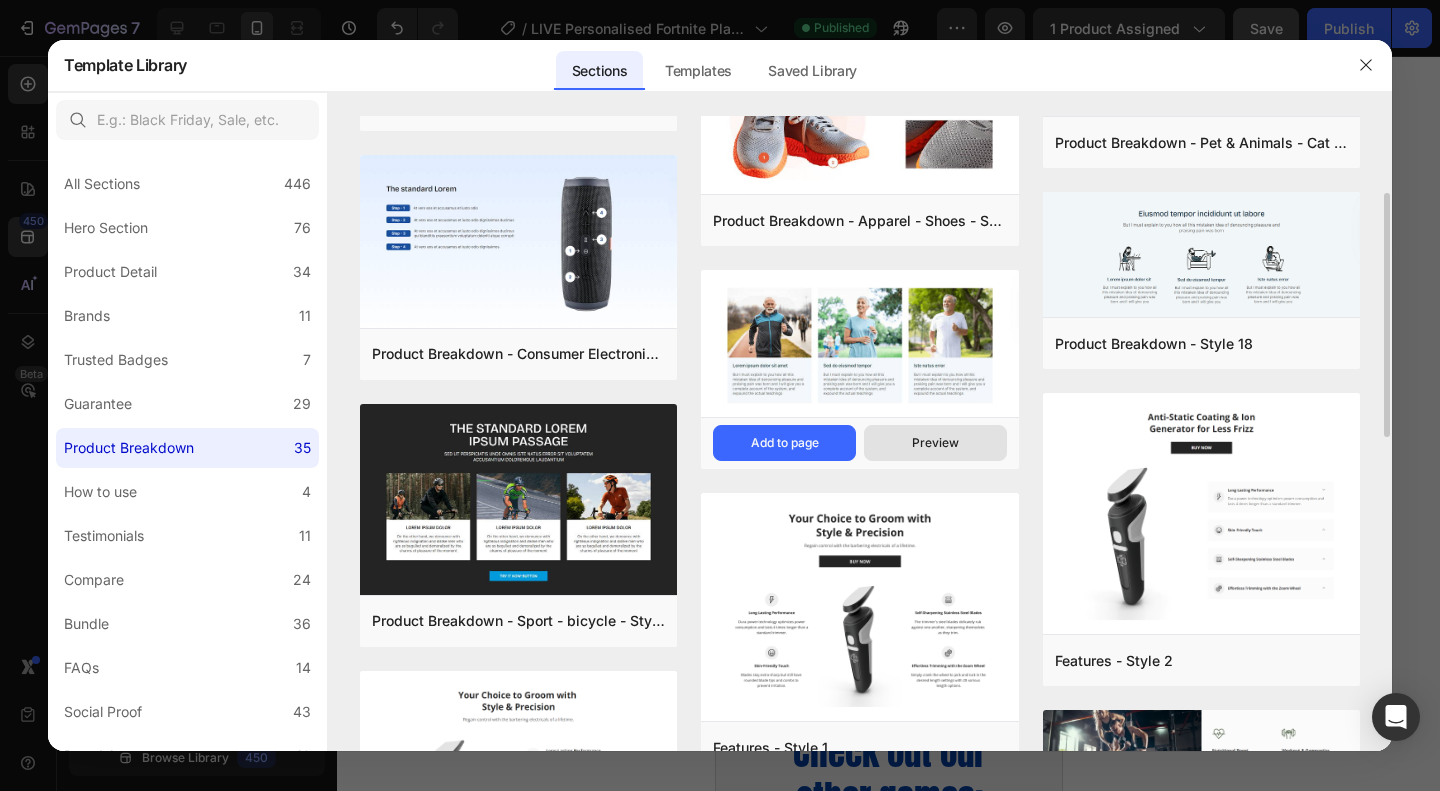click on "Preview" at bounding box center [935, 443] 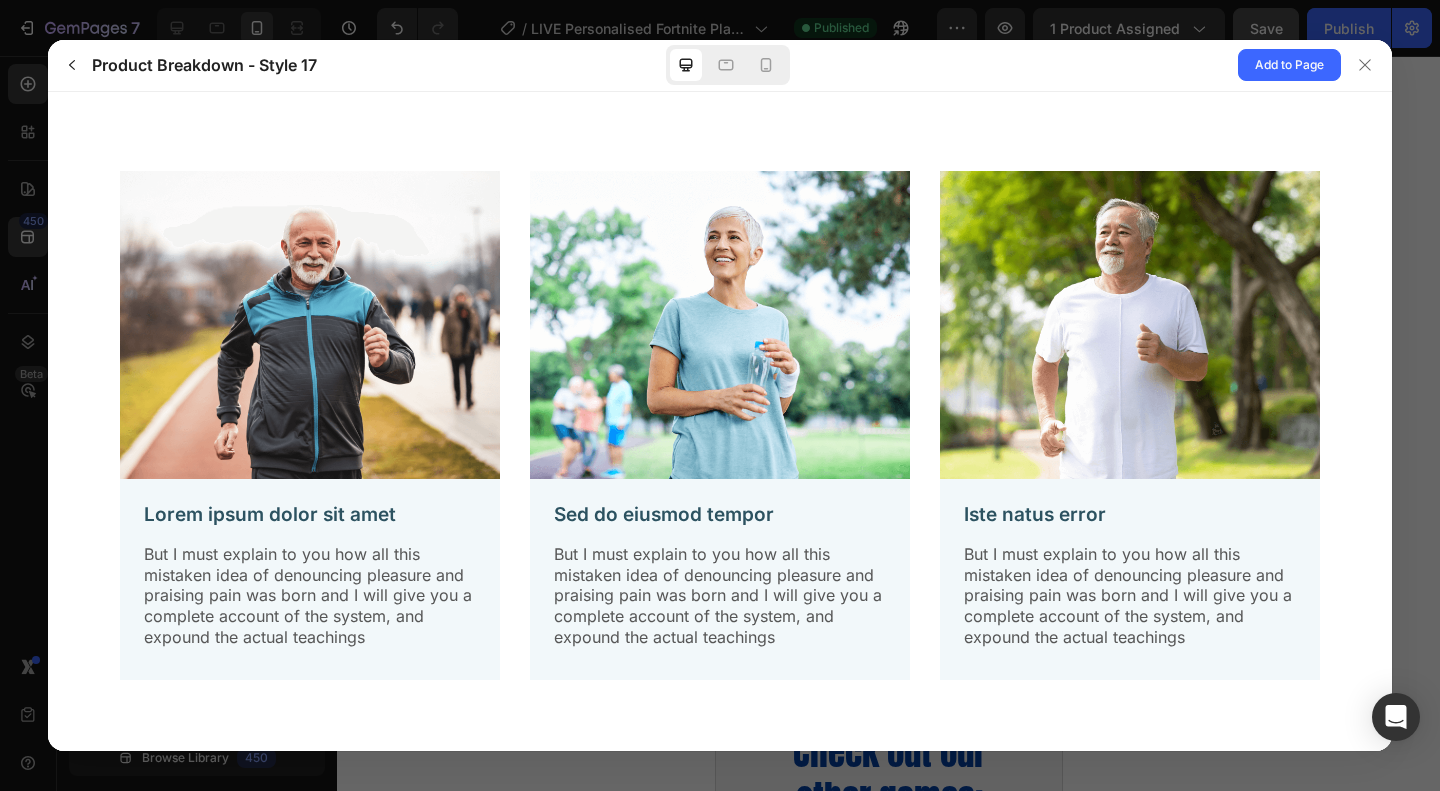 scroll, scrollTop: 0, scrollLeft: 0, axis: both 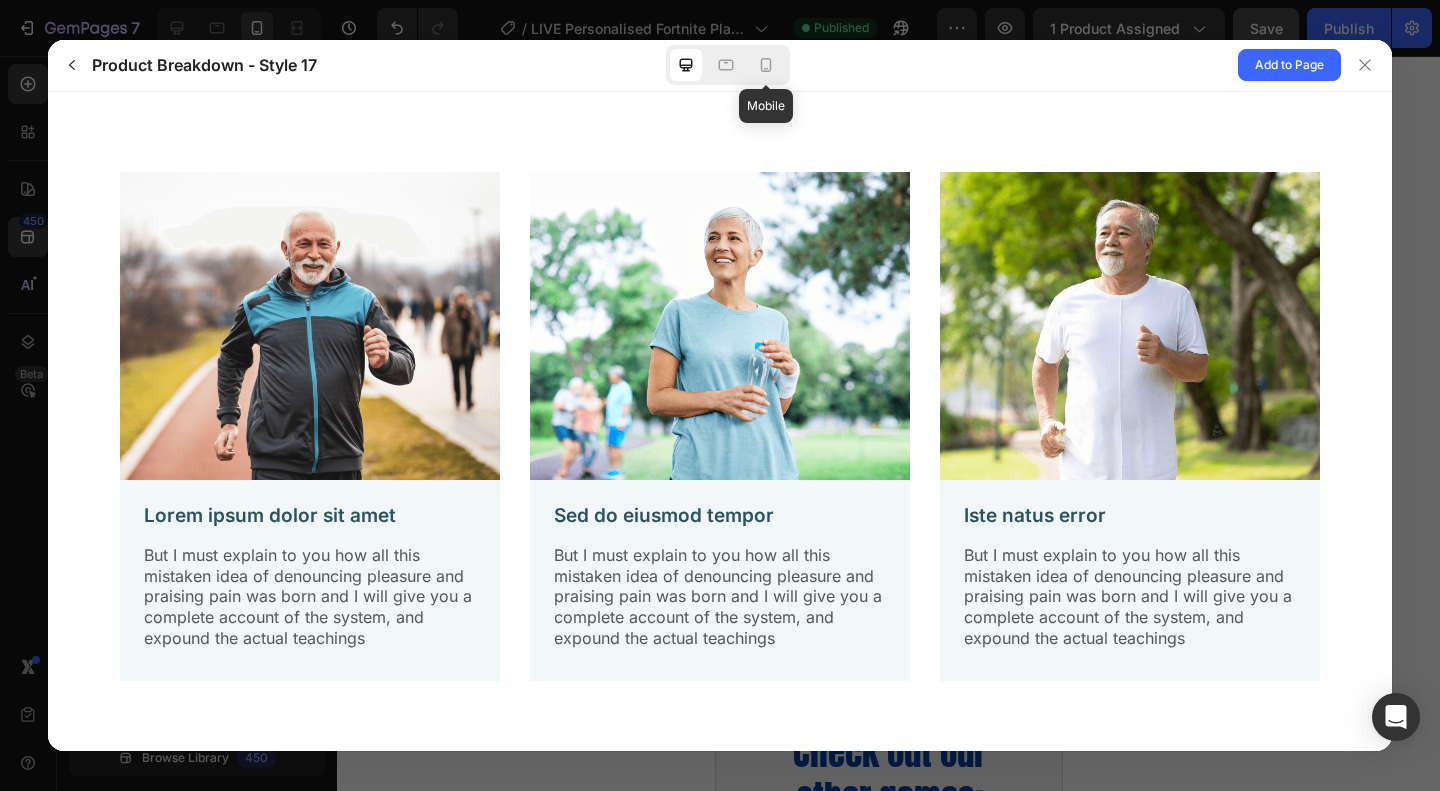 click 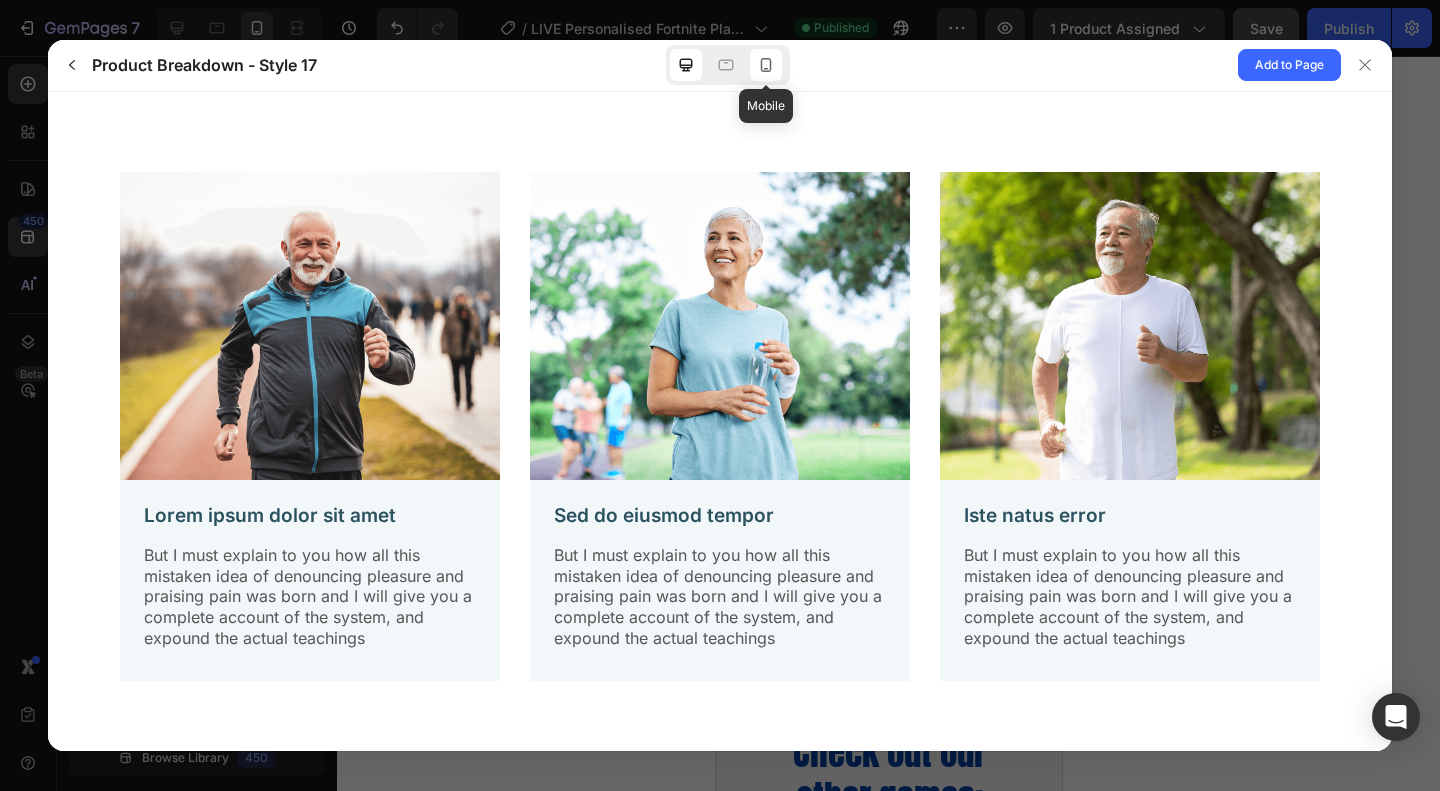 click 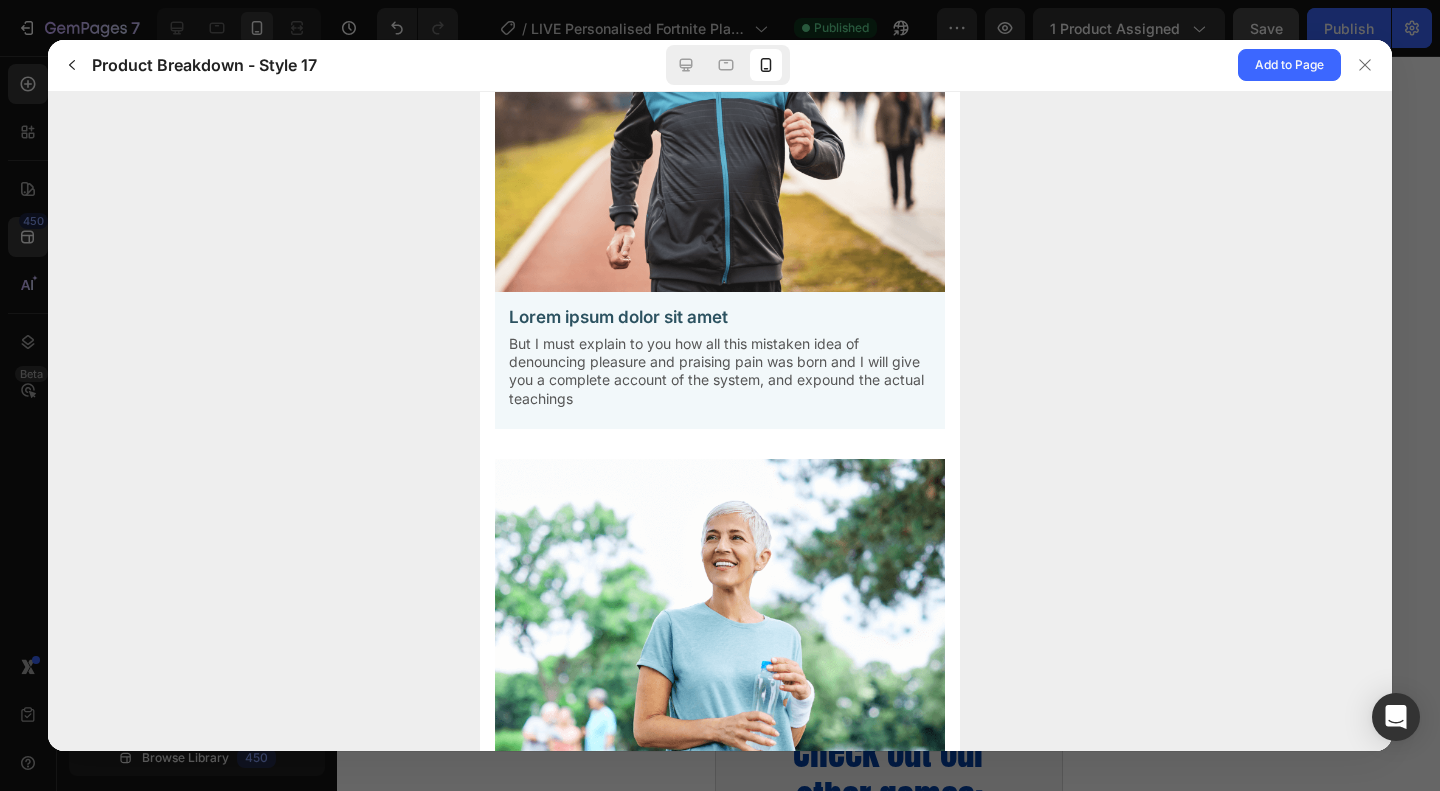 scroll, scrollTop: 0, scrollLeft: 0, axis: both 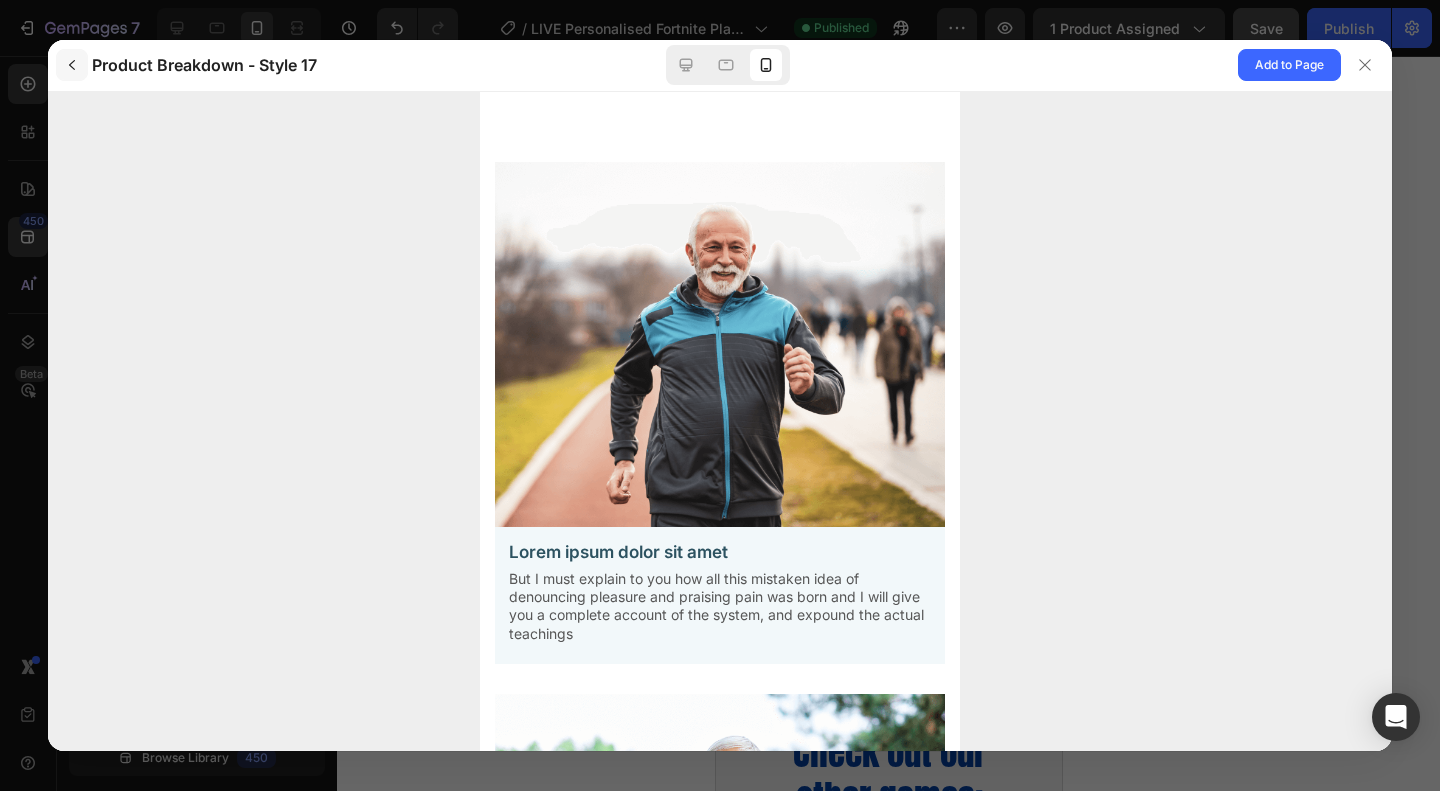 click at bounding box center (72, 65) 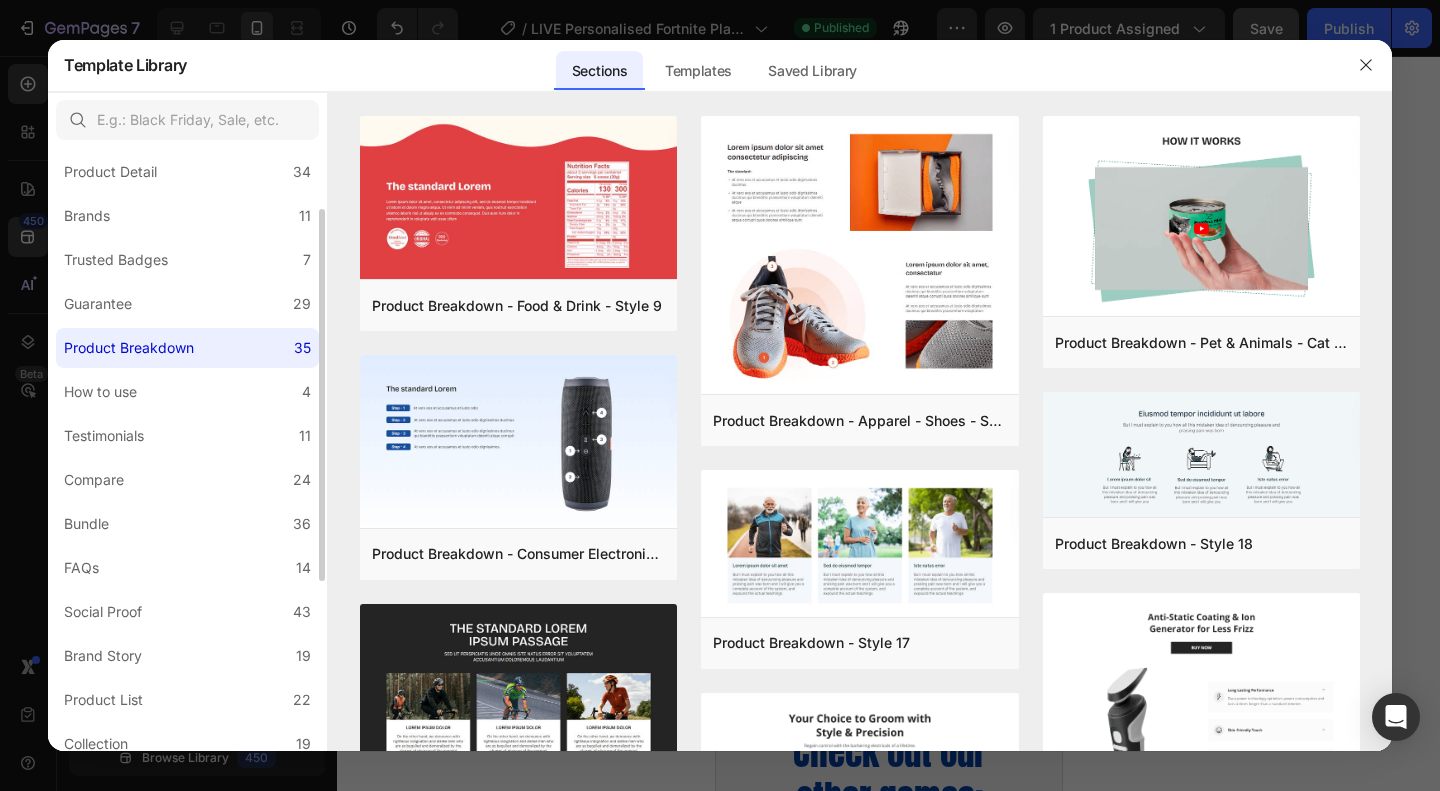 scroll, scrollTop: 300, scrollLeft: 0, axis: vertical 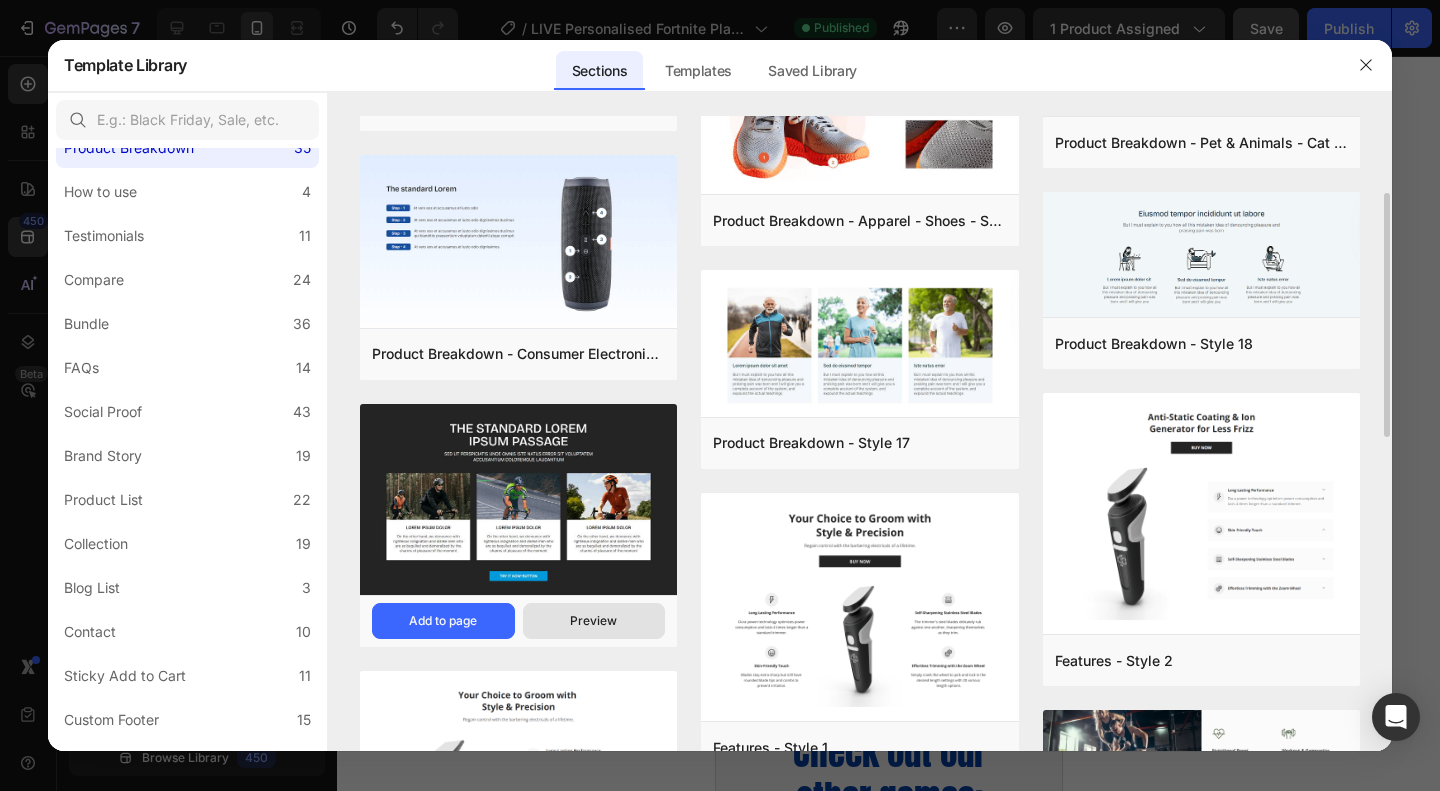 click on "Preview" at bounding box center [593, 621] 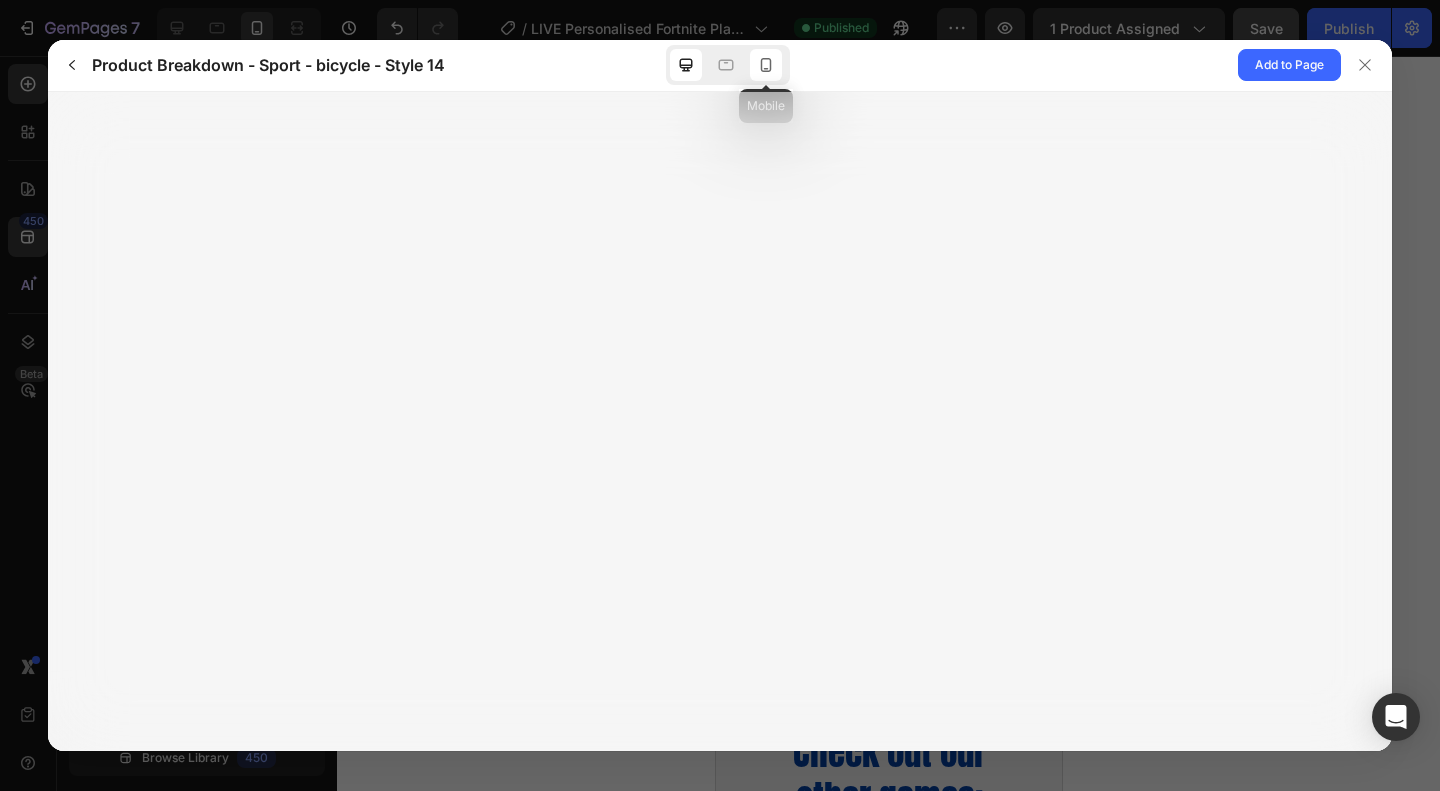 click 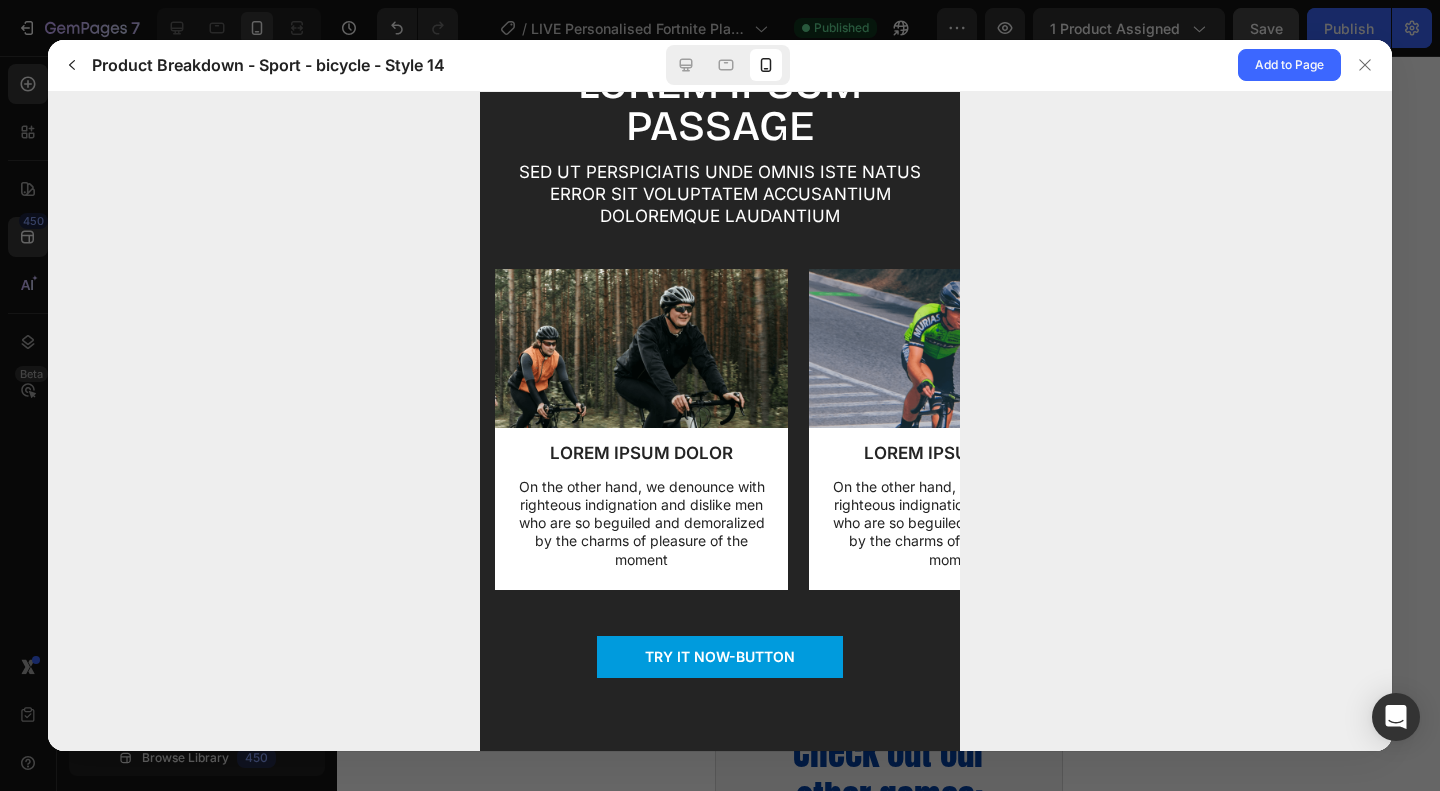 scroll, scrollTop: 0, scrollLeft: 0, axis: both 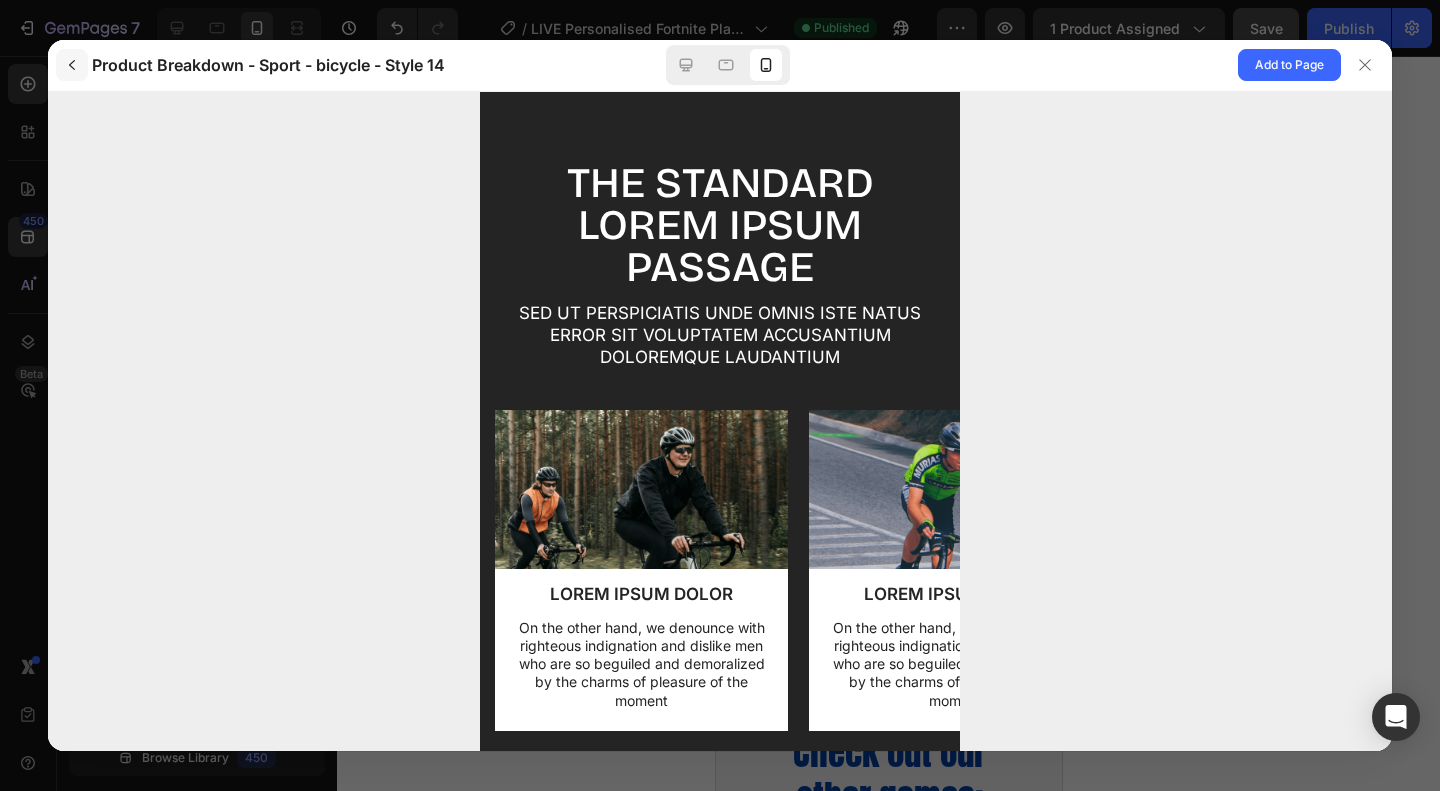click 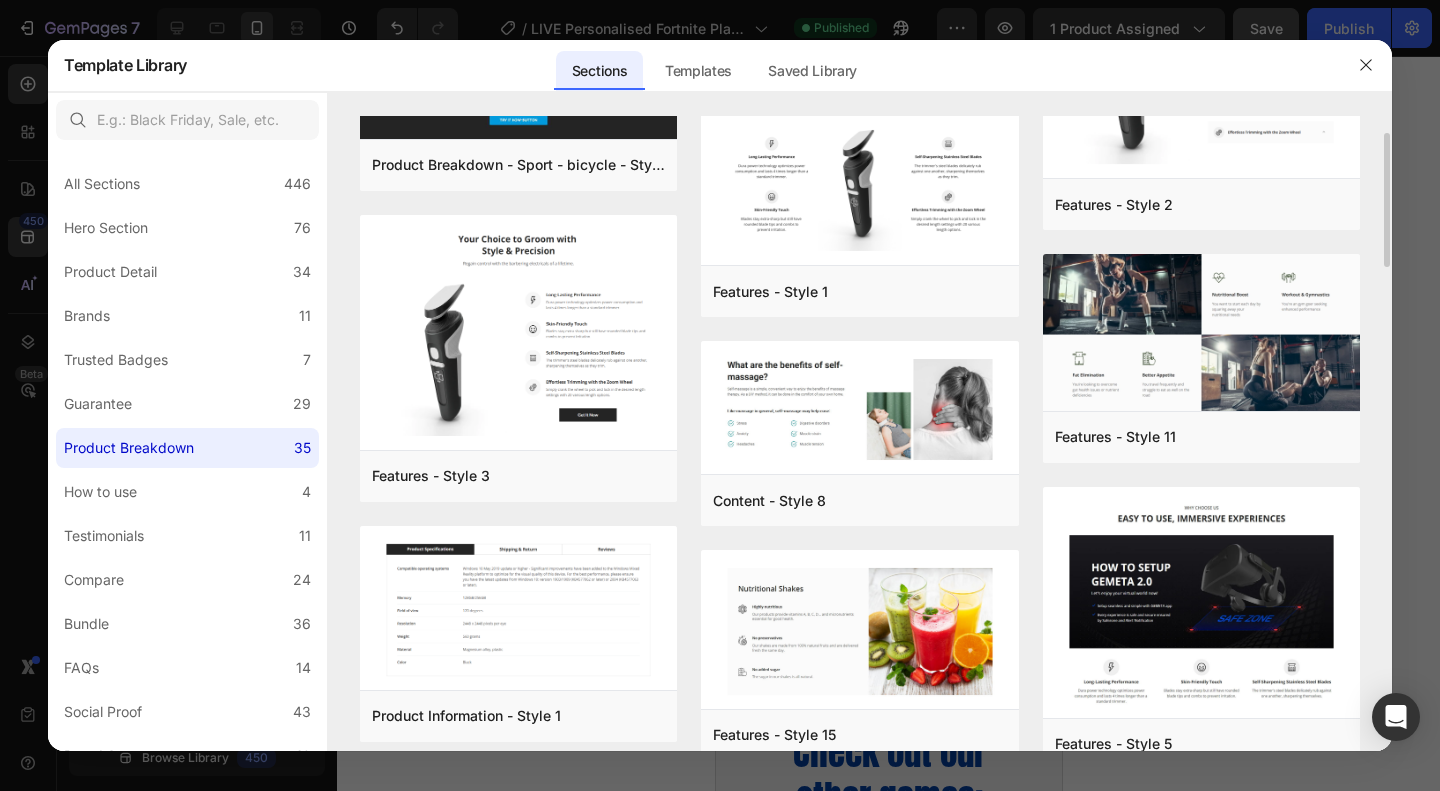 scroll, scrollTop: 156, scrollLeft: 0, axis: vertical 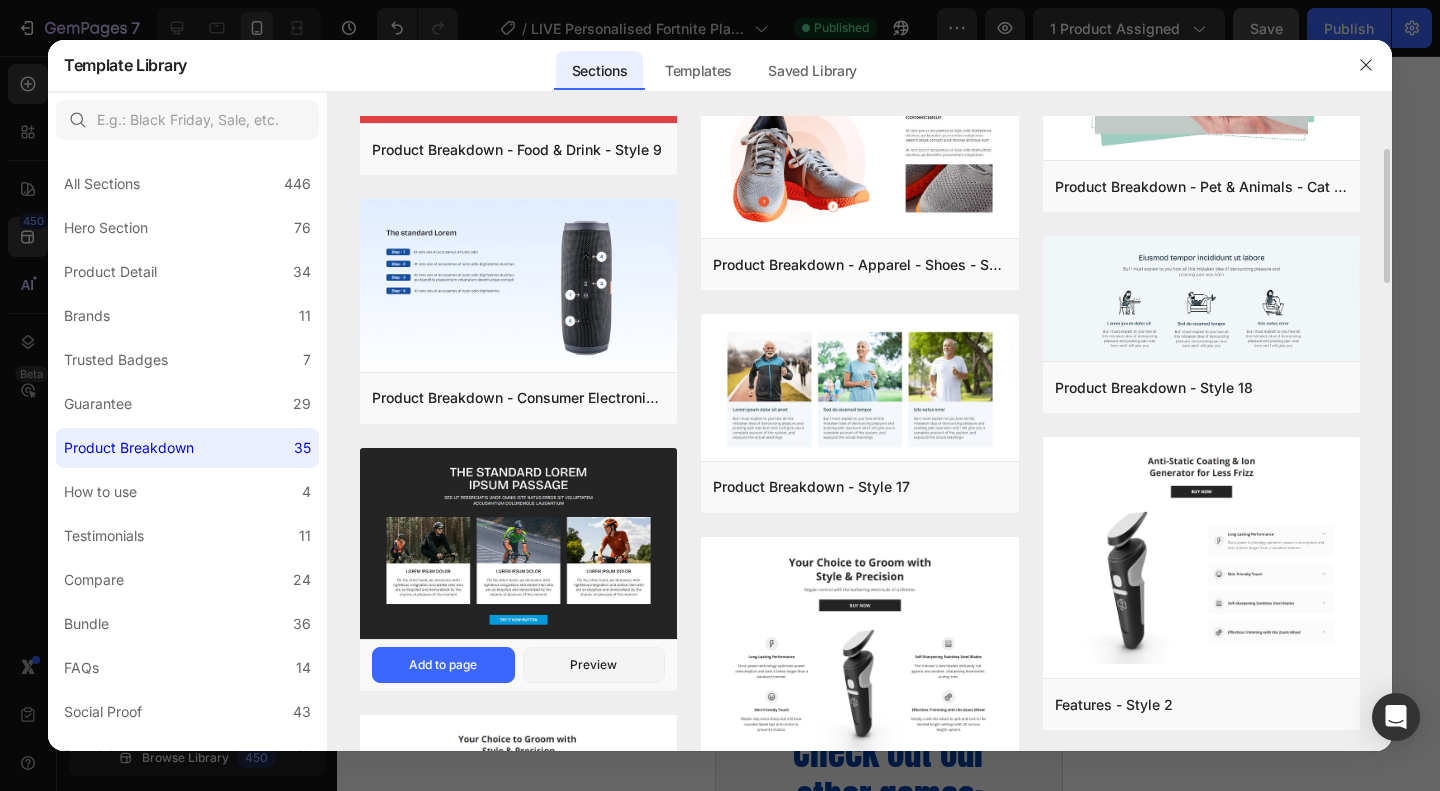 click at bounding box center [518, 544] 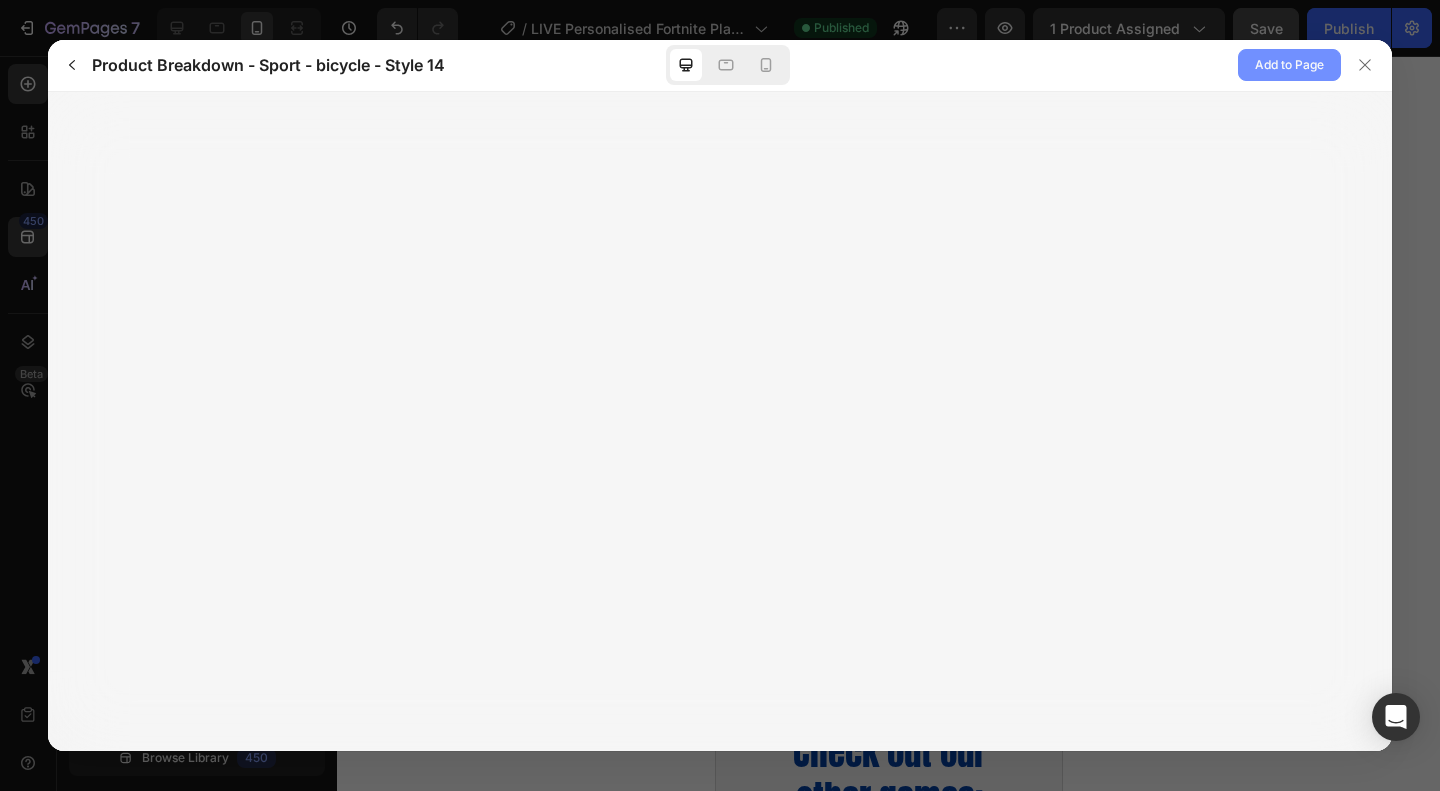 click on "Add to Page" 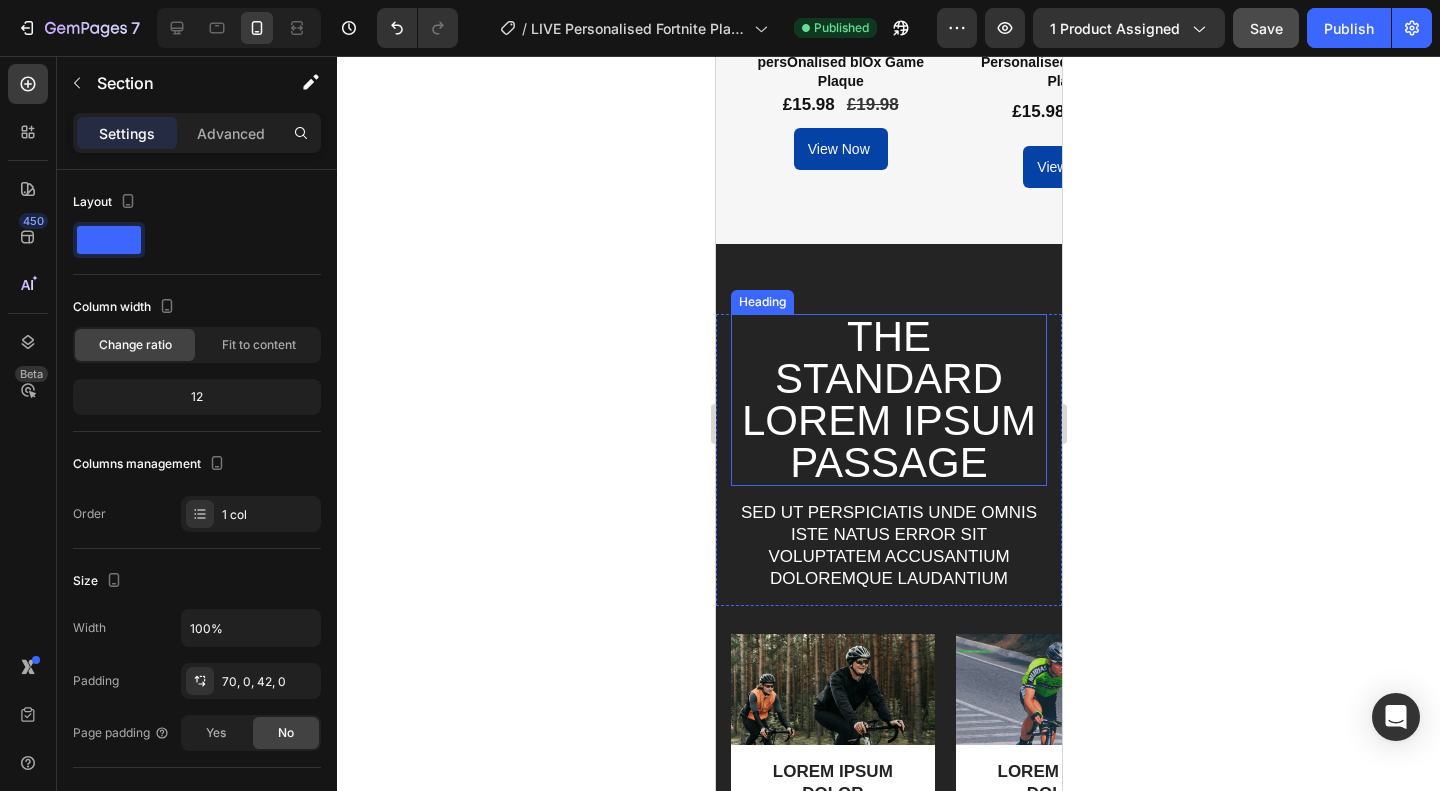 scroll, scrollTop: 3386, scrollLeft: 0, axis: vertical 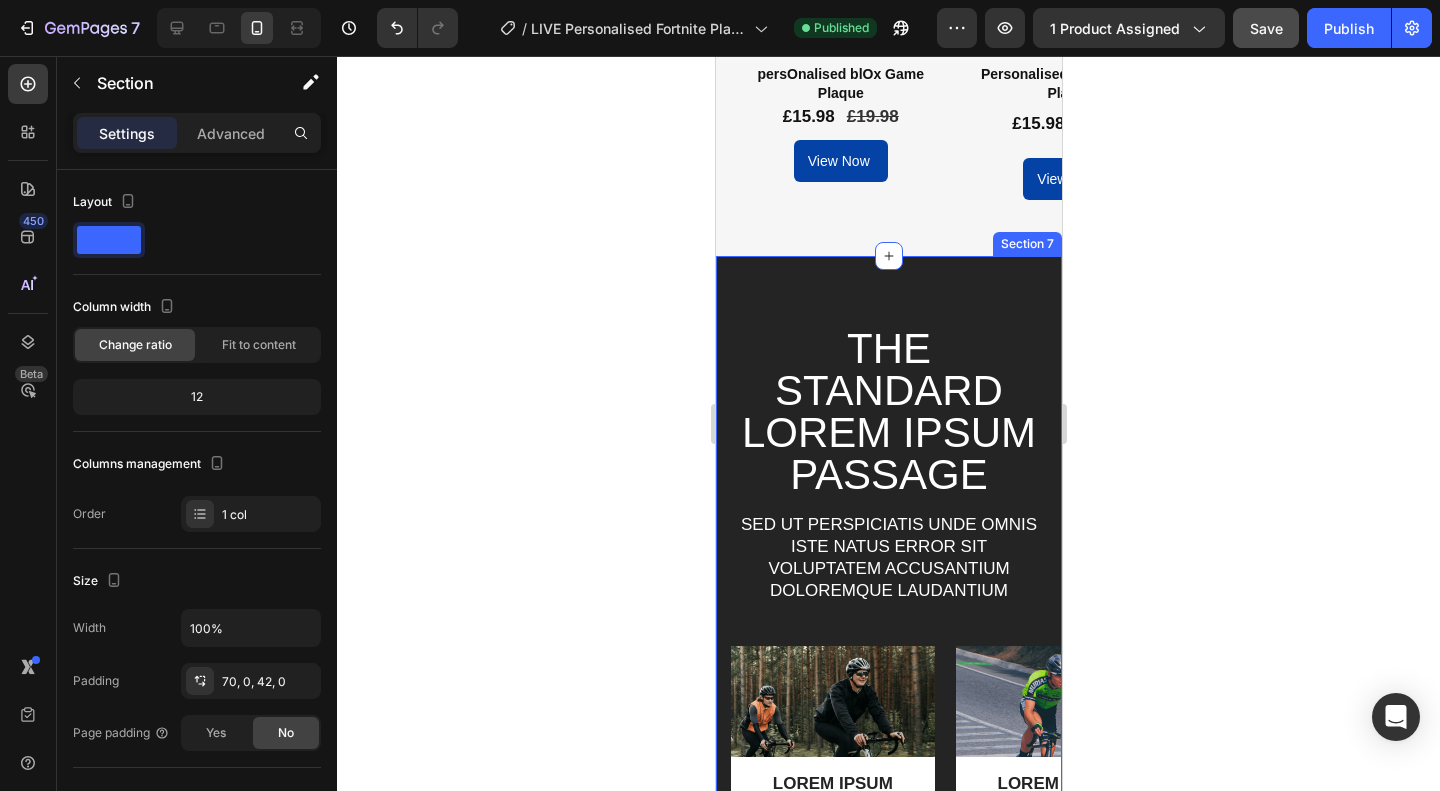 click on "The standard Lorem Ipsum passage Heading Sed ut perspiciatis unde omnis iste natus error sit voluptatem accusantium doloremque laudantium Text Block Row Image LOREM IPSUM DOLOR Text Block On the other hand, we denounce with righteous indignation and dislike men who are so beguiled and demoralized by the charms of pleasure of the moment Text Block Row Image LOREM IPSUM DOLOR Text Block On the other hand, we denounce with righteous indignation and dislike men who are so beguiled and demoralized by the charms of pleasure of the moment Text Block Row Image LOREM IPSUM DOLOR Text Block On the other hand, we denounce with righteous indignation and dislike men who are so beguiled and demoralized by the charms of pleasure of the moment Text Block Row Carousel TRY IT NOW-BUTTON Button Row Section 7" at bounding box center [888, 692] 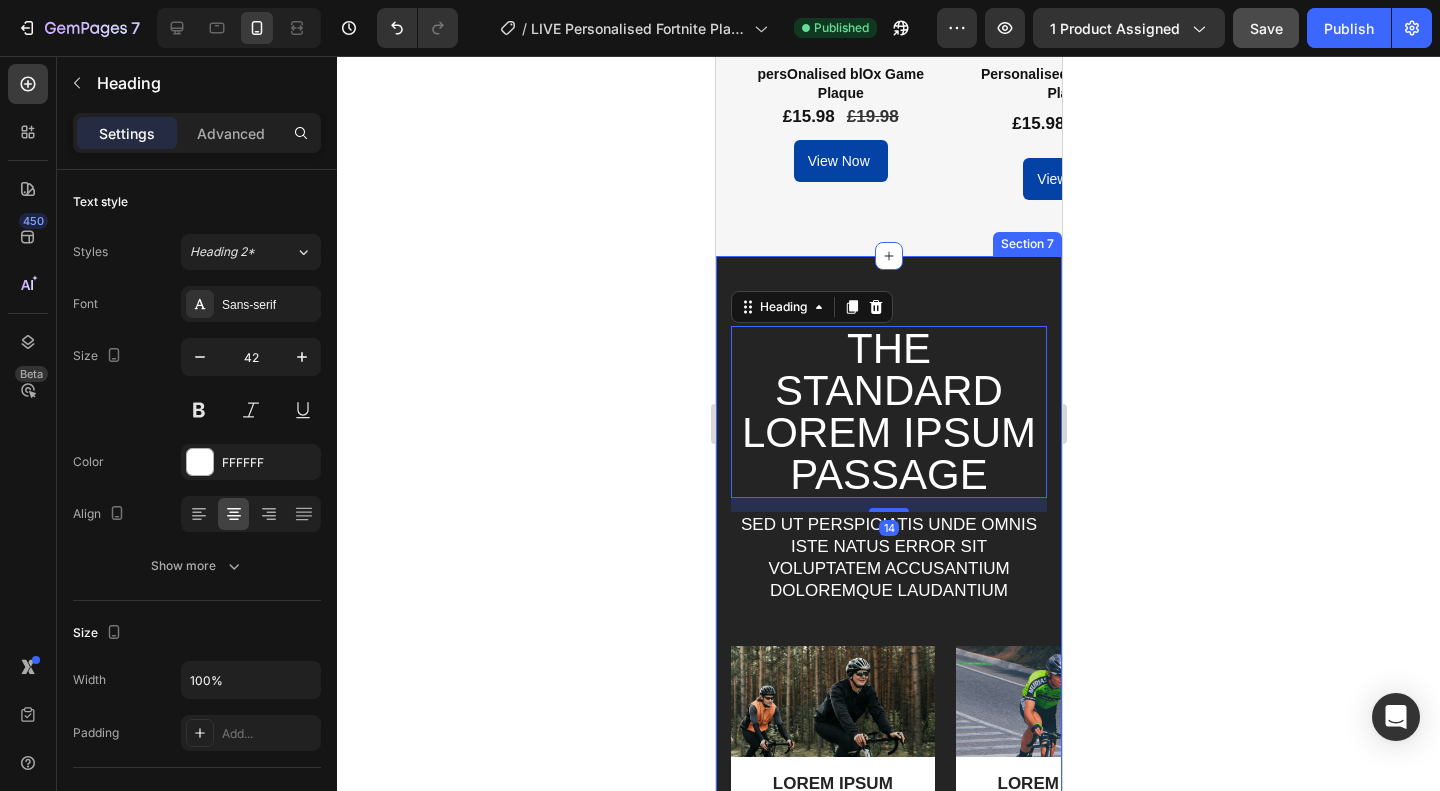 click on "The standard Lorem Ipsum passage Heading   14 Sed ut perspiciatis unde omnis iste natus error sit voluptatem accusantium doloremque laudantium Text Block Row Image LOREM IPSUM DOLOR Text Block On the other hand, we denounce with righteous indignation and dislike men who are so beguiled and demoralized by the charms of pleasure of the moment Text Block Row Image LOREM IPSUM DOLOR Text Block On the other hand, we denounce with righteous indignation and dislike men who are so beguiled and demoralized by the charms of pleasure of the moment Text Block Row Image LOREM IPSUM DOLOR Text Block On the other hand, we denounce with righteous indignation and dislike men who are so beguiled and demoralized by the charms of pleasure of the moment Text Block Row Carousel TRY IT NOW-BUTTON Button Row Section 7" at bounding box center [888, 692] 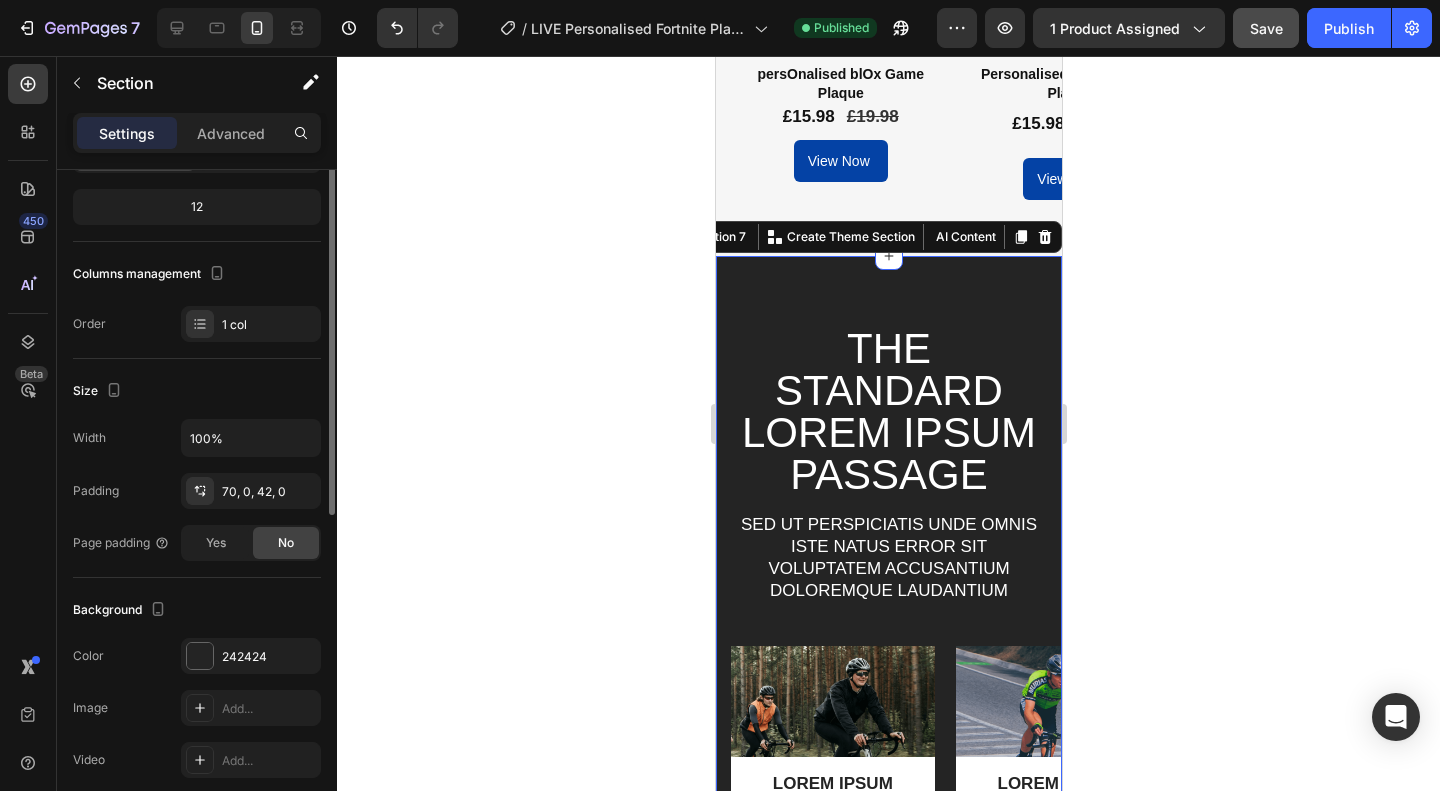 scroll, scrollTop: 90, scrollLeft: 0, axis: vertical 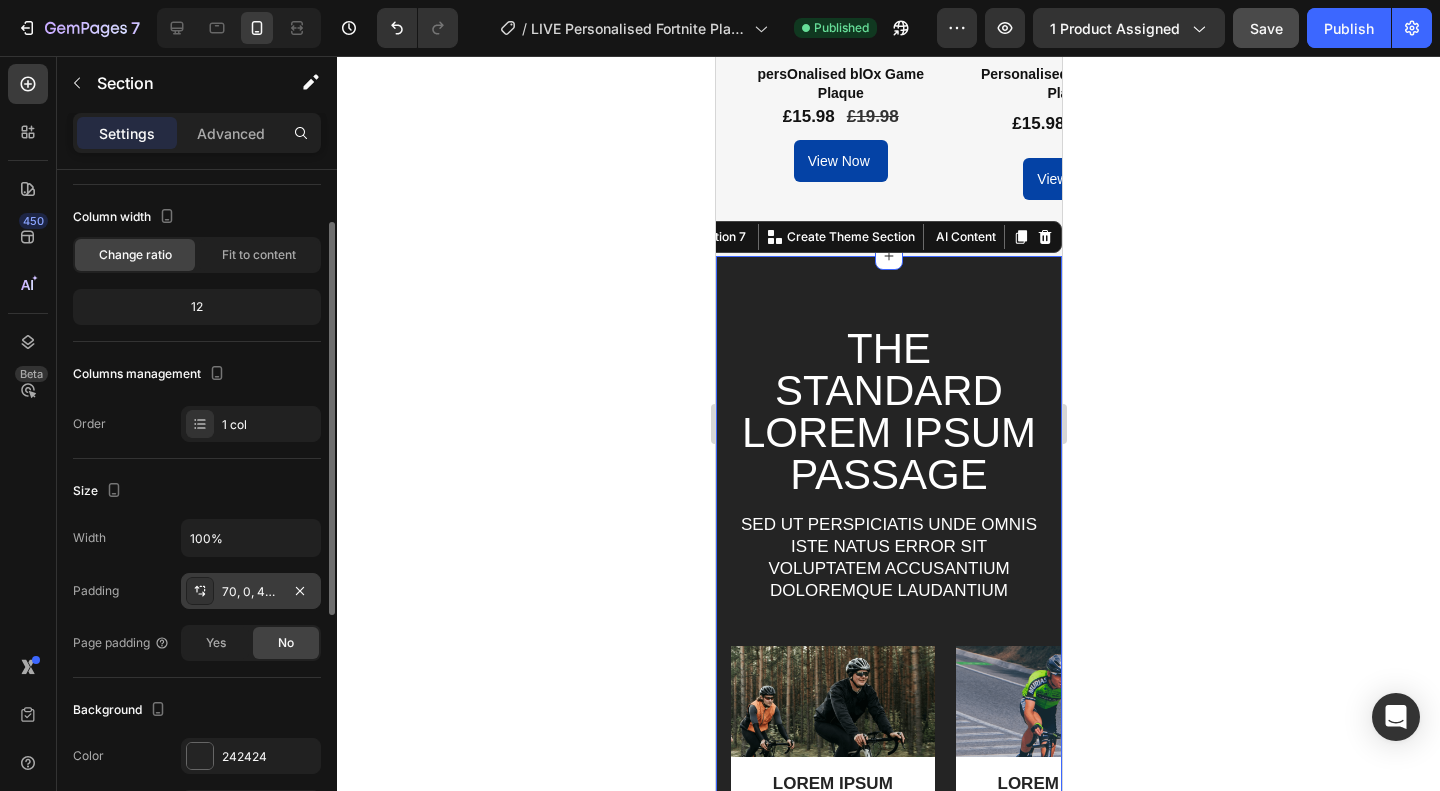 click on "70, 0, 42, 0" at bounding box center [251, 592] 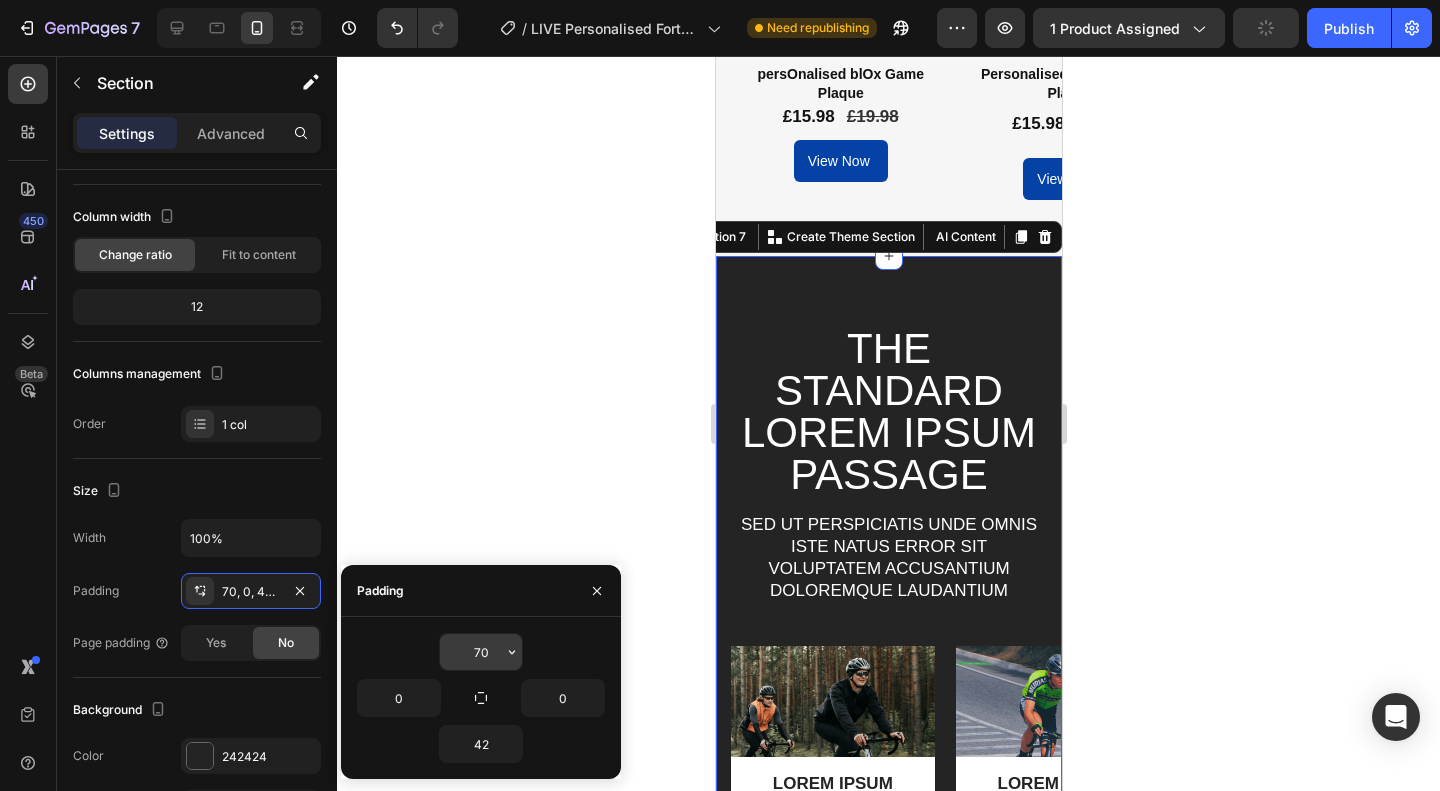 click on "70" at bounding box center [481, 652] 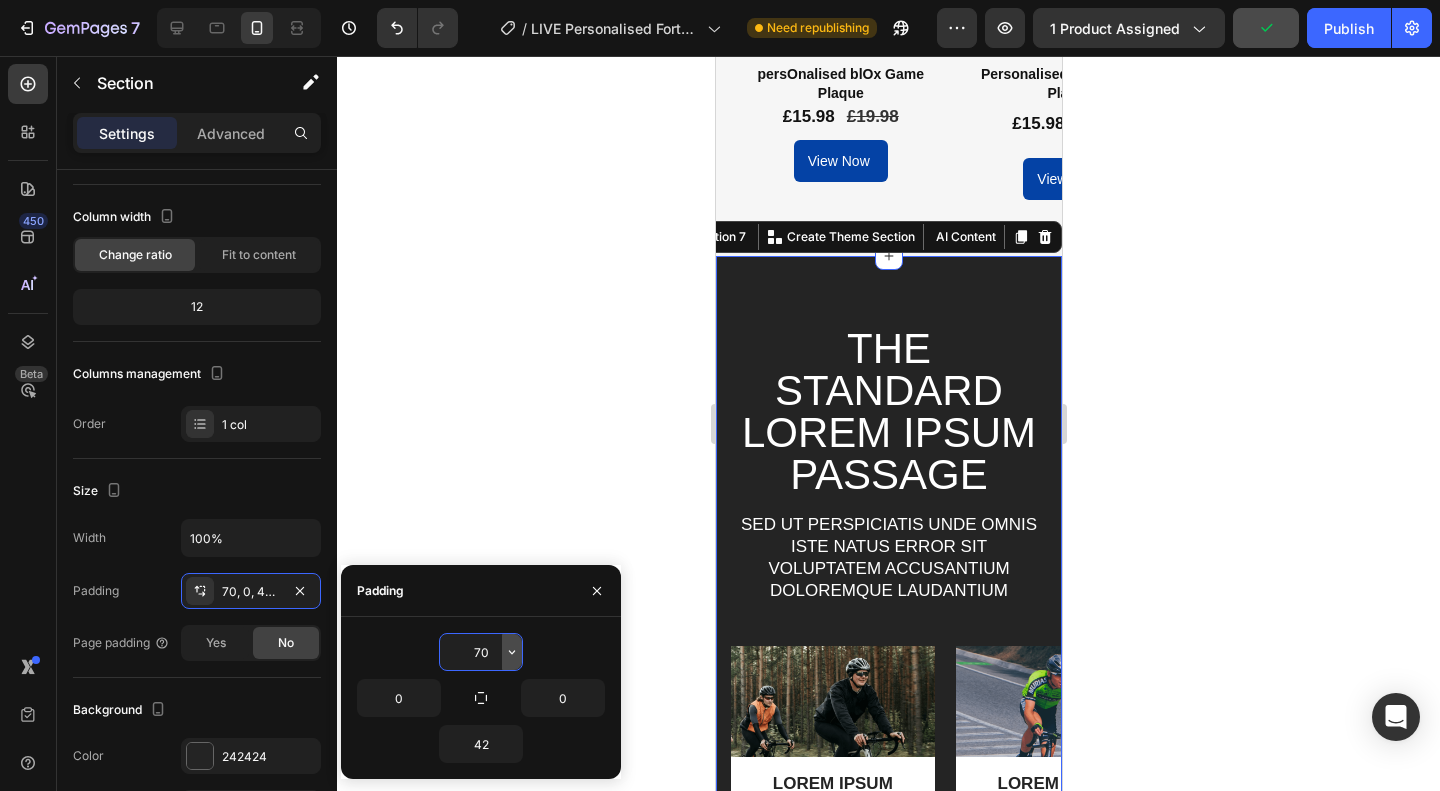 click 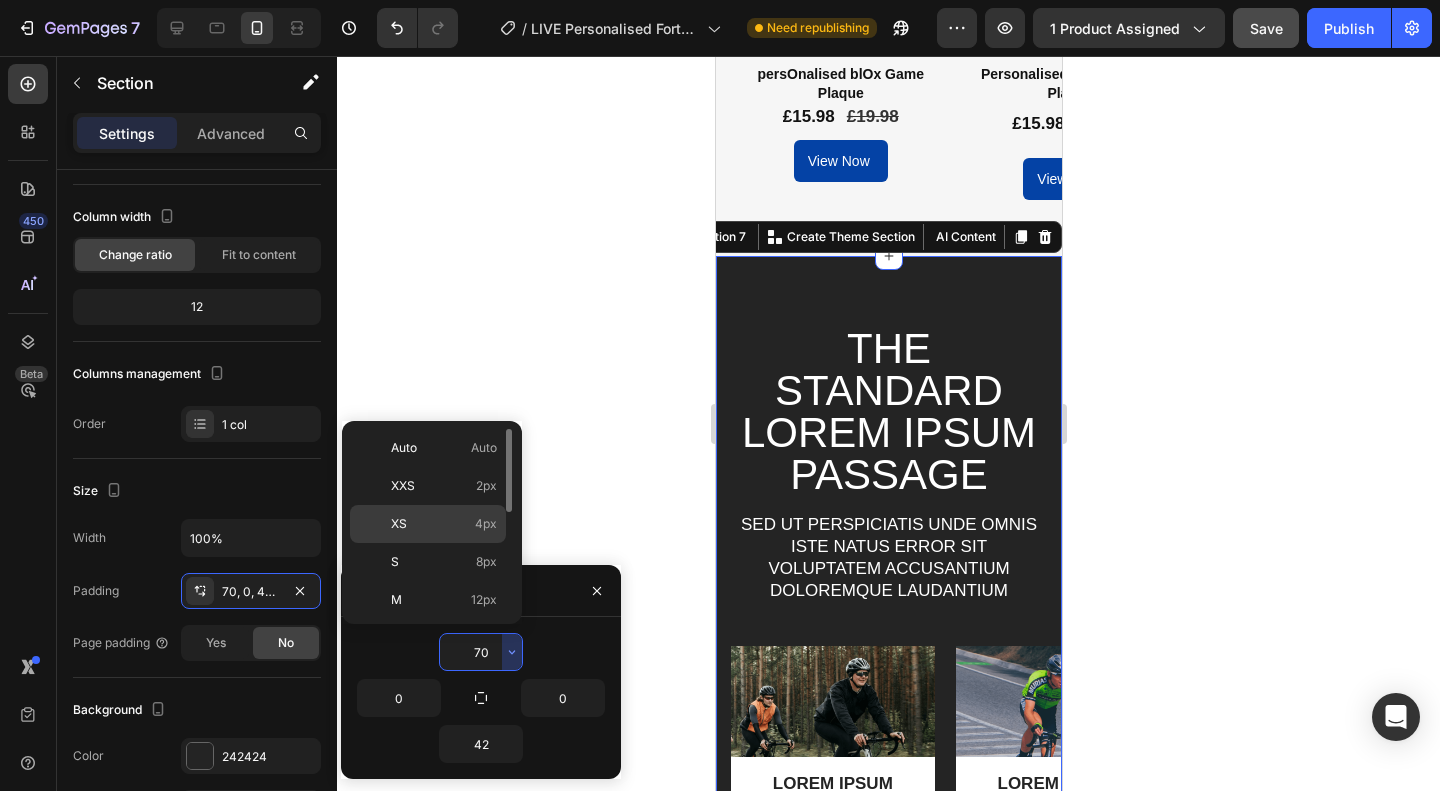 click on "XS 4px" 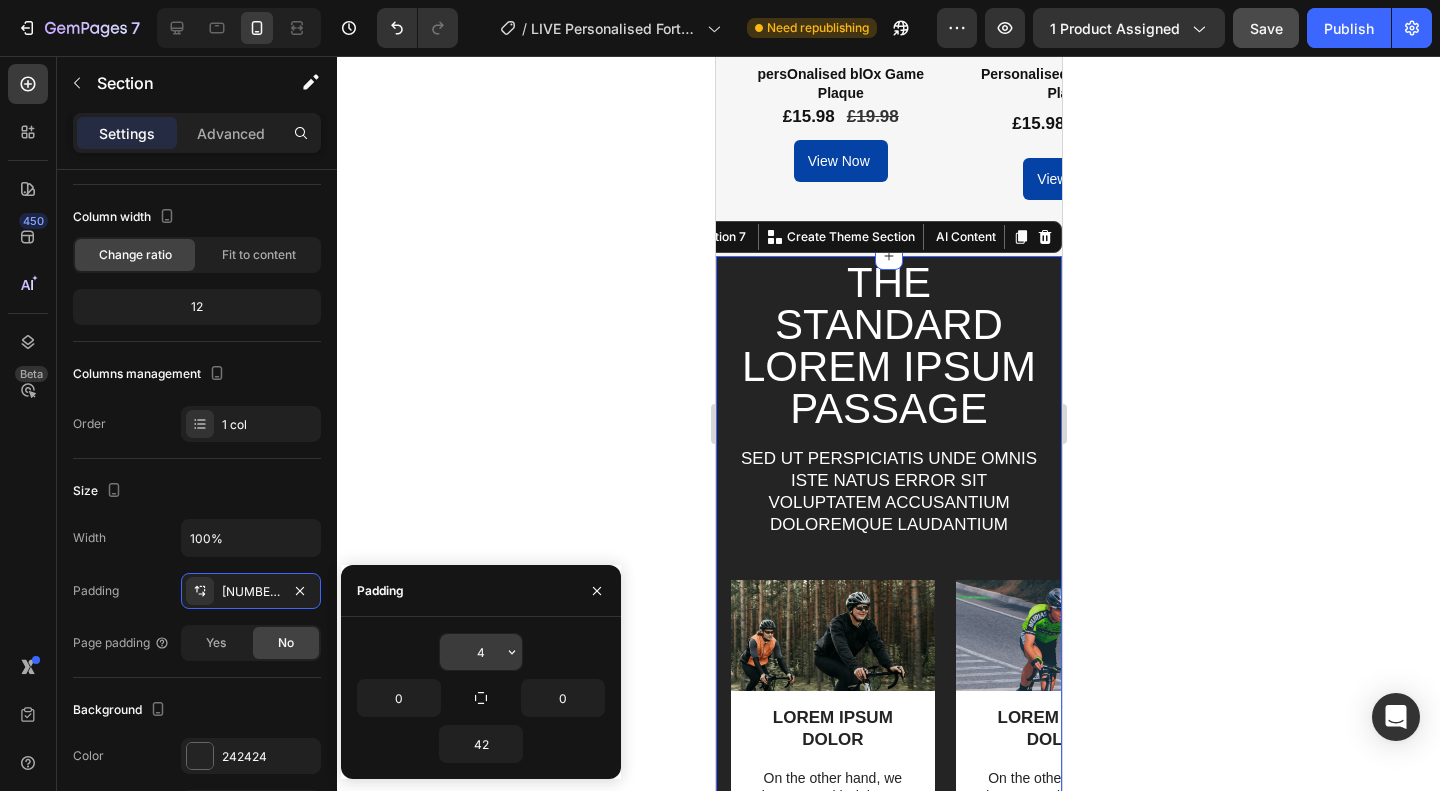 click on "4" at bounding box center (481, 652) 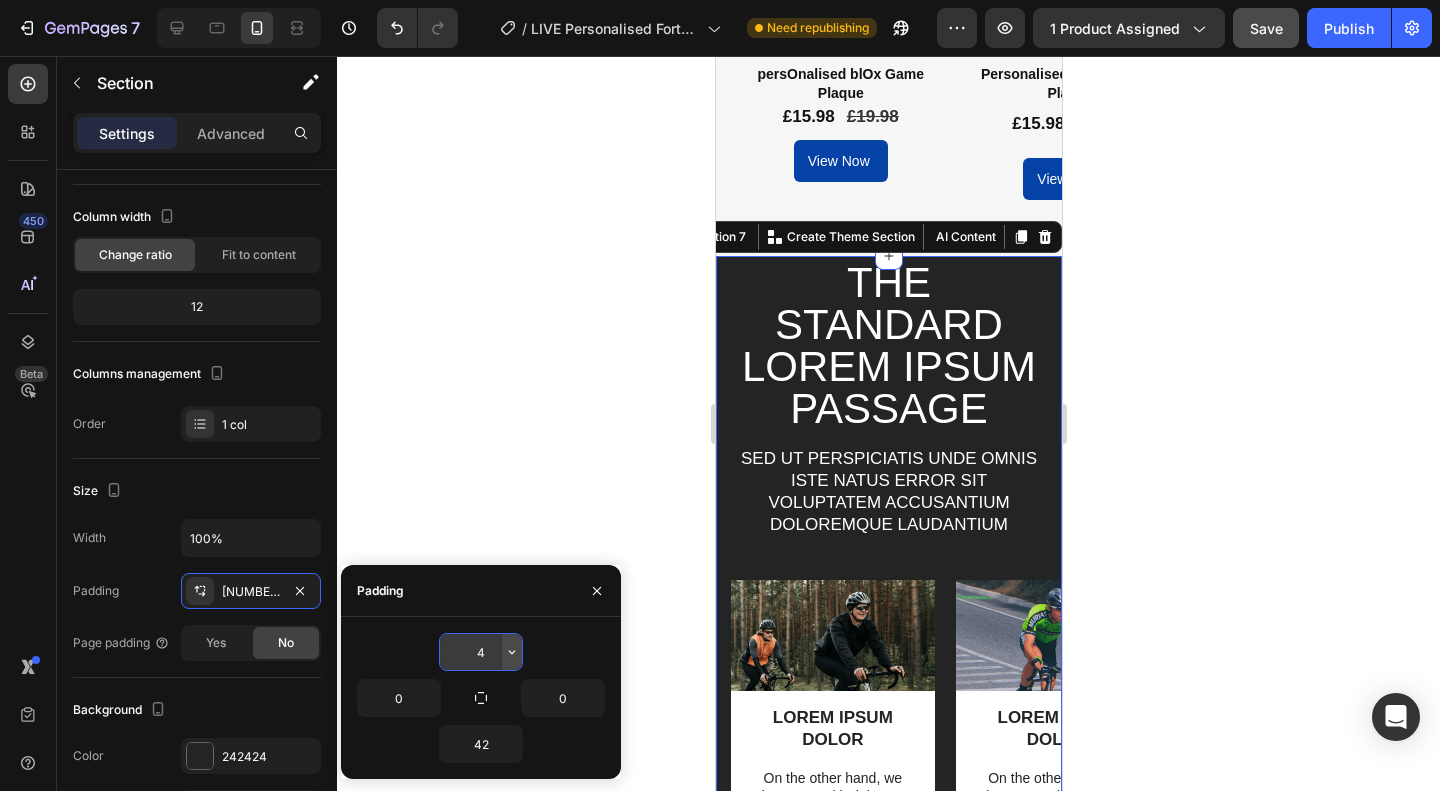click 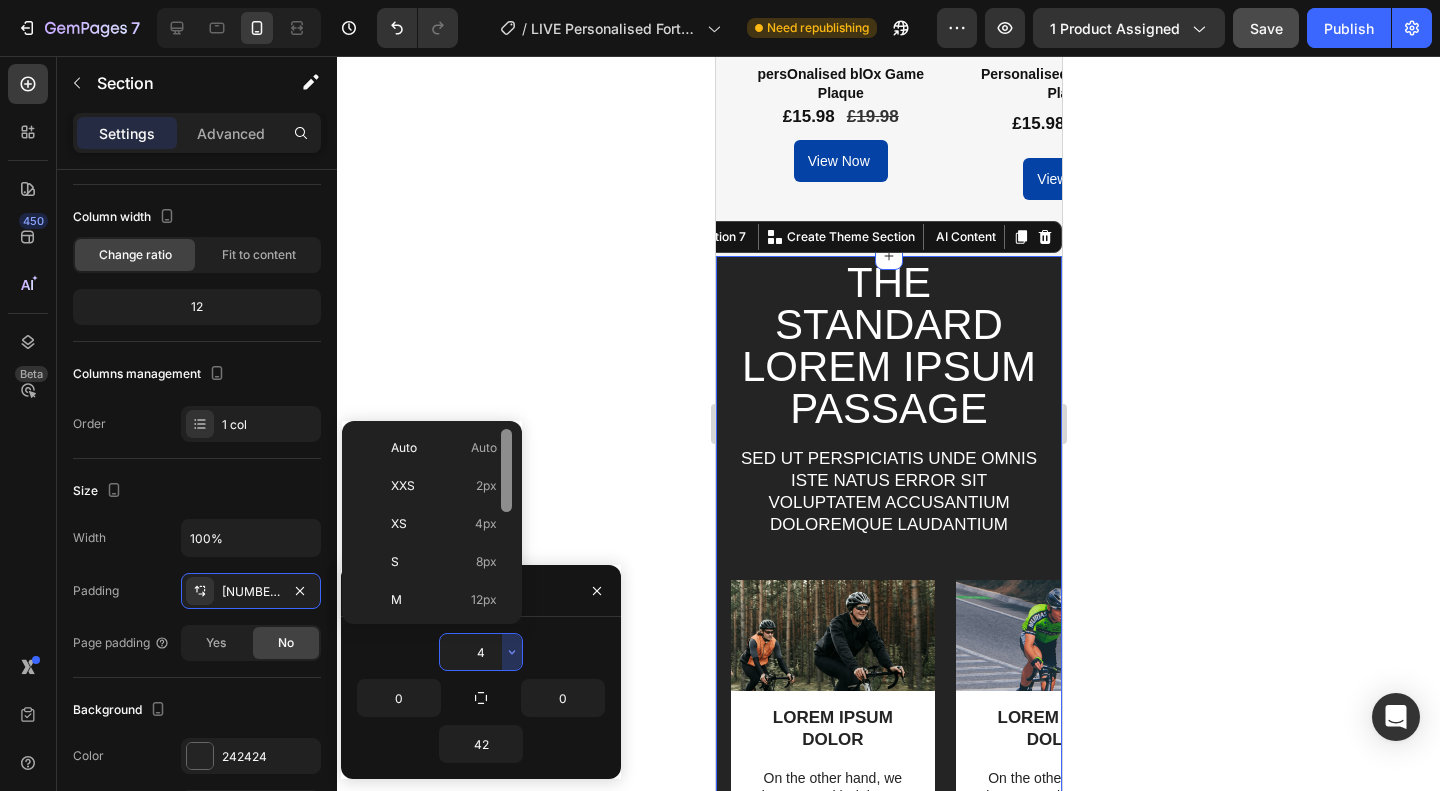 click 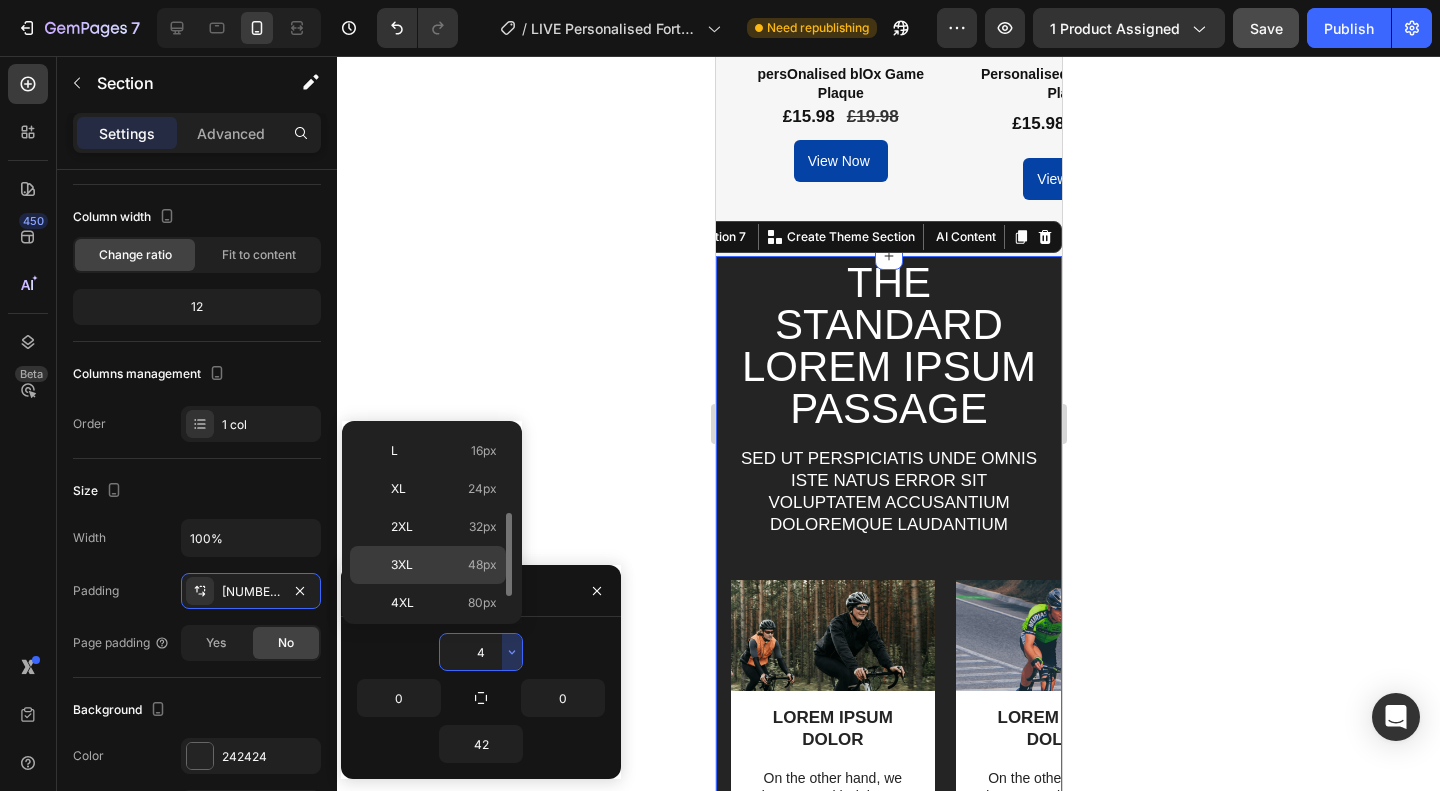 click on "48px" at bounding box center [482, 565] 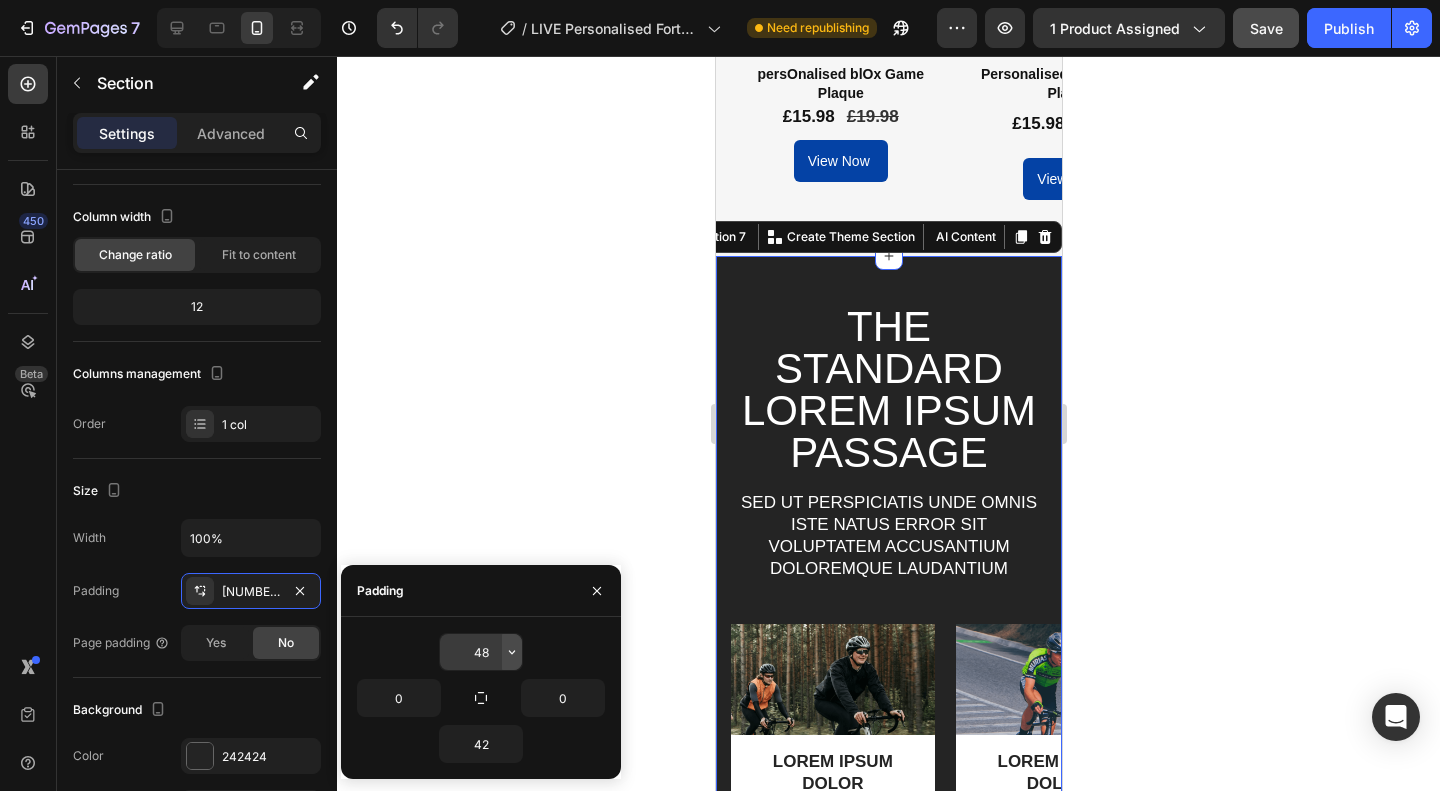 click 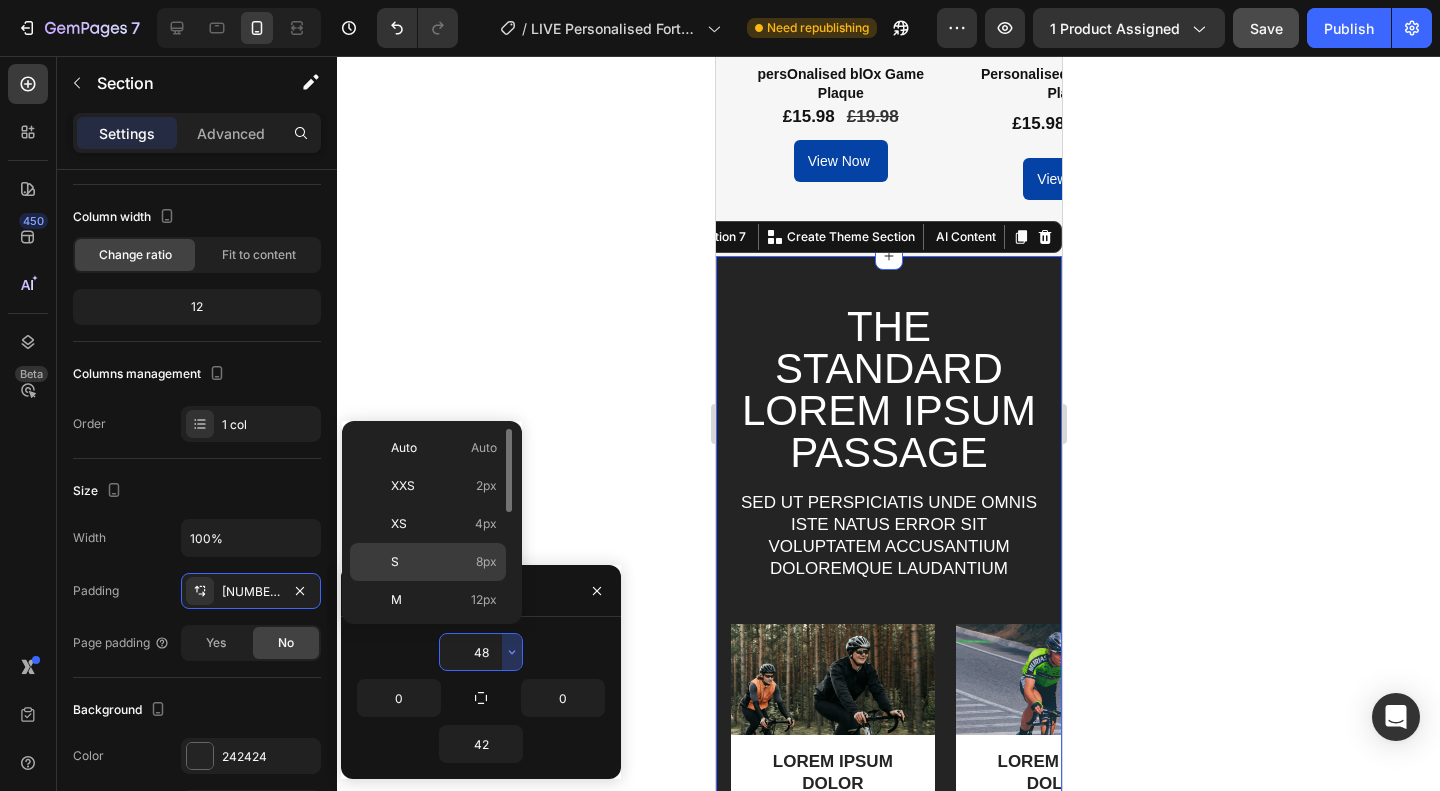 click on "S 8px" at bounding box center [444, 562] 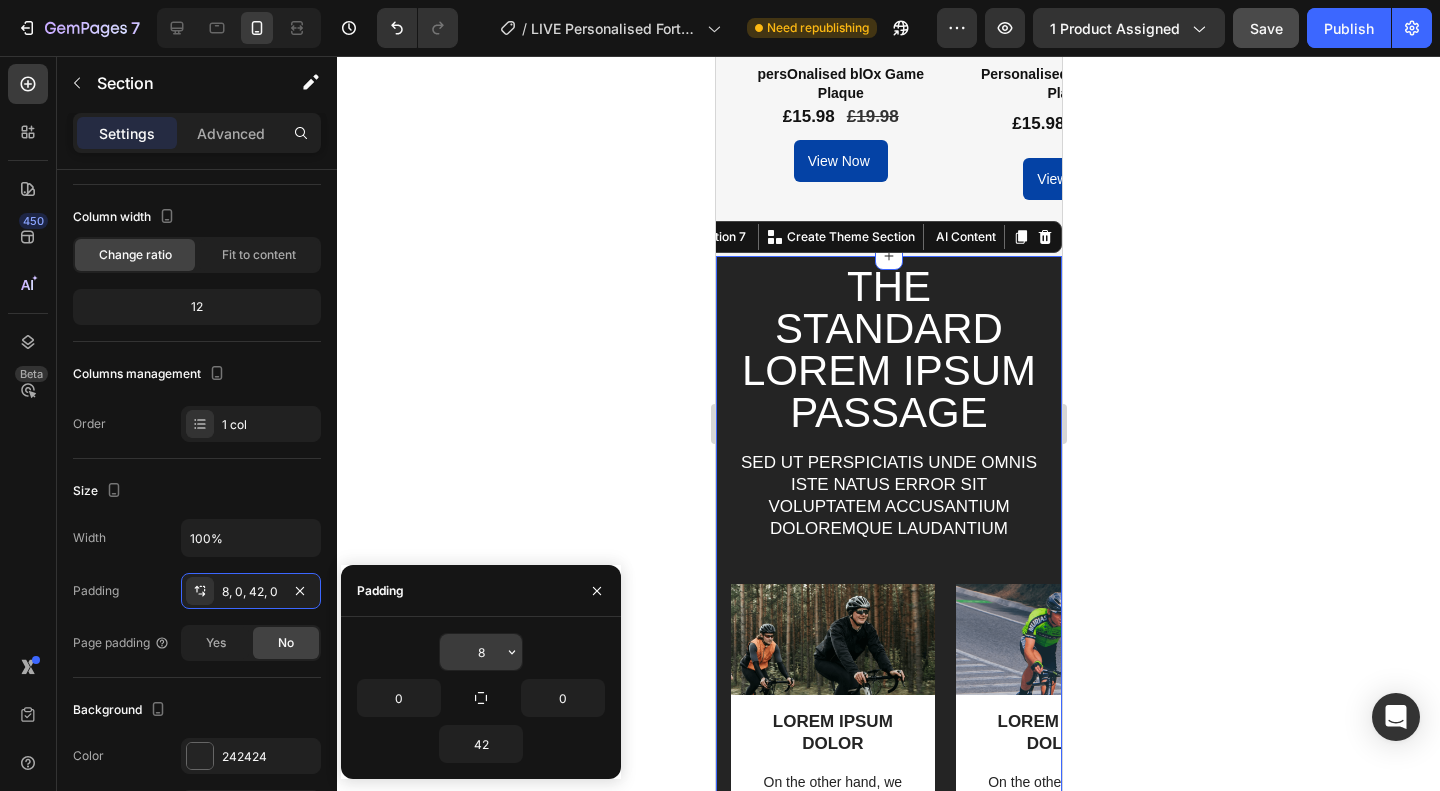 click 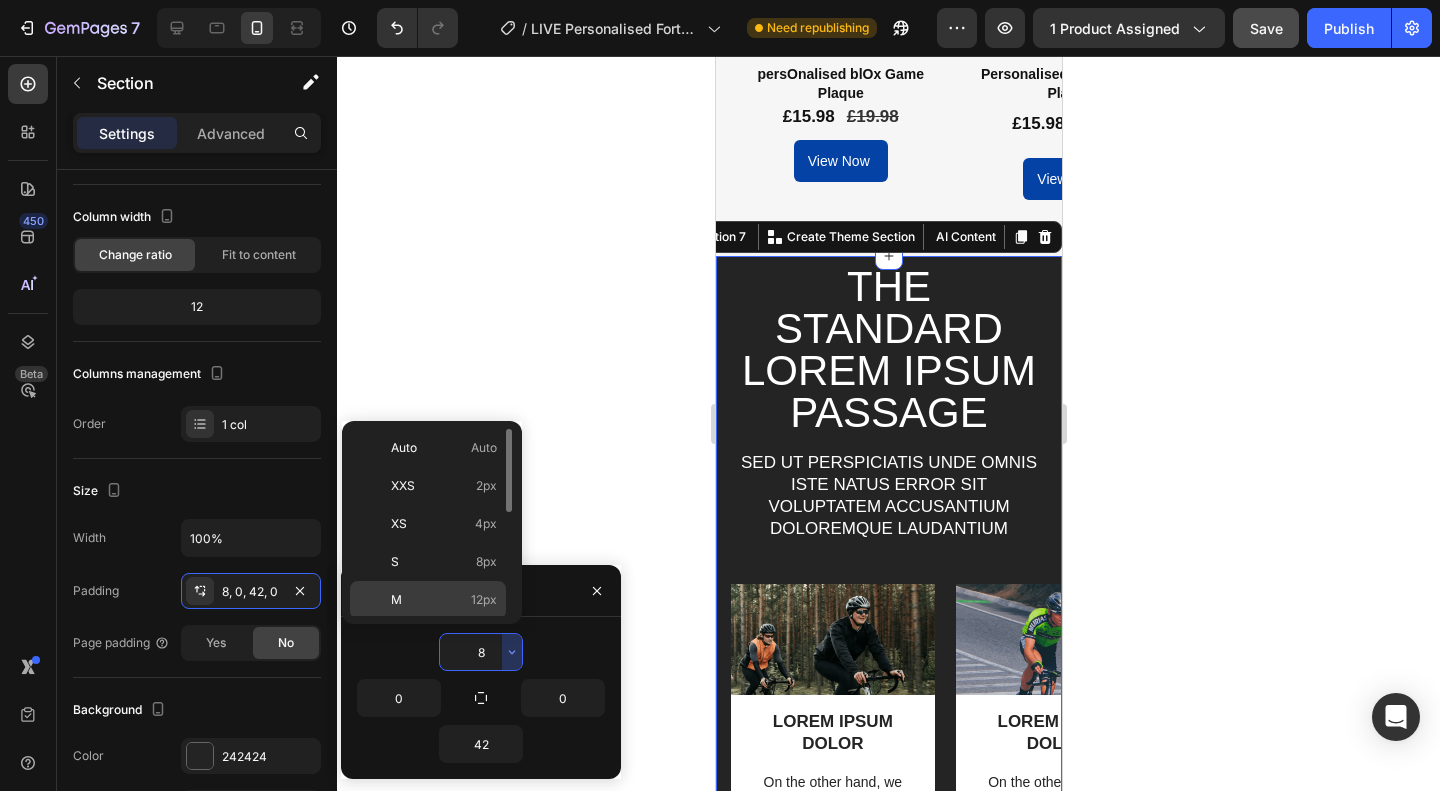click on "M 12px" 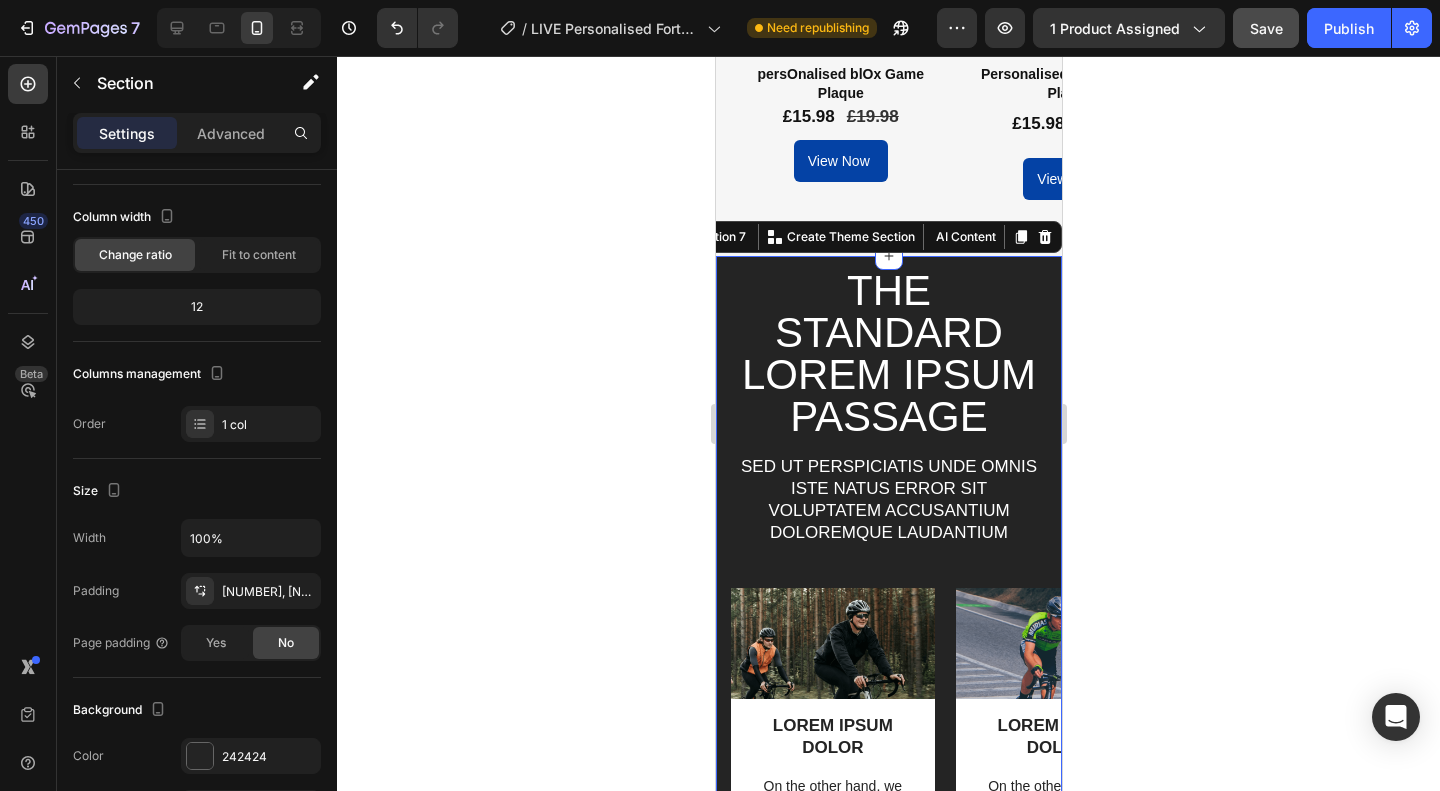 click 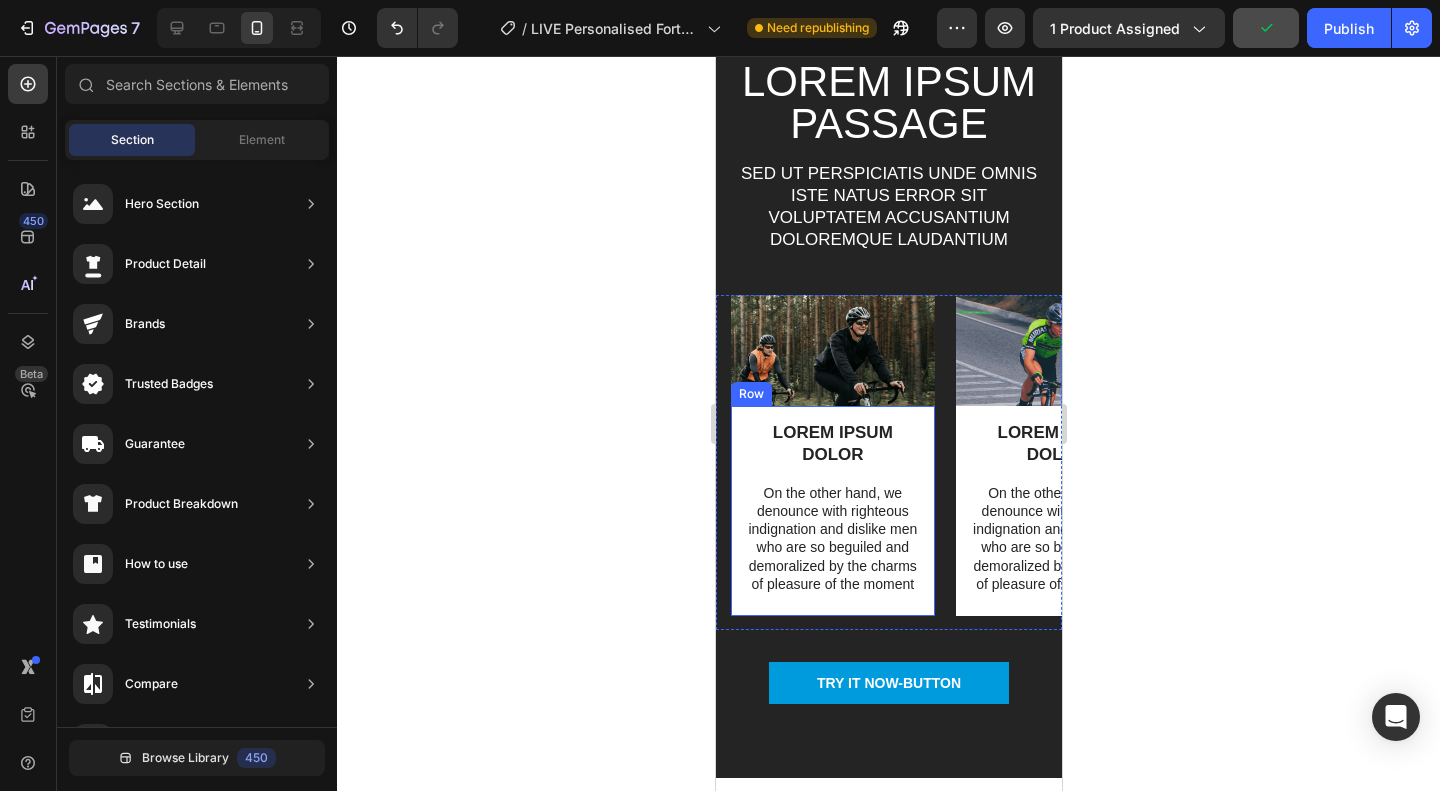 scroll, scrollTop: 3686, scrollLeft: 0, axis: vertical 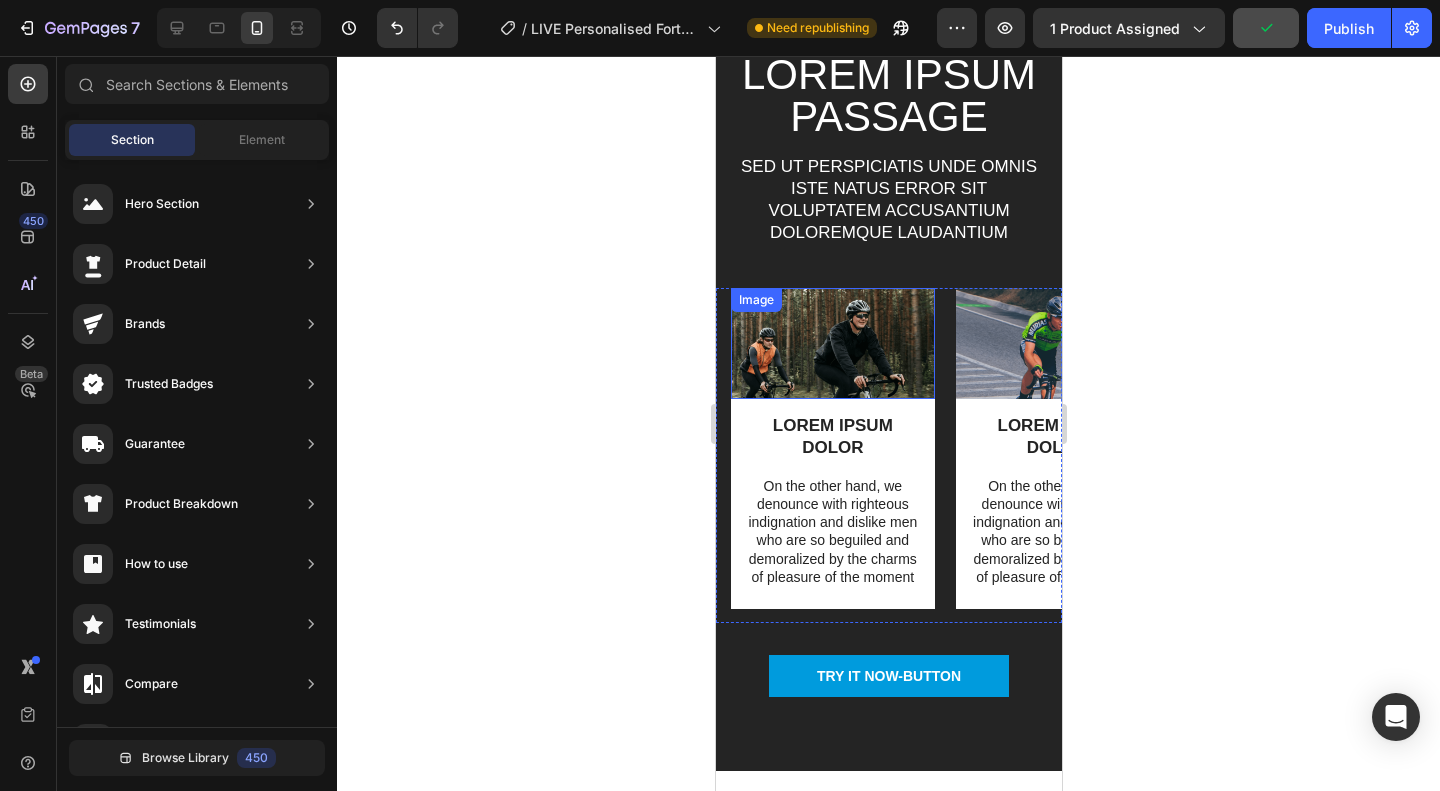 click at bounding box center [832, 343] 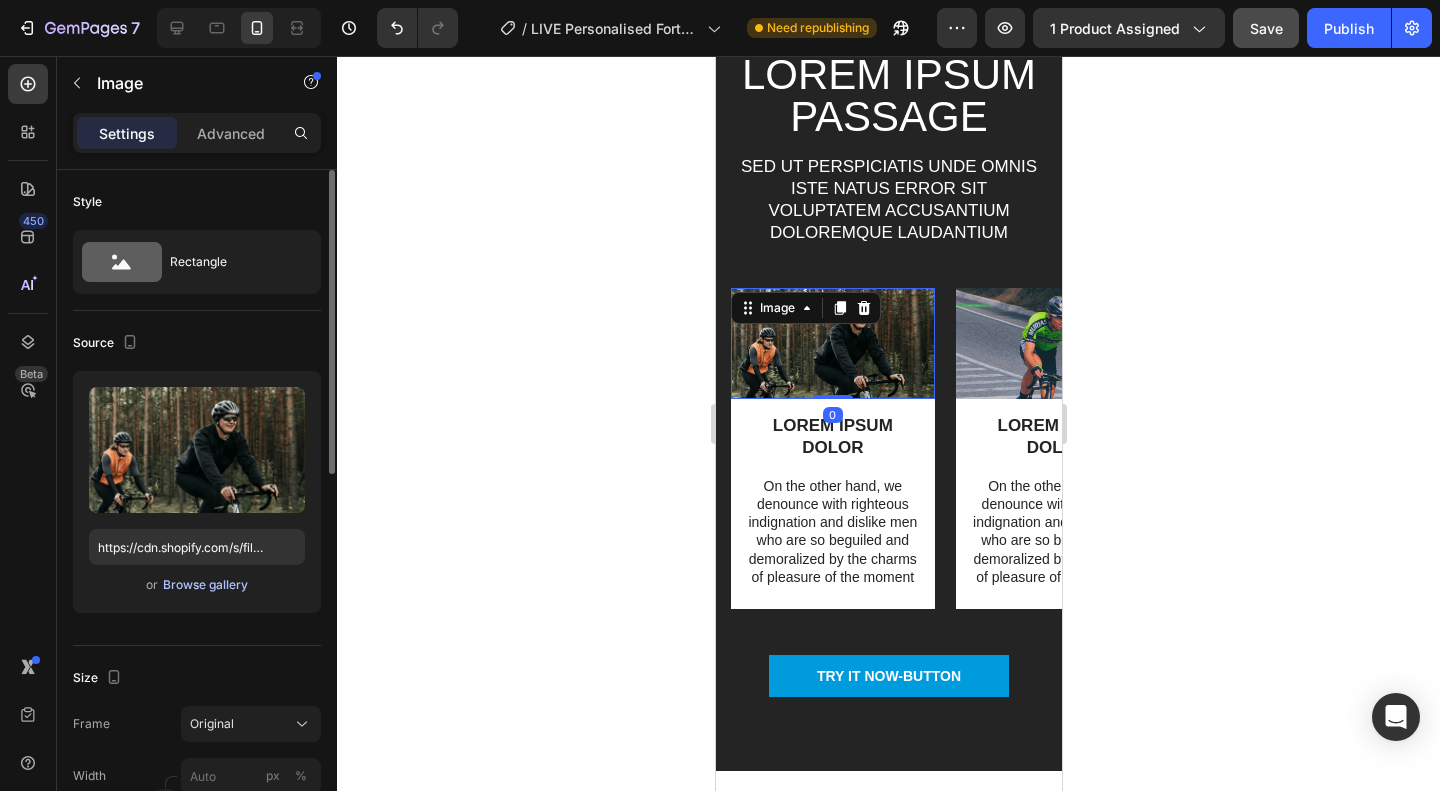click on "Browse gallery" at bounding box center (205, 585) 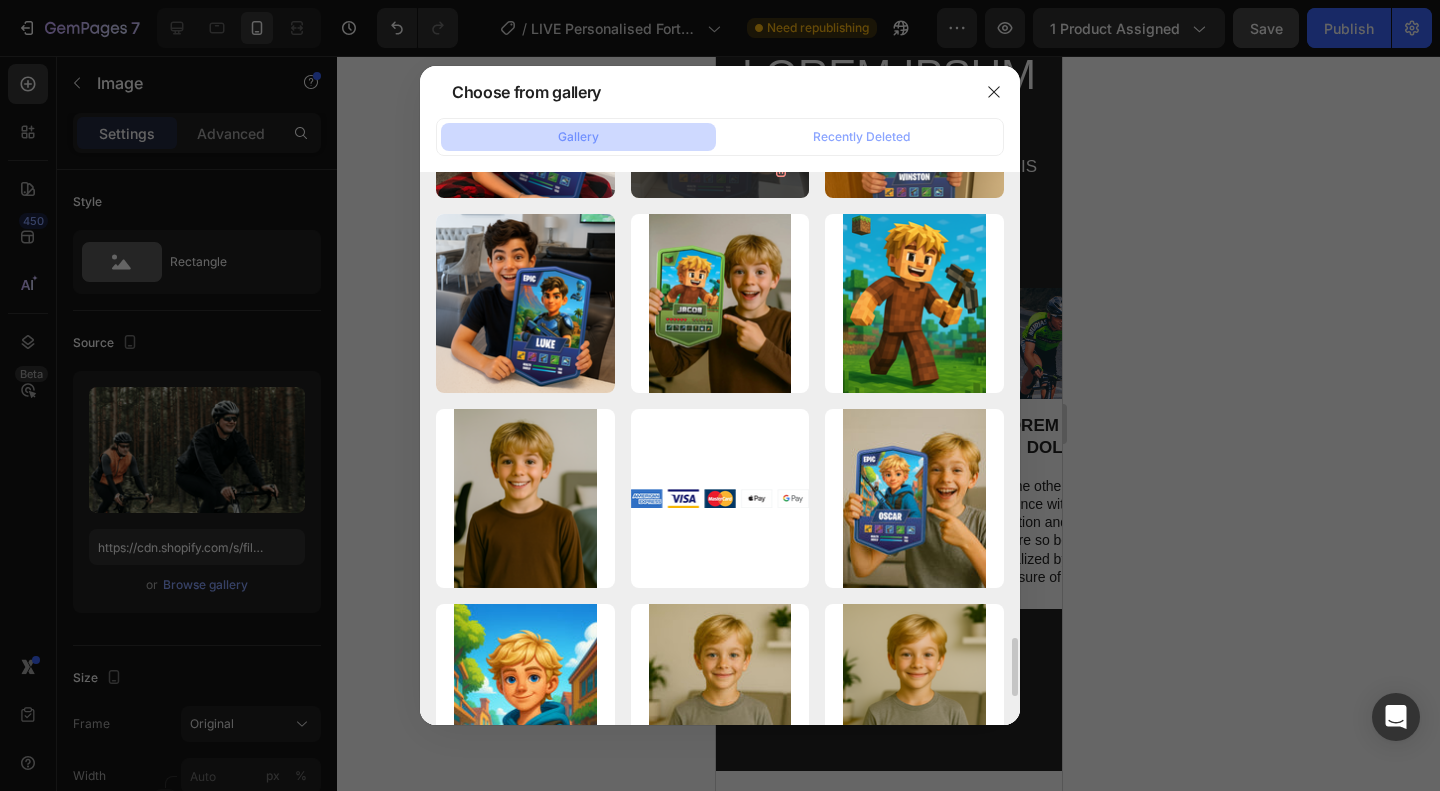 scroll, scrollTop: 3845, scrollLeft: 0, axis: vertical 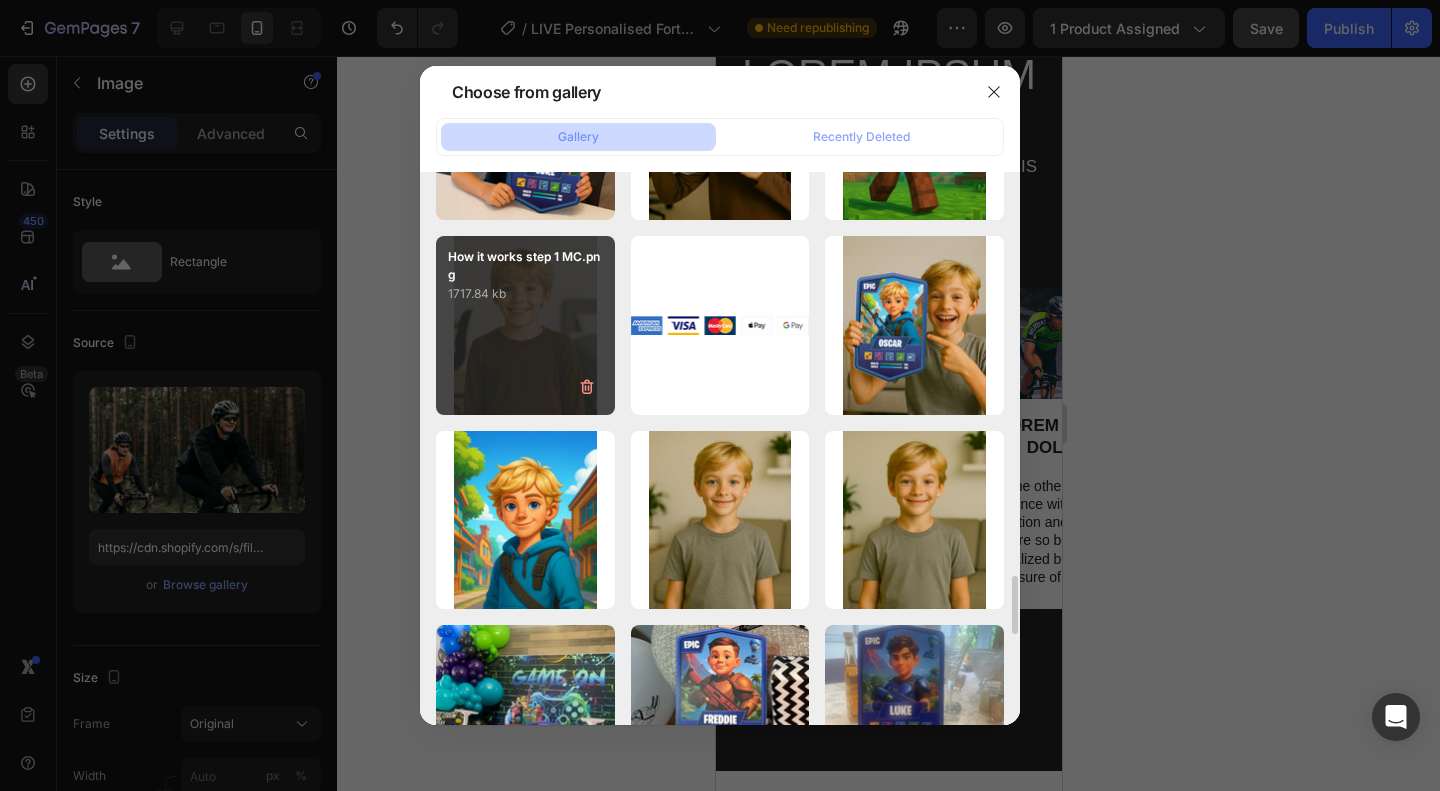 click on "How it works step 1 MC.png 1717.84 kb" at bounding box center (525, 325) 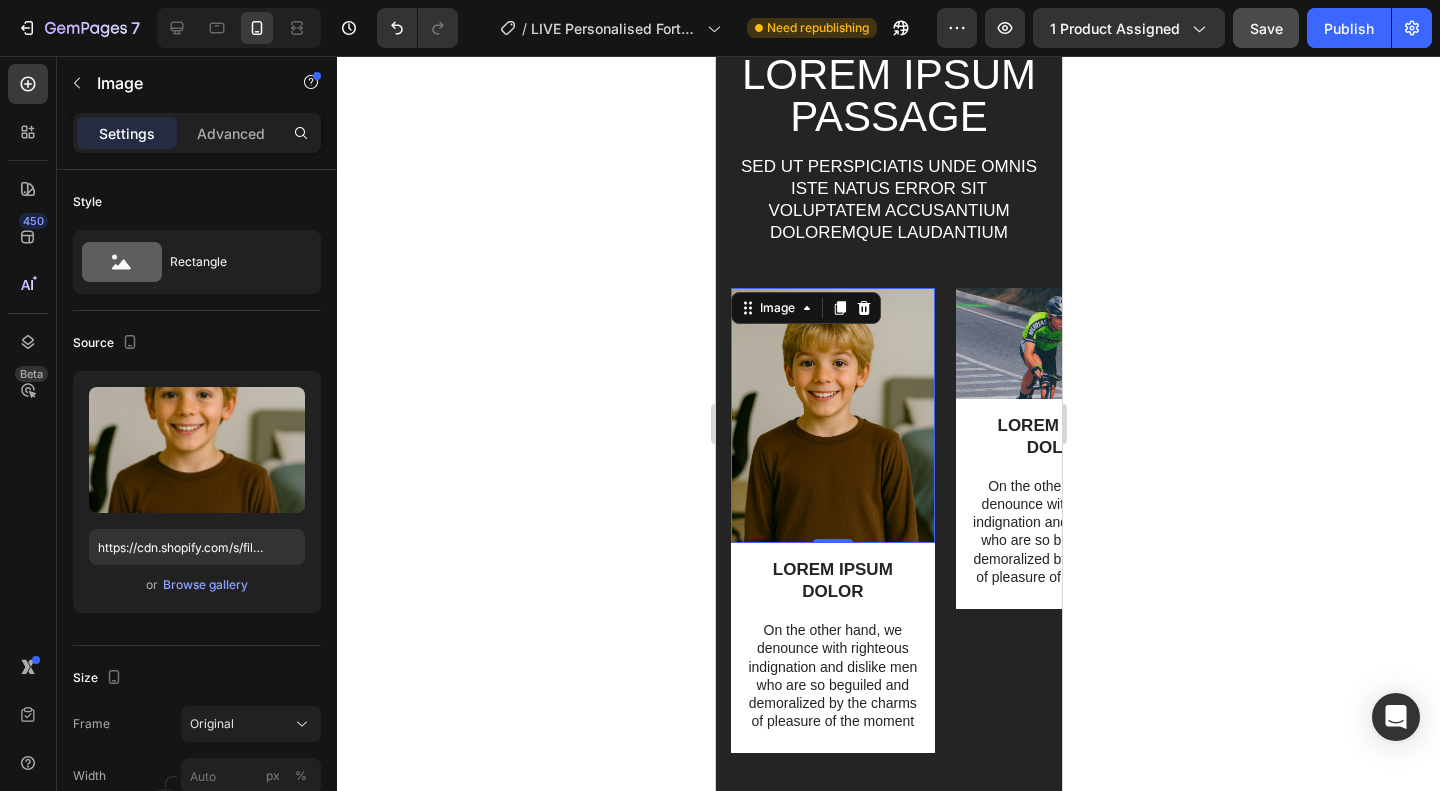 click 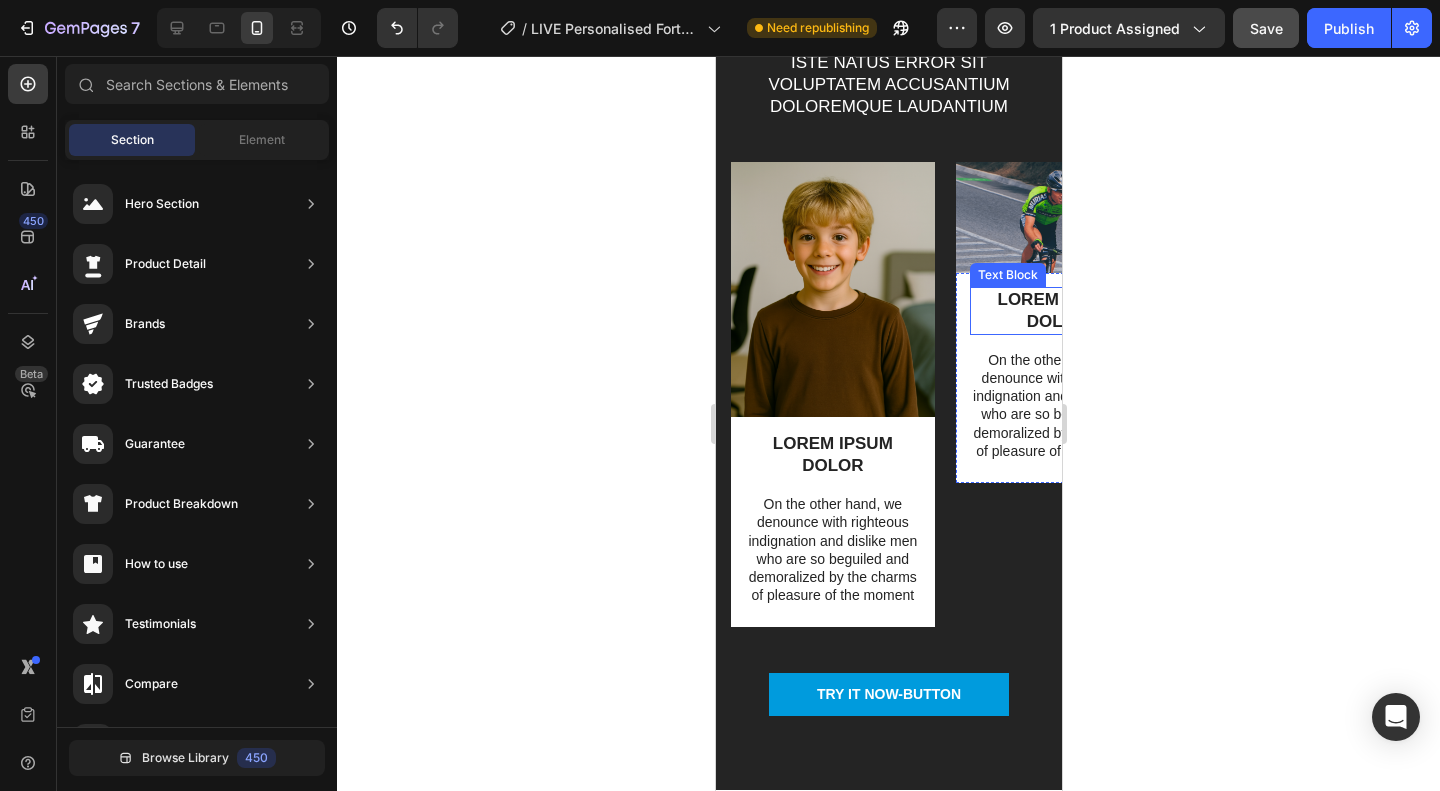 scroll, scrollTop: 3886, scrollLeft: 0, axis: vertical 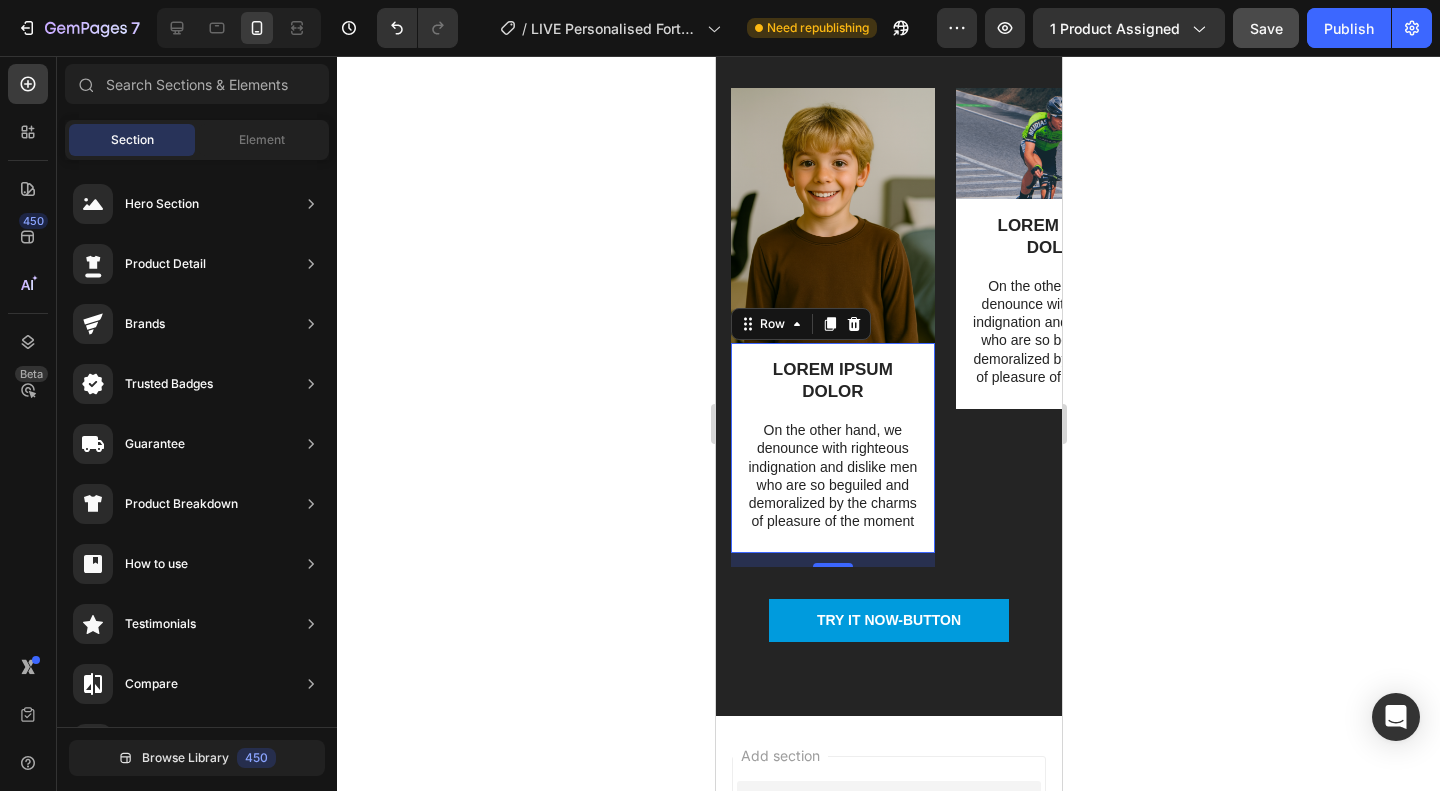 click on "LOREM IPSUM DOLOR Text Block On the other hand, we denounce with righteous indignation and dislike men who are so beguiled and demoralized by the charms of pleasure of the moment Text Block Row   14" at bounding box center (832, 448) 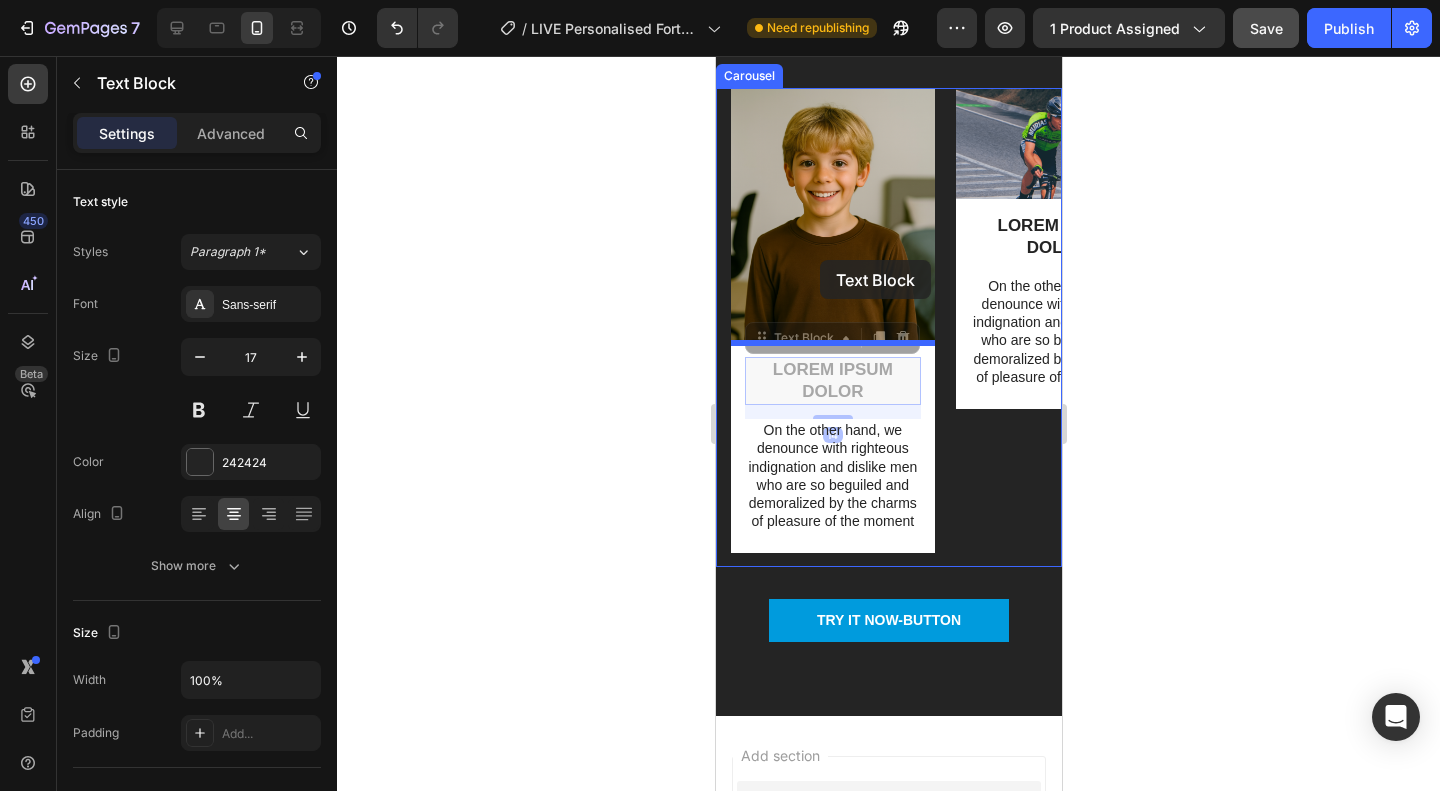 drag, startPoint x: 829, startPoint y: 368, endPoint x: 819, endPoint y: 257, distance: 111.44954 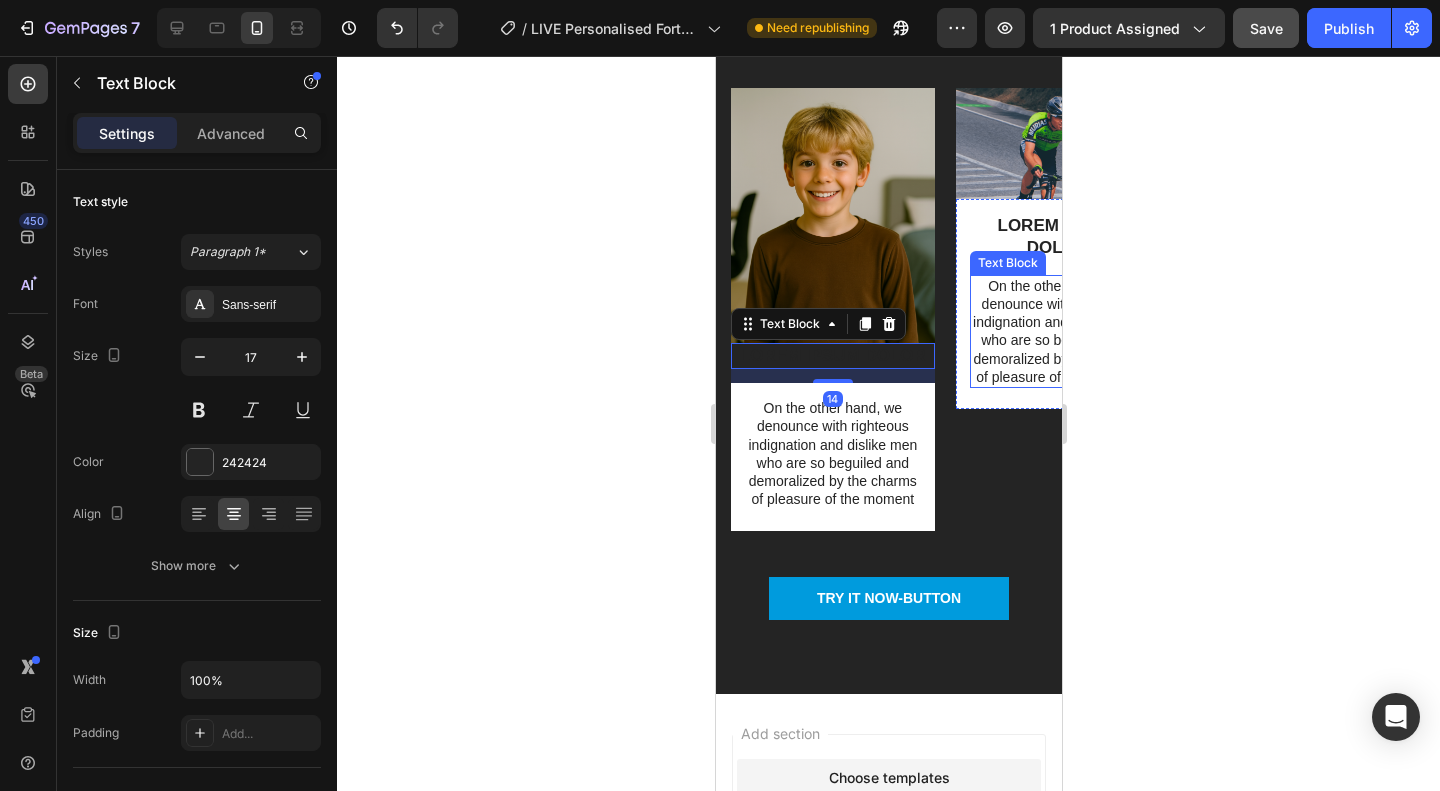 click 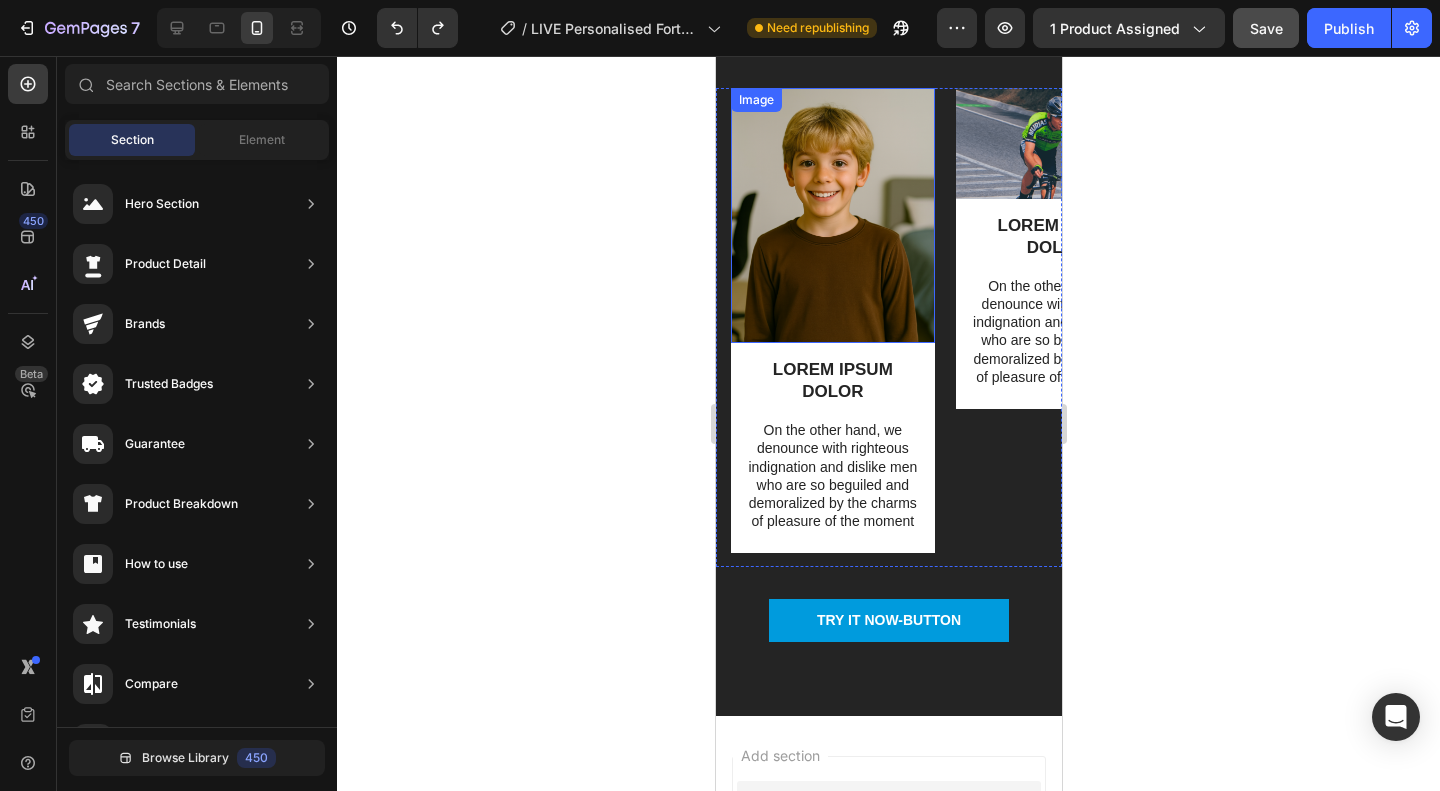 click at bounding box center (832, 215) 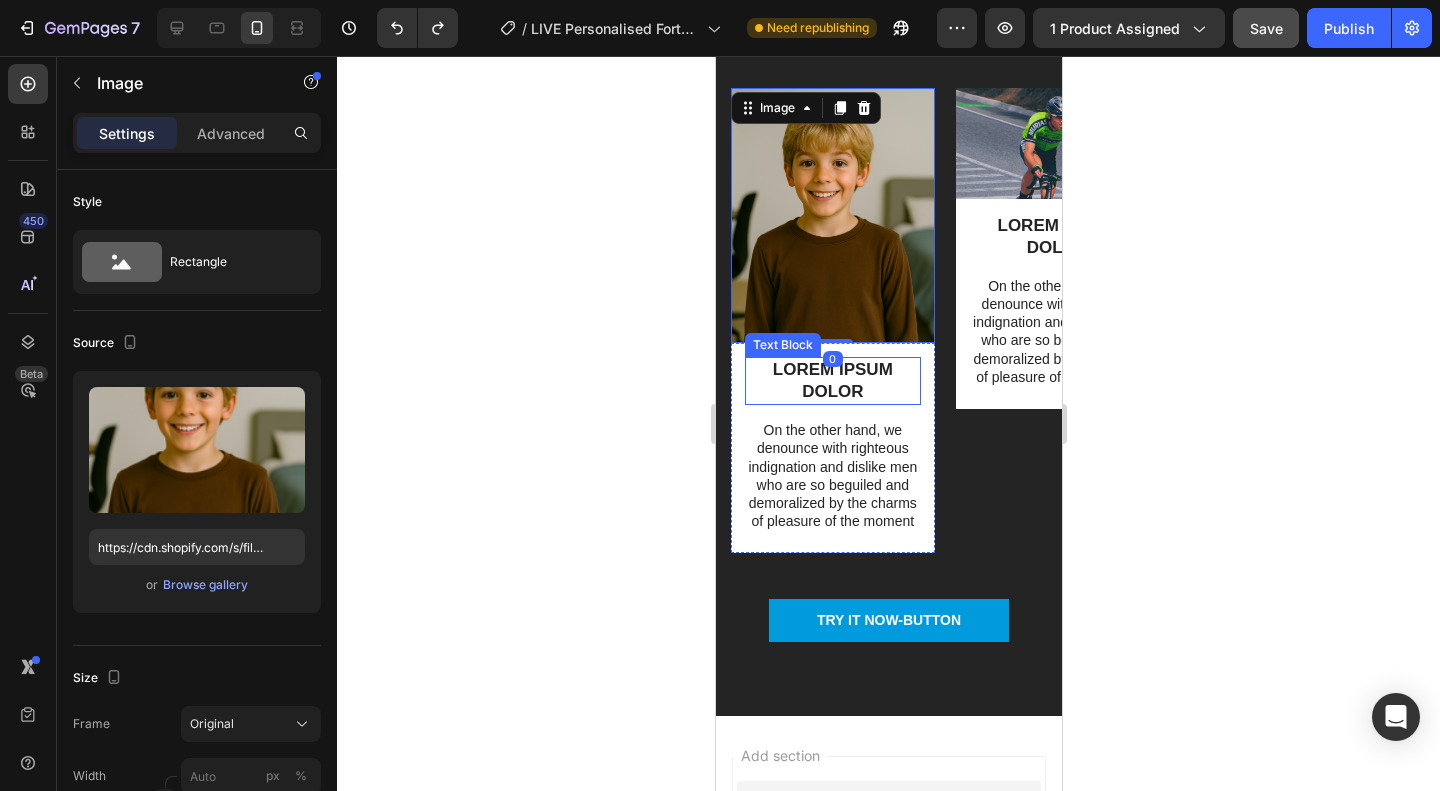click on "LOREM IPSUM DOLOR" at bounding box center (832, 381) 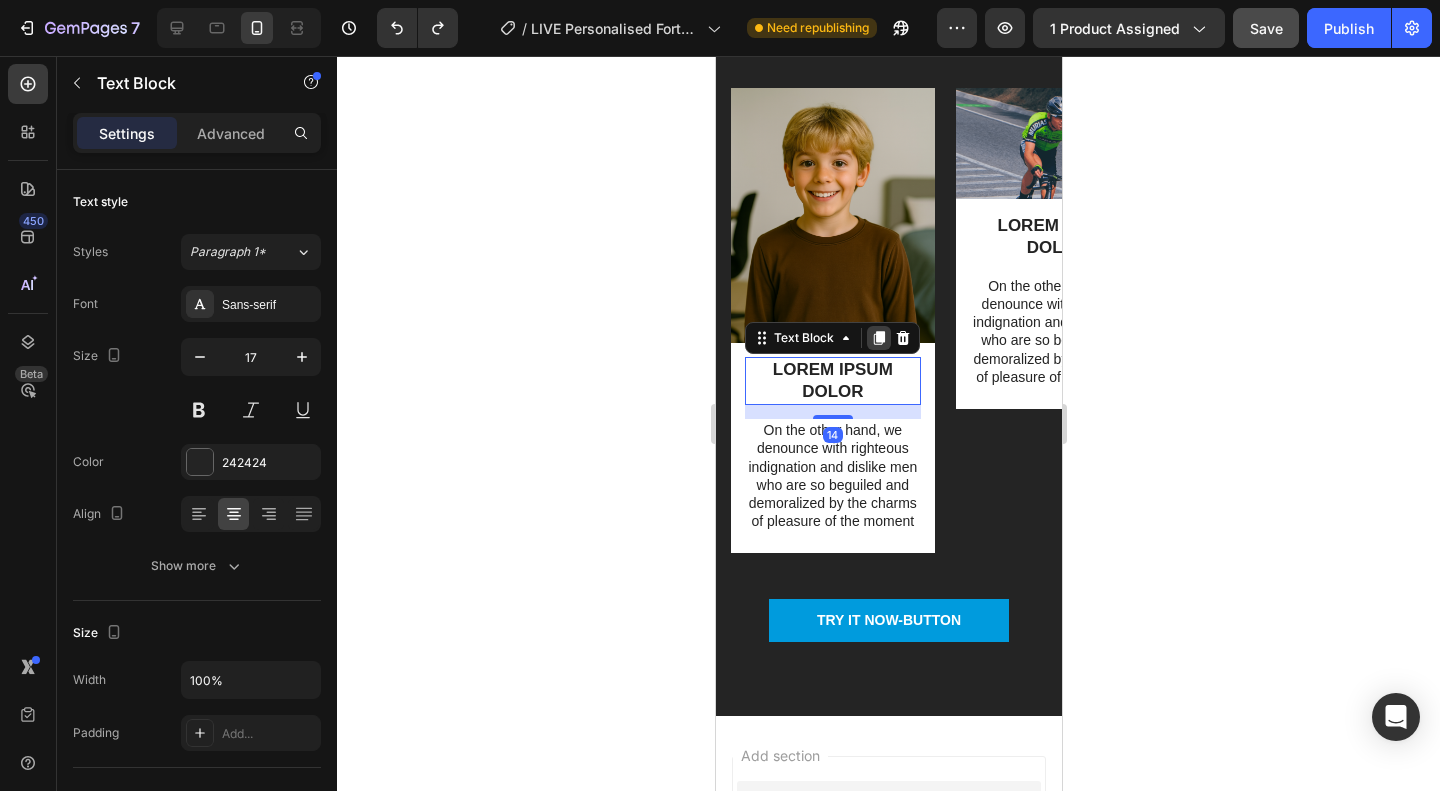 click 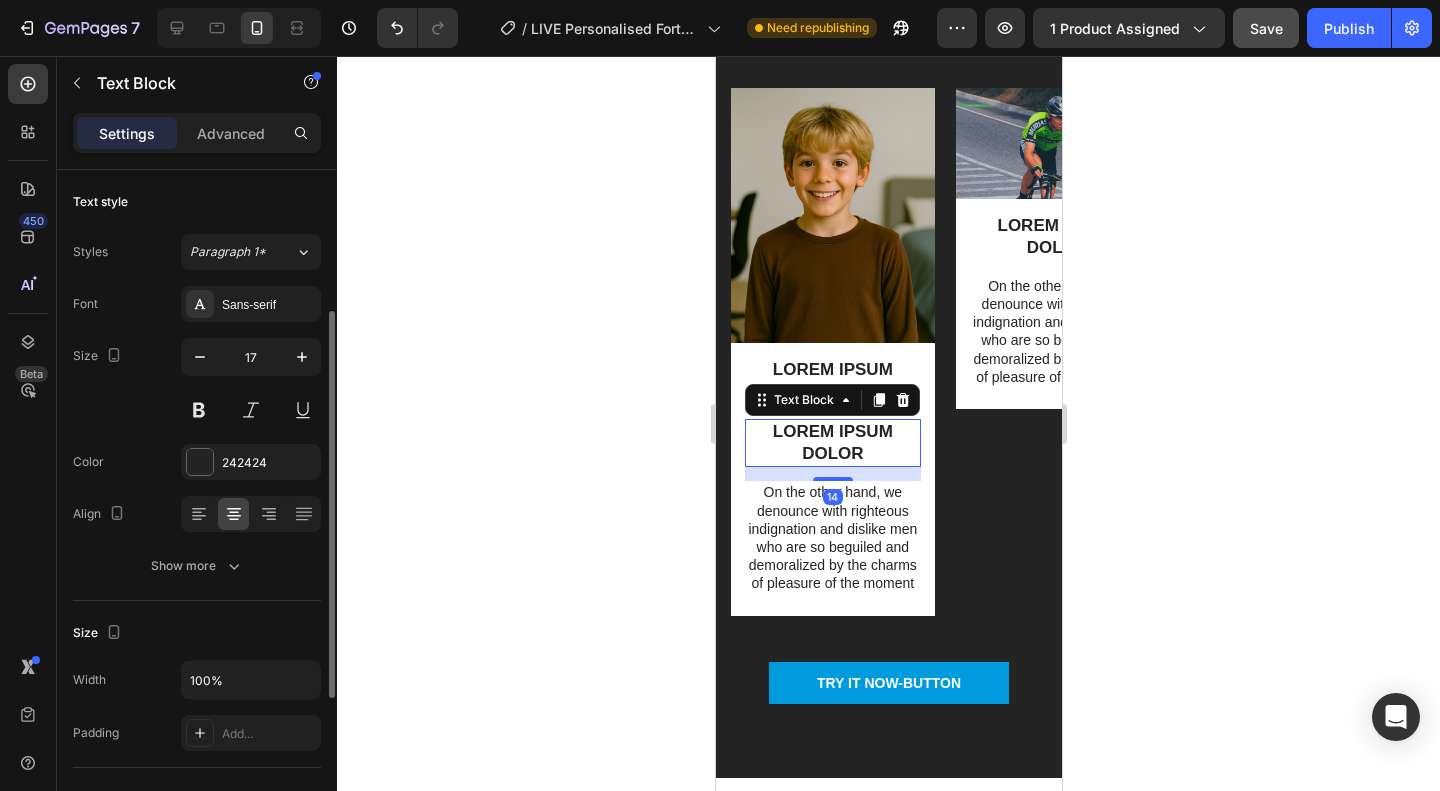 scroll, scrollTop: 90, scrollLeft: 0, axis: vertical 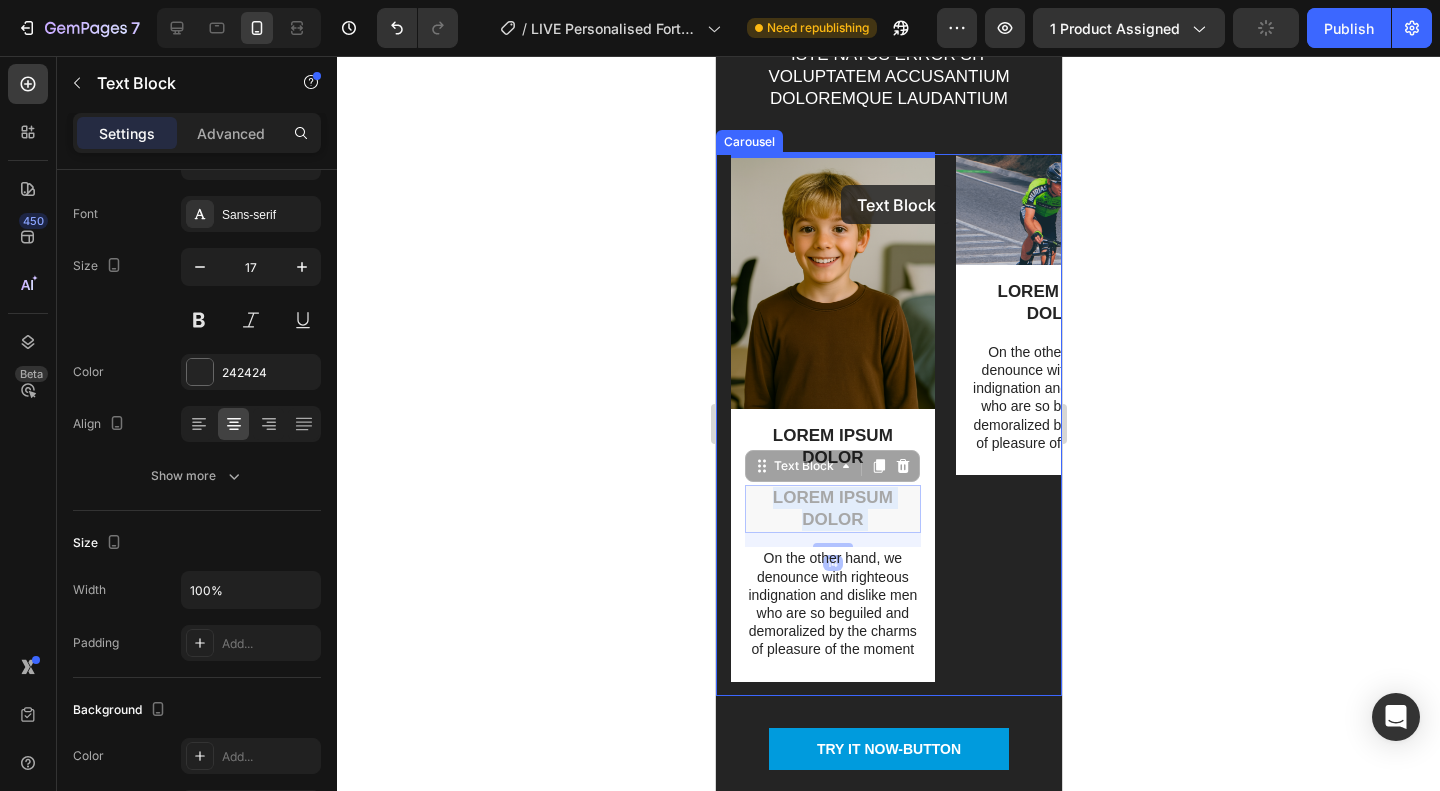 drag, startPoint x: 855, startPoint y: 437, endPoint x: 840, endPoint y: 185, distance: 252.44603 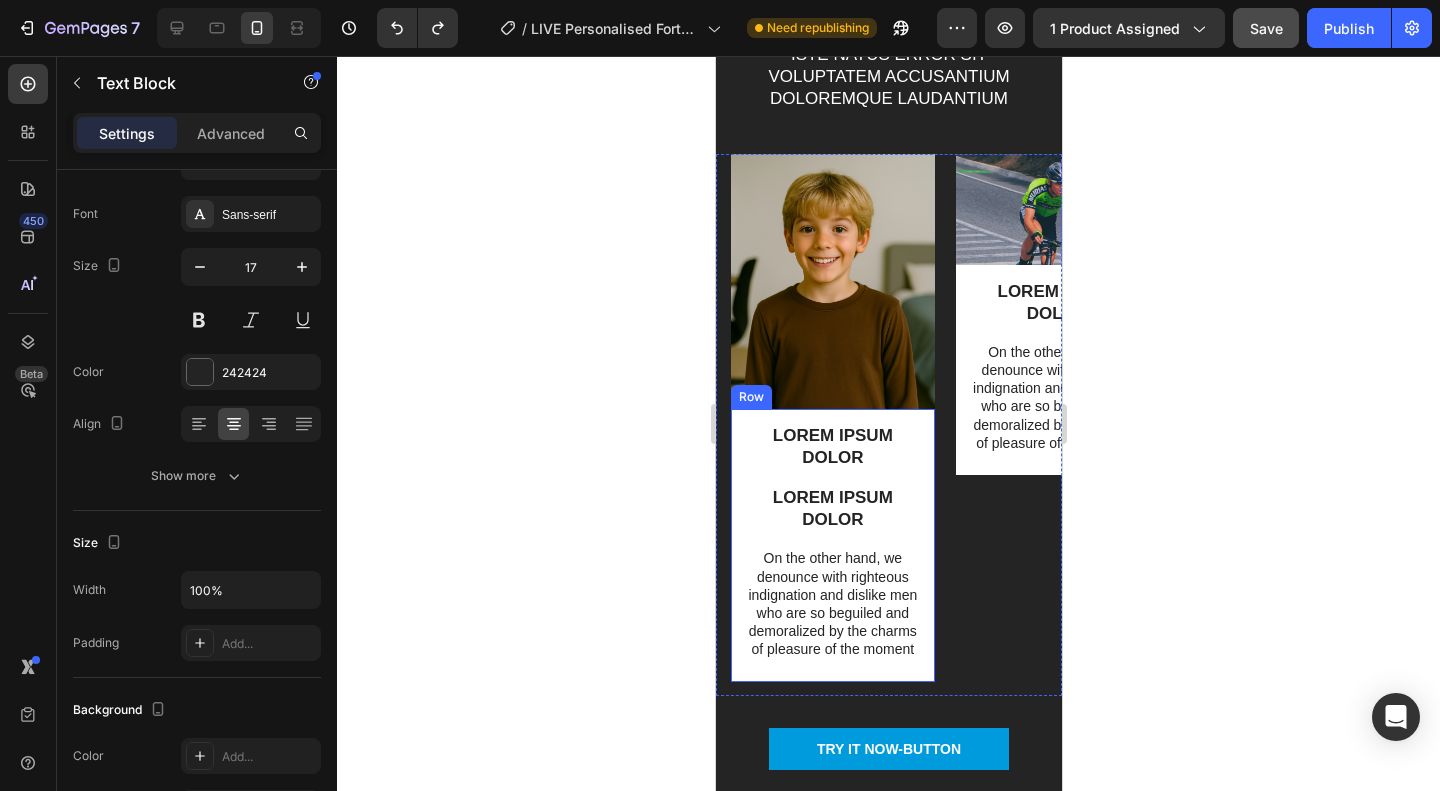 click on "LOREM IPSUM DOLOR Text Block LOREM IPSUM DOLOR Text Block On the other hand, we denounce with righteous indignation and dislike men who are so beguiled and demoralized by the charms of pleasure of the moment Text Block Row" at bounding box center [832, 545] 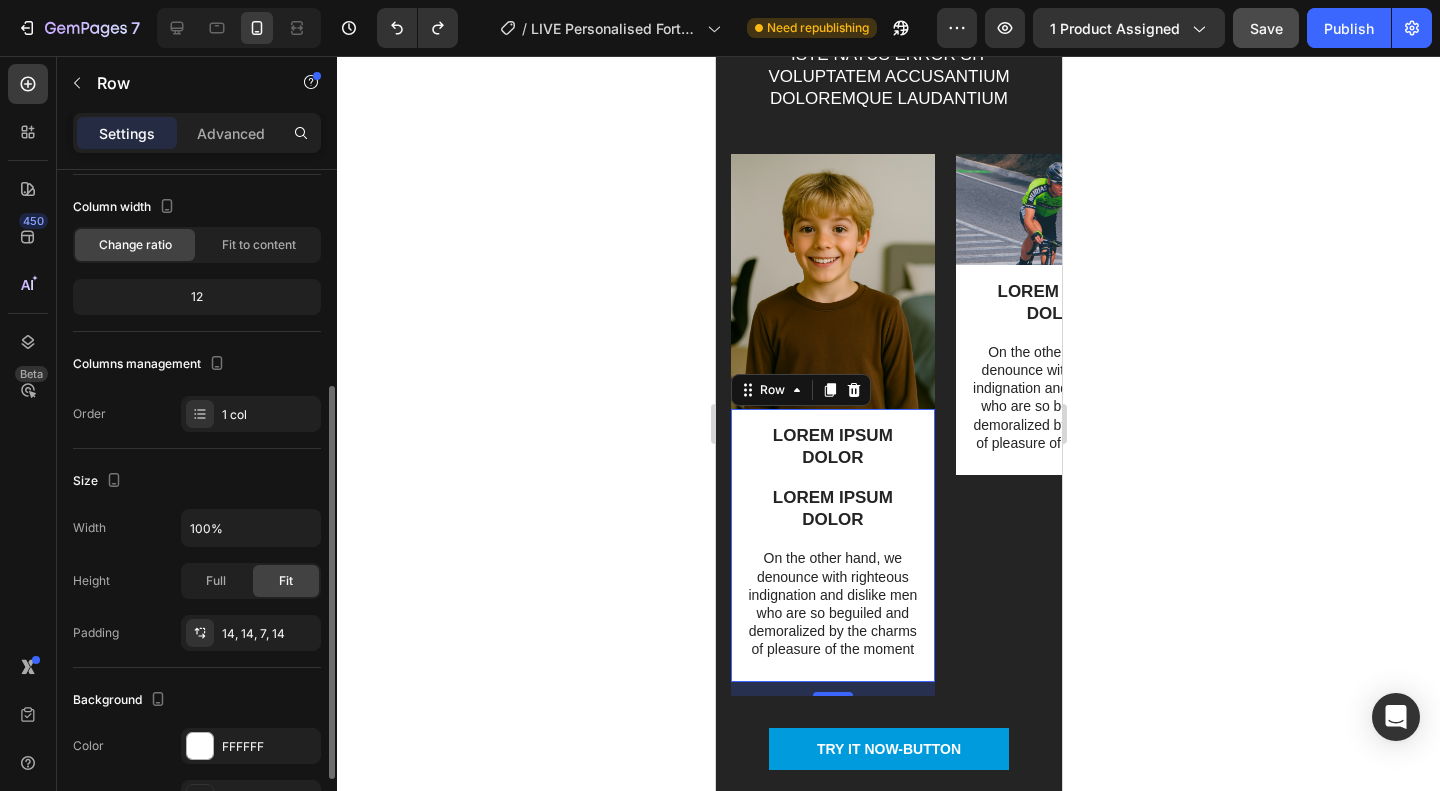 scroll, scrollTop: 300, scrollLeft: 0, axis: vertical 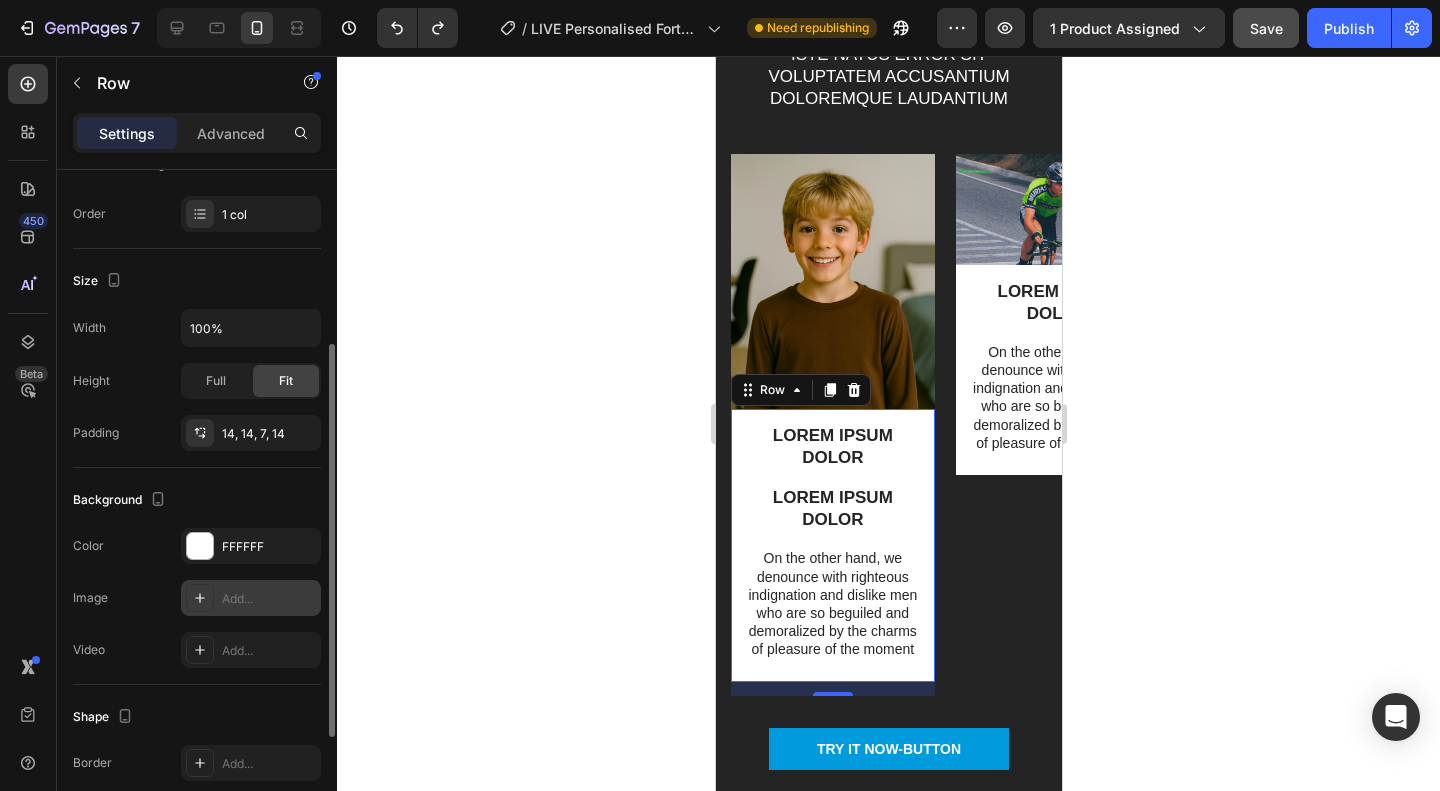 click at bounding box center [200, 598] 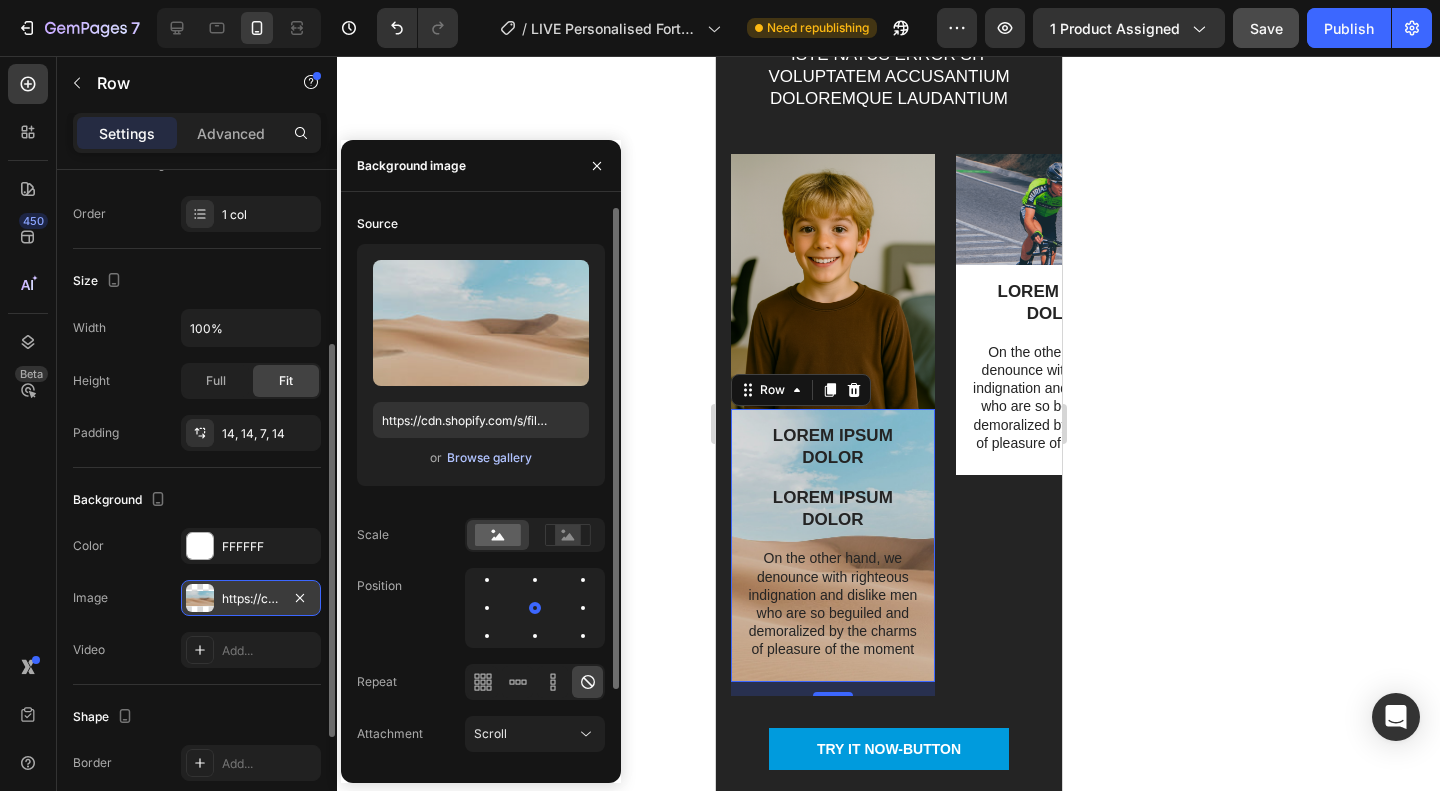 click on "Browse gallery" at bounding box center (489, 458) 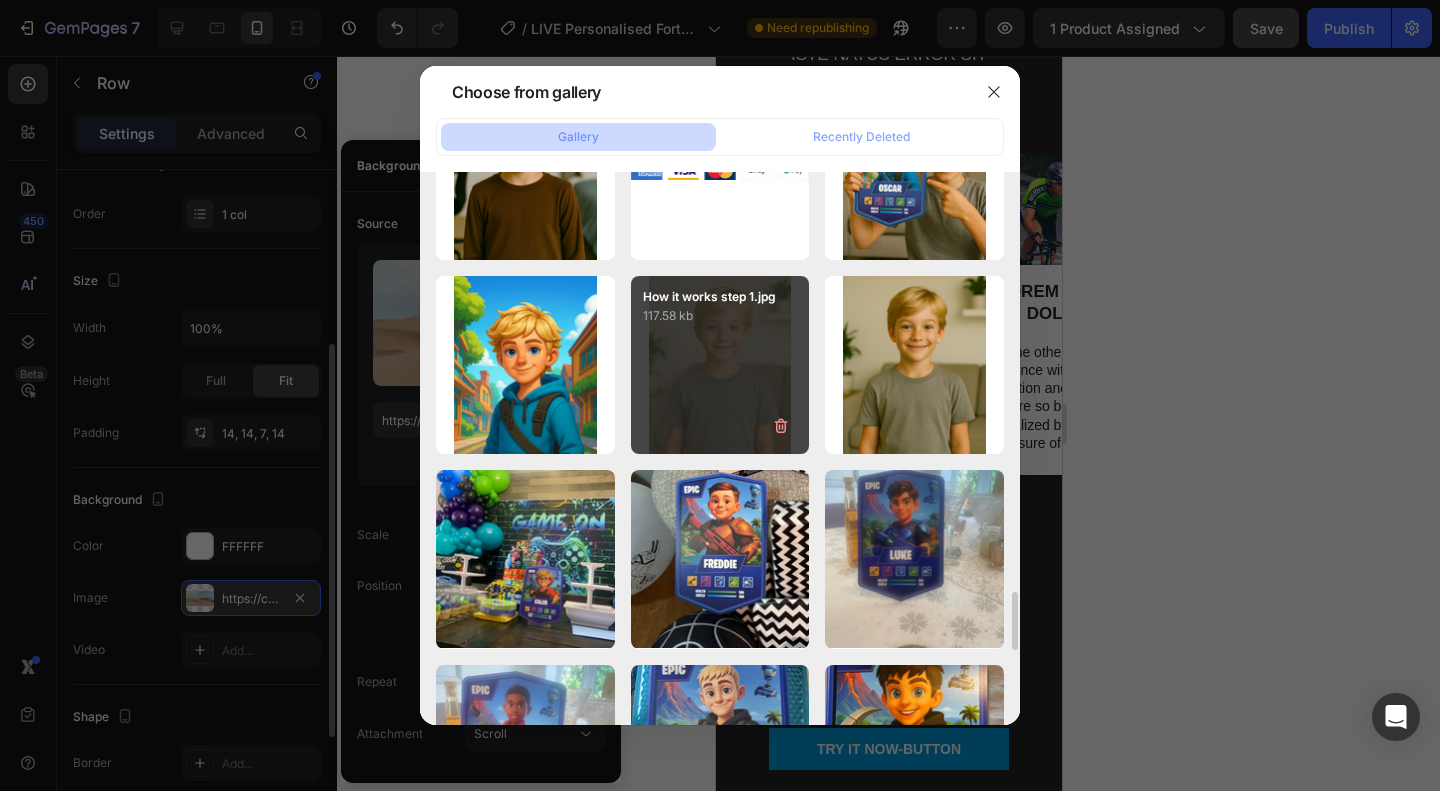 scroll, scrollTop: 3800, scrollLeft: 0, axis: vertical 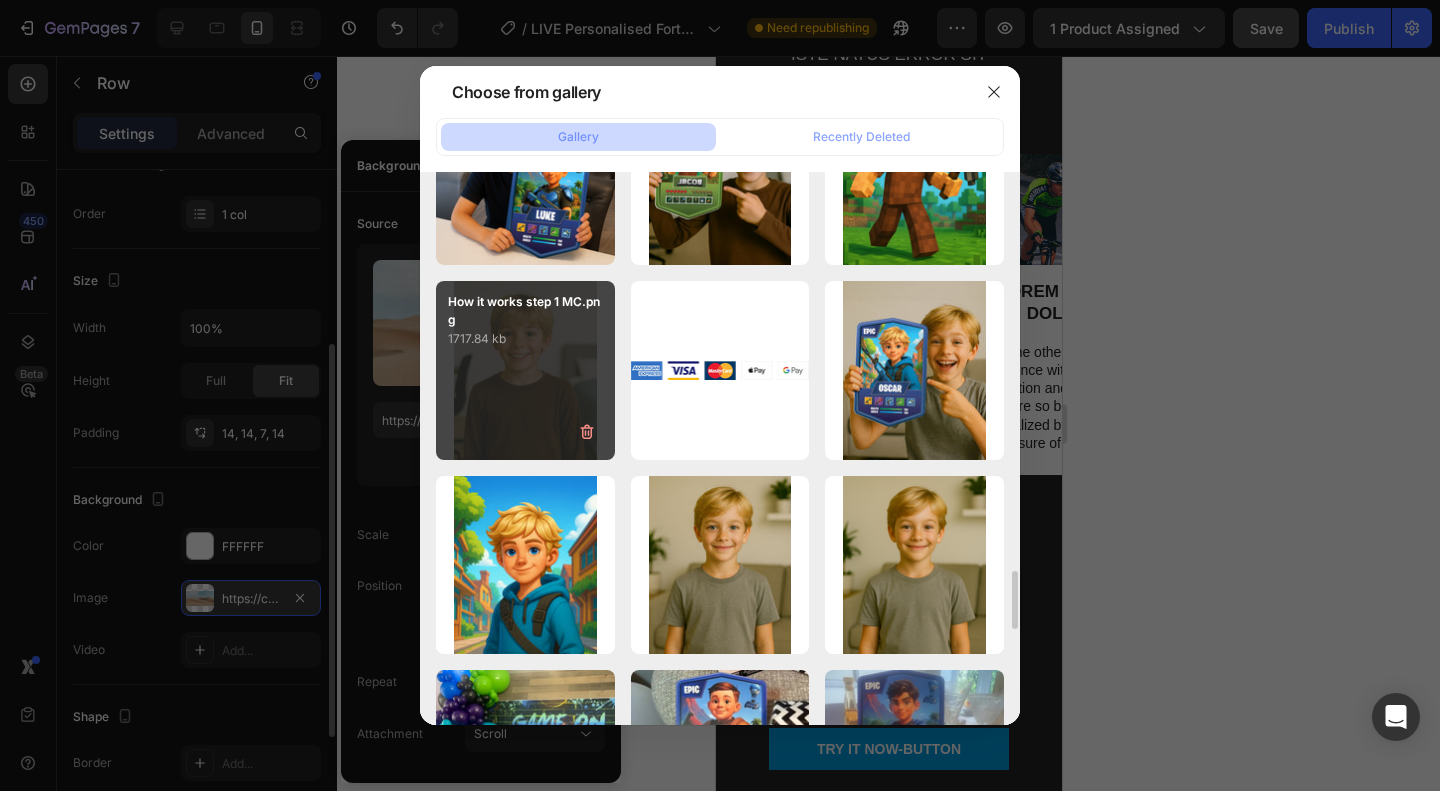 click on "How it works step 1 MC.png 1717.84 kb" at bounding box center [525, 370] 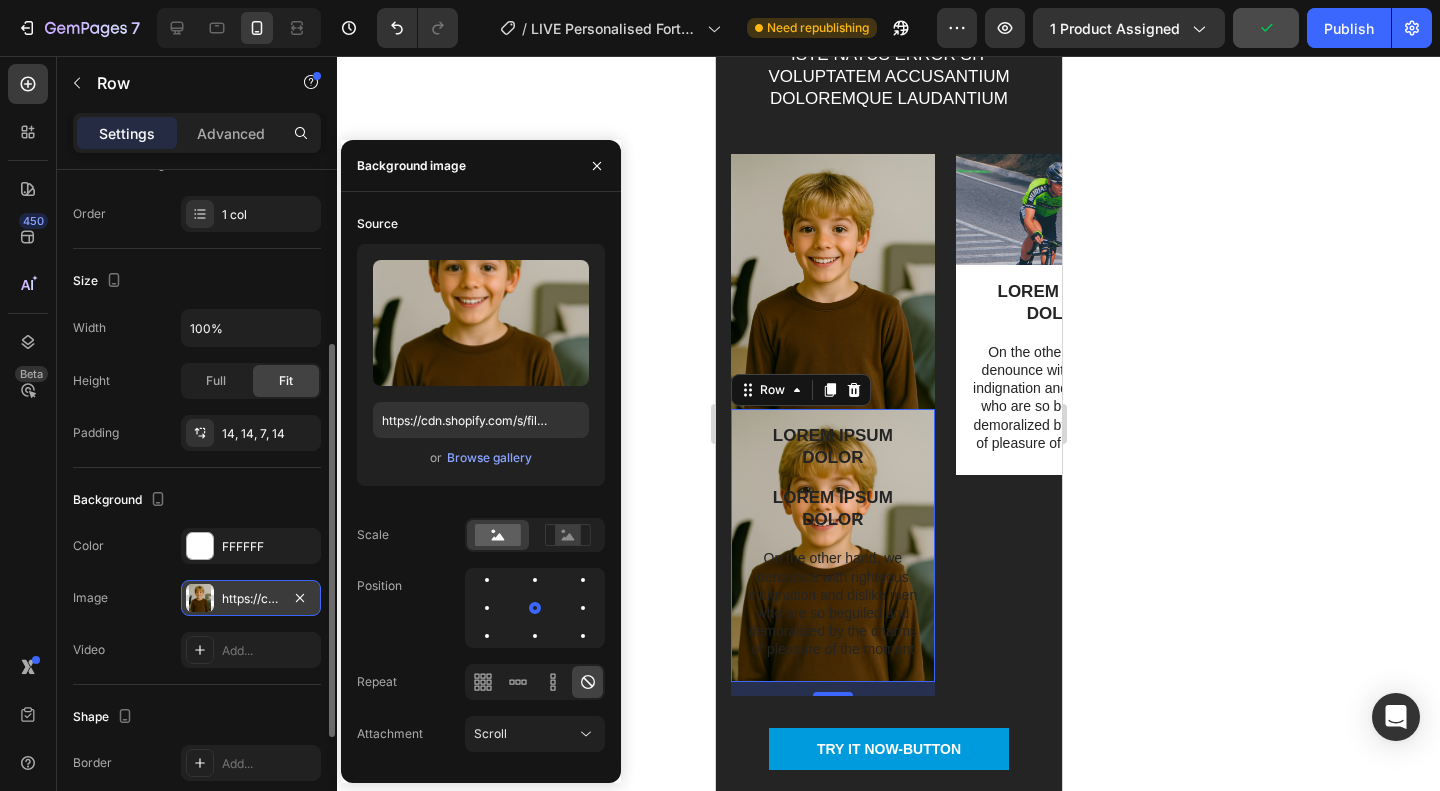 click 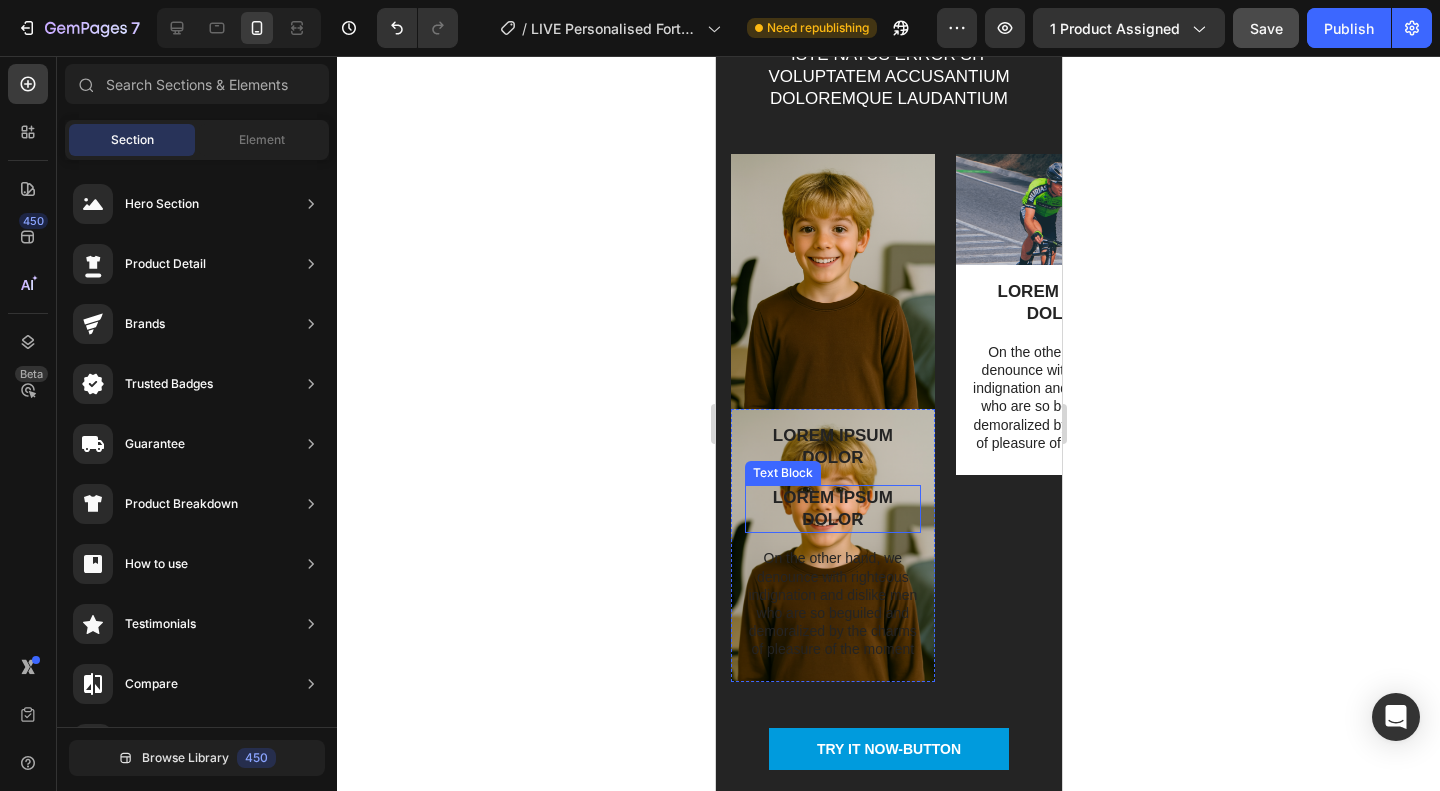 click on "LOREM IPSUM DOLOR" at bounding box center [832, 509] 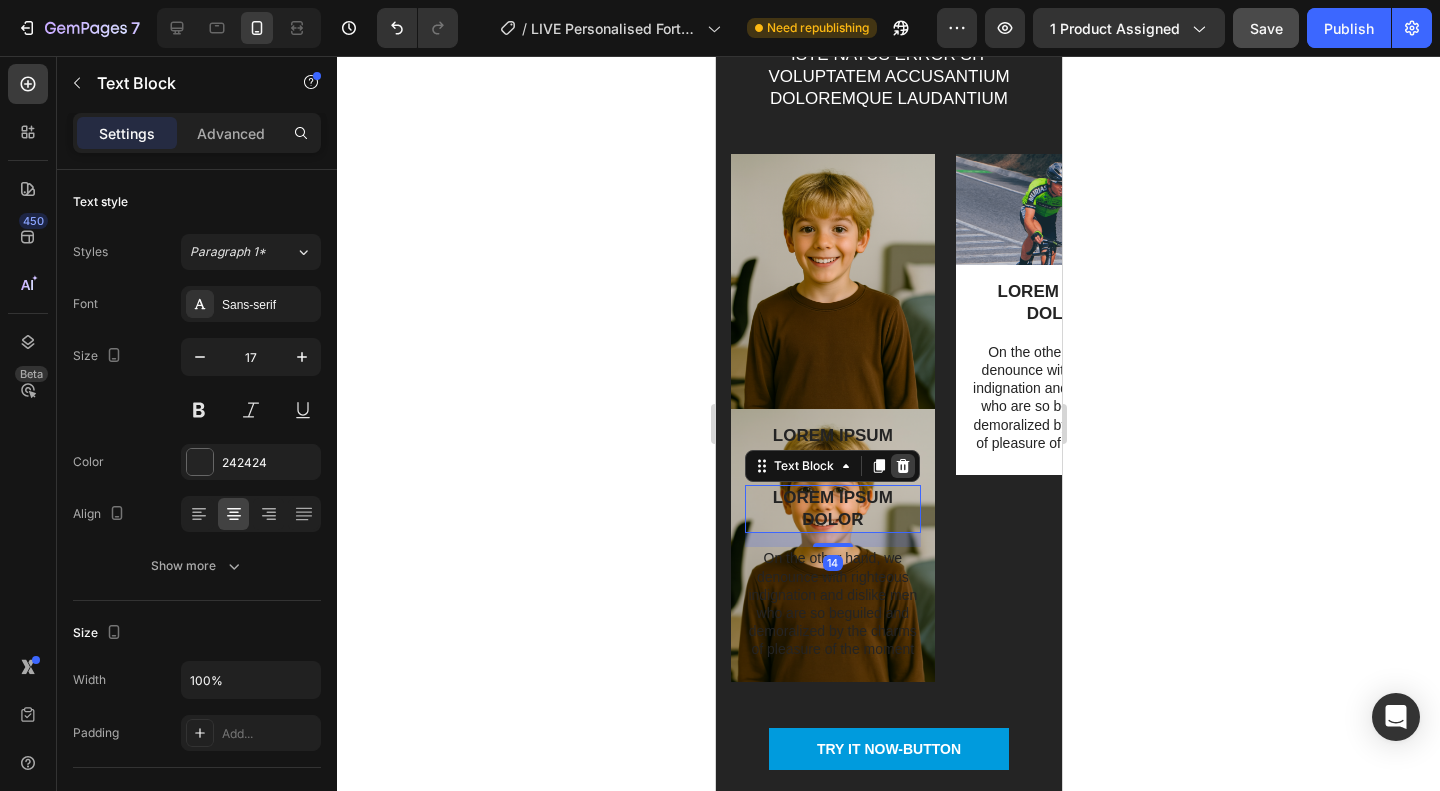 click 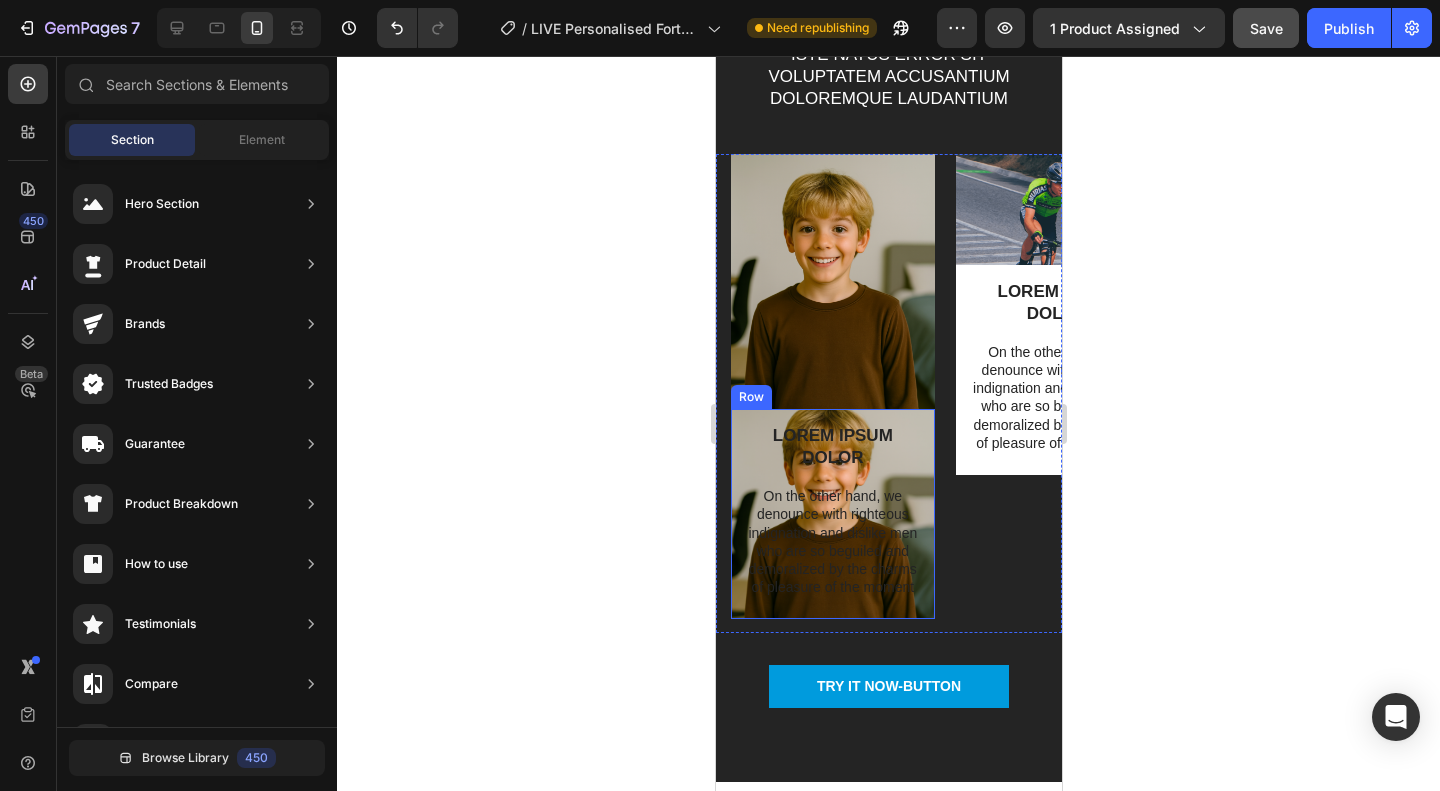 click on "LOREM IPSUM DOLOR Text Block On the other hand, we denounce with righteous indignation and dislike men who are so beguiled and demoralized by the charms of pleasure of the moment Text Block Row" at bounding box center [832, 514] 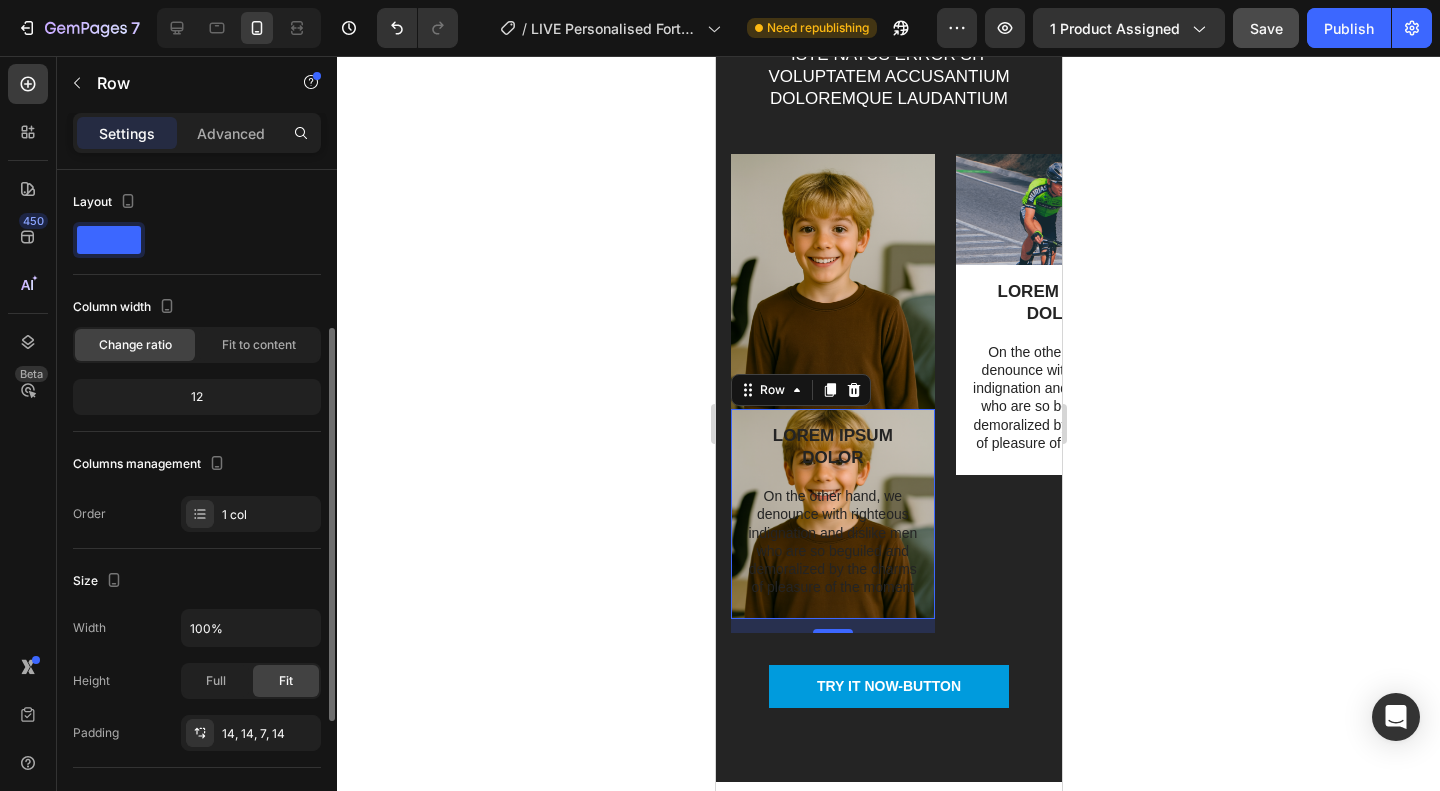 scroll, scrollTop: 100, scrollLeft: 0, axis: vertical 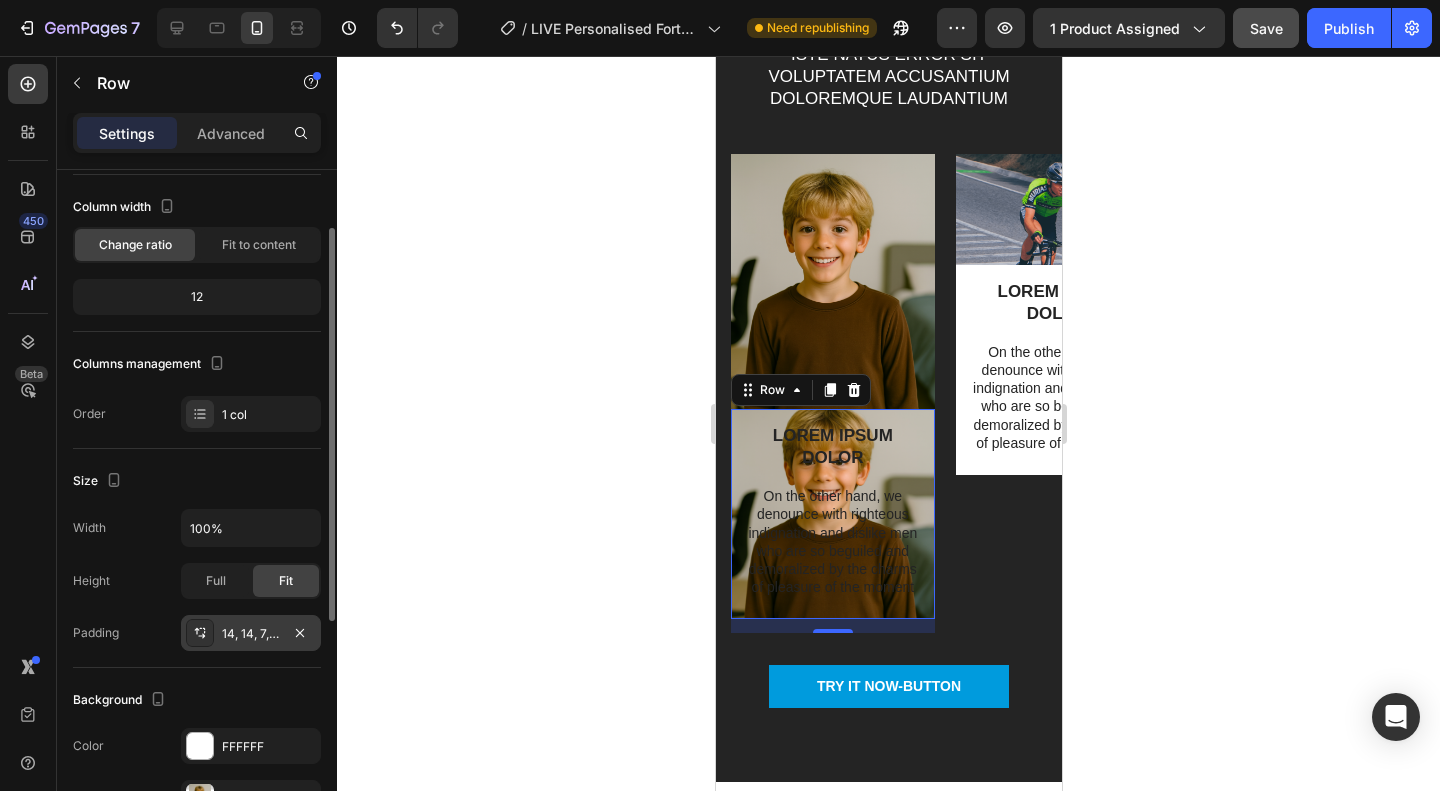 click on "14, 14, 7, 14" at bounding box center (251, 634) 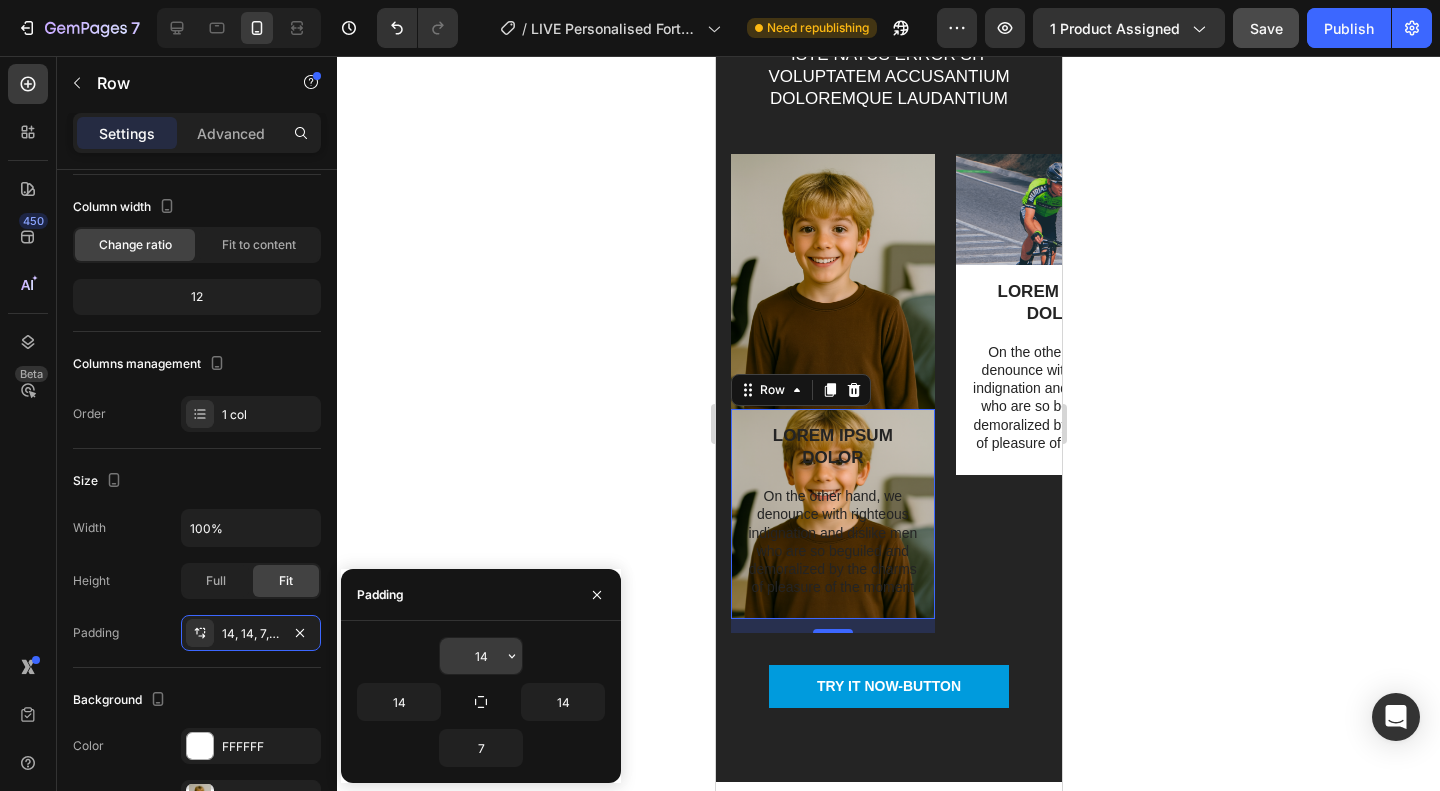 click on "14" at bounding box center (481, 656) 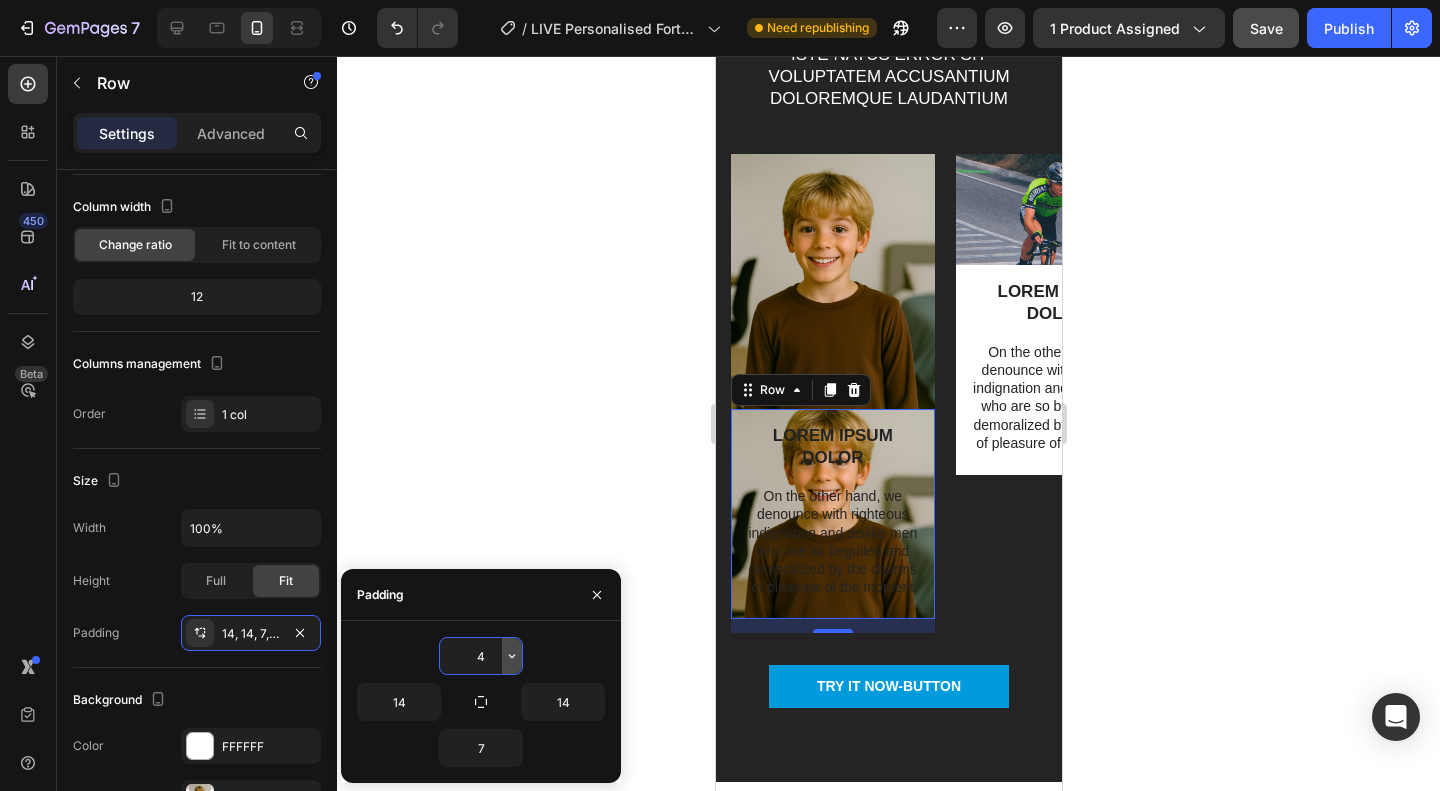type on "40" 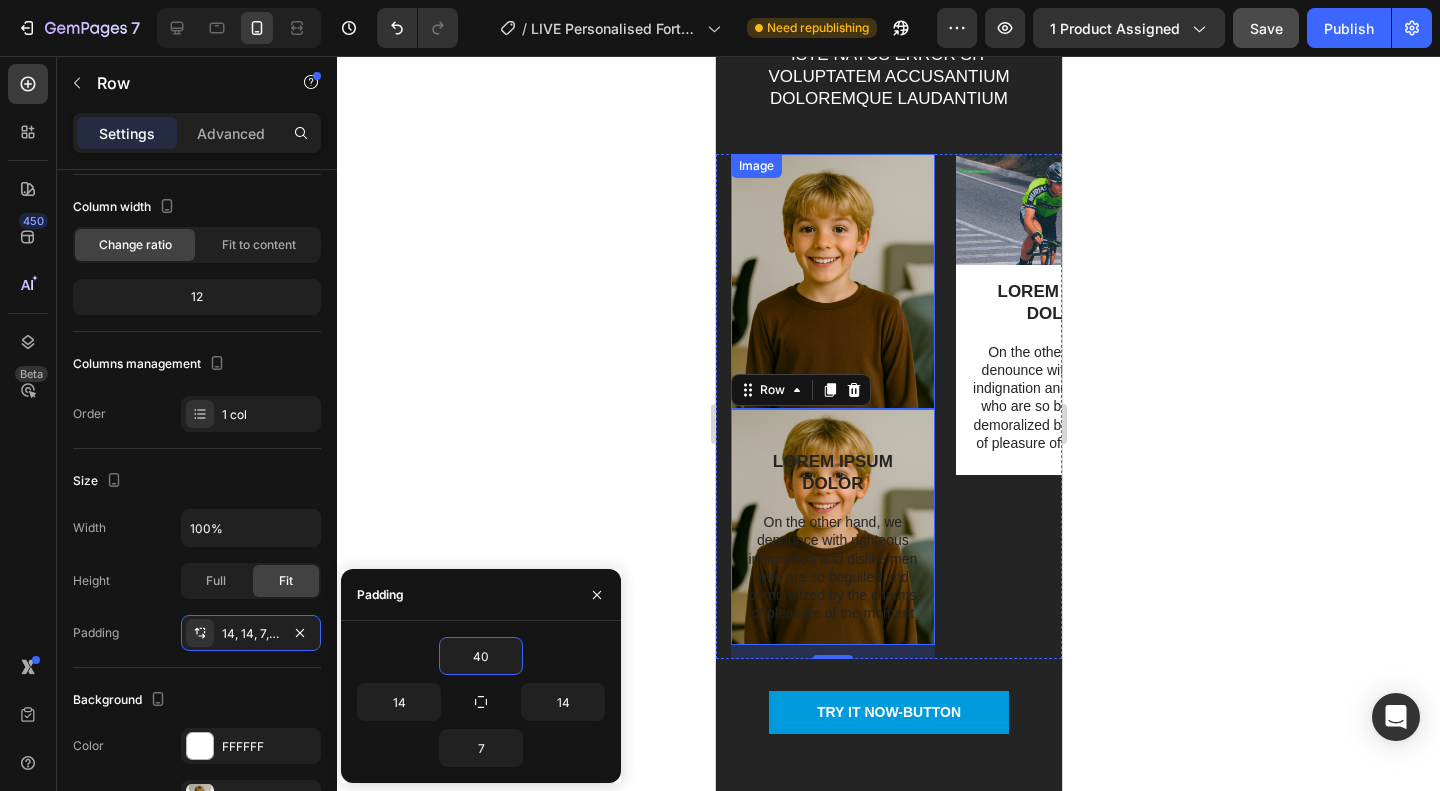 click at bounding box center [832, 281] 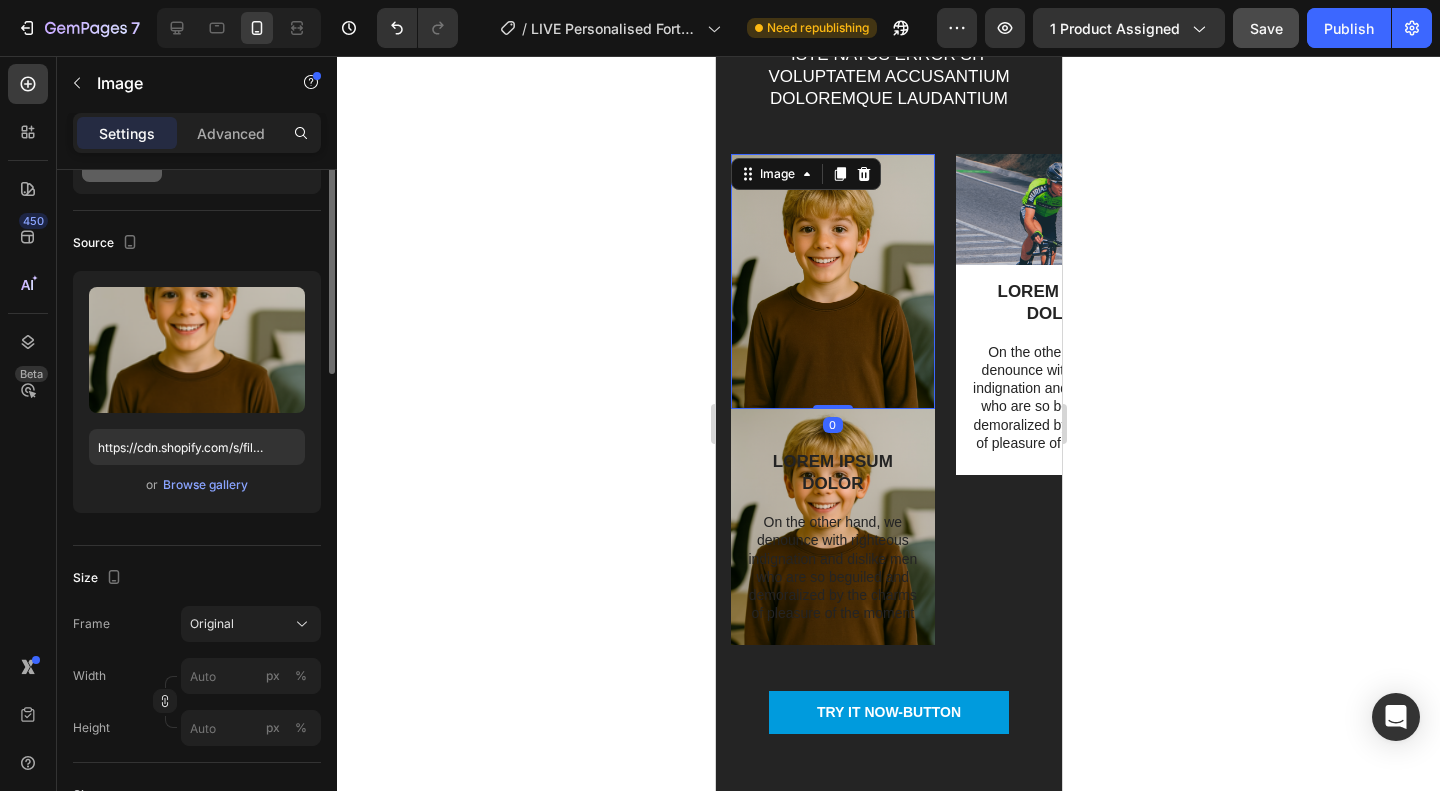 scroll, scrollTop: 0, scrollLeft: 0, axis: both 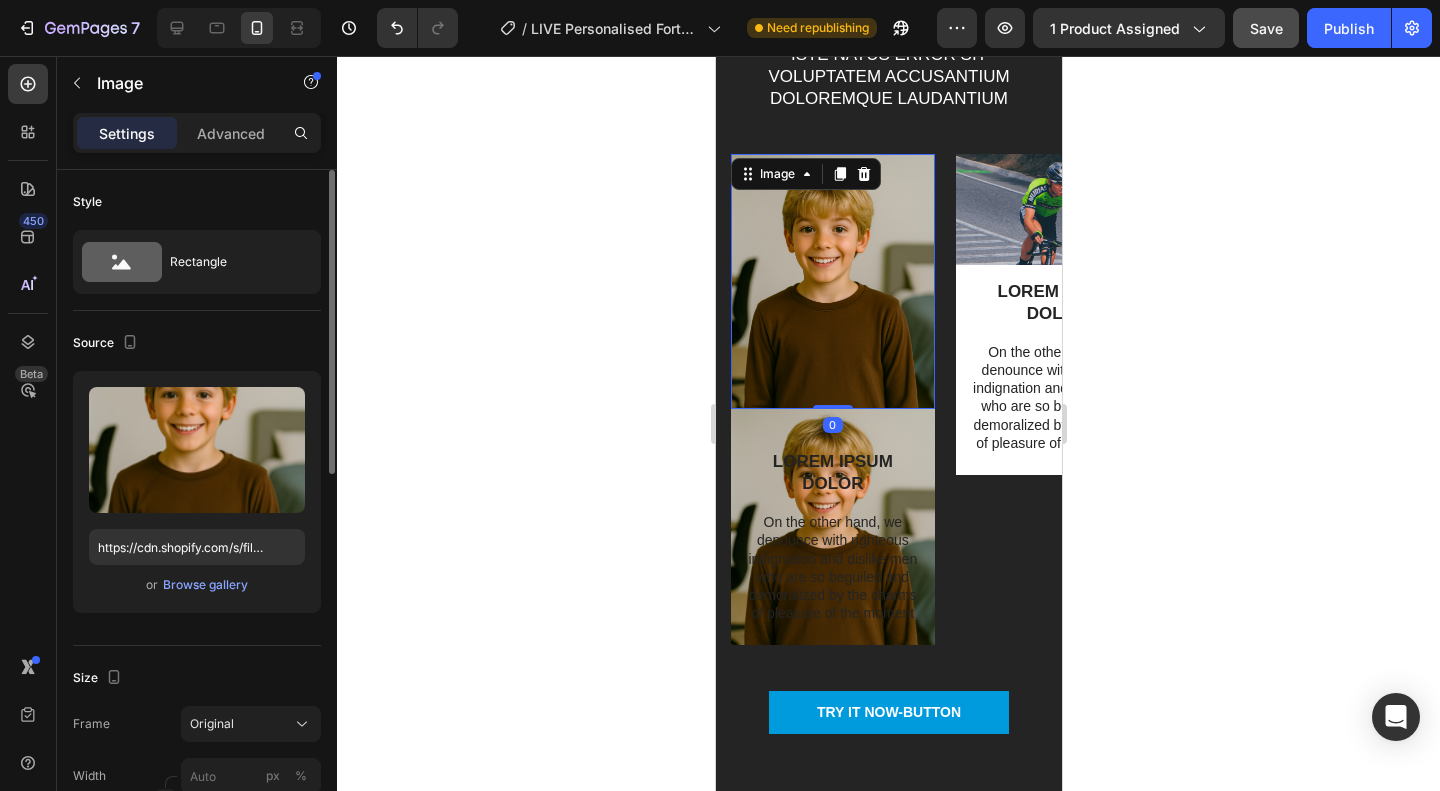 click on "Image" at bounding box center [805, 174] 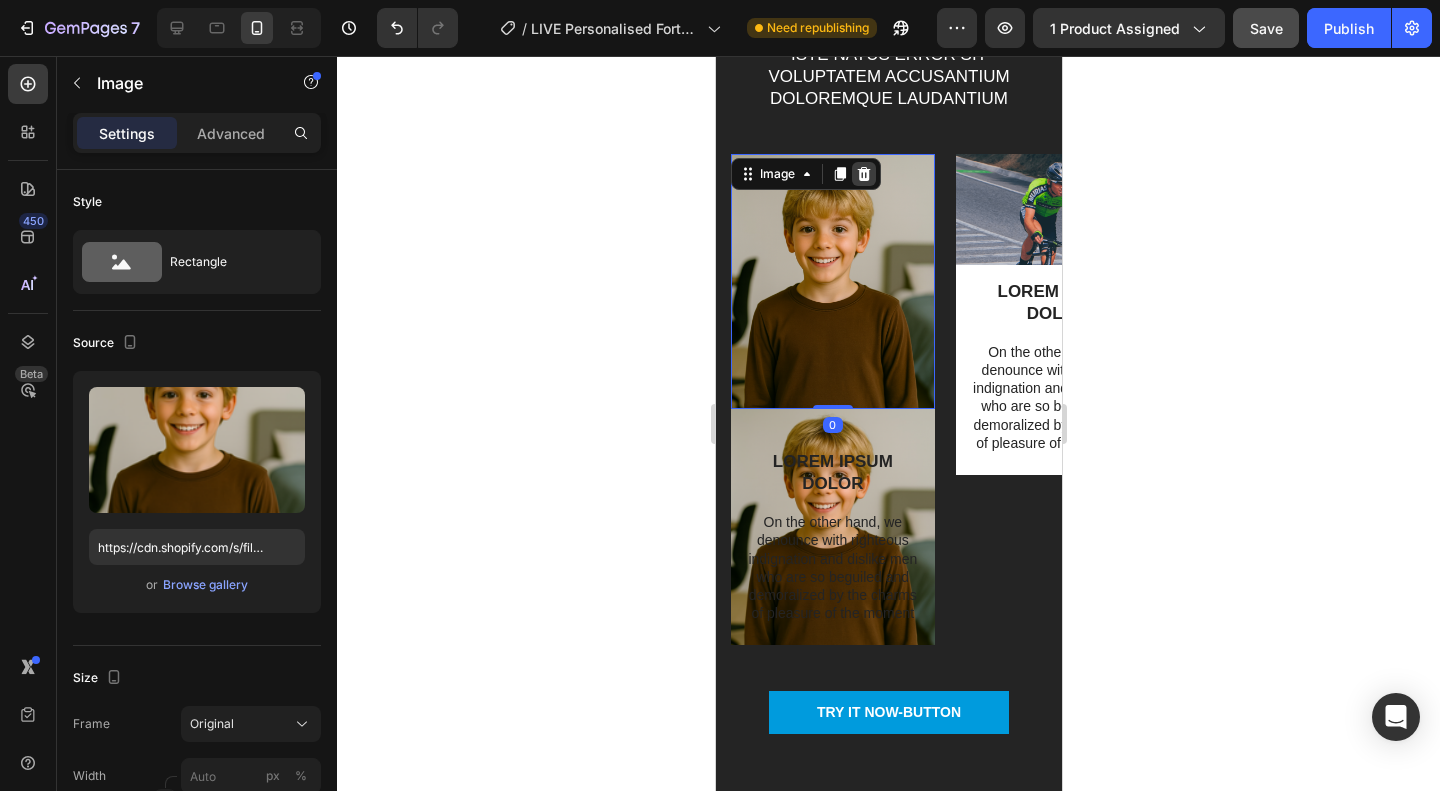 click 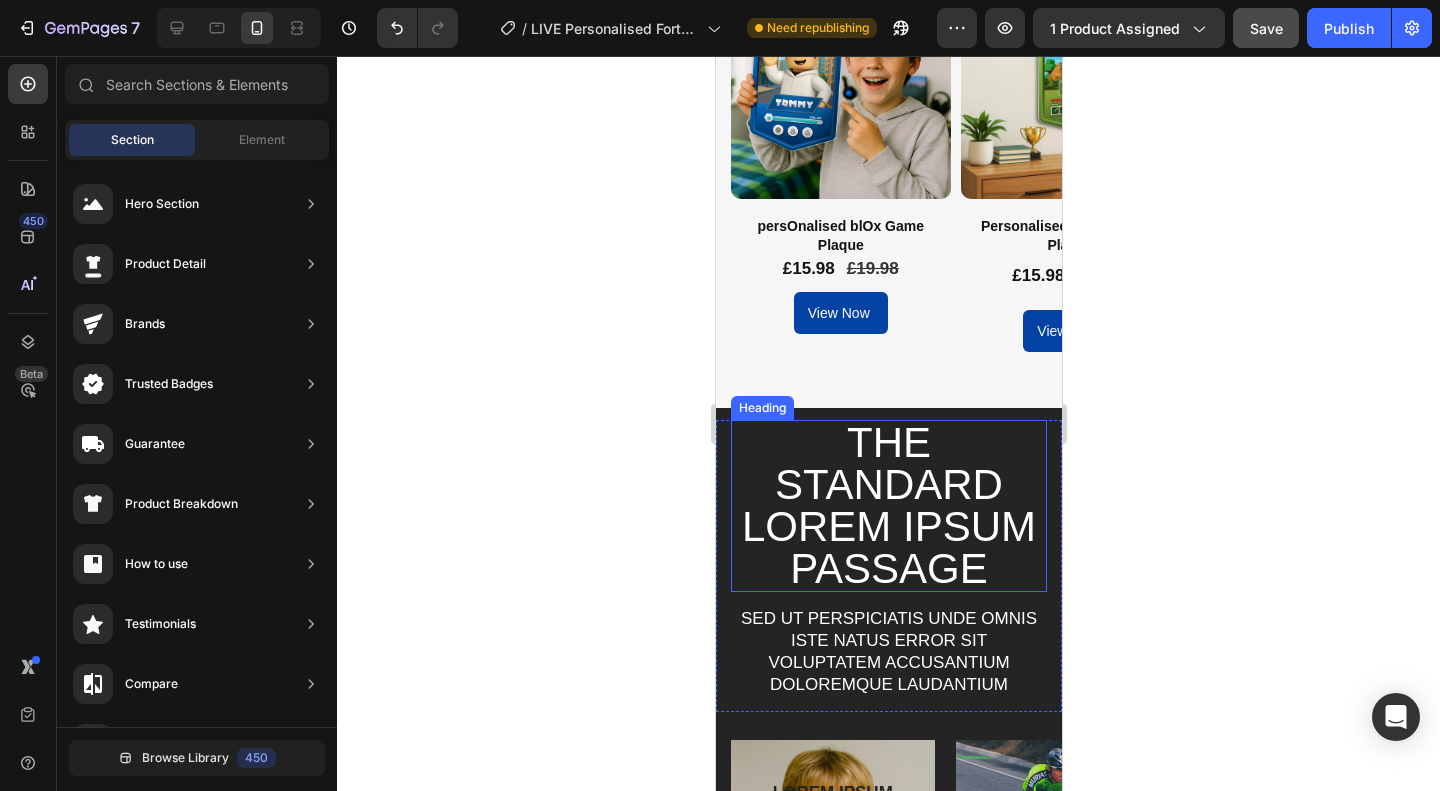 scroll, scrollTop: 3220, scrollLeft: 0, axis: vertical 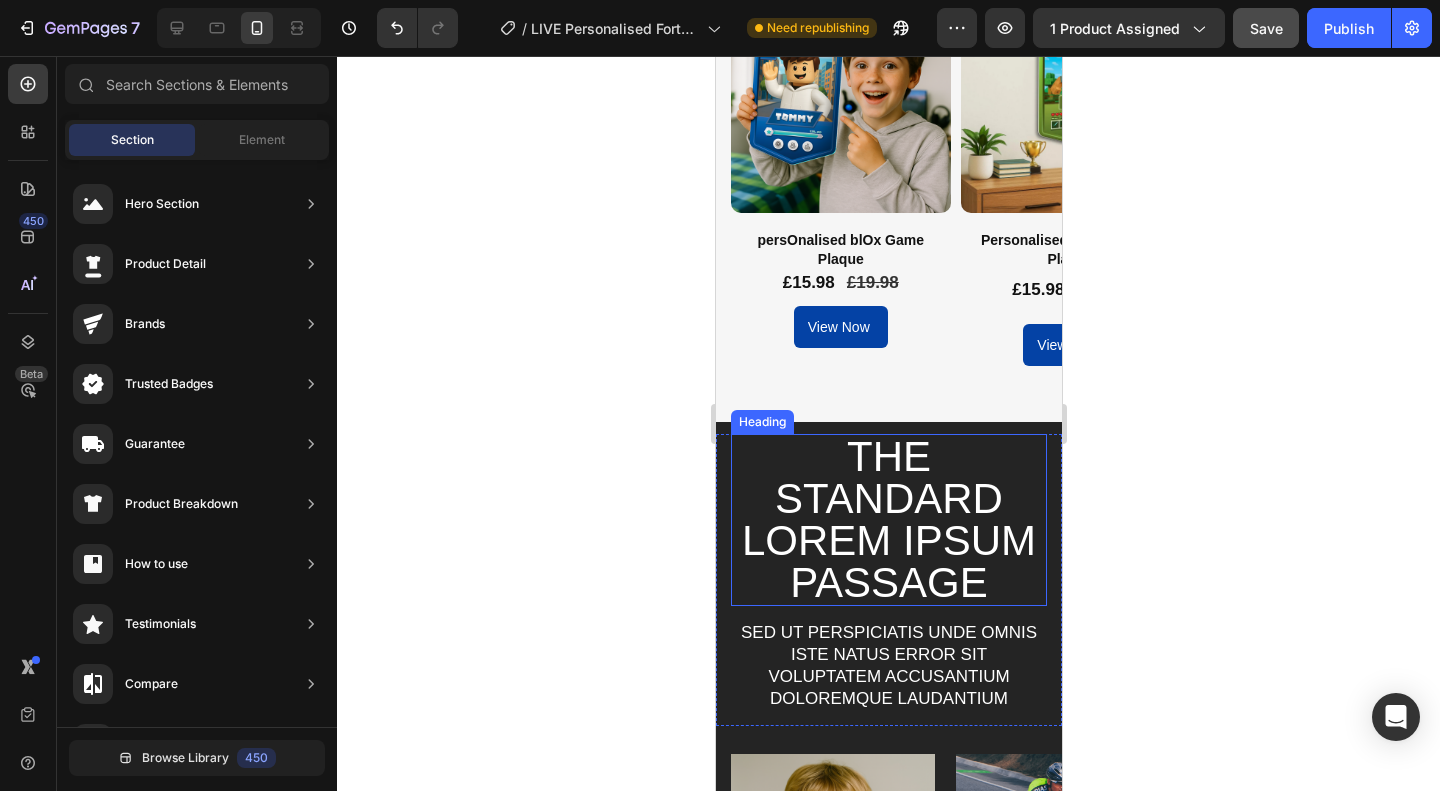 click on "The standard Lorem Ipsum passage" at bounding box center [888, 520] 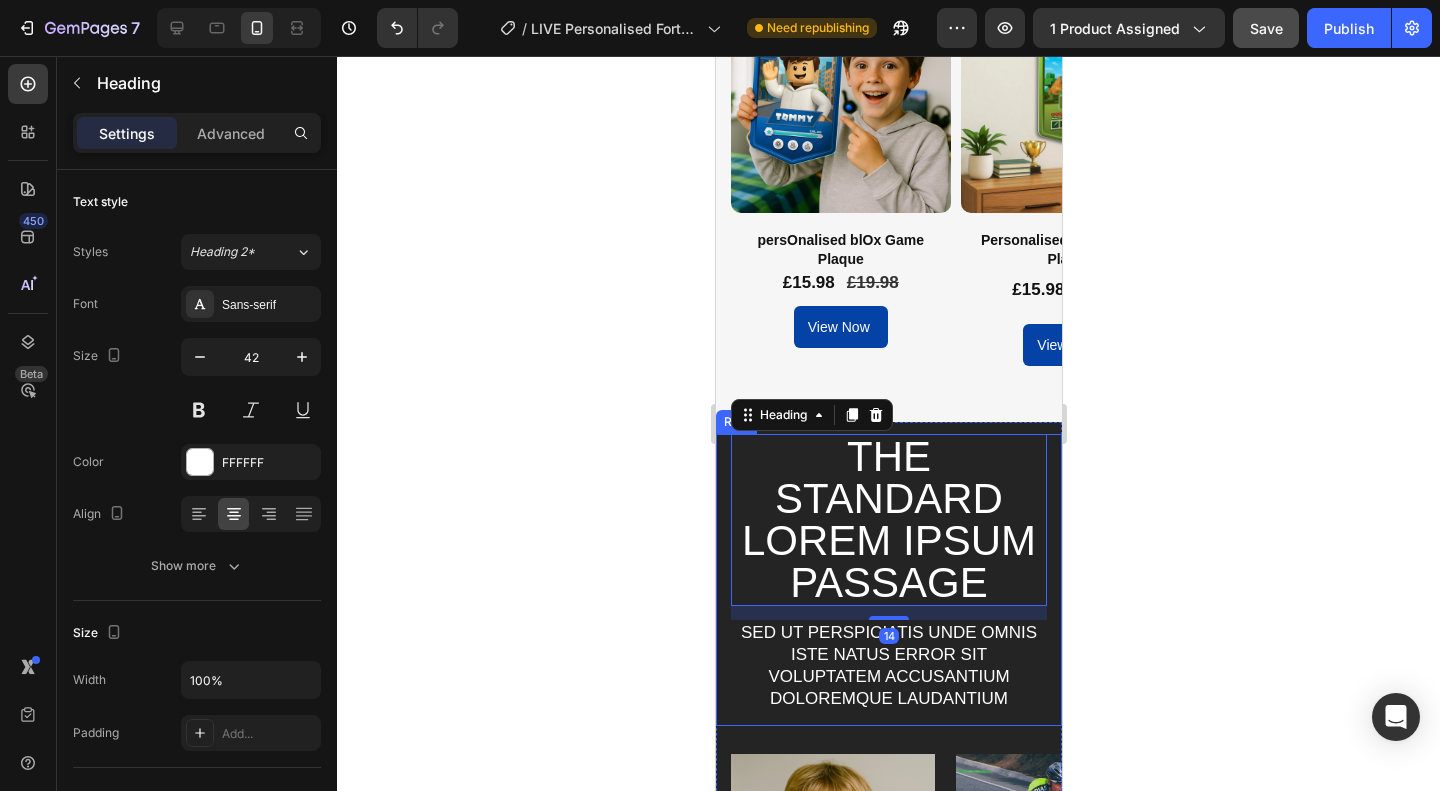 click on "The standard Lorem Ipsum passage Heading   14 Sed ut perspiciatis unde omnis iste natus error sit voluptatem accusantium doloremque laudantium Text Block Row" at bounding box center (888, 580) 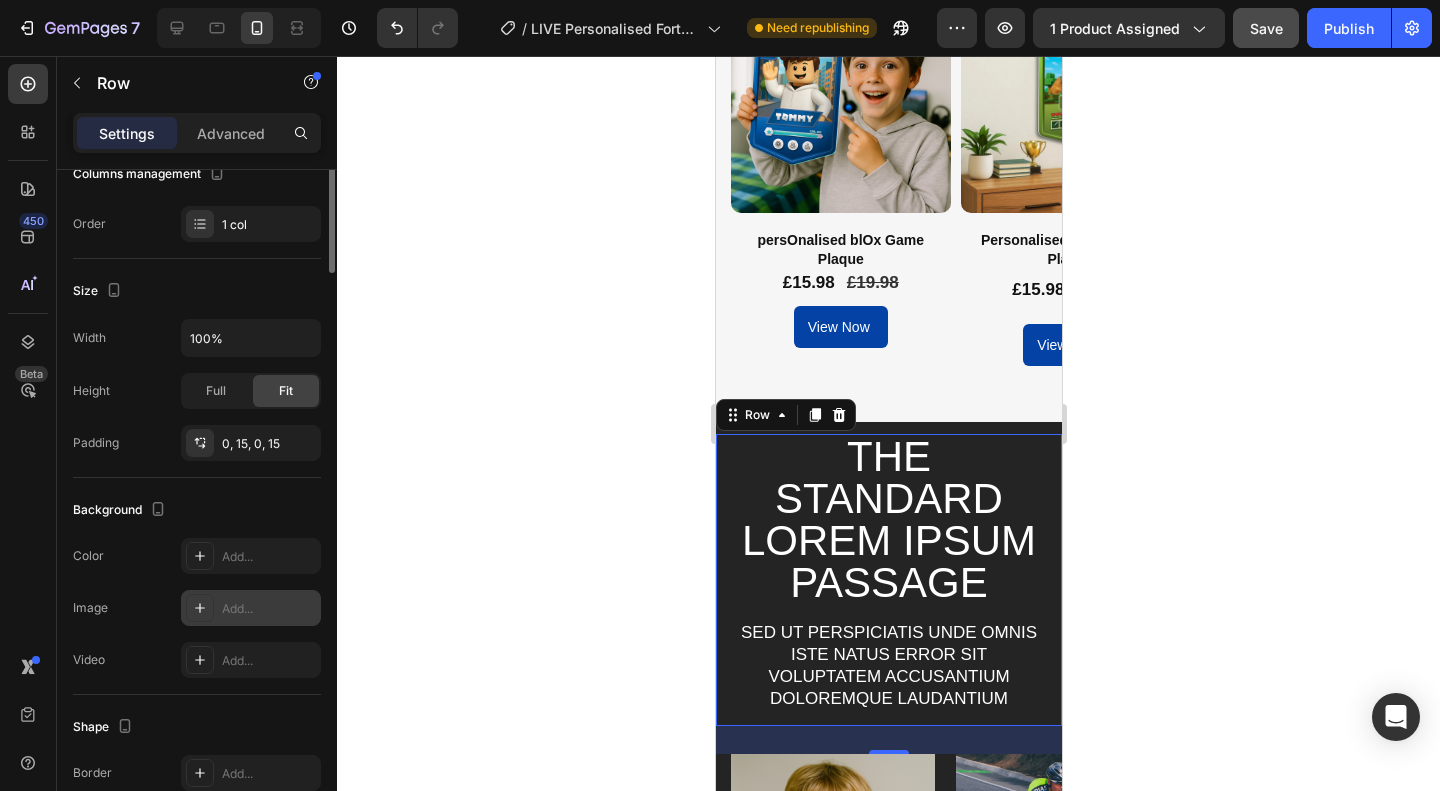 scroll, scrollTop: 0, scrollLeft: 0, axis: both 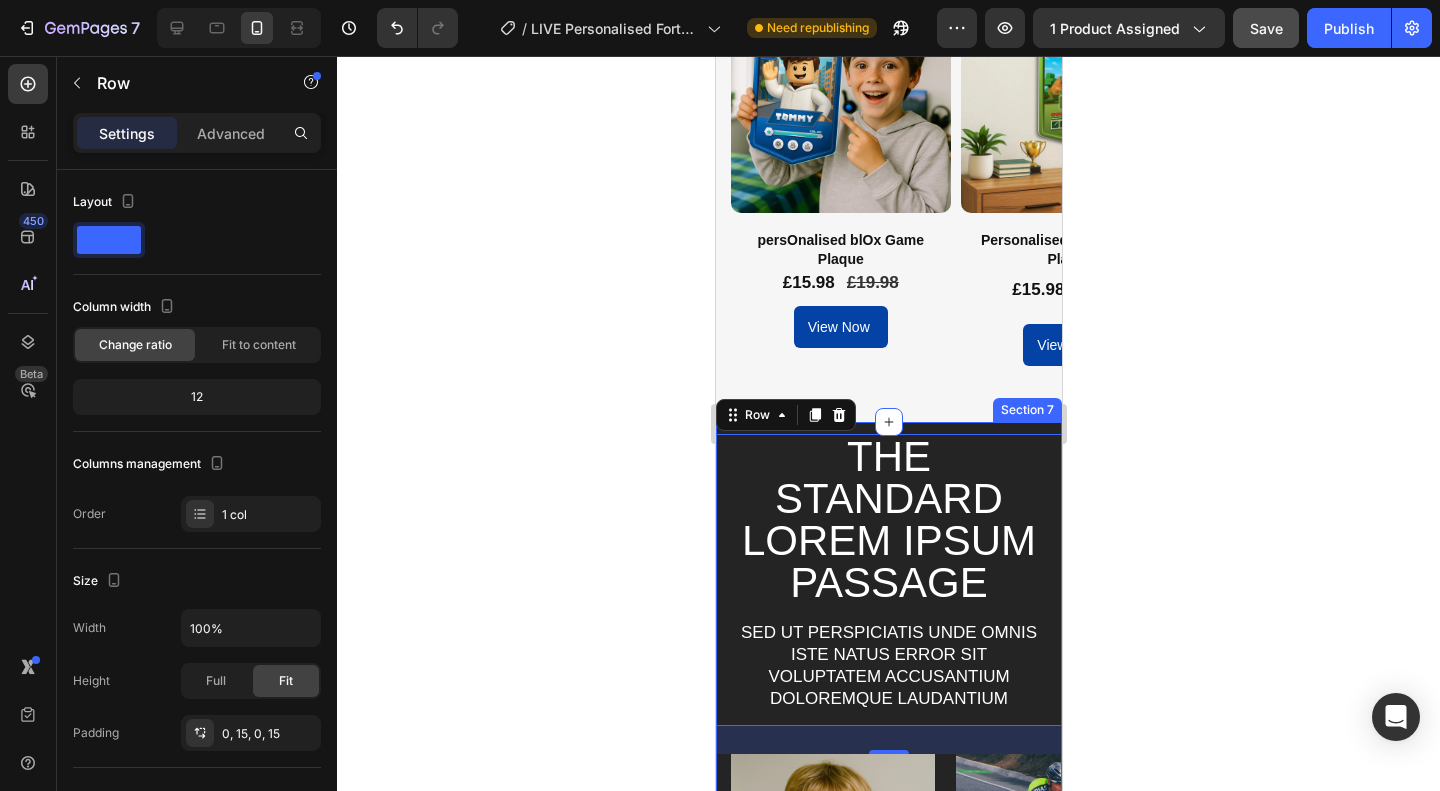 click on "The standard Lorem Ipsum passage Heading Sed ut perspiciatis unde omnis iste natus error sit voluptatem accusantium doloremque laudantium Text Block Row   28 LOREM IPSUM DOLOR Text Block On the other hand, we denounce with righteous indignation and dislike men who are so beguiled and demoralized by the charms of pleasure of the moment Text Block Row Image LOREM IPSUM DOLOR Text Block On the other hand, we denounce with righteous indignation and dislike men who are so beguiled and demoralized by the charms of pleasure of the moment Text Block Row Image LOREM IPSUM DOLOR Text Block On the other hand, we denounce with righteous indignation and dislike men who are so beguiled and demoralized by the charms of pleasure of the moment Text Block Row Carousel TRY IT NOW-BUTTON Button Row Section 7" at bounding box center (888, 829) 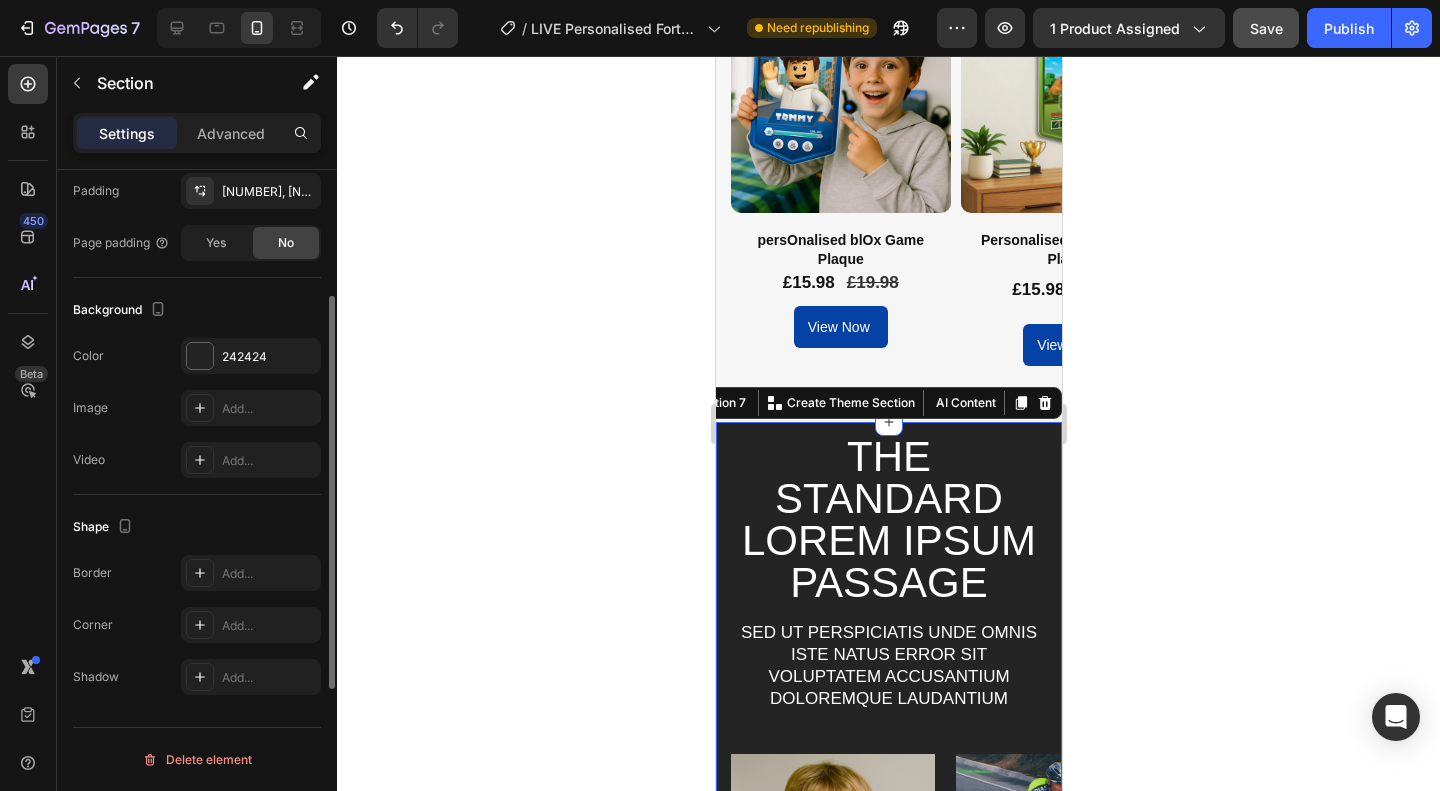 scroll, scrollTop: 0, scrollLeft: 0, axis: both 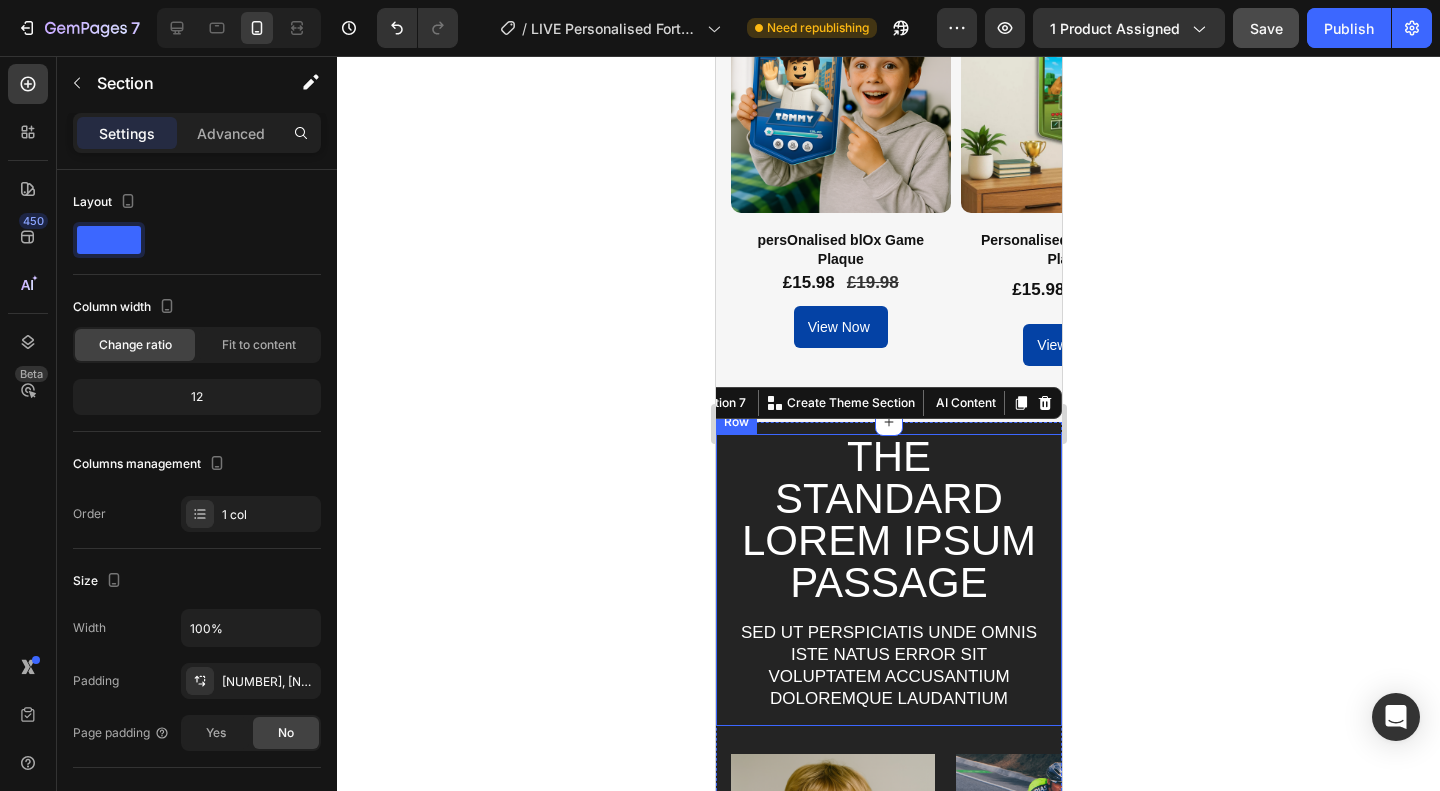 click 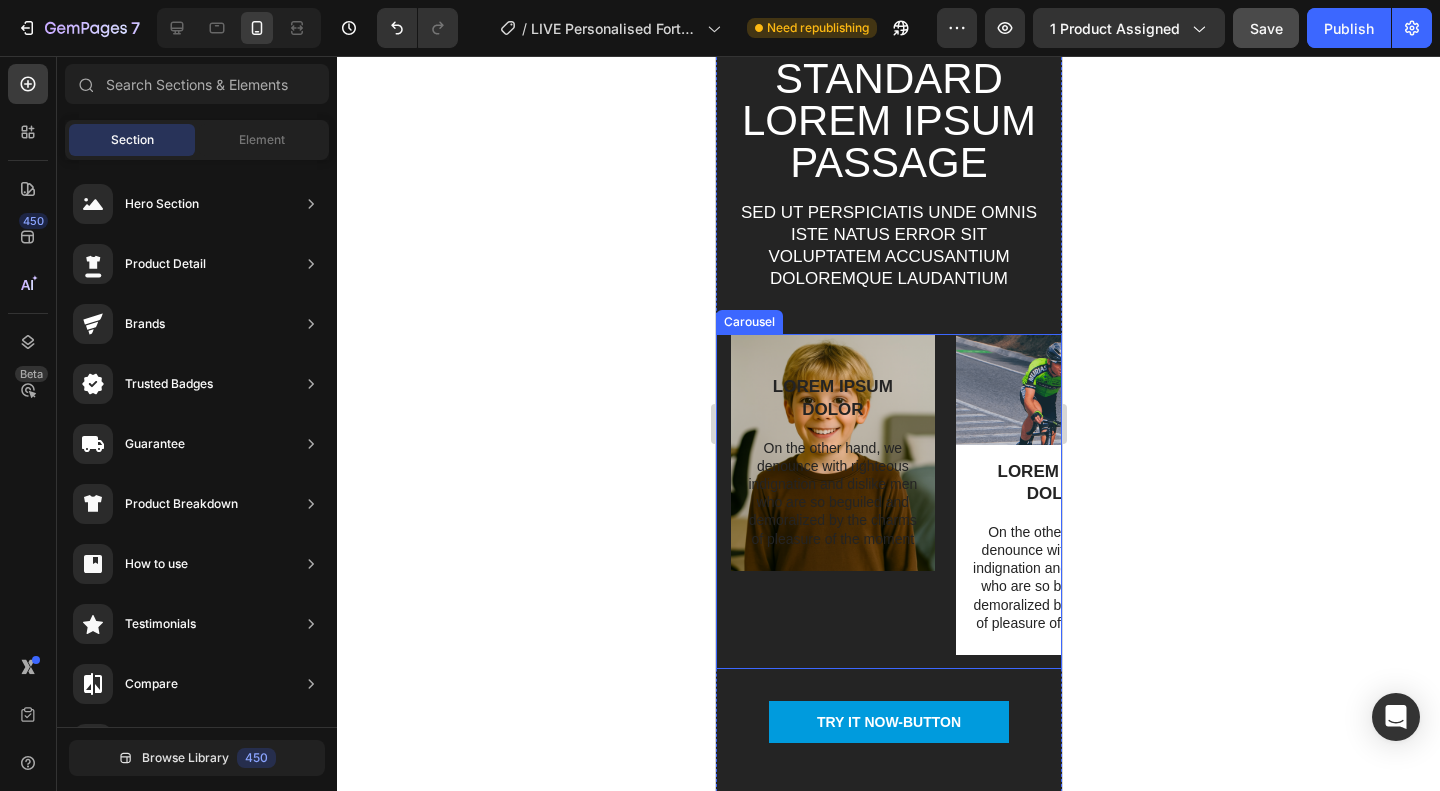 scroll, scrollTop: 3820, scrollLeft: 0, axis: vertical 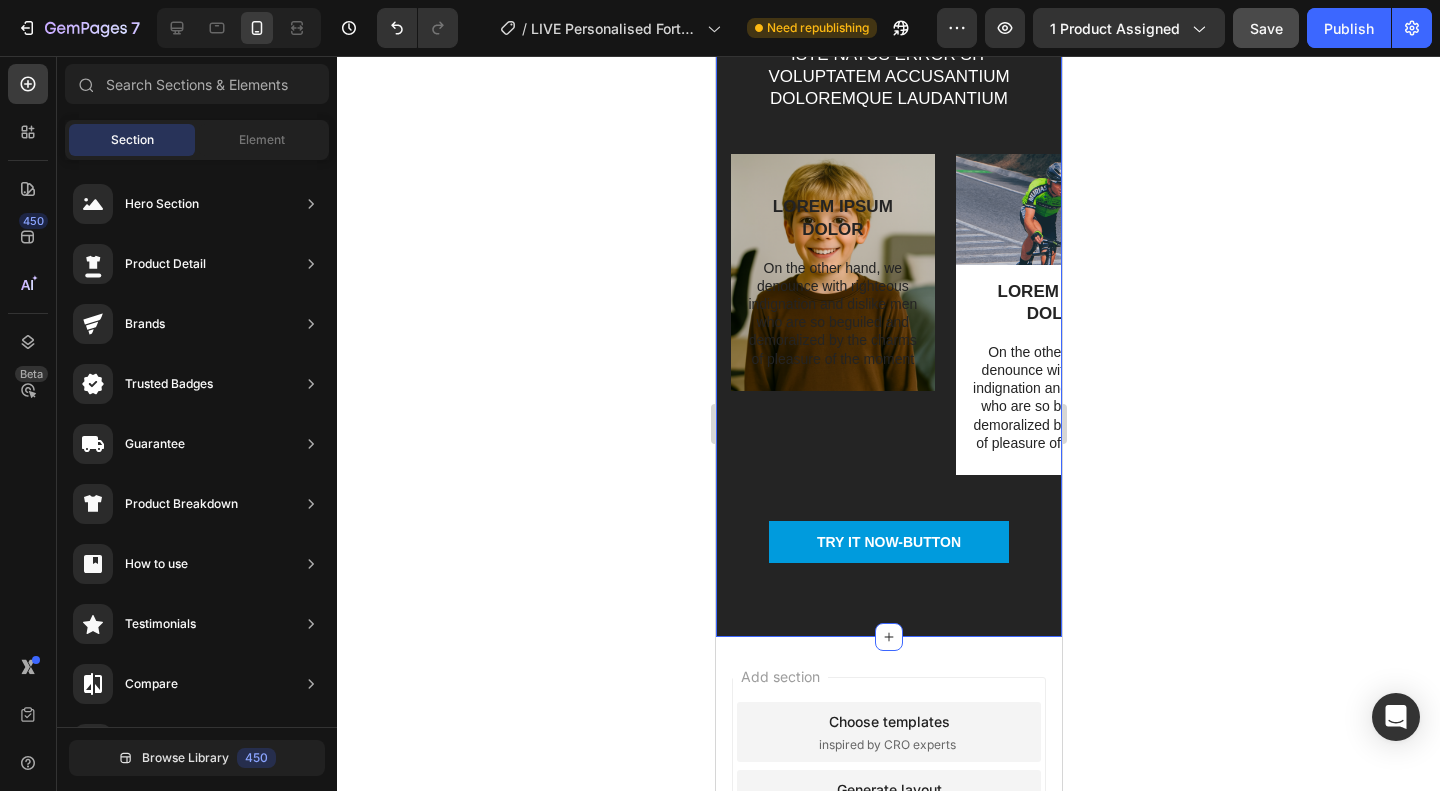 click on "The standard Lorem Ipsum passage Heading Sed ut perspiciatis unde omnis iste natus error sit voluptatem accusantium doloremque laudantium Text Block Row LOREM IPSUM DOLOR Text Block On the other hand, we denounce with righteous indignation and dislike men who are so beguiled and demoralized by the charms of pleasure of the moment Text Block Row Image LOREM IPSUM DOLOR Text Block On the other hand, we denounce with righteous indignation and dislike men who are so beguiled and demoralized by the charms of pleasure of the moment Text Block Row Image LOREM IPSUM DOLOR Text Block On the other hand, we denounce with righteous indignation and dislike men who are so beguiled and demoralized by the charms of pleasure of the moment Text Block Row Carousel TRY IT NOW-BUTTON Button Row Section 7" at bounding box center [888, 229] 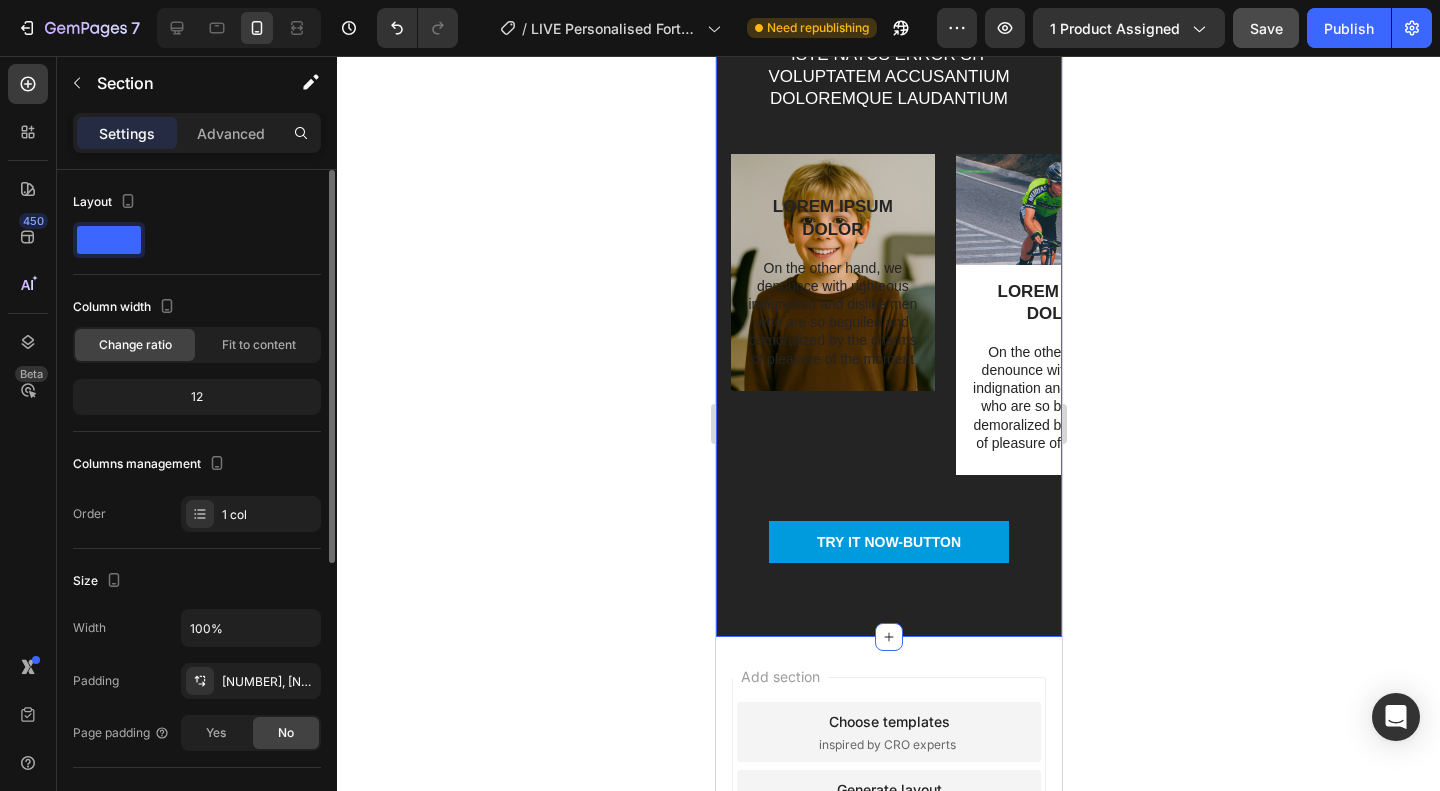 click 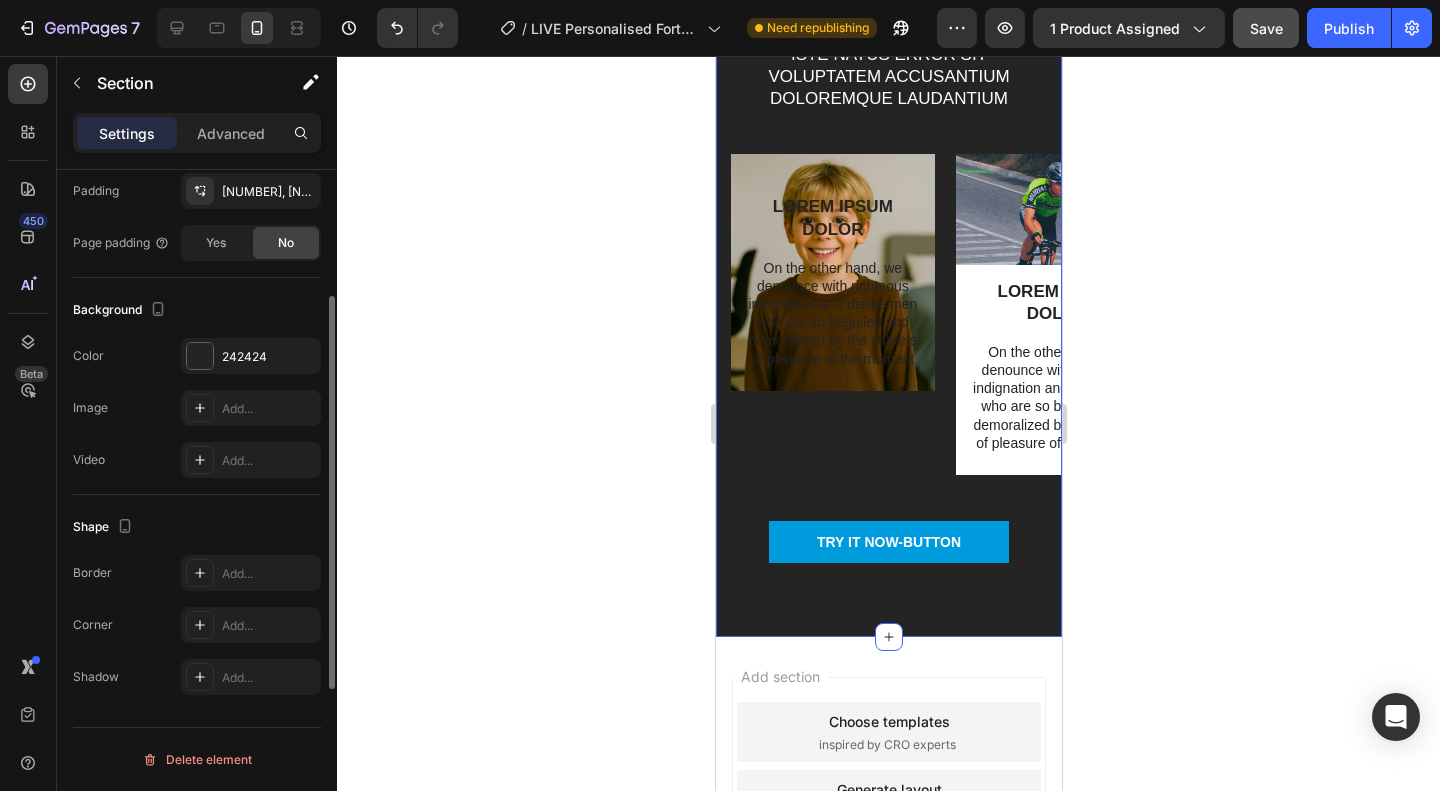 scroll, scrollTop: 90, scrollLeft: 0, axis: vertical 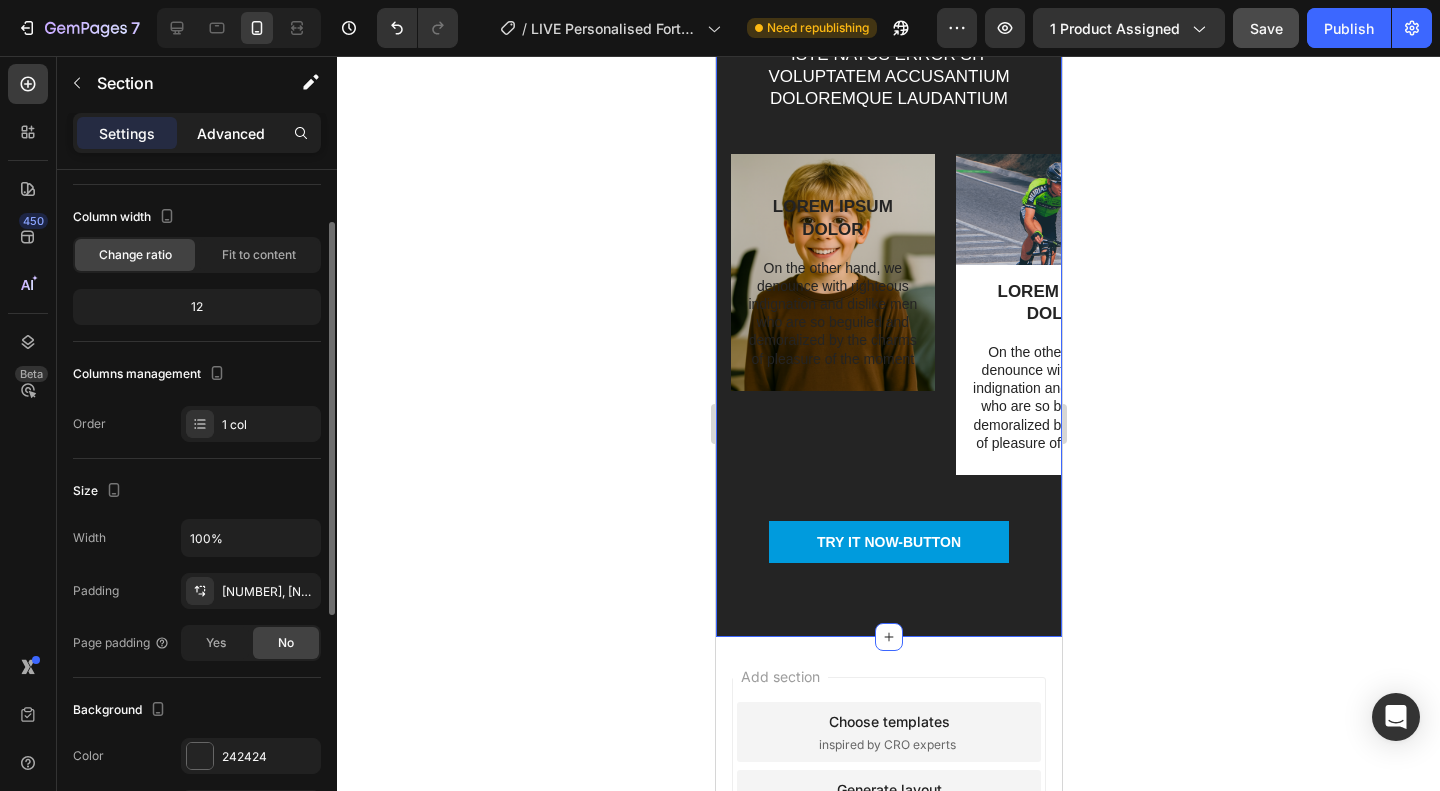click on "Advanced" 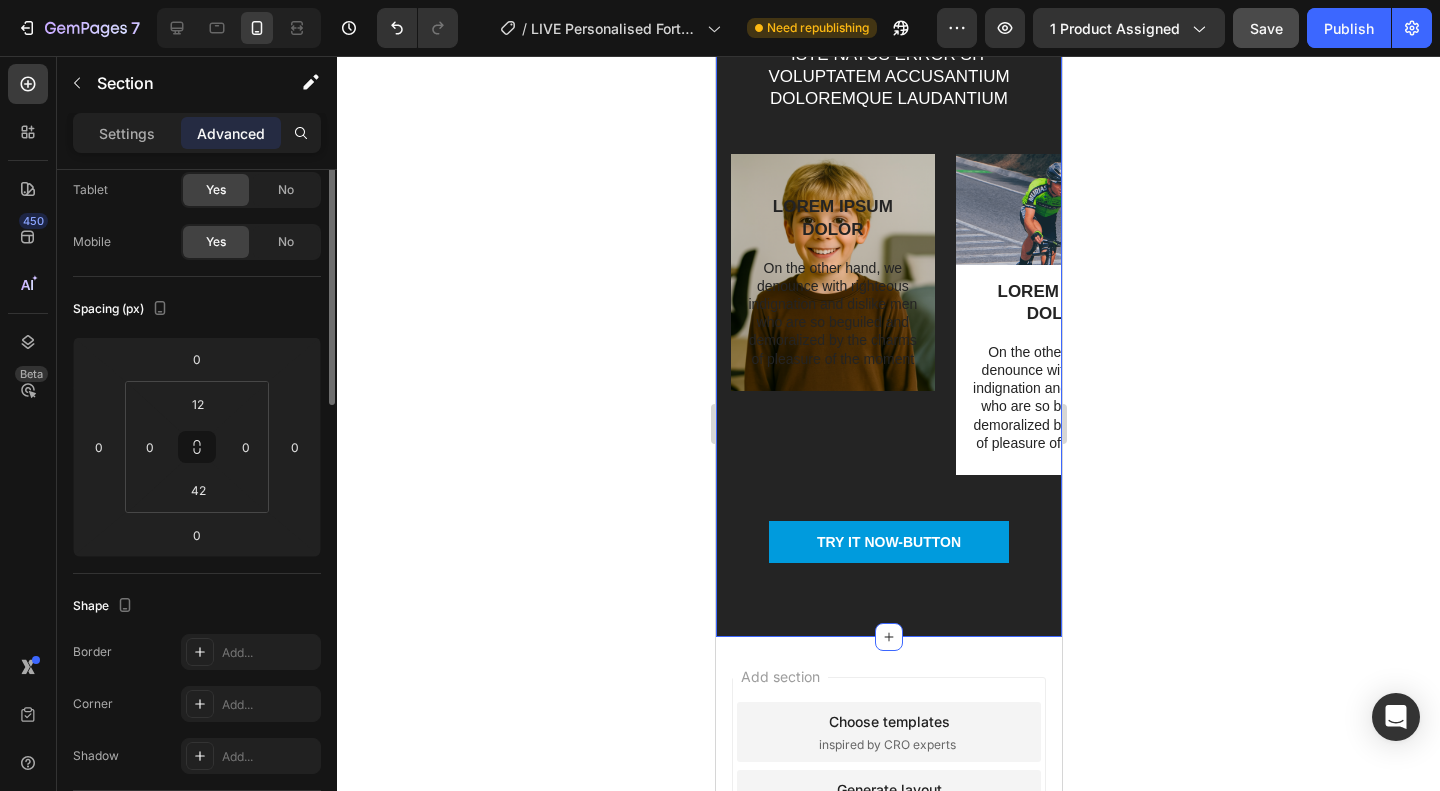 scroll, scrollTop: 0, scrollLeft: 0, axis: both 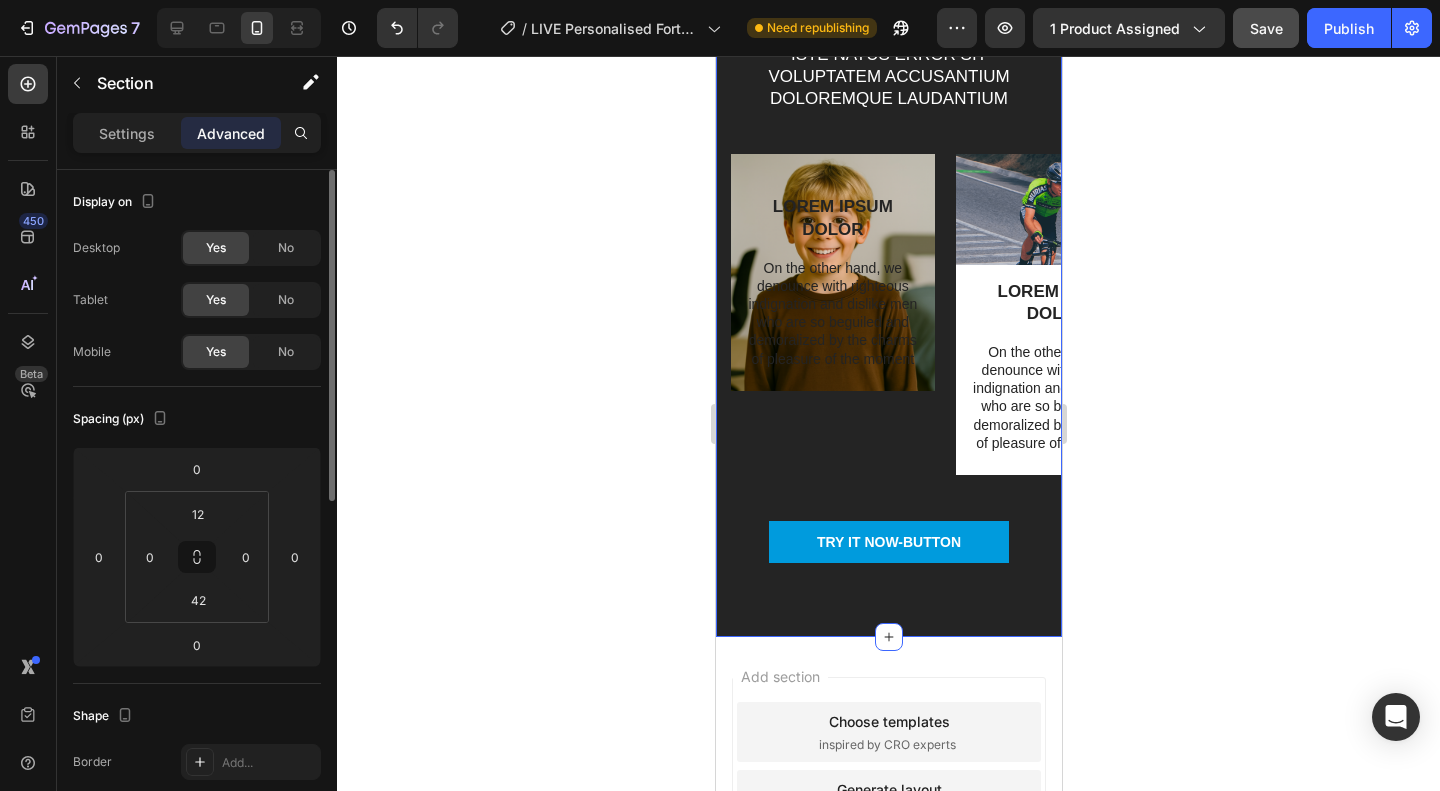click 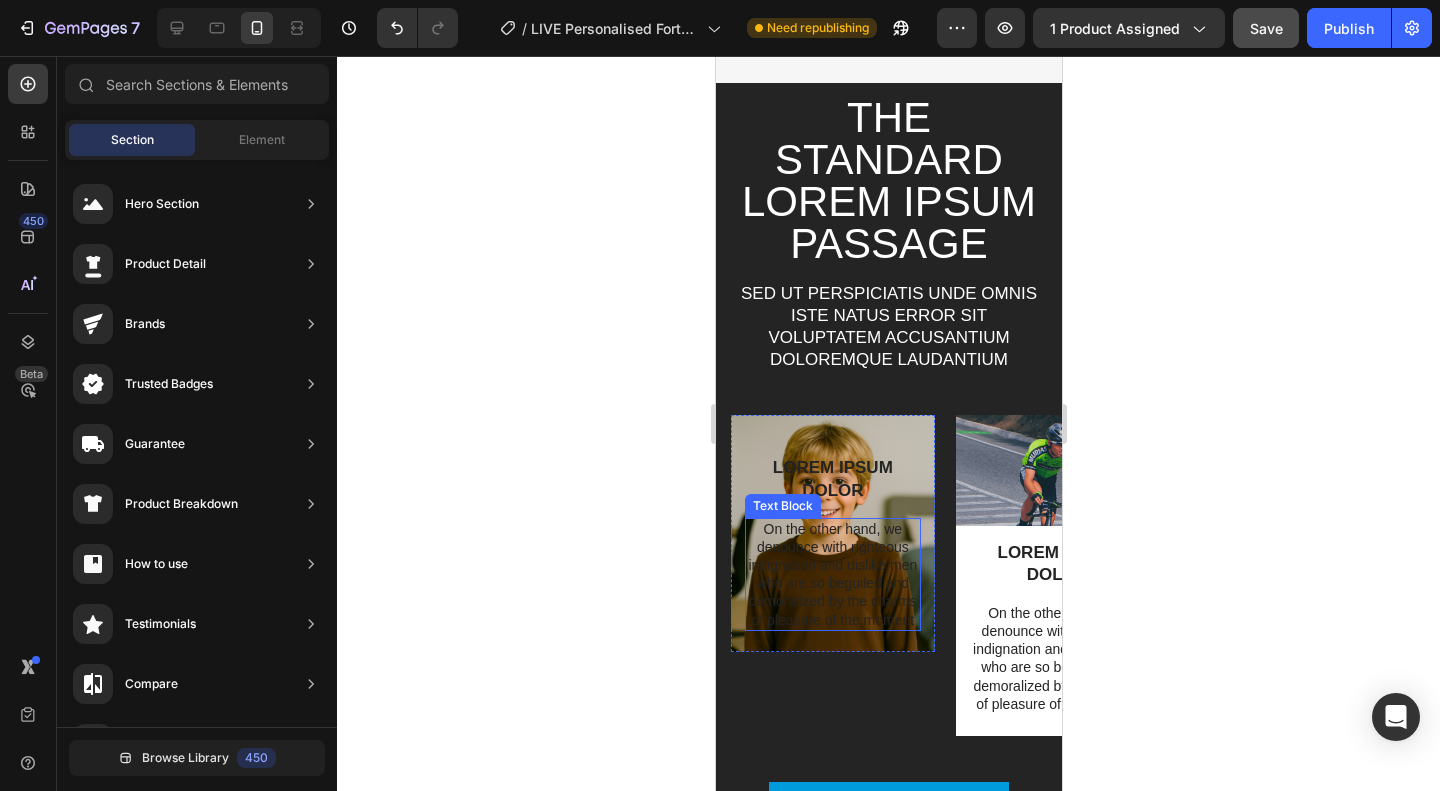 scroll, scrollTop: 3520, scrollLeft: 0, axis: vertical 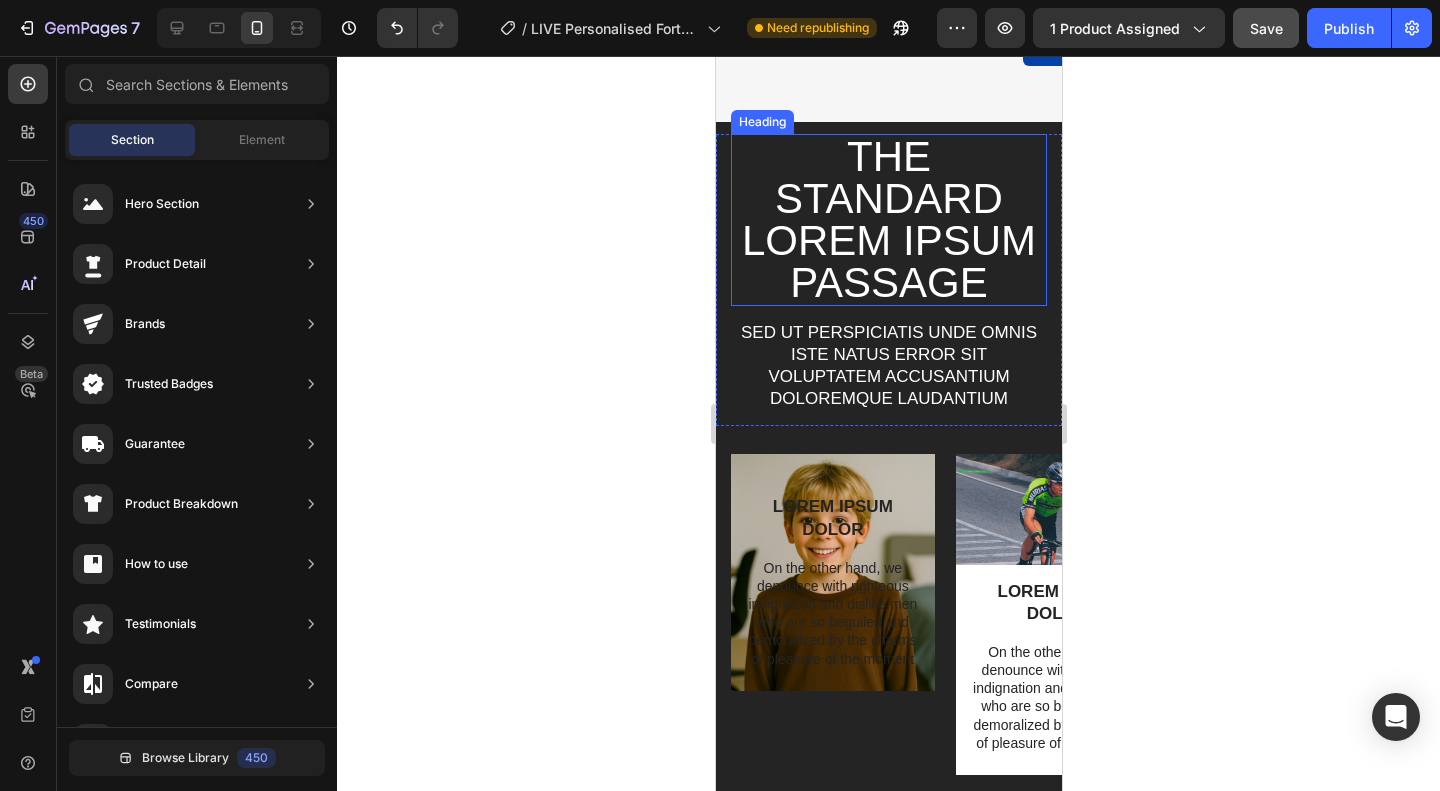 click on "The standard Lorem Ipsum passage" at bounding box center (888, 220) 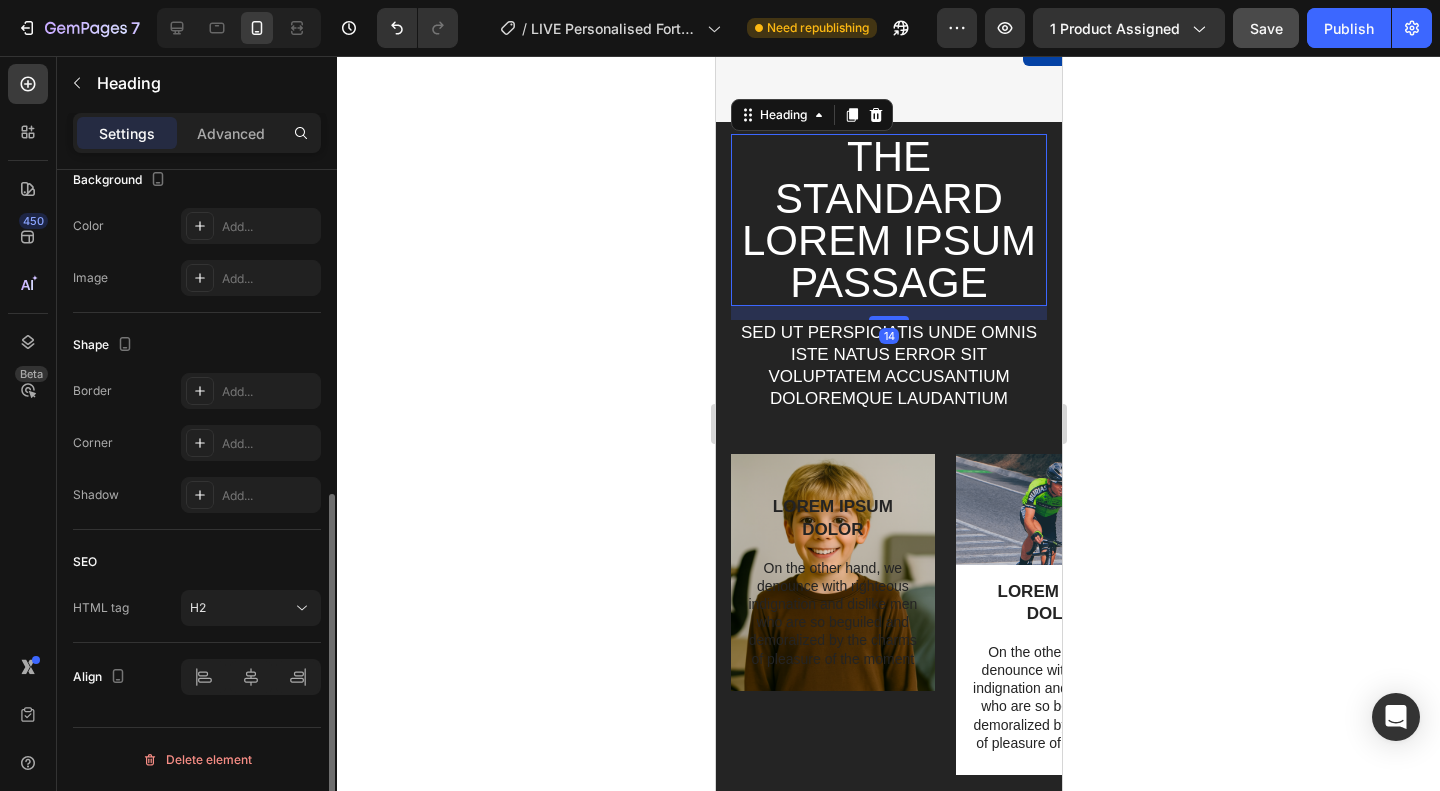 scroll, scrollTop: 0, scrollLeft: 0, axis: both 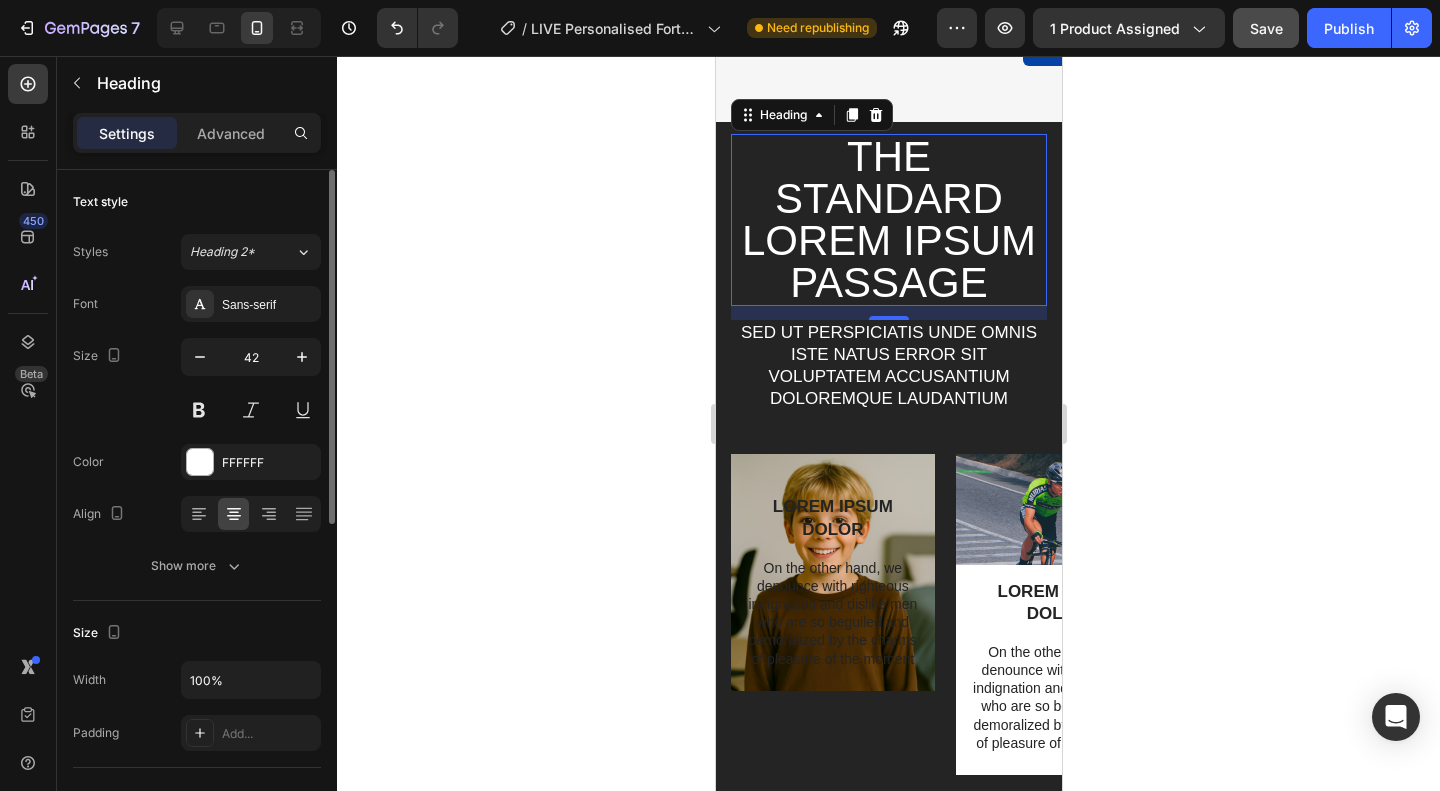 click 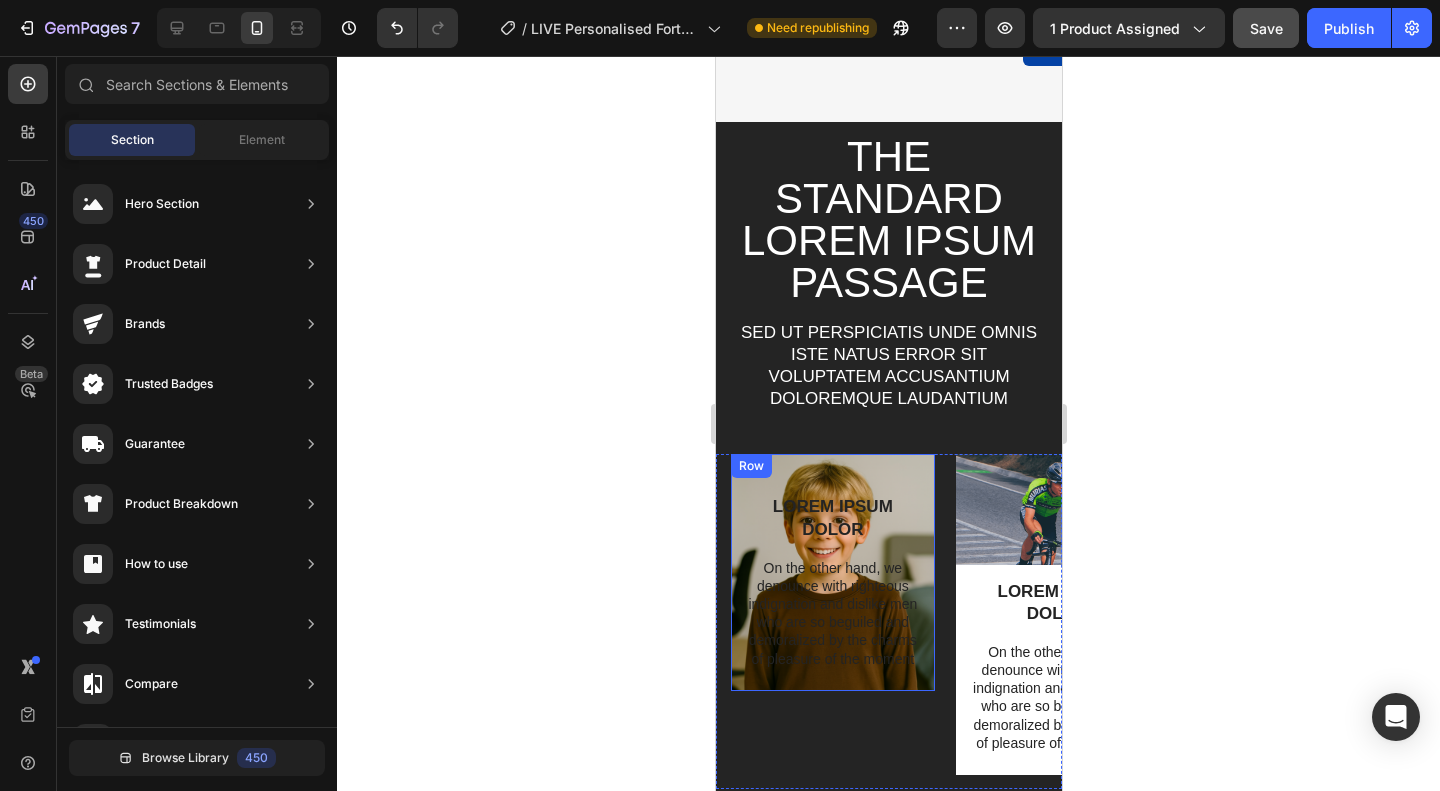 click on "LOREM IPSUM DOLOR Text Block On the other hand, we denounce with righteous indignation and dislike men who are so beguiled and demoralized by the charms of pleasure of the moment Text Block Row" at bounding box center (832, 572) 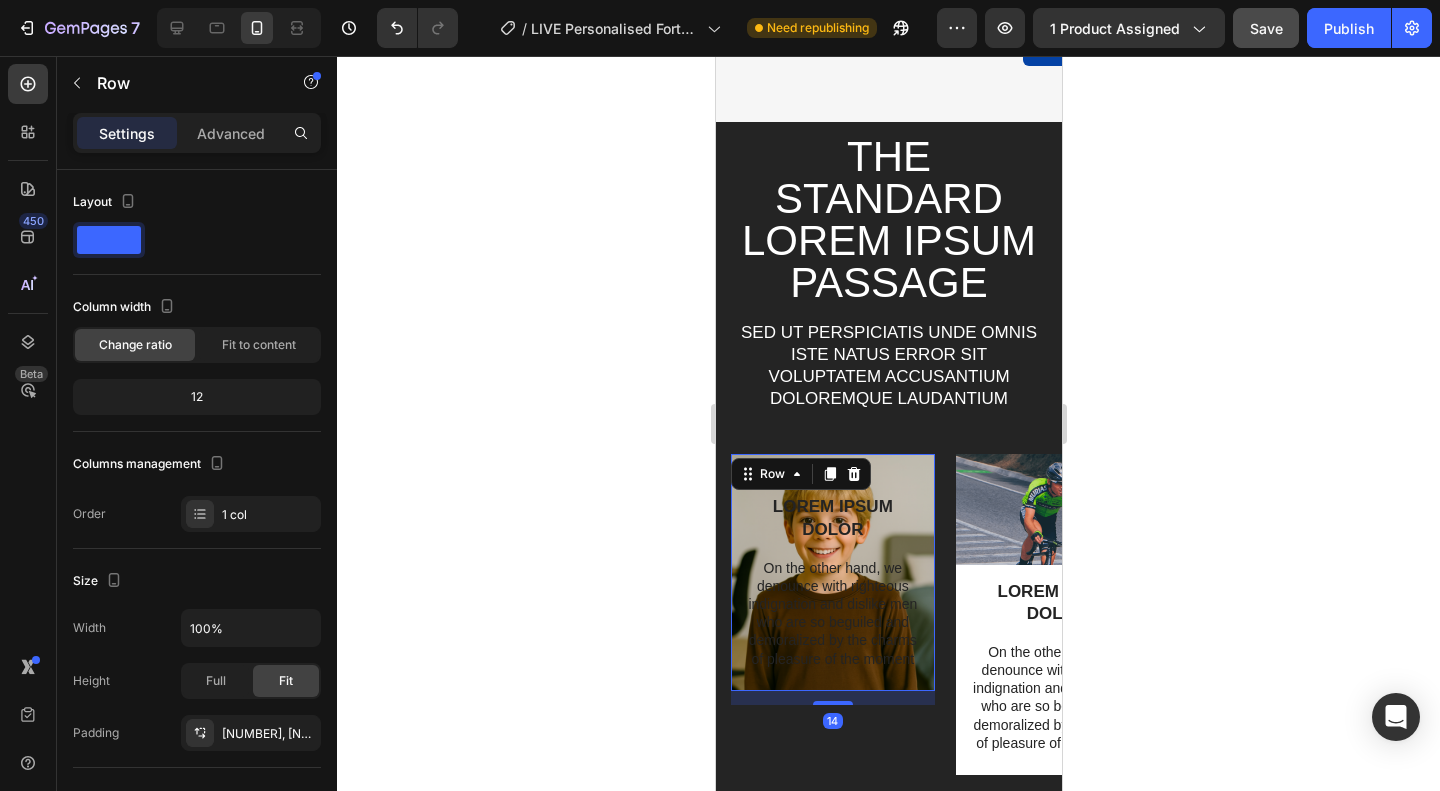 click on "LOREM IPSUM DOLOR Text Block On the other hand, we denounce with righteous indignation and dislike men who are so beguiled and demoralized by the charms of pleasure of the moment Text Block Row   14" at bounding box center (832, 572) 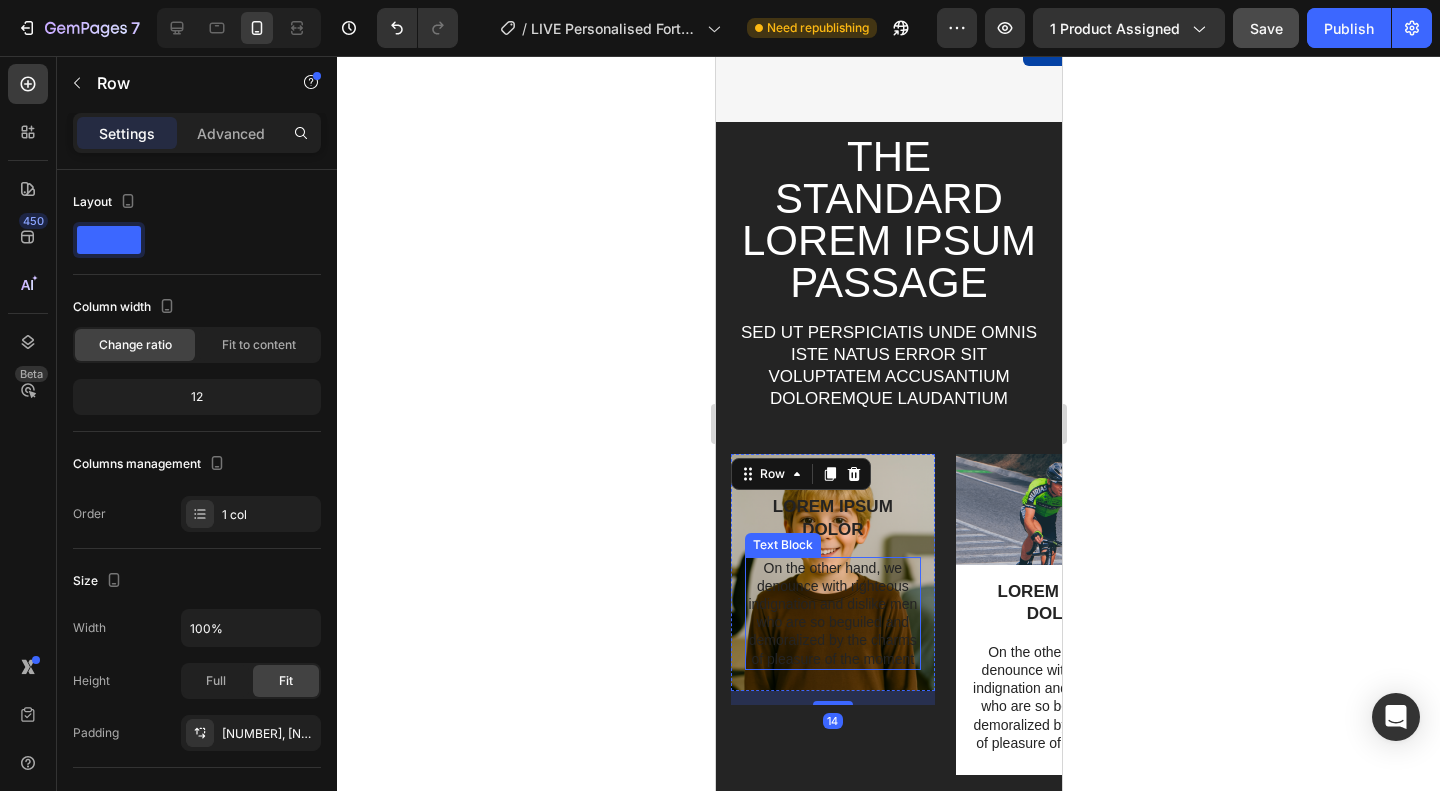 click on "On the other hand, we denounce with righteous indignation and dislike men who are so beguiled and demoralized by the charms of pleasure of the moment" at bounding box center [832, 613] 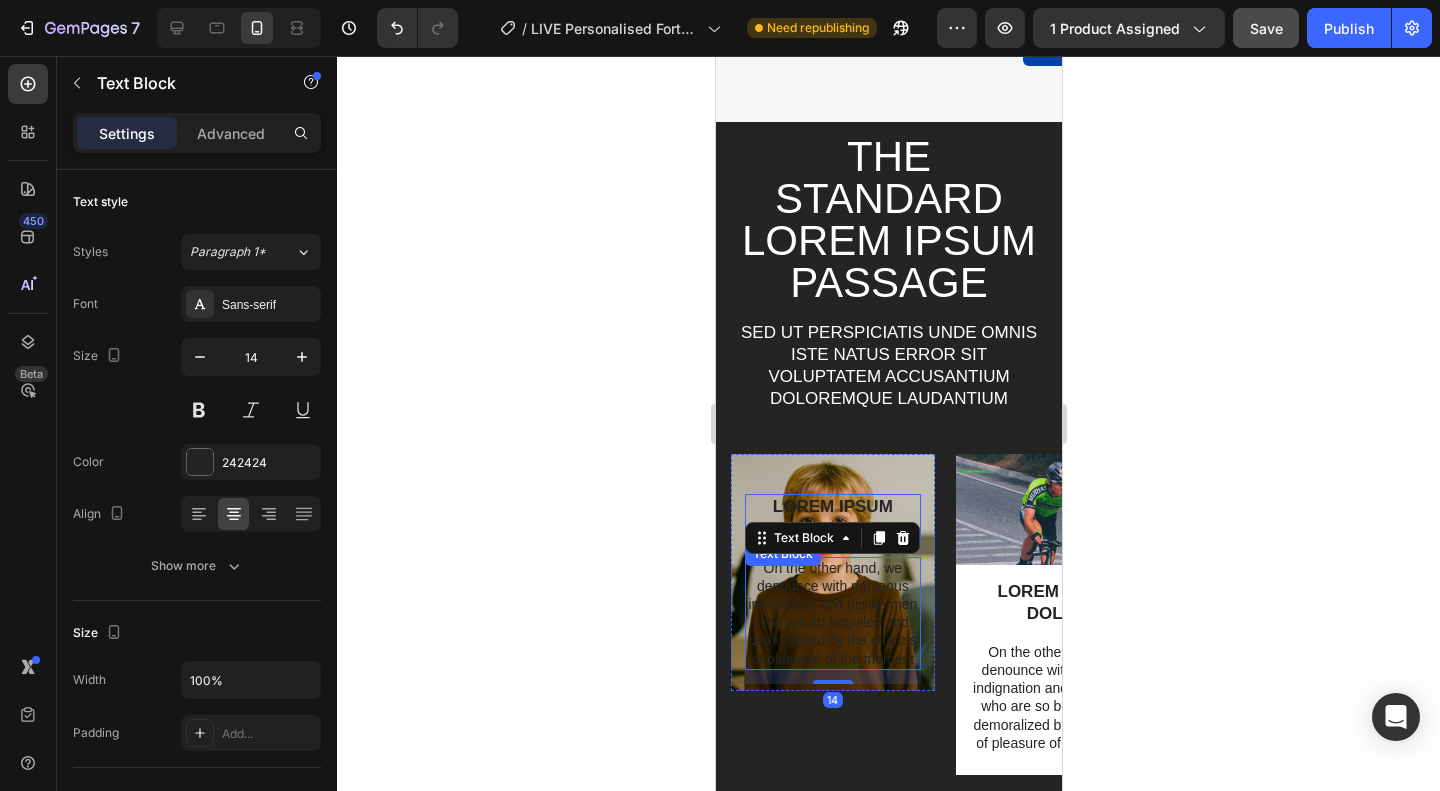 click on "LOREM IPSUM DOLOR" at bounding box center [832, 518] 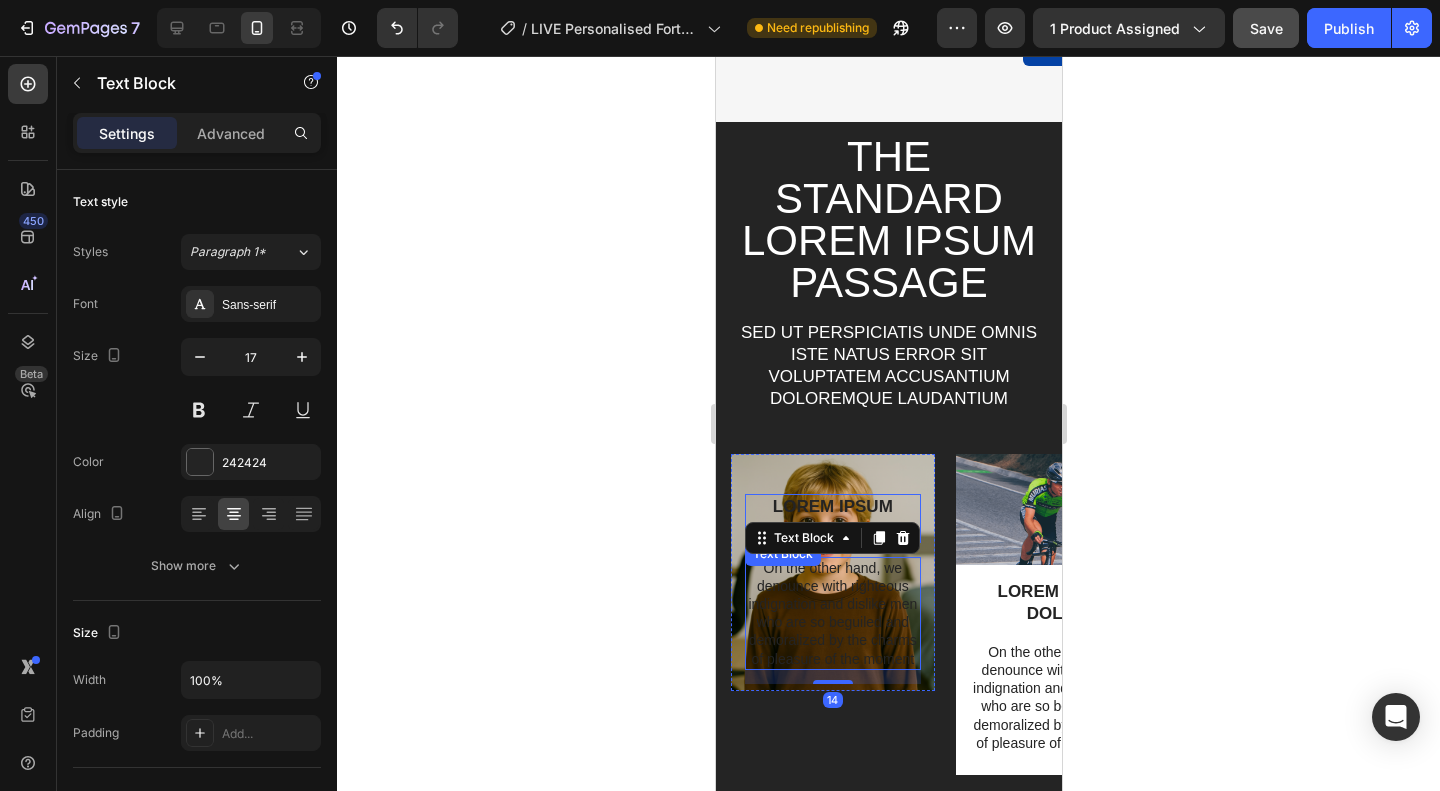 click on "LOREM IPSUM DOLOR" at bounding box center [832, 518] 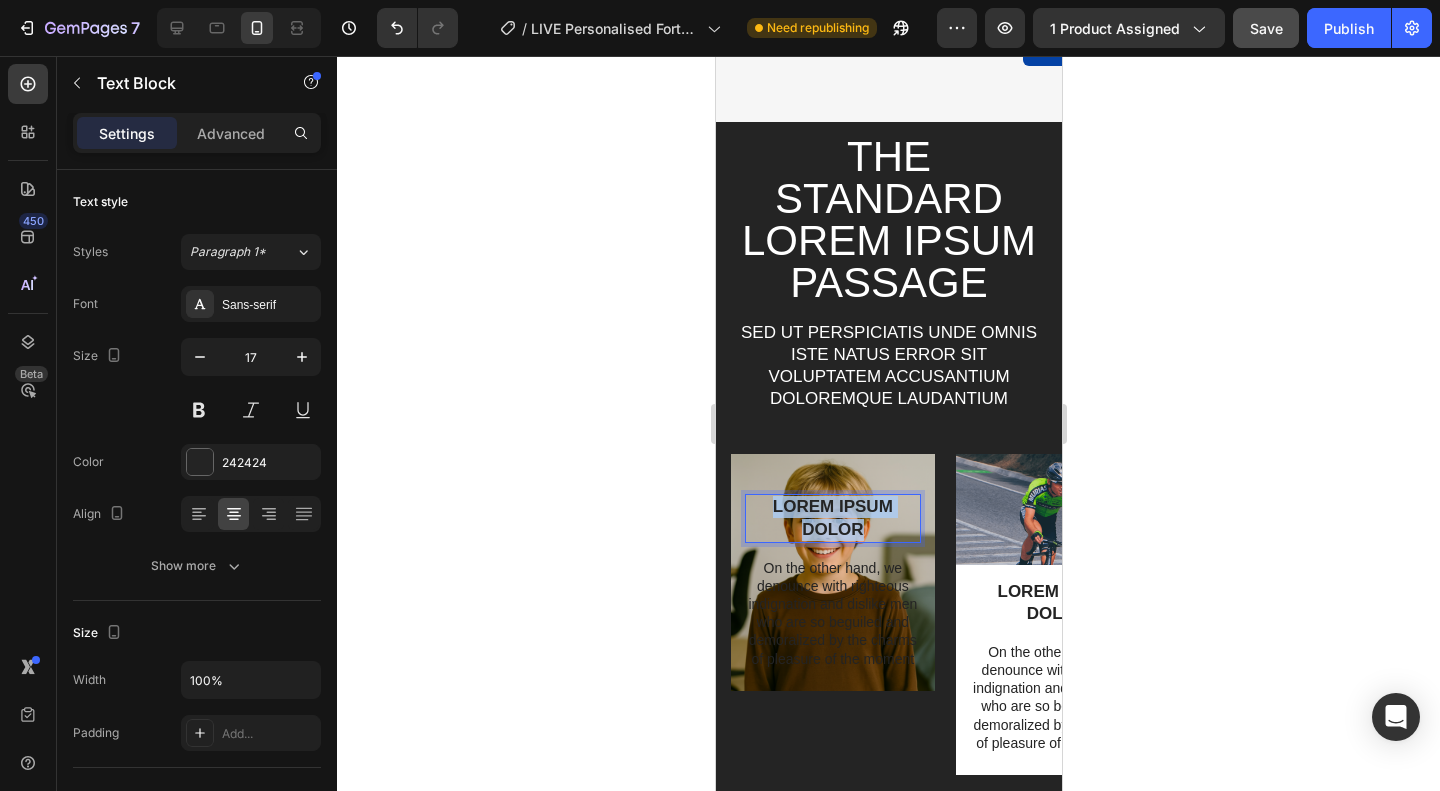 click on "LOREM IPSUM DOLOR" at bounding box center (832, 518) 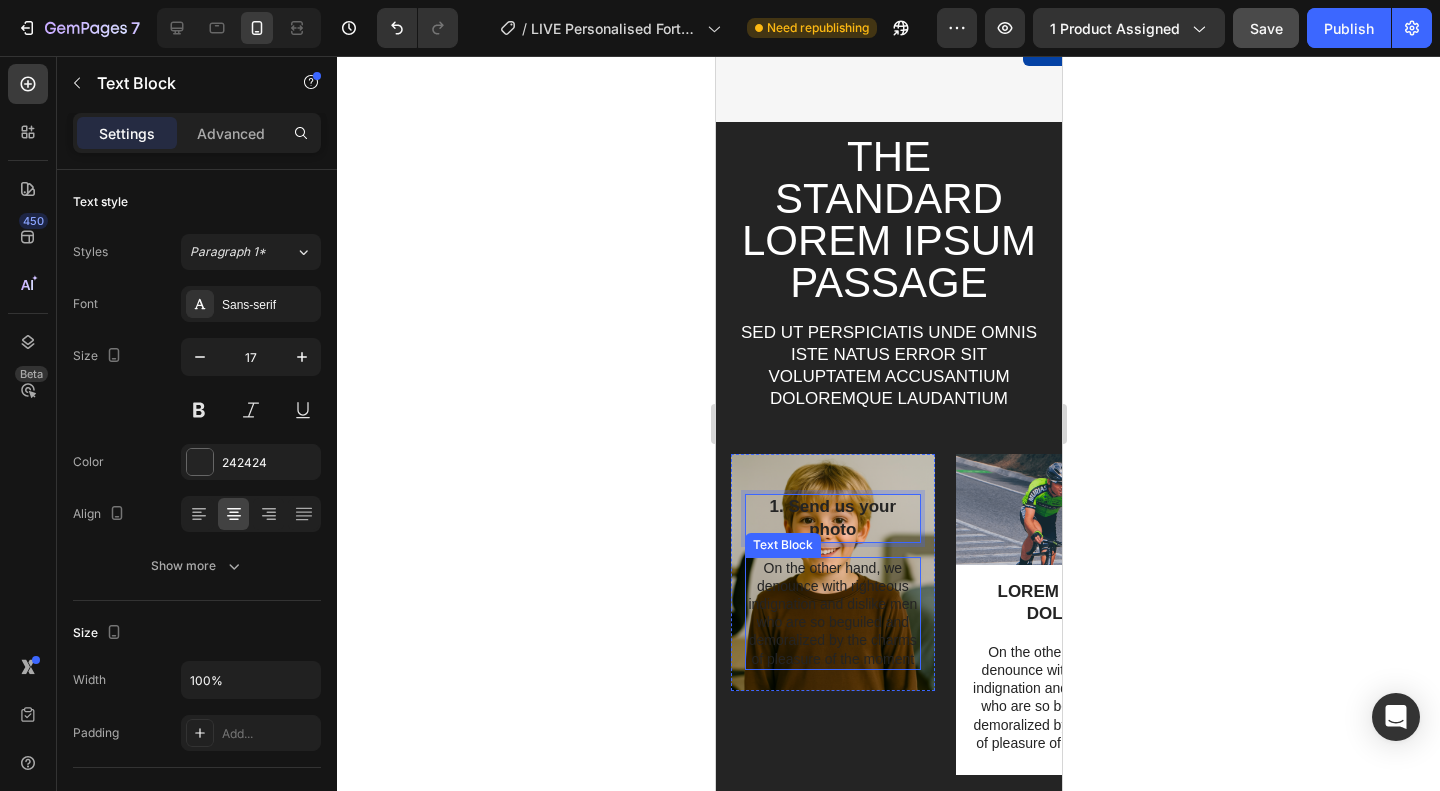 click on "On the other hand, we denounce with righteous indignation and dislike men who are so beguiled and demoralized by the charms of pleasure of the moment" at bounding box center [832, 613] 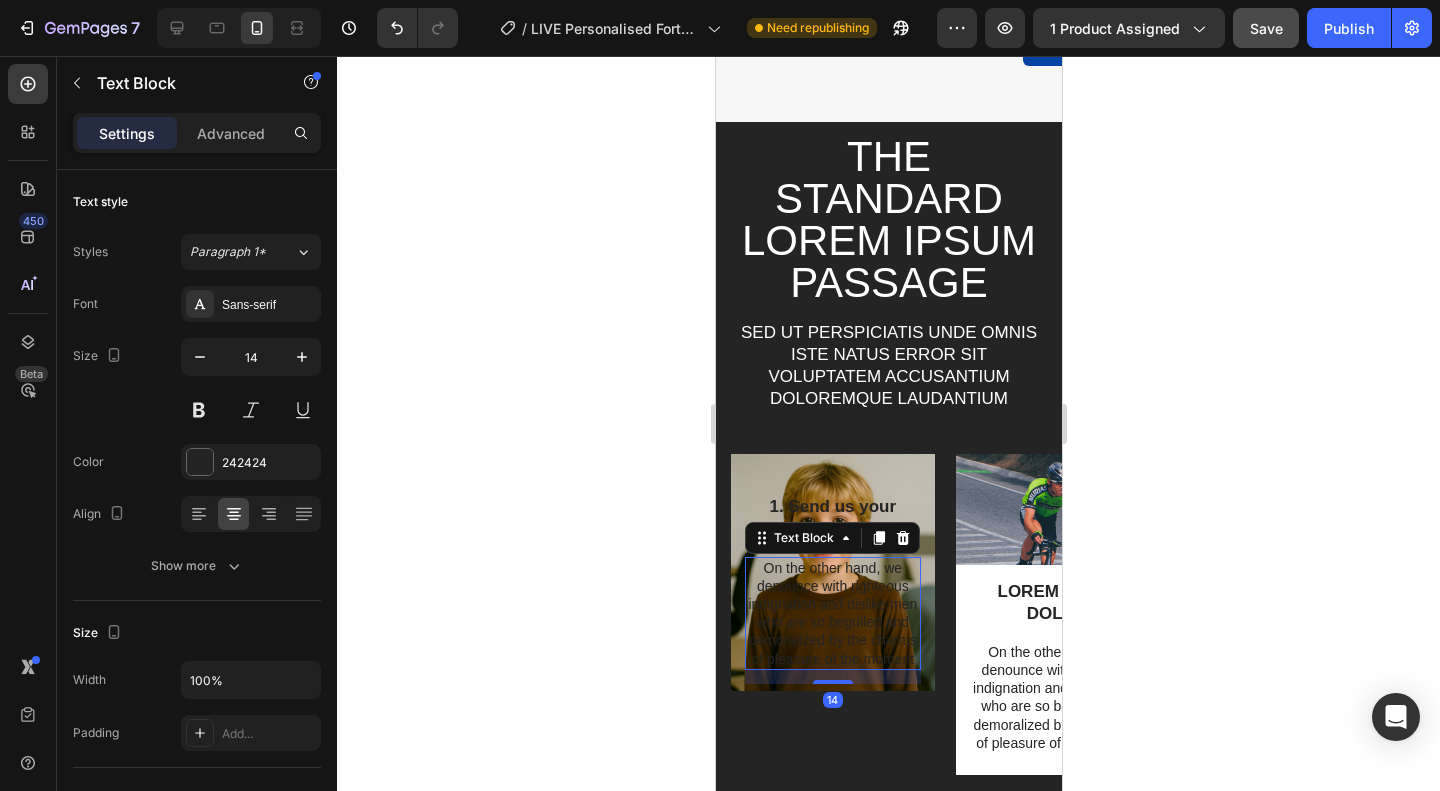 click on "On the other hand, we denounce with righteous indignation and dislike men who are so beguiled and demoralized by the charms of pleasure of the moment" at bounding box center [832, 613] 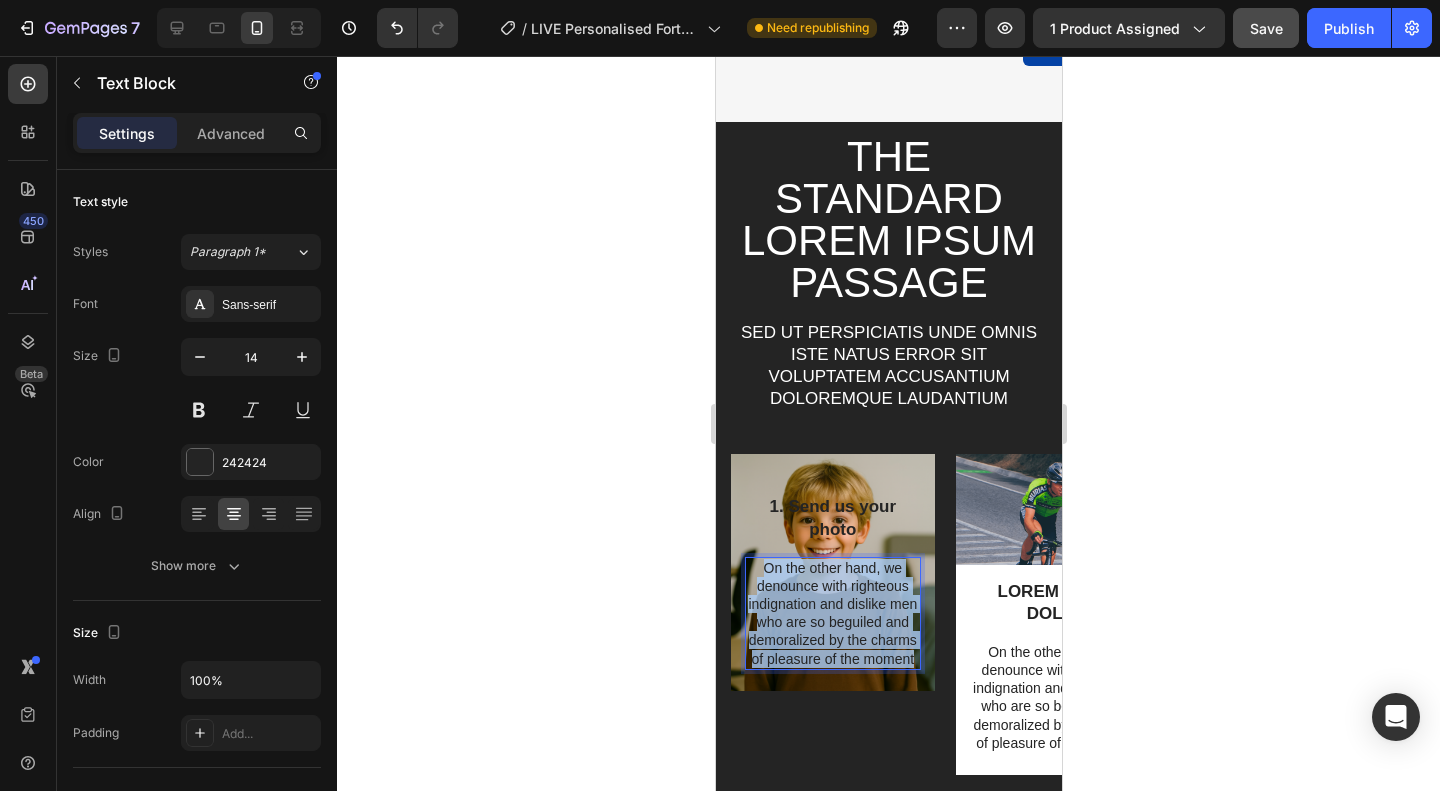 click on "On the other hand, we denounce with righteous indignation and dislike men who are so beguiled and demoralized by the charms of pleasure of the moment" at bounding box center [832, 613] 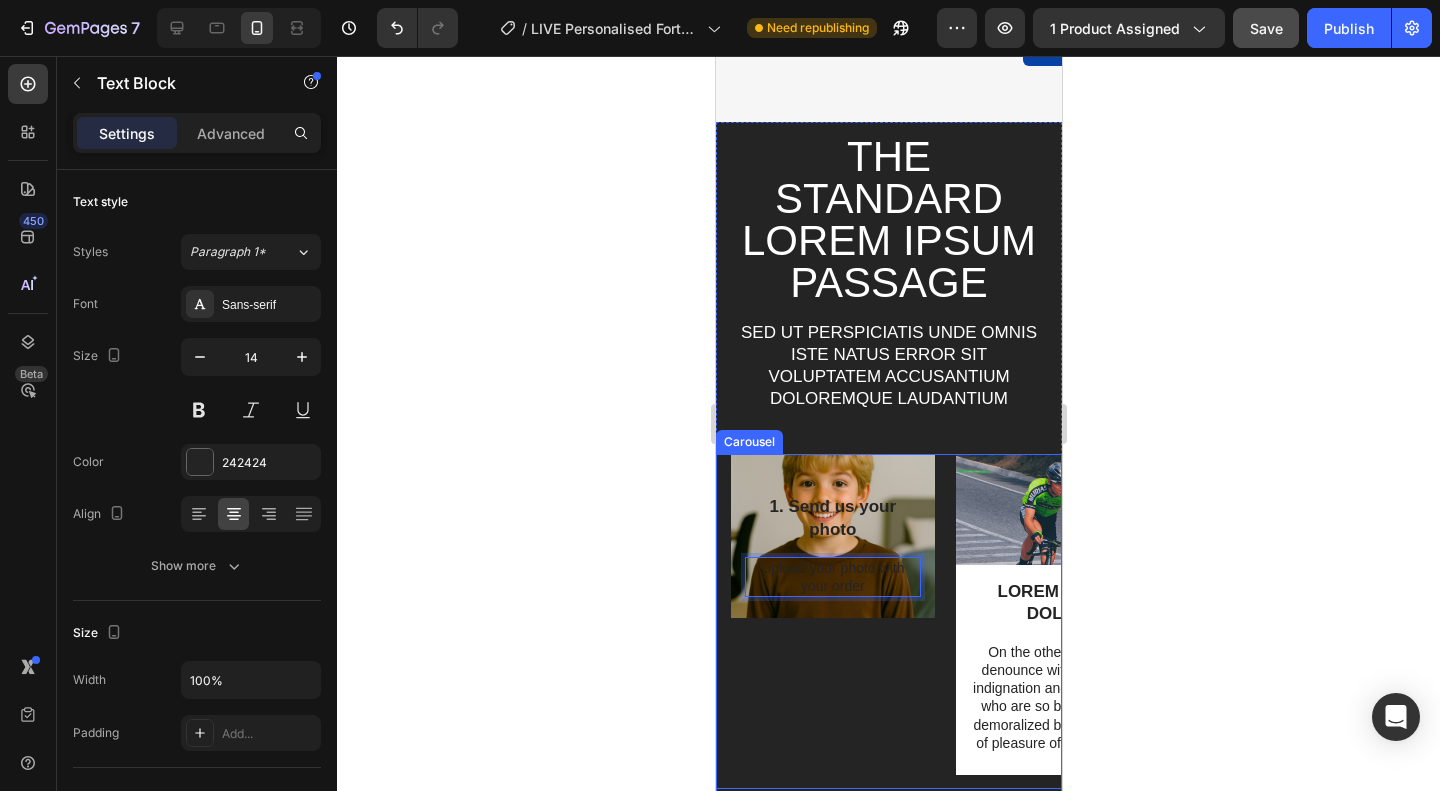 click on "1. Send us your photo Text Block Upload your photo with your order Text Block   14 Row" at bounding box center [832, 621] 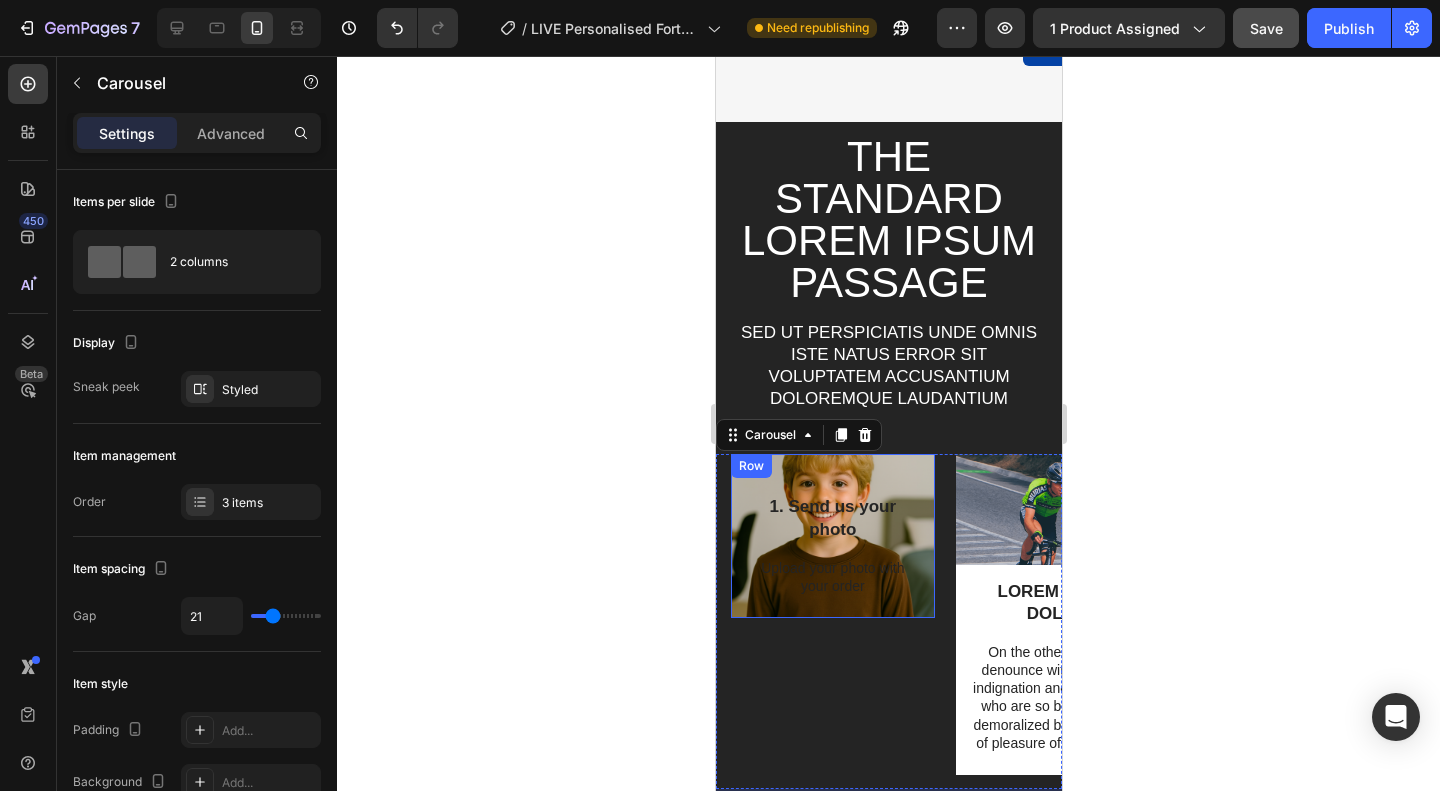 click on "1. Send us your photo Text Block Upload your photo with your order Text Block Row" at bounding box center [832, 536] 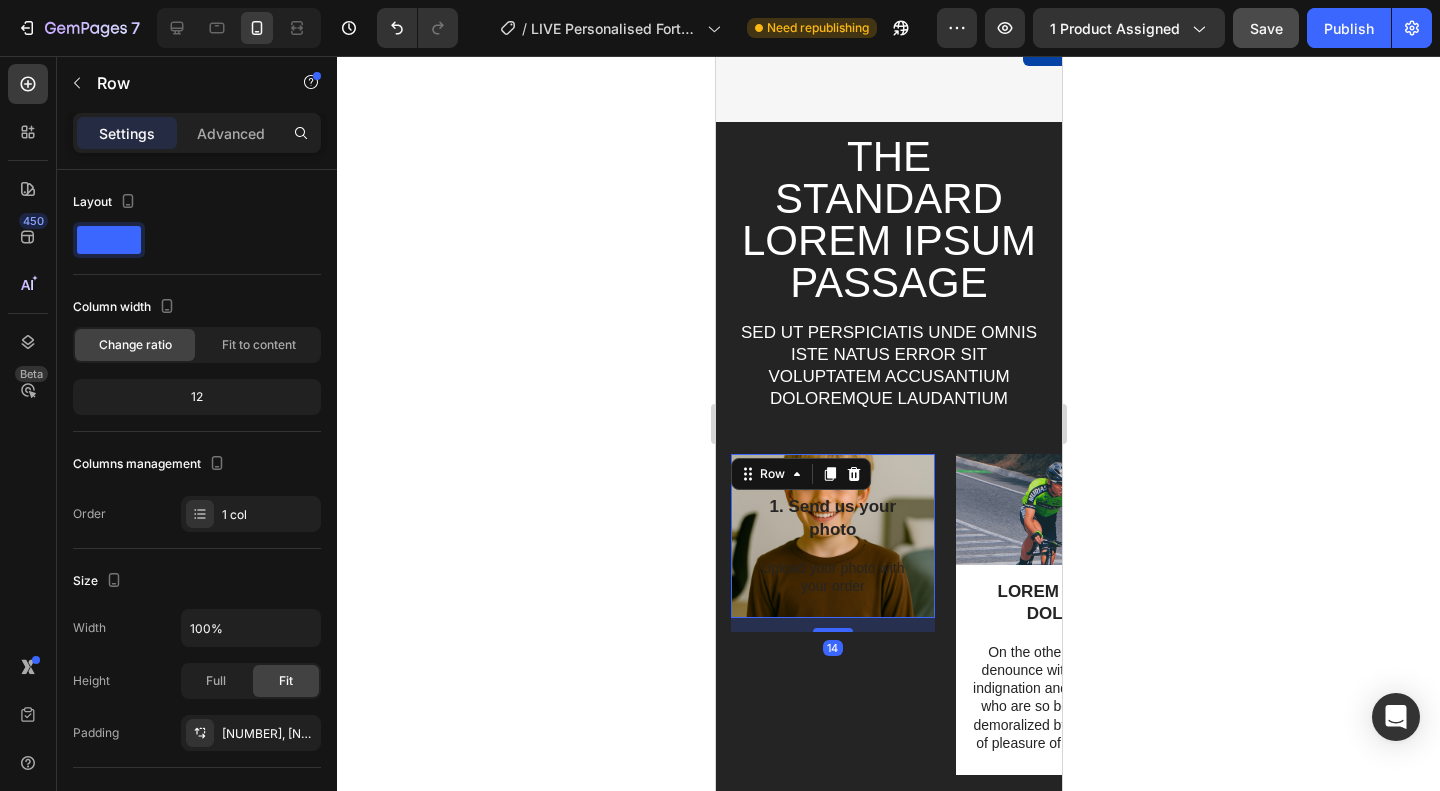 click on "1. Send us your photo Text Block Upload your photo with your order Text Block Row   14" at bounding box center (832, 536) 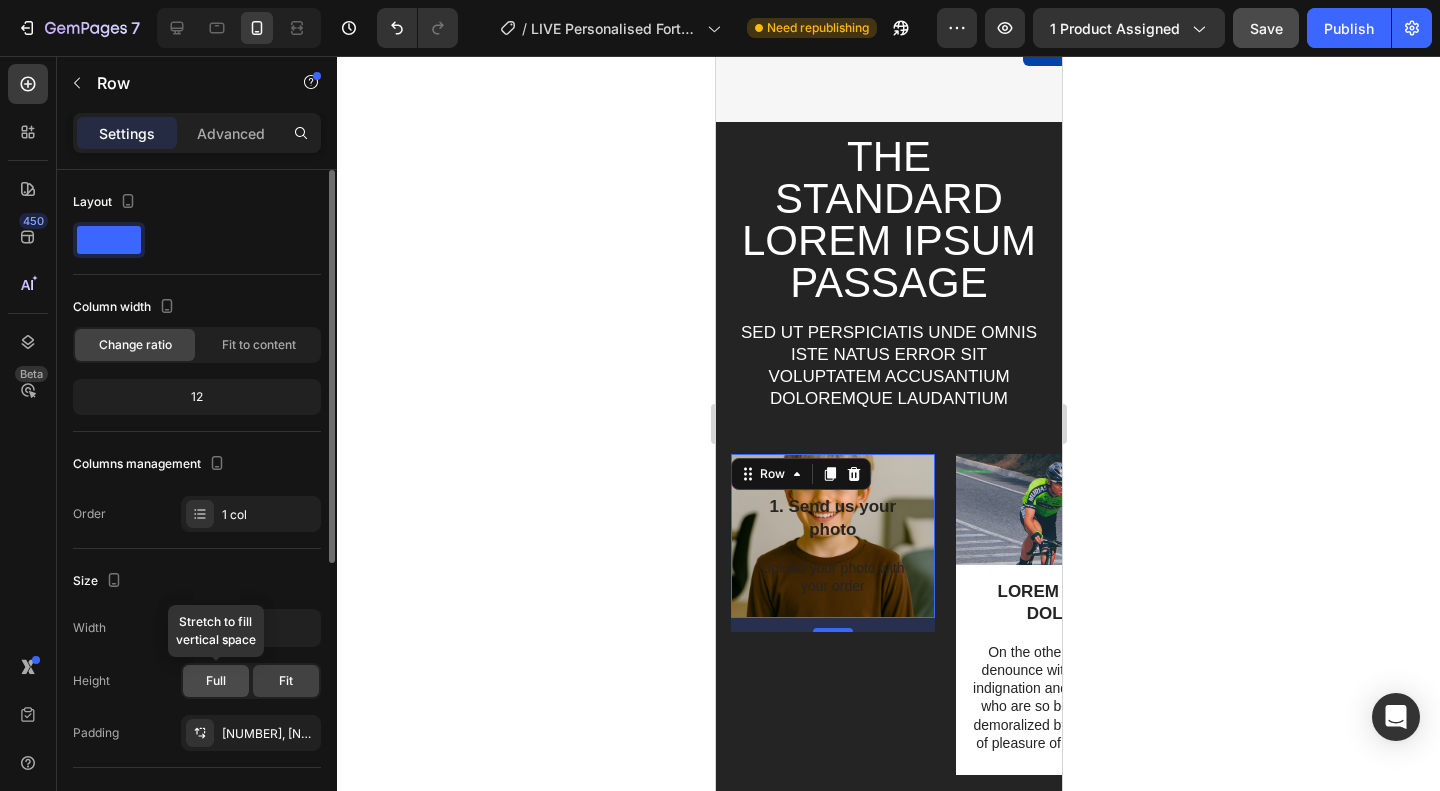 click on "Full" 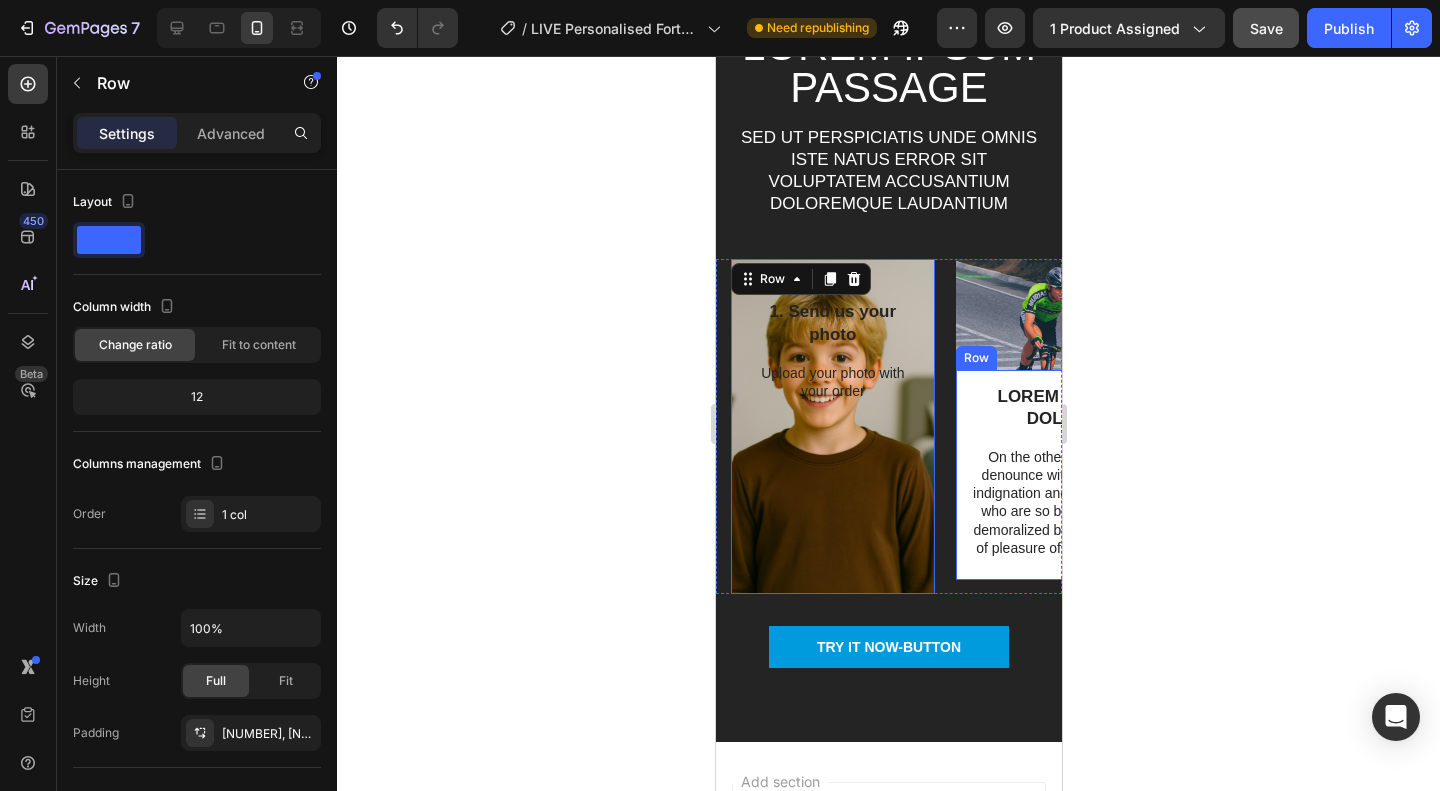 scroll, scrollTop: 3720, scrollLeft: 0, axis: vertical 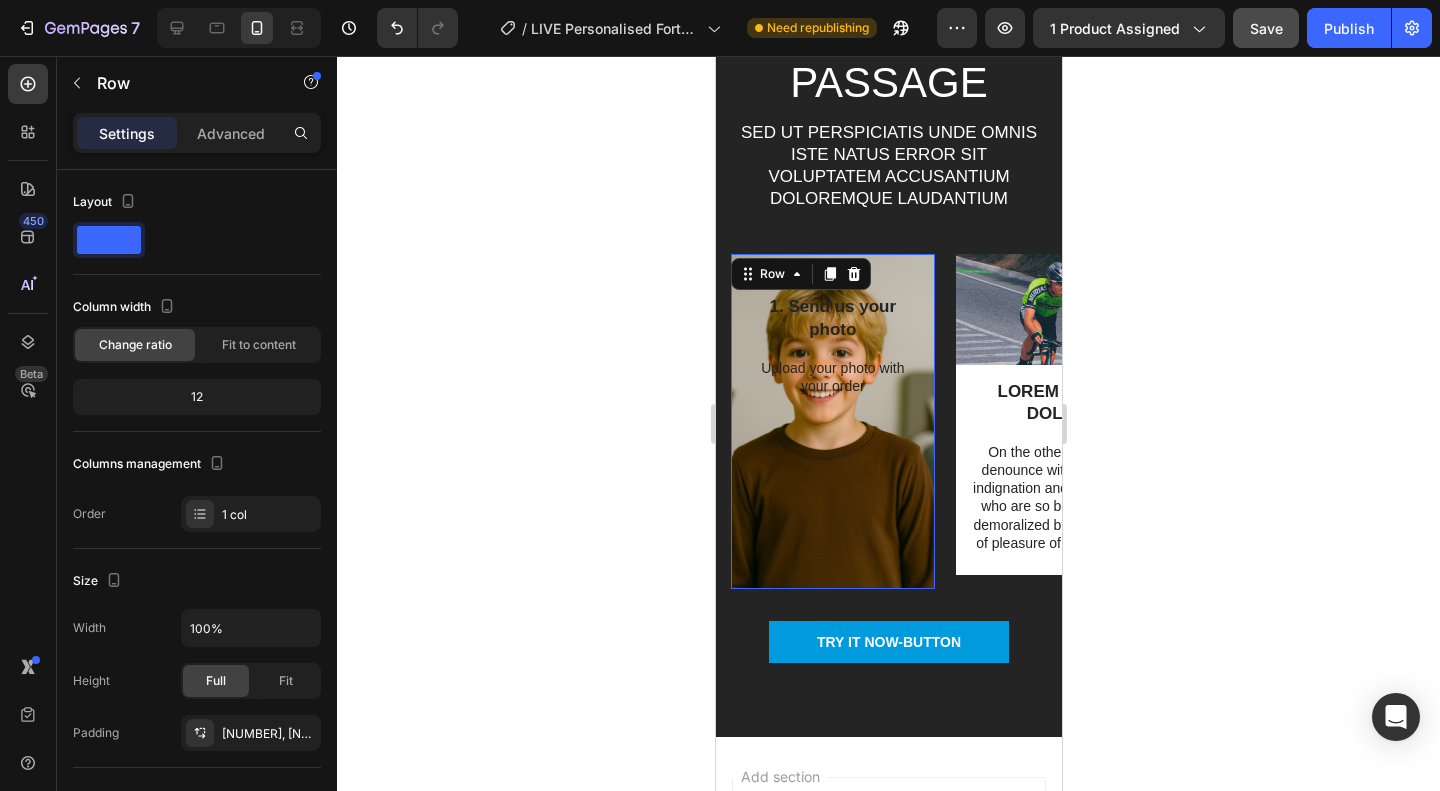 click 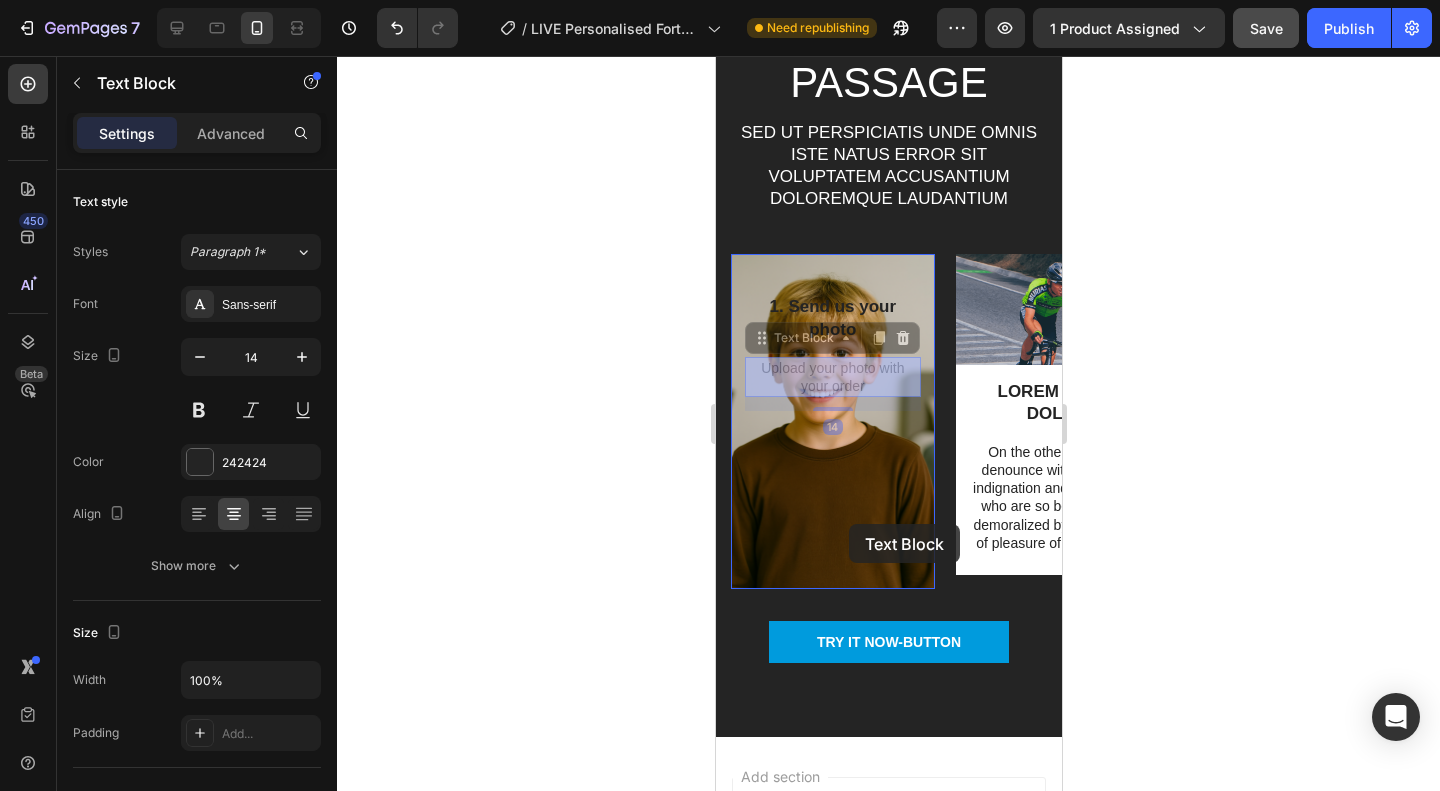 drag, startPoint x: 854, startPoint y: 375, endPoint x: 848, endPoint y: 527, distance: 152.11838 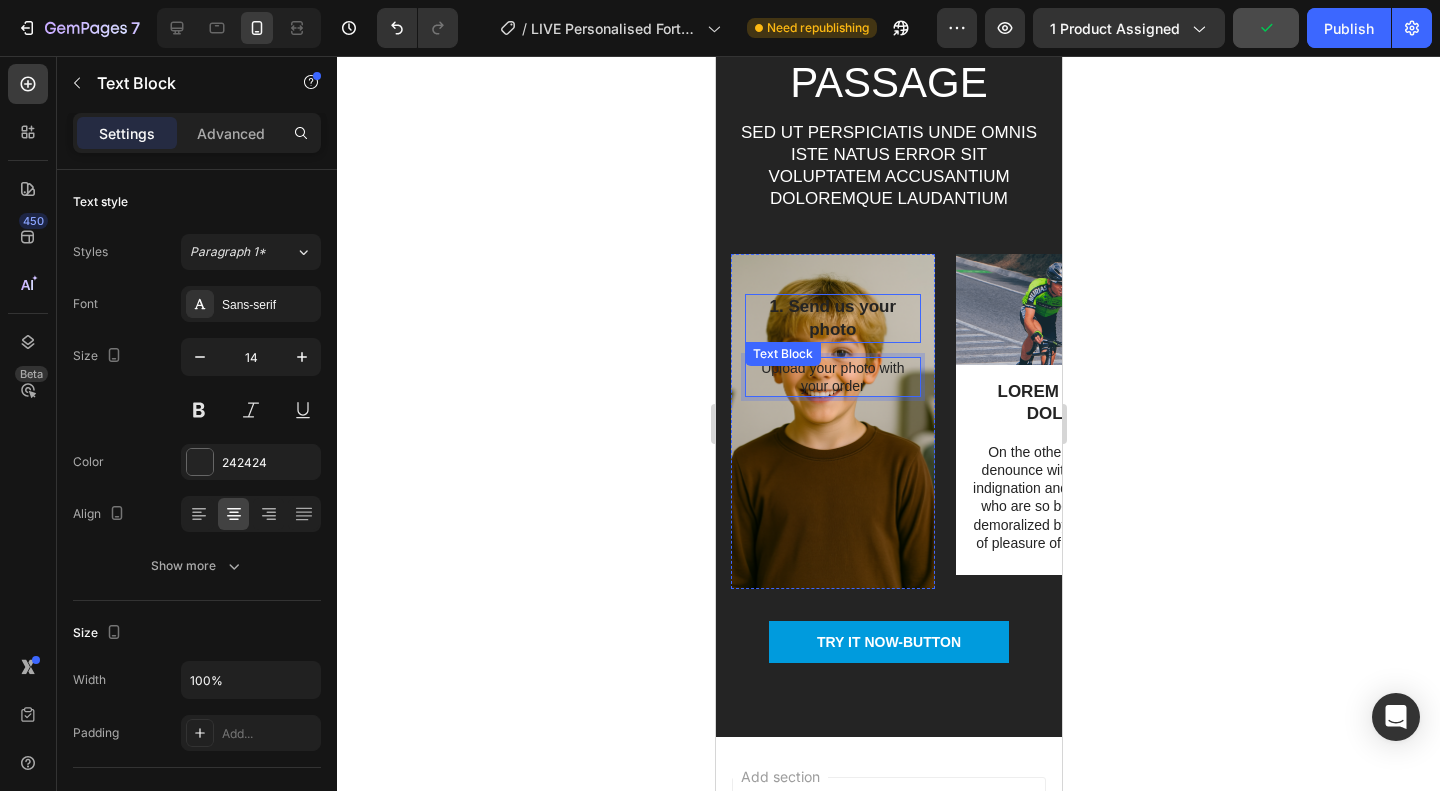 click on "1. Send us your photo" at bounding box center (832, 318) 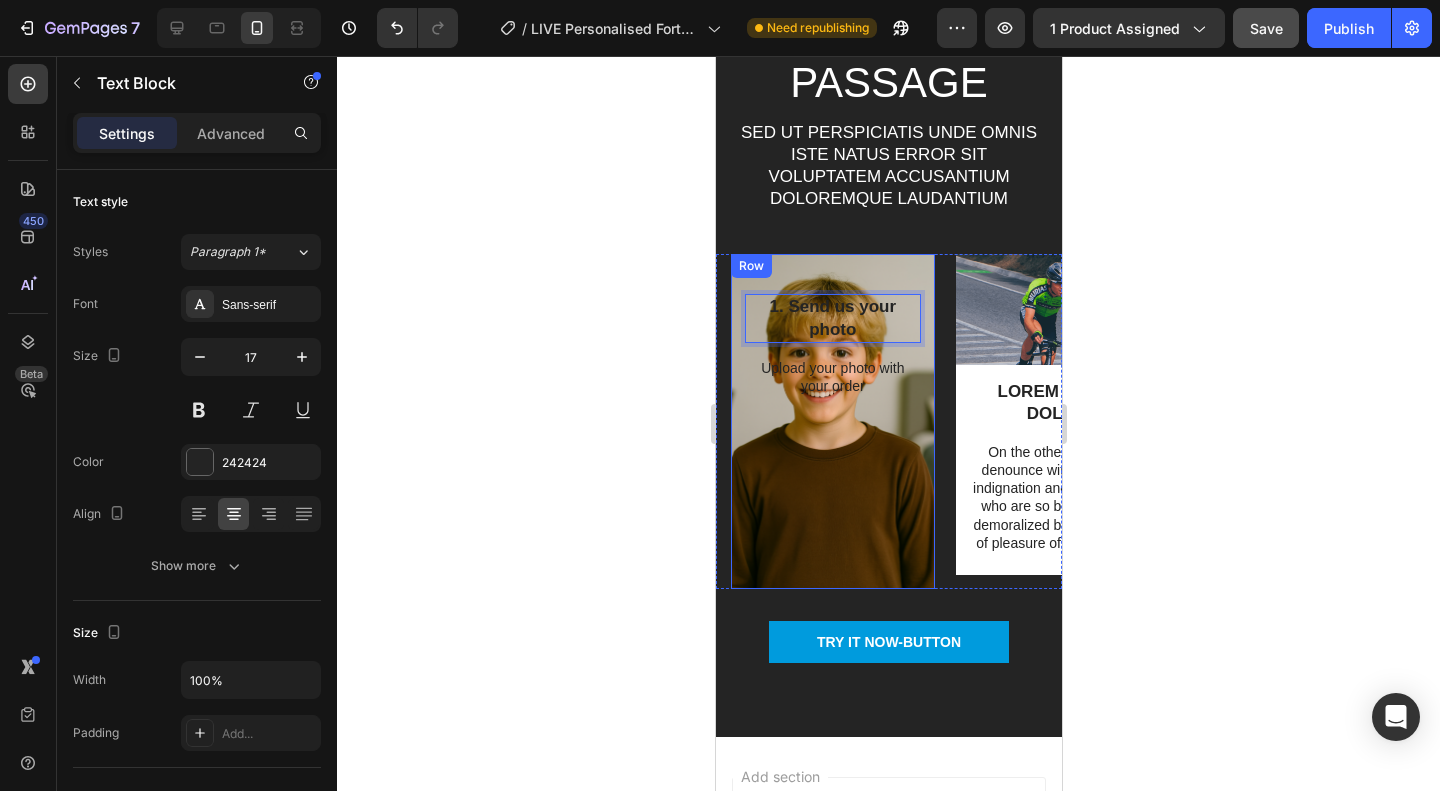 click on "1. Send us your photo Text Block   14 Upload your photo with your order Text Block Row" at bounding box center [832, 421] 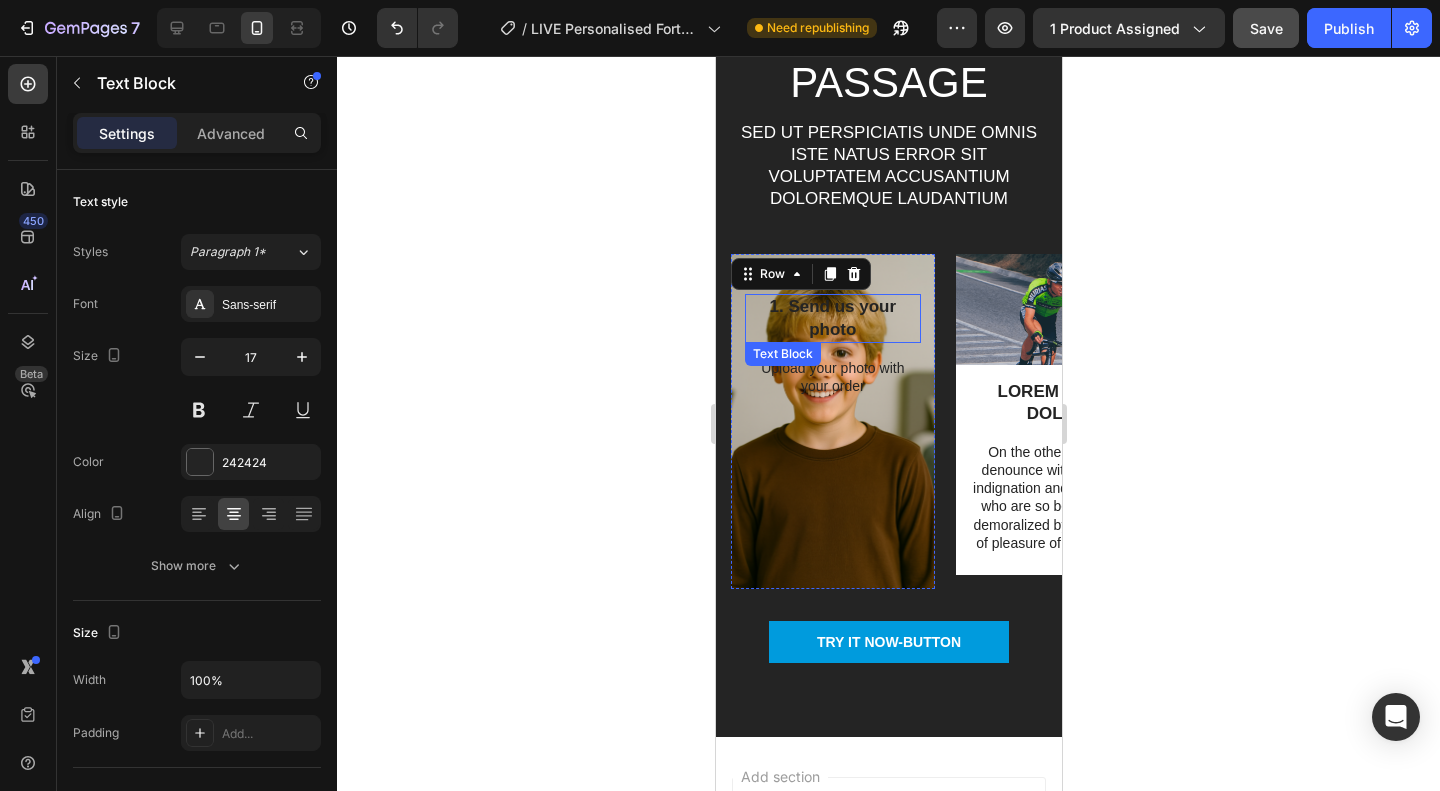 click on "1. Send us your photo" at bounding box center [832, 318] 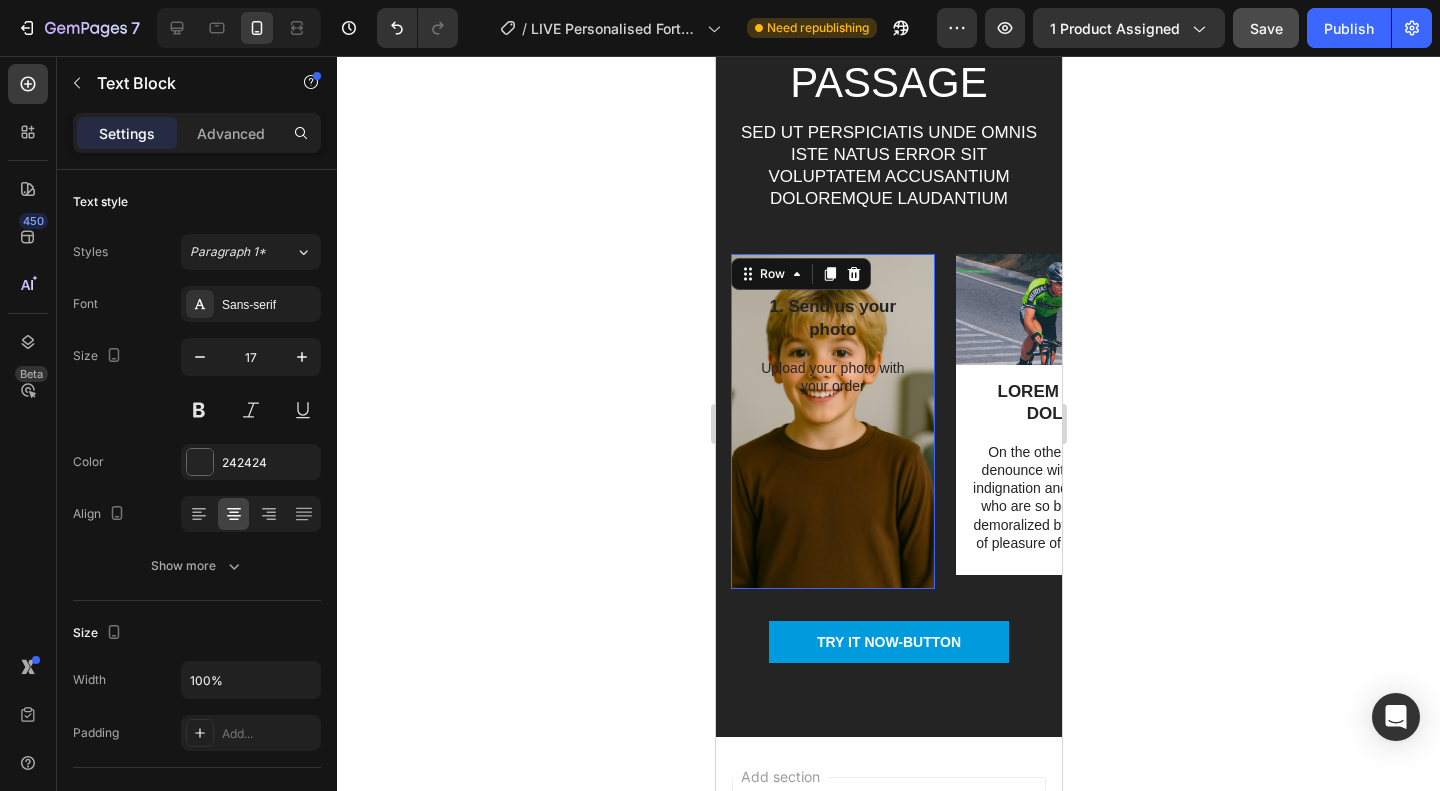 click on "1. Send us your photo Text Block Upload your photo with your order Text Block Row   14" at bounding box center (832, 421) 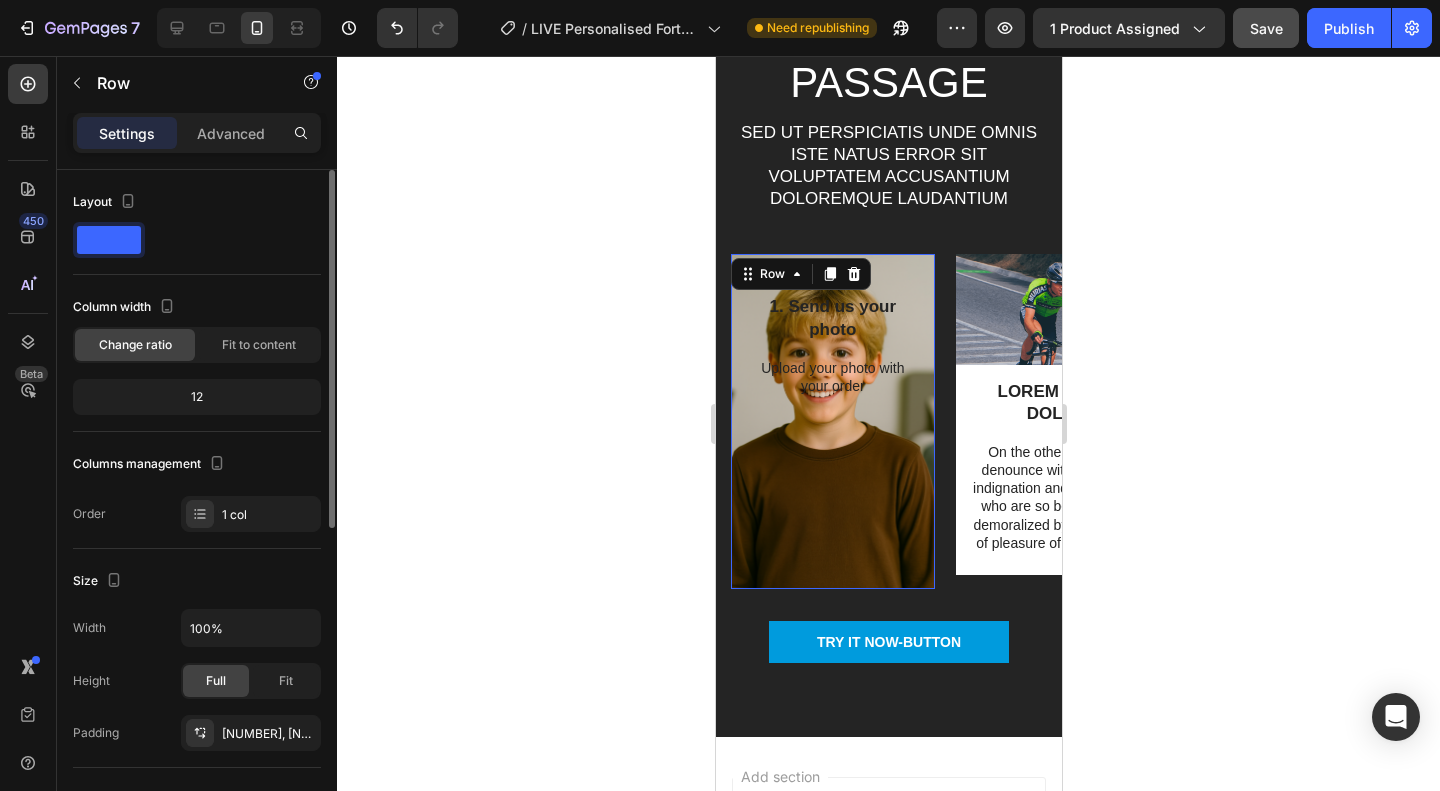 scroll, scrollTop: 200, scrollLeft: 0, axis: vertical 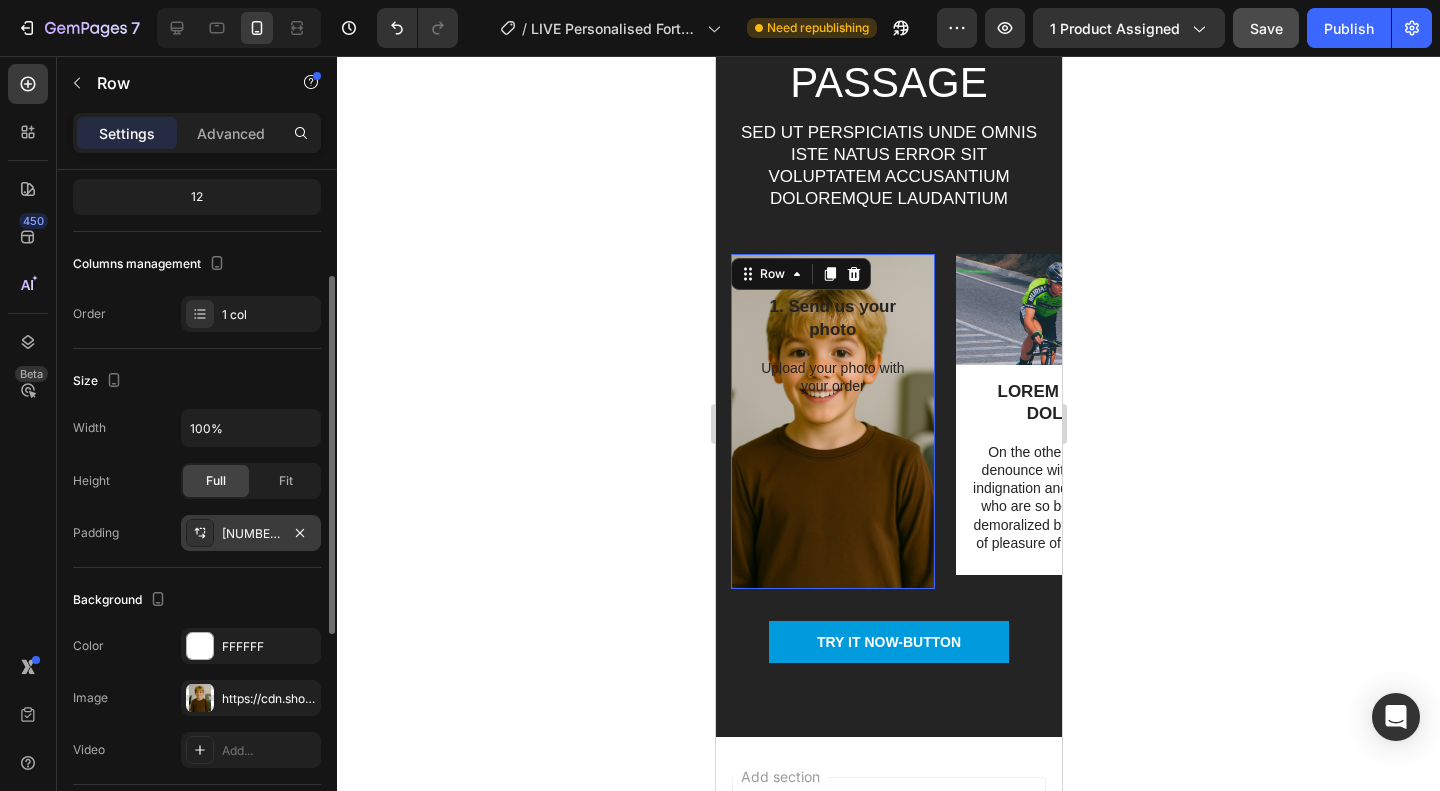 click on "40, 14, 7, 14" at bounding box center (251, 534) 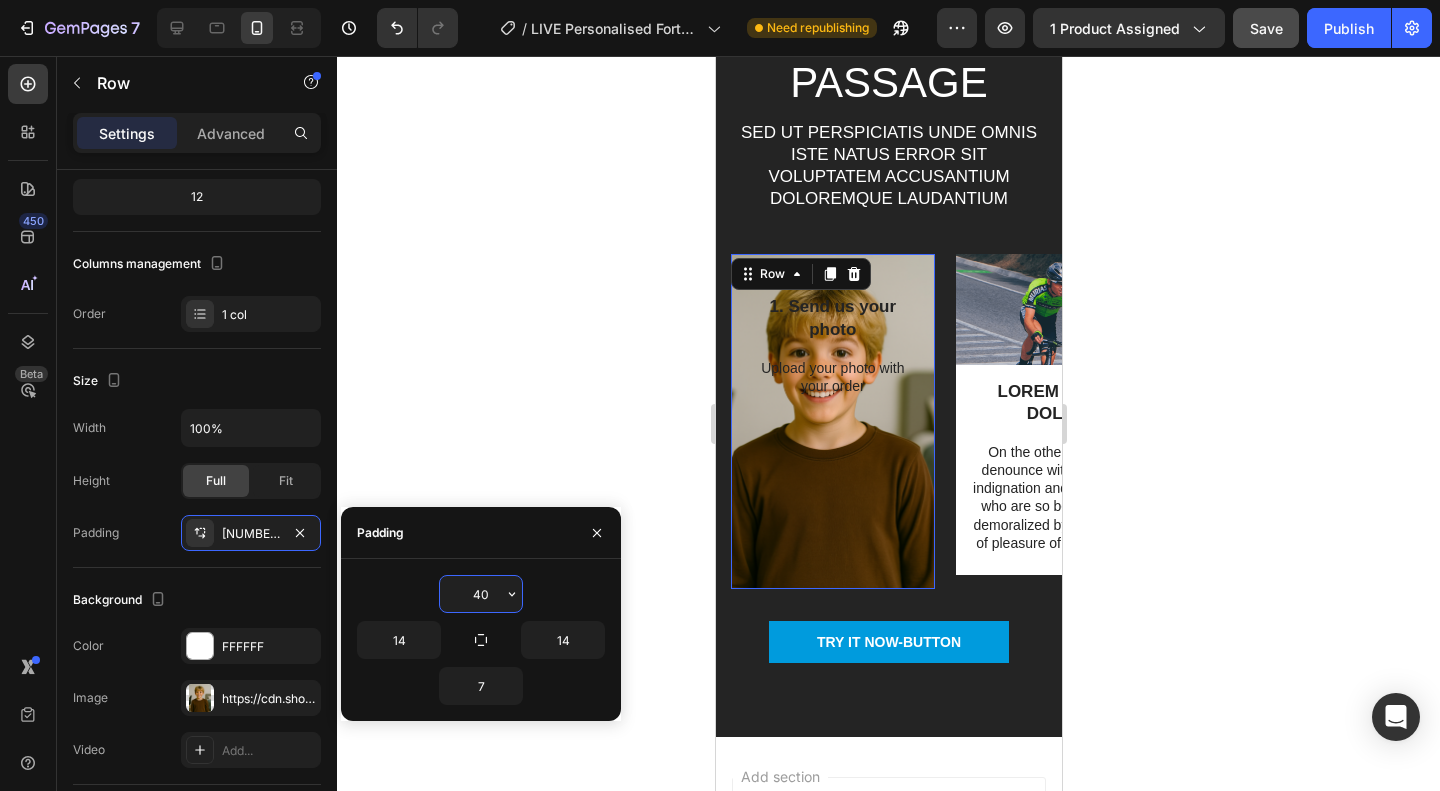 click on "40" at bounding box center (481, 594) 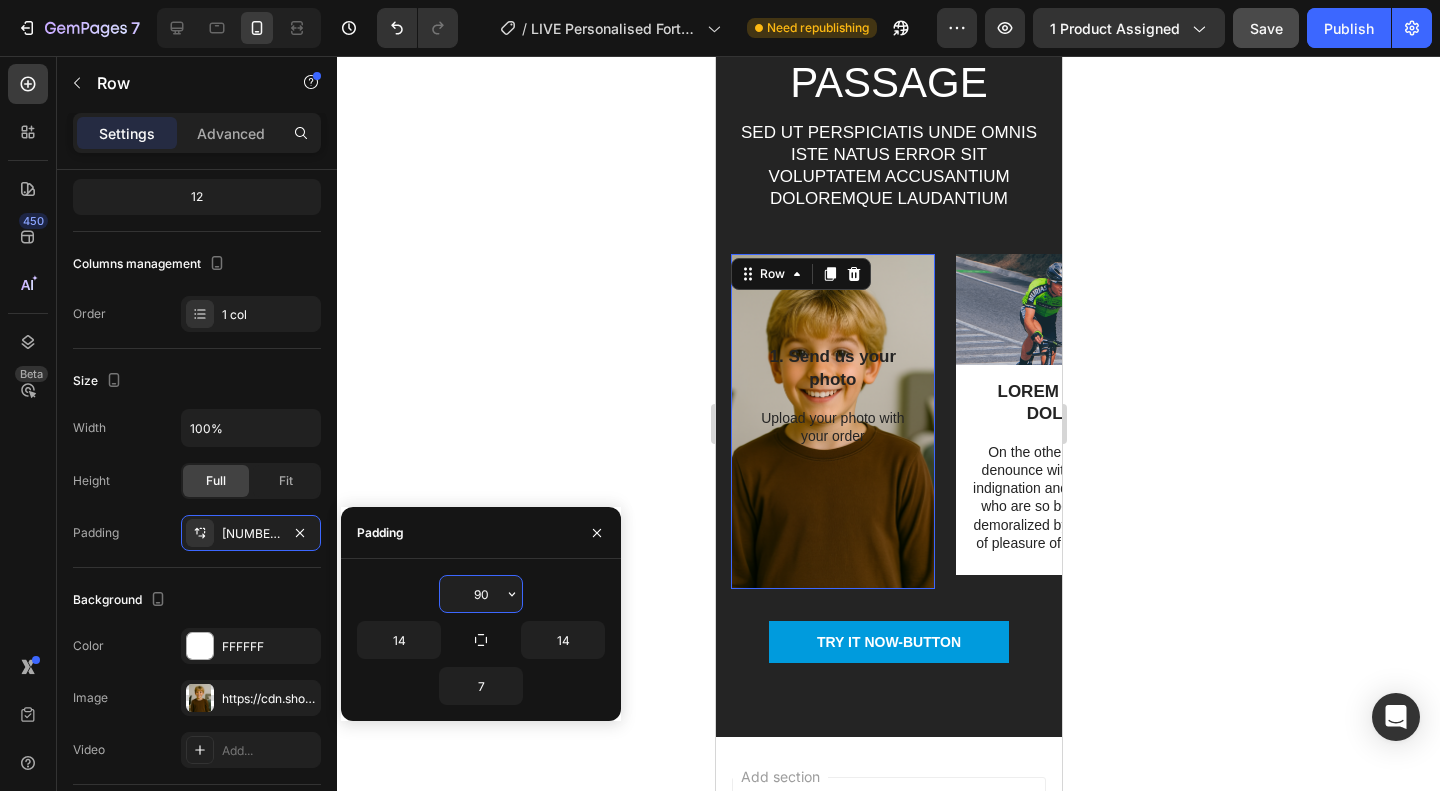 type on "9" 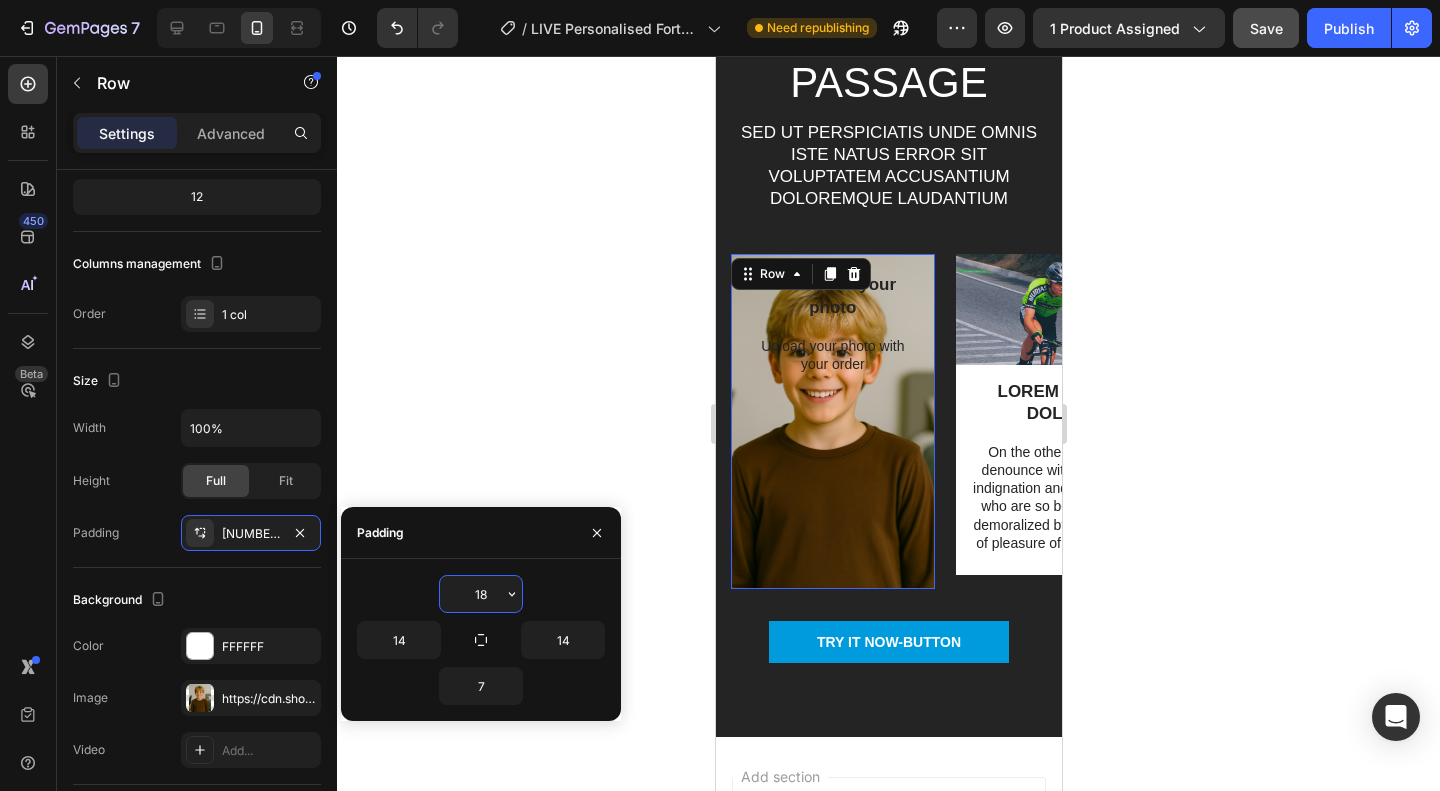 type on "1" 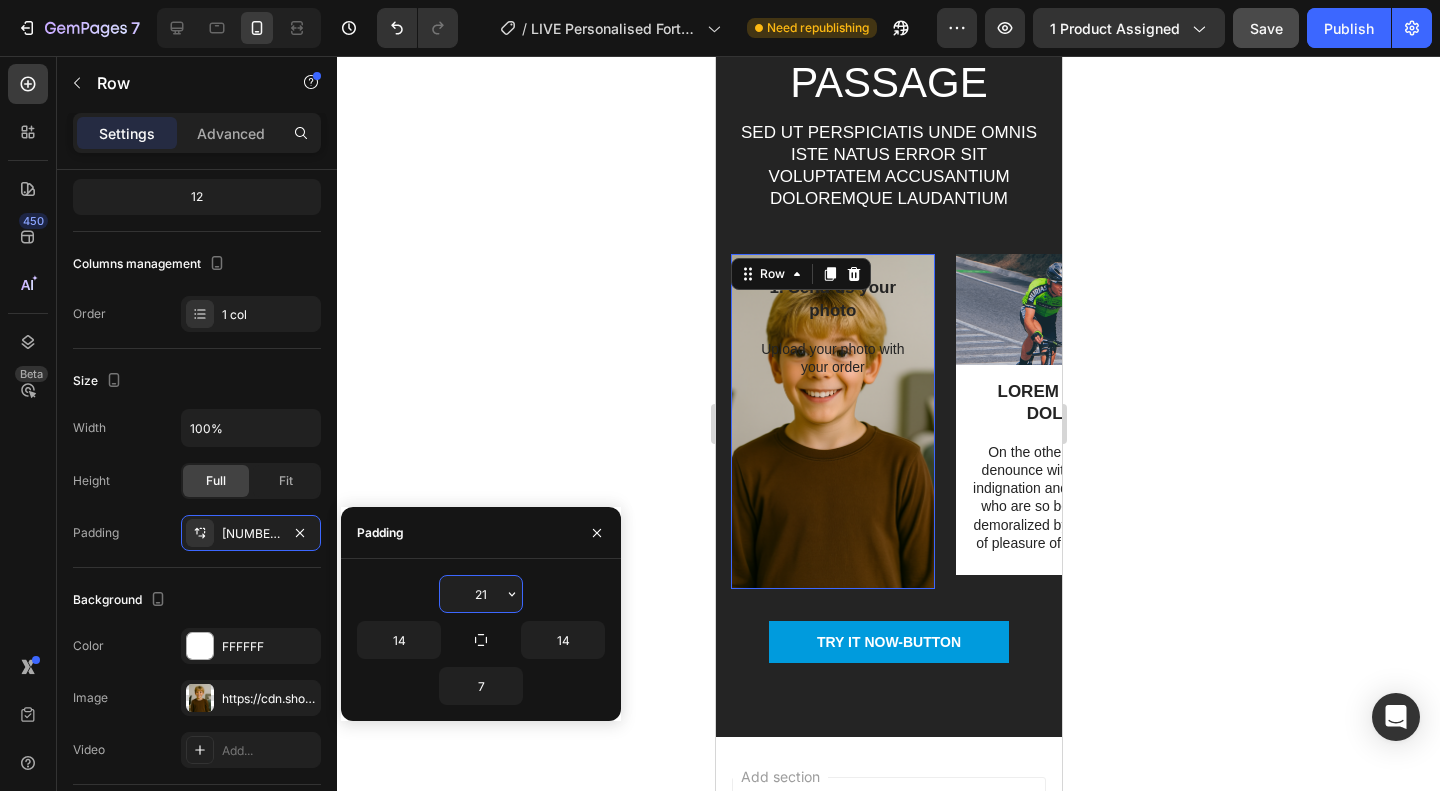 type on "210" 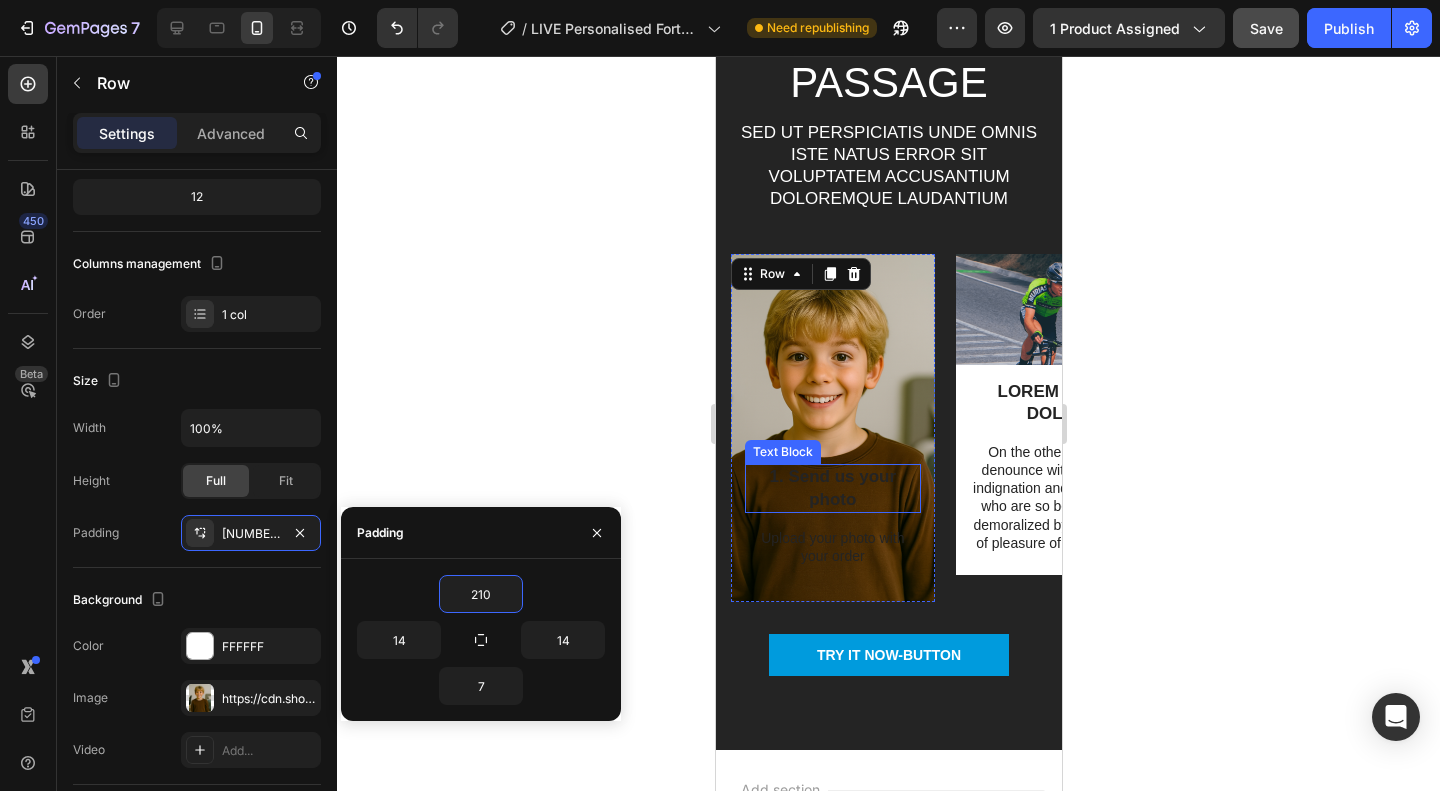 click on "Upload your photo with your order" at bounding box center (832, 547) 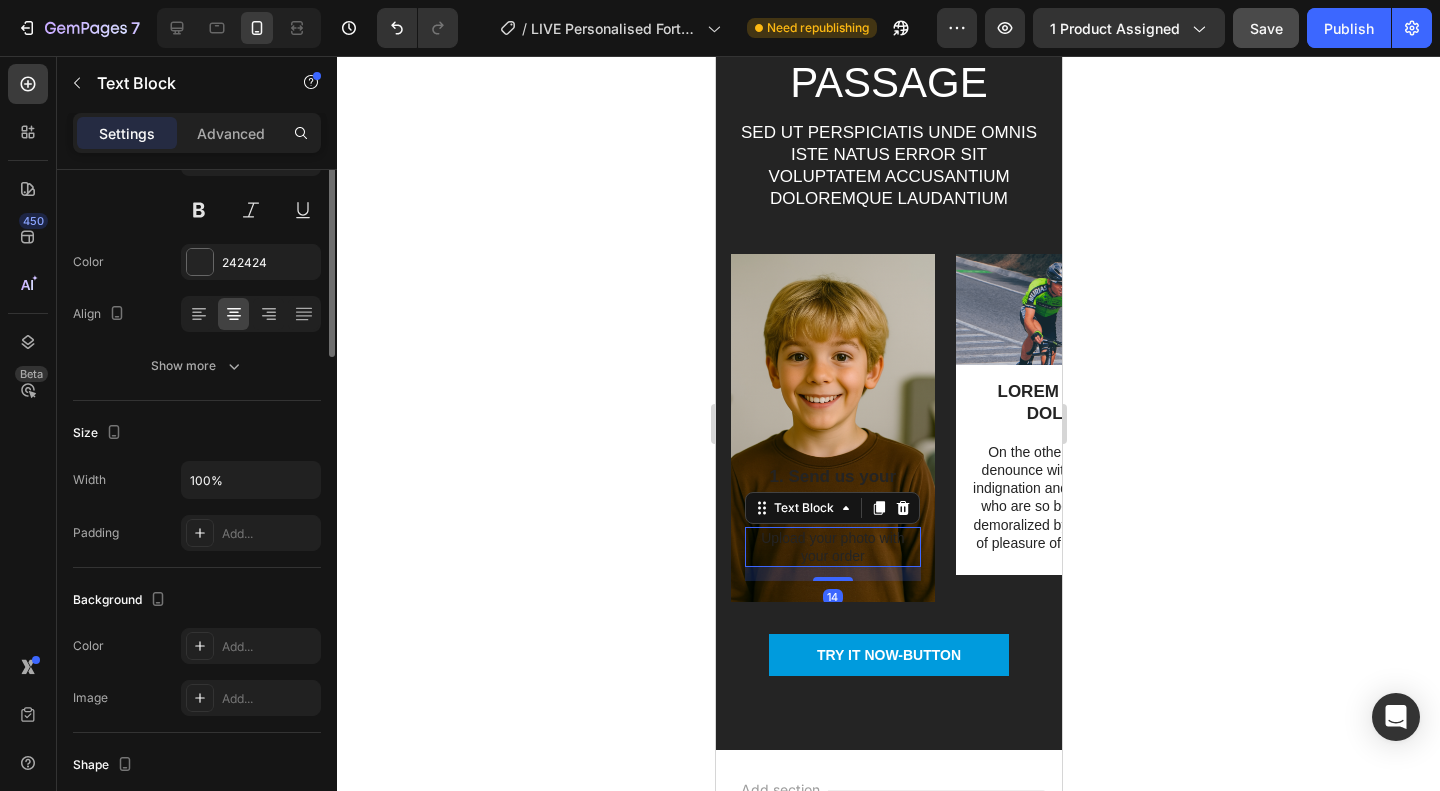 scroll, scrollTop: 0, scrollLeft: 0, axis: both 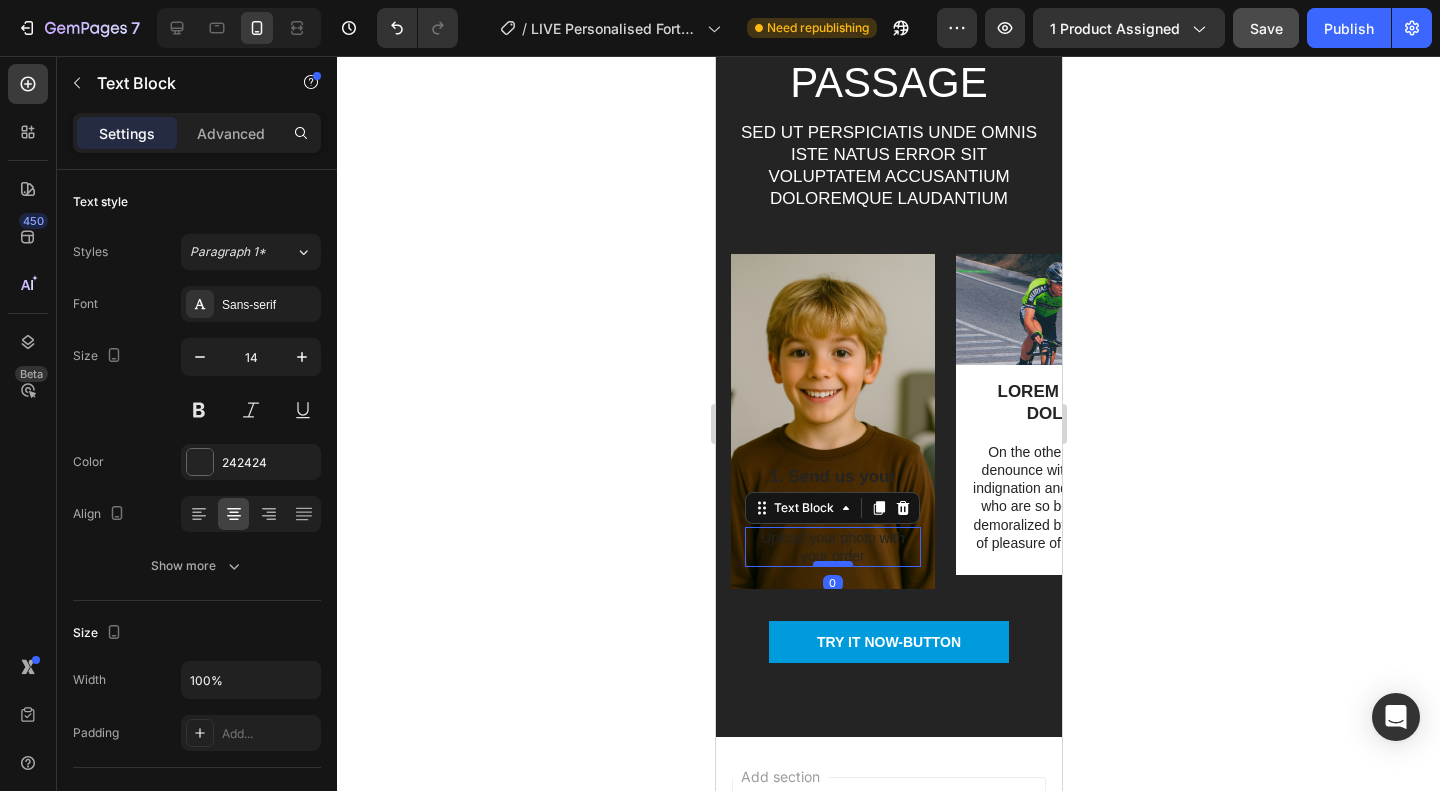 drag, startPoint x: 833, startPoint y: 581, endPoint x: 829, endPoint y: 565, distance: 16.492422 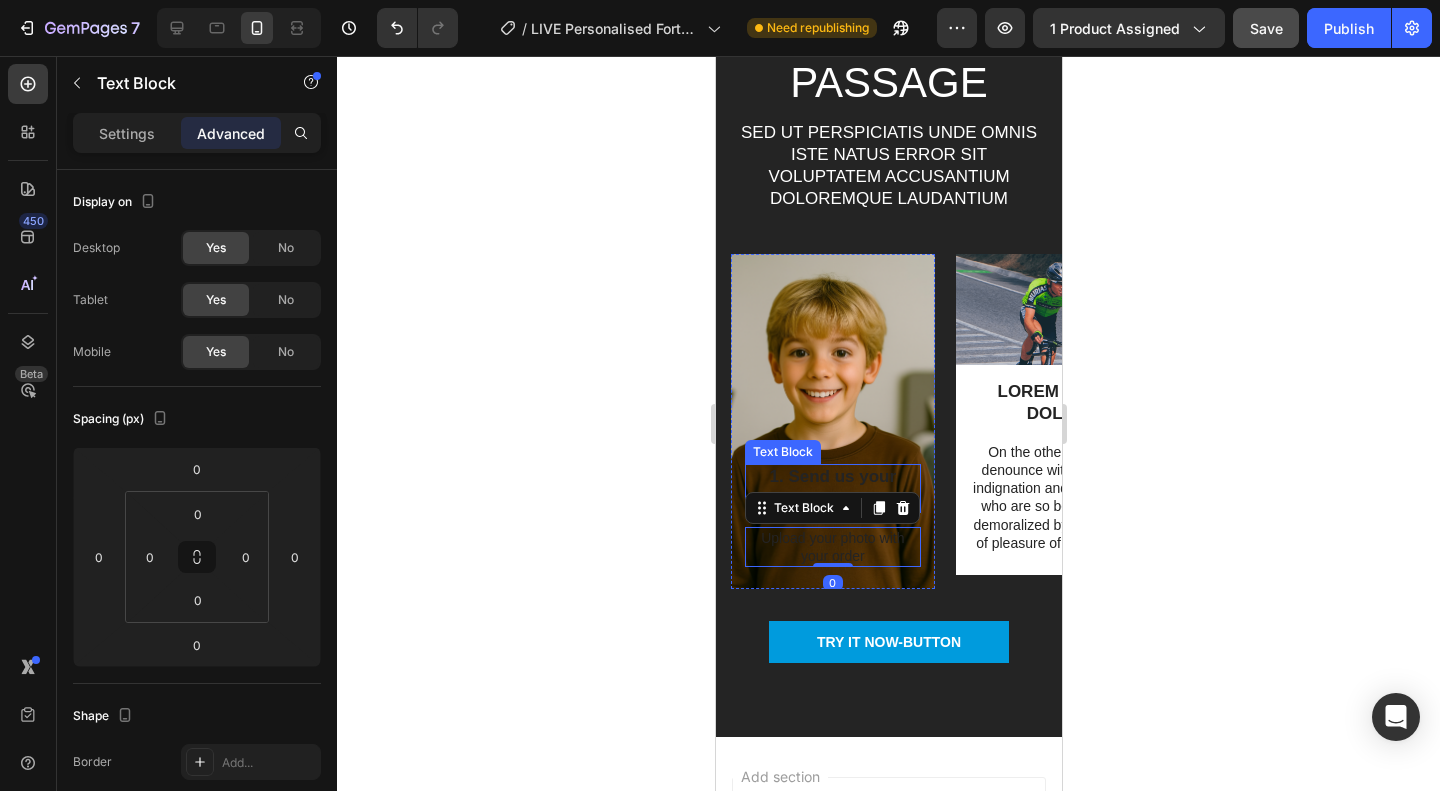 click on "1. Send us your photo" at bounding box center [832, 488] 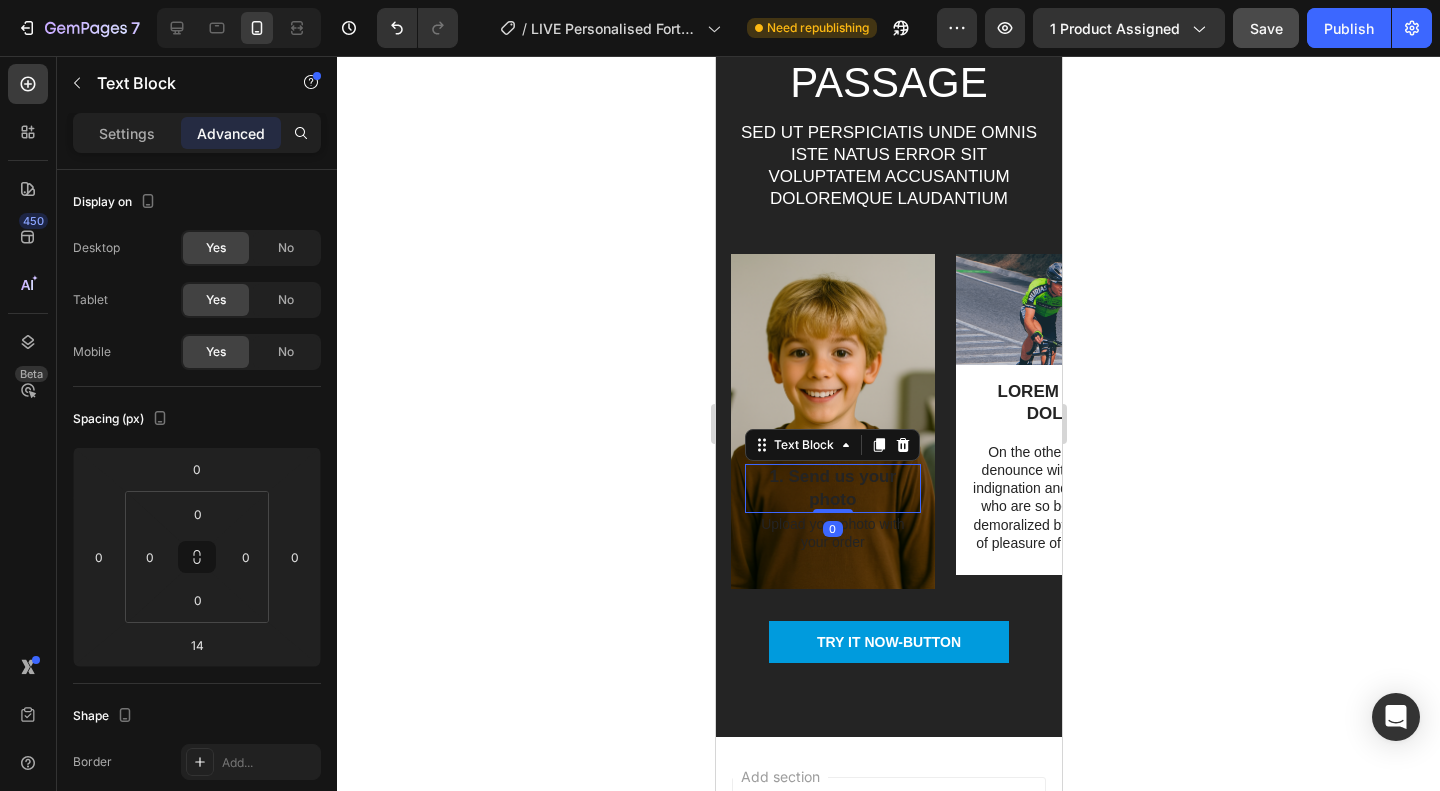 drag, startPoint x: 824, startPoint y: 523, endPoint x: 827, endPoint y: 502, distance: 21.213203 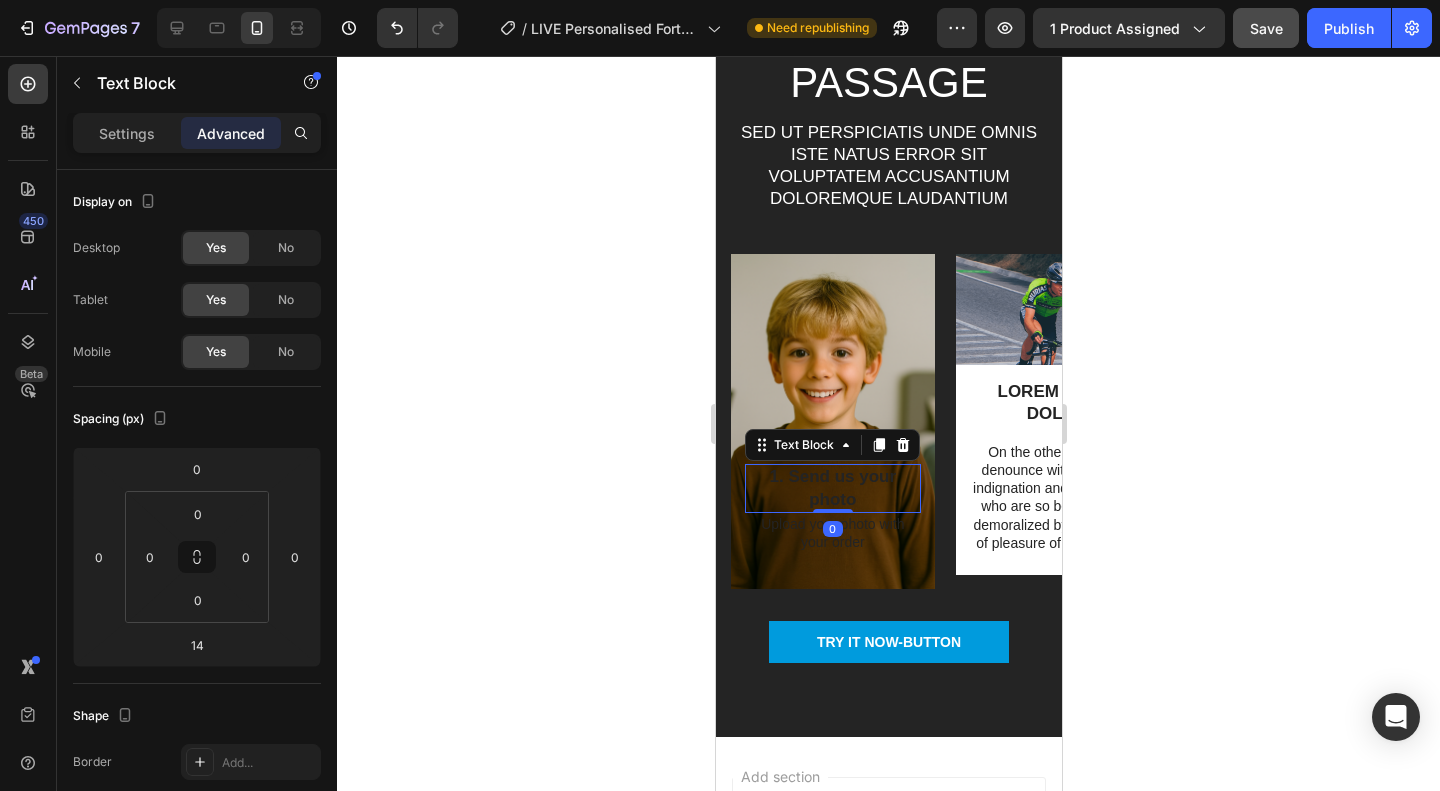 click on "1. Send us your photo Text Block   0" at bounding box center [832, 488] 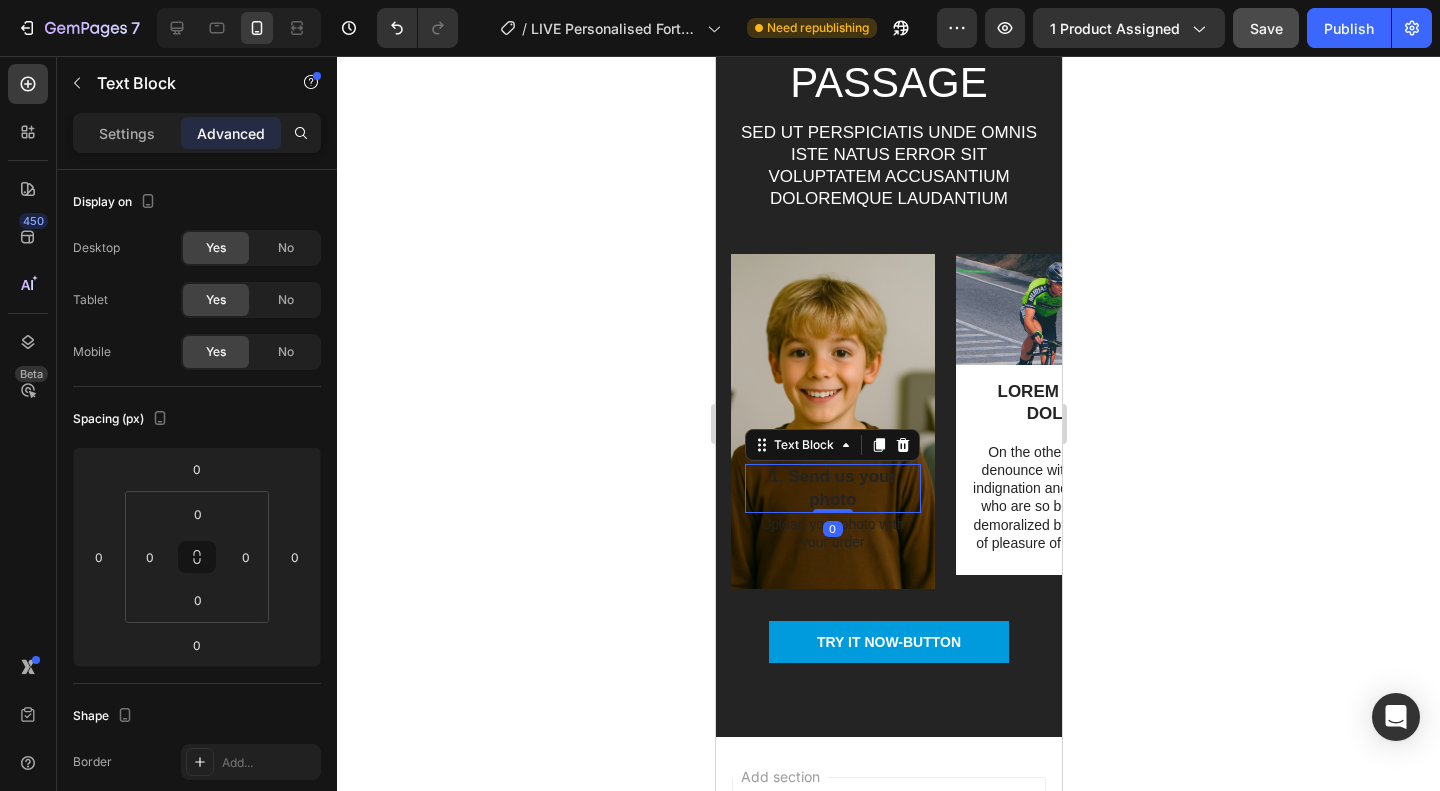 click 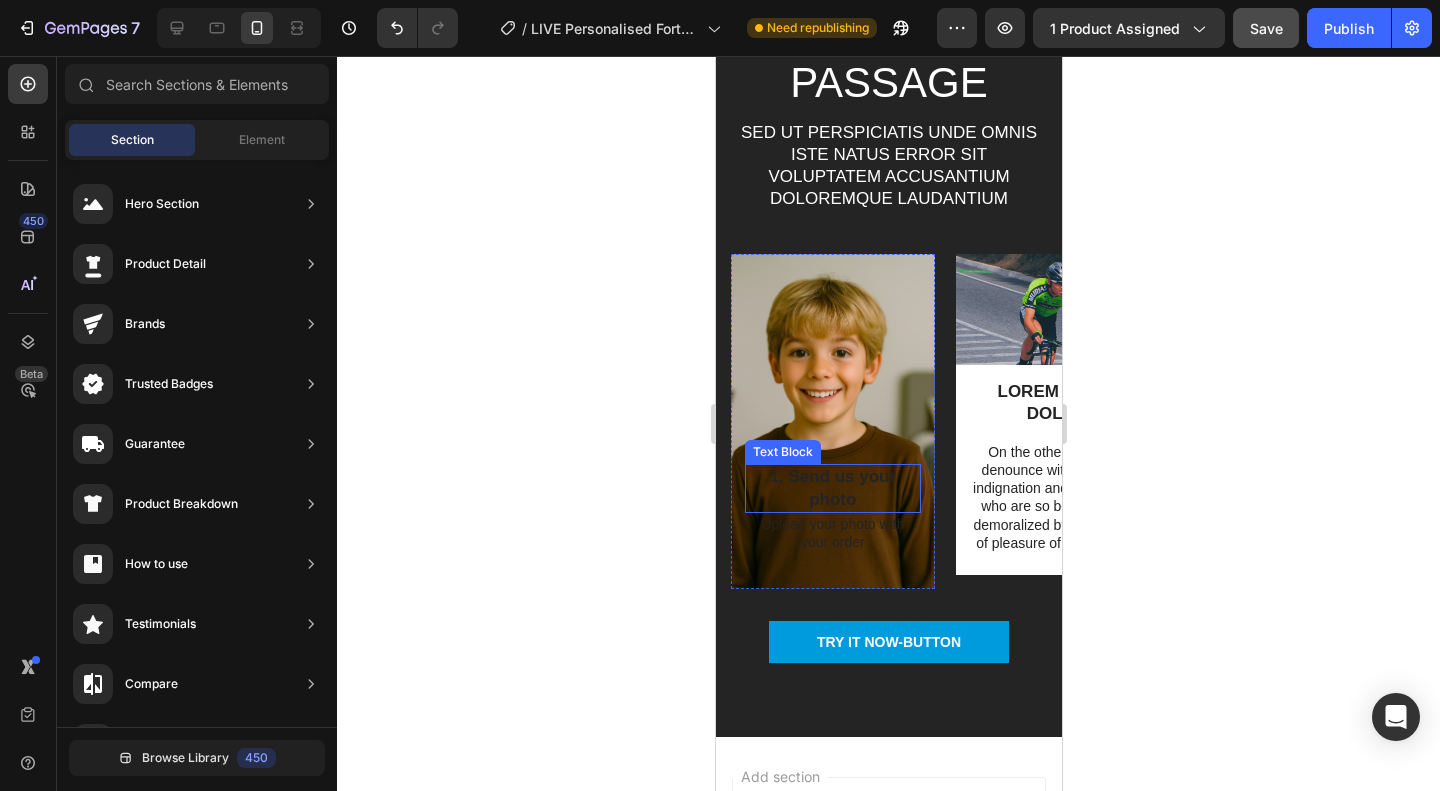 click on "1. Send us your photo" at bounding box center (832, 488) 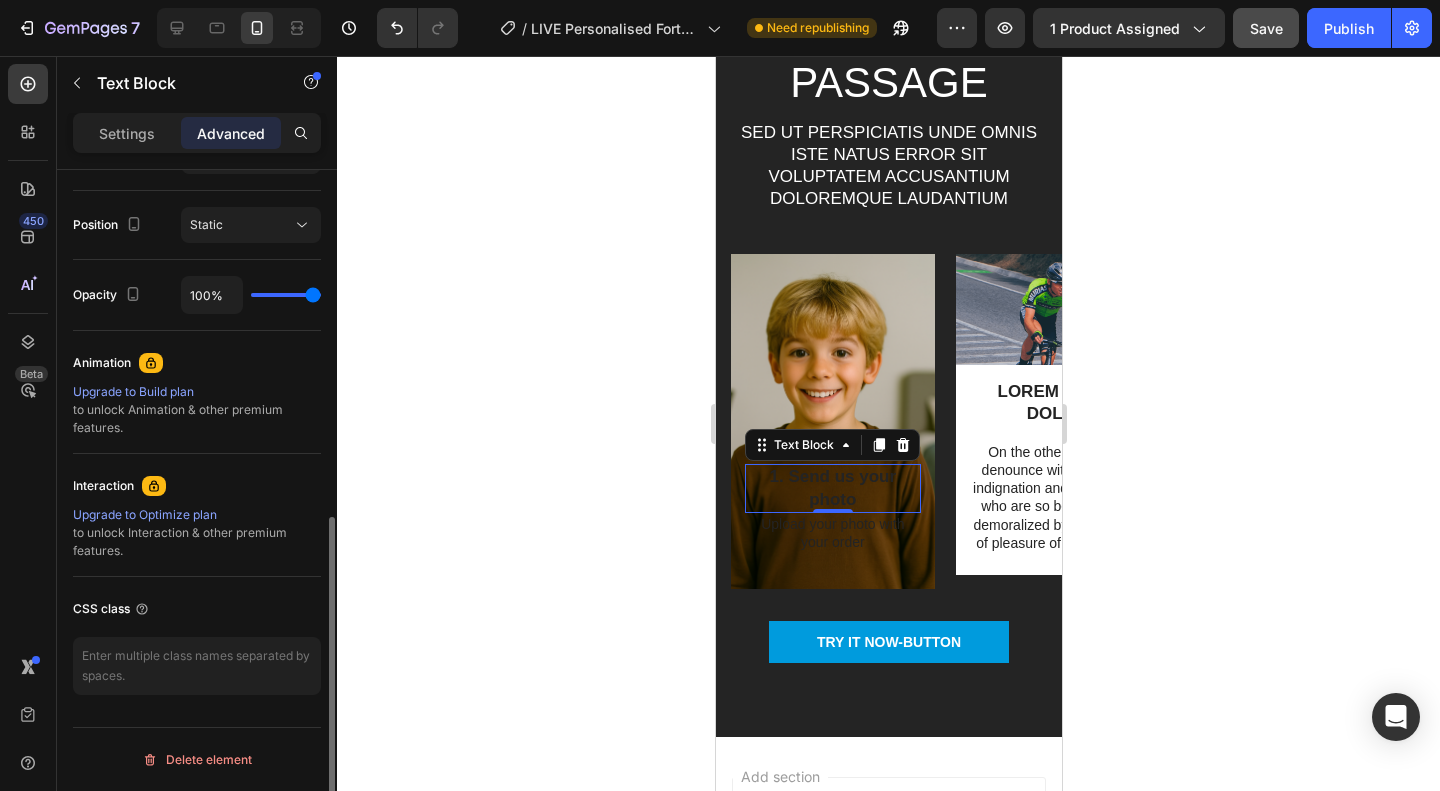 scroll, scrollTop: 310, scrollLeft: 0, axis: vertical 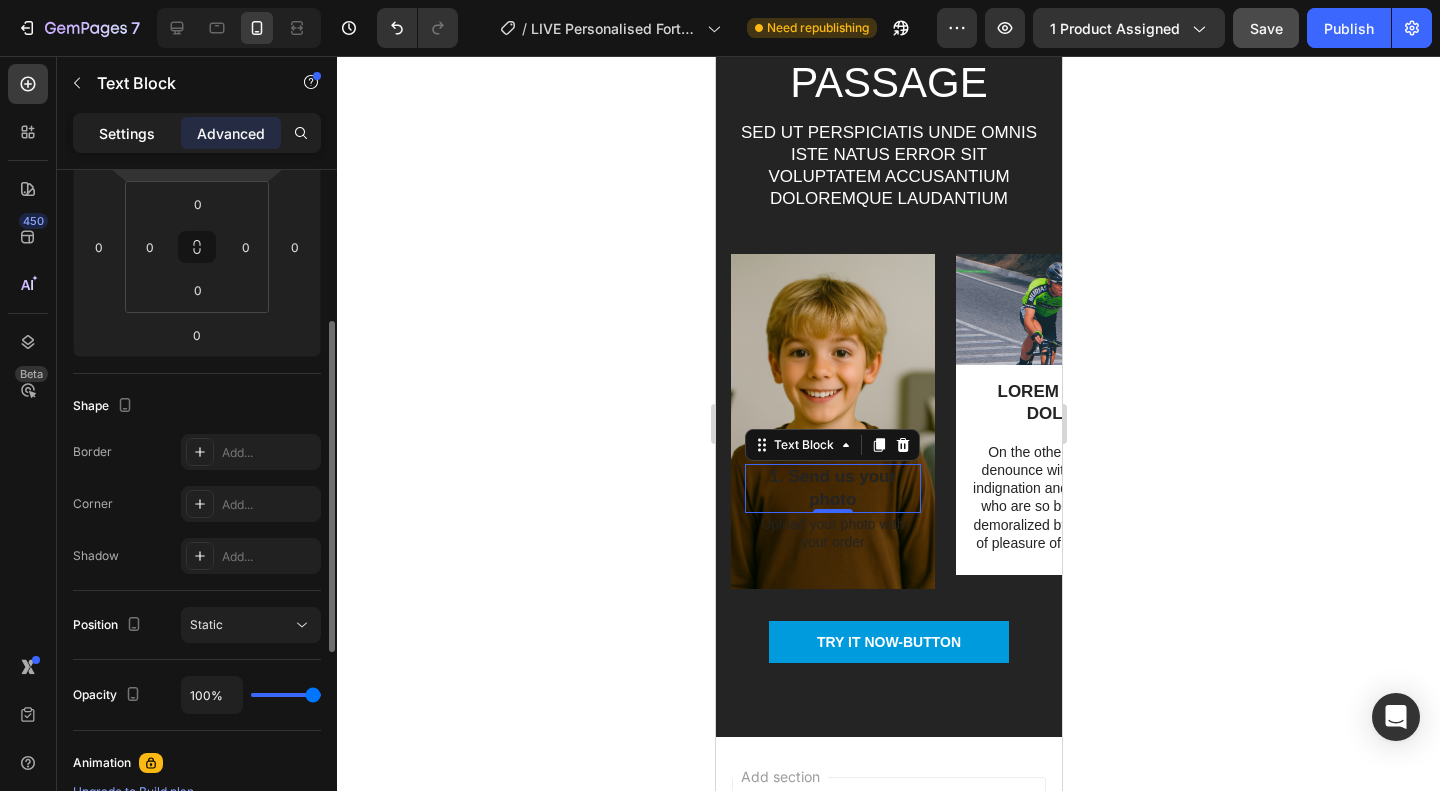 click on "Settings" 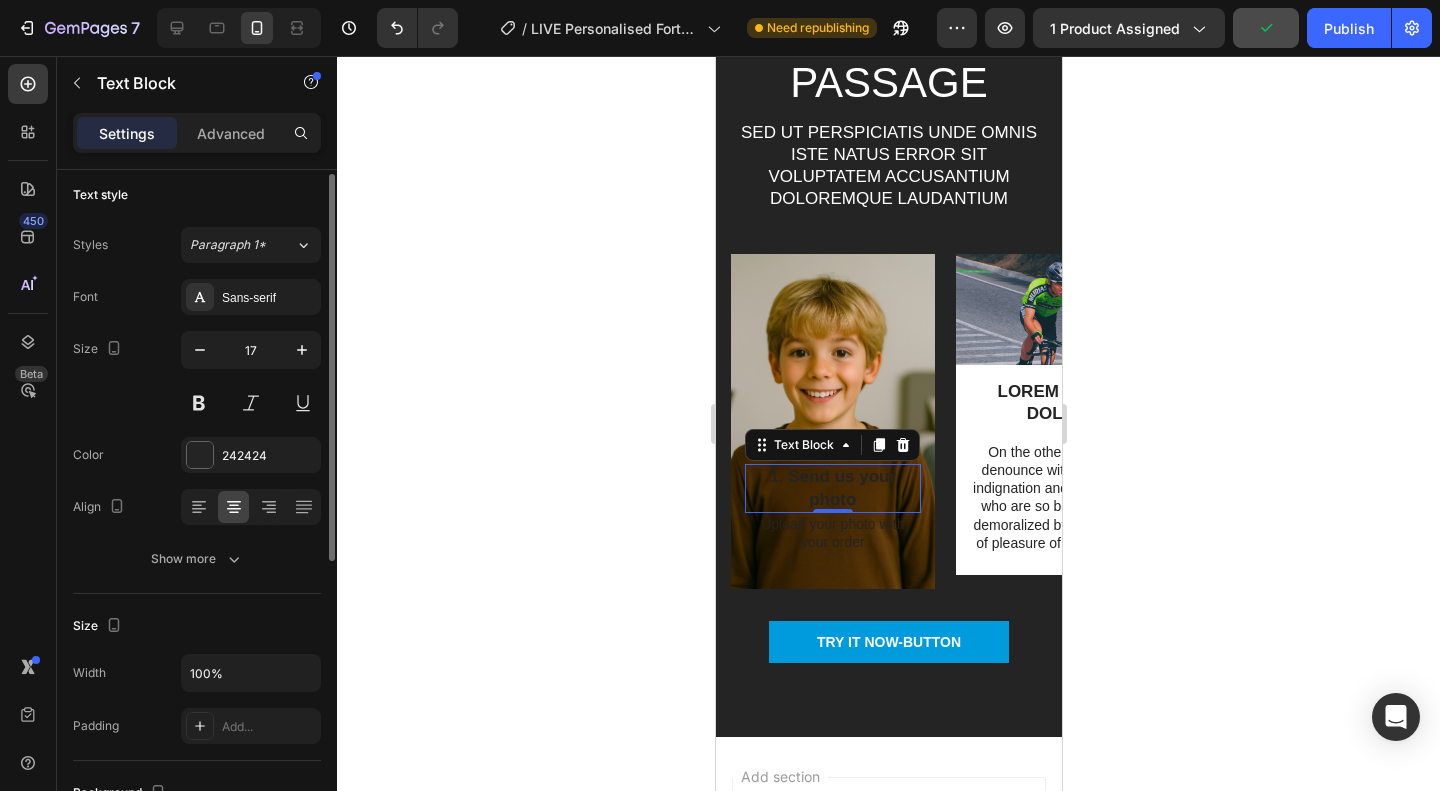 scroll, scrollTop: 0, scrollLeft: 0, axis: both 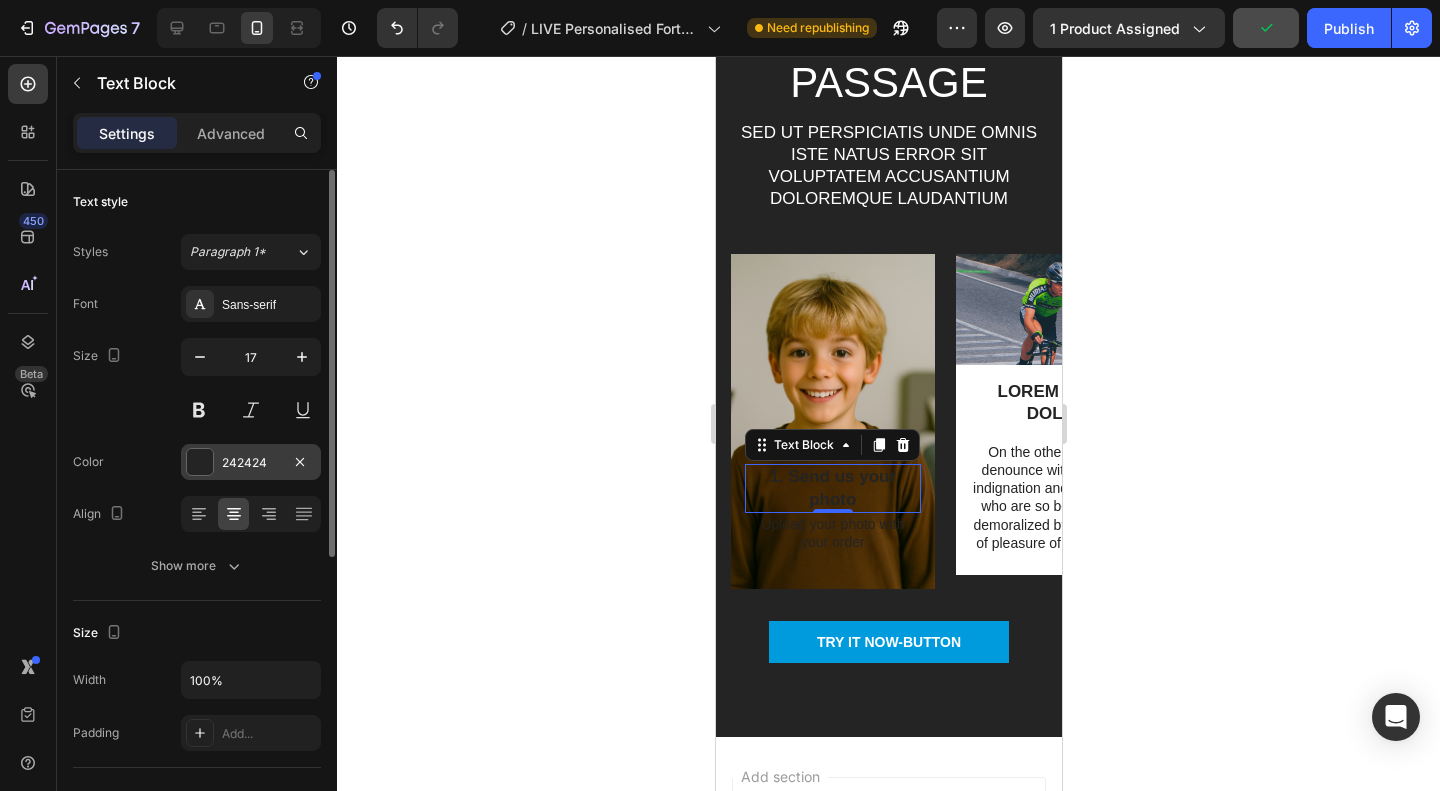 click at bounding box center [200, 462] 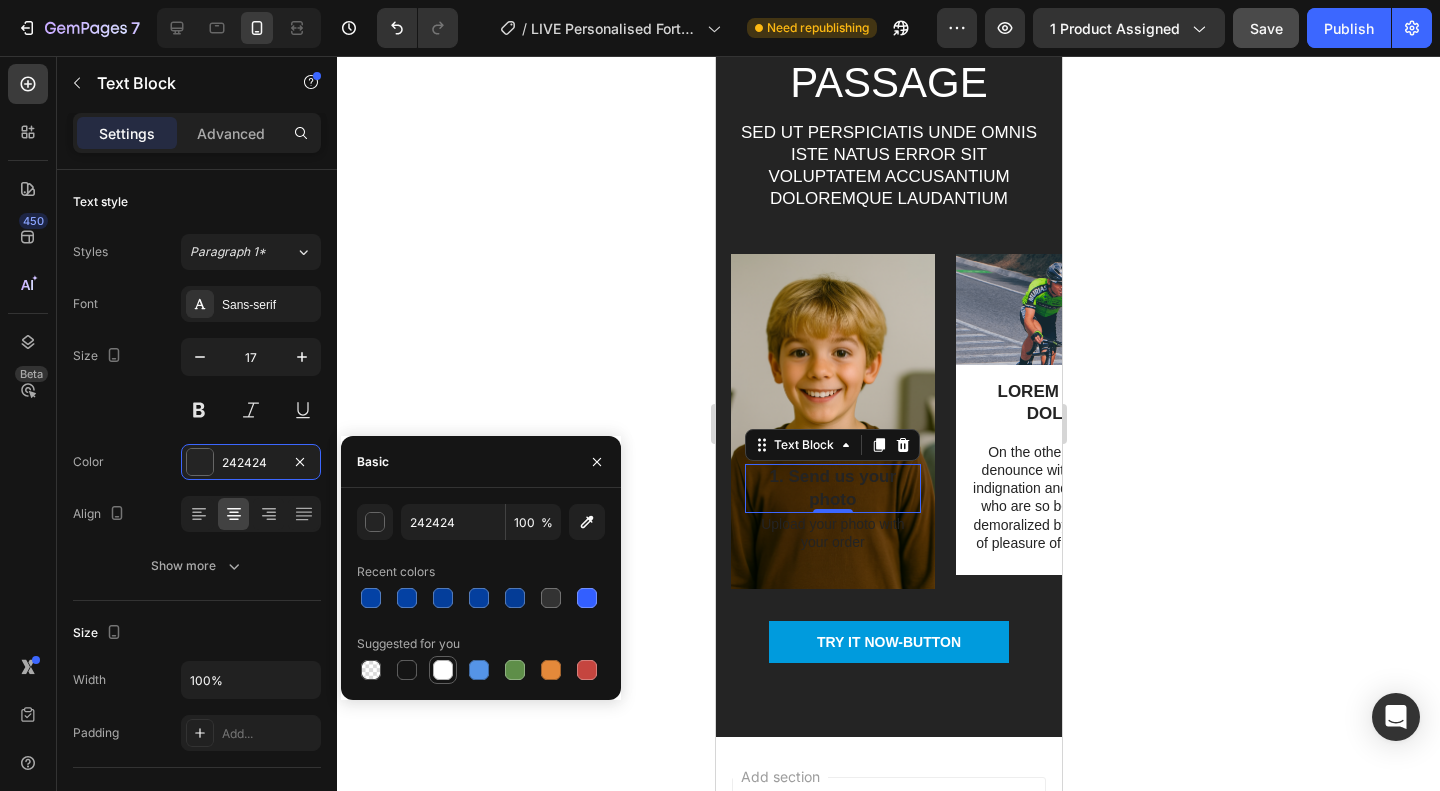 click at bounding box center [443, 670] 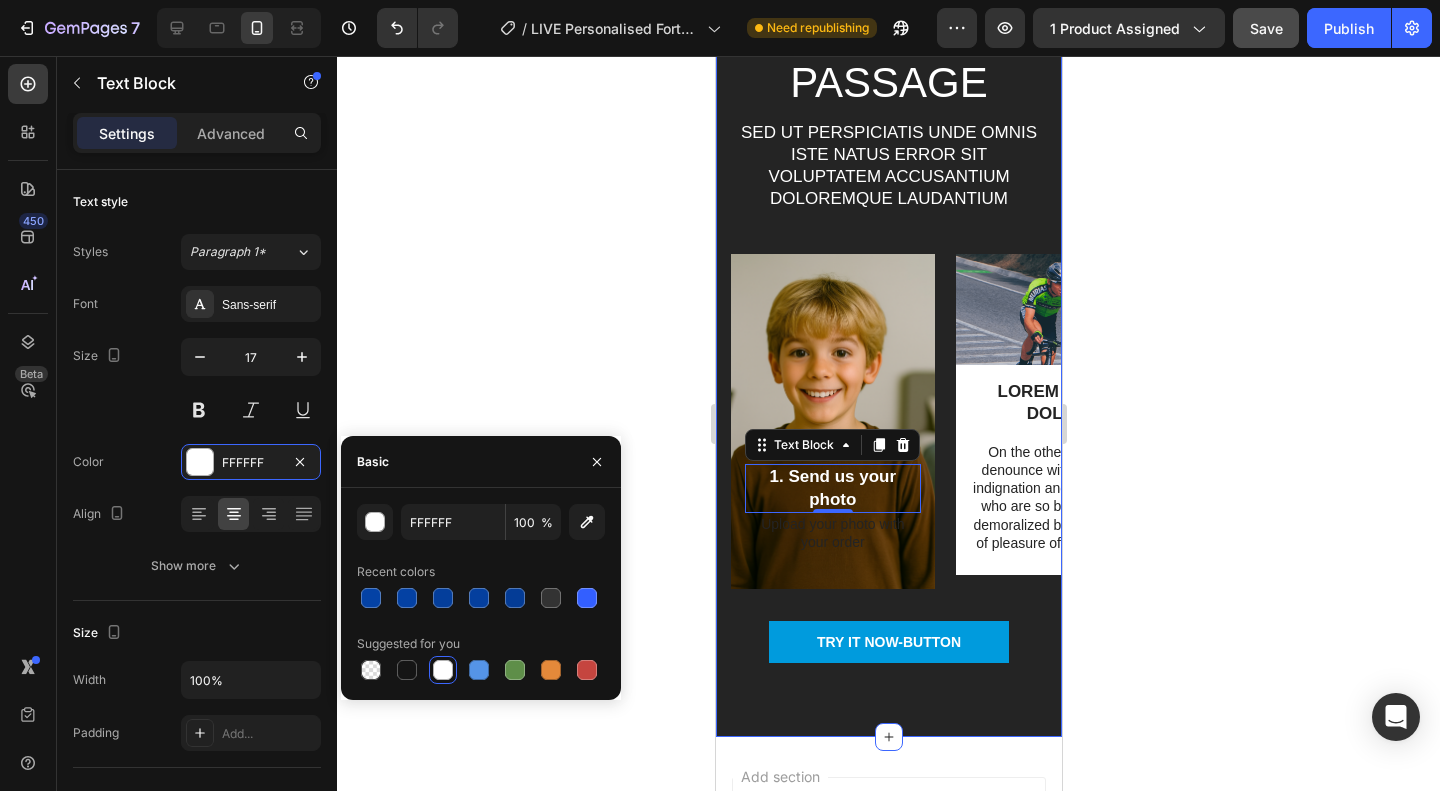 click 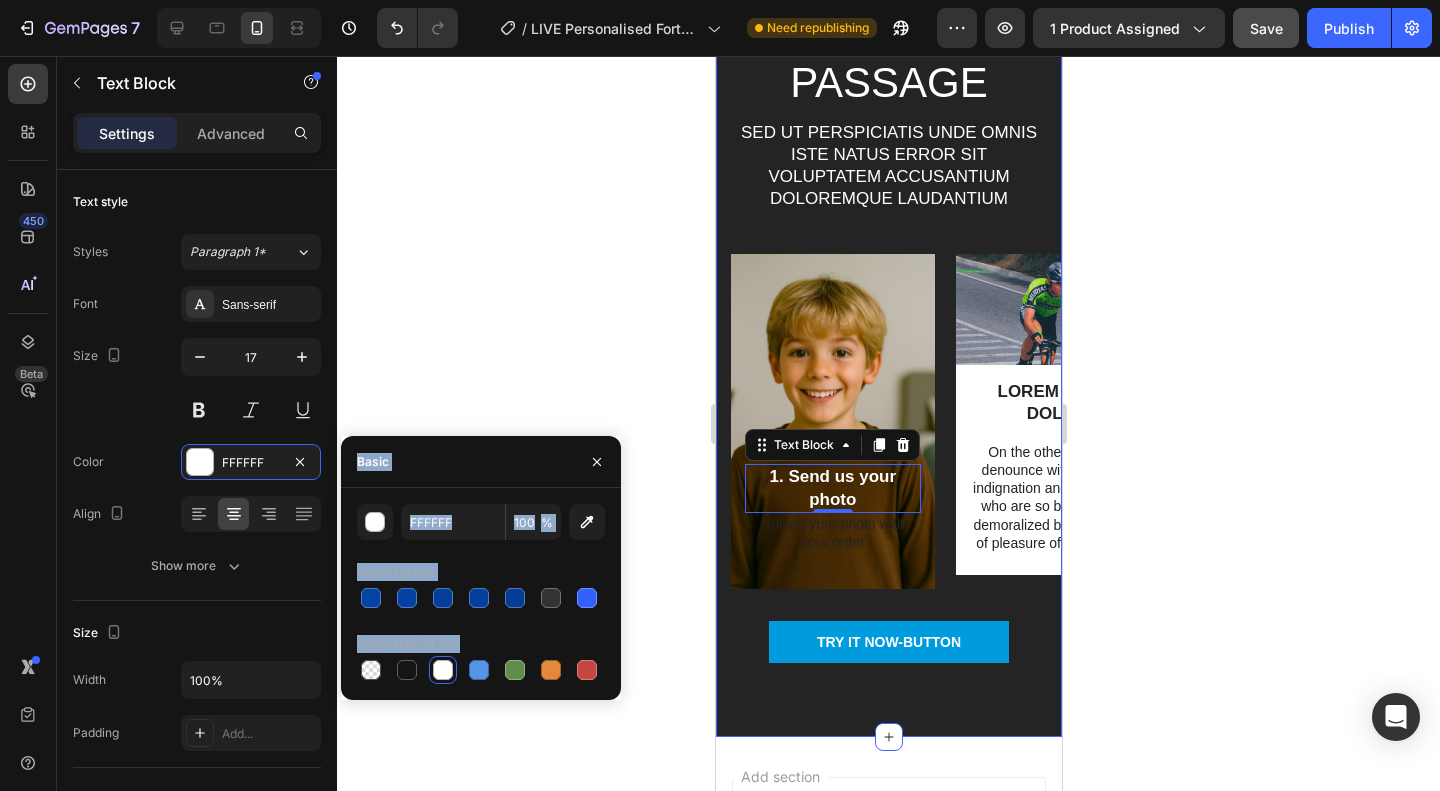click 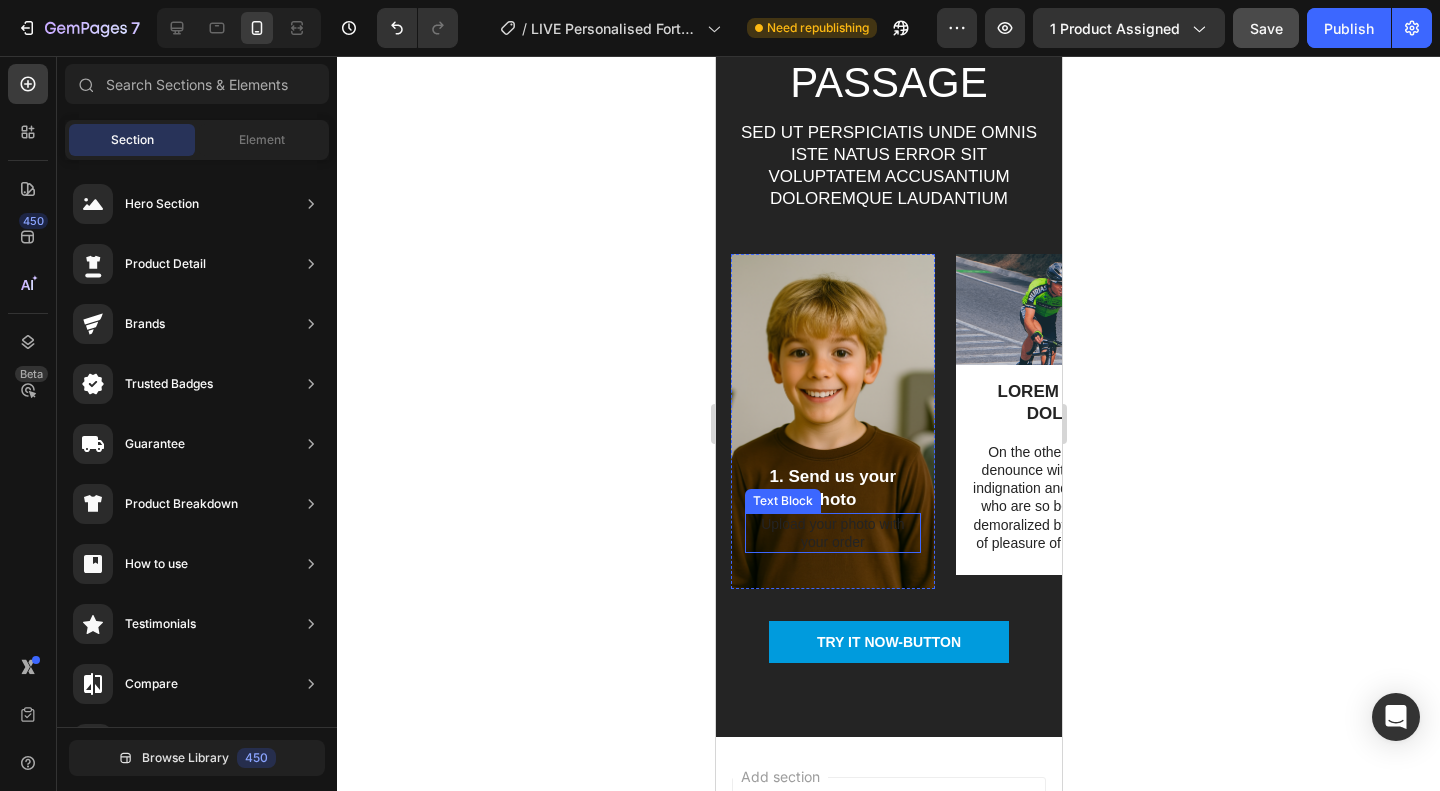 click on "Upload your photo with your order" at bounding box center (832, 533) 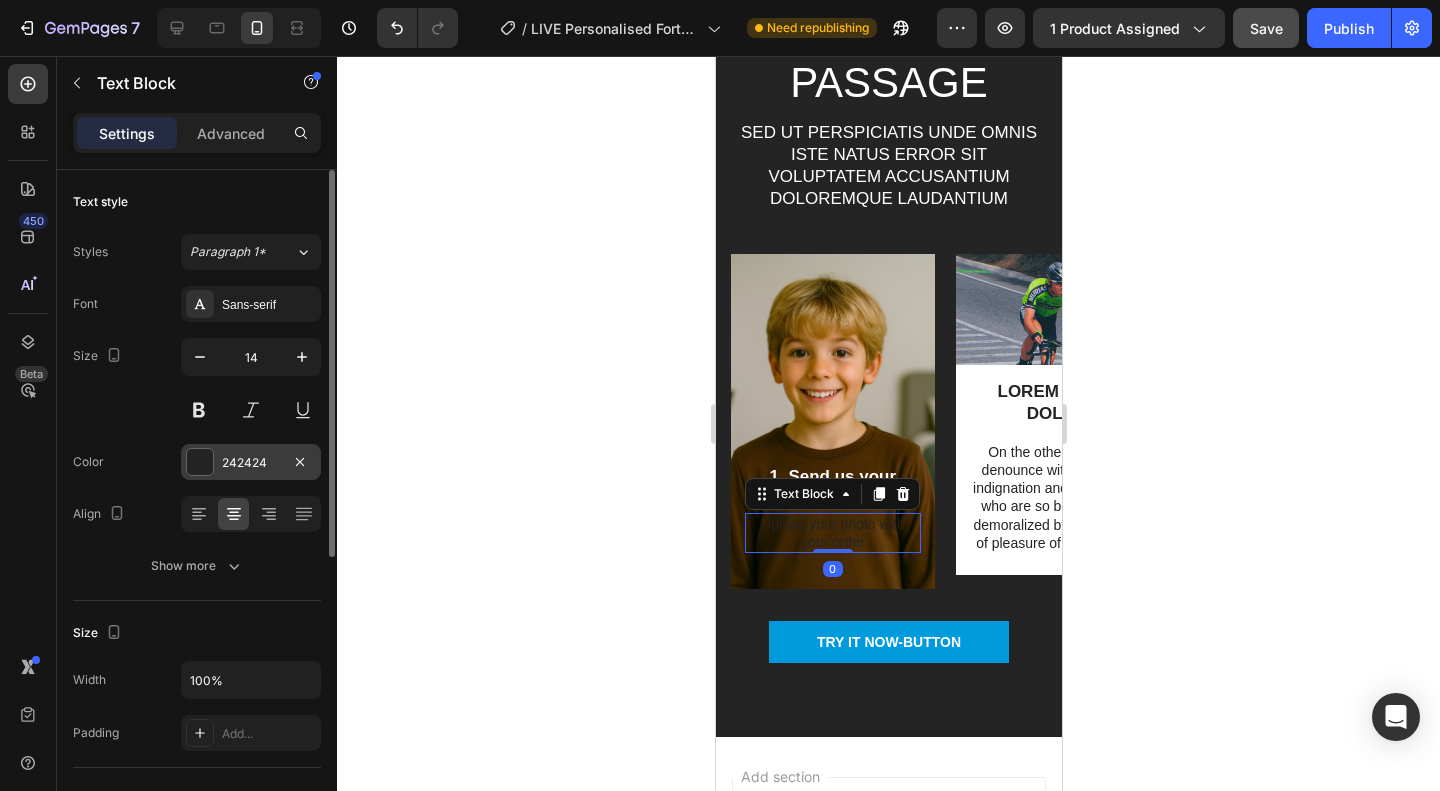click at bounding box center (200, 462) 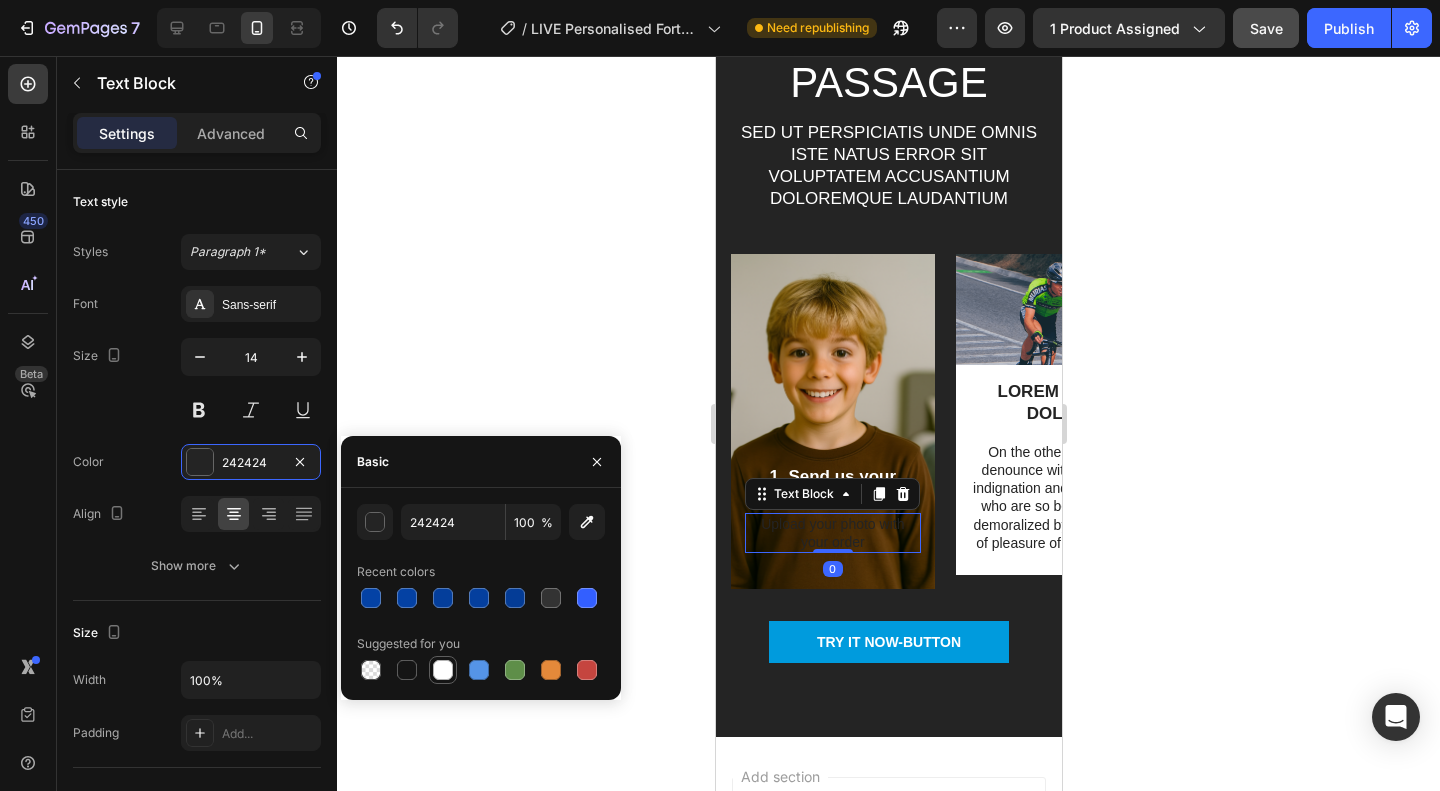 click at bounding box center (443, 670) 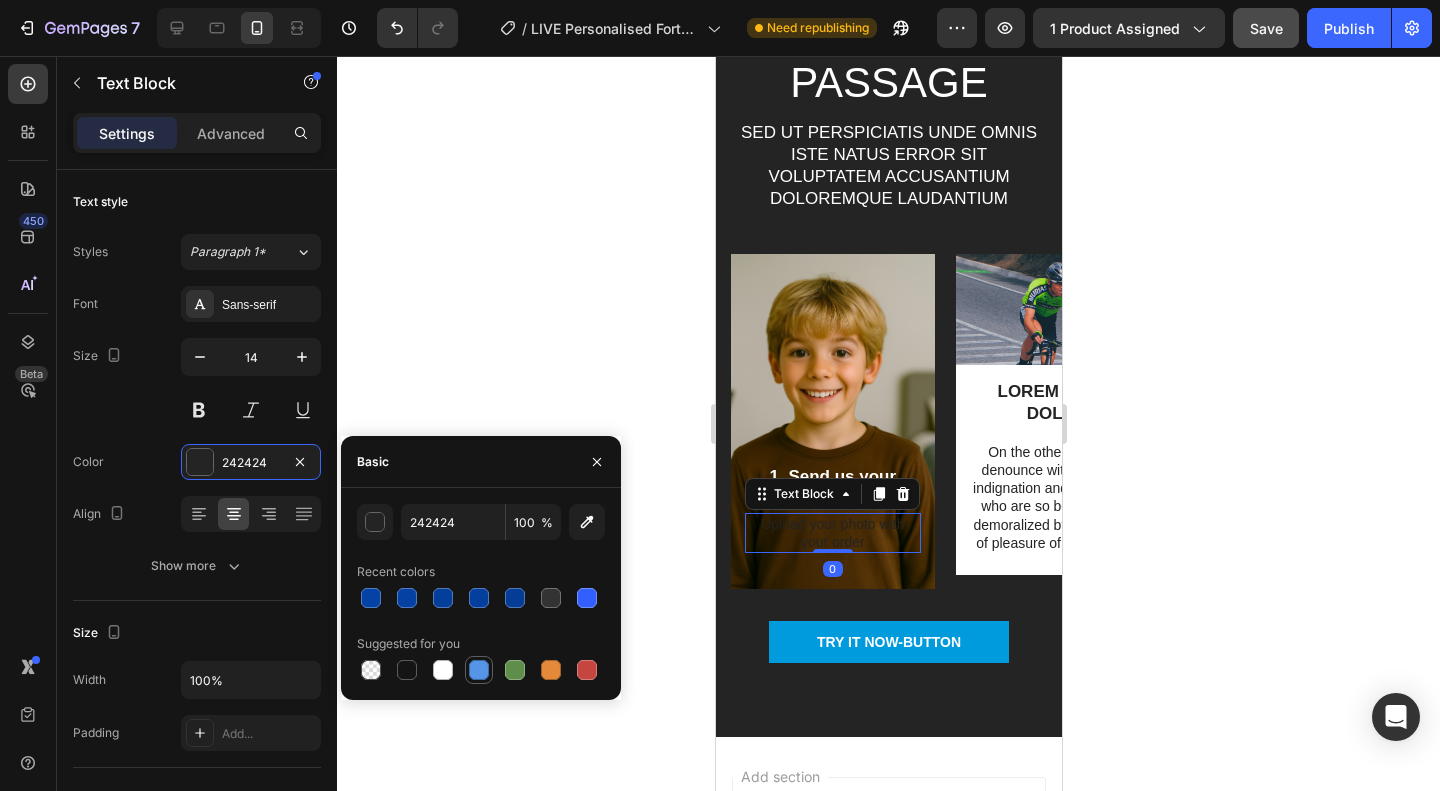 type on "FFFFFF" 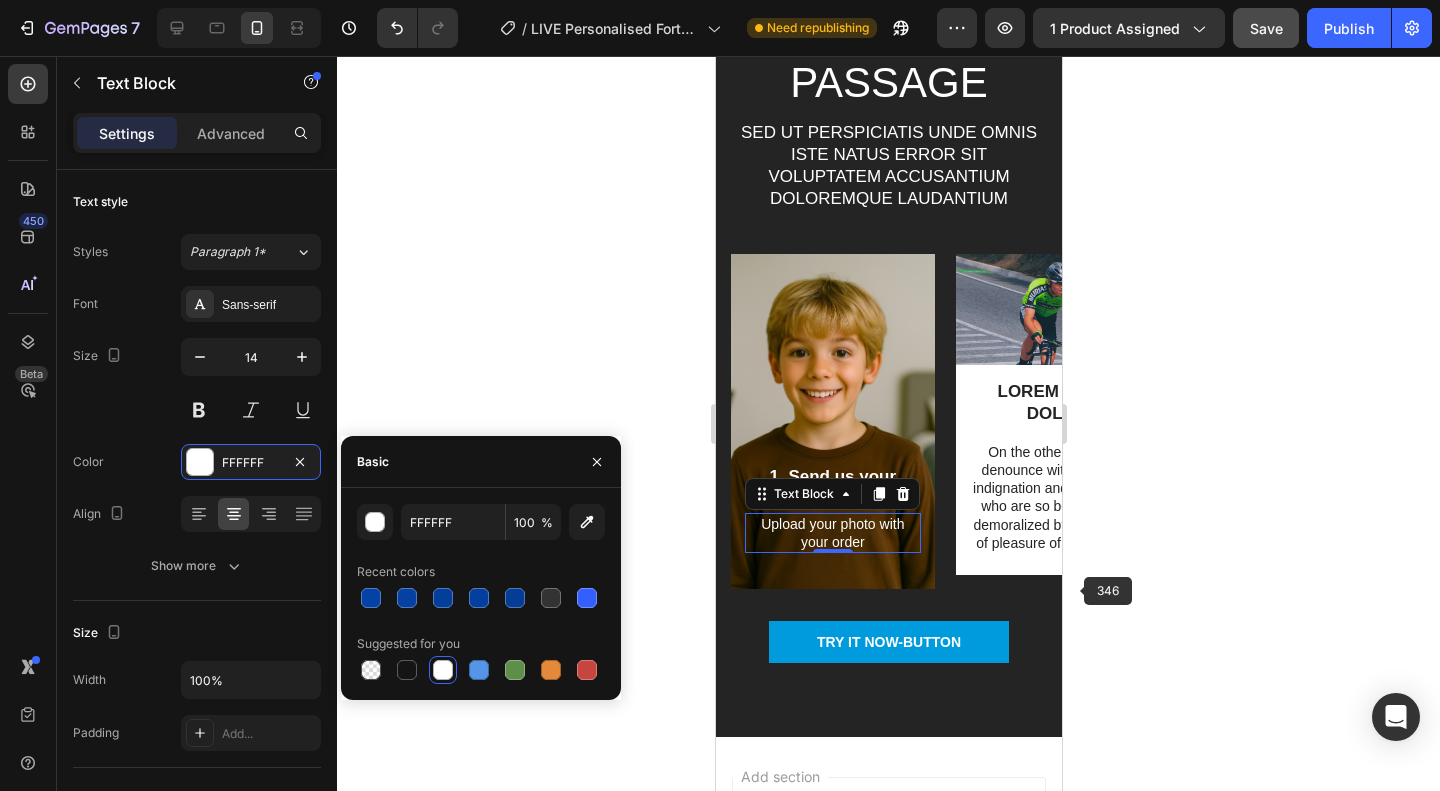 click 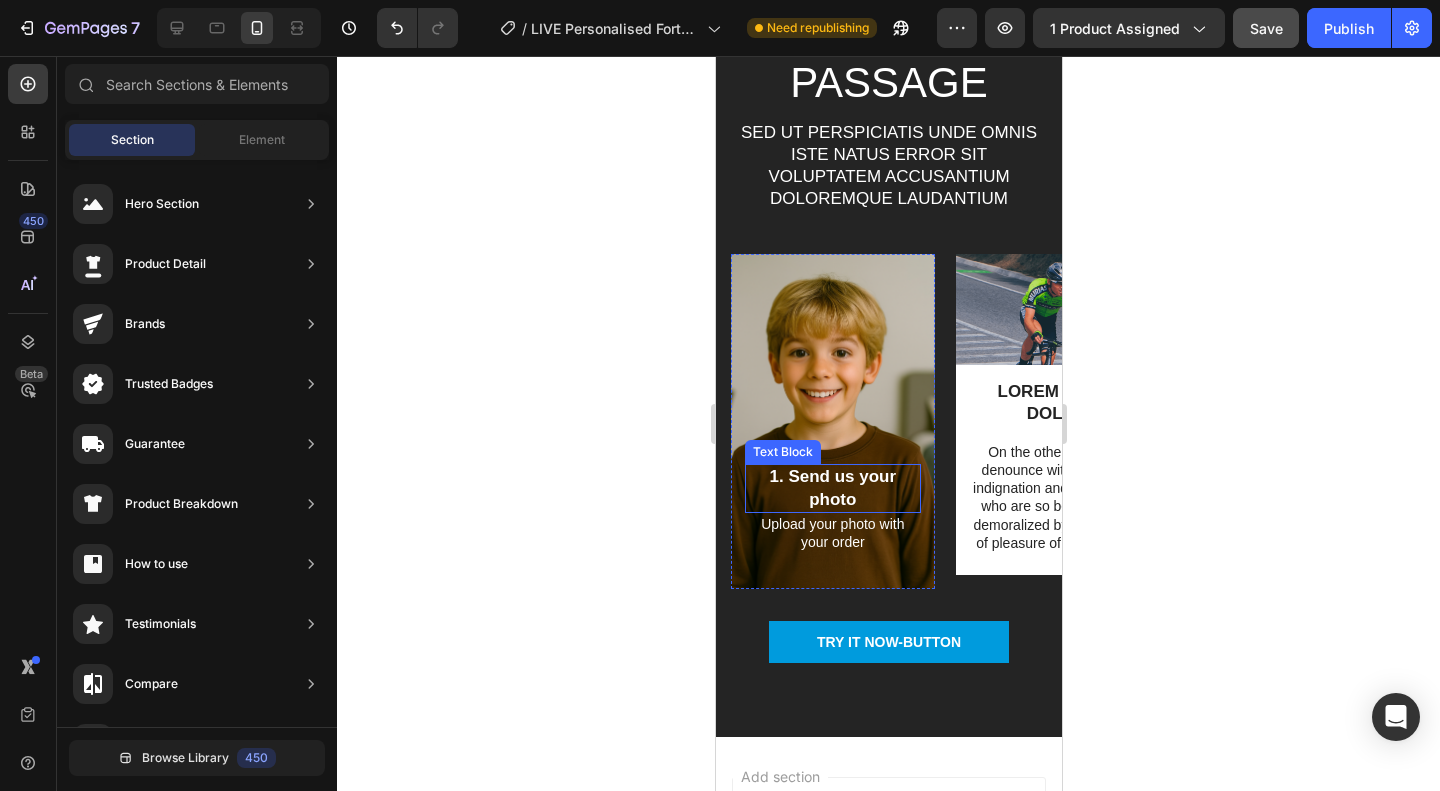click on "1. Send us your photo" at bounding box center (832, 488) 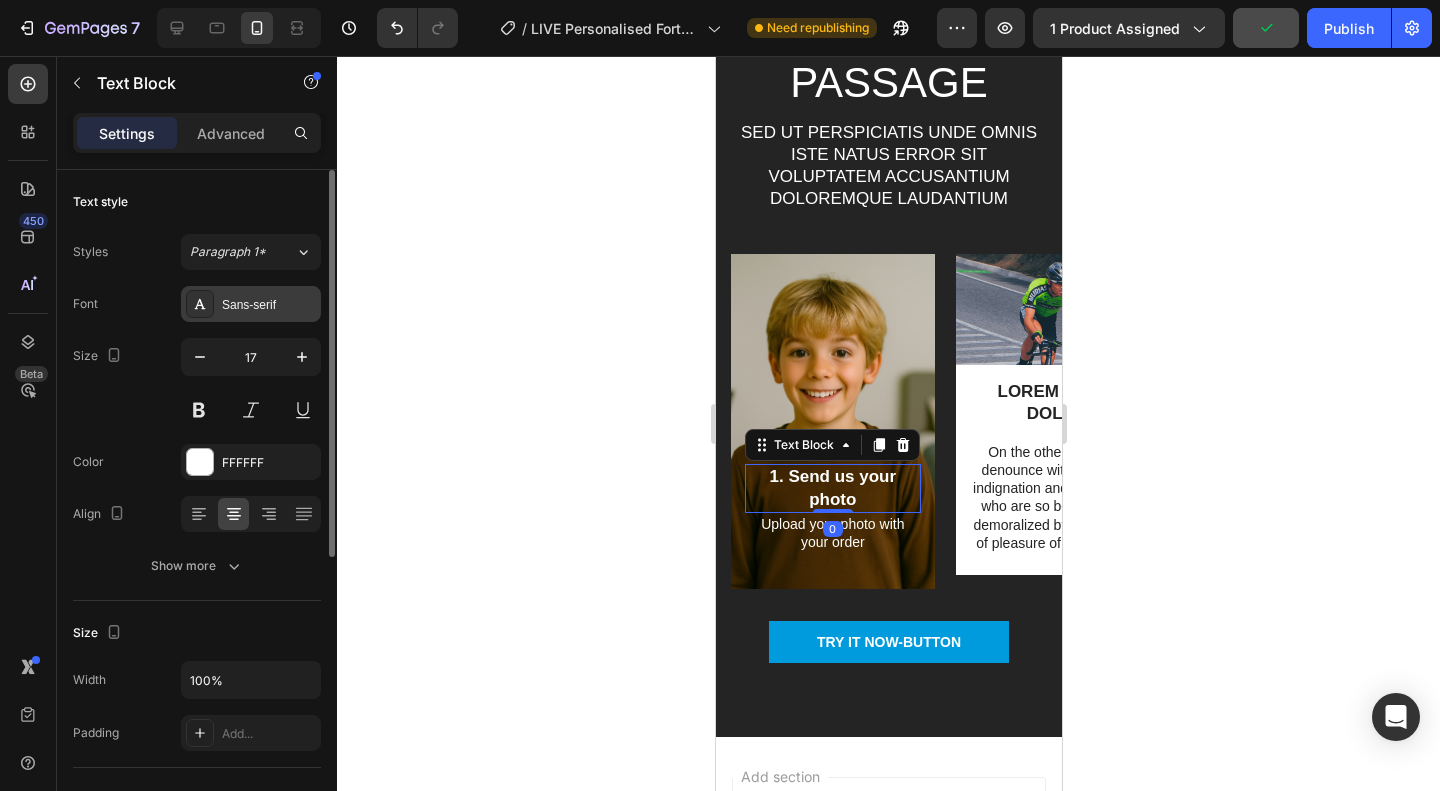 click on "Styles Paragraph 1* Font Sans-serif Size 17 Color FFFFFF Align Show more" at bounding box center [197, 409] 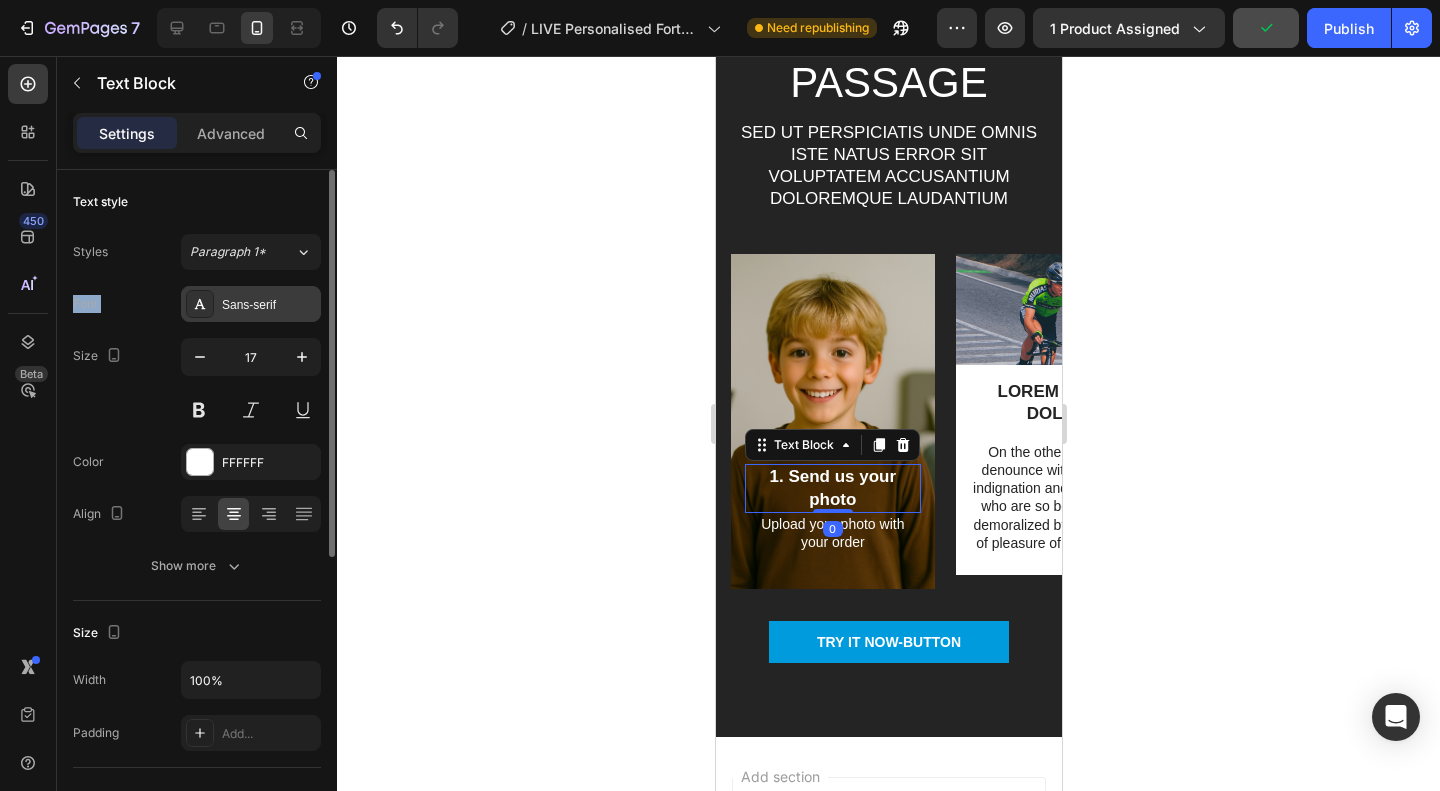 click on "Sans-serif" at bounding box center [269, 305] 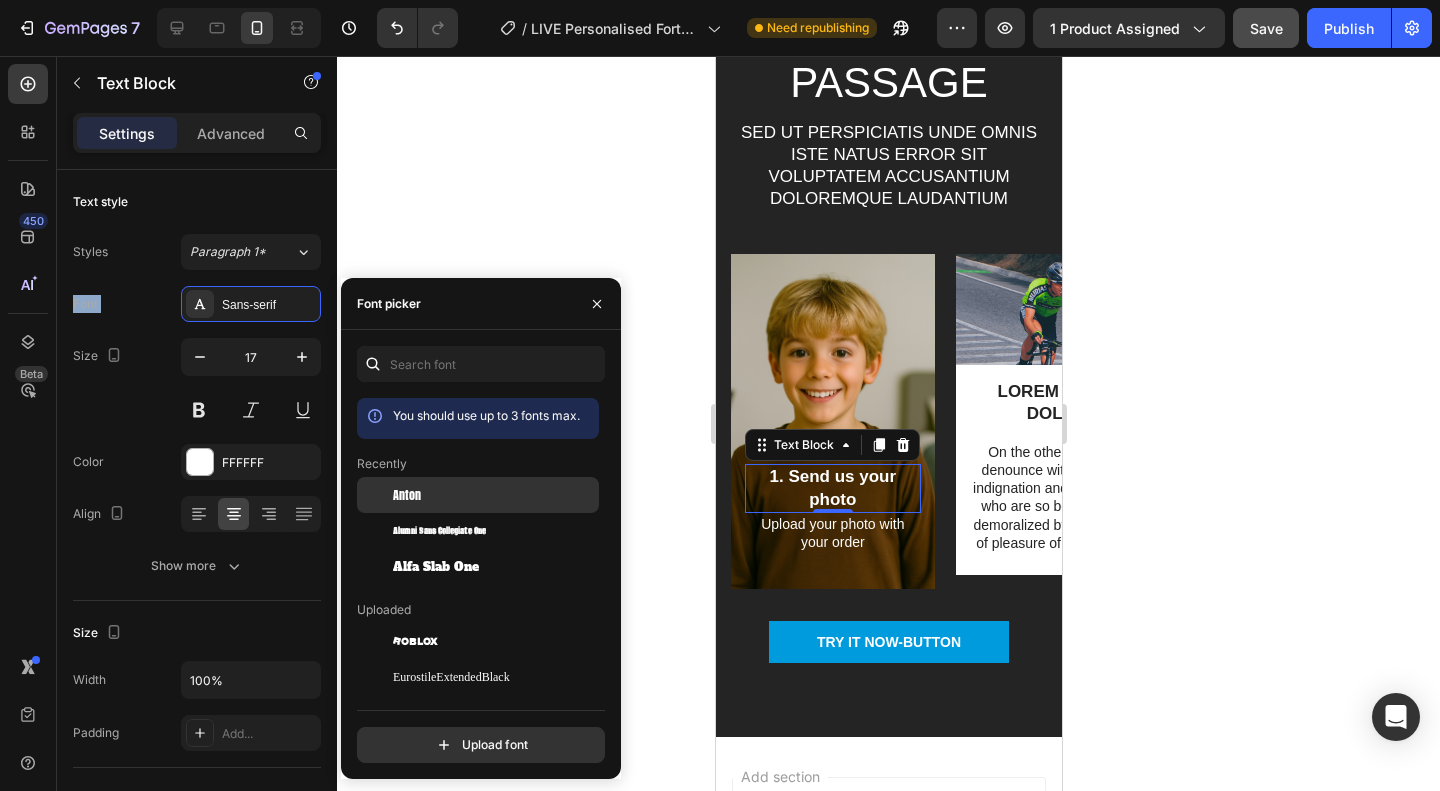 click on "Anton" at bounding box center (407, 495) 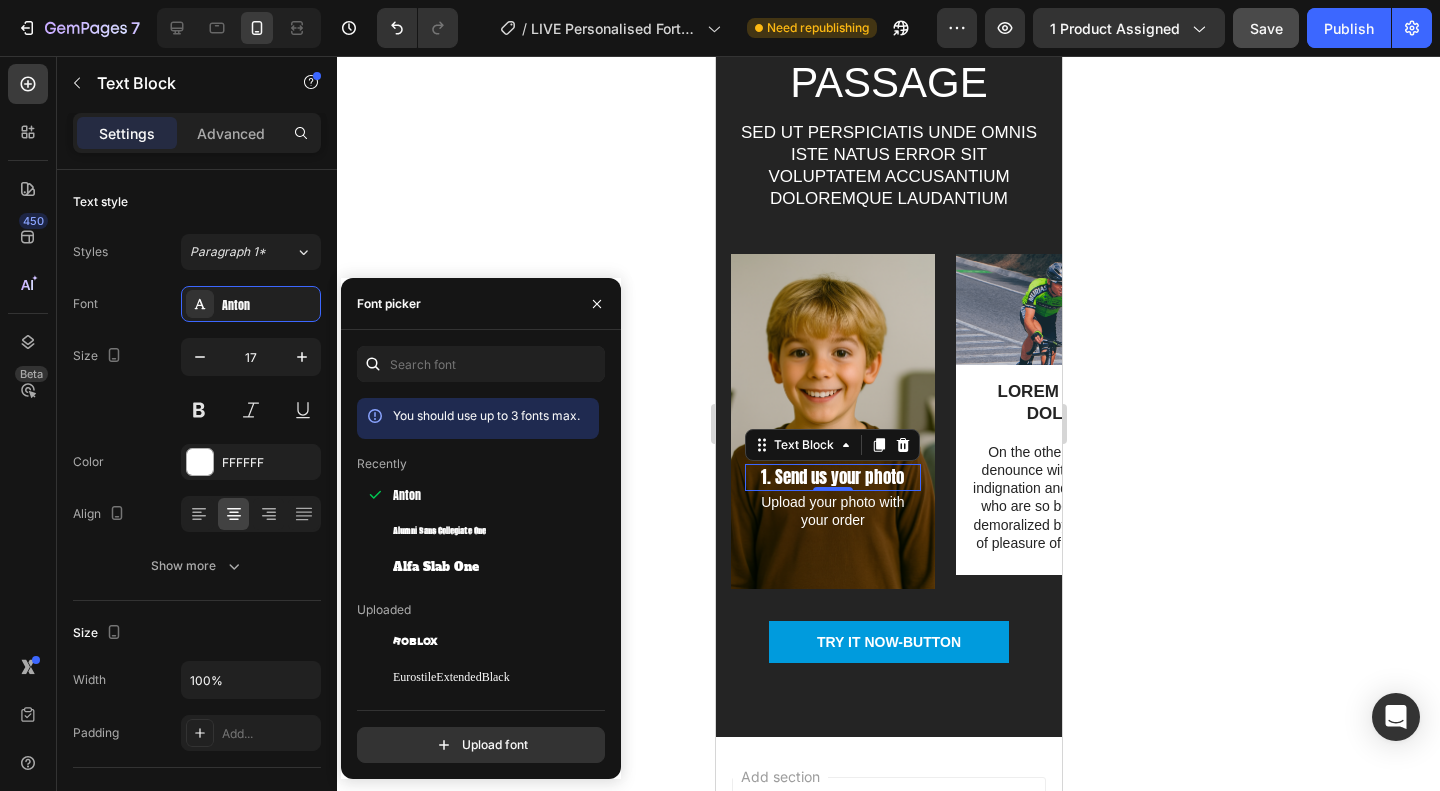 click 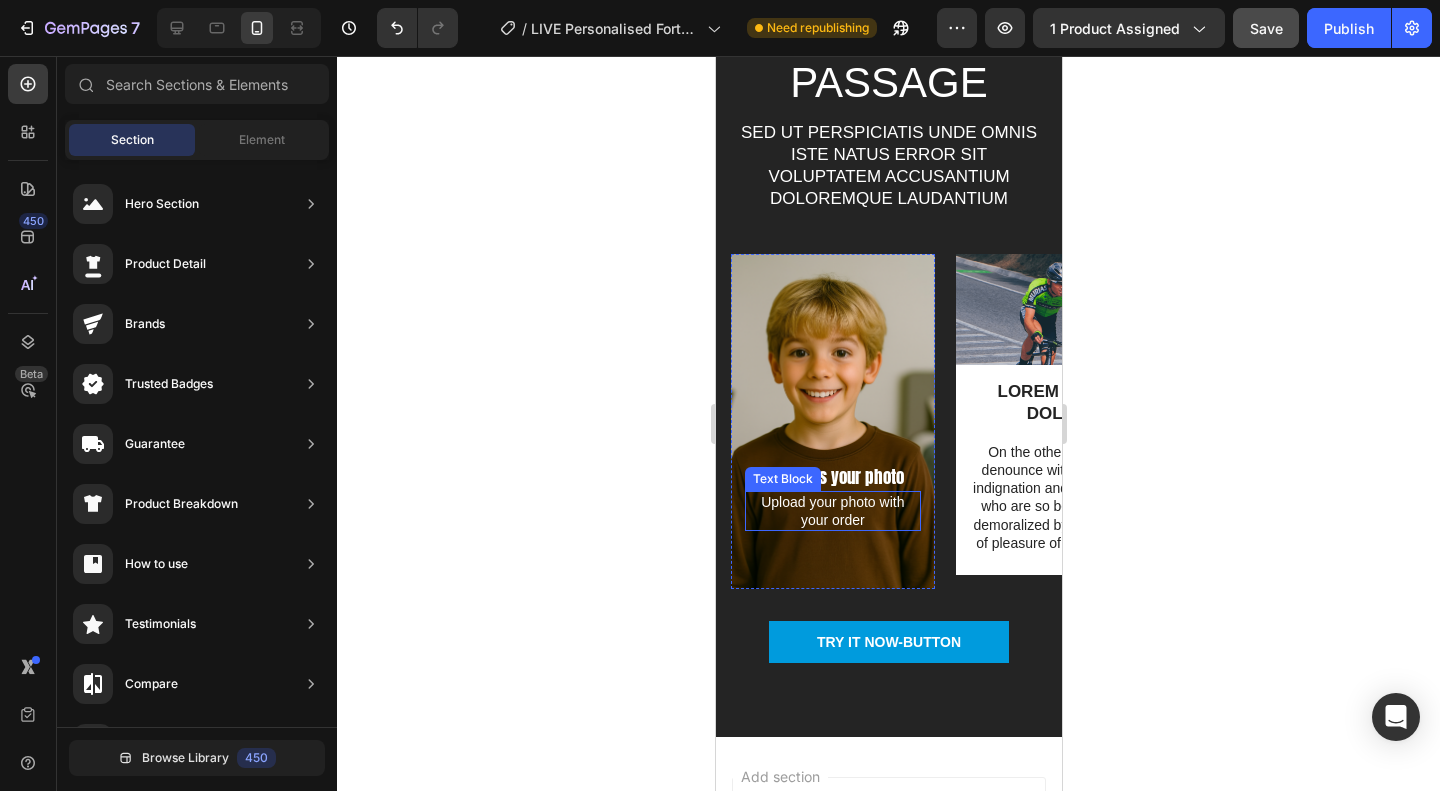 click on "Upload your photo with your order" at bounding box center [832, 511] 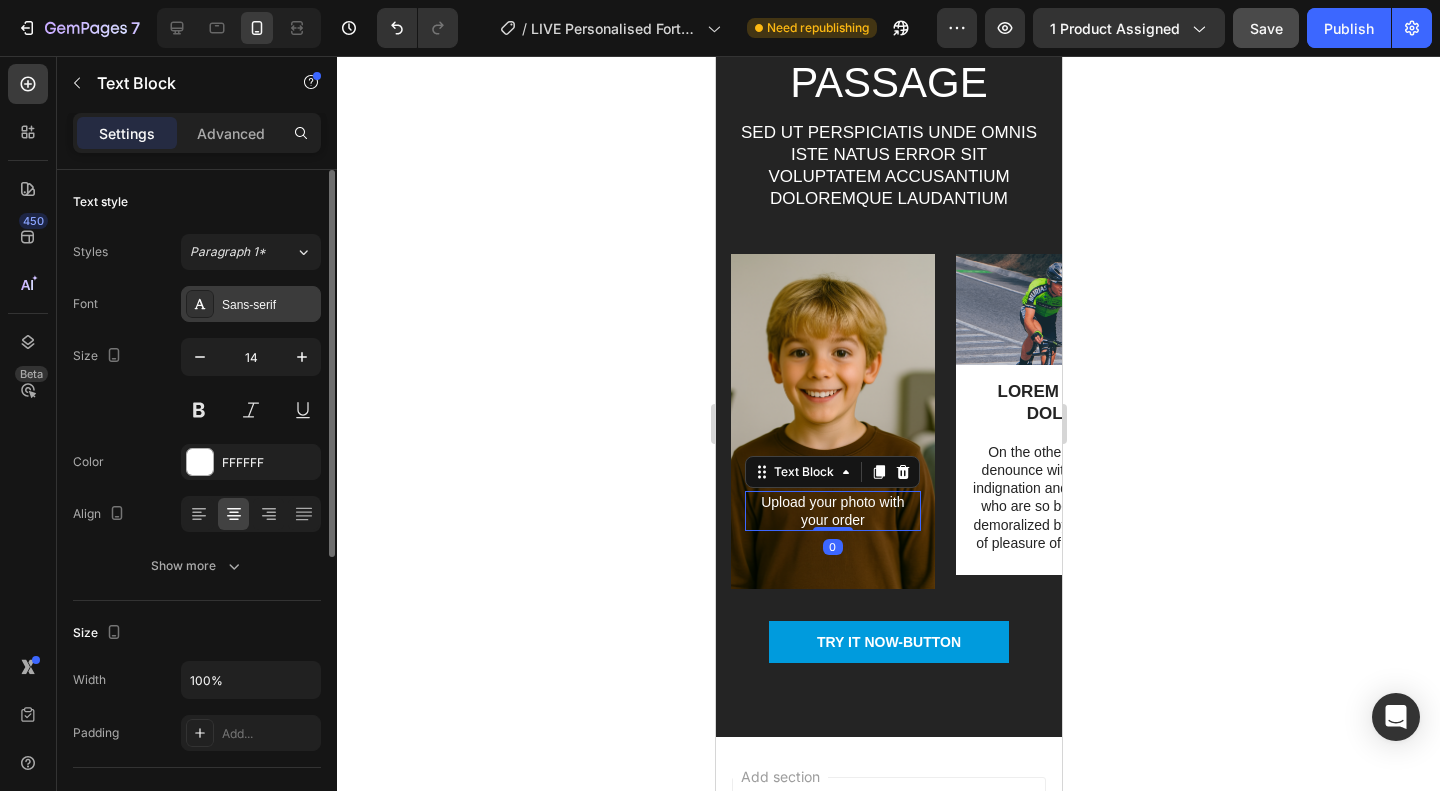 click on "Sans-serif" at bounding box center (269, 305) 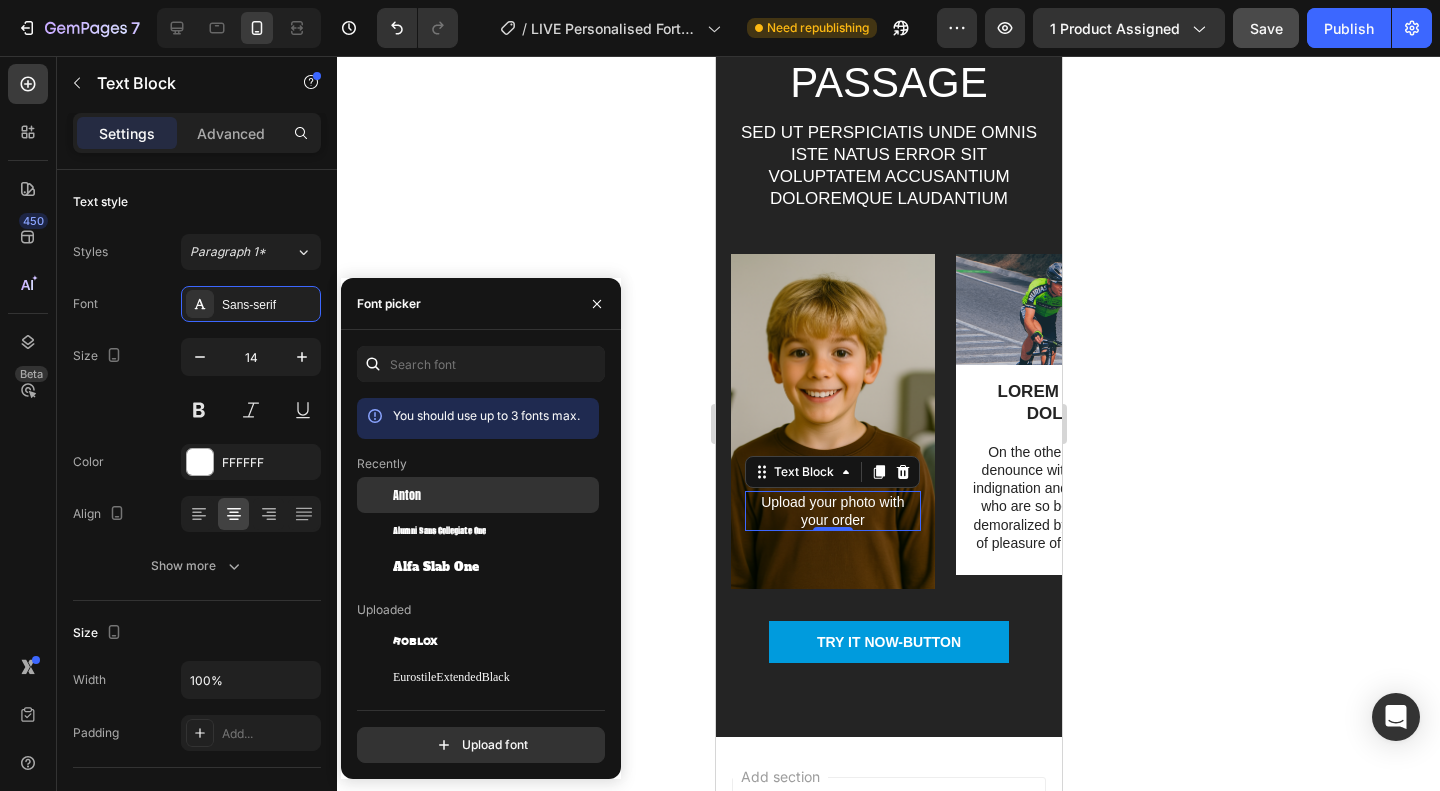 click on "Anton" at bounding box center [494, 495] 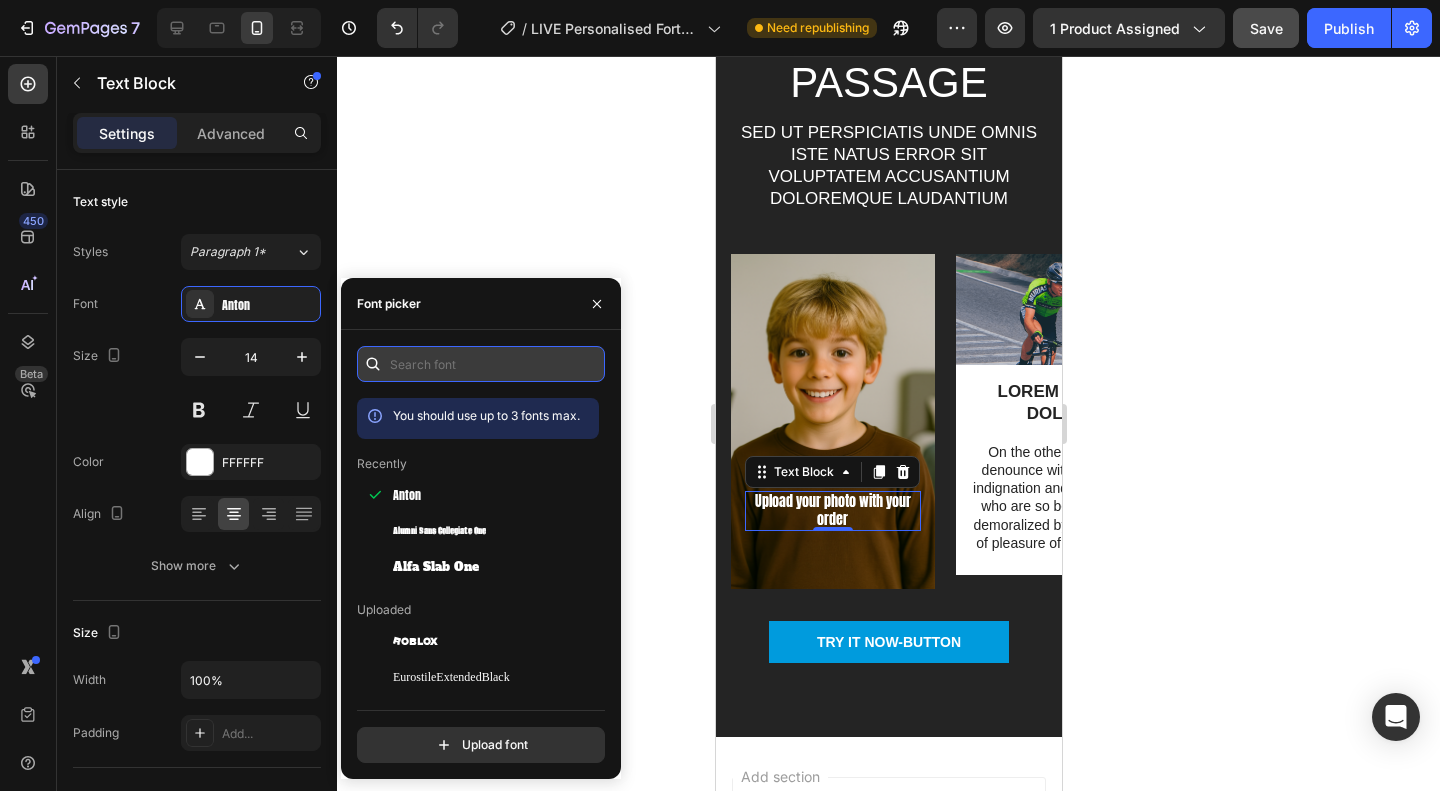 click at bounding box center [481, 364] 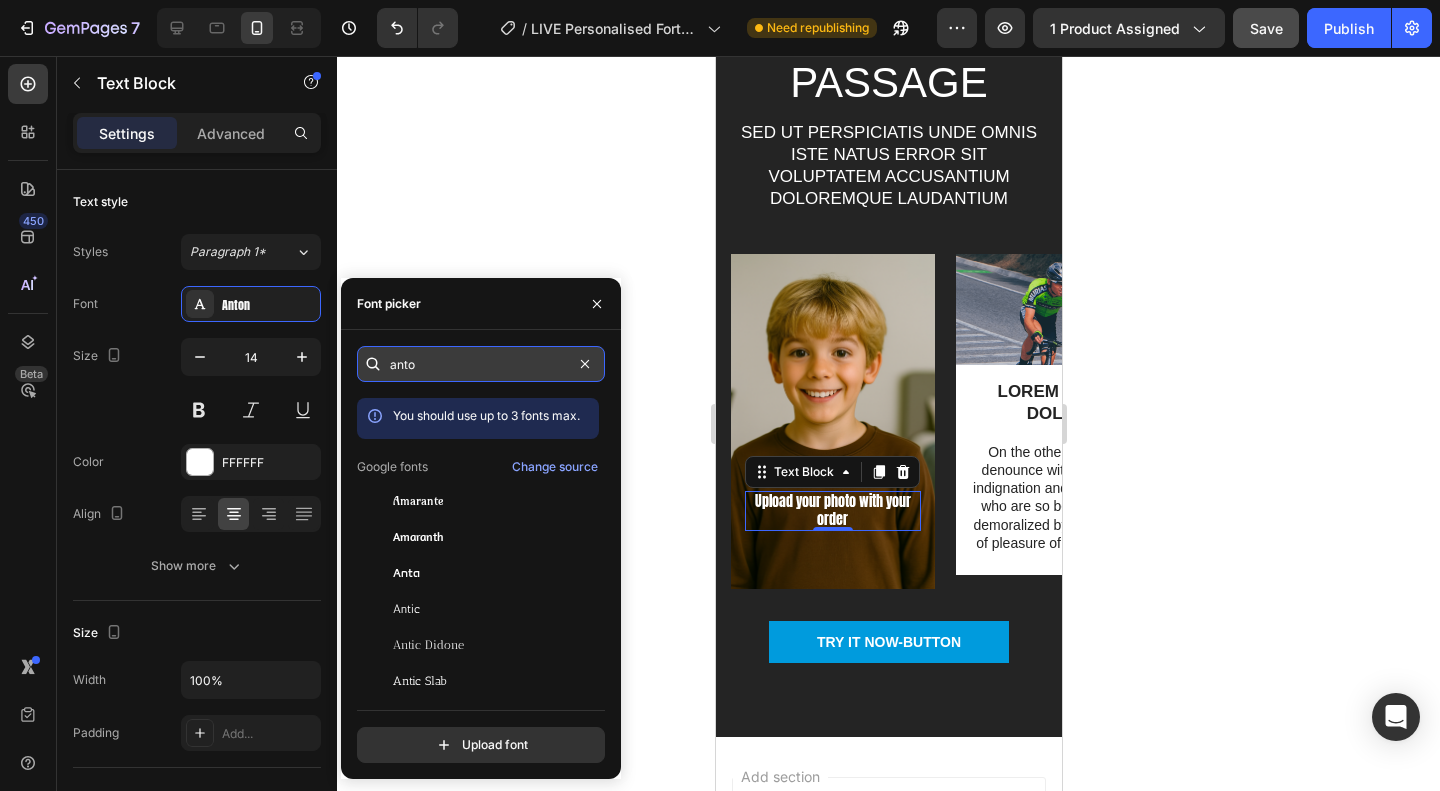 type on "anton" 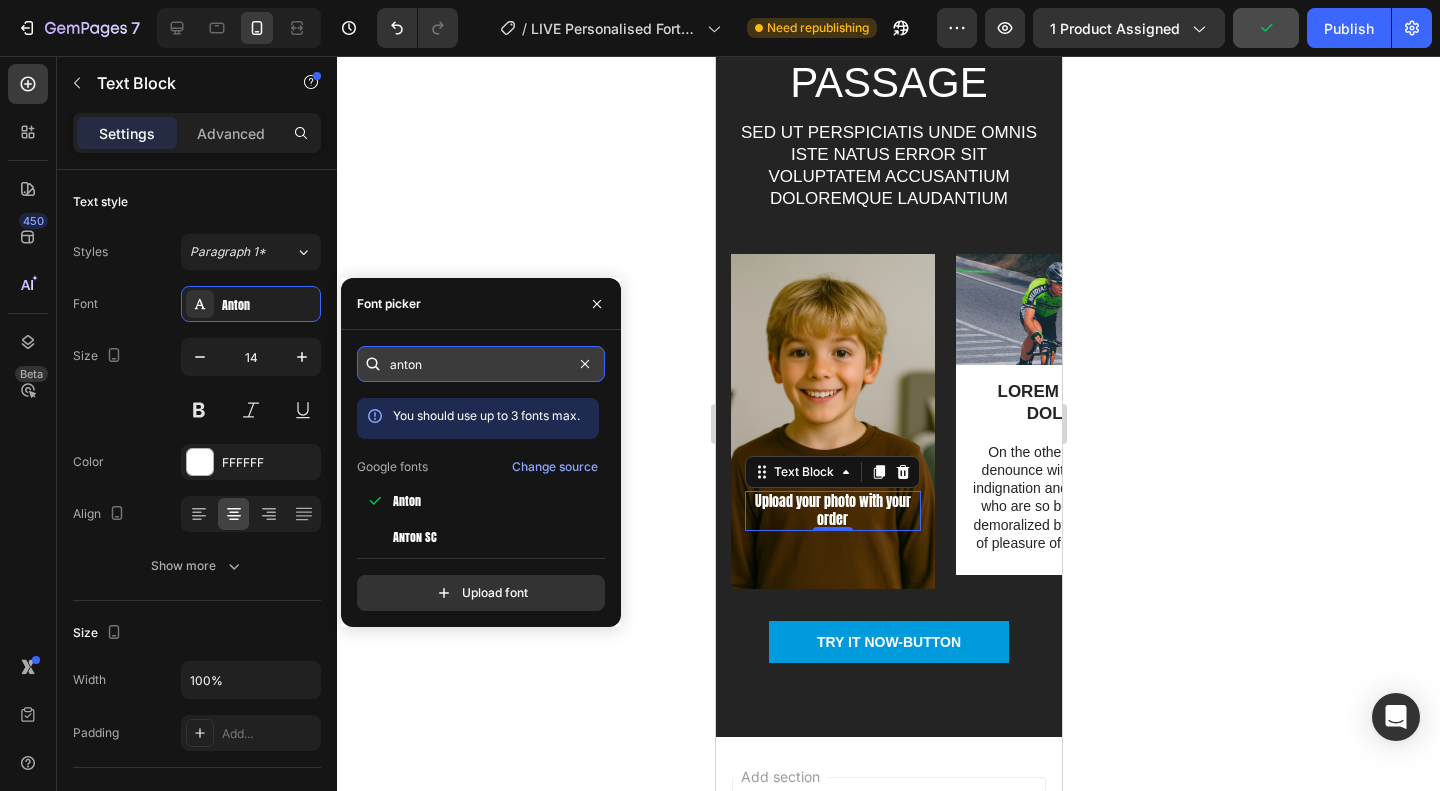 click on "anton" at bounding box center (481, 364) 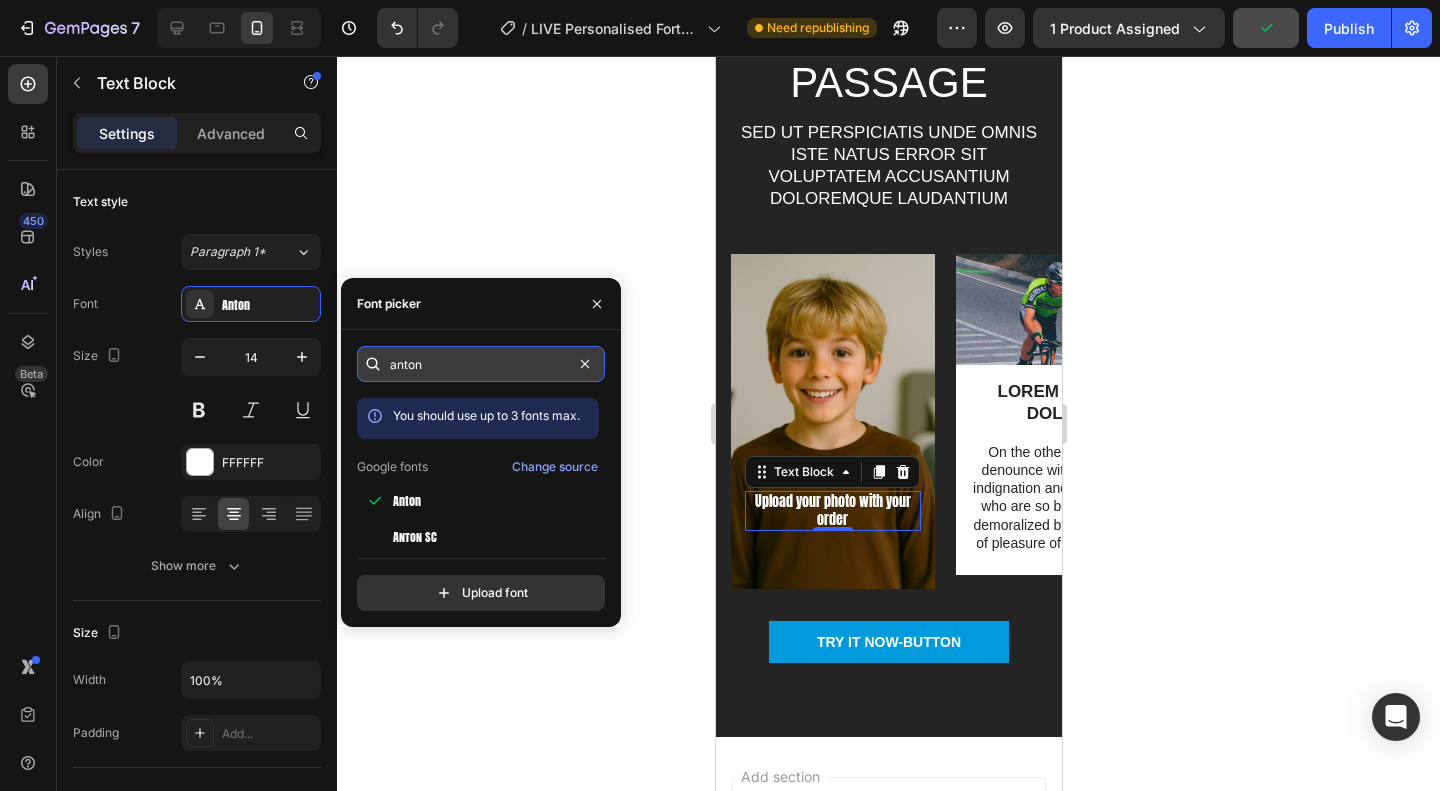 click on "anton" at bounding box center [481, 364] 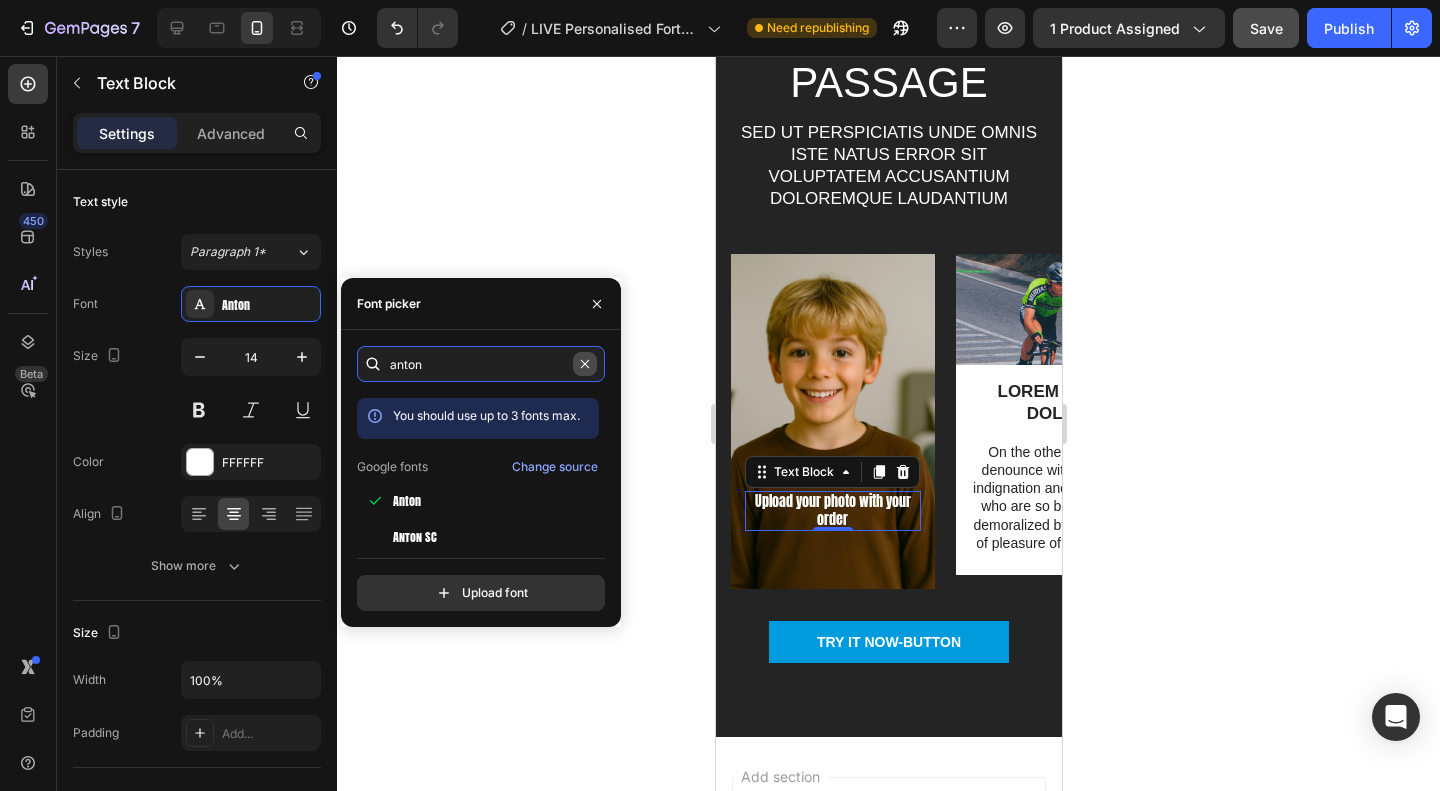 type 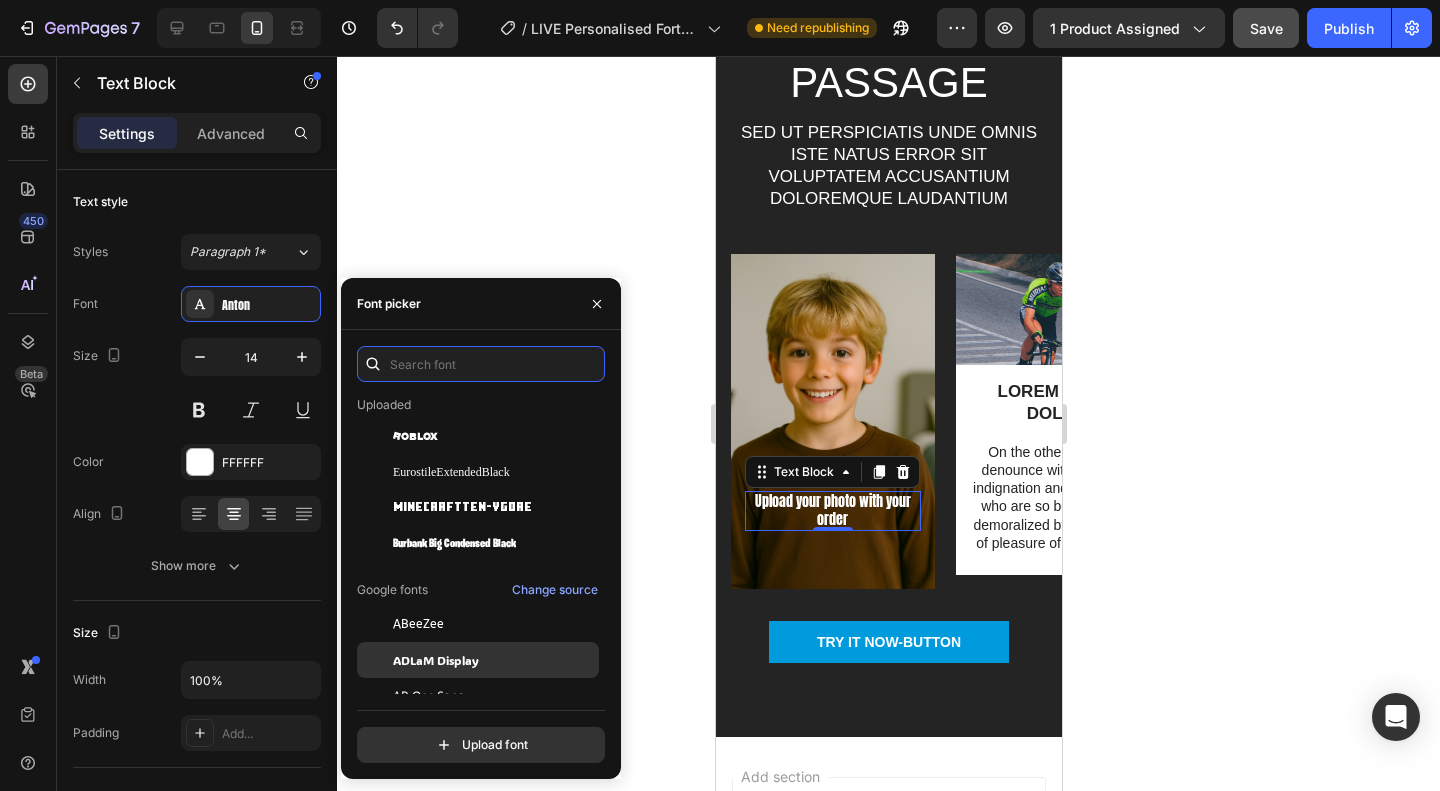 scroll, scrollTop: 300, scrollLeft: 0, axis: vertical 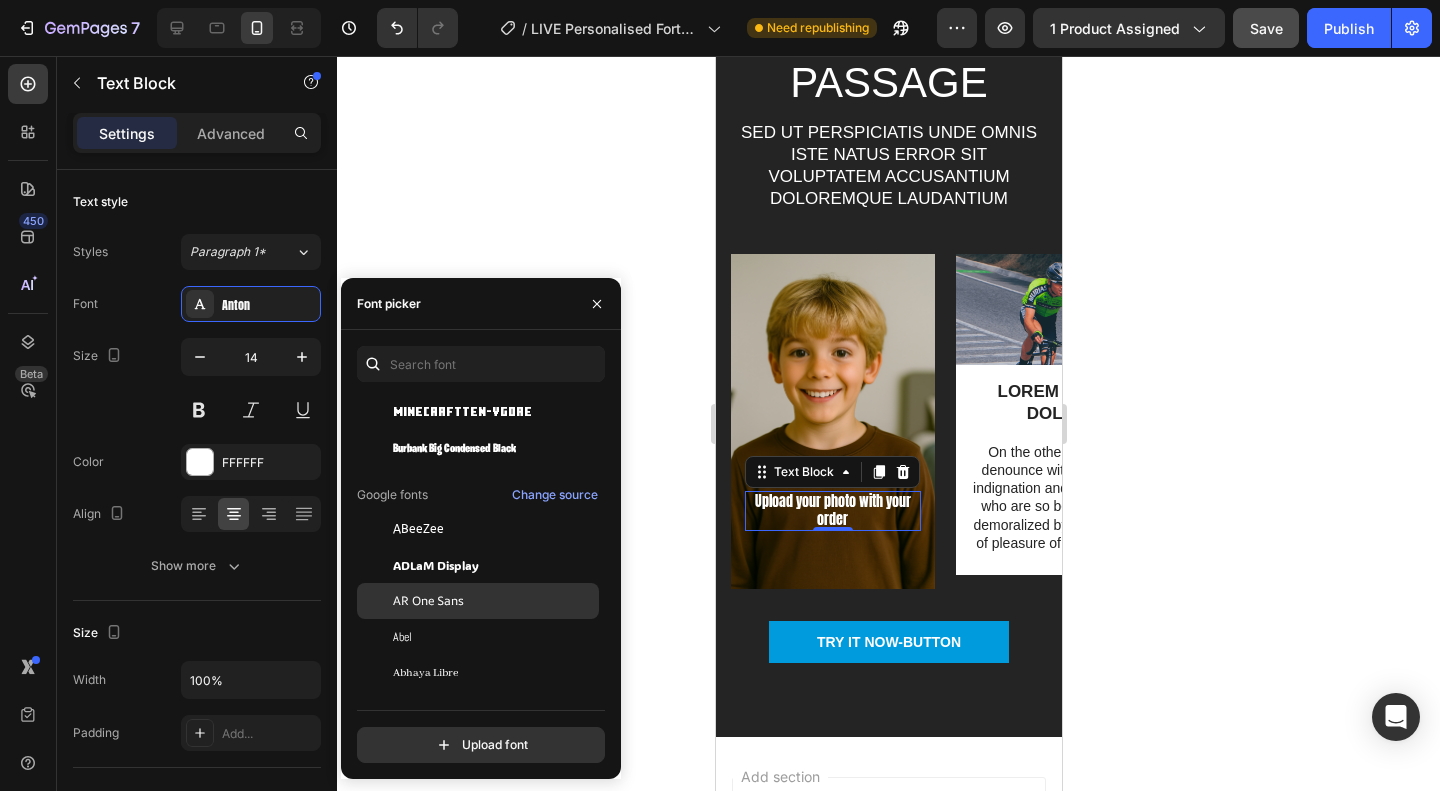 click on "AR One Sans" at bounding box center (428, 601) 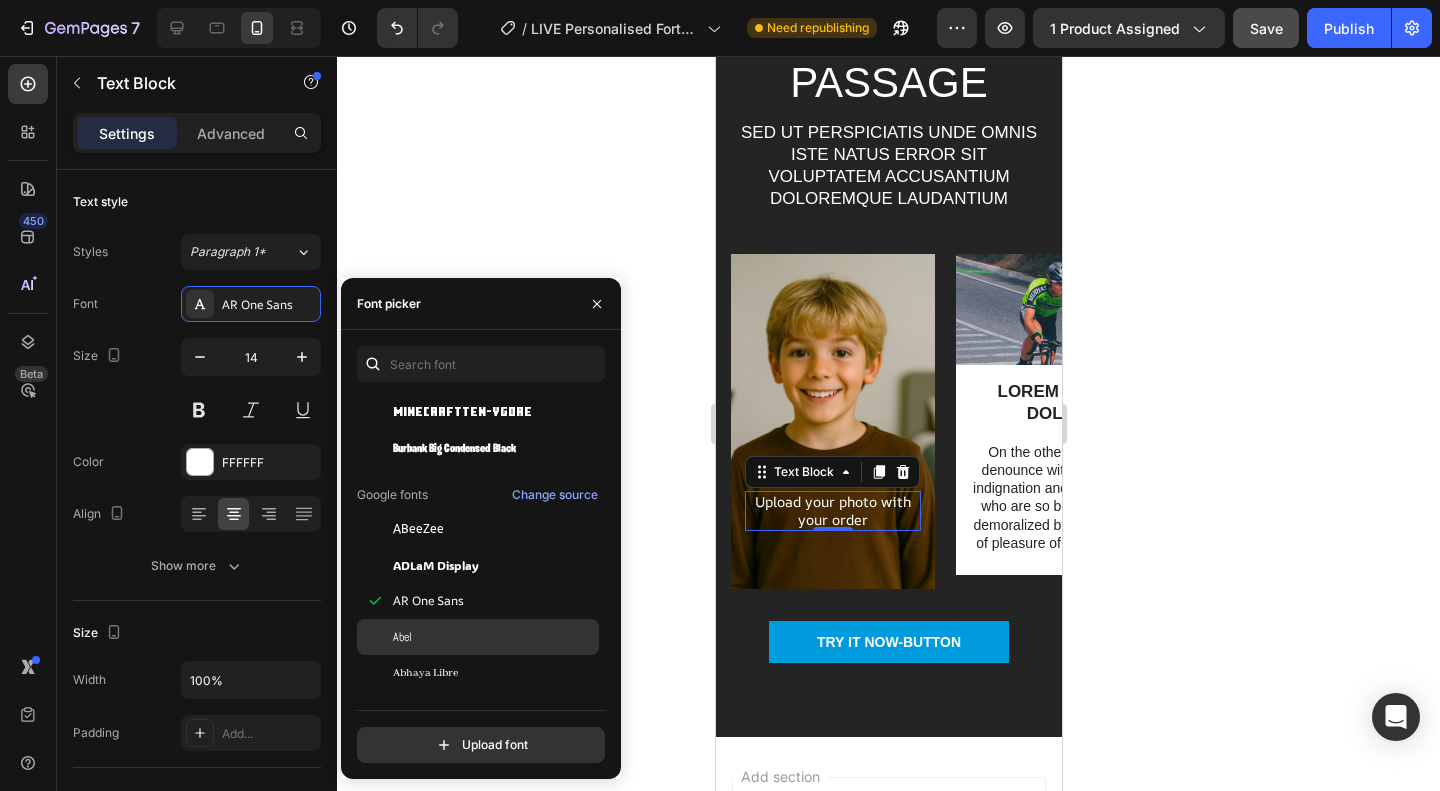 click on "Abel" at bounding box center (494, 637) 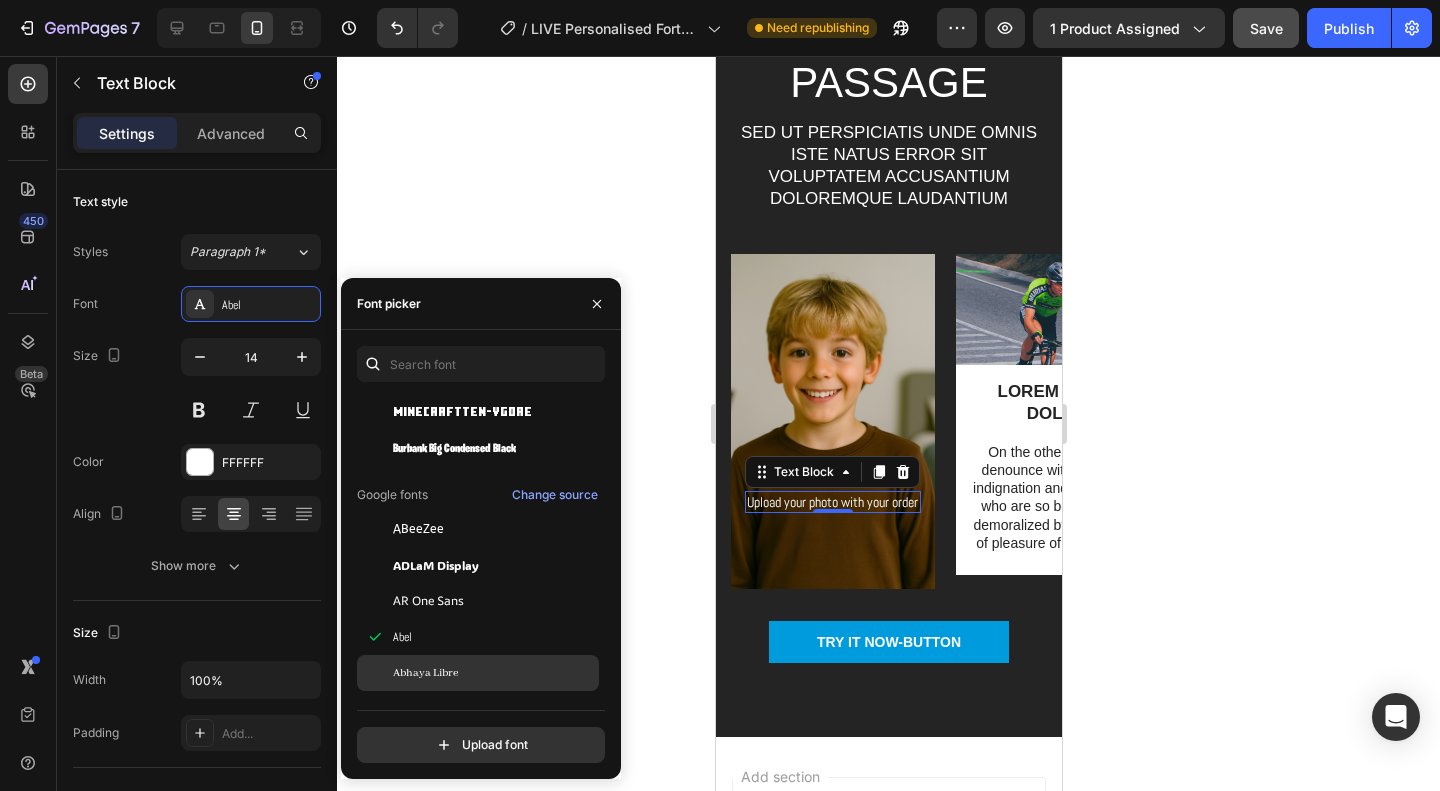 click on "Abhaya Libre" at bounding box center [425, 673] 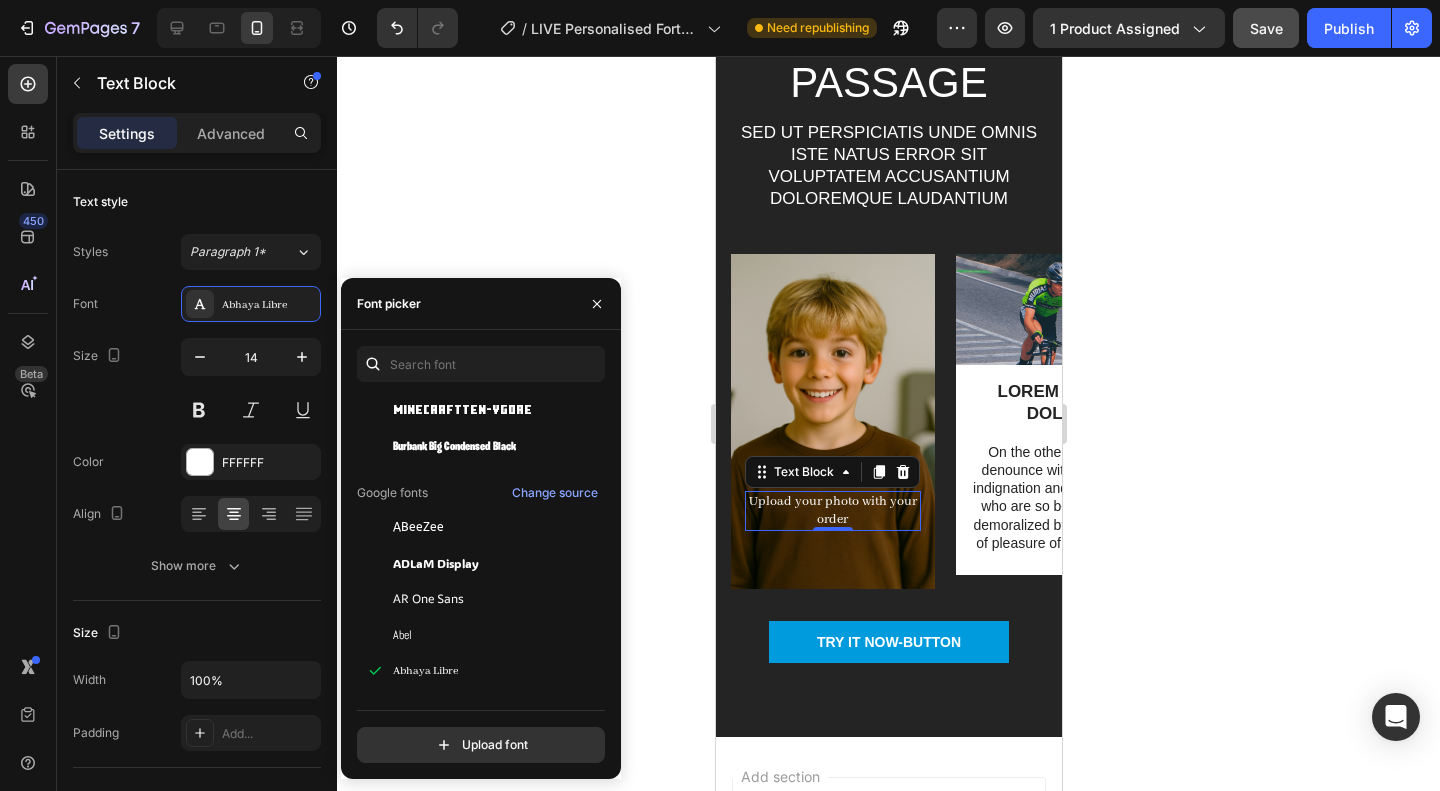 scroll, scrollTop: 500, scrollLeft: 0, axis: vertical 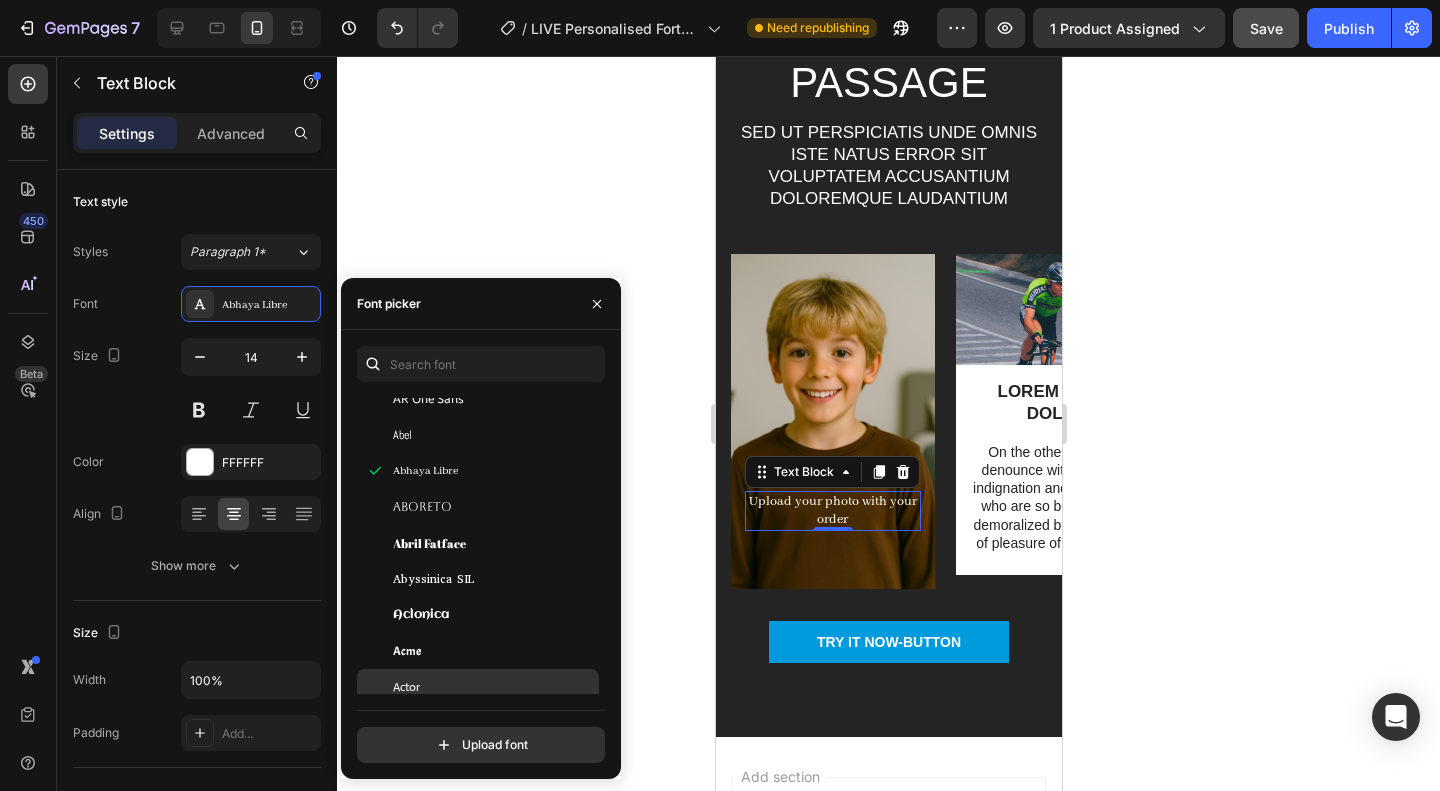 click on "Actor" at bounding box center [494, 687] 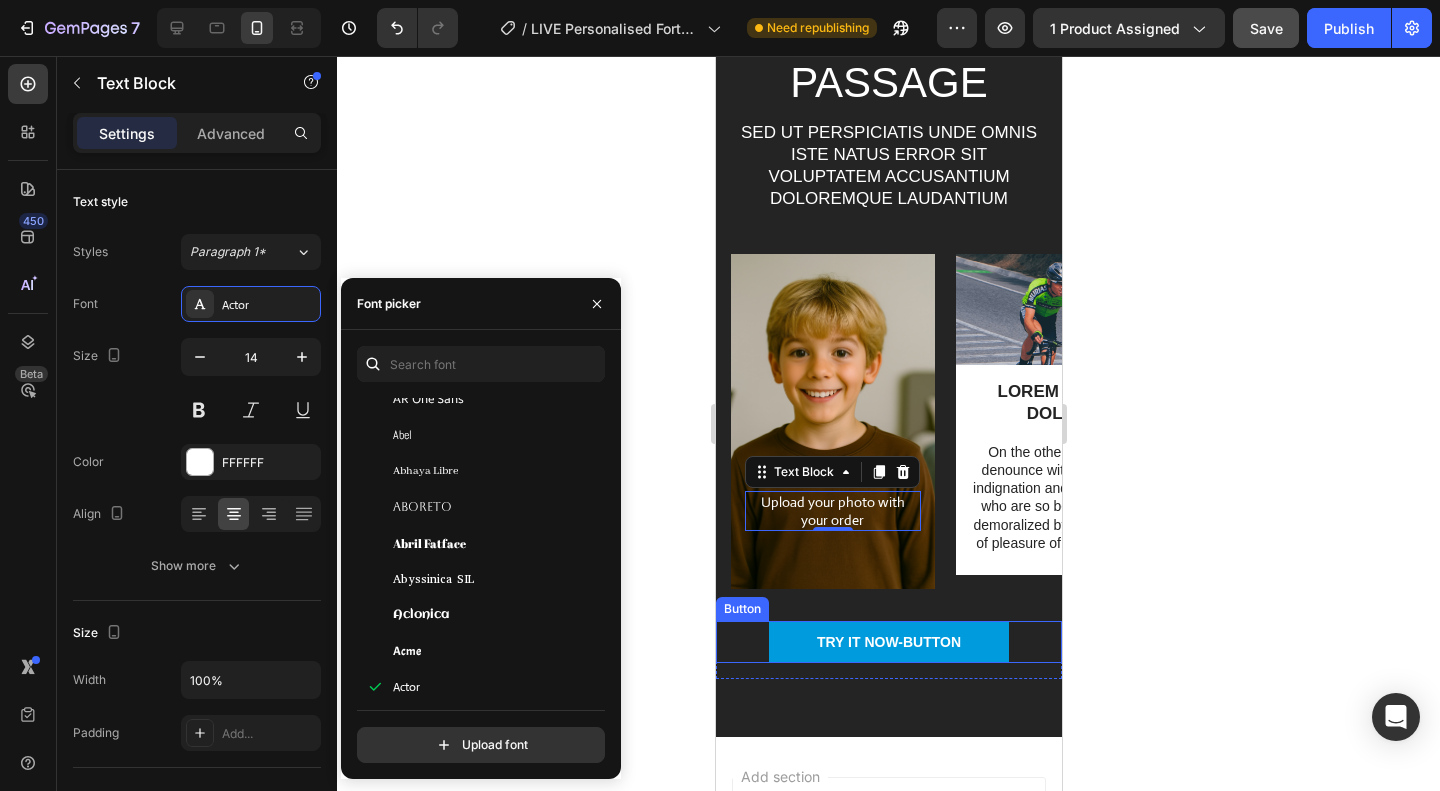 click 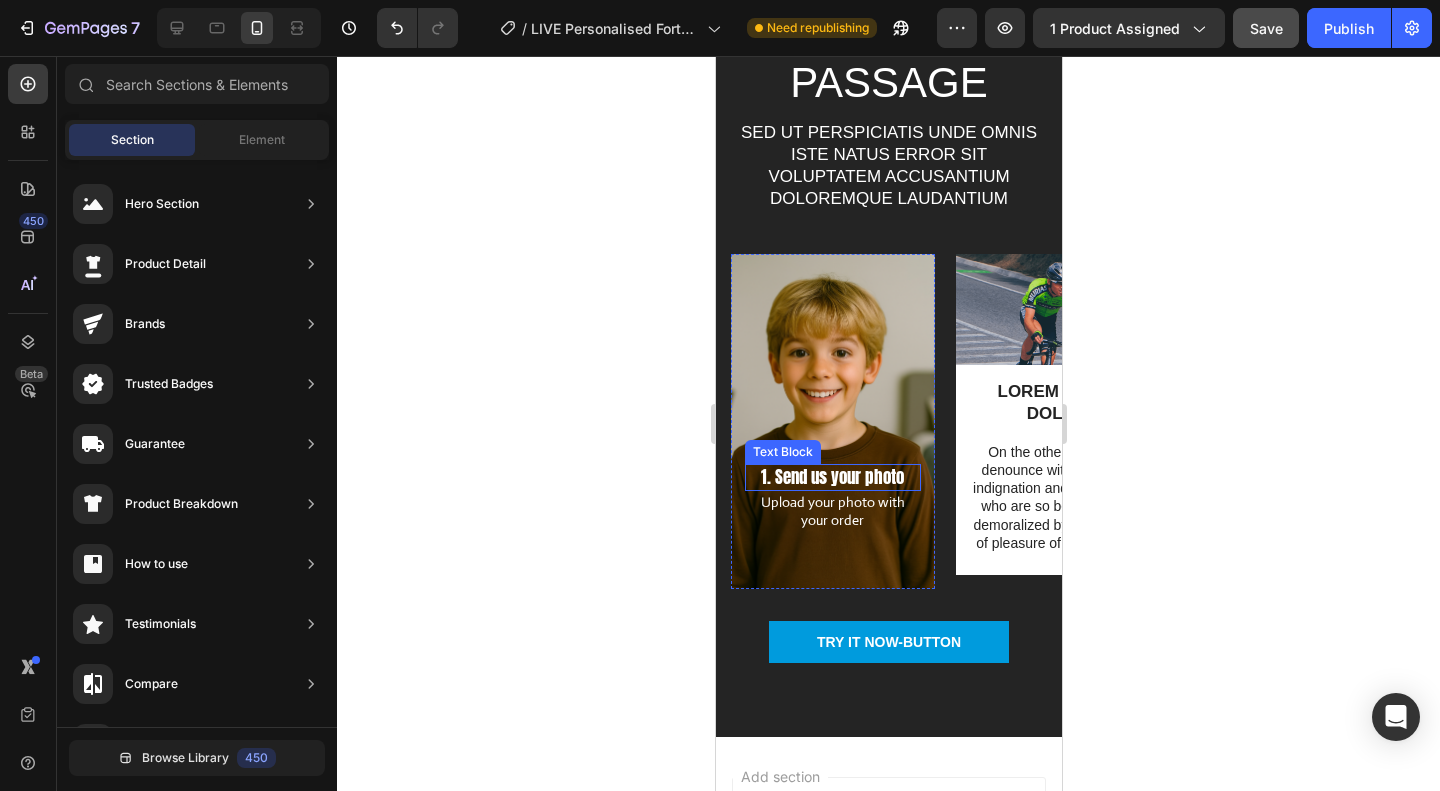 click on "1. Send us your photo" at bounding box center (832, 477) 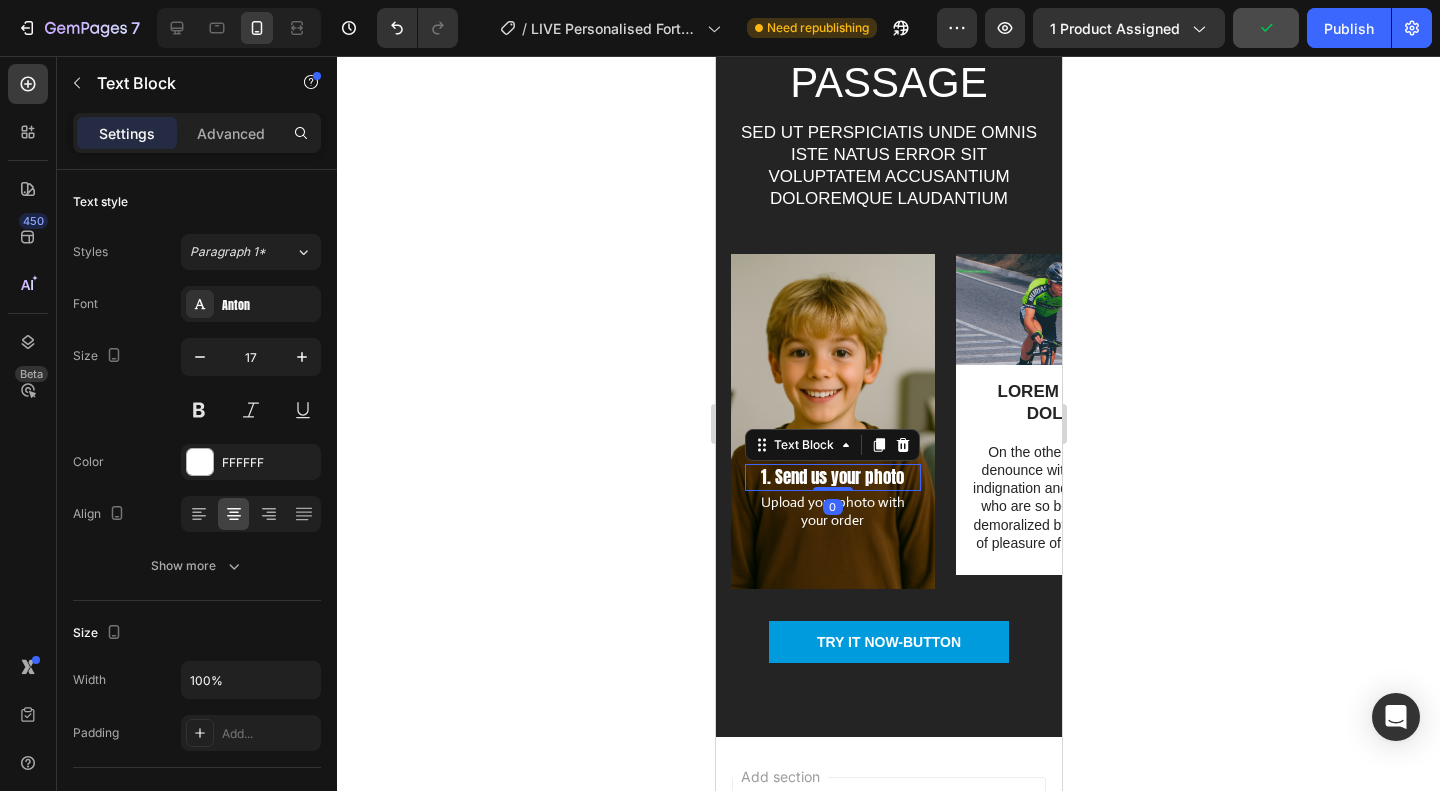 click 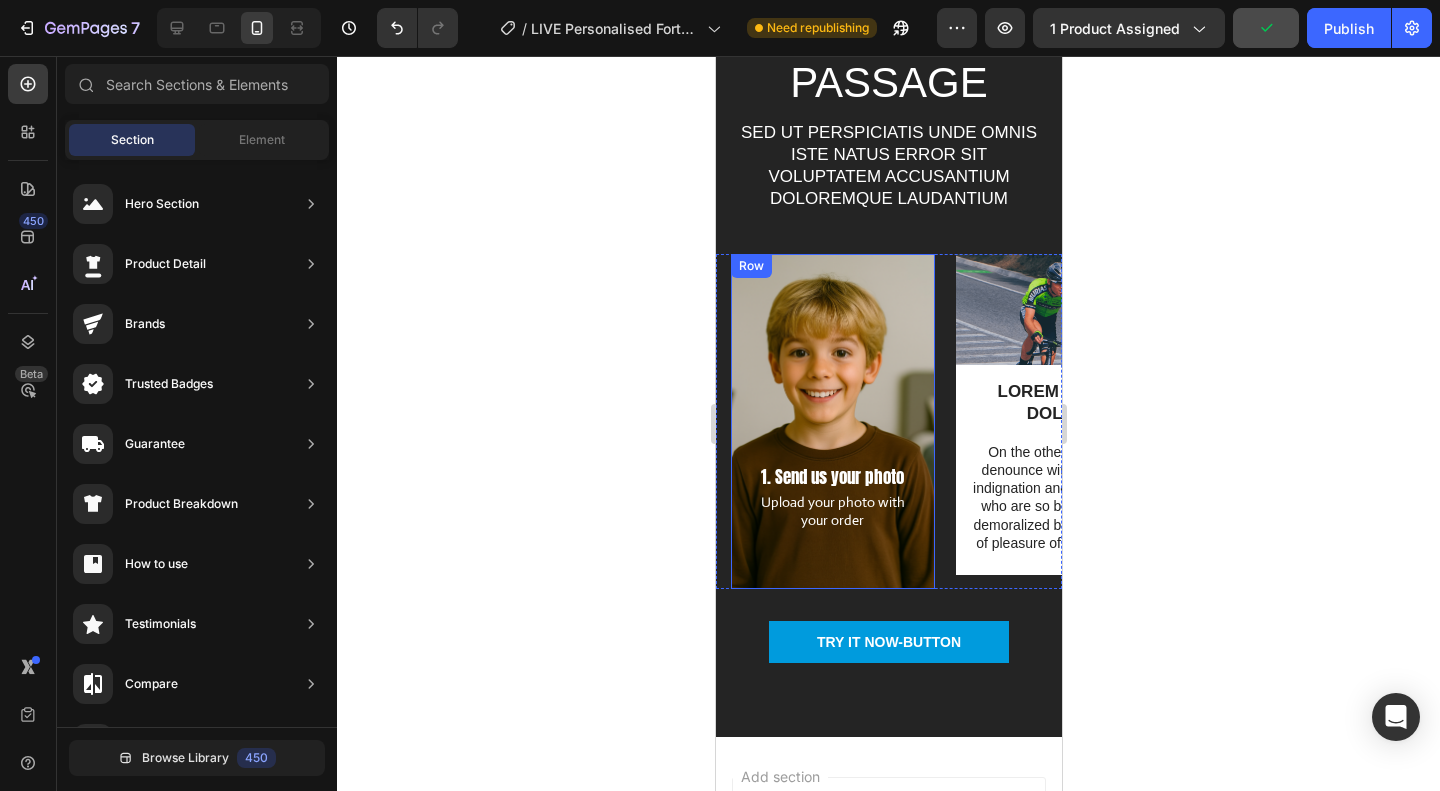 click on "1. Send us your photo Text Block Upload your photo with your order Text Block Row" at bounding box center [832, 421] 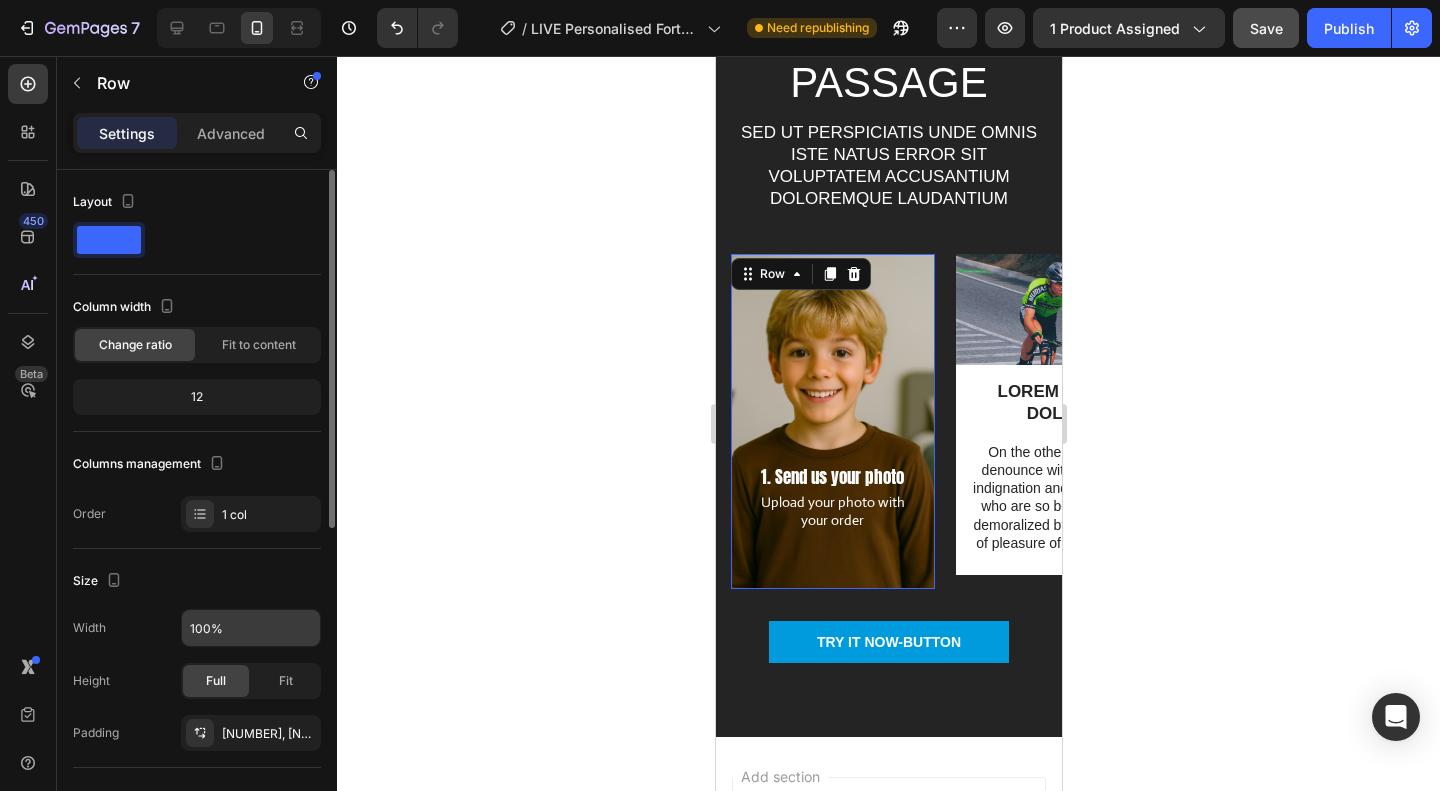 scroll, scrollTop: 100, scrollLeft: 0, axis: vertical 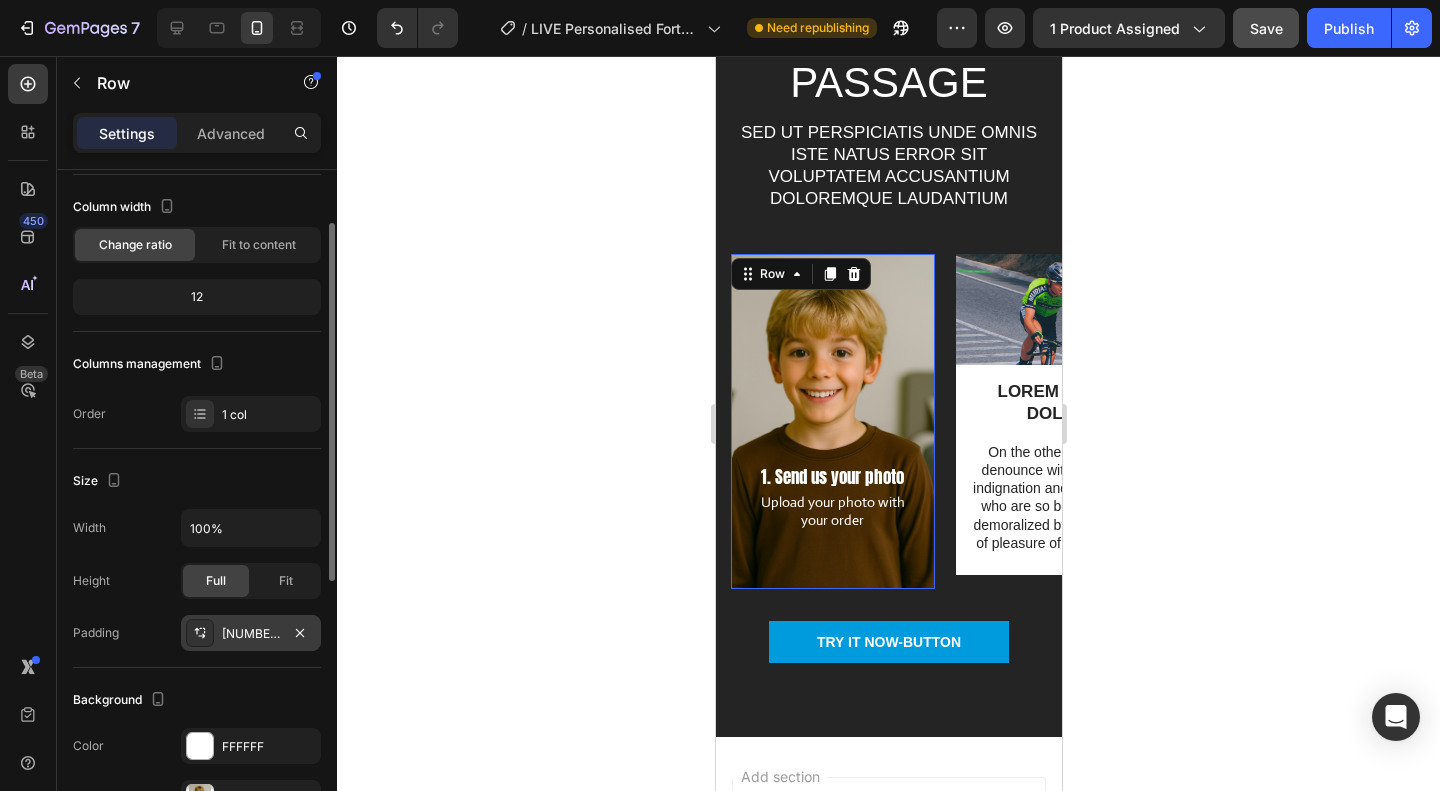 click on "210, 14, 7, 14" at bounding box center [251, 634] 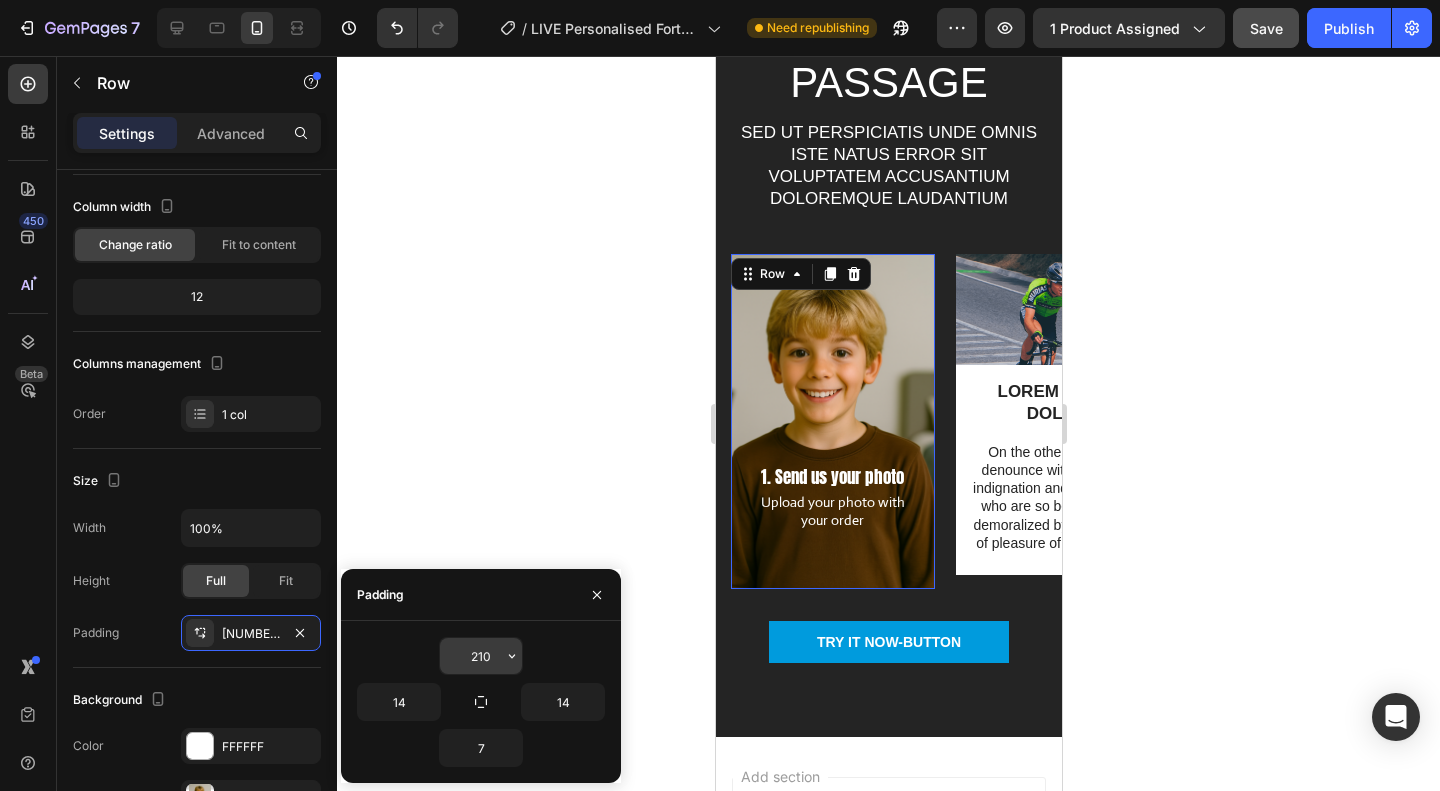 click on "210" at bounding box center [481, 656] 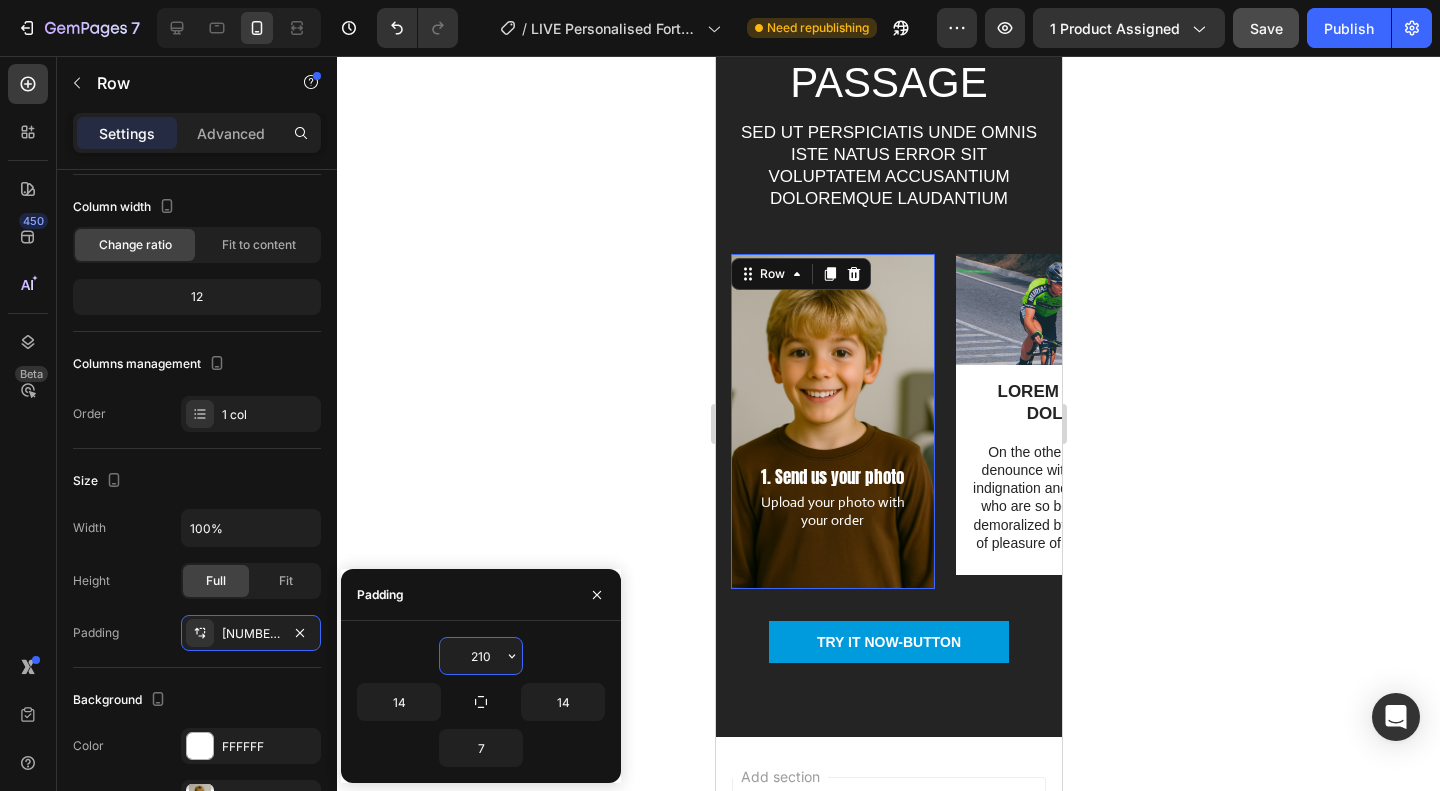click on "210" at bounding box center (481, 656) 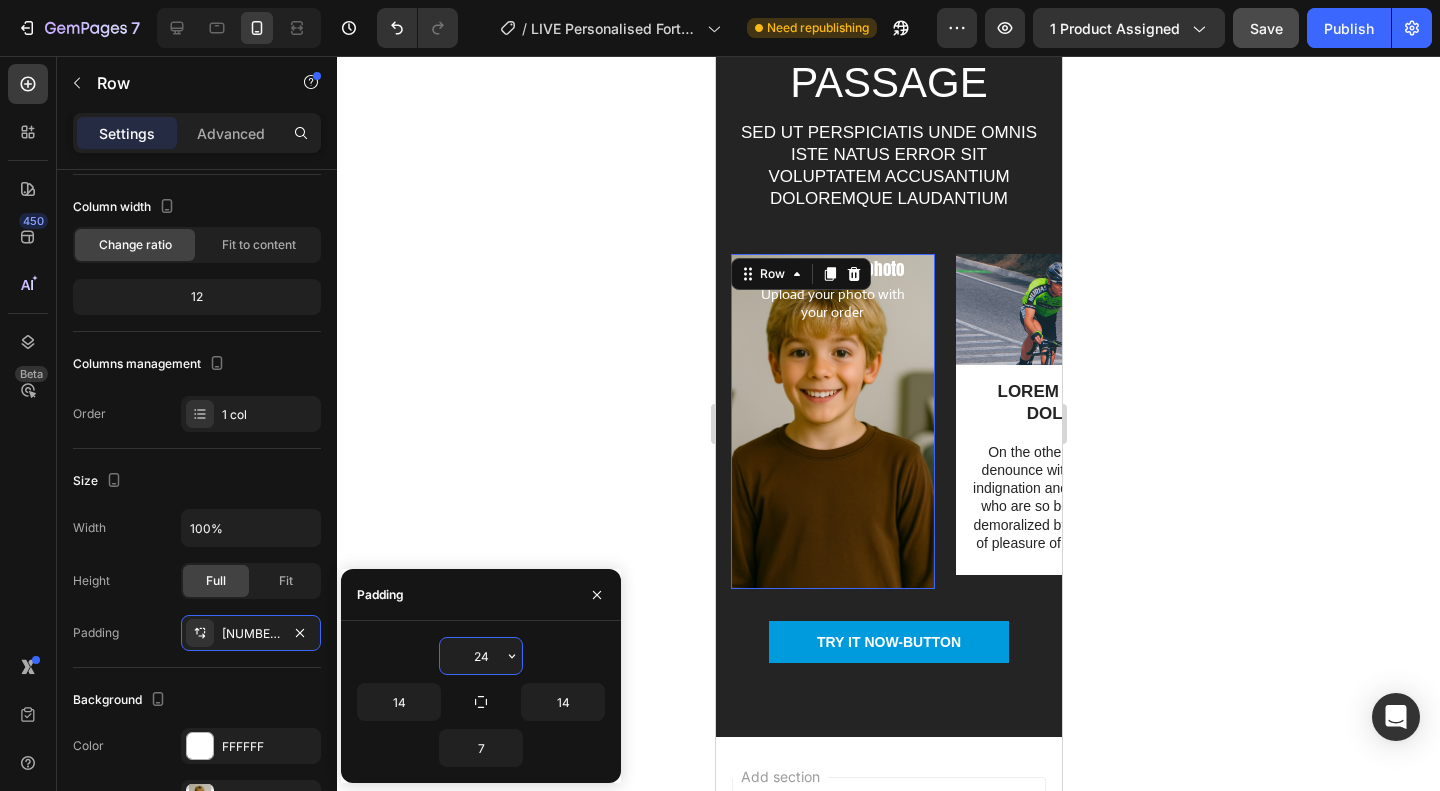 type on "240" 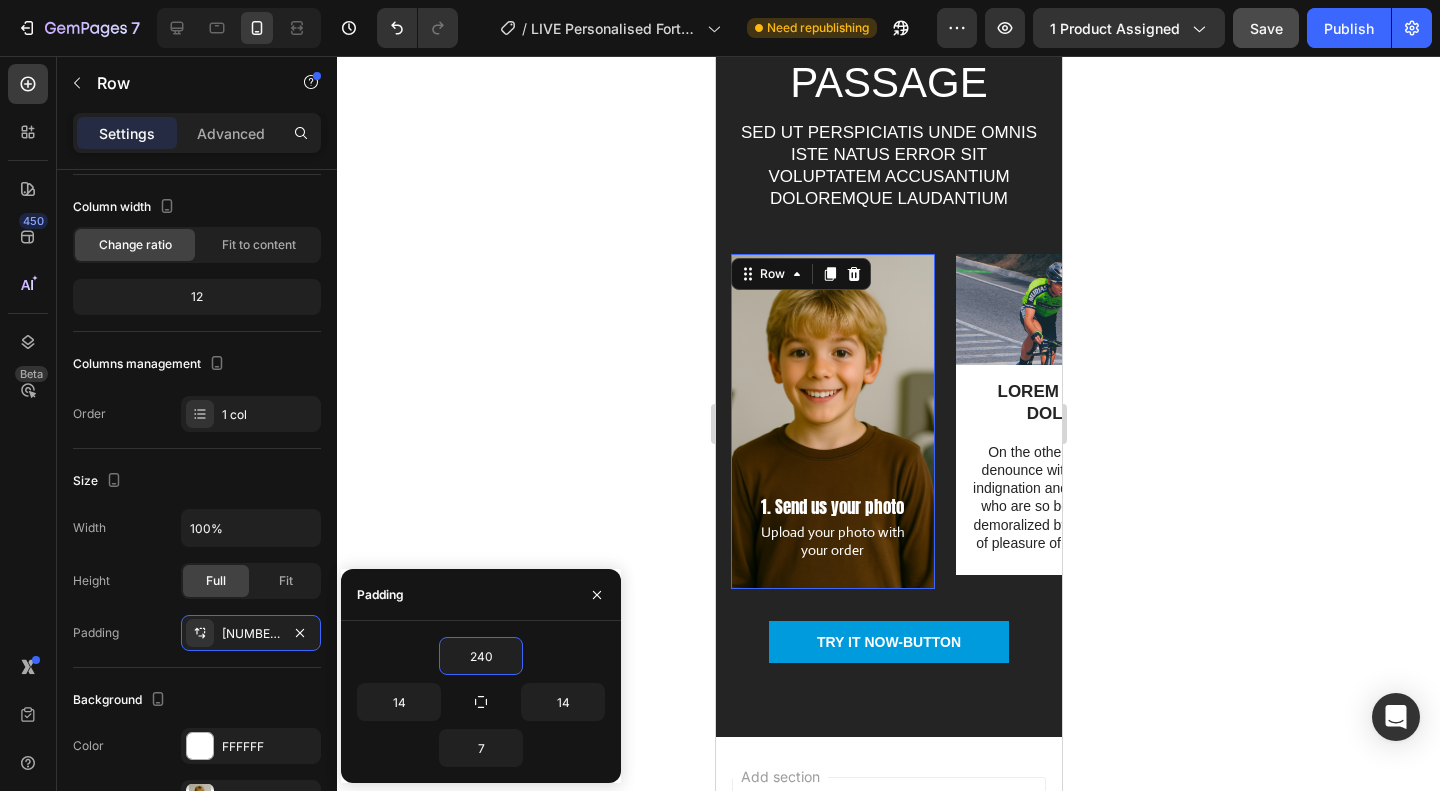 click 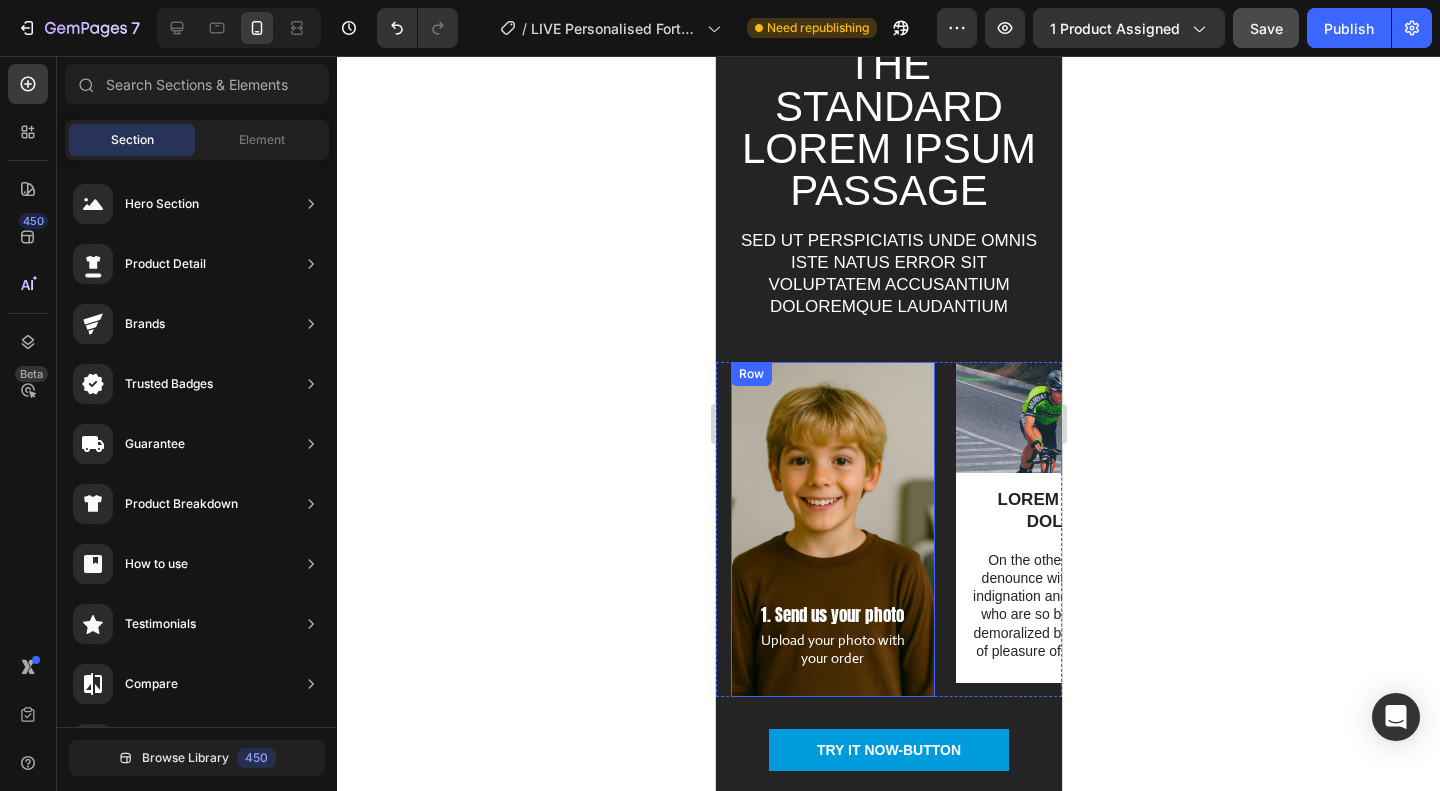 scroll, scrollTop: 3520, scrollLeft: 0, axis: vertical 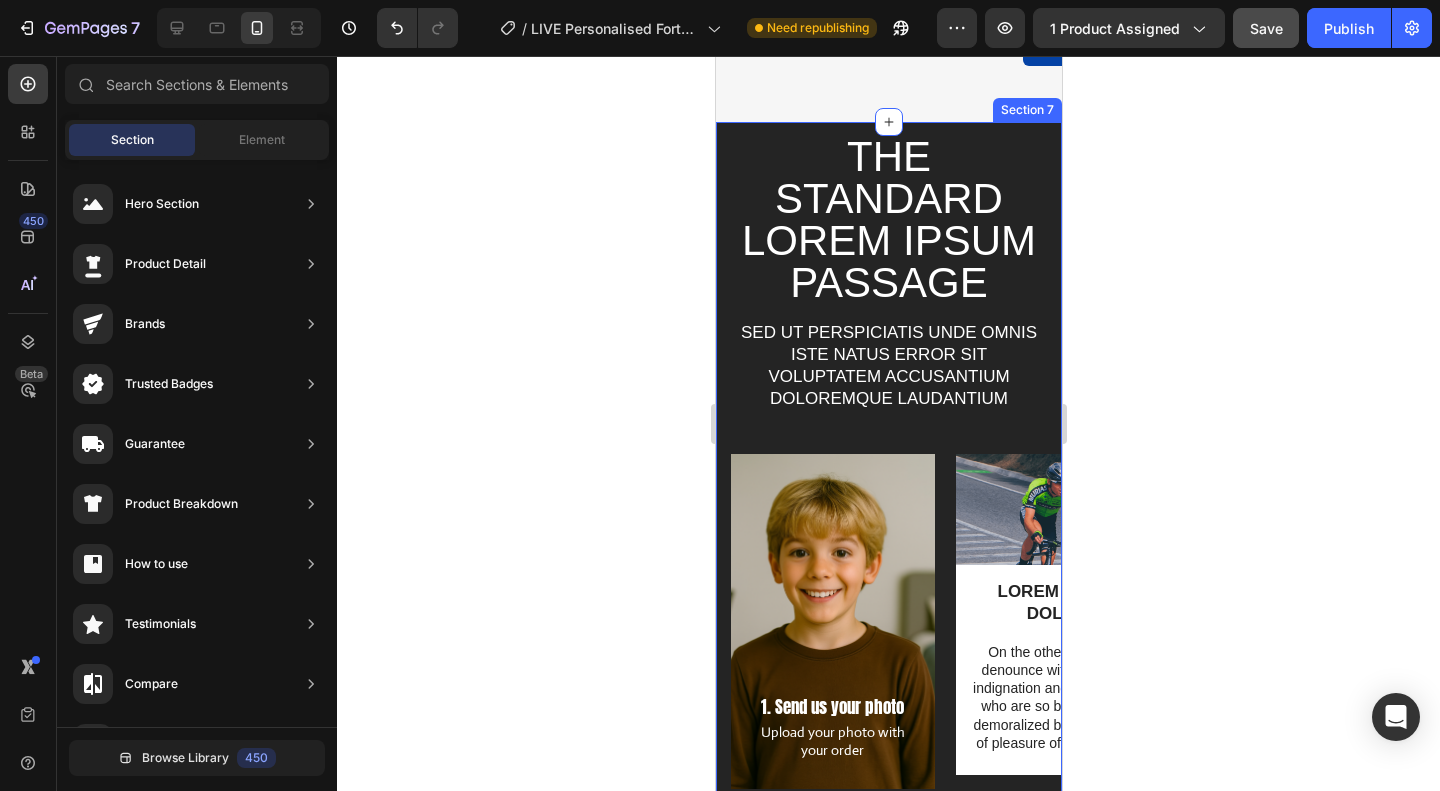 click on "The standard Lorem Ipsum passage Heading Sed ut perspiciatis unde omnis iste natus error sit voluptatem accusantium doloremque laudantium Text Block Row 1. Send us your photo Text Block Upload your photo with your order Text Block Row Image LOREM IPSUM DOLOR Text Block On the other hand, we denounce with righteous indignation and dislike men who are so beguiled and demoralized by the charms of pleasure of the moment Text Block Row Image LOREM IPSUM DOLOR Text Block On the other hand, we denounce with righteous indignation and dislike men who are so beguiled and demoralized by the charms of pleasure of the moment Text Block Row Carousel TRY IT NOW-BUTTON Button Row" at bounding box center [888, 514] 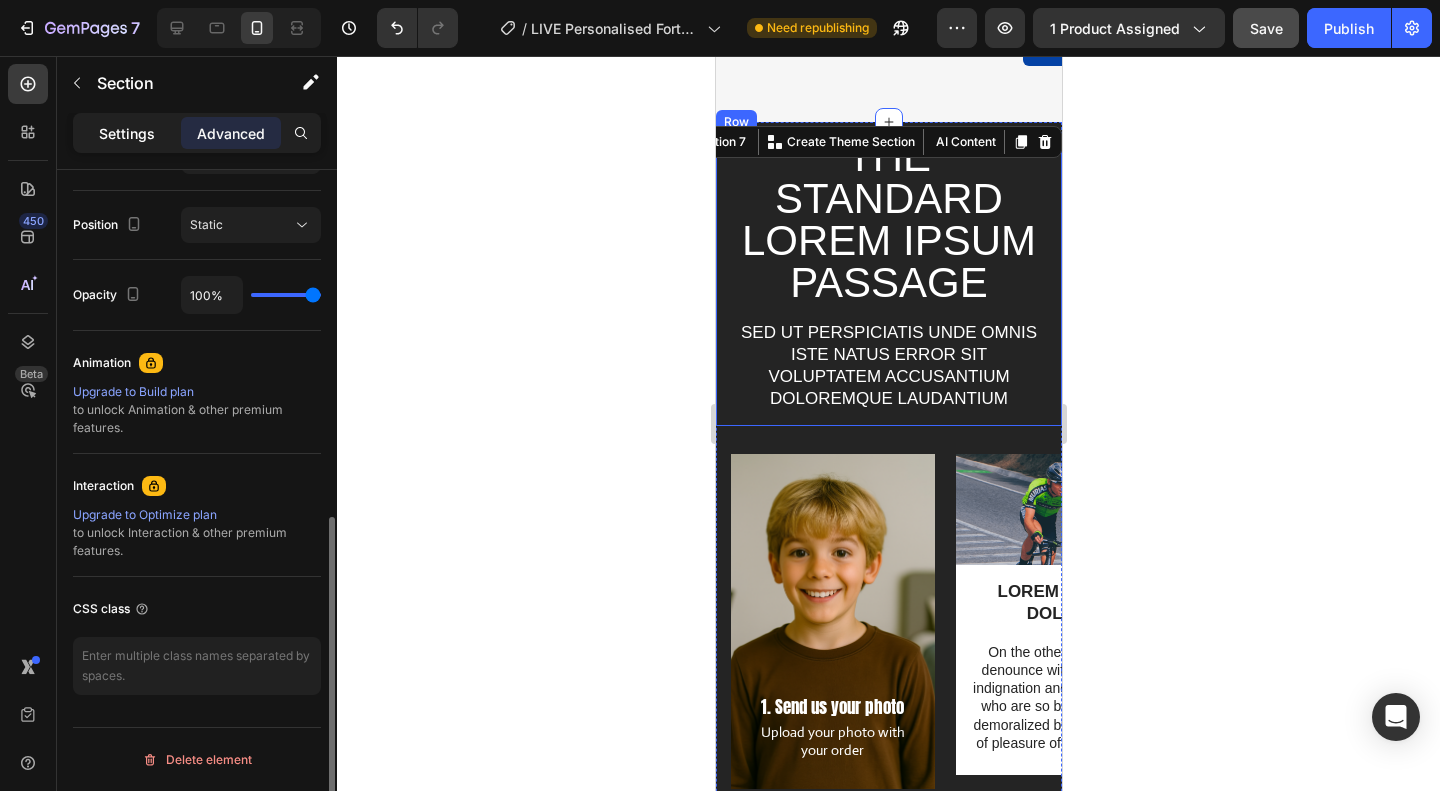 click on "Settings" at bounding box center (127, 133) 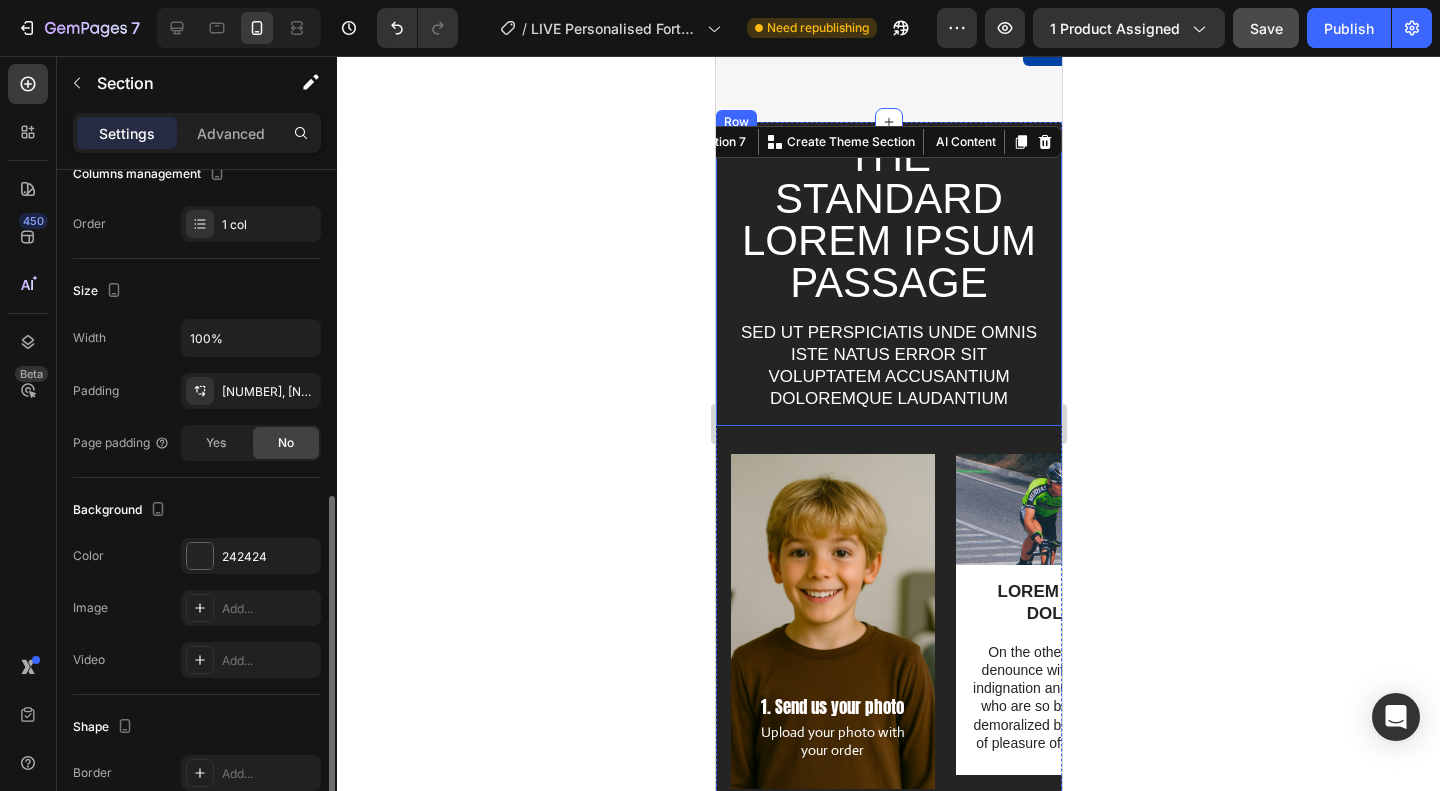 scroll, scrollTop: 390, scrollLeft: 0, axis: vertical 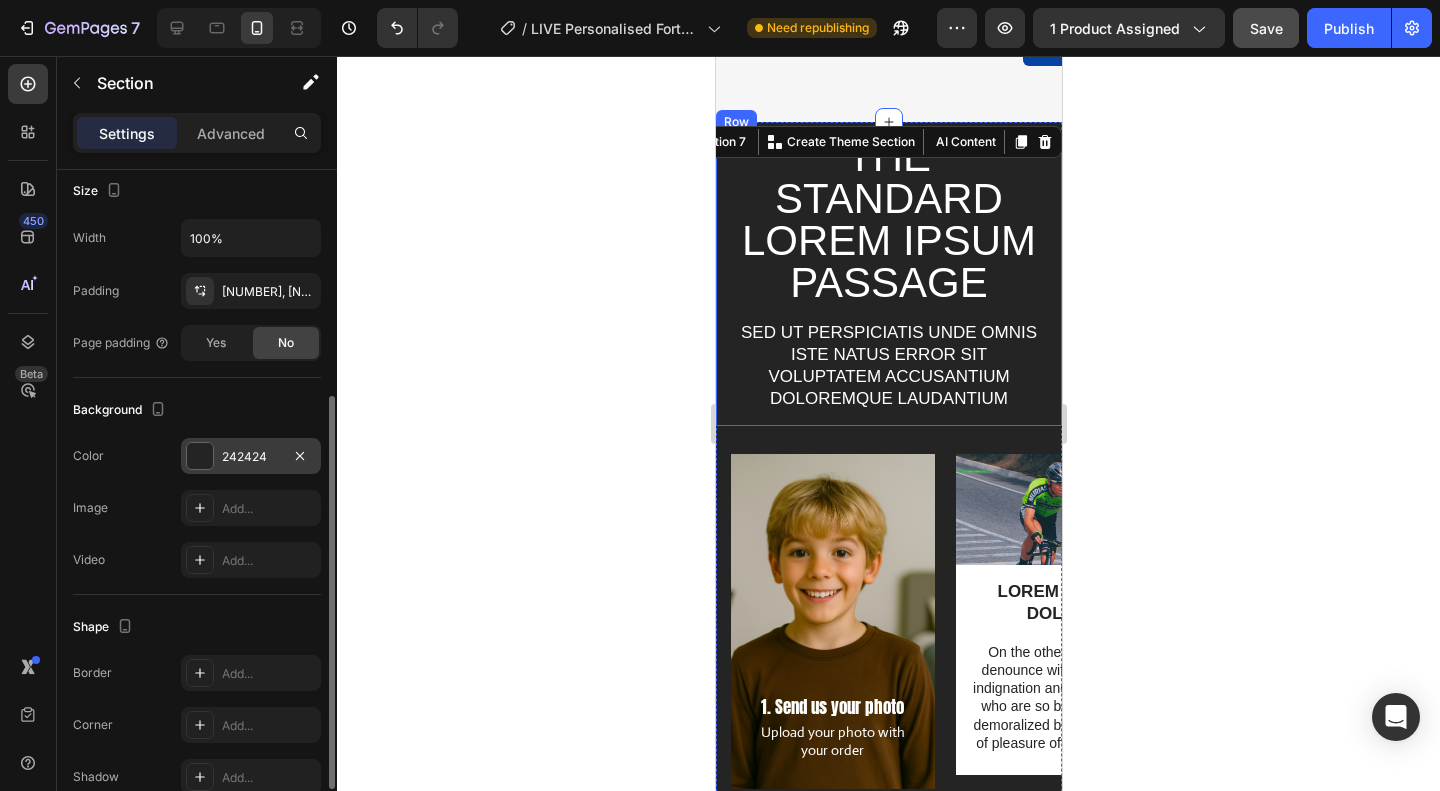 click at bounding box center (200, 456) 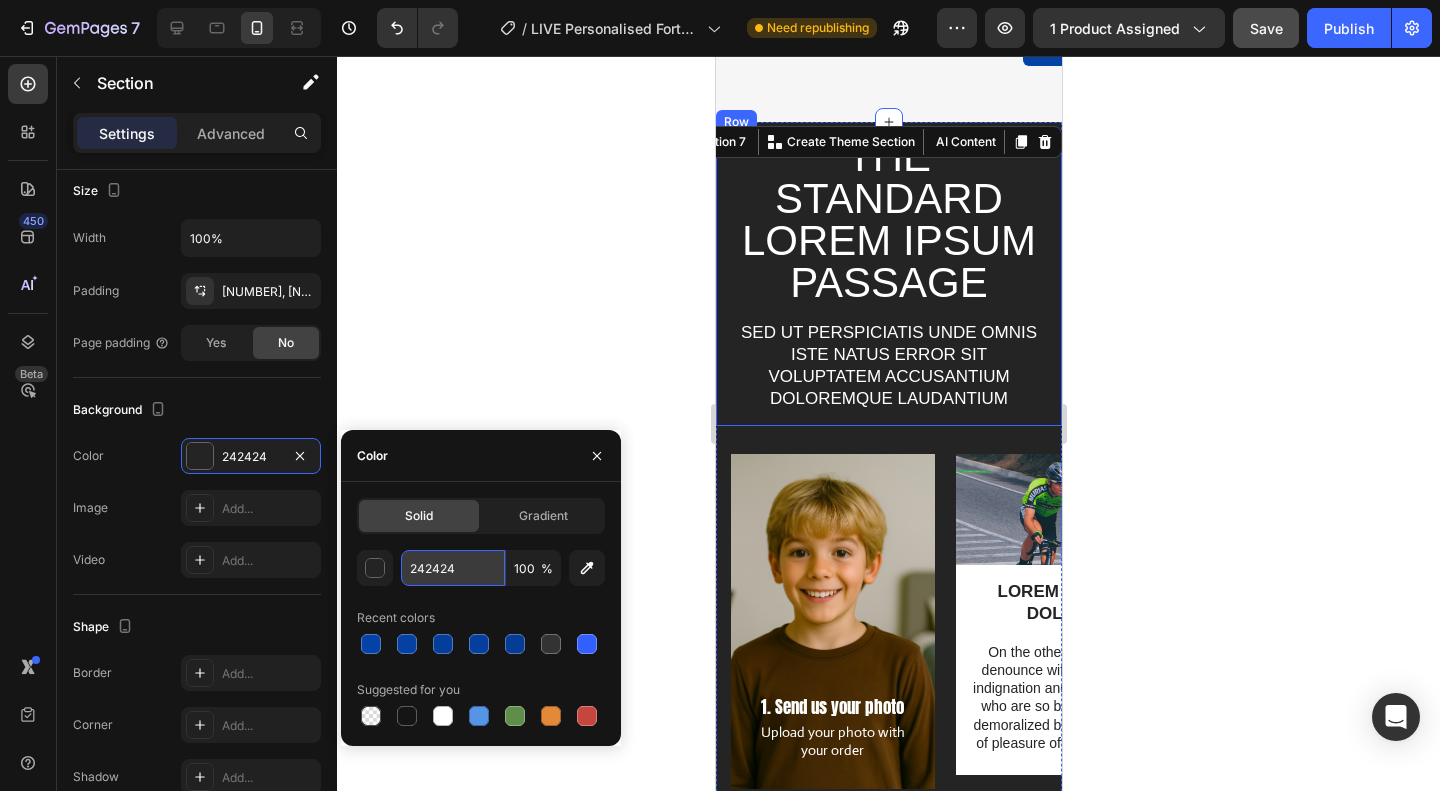 click on "242424" at bounding box center (453, 568) 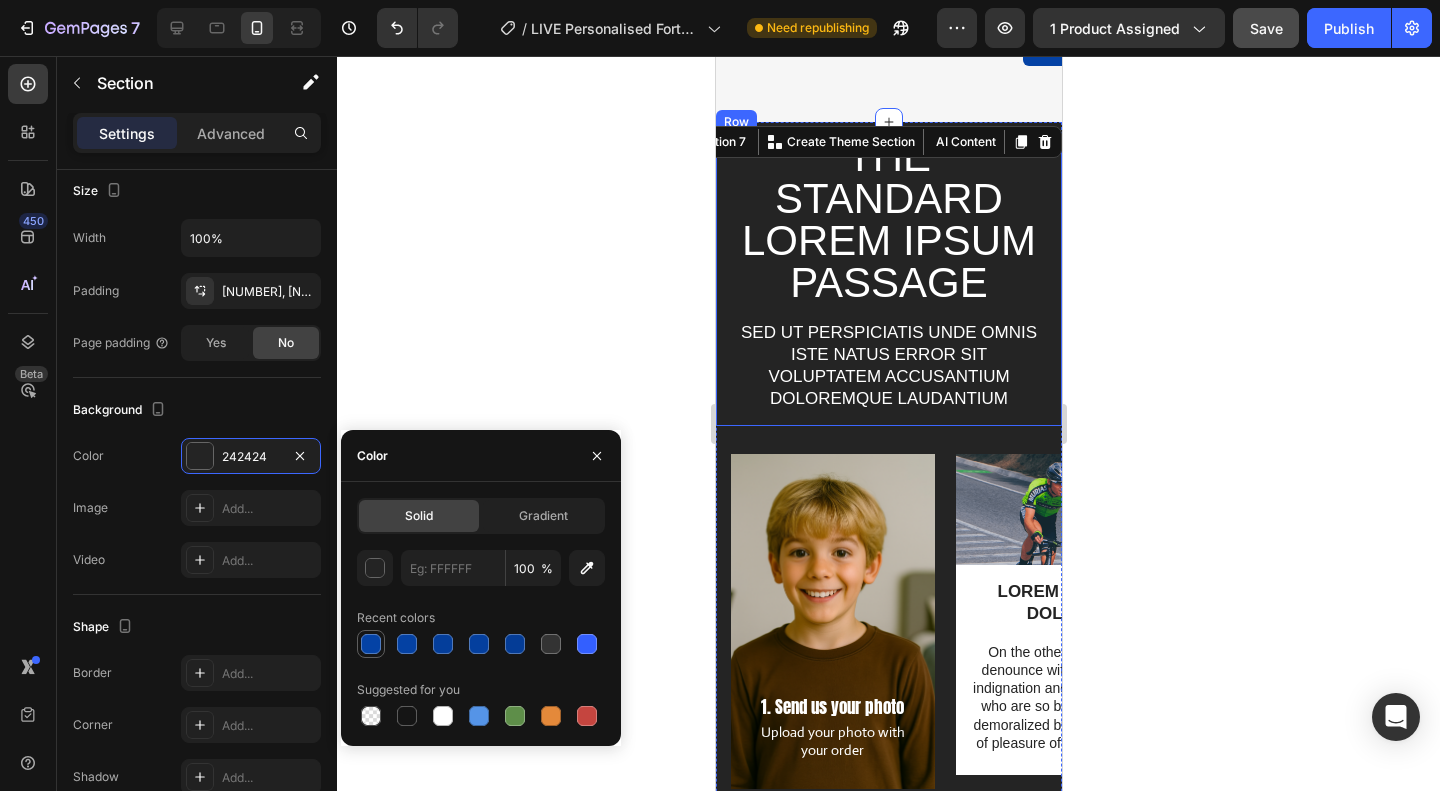 click 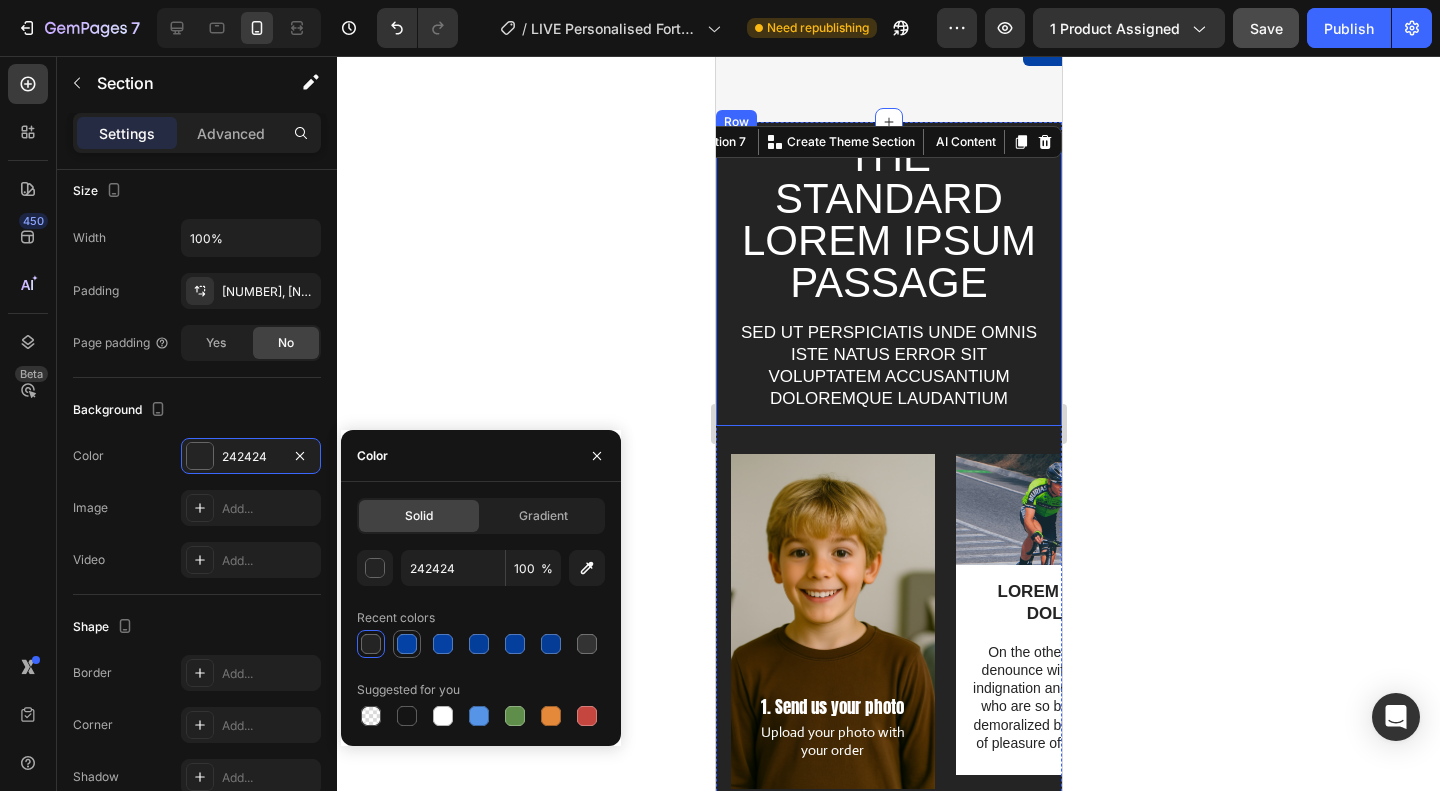 click at bounding box center [407, 644] 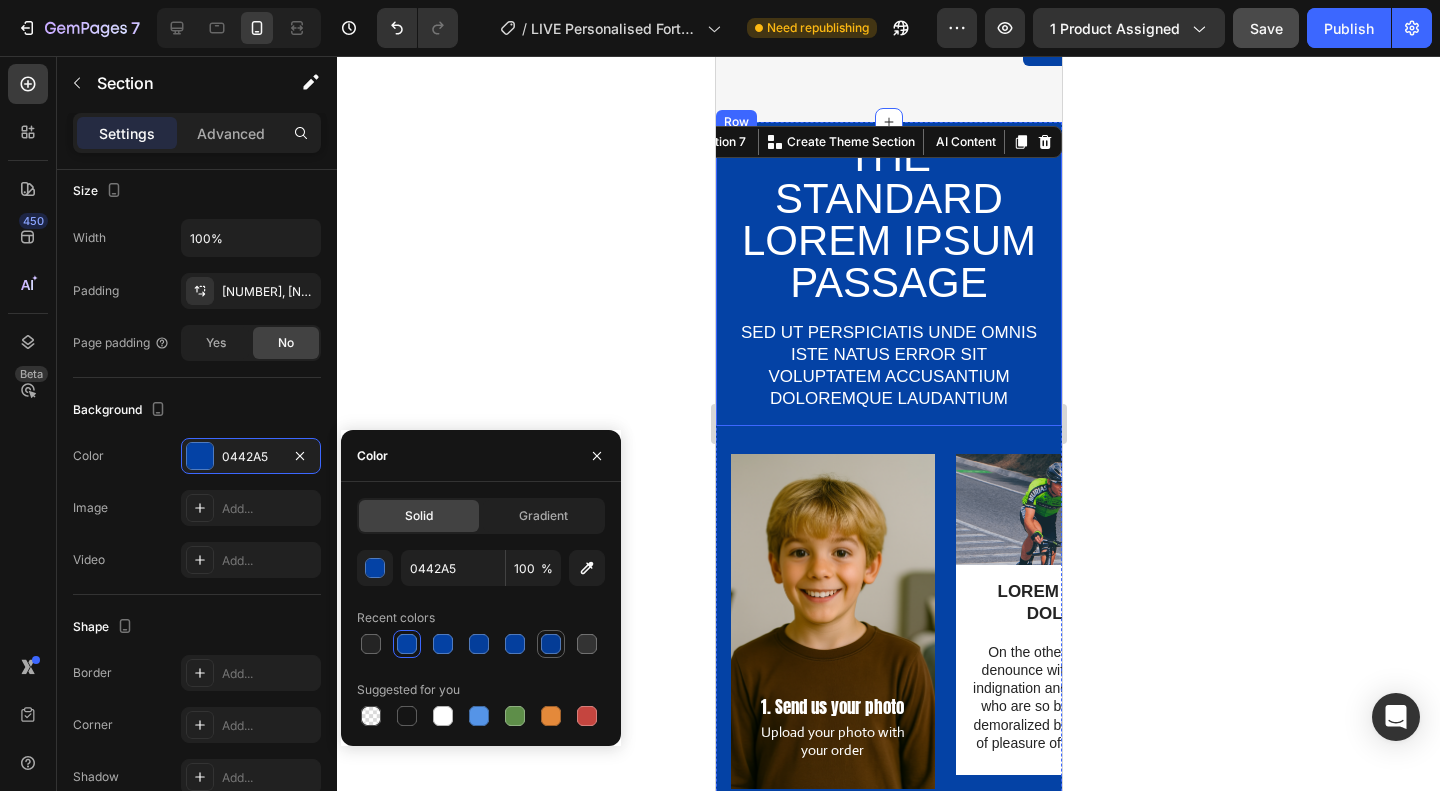 click at bounding box center (551, 644) 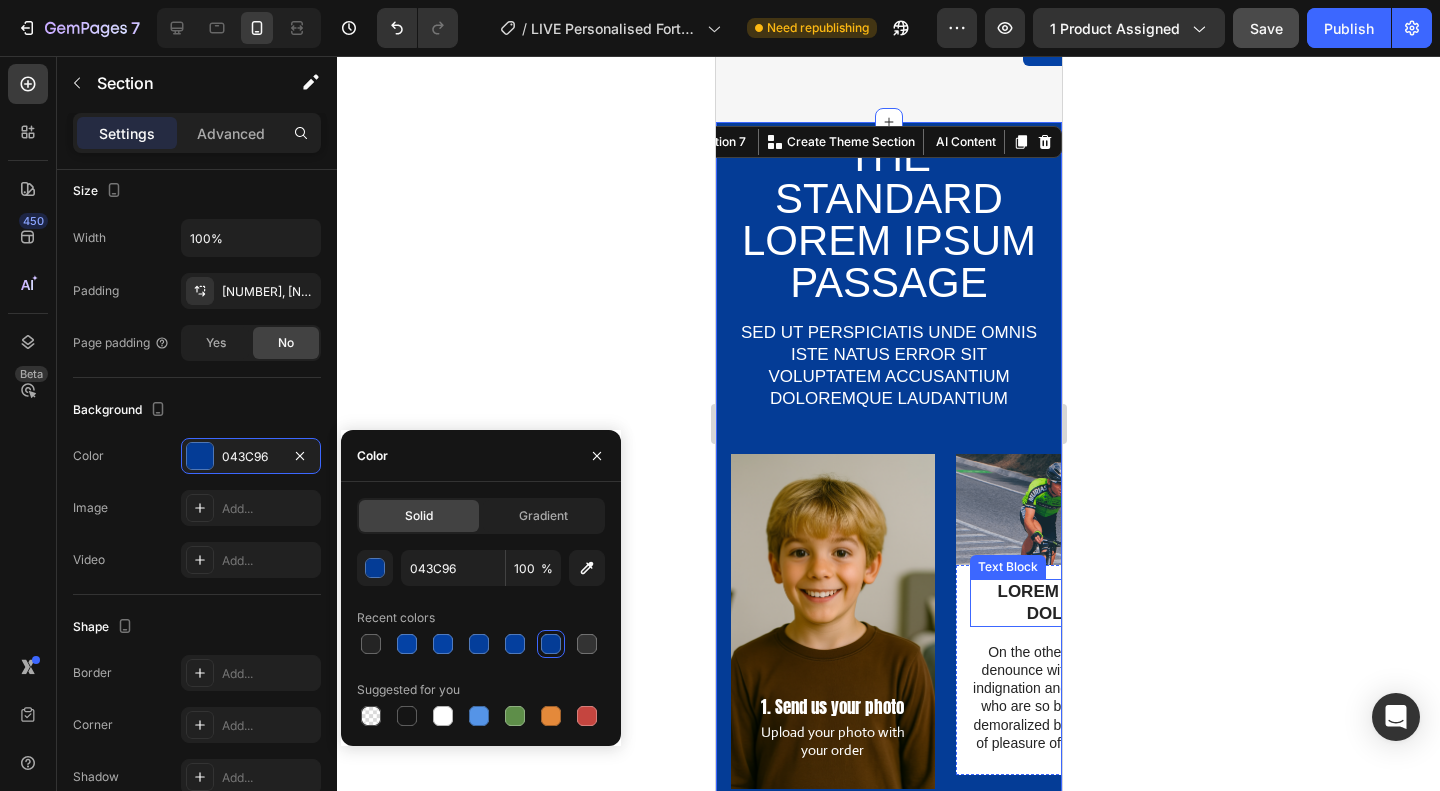 click 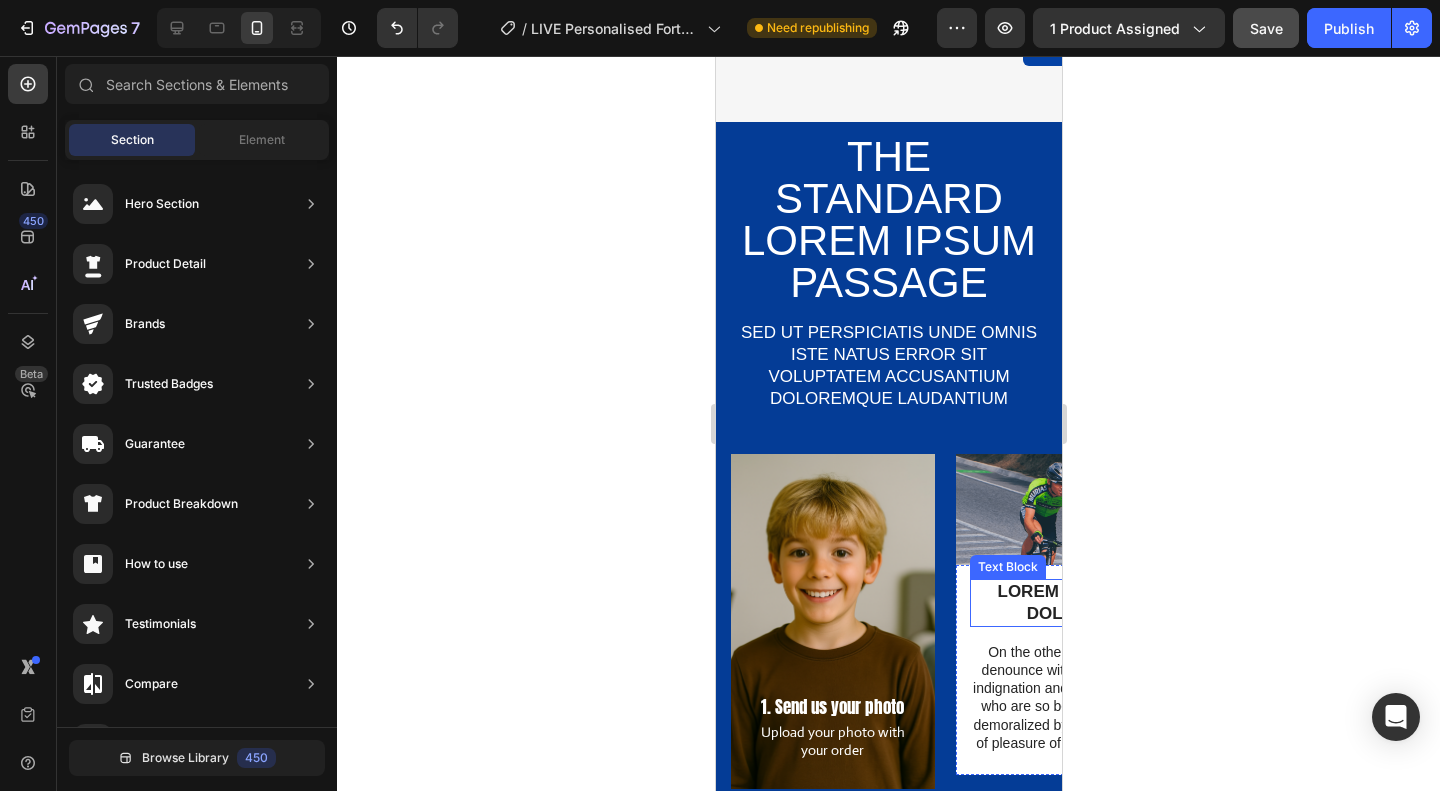 click 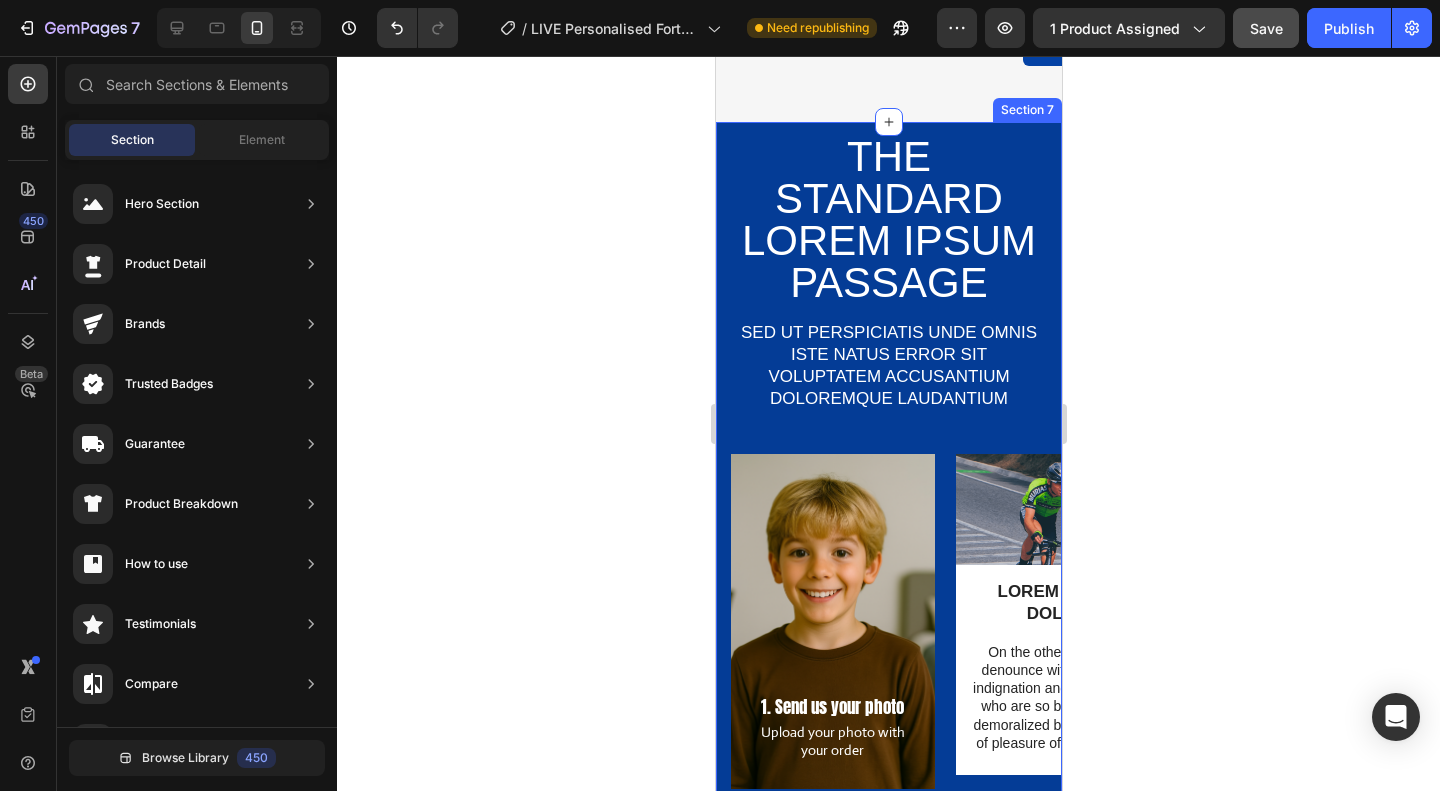 click on "The standard Lorem Ipsum passage Heading Sed ut perspiciatis unde omnis iste natus error sit voluptatem accusantium doloremque laudantium Text Block Row 1. Send us your photo Text Block Upload your photo with your order Text Block Row Image LOREM IPSUM DOLOR Text Block On the other hand, we denounce with righteous indignation and dislike men who are so beguiled and demoralized by the charms of pleasure of the moment Text Block Row Image LOREM IPSUM DOLOR Text Block On the other hand, we denounce with righteous indignation and dislike men who are so beguiled and demoralized by the charms of pleasure of the moment Text Block Row Carousel TRY IT NOW-BUTTON Button Row Section 7" at bounding box center (888, 529) 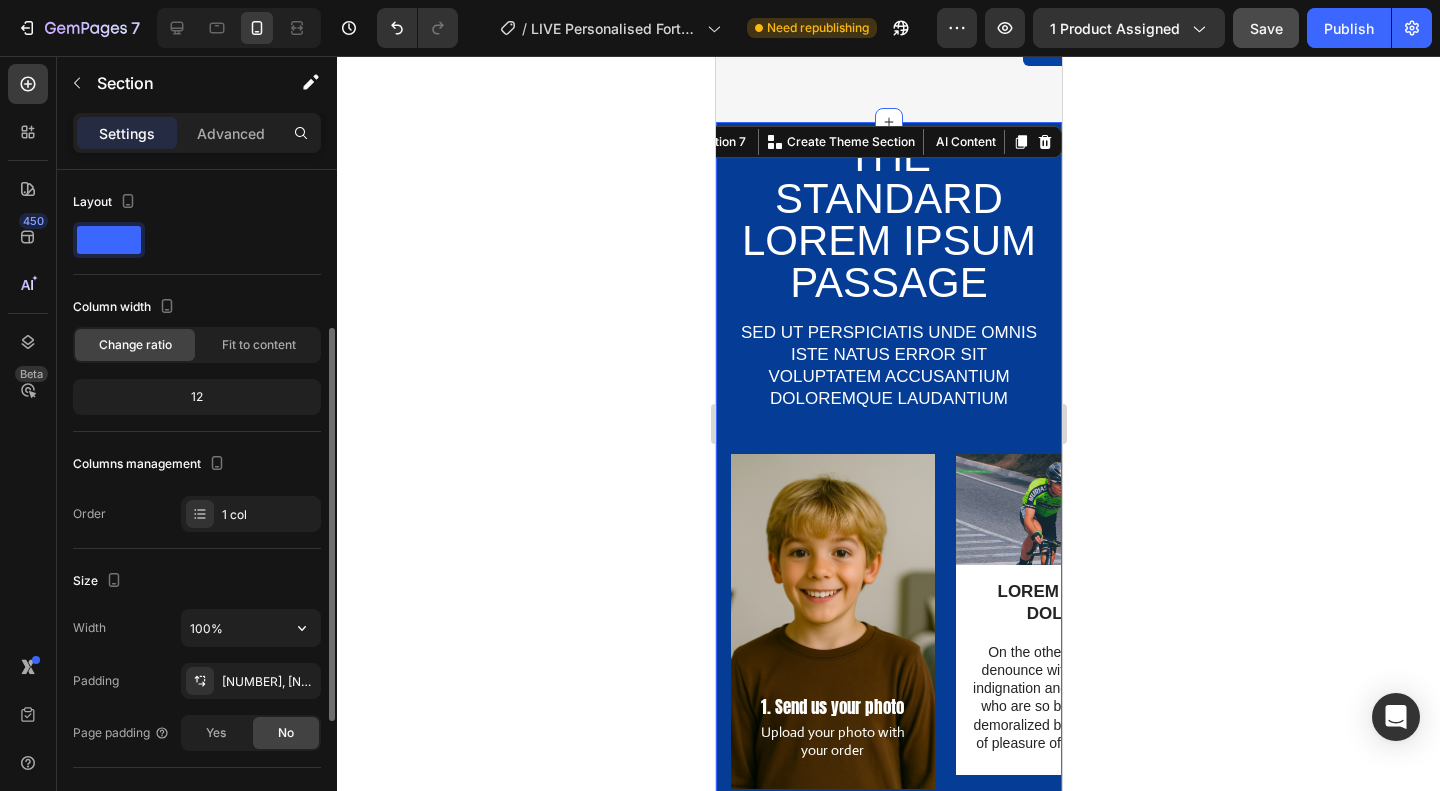 scroll, scrollTop: 200, scrollLeft: 0, axis: vertical 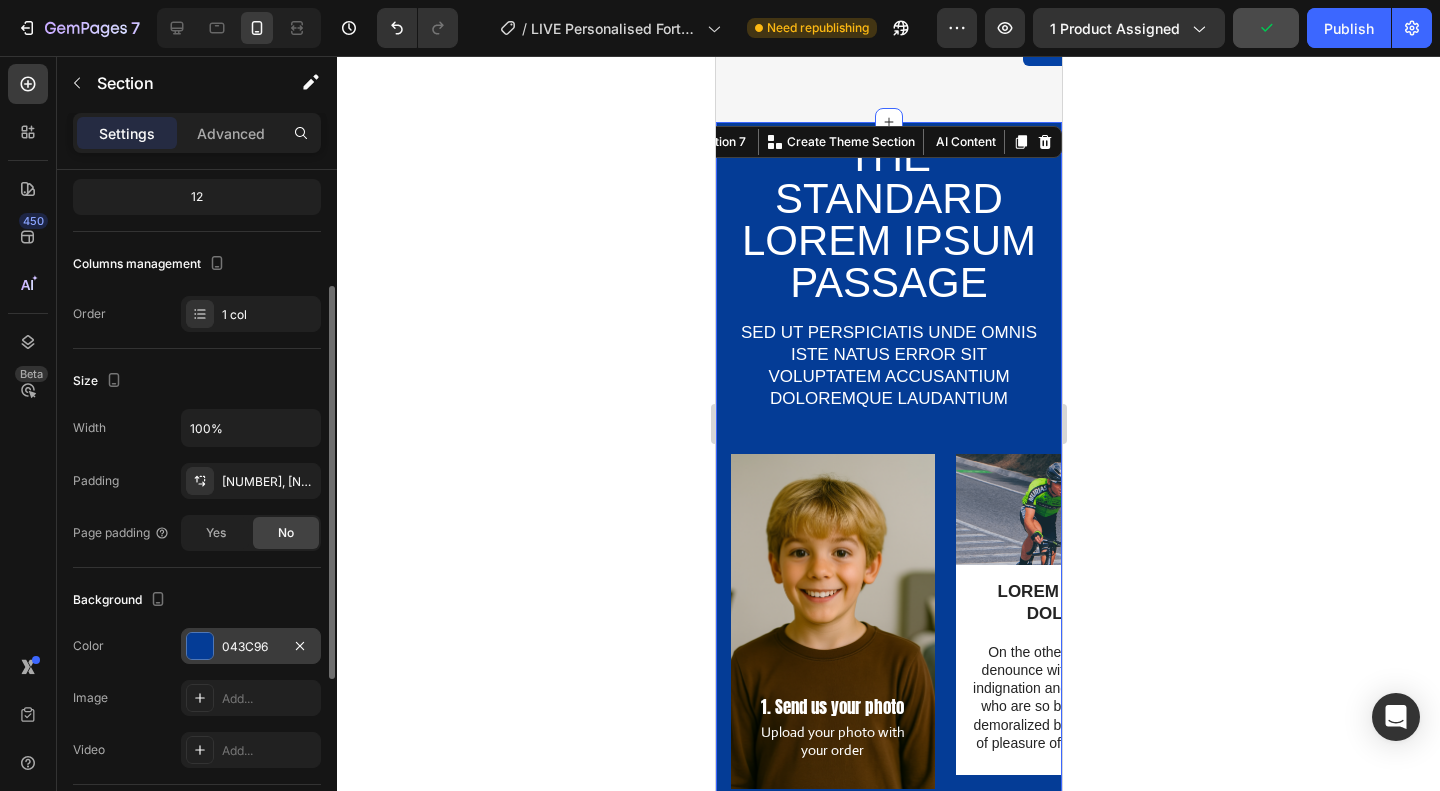click at bounding box center [200, 646] 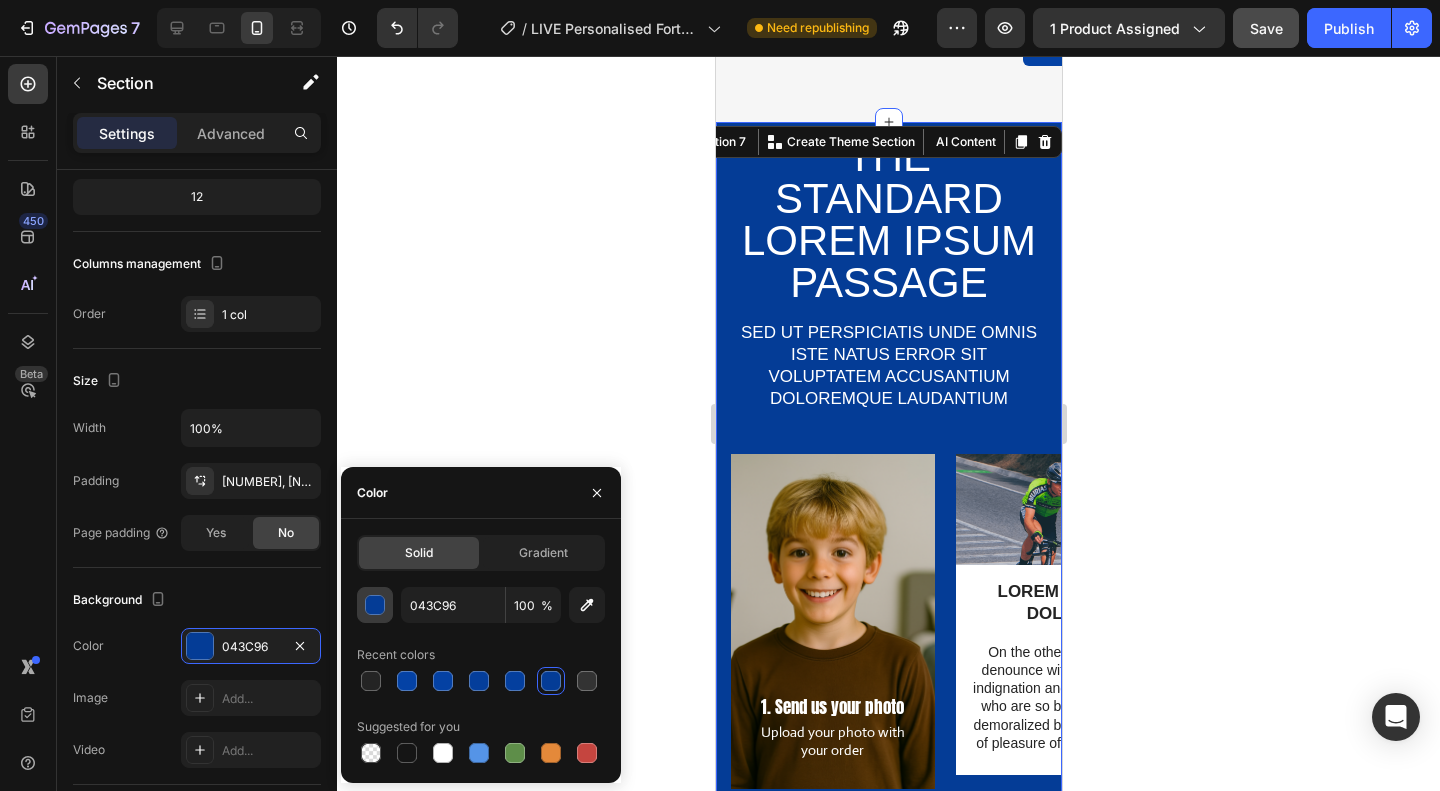 click at bounding box center (376, 606) 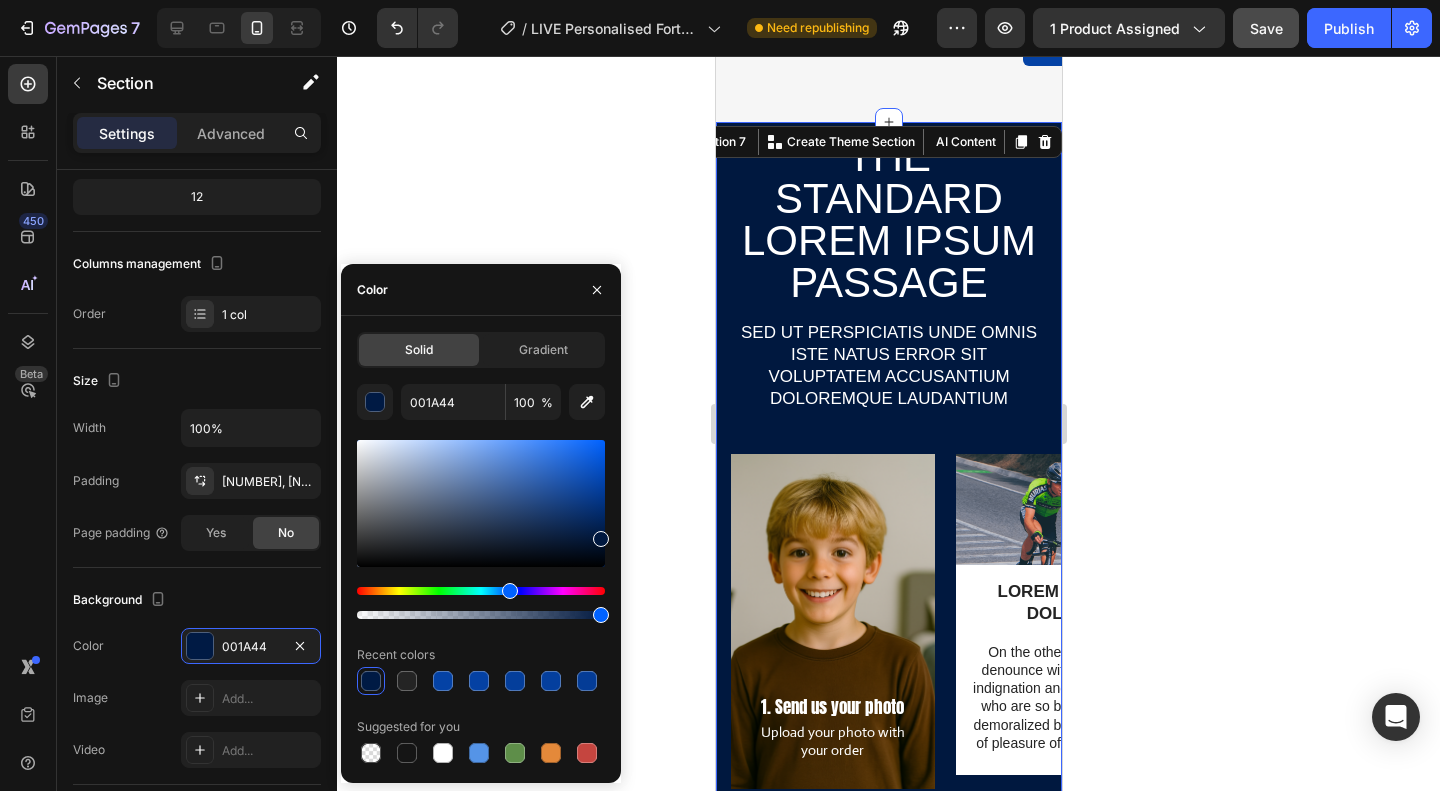 type on "00183F" 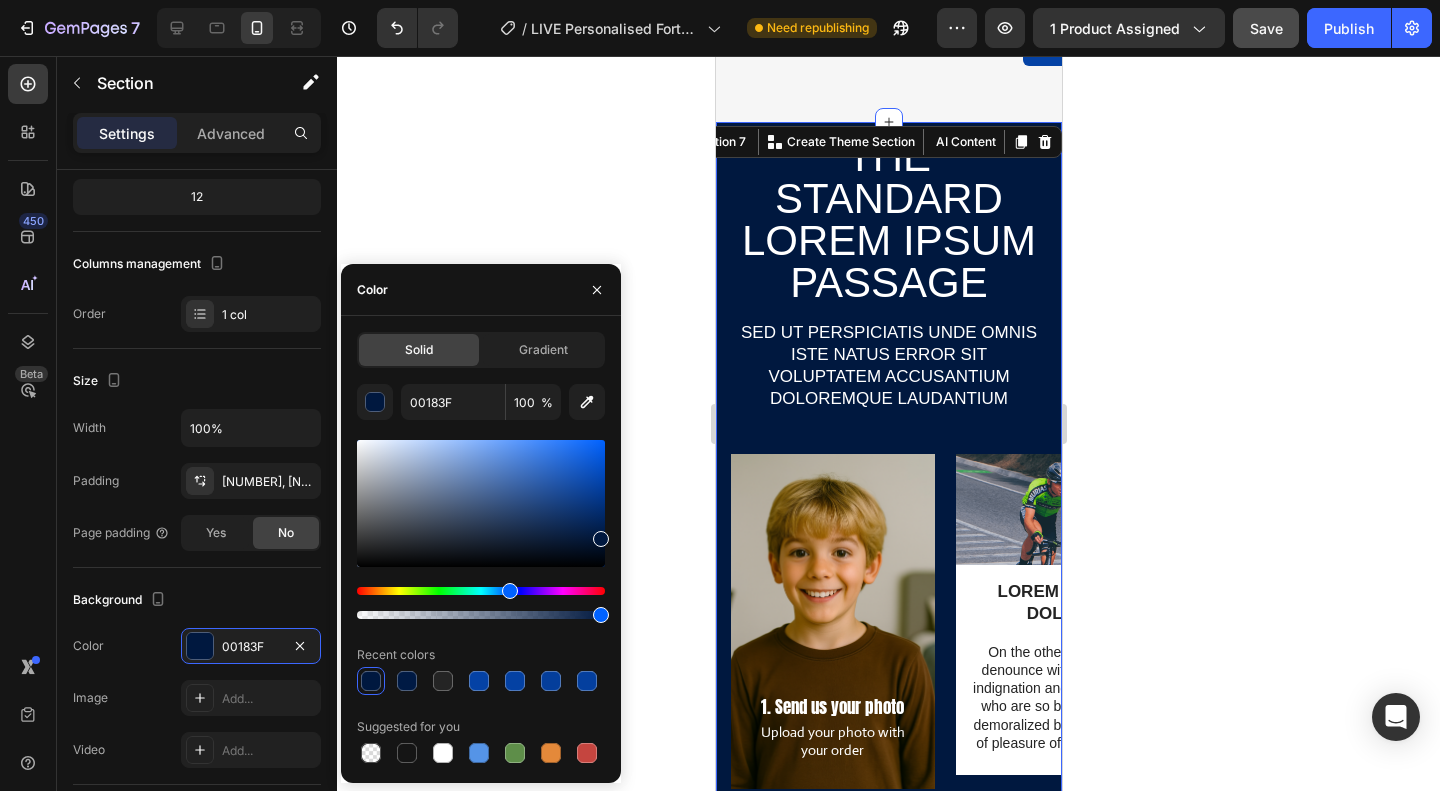 drag, startPoint x: 603, startPoint y: 508, endPoint x: 608, endPoint y: 534, distance: 26.476404 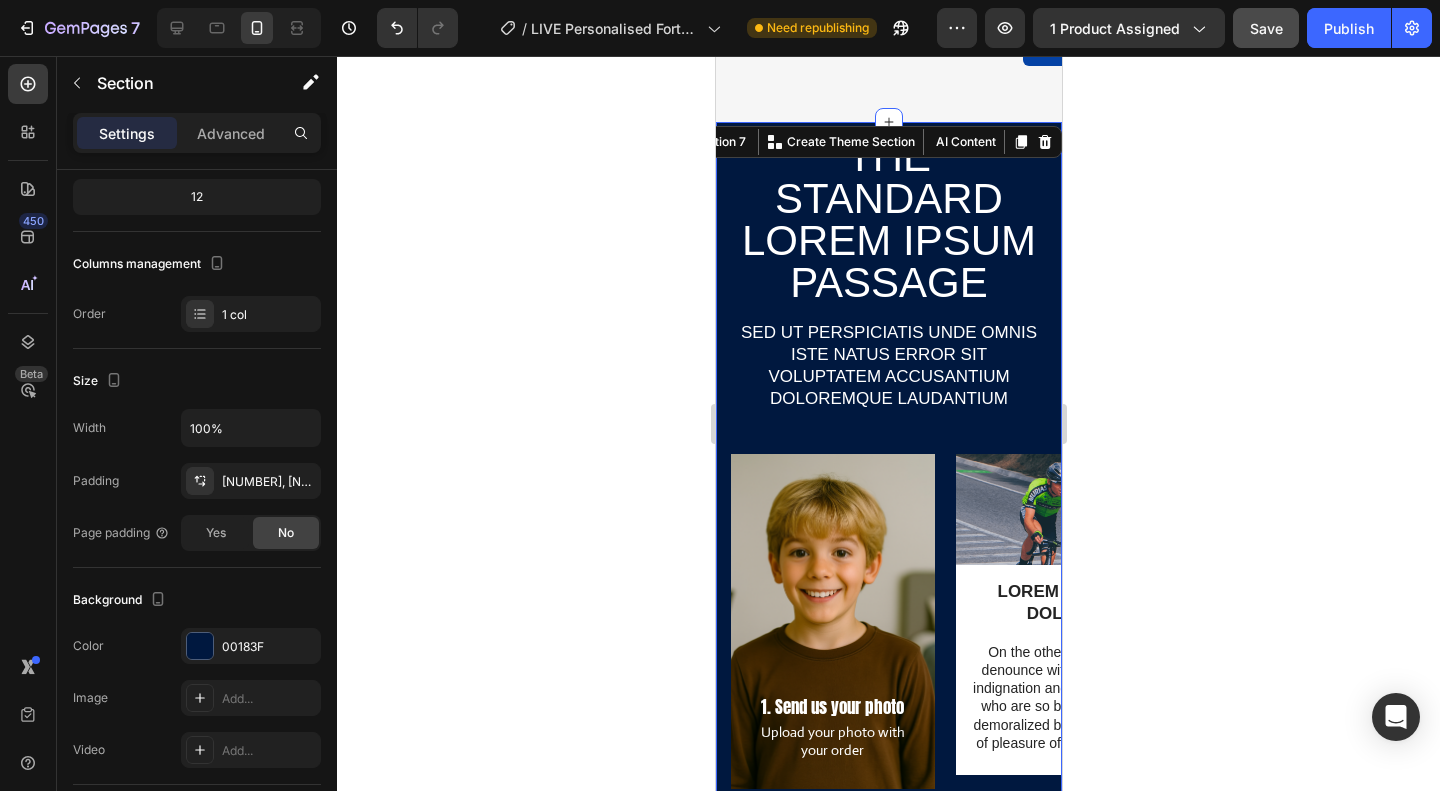 click 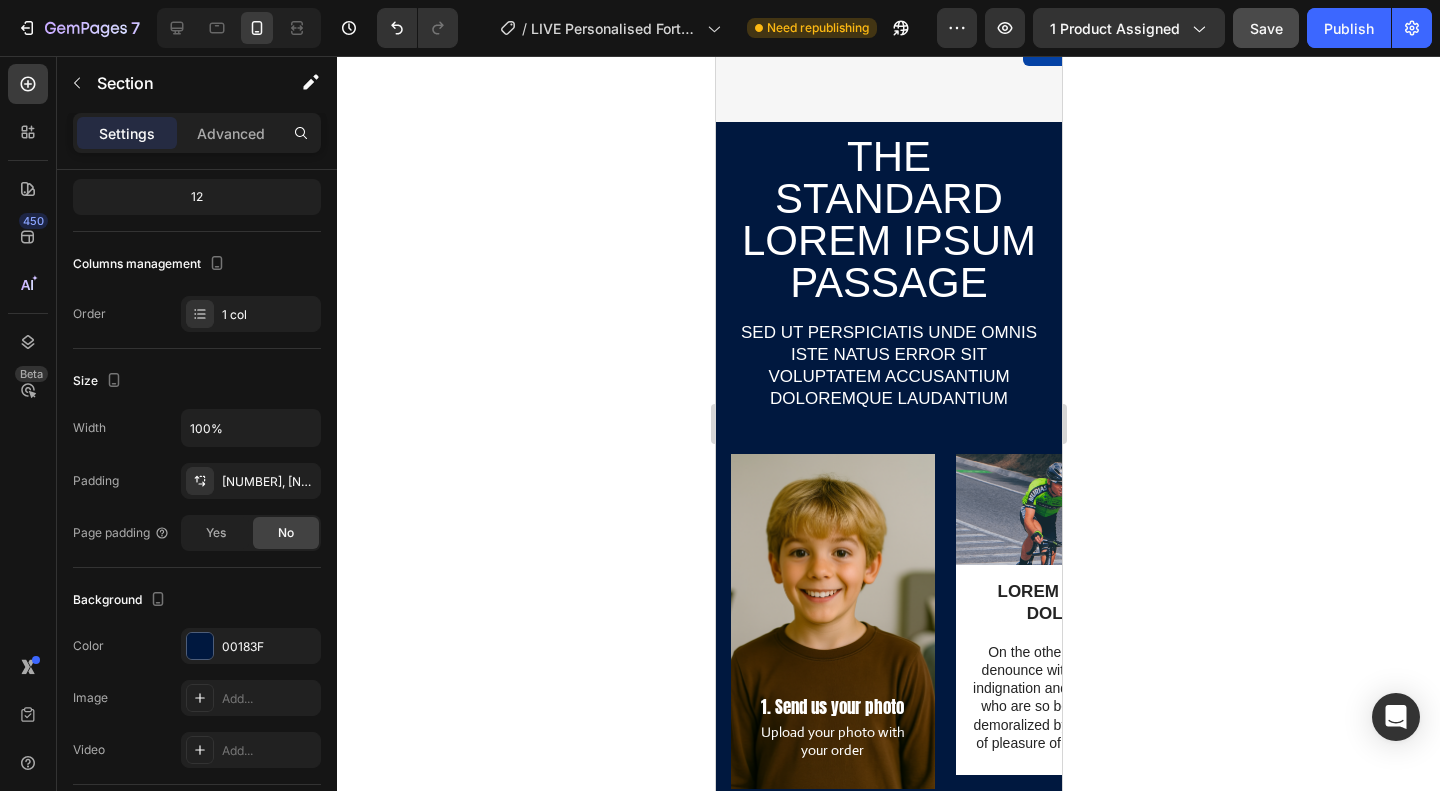click 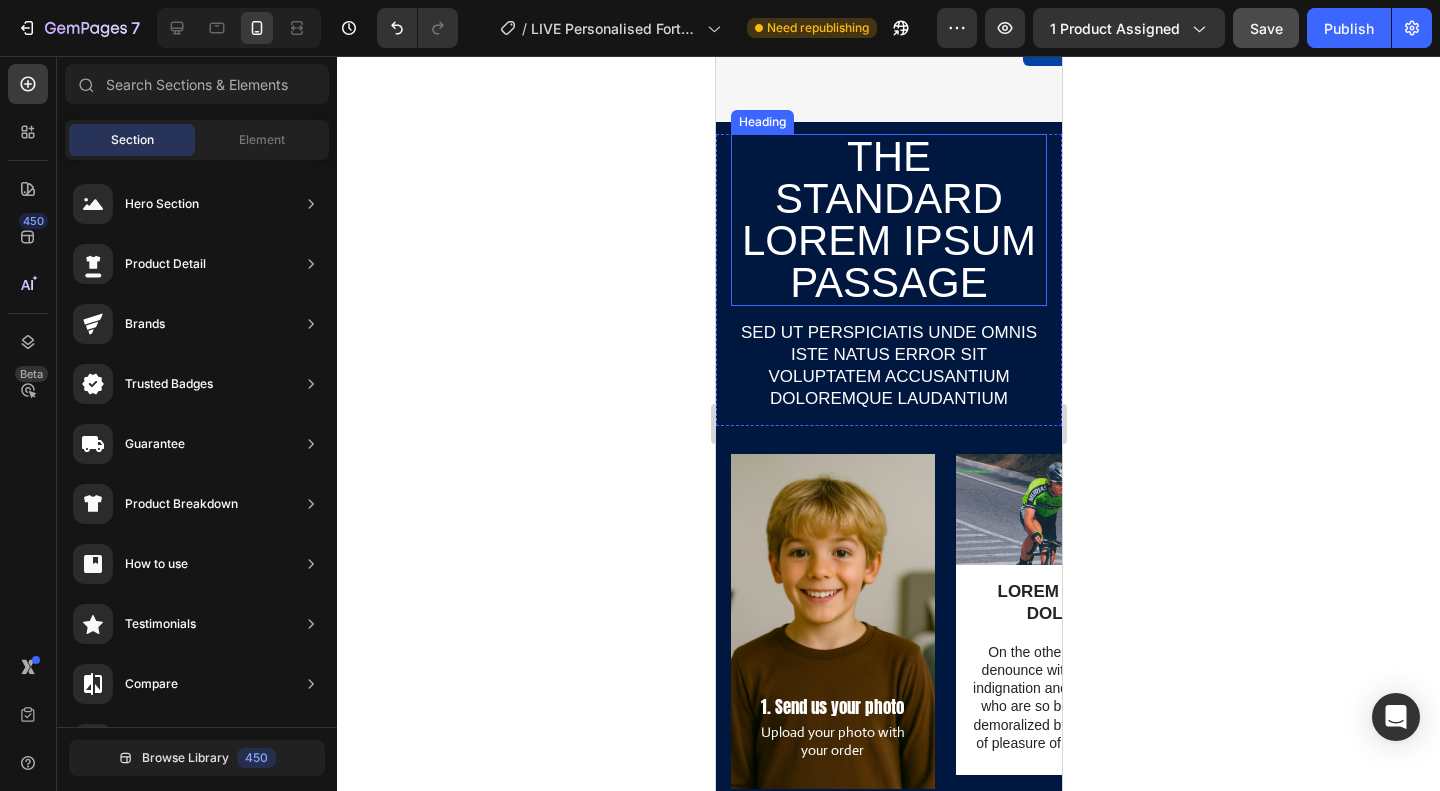 click on "The standard Lorem Ipsum passage" at bounding box center [888, 220] 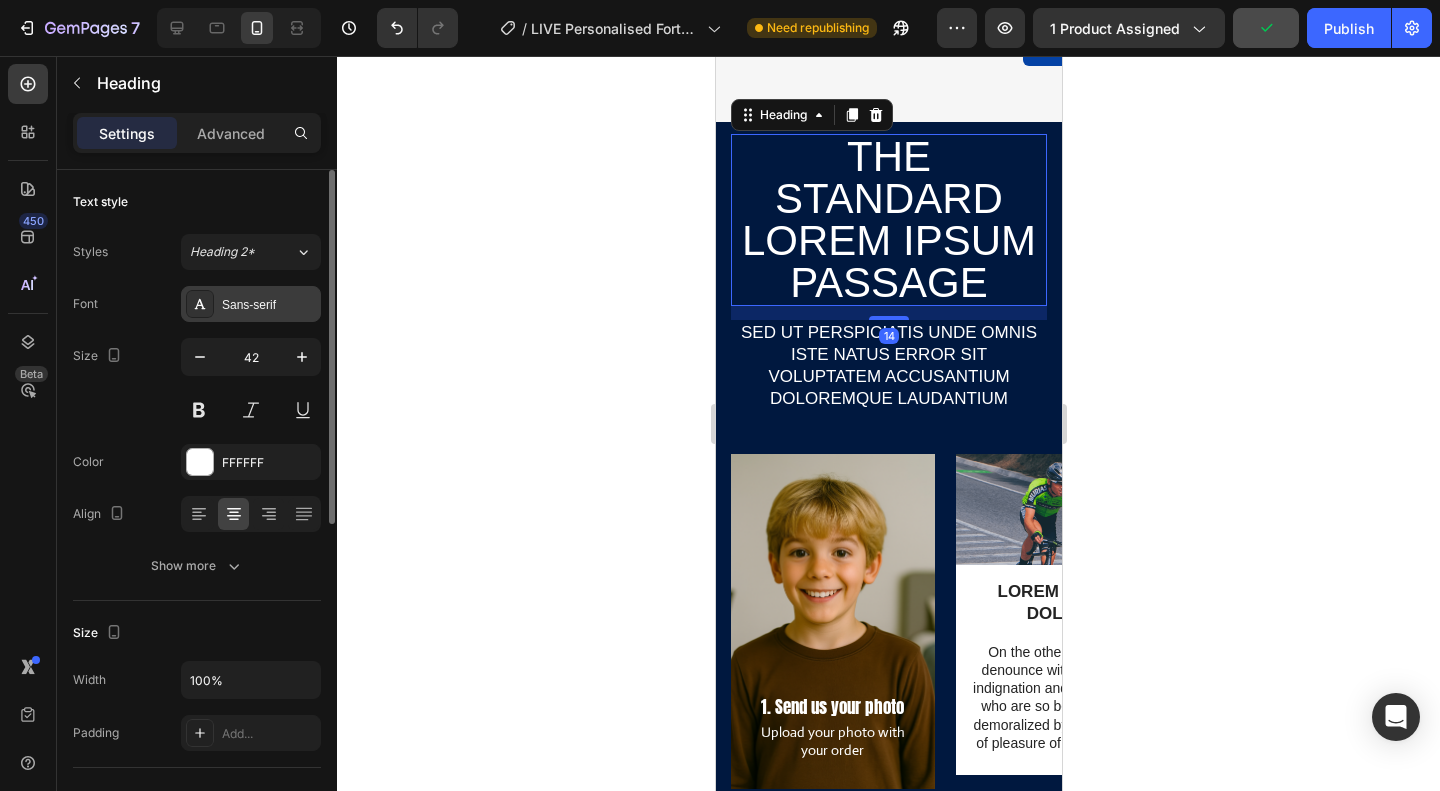 click on "Sans-serif" at bounding box center [269, 305] 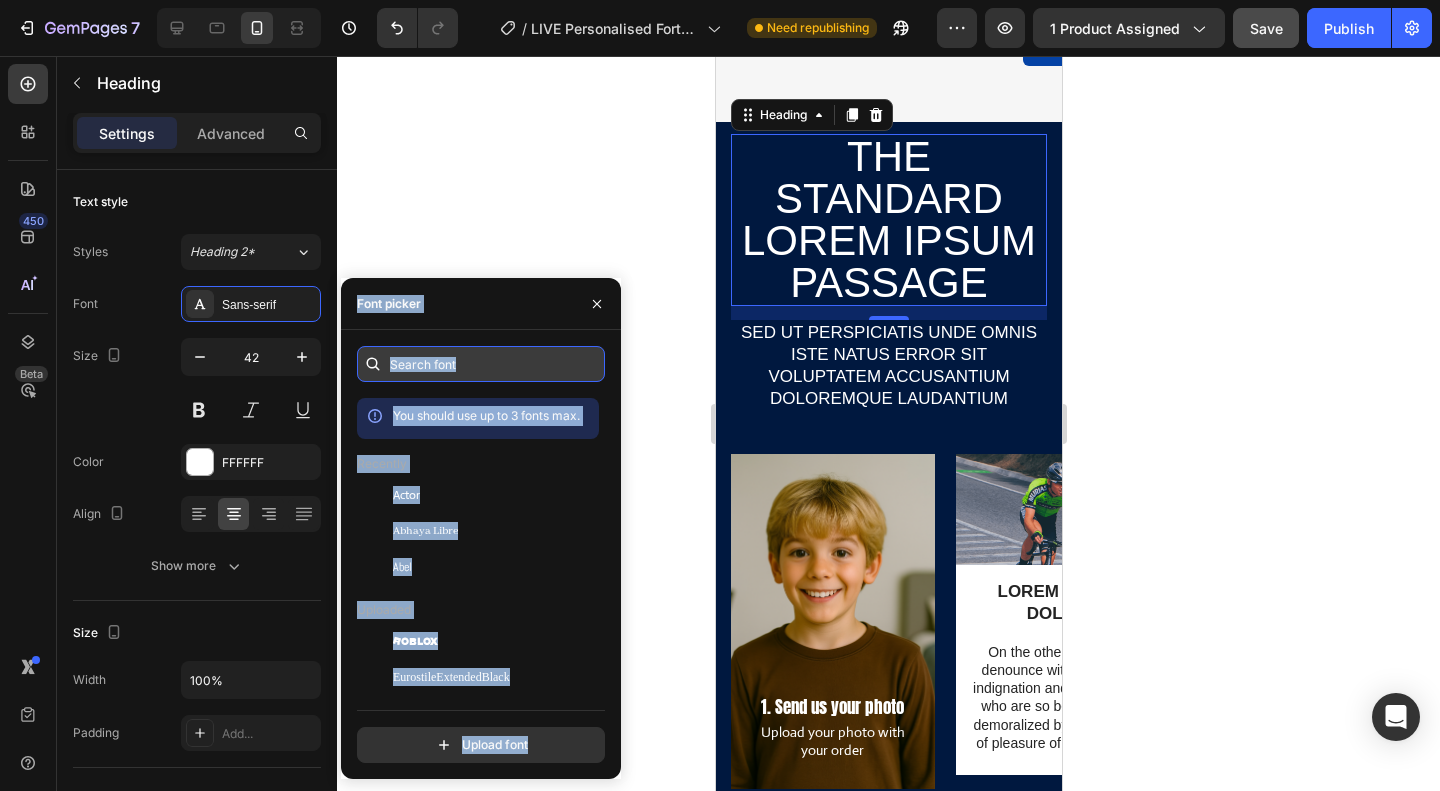 click at bounding box center [481, 364] 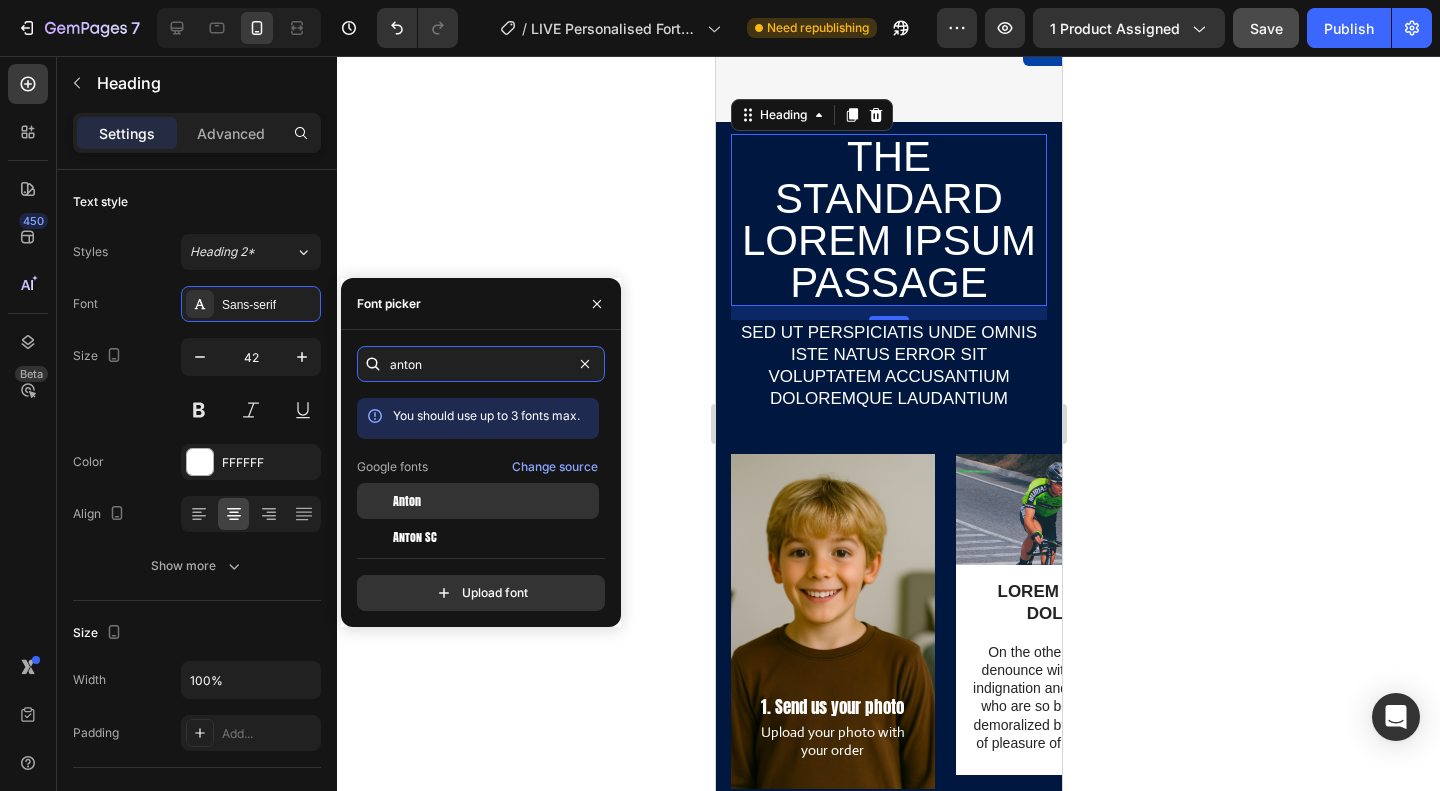 type on "anton" 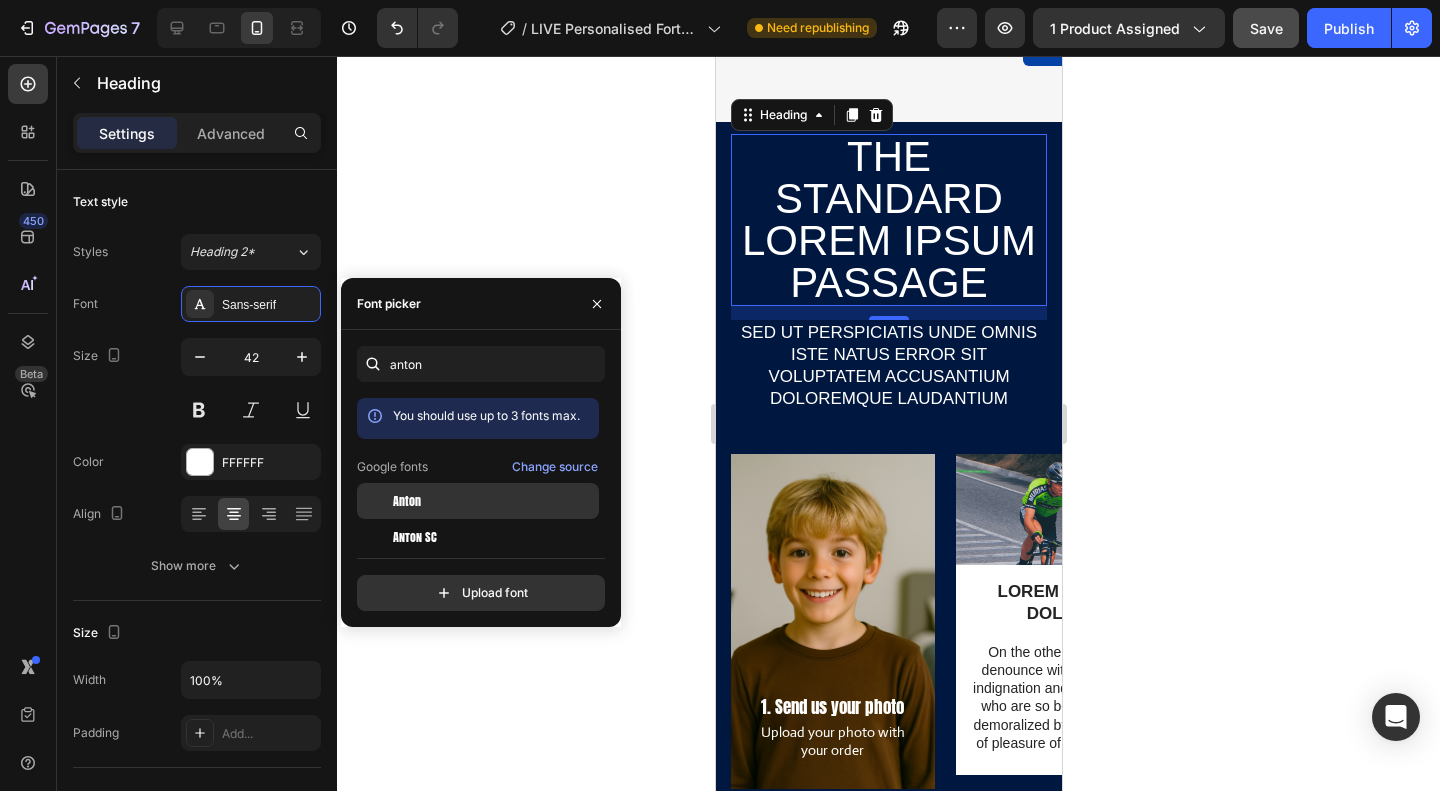 click on "Anton" at bounding box center (494, 501) 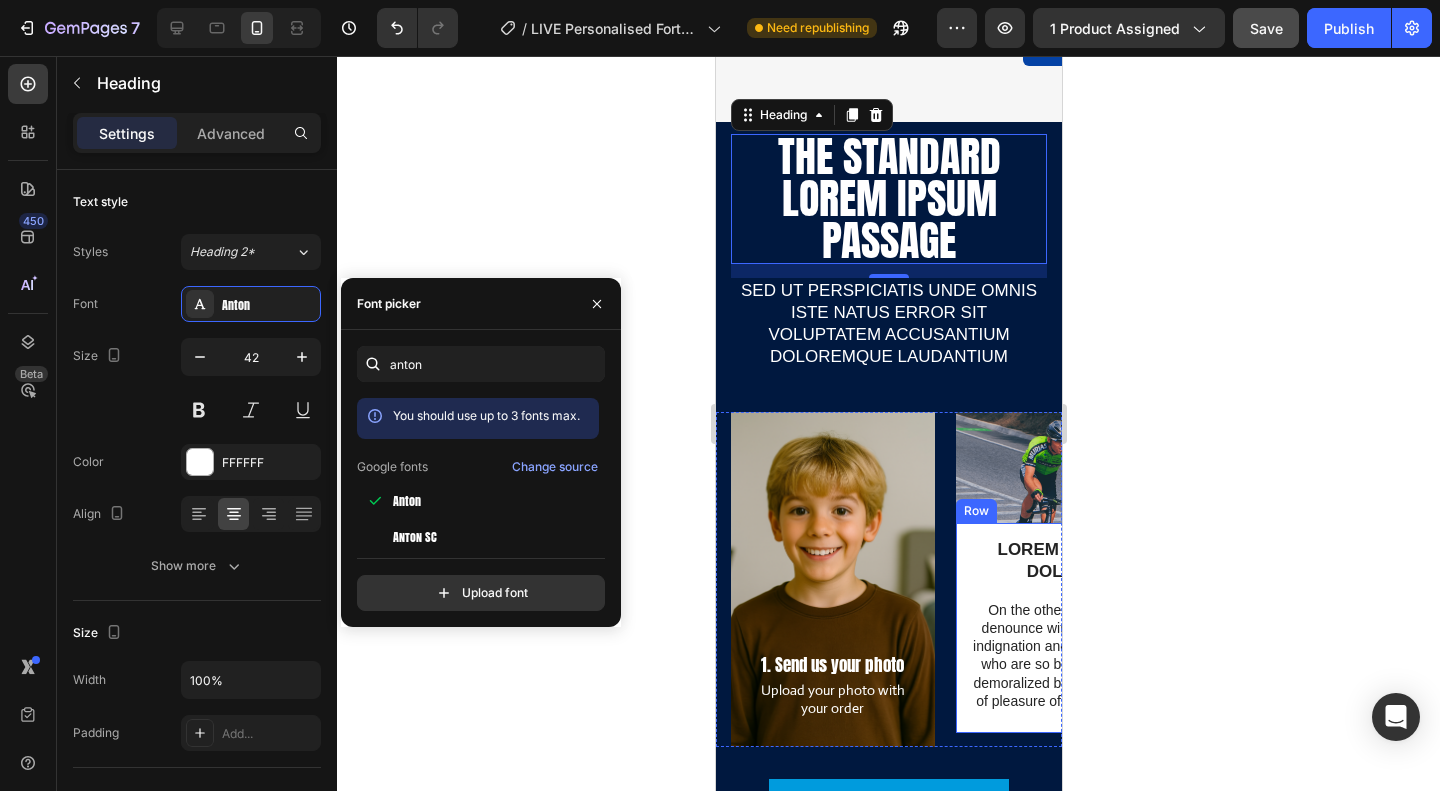click 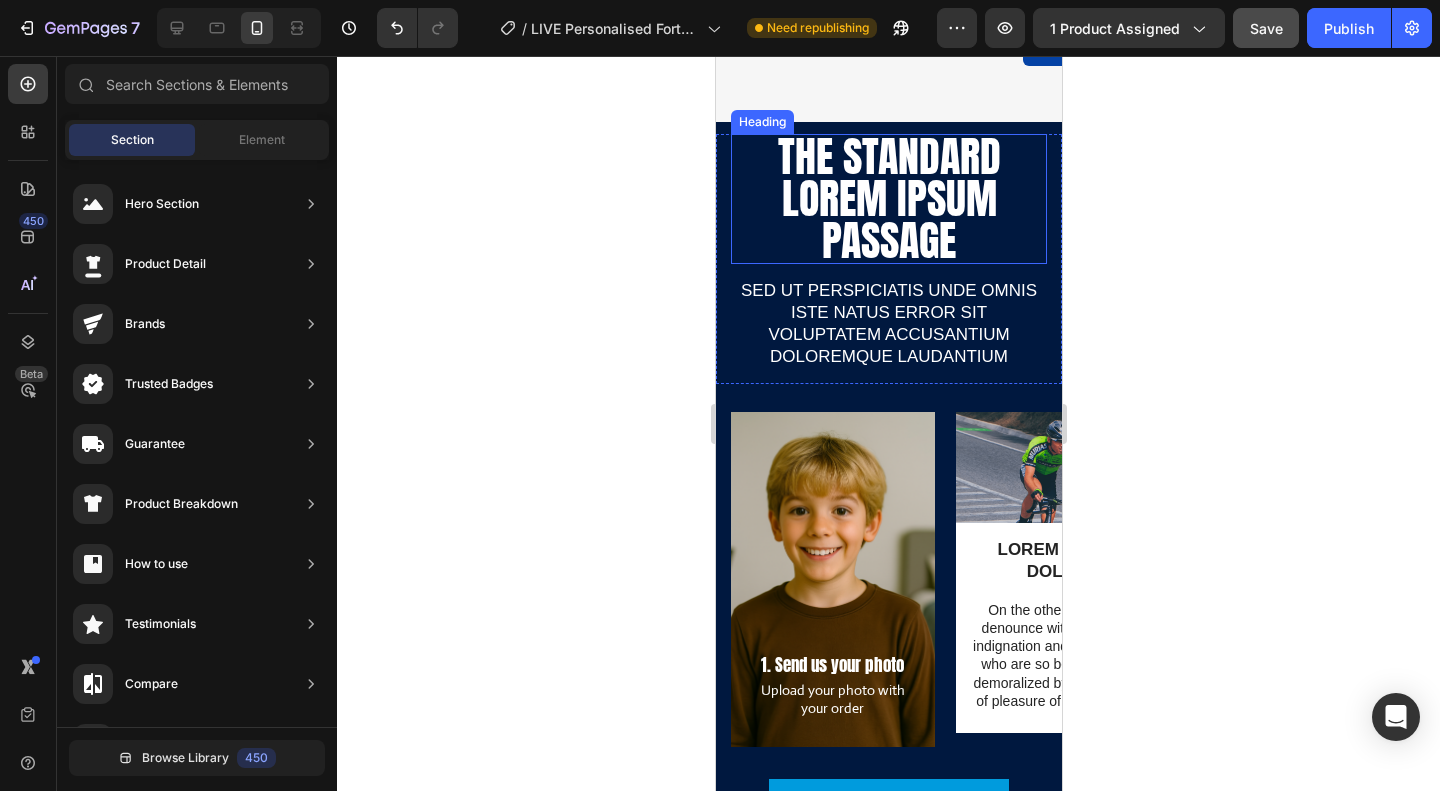 click on "The standard Lorem Ipsum passage" at bounding box center (888, 199) 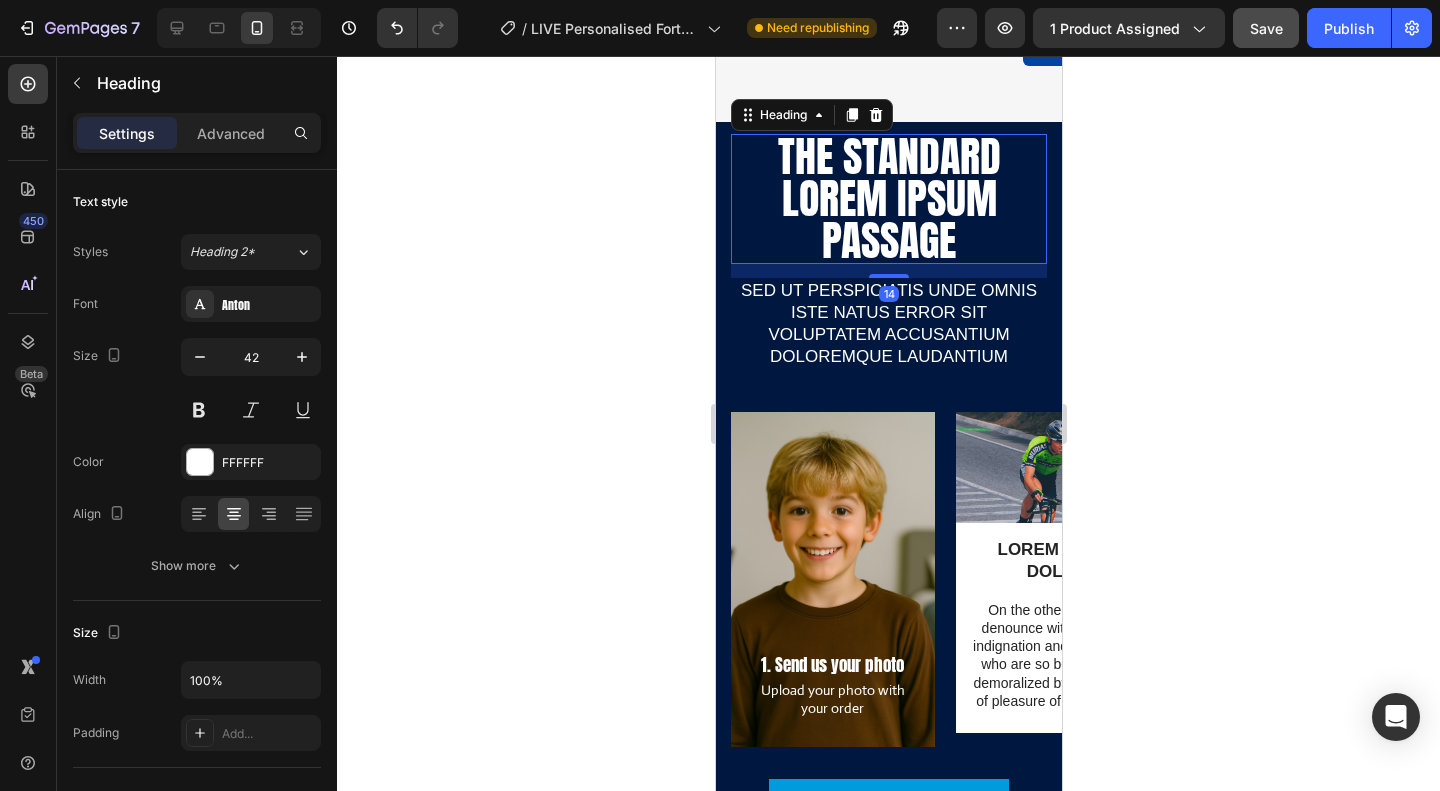 click on "The standard Lorem Ipsum passage" at bounding box center [888, 199] 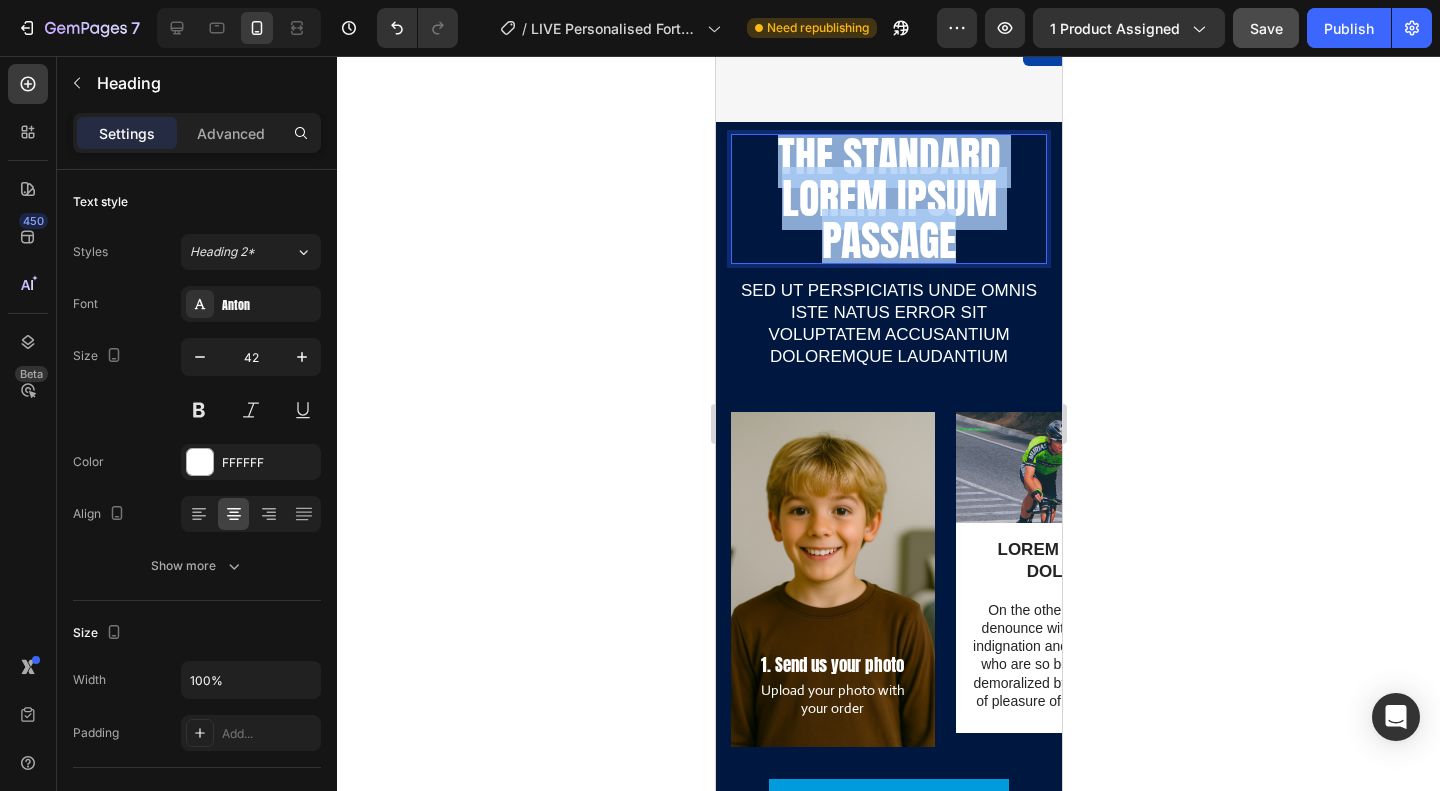 click on "The standard Lorem Ipsum passage" at bounding box center (888, 199) 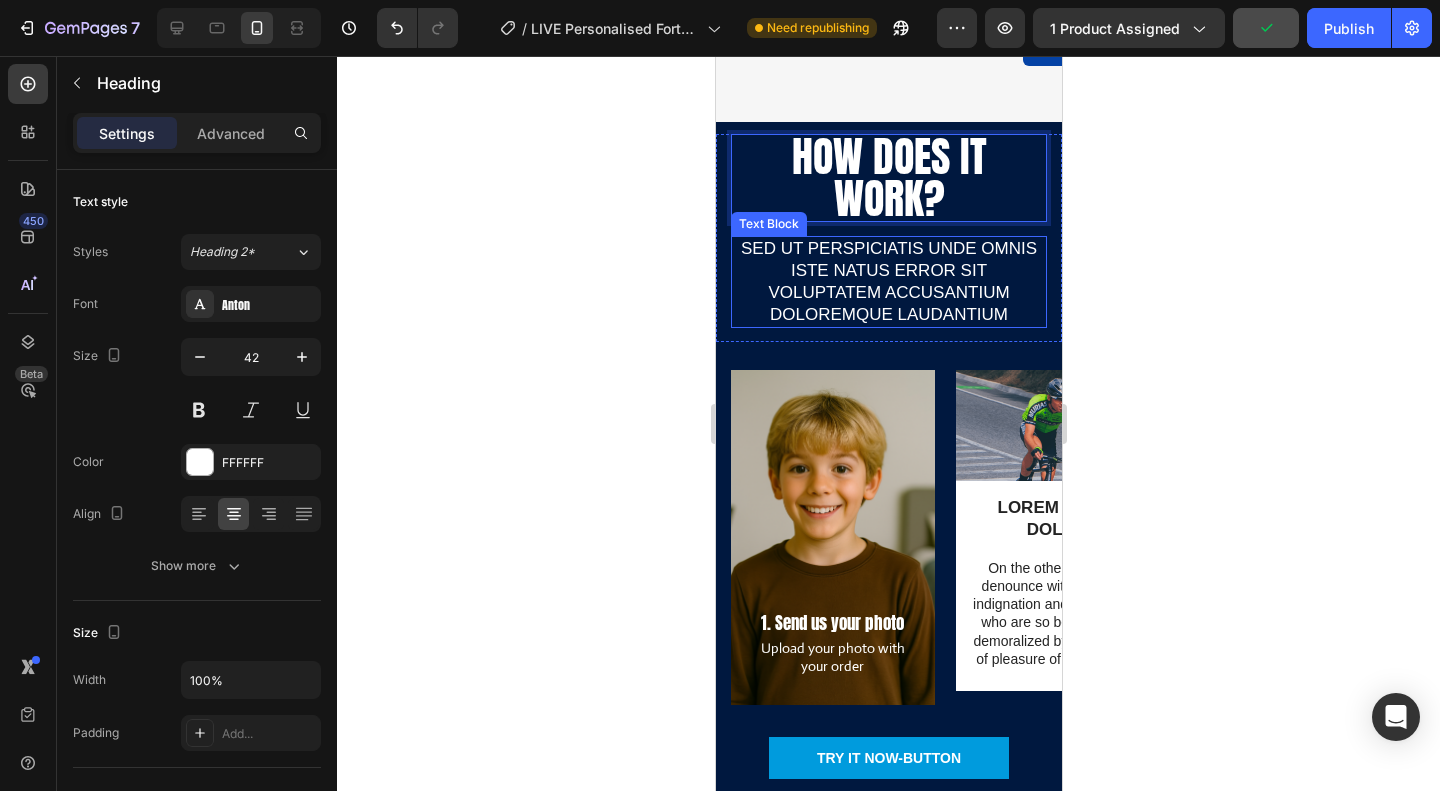 click on "Sed ut perspiciatis unde omnis iste natus error sit voluptatem accusantium doloremque laudantium" at bounding box center [888, 282] 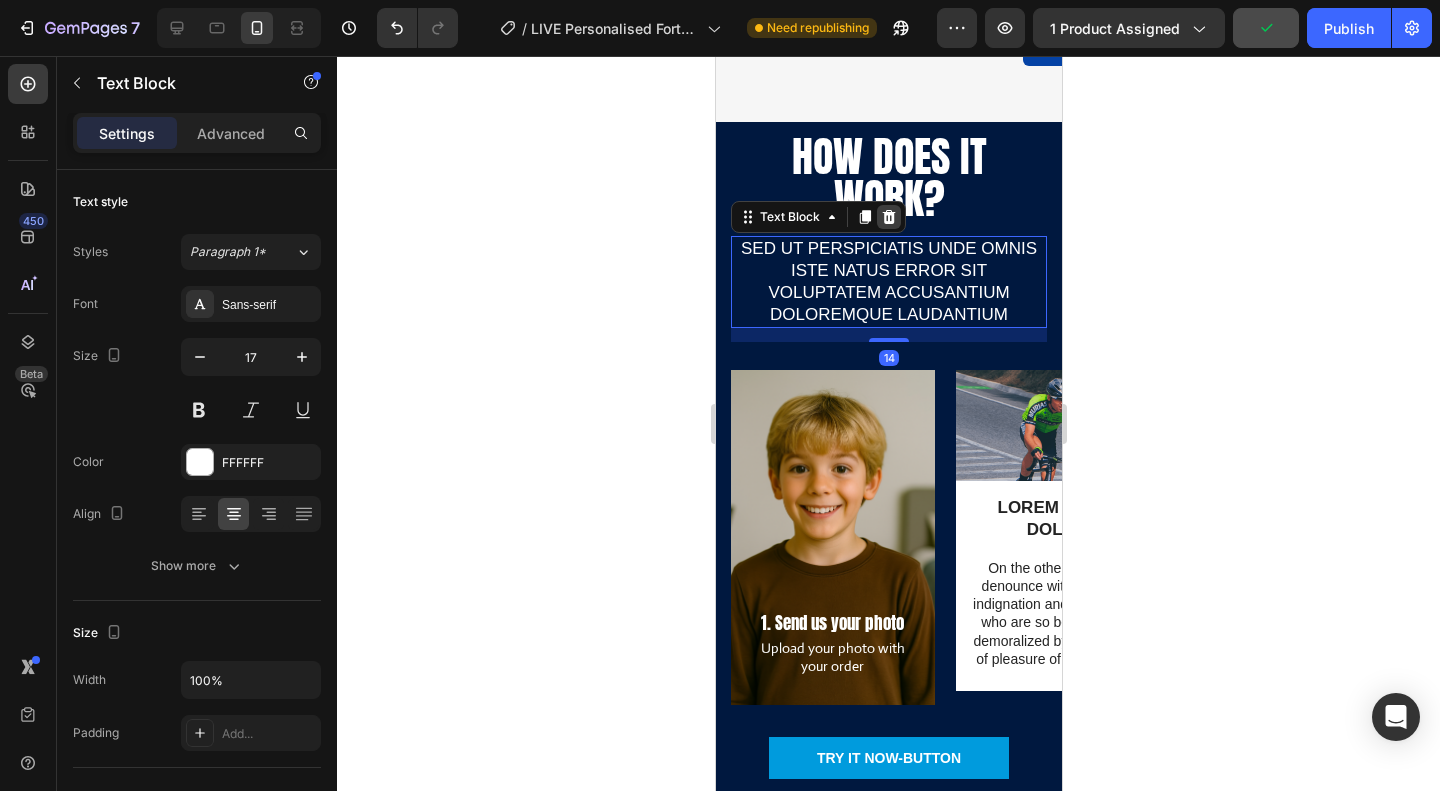 click 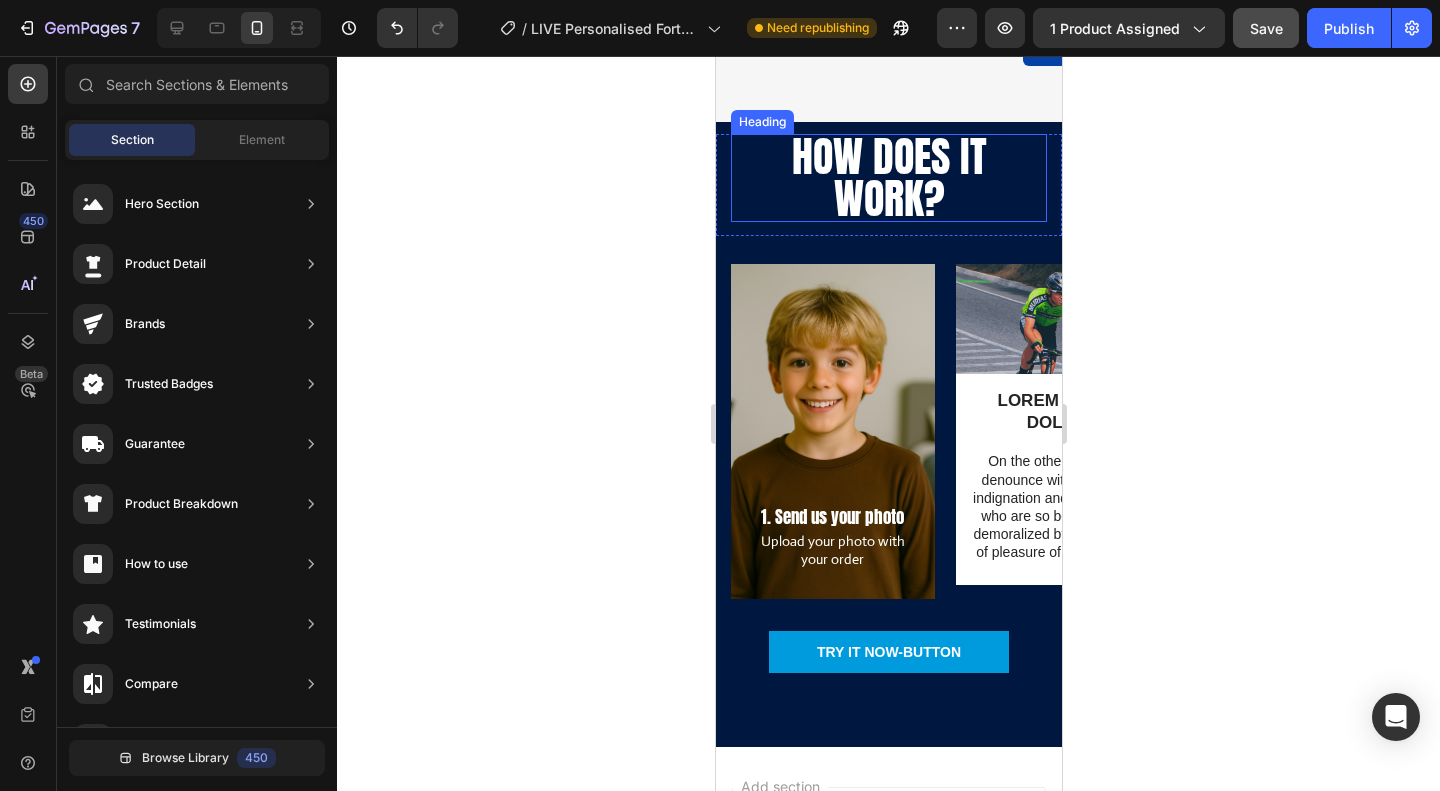 click on "how does it work?" at bounding box center [888, 178] 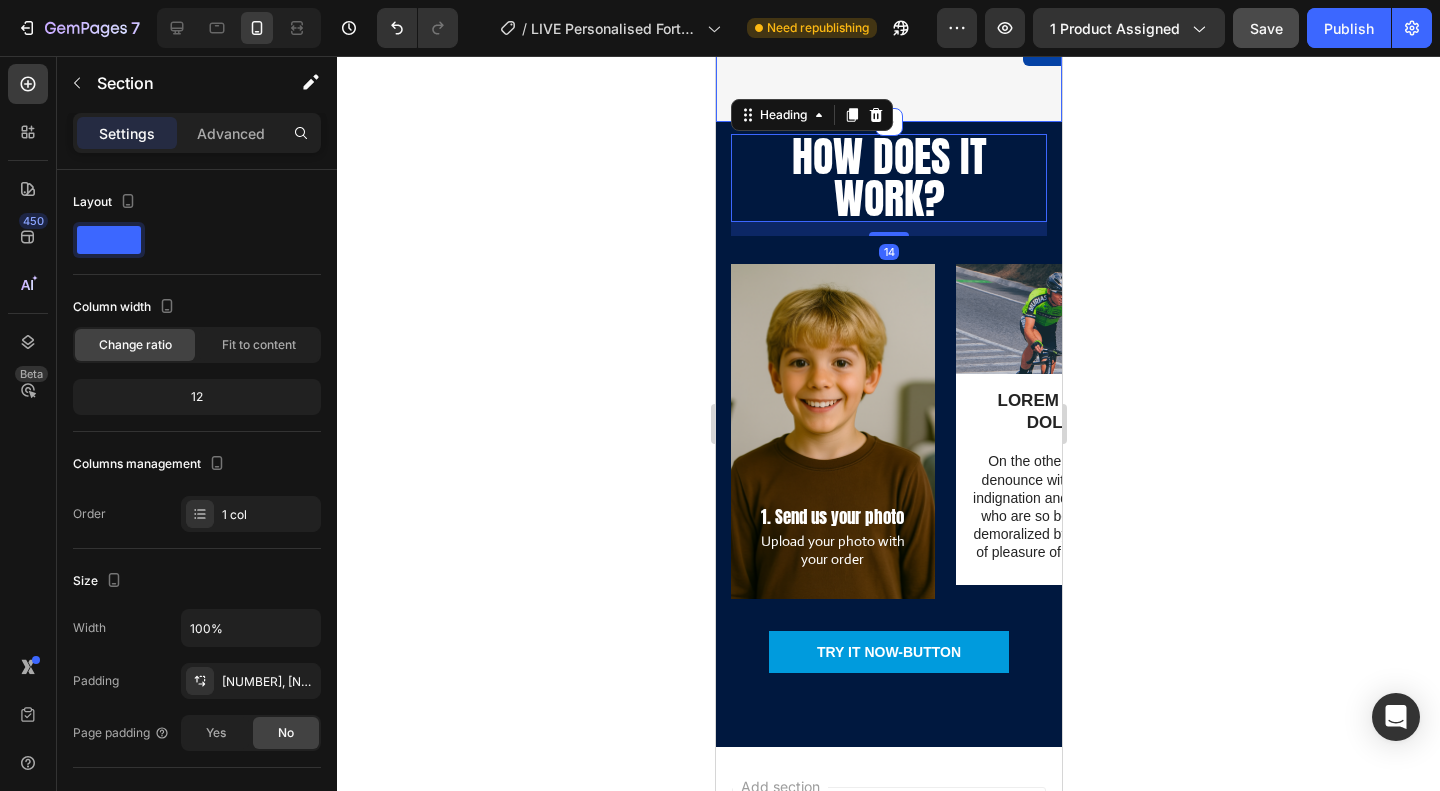 click on "how does it work? Heading   14 Row 1. Send us your photo Text Block Upload your photo with your order Text Block Row Image LOREM IPSUM DOLOR Text Block On the other hand, we denounce with righteous indignation and dislike men who are so beguiled and demoralized by the charms of pleasure of the moment Text Block Row Image LOREM IPSUM DOLOR Text Block On the other hand, we denounce with righteous indignation and dislike men who are so beguiled and demoralized by the charms of pleasure of the moment Text Block Row Carousel TRY IT NOW-BUTTON Button Row Section 7" at bounding box center [888, 434] 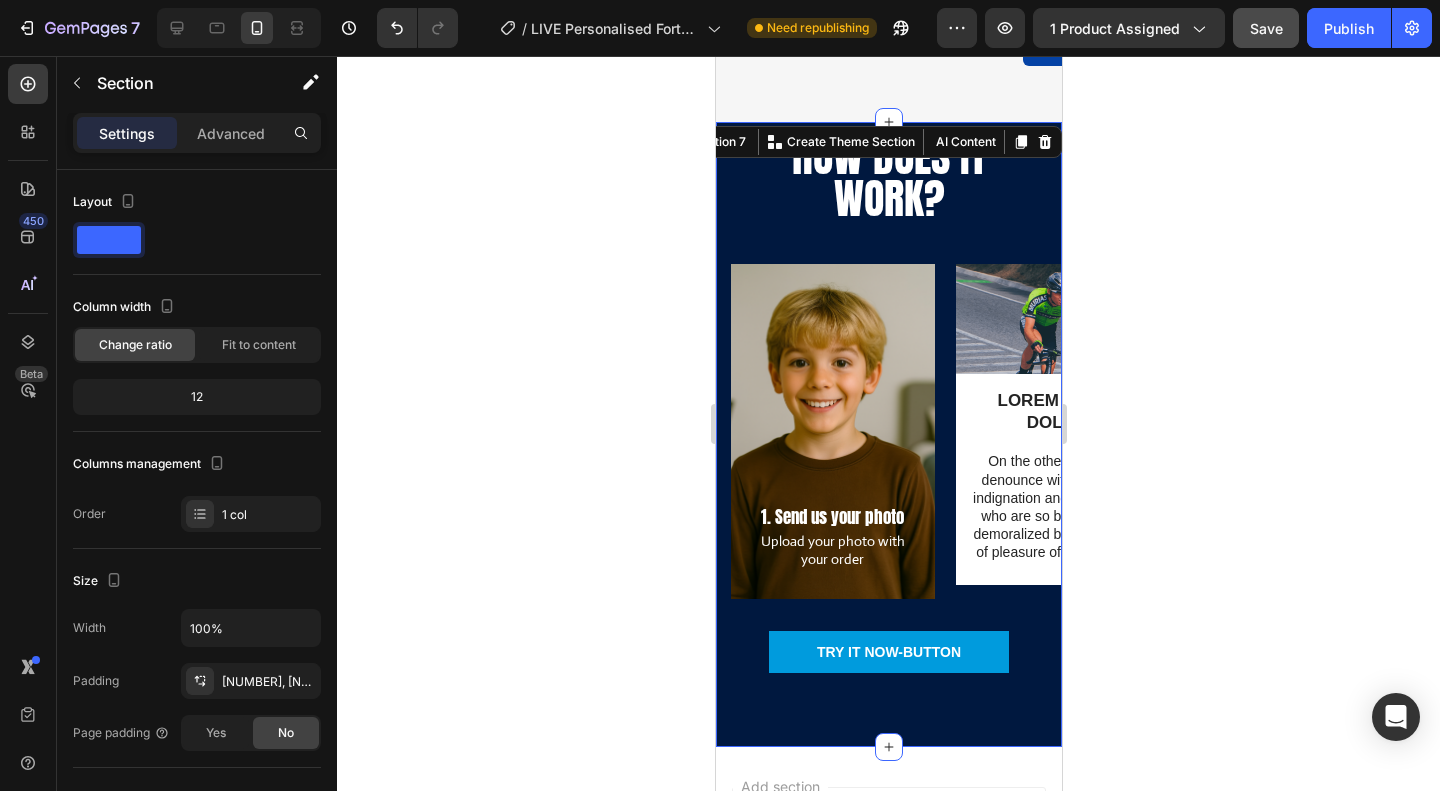 click 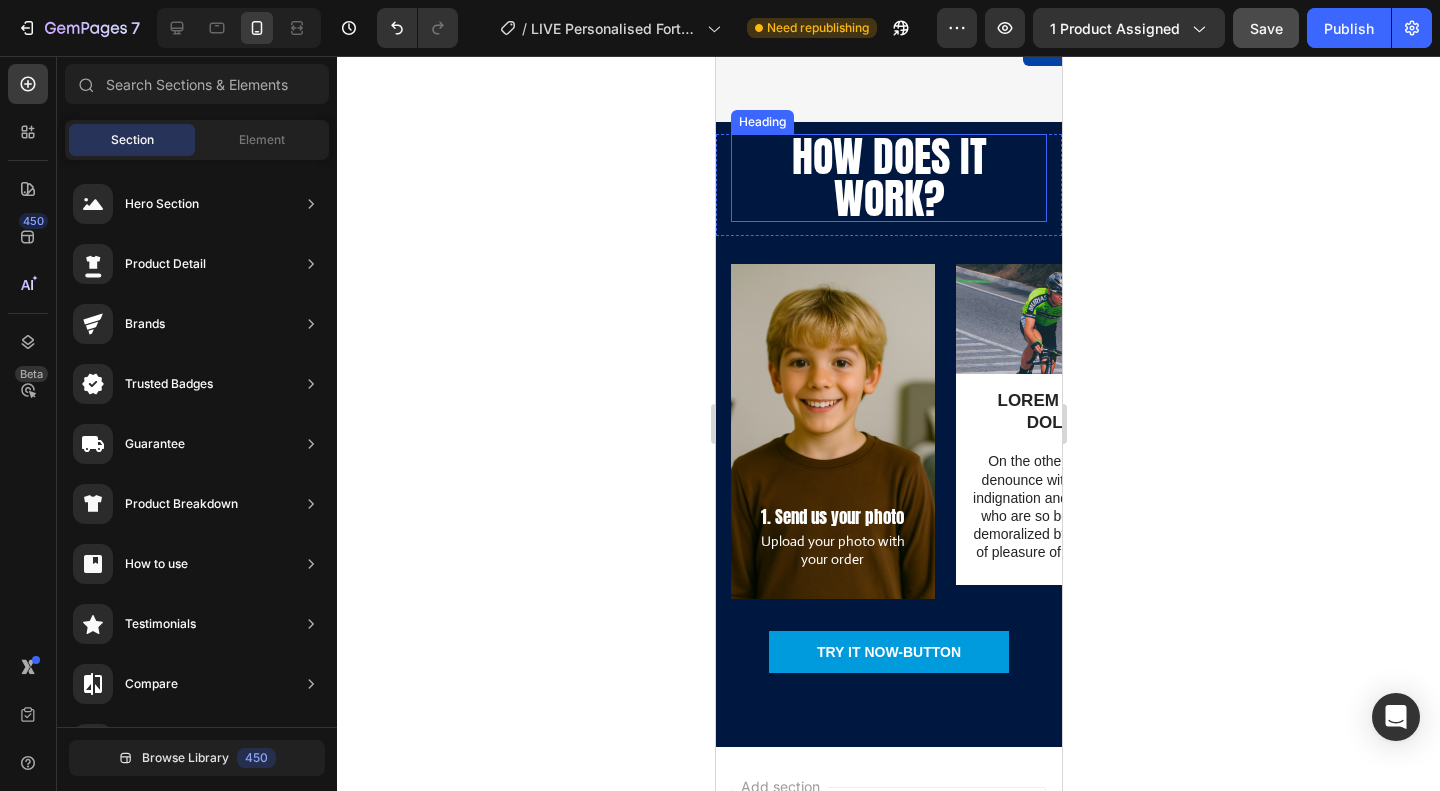 click on "how does it work?" at bounding box center [888, 178] 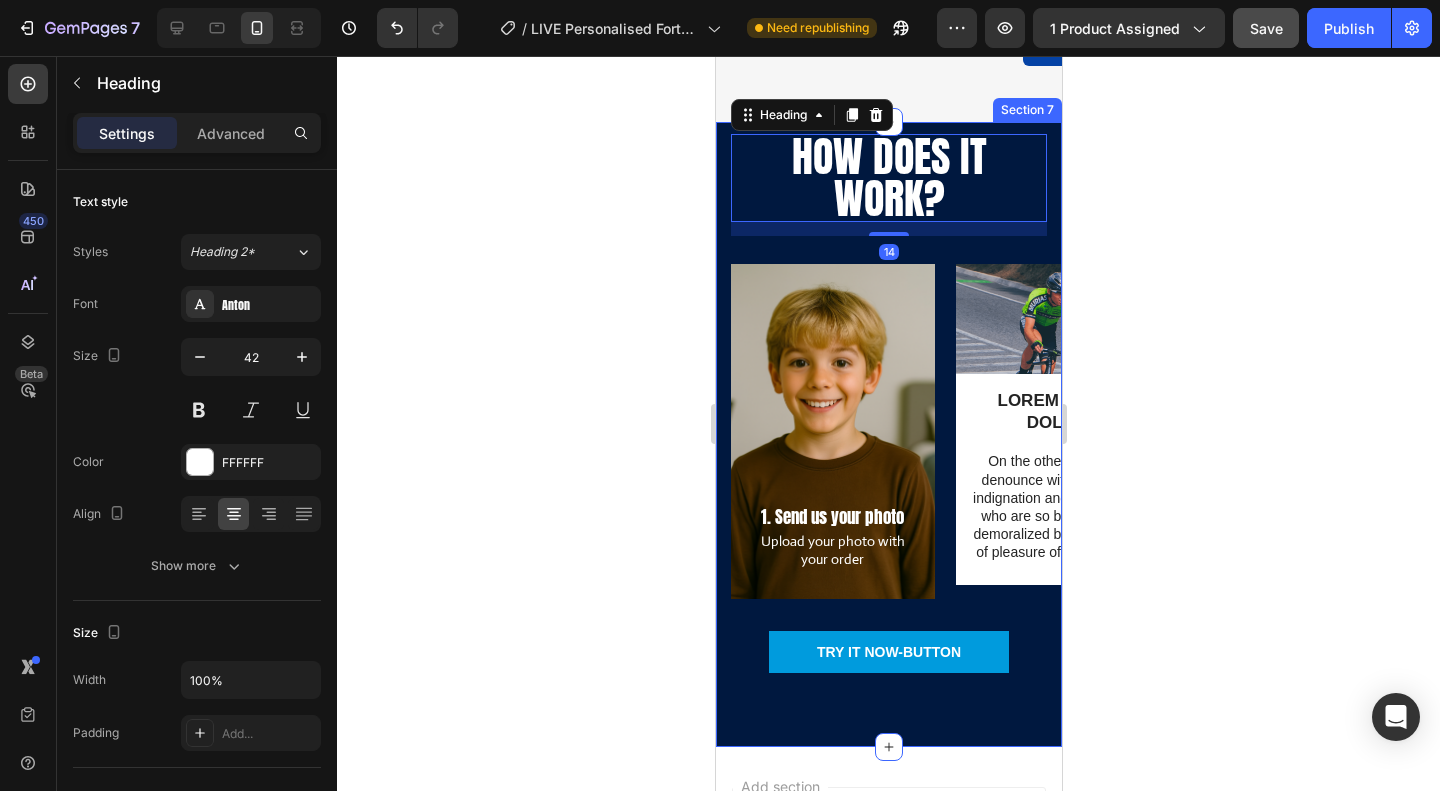 click on "how does it work? Heading   14 Row 1. Send us your photo Text Block Upload your photo with your order Text Block Row Image LOREM IPSUM DOLOR Text Block On the other hand, we denounce with righteous indignation and dislike men who are so beguiled and demoralized by the charms of pleasure of the moment Text Block Row Image LOREM IPSUM DOLOR Text Block On the other hand, we denounce with righteous indignation and dislike men who are so beguiled and demoralized by the charms of pleasure of the moment Text Block Row Carousel TRY IT NOW-BUTTON Button Row Section 7" at bounding box center (888, 434) 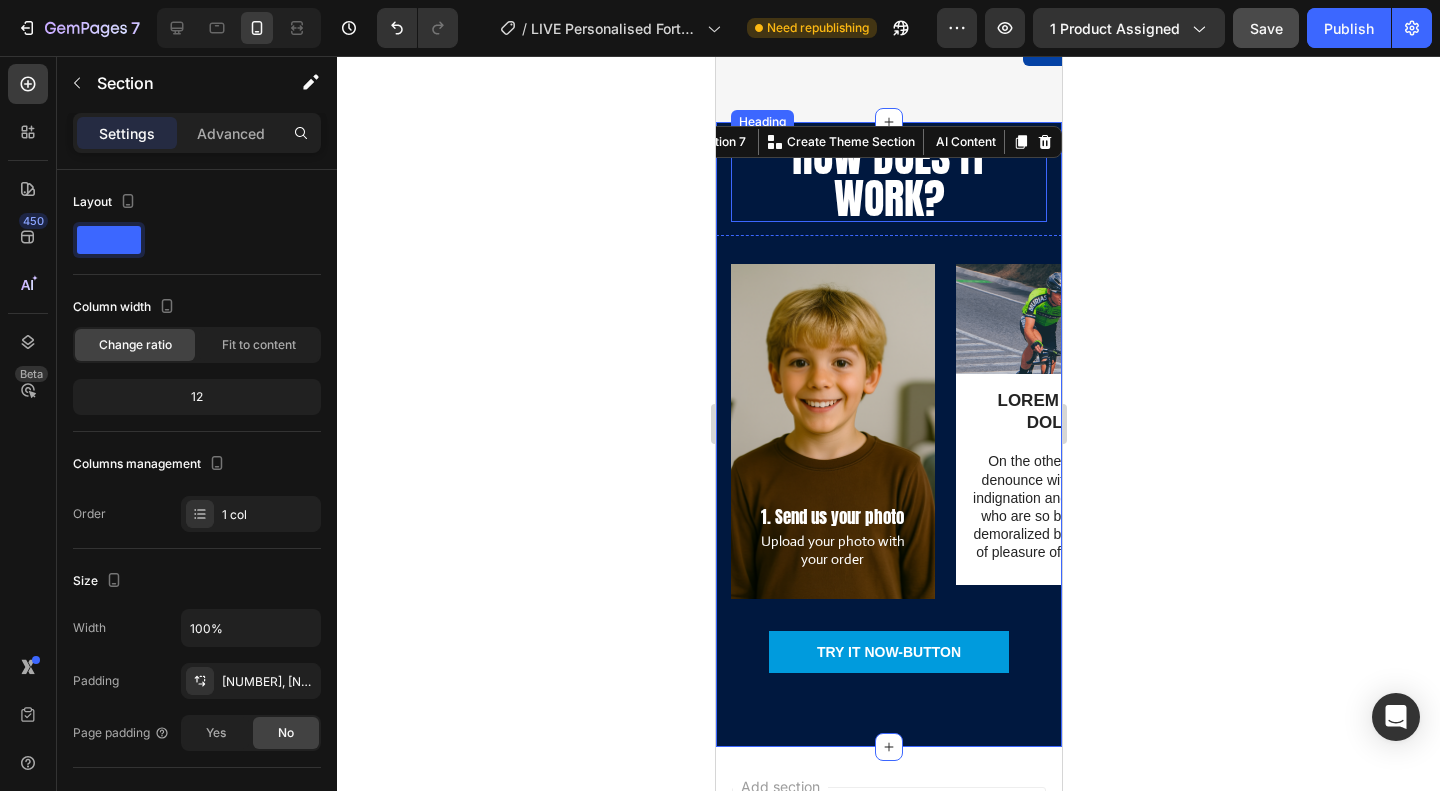 click on "how does it work?" at bounding box center [888, 178] 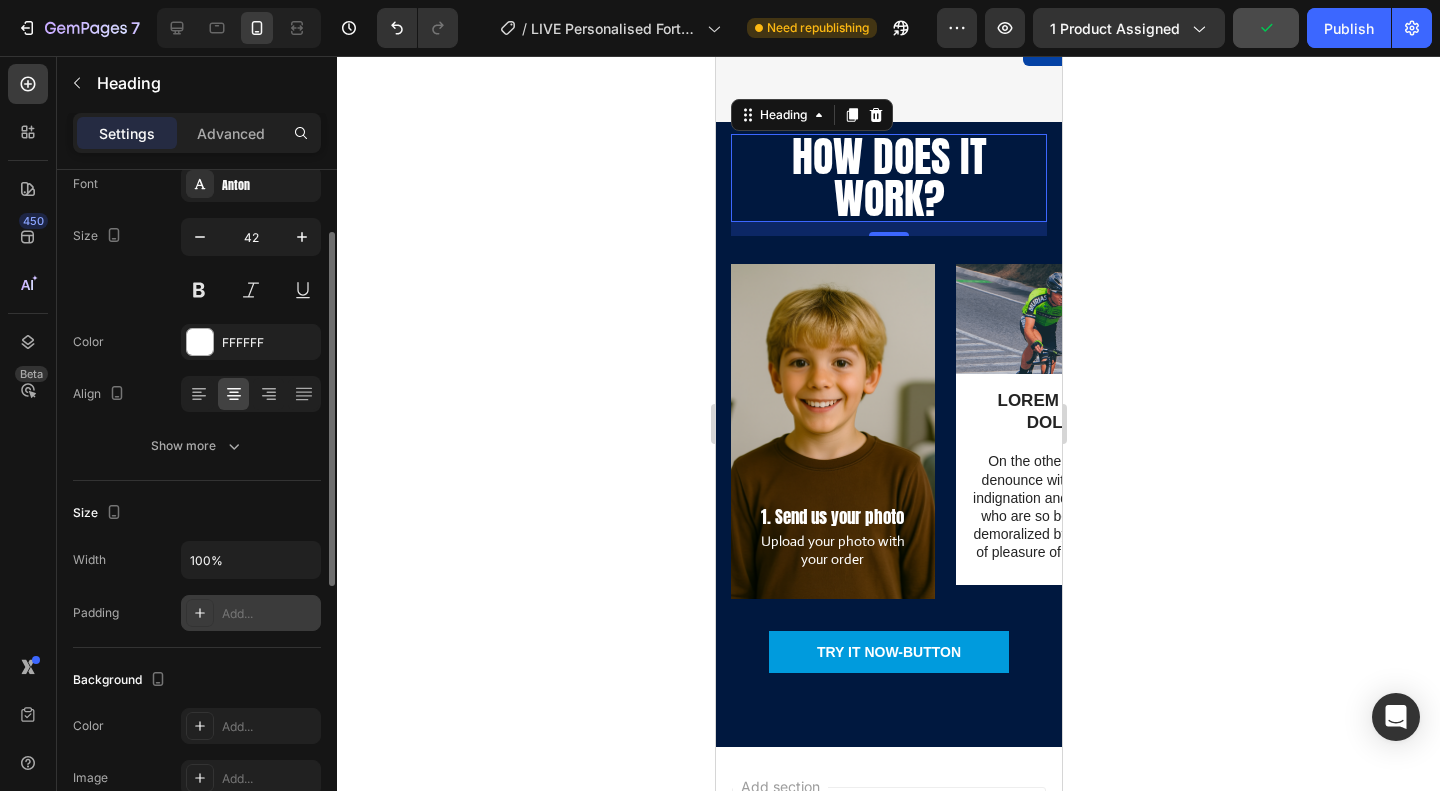 scroll, scrollTop: 0, scrollLeft: 0, axis: both 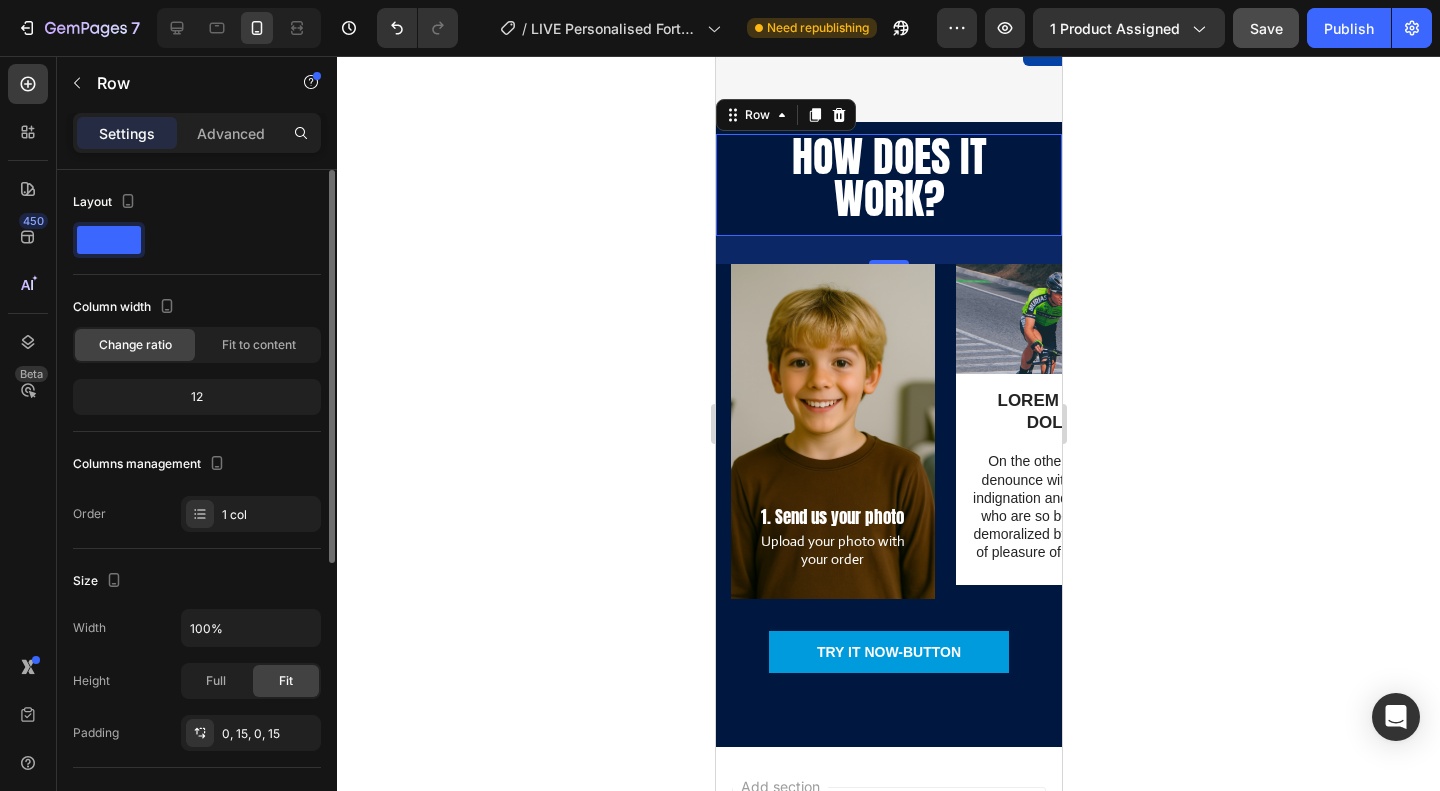 click on "how does it work? Heading Row   0" at bounding box center (888, 185) 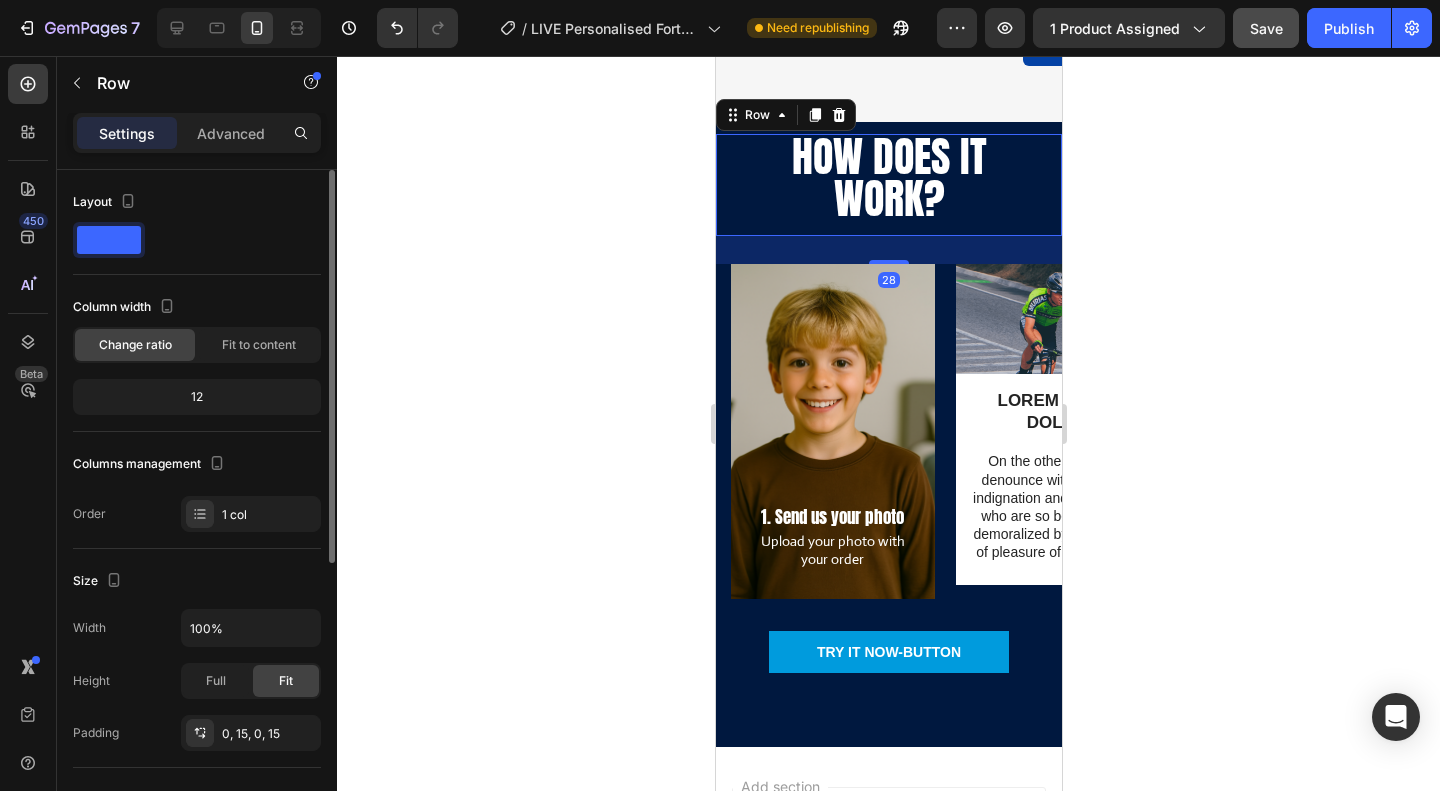 scroll, scrollTop: 200, scrollLeft: 0, axis: vertical 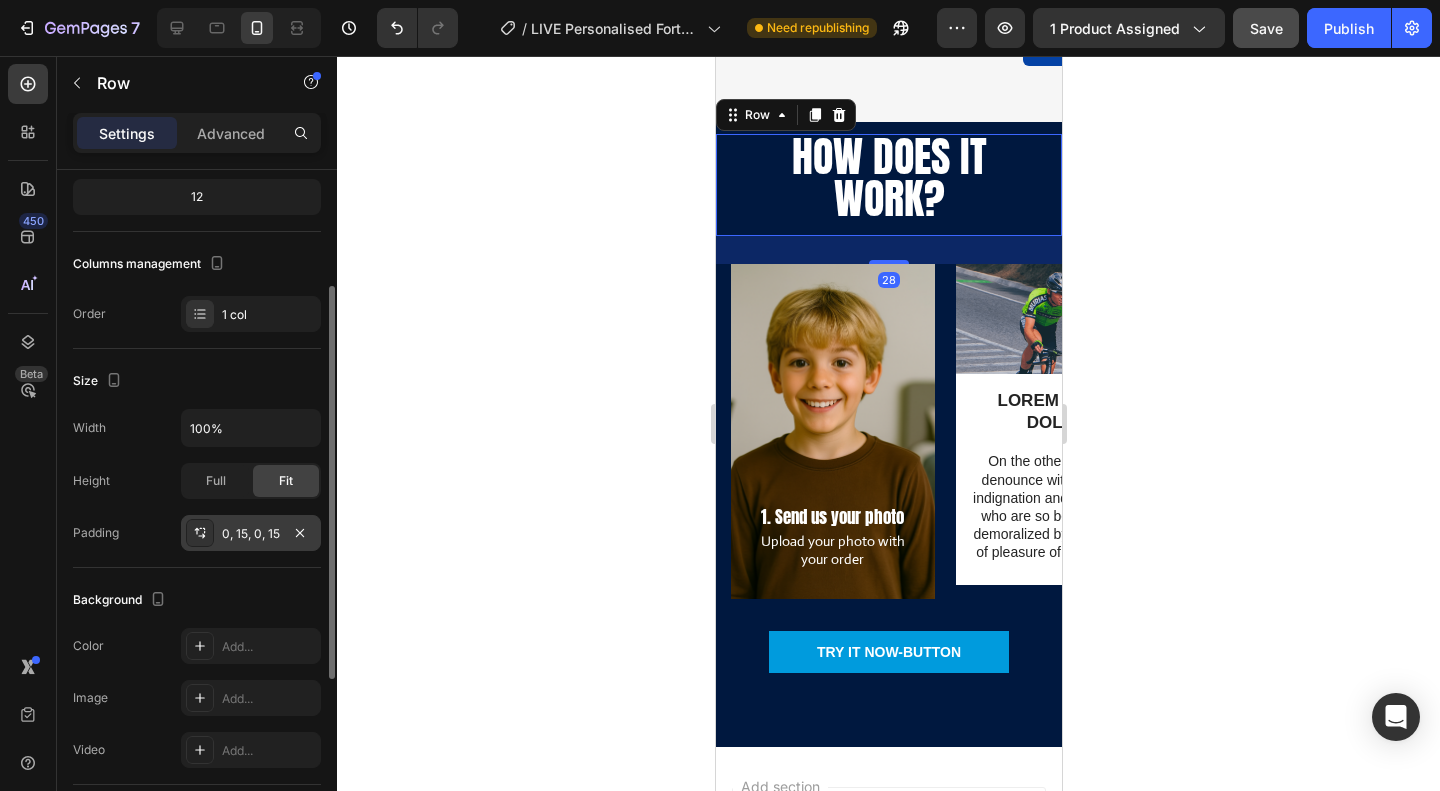 click on "0, 15, 0, 15" at bounding box center (251, 534) 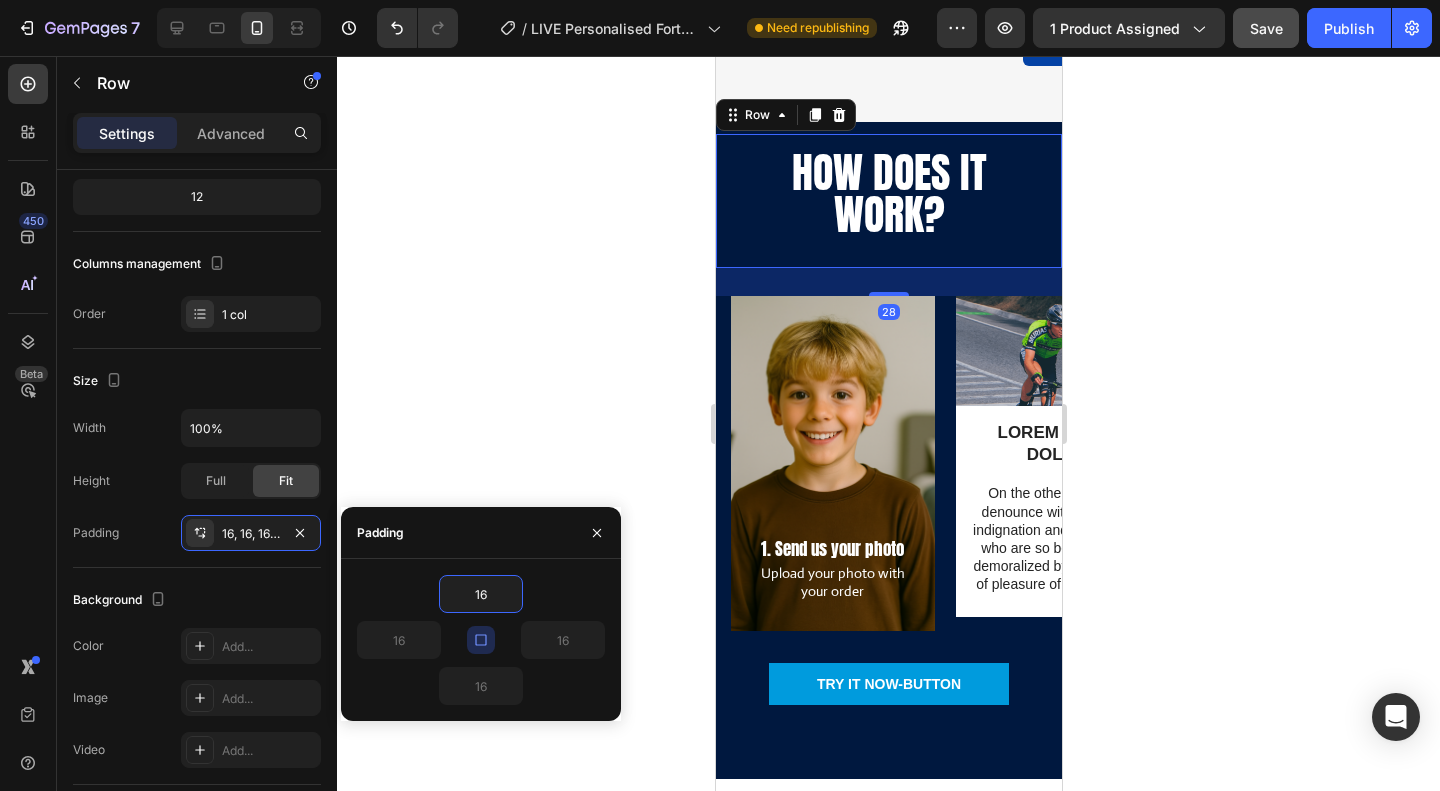 click 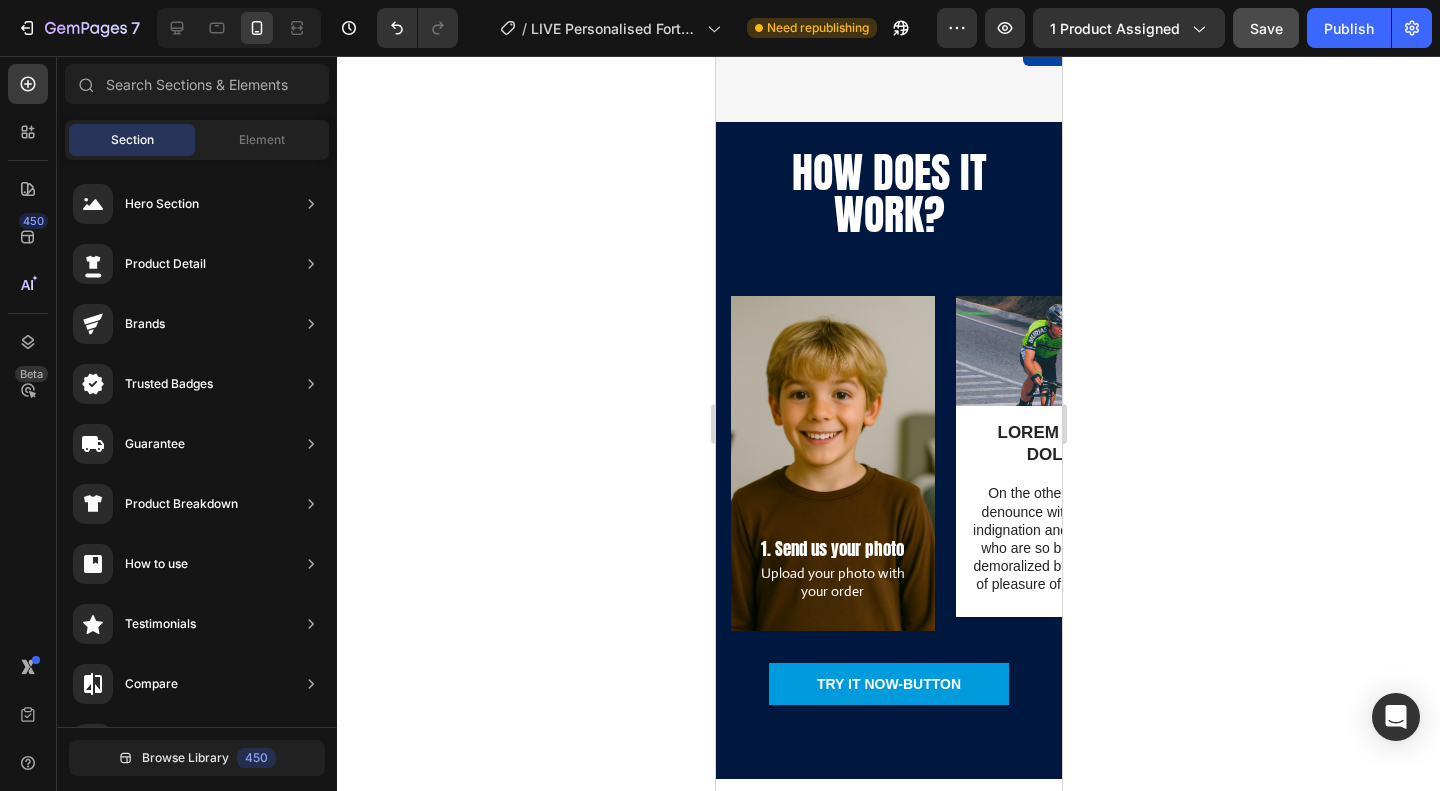 click 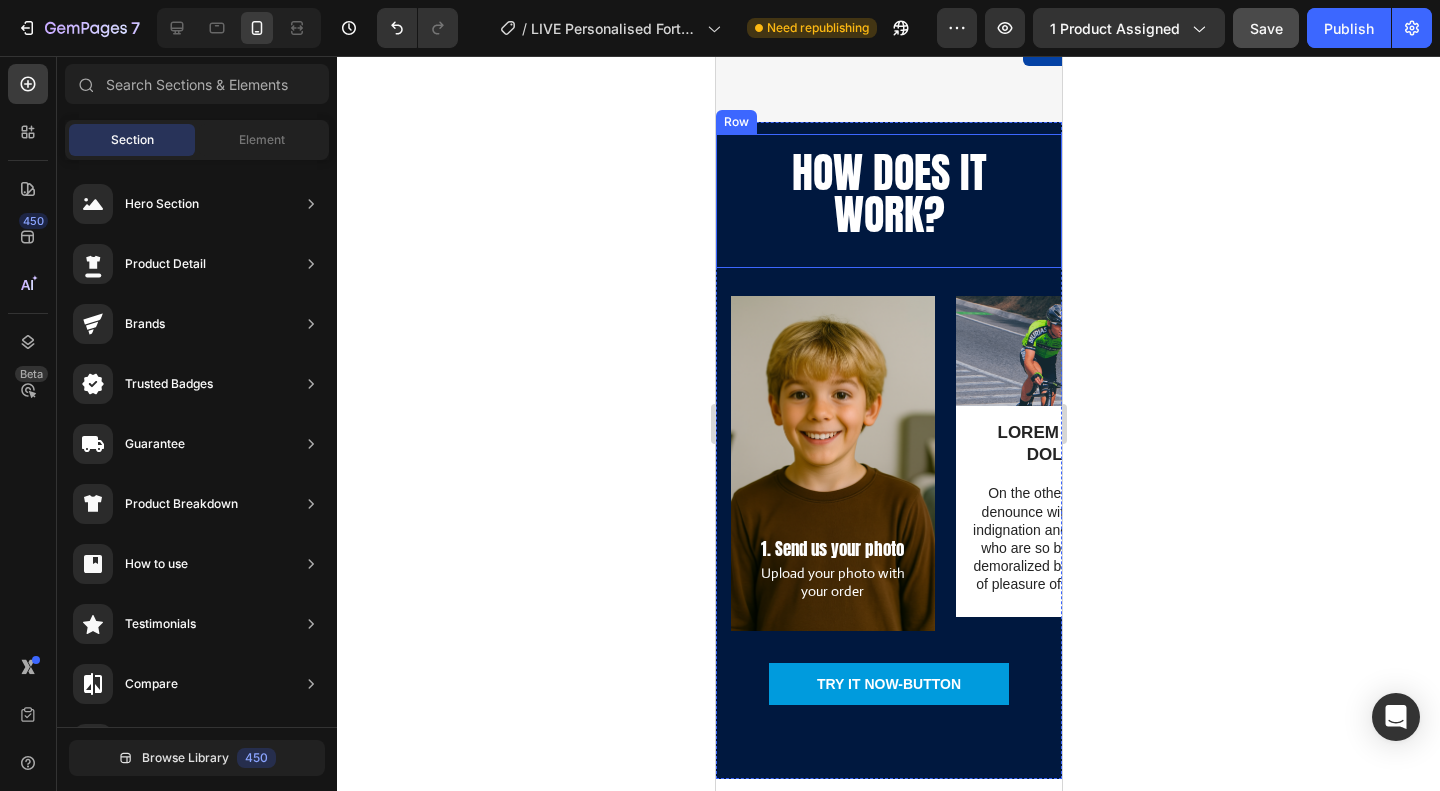 click on "how does it work? Heading Row" at bounding box center (888, 201) 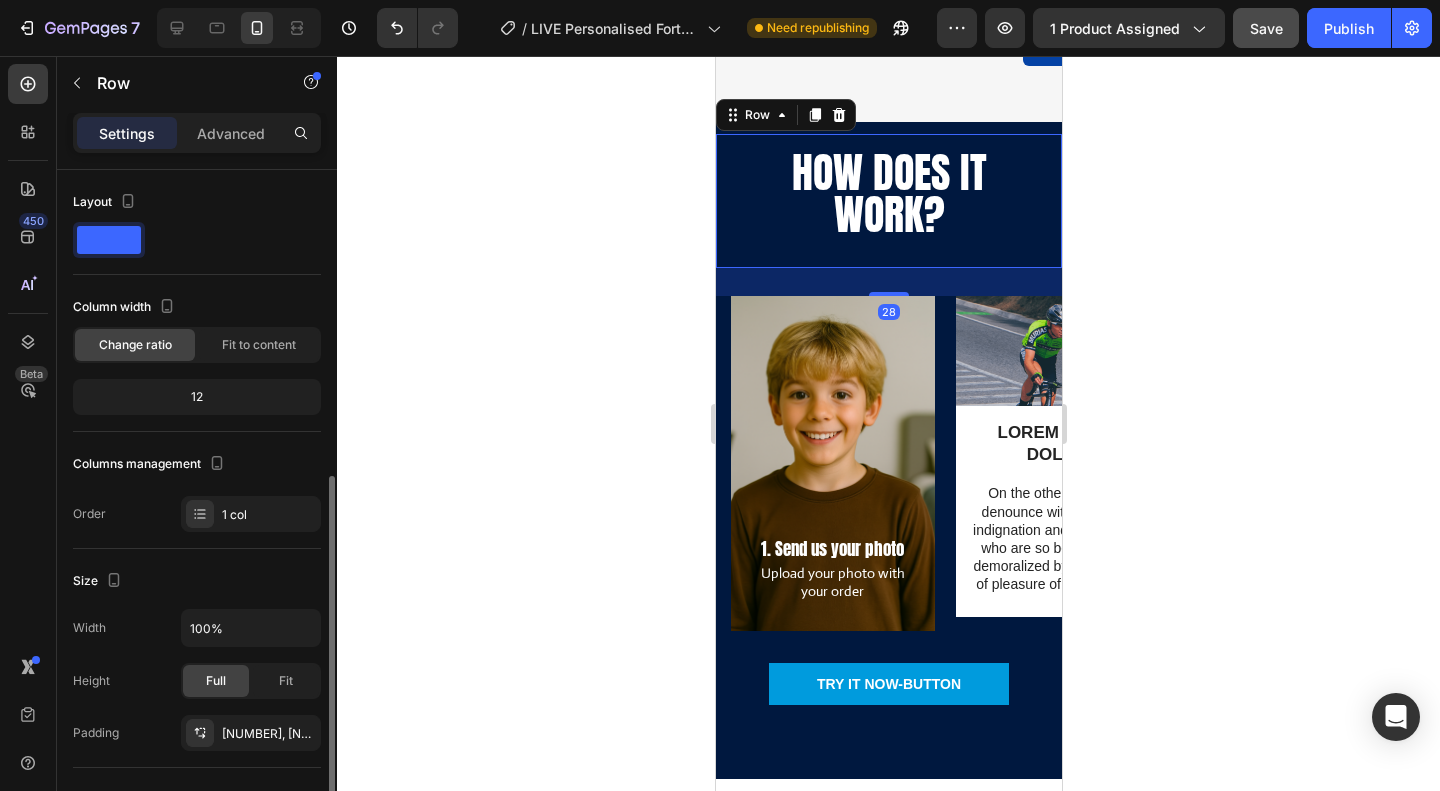 scroll, scrollTop: 200, scrollLeft: 0, axis: vertical 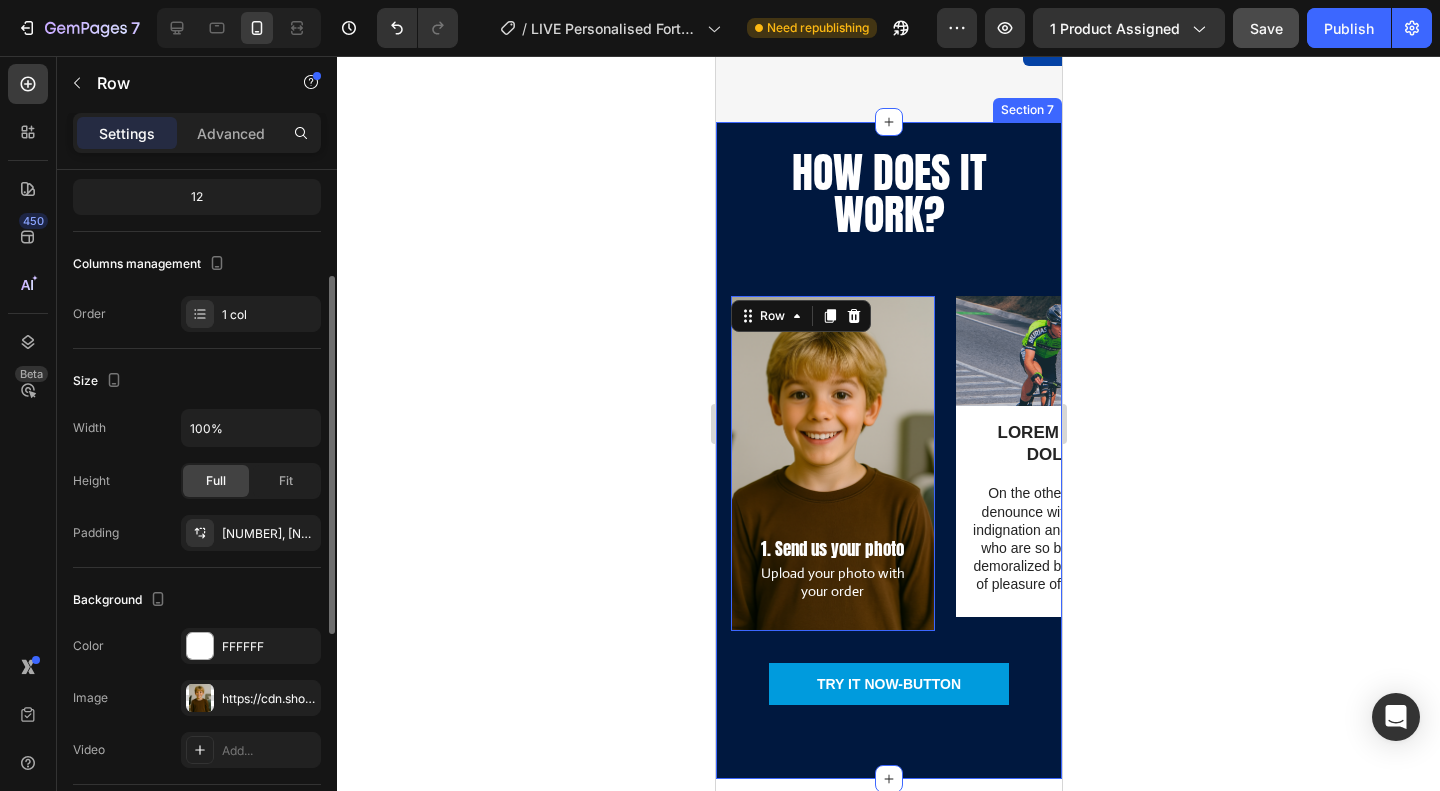 drag, startPoint x: 879, startPoint y: 296, endPoint x: 882, endPoint y: 268, distance: 28.160255 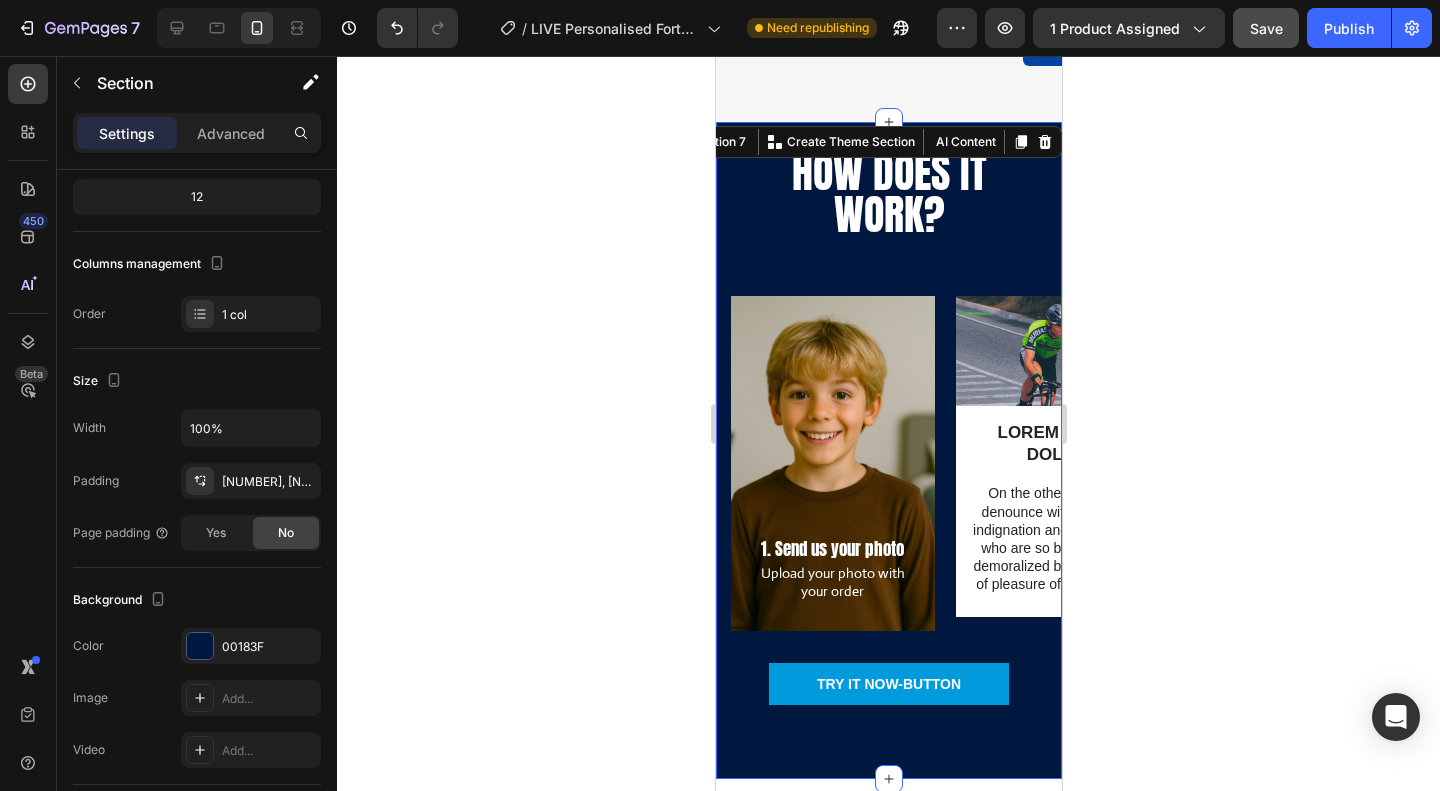 scroll, scrollTop: 0, scrollLeft: 0, axis: both 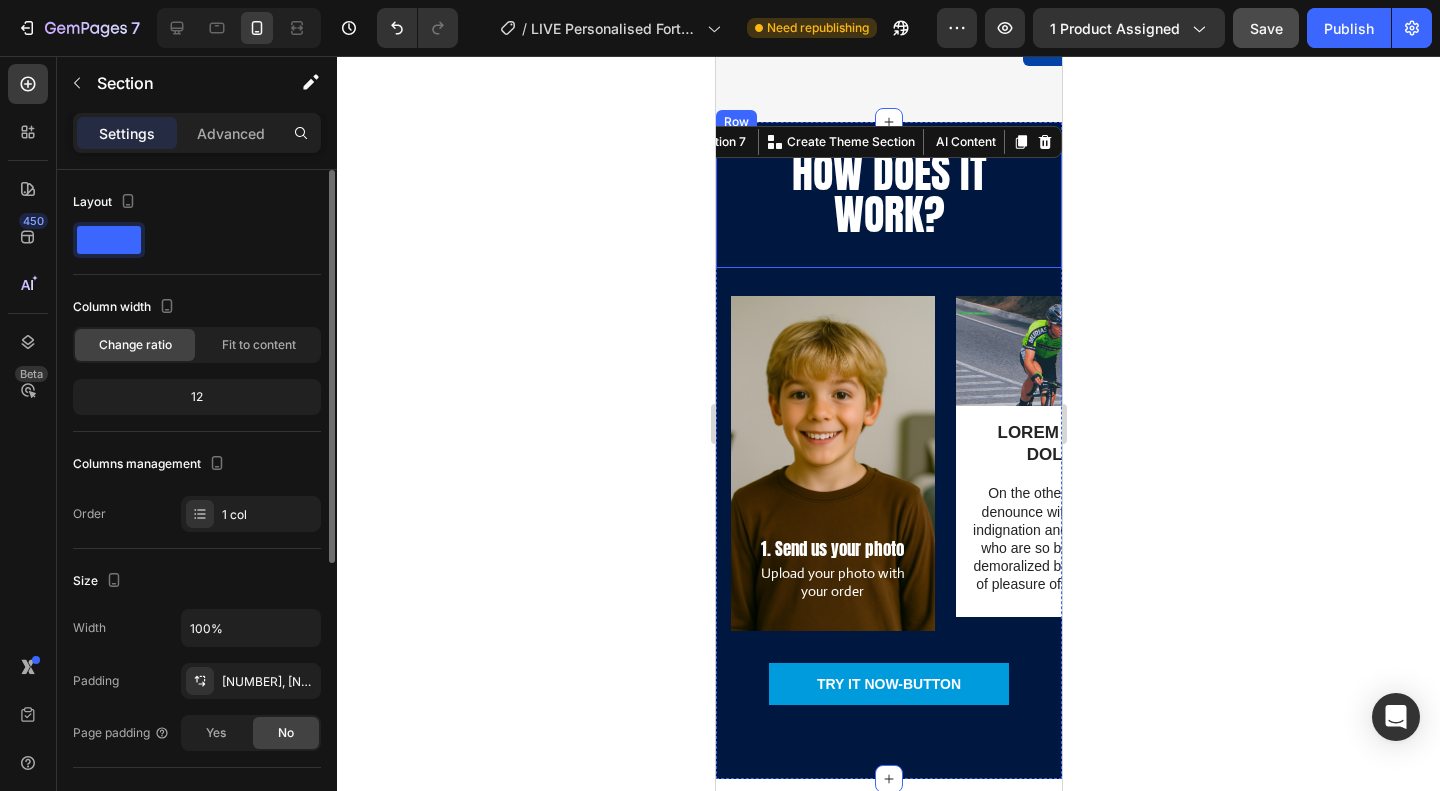 click on "how does it work? Heading Row" at bounding box center [888, 201] 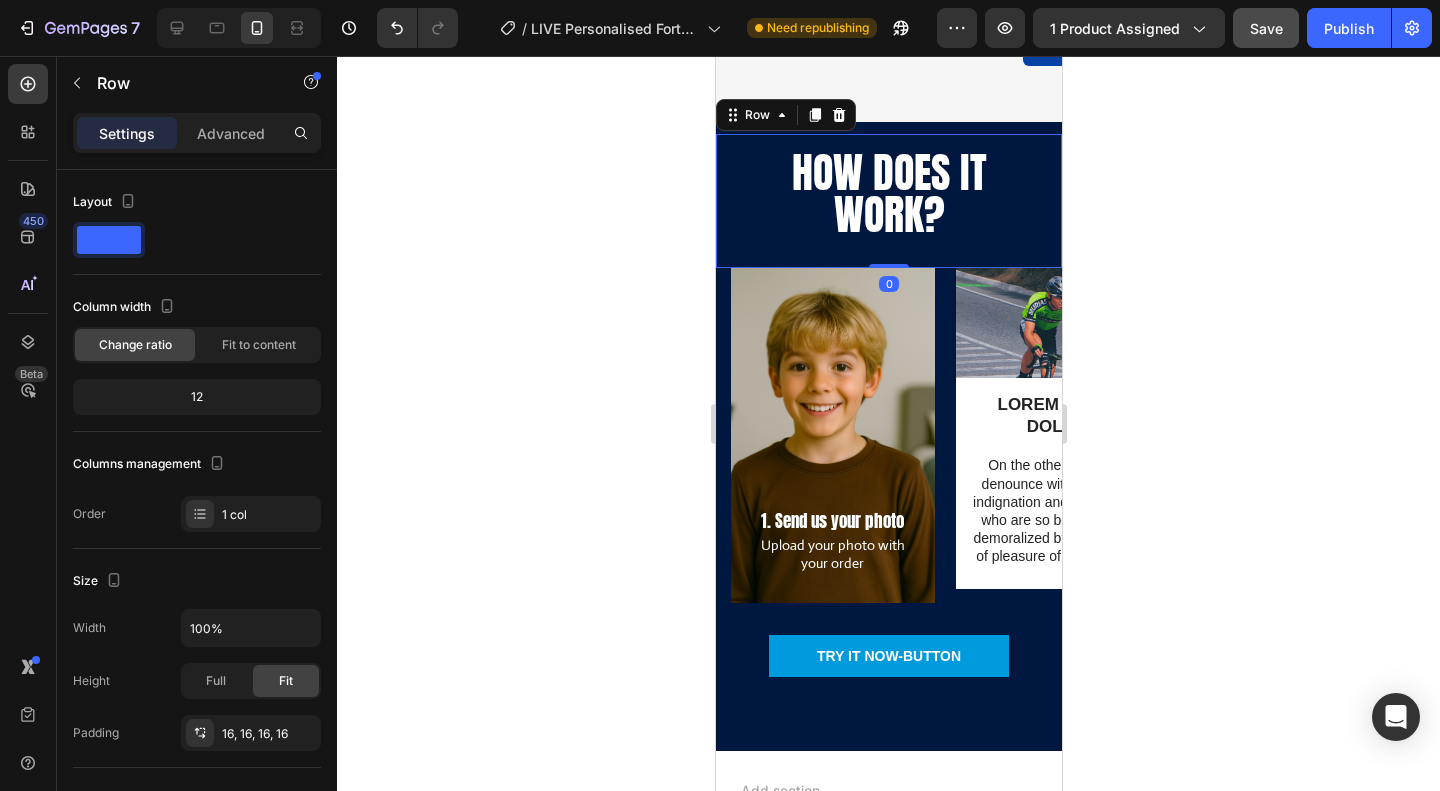 drag, startPoint x: 887, startPoint y: 295, endPoint x: 899, endPoint y: 245, distance: 51.41984 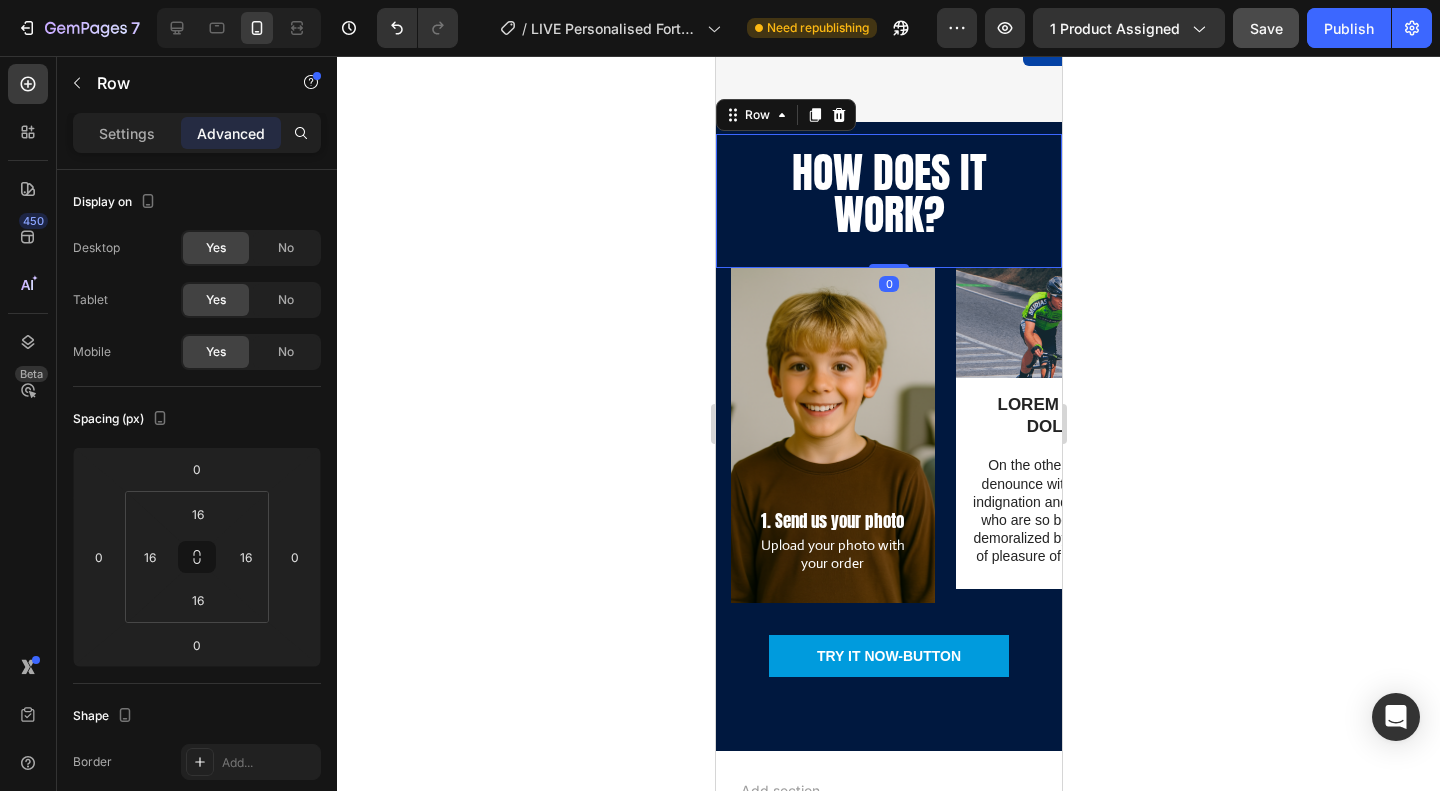 click 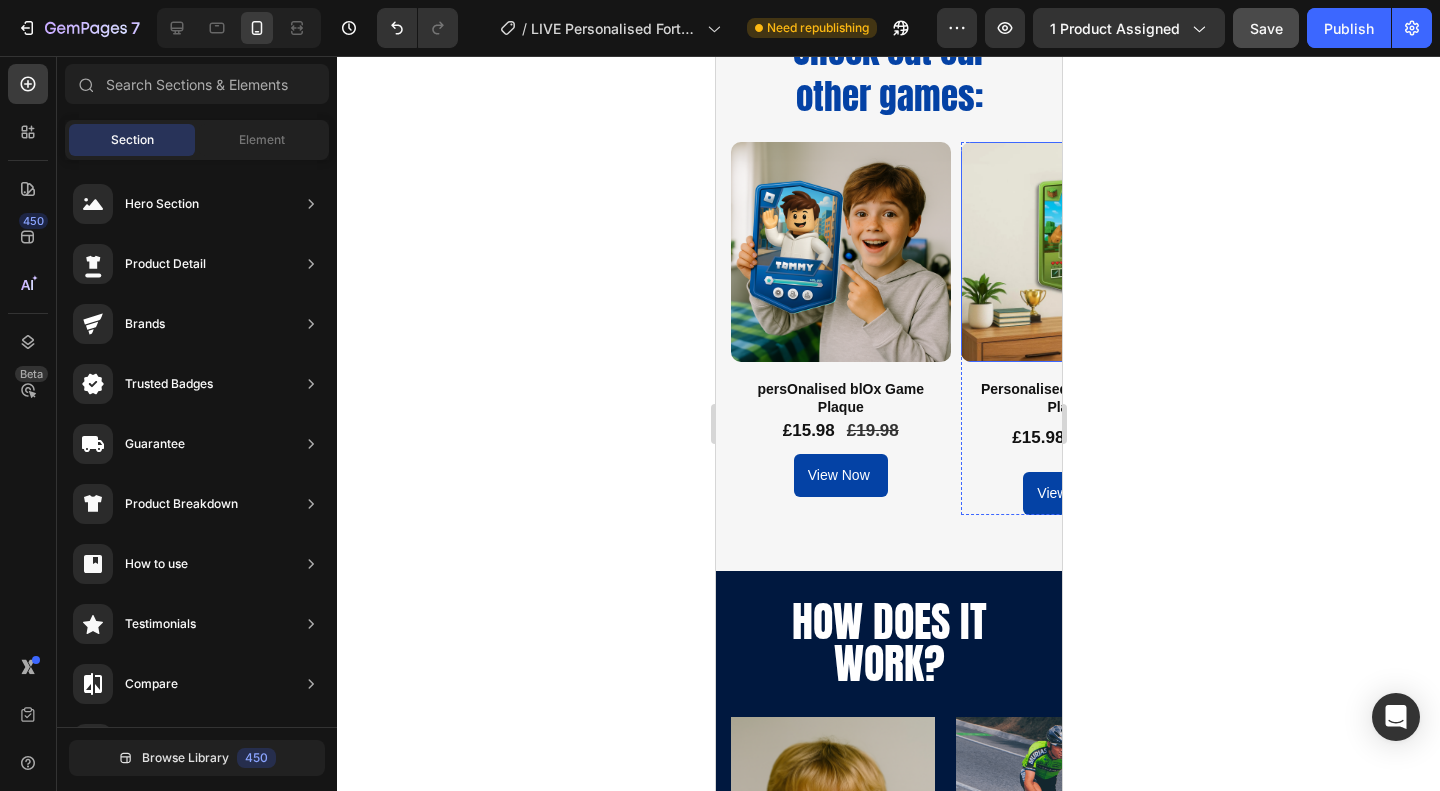 scroll, scrollTop: 2820, scrollLeft: 0, axis: vertical 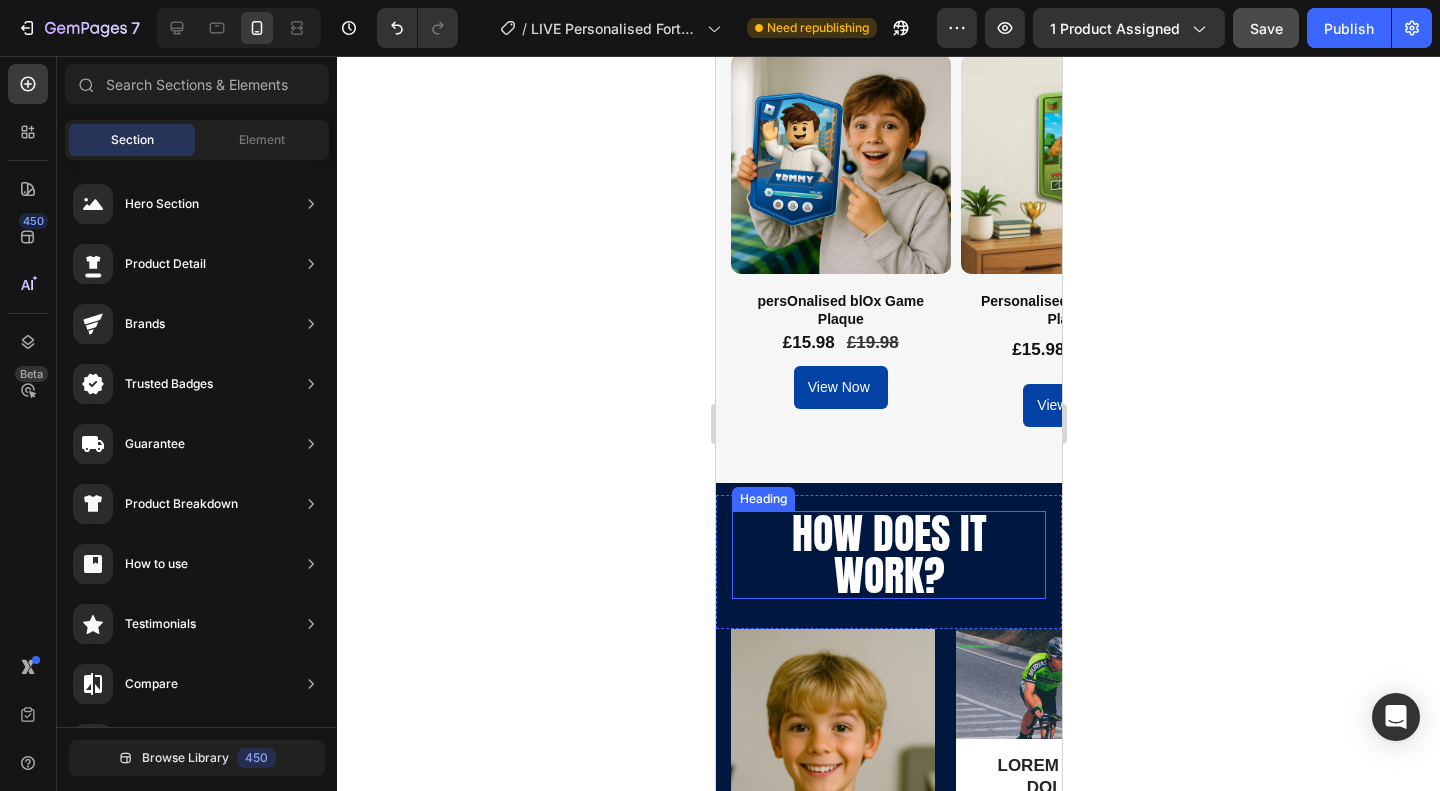 click on "how does it work?" at bounding box center [888, 555] 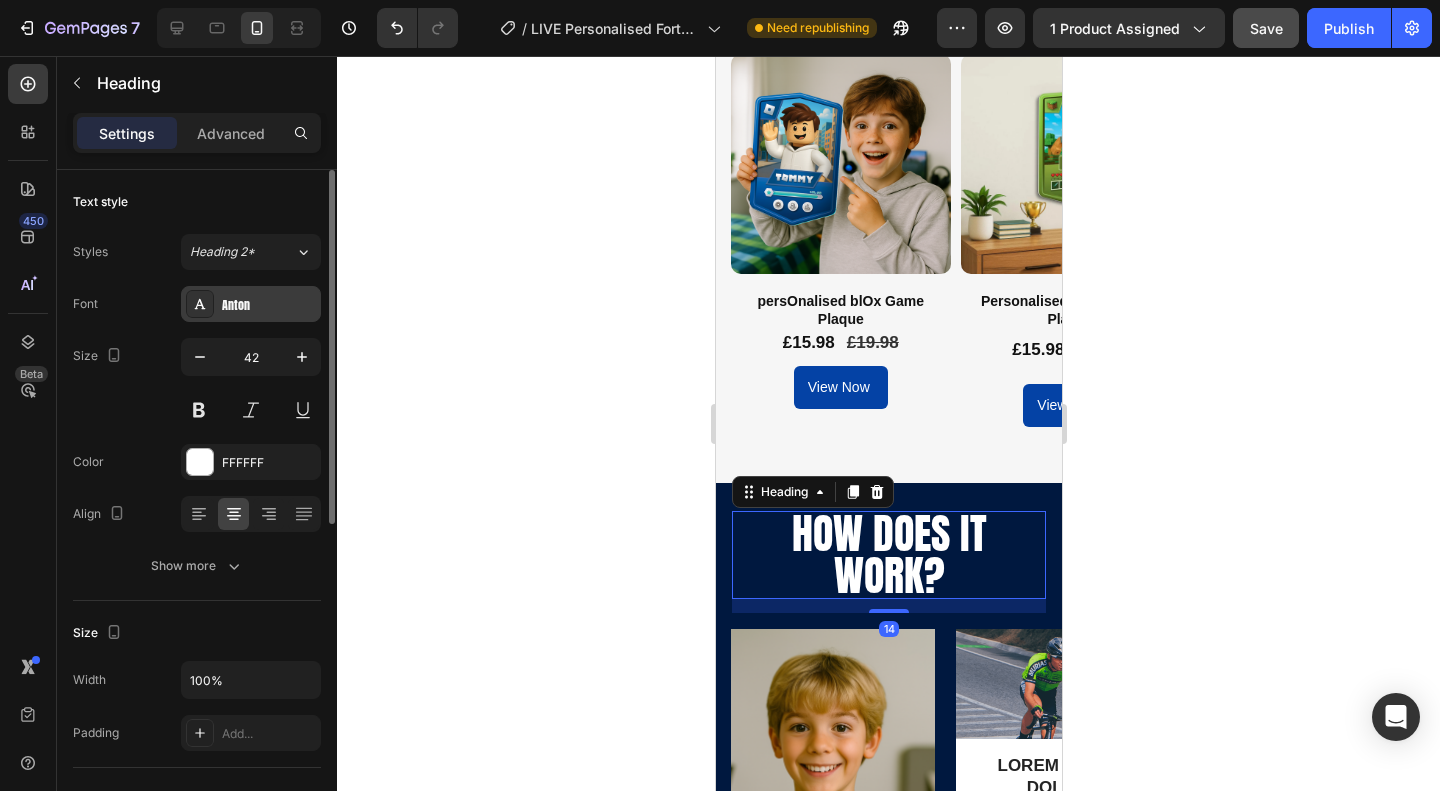 click 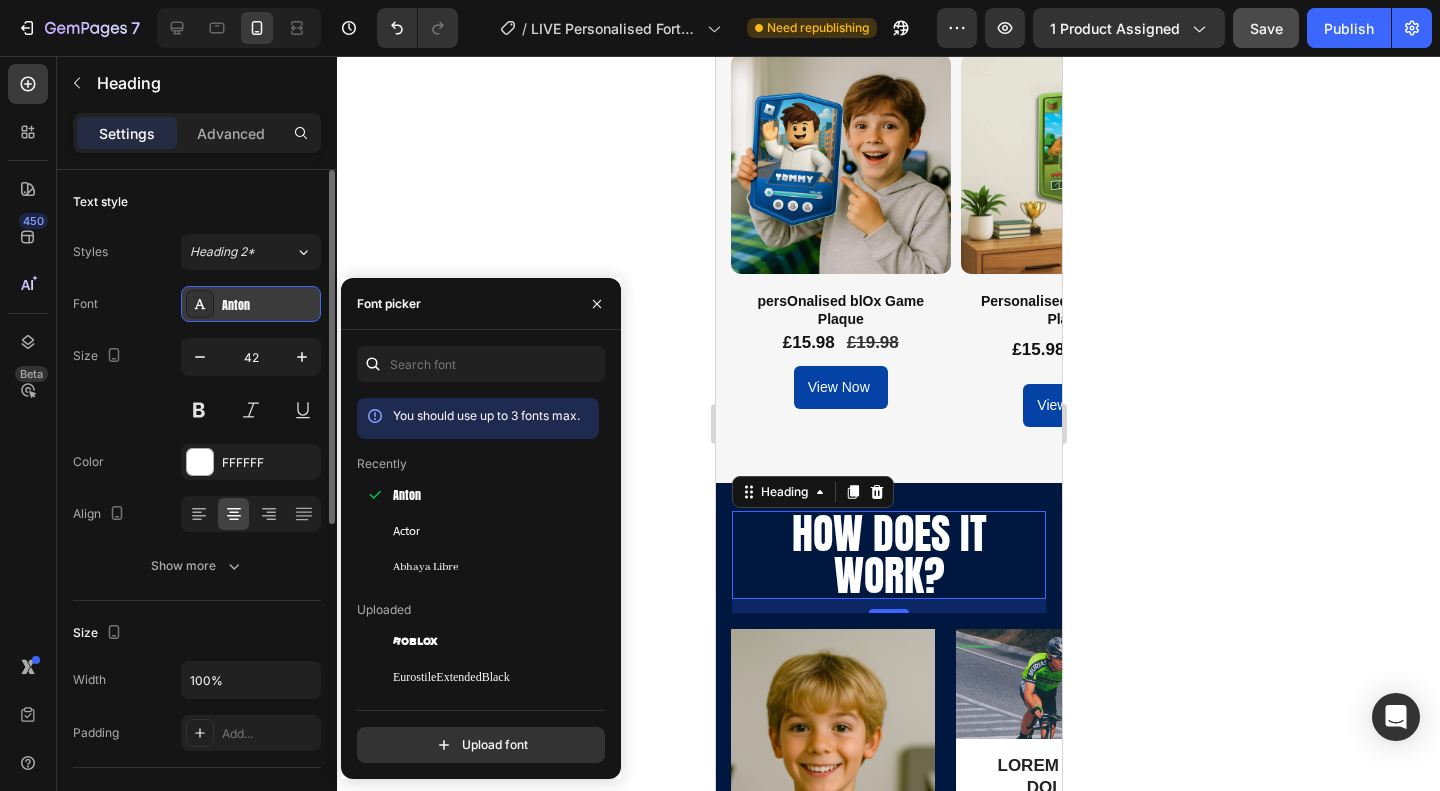 click 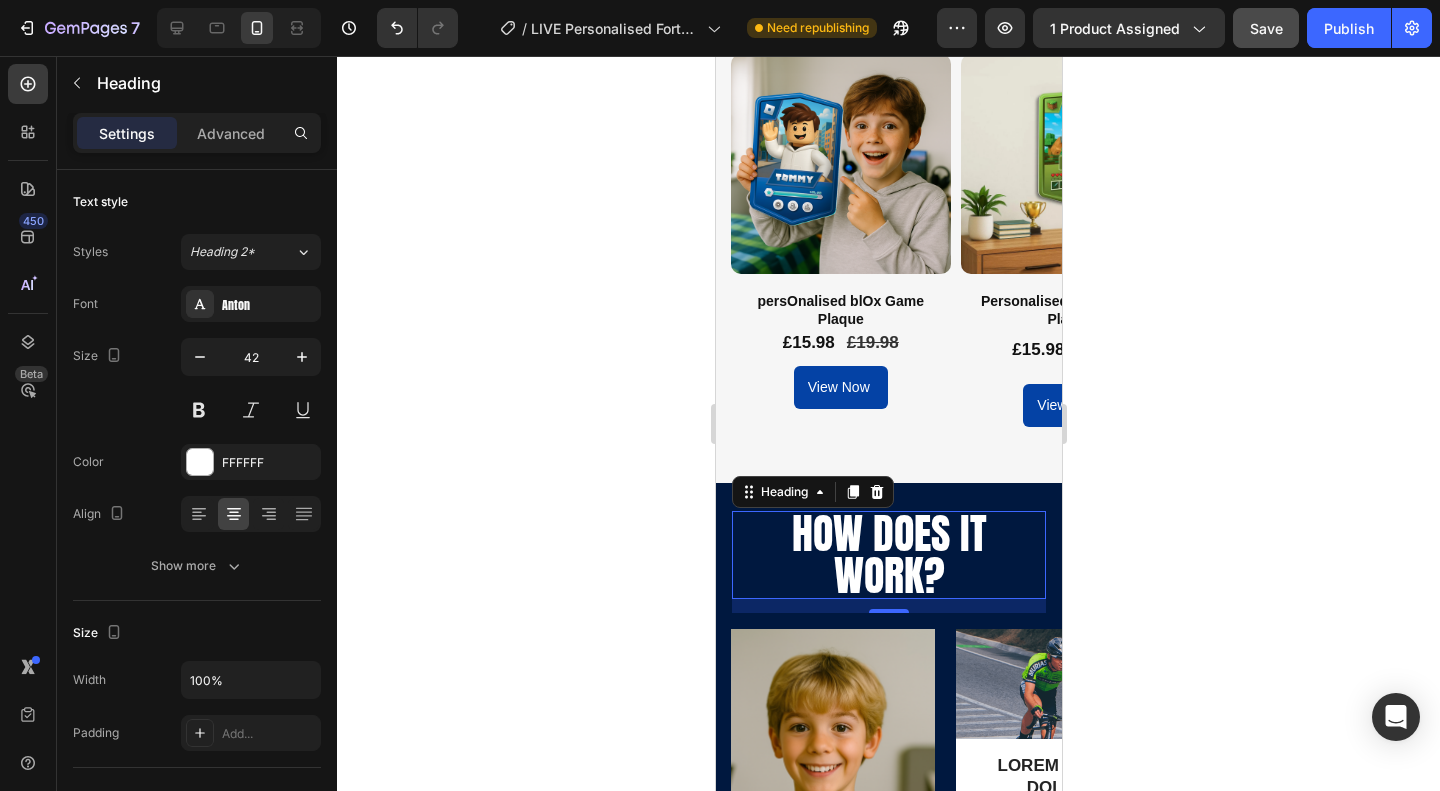 click on "how does it work?" at bounding box center [888, 555] 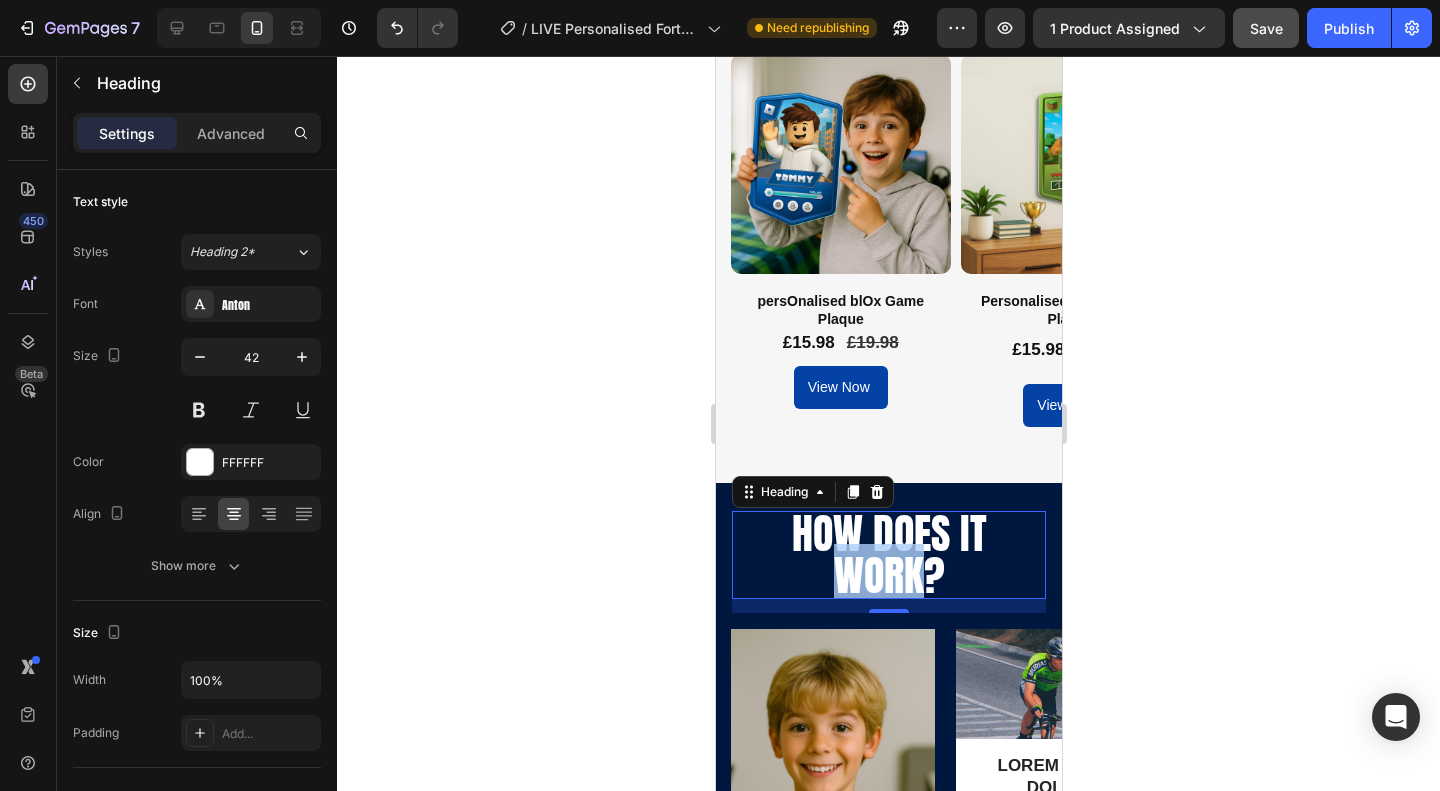 click on "how does it work?" at bounding box center [888, 555] 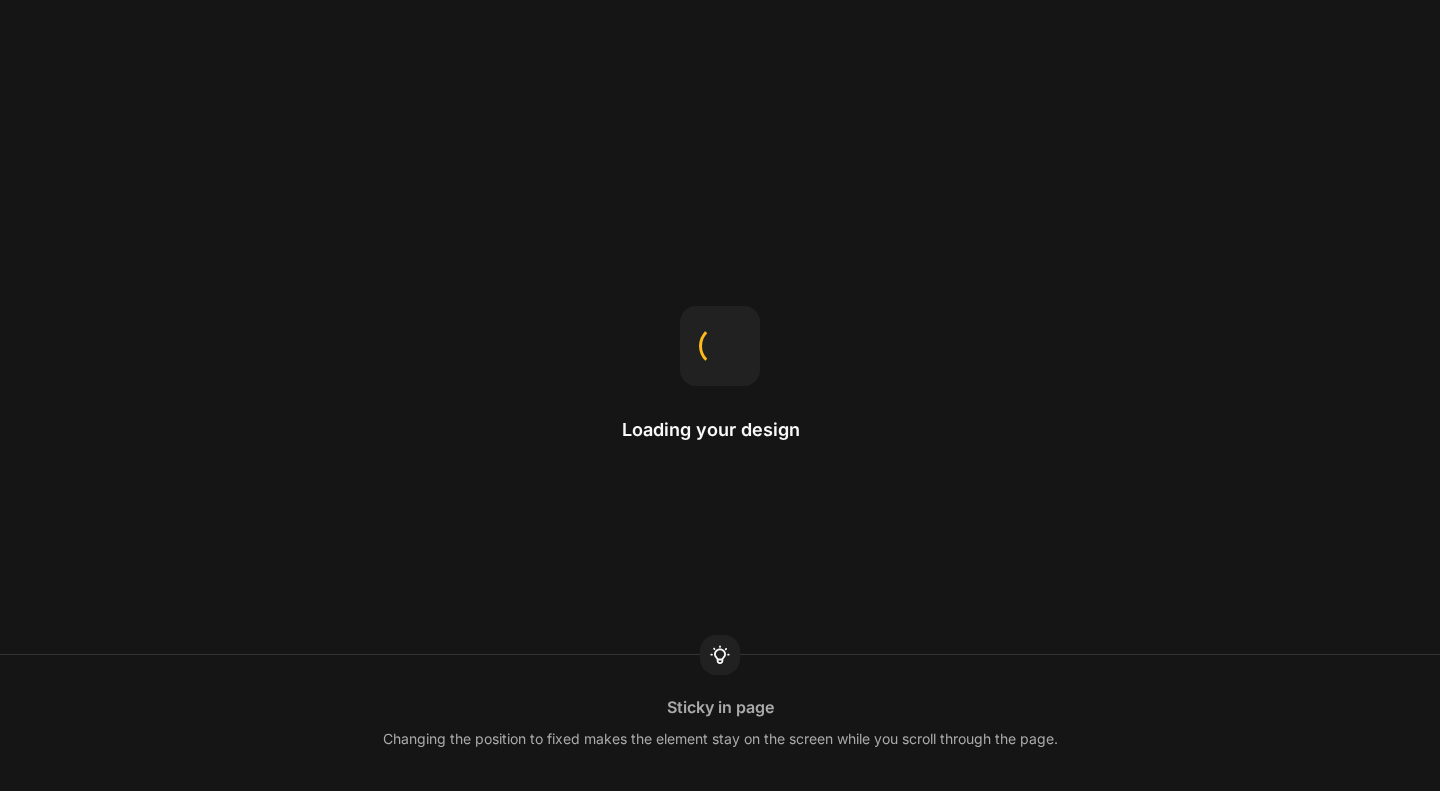 scroll, scrollTop: 0, scrollLeft: 0, axis: both 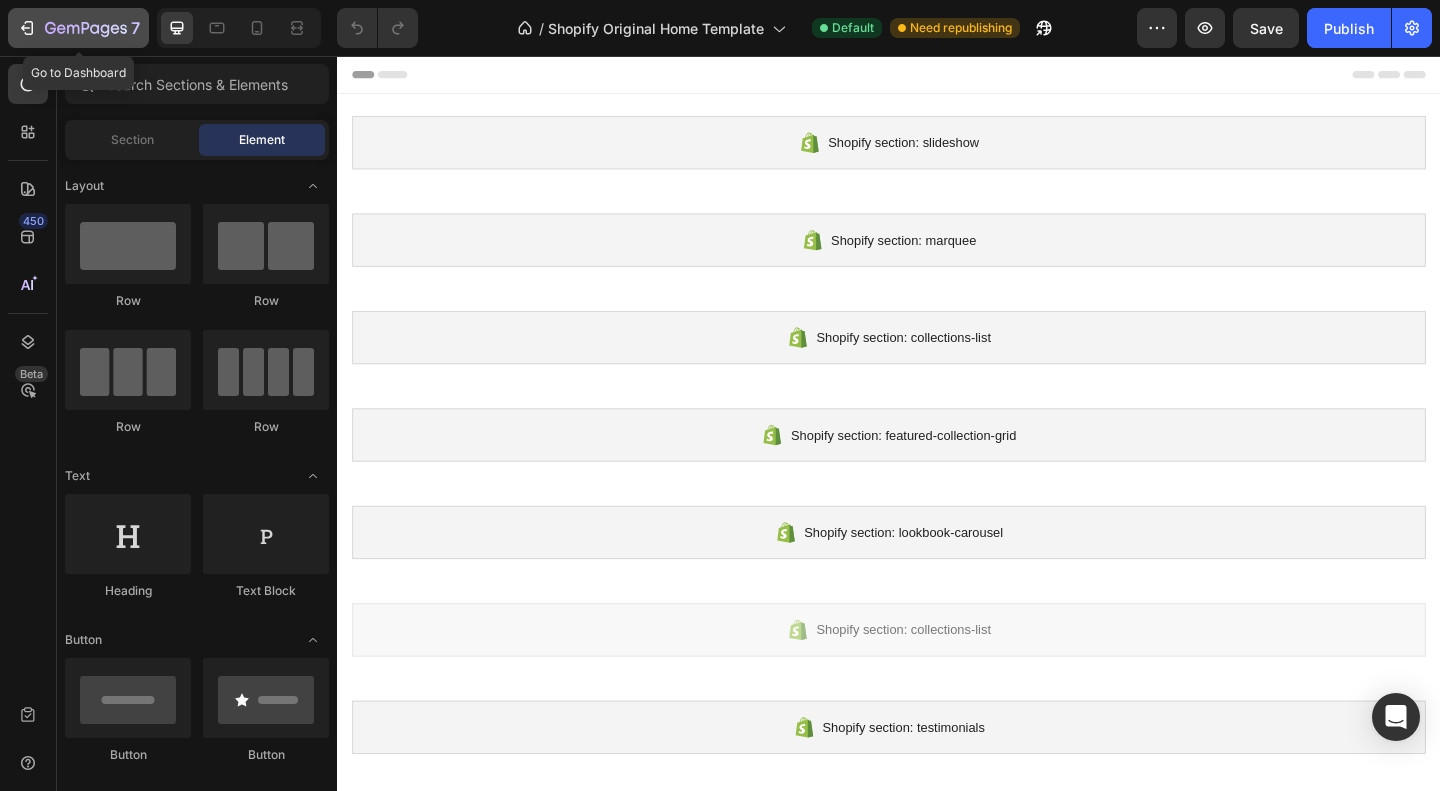 click 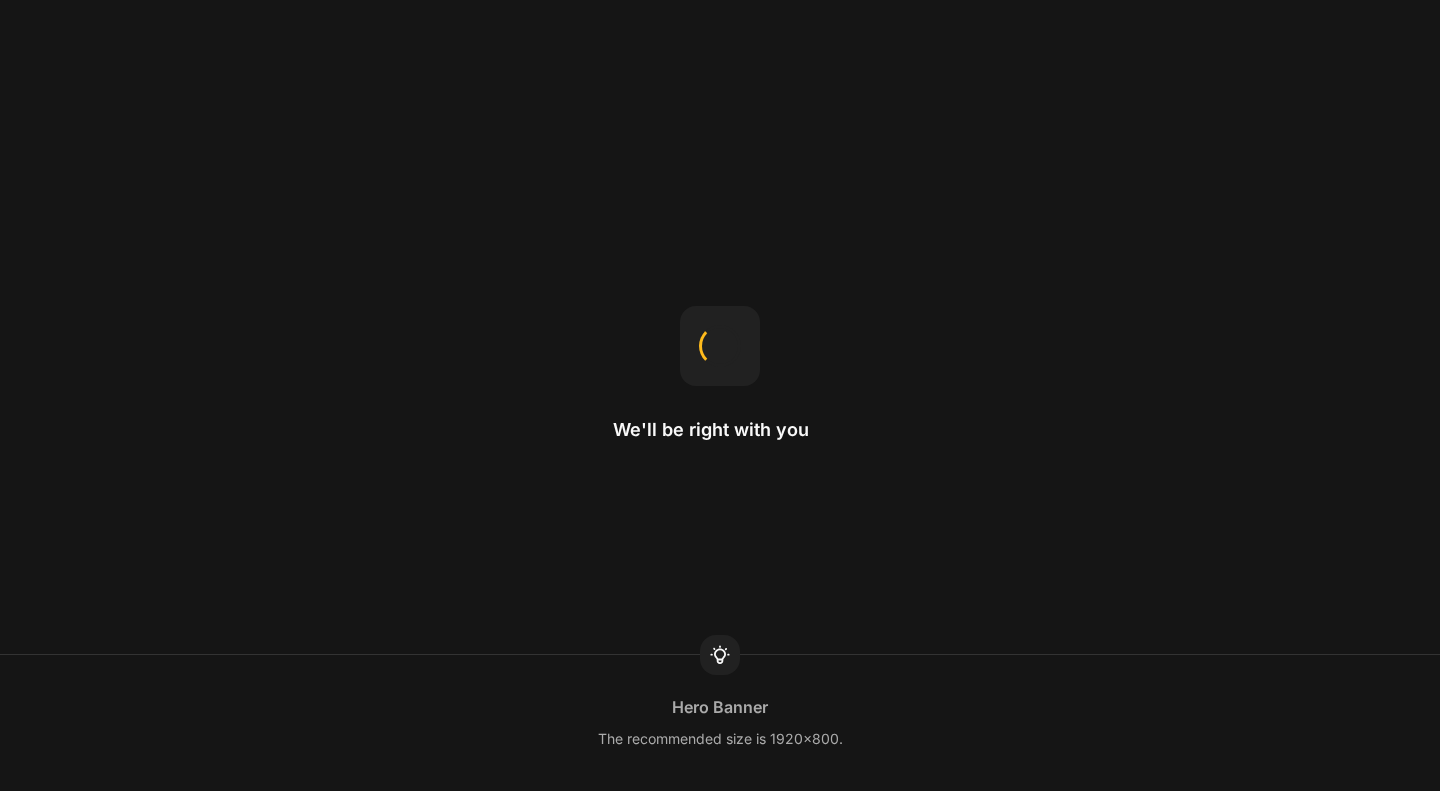 scroll, scrollTop: 0, scrollLeft: 0, axis: both 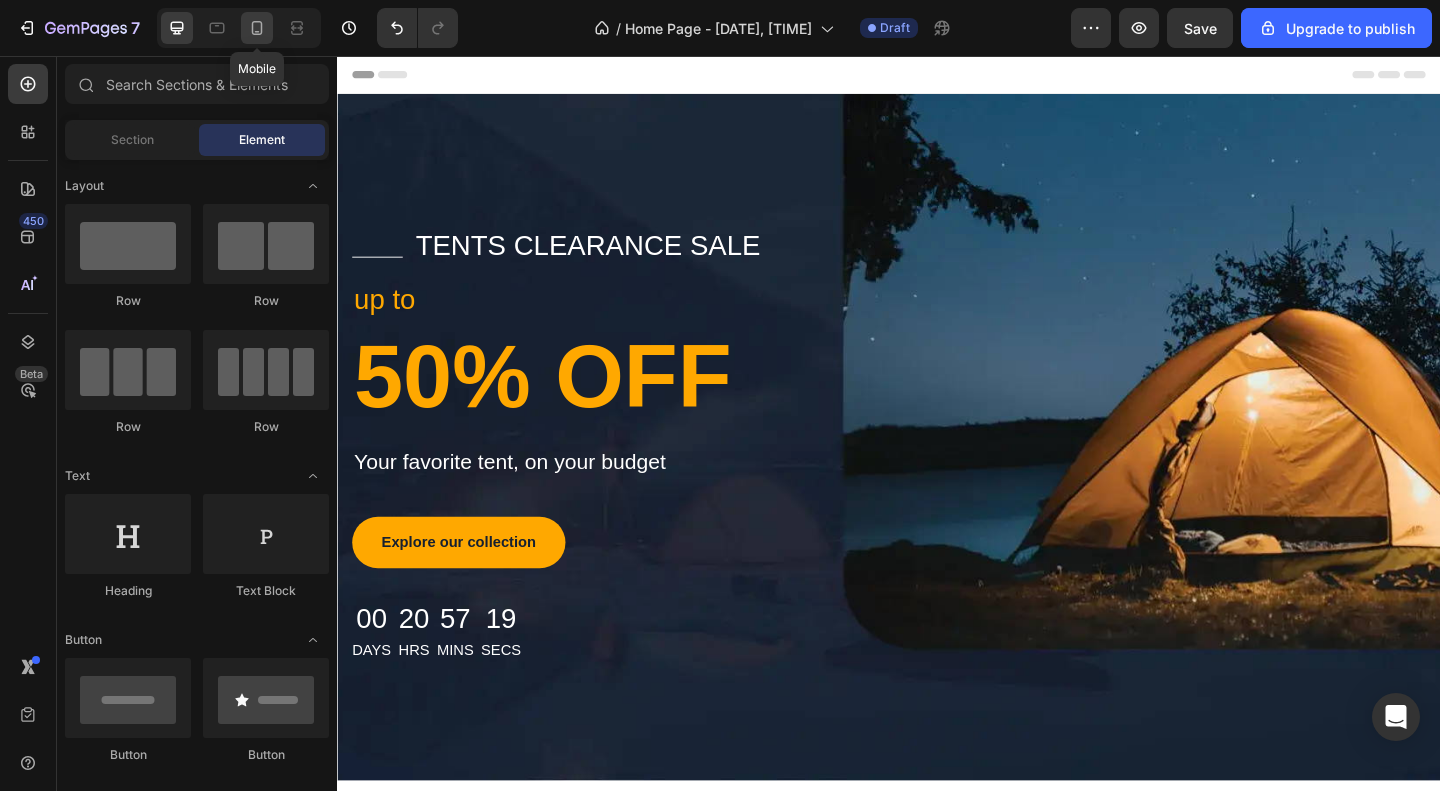 click 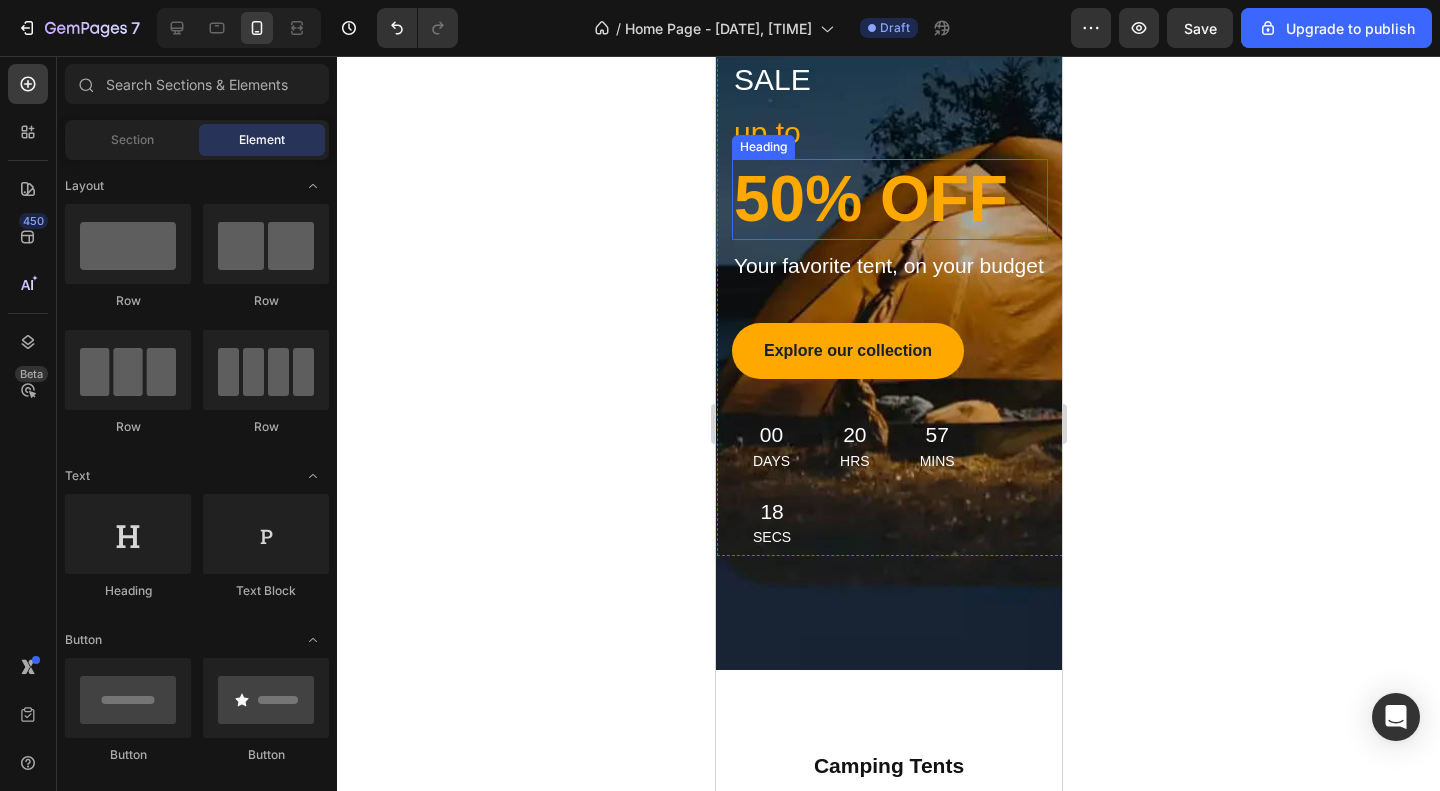 scroll, scrollTop: 400, scrollLeft: 0, axis: vertical 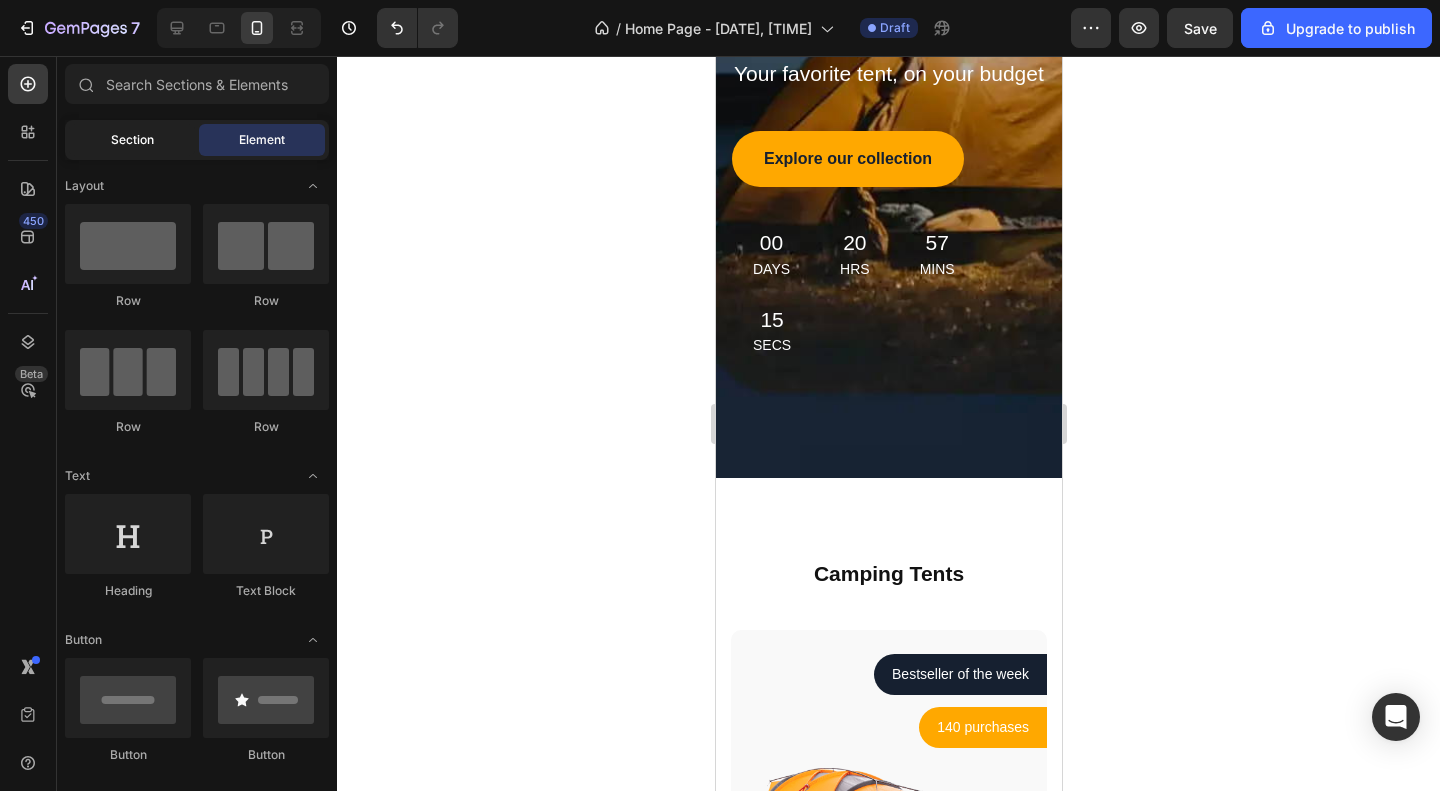 click on "Section" 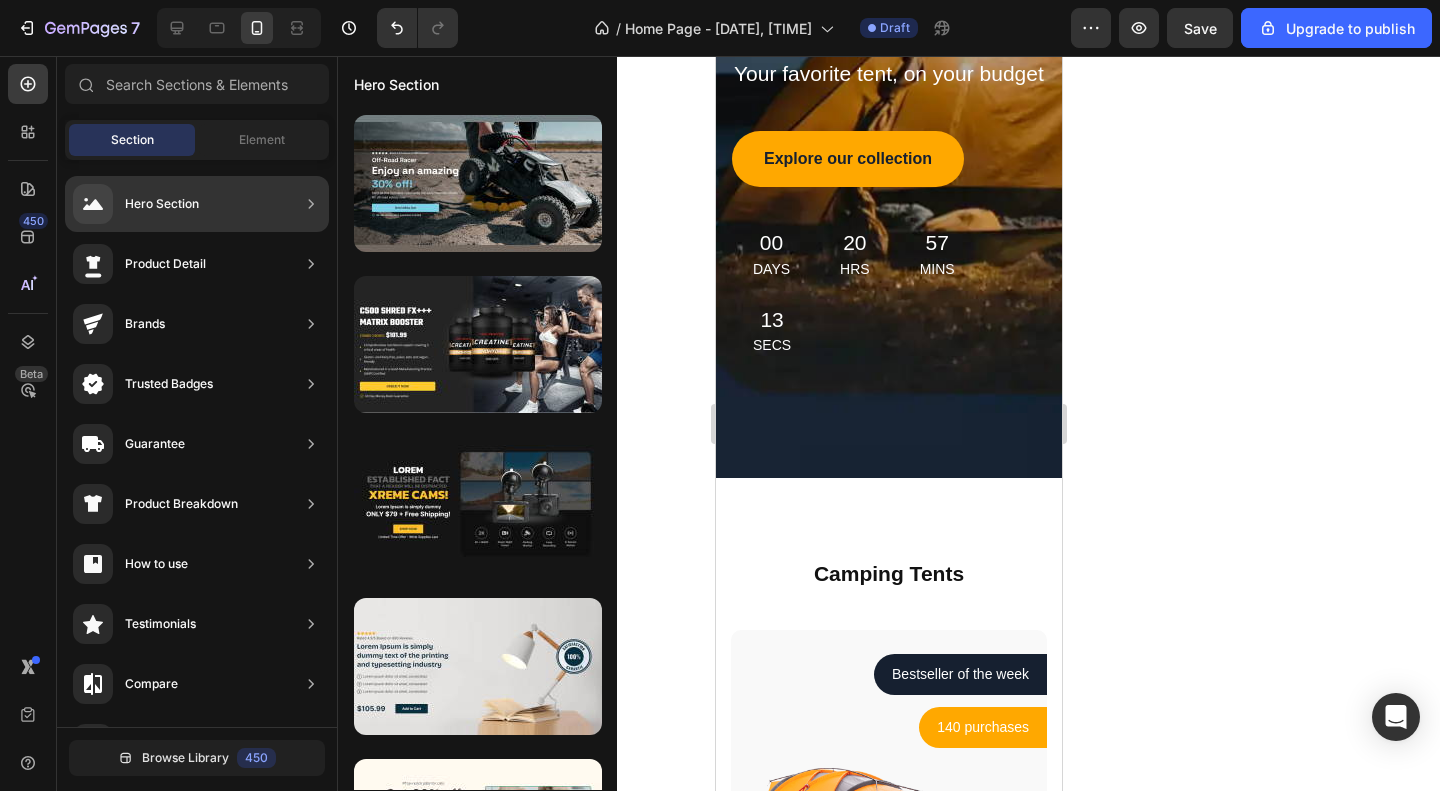click on "Hero Section" 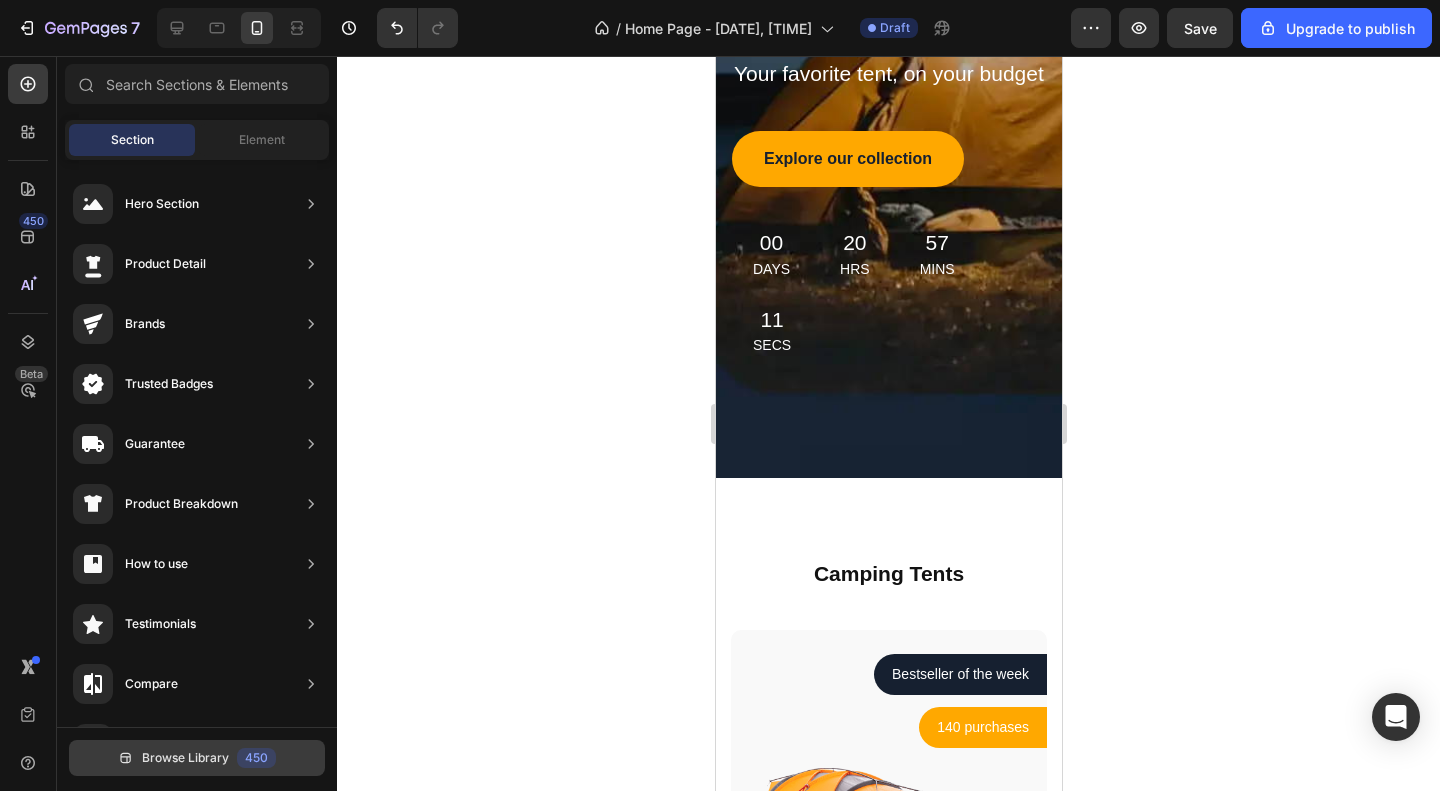 click on "Browse Library" at bounding box center [185, 758] 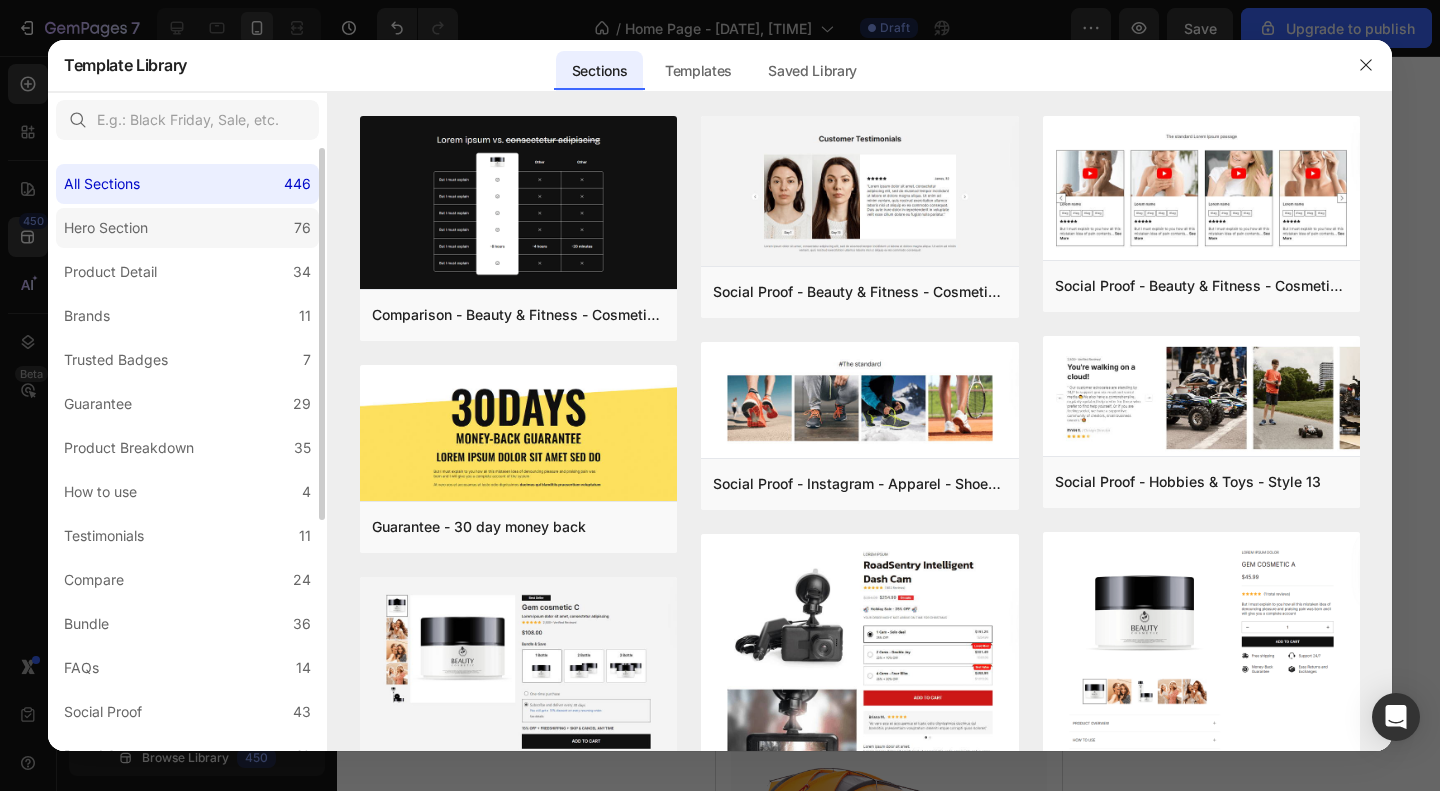 click on "Hero Section" at bounding box center (110, 228) 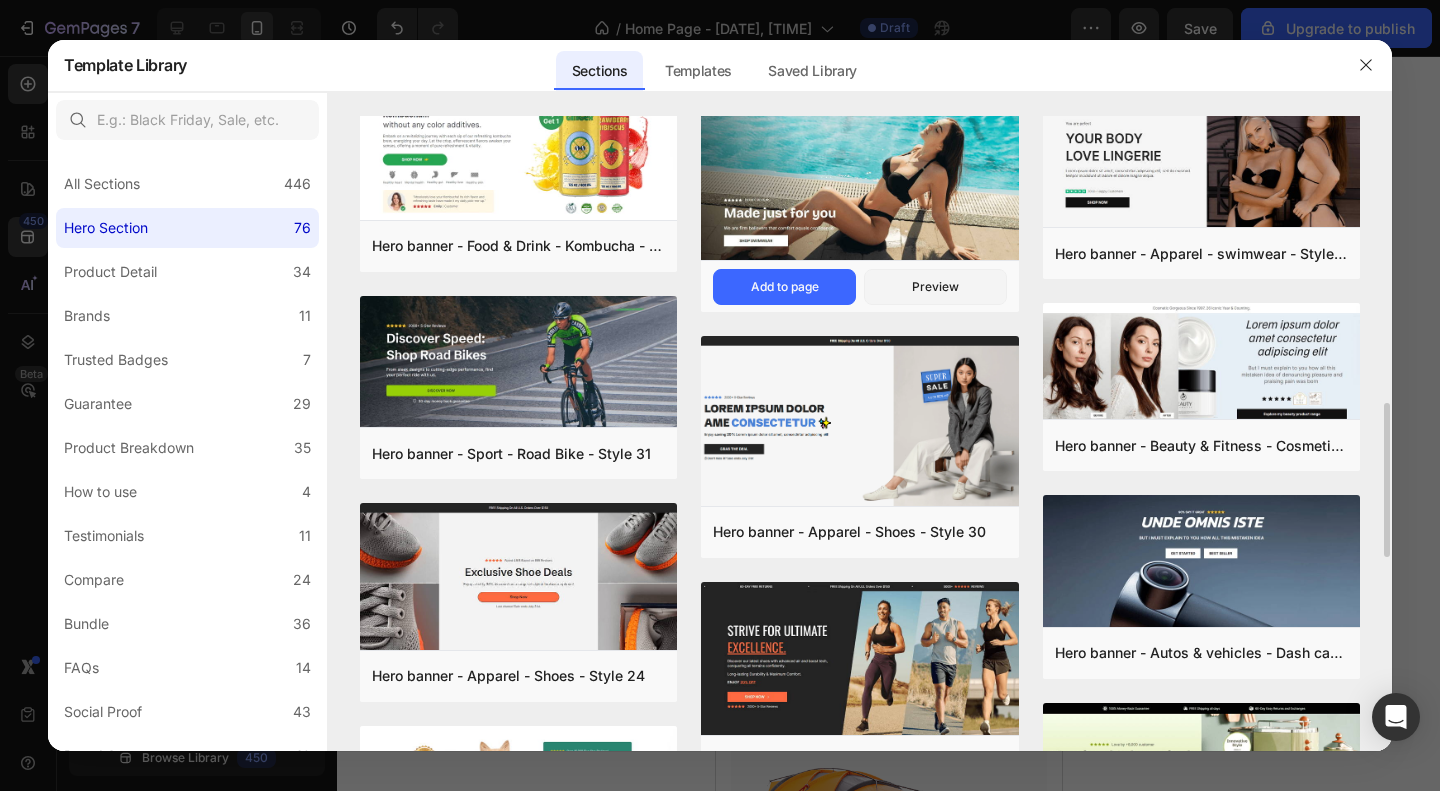 scroll, scrollTop: 773, scrollLeft: 0, axis: vertical 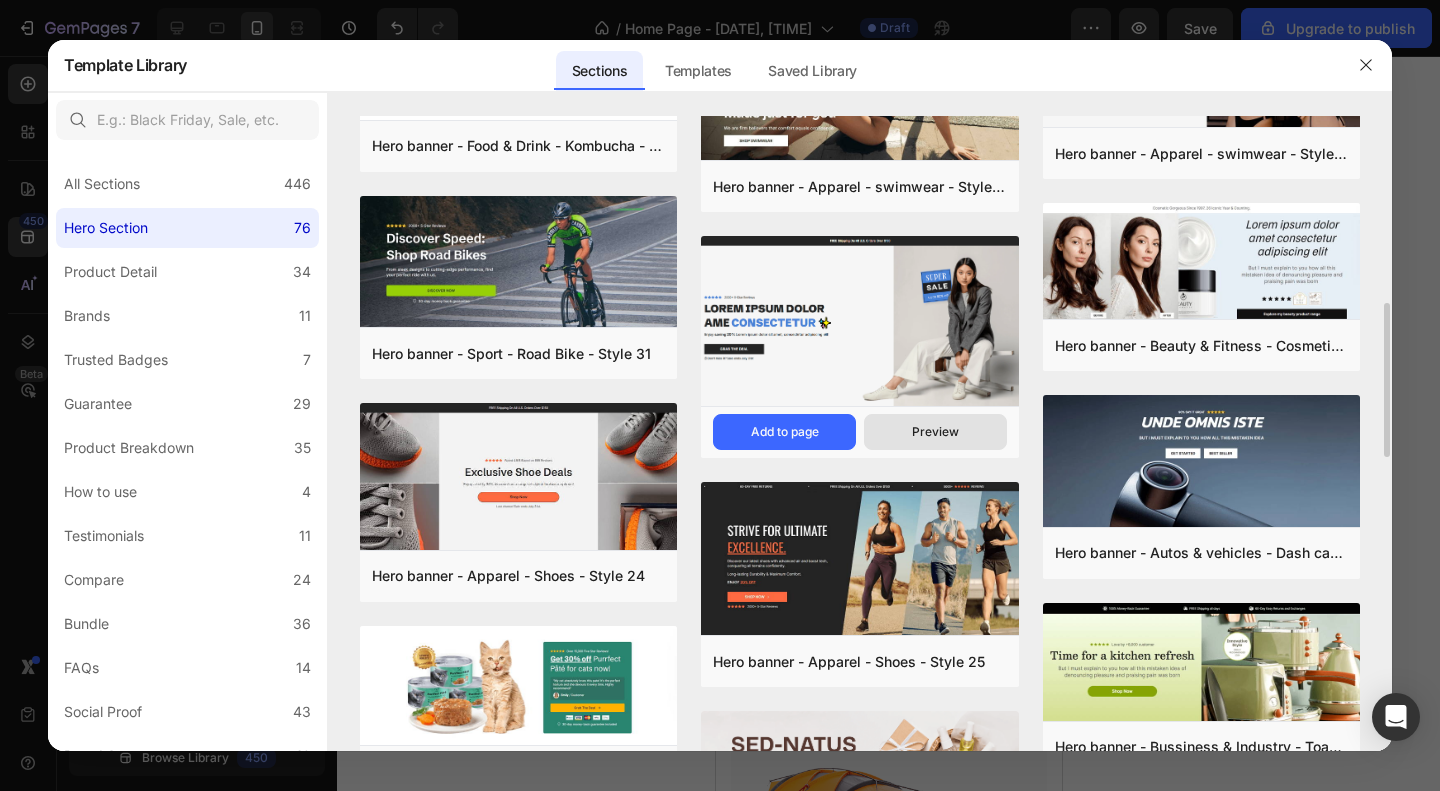click on "Preview" at bounding box center (935, 432) 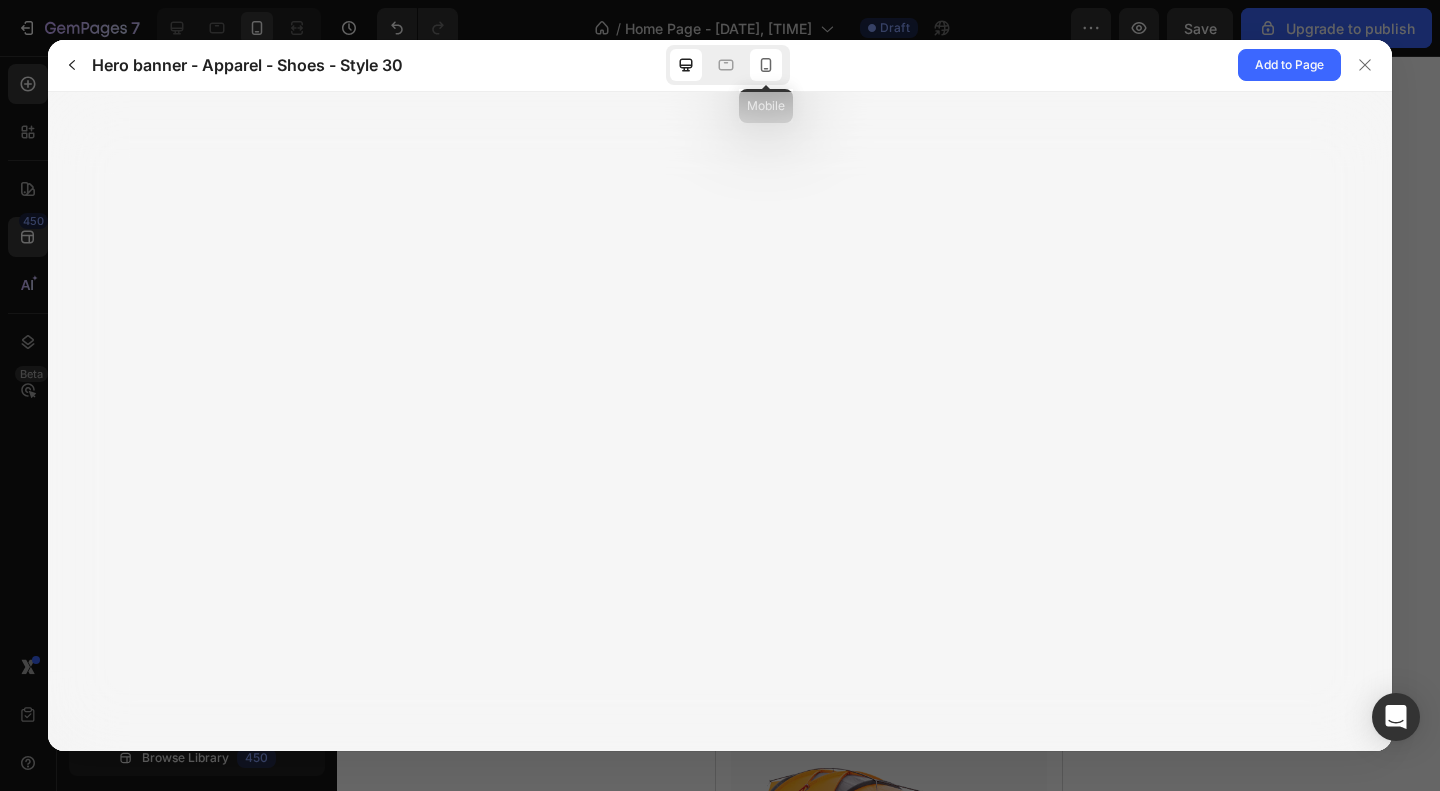 click 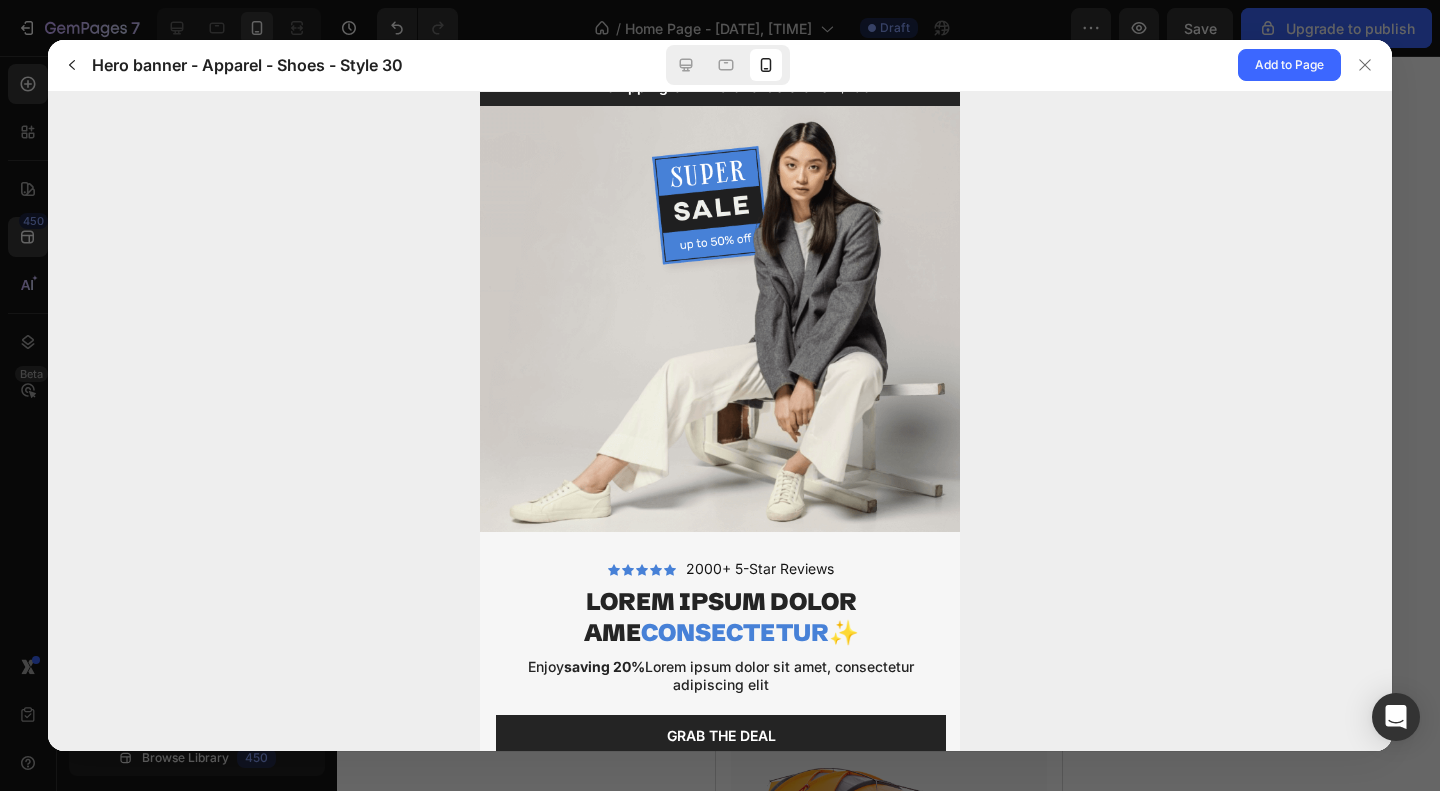 scroll, scrollTop: 0, scrollLeft: 0, axis: both 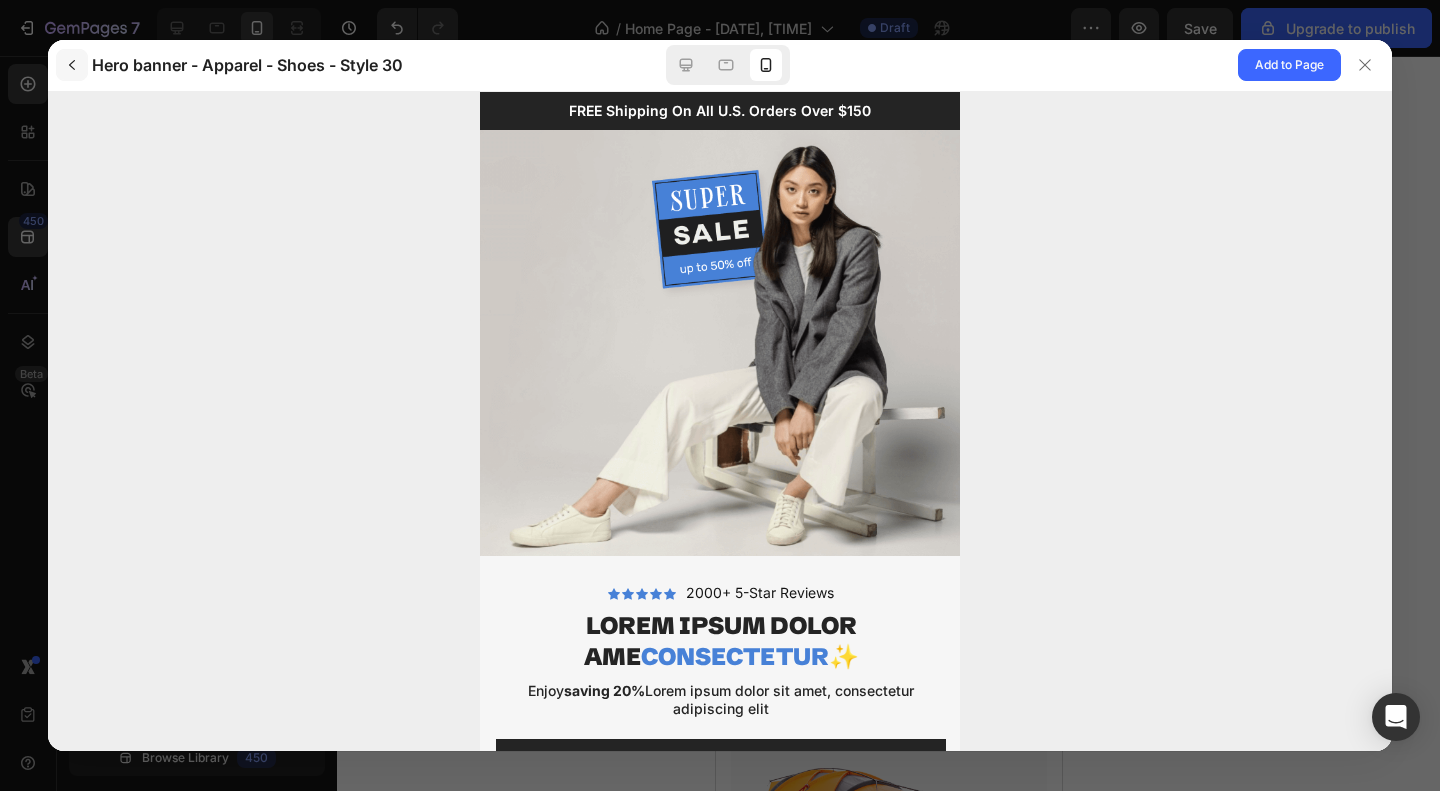 click 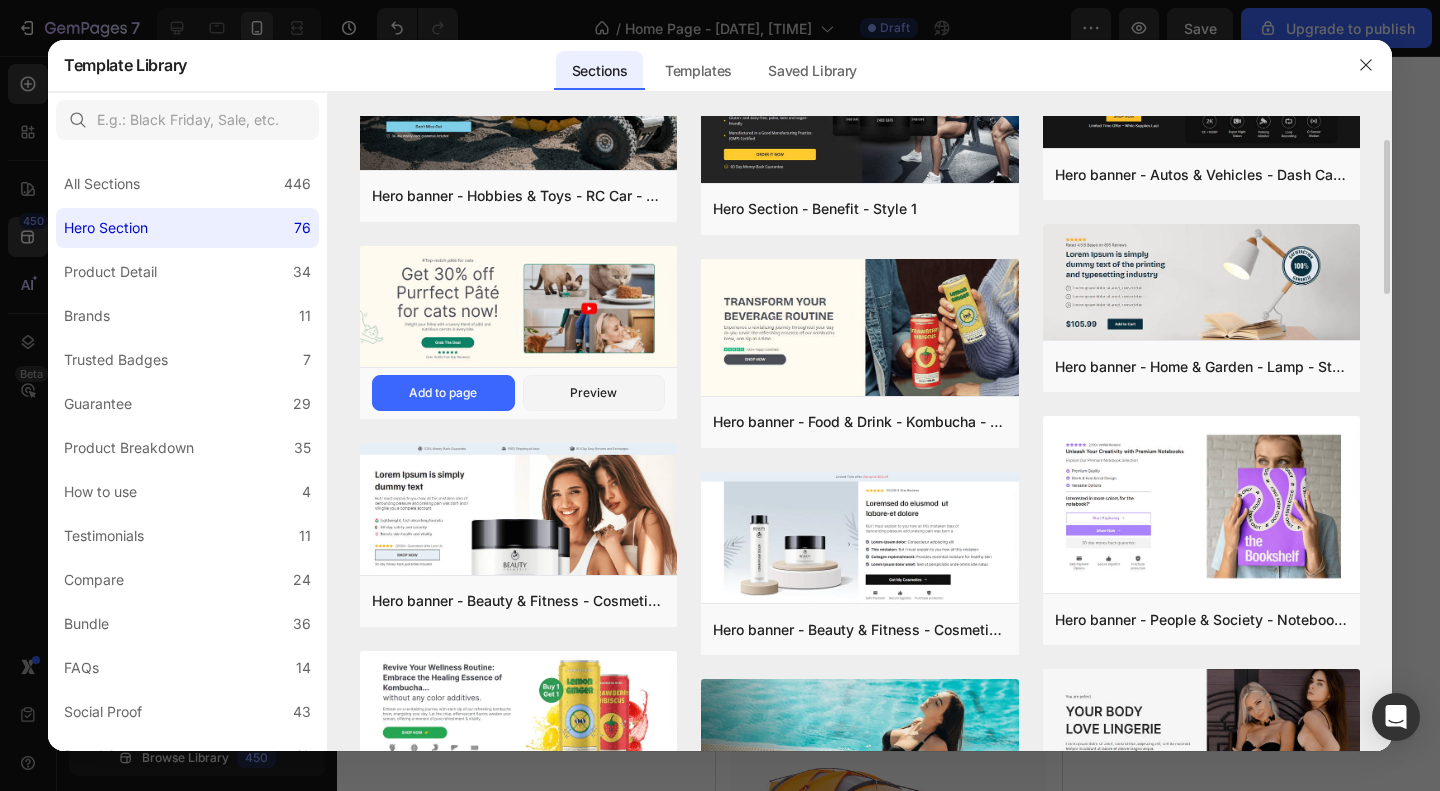 scroll, scrollTop: 0, scrollLeft: 0, axis: both 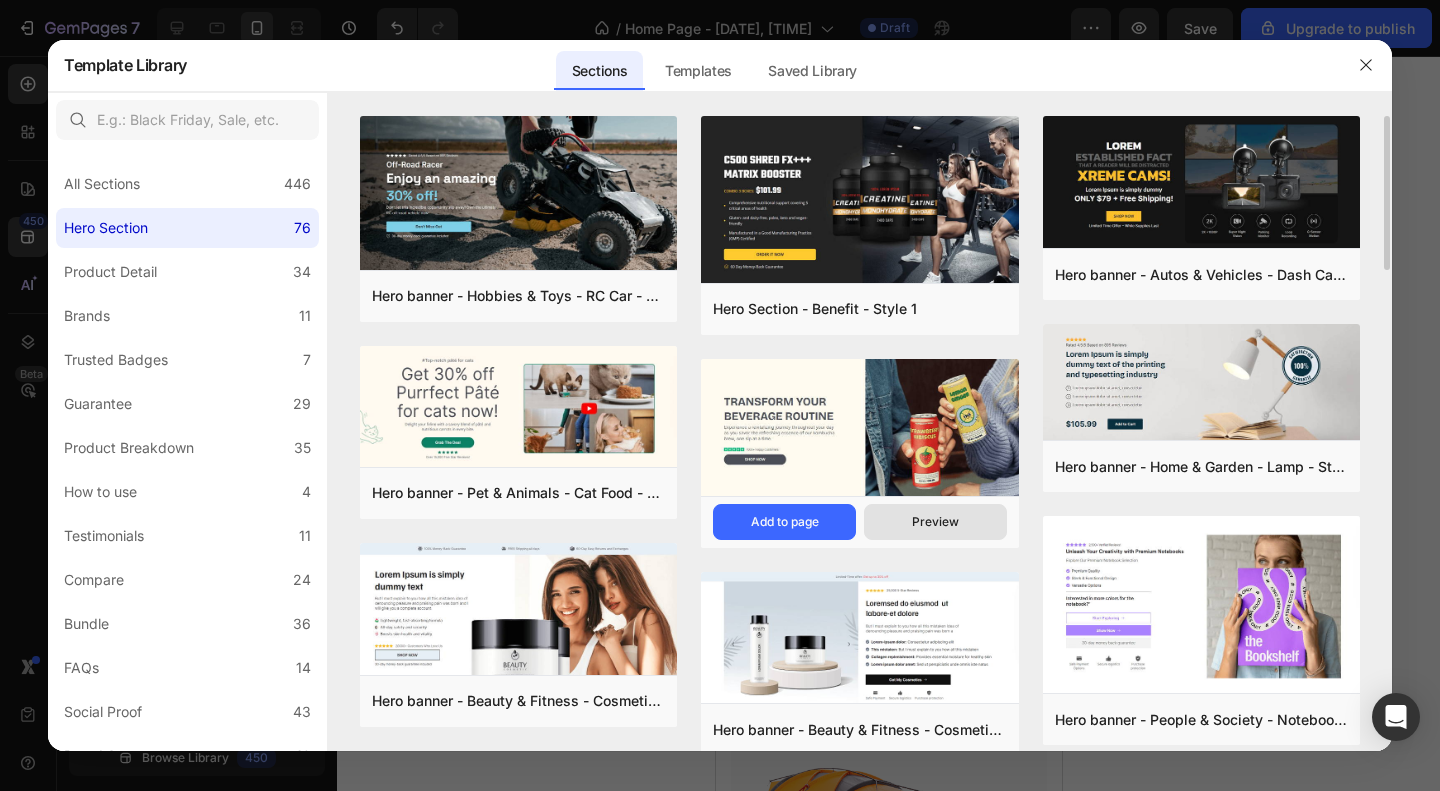 click on "Preview" at bounding box center [935, 522] 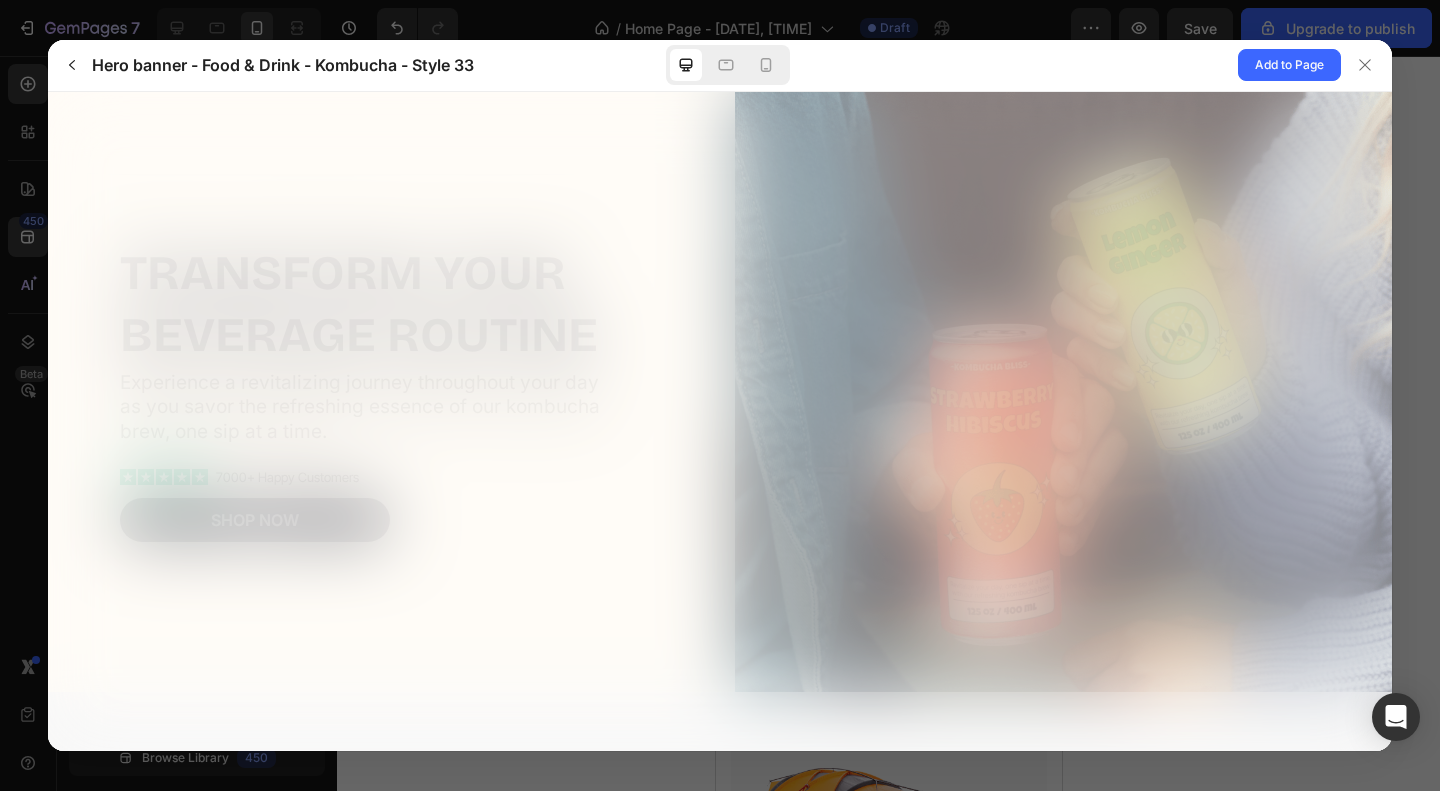 scroll, scrollTop: 0, scrollLeft: 0, axis: both 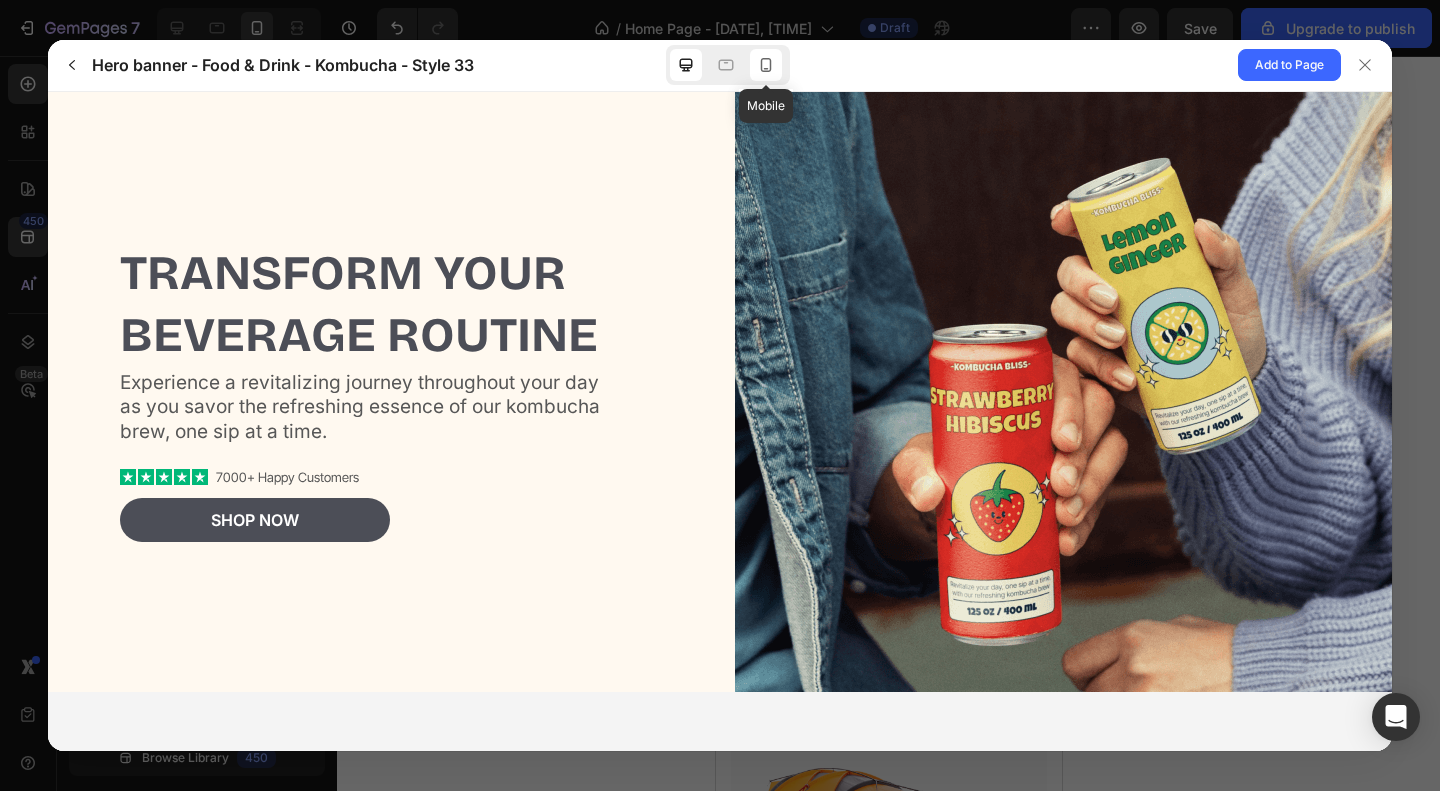click 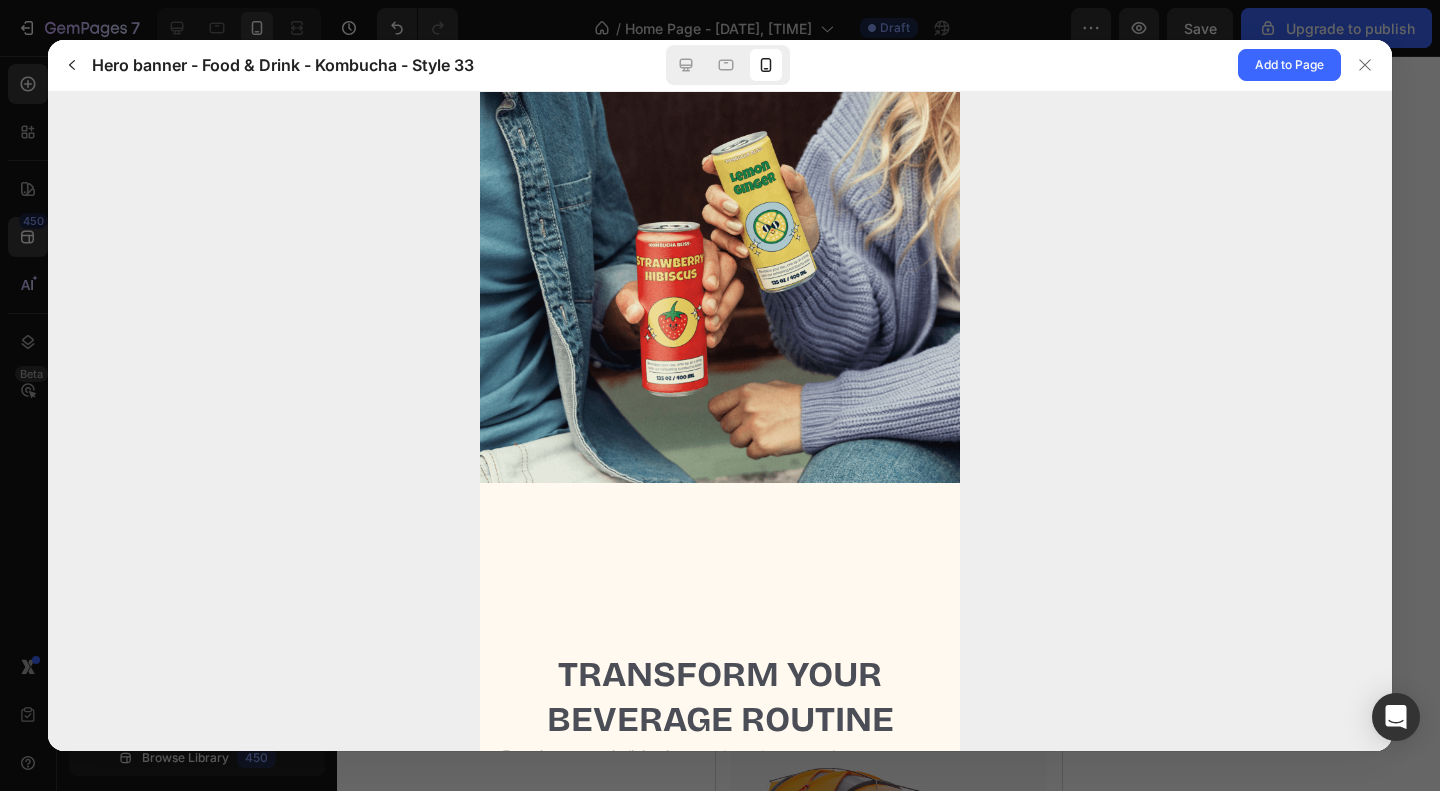 scroll, scrollTop: 0, scrollLeft: 0, axis: both 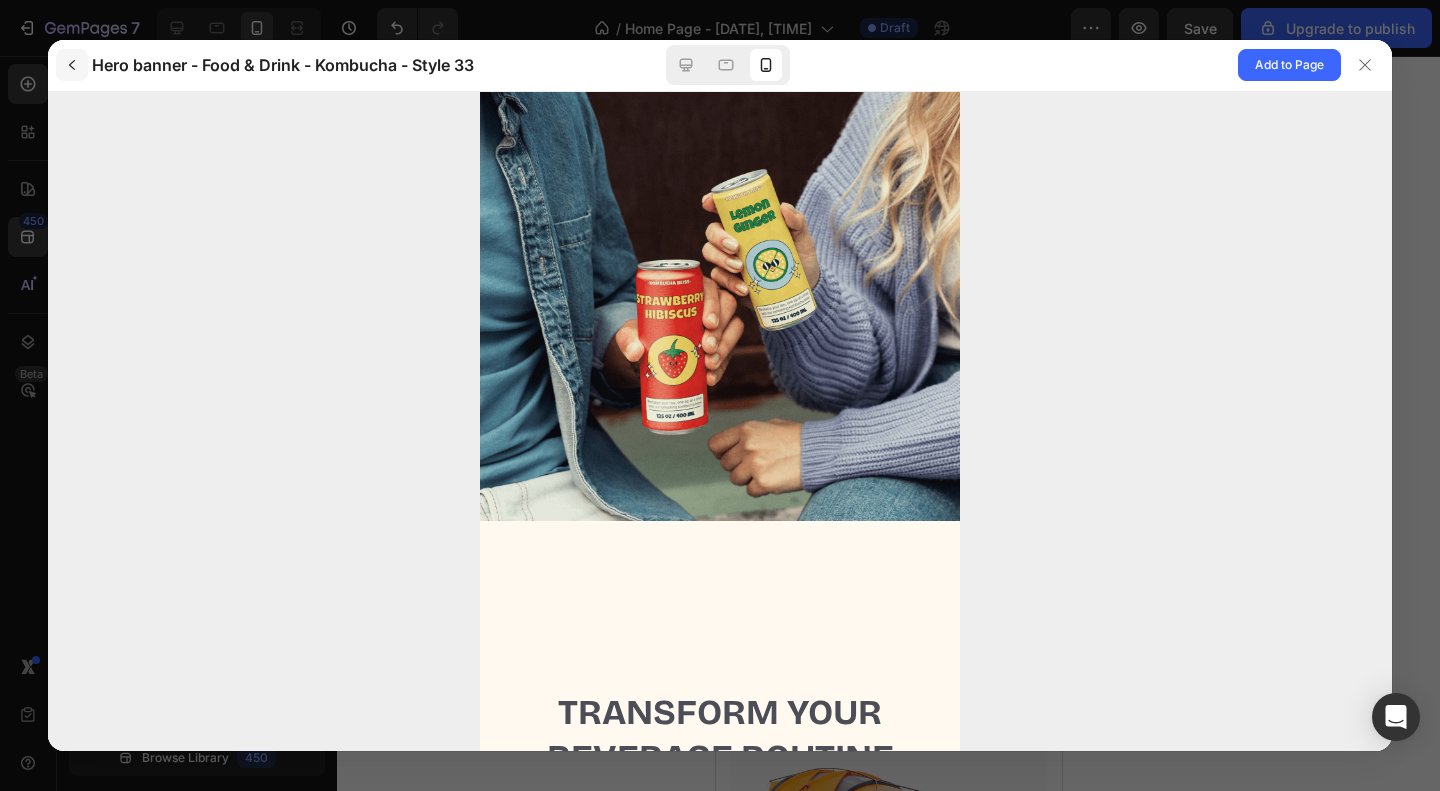 click at bounding box center [72, 65] 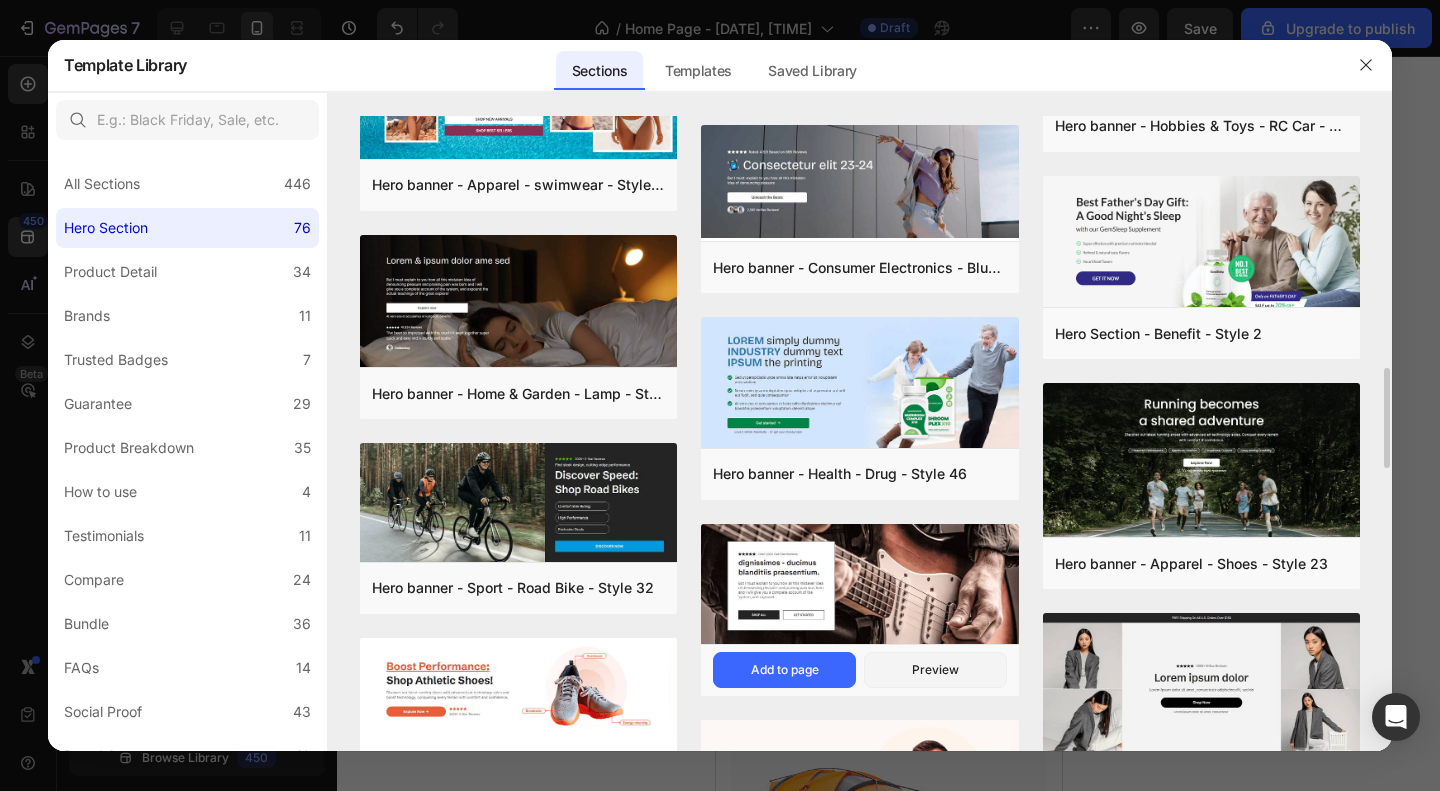 scroll, scrollTop: 1786, scrollLeft: 0, axis: vertical 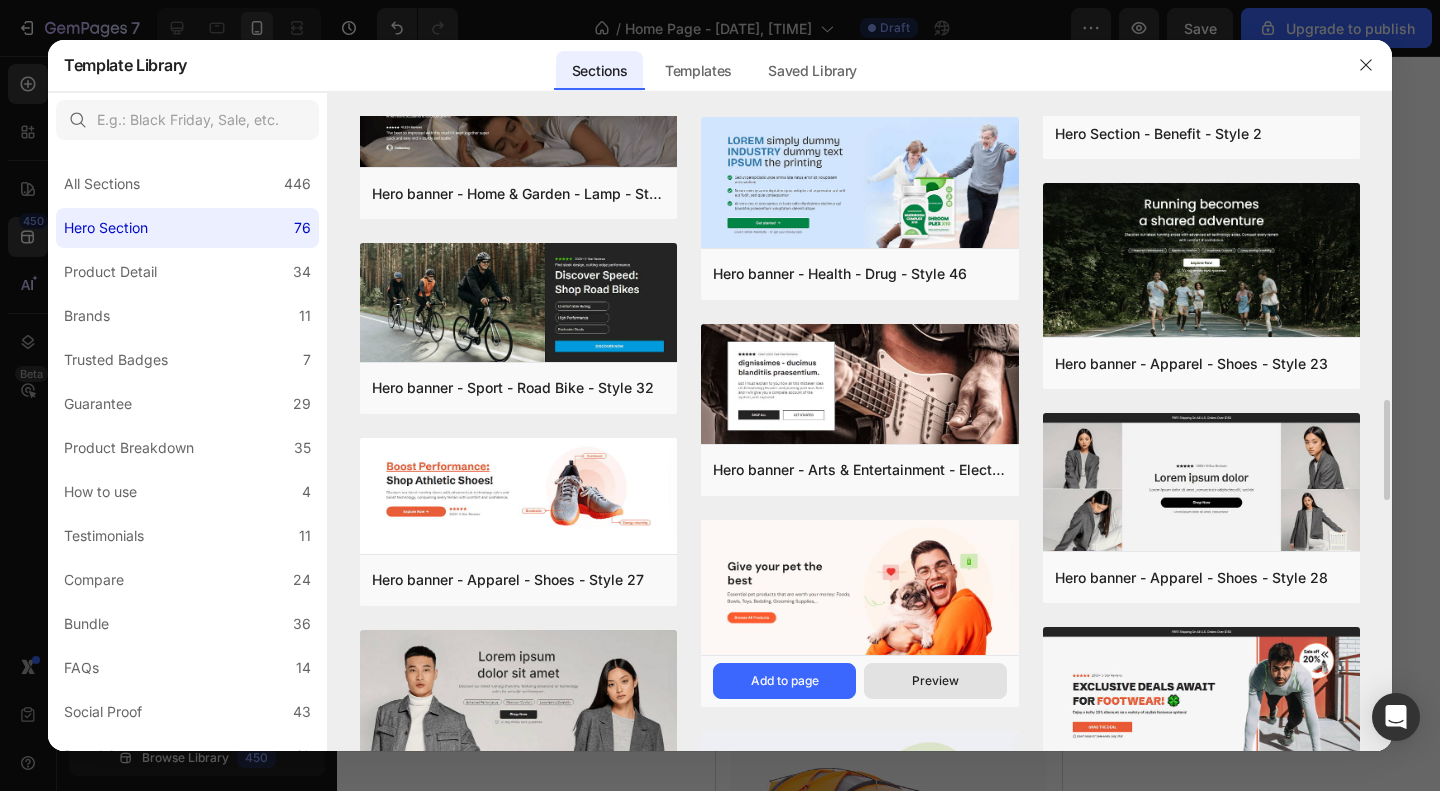 click on "Preview" at bounding box center [935, 681] 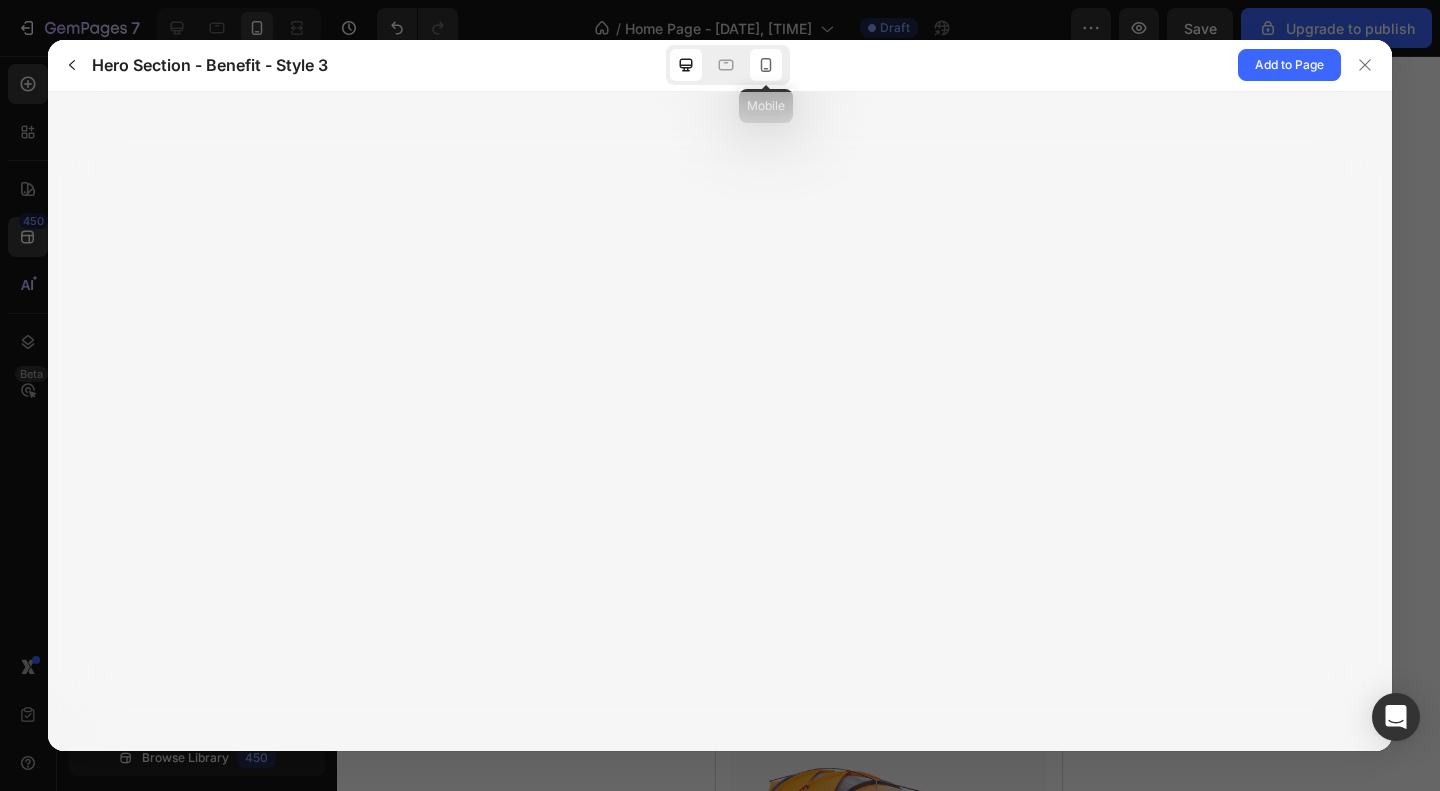 click 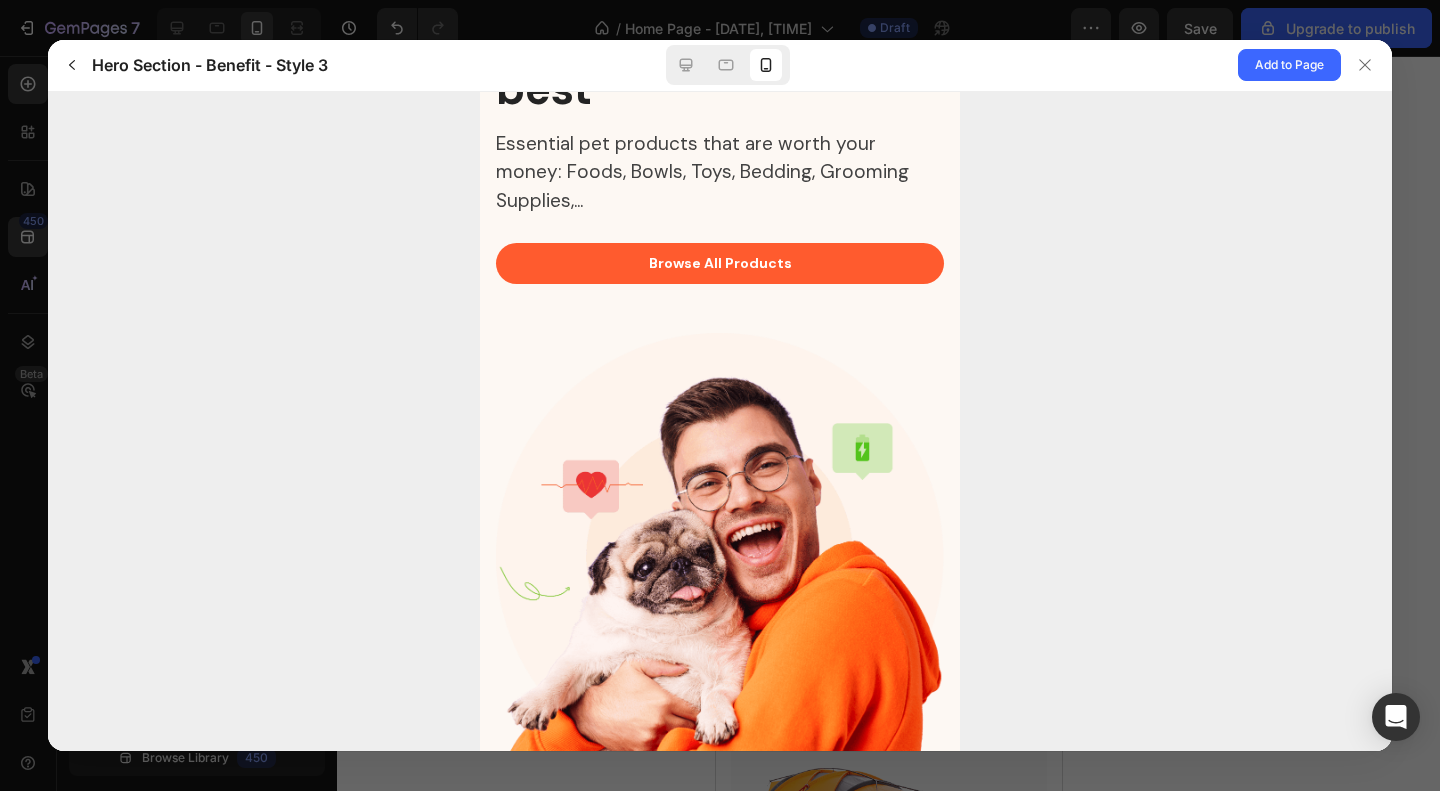 scroll, scrollTop: 140, scrollLeft: 0, axis: vertical 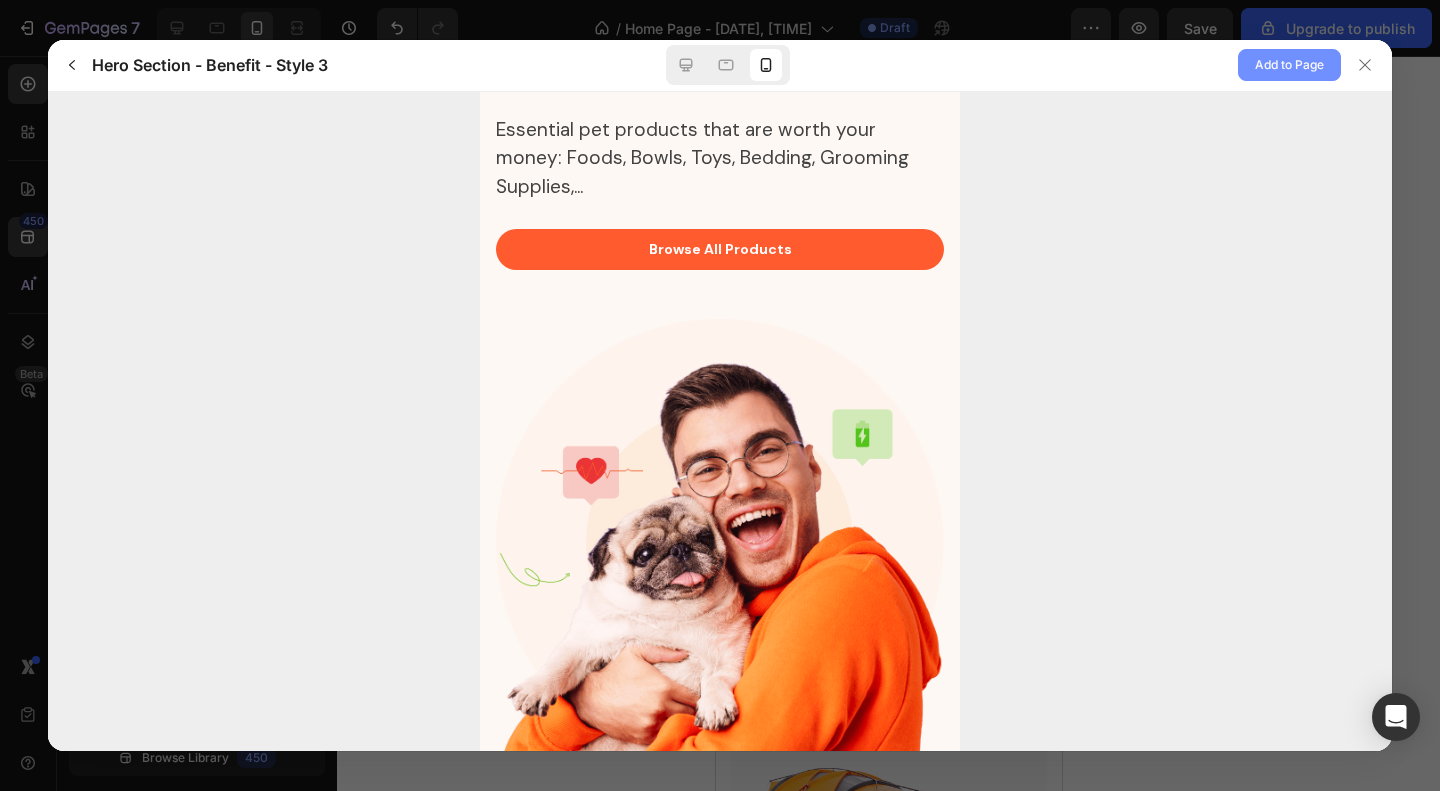 click on "Add to Page" 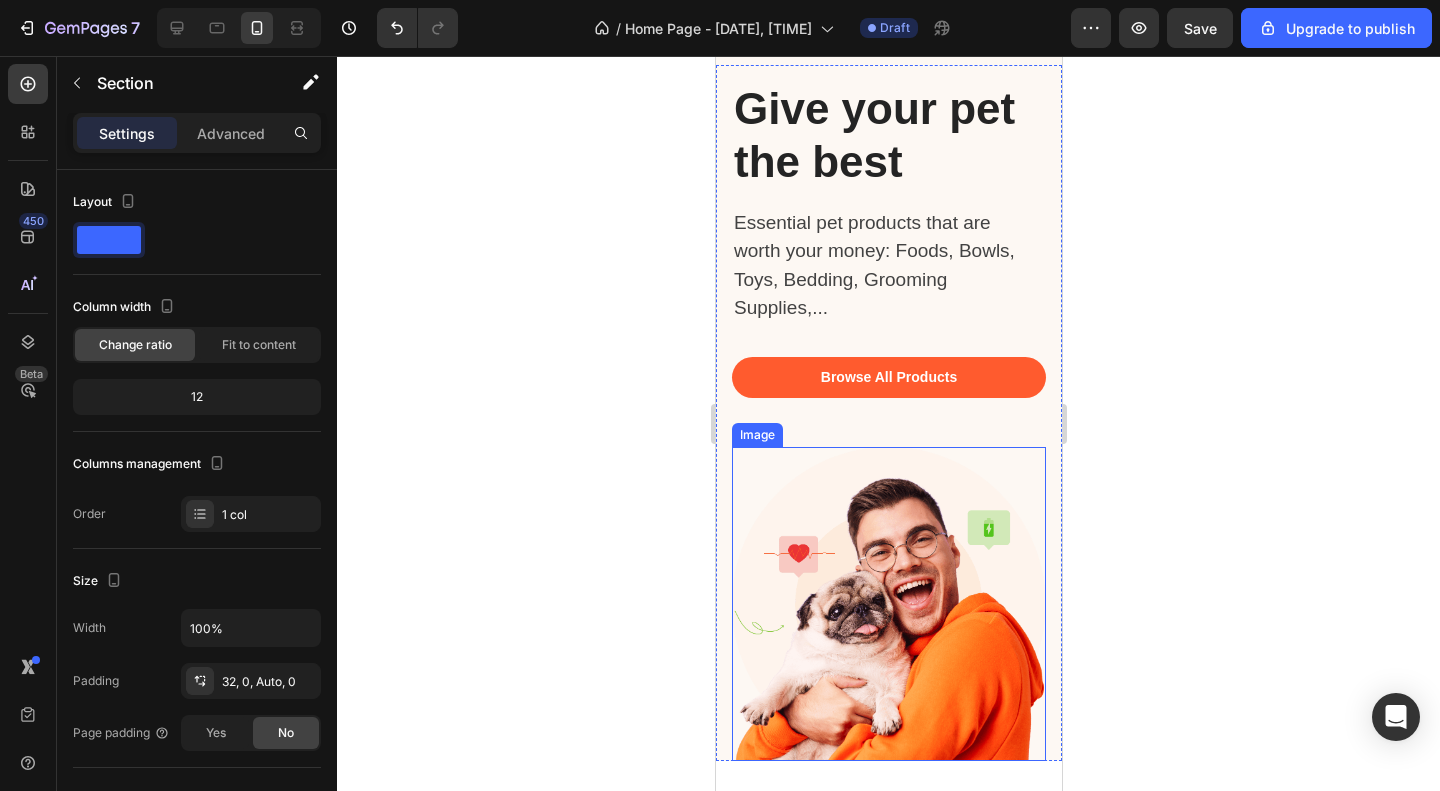scroll, scrollTop: 2911, scrollLeft: 0, axis: vertical 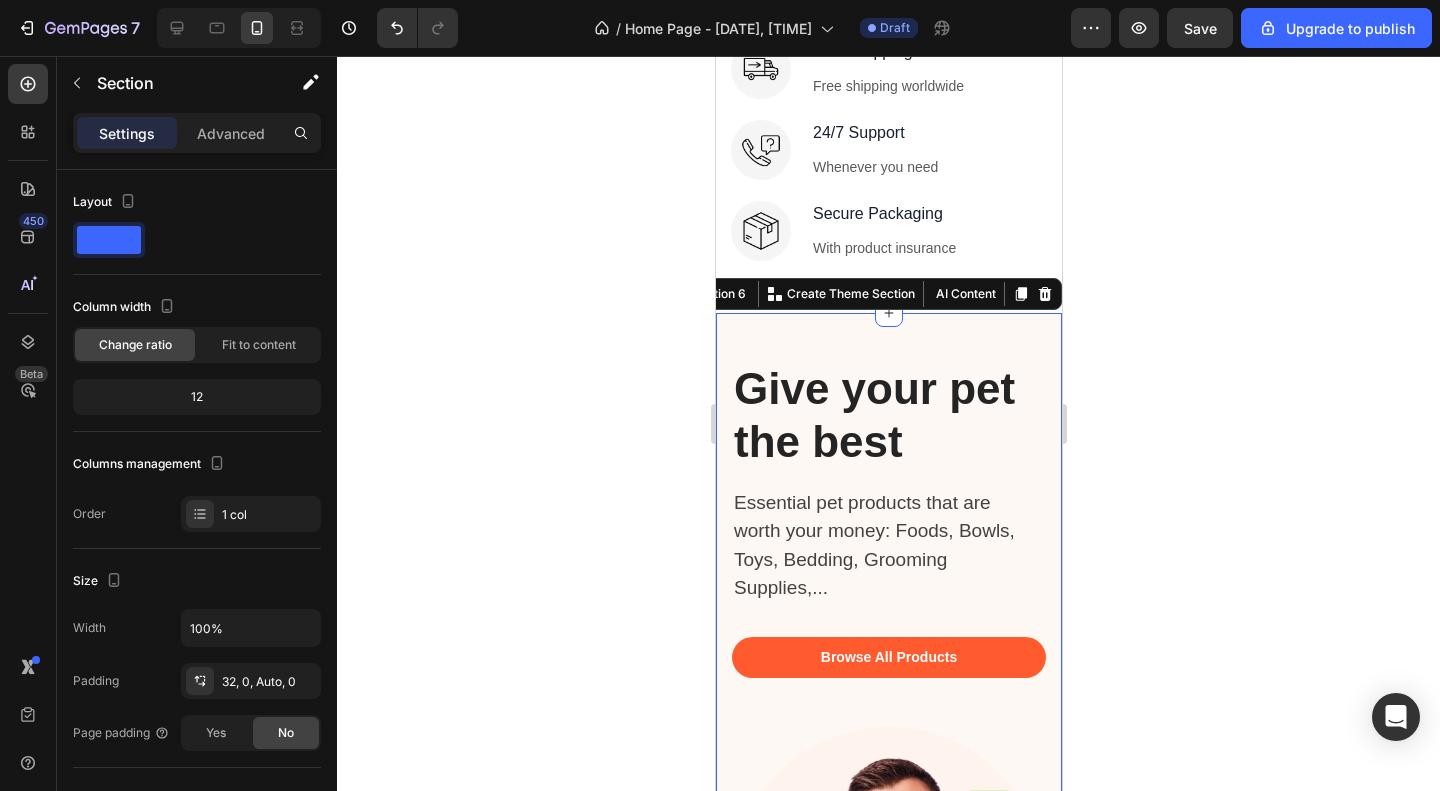click on "Give your pet the best Heading Essential pet products that are worth your money: Foods, Bowls, Toys, Bedding, Grooming Supplies,... Text block Browse All Products Button Image Hero Banner Section 6   You can create reusable sections Create Theme Section AI Content Write with GemAI What would you like to describe here? Tone and Voice Persuasive Product Getting products... Show more Generate" at bounding box center (888, 677) 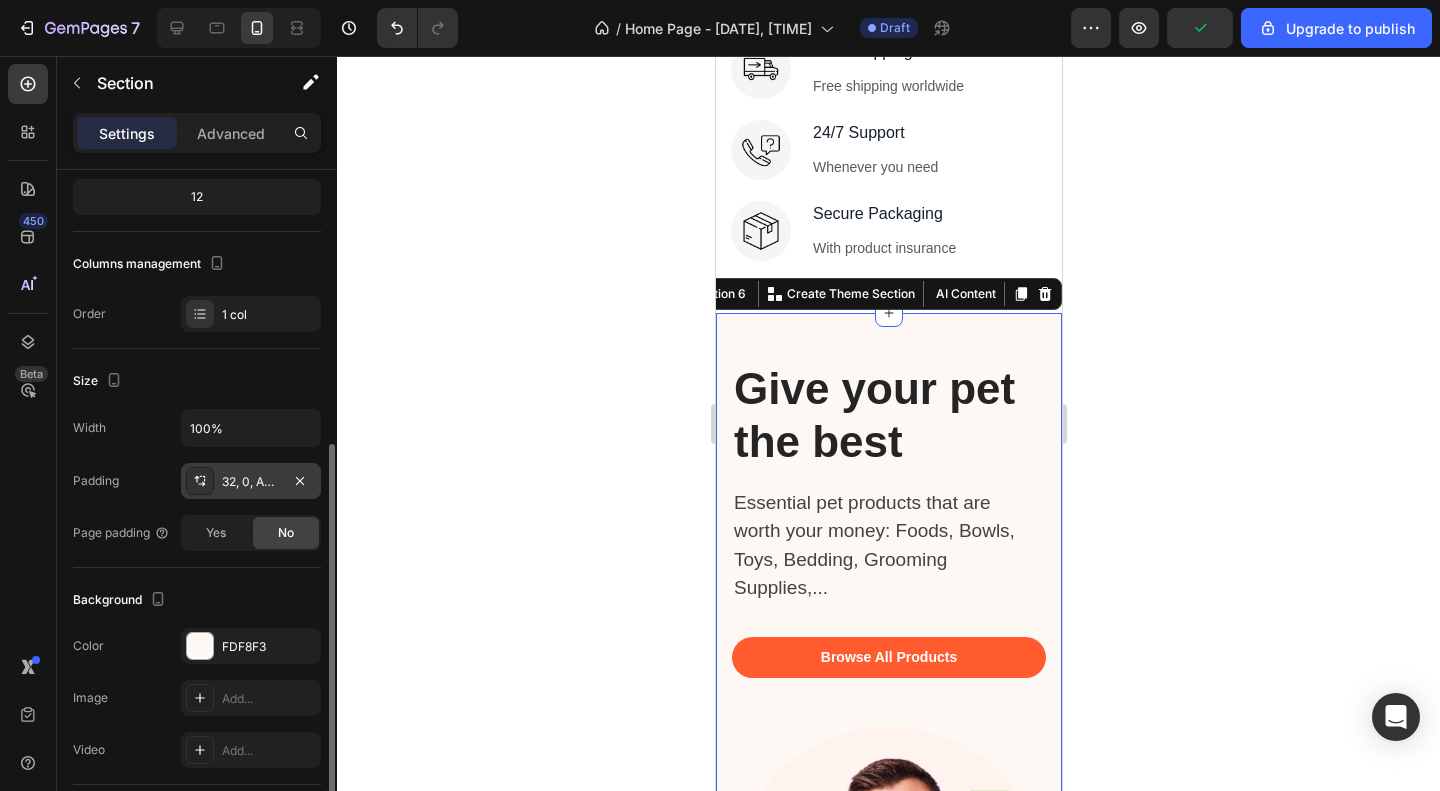 scroll, scrollTop: 300, scrollLeft: 0, axis: vertical 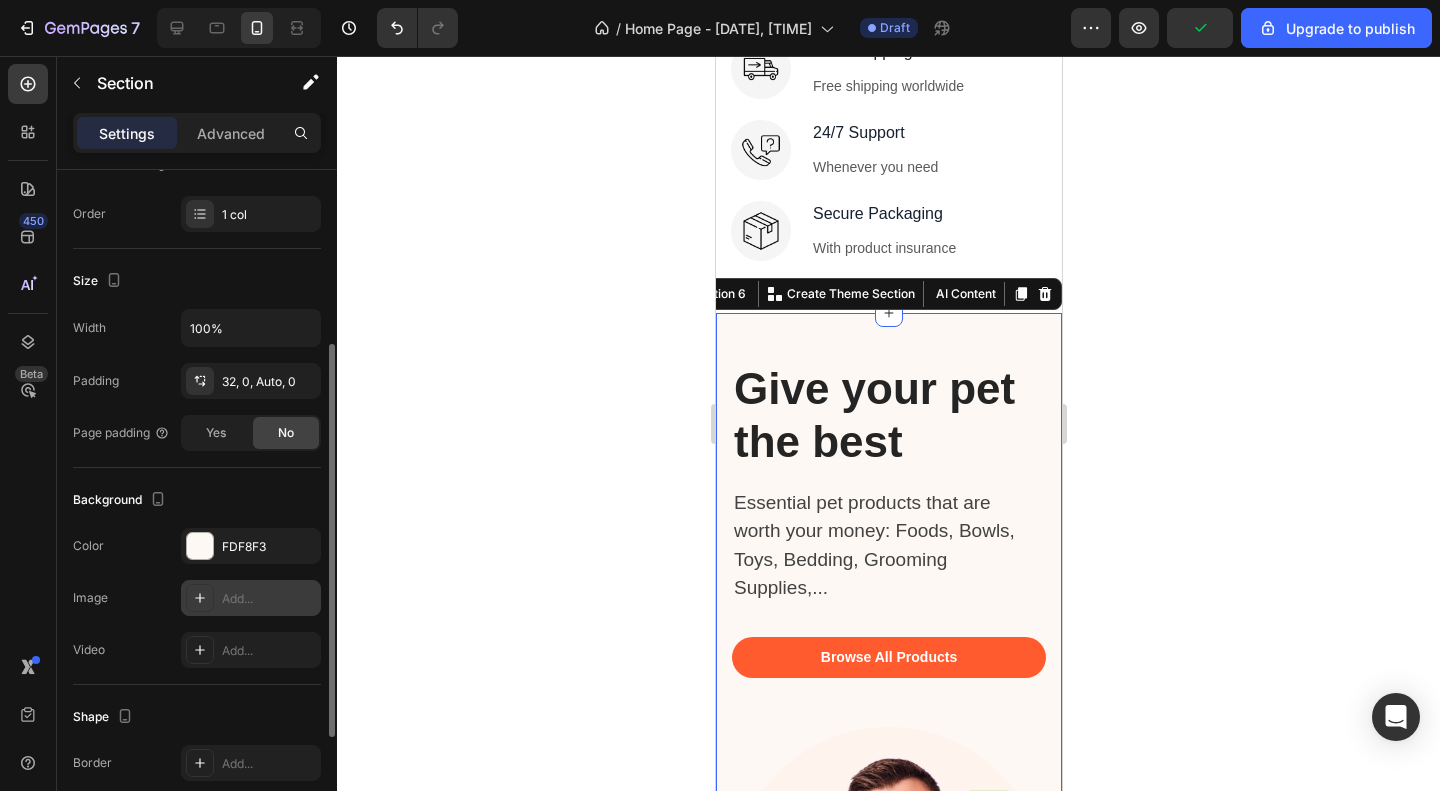 click on "Add..." at bounding box center [269, 599] 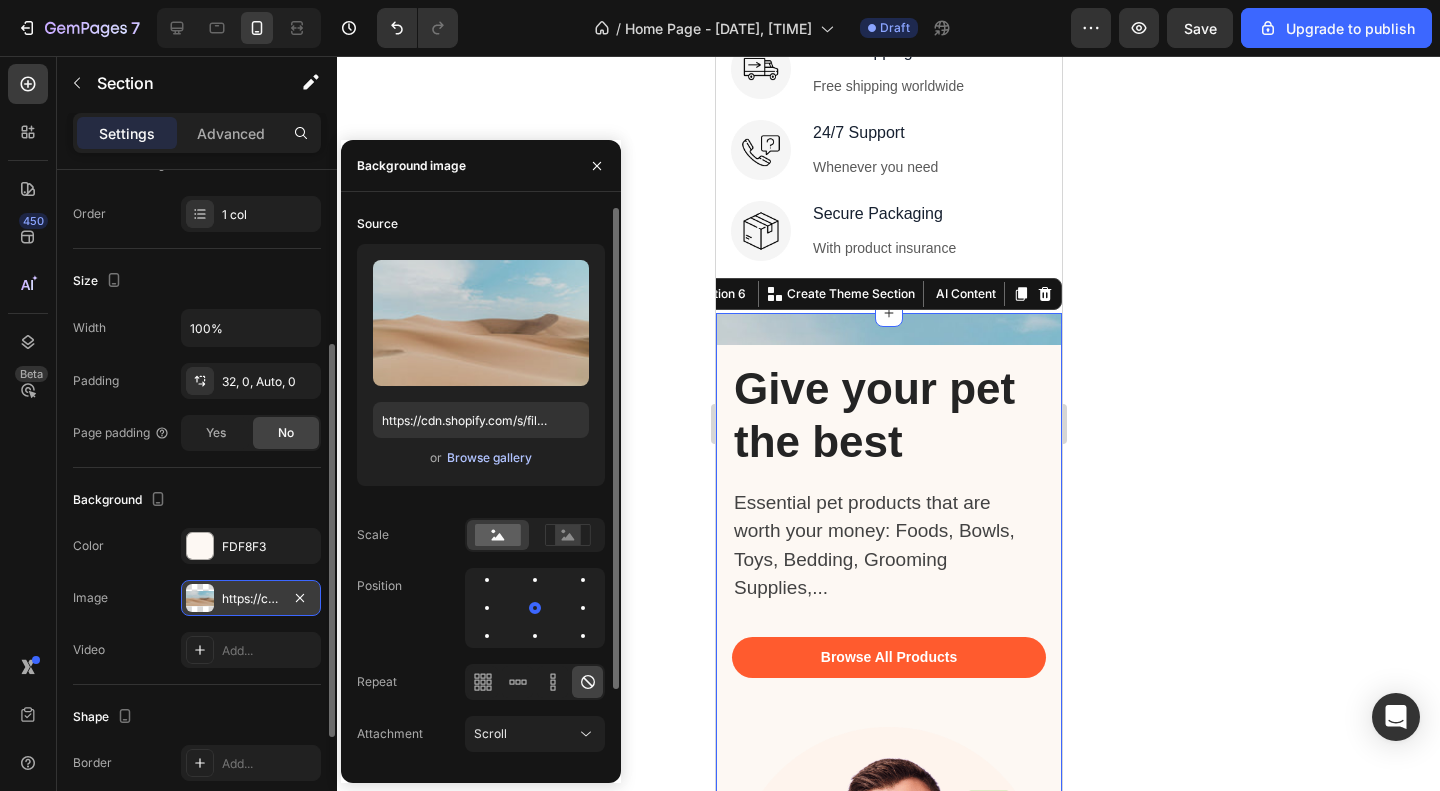 click on "Browse gallery" at bounding box center (489, 458) 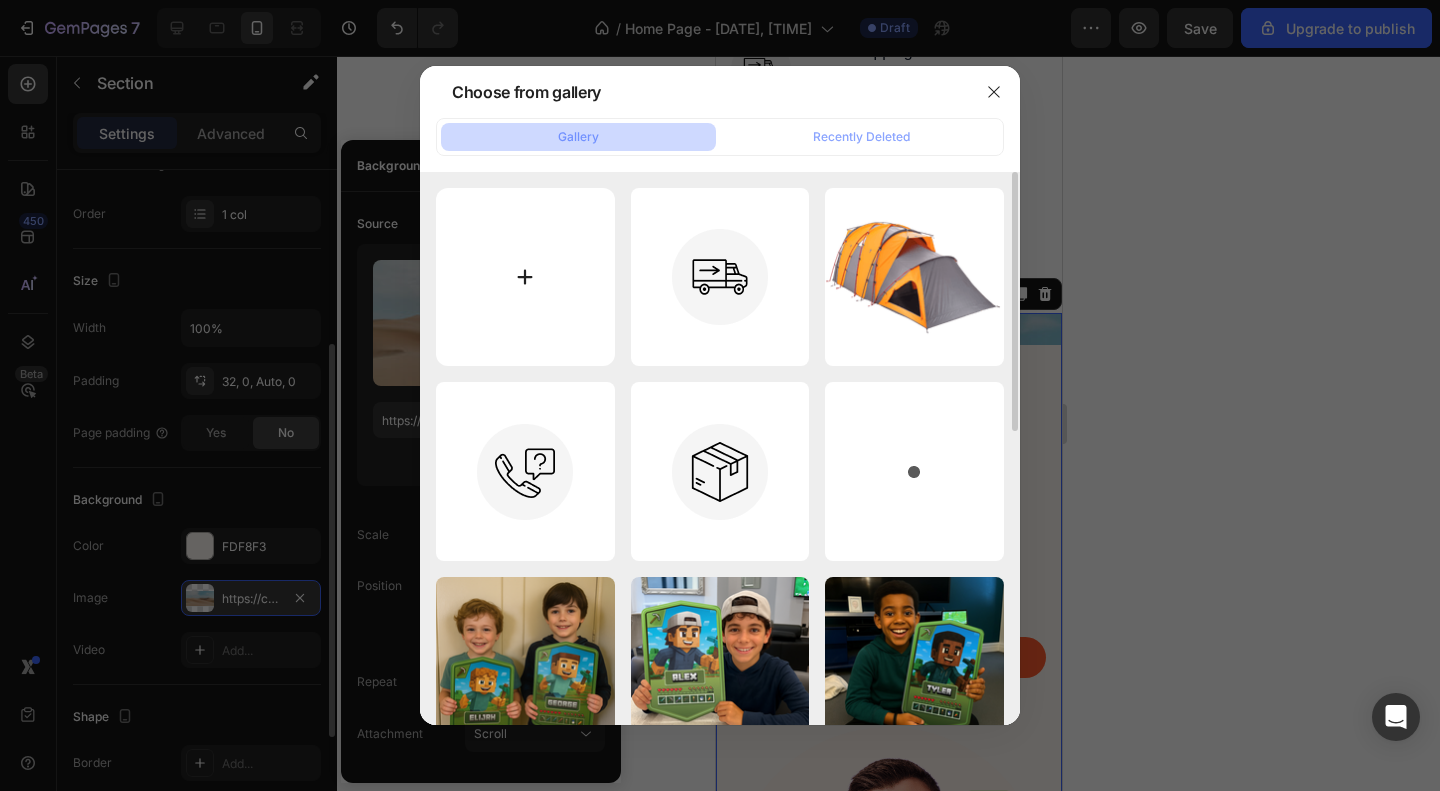 click at bounding box center (525, 277) 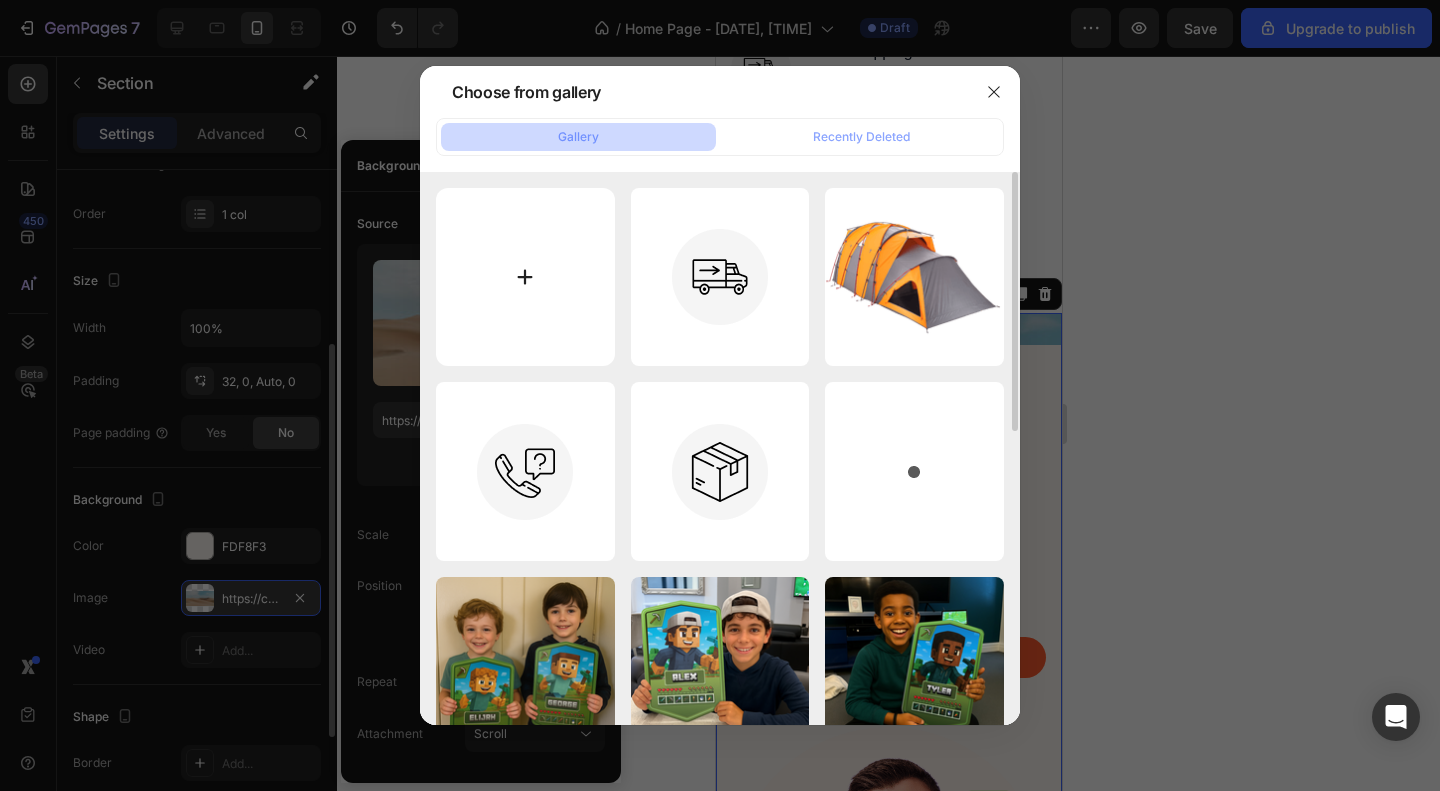 type on "C:\fakepath\Untitled-1.png" 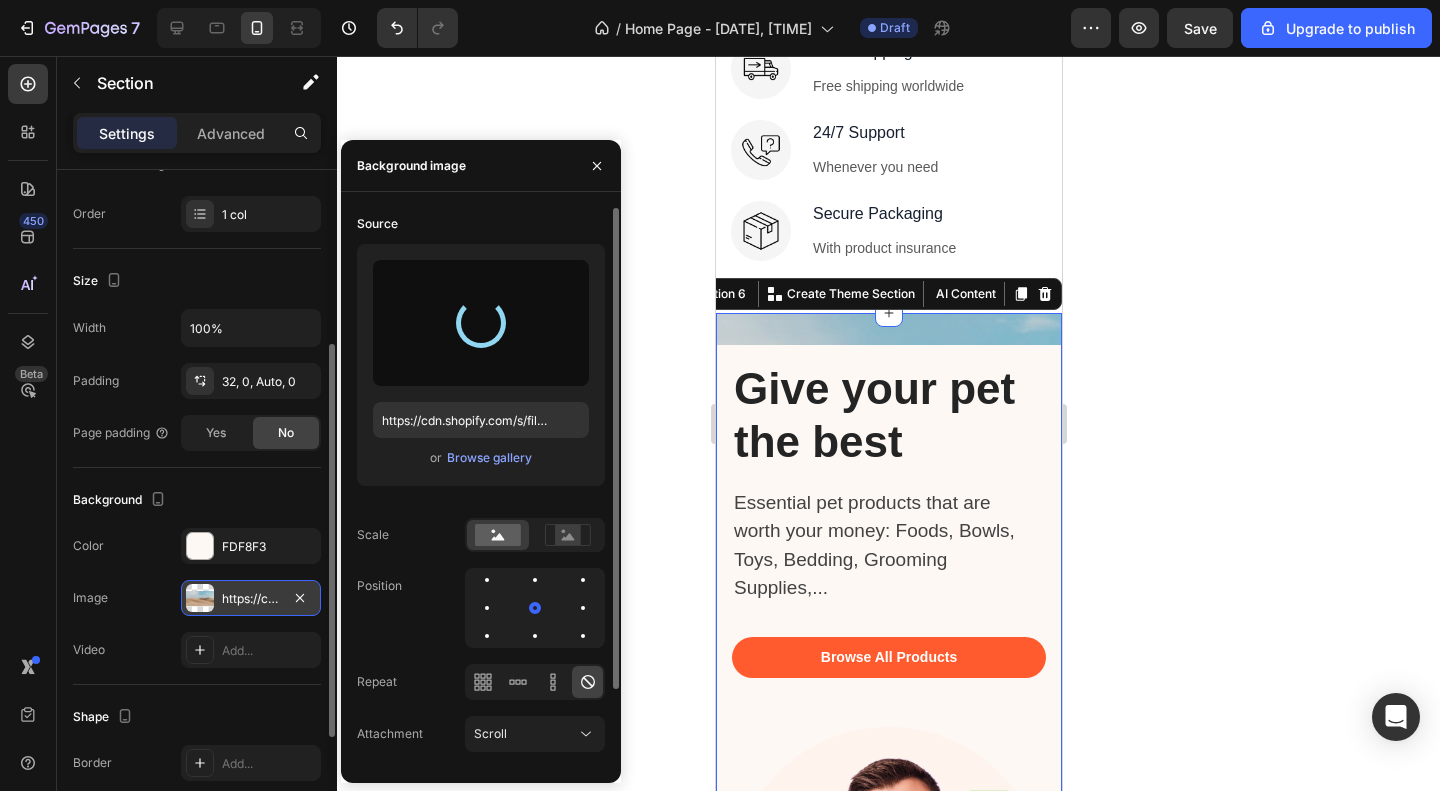 type on "https://cdn.shopify.com/s/files/1/0865/9320/8663/files/gempages_538353324240405651-ebc5a26f-c036-4e14-b4bd-319f09cce45a.png" 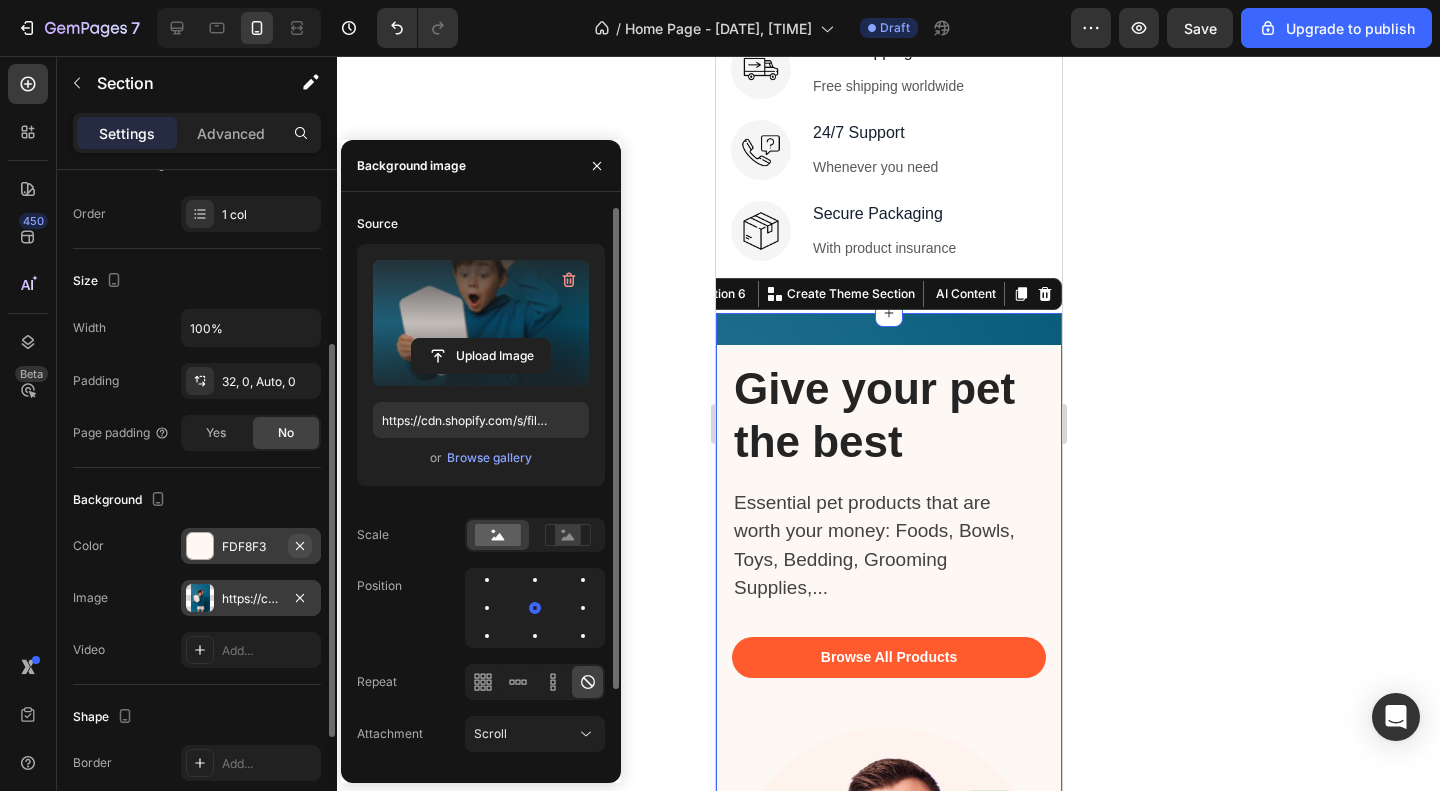 click 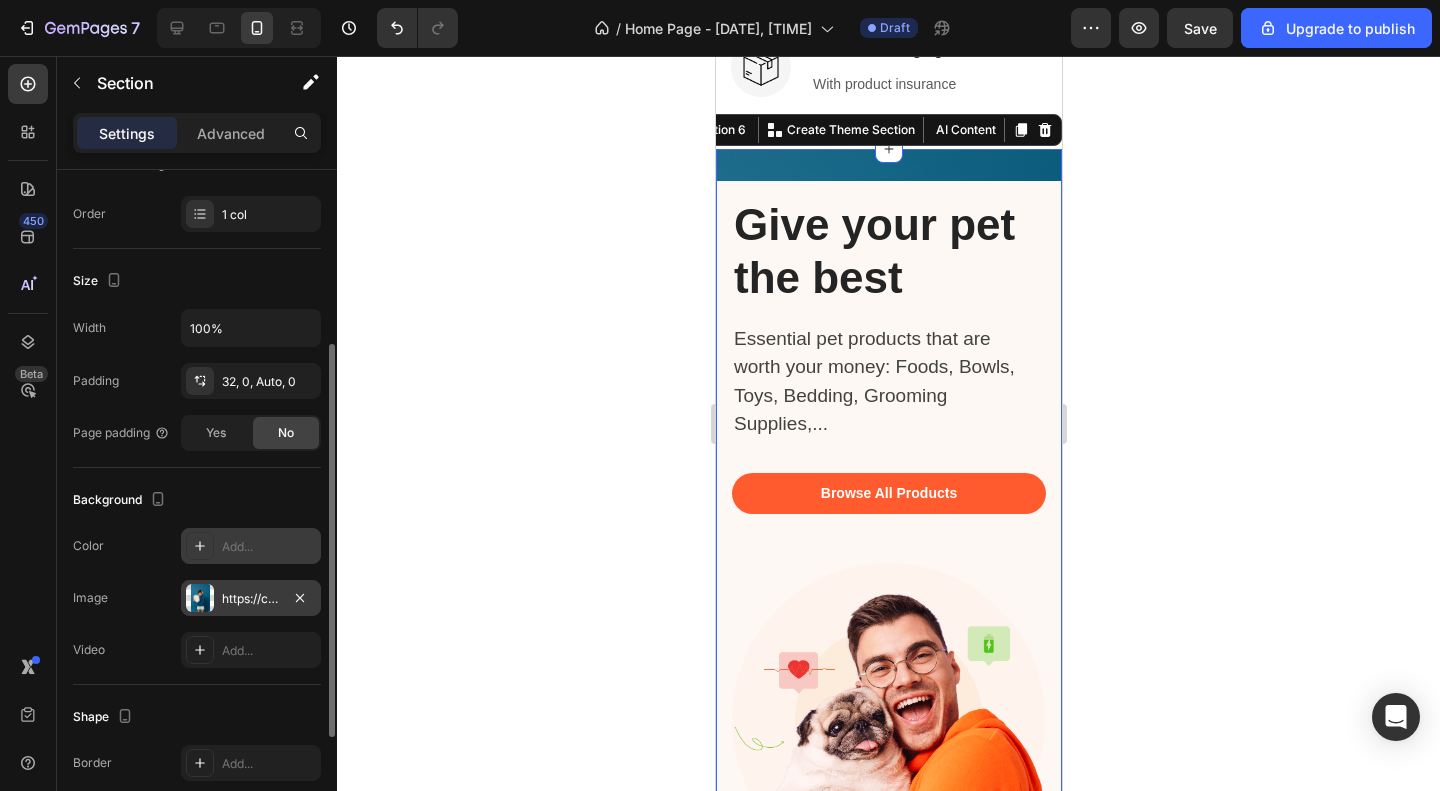 scroll, scrollTop: 2911, scrollLeft: 0, axis: vertical 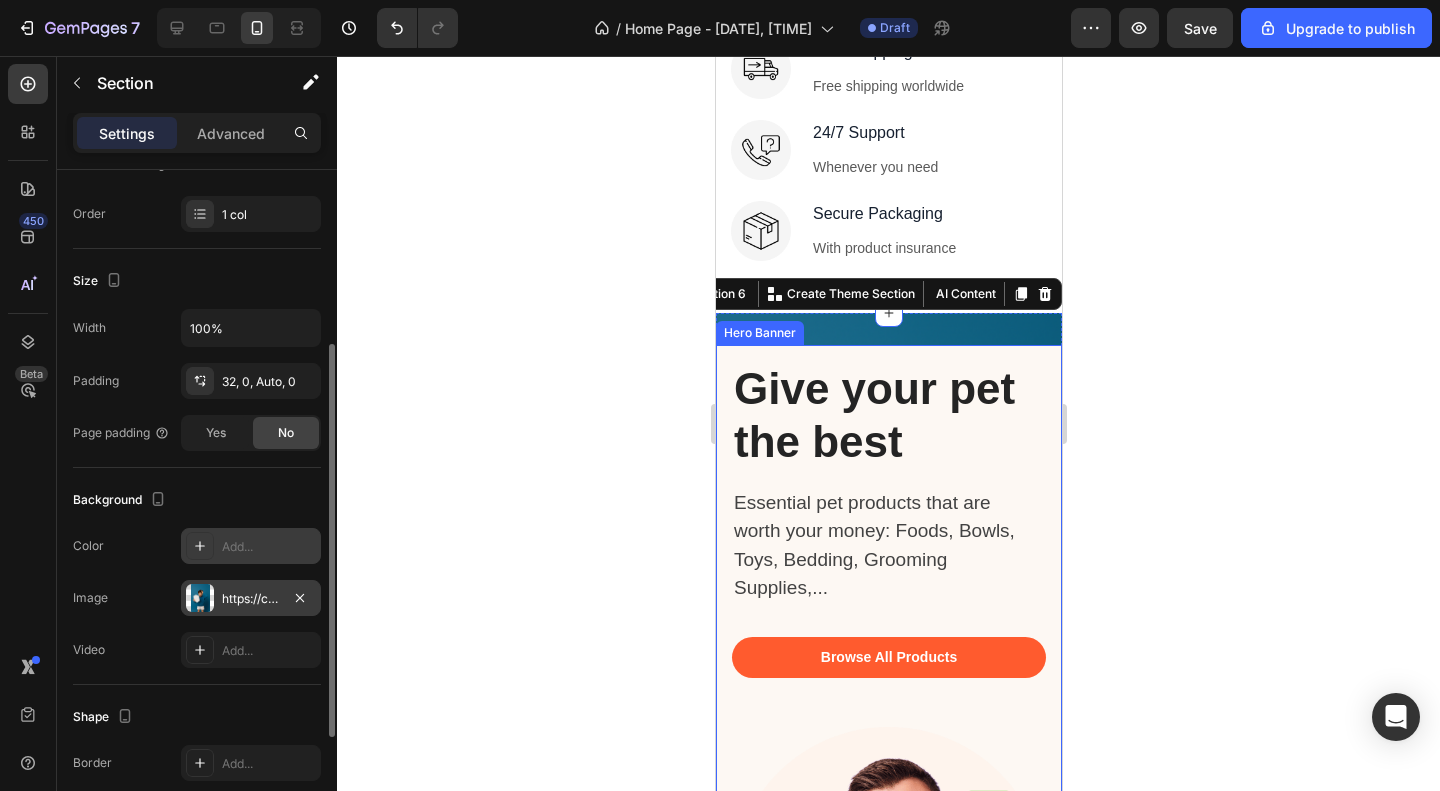 click on "Give your pet the best Heading Essential pet products that are worth your money: Foods, Bowls, Toys, Bedding, Grooming Supplies,... Text block Browse All Products Button Image" at bounding box center (888, 693) 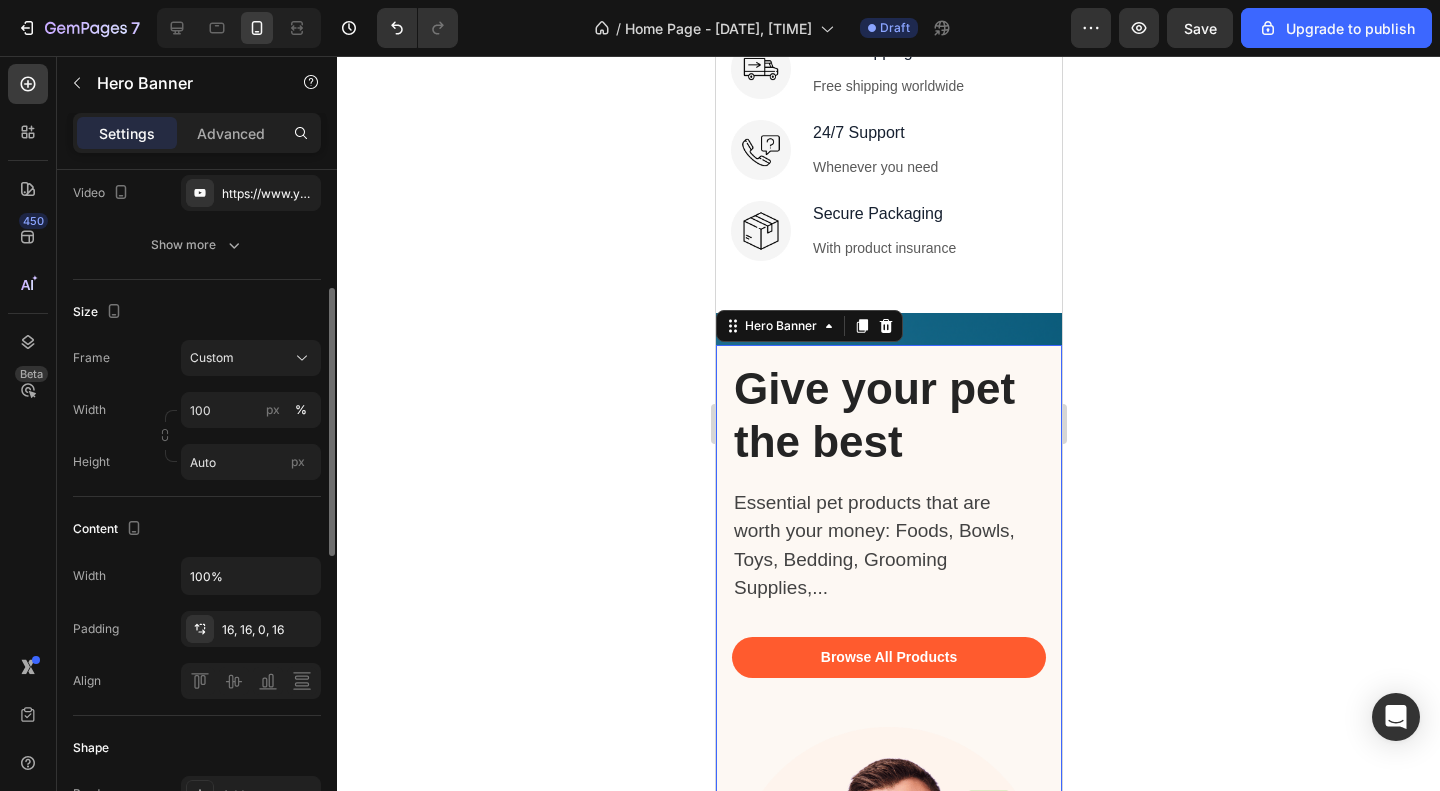 scroll, scrollTop: 0, scrollLeft: 0, axis: both 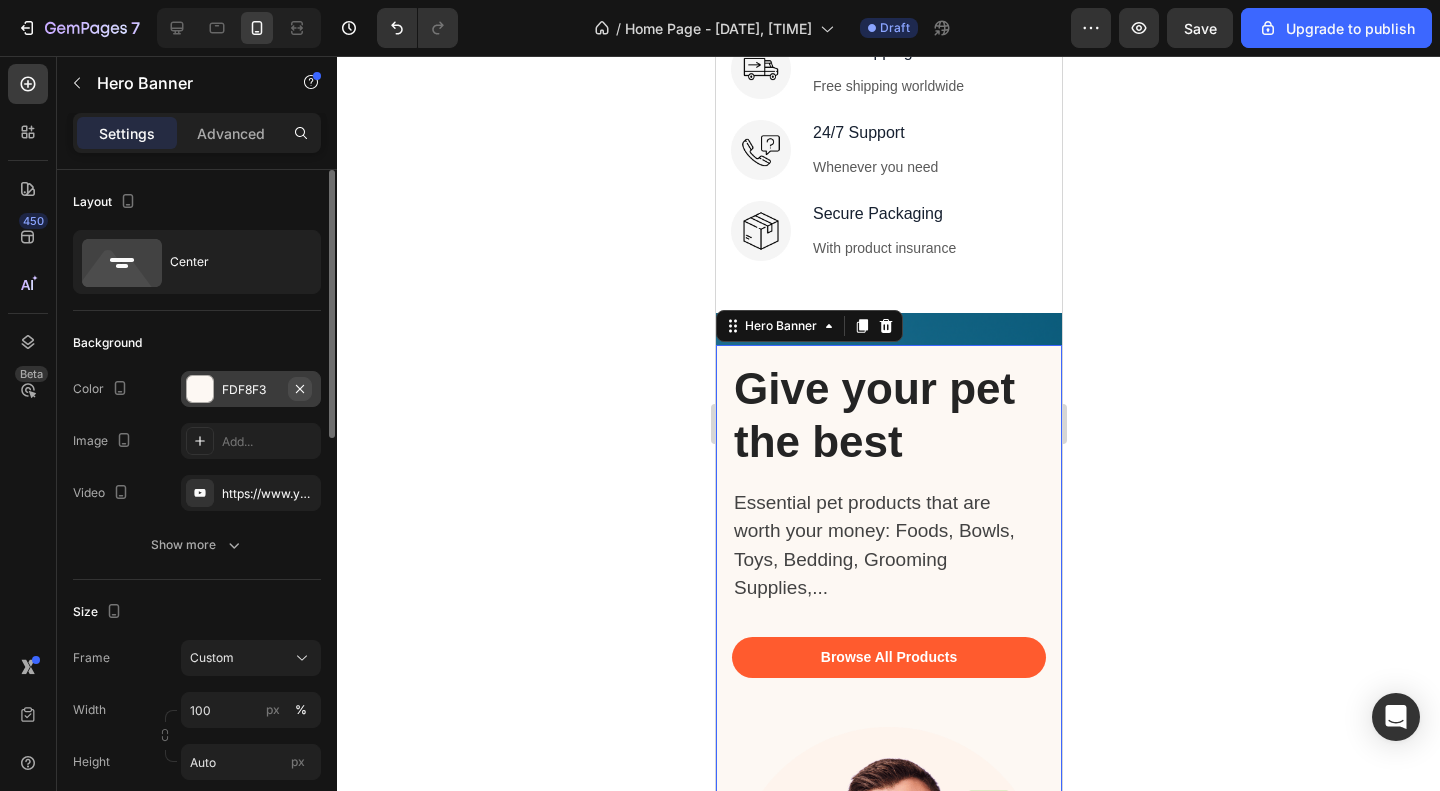 click 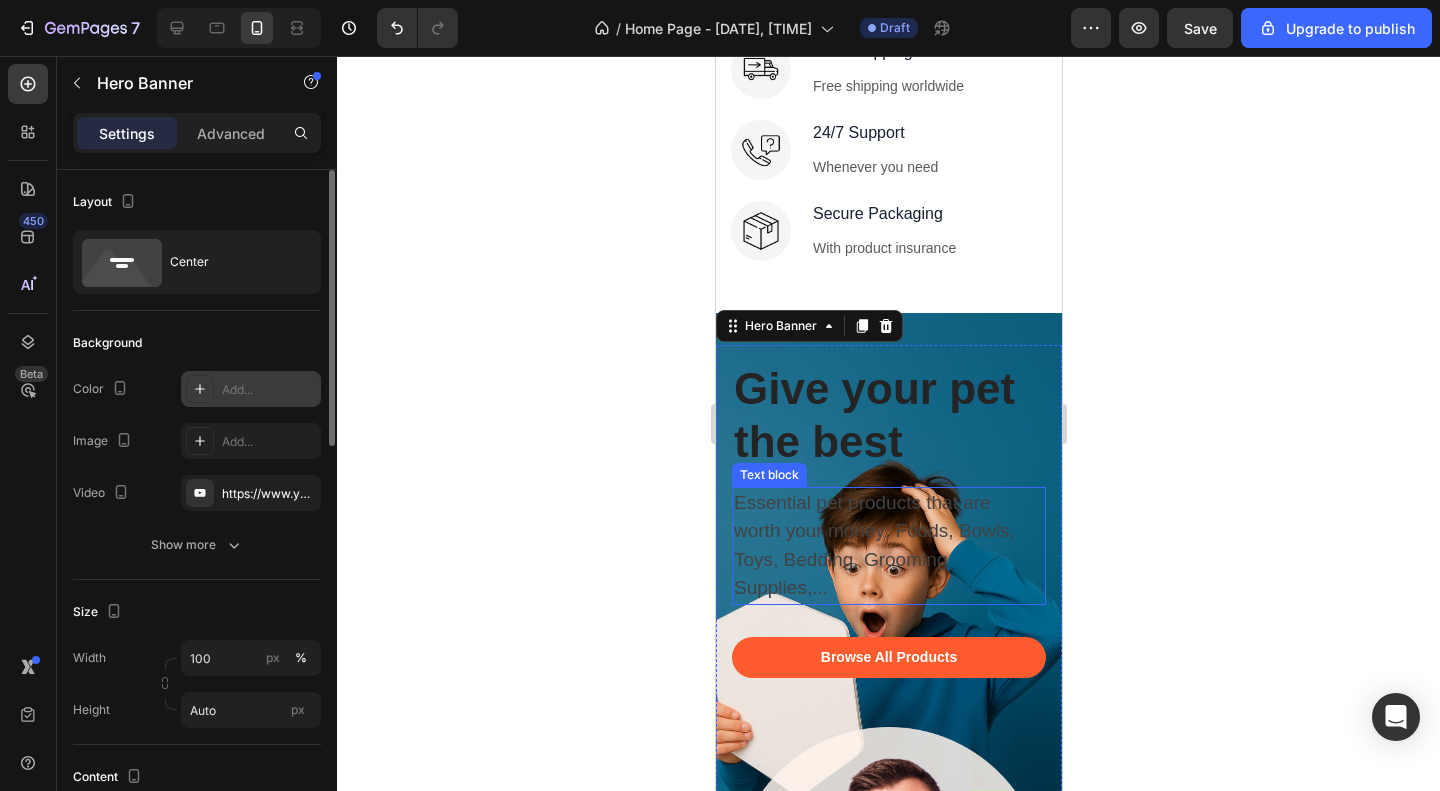 click 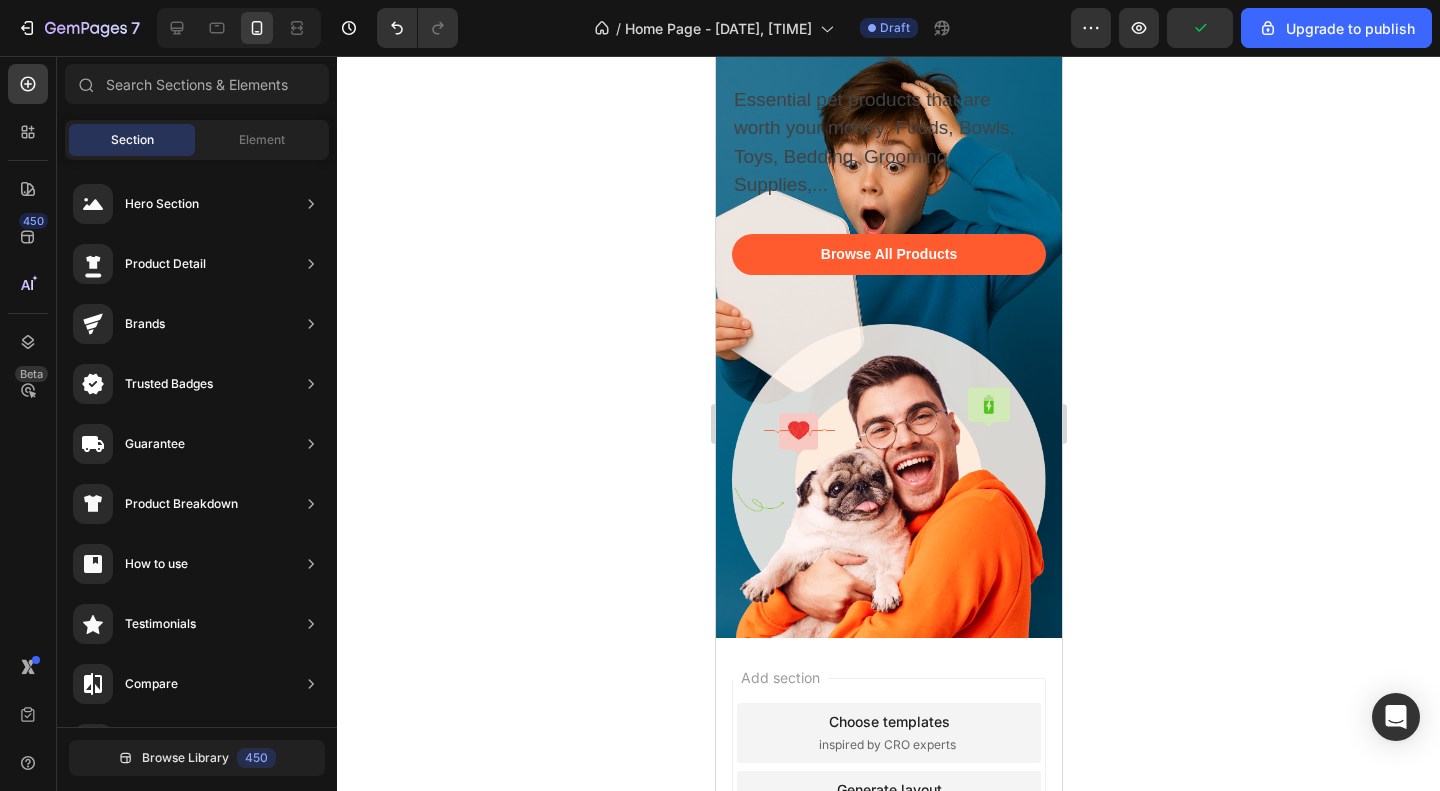 scroll, scrollTop: 3311, scrollLeft: 0, axis: vertical 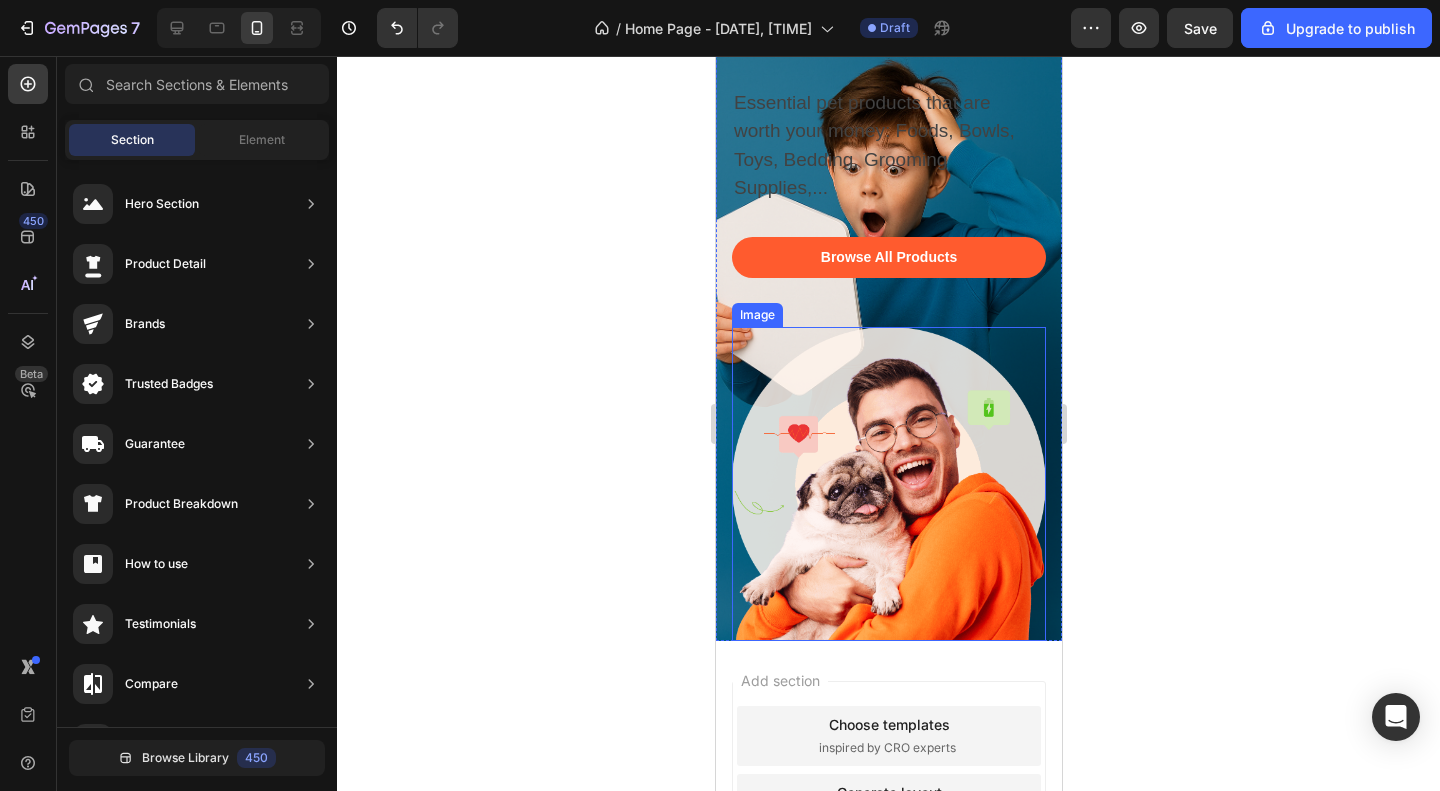 click at bounding box center [888, 484] 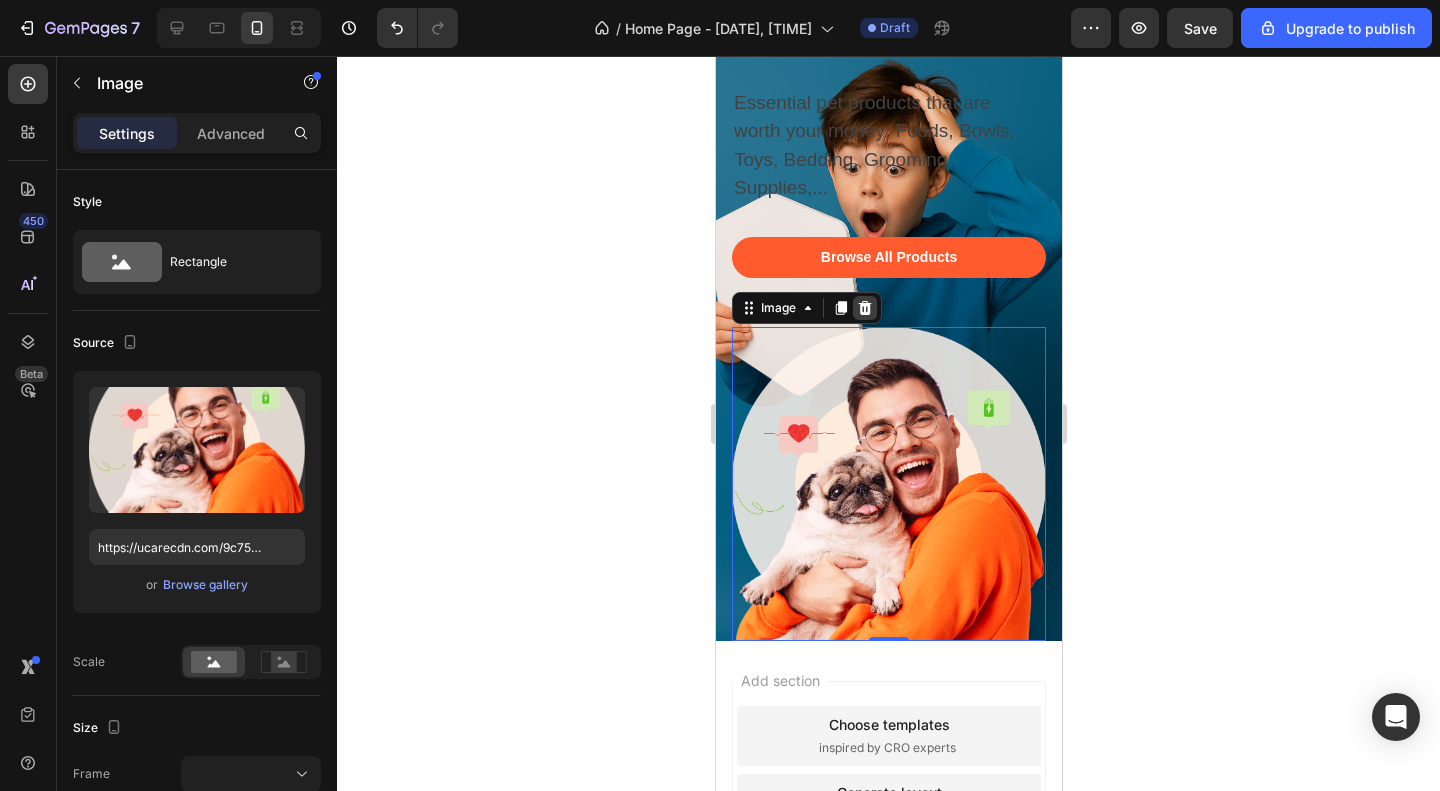 click 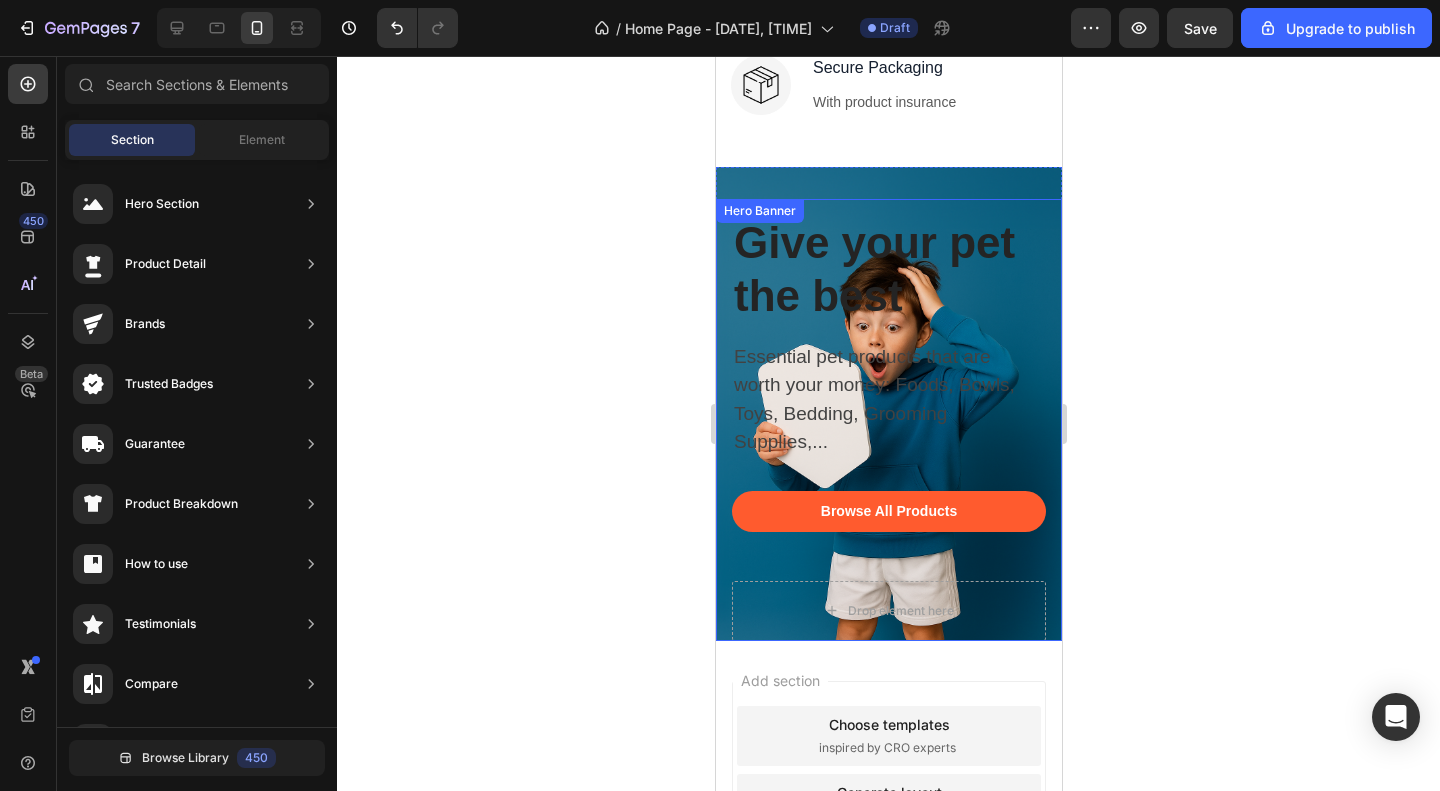 scroll, scrollTop: 3011, scrollLeft: 0, axis: vertical 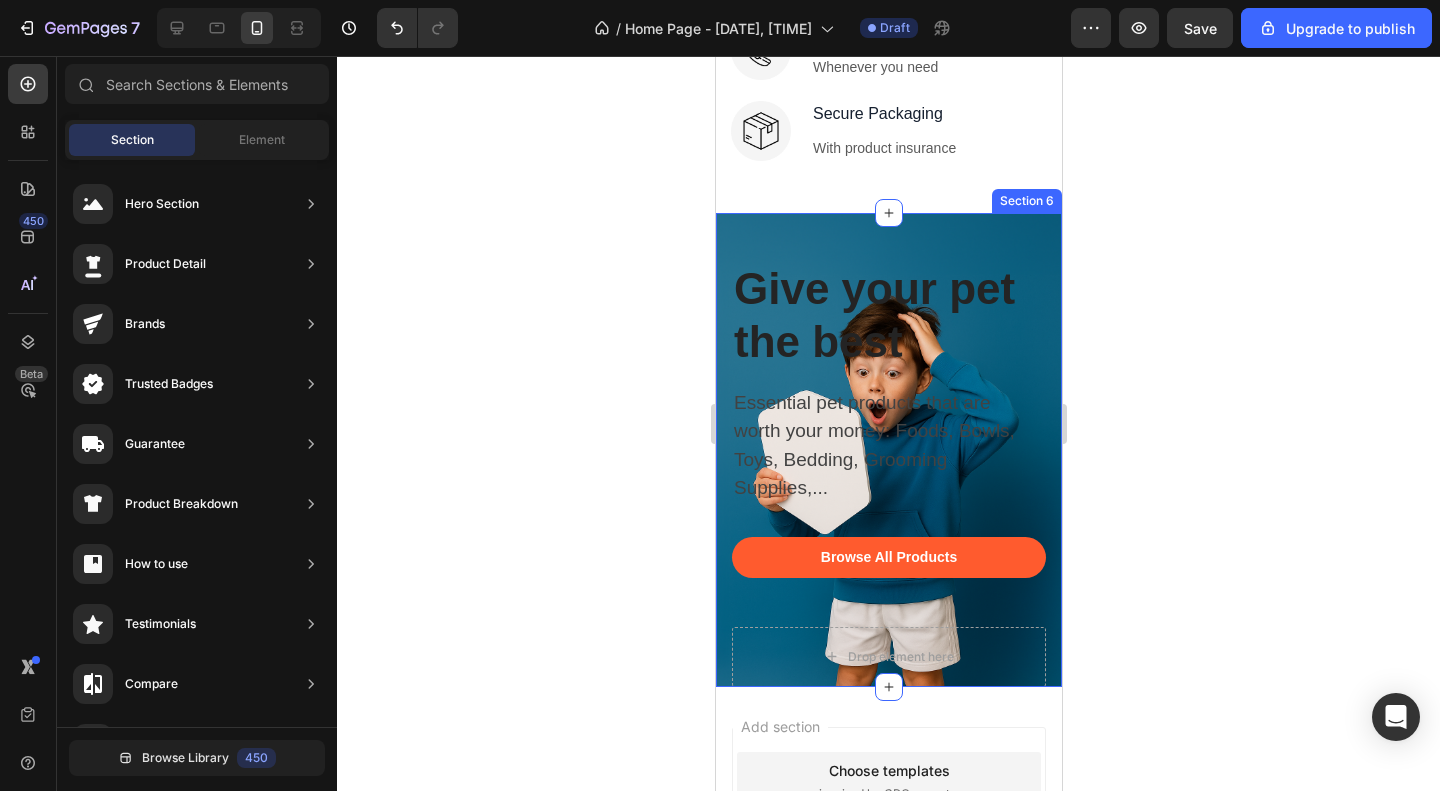 click on "Give your pet the best Heading Essential pet products that are worth your money: Foods, Bowls, Toys, Bedding, Grooming Supplies,... Text block Browse All Products Button
Drop element here Hero Banner Section 6" at bounding box center [888, 450] 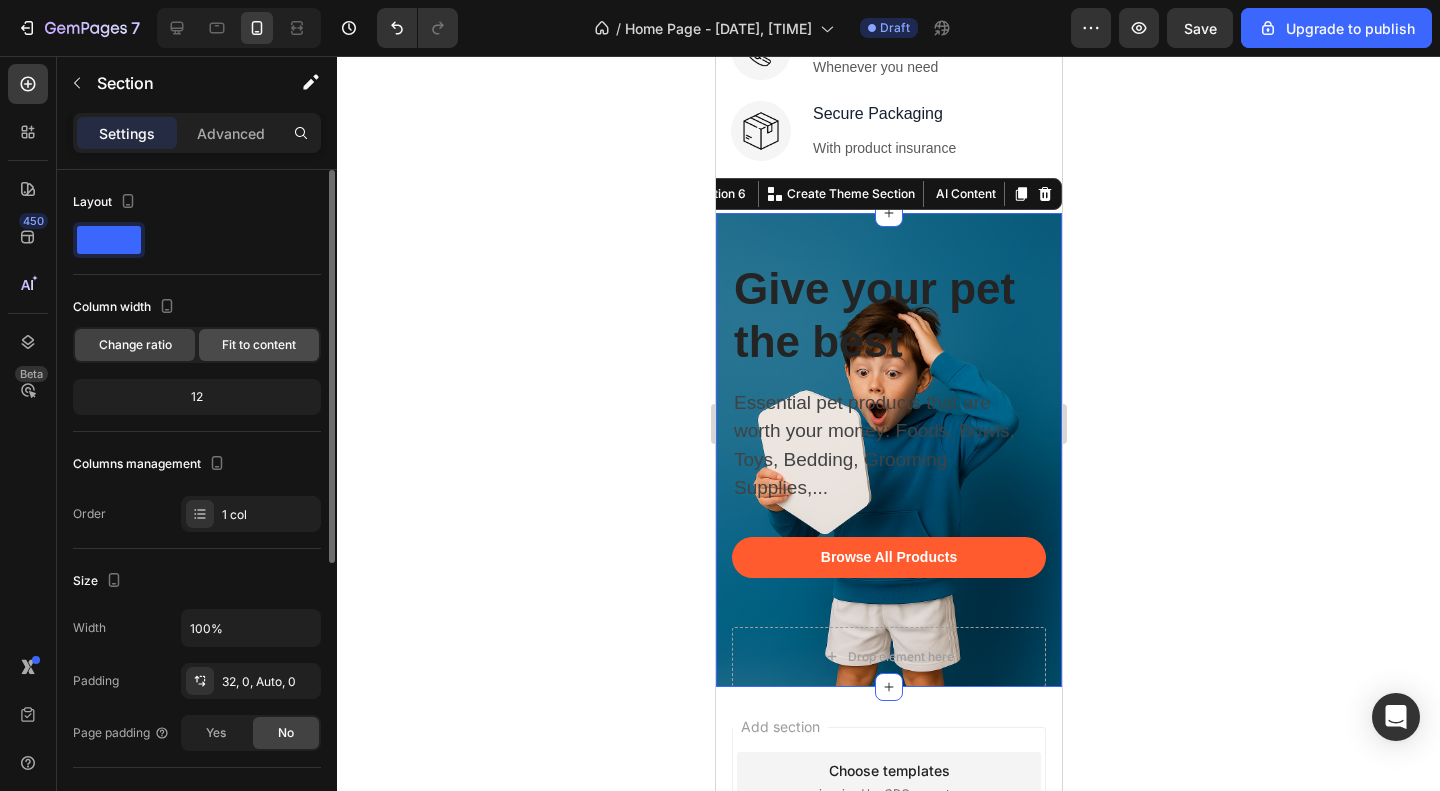 click on "Fit to content" 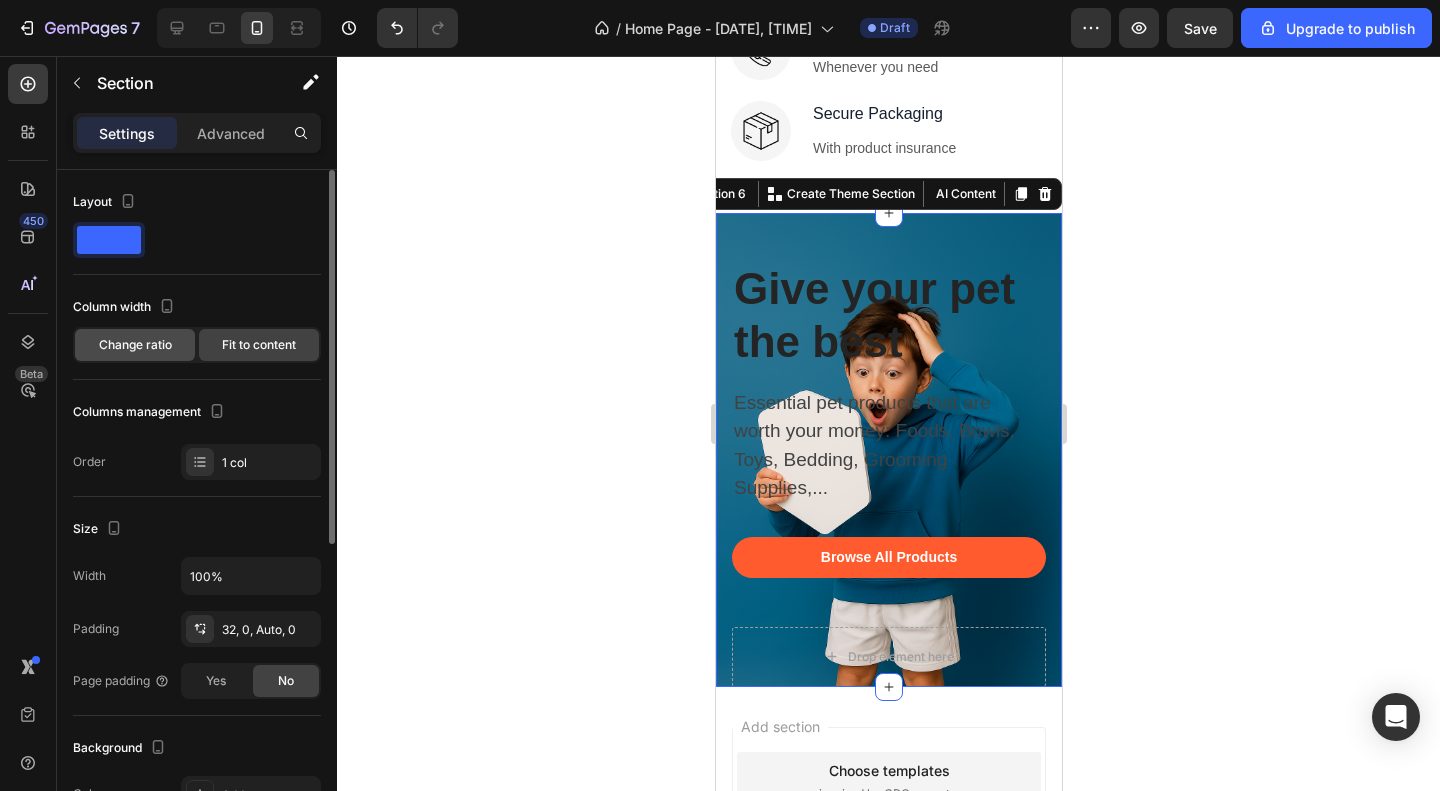 click on "Change ratio" 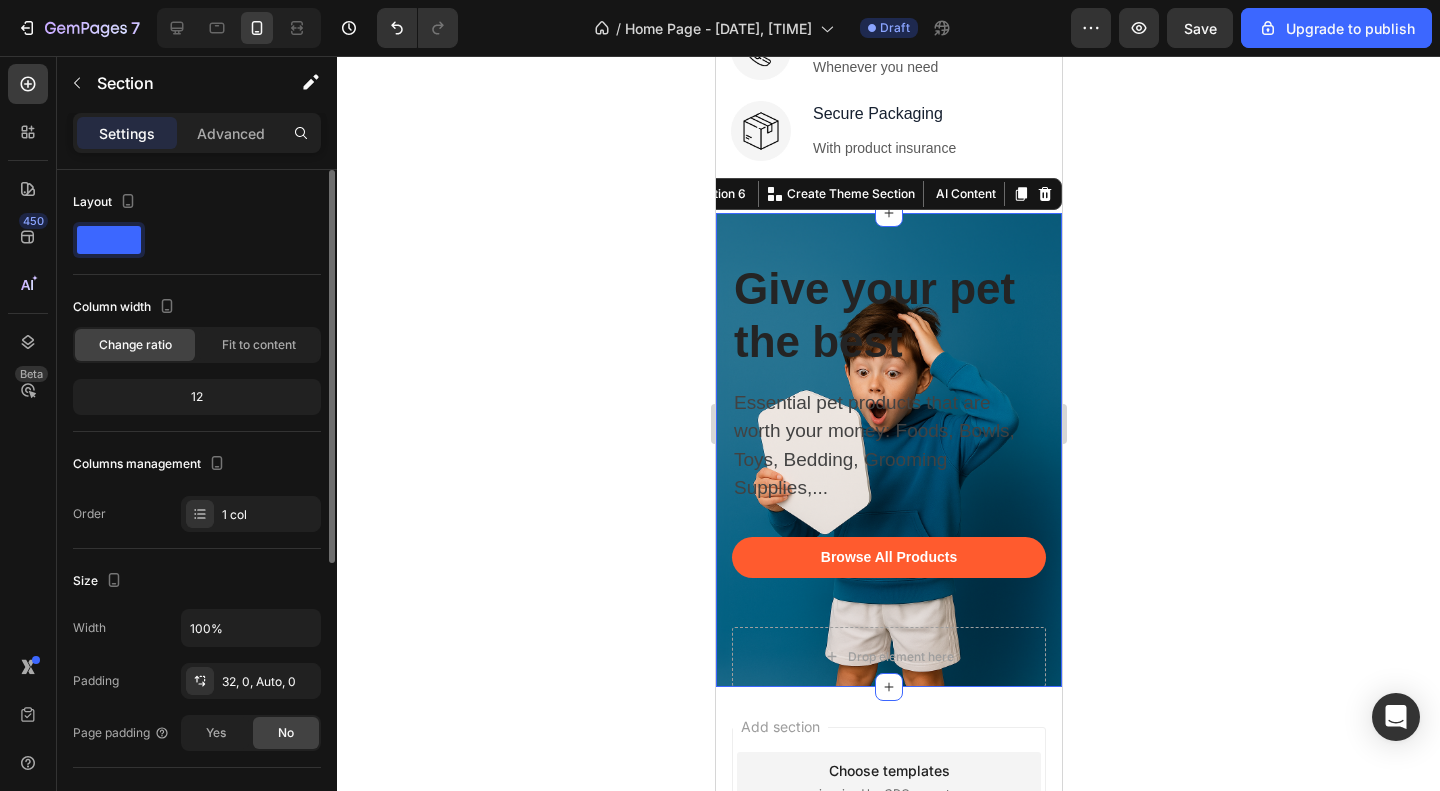 click on "12" 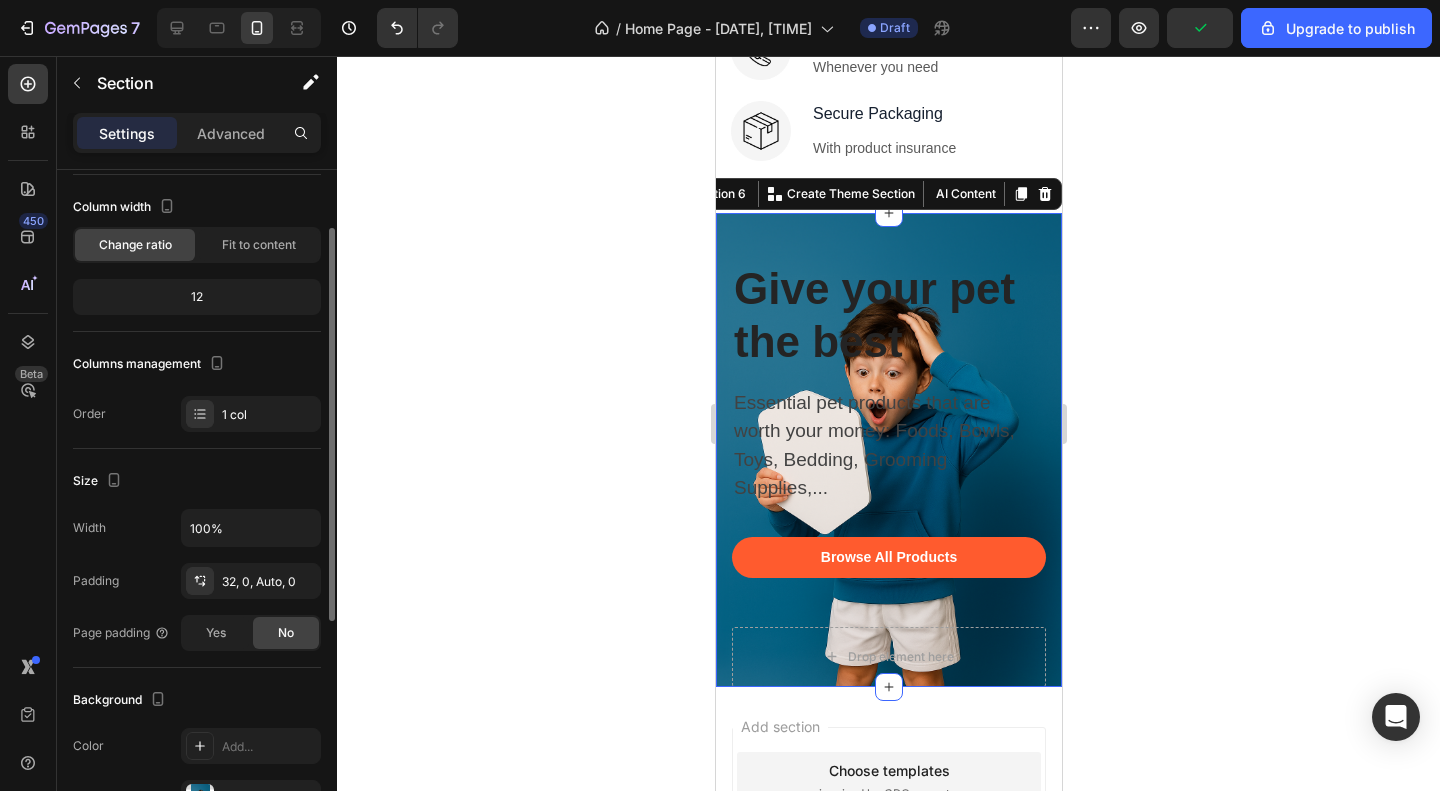 scroll, scrollTop: 200, scrollLeft: 0, axis: vertical 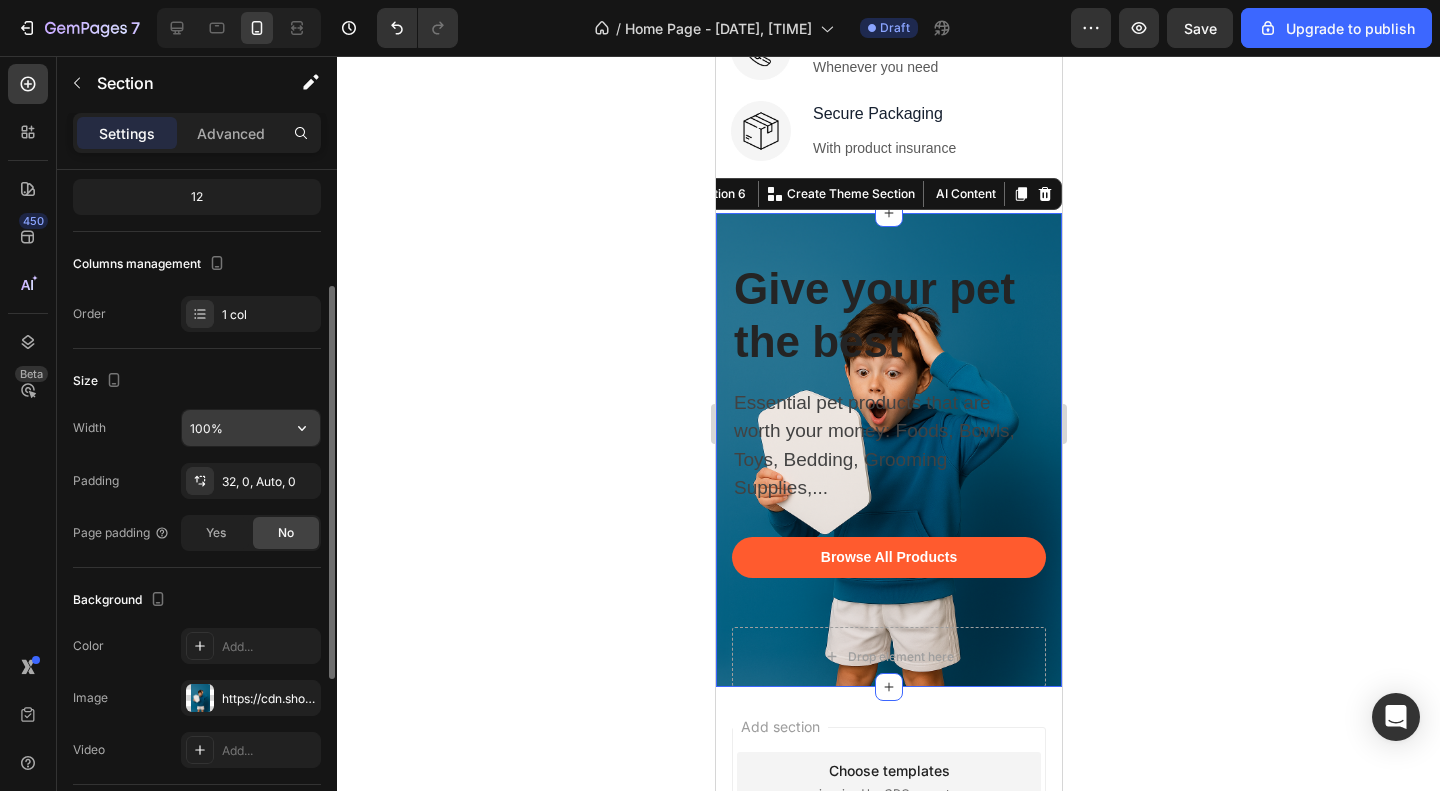 click on "100%" at bounding box center (251, 428) 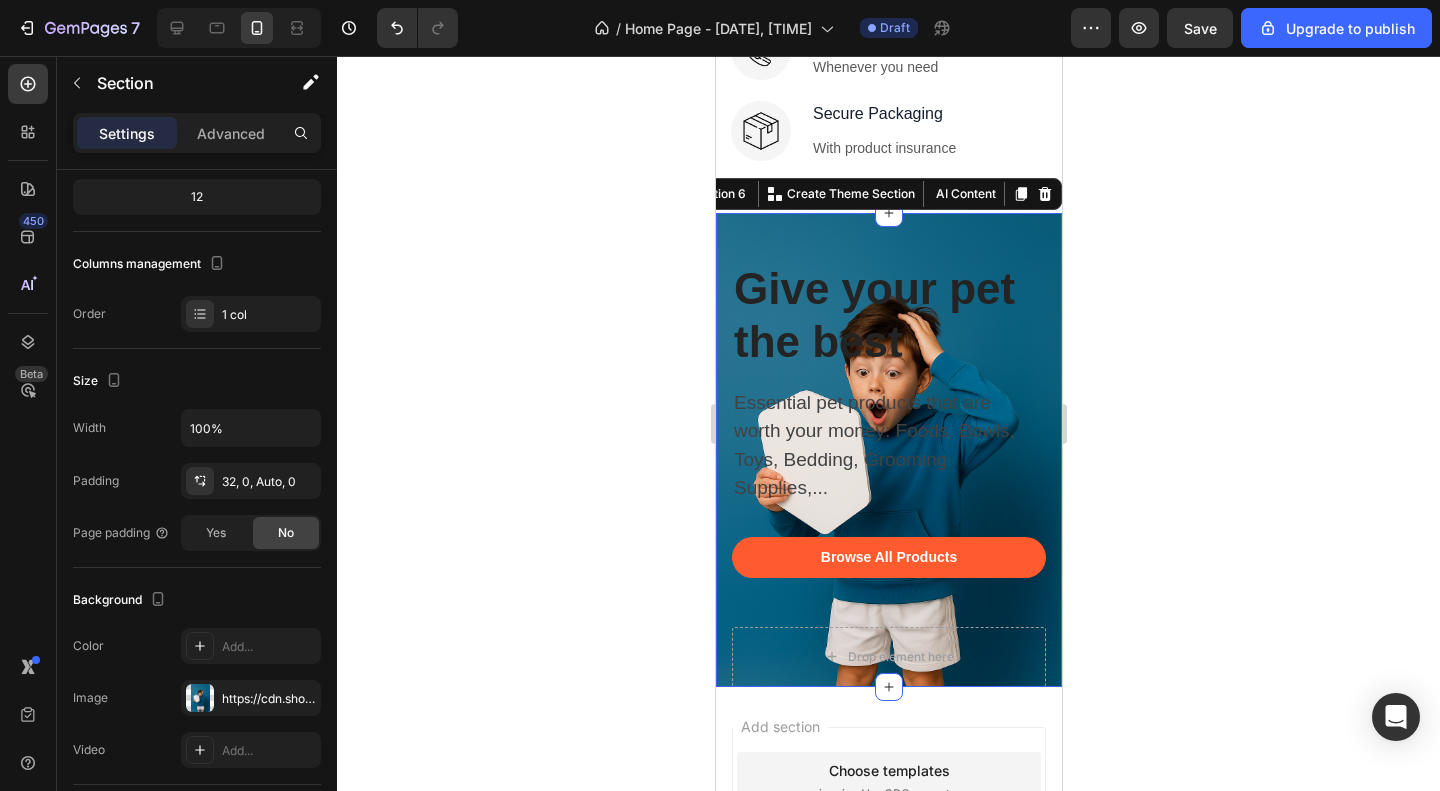 click 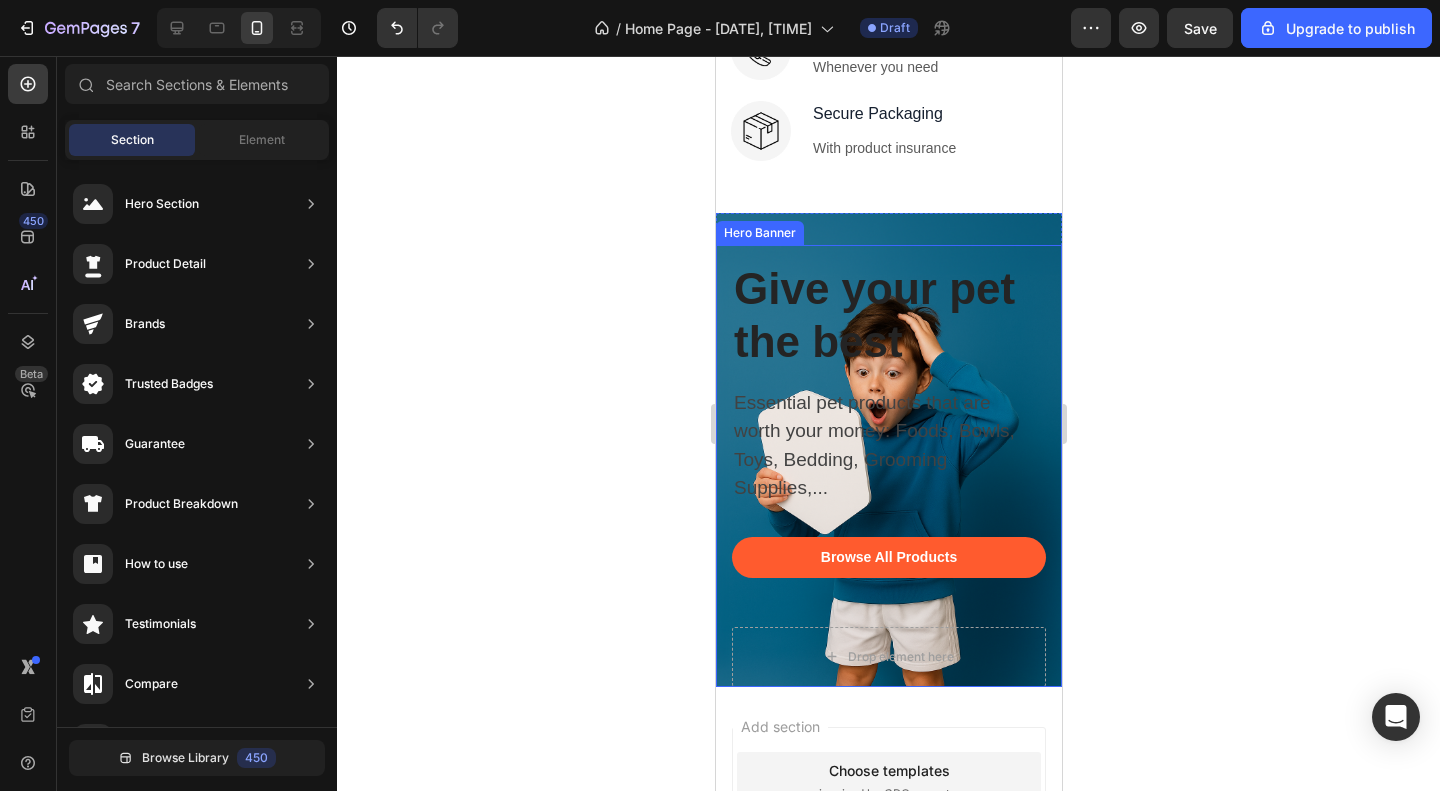 click on "Give your pet the best Heading Essential pet products that are worth your money: Foods, Bowls, Toys, Bedding, Grooming Supplies,... Text block Browse All Products Button
Drop element here" at bounding box center (888, 466) 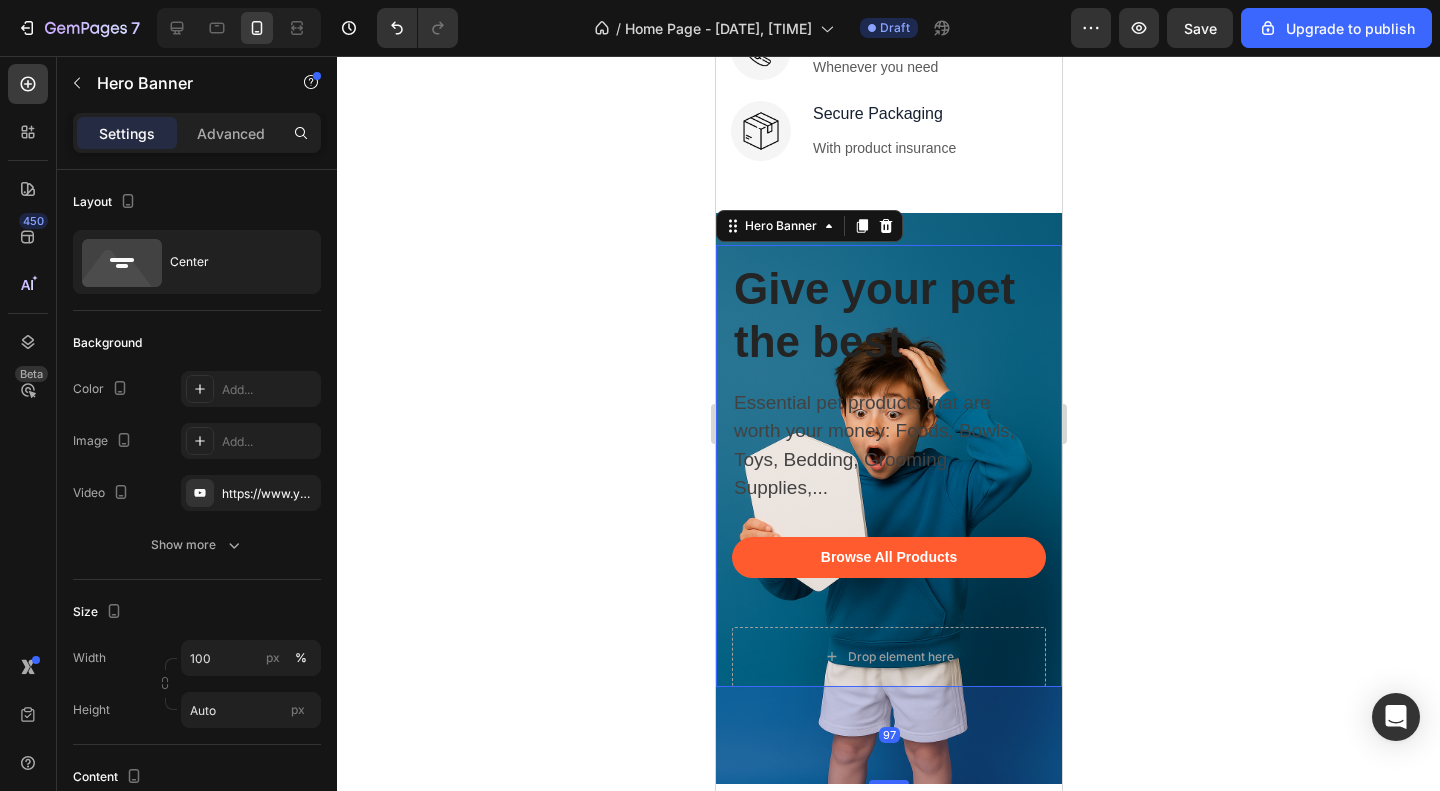 drag, startPoint x: 881, startPoint y: 683, endPoint x: 900, endPoint y: 780, distance: 98.84331 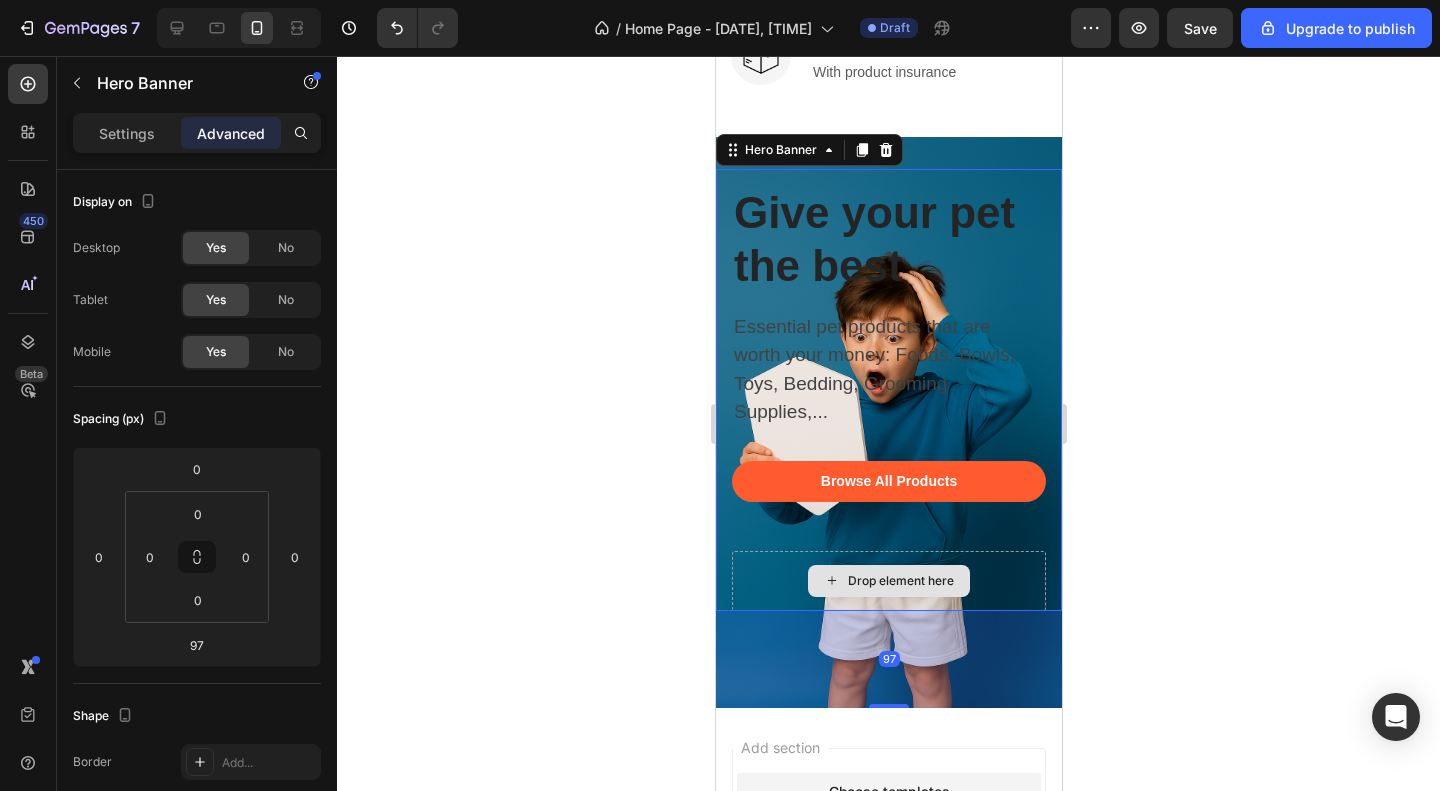 scroll, scrollTop: 3211, scrollLeft: 0, axis: vertical 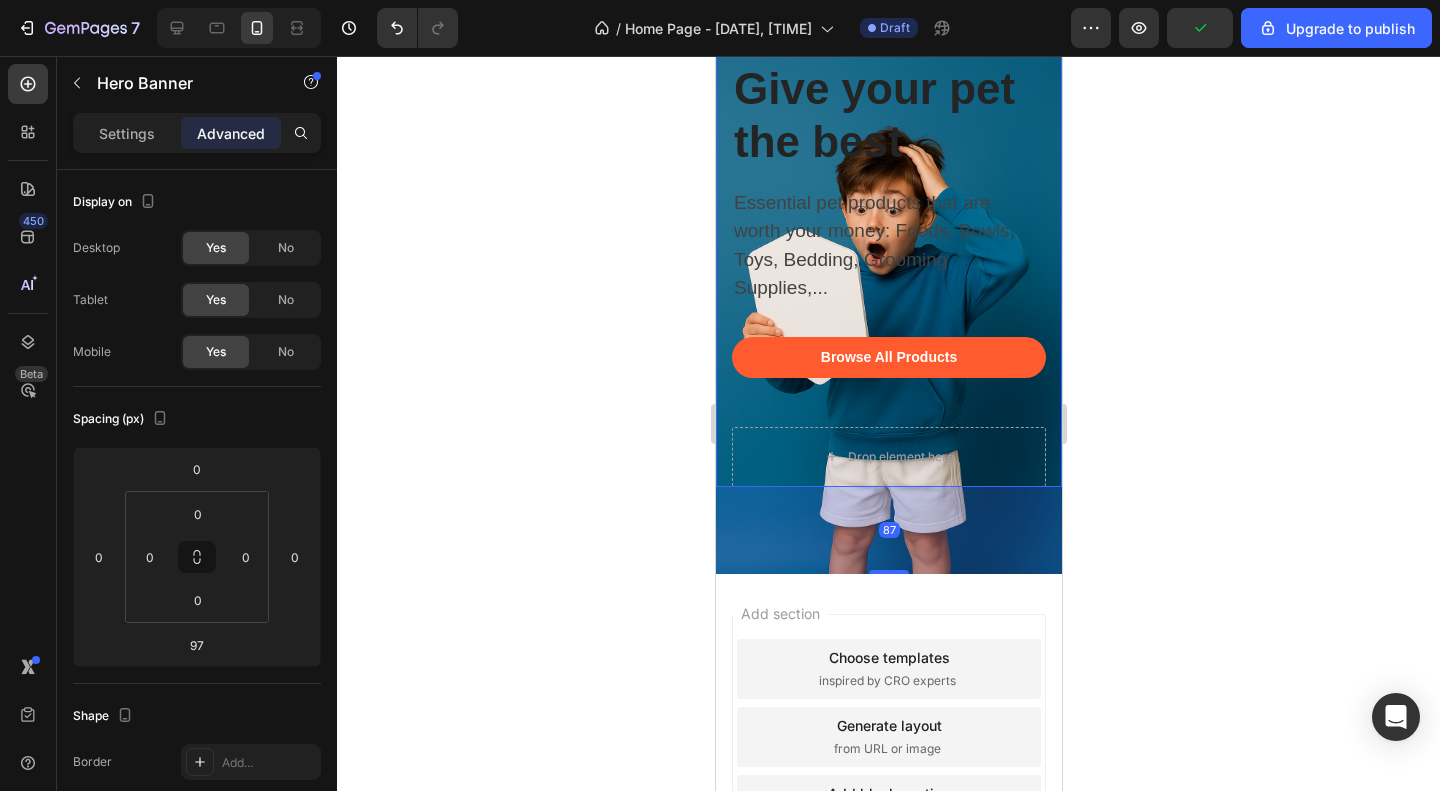 drag, startPoint x: 894, startPoint y: 579, endPoint x: 908, endPoint y: 569, distance: 17.20465 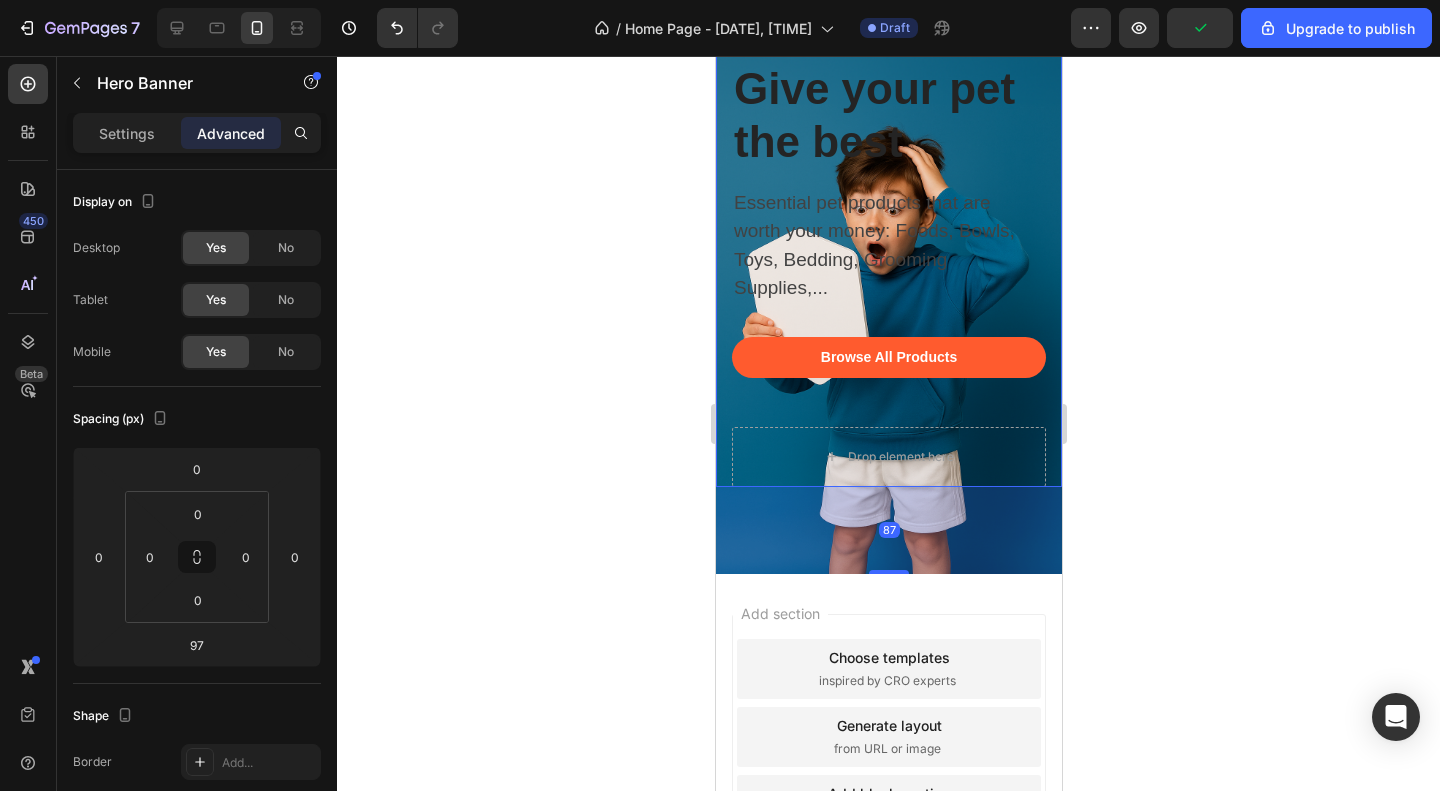 click on "87" at bounding box center (888, 487) 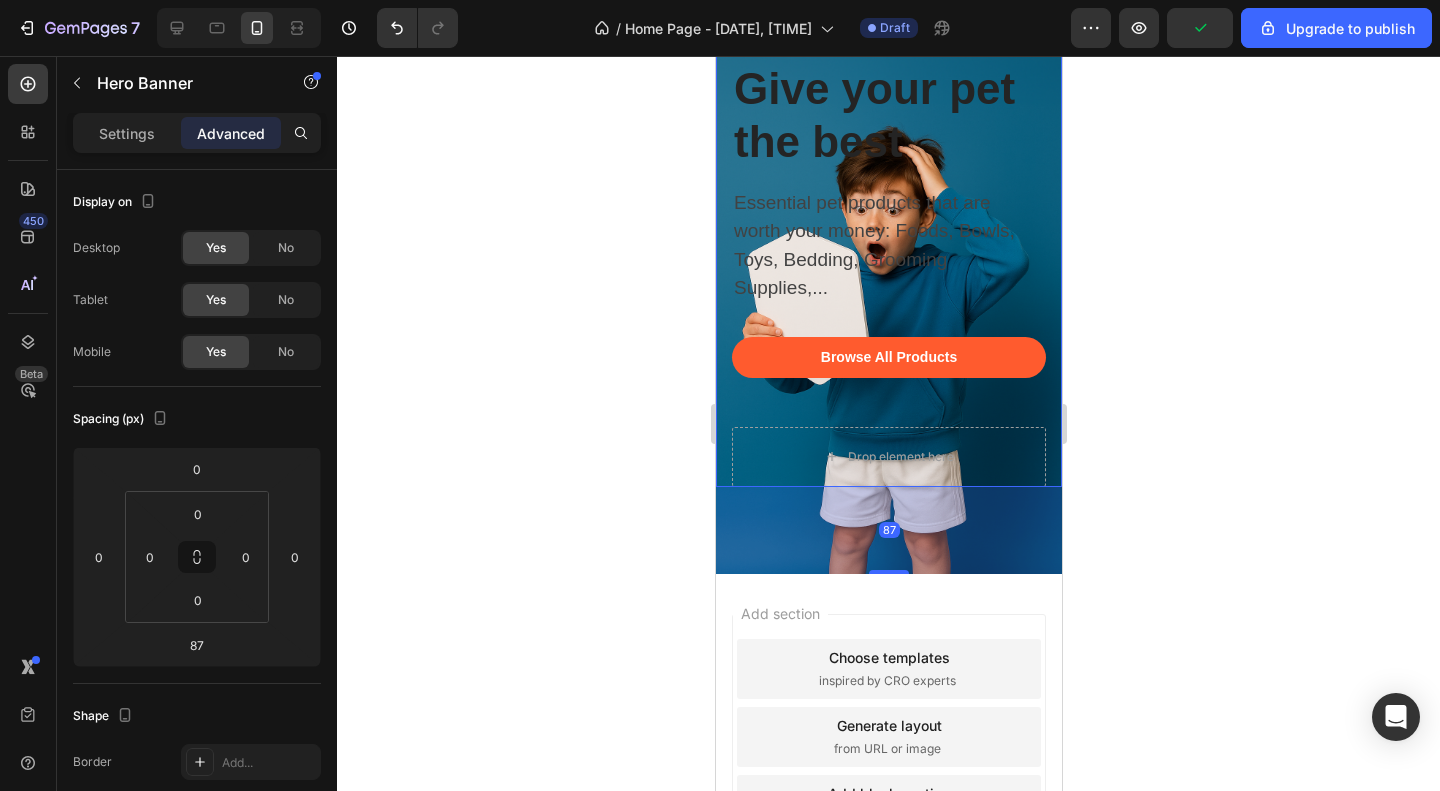 click 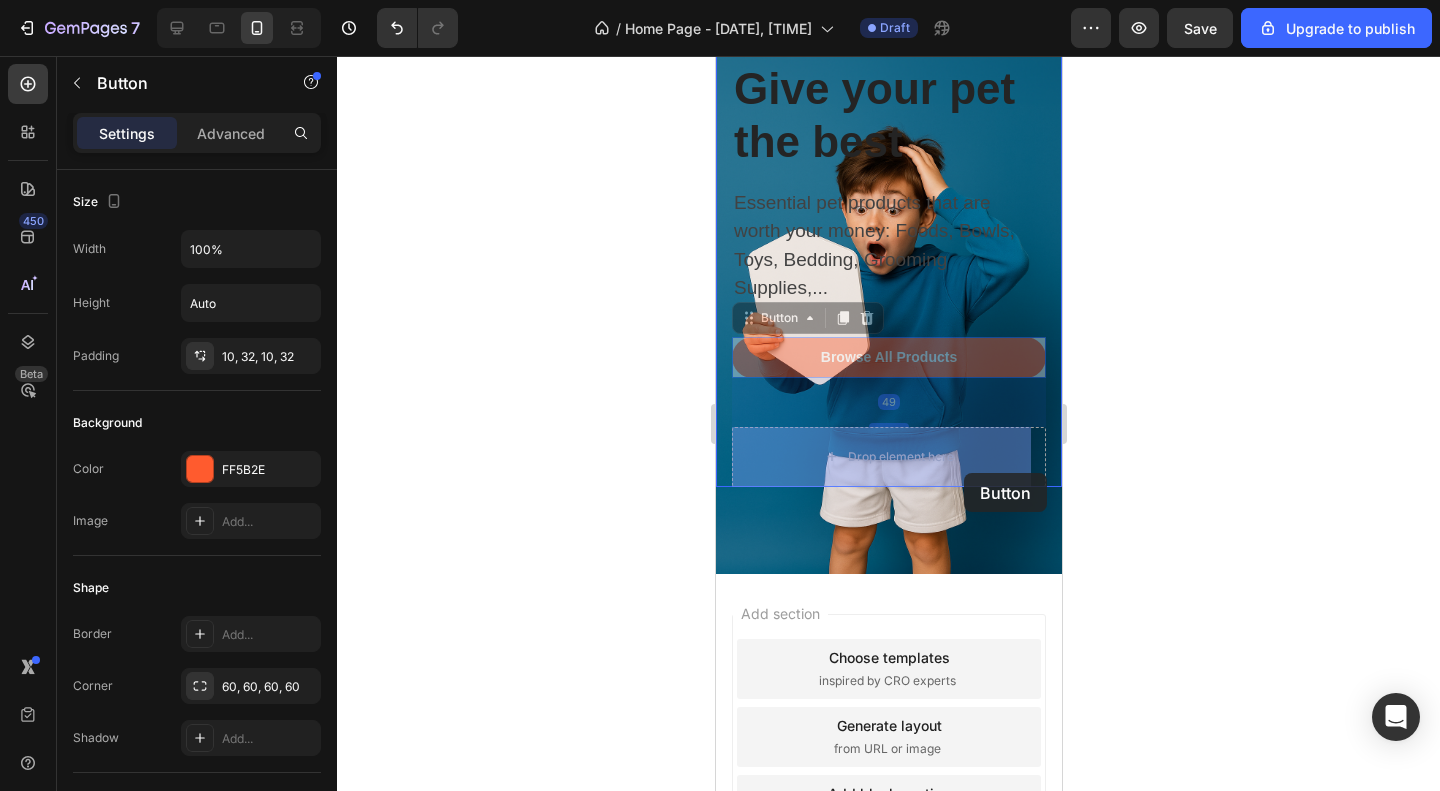drag, startPoint x: 962, startPoint y: 362, endPoint x: 963, endPoint y: 473, distance: 111.0045 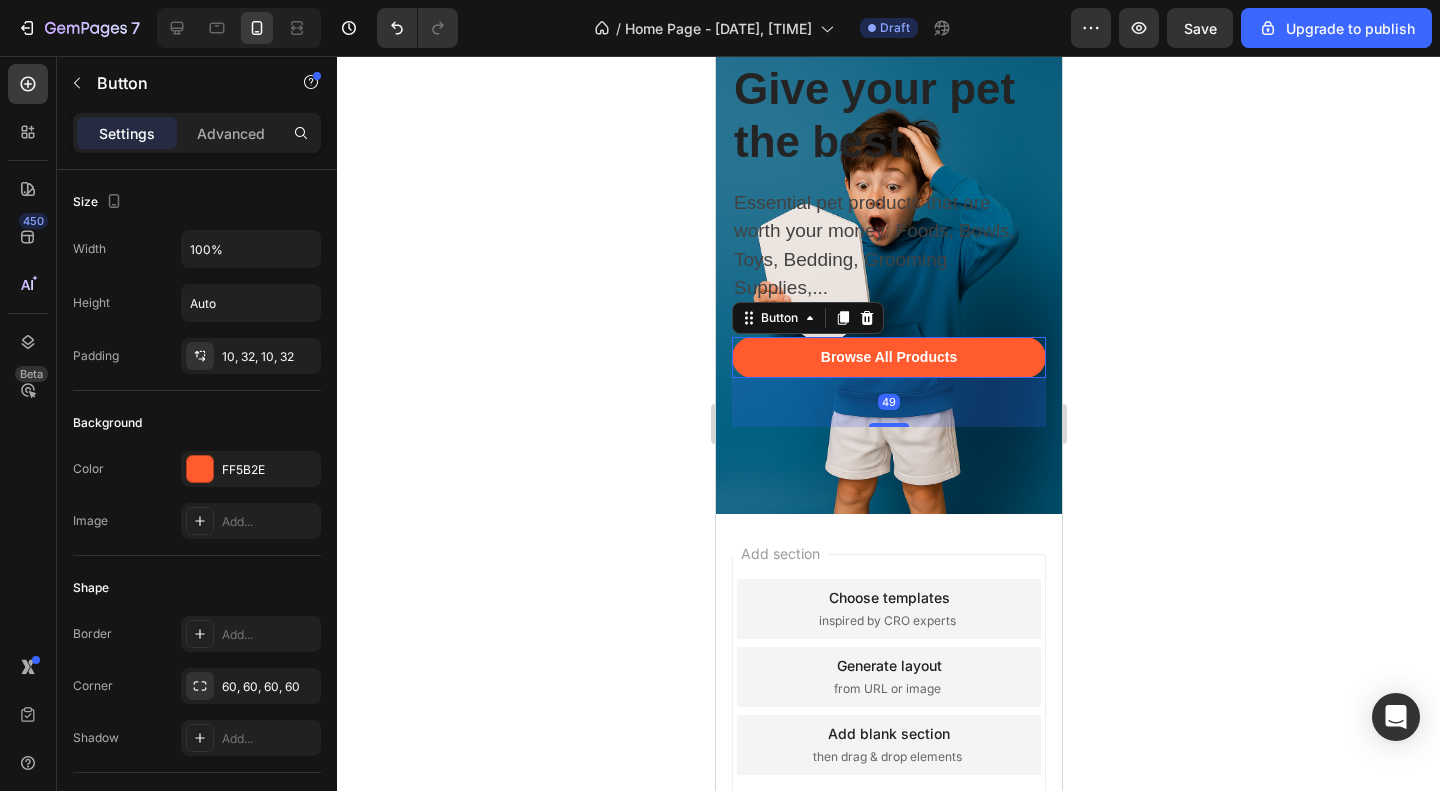 drag, startPoint x: 1084, startPoint y: 472, endPoint x: 247, endPoint y: 347, distance: 846.2825 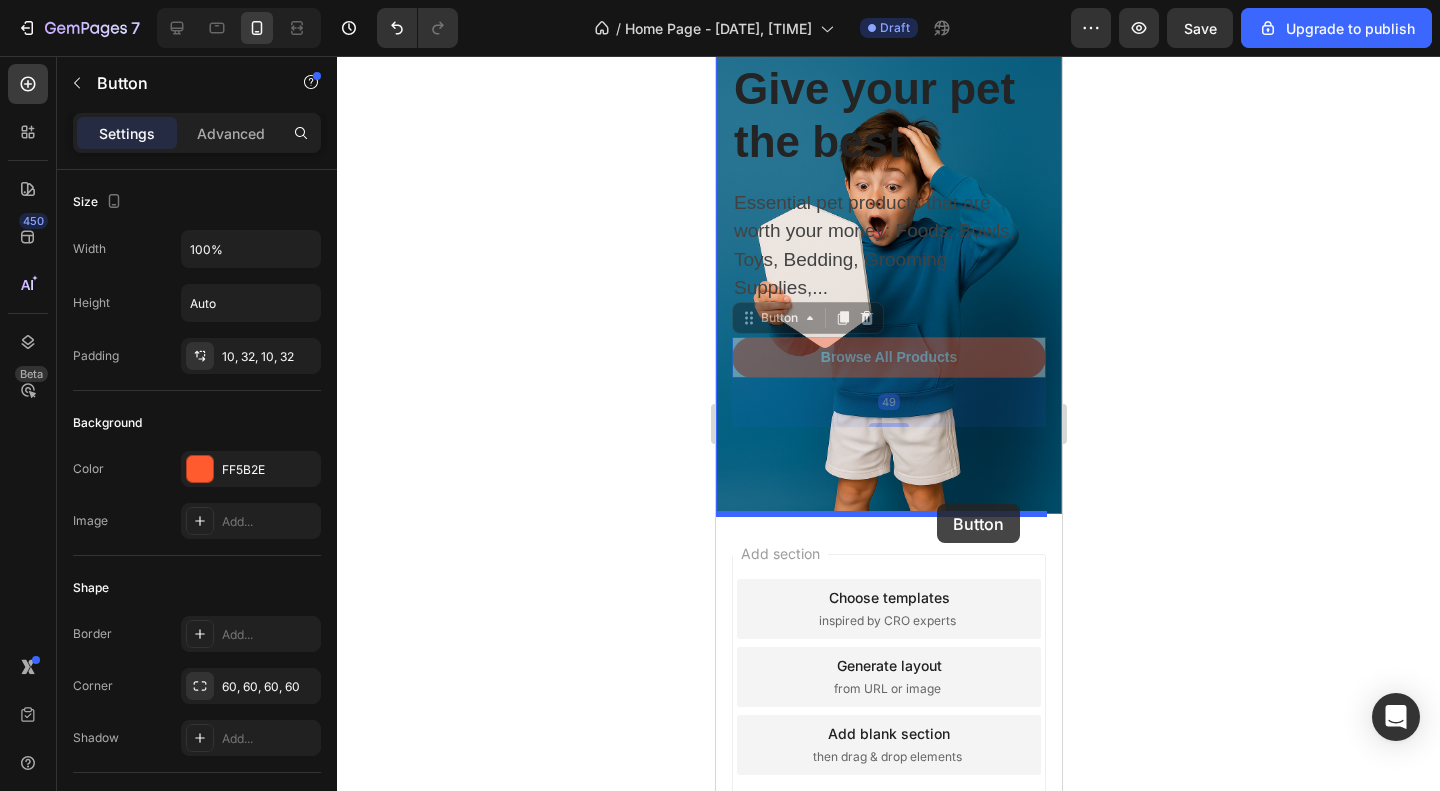 drag, startPoint x: 939, startPoint y: 429, endPoint x: 936, endPoint y: 504, distance: 75.059975 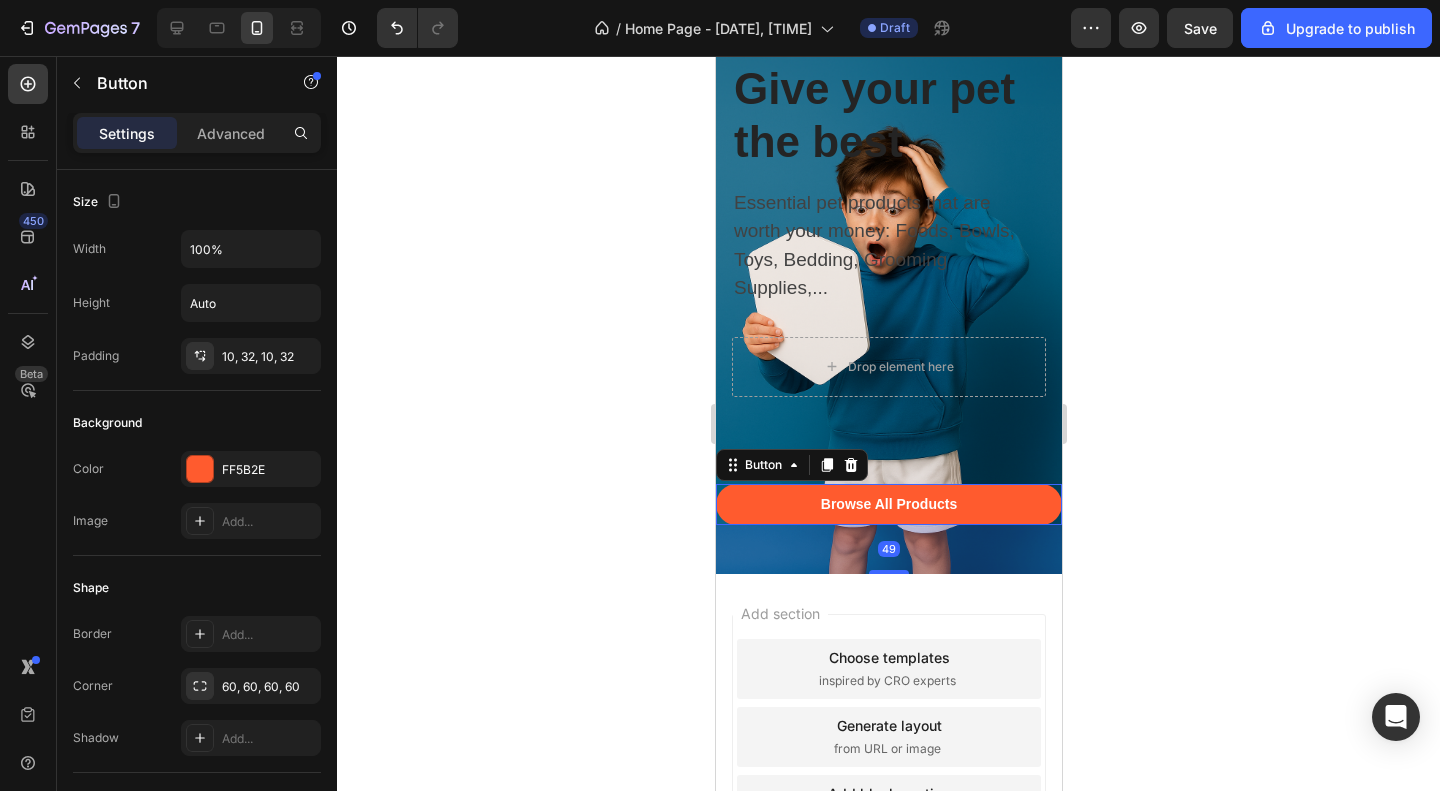 click 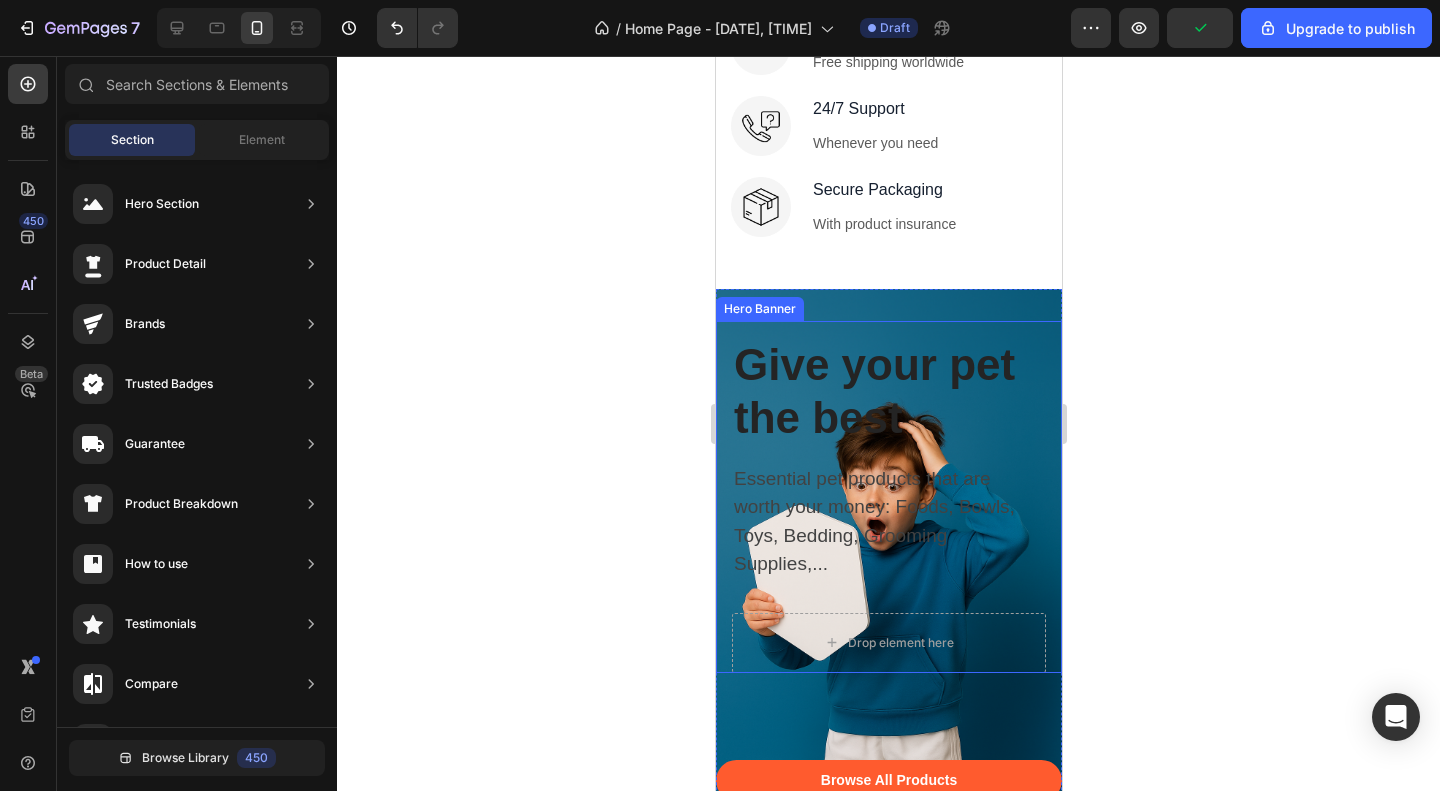 scroll, scrollTop: 2911, scrollLeft: 0, axis: vertical 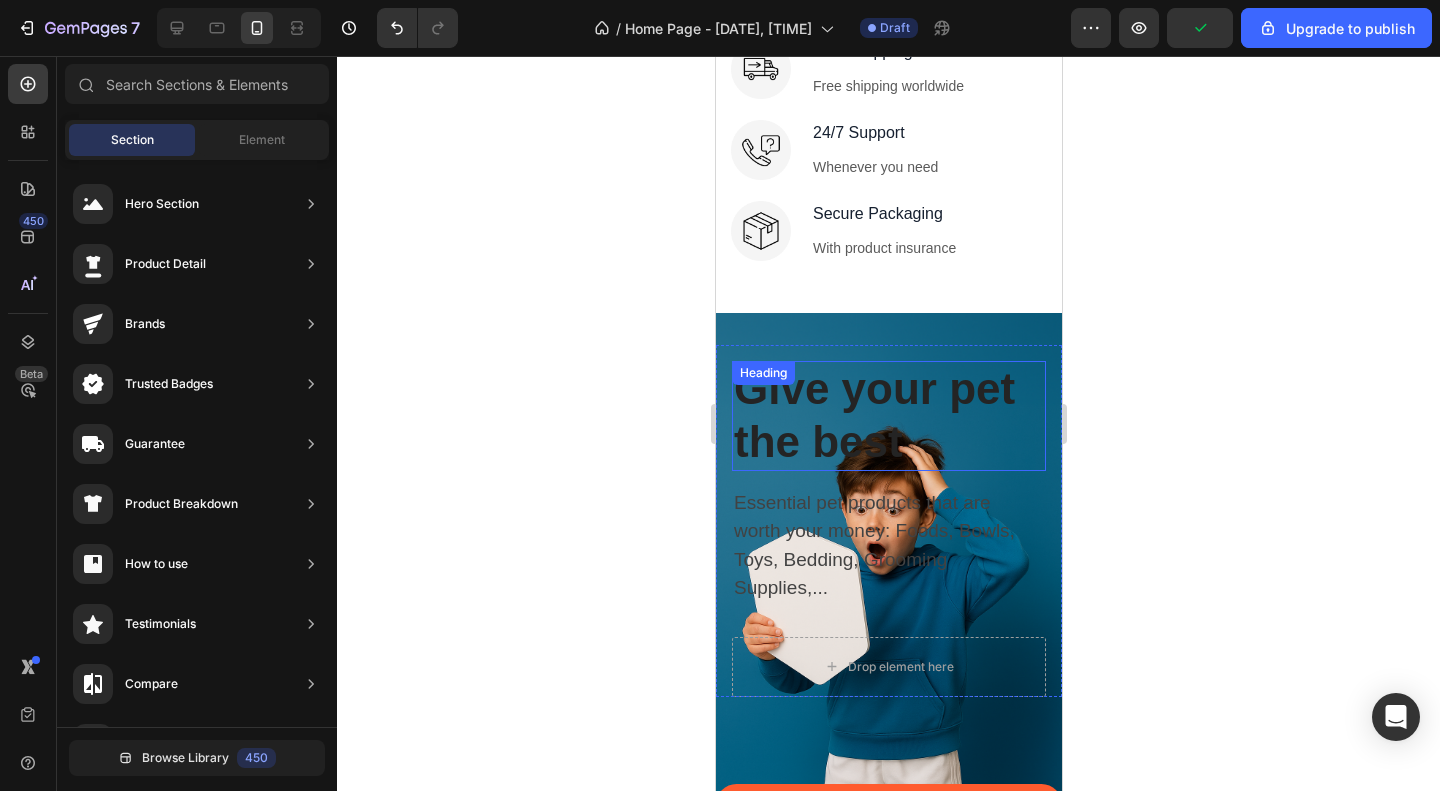 click on "Give your pet the best" at bounding box center [888, 416] 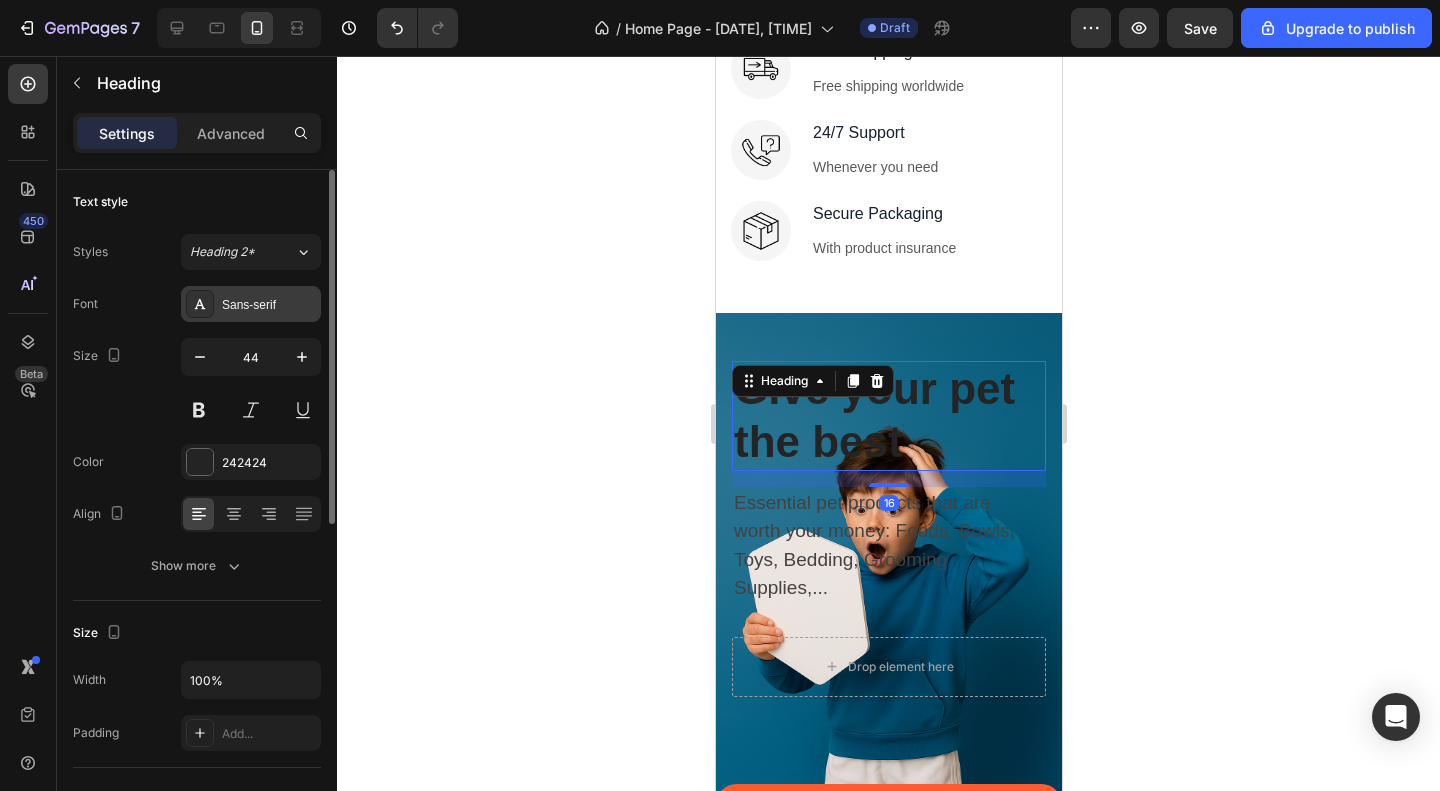 click on "Sans-serif" at bounding box center [269, 305] 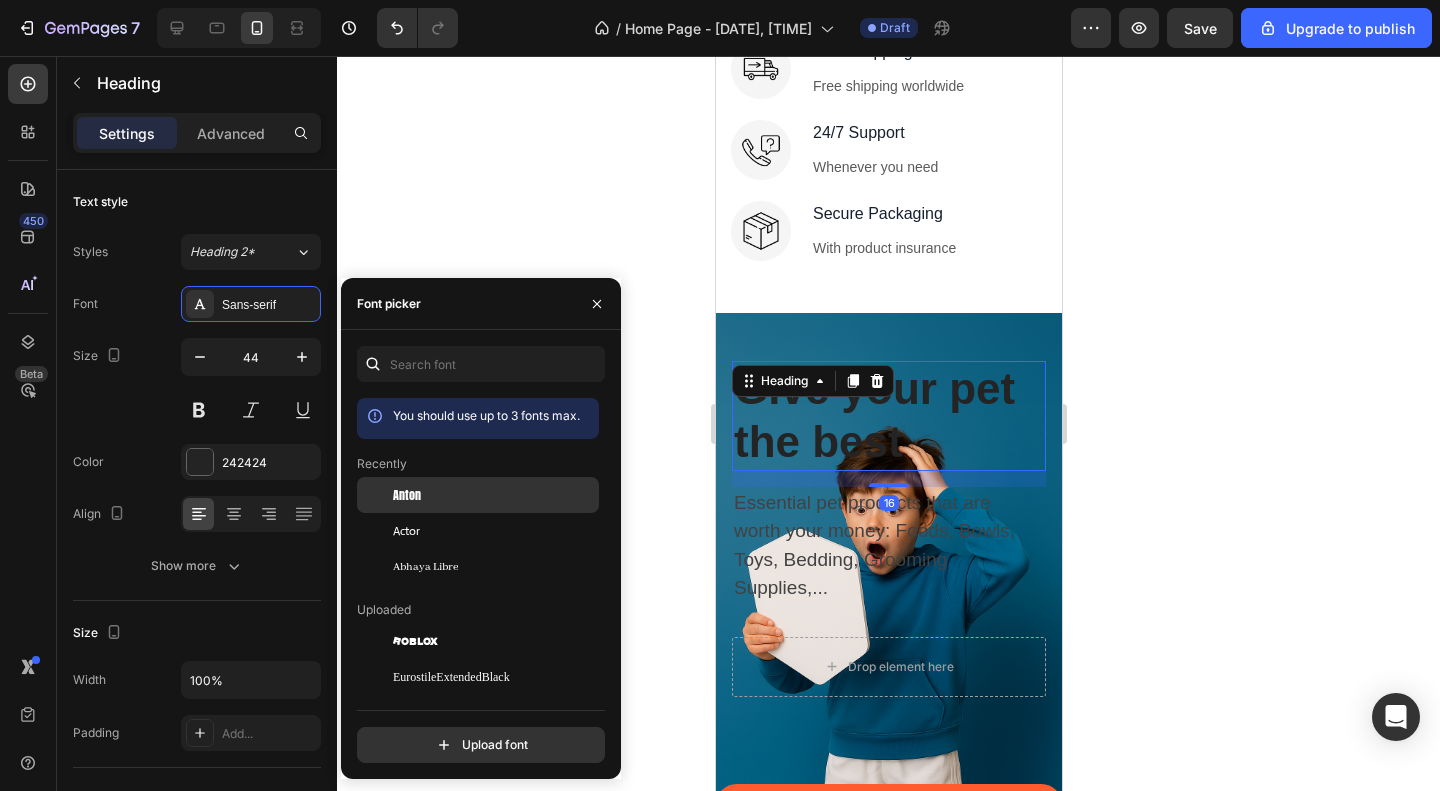 click on "Anton" at bounding box center (494, 495) 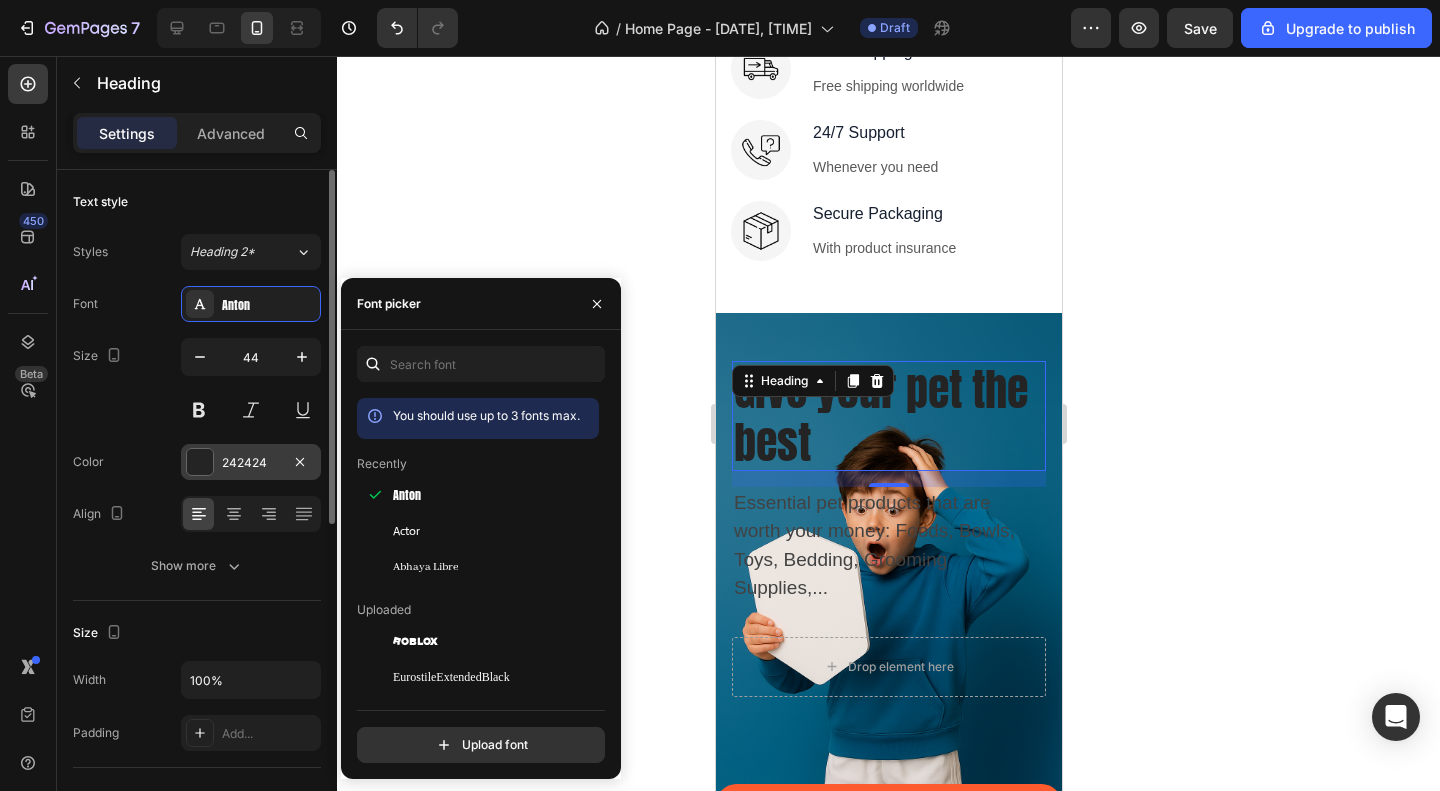 click at bounding box center (200, 462) 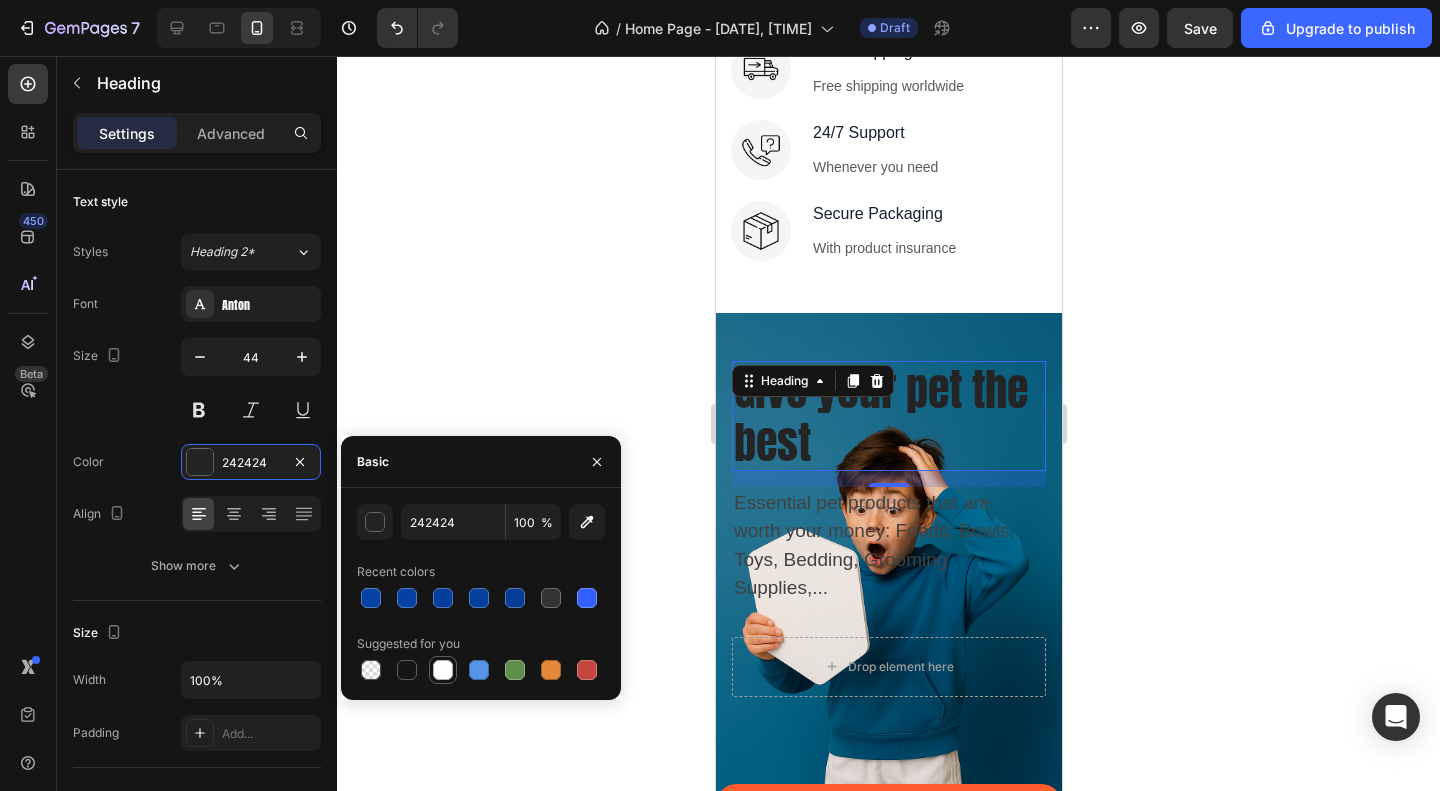 click at bounding box center [443, 670] 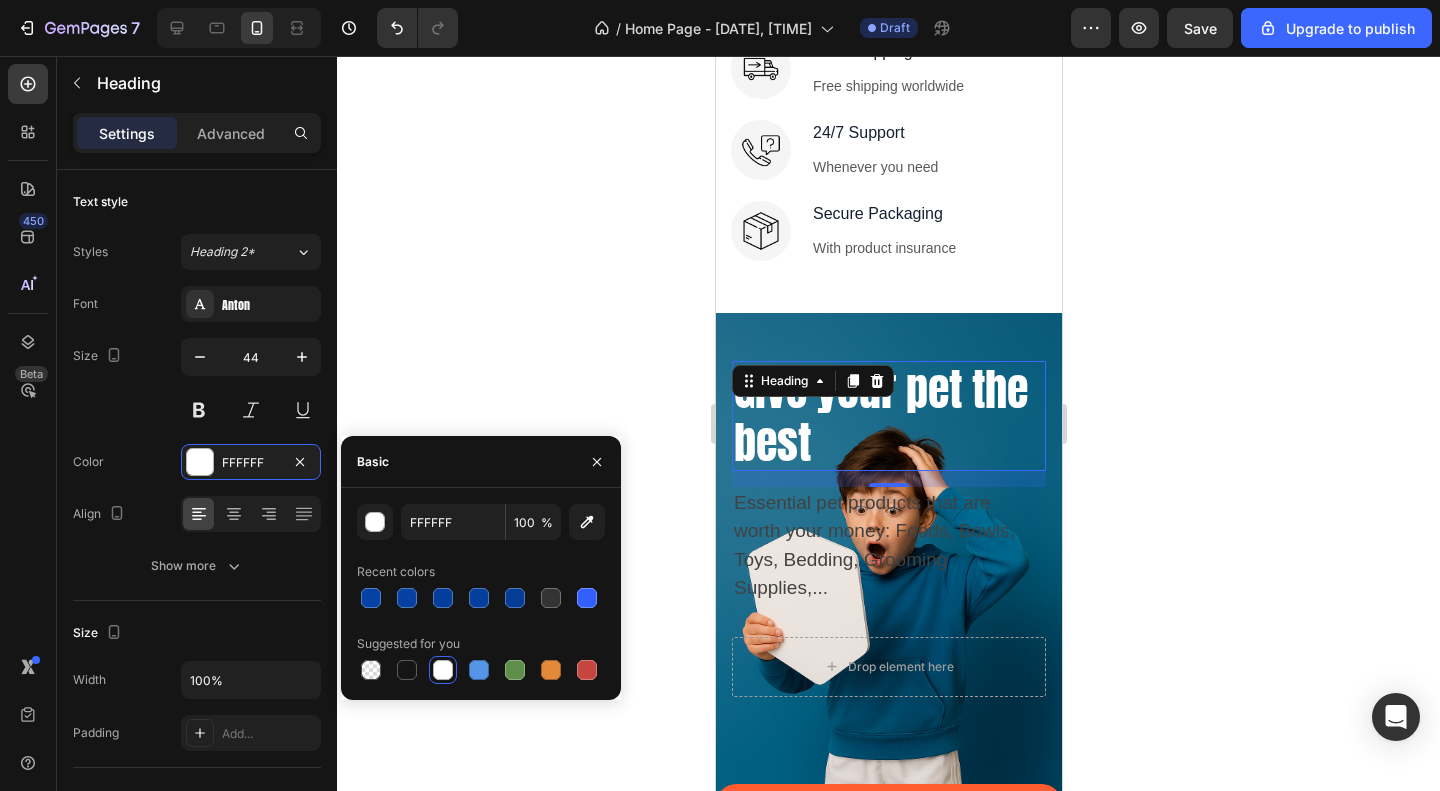 click 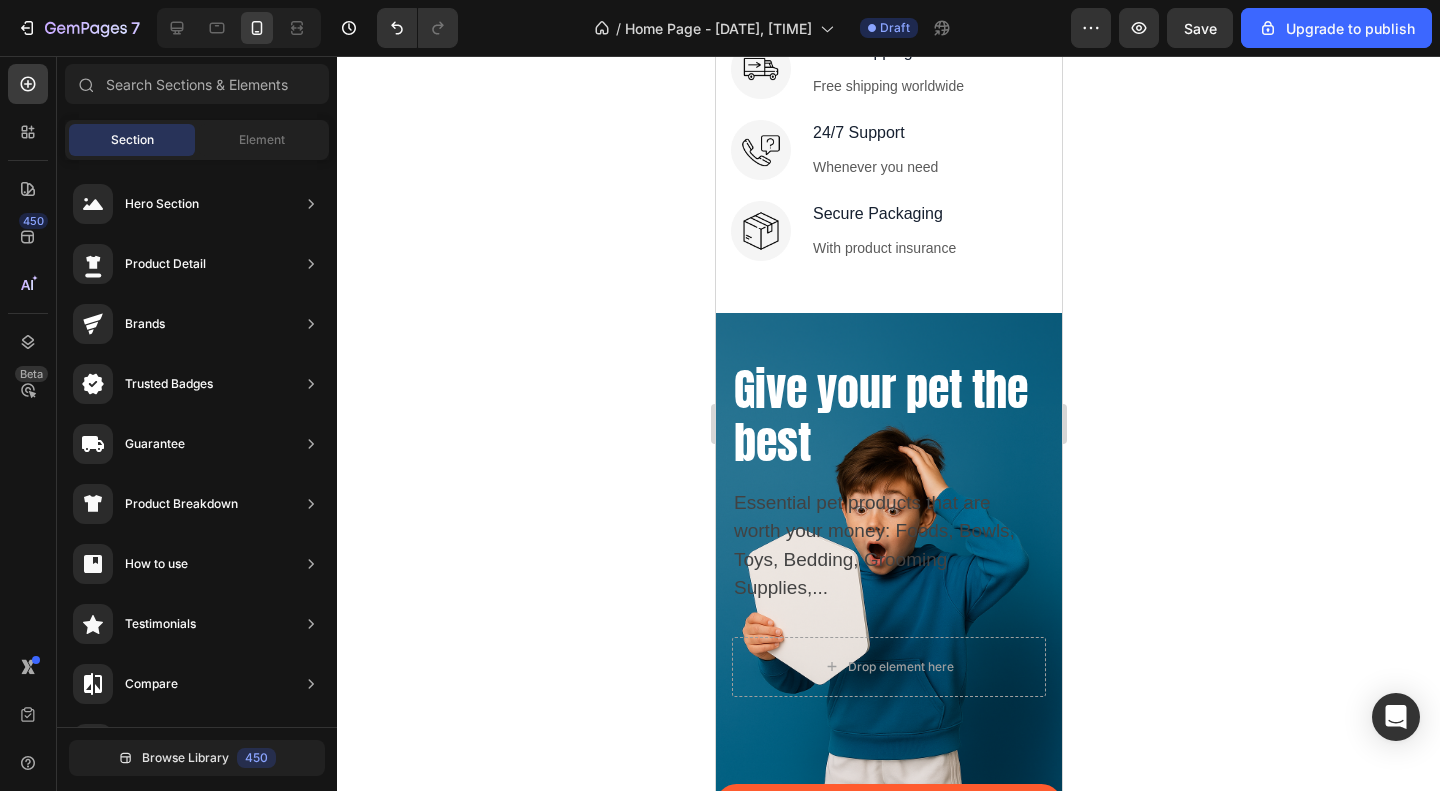 click 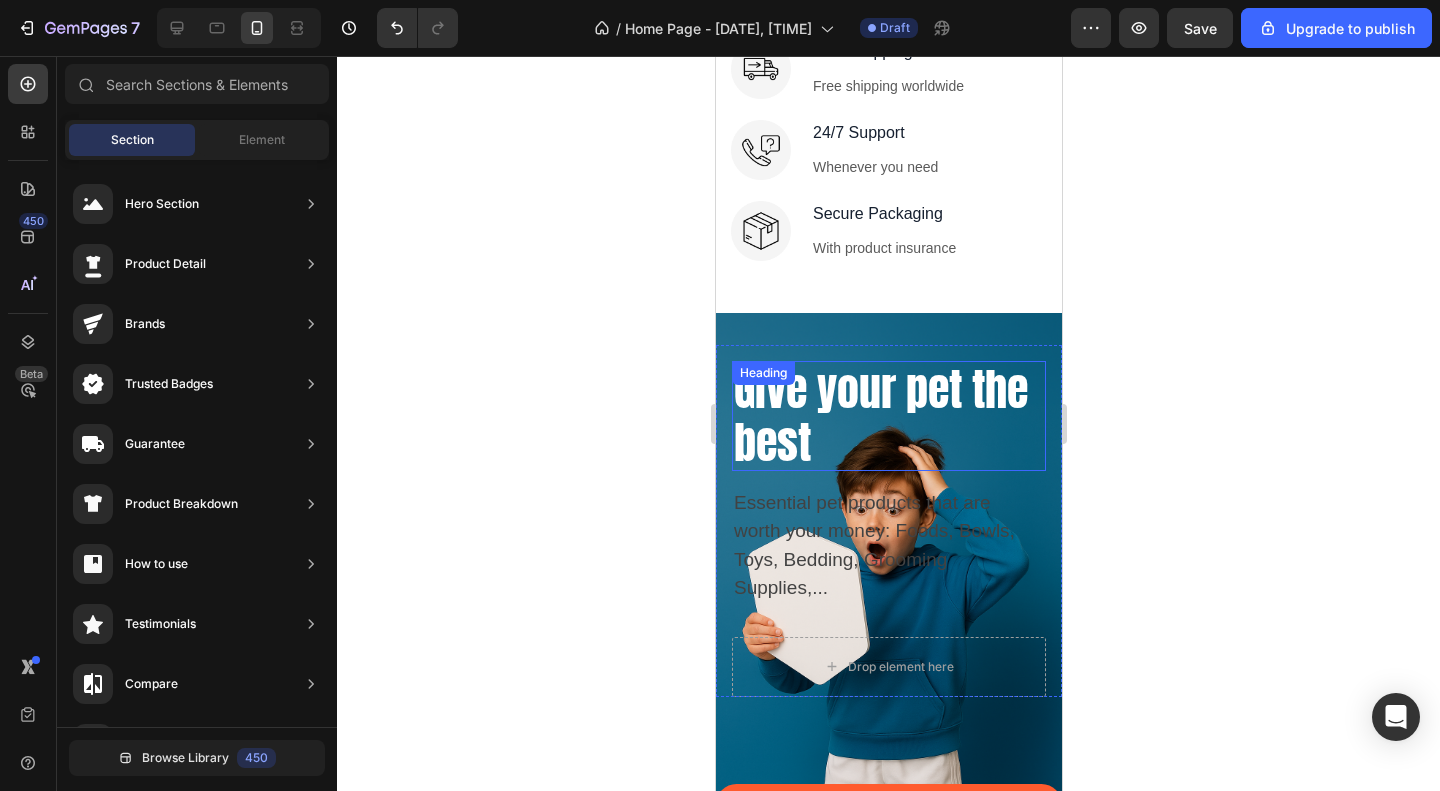 click on "Give your pet the best" at bounding box center [888, 416] 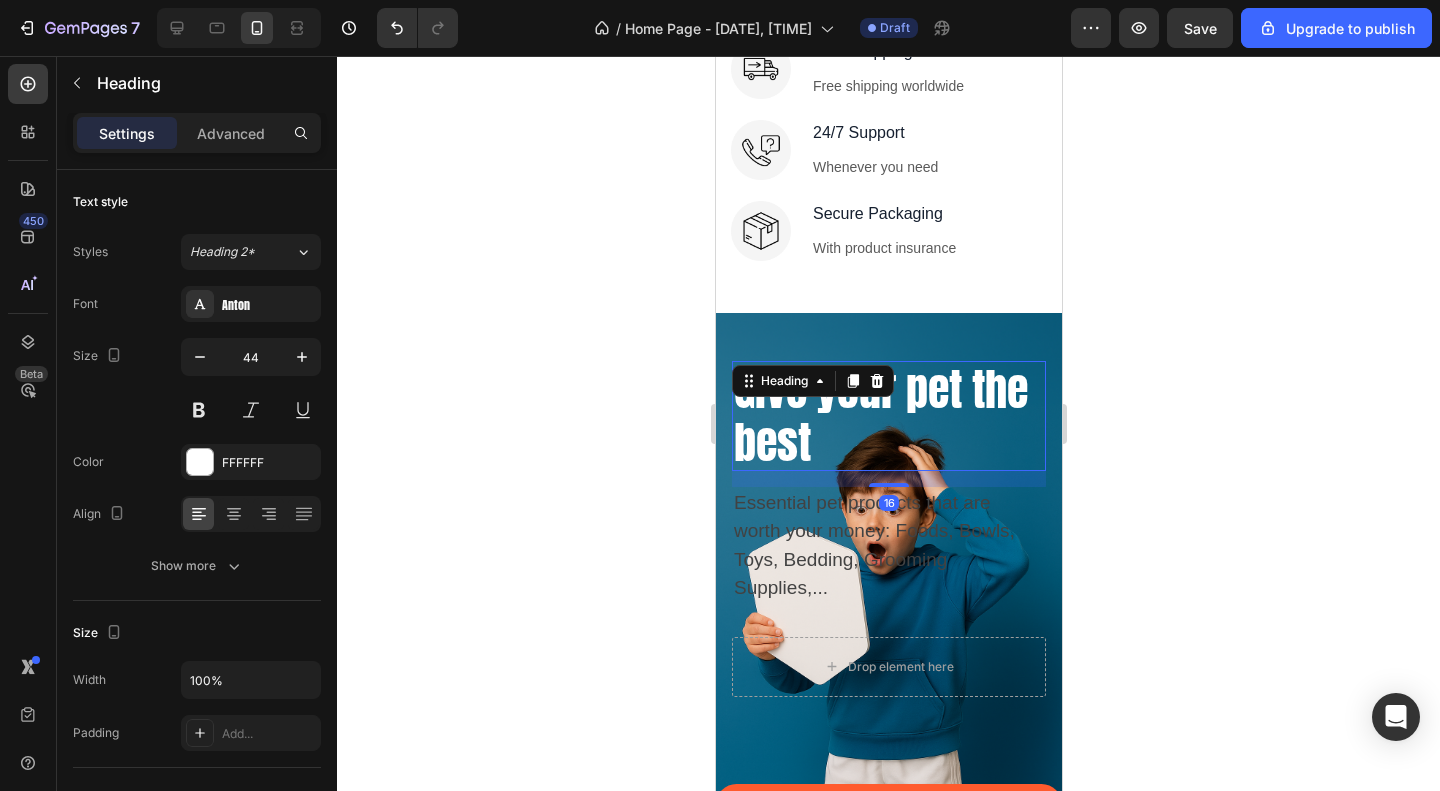 click 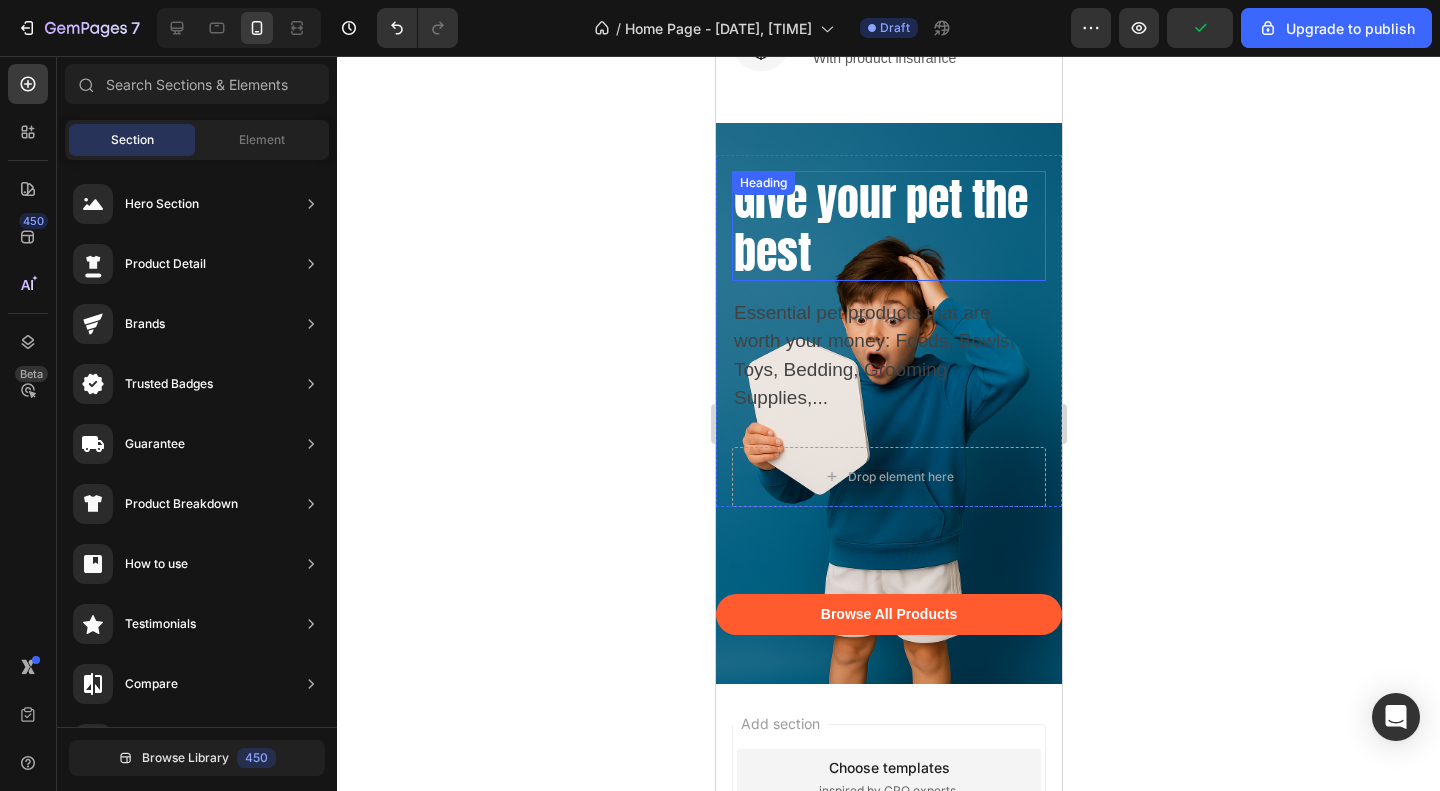 scroll, scrollTop: 3111, scrollLeft: 0, axis: vertical 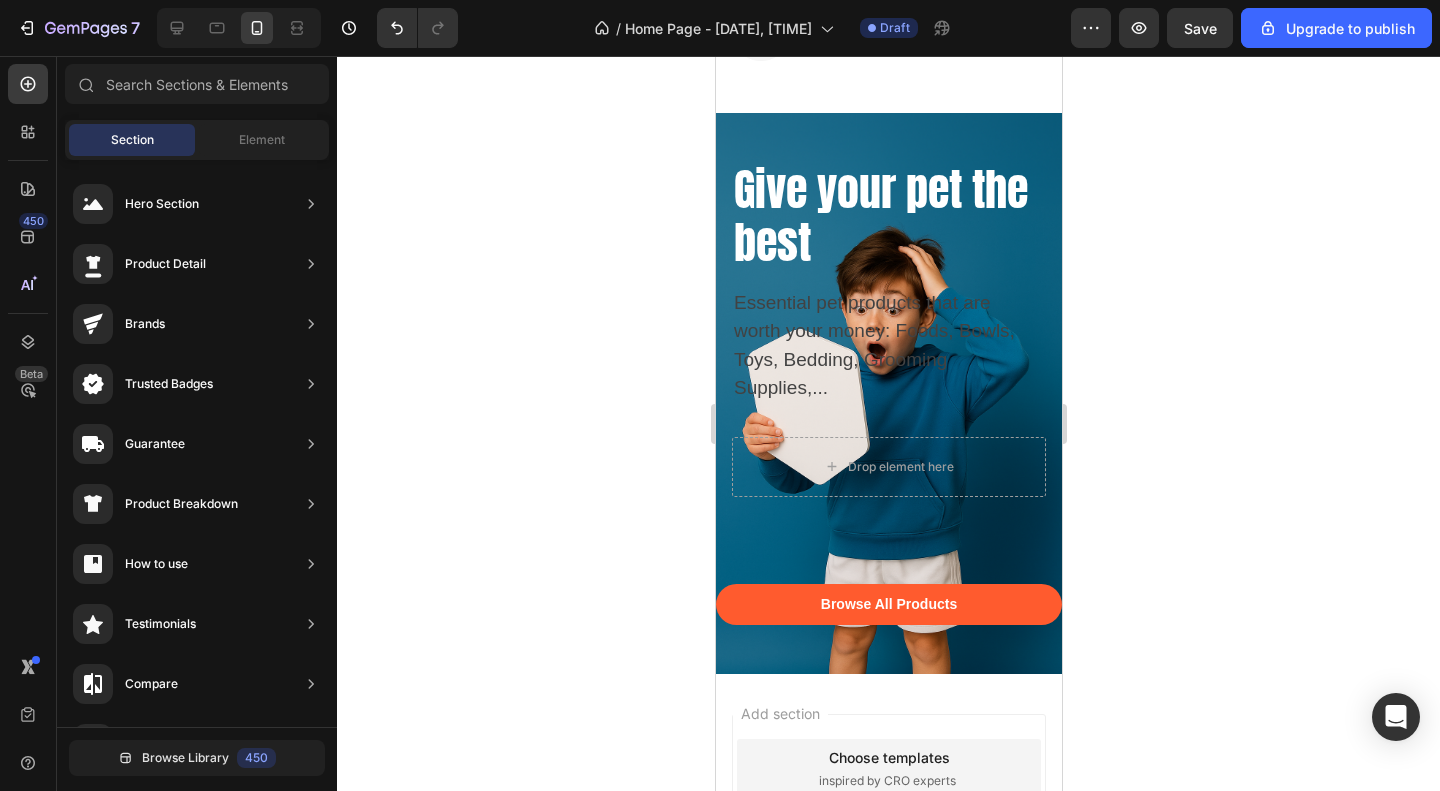 click 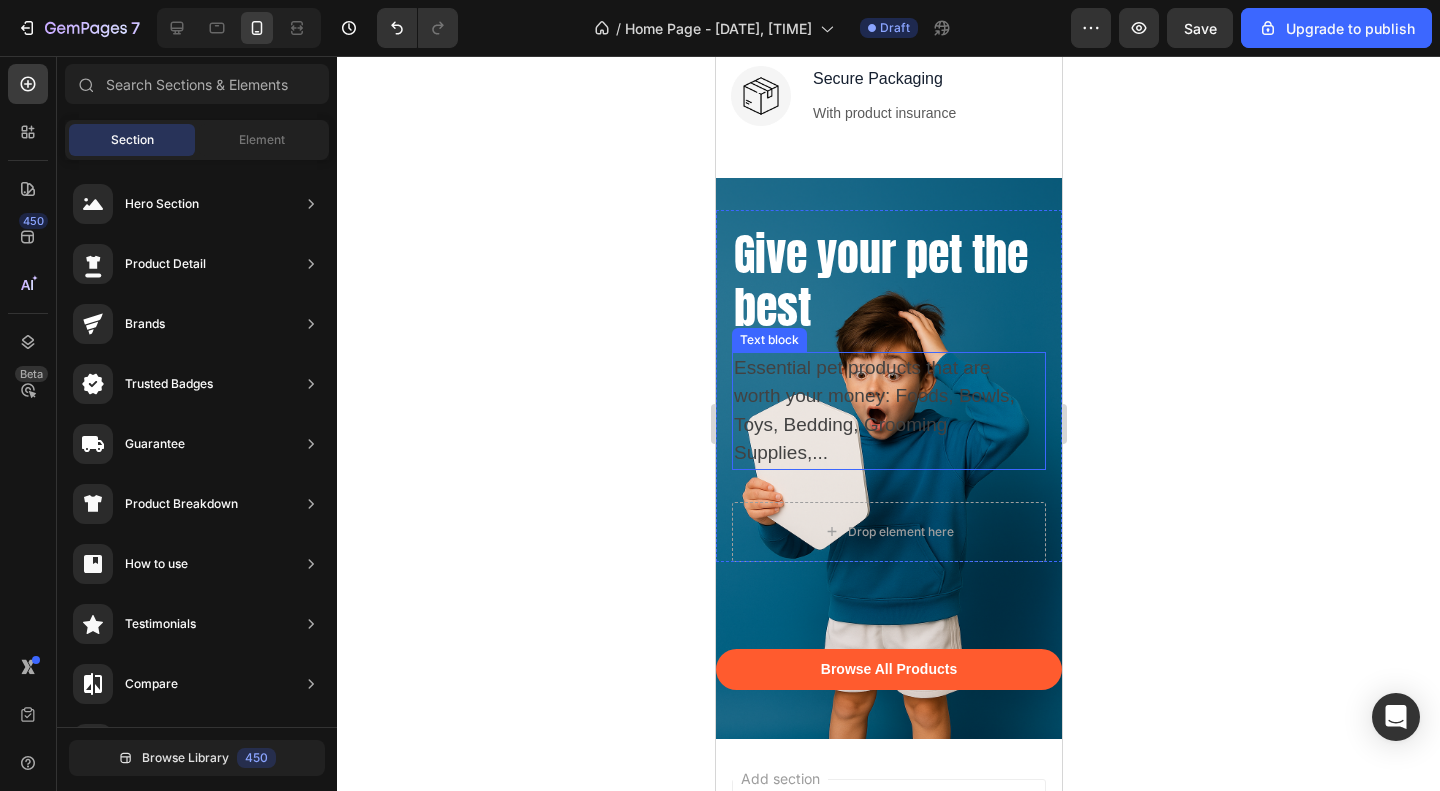 scroll, scrollTop: 3011, scrollLeft: 0, axis: vertical 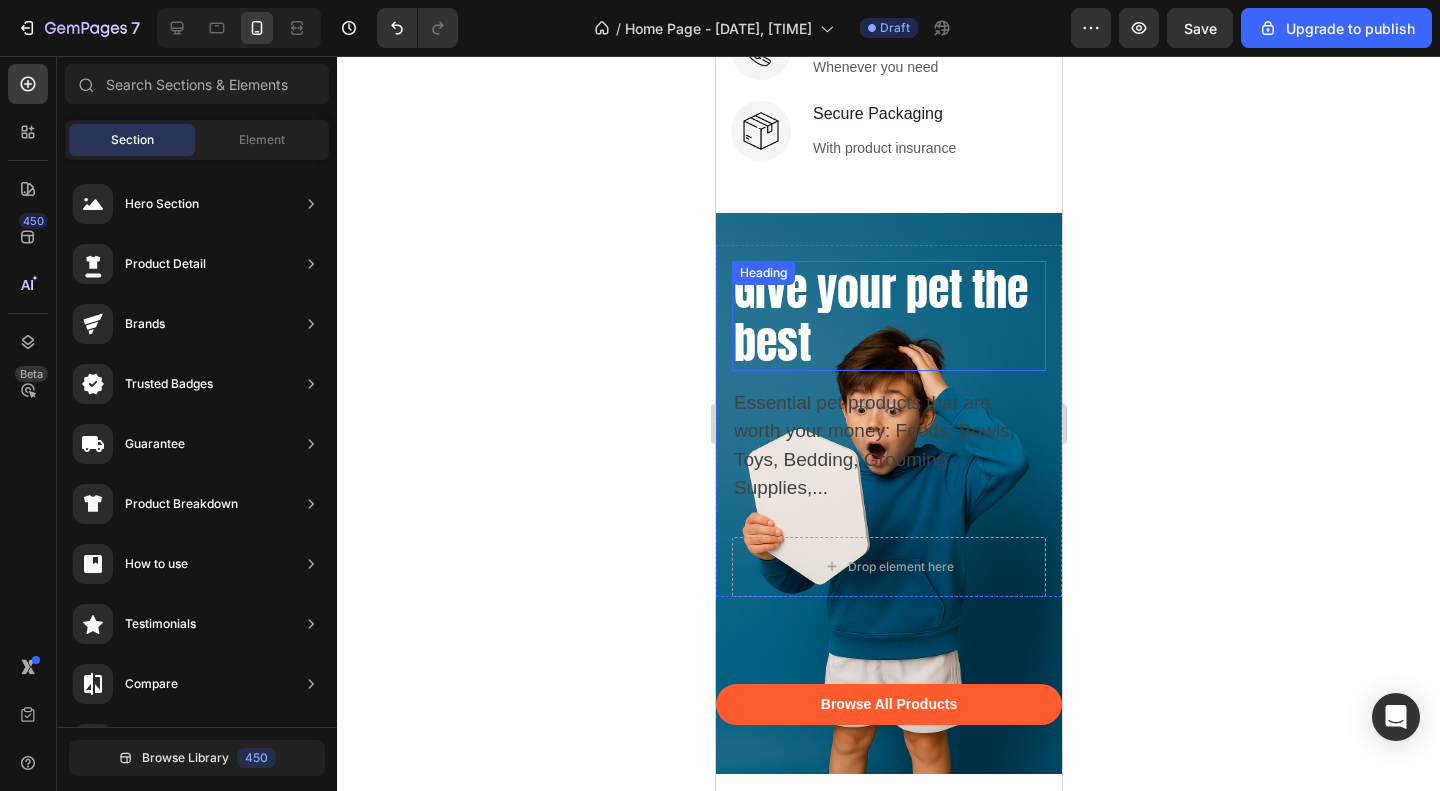 click on "Give your pet the best" at bounding box center (888, 316) 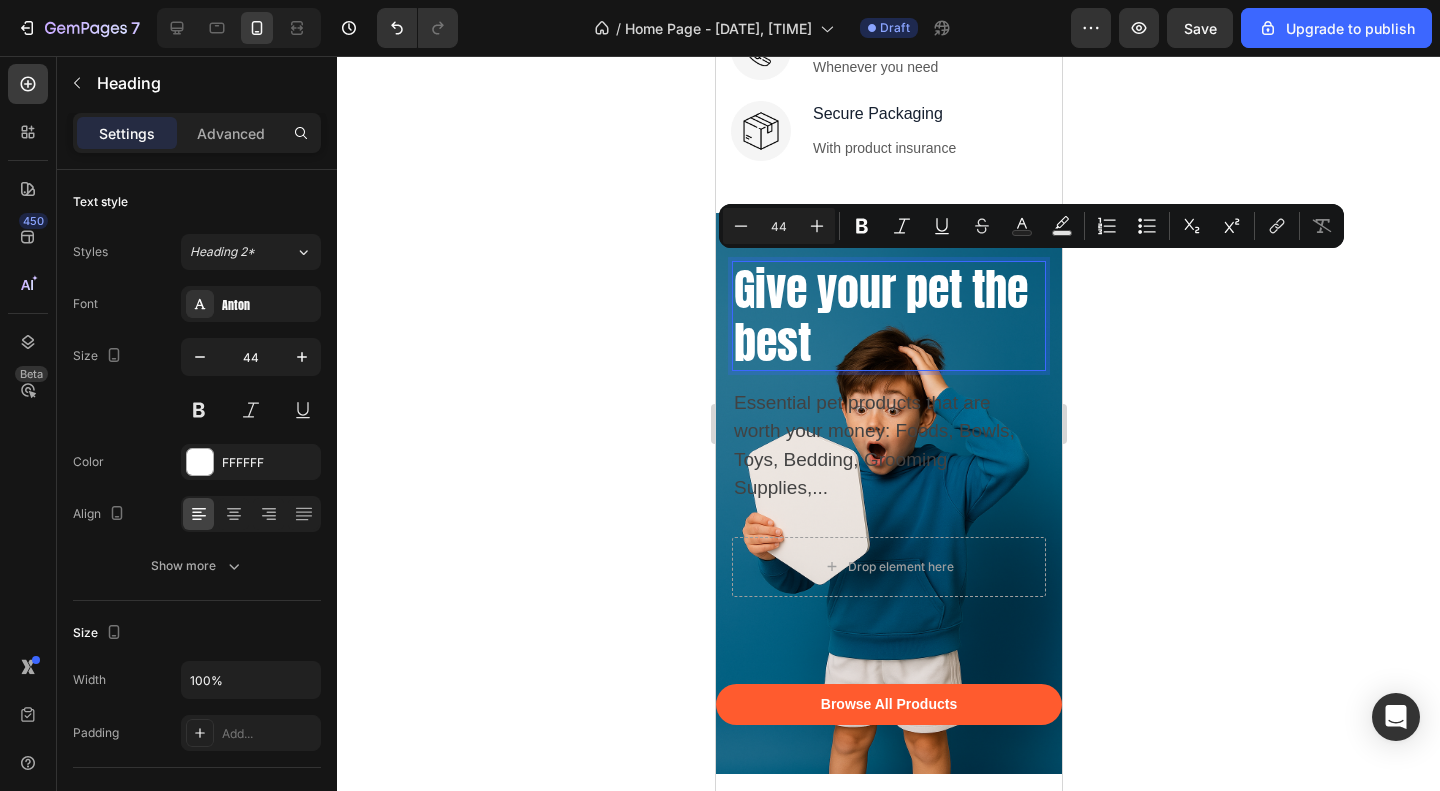 click on "Give your pet the best" at bounding box center (888, 316) 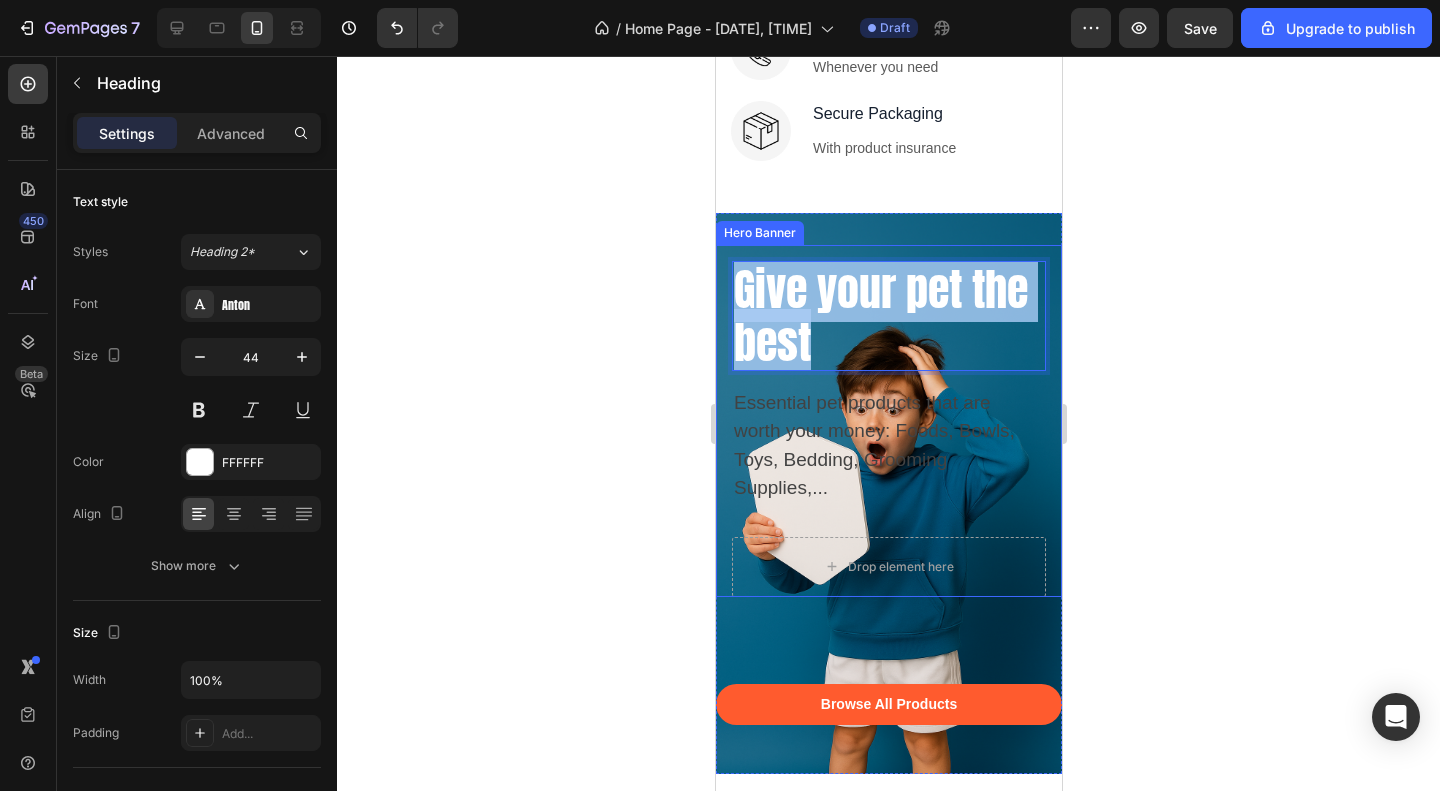 drag, startPoint x: 887, startPoint y: 338, endPoint x: 721, endPoint y: 304, distance: 169.44615 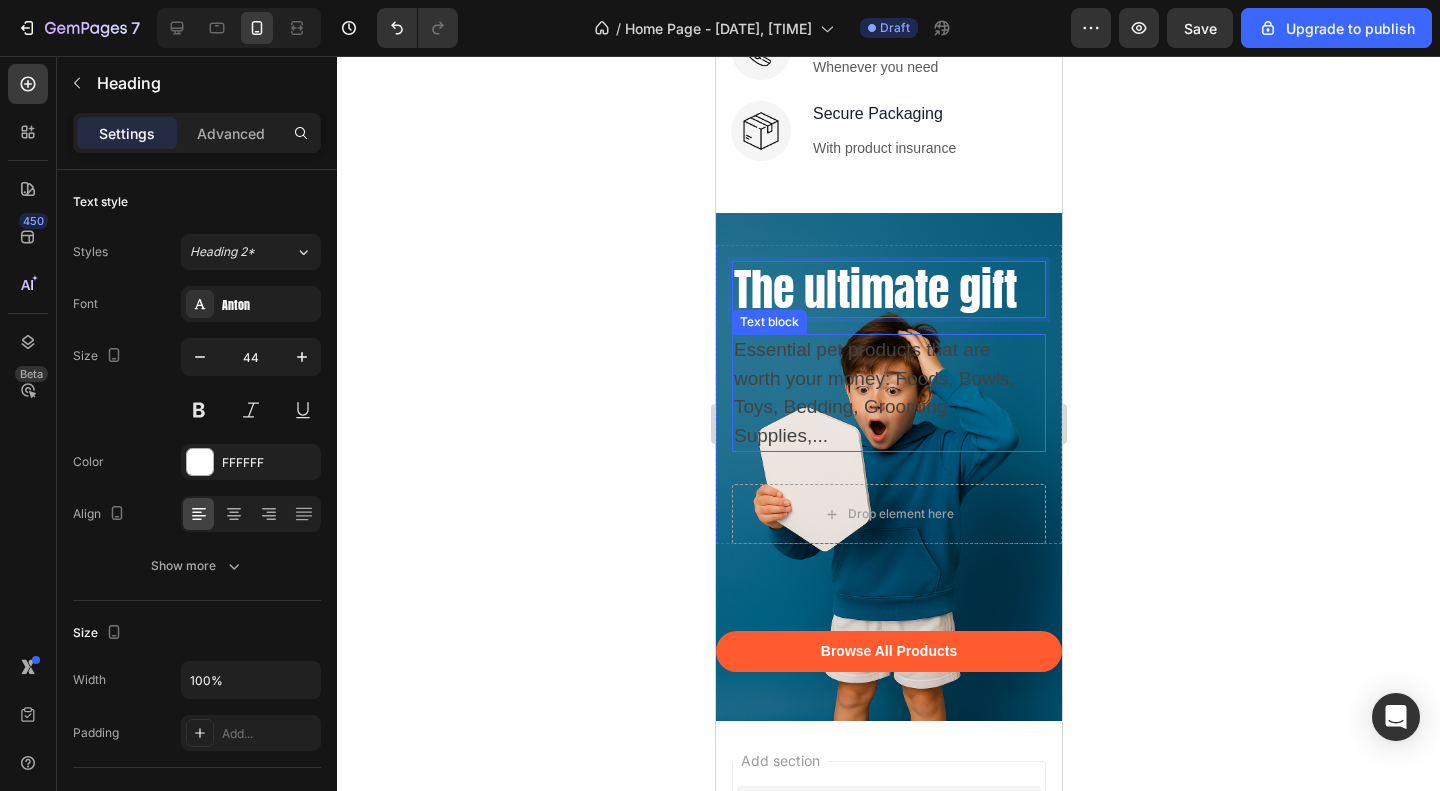 click on "Essential pet products that are worth your money: Foods, Bowls, Toys, Bedding, Grooming Supplies,..." at bounding box center [878, 393] 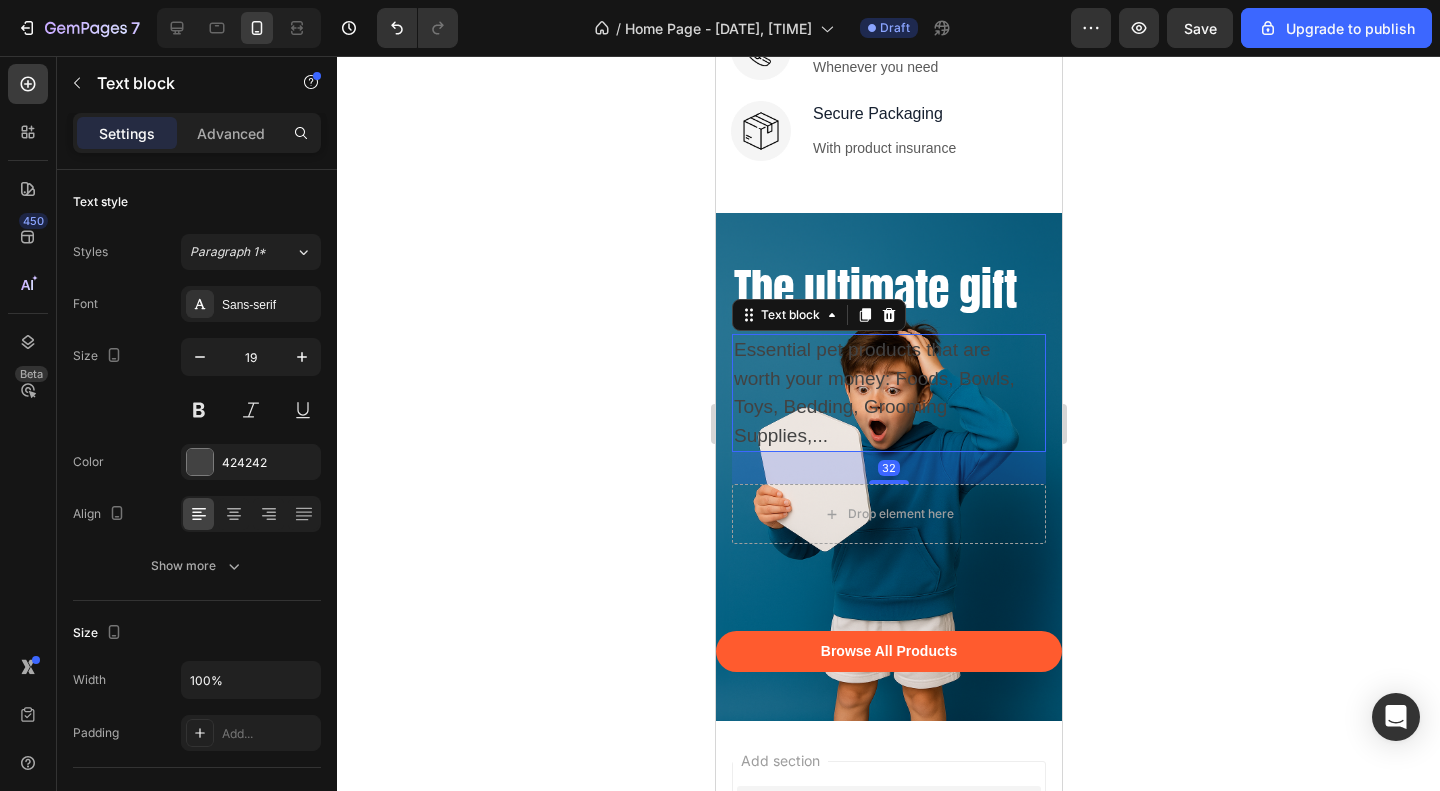 click on "Essential pet products that are worth your money: Foods, Bowls, Toys, Bedding, Grooming Supplies,..." at bounding box center (878, 393) 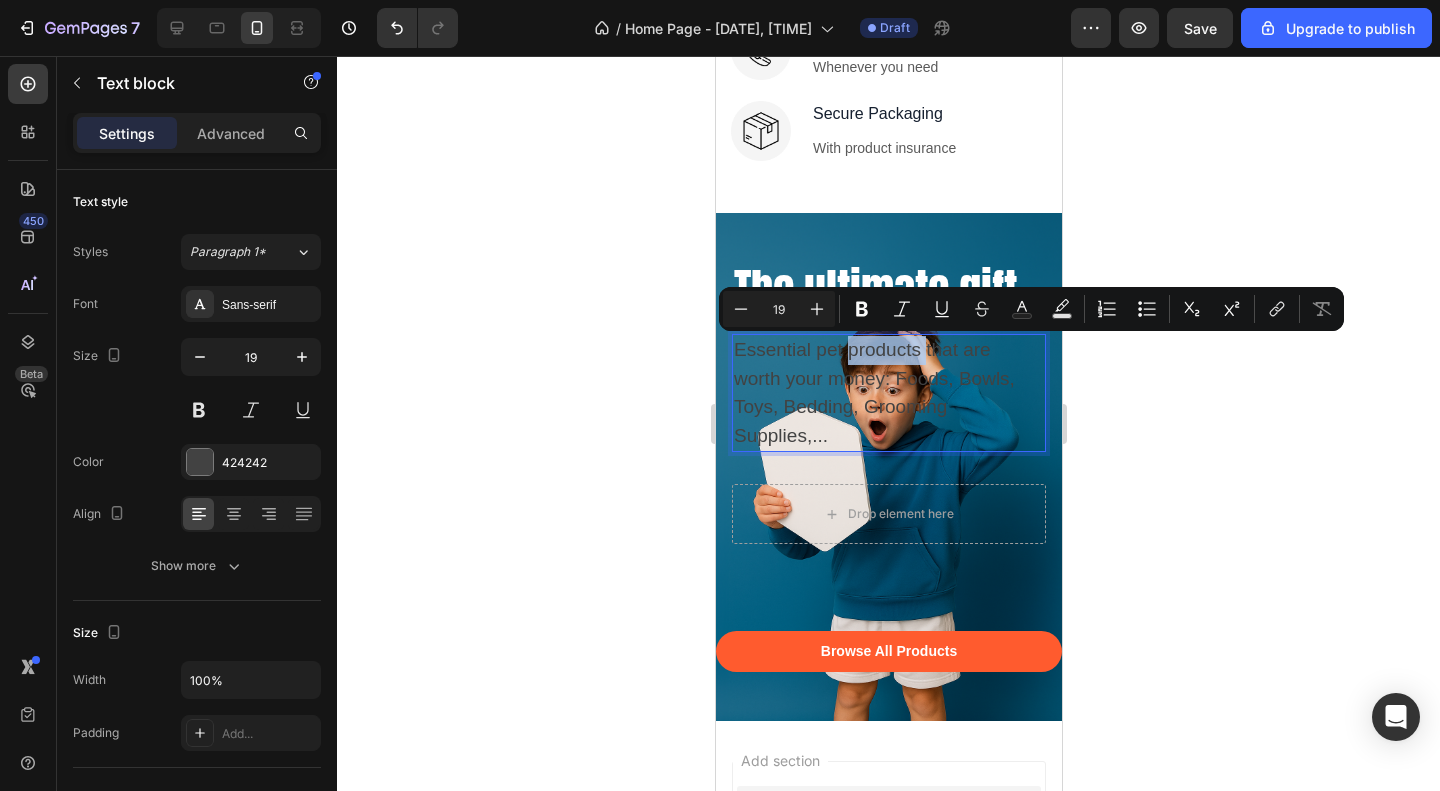 click on "Essential pet products that are worth your money: Foods, Bowls, Toys, Bedding, Grooming Supplies,..." at bounding box center [878, 393] 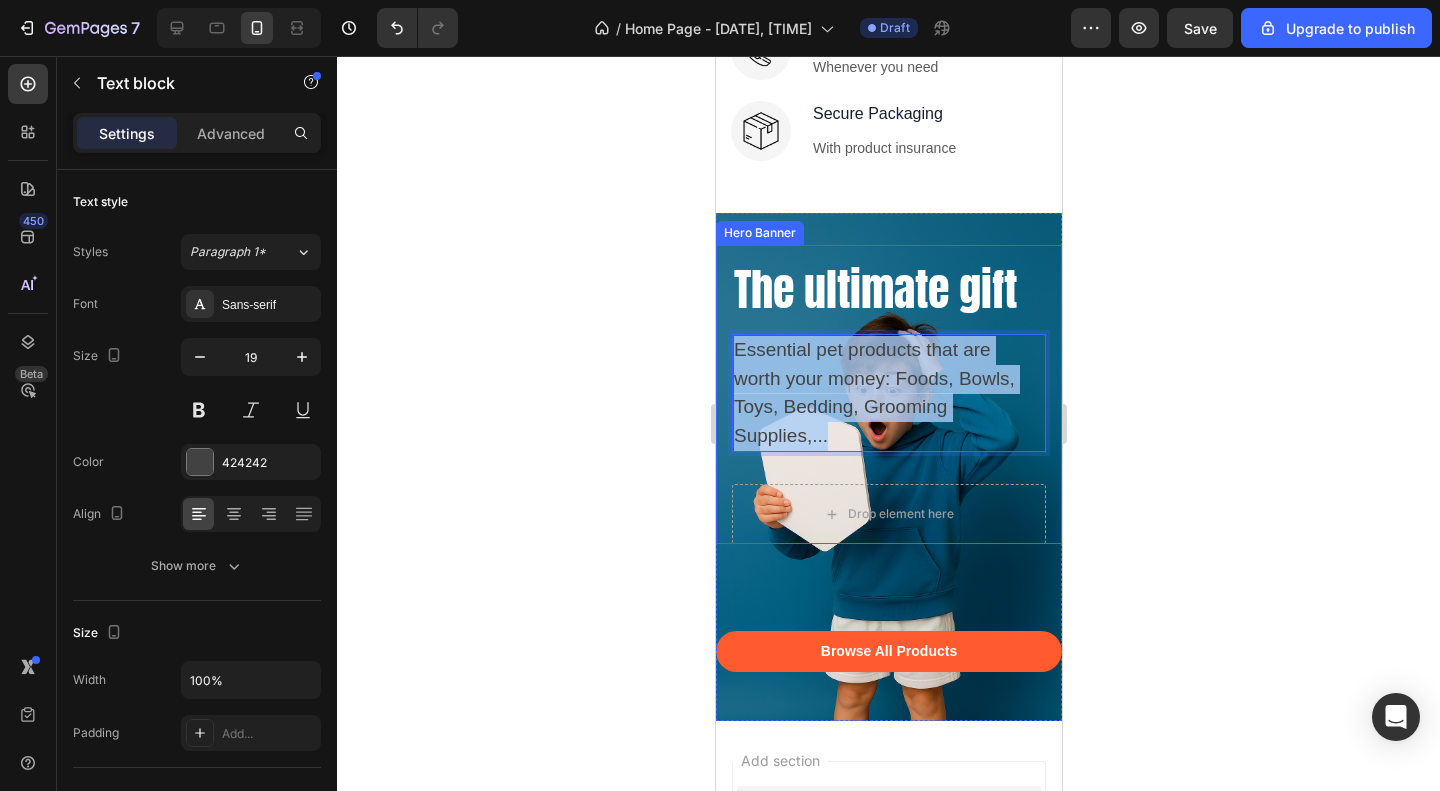 drag, startPoint x: 828, startPoint y: 438, endPoint x: 723, endPoint y: 353, distance: 135.09256 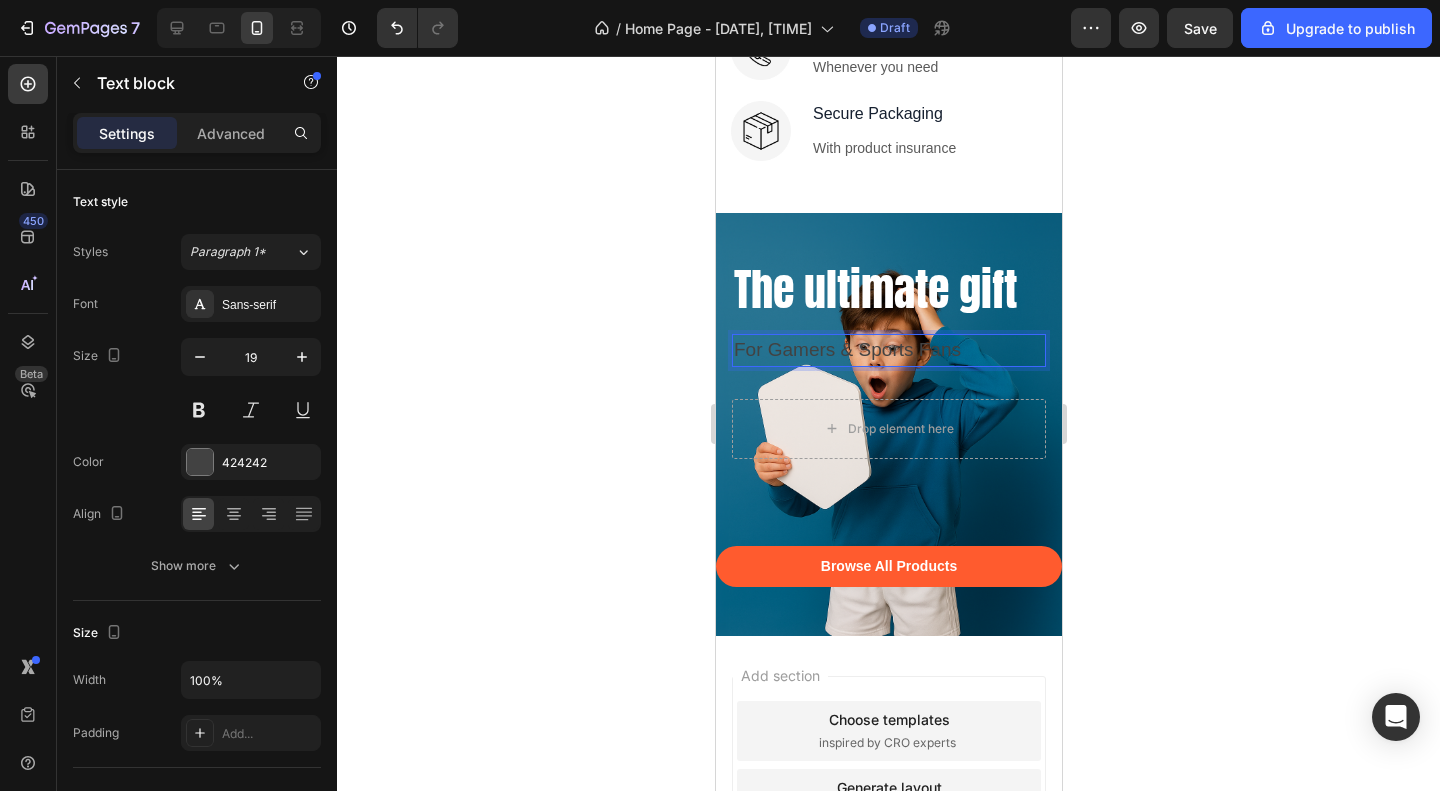 click 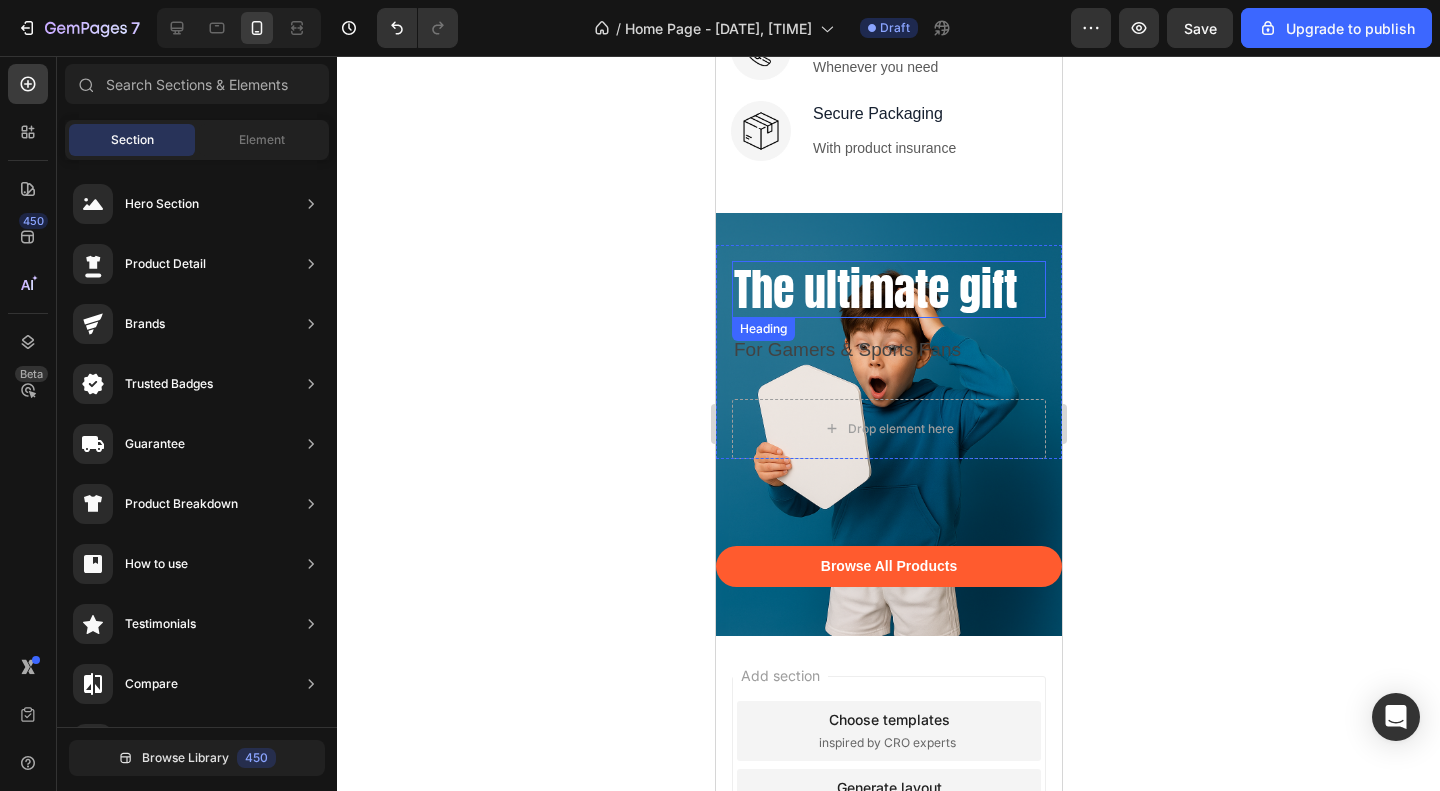 click on "The ultimate gift" at bounding box center (888, 289) 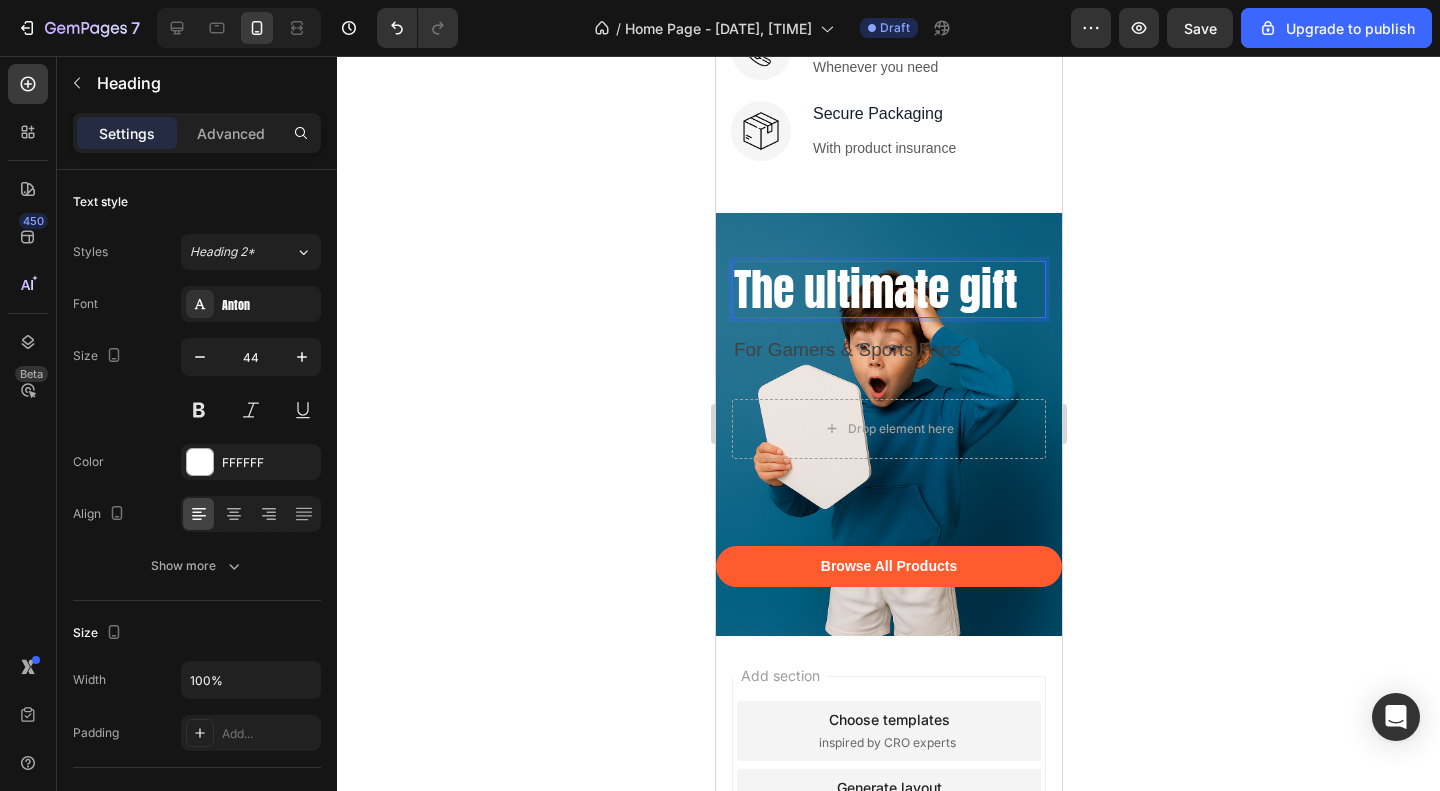 click on "The ultimate gift" at bounding box center [888, 289] 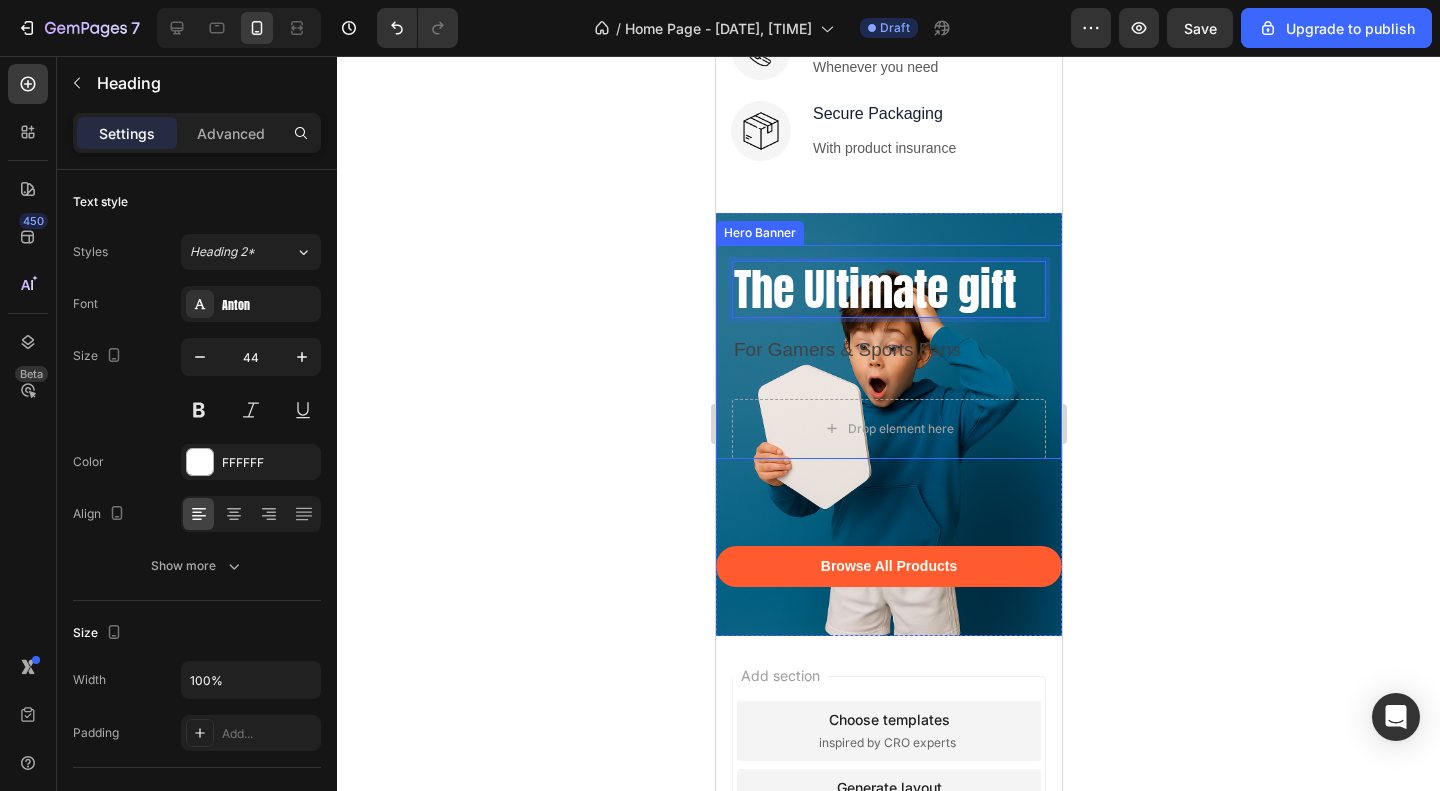 click on "The Ultimate gift" at bounding box center [888, 289] 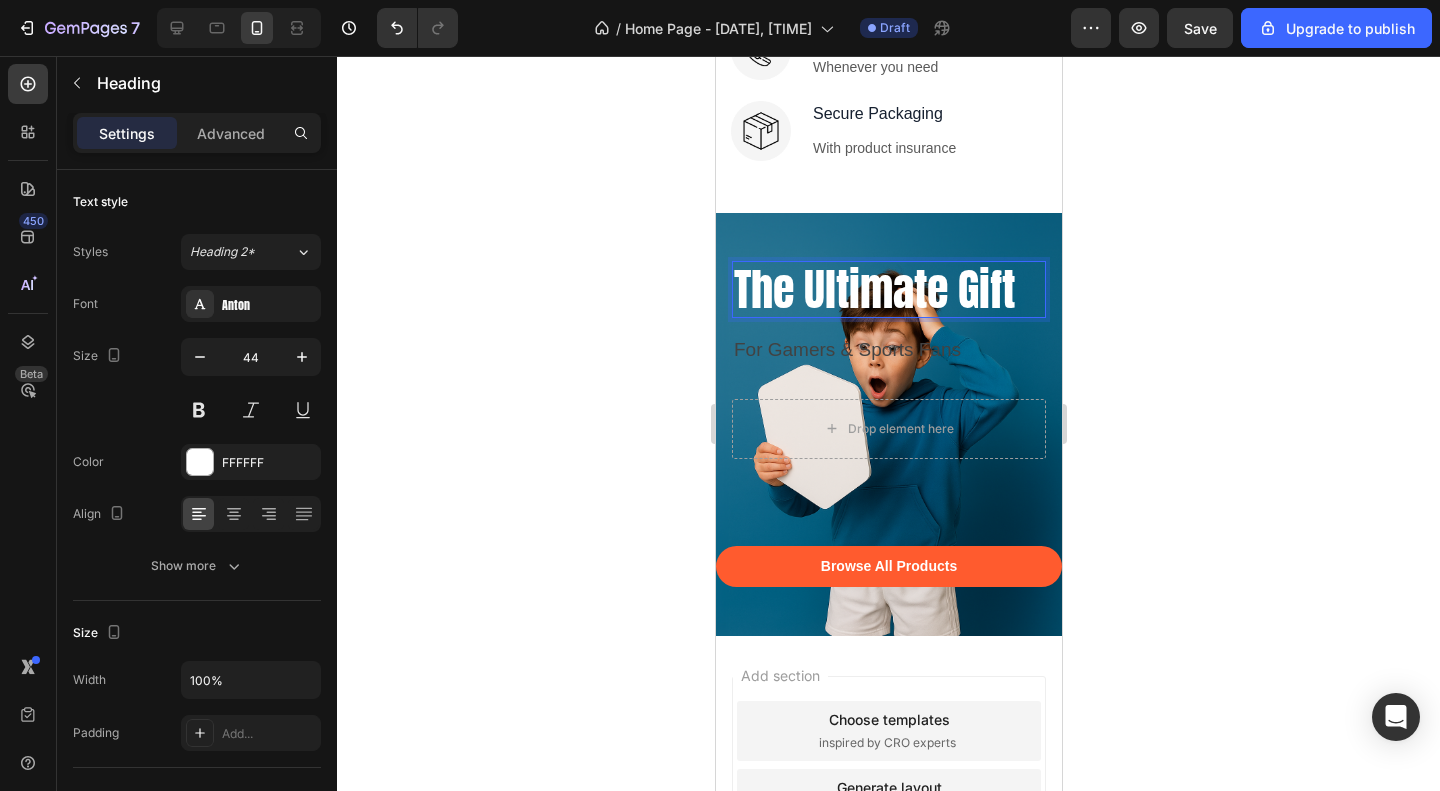 click 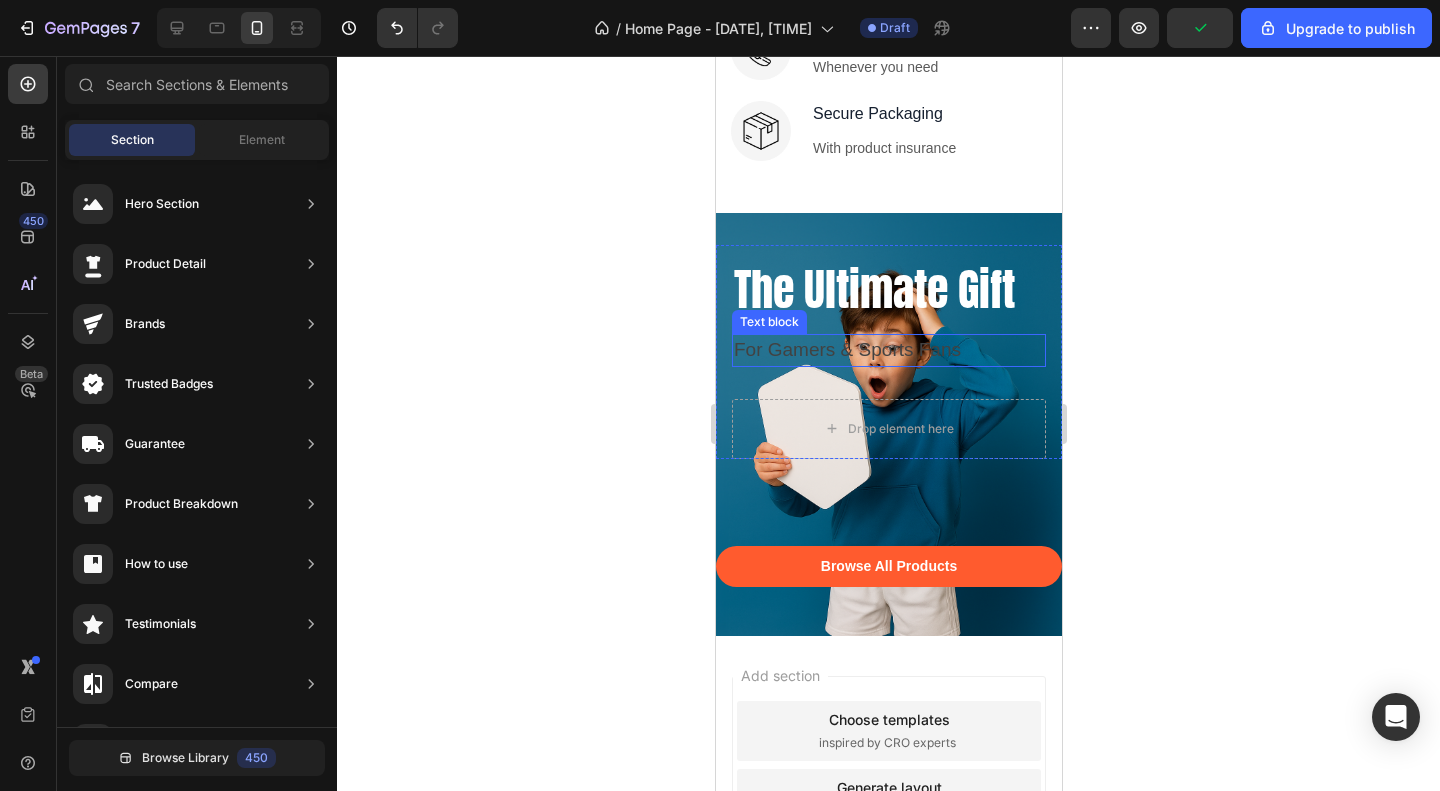 click on "For Gamers & Sports Fans" at bounding box center (878, 350) 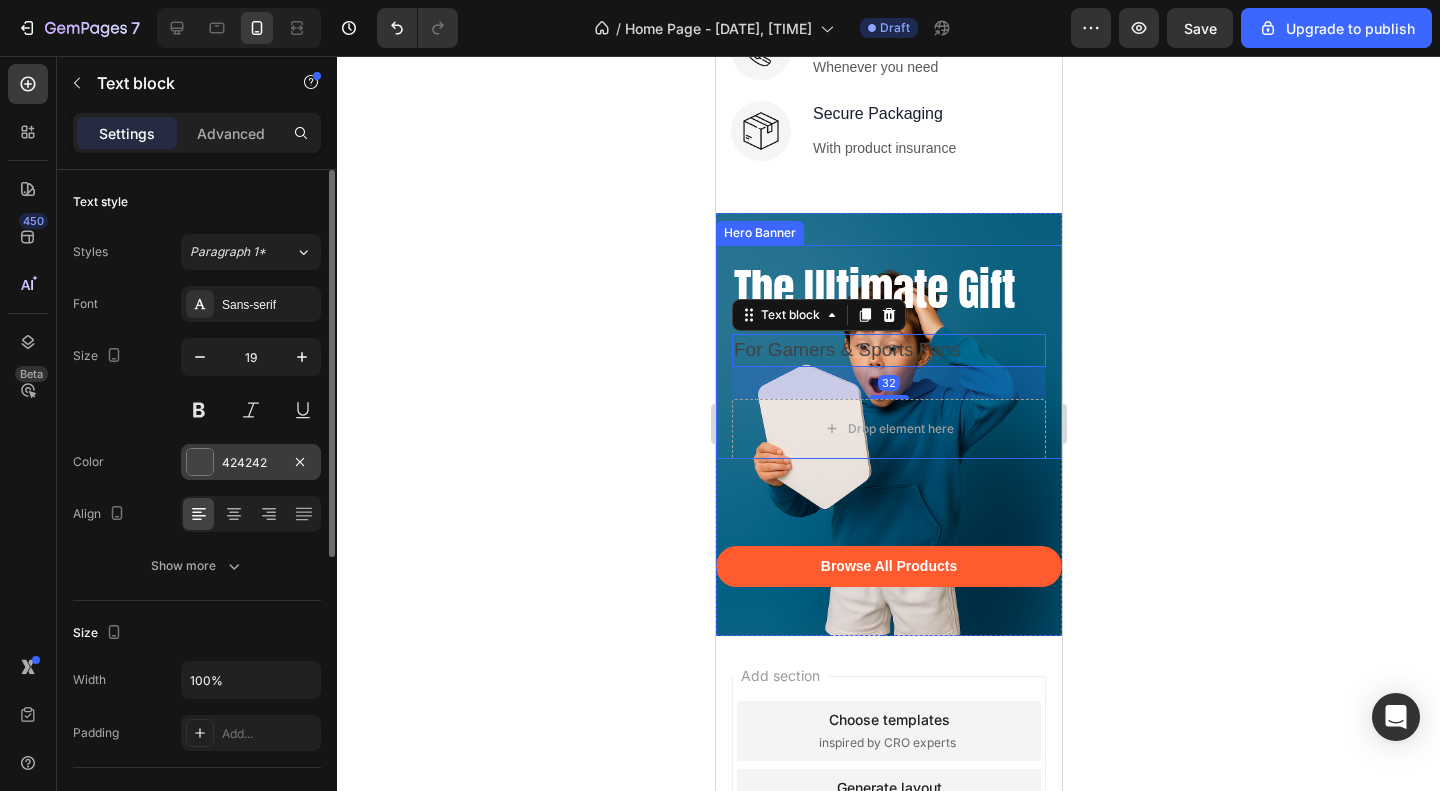 click at bounding box center (200, 462) 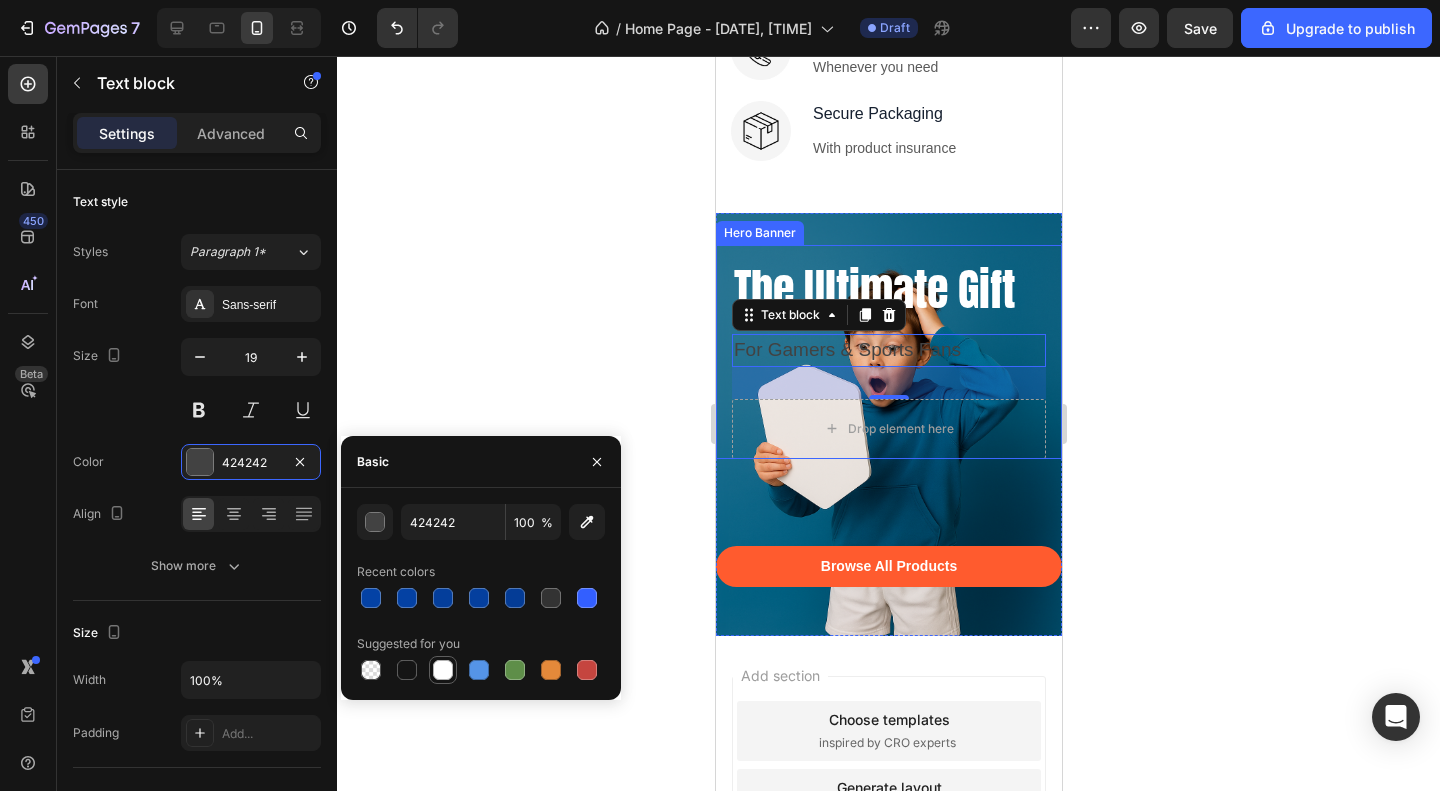 click at bounding box center (443, 670) 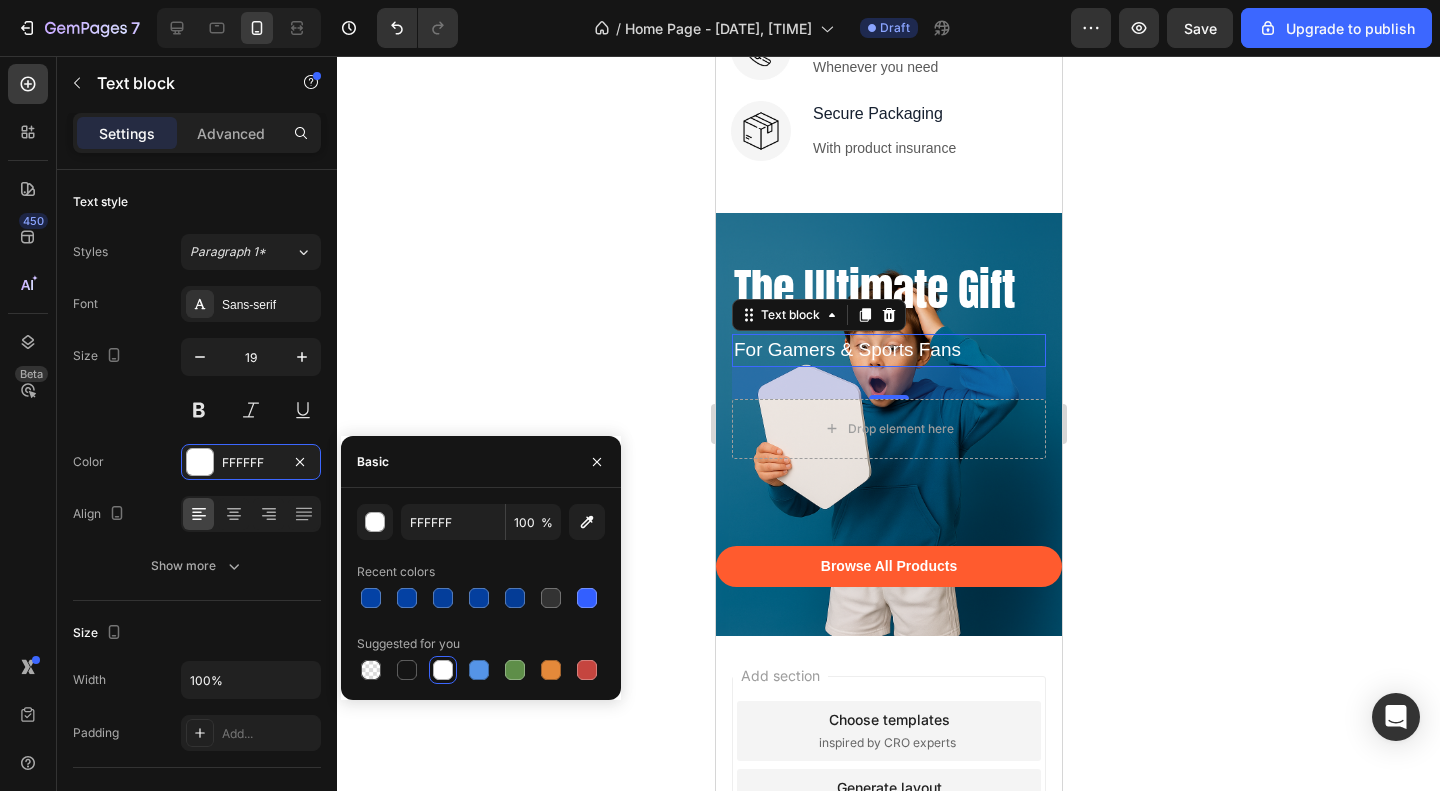 click 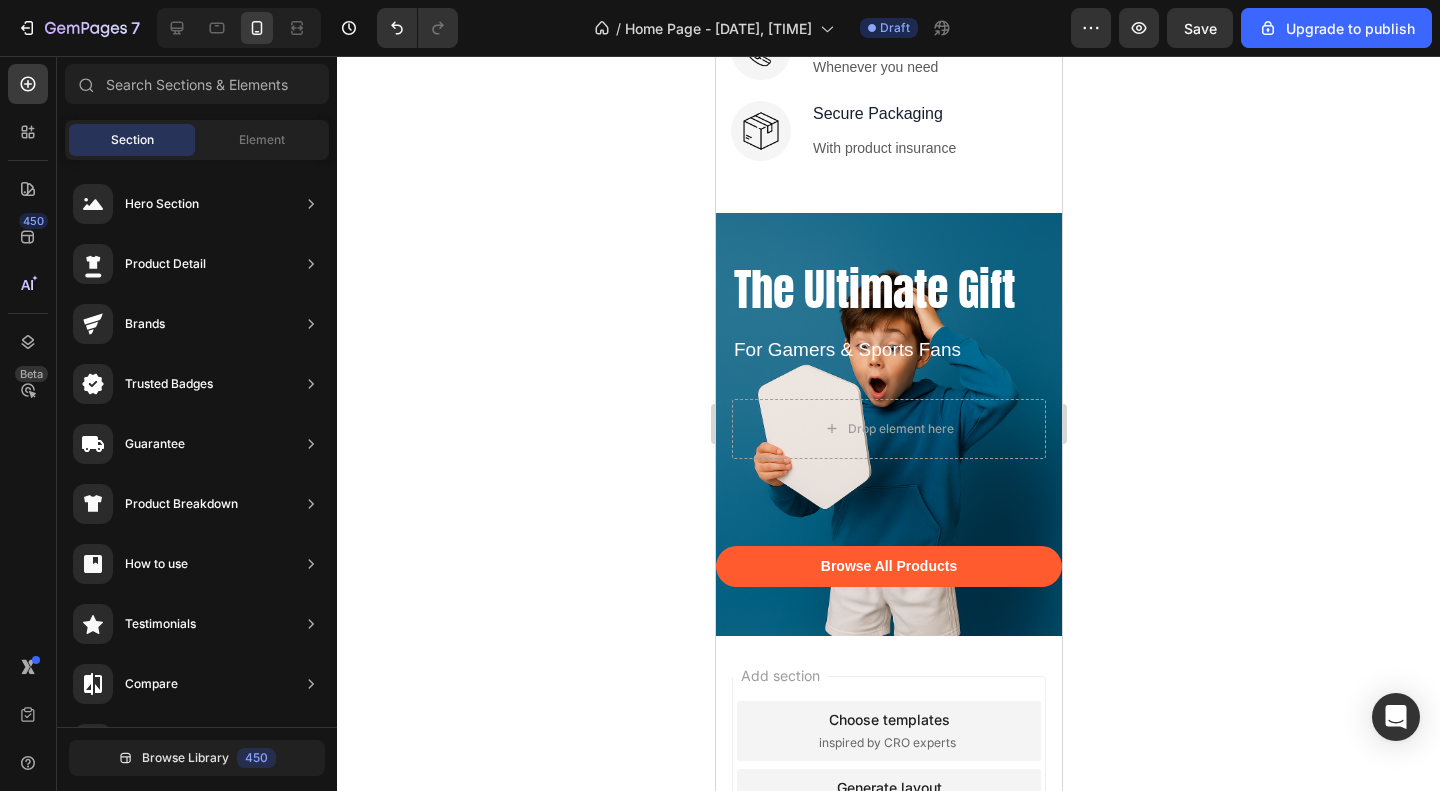 click 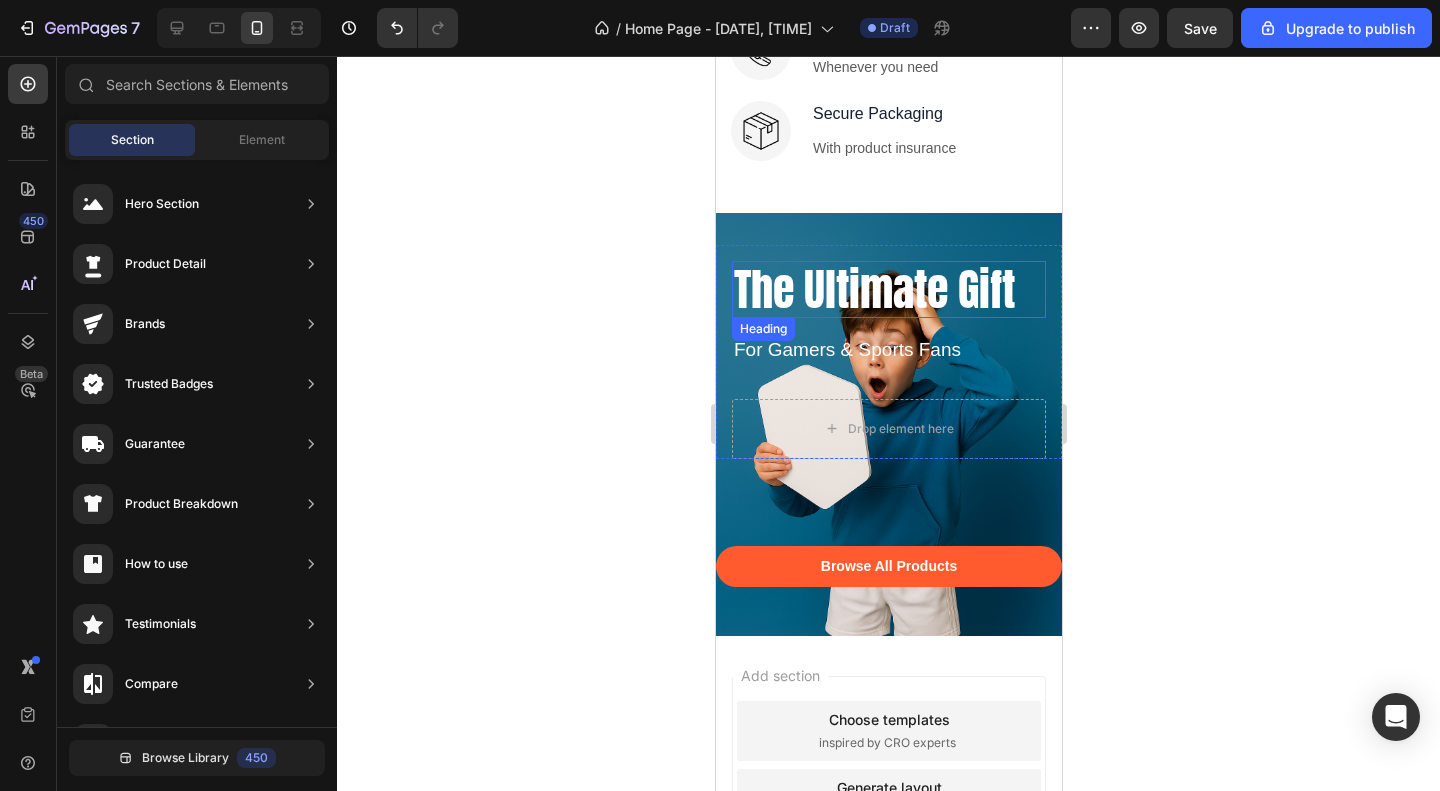 click on "The Ultimate Gift" at bounding box center (888, 289) 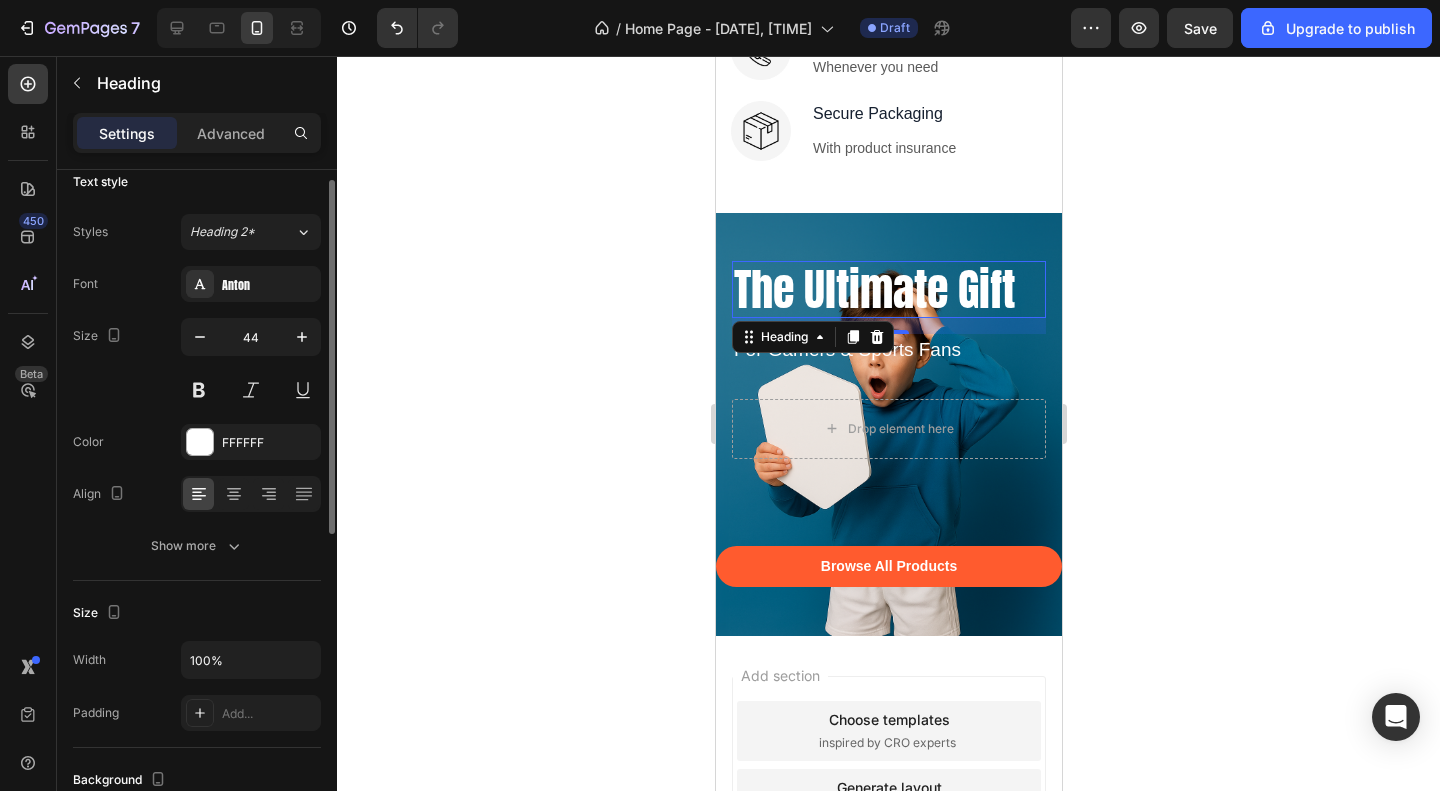 scroll, scrollTop: 0, scrollLeft: 0, axis: both 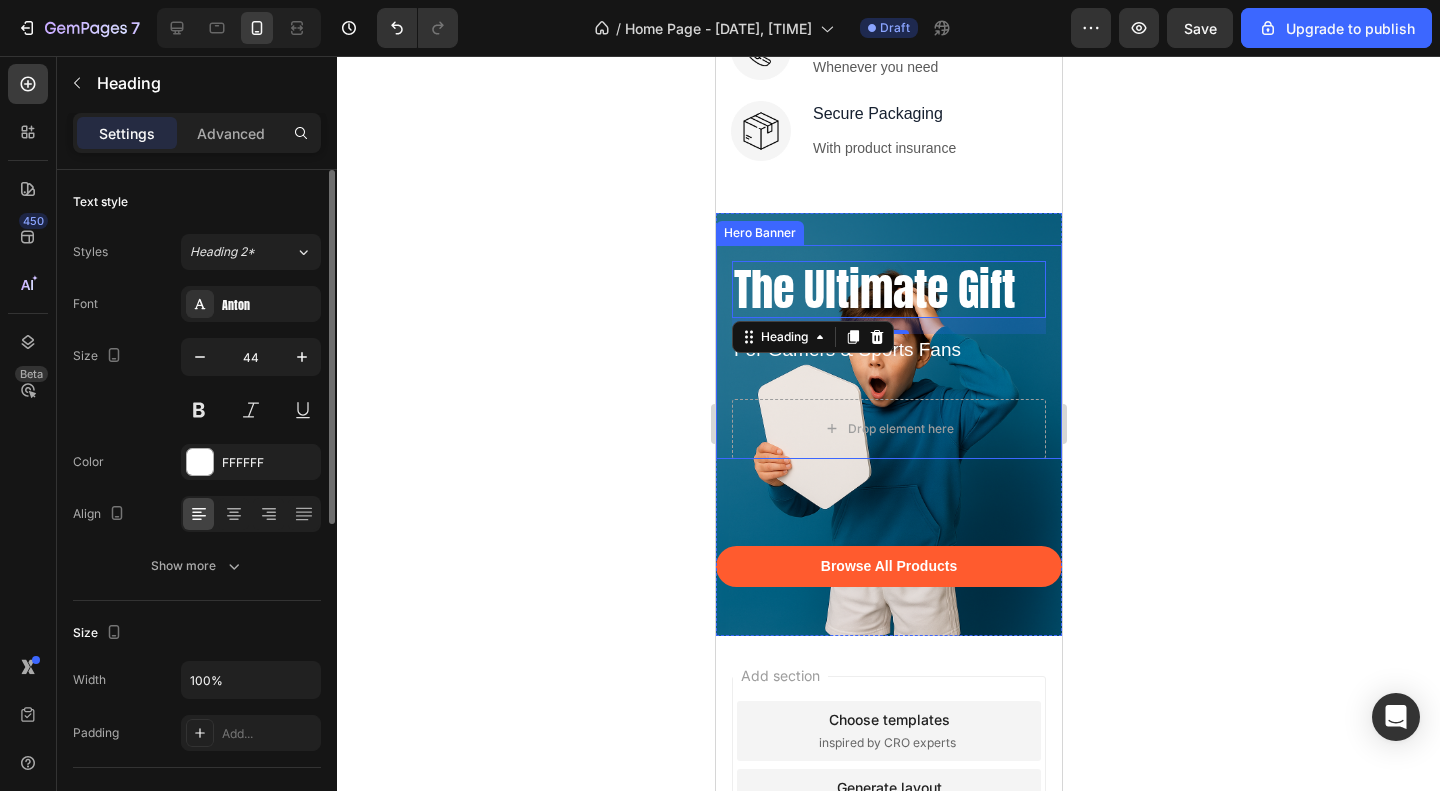 click on "The Ultimate Gift Heading   16 For Gamers & Sports Fans Text block
Drop element here" at bounding box center (888, 351) 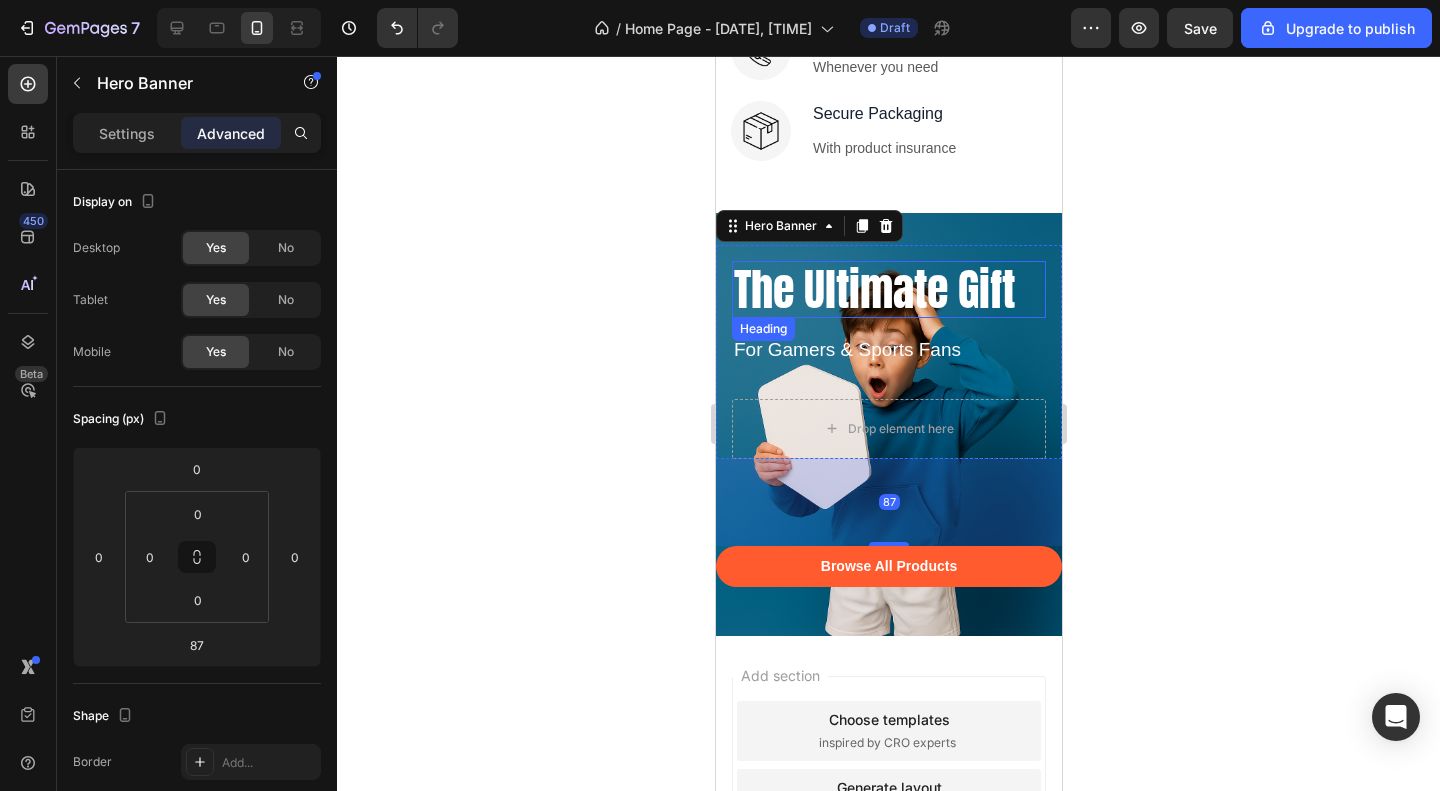 click on "The Ultimate Gift" at bounding box center [888, 289] 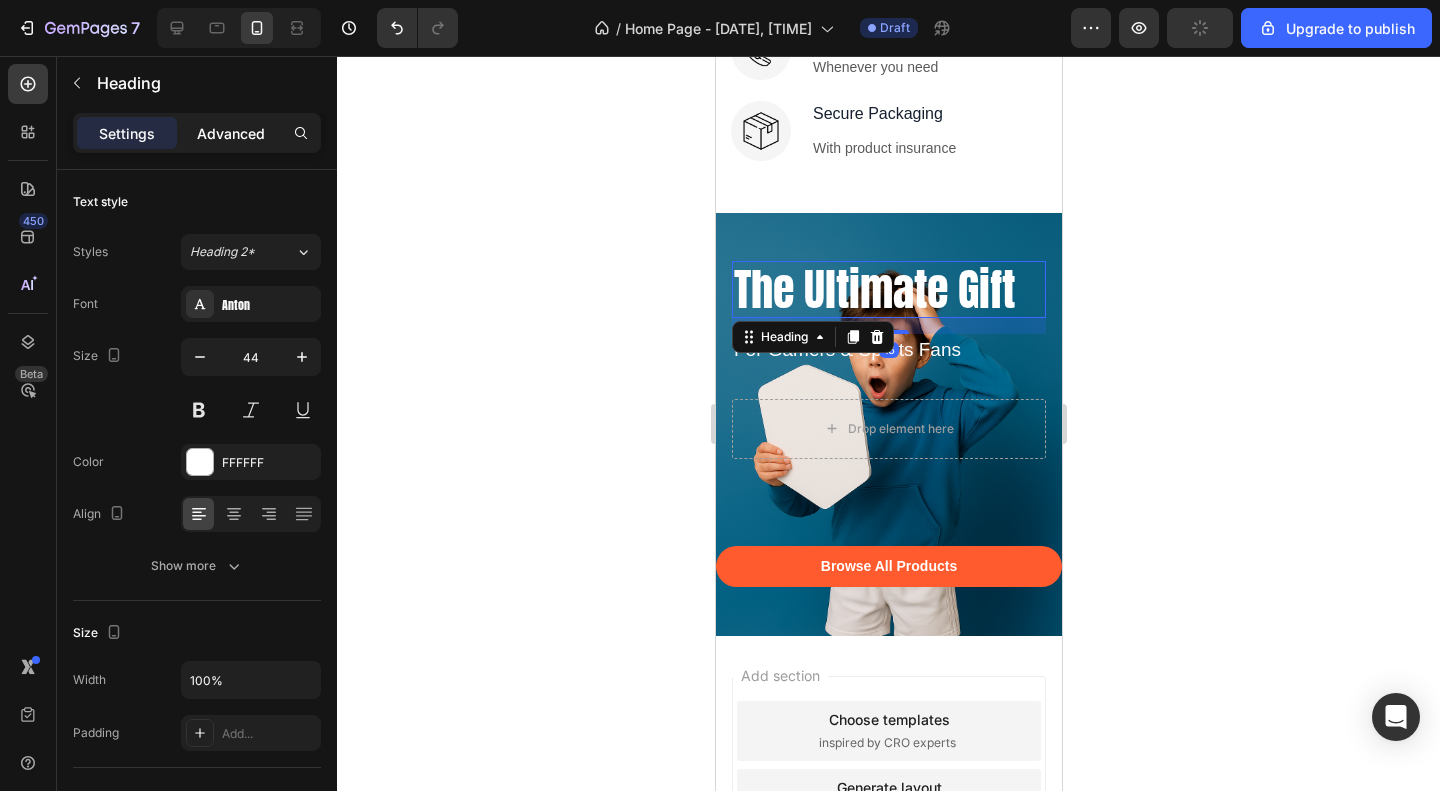 click on "Advanced" at bounding box center (231, 133) 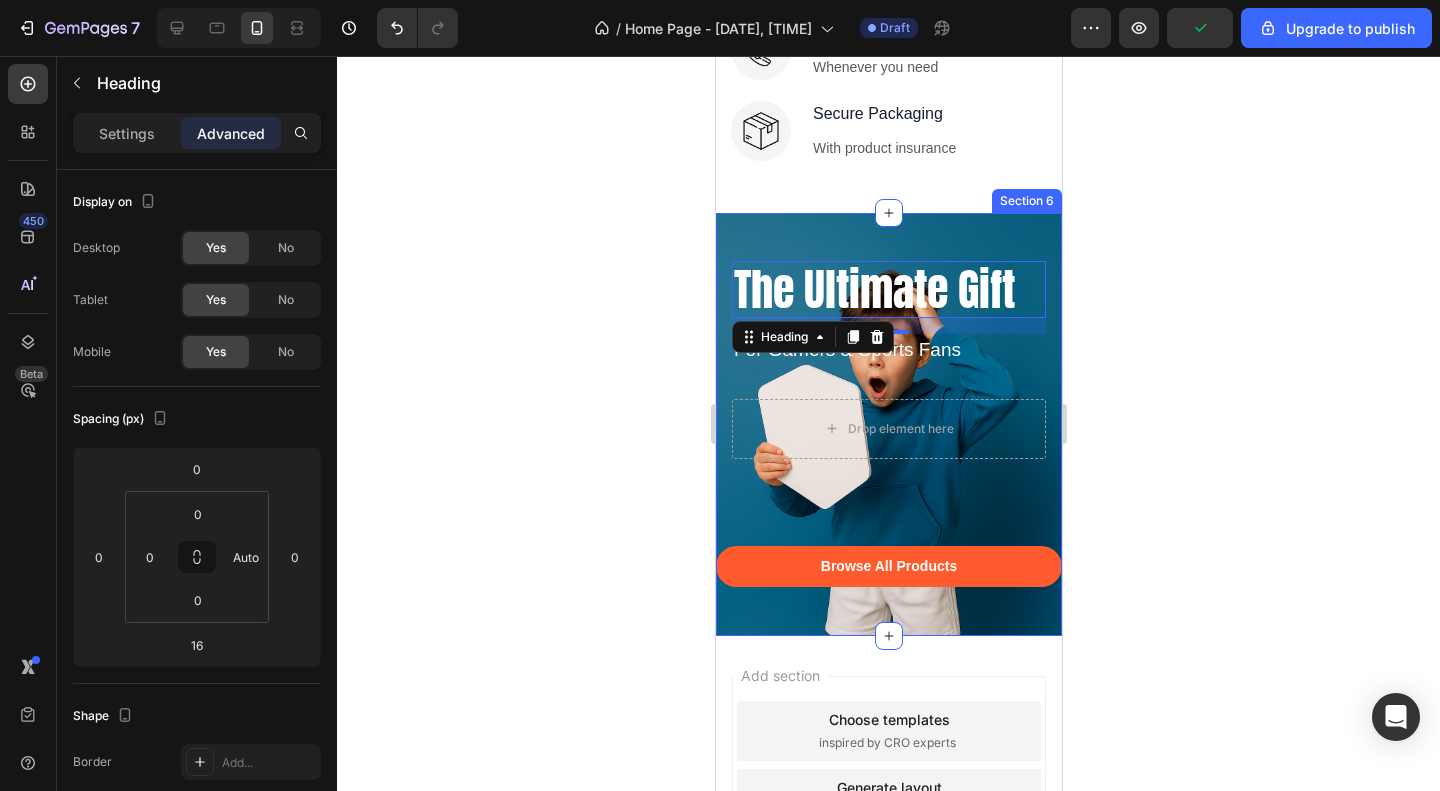click on "The Ultimate Gift Heading   16 For Gamers & Sports Fans Text block
Drop element here Hero Banner Browse All Products Button Section 6" at bounding box center (888, 424) 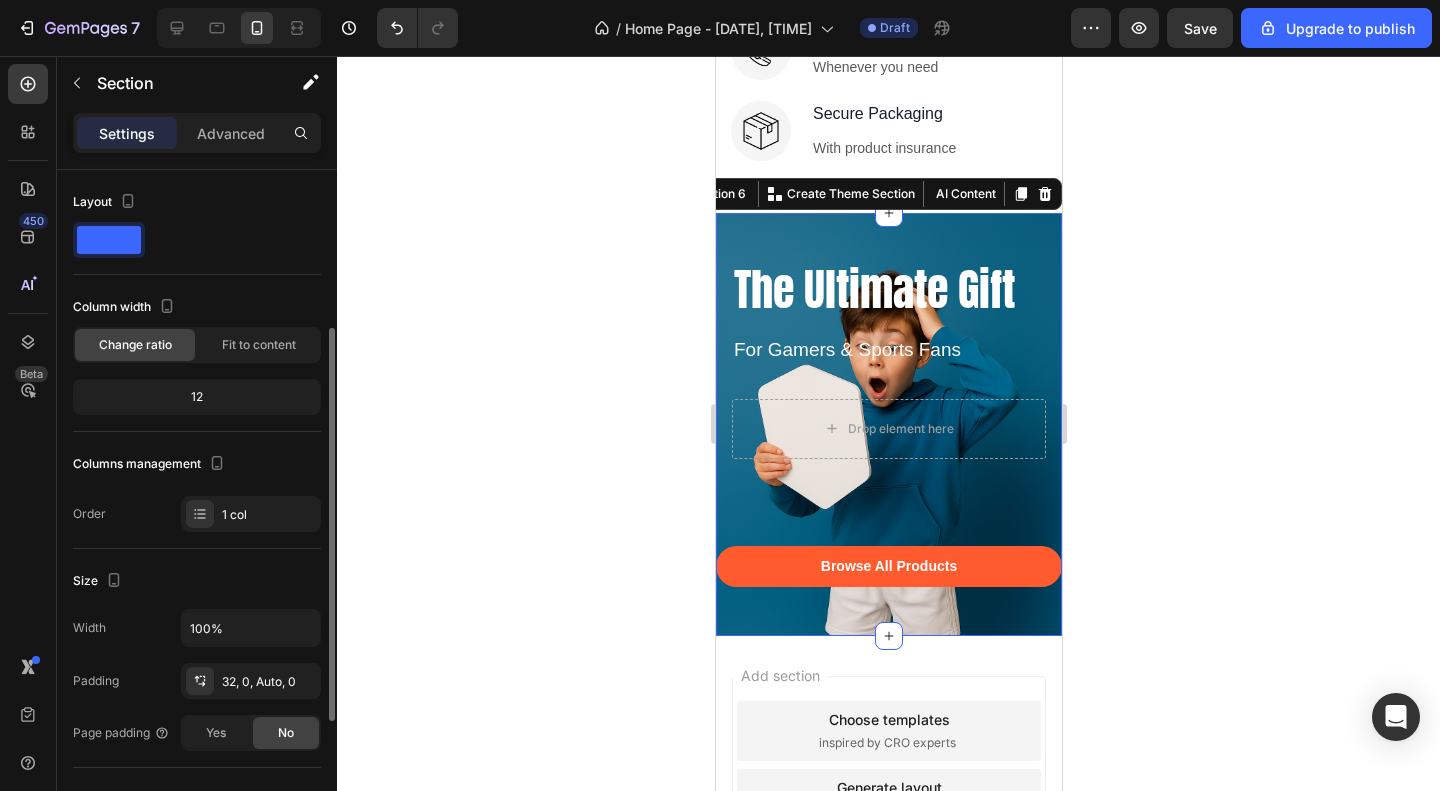 scroll, scrollTop: 100, scrollLeft: 0, axis: vertical 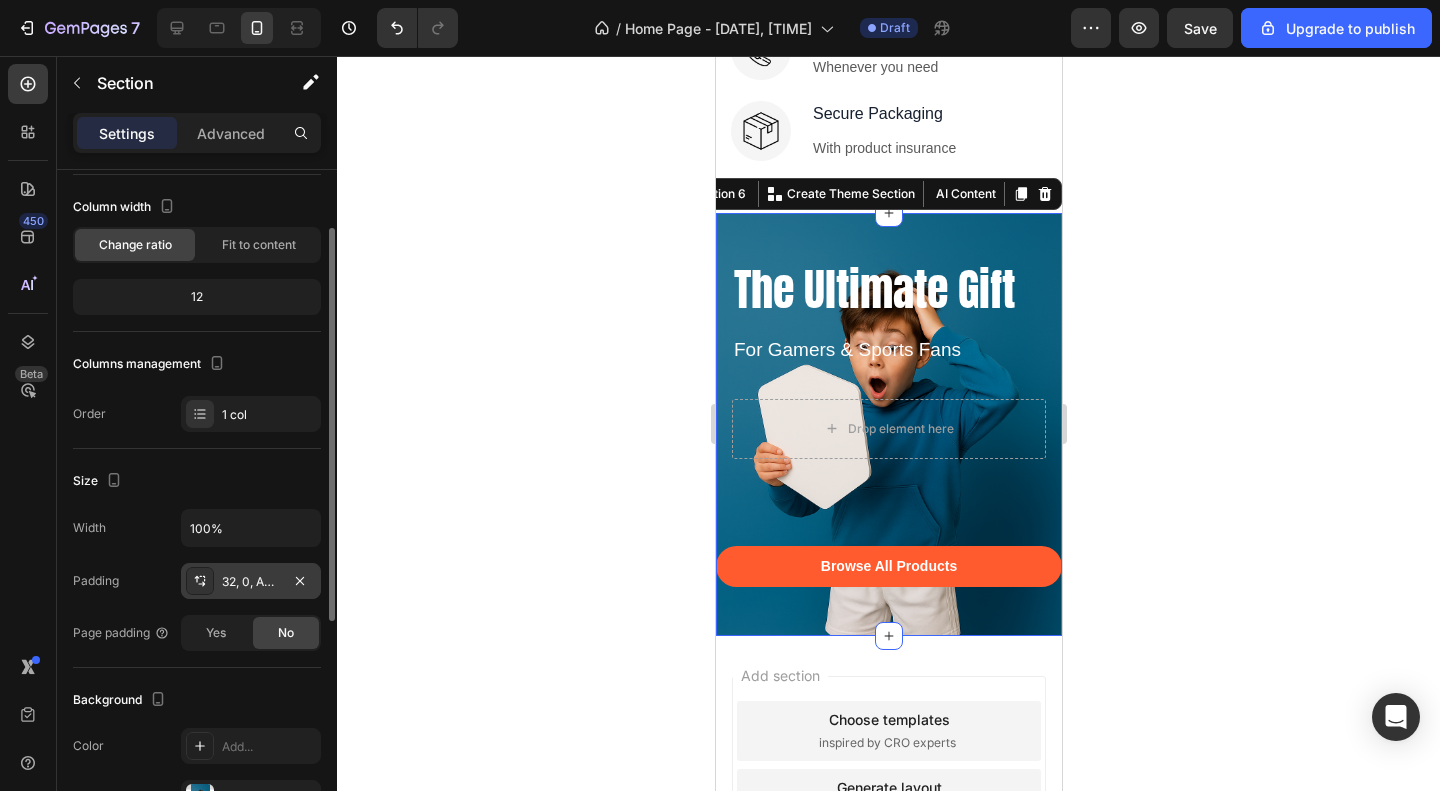 click on "32, 0, Auto, 0" at bounding box center (251, 582) 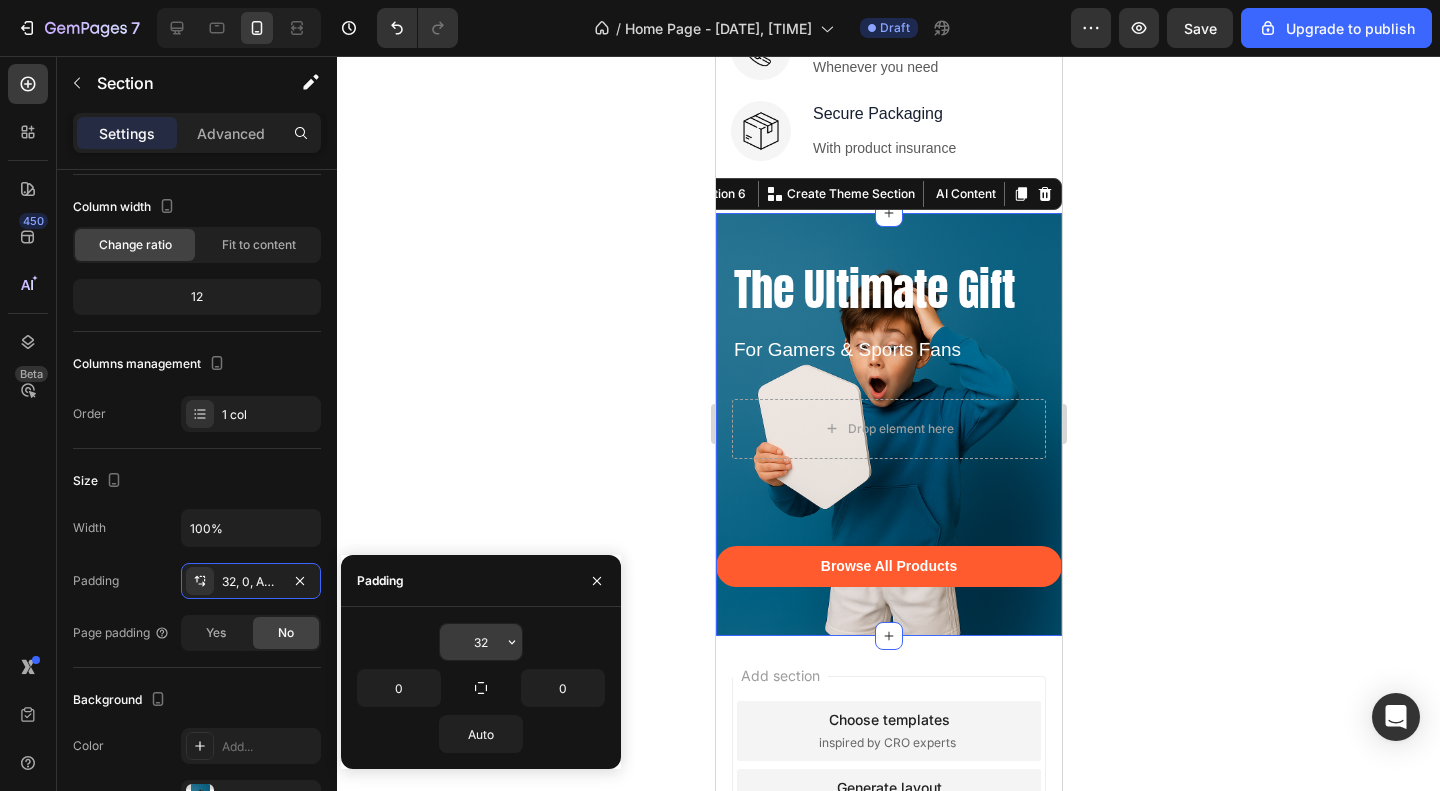 click on "32" at bounding box center (481, 642) 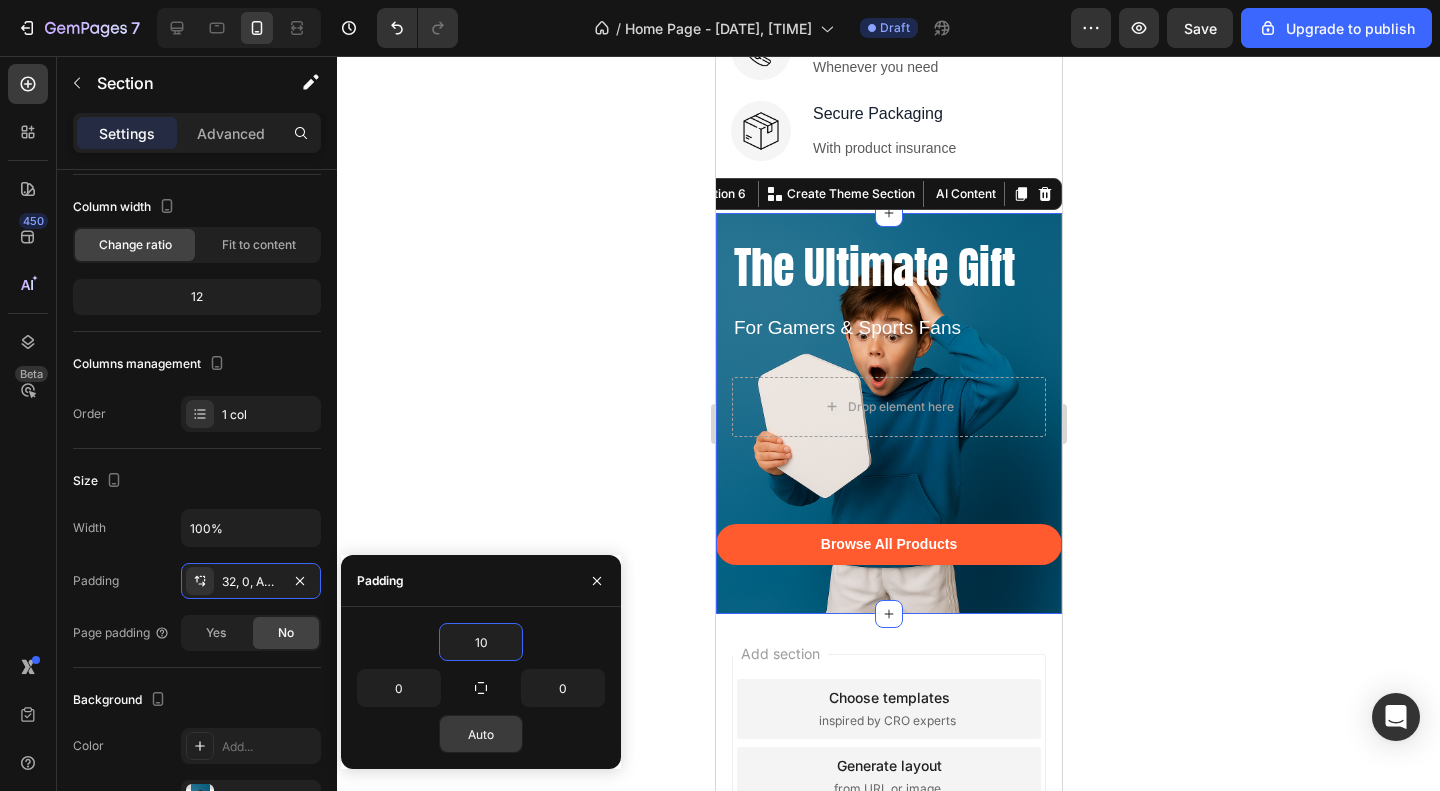 type on "10" 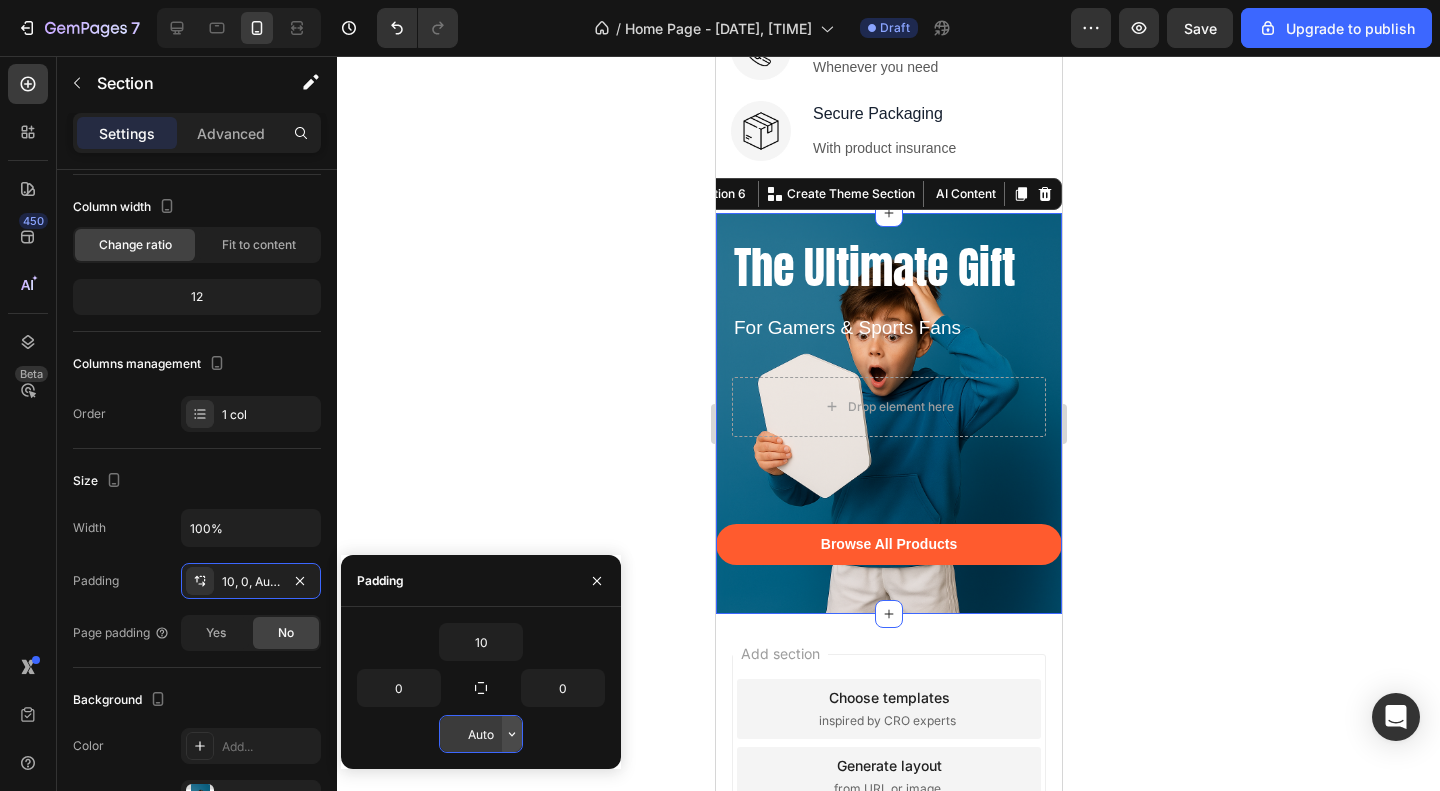 click 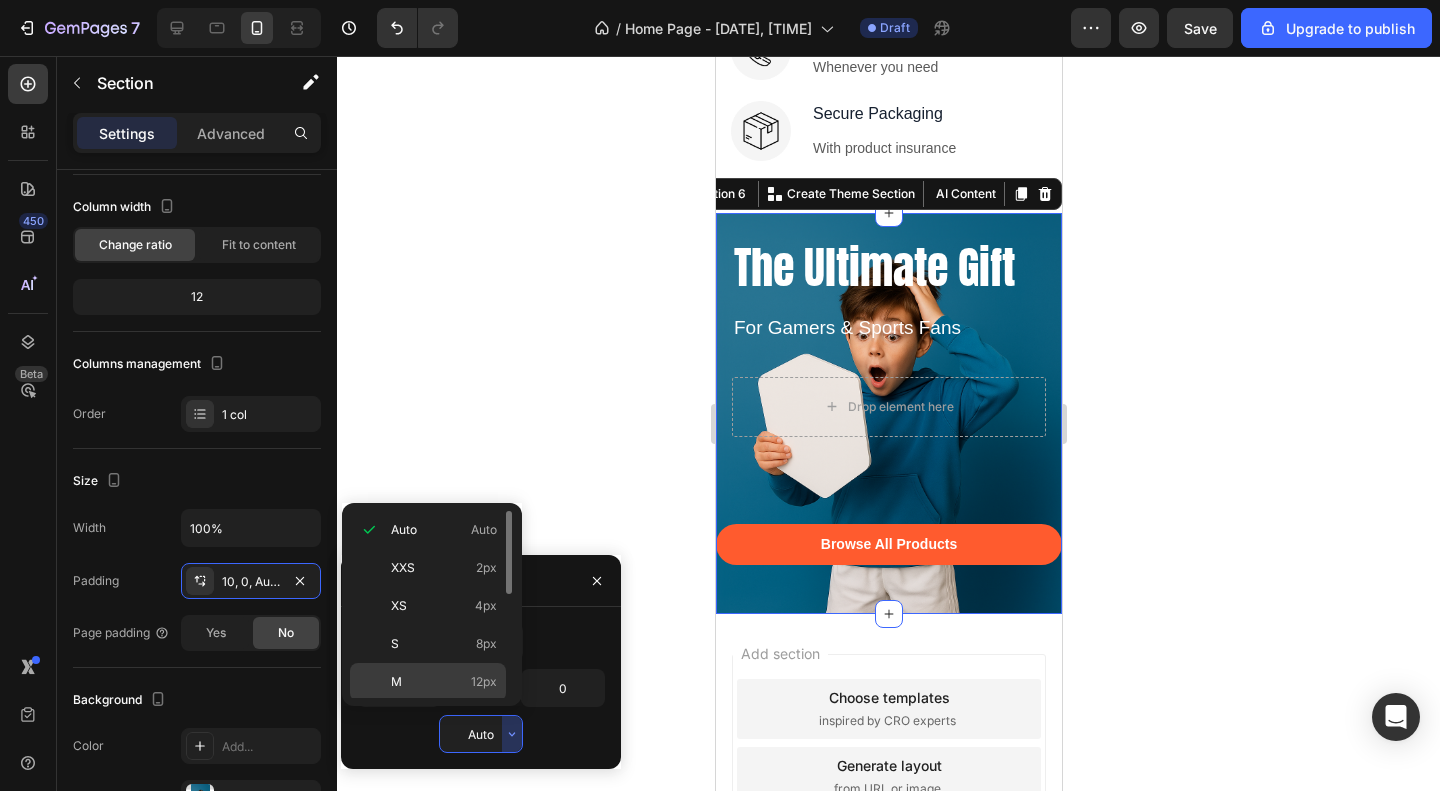 click on "M 12px" at bounding box center (444, 682) 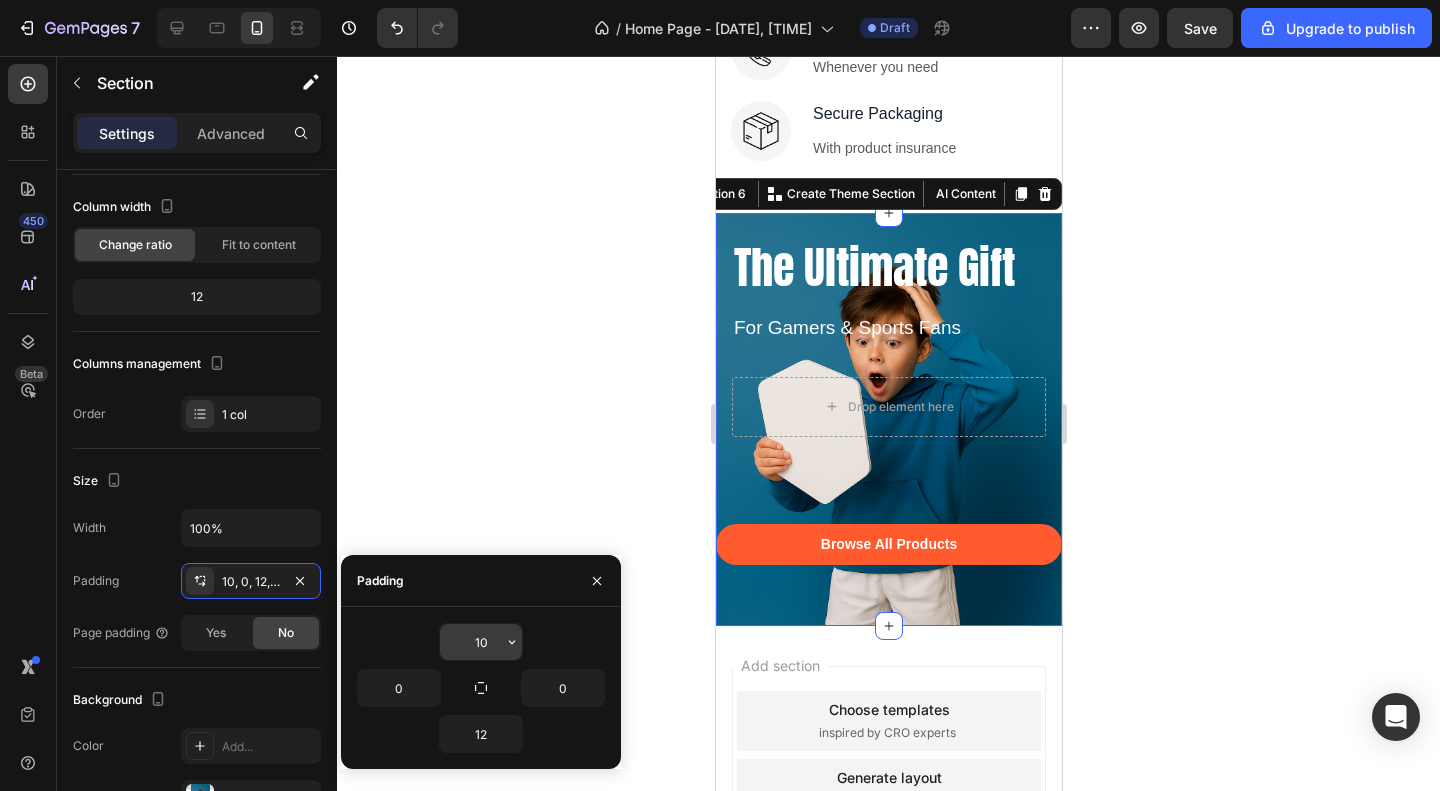 click on "10" at bounding box center (481, 642) 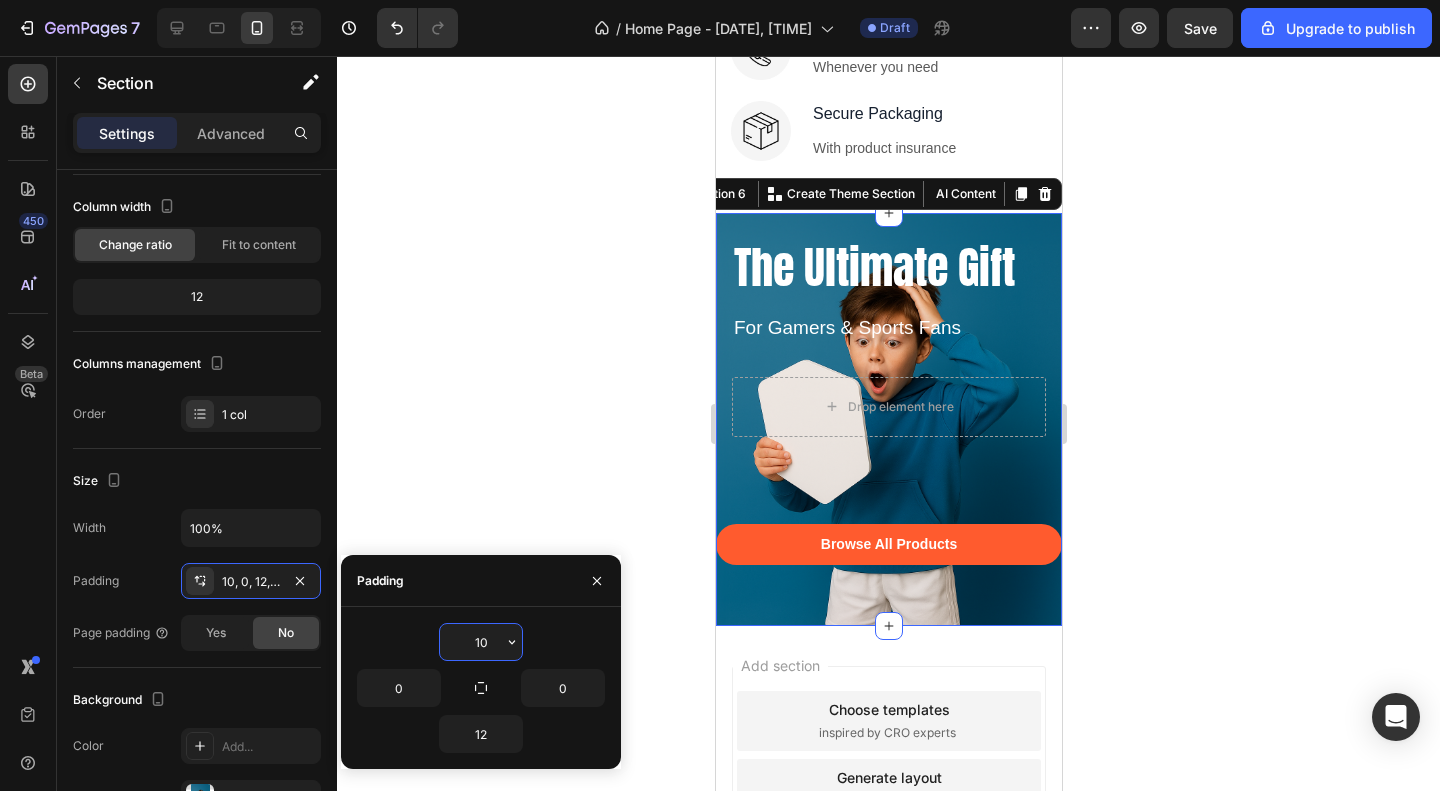 type on "0" 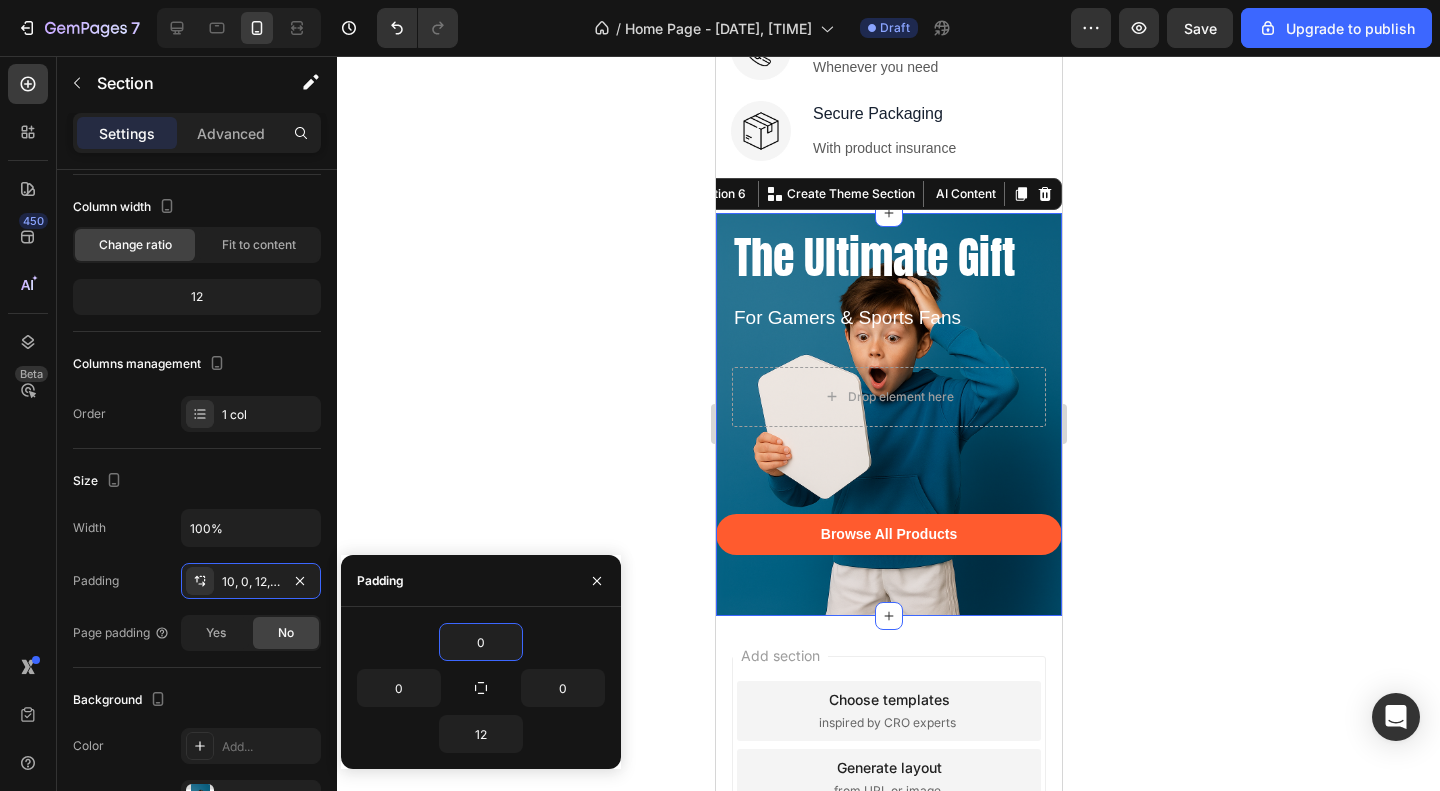 click 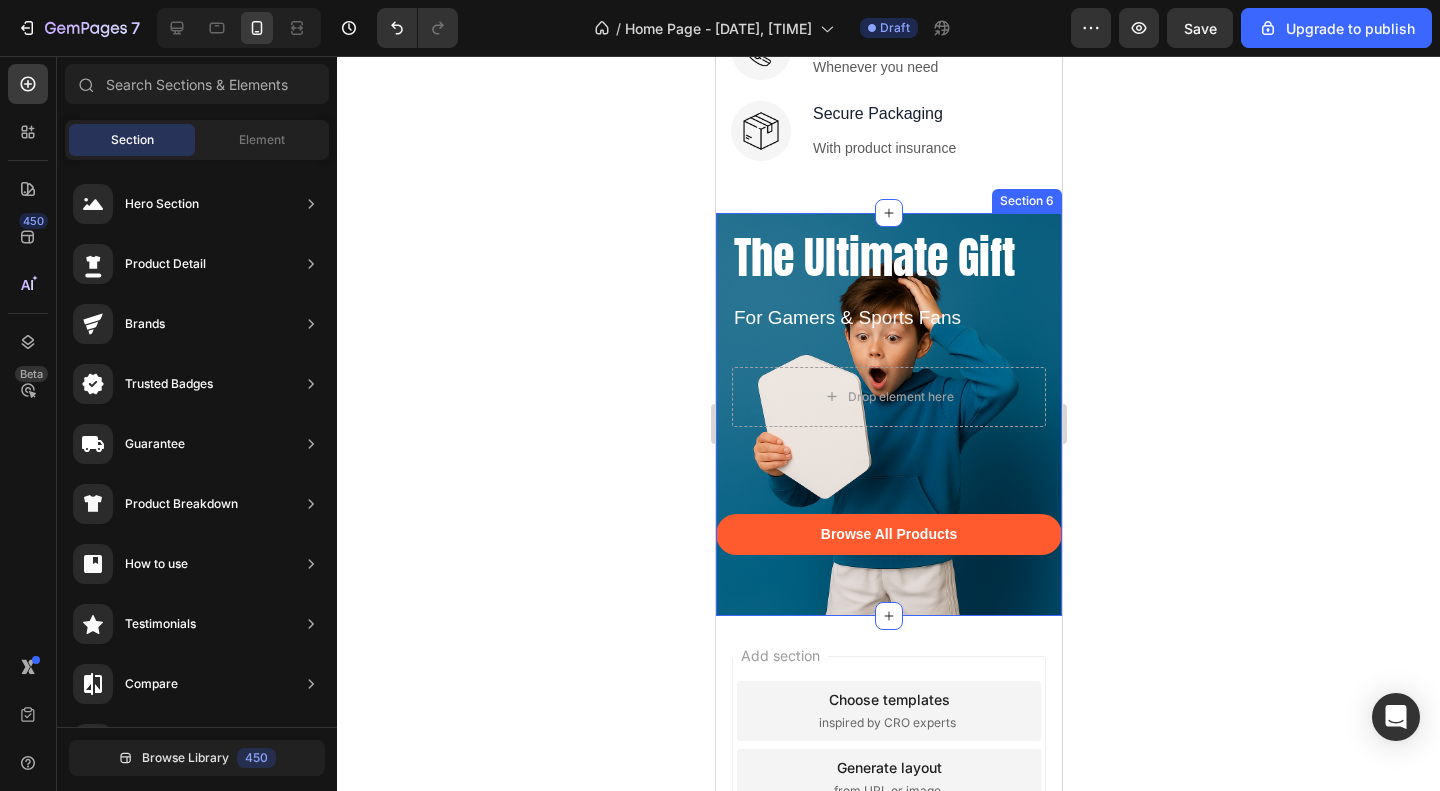 click on "The Ultimate Gift Heading For Gamers & Sports Fans Text block
Drop element here Hero Banner Browse All Products Button Section 6" at bounding box center [888, 414] 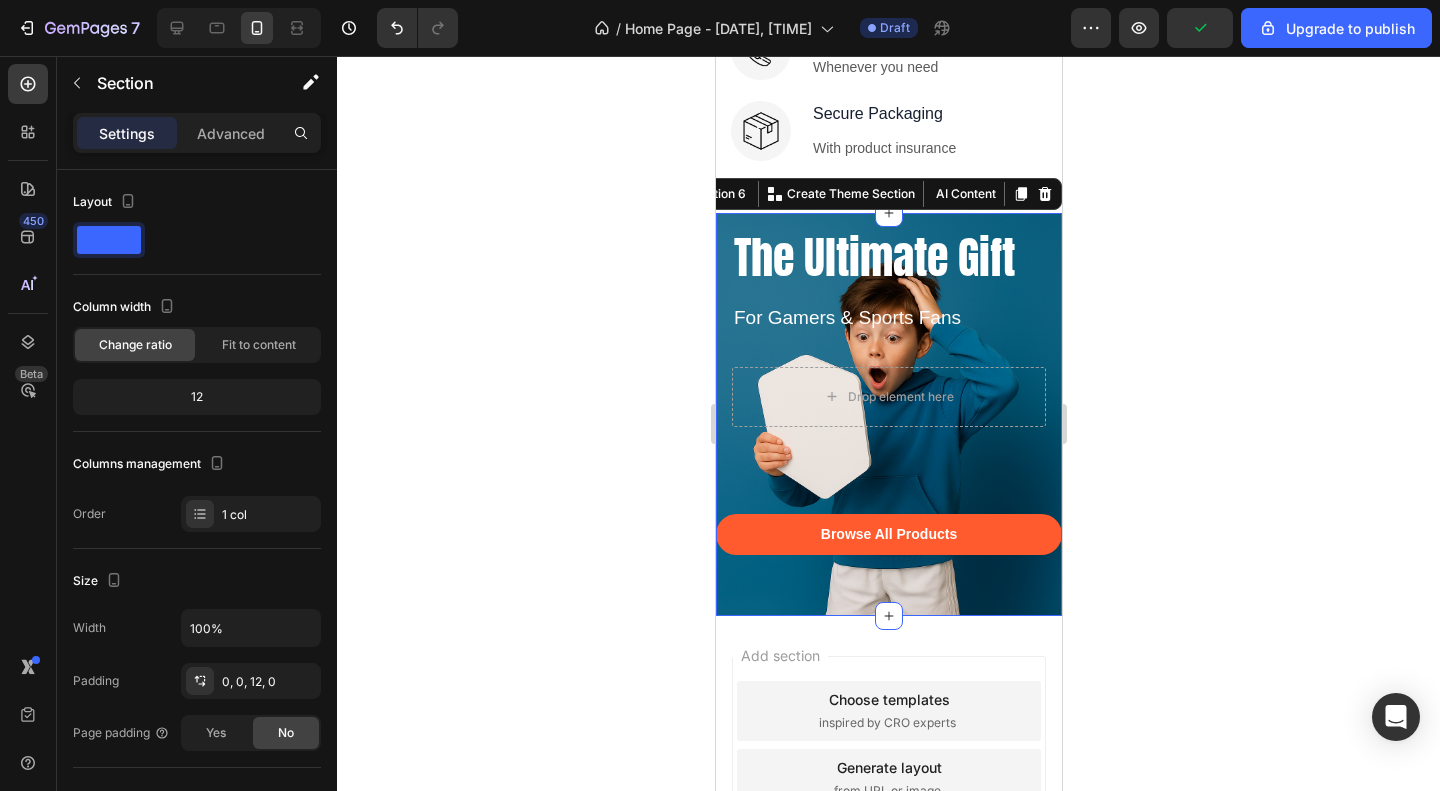 click on "Browse All Products Button" at bounding box center [888, 559] 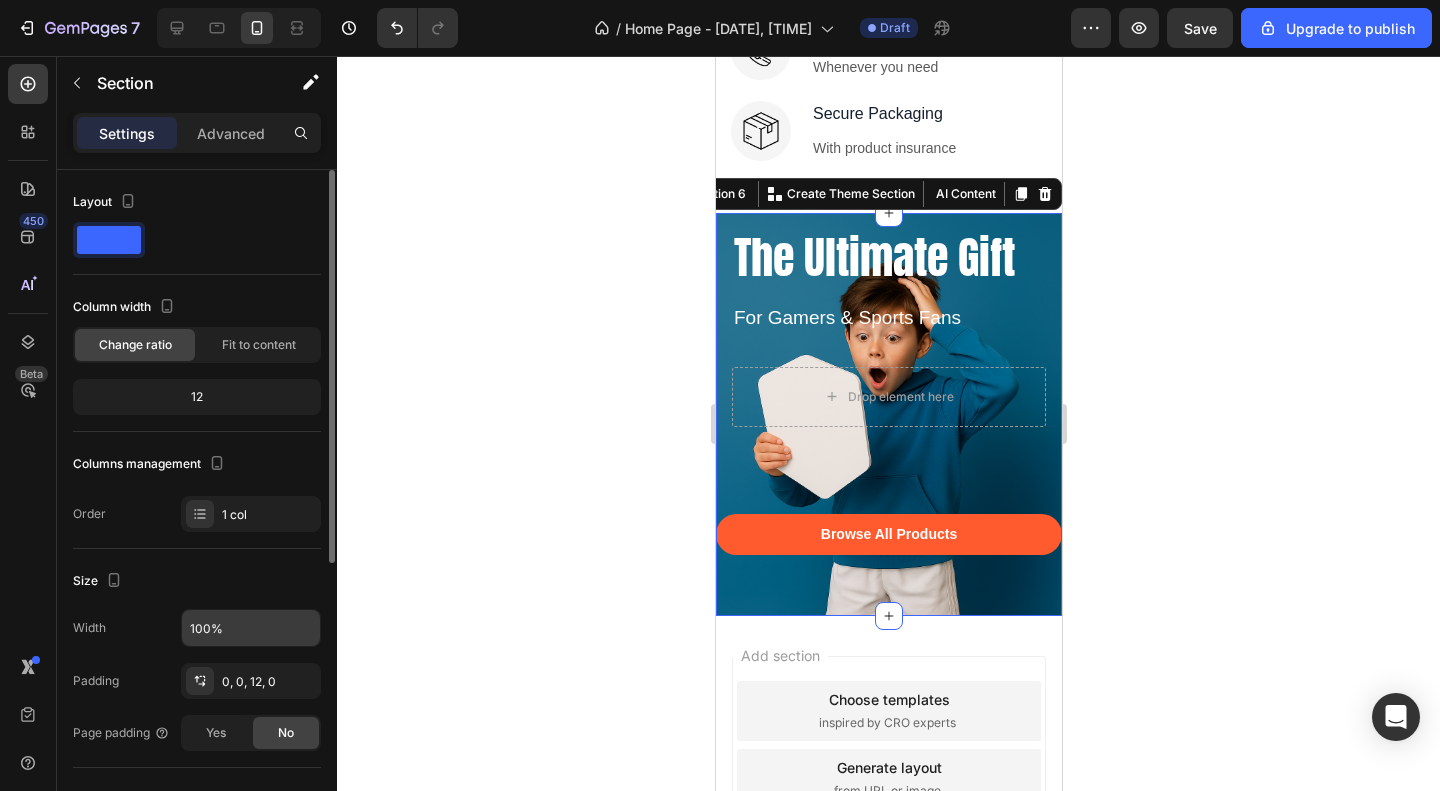 scroll, scrollTop: 100, scrollLeft: 0, axis: vertical 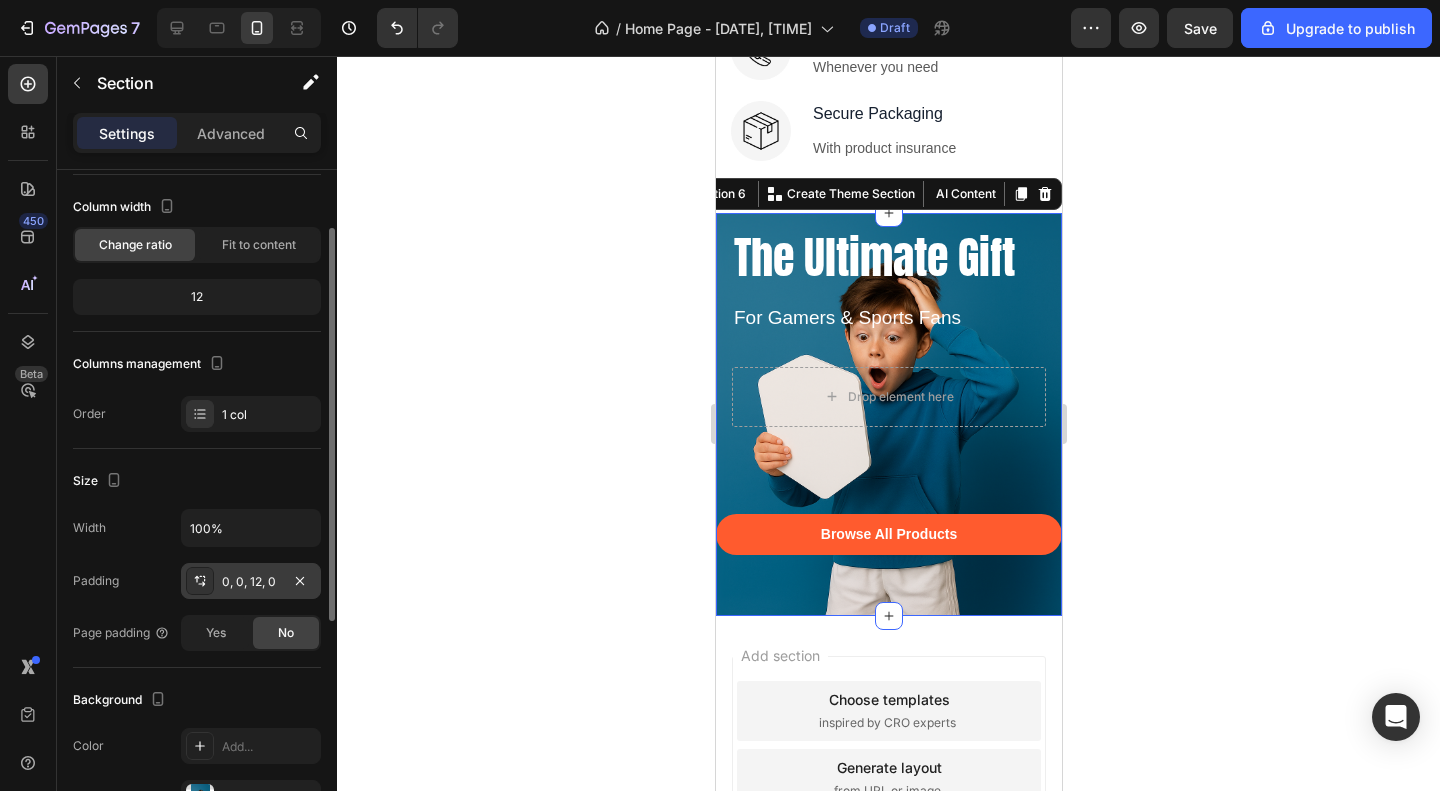 click on "0, 0, 12, 0" at bounding box center [251, 582] 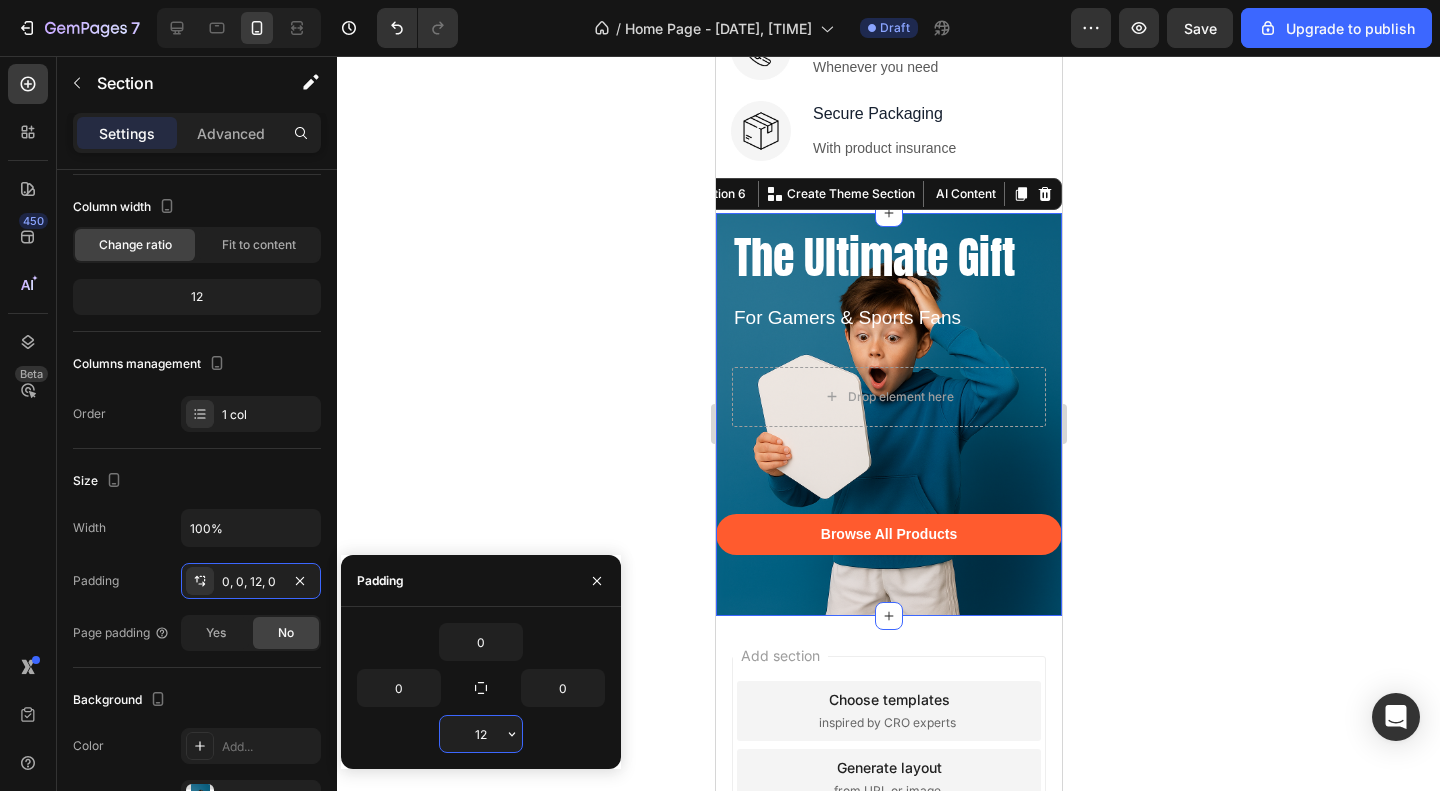 click on "12" at bounding box center (481, 734) 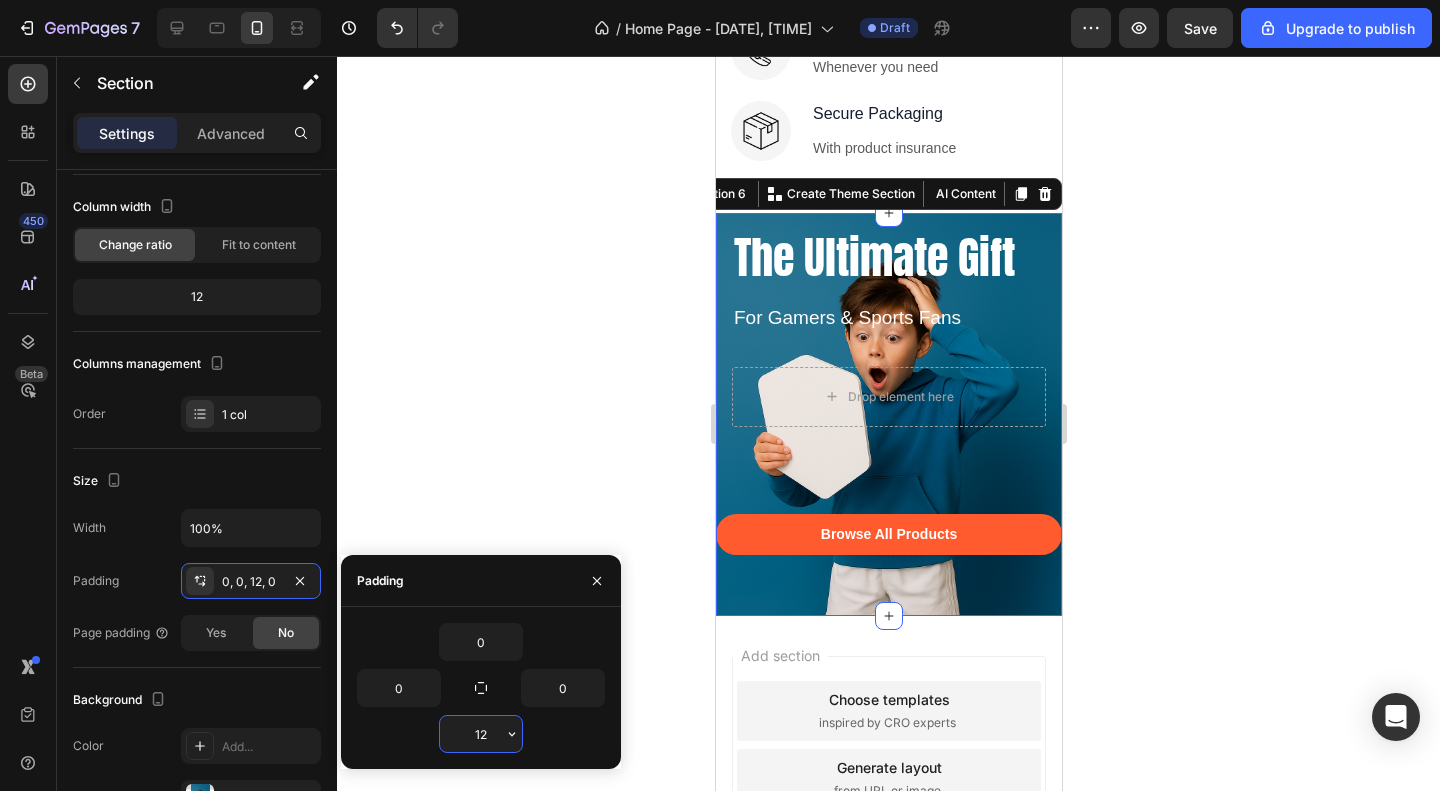 type on "0" 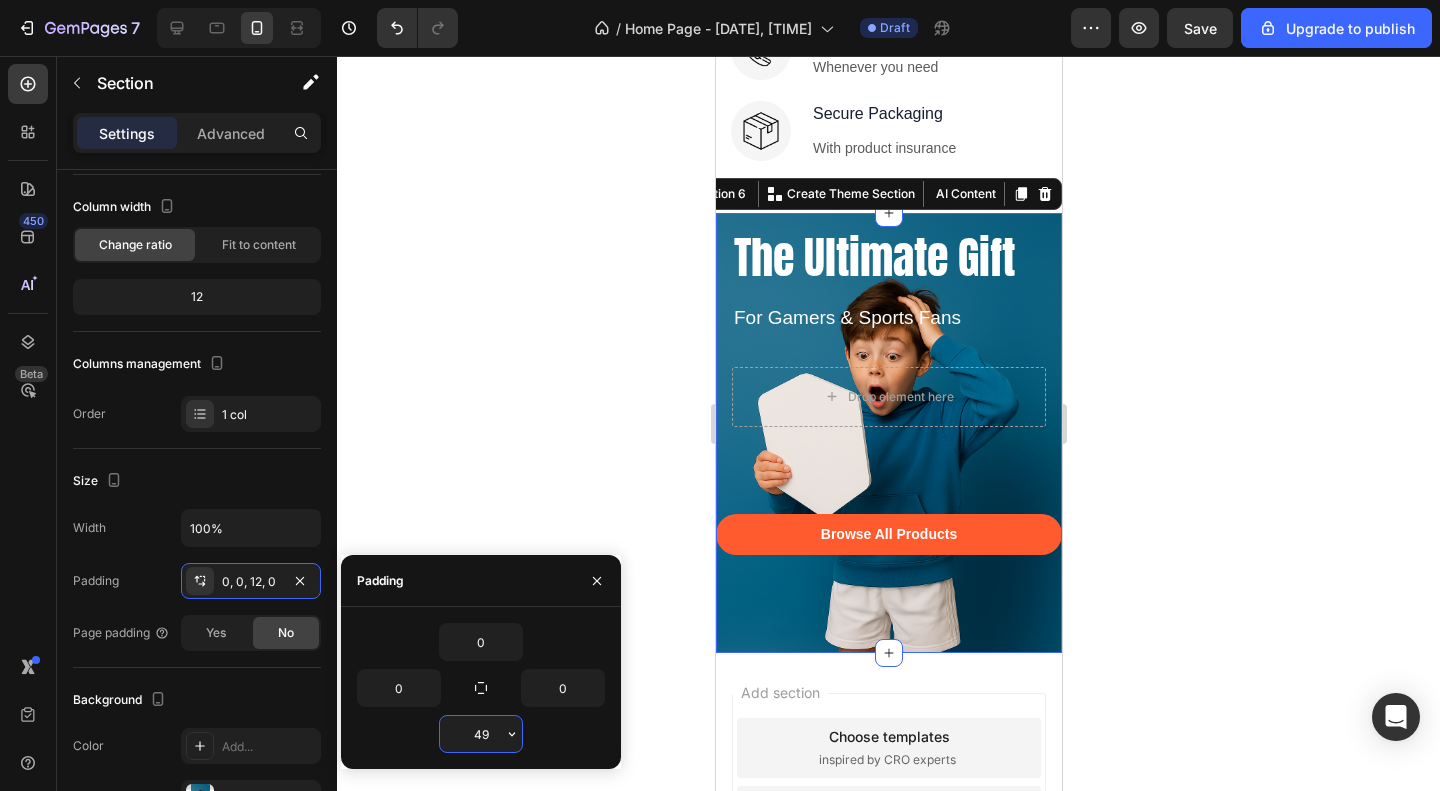 type on "4" 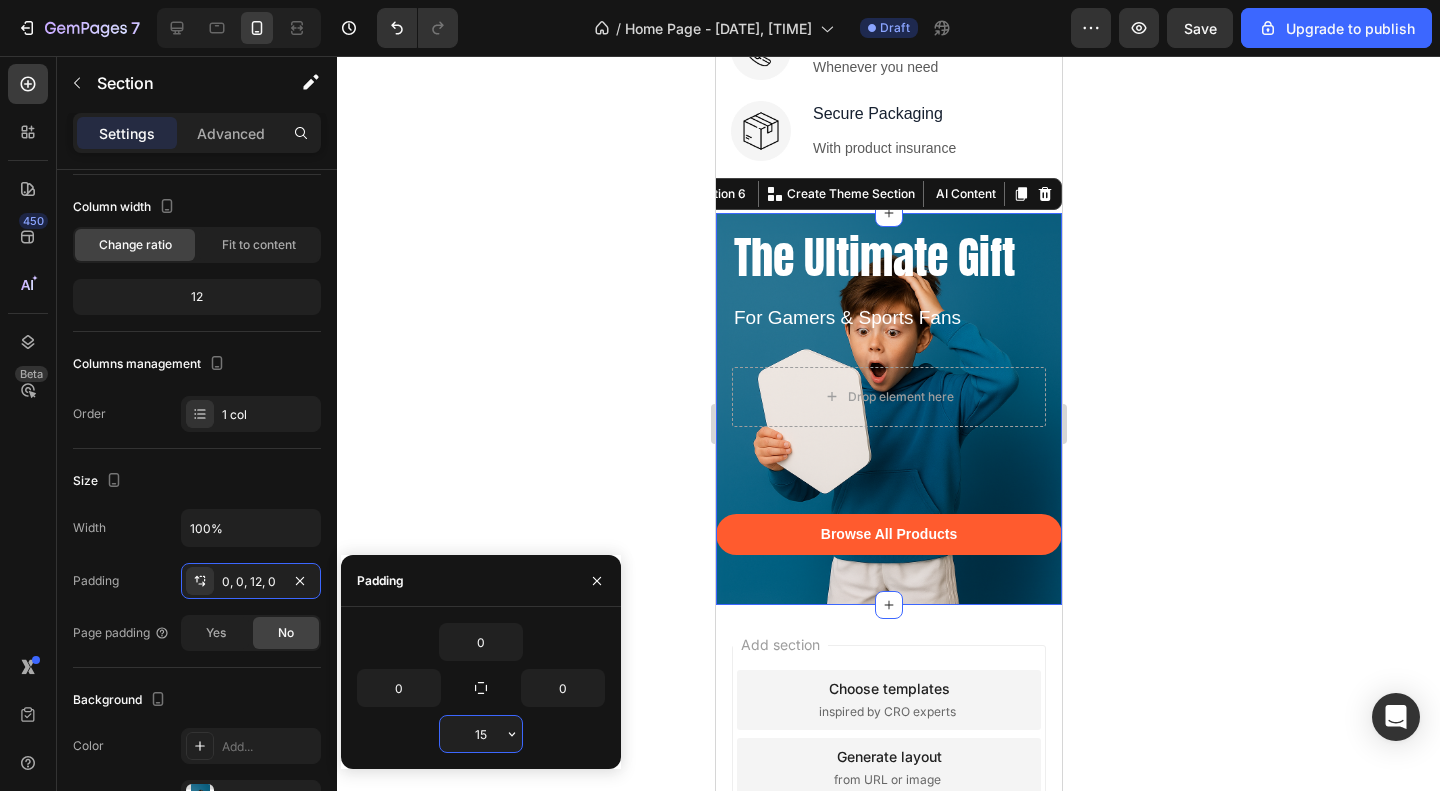 type on "150" 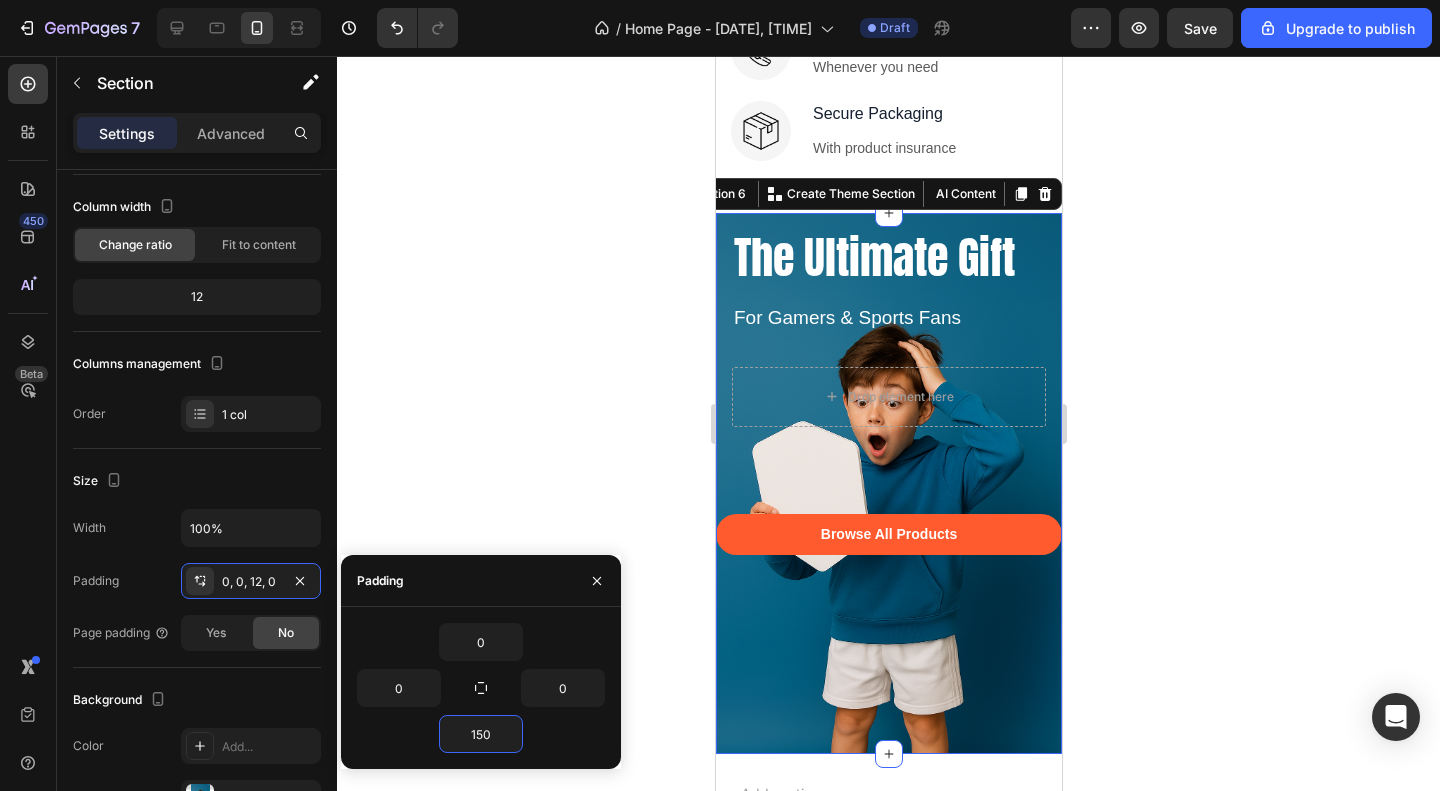 click 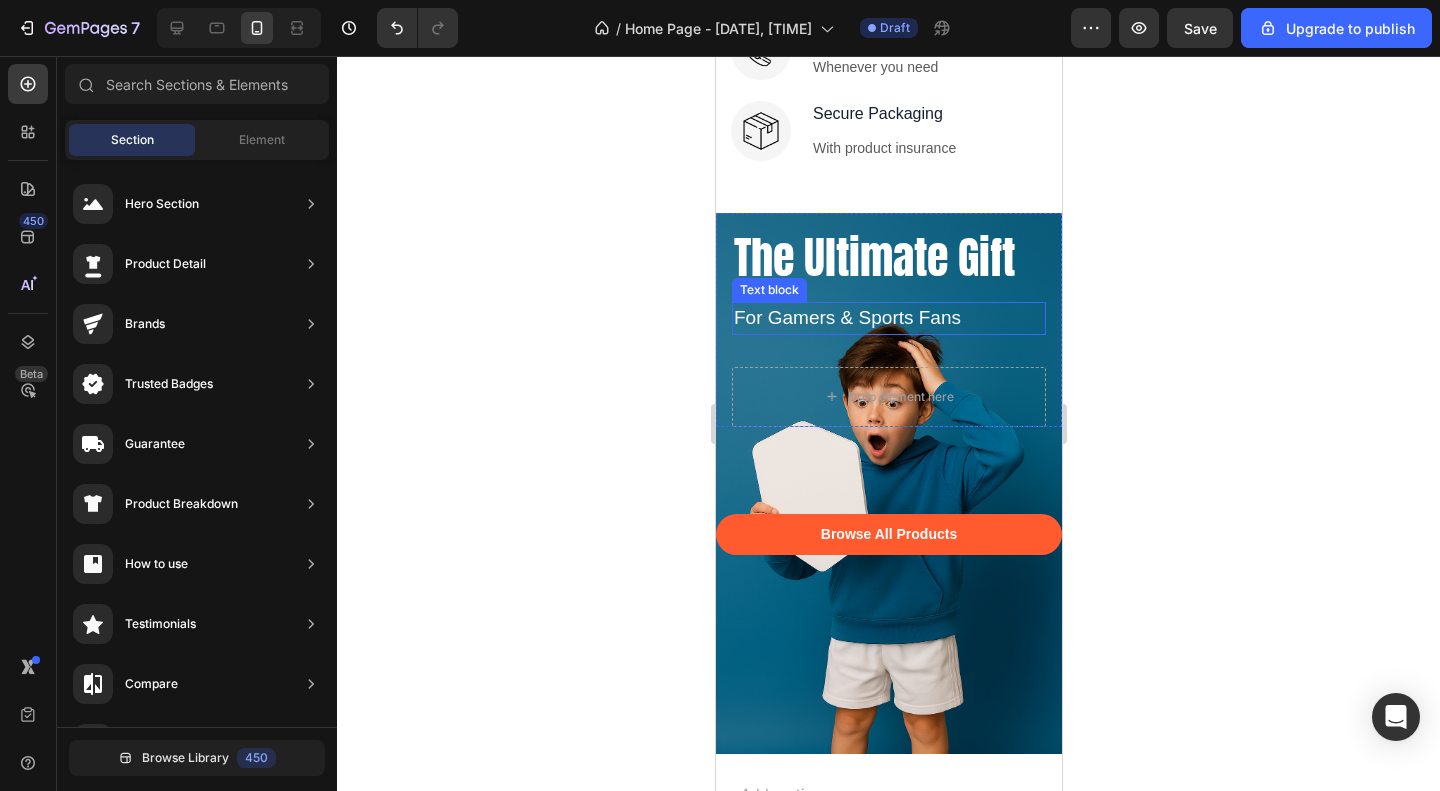 click on "For Gamers & Sports Fans" at bounding box center [878, 318] 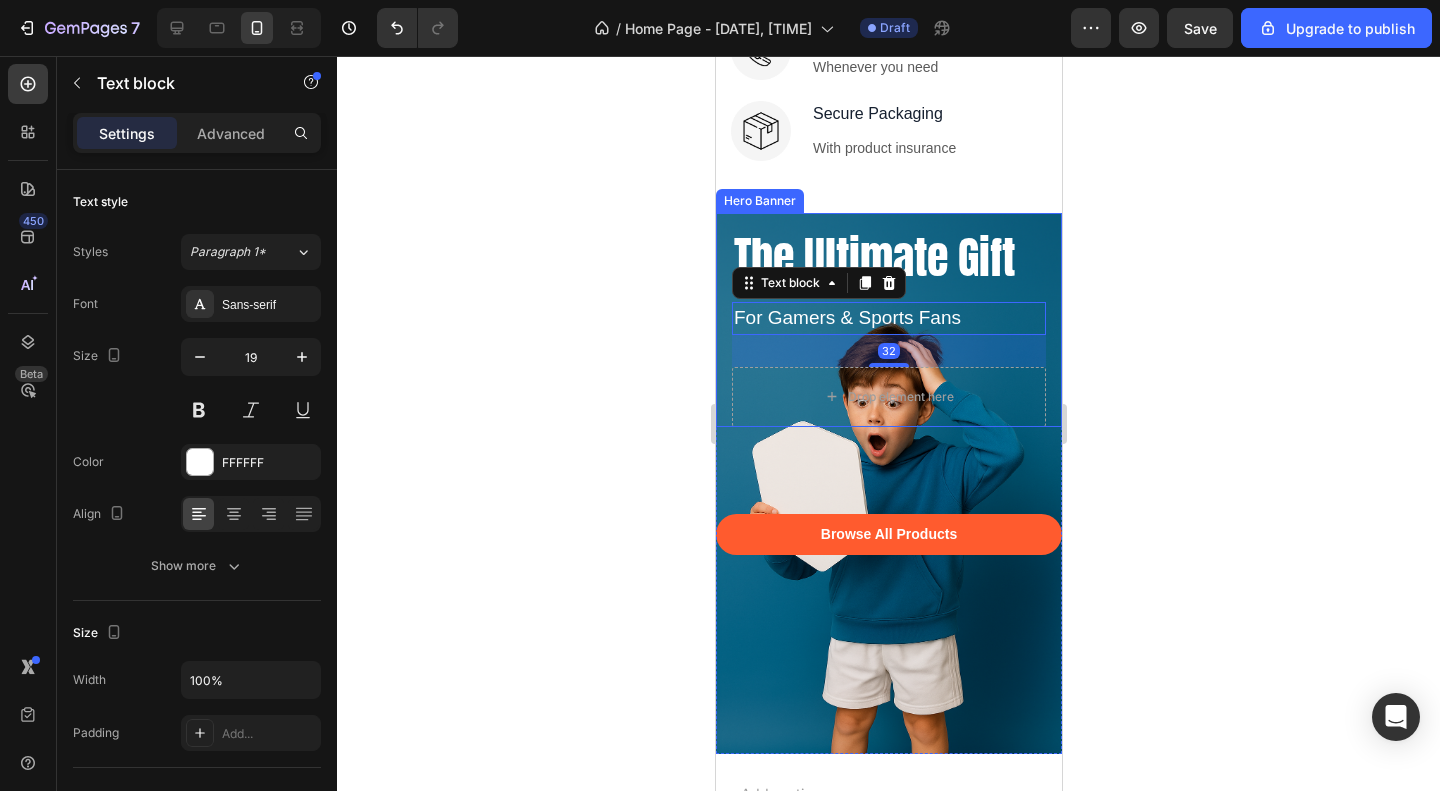 click on "The Ultimate Gift Heading For Gamers & Sports Fans Text block   32" at bounding box center (888, 297) 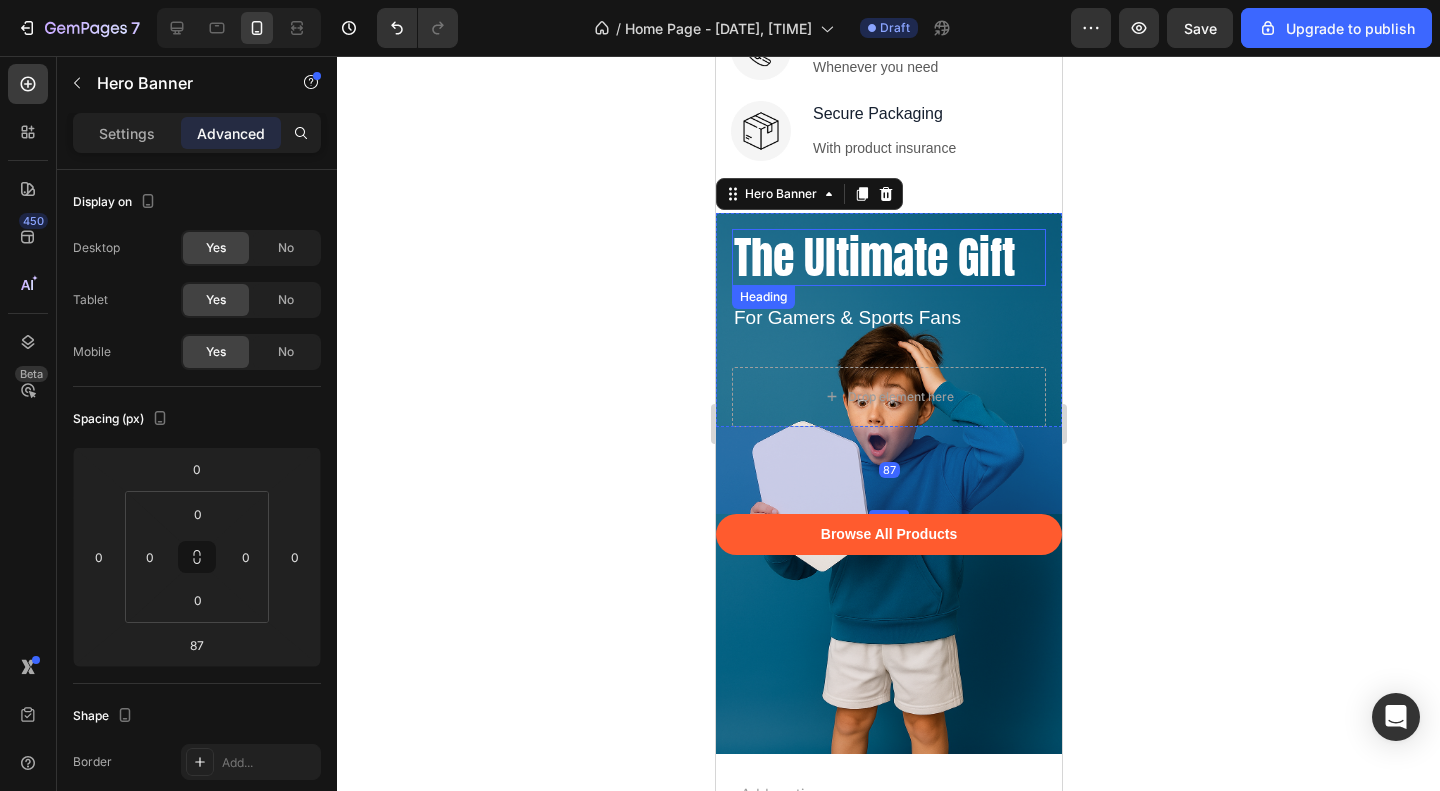 click on "The Ultimate Gift" at bounding box center [888, 257] 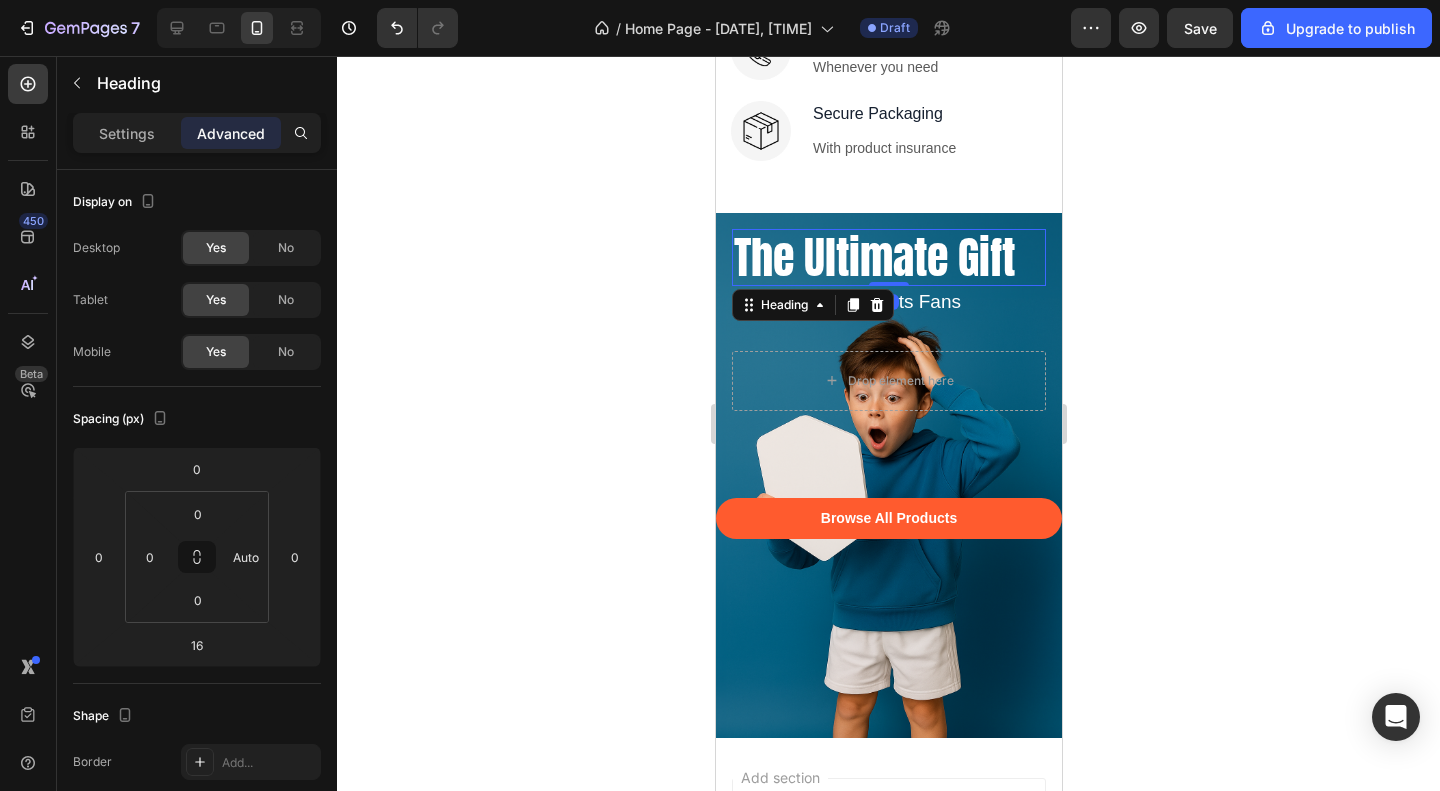 drag, startPoint x: 899, startPoint y: 298, endPoint x: 923, endPoint y: 252, distance: 51.884487 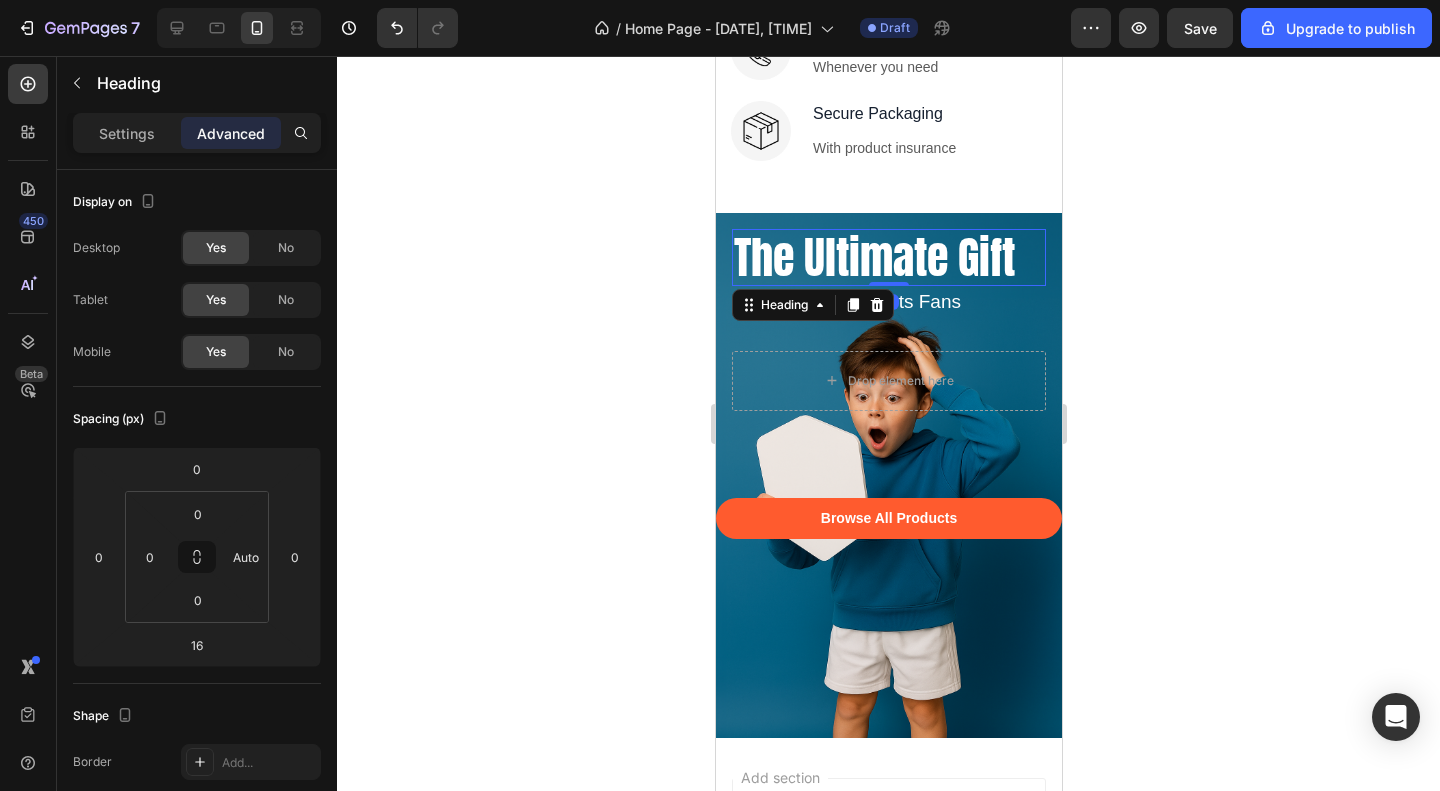 click on "The Ultimate Gift Heading   0" at bounding box center (888, 257) 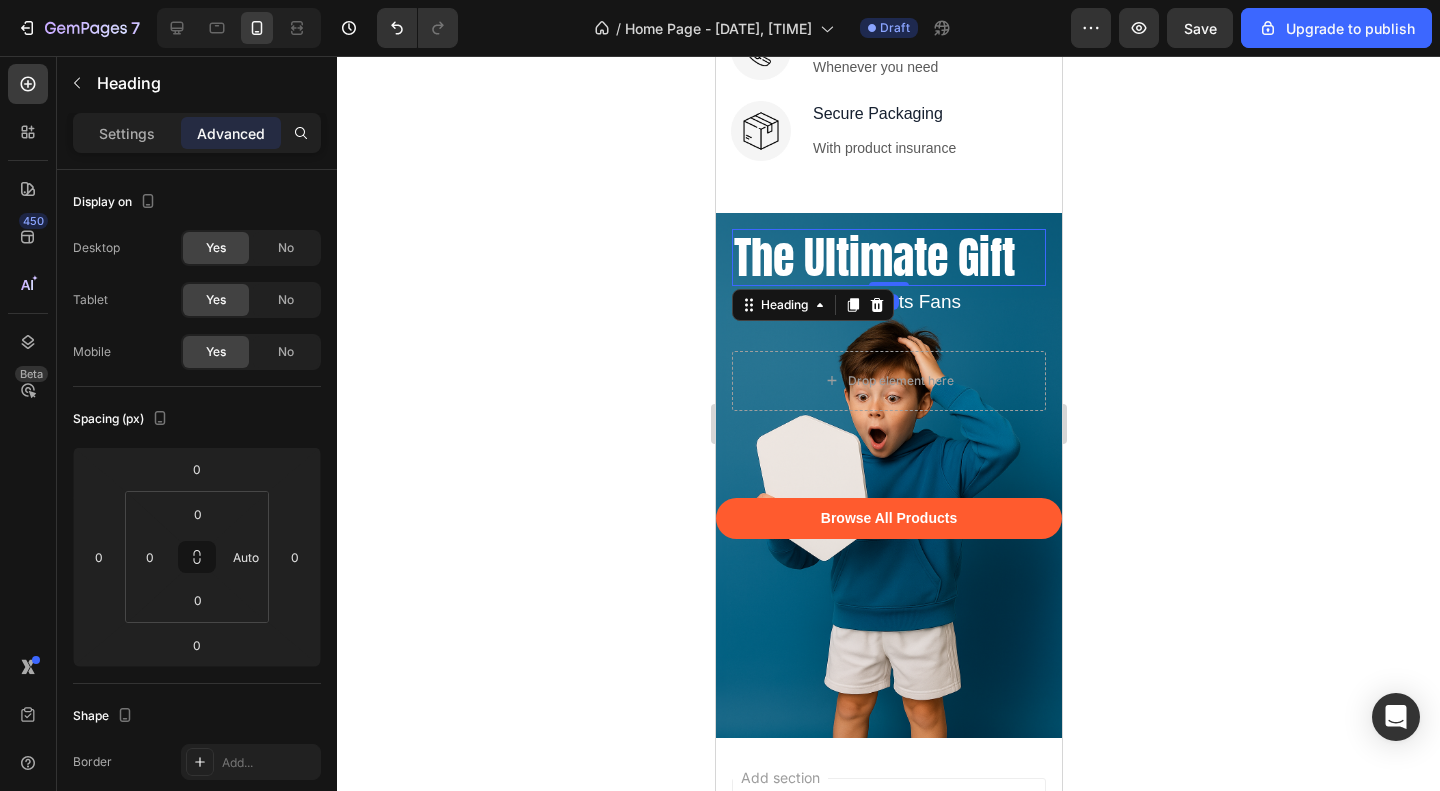 click 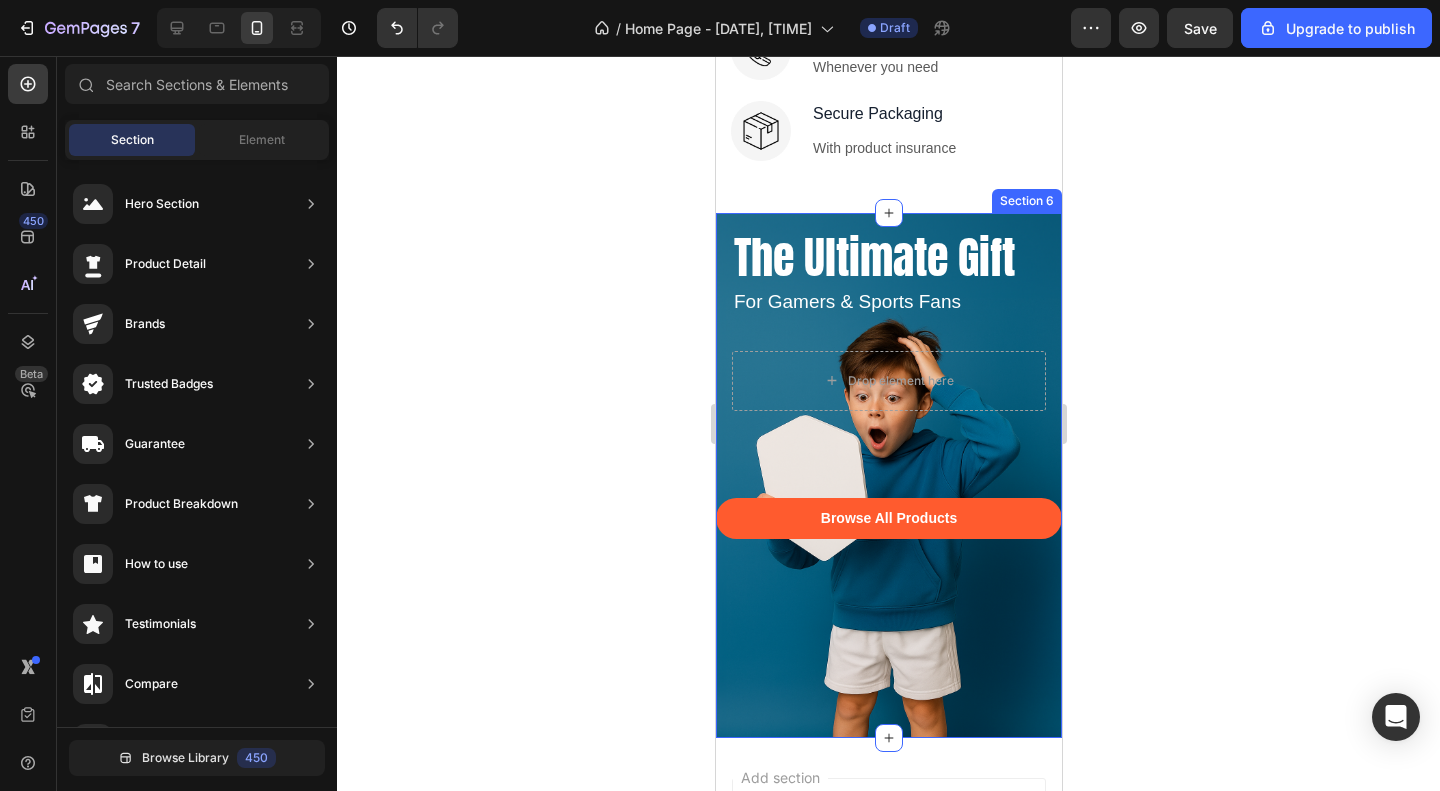 scroll, scrollTop: 3111, scrollLeft: 0, axis: vertical 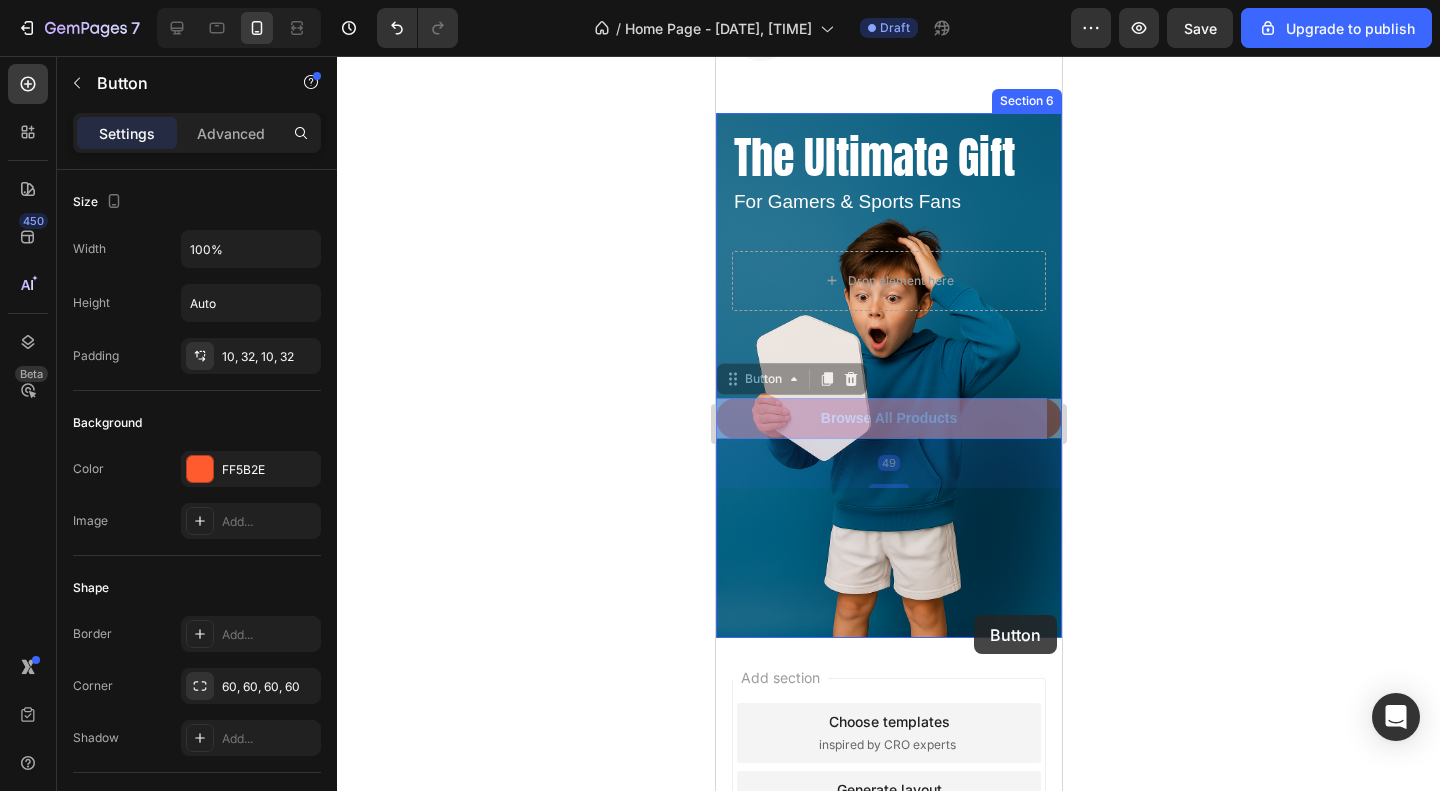 drag, startPoint x: 978, startPoint y: 423, endPoint x: 973, endPoint y: 615, distance: 192.0651 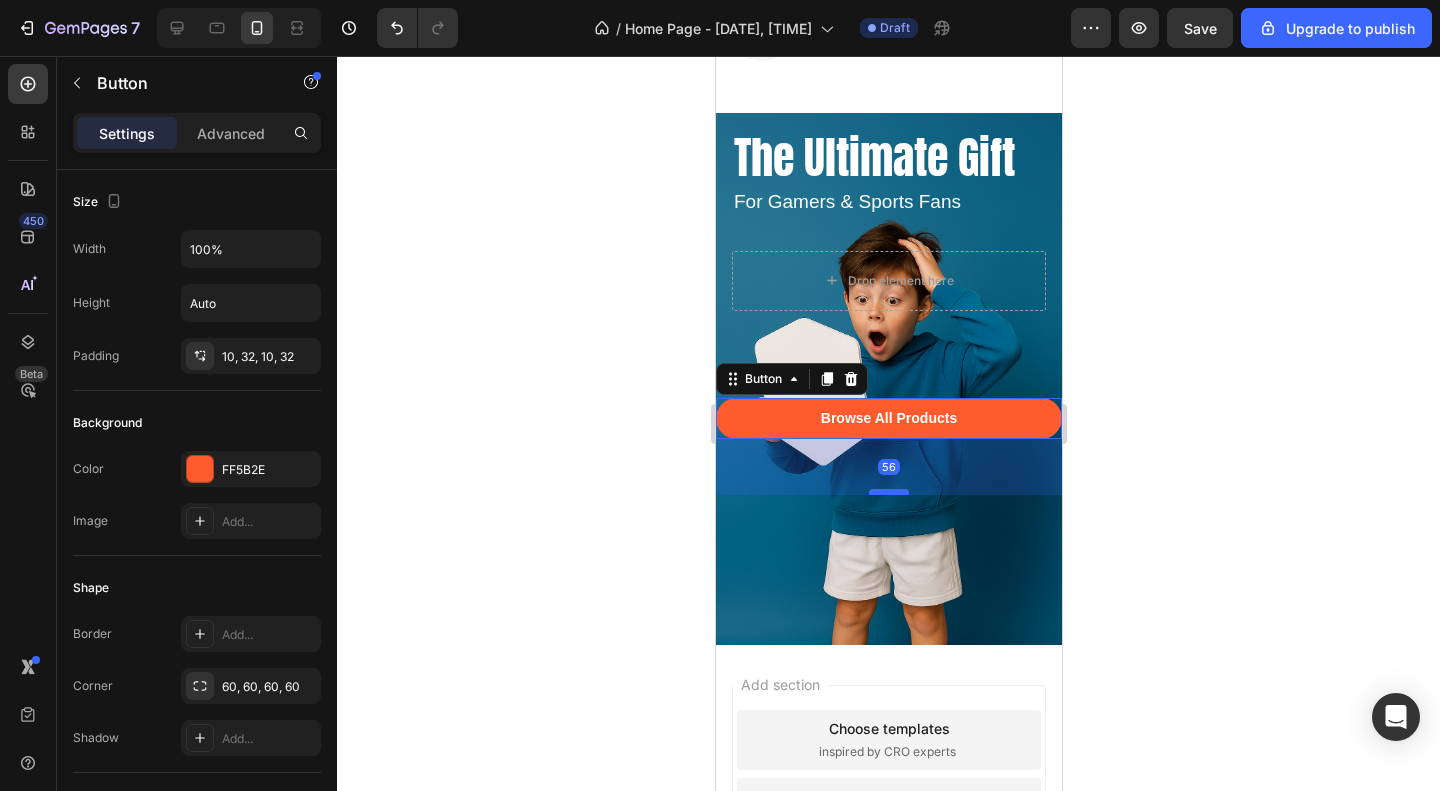 drag, startPoint x: 885, startPoint y: 485, endPoint x: 894, endPoint y: 492, distance: 11.401754 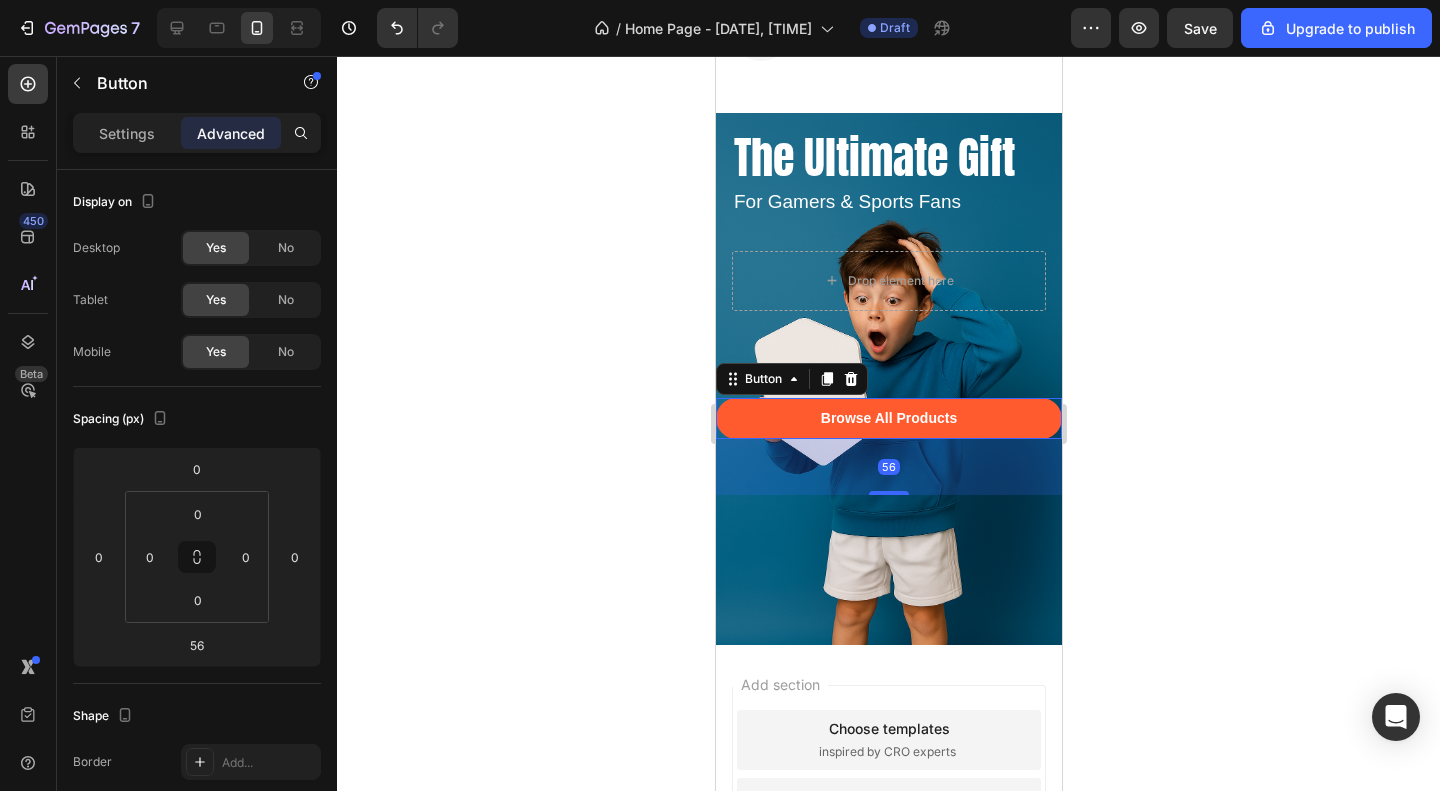 click 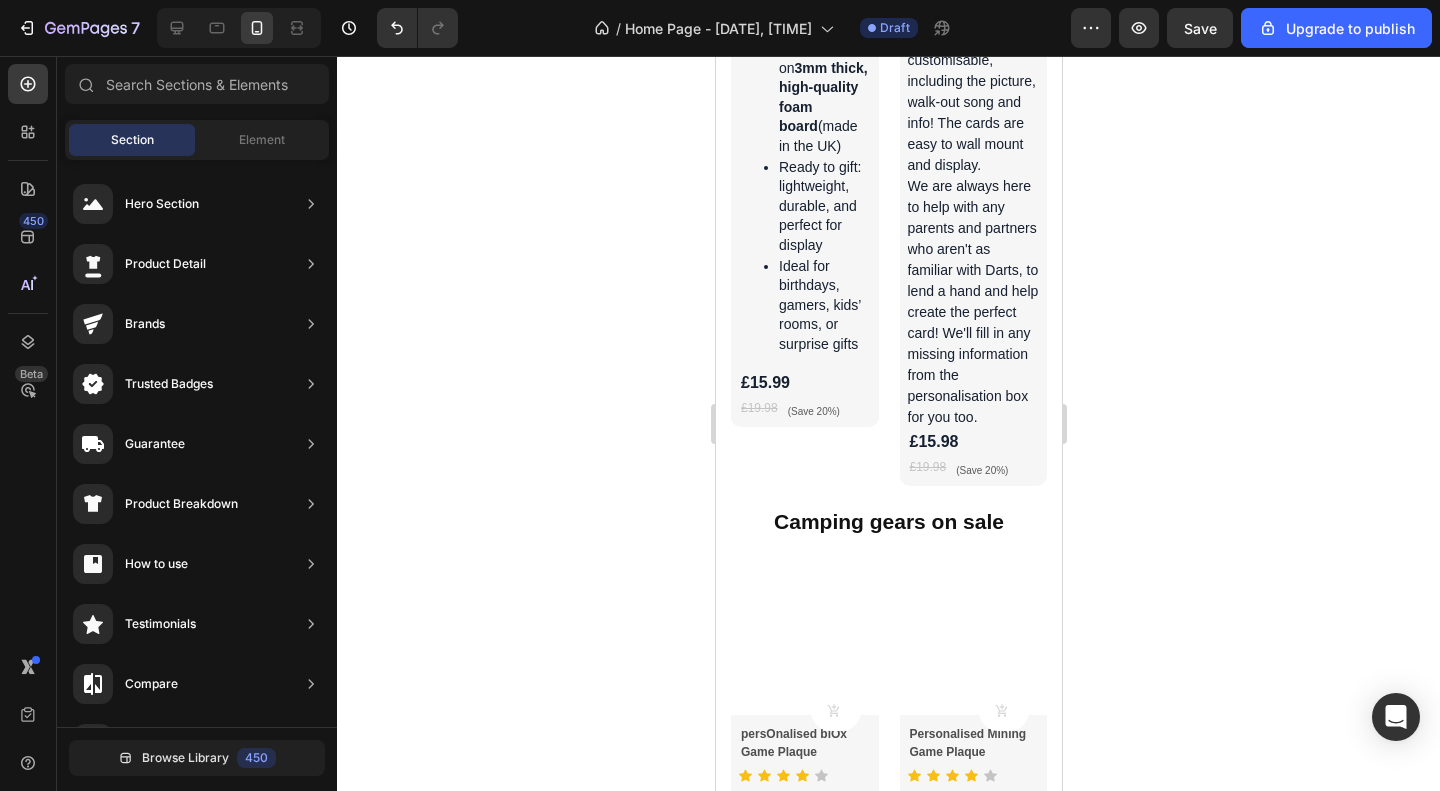 scroll, scrollTop: 7173, scrollLeft: 0, axis: vertical 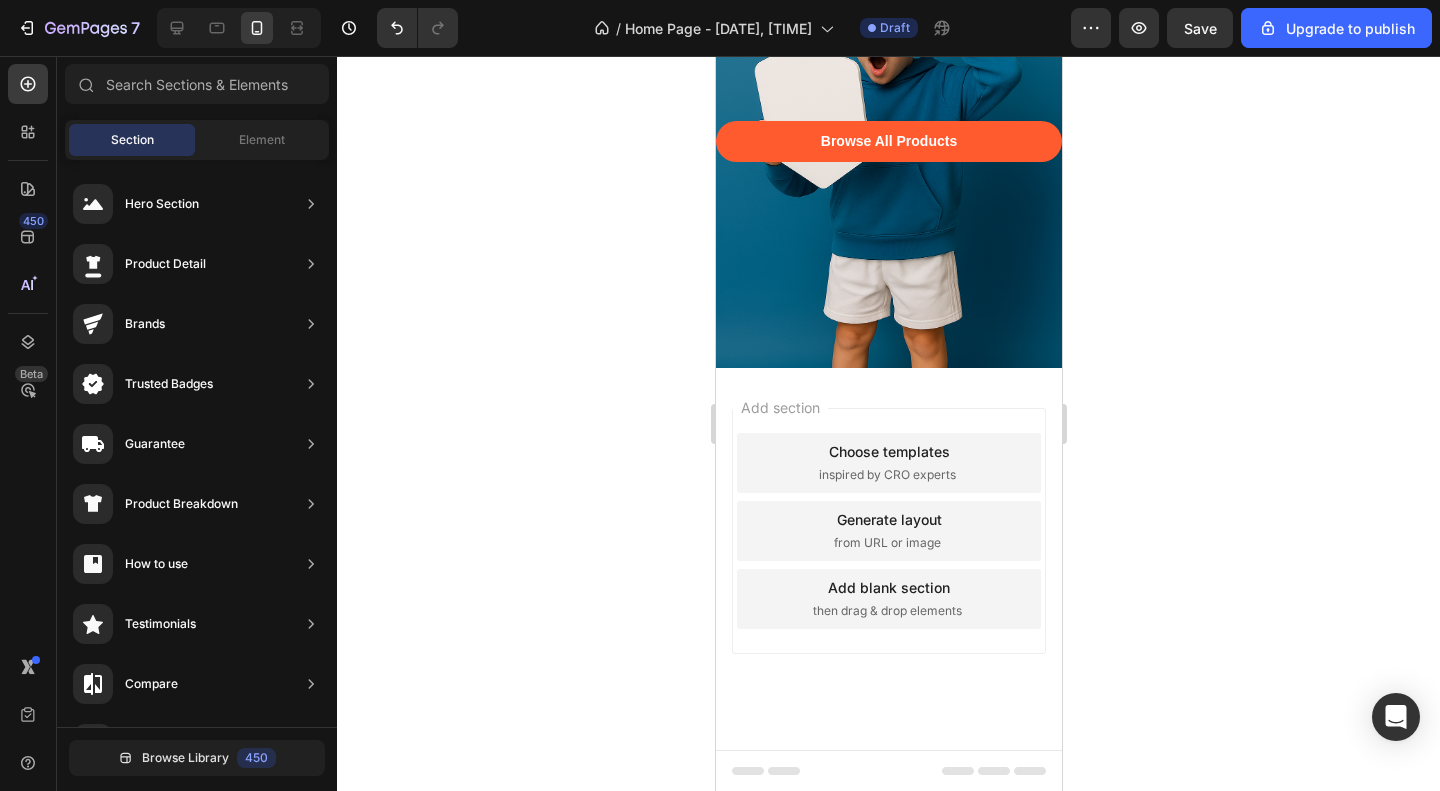 click 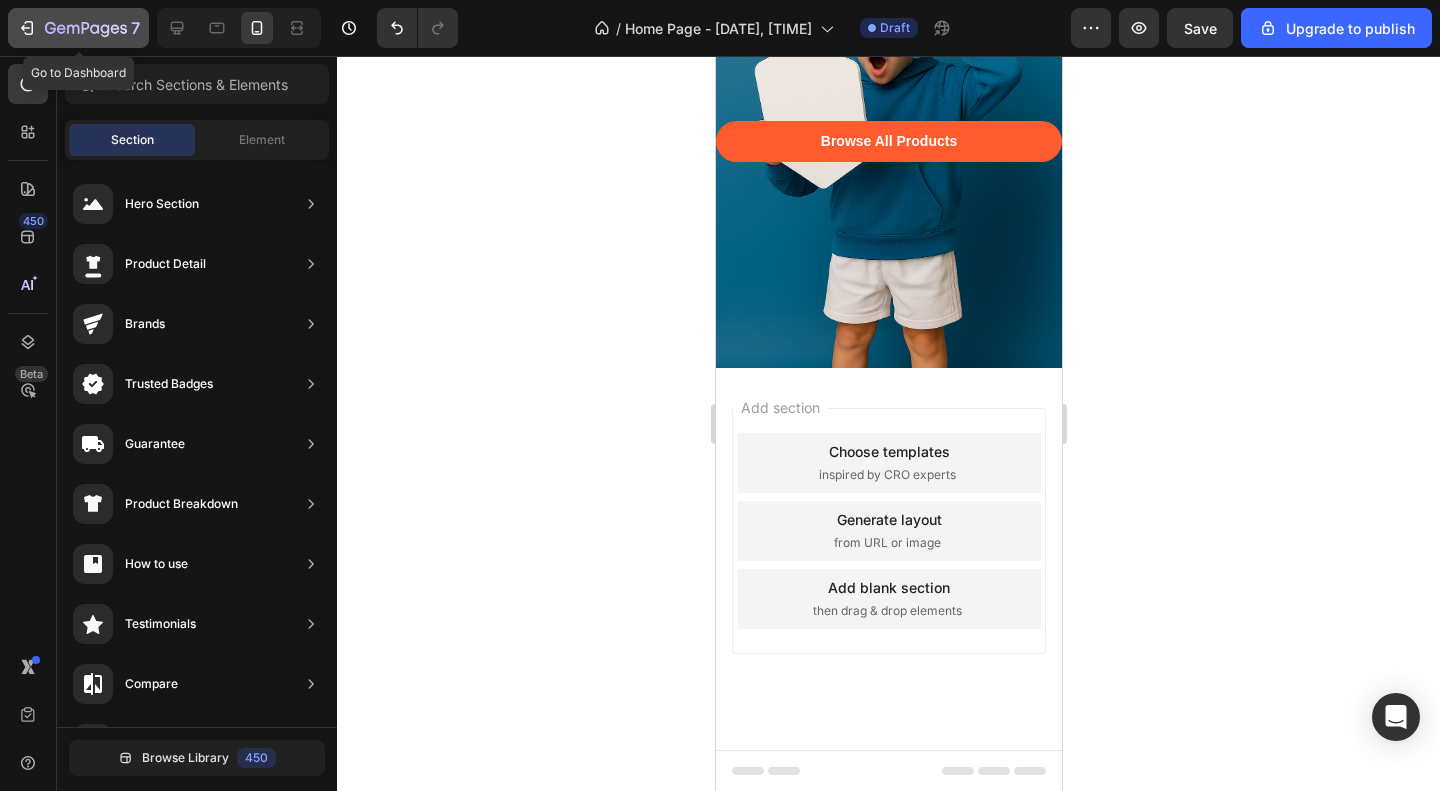 click 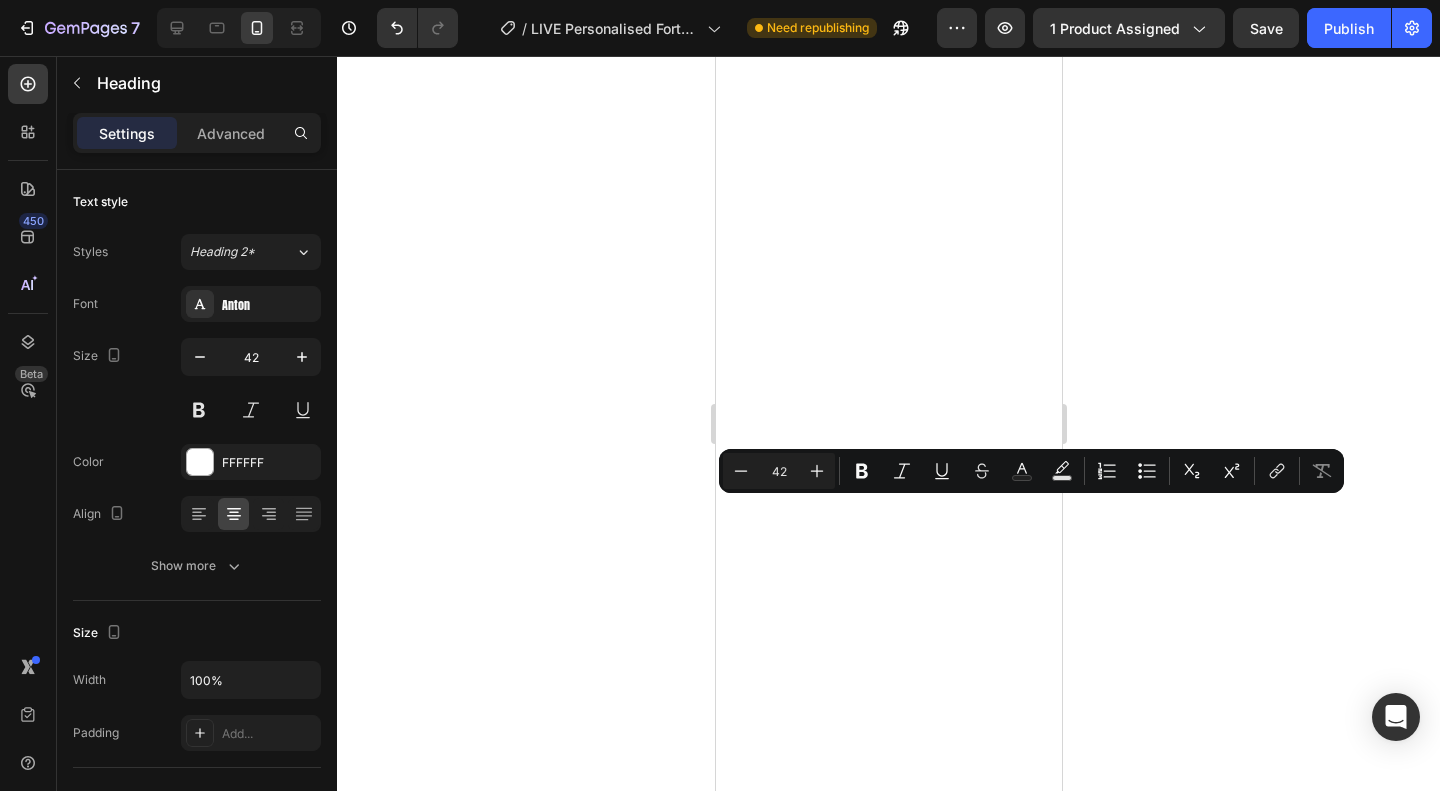 scroll, scrollTop: 0, scrollLeft: 0, axis: both 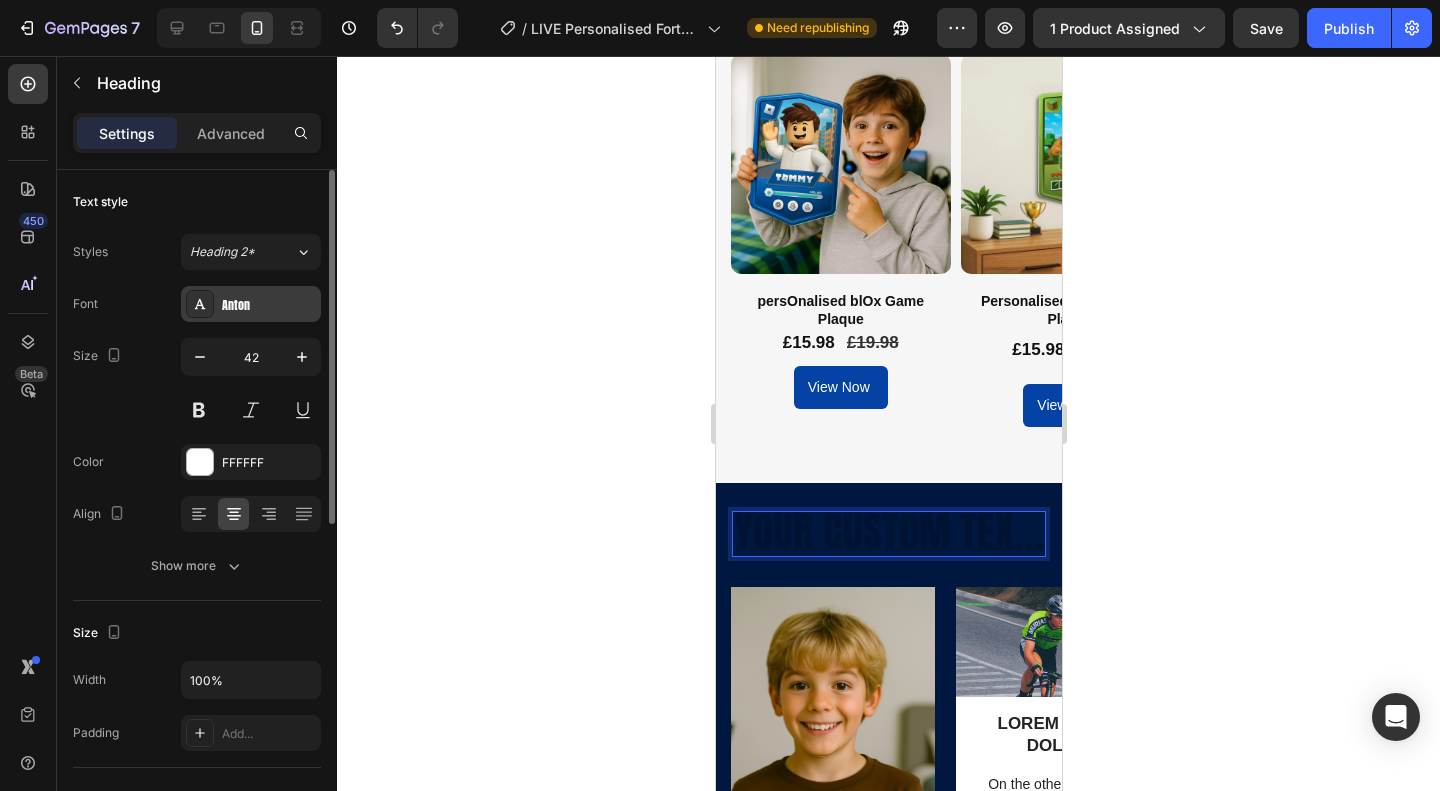click 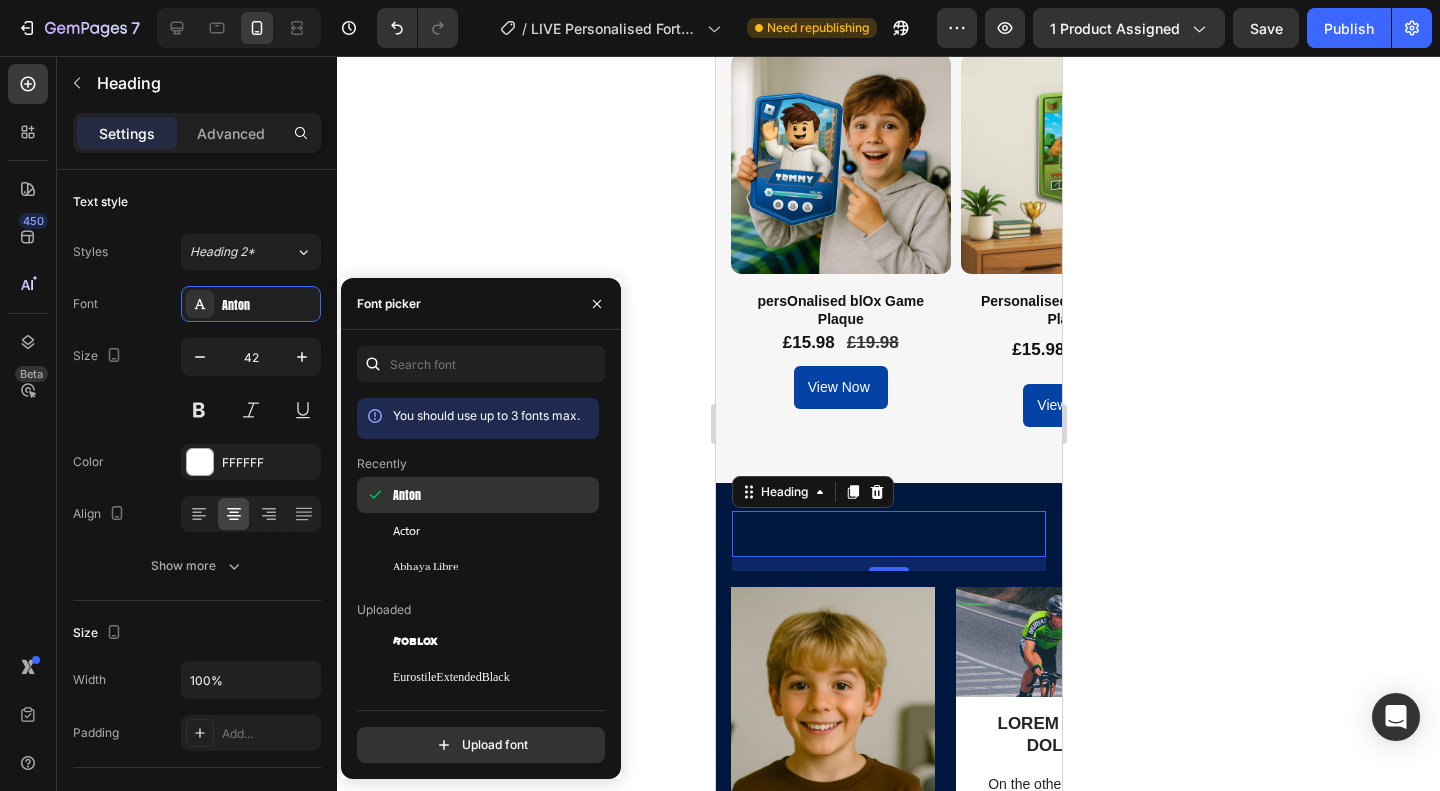 click on "Anton" at bounding box center [494, 495] 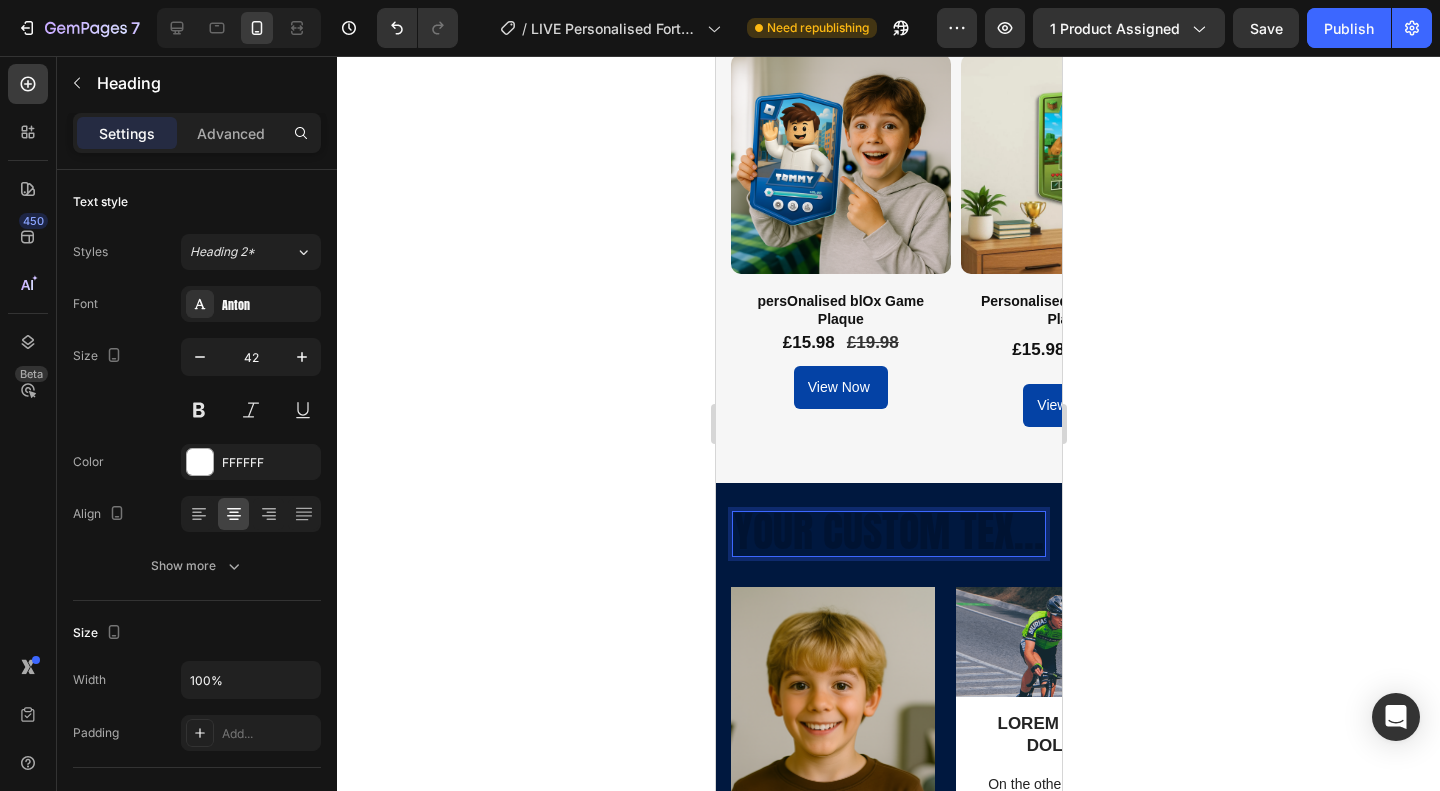 click at bounding box center (888, 534) 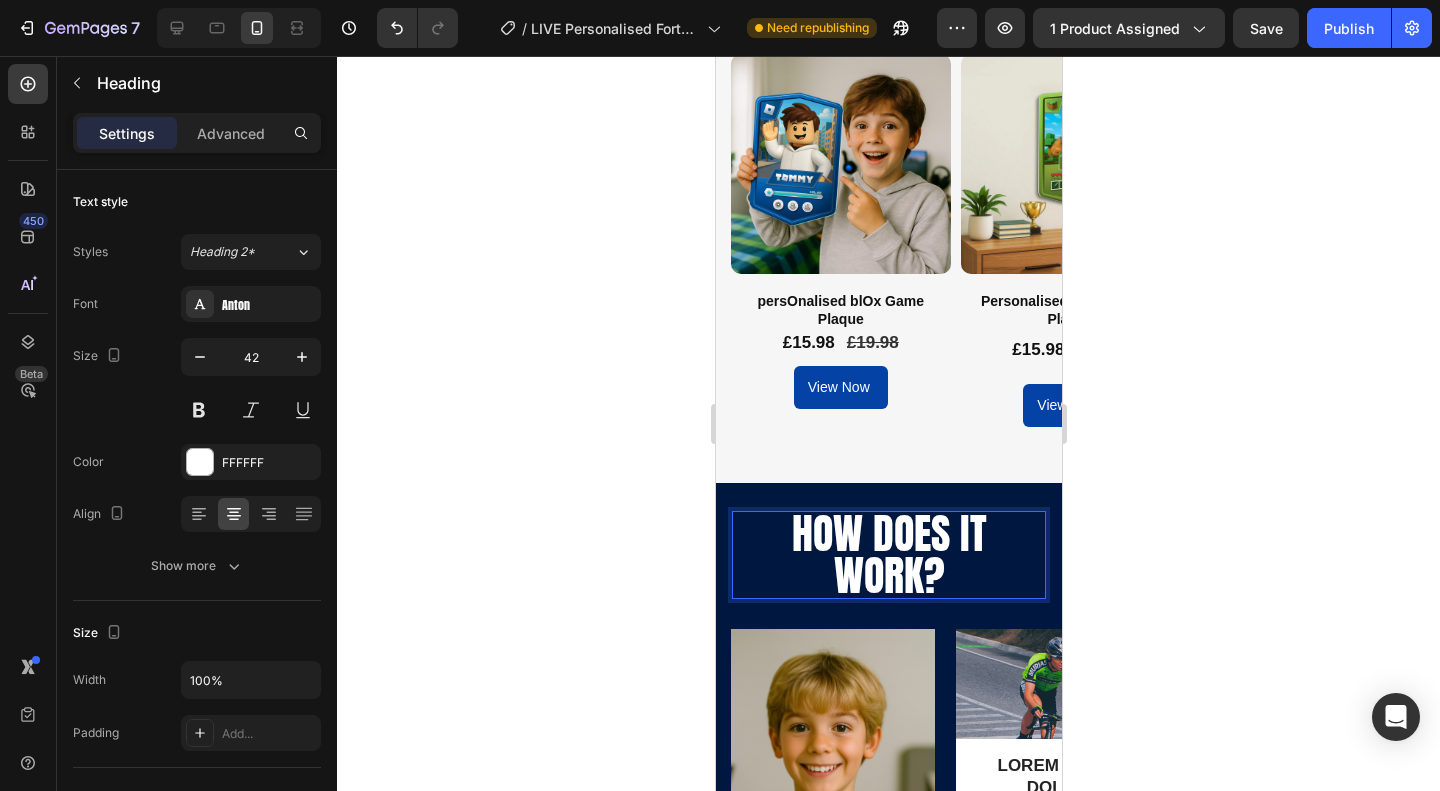 click 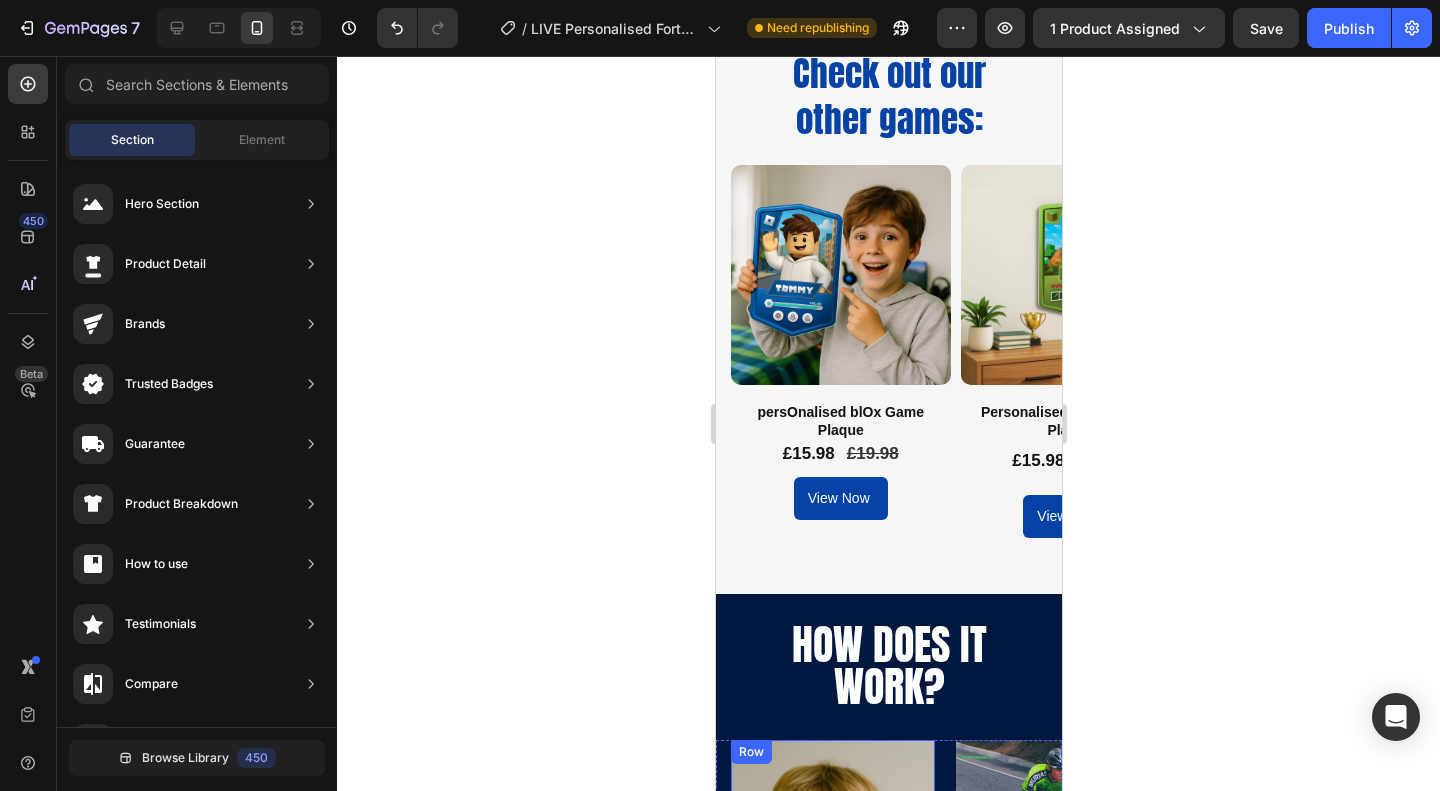 scroll, scrollTop: 2920, scrollLeft: 0, axis: vertical 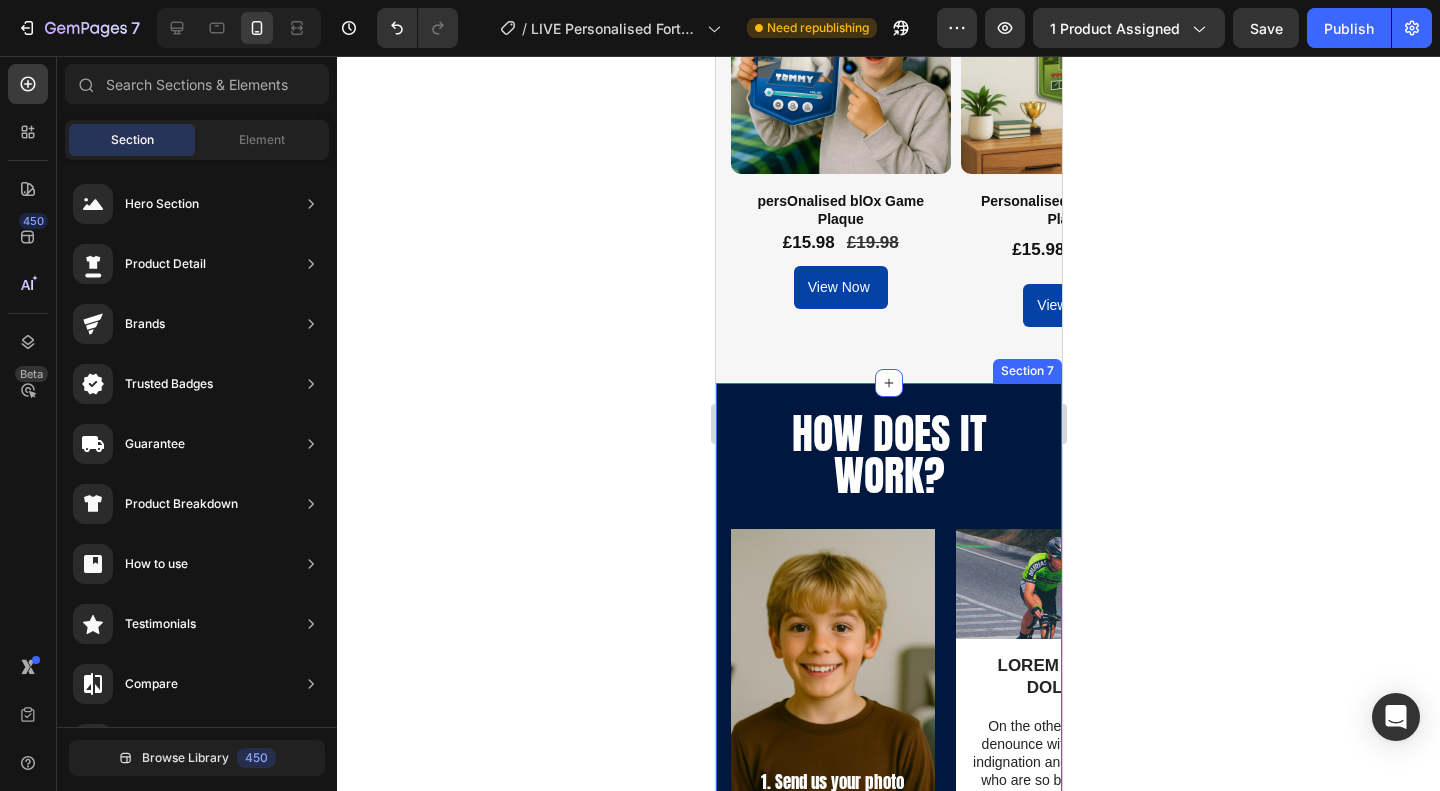 click on "Check out our other games: Heading Row Product Images persOnalised blOx Game Plaque Product Title £15.98 Product Price Product Price £19.98 Product Price Product Price Row View Now Add to Cart Product Product Images Personalised Mining Game Plaque Product Title £15.98 Product Price Product Price £19.98 Product Price Product Price Row View Now Add to Cart Product Product Images Personalised Mining Game Plaque Product Title £15.98 Product Price Product Price £19.98 Product Price Product Price Row View Now Add to Cart Product Carousel Section 6" at bounding box center [888, 97] 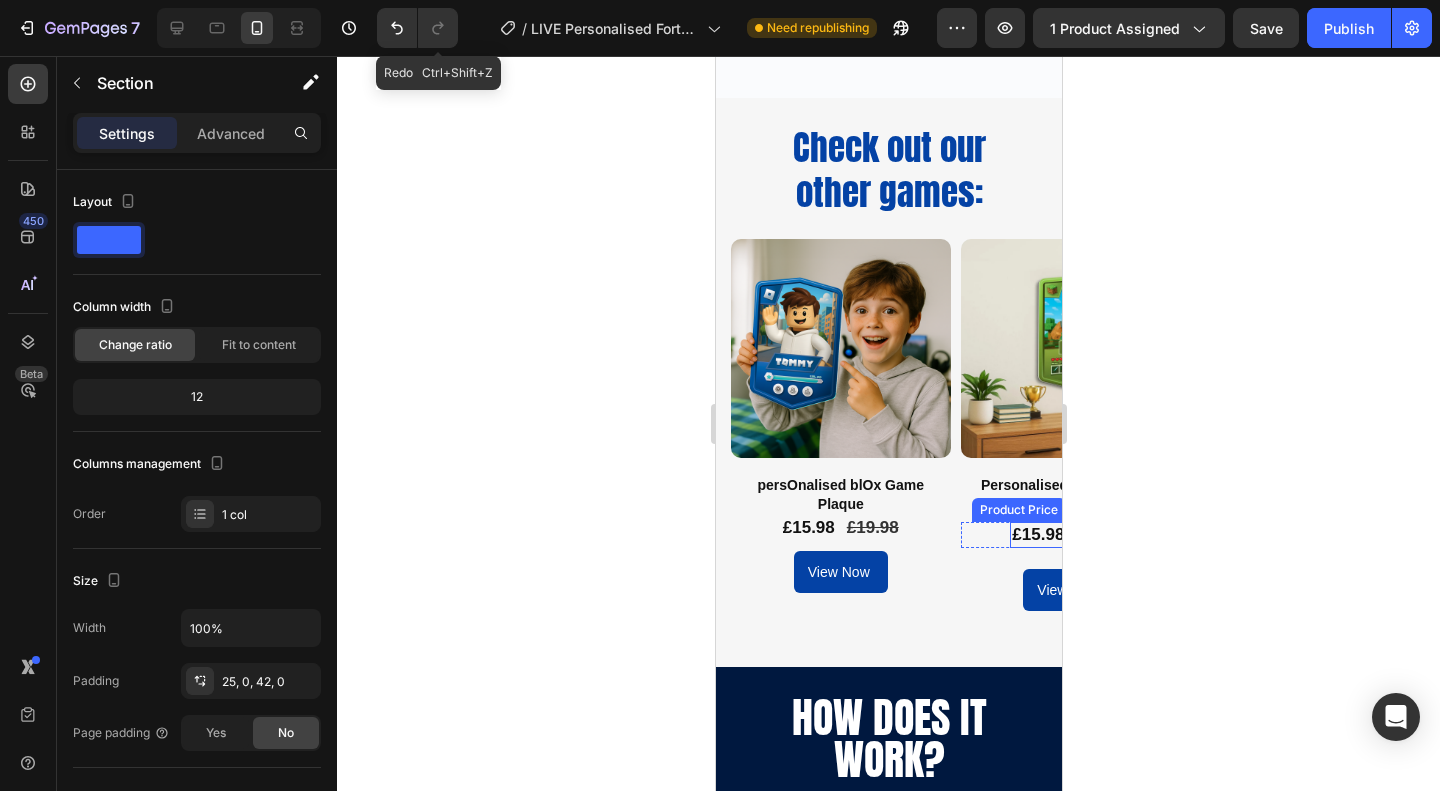 scroll, scrollTop: 2976, scrollLeft: 0, axis: vertical 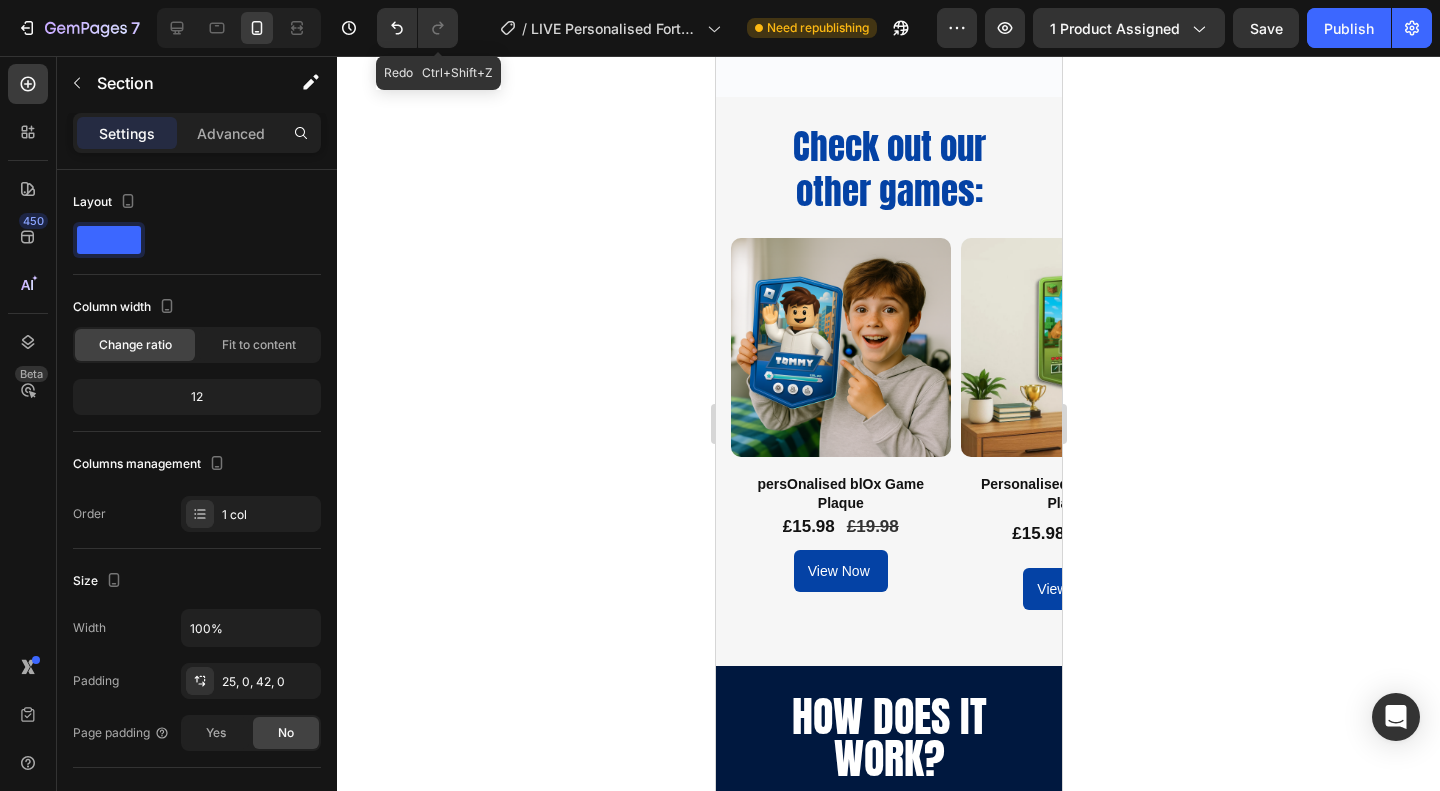 click on "Check out our other games: Heading Row Product Images persOnalised blOx Game Plaque Product Title £15.98 Product Price Product Price £19.98 Product Price Product Price Row View Now Add to Cart Product Product Images Personalised Mining Game Plaque Product Title £15.98 Product Price Product Price £19.98 Product Price Product Price Row View Now Add to Cart Product Product Images Personalised Mining Game Plaque Product Title £15.98 Product Price Product Price £19.98 Product Price Product Price Row View Now Add to Cart Product Carousel Section 6" at bounding box center (888, 381) 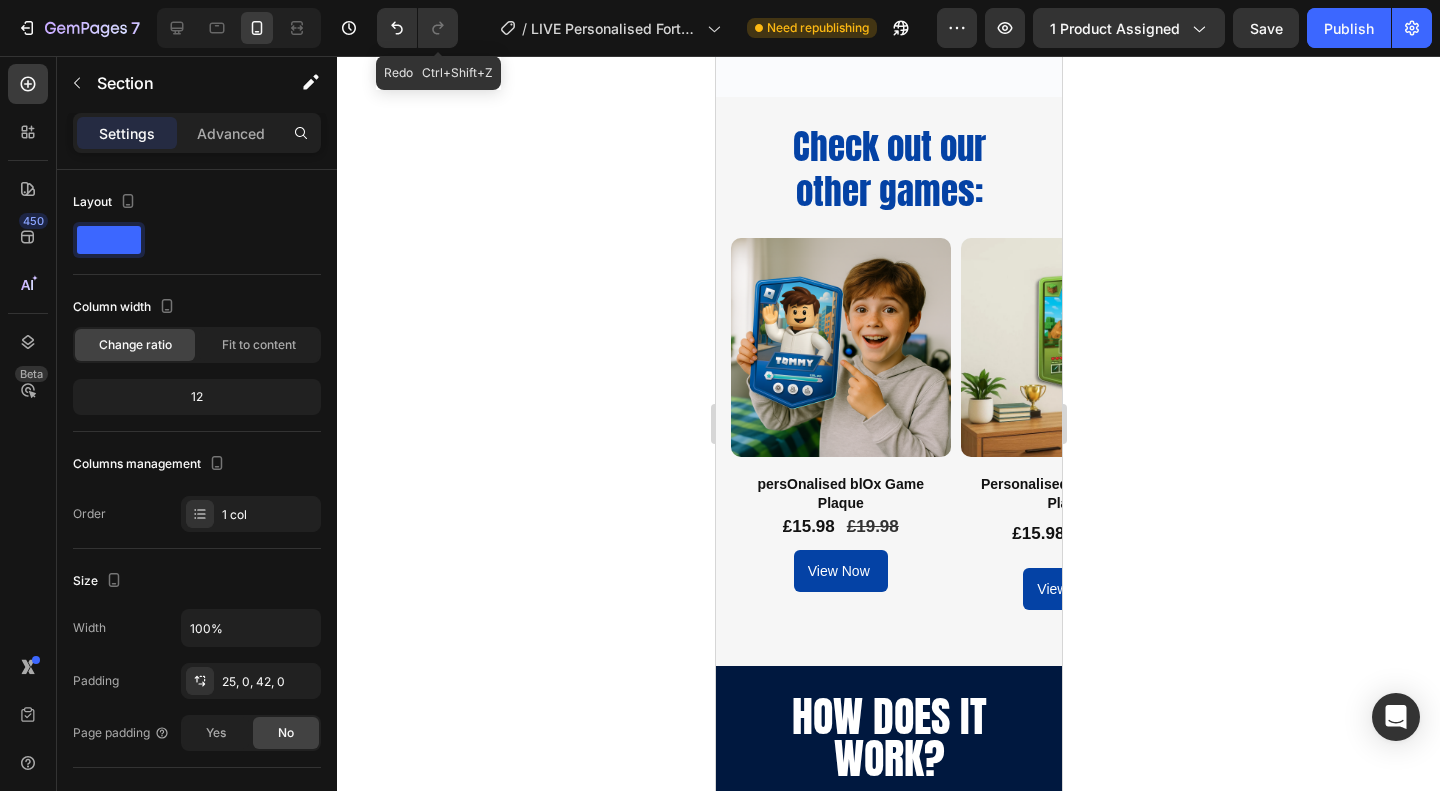 click on "Check out our other games: Heading Row Product Images persOnalised blOx Game Plaque Product Title £15.98 Product Price Product Price £19.98 Product Price Product Price Row View Now Add to Cart Product Product Images Personalised Mining Game Plaque Product Title £15.98 Product Price Product Price £19.98 Product Price Product Price Row View Now Add to Cart Product Product Images Personalised Mining Game Plaque Product Title £15.98 Product Price Product Price £19.98 Product Price Product Price Row View Now Add to Cart Product Carousel Section 6" at bounding box center (888, 381) 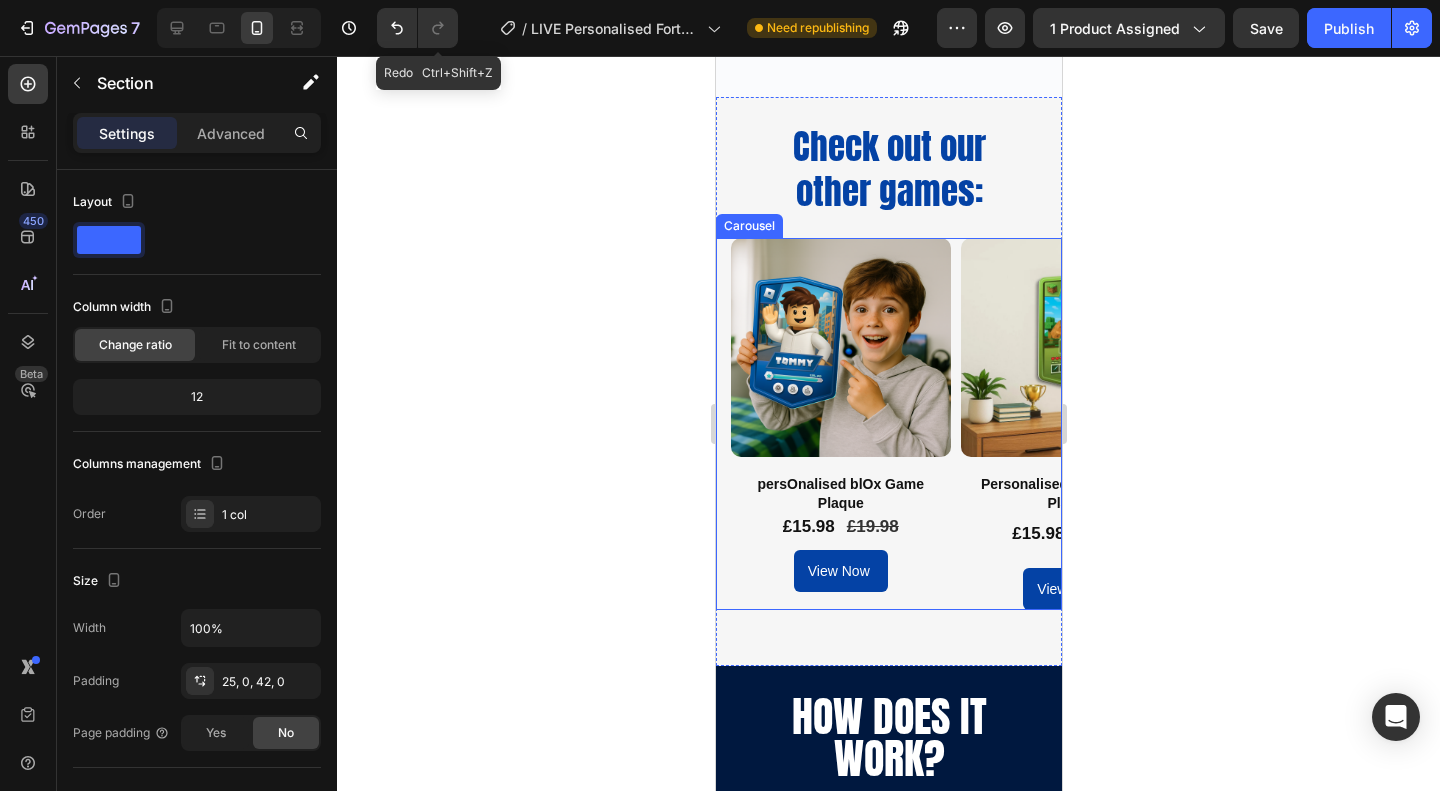 click on "Product Images persOnalised blOx Game Plaque Product Title £15.98 Product Price Product Price £19.98 Product Price Product Price Row View Now Add to Cart Product" at bounding box center [840, 424] 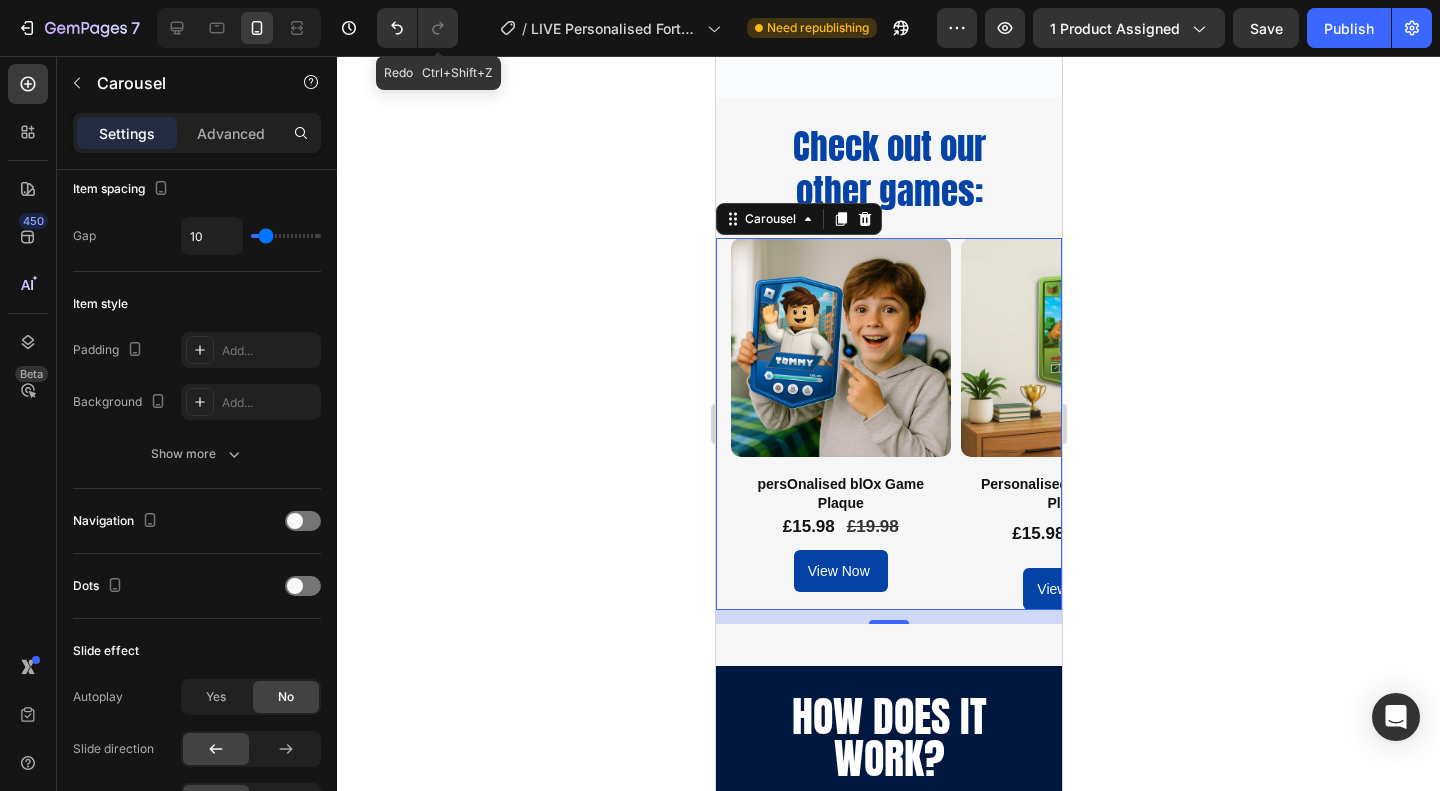 scroll, scrollTop: 0, scrollLeft: 0, axis: both 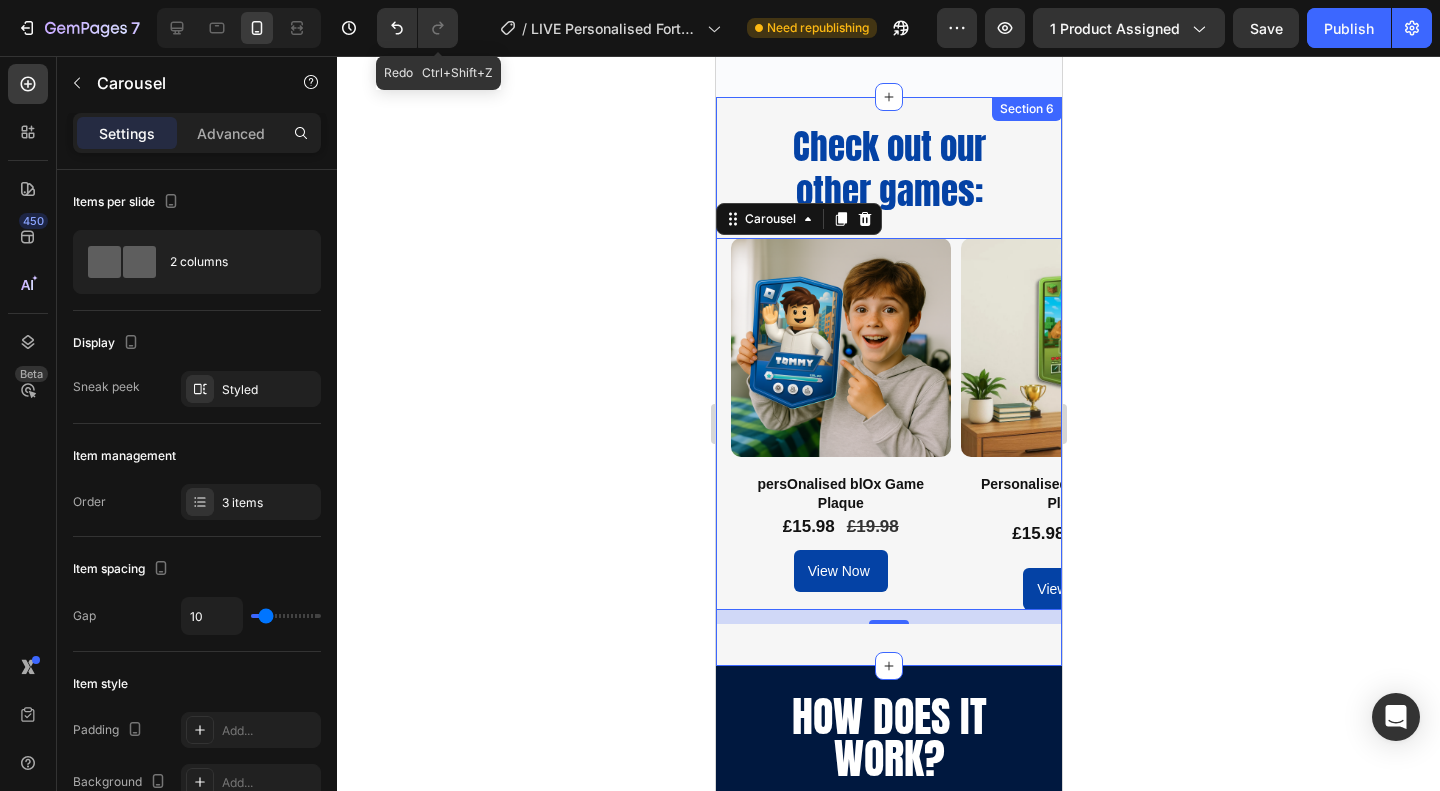 click on "Check out our other games: Heading Row Product Images persOnalised blOx Game Plaque Product Title £15.98 Product Price Product Price £19.98 Product Price Product Price Row View Now Add to Cart Product Product Images Personalised Mining Game Plaque Product Title £15.98 Product Price Product Price £19.98 Product Price Product Price Row View Now Add to Cart Product Product Images Personalised Mining Game Plaque Product Title £15.98 Product Price Product Price £19.98 Product Price Product Price Row View Now Add to Cart Product Carousel   14 Section 6" at bounding box center [888, 381] 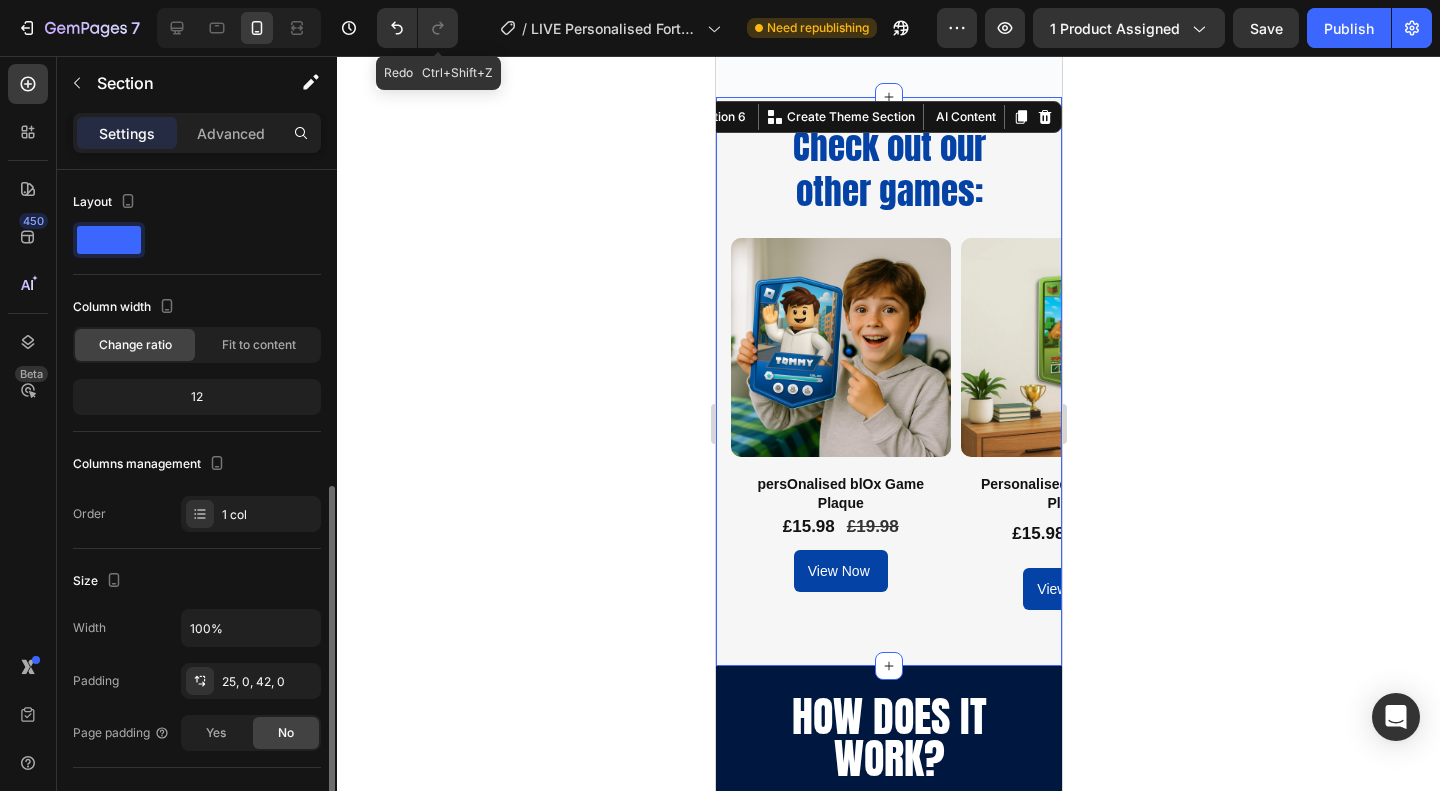 scroll, scrollTop: 400, scrollLeft: 0, axis: vertical 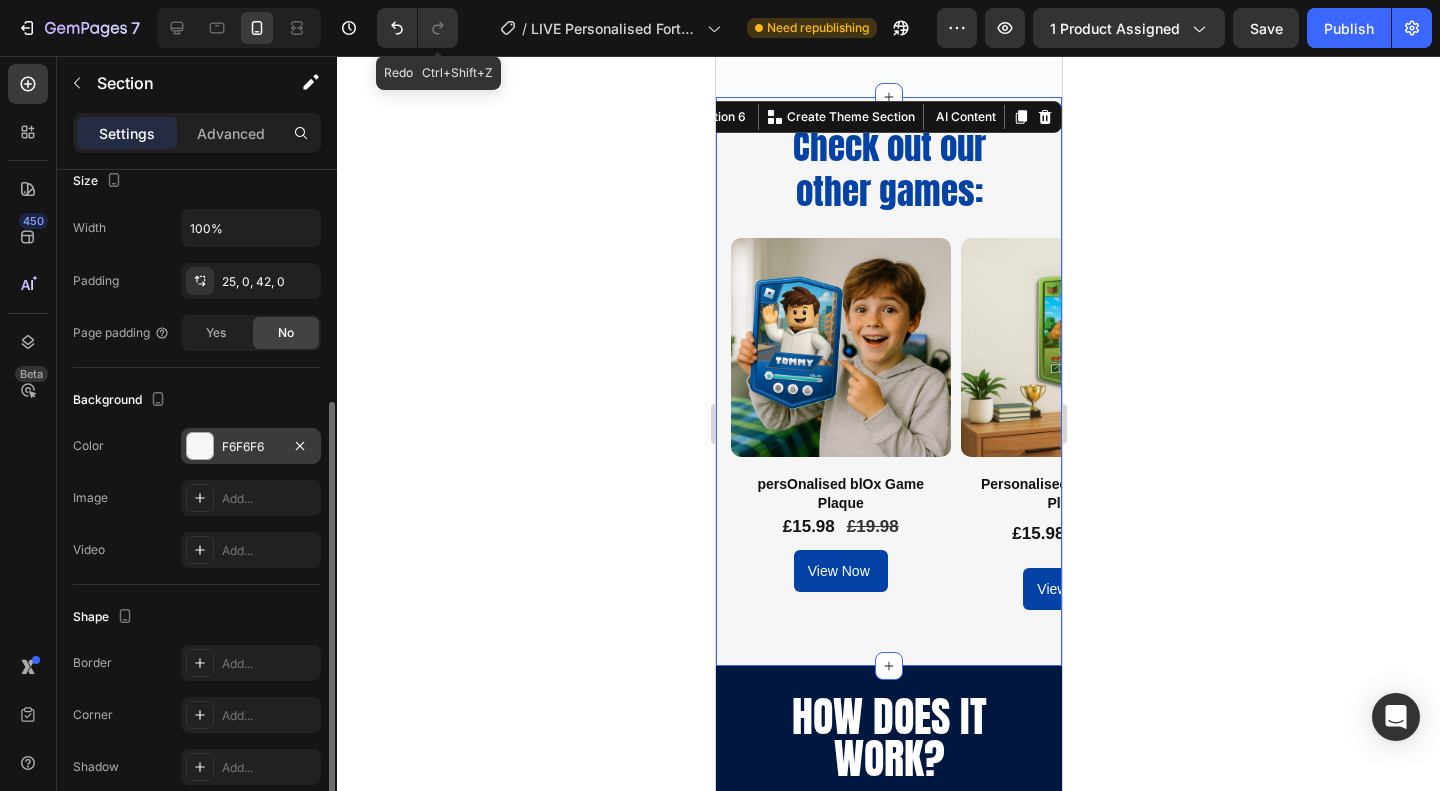 click on "F6F6F6" at bounding box center [251, 447] 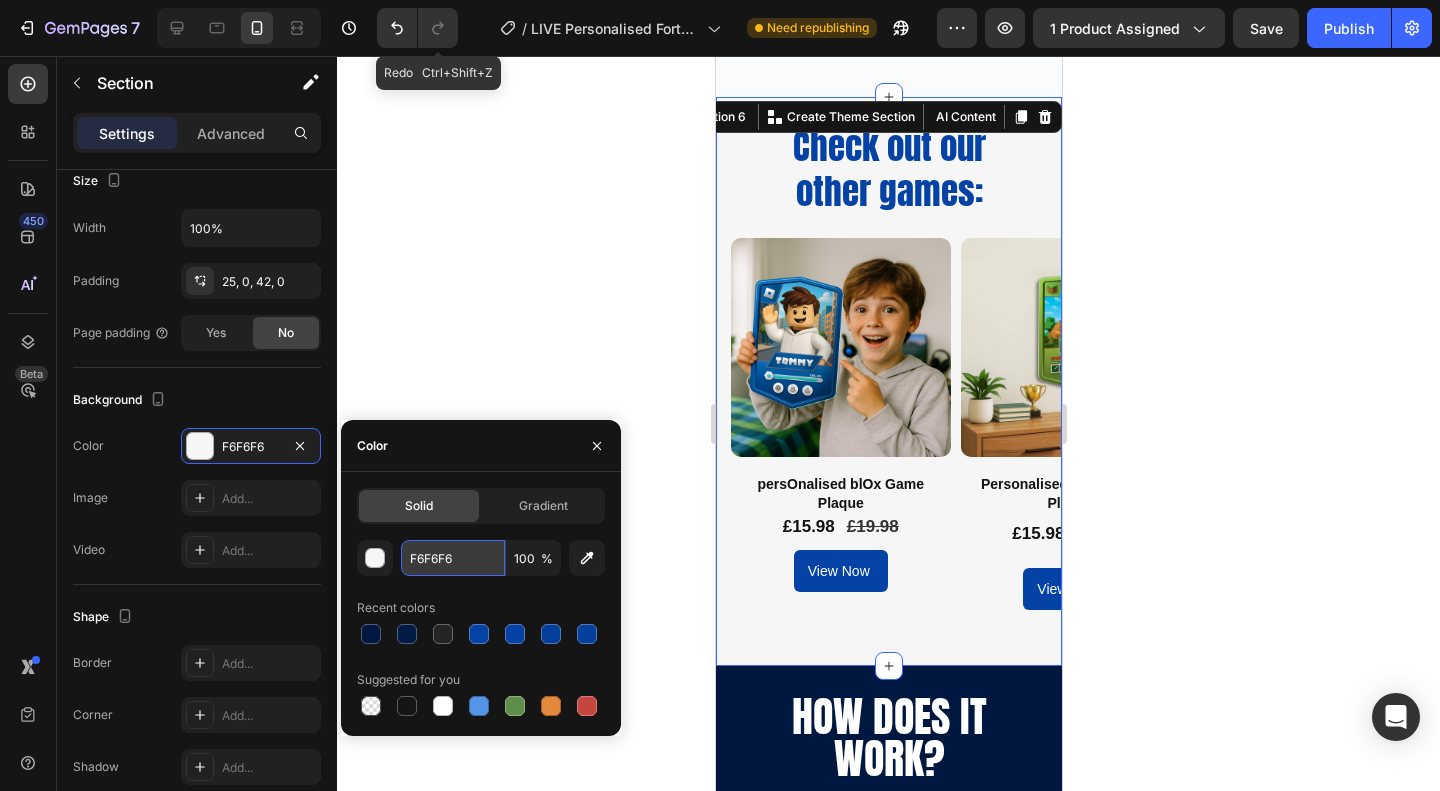 click on "F6F6F6" at bounding box center [453, 558] 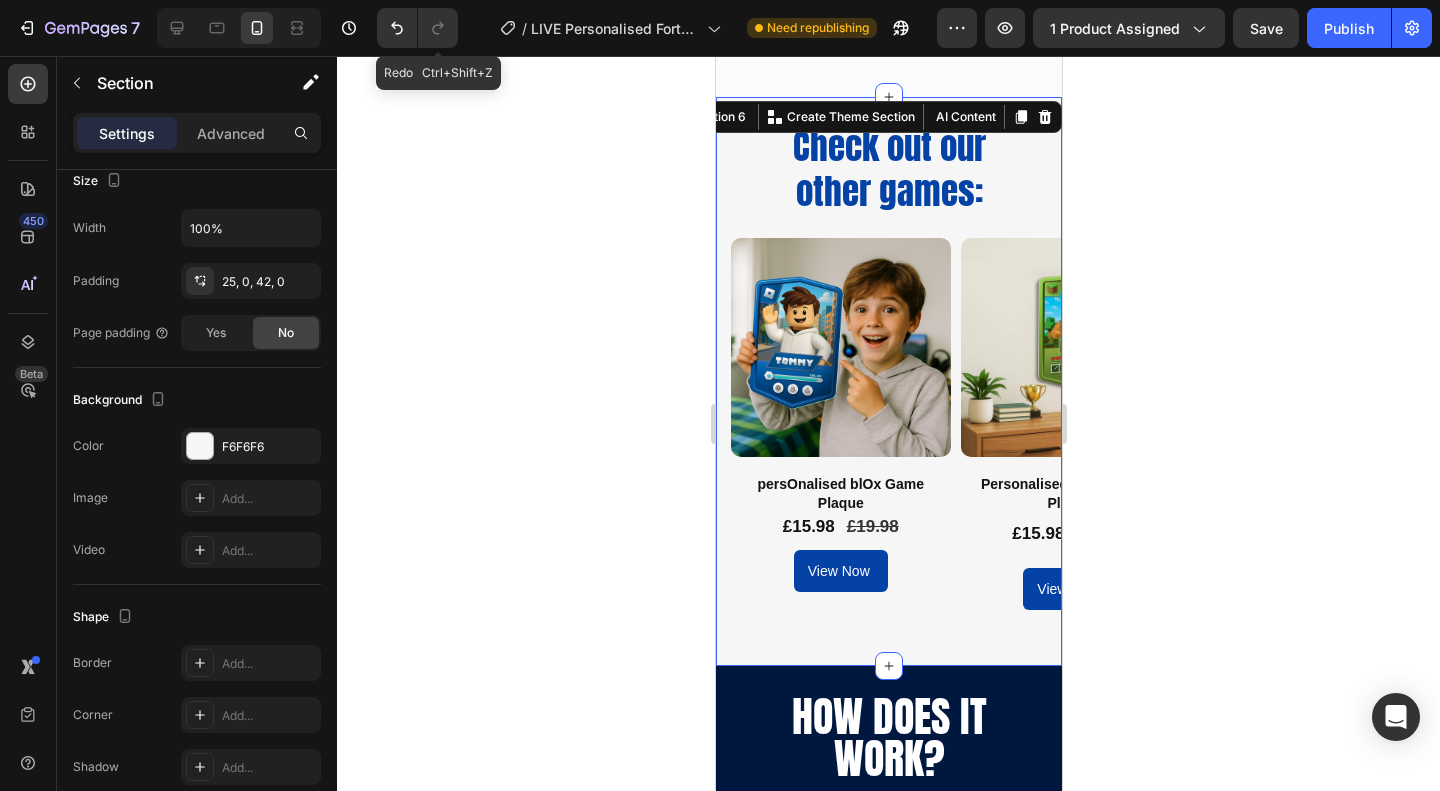 click 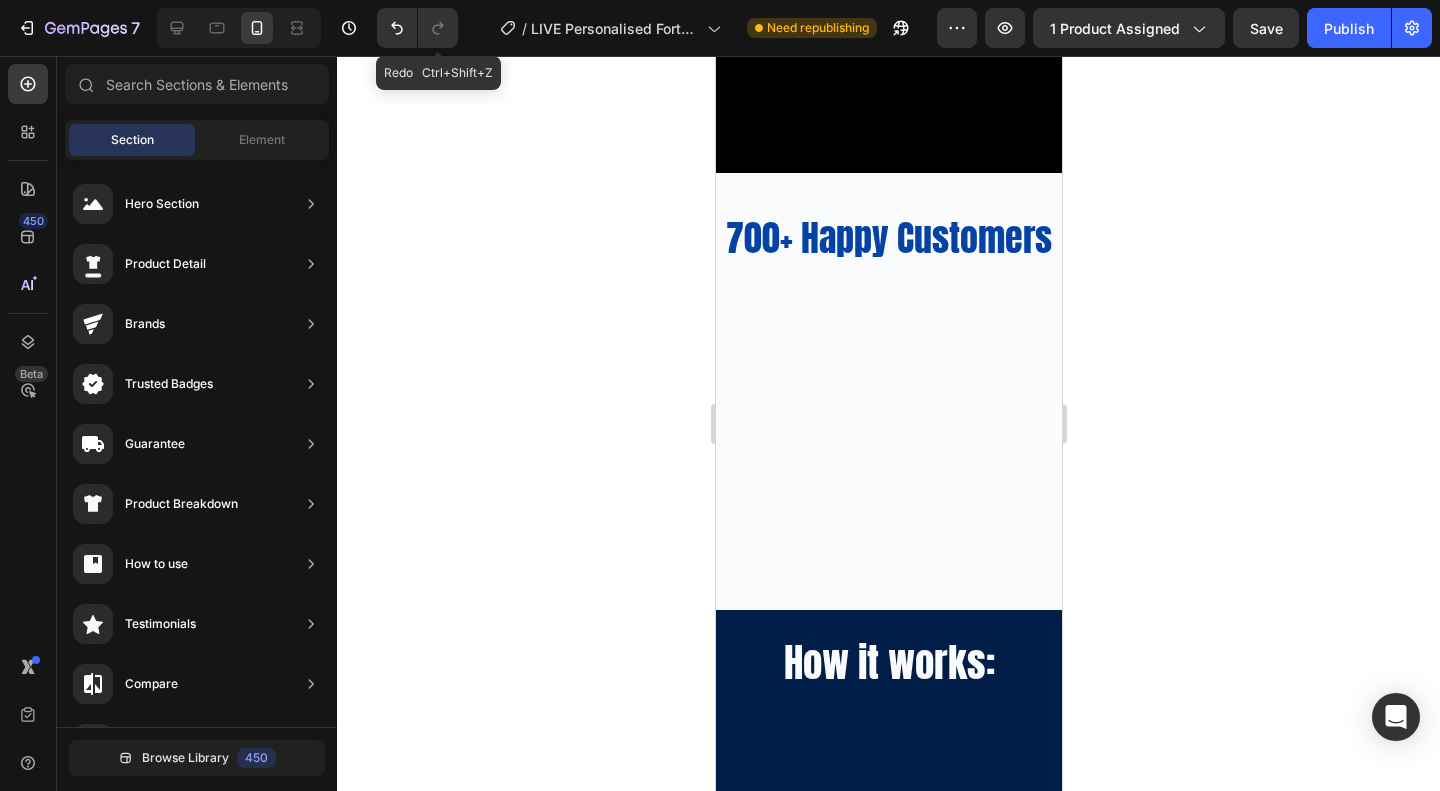 scroll, scrollTop: 1600, scrollLeft: 0, axis: vertical 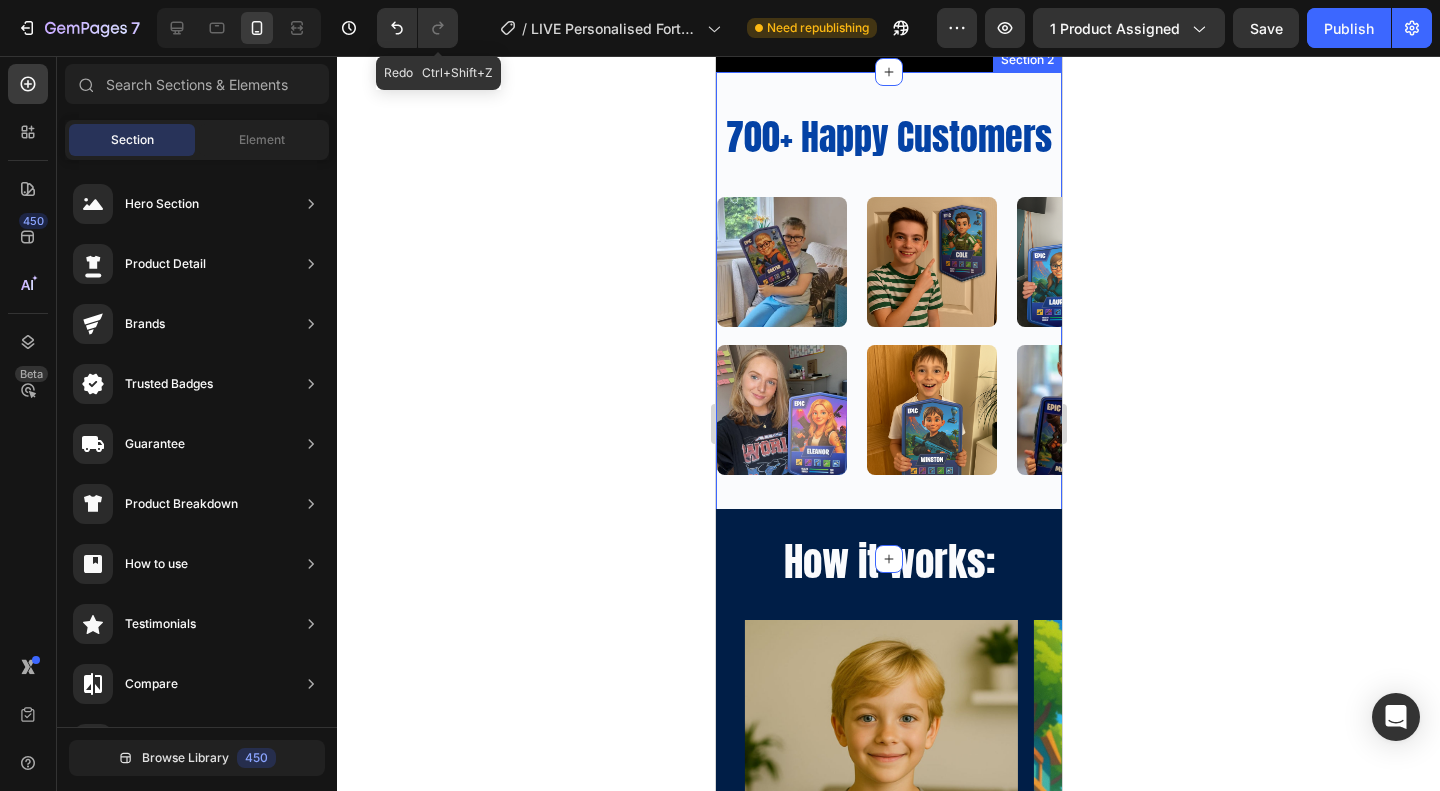 click on "700+ Happy Customers Heading Image Image Image Image Image Image Image Image Image Image Image Image Marquee Image Image Image Image Image Image Image Image Image Image Image Image Image Image Marquee" at bounding box center (888, 300) 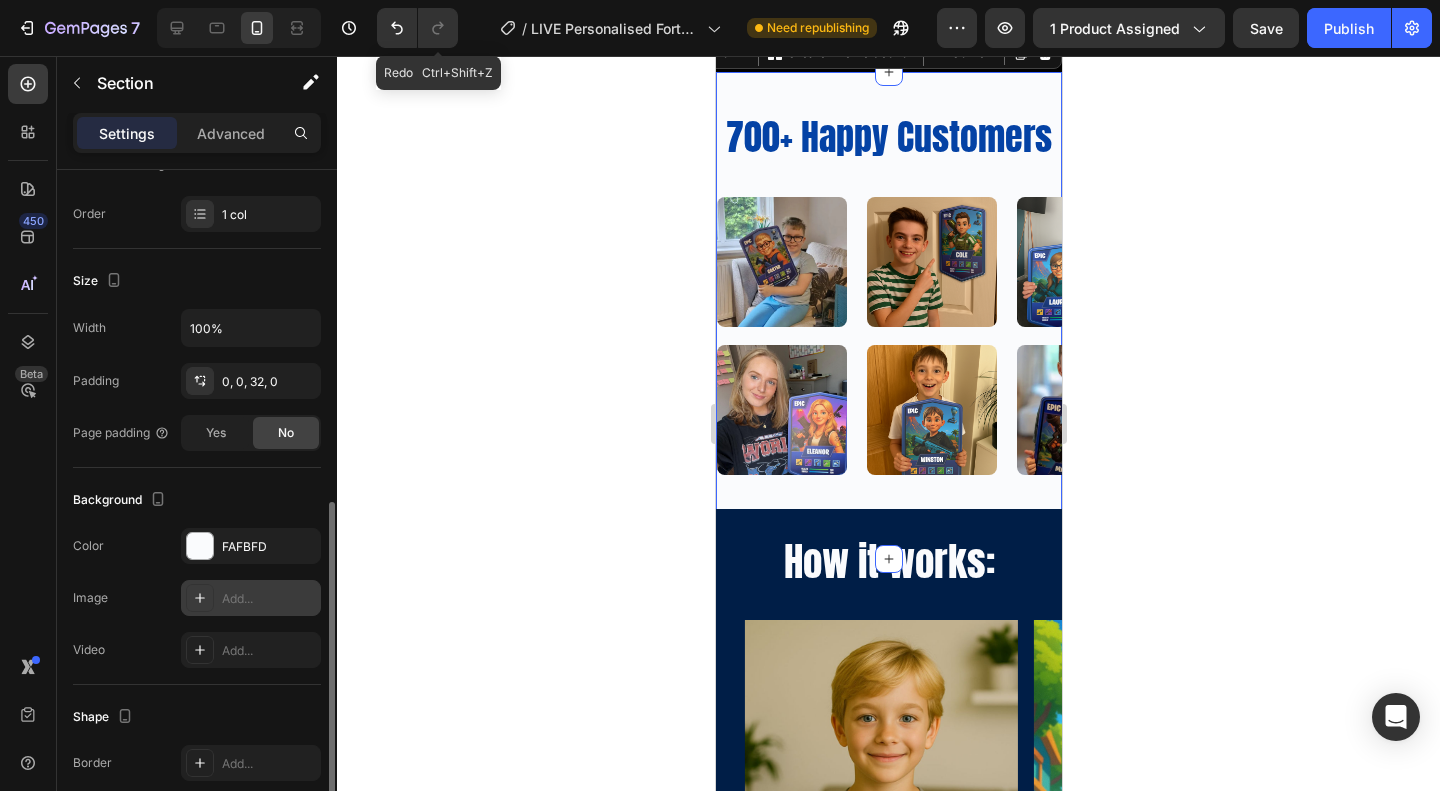 scroll, scrollTop: 400, scrollLeft: 0, axis: vertical 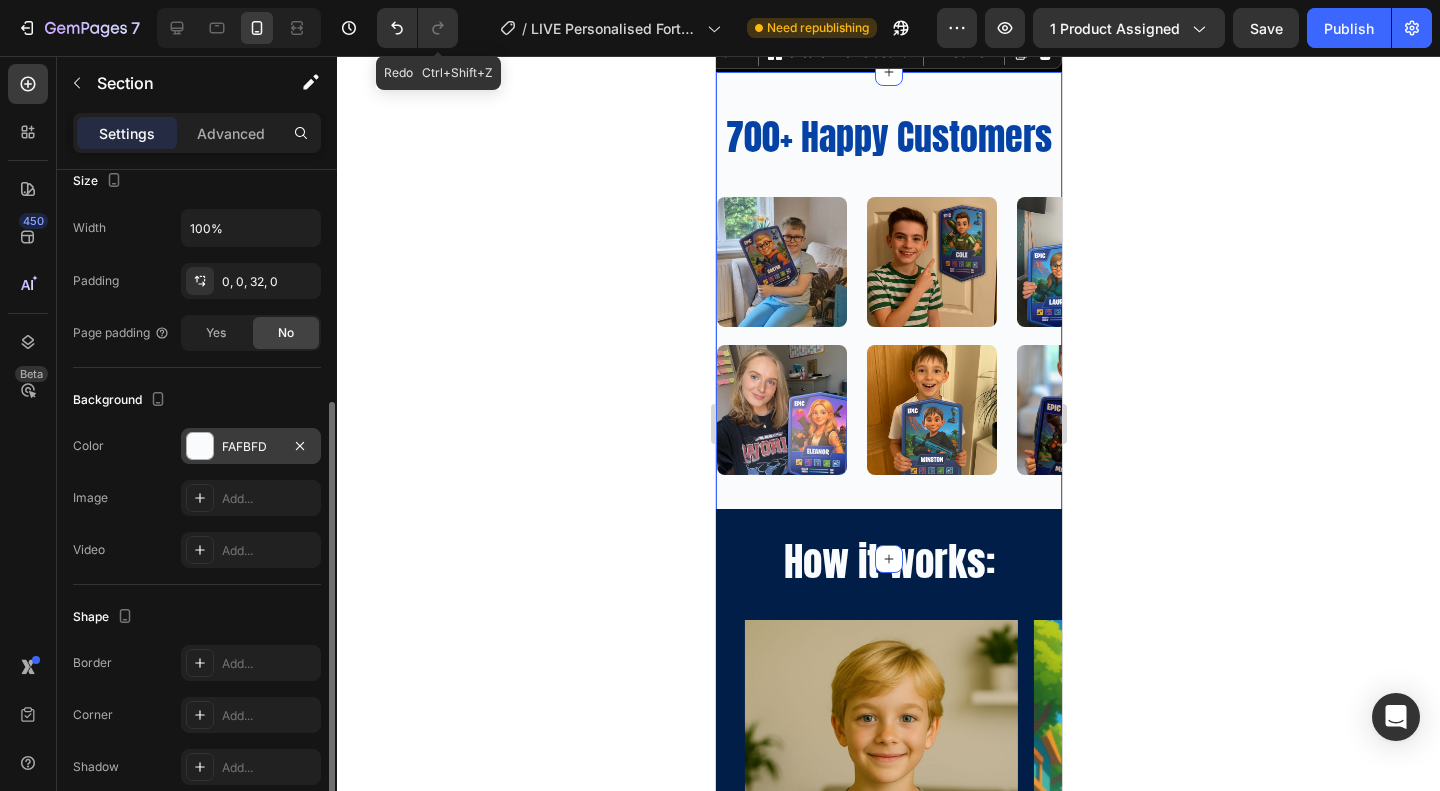 click on "FAFBFD" at bounding box center (251, 447) 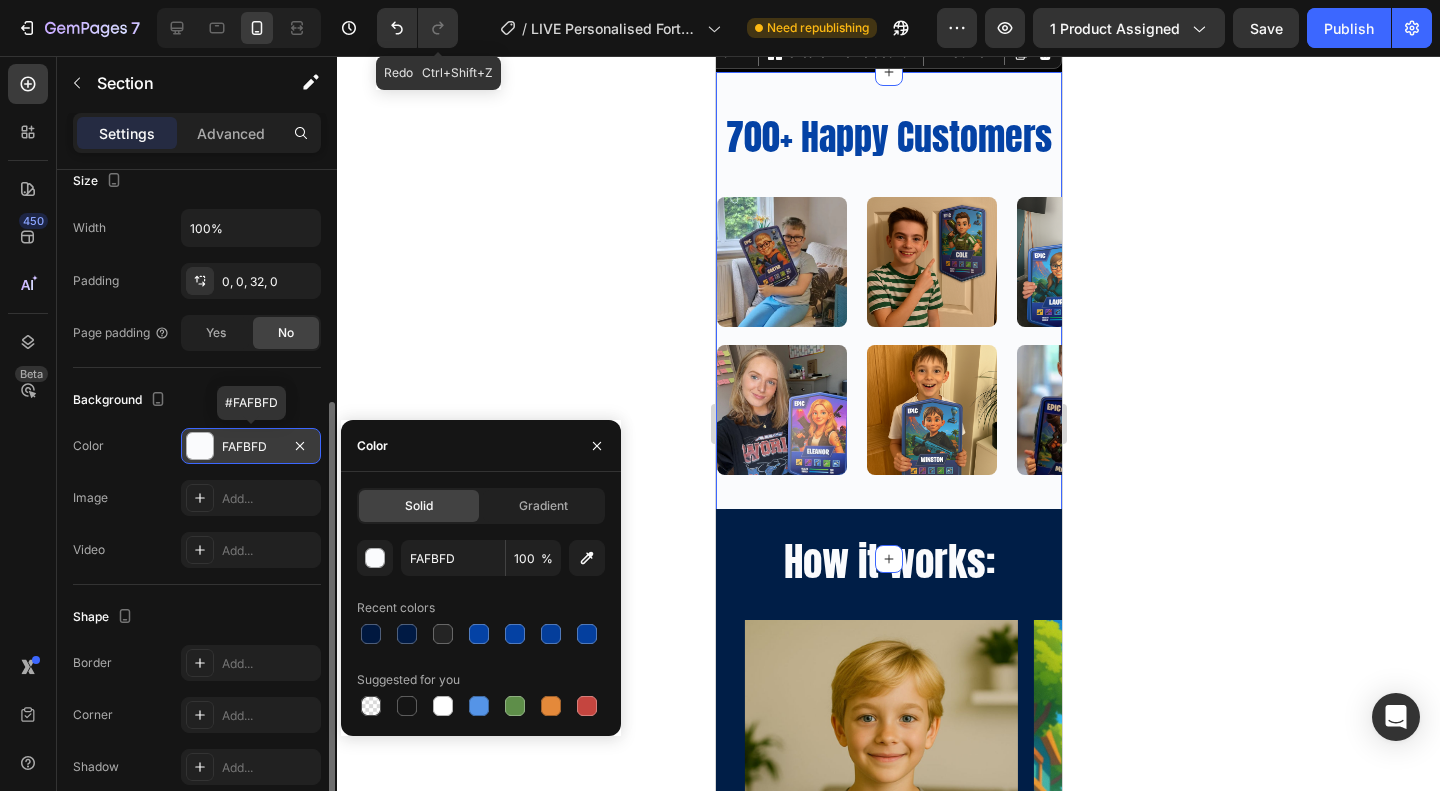 click on "FAFBFD" at bounding box center [251, 447] 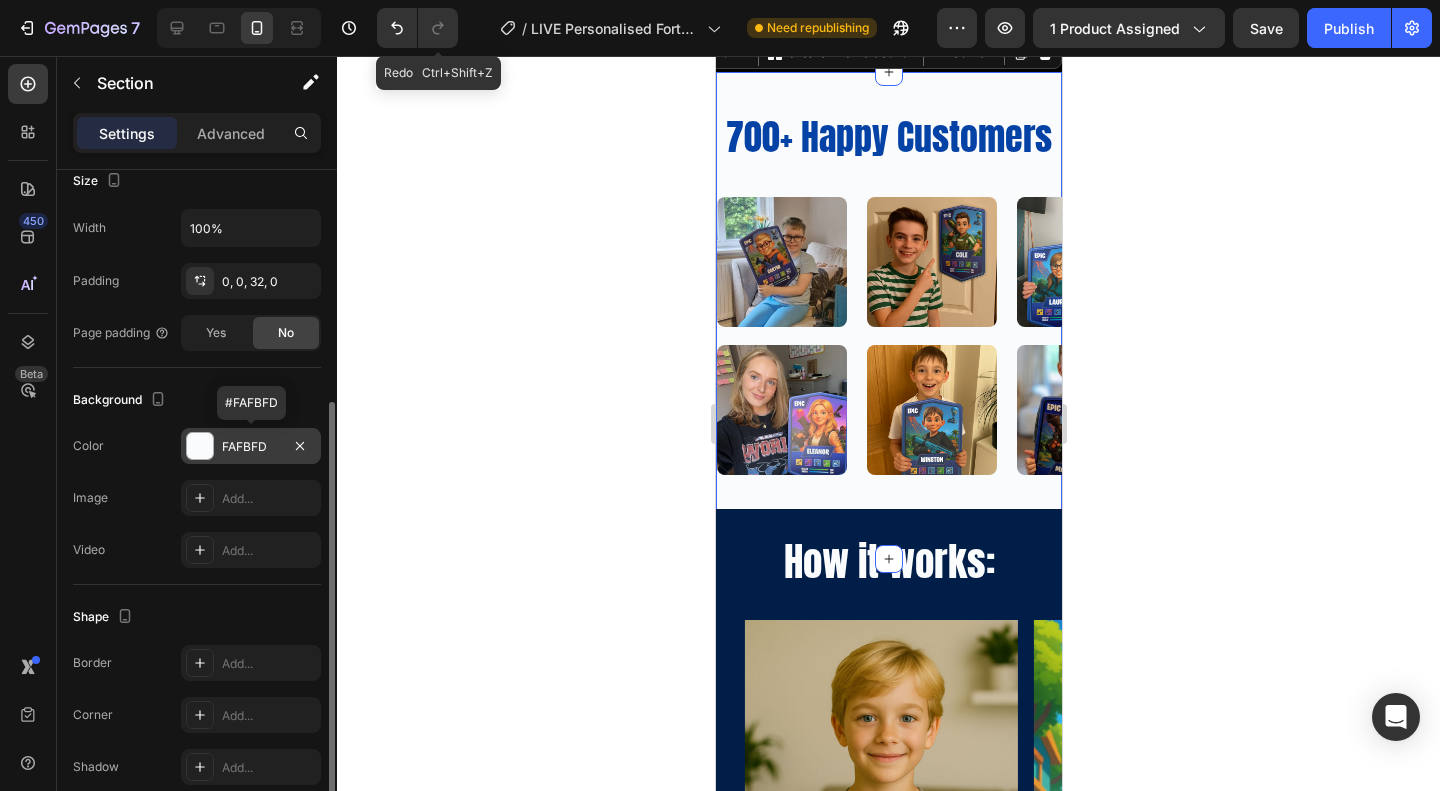 click on "FAFBFD" at bounding box center [251, 447] 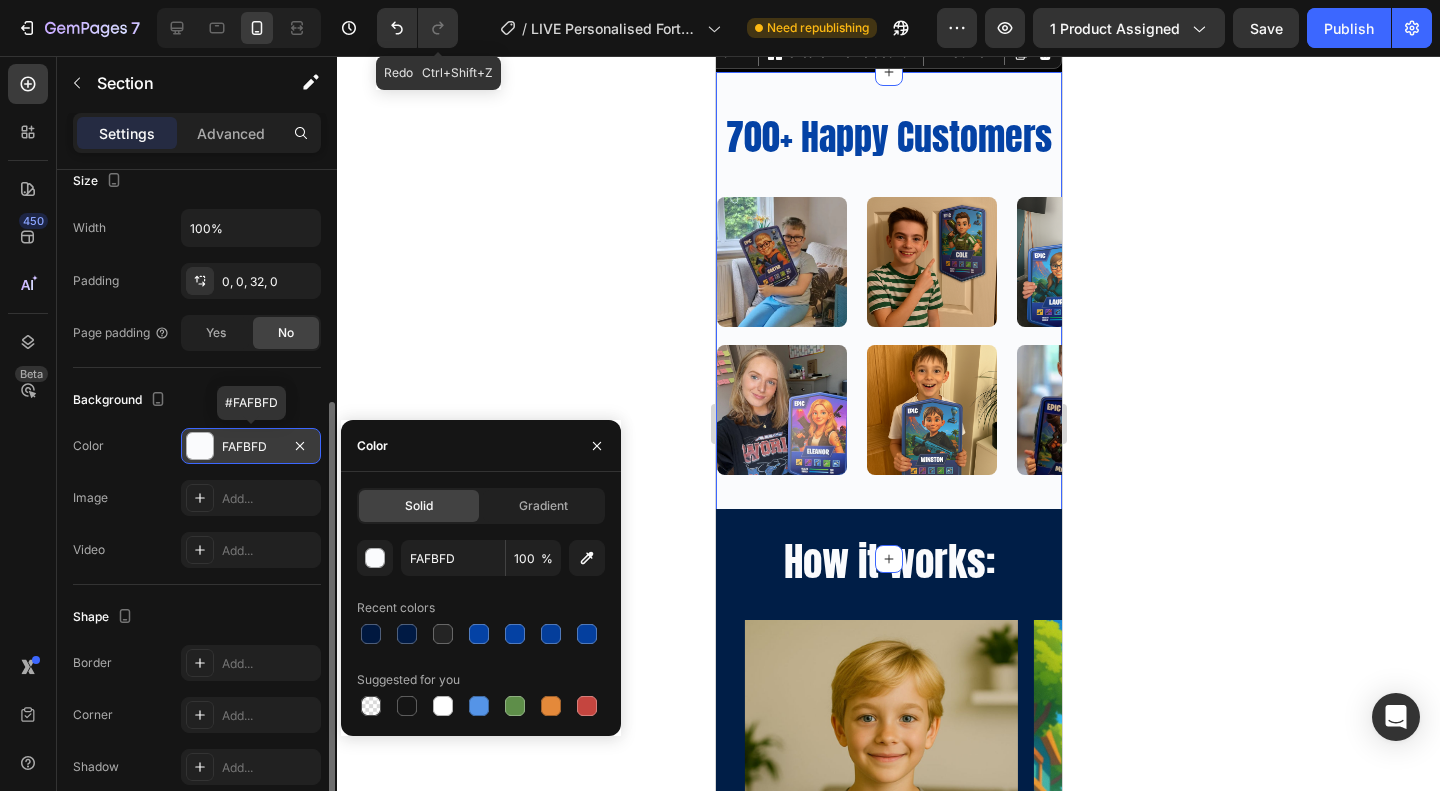 click on "FAFBFD" at bounding box center (251, 447) 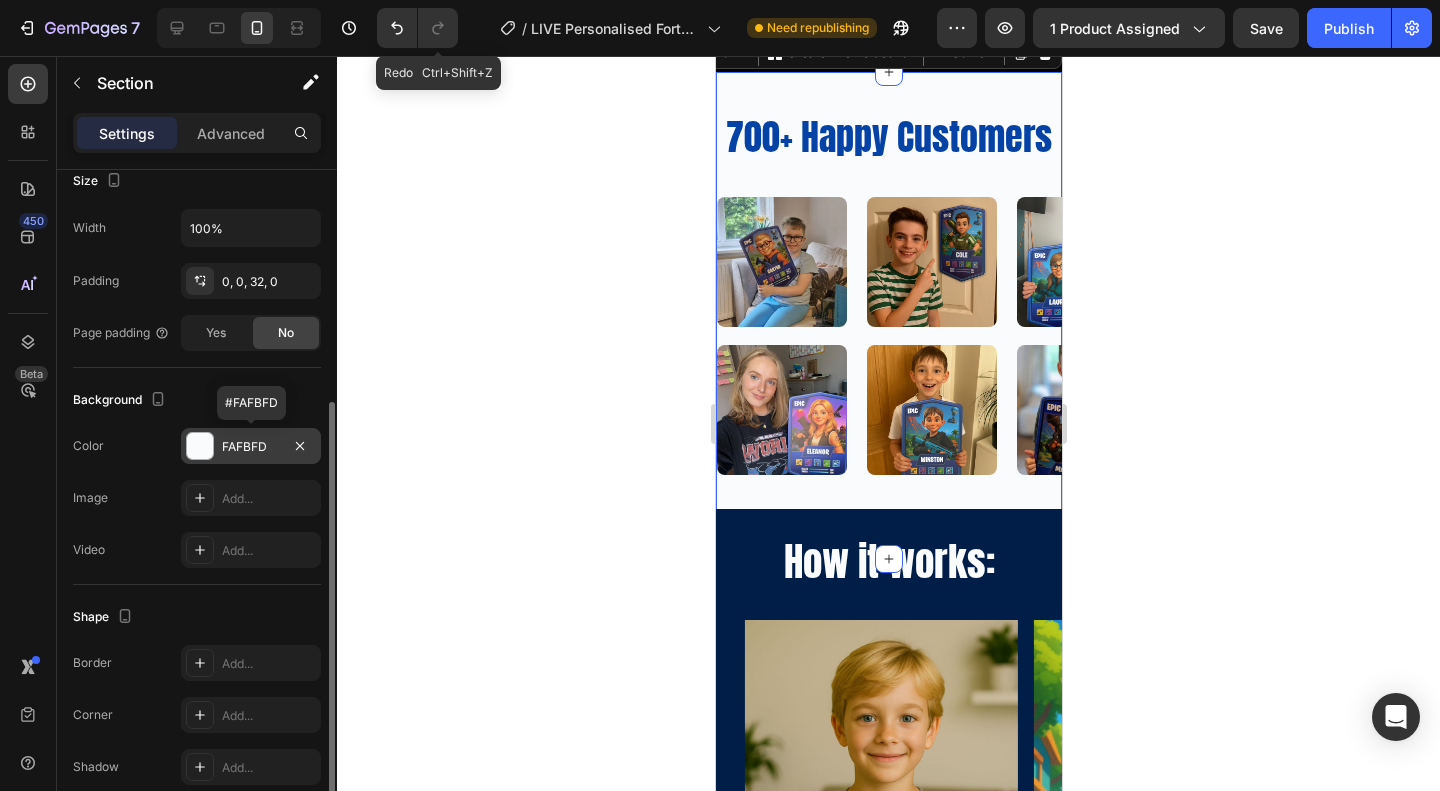 click on "FAFBFD" at bounding box center (251, 447) 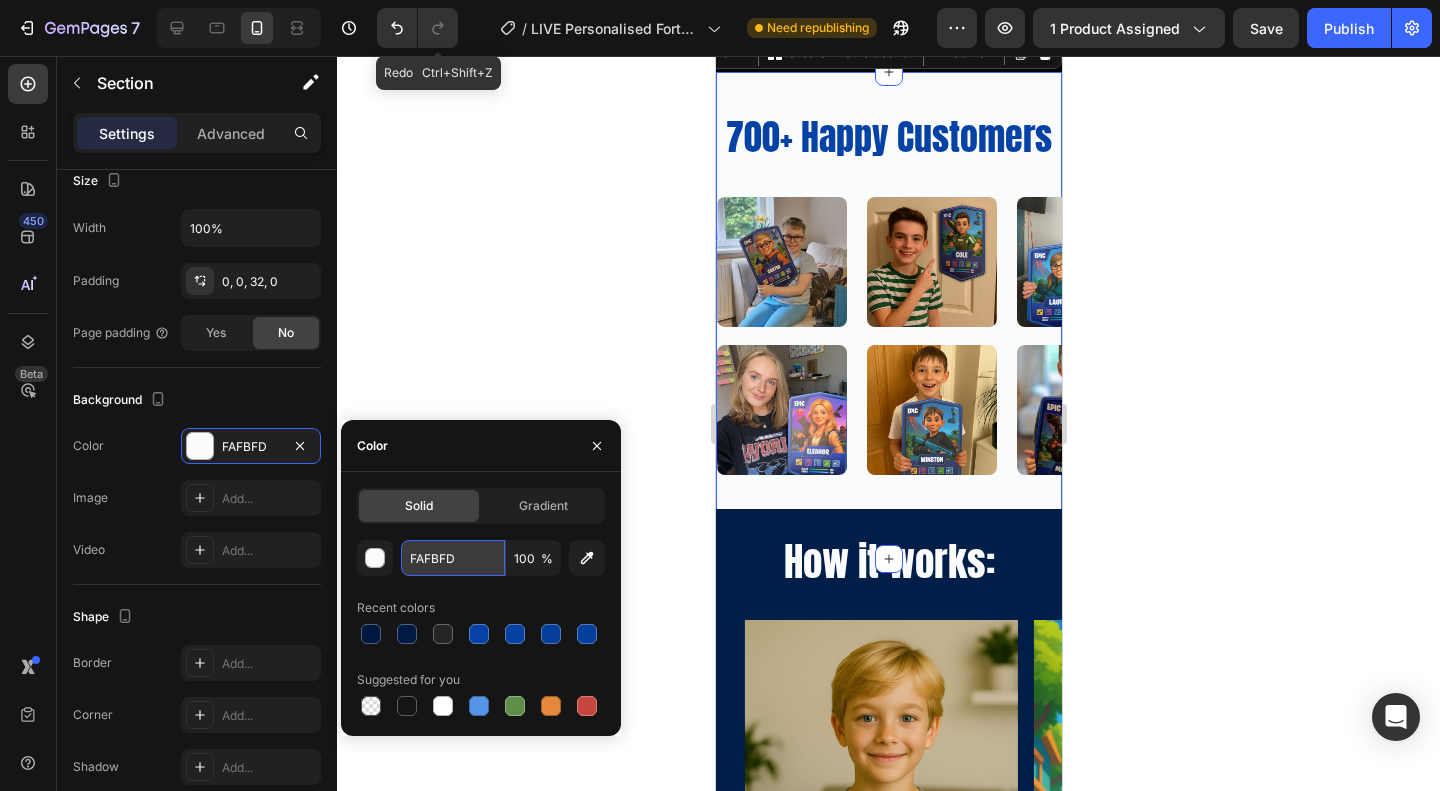 click on "FAFBFD" at bounding box center (453, 558) 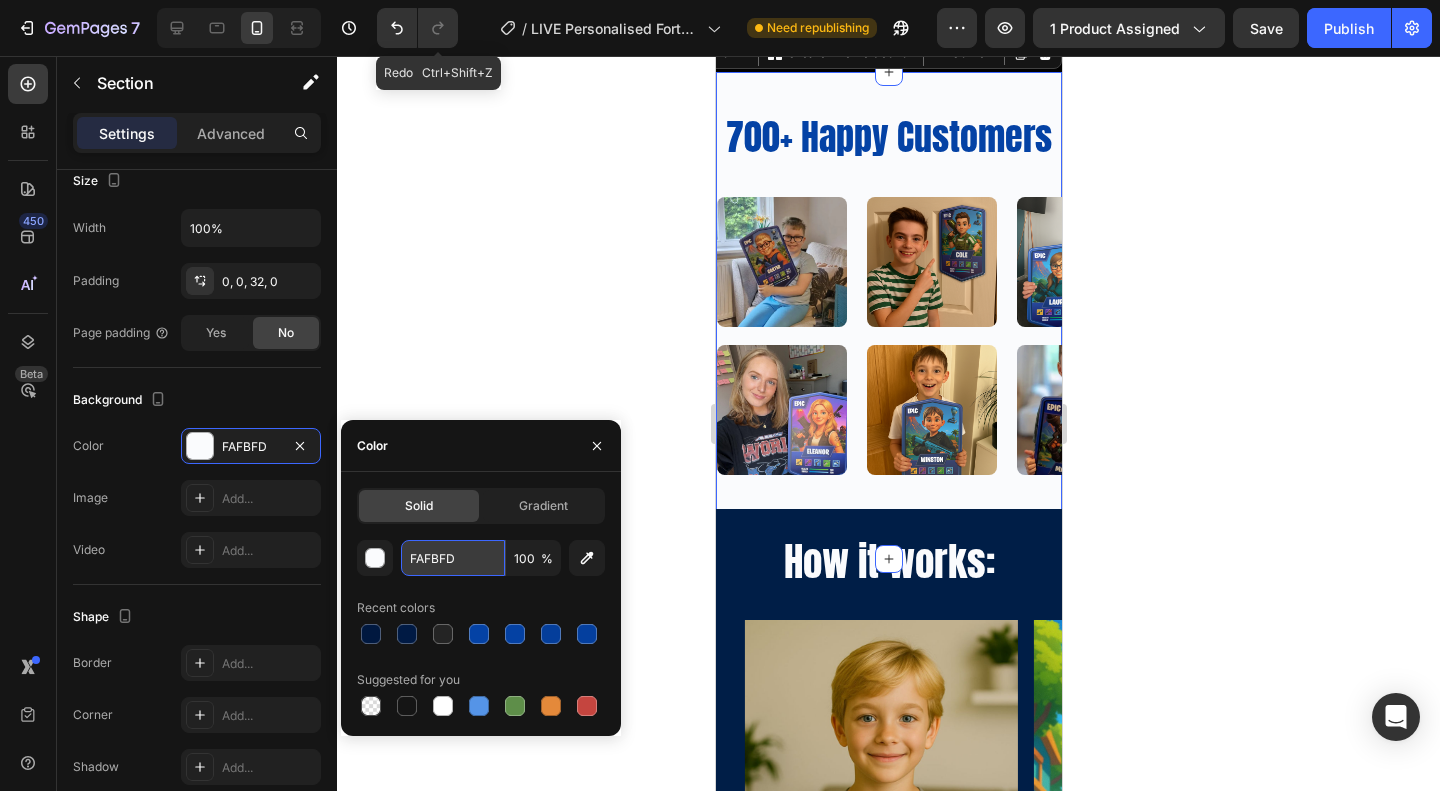 paste on "6F6F6" 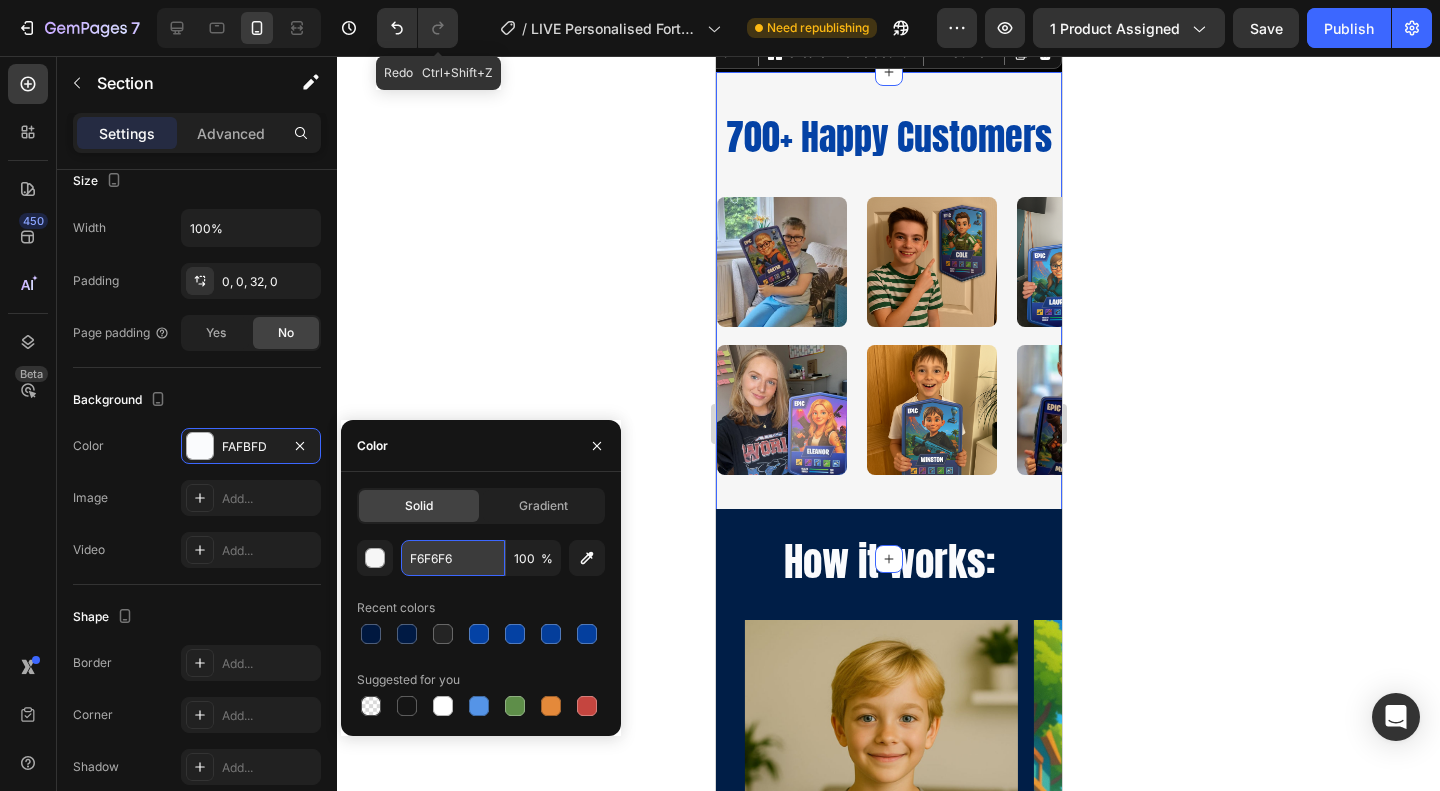 type on "F6F6F6" 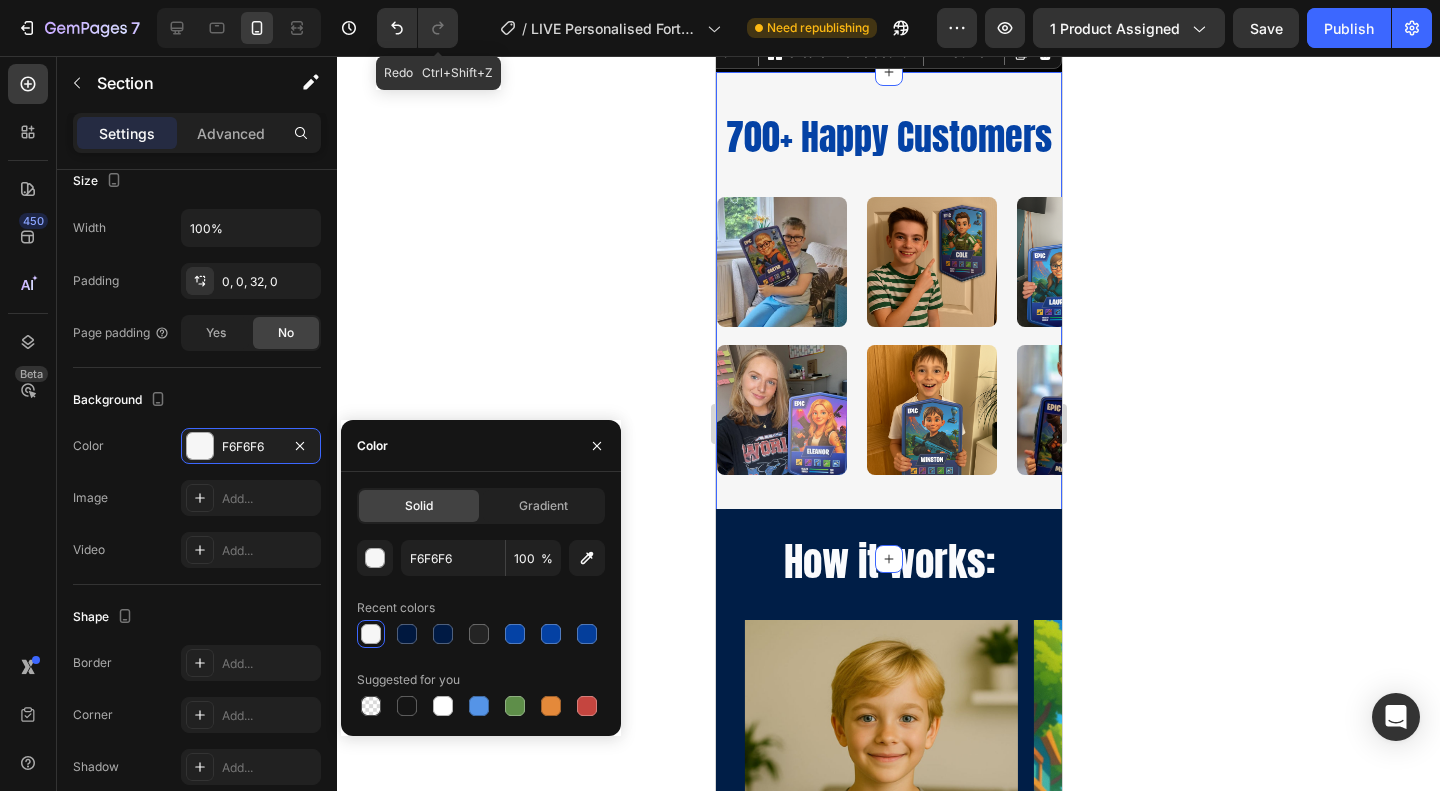 click 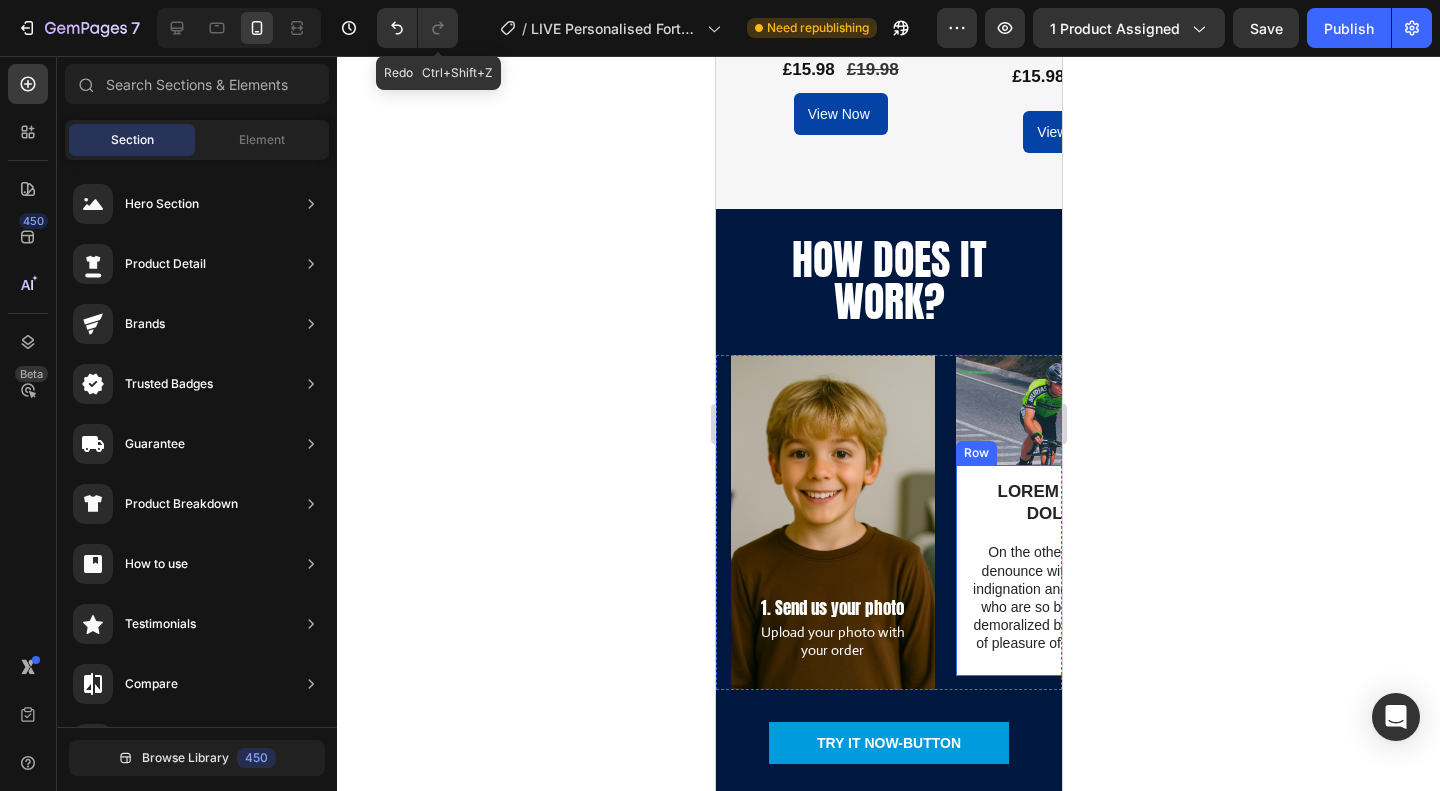 scroll, scrollTop: 3404, scrollLeft: 0, axis: vertical 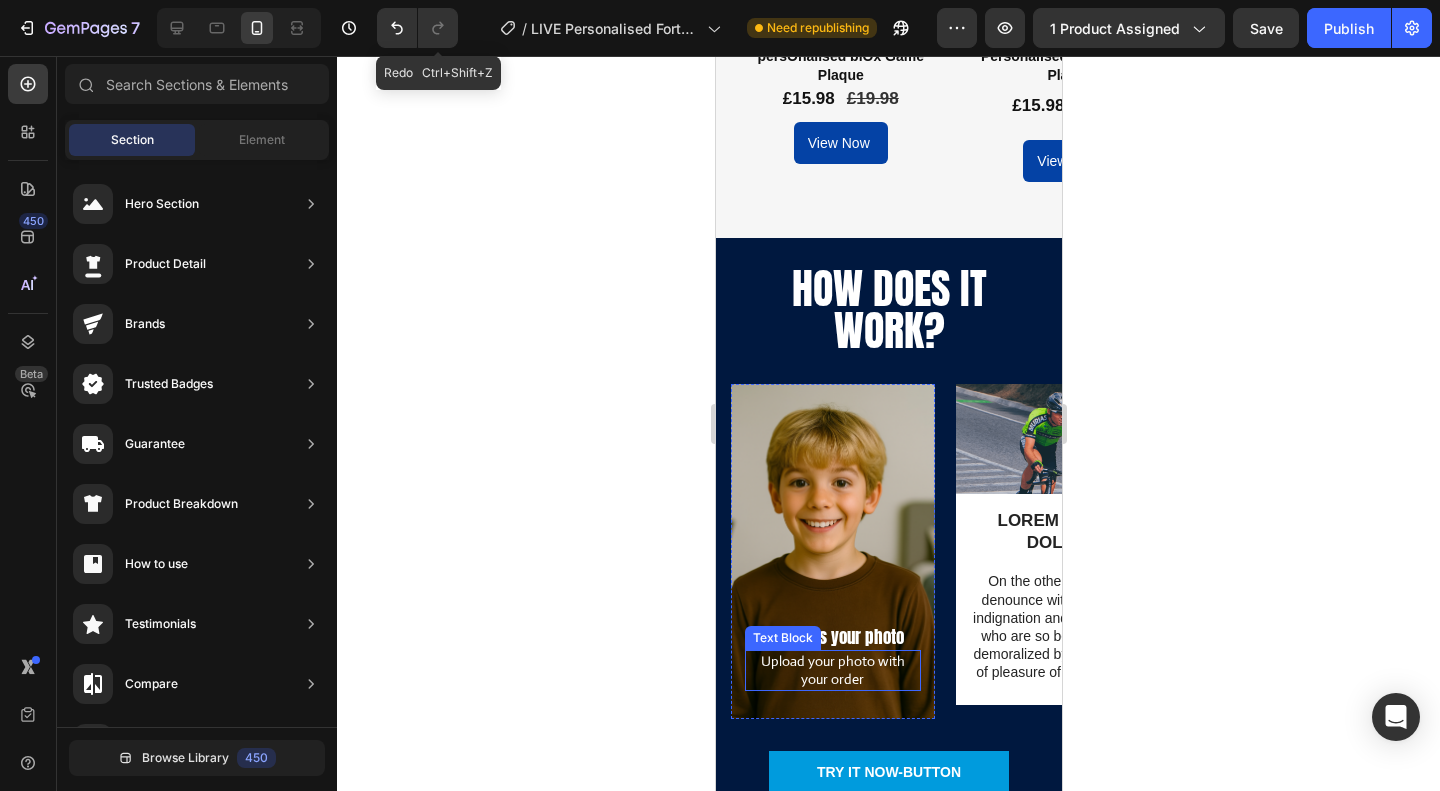 click on "Upload your photo with your order" at bounding box center [832, 670] 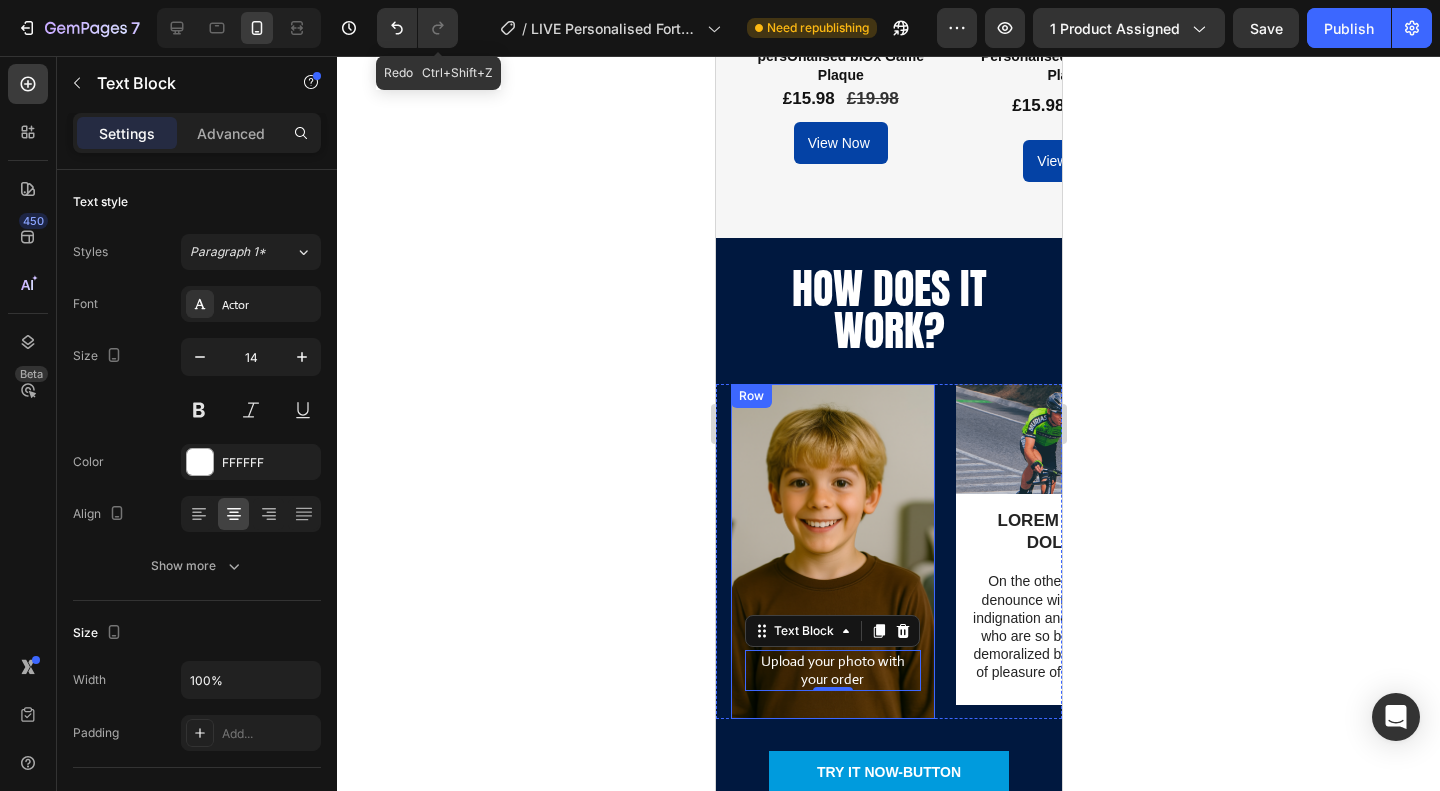 click on "1. Send us your photo Text Block Upload your photo with your order Text Block   0" at bounding box center [832, 667] 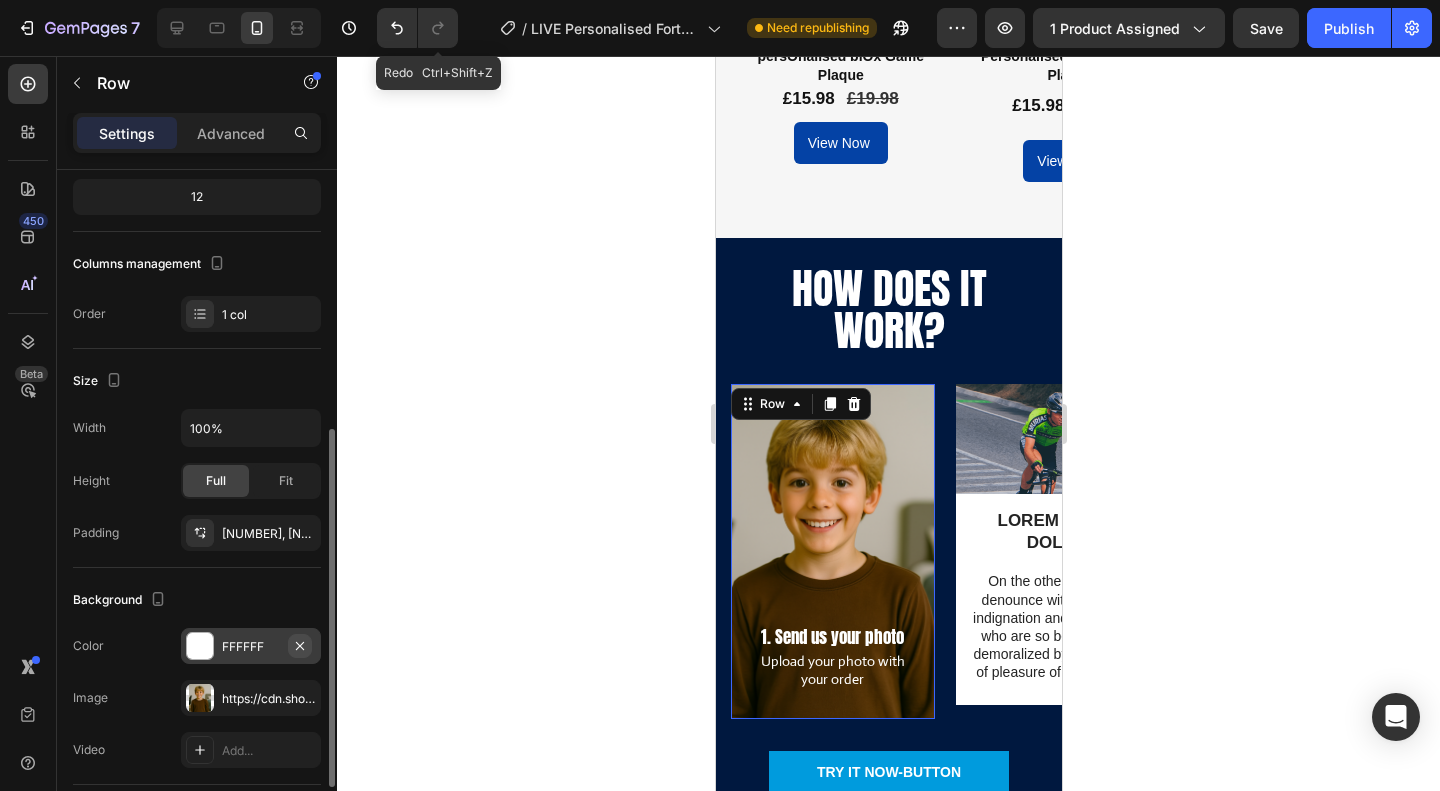 scroll, scrollTop: 300, scrollLeft: 0, axis: vertical 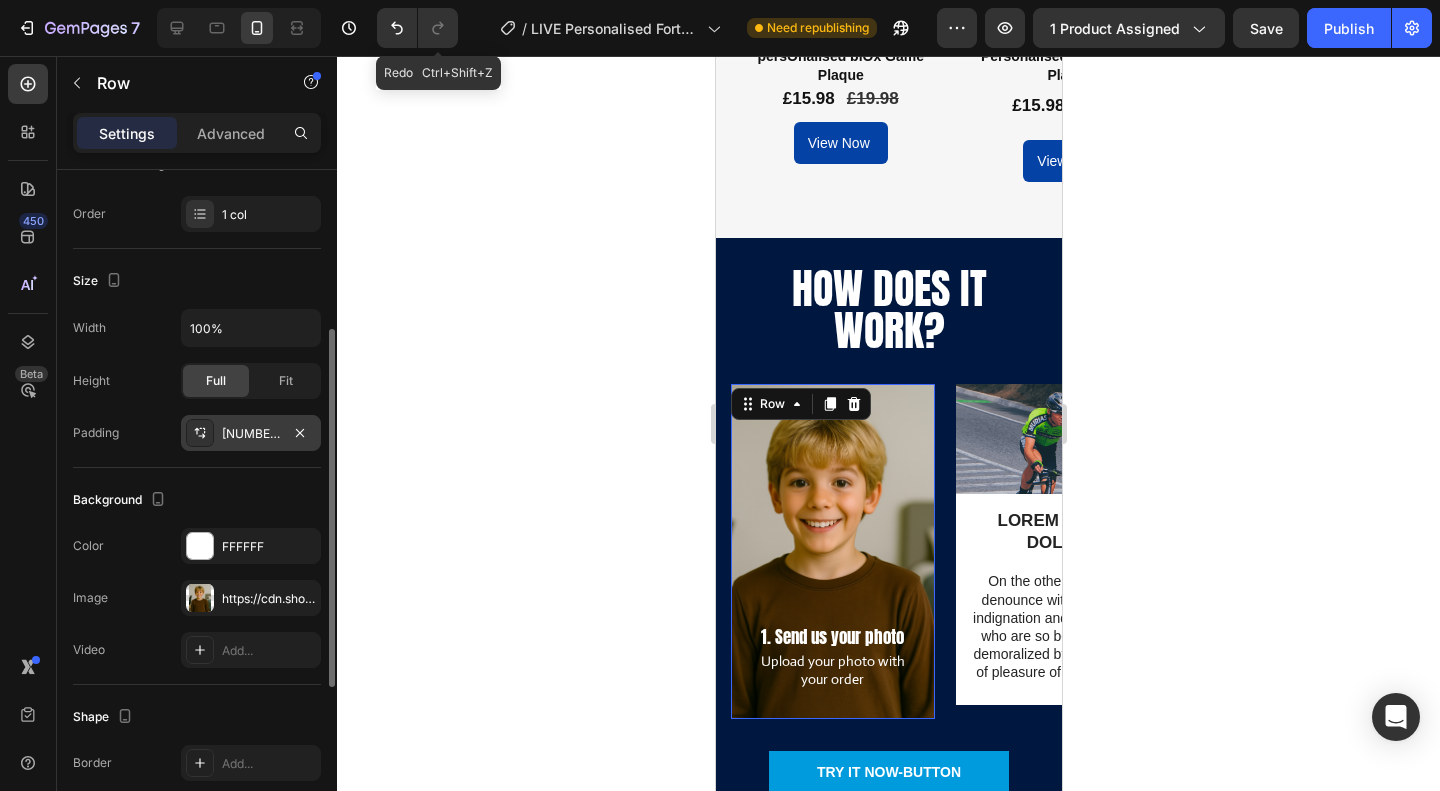 click on "[NUMBER], [NUMBER], [NUMBER], [NUMBER]" at bounding box center (251, 434) 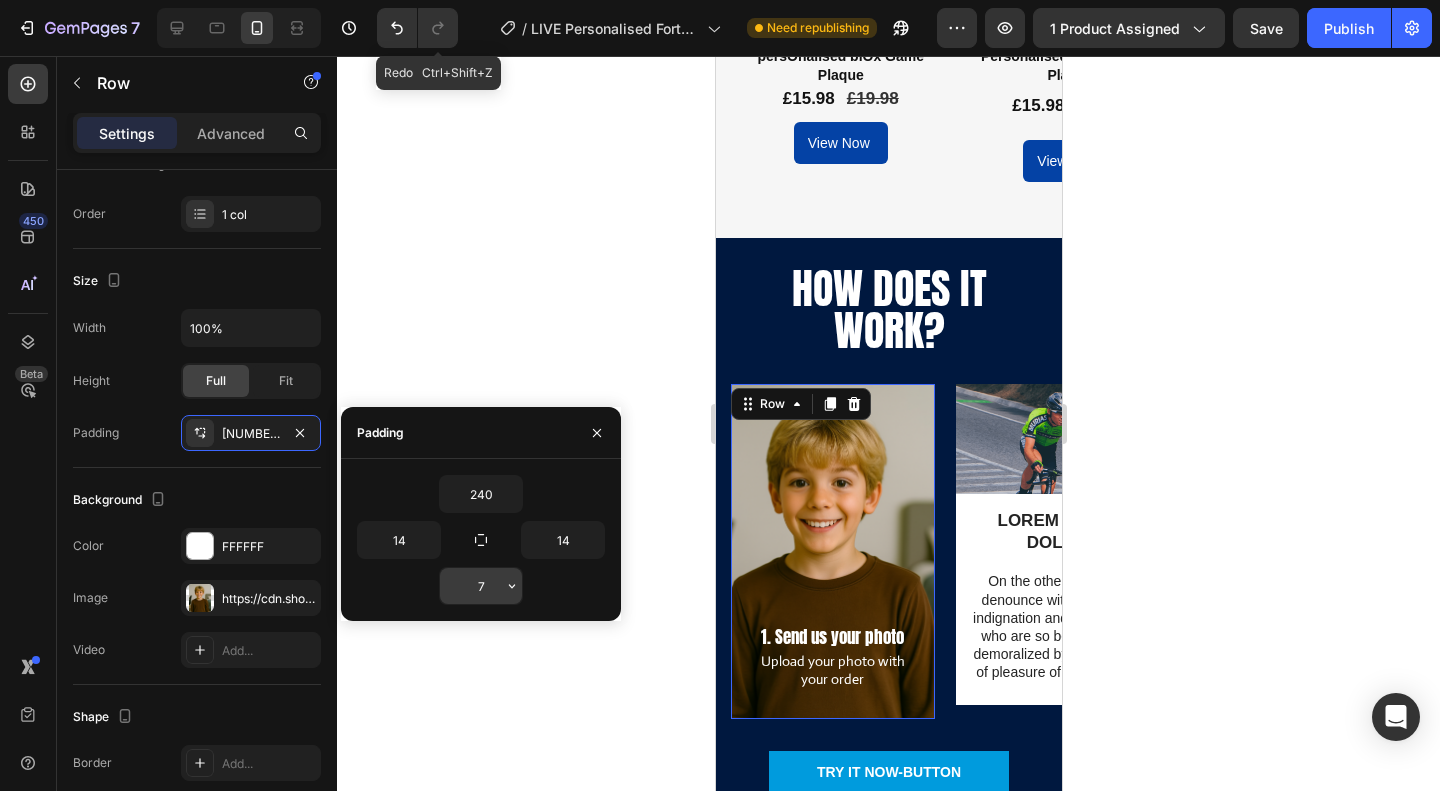 click on "7" at bounding box center [481, 586] 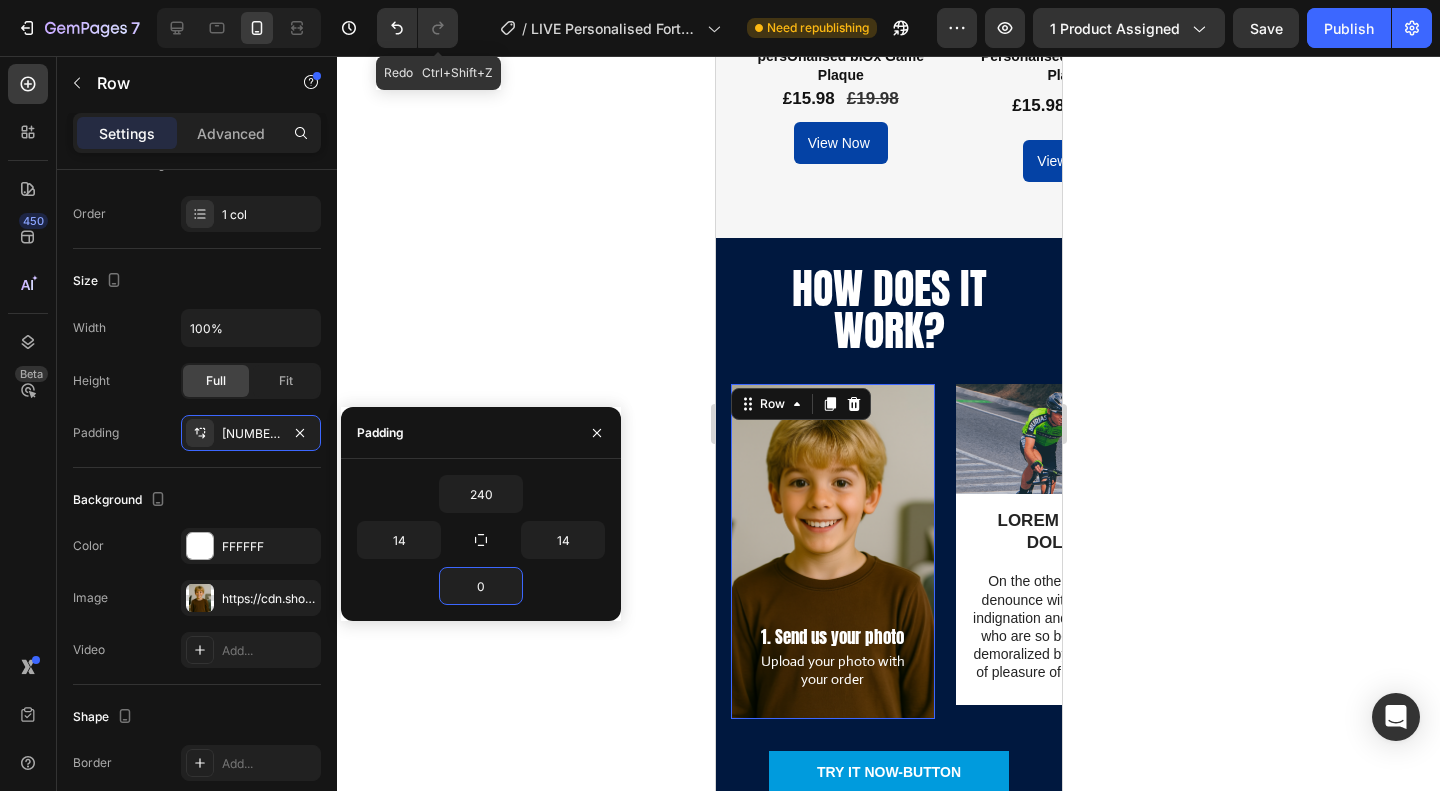 type on "0" 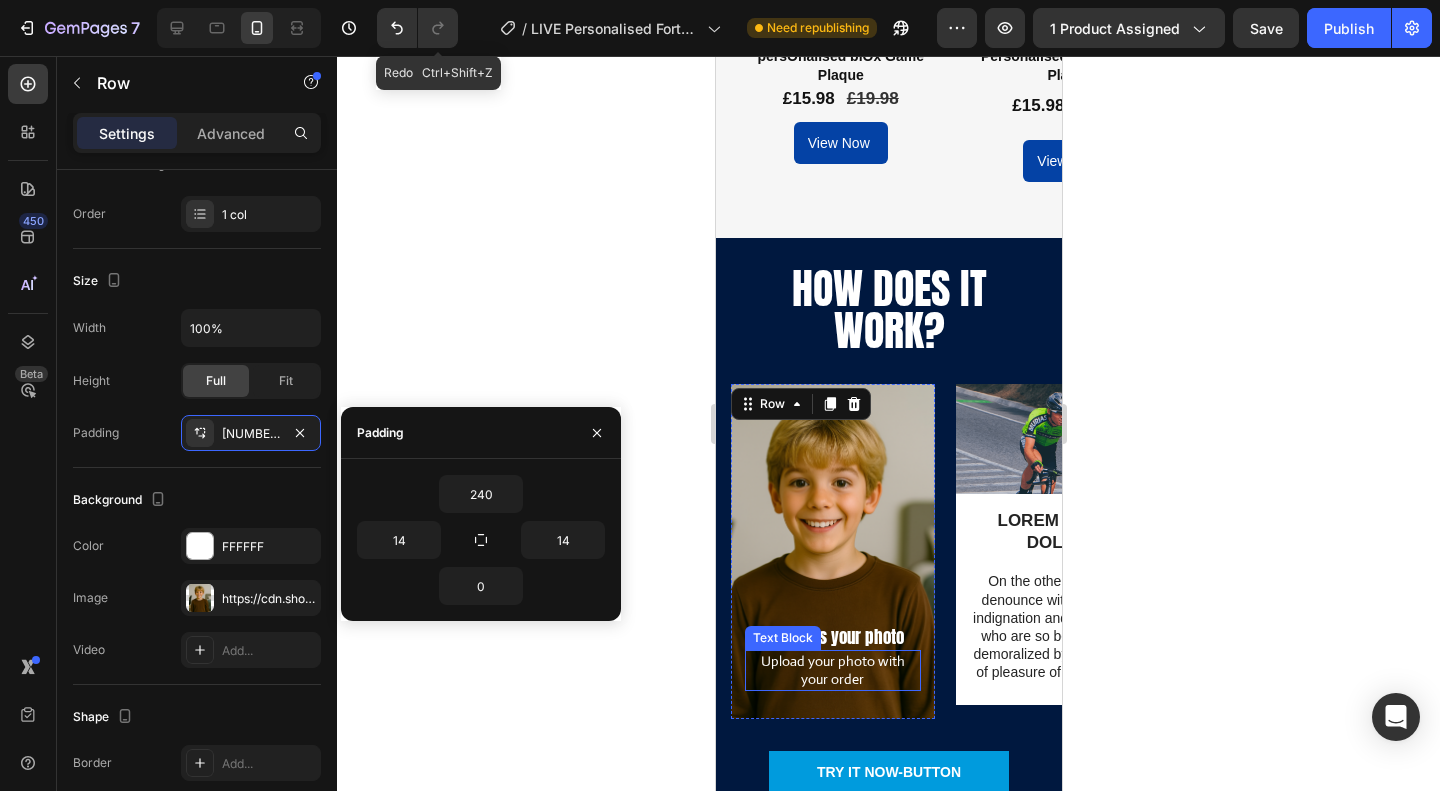 click on "Upload your photo with your order" at bounding box center [832, 670] 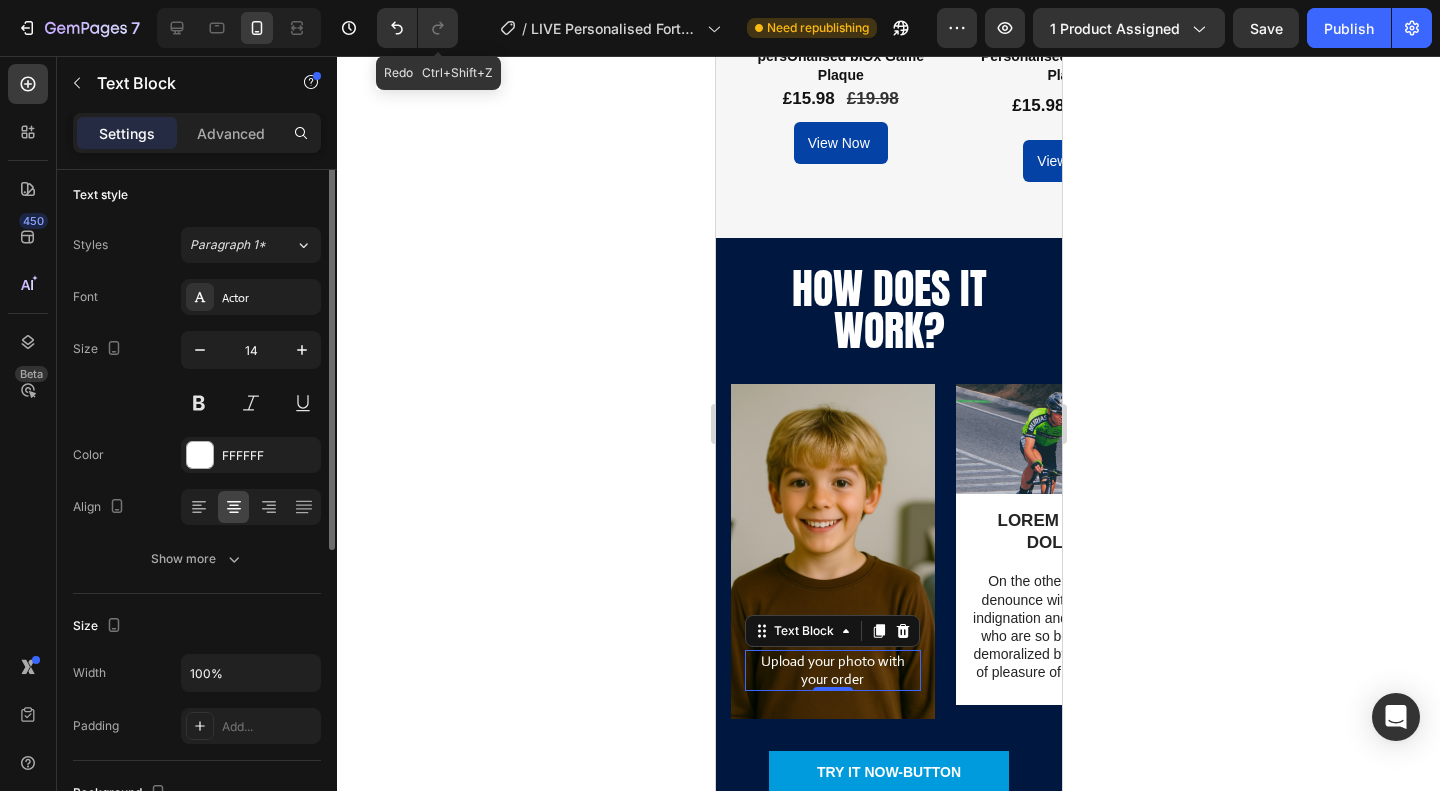 scroll, scrollTop: 0, scrollLeft: 0, axis: both 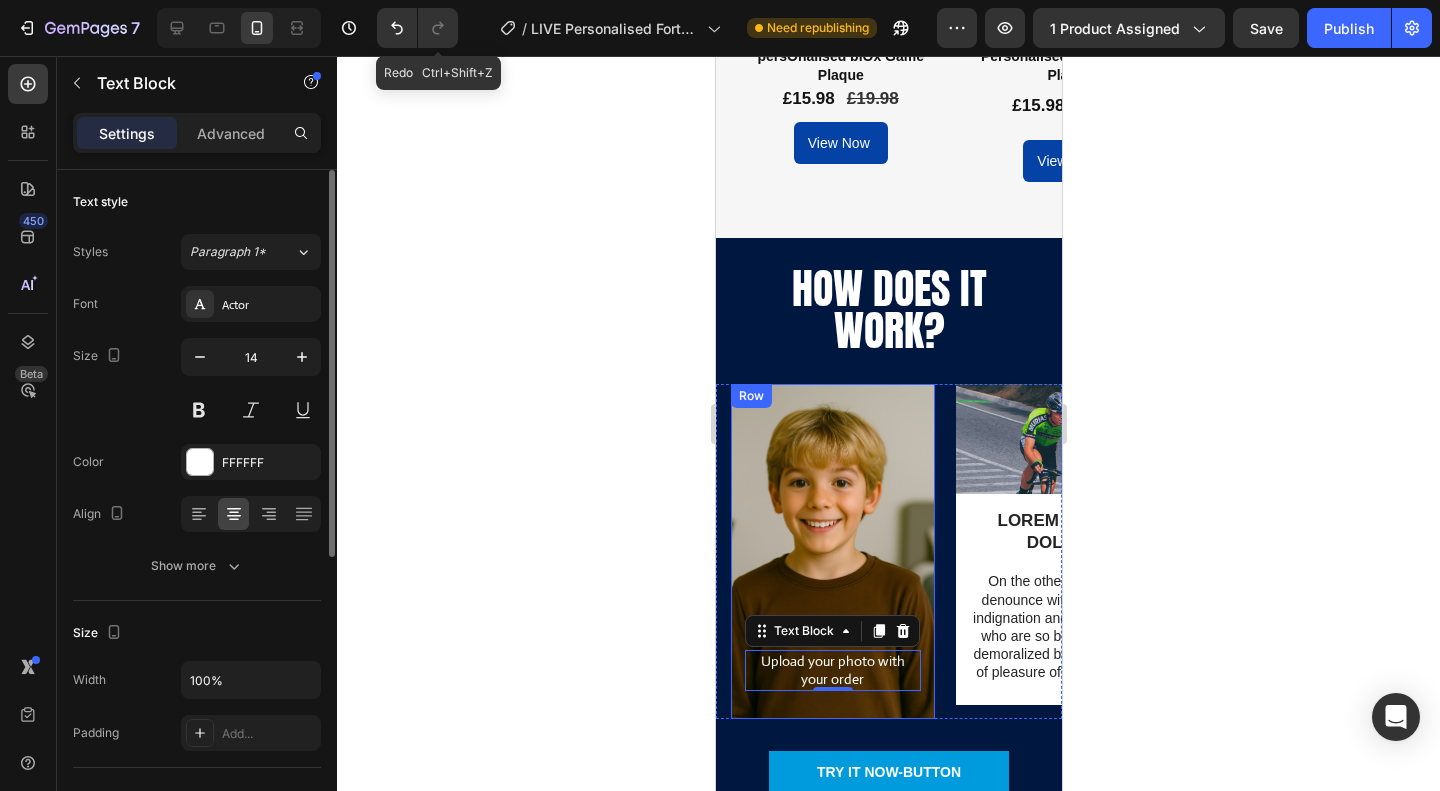 click on "1. Send us your photo Text Block Upload your photo with your order Text Block   0 Row" at bounding box center [832, 551] 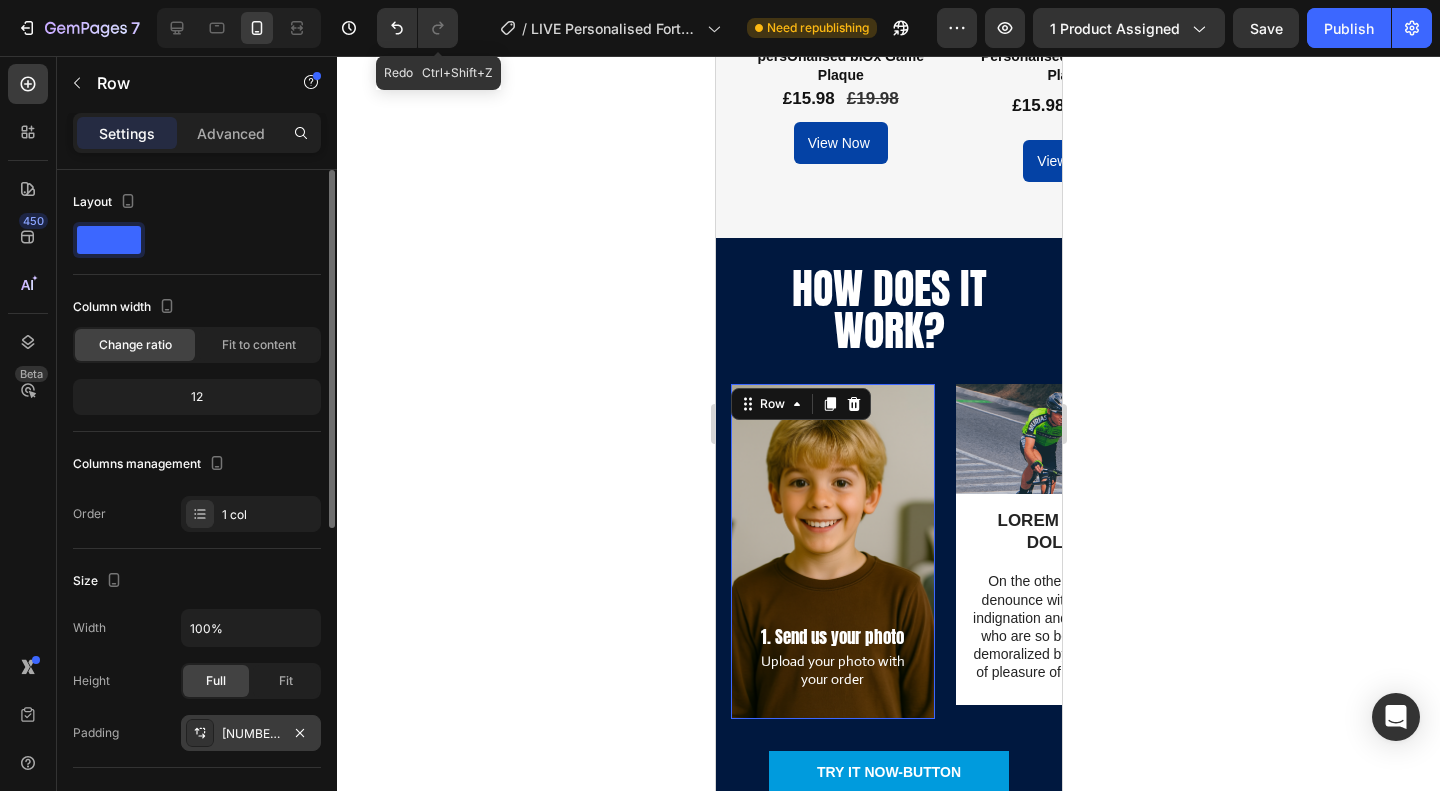 click on "[NUMBER], [NUMBER], [NUMBER], [NUMBER]" at bounding box center (251, 733) 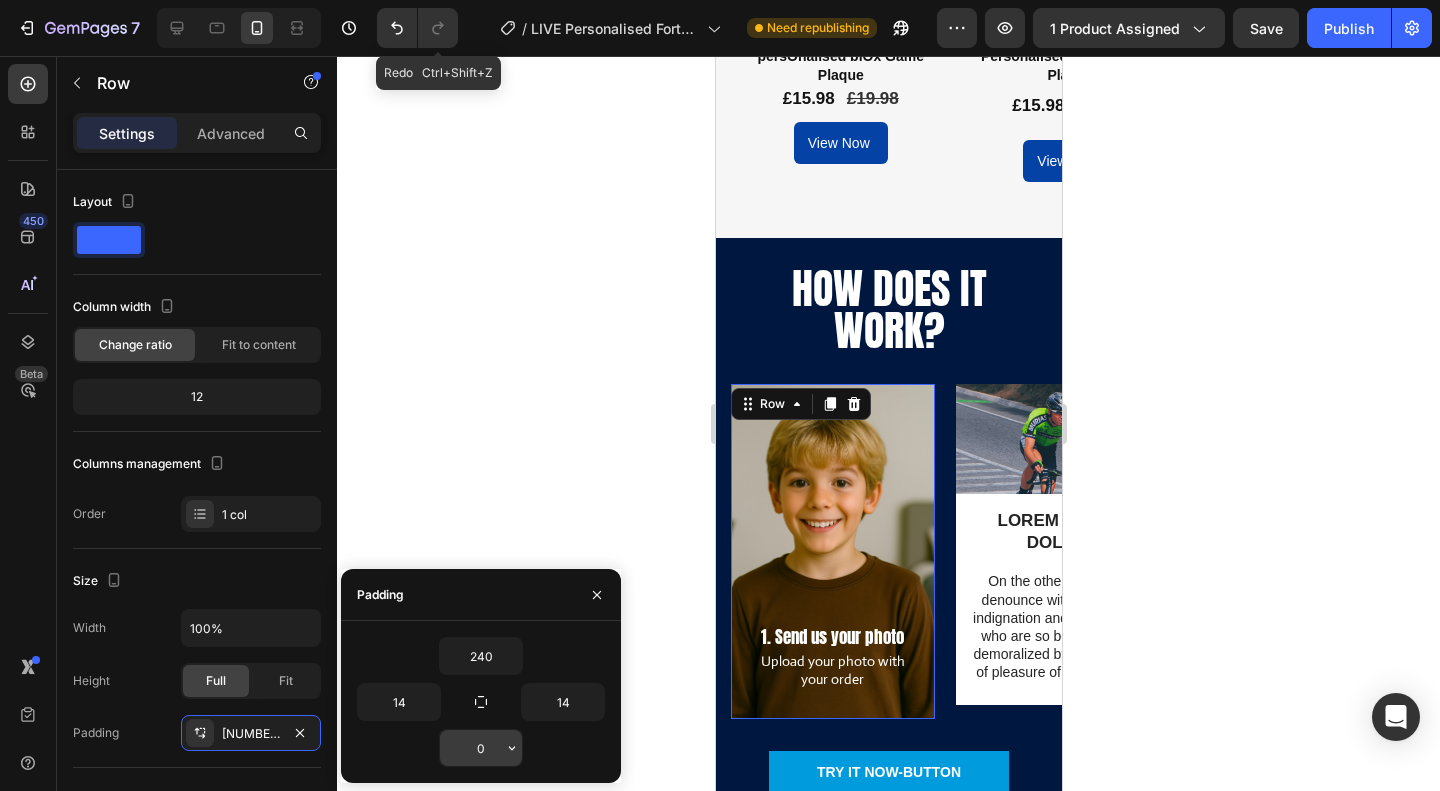 click on "0" at bounding box center (481, 748) 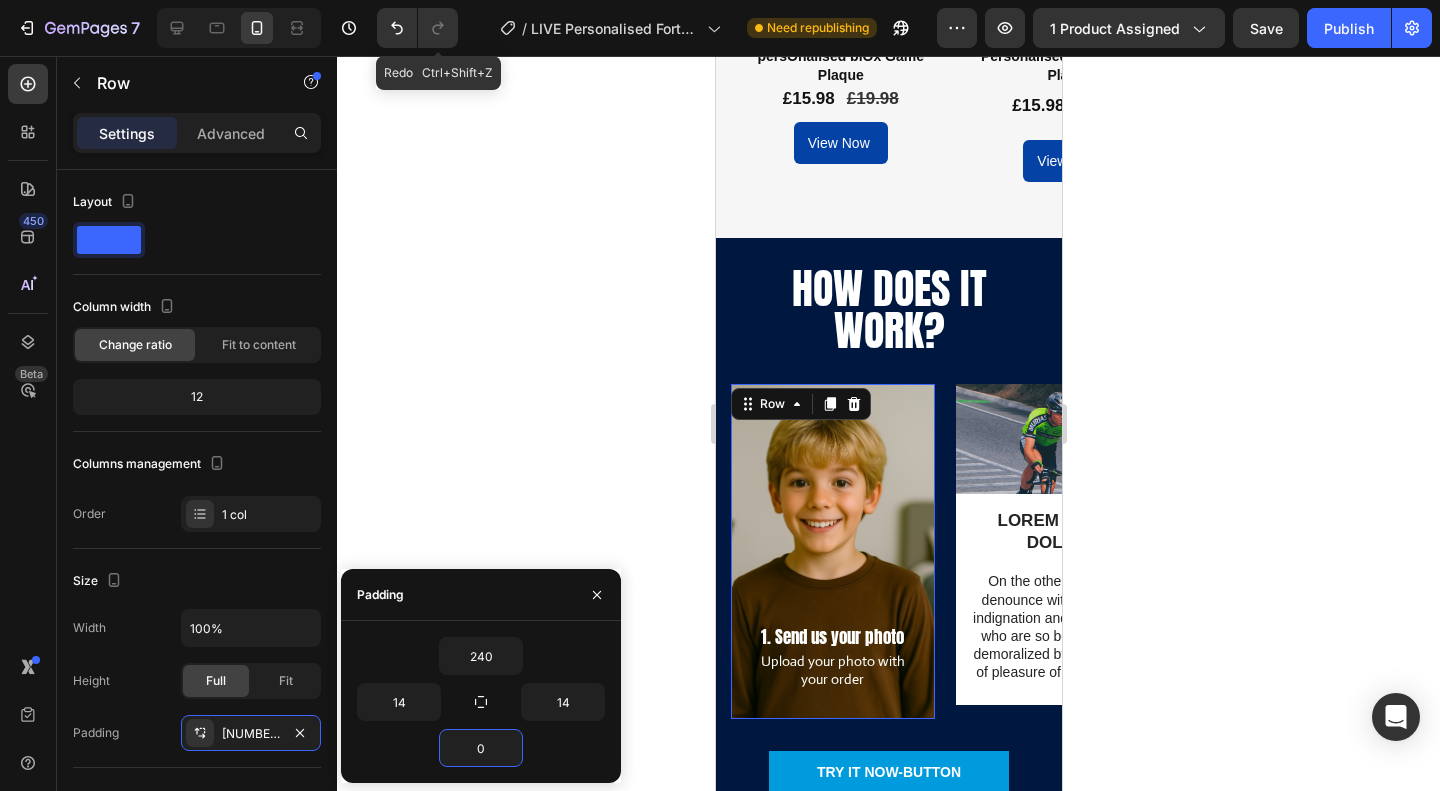 click on "0" at bounding box center (481, 748) 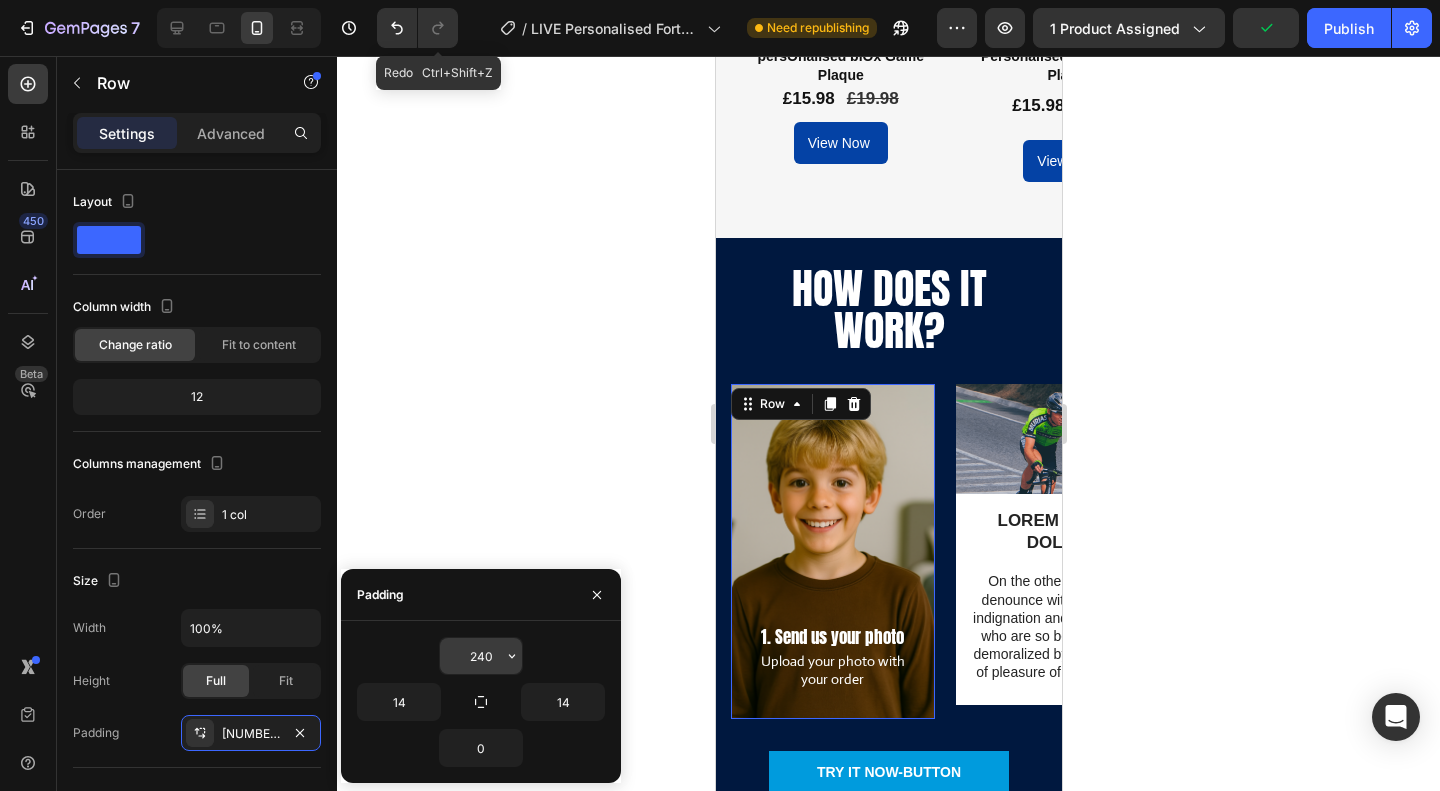 click on "240" at bounding box center (481, 656) 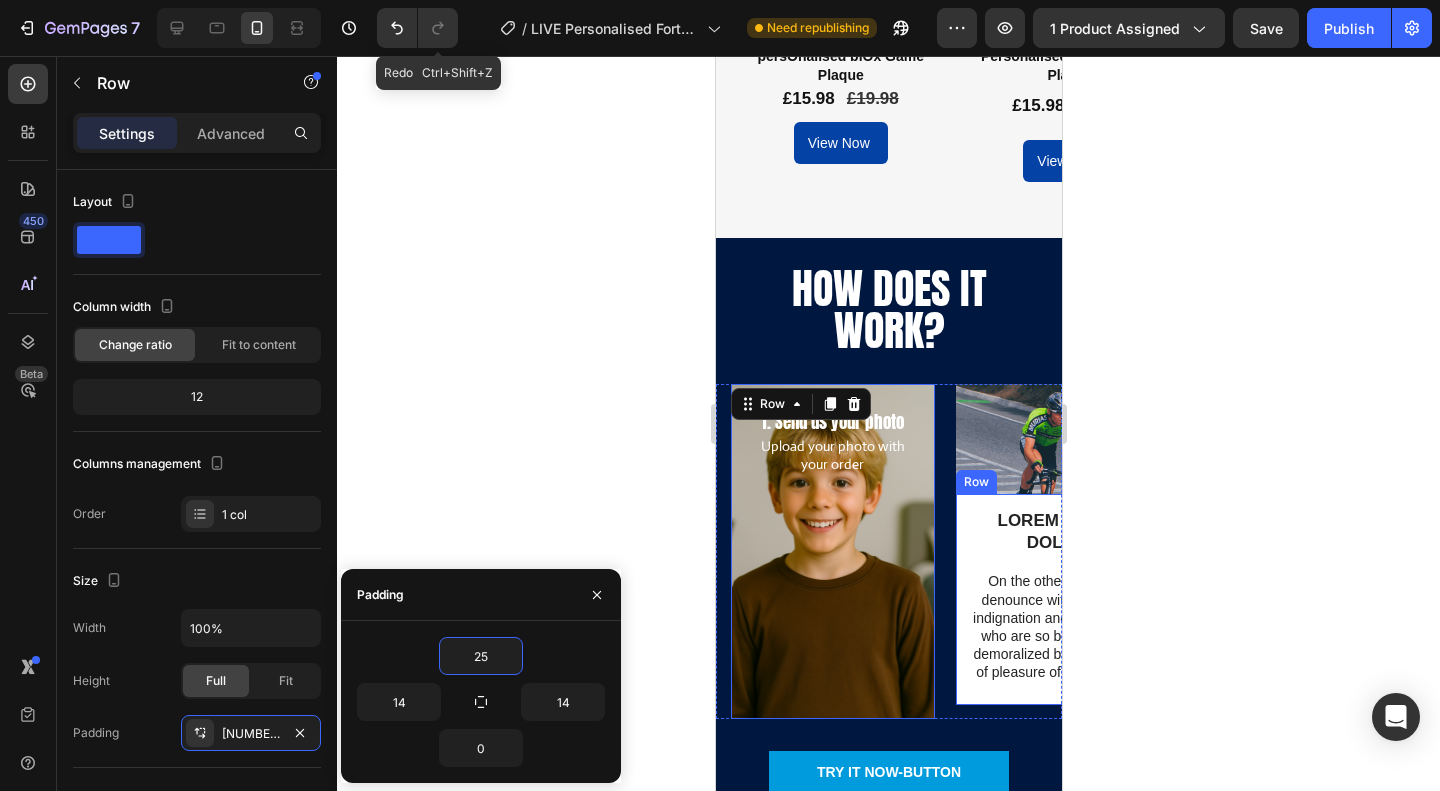 type on "250" 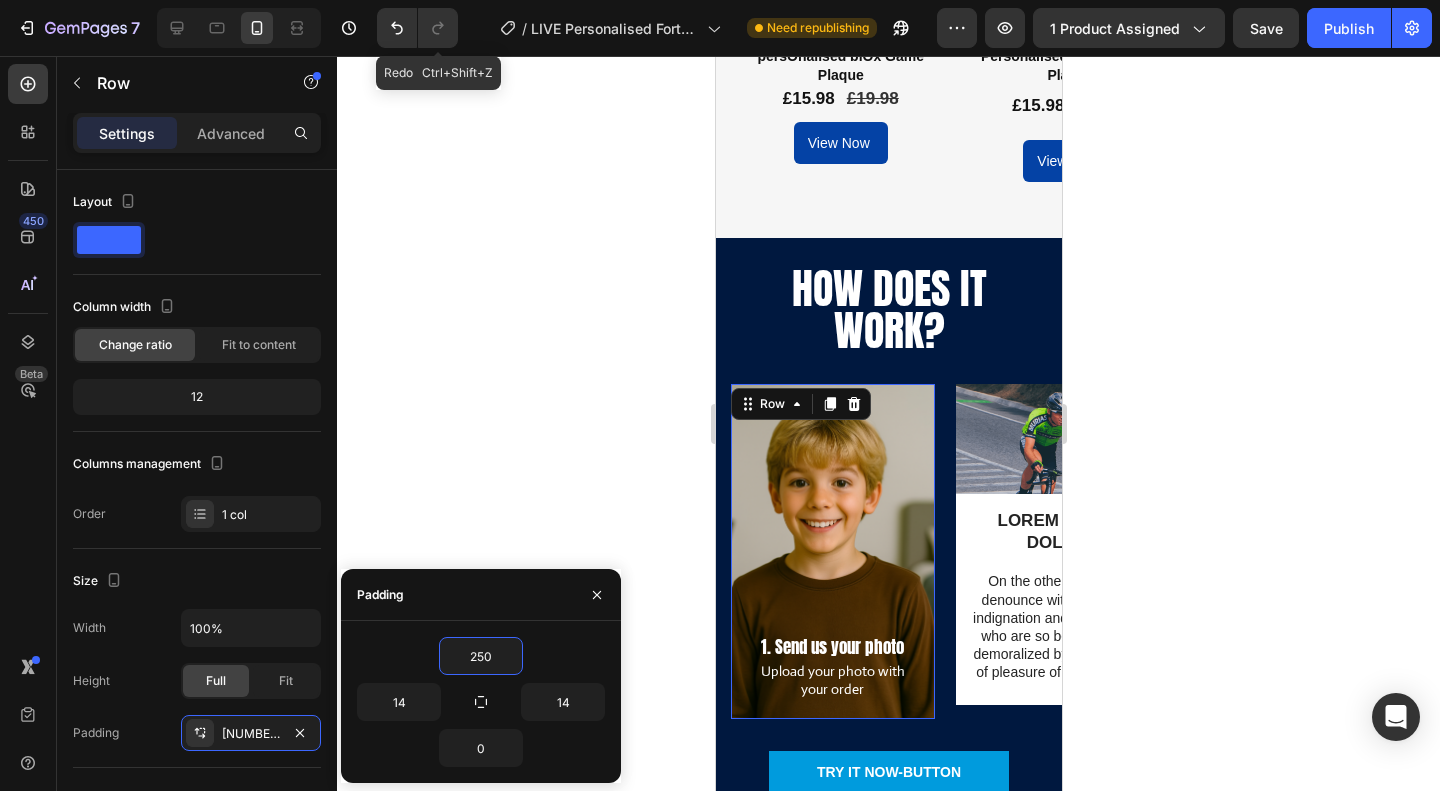 click 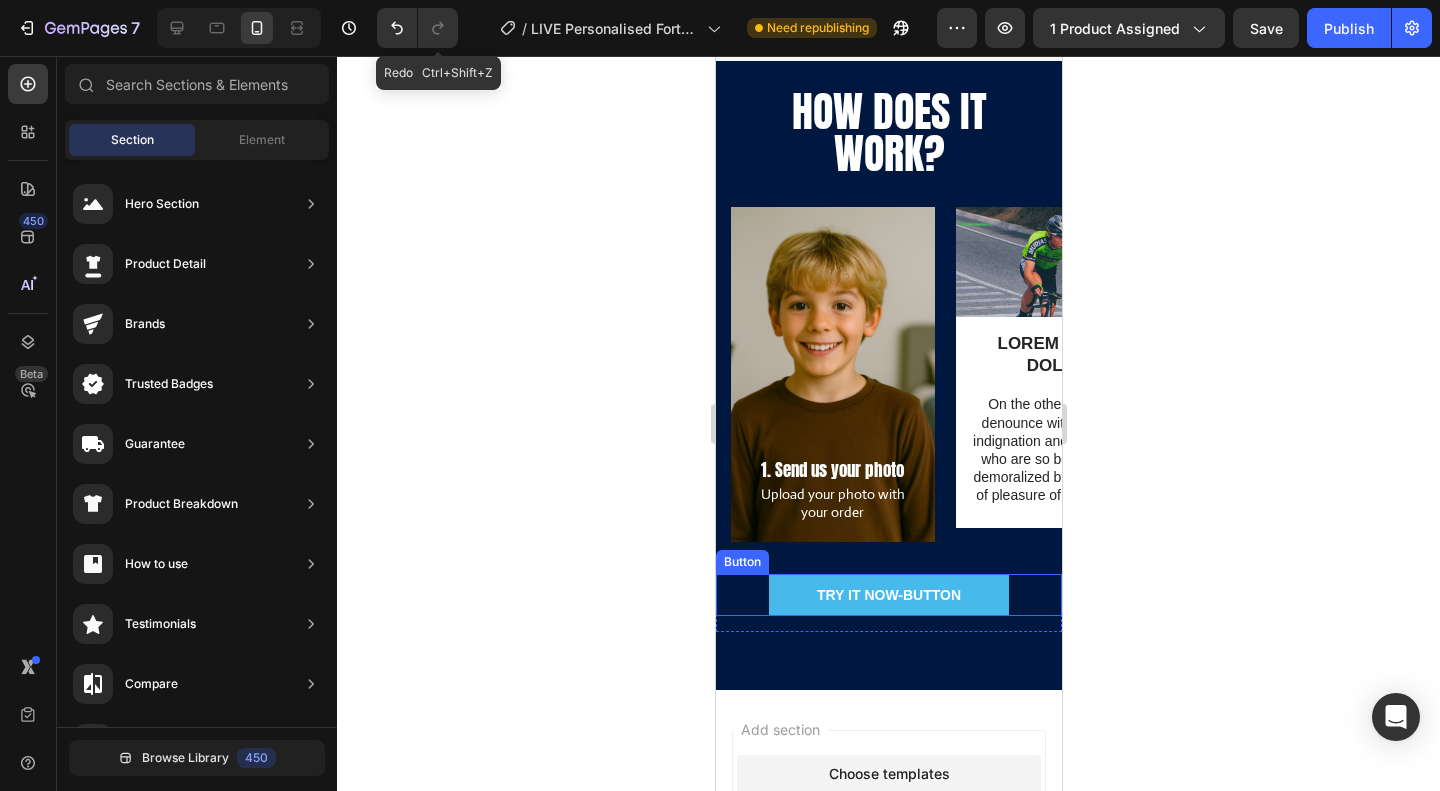 scroll, scrollTop: 3604, scrollLeft: 0, axis: vertical 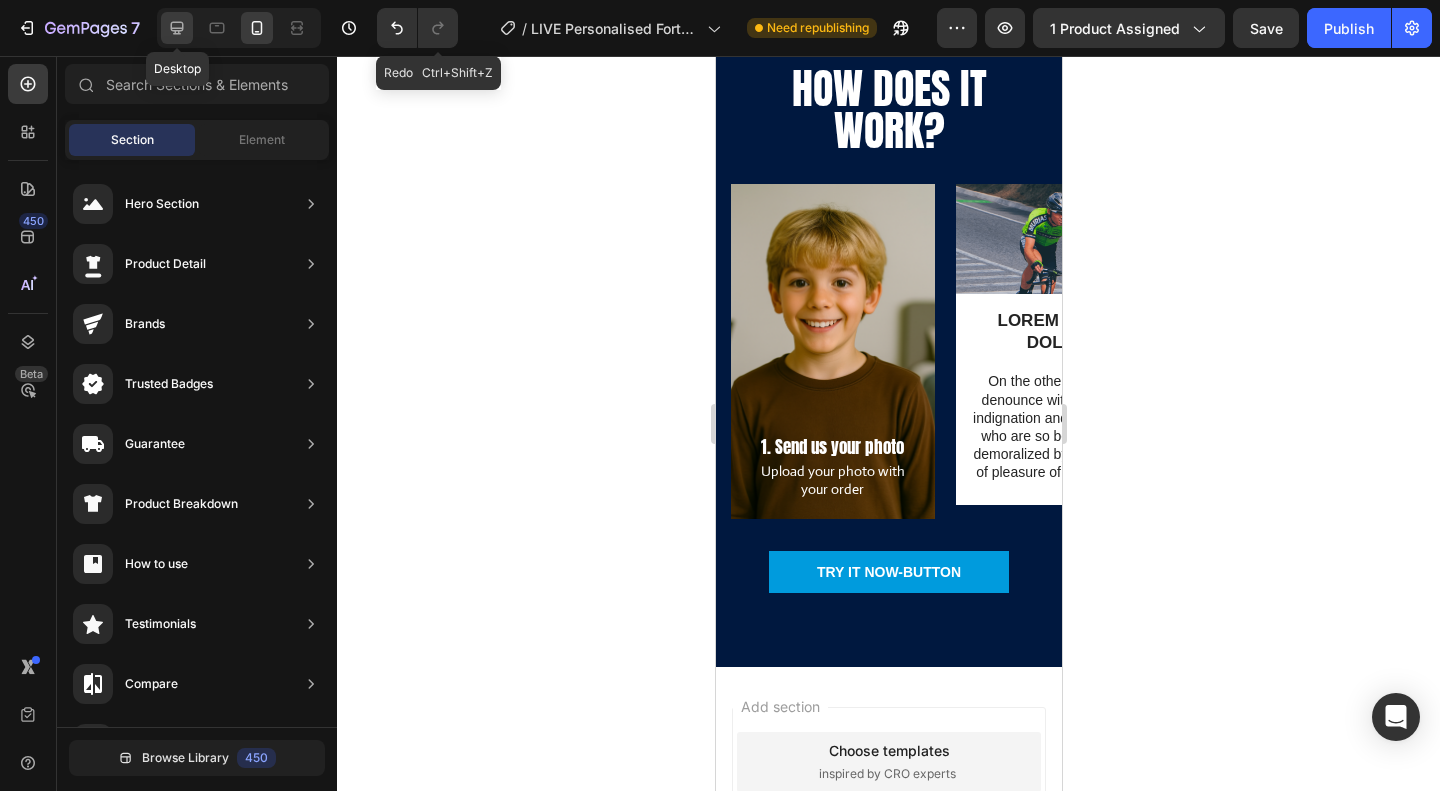 click 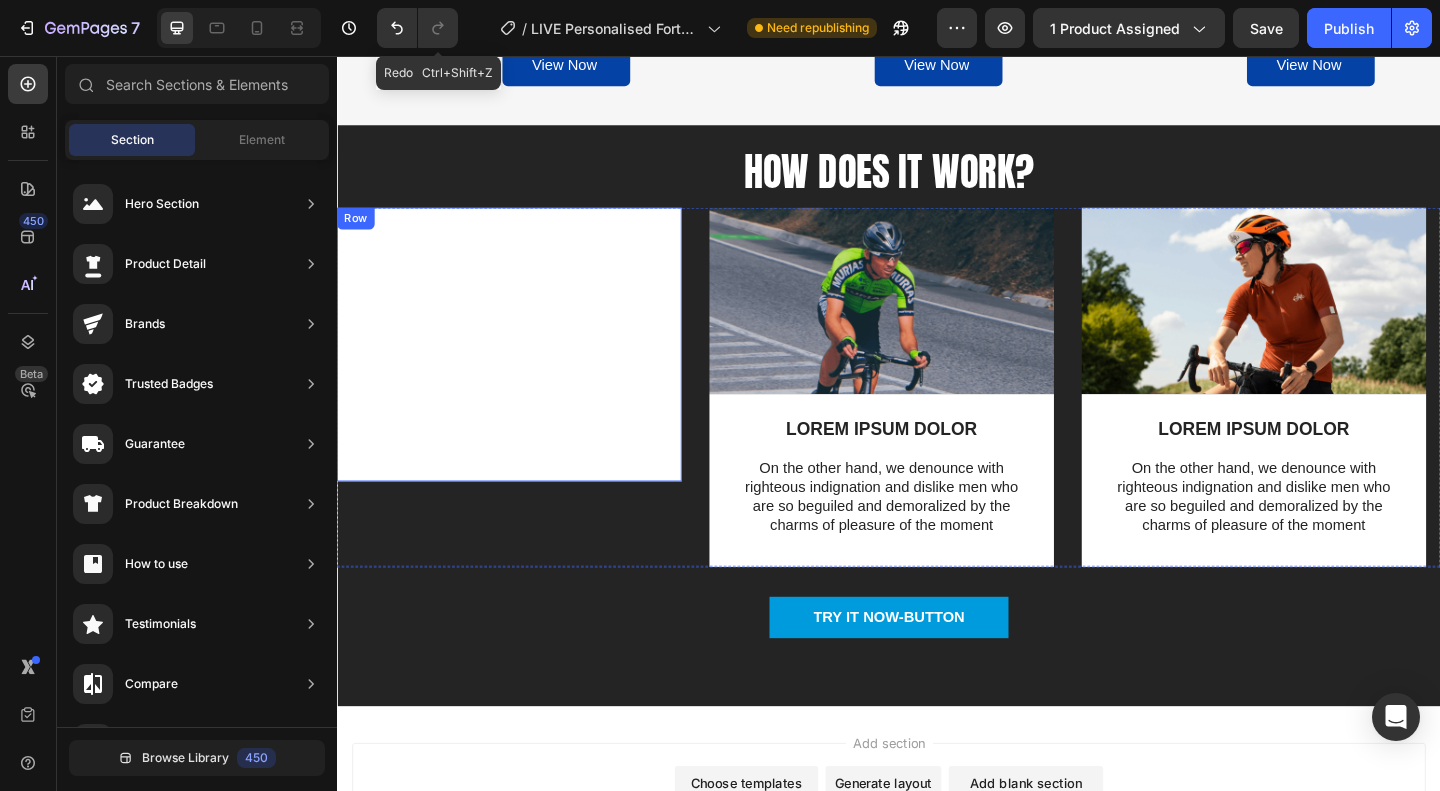 scroll, scrollTop: 3466, scrollLeft: 0, axis: vertical 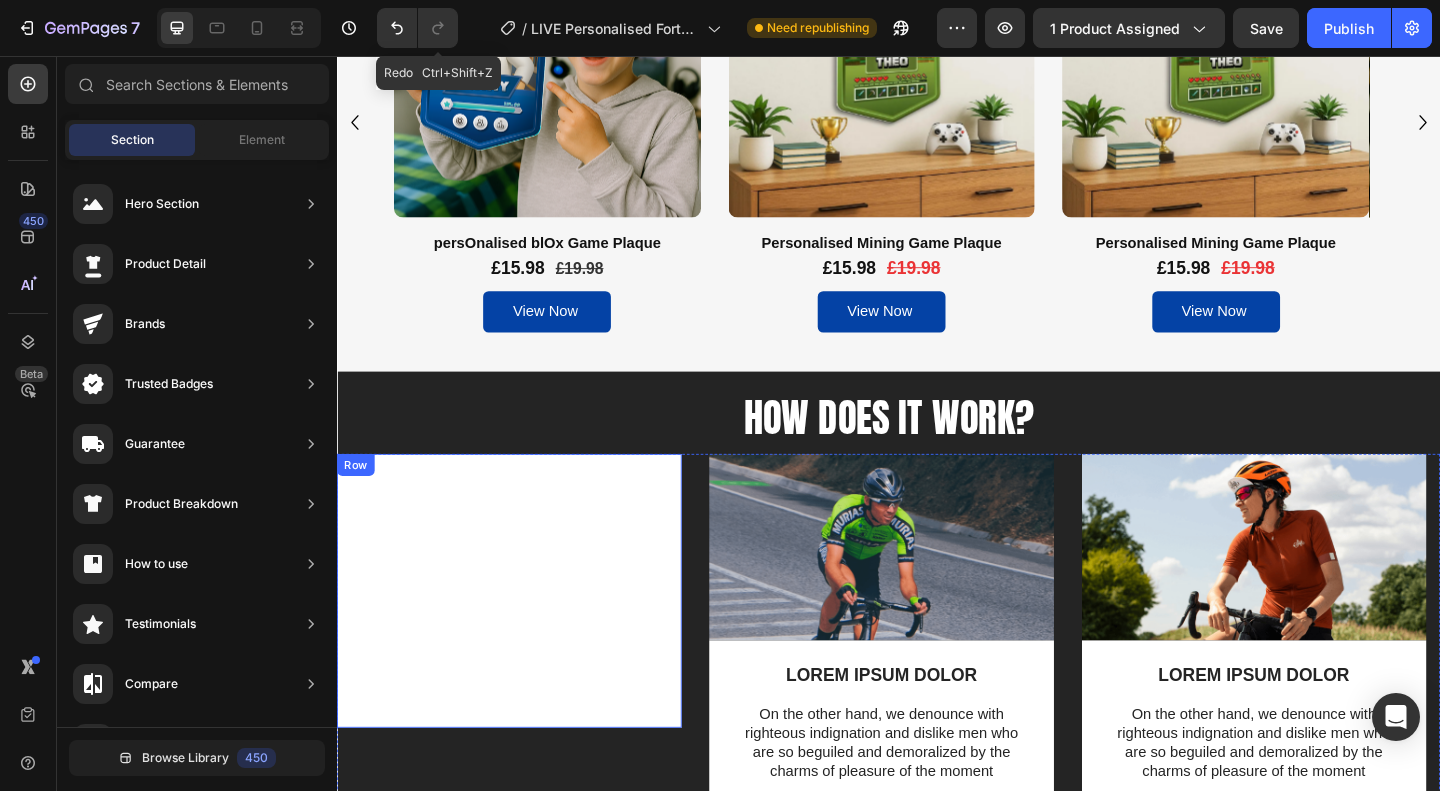 click on "1. Send us your photo Text Block Upload your photo with your order Text Block Row" at bounding box center (524, 638) 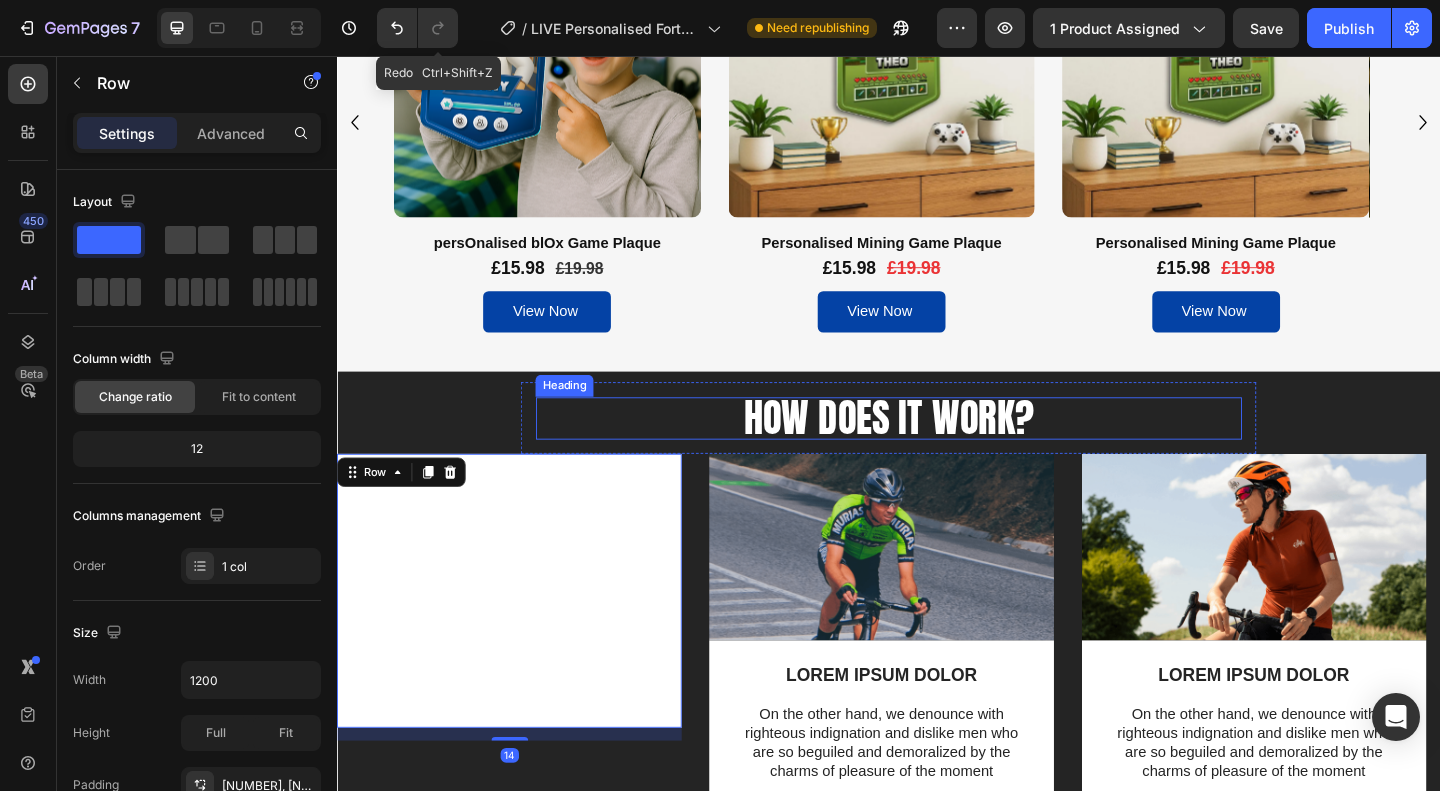 click on "How does it work?" at bounding box center (937, 450) 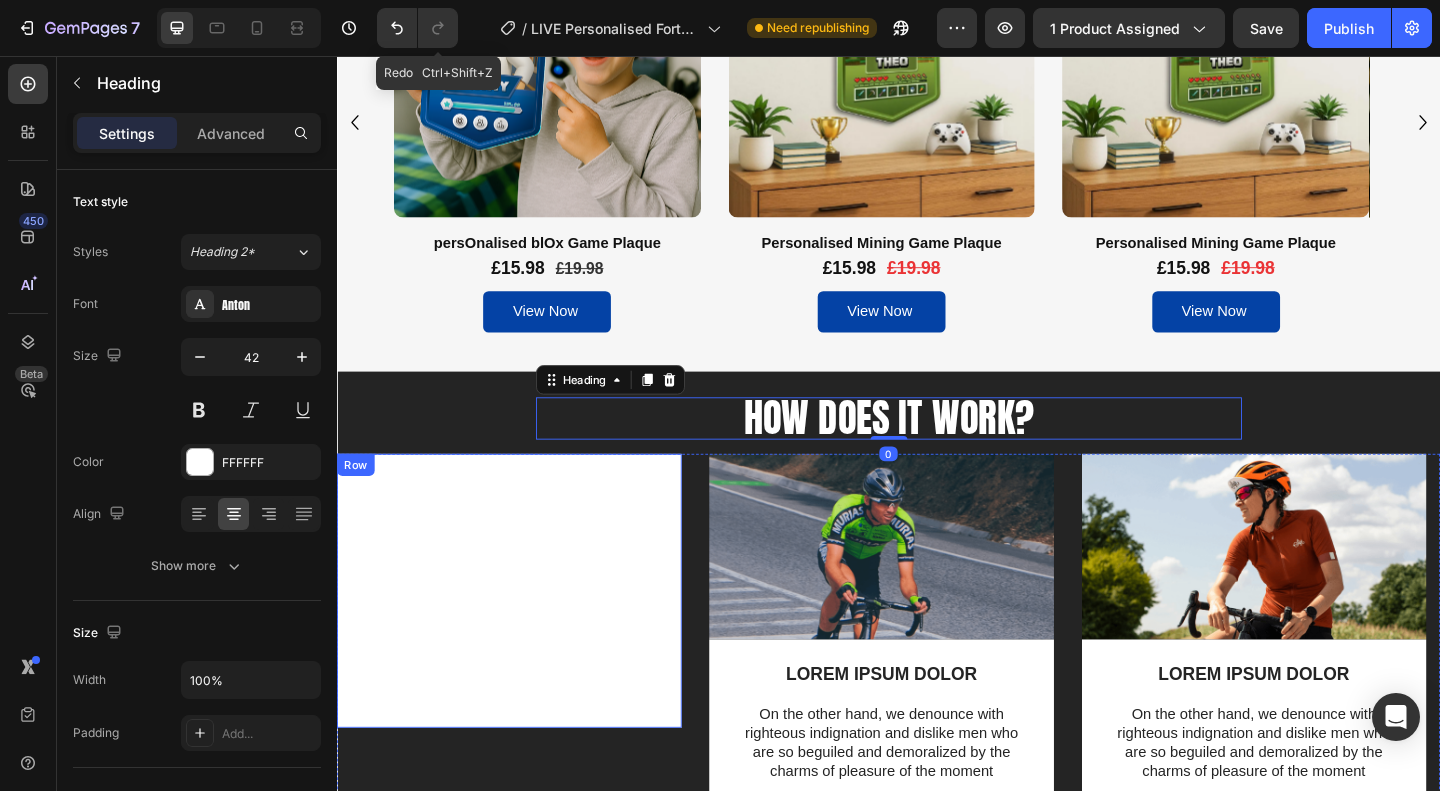 click on "1. Send us your photo Text Block Upload your photo with your order Text Block Row" at bounding box center [524, 638] 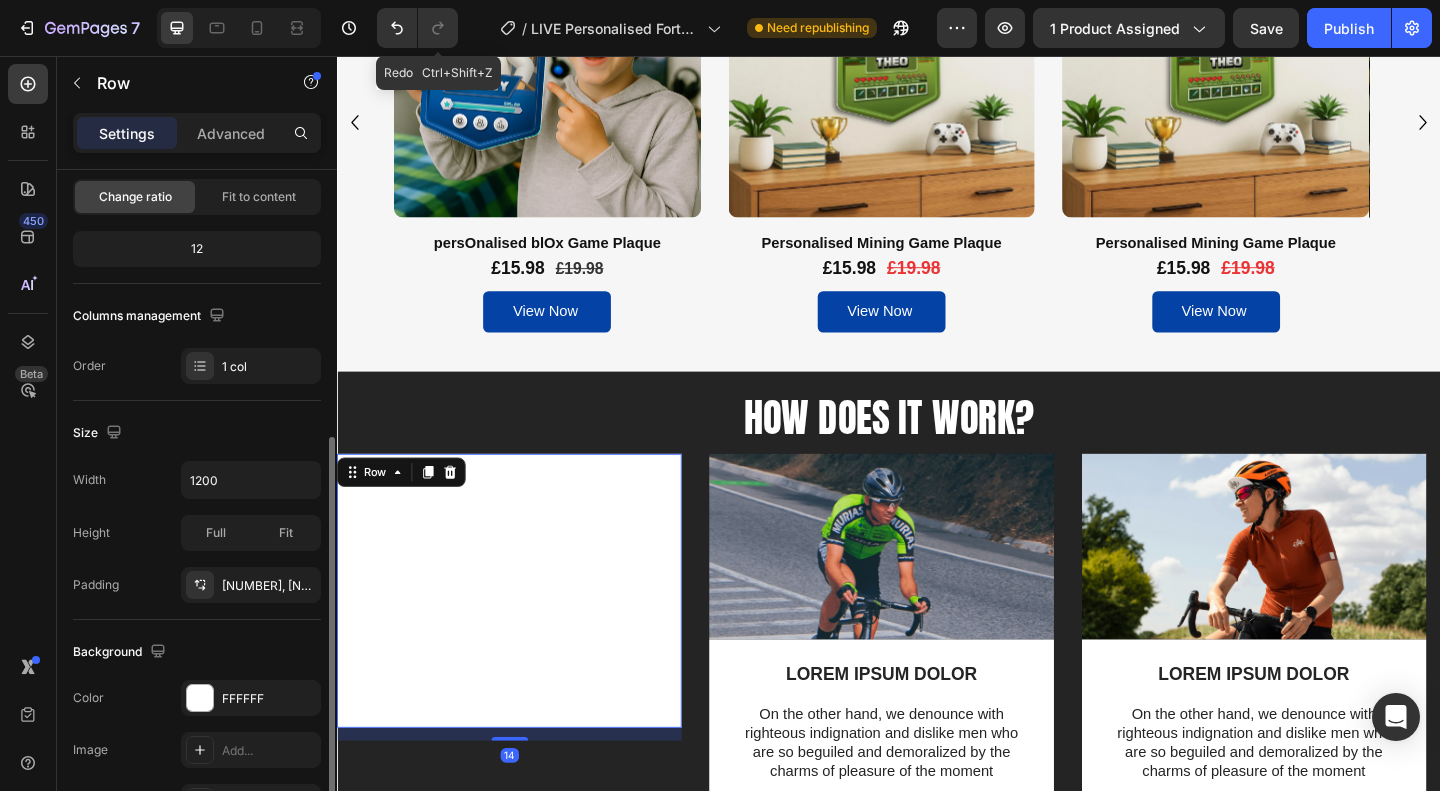 scroll, scrollTop: 300, scrollLeft: 0, axis: vertical 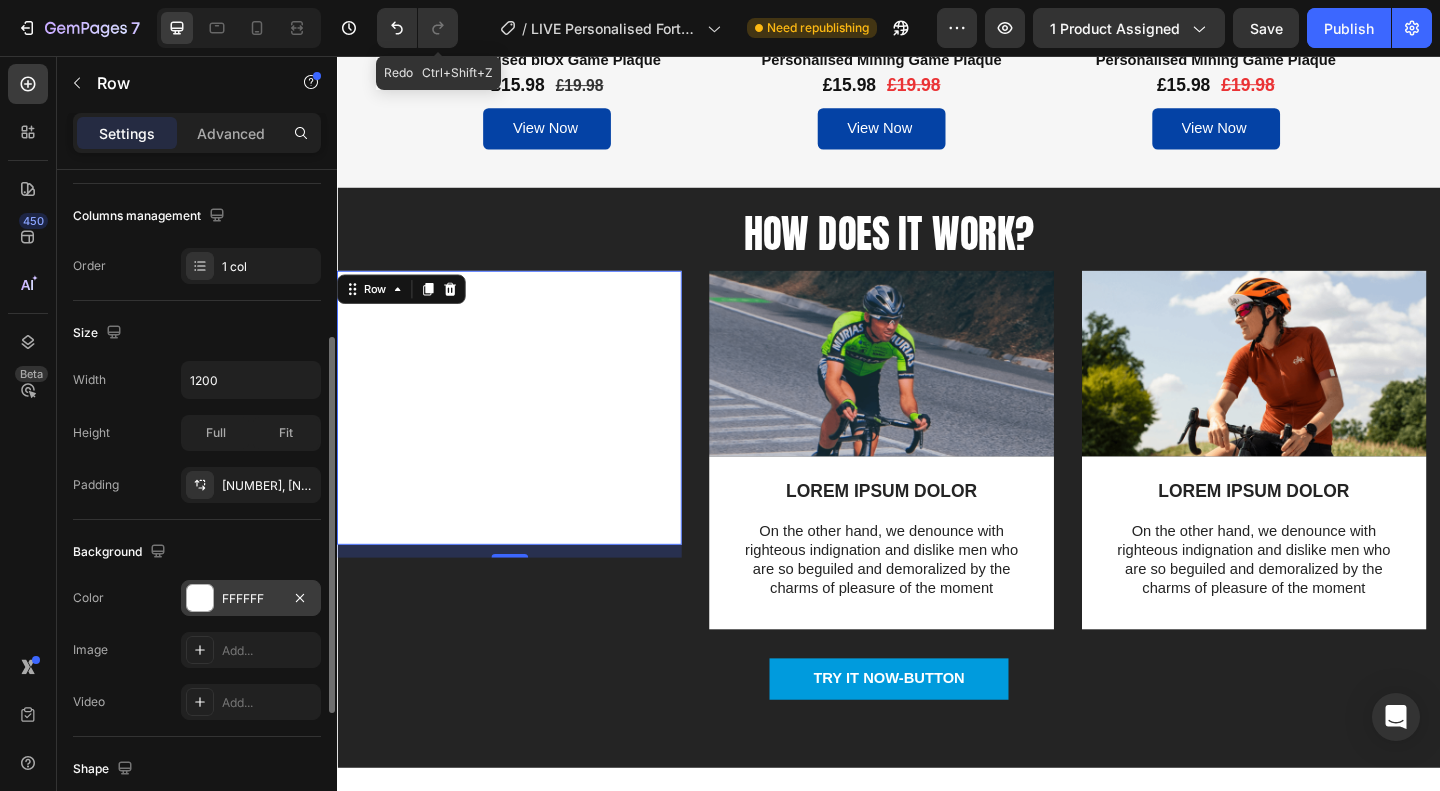 click at bounding box center [200, 598] 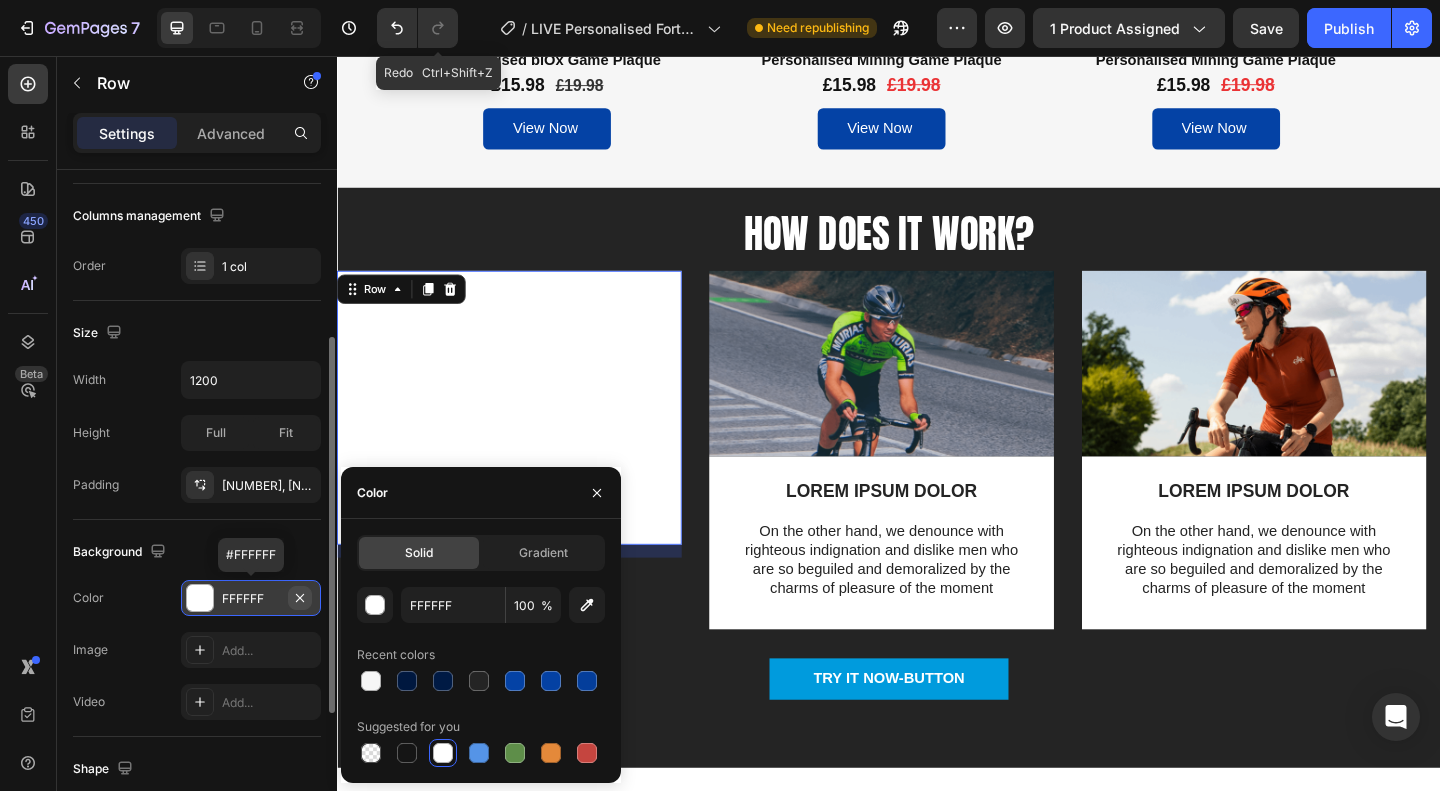 click 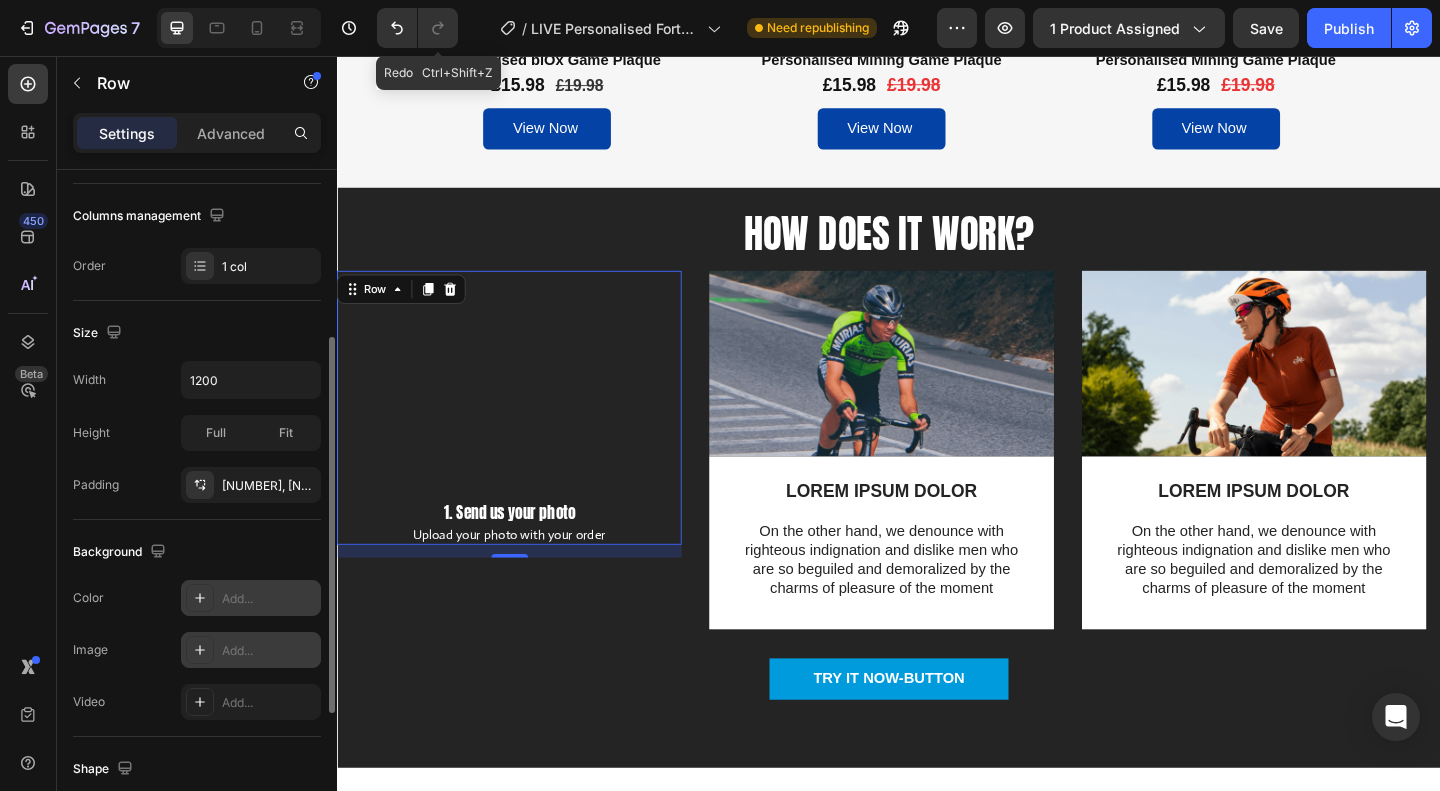 click on "Add..." at bounding box center (269, 651) 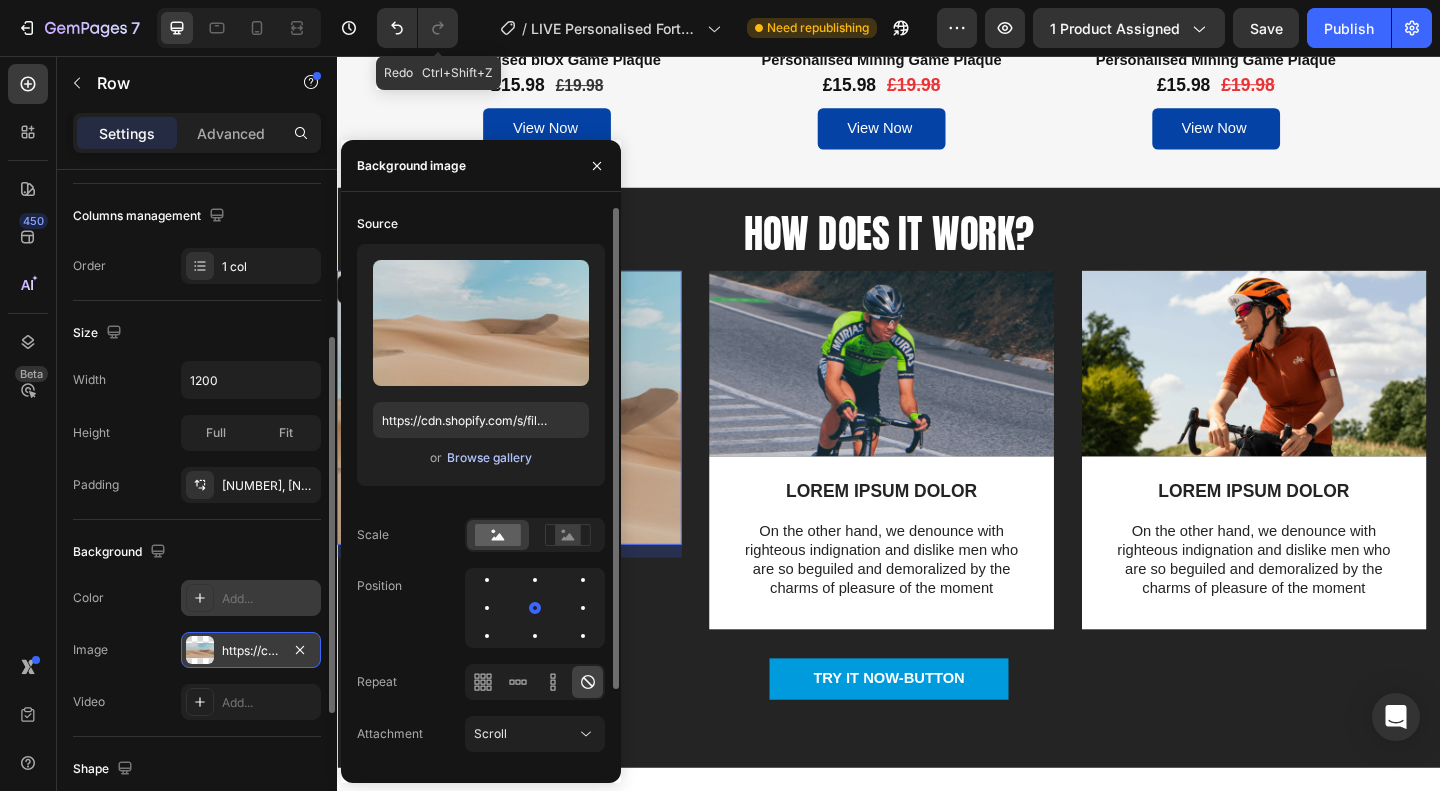 click on "Browse gallery" at bounding box center (489, 458) 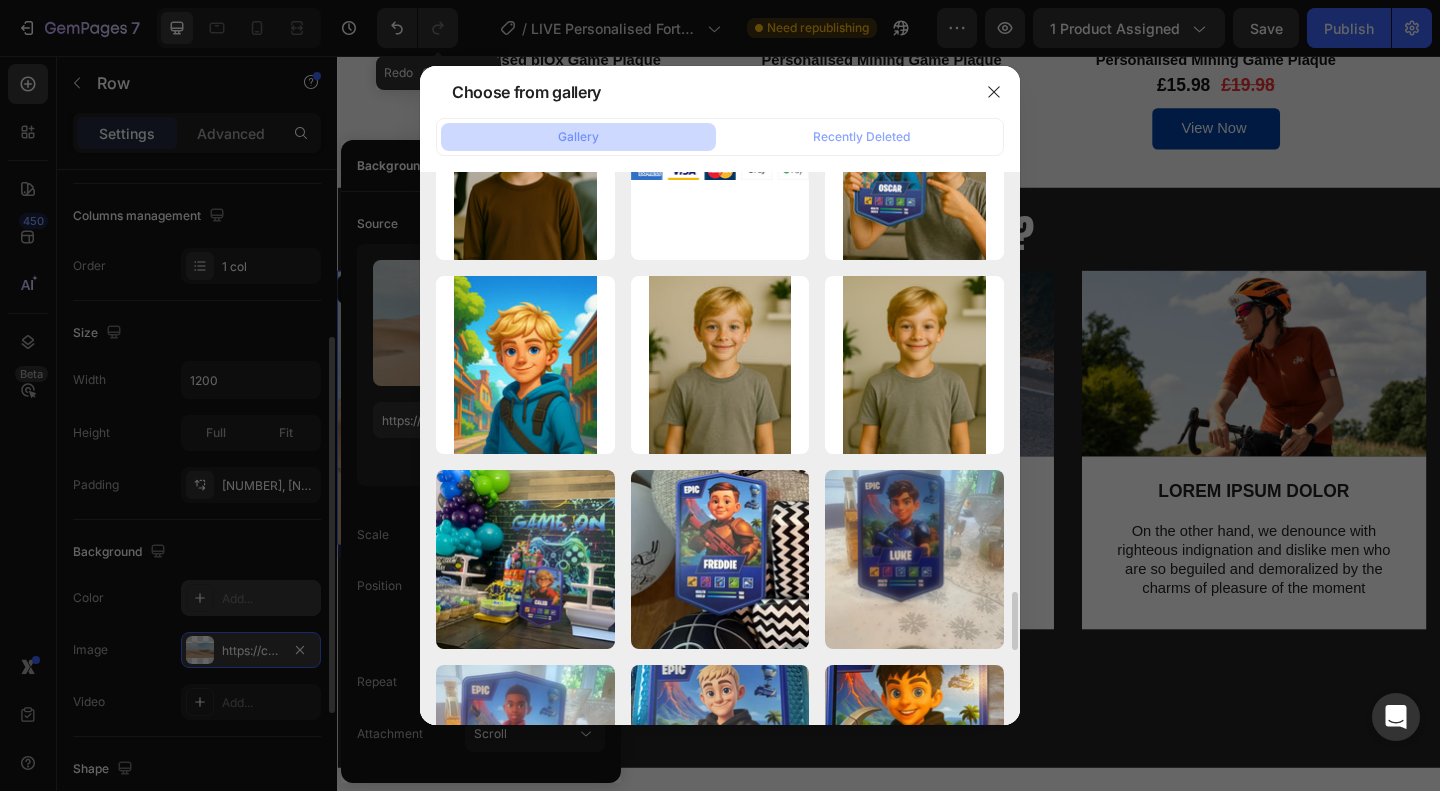 scroll, scrollTop: 3800, scrollLeft: 0, axis: vertical 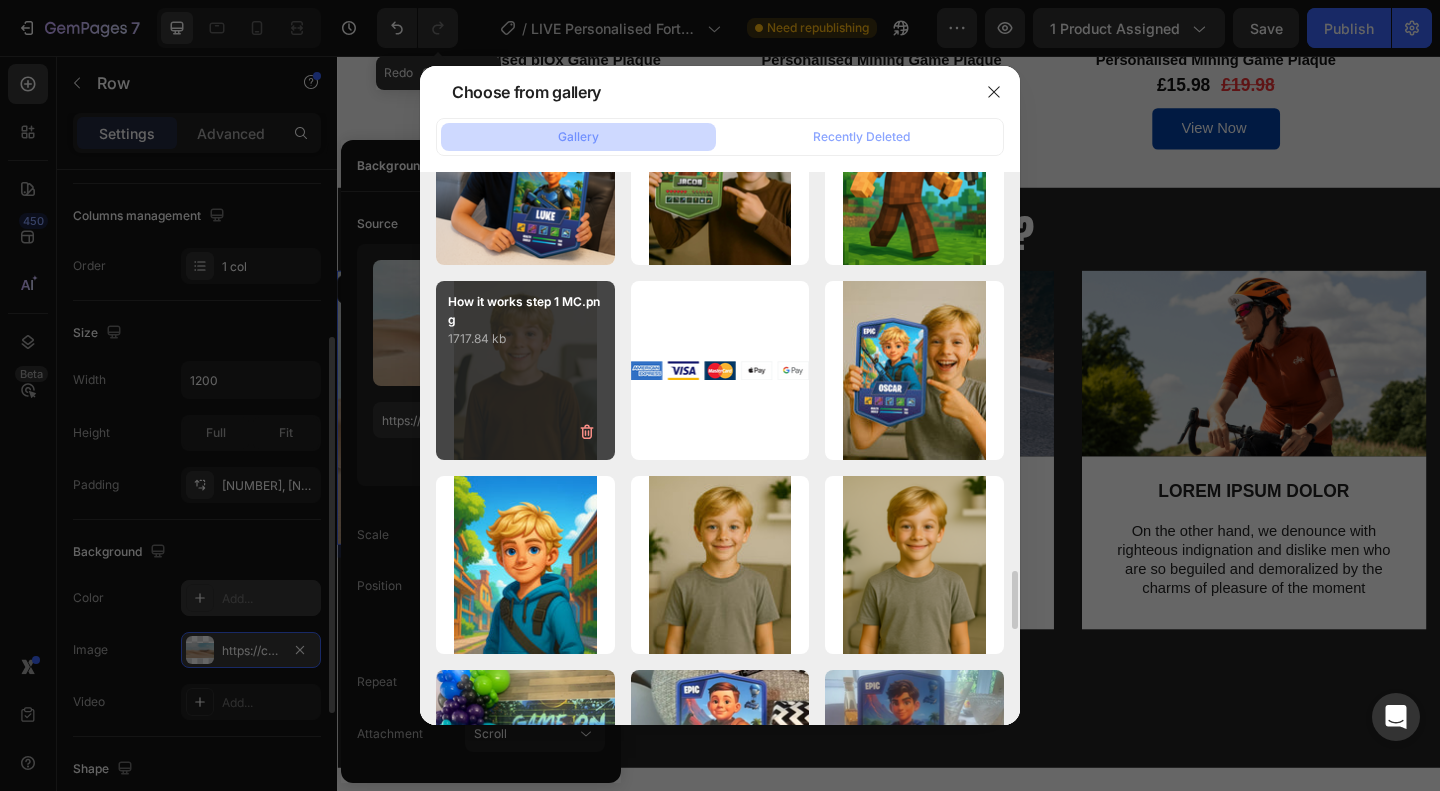 click on "How it works step 1 MC.png 1717.84 kb" at bounding box center (525, 370) 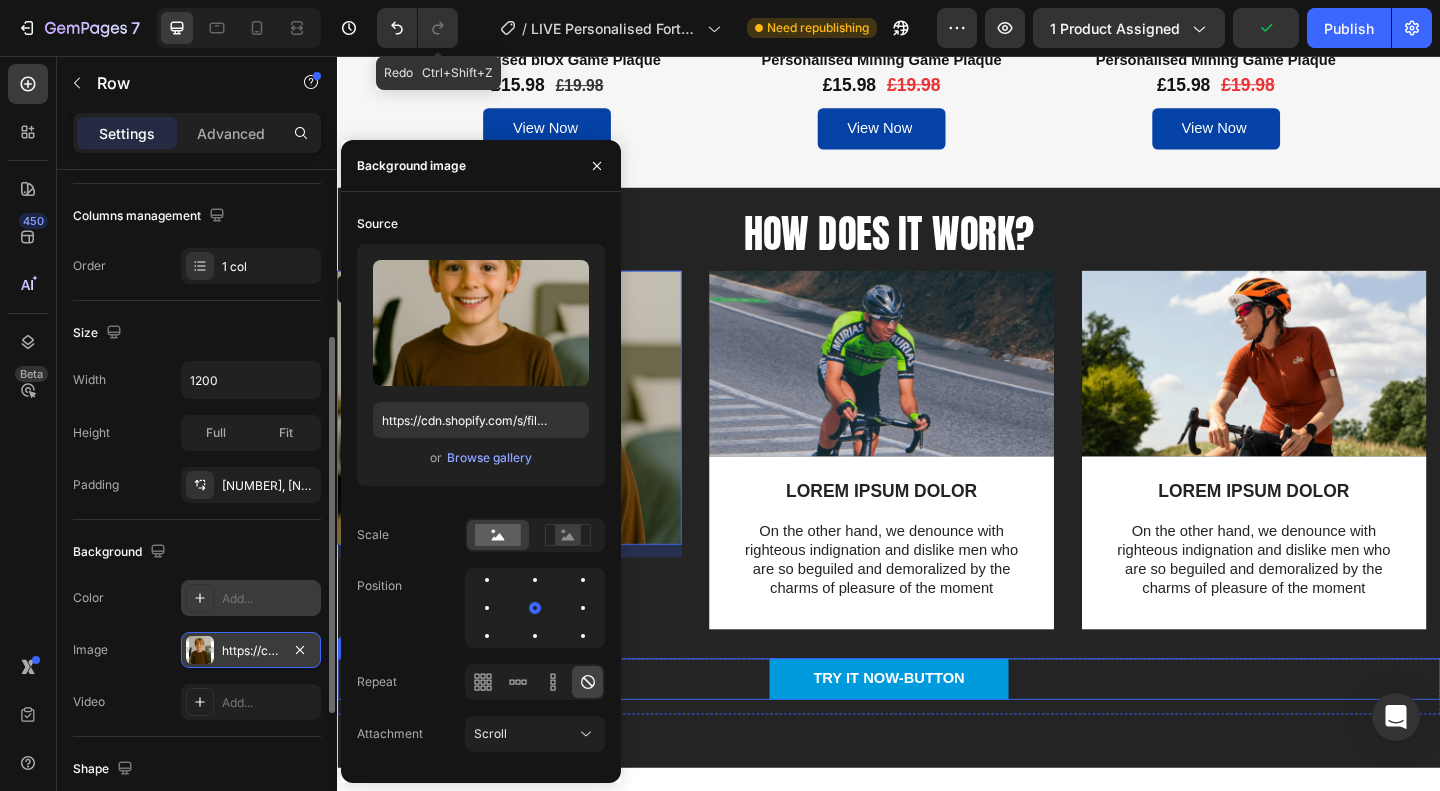 click on "TRY IT NOW-BUTTON Button" at bounding box center [937, 733] 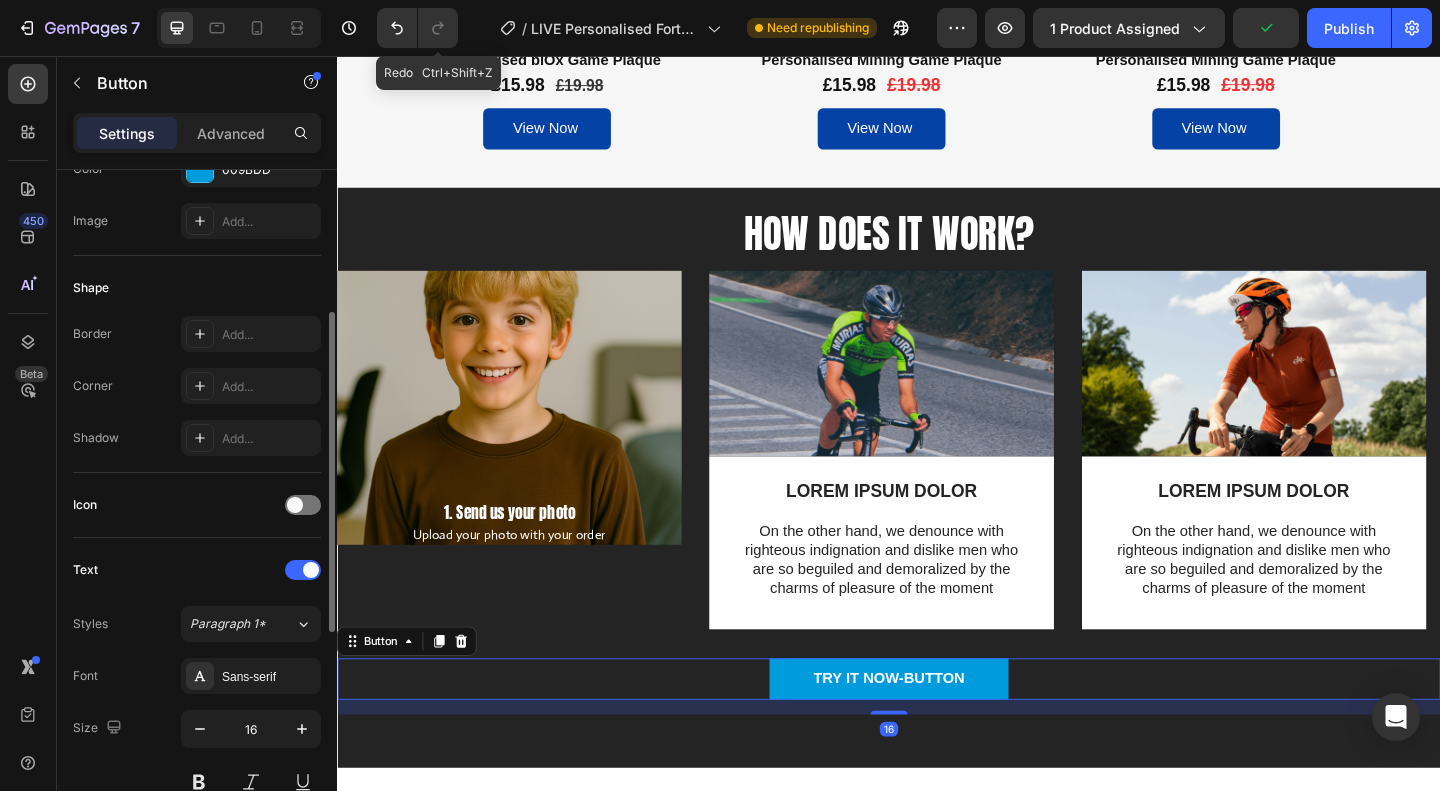 scroll, scrollTop: 0, scrollLeft: 0, axis: both 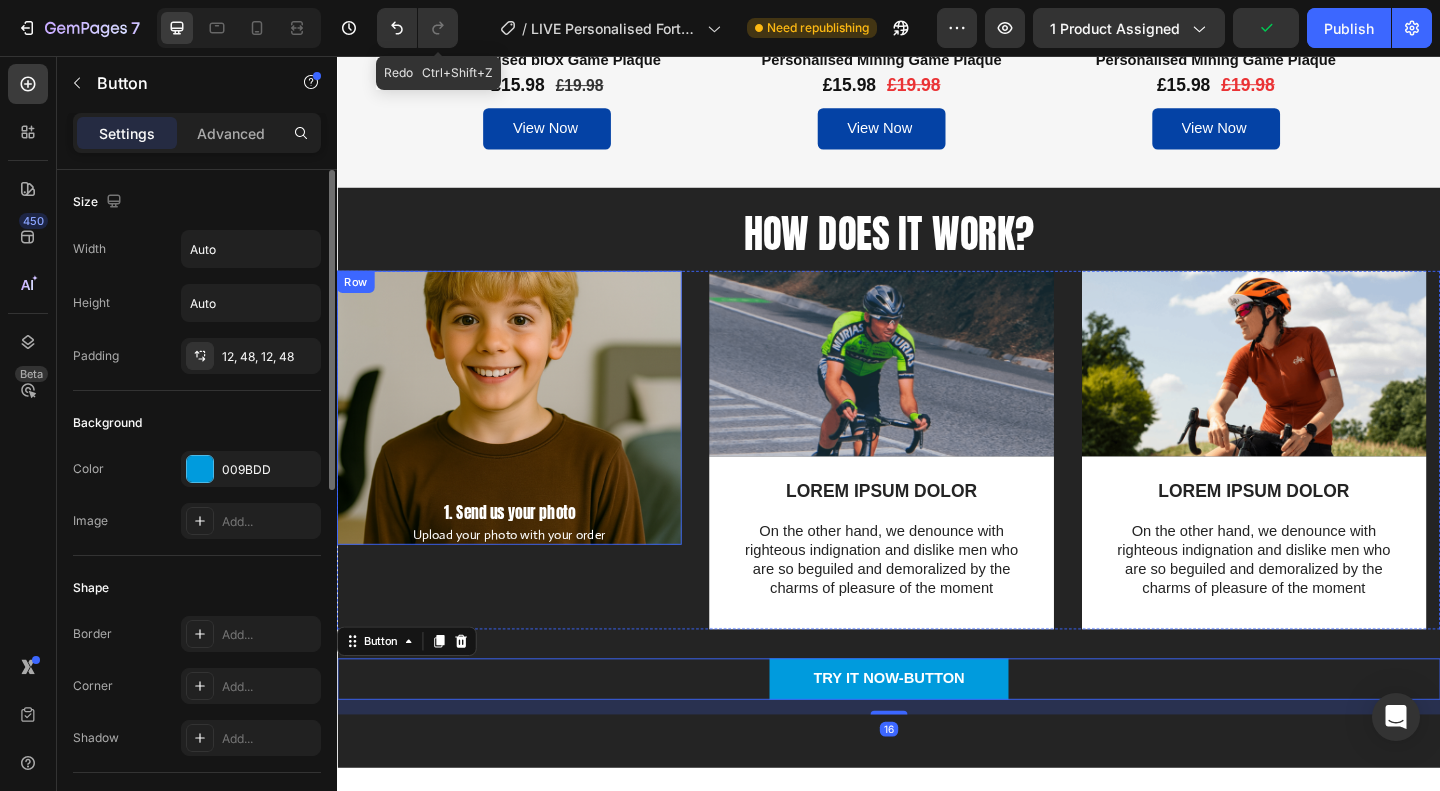 click on "1. Send us your photo Text Block Upload your photo with your order Text Block Row" at bounding box center (524, 438) 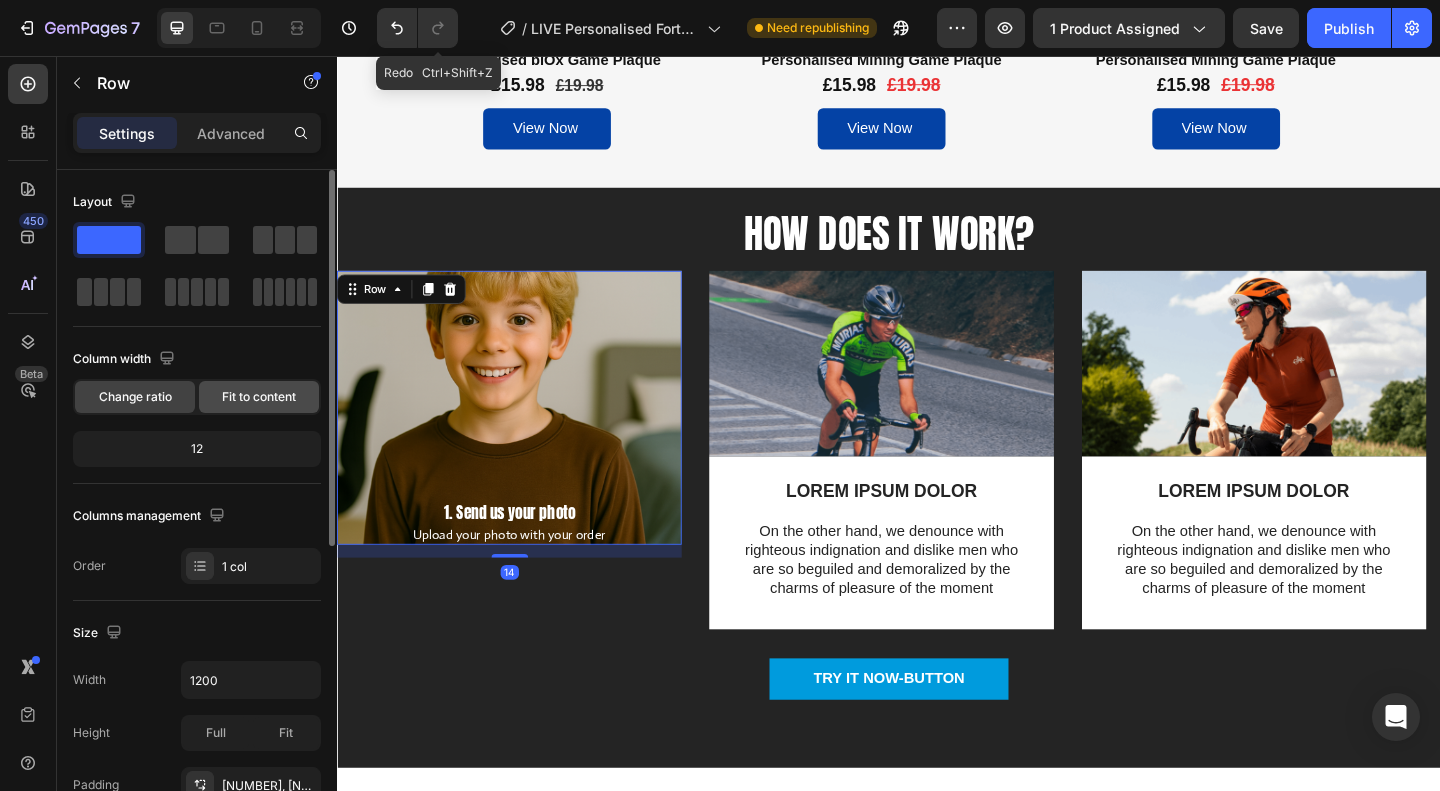 click on "Fit to content" 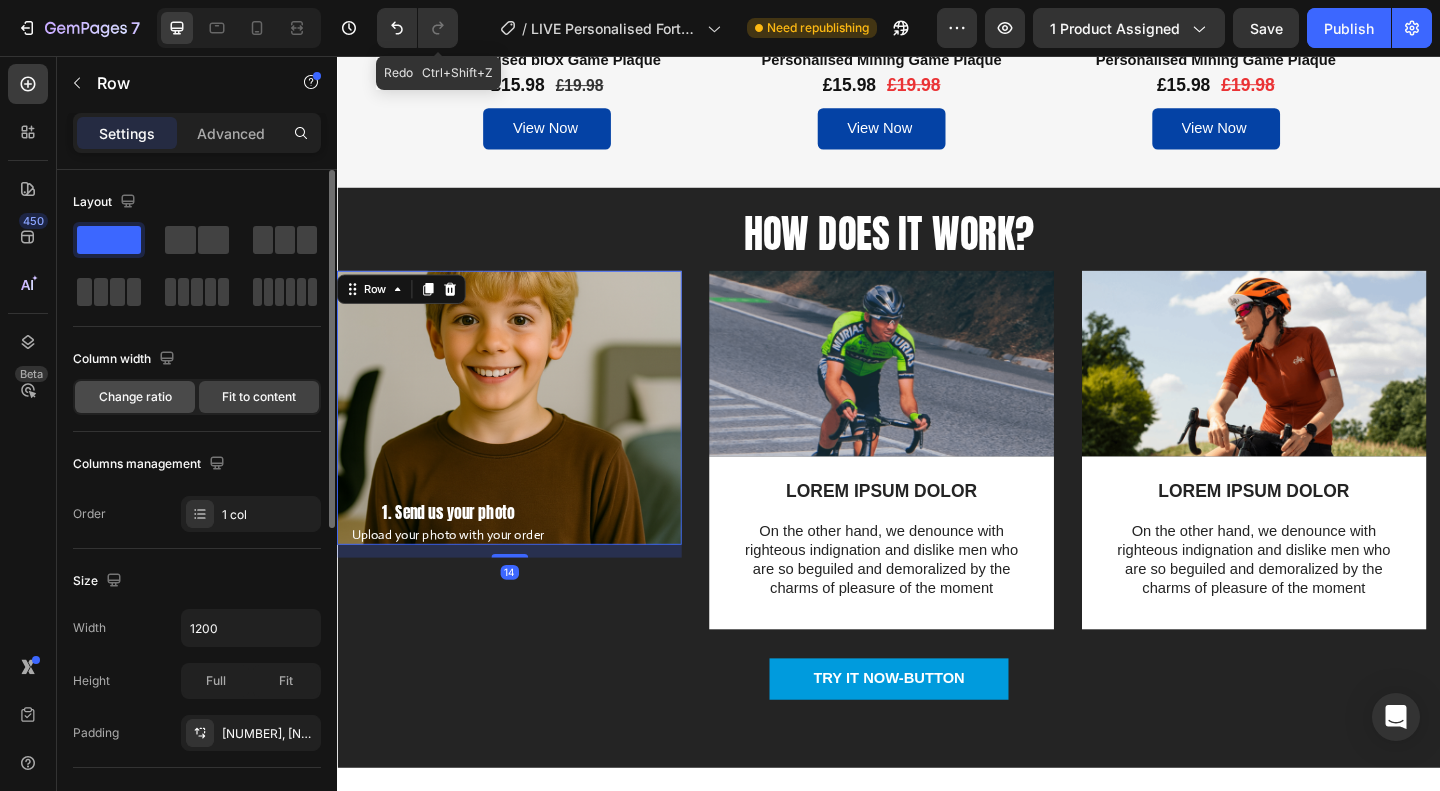 click on "Change ratio" 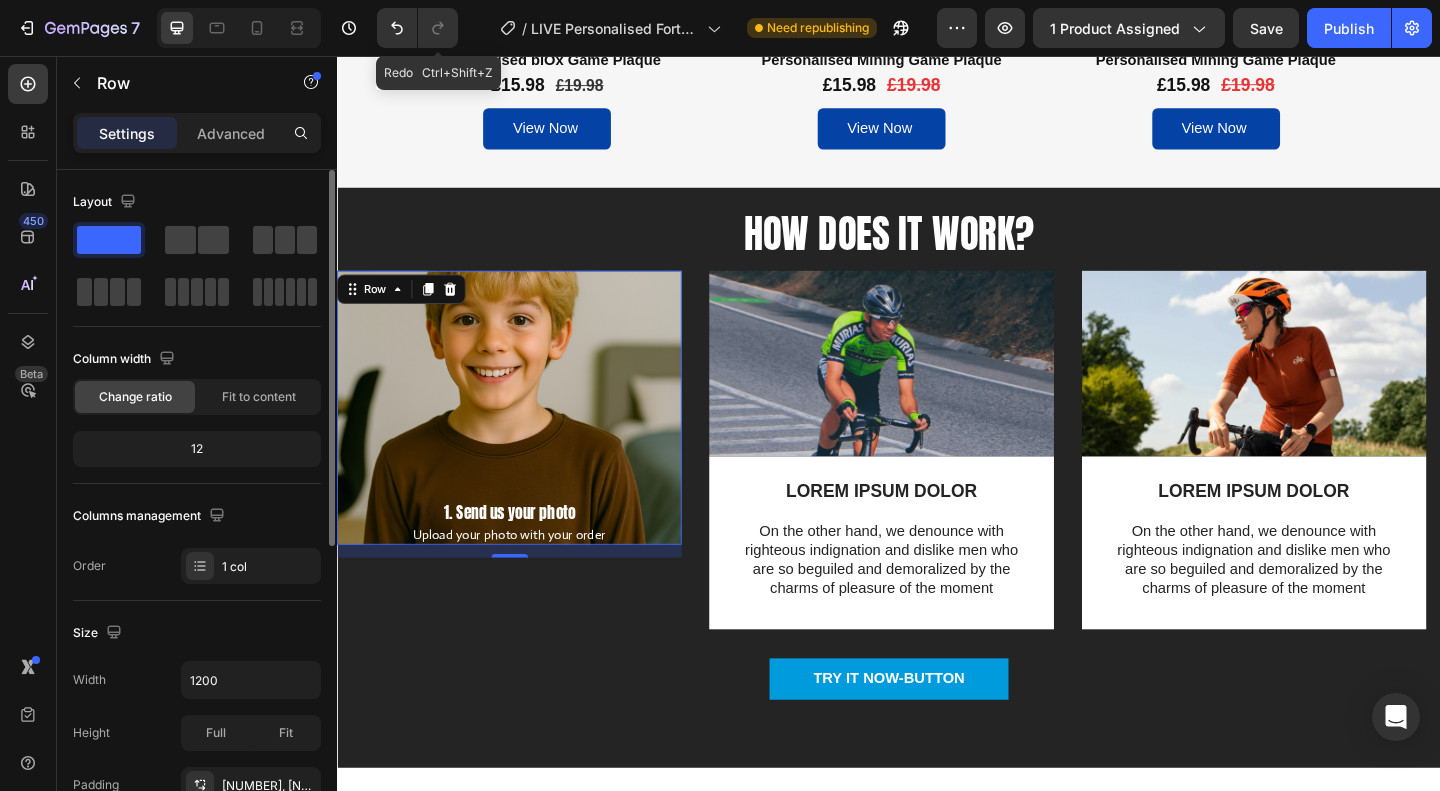 click on "12" 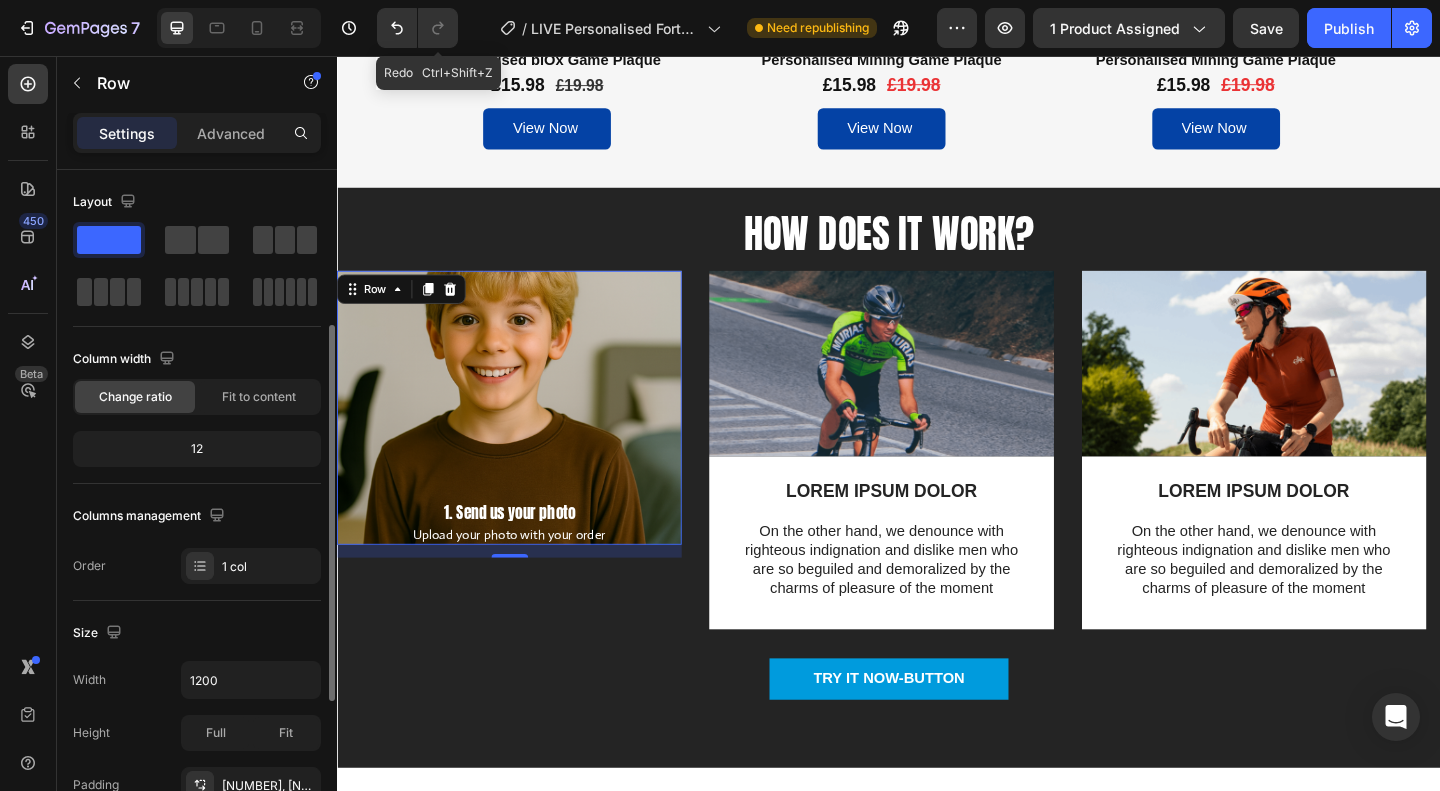 scroll, scrollTop: 100, scrollLeft: 0, axis: vertical 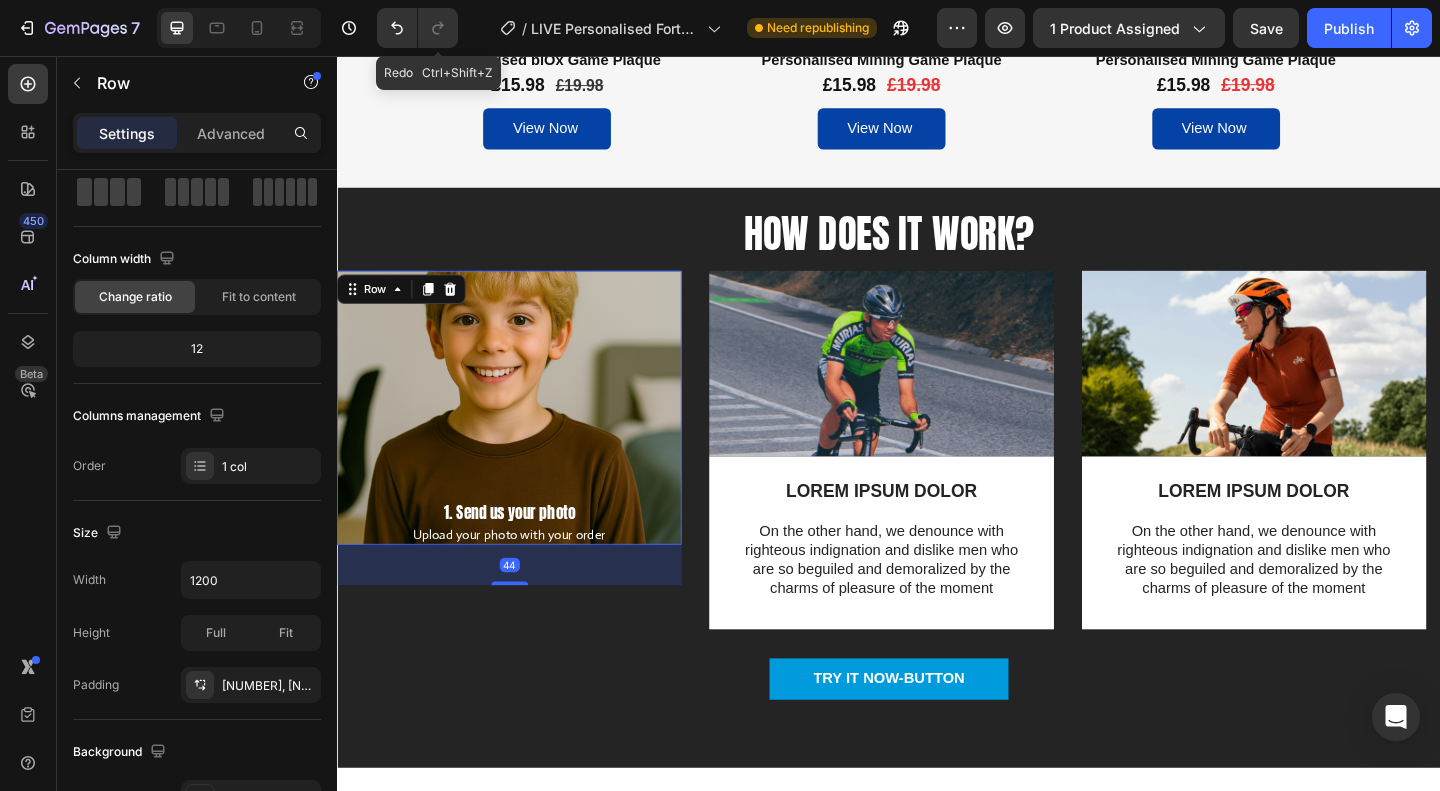 drag, startPoint x: 527, startPoint y: 596, endPoint x: 566, endPoint y: 577, distance: 43.382023 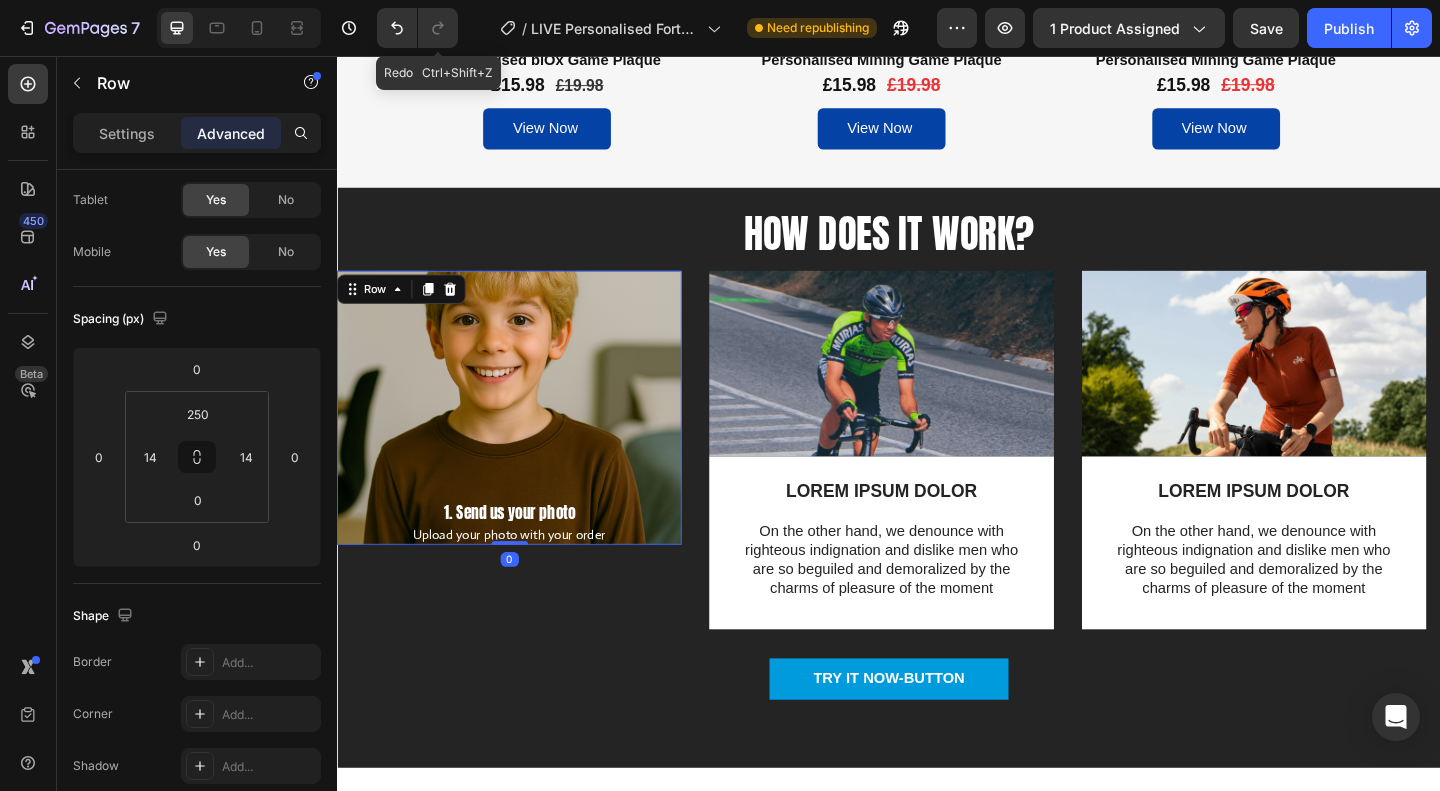 click on "1. Send us your photo Text Block Upload your photo with your order Text Block Row   0" at bounding box center [524, 438] 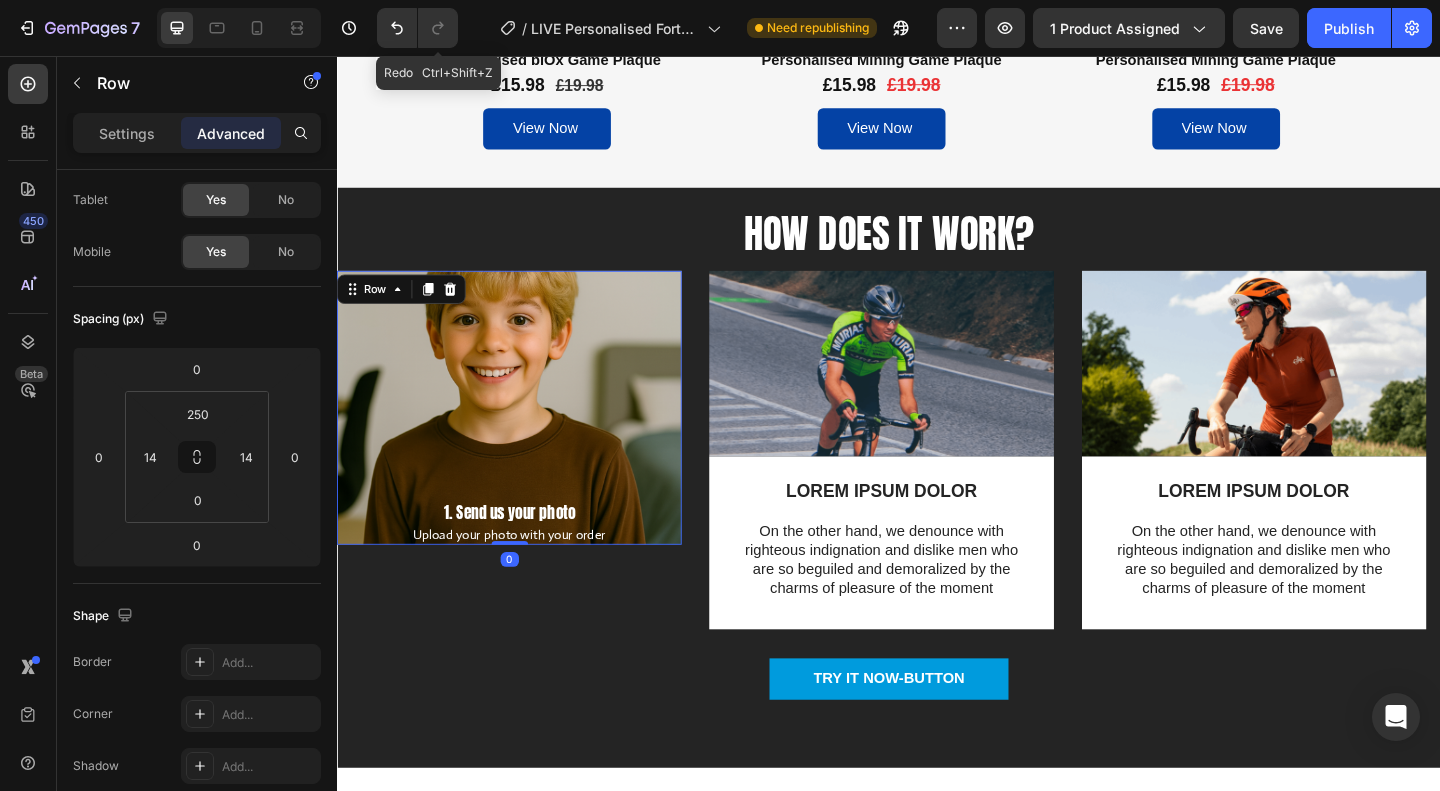 click on "1. Send us your photo Text Block Upload your photo with your order Text Block Row   0" at bounding box center [524, 438] 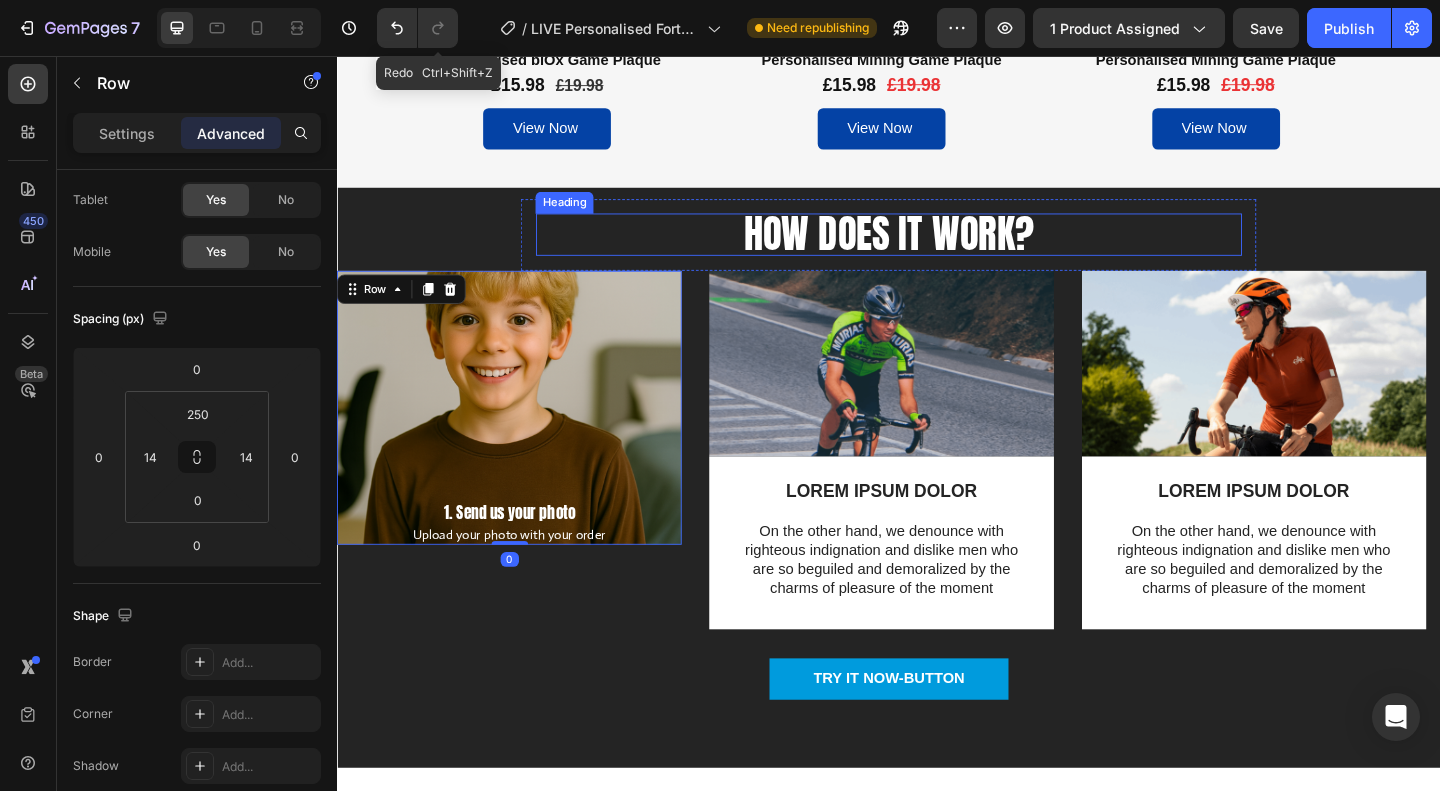 click on "How does it work?" at bounding box center [937, 250] 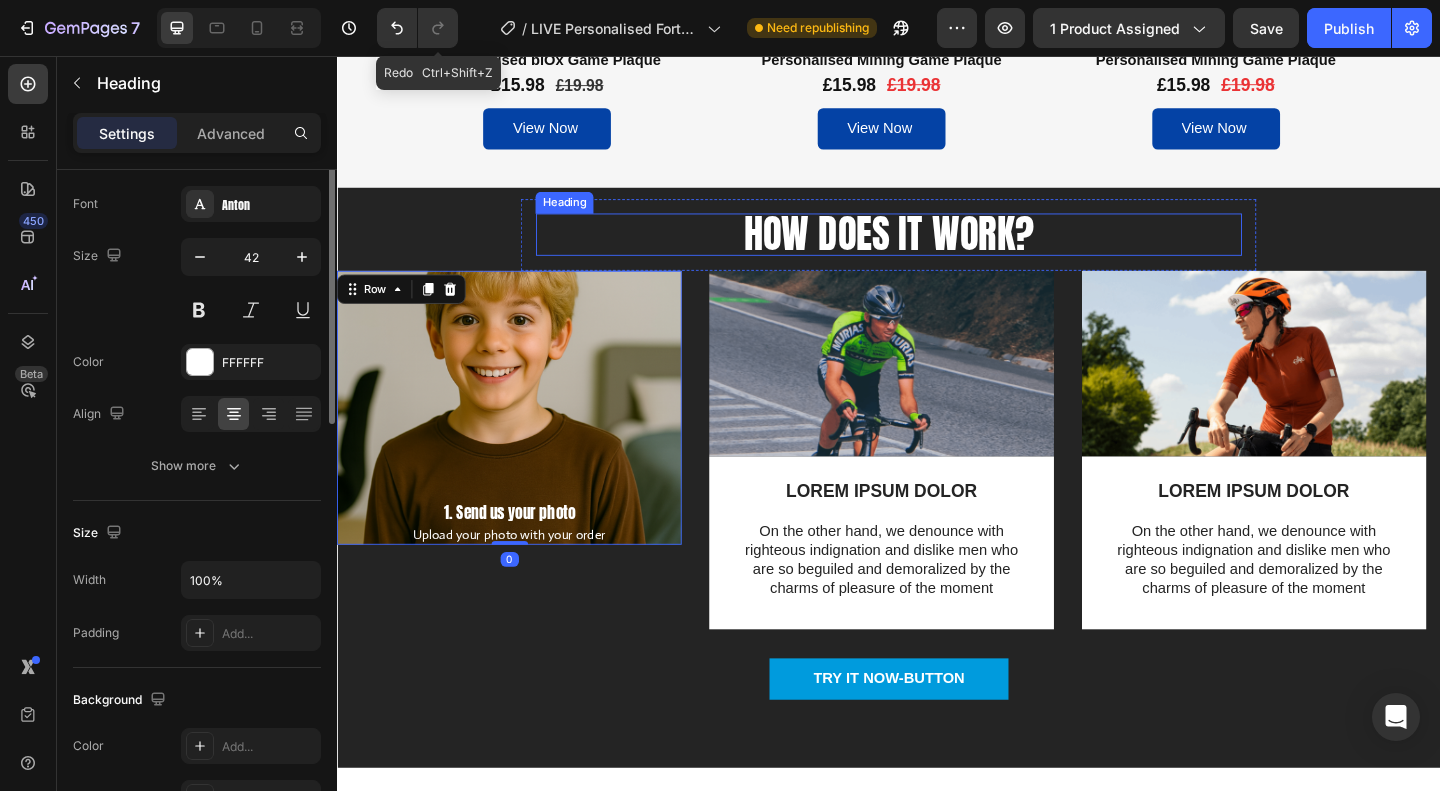 scroll, scrollTop: 0, scrollLeft: 0, axis: both 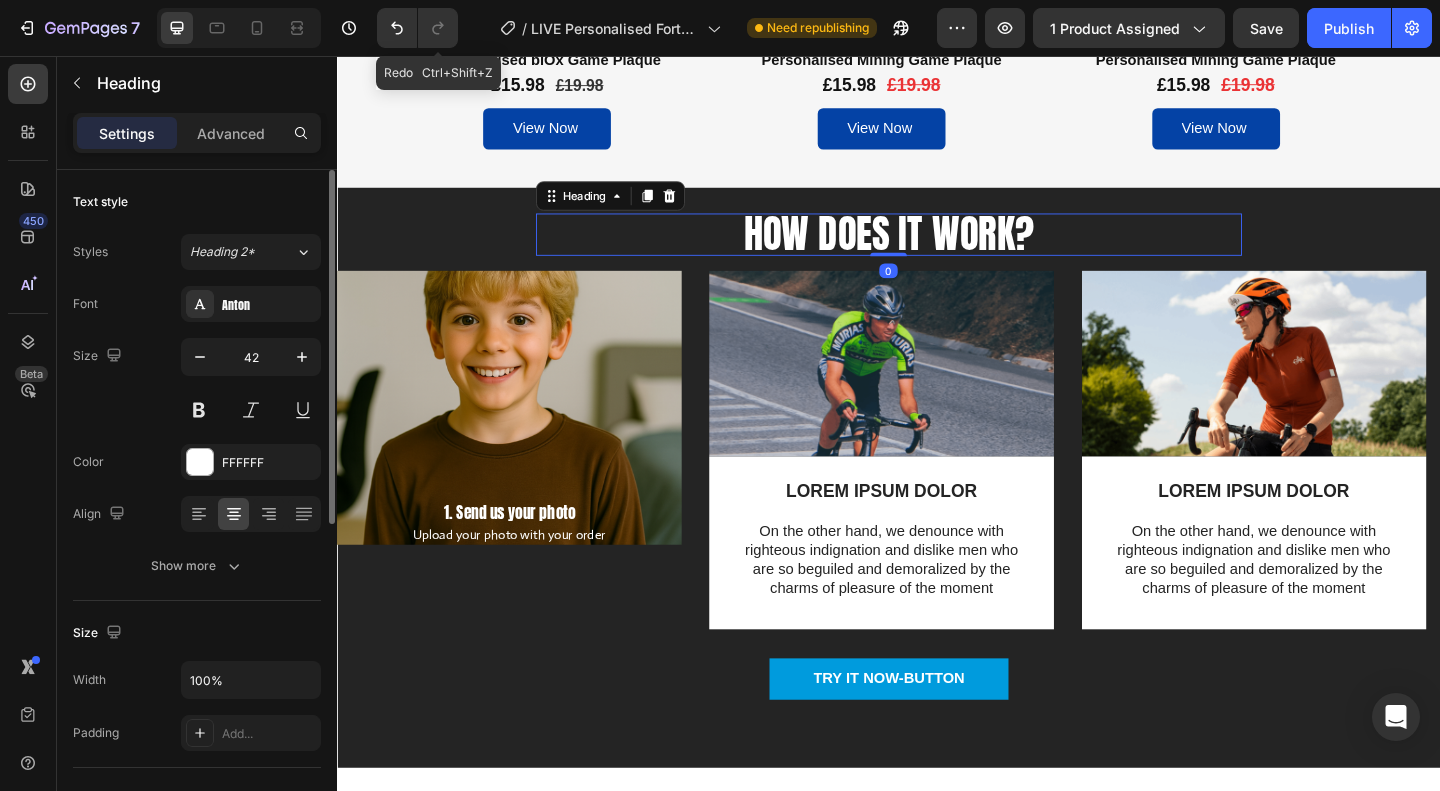 click on "1. Send us your photo Text Block Upload your photo with your order Text Block Row" at bounding box center (524, 438) 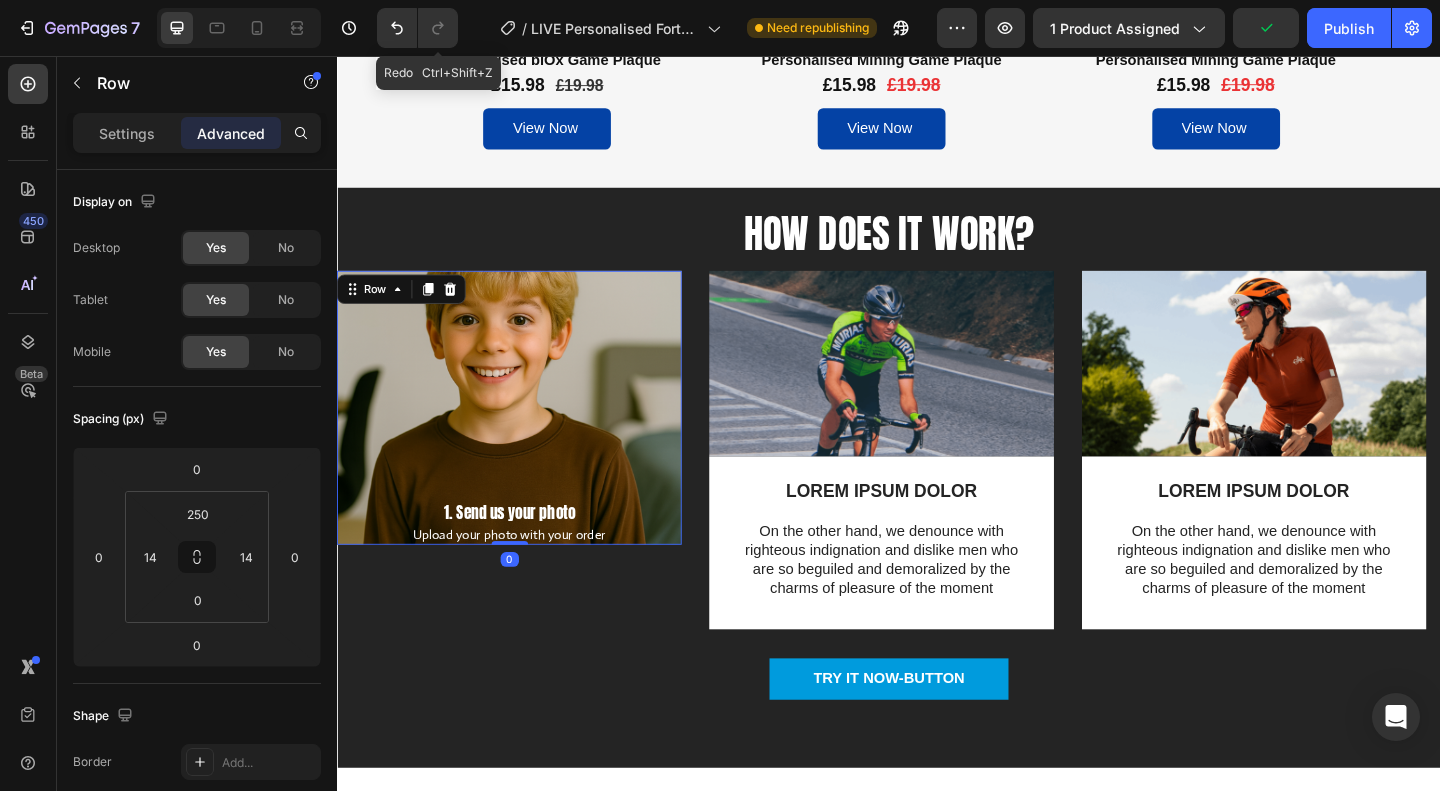 drag, startPoint x: 525, startPoint y: 584, endPoint x: 539, endPoint y: 564, distance: 24.41311 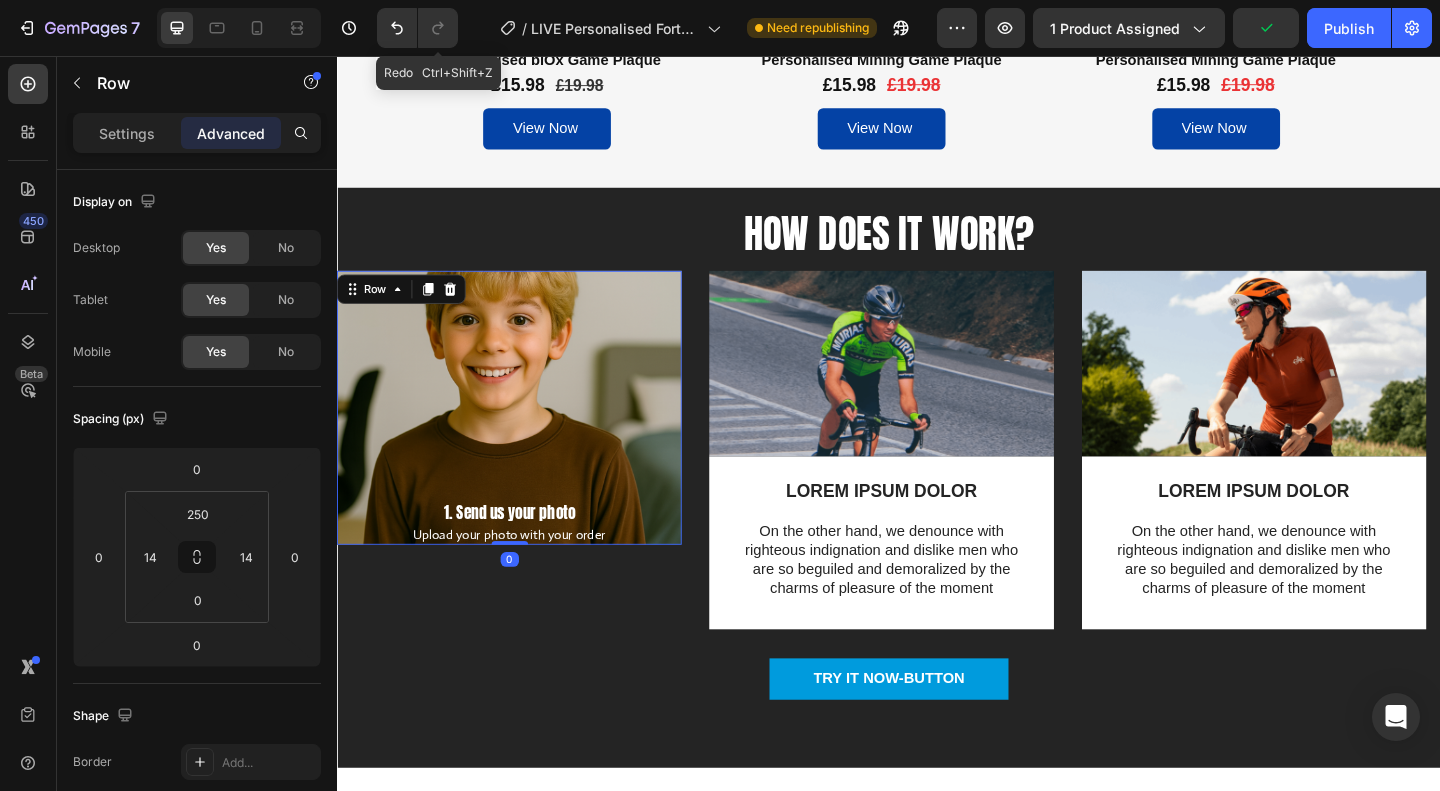 click on "1. Send us your photo Text Block Upload your photo with your order Text Block Row   0" at bounding box center [524, 438] 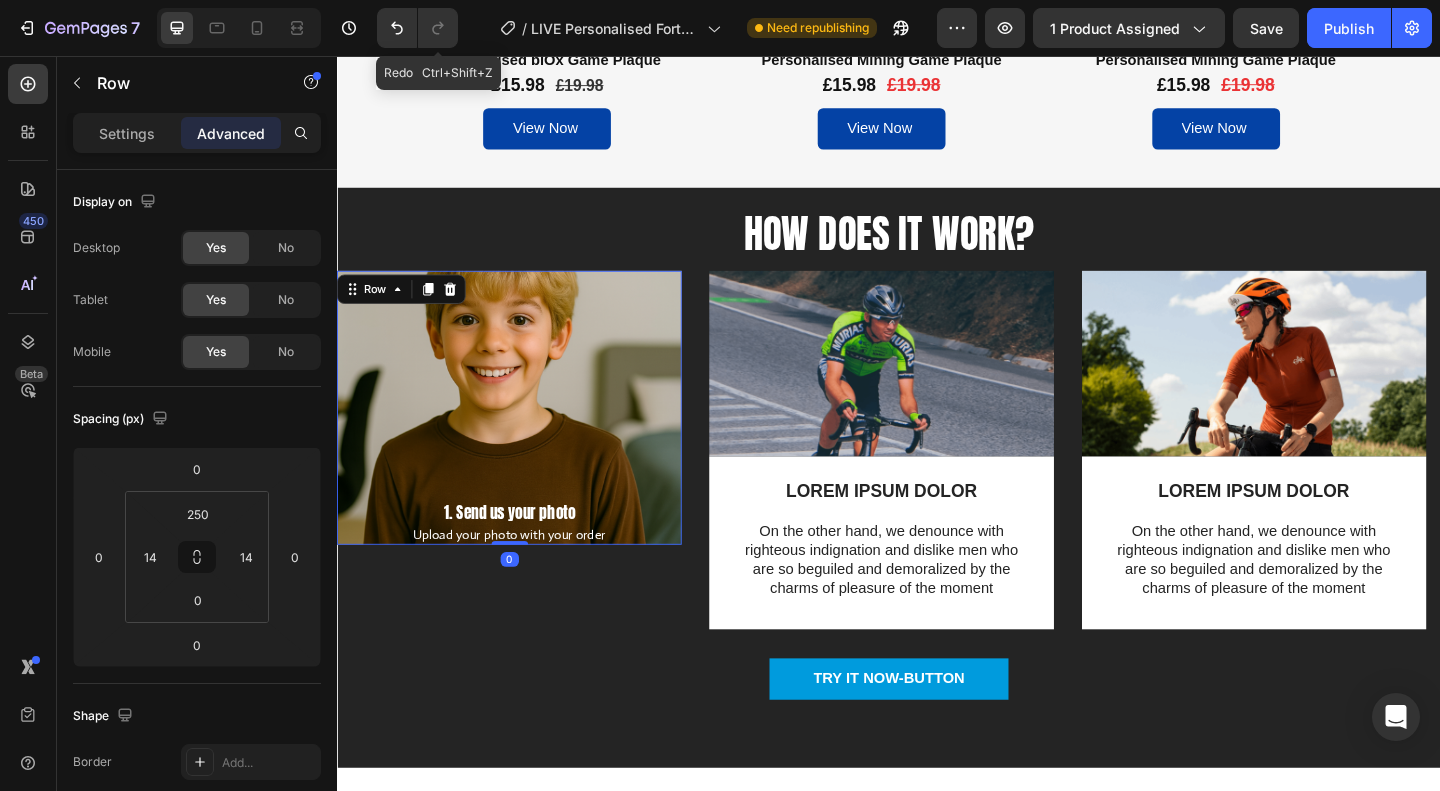 click on "1. Send us your photo Text Block Upload your photo with your order Text Block Row   0" at bounding box center [524, 438] 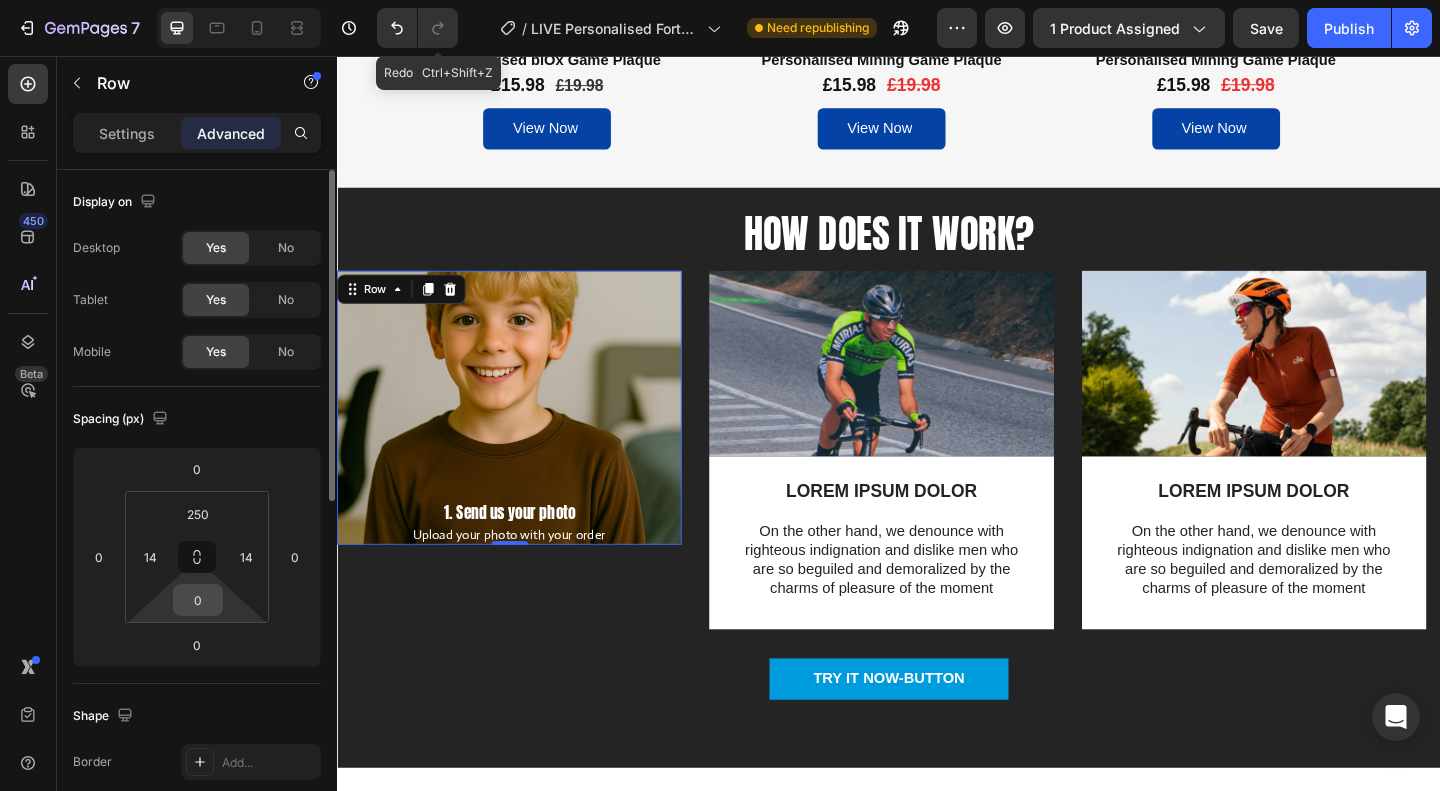 click on "0" at bounding box center [198, 600] 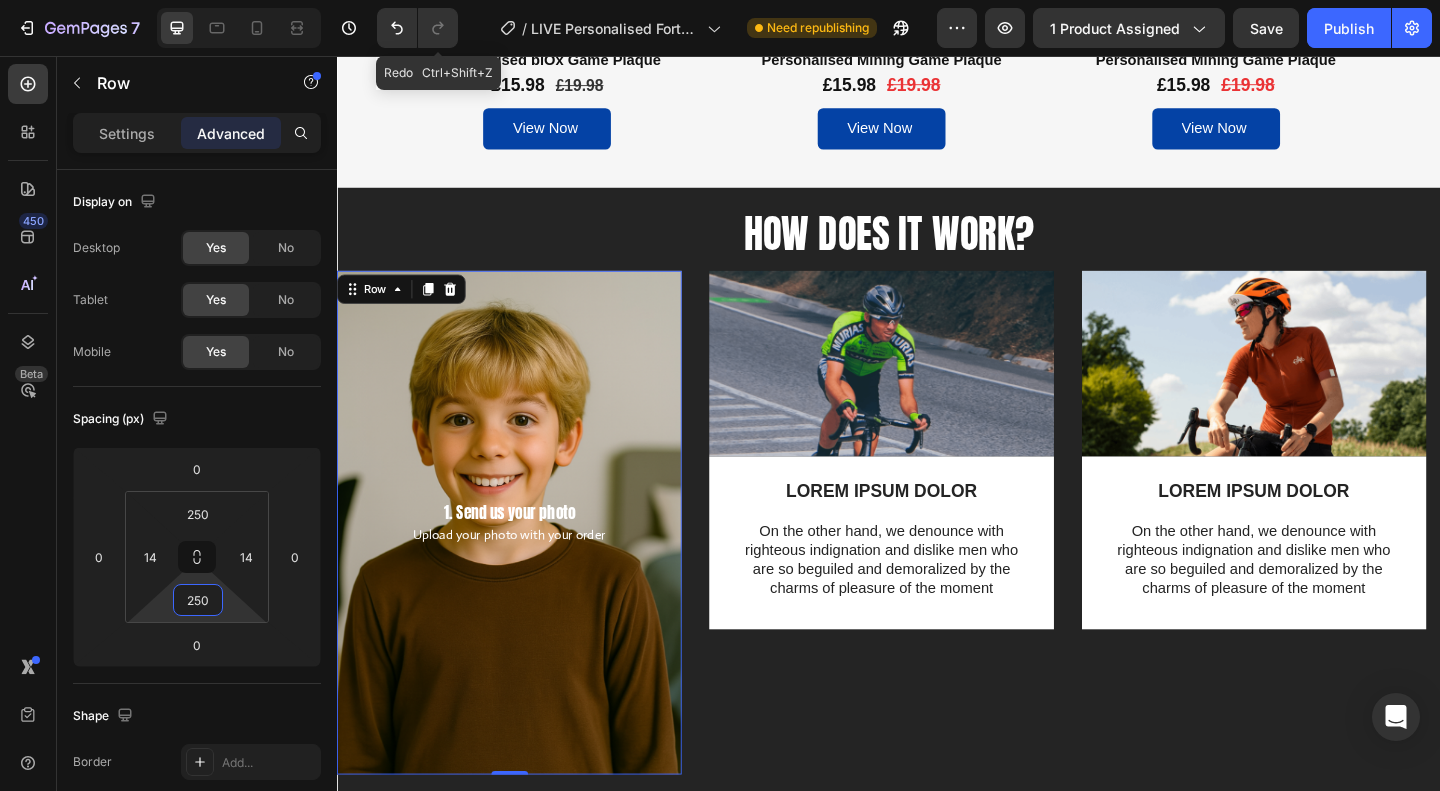 type on "250" 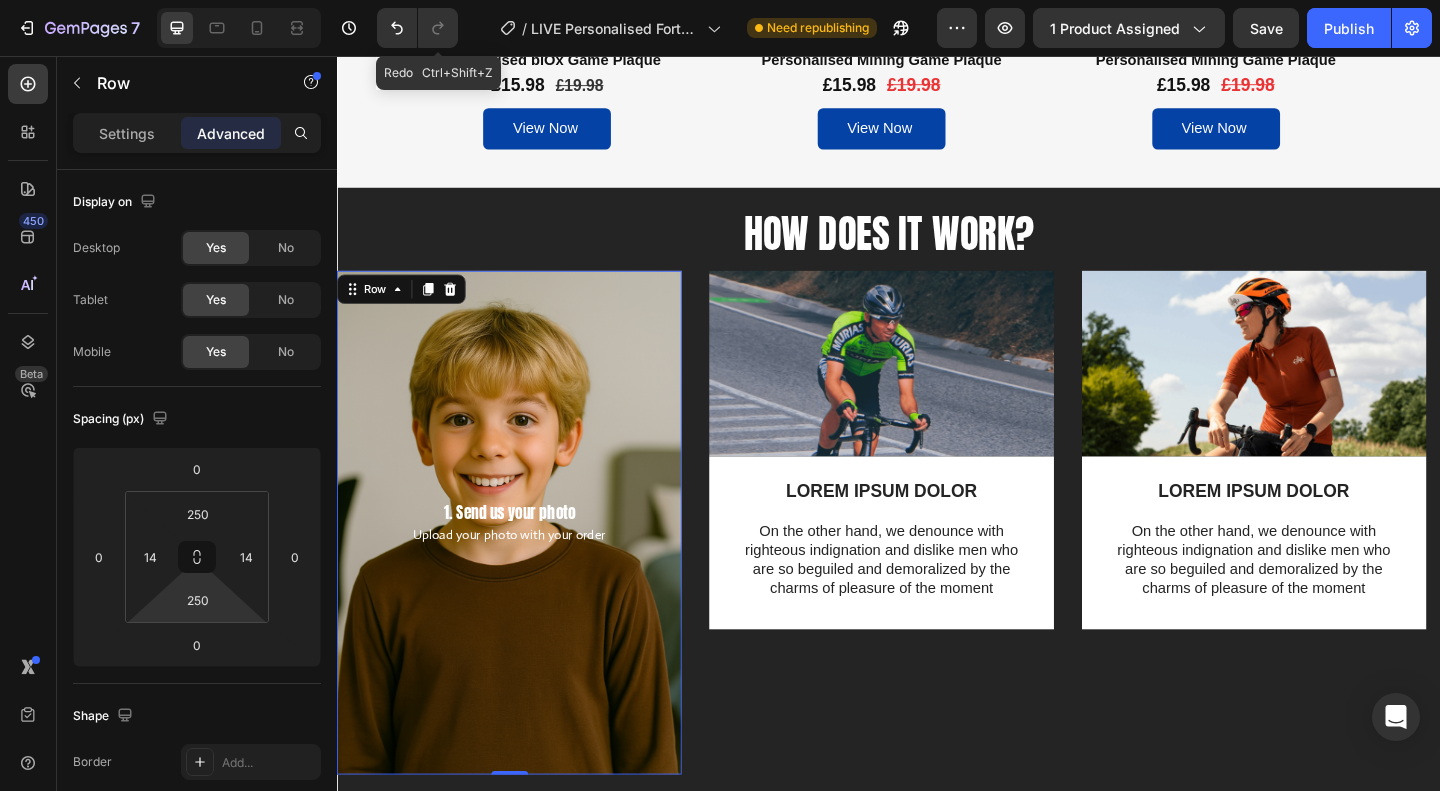 click on "1. Send us your photo Text Block Upload your photo with your order Text Block Row   0" at bounding box center (524, 563) 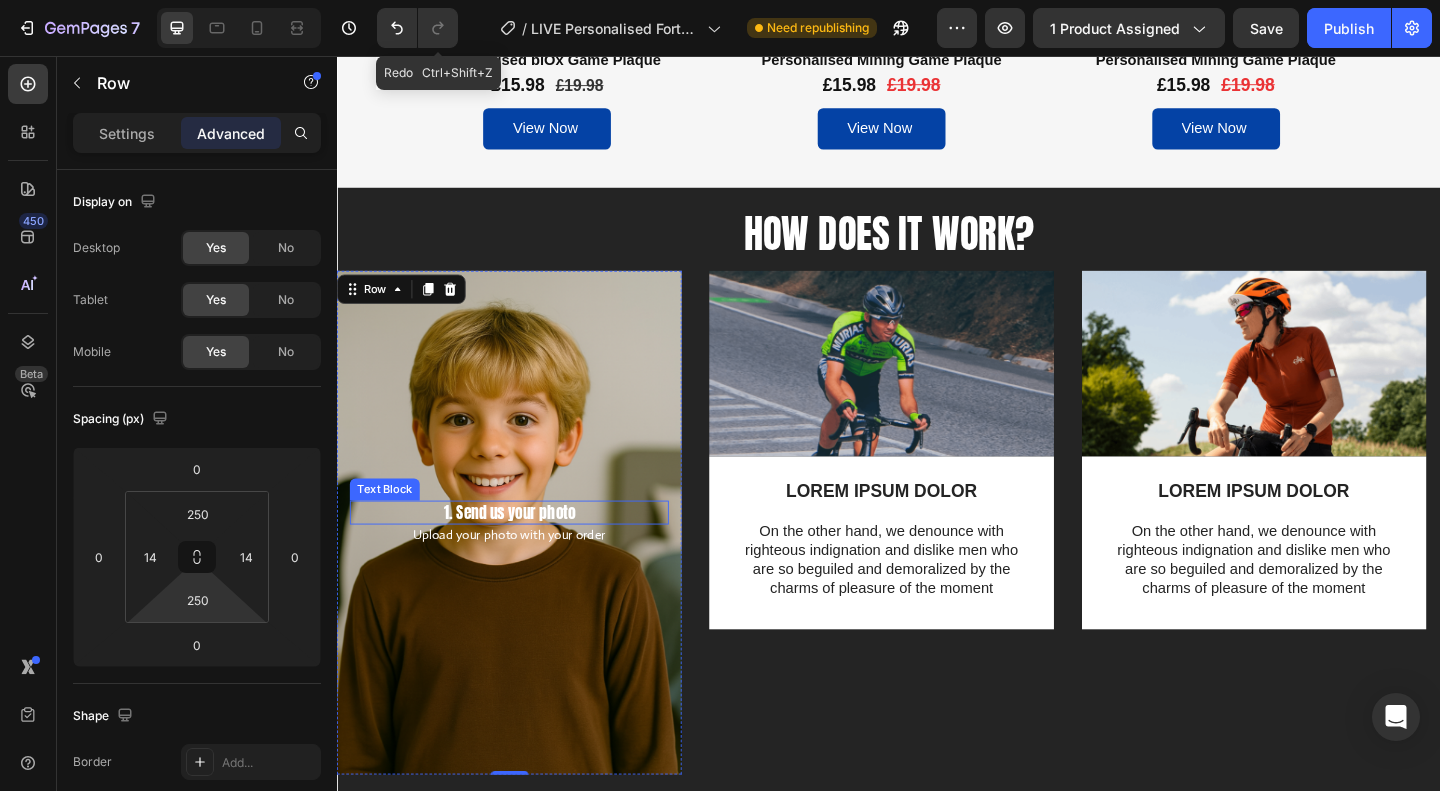 click on "1. Send us your photo" at bounding box center (524, 552) 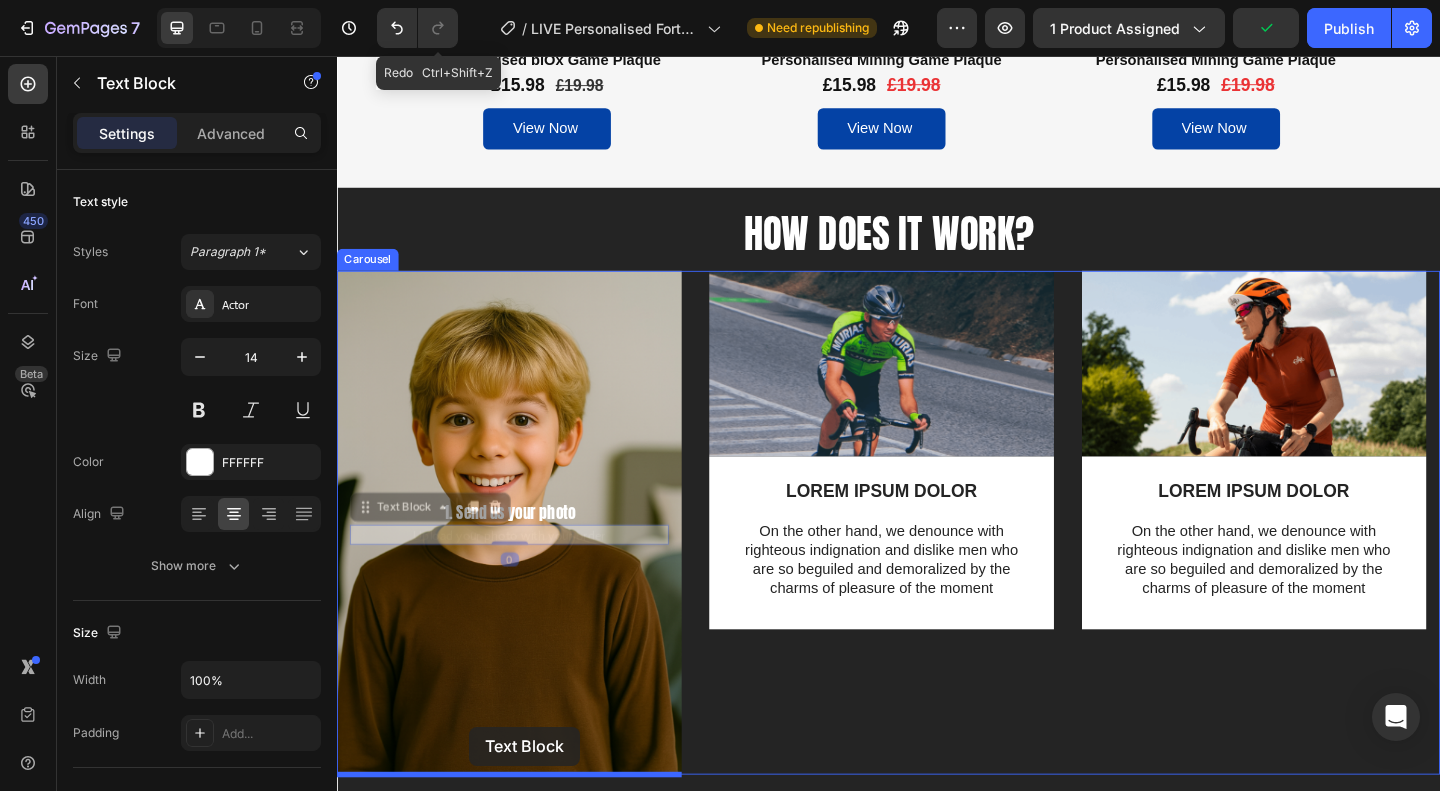 scroll, scrollTop: 3818, scrollLeft: 0, axis: vertical 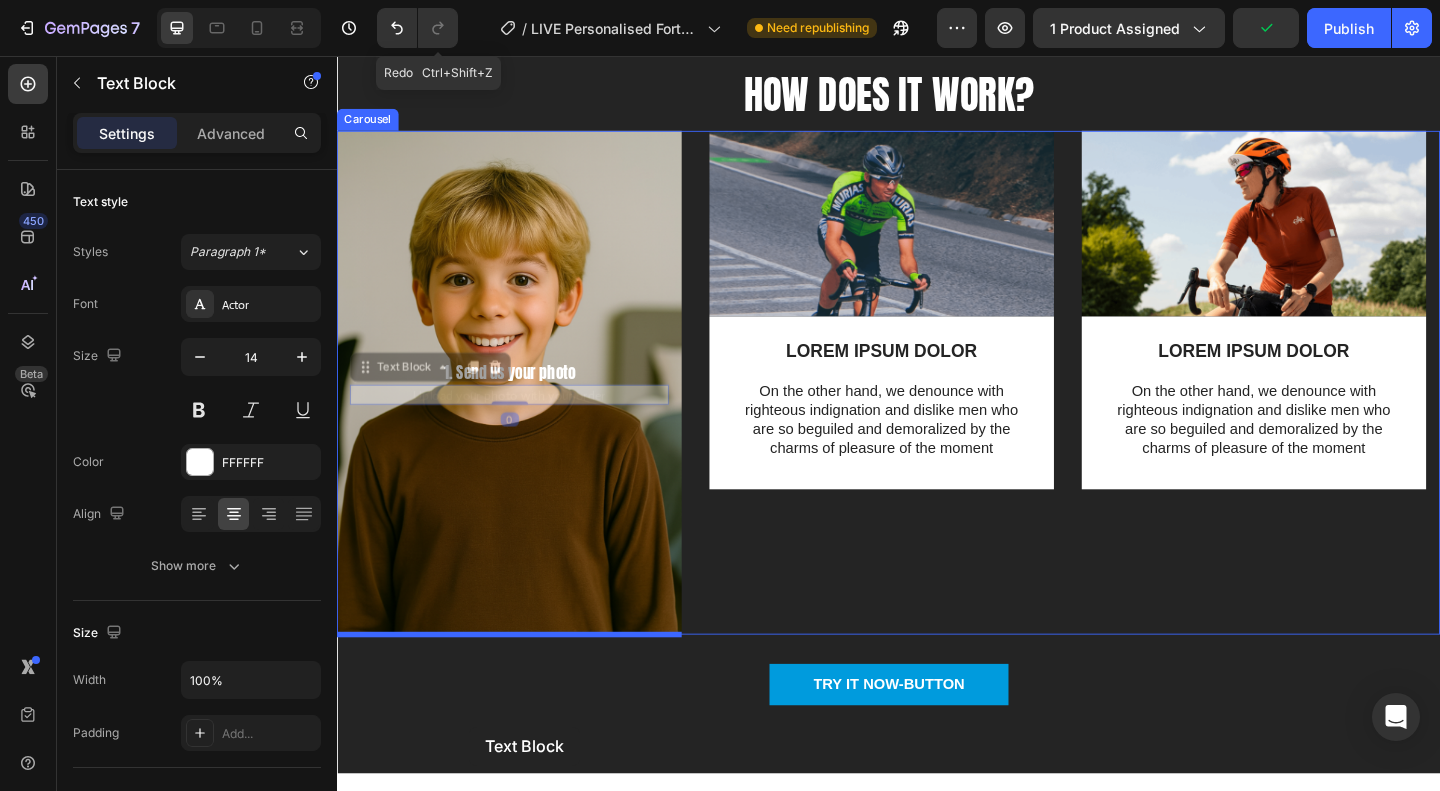 drag, startPoint x: 477, startPoint y: 570, endPoint x: 481, endPoint y: 786, distance: 216.03703 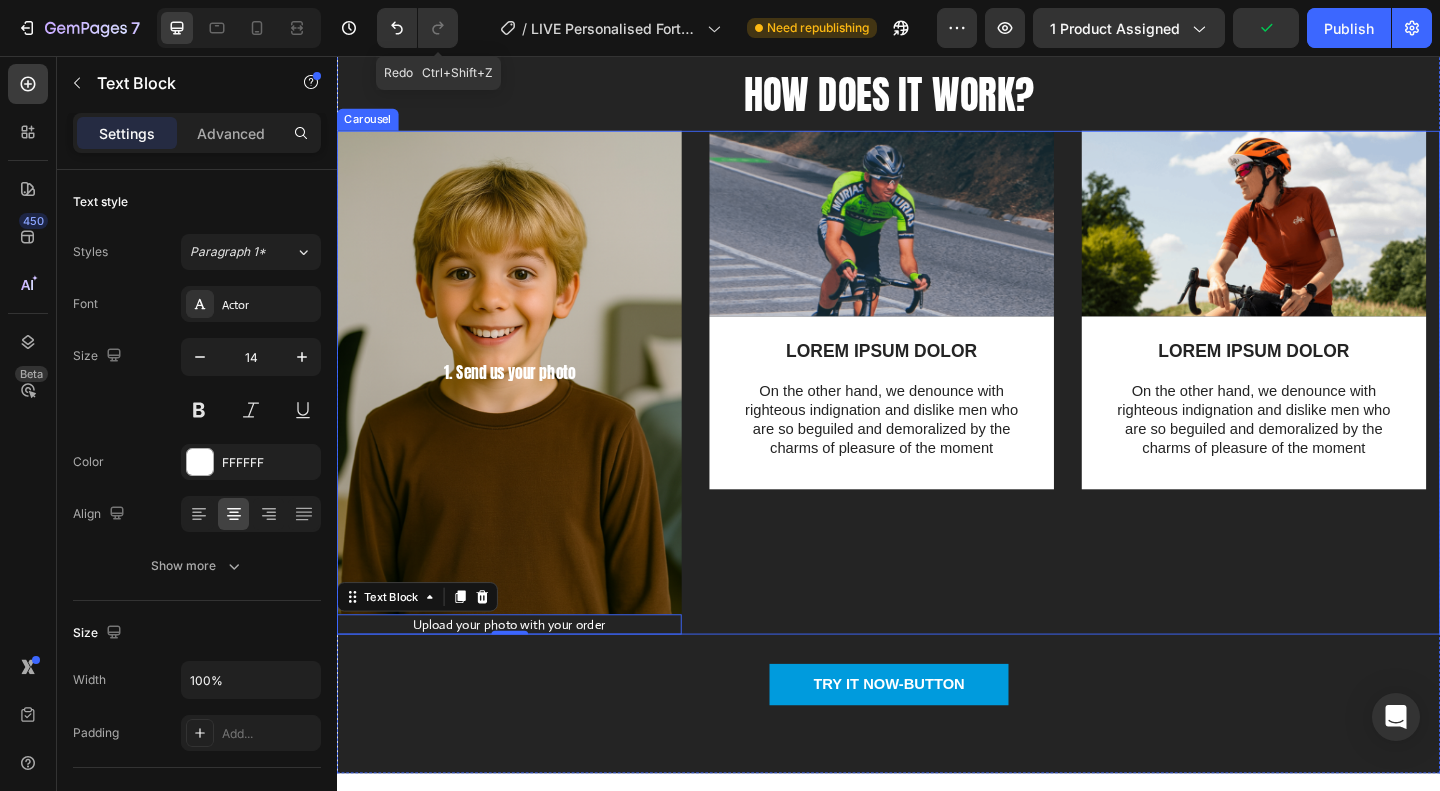 click on "Image LOREM IPSUM DOLOR Text Block On the other hand, we denounce with righteous indignation and dislike men who are so beguiled and demoralized by the charms of pleasure of the moment Text Block Row" at bounding box center [929, 411] 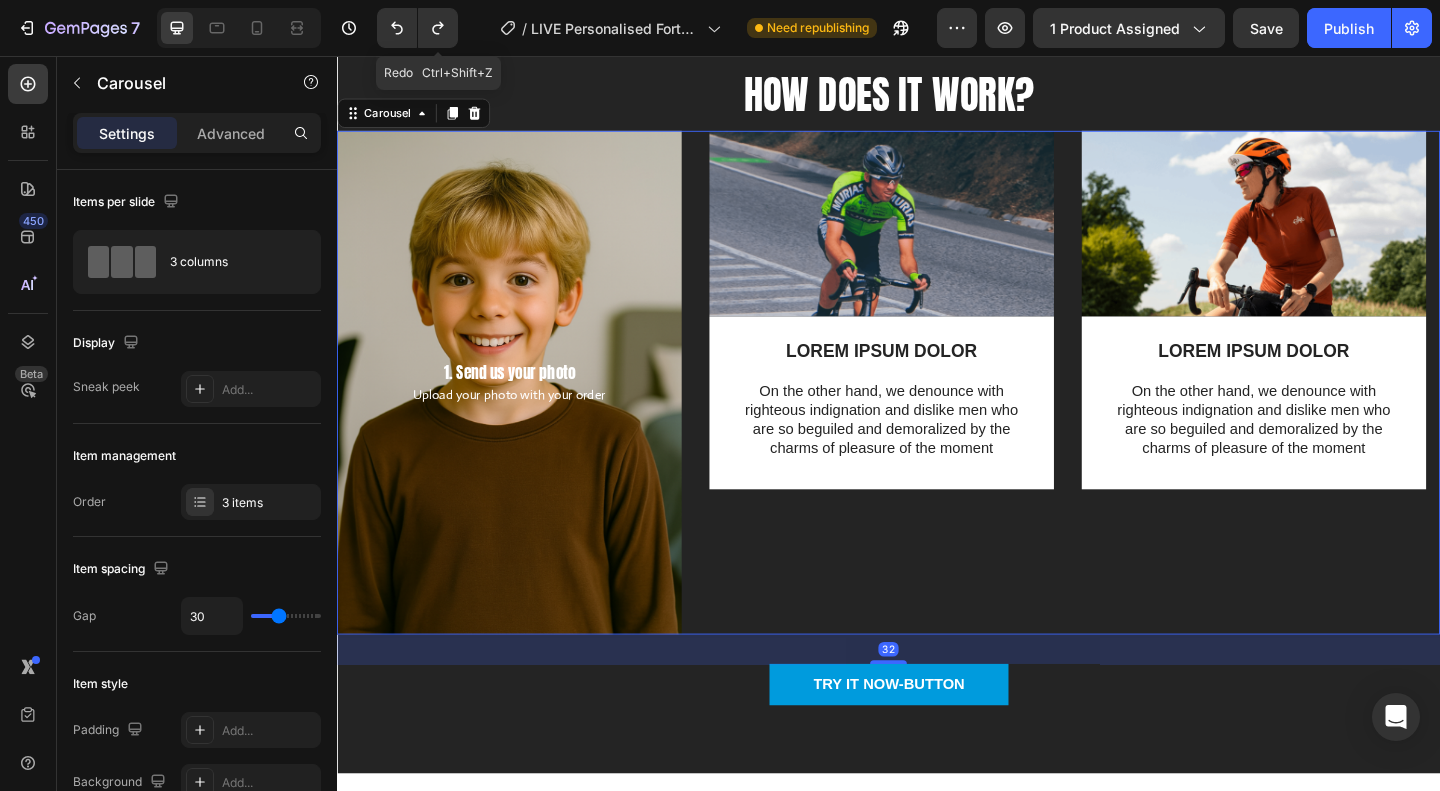click on "Image LOREM IPSUM DOLOR Text Block On the other hand, we denounce with righteous indignation and dislike men who are so beguiled and demoralized by the charms of pleasure of the moment Text Block Row" at bounding box center (929, 411) 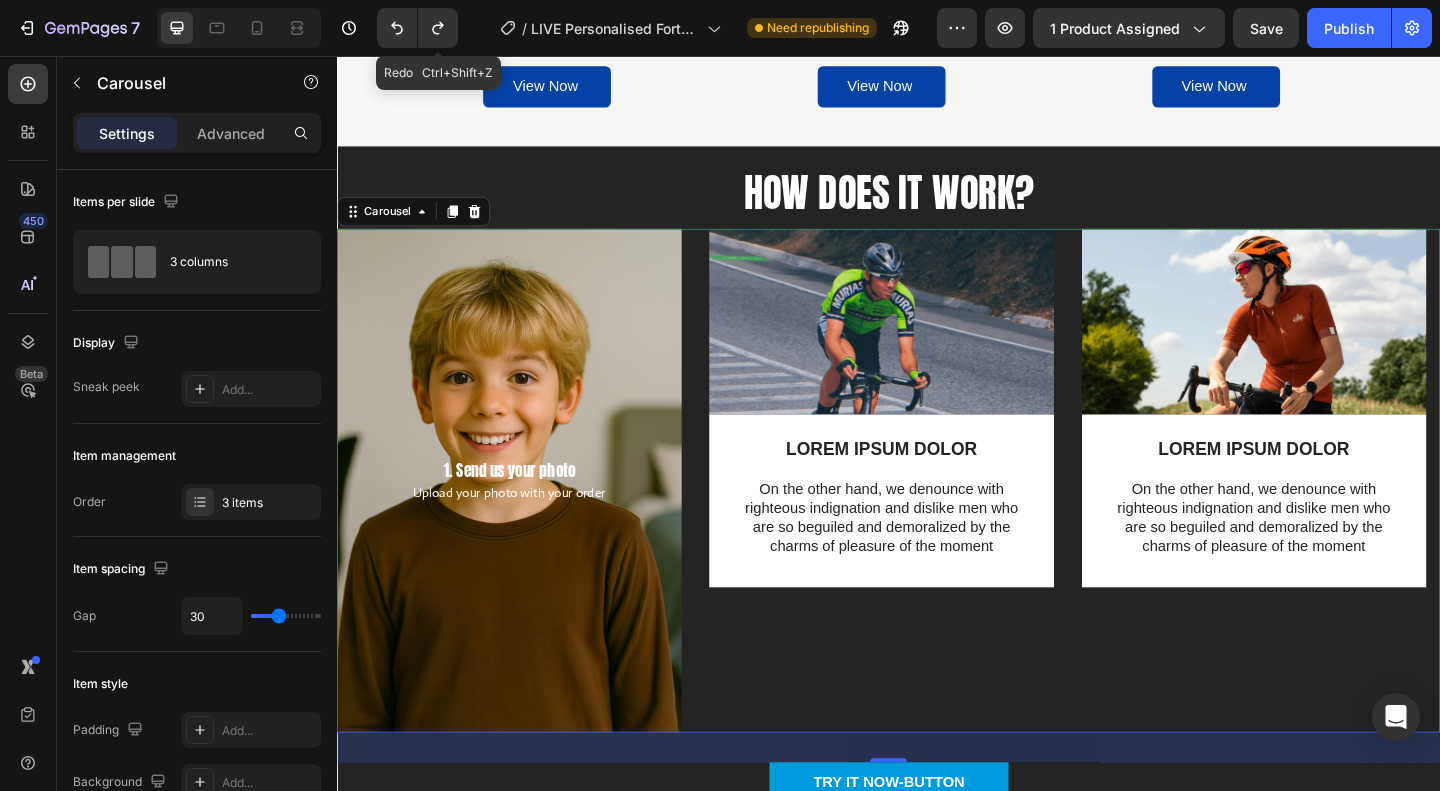 scroll, scrollTop: 3777, scrollLeft: 0, axis: vertical 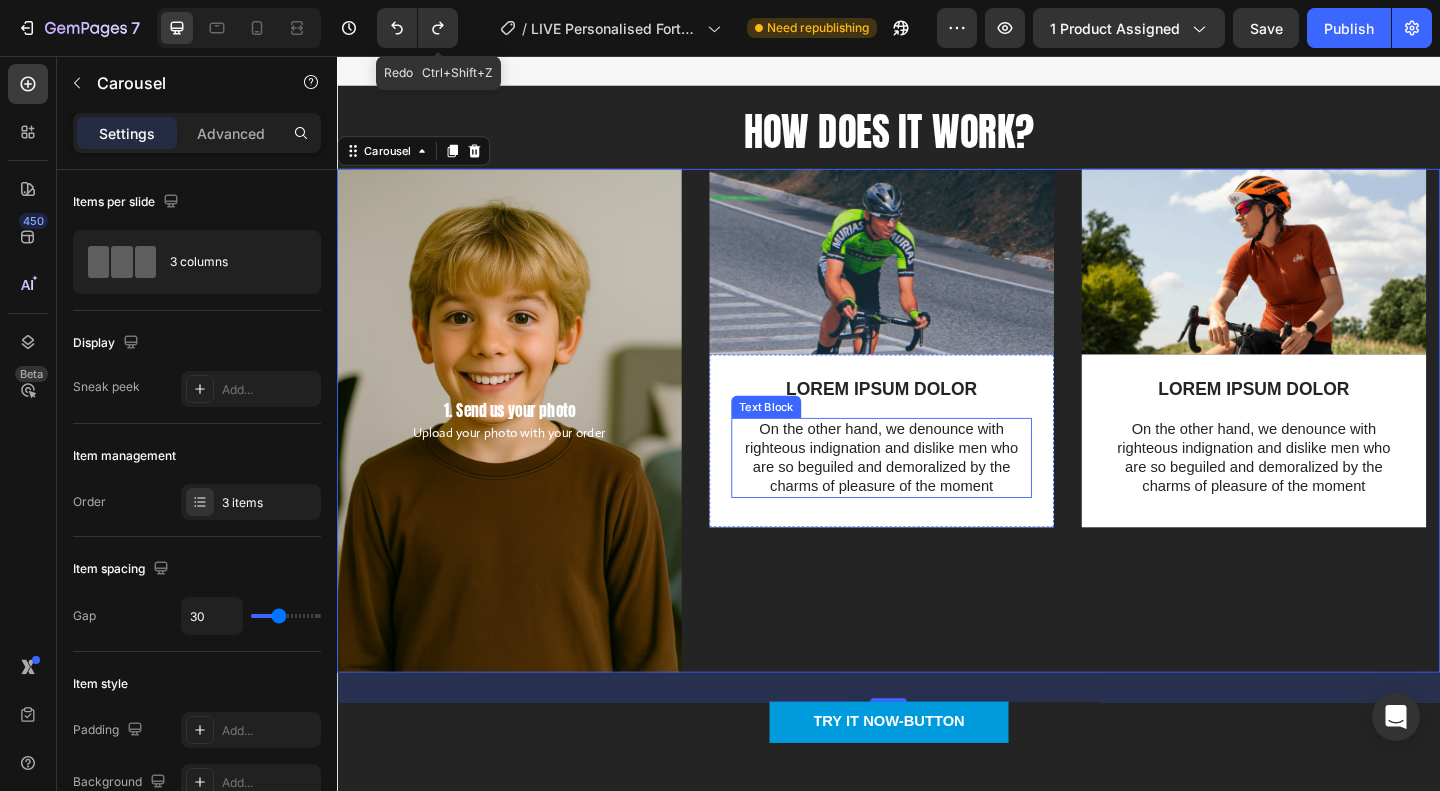click on "On the other hand, we denounce with righteous indignation and dislike men who are so beguiled and demoralized by the charms of pleasure of the moment" at bounding box center [929, 492] 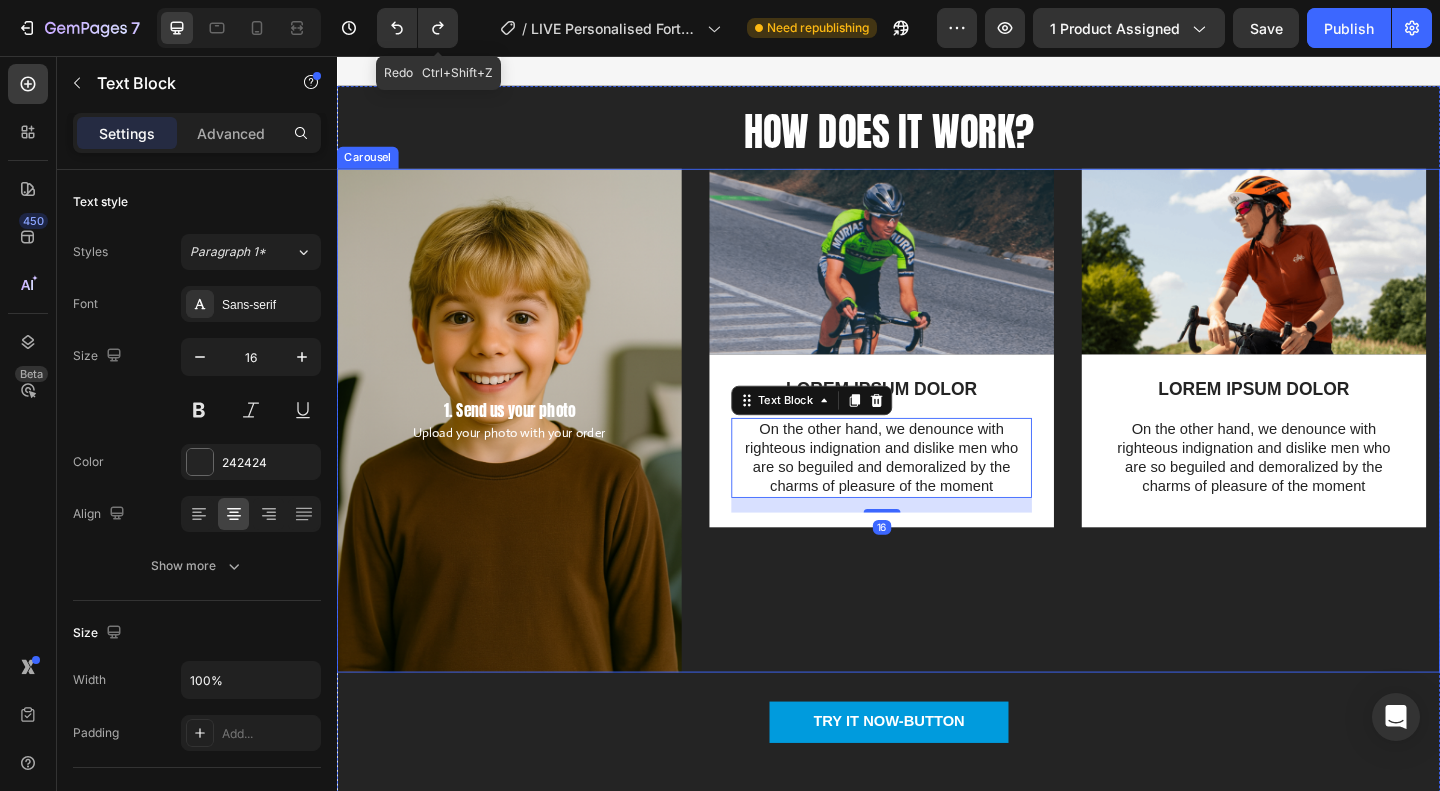 click on "Image LOREM IPSUM DOLOR Text Block On the other hand, we denounce with righteous indignation and dislike men who are so beguiled and demoralized by the charms of pleasure of the moment Text Block   16 Row" at bounding box center (929, 452) 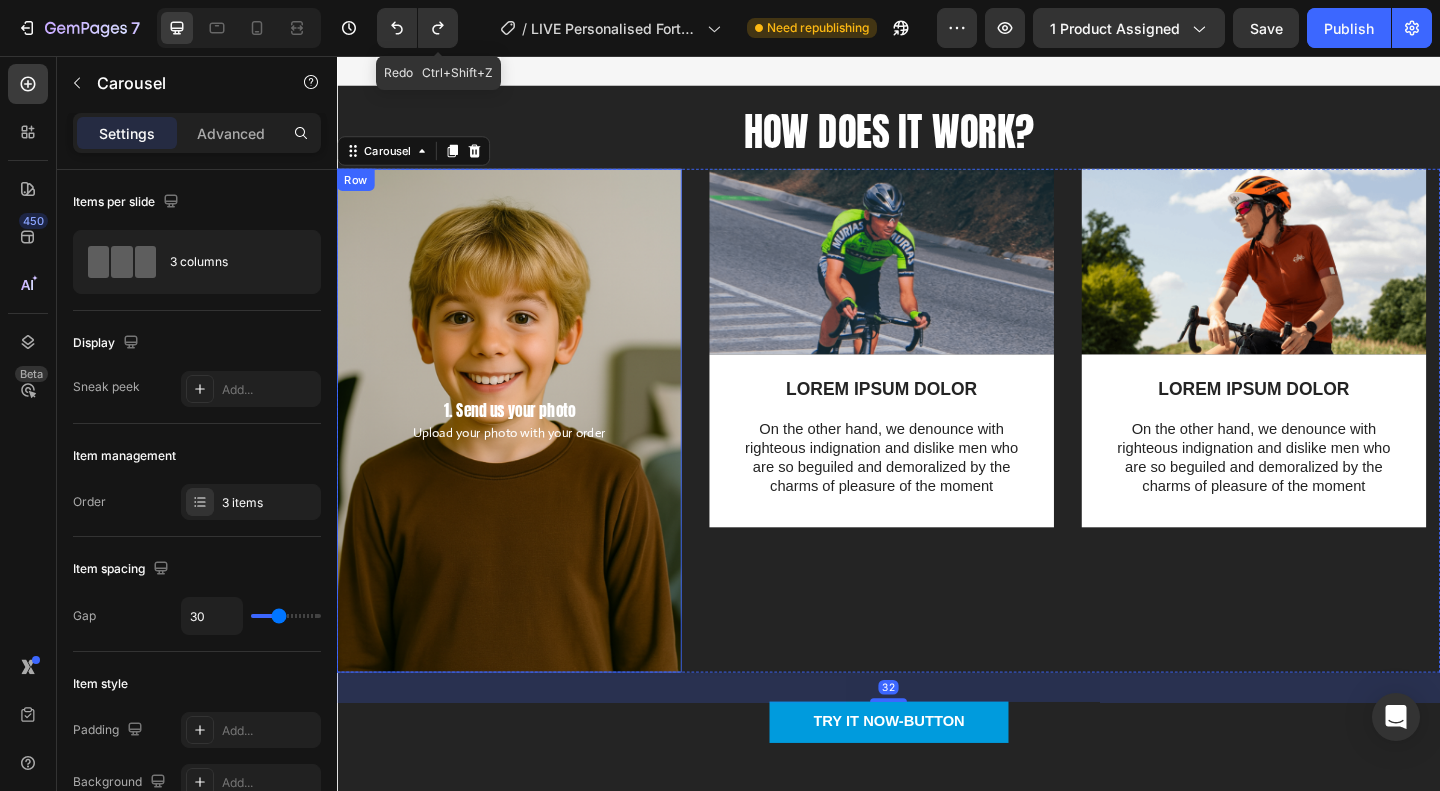 scroll, scrollTop: 3677, scrollLeft: 0, axis: vertical 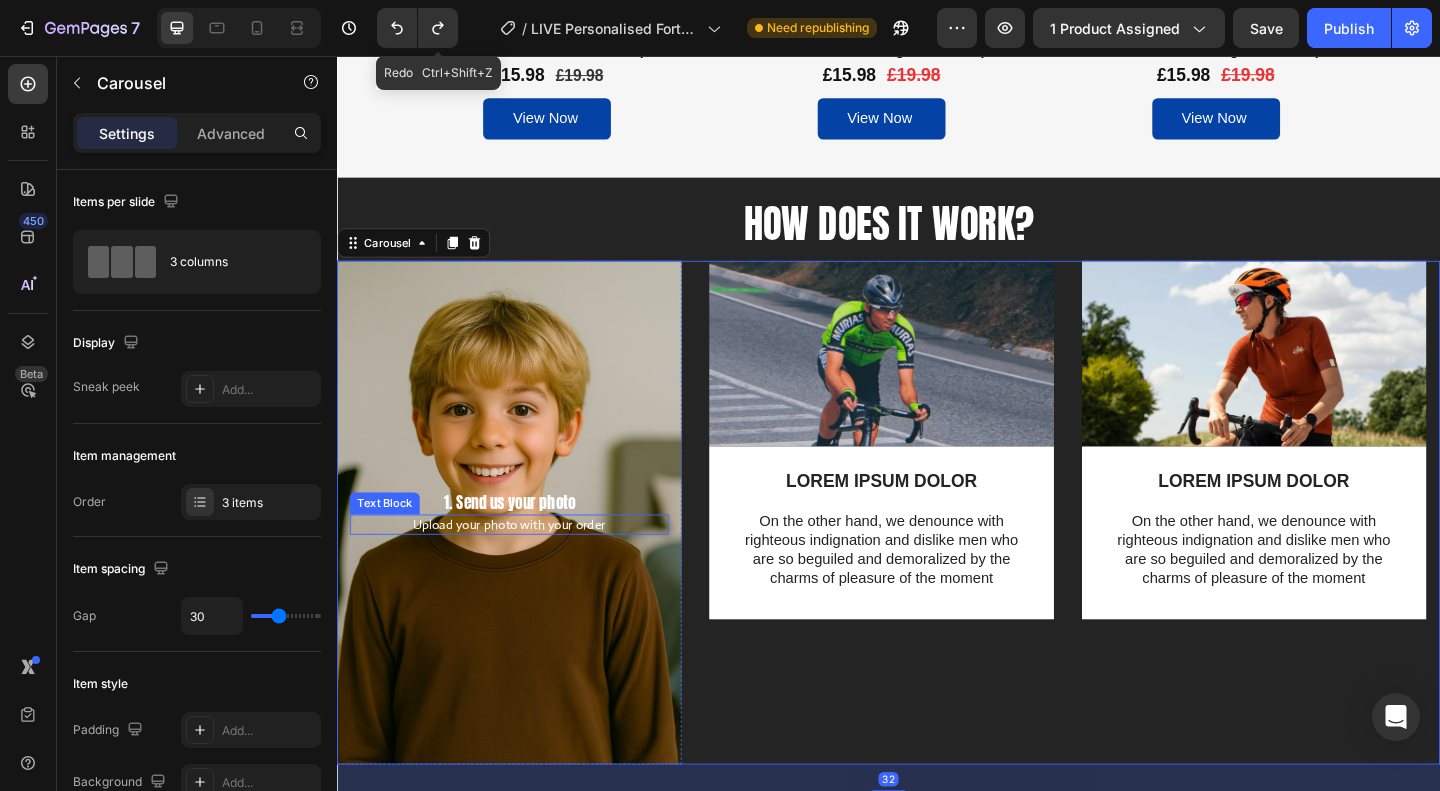 click on "Upload your photo with your order" at bounding box center [524, 565] 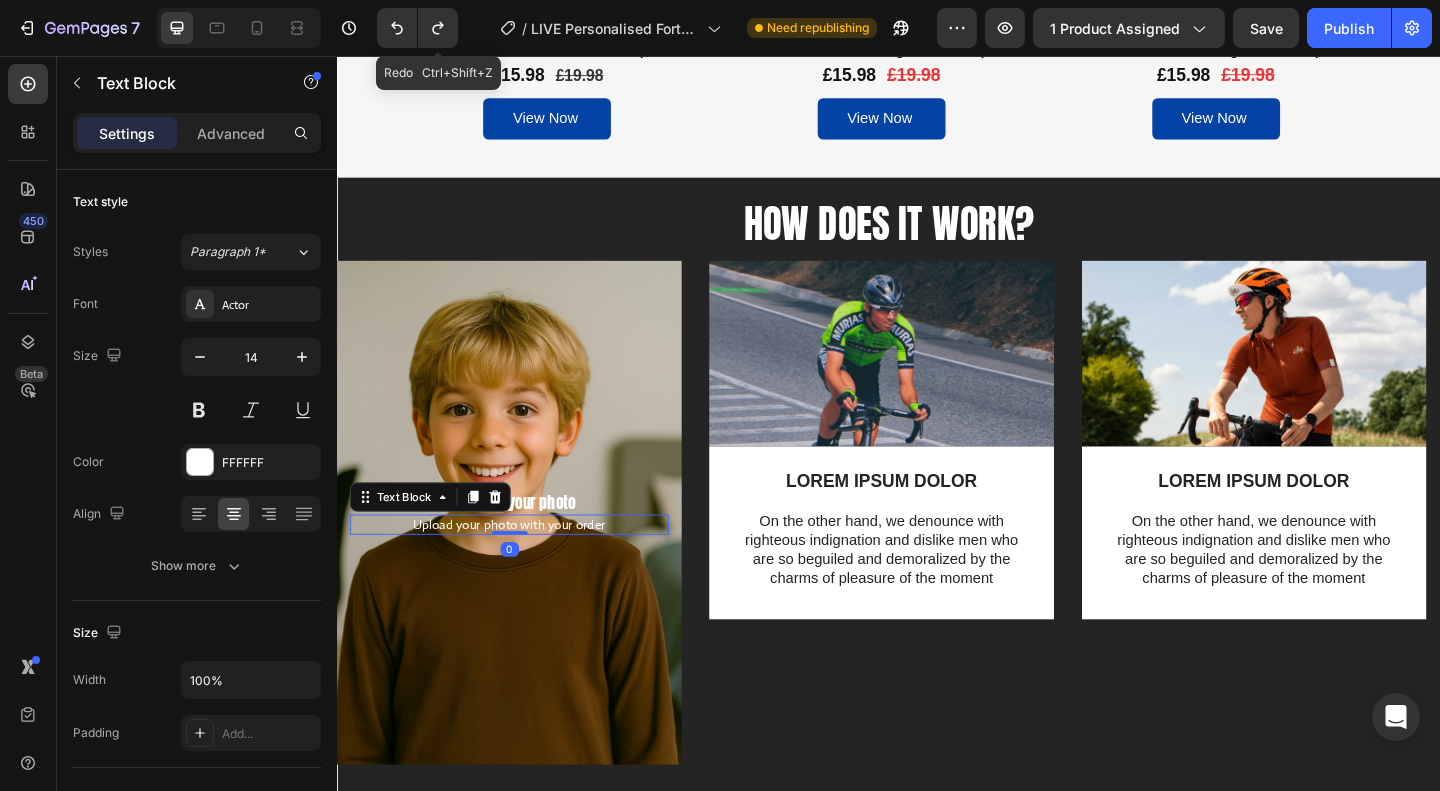 drag, startPoint x: 526, startPoint y: 570, endPoint x: 546, endPoint y: 541, distance: 35.22783 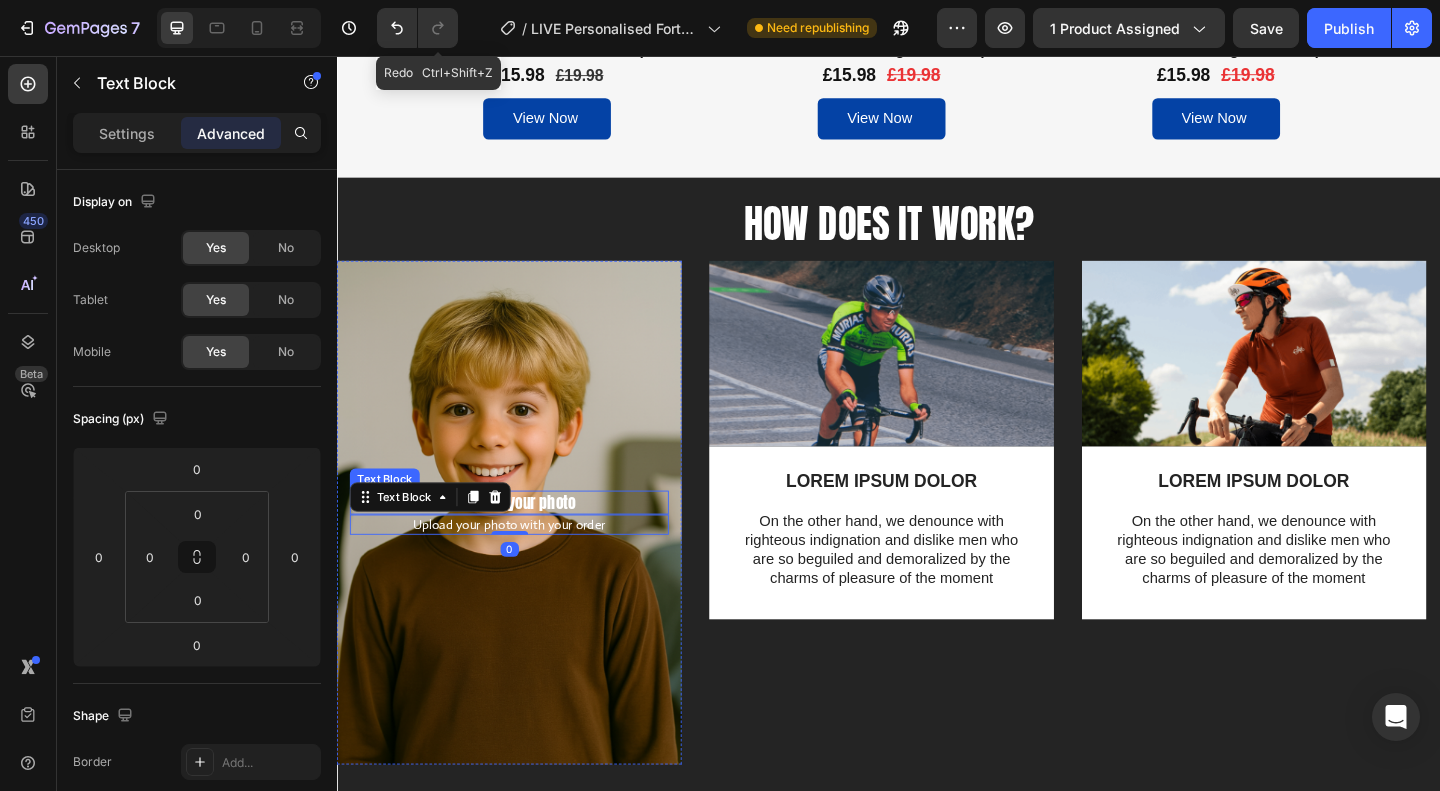 click on "1. Send us your photo" at bounding box center [524, 541] 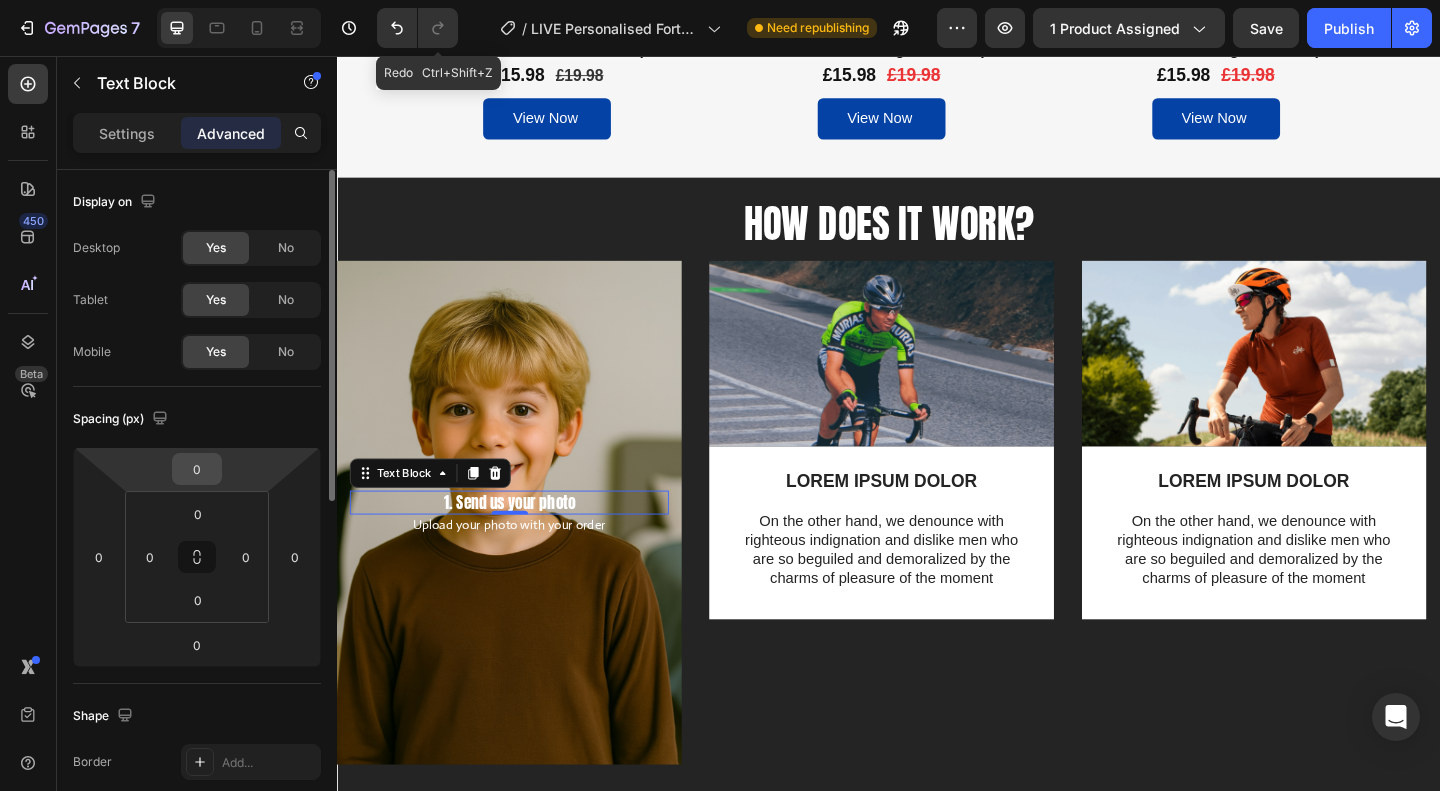 click on "0" at bounding box center (197, 469) 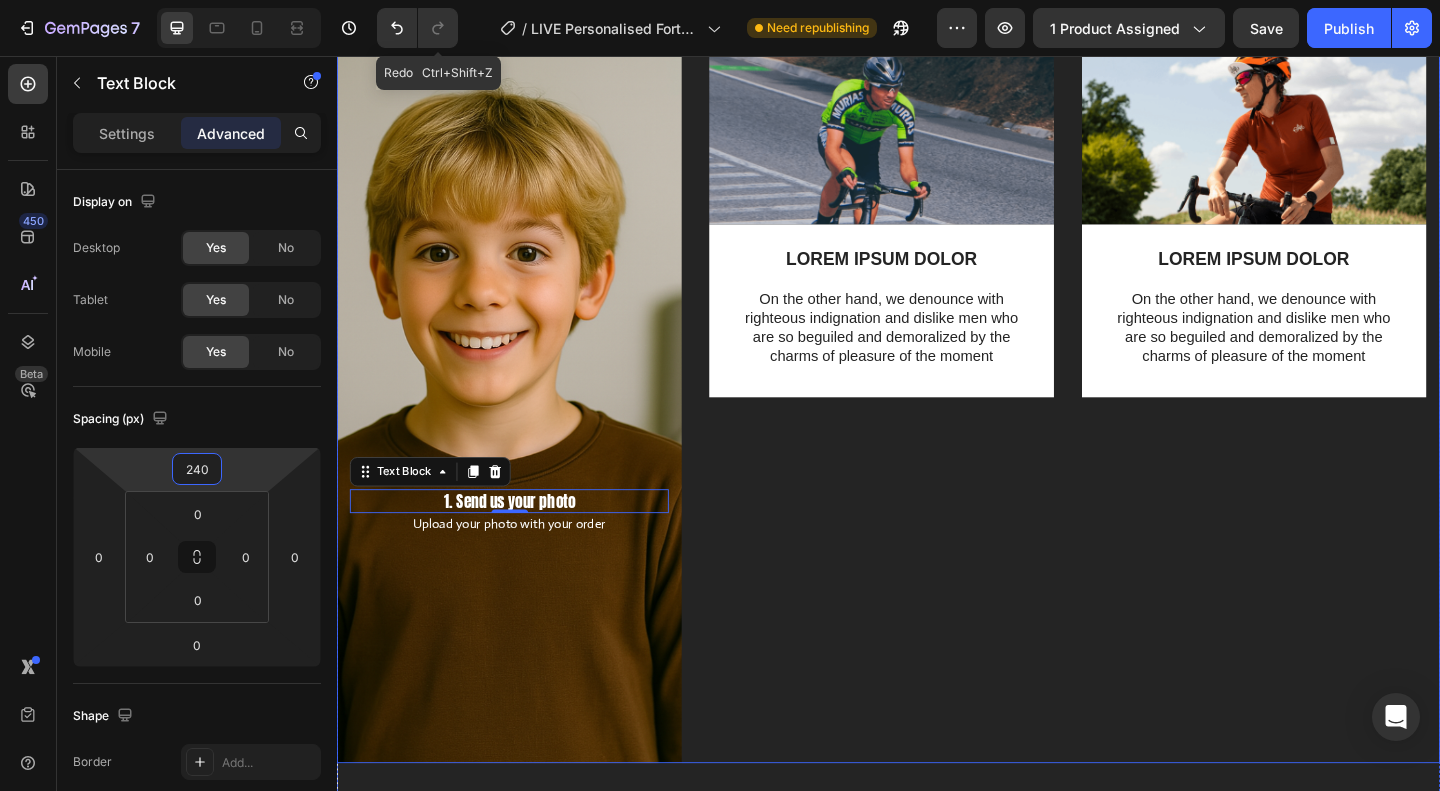 scroll, scrollTop: 3977, scrollLeft: 0, axis: vertical 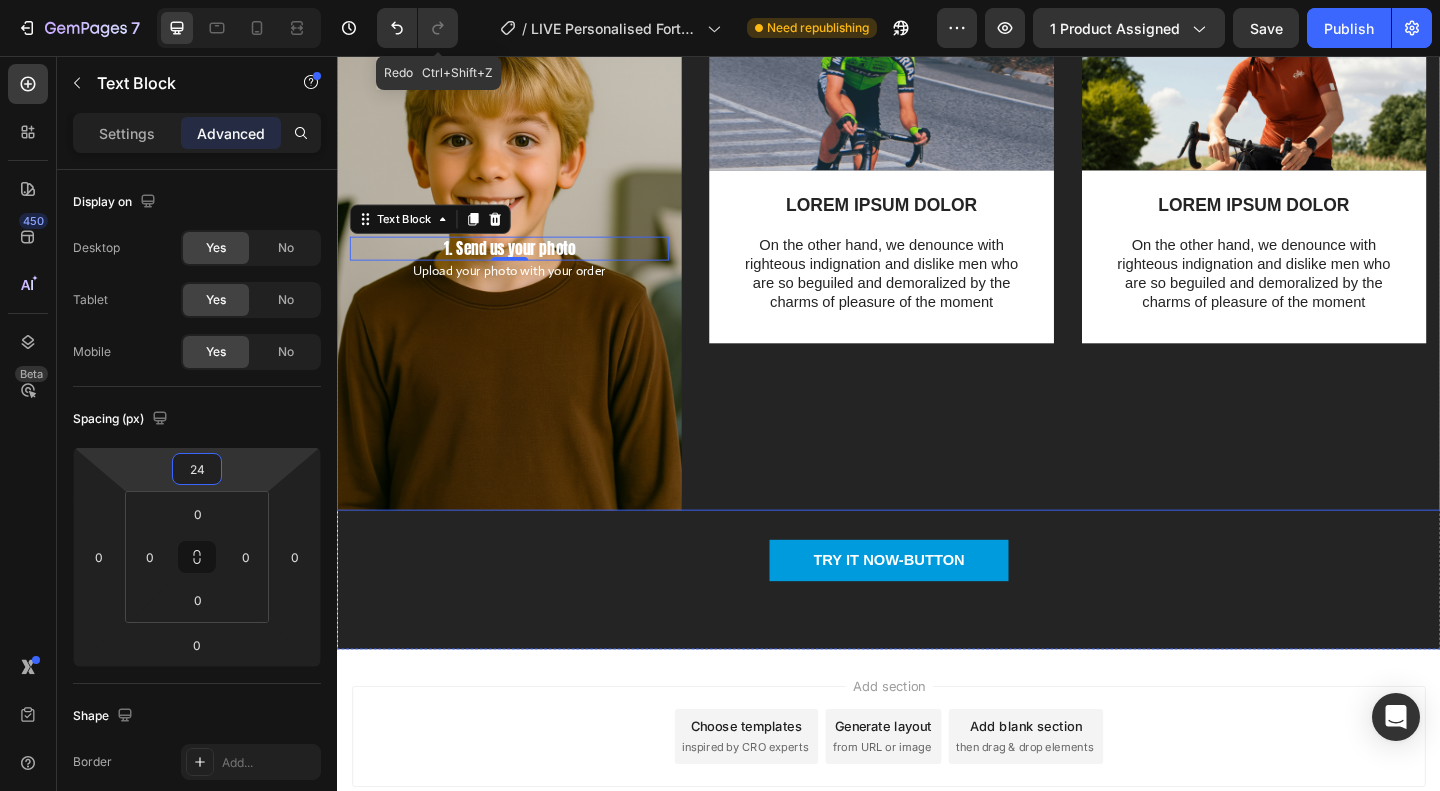 type on "2" 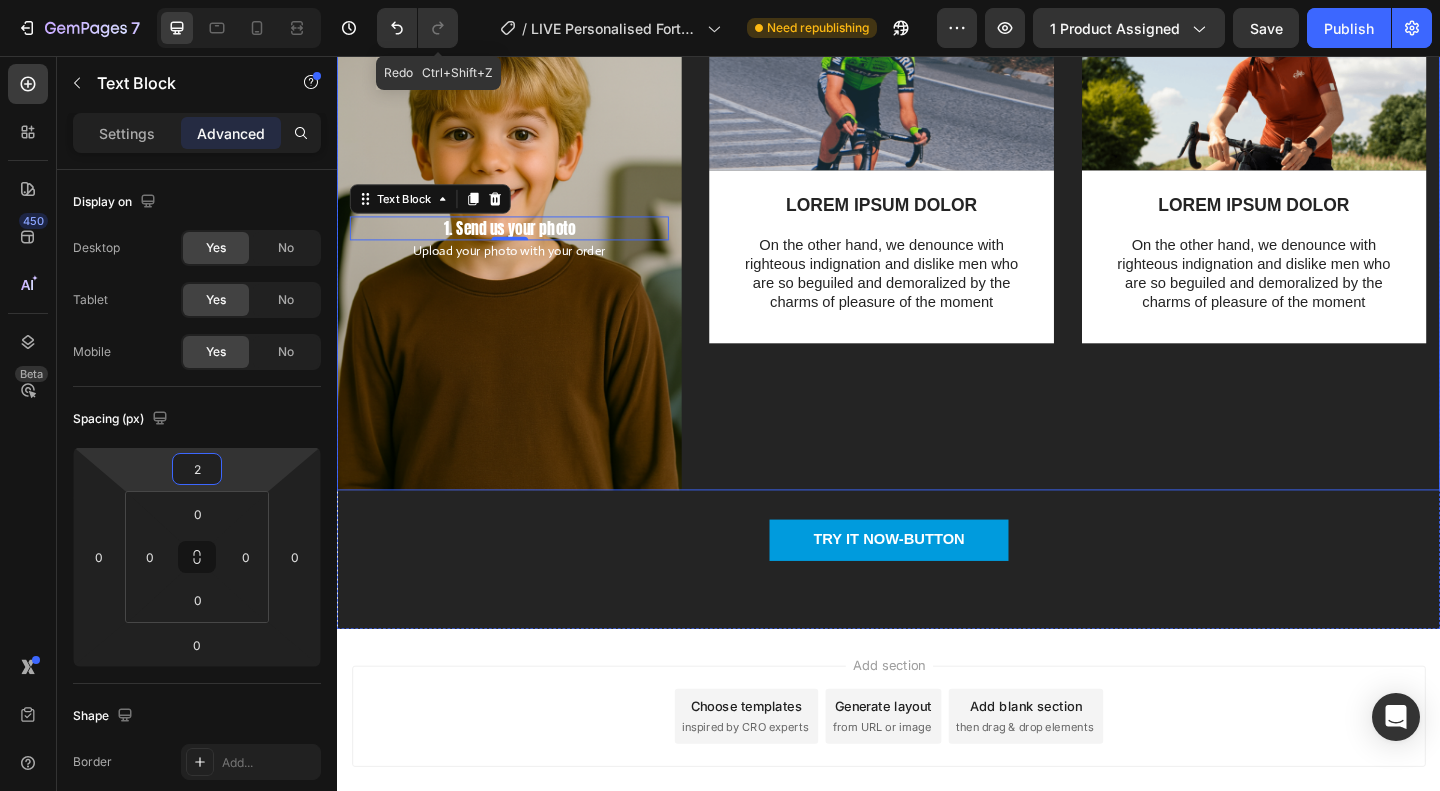 type 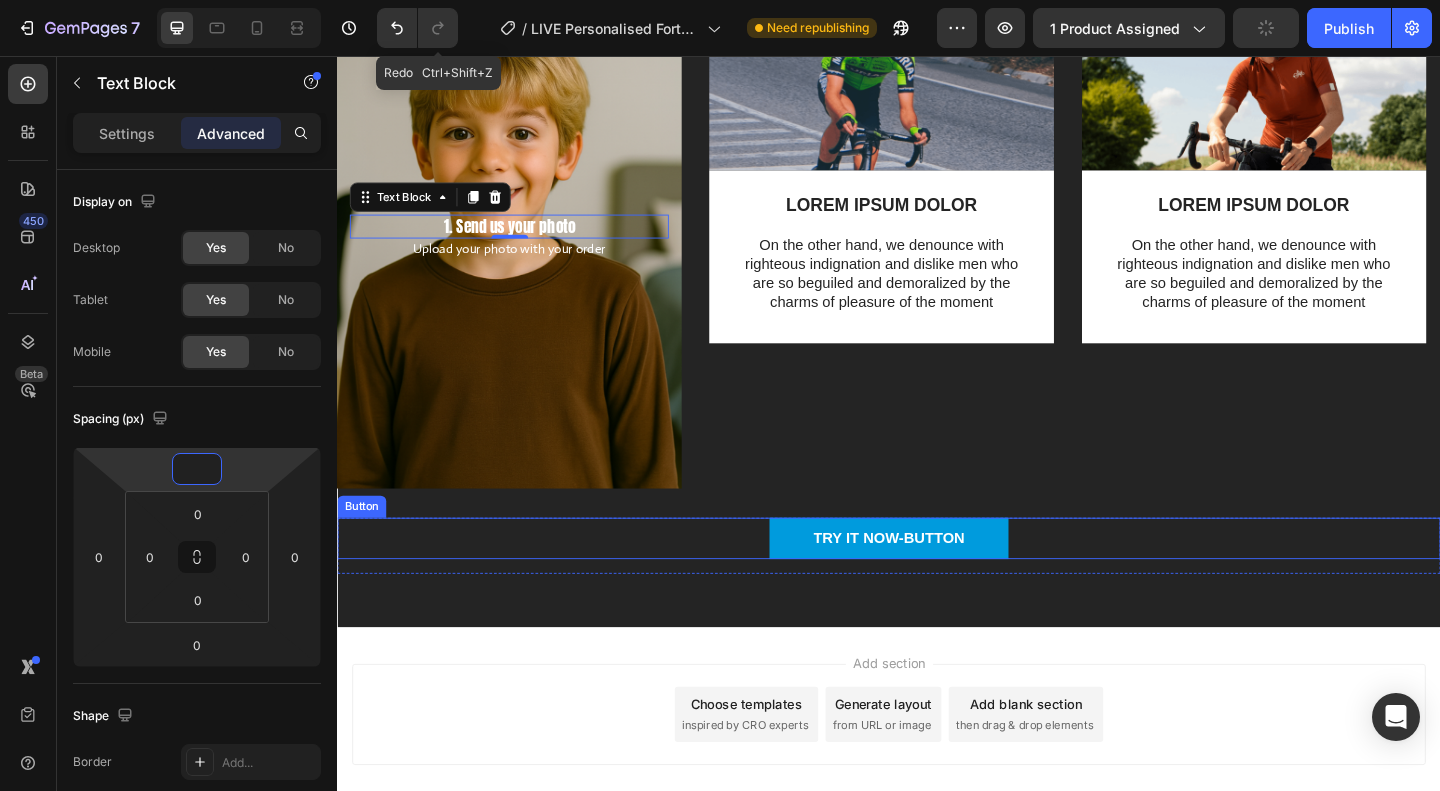 click on "TRY IT NOW-BUTTON Button" at bounding box center [937, 580] 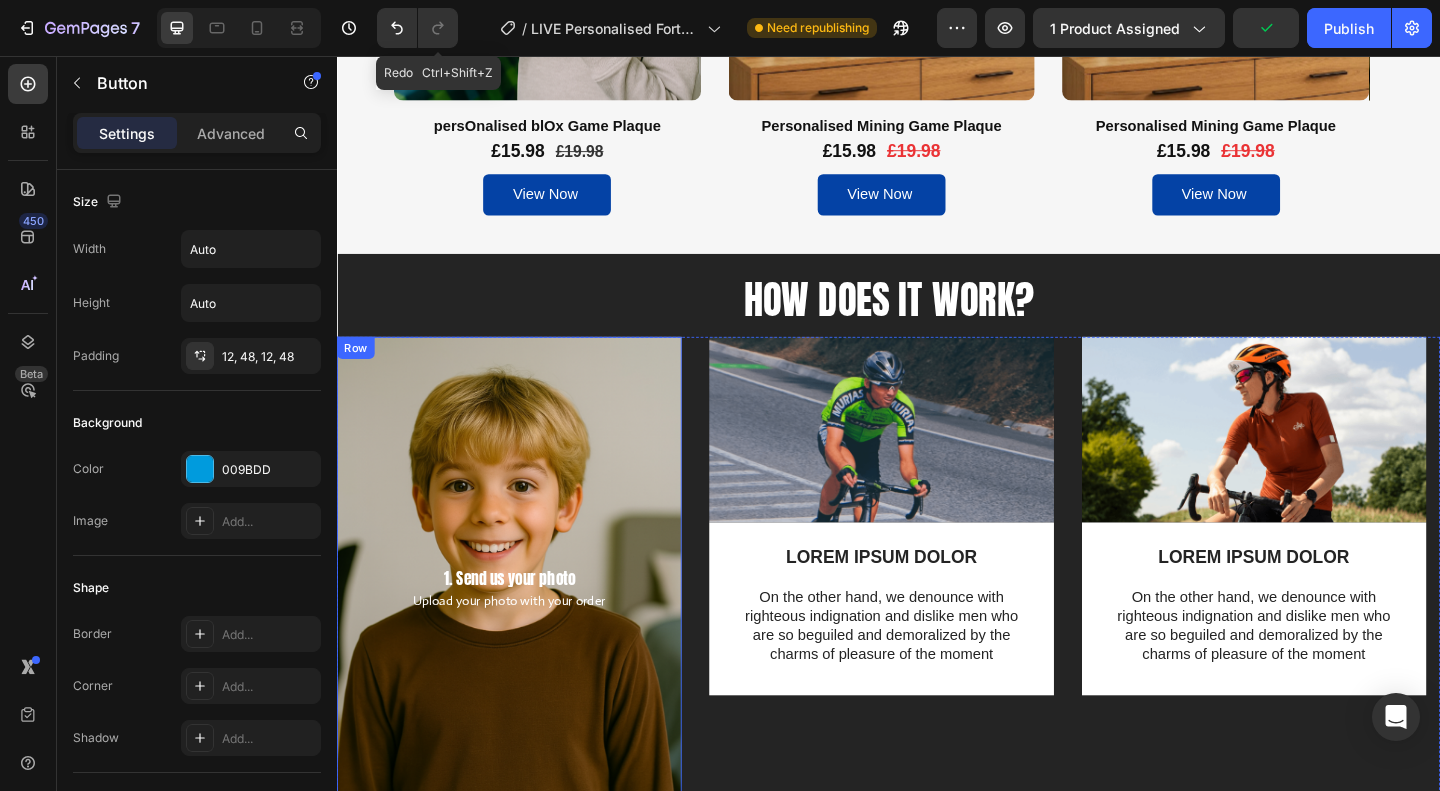 scroll, scrollTop: 3794, scrollLeft: 0, axis: vertical 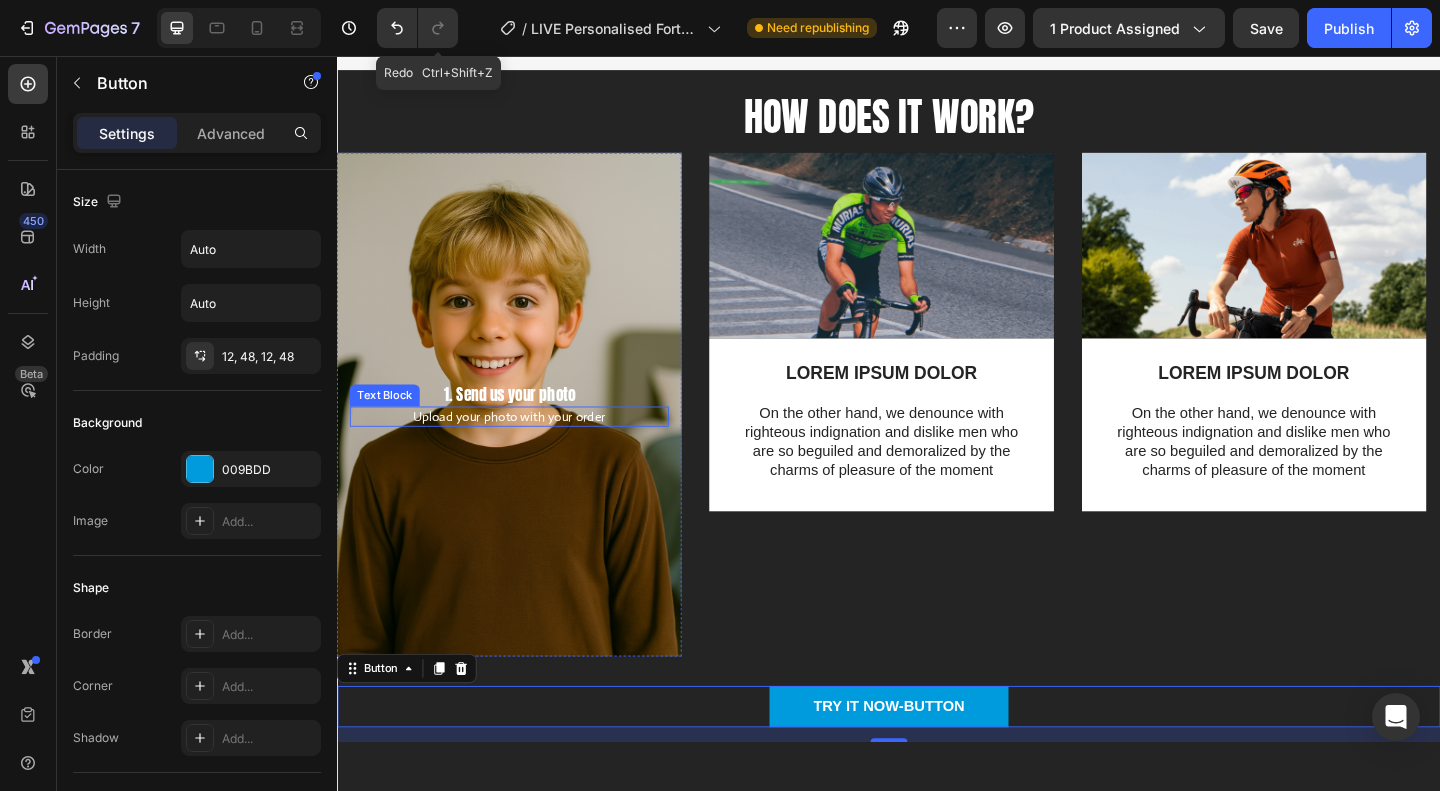 click on "Upload your photo with your order" at bounding box center (524, 448) 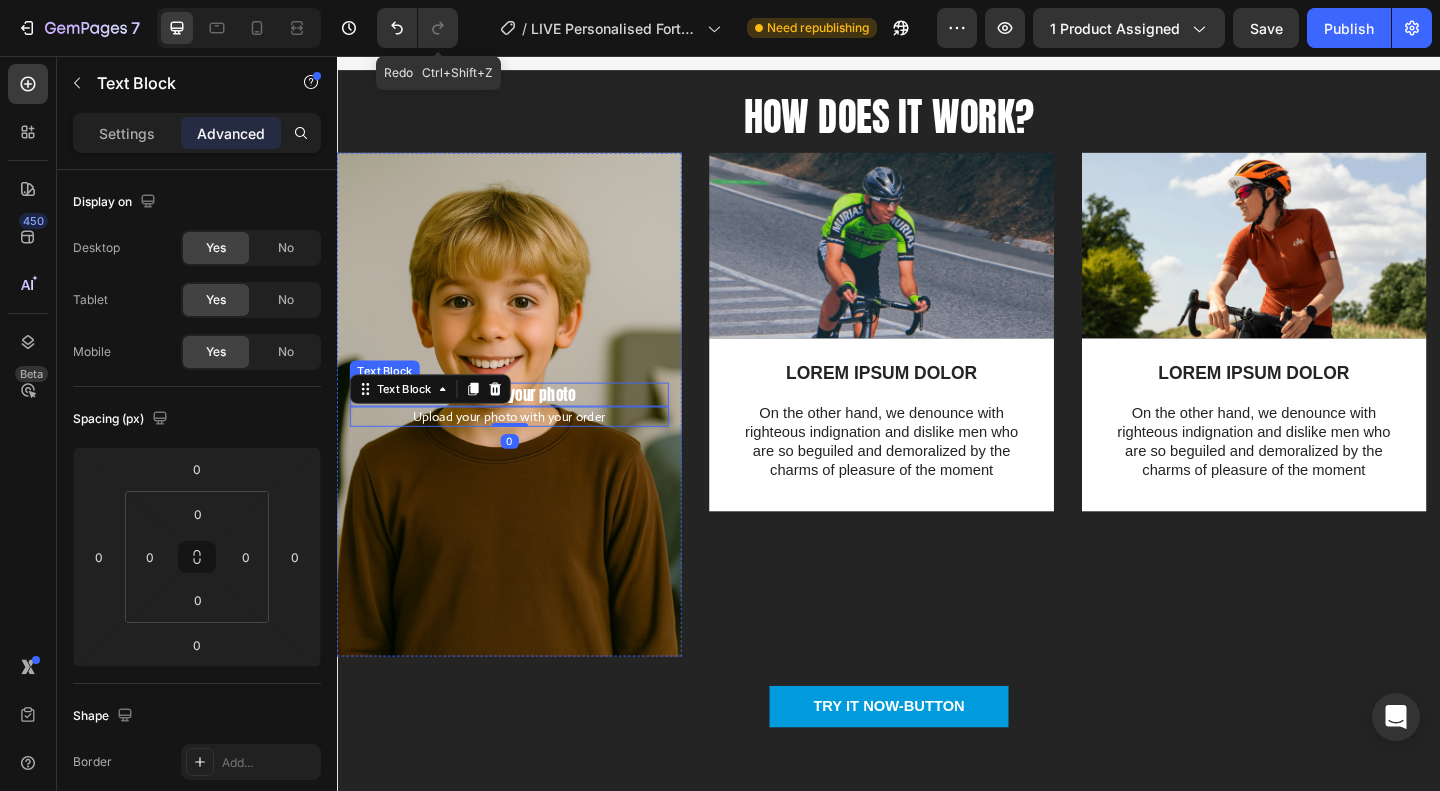 click on "1. Send us your photo" at bounding box center [524, 424] 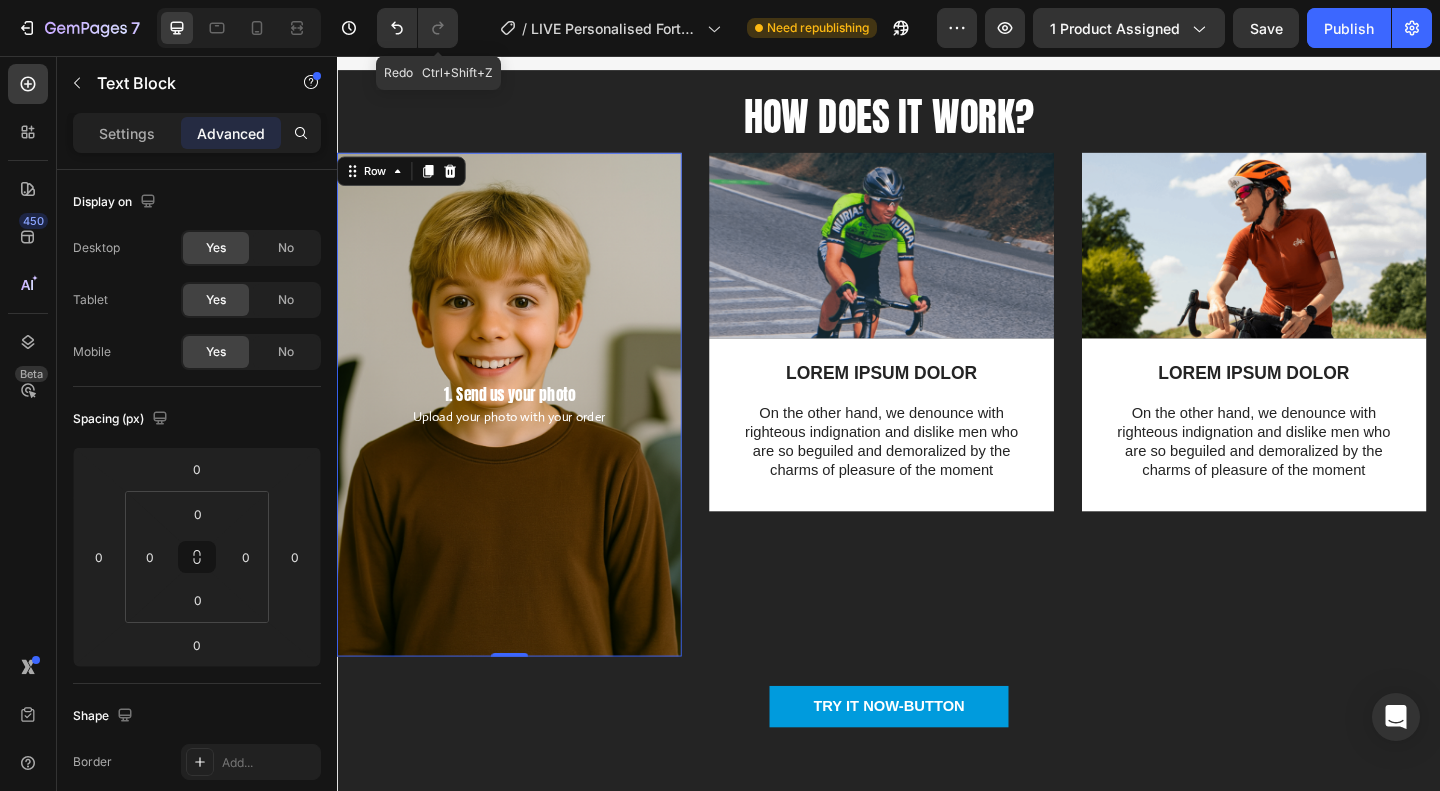 click on "1. Send us your photo Text Block Upload your photo with your order Text Block Row   0" at bounding box center [524, 435] 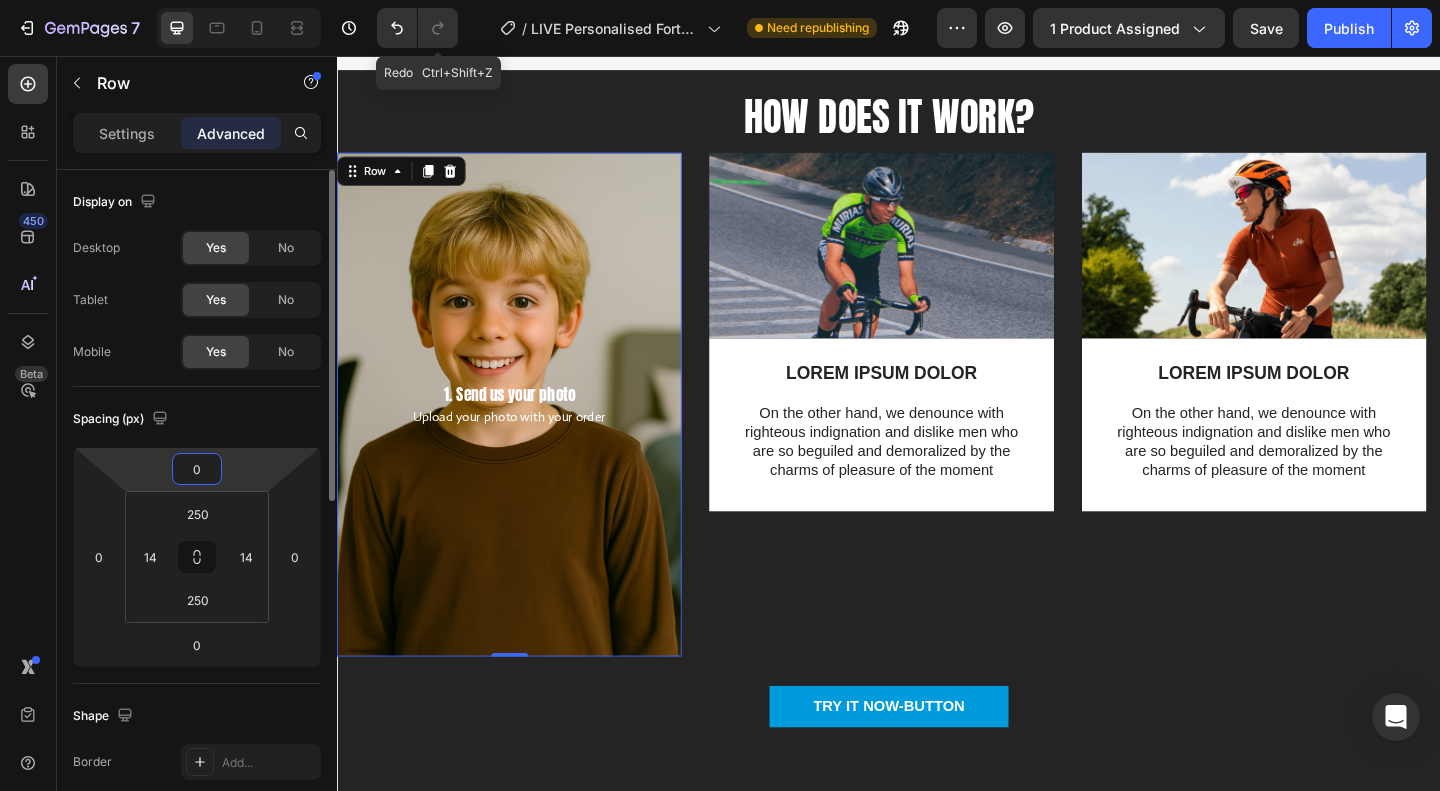 click on "0" at bounding box center (197, 469) 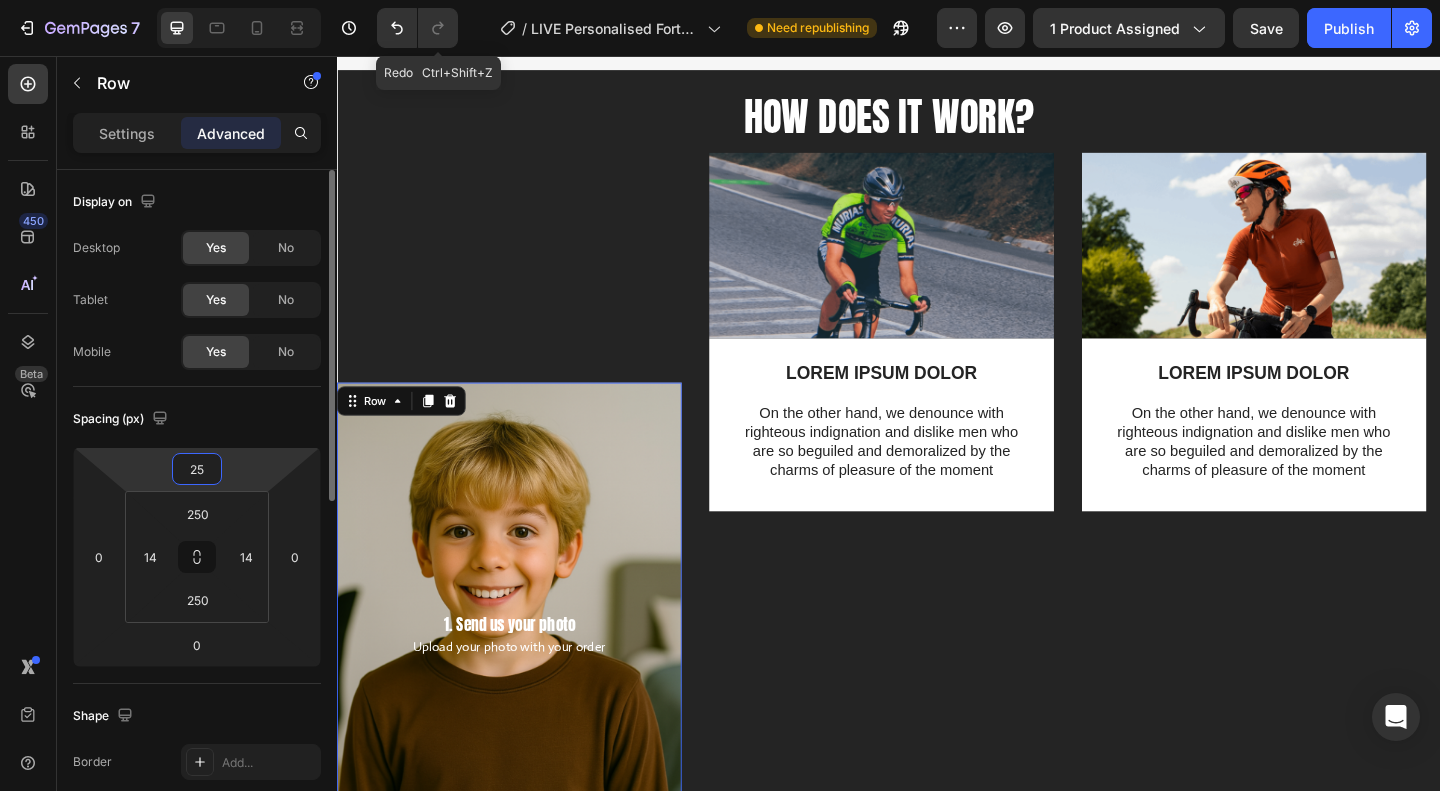 type on "2" 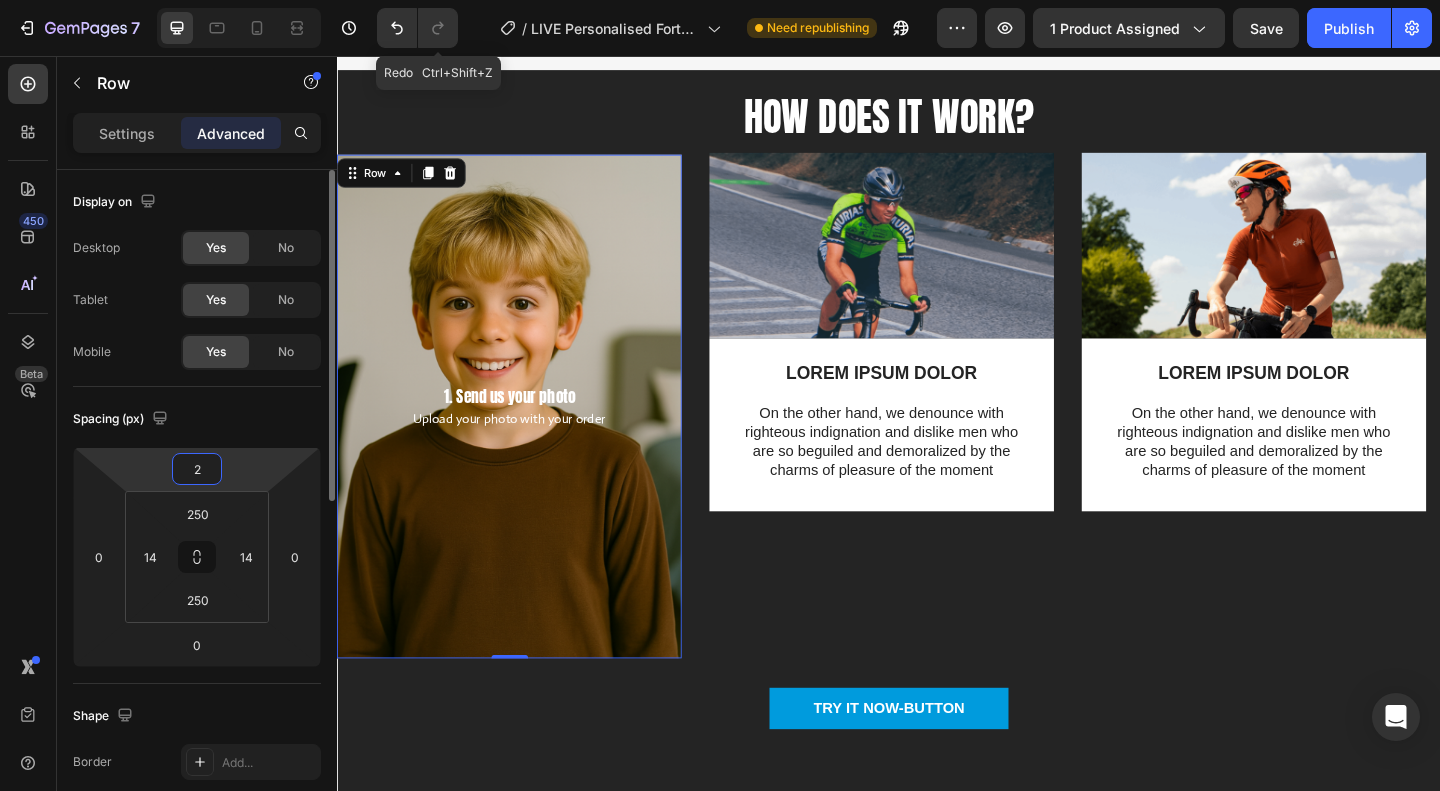type 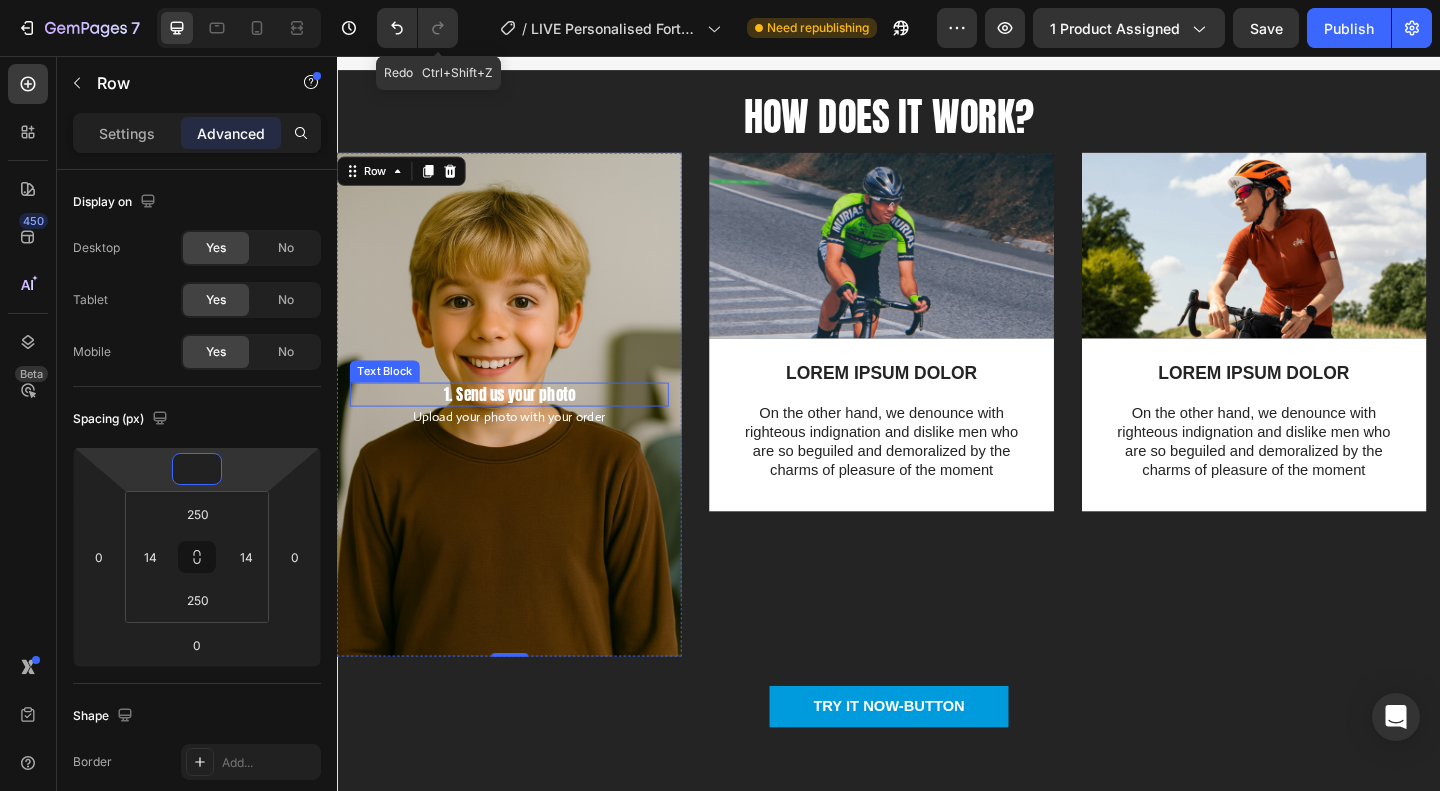 click on "1. Send us your photo" at bounding box center [524, 424] 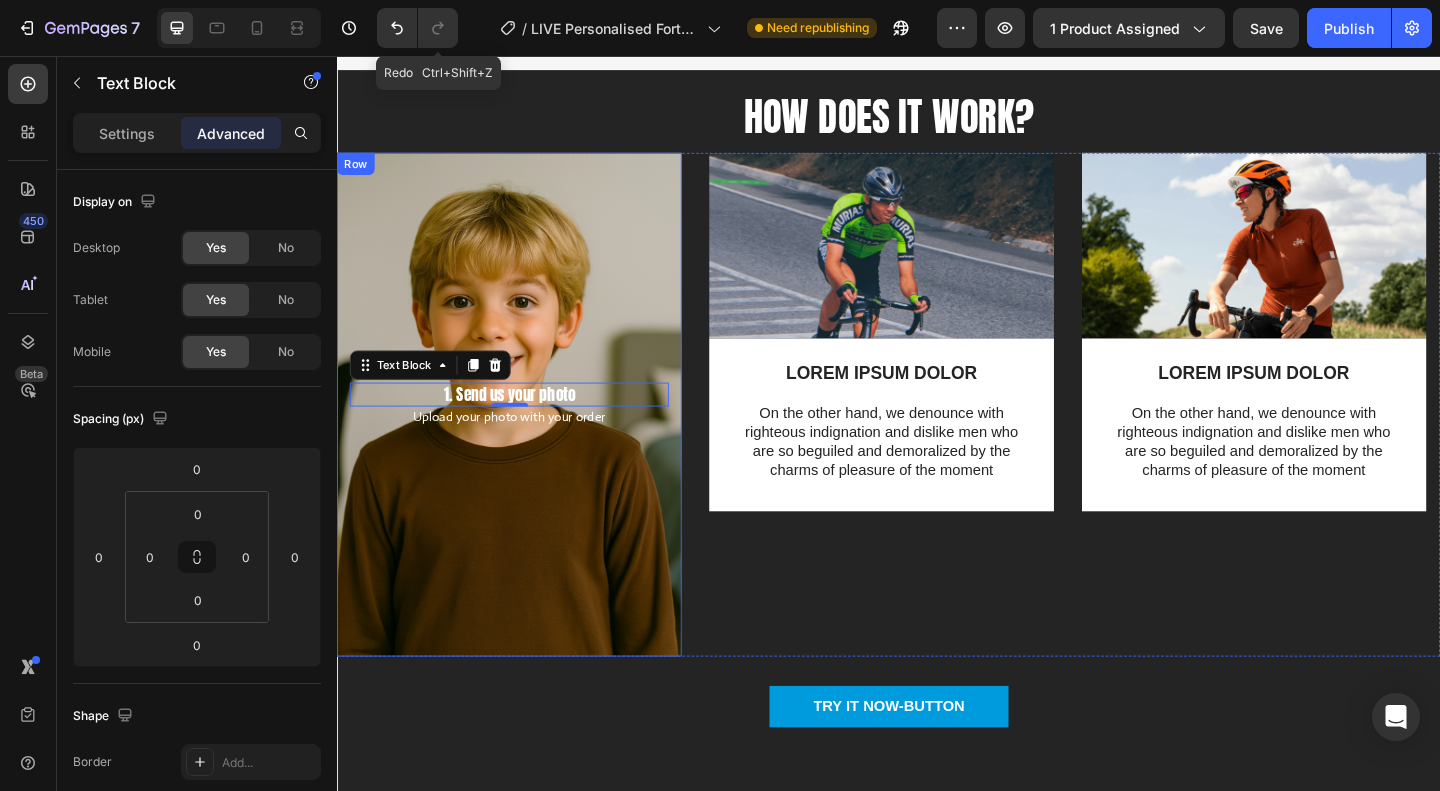 click on "1. Send us your photo Text Block   0 Upload your photo with your order Text Block Row" at bounding box center (524, 435) 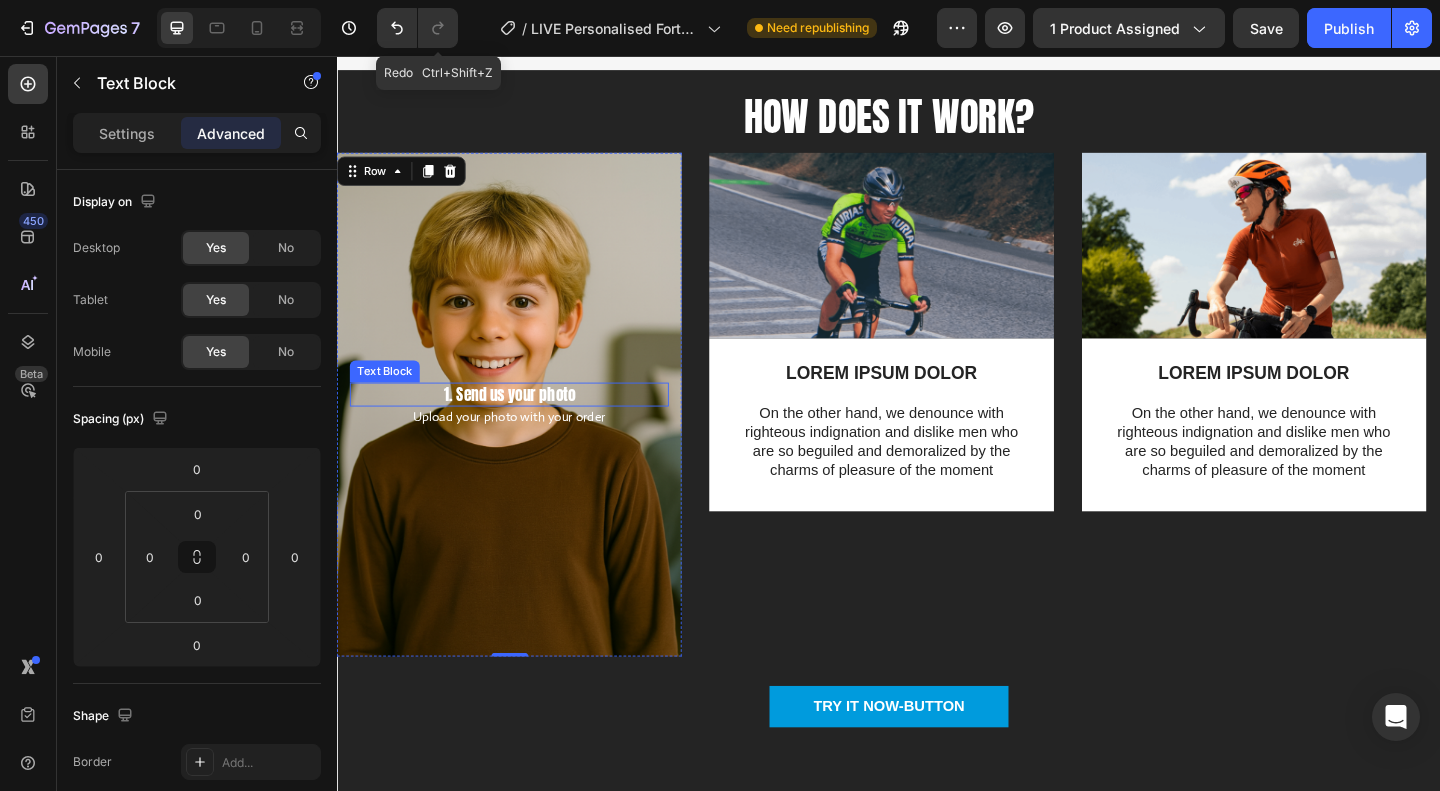 click on "1. Send us your photo" at bounding box center (524, 424) 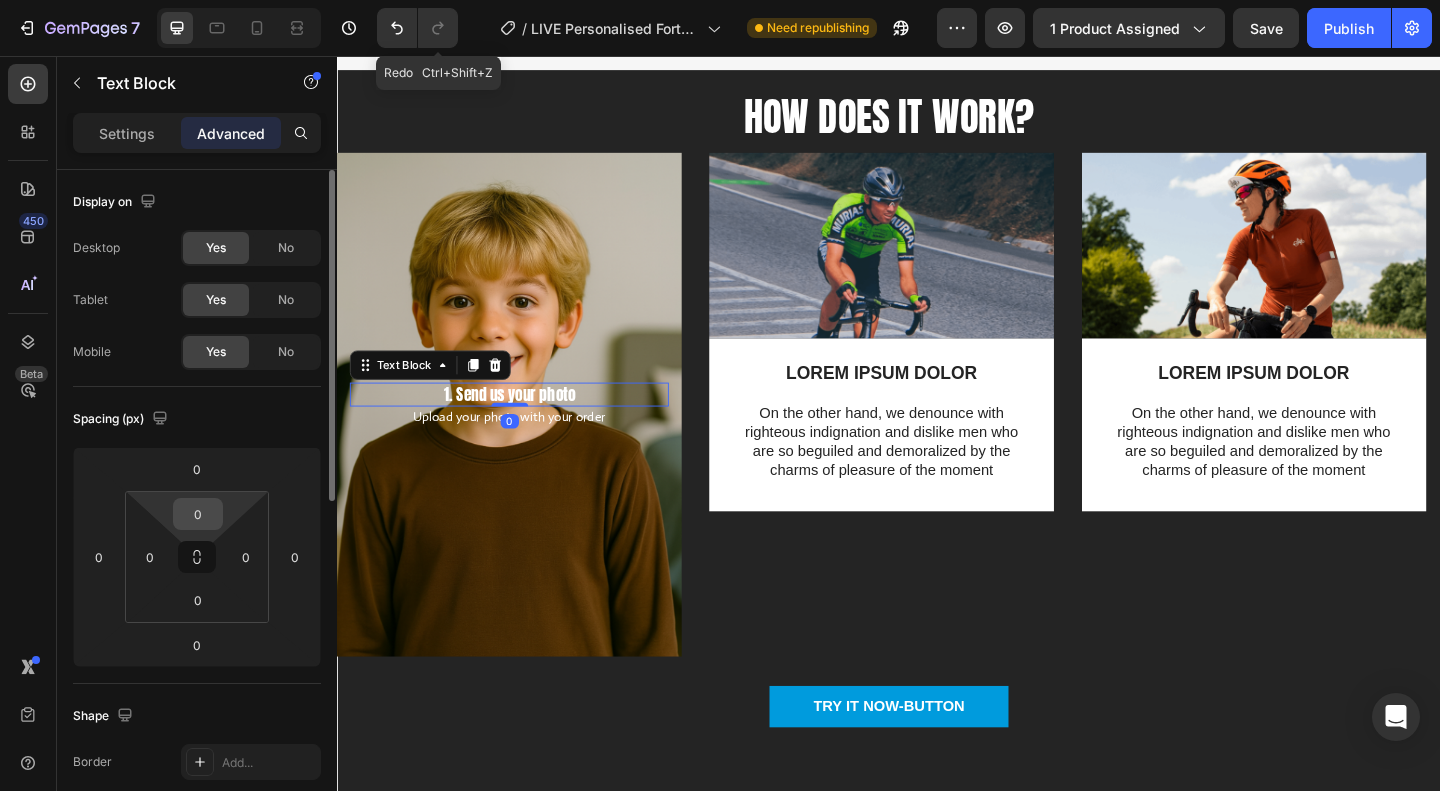click on "0" at bounding box center (198, 514) 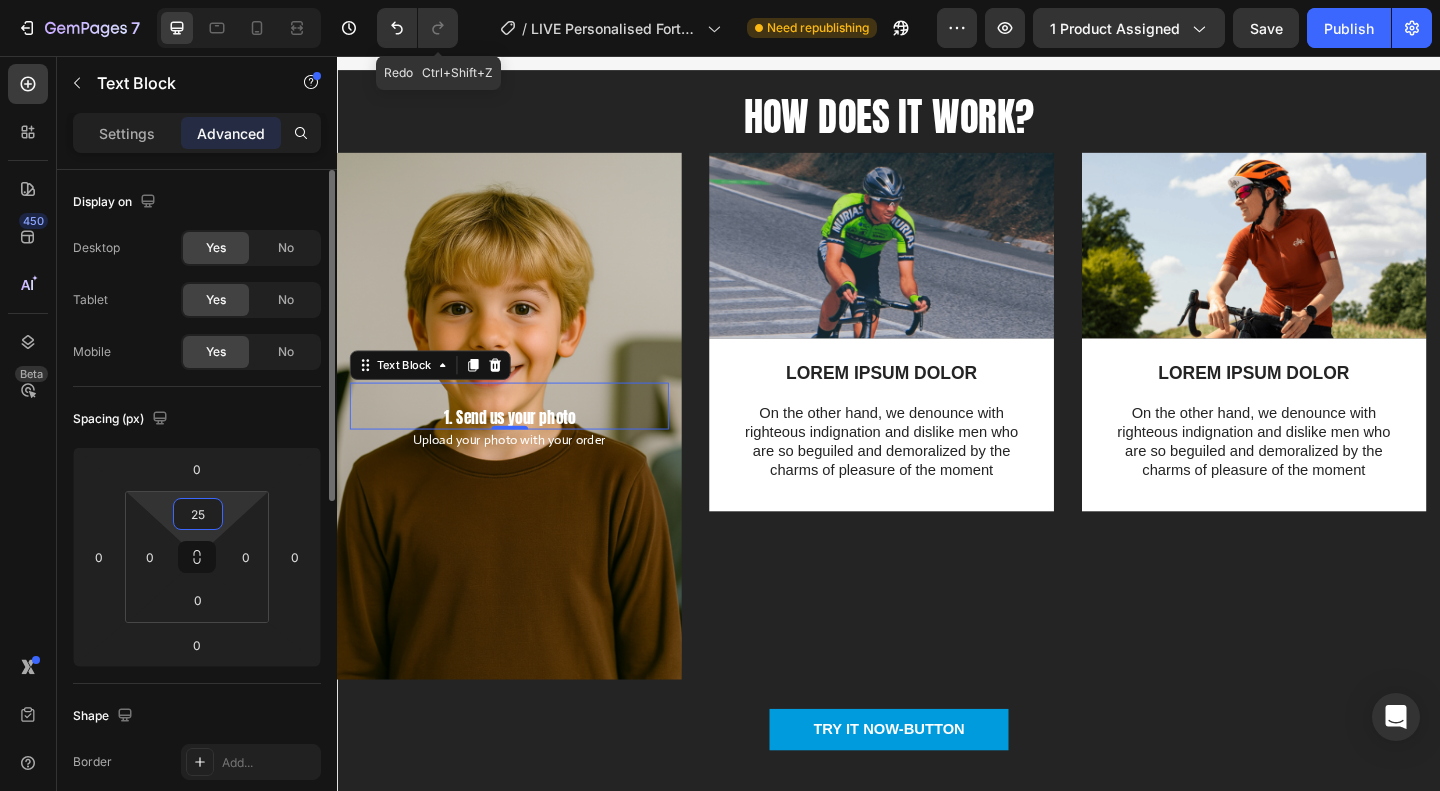 type on "2" 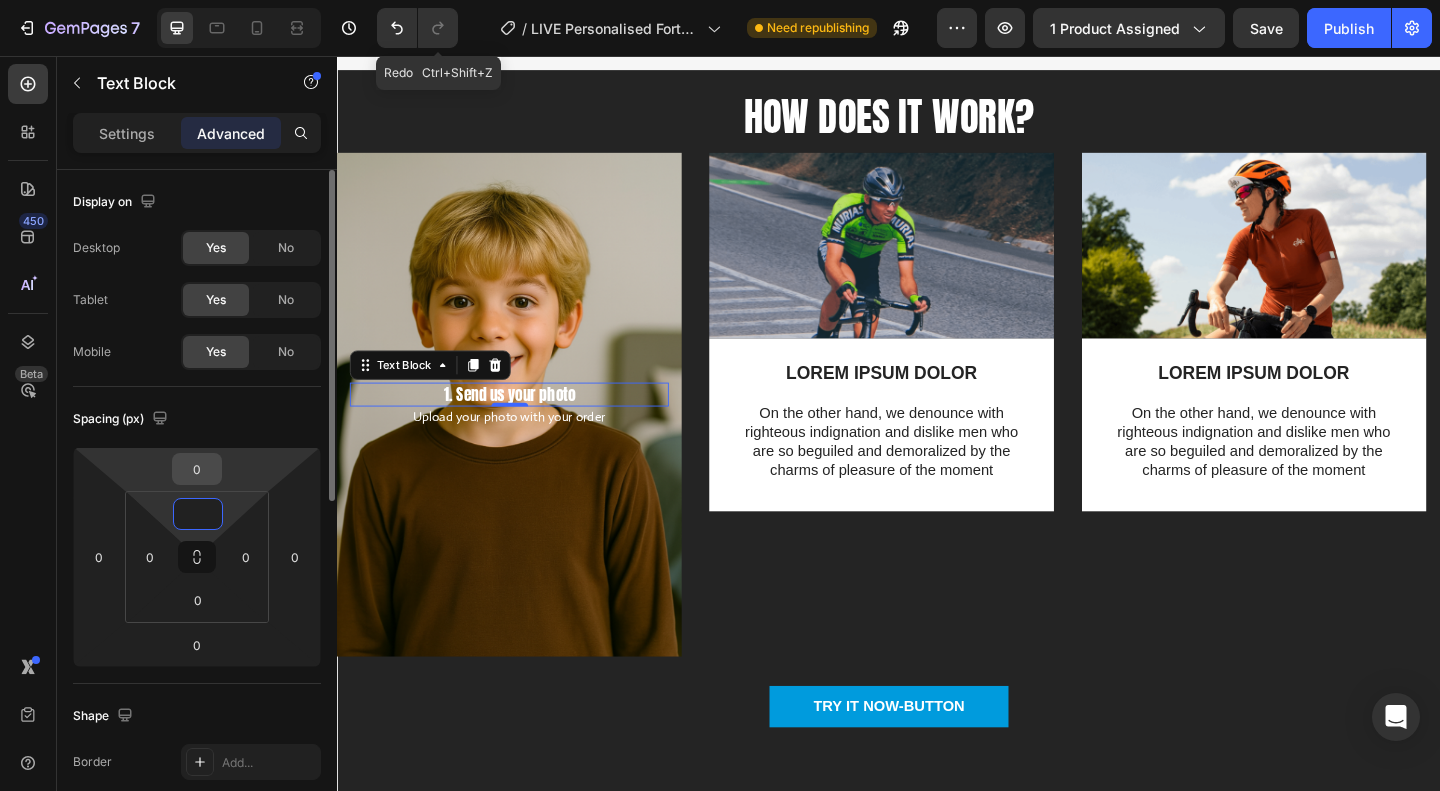 click on "0" at bounding box center (197, 469) 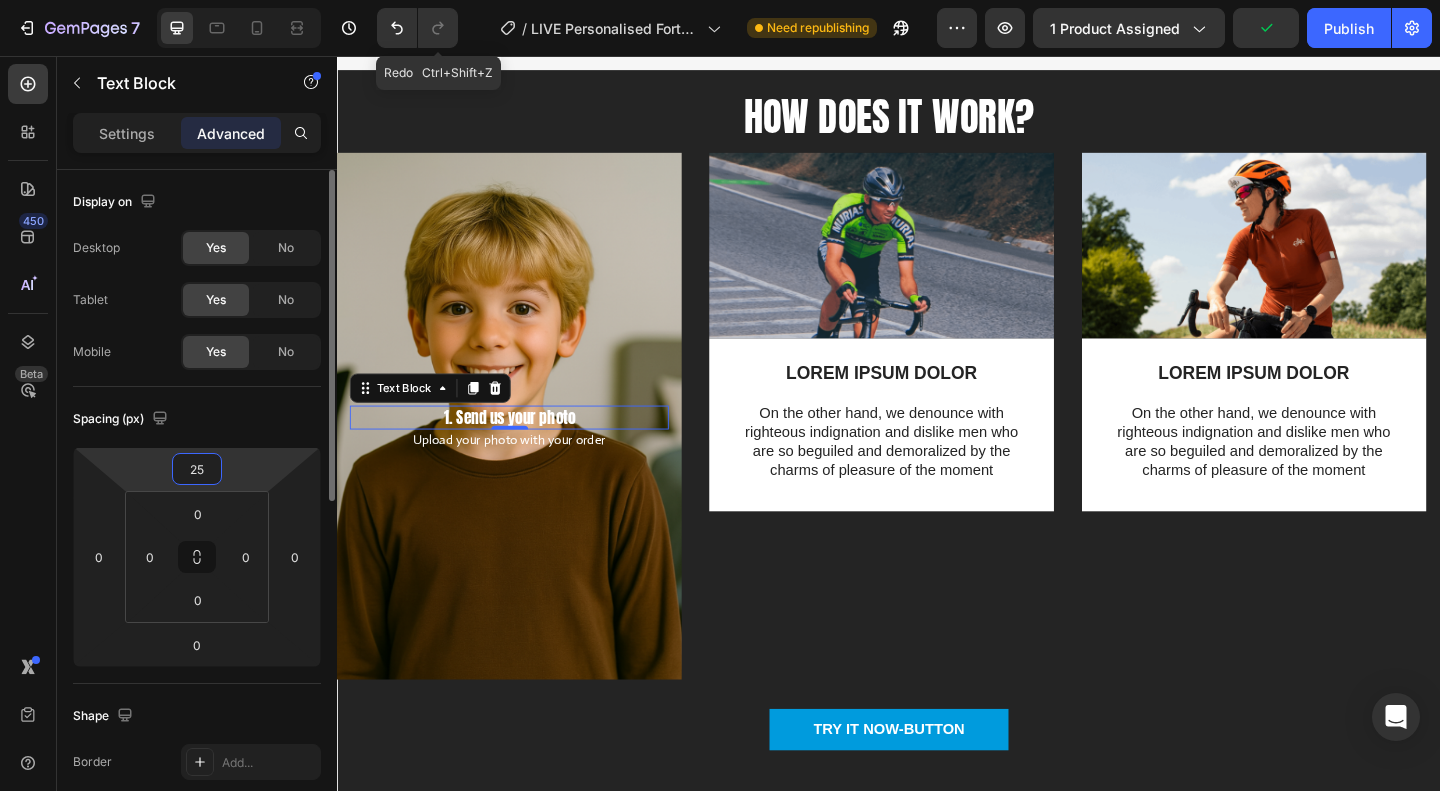 type on "2" 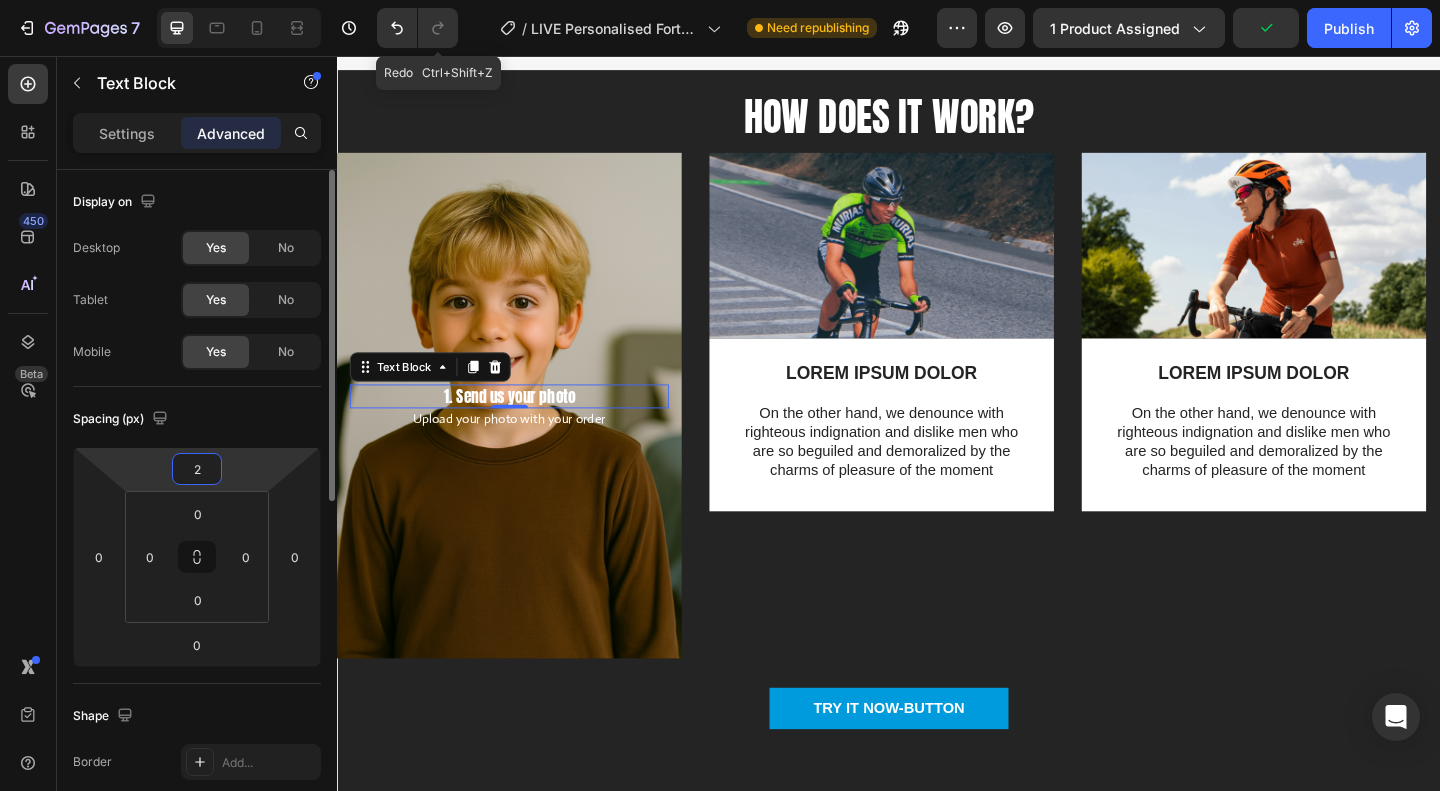 type 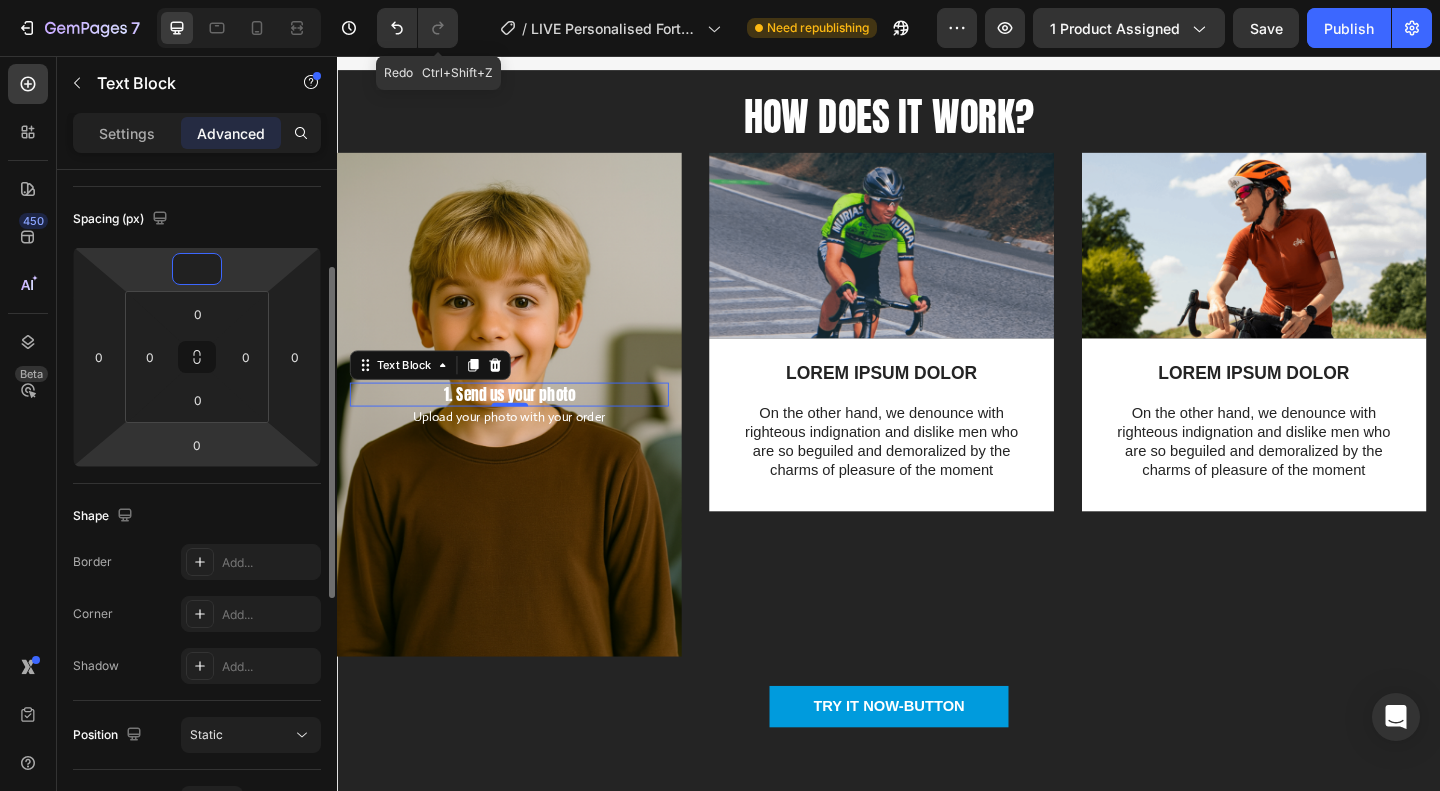 scroll, scrollTop: 0, scrollLeft: 0, axis: both 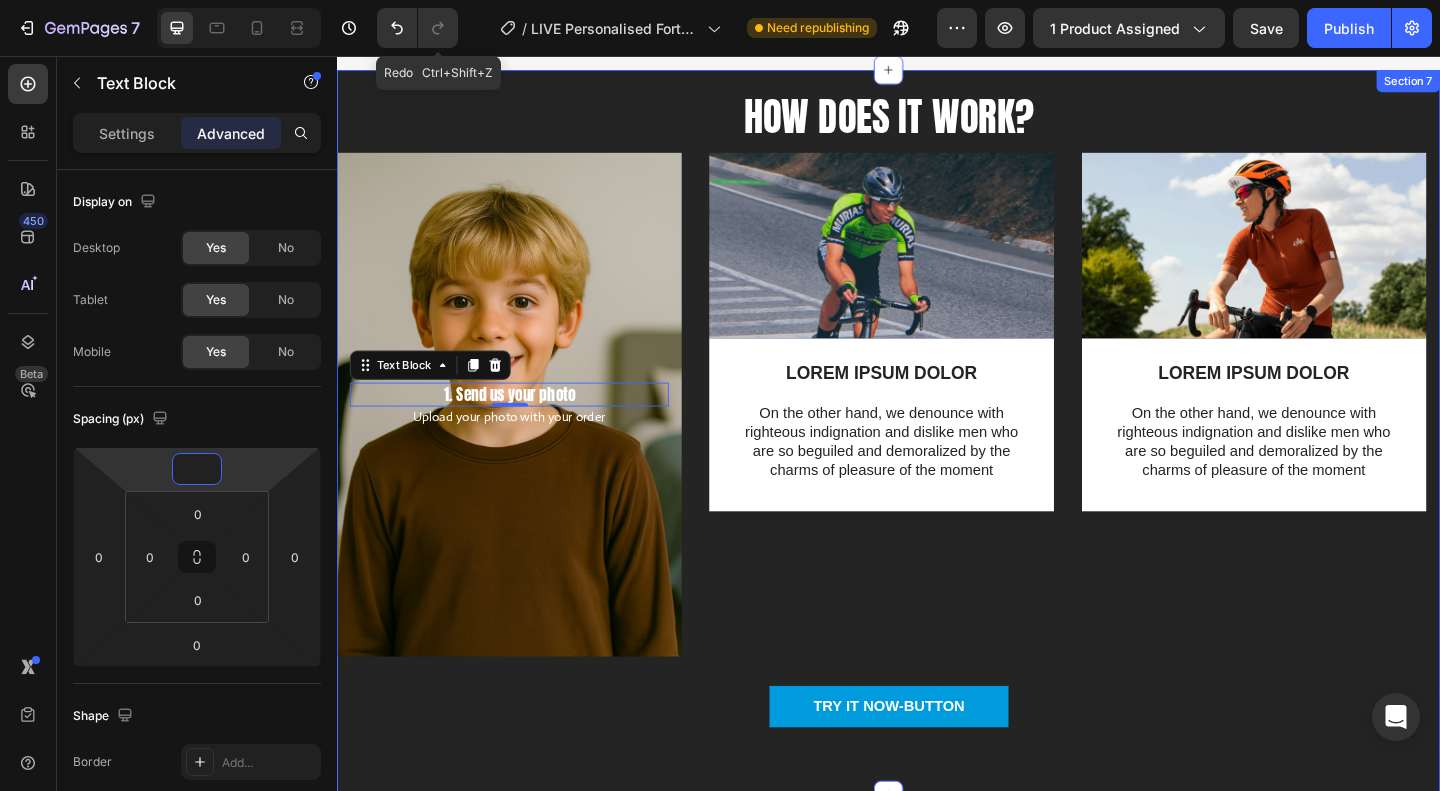 click on "1. Send us your photo Text Block   0 Upload your photo with your order Text Block Row Image LOREM IPSUM DOLOR Text Block On the other hand, we denounce with righteous indignation and dislike men who are so beguiled and demoralized by the charms of pleasure of the moment Text Block Row Image LOREM IPSUM DOLOR Text Block On the other hand, we denounce with righteous indignation and dislike men who are so beguiled and demoralized by the charms of pleasure of the moment Text Block Row Carousel" at bounding box center [937, 451] 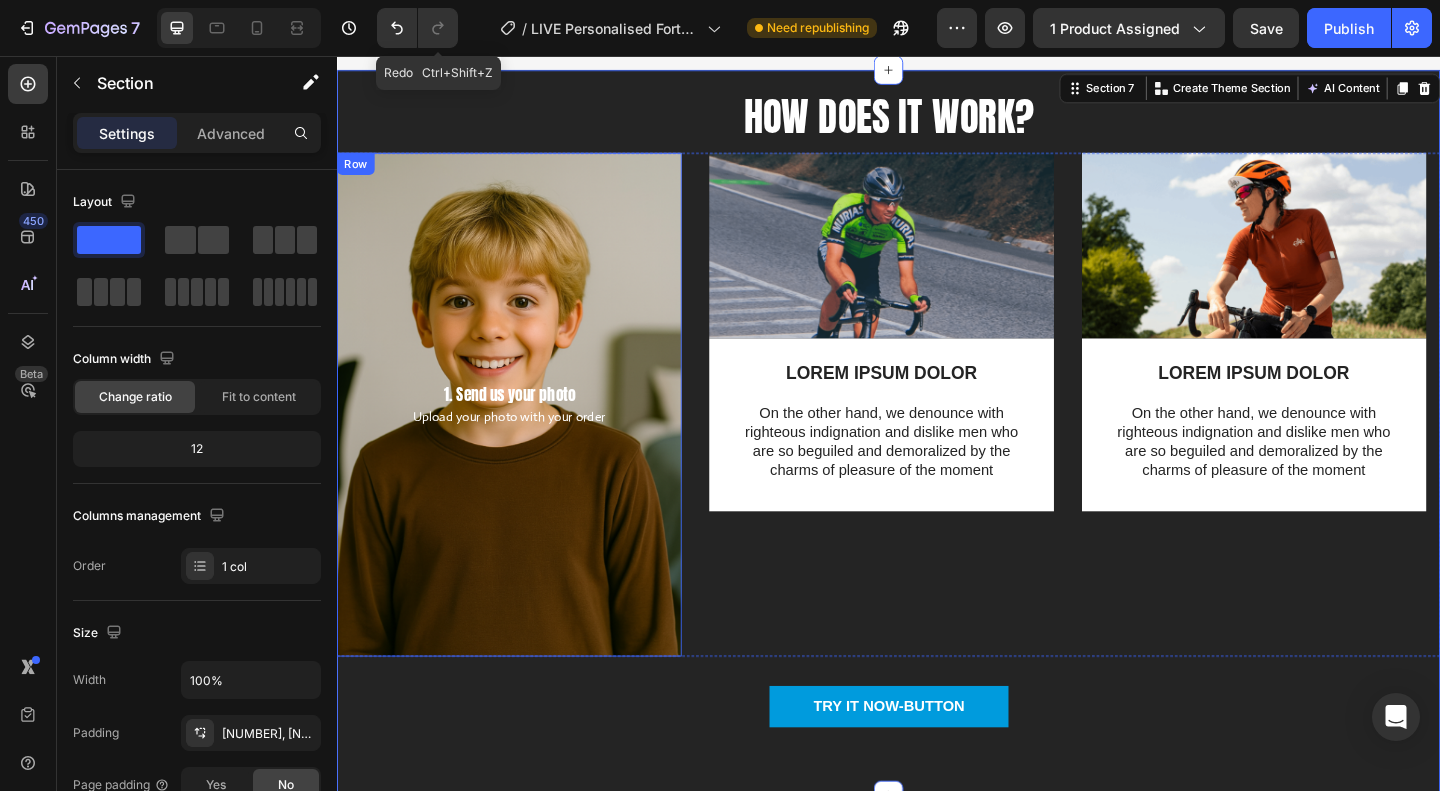 scroll, scrollTop: 3694, scrollLeft: 0, axis: vertical 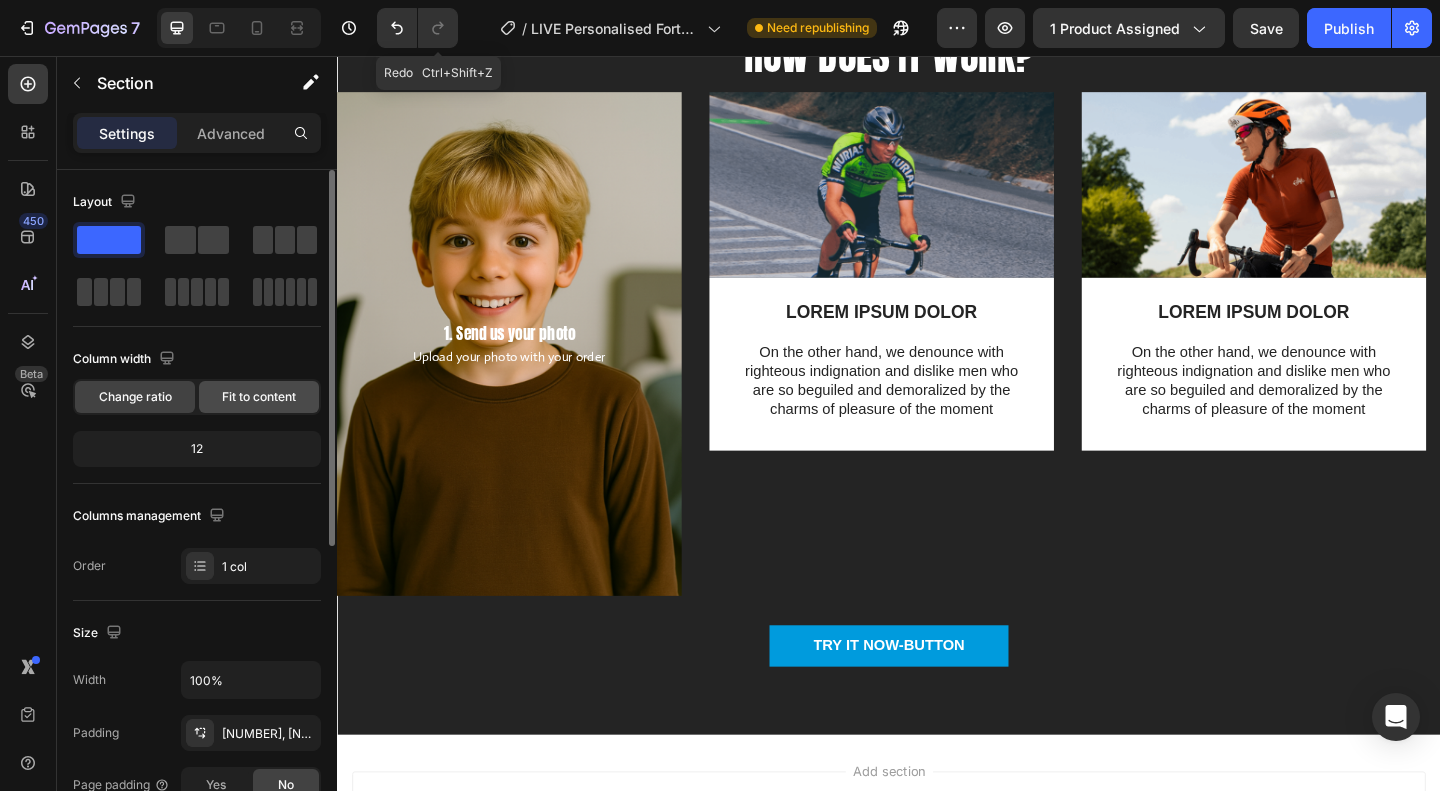 click on "Fit to content" 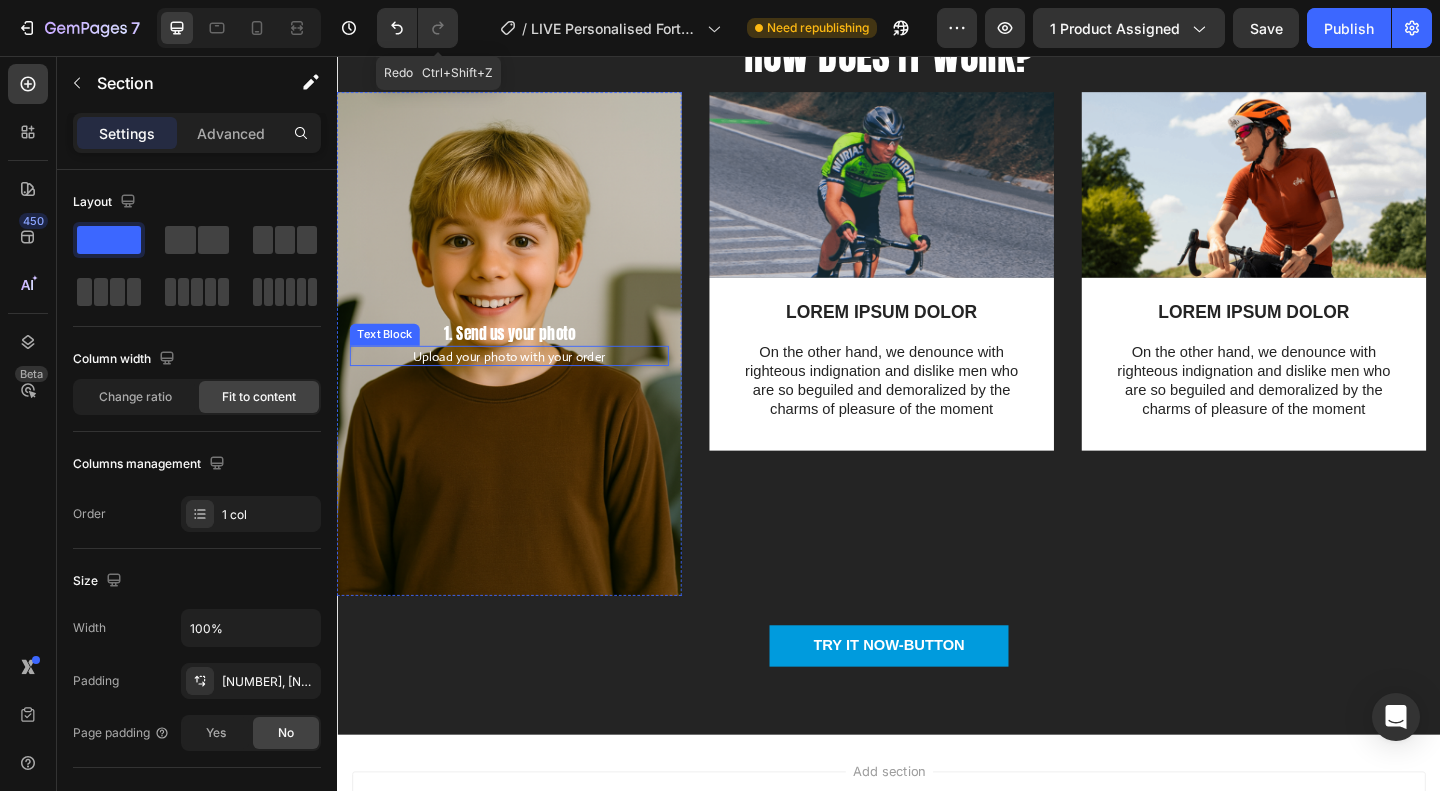 click on "Upload your photo with your order" at bounding box center [524, 382] 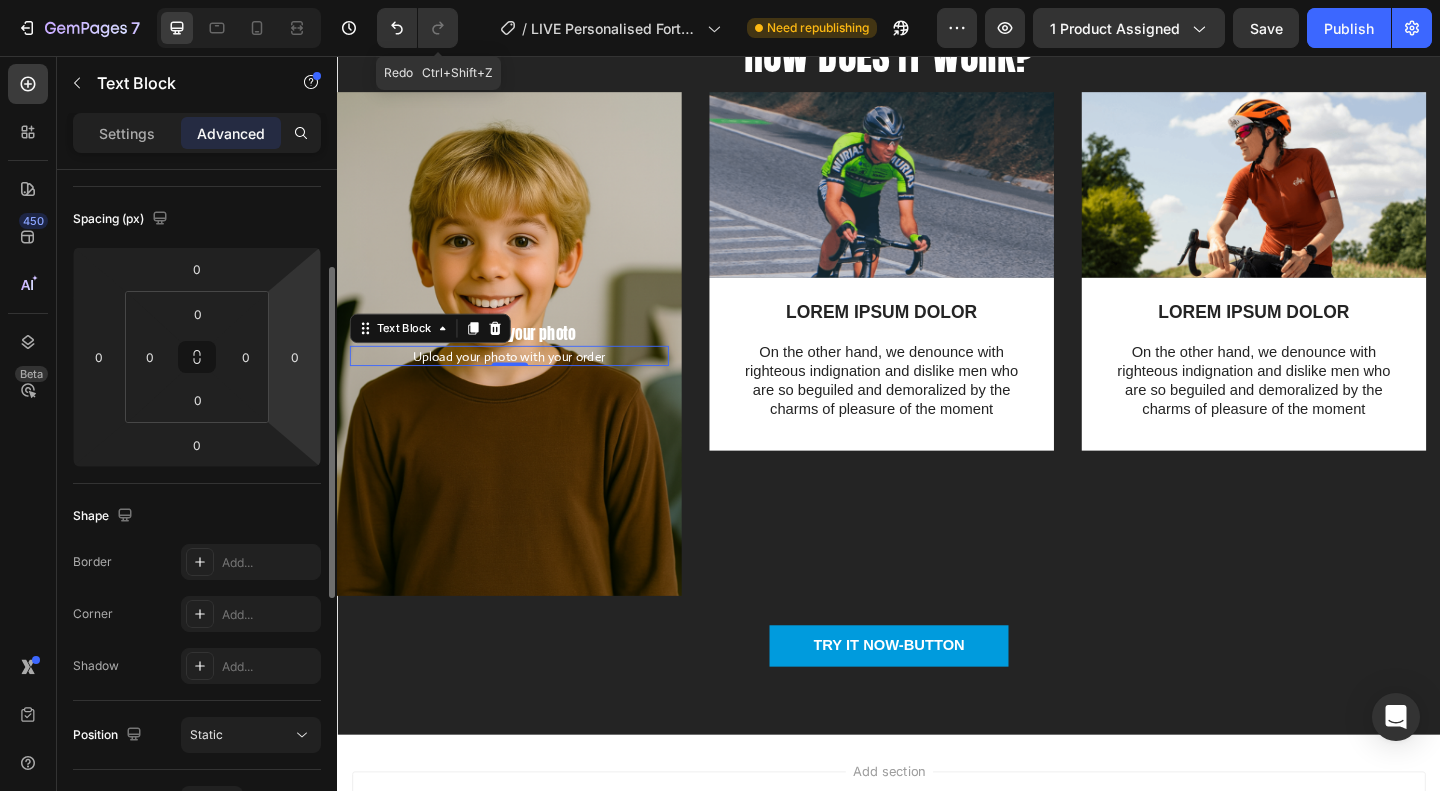 scroll, scrollTop: 300, scrollLeft: 0, axis: vertical 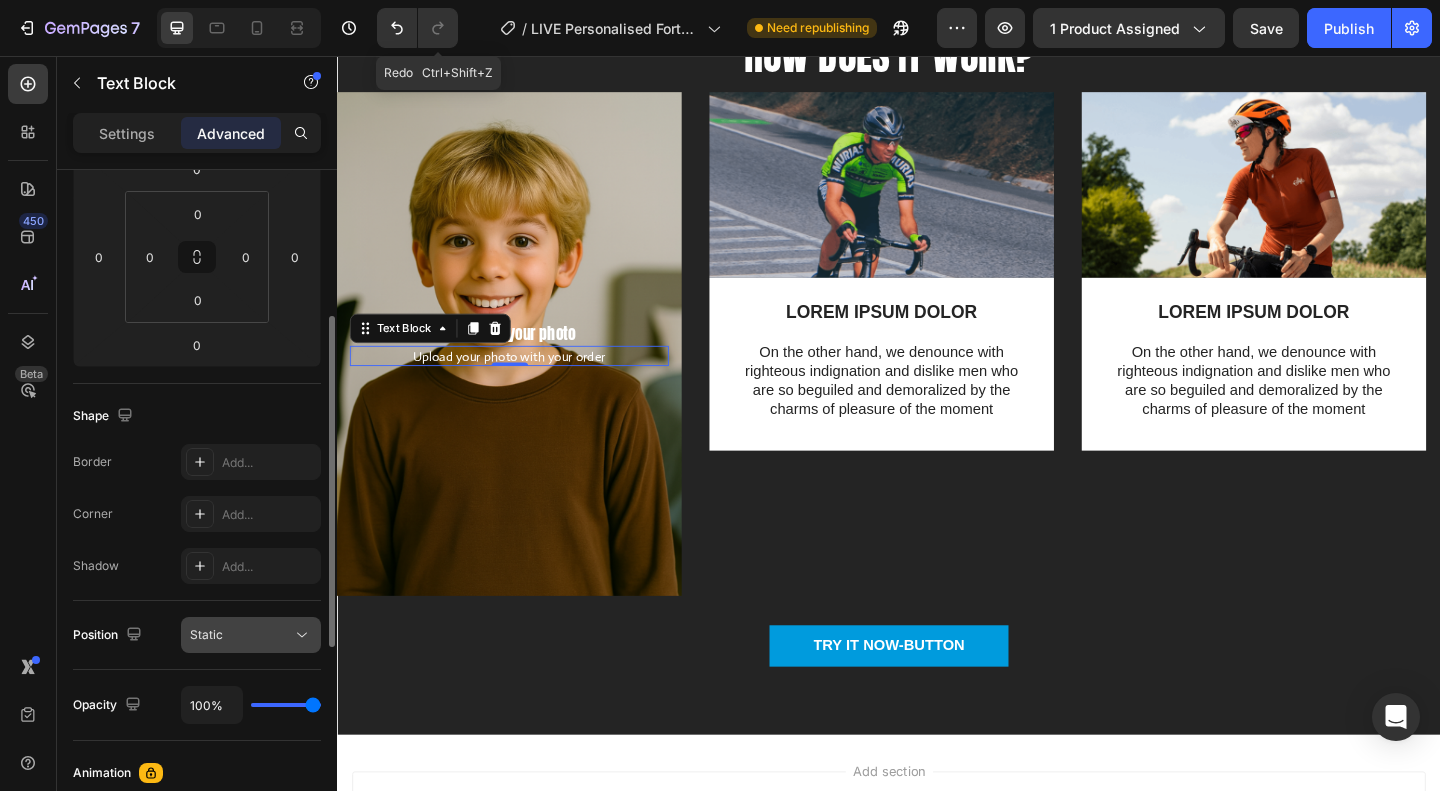 click on "Static" at bounding box center (241, 635) 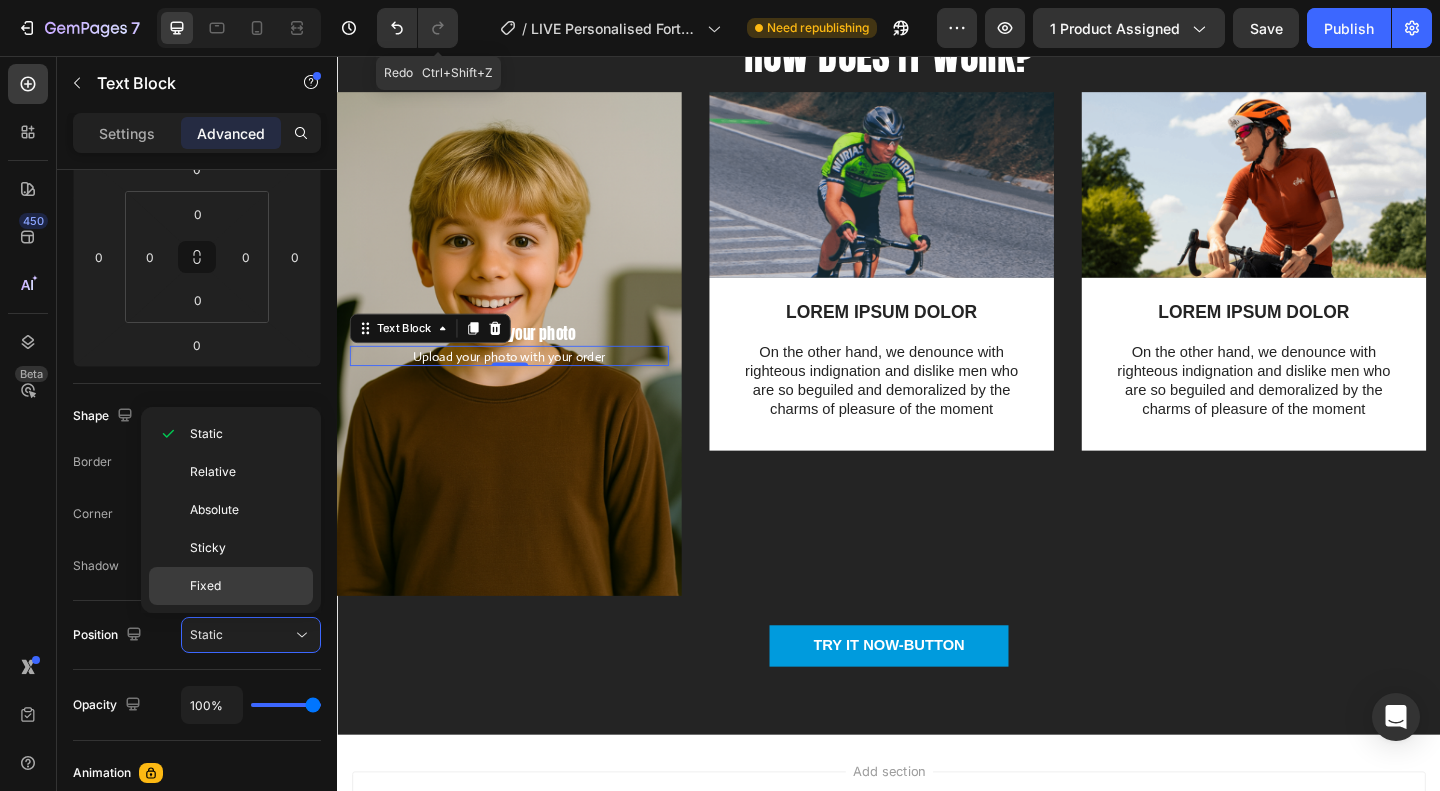 click on "Fixed" at bounding box center [247, 586] 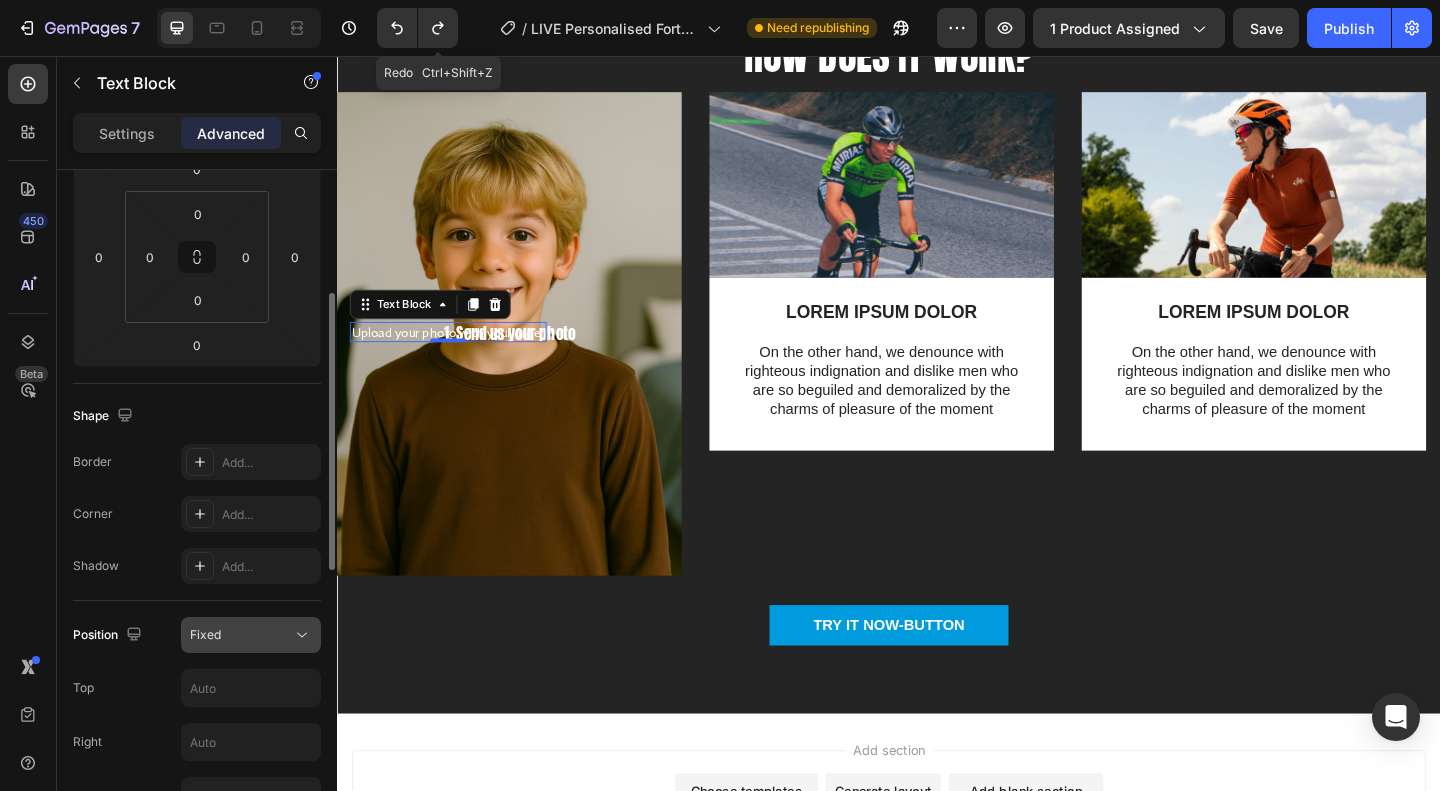 click on "Fixed" 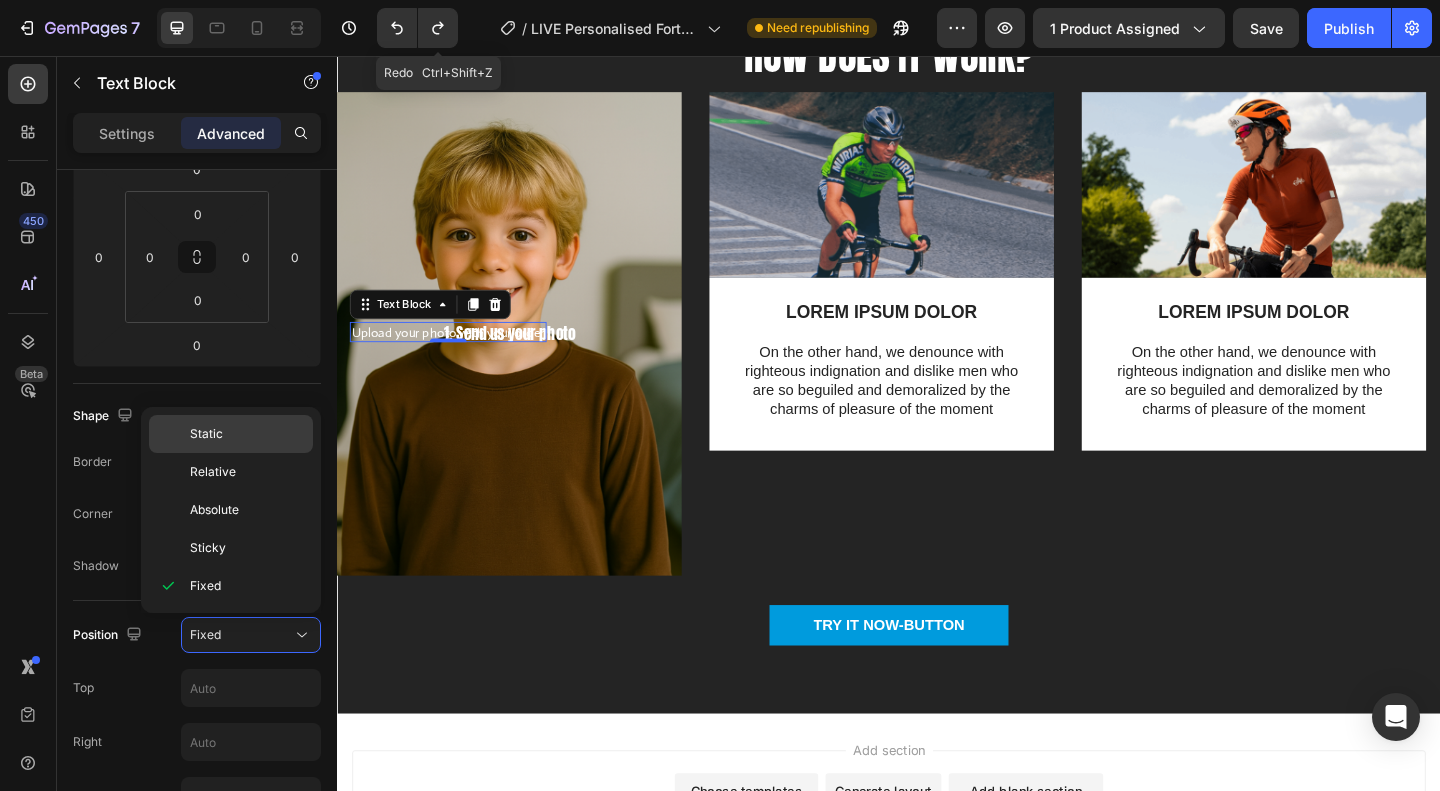 click on "Static" at bounding box center (247, 434) 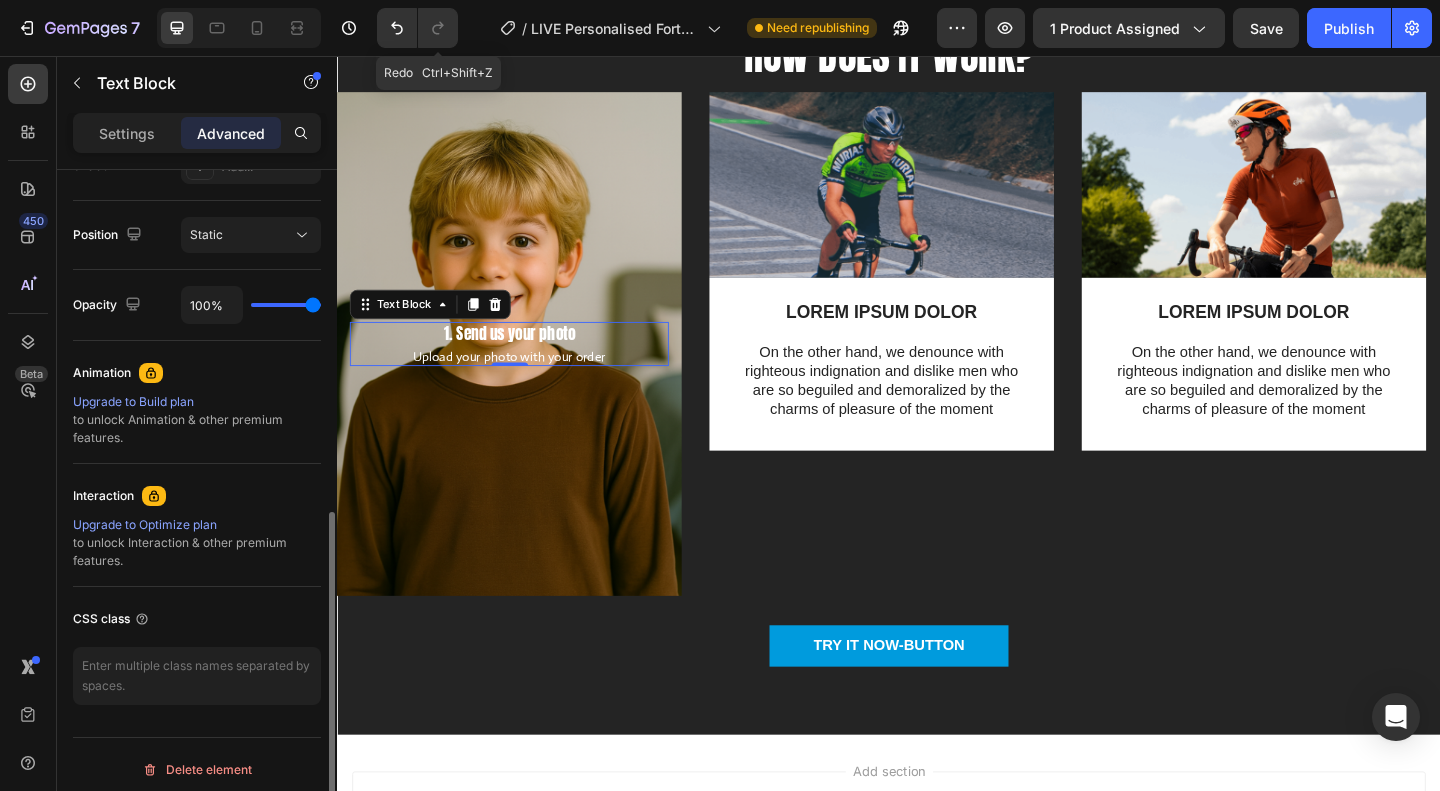 scroll, scrollTop: 710, scrollLeft: 0, axis: vertical 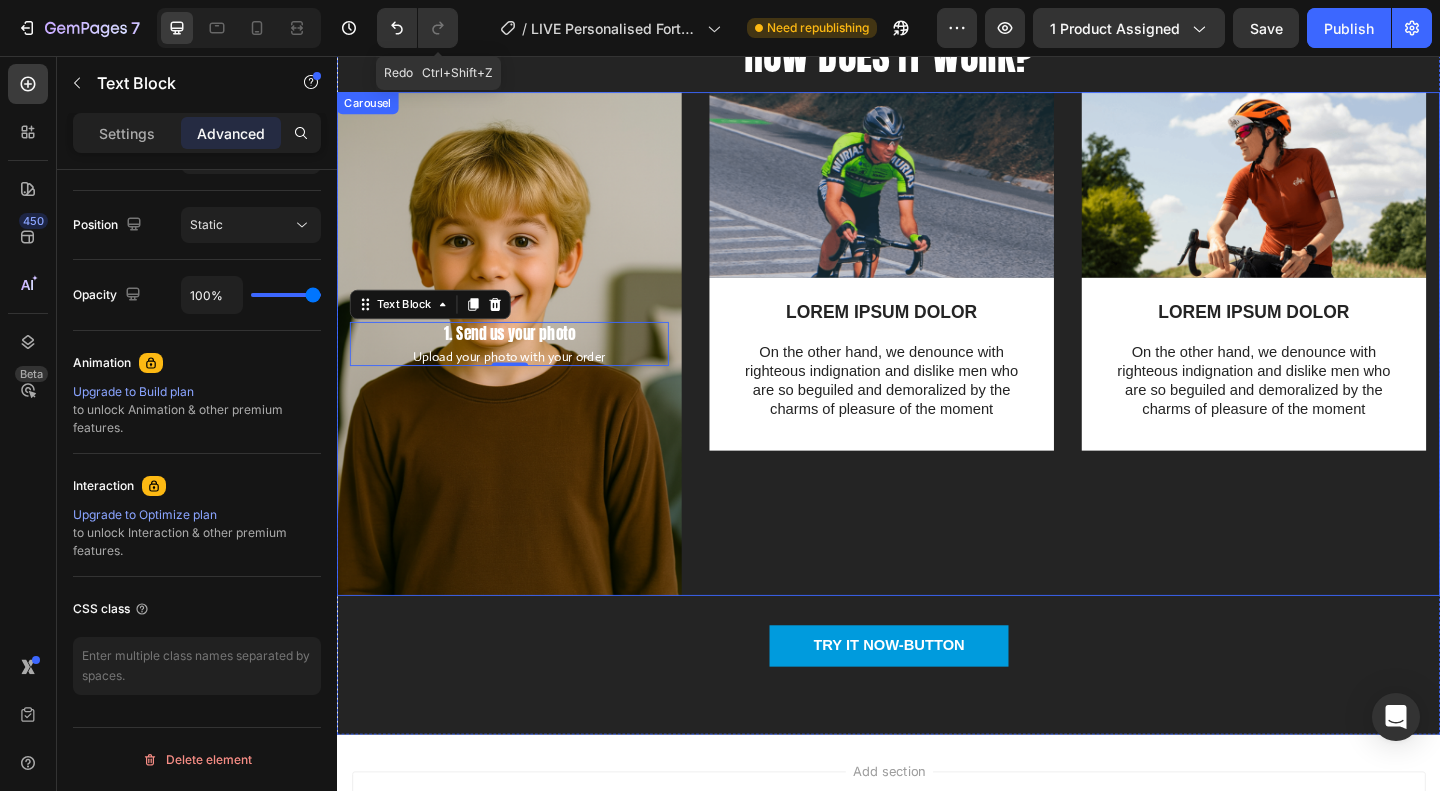 click on "Image LOREM IPSUM DOLOR Text Block On the other hand, we denounce with righteous indignation and dislike men who are so beguiled and demoralized by the charms of pleasure of the moment Text Block Row" at bounding box center (929, 369) 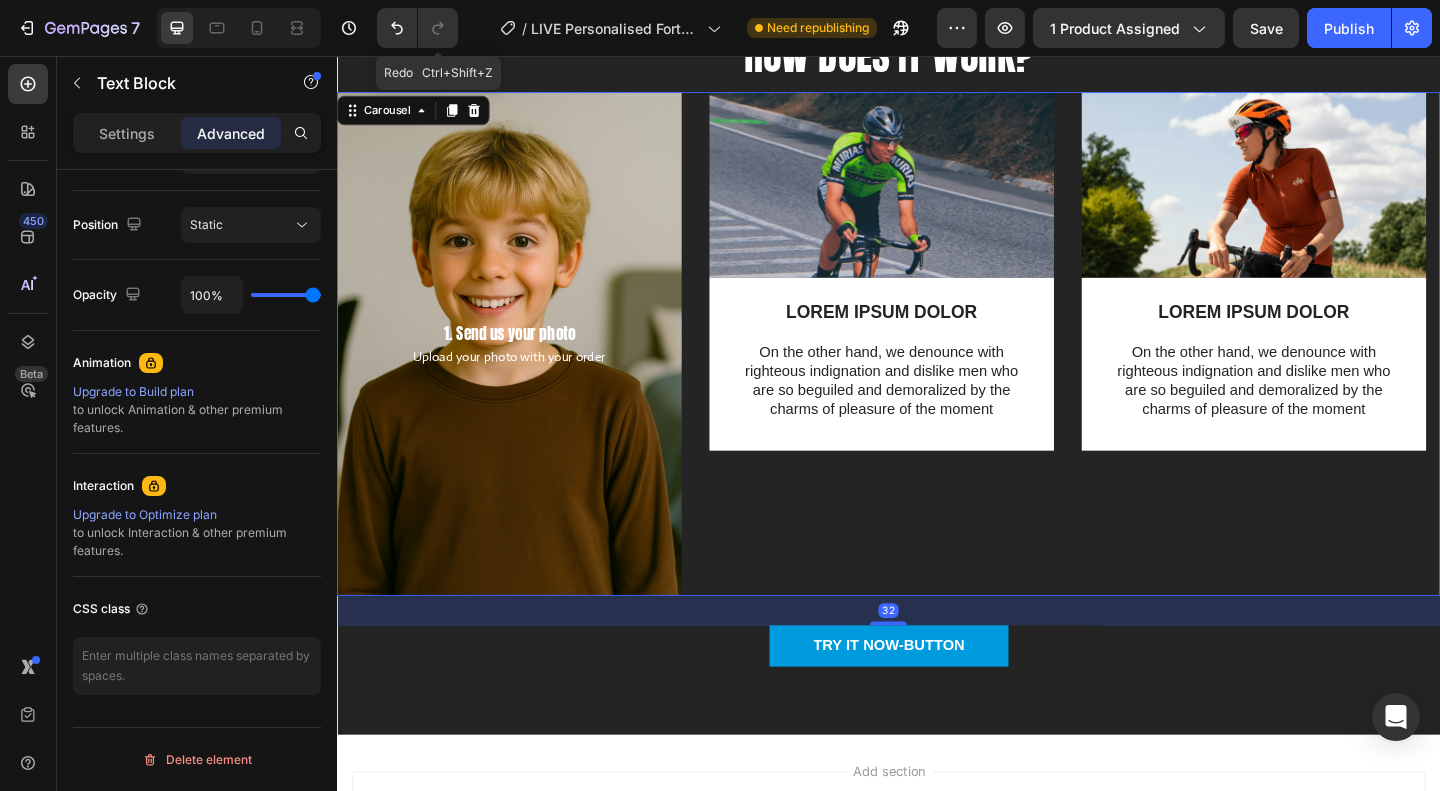 scroll, scrollTop: 0, scrollLeft: 0, axis: both 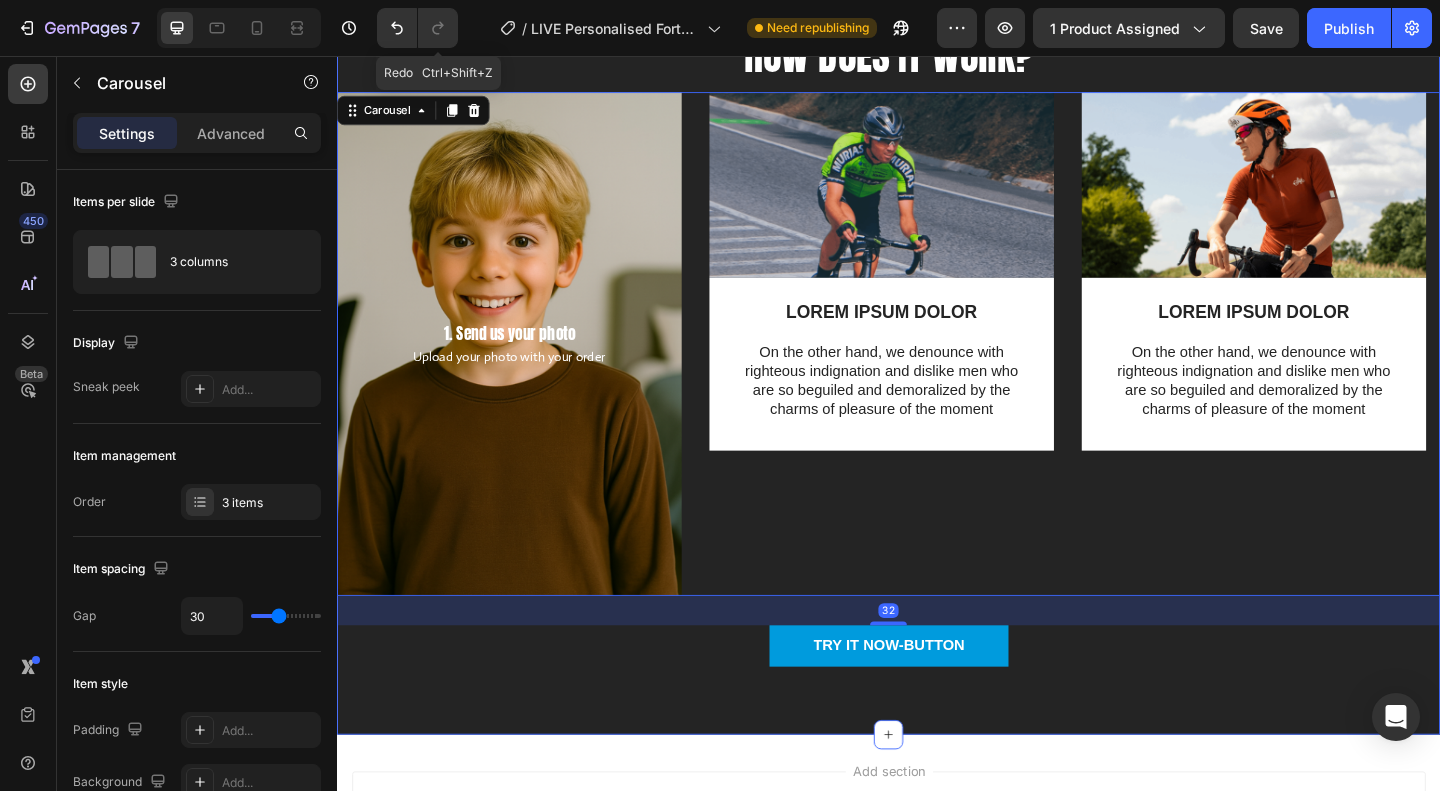 click on "How does it work? Heading Row 1. Send us your photo Text Block Upload your photo with your order Text Block Row Image LOREM IPSUM DOLOR Text Block On the other hand, we denounce with righteous indignation and dislike men who are so beguiled and demoralized by the charms of pleasure of the moment Text Block Row Image LOREM IPSUM DOLOR Text Block On the other hand, we denounce with righteous indignation and dislike men who are so beguiled and demoralized by the charms of pleasure of the moment Text Block Row Carousel   32 TRY IT NOW-BUTTON Button Row Section 7" at bounding box center [937, 399] 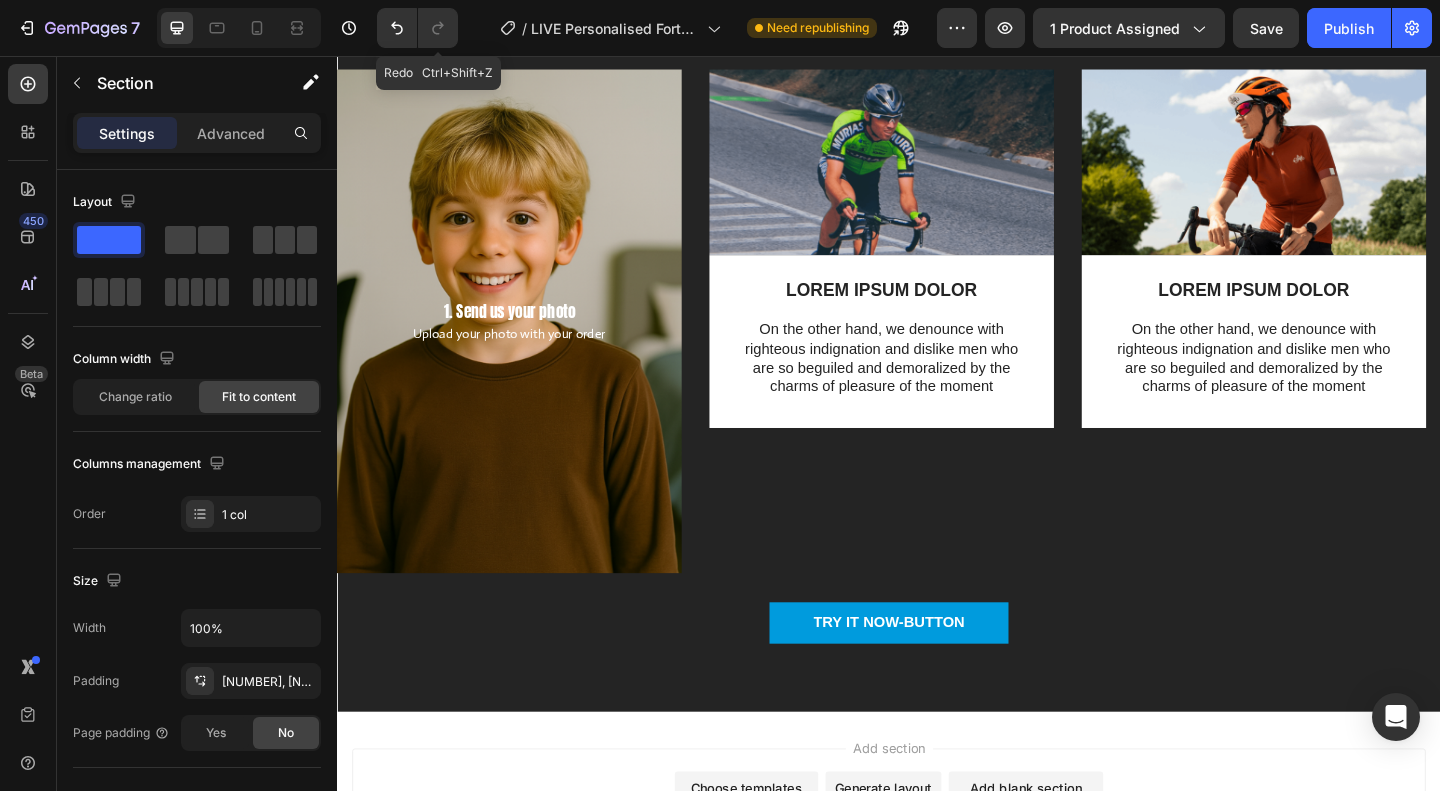 scroll, scrollTop: 4851, scrollLeft: 0, axis: vertical 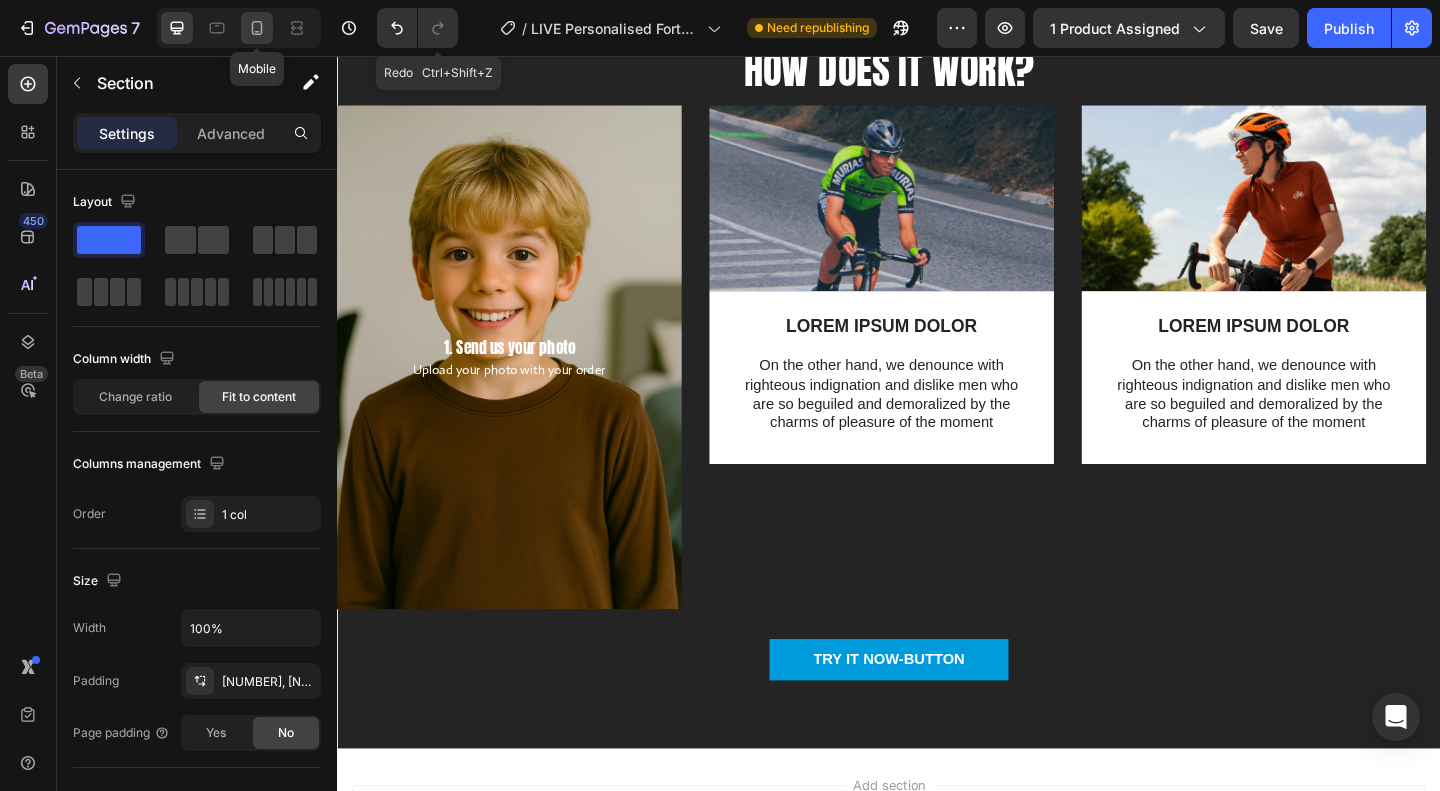 click 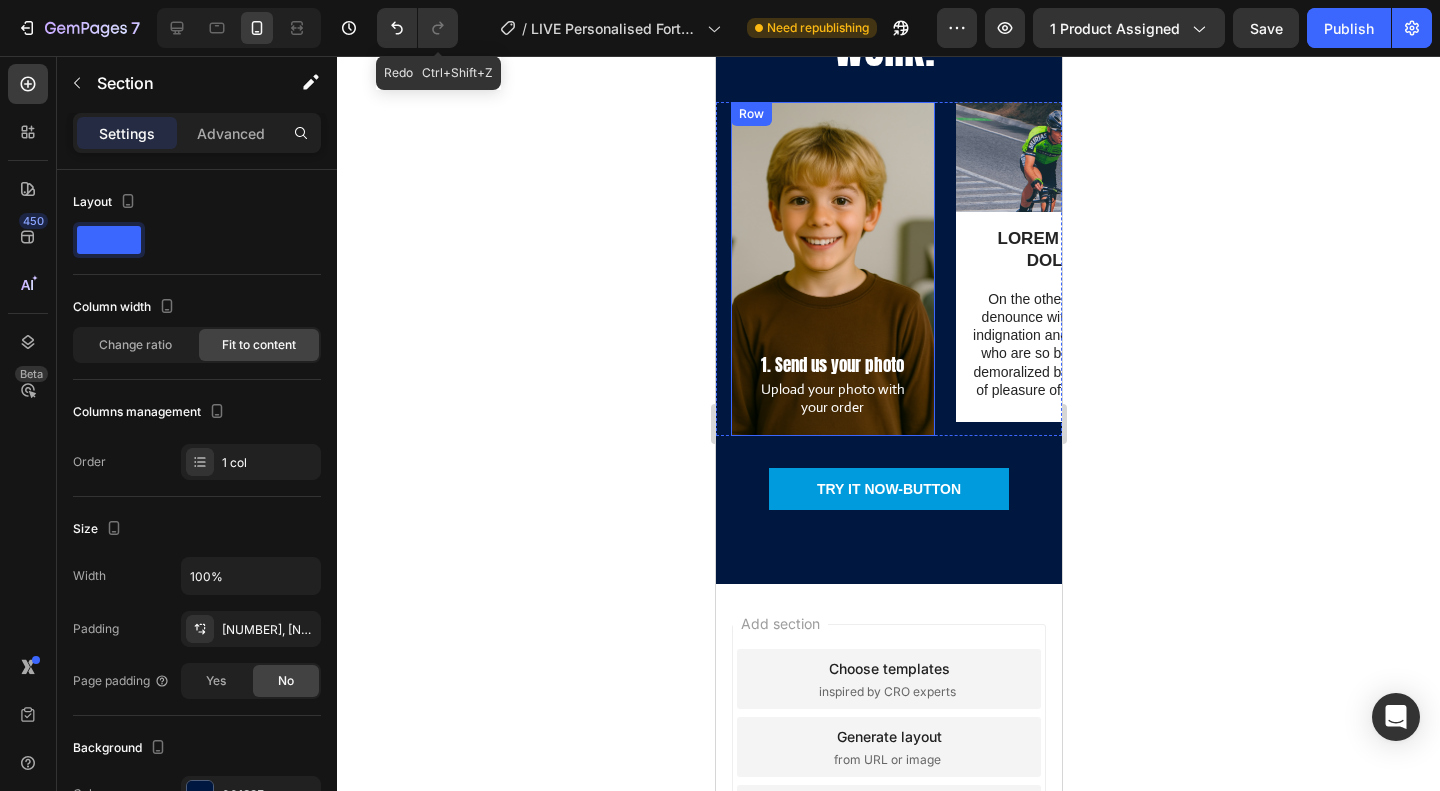 scroll, scrollTop: 4496, scrollLeft: 0, axis: vertical 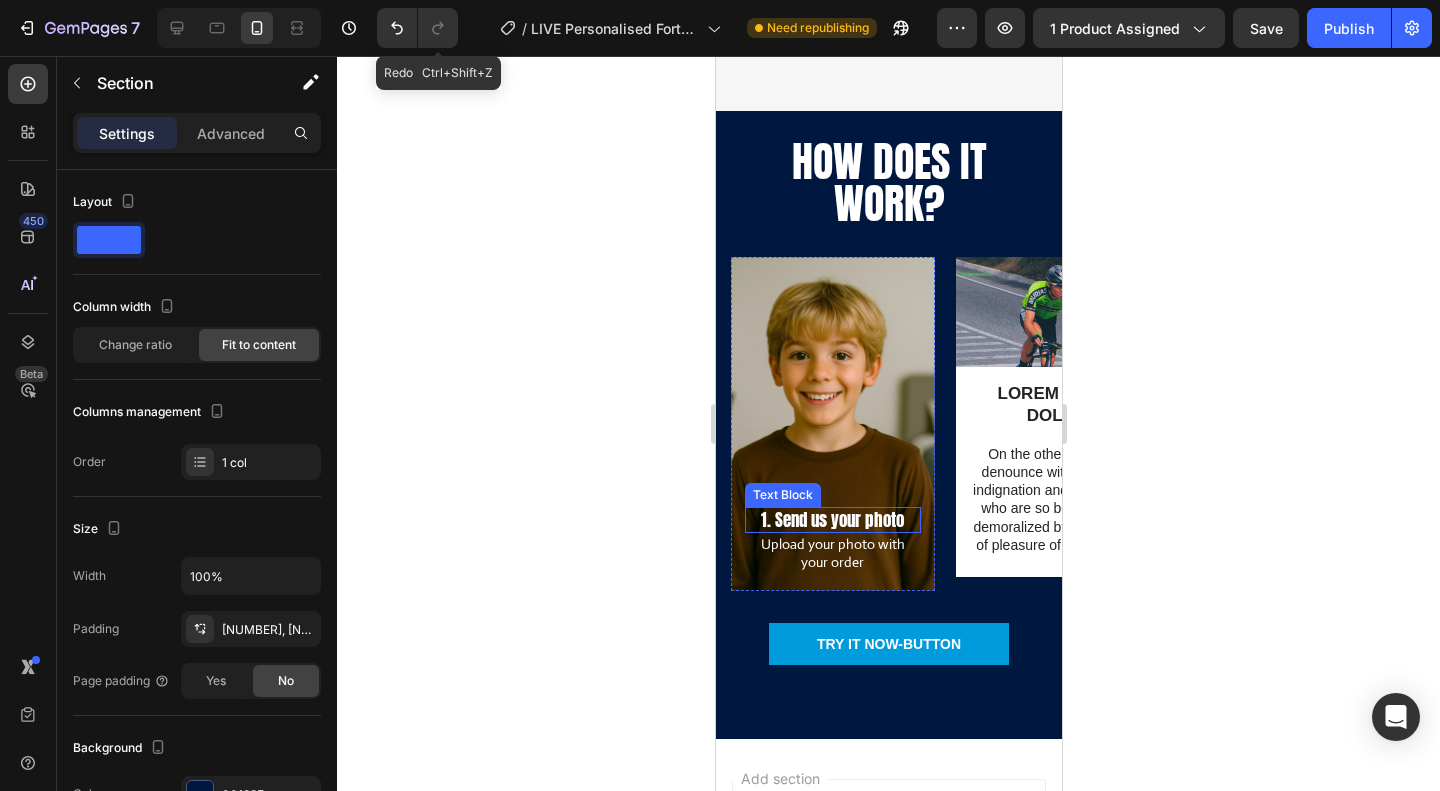 click on "1. Send us your photo" at bounding box center [832, 520] 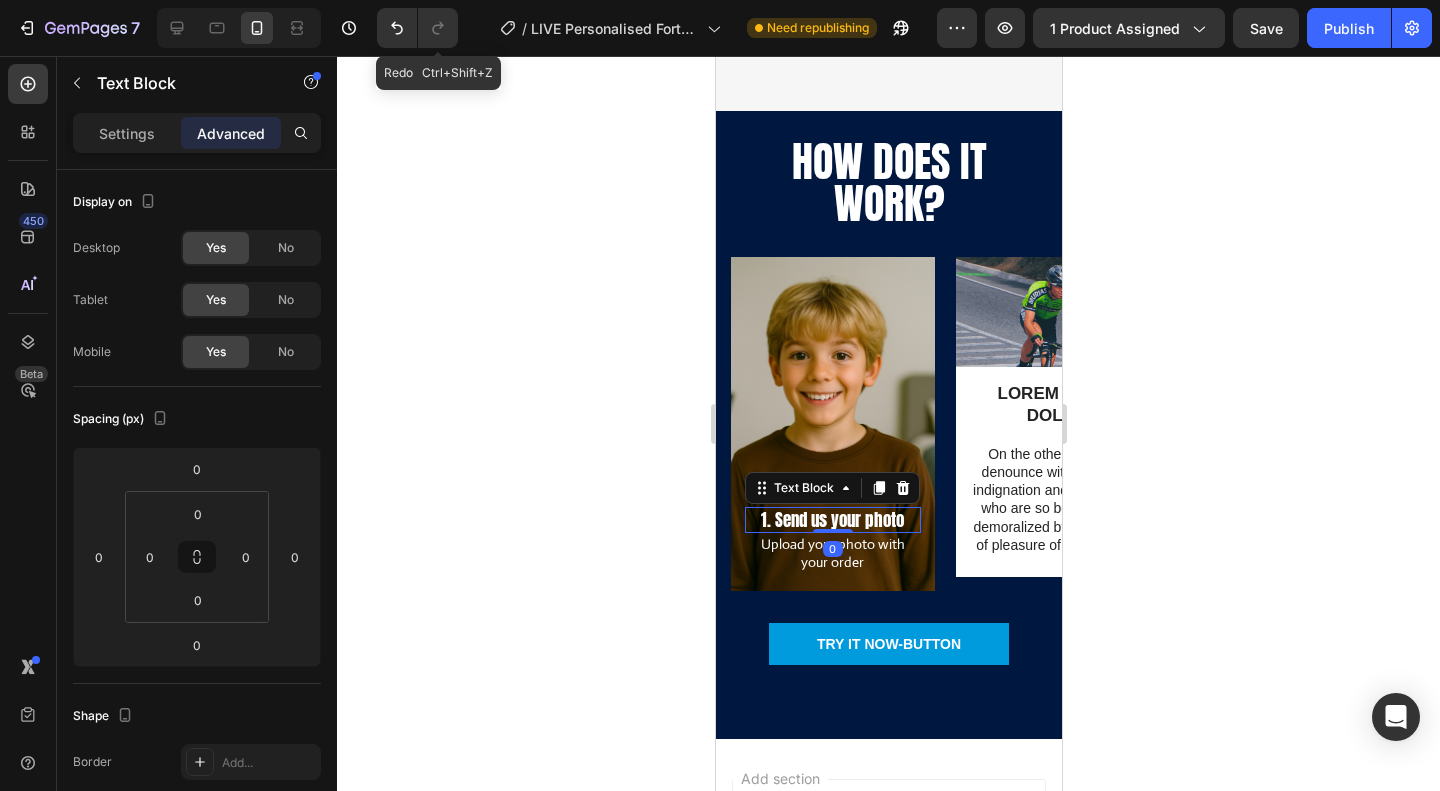 click 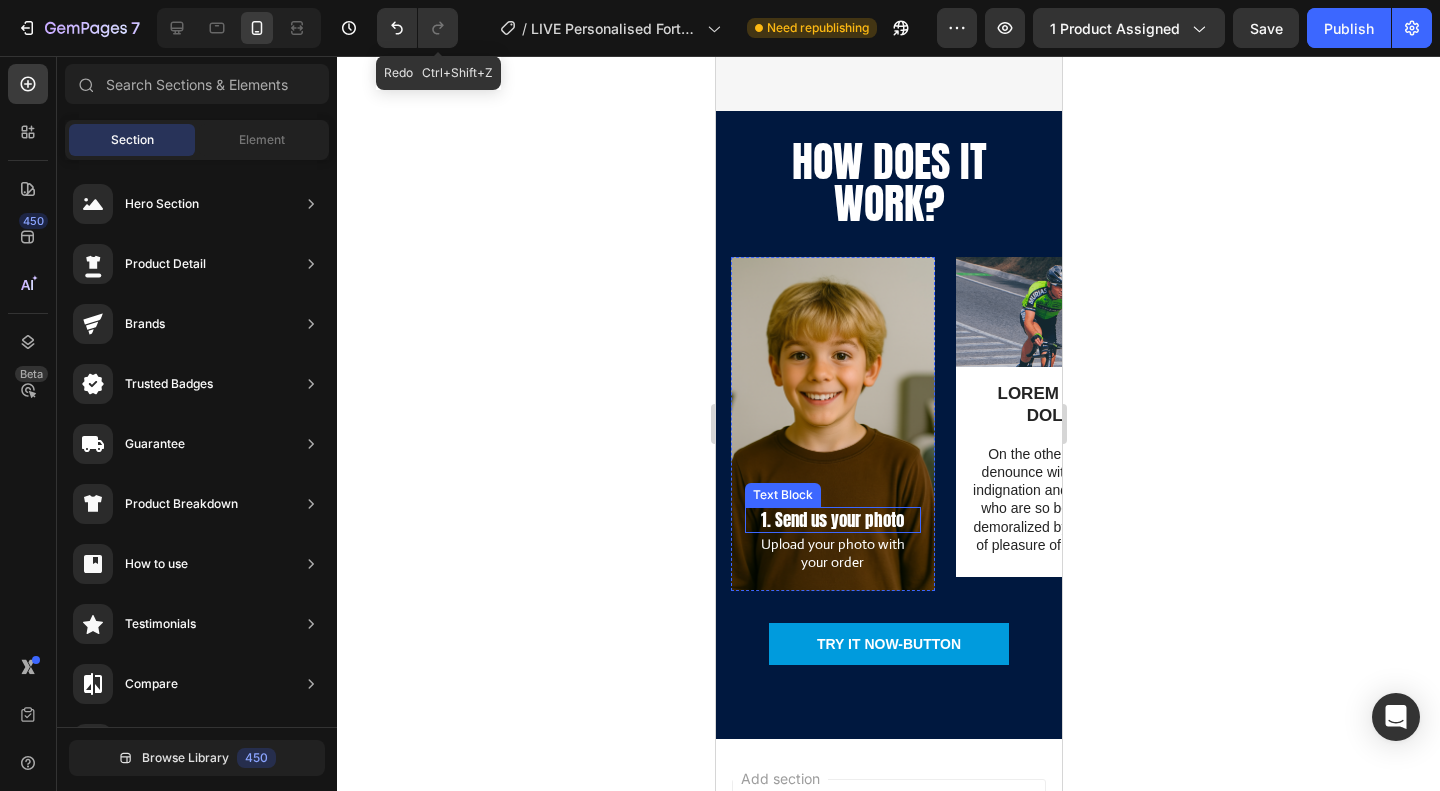 click on "1. Send us your photo" at bounding box center [832, 520] 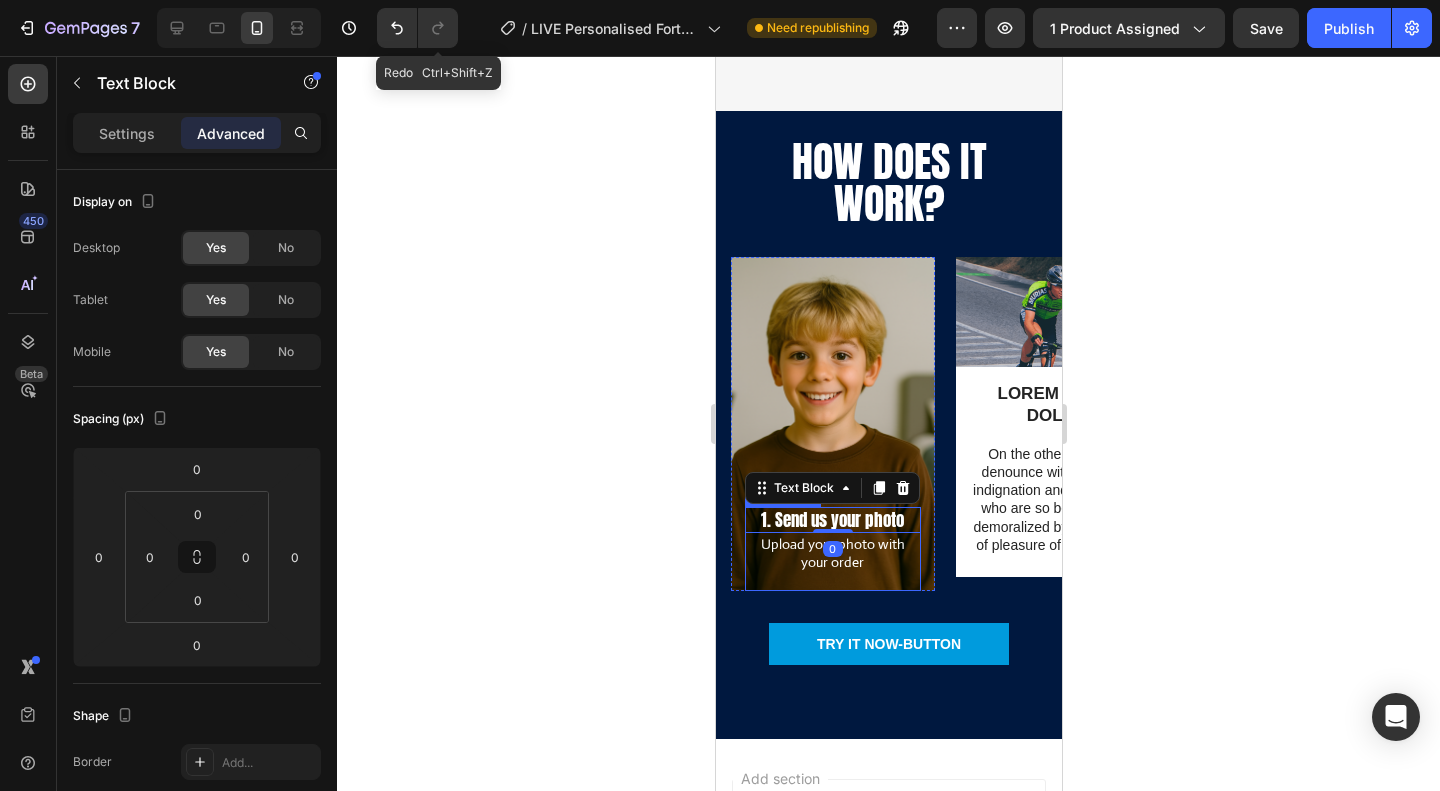 click on "Upload your photo with your order" at bounding box center [832, 553] 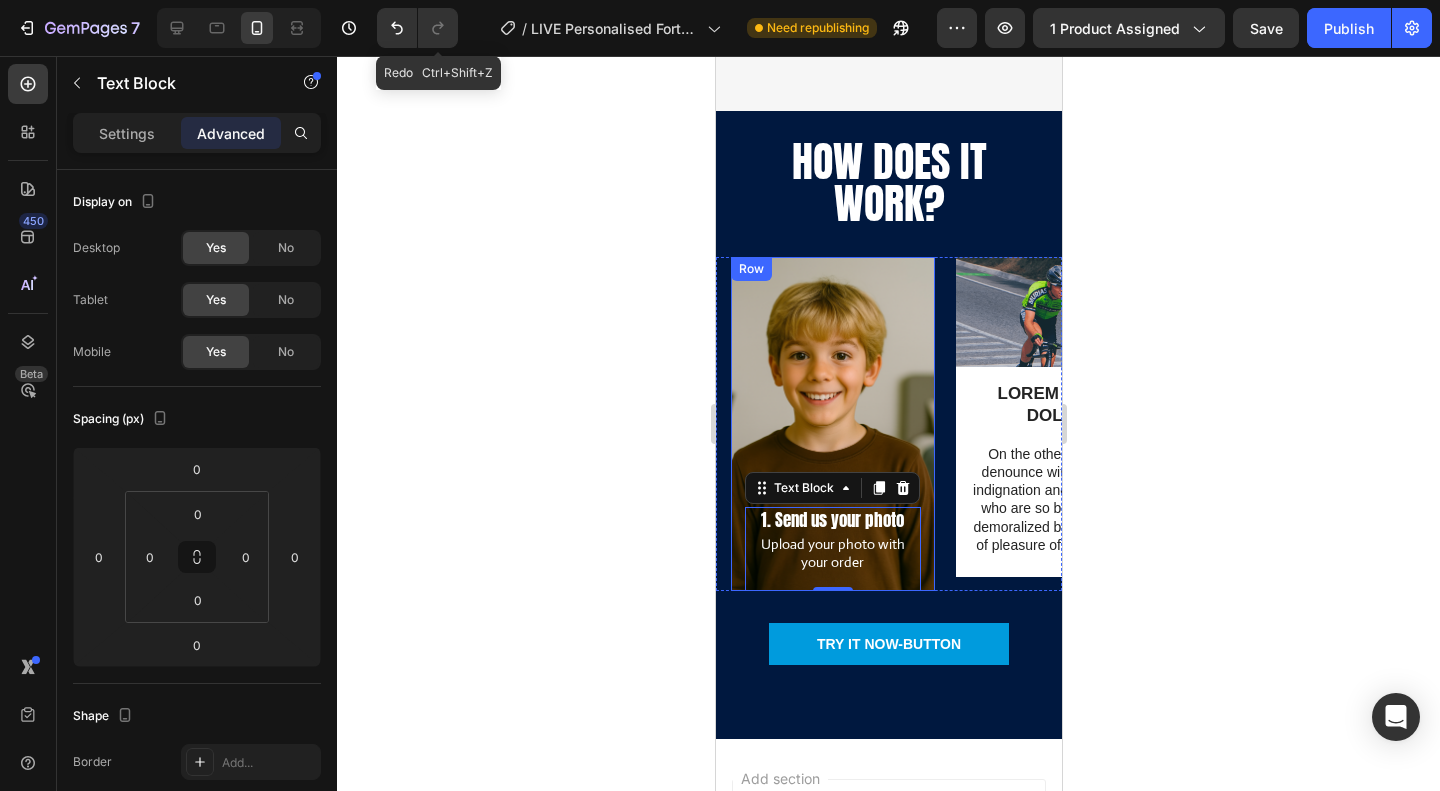 click on "1. Send us your photo Text Block Upload your photo with your order Text Block   0 Row" at bounding box center (832, 424) 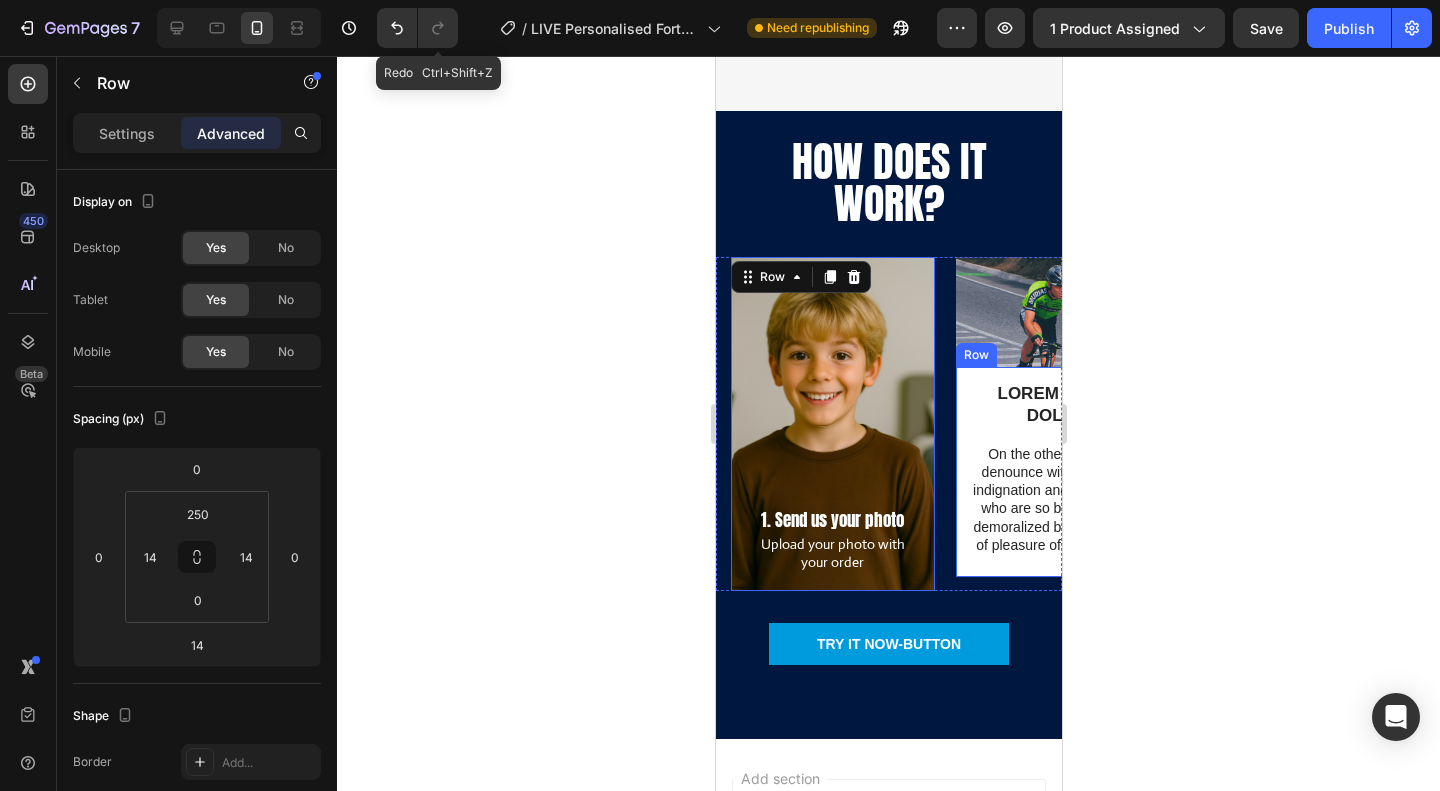 click 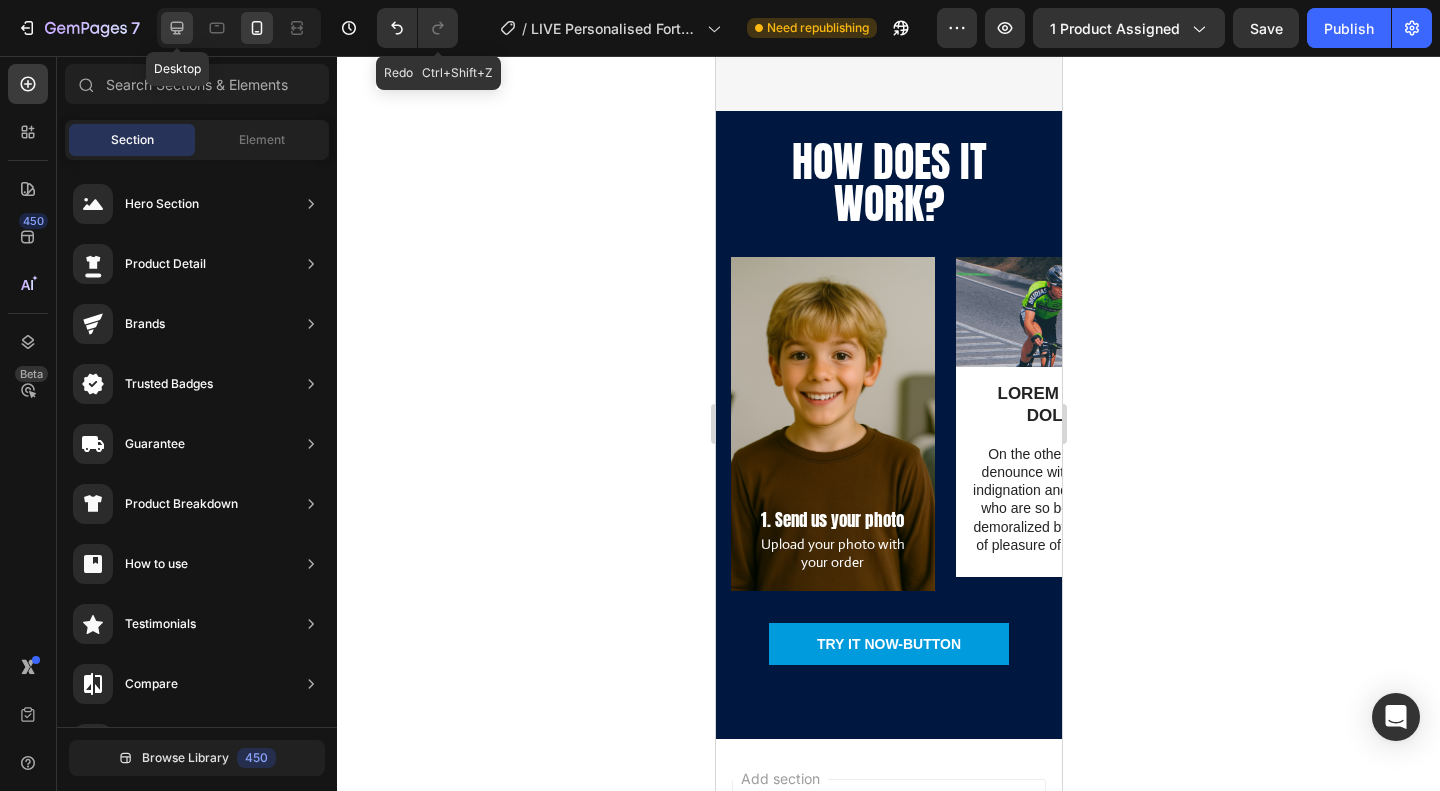 click 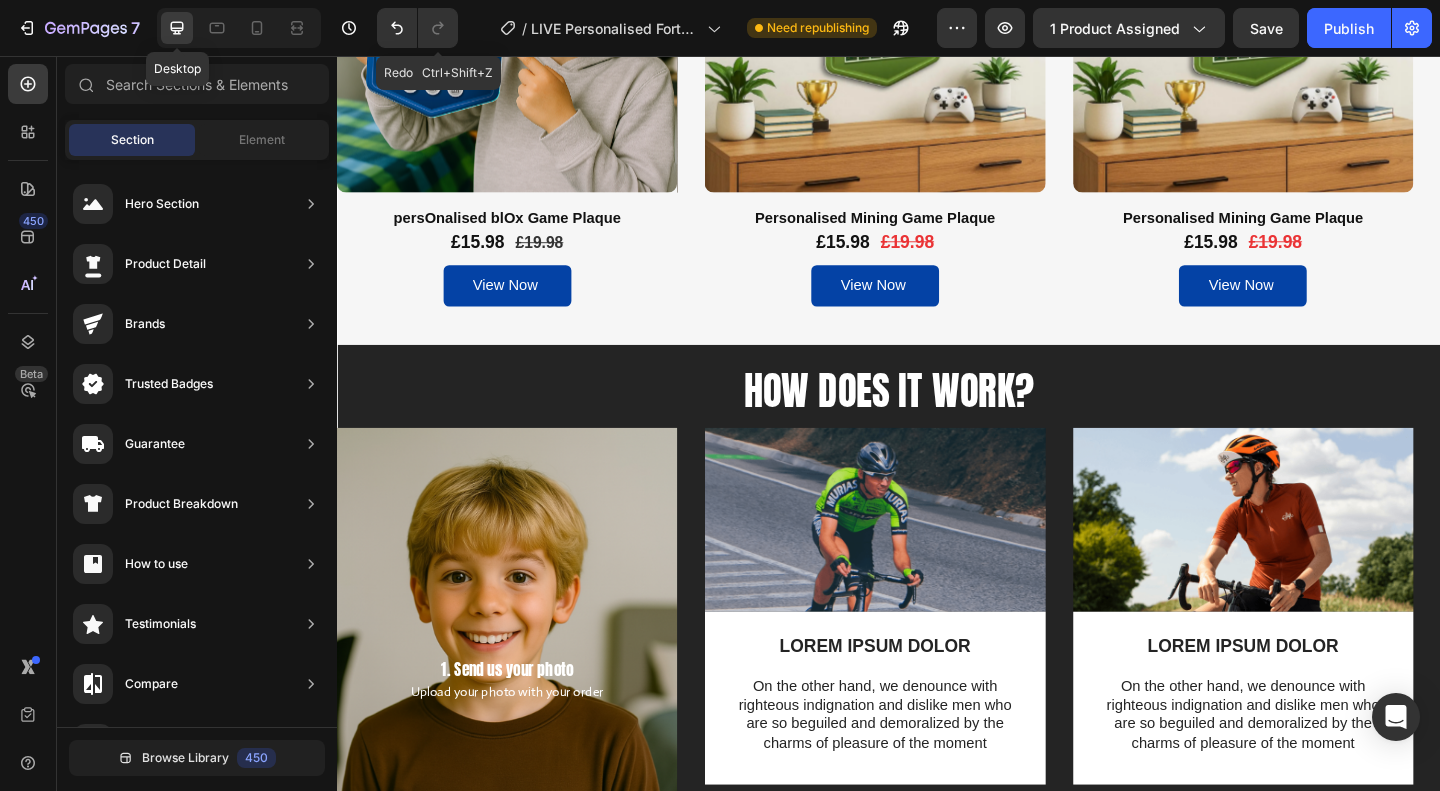 scroll, scrollTop: 4647, scrollLeft: 0, axis: vertical 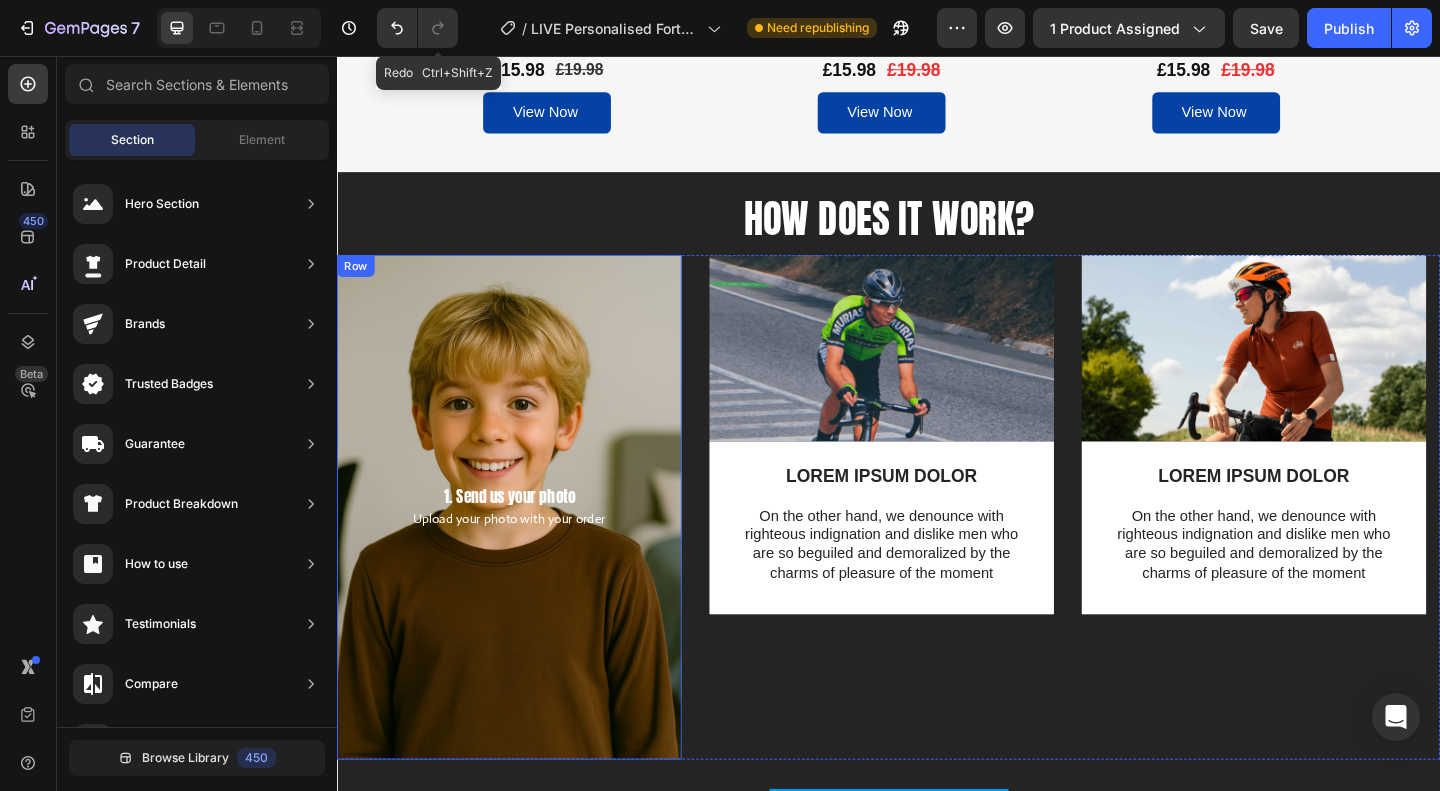 click on "1. Send us your photo Text Block Upload your photo with your order Text Block Row" at bounding box center [524, 546] 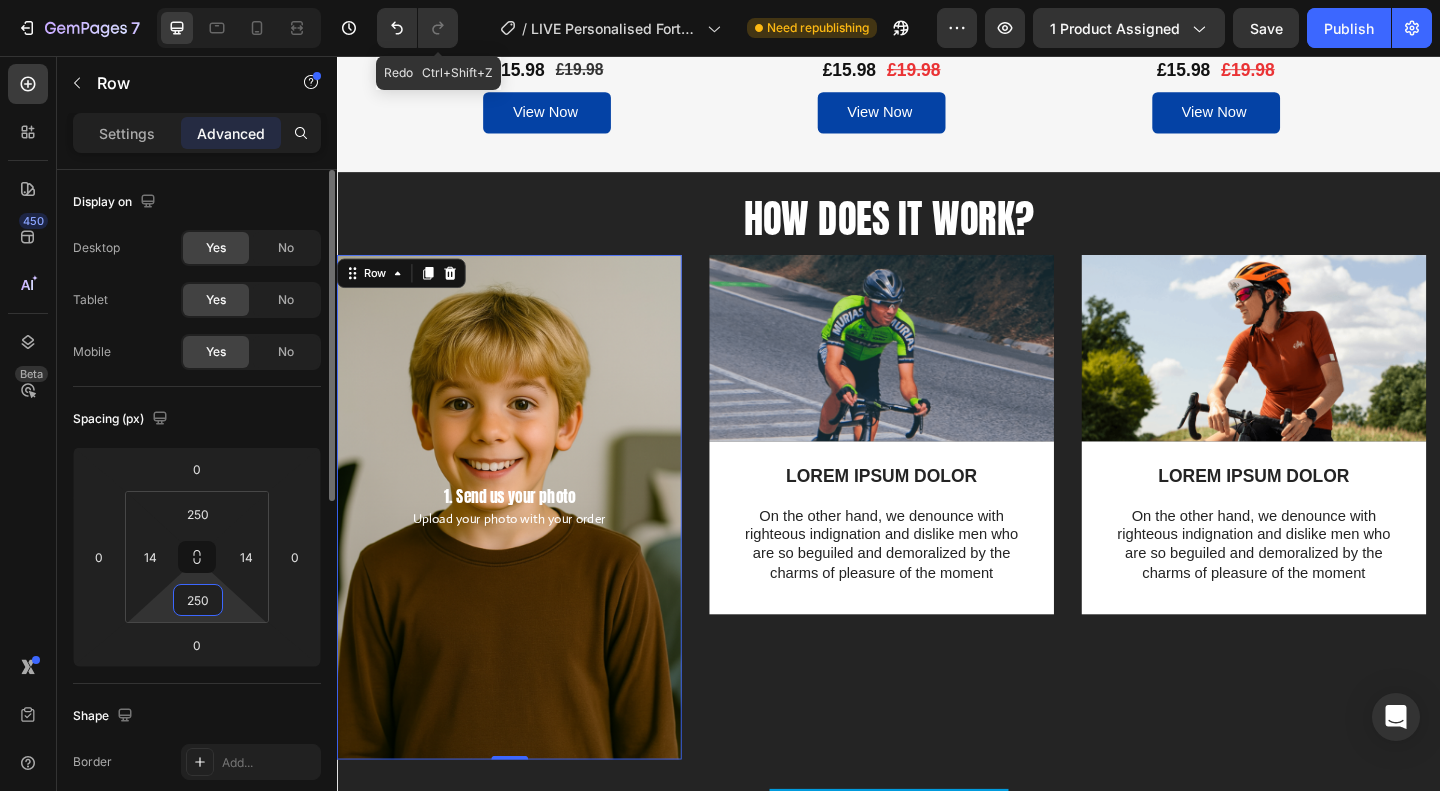 click on "250" at bounding box center (198, 600) 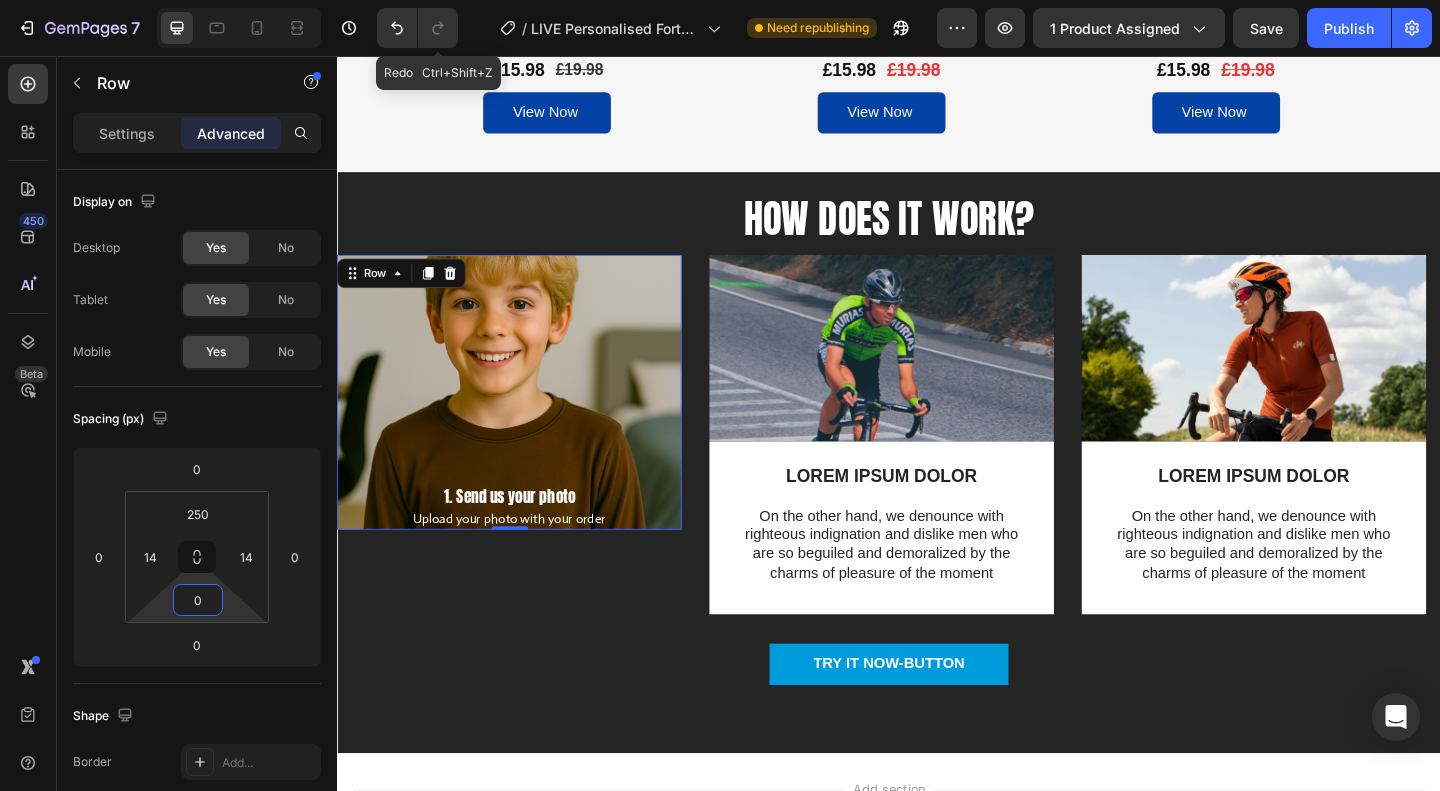 type on "0" 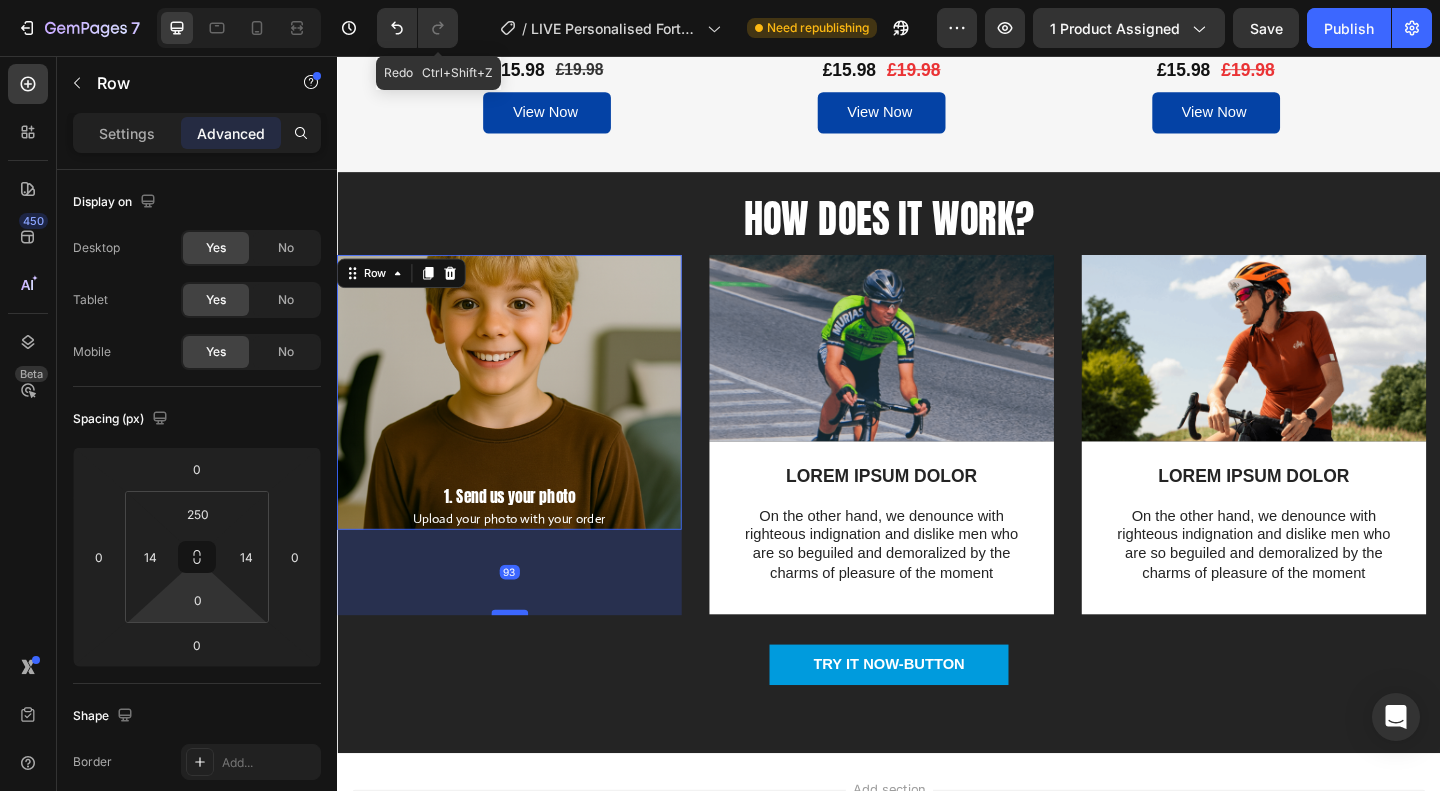 drag, startPoint x: 521, startPoint y: 598, endPoint x: 515, endPoint y: 660, distance: 62.289646 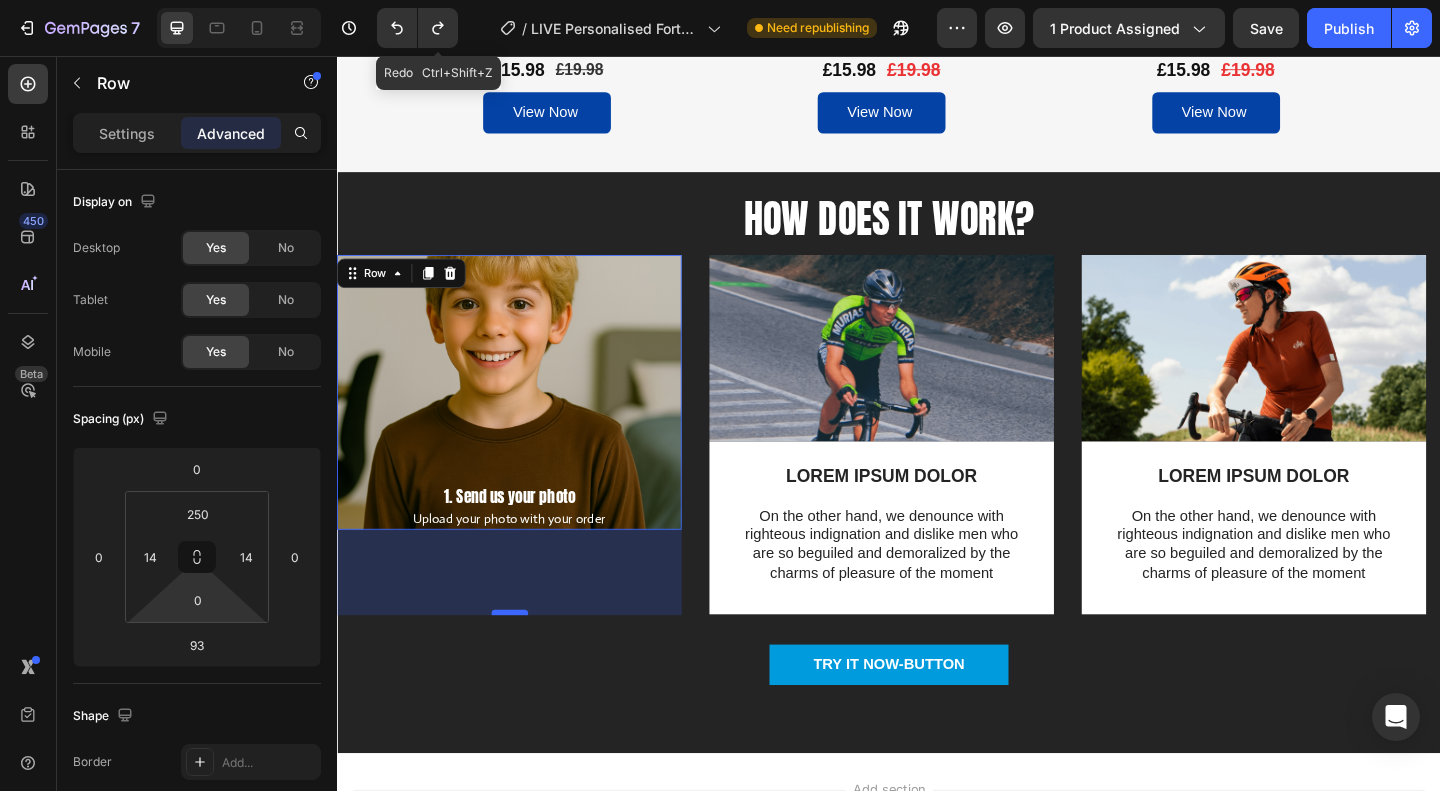 click at bounding box center [525, 661] 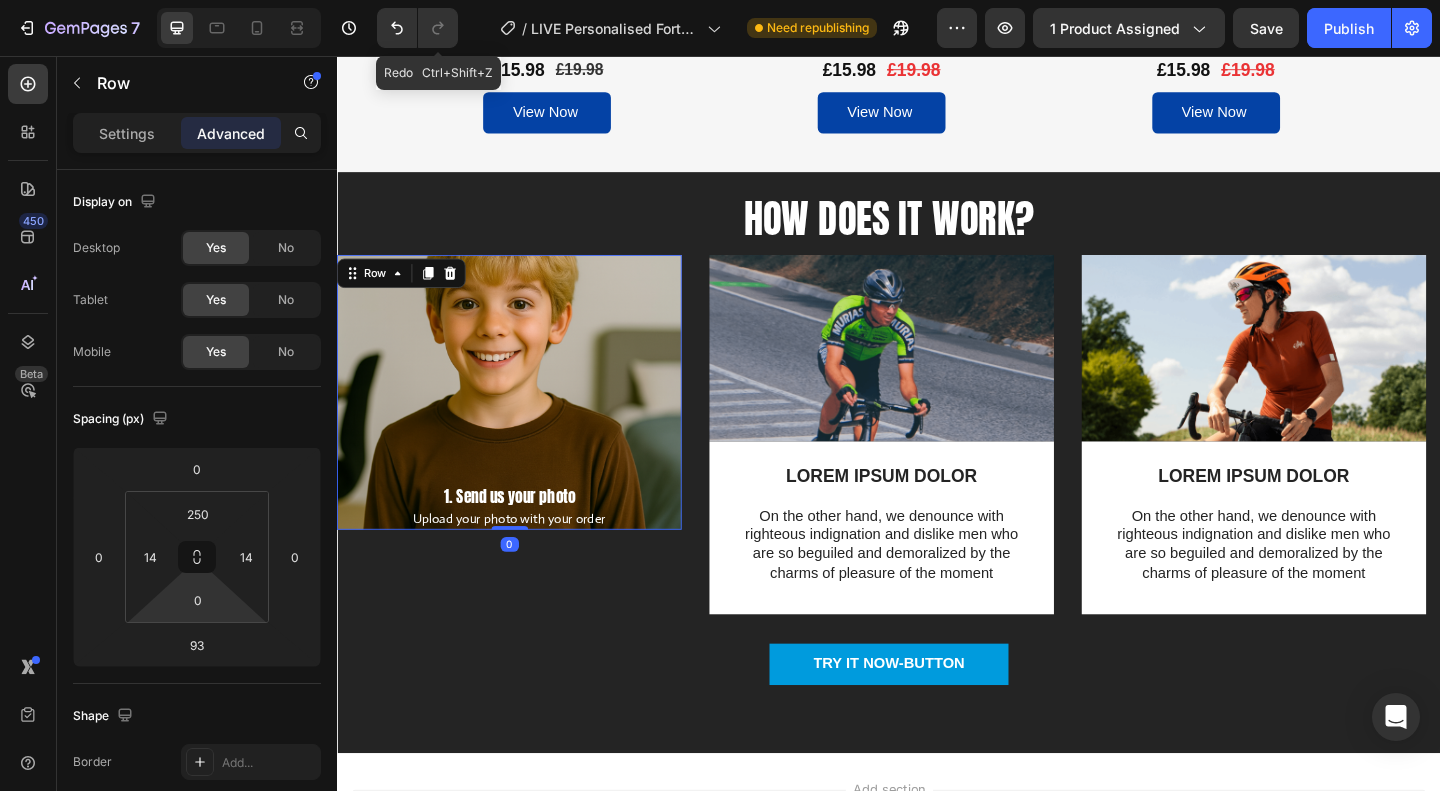 drag, startPoint x: 522, startPoint y: 659, endPoint x: 579, endPoint y: 553, distance: 120.353645 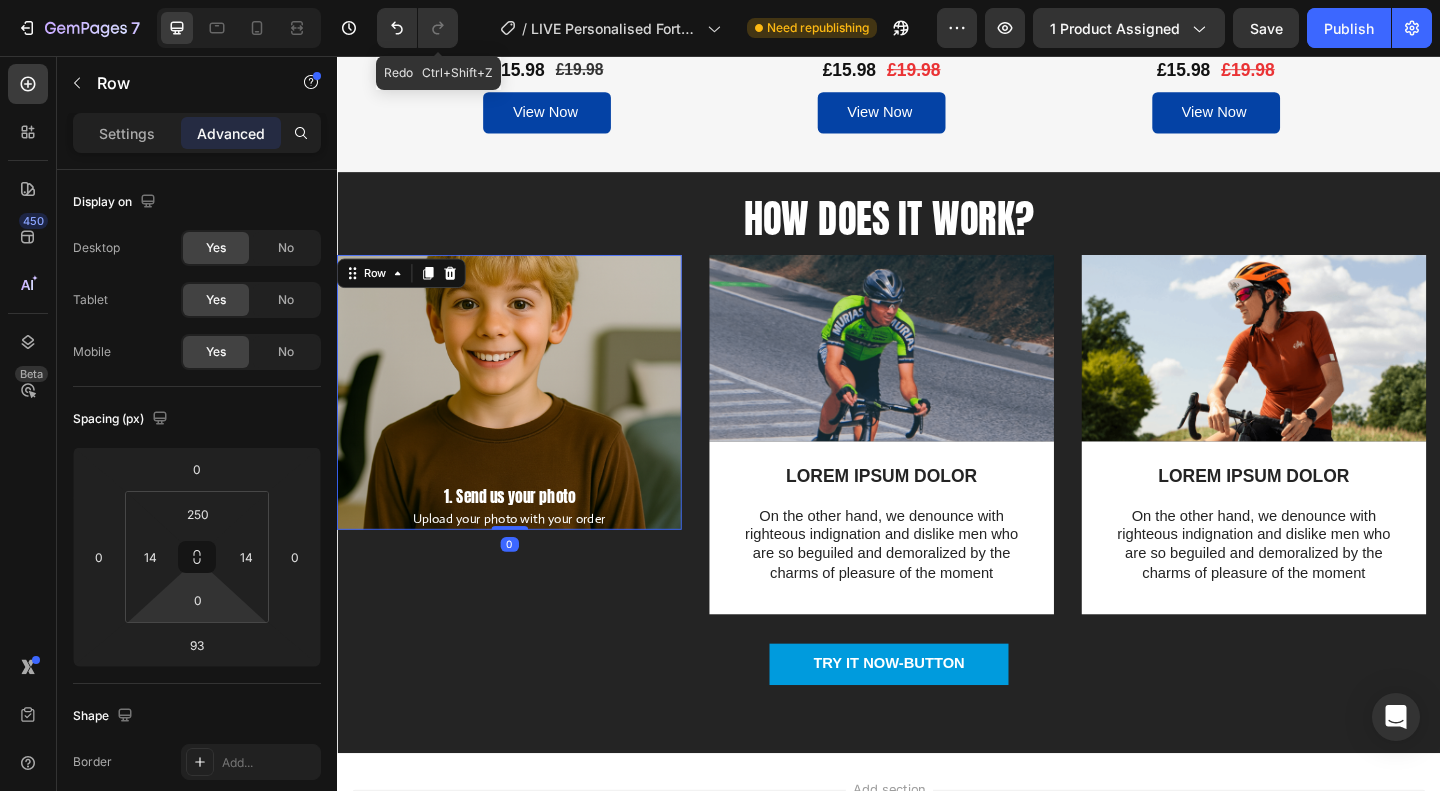 click on "1. Send us your photo Text Block Upload your photo with your order Text Block Row   0" at bounding box center (524, 421) 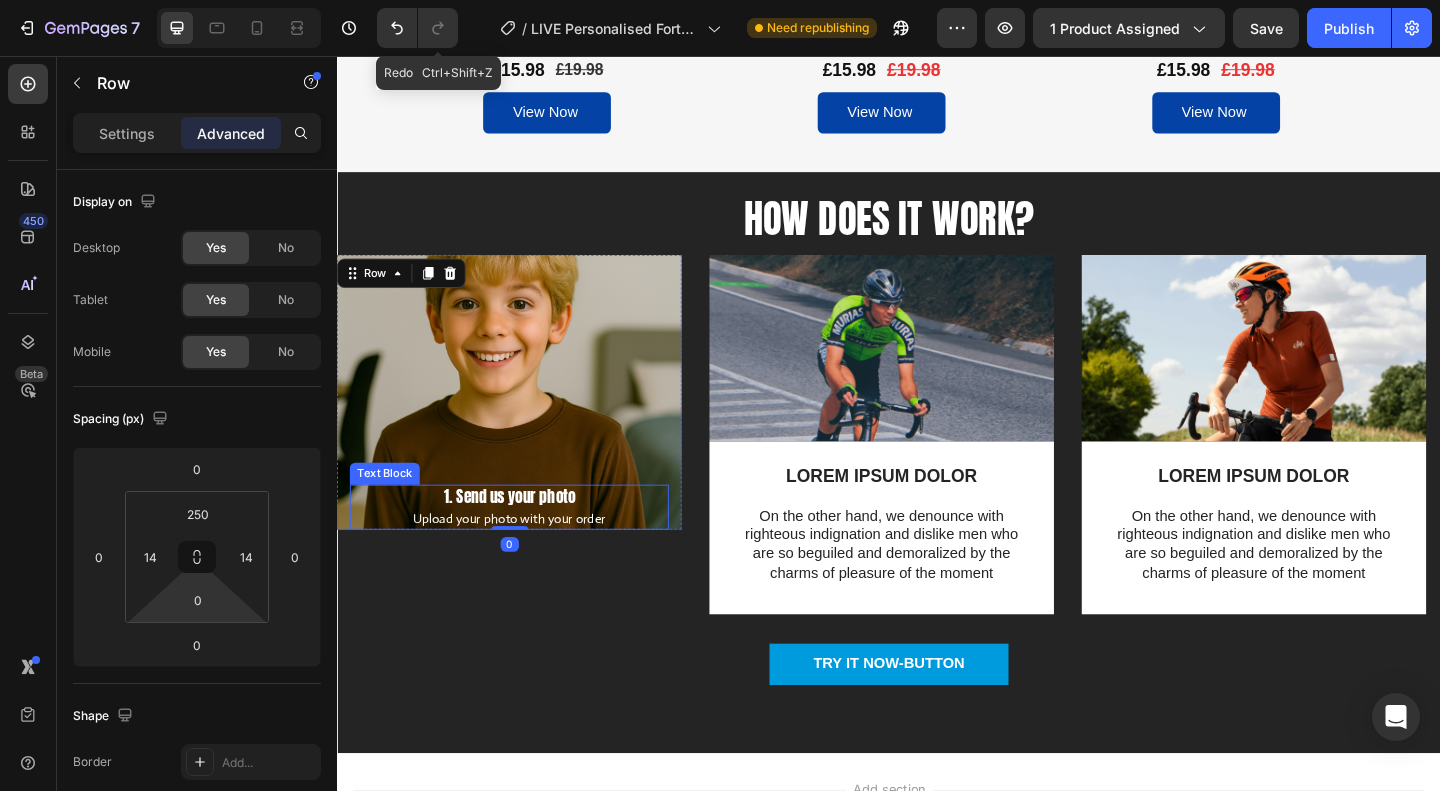 click on "1. Send us your photo Text Block Upload your photo with your order Text Block Row   0" at bounding box center (524, 467) 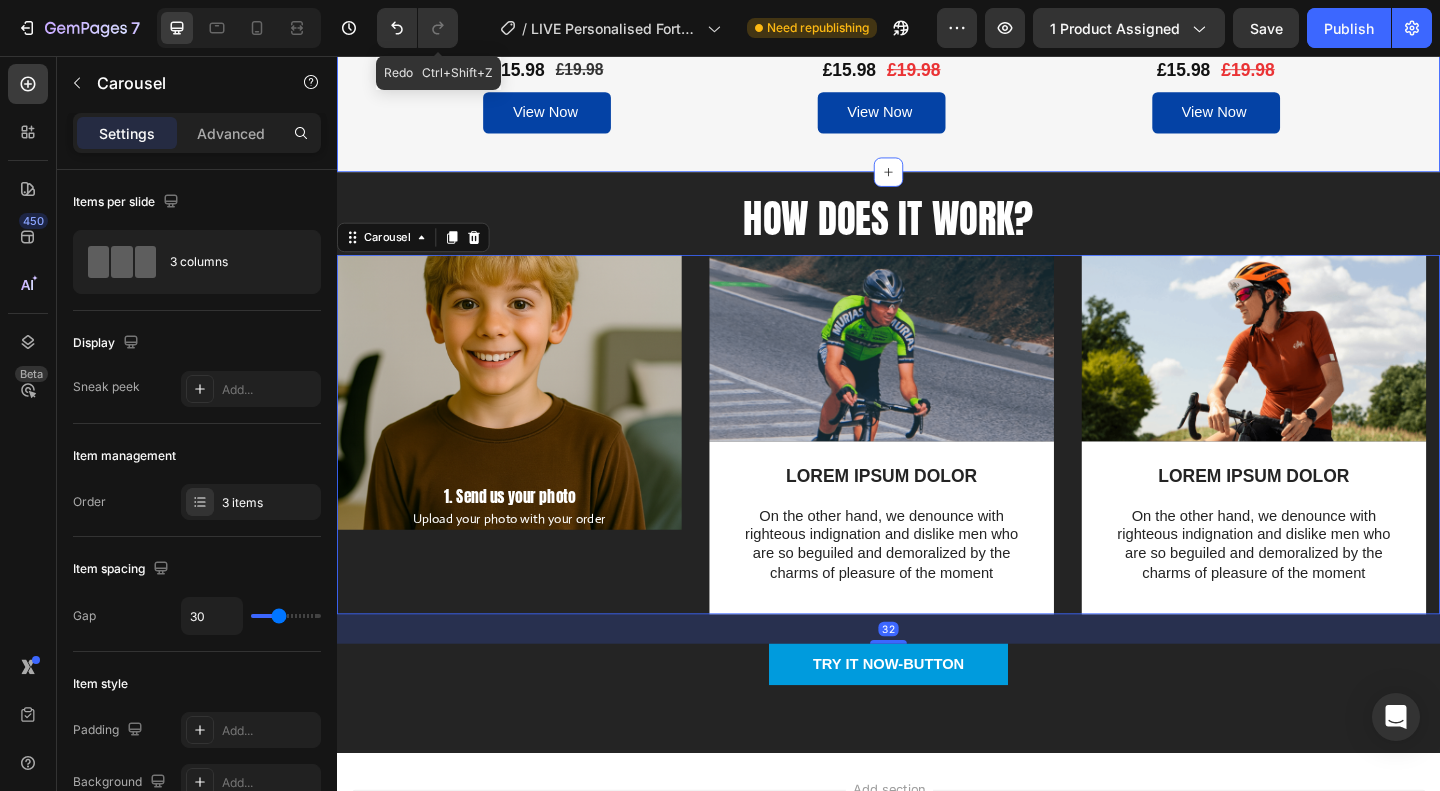 click on "Check out our other games: Heading Row
Product Images persOnalised blOx Game Plaque Product Title £15.98 Product Price Product Price £19.98 Product Price Product Price Row View Now Add to Cart Product Product Images Personalised Mining Game Plaque Product Title £15.98 Product Price Product Price £19.98 Product Price Product Price Row View Now Add to Cart Product Product Images Personalised Mining Game Plaque Product Title £15.98 Product Price Product Price £19.98 Product Price Product Price Row View Now Add to Cart Product
Carousel Section 6" at bounding box center [937, -140] 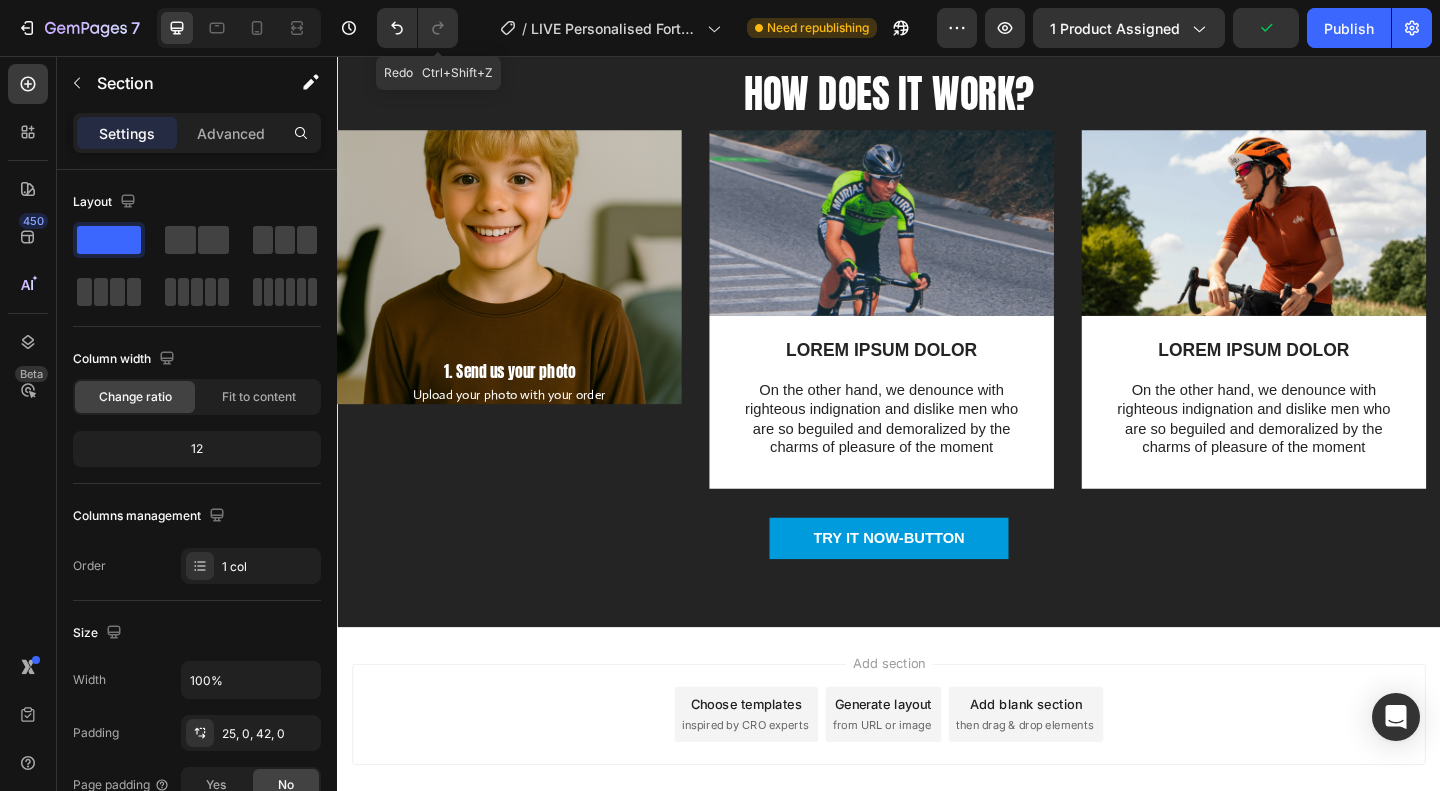scroll, scrollTop: 4679, scrollLeft: 0, axis: vertical 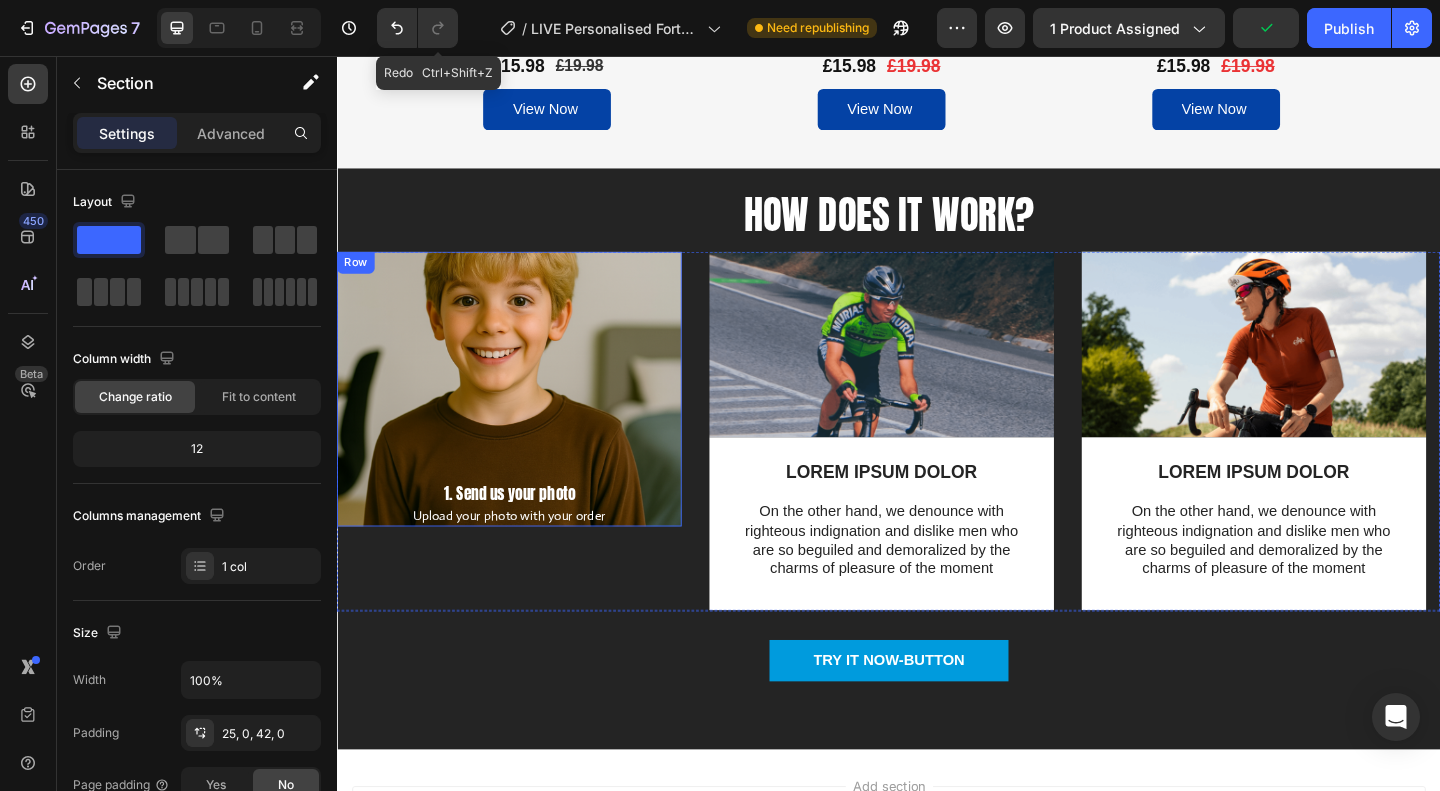click on "1. Send us your photo Text Block Upload your photo with your order Text Block Row" at bounding box center [524, 417] 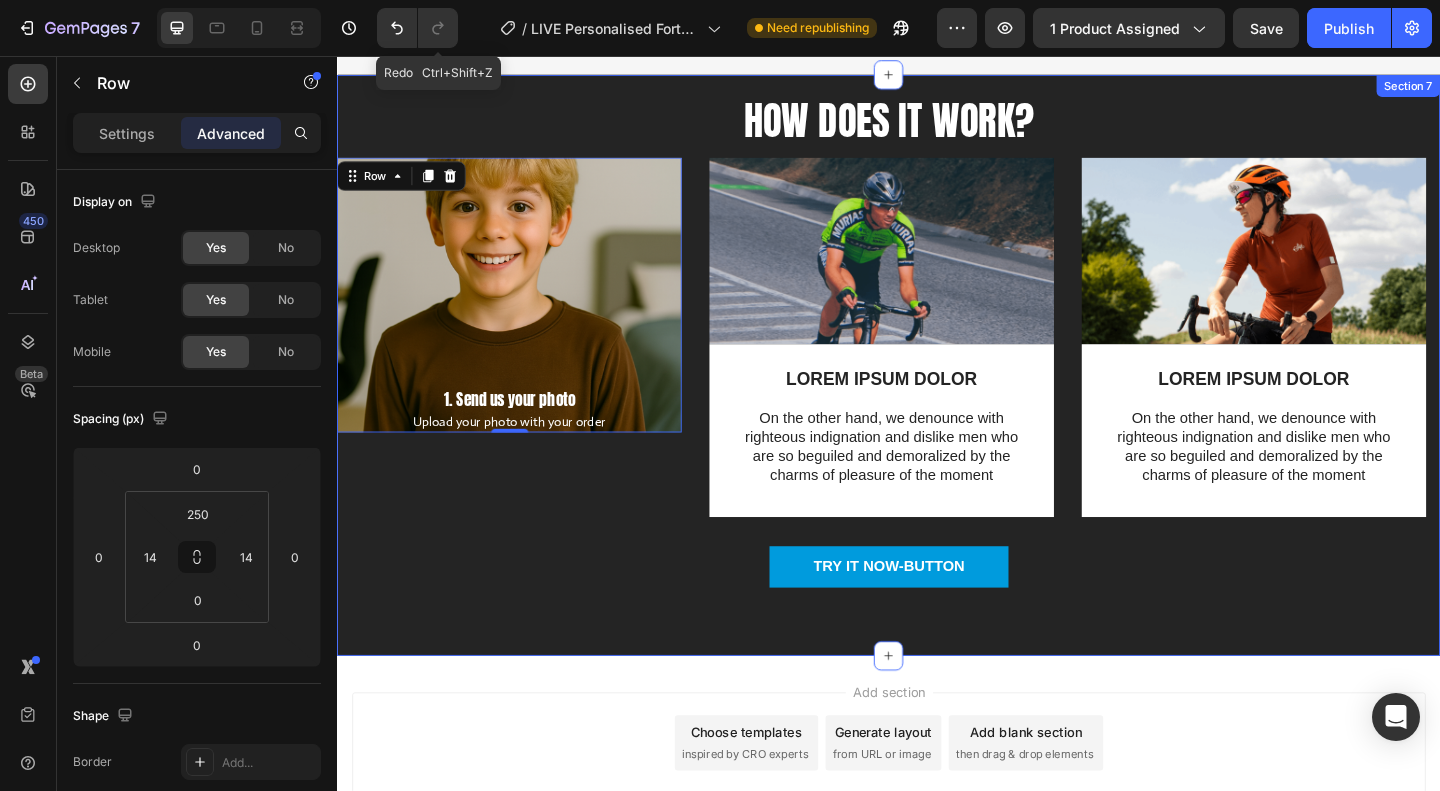 scroll, scrollTop: 4921, scrollLeft: 0, axis: vertical 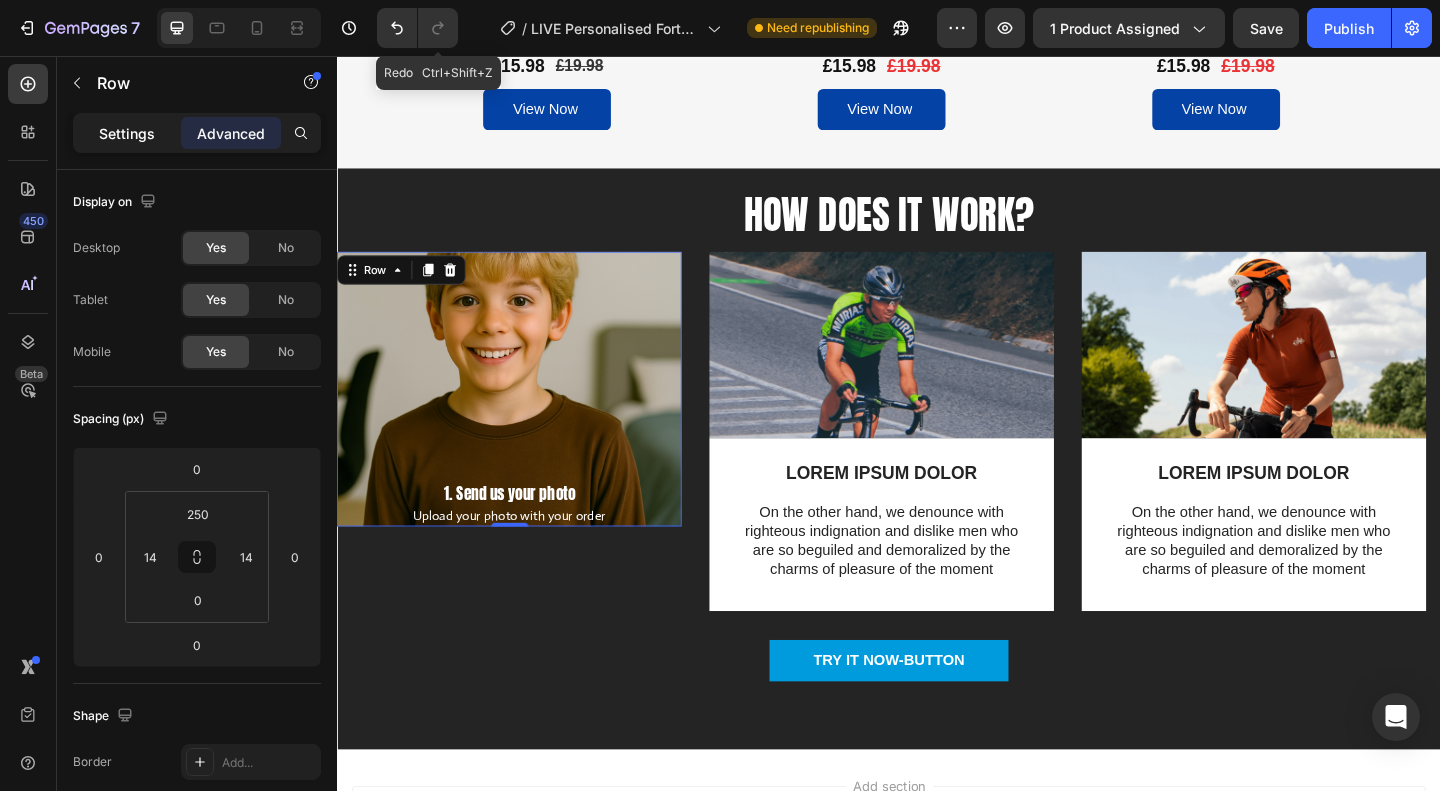 click on "Settings" 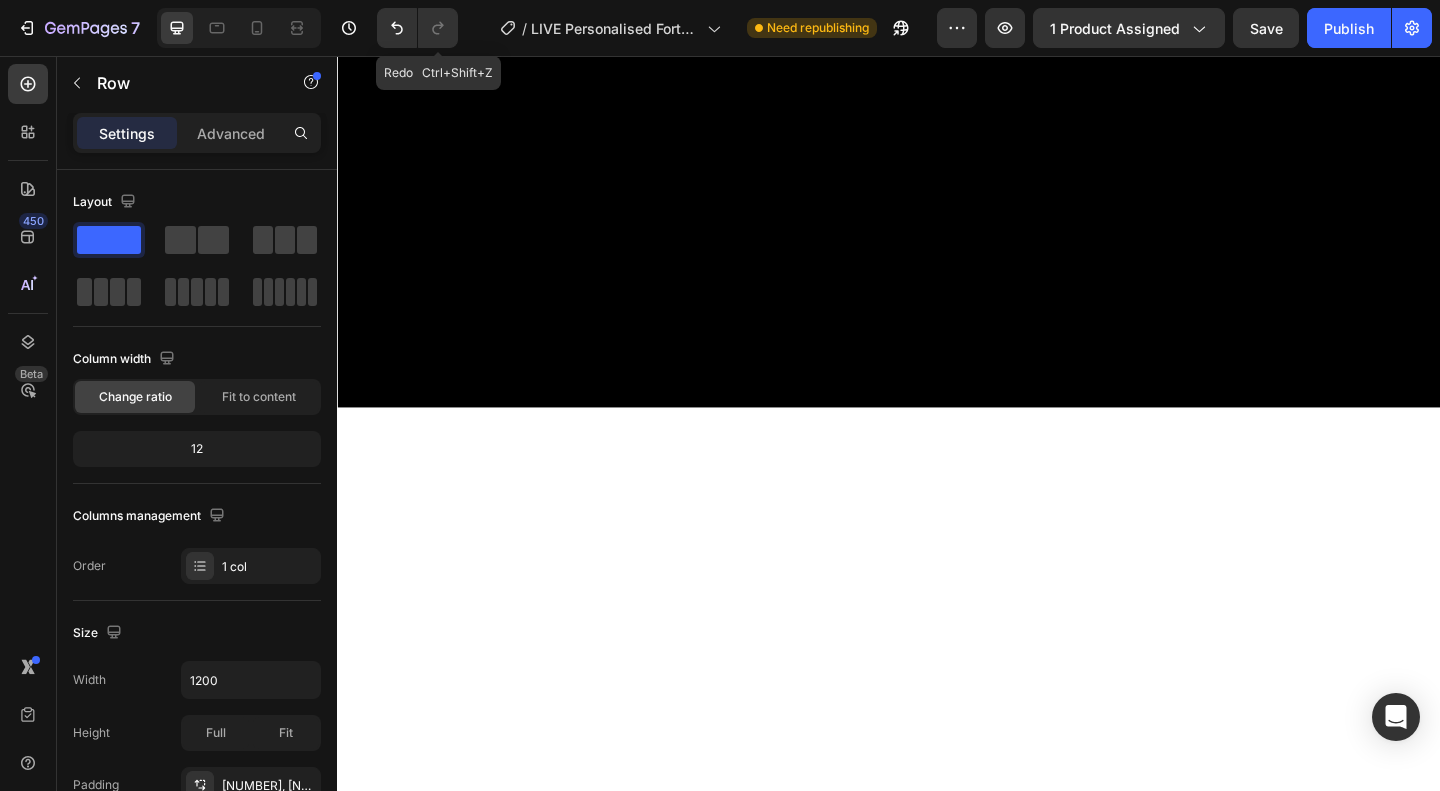 scroll, scrollTop: 1265, scrollLeft: 0, axis: vertical 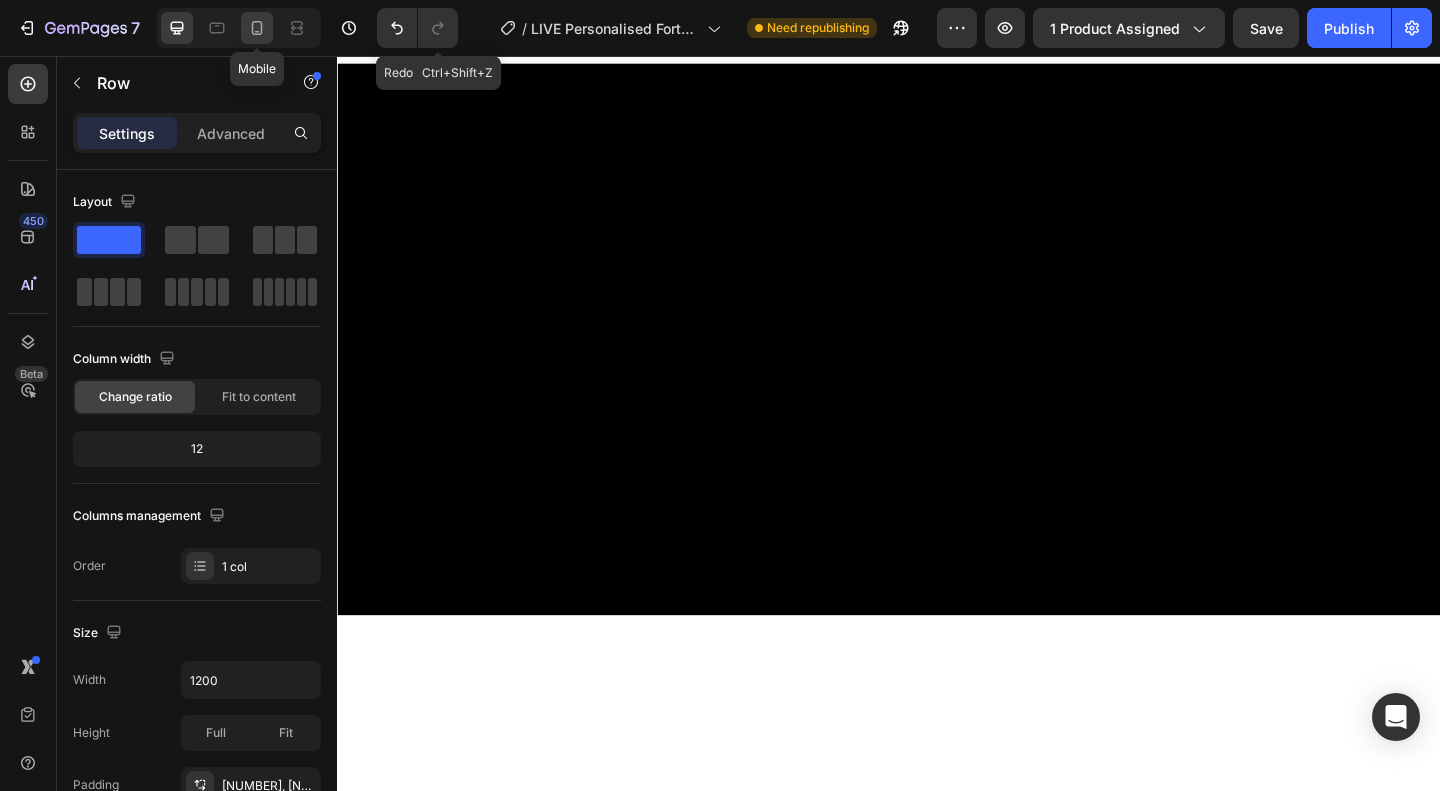 click 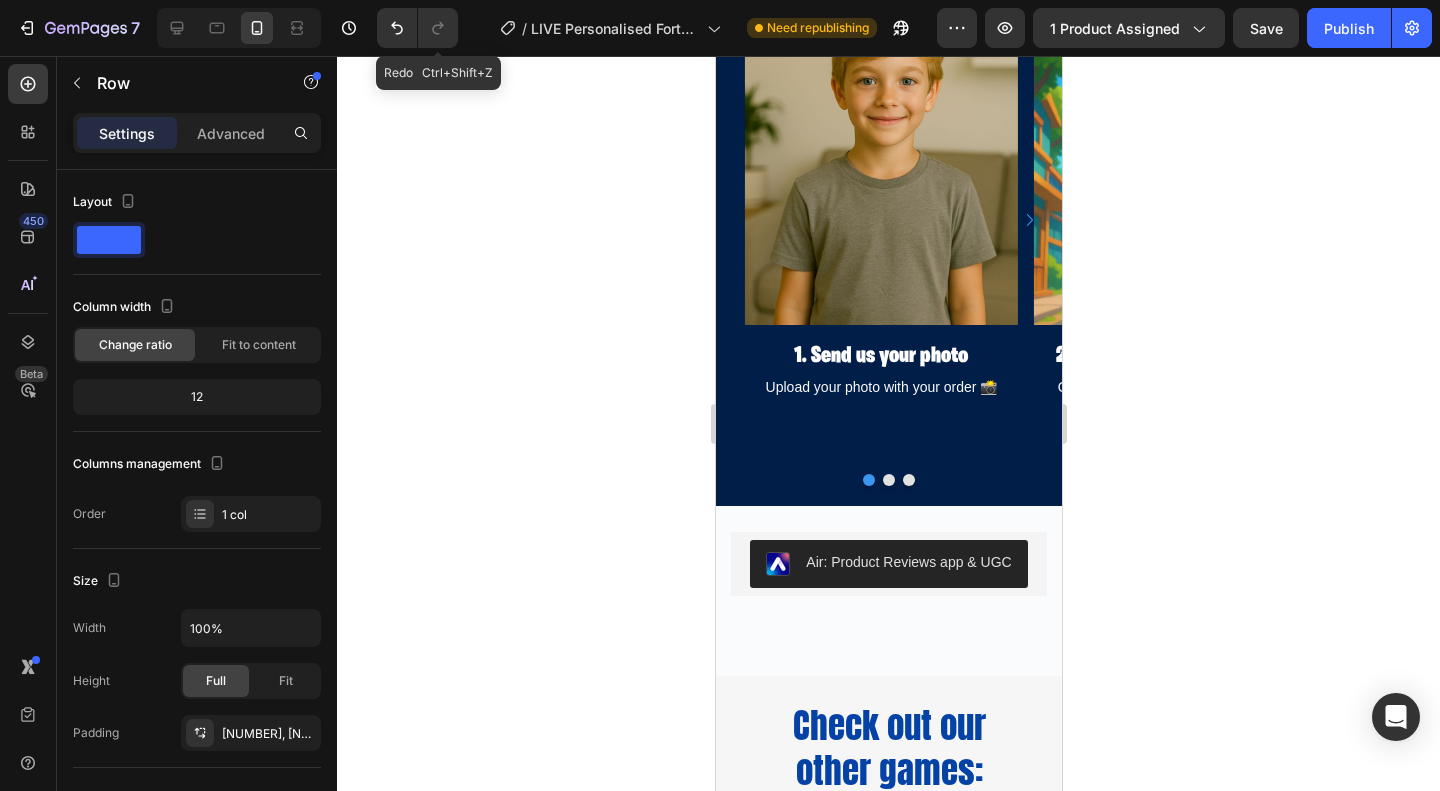 scroll, scrollTop: 2619, scrollLeft: 0, axis: vertical 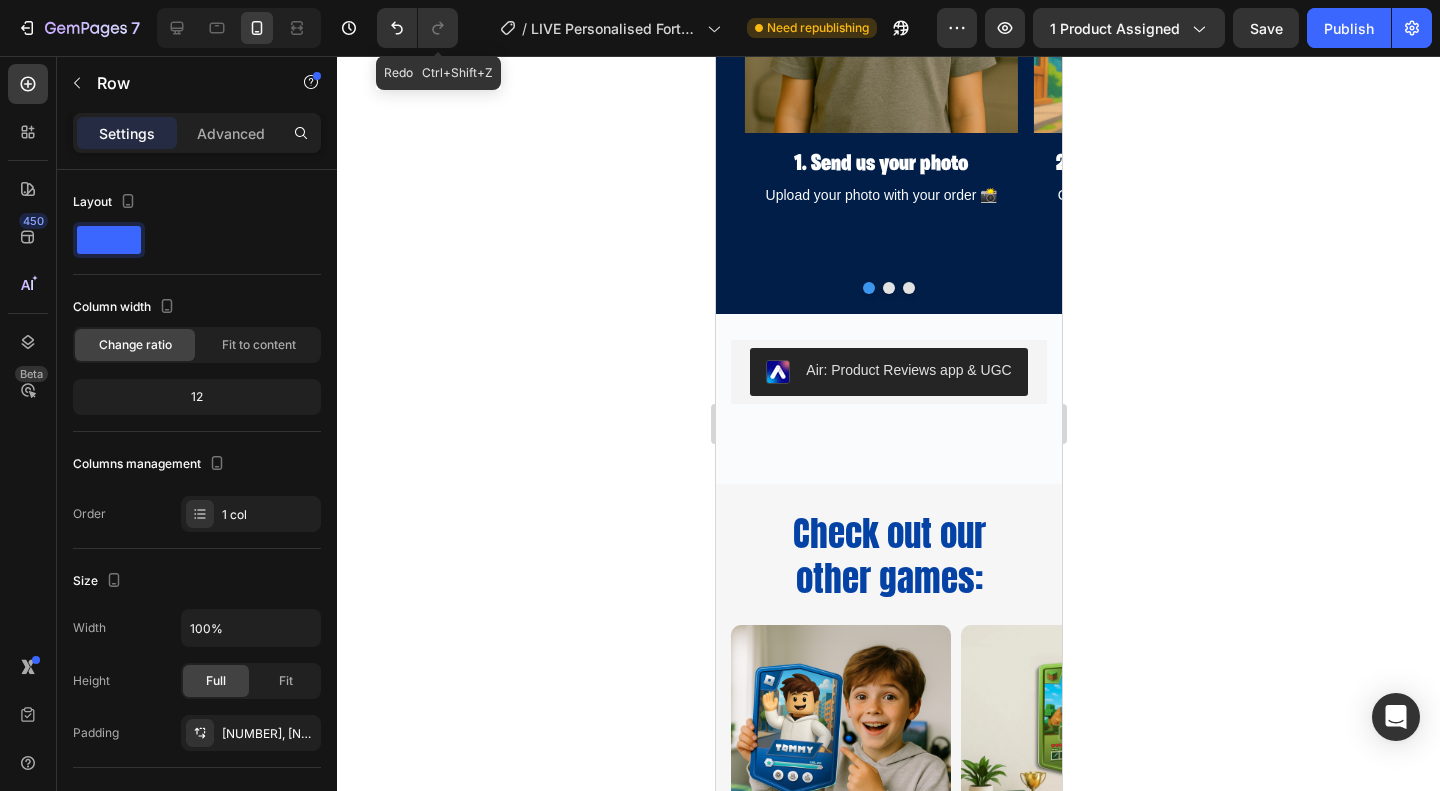 click 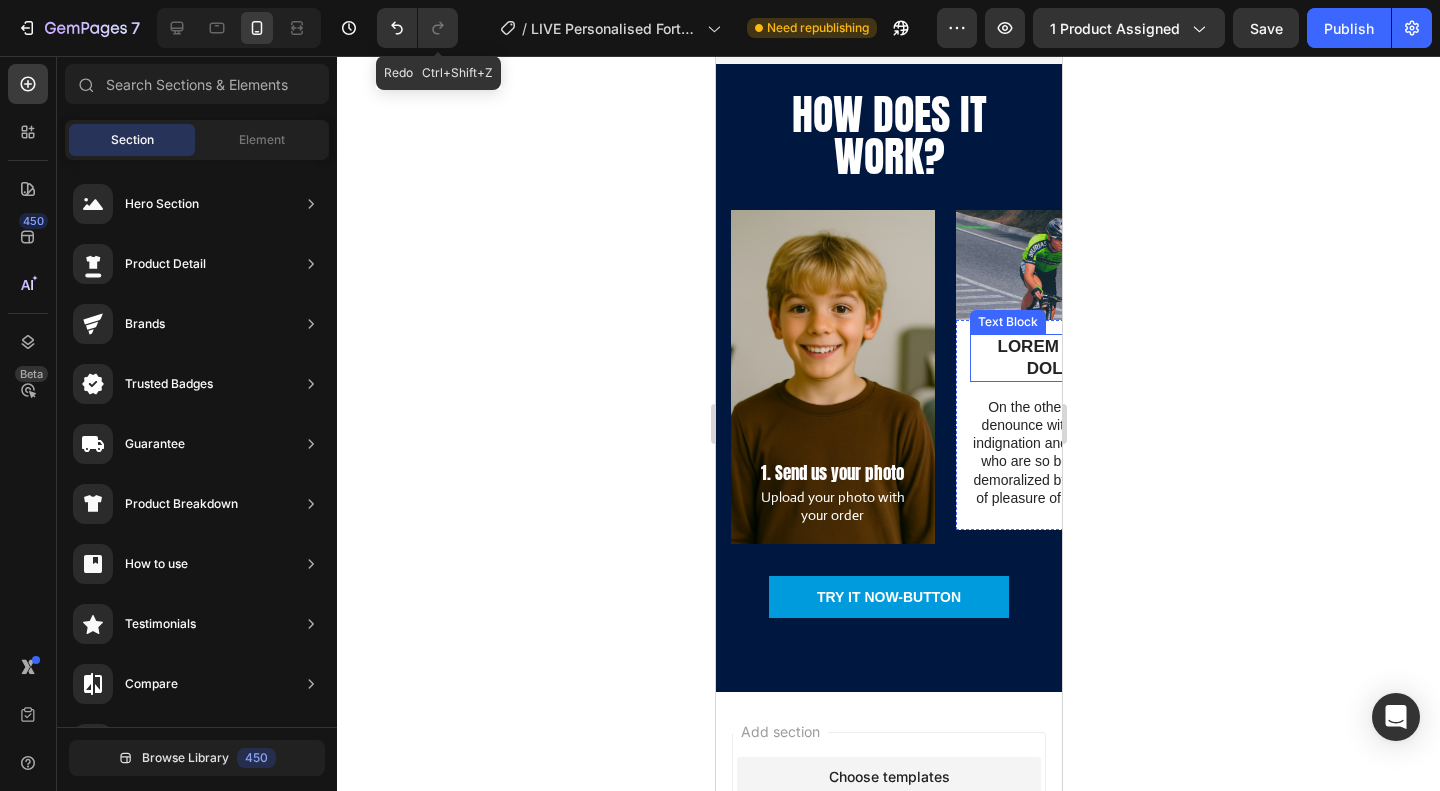 scroll, scrollTop: 3519, scrollLeft: 0, axis: vertical 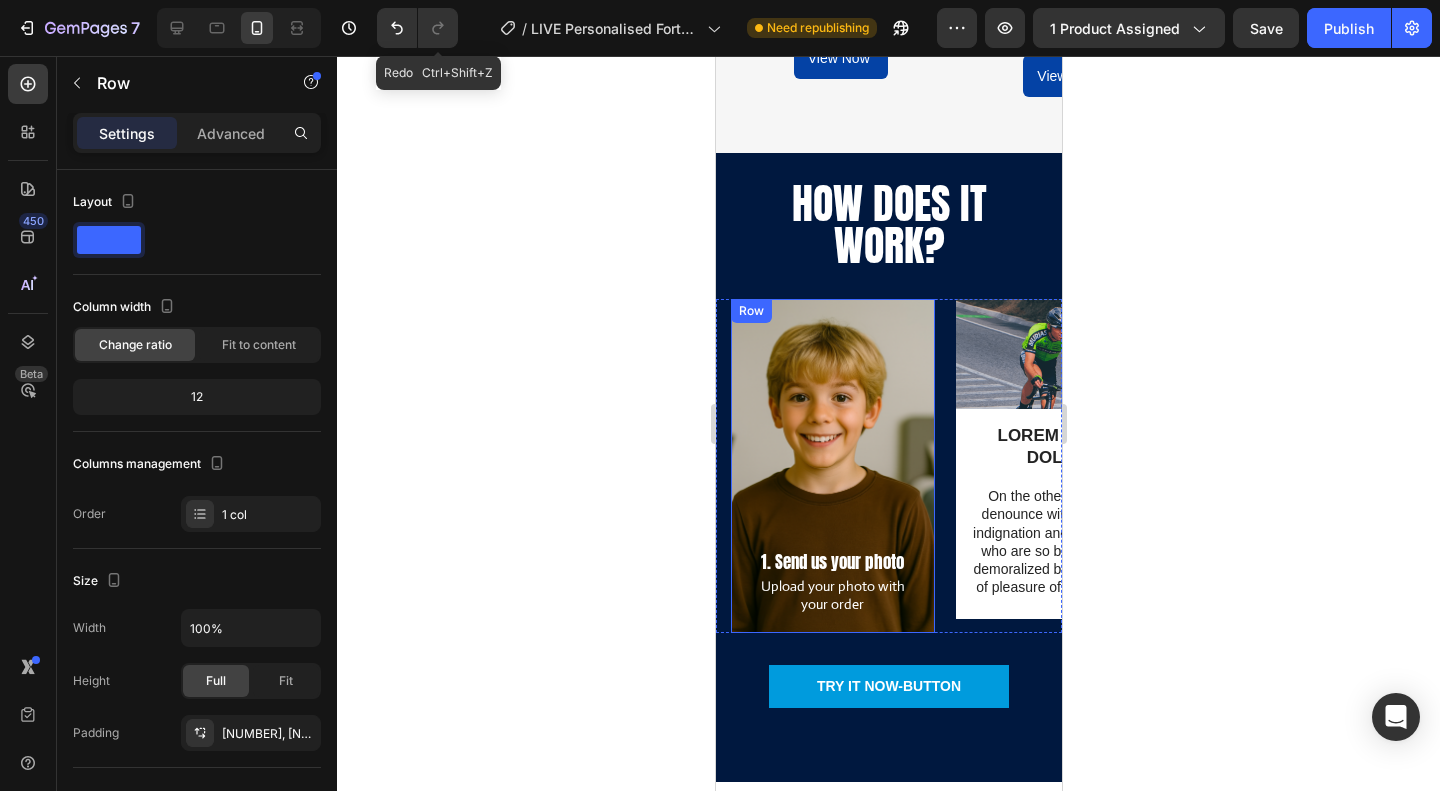 click on "1. Send us your photo Text Block Upload your photo with your order Text Block Row" at bounding box center [832, 466] 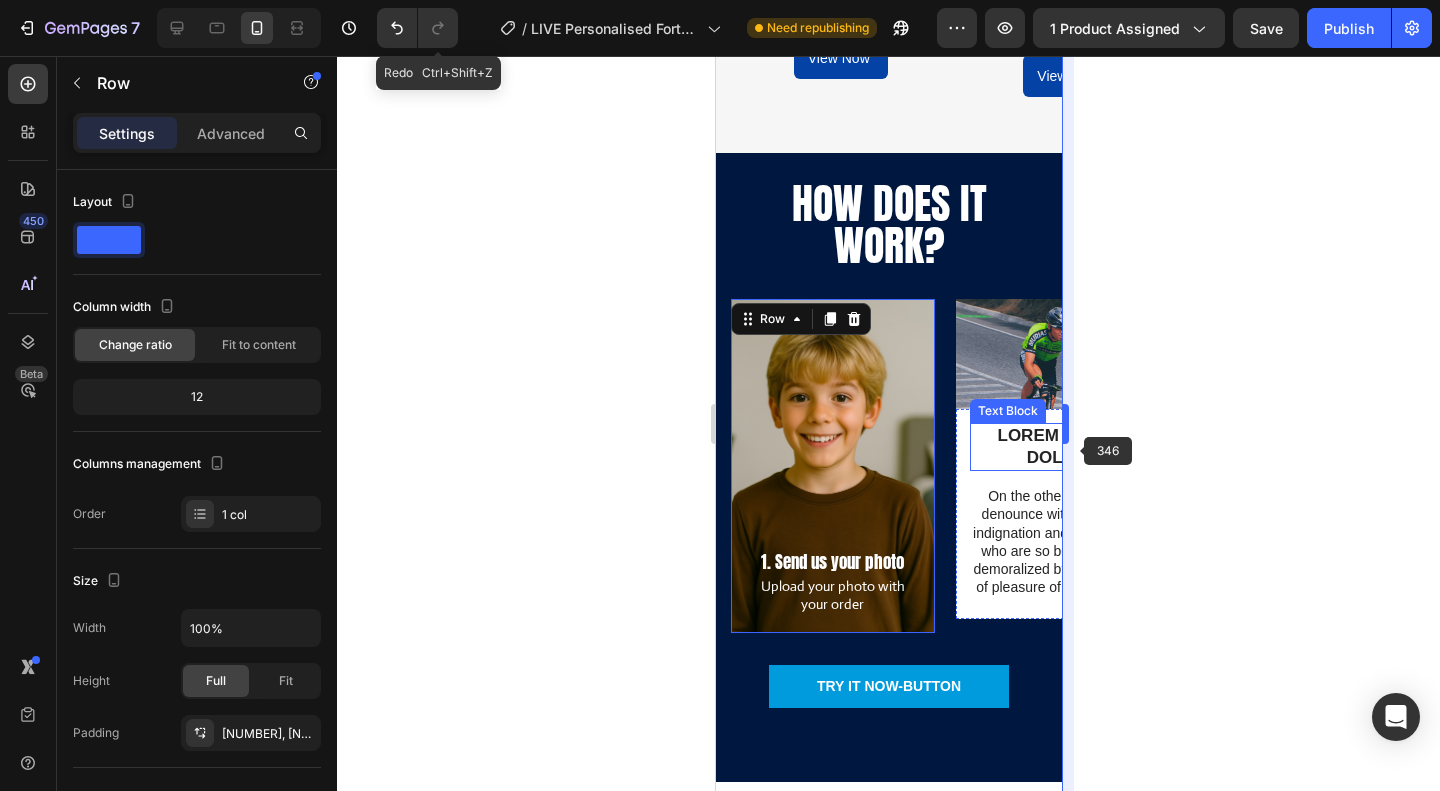 click 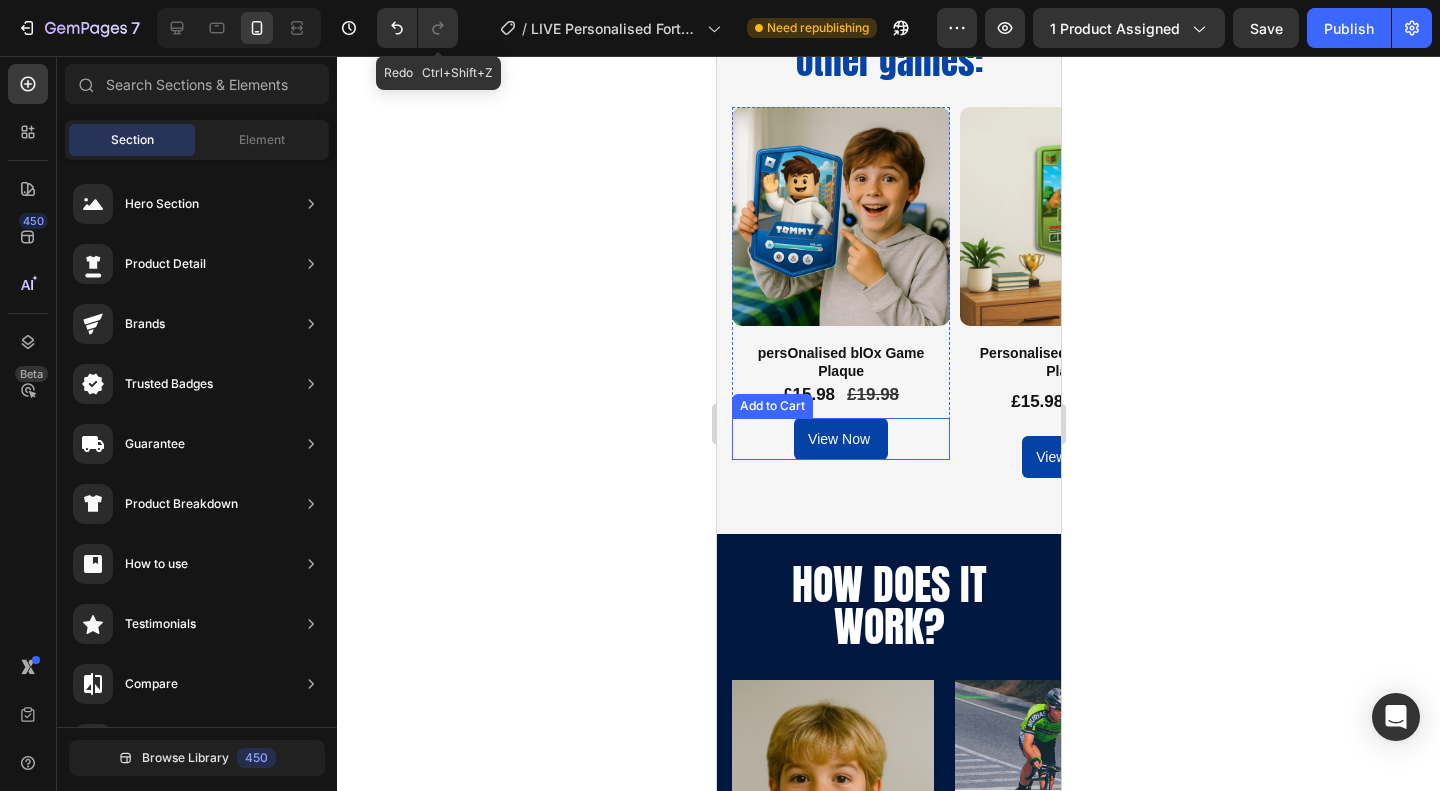 scroll, scrollTop: 3400, scrollLeft: 0, axis: vertical 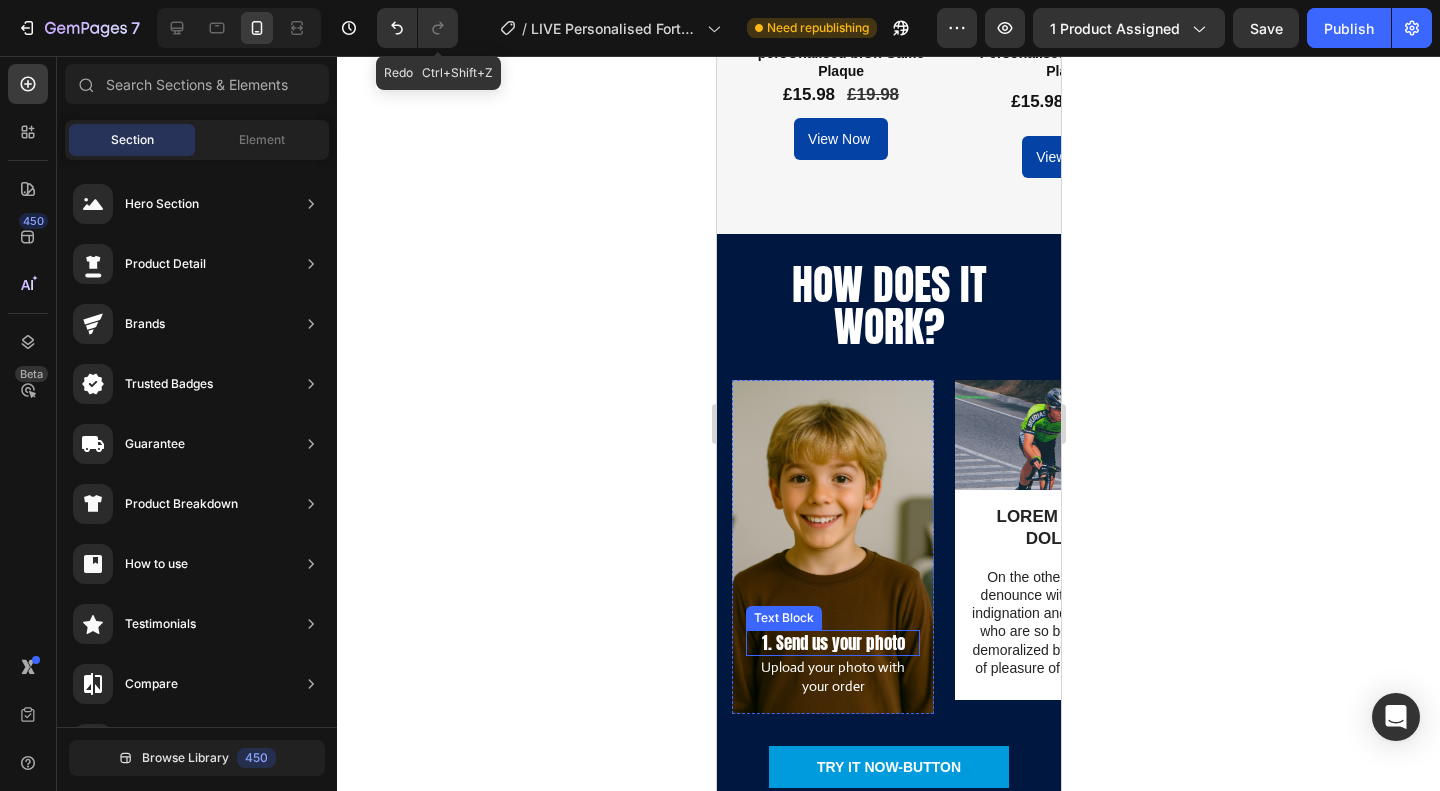 click on "1. Send us your photo" at bounding box center (832, 643) 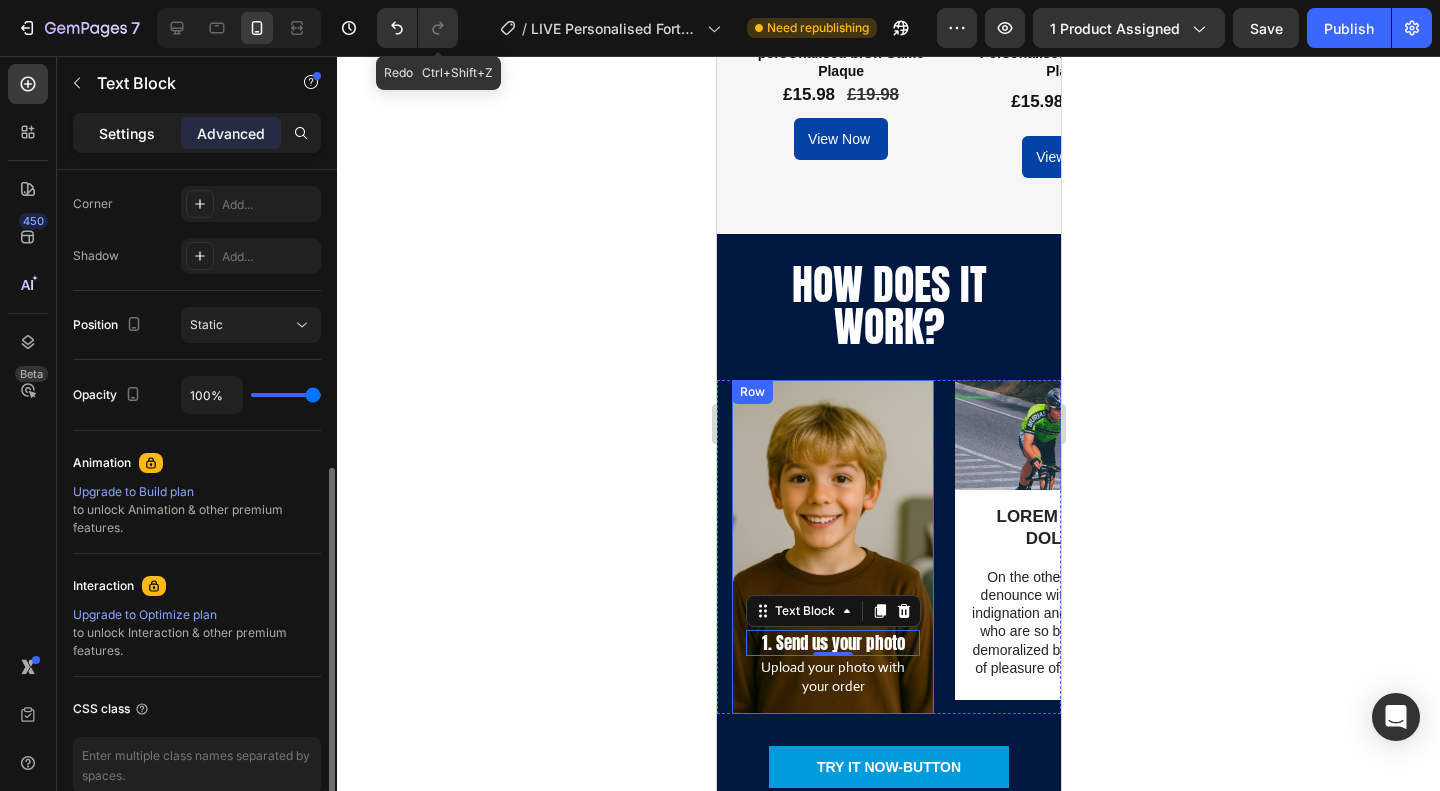 click on "Settings" at bounding box center (127, 133) 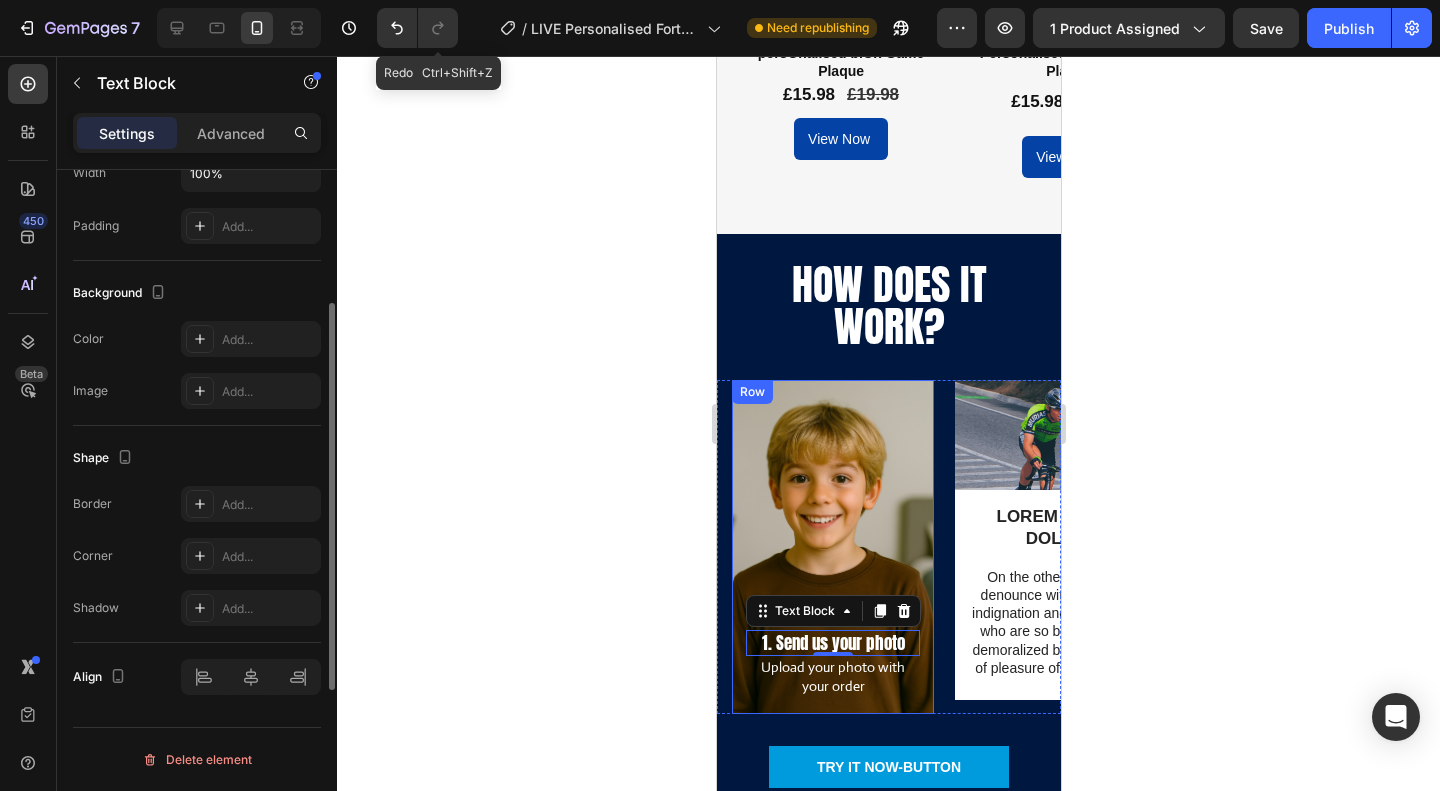 scroll, scrollTop: 107, scrollLeft: 0, axis: vertical 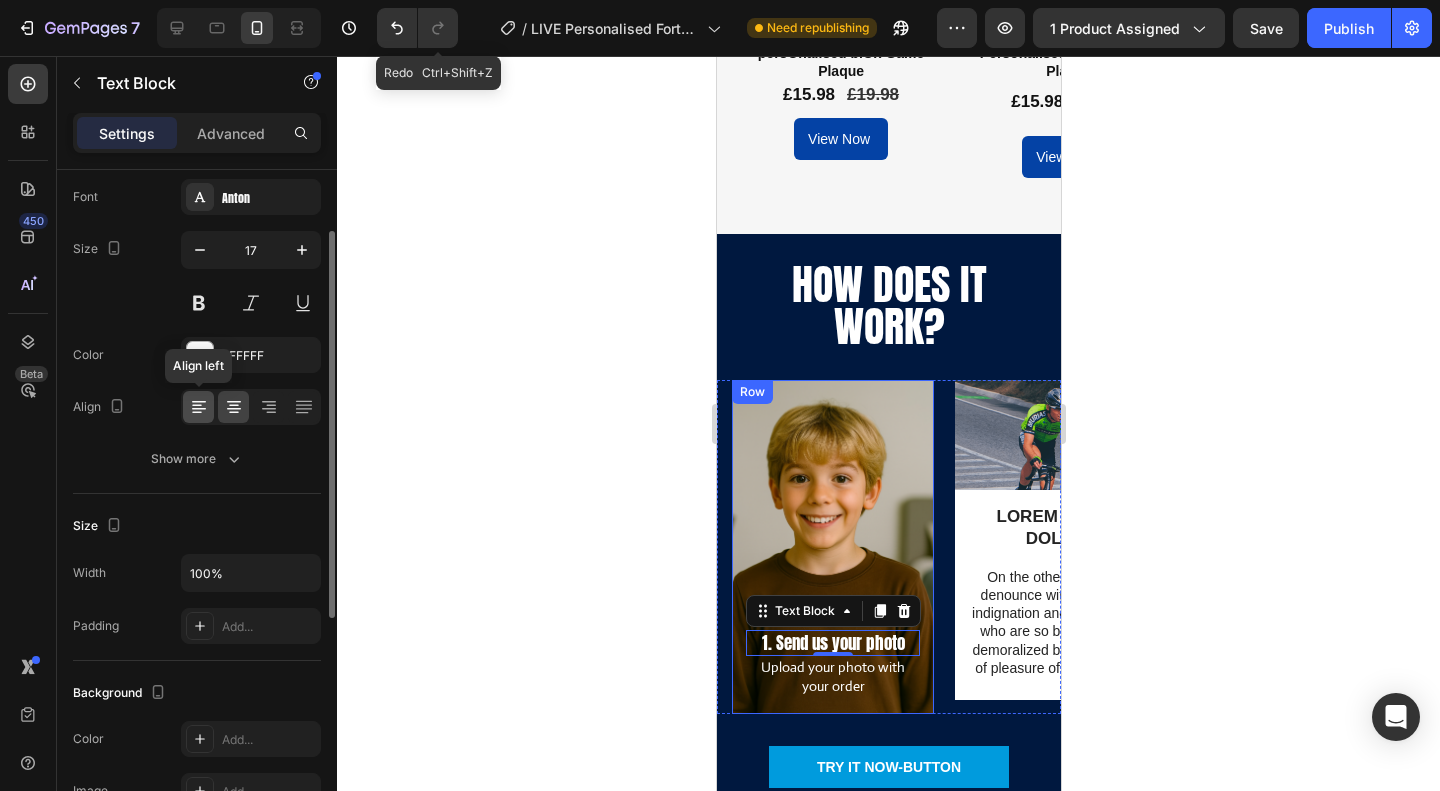 click 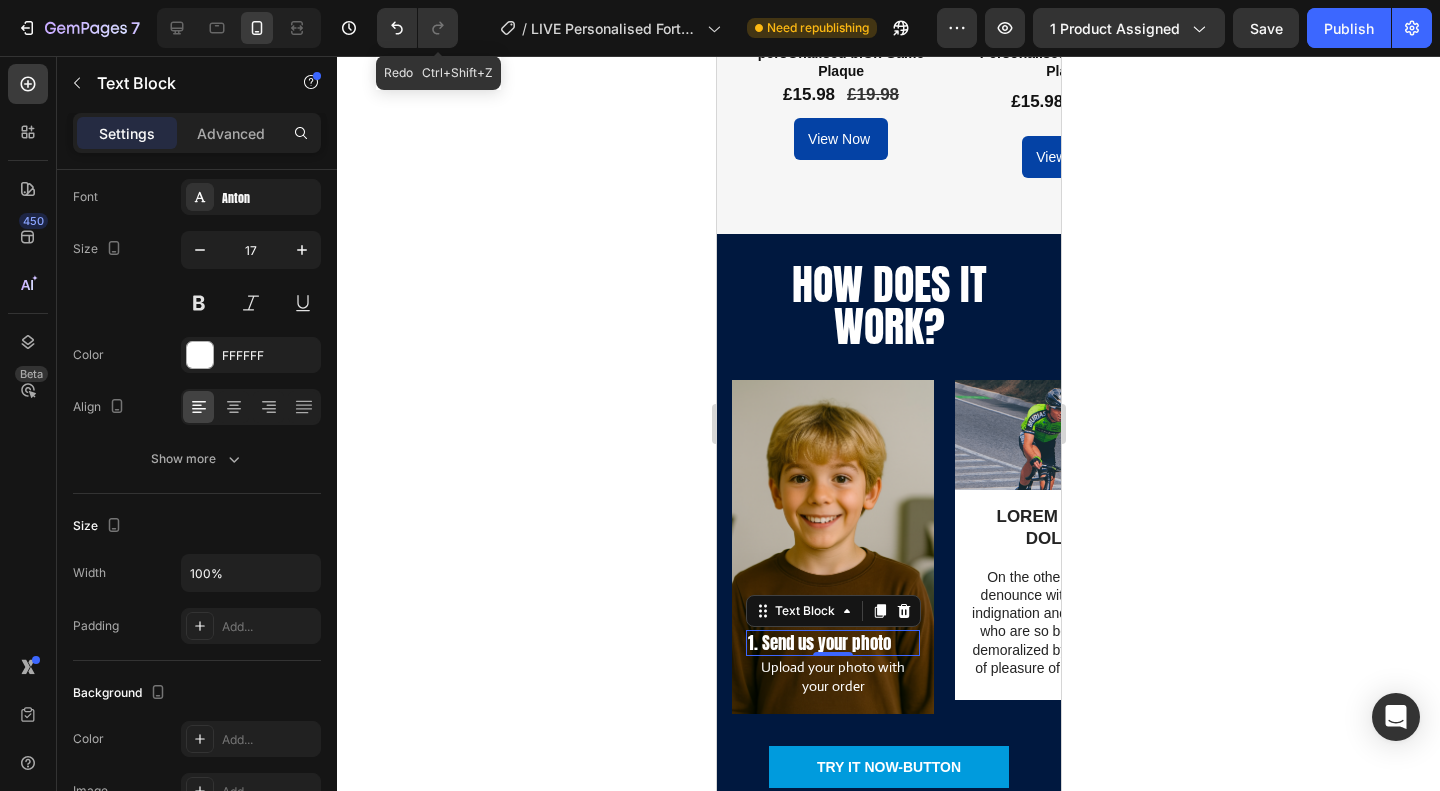 click 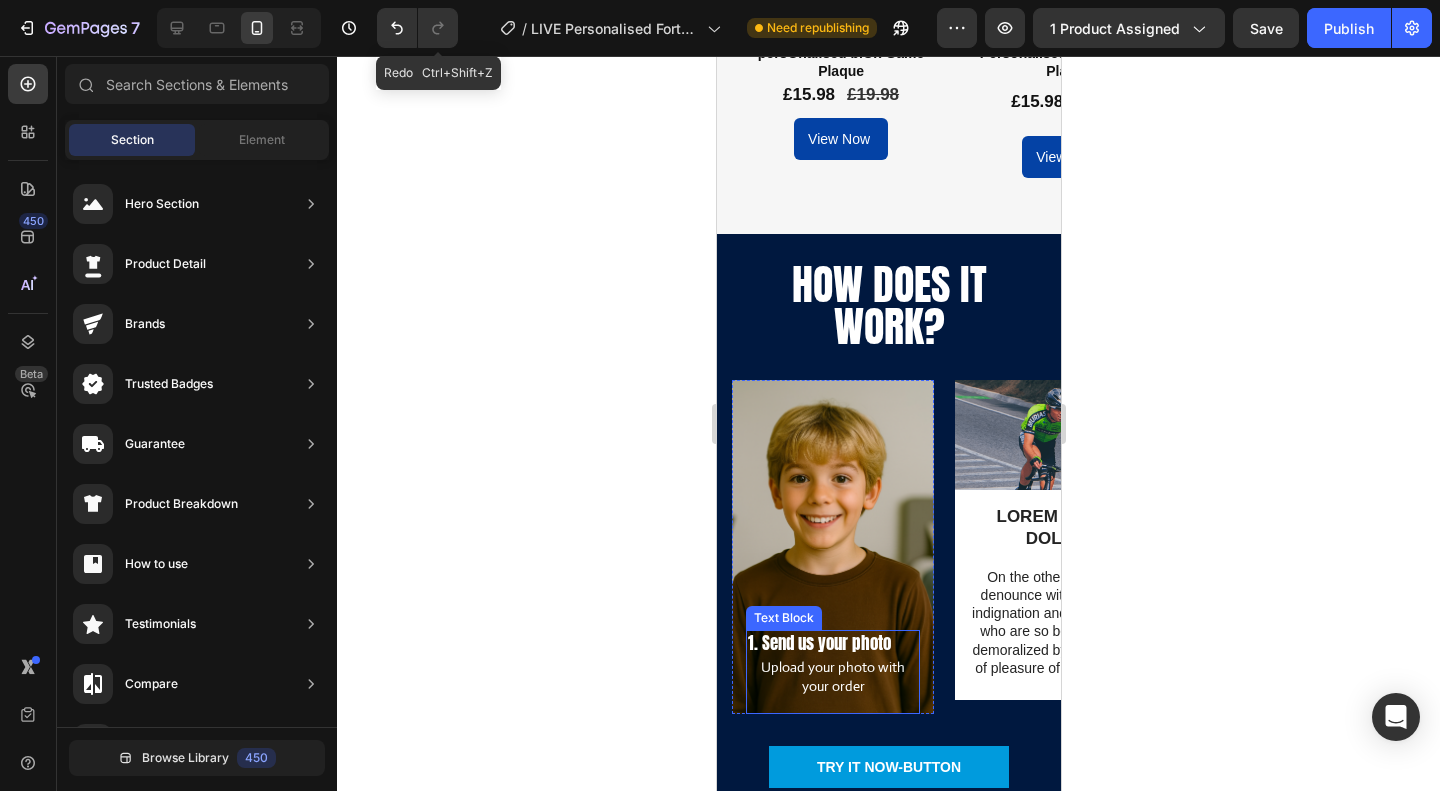 click on "Upload your photo with your order" at bounding box center (832, 676) 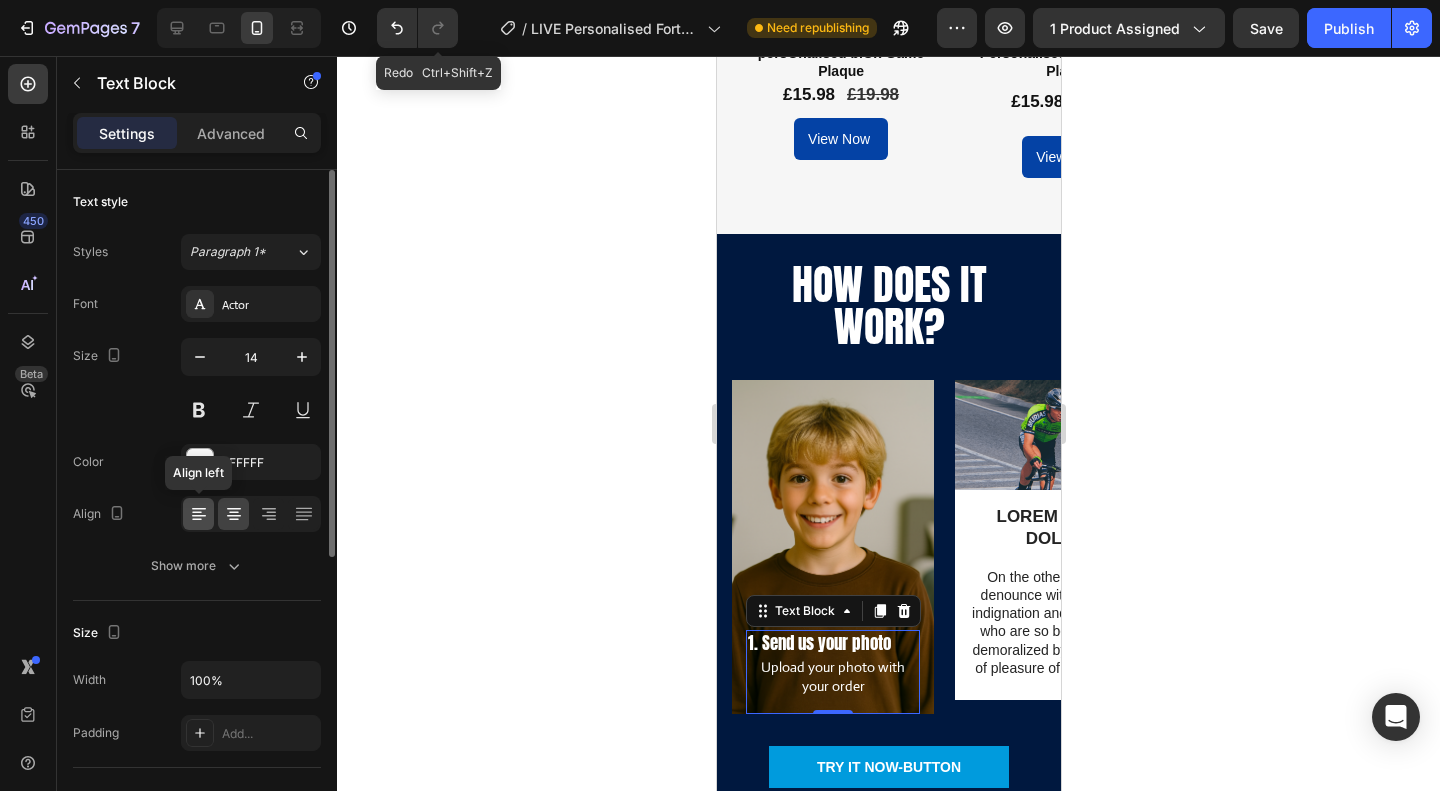 click 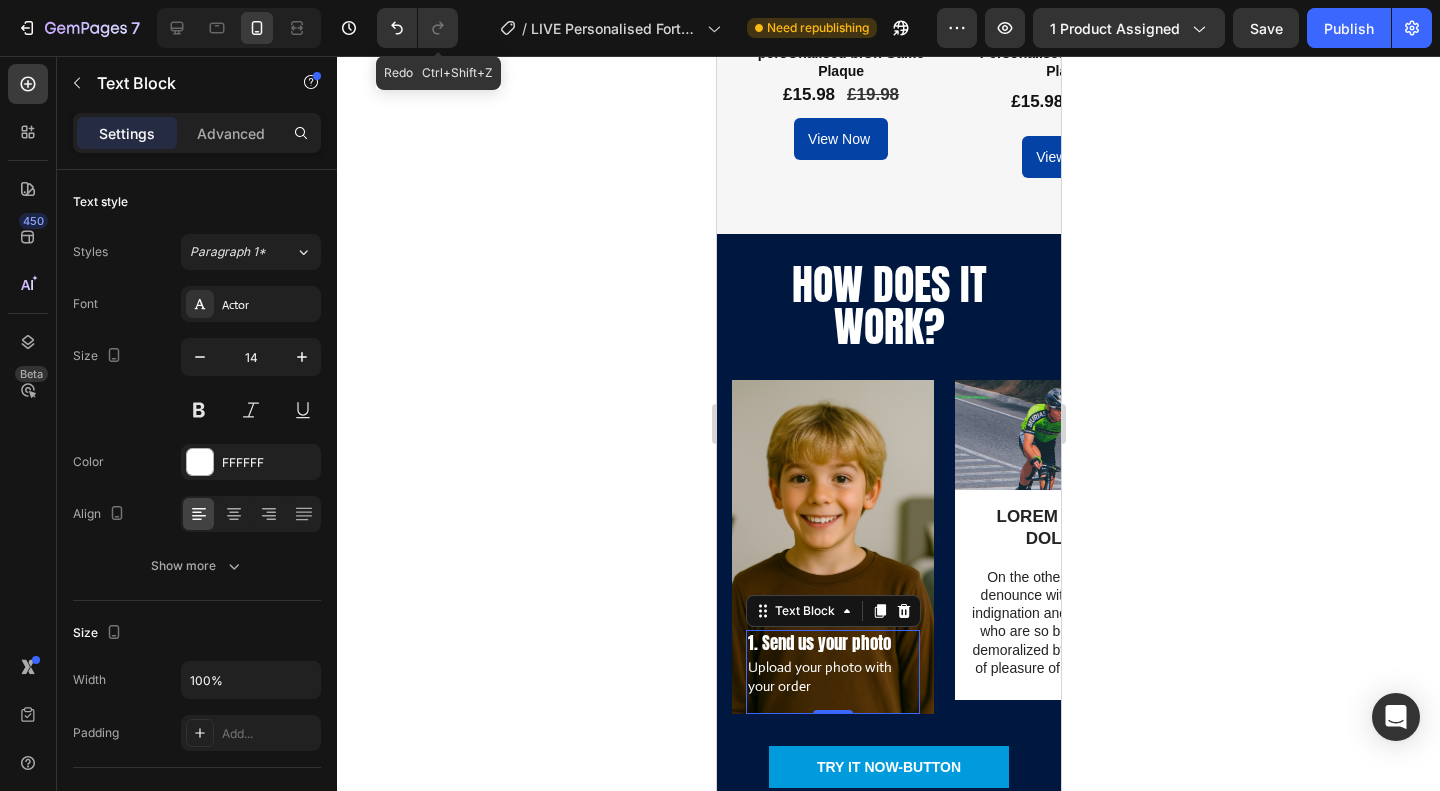 click 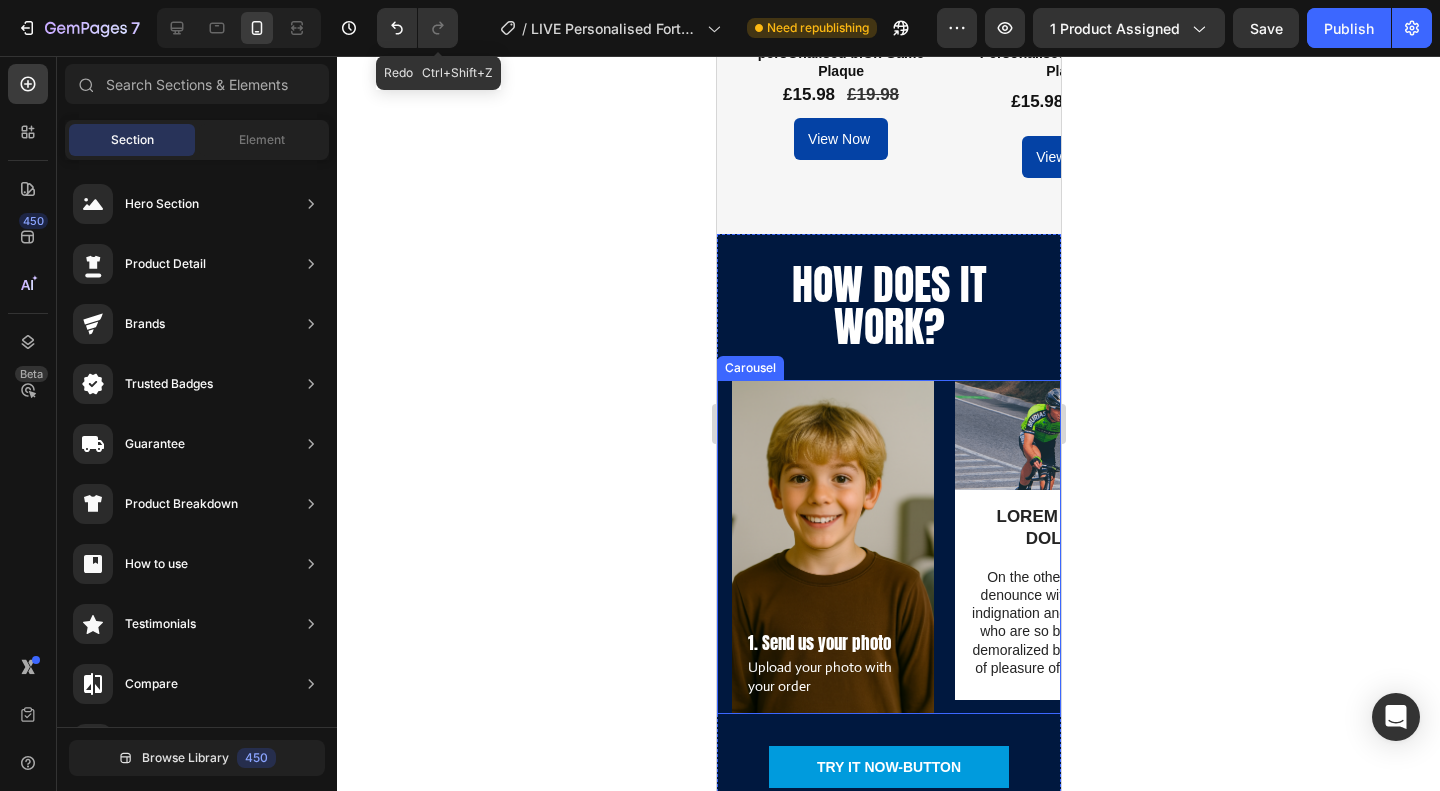 click on "1. Send us your photo Text Block Upload your photo with your order Text Block Row Image LOREM IPSUM DOLOR Text Block On the other hand, we denounce with righteous indignation and dislike men who are so beguiled and demoralized by the charms of pleasure of the moment Text Block Row Image LOREM IPSUM DOLOR Text Block On the other hand, we denounce with righteous indignation and dislike men who are so beguiled and demoralized by the charms of pleasure of the moment Text Block Row Carousel" at bounding box center [888, 547] 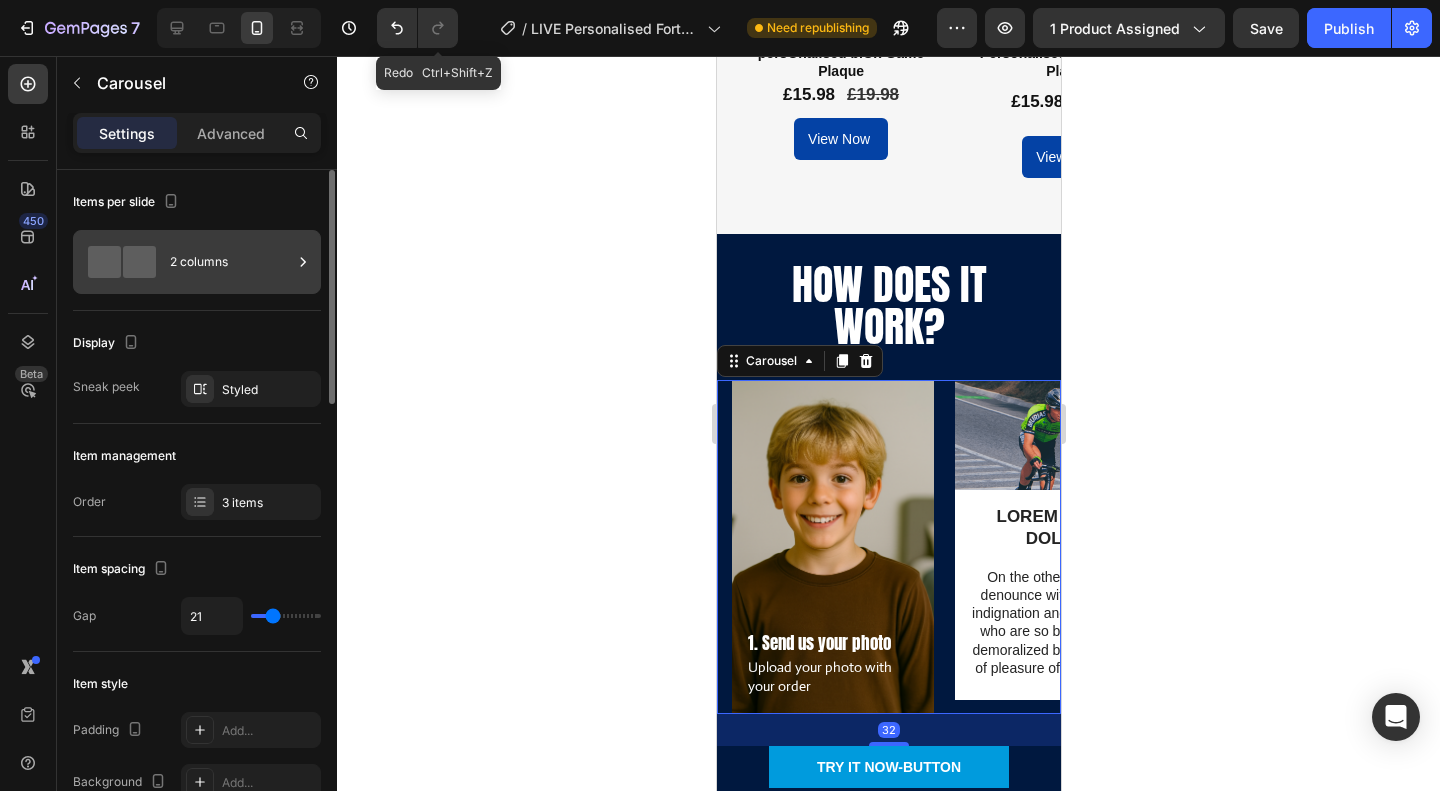 click on "2 columns" at bounding box center [231, 262] 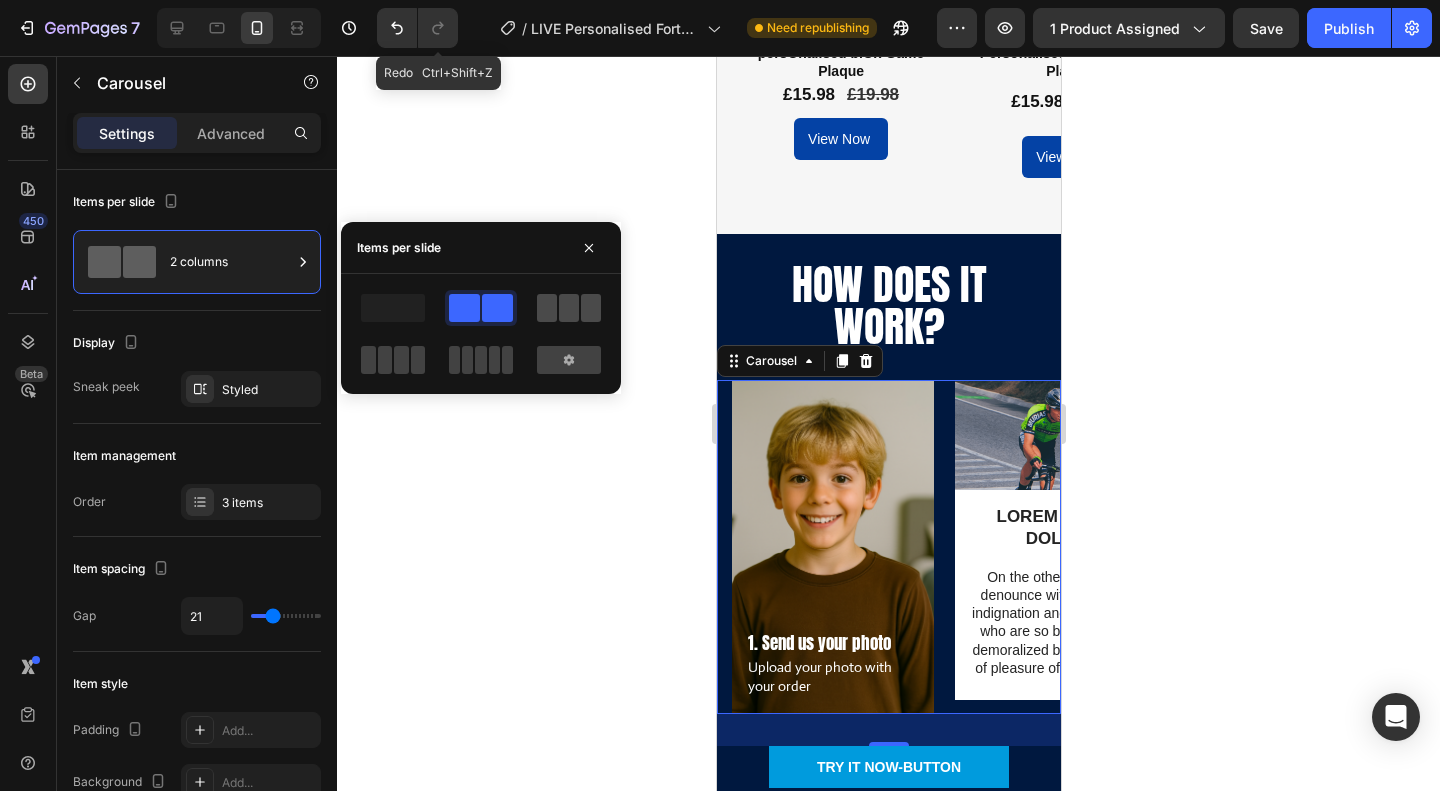 click 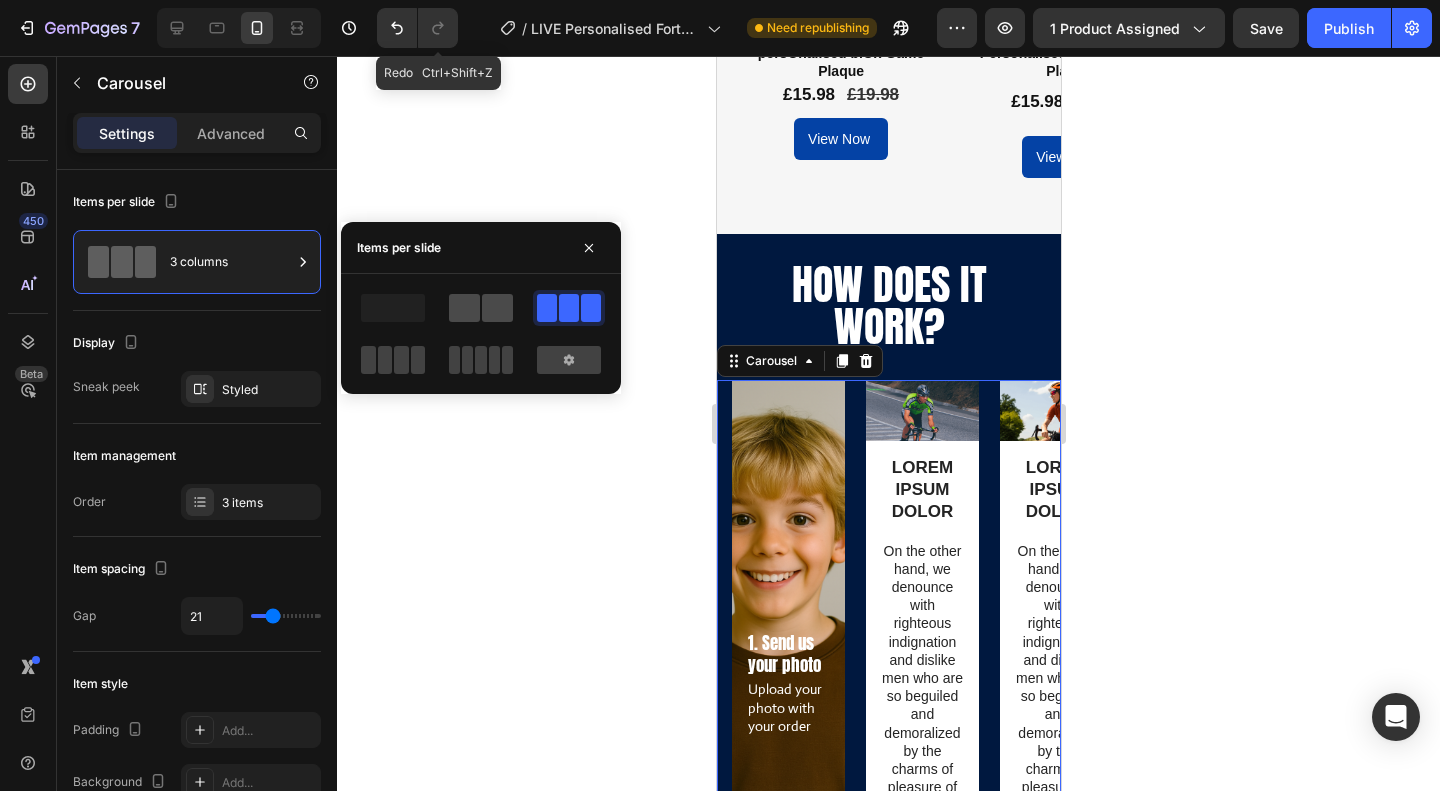 click 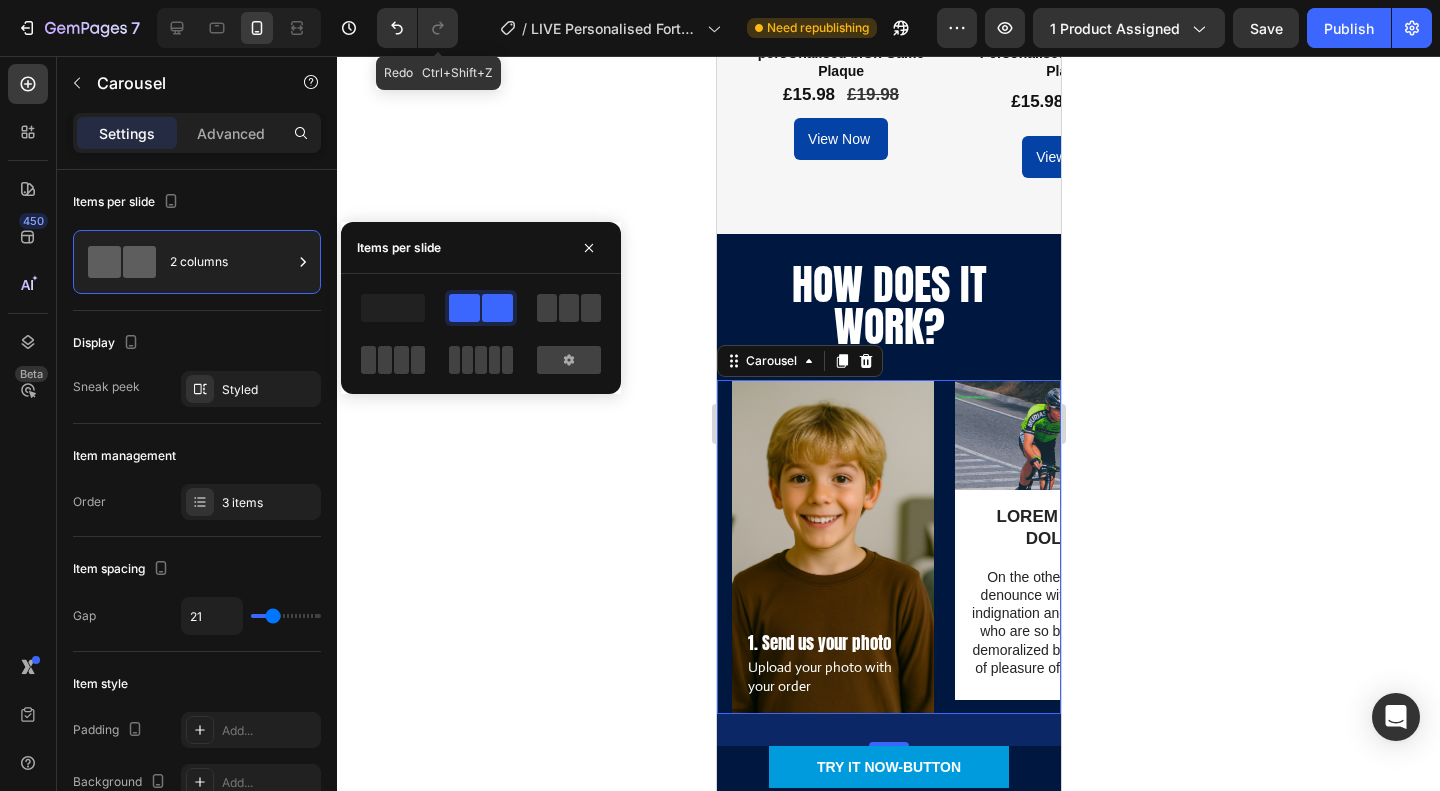 click 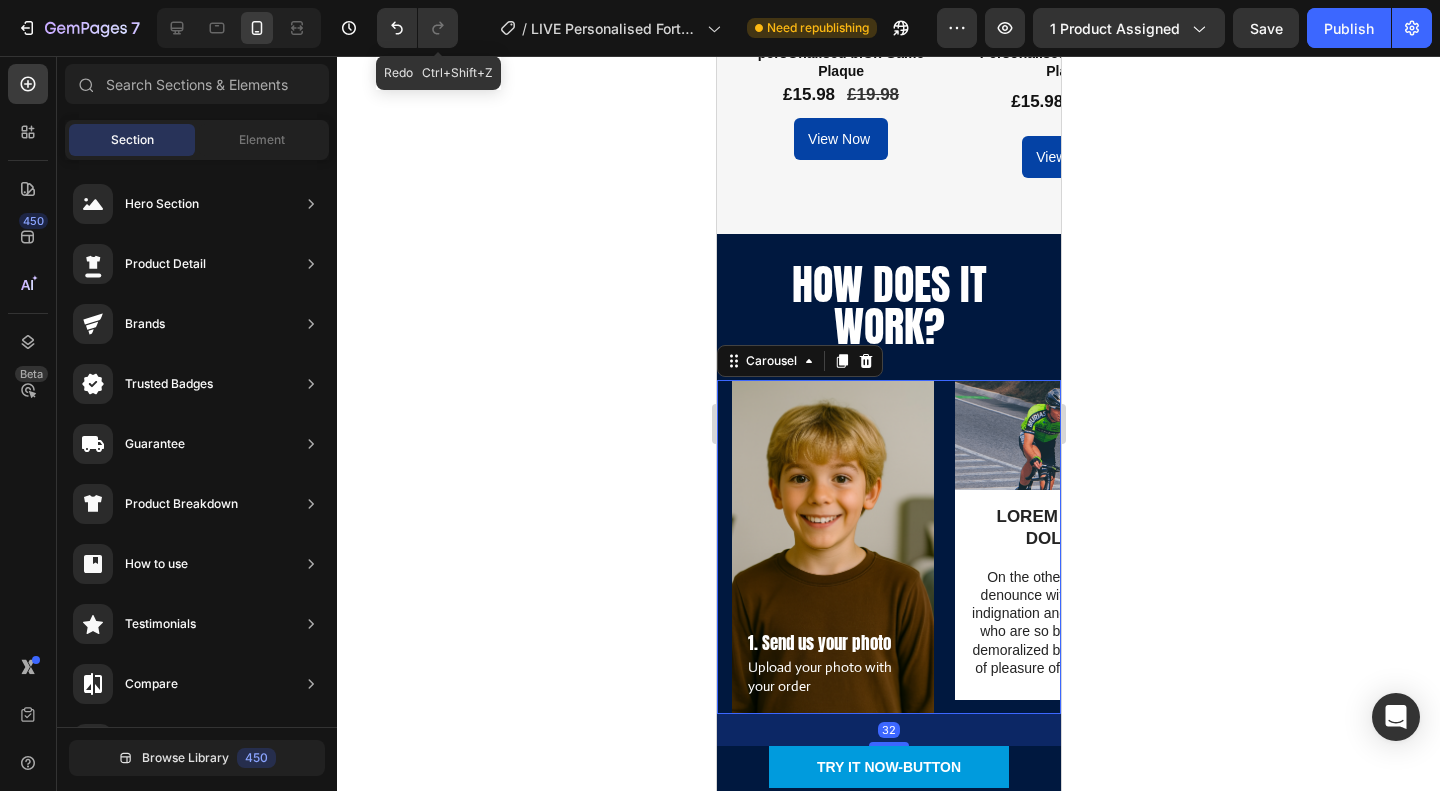 click on "1. Send us your photo Text Block Upload your photo with your order Text Block Row Image LOREM IPSUM DOLOR Text Block On the other hand, we denounce with righteous indignation and dislike men who are so beguiled and demoralized by the charms of pleasure of the moment Text Block Row Image LOREM IPSUM DOLOR Text Block On the other hand, we denounce with righteous indignation and dislike men who are so beguiled and demoralized by the charms of pleasure of the moment Text Block Row Carousel   32" at bounding box center (888, 547) 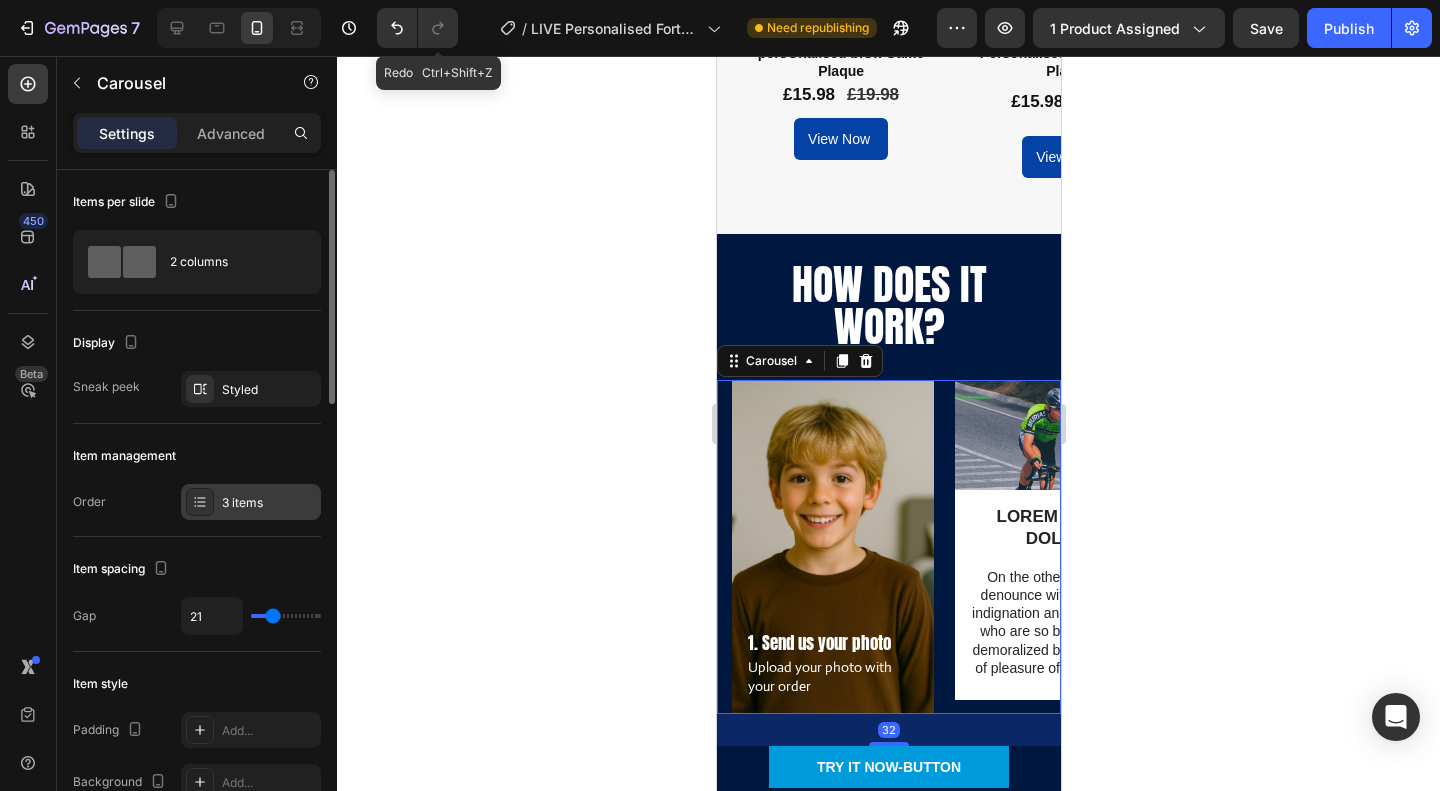 click on "3 items" at bounding box center [269, 503] 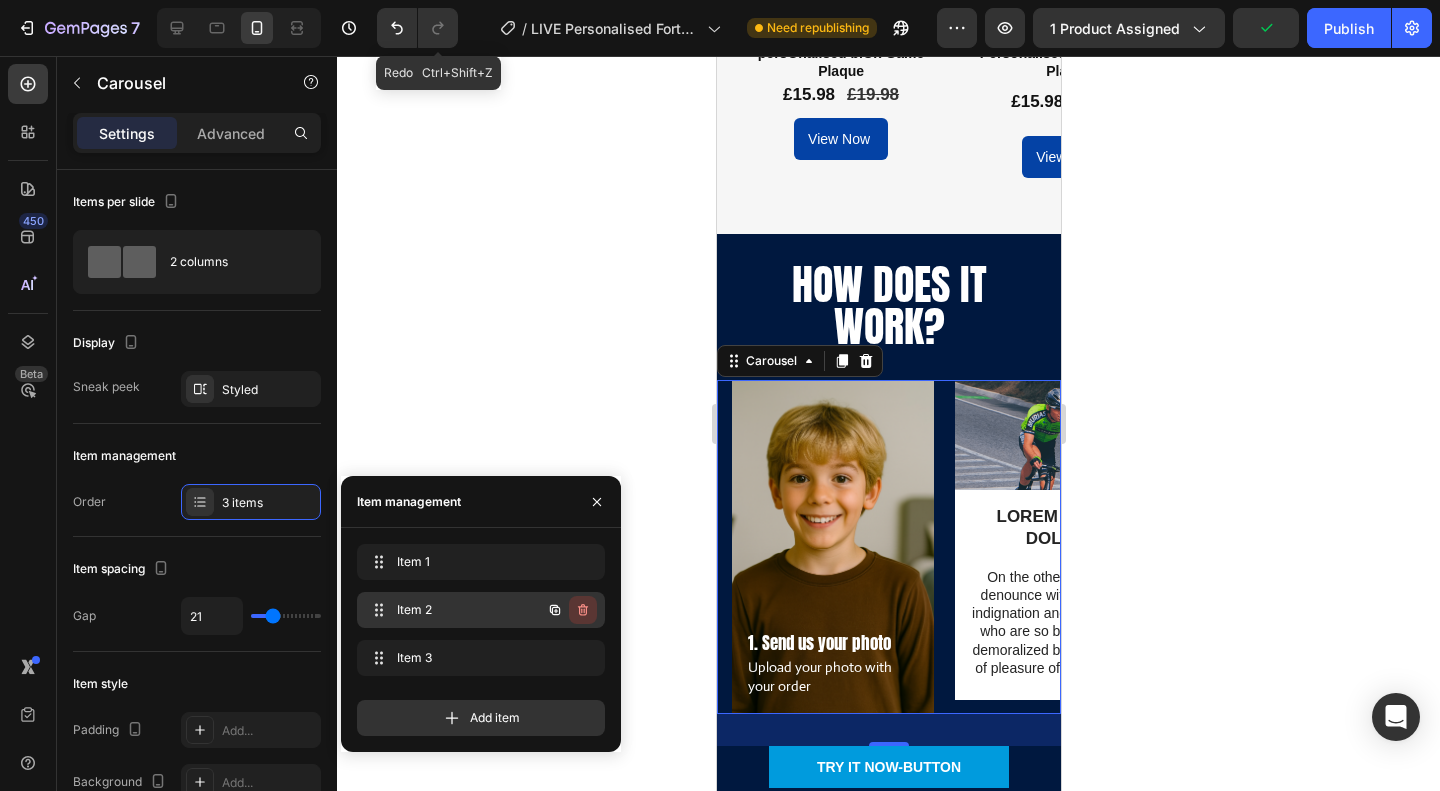 click 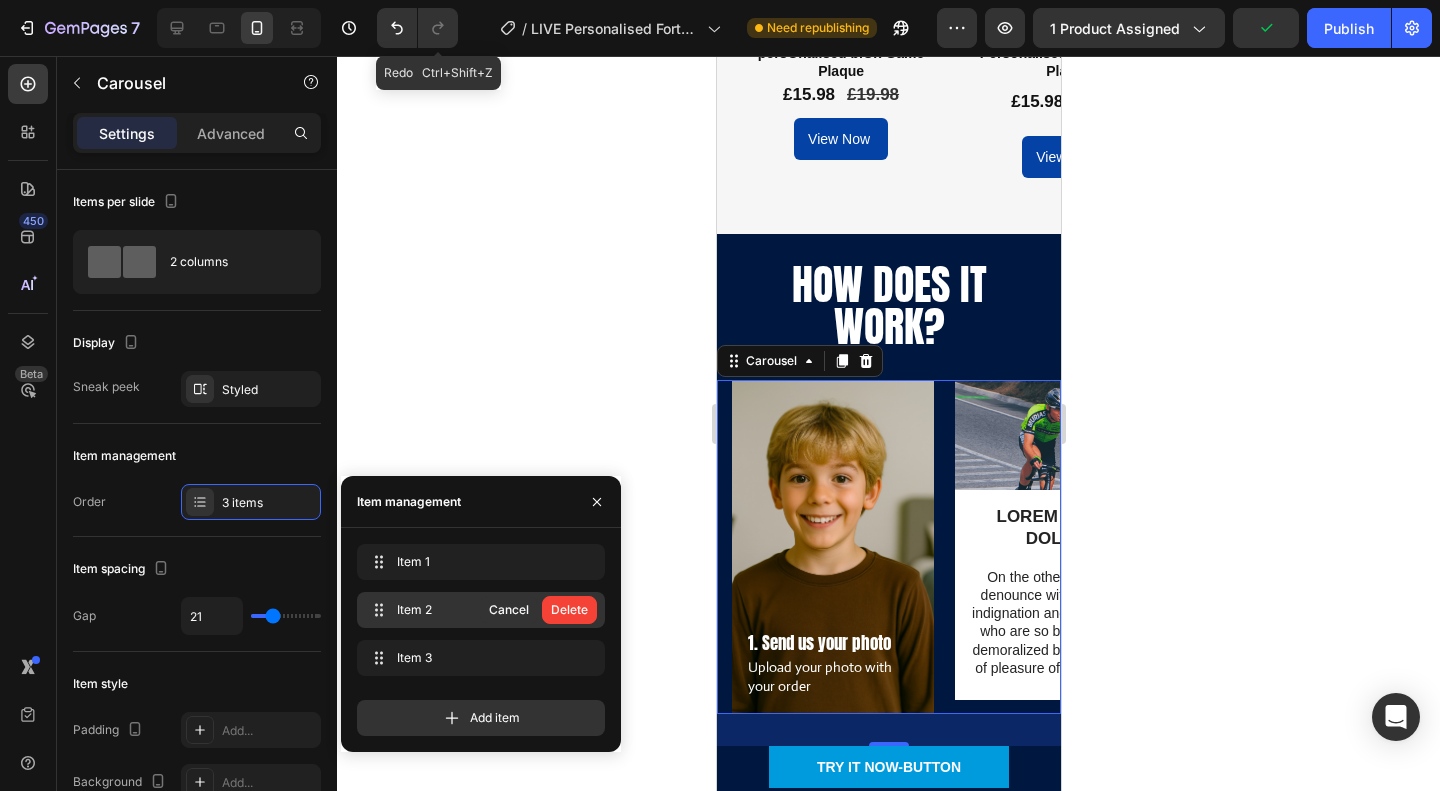 click on "Delete" at bounding box center [569, 610] 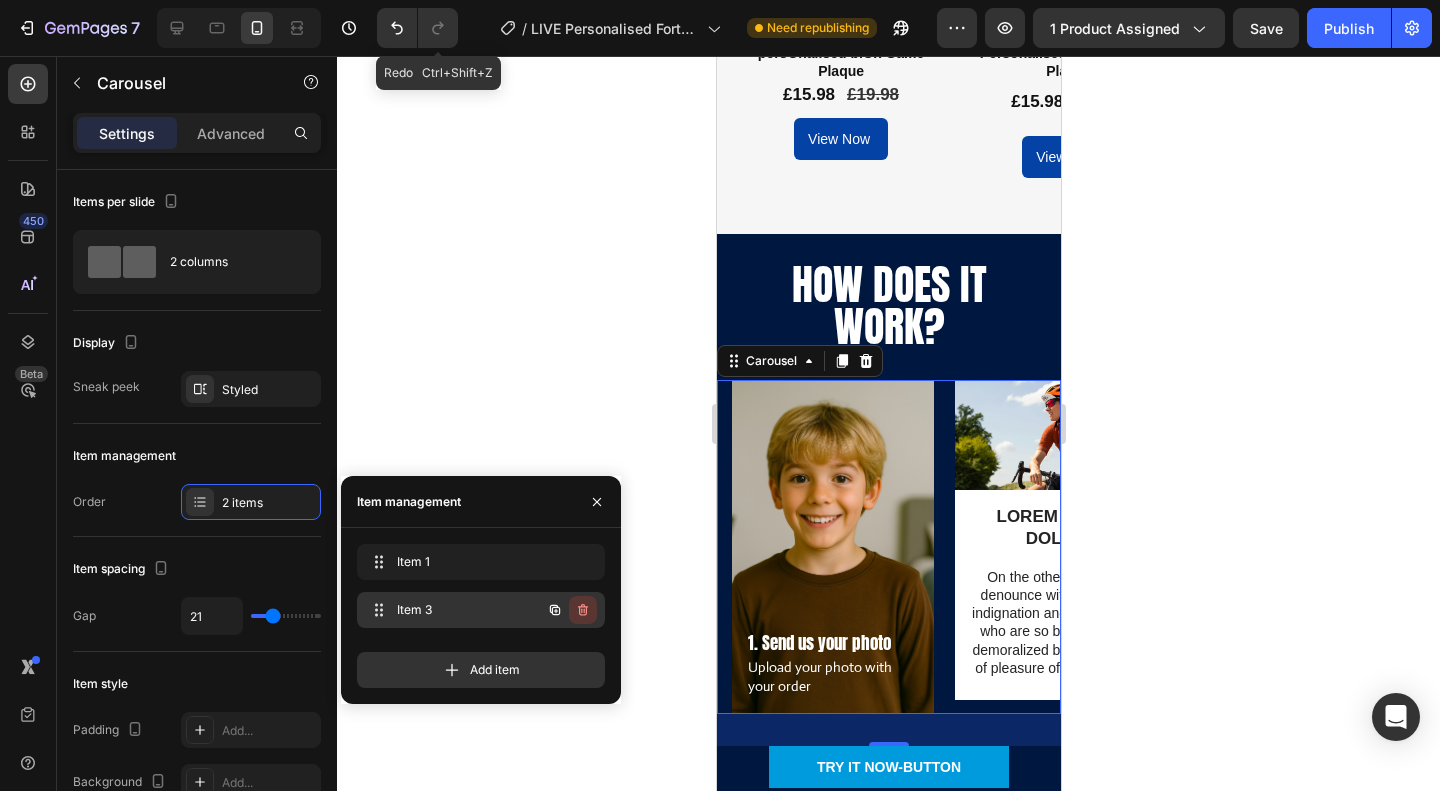 click 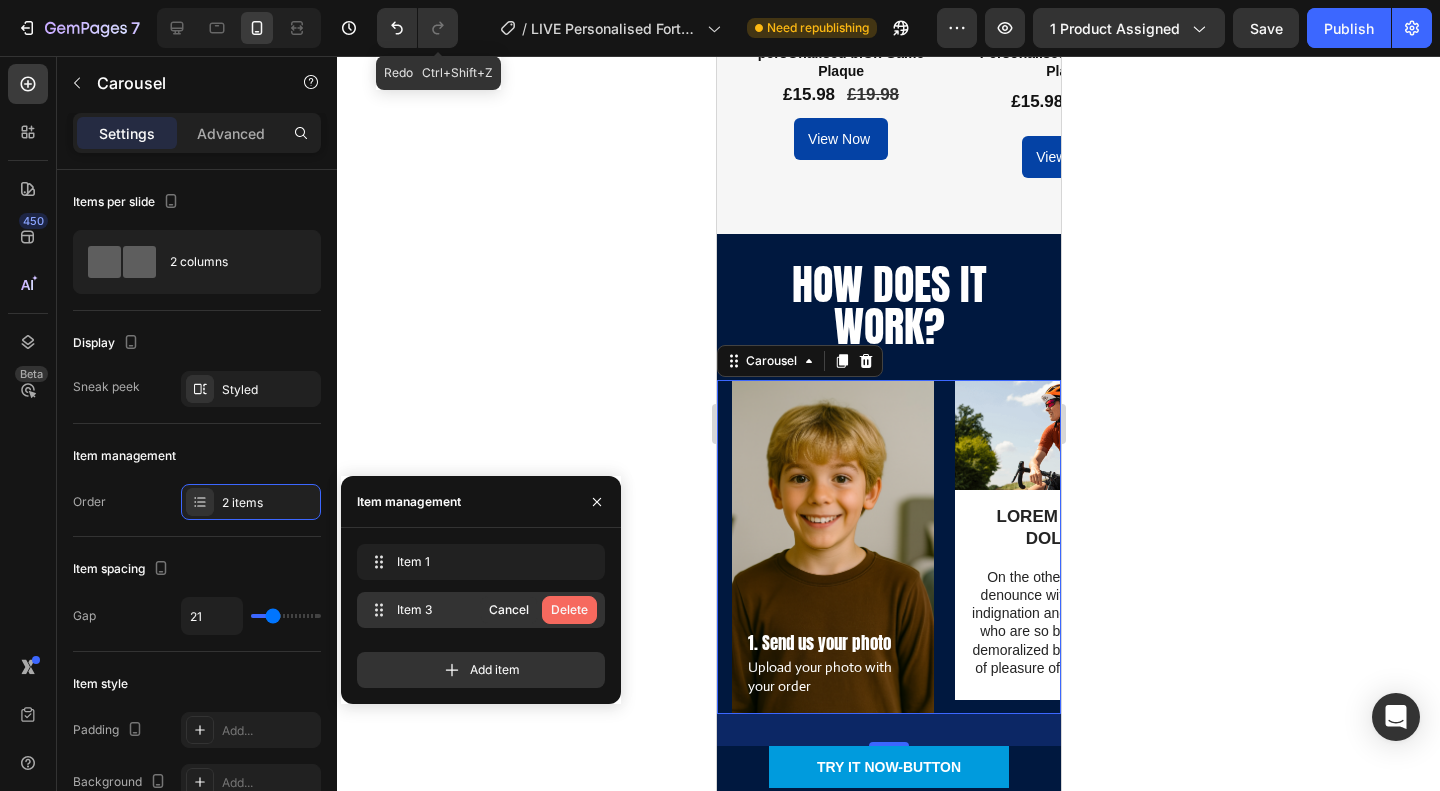 click on "Delete" at bounding box center [569, 610] 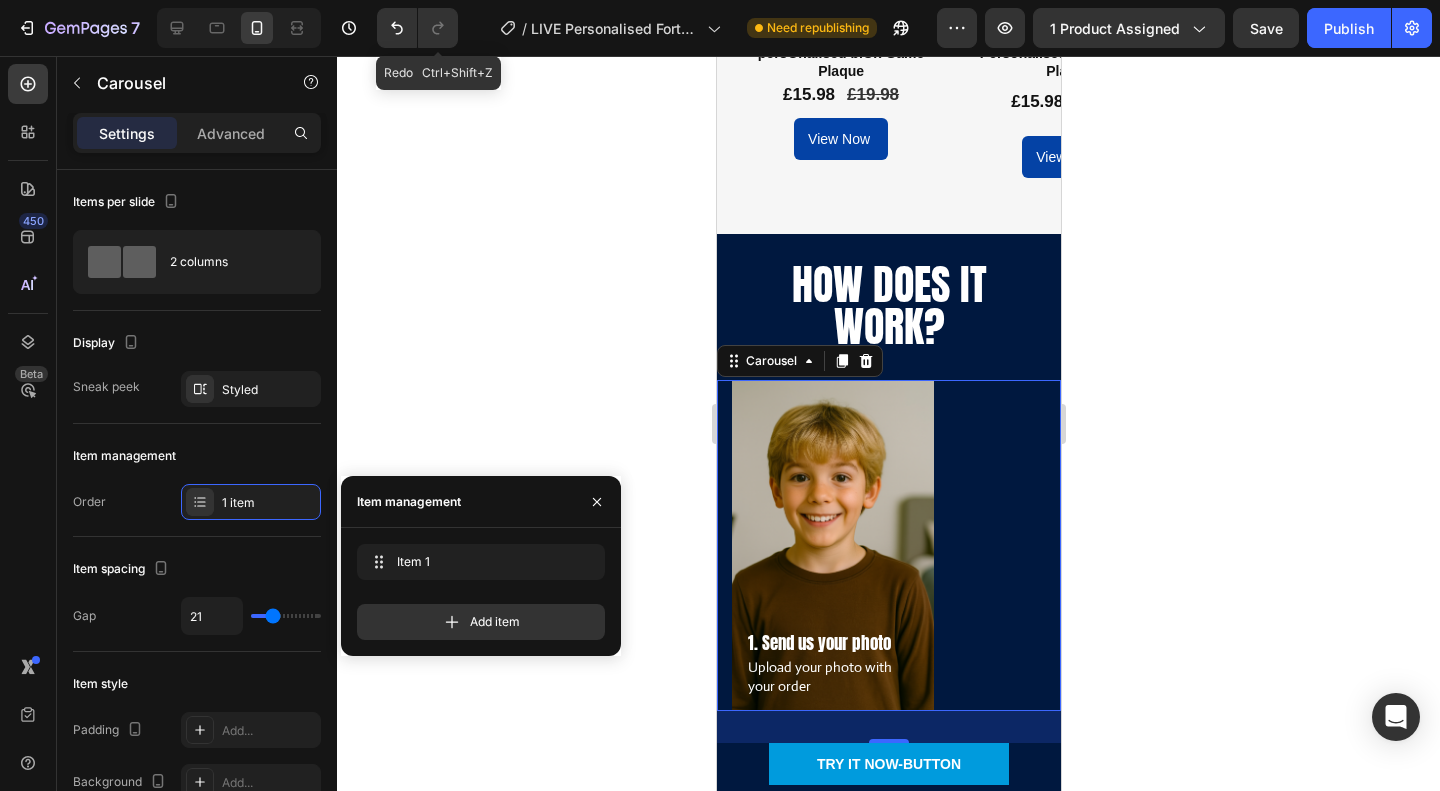 click 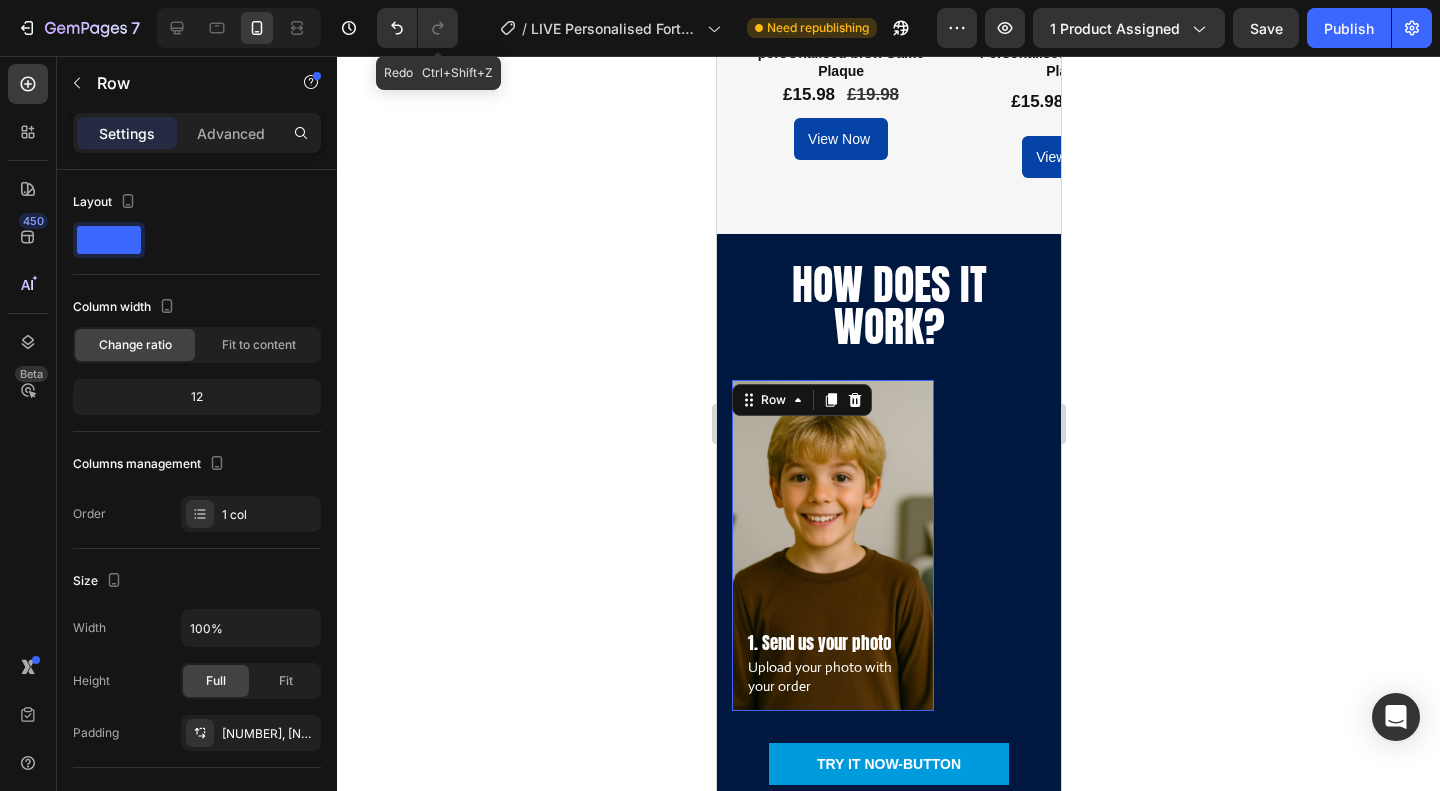 click on "1. Send us your photo Text Block Upload your photo with your order Text Block Row   14" at bounding box center [832, 545] 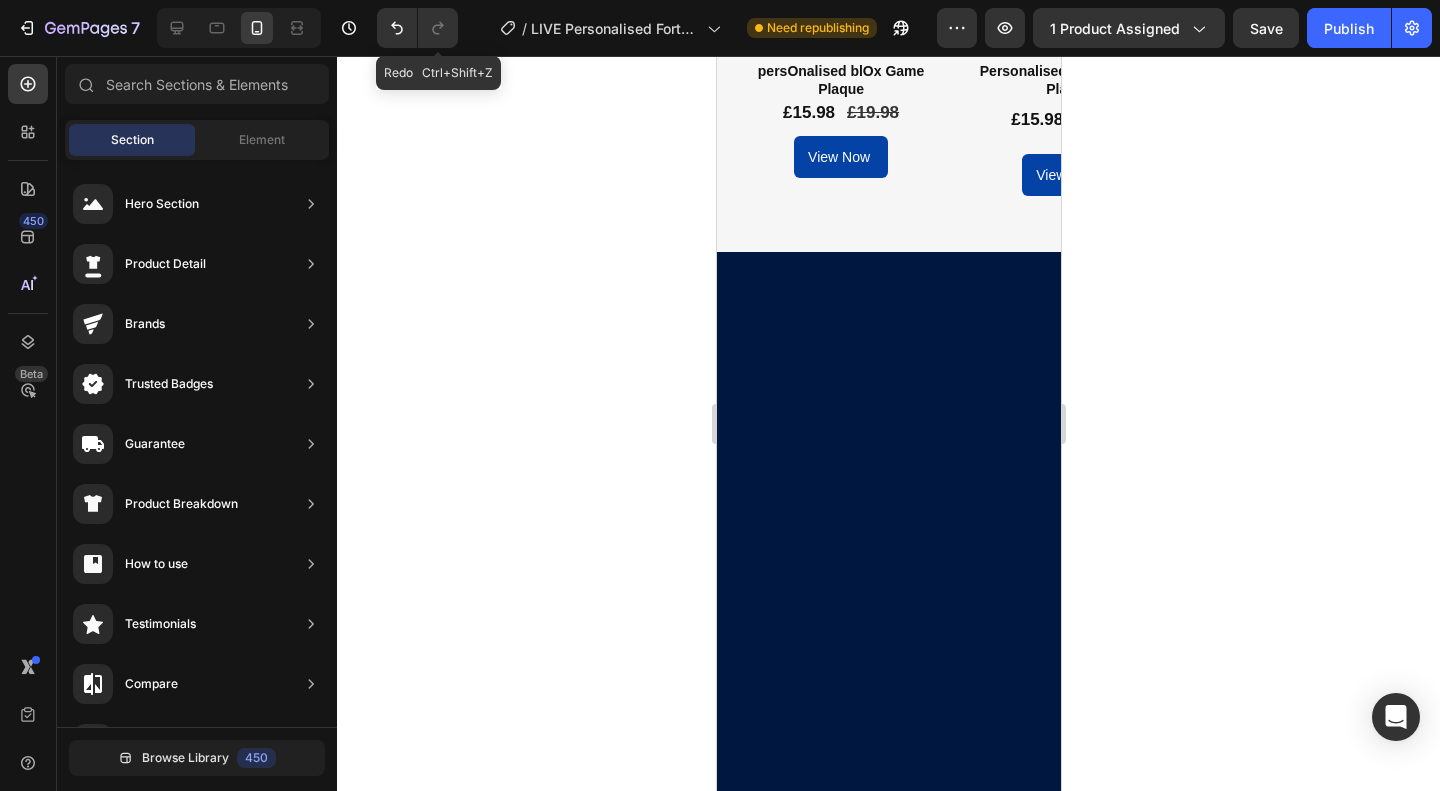 scroll, scrollTop: 2760, scrollLeft: 0, axis: vertical 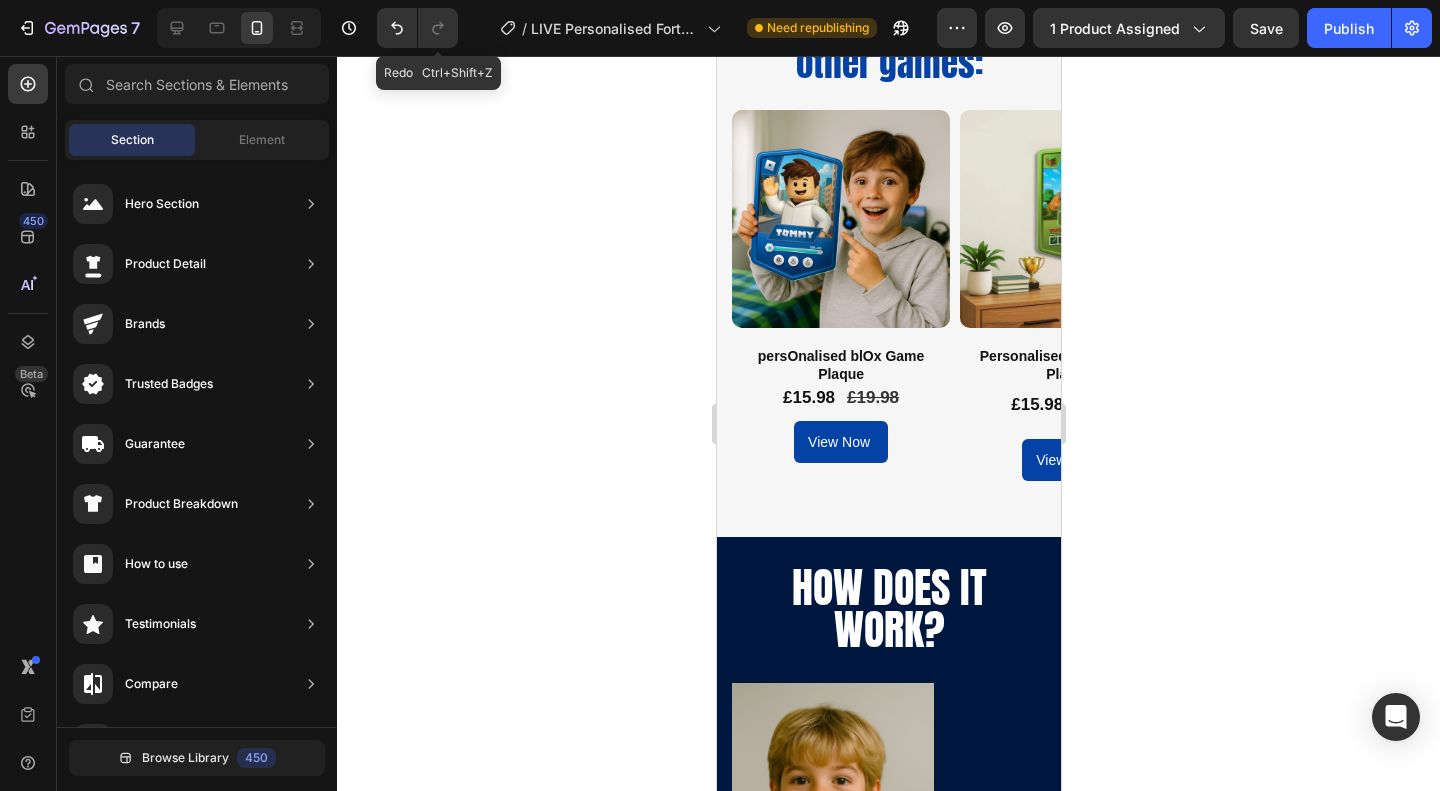 click 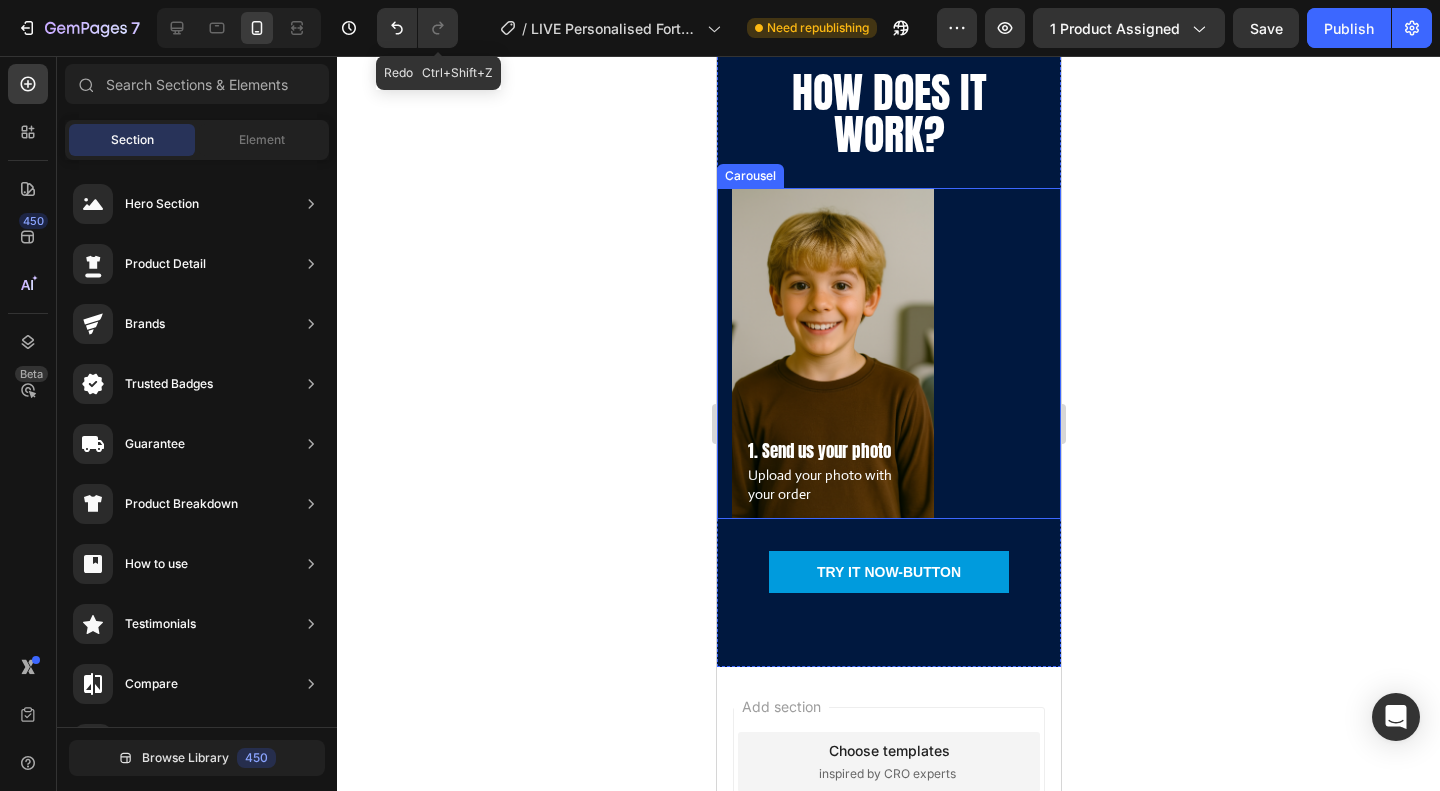 scroll, scrollTop: 3500, scrollLeft: 0, axis: vertical 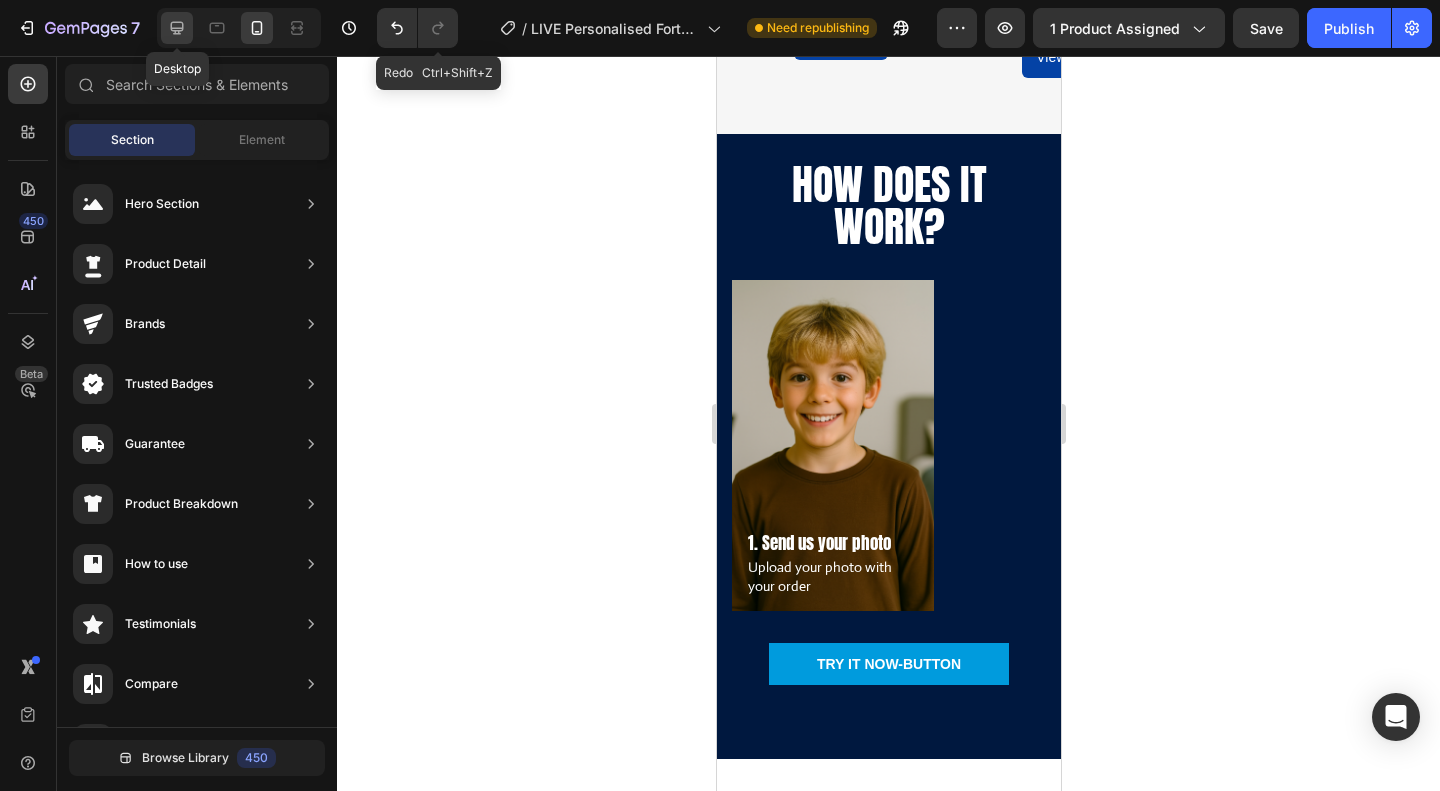 click 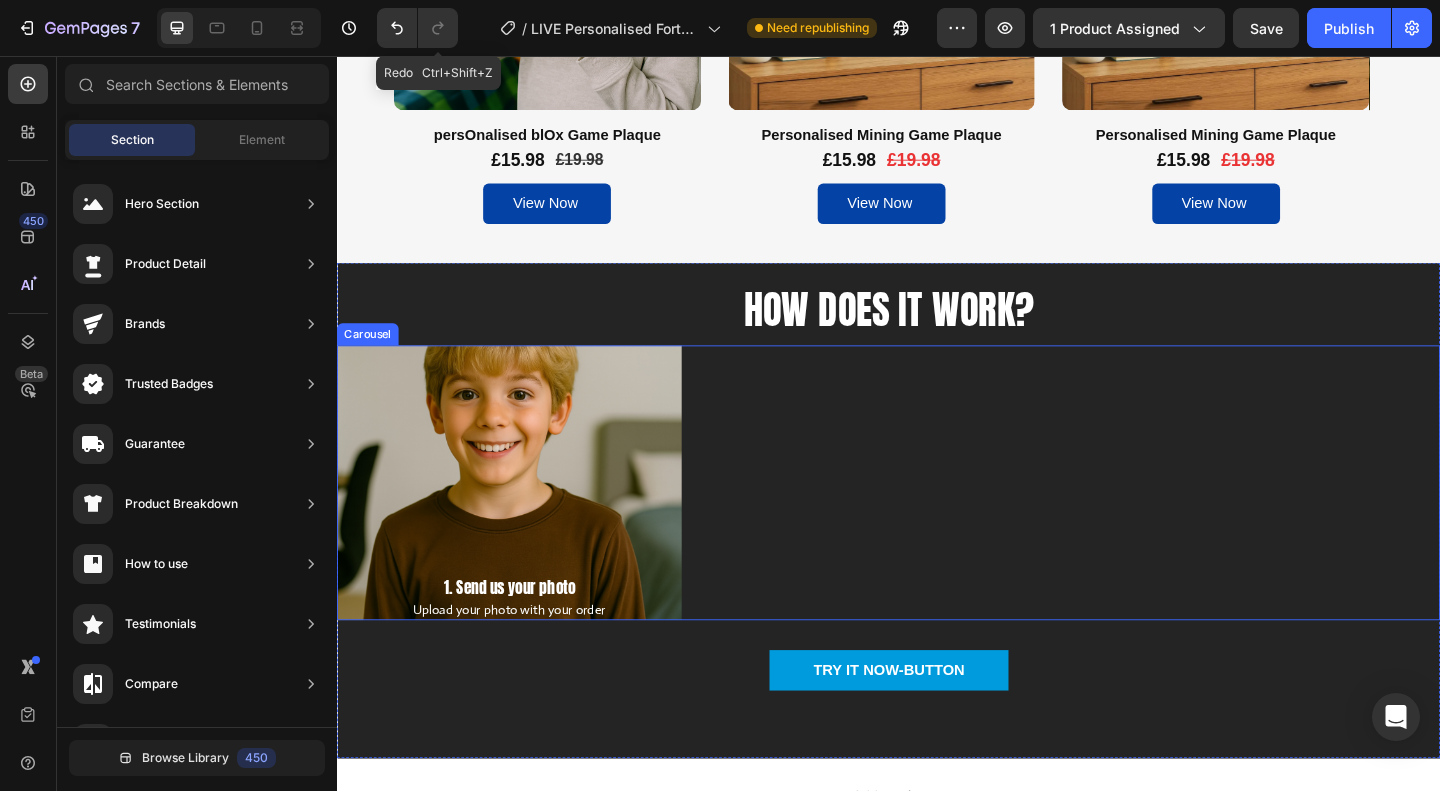 scroll, scrollTop: 3600, scrollLeft: 0, axis: vertical 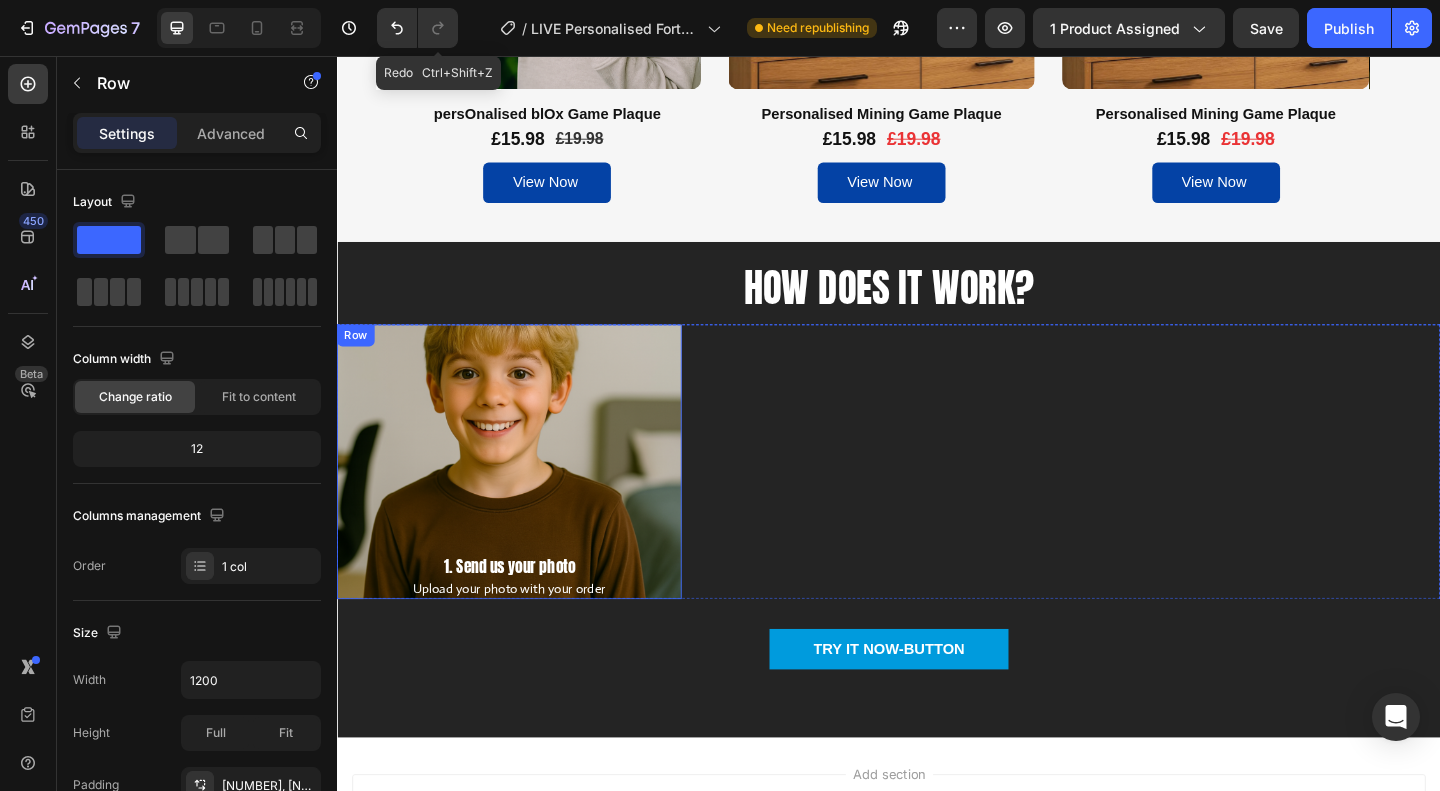 click on "1. Send us your photo Text Block Upload your photo with your order Text Block Row" at bounding box center [524, 497] 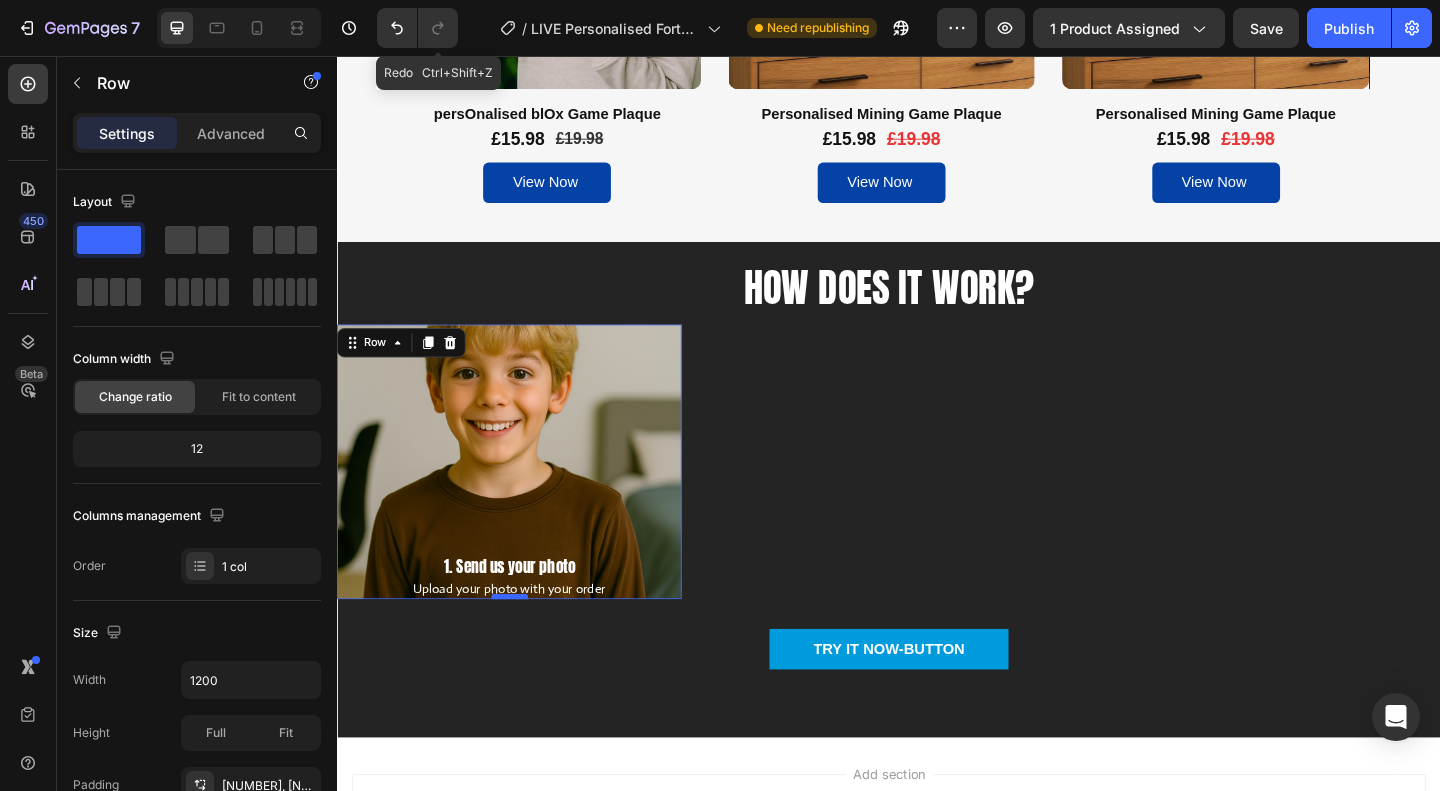 drag, startPoint x: 526, startPoint y: 643, endPoint x: 537, endPoint y: 643, distance: 11 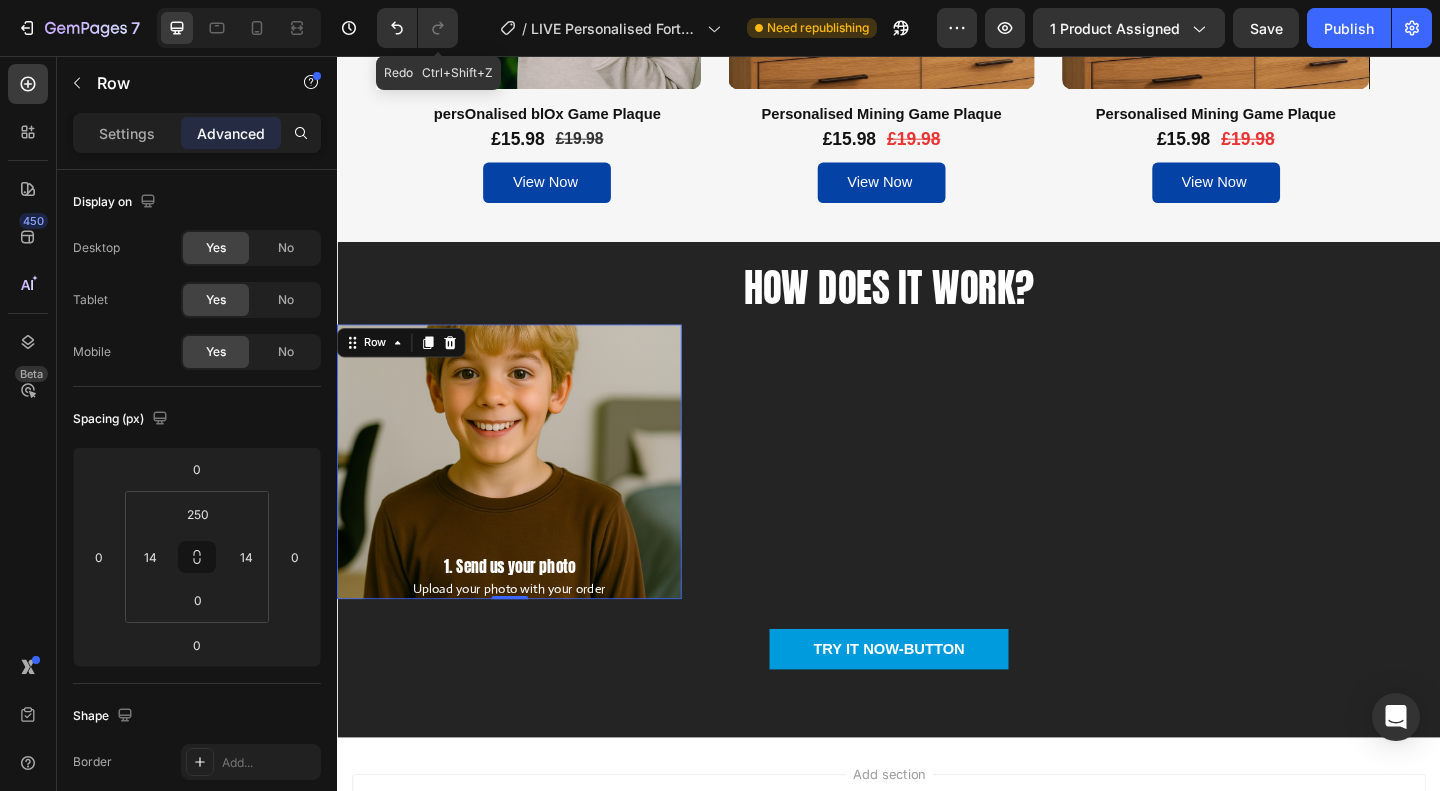 click on "1. Send us your photo Text Block Upload your photo with your order Text Block Row   0" at bounding box center [524, 497] 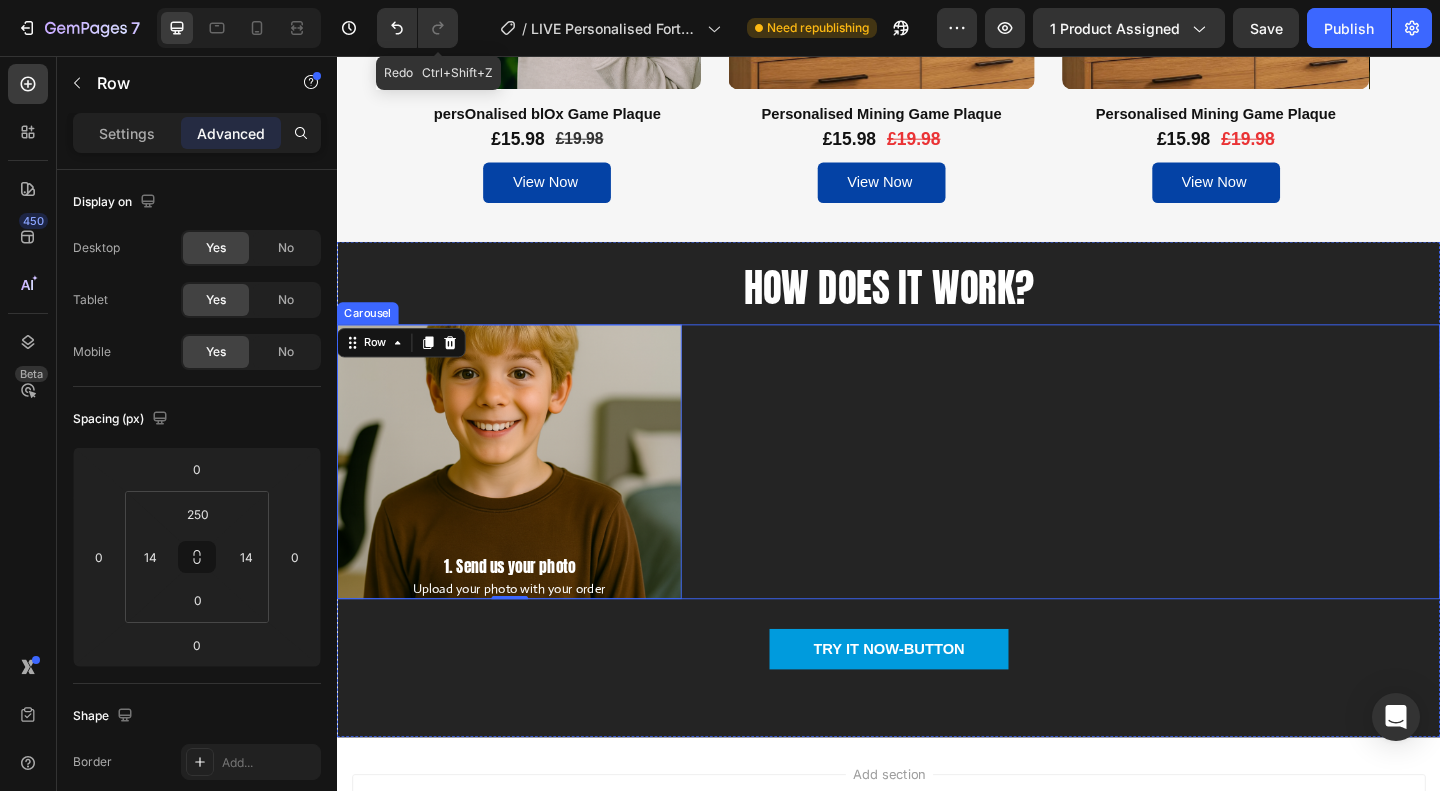 click on "1. Send us your photo Text Block Upload your photo with your order Text Block Row   0" at bounding box center [937, 497] 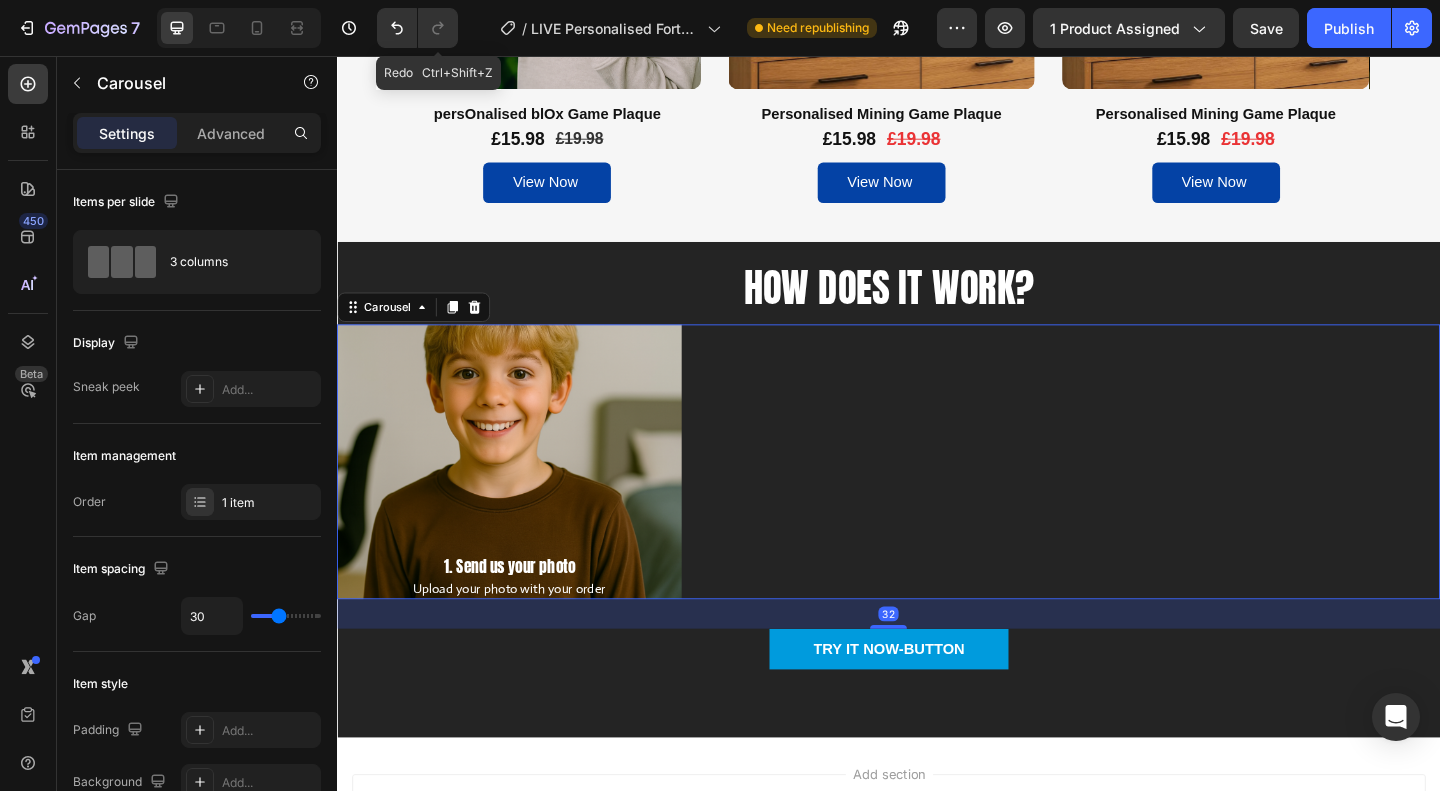 click on "1. Send us your photo Text Block Upload your photo with your order Text Block Row" at bounding box center [524, 497] 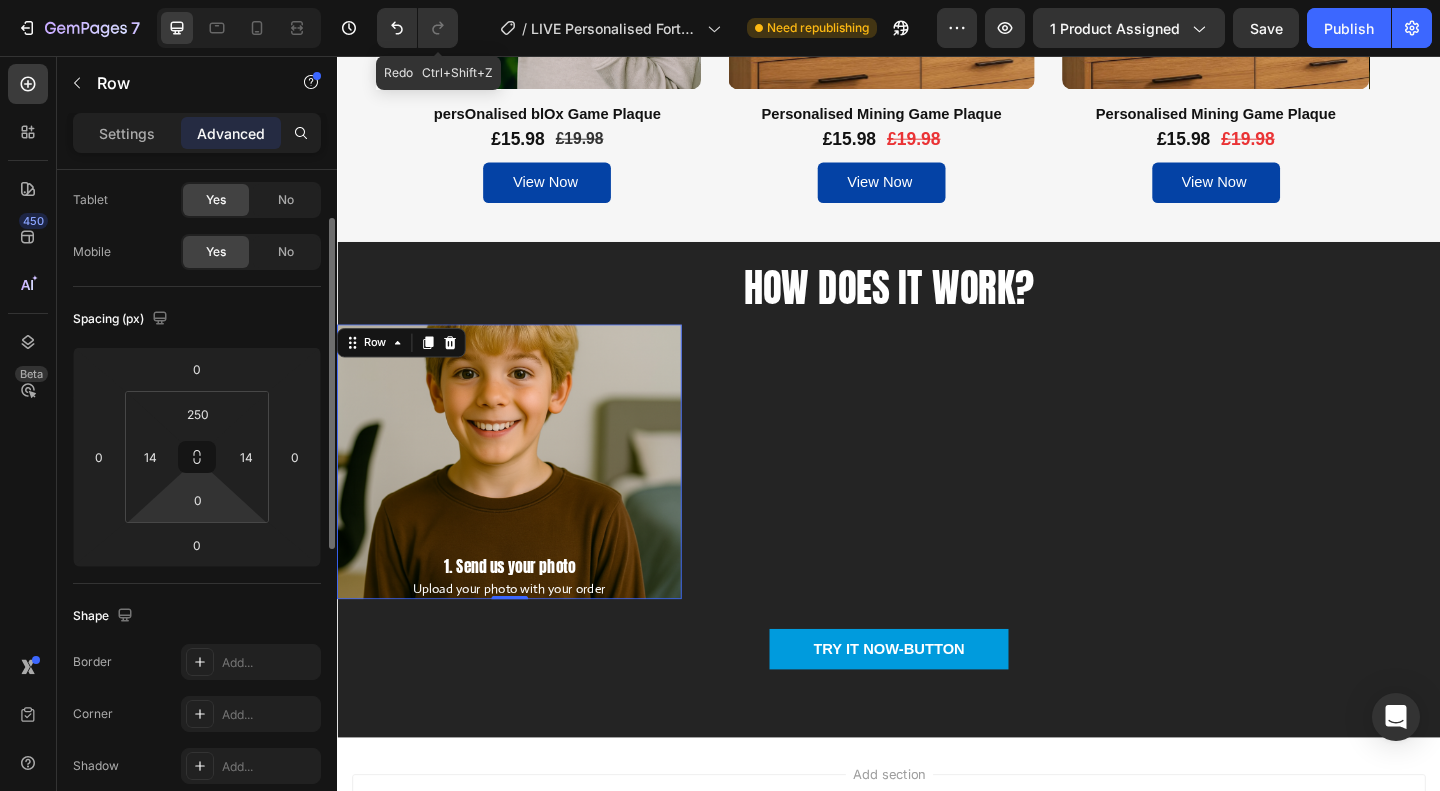 scroll, scrollTop: 300, scrollLeft: 0, axis: vertical 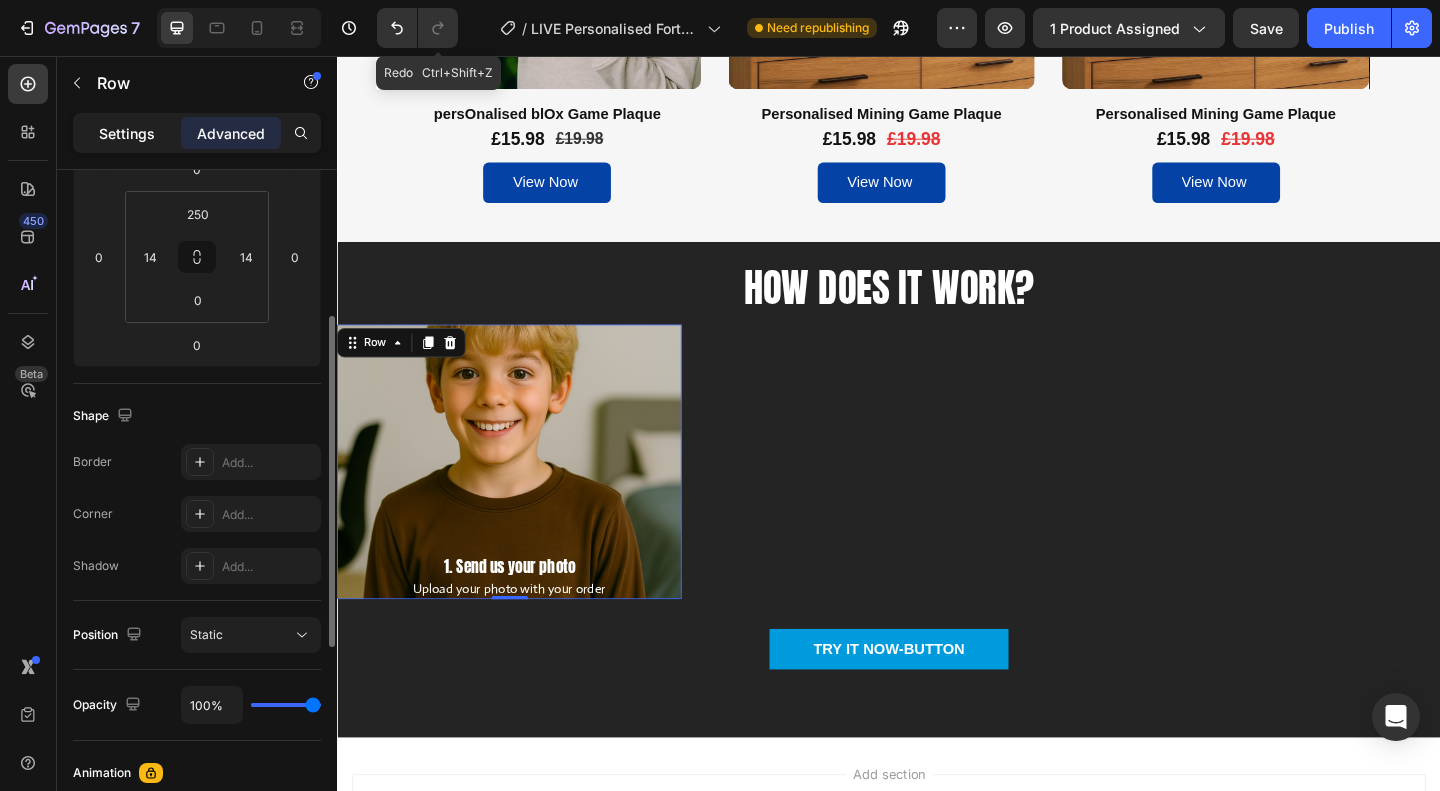 click on "Settings" 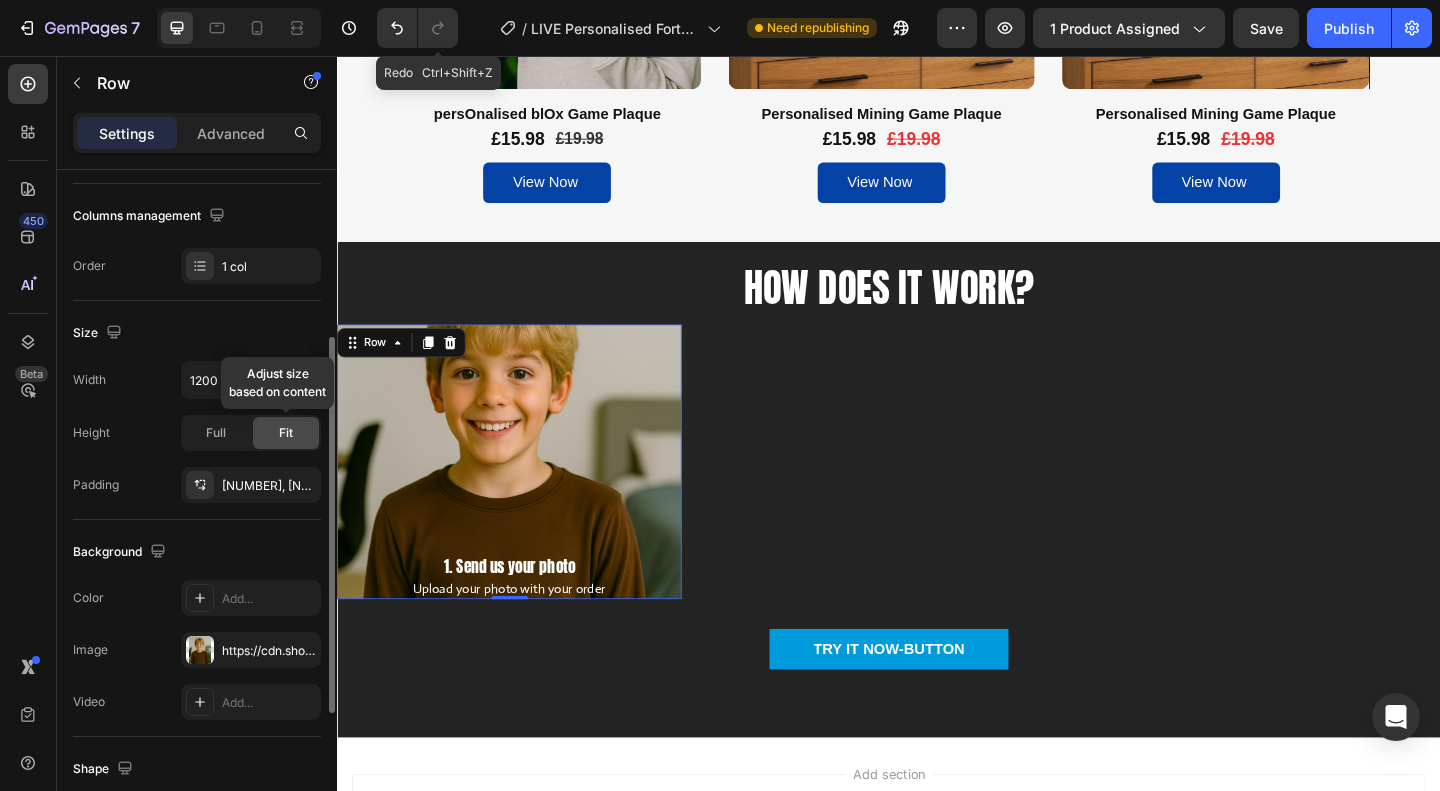 click on "Fit" 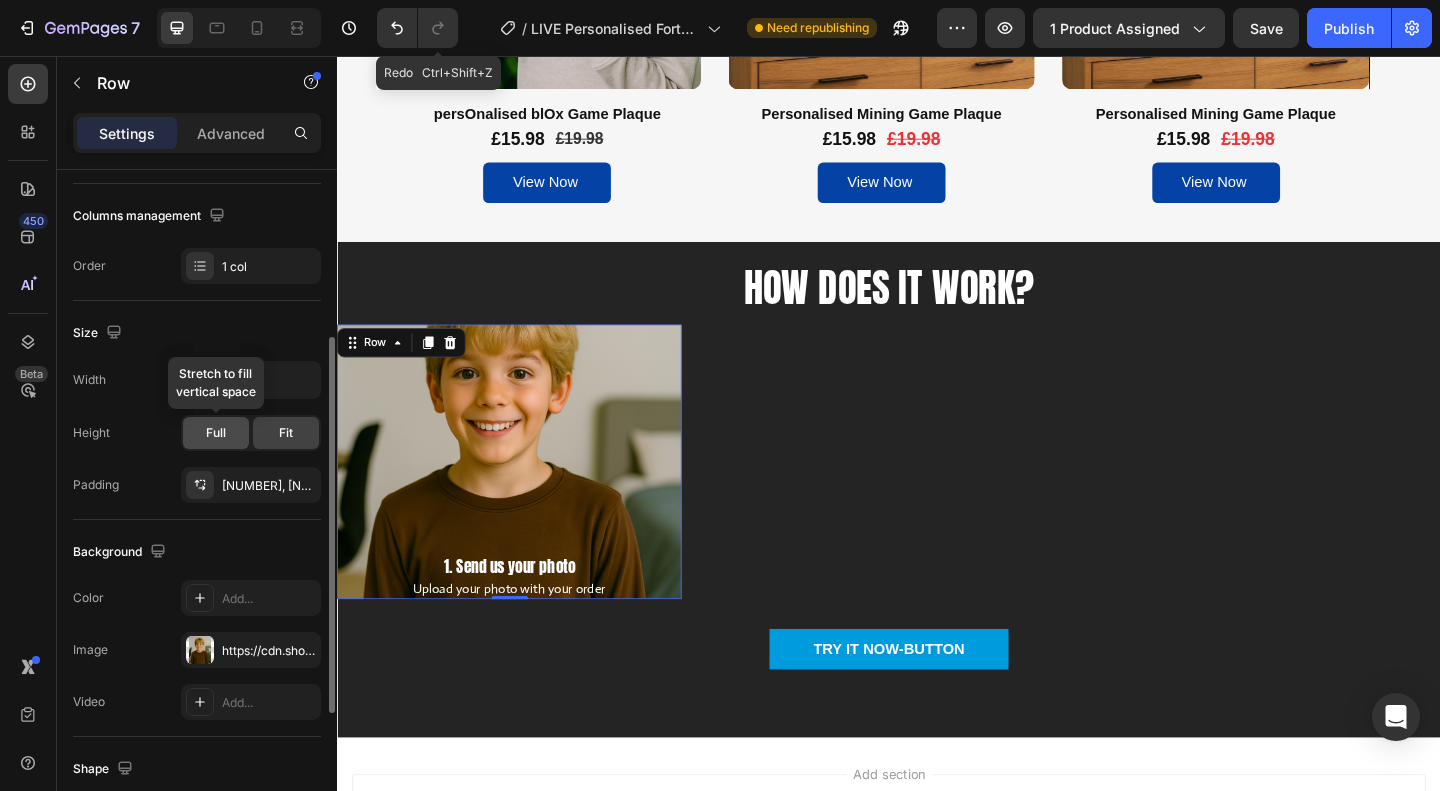 click on "Full" 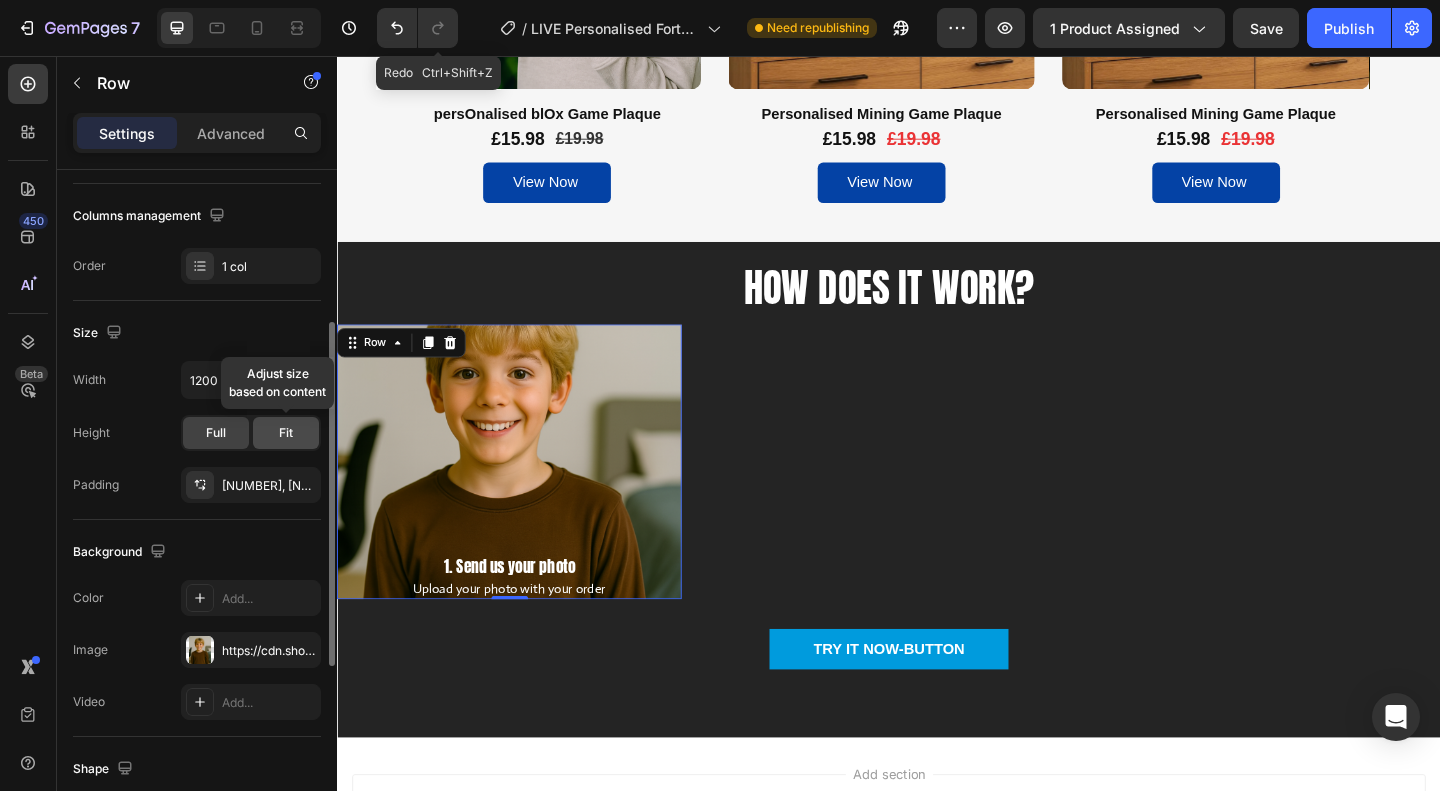 click on "Fit" 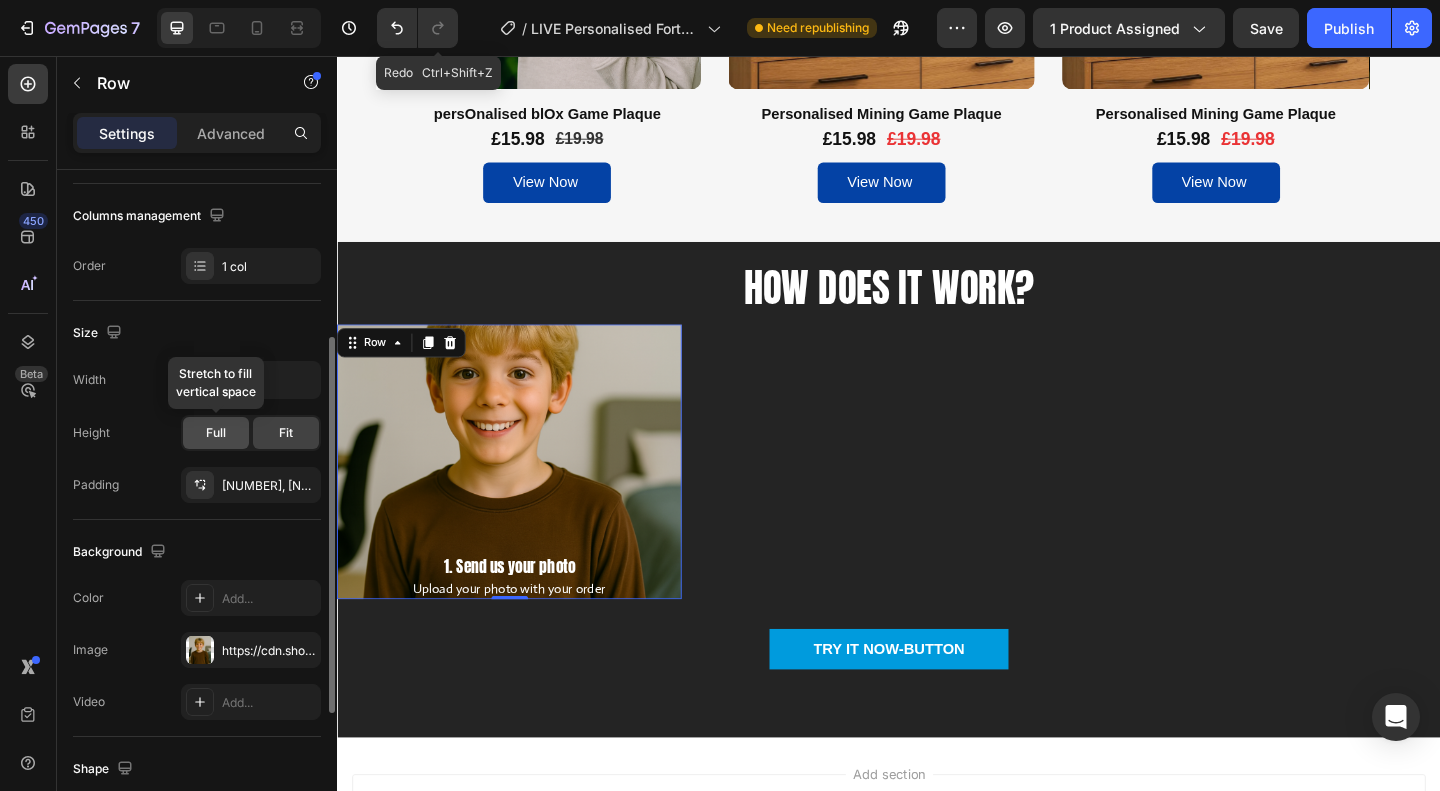 click on "Full" 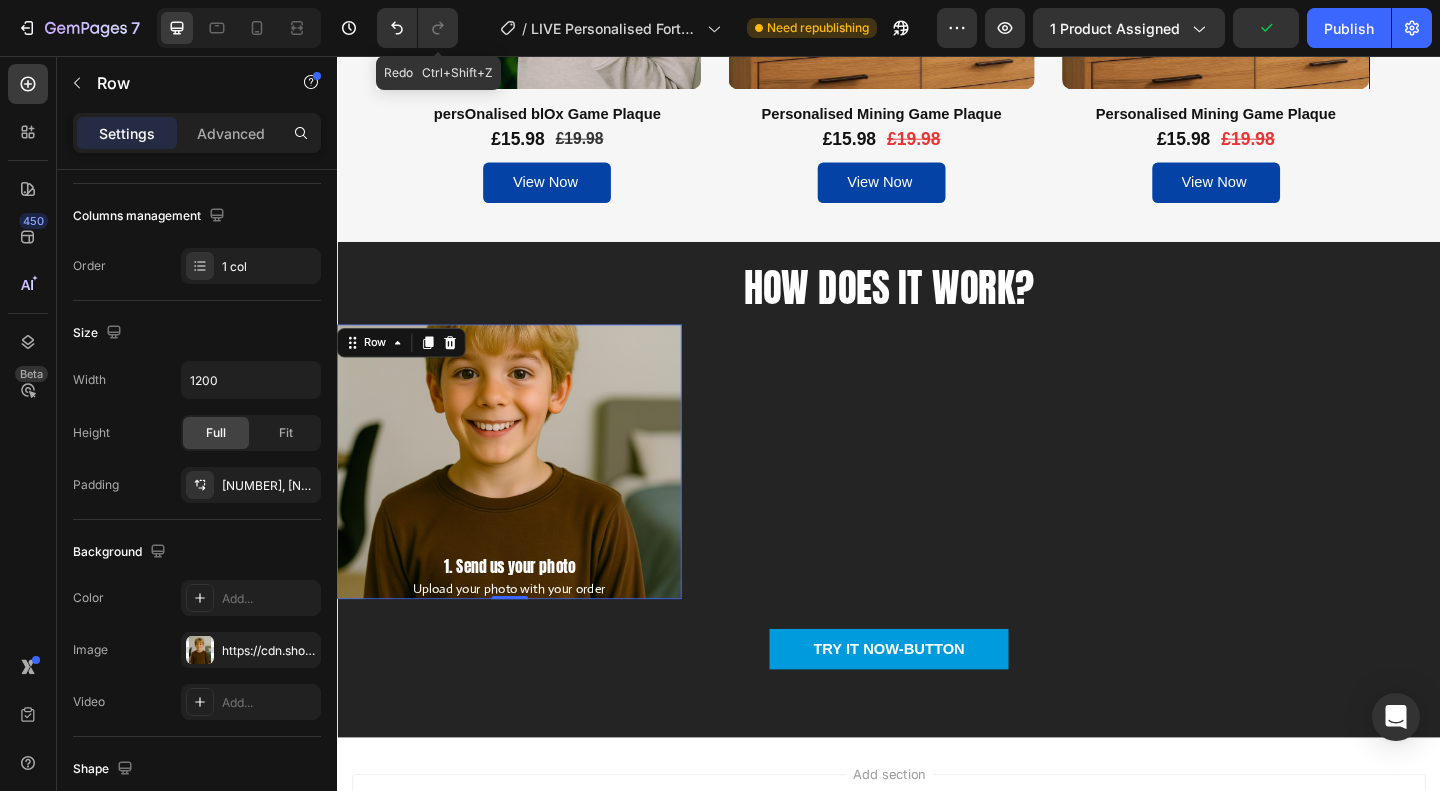 click on "1. Send us your photo Text Block Upload your photo with your order Text Block Row   0" at bounding box center [524, 497] 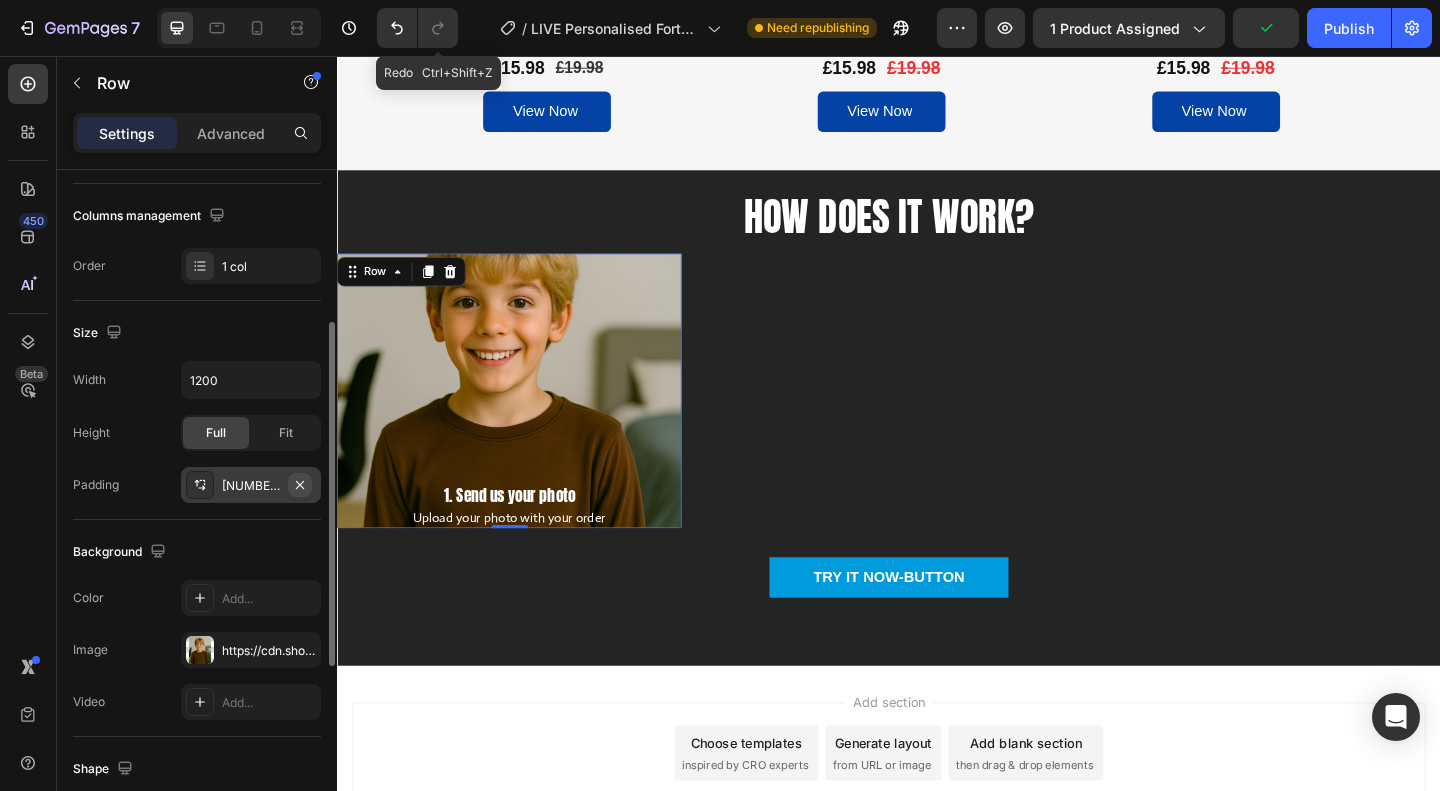 scroll, scrollTop: 3700, scrollLeft: 0, axis: vertical 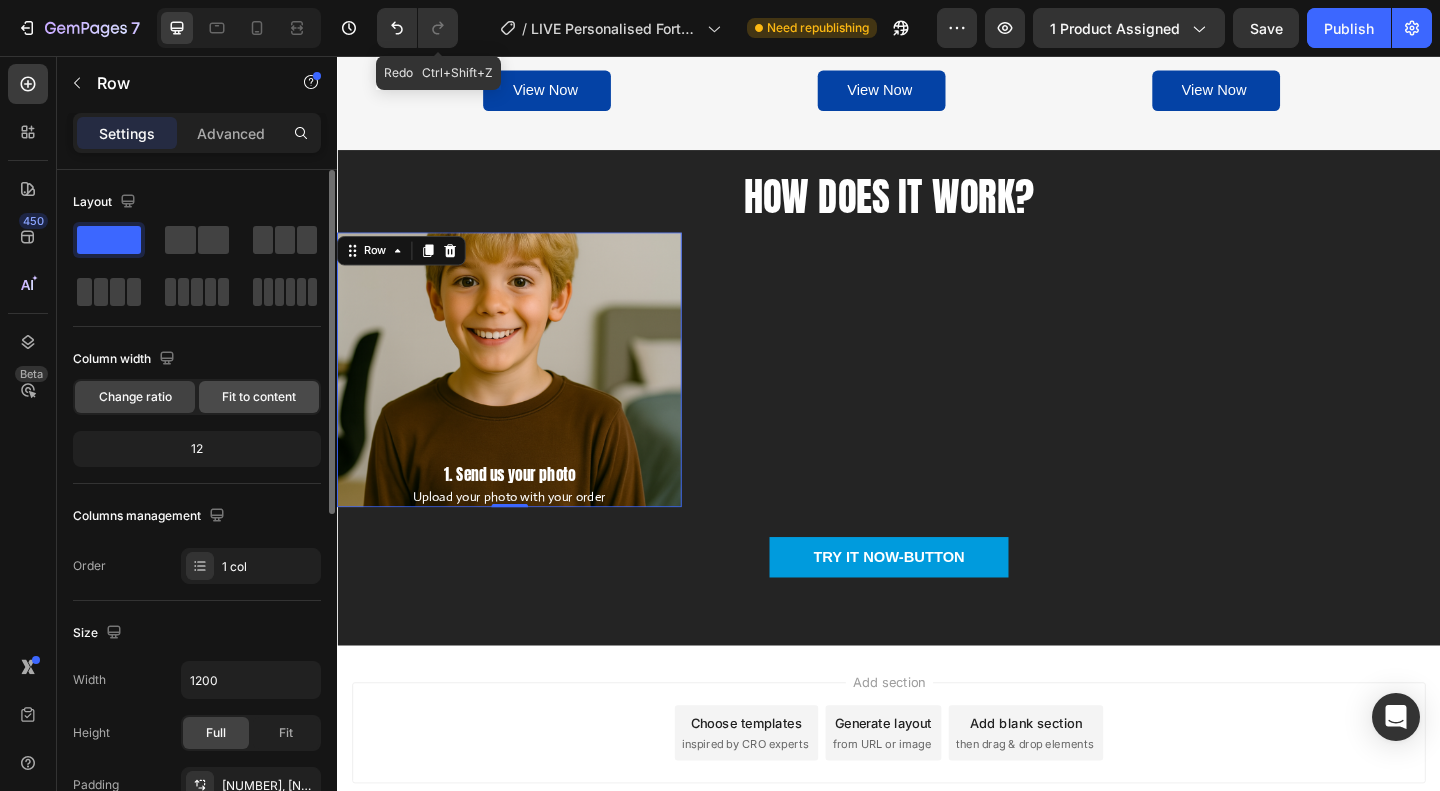 click on "Fit to content" 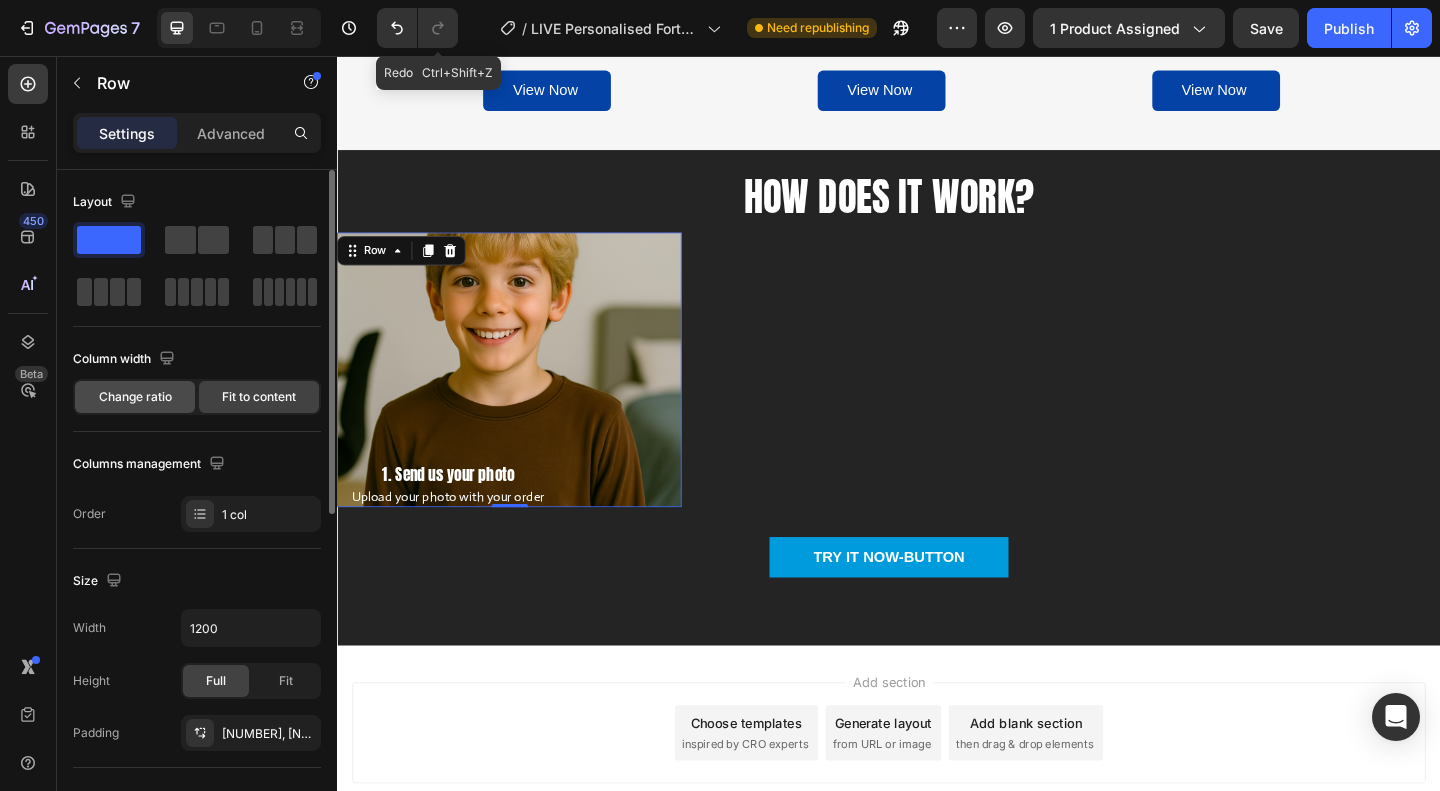 click on "Change ratio" 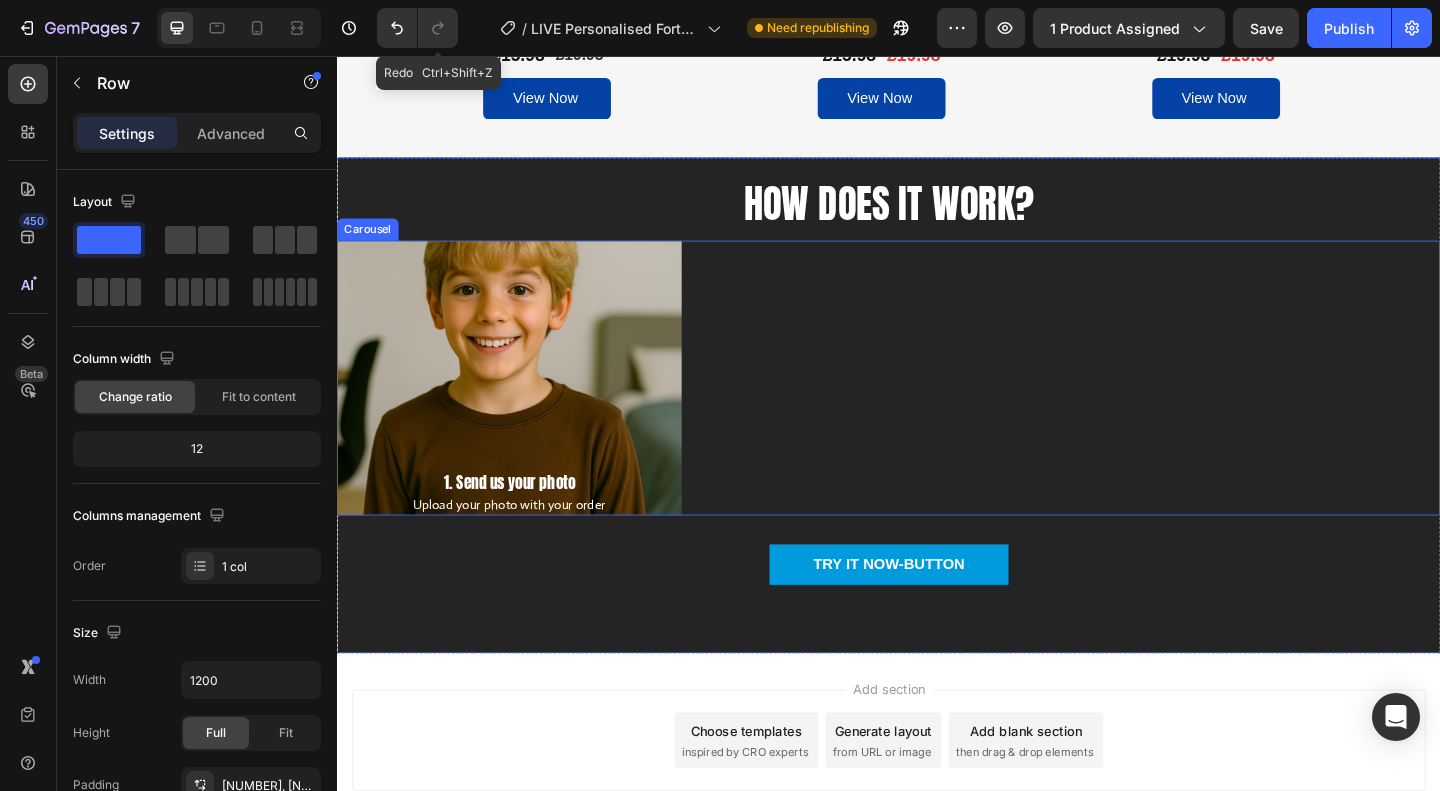 scroll, scrollTop: 4600, scrollLeft: 0, axis: vertical 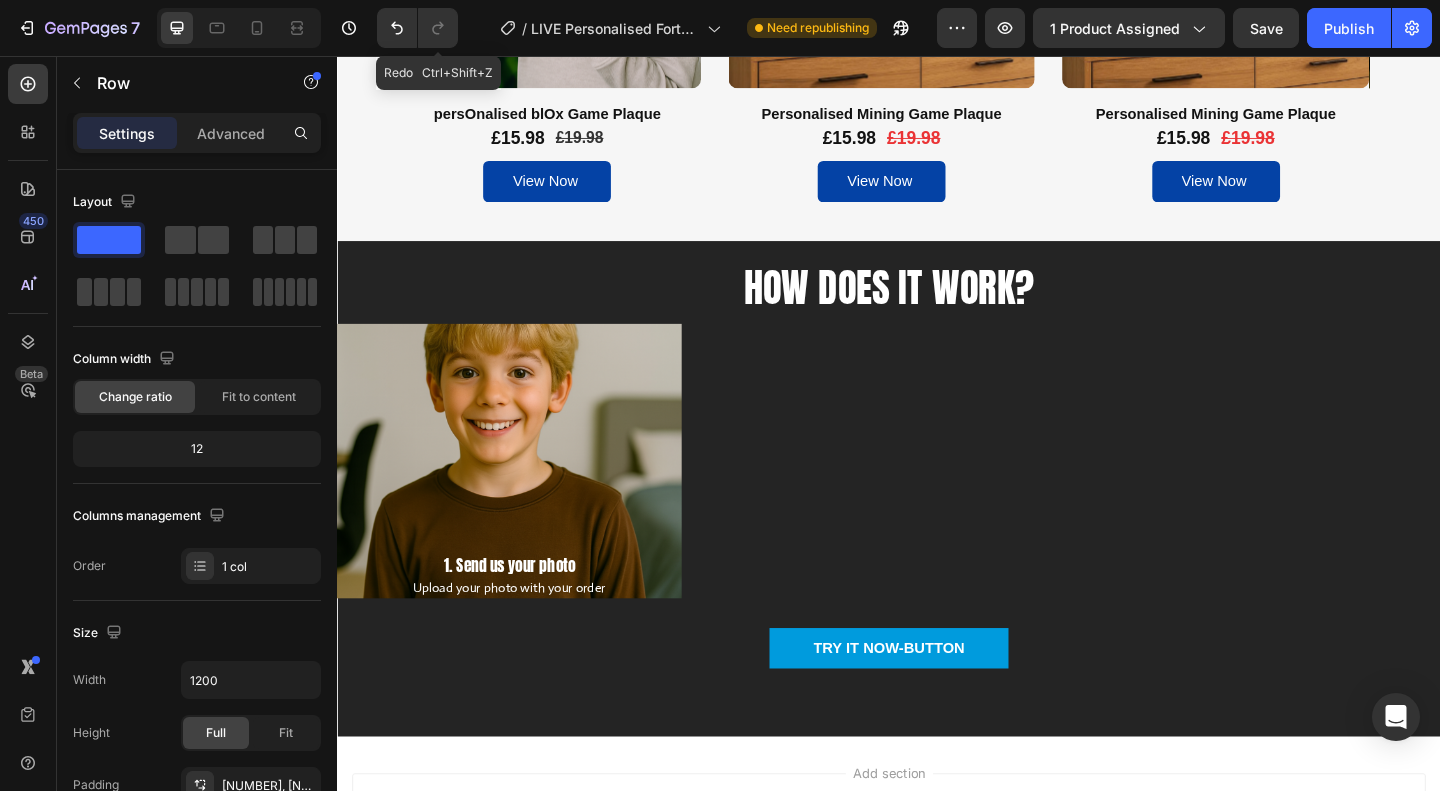 click on "1. Send us your photo Text Block Upload your photo with your order Text Block Row" at bounding box center (524, 496) 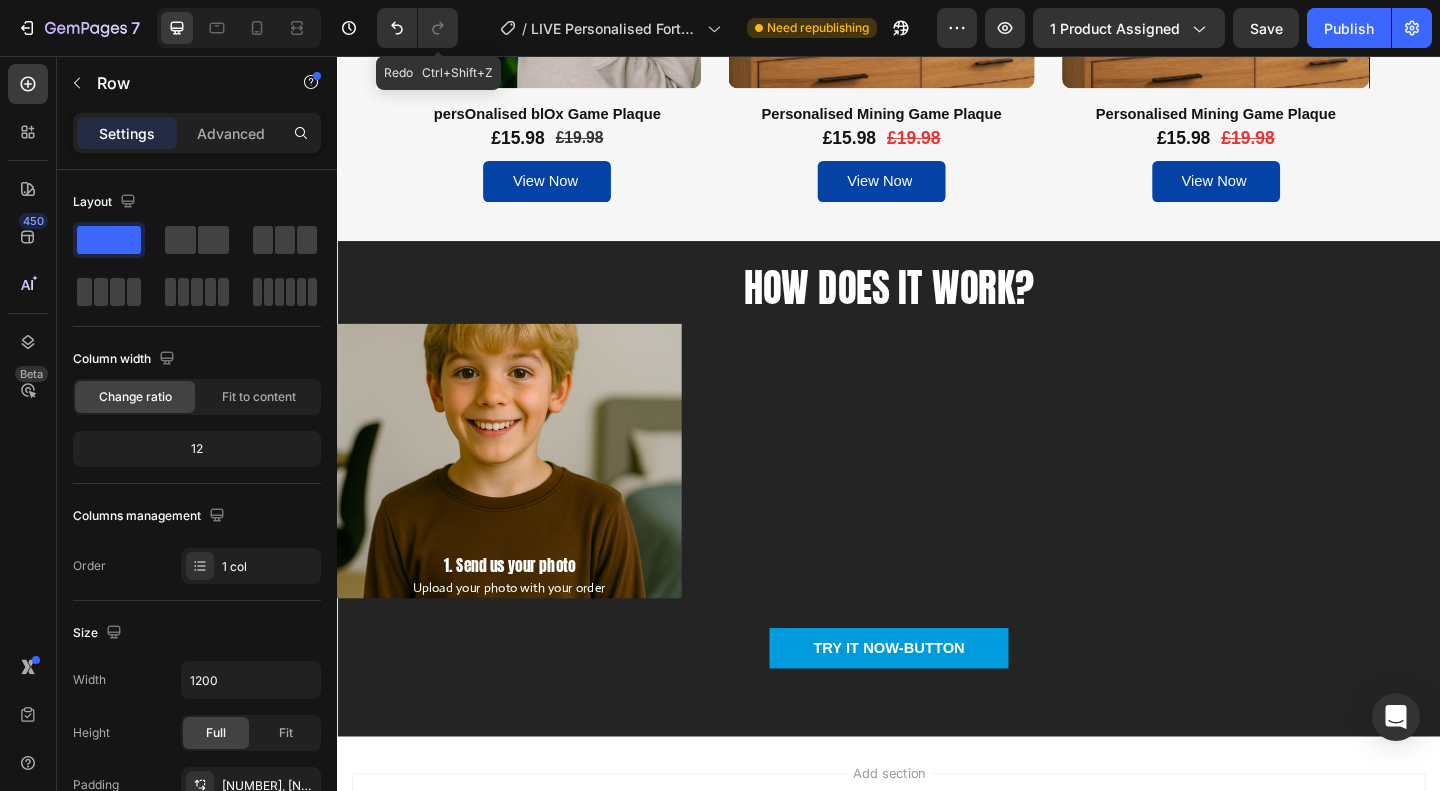 click on "1. Send us your photo Text Block Upload your photo with your order Text Block Row" at bounding box center [524, 496] 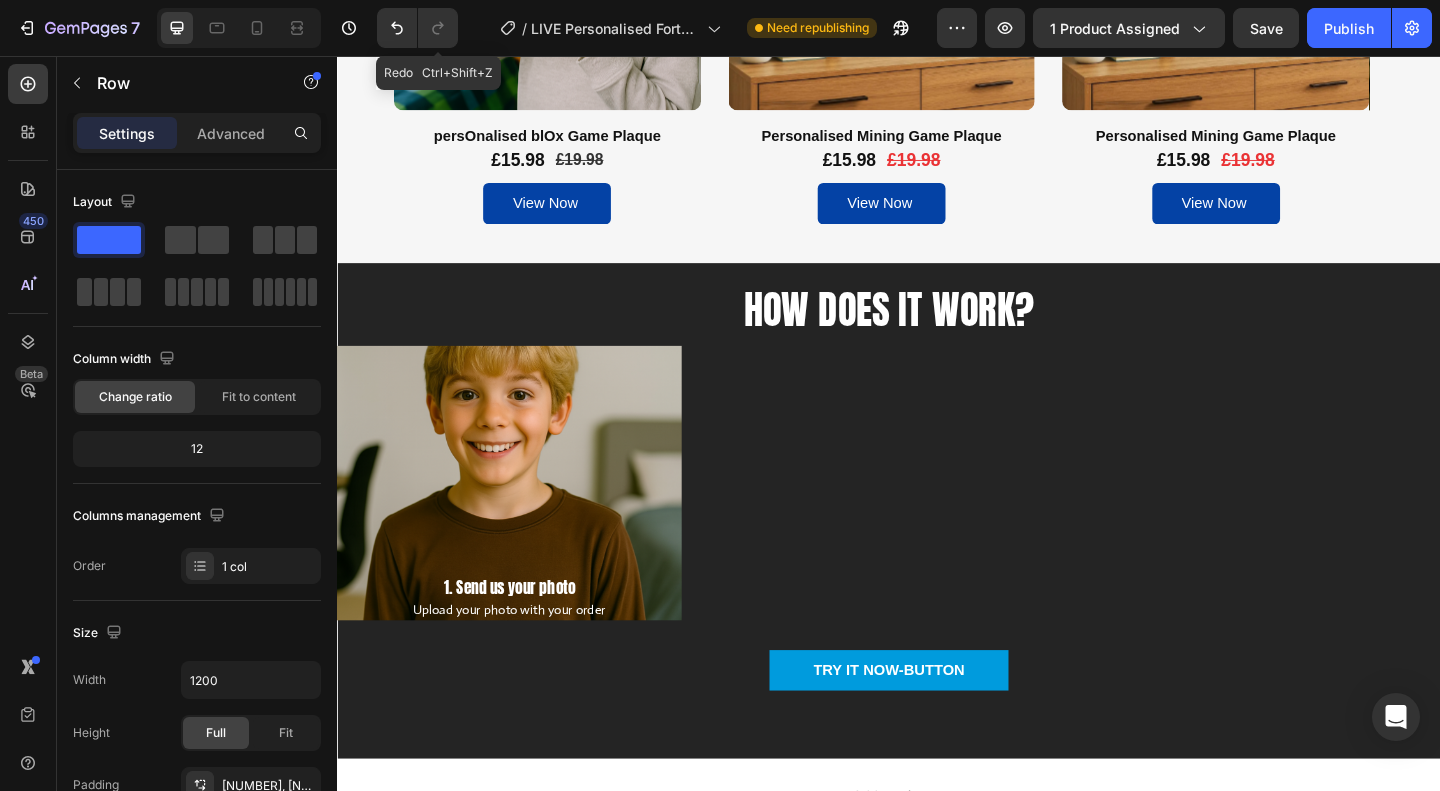 scroll, scrollTop: 4600, scrollLeft: 0, axis: vertical 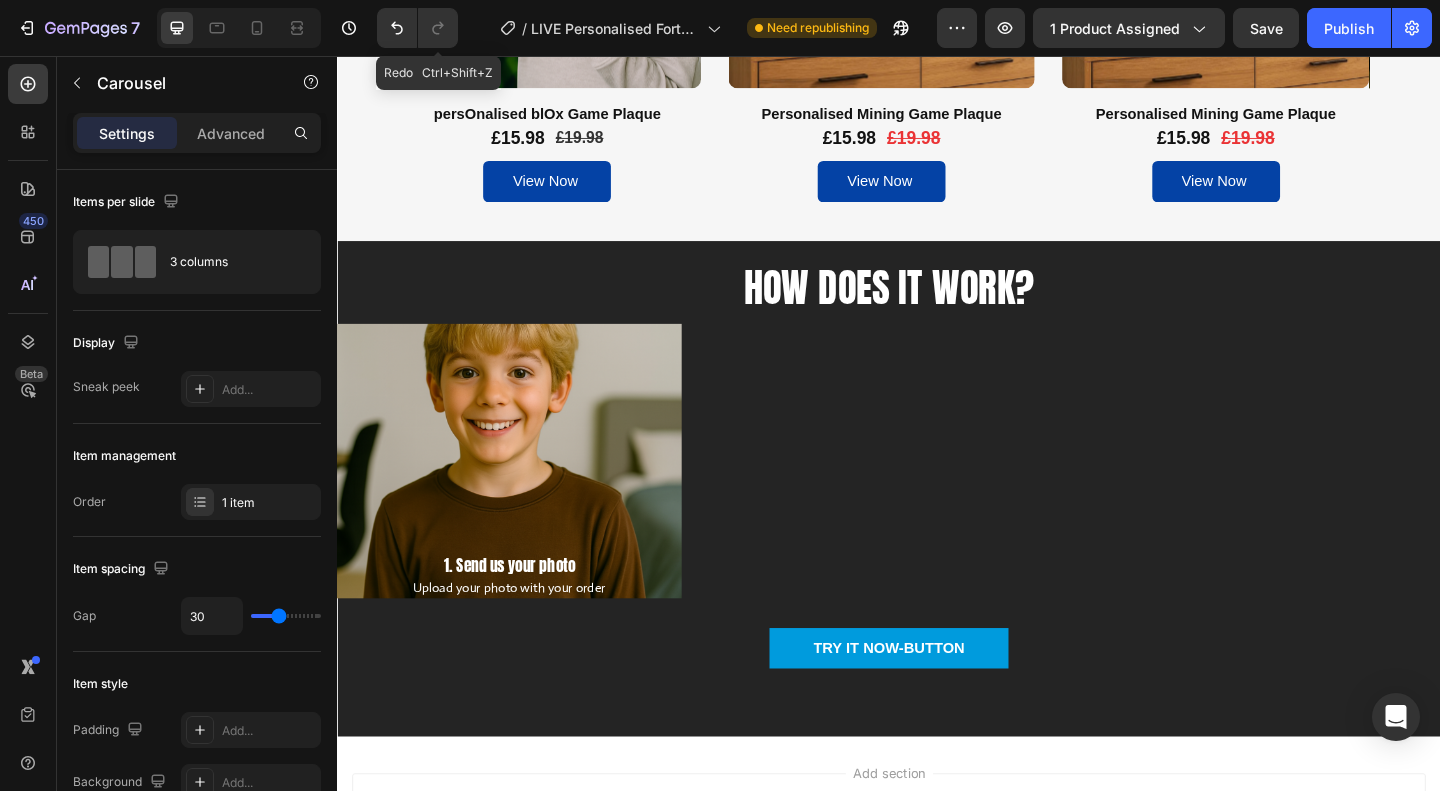 click on "1. Send us your photo Text Block Upload your photo with your order Text Block Row" at bounding box center (937, 496) 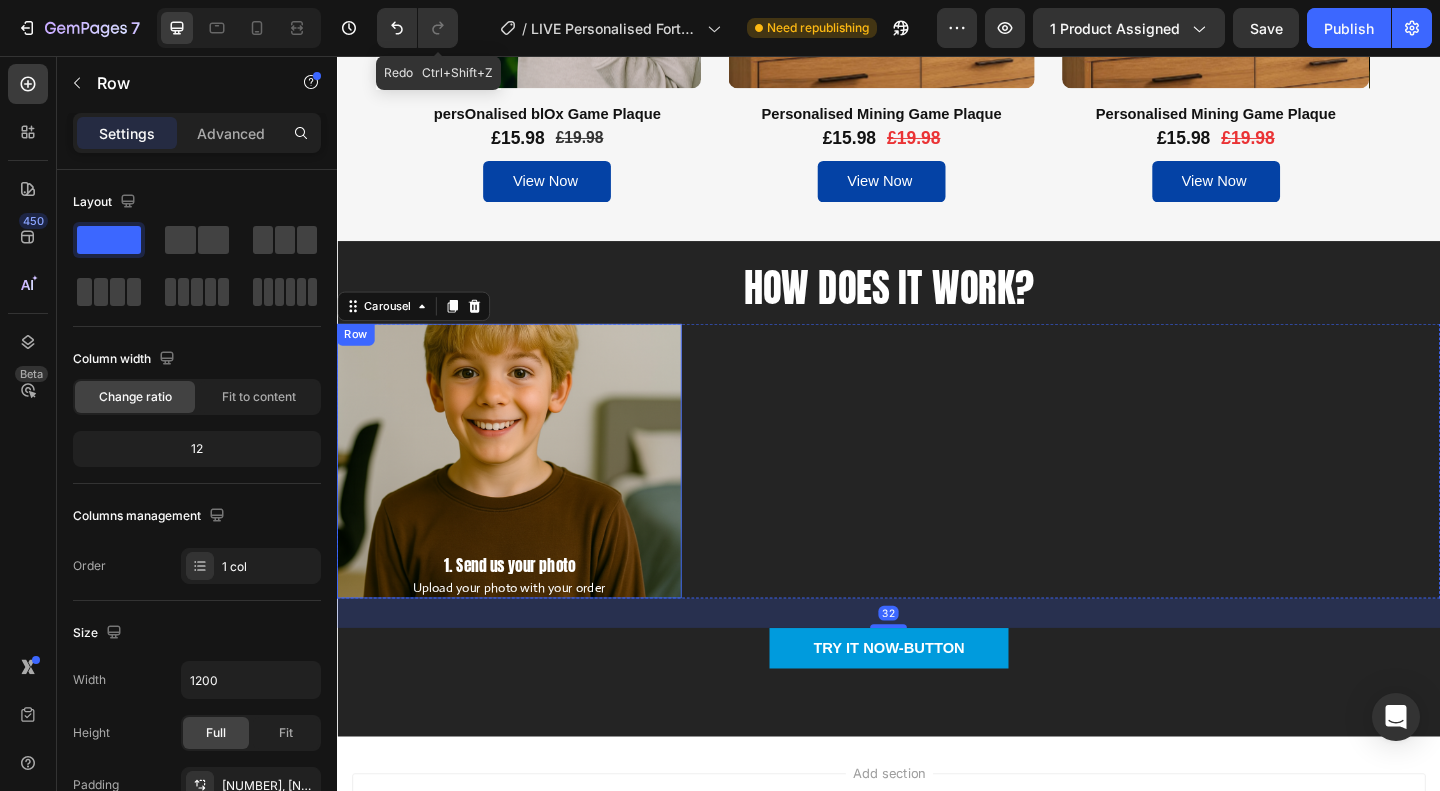 click on "1. Send us your photo Text Block Upload your photo with your order Text Block Row" at bounding box center [524, 496] 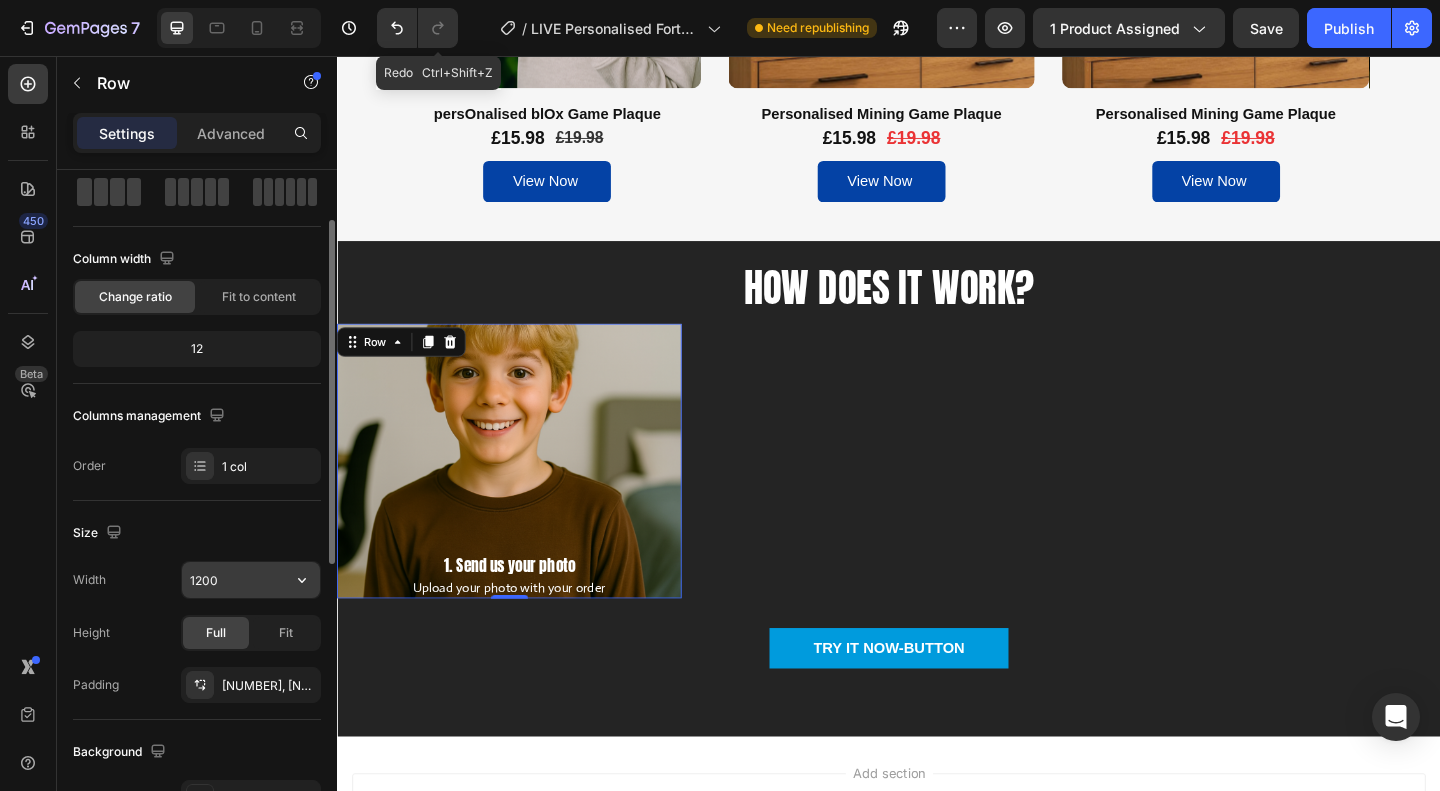 scroll, scrollTop: 200, scrollLeft: 0, axis: vertical 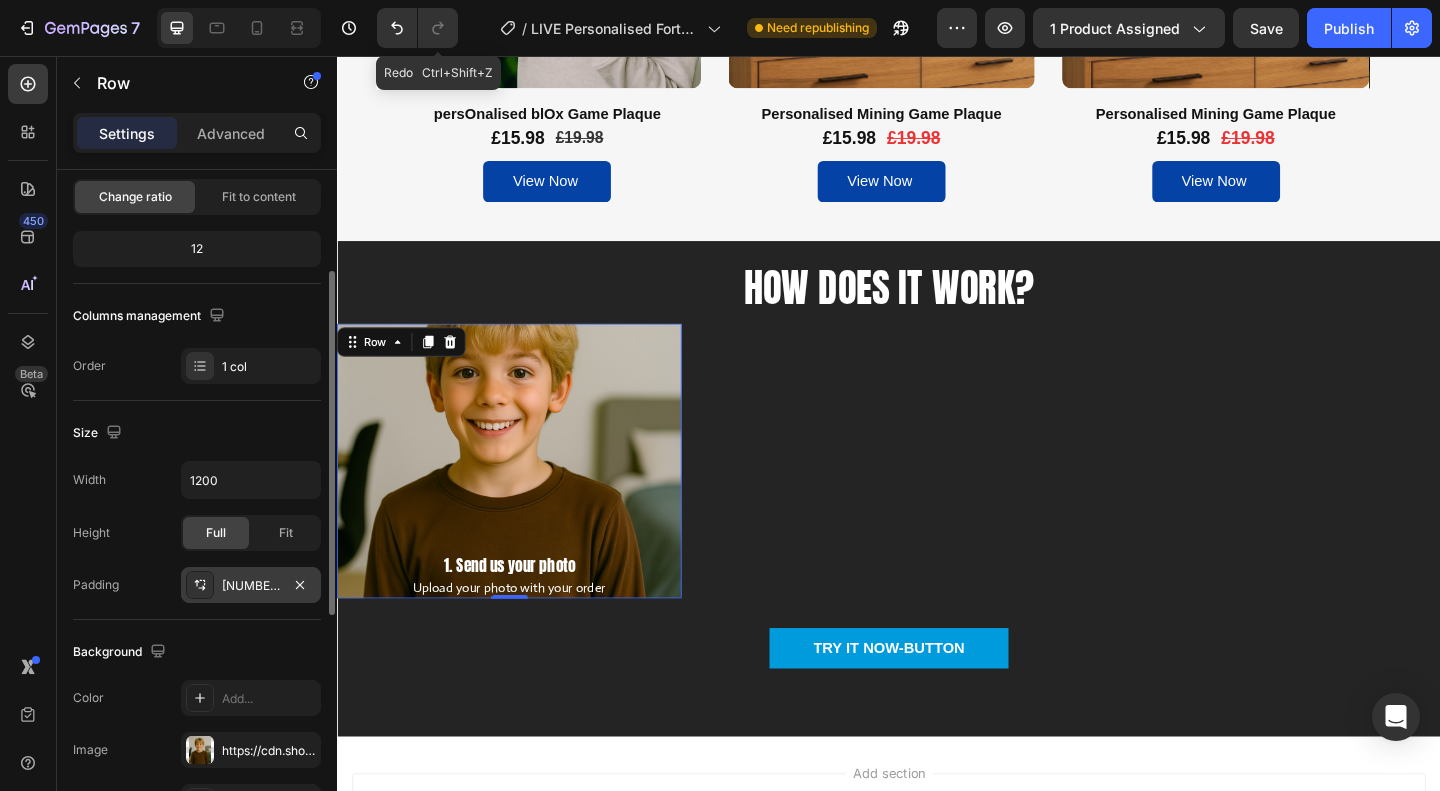 click on "[NUMBER], [NUMBER], [NUMBER], [NUMBER]" at bounding box center (251, 586) 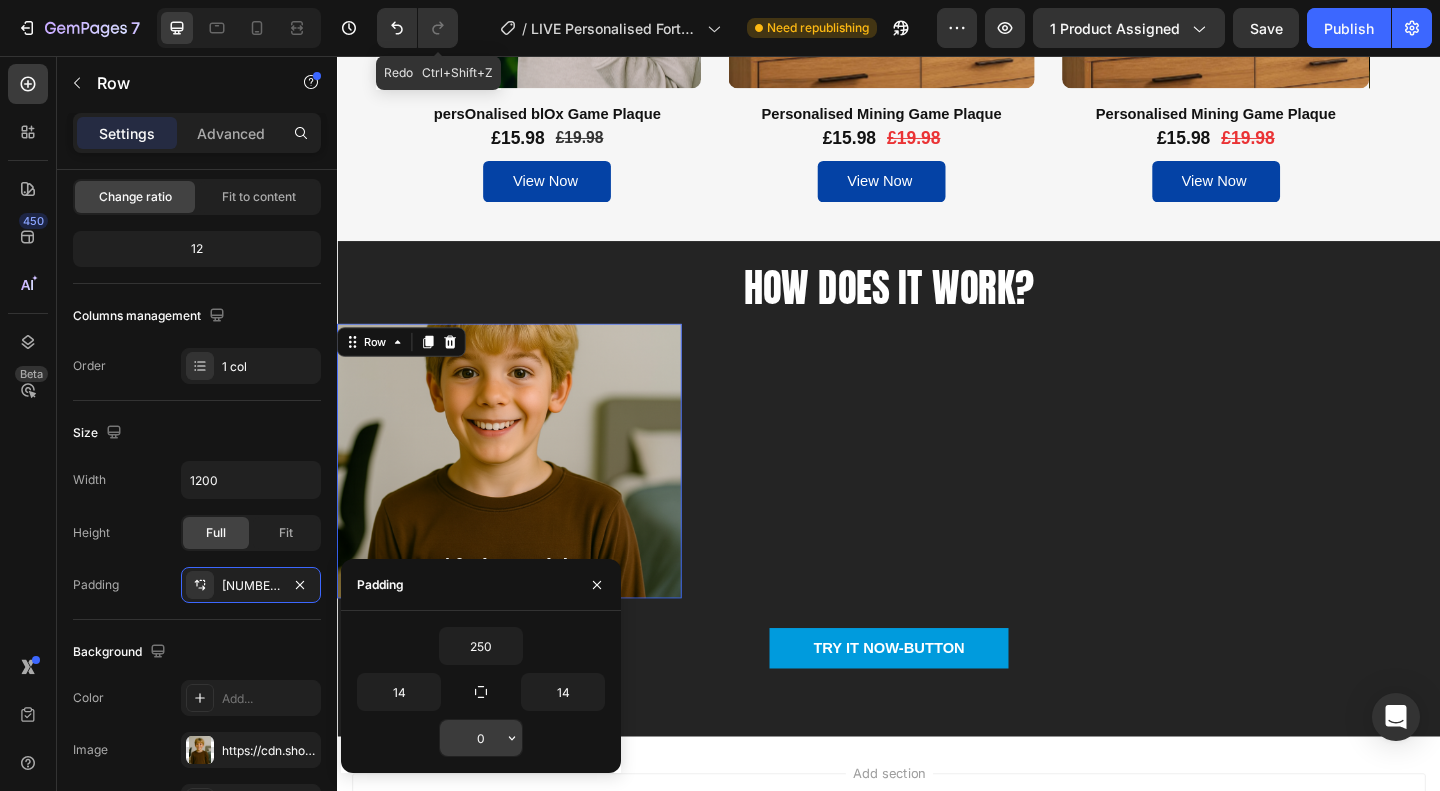 click on "0" at bounding box center (481, 738) 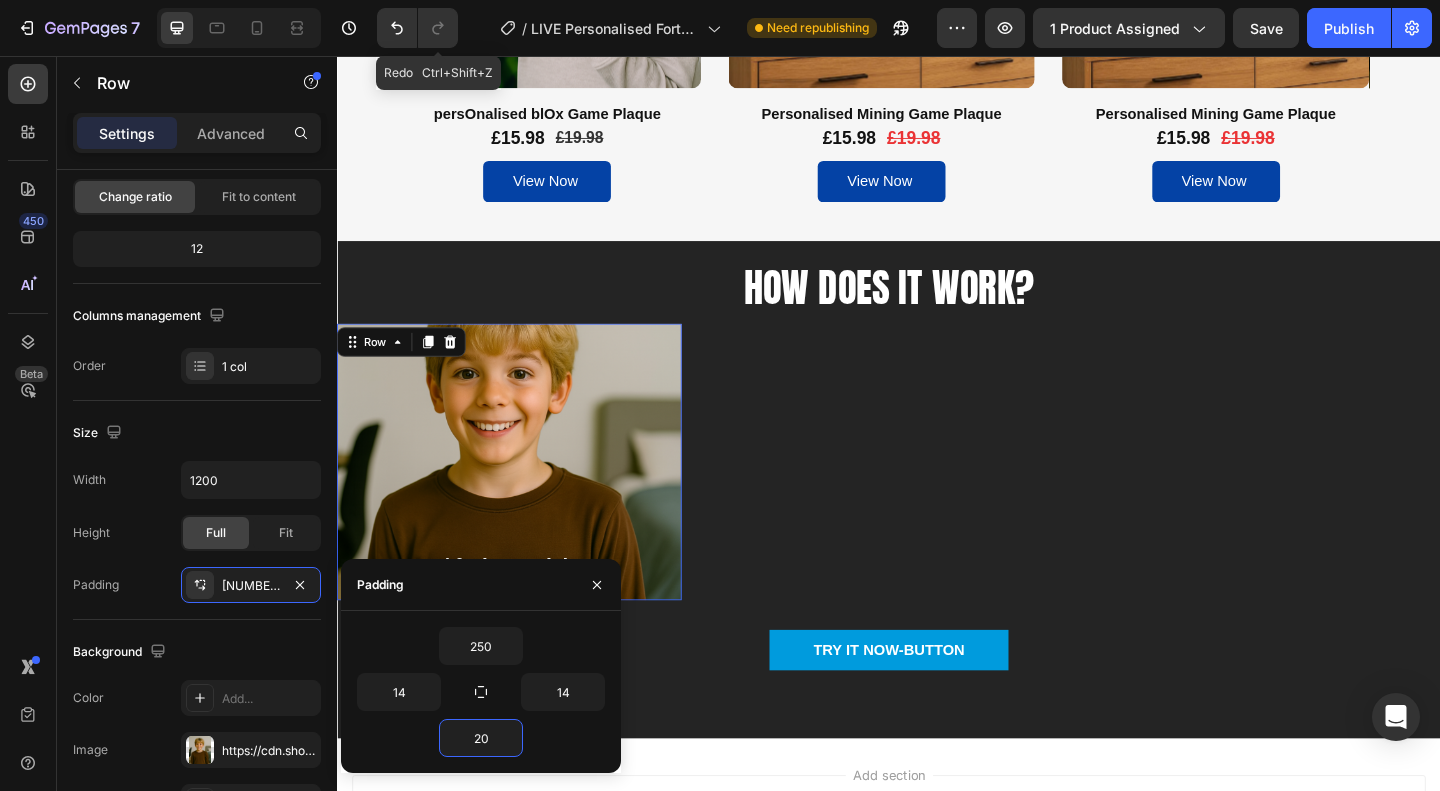 type on "200" 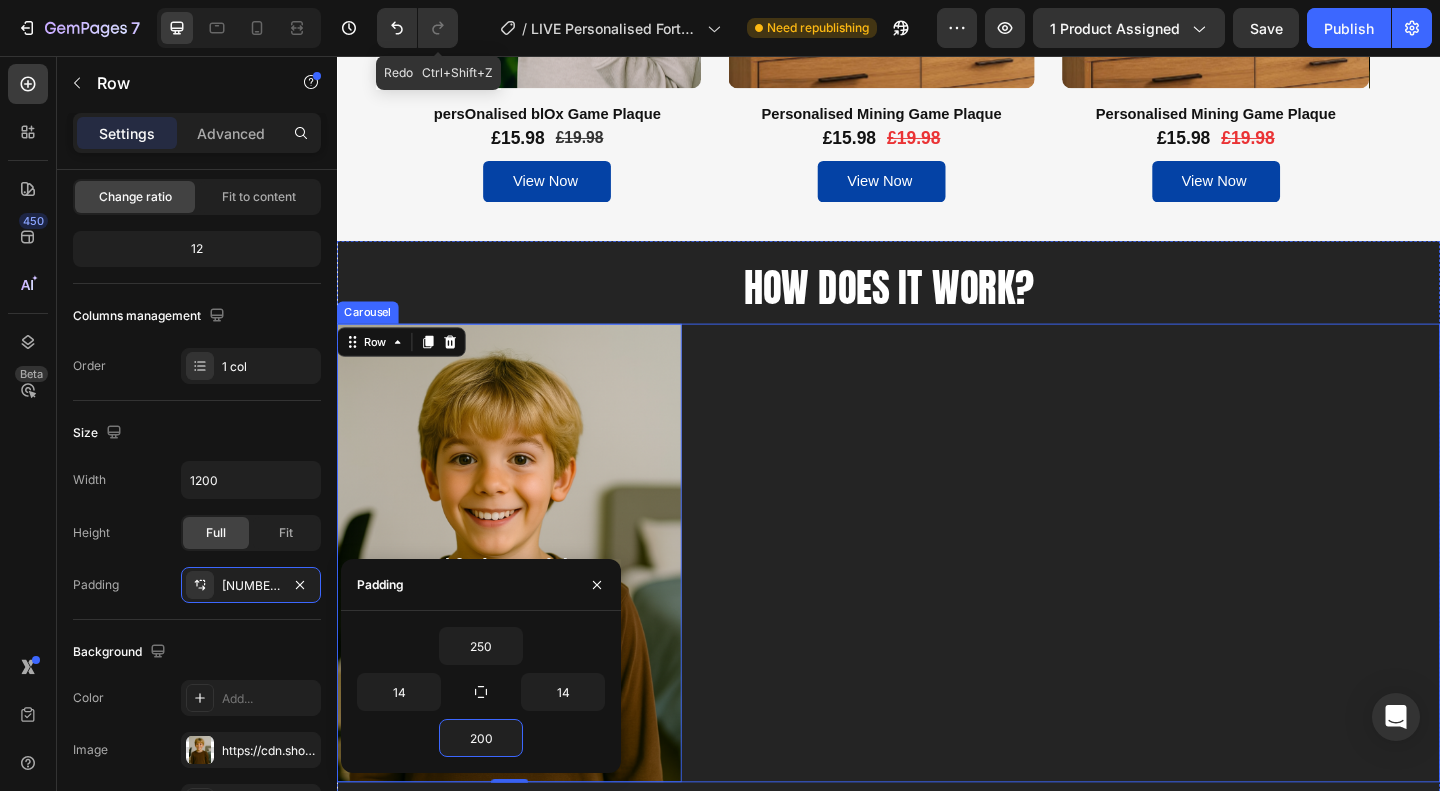 click on "1. Send us your photo Text Block Upload your photo with your order Text Block Row   0" at bounding box center (937, 596) 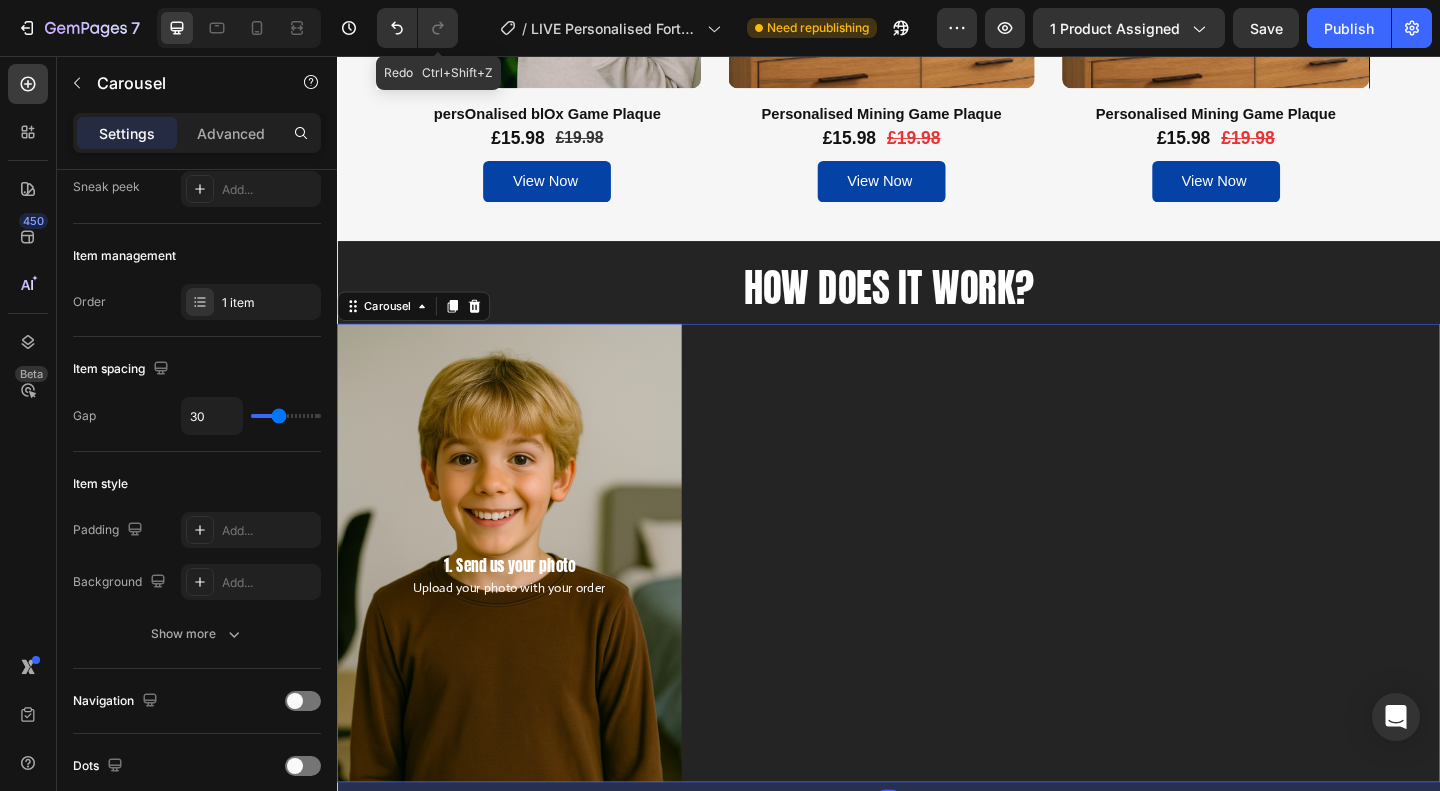 scroll, scrollTop: 0, scrollLeft: 0, axis: both 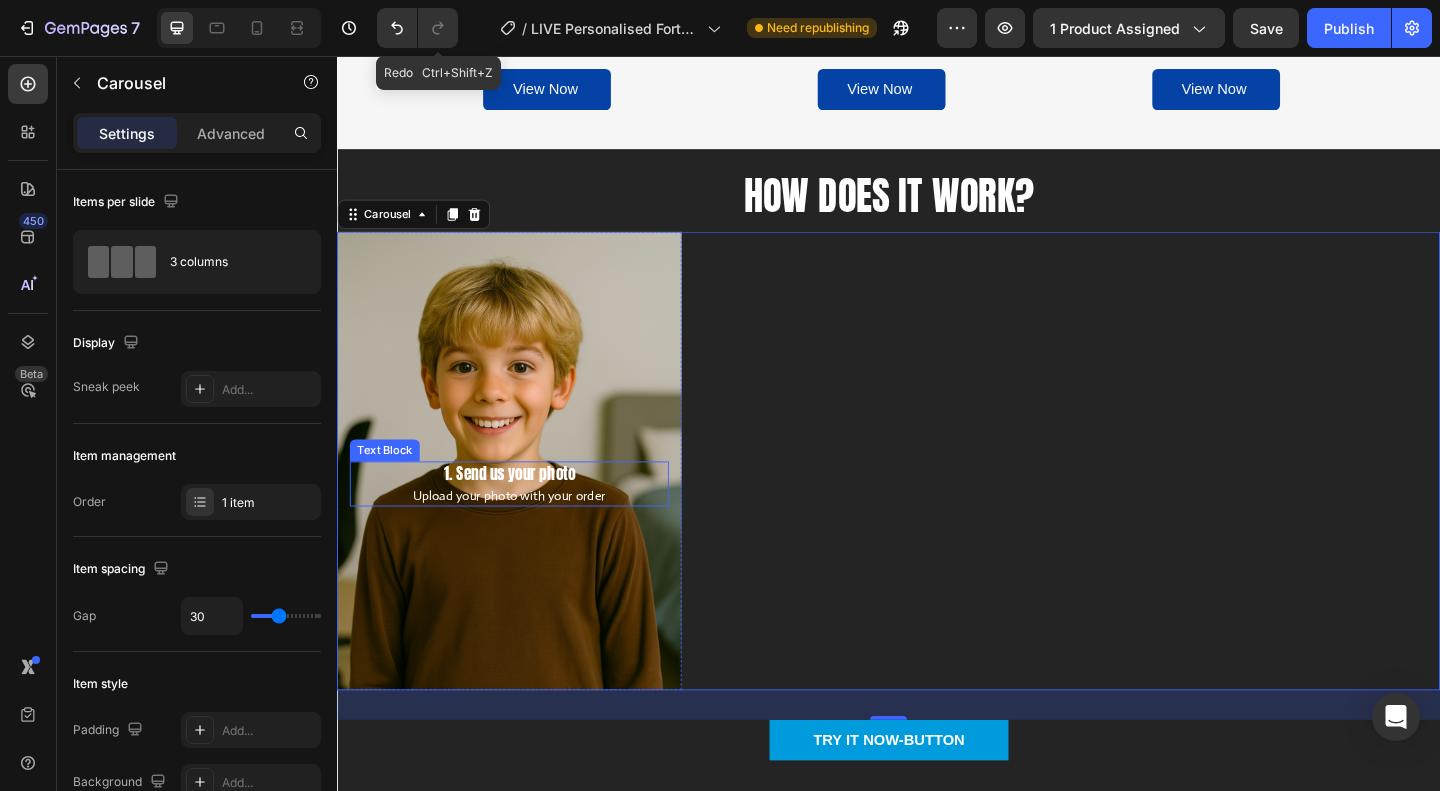 click on "Upload your photo with your order" at bounding box center (524, 534) 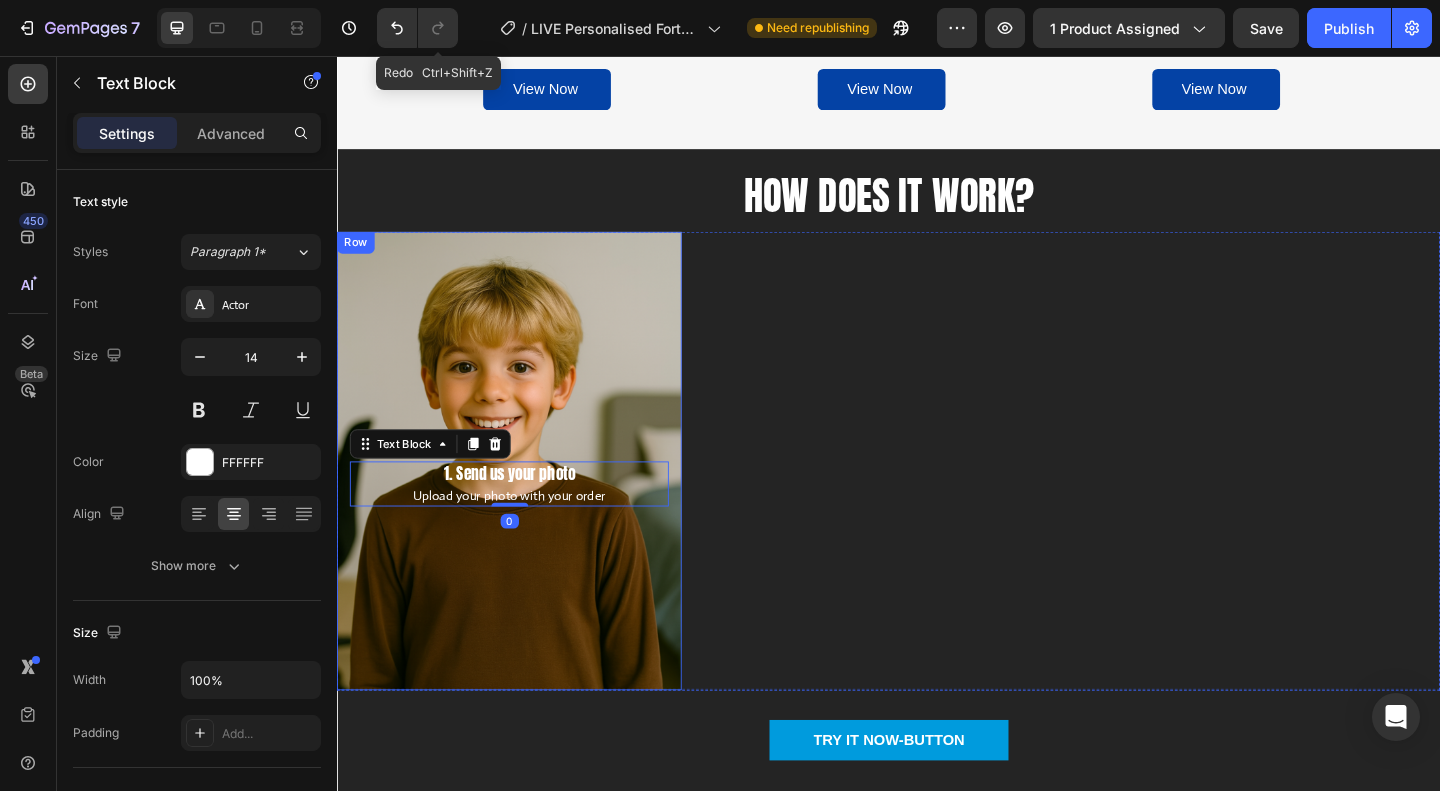 click on "1. Send us your photo Text Block Upload your photo with your order Text Block   0 Row" at bounding box center (524, 496) 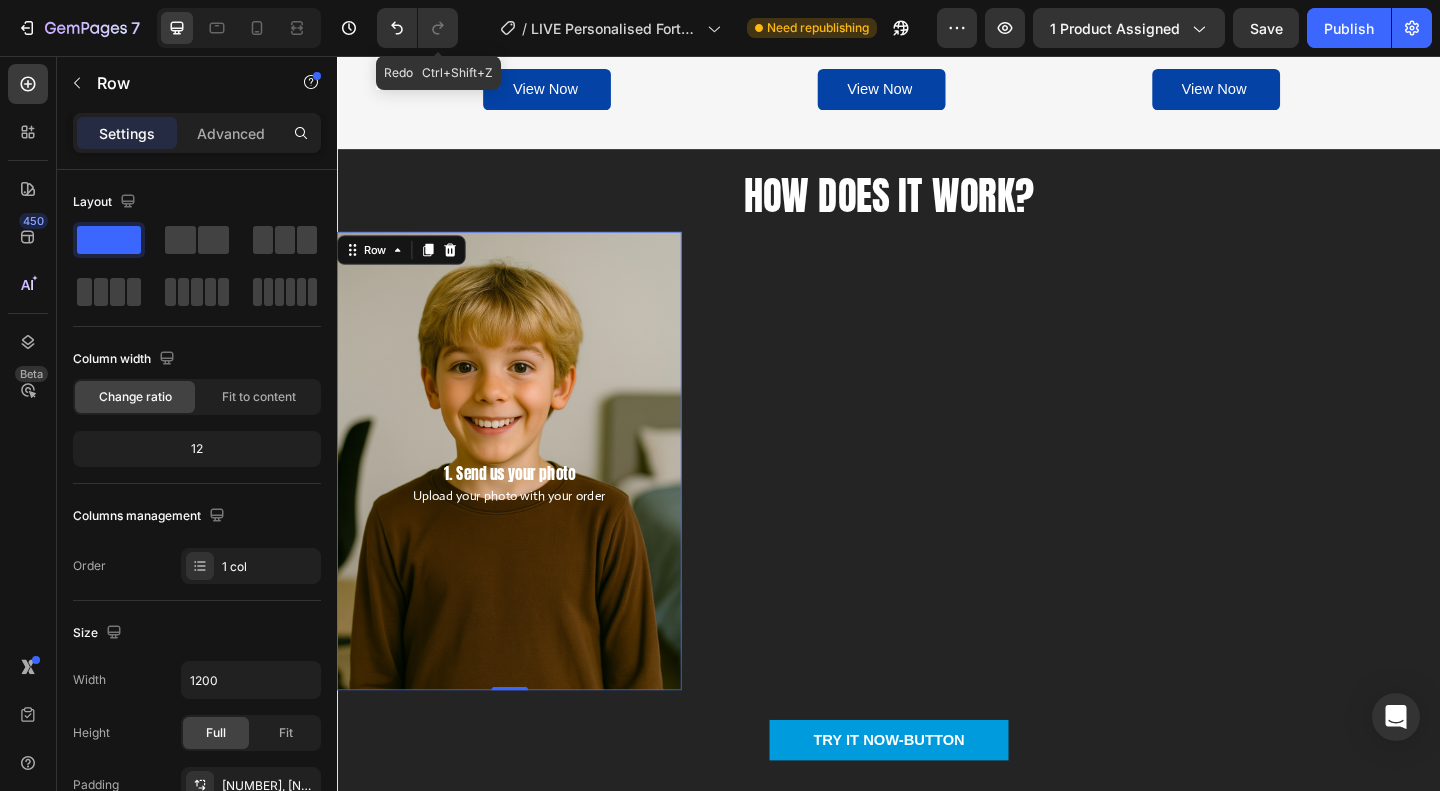 click on "1. Send us your photo" at bounding box center [524, 510] 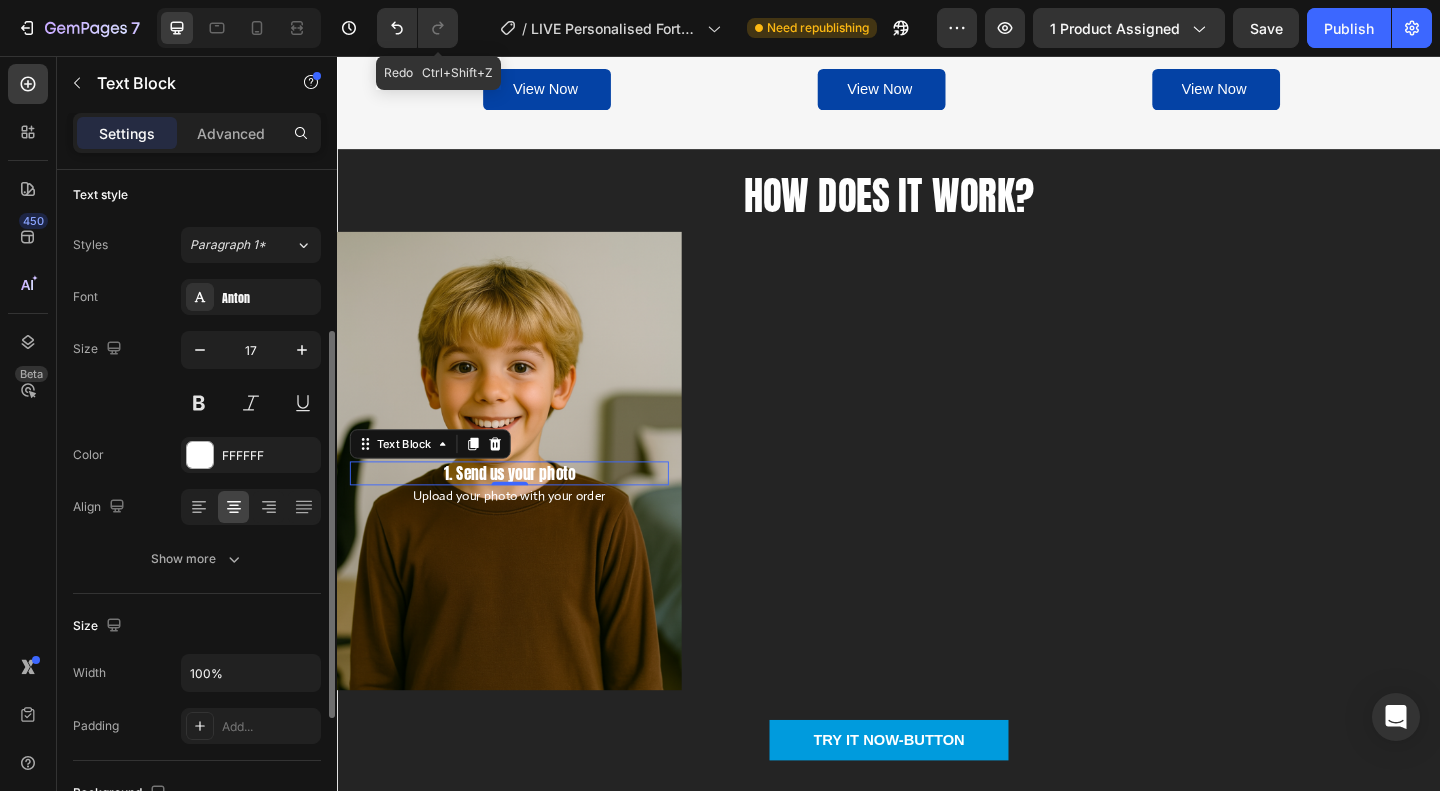 scroll, scrollTop: 0, scrollLeft: 0, axis: both 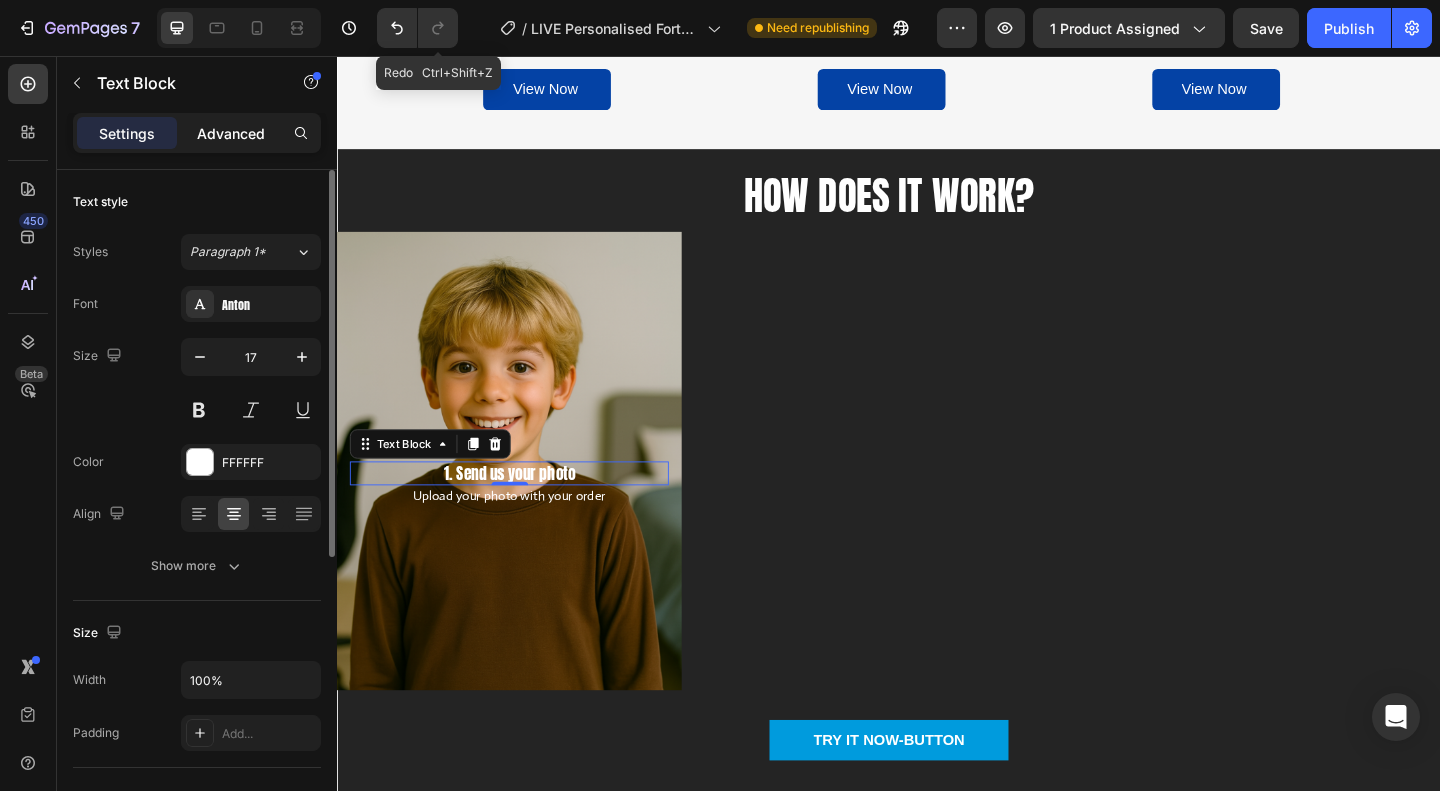 click on "Advanced" at bounding box center [231, 133] 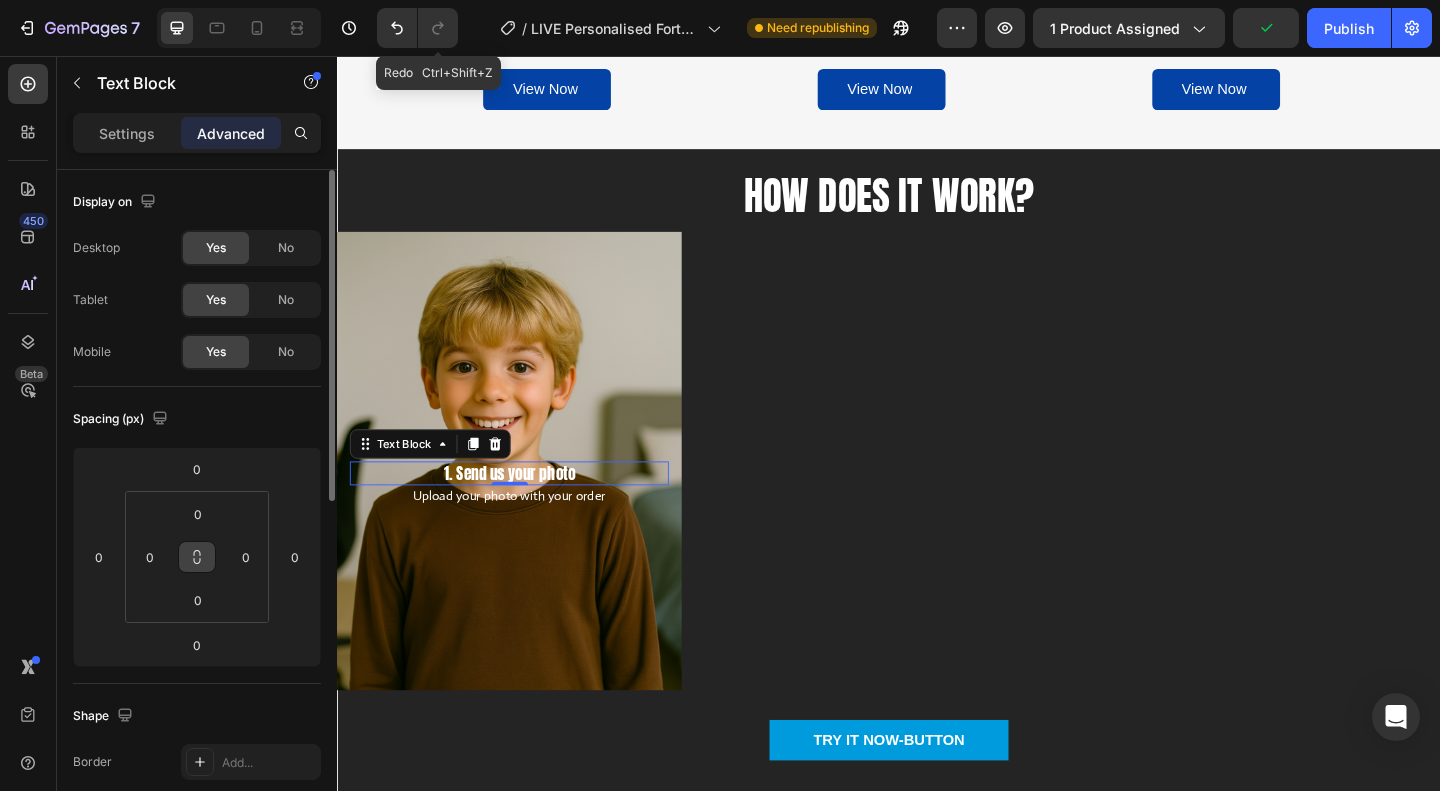 click 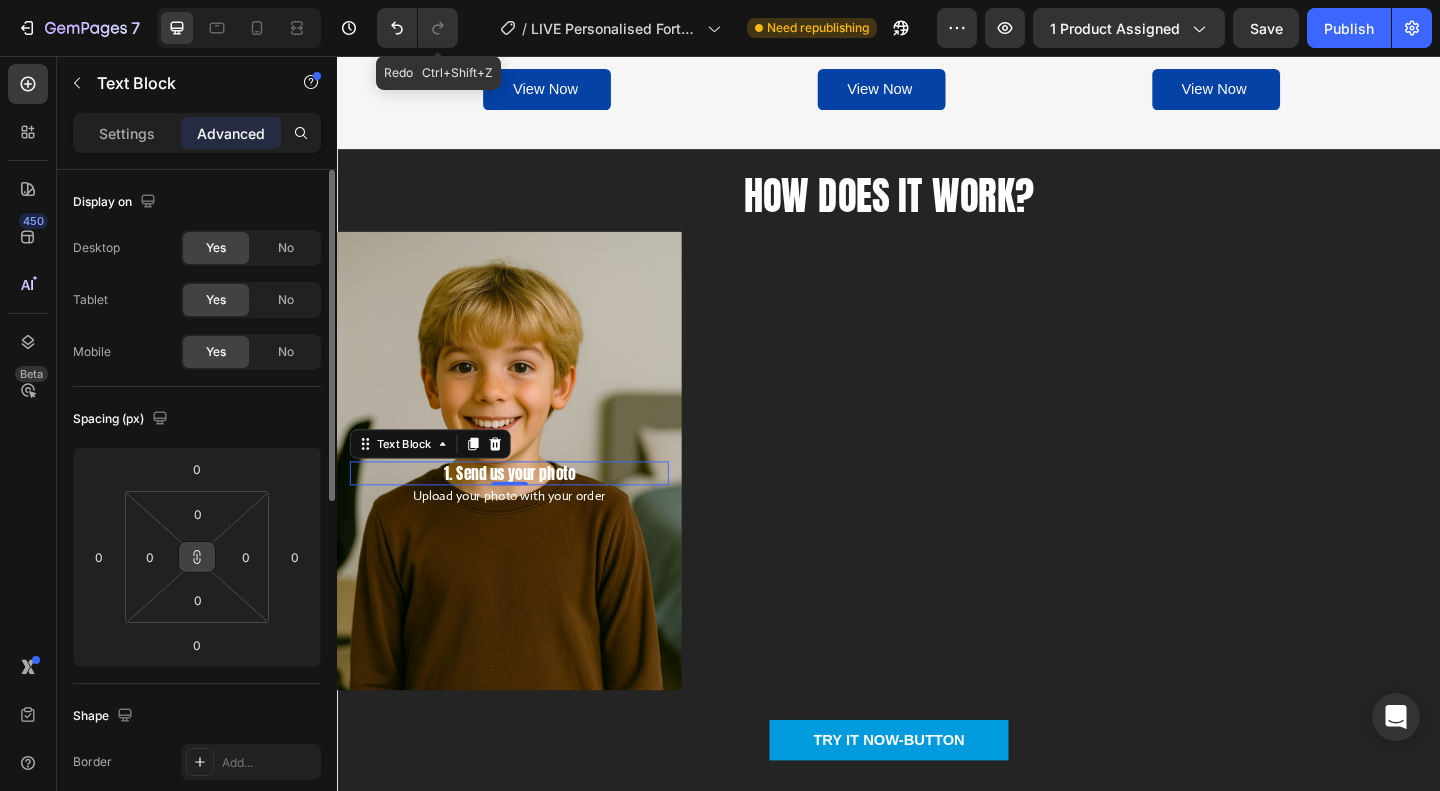 click 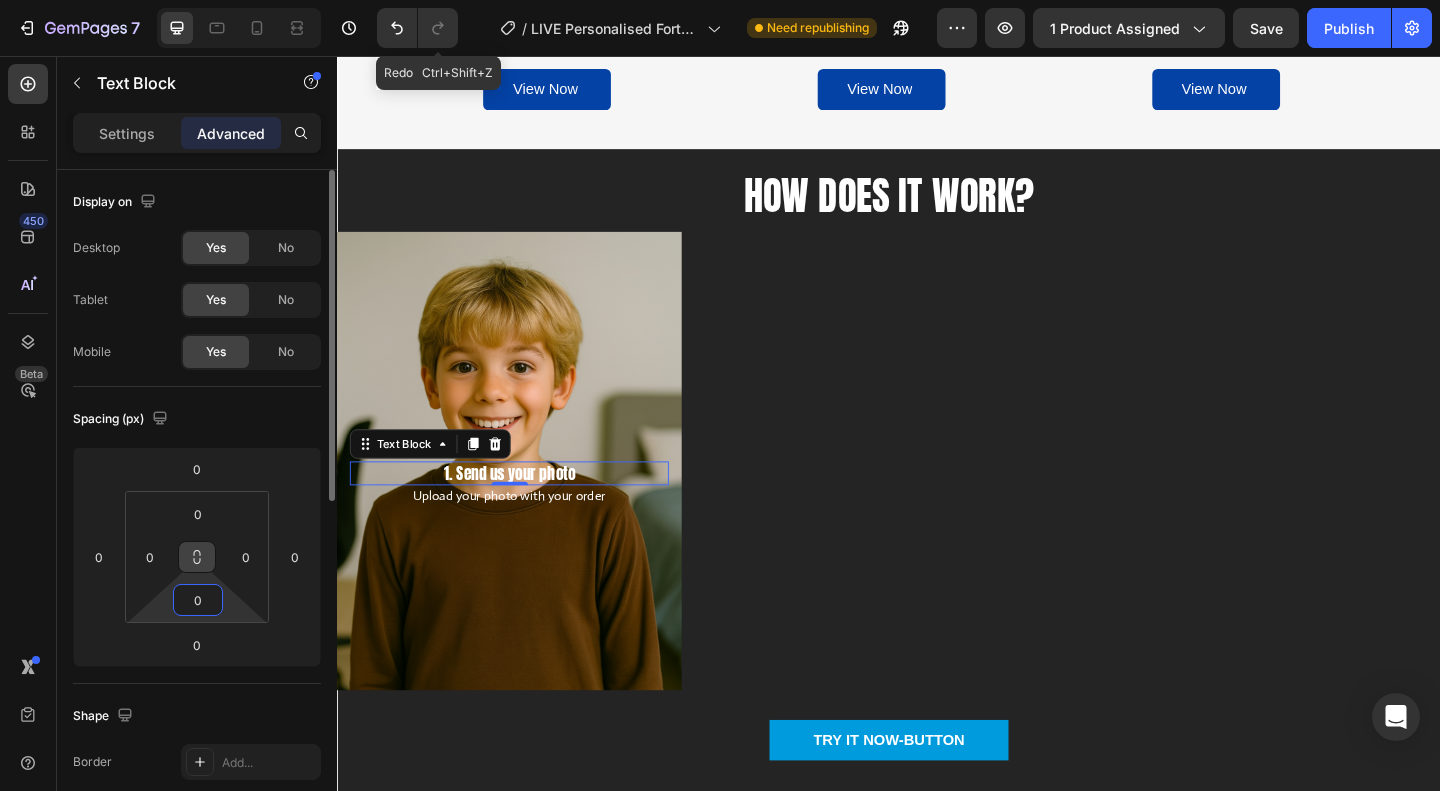 click on "0" at bounding box center (198, 600) 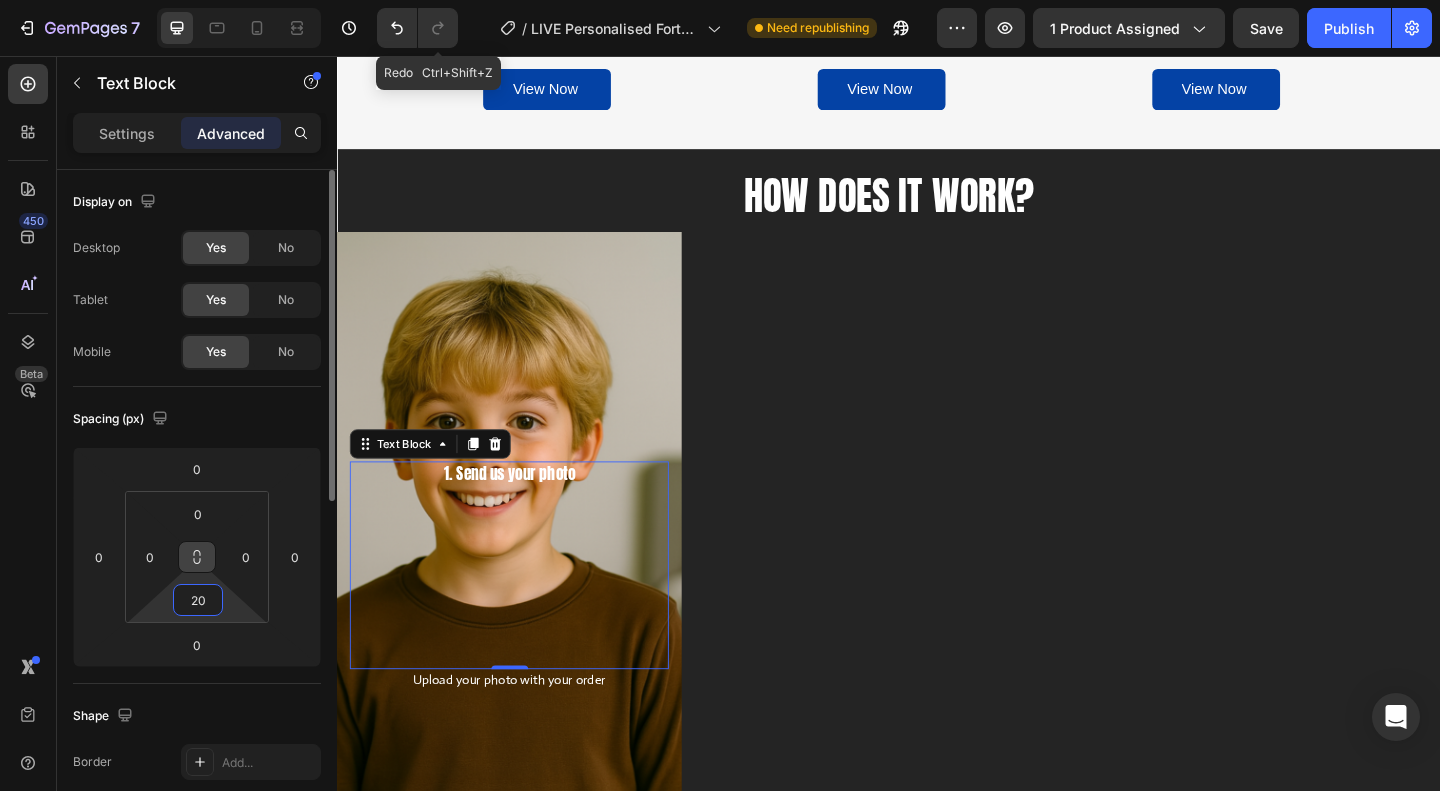 type on "2" 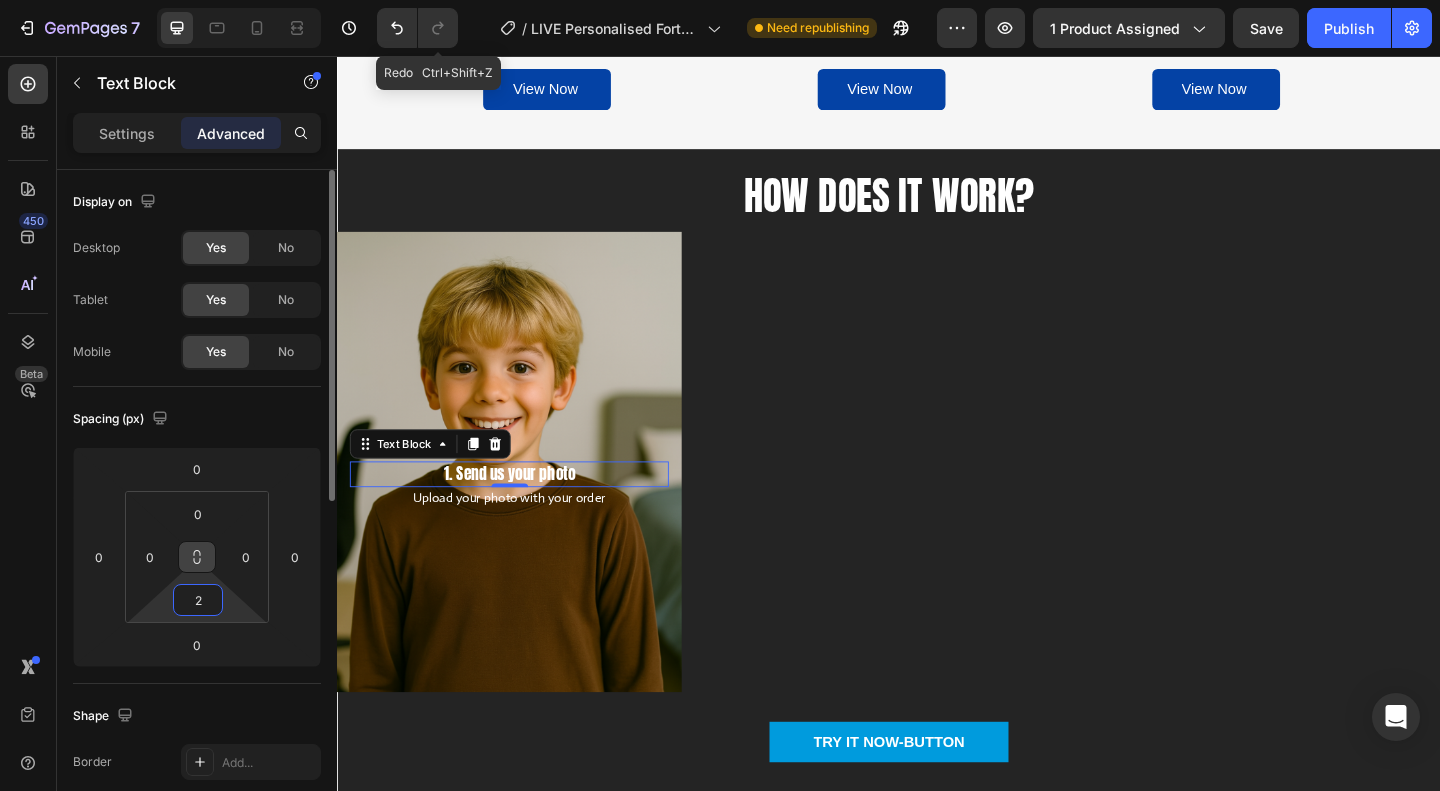 type 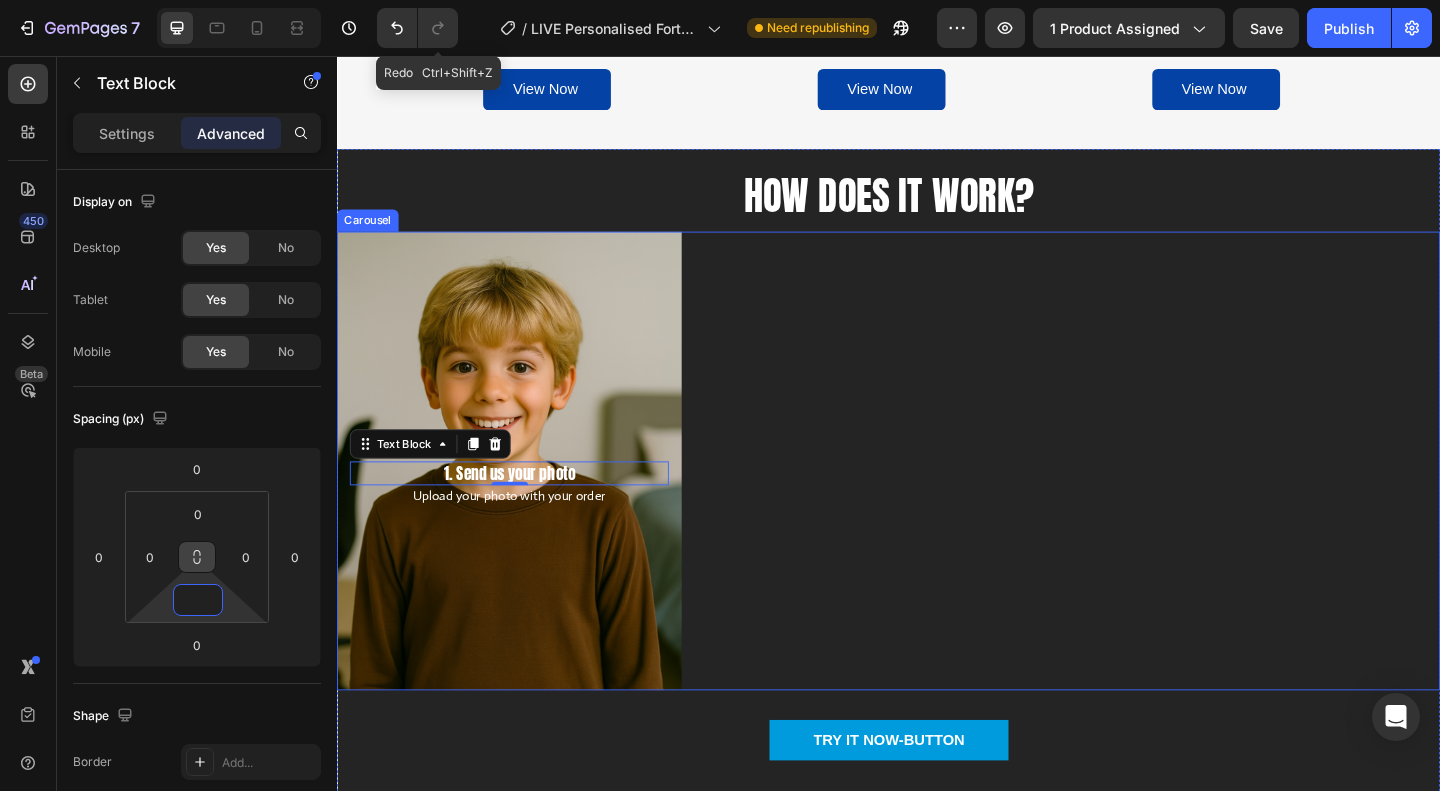 click on "1. Send us your photo Text Block   0 Upload your photo with your order Text Block Row" at bounding box center [937, 496] 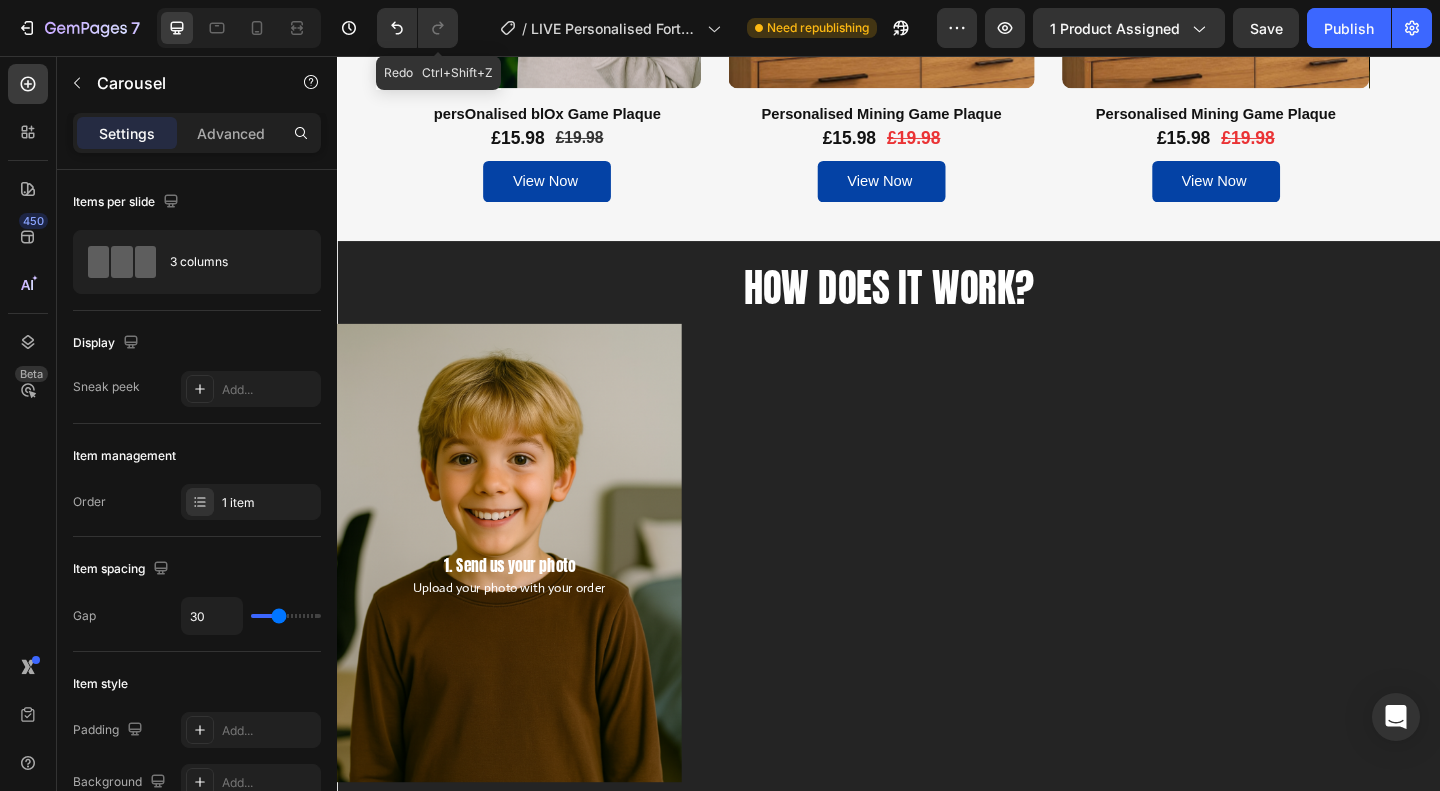 scroll, scrollTop: 4700, scrollLeft: 0, axis: vertical 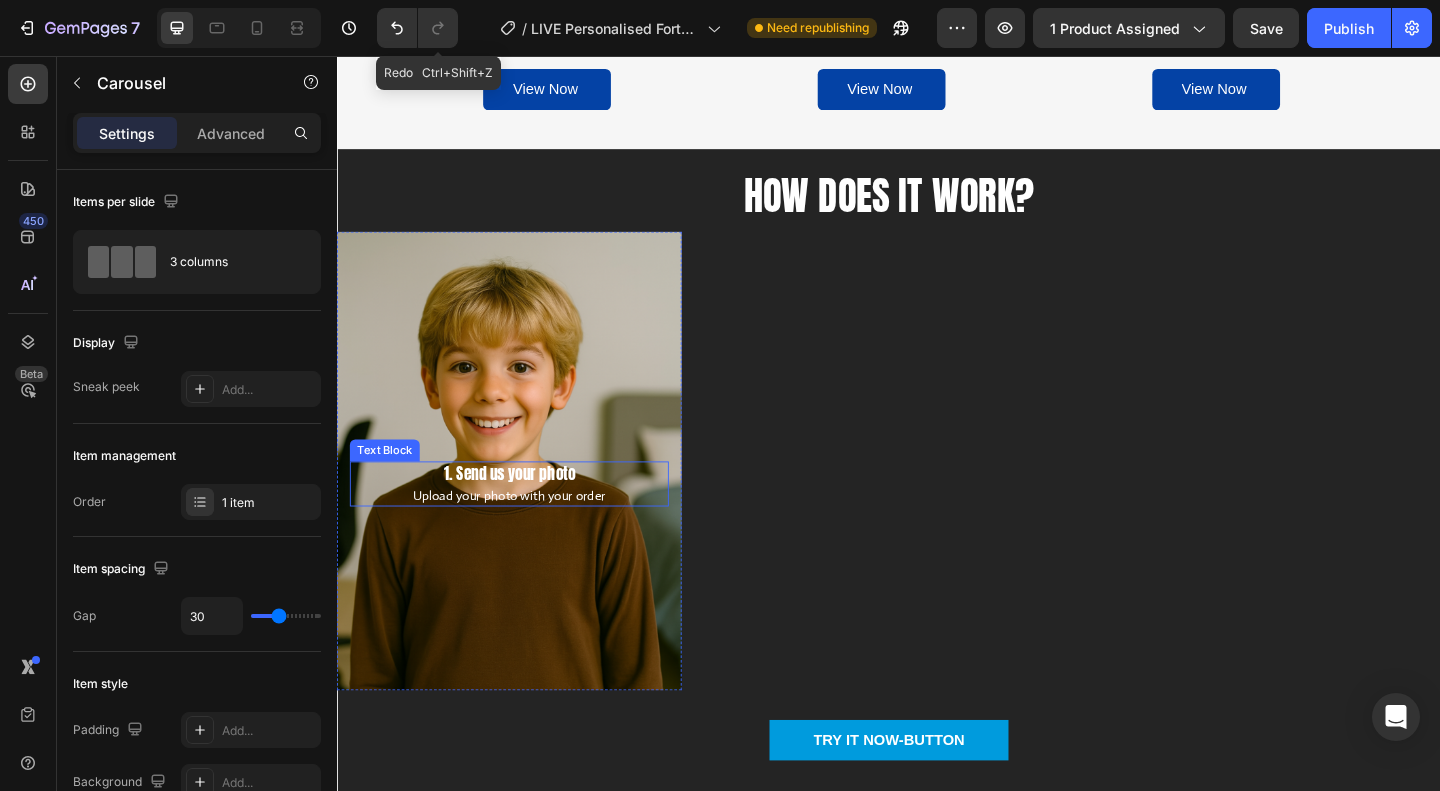 click on "Upload your photo with your order" at bounding box center (524, 534) 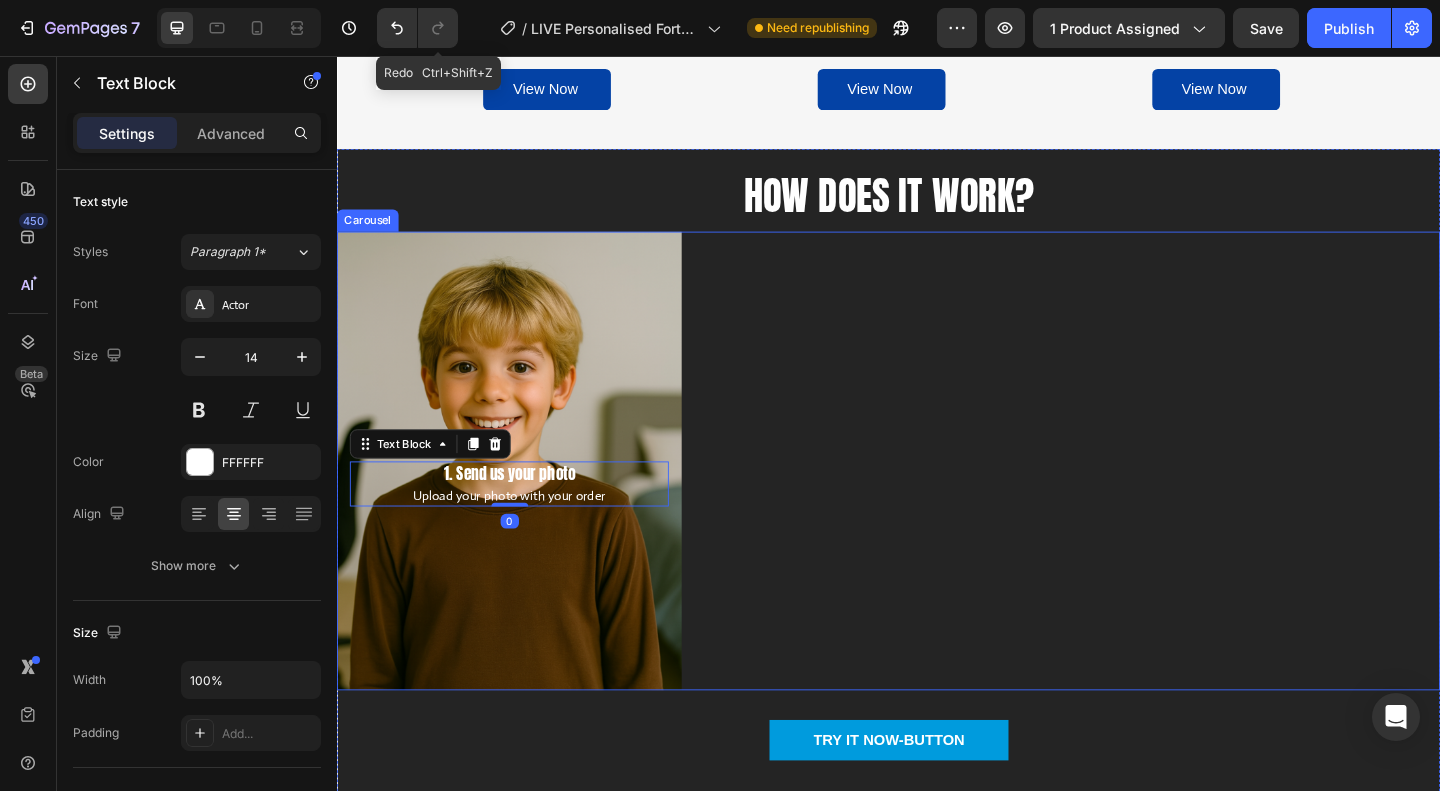 click on "1. Send us your photo Text Block Upload your photo with your order Text Block   0 Row" at bounding box center (937, 496) 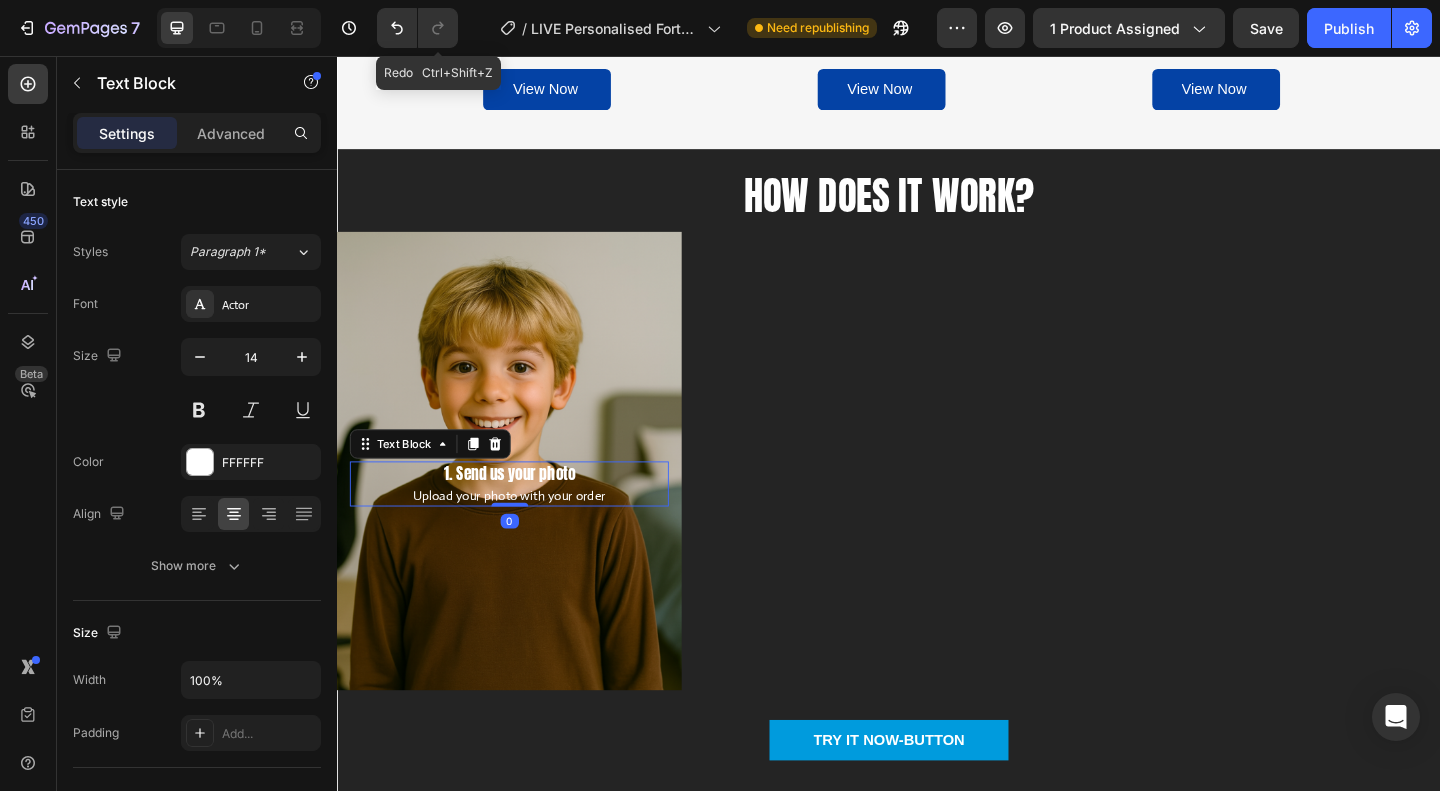 click on "Upload your photo with your order" at bounding box center [524, 534] 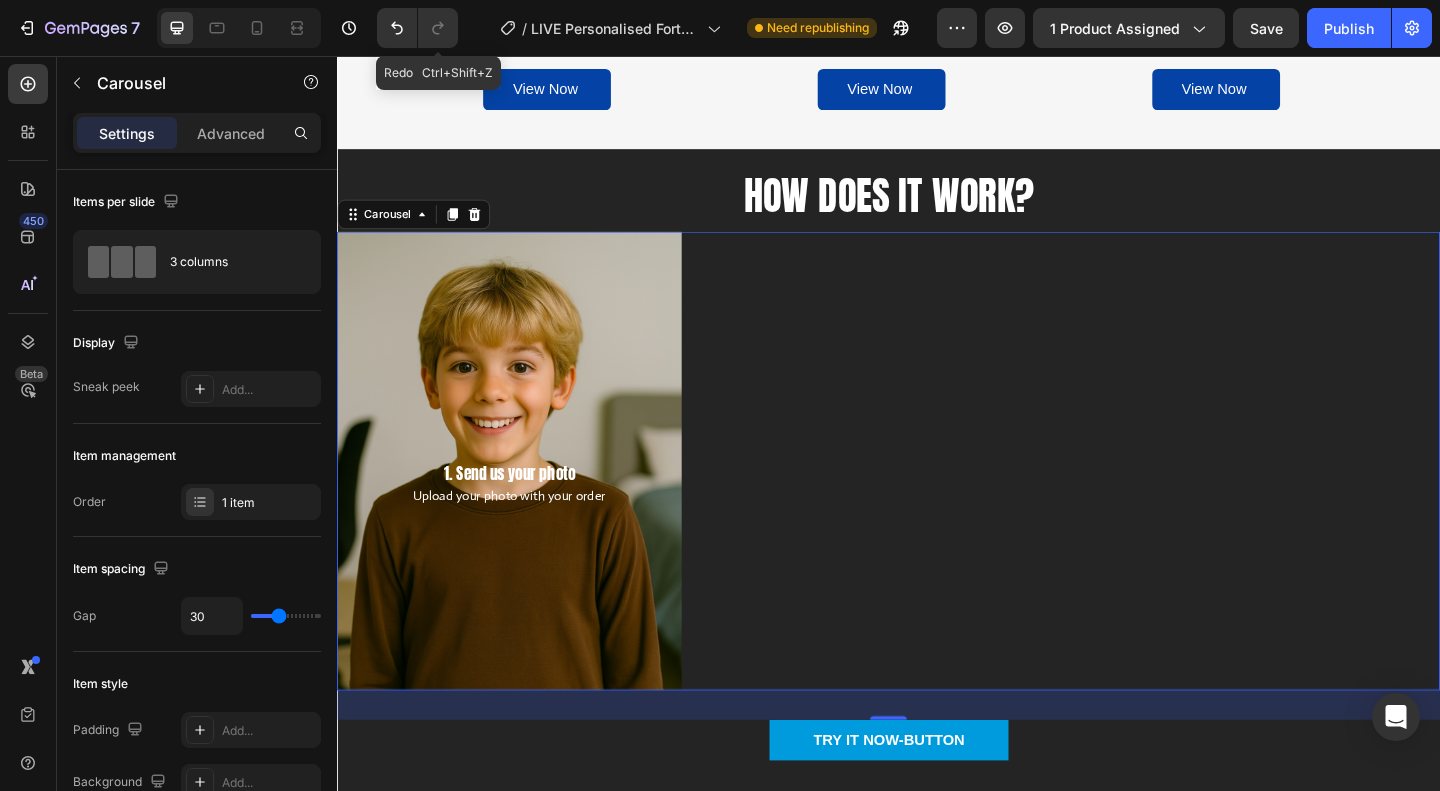 click on "1. Send us your photo Text Block Upload your photo with your order Text Block Row" at bounding box center (937, 496) 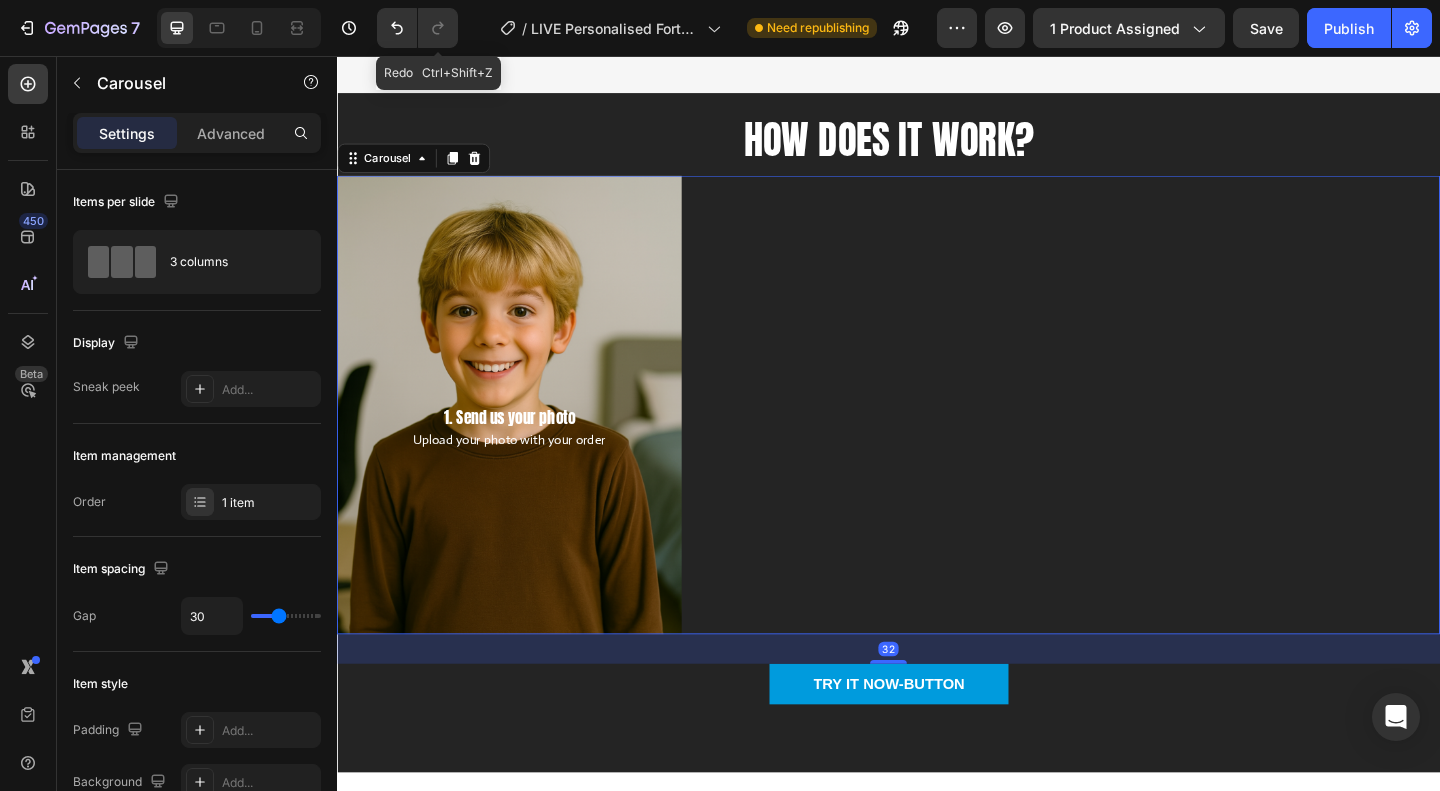 scroll, scrollTop: 4800, scrollLeft: 0, axis: vertical 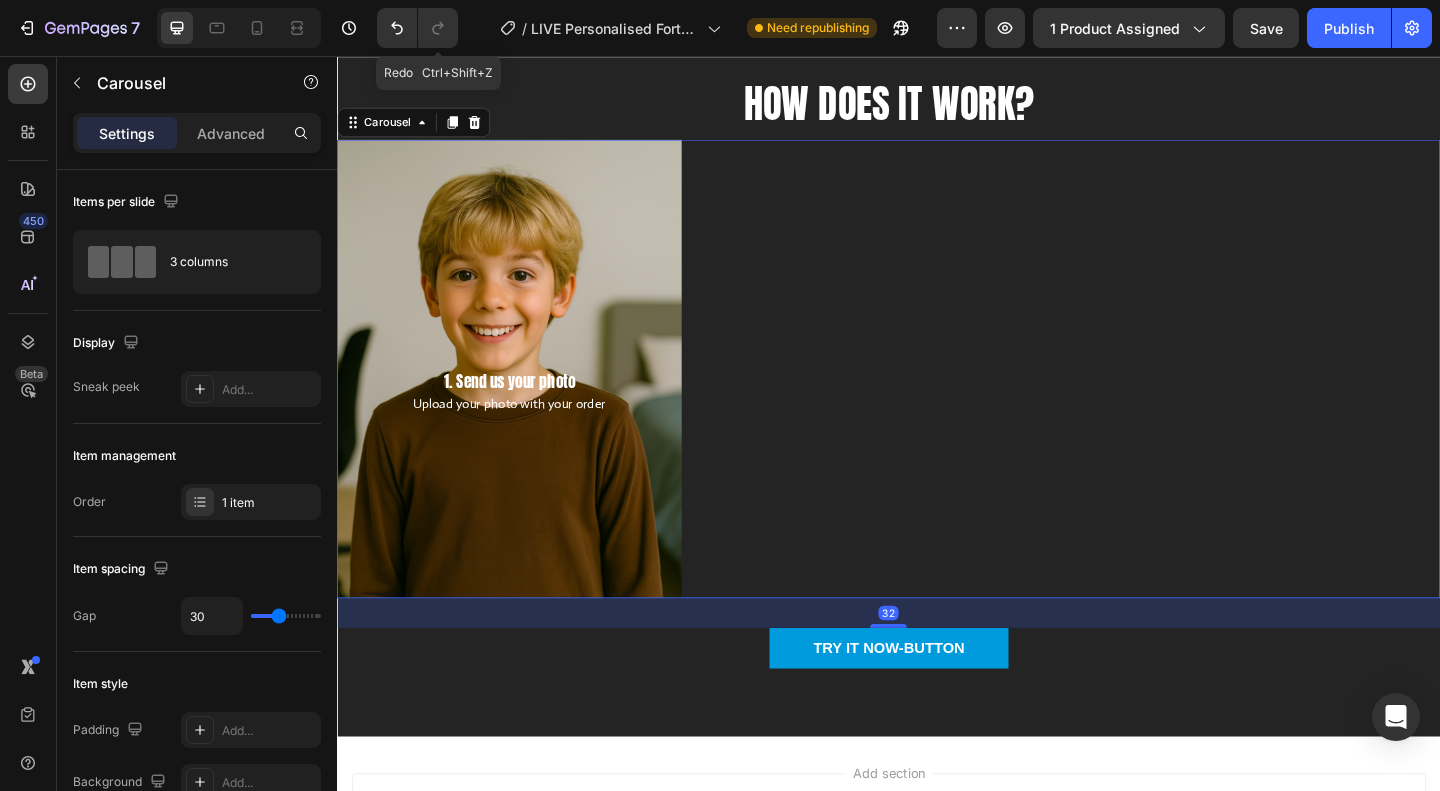 click on "32" at bounding box center [937, 662] 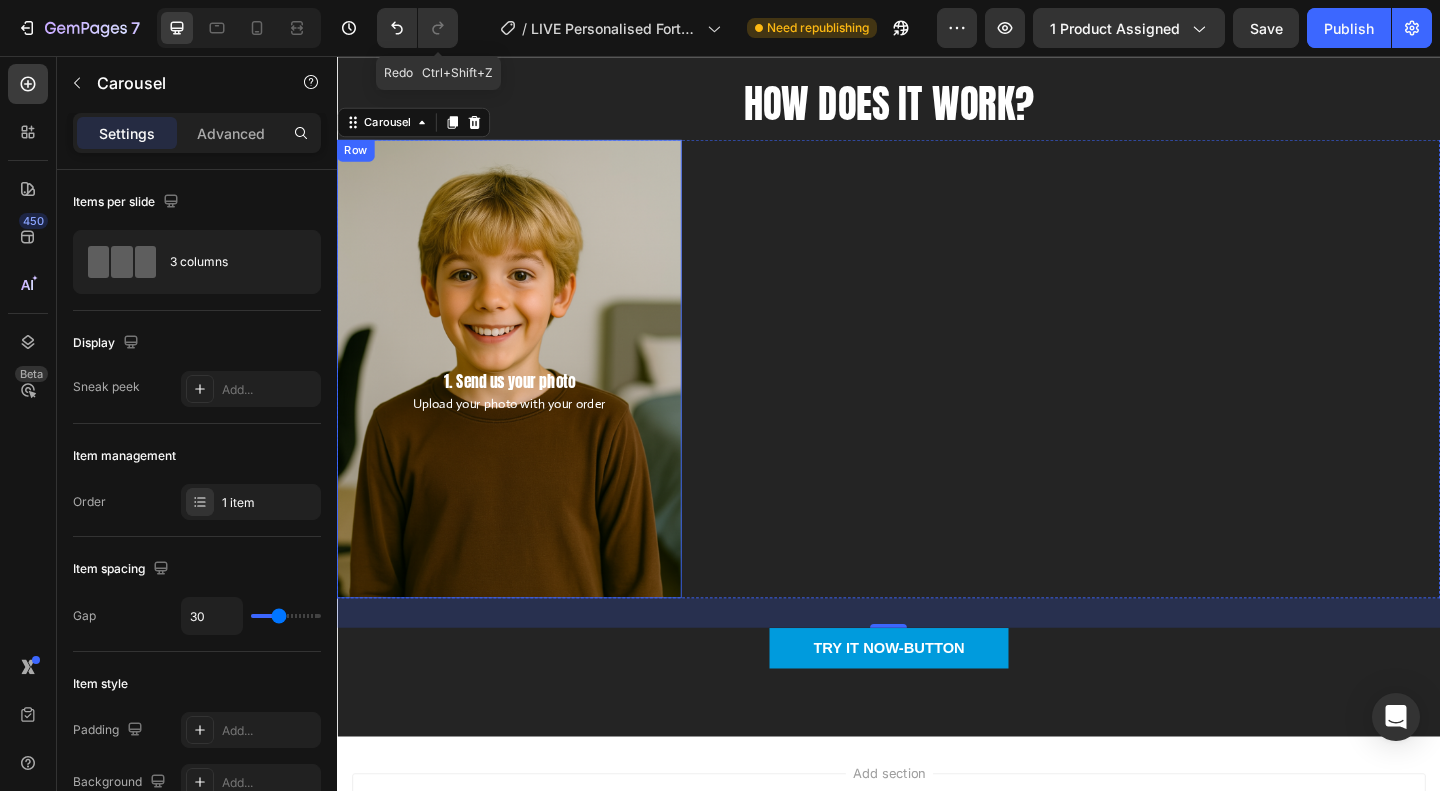 click on "1. Send us your photo Text Block Upload your photo with your order Text Block Row" at bounding box center (524, 396) 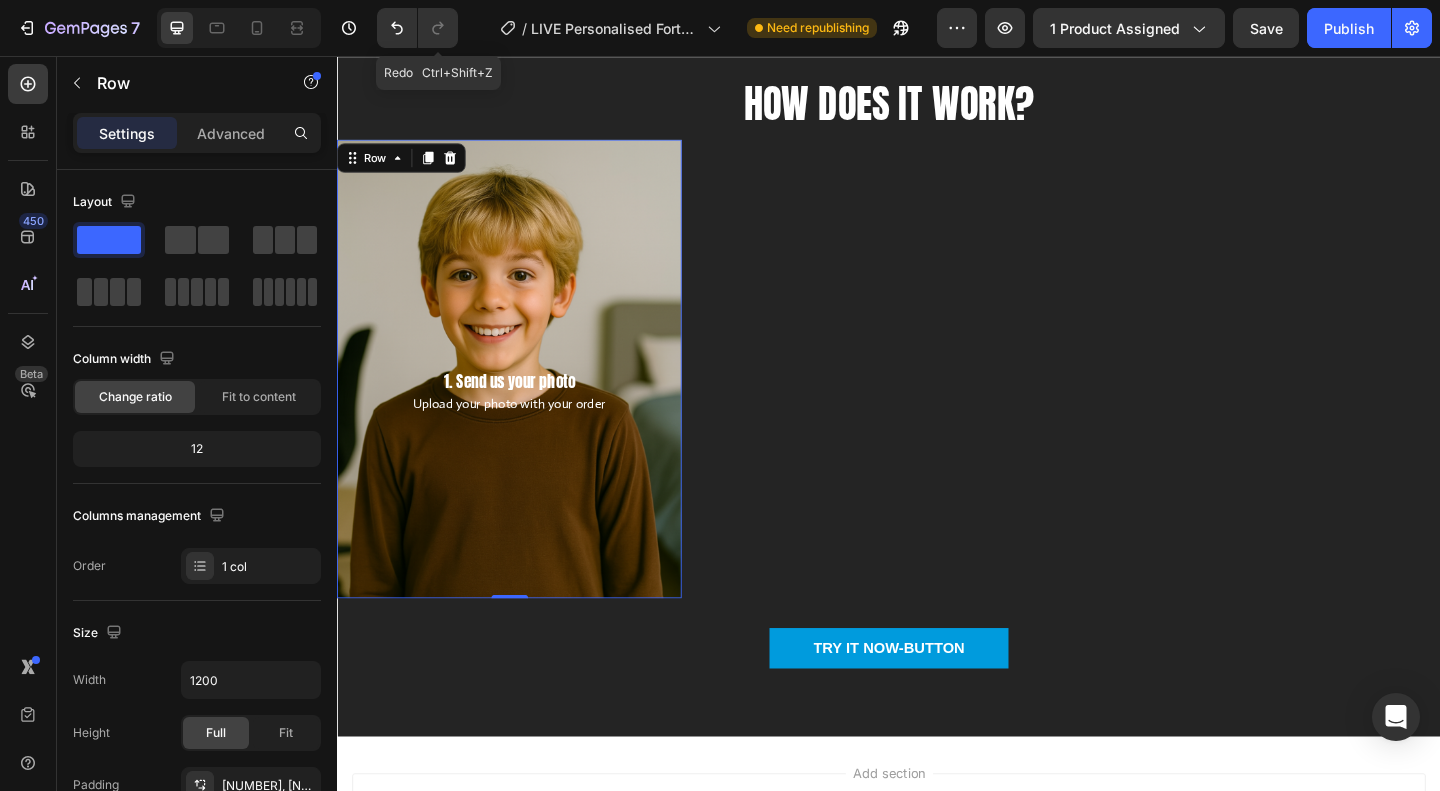 click on "Upload your photo with your order" at bounding box center (524, 434) 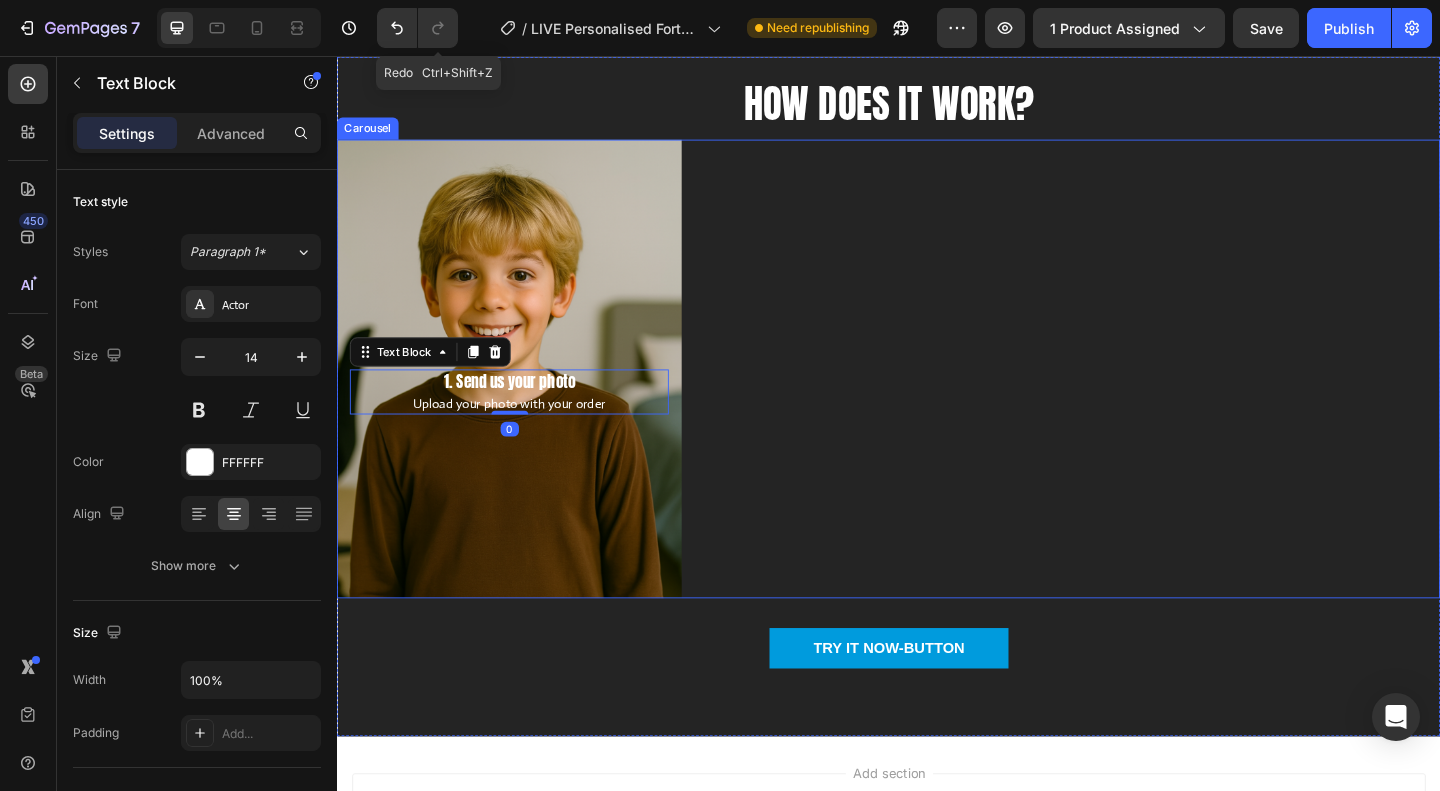 click on "1. Send us your photo Text Block Upload your photo with your order Text Block   0 Row" at bounding box center (937, 396) 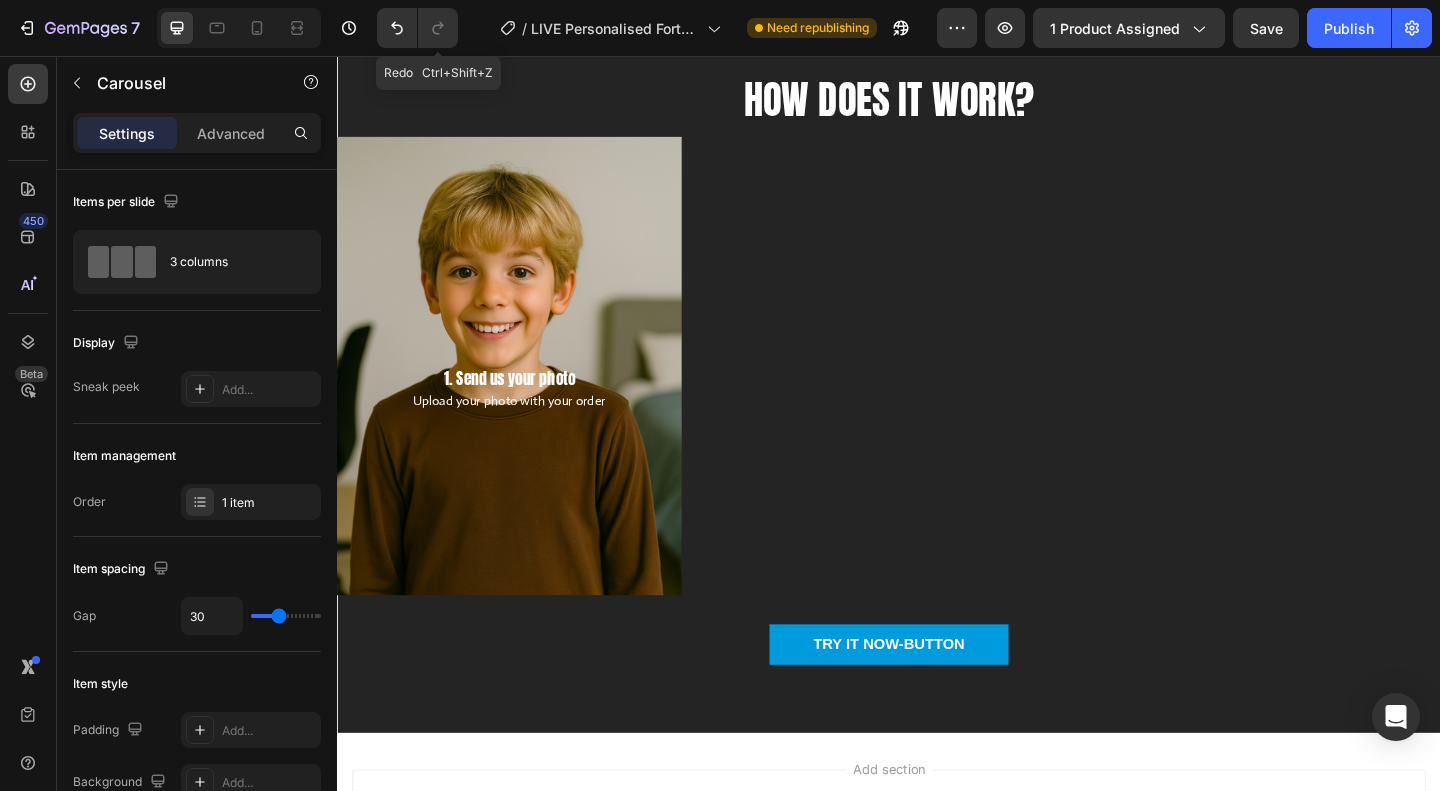 scroll, scrollTop: 4758, scrollLeft: 0, axis: vertical 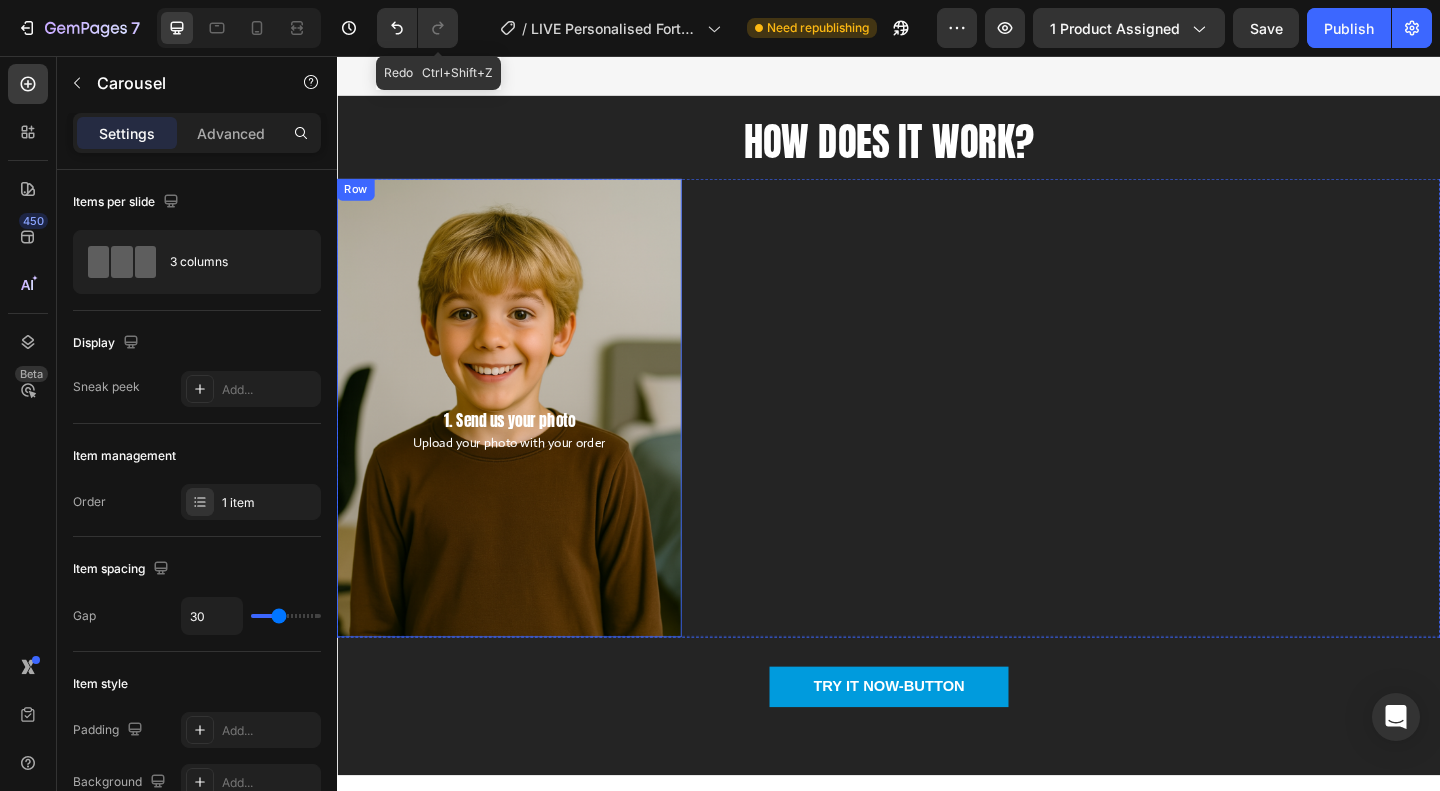 click on "Upload your photo with your order" at bounding box center [524, 476] 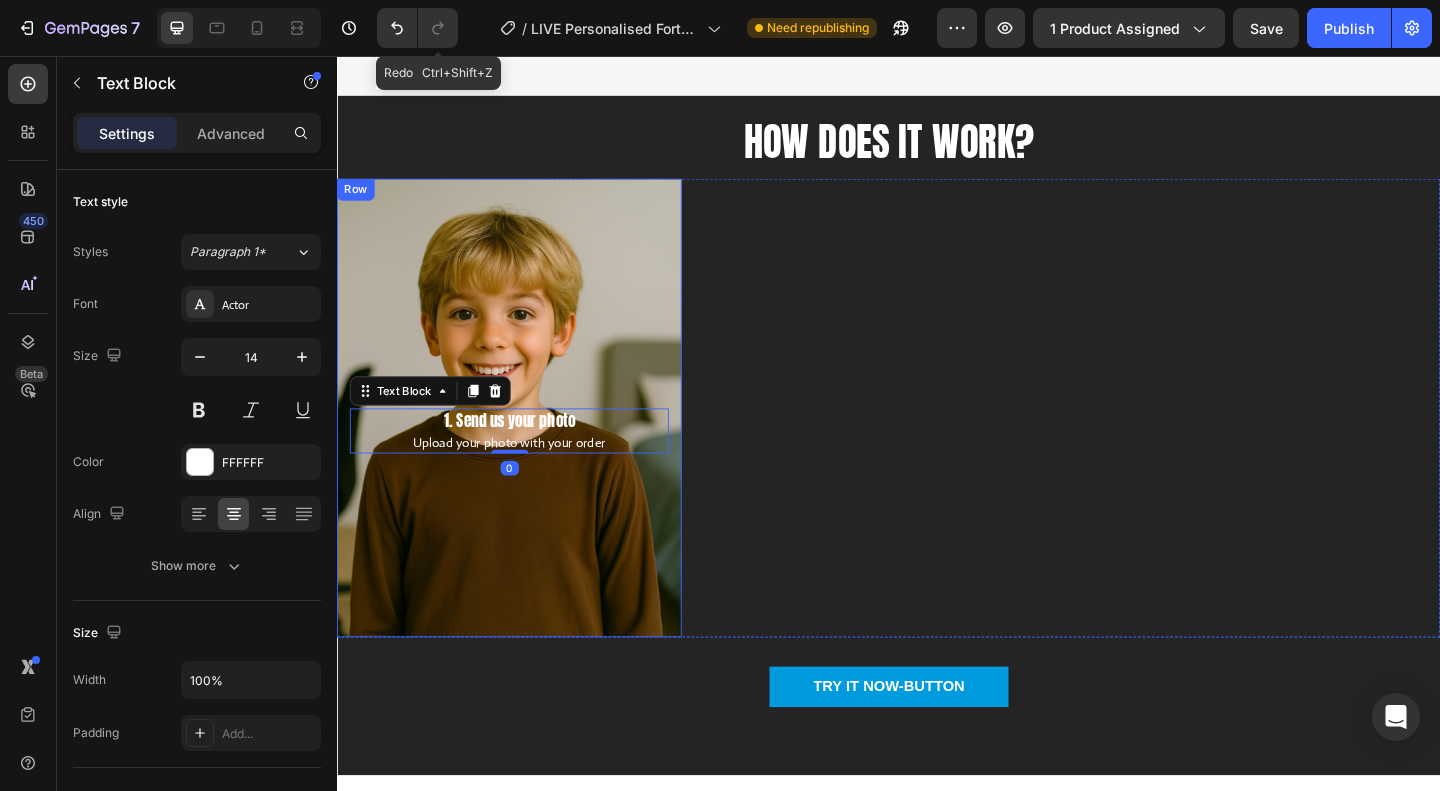 scroll, scrollTop: 4858, scrollLeft: 0, axis: vertical 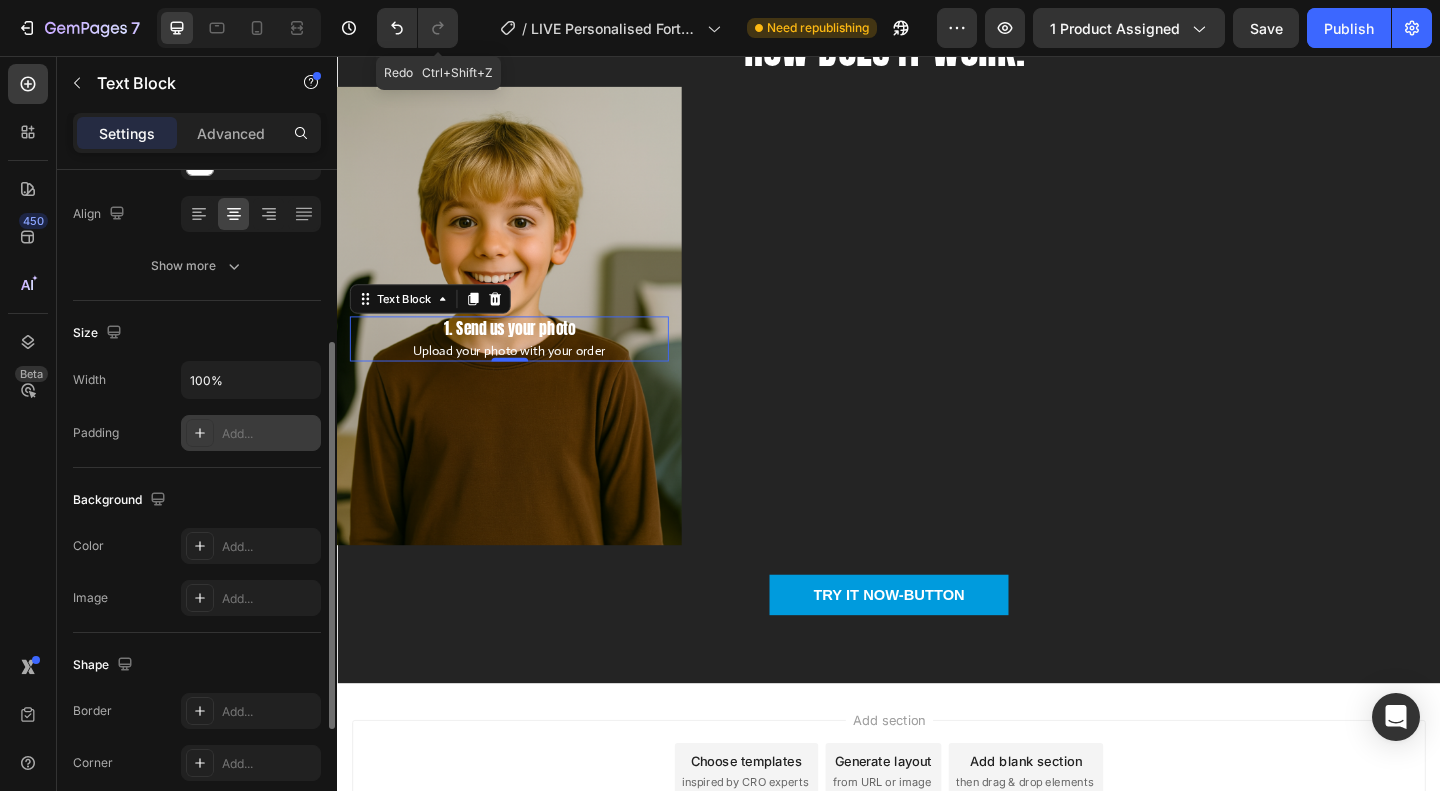 click on "Add..." at bounding box center (251, 433) 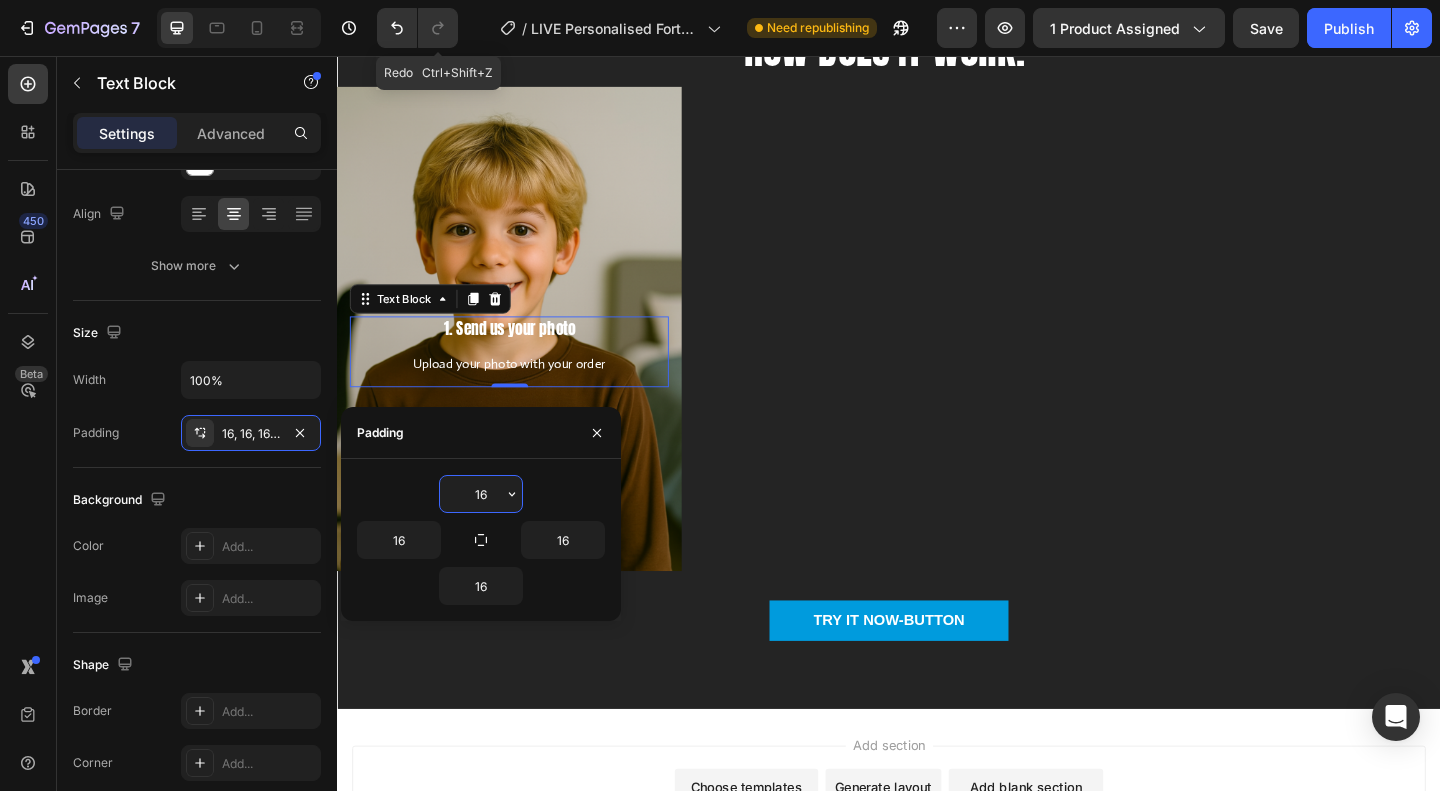 click on "16" at bounding box center (481, 494) 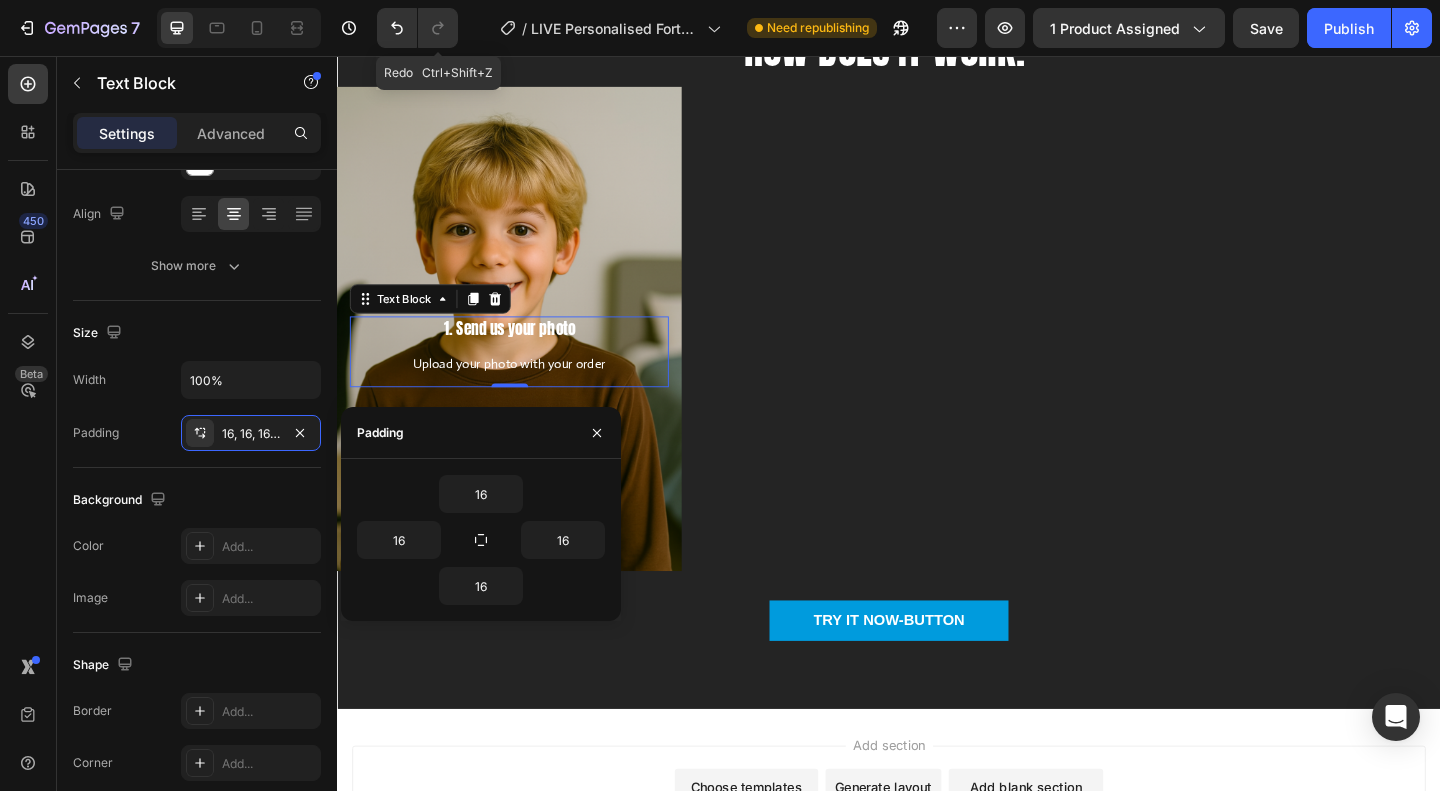 click on "16" at bounding box center [481, 494] 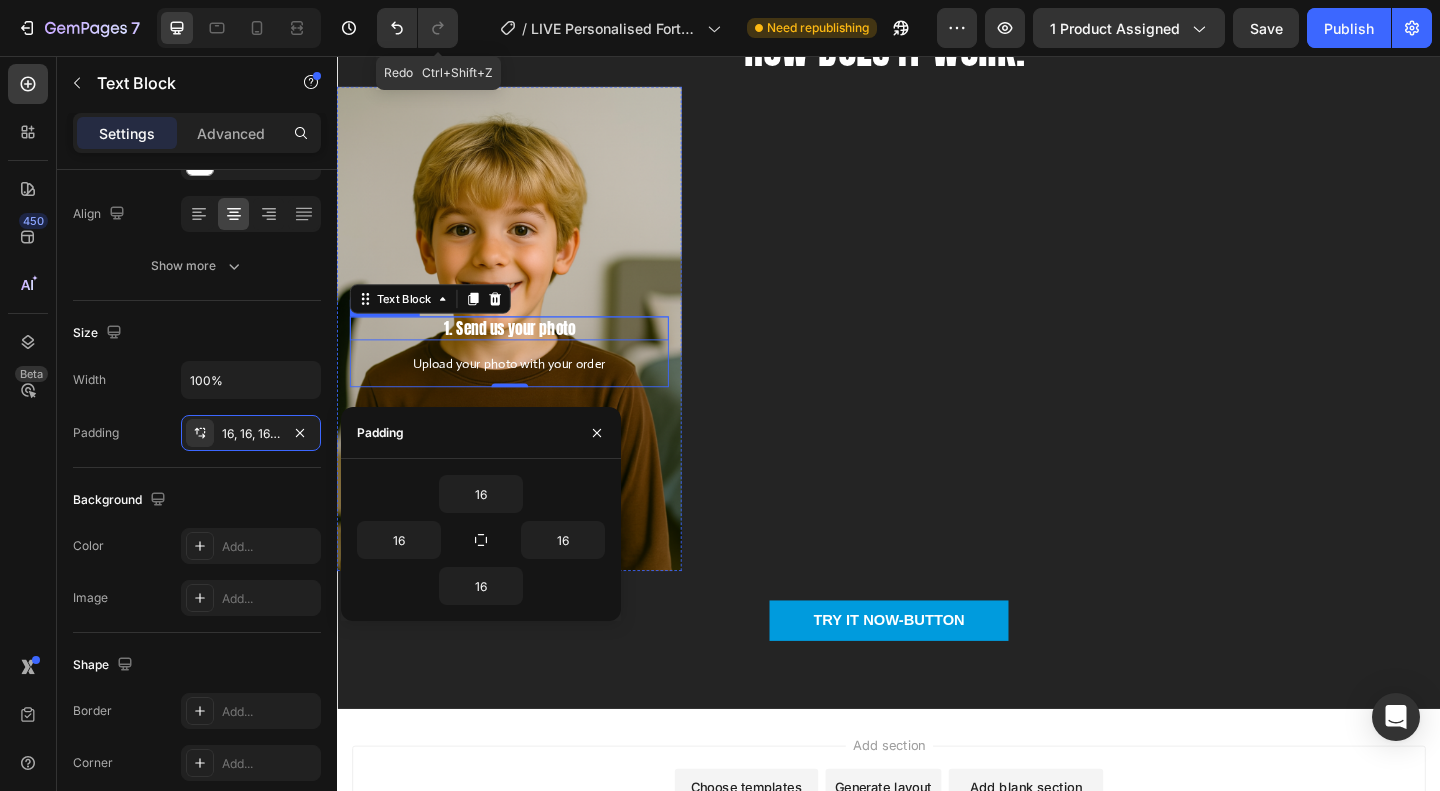 click on "1. Send us your photo" at bounding box center (524, 352) 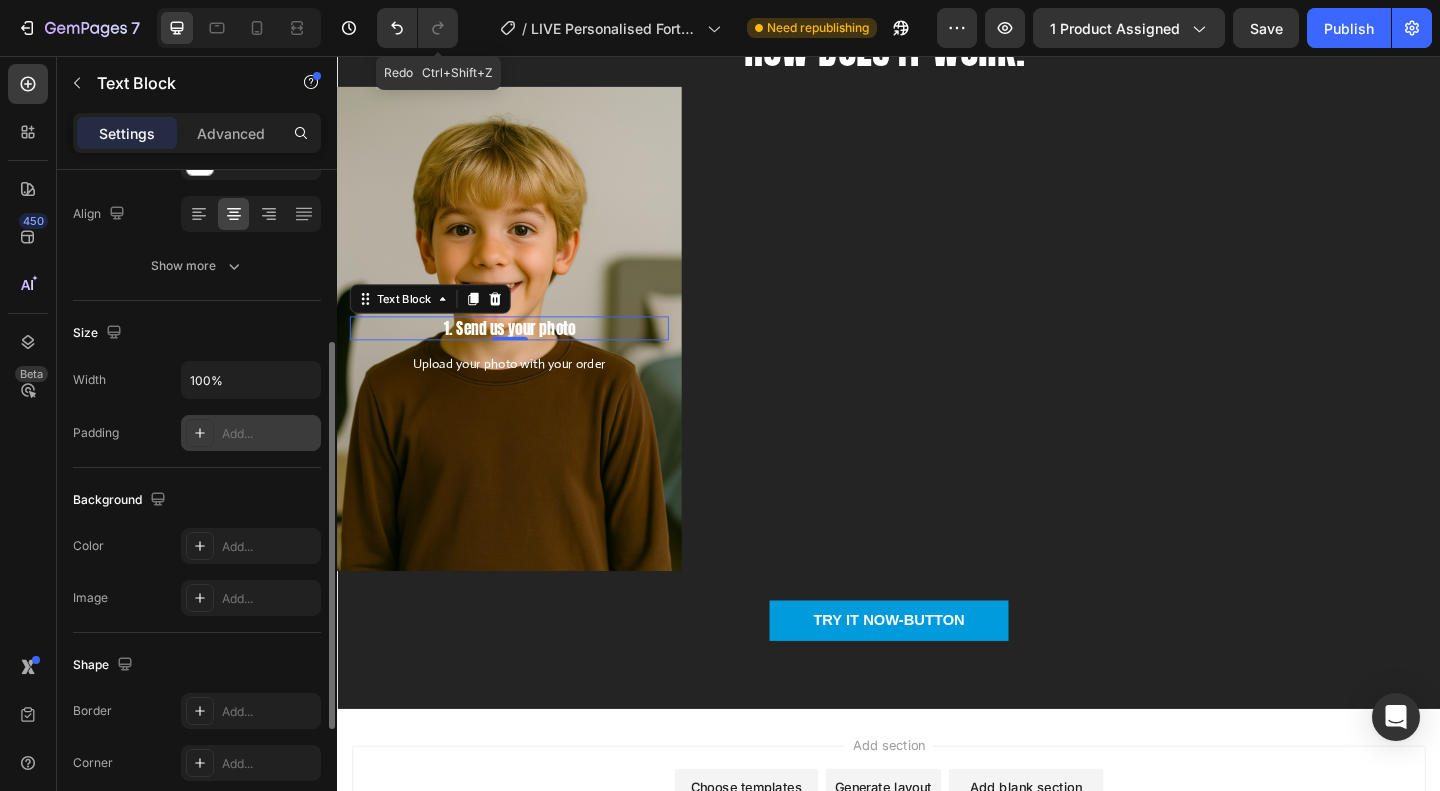 click on "Add..." at bounding box center (251, 433) 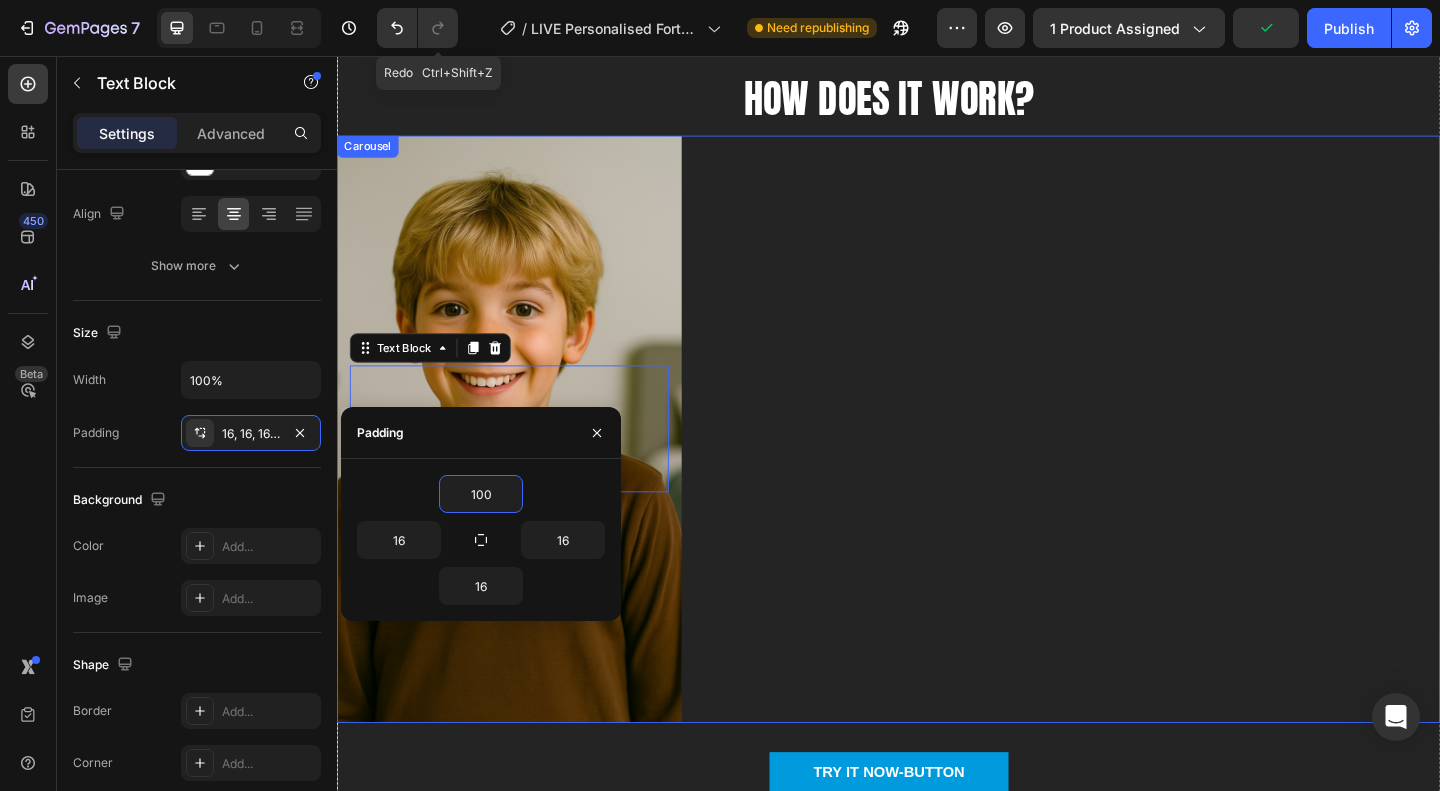 scroll, scrollTop: 5017, scrollLeft: 0, axis: vertical 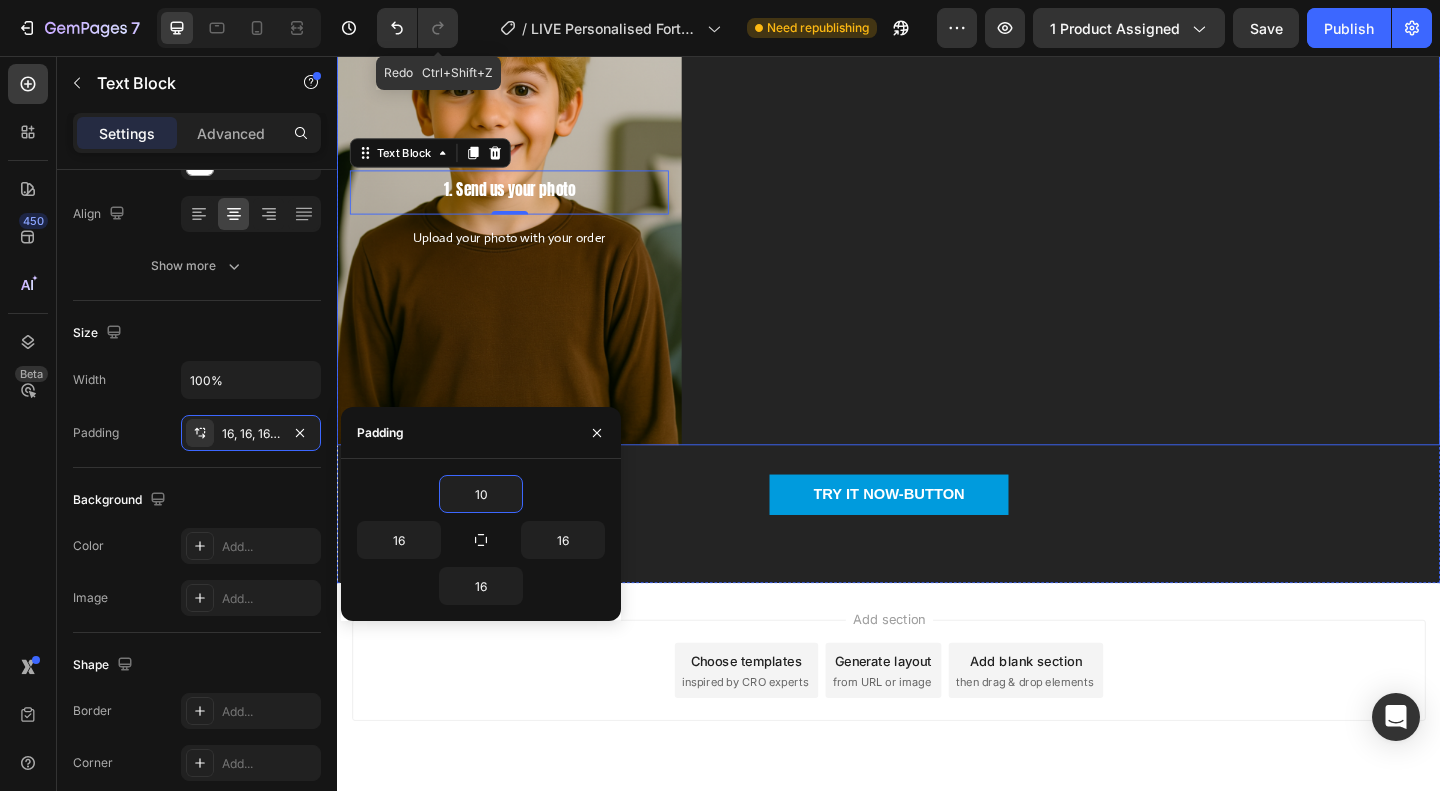 type on "1" 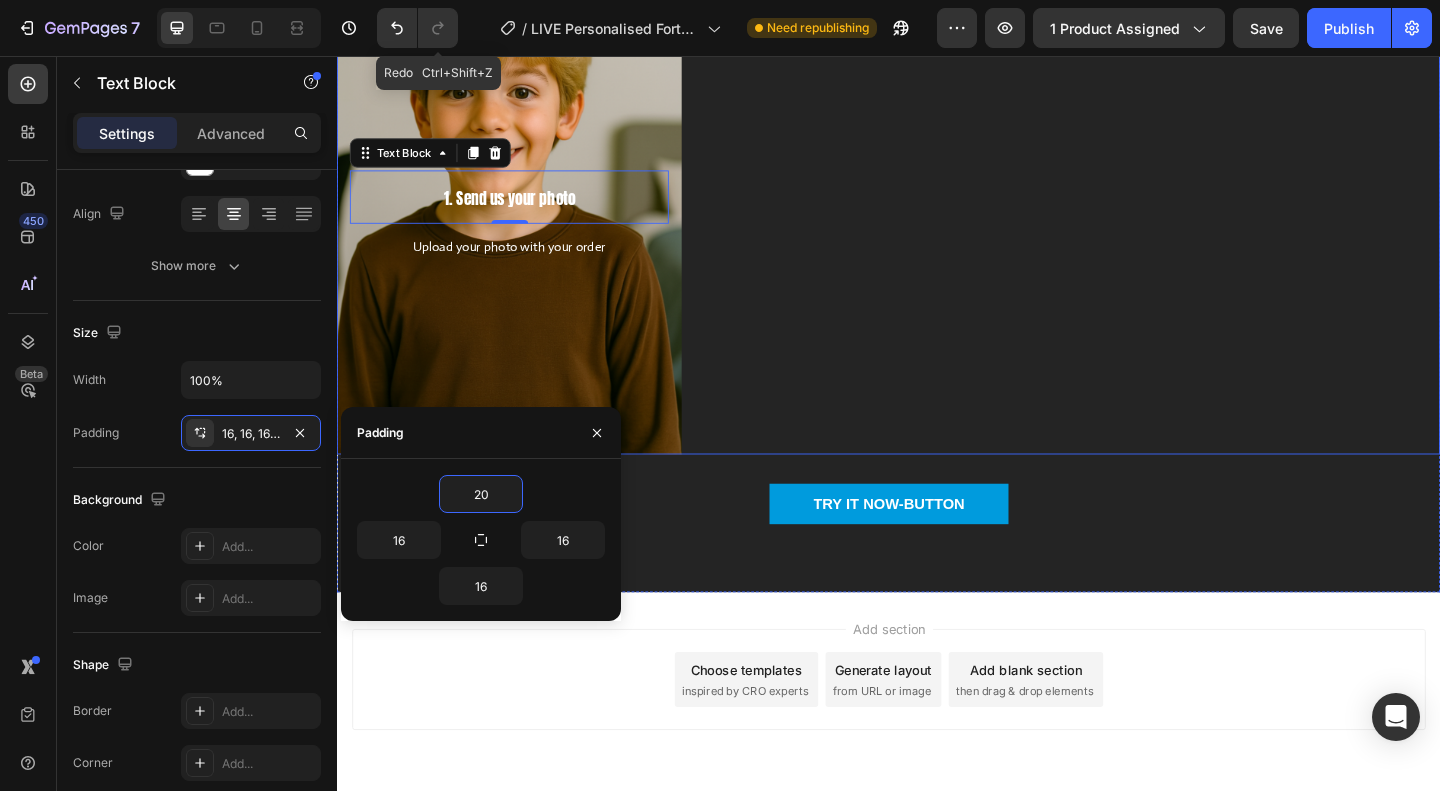 type on "200" 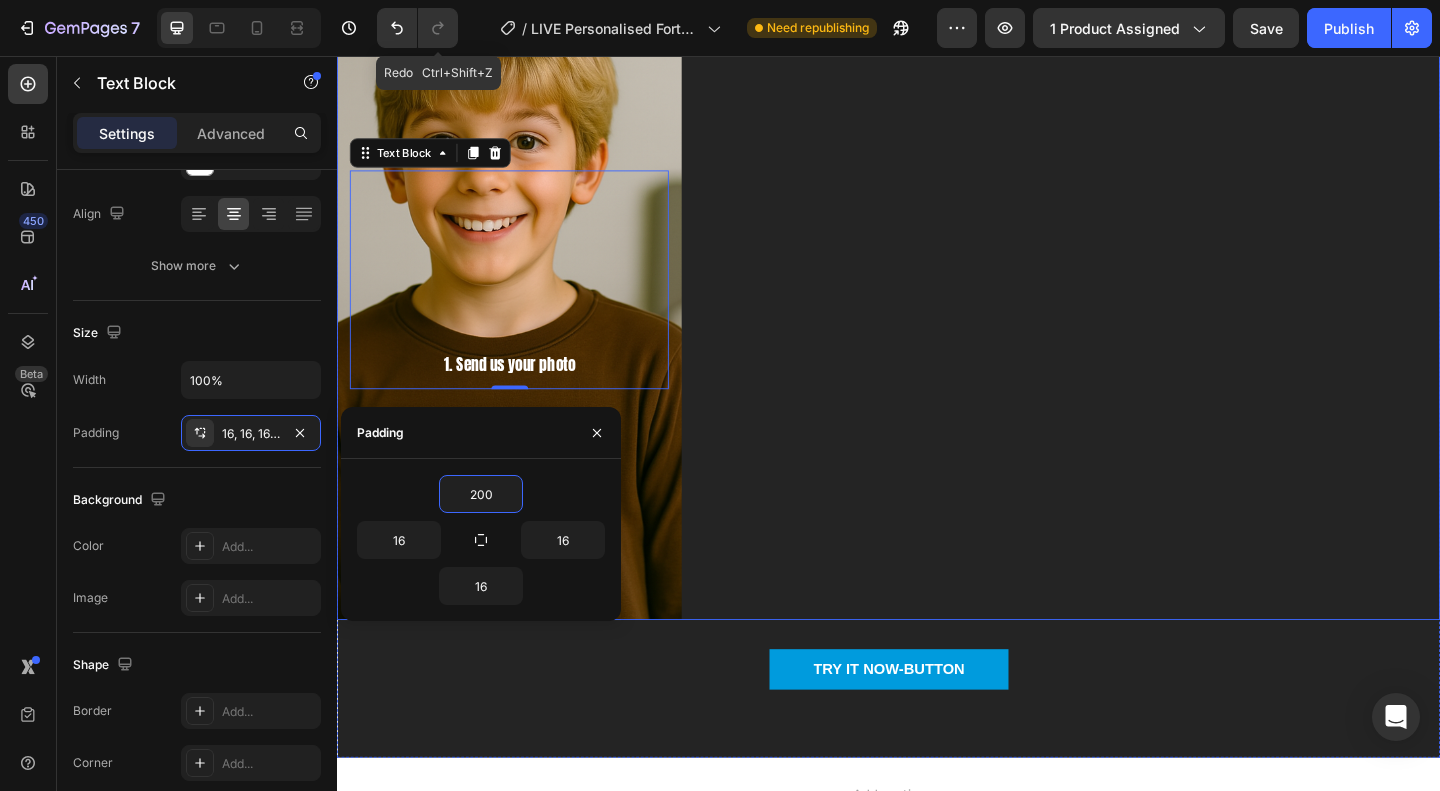 click on "1. Send us your photo Text Block   0 Upload your photo with your order Text Block Row" at bounding box center [937, 299] 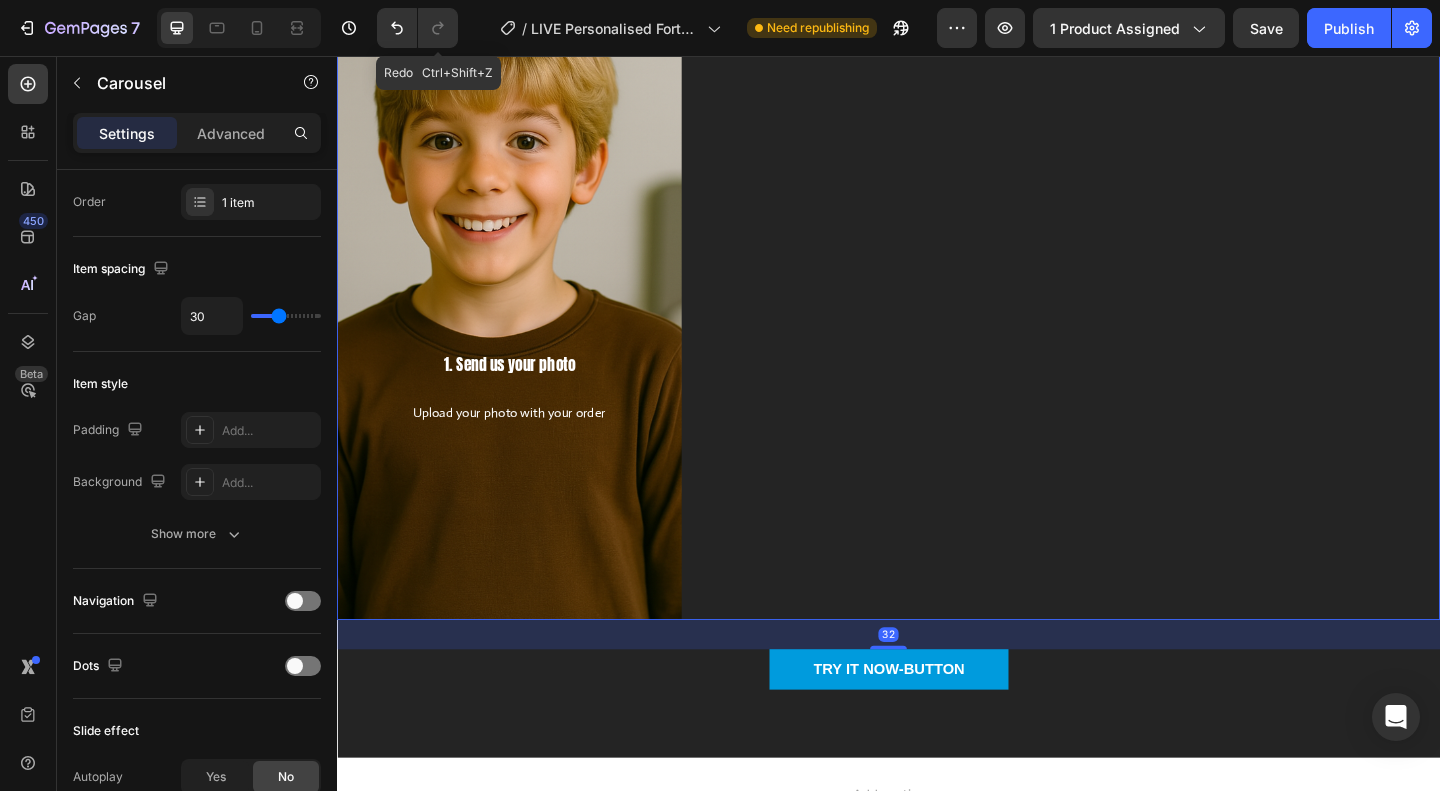 scroll, scrollTop: 0, scrollLeft: 0, axis: both 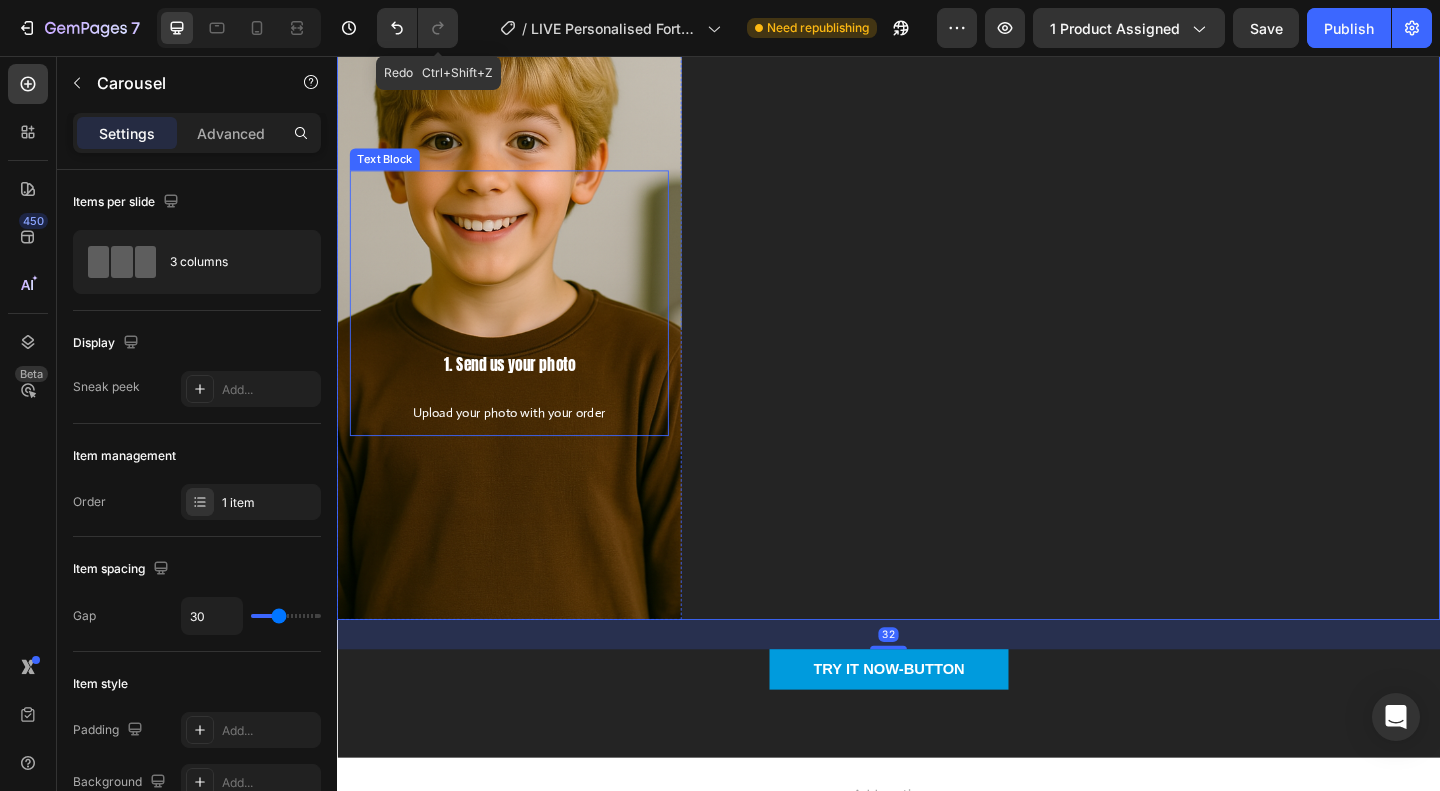 click on "Upload your photo with your order" at bounding box center (524, 443) 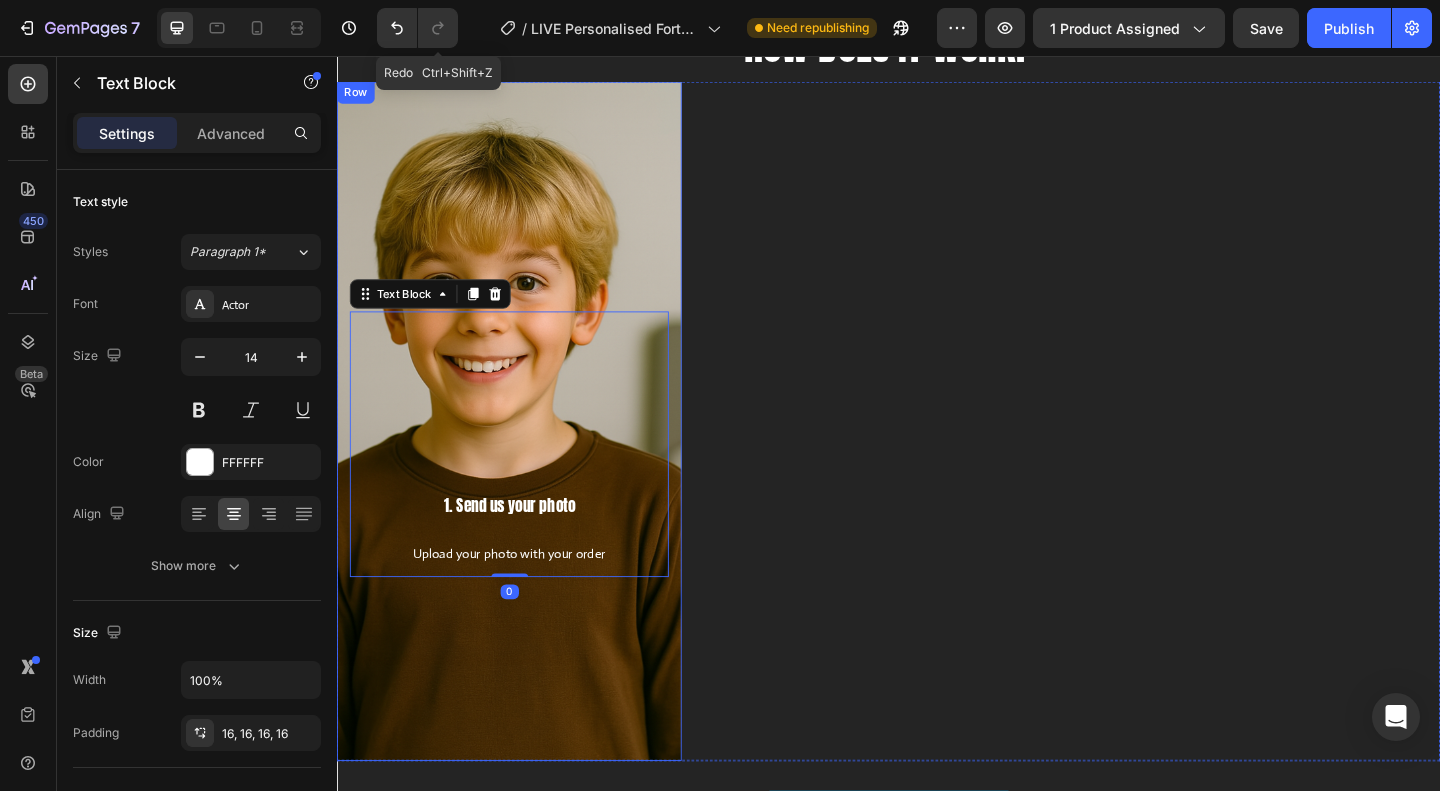 scroll, scrollTop: 4875, scrollLeft: 0, axis: vertical 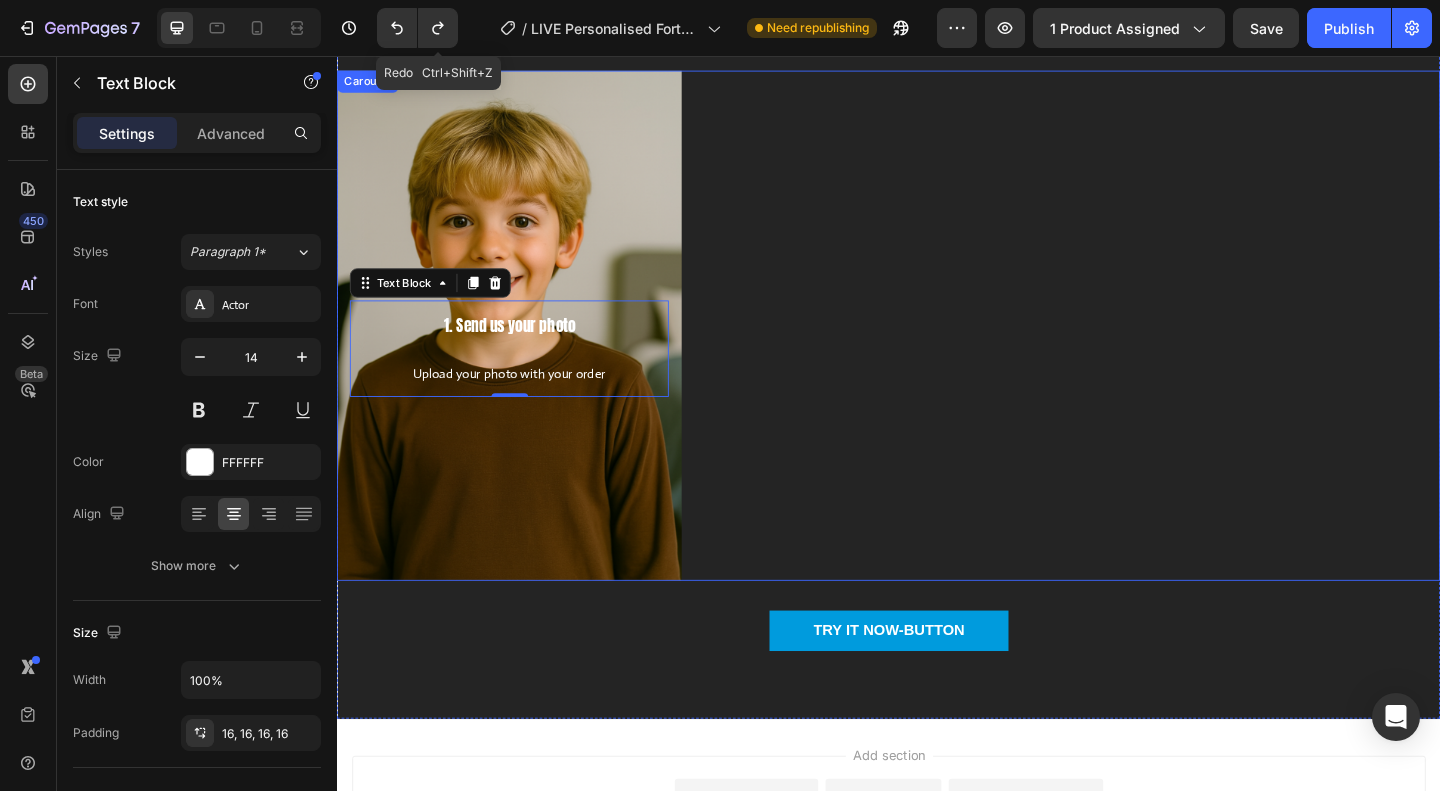click on "1. Send us your photo Text Block Upload your photo with your order Text Block   0 Row" at bounding box center (937, 349) 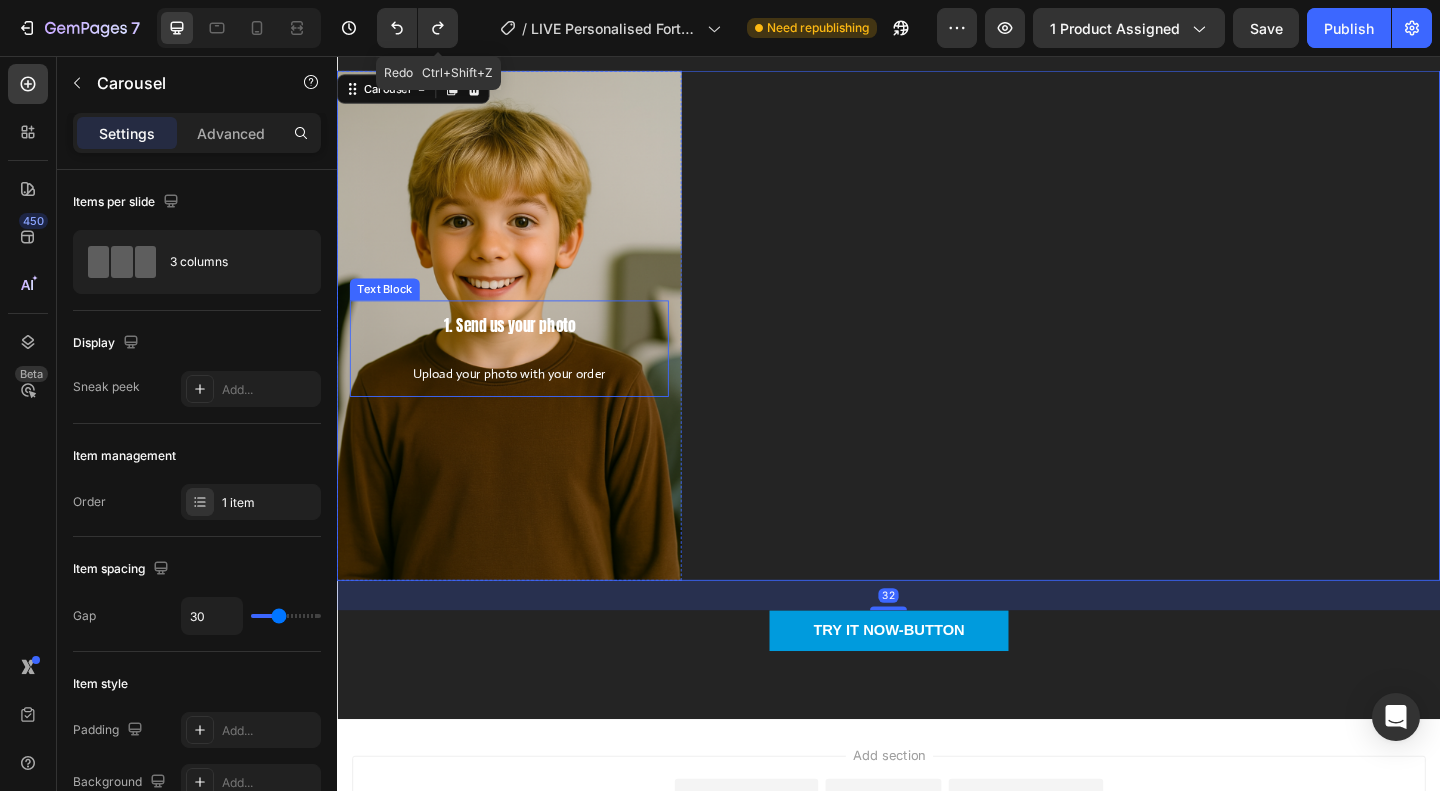 click on "Upload your photo with your order" at bounding box center [524, 401] 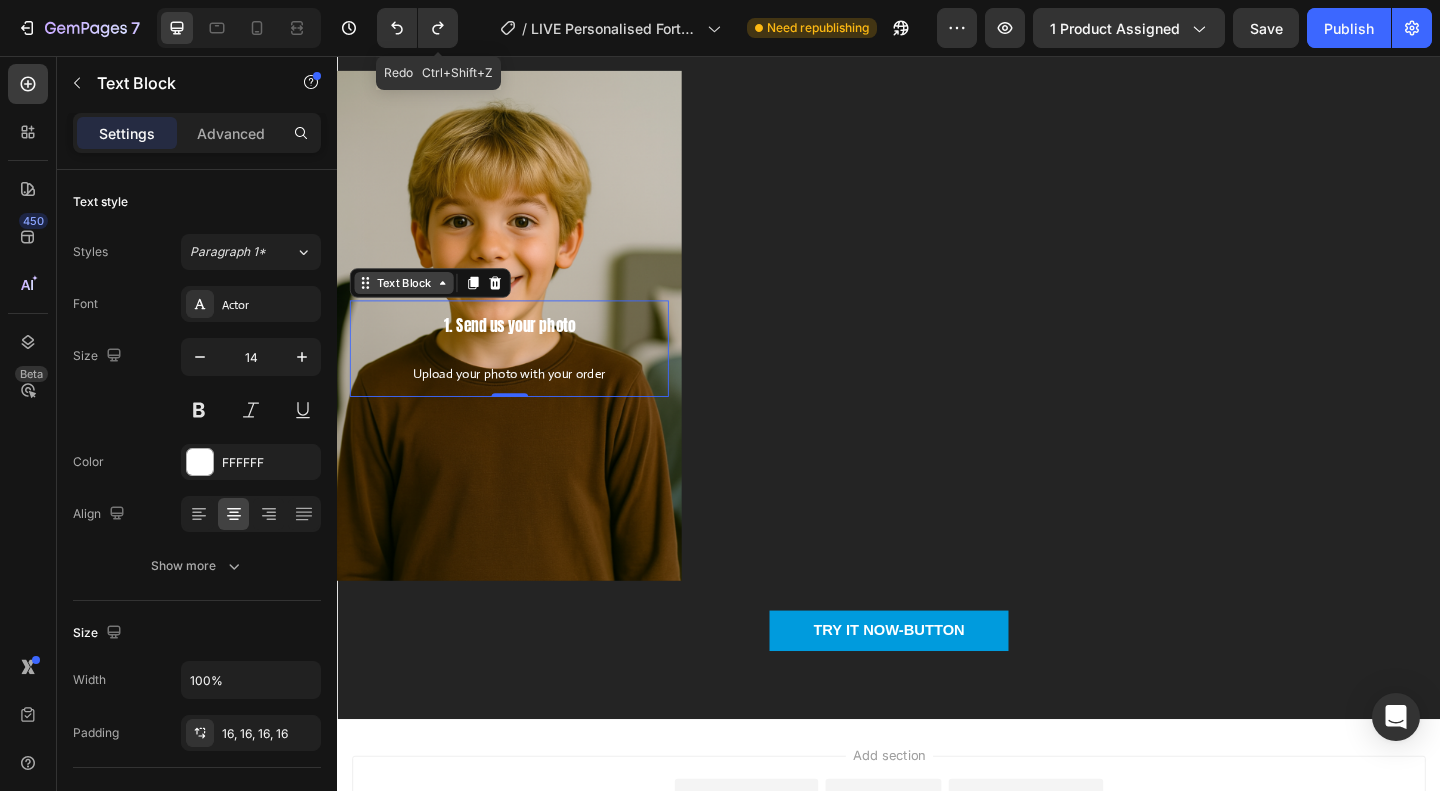 click on "Text Block" at bounding box center [410, 303] 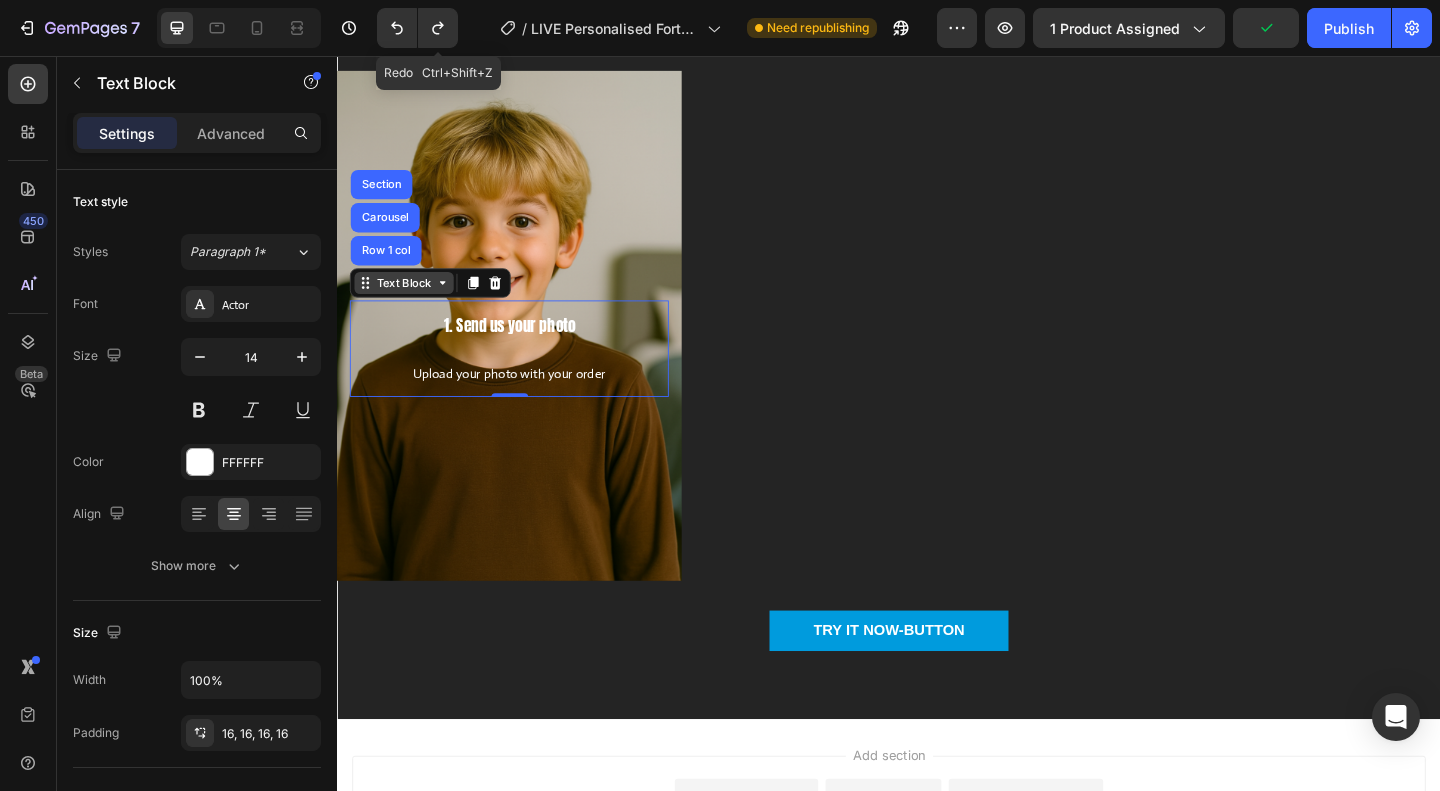 click on "Text Block" at bounding box center (410, 303) 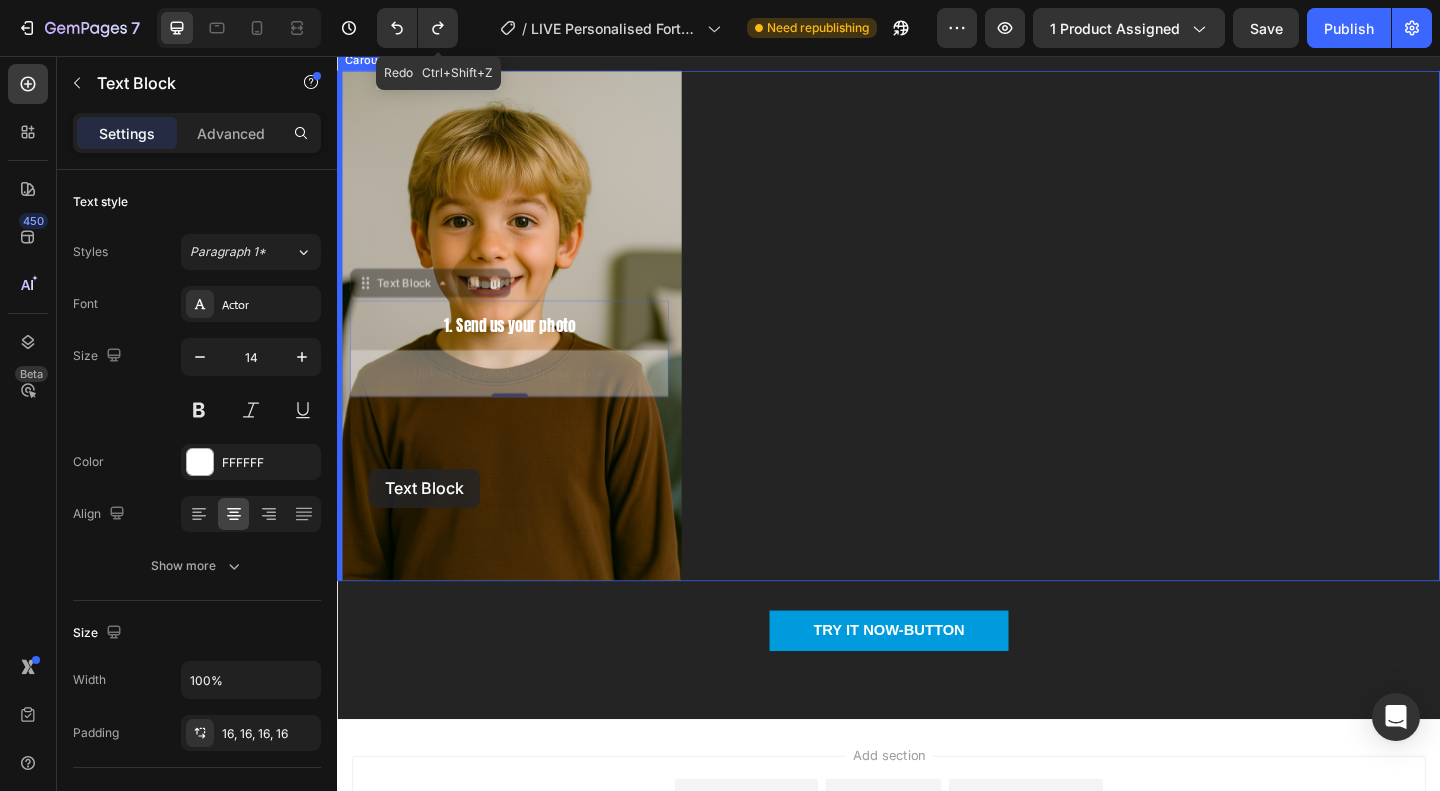 drag, startPoint x: 373, startPoint y: 311, endPoint x: 372, endPoint y: 505, distance: 194.00258 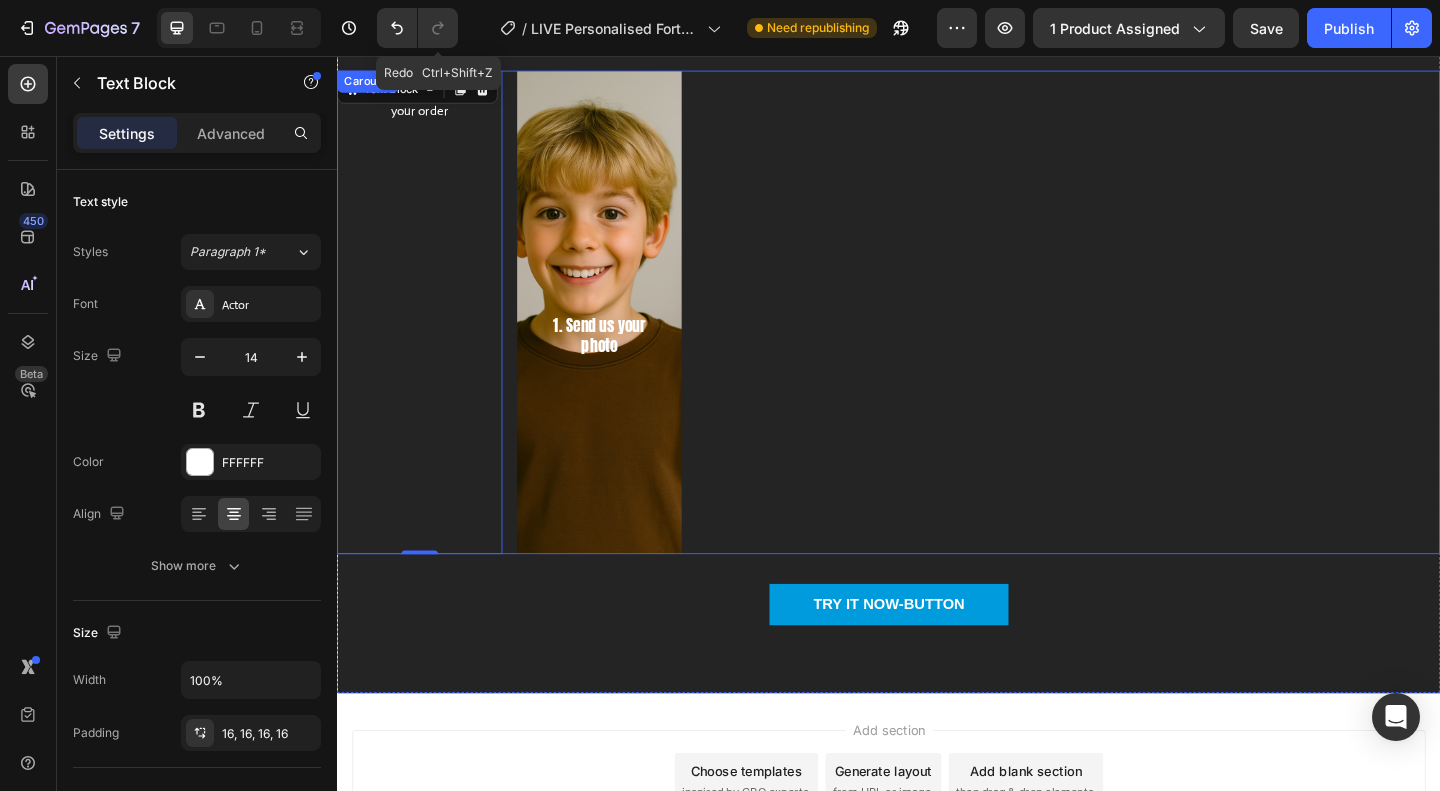 click on "Upload your photo with your order Text Block   0 1. Send us your photo Text Block Row Row" at bounding box center [937, 335] 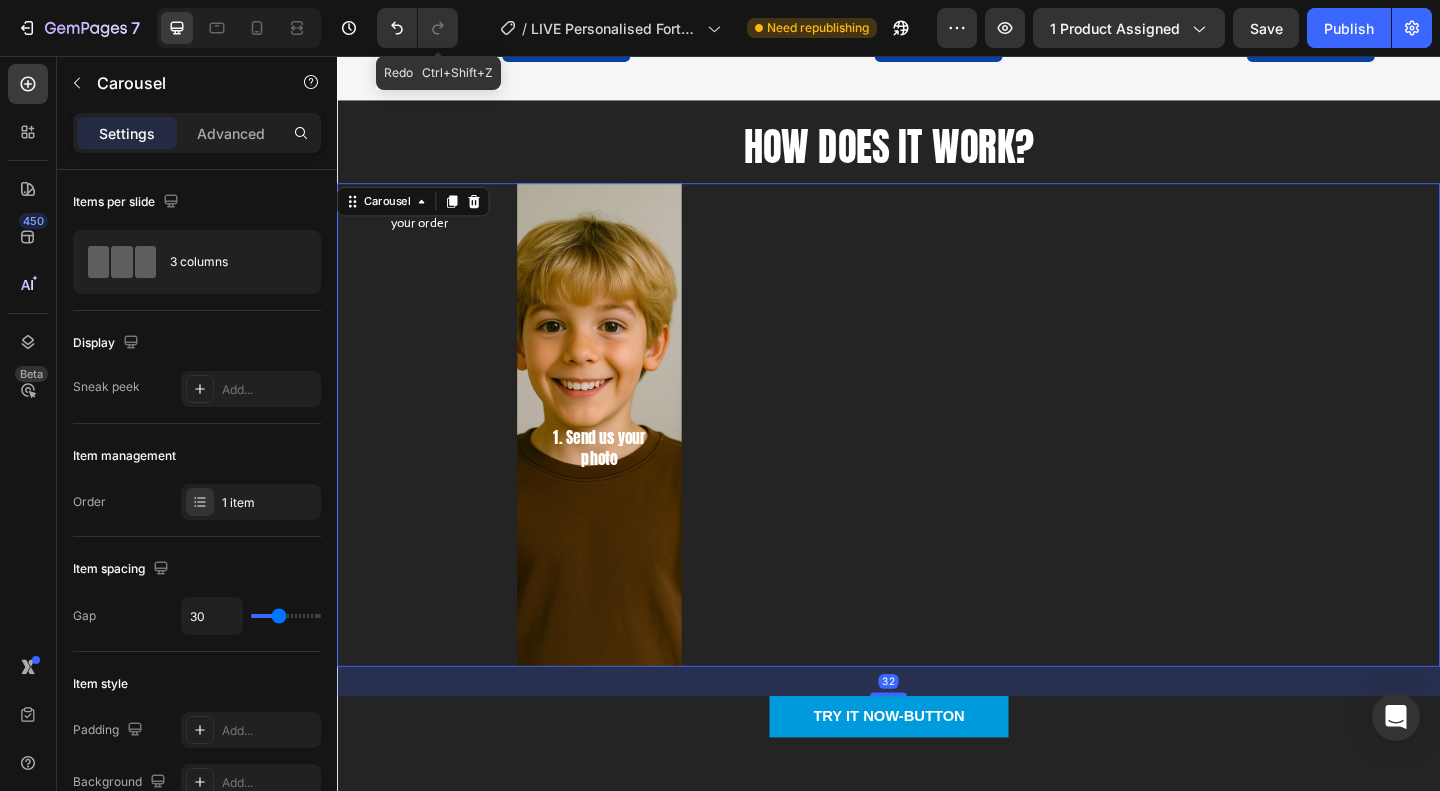 scroll, scrollTop: 4734, scrollLeft: 0, axis: vertical 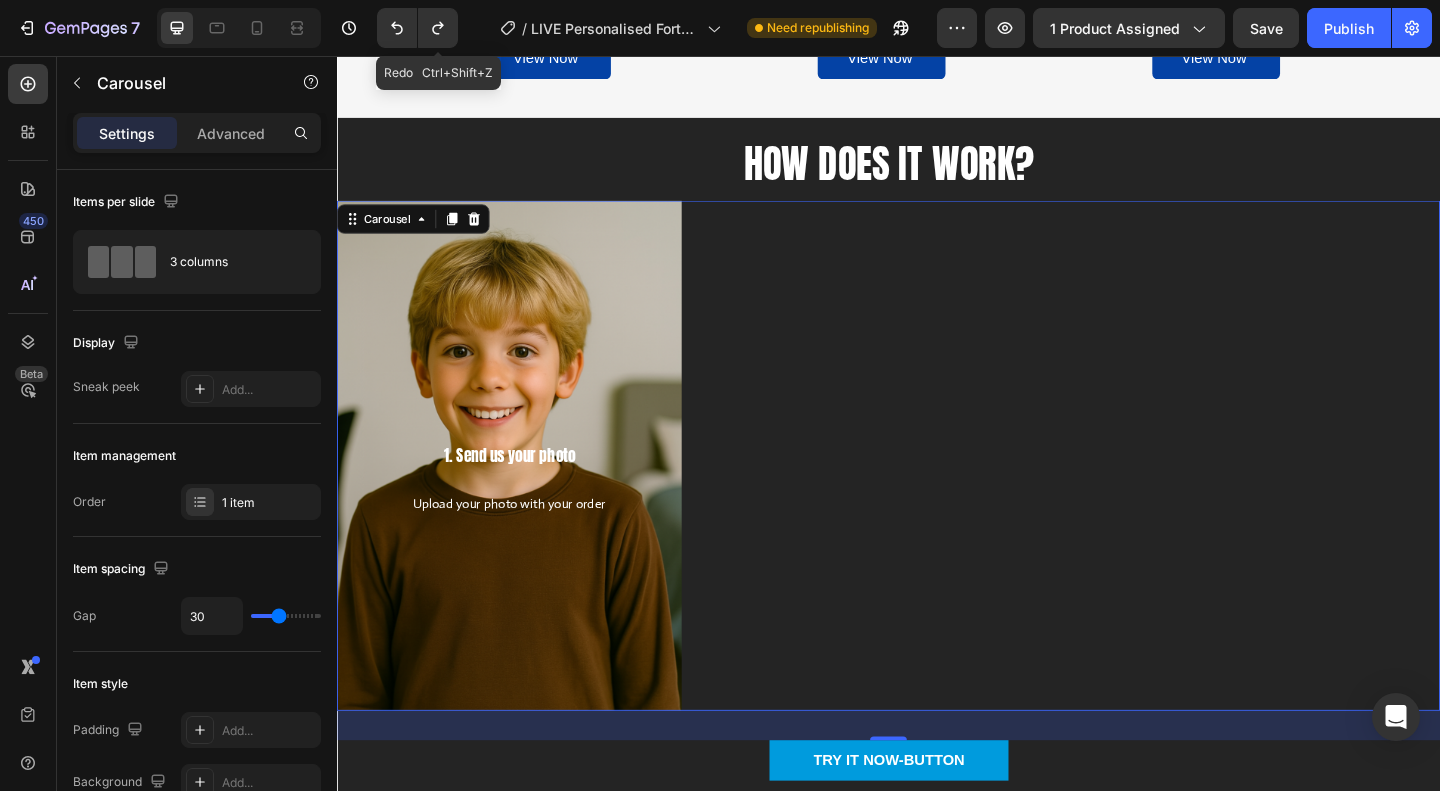 click on "1. Send us your photo Text Block Upload your photo with your order Text Block Row" at bounding box center (937, 490) 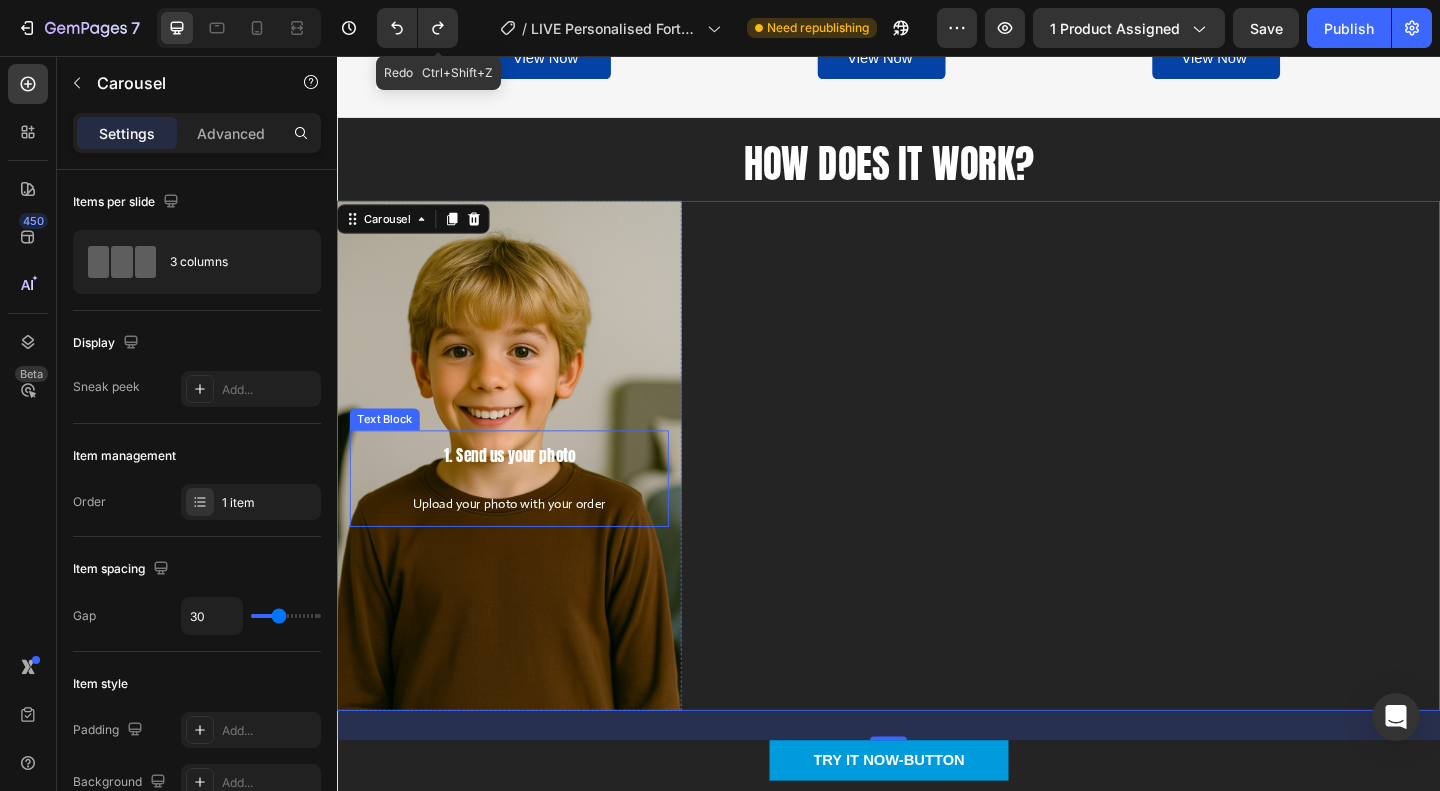 click on "Upload your photo with your order" at bounding box center (524, 542) 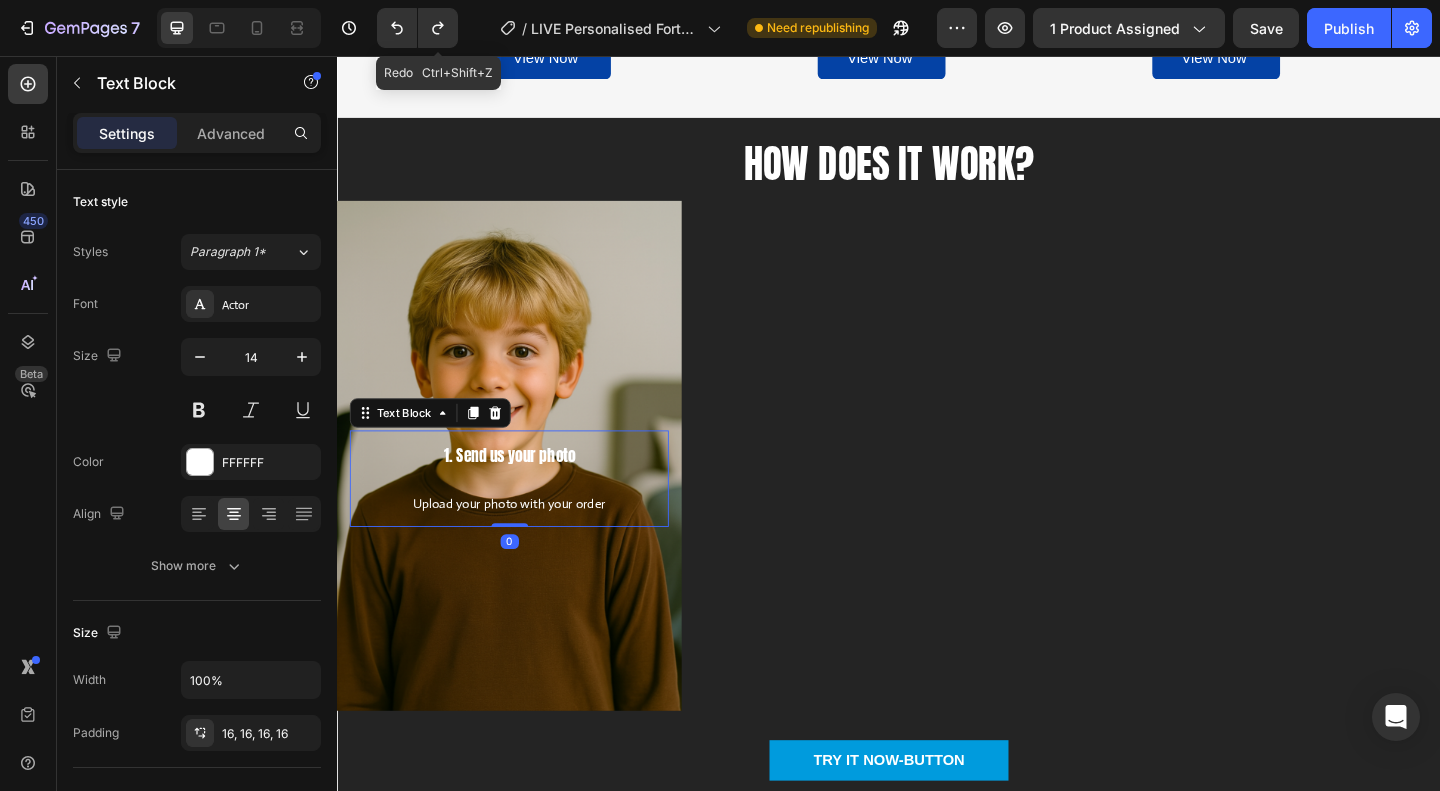 click on "Upload your photo with your order" at bounding box center [524, 542] 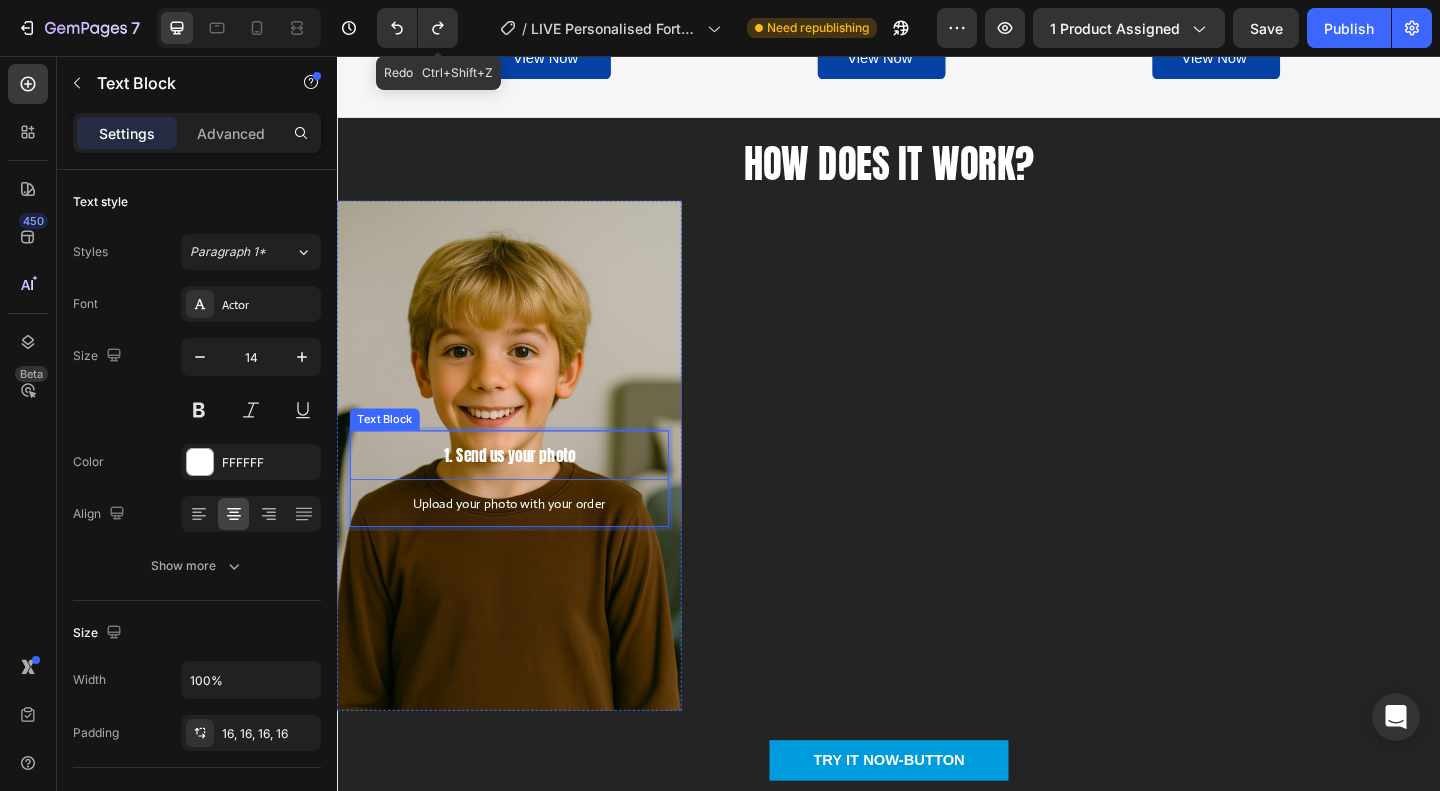 click on "1. Send us your photo" at bounding box center (524, 490) 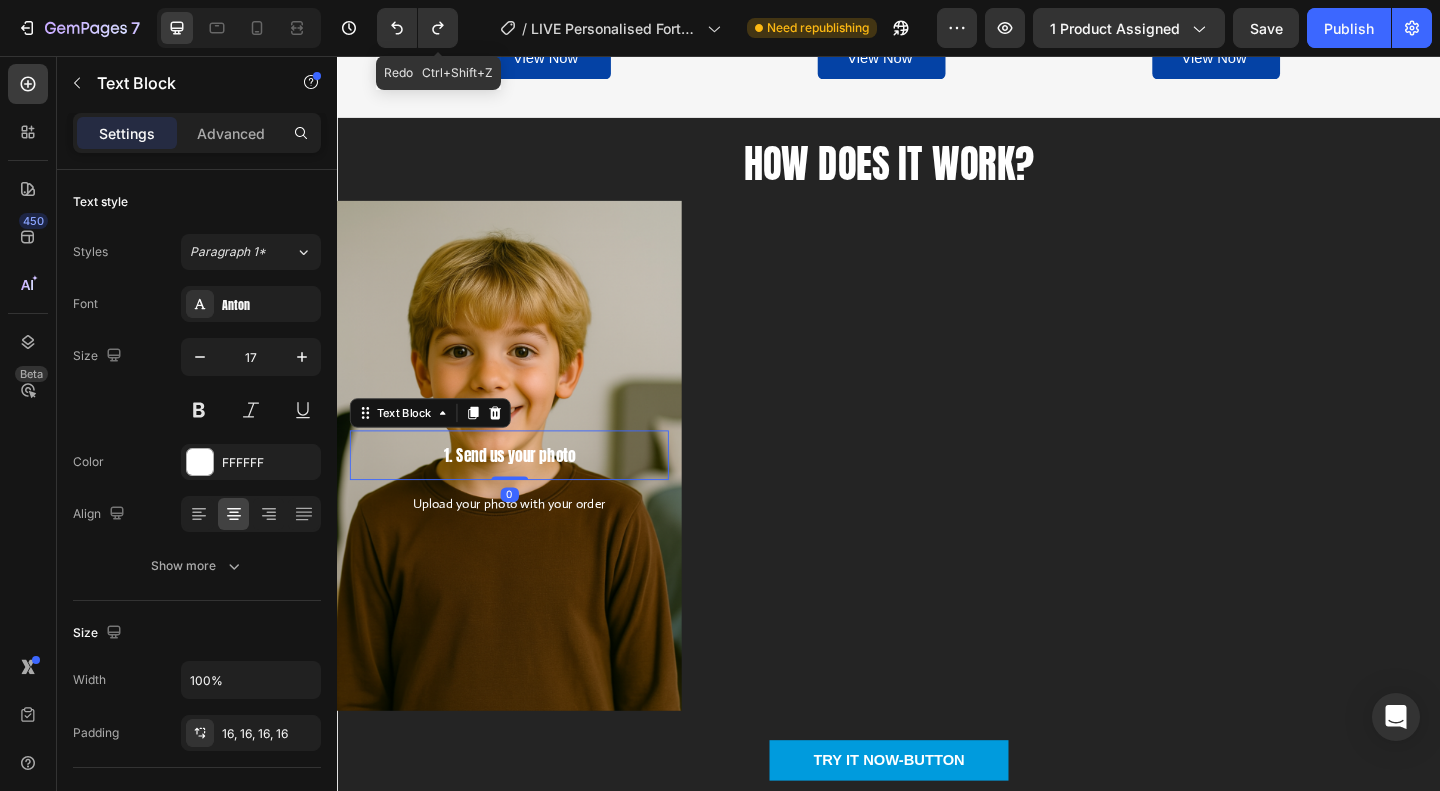drag, startPoint x: 539, startPoint y: 513, endPoint x: 537, endPoint y: 468, distance: 45.044422 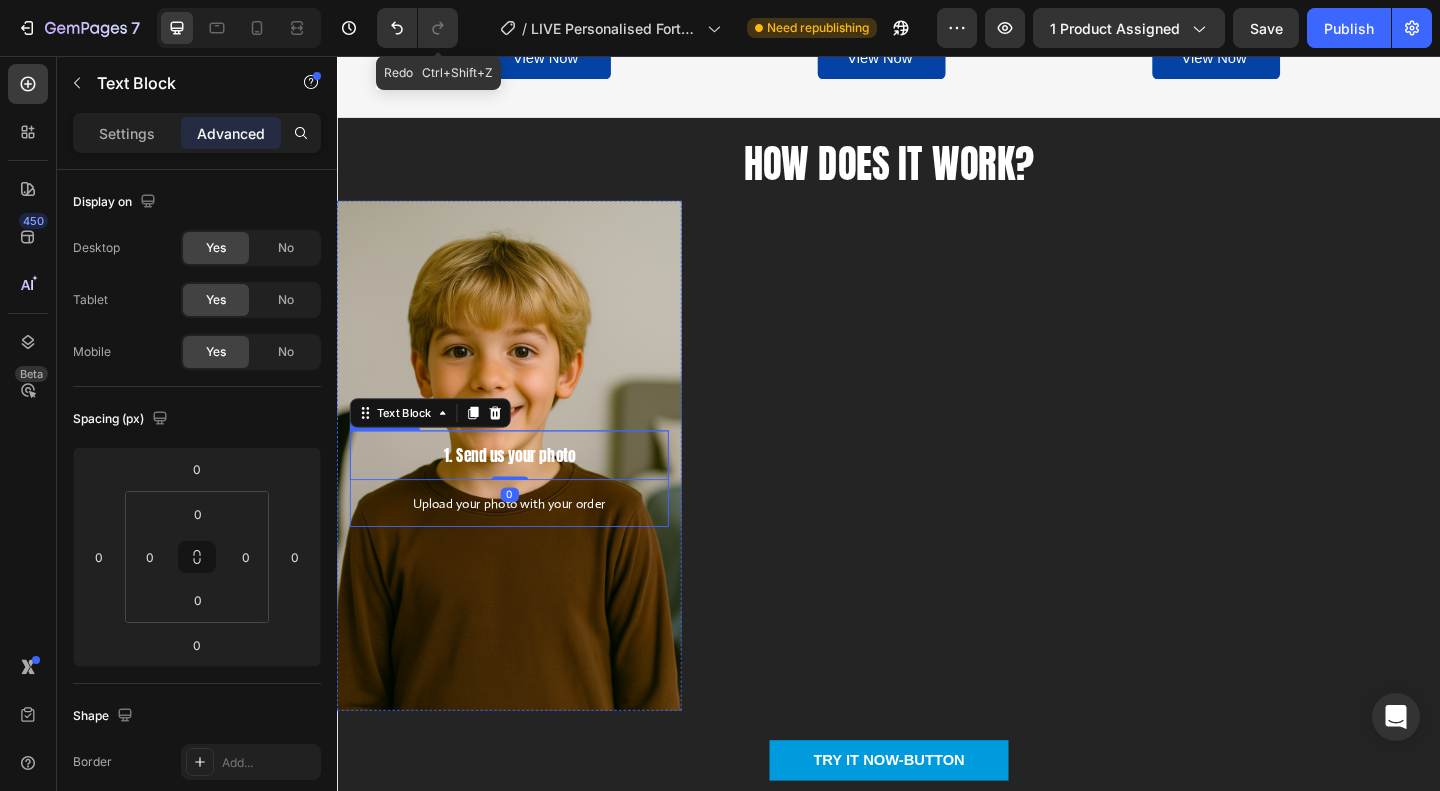 click on "Upload your photo with your order" at bounding box center (524, 542) 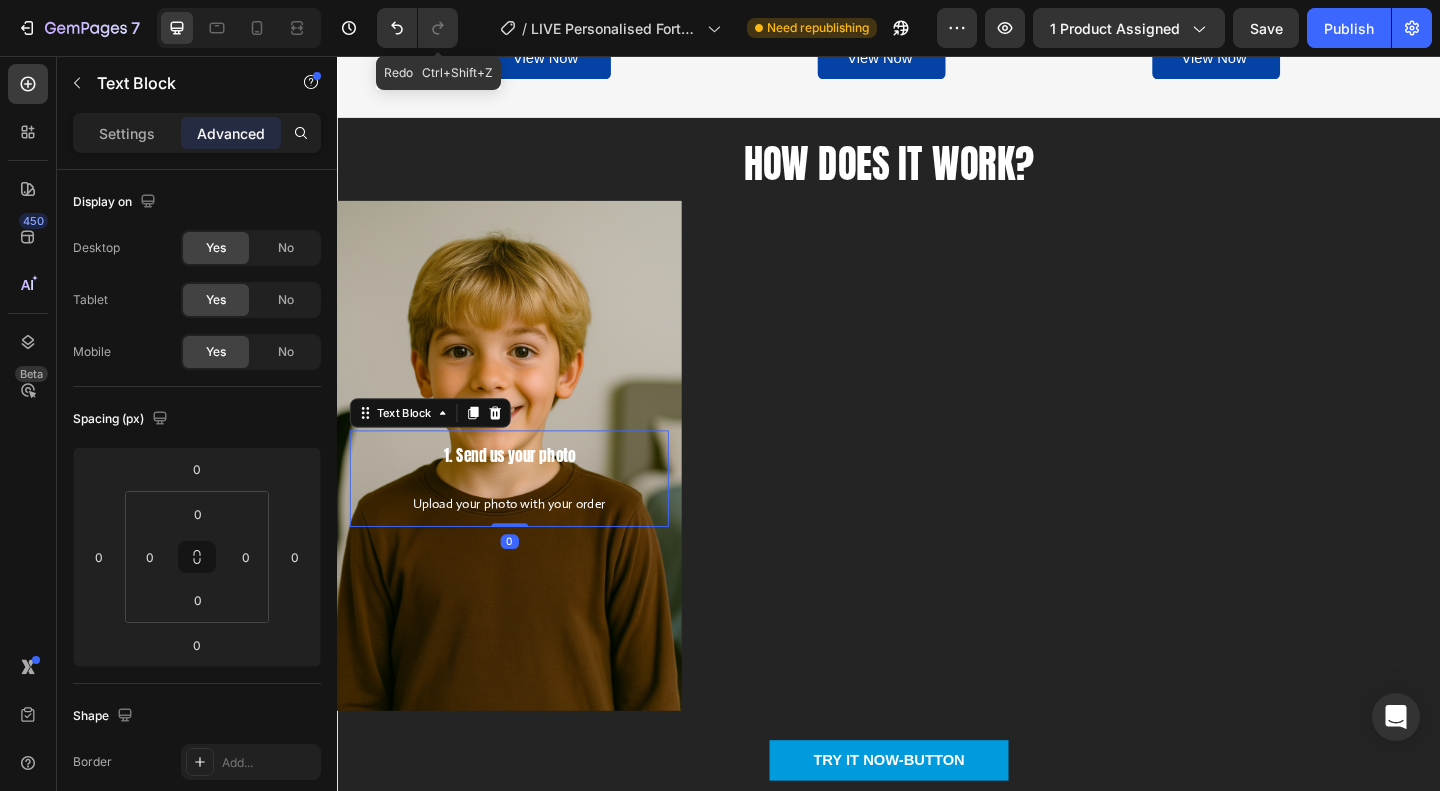 drag, startPoint x: 526, startPoint y: 565, endPoint x: 530, endPoint y: 521, distance: 44.181442 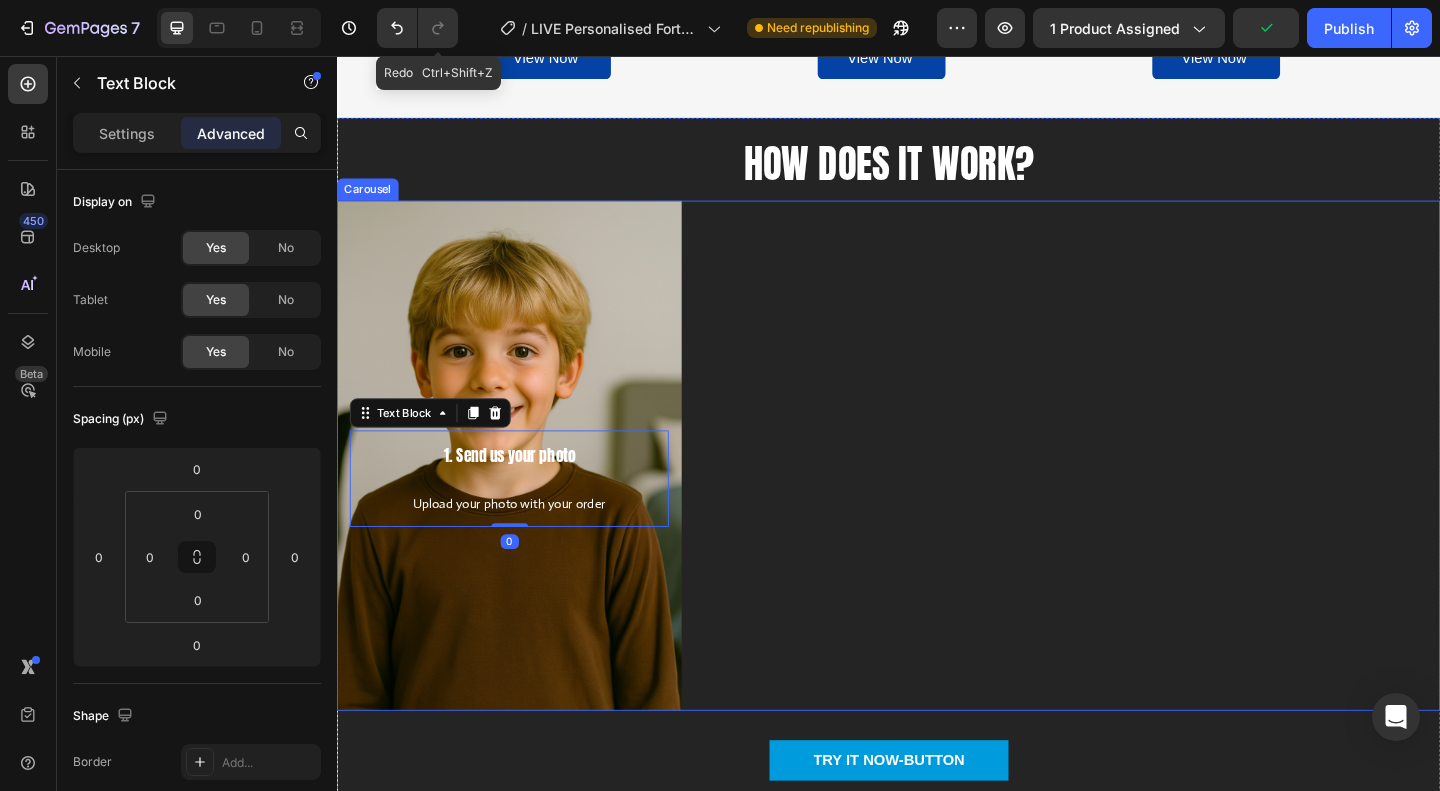 click on "1. Send us your photo Text Block Upload your photo with your order Text Block   0 Row" at bounding box center [937, 490] 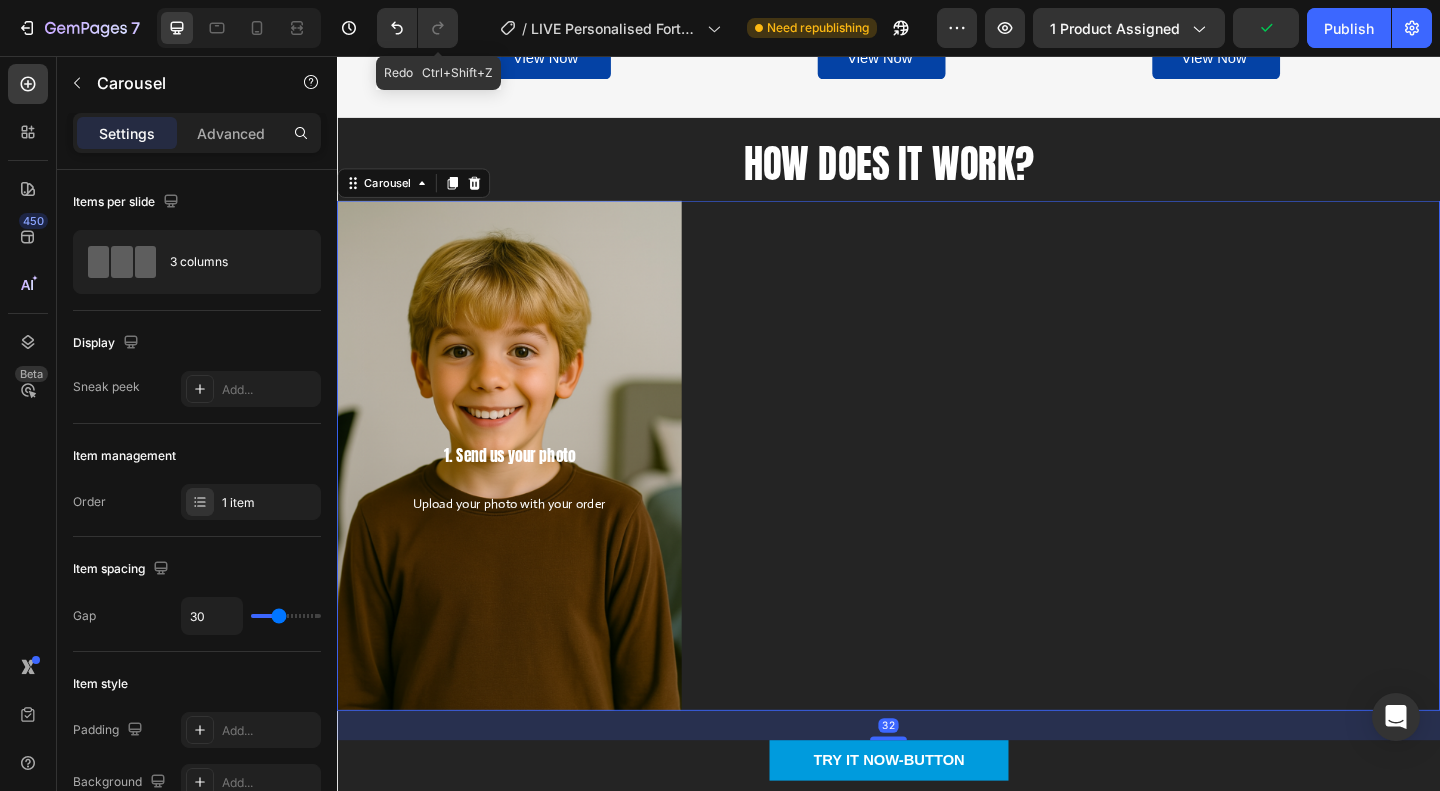 click on "1. Send us your photo Text Block Upload your photo with your order Text Block Row" at bounding box center [937, 490] 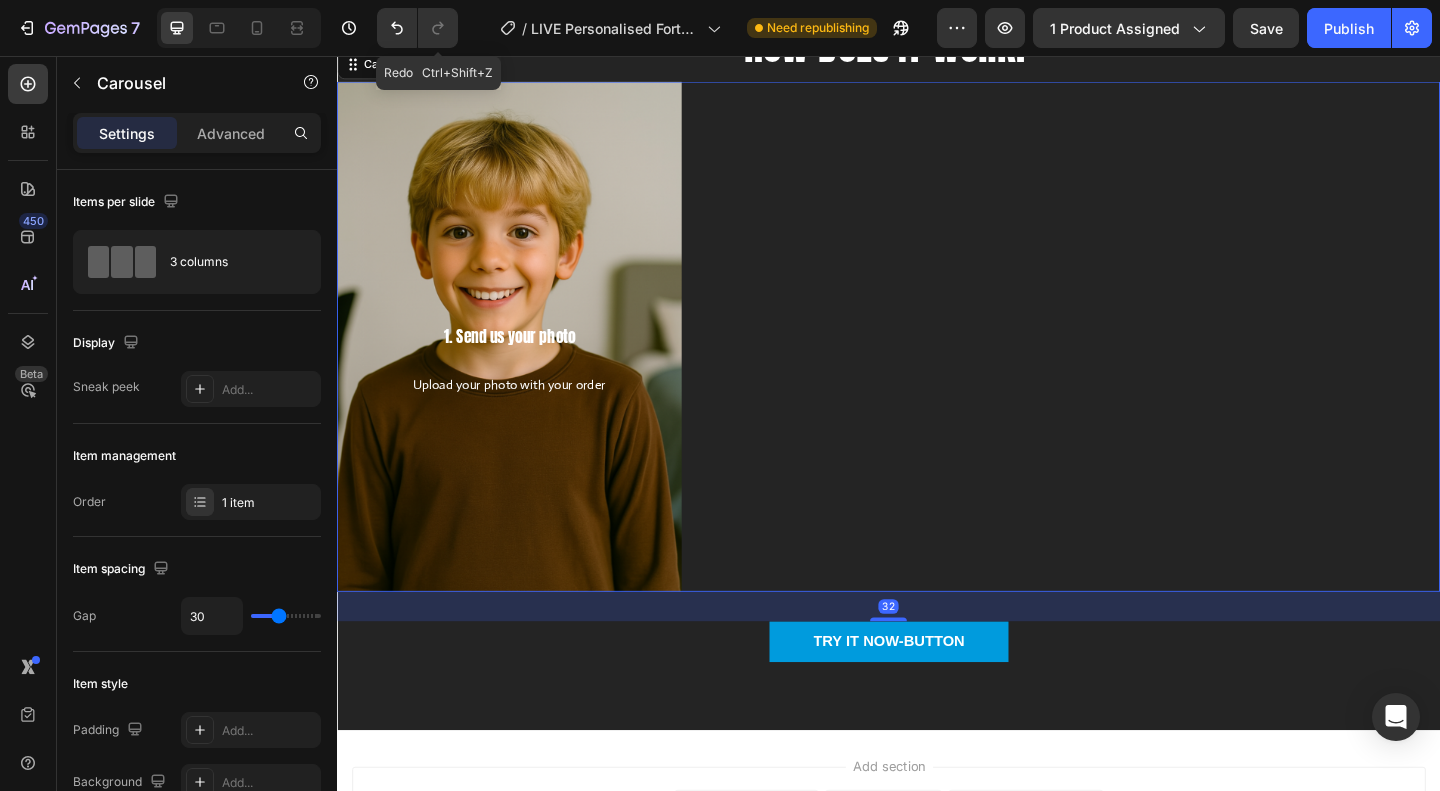 scroll, scrollTop: 4934, scrollLeft: 0, axis: vertical 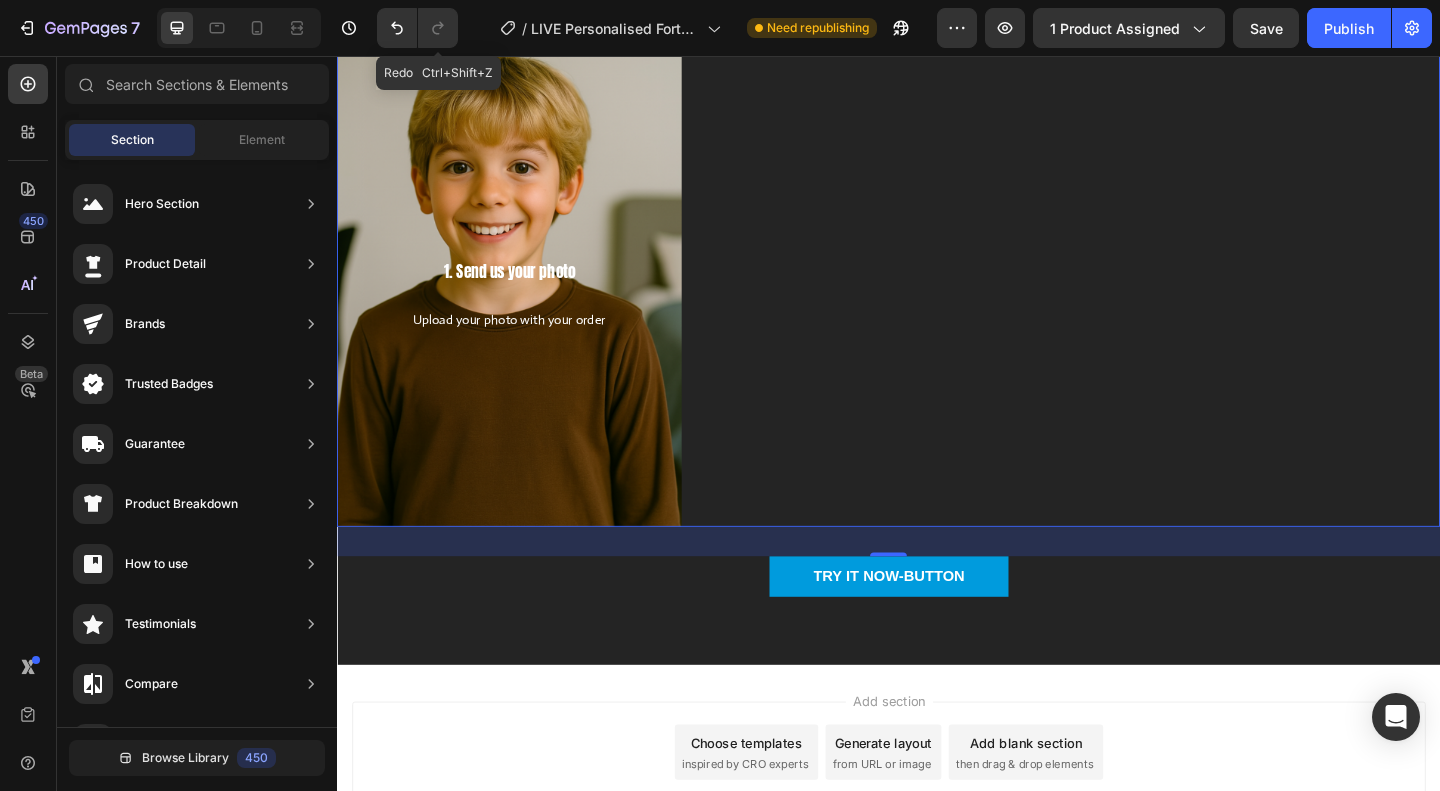 click on "Add section Choose templates inspired by CRO experts Generate layout from URL or image Add blank section then drag & drop elements" at bounding box center (937, 841) 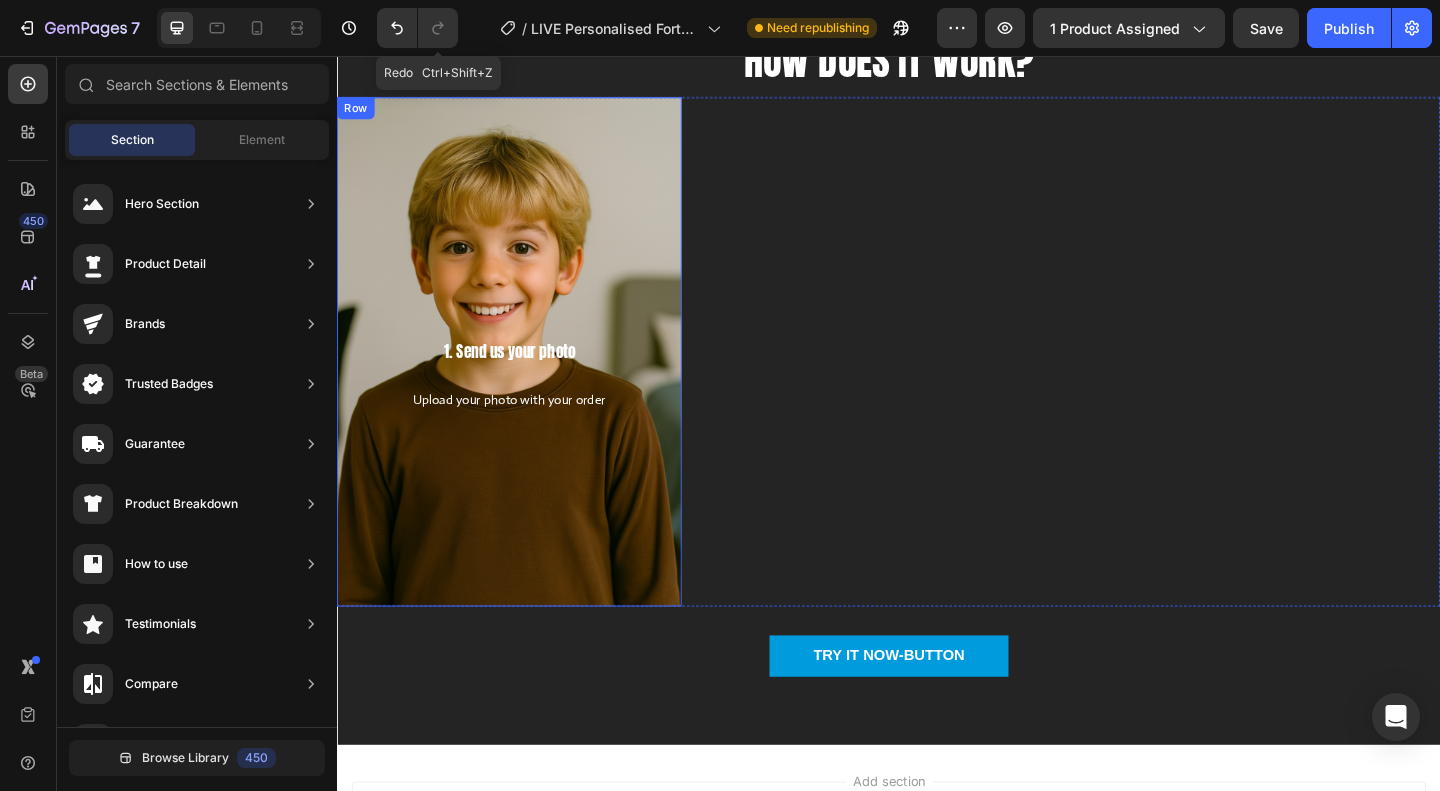 scroll, scrollTop: 4692, scrollLeft: 0, axis: vertical 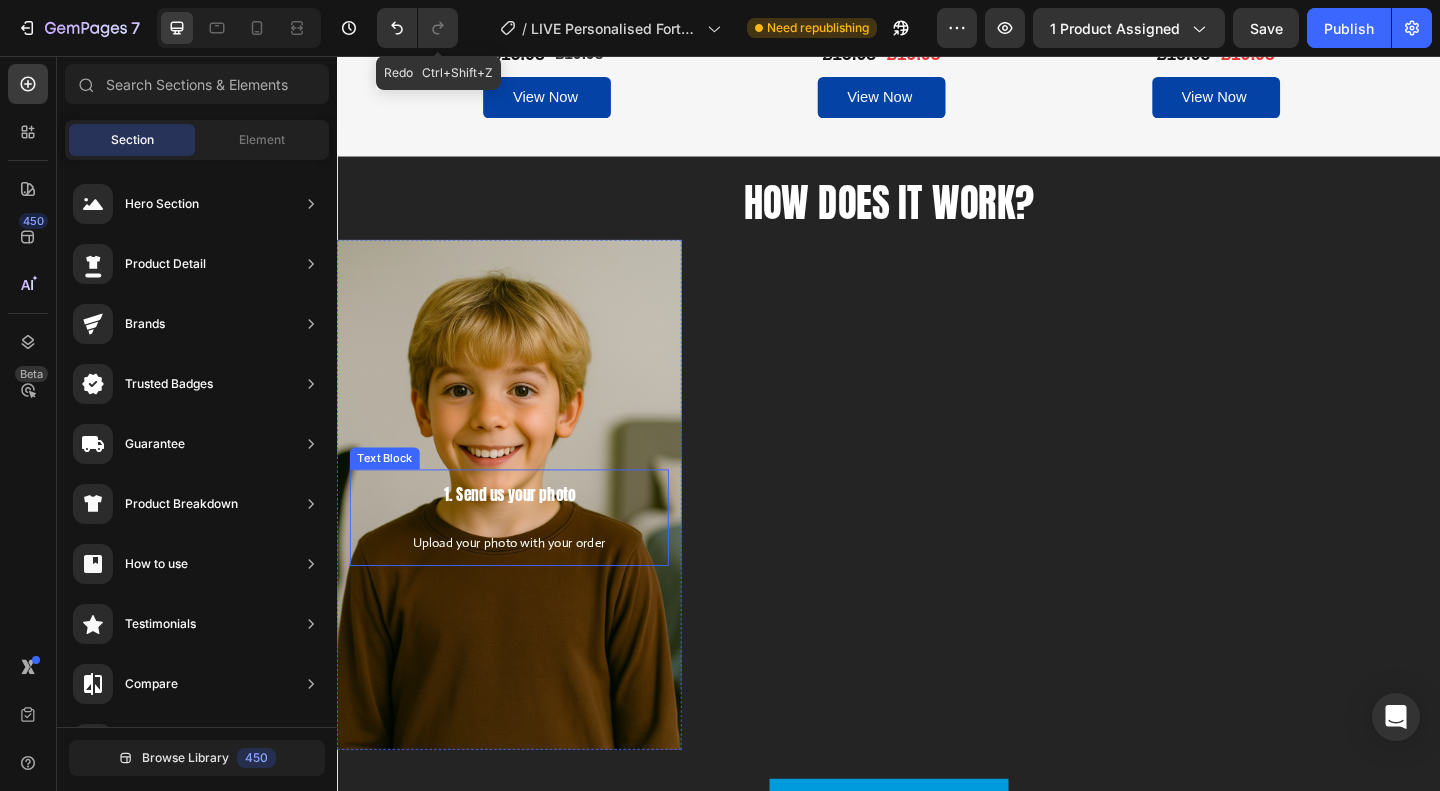 click on "Upload your photo with your order" at bounding box center [524, 584] 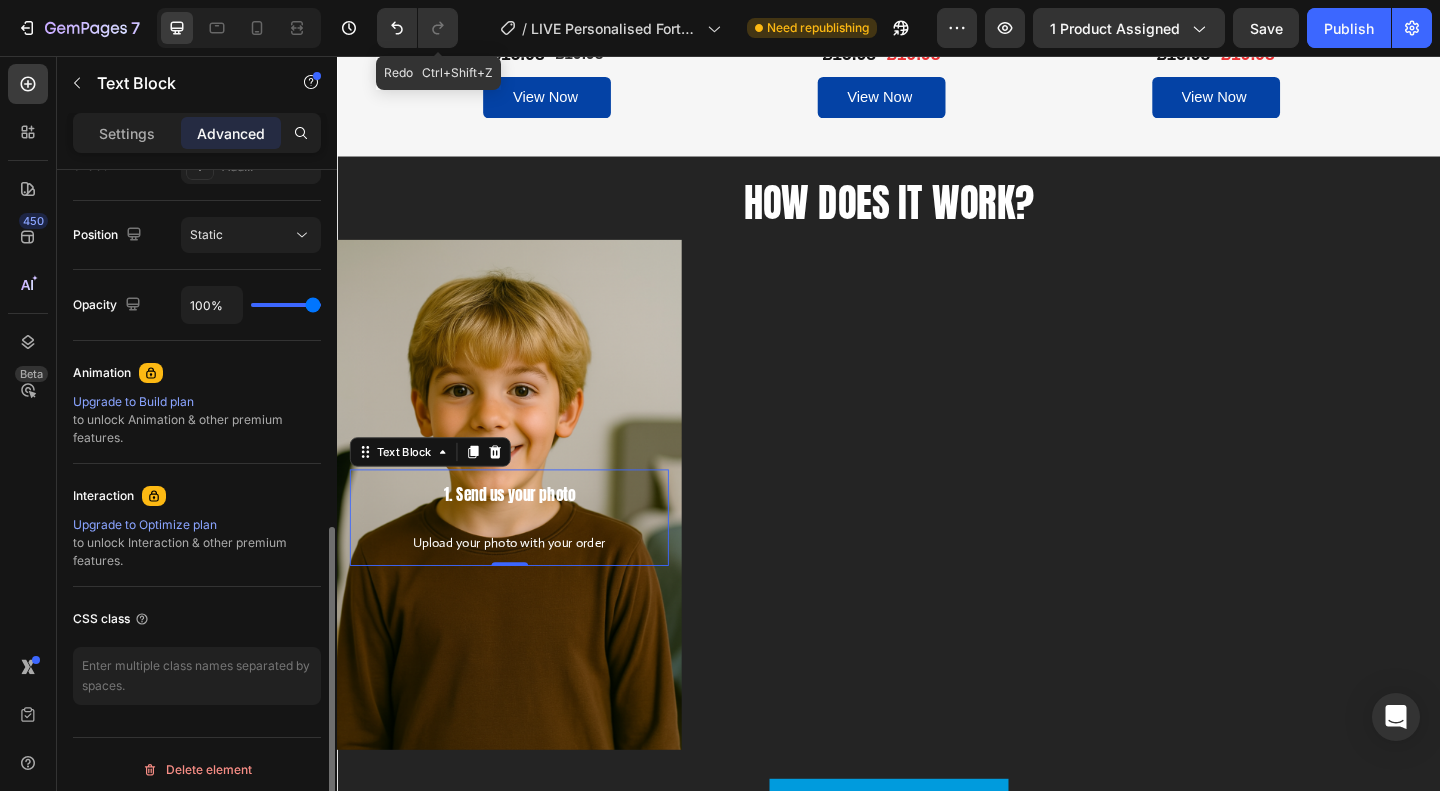 scroll, scrollTop: 710, scrollLeft: 0, axis: vertical 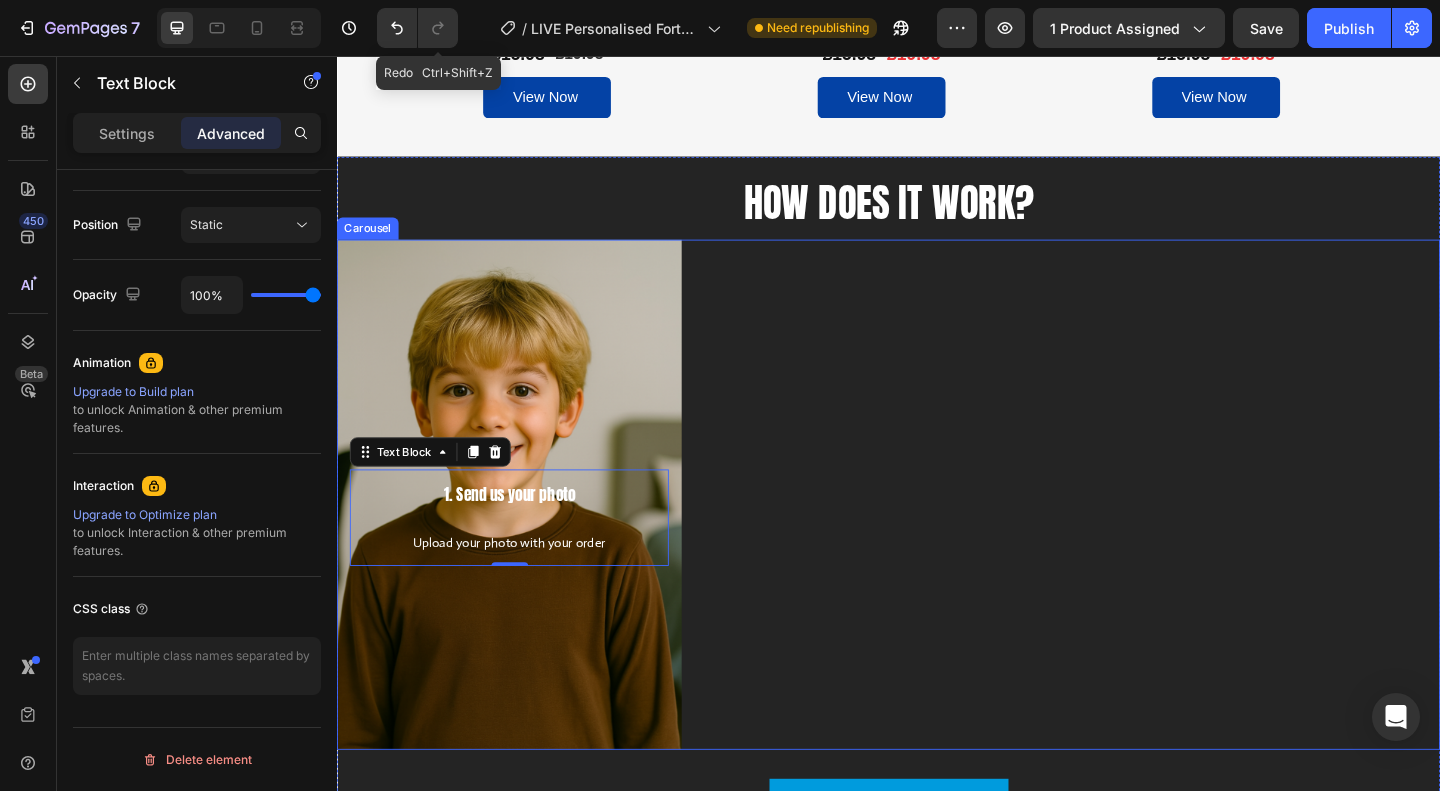 click on "1. Send us your photo Text Block Upload your photo with your order Text Block   0 Row" at bounding box center [937, 532] 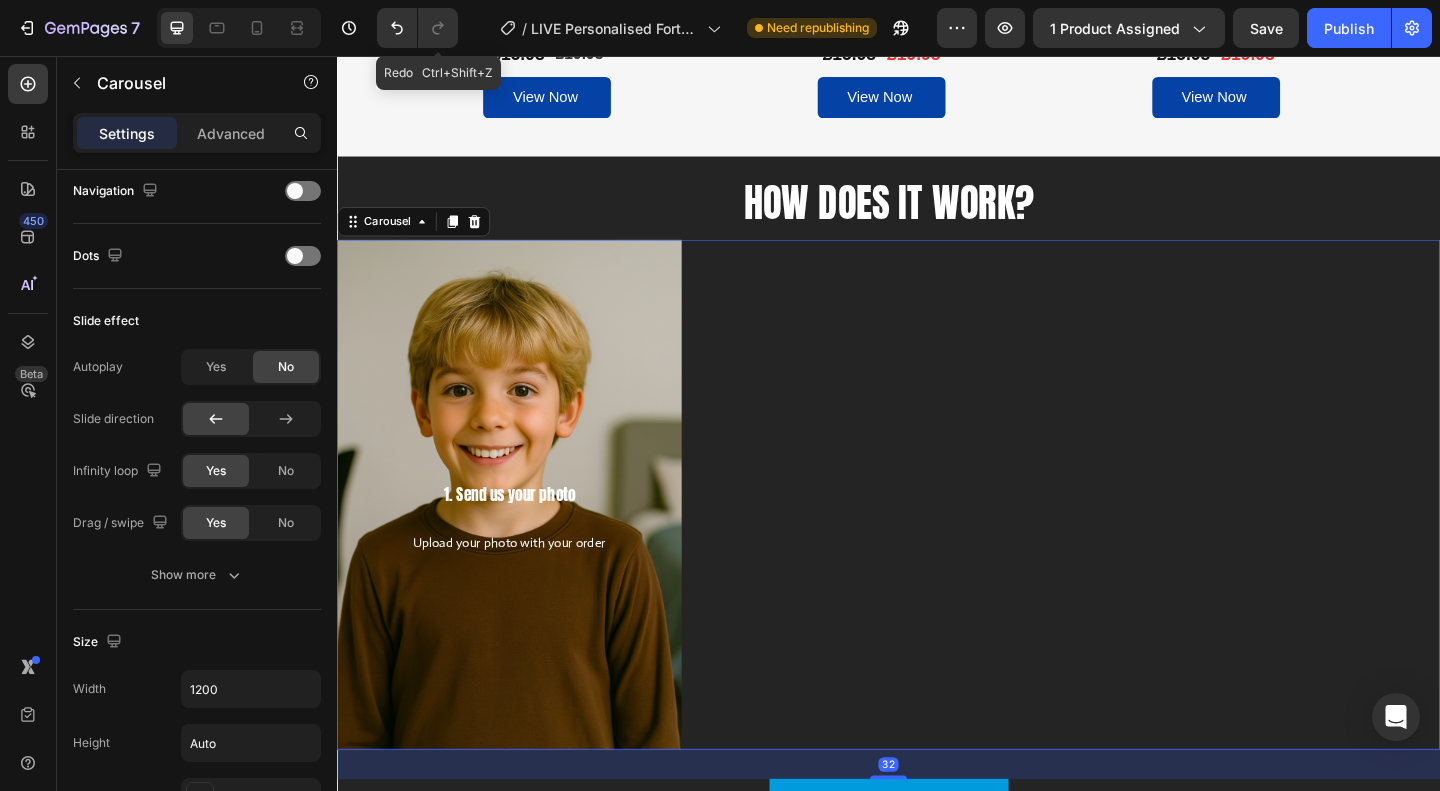 scroll, scrollTop: 0, scrollLeft: 0, axis: both 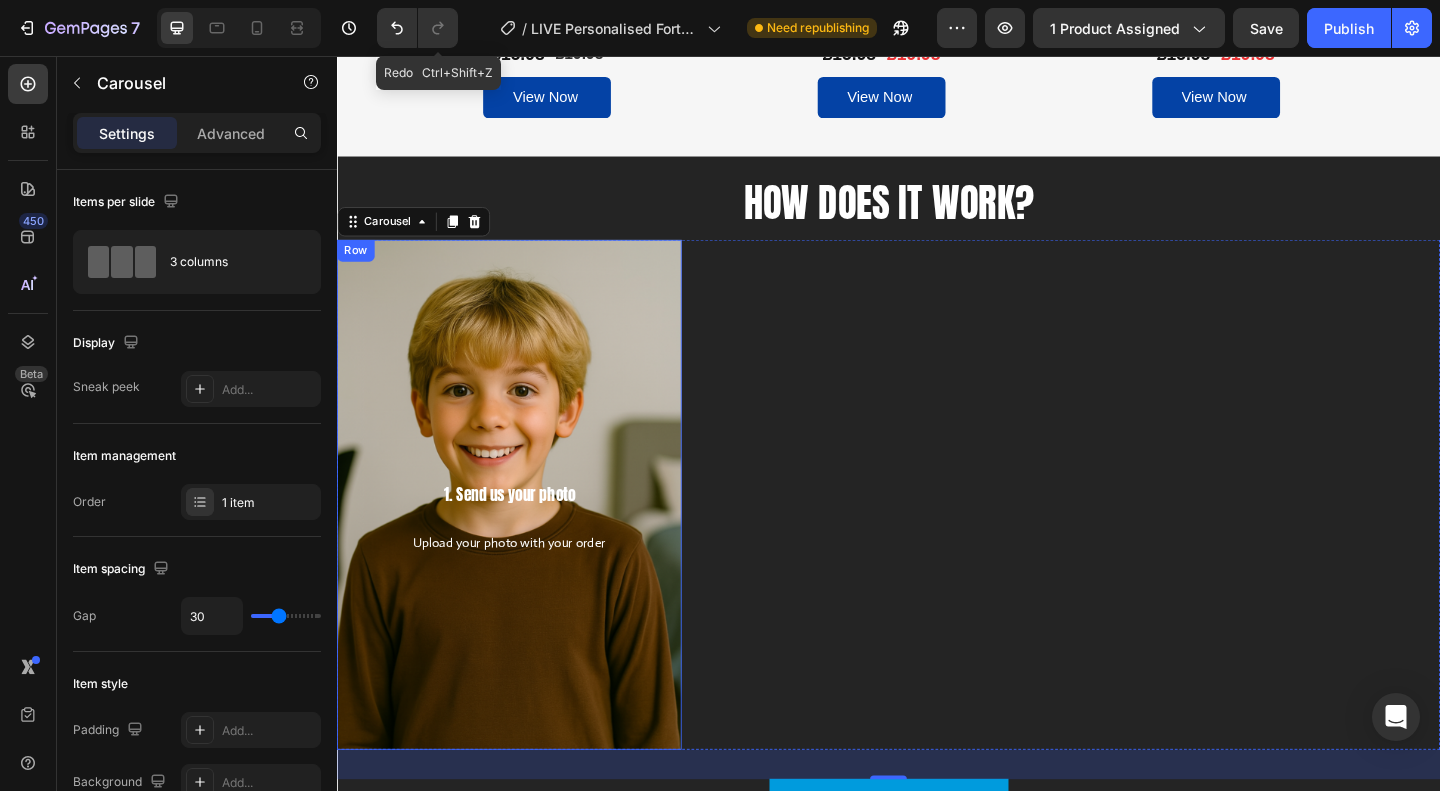 click on "1. Send us your photo Text Block Upload your photo with your order Text Block Row" at bounding box center (524, 532) 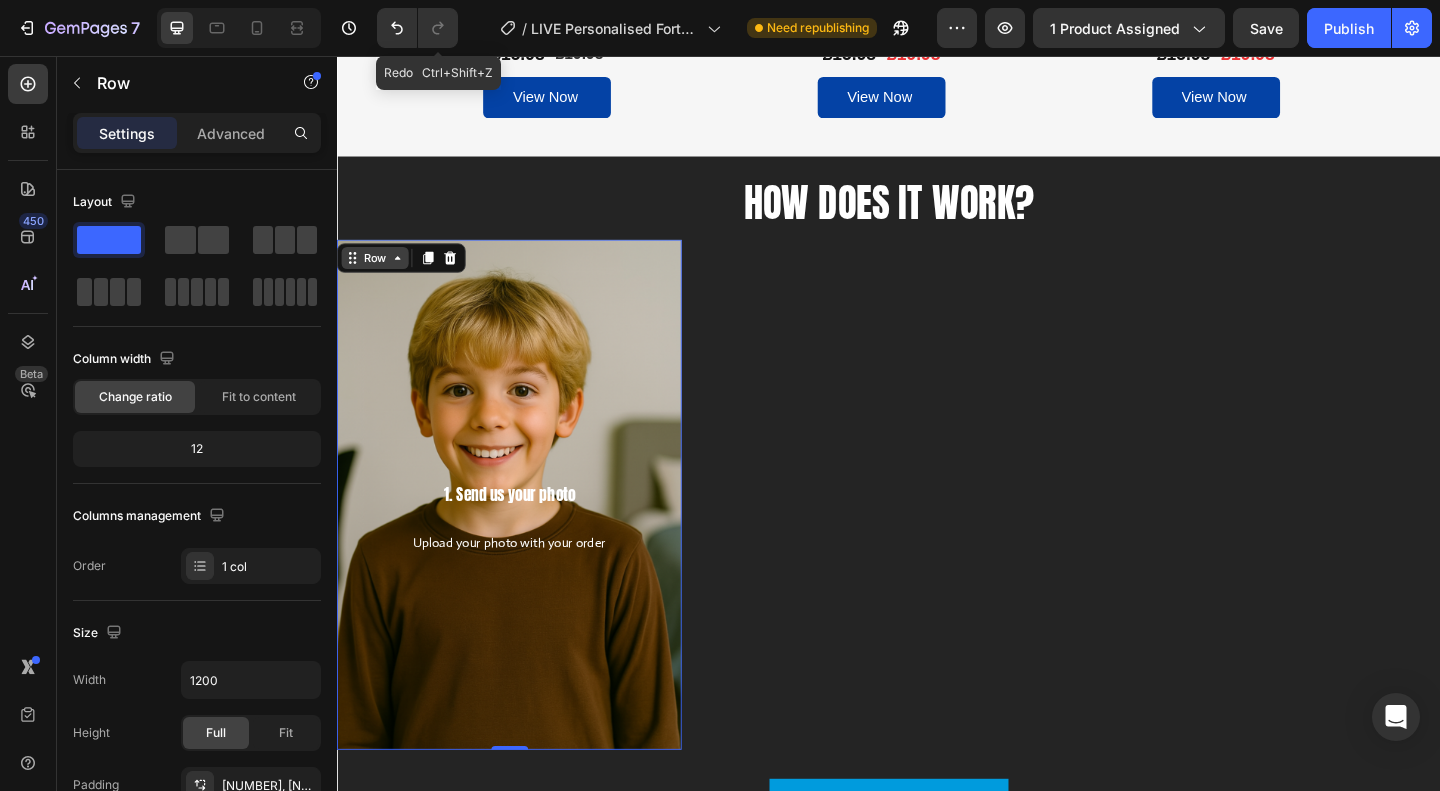 click on "Row" at bounding box center (378, 275) 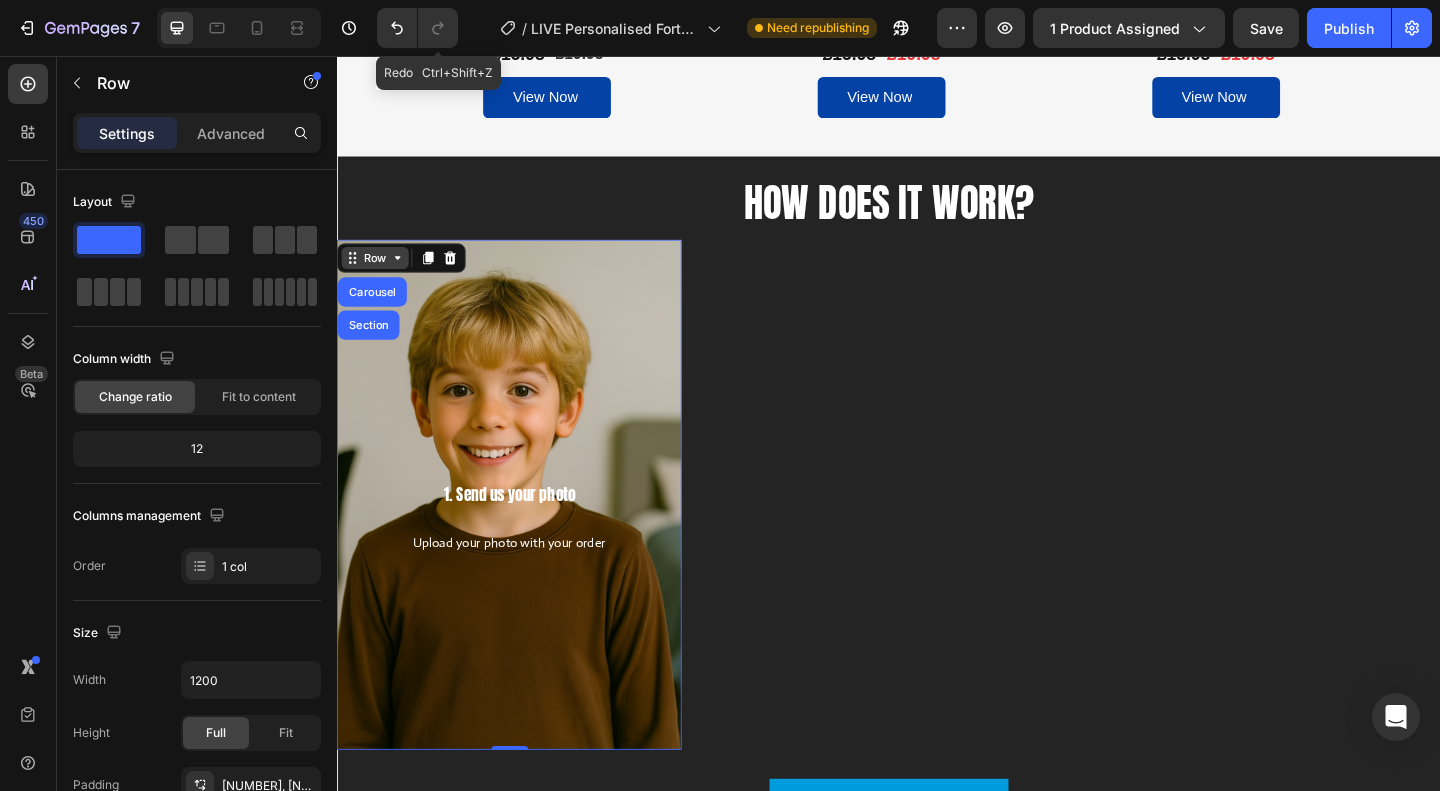 click 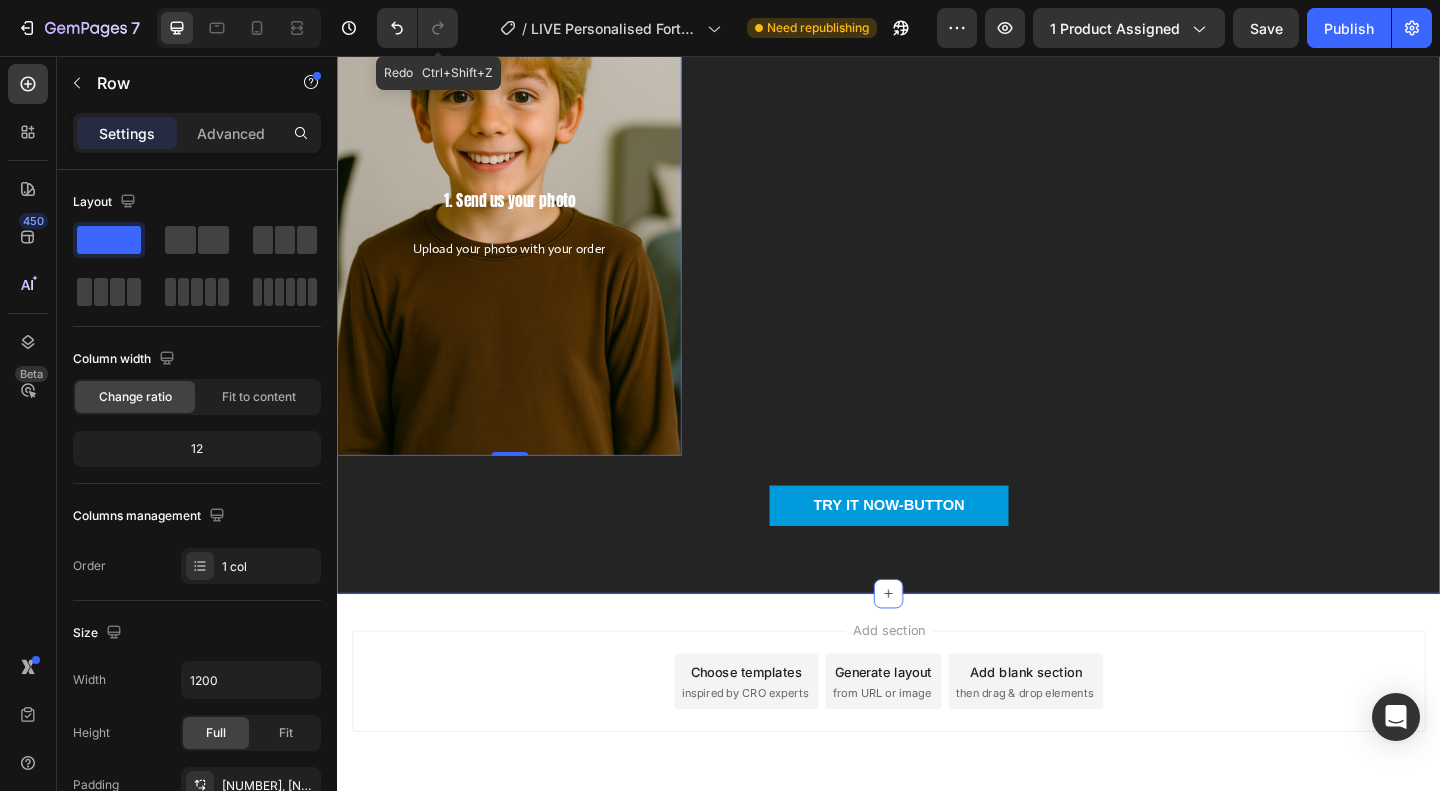 scroll, scrollTop: 5085, scrollLeft: 0, axis: vertical 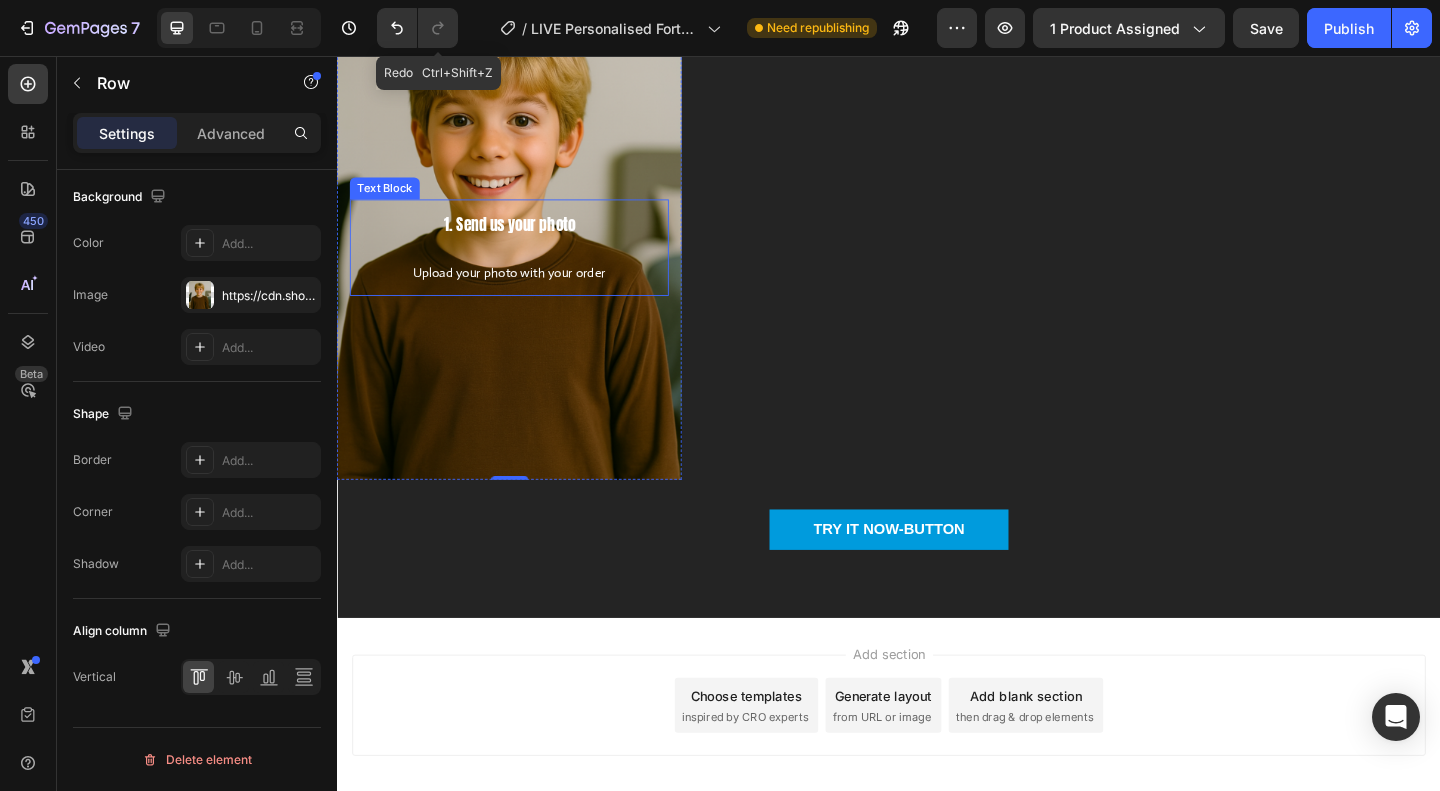 click on "Upload your photo with your order" at bounding box center (524, 291) 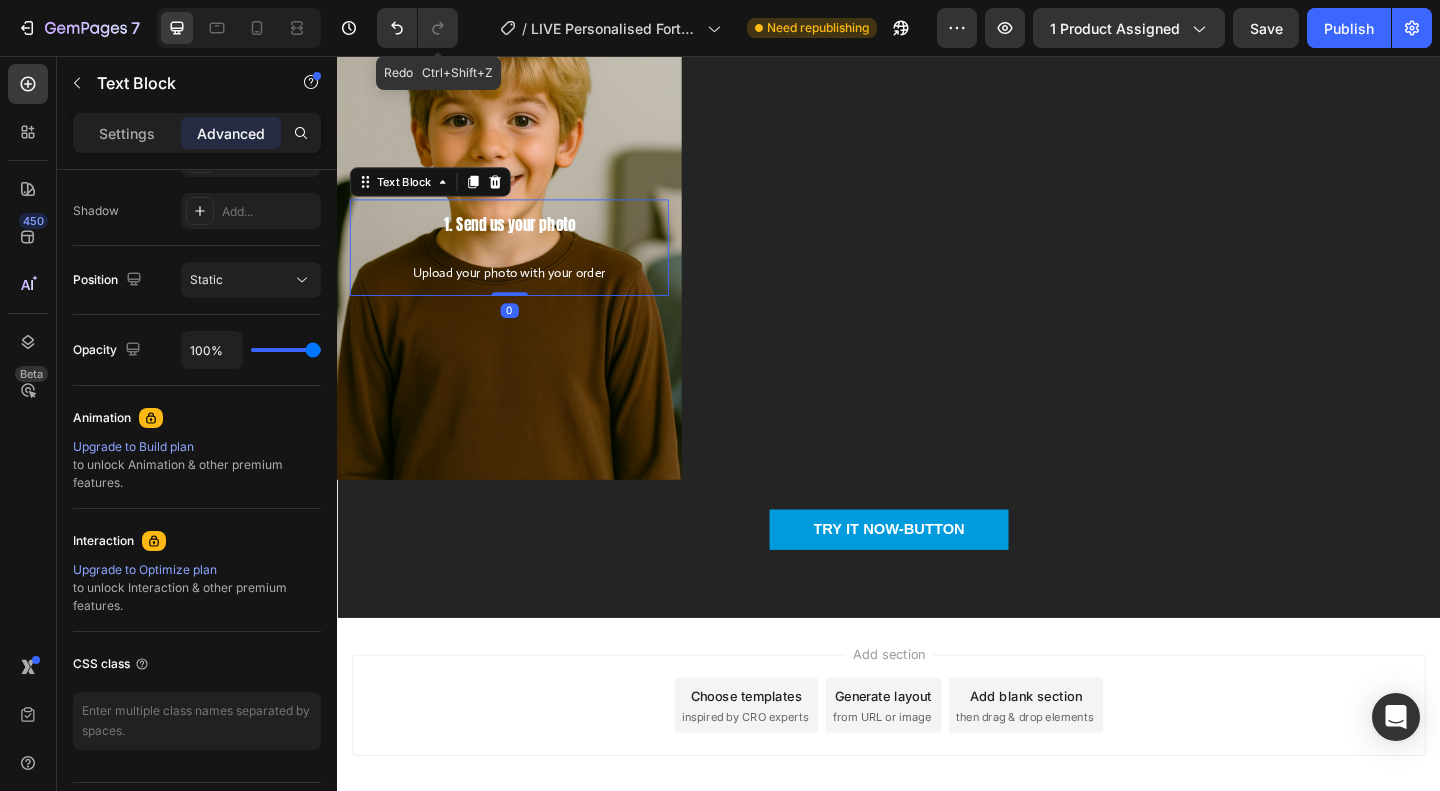 scroll, scrollTop: 0, scrollLeft: 0, axis: both 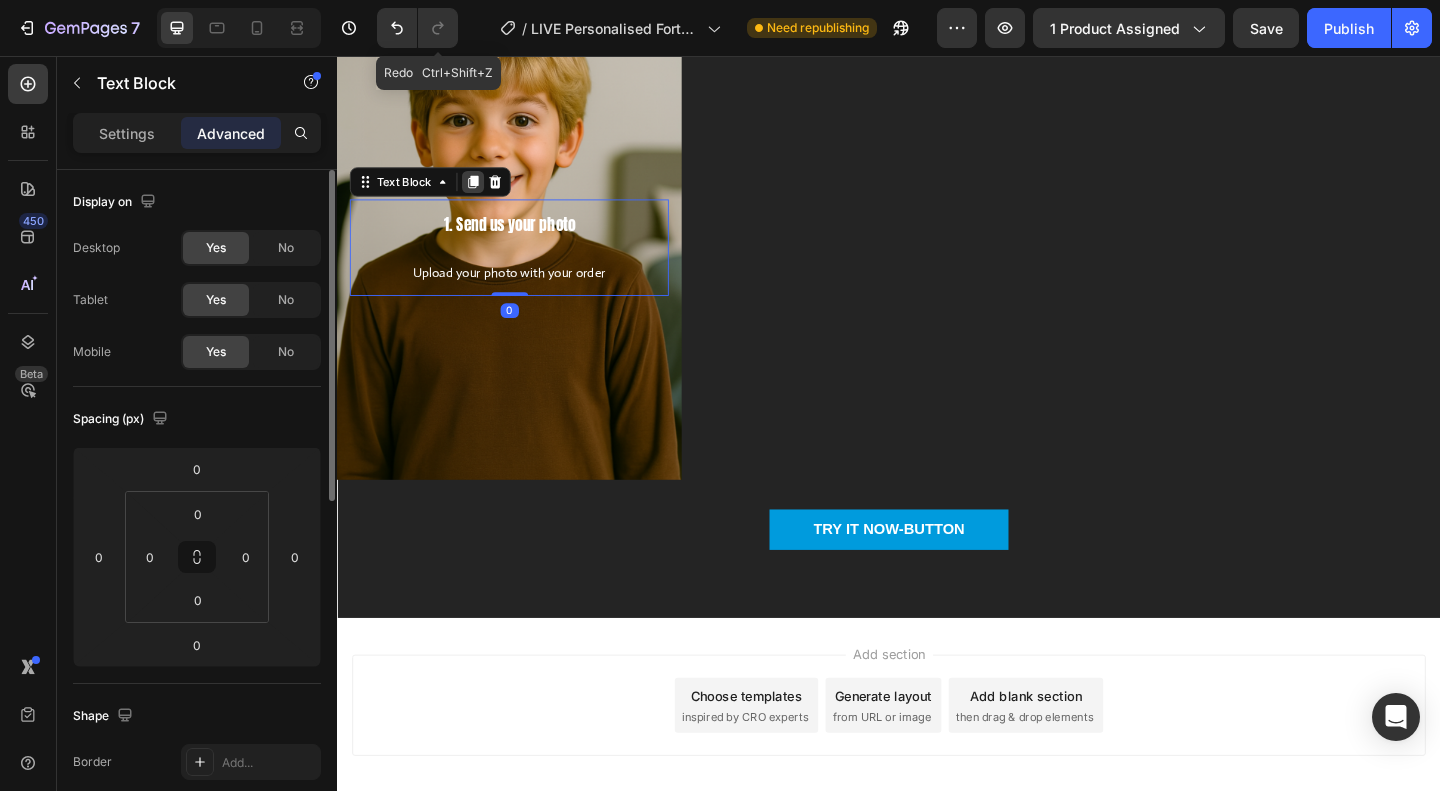 click 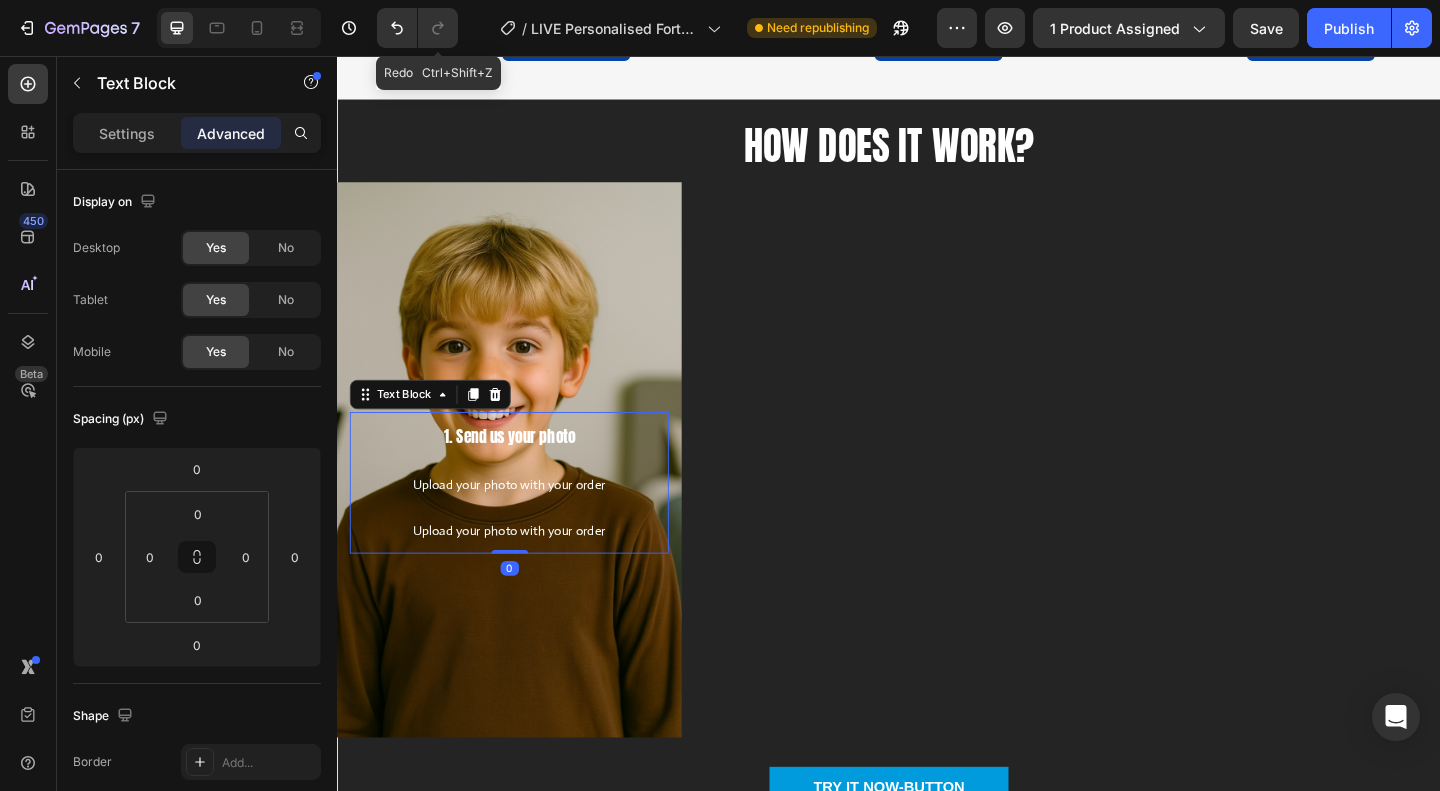 scroll, scrollTop: 4743, scrollLeft: 0, axis: vertical 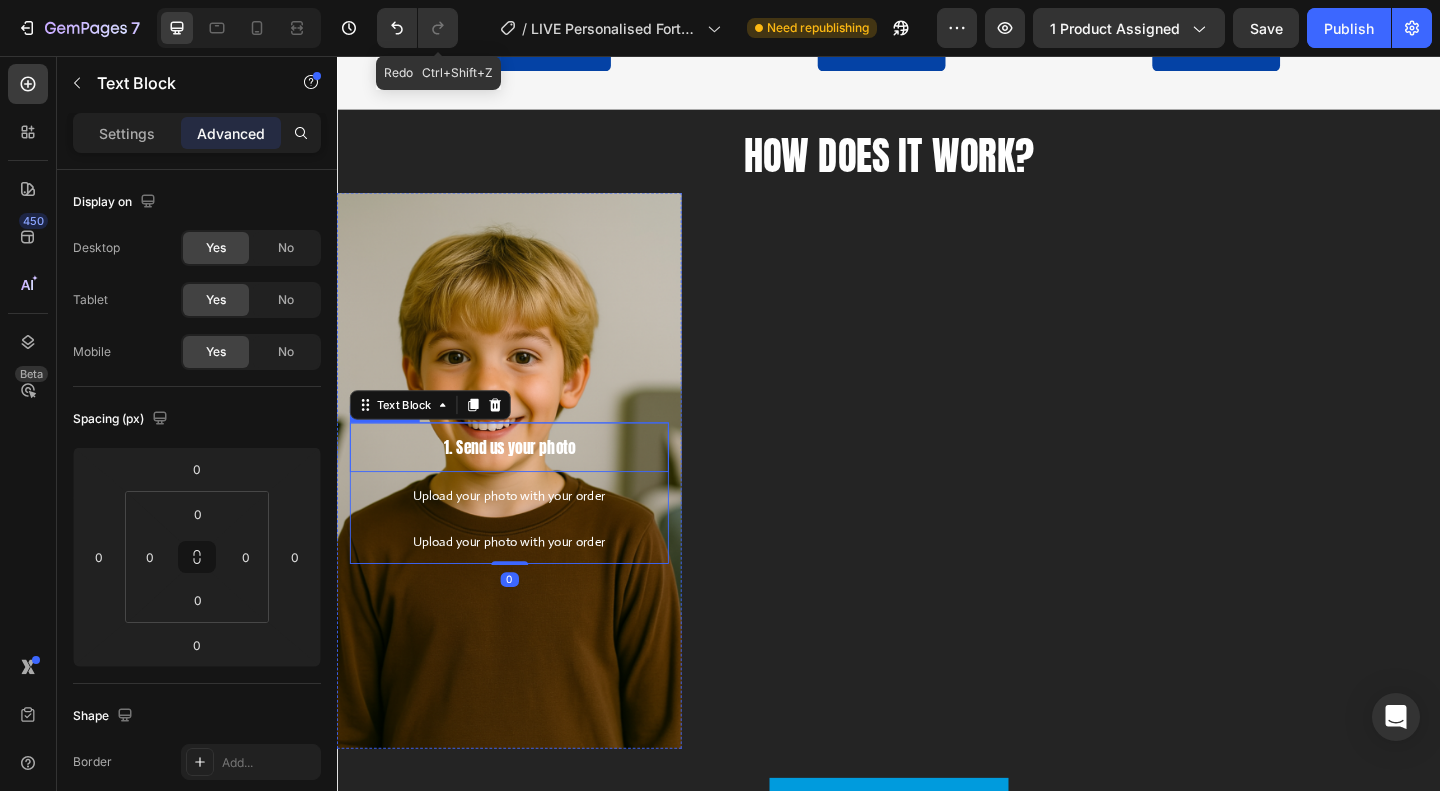 click on "1. Send us your photo" at bounding box center [524, 481] 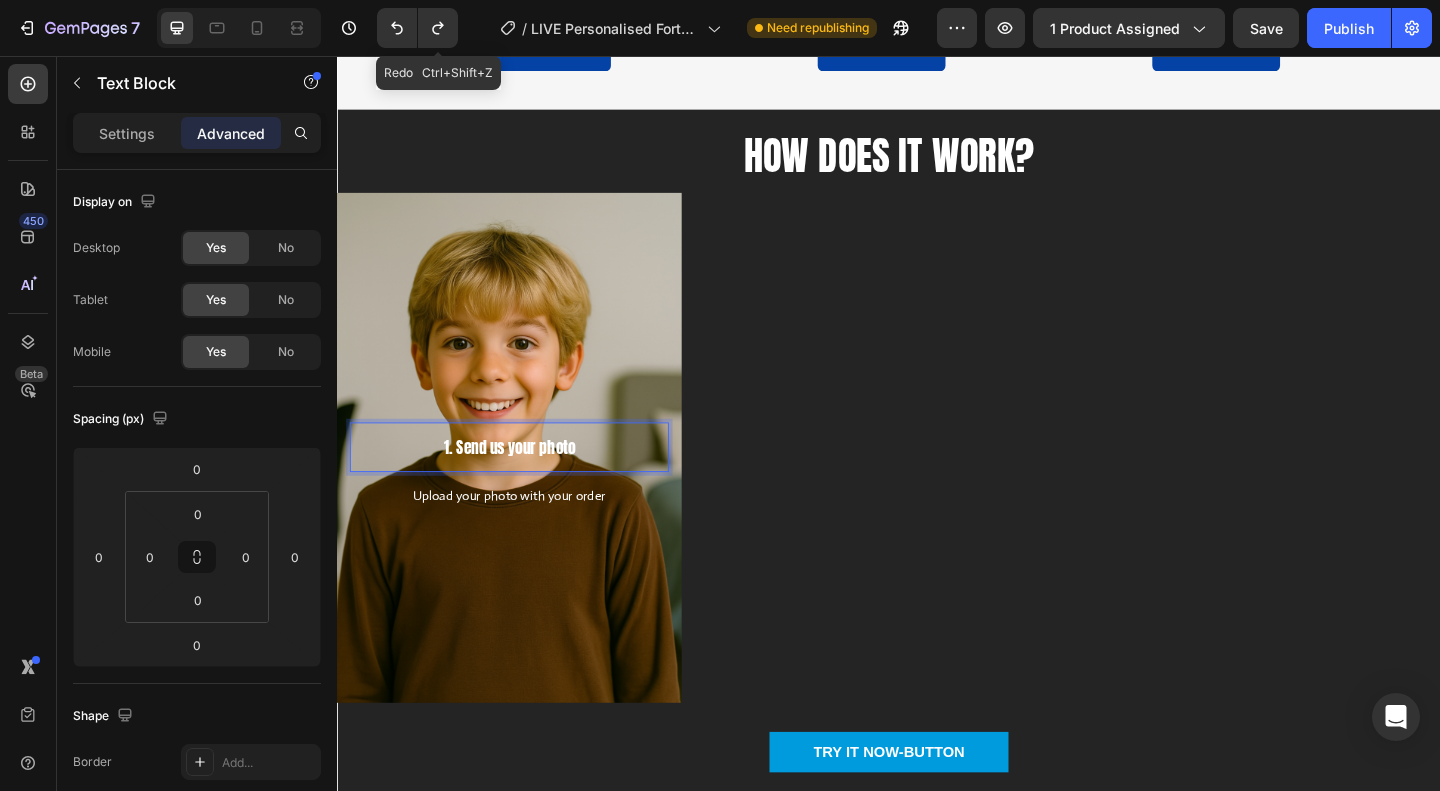 click on "1. Send us your photo" at bounding box center (524, 481) 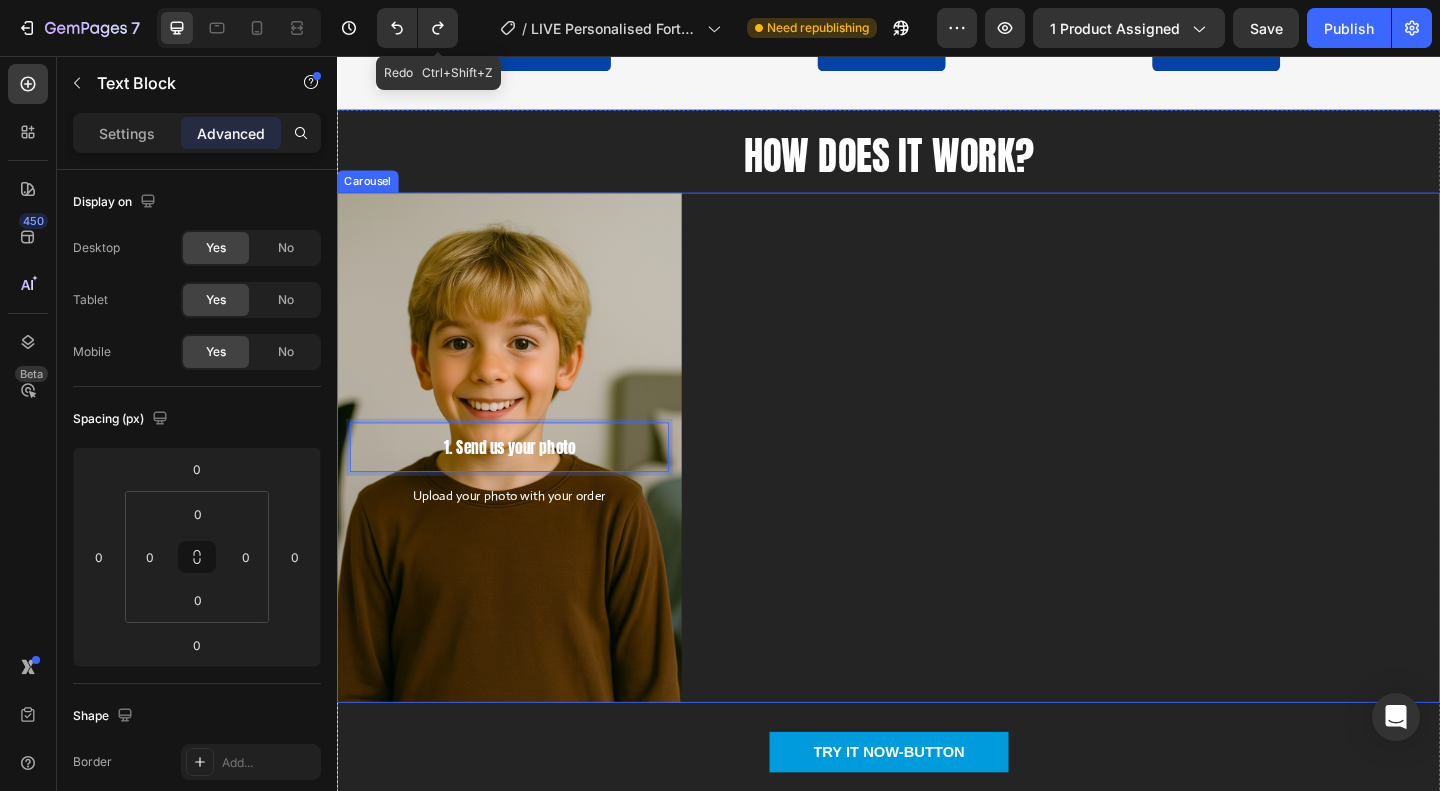 click on "1. Send us your photo Text Block   0 Upload your photo with your order Text Block Row" at bounding box center [937, 481] 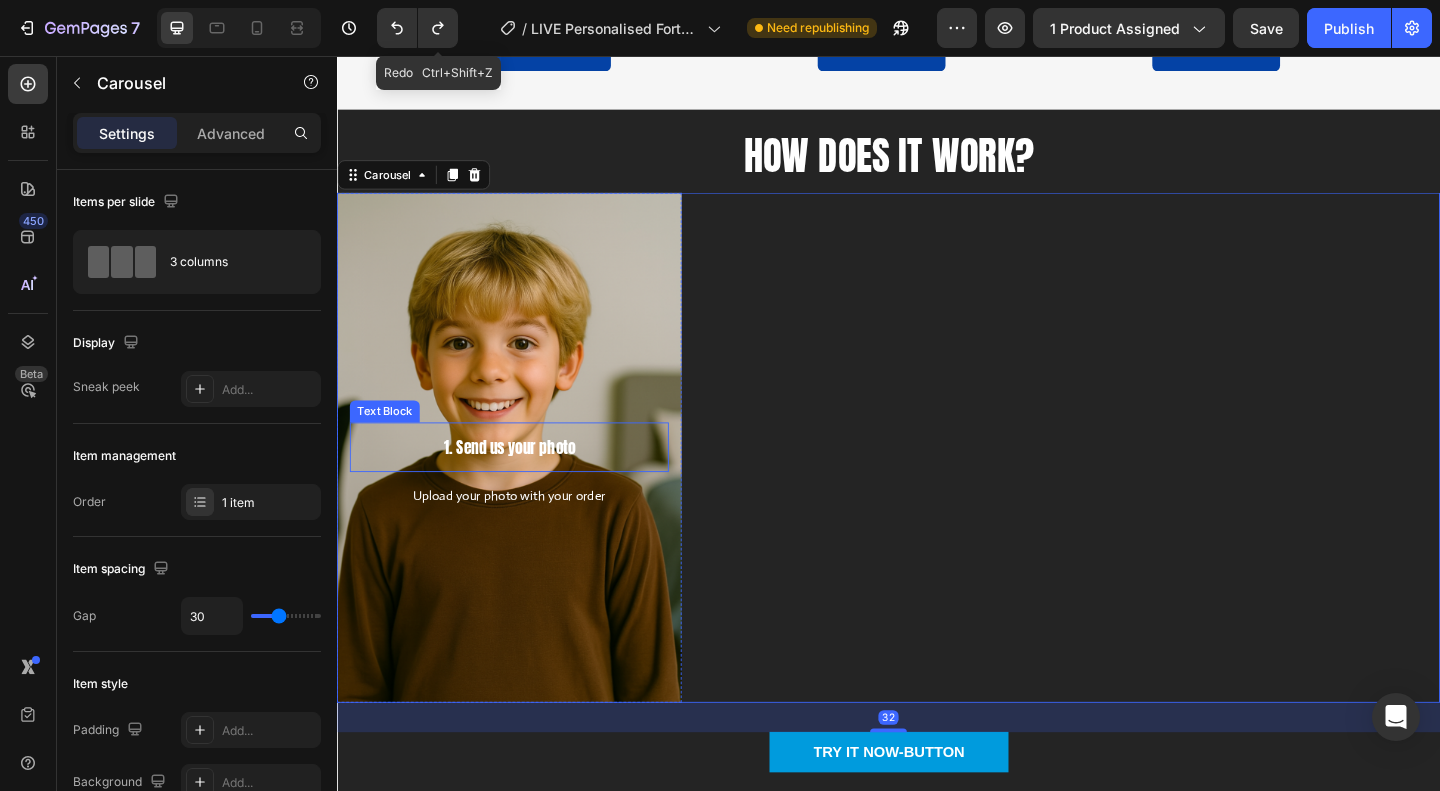 click on "1. Send us your photo" at bounding box center (524, 481) 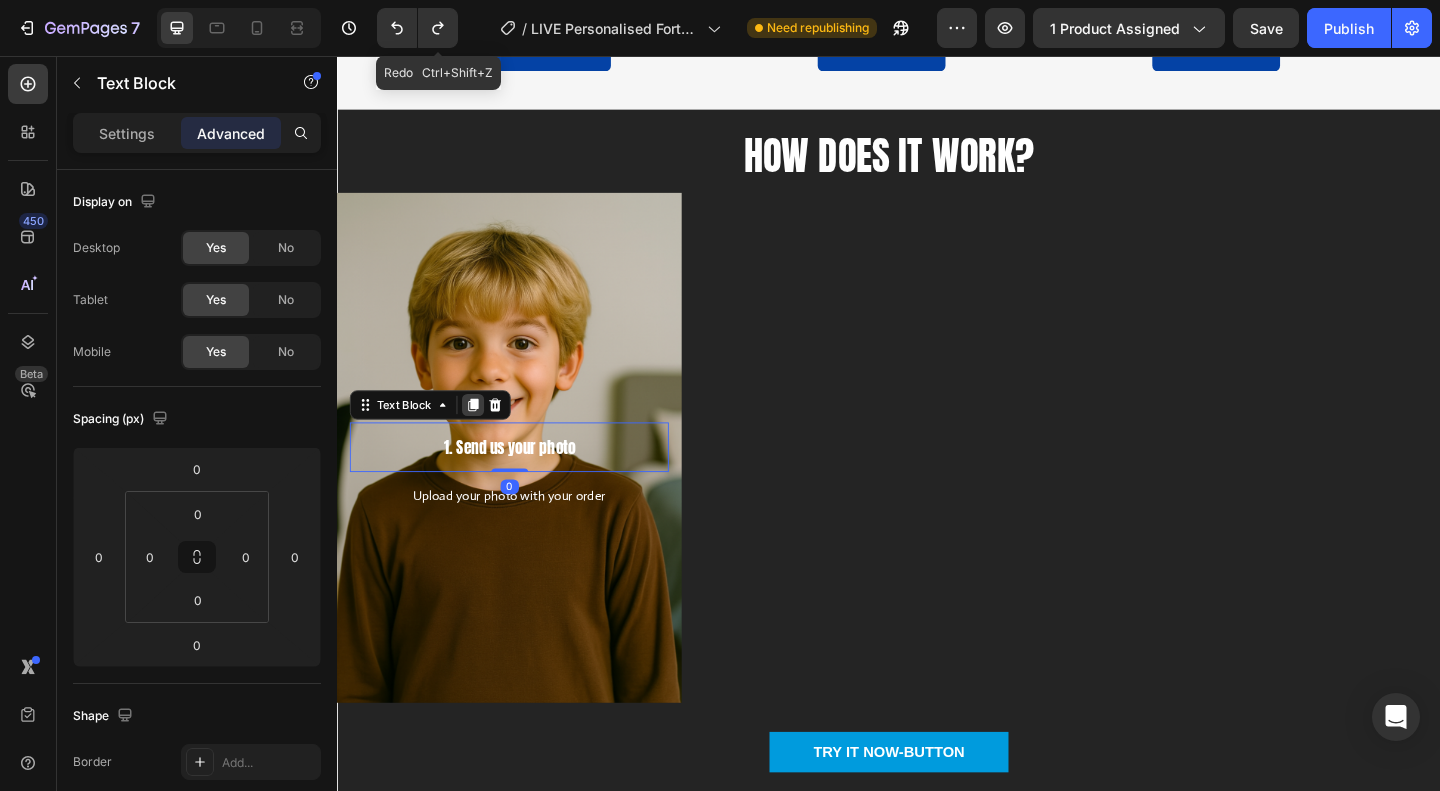 click 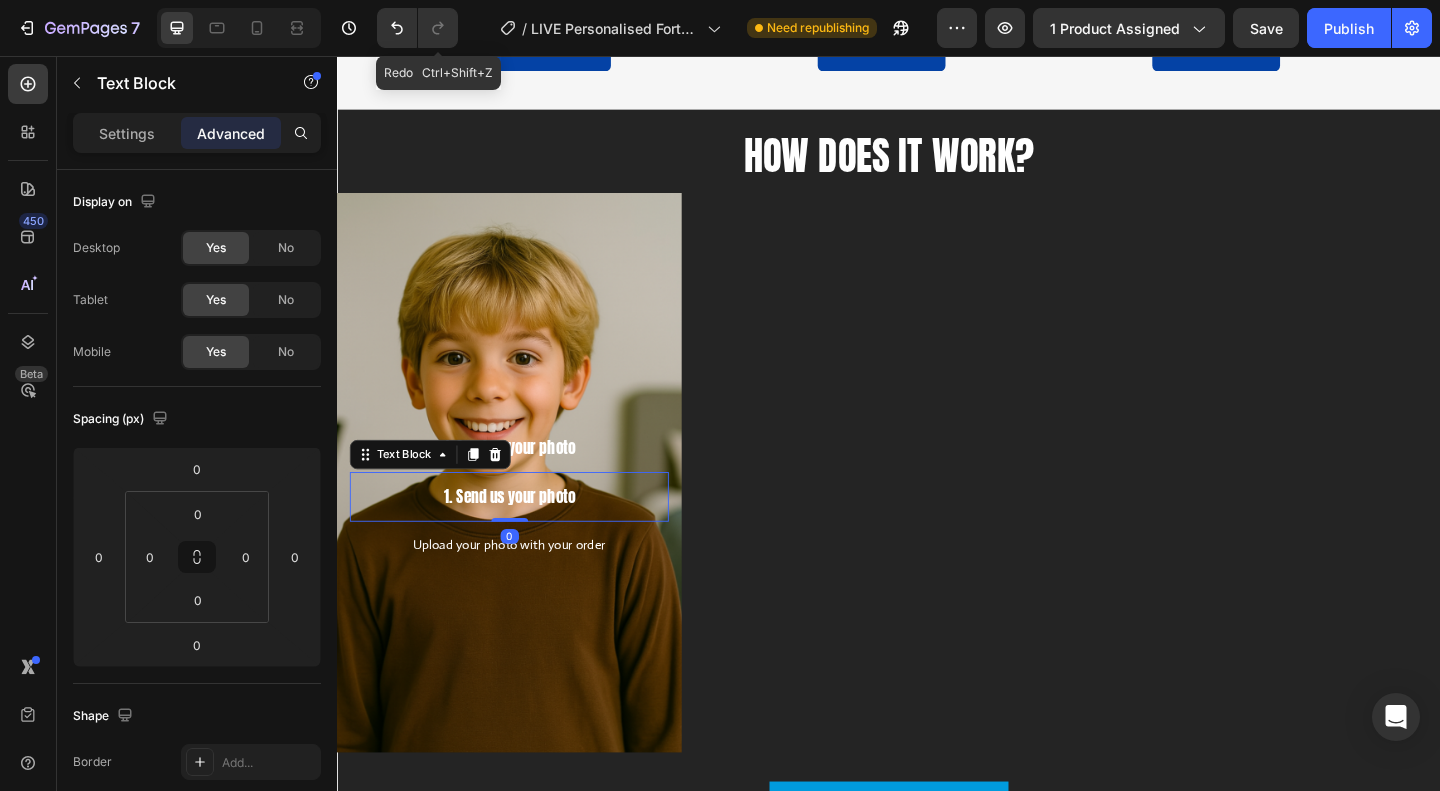 click on "1. Send us your photo Text Block 1. Send us your photo Text Block   0 Upload your photo with your order Text Block Row" at bounding box center [524, 508] 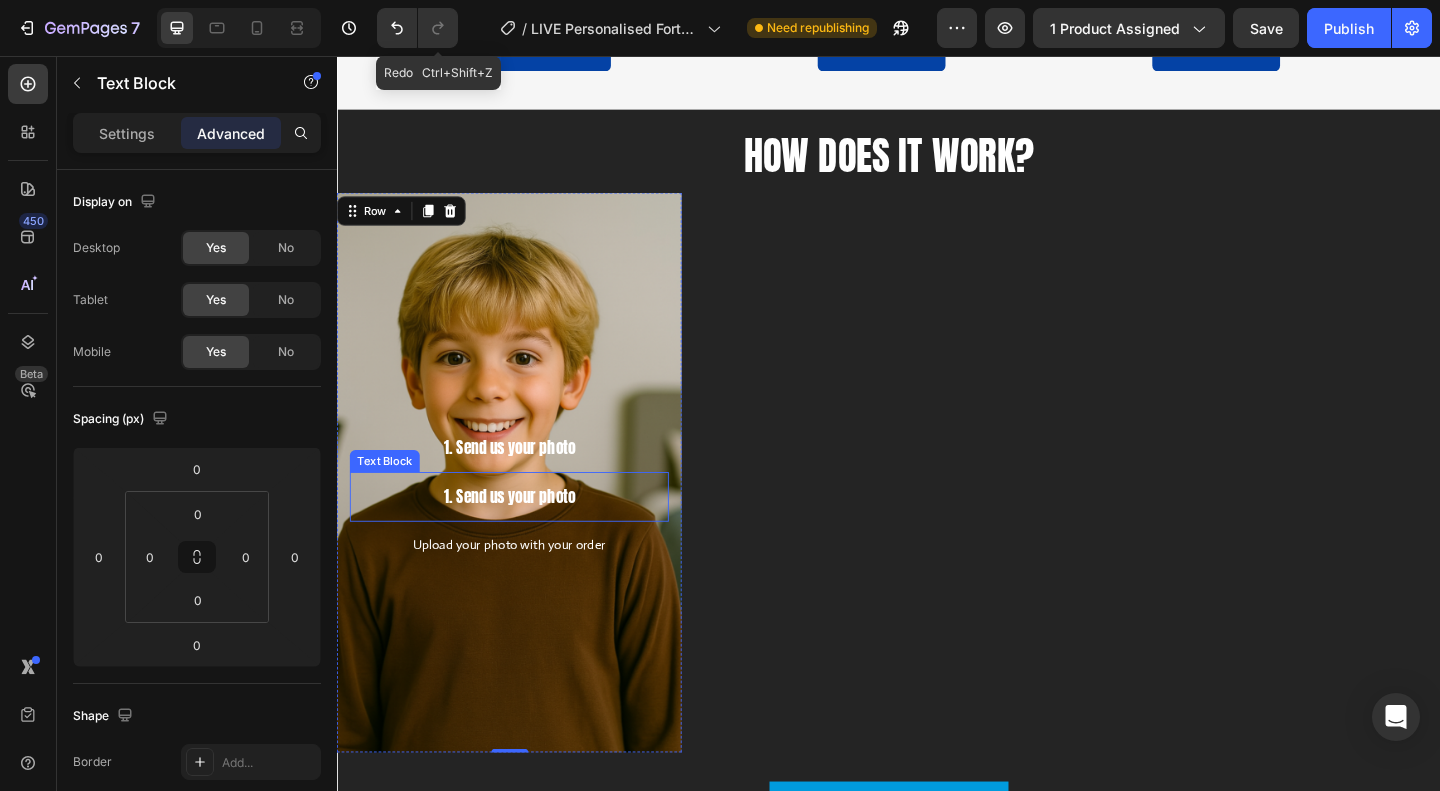 click on "1. Send us your photo" at bounding box center (524, 535) 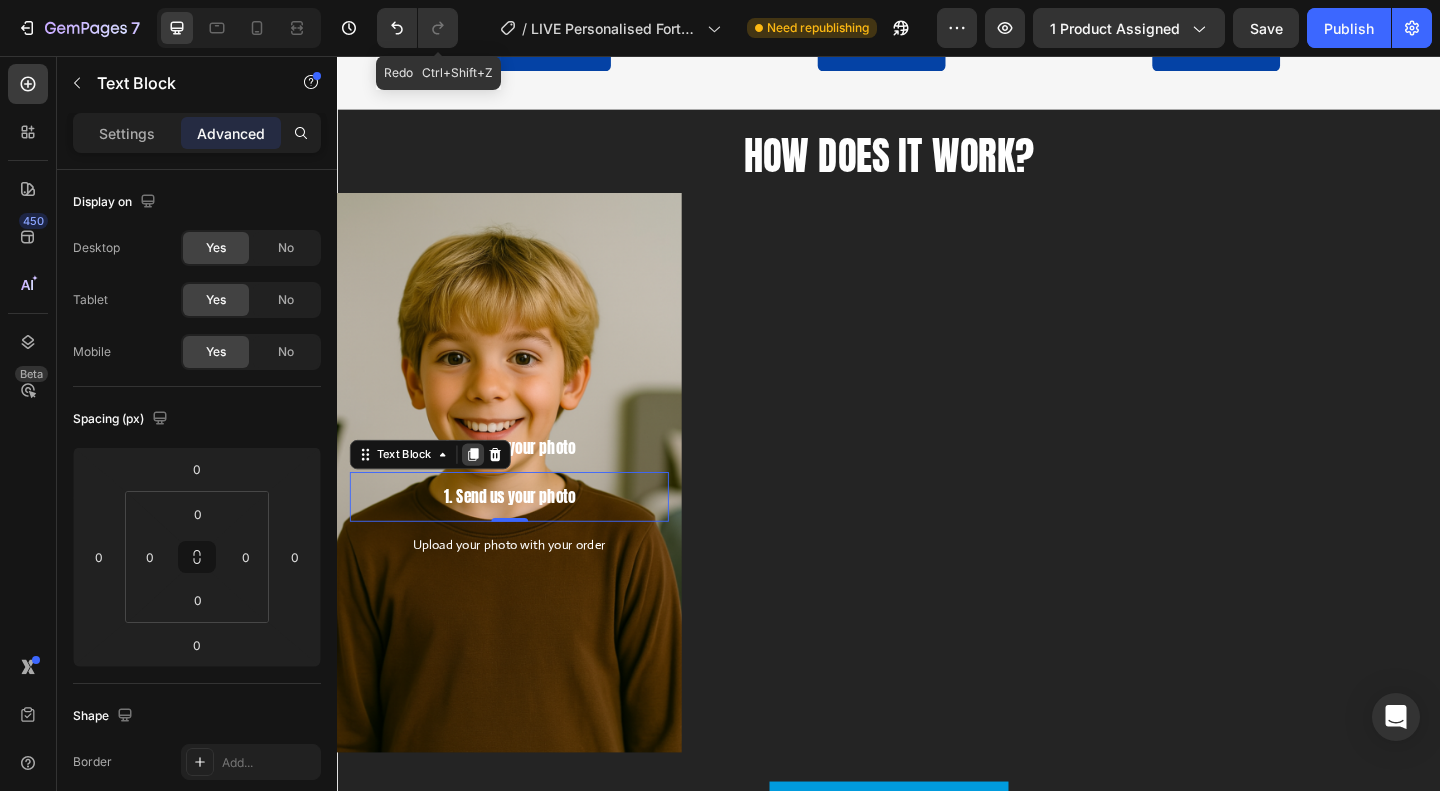 click 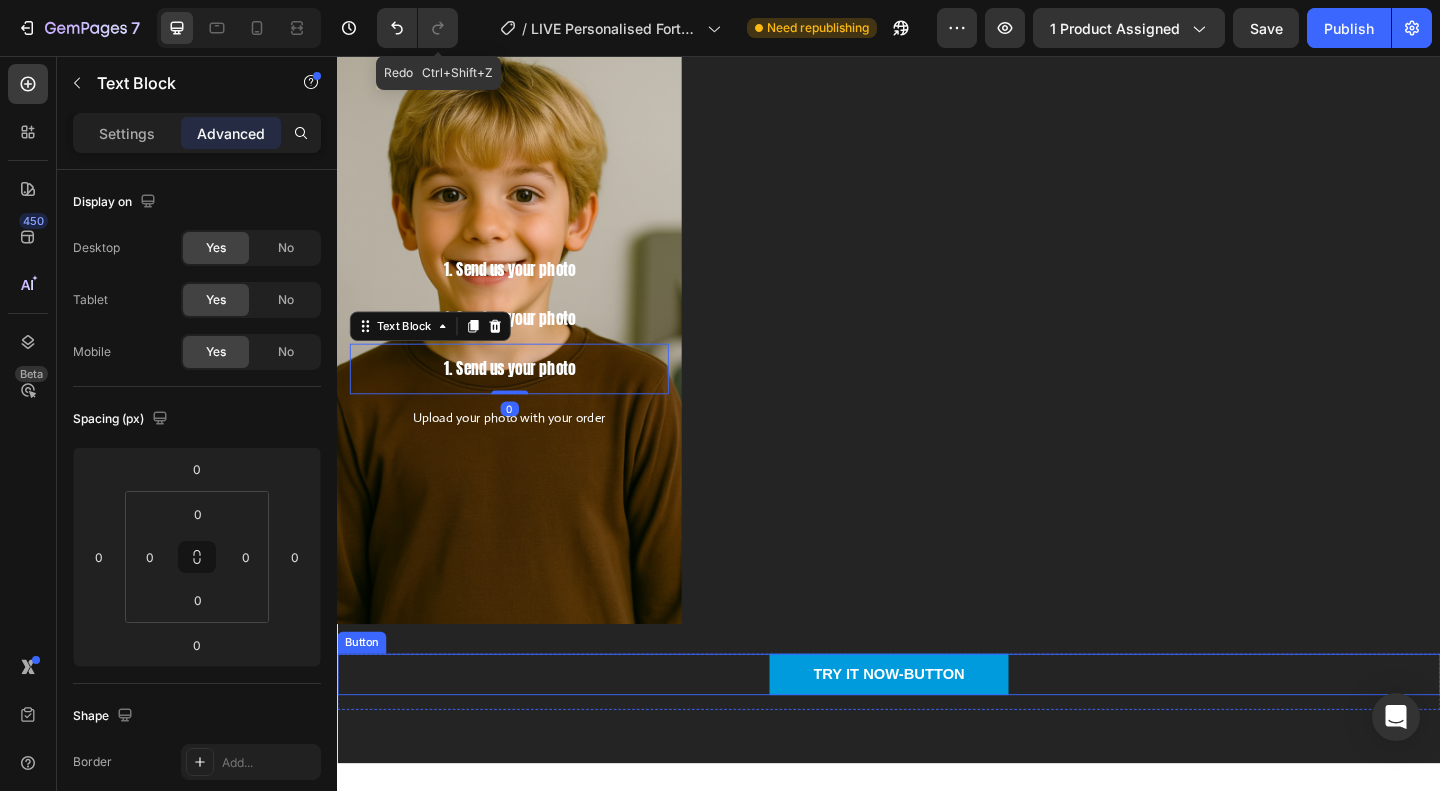 scroll, scrollTop: 4943, scrollLeft: 0, axis: vertical 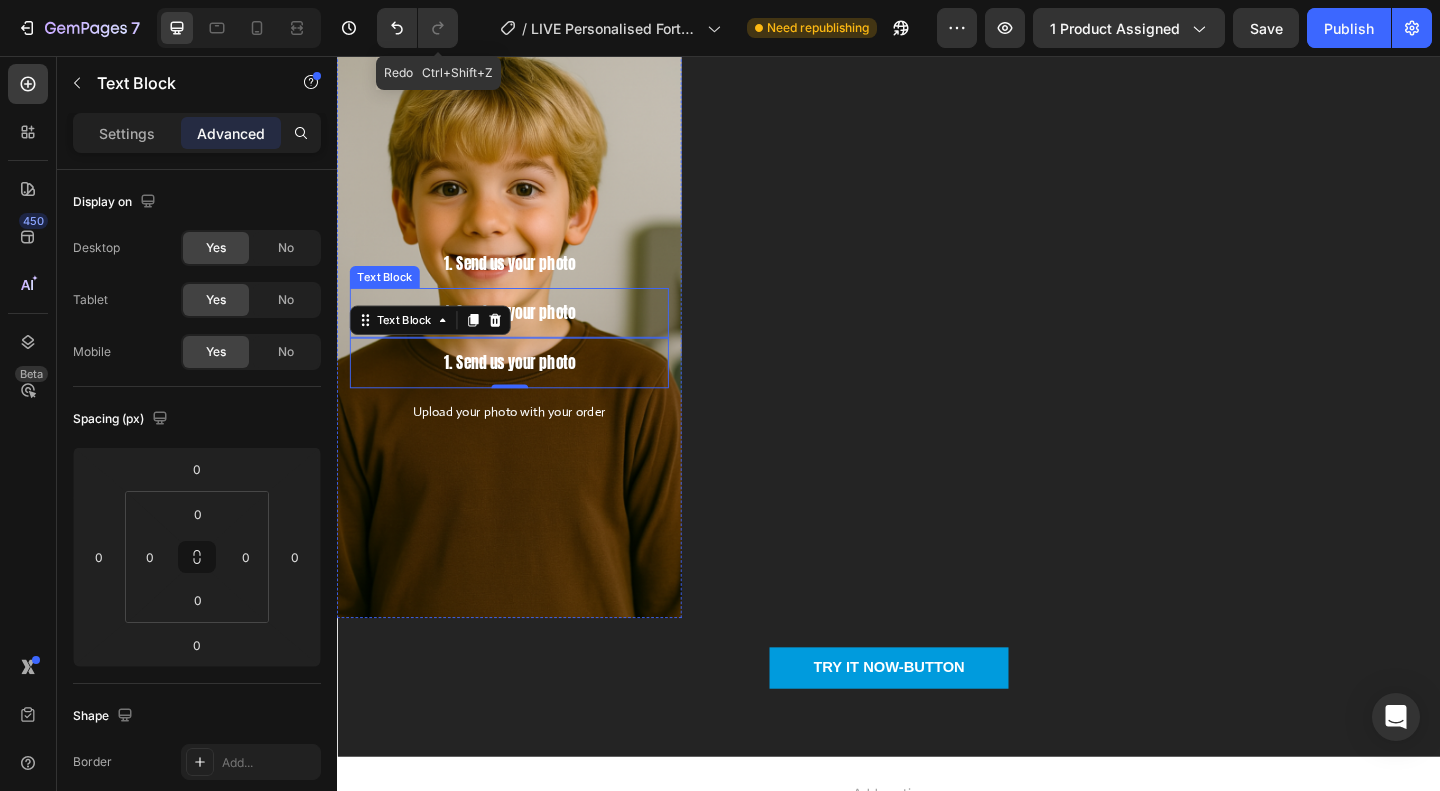 click on "1. Send us your photo" at bounding box center [524, 335] 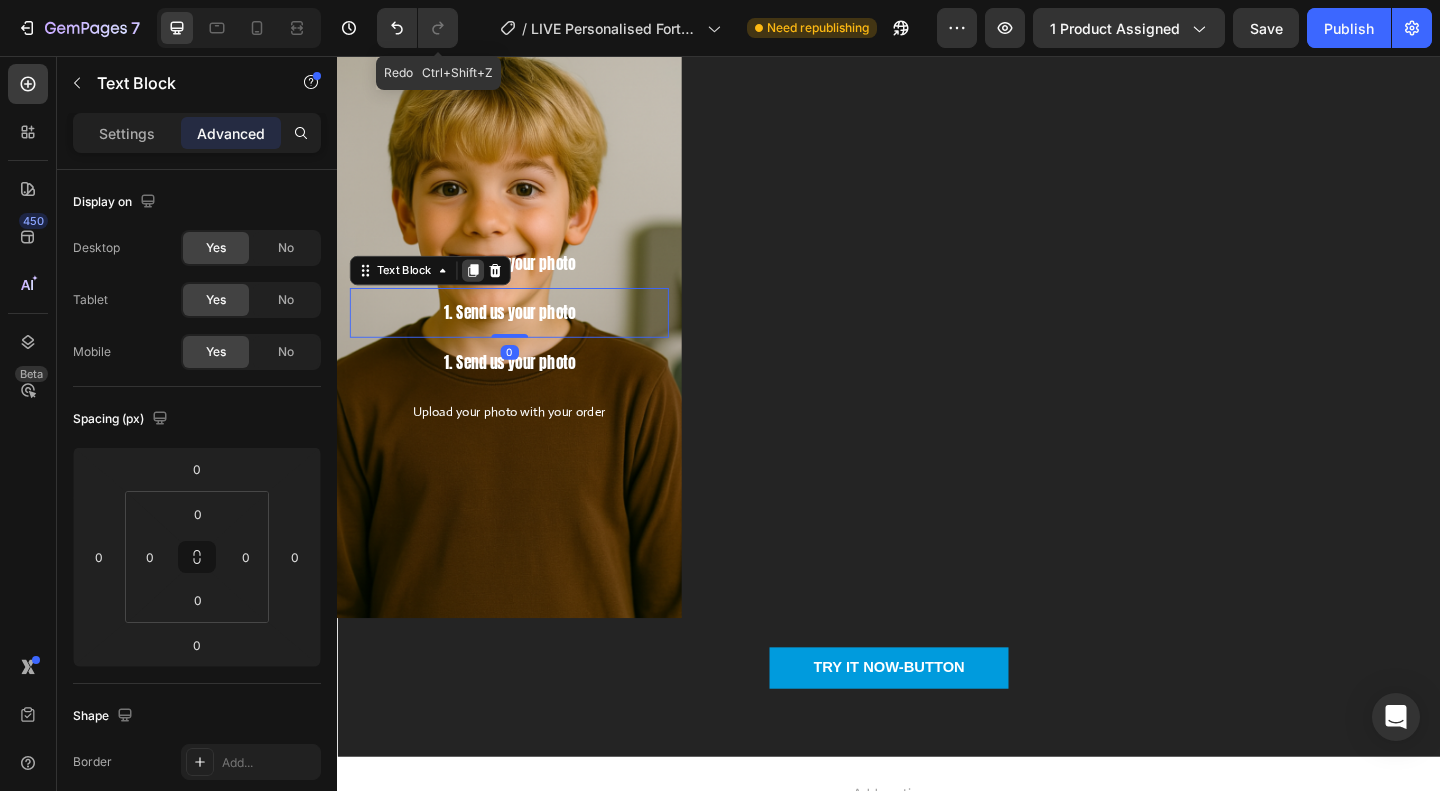click 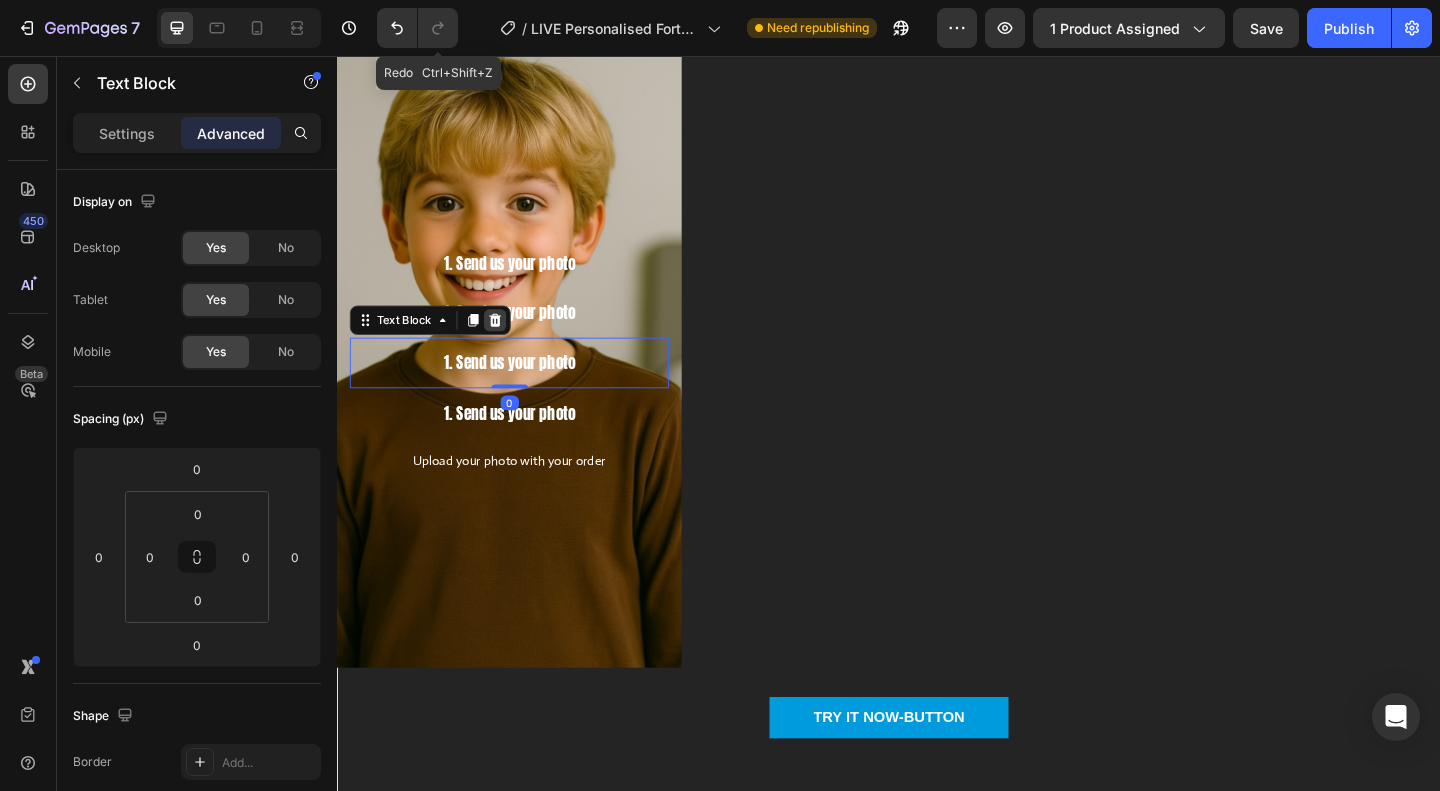 click at bounding box center (509, 343) 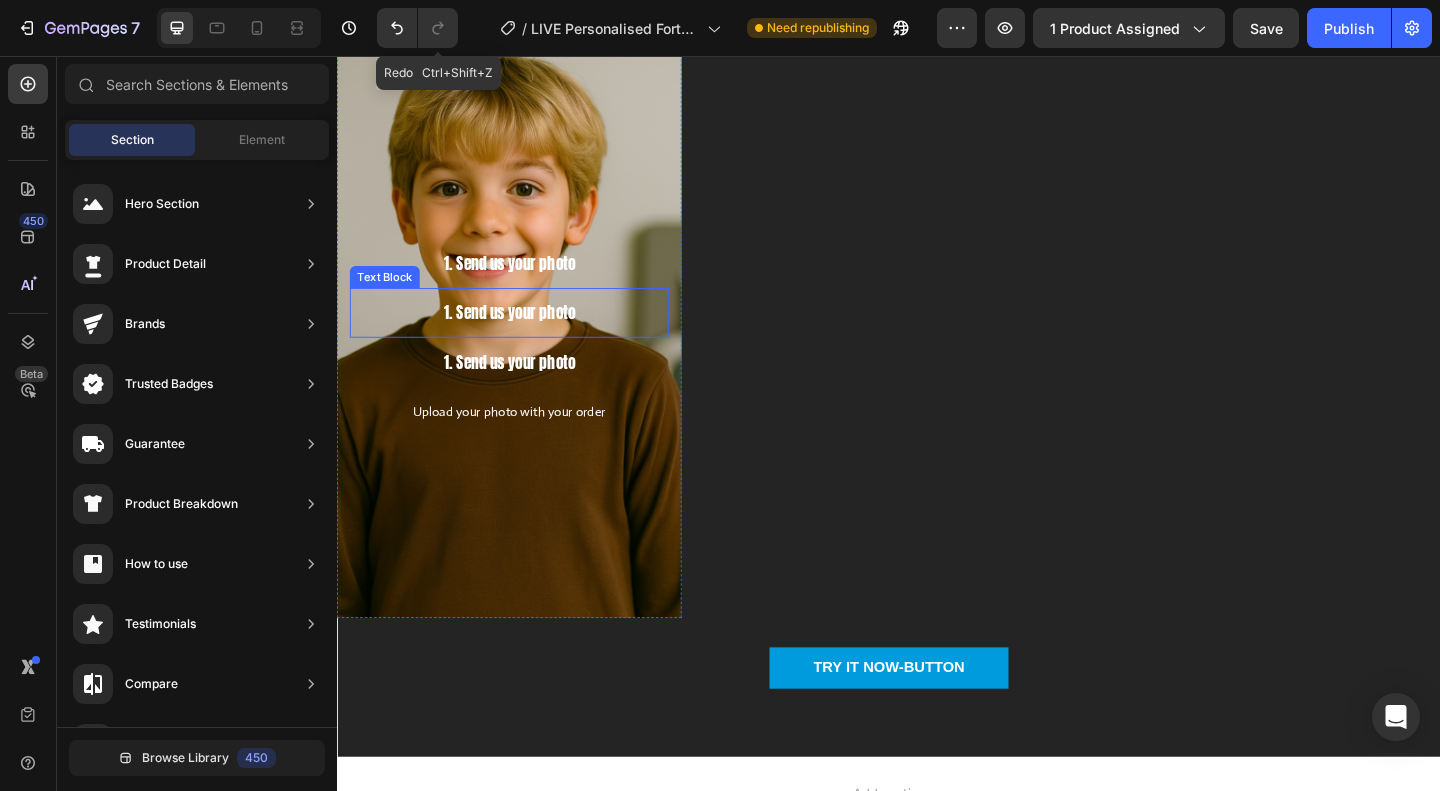 click on "1. Send us your photo" at bounding box center (524, 335) 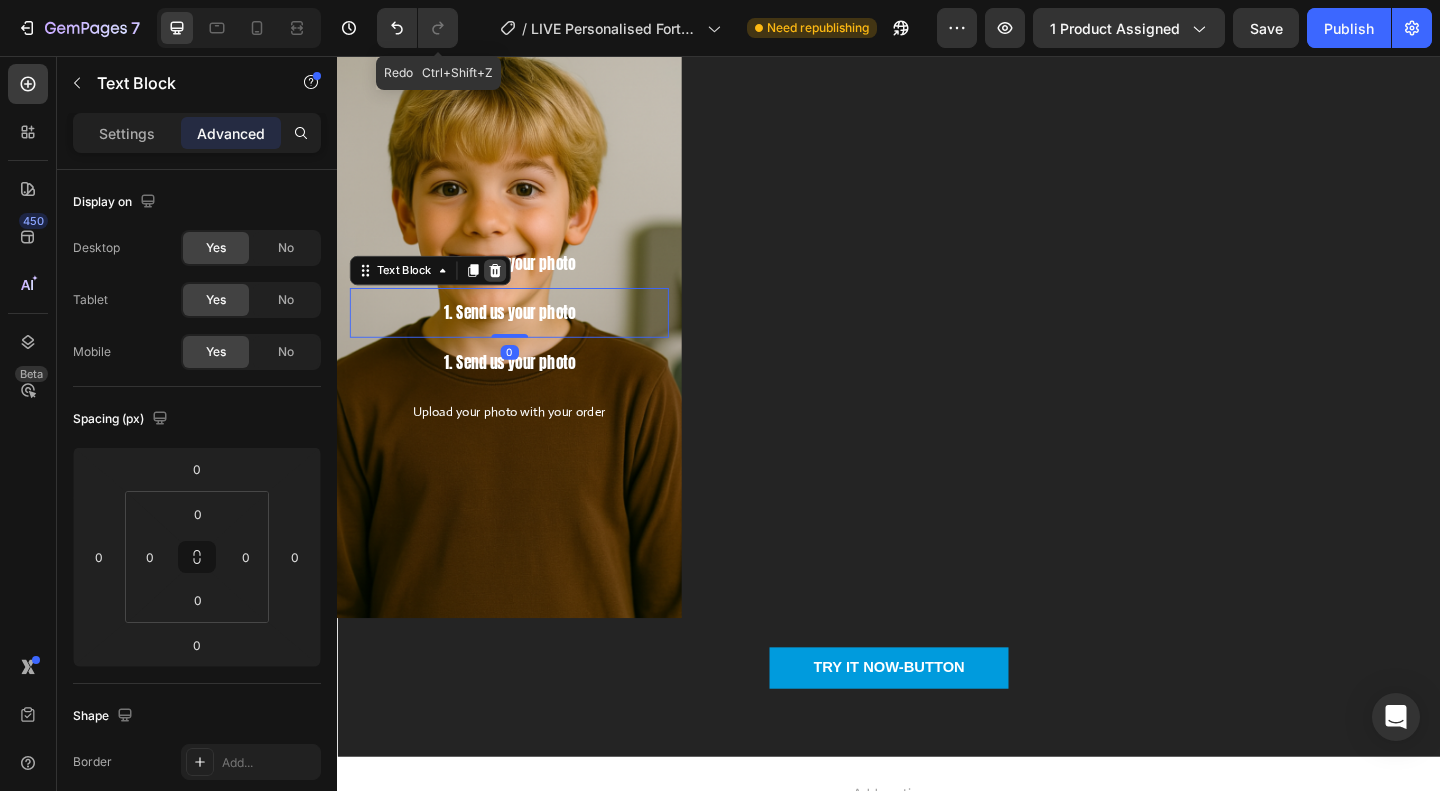 click 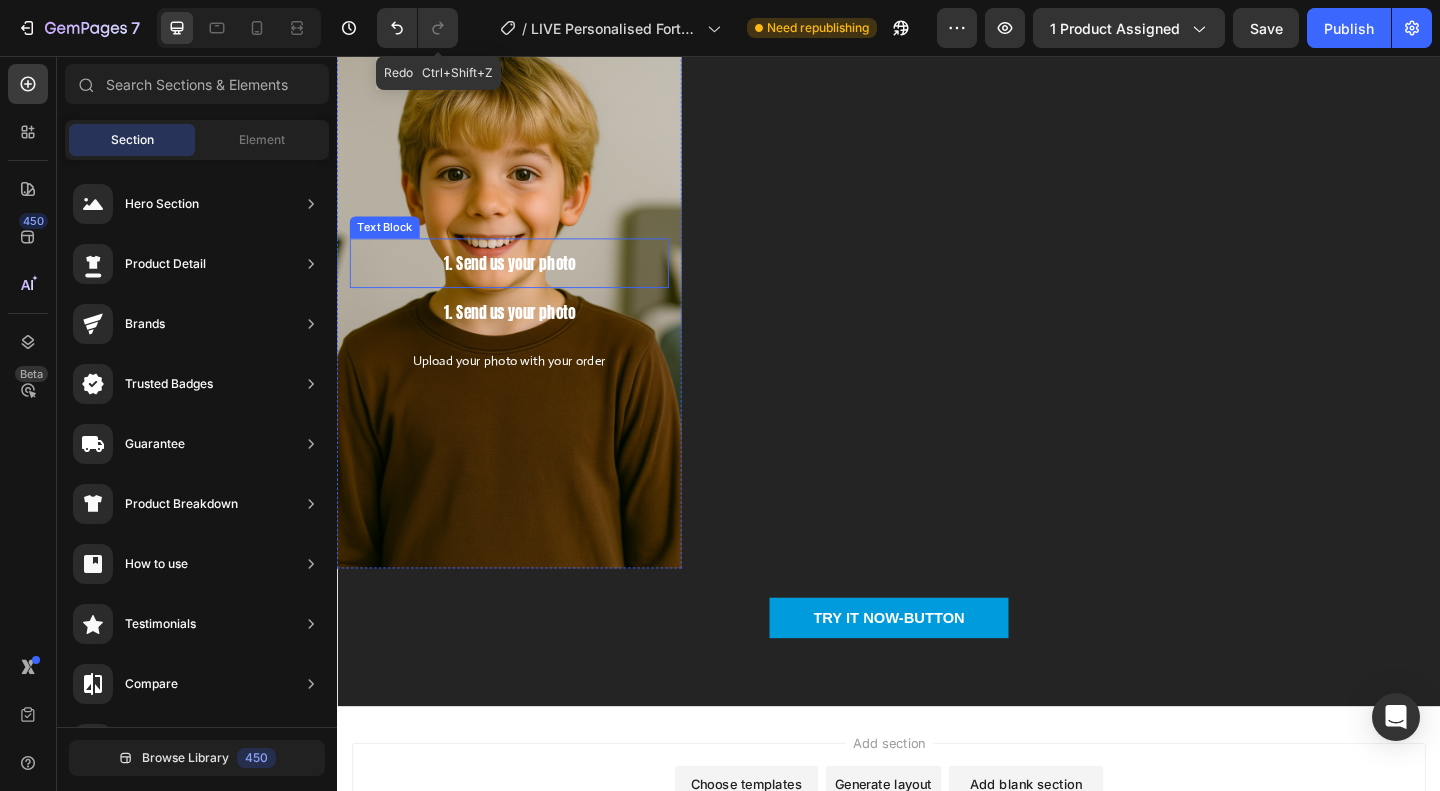 click on "1. Send us your photo" at bounding box center (524, 281) 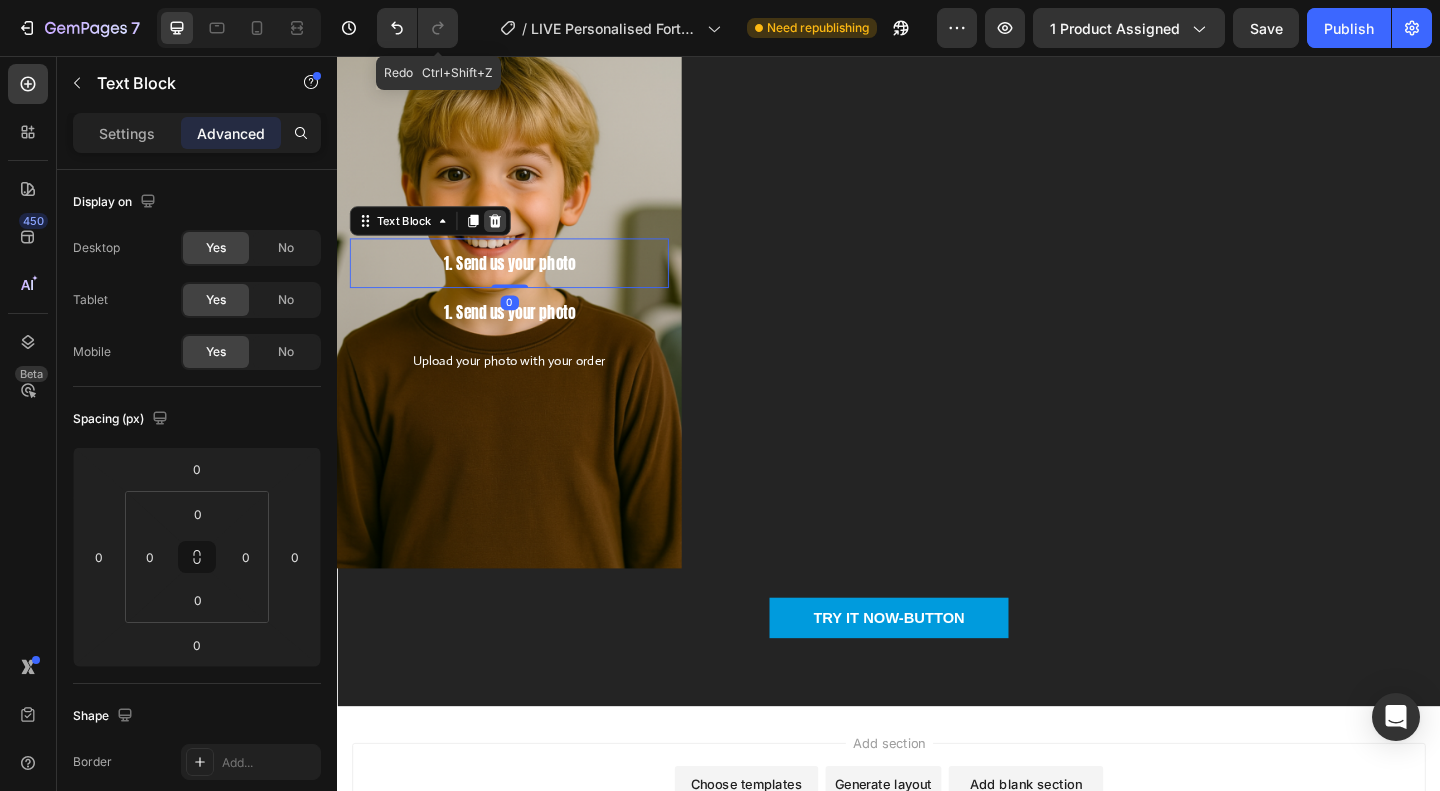 click 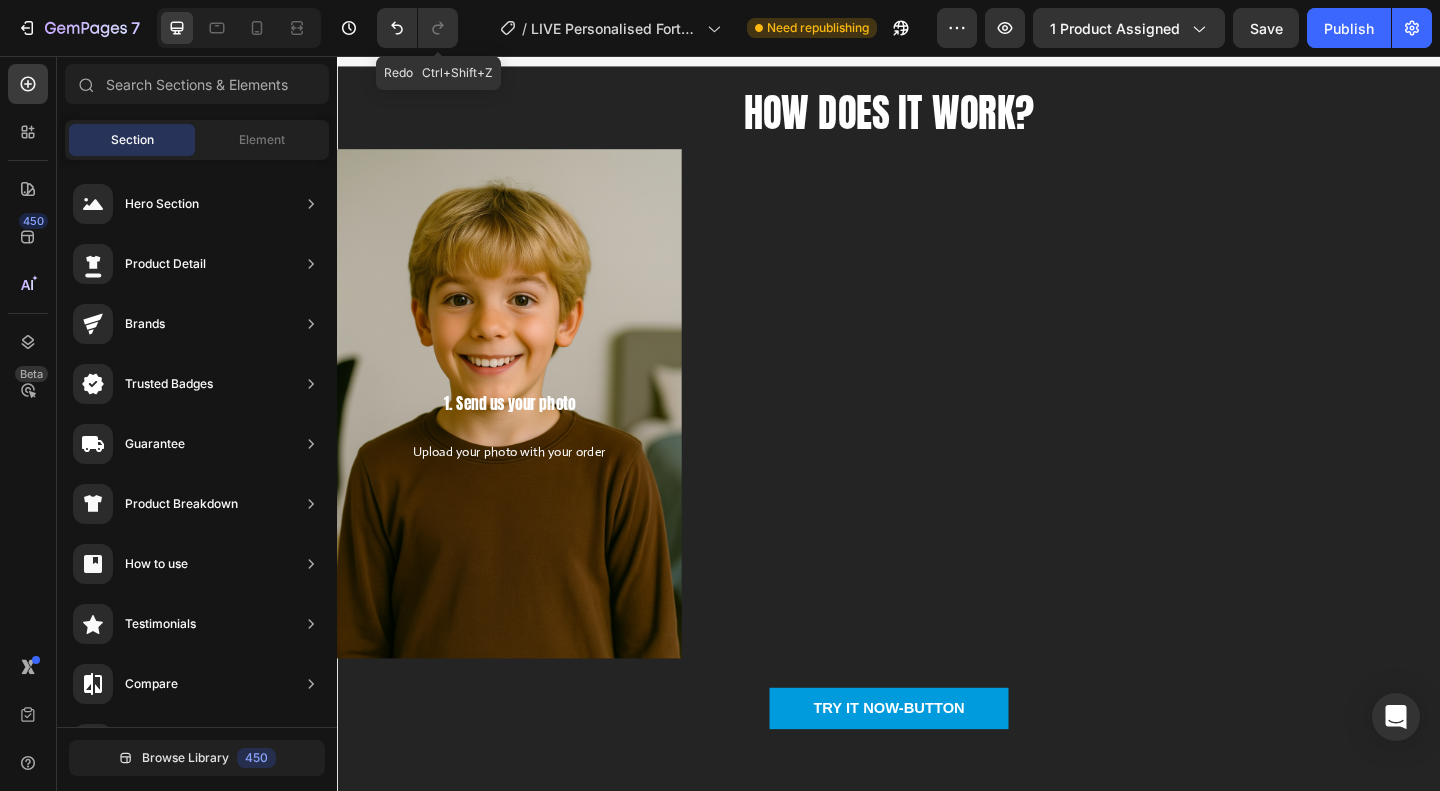 scroll, scrollTop: 4158, scrollLeft: 0, axis: vertical 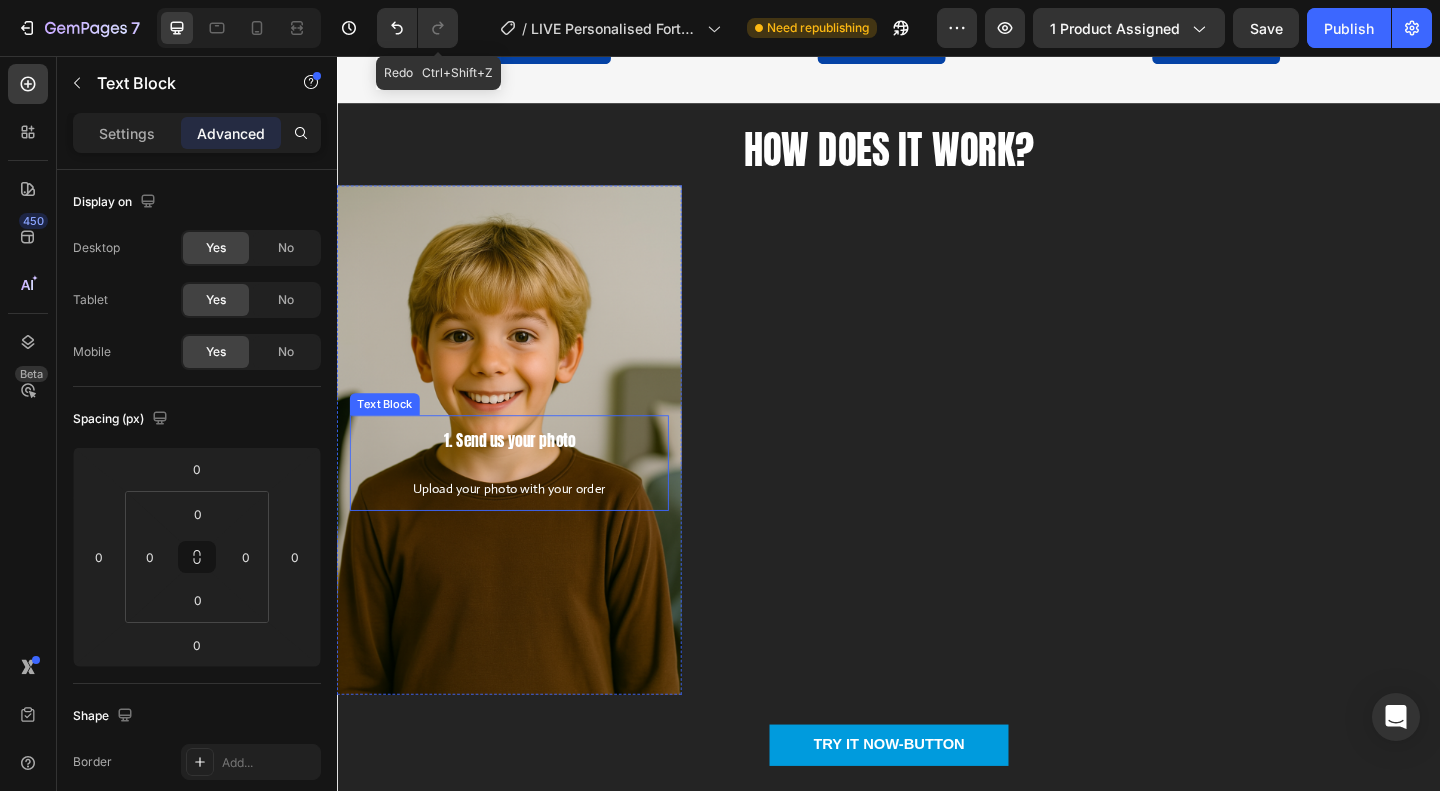 click on "Upload your photo with your order" at bounding box center (524, 526) 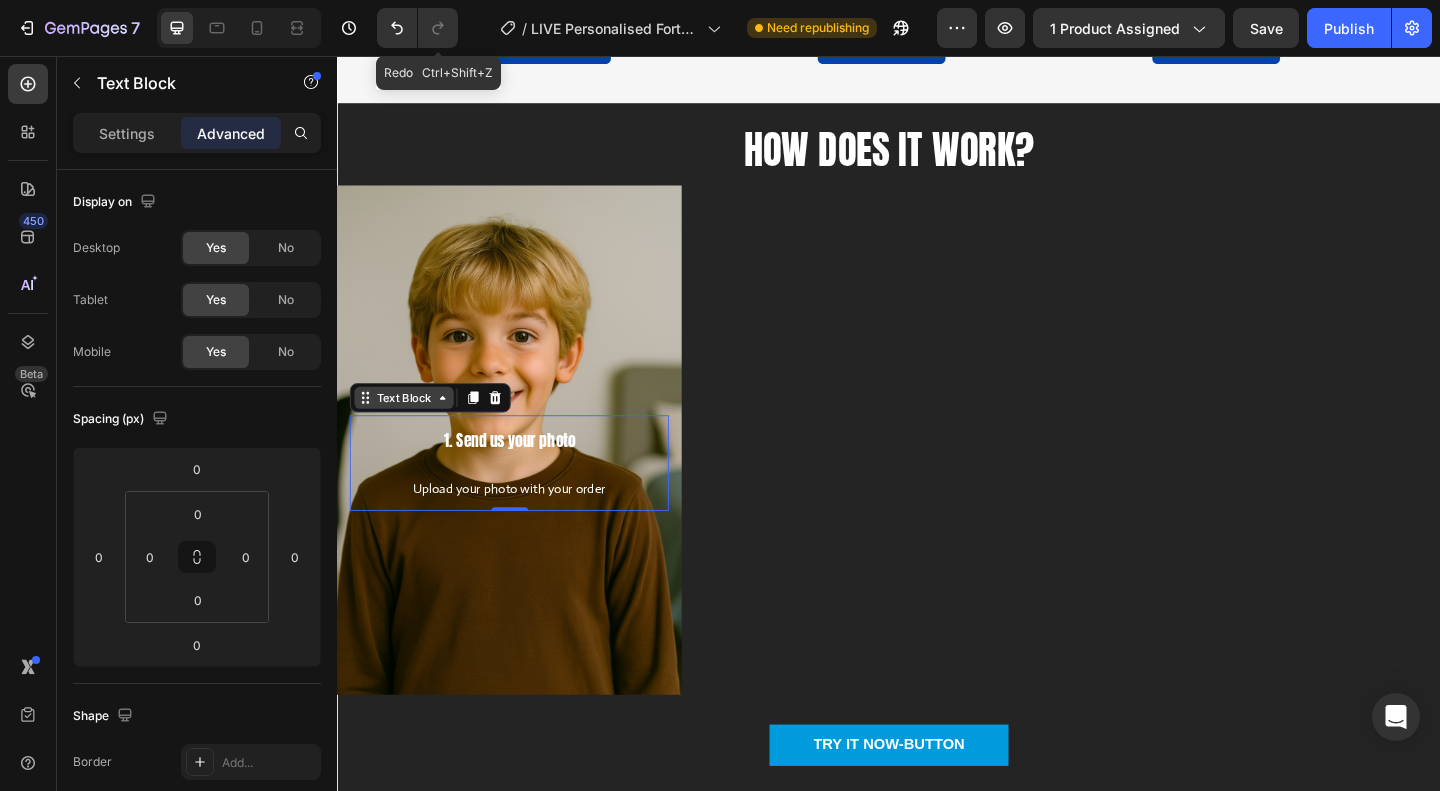 click 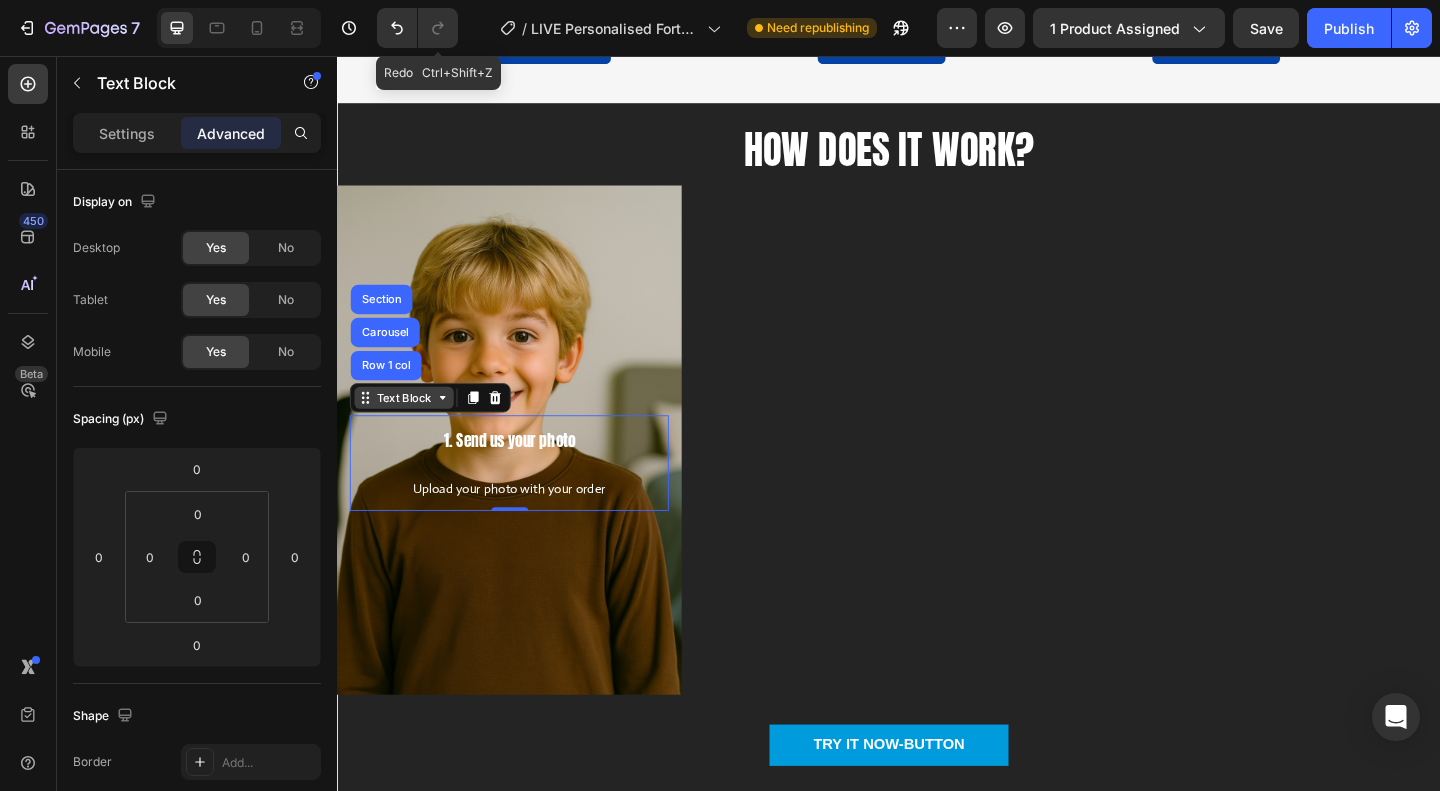 click 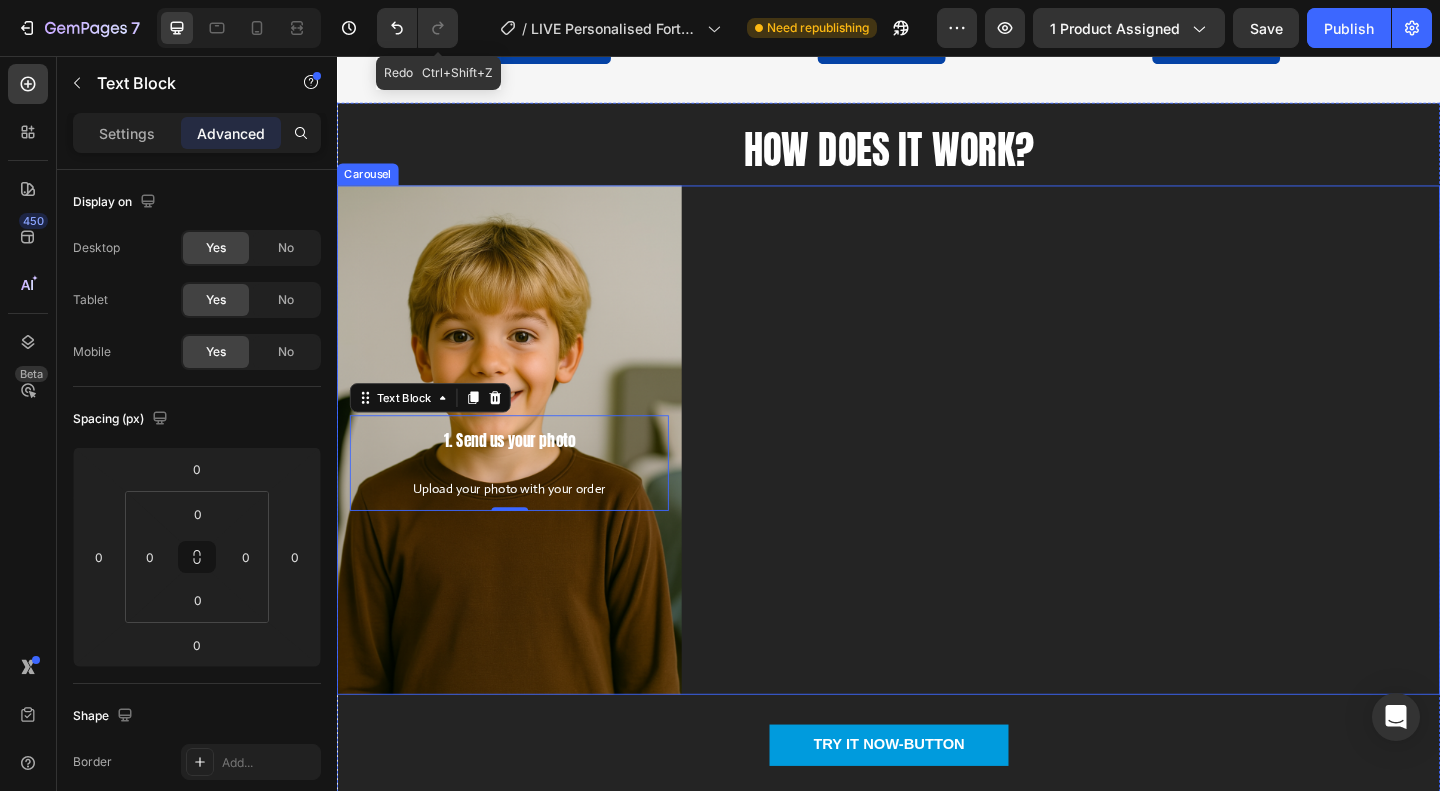 click on "1. Send us your photo Text Block Upload your photo with your order Text Block   0 Row" at bounding box center [937, 474] 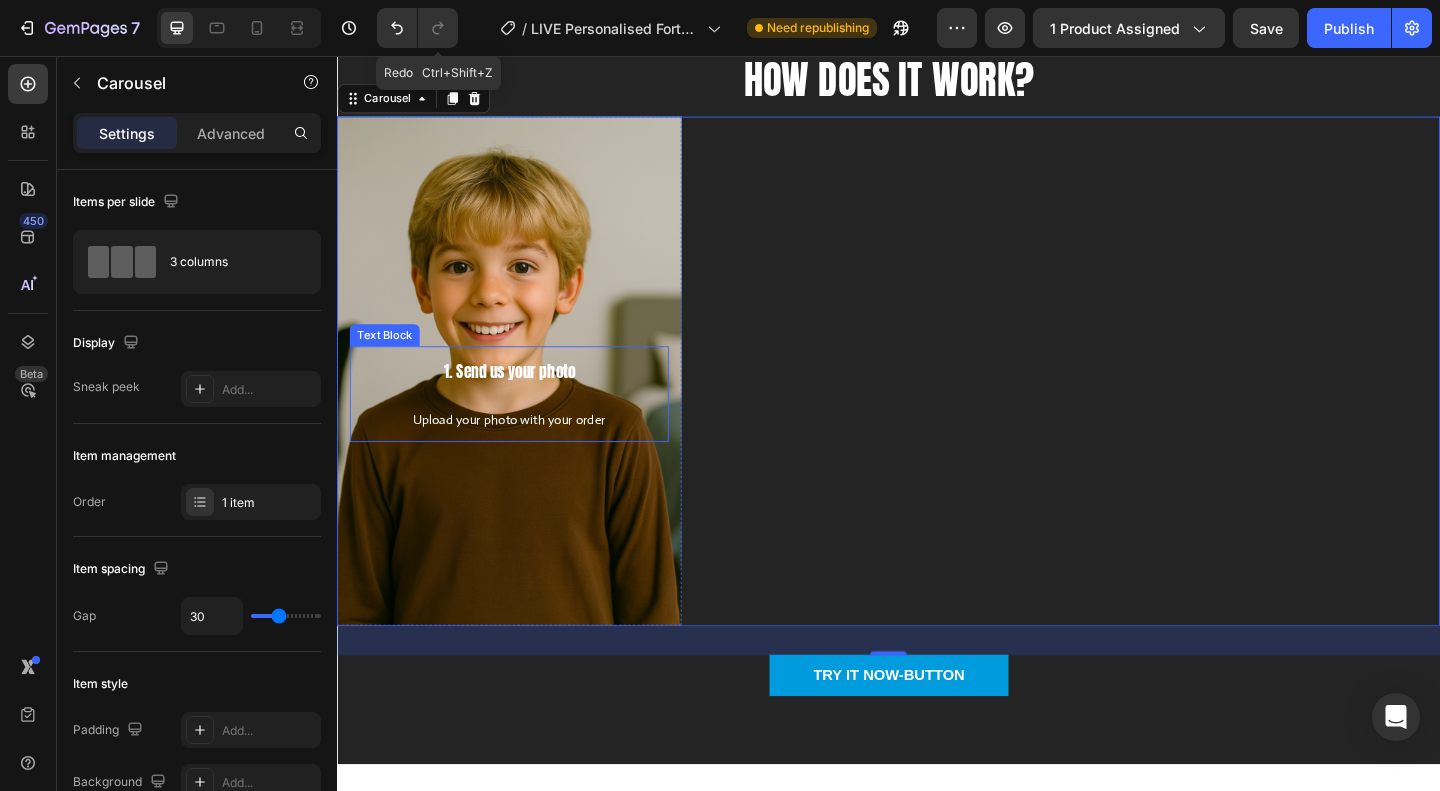 scroll, scrollTop: 4258, scrollLeft: 0, axis: vertical 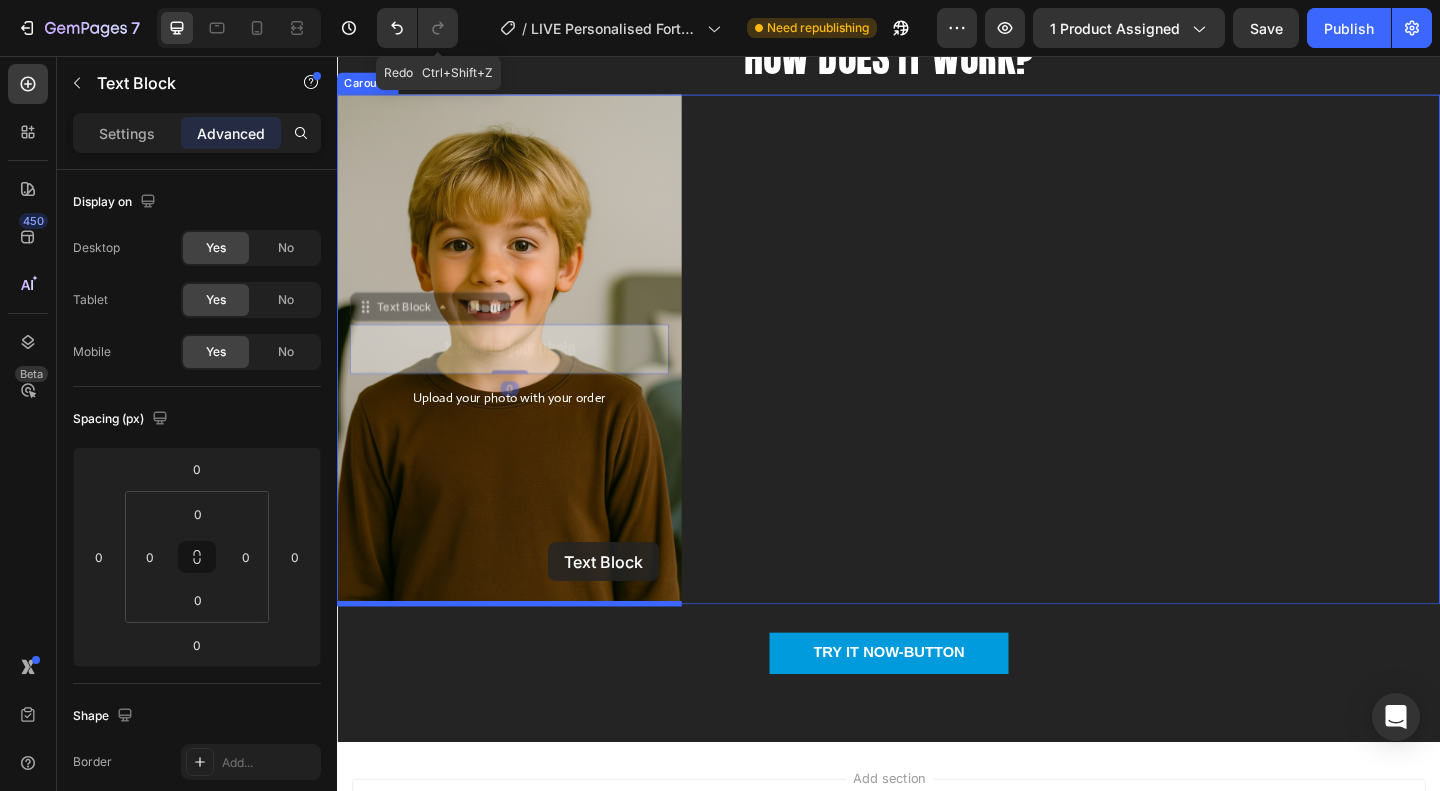 drag, startPoint x: 550, startPoint y: 380, endPoint x: 567, endPoint y: 585, distance: 205.70367 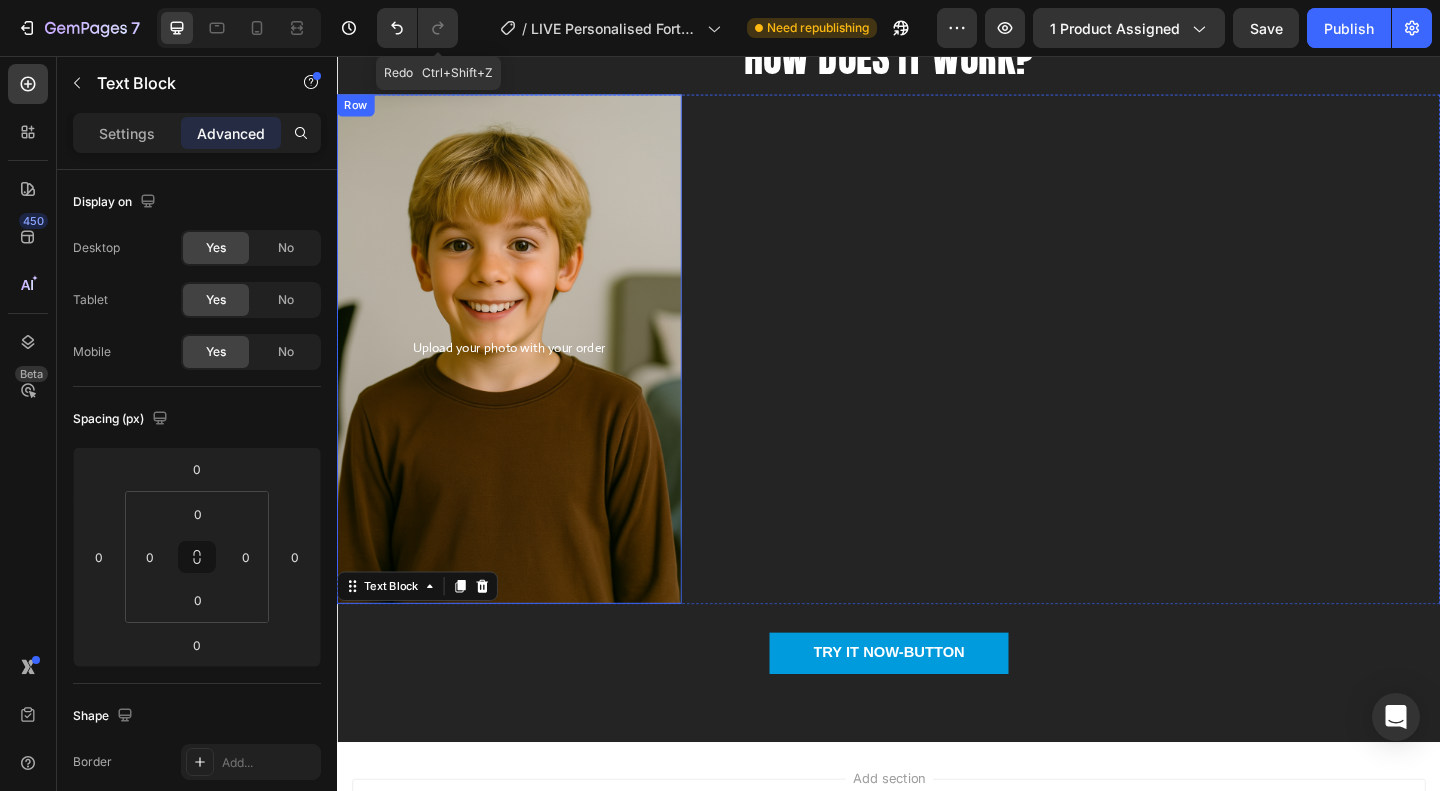click on "Upload your photo with your order Text Block Row" at bounding box center (524, 374) 